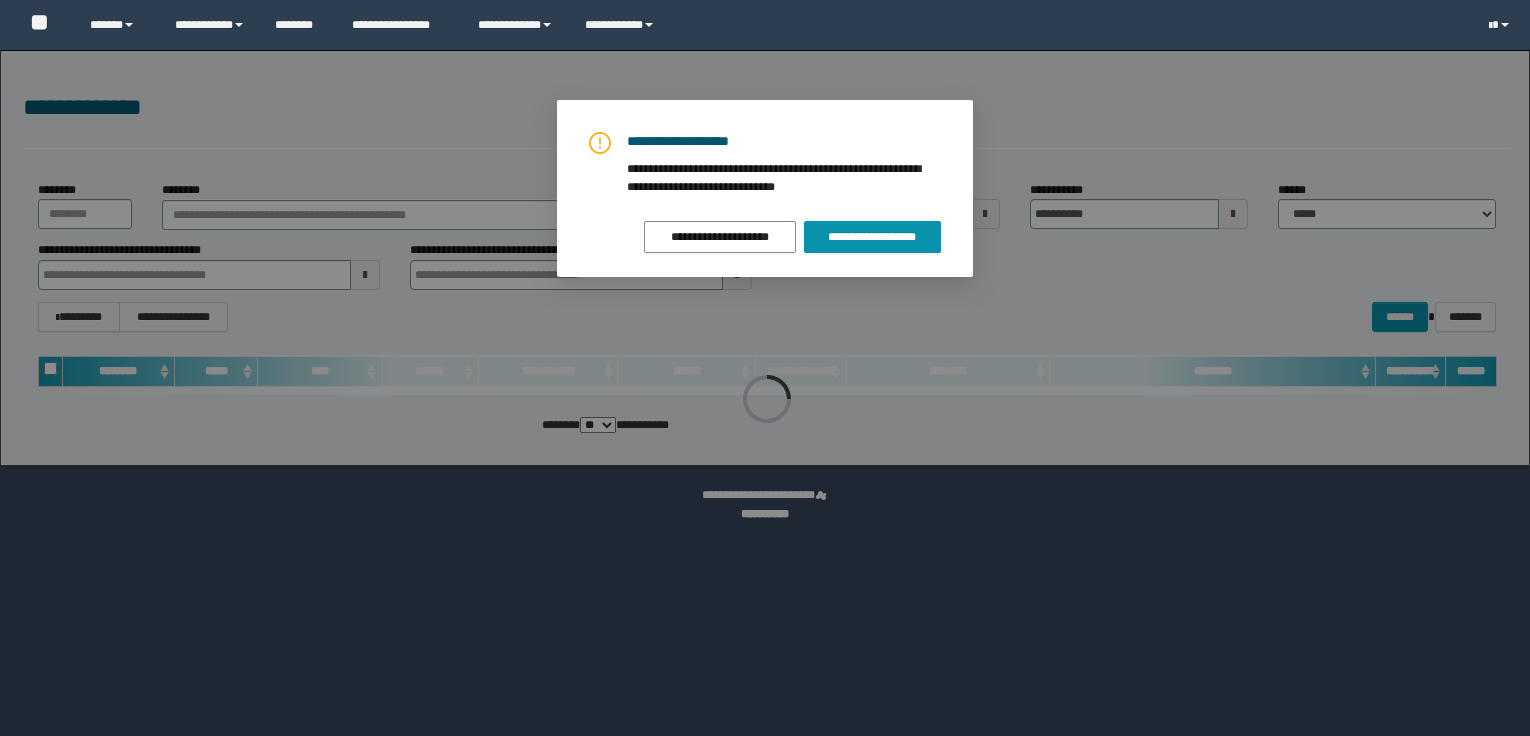 scroll, scrollTop: 0, scrollLeft: 0, axis: both 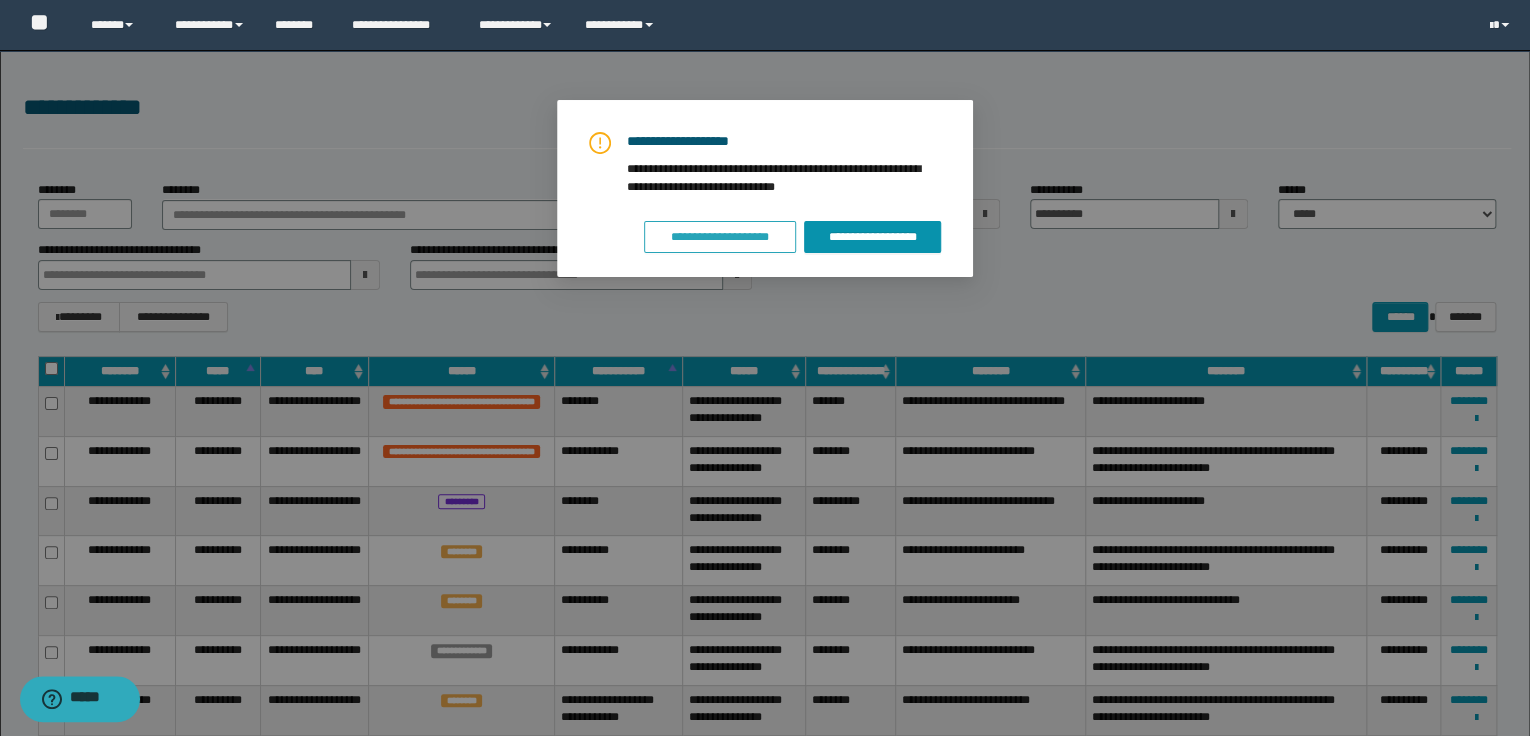 click on "**********" at bounding box center [720, 237] 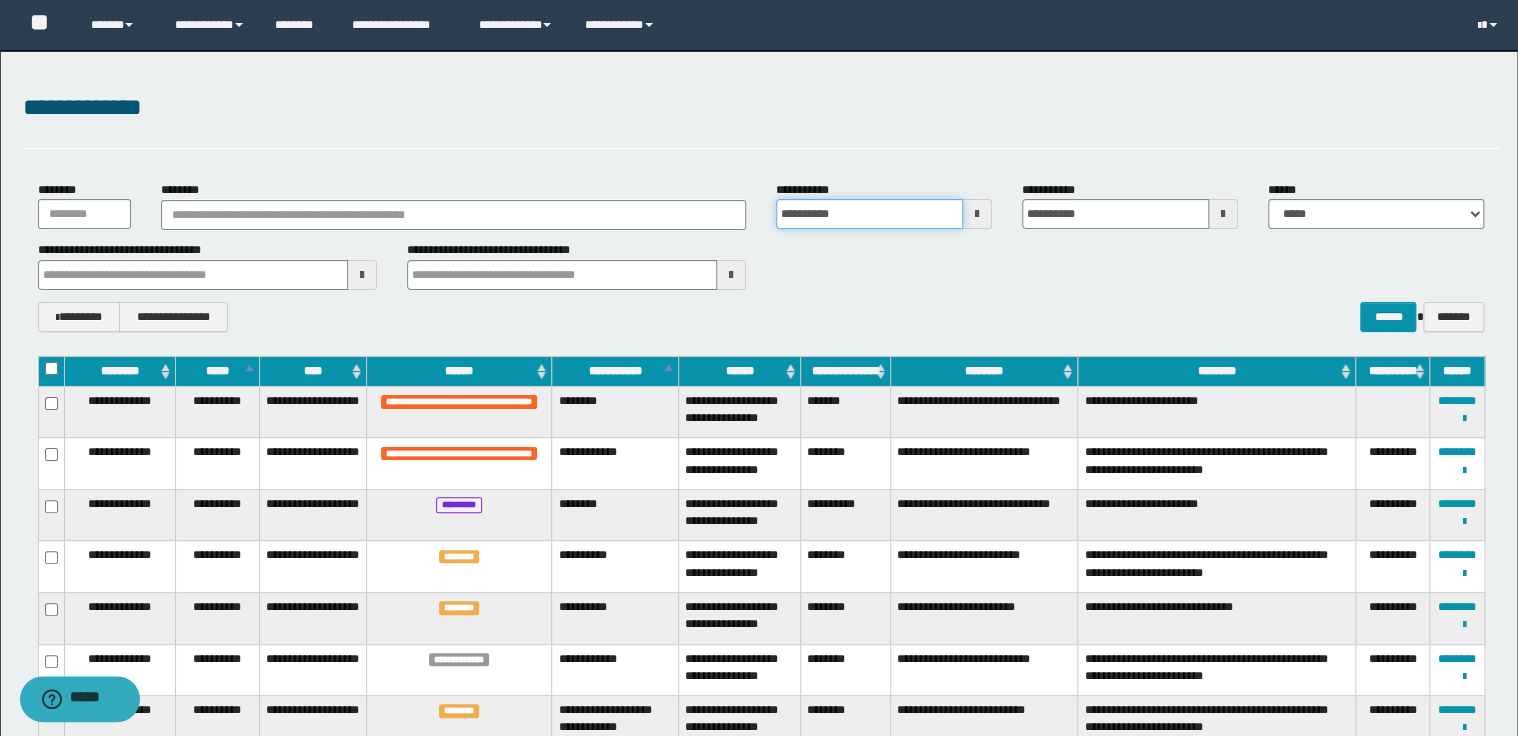 click on "**********" at bounding box center (869, 214) 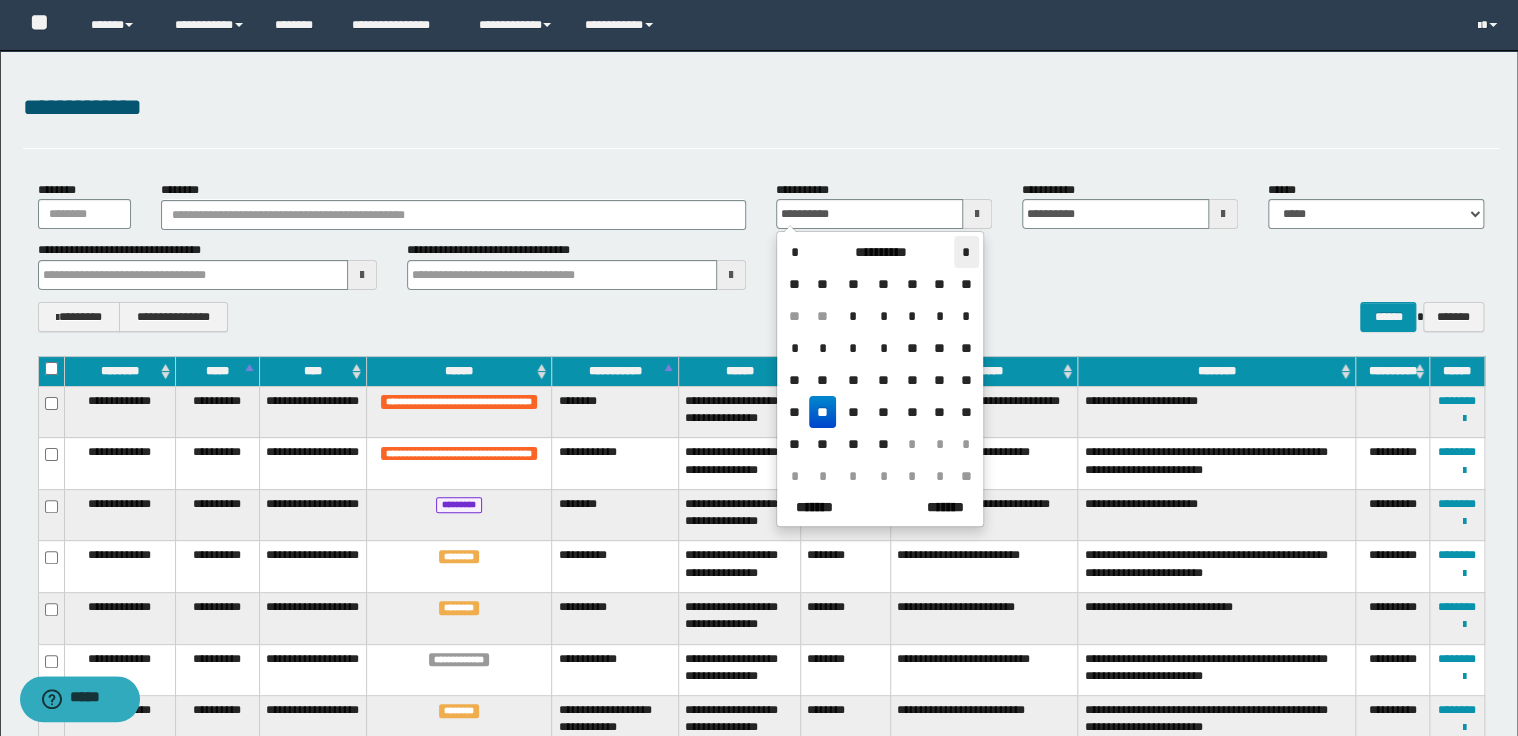 click on "*" at bounding box center [966, 252] 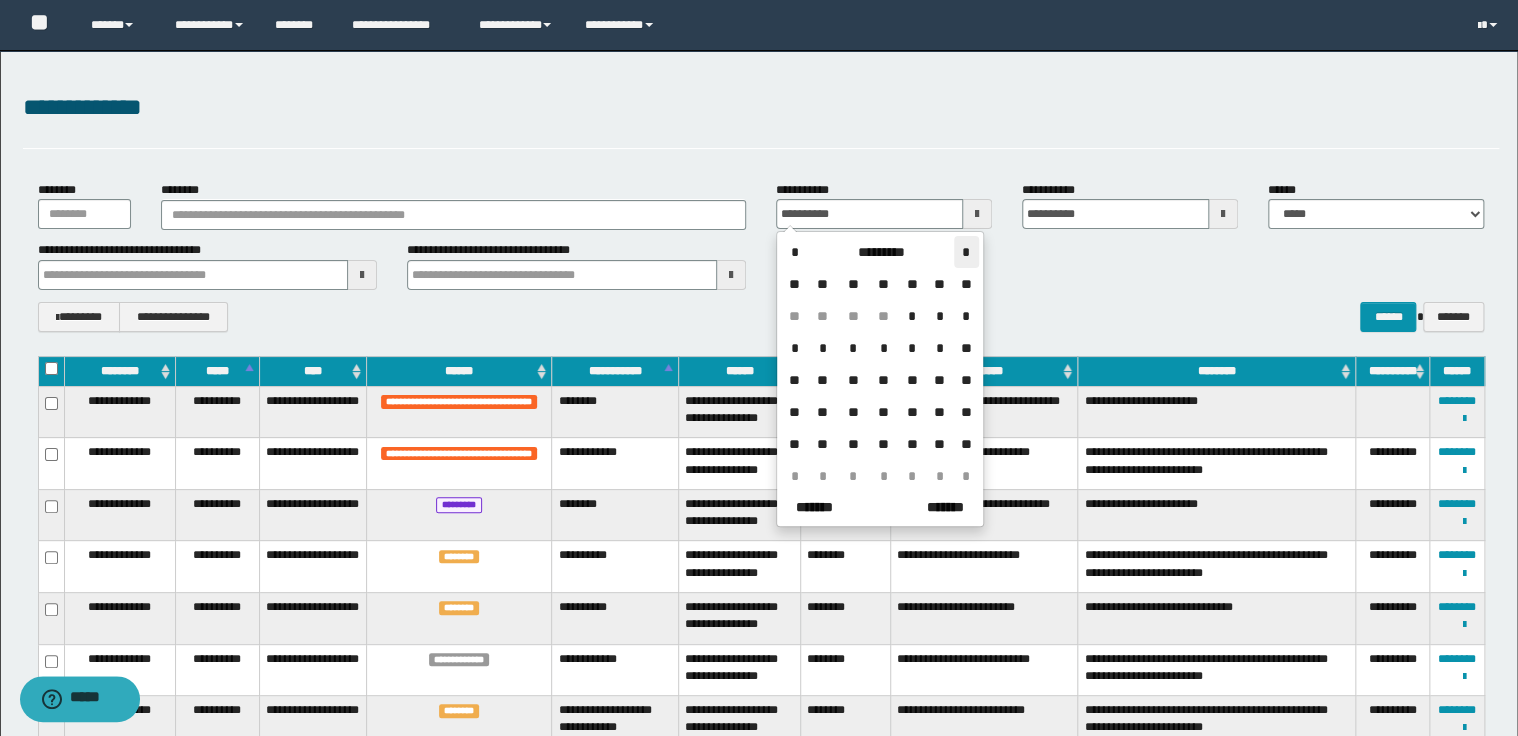 click on "*" at bounding box center [966, 252] 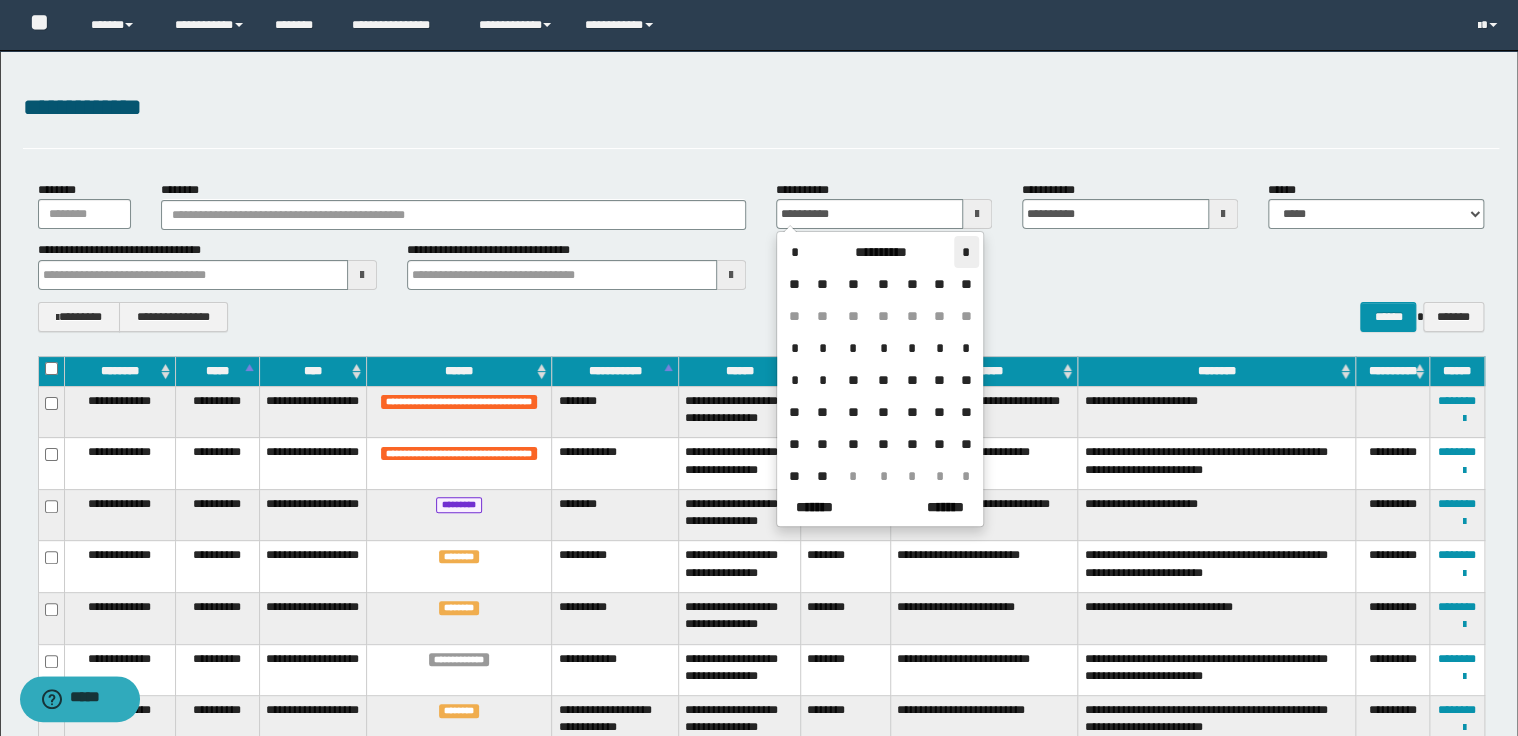click on "*" at bounding box center (966, 252) 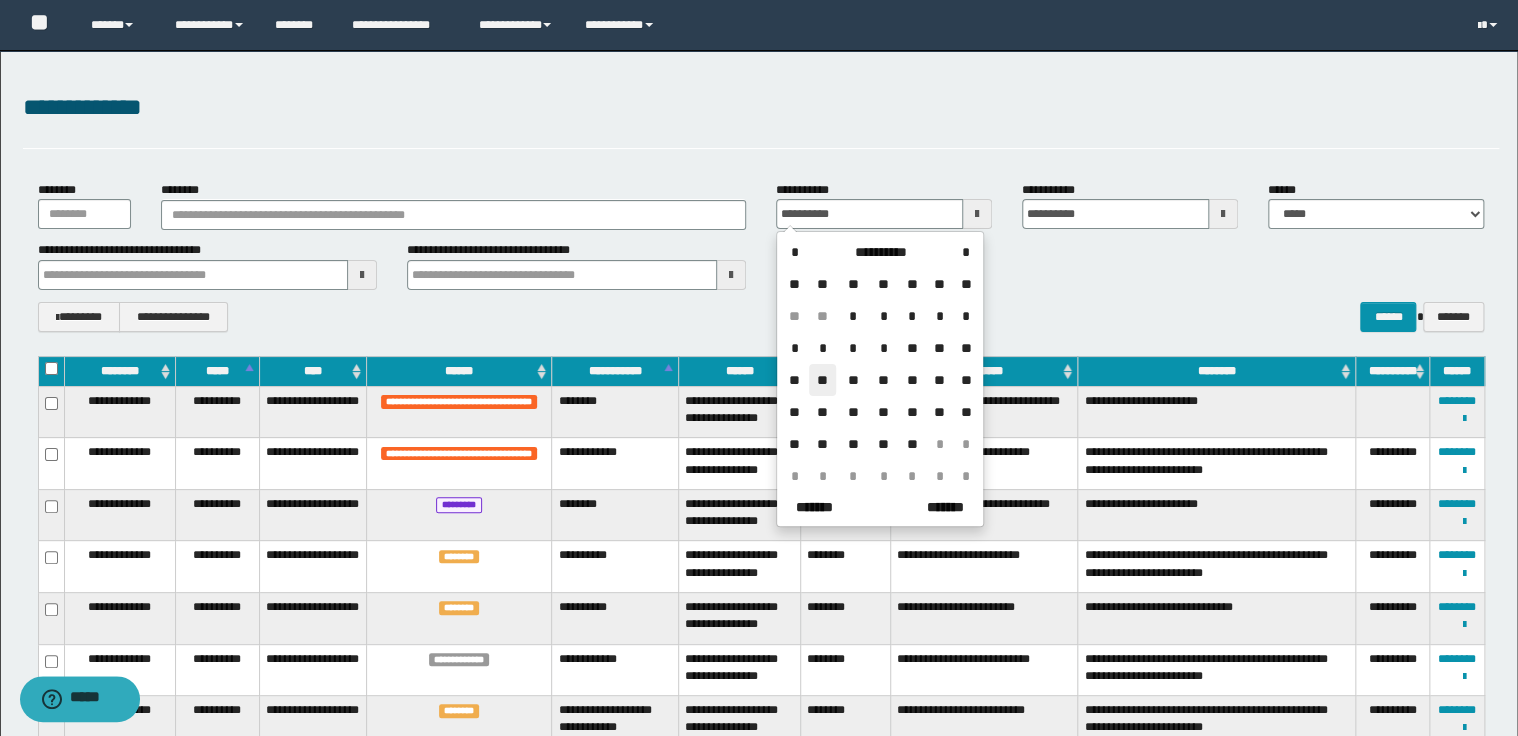 click on "**" at bounding box center (823, 380) 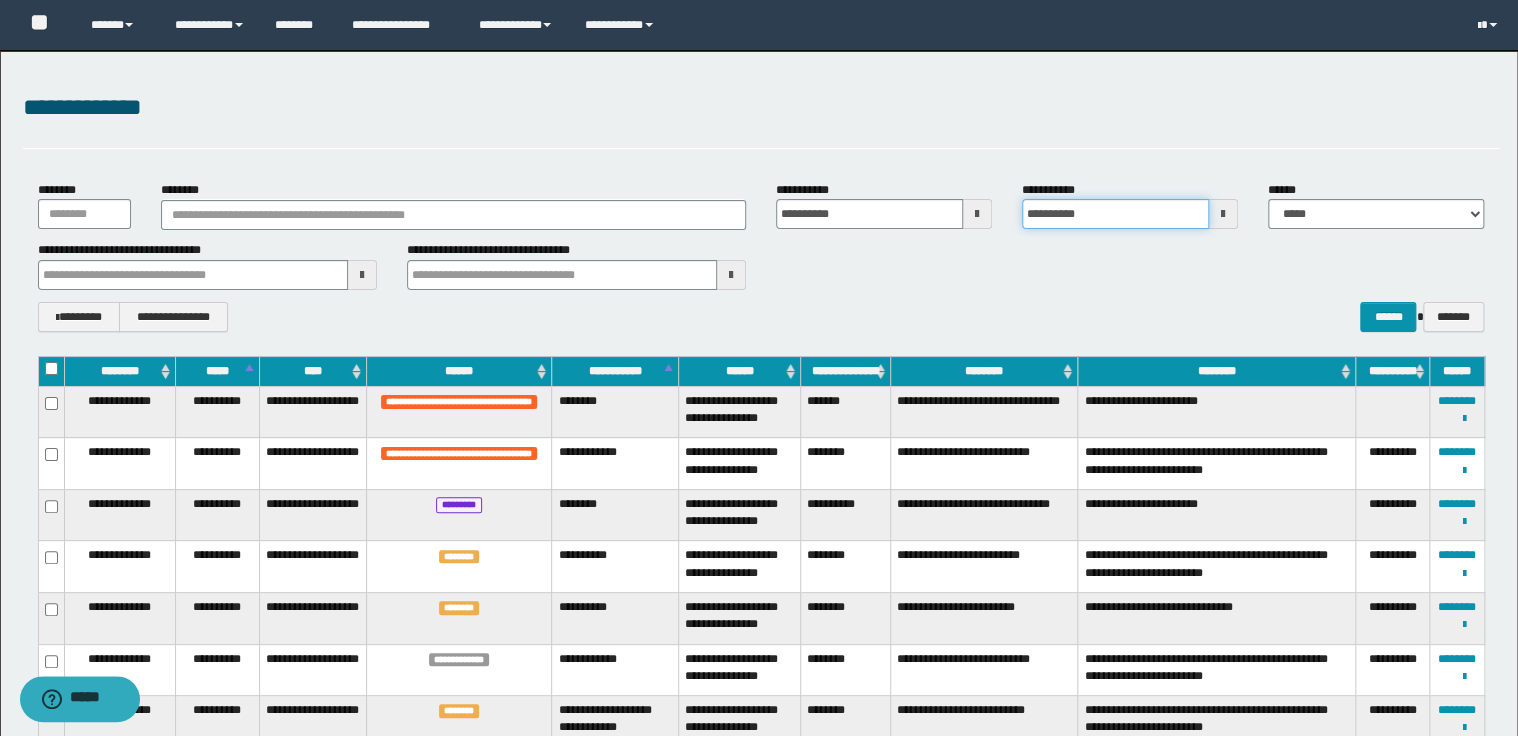 click on "**********" at bounding box center [1115, 214] 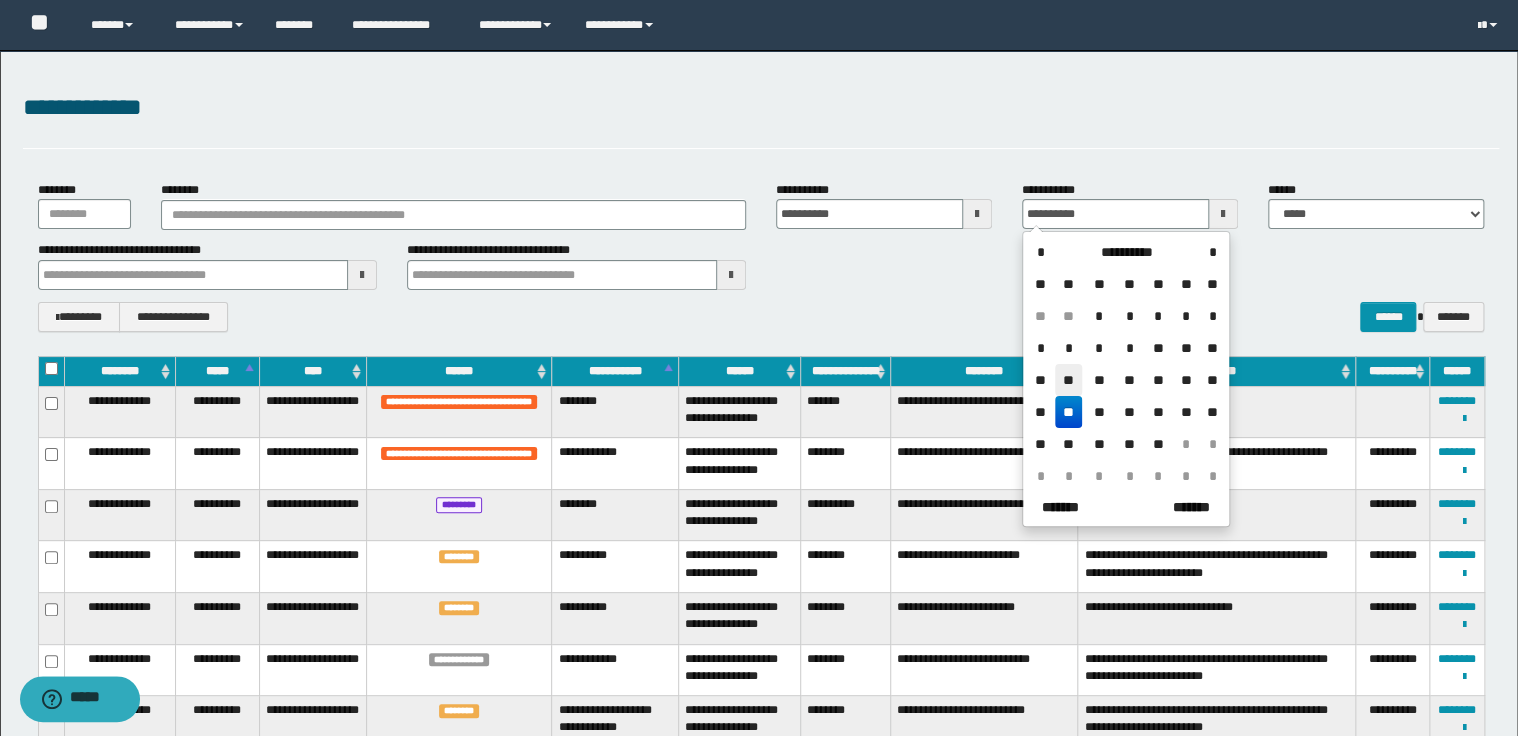 click on "**" at bounding box center [1069, 380] 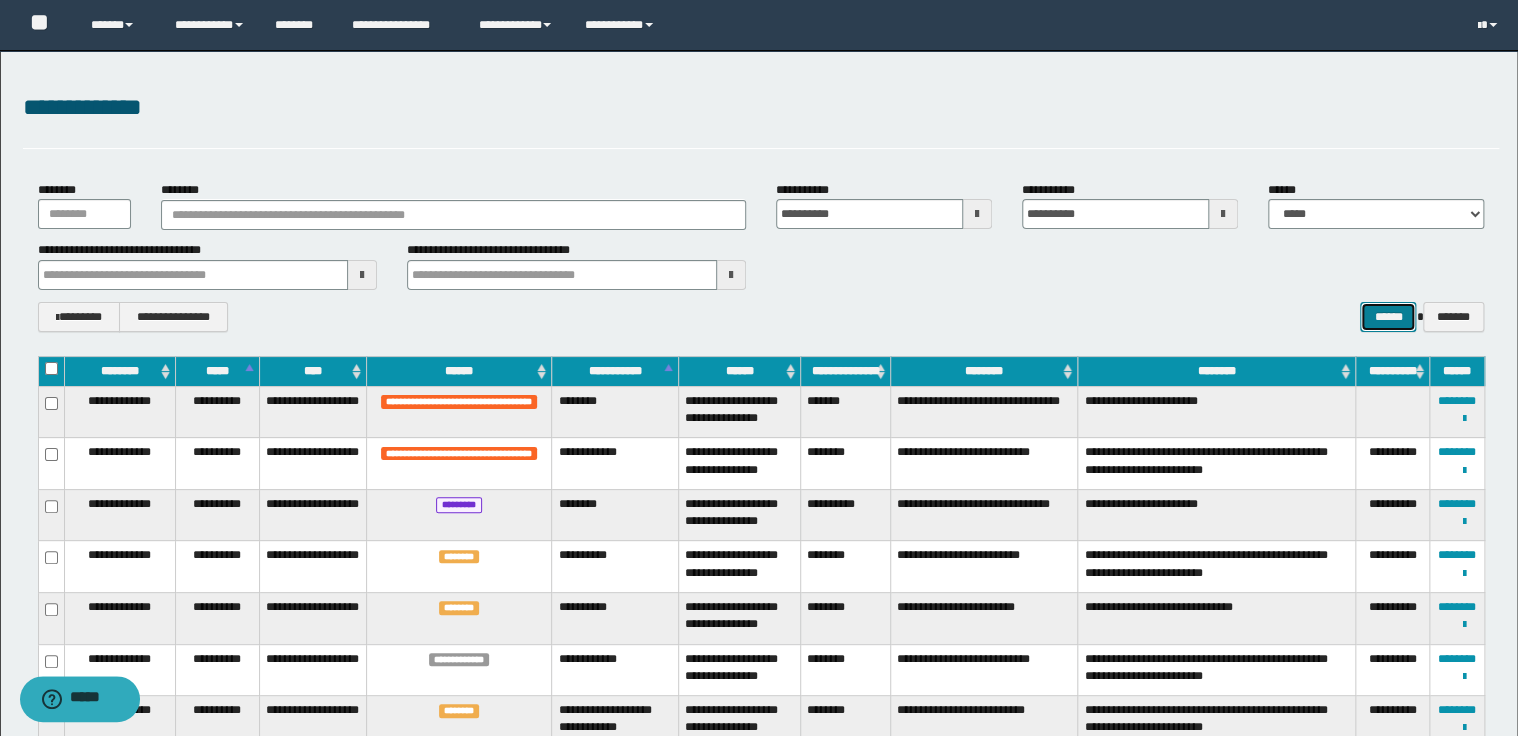 click on "******" at bounding box center (1388, 317) 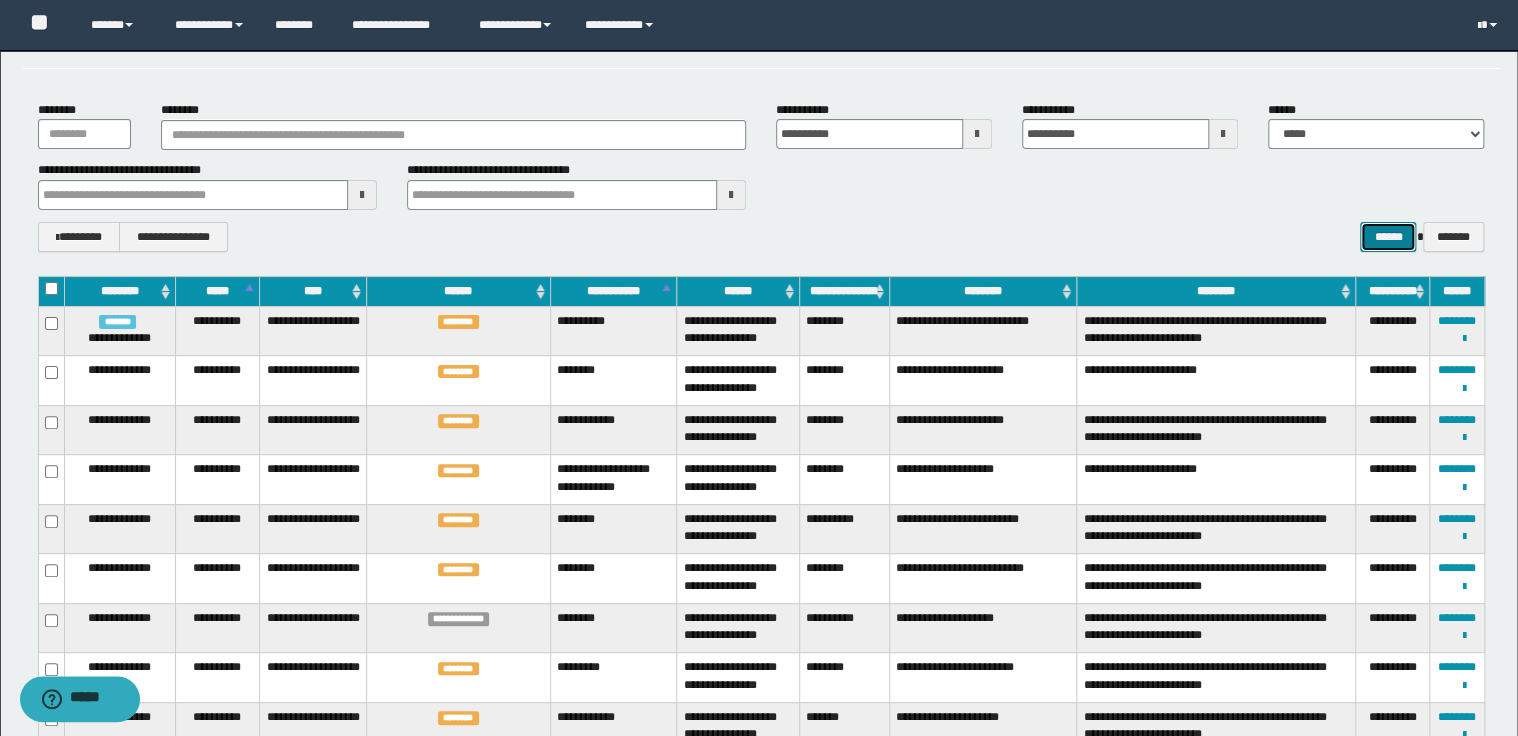 scroll, scrollTop: 80, scrollLeft: 0, axis: vertical 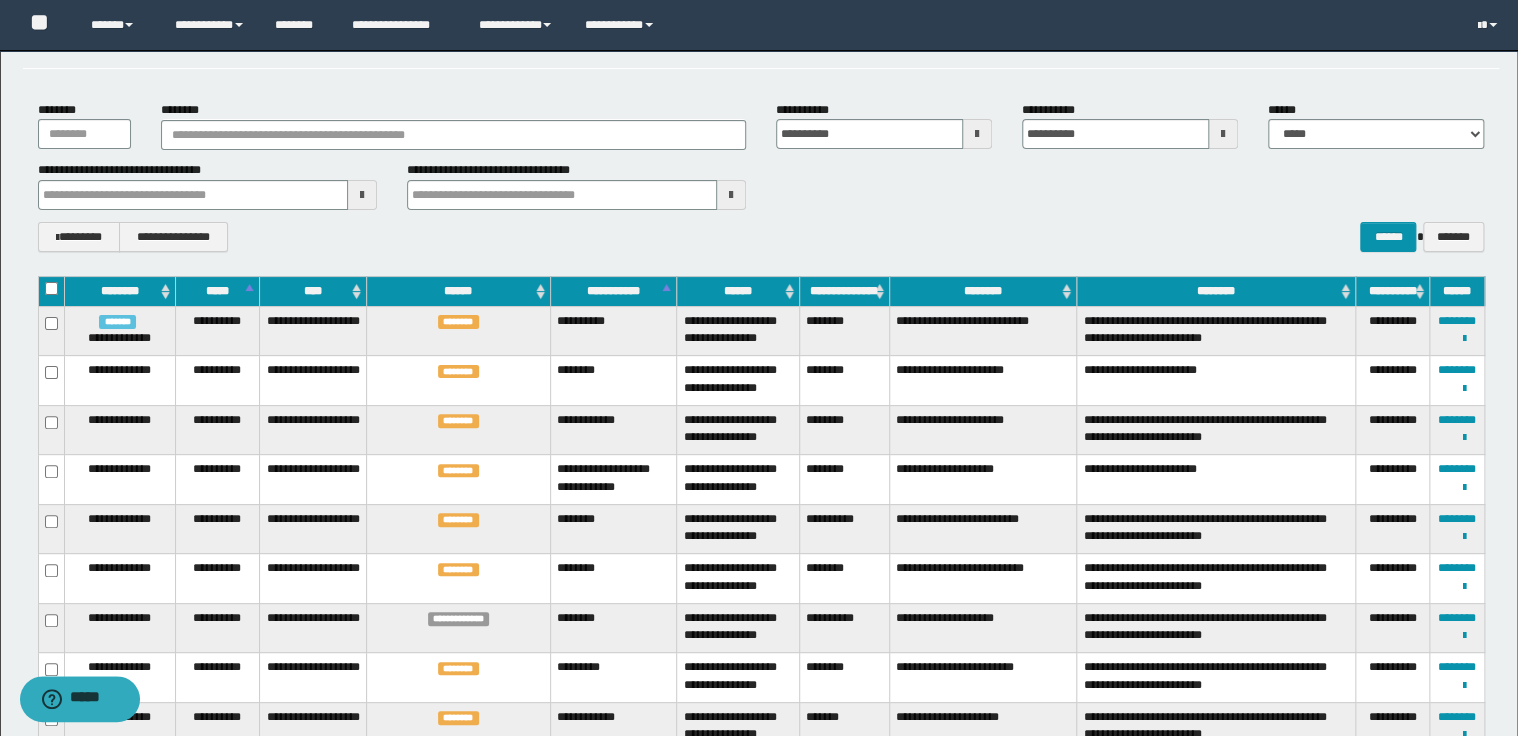 click at bounding box center (362, 195) 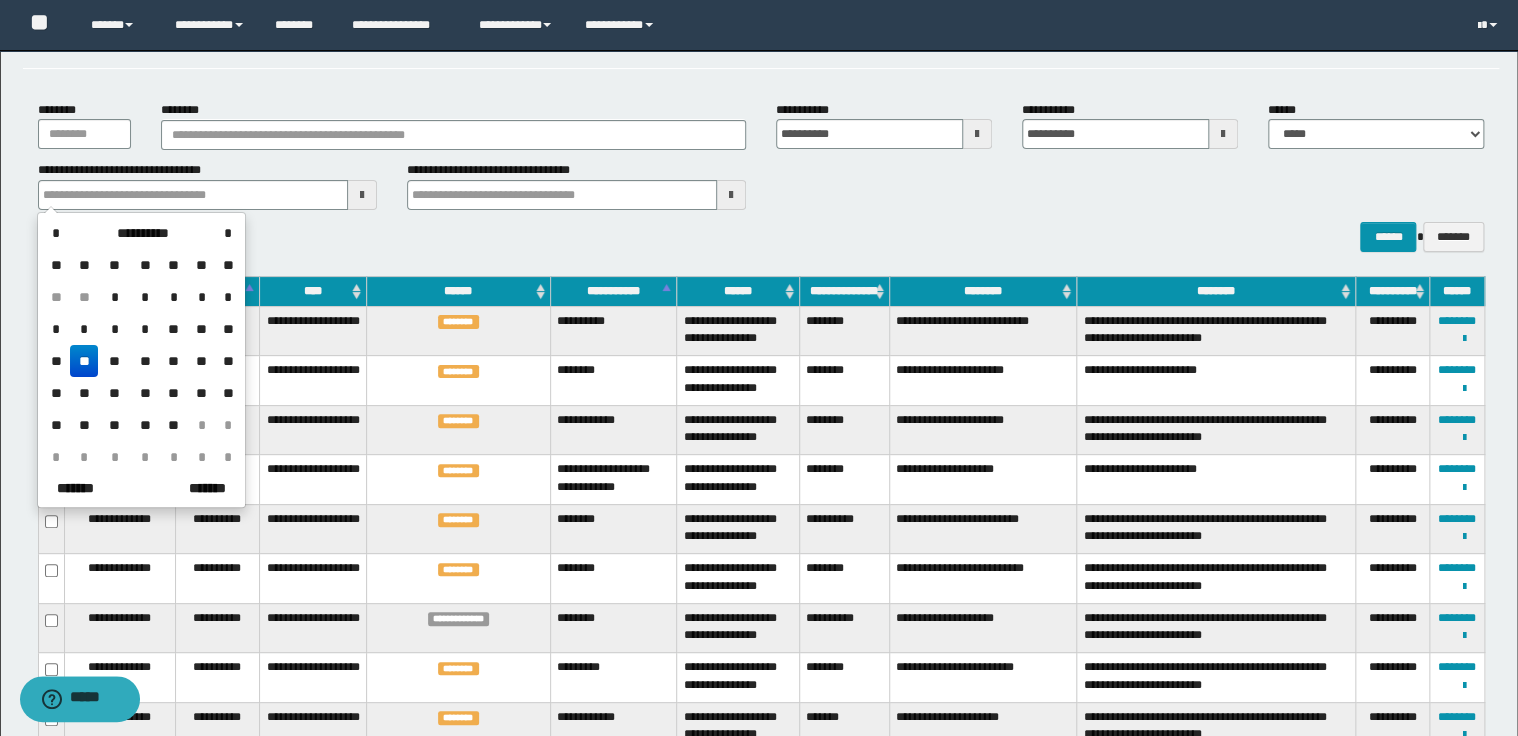 click on "**" at bounding box center [84, 361] 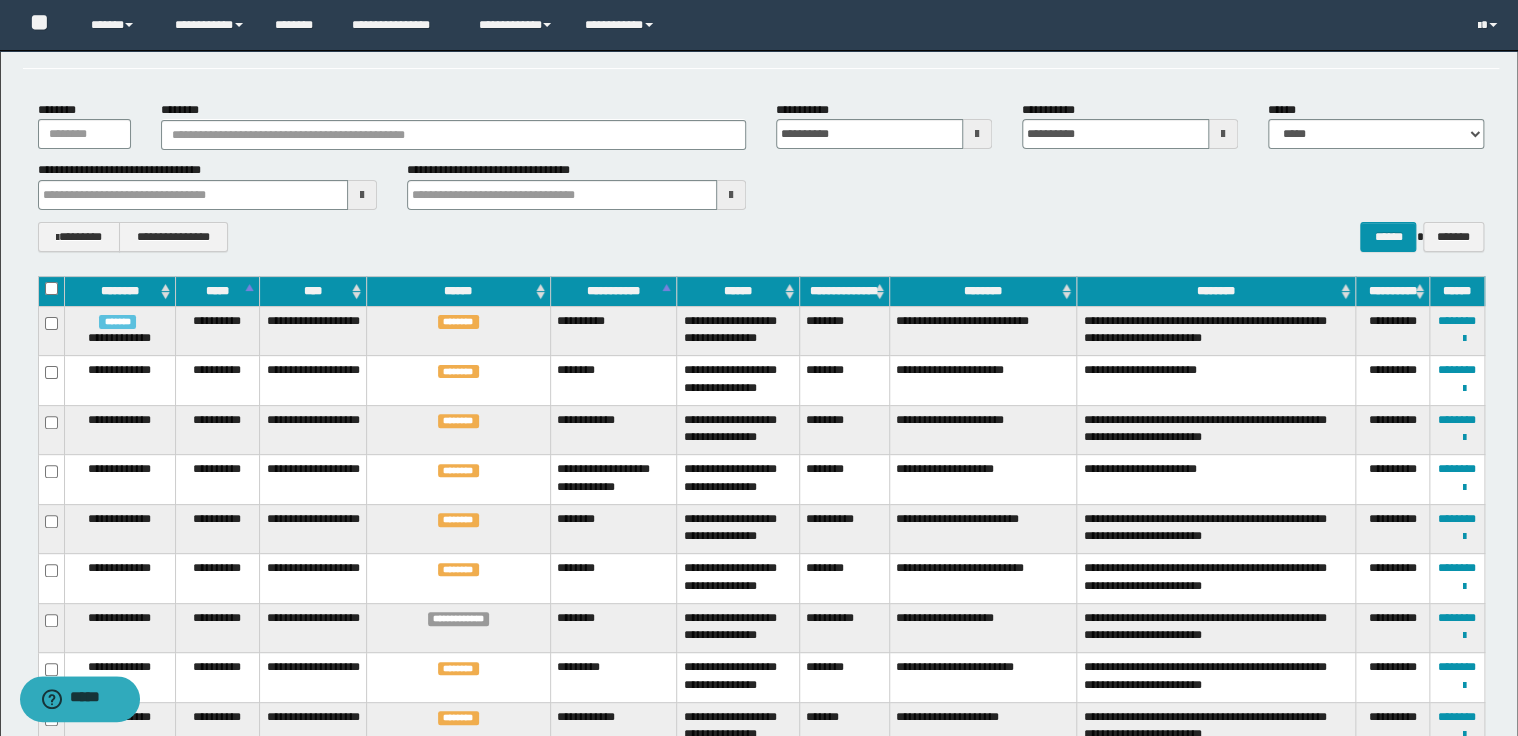 click at bounding box center (731, 195) 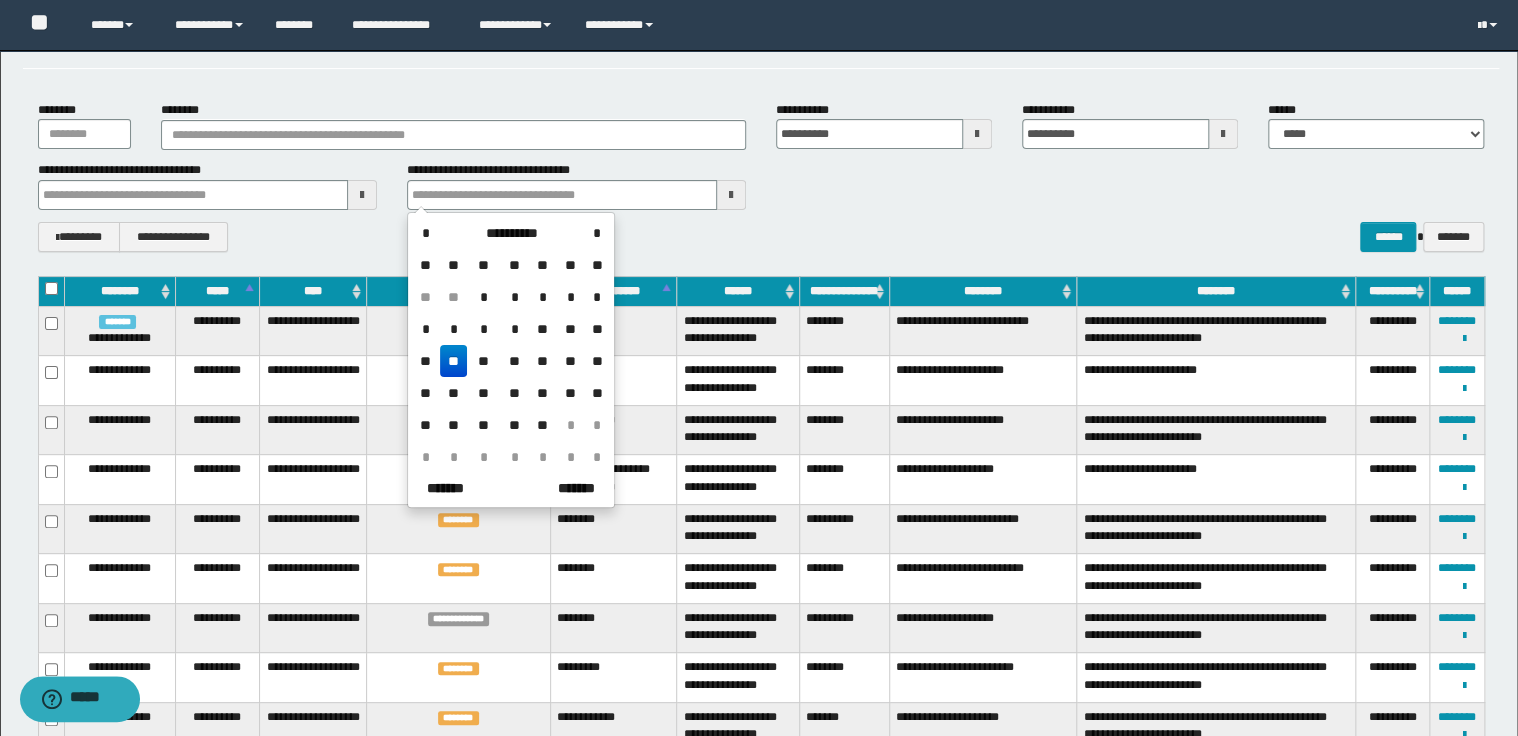 click on "**" at bounding box center (454, 361) 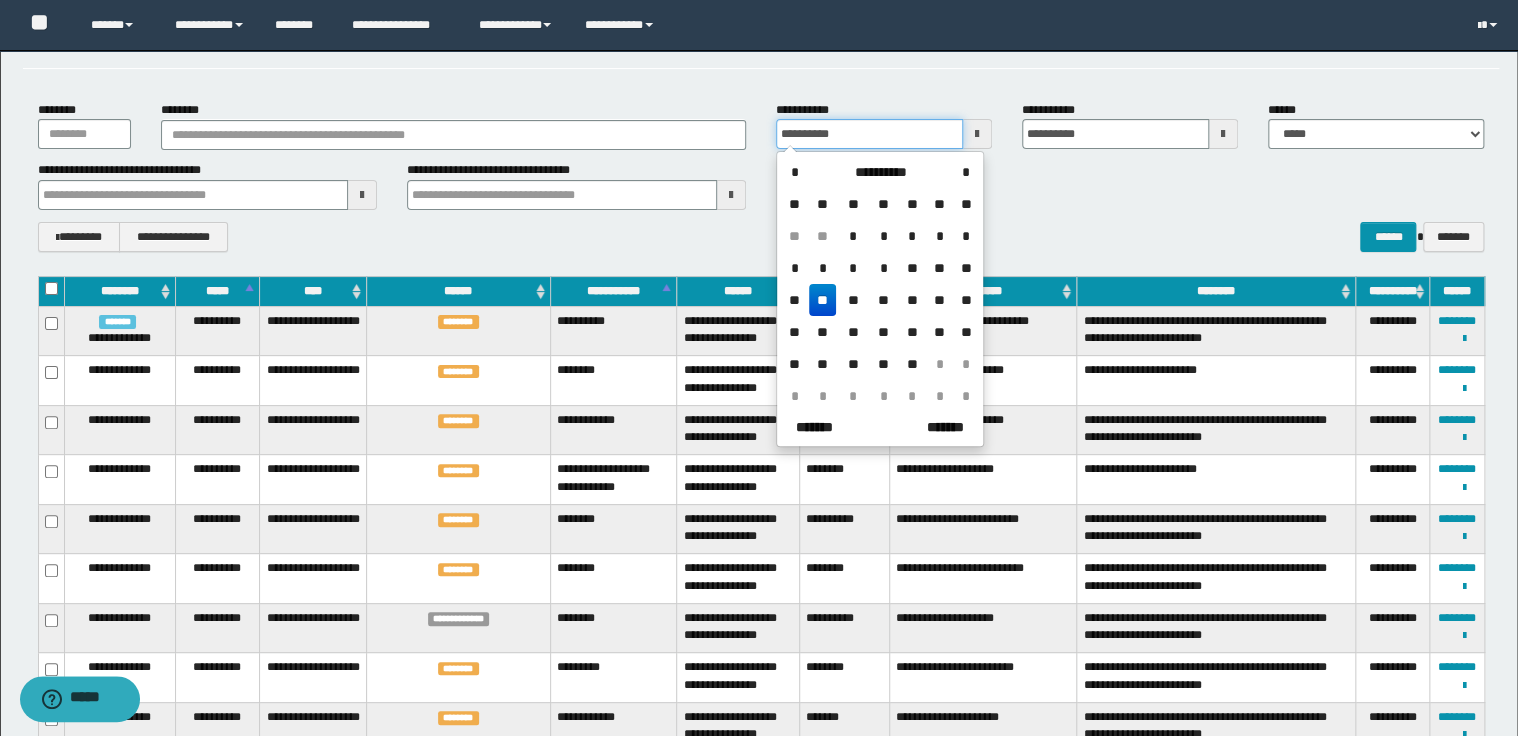 drag, startPoint x: 880, startPoint y: 142, endPoint x: 764, endPoint y: 134, distance: 116.275536 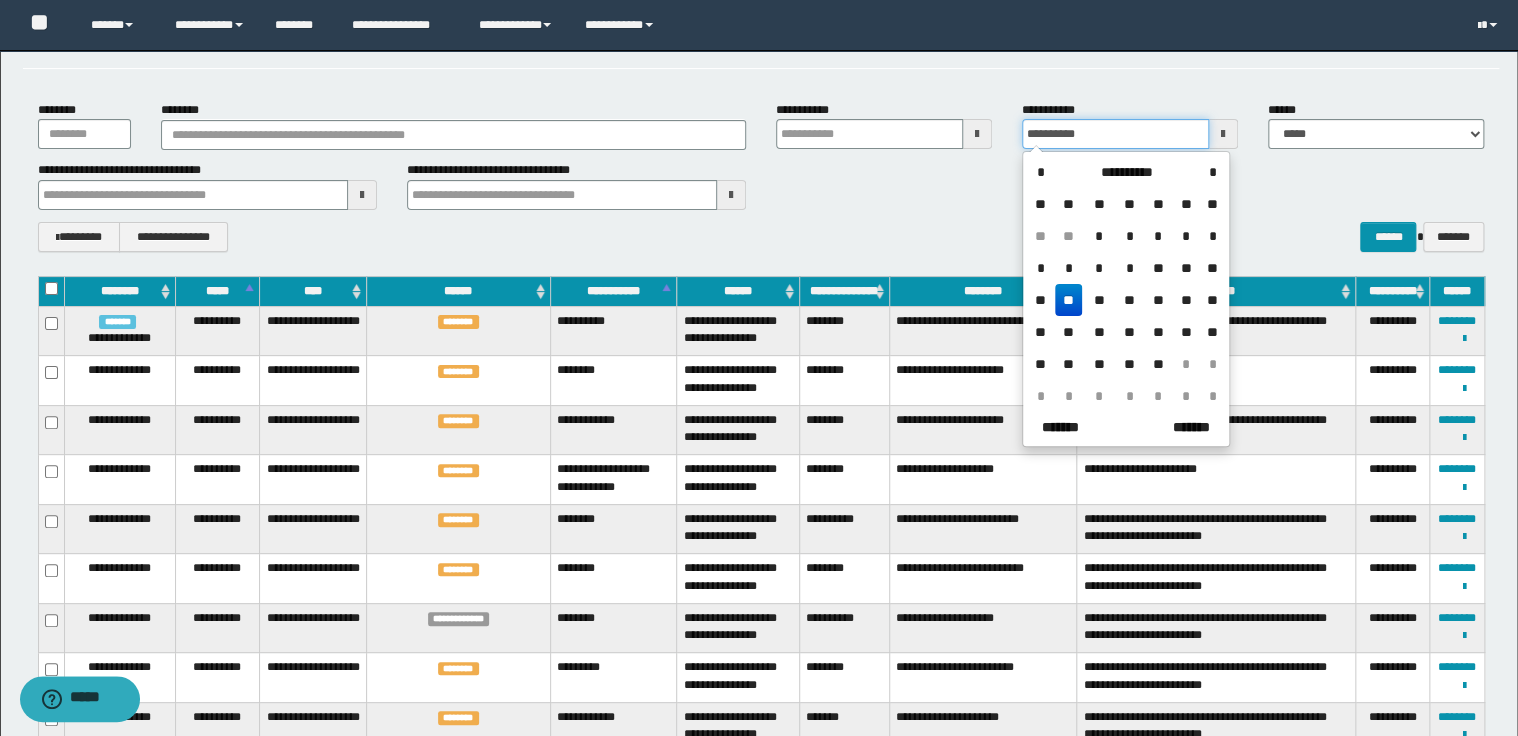 drag, startPoint x: 1123, startPoint y: 129, endPoint x: 1008, endPoint y: 122, distance: 115.212845 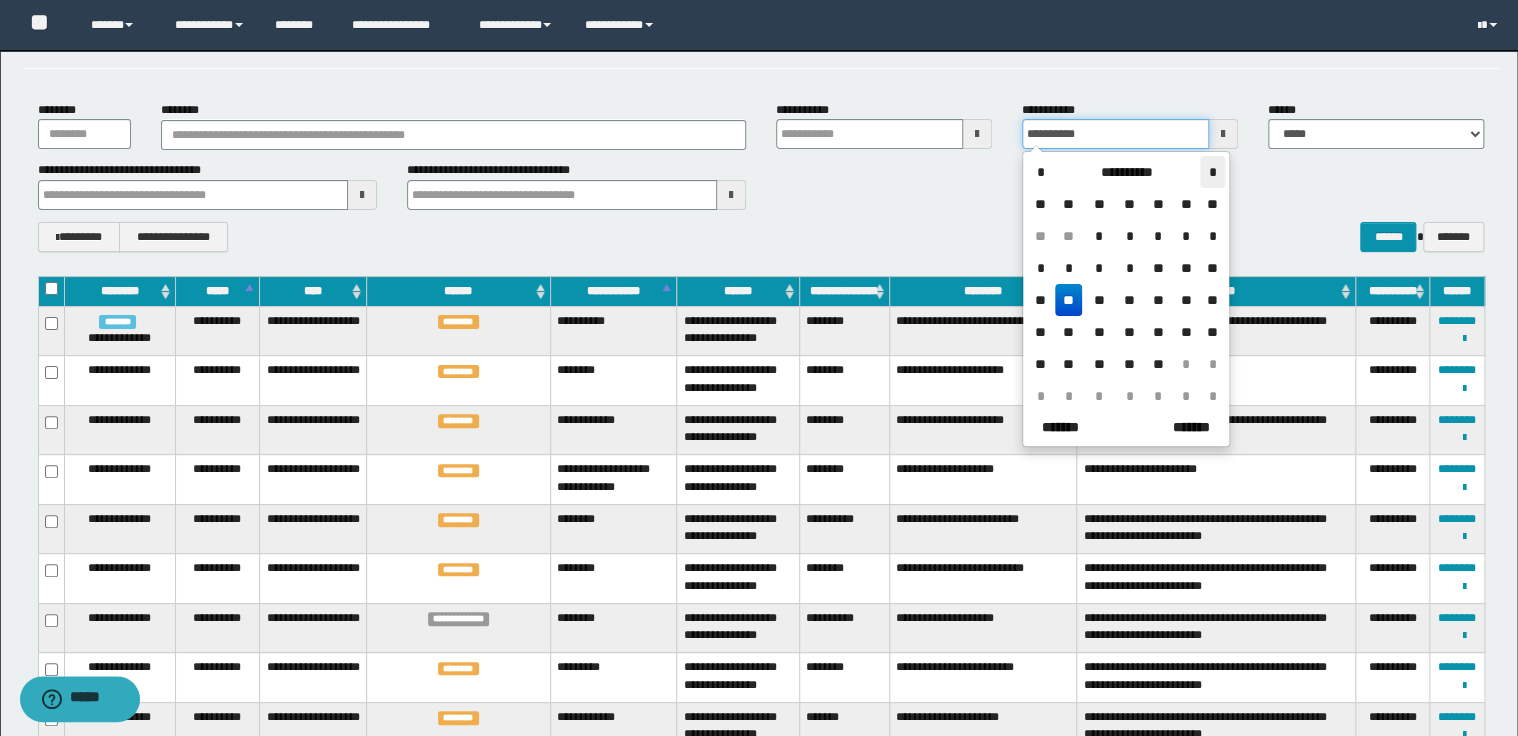 type 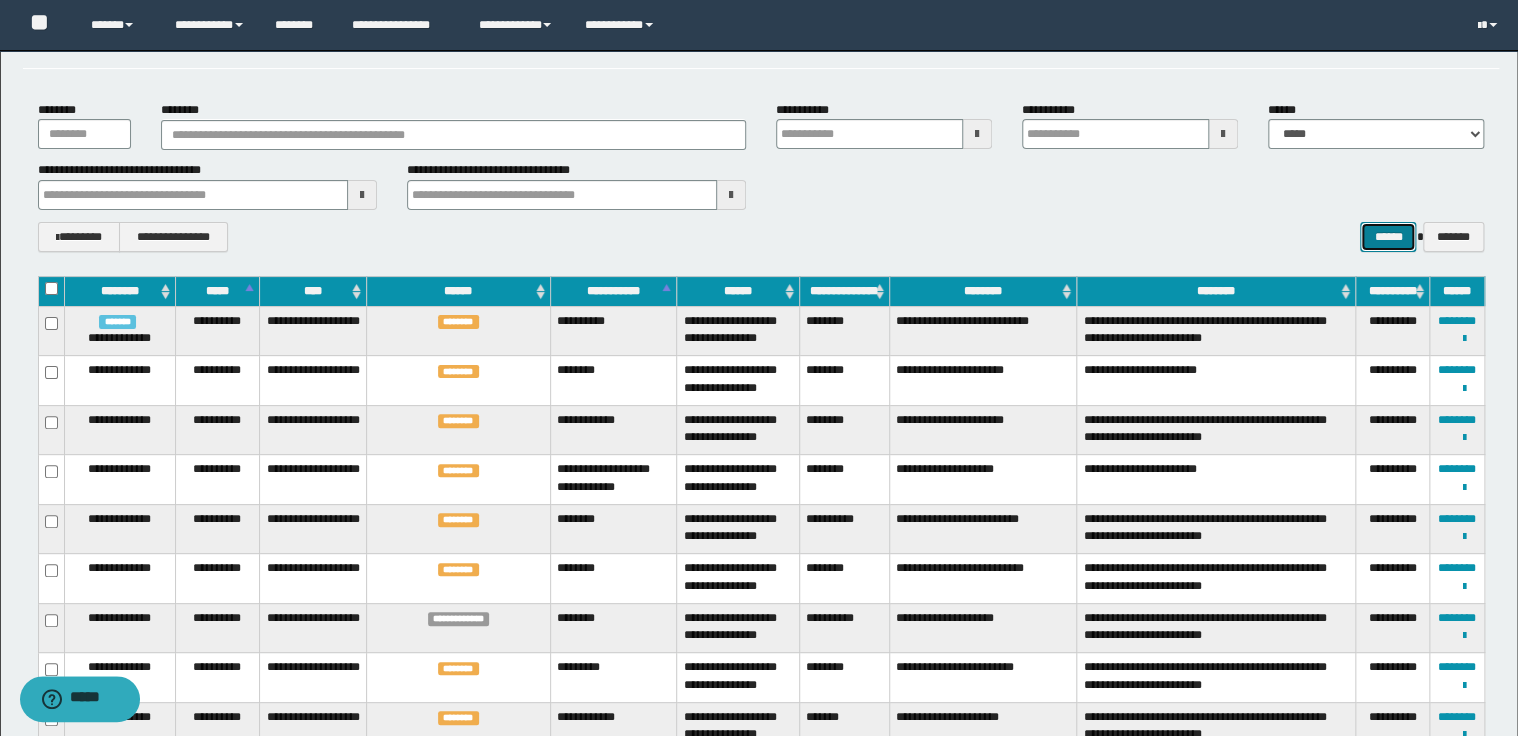 click on "******" at bounding box center (1388, 237) 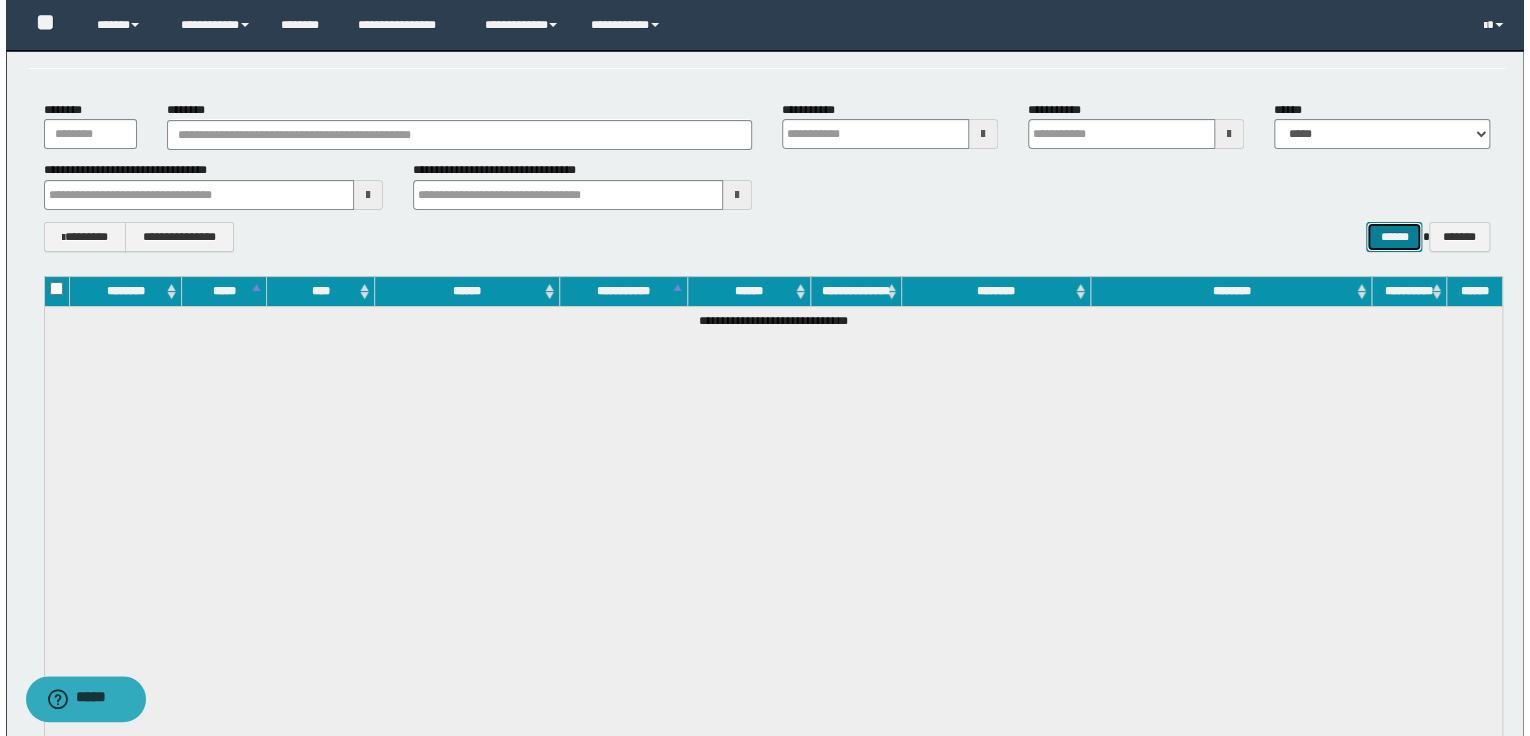 scroll, scrollTop: 0, scrollLeft: 0, axis: both 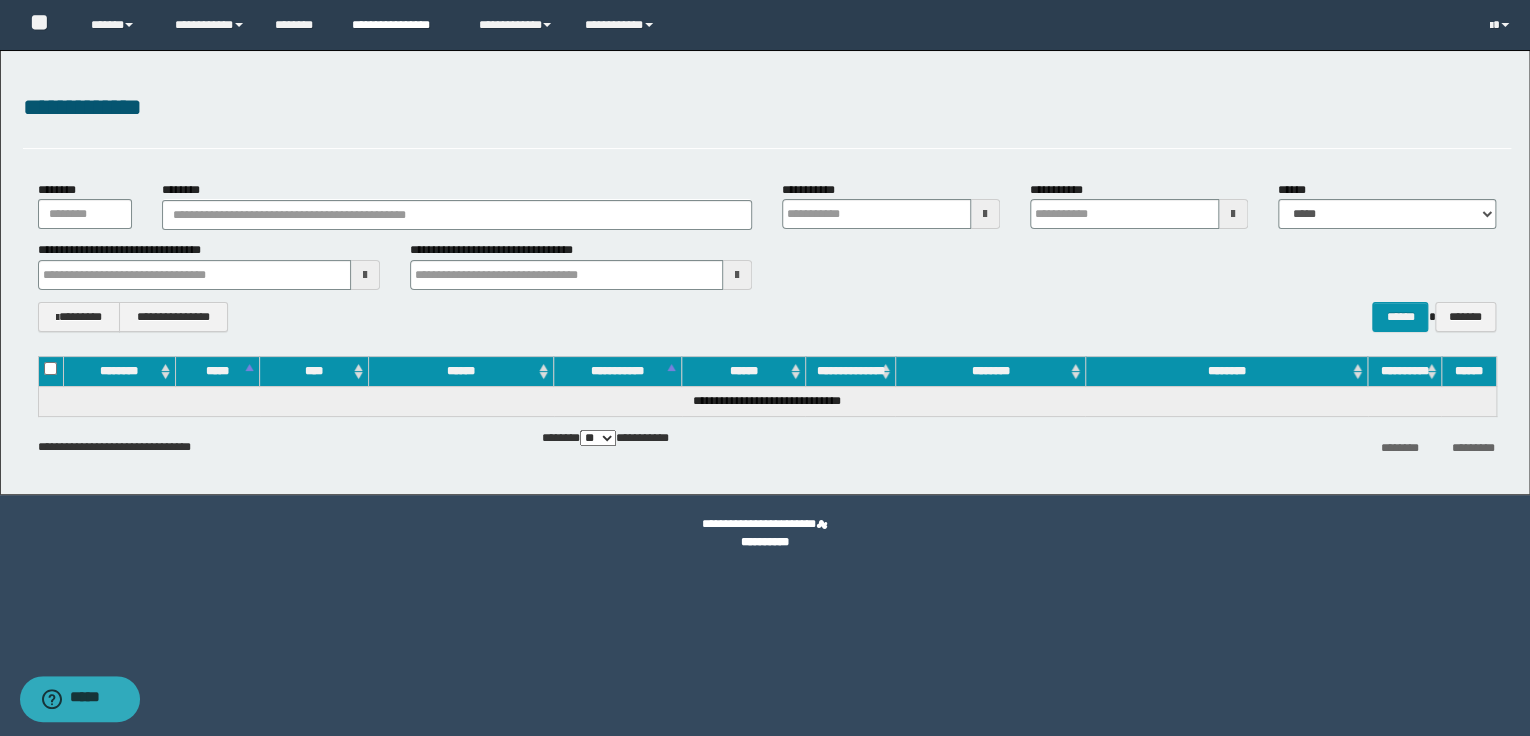 click on "**********" at bounding box center [400, 25] 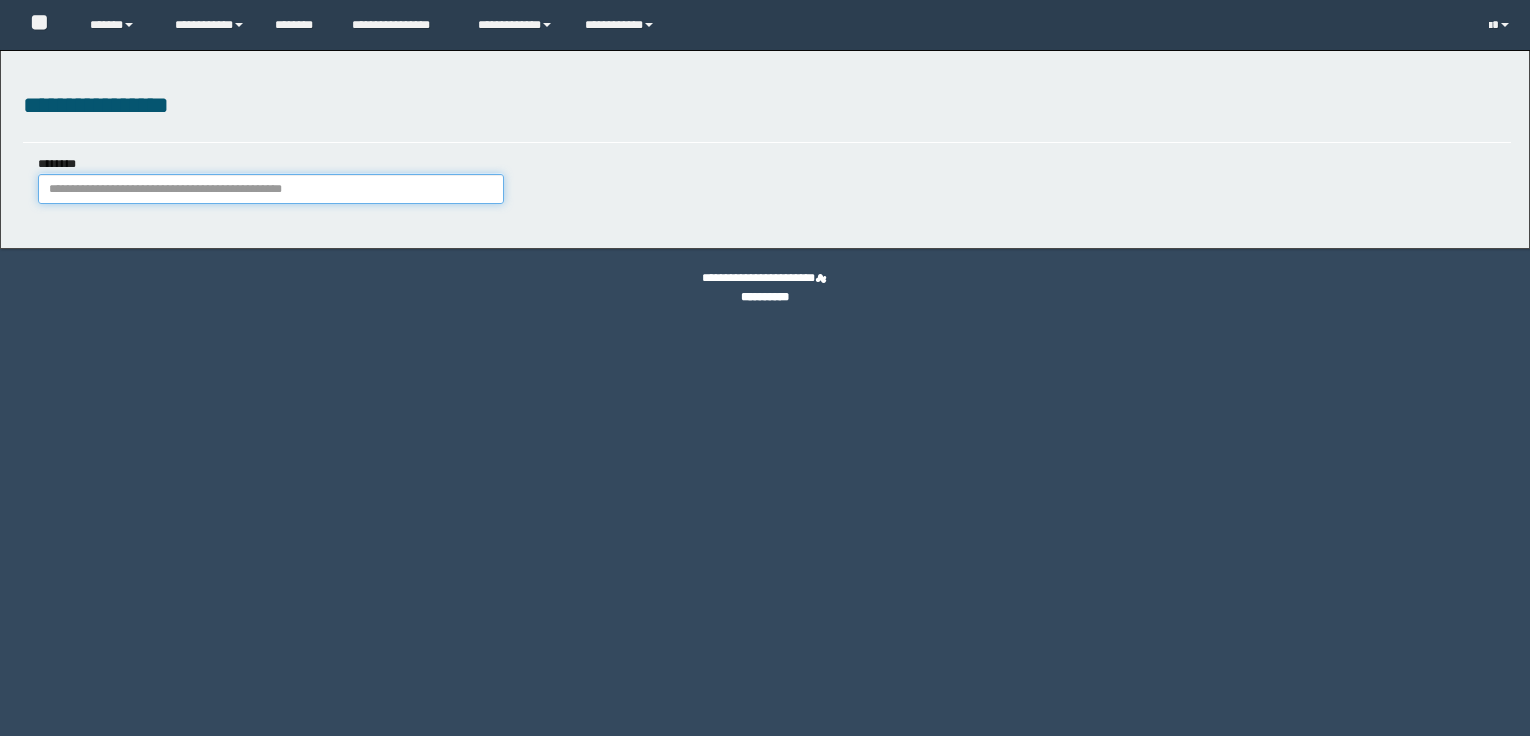 scroll, scrollTop: 0, scrollLeft: 0, axis: both 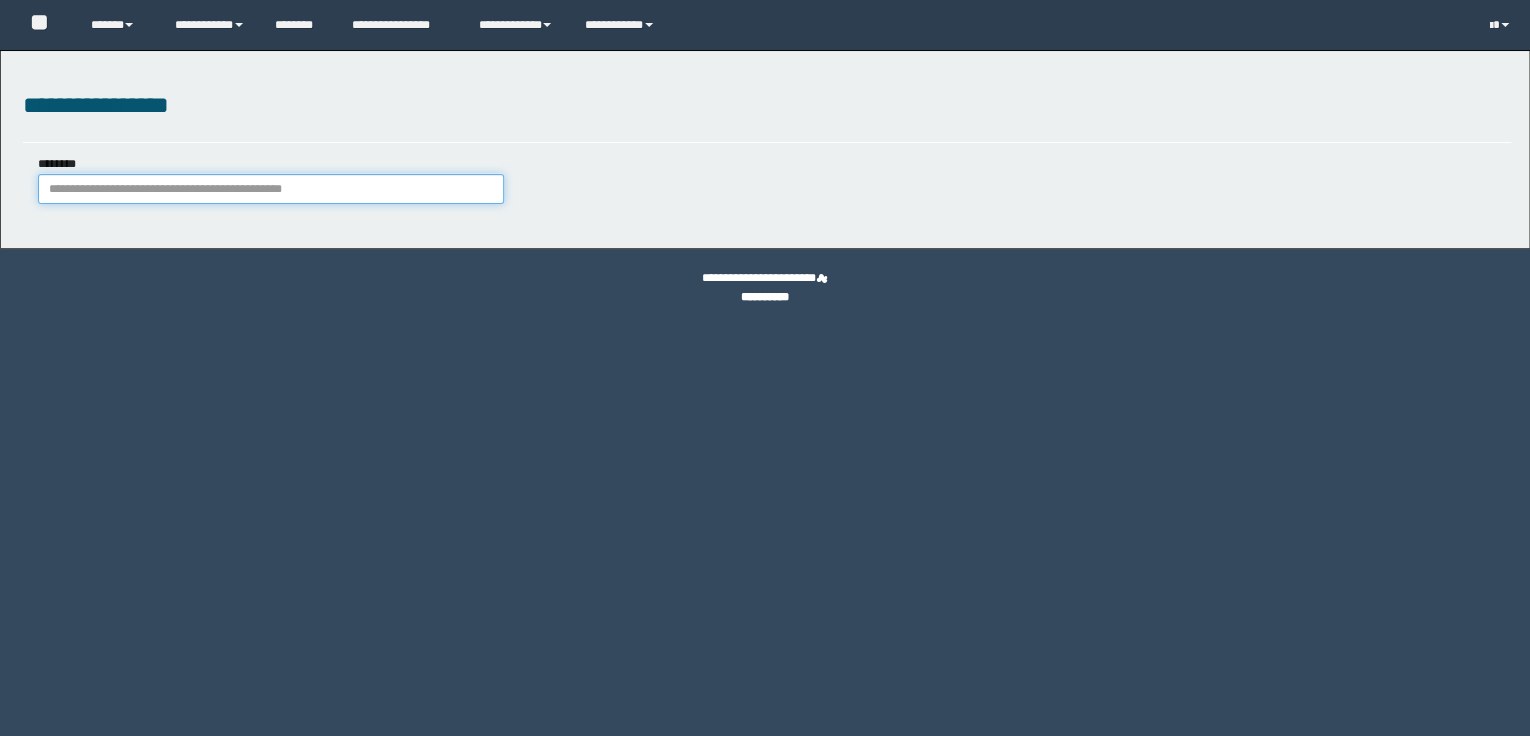 click on "********" at bounding box center (271, 189) 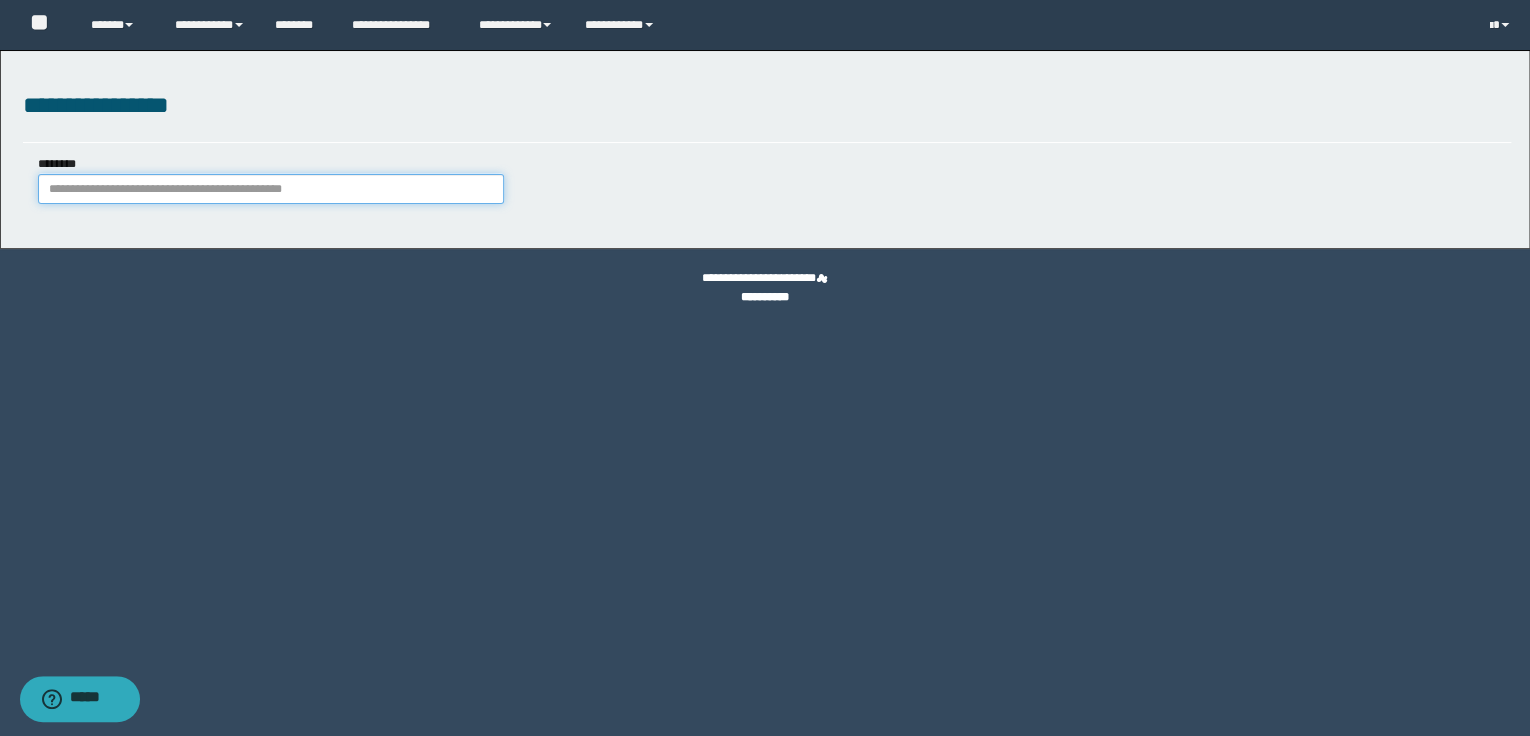 scroll, scrollTop: 0, scrollLeft: 0, axis: both 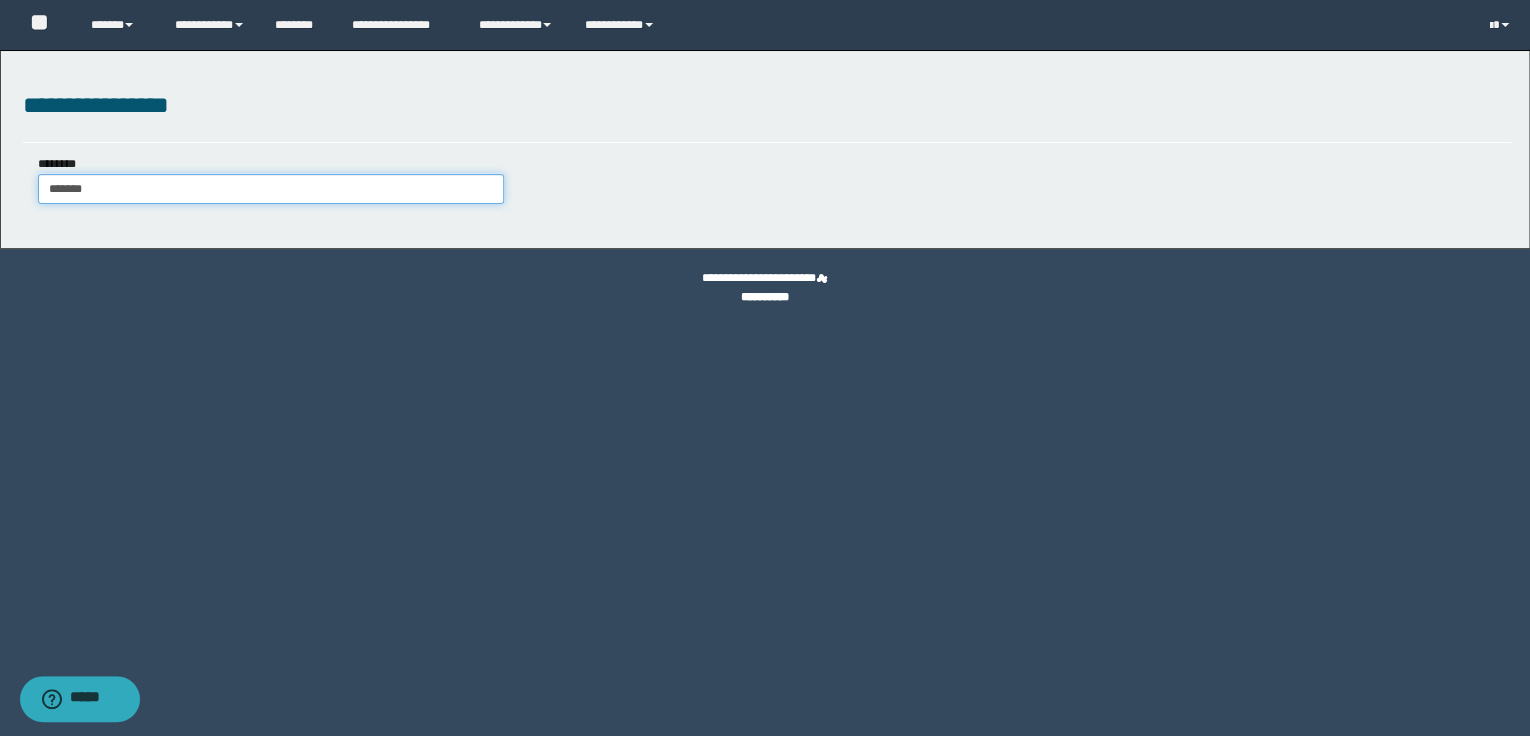 type on "*******" 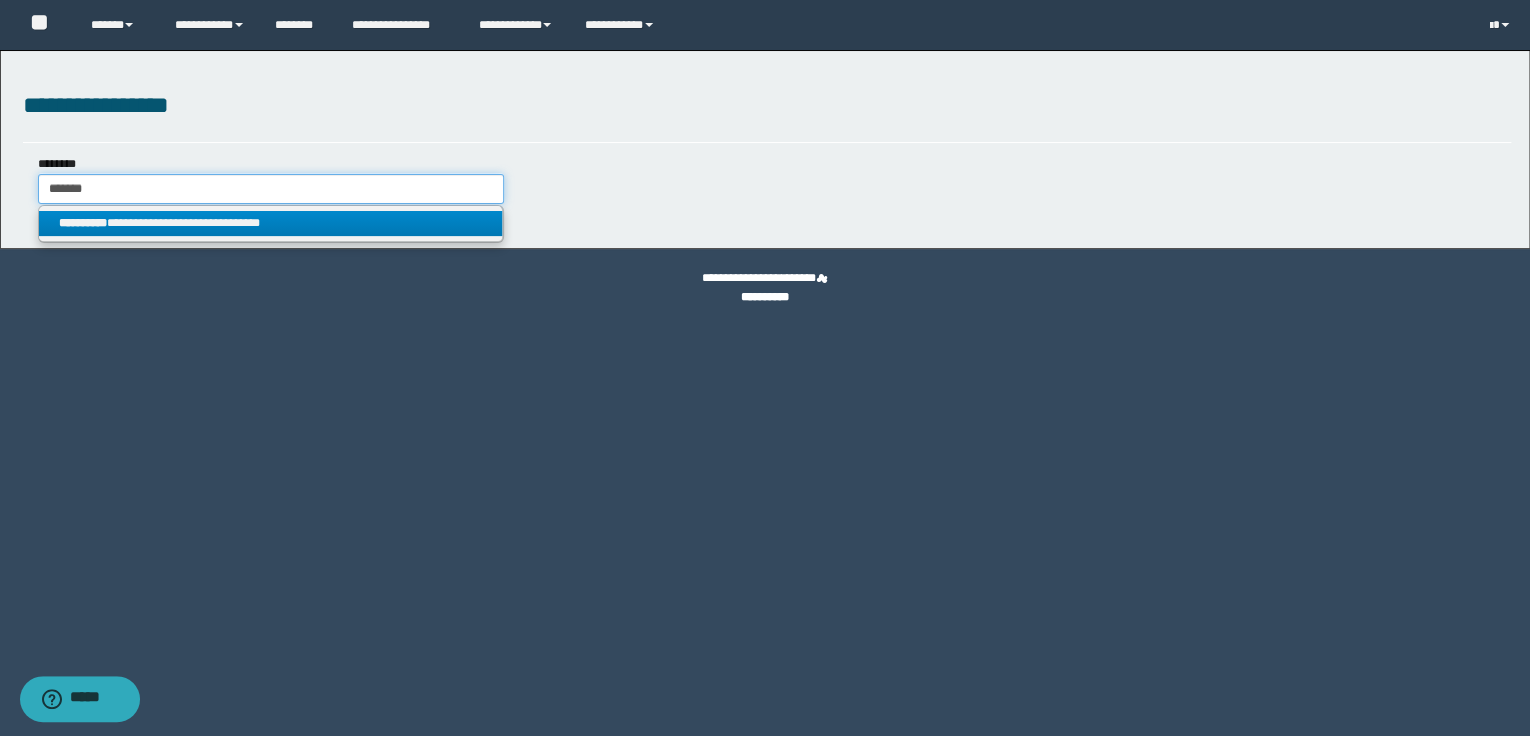 type on "*******" 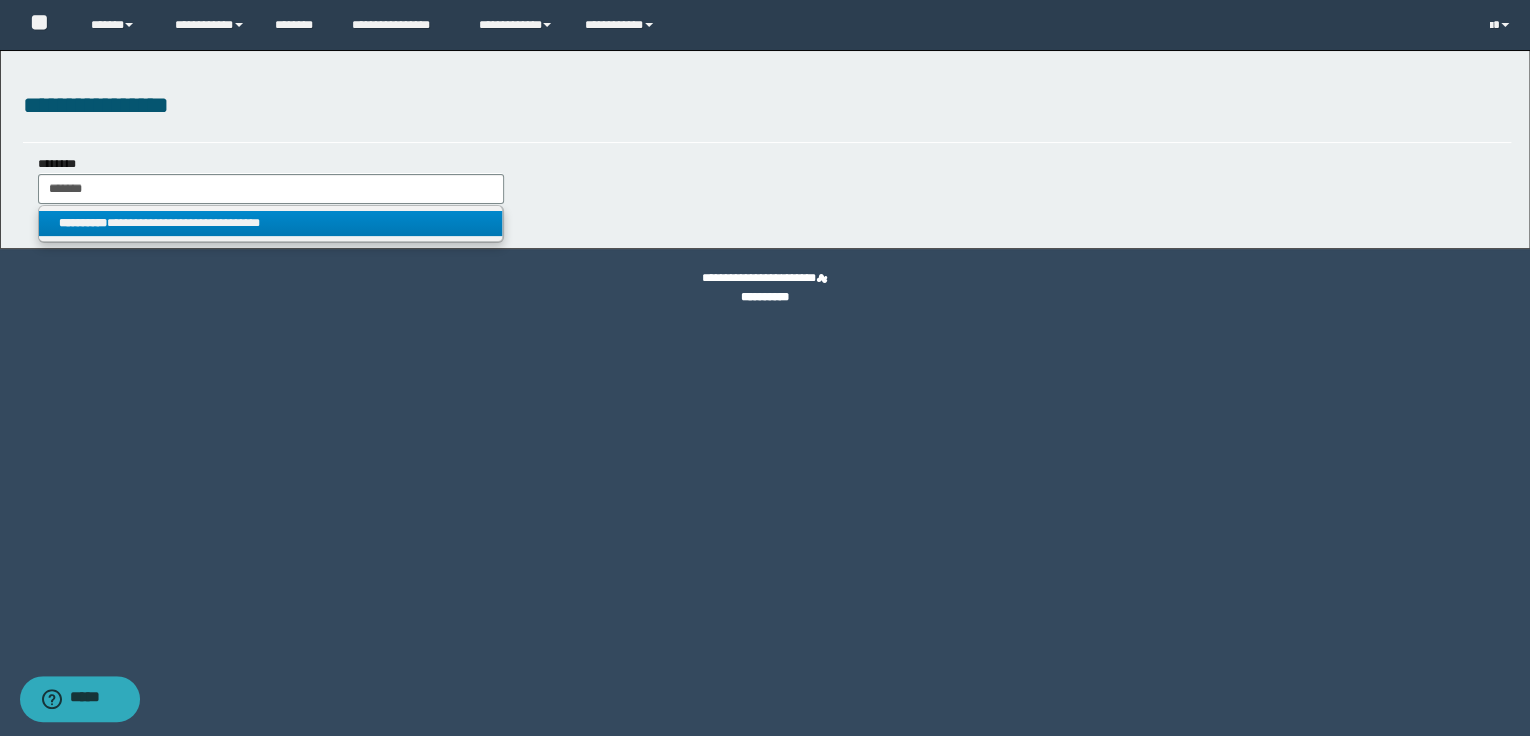 click on "**********" at bounding box center [271, 223] 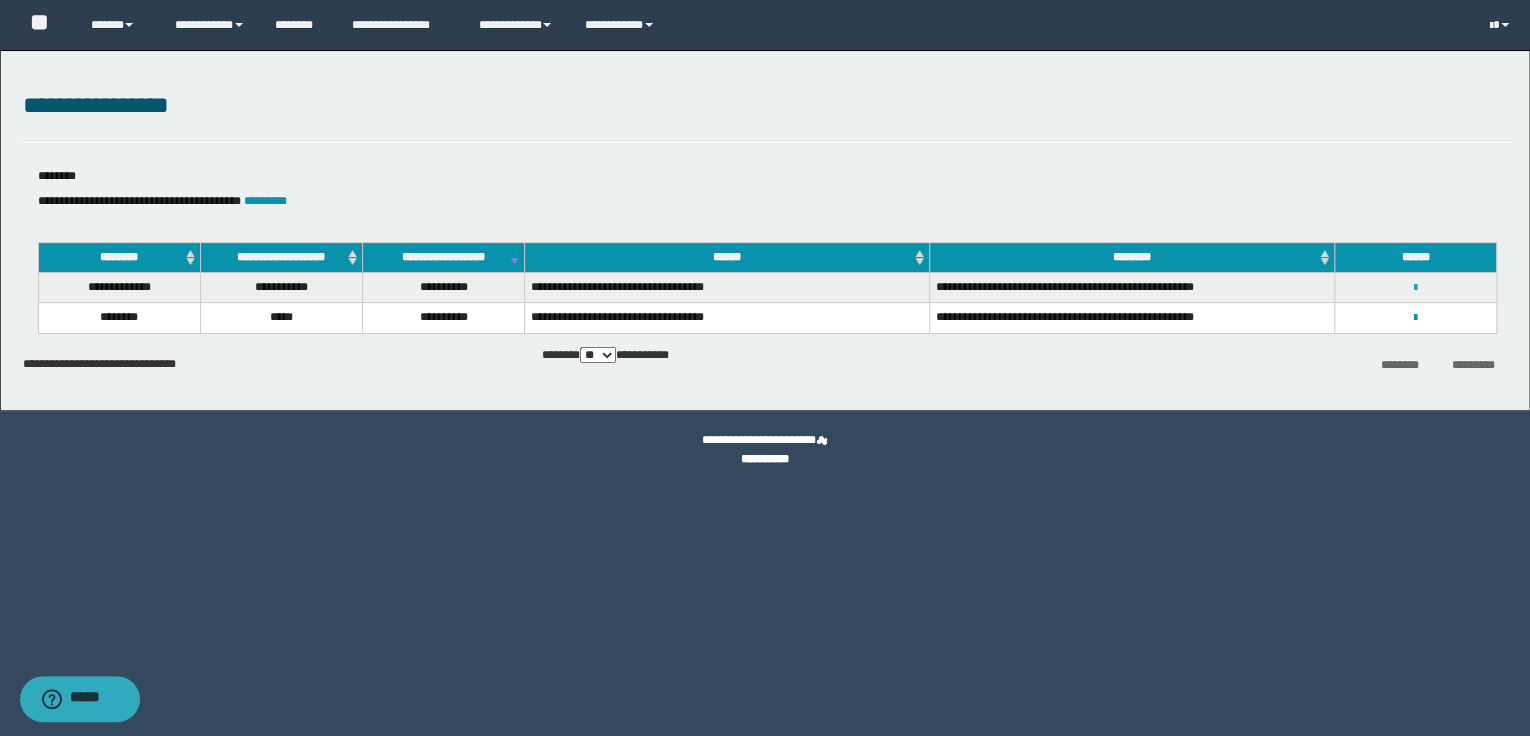click at bounding box center (1415, 288) 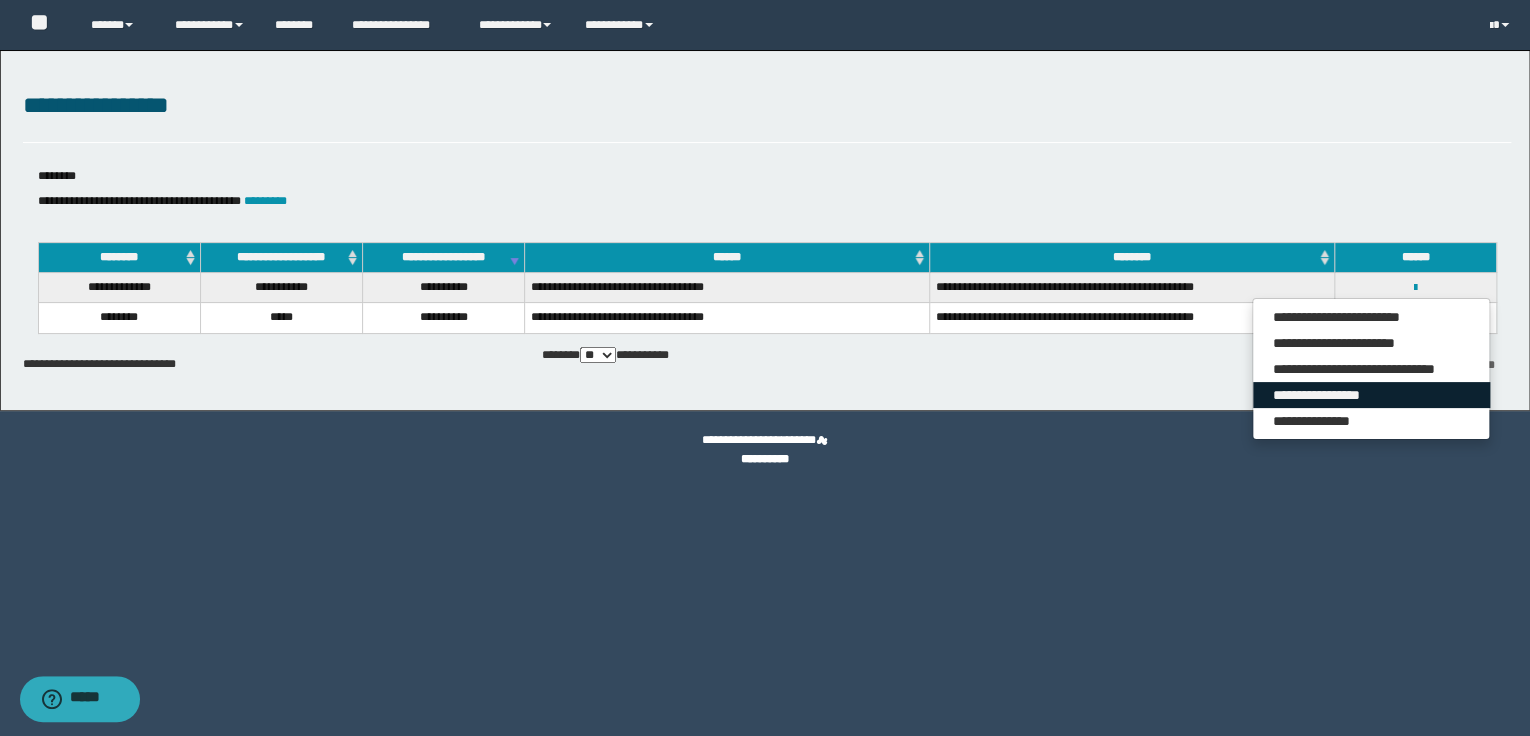 click on "**********" at bounding box center [1371, 395] 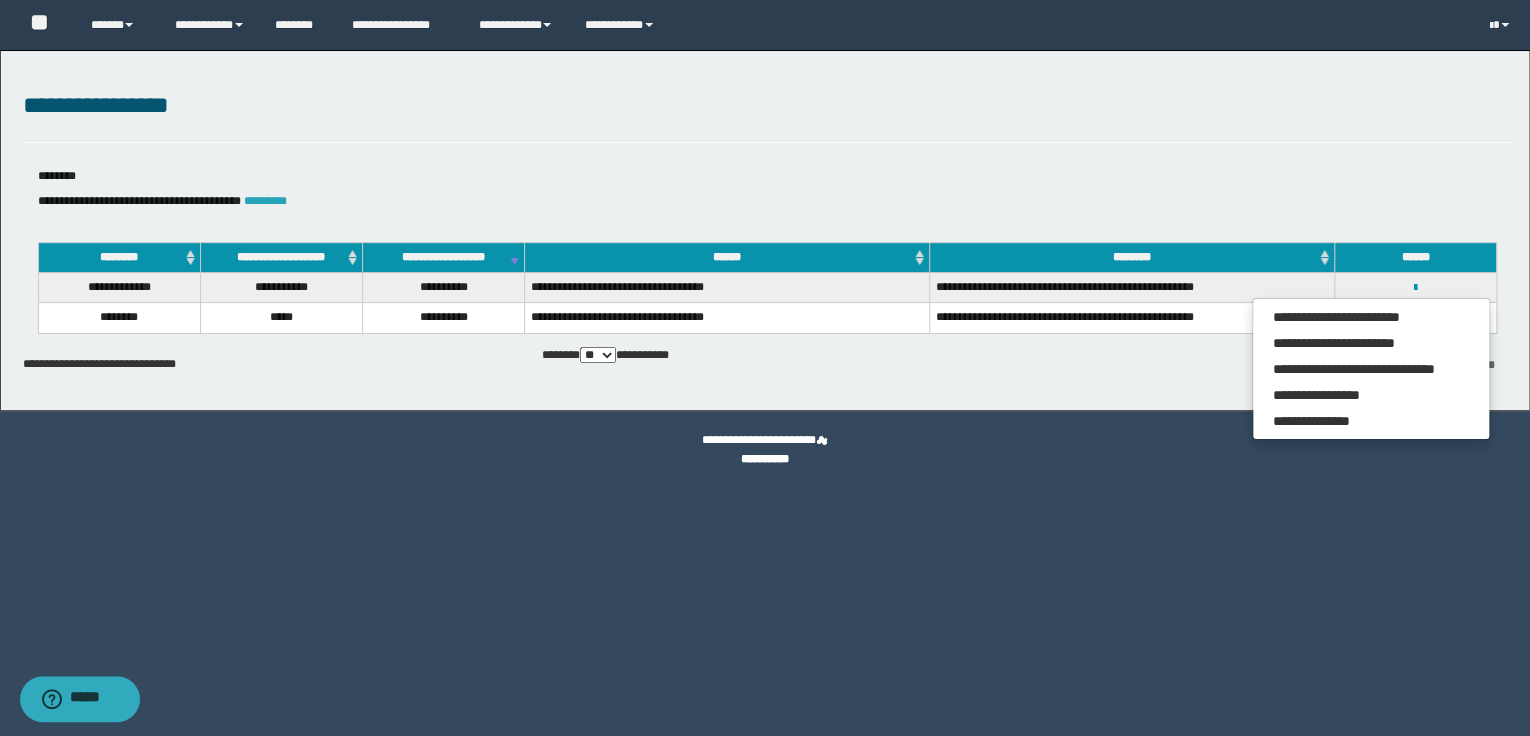 click on "*********" at bounding box center [265, 201] 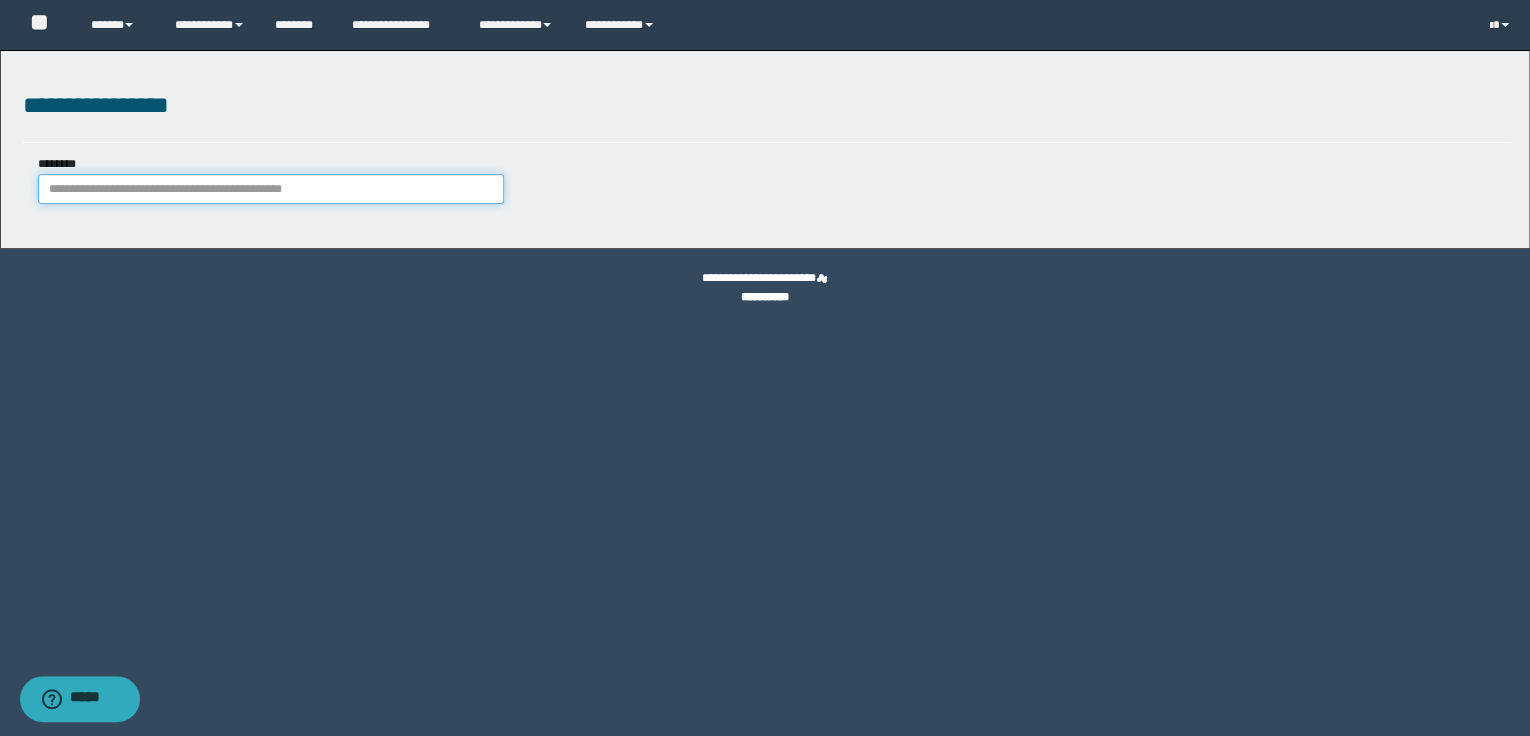 click on "********" at bounding box center [271, 189] 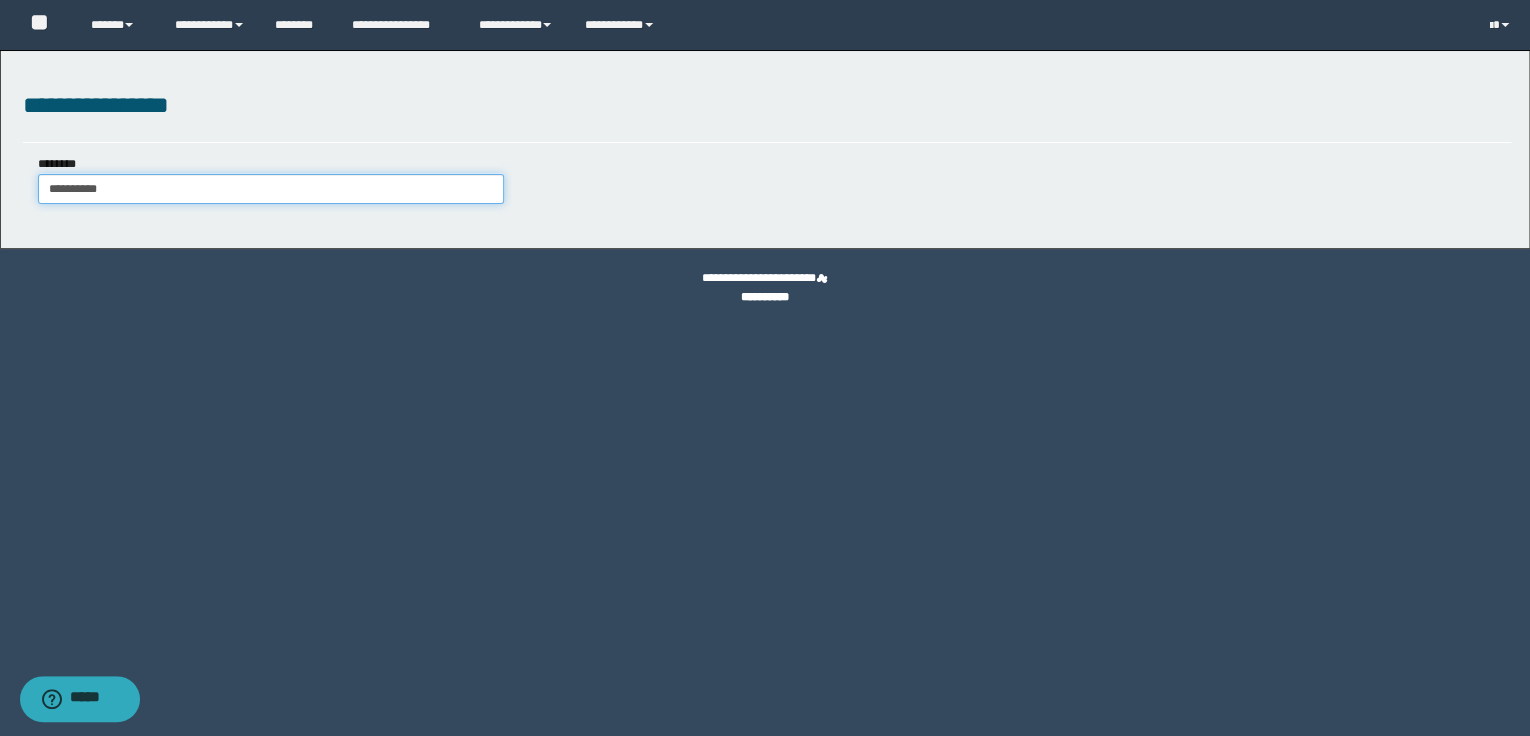 type on "**********" 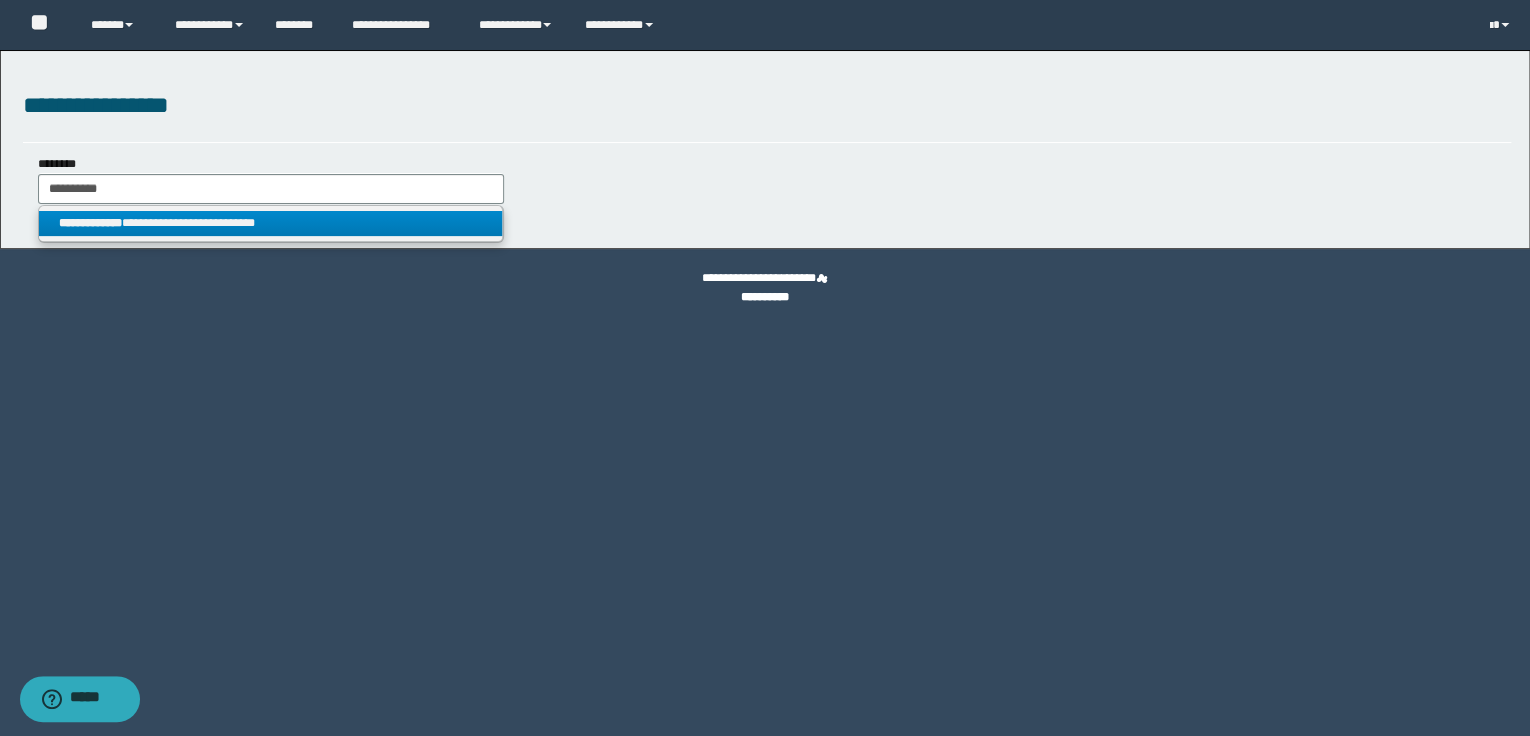 click on "**********" at bounding box center (271, 223) 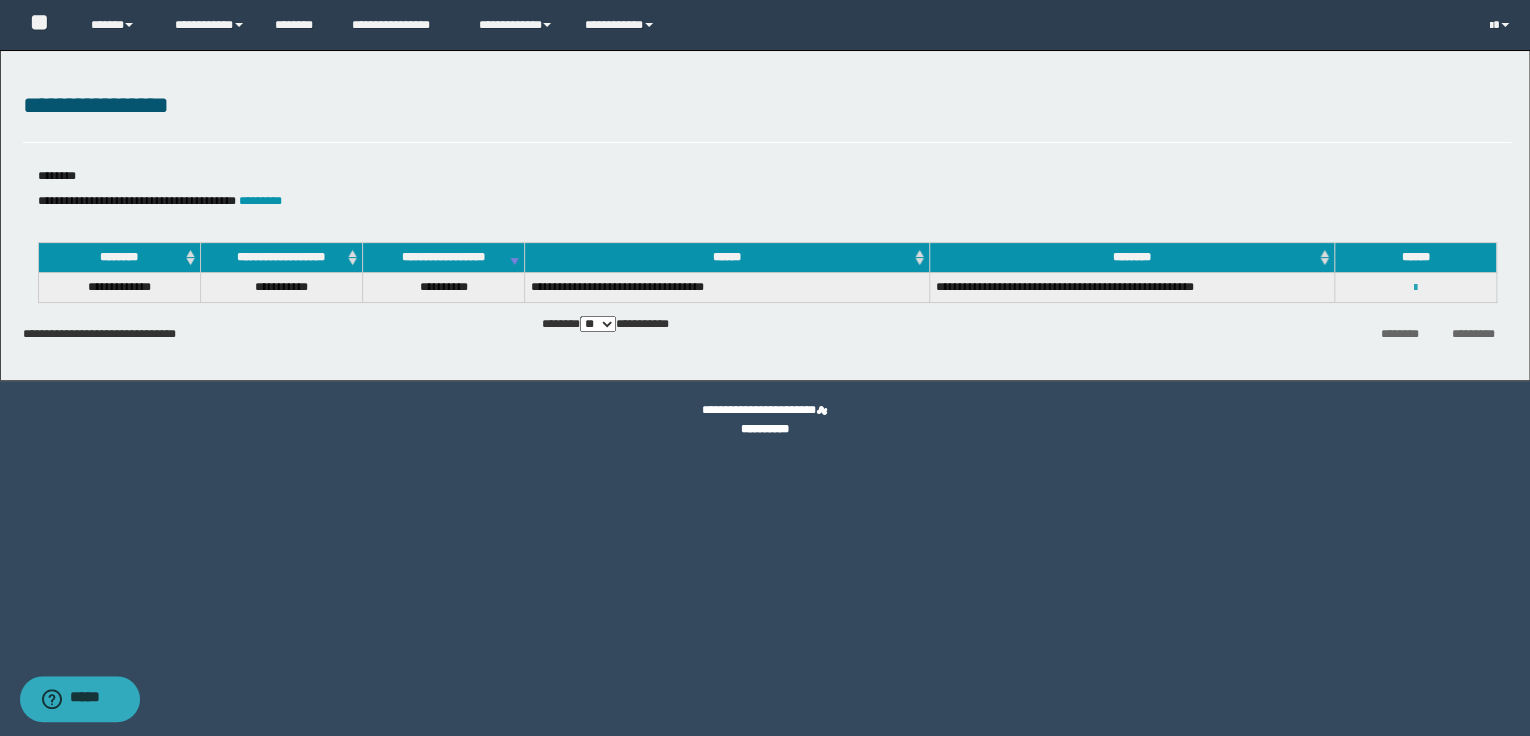 click at bounding box center [1415, 288] 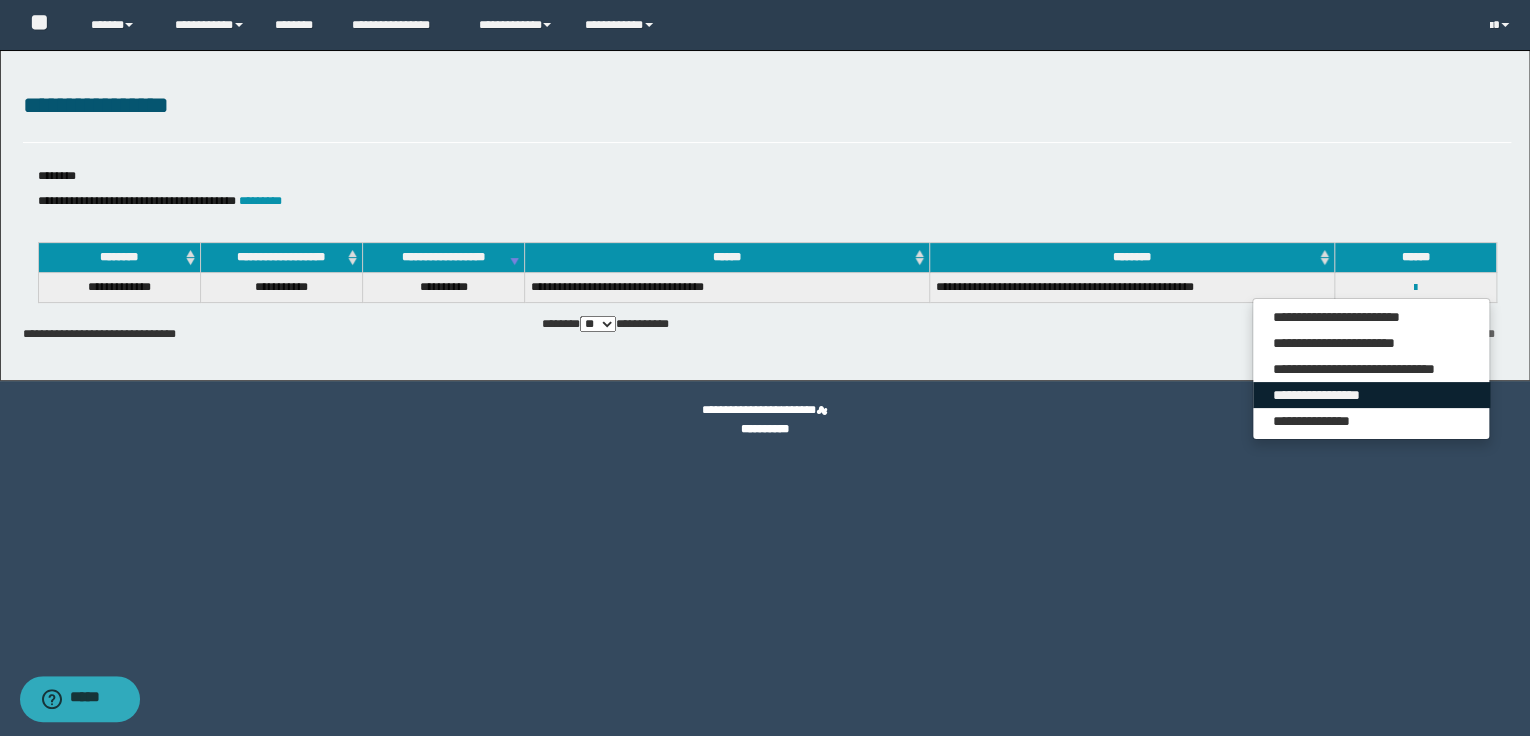 click on "**********" at bounding box center [1371, 395] 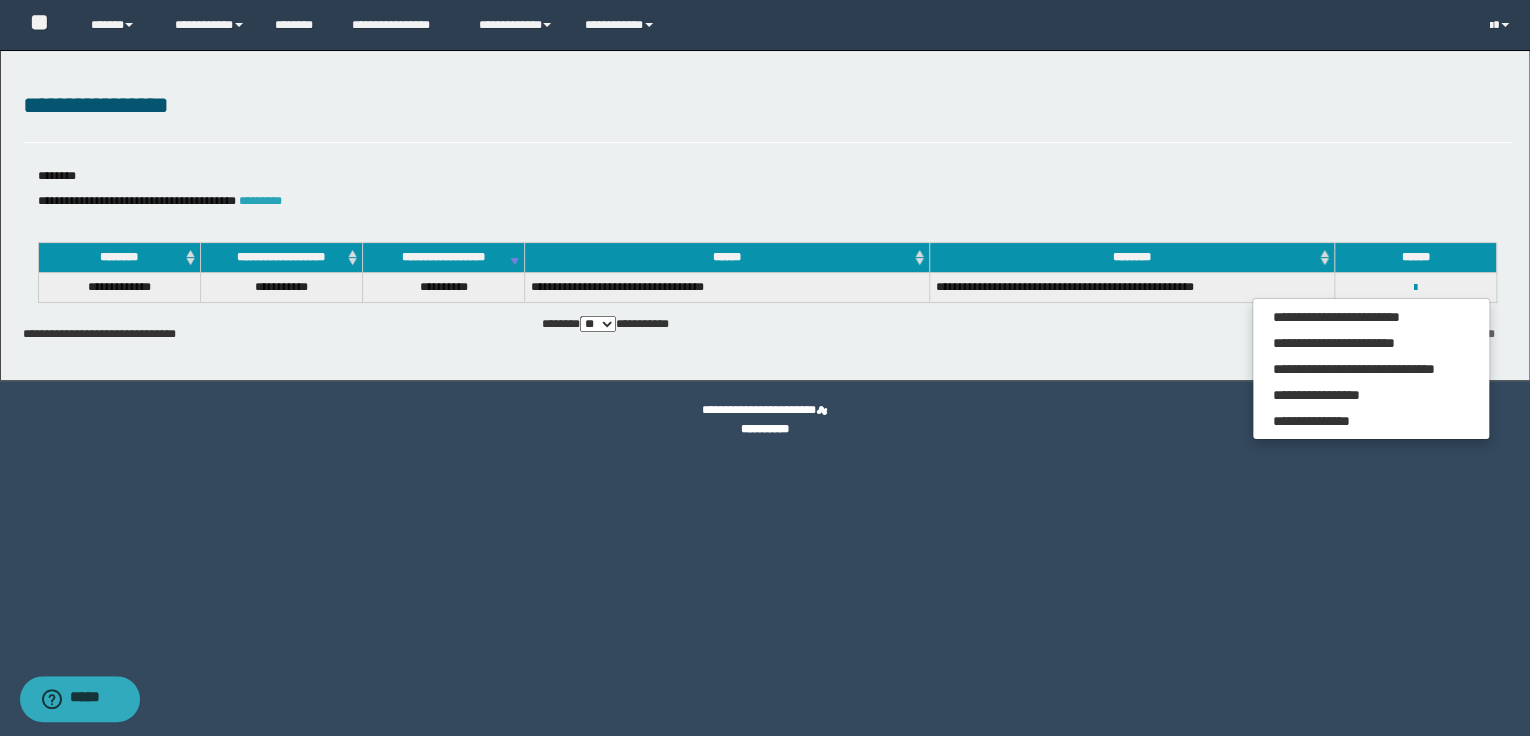 click on "*********" at bounding box center (260, 201) 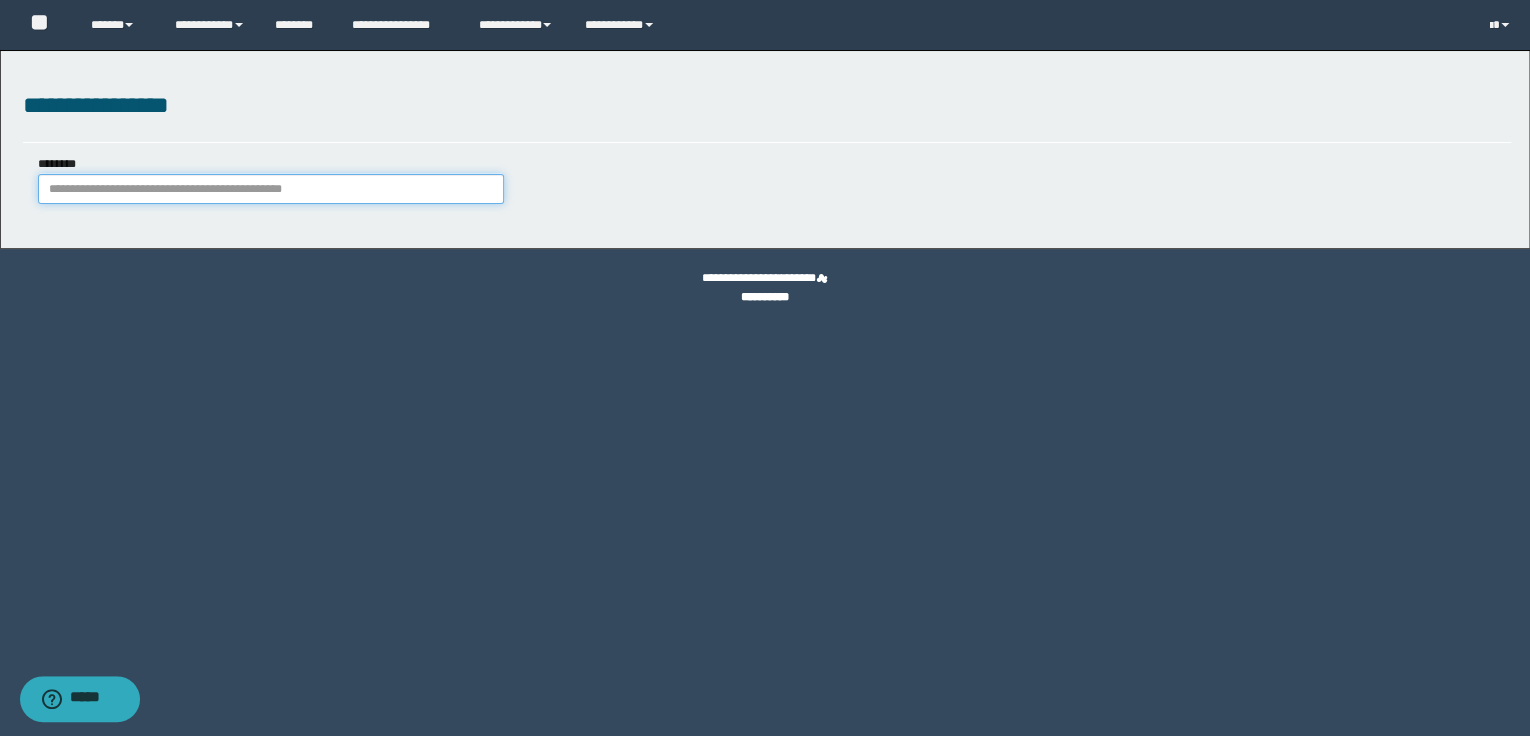 click on "********" at bounding box center (271, 189) 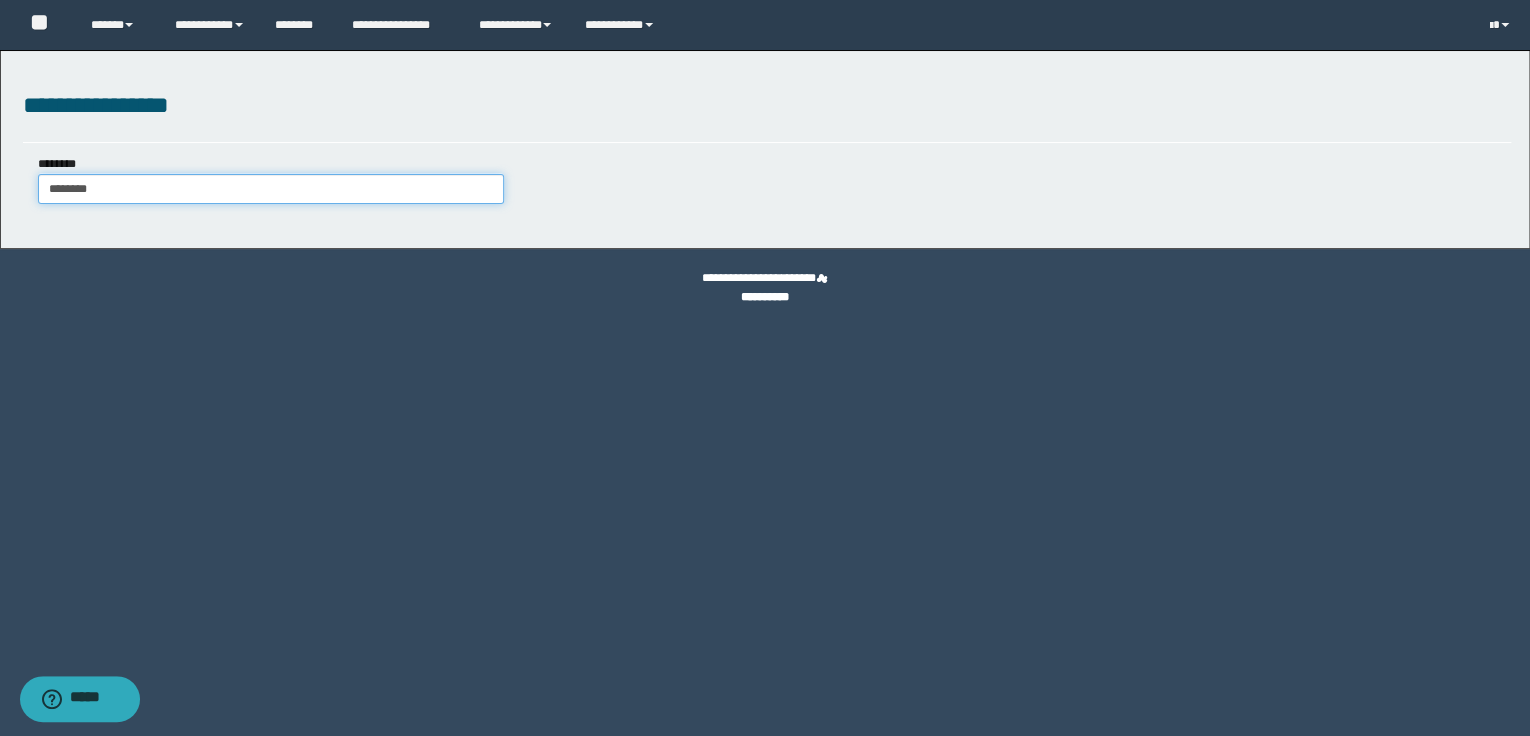 type on "********" 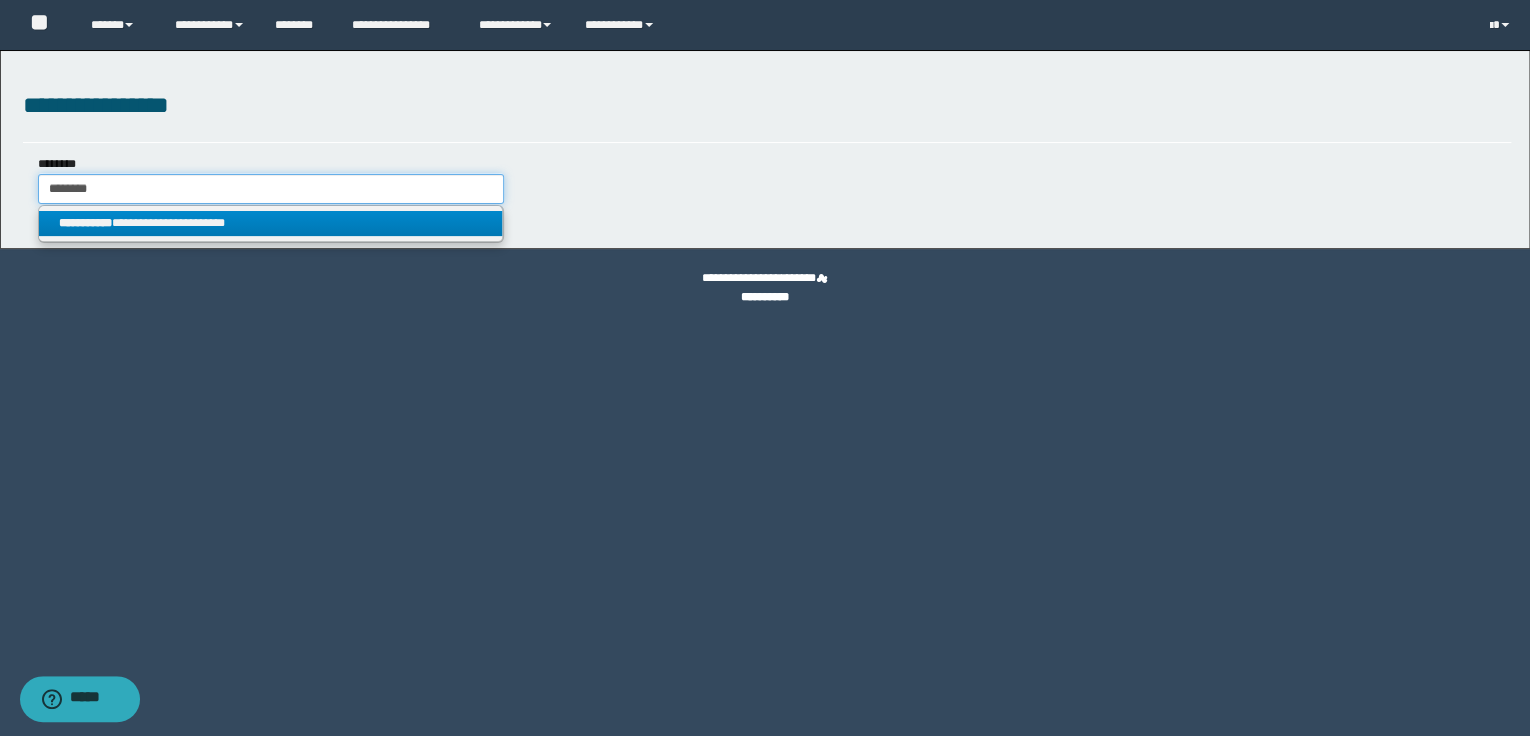 type on "********" 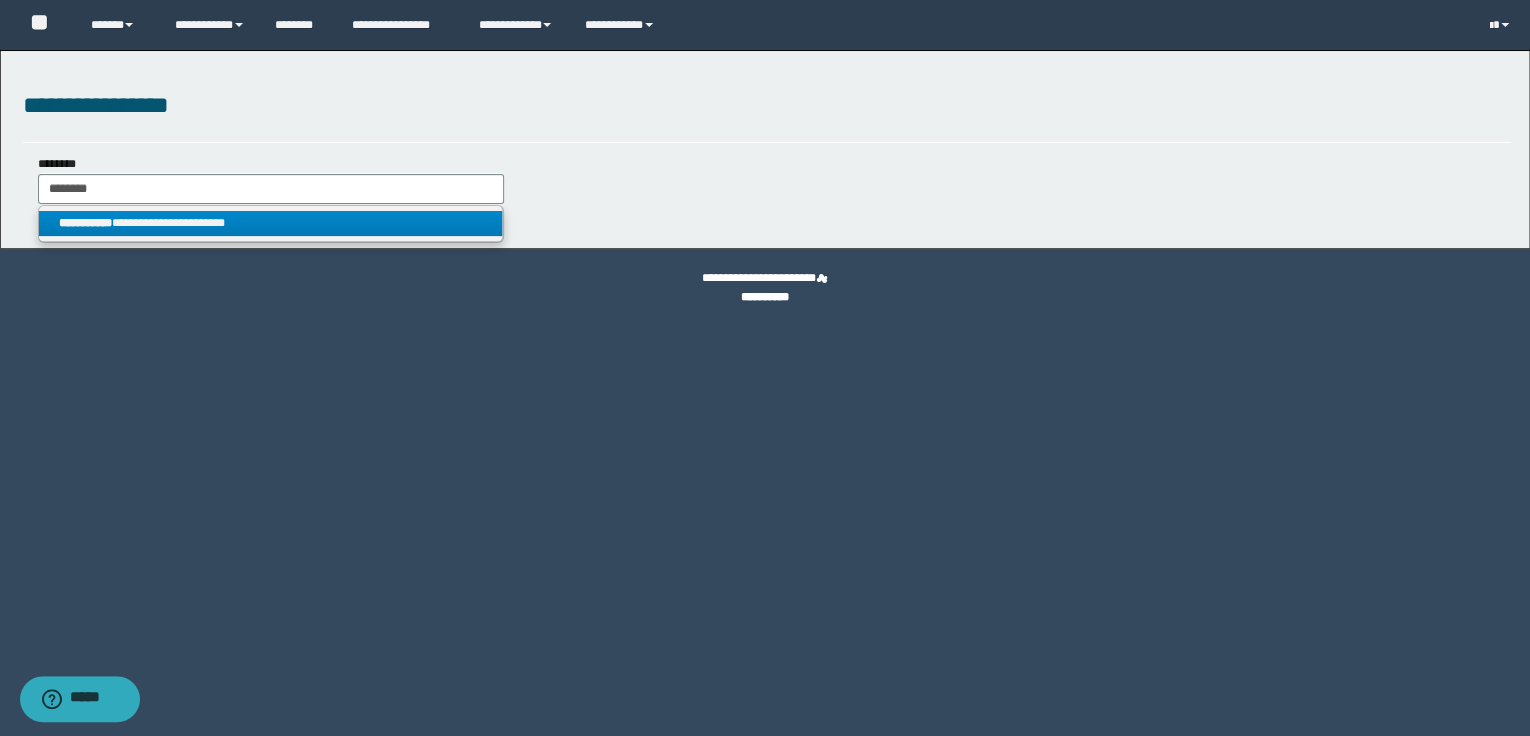 click on "**********" at bounding box center (271, 223) 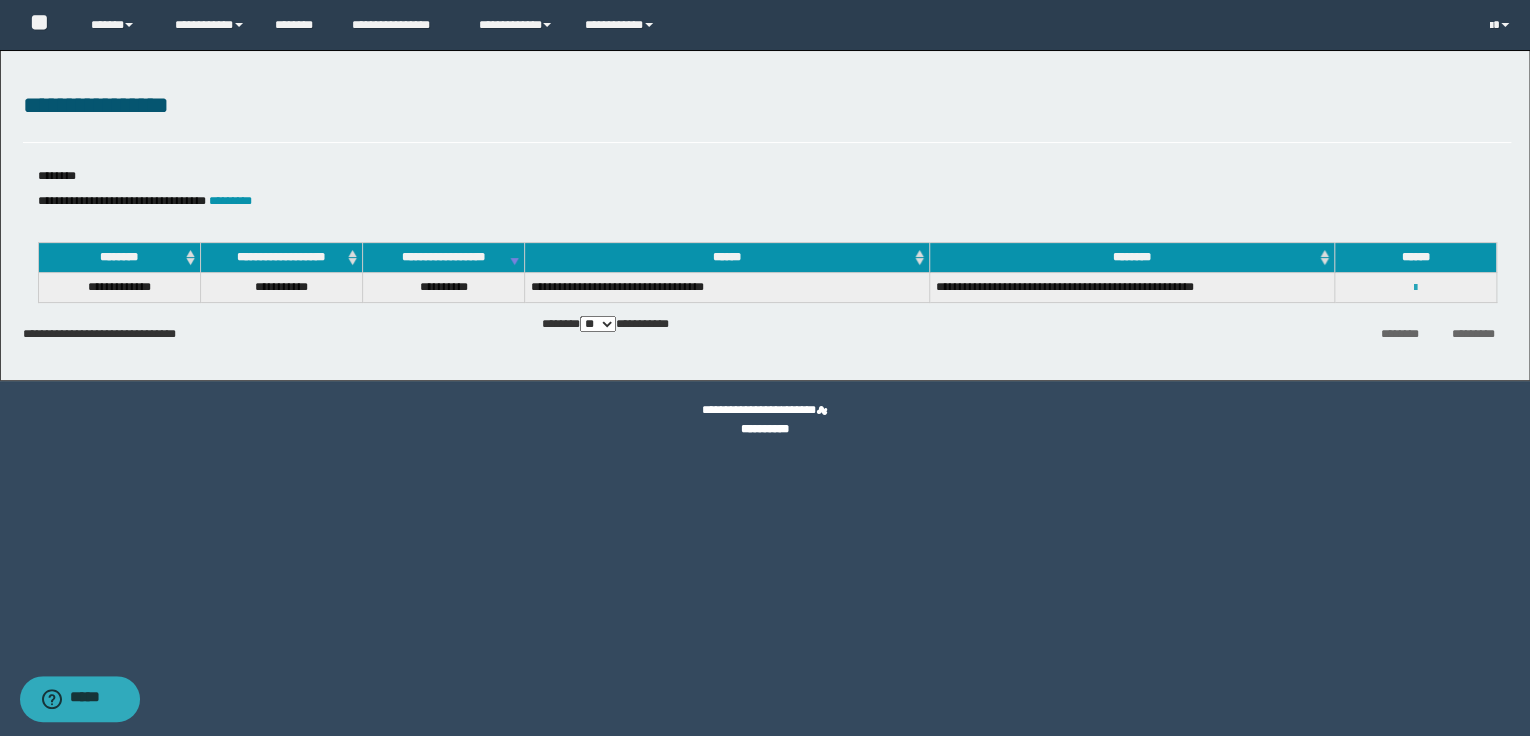 click at bounding box center (1415, 288) 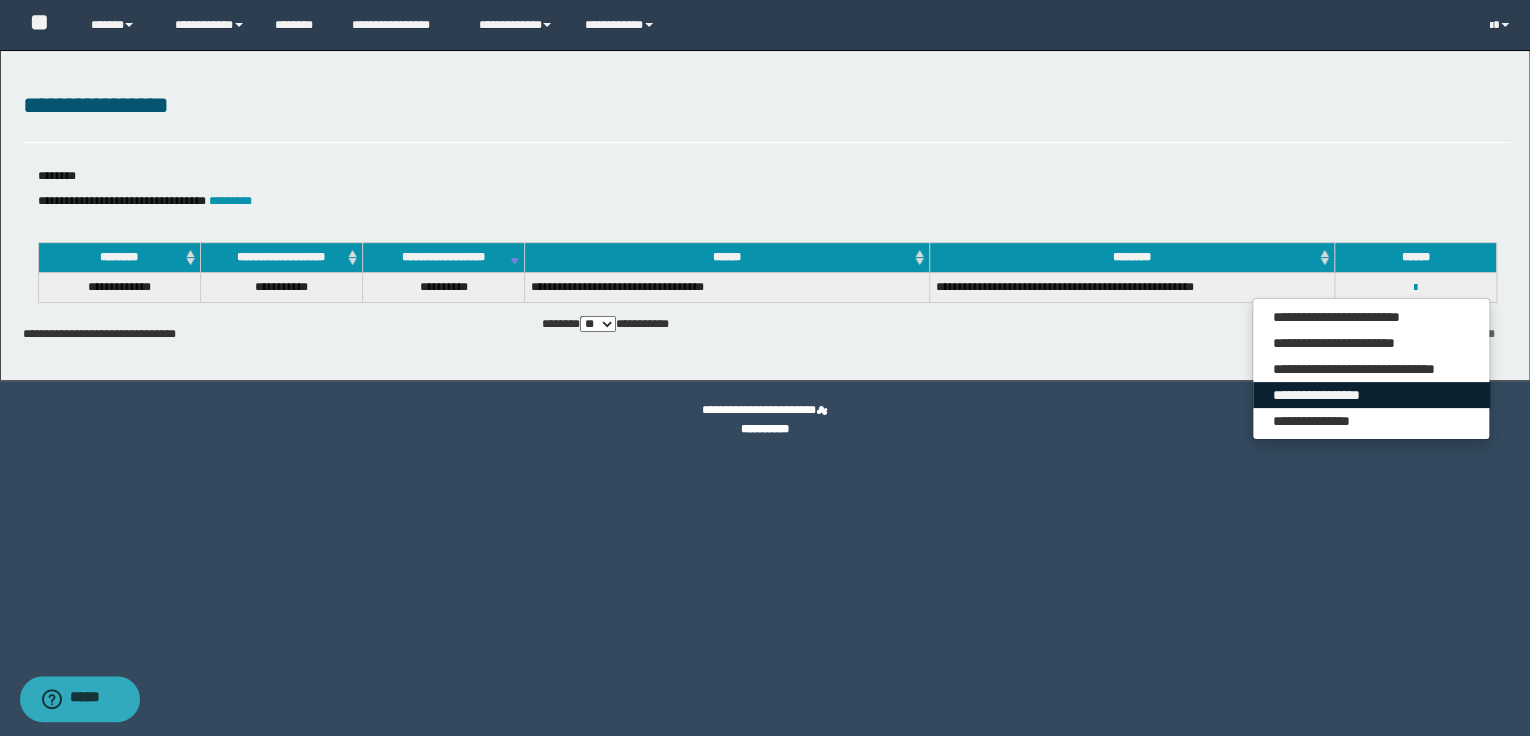 click on "**********" at bounding box center [1371, 395] 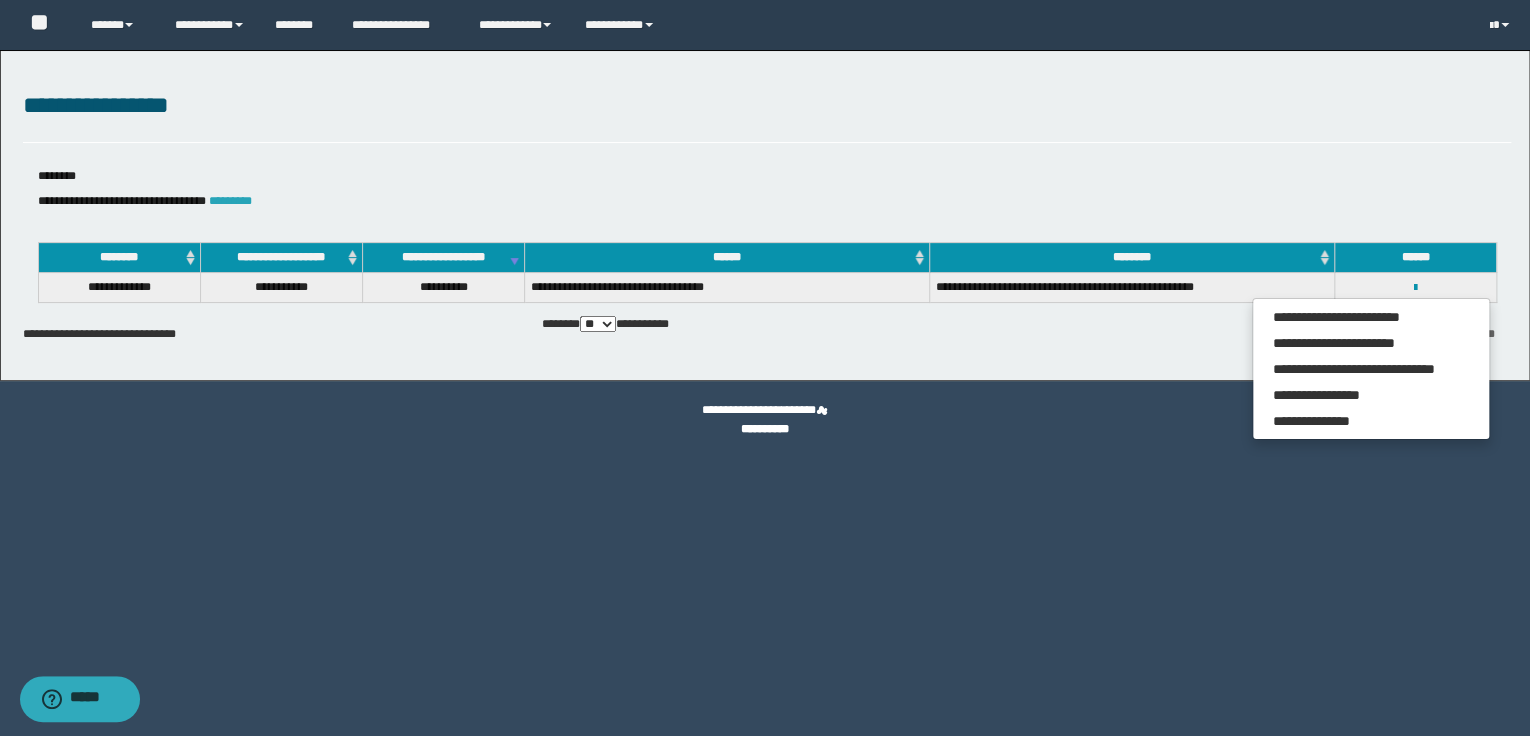 click on "*********" at bounding box center (230, 201) 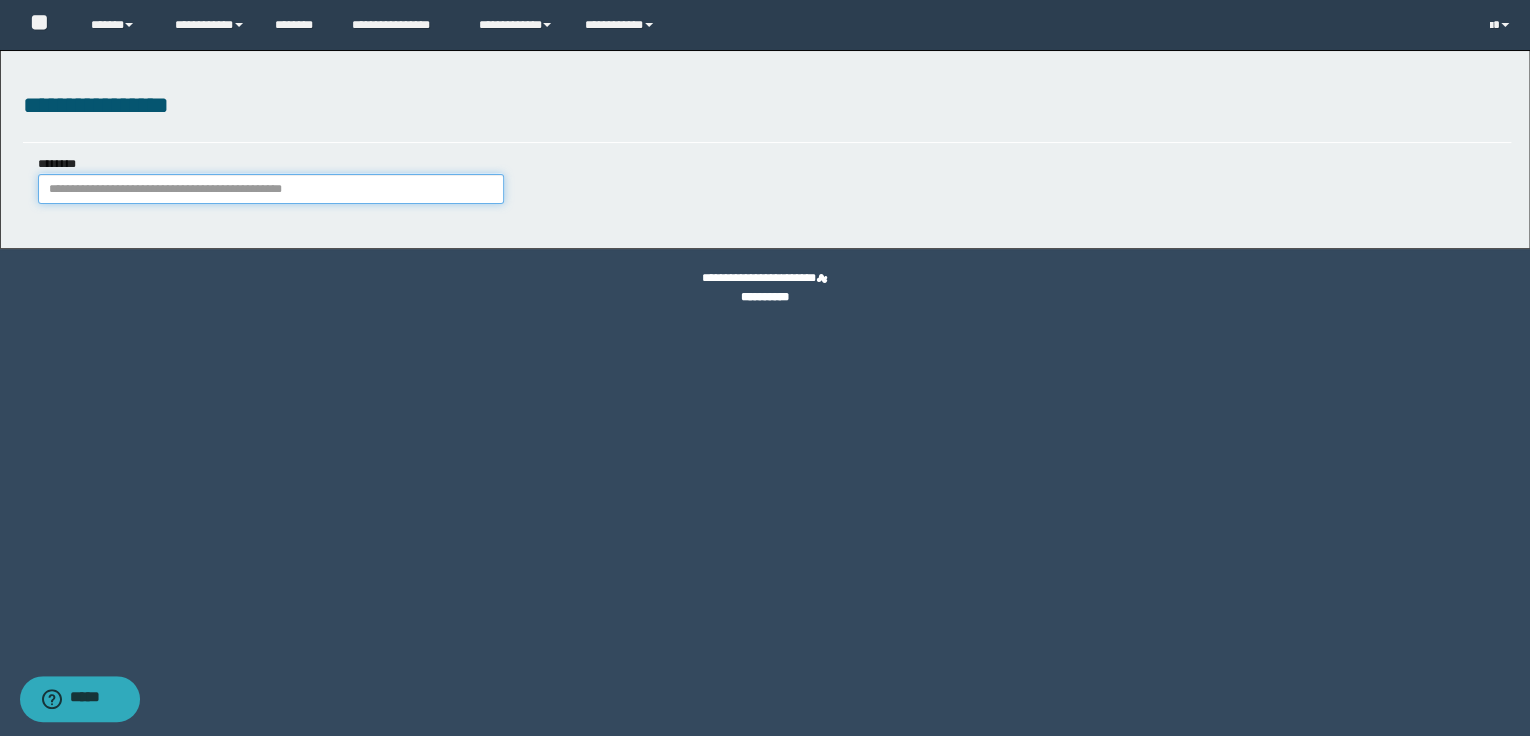 click on "********" at bounding box center (271, 189) 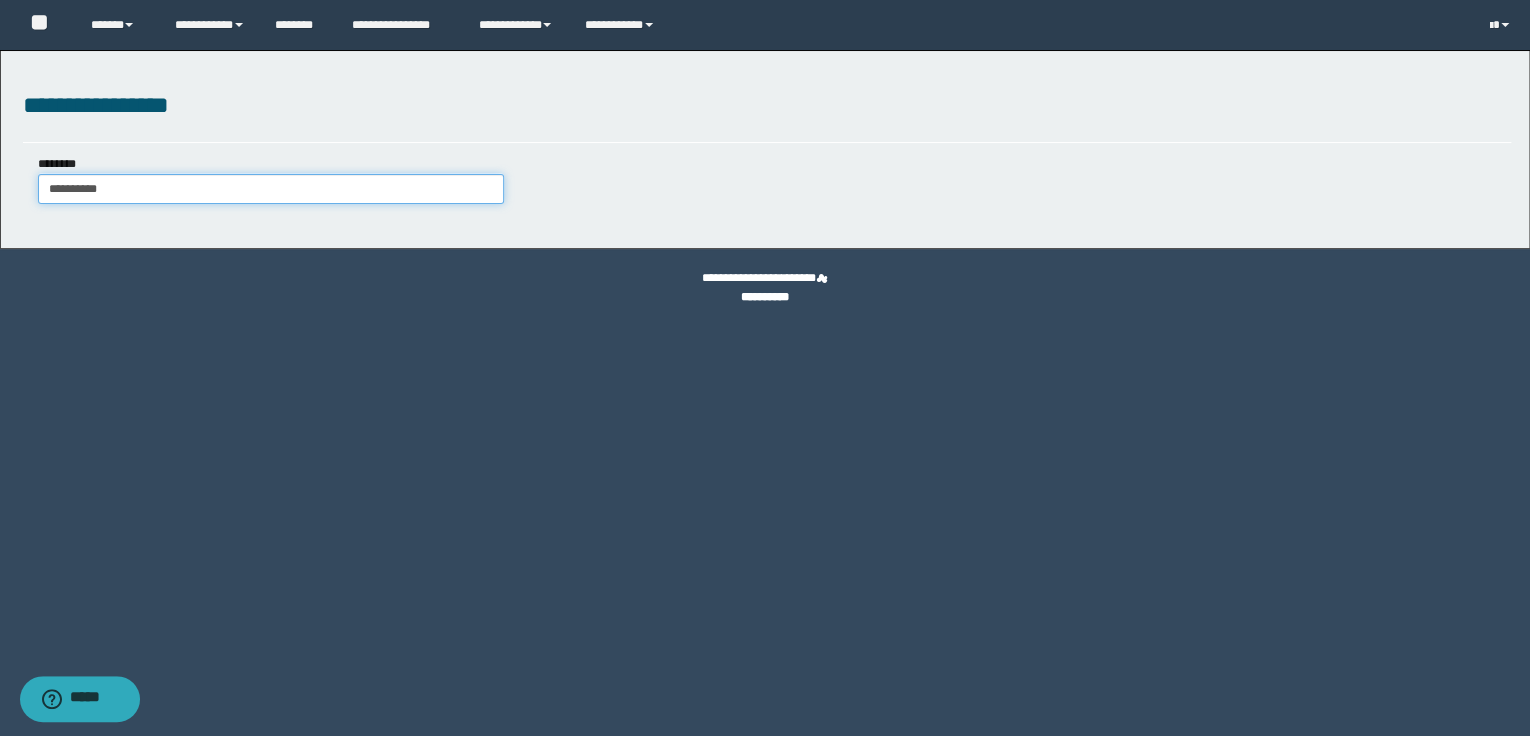 type on "**********" 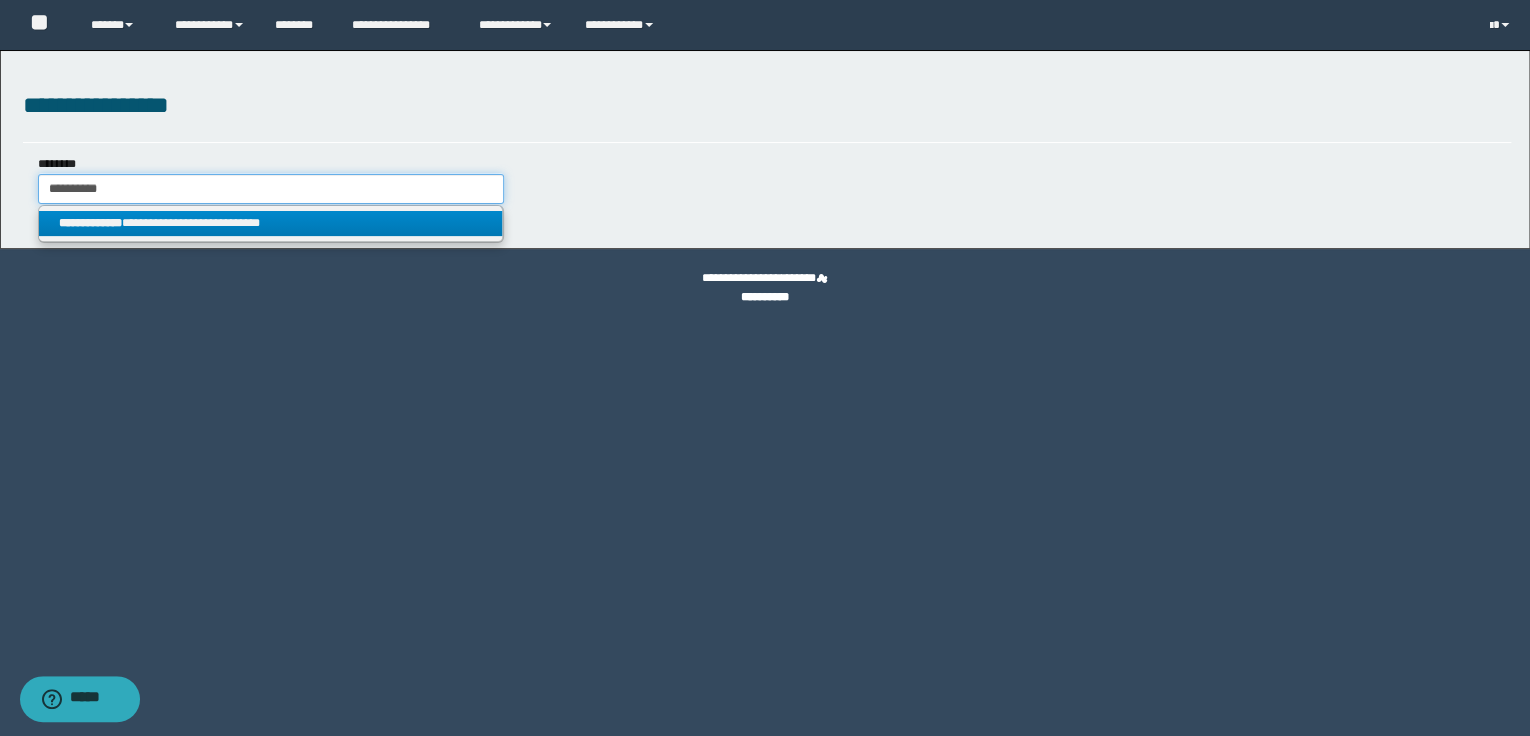 type on "**********" 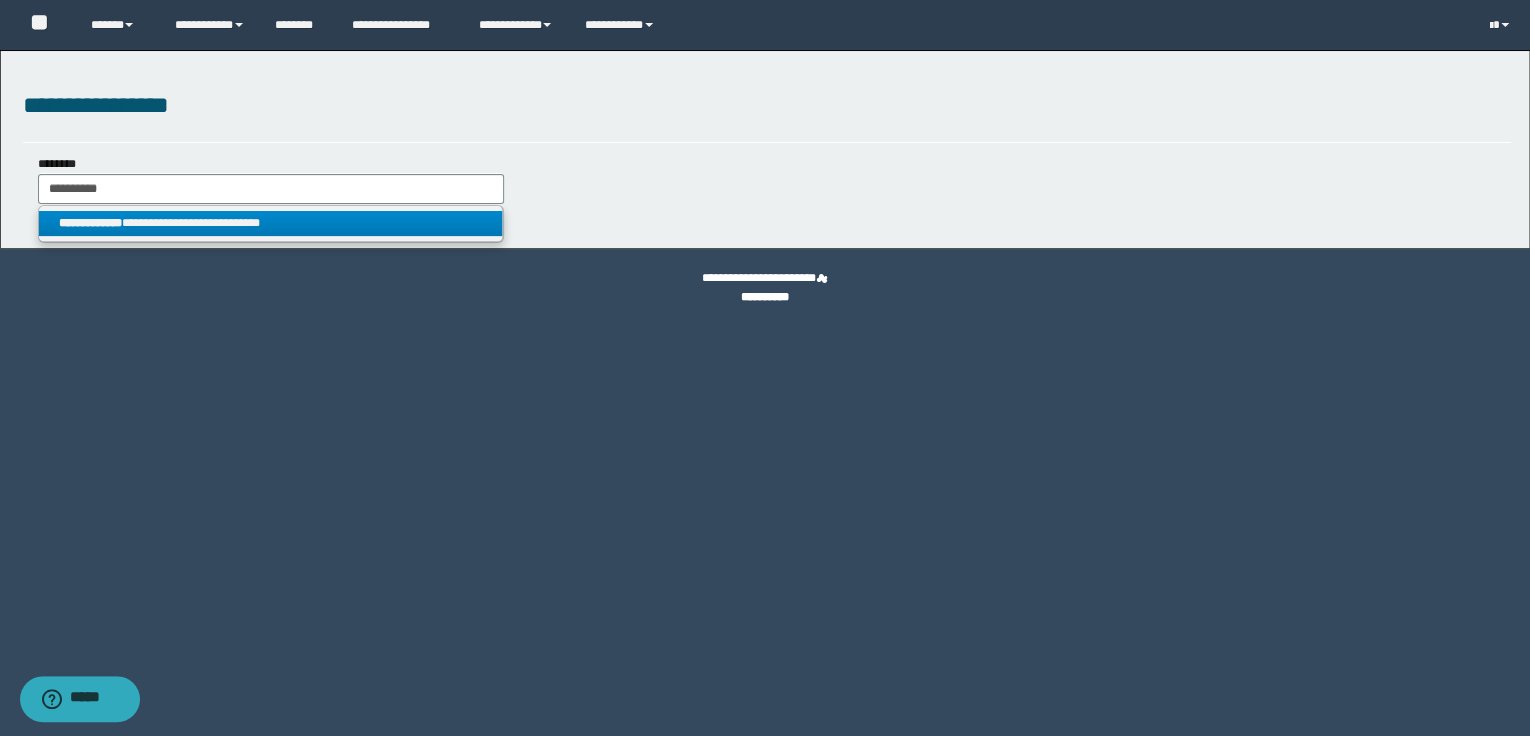 click on "**********" at bounding box center (271, 223) 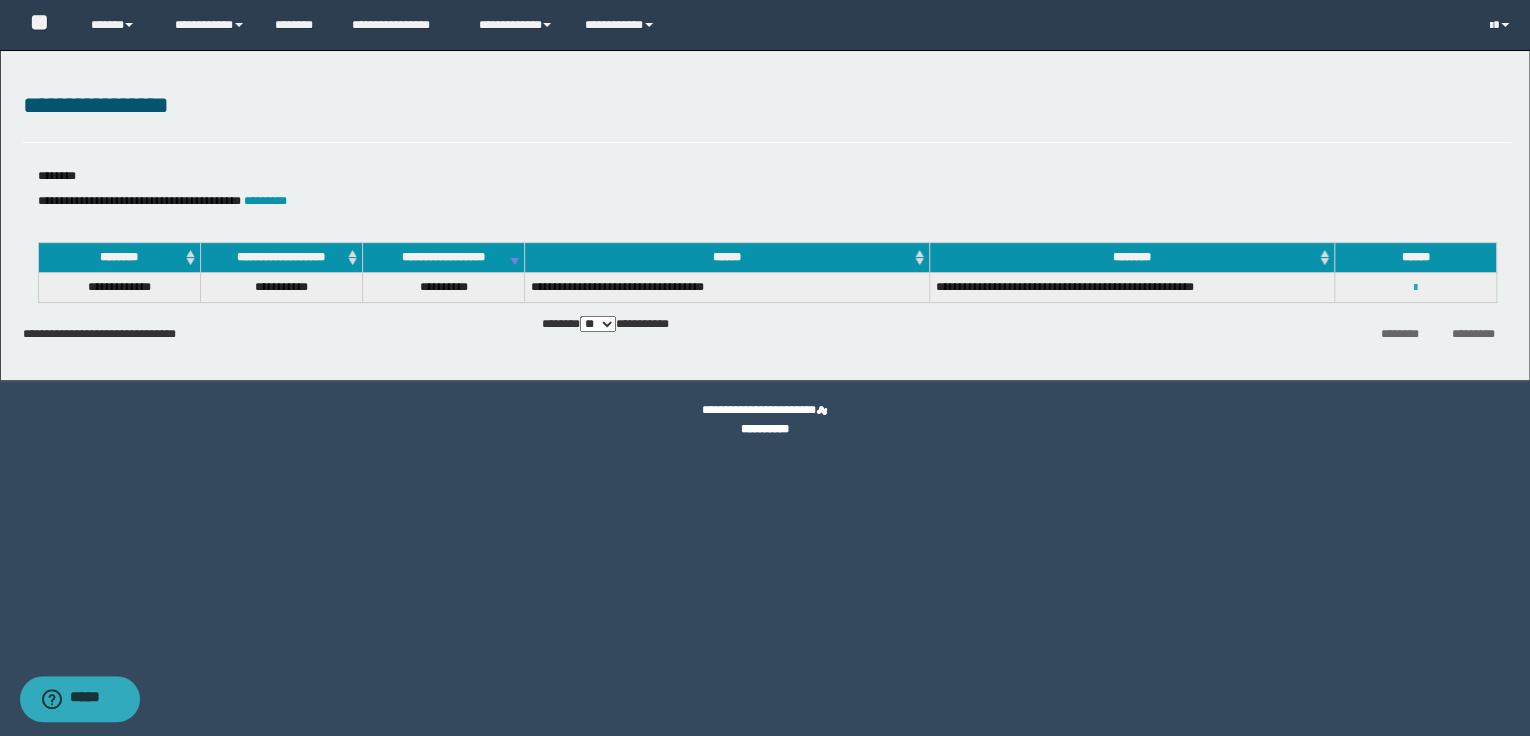 click at bounding box center (1415, 288) 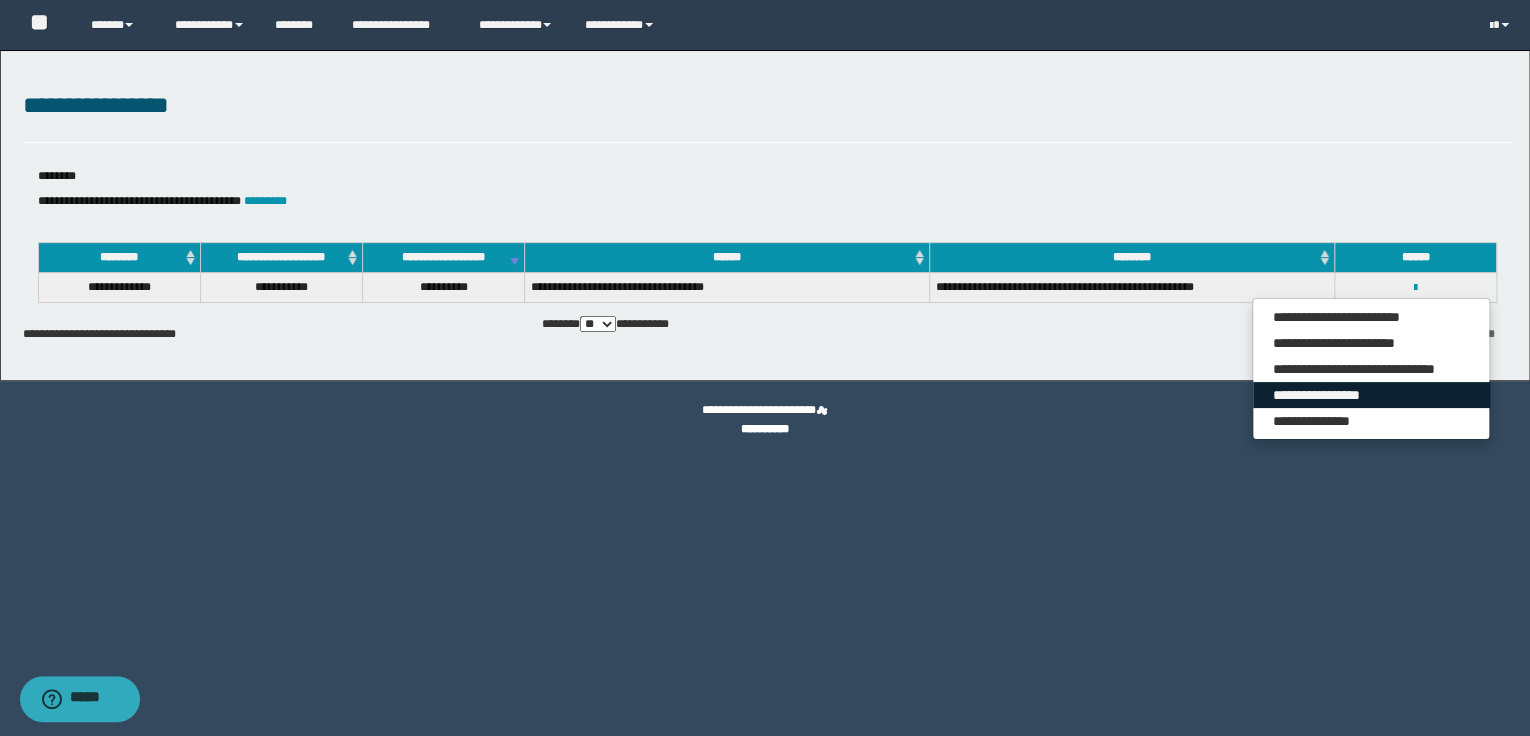 click on "**********" at bounding box center (1371, 395) 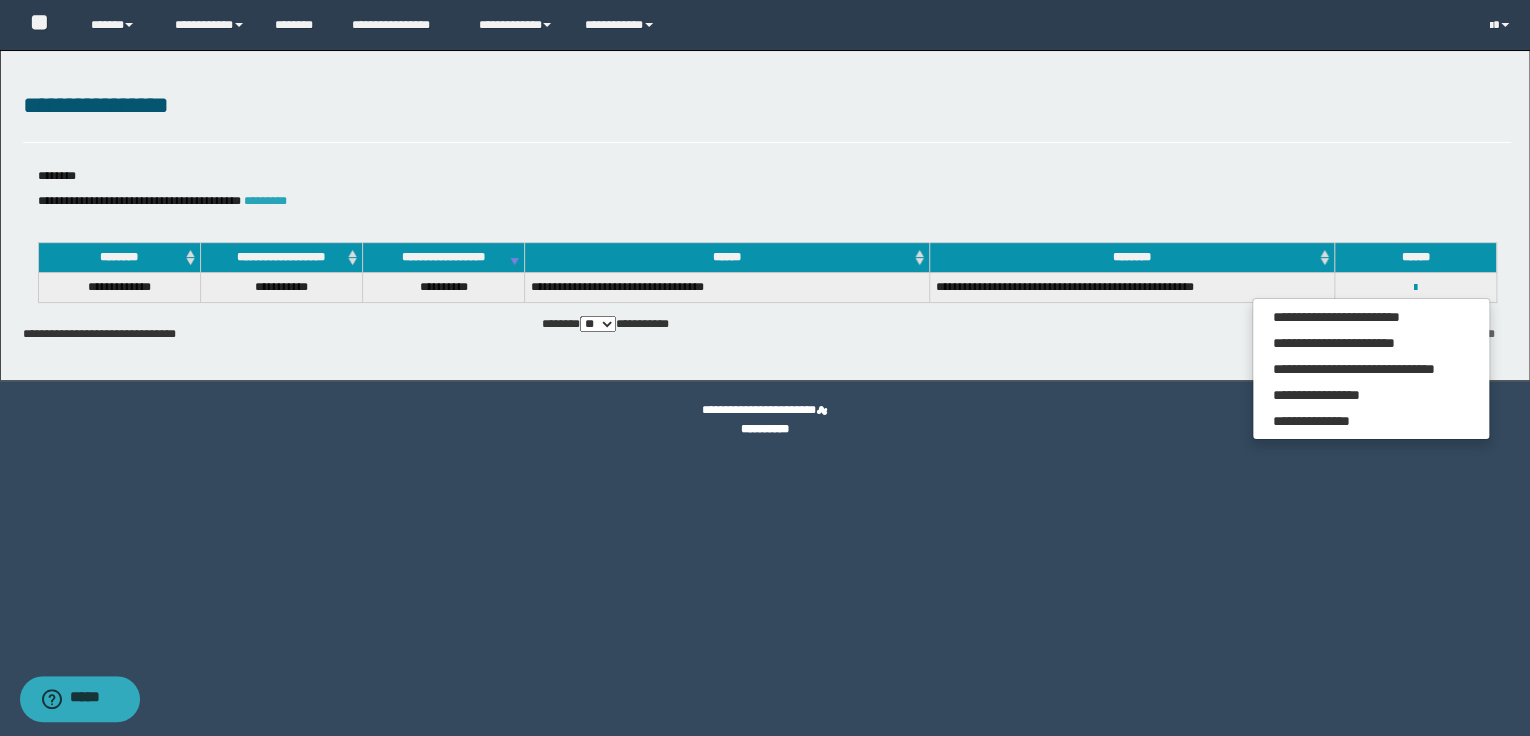 click on "*********" at bounding box center (265, 201) 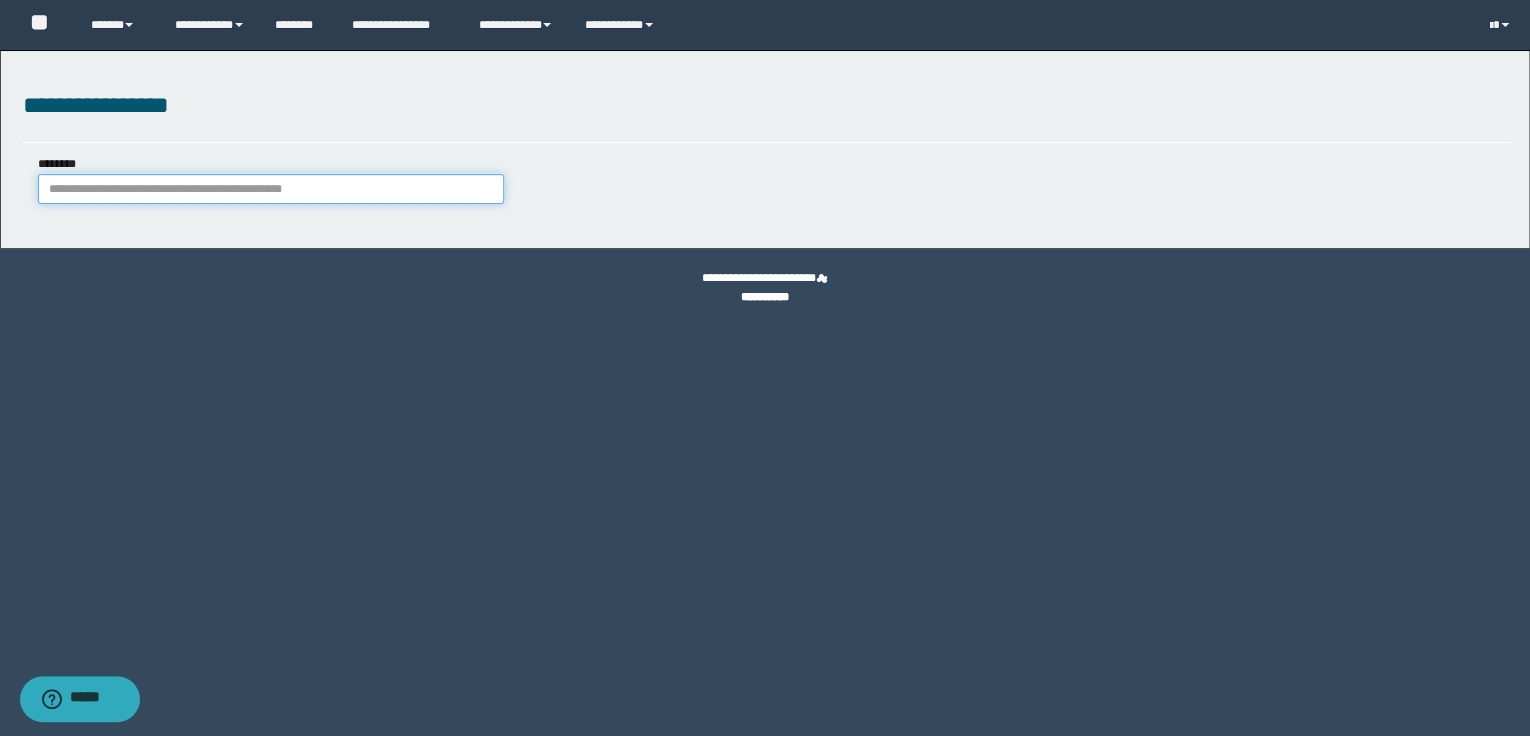 click on "********" at bounding box center (271, 189) 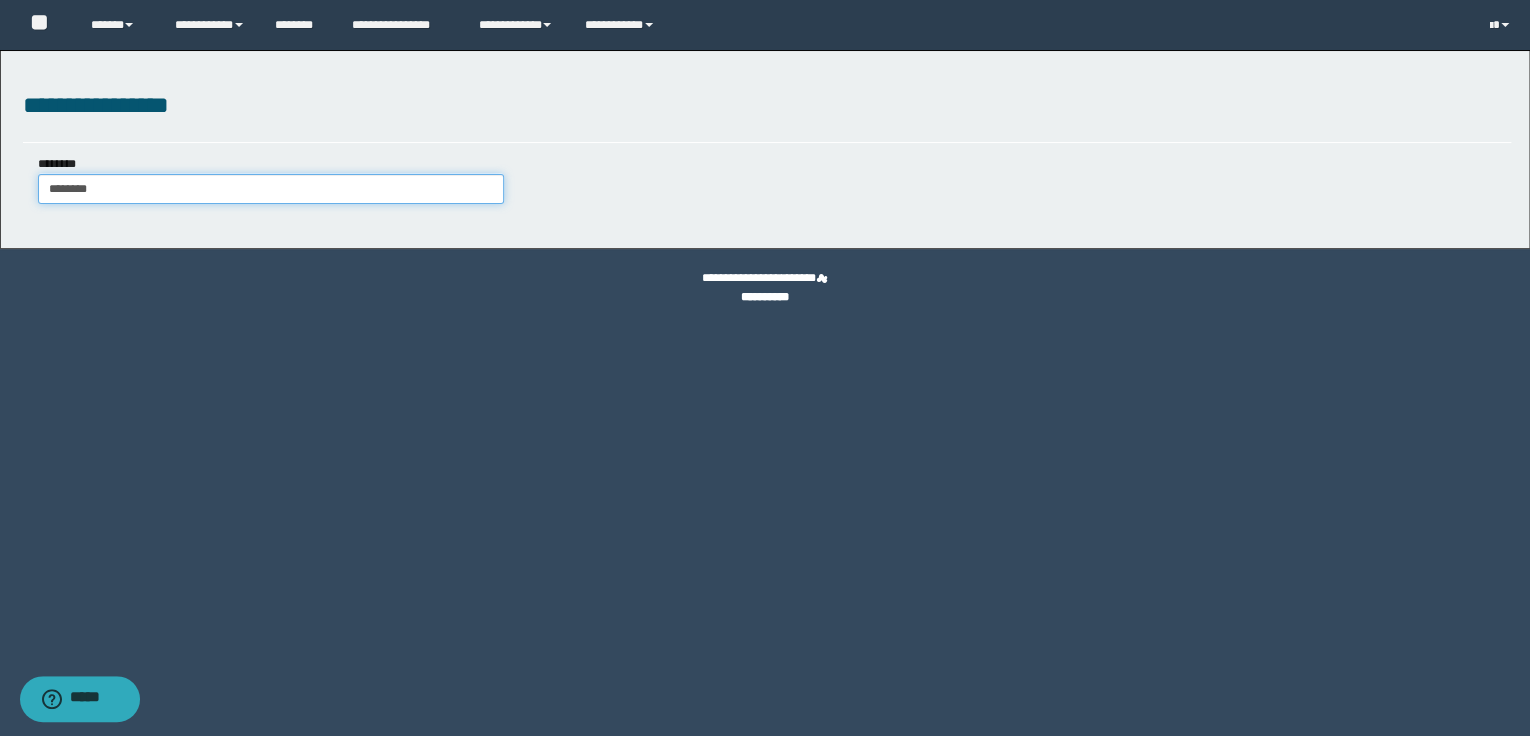 type on "********" 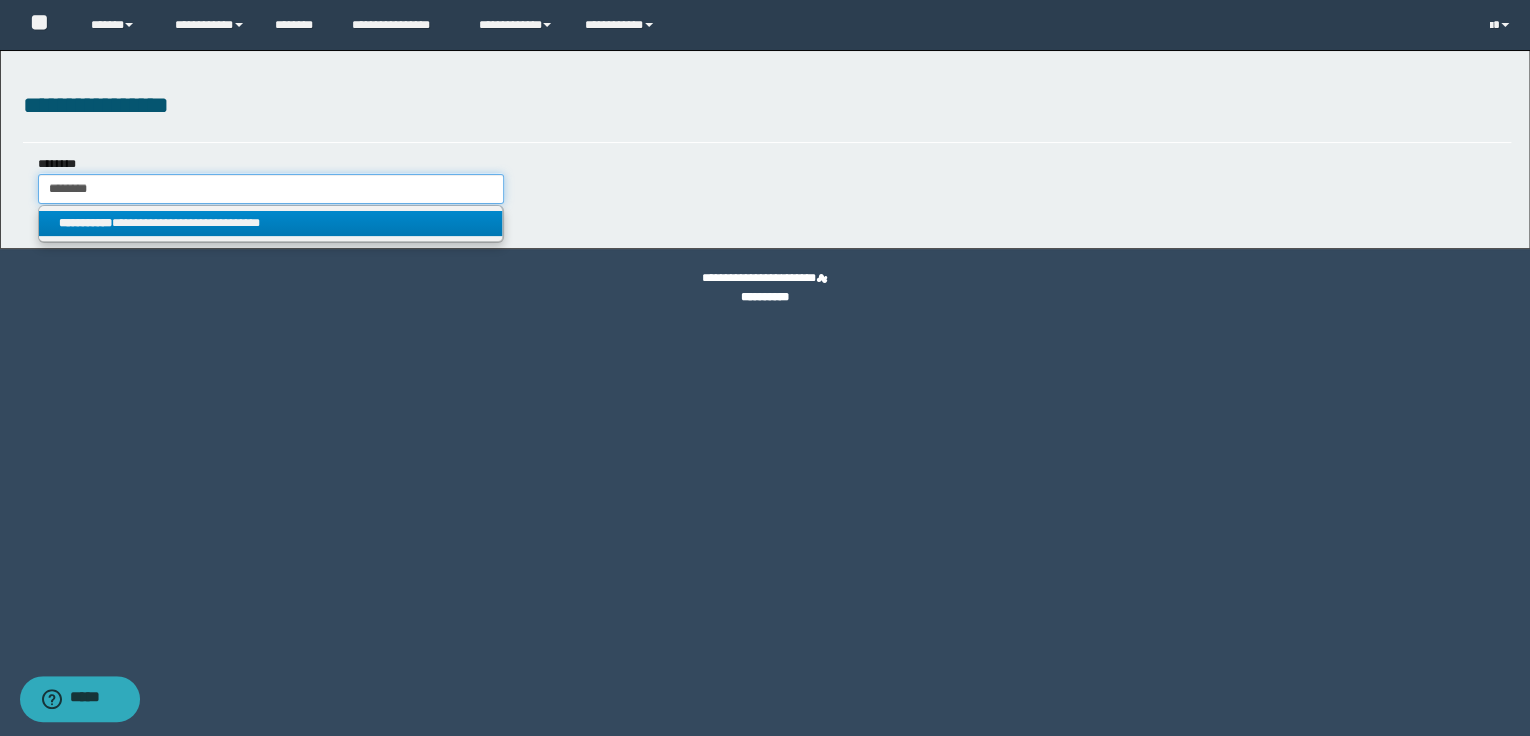 type on "********" 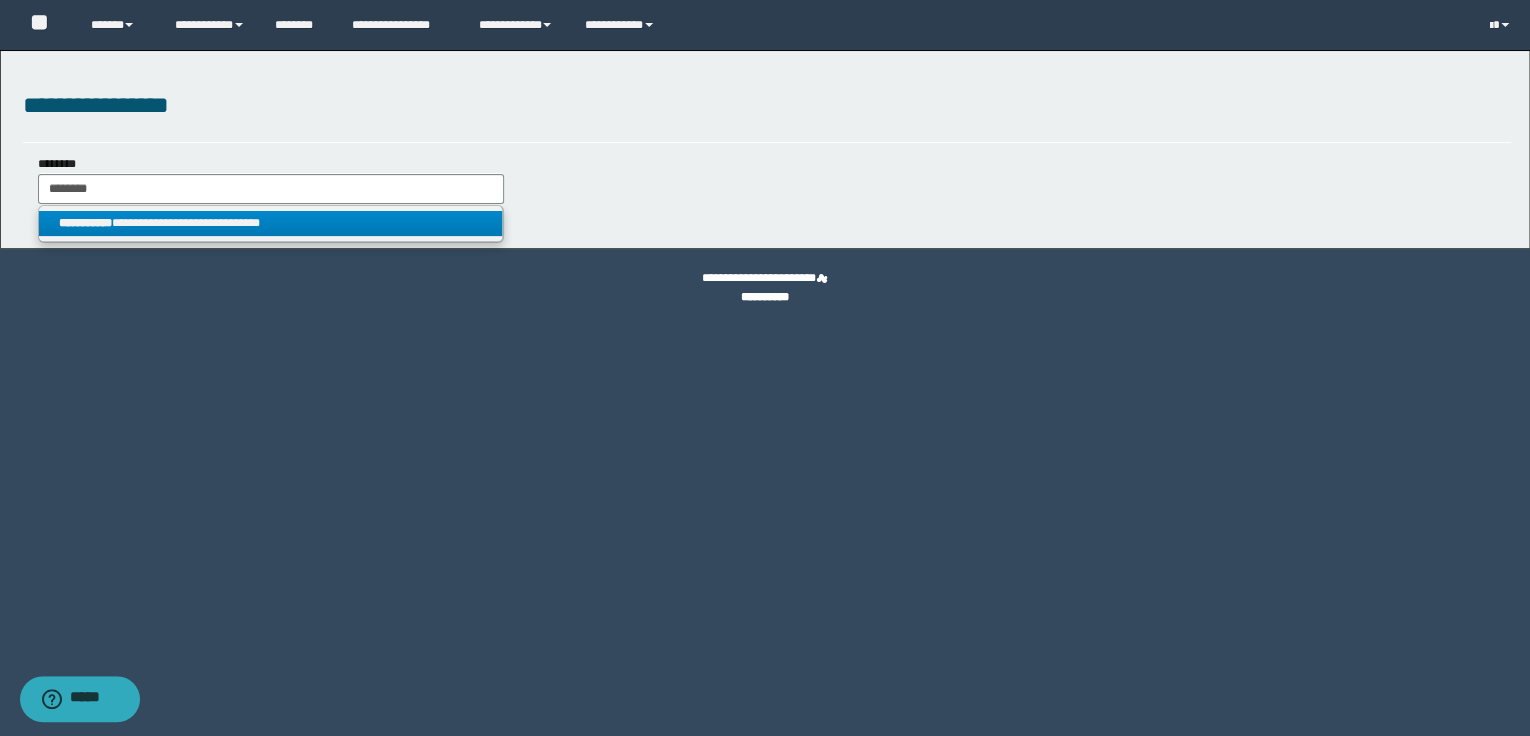 click on "**********" at bounding box center [271, 223] 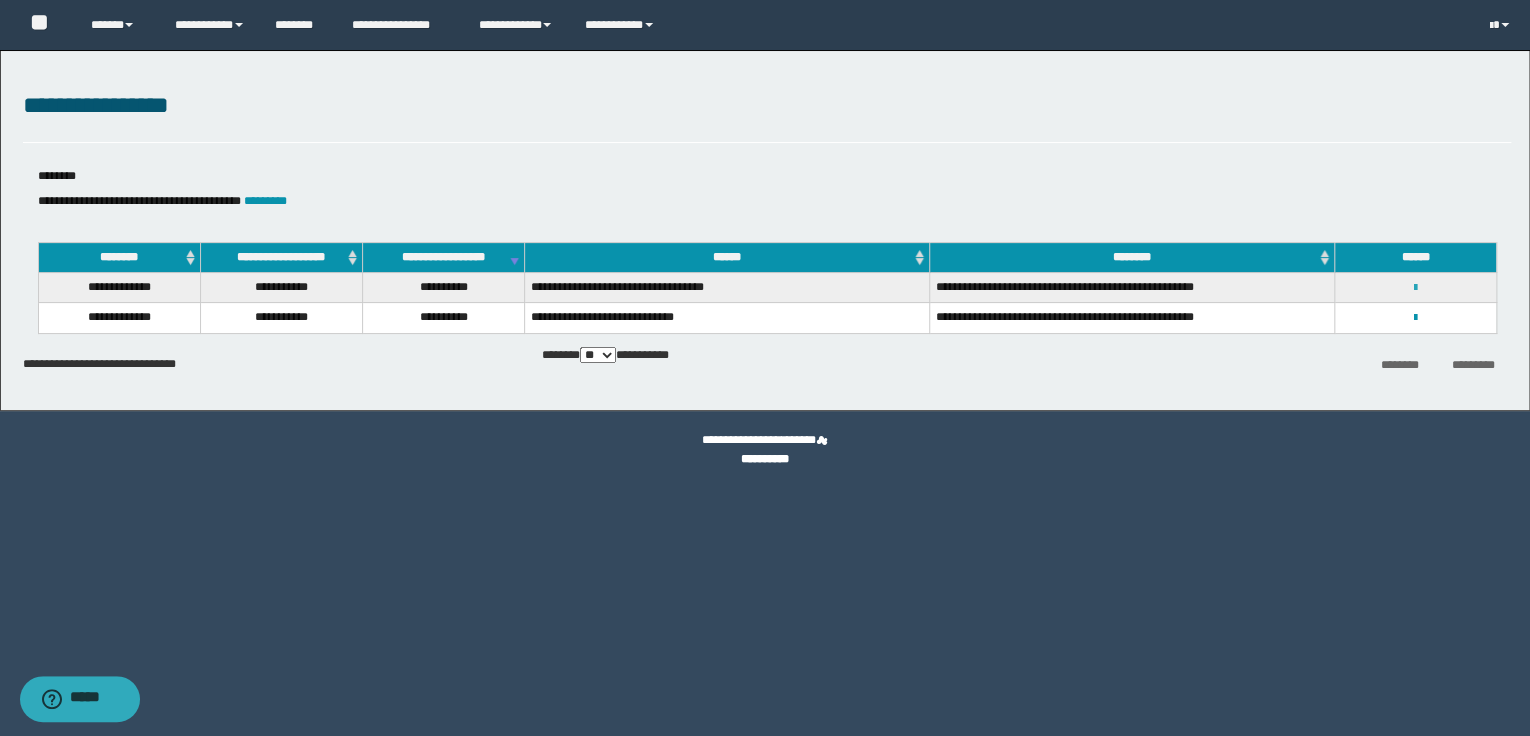 click at bounding box center (1415, 288) 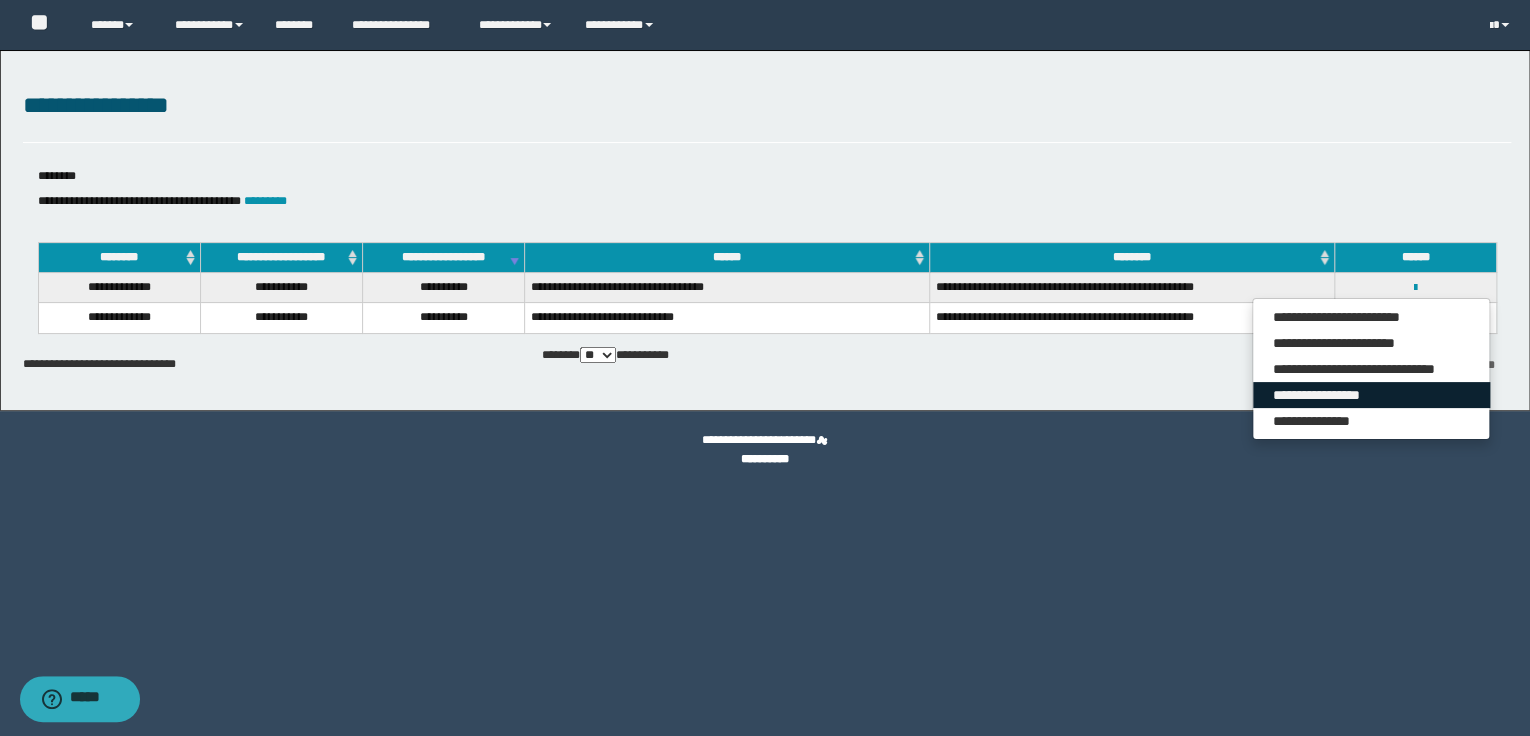 click on "**********" at bounding box center (1371, 395) 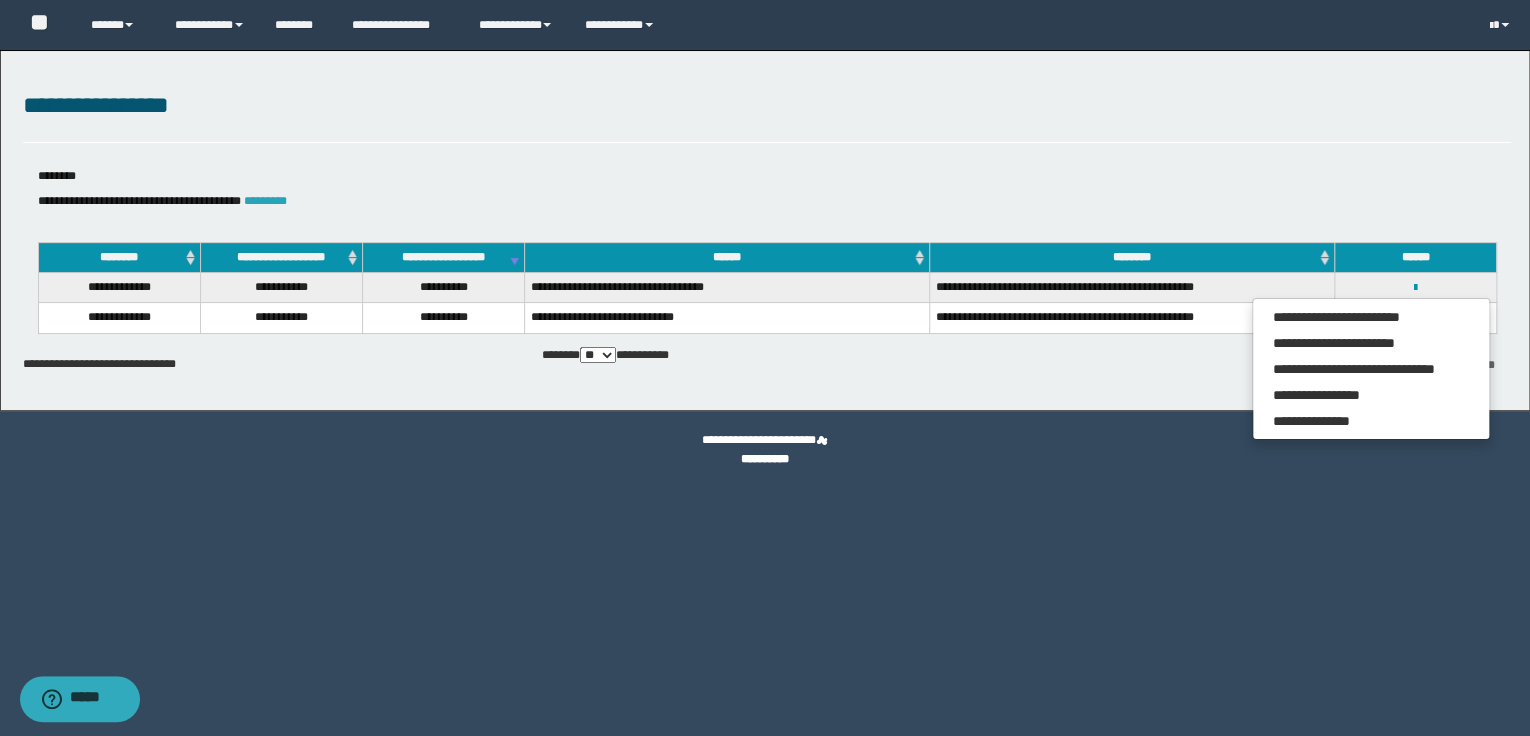 click on "*********" at bounding box center (265, 201) 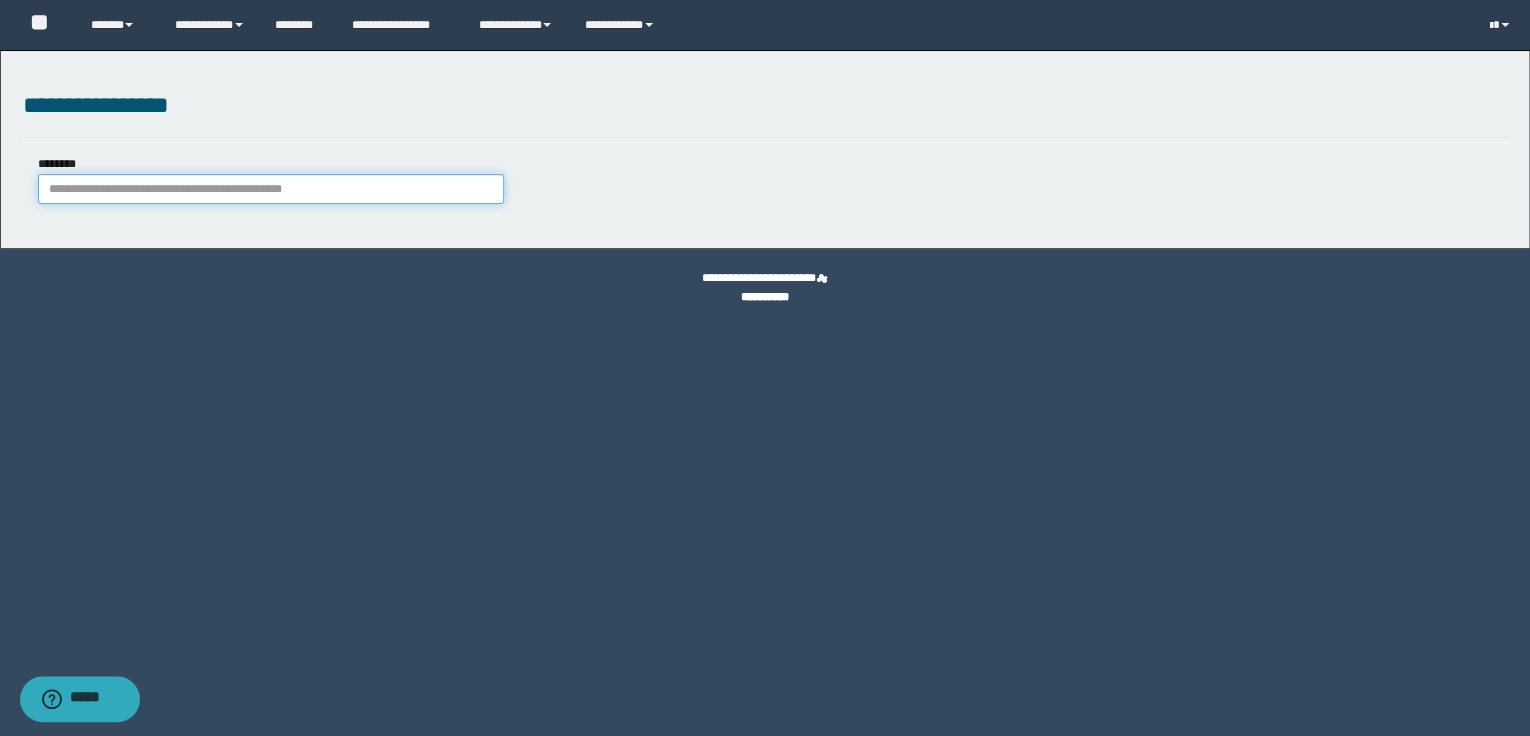 click on "********" at bounding box center [271, 189] 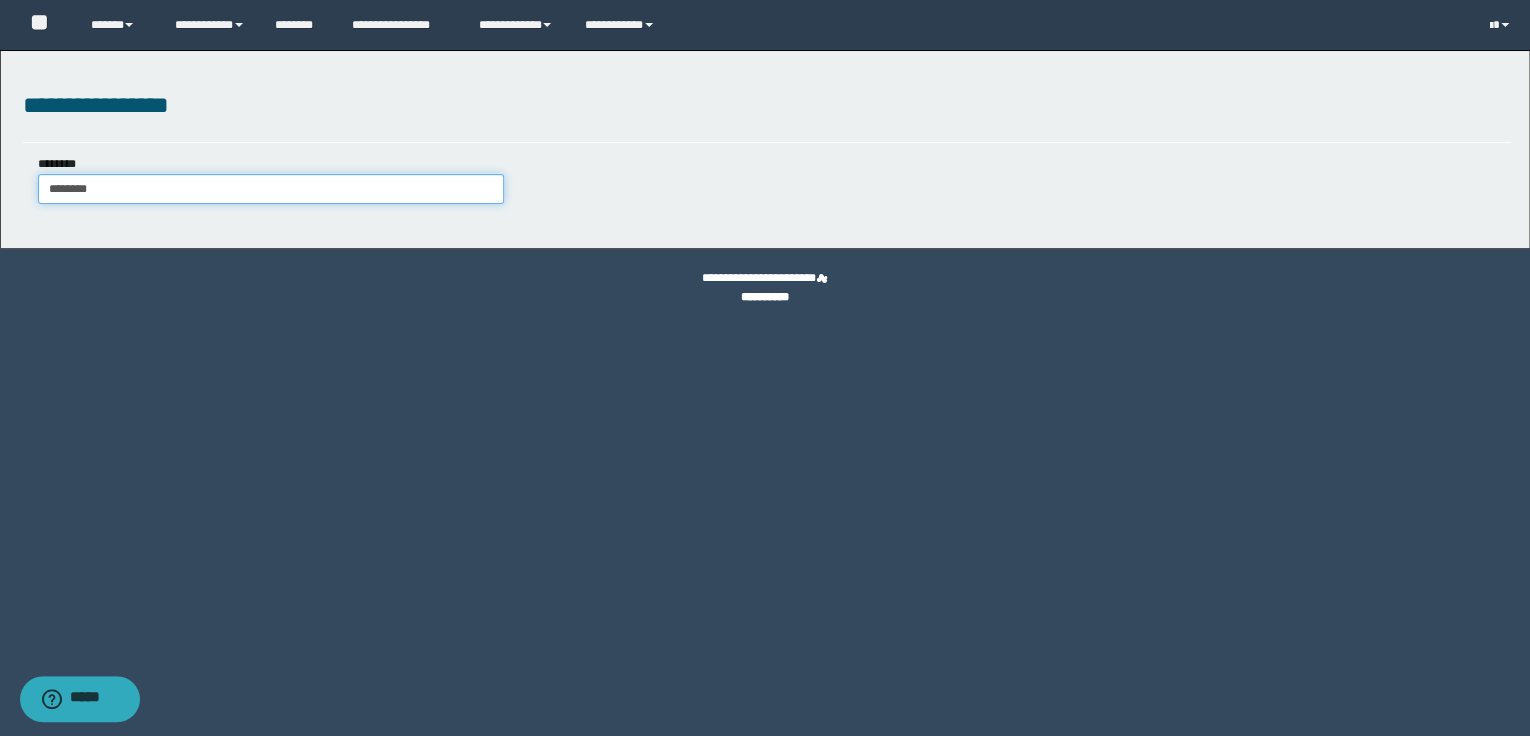 drag, startPoint x: 191, startPoint y: 188, endPoint x: 43, endPoint y: 187, distance: 148.00337 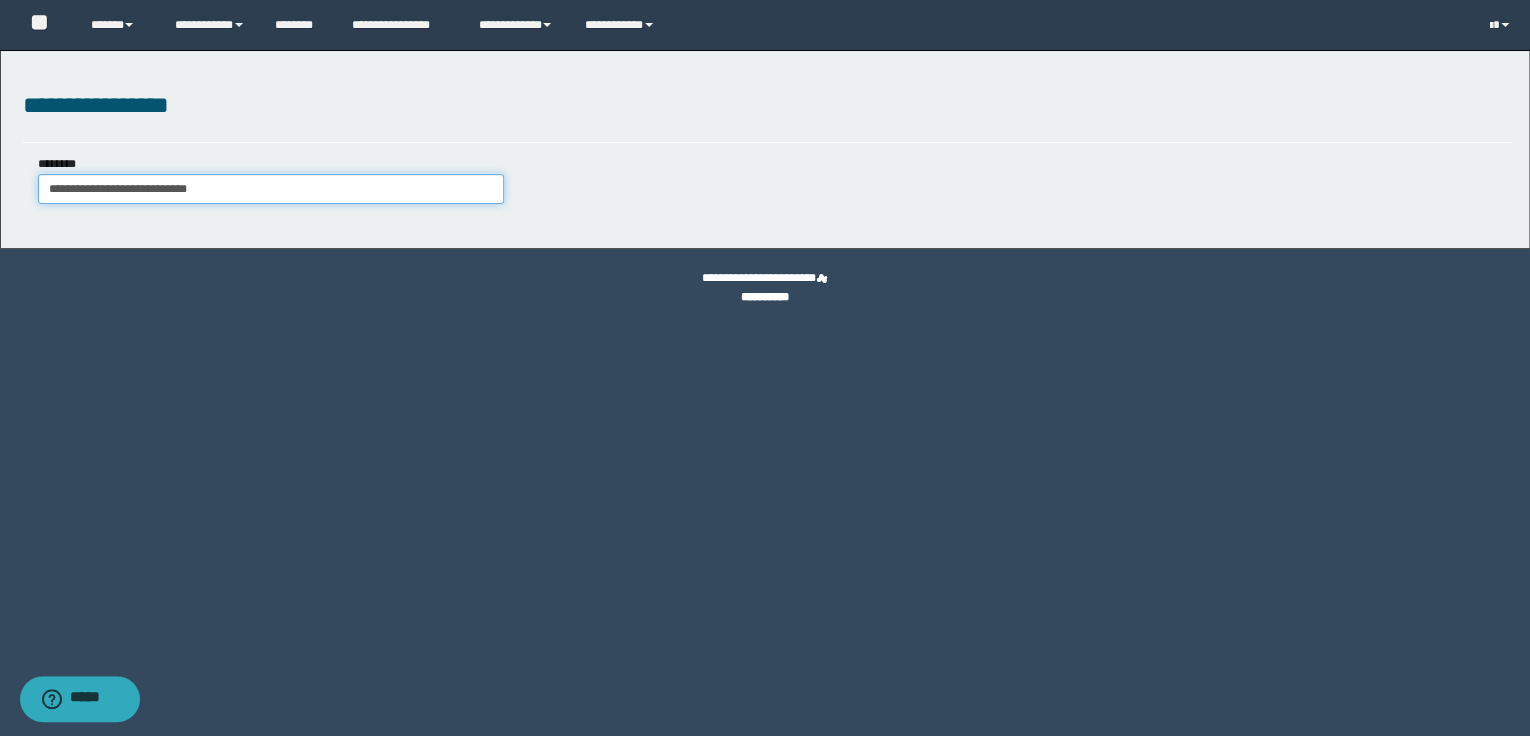 type on "**********" 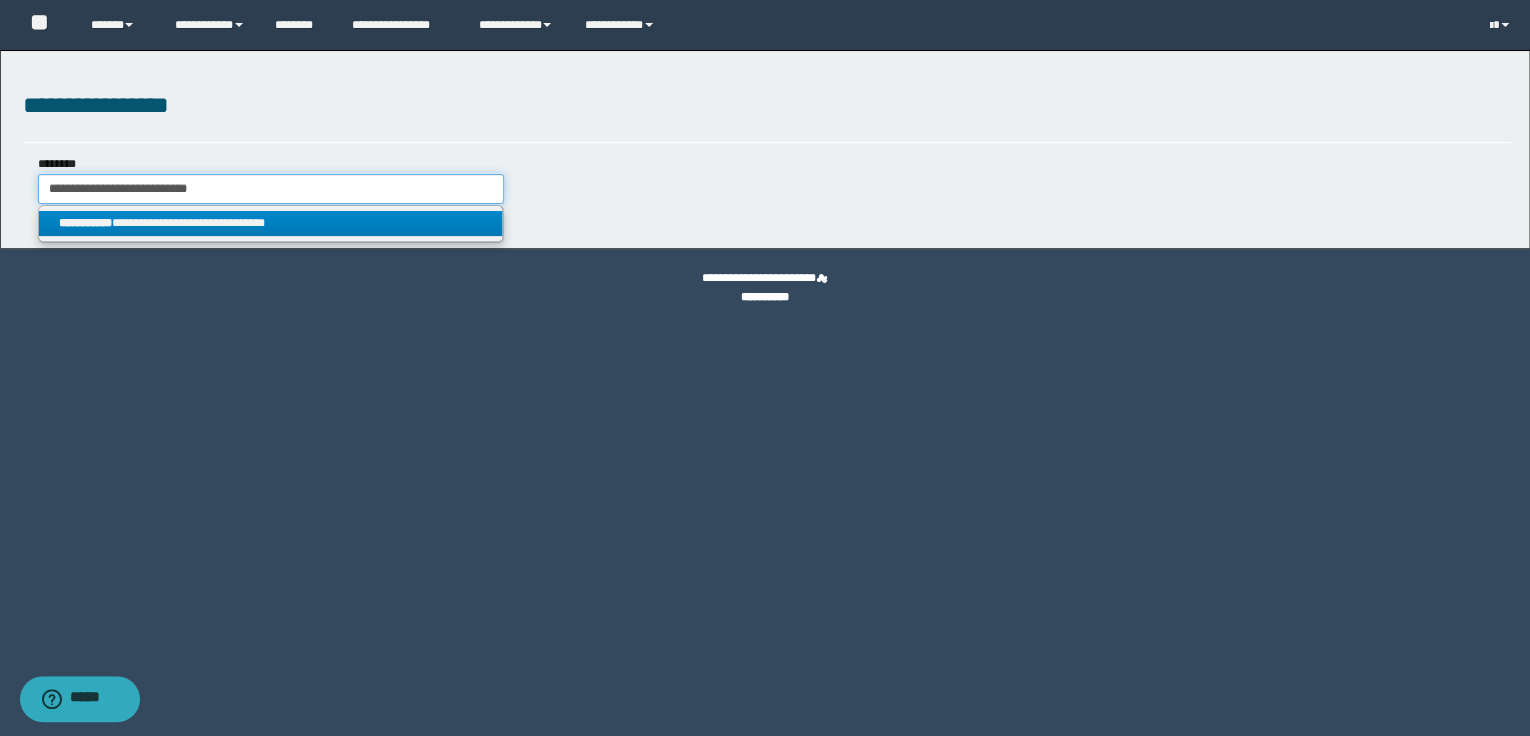 type on "**********" 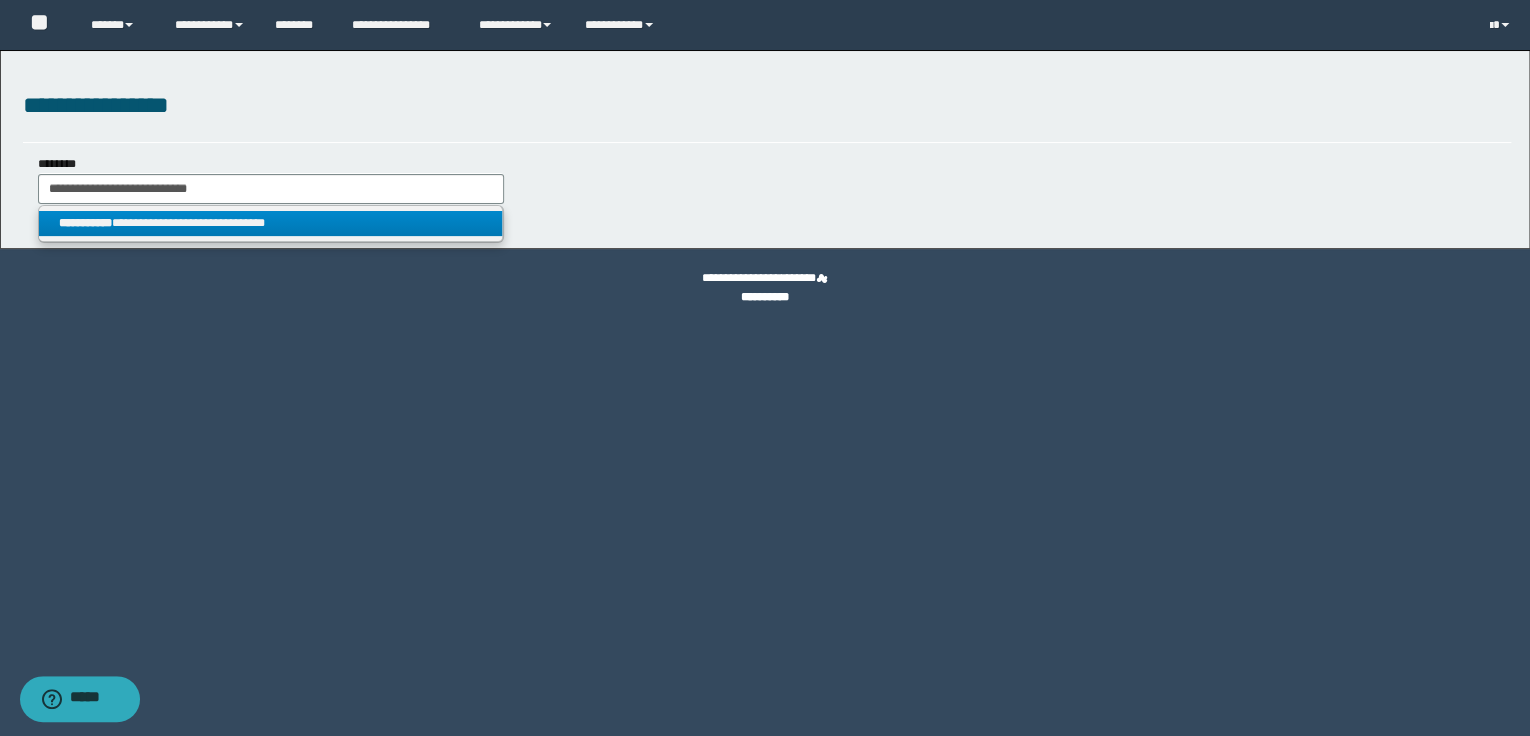 click on "**********" at bounding box center [271, 223] 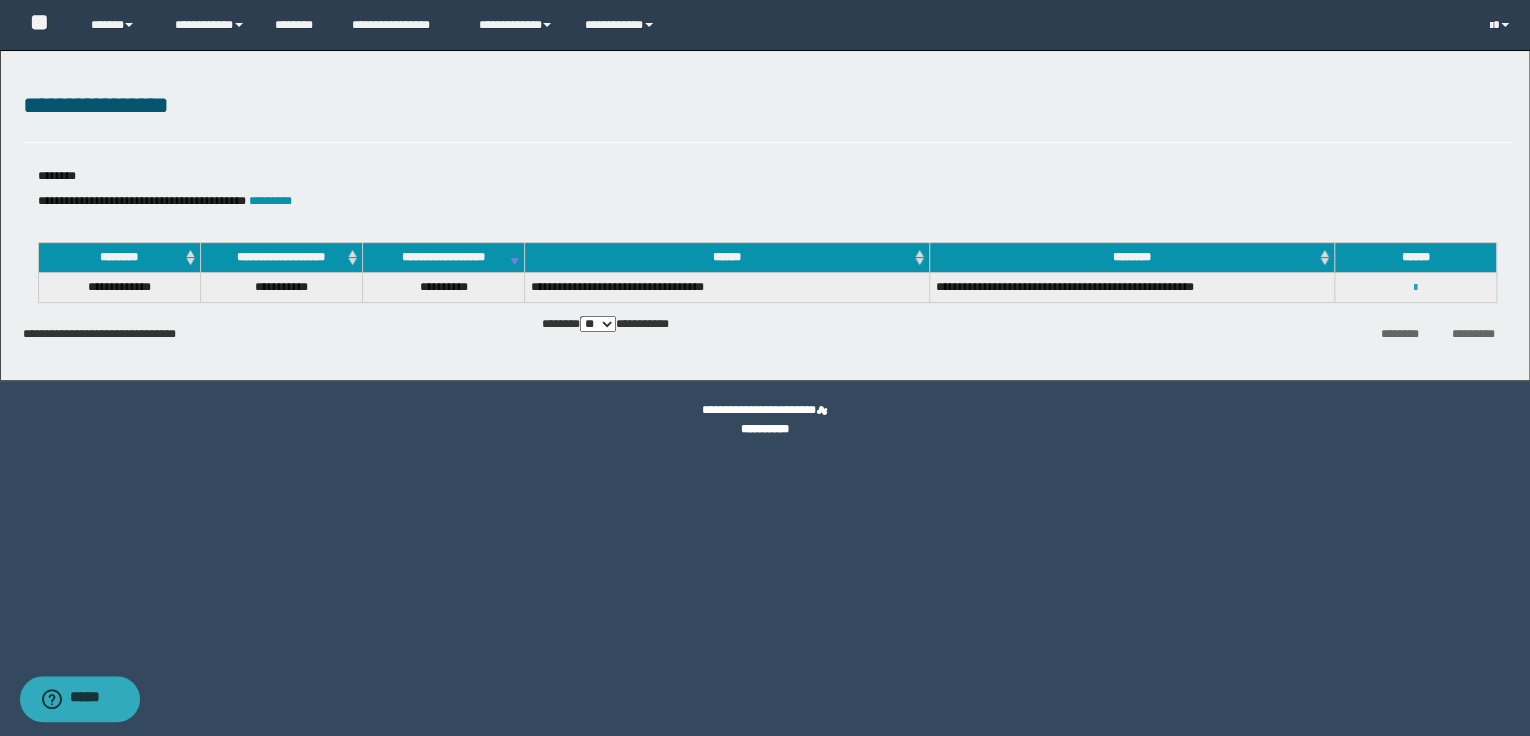 click at bounding box center [1415, 288] 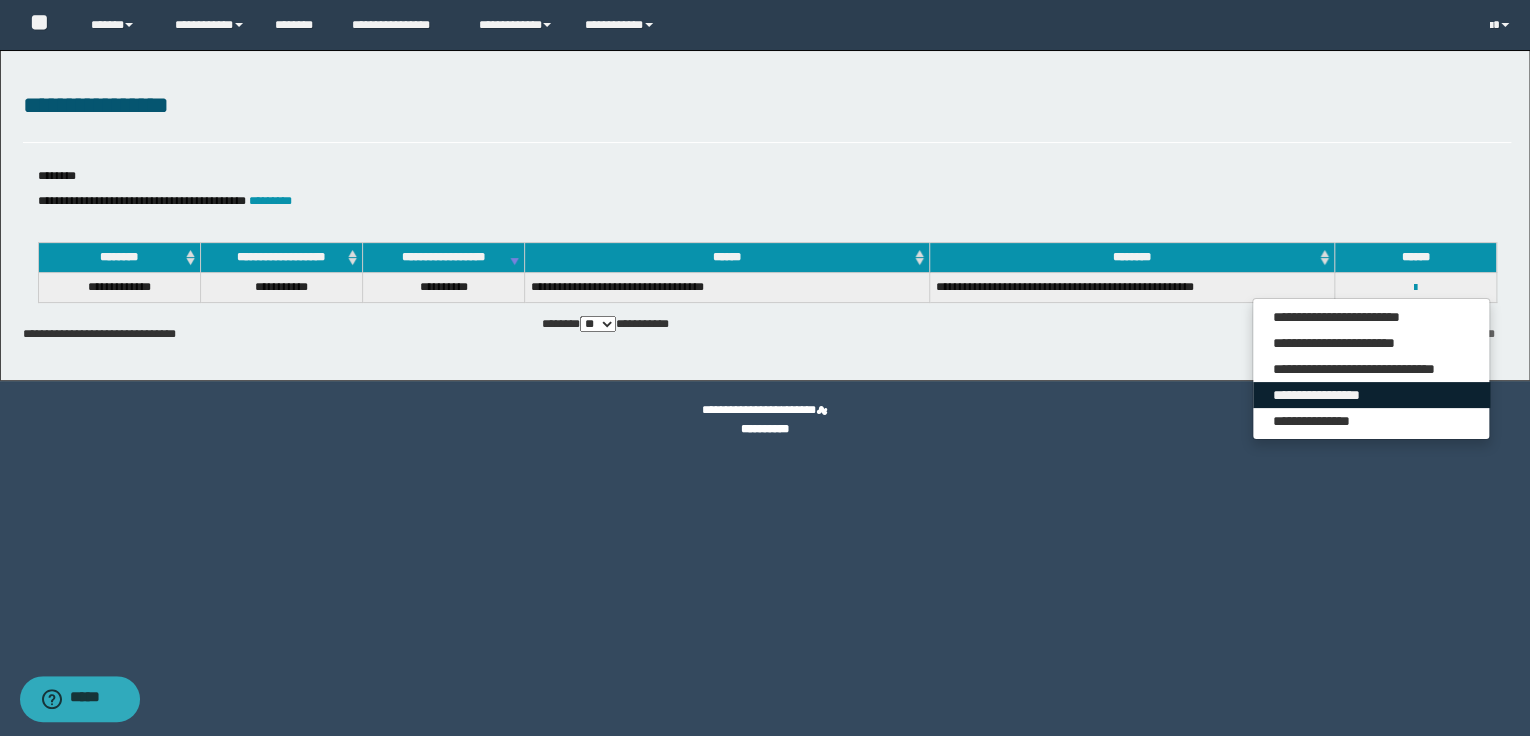 click on "**********" at bounding box center (1371, 395) 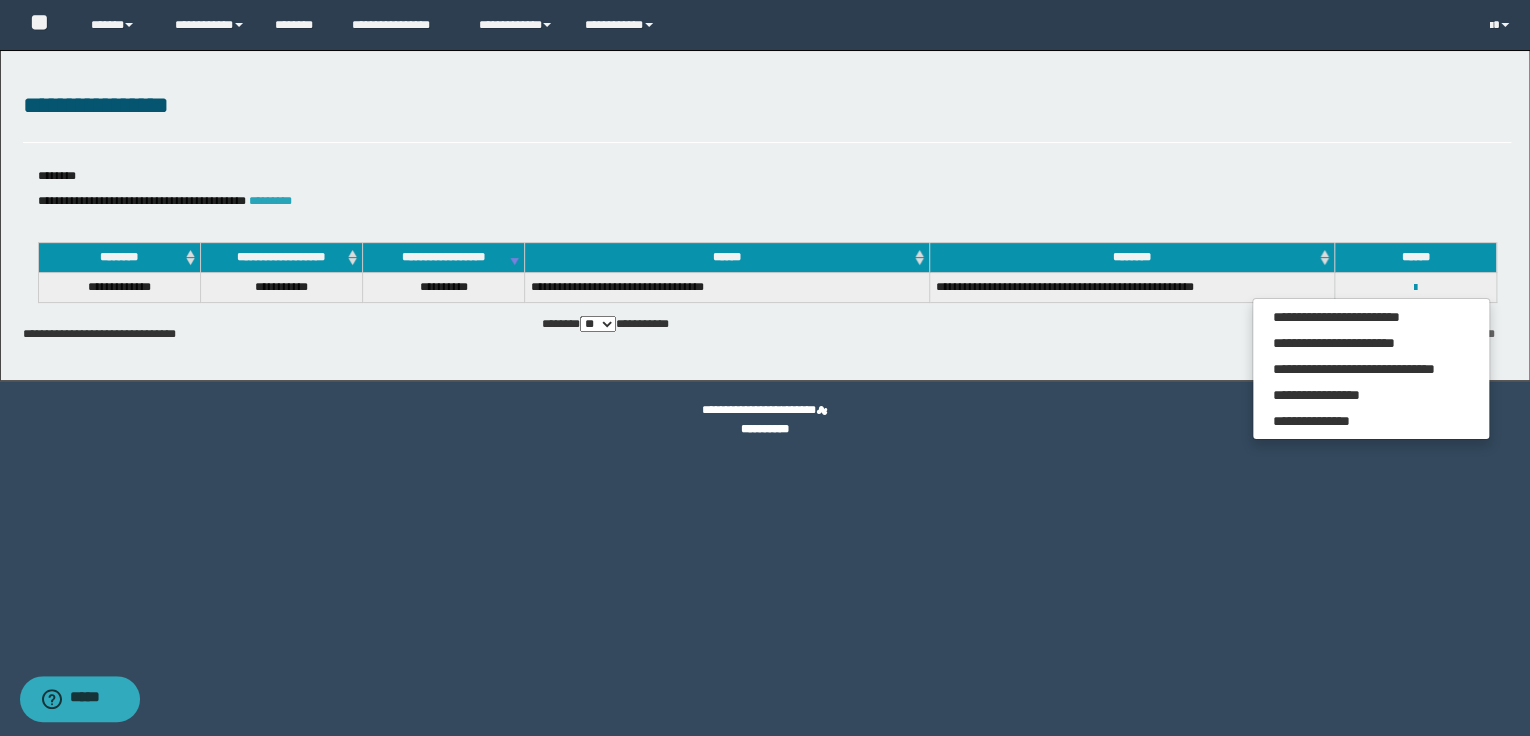 click on "*********" at bounding box center [270, 201] 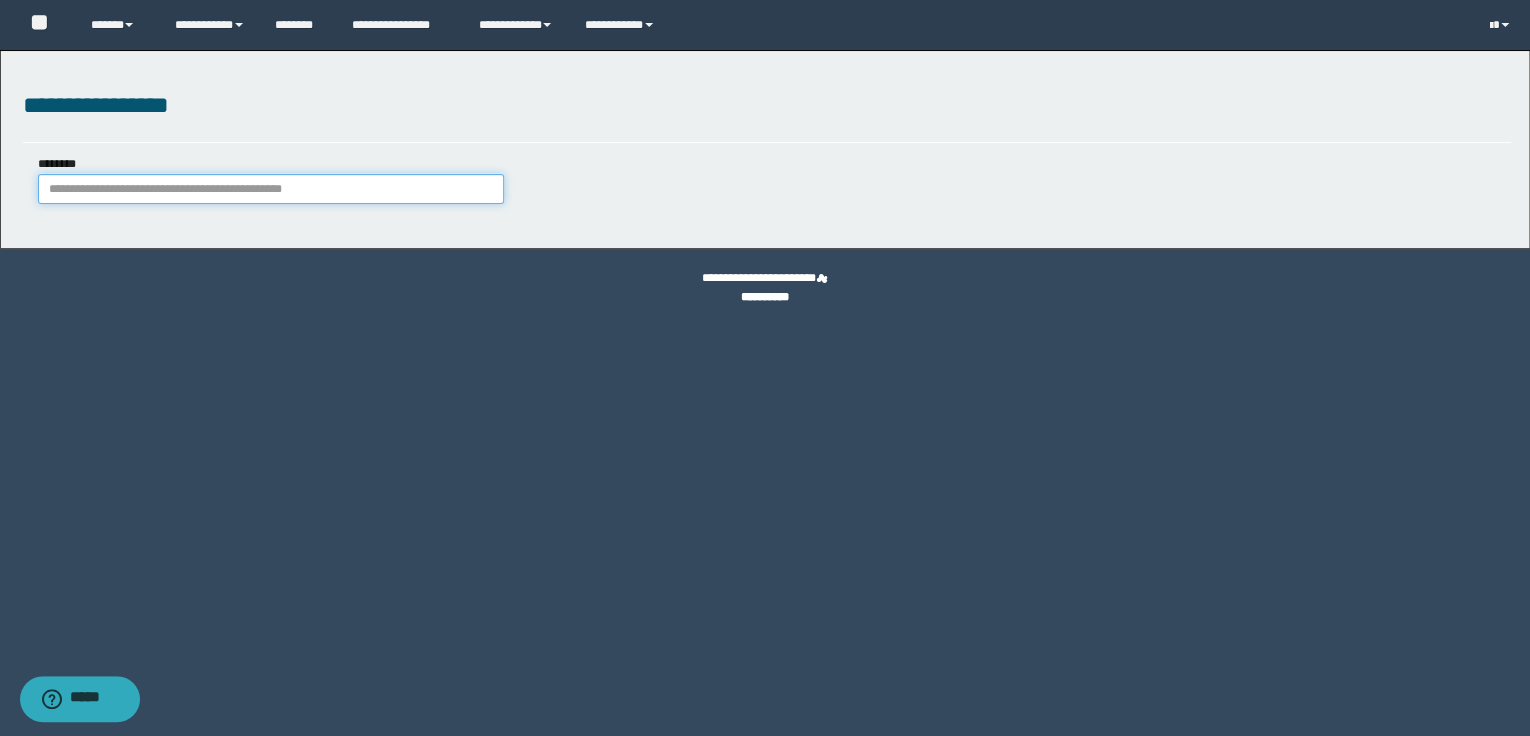 click on "********" at bounding box center (271, 189) 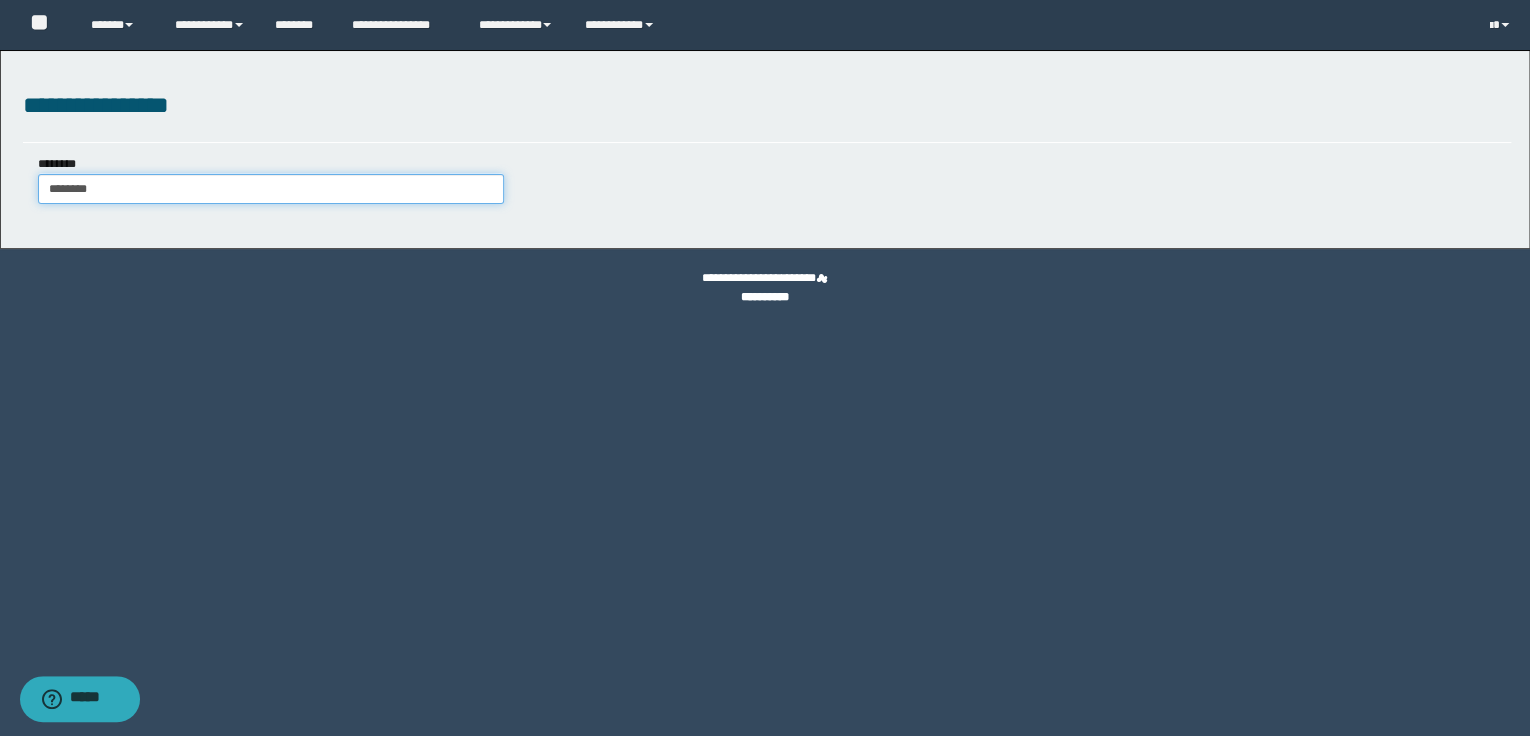 type on "********" 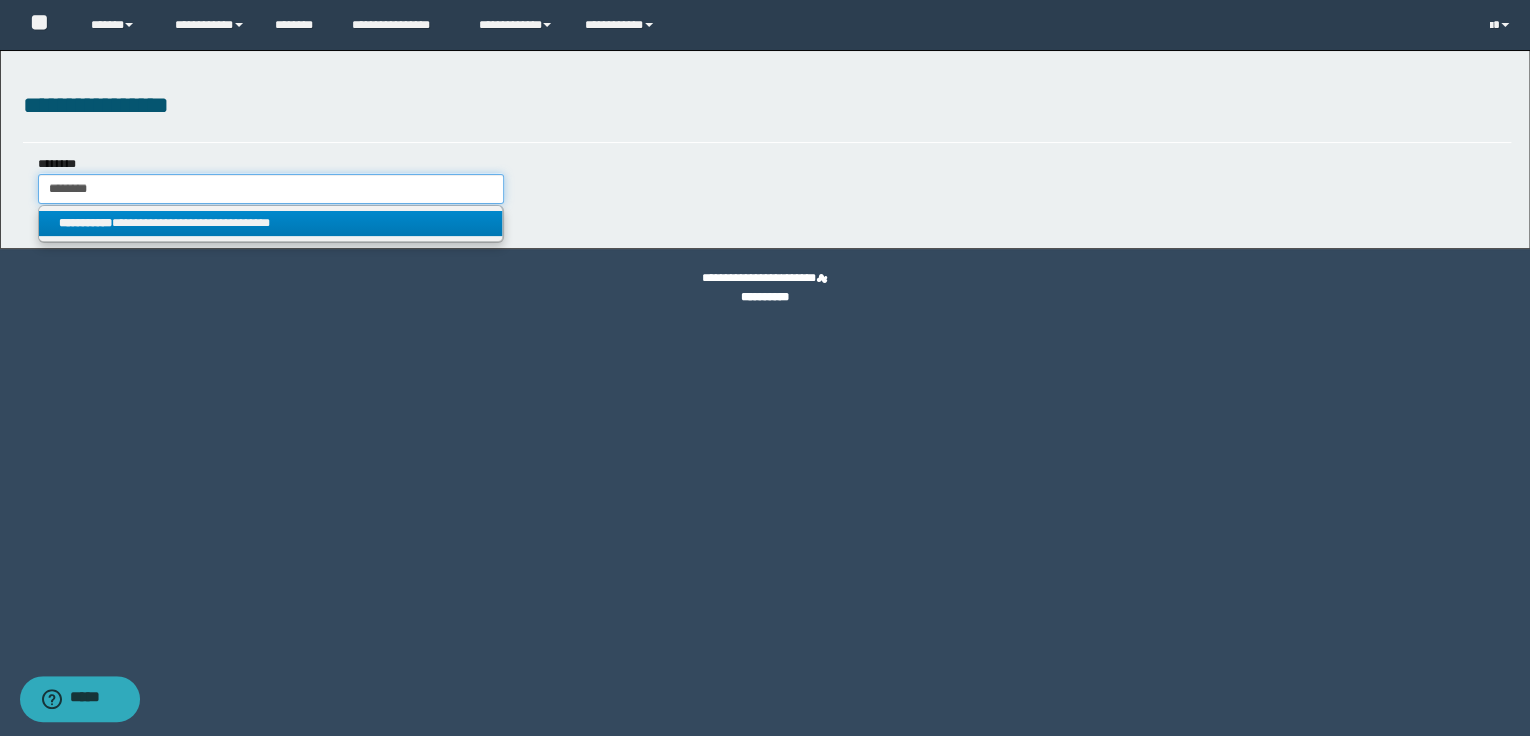 type on "********" 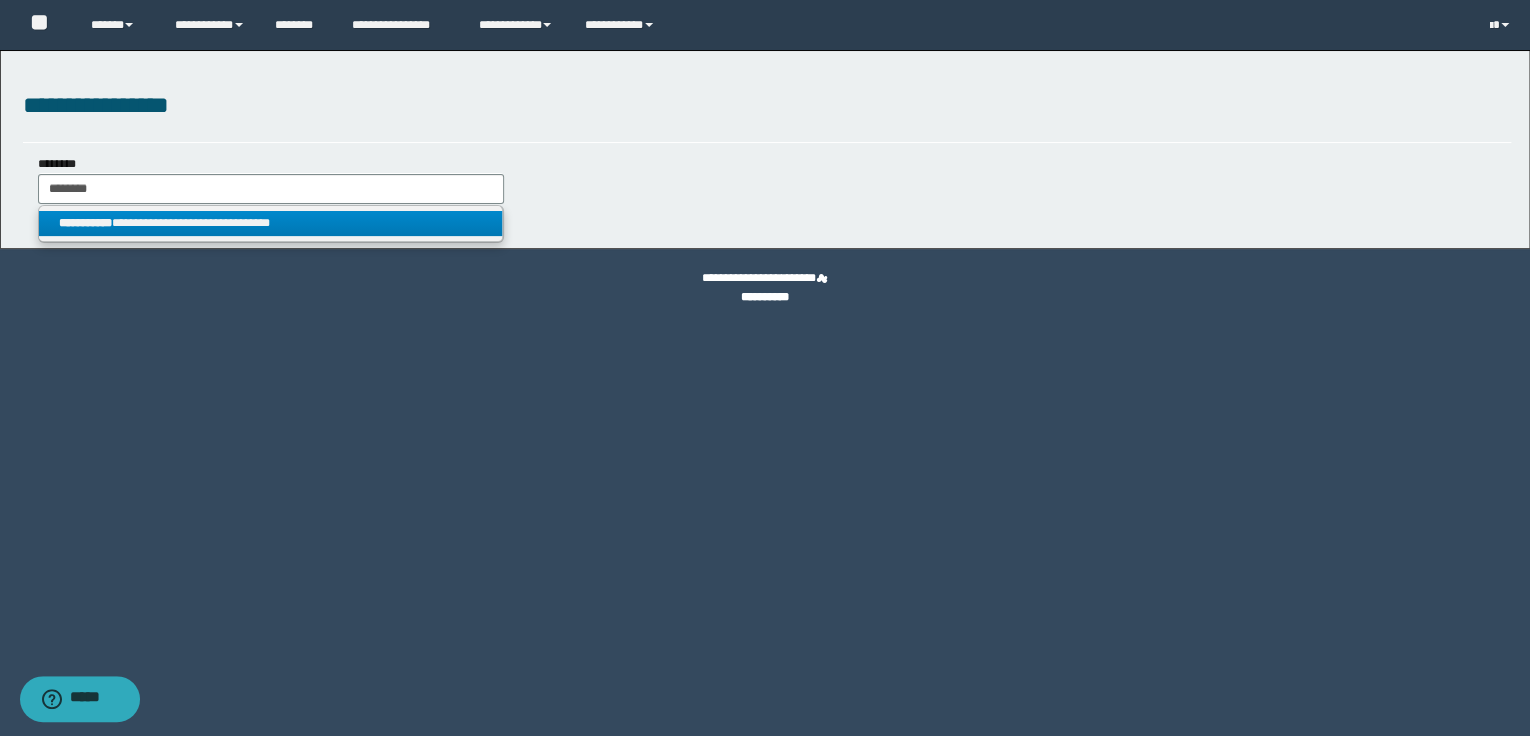 click on "**********" at bounding box center [271, 223] 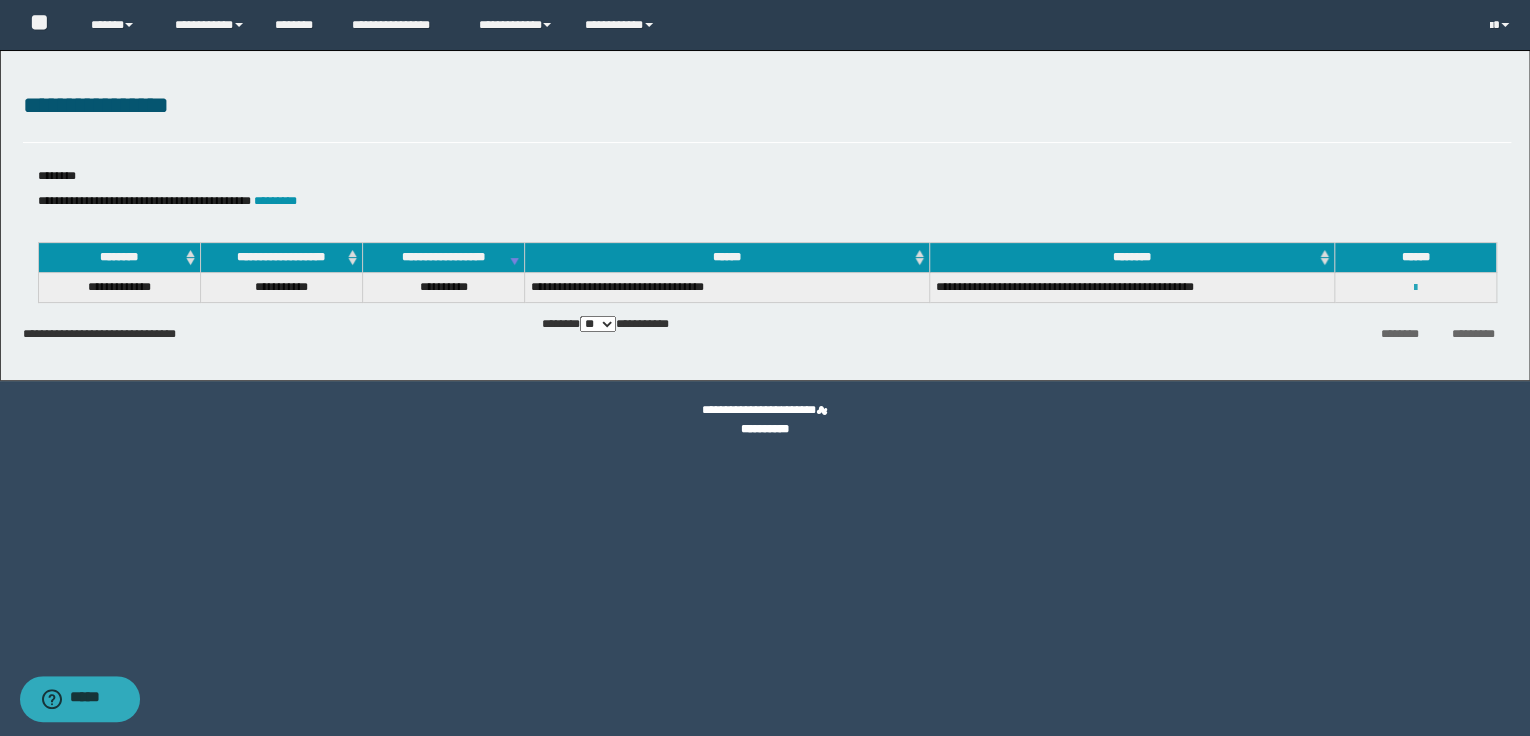 click at bounding box center [1415, 288] 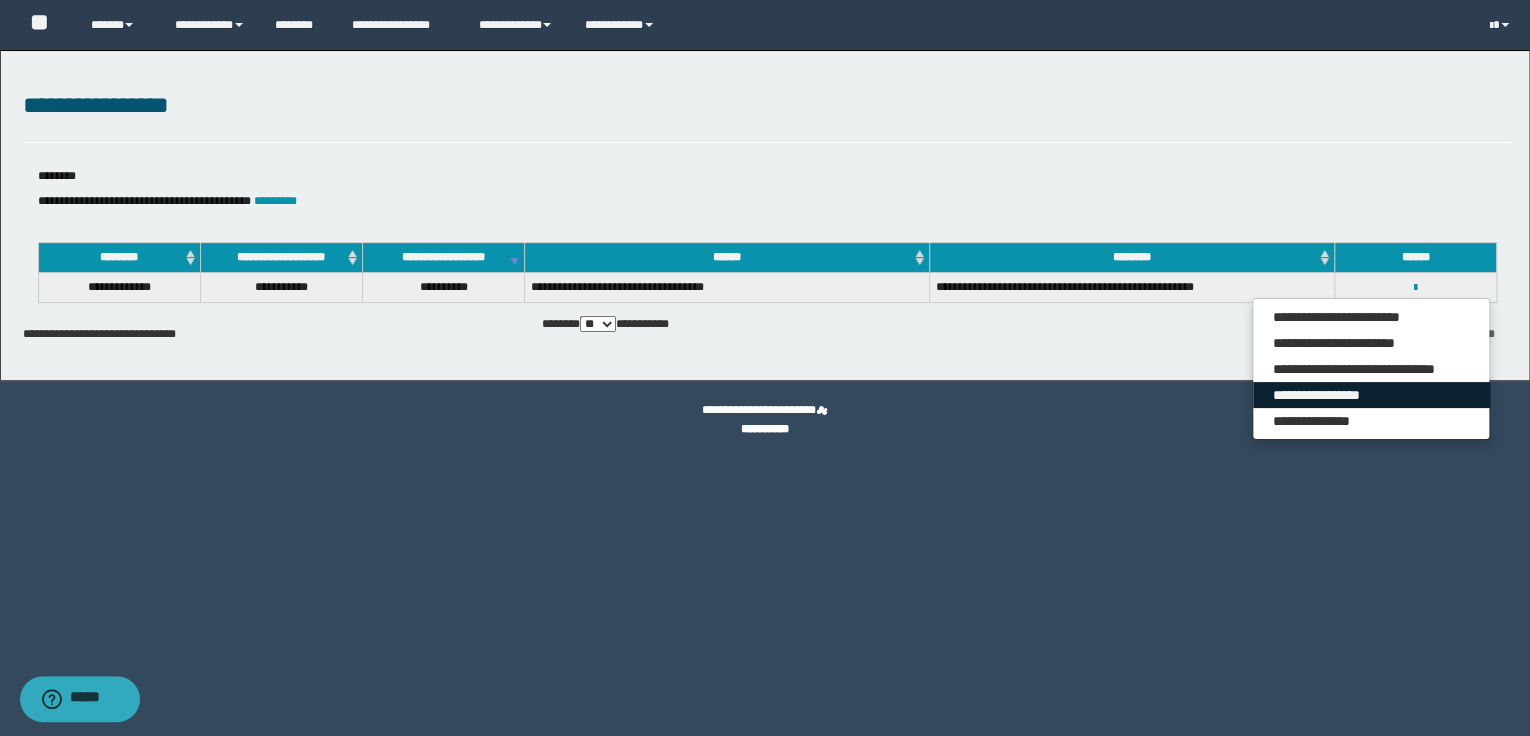 click on "**********" at bounding box center [1371, 395] 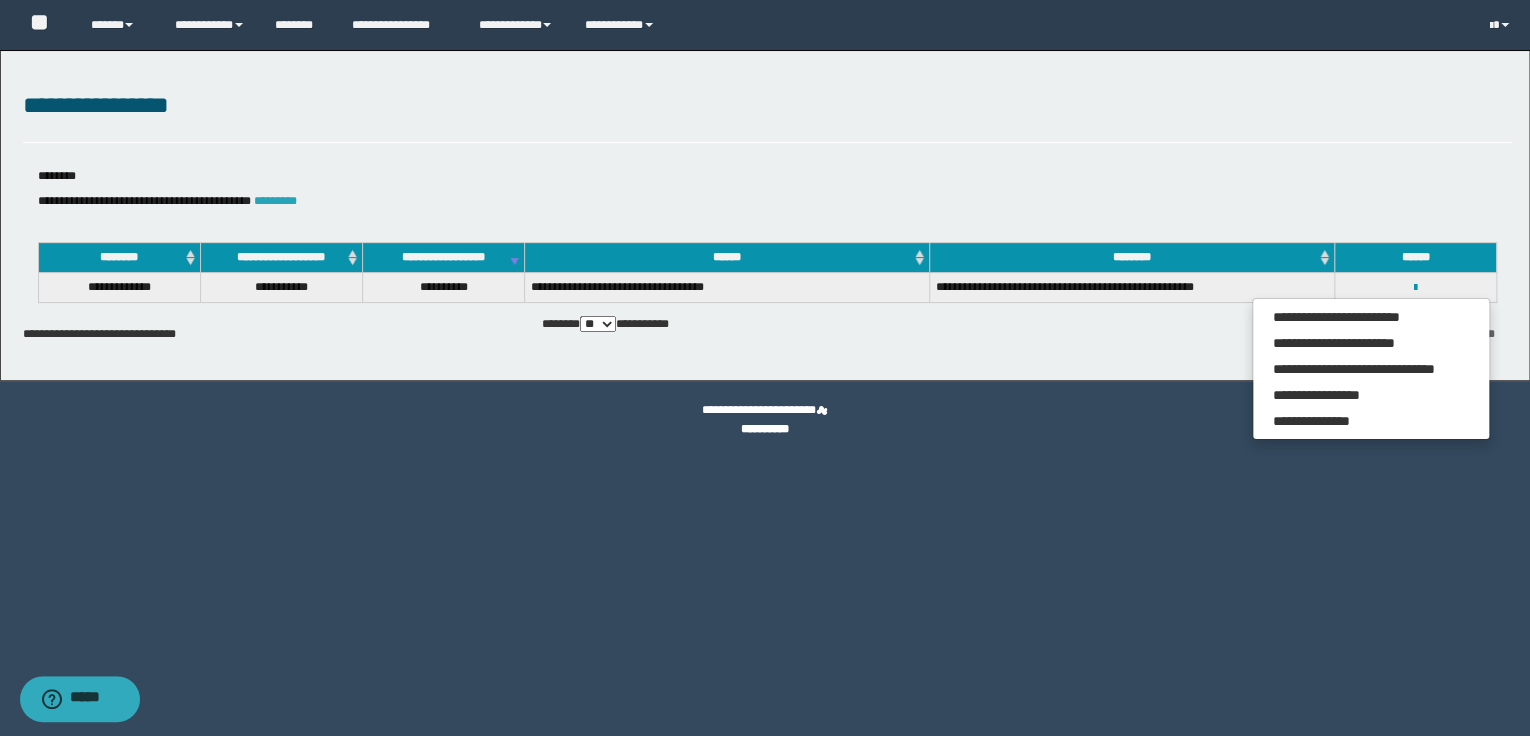 click on "*********" at bounding box center (275, 201) 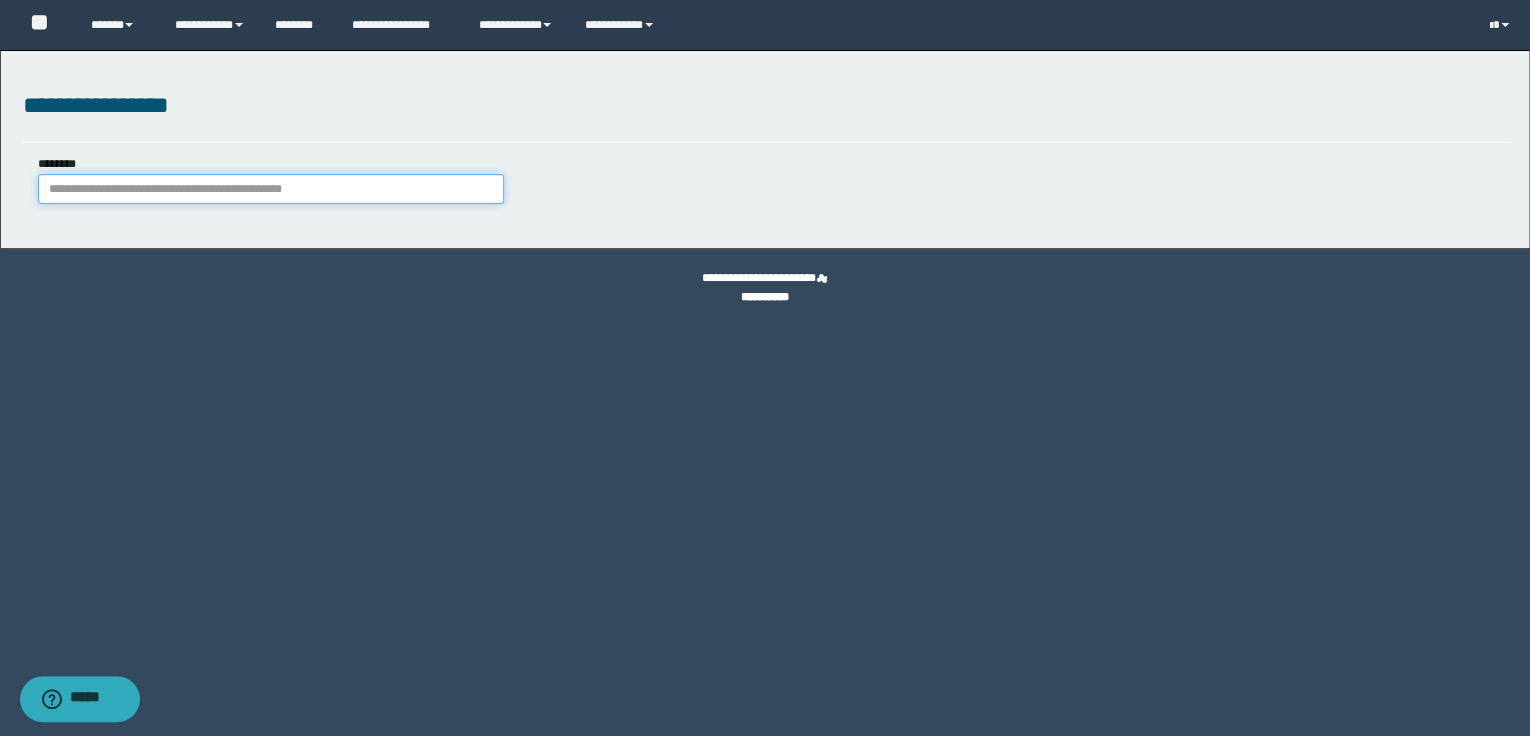 click on "********" at bounding box center (271, 189) 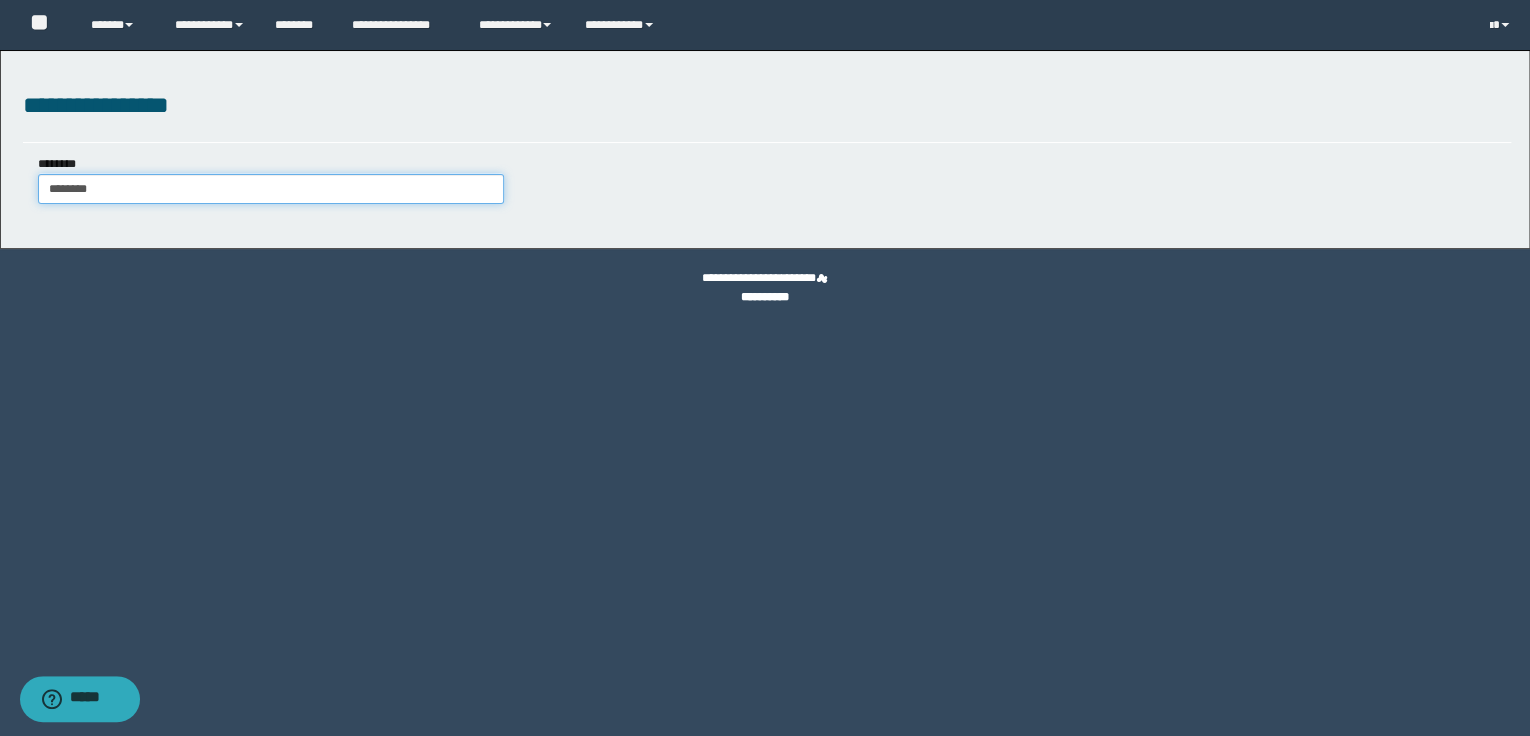 type on "********" 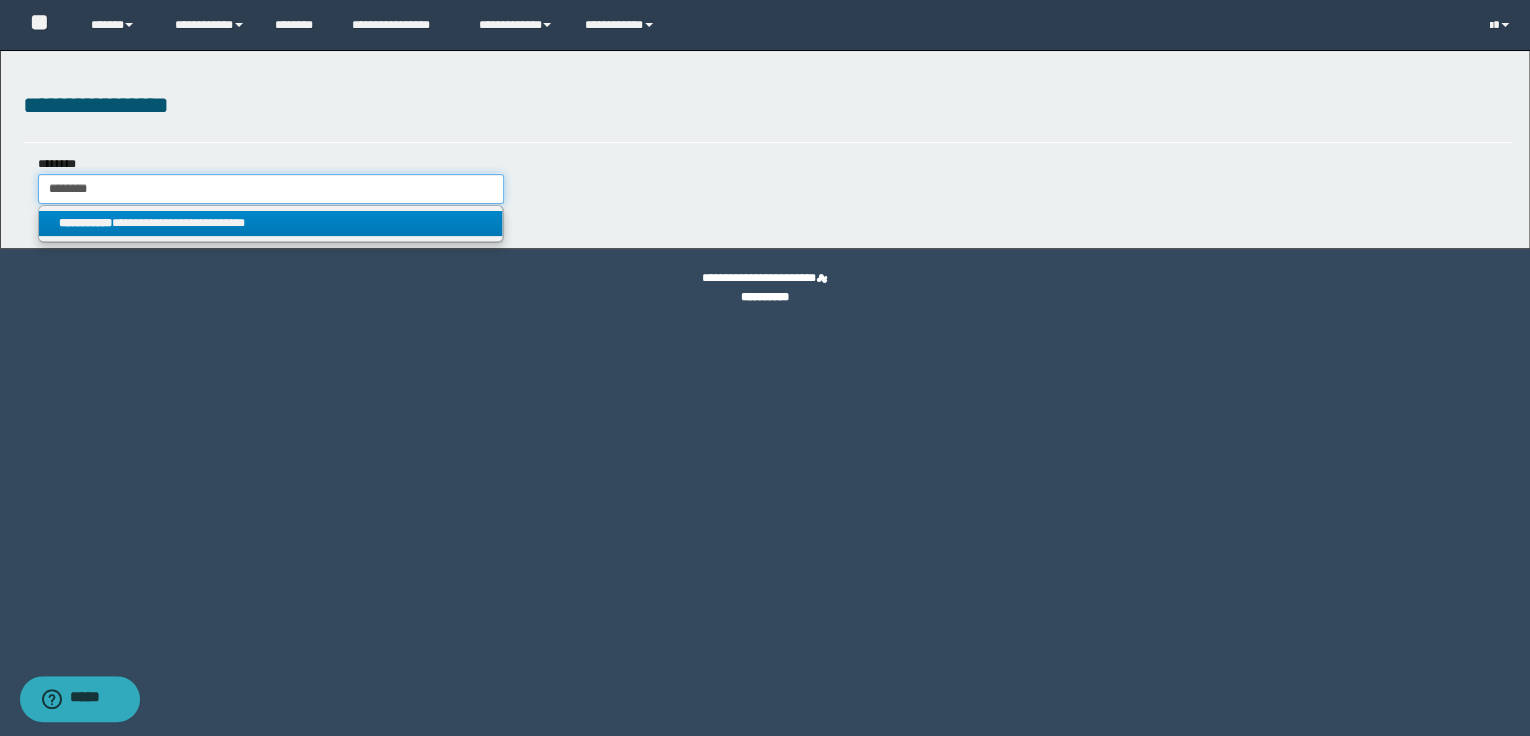 type on "********" 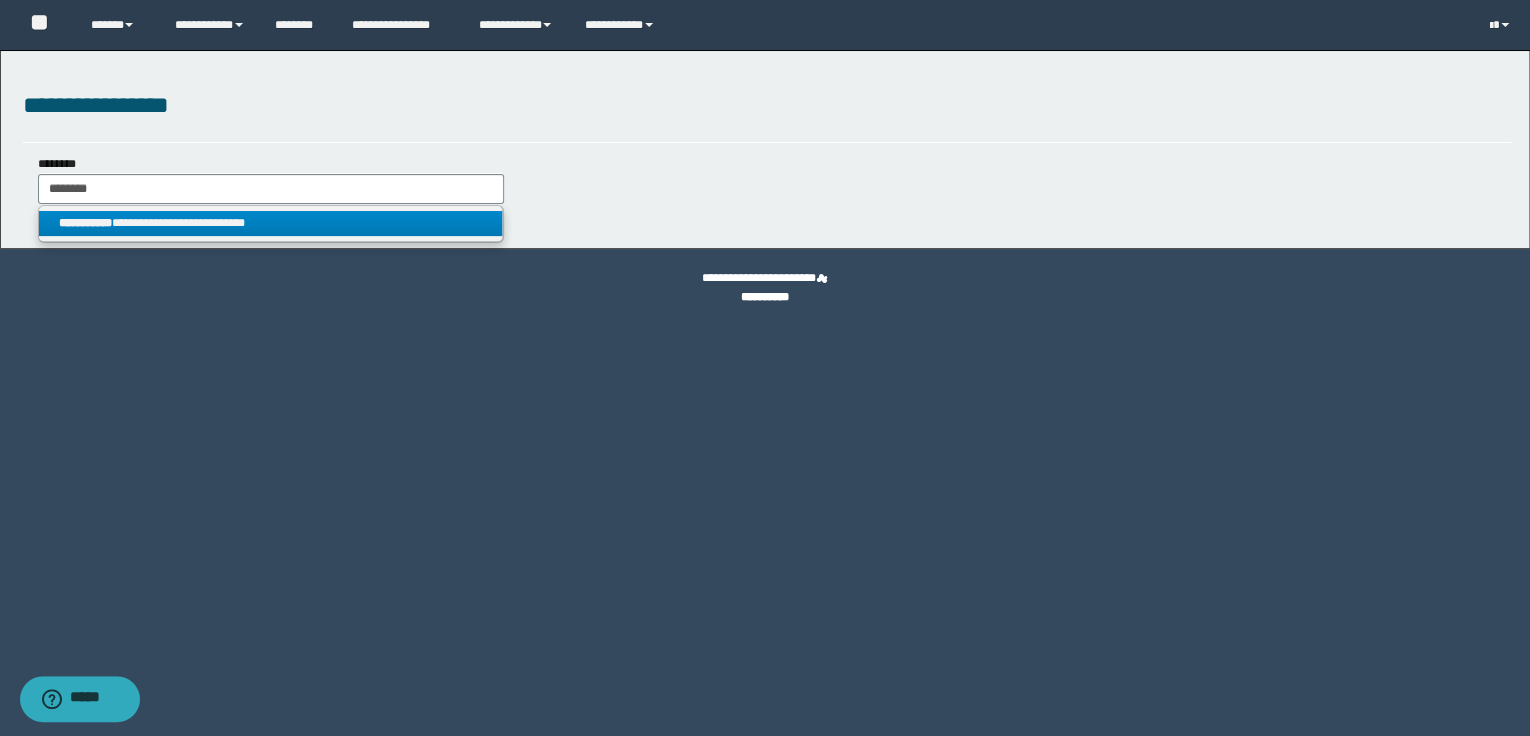 click on "**********" at bounding box center (271, 223) 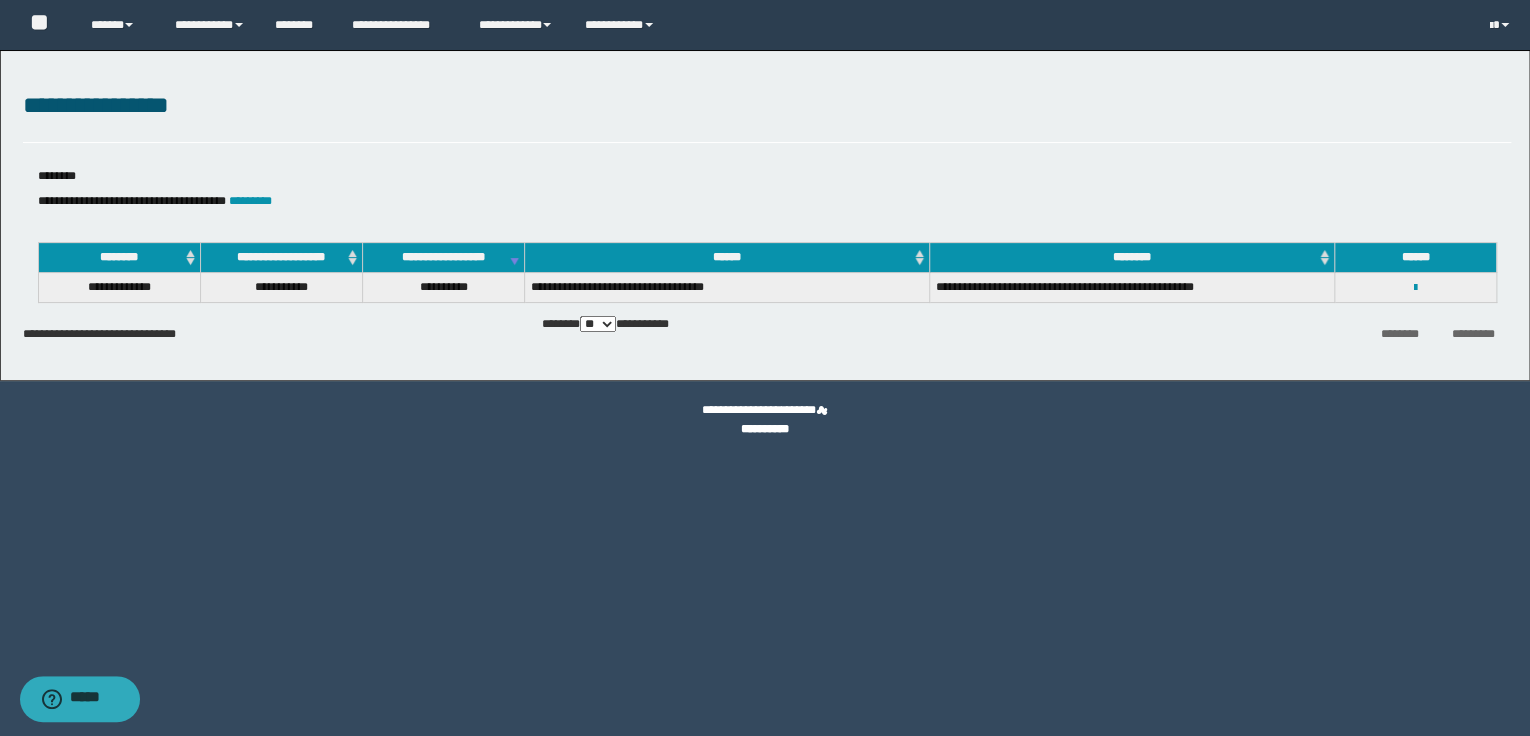 click on "**********" at bounding box center [1415, 287] 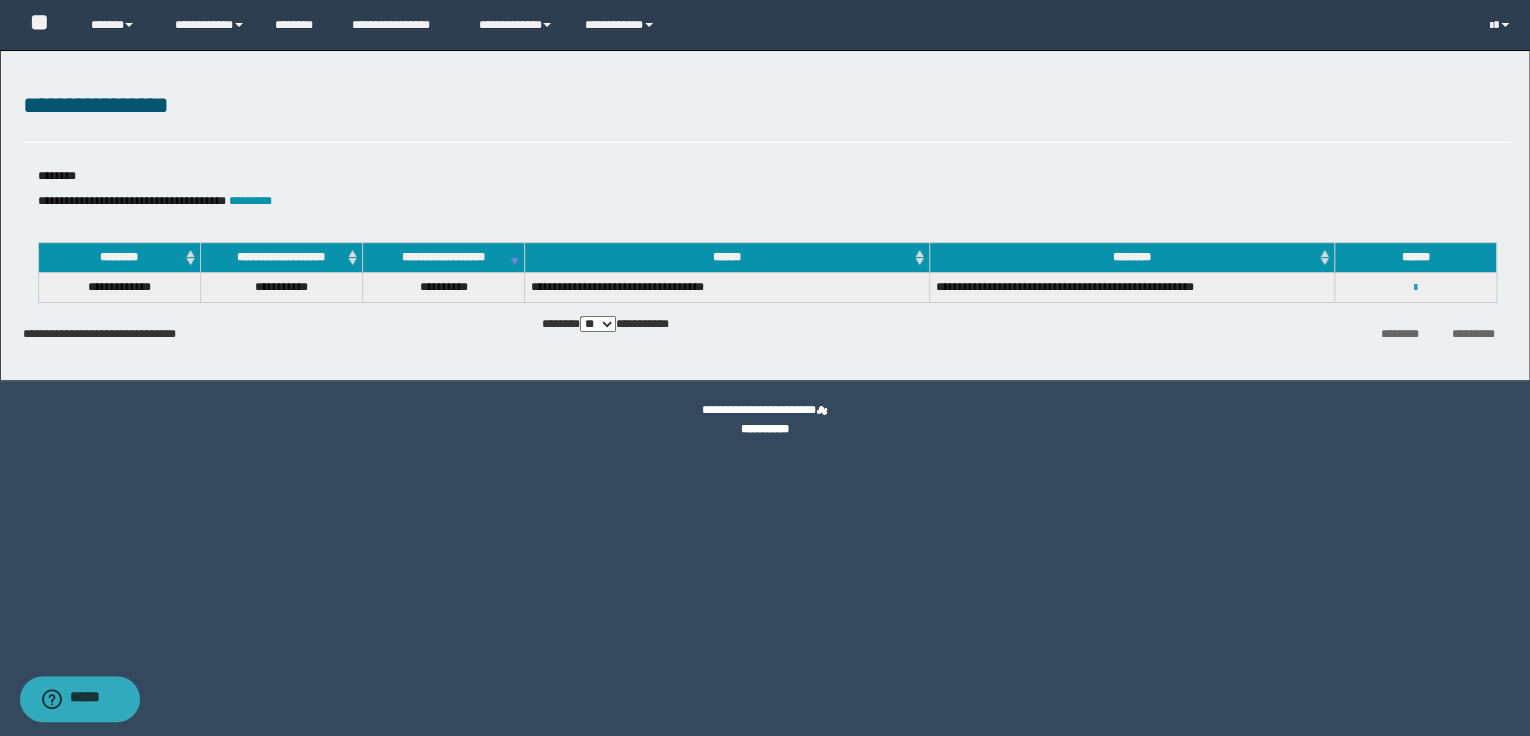 click at bounding box center (1415, 288) 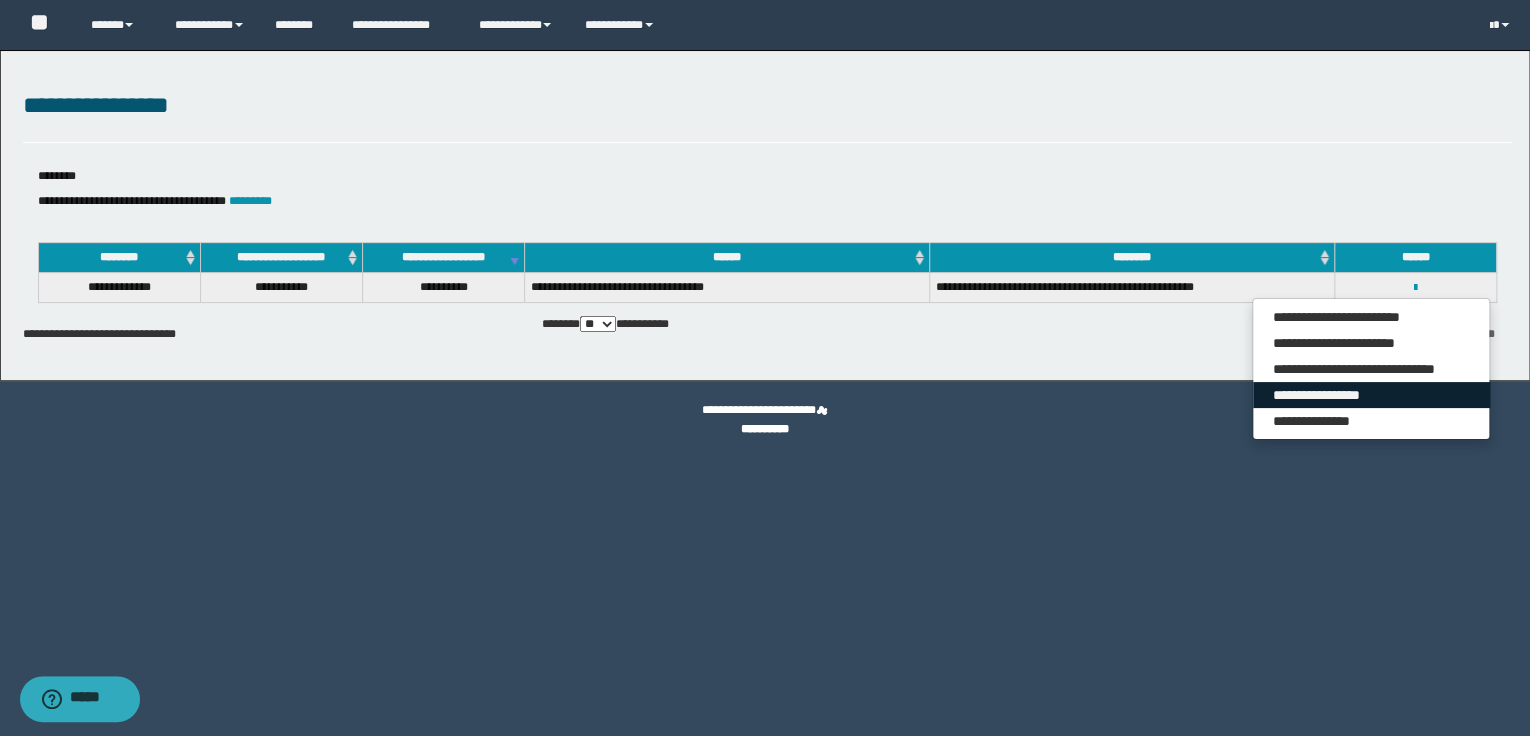 click on "**********" at bounding box center [1371, 395] 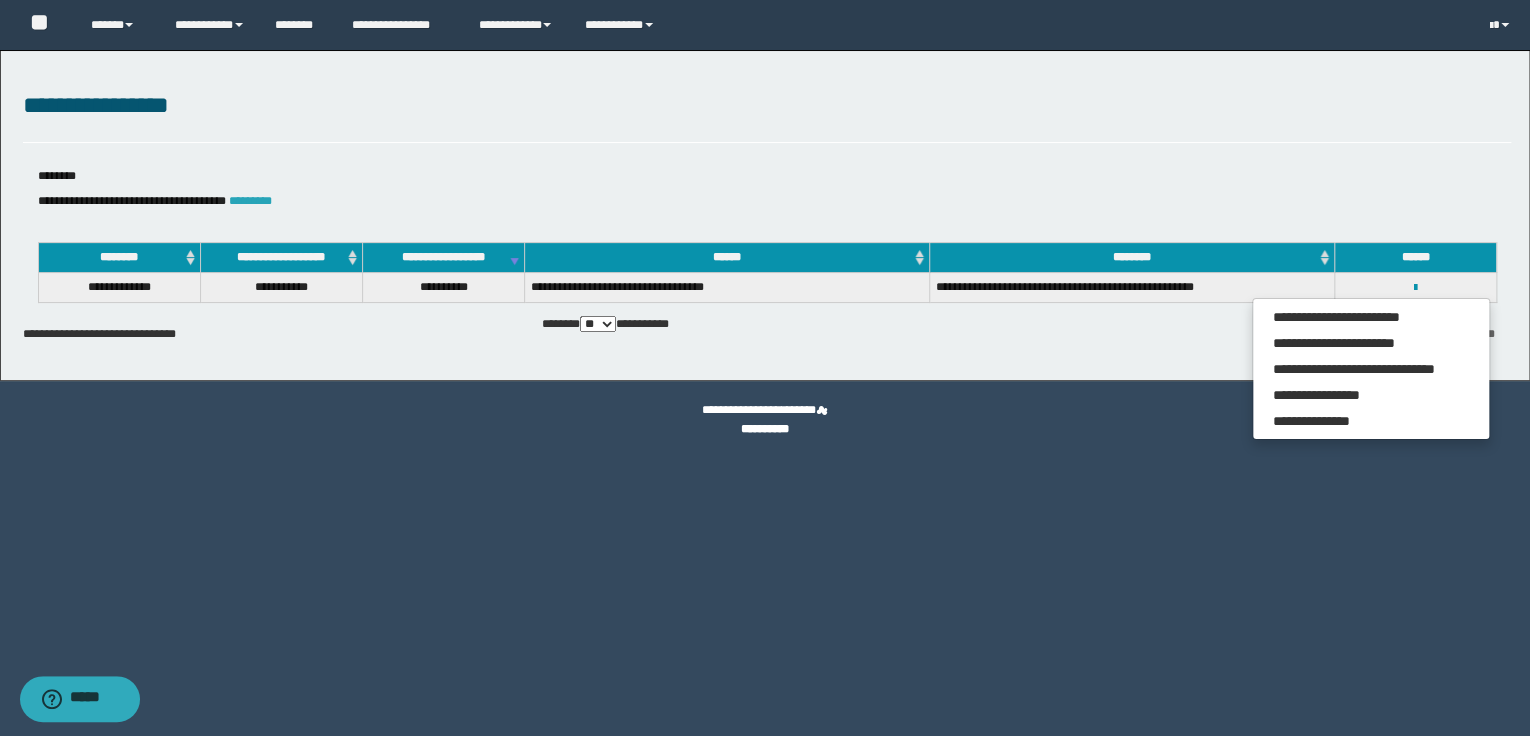 click on "*********" at bounding box center (250, 201) 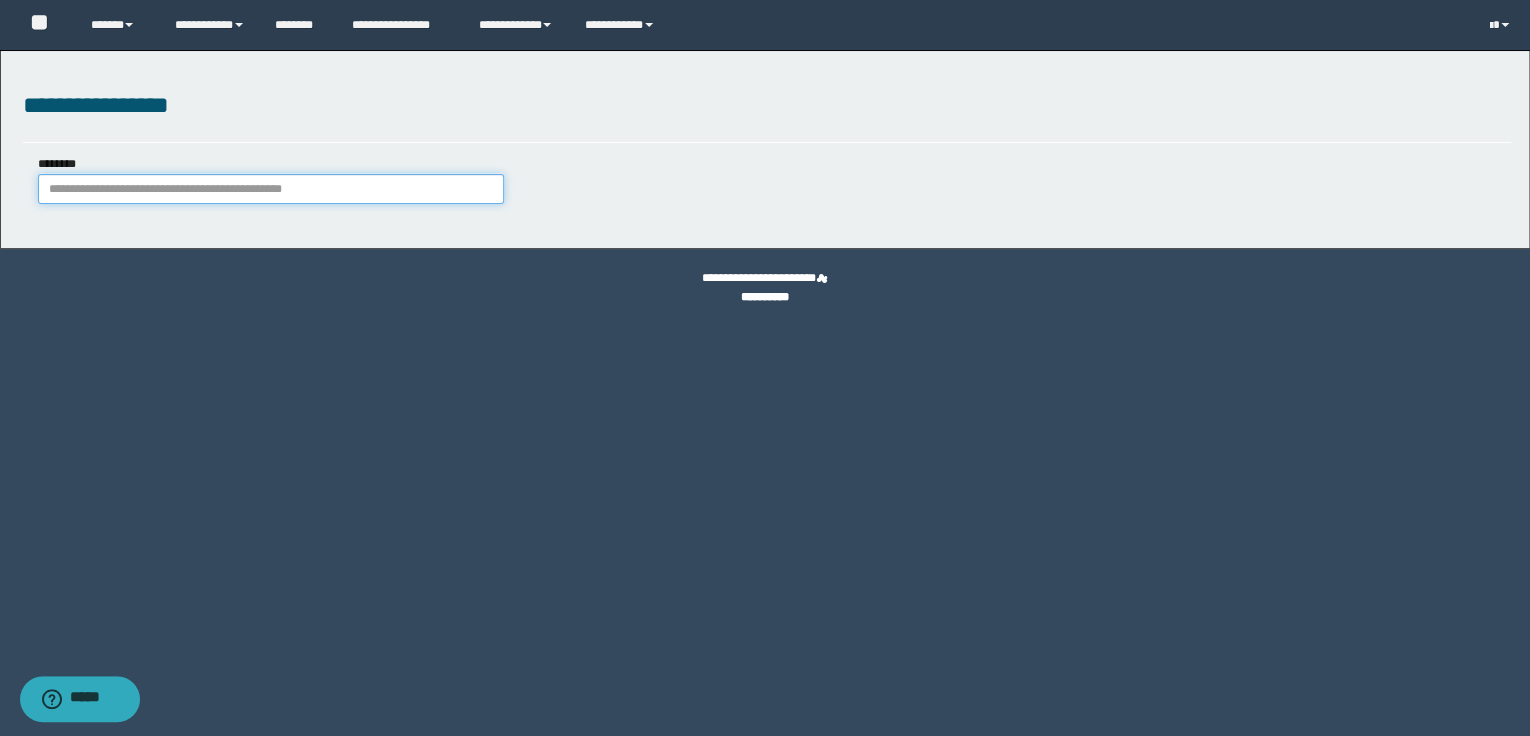click on "********" at bounding box center (271, 189) 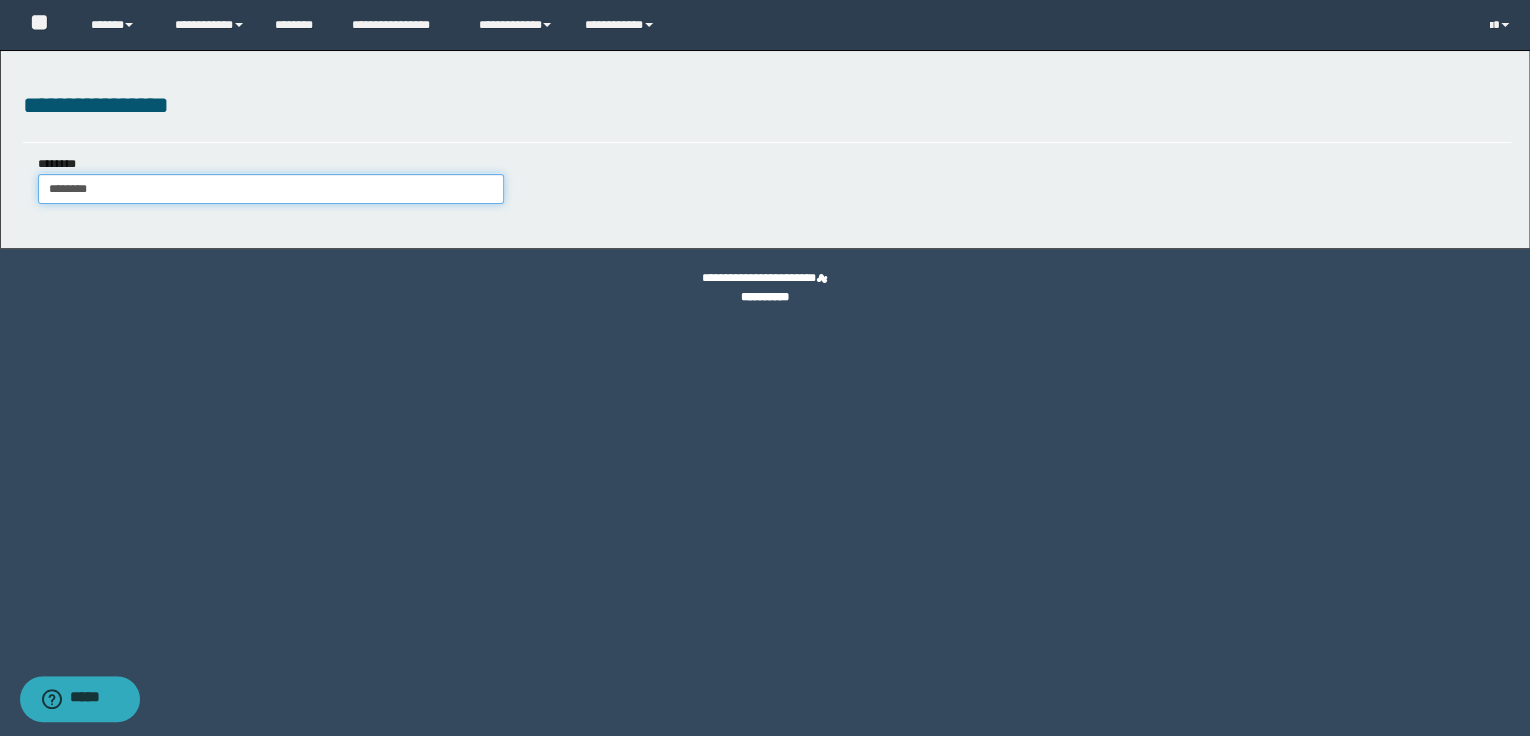 type on "********" 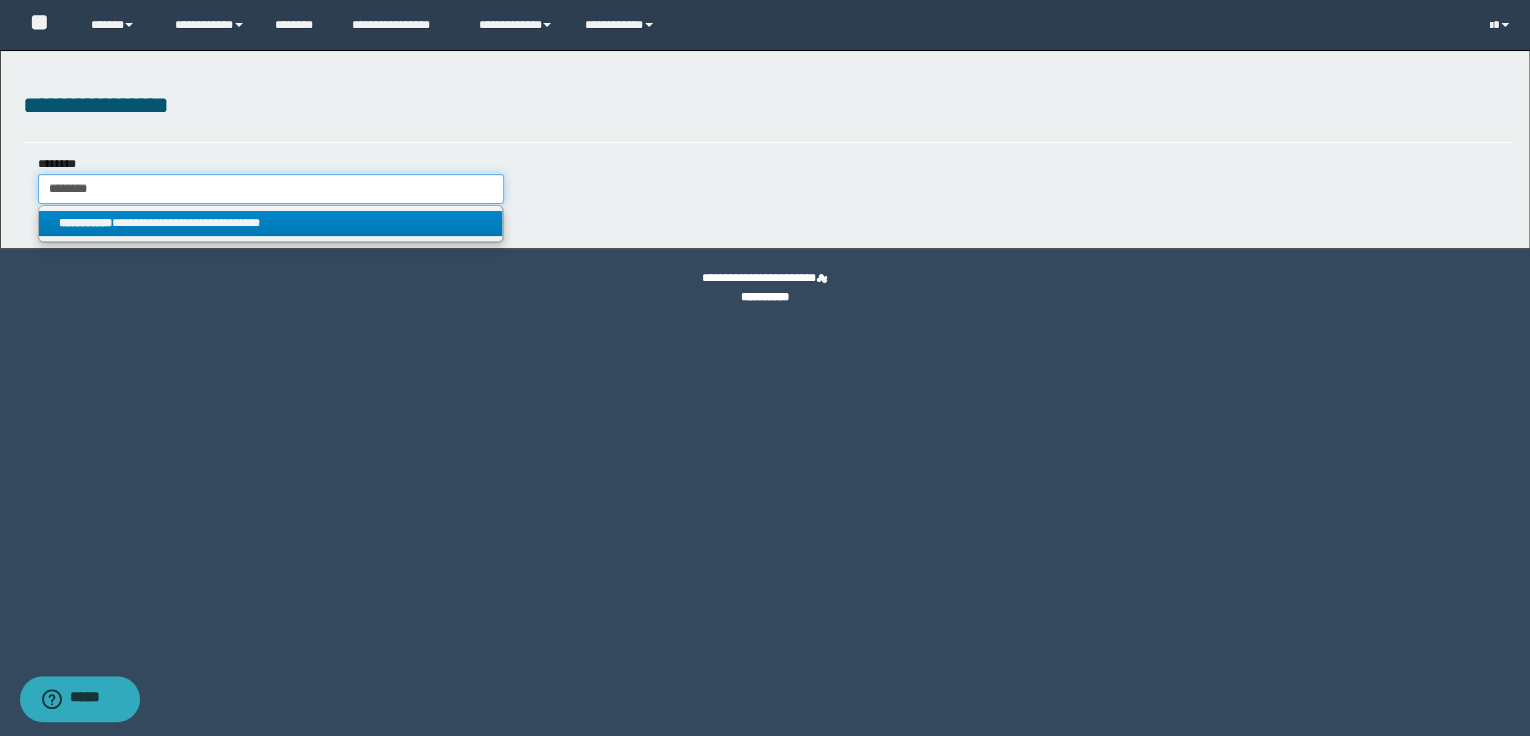 type on "********" 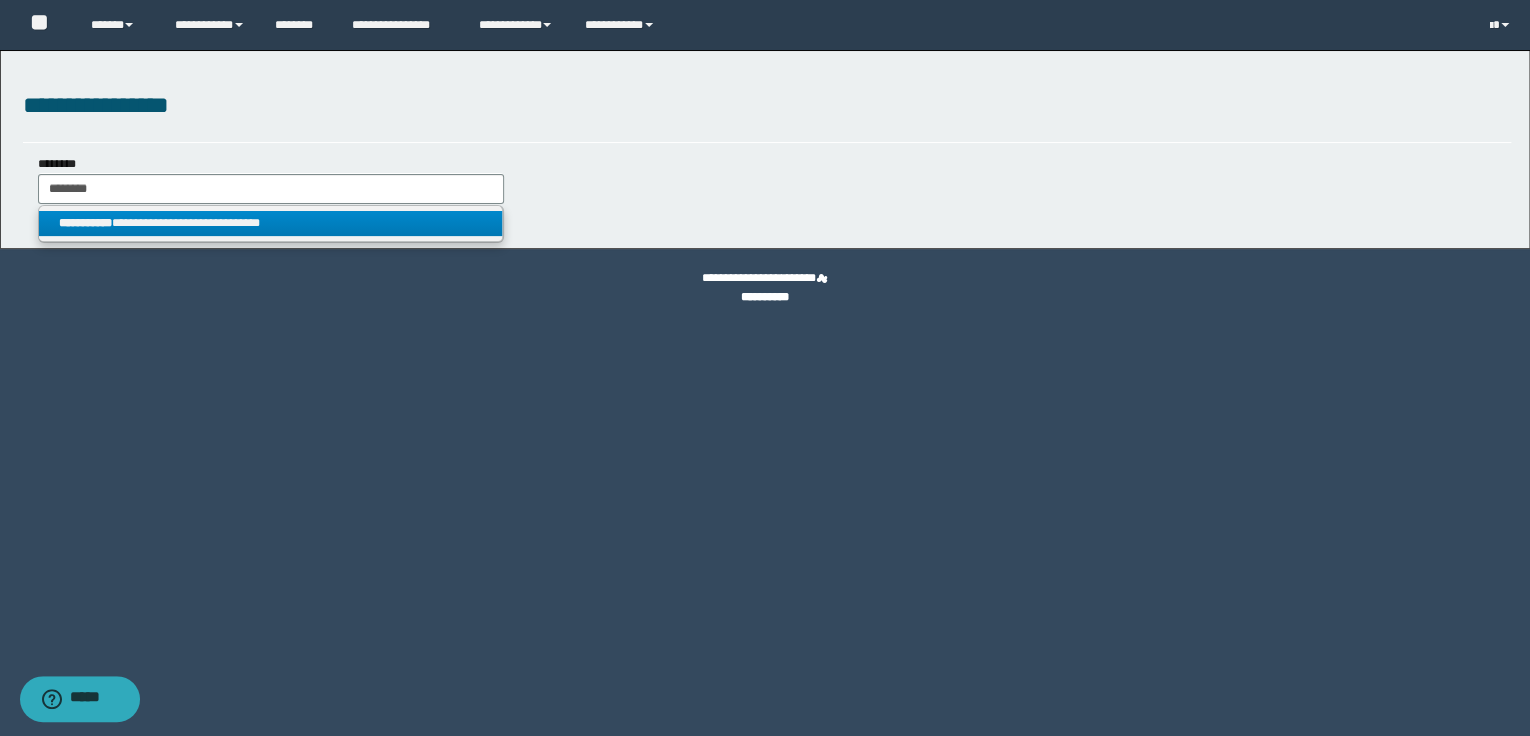 click on "**********" at bounding box center (271, 223) 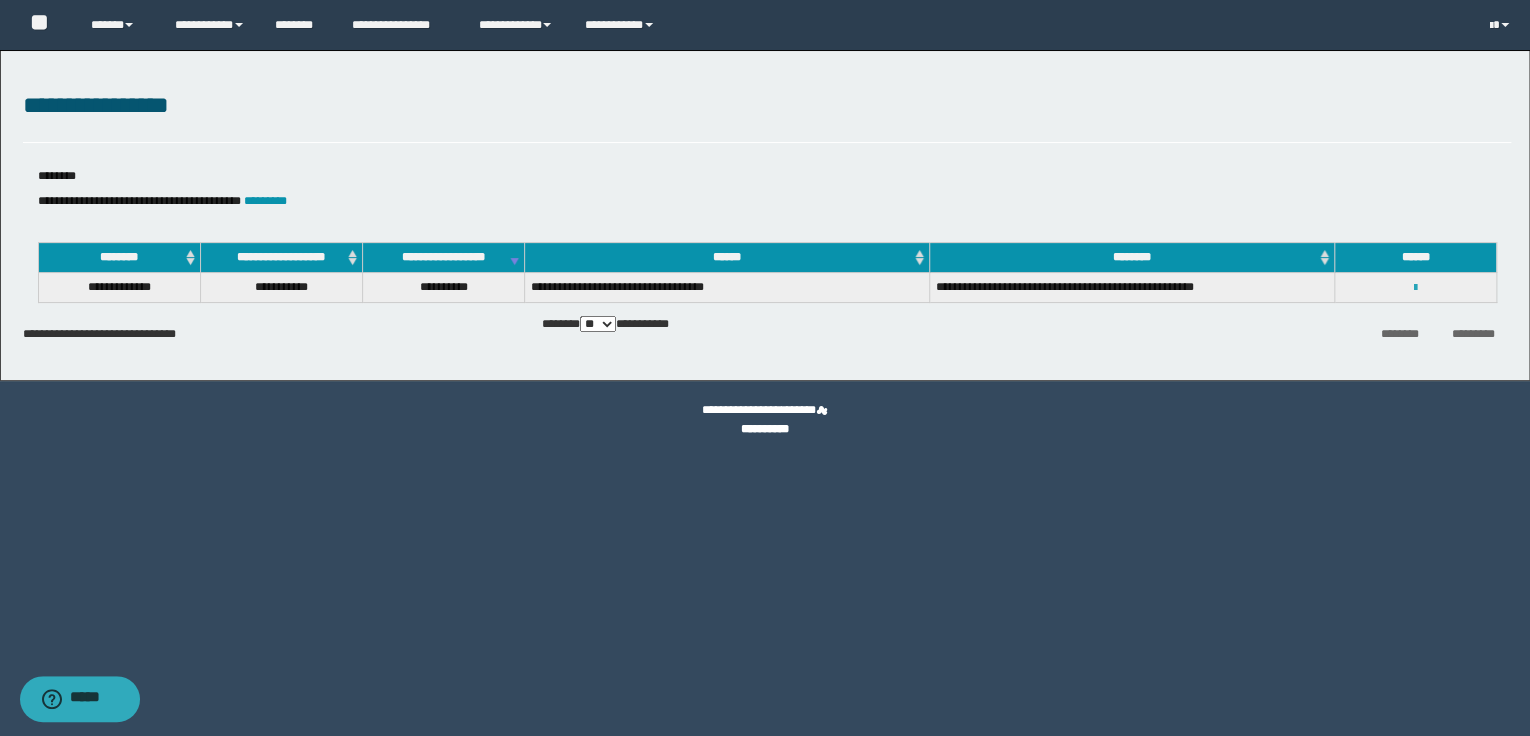 click at bounding box center [1415, 288] 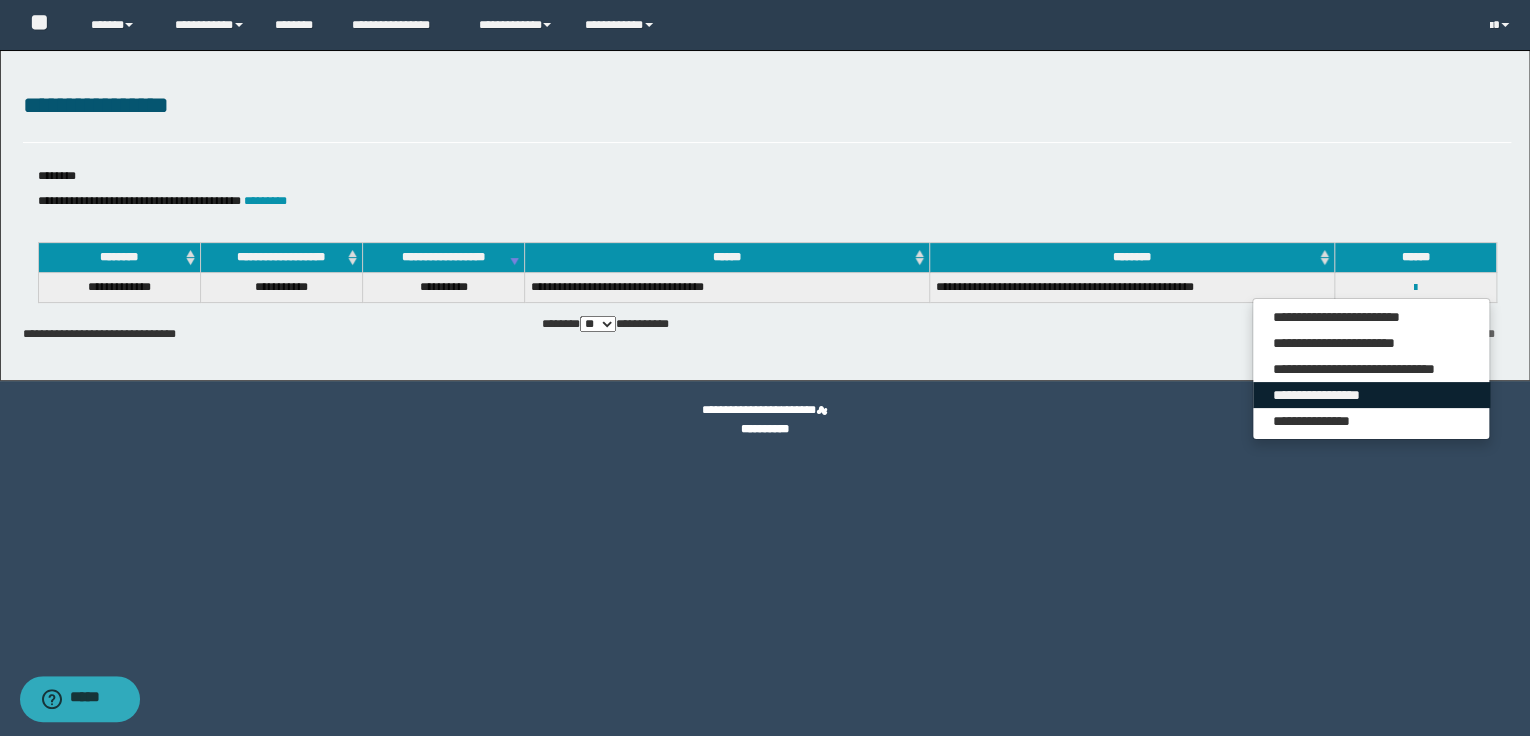 click on "**********" at bounding box center [1371, 395] 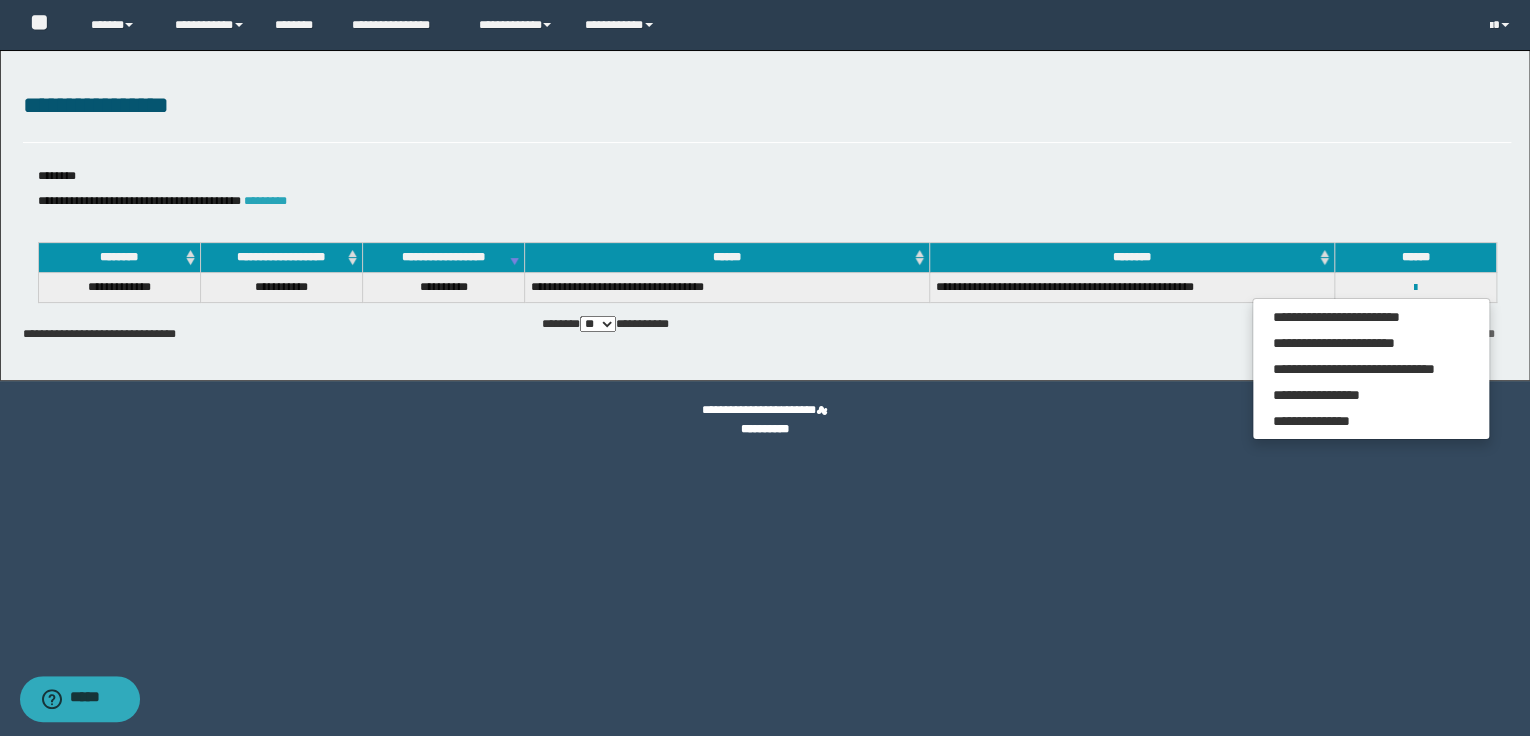 click on "*********" at bounding box center [265, 201] 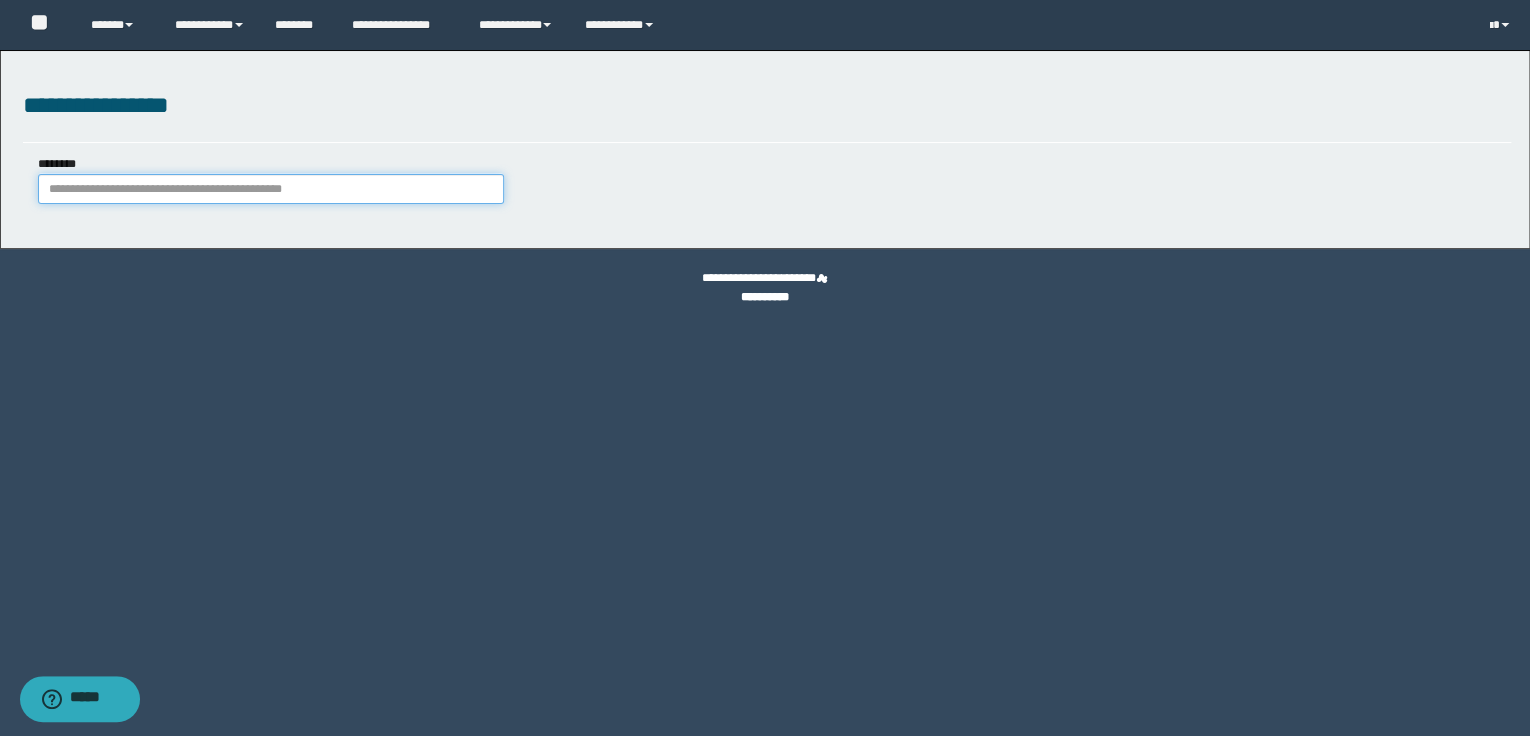 click on "********" at bounding box center [271, 189] 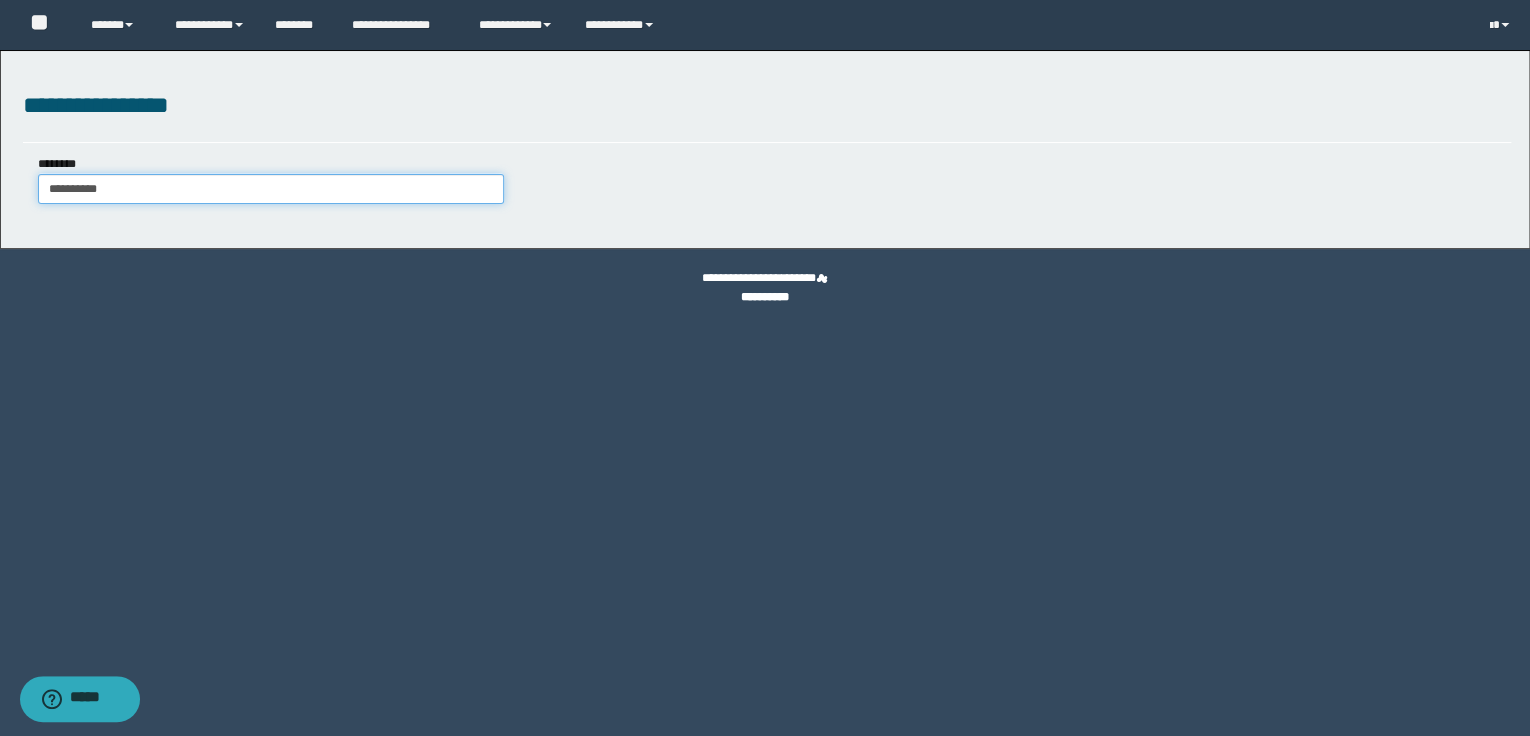 type on "**********" 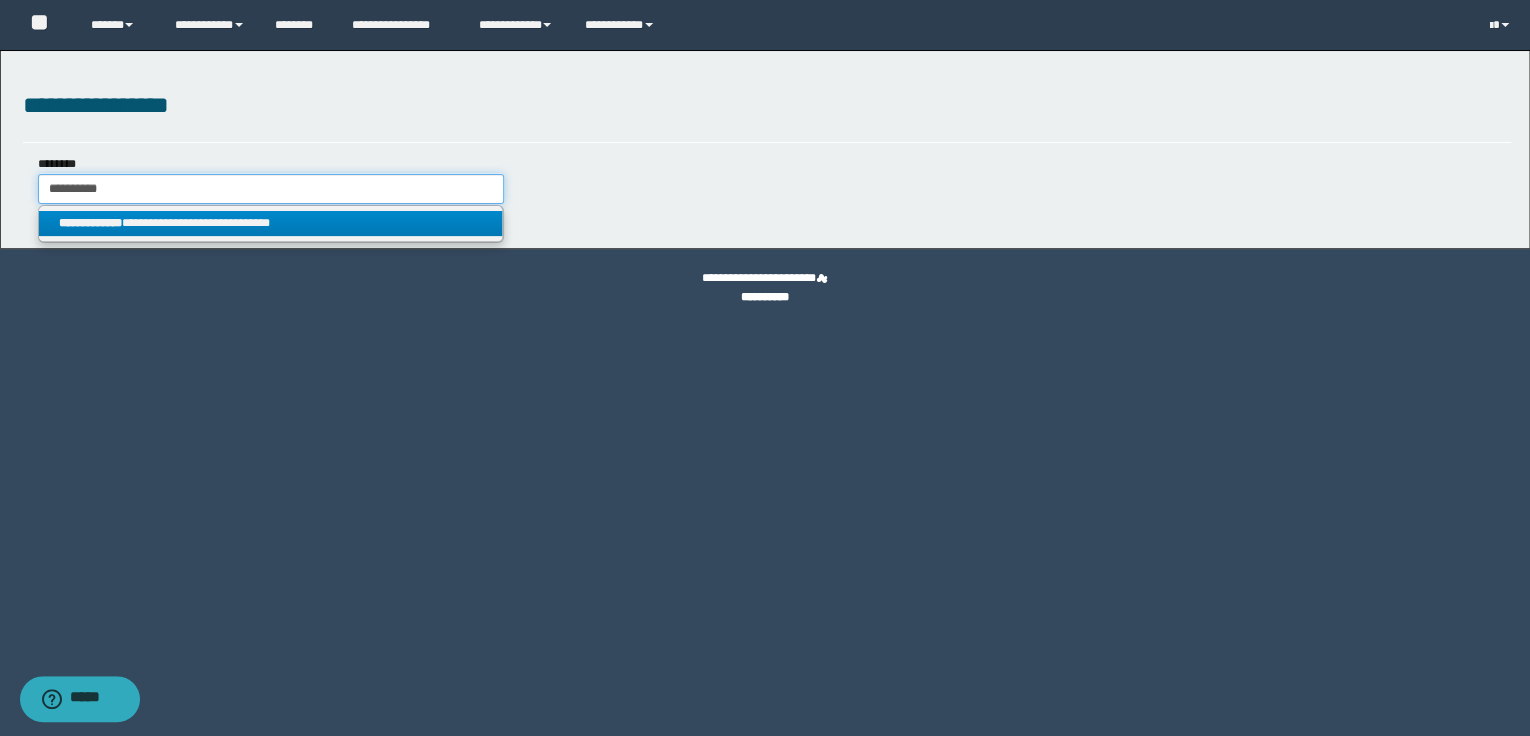type on "**********" 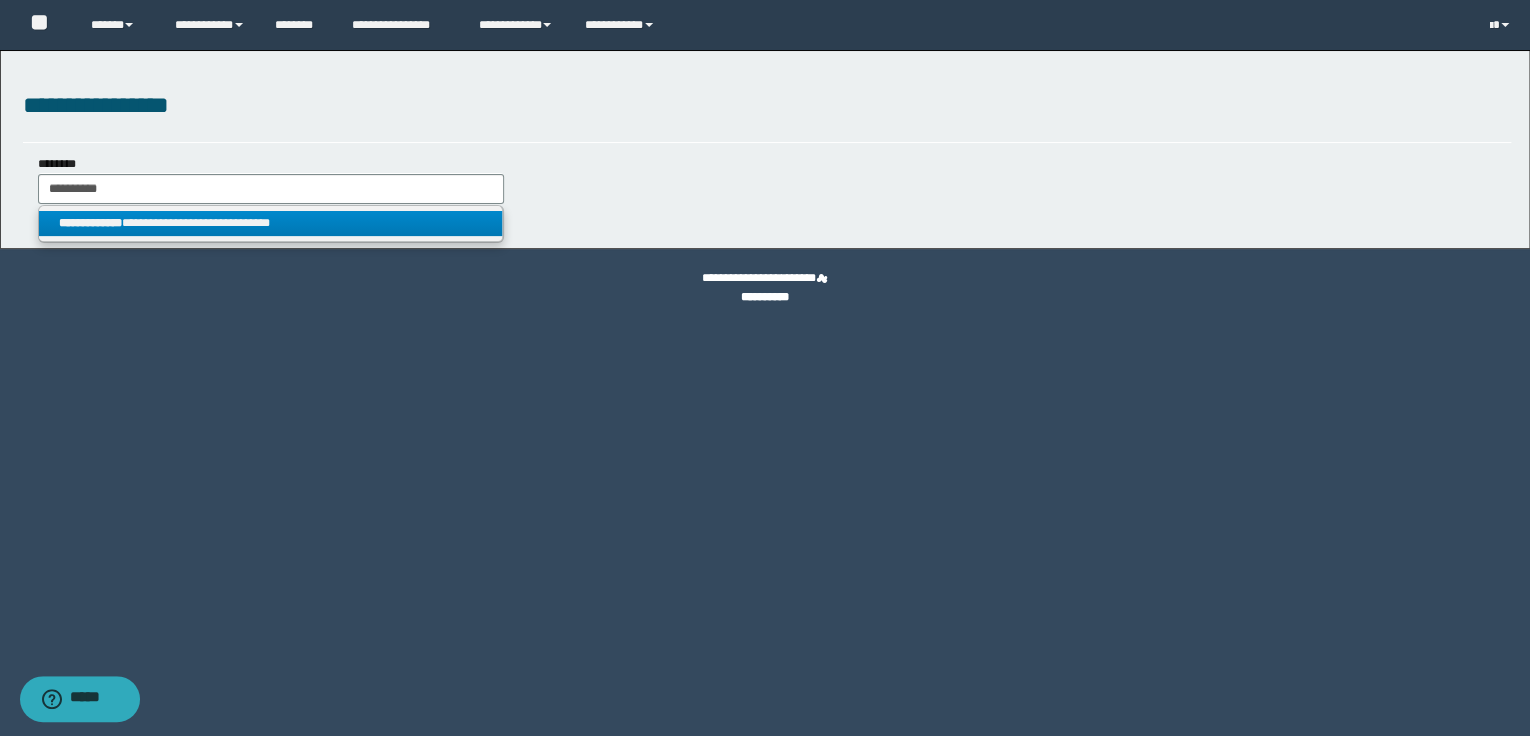 click on "**********" at bounding box center [271, 223] 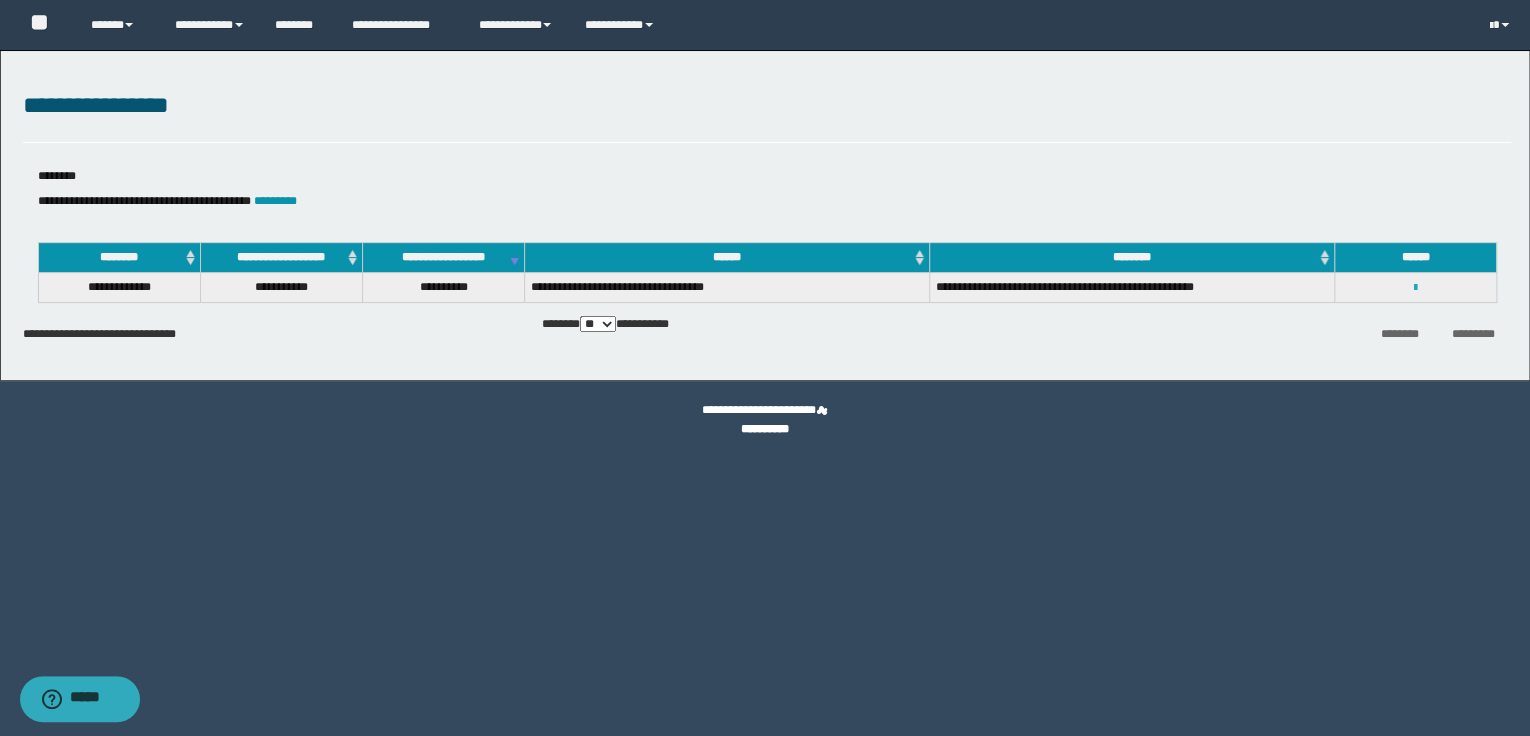 click at bounding box center [1415, 288] 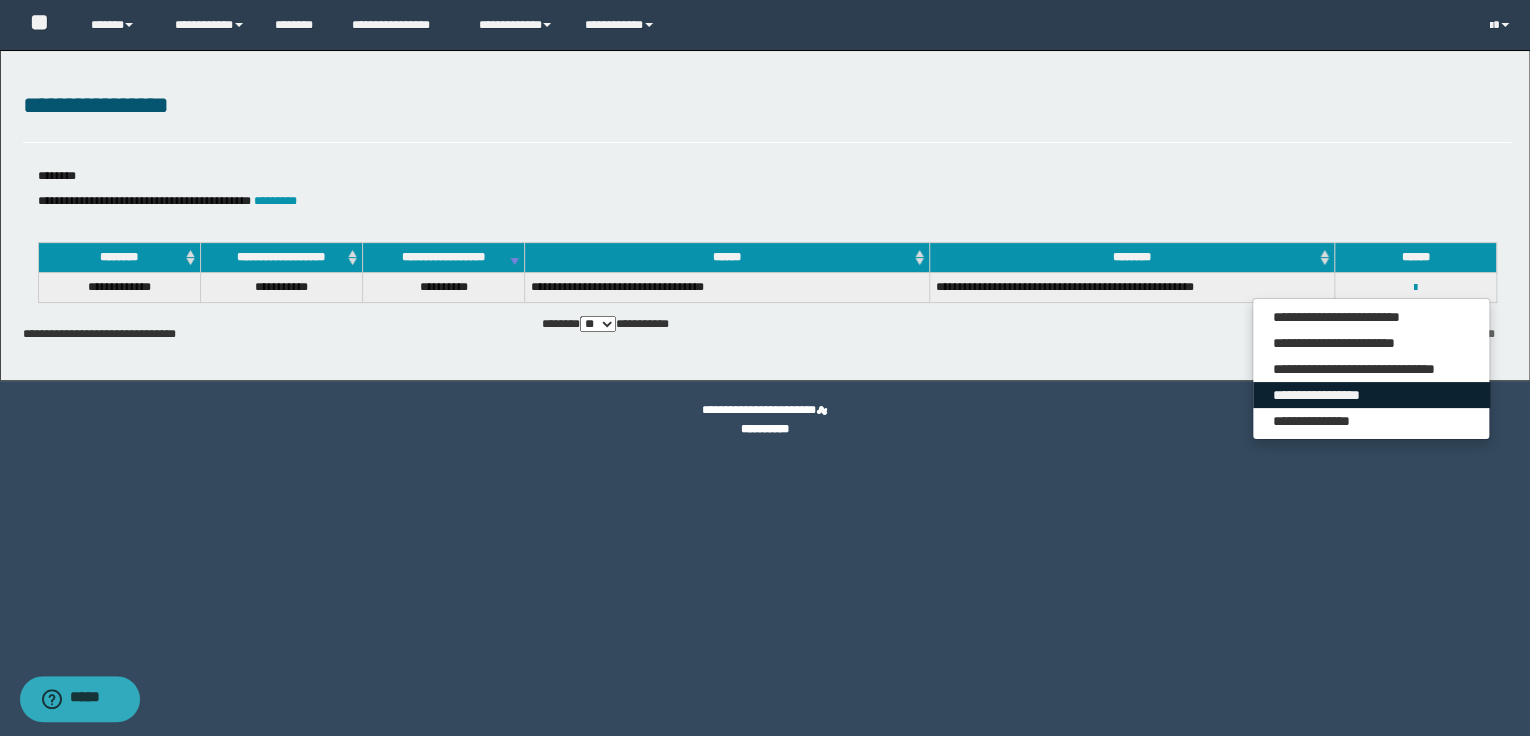 click on "**********" at bounding box center [1371, 395] 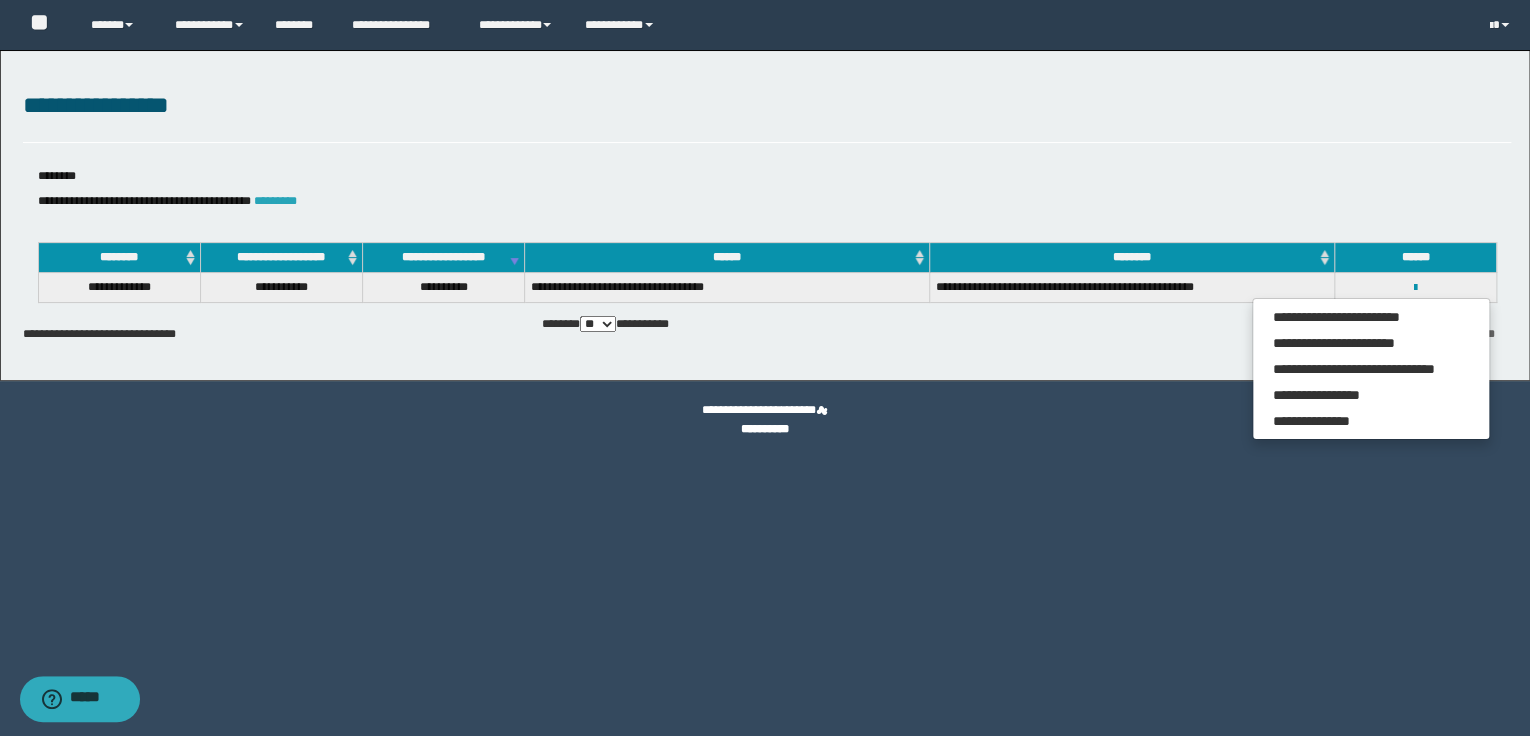 click on "*********" at bounding box center (275, 201) 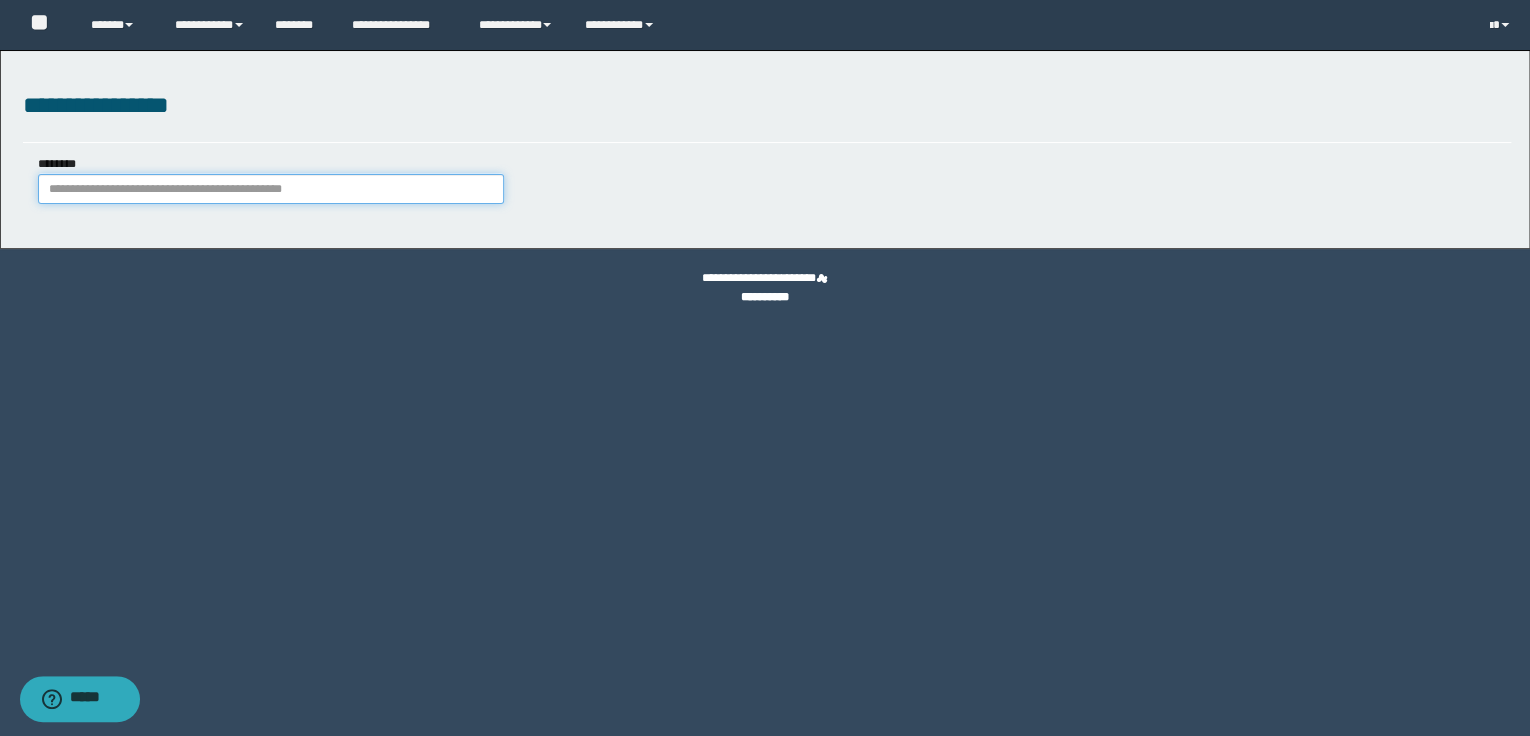 click on "********" at bounding box center [271, 189] 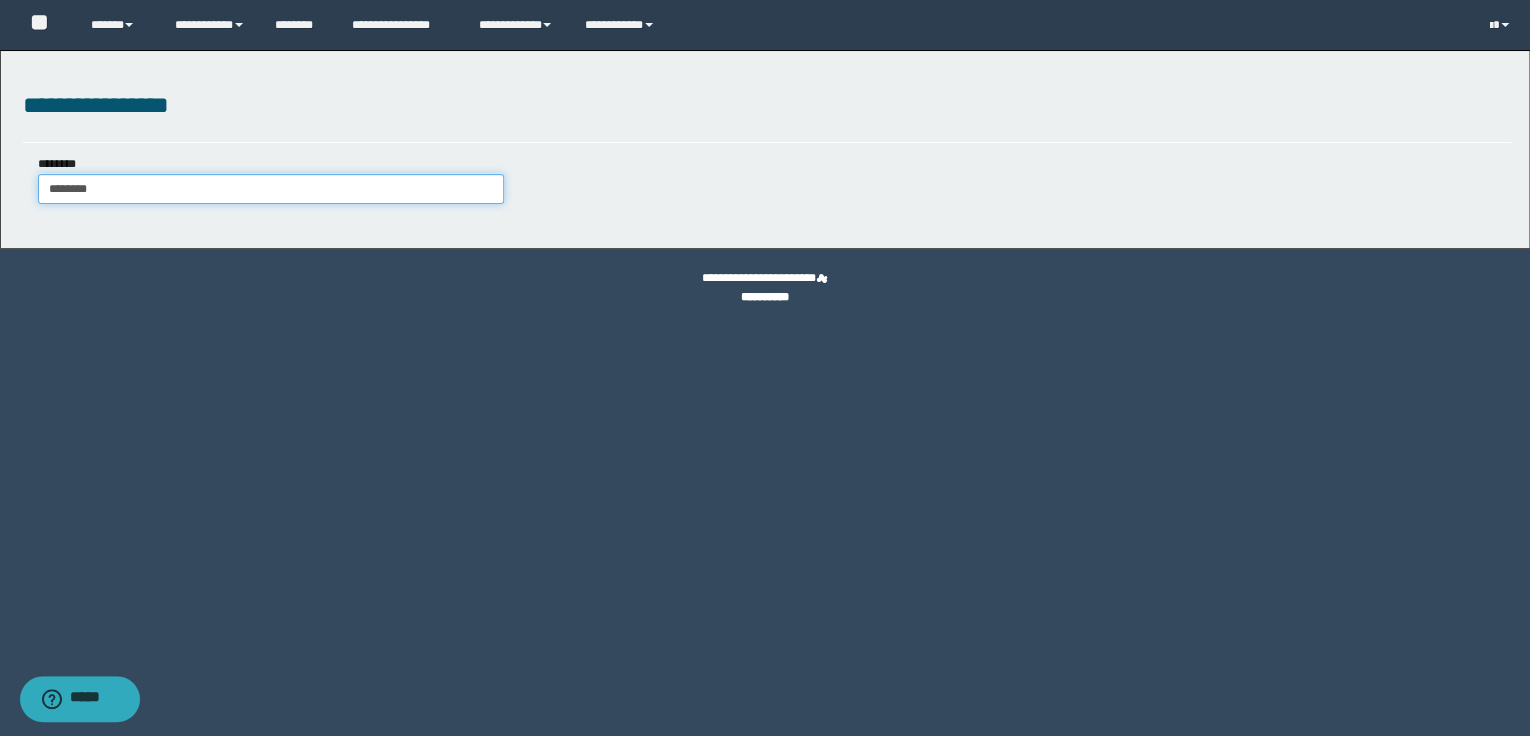 type on "********" 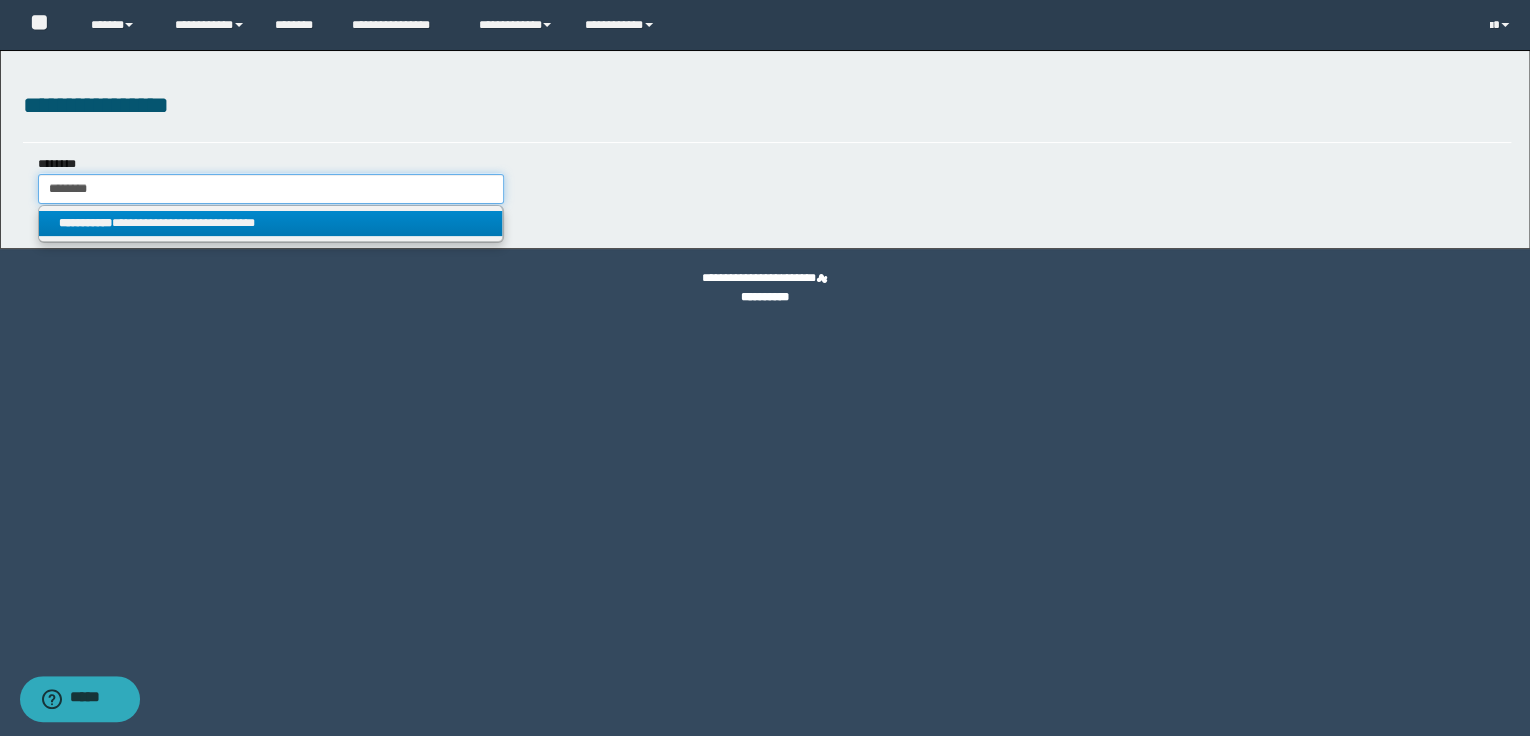 type on "********" 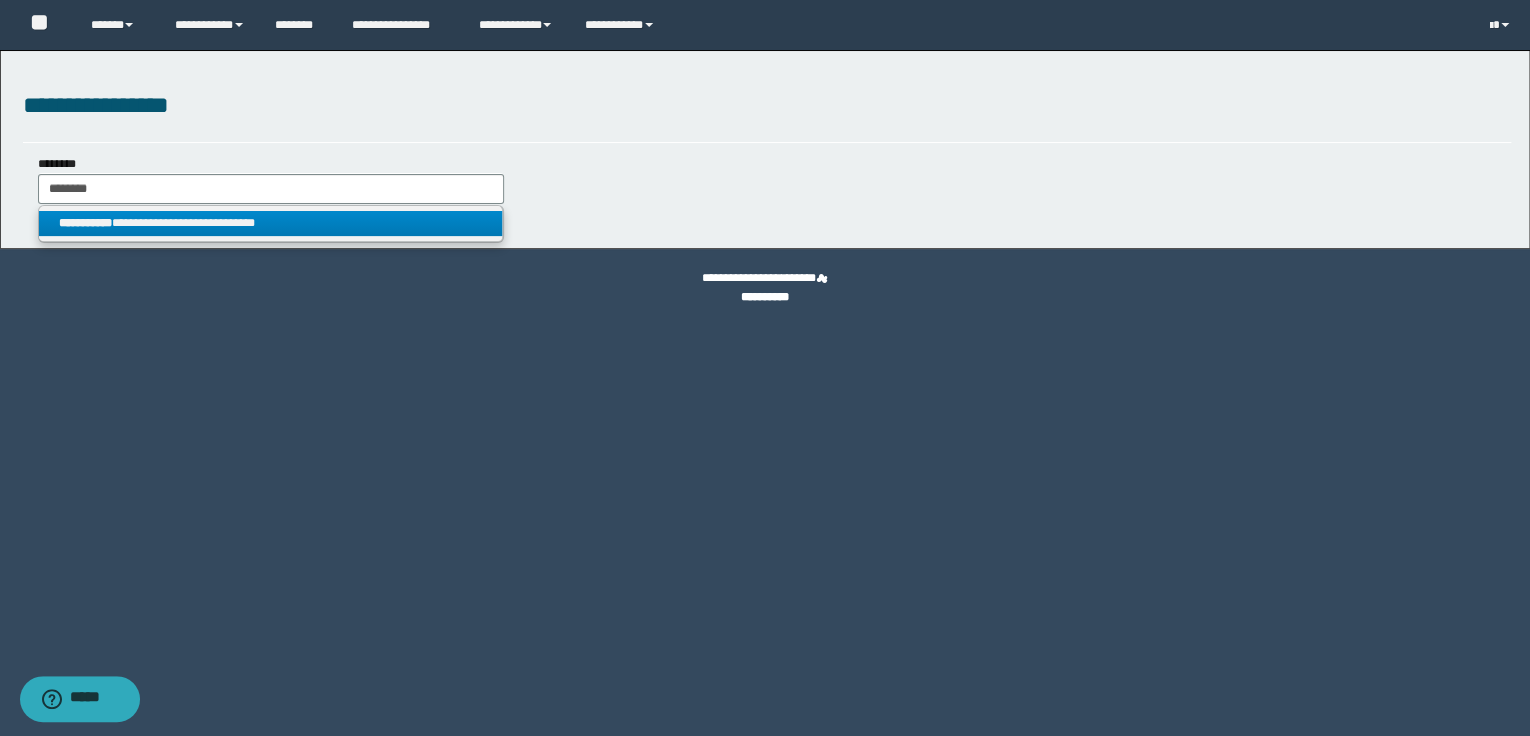 click on "**********" at bounding box center (271, 223) 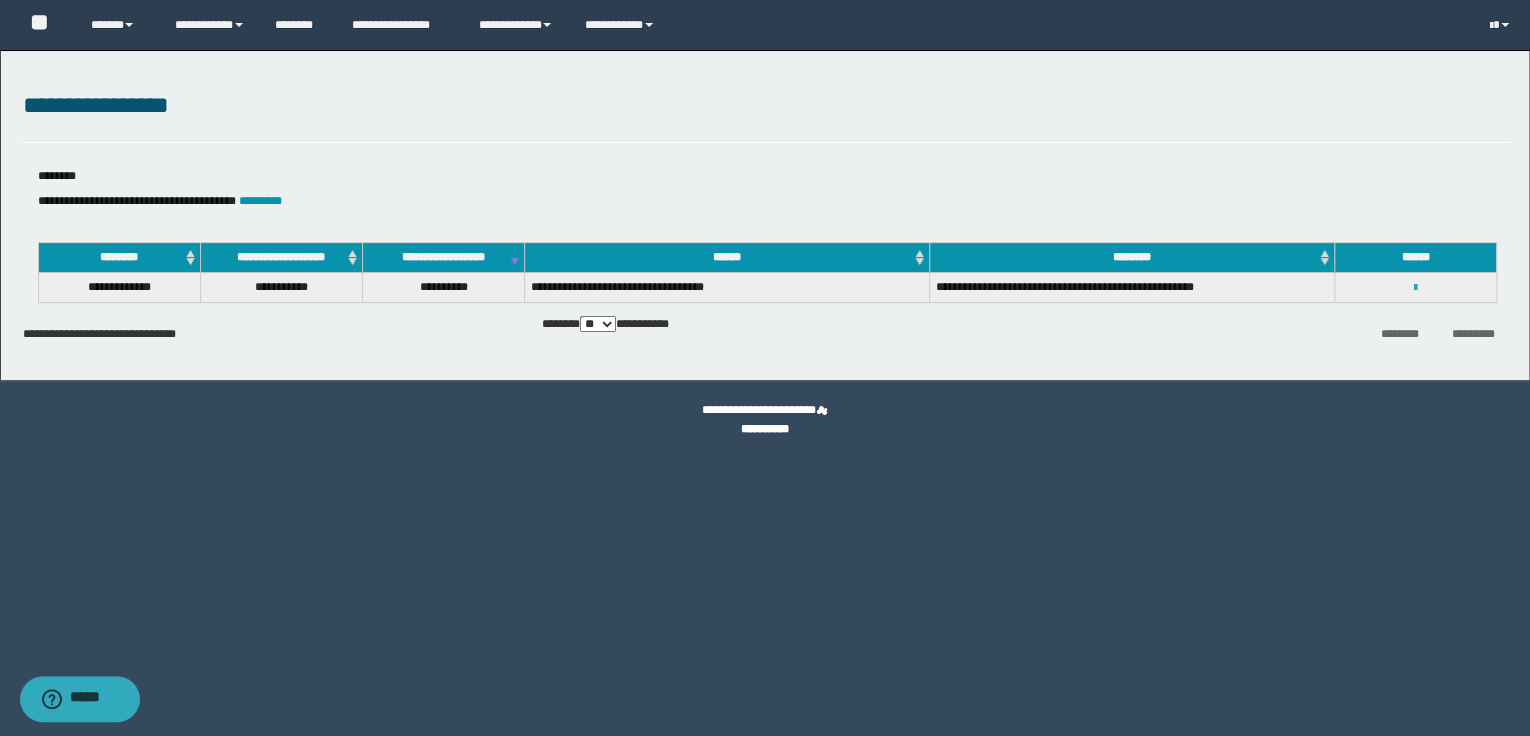 click at bounding box center [1415, 288] 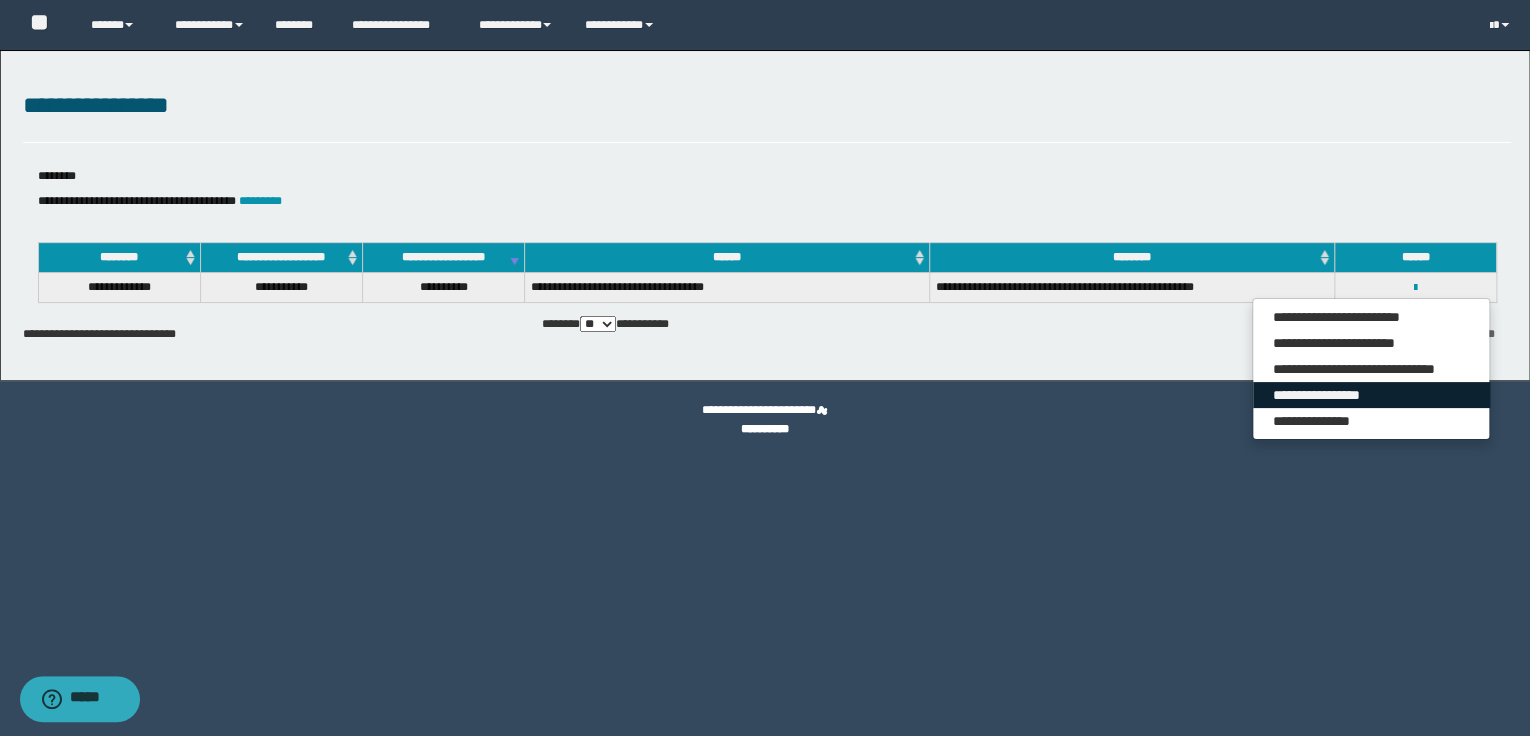click on "**********" at bounding box center [1371, 395] 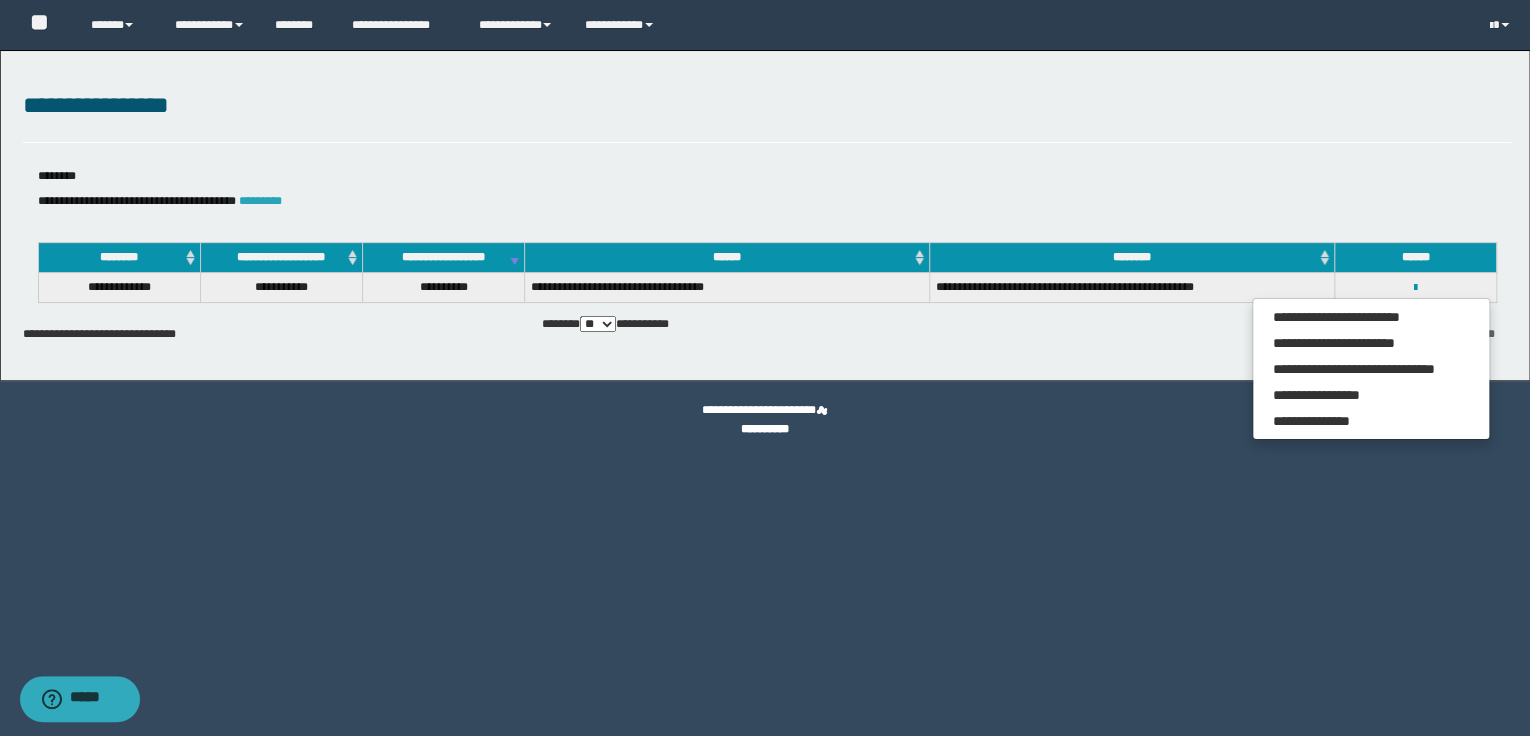 click on "*********" at bounding box center [260, 201] 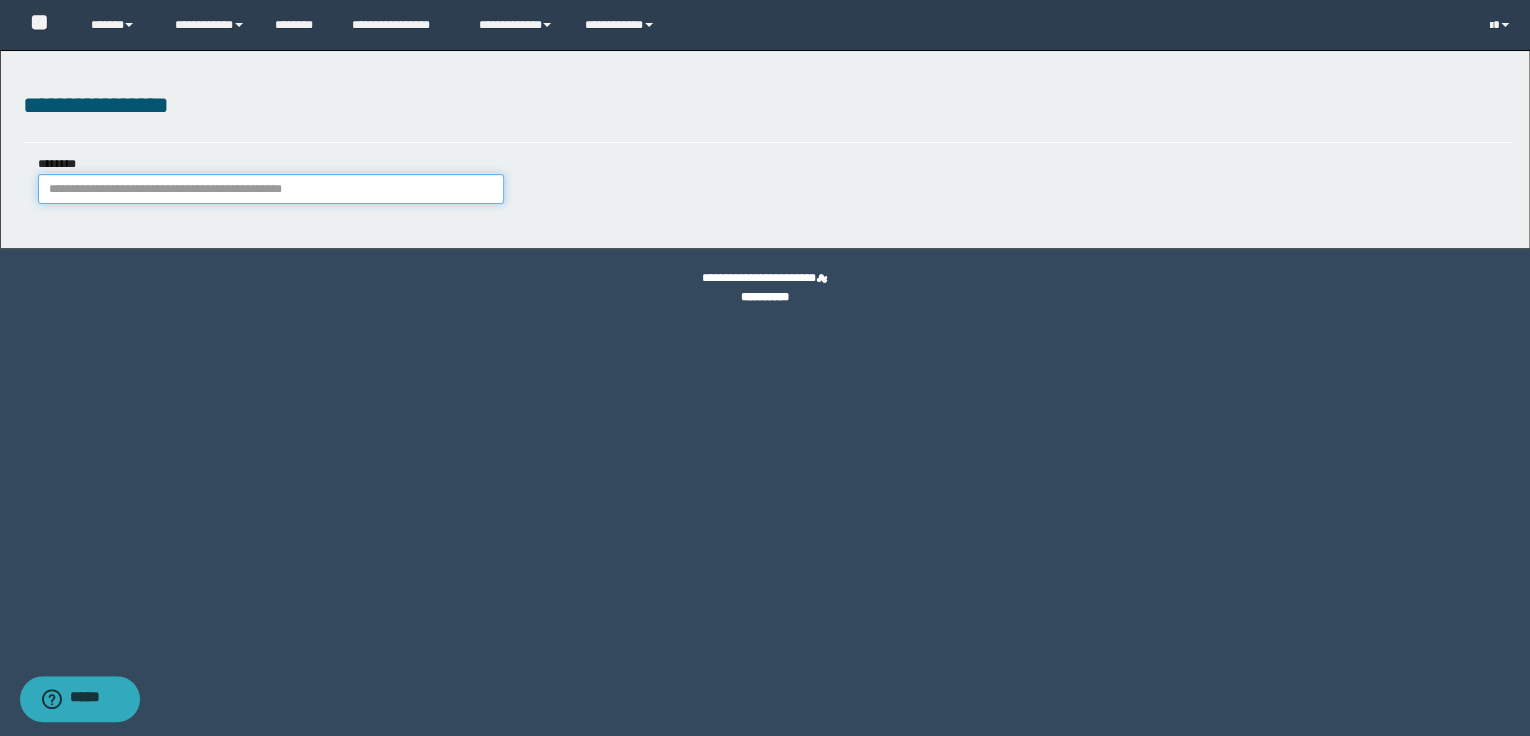 click on "********" at bounding box center [271, 189] 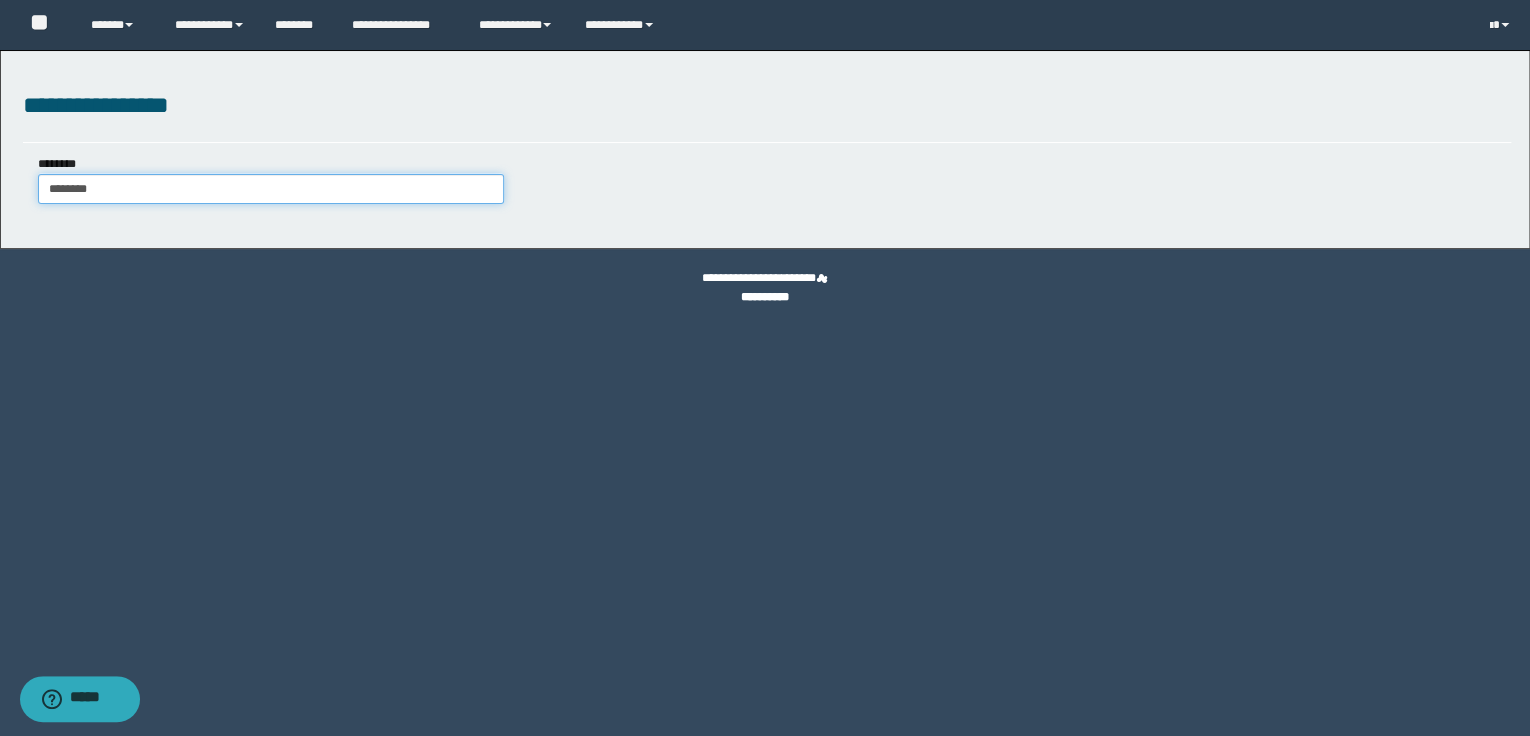 type on "********" 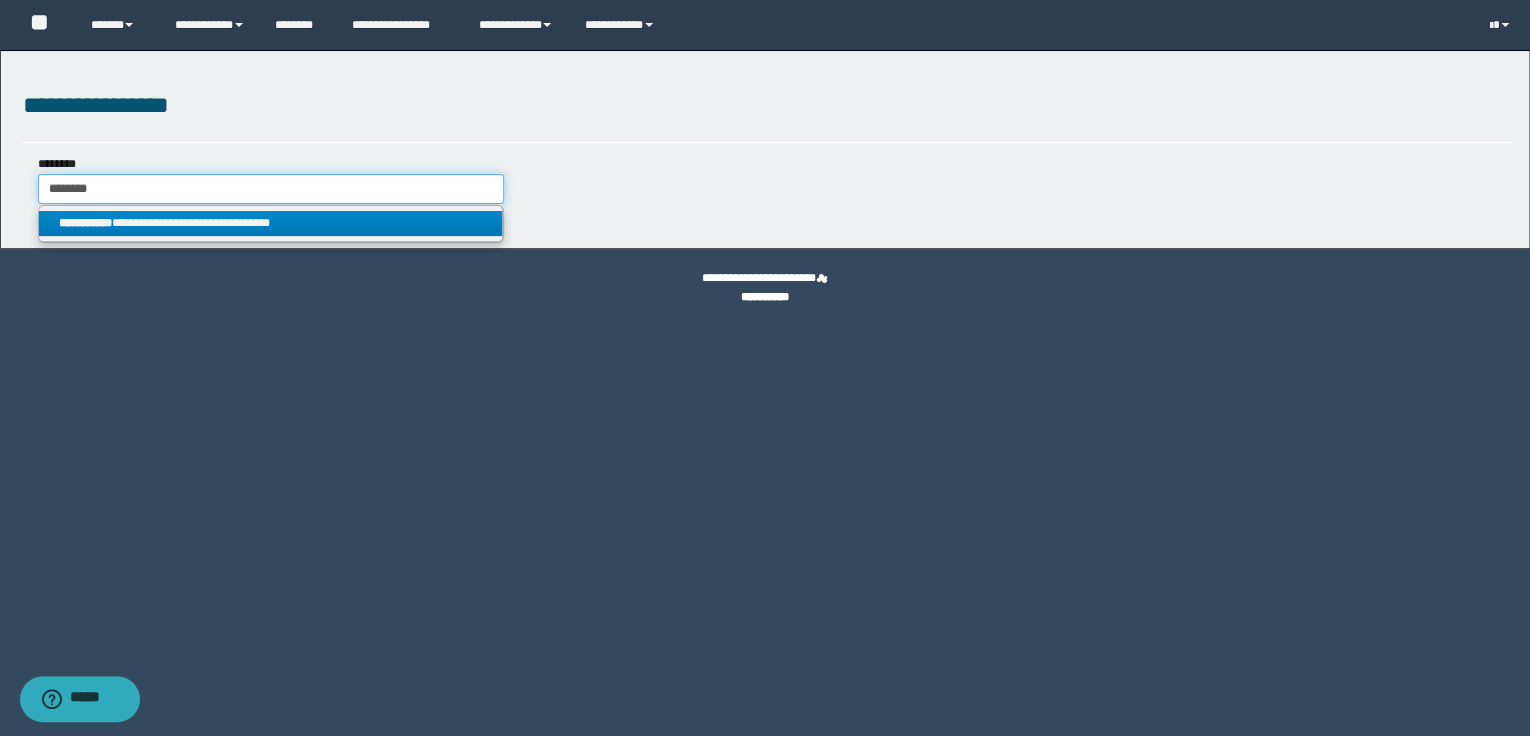 type on "********" 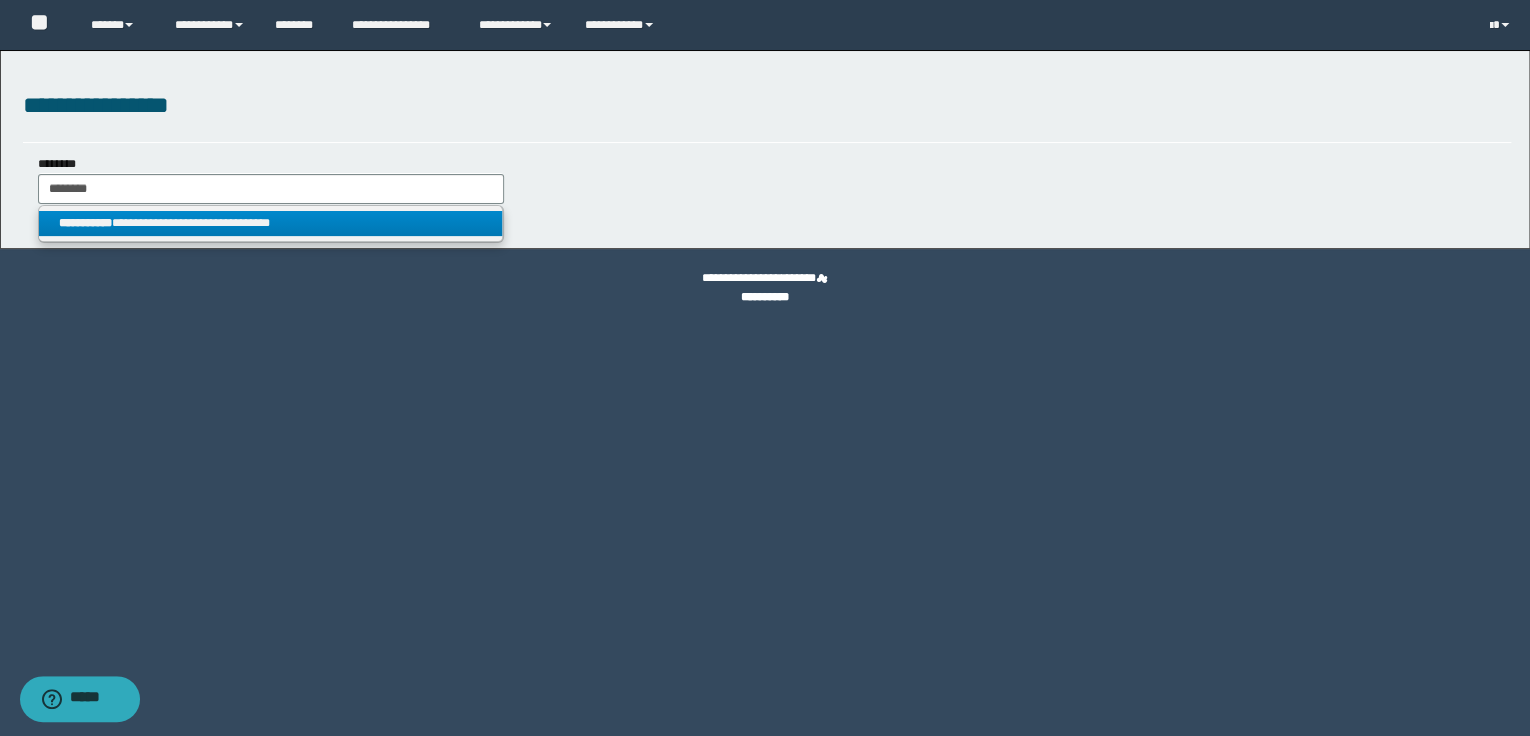 click on "**********" at bounding box center (271, 223) 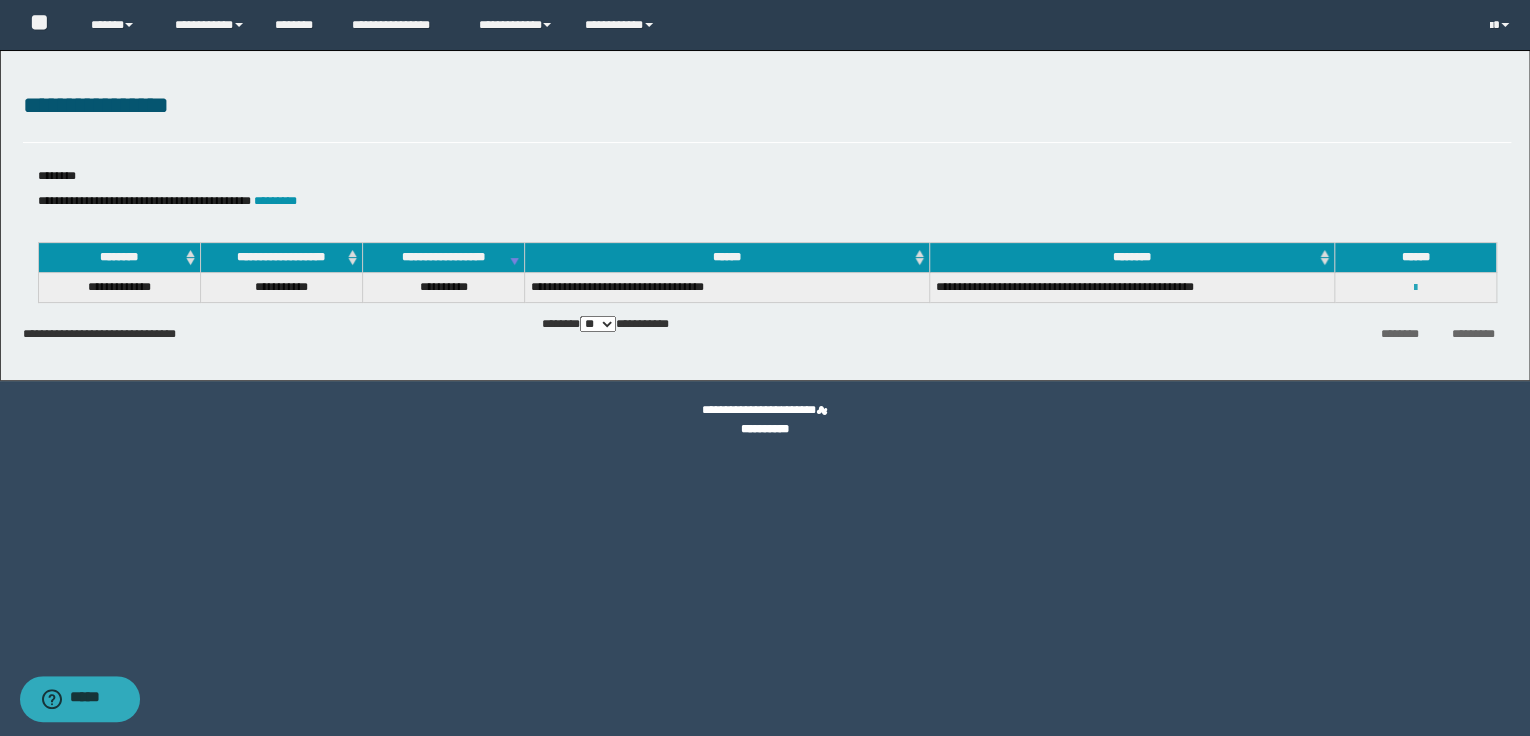 click at bounding box center [1415, 288] 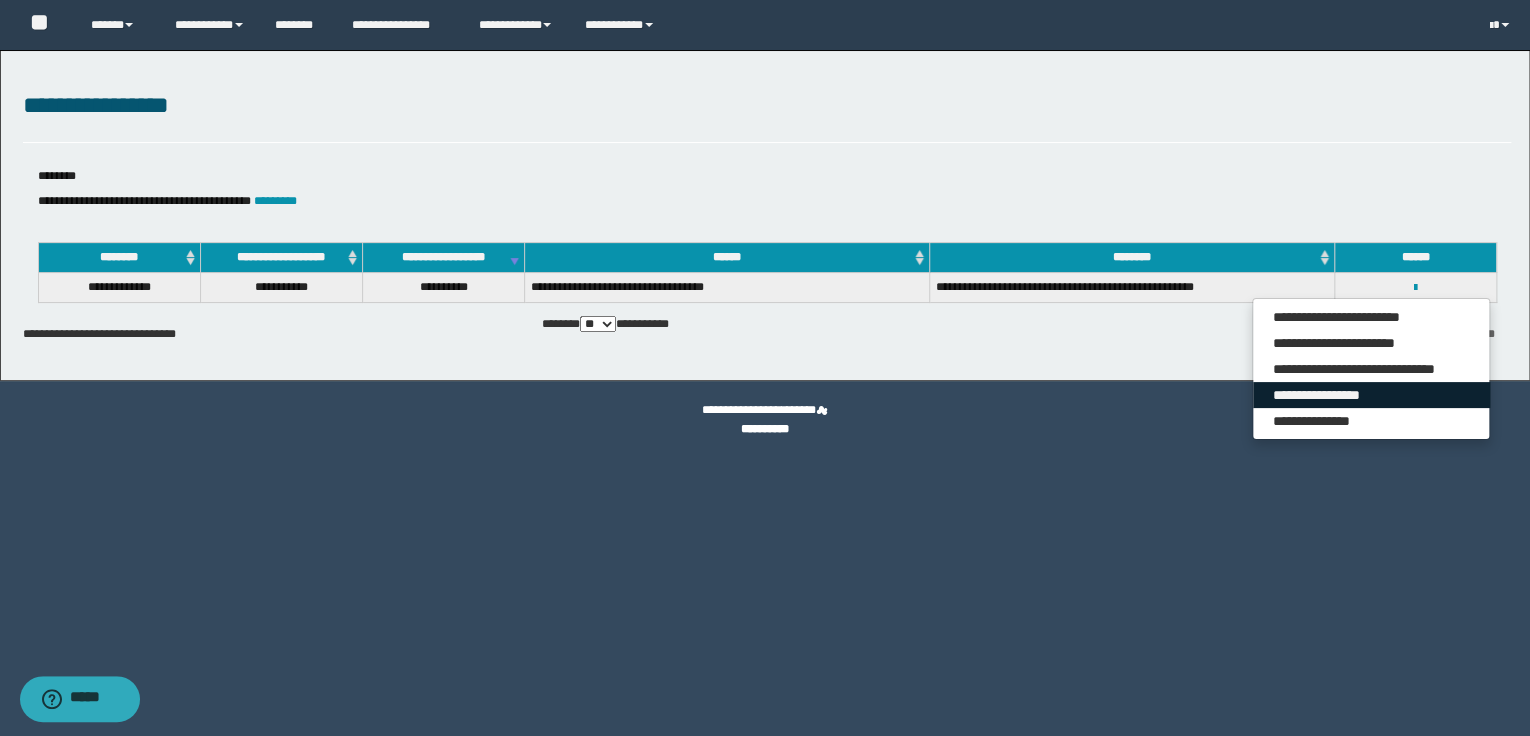 click on "**********" at bounding box center (1371, 395) 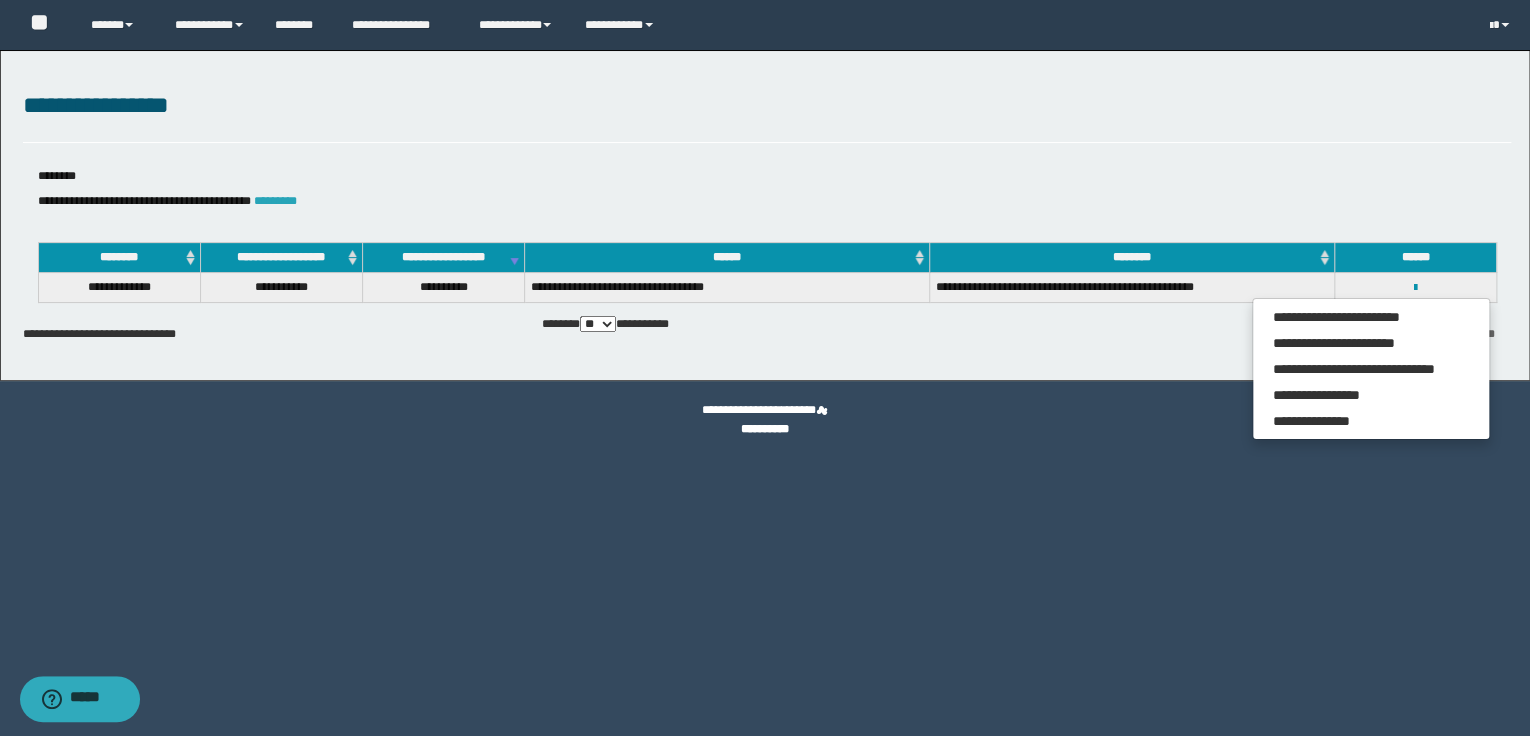 click on "*********" at bounding box center (275, 201) 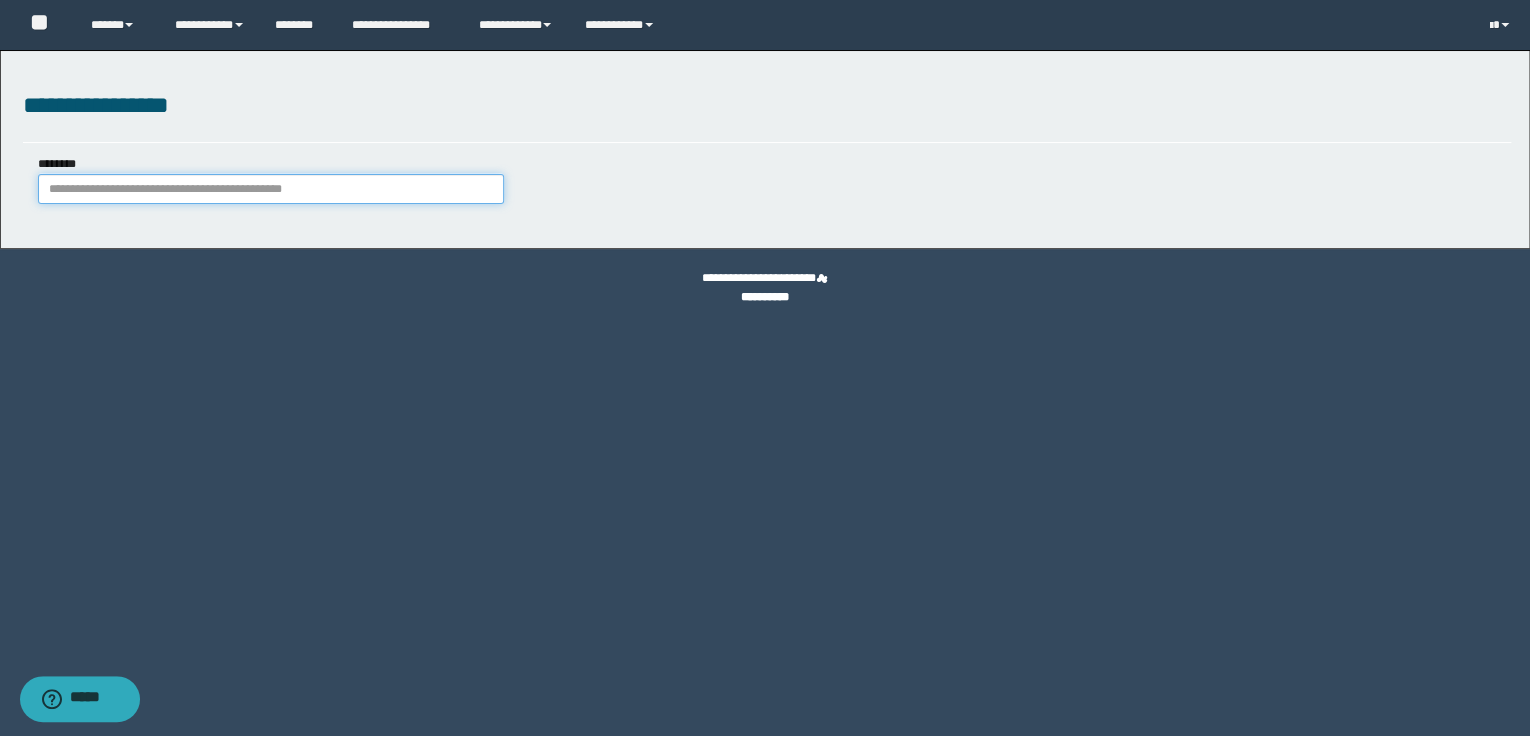 click on "********" at bounding box center [271, 189] 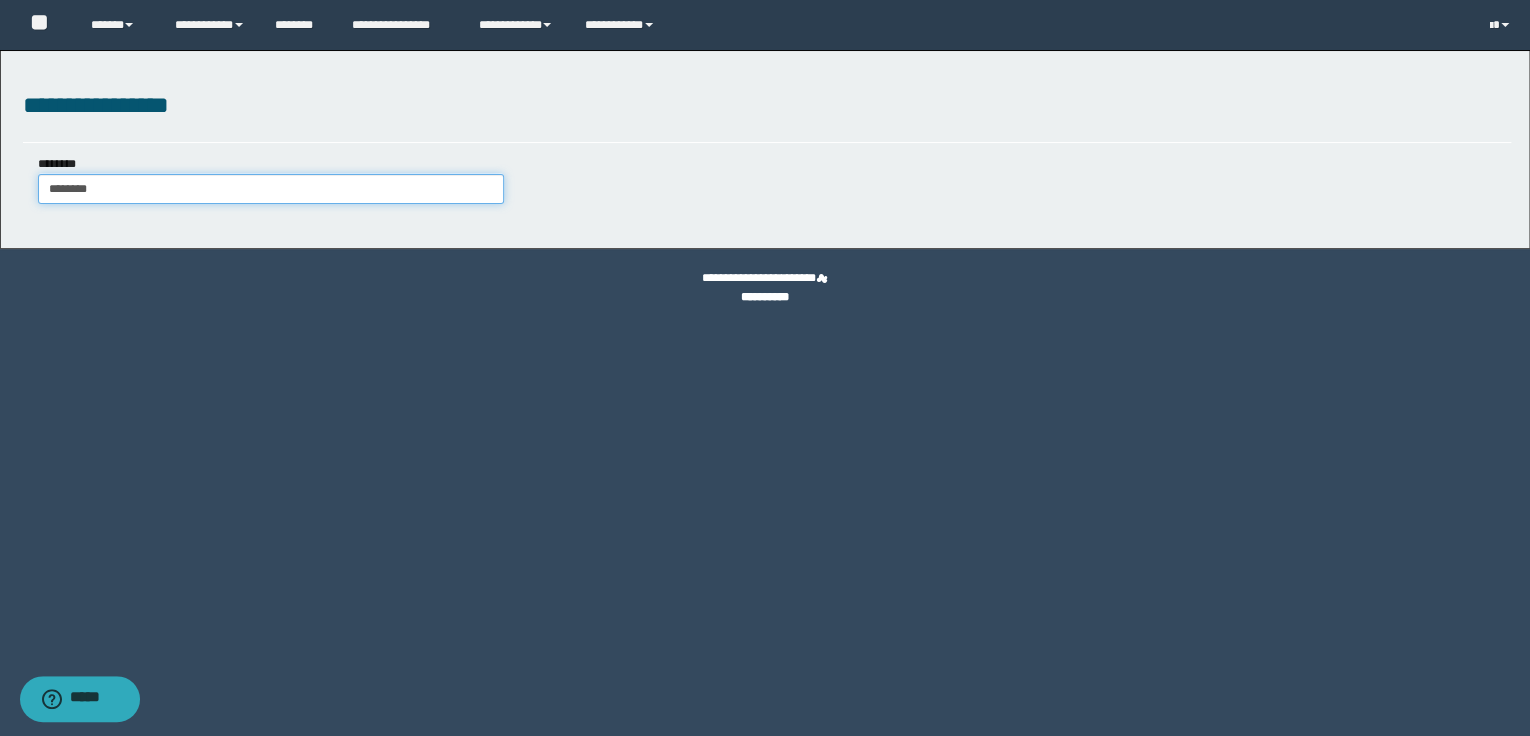 type on "********" 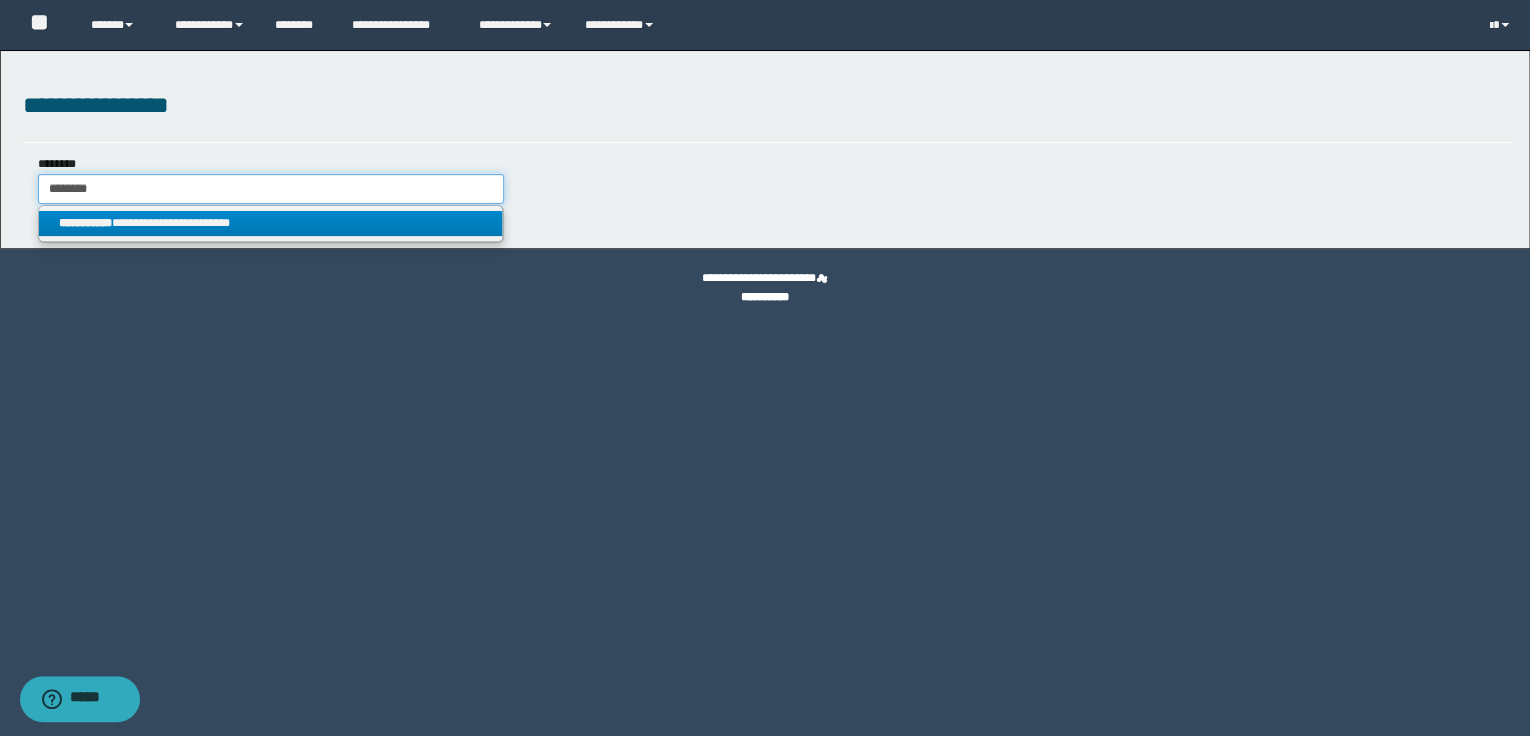 type on "********" 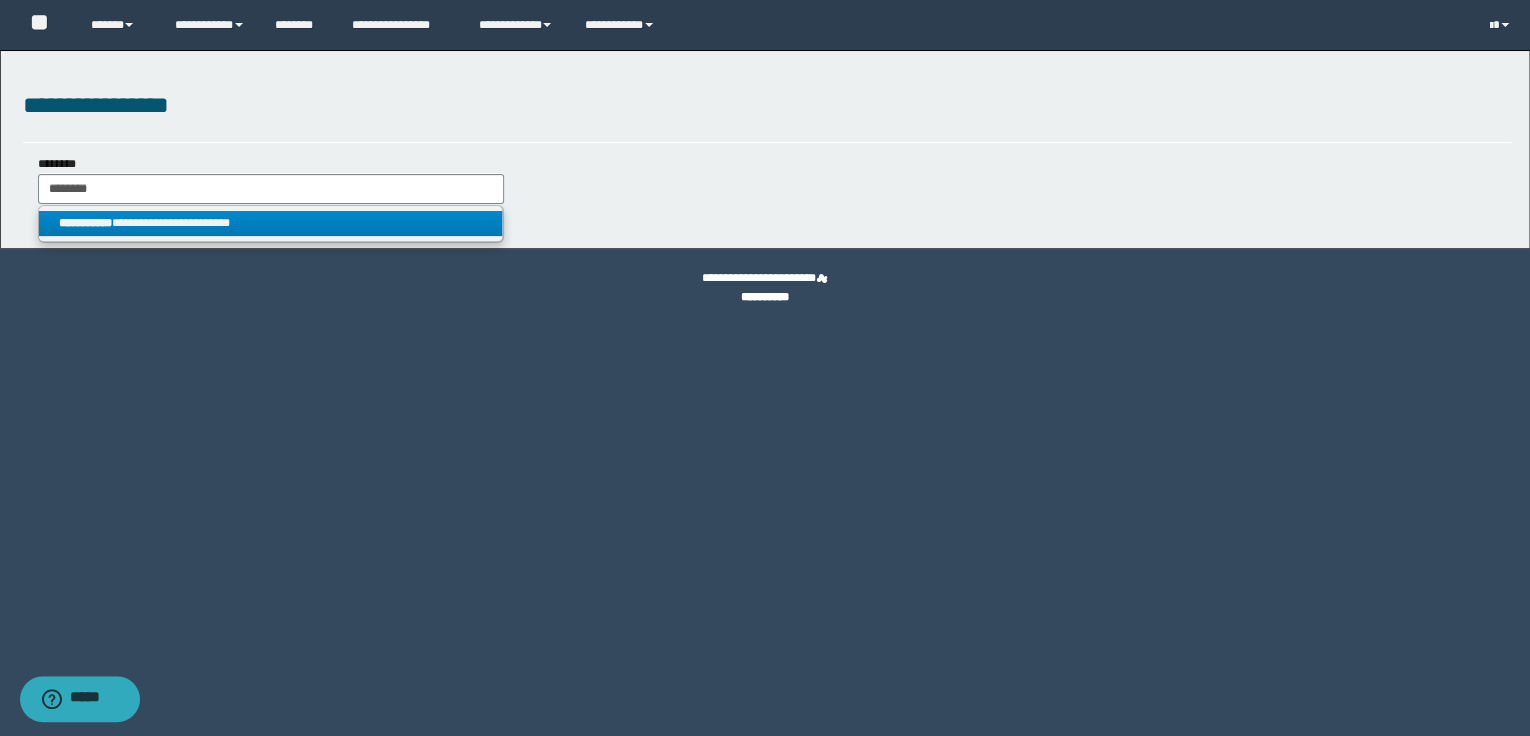 click on "**********" at bounding box center (271, 223) 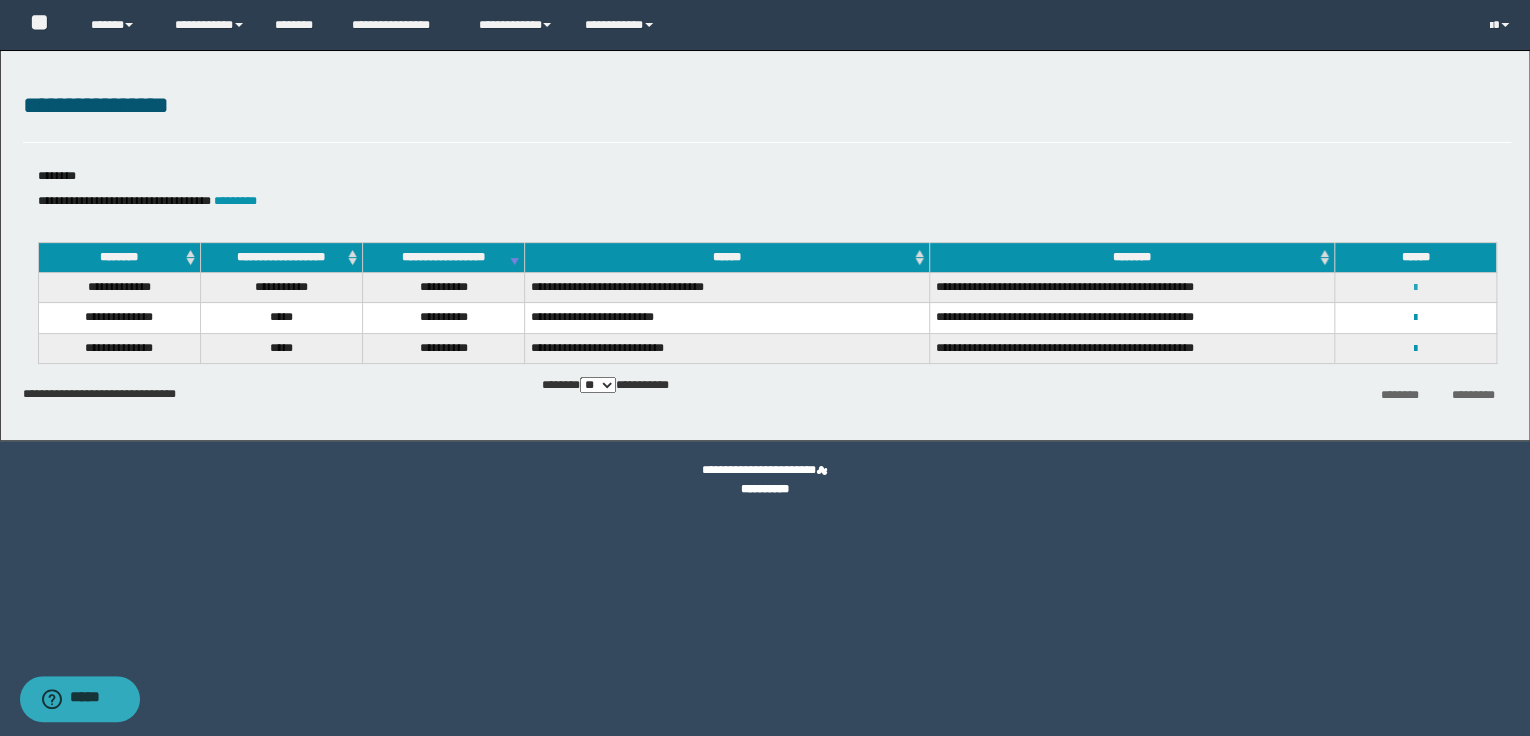 click at bounding box center [1415, 288] 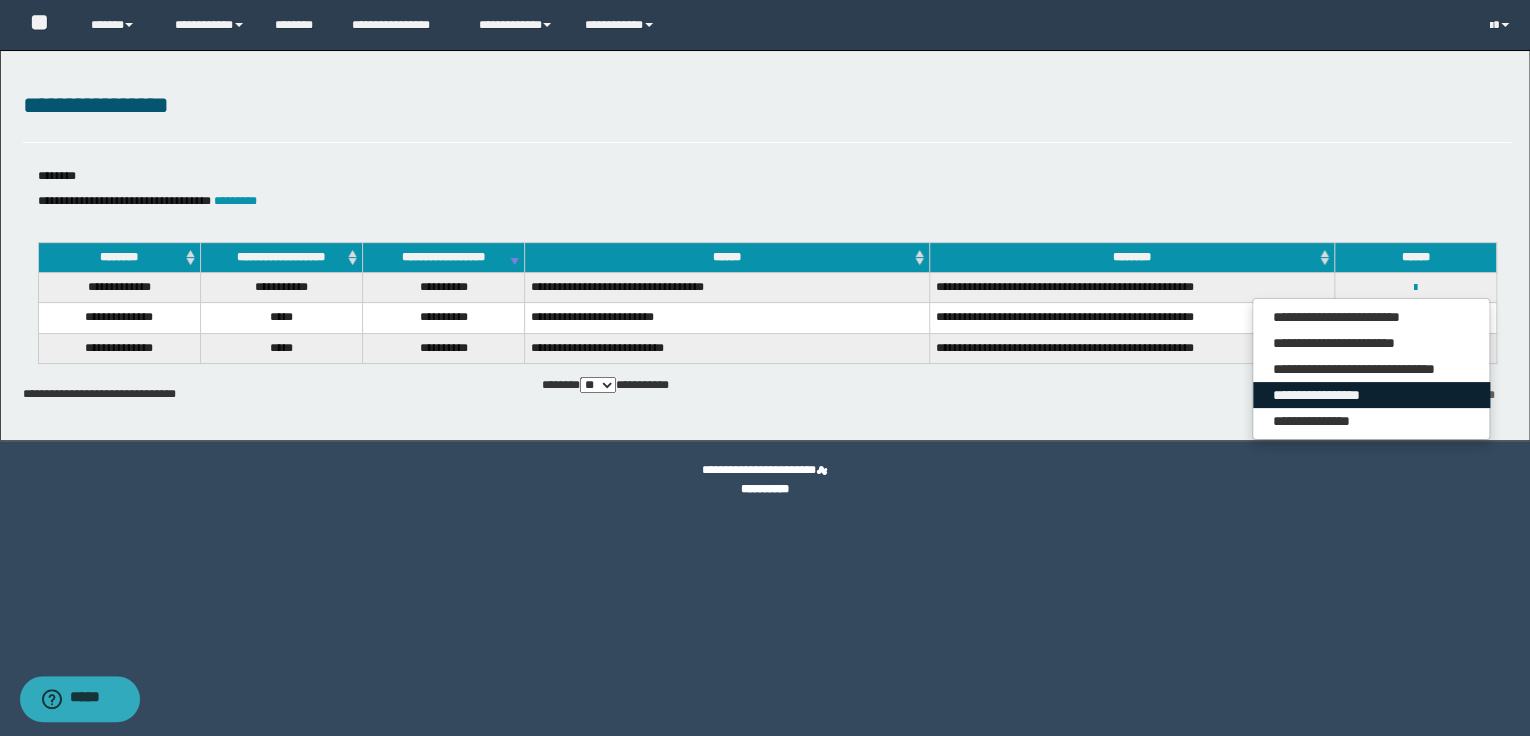click on "**********" at bounding box center (1371, 395) 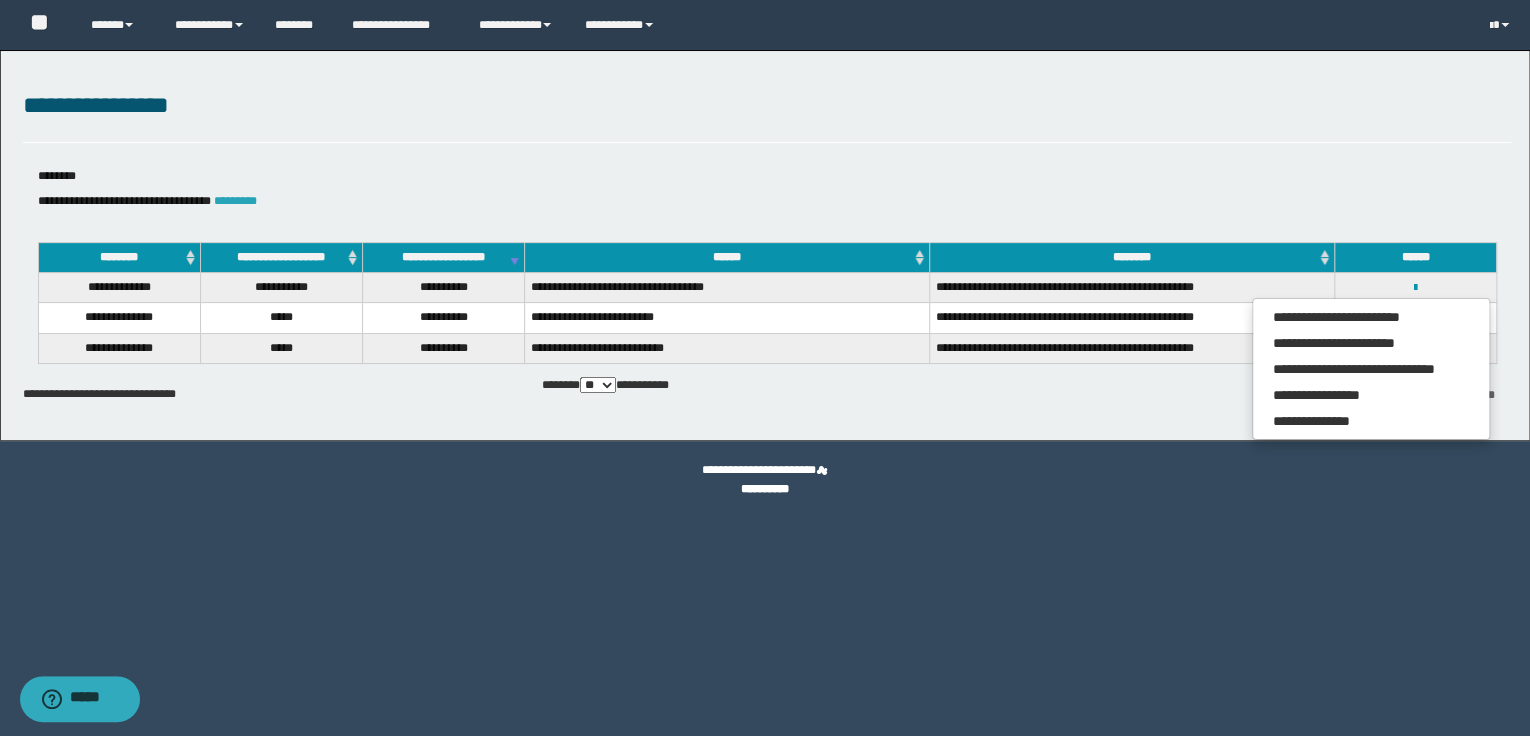 click on "*********" at bounding box center [235, 201] 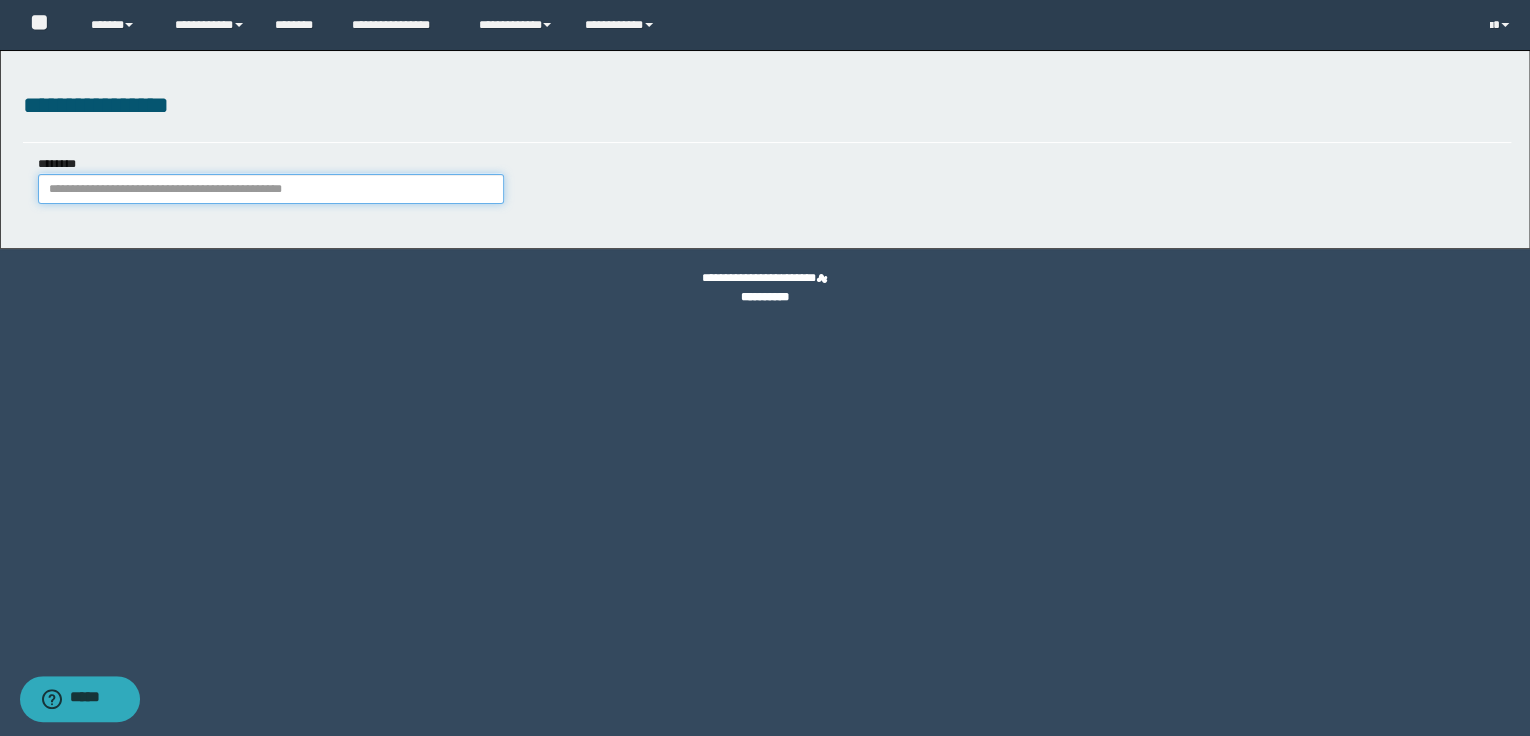 click on "********" at bounding box center (271, 189) 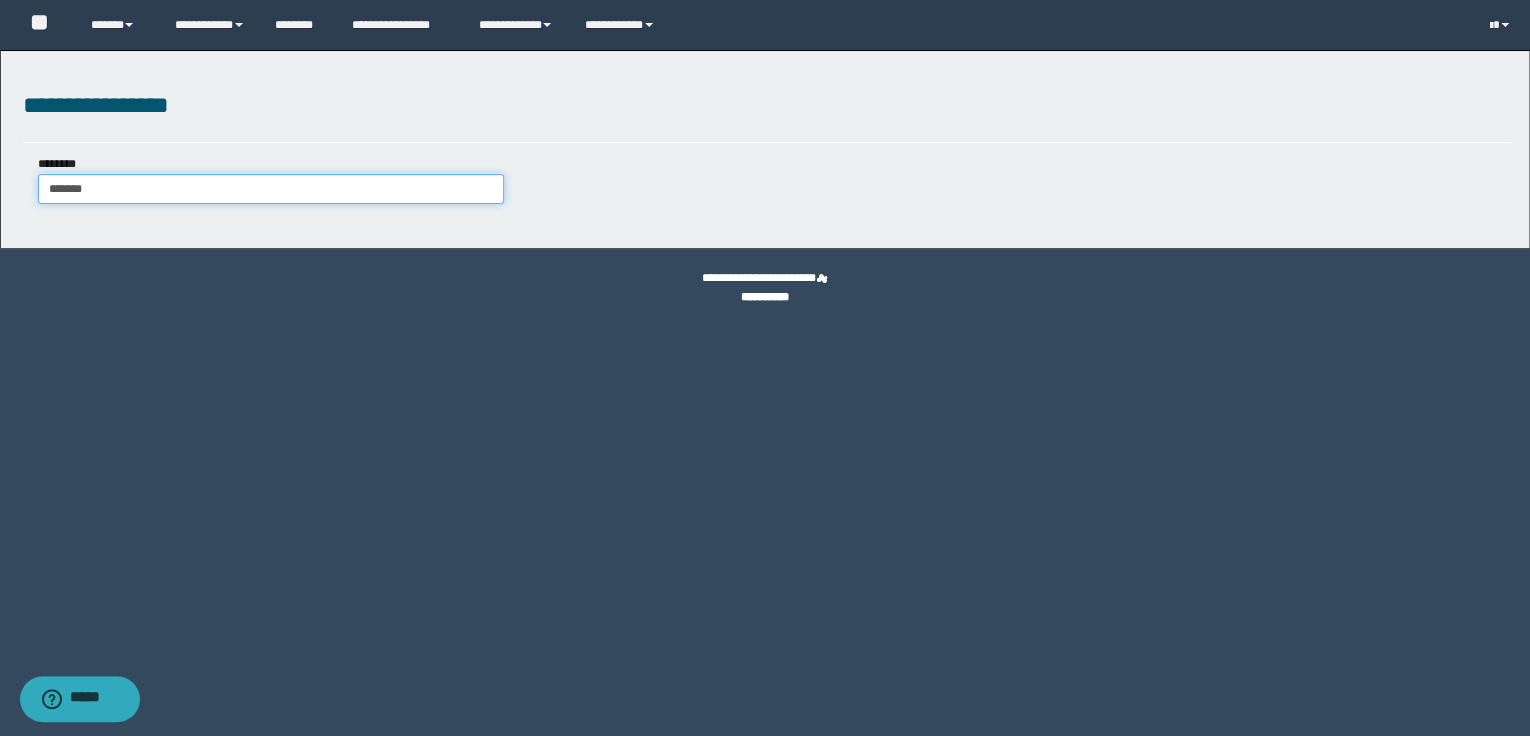 type on "*******" 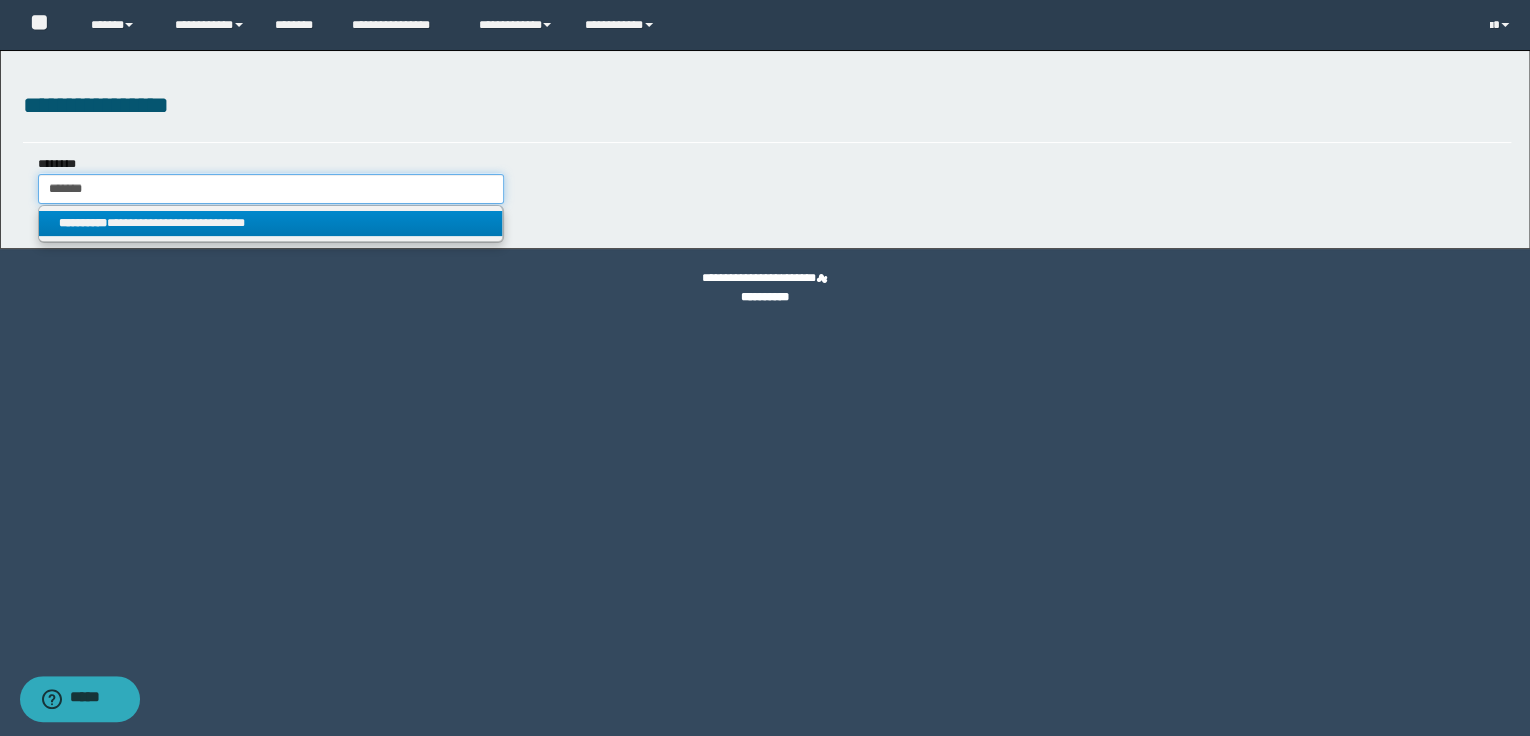 type on "*******" 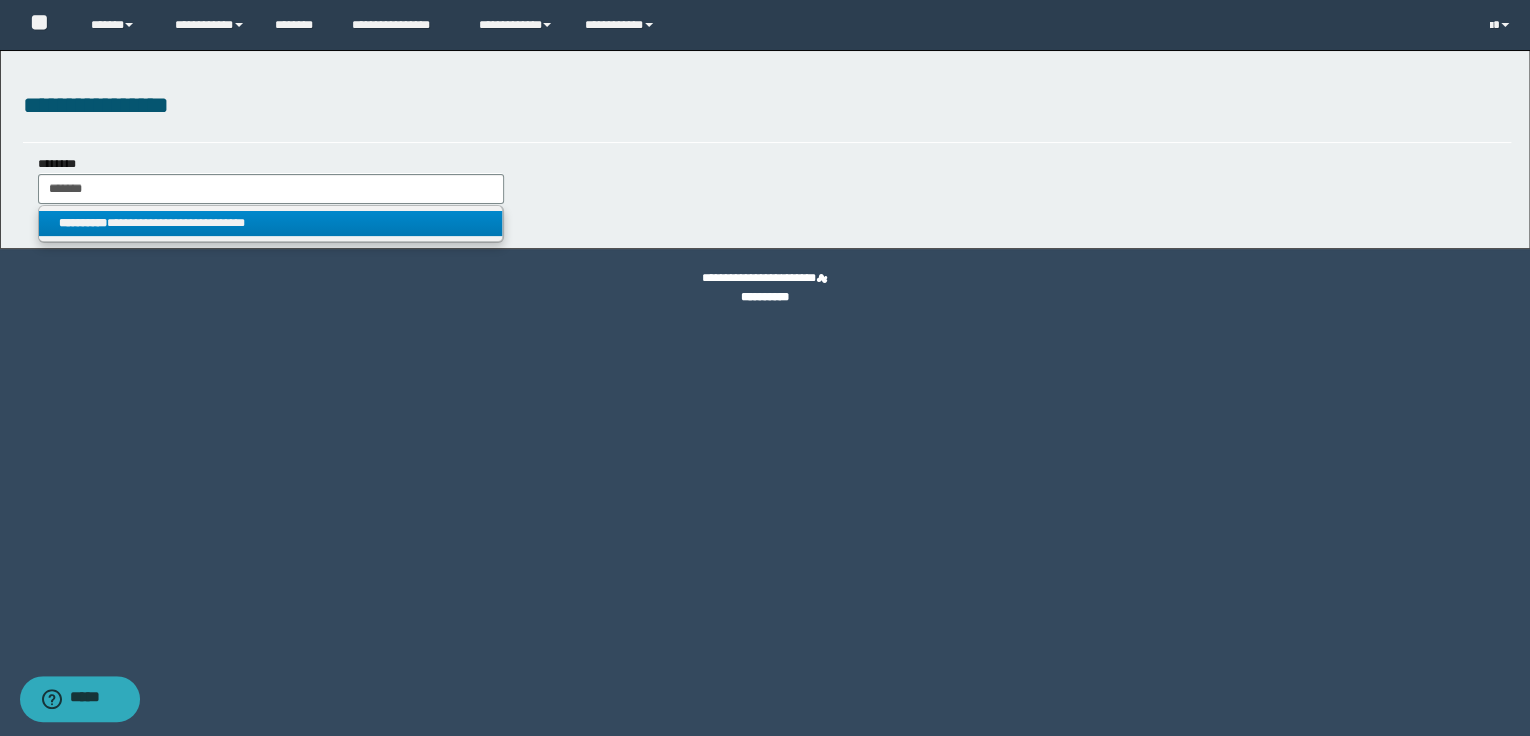 click on "**********" at bounding box center (271, 223) 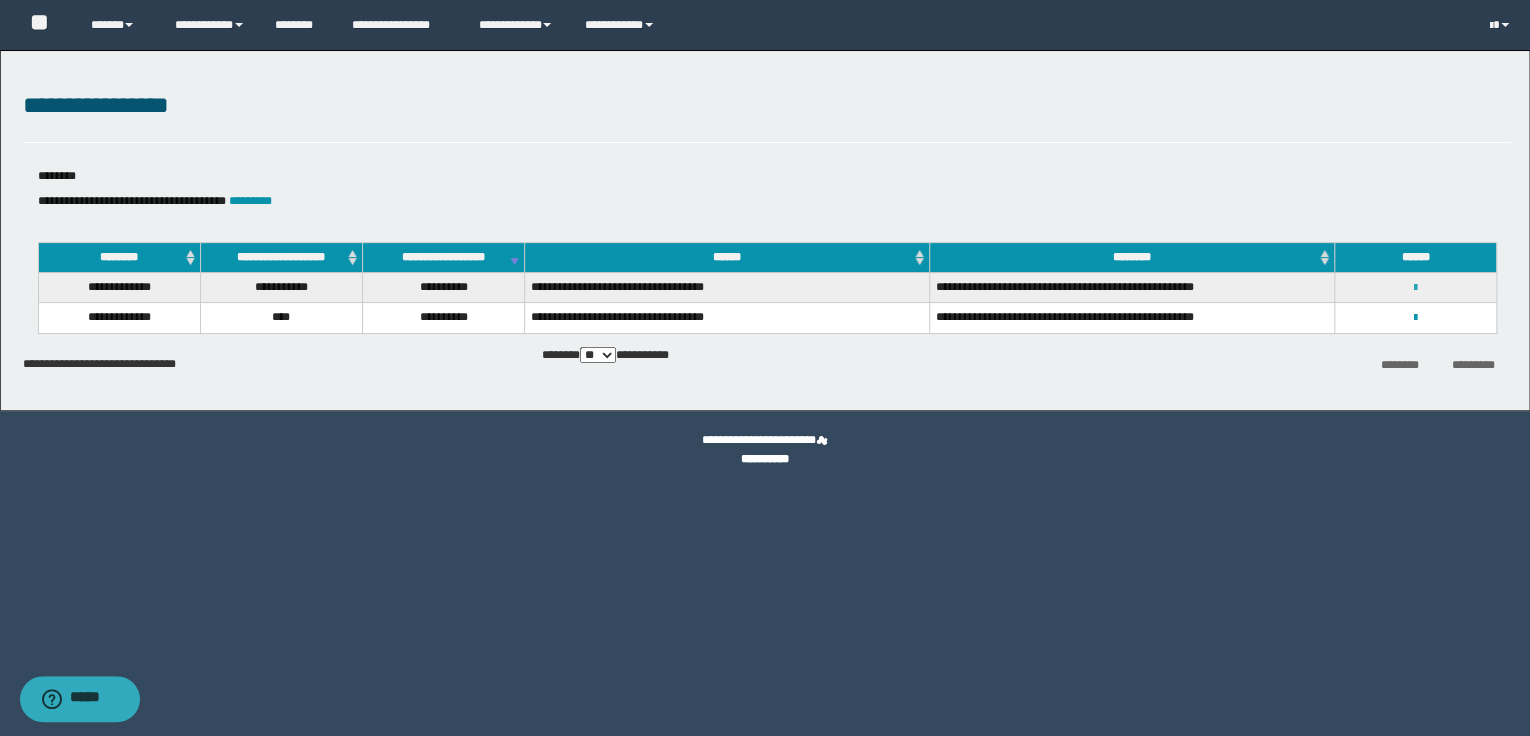click at bounding box center [1415, 288] 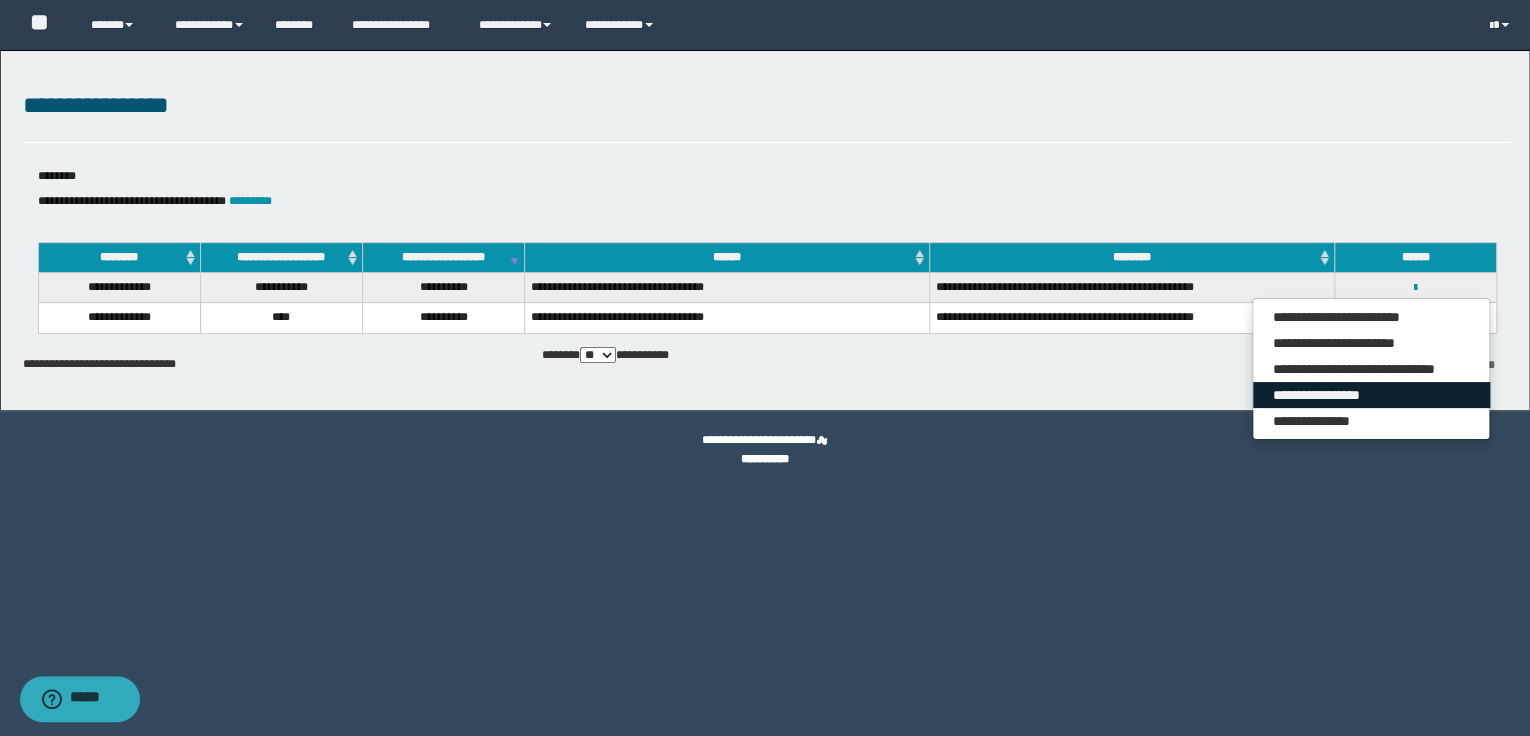 click on "**********" at bounding box center (1371, 395) 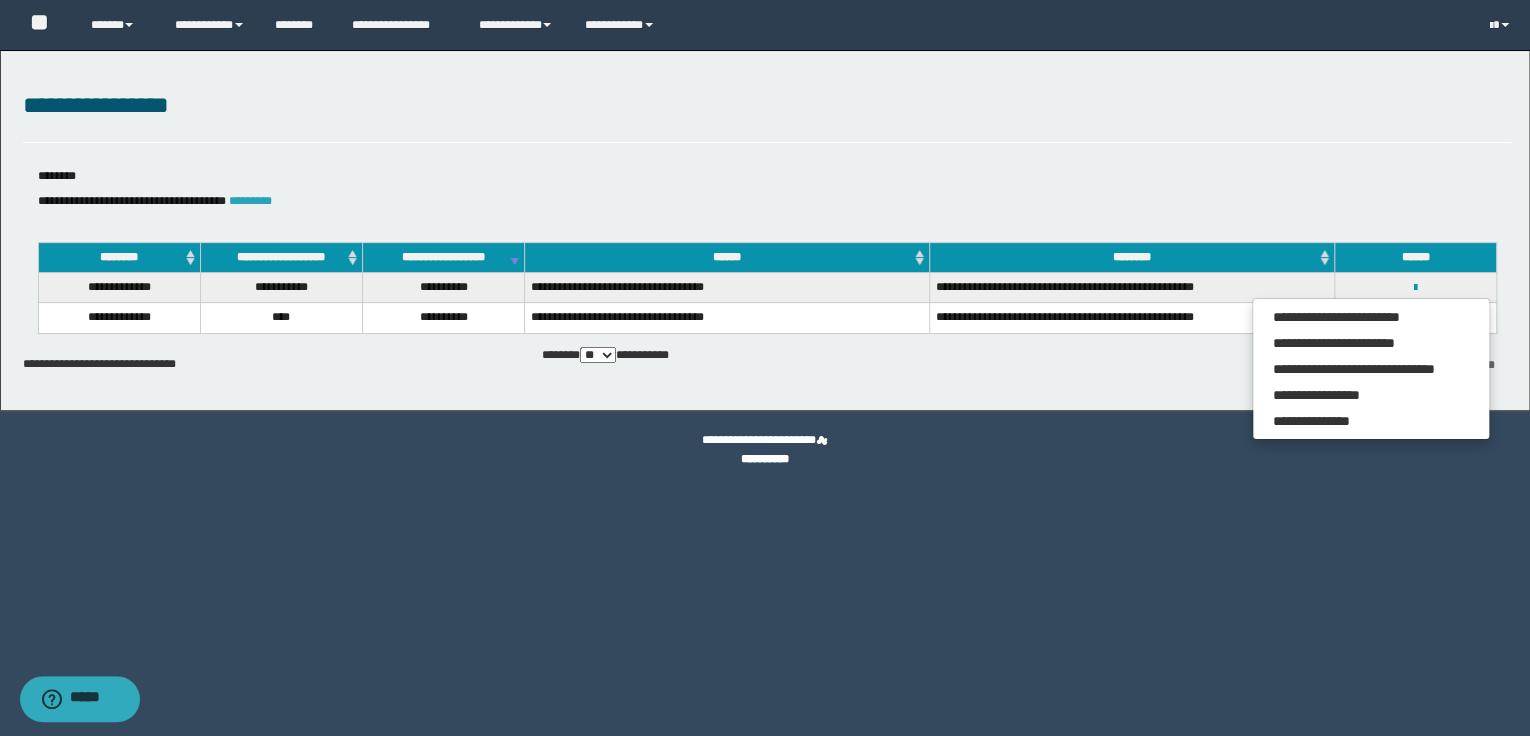 click on "*********" at bounding box center [250, 201] 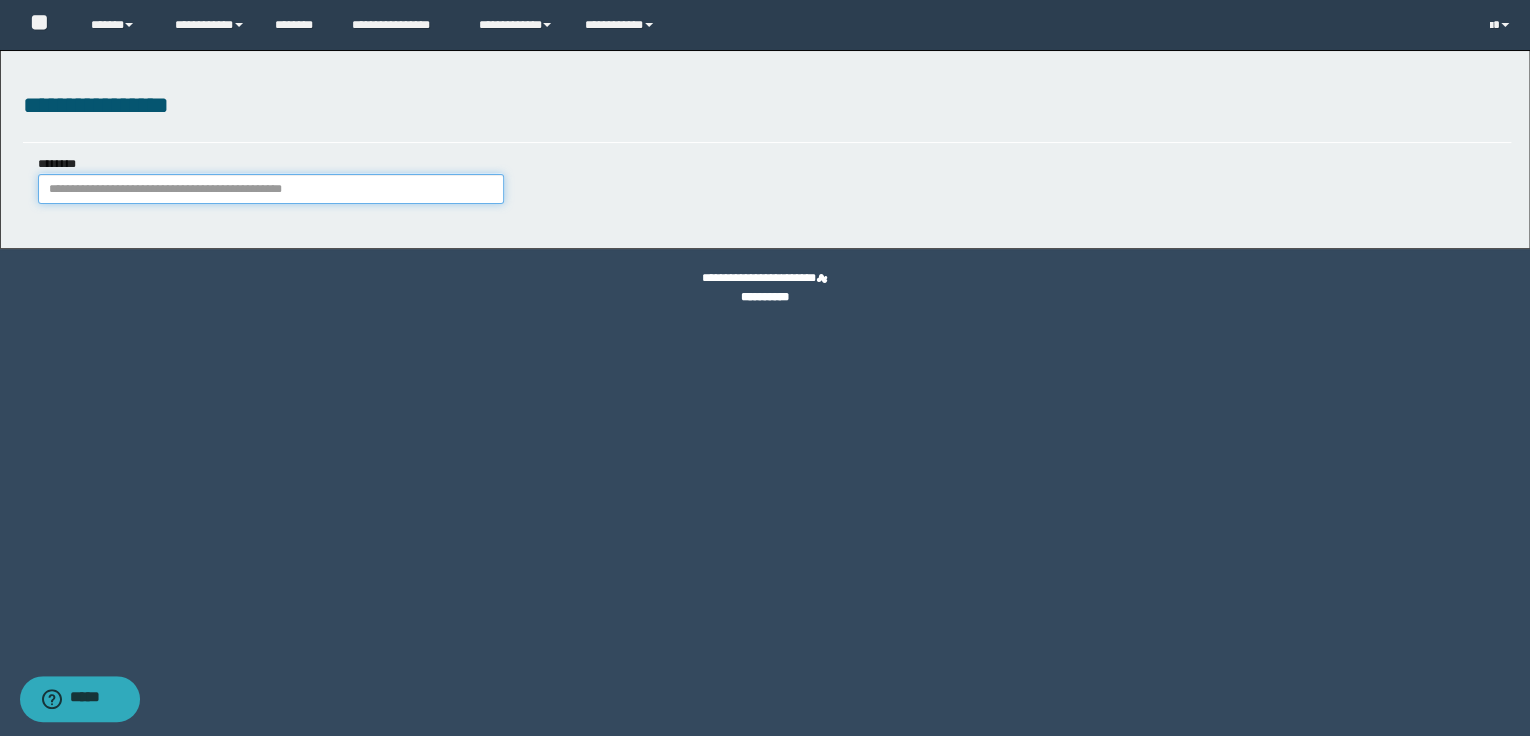 click on "********" at bounding box center [271, 189] 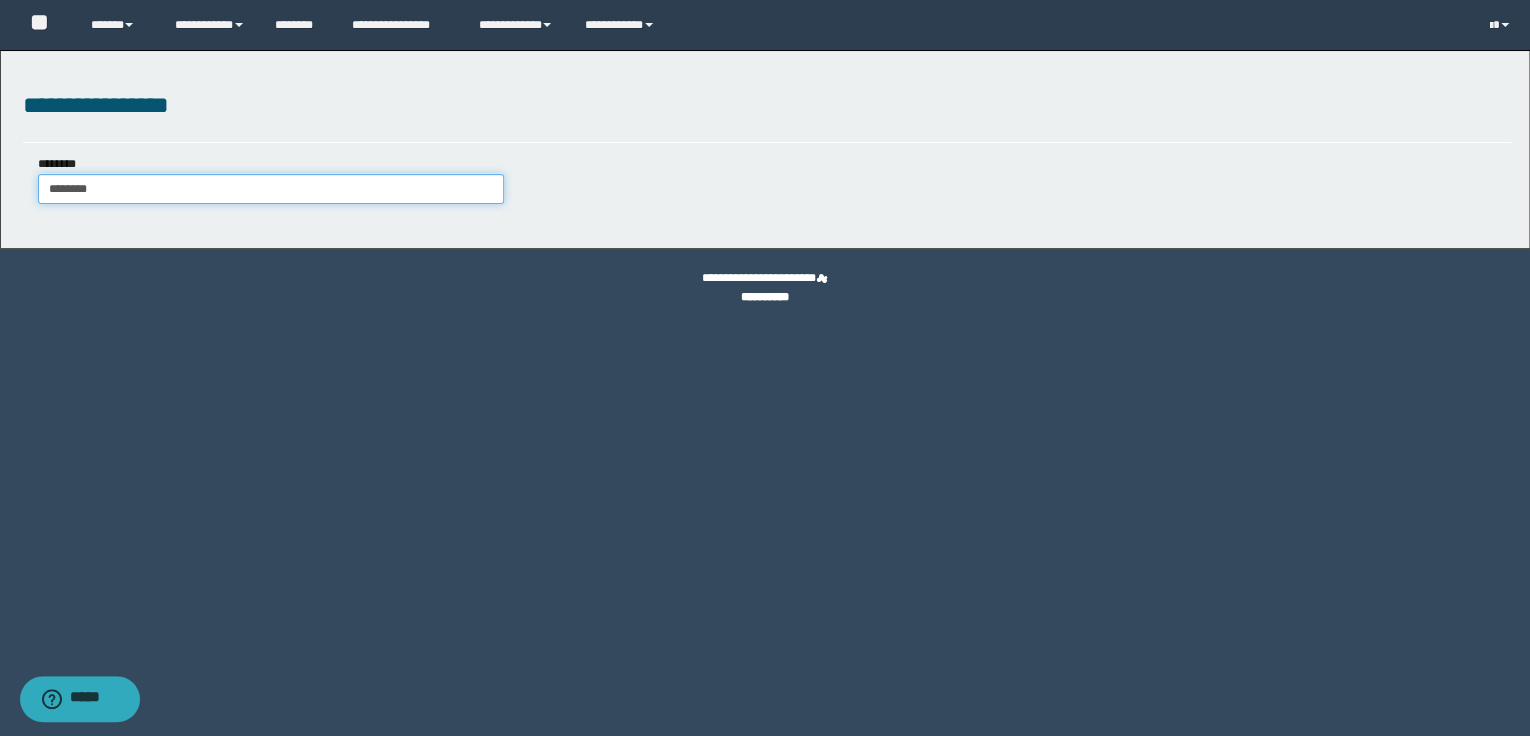 type on "********" 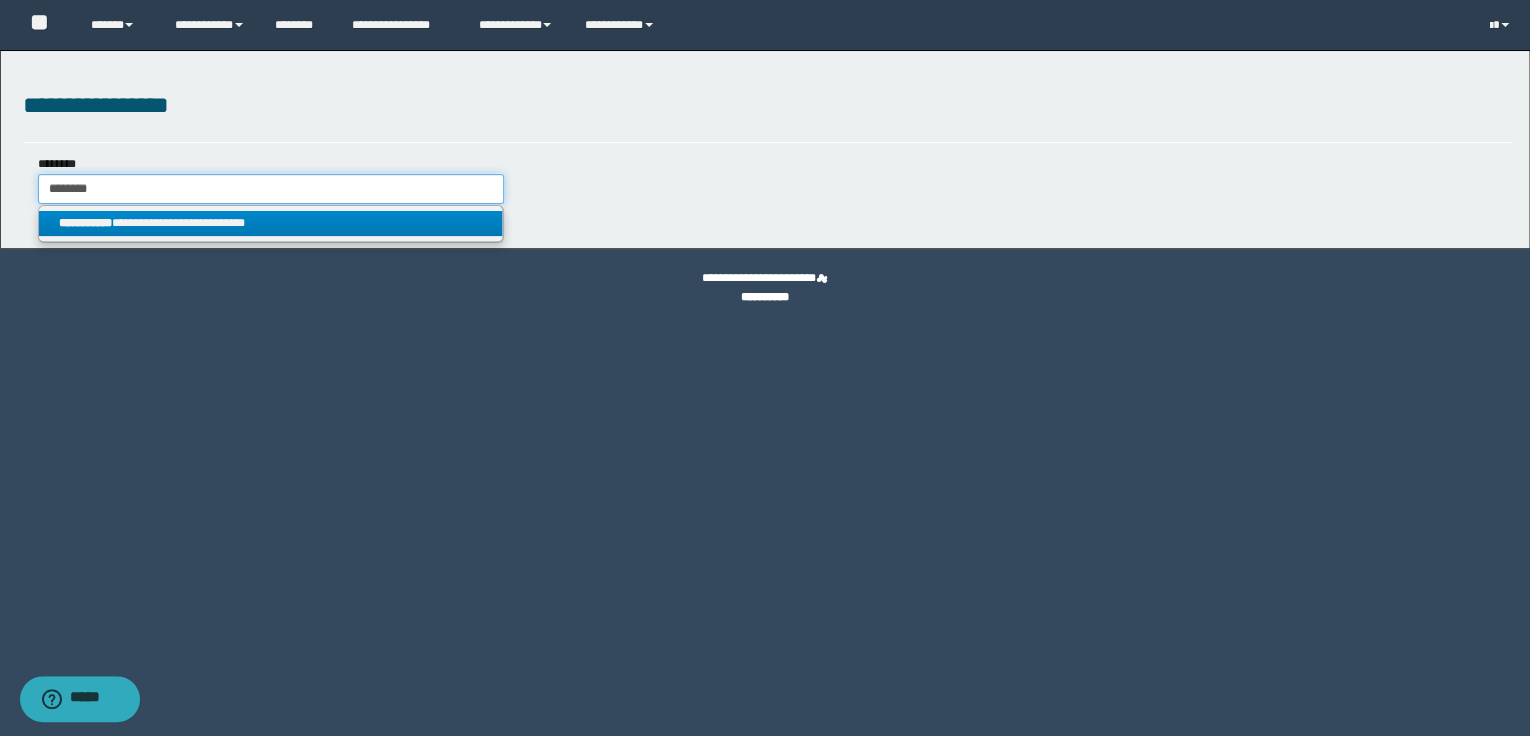 type on "********" 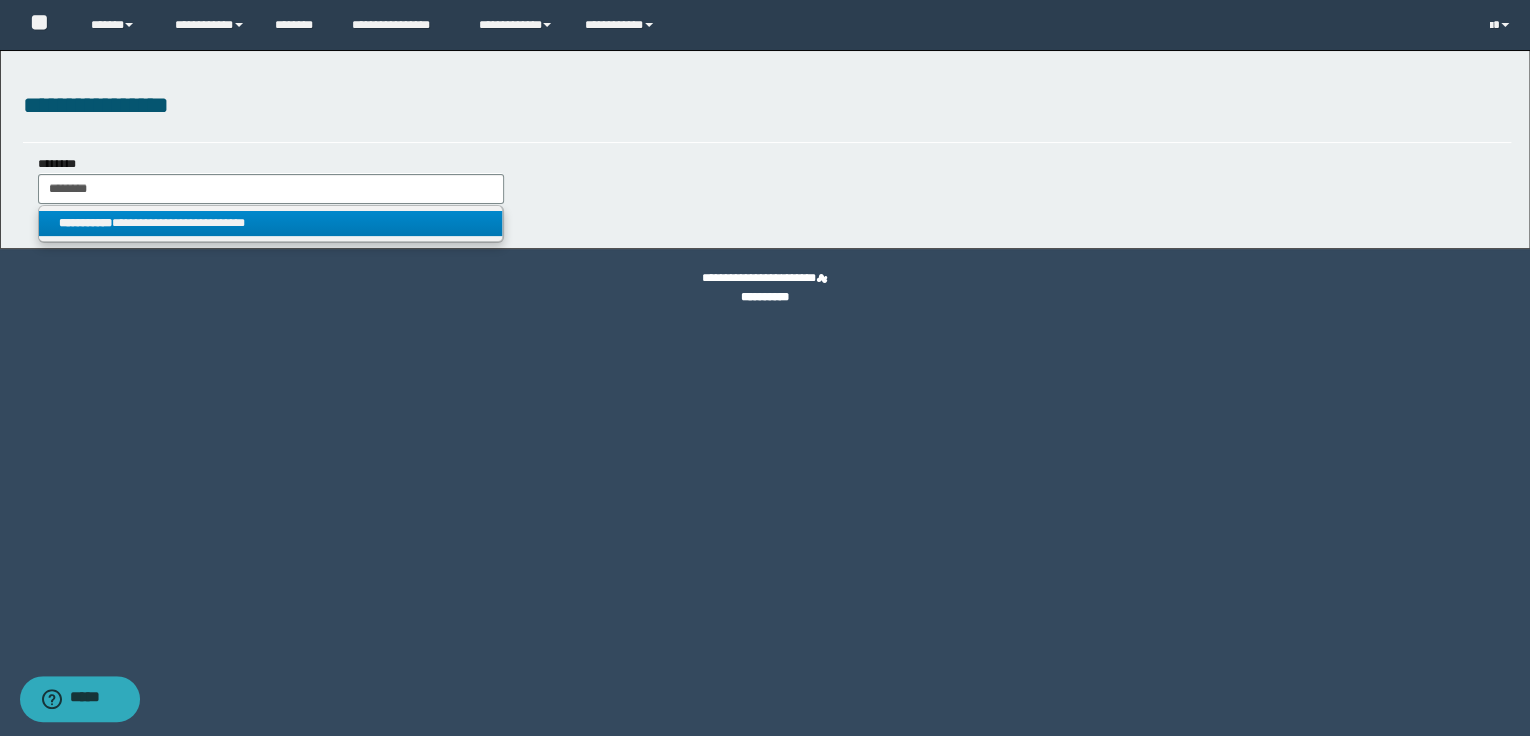 click on "**********" at bounding box center (270, 223) 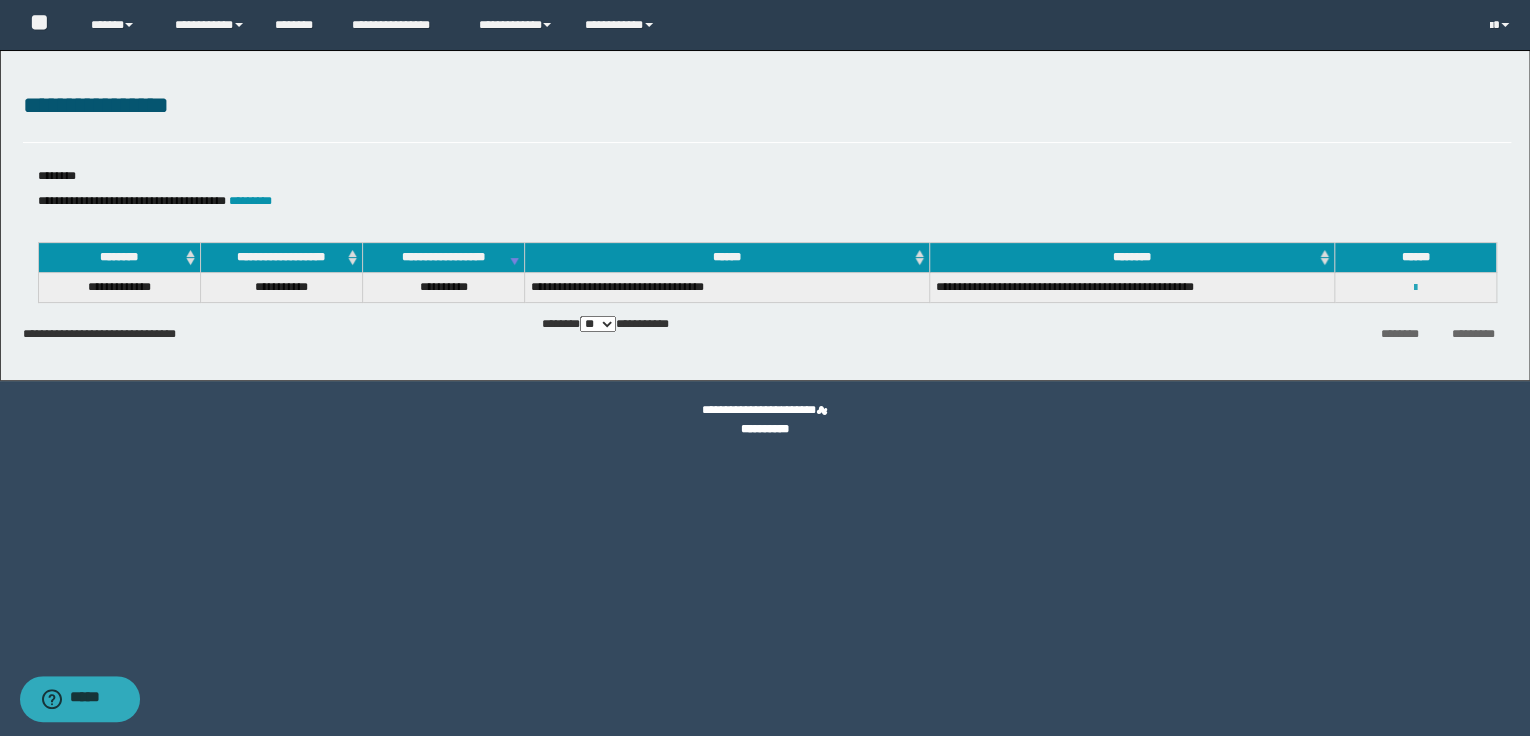 click at bounding box center (1415, 288) 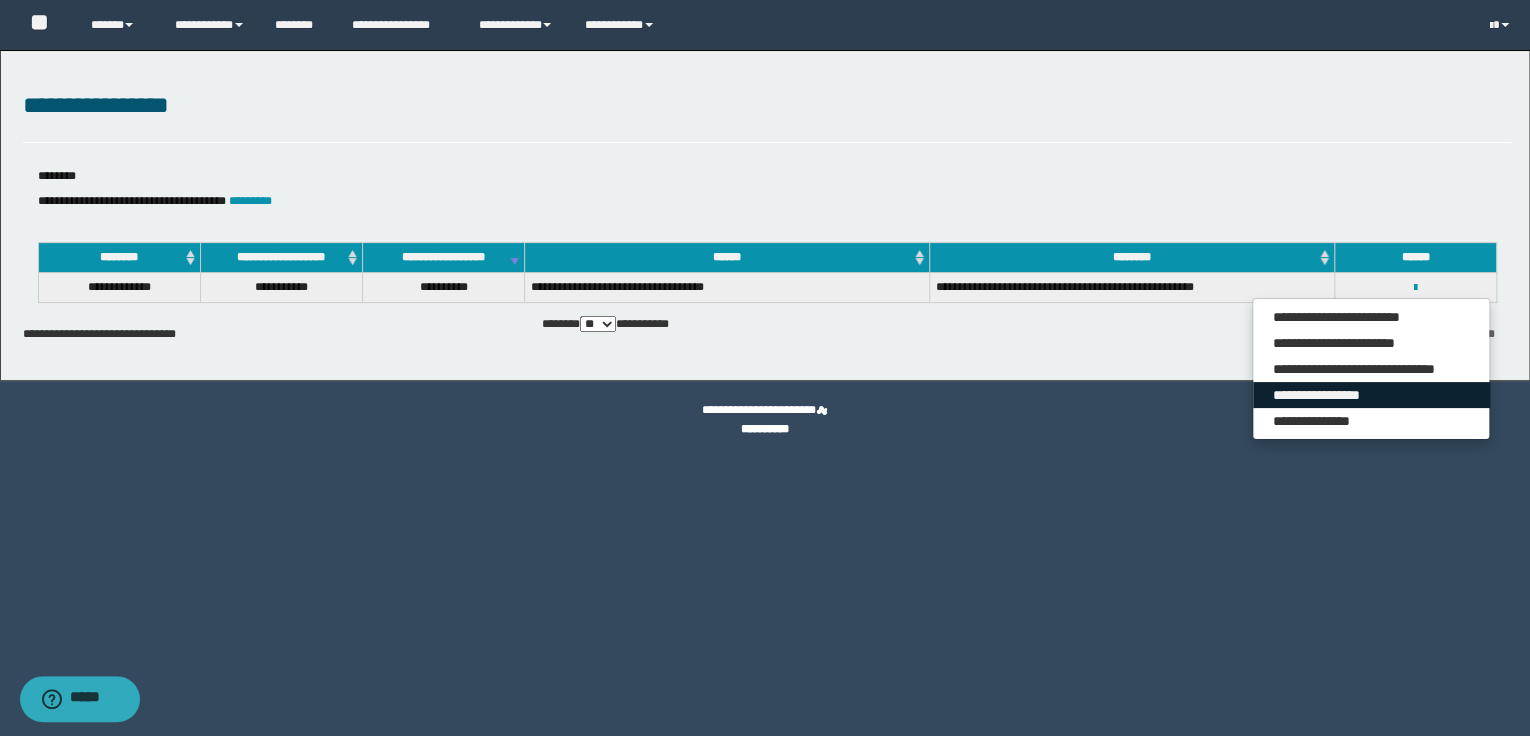 click on "**********" at bounding box center [1371, 395] 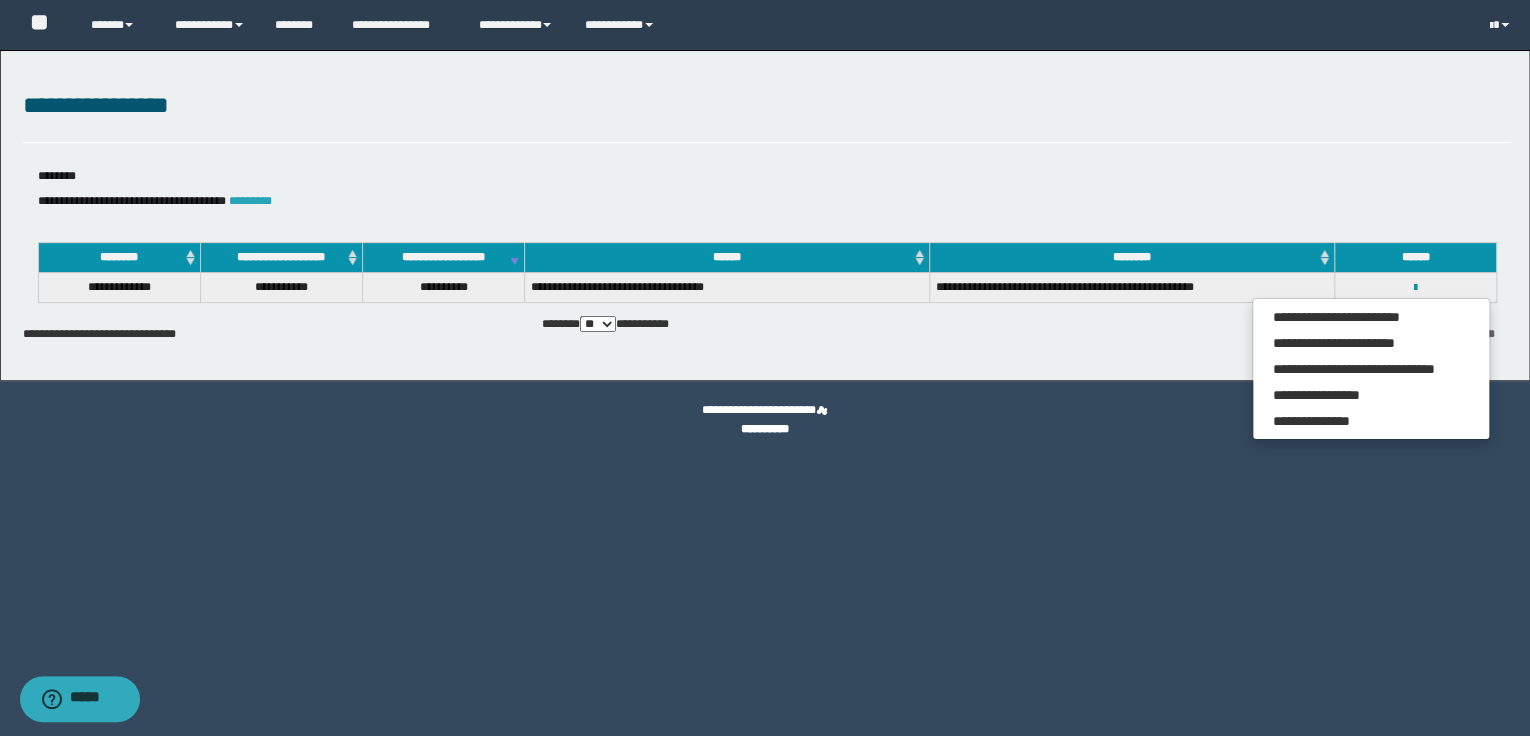 click on "*********" at bounding box center (250, 201) 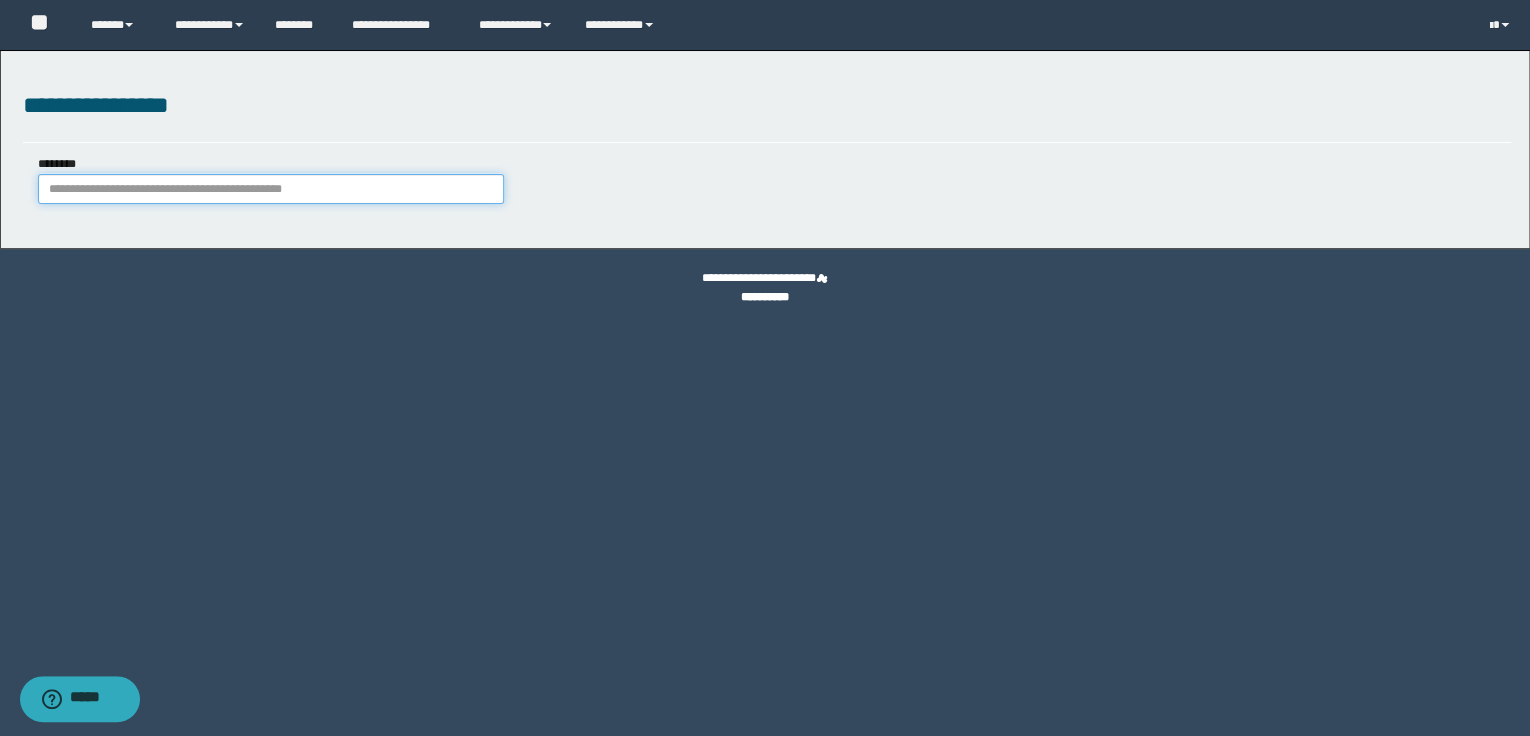 click on "********" at bounding box center [271, 189] 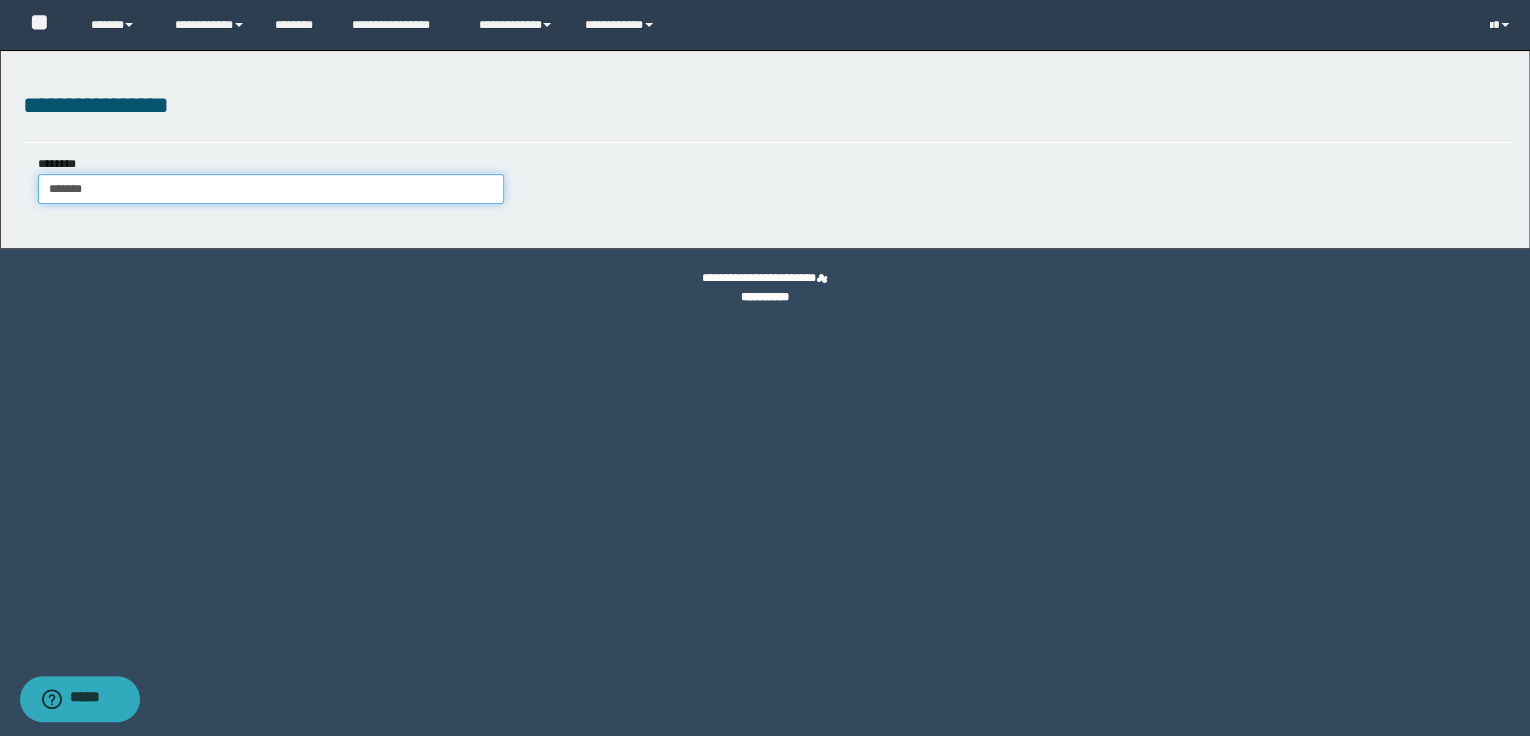 type on "*******" 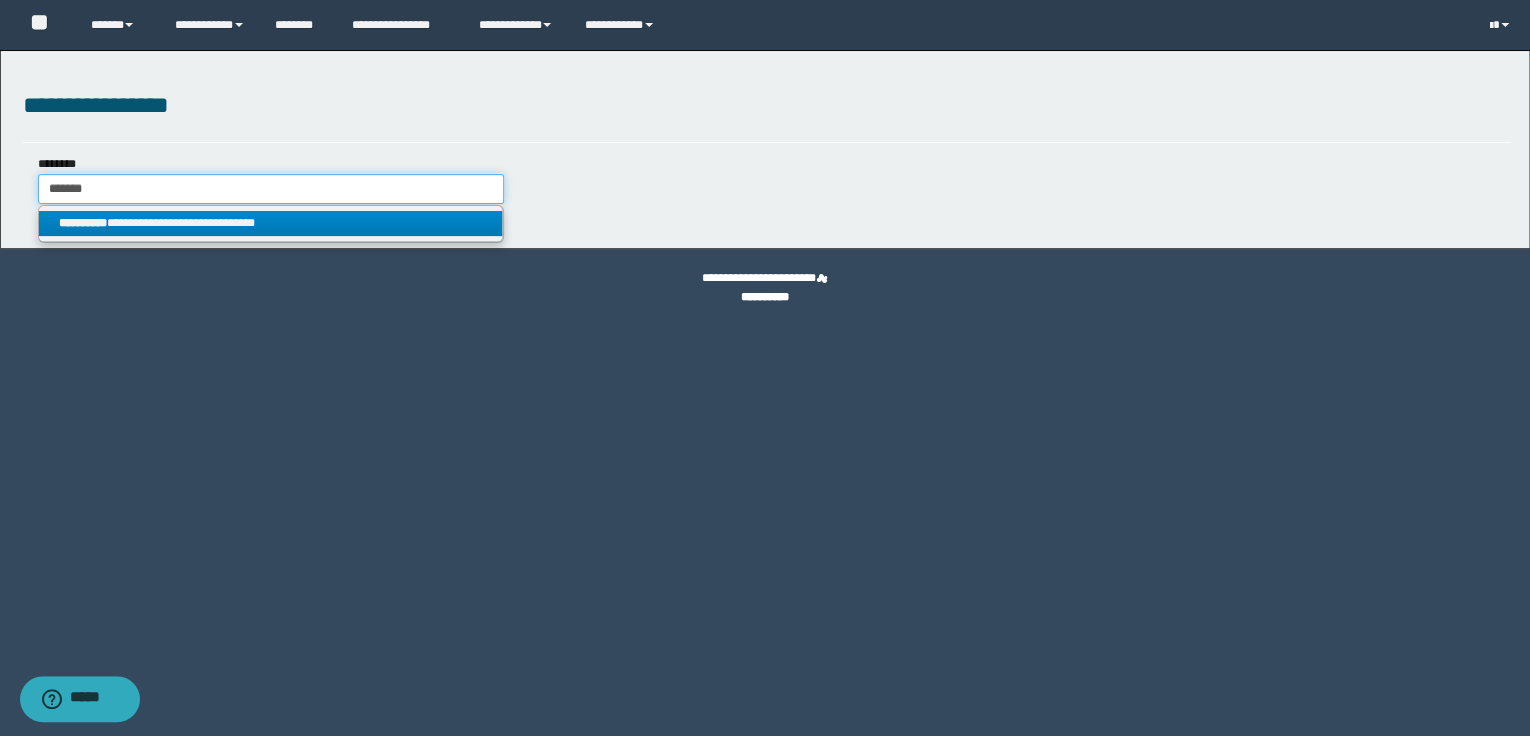 type on "*******" 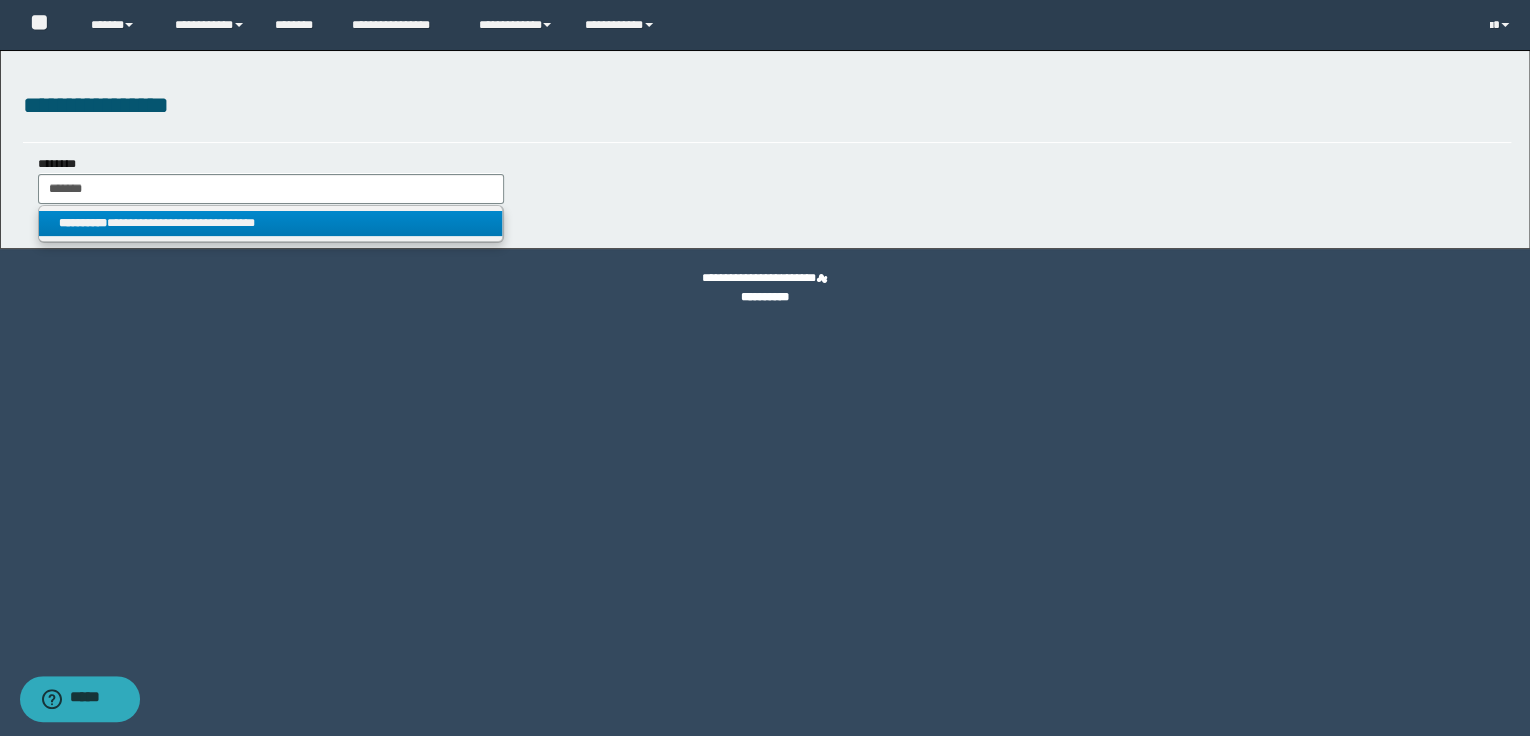 click on "**********" at bounding box center [271, 223] 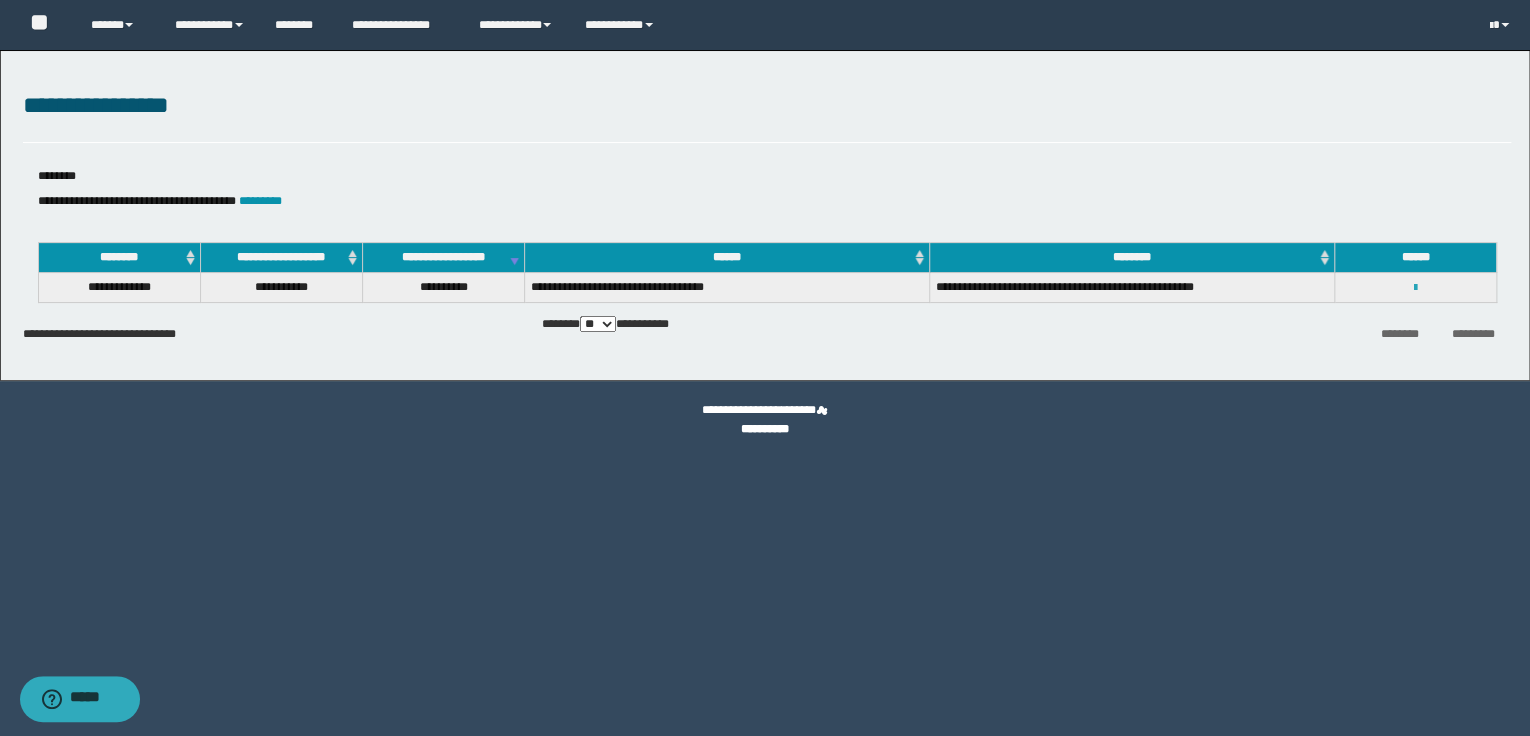 click at bounding box center [1415, 288] 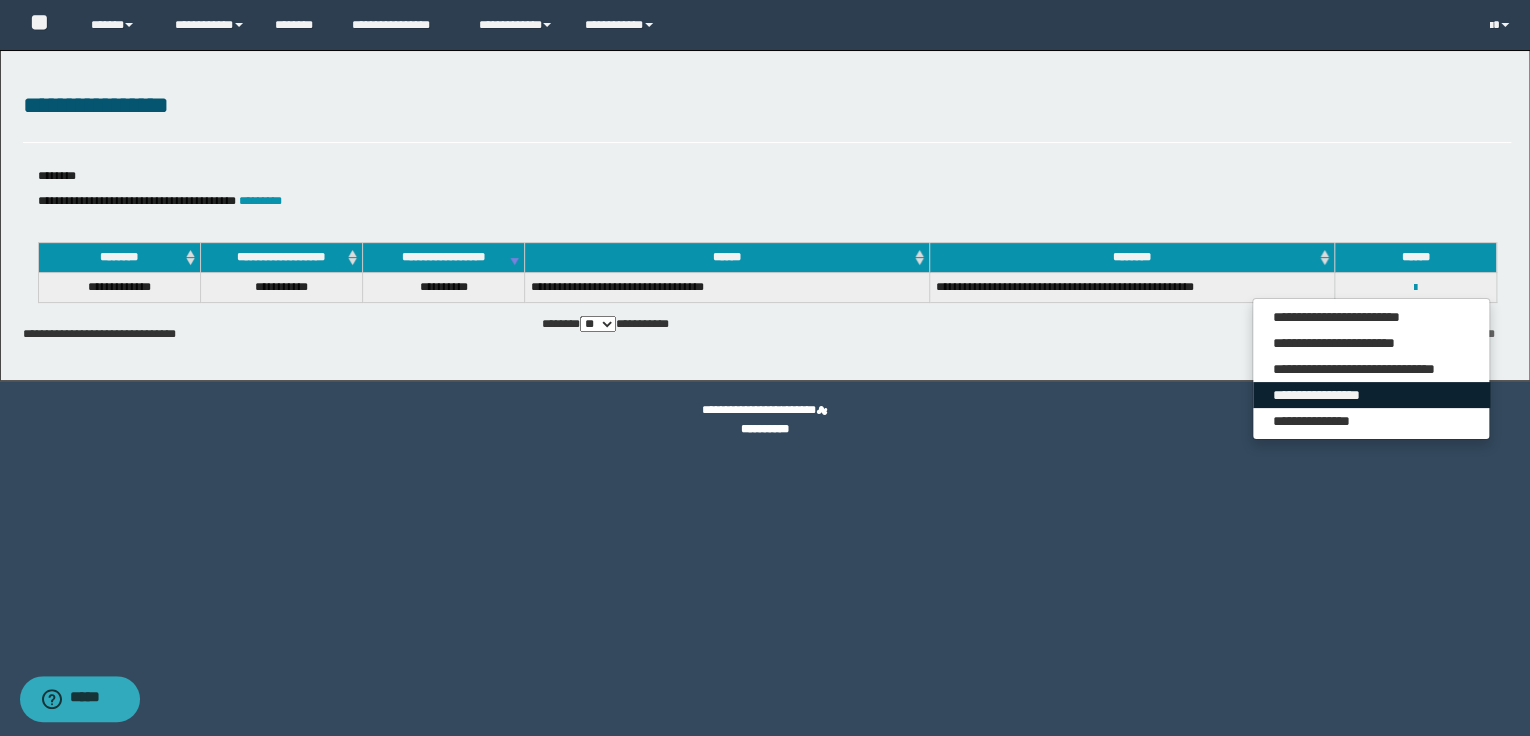 click on "**********" at bounding box center (1371, 395) 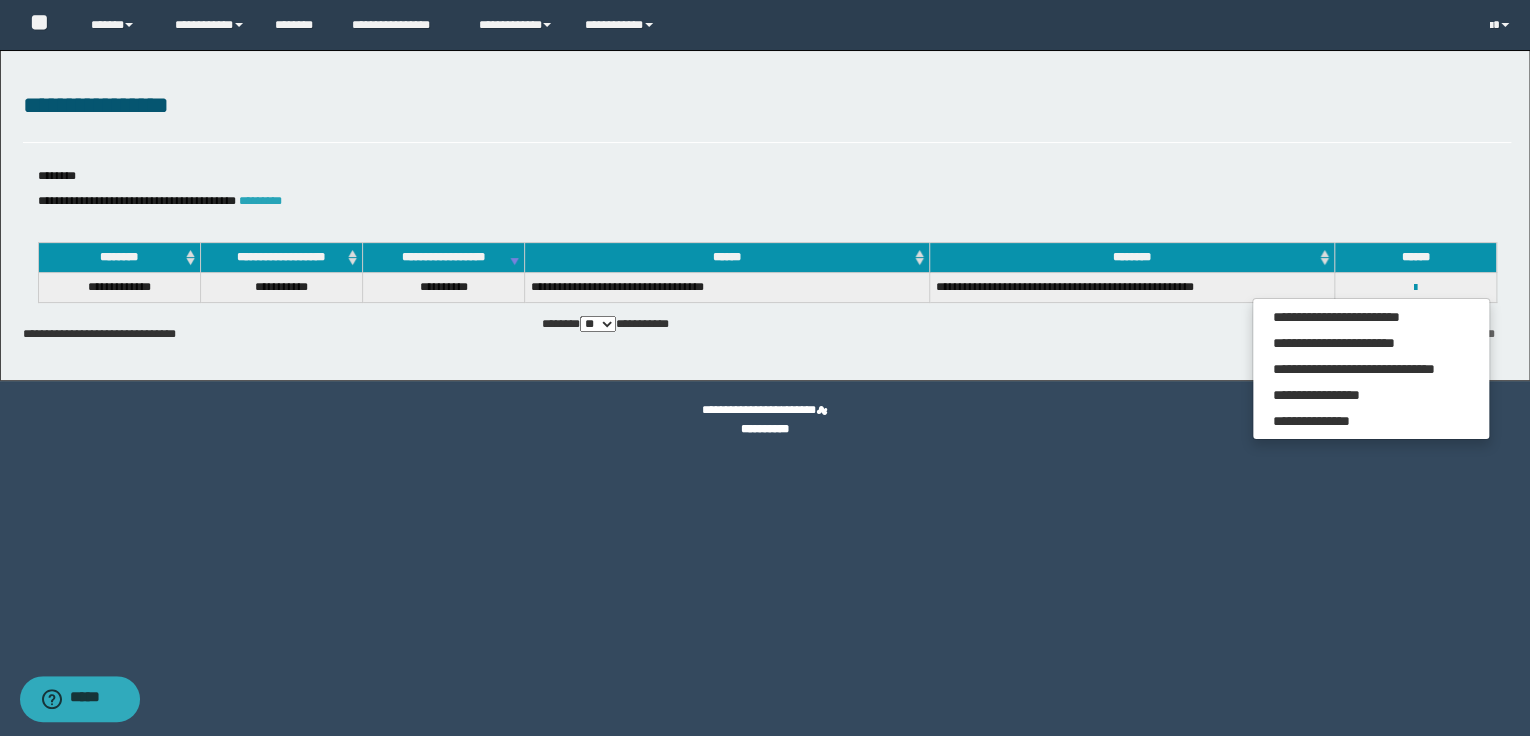 click on "*********" at bounding box center [260, 201] 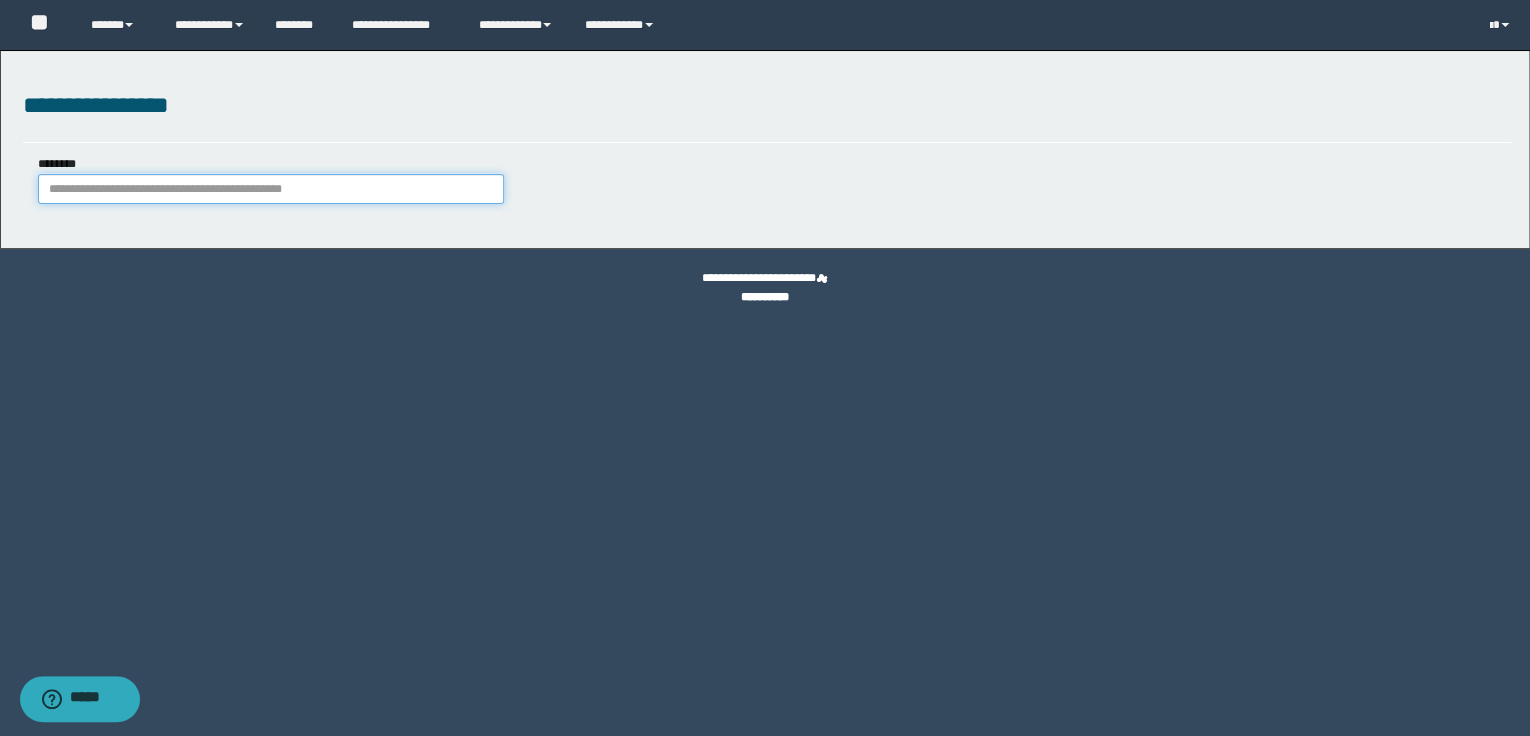 click on "********" at bounding box center (271, 189) 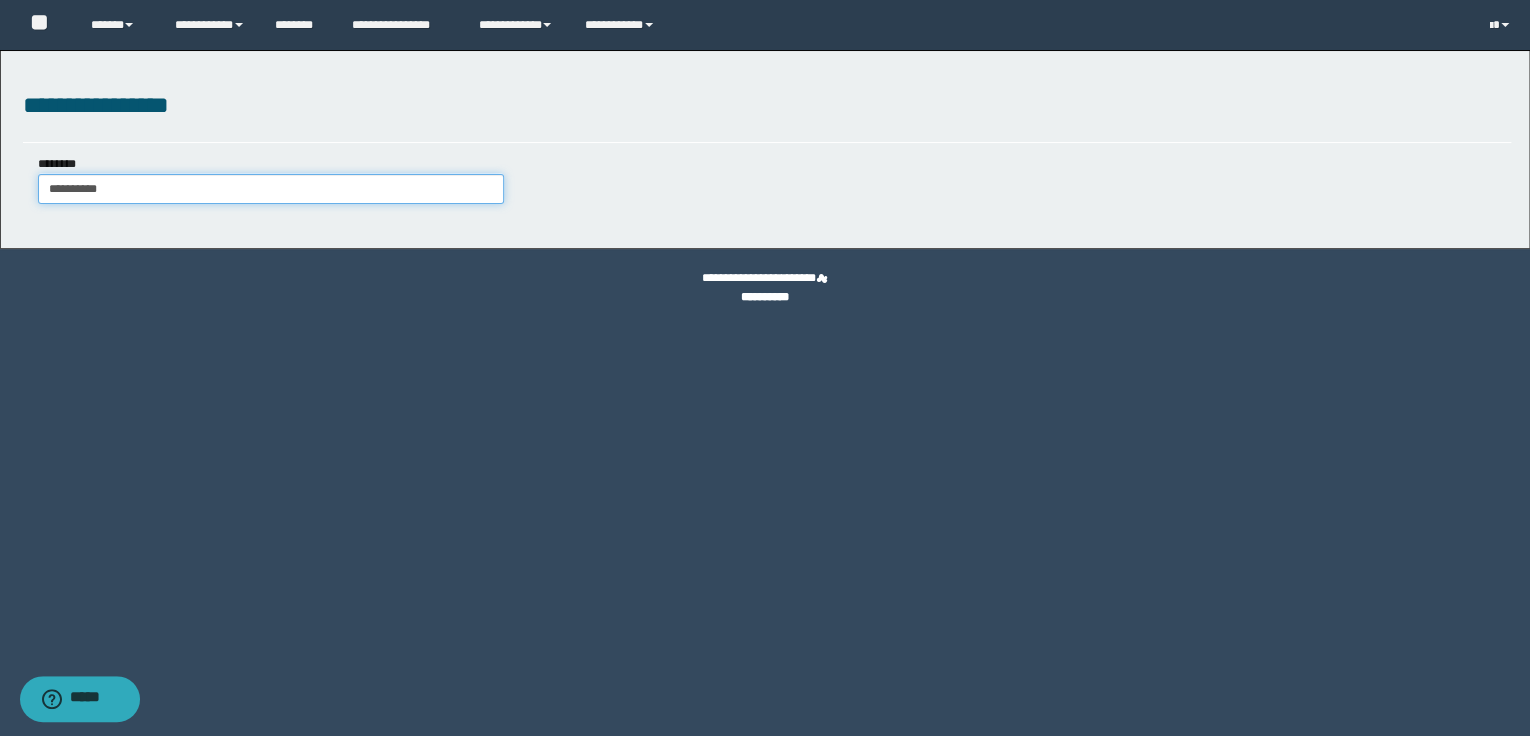 type on "**********" 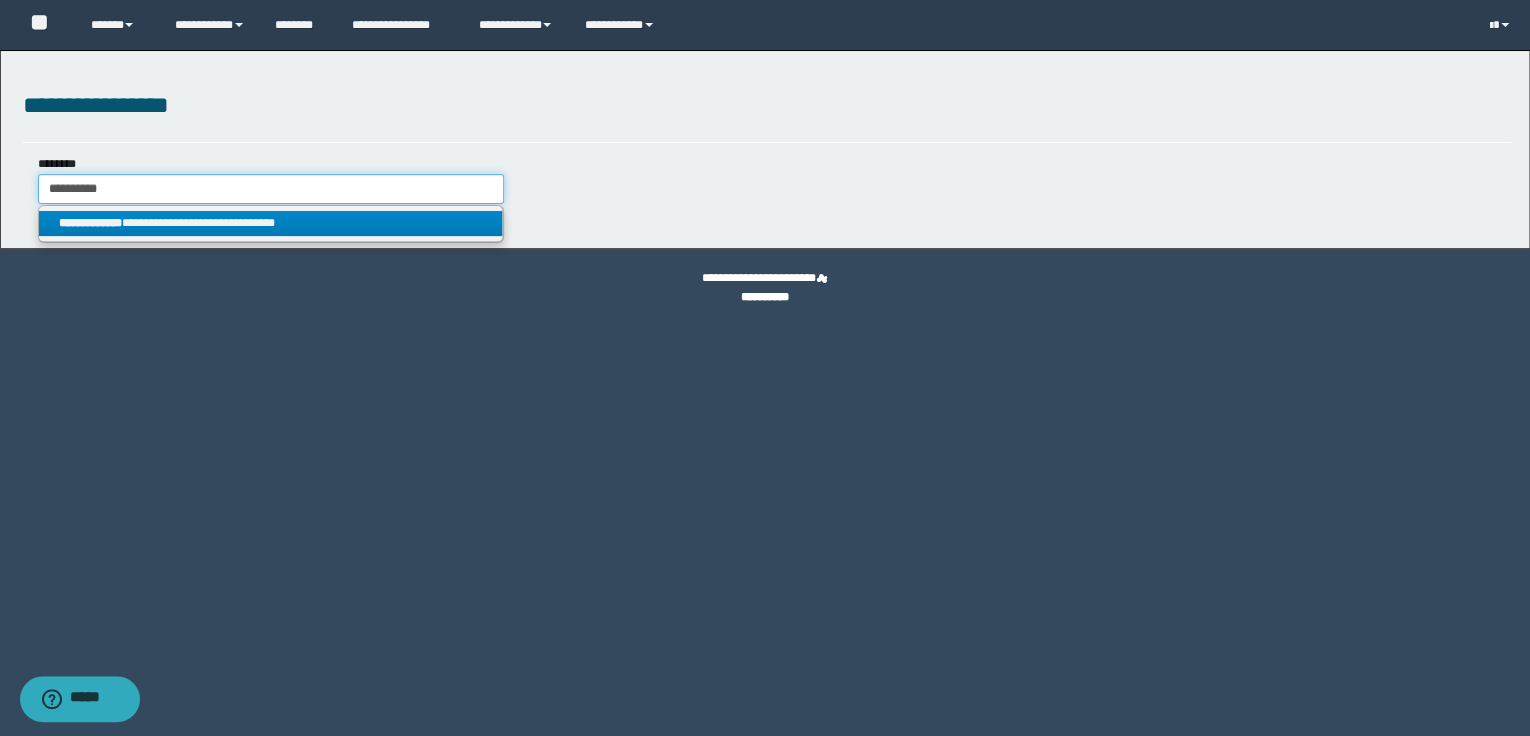 type on "**********" 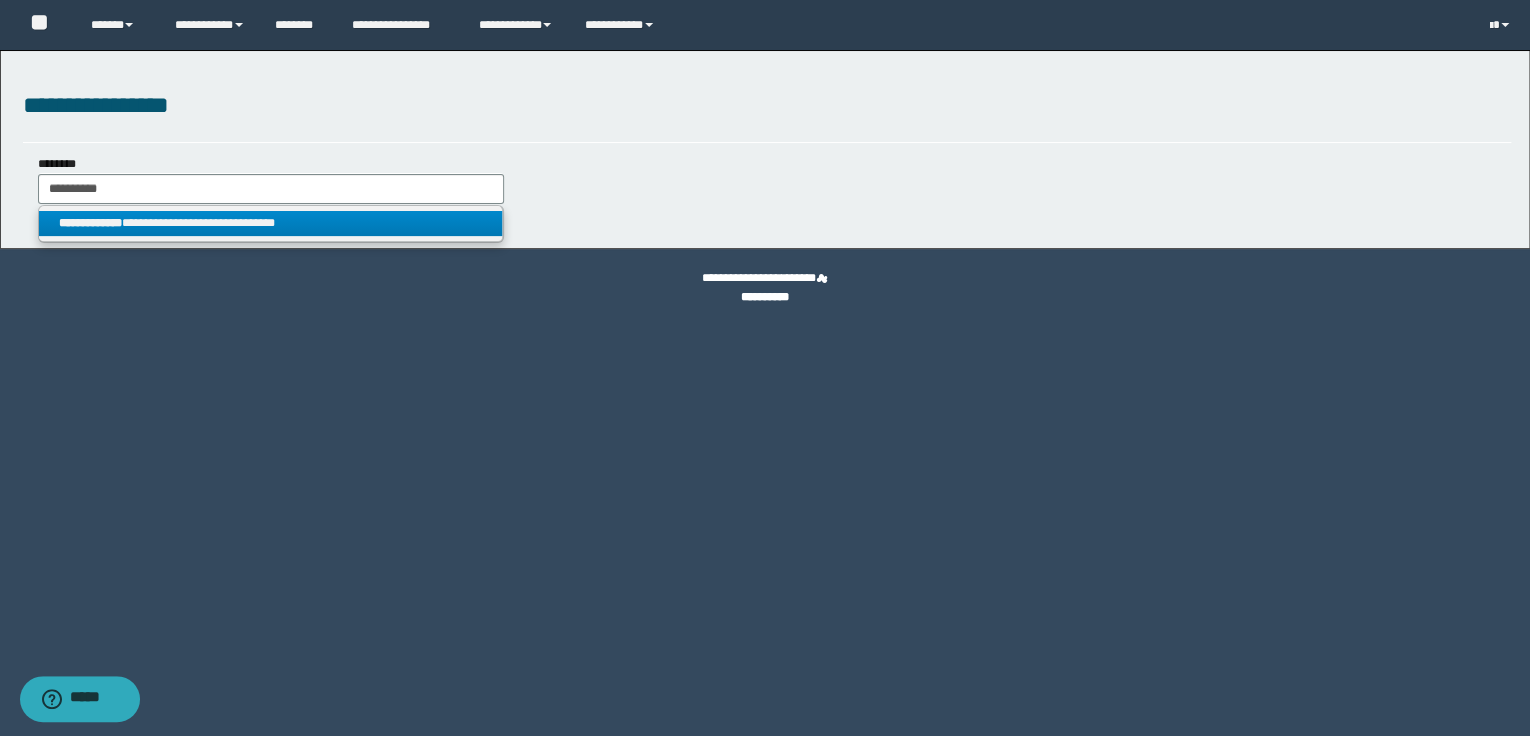 click on "**********" at bounding box center [271, 223] 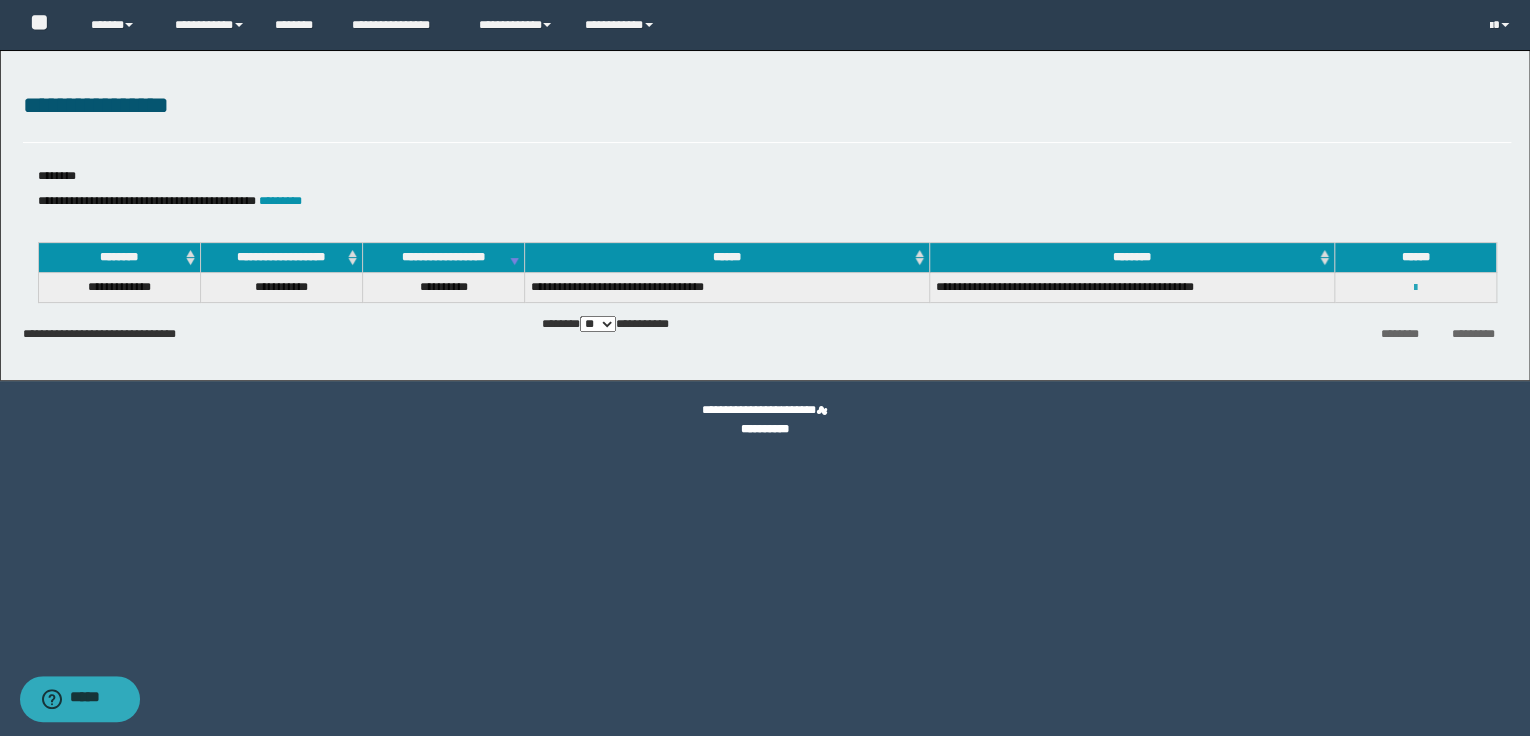 click at bounding box center (1415, 288) 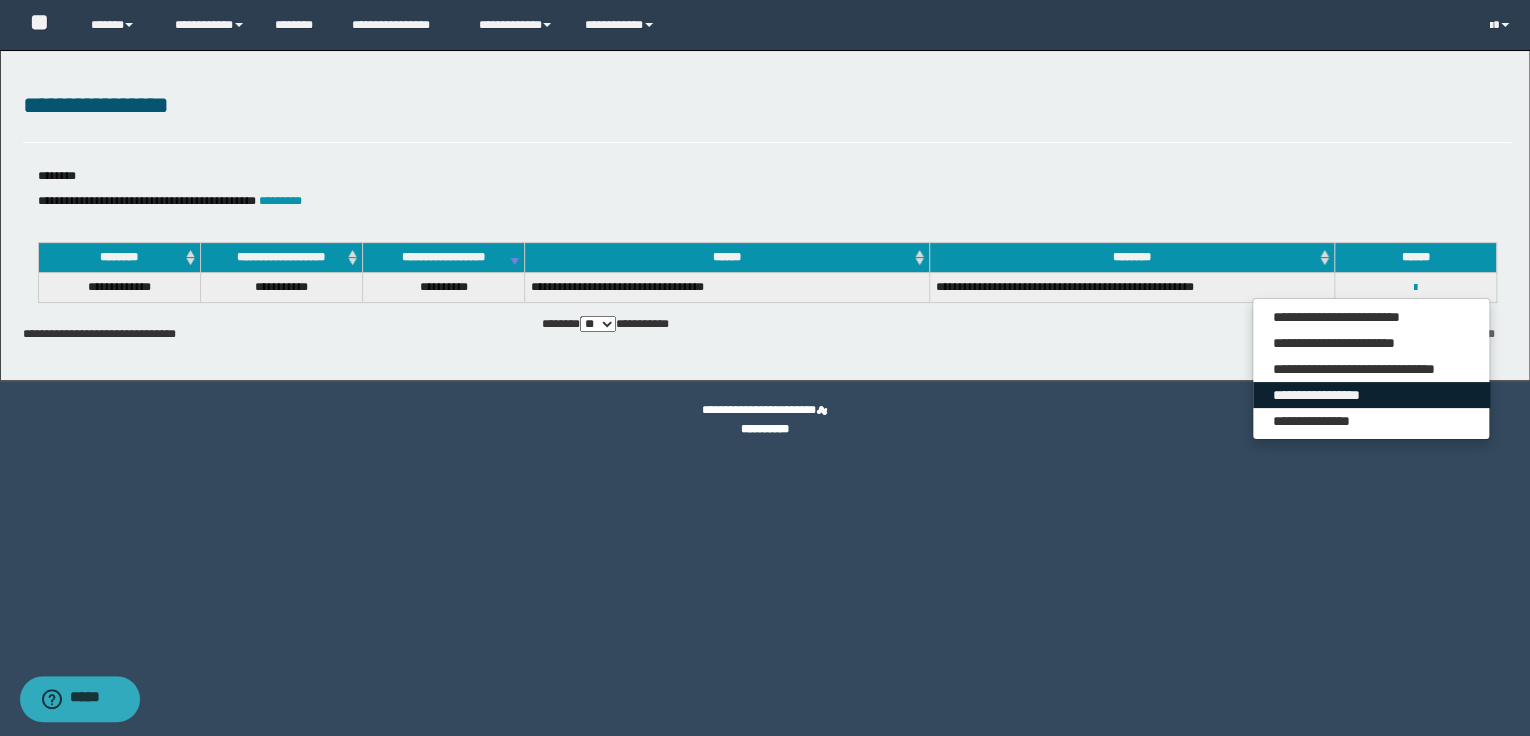 click on "**********" at bounding box center (1371, 395) 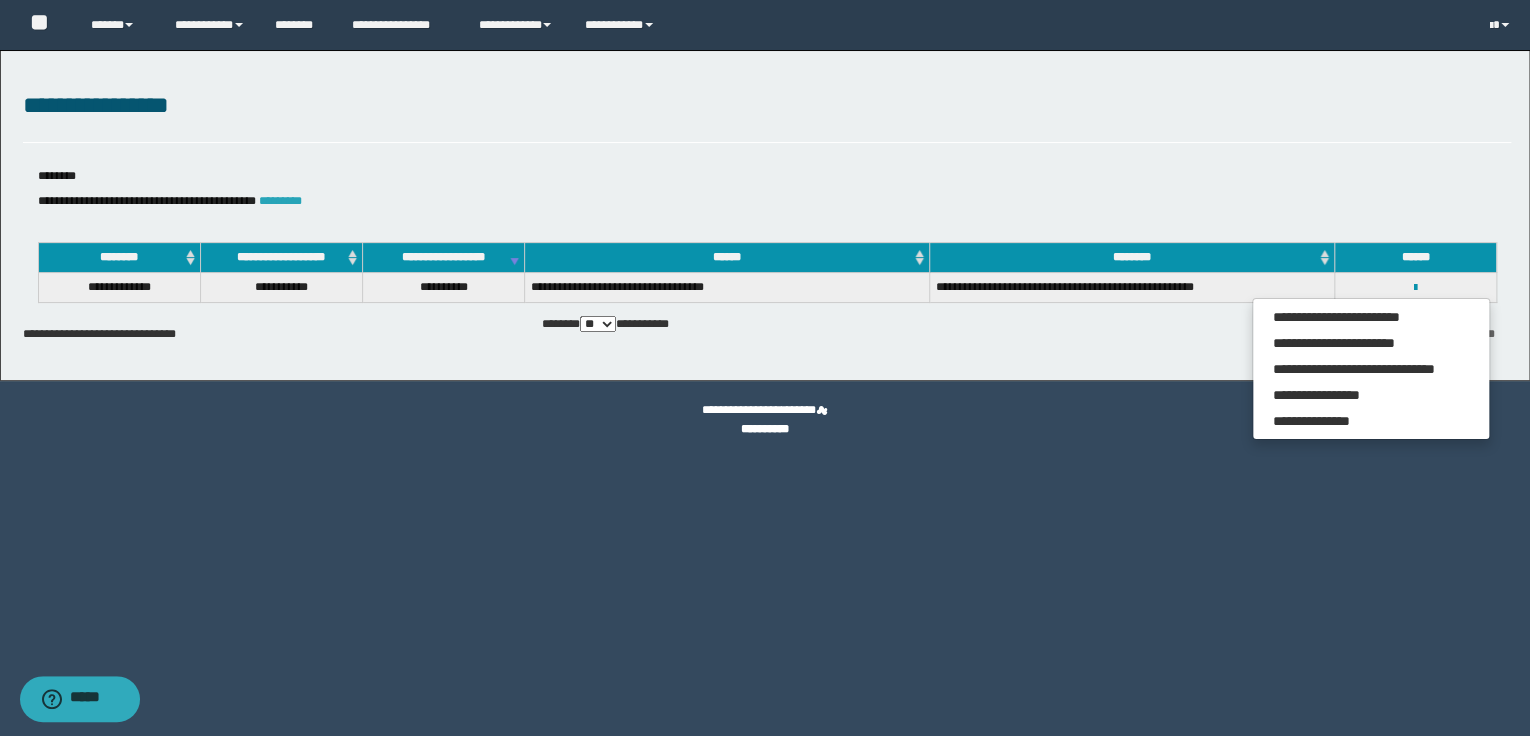 click on "*********" at bounding box center [280, 201] 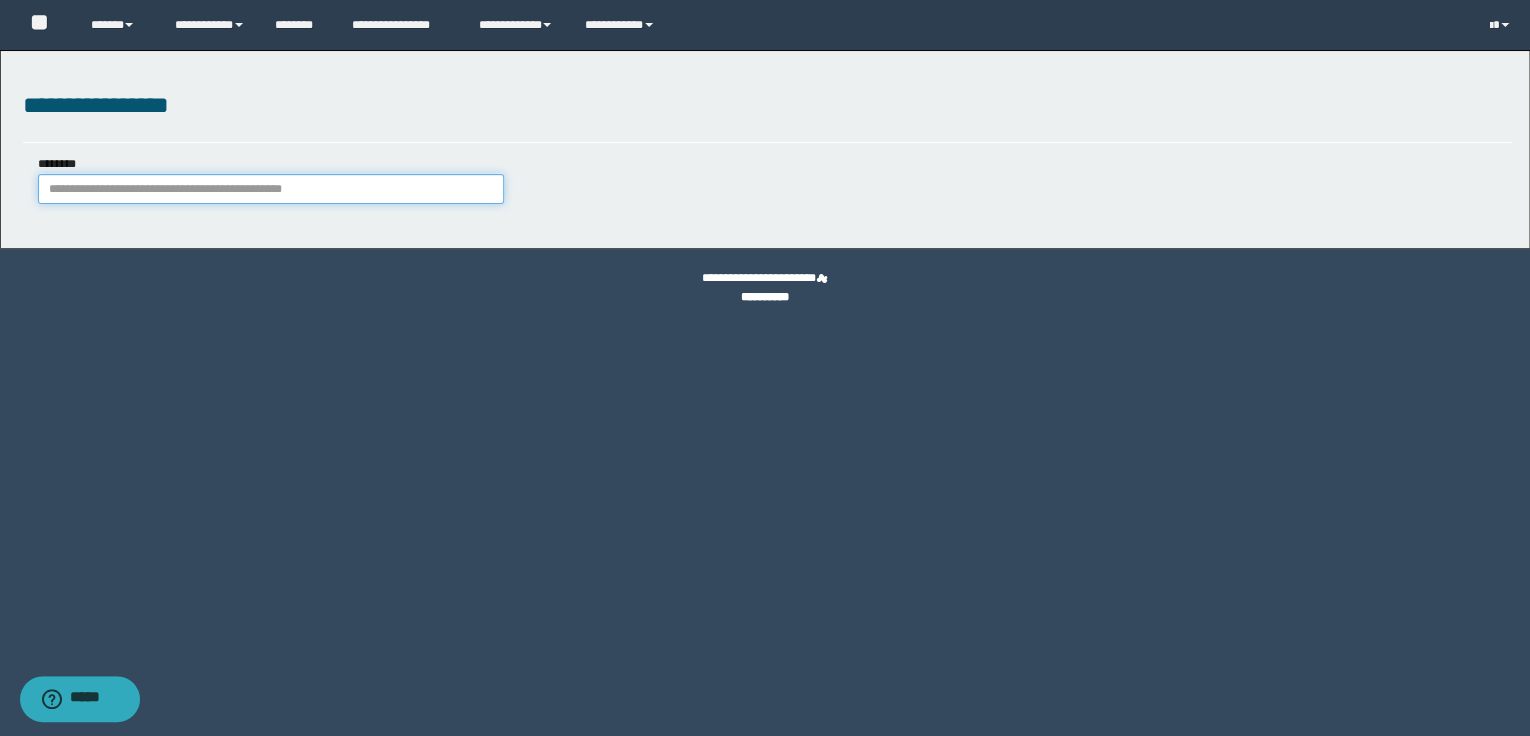 click on "********" at bounding box center [271, 189] 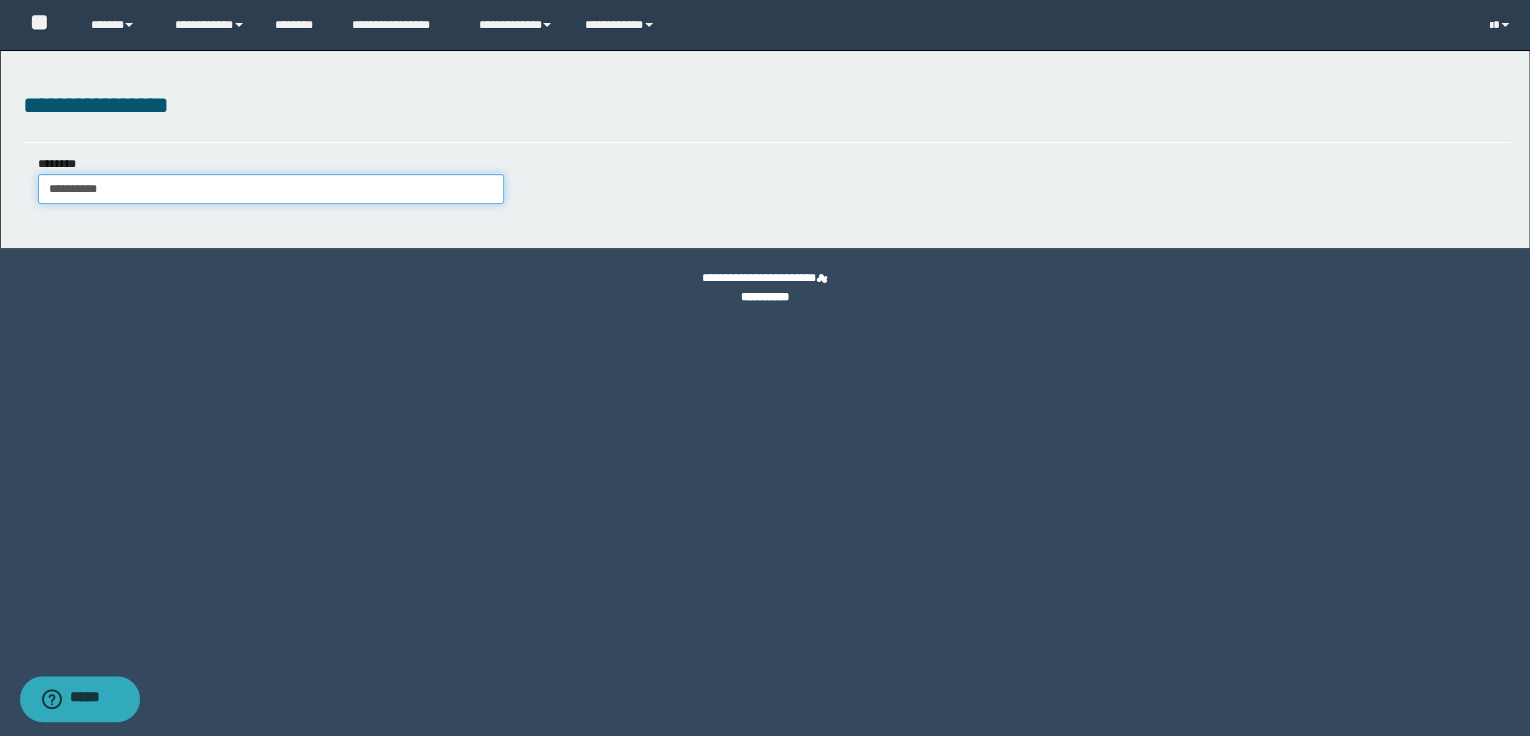 type on "**********" 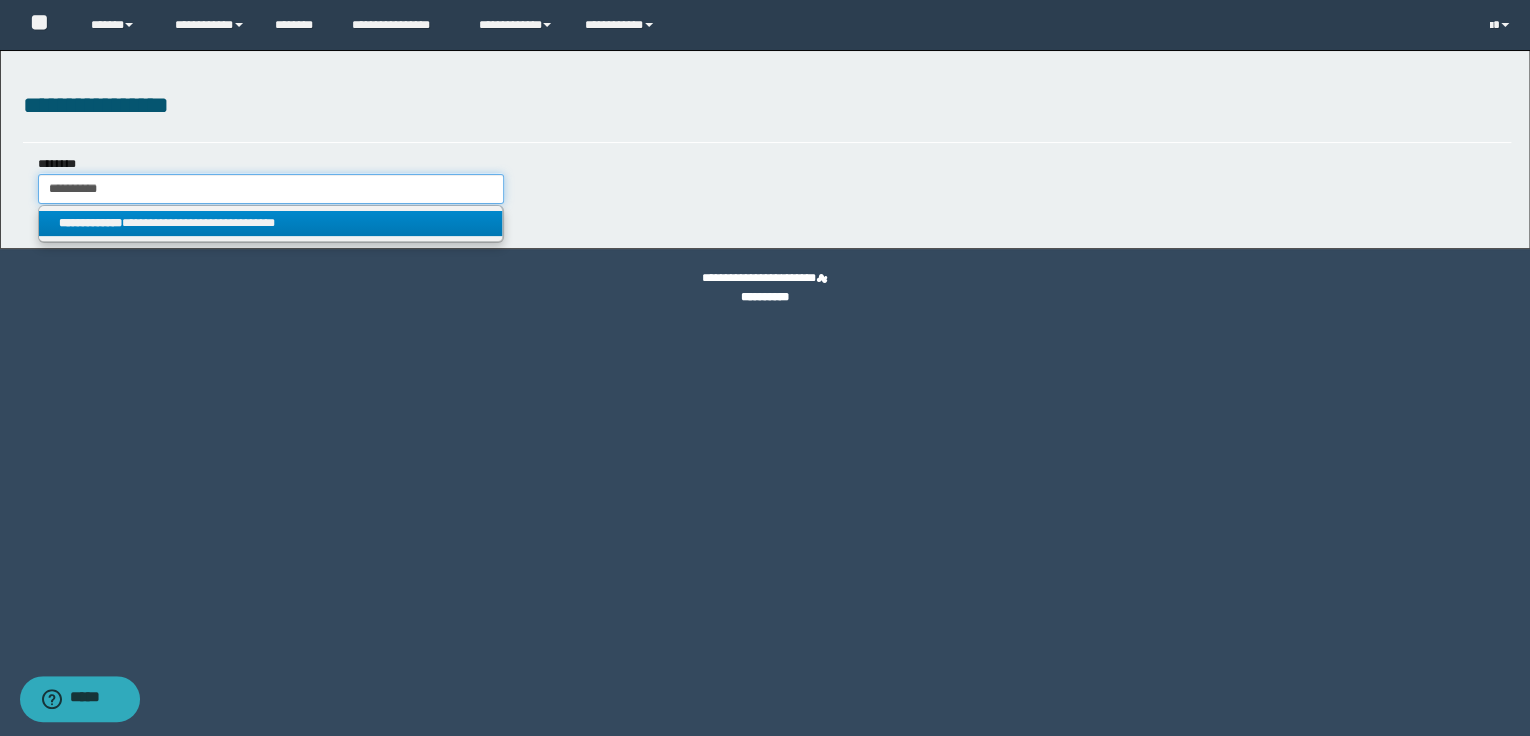 type on "**********" 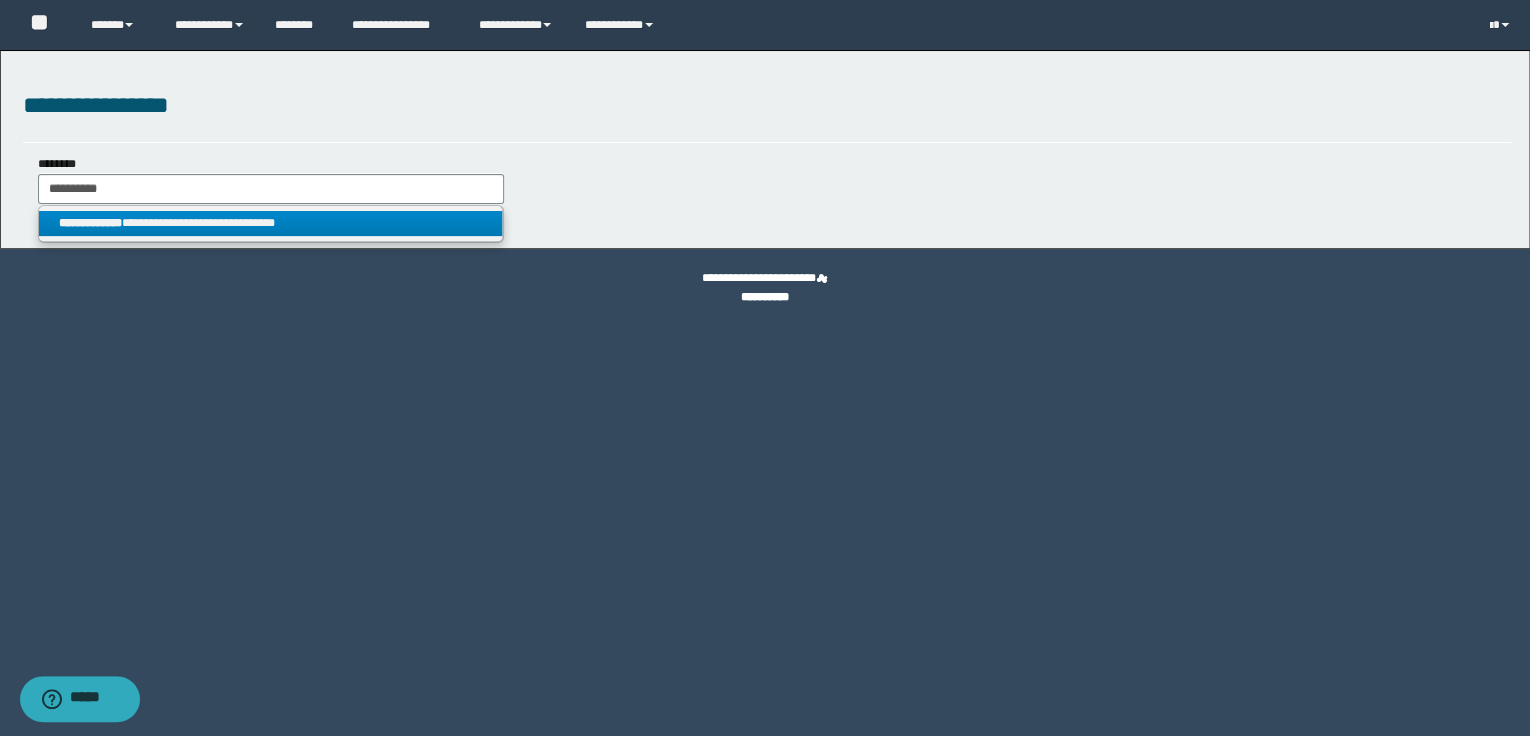 click on "**********" at bounding box center [271, 223] 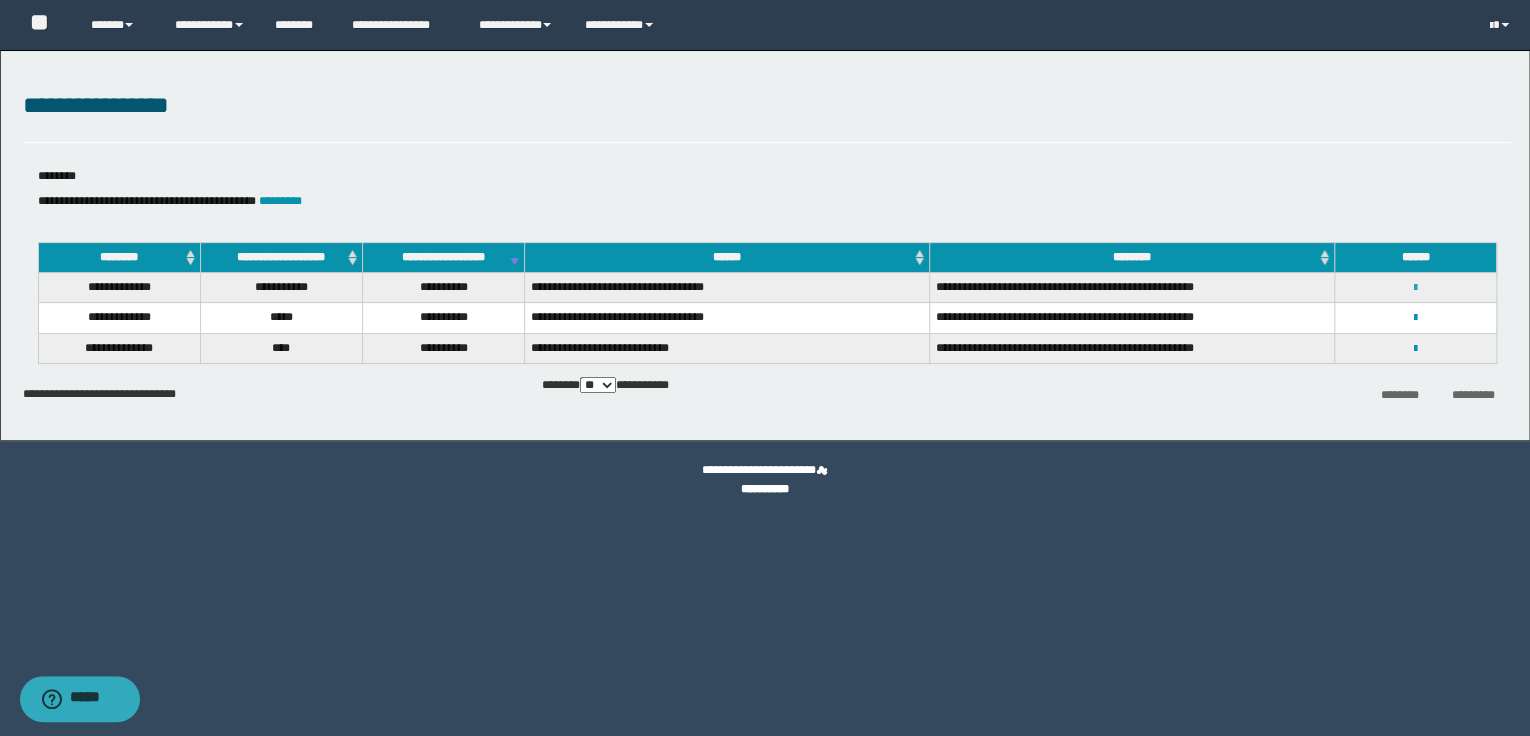 click at bounding box center (1415, 288) 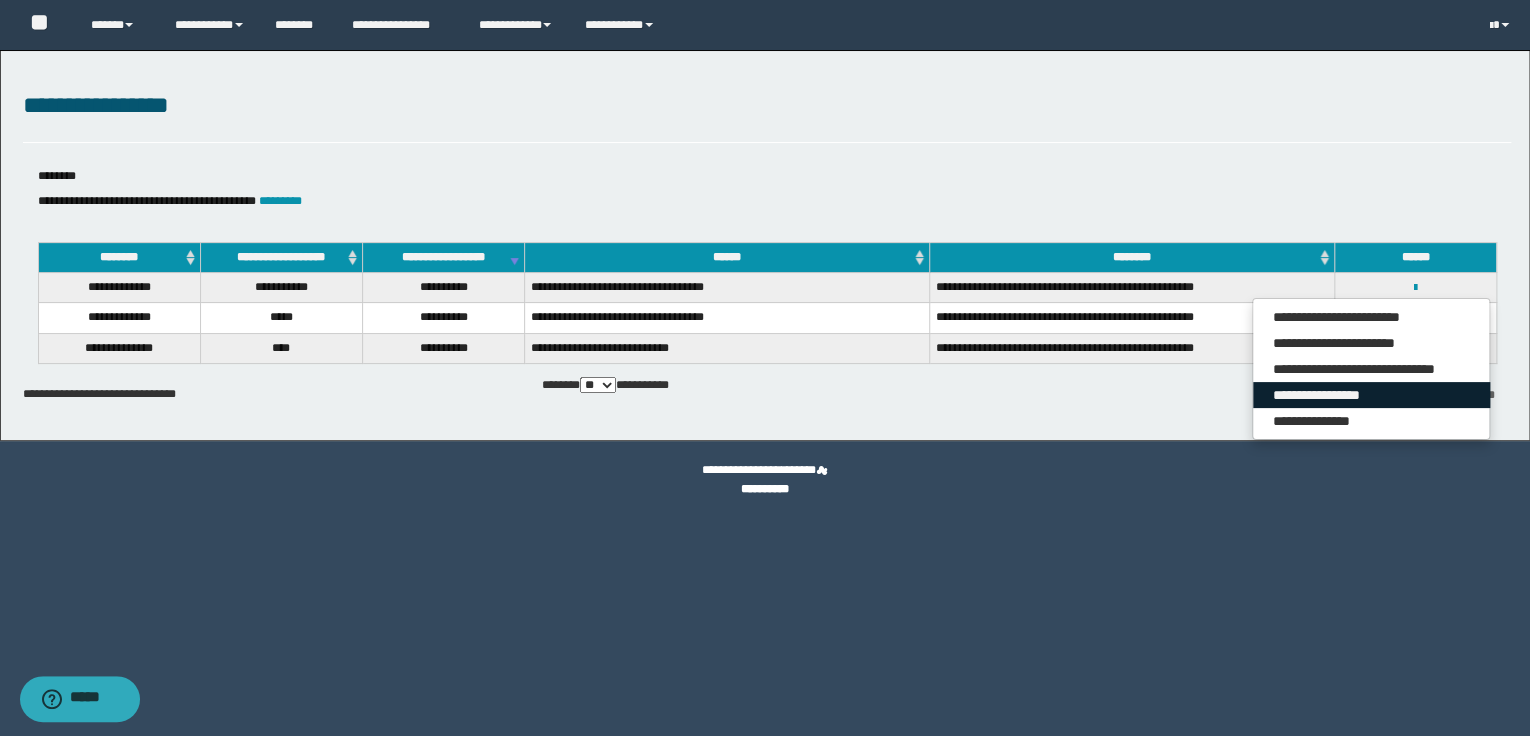 click on "**********" at bounding box center [1371, 395] 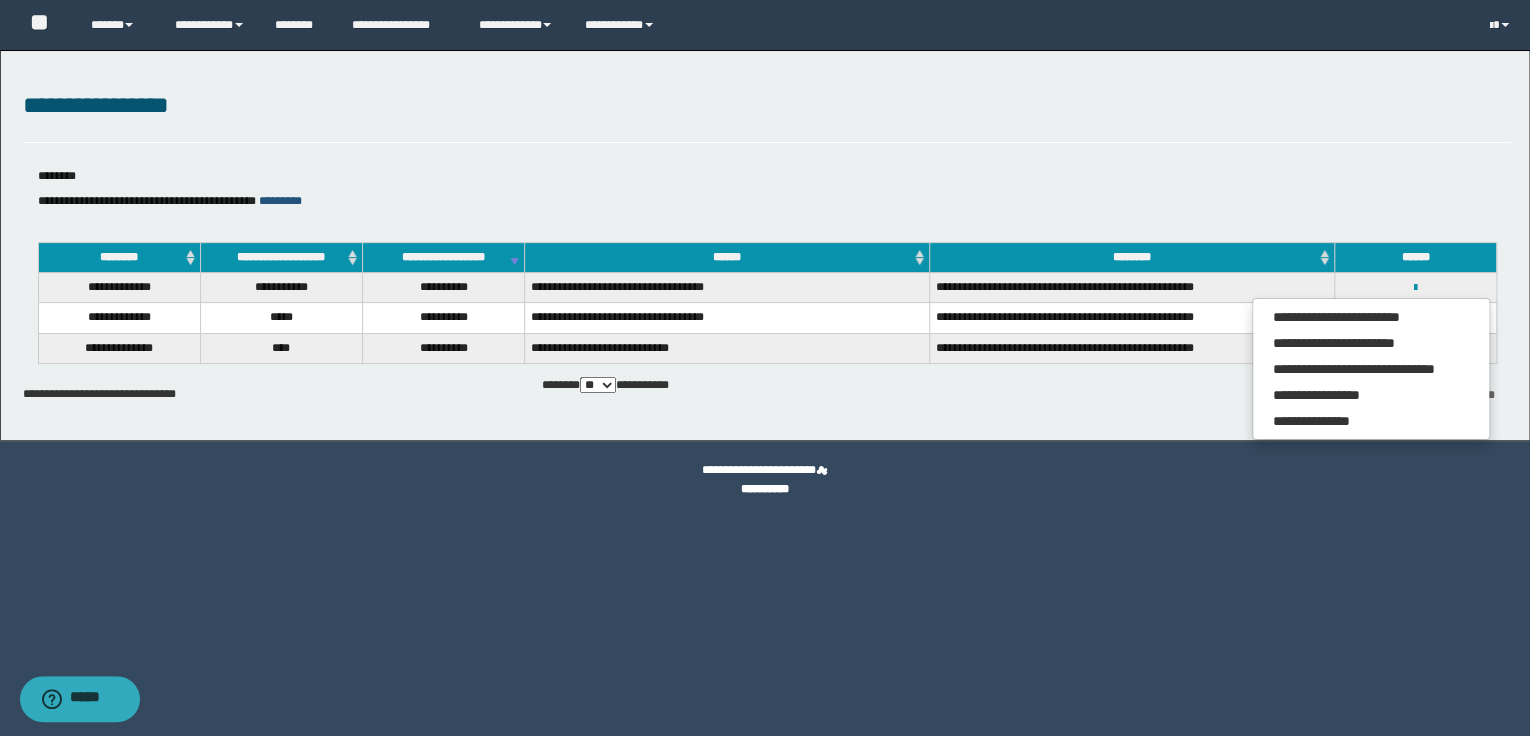 drag, startPoint x: 356, startPoint y: 199, endPoint x: 296, endPoint y: 196, distance: 60.074955 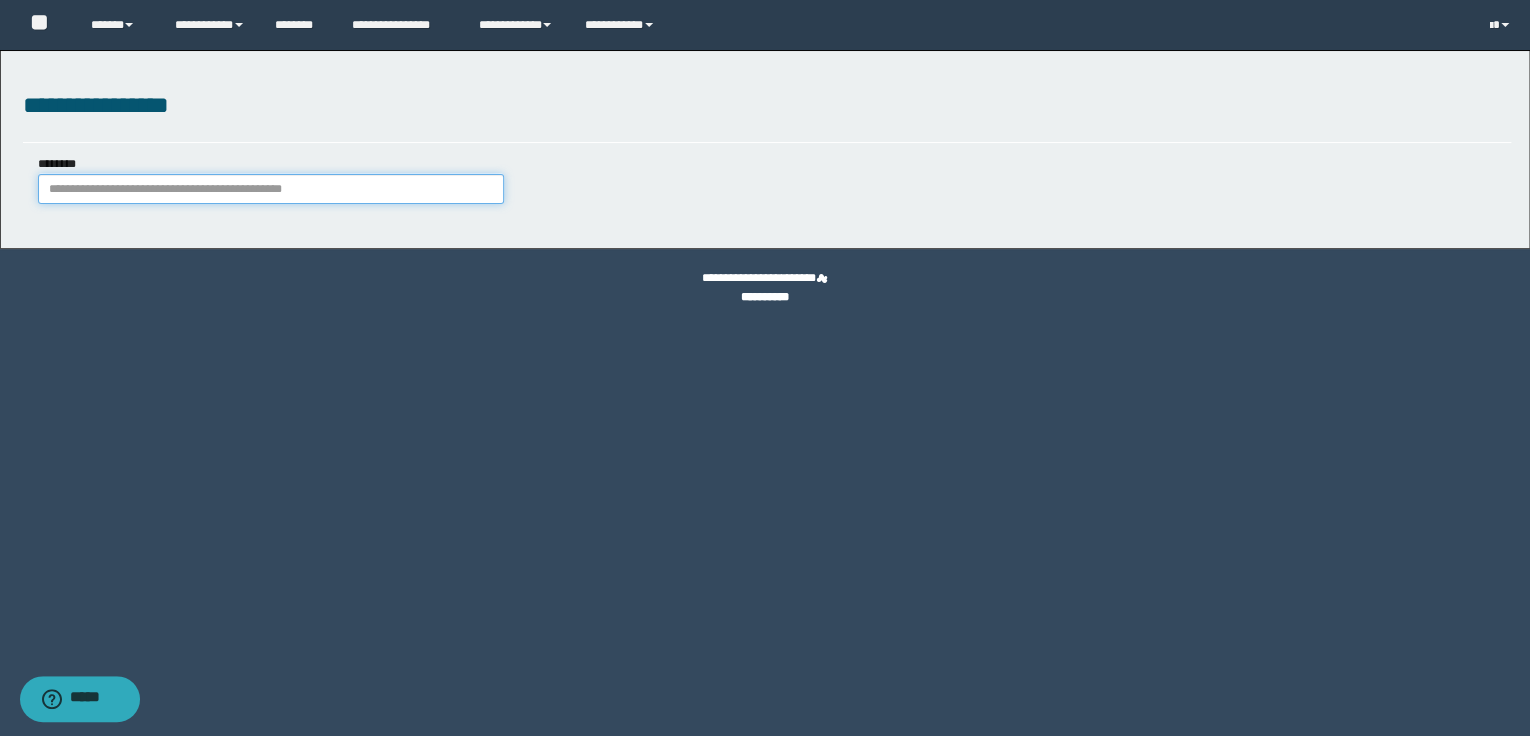 click on "********" at bounding box center (271, 189) 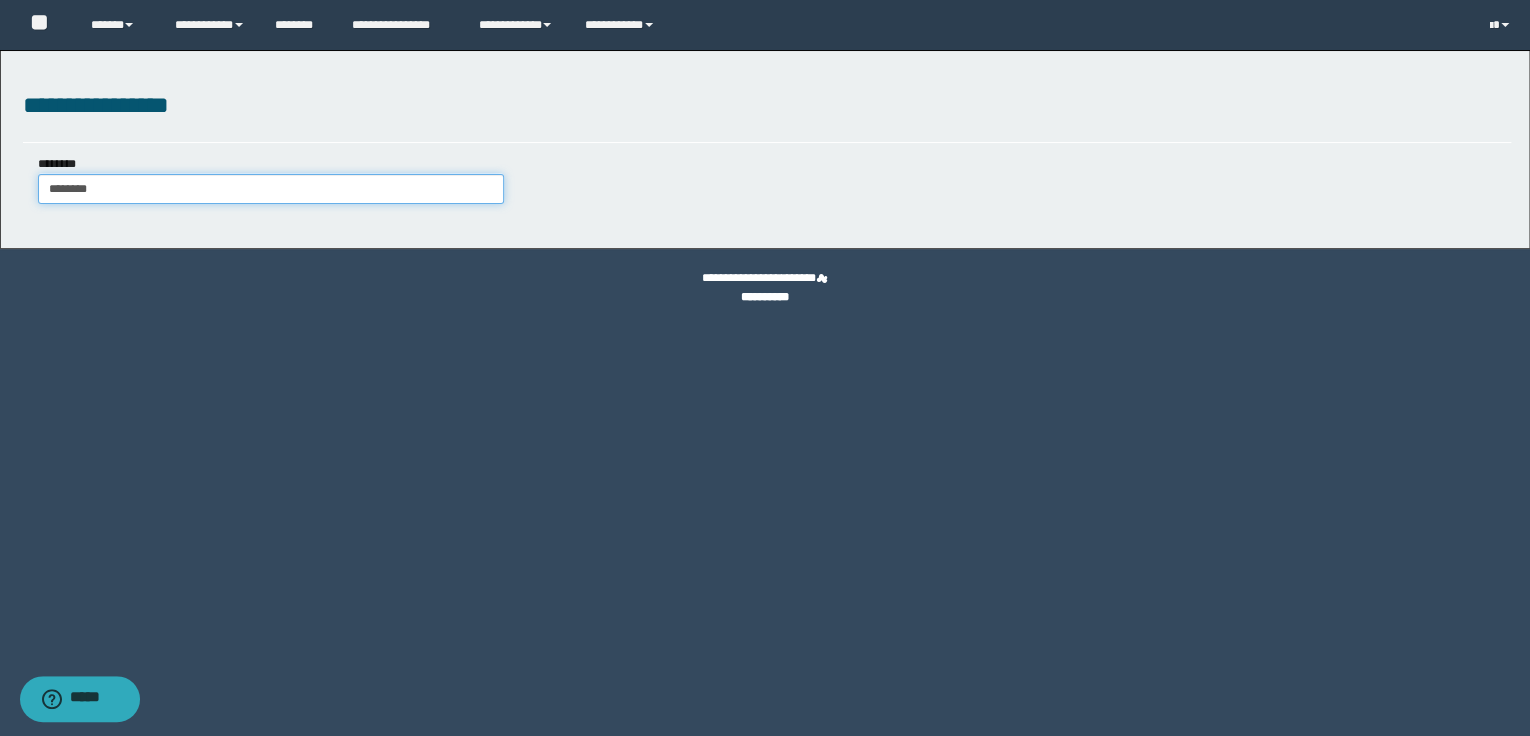 type on "********" 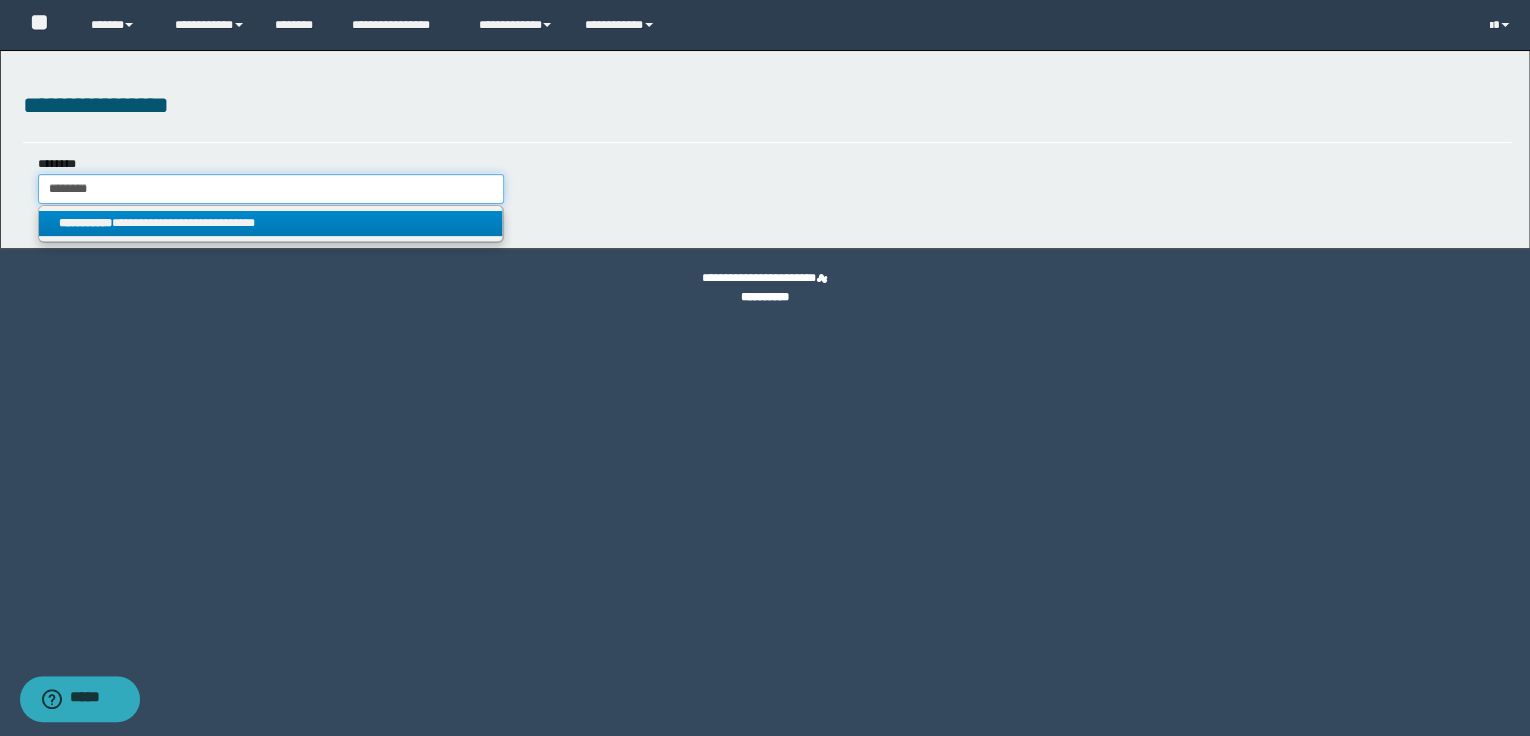 type on "********" 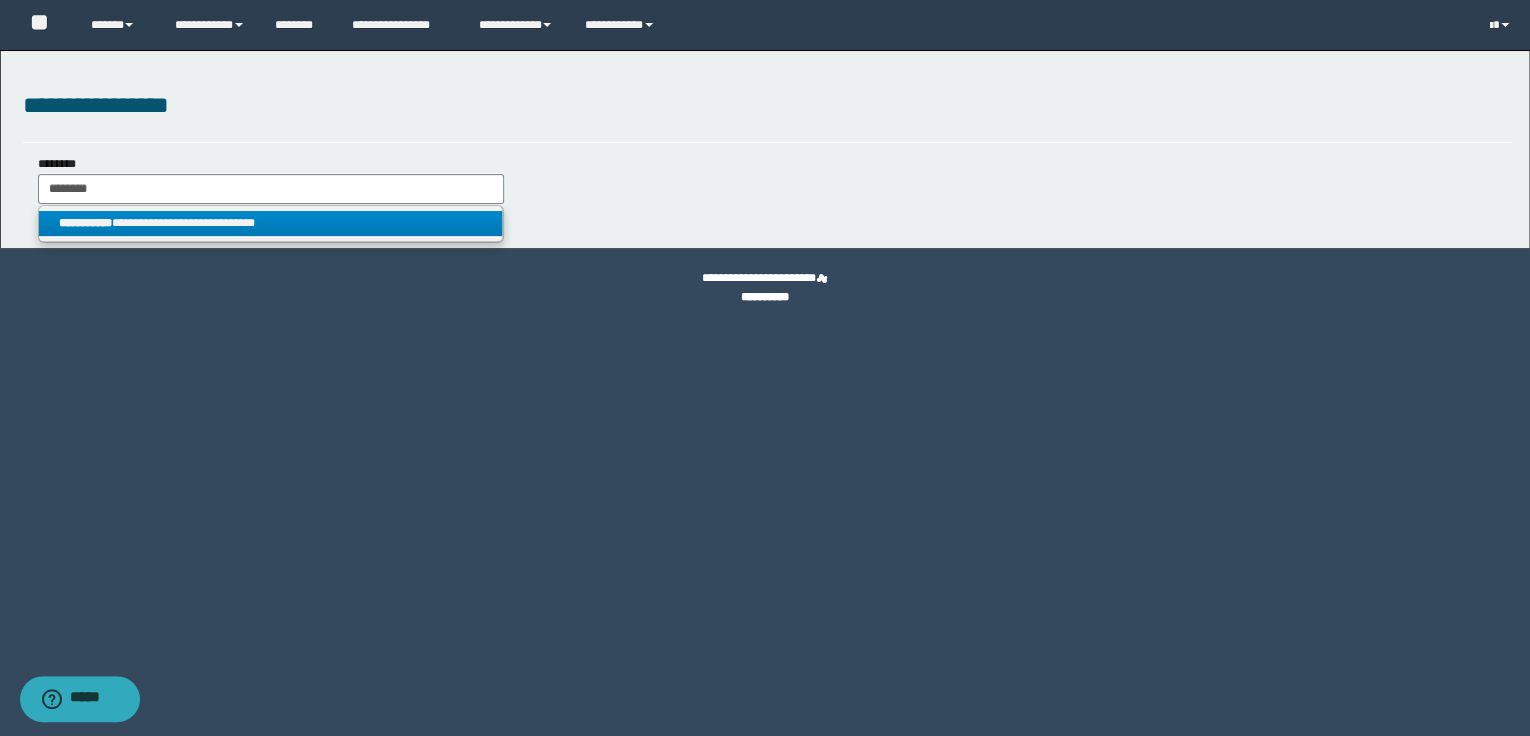 click on "**********" at bounding box center [270, 223] 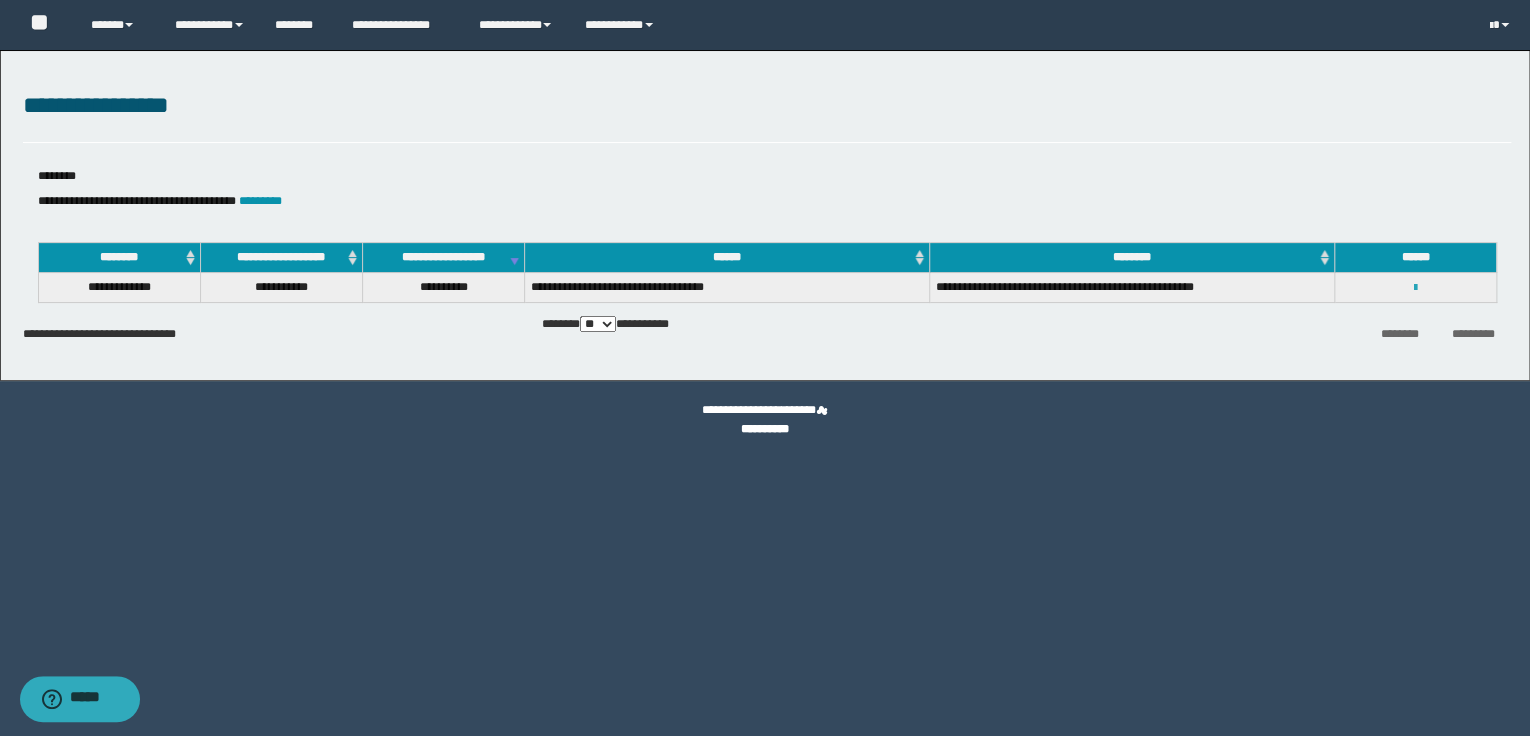 click at bounding box center [1415, 288] 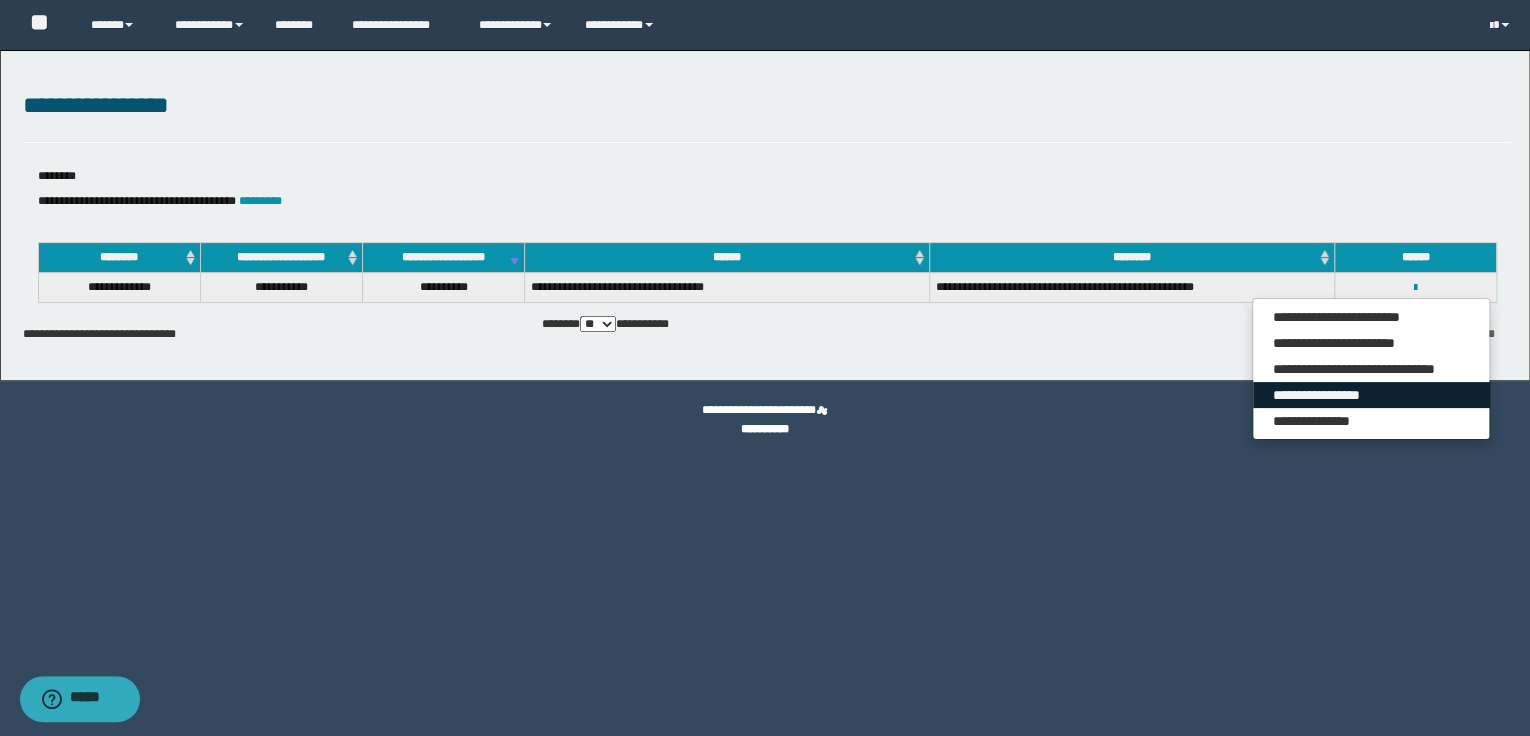 click on "**********" at bounding box center (1371, 395) 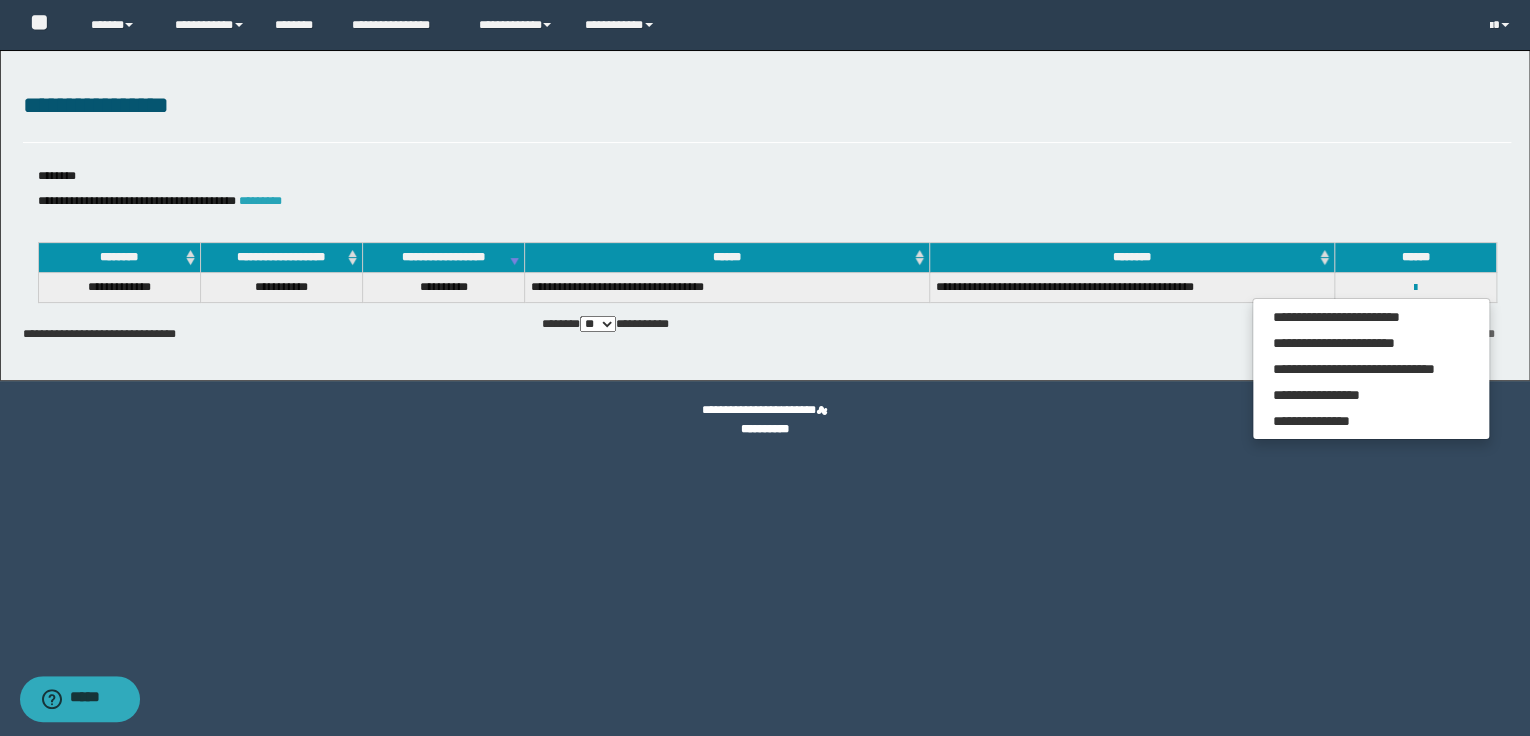 click on "*********" at bounding box center [260, 201] 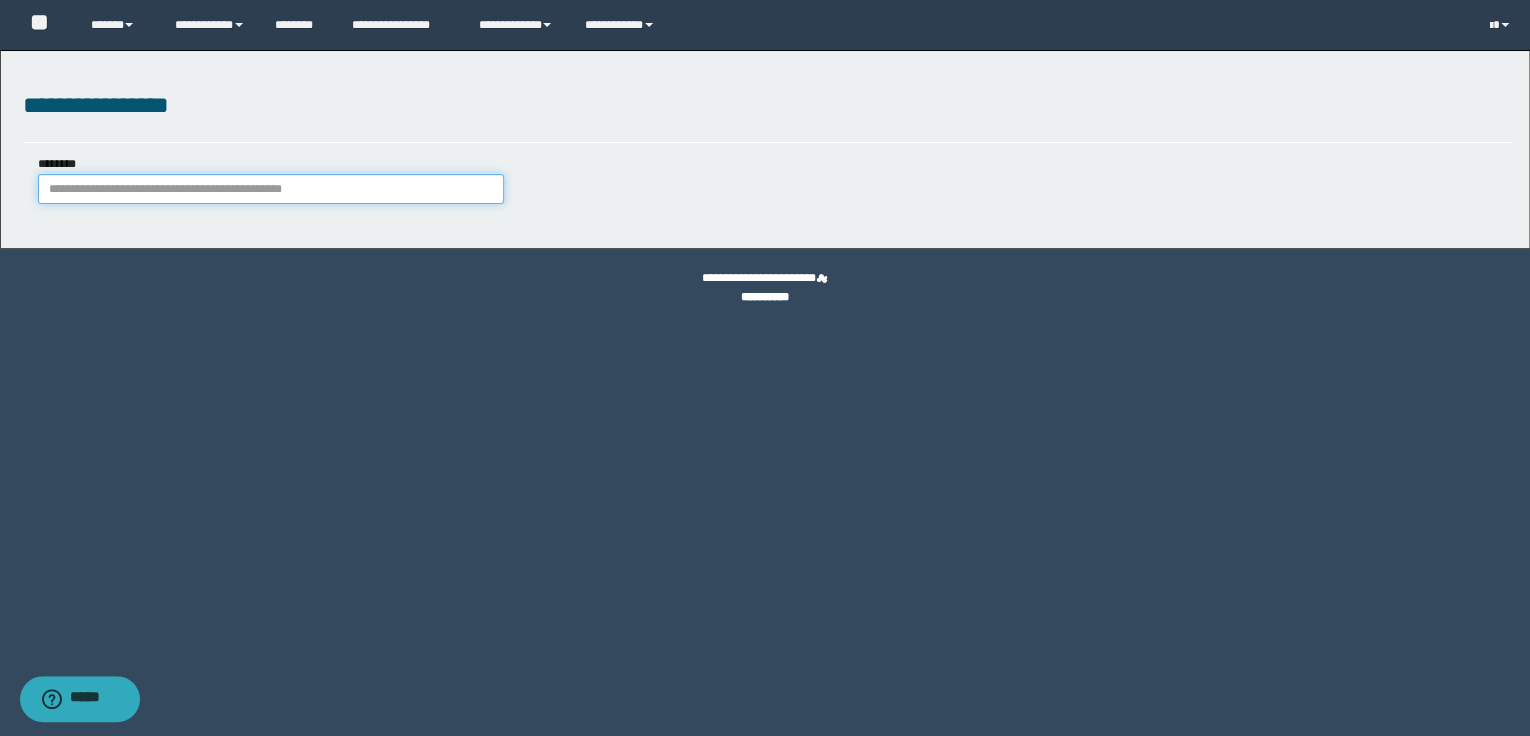 click on "********" at bounding box center [271, 189] 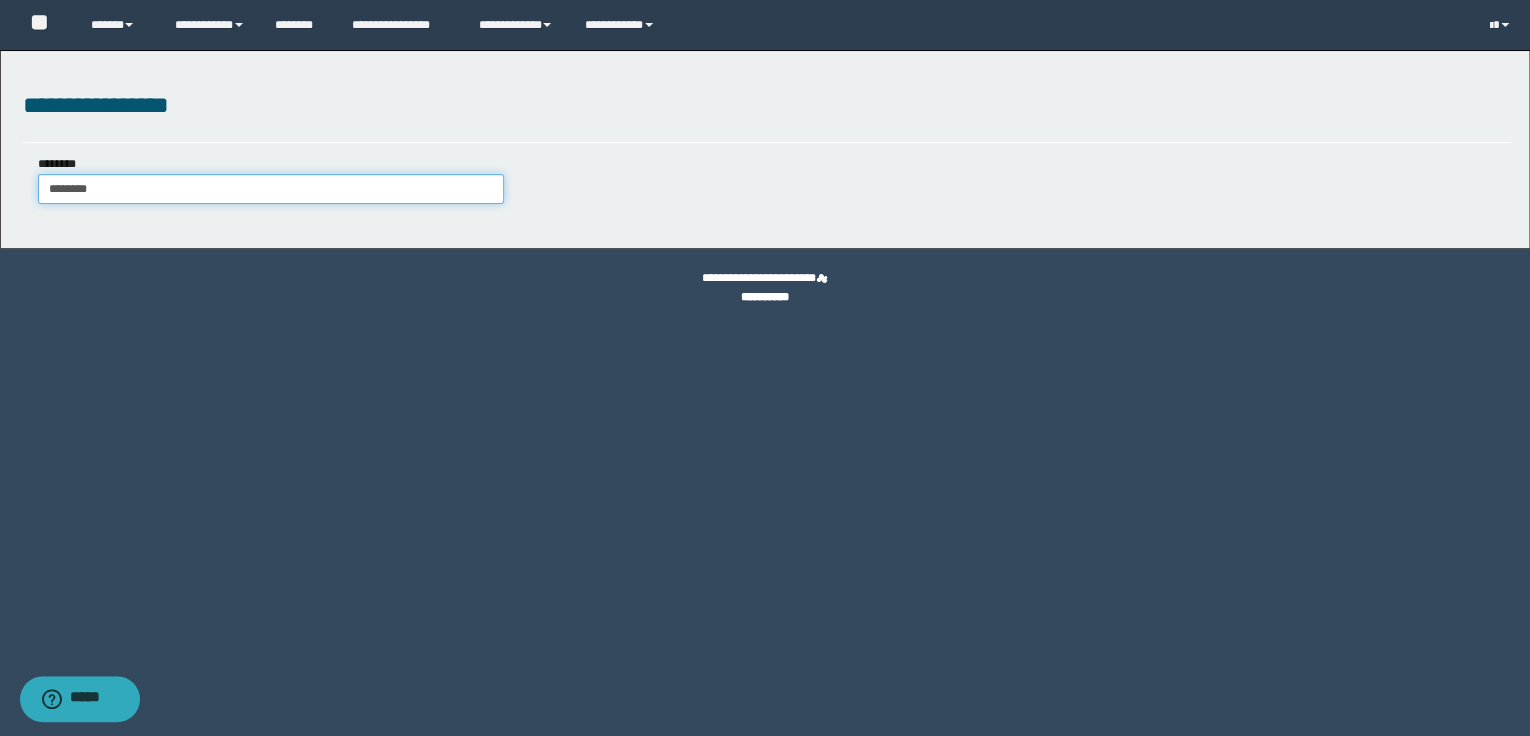 type on "********" 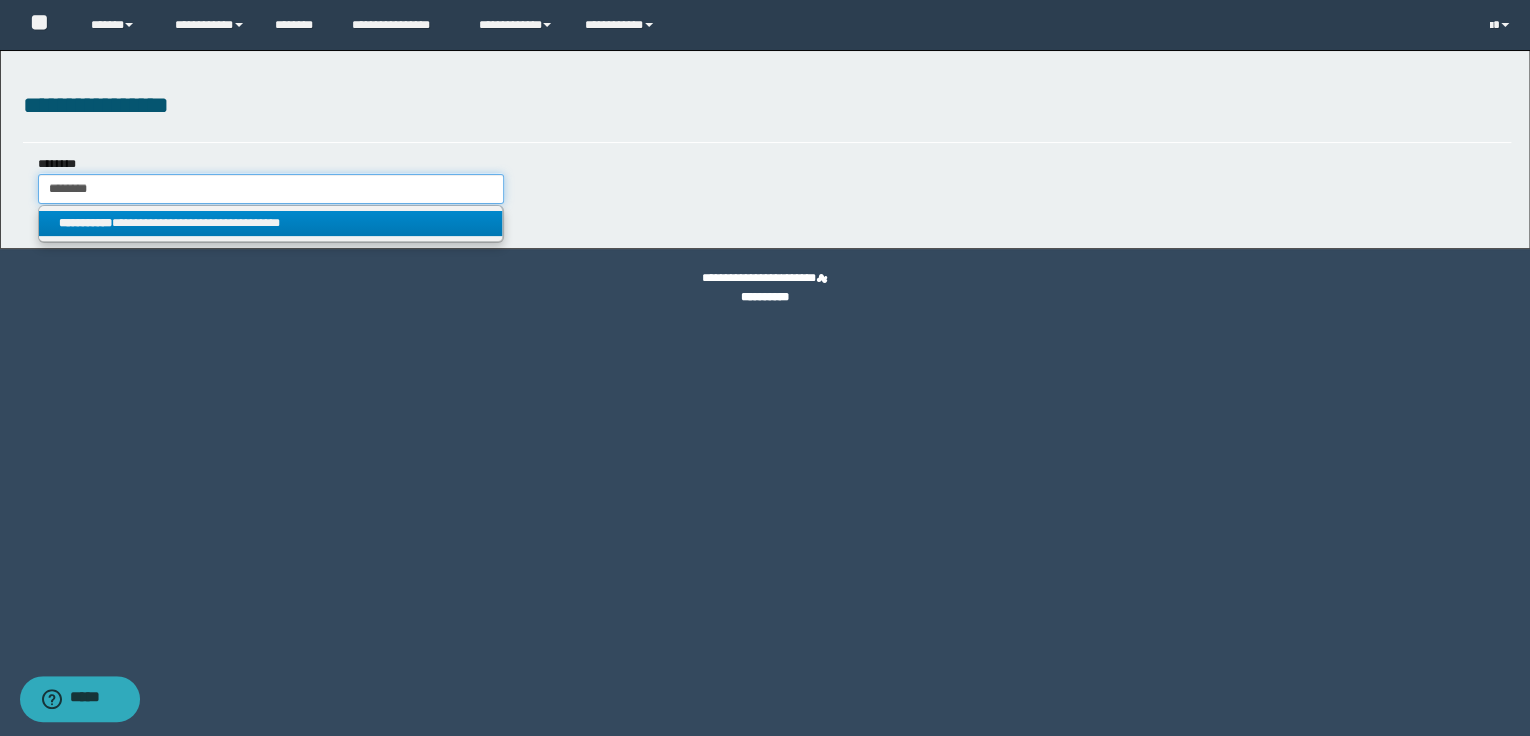 type on "********" 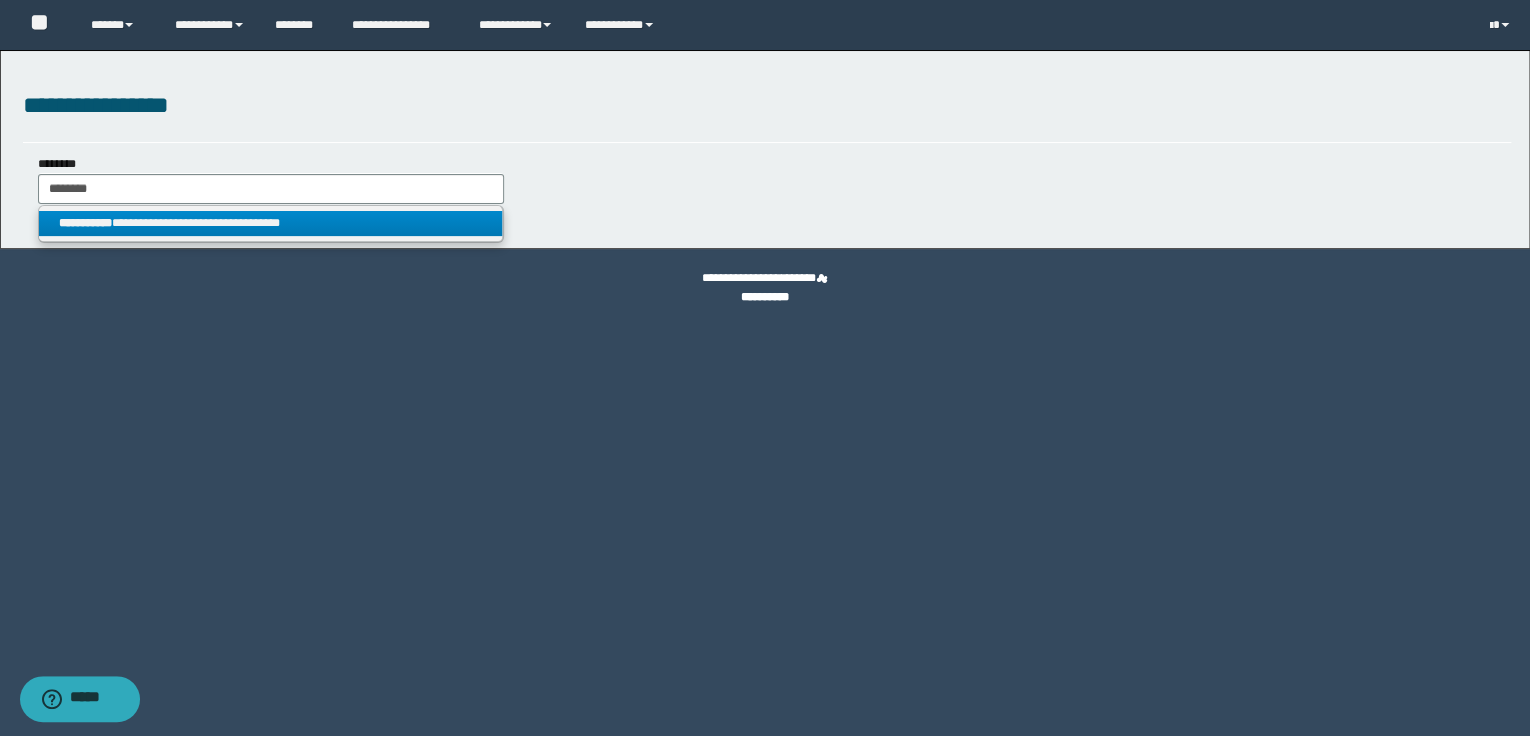 click on "**********" at bounding box center (271, 223) 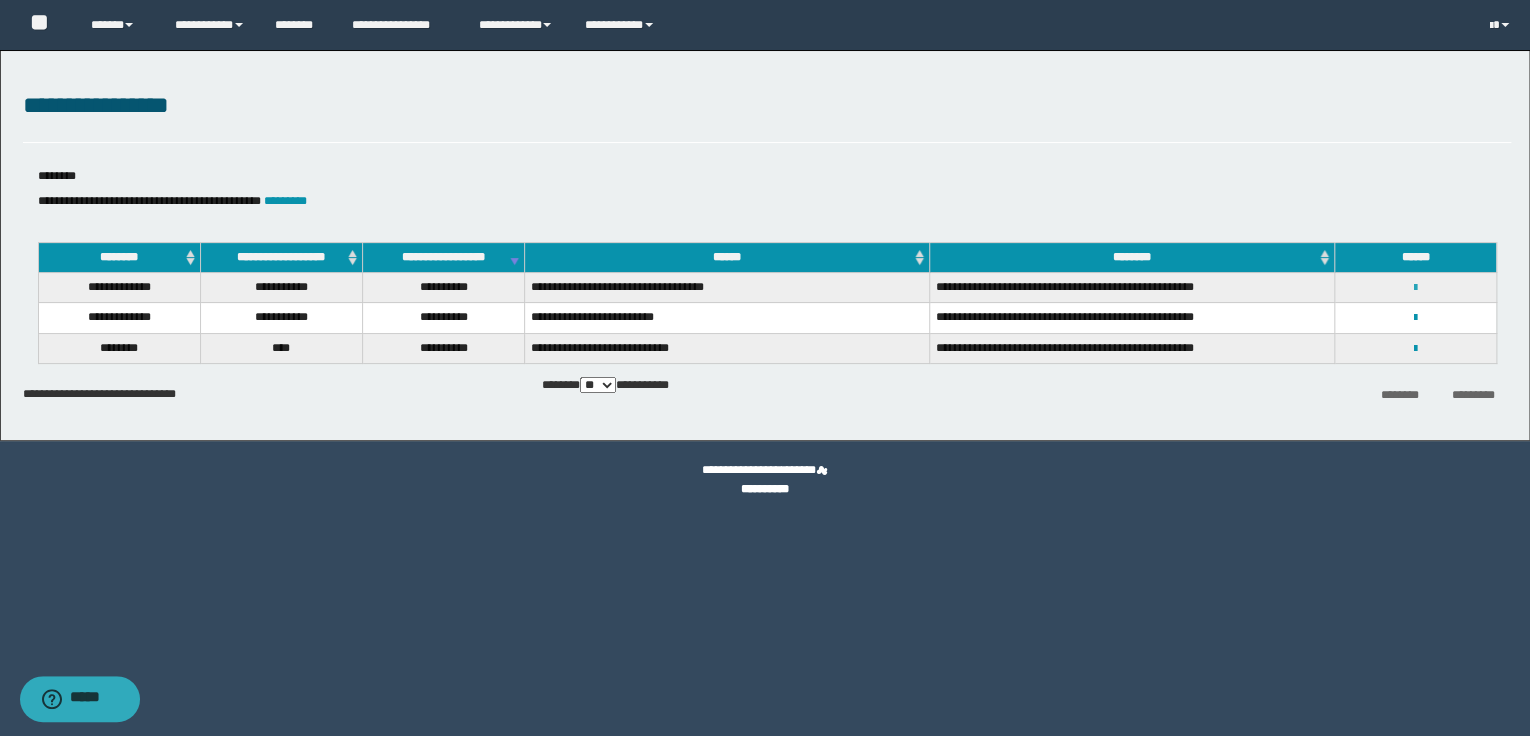 click at bounding box center [1415, 288] 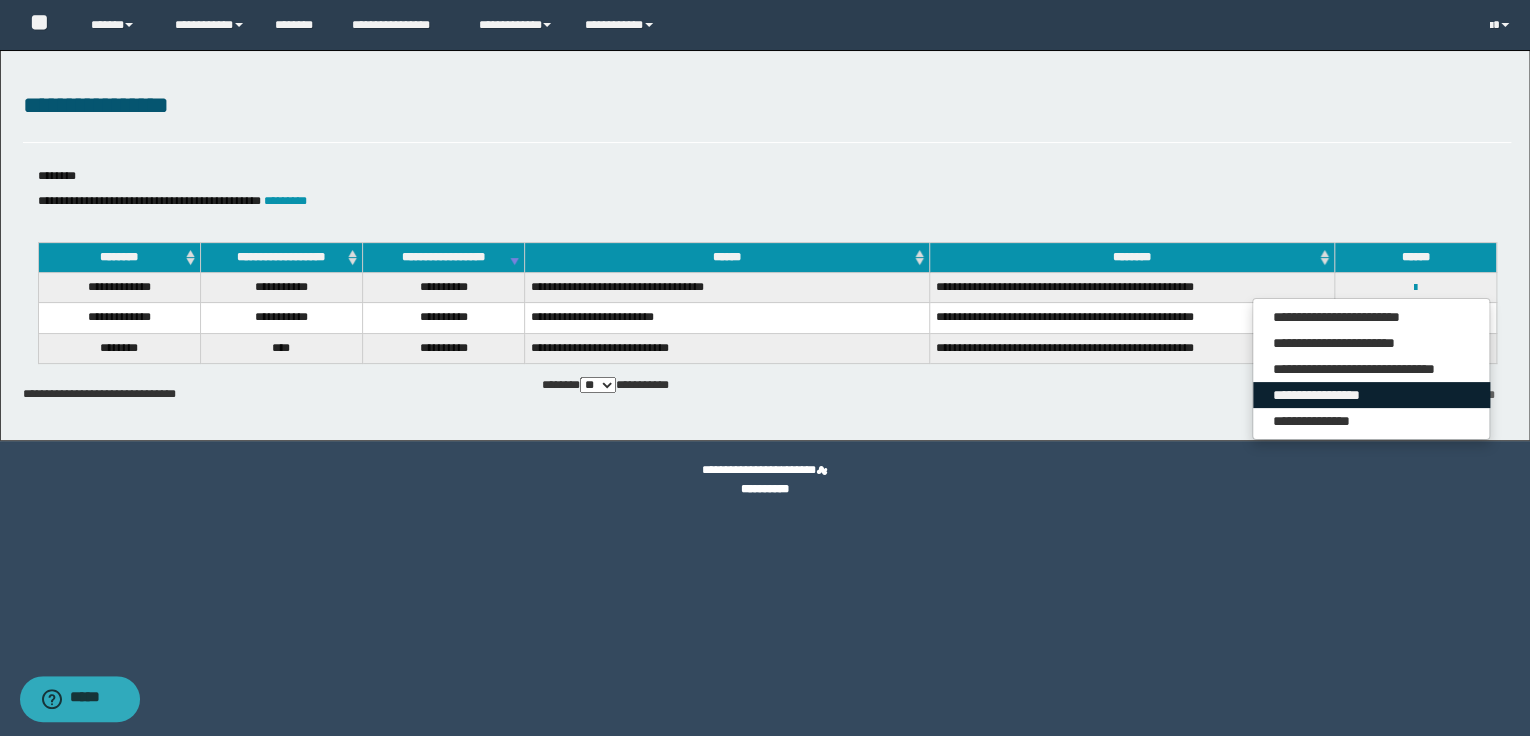 click on "**********" at bounding box center (1371, 395) 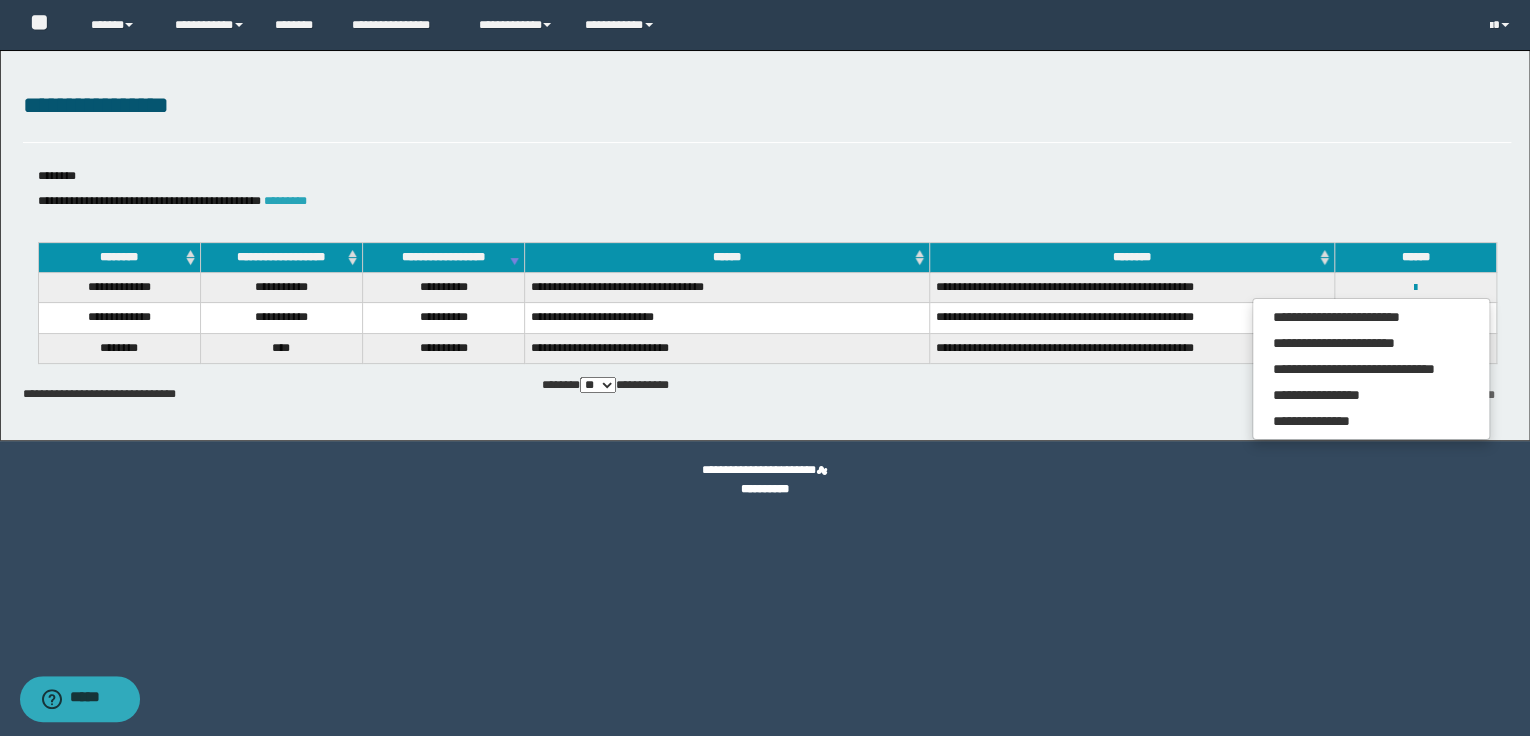 click on "*********" at bounding box center (285, 201) 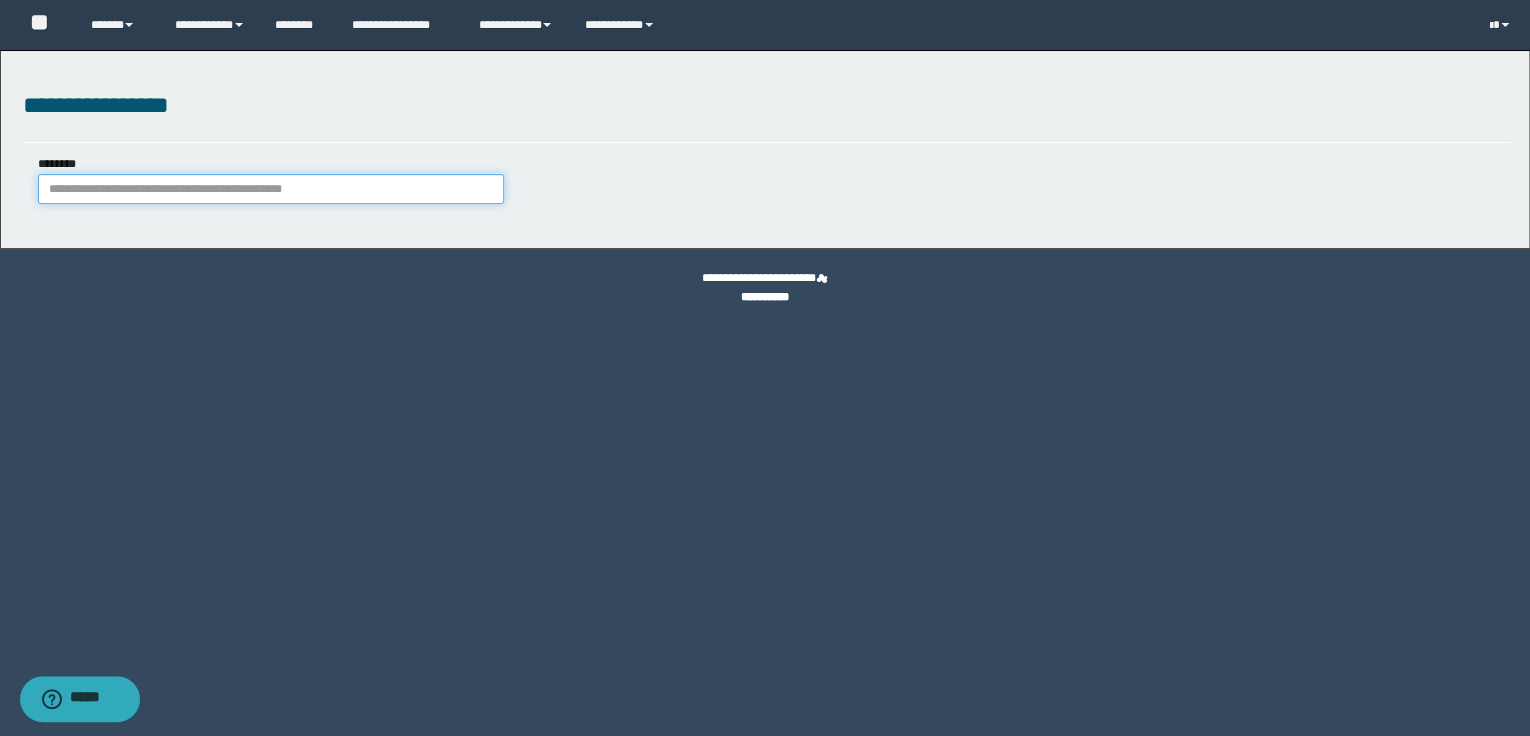 click on "********" at bounding box center [271, 189] 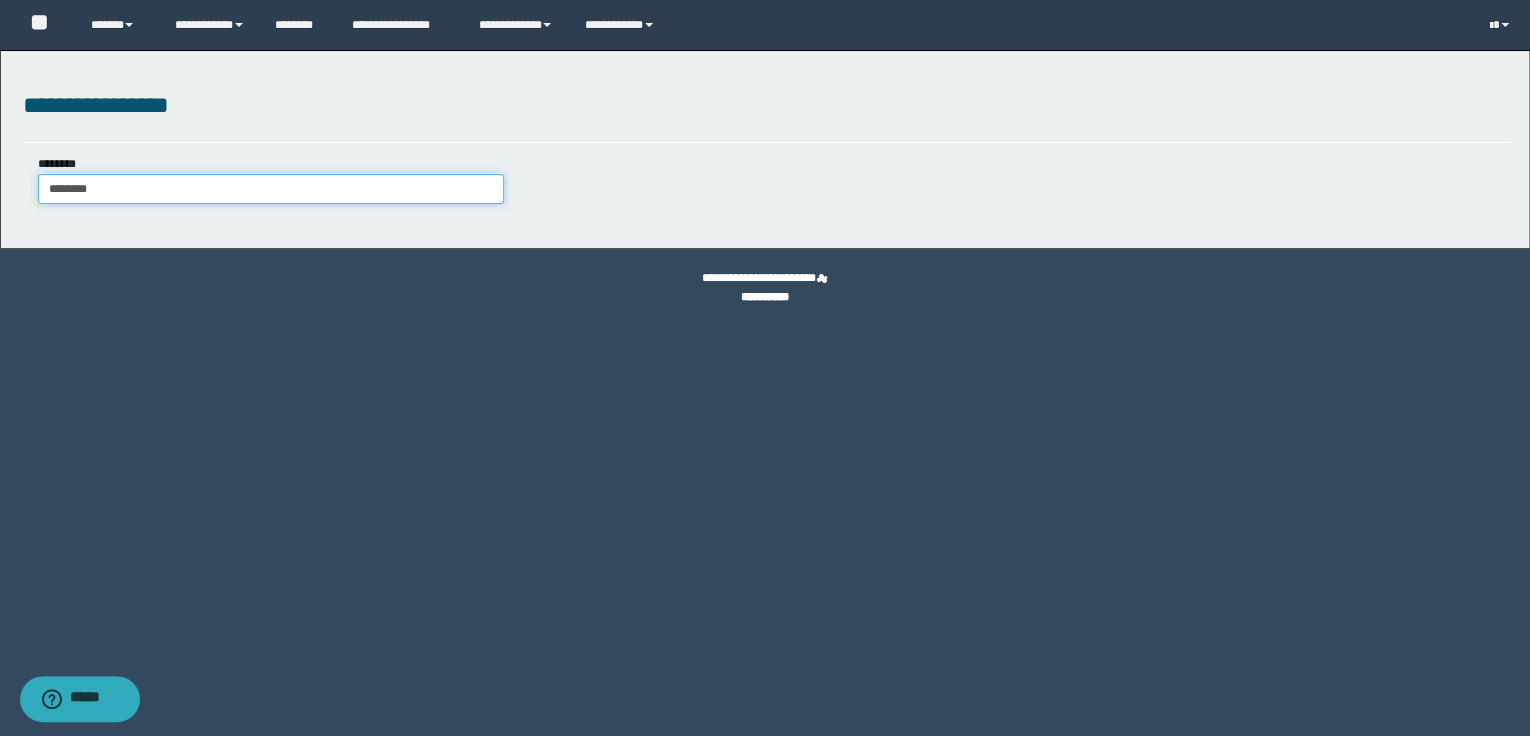 type on "********" 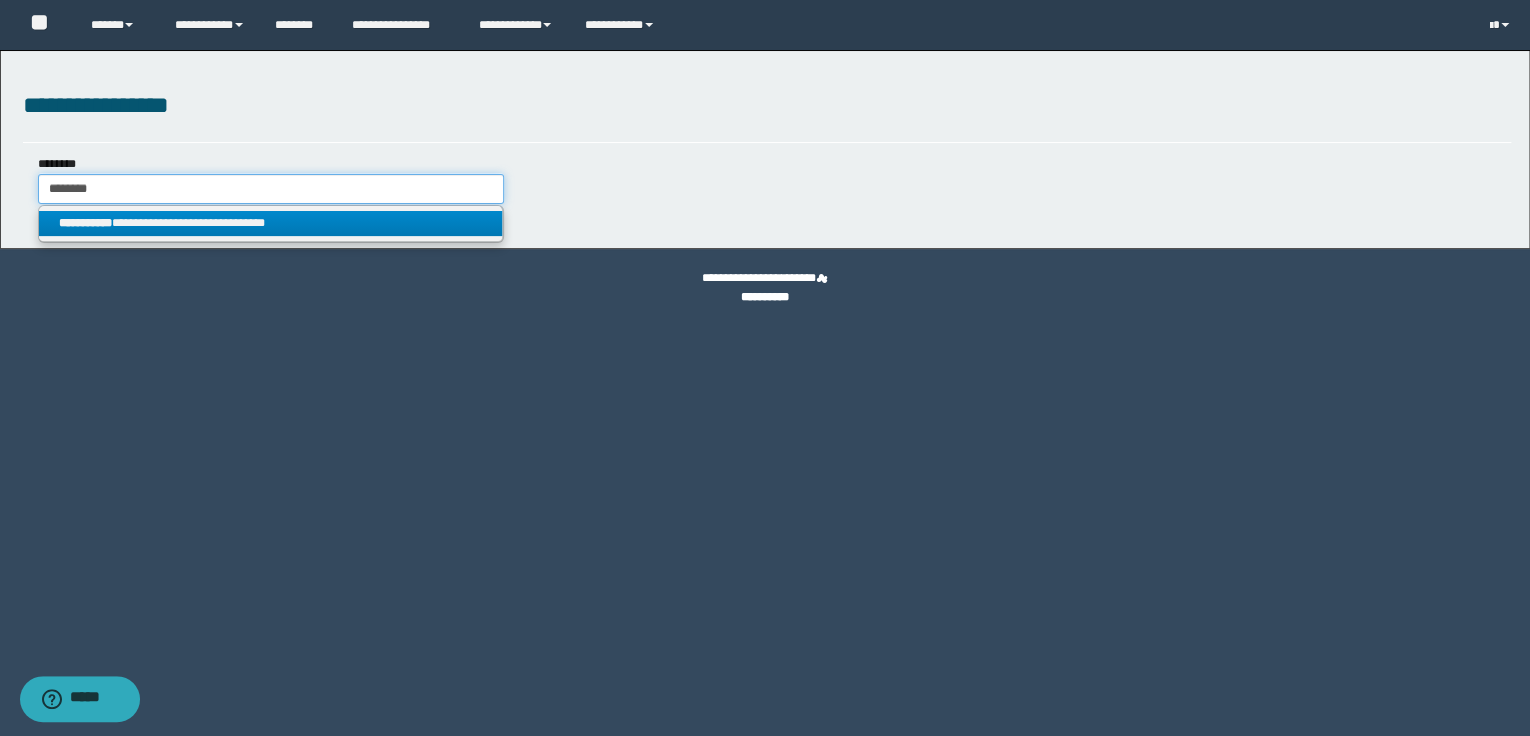 type on "********" 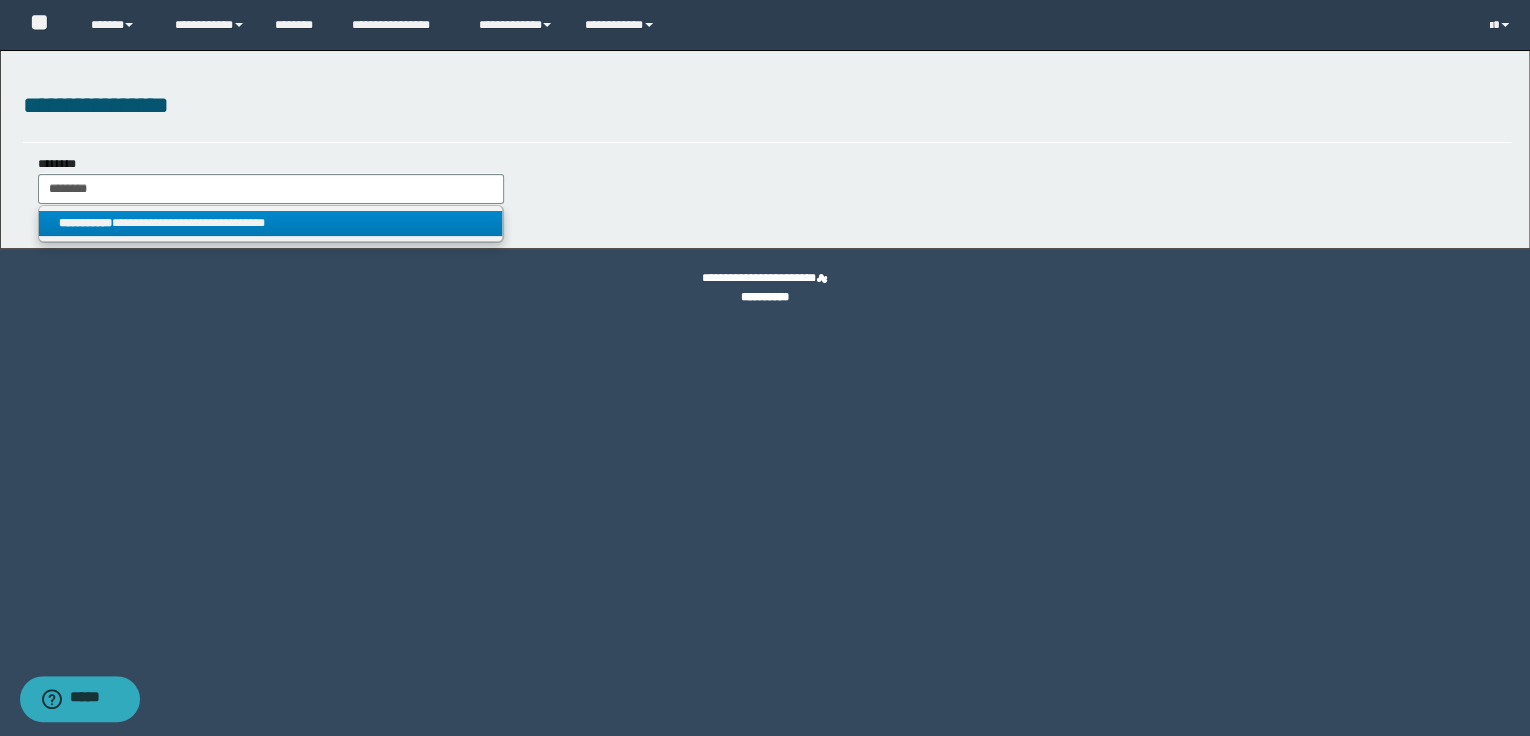 click on "**********" at bounding box center [270, 223] 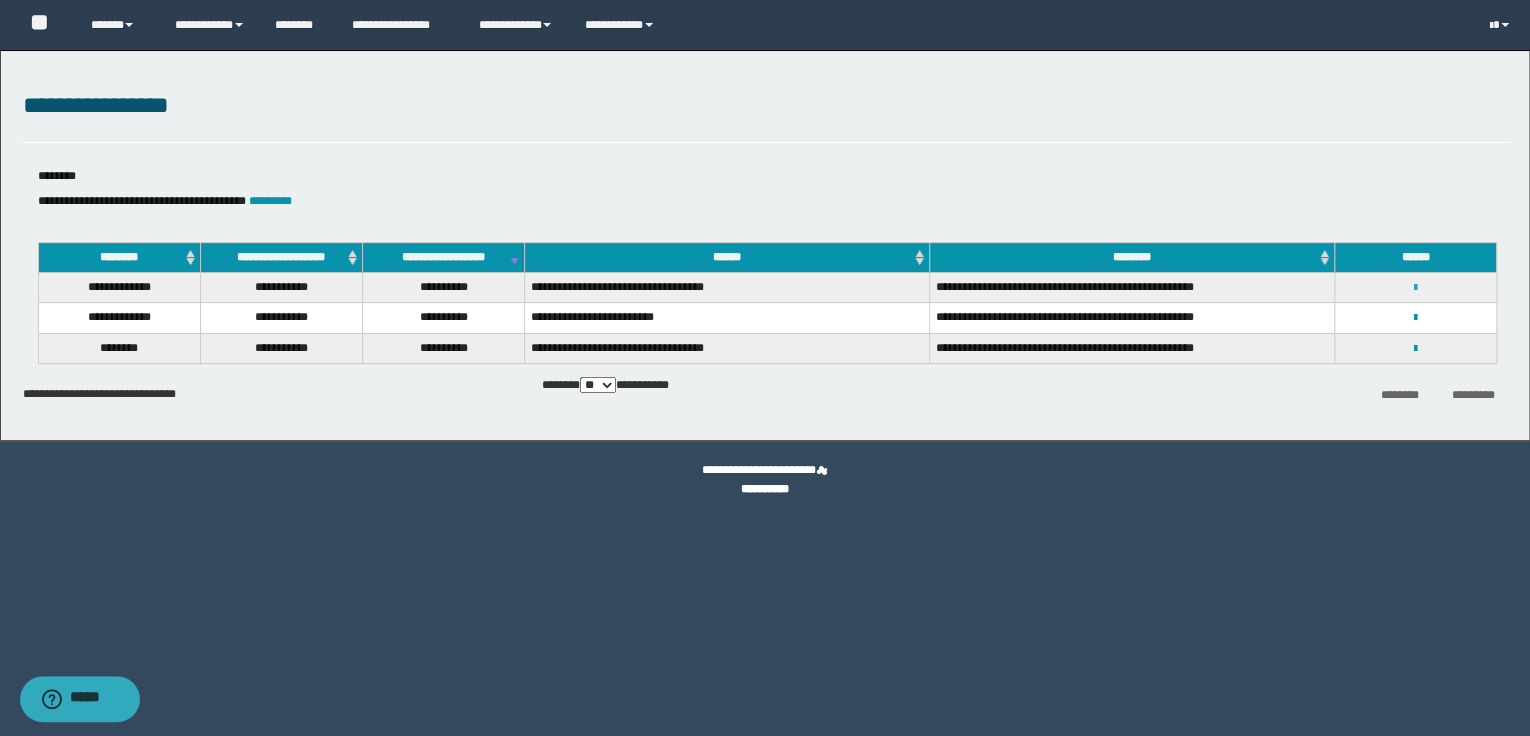 click at bounding box center [1415, 288] 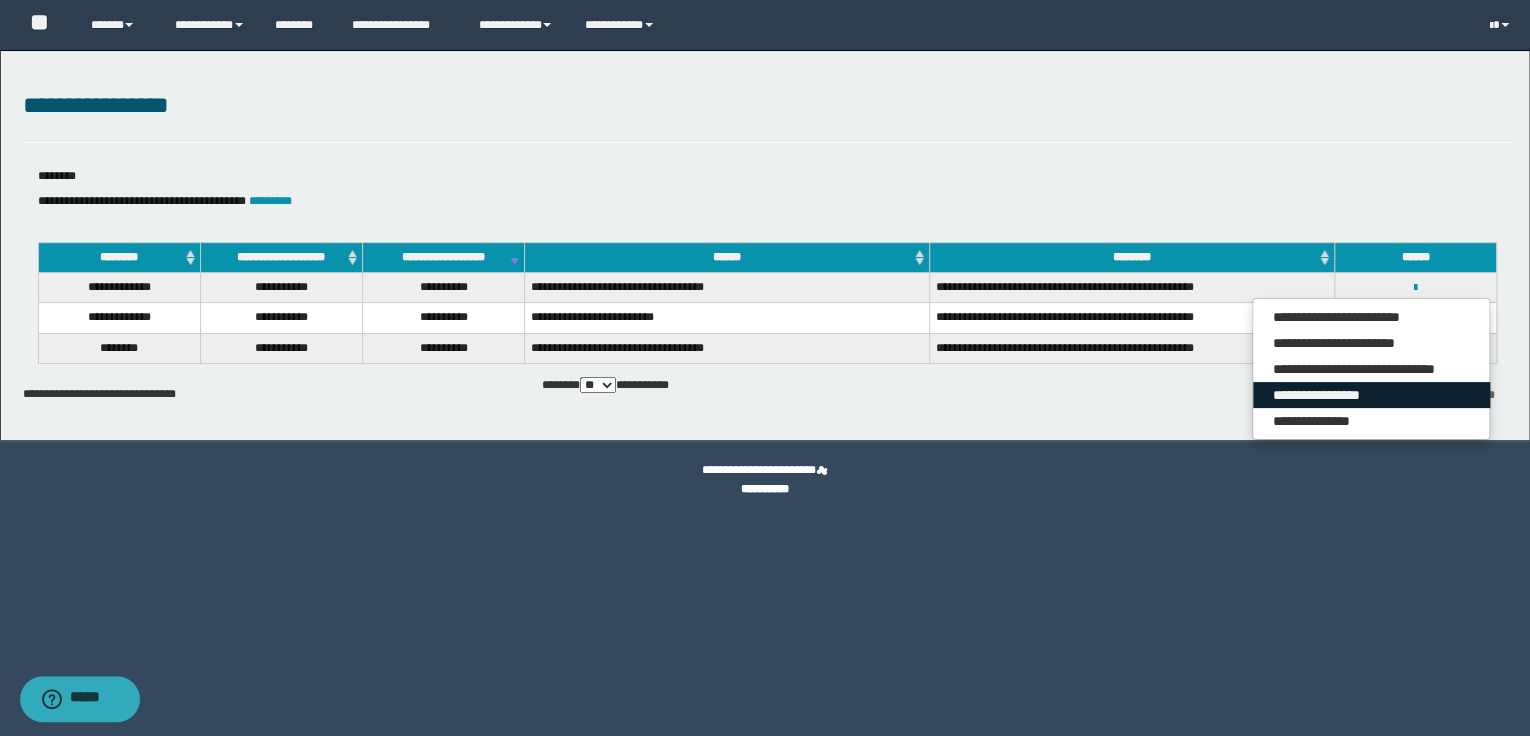 click on "**********" at bounding box center [1371, 395] 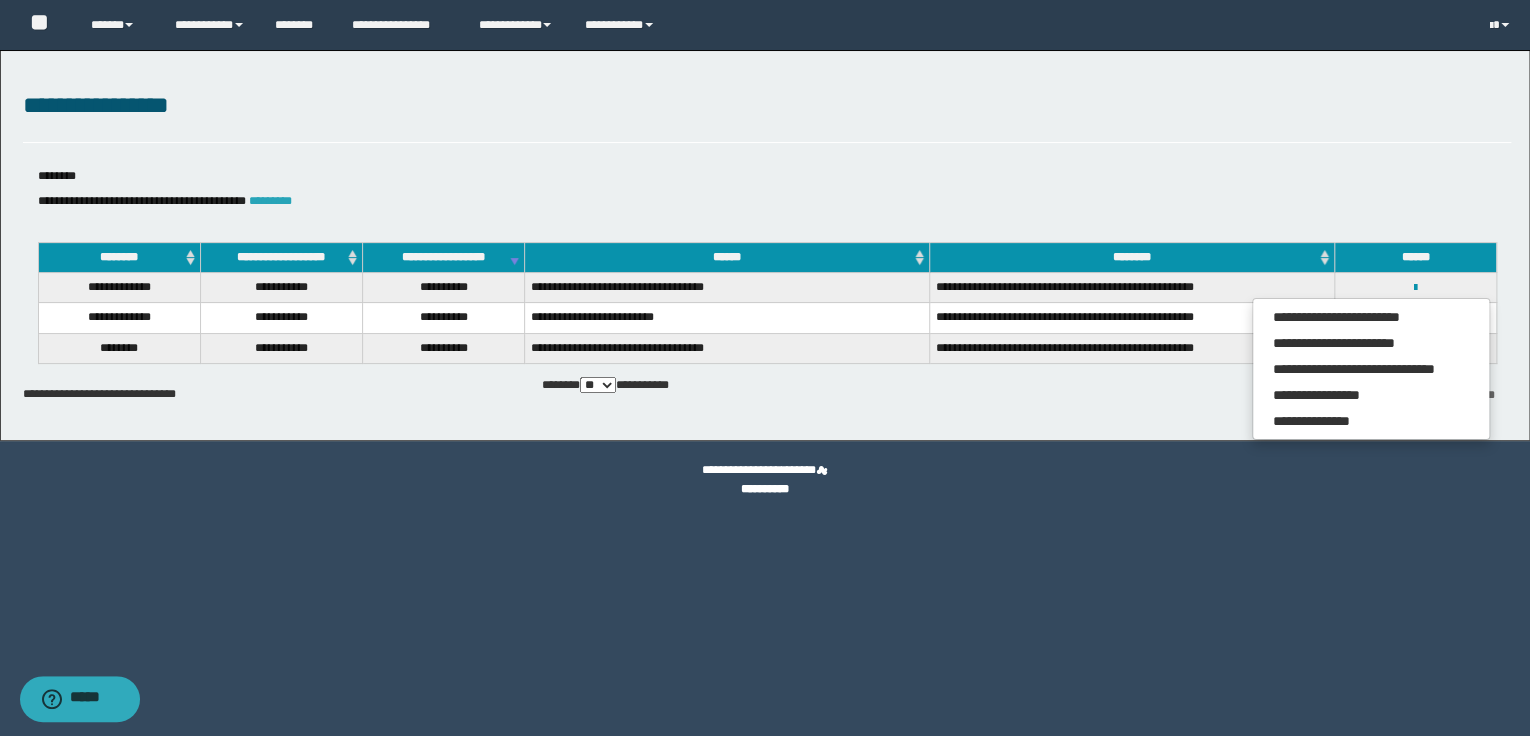 click on "*********" at bounding box center (270, 201) 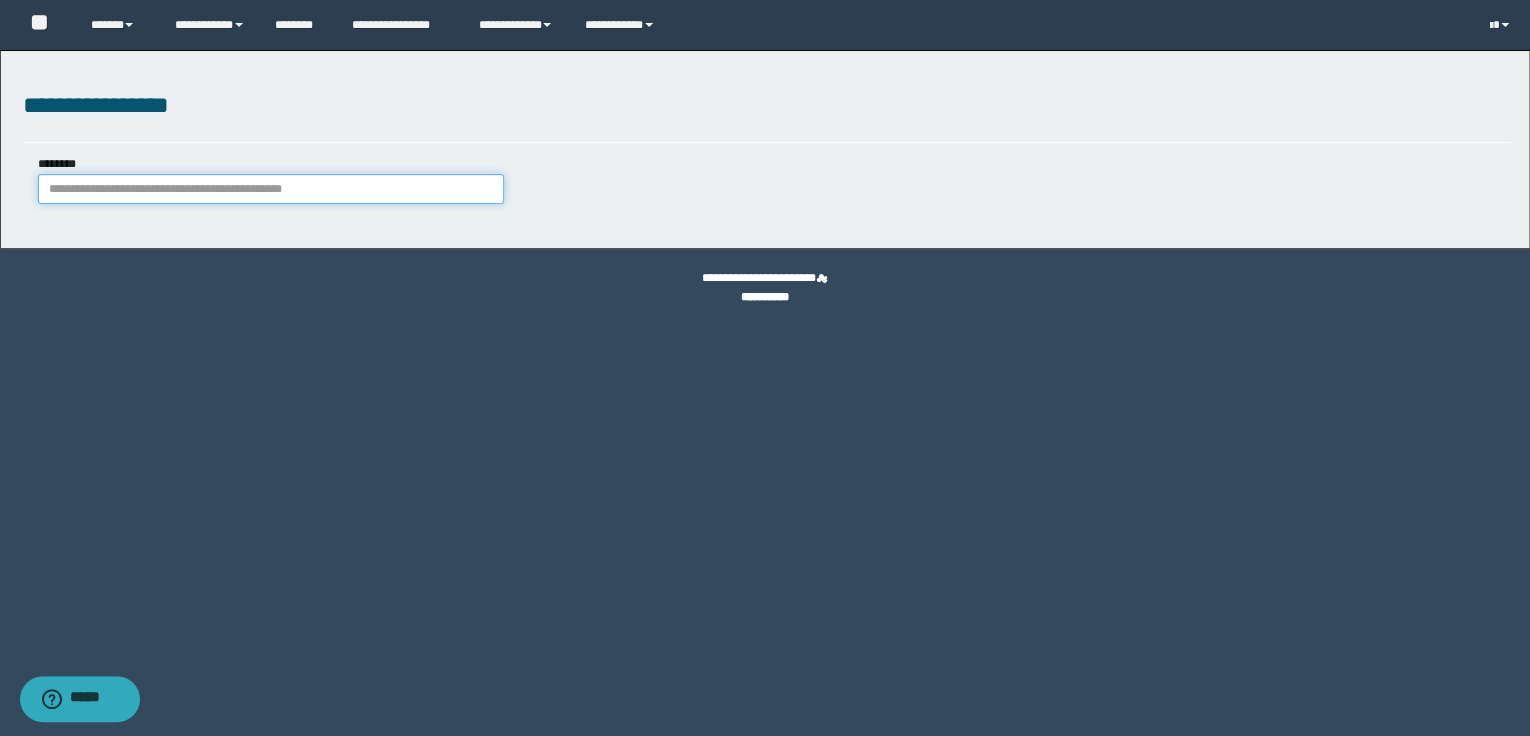 click on "********" at bounding box center [271, 189] 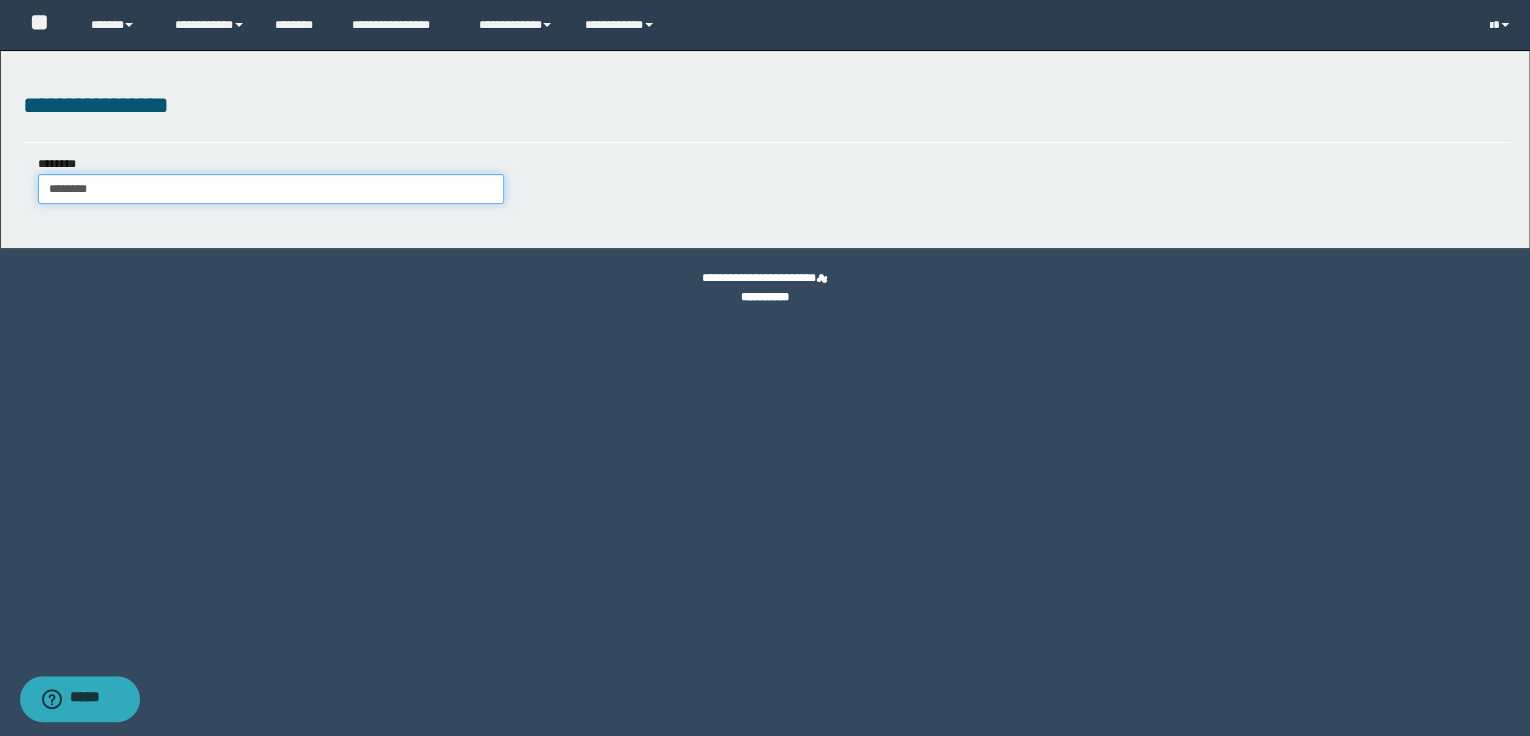 type on "********" 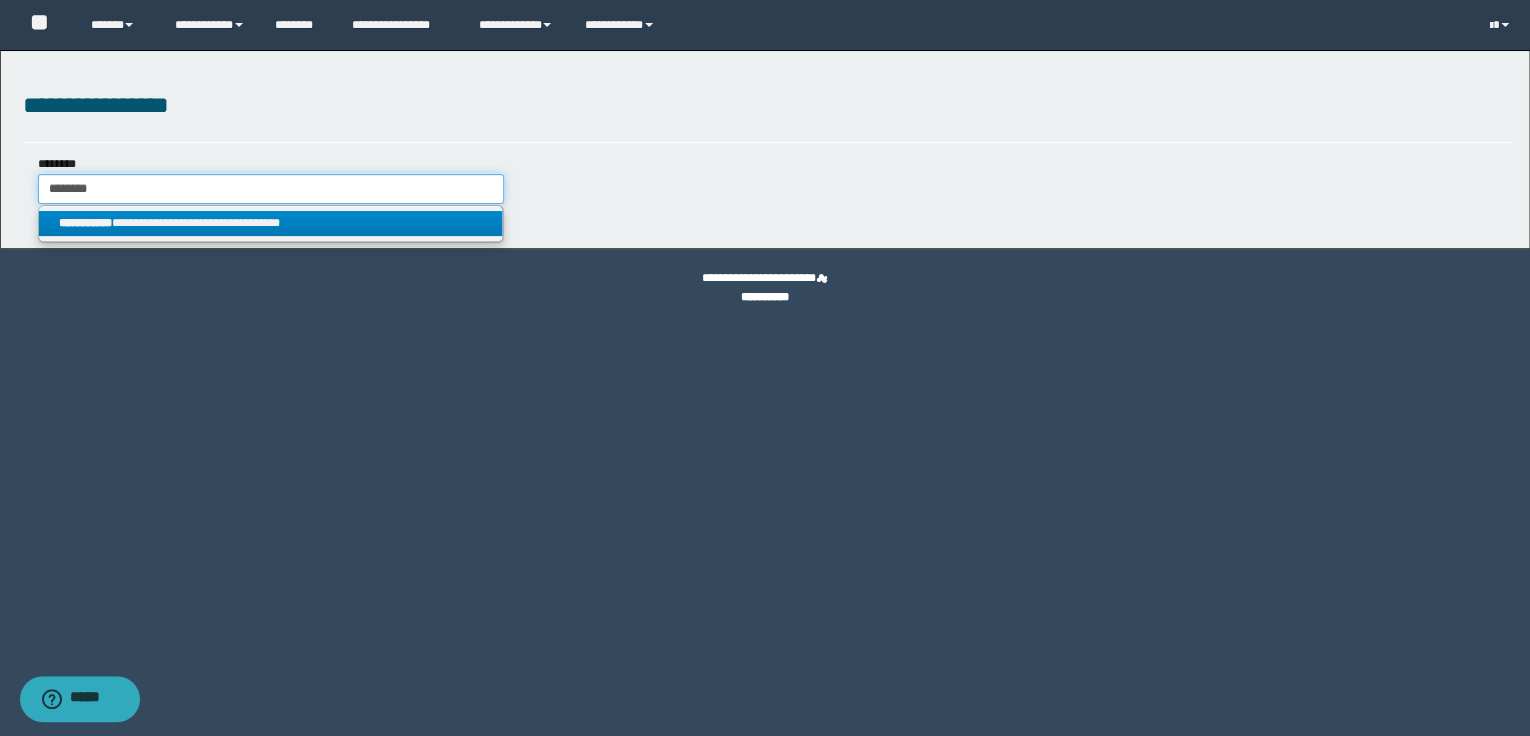 type on "********" 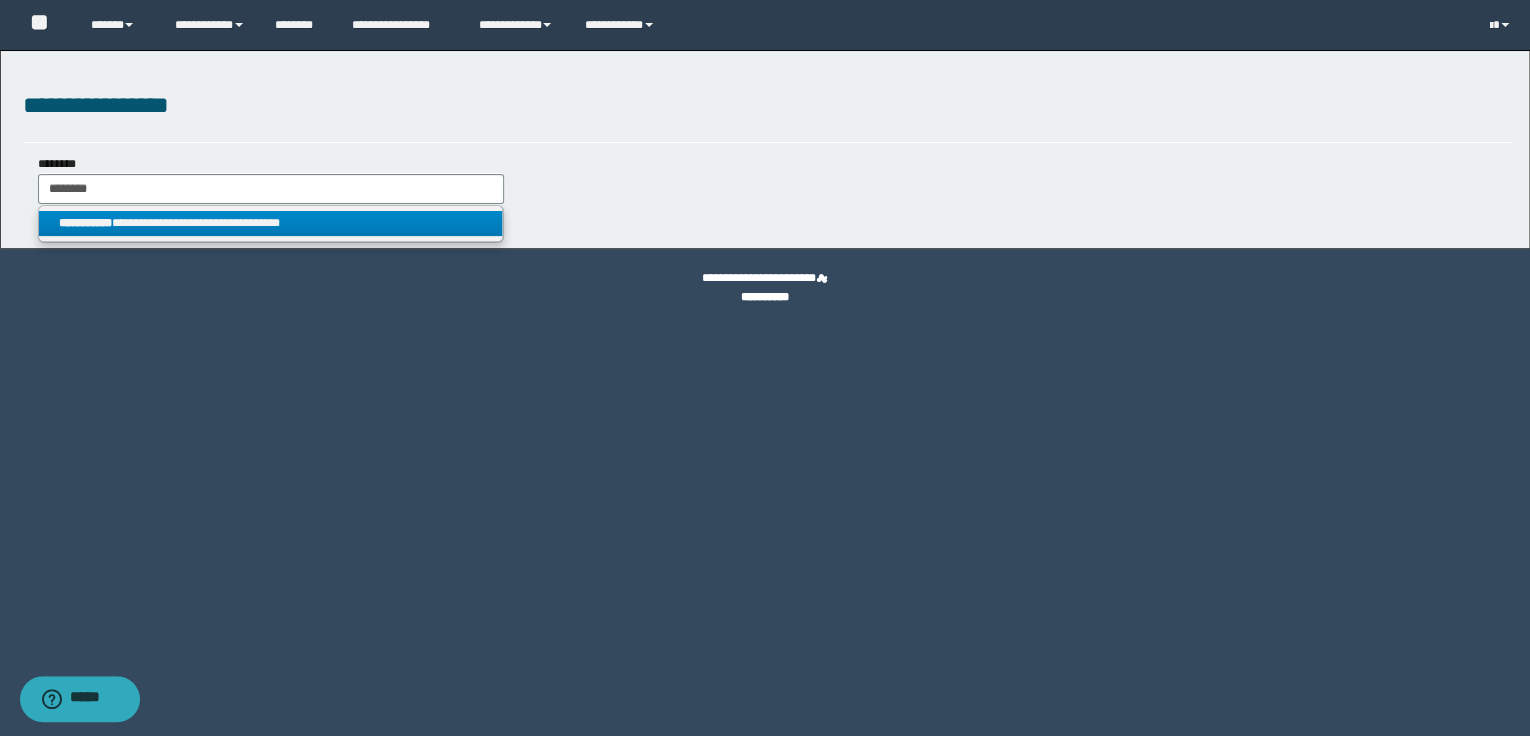click on "**********" at bounding box center (271, 223) 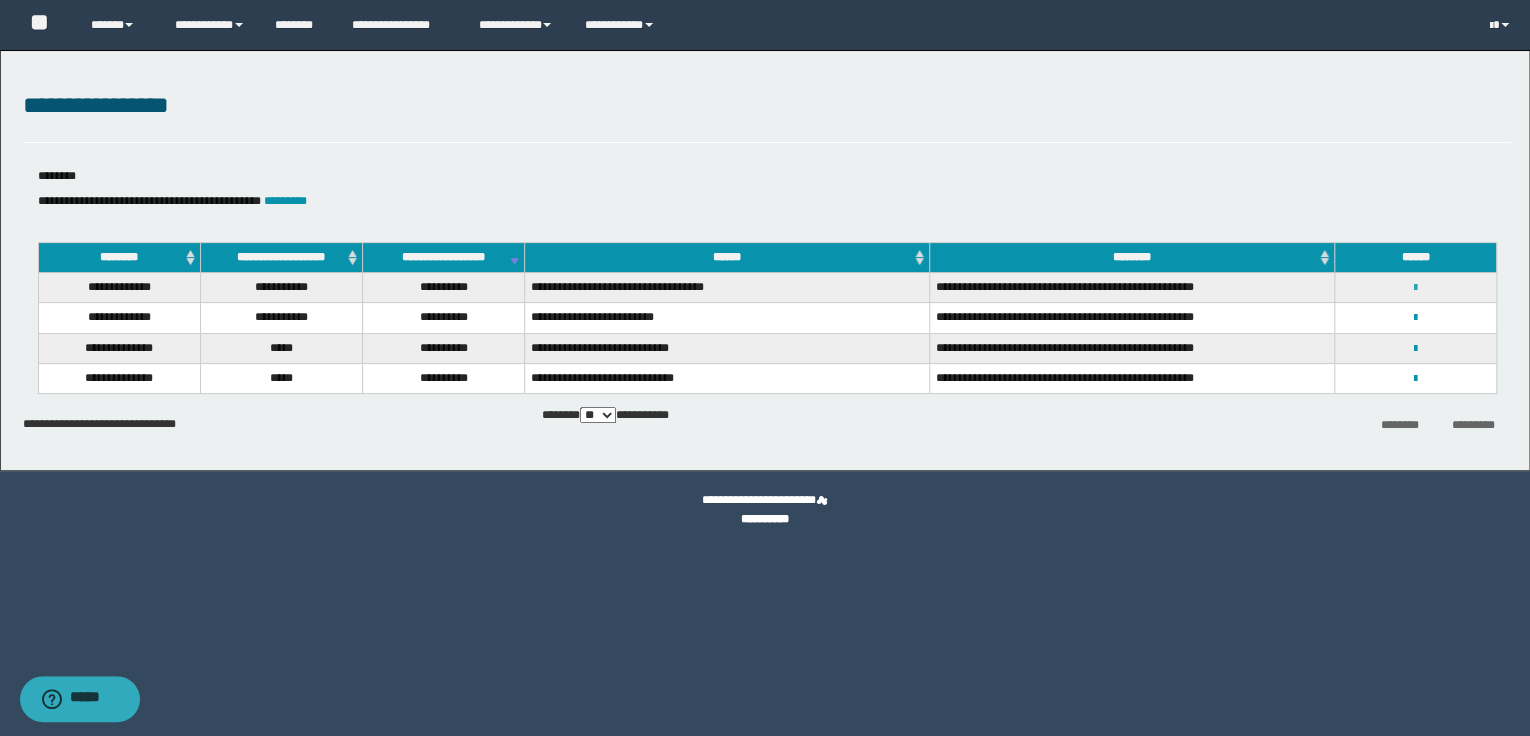 click at bounding box center [1415, 288] 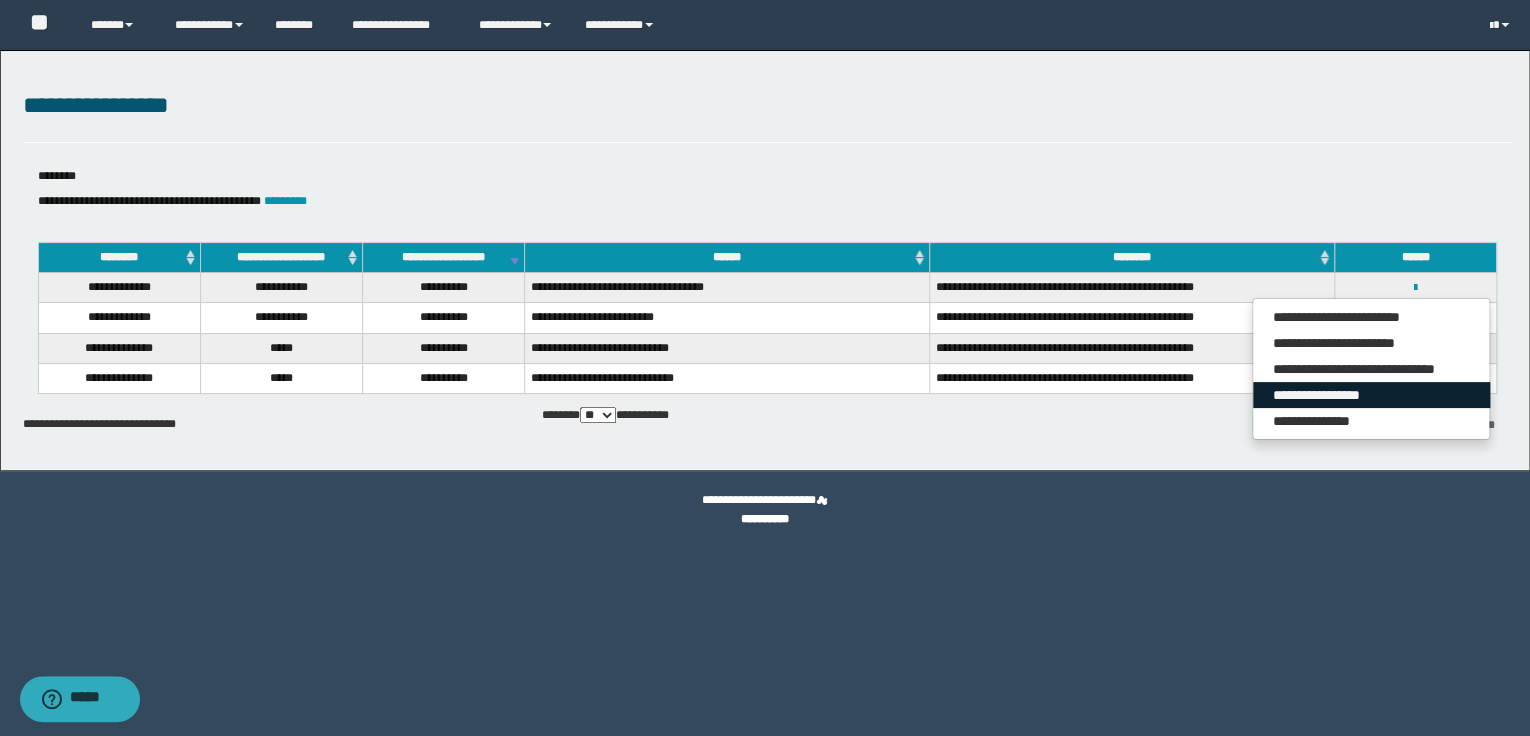 click on "**********" at bounding box center [1371, 395] 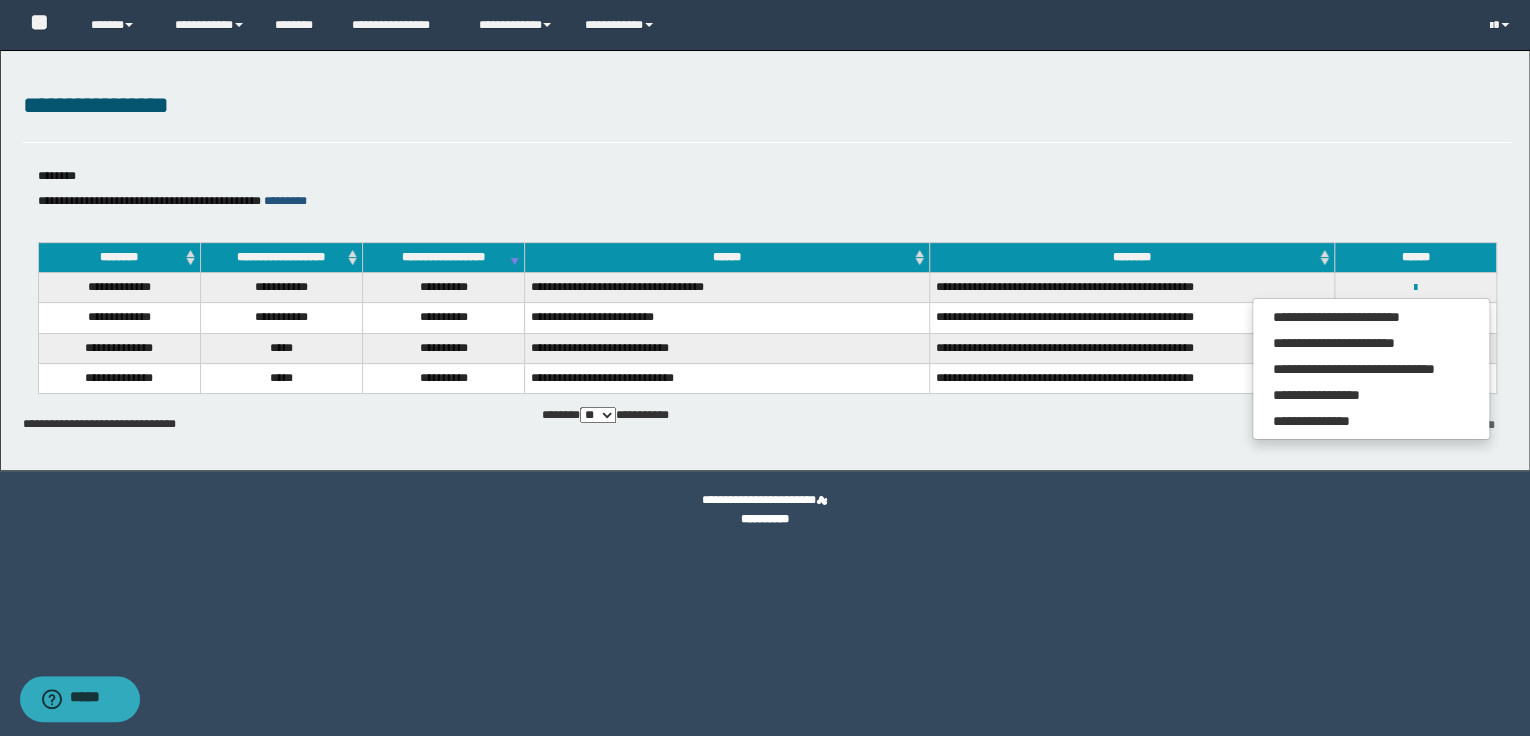 drag, startPoint x: 364, startPoint y: 199, endPoint x: 330, endPoint y: 196, distance: 34.132095 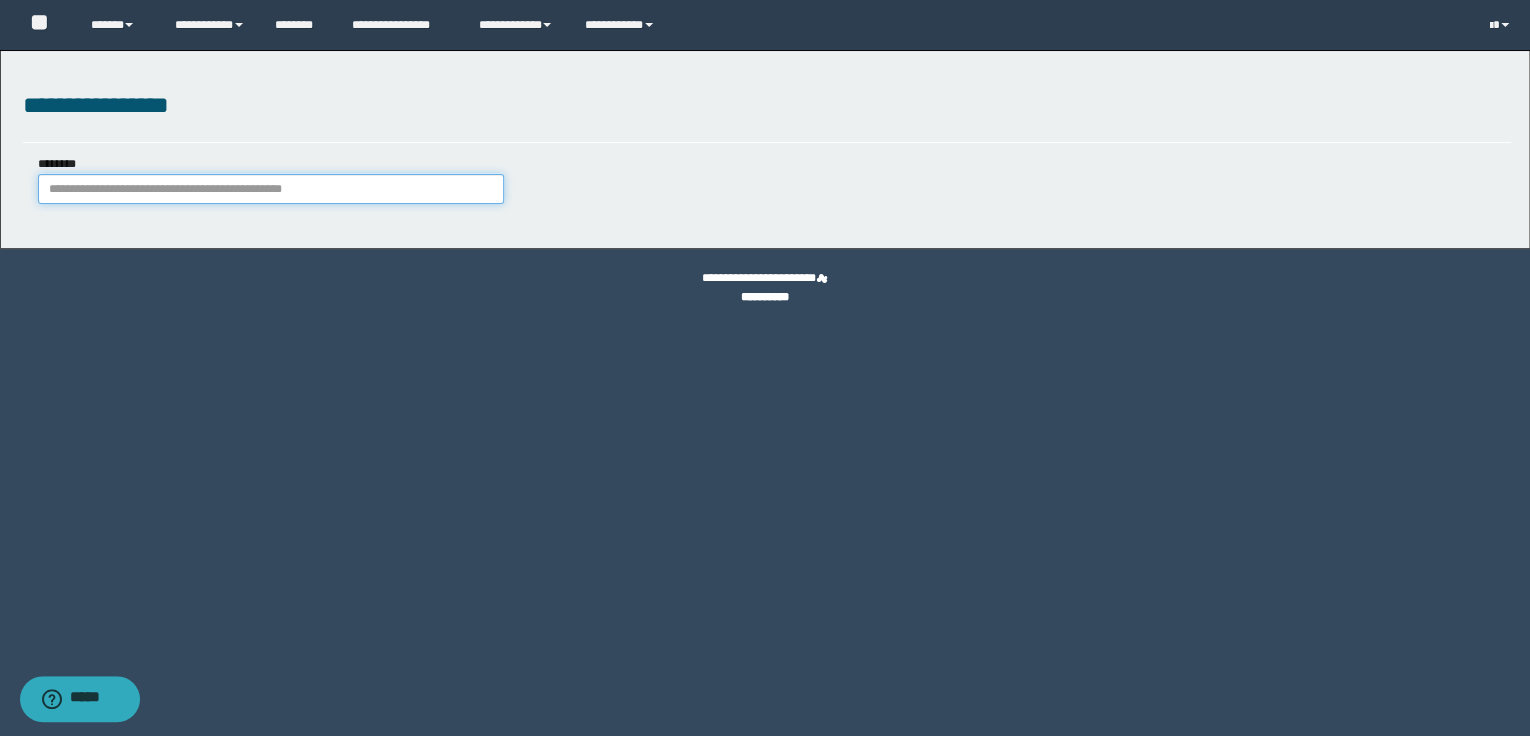 click on "********" at bounding box center [271, 189] 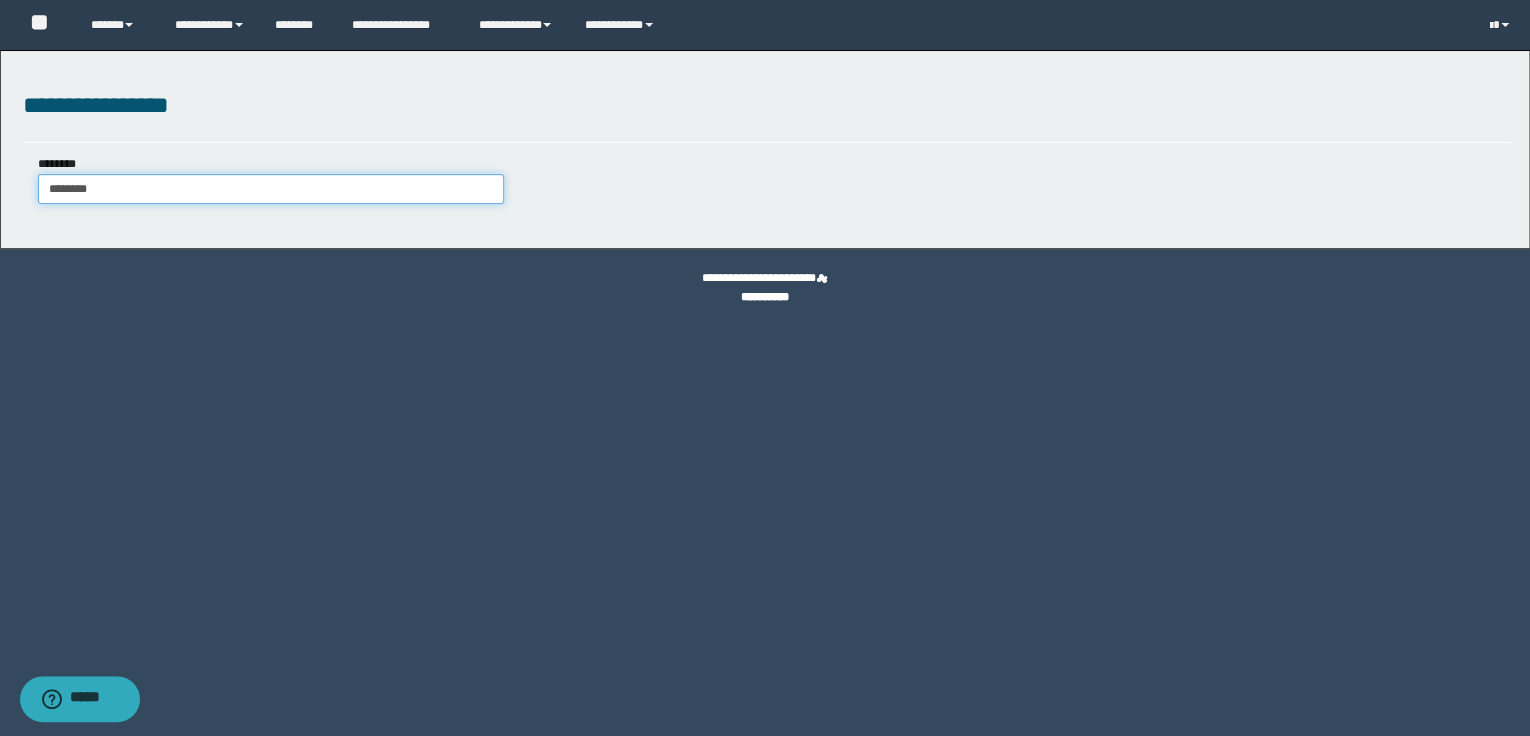 type on "********" 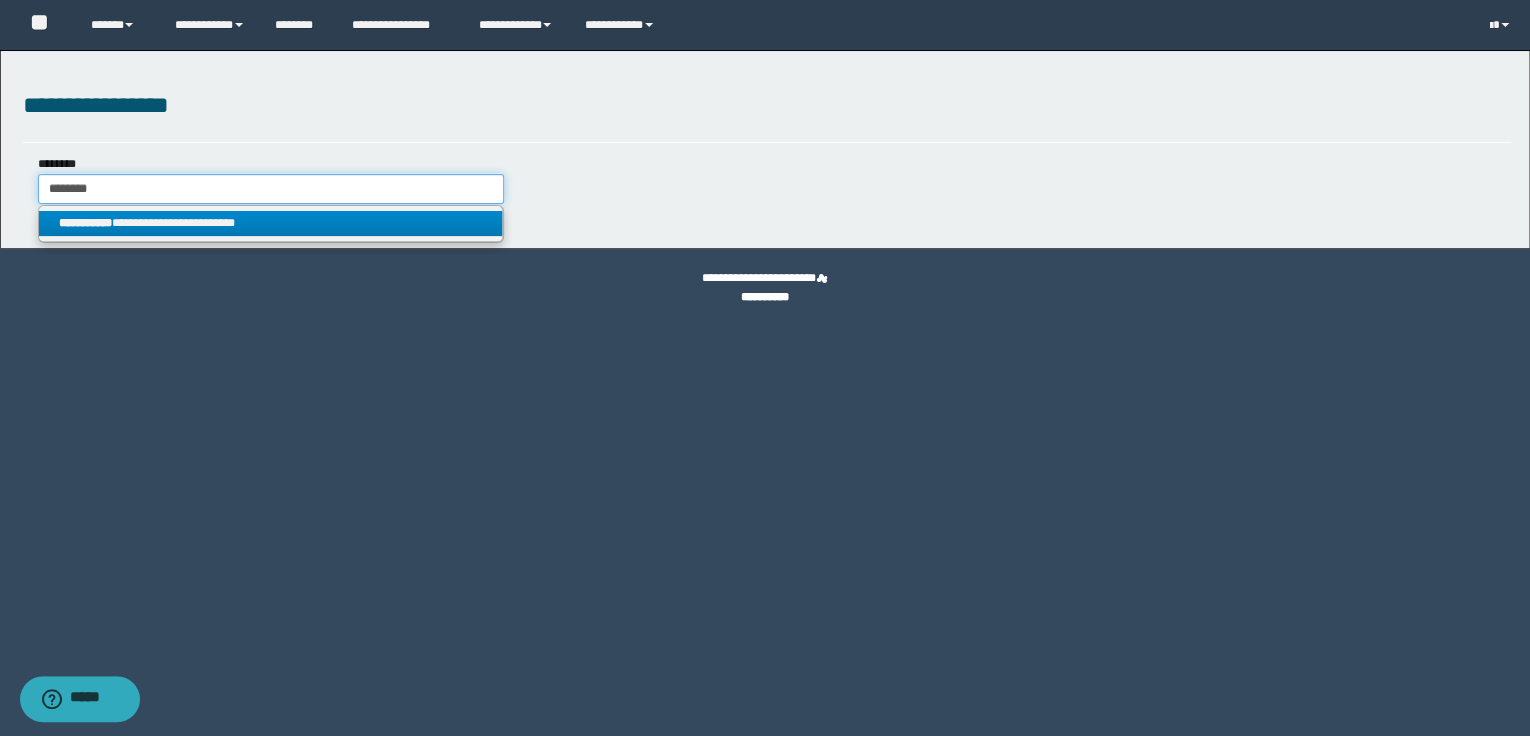 type on "********" 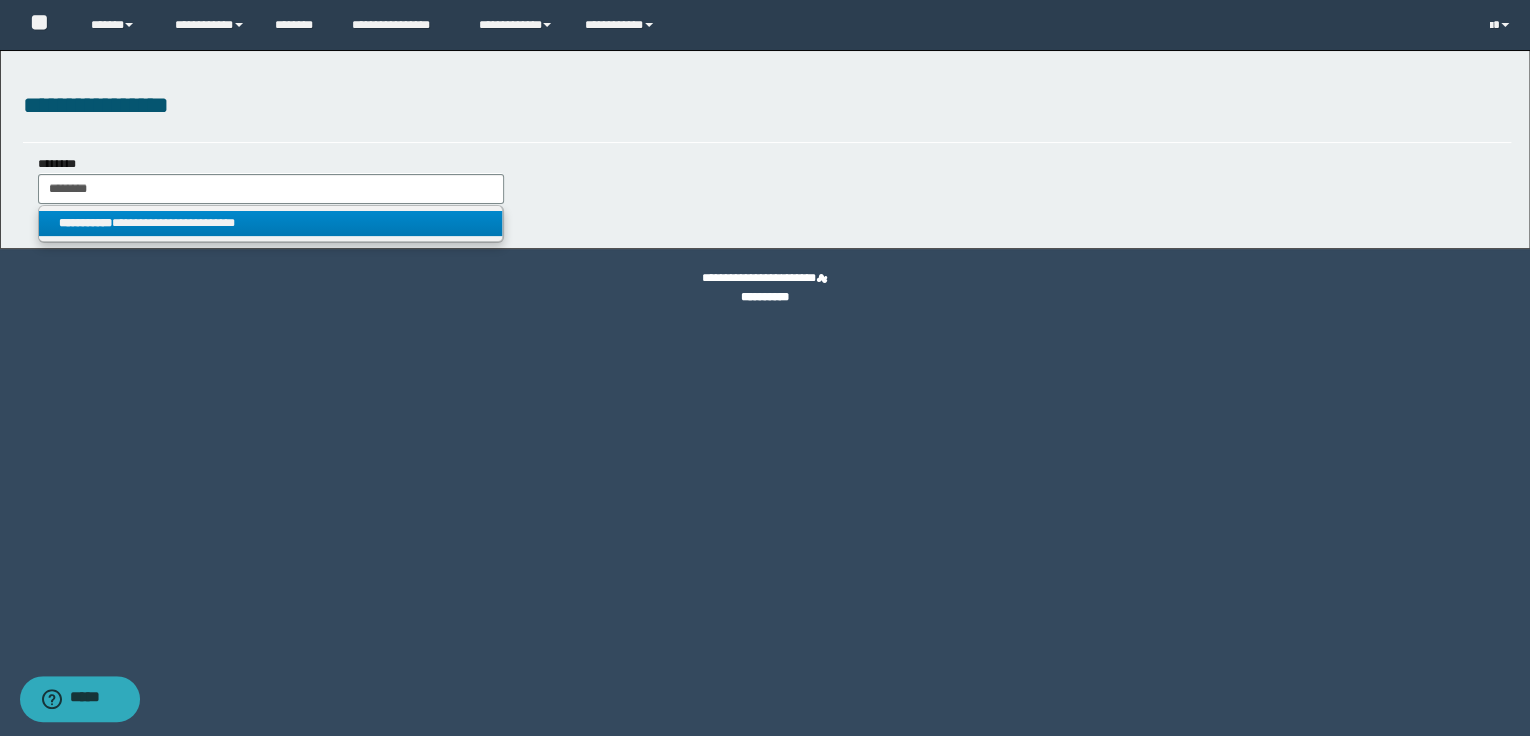 click on "**********" at bounding box center (271, 223) 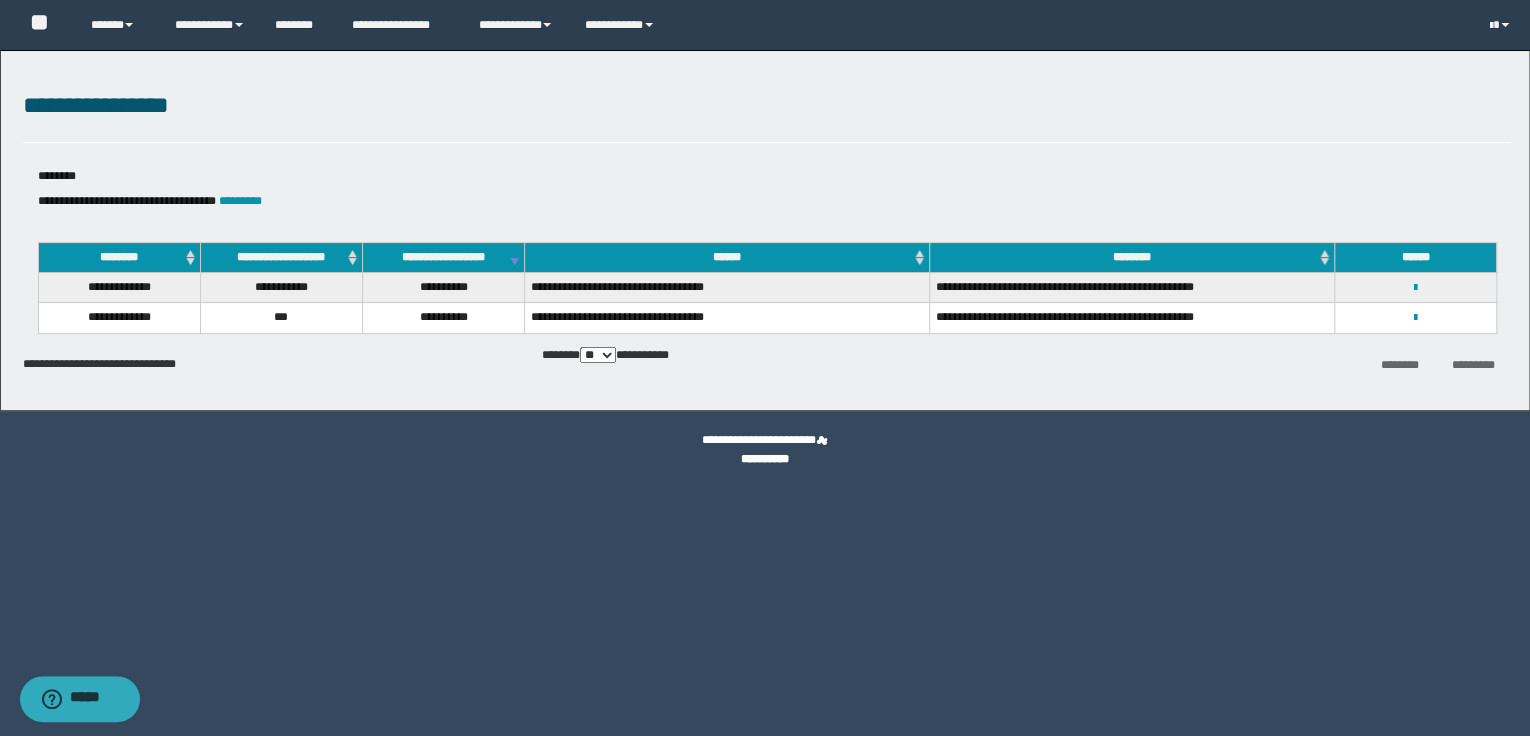 click on "**********" at bounding box center (1415, 287) 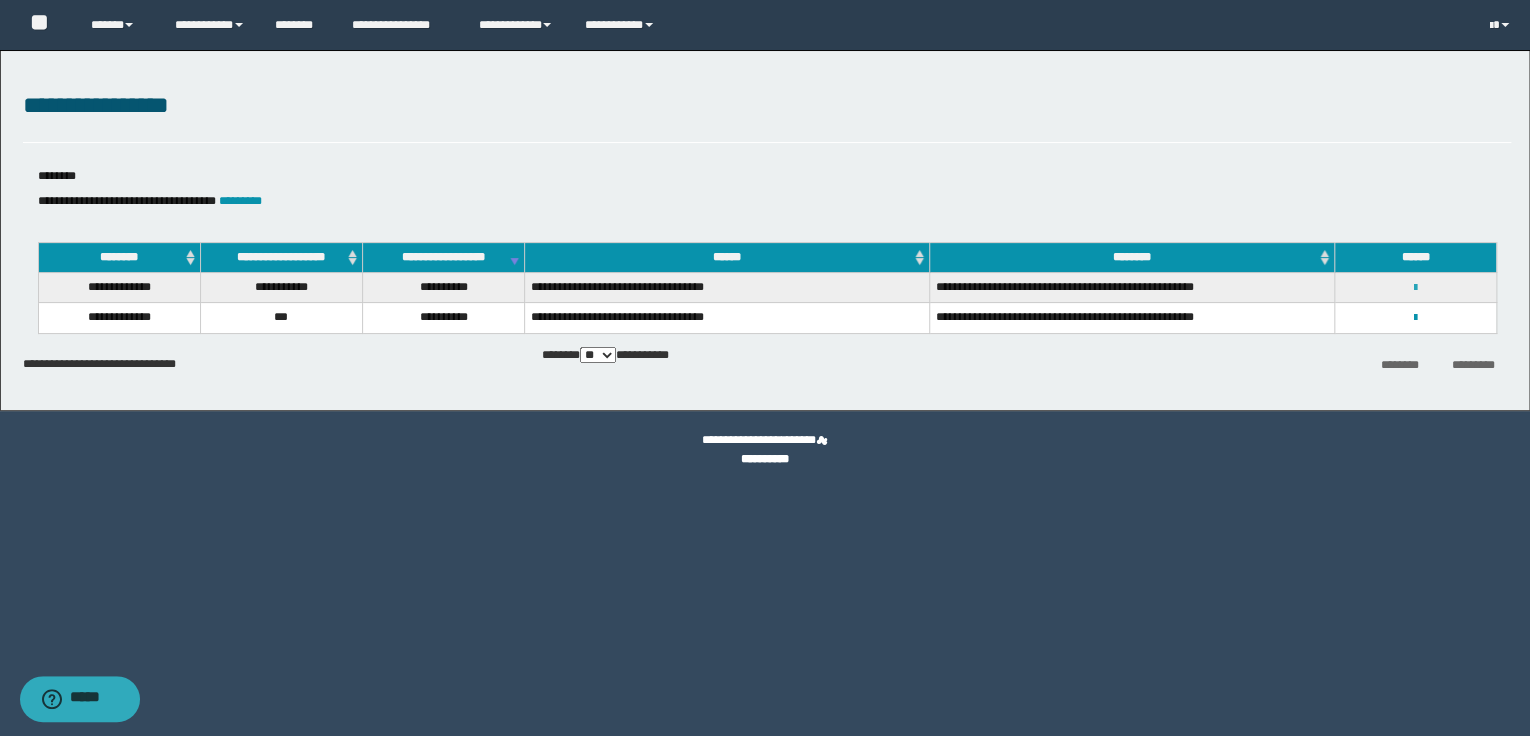 click at bounding box center (1415, 288) 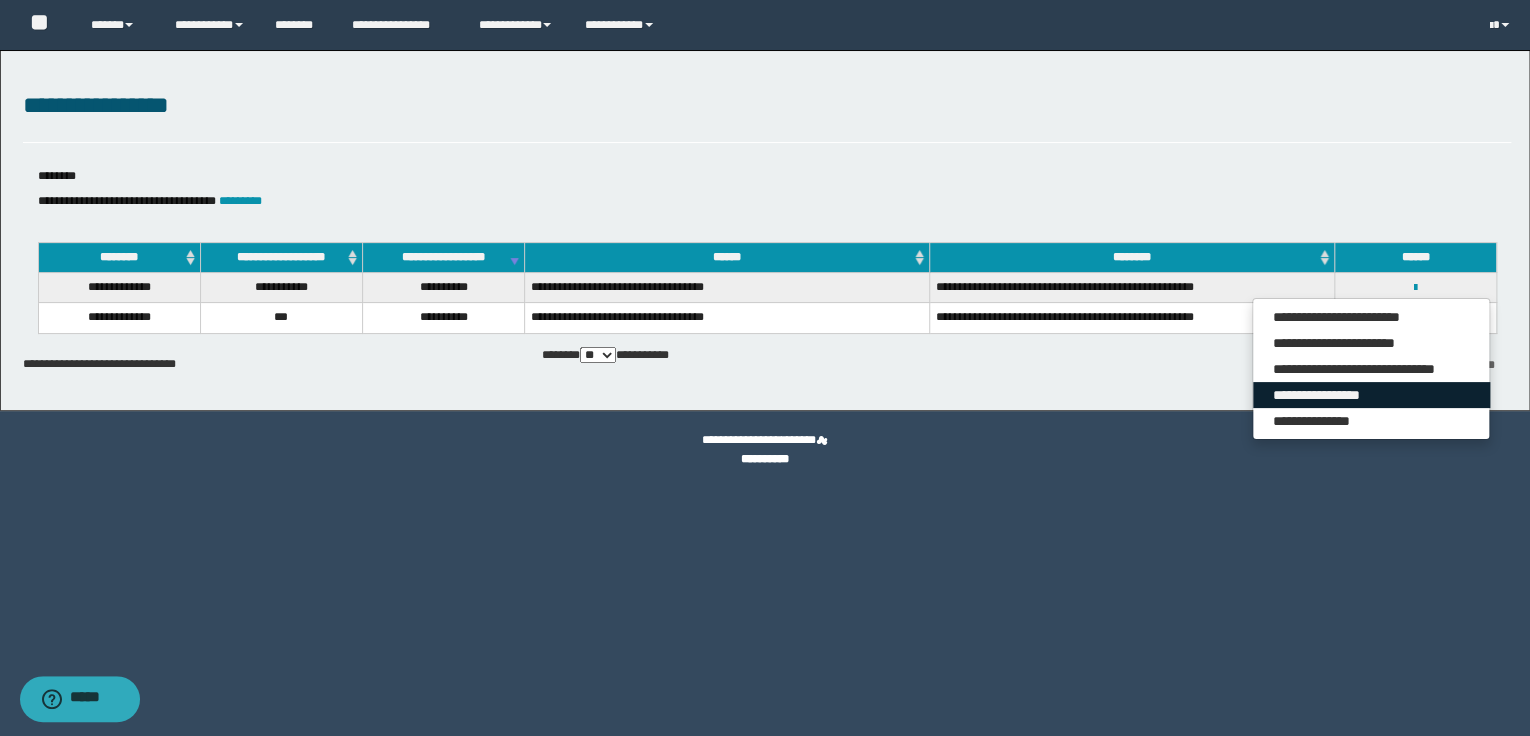 click on "**********" at bounding box center (1371, 395) 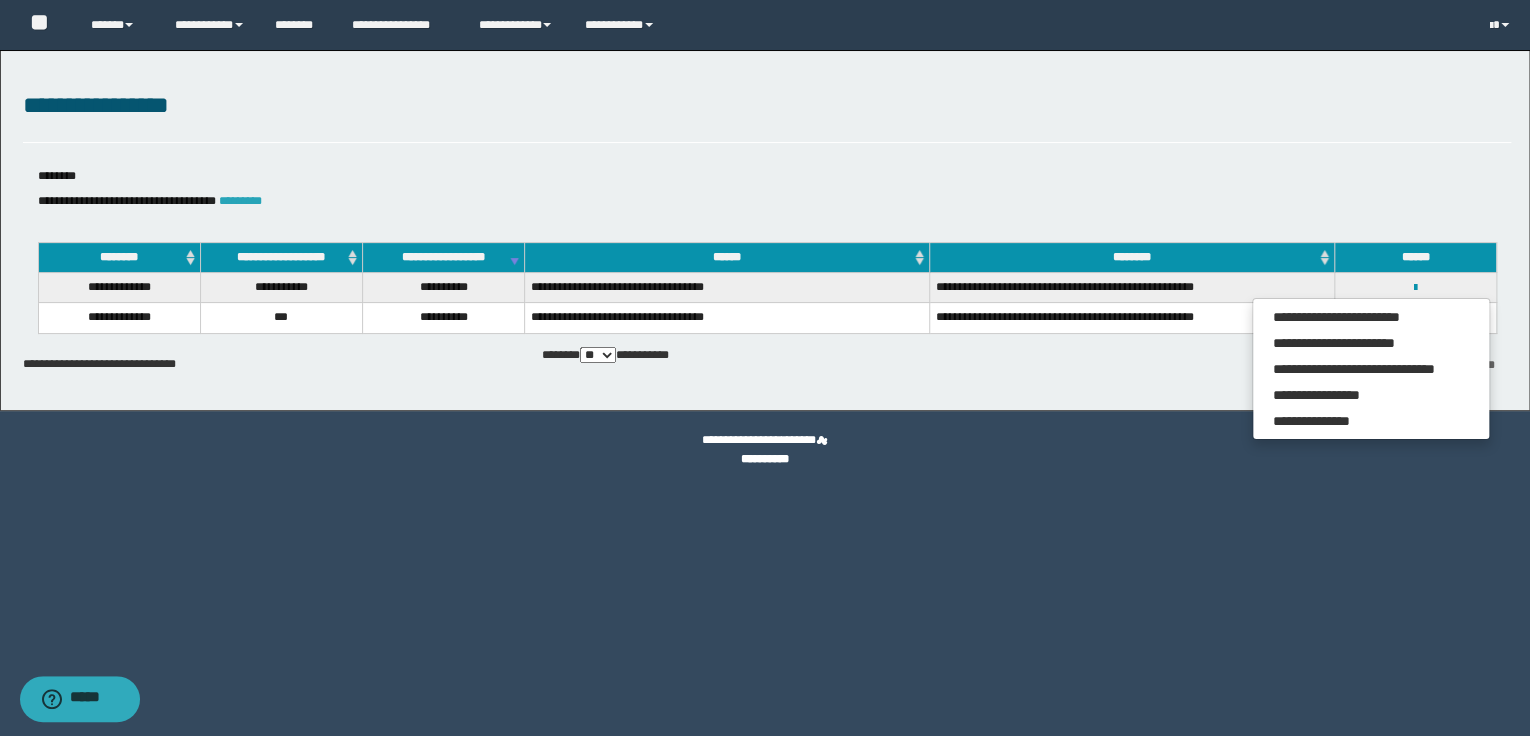 click on "*********" at bounding box center (240, 201) 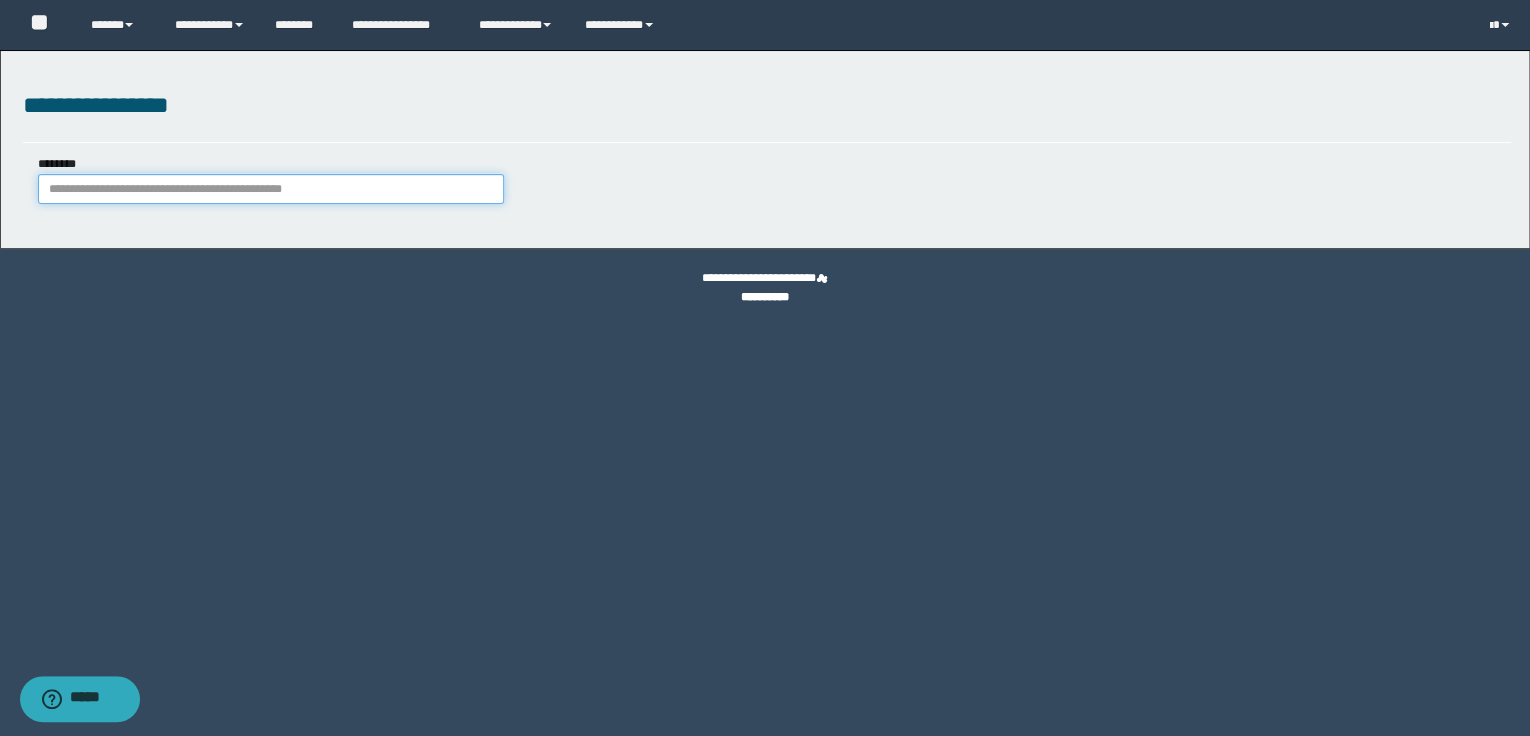 click on "********" at bounding box center (271, 189) 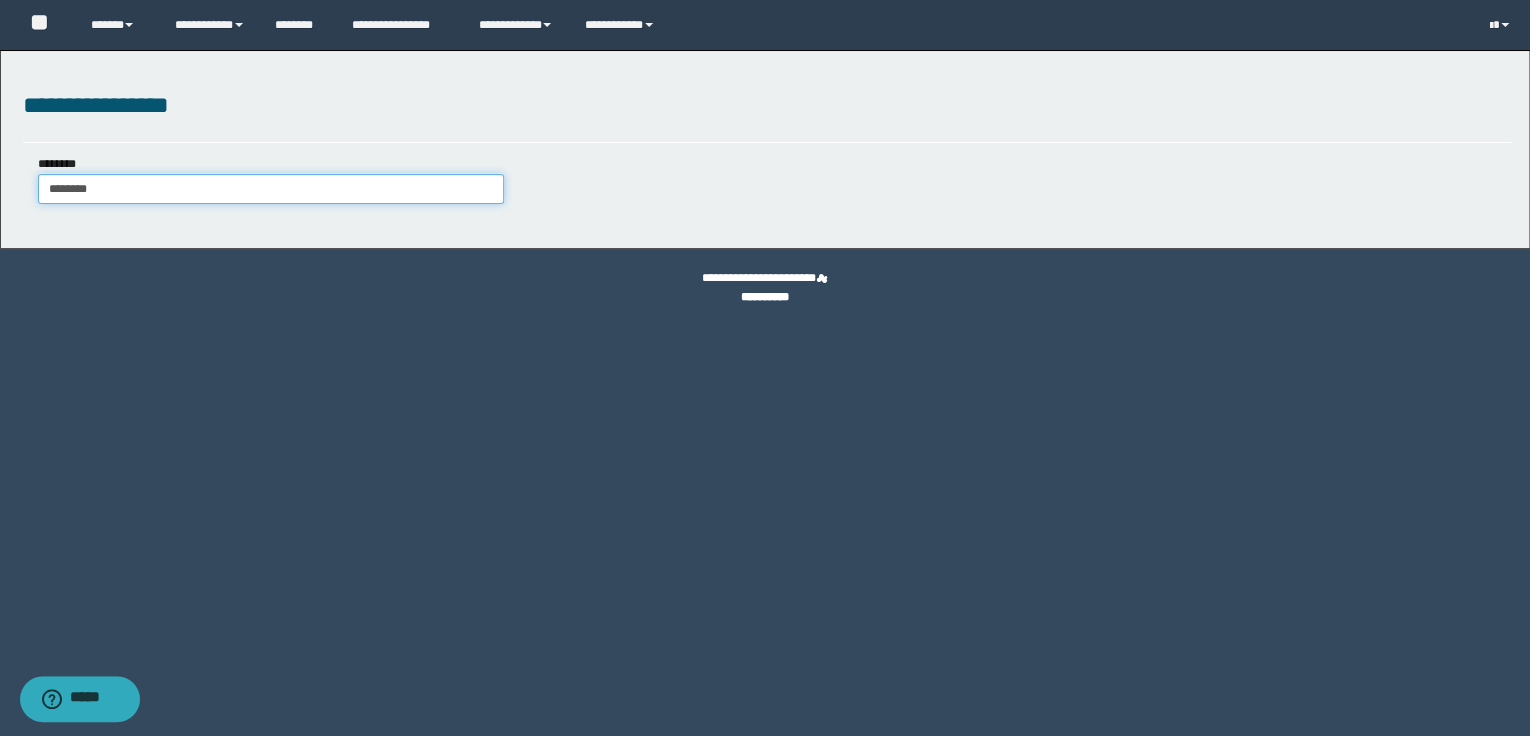 type on "********" 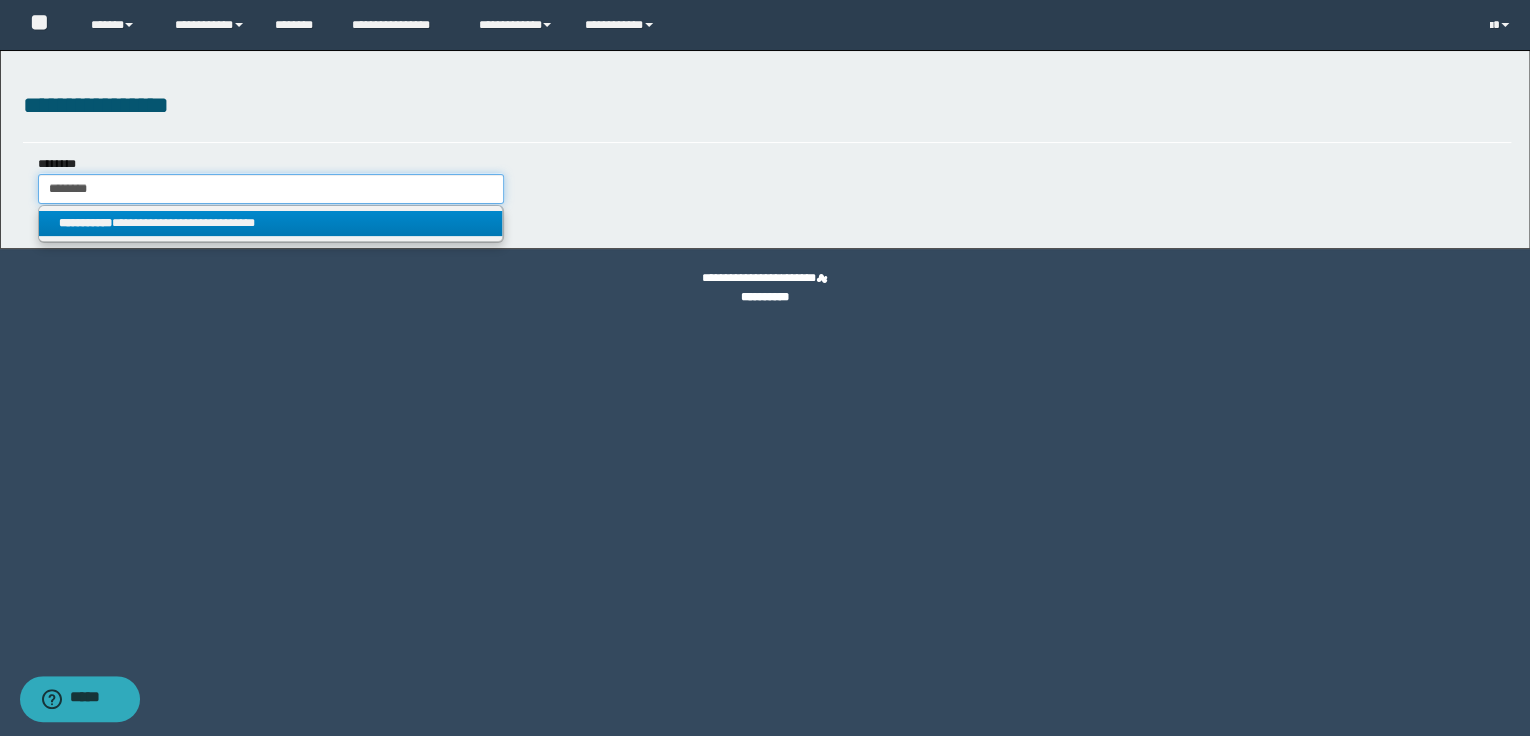 type on "********" 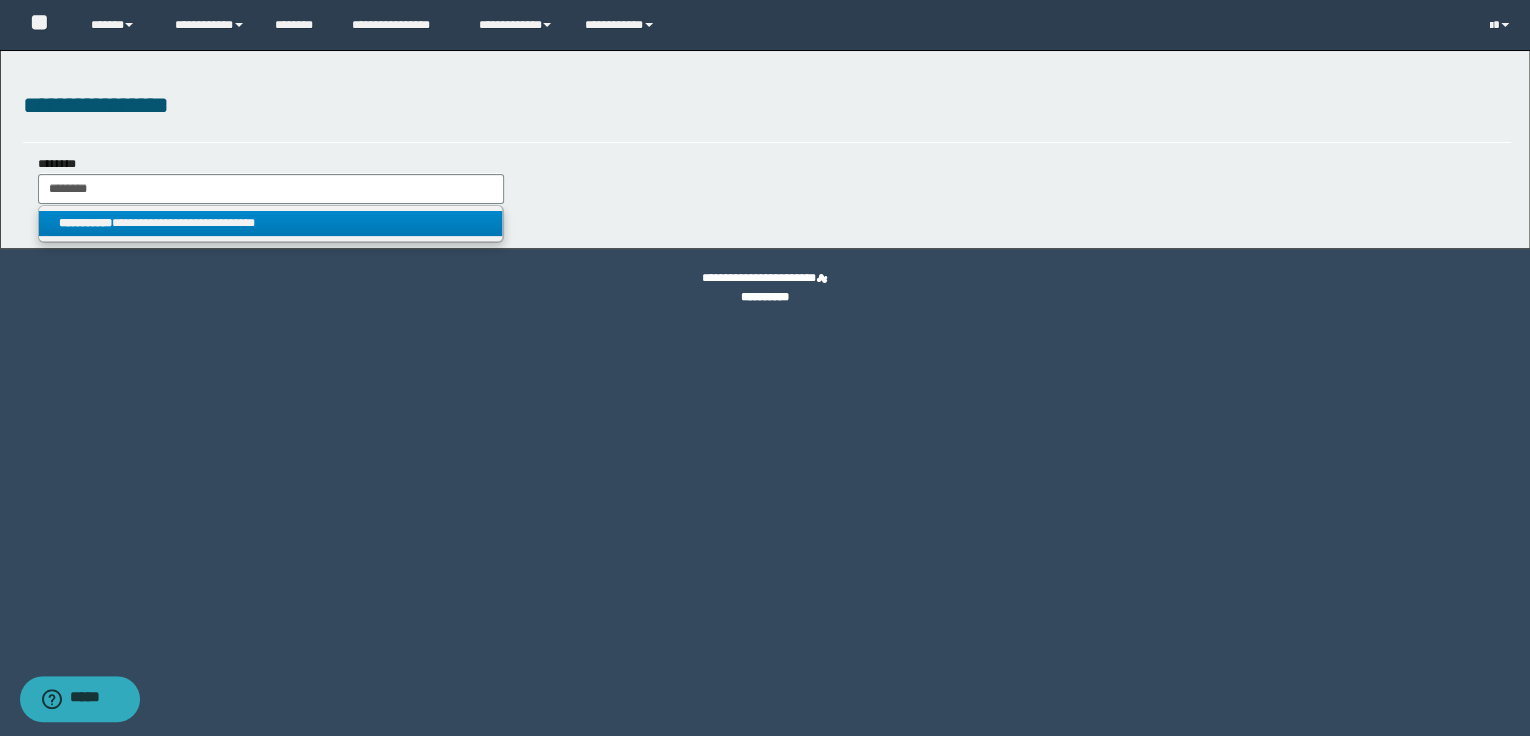 click on "**********" at bounding box center [271, 223] 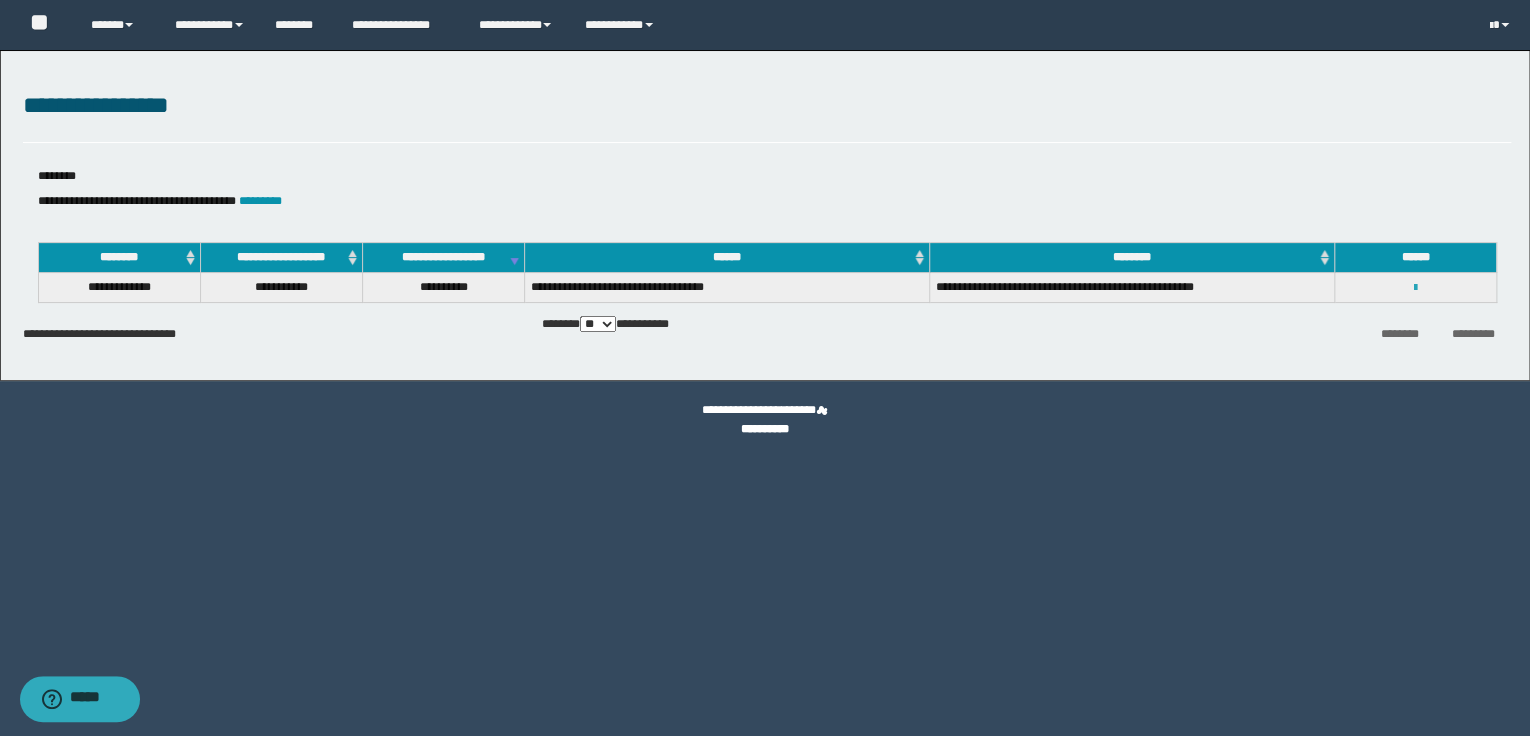 click at bounding box center (1415, 288) 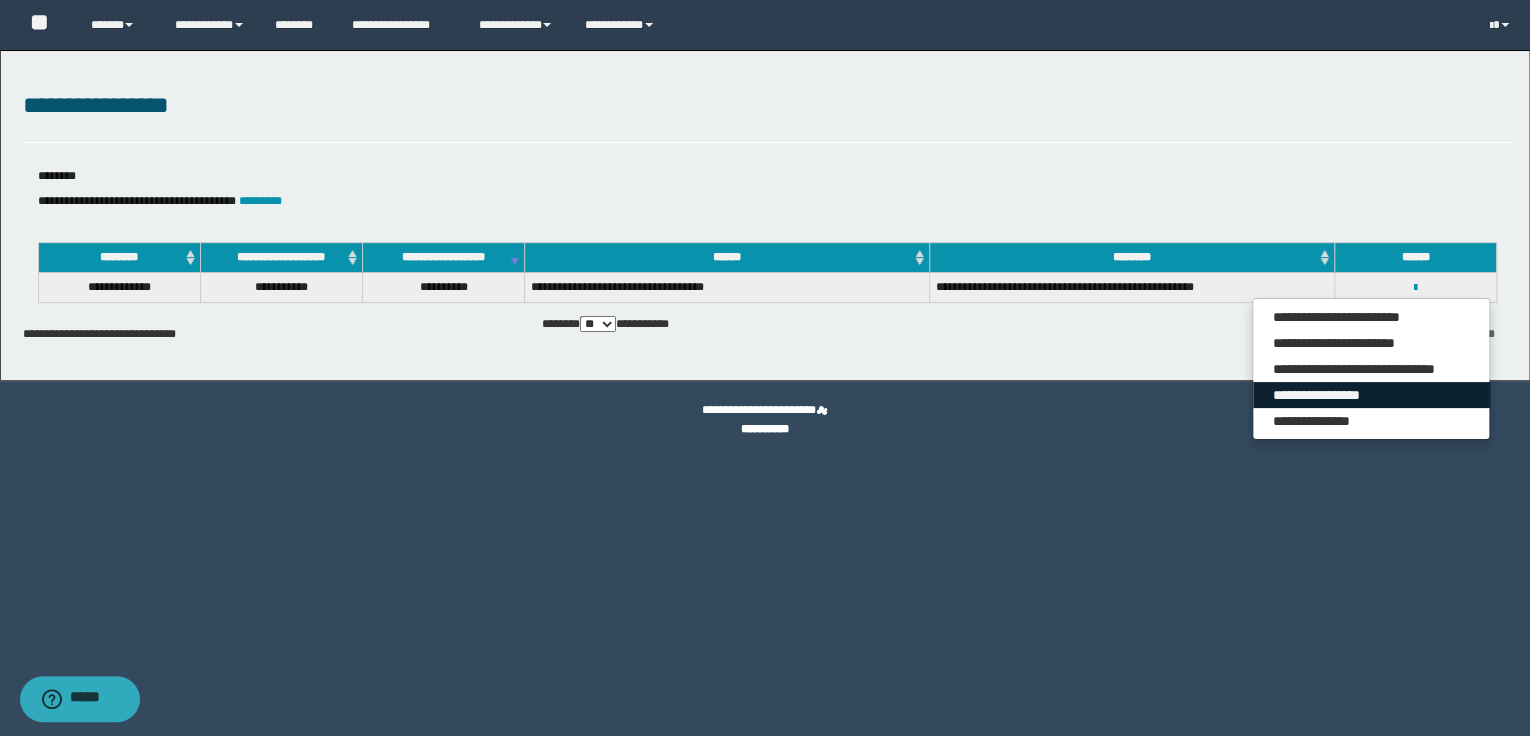 click on "**********" at bounding box center [1371, 395] 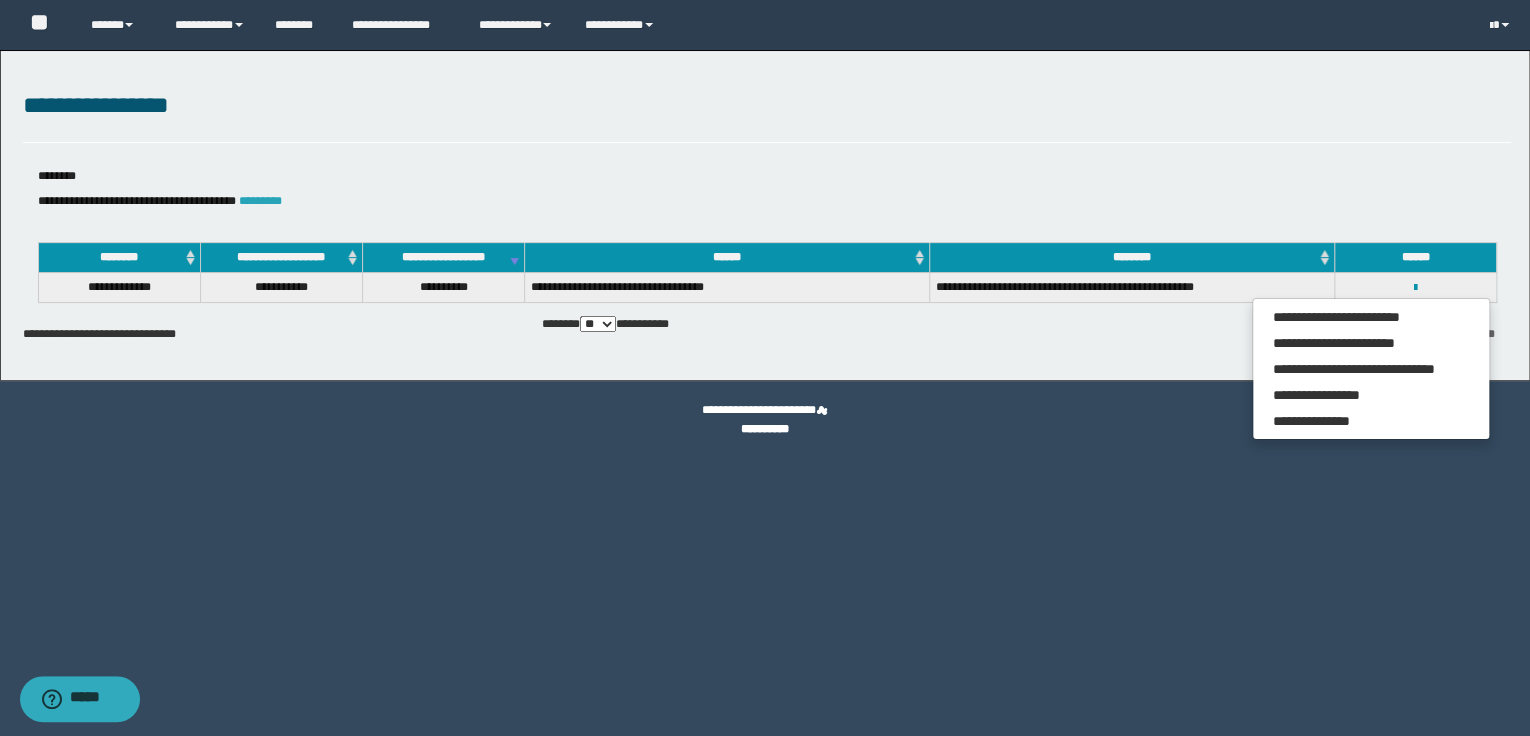click on "*********" at bounding box center [260, 201] 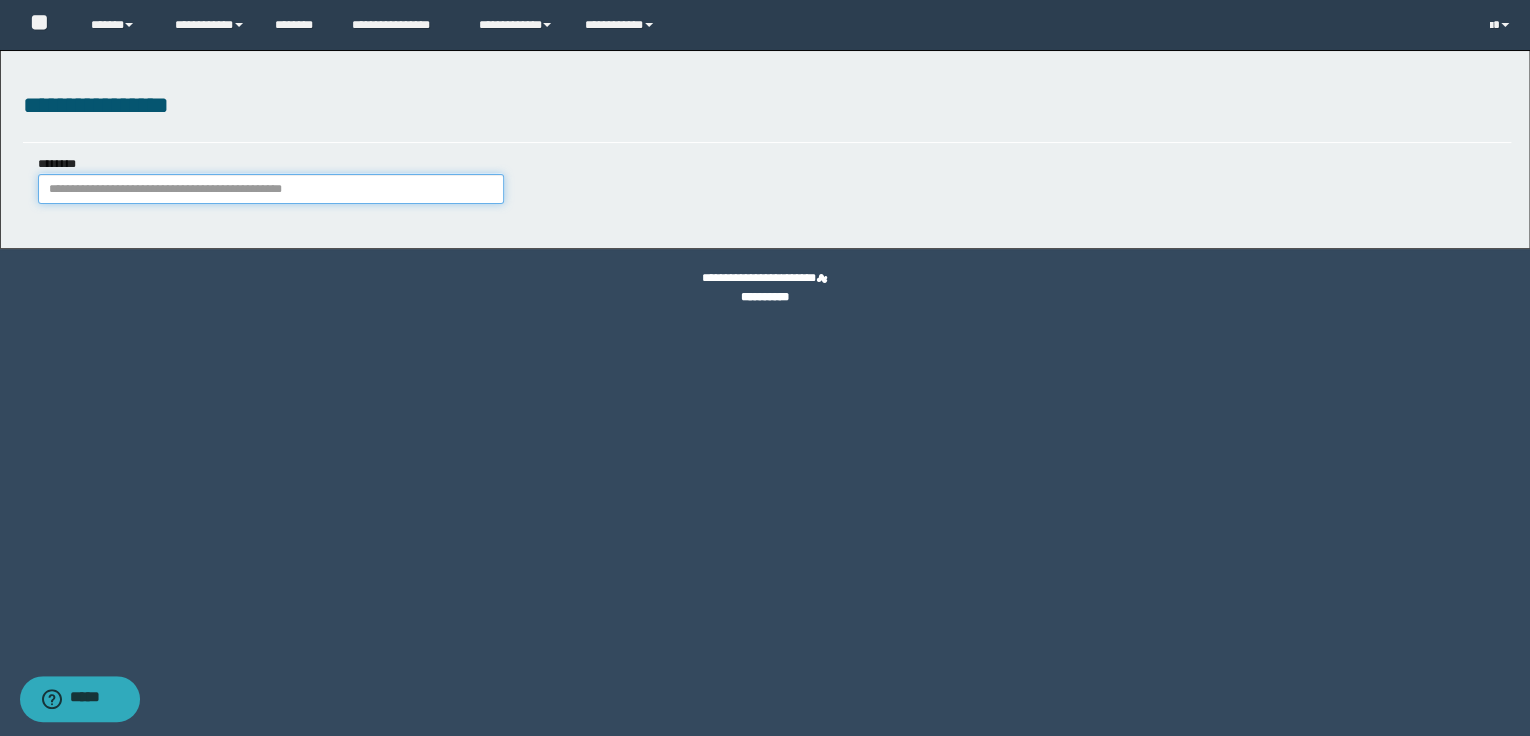 click on "********" at bounding box center (271, 189) 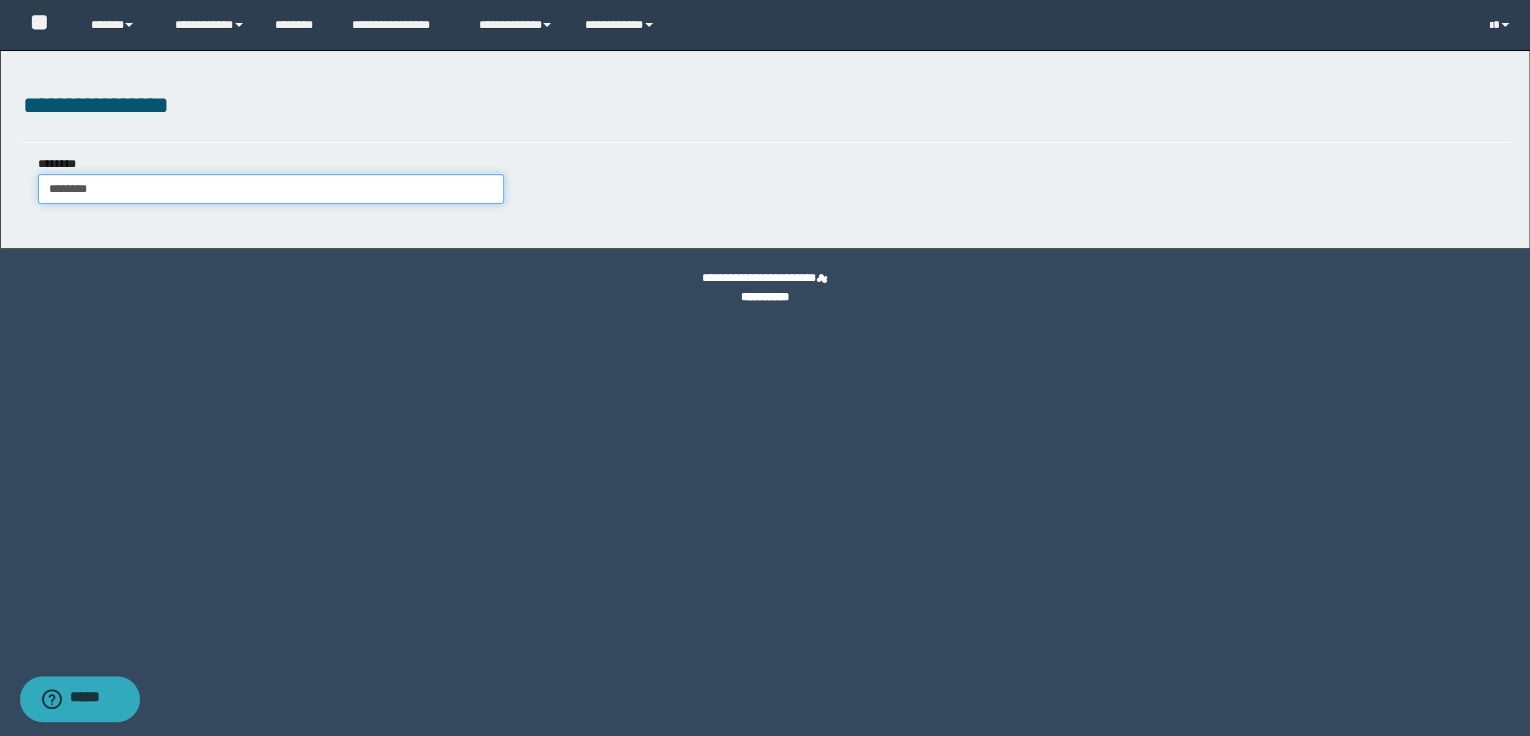 type on "********" 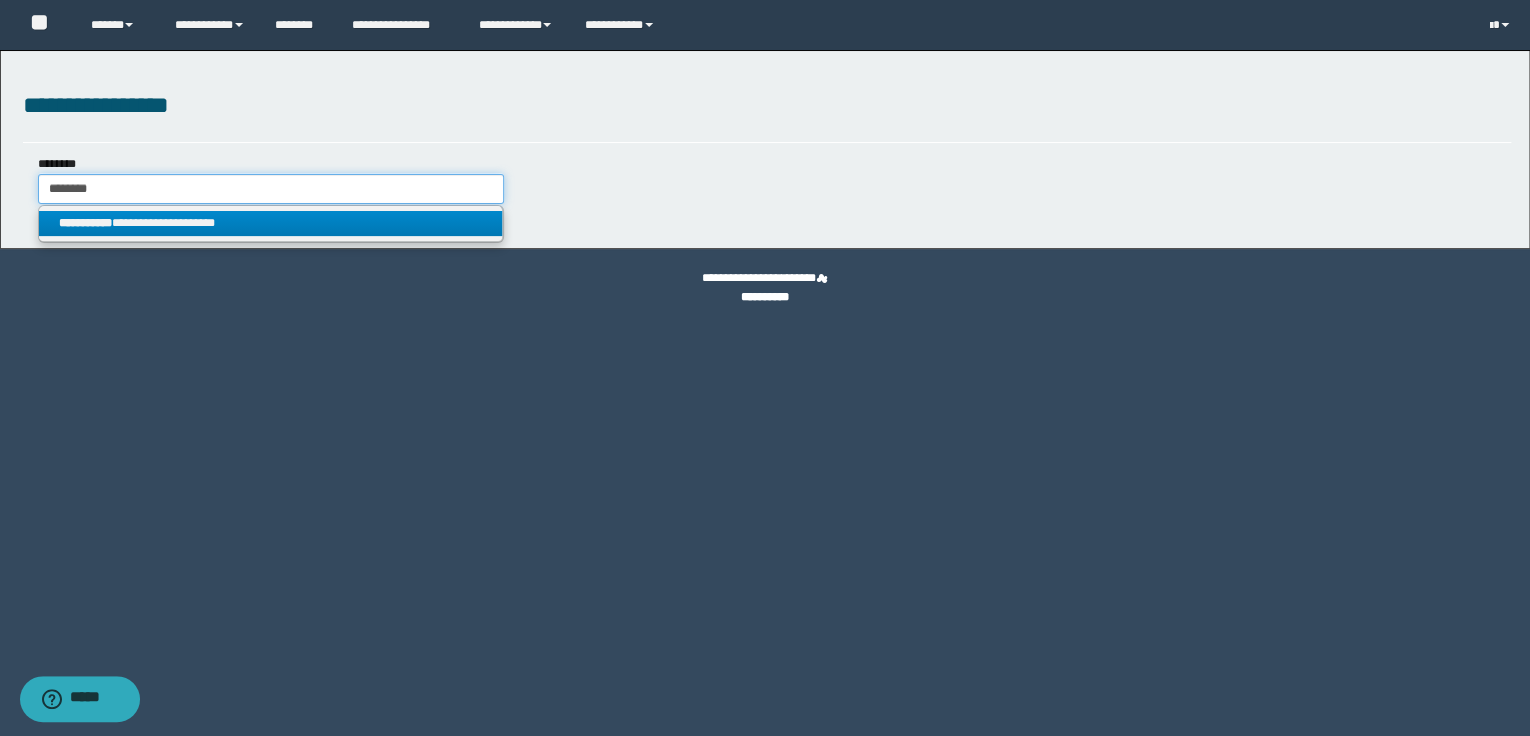 type on "********" 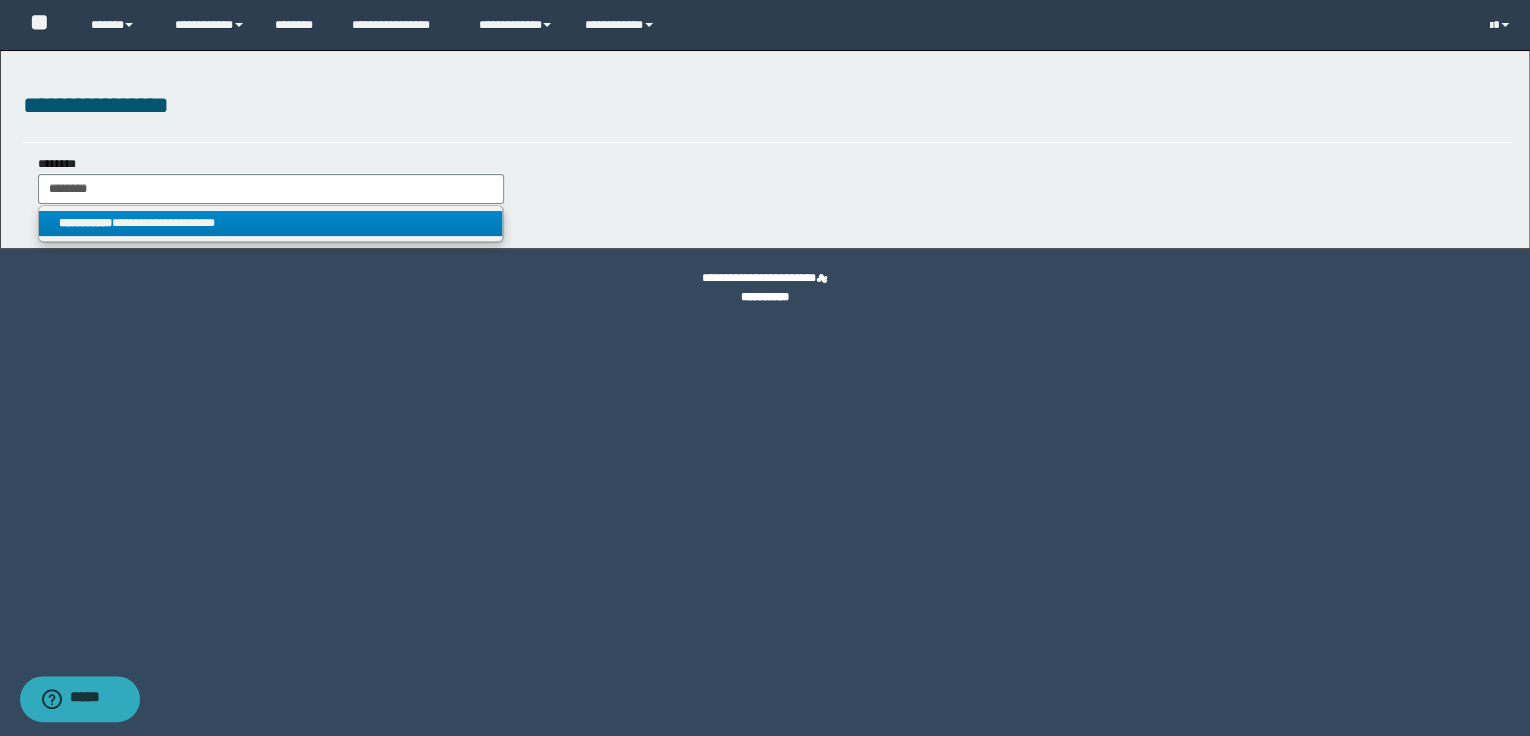 click on "**********" at bounding box center [271, 223] 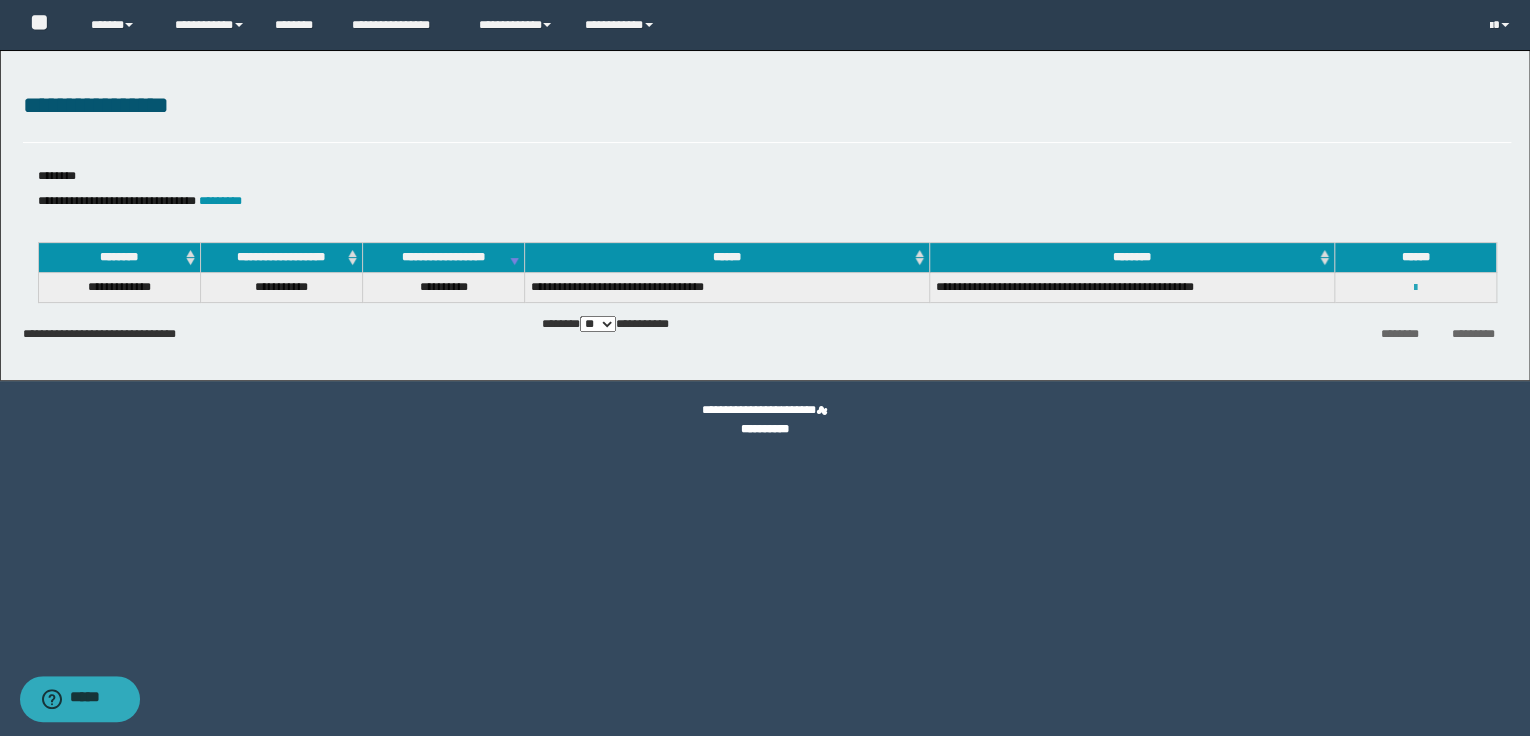 click at bounding box center (1415, 288) 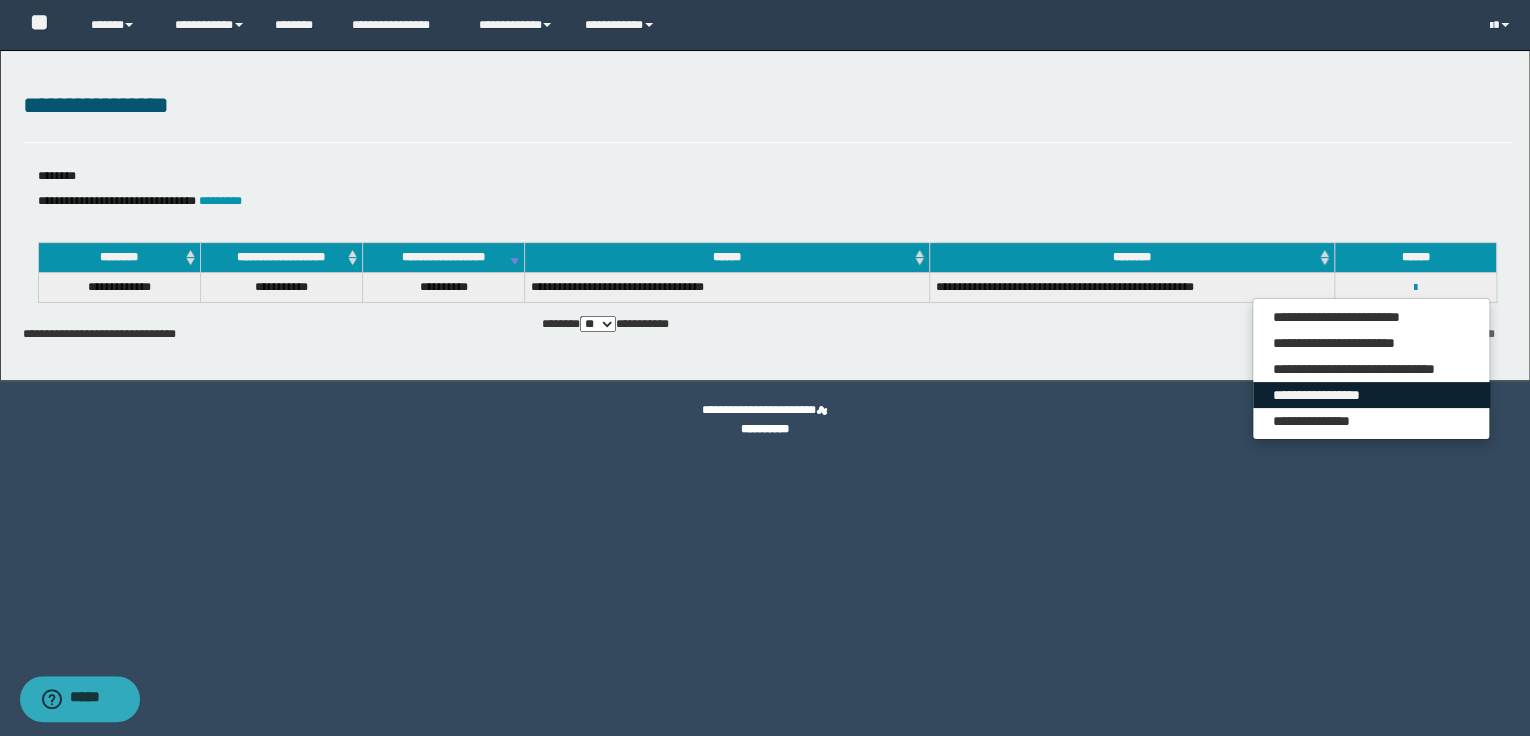click on "**********" at bounding box center [1371, 395] 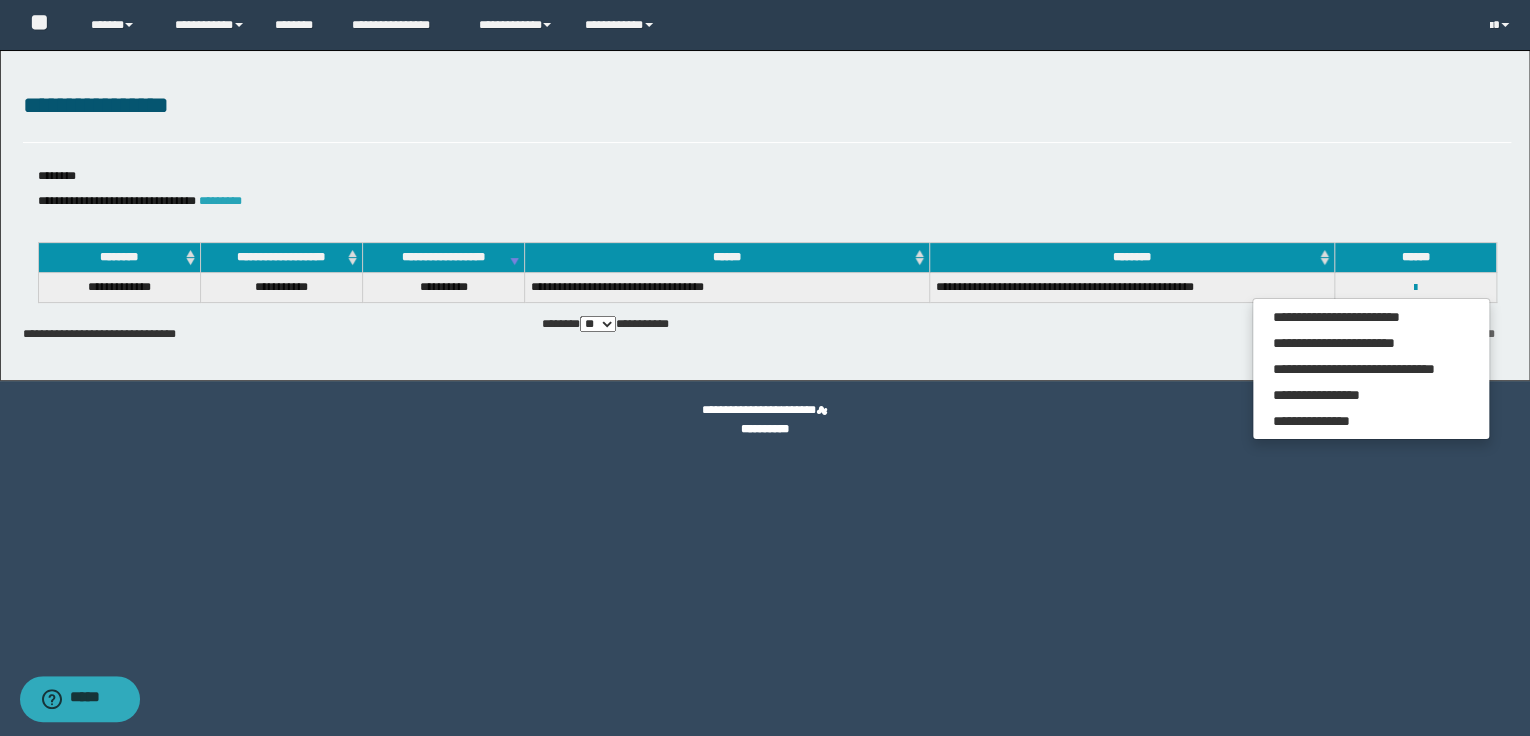 click on "*********" at bounding box center [220, 201] 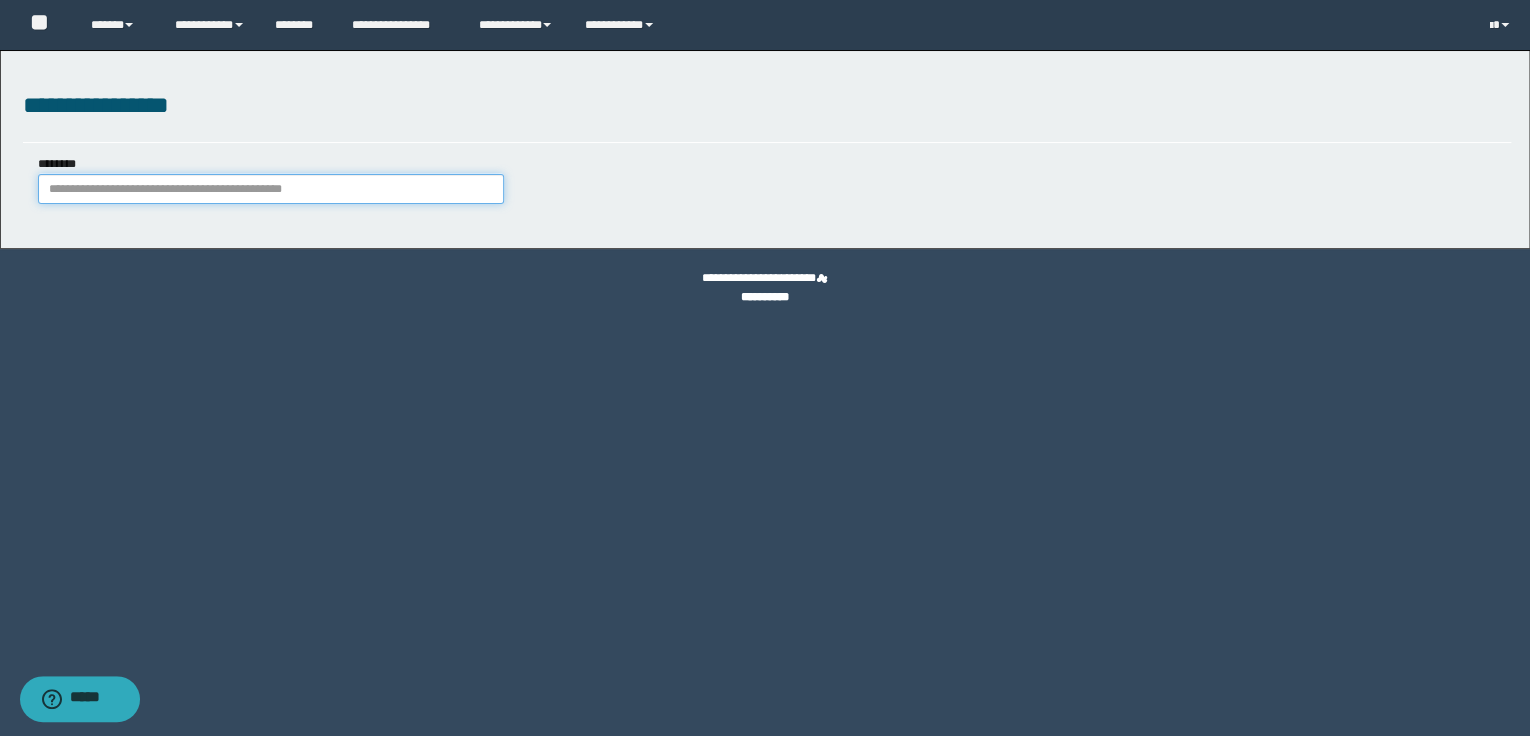 click on "********" at bounding box center (271, 189) 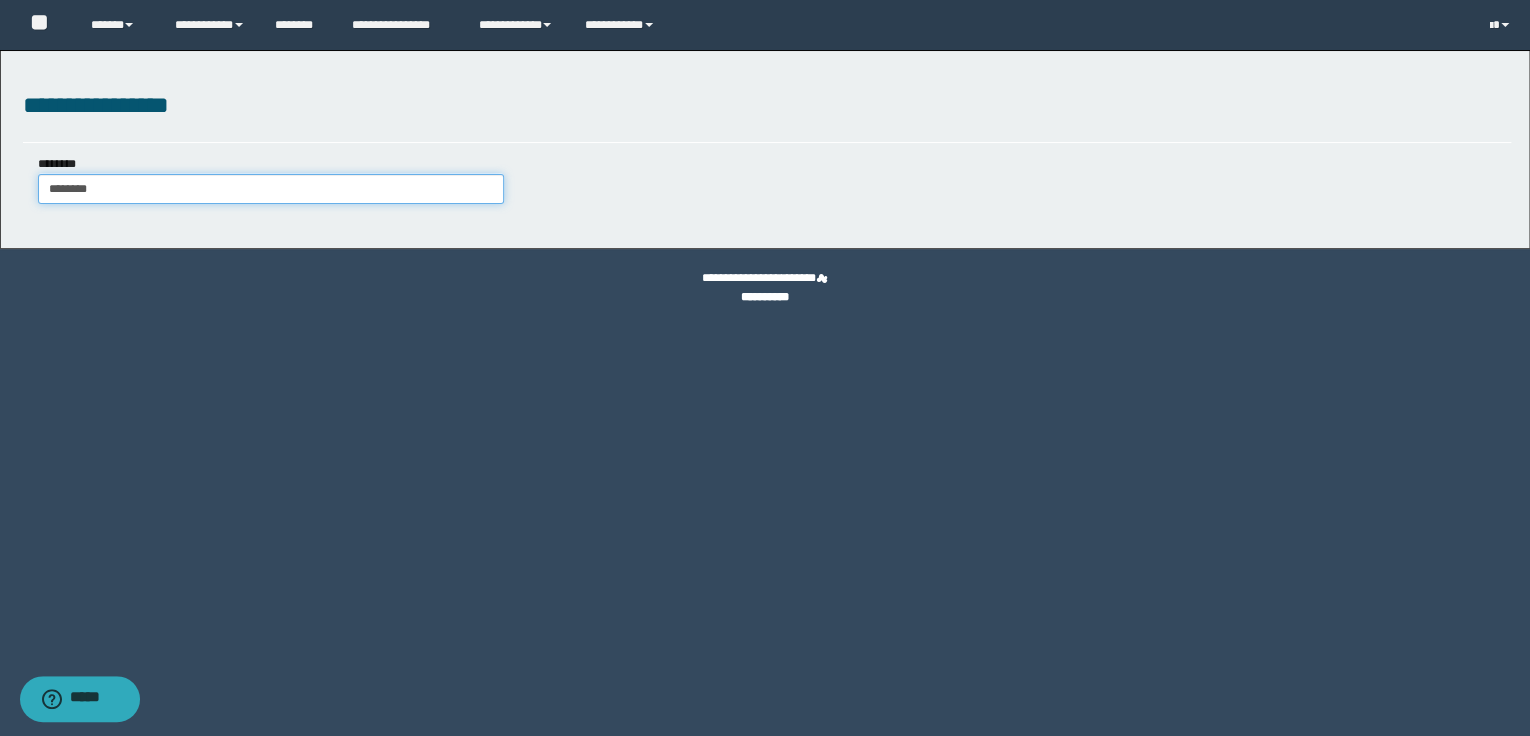 type on "********" 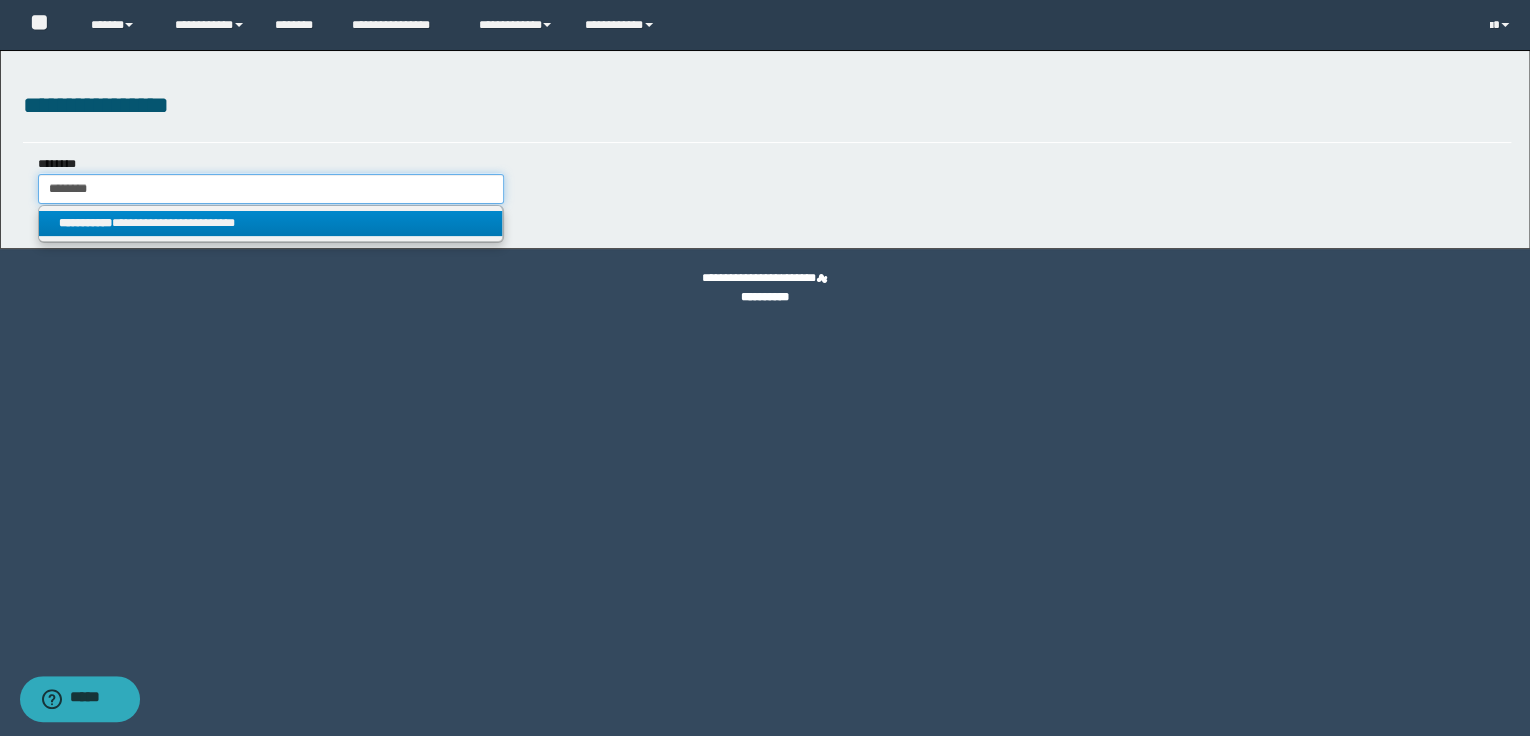 type on "********" 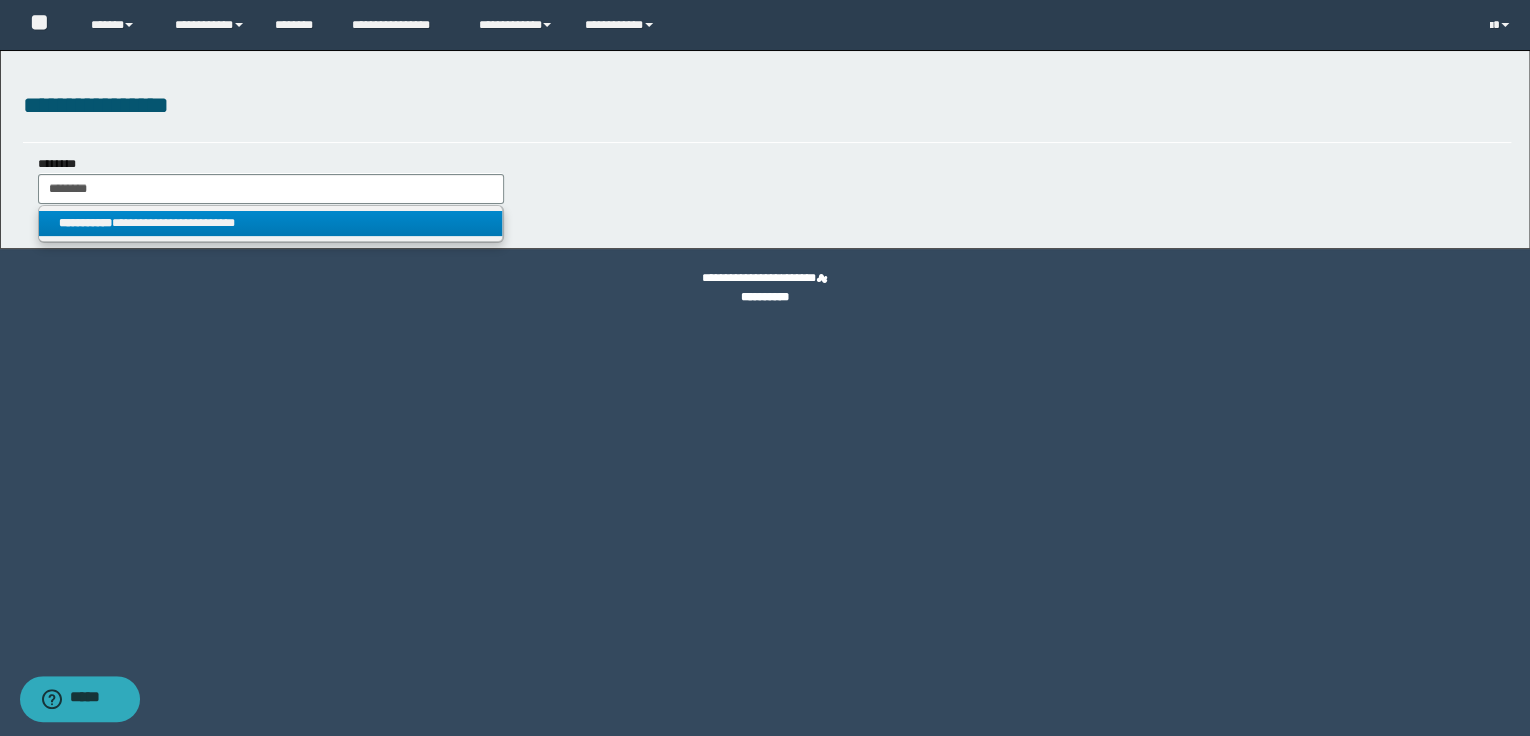 click on "**********" at bounding box center [271, 223] 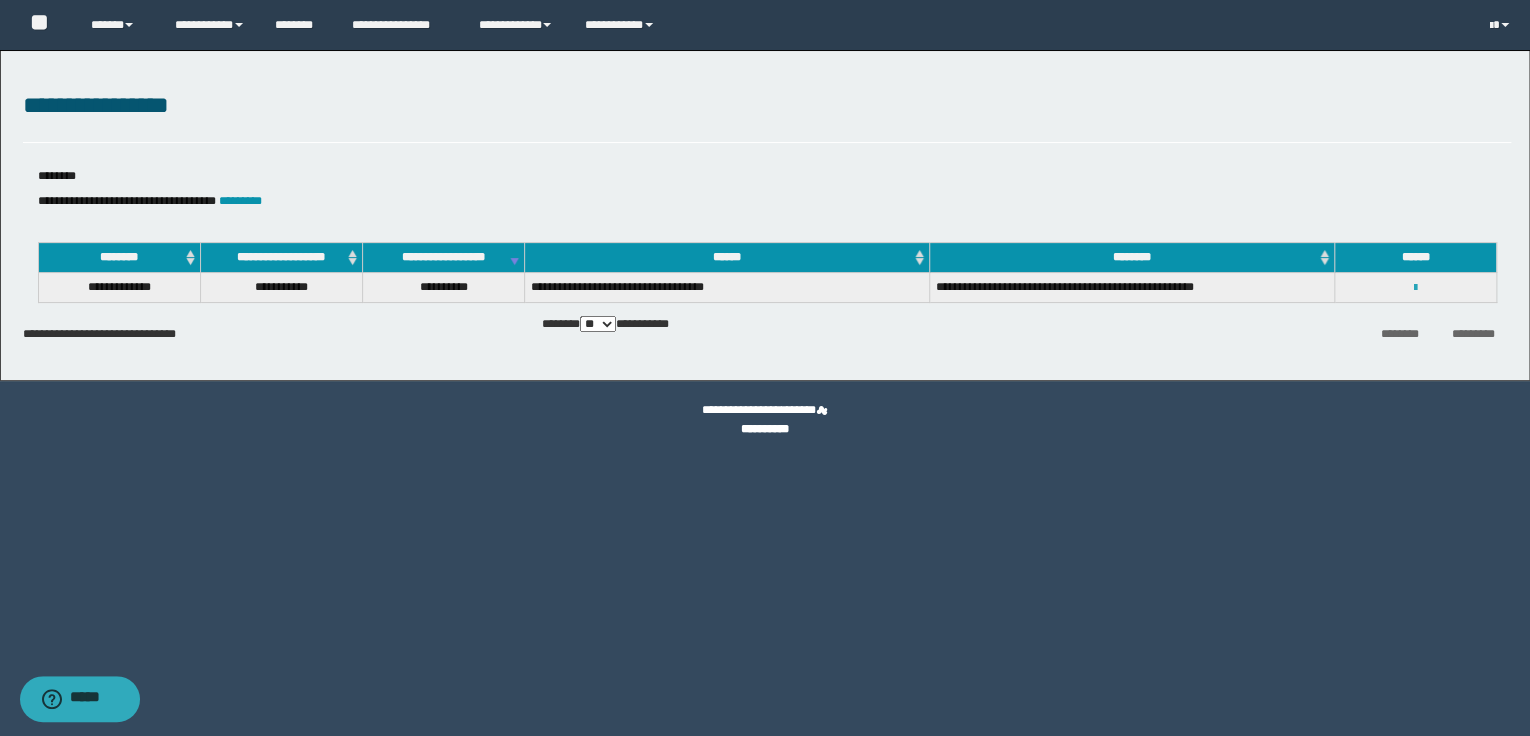 click at bounding box center (1415, 288) 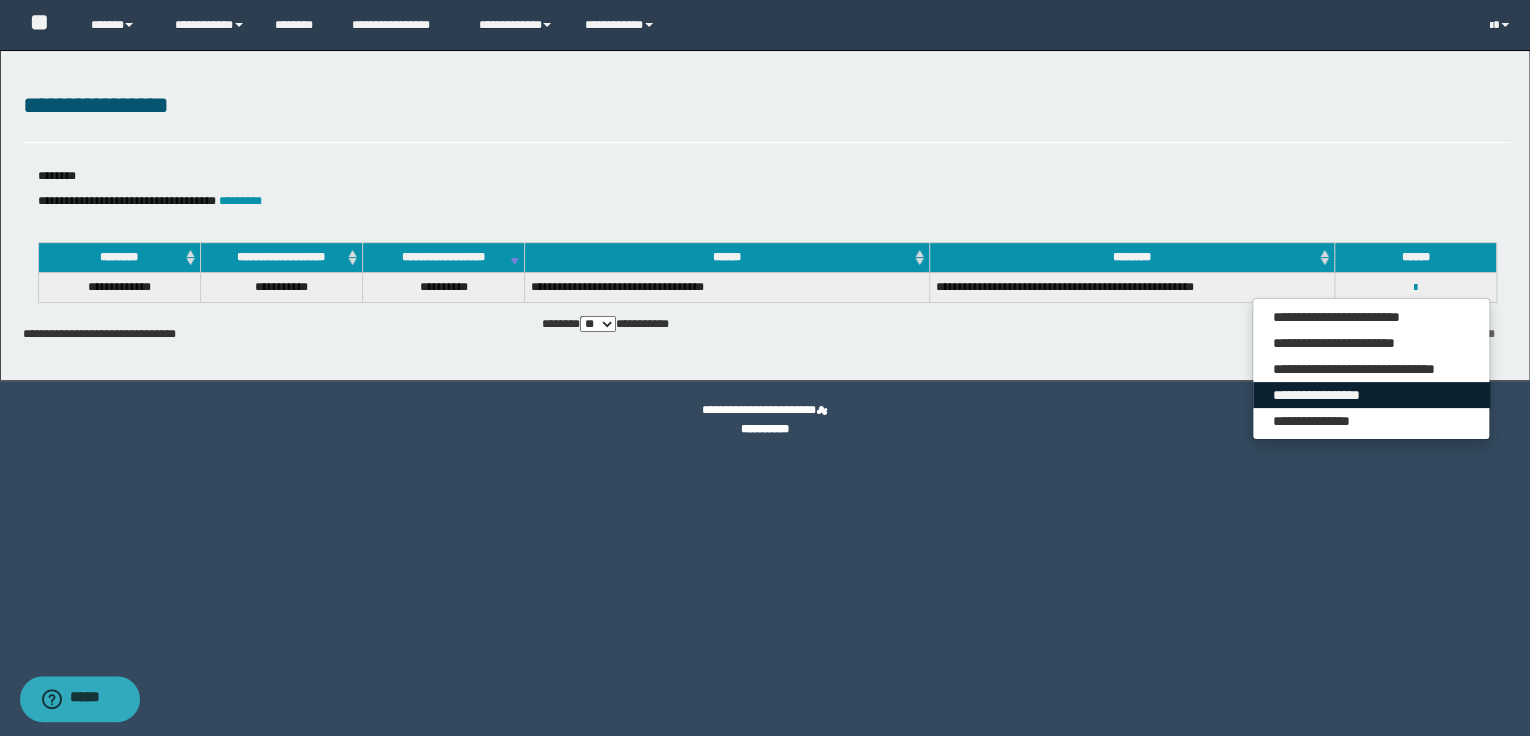 click on "**********" at bounding box center (1371, 395) 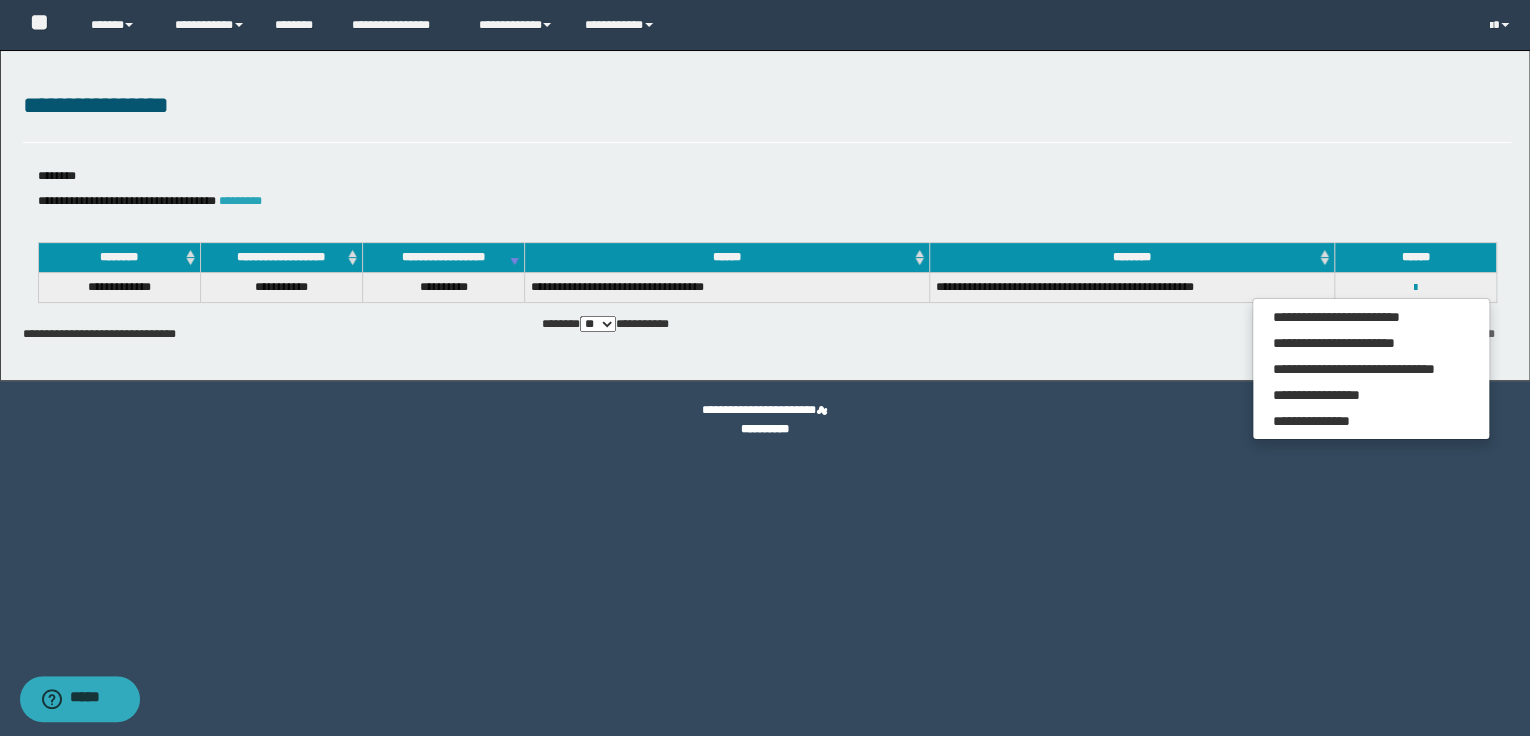 click on "*********" at bounding box center (240, 201) 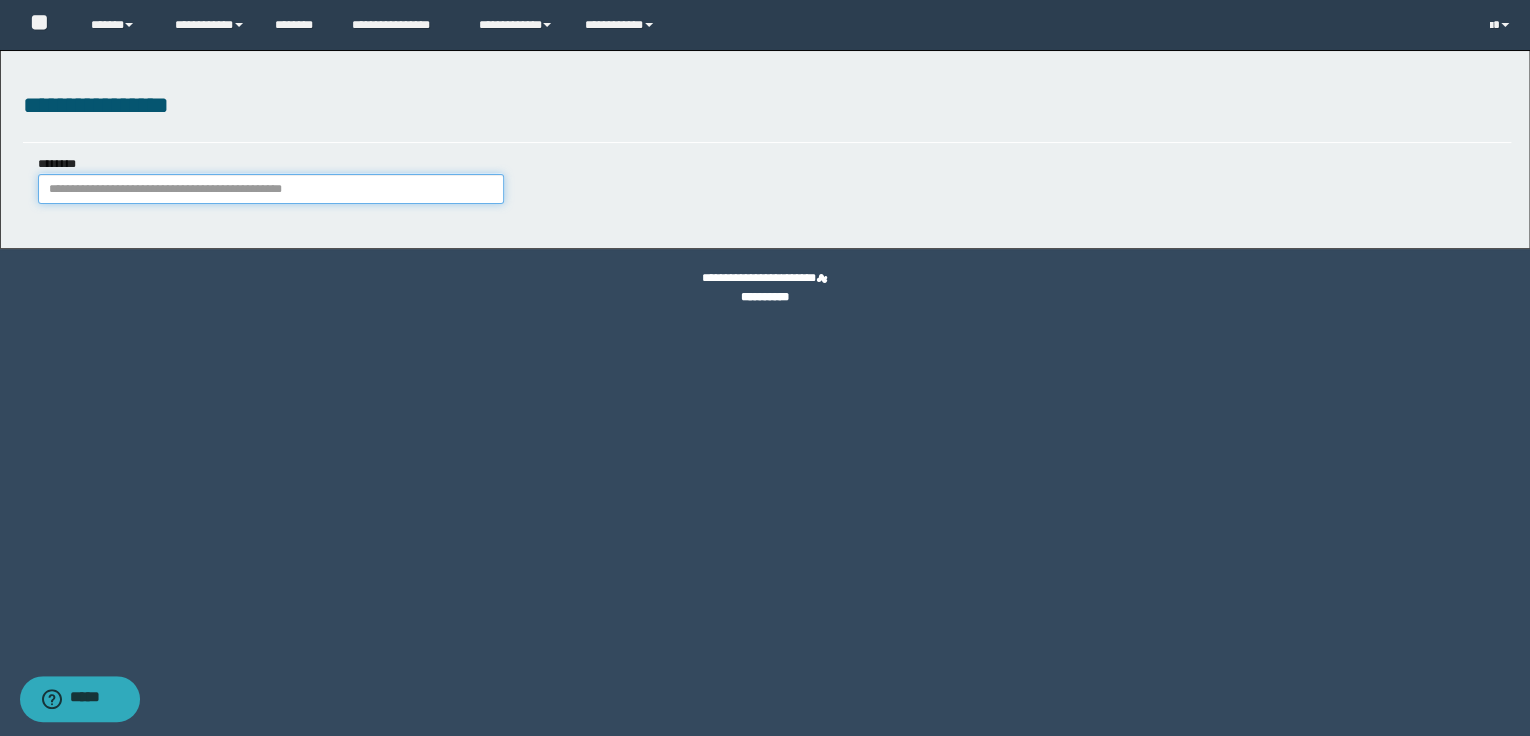 click on "********" at bounding box center (271, 189) 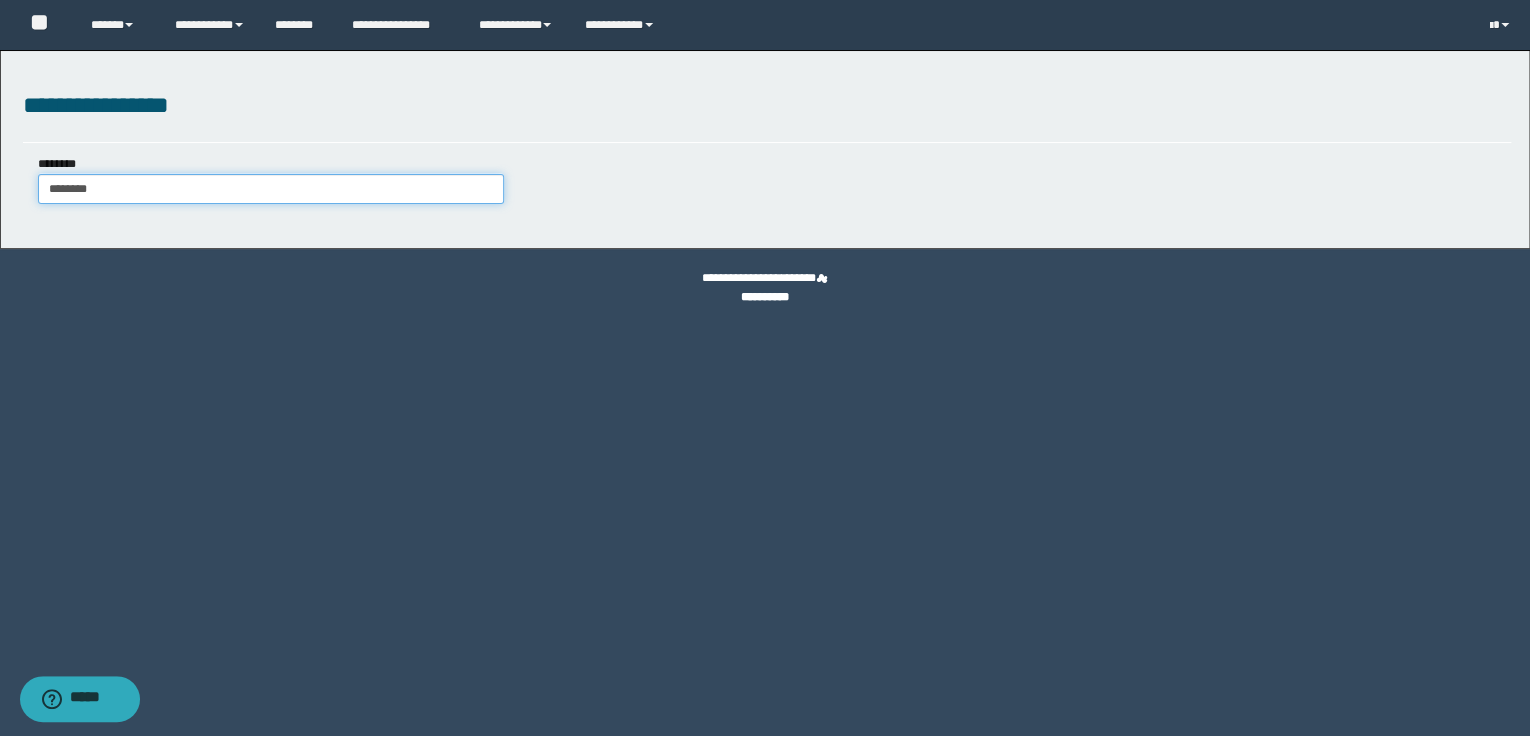 type on "********" 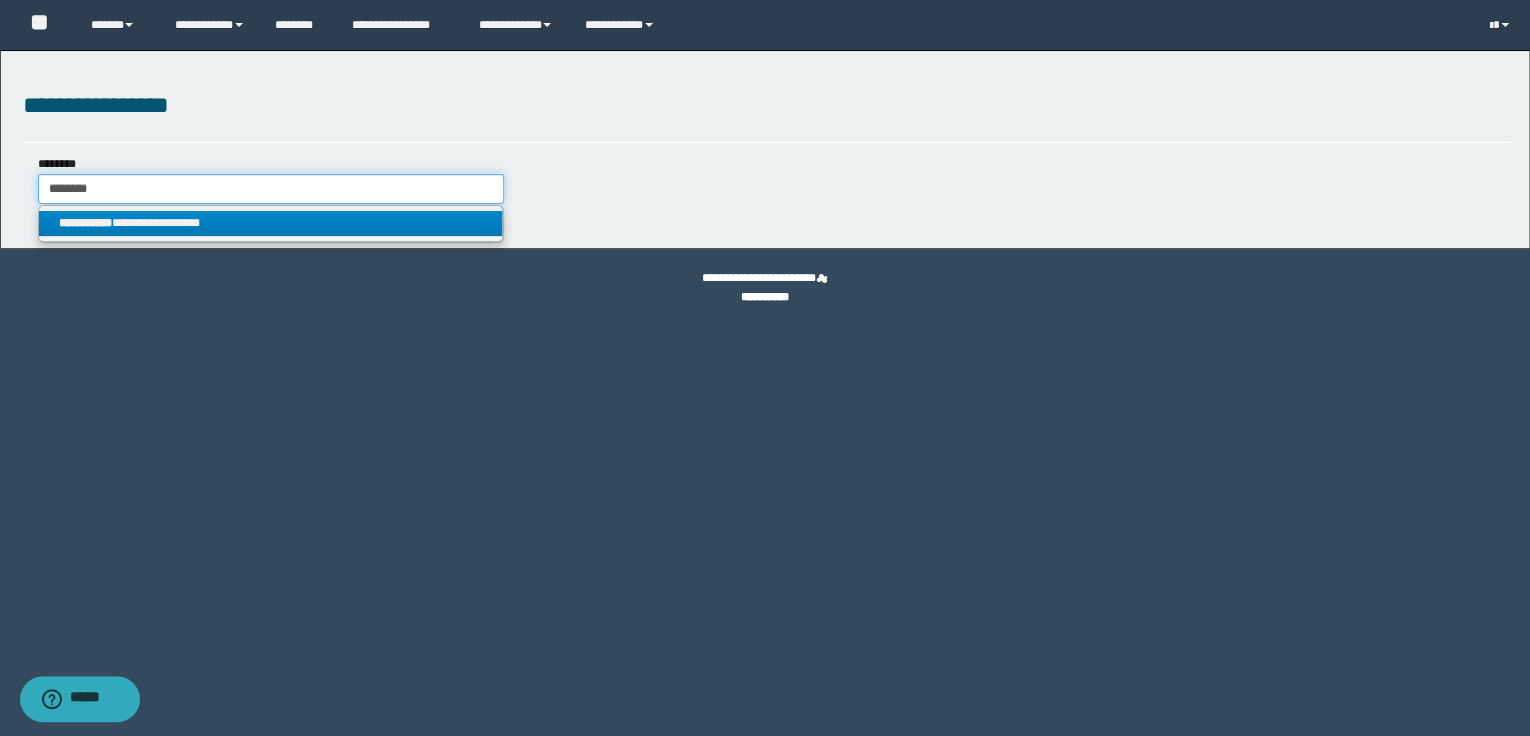 type on "********" 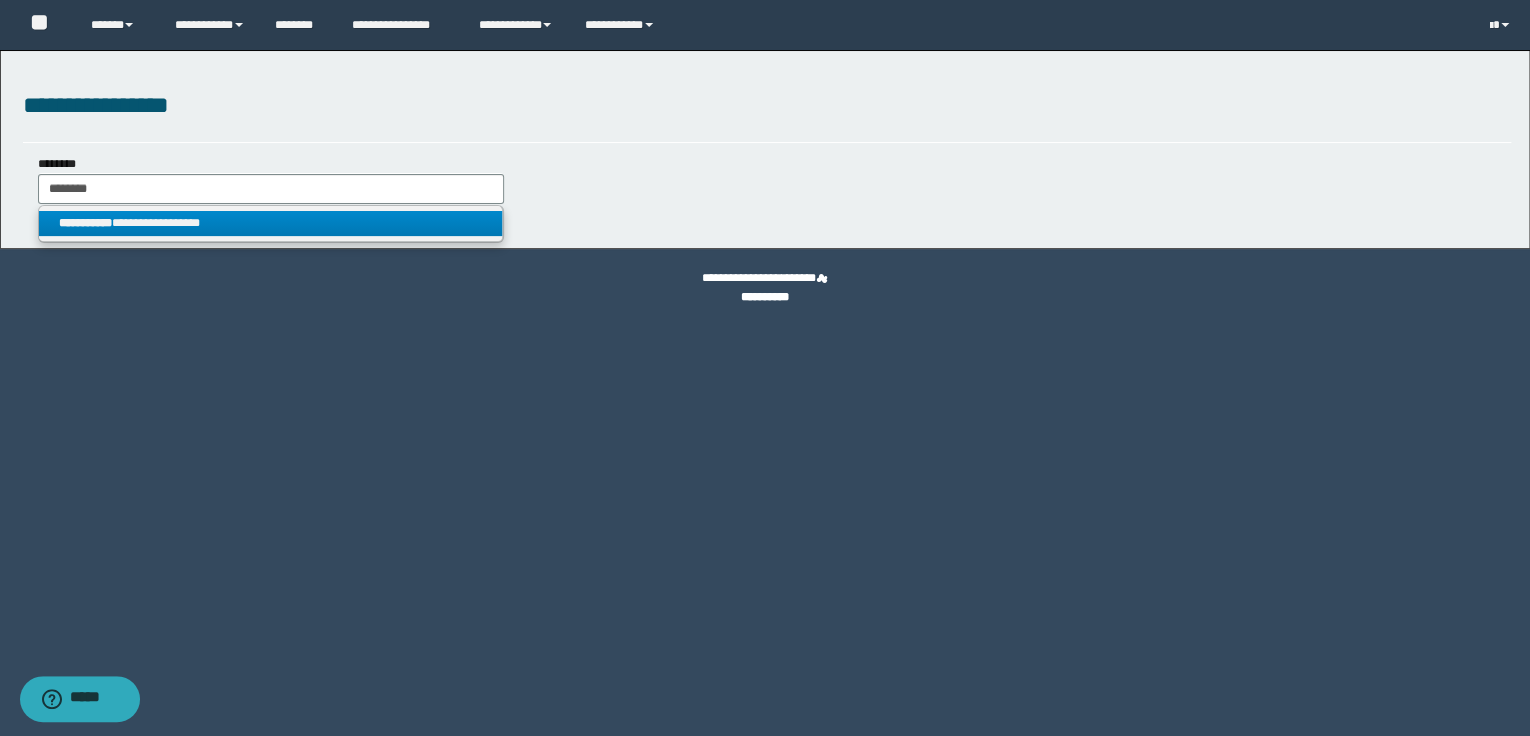 click on "**********" at bounding box center [271, 223] 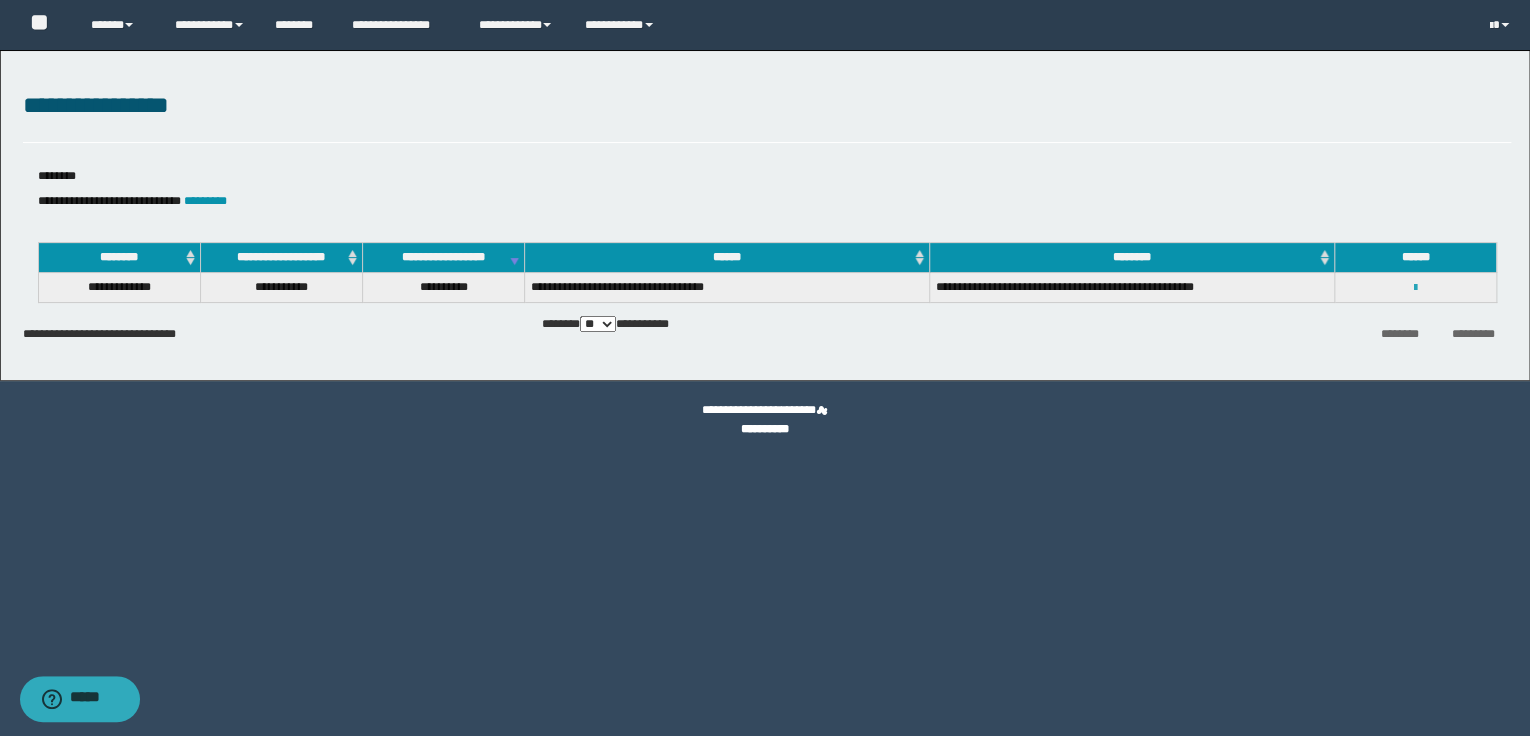click at bounding box center (1415, 288) 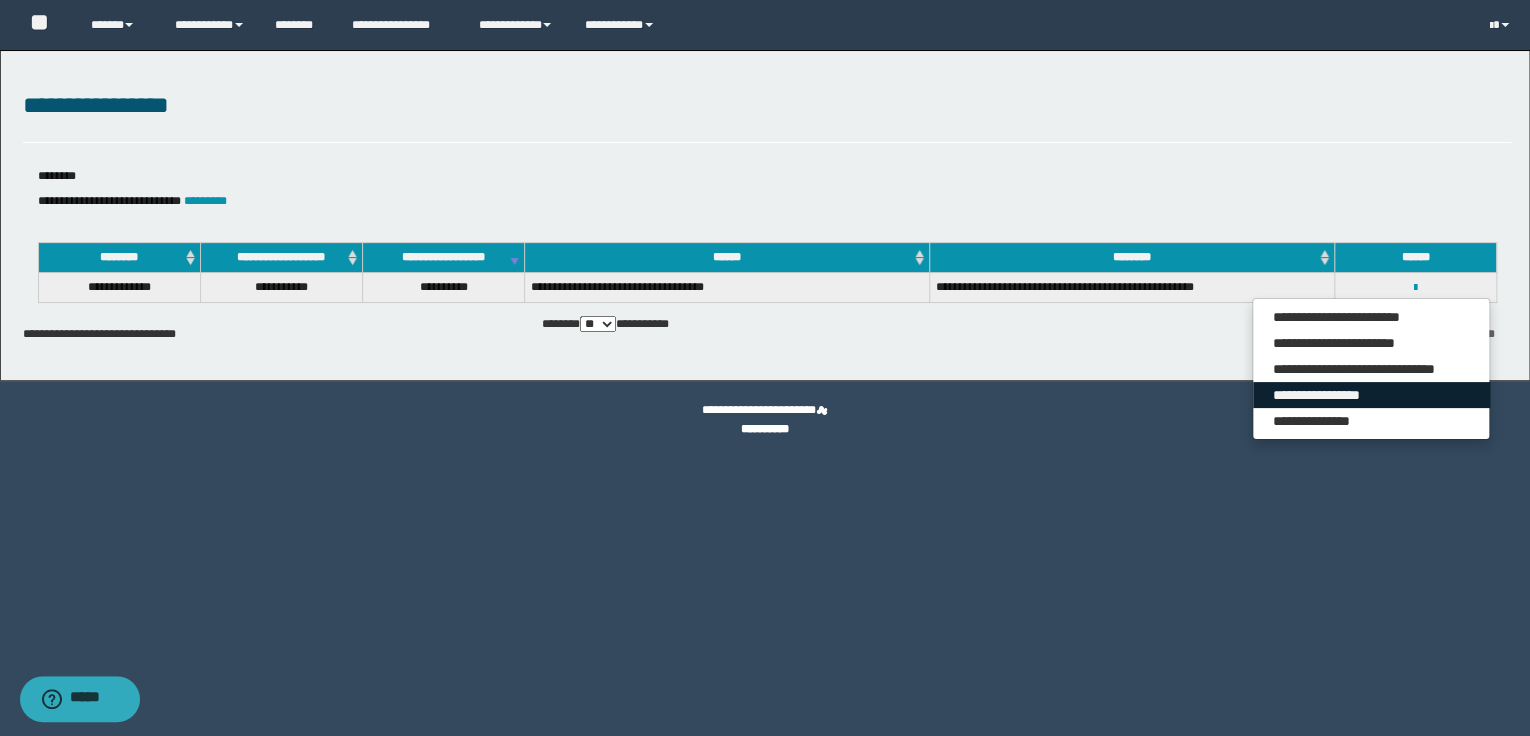 click on "**********" at bounding box center [1371, 395] 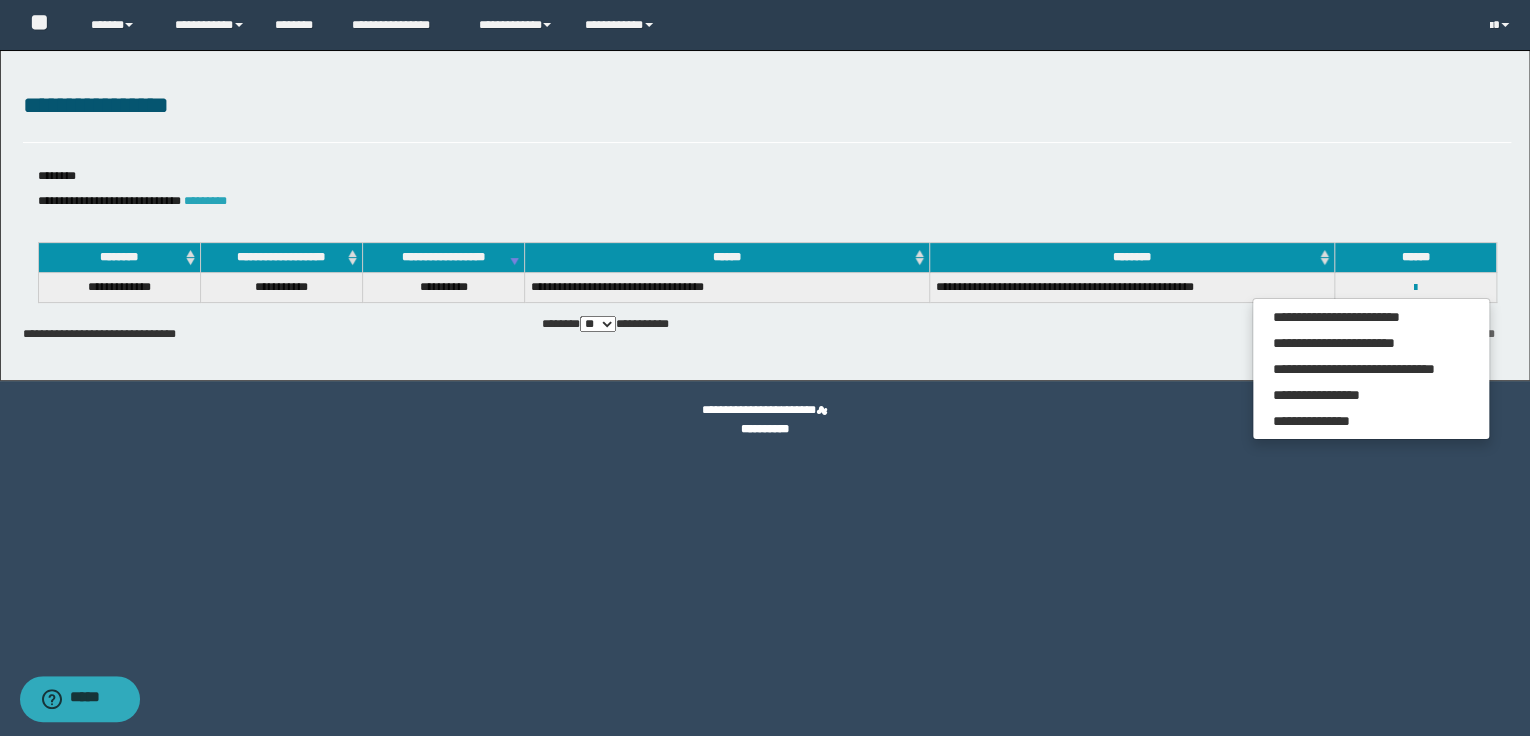 click on "*********" at bounding box center (205, 201) 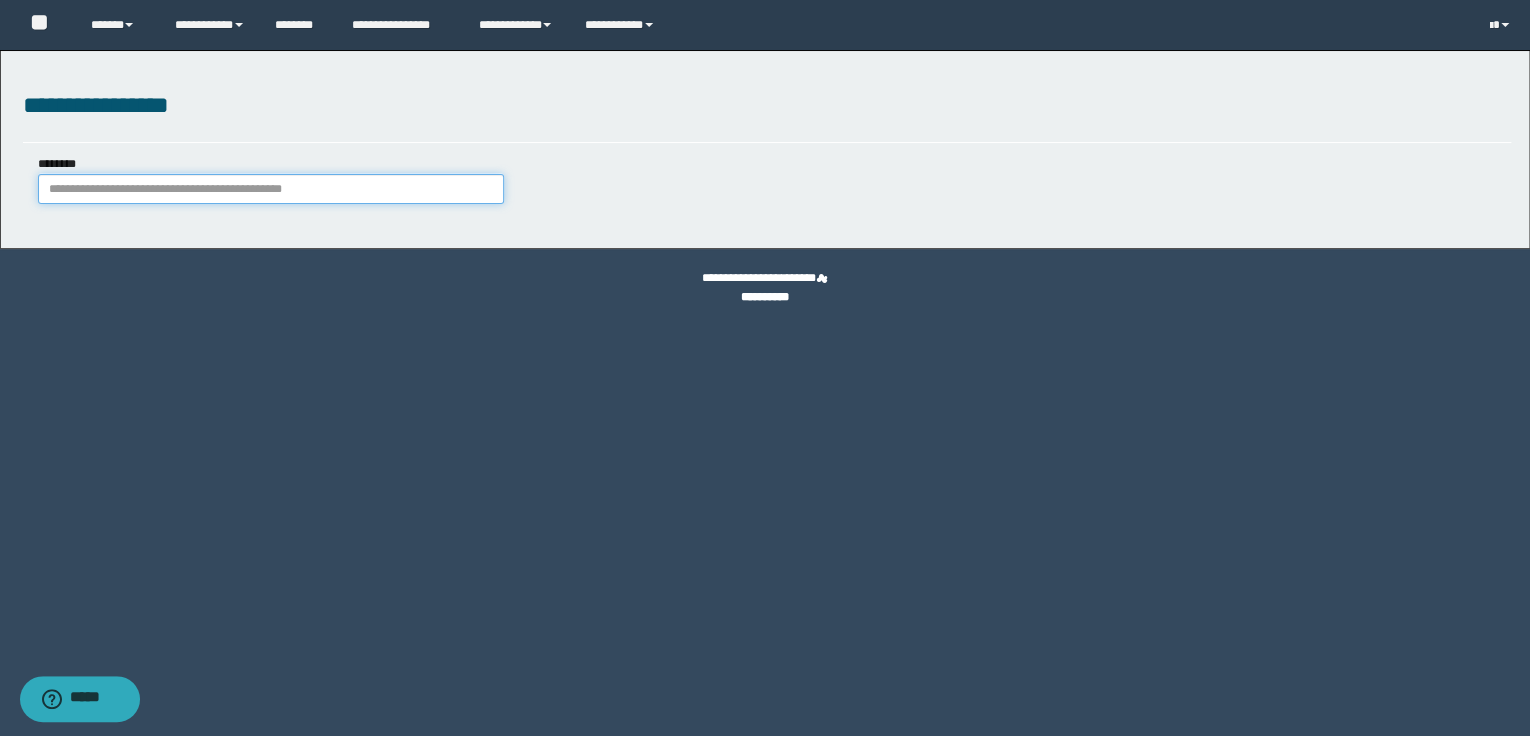 click on "********" at bounding box center (271, 189) 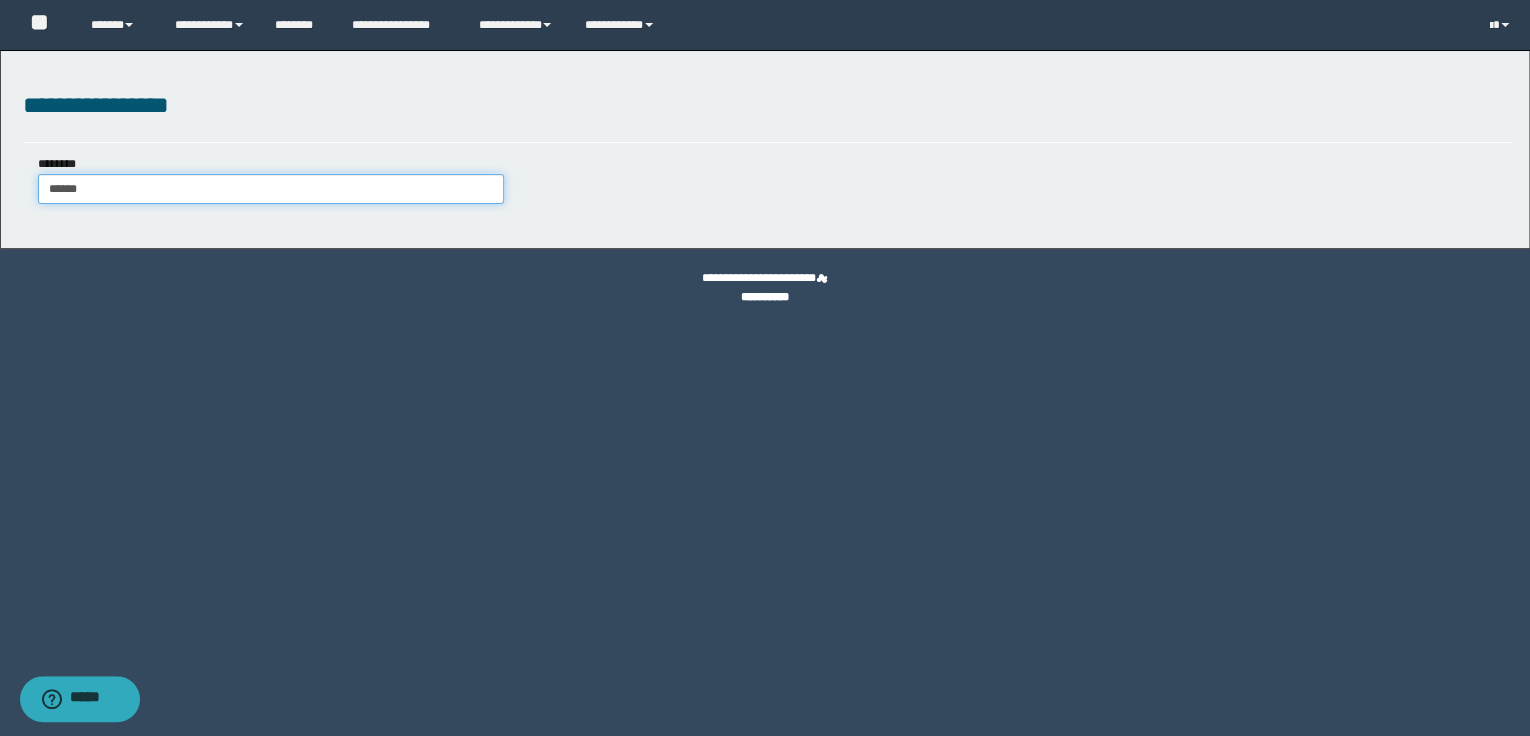type on "******" 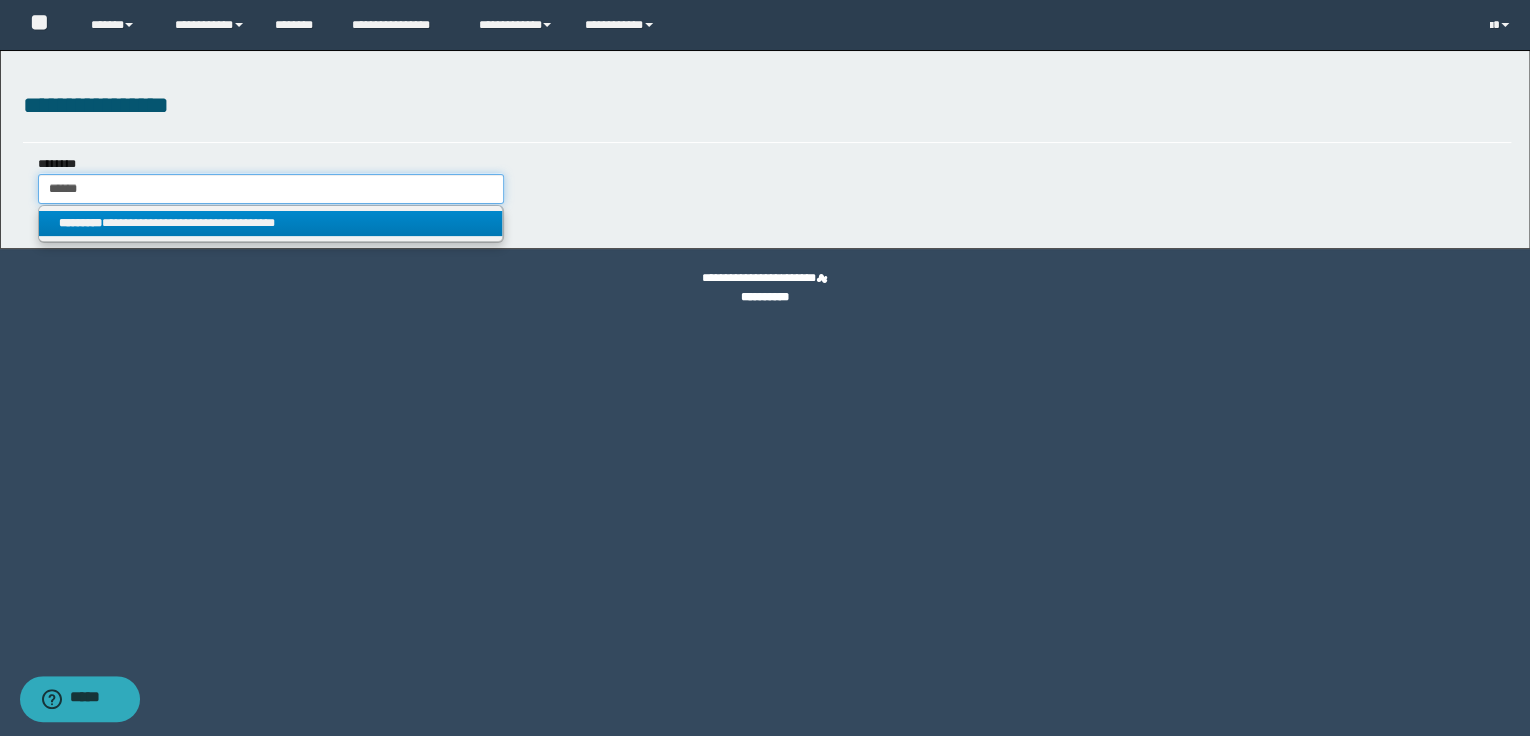 type on "******" 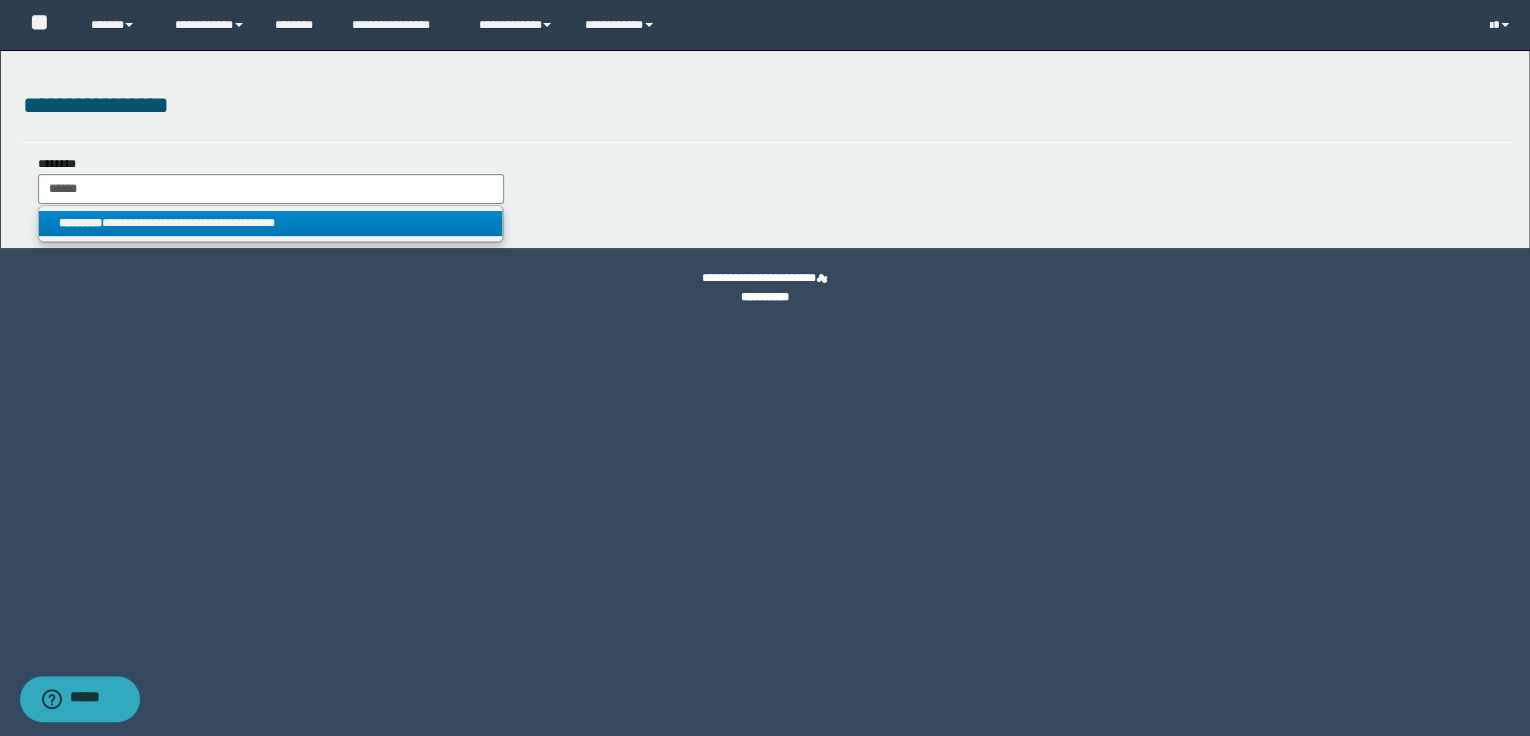 click on "**********" at bounding box center [271, 223] 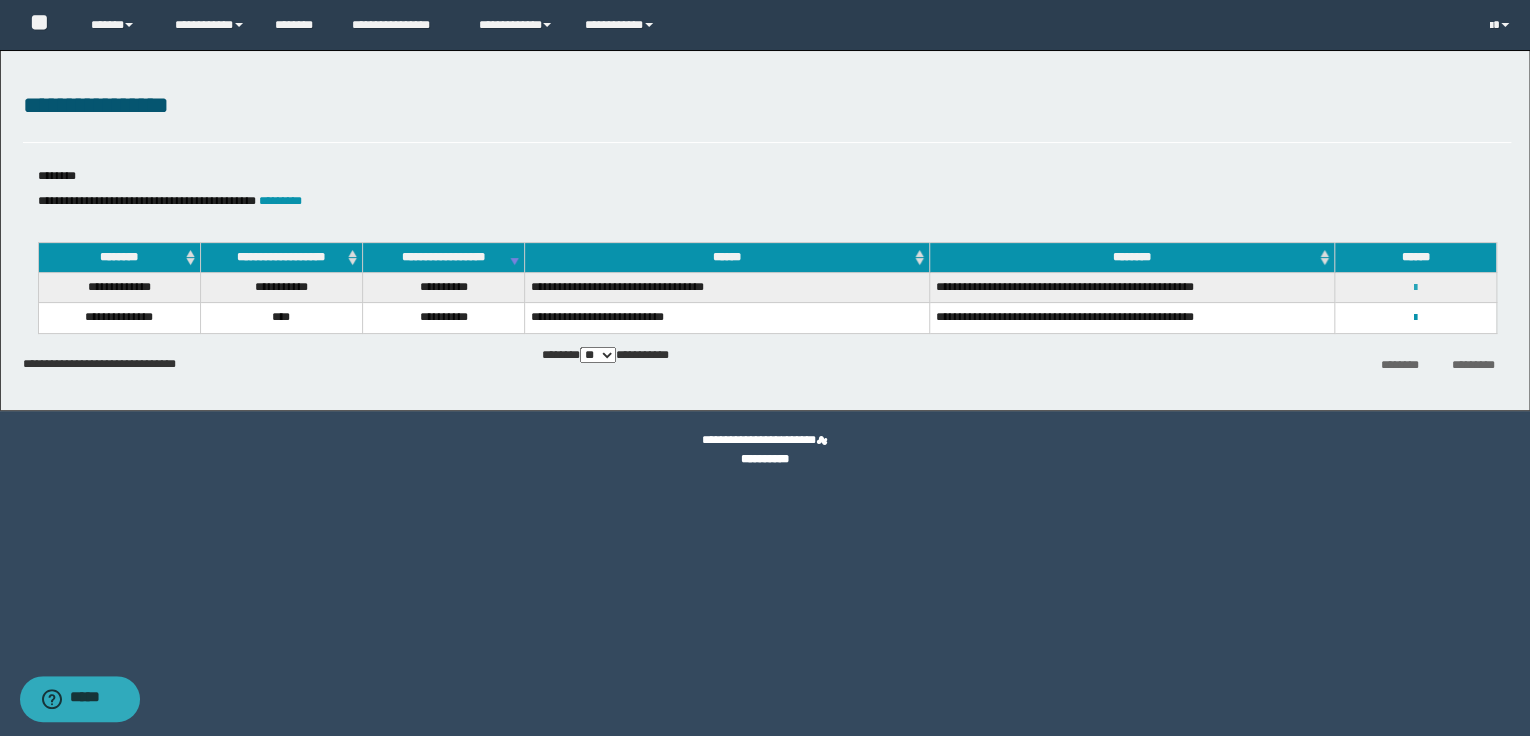 click at bounding box center (1415, 288) 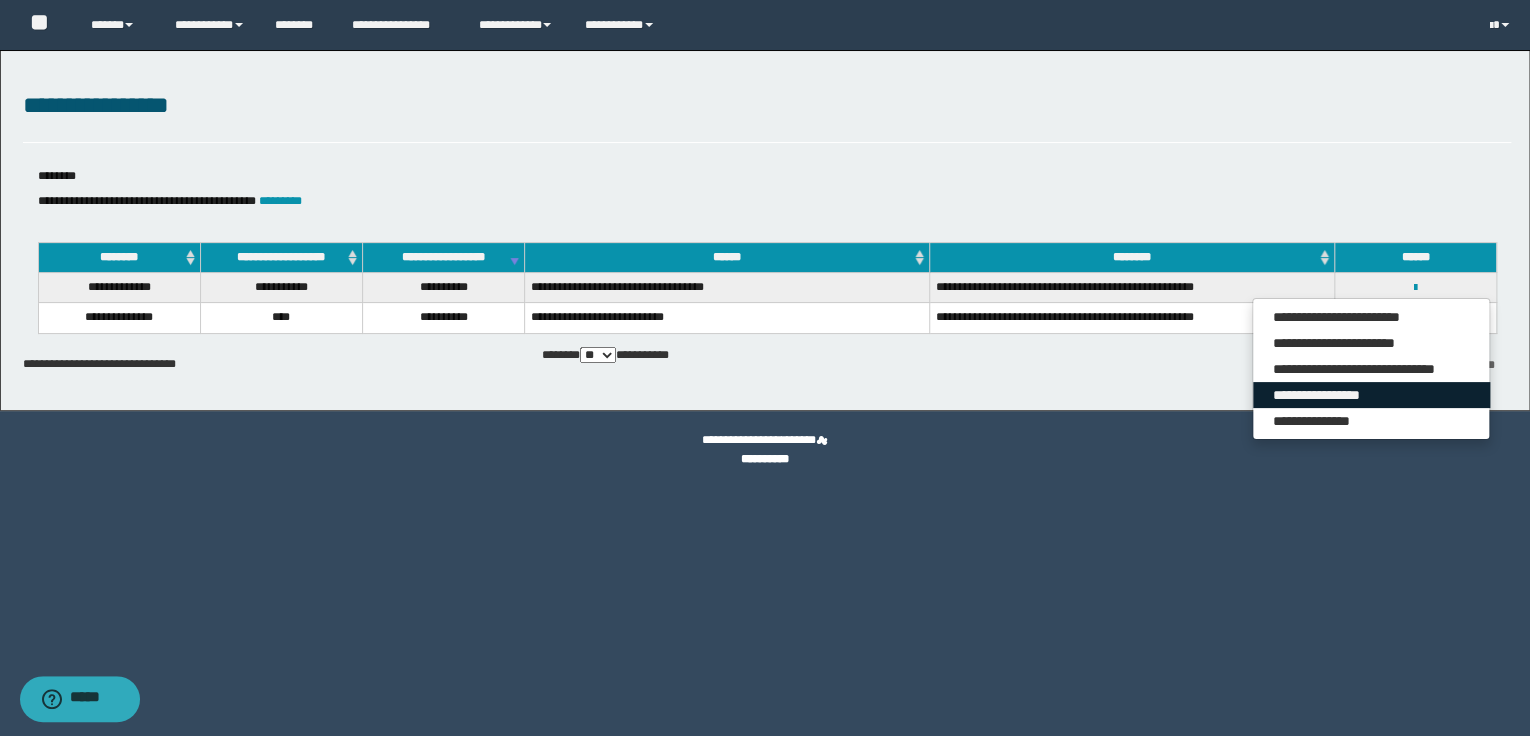 click on "**********" at bounding box center [1371, 395] 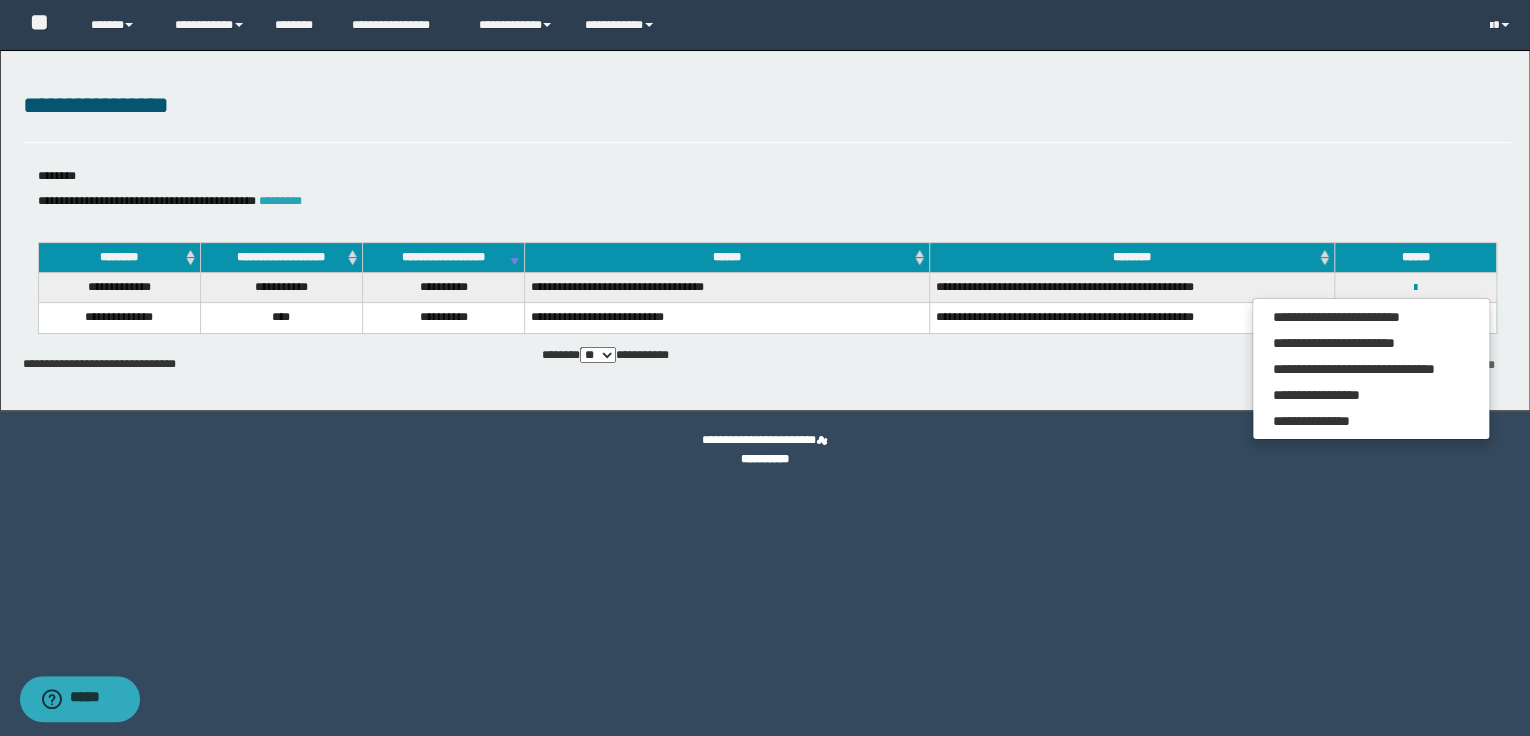 click on "*********" at bounding box center (280, 201) 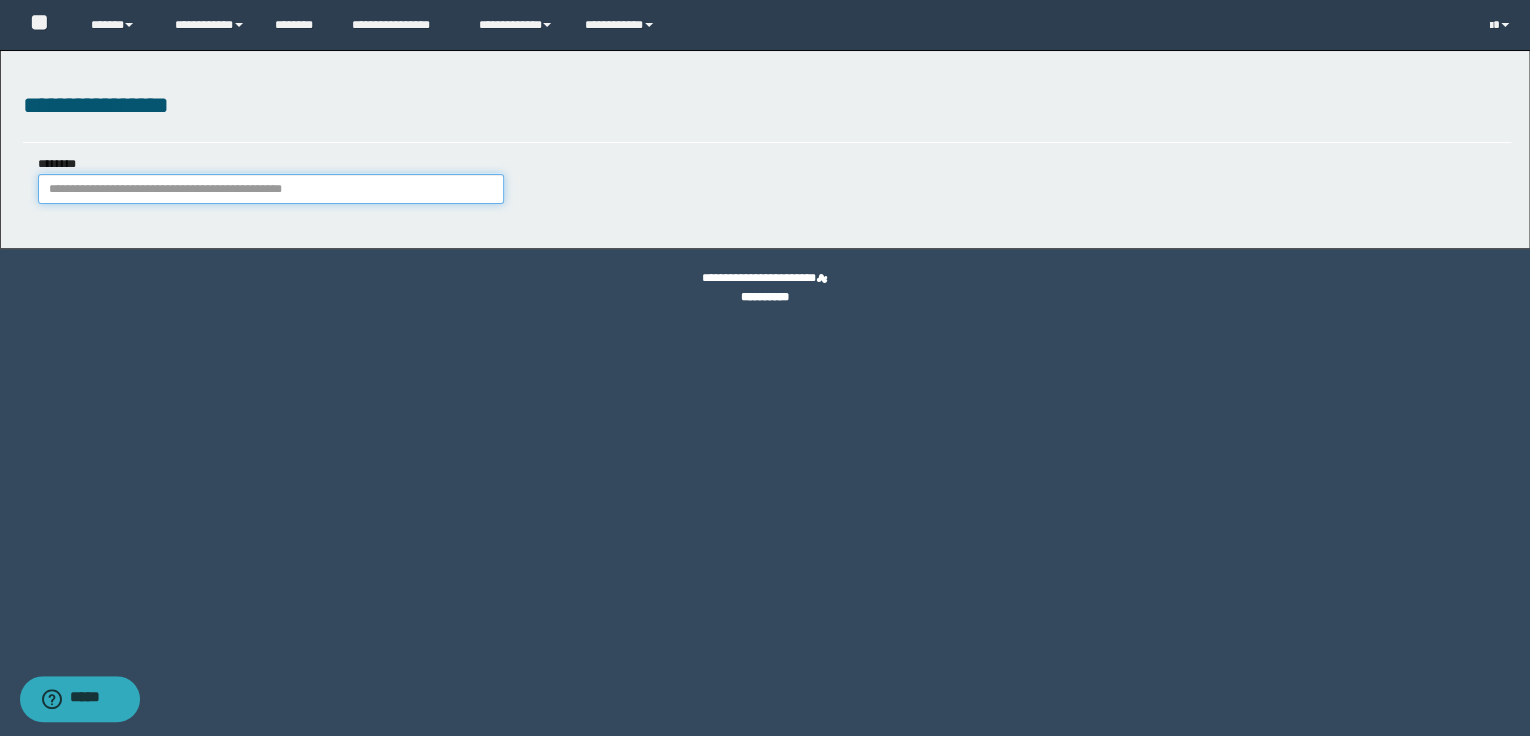 click on "********" at bounding box center [271, 189] 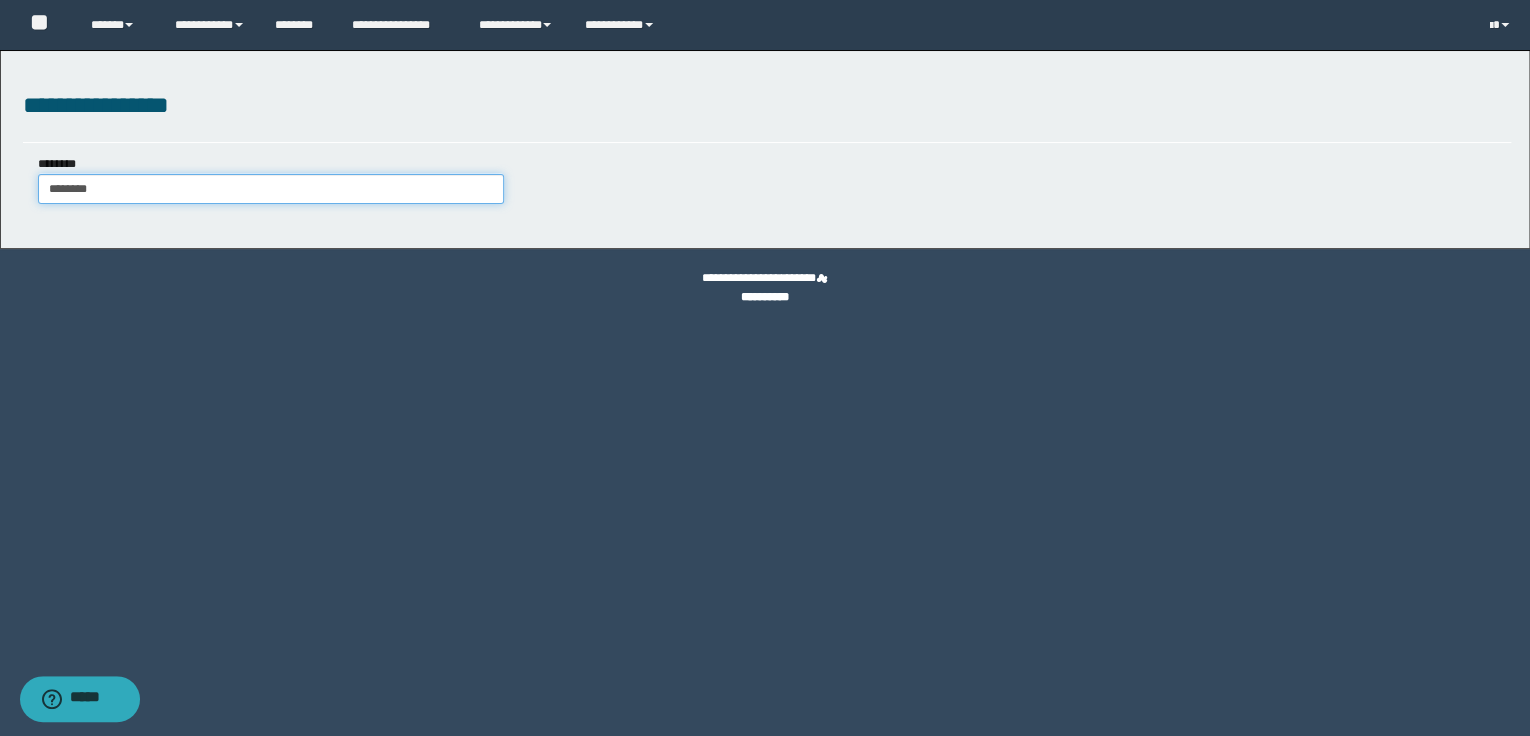 type on "********" 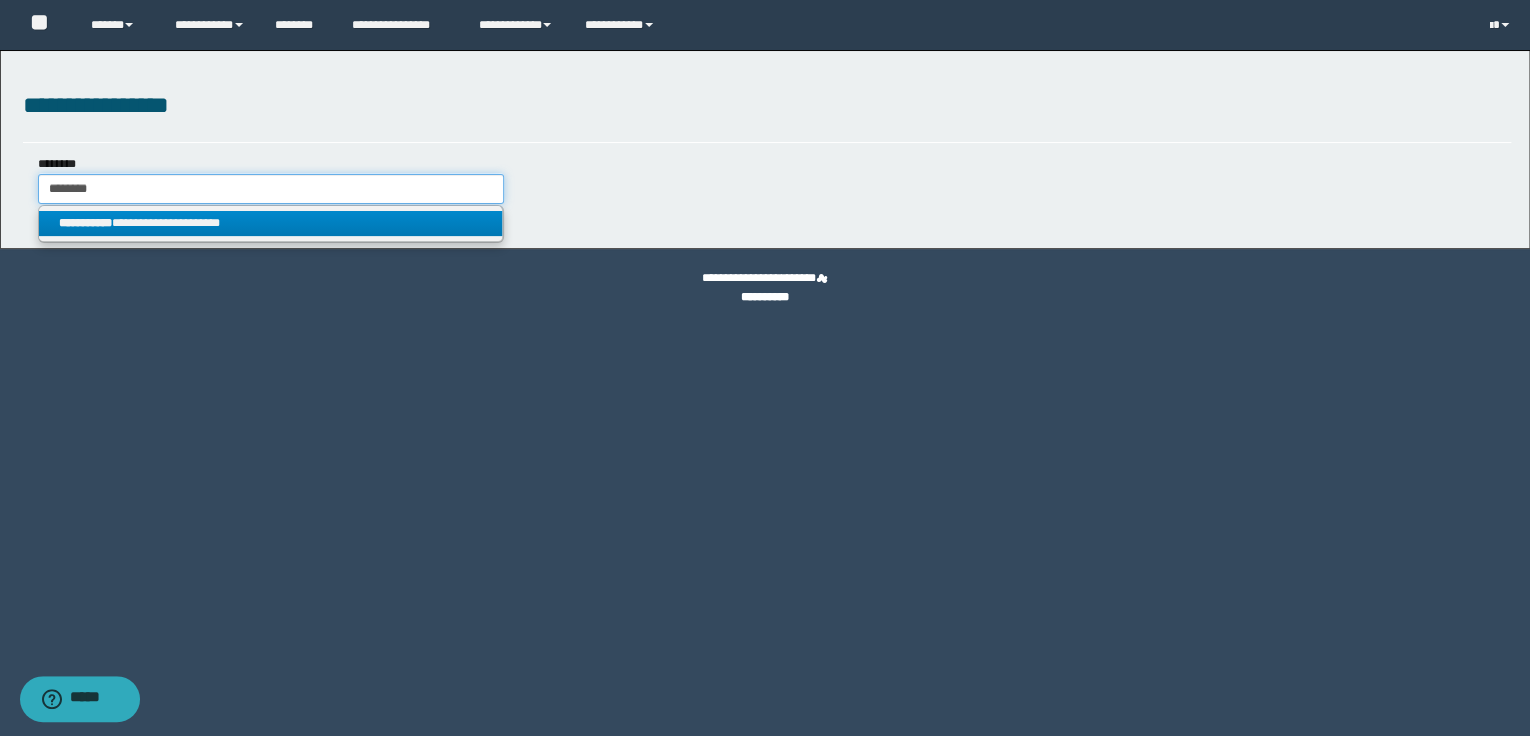 type on "********" 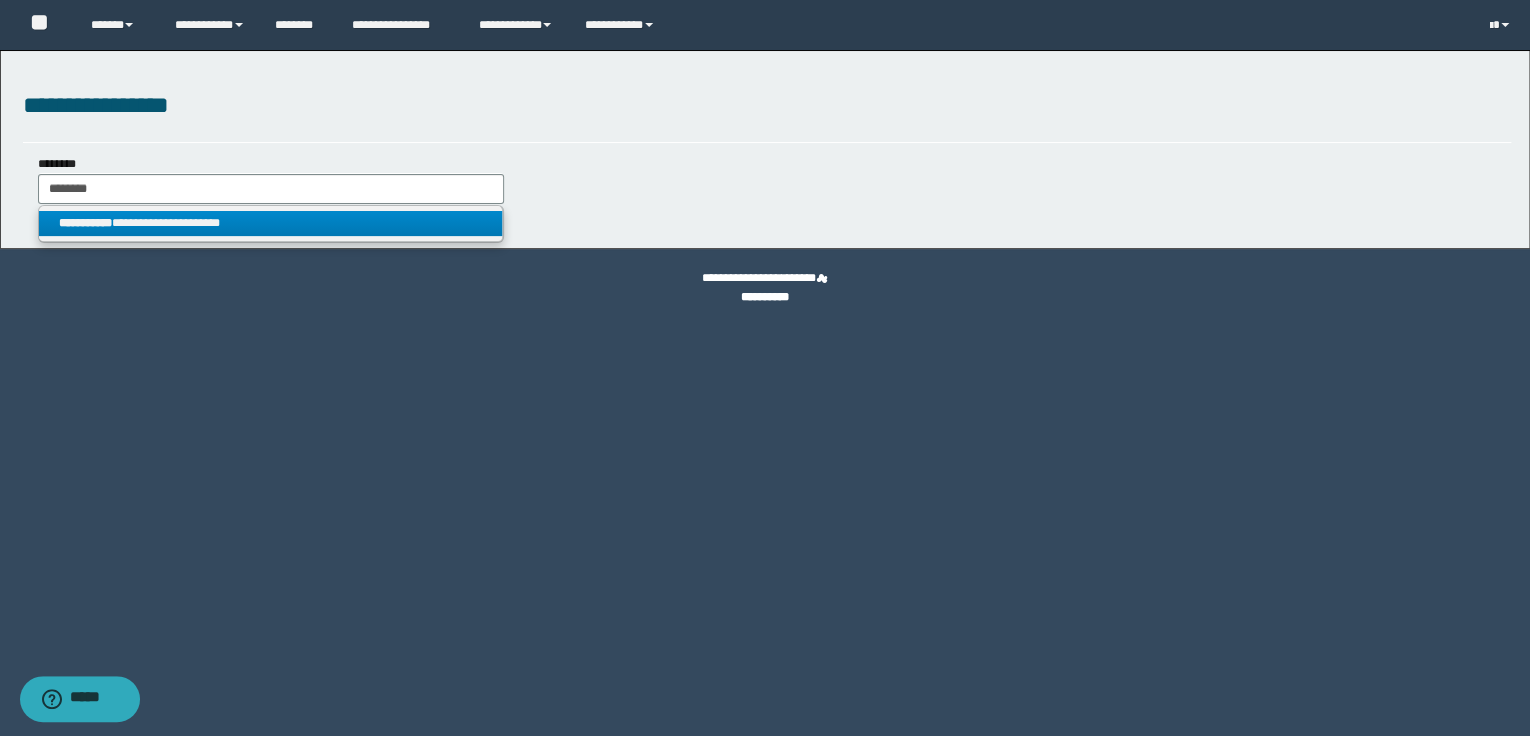 click on "**********" at bounding box center (271, 223) 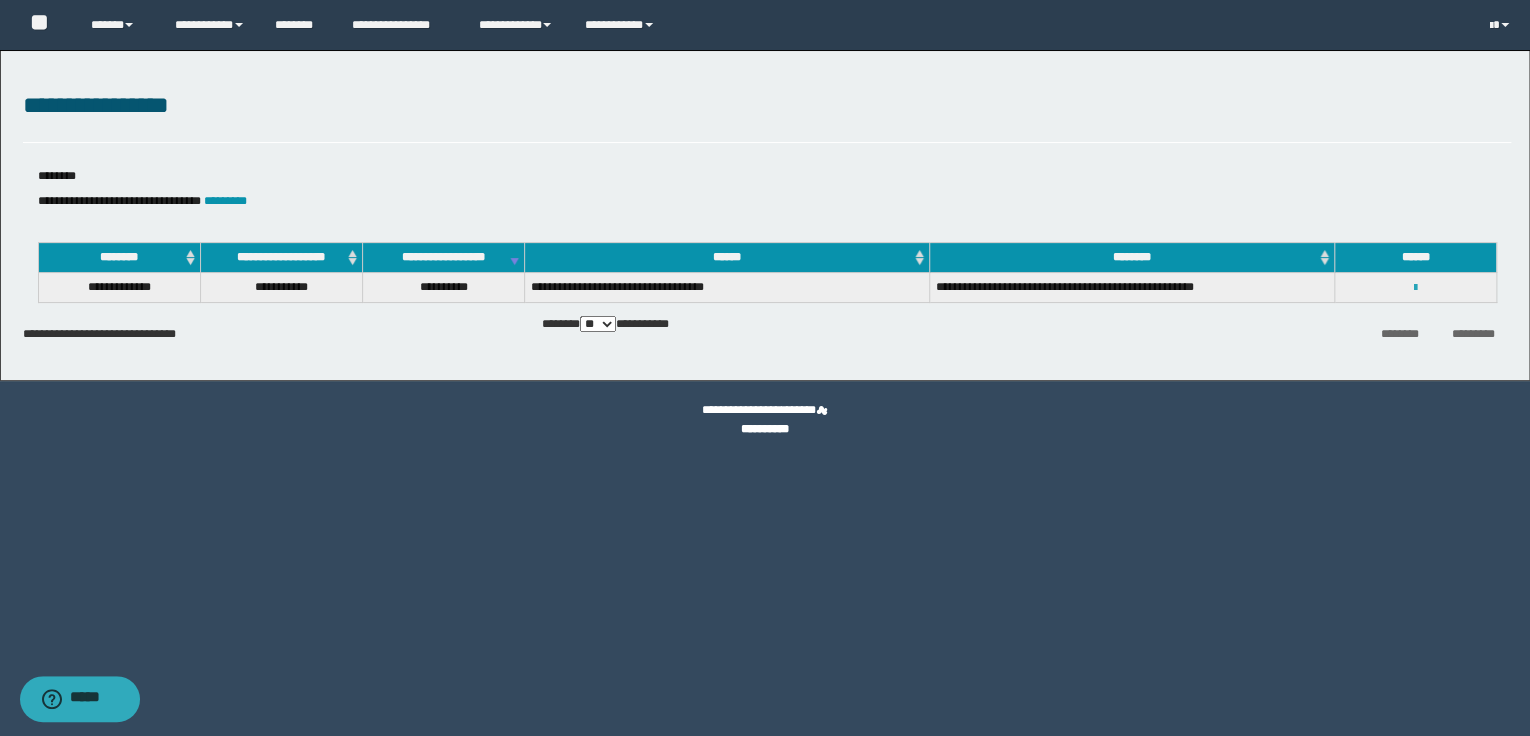 click at bounding box center (1415, 288) 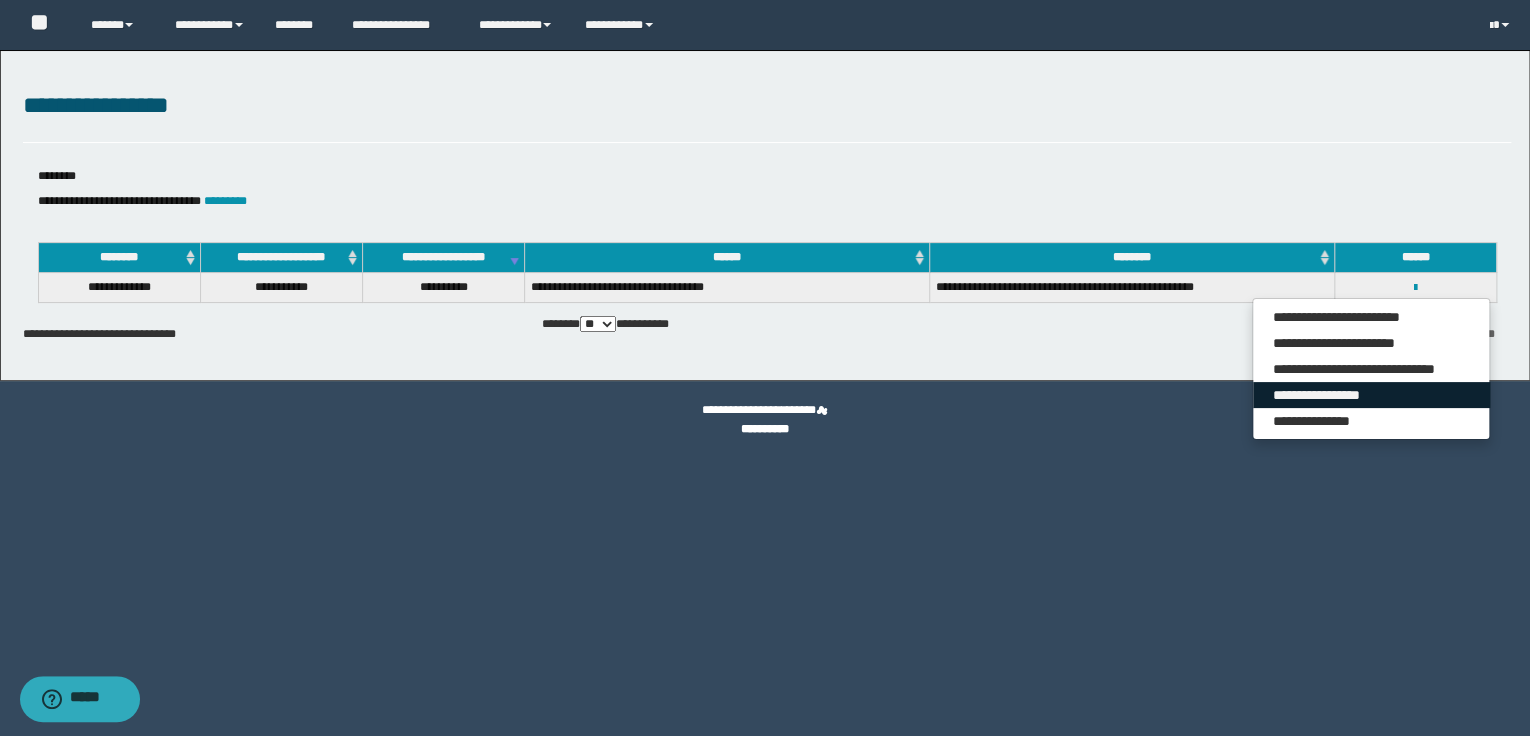 click on "**********" at bounding box center [1371, 395] 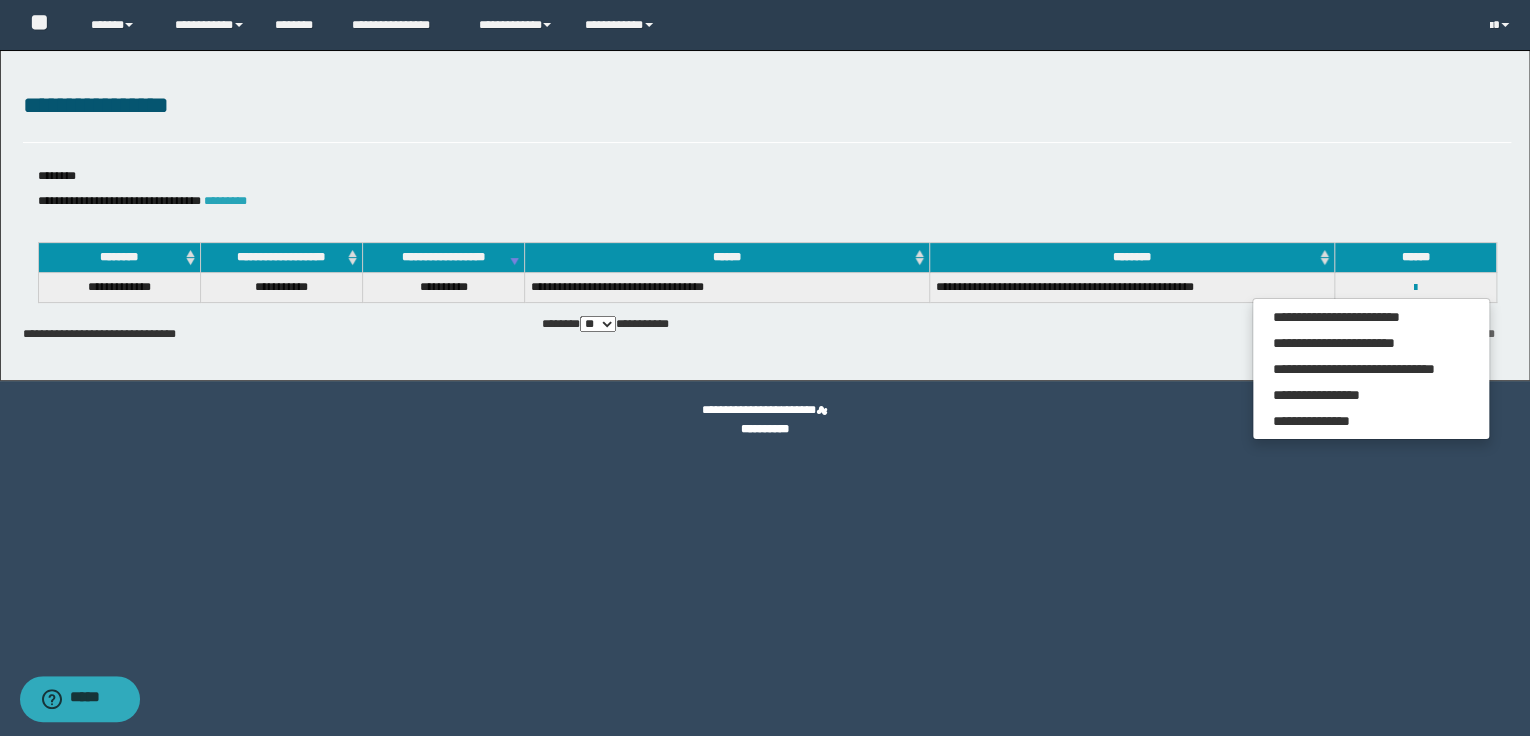 click on "*********" at bounding box center (225, 201) 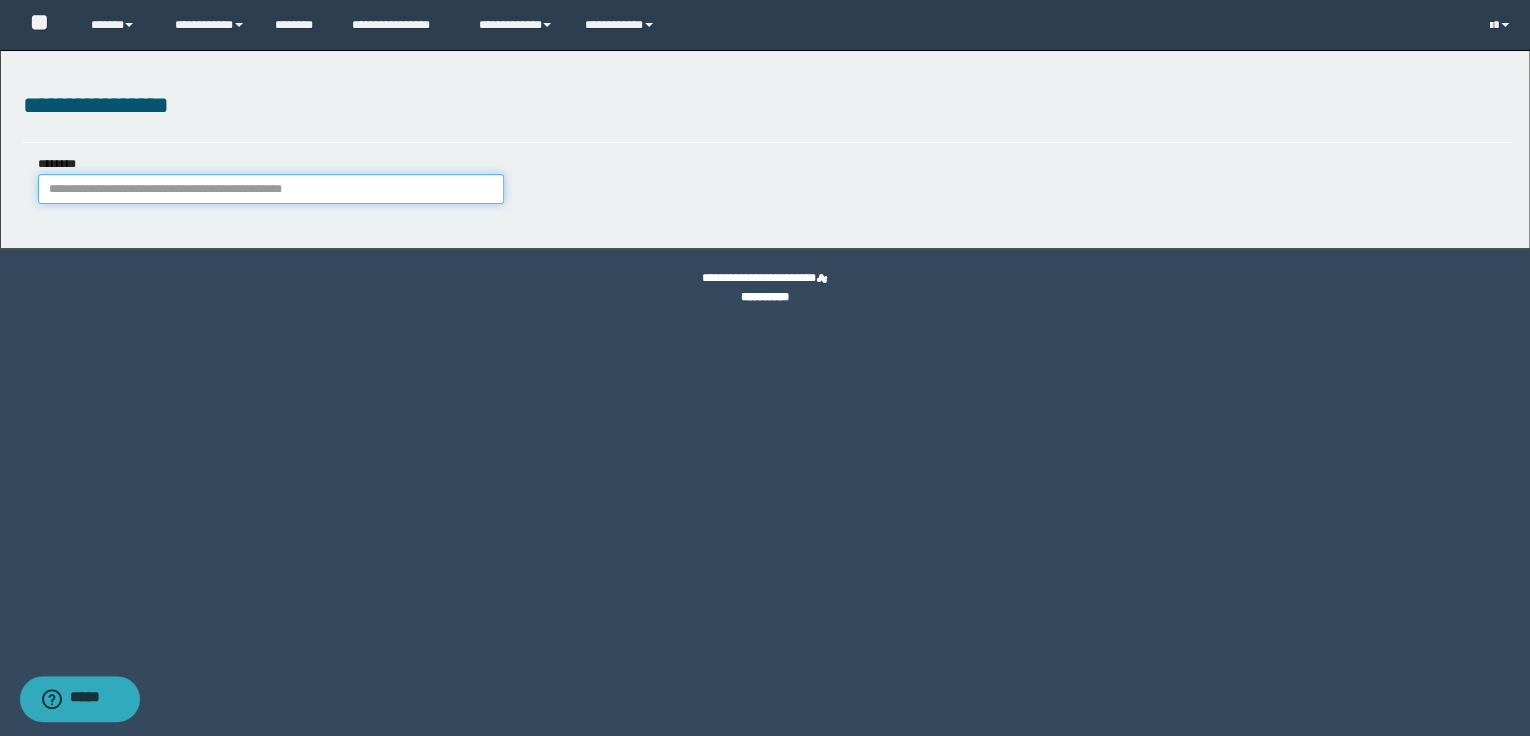 click on "********" at bounding box center [271, 189] 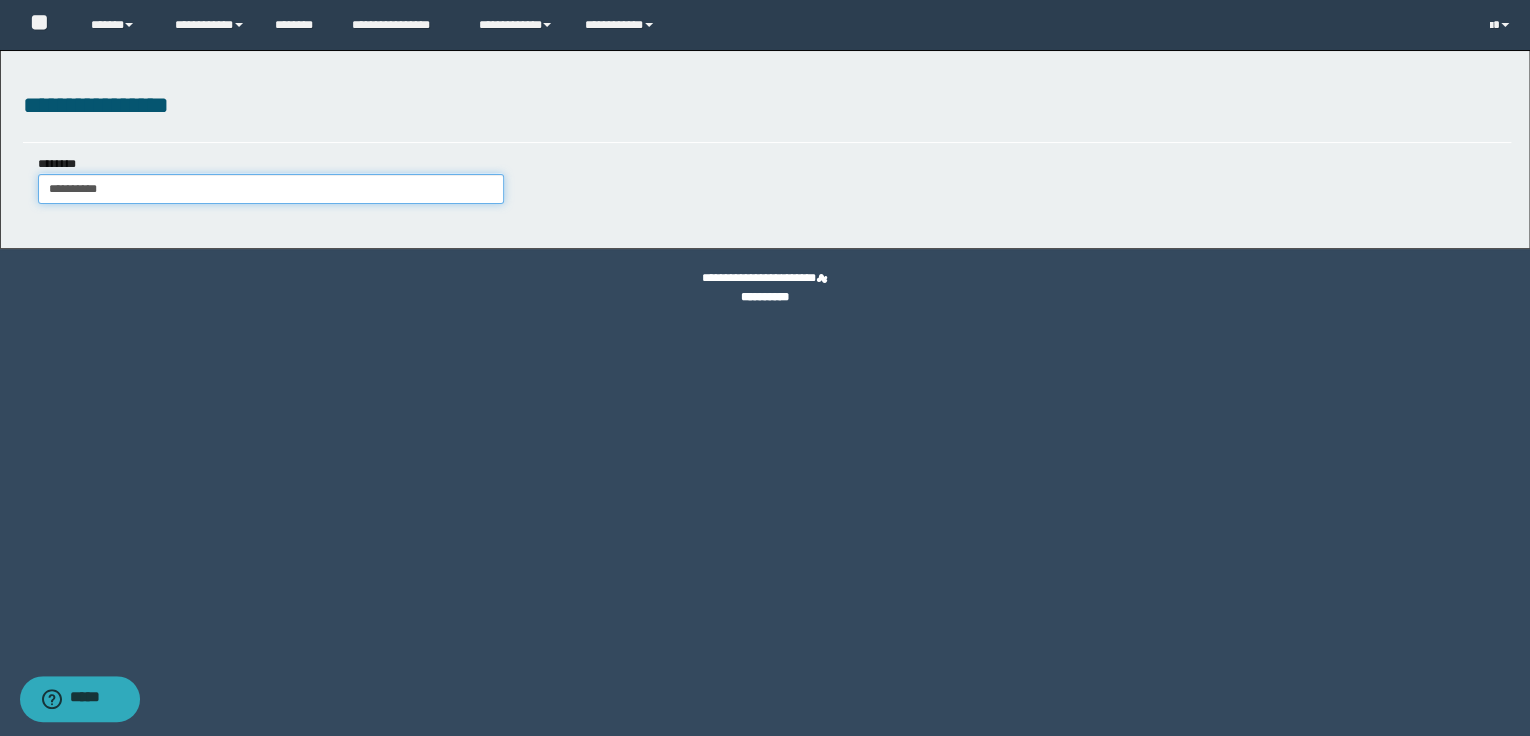 type on "**********" 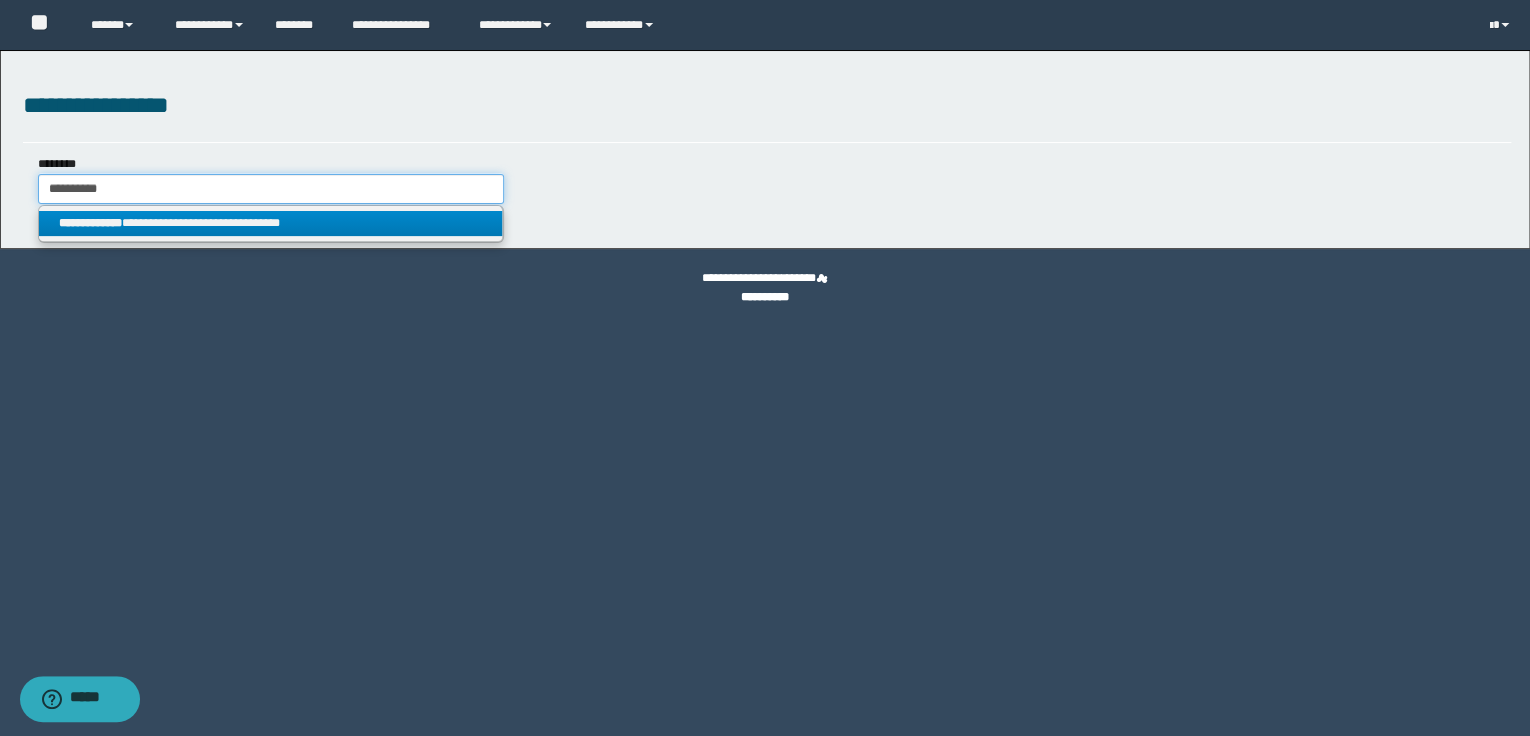 type on "**********" 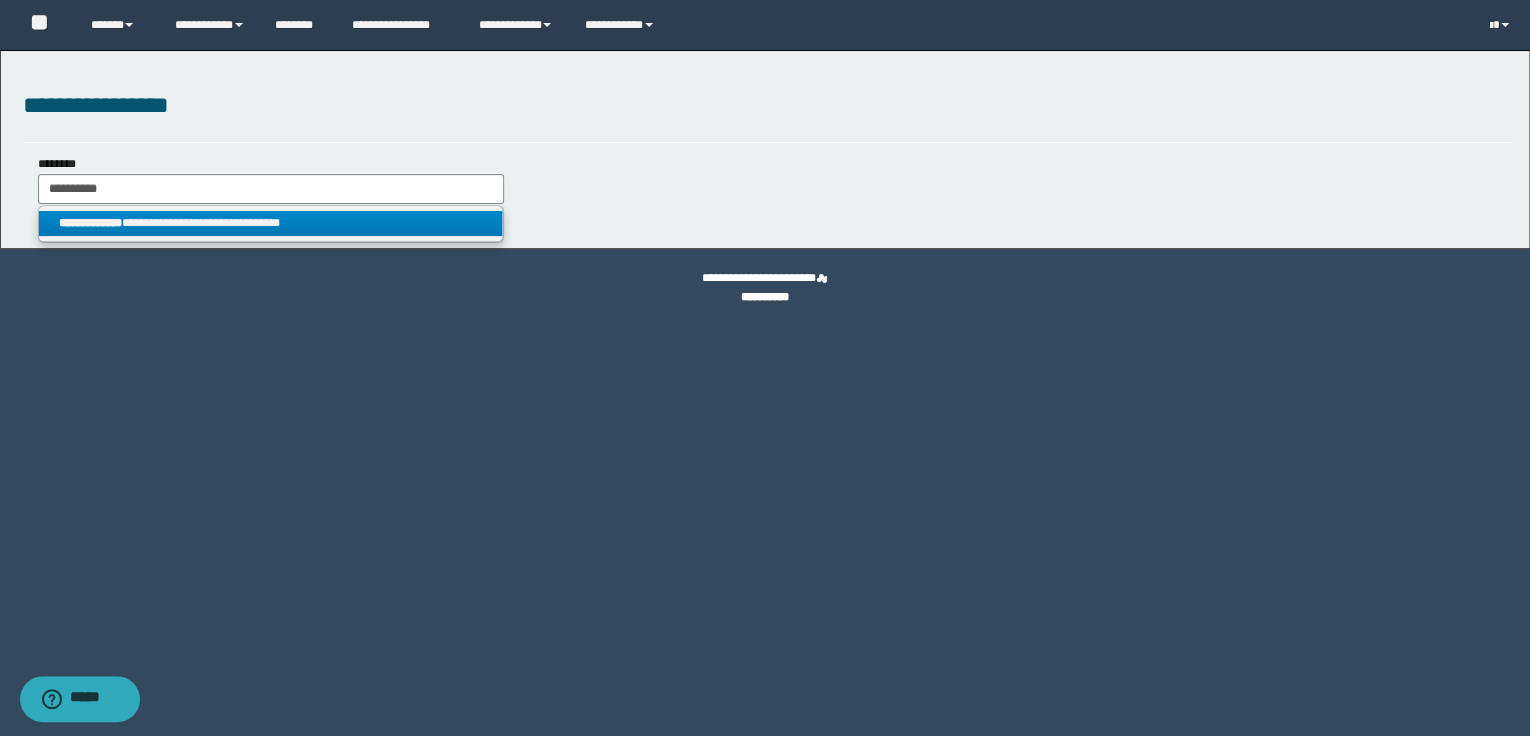click on "**********" at bounding box center (271, 223) 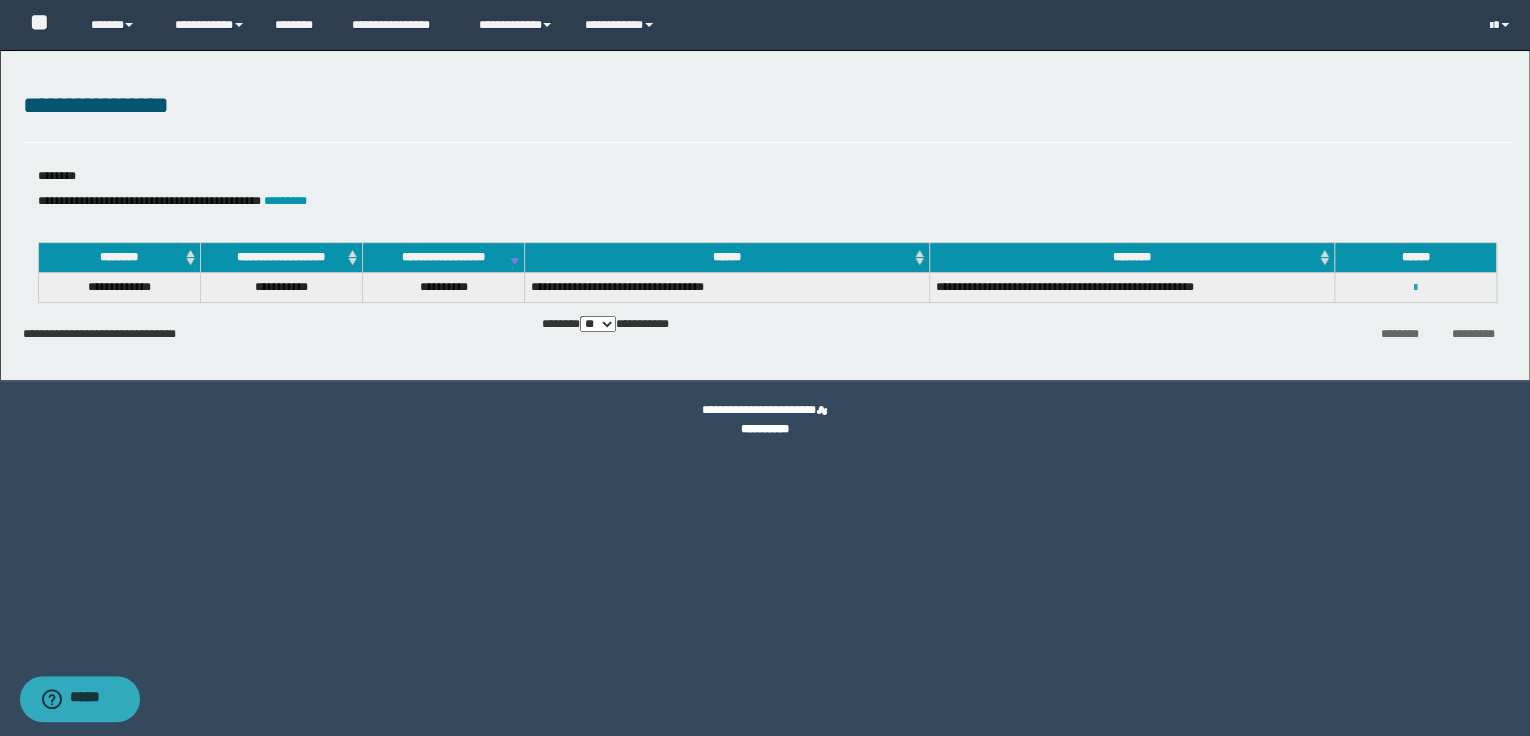 click at bounding box center [1415, 288] 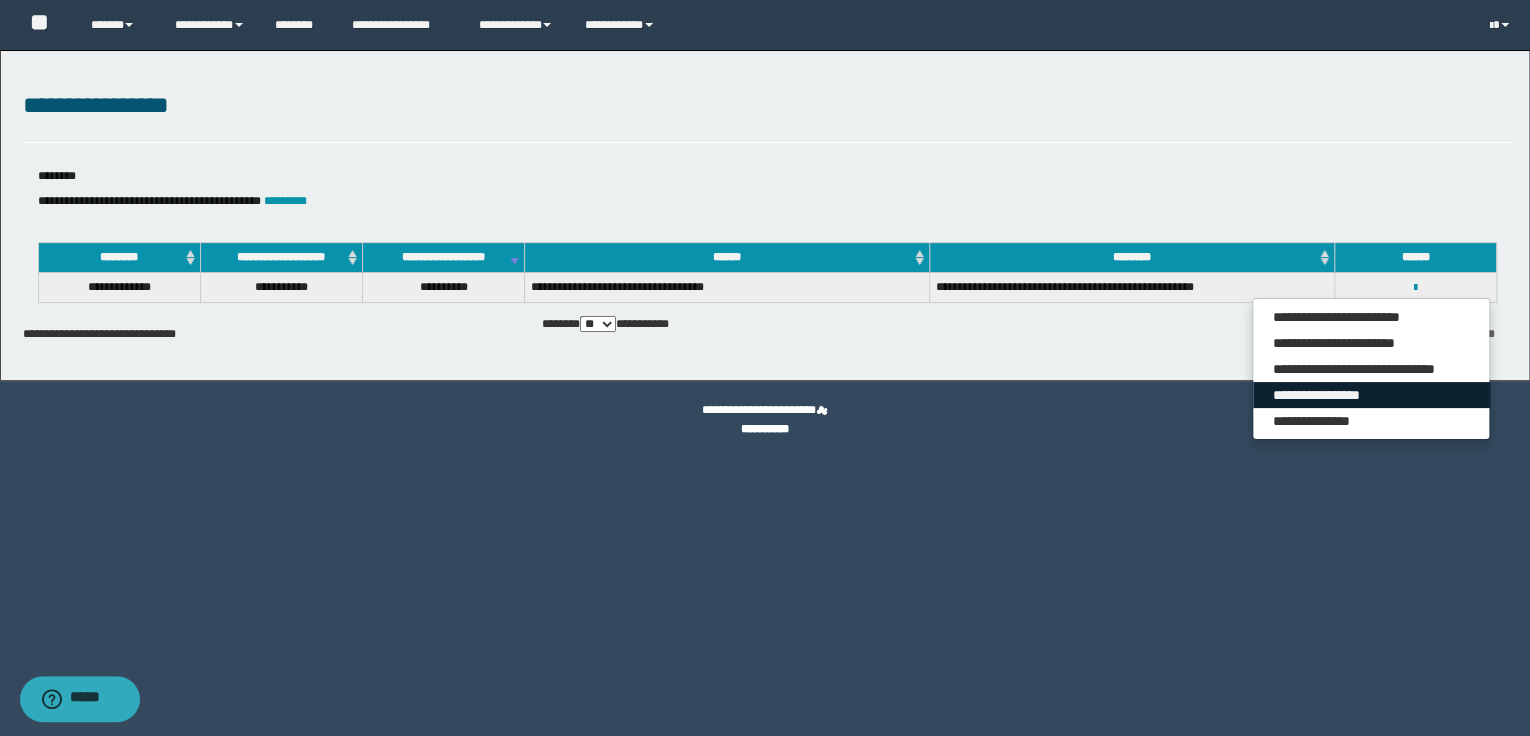 click on "**********" at bounding box center [1371, 395] 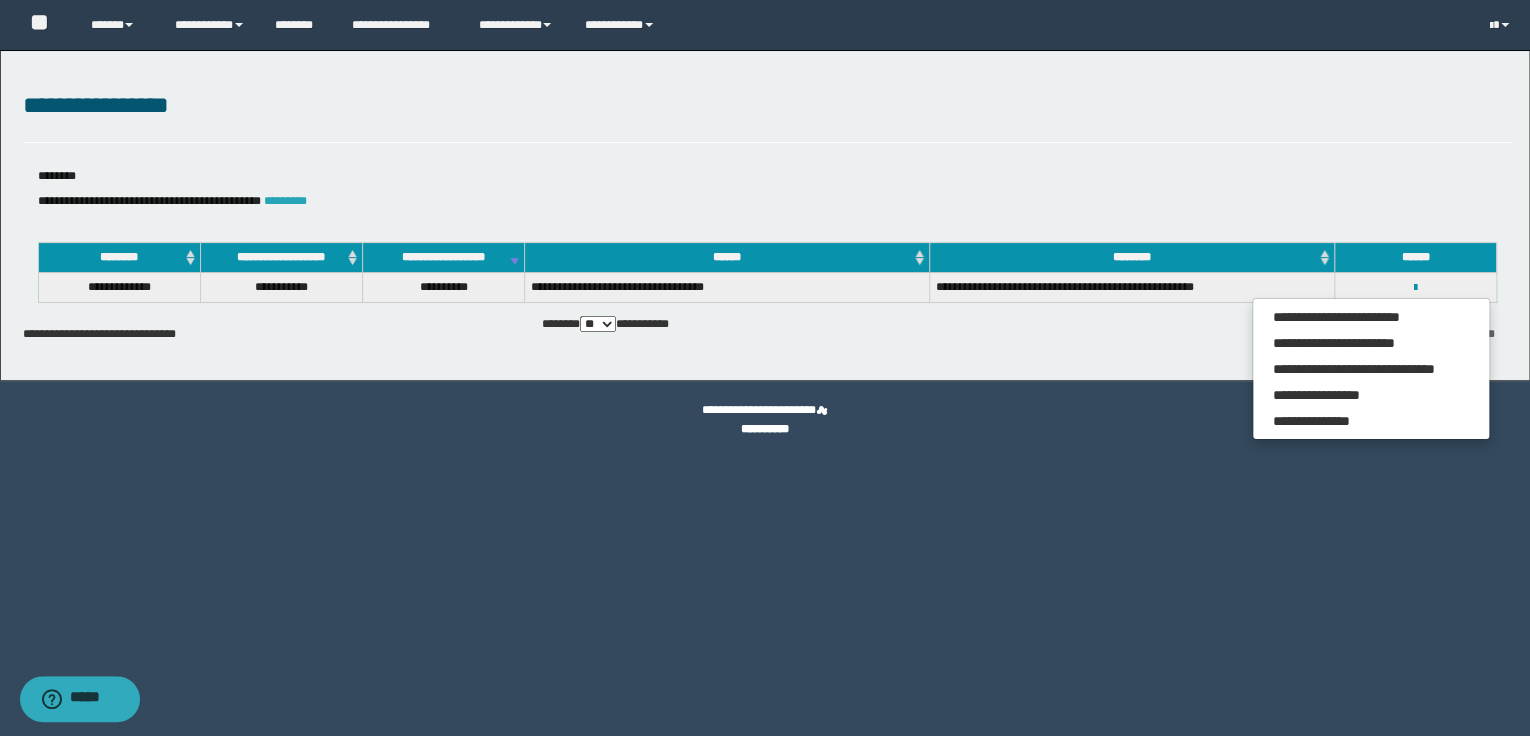 click on "*********" at bounding box center [285, 201] 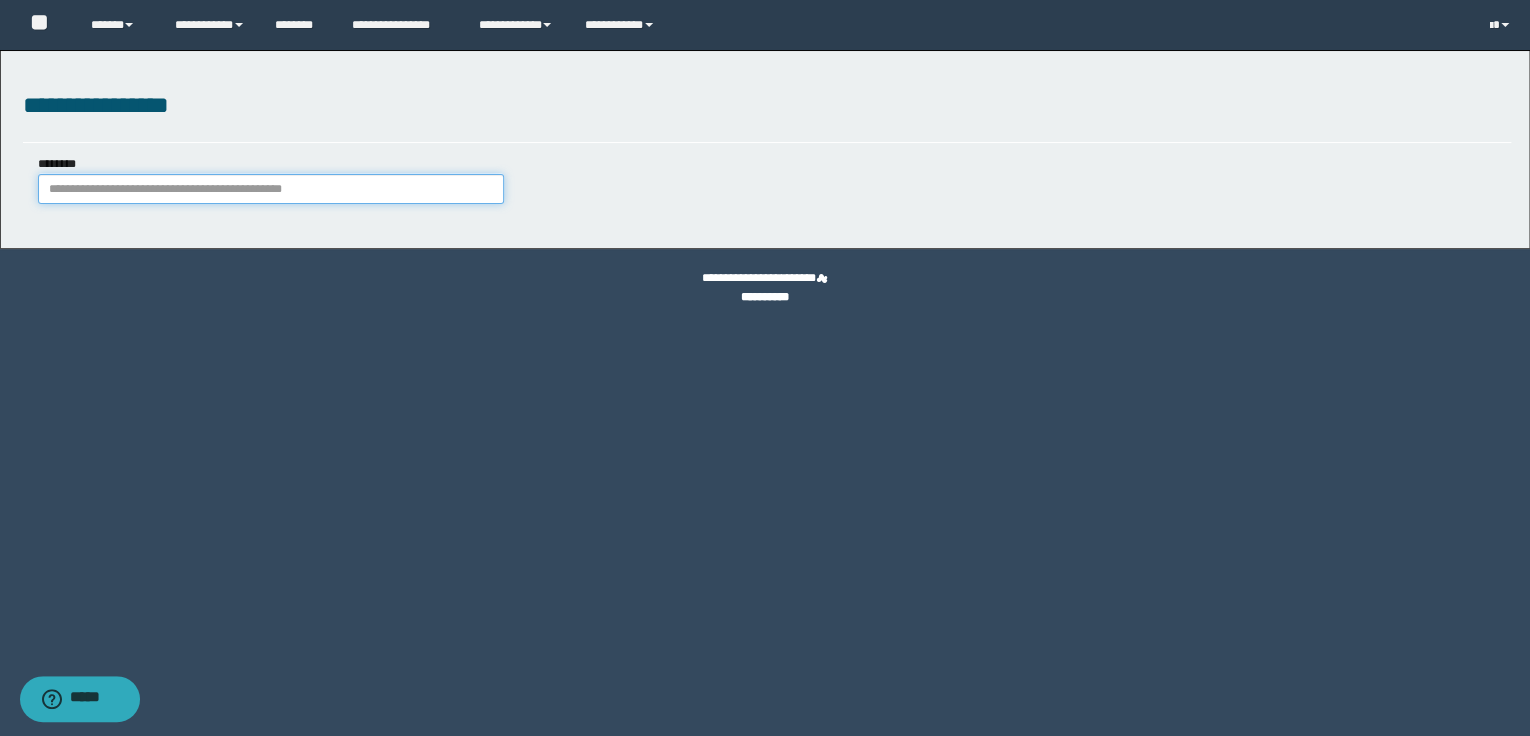 click on "********" at bounding box center (271, 189) 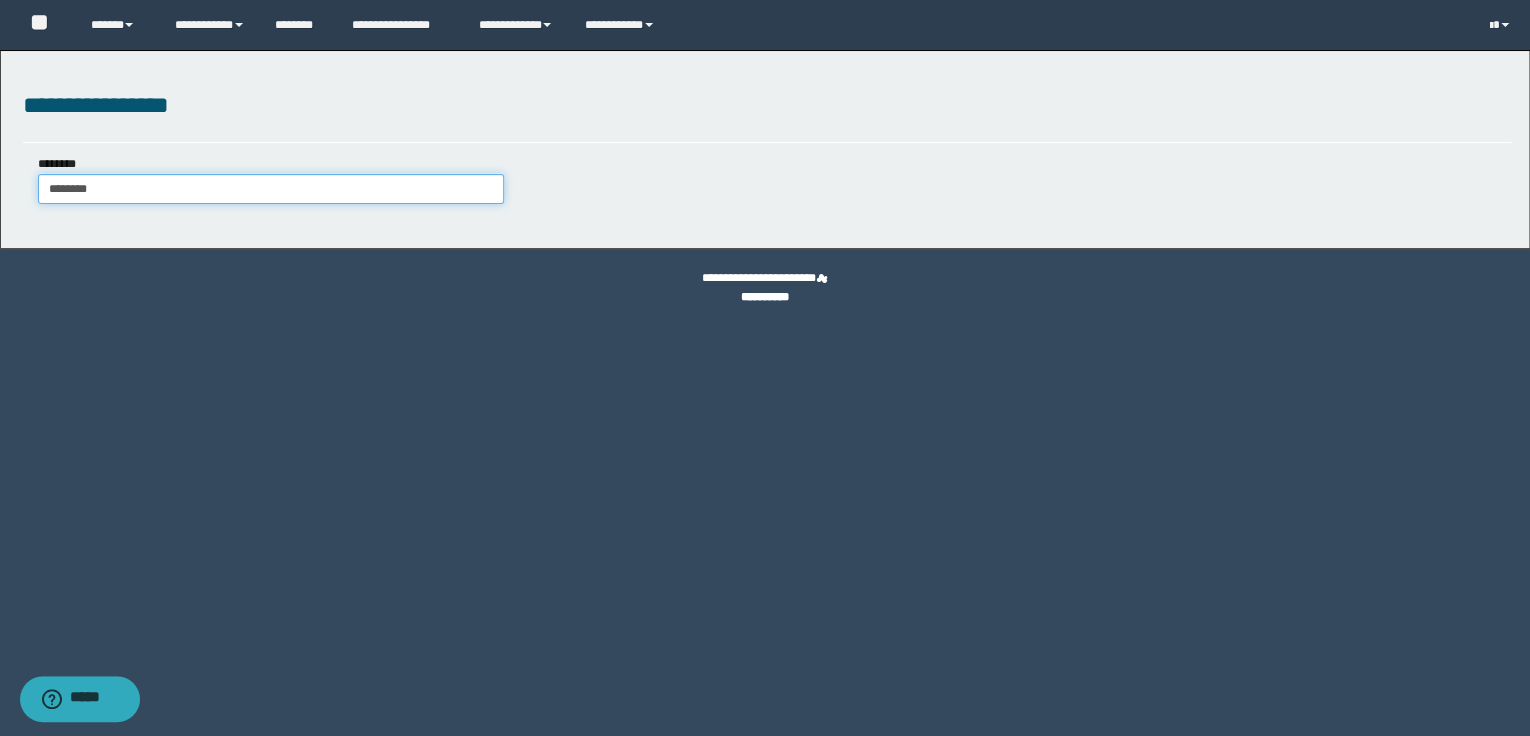 type on "********" 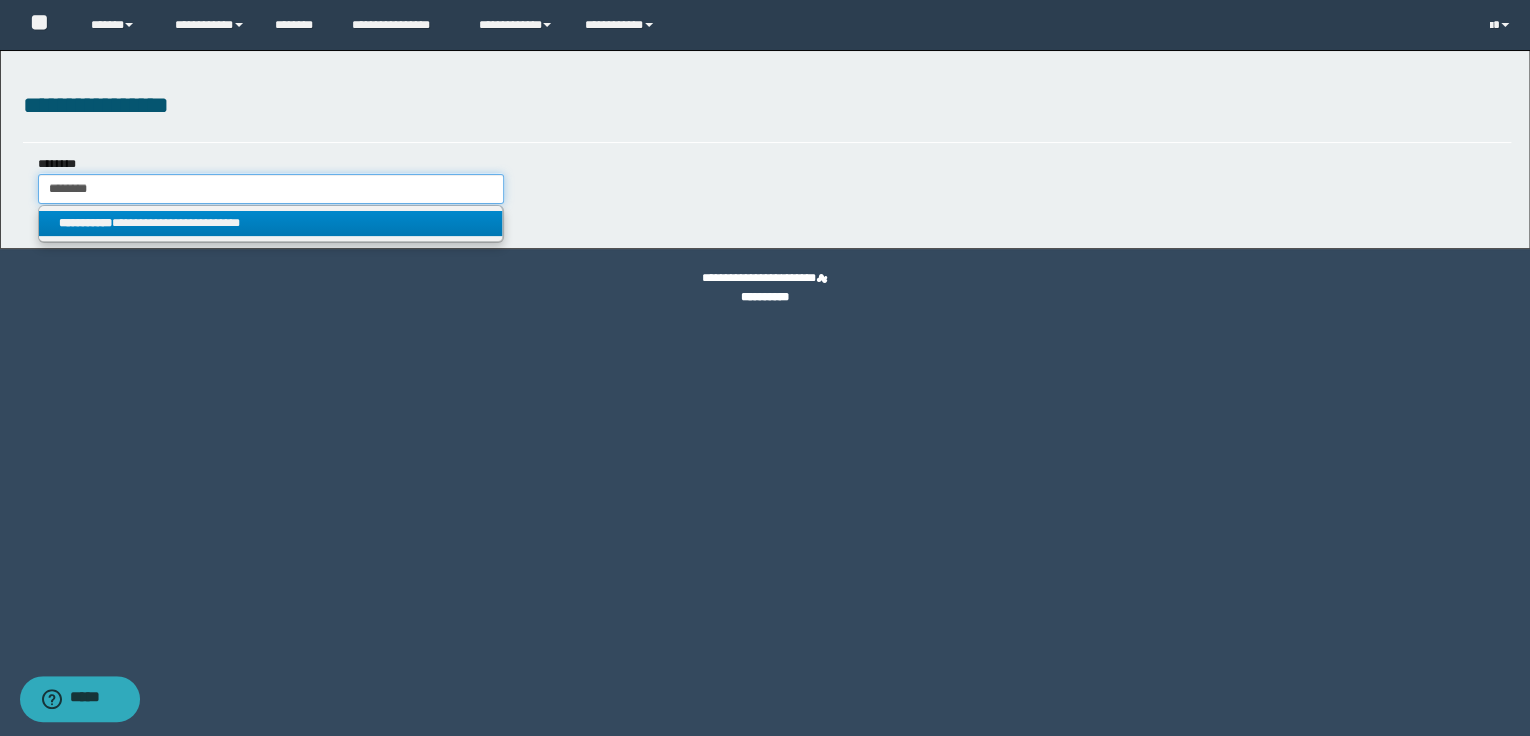 type on "********" 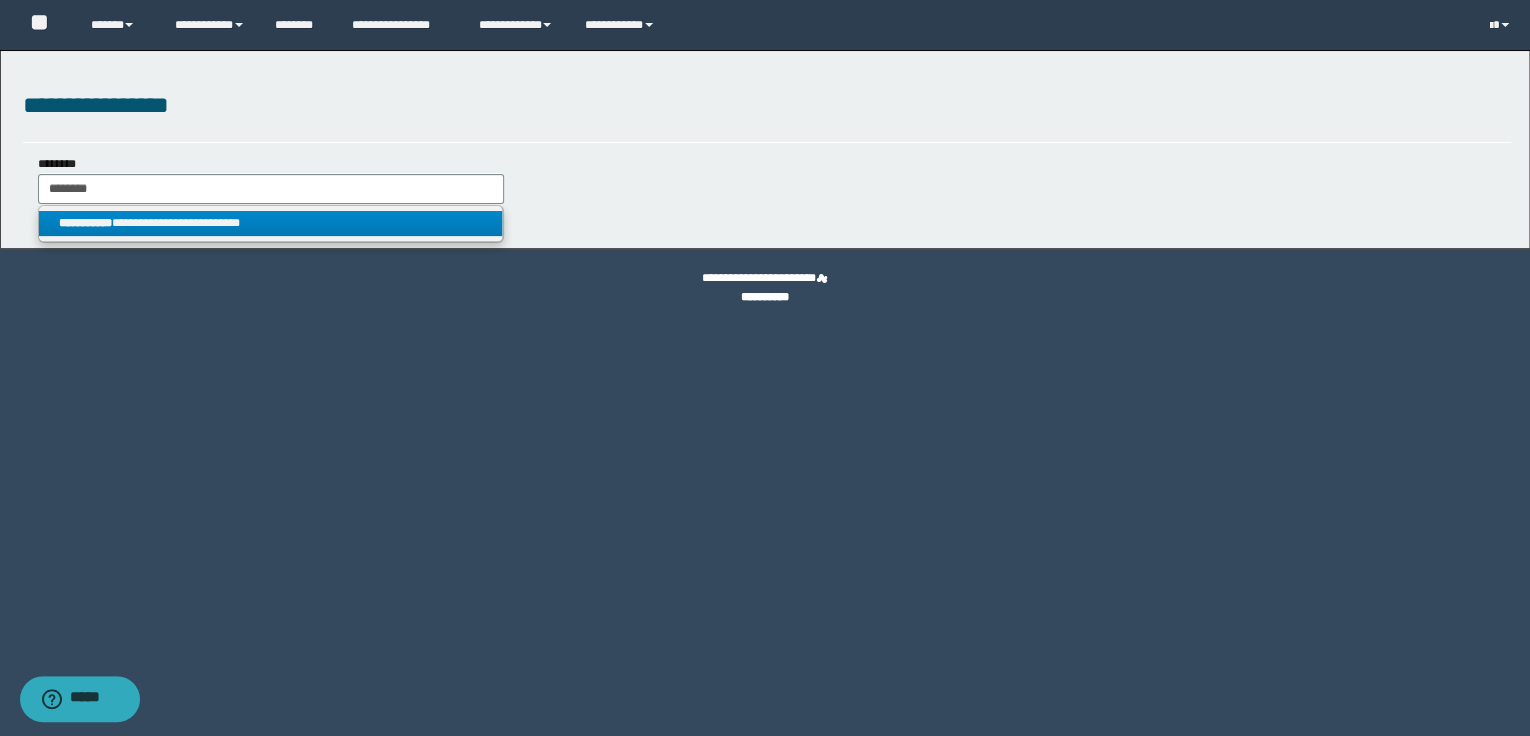 click on "**********" at bounding box center [271, 223] 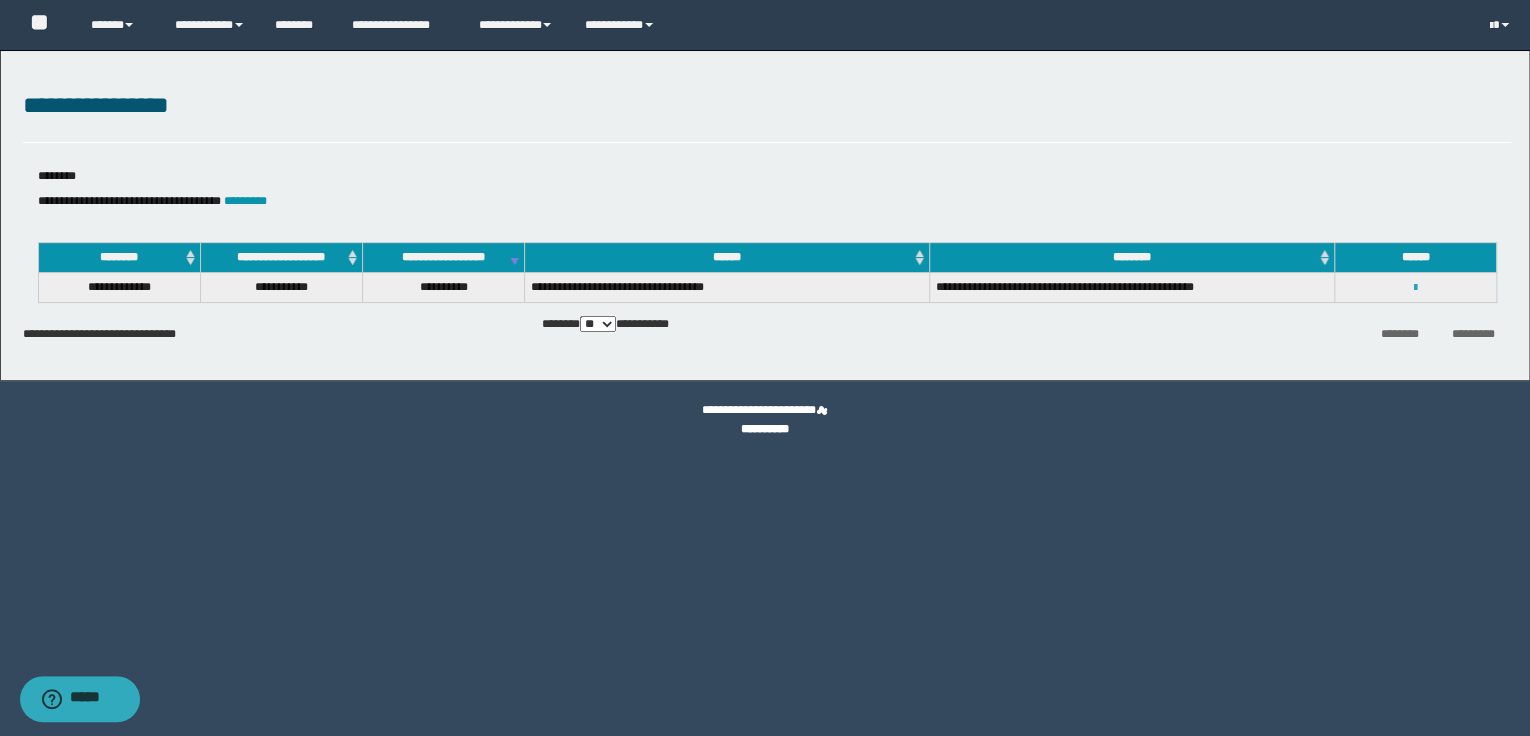 click at bounding box center (1415, 288) 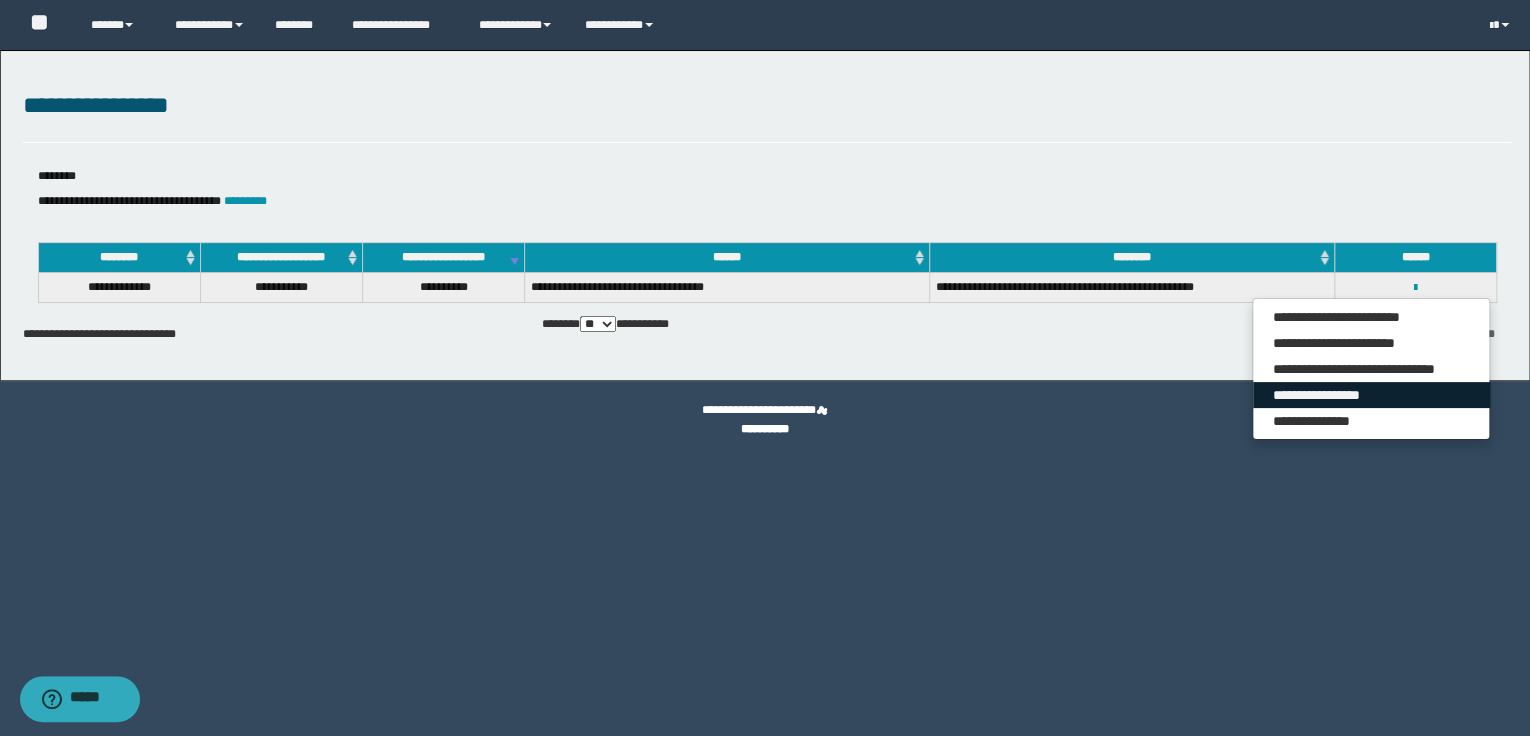 click on "**********" at bounding box center (1371, 395) 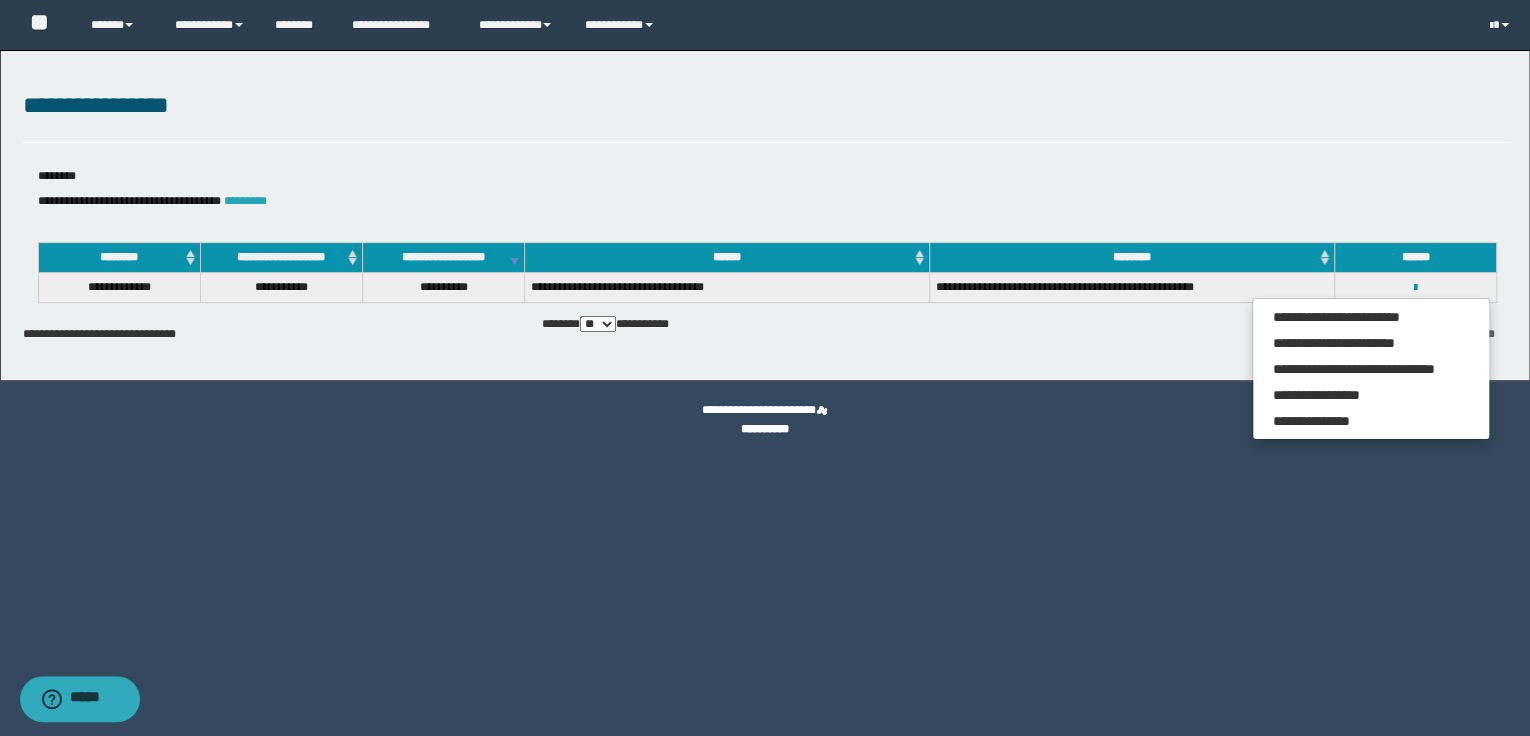 click on "*********" at bounding box center [245, 201] 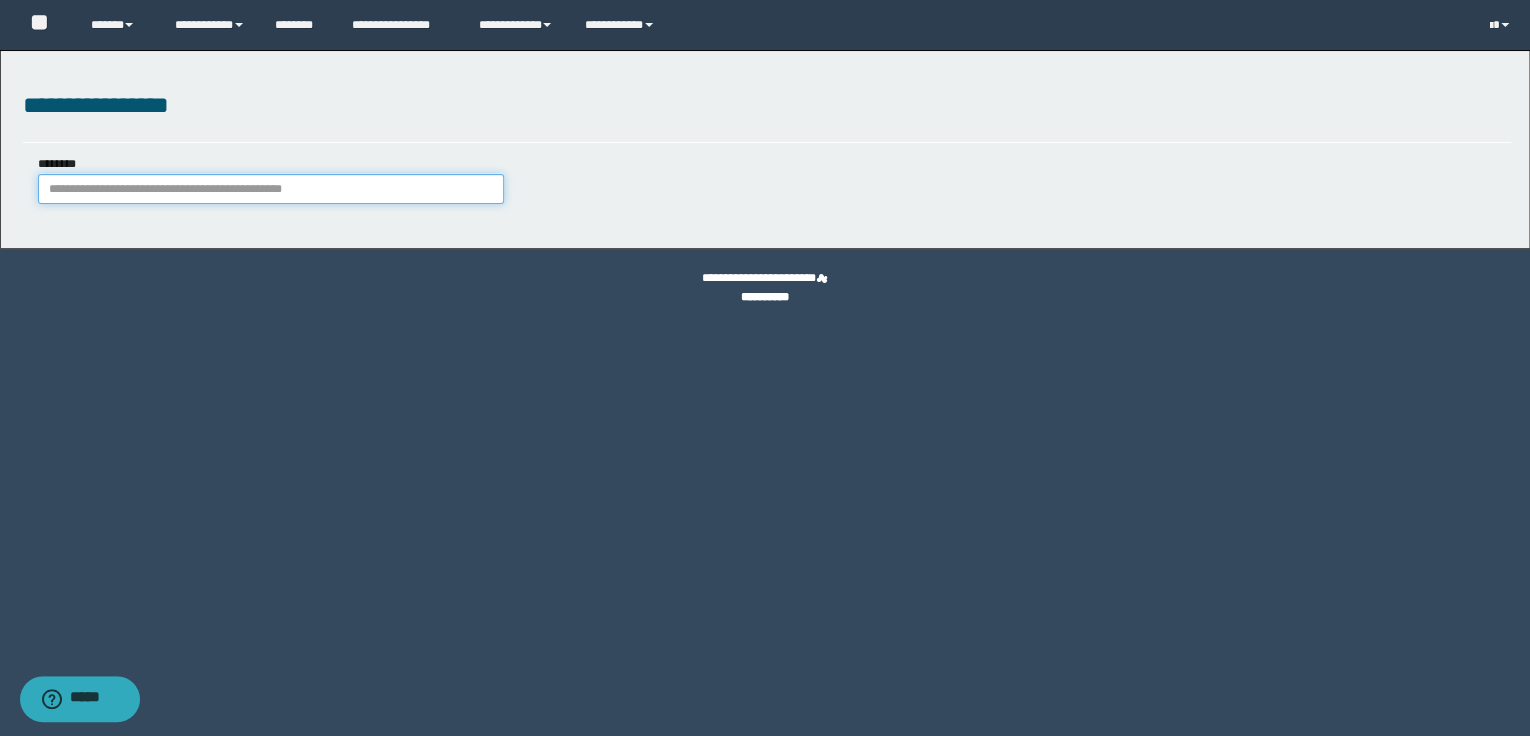 click on "********" at bounding box center [271, 189] 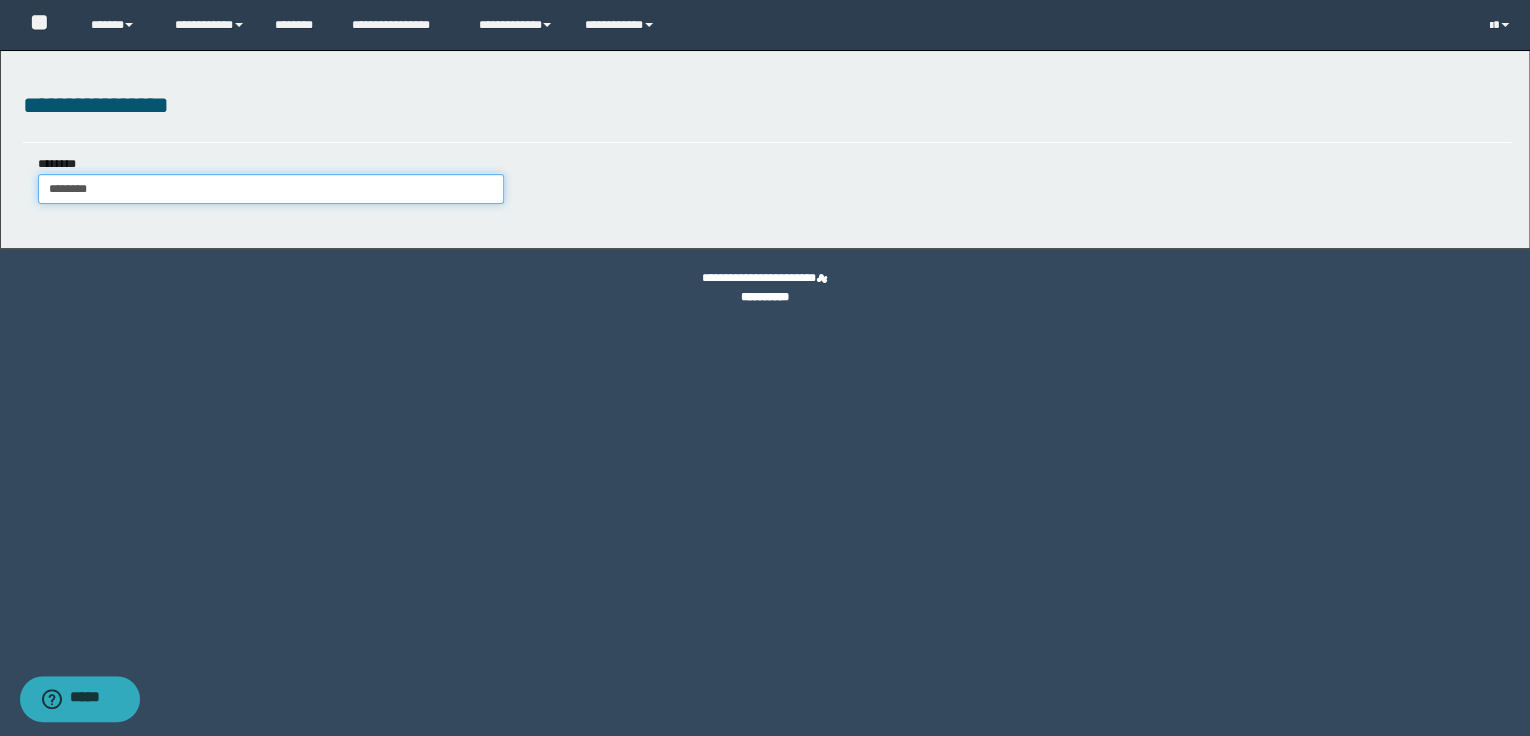 type on "********" 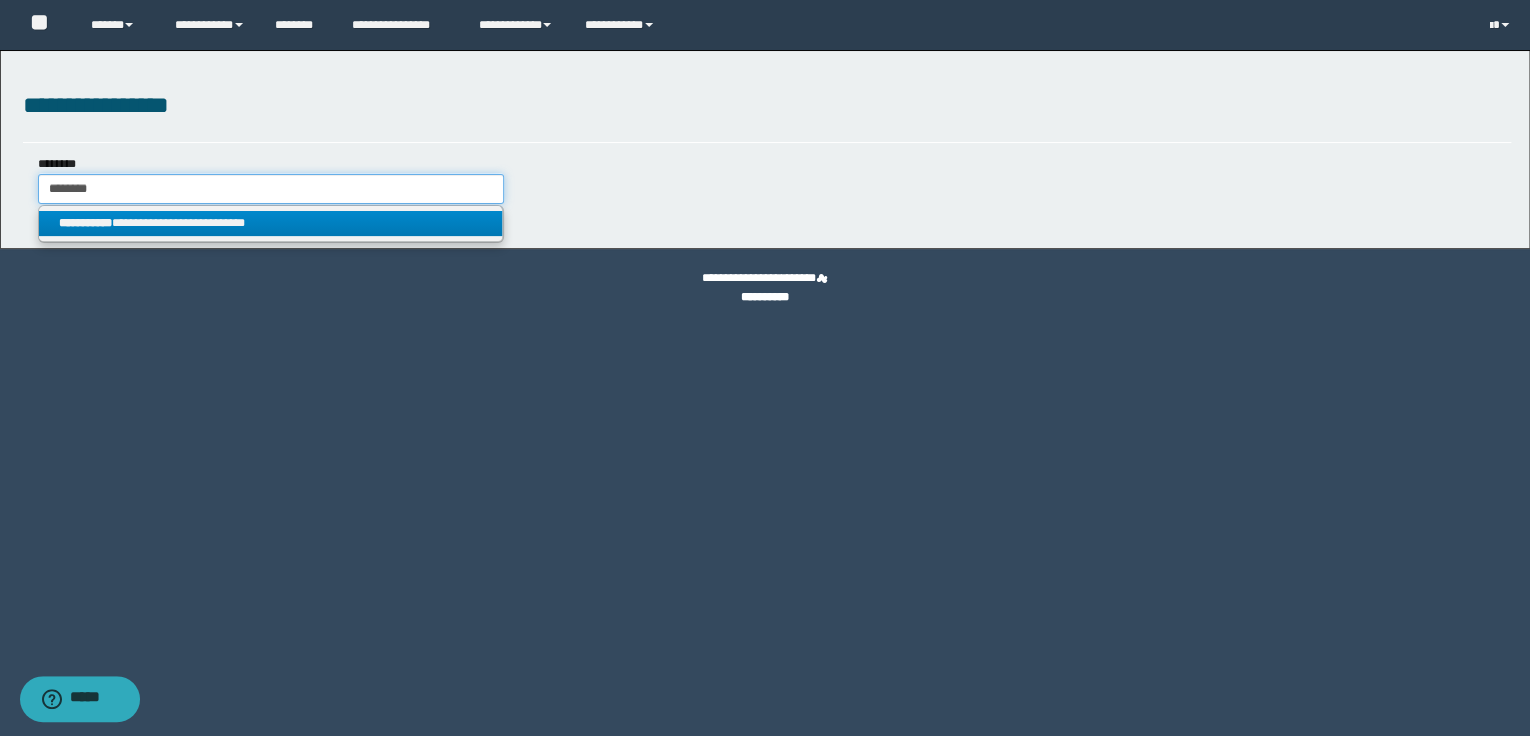 type on "********" 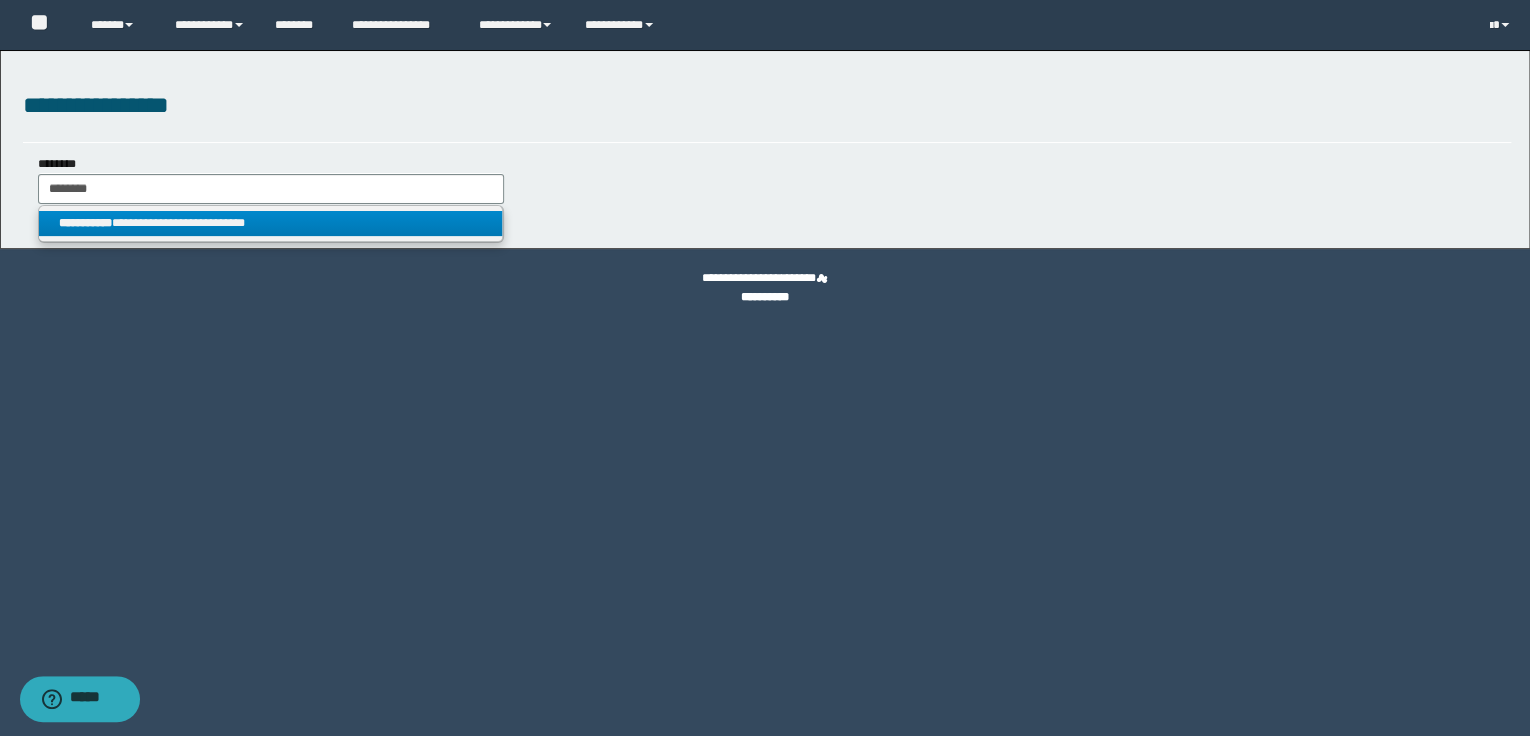 click on "**********" at bounding box center (271, 223) 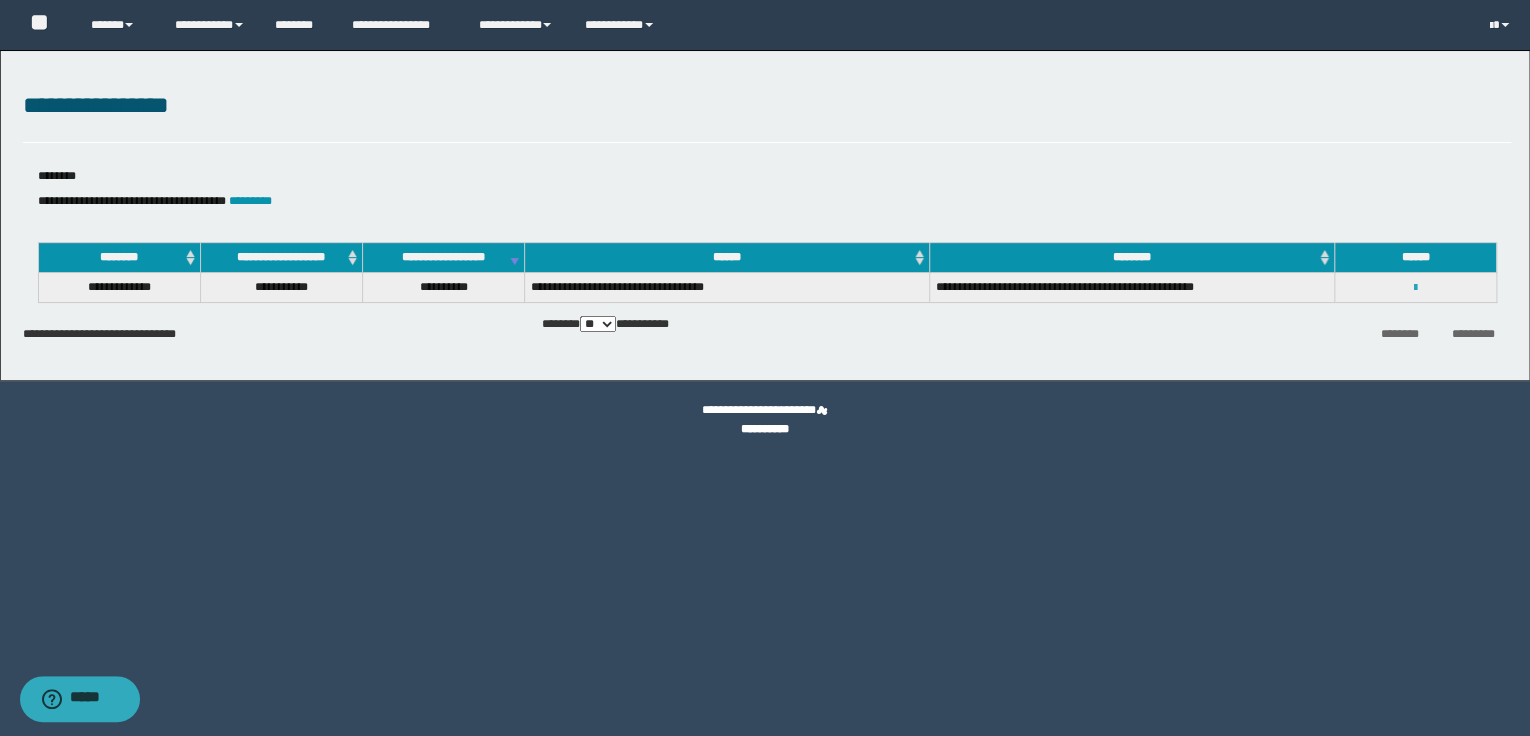 click at bounding box center [1415, 288] 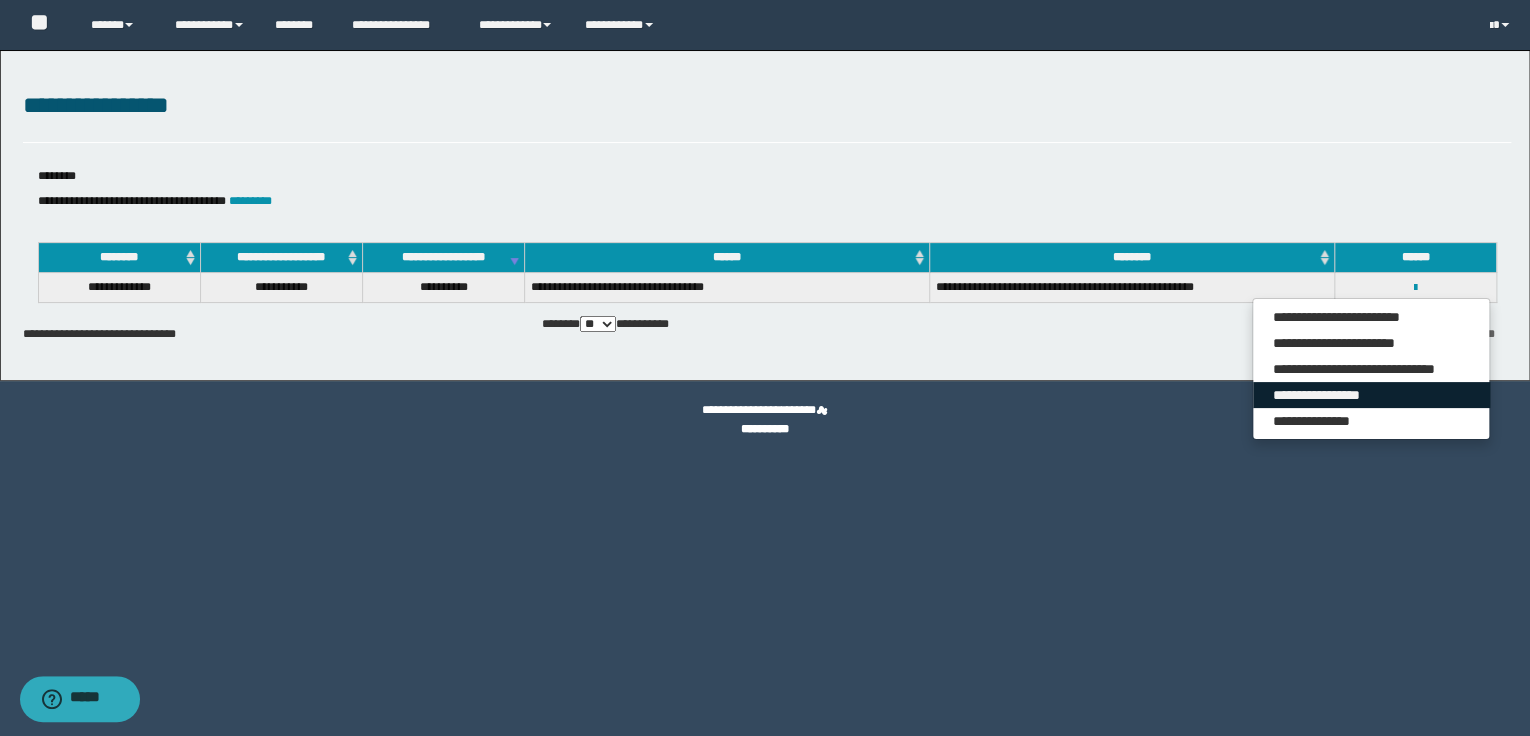 click on "**********" at bounding box center [1371, 395] 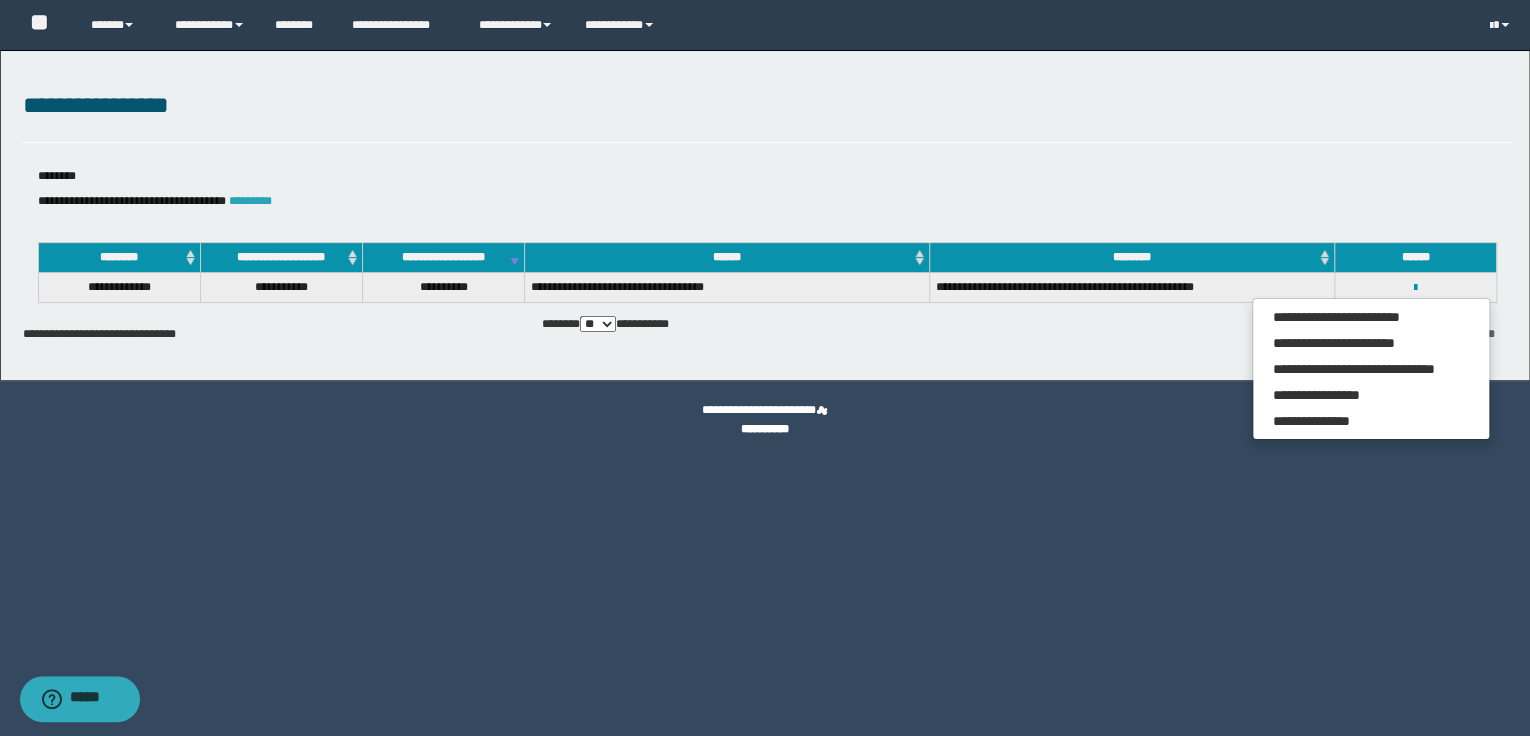 click on "*********" at bounding box center (250, 201) 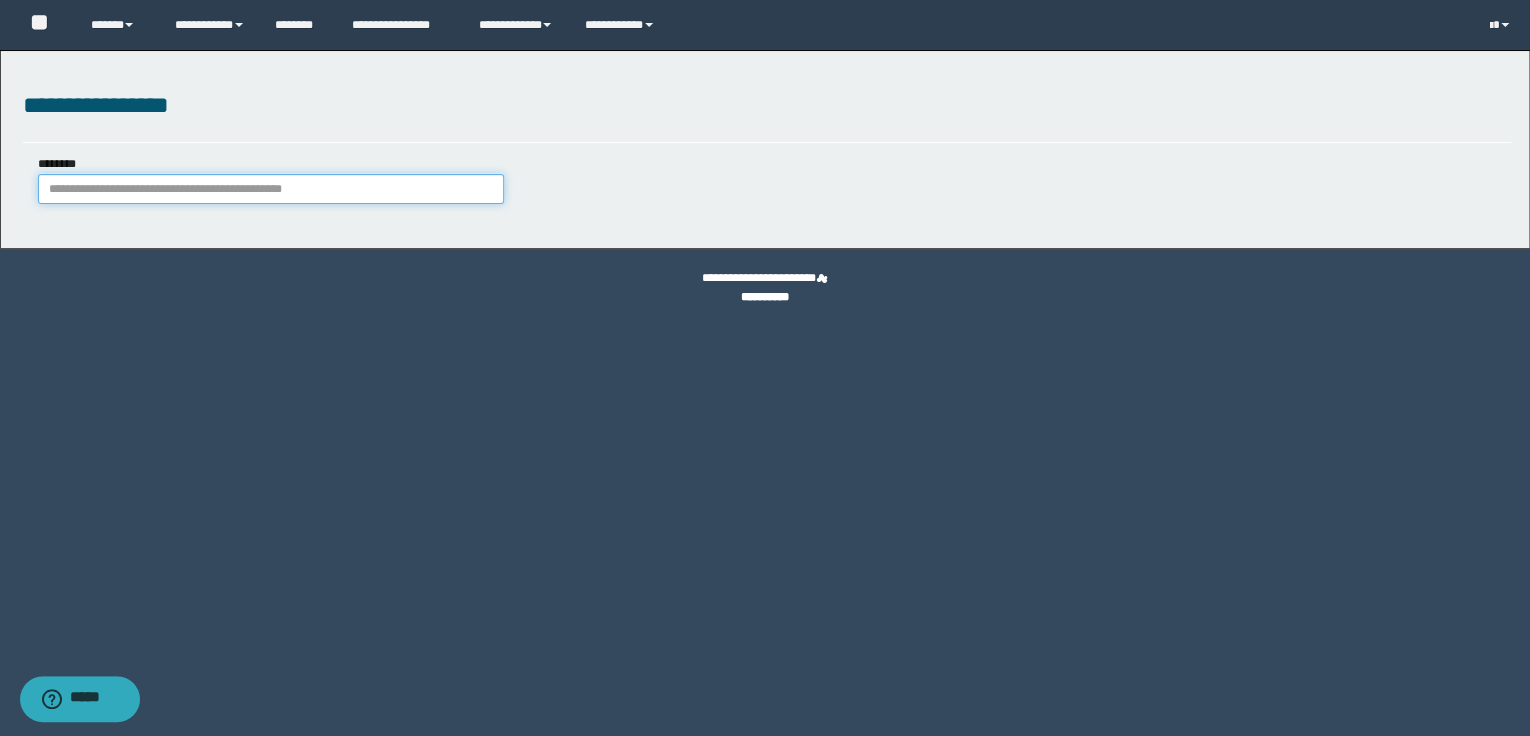click on "********" at bounding box center [271, 189] 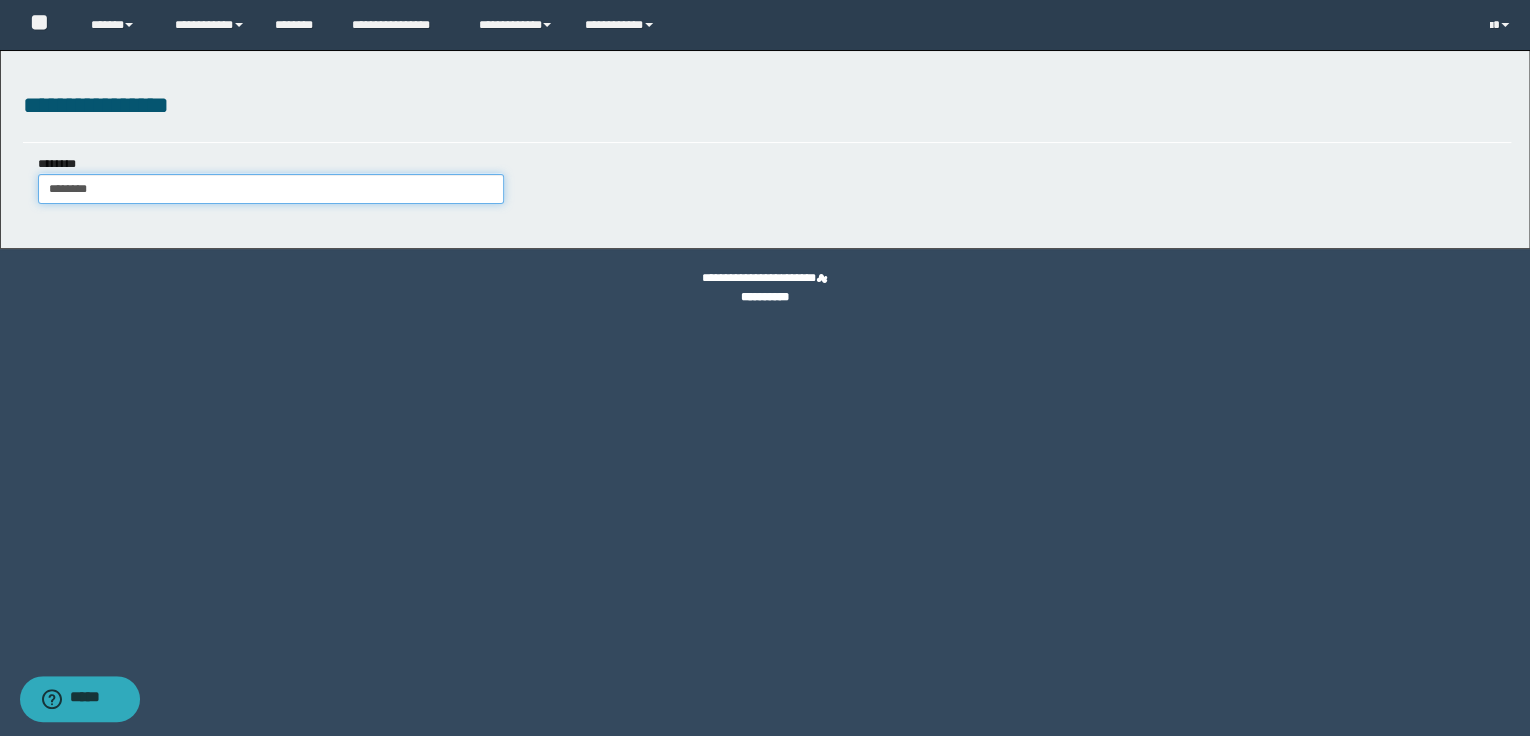 type on "********" 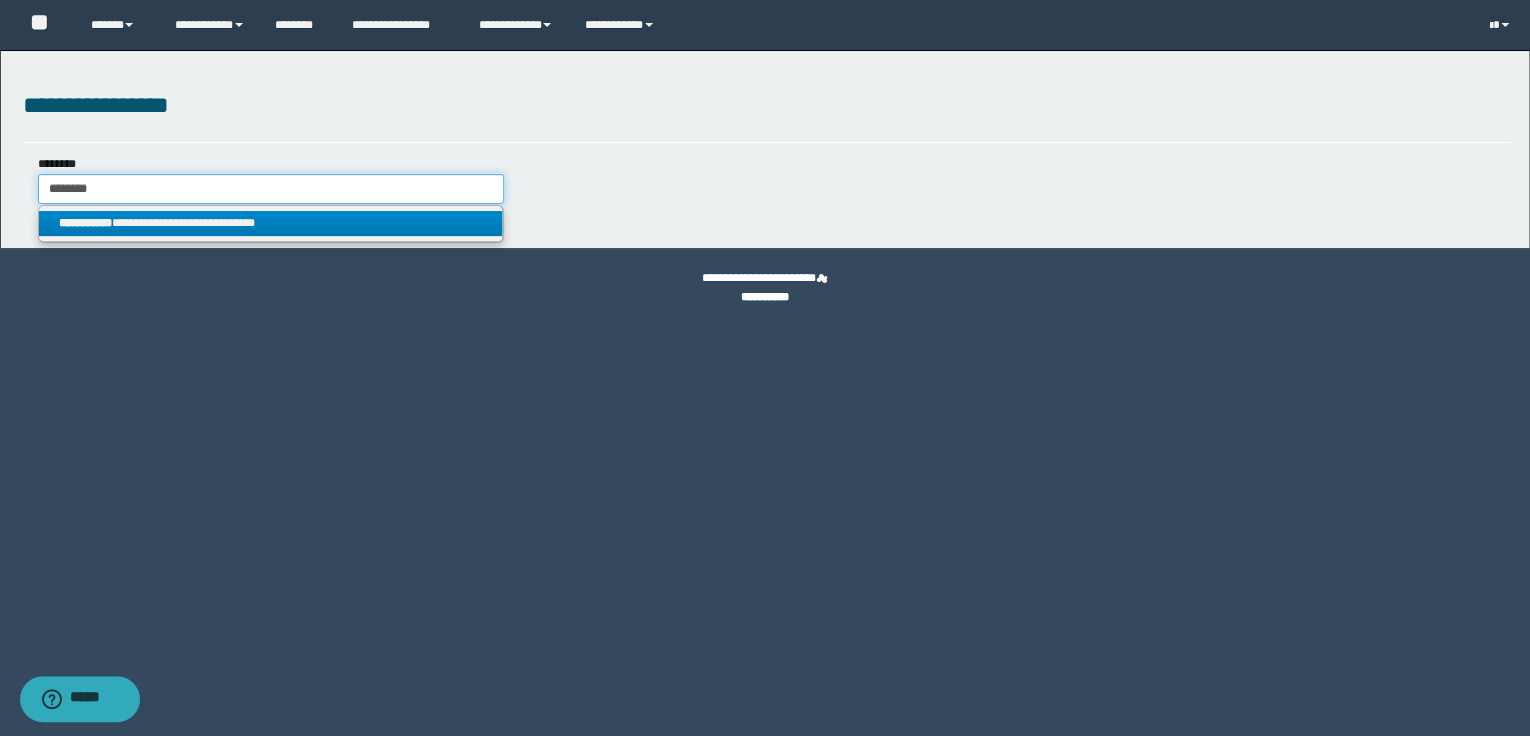 type on "********" 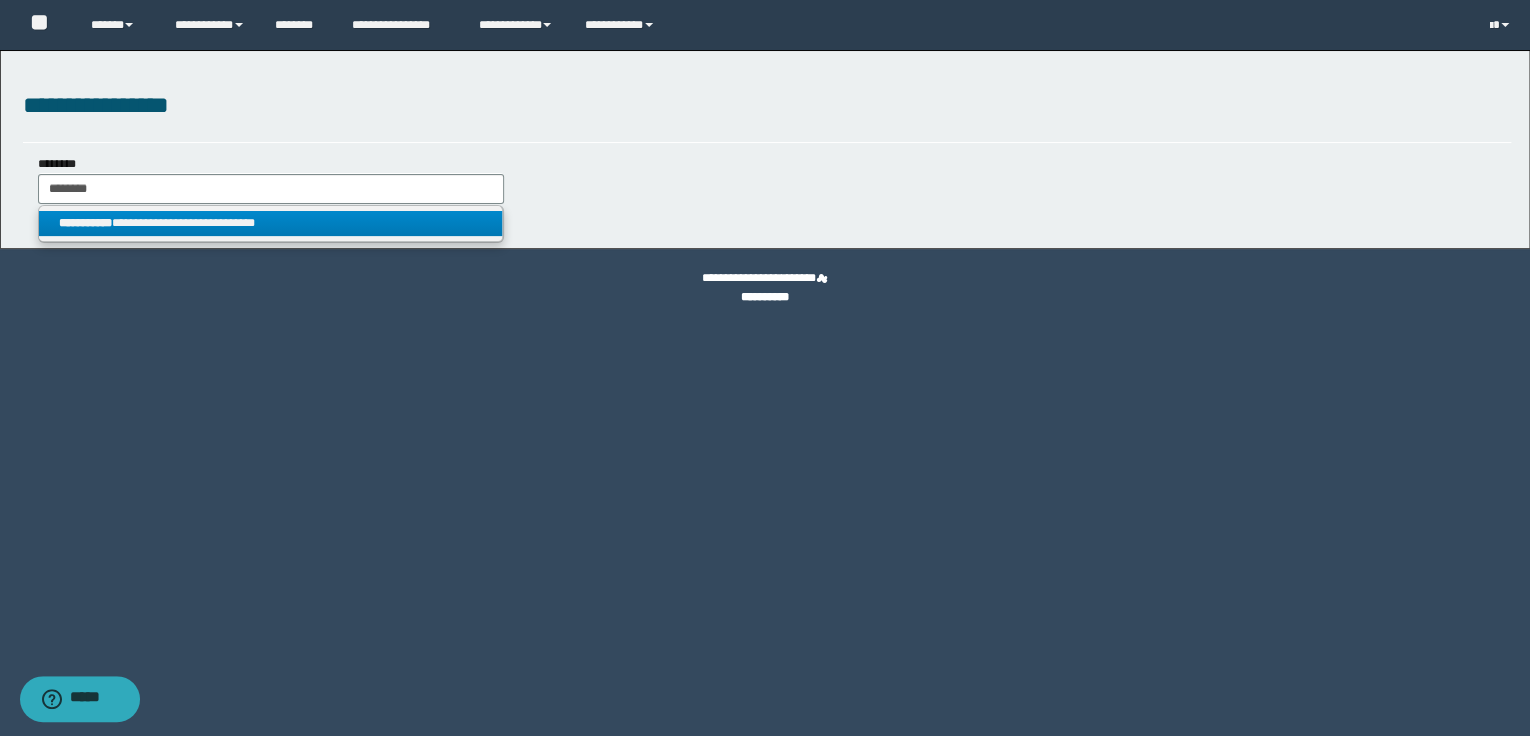 click on "**********" at bounding box center [271, 223] 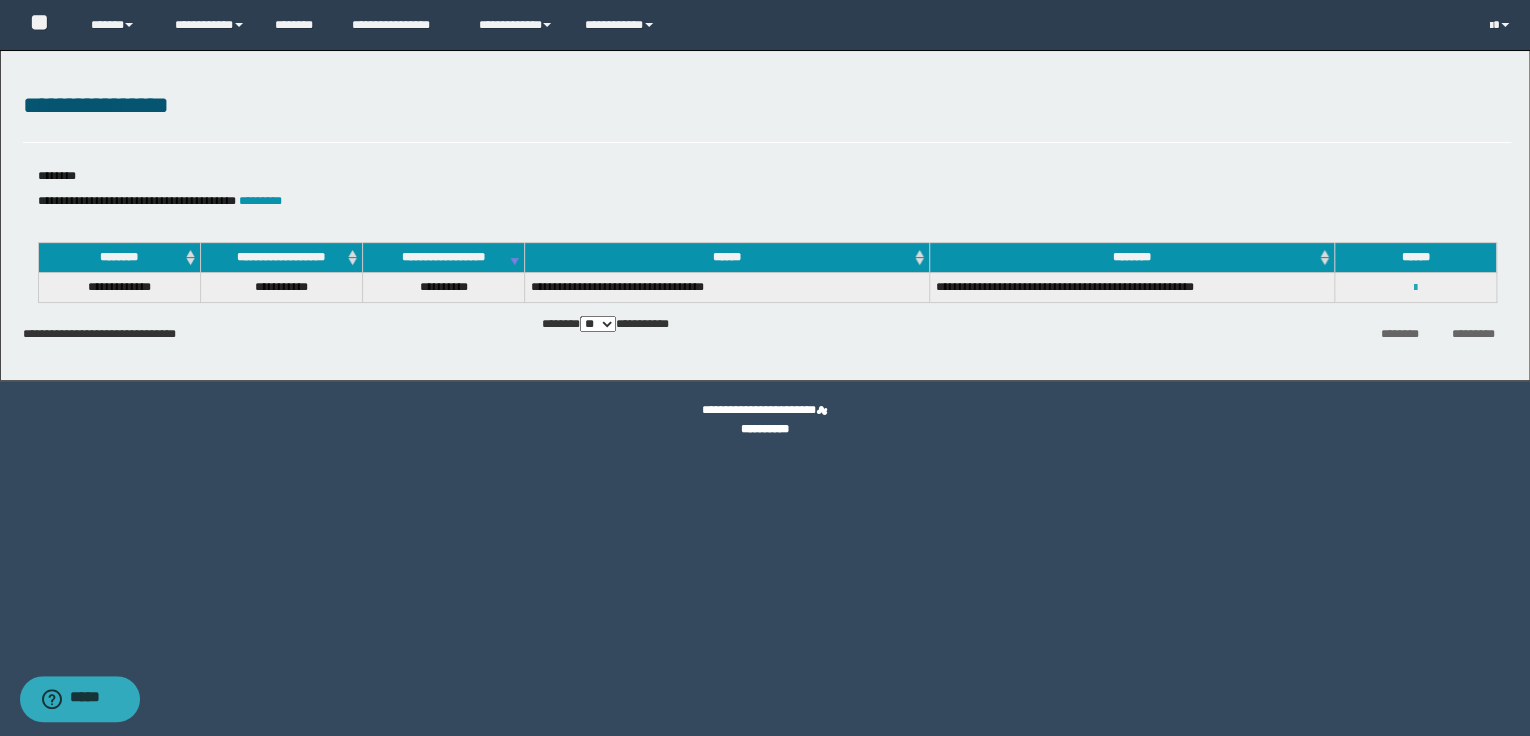 click at bounding box center (1415, 288) 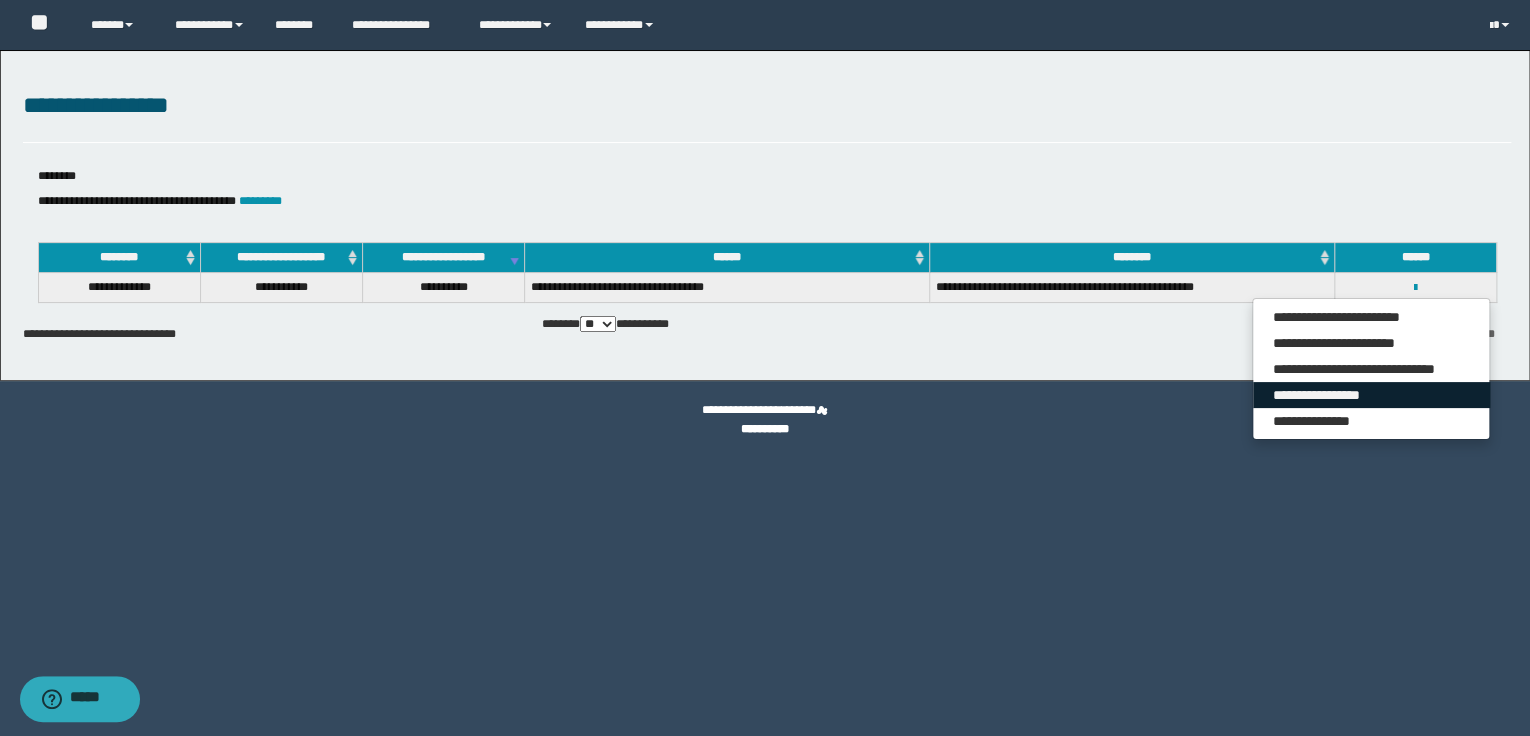 click on "**********" at bounding box center (1371, 395) 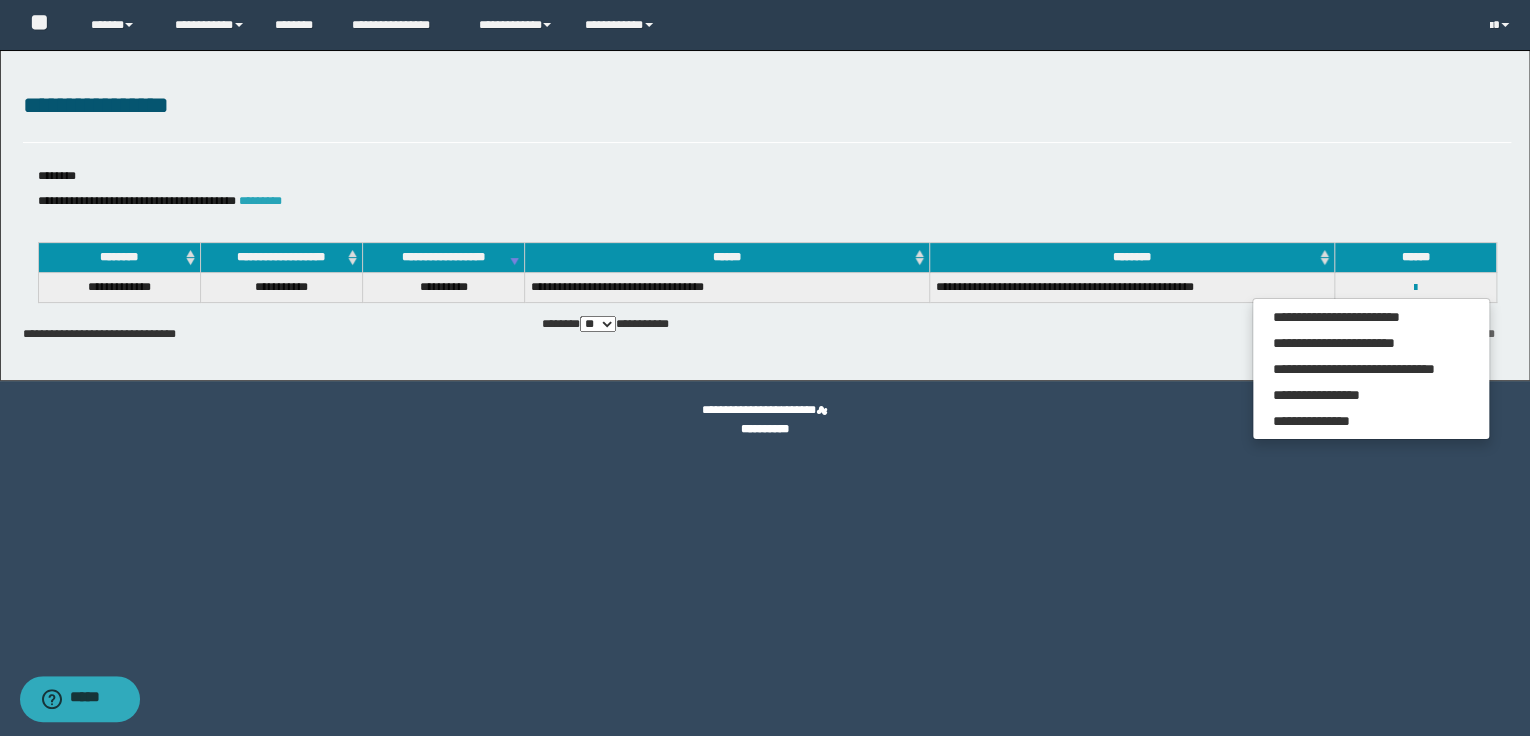 click on "*********" at bounding box center [260, 201] 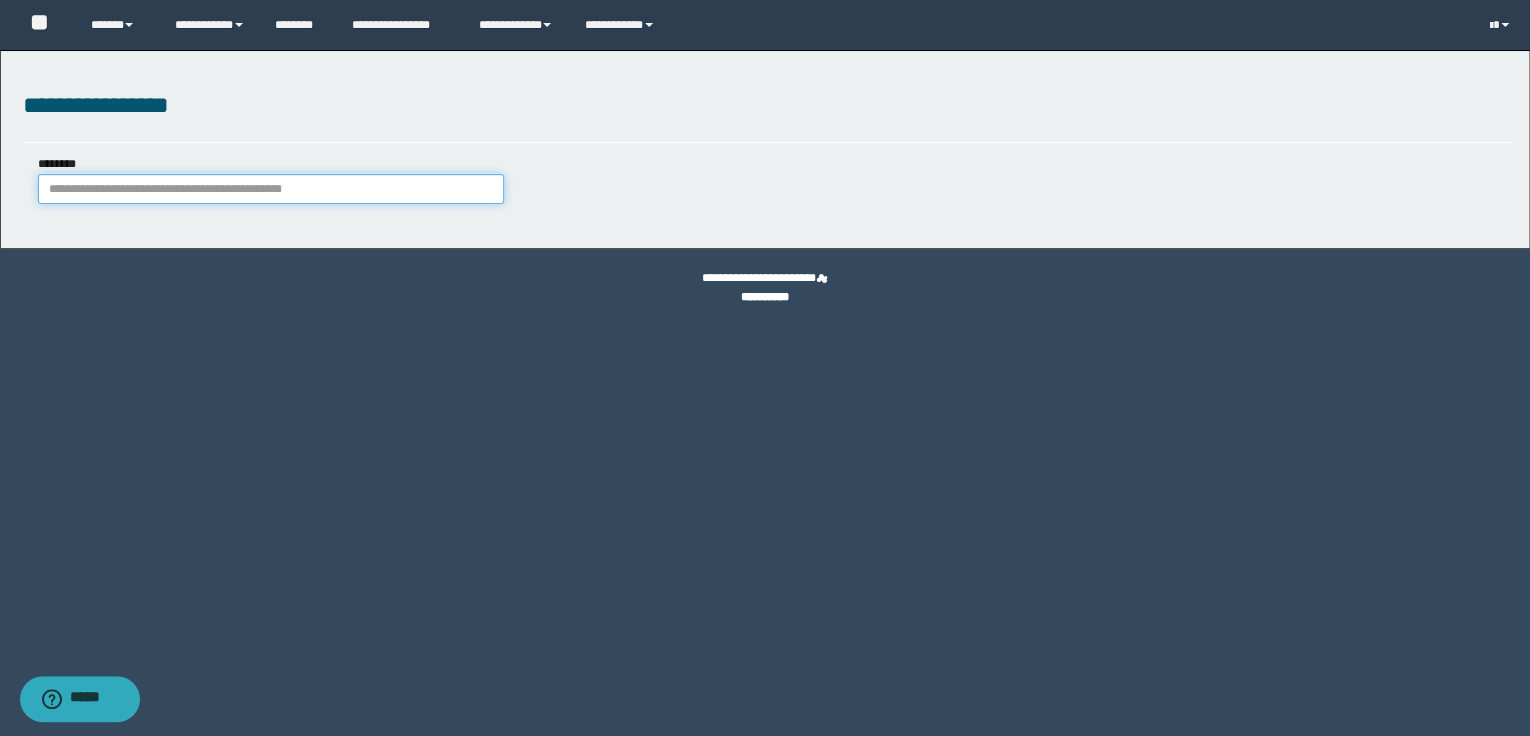 click on "********" at bounding box center (271, 189) 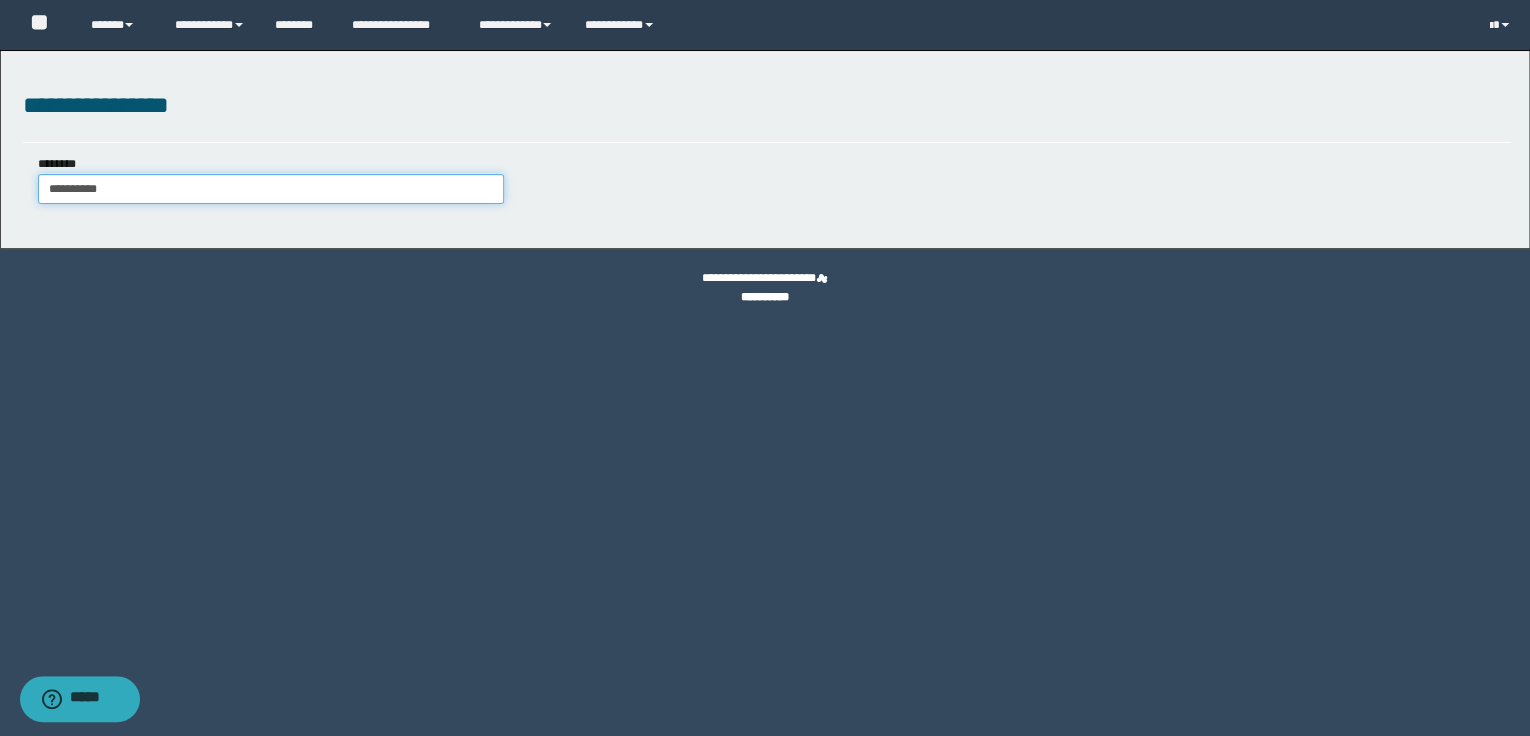 type on "**********" 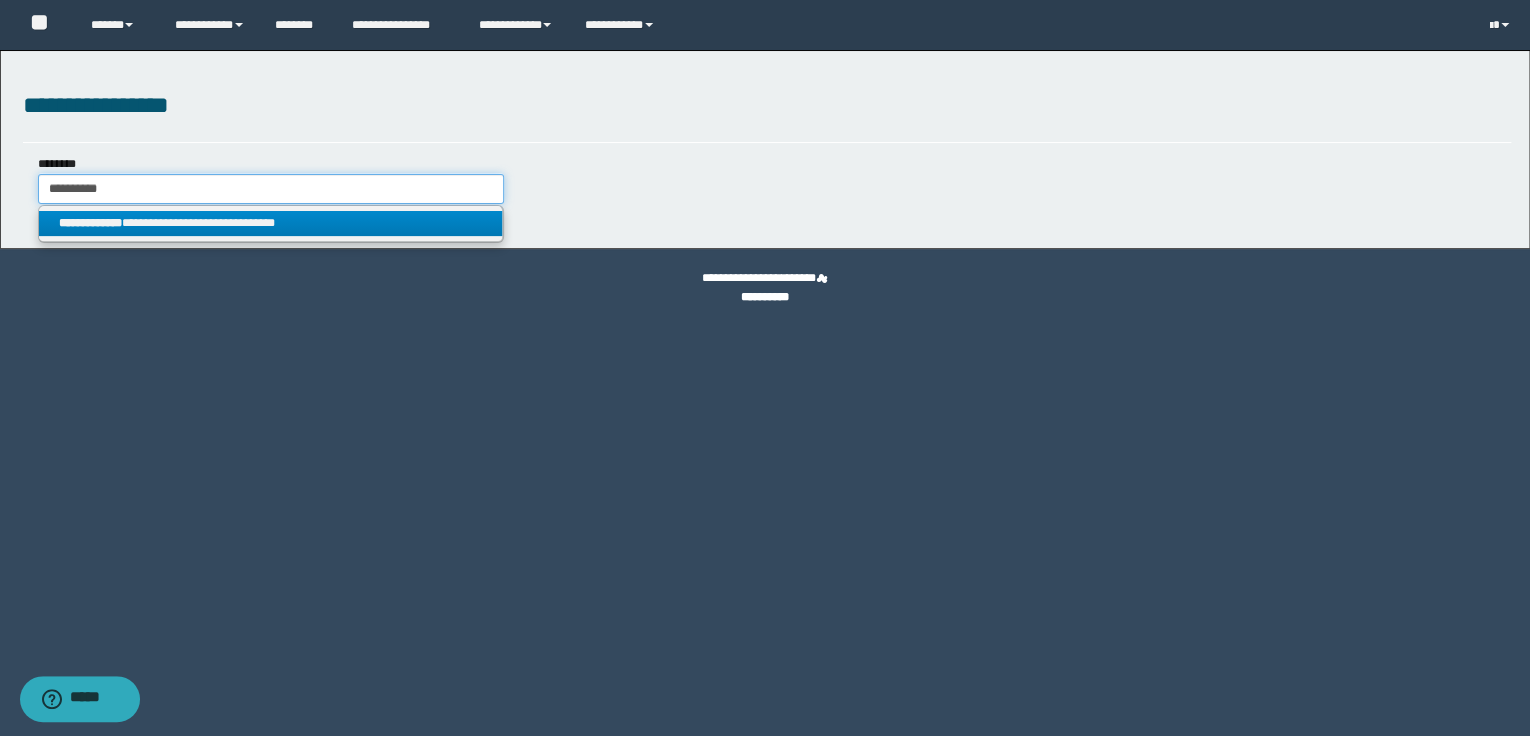 type on "**********" 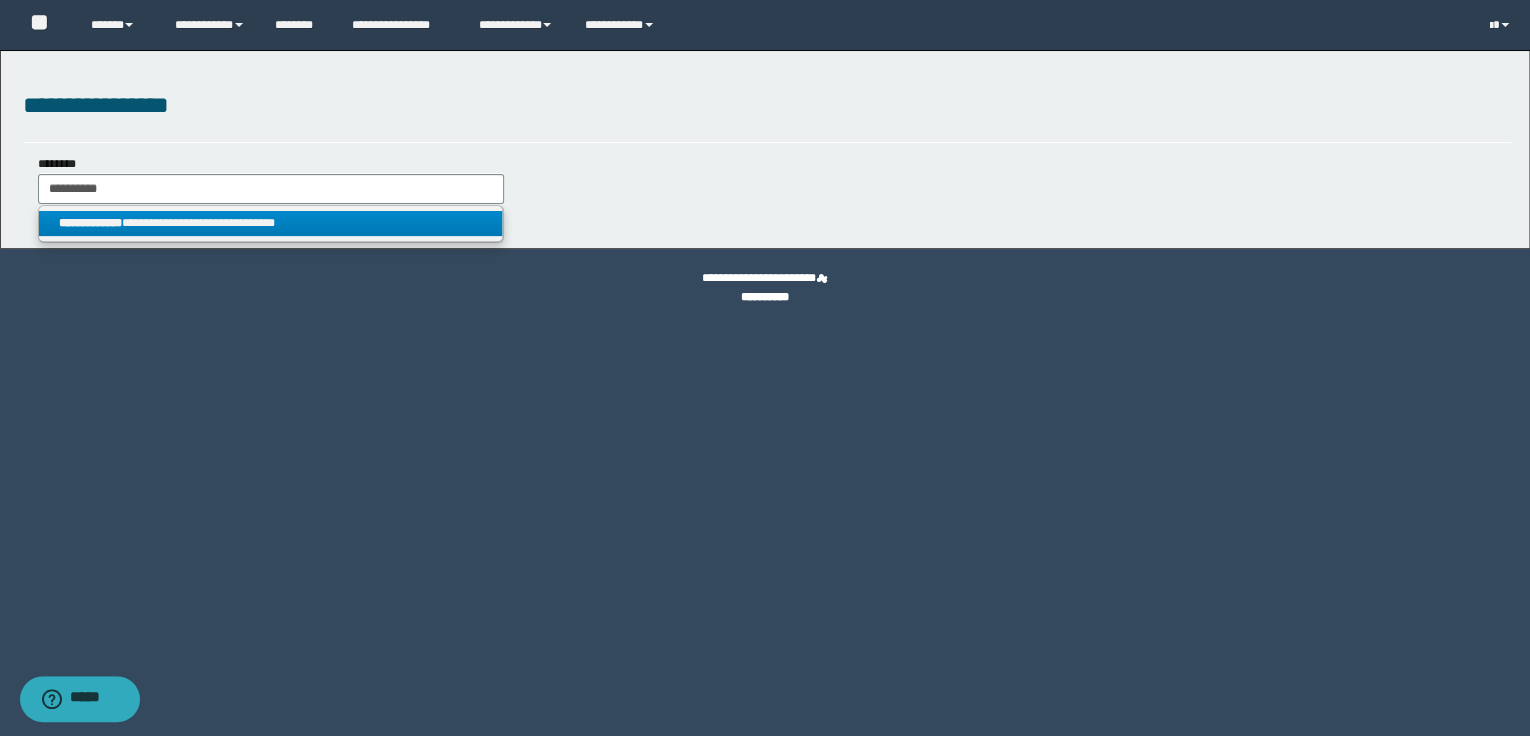 click on "**********" at bounding box center (271, 223) 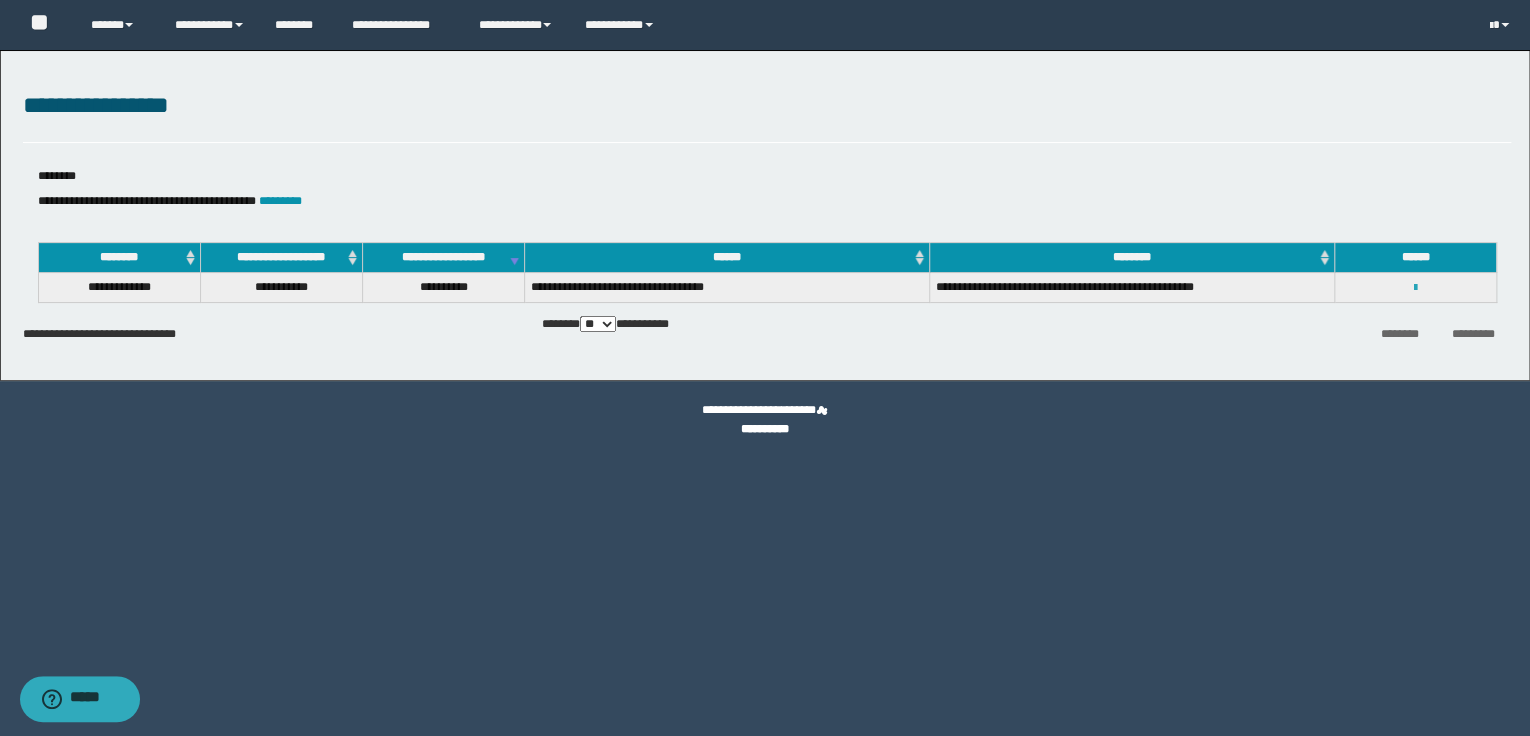 click at bounding box center [1415, 288] 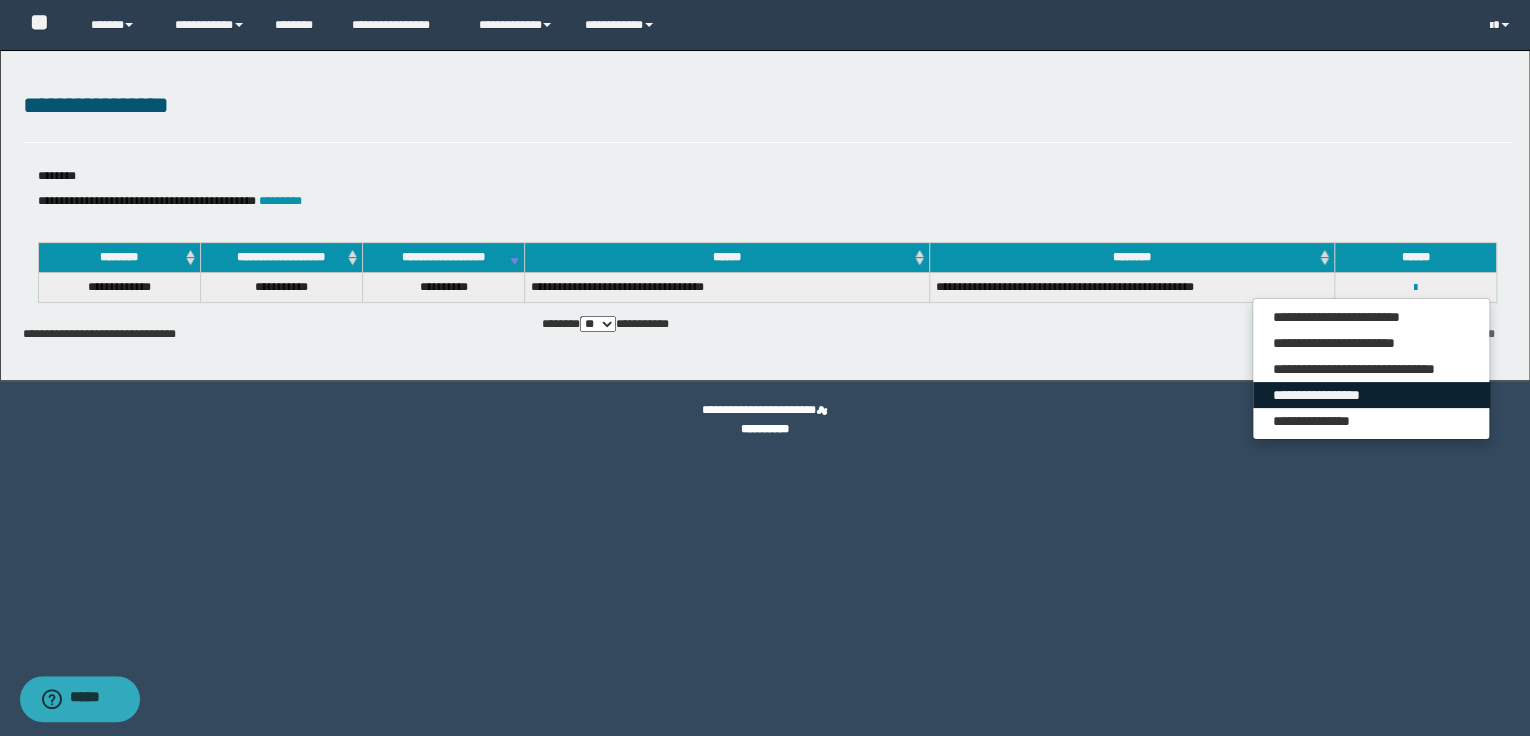 click on "**********" at bounding box center (1371, 395) 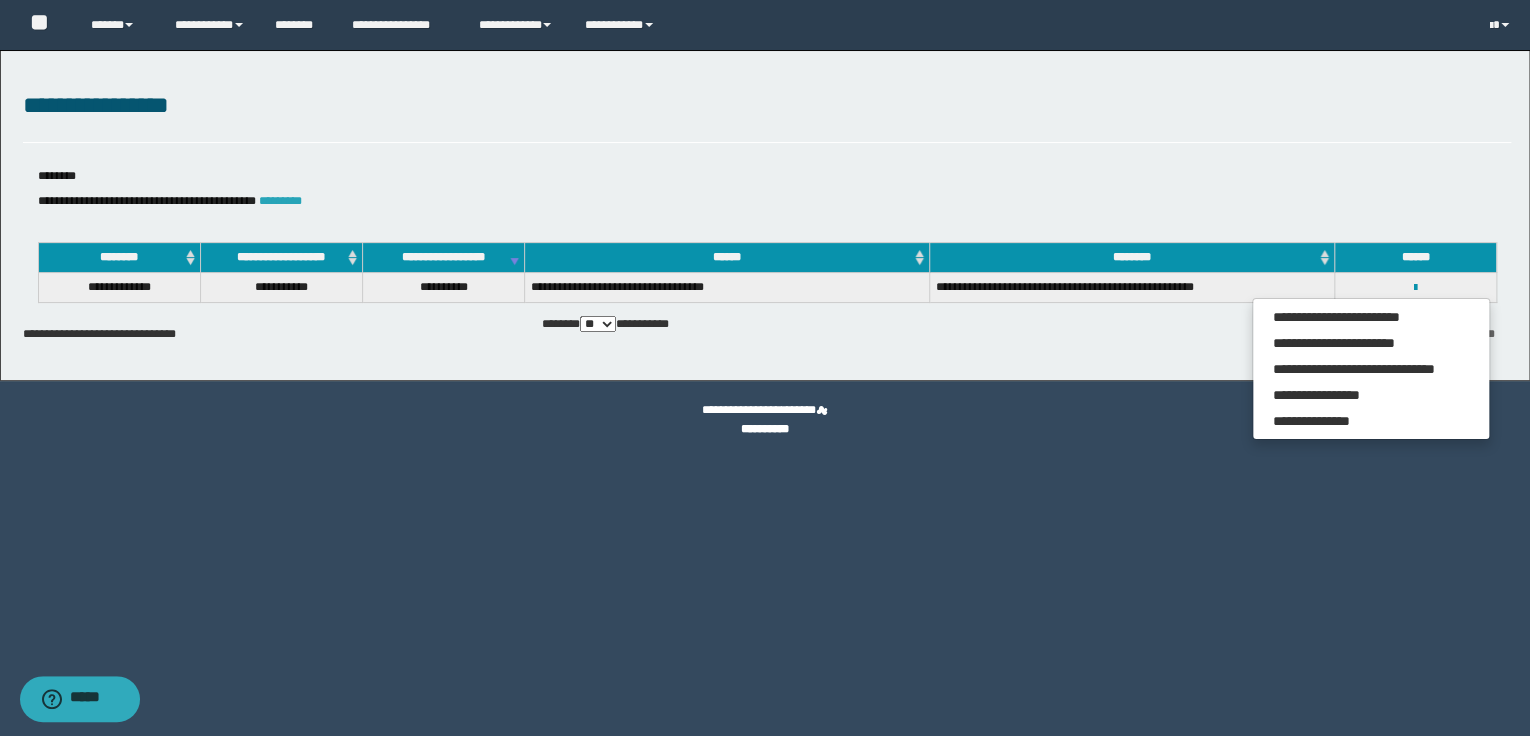 click on "*********" at bounding box center [280, 201] 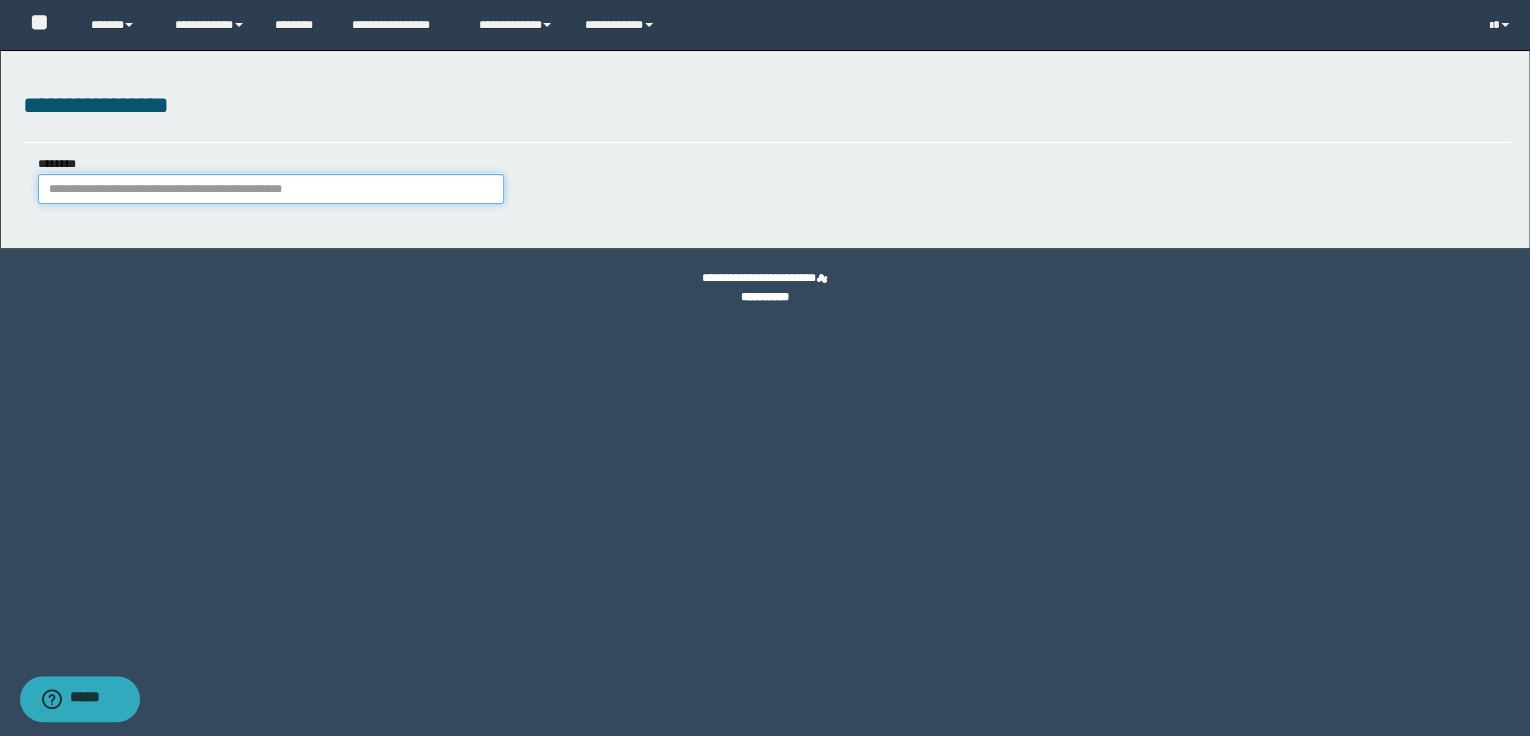 click on "********" at bounding box center [271, 189] 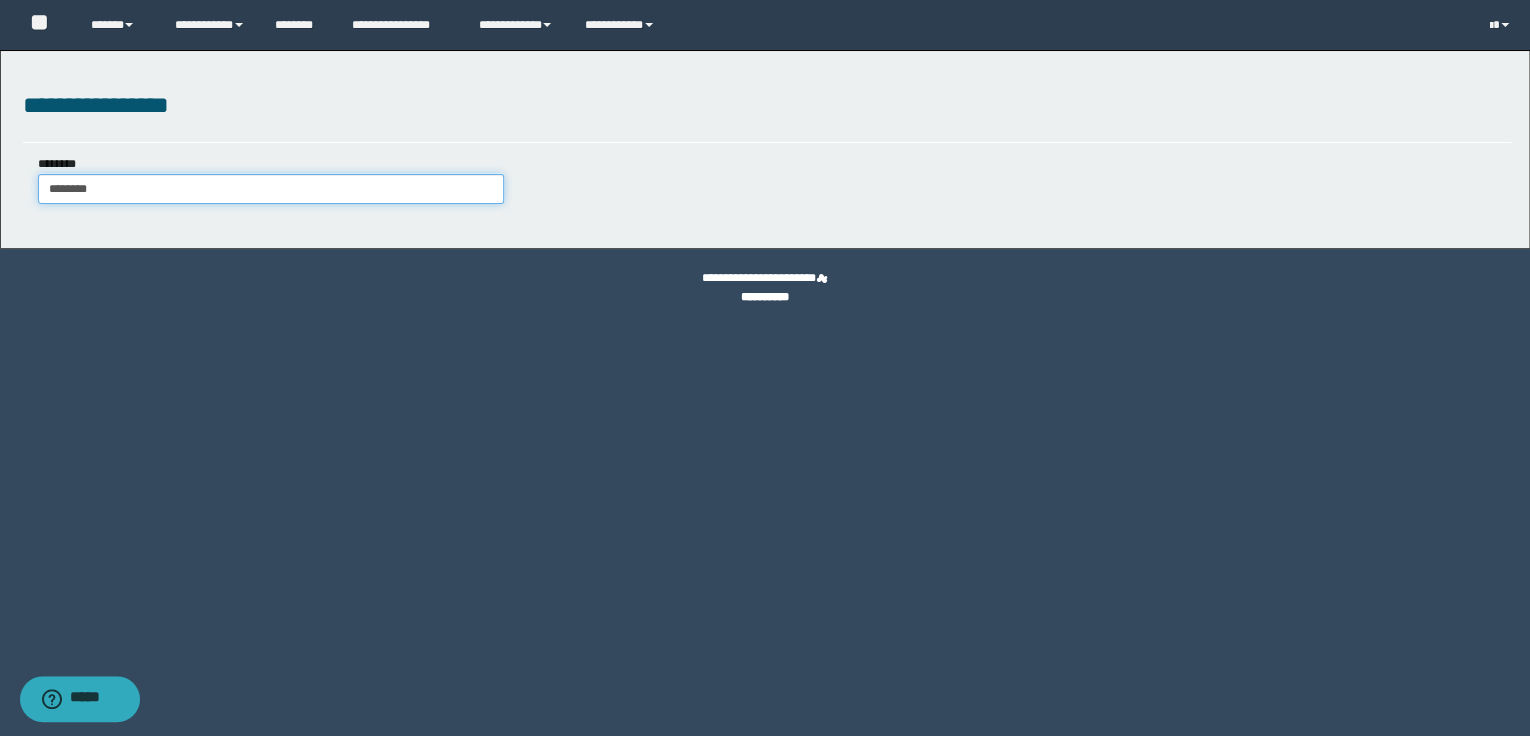 type on "********" 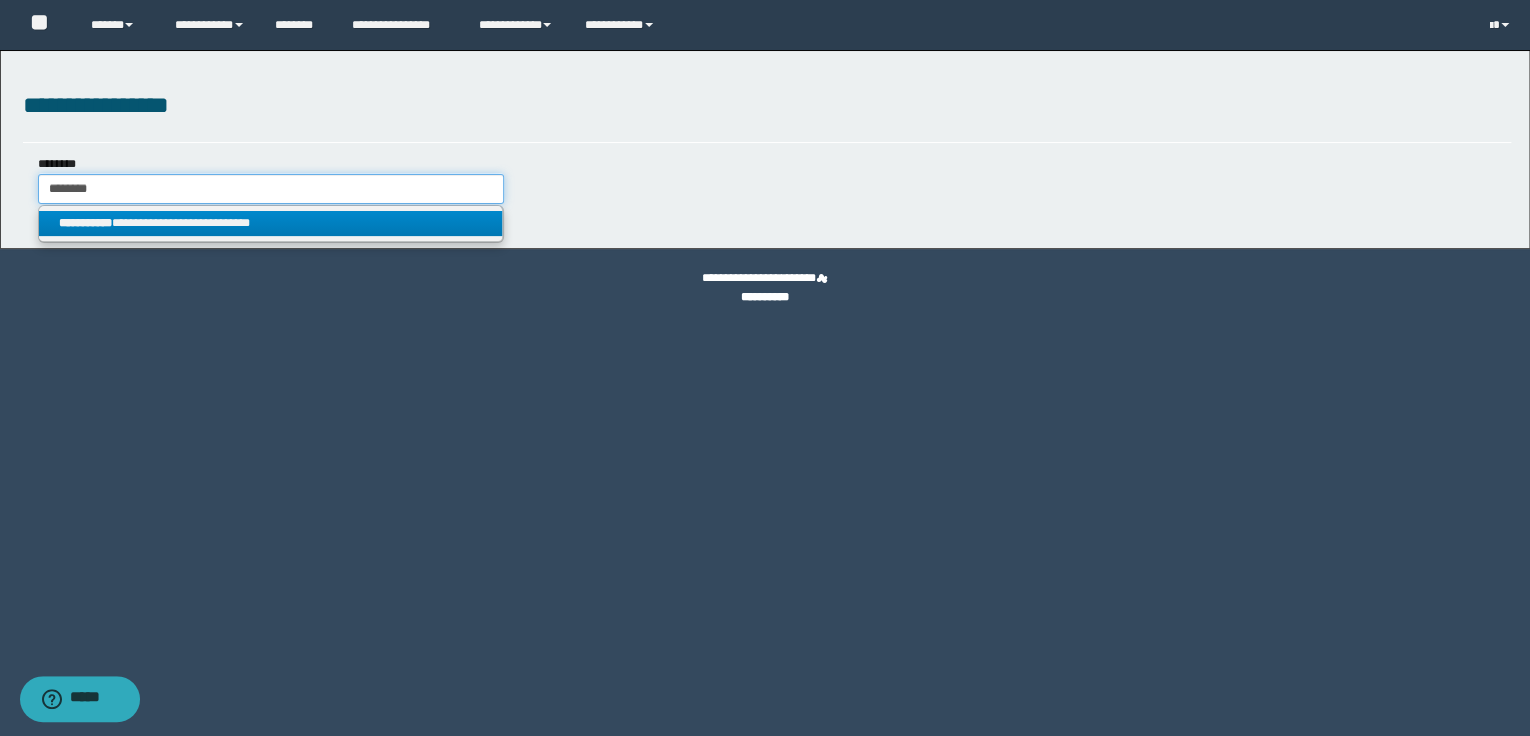 type on "********" 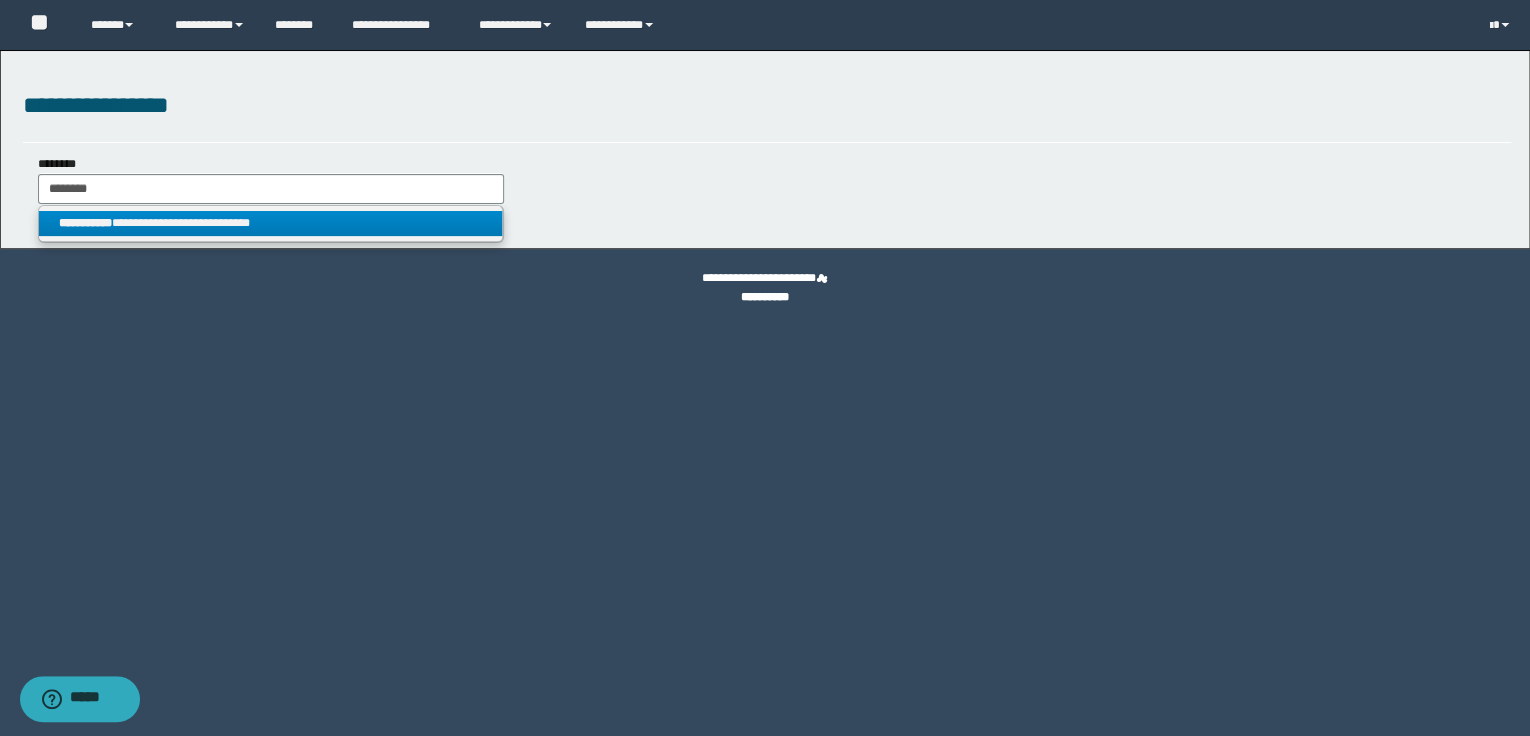 click on "**********" at bounding box center (271, 223) 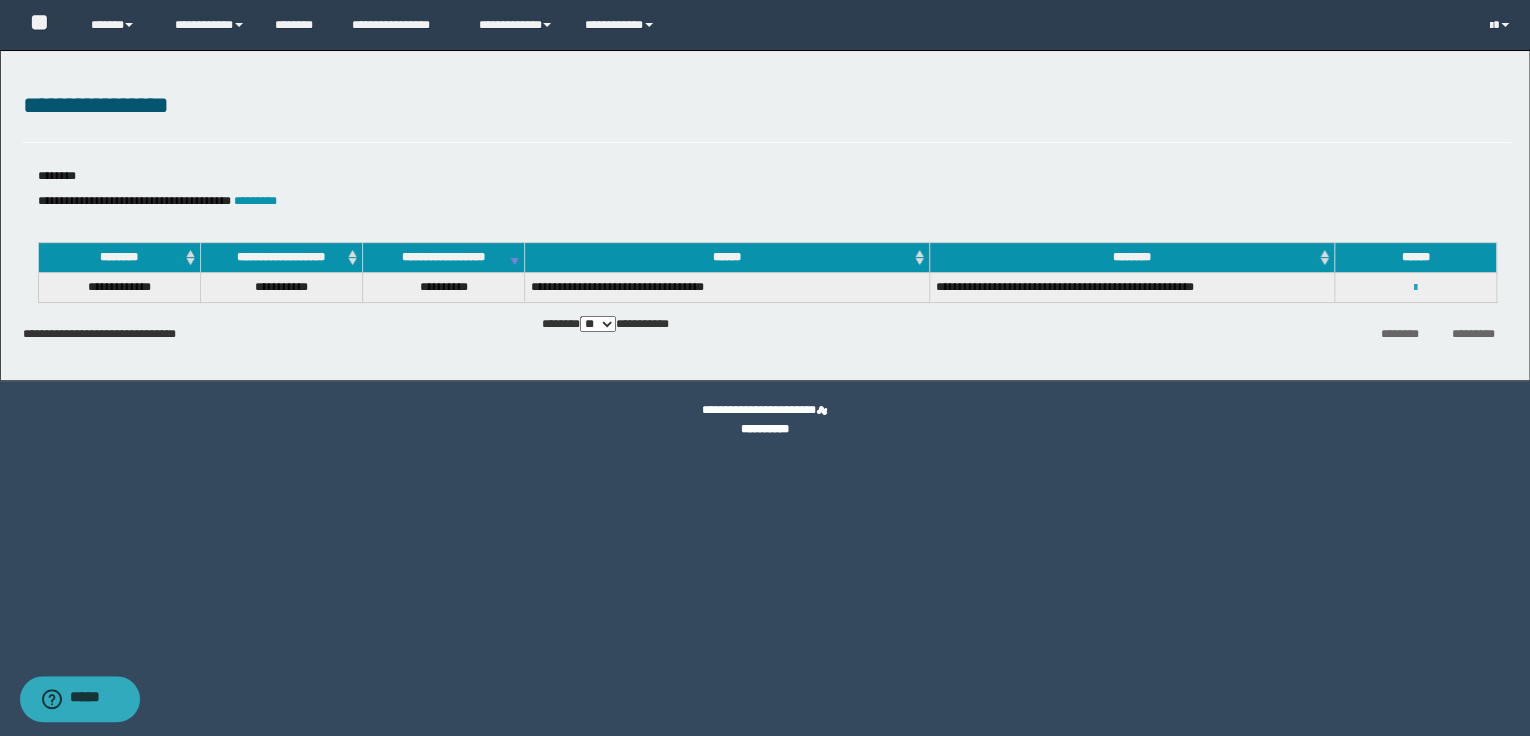 click at bounding box center [1415, 288] 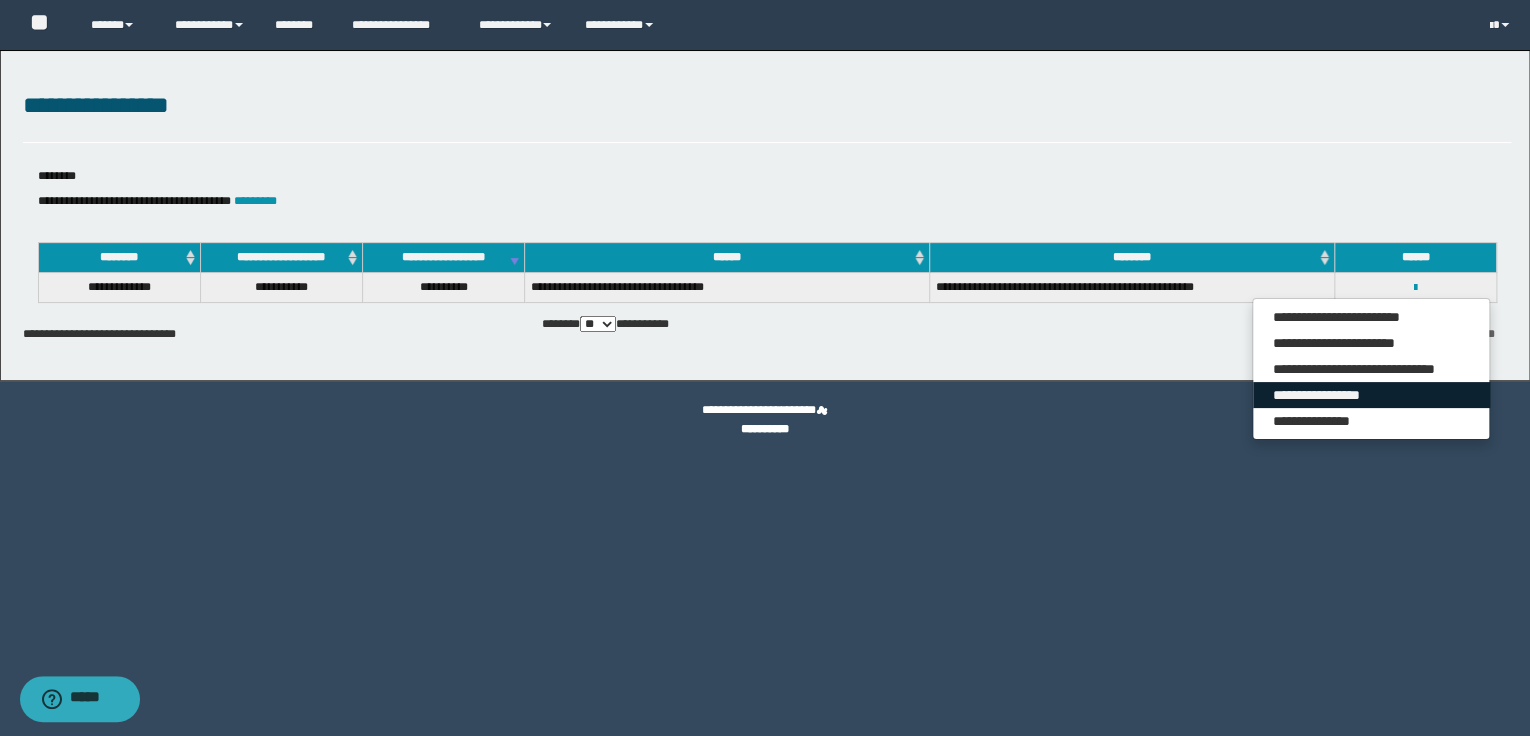 click on "**********" at bounding box center (1371, 395) 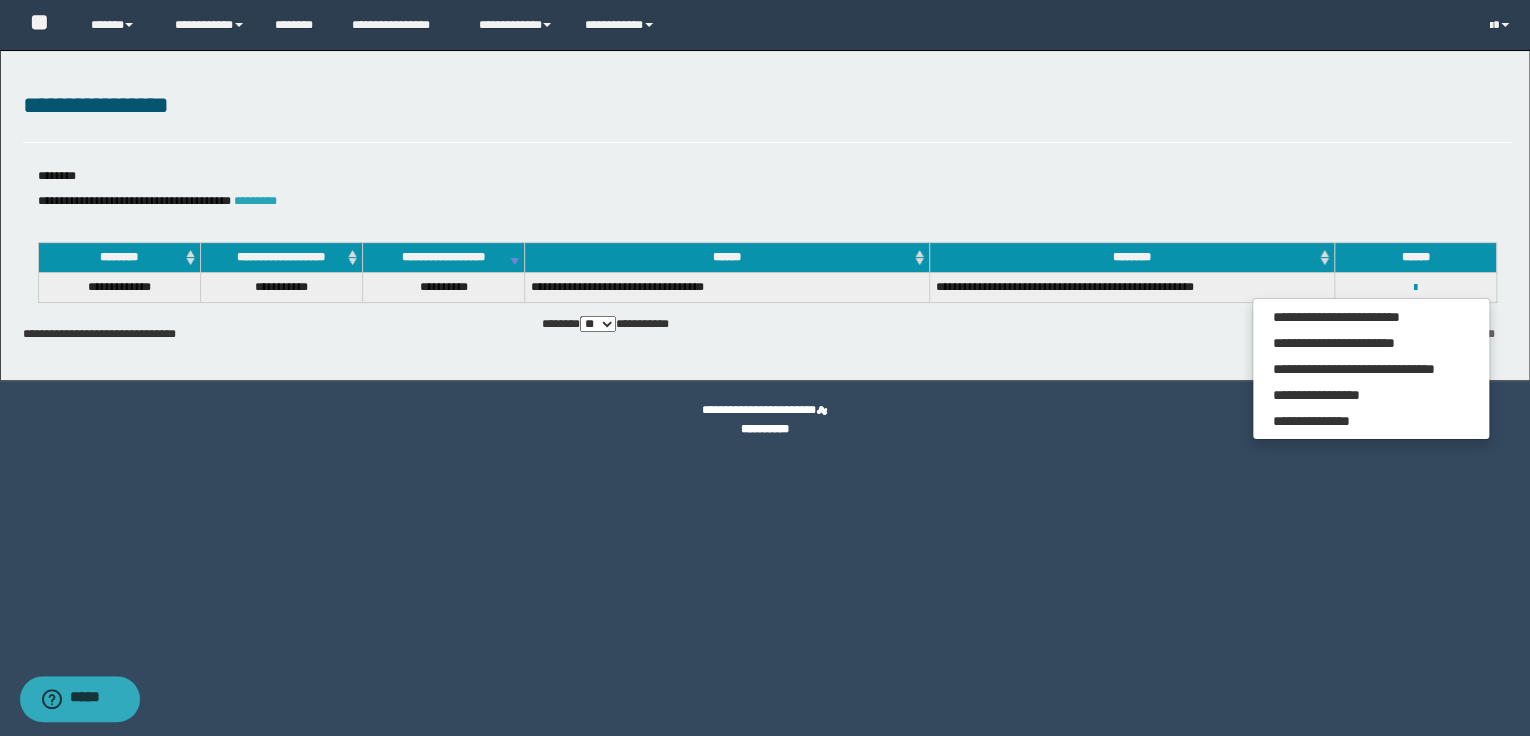 click on "*********" at bounding box center (255, 201) 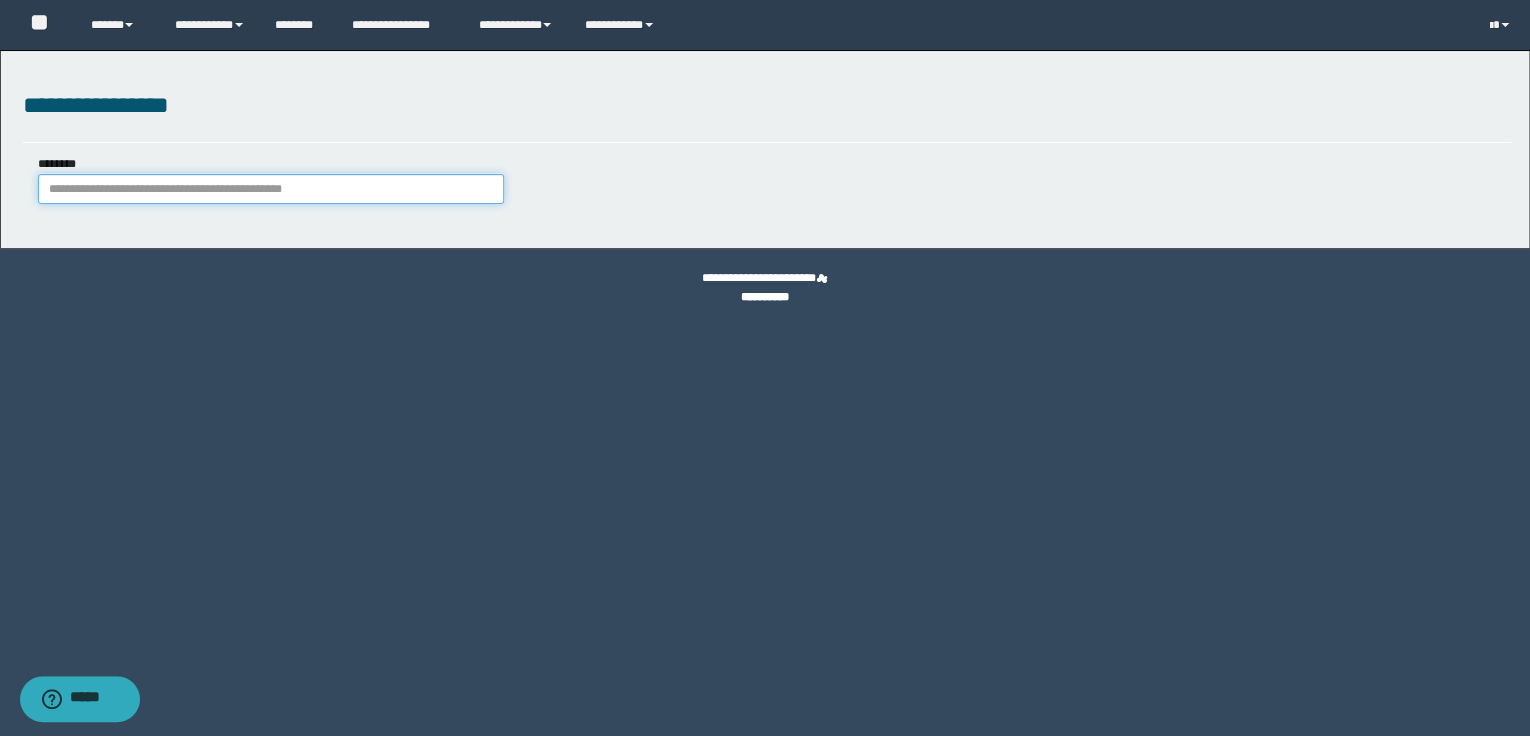 click on "********" at bounding box center (271, 189) 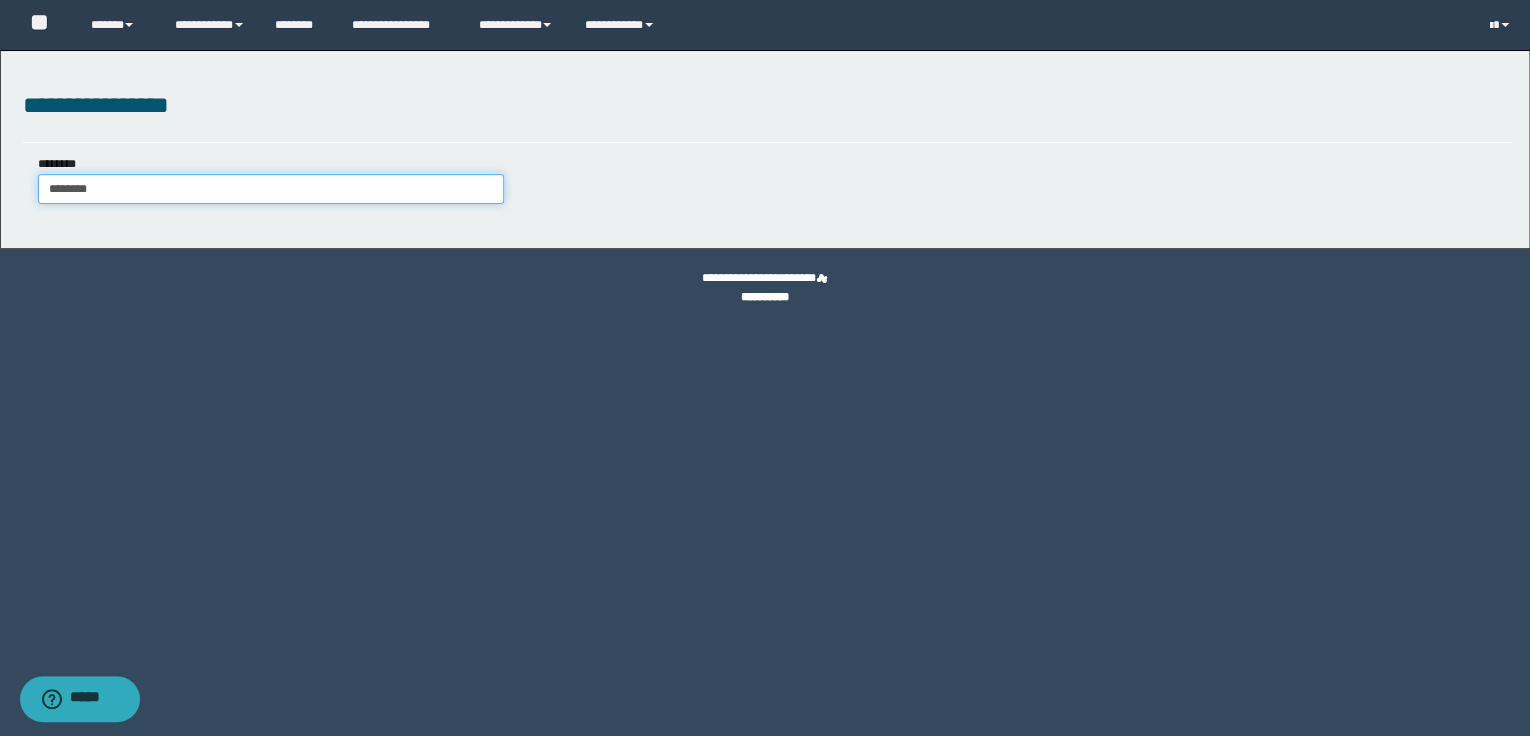 type on "********" 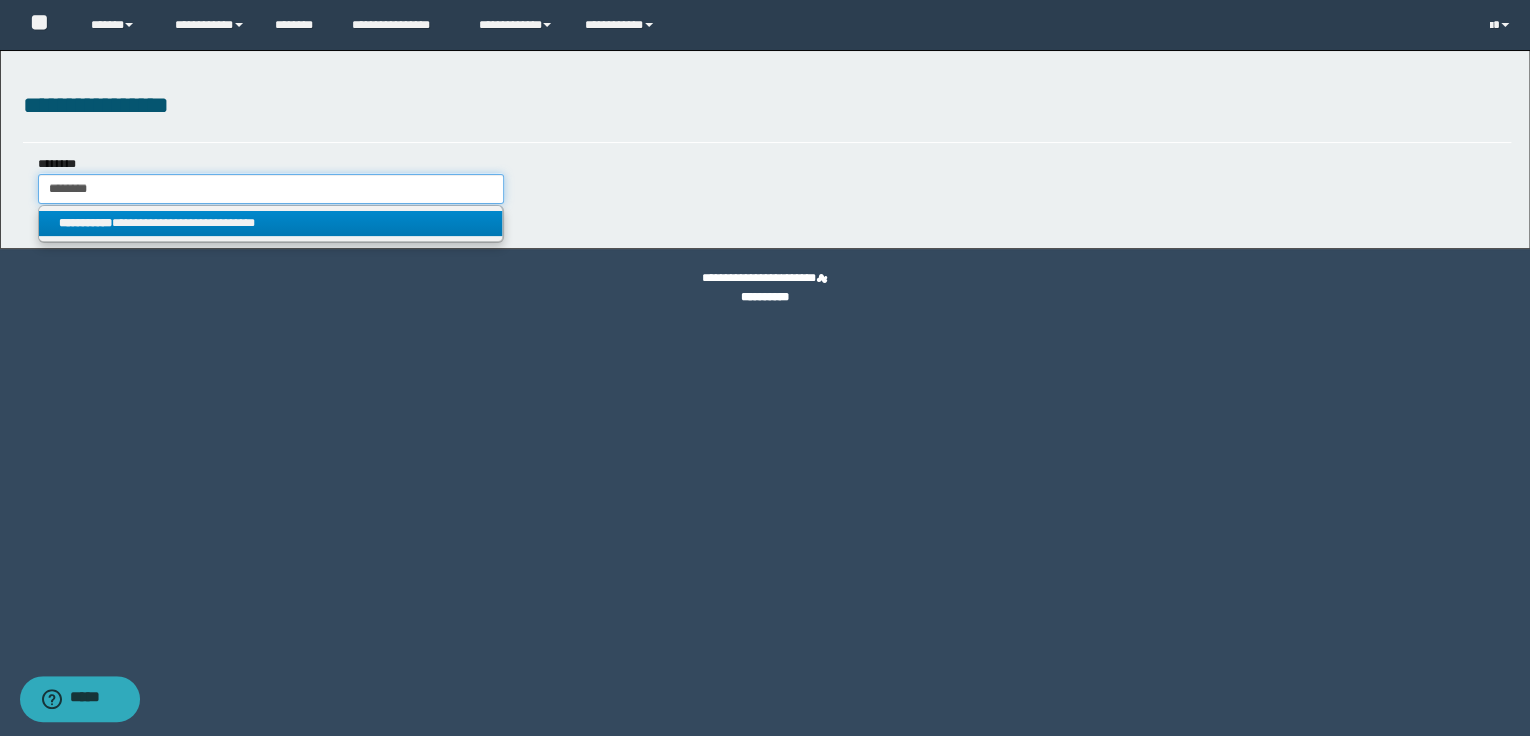 type on "********" 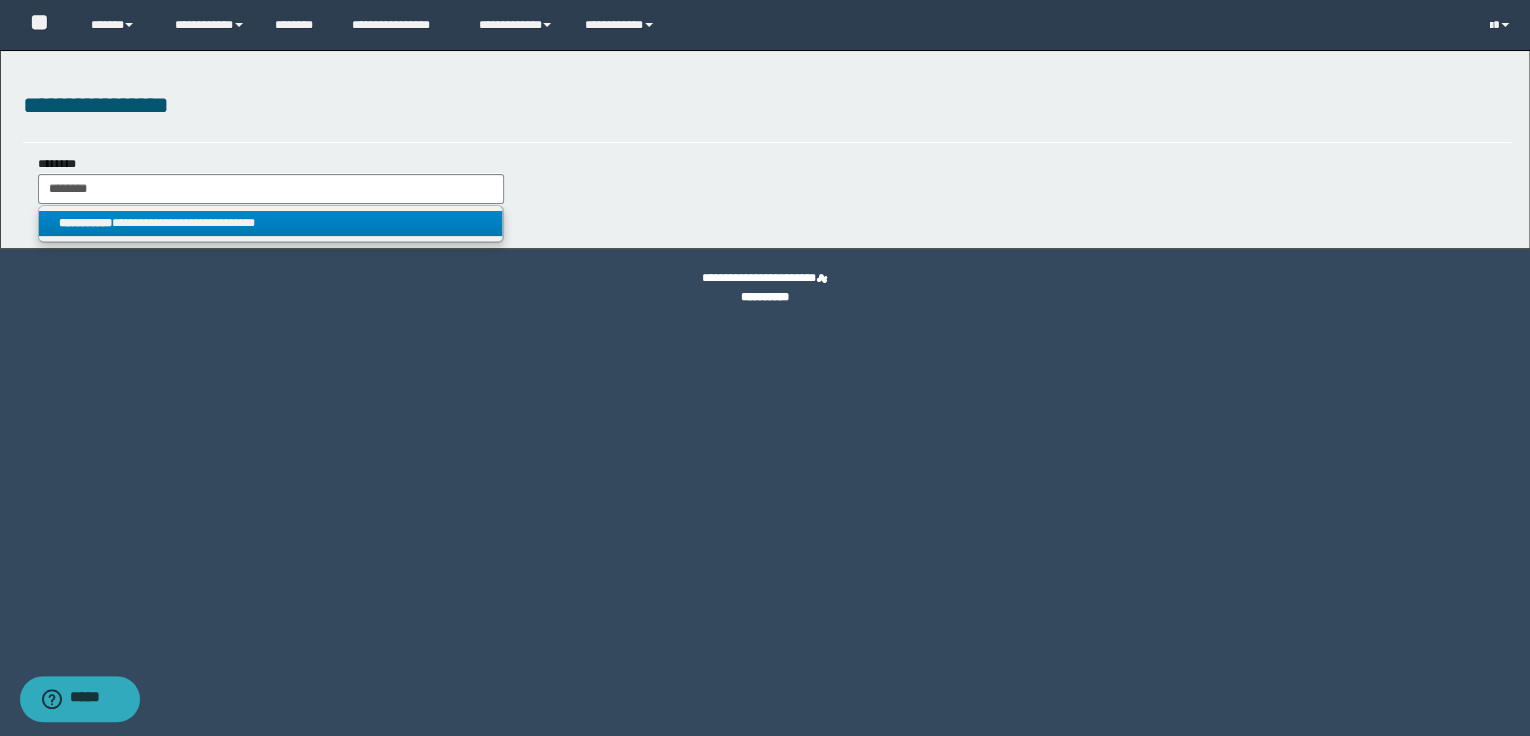 click on "**********" at bounding box center (271, 223) 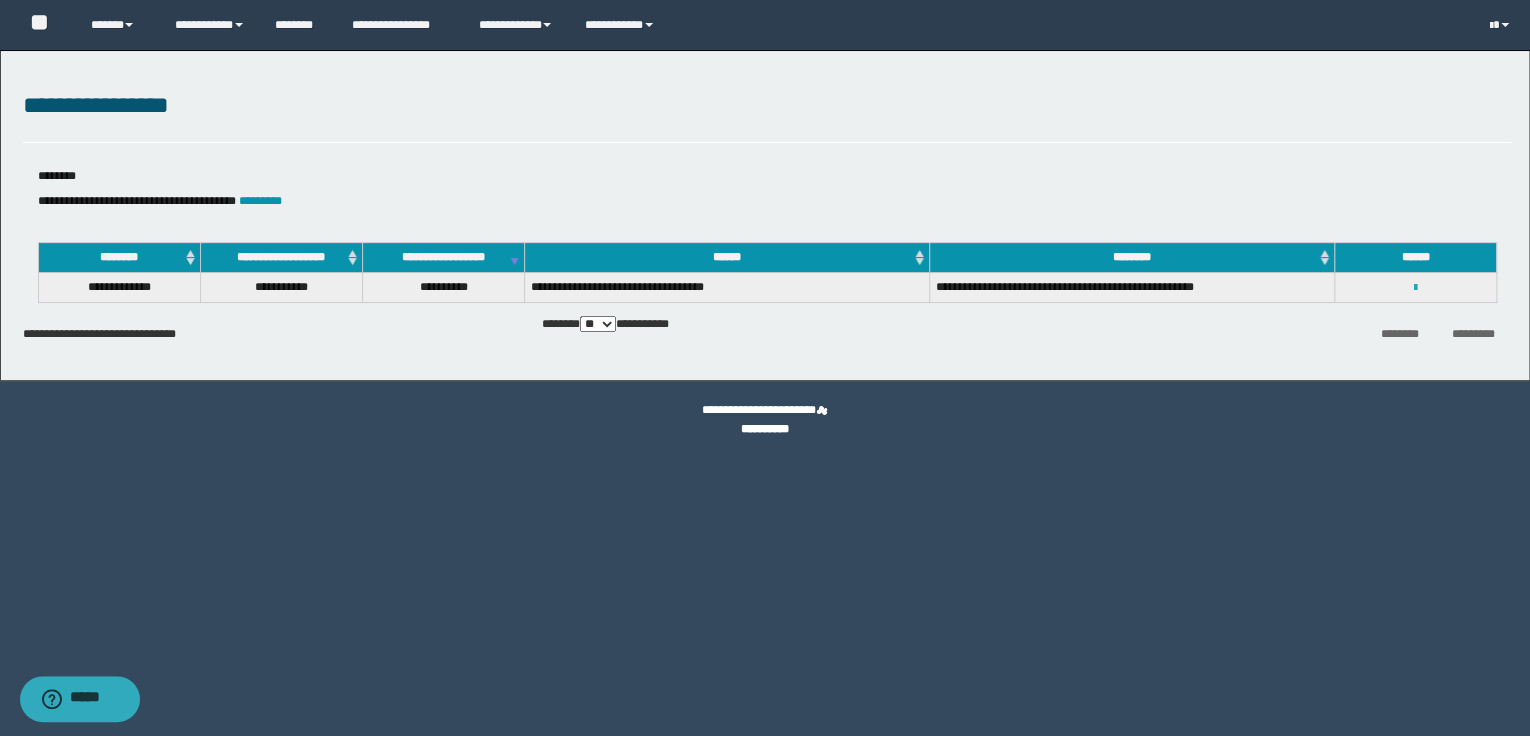 click at bounding box center (1415, 288) 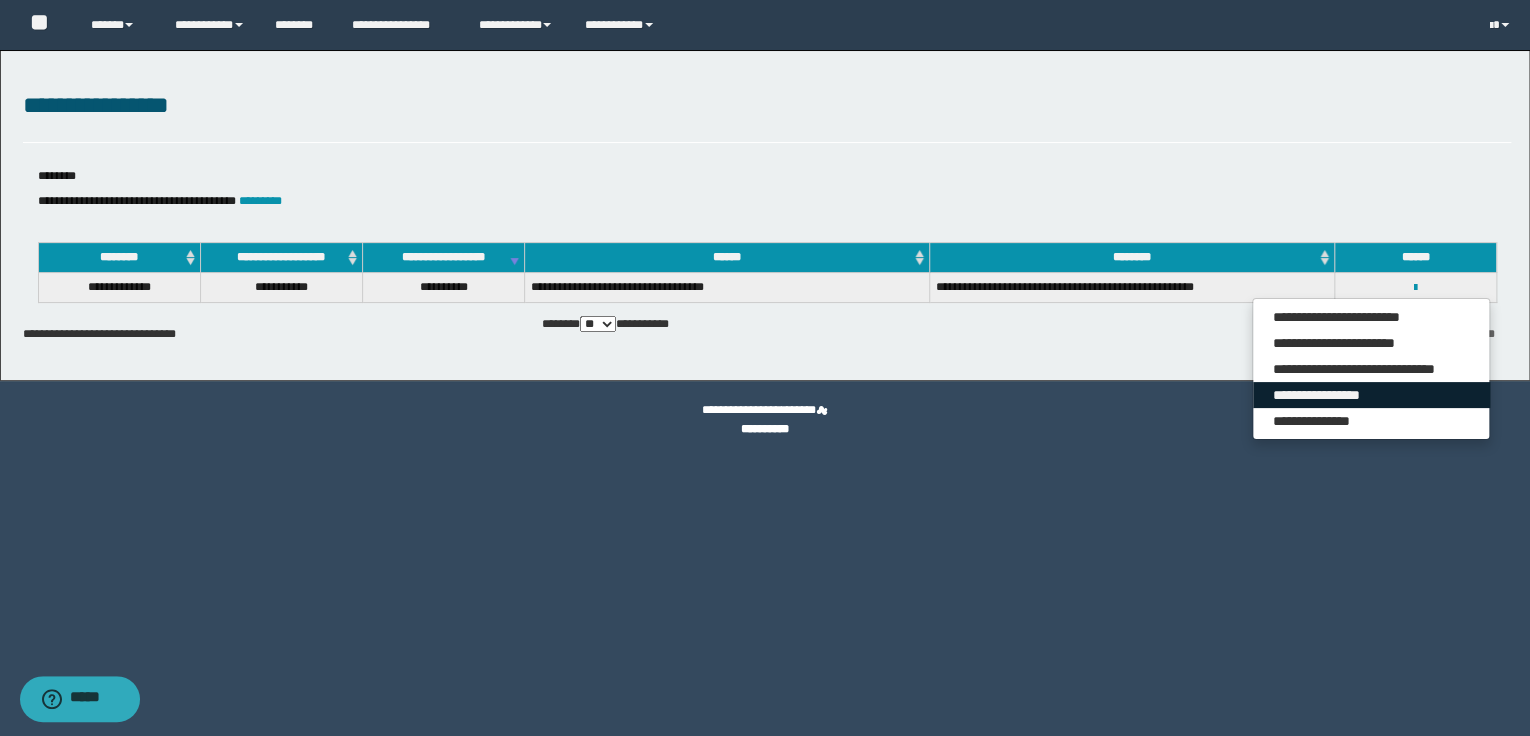 click on "**********" at bounding box center (1371, 395) 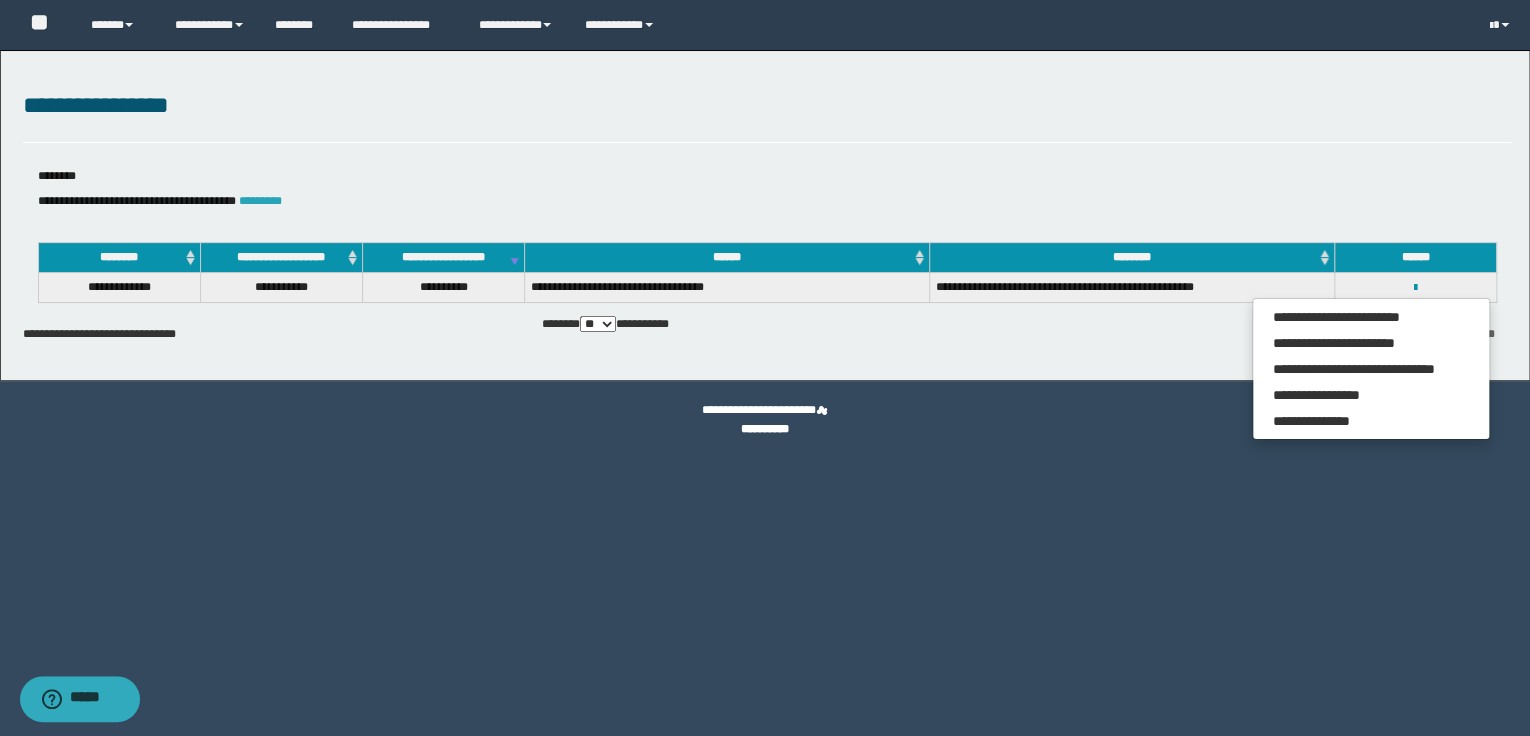 click on "*********" at bounding box center [260, 201] 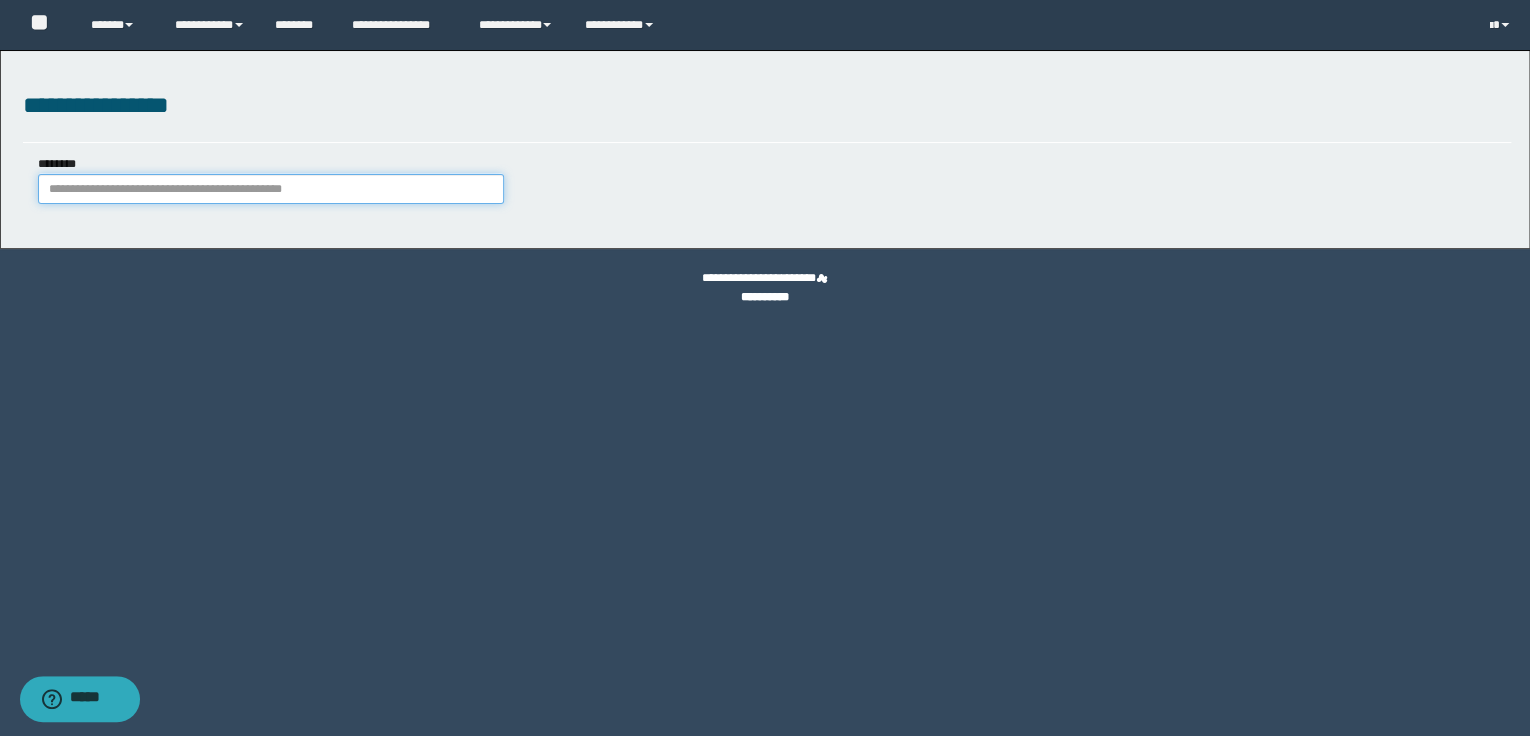 click on "********" at bounding box center [271, 189] 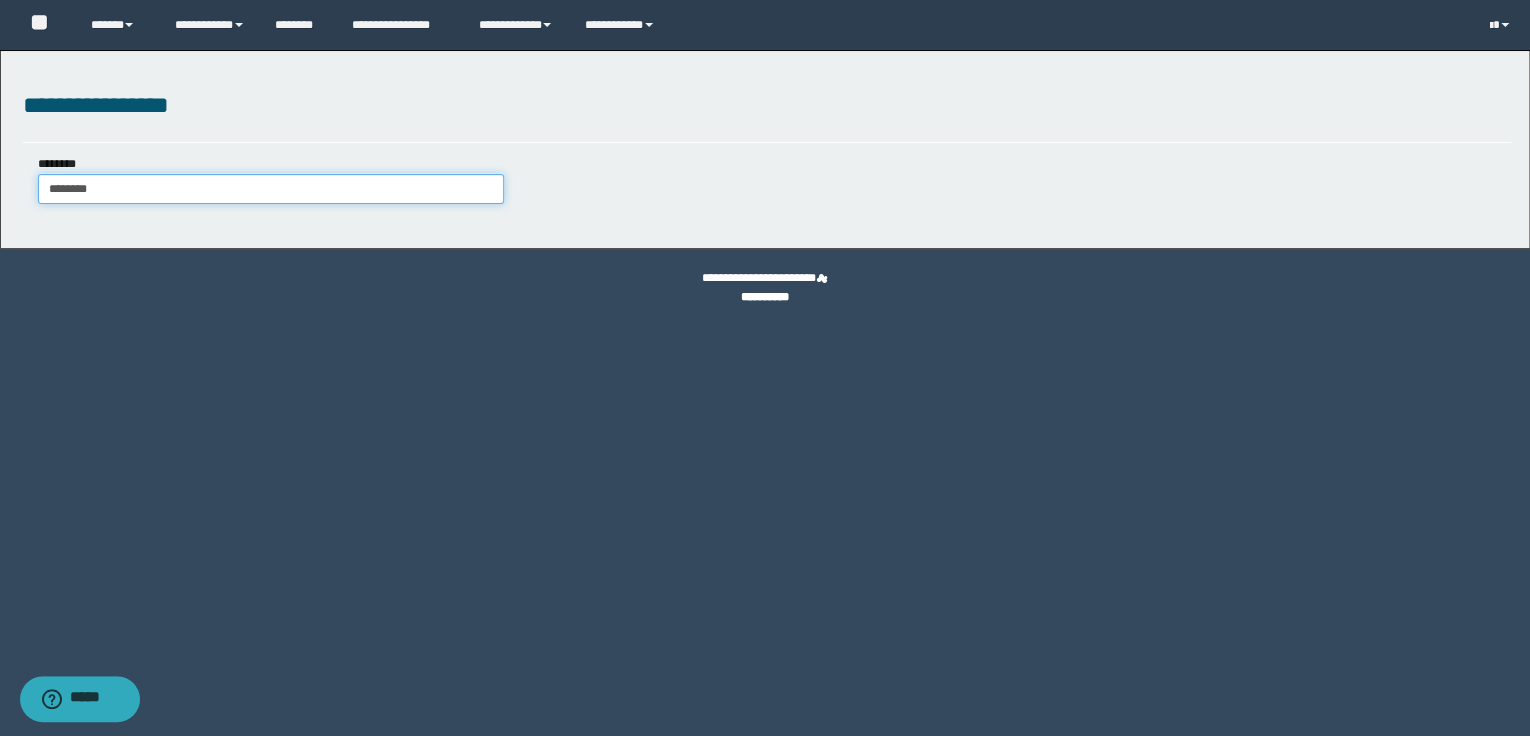 type on "********" 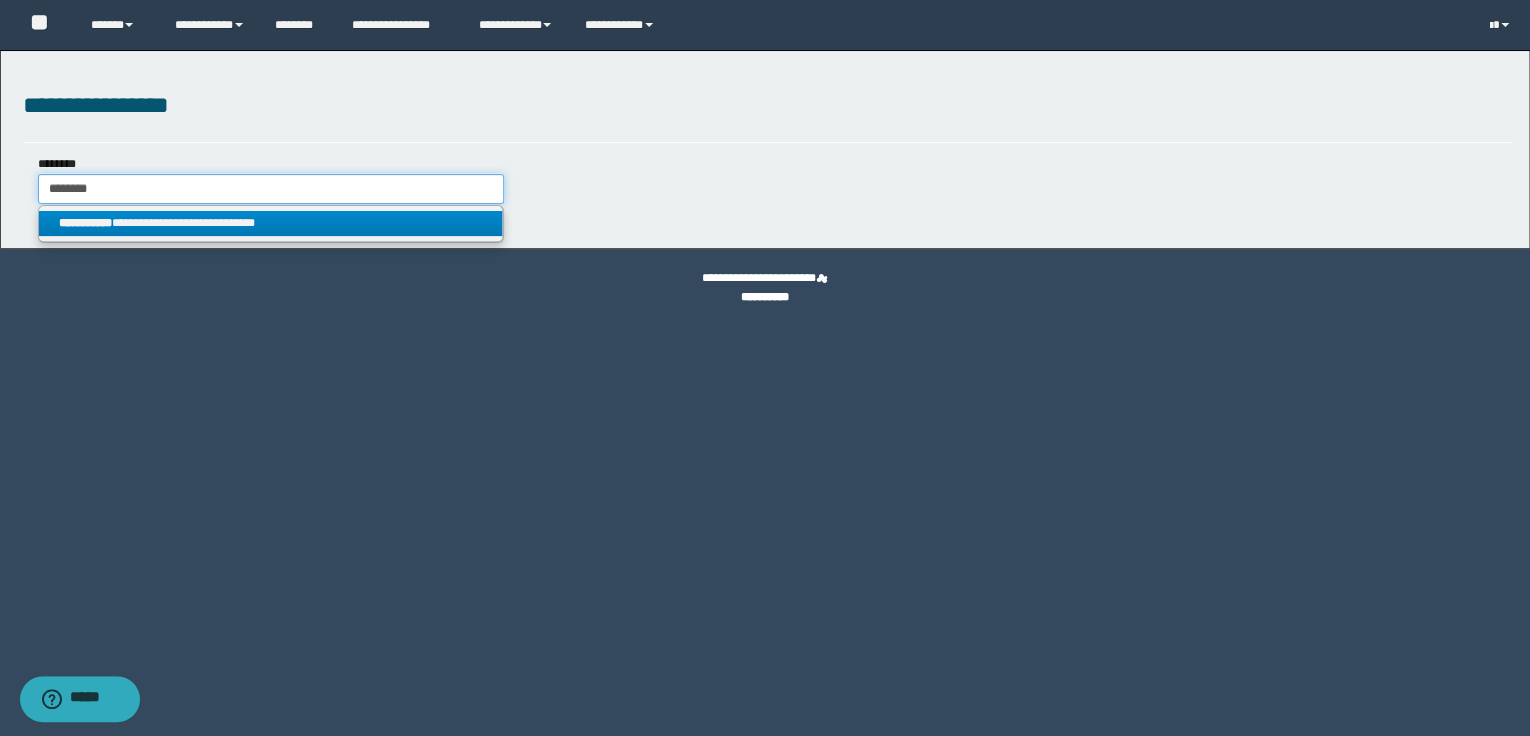 type on "********" 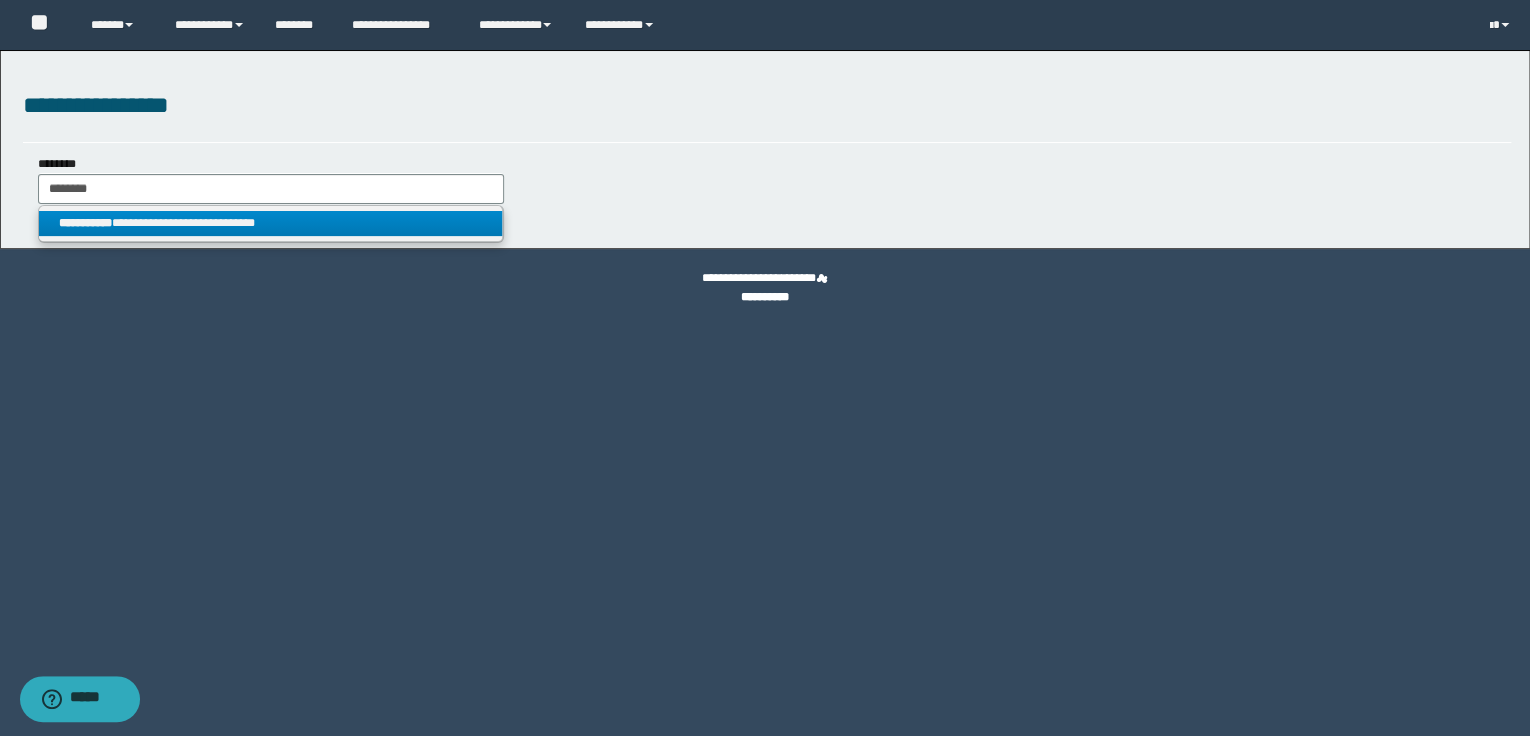 click on "**********" at bounding box center [271, 223] 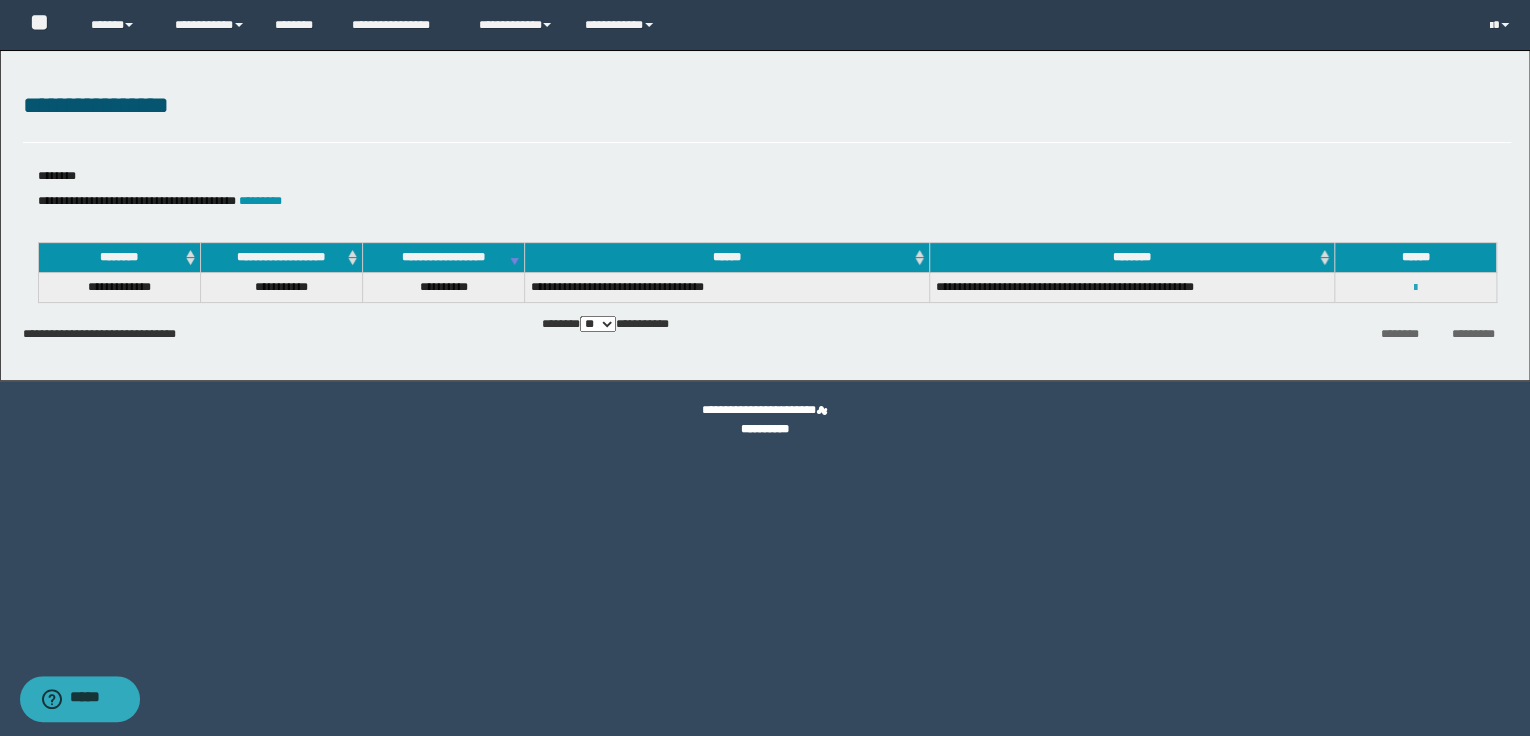 click at bounding box center (1415, 288) 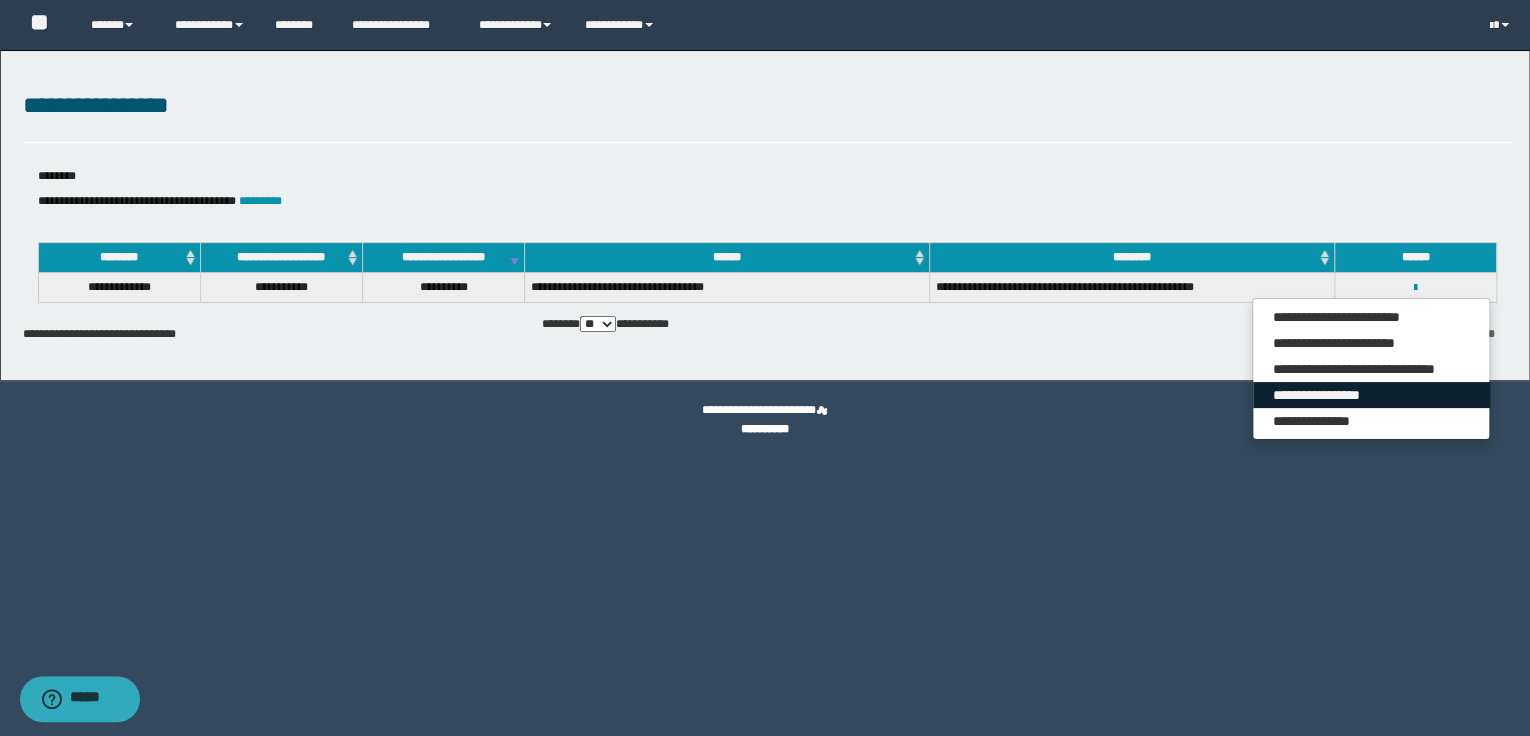 click on "**********" at bounding box center (1371, 395) 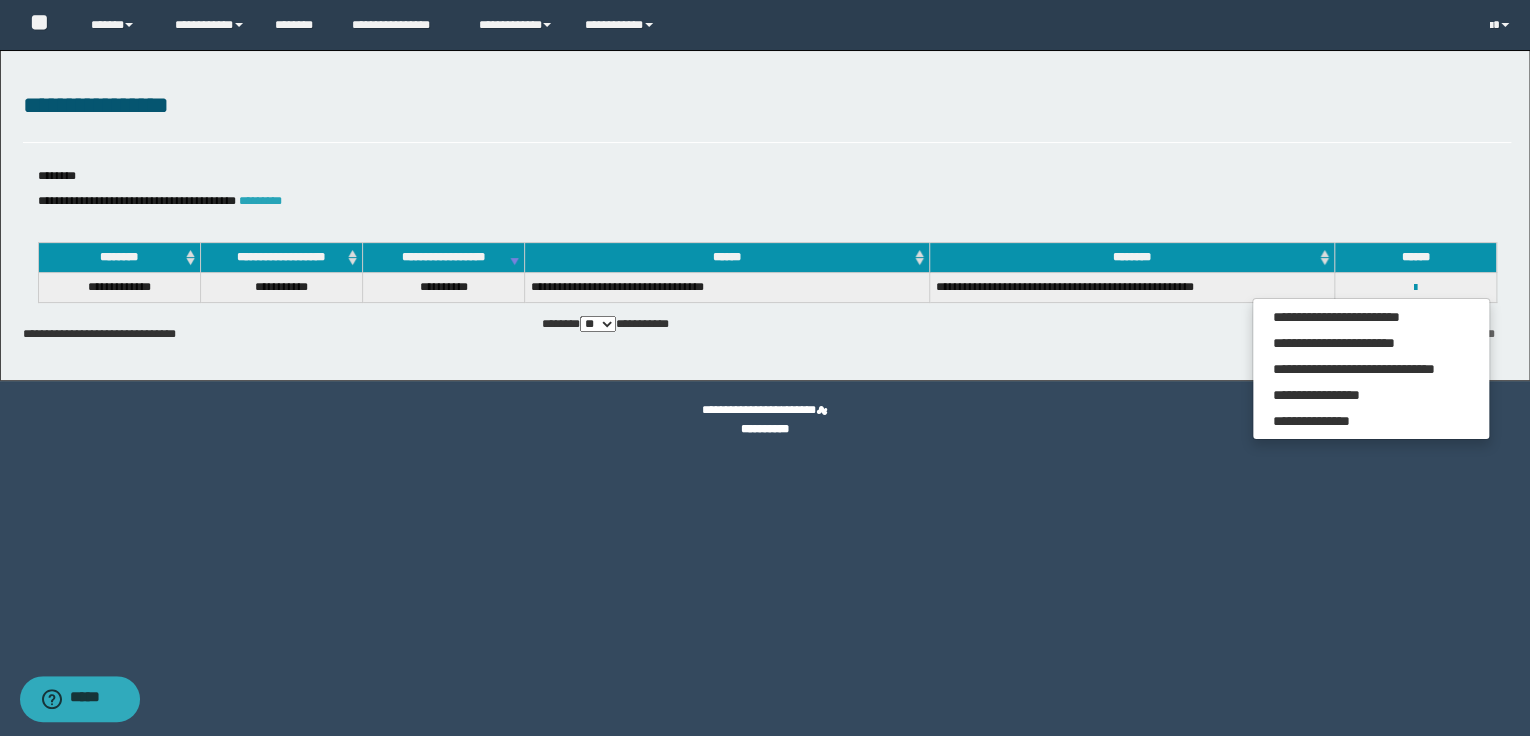 click on "*********" at bounding box center (260, 201) 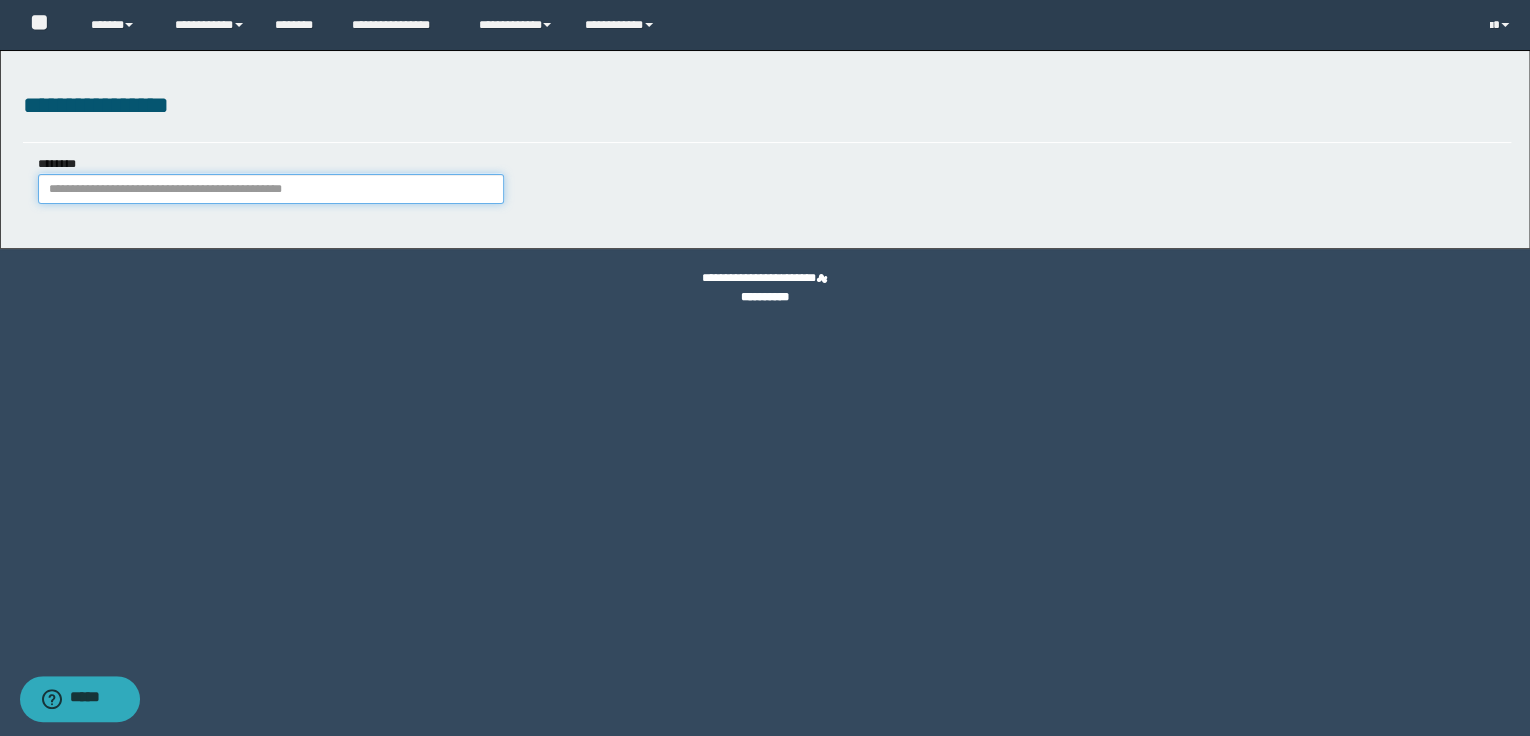click on "********" at bounding box center (271, 189) 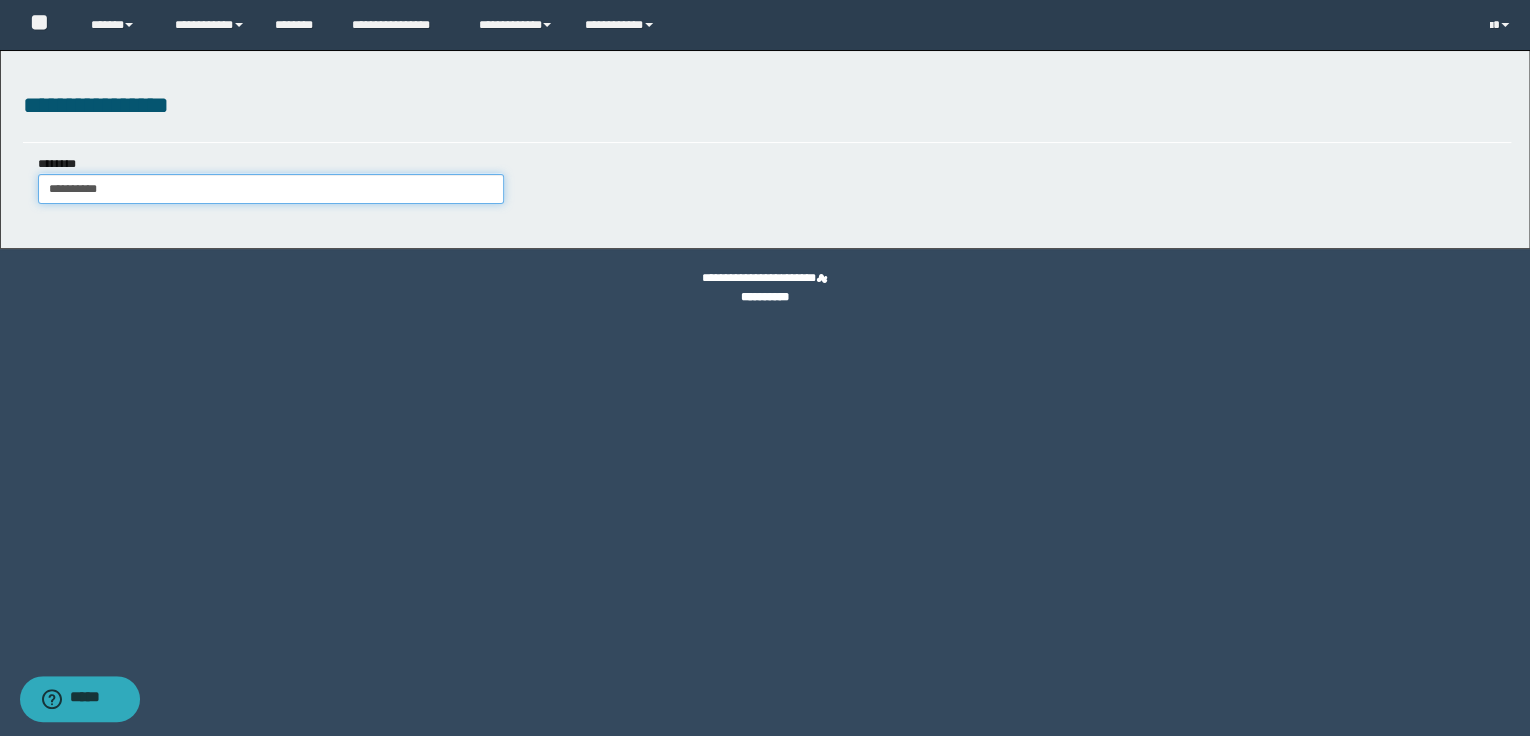 type on "**********" 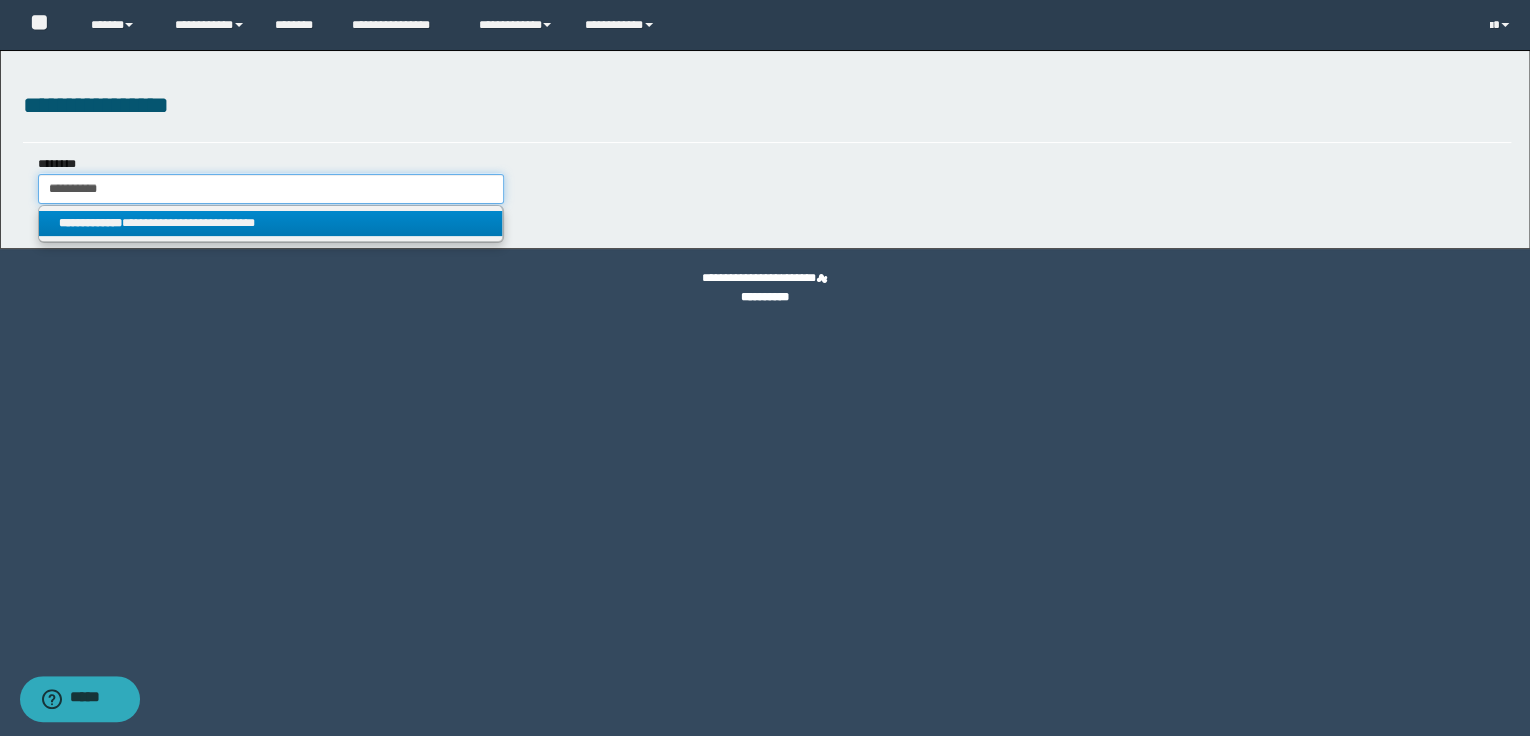 type on "**********" 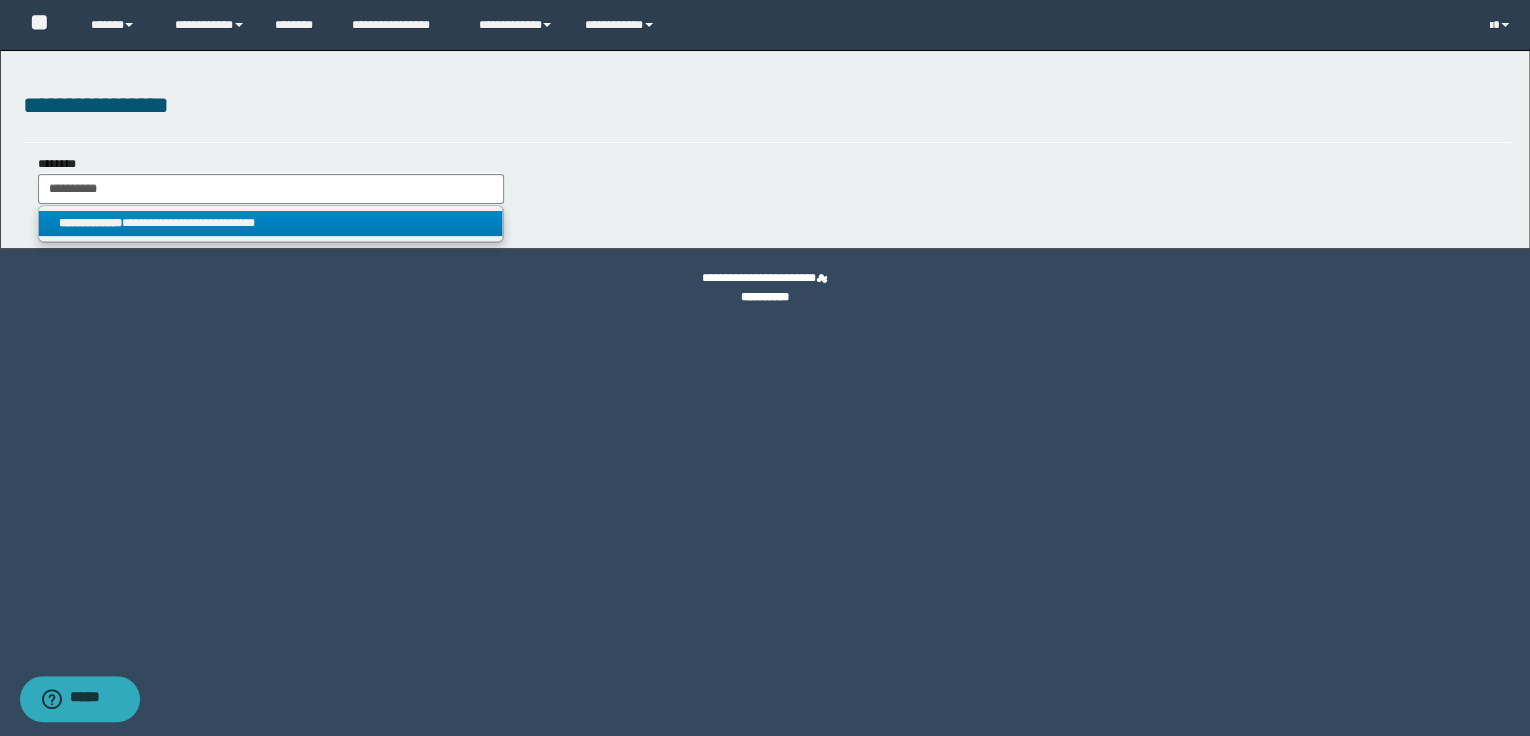 click on "**********" at bounding box center (271, 223) 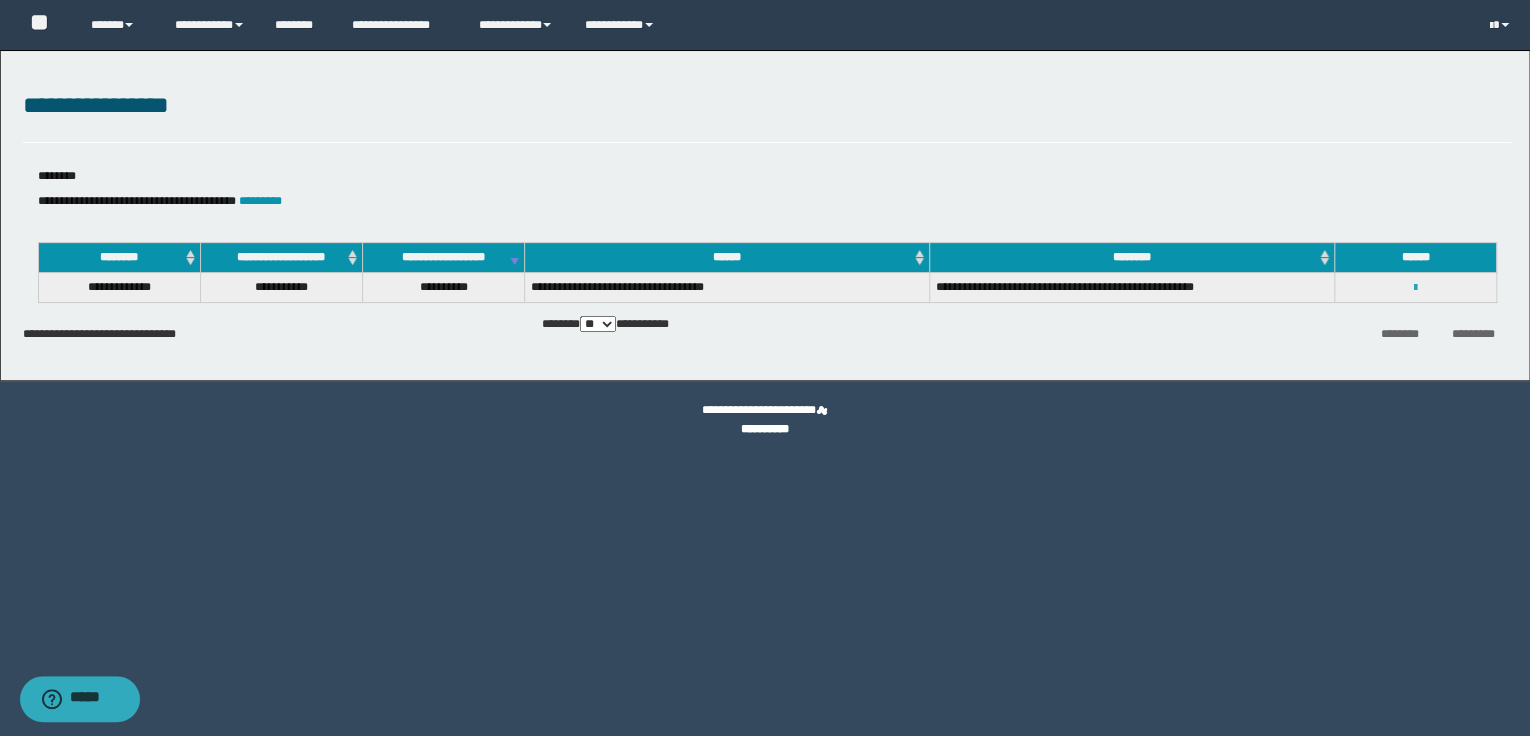 click at bounding box center (1415, 288) 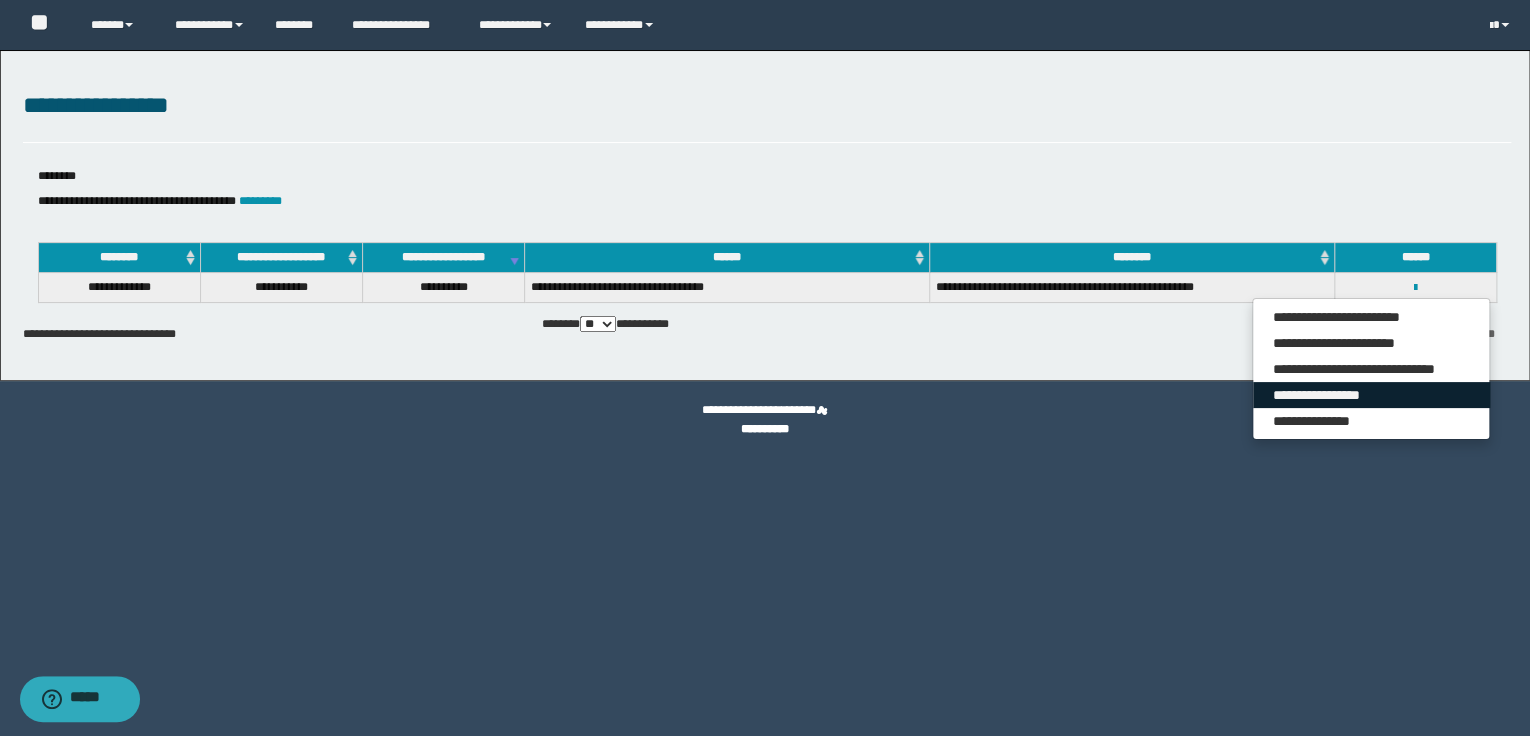 click on "**********" at bounding box center [1371, 395] 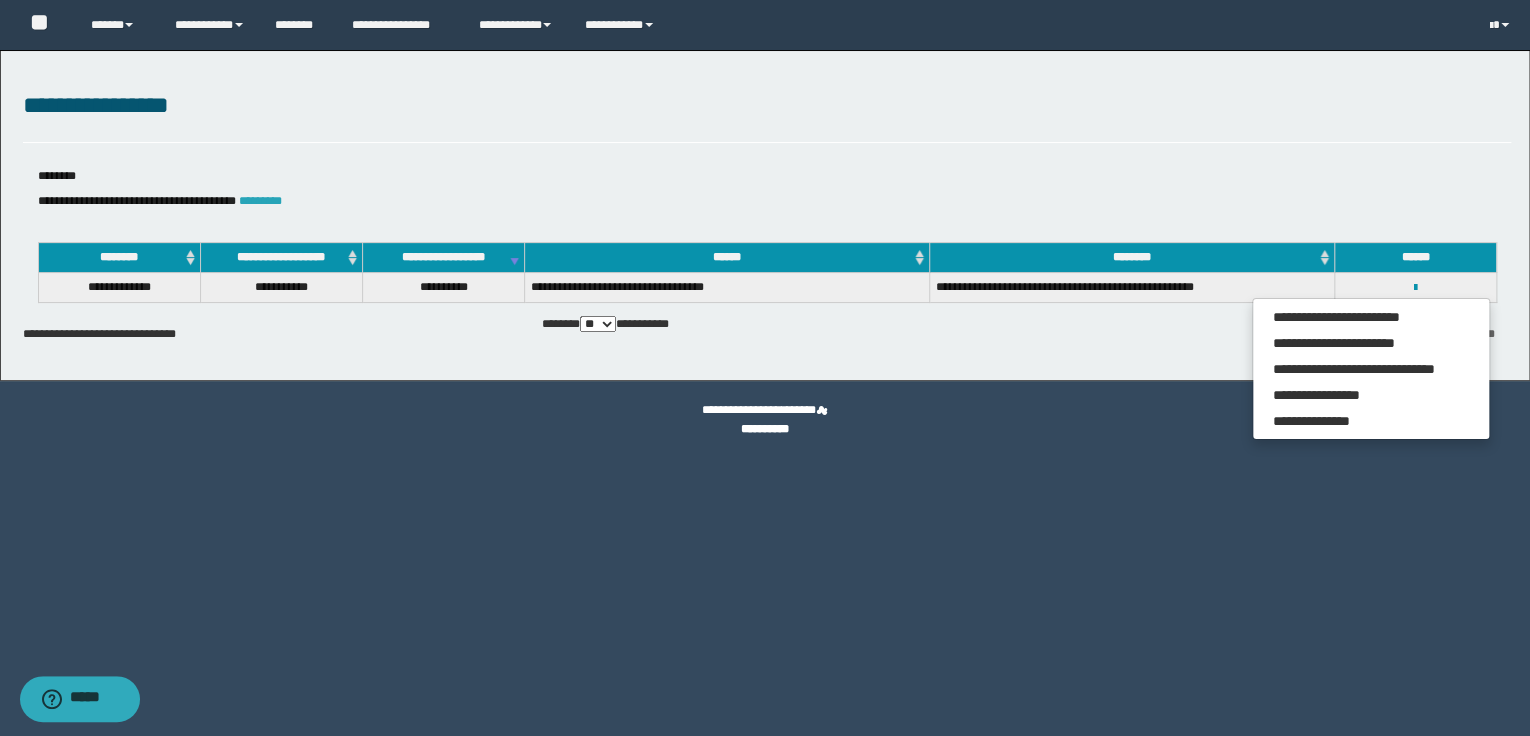 click on "*********" at bounding box center (260, 201) 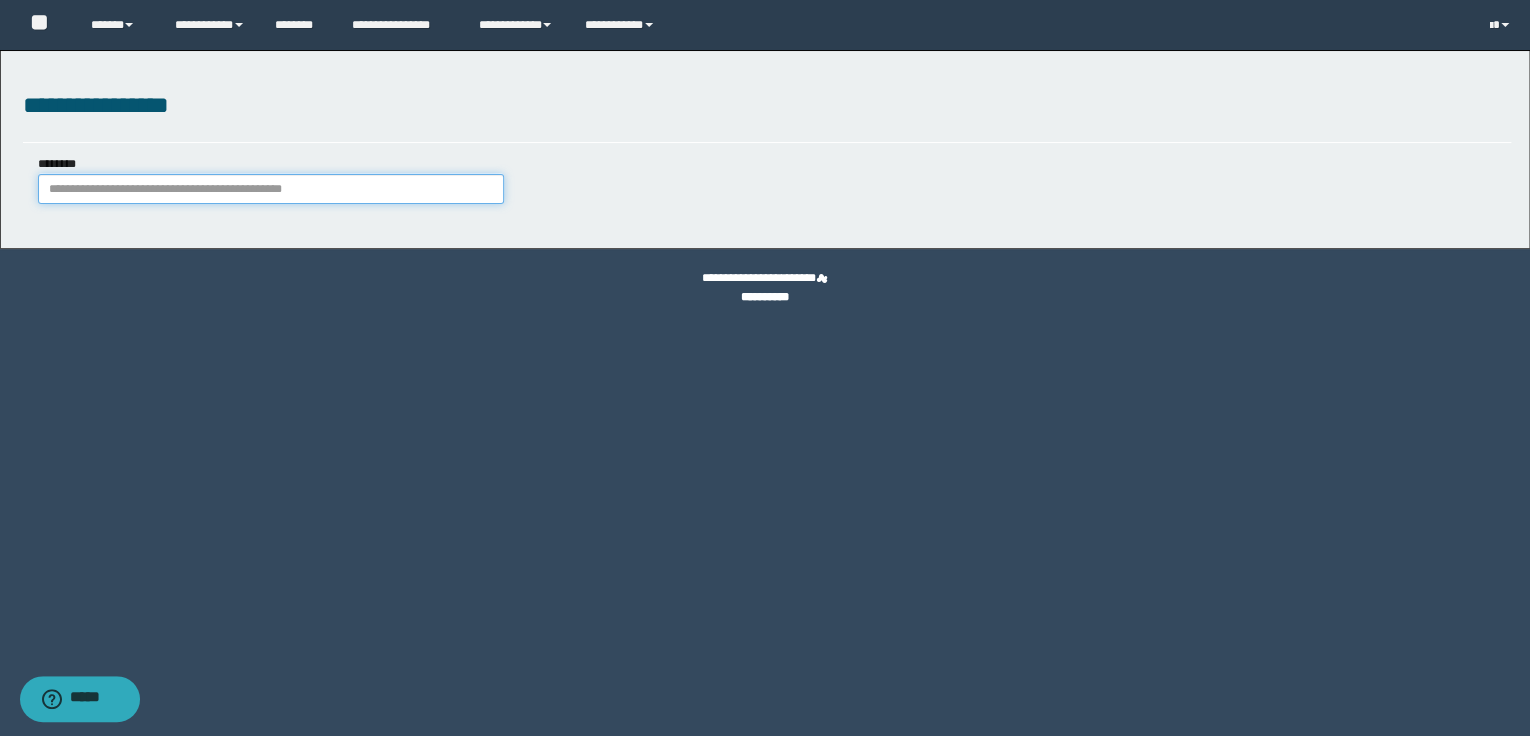 click on "********" at bounding box center [271, 189] 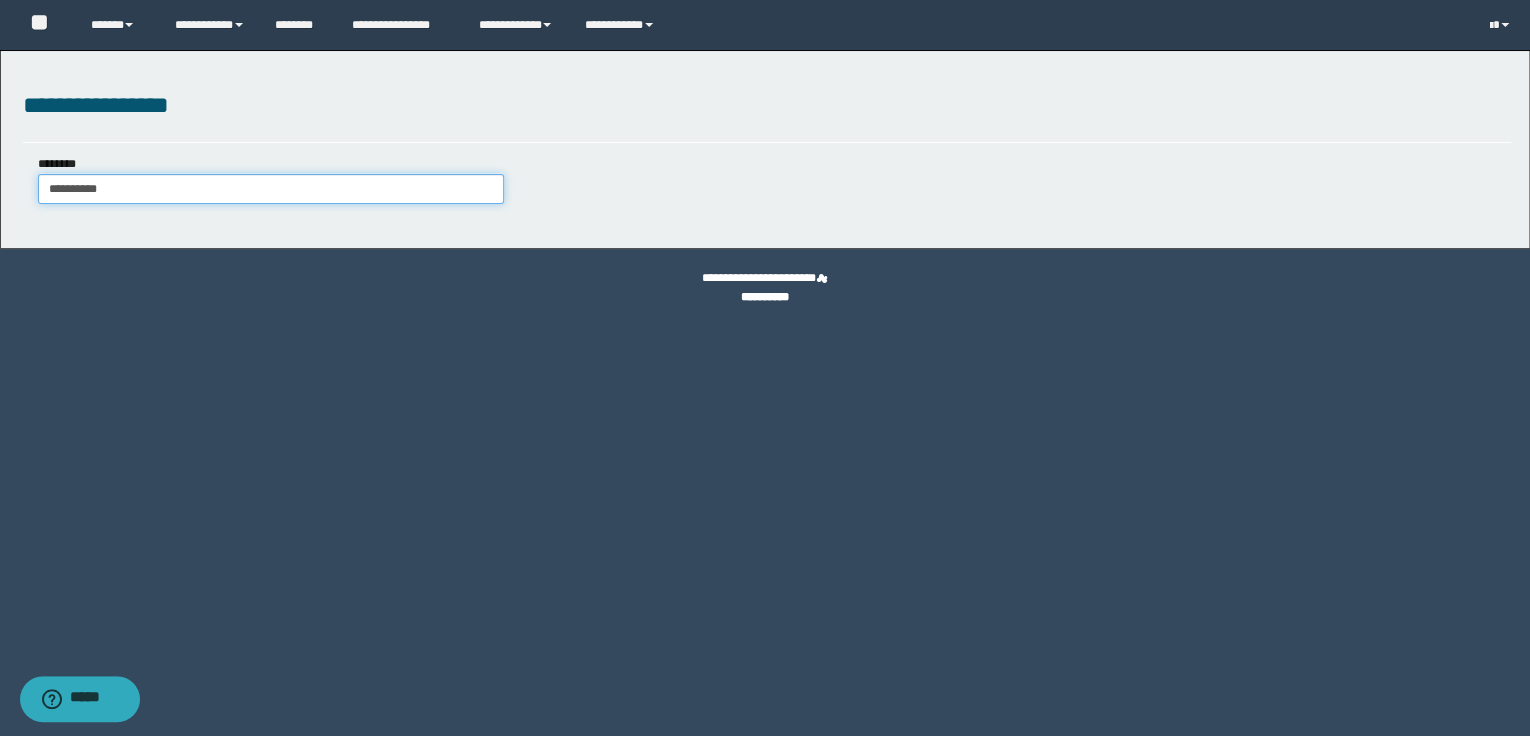 type on "**********" 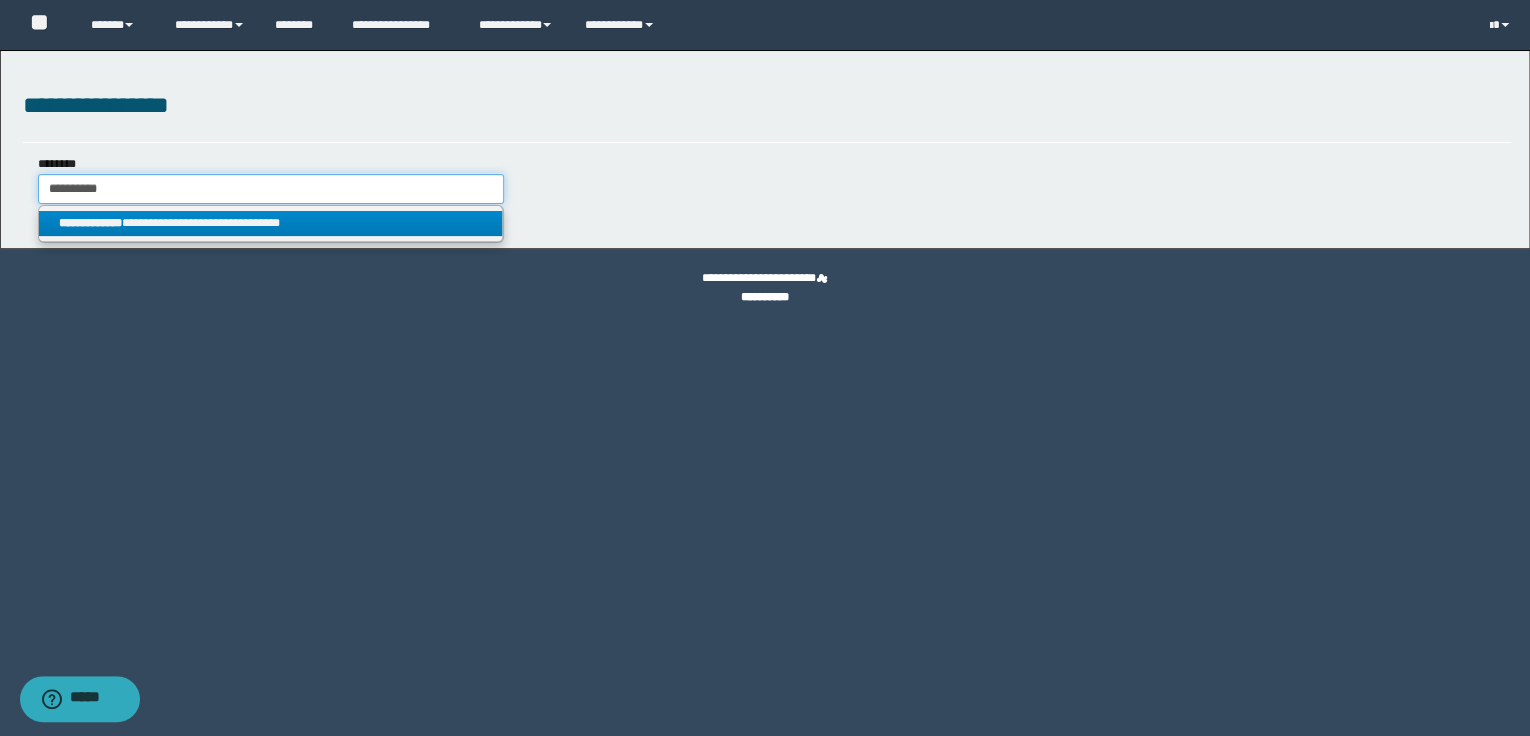 type on "**********" 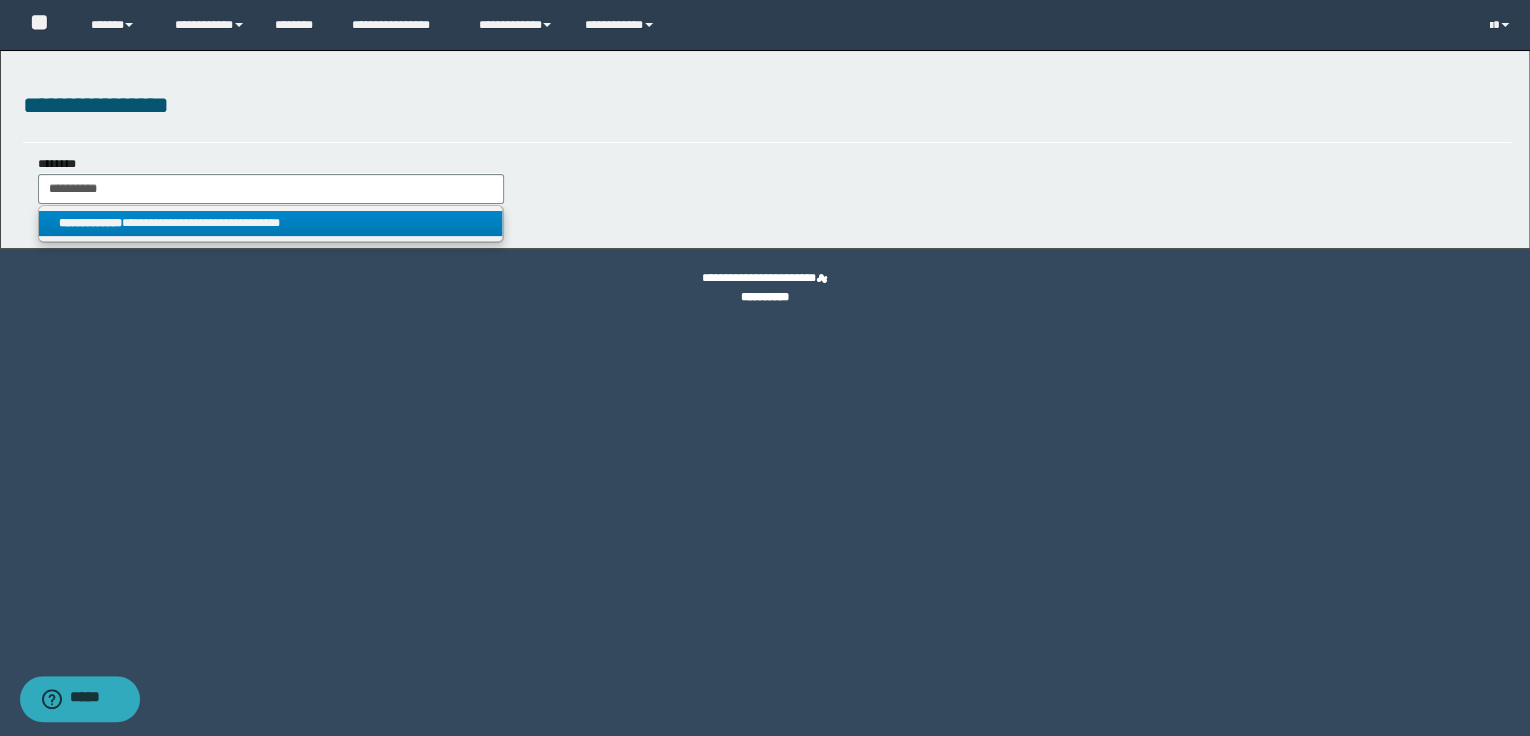 click on "**********" at bounding box center (271, 223) 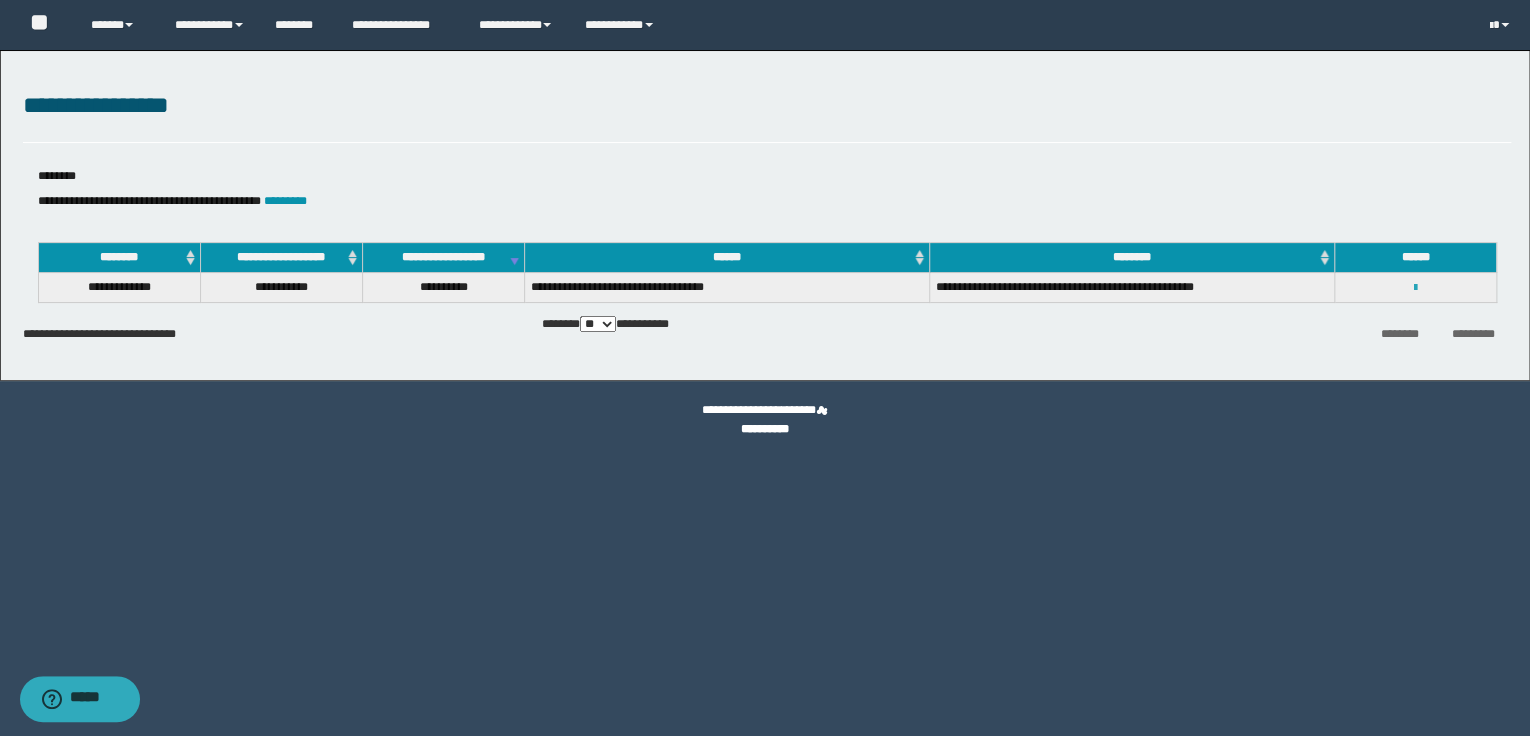 click at bounding box center (1415, 288) 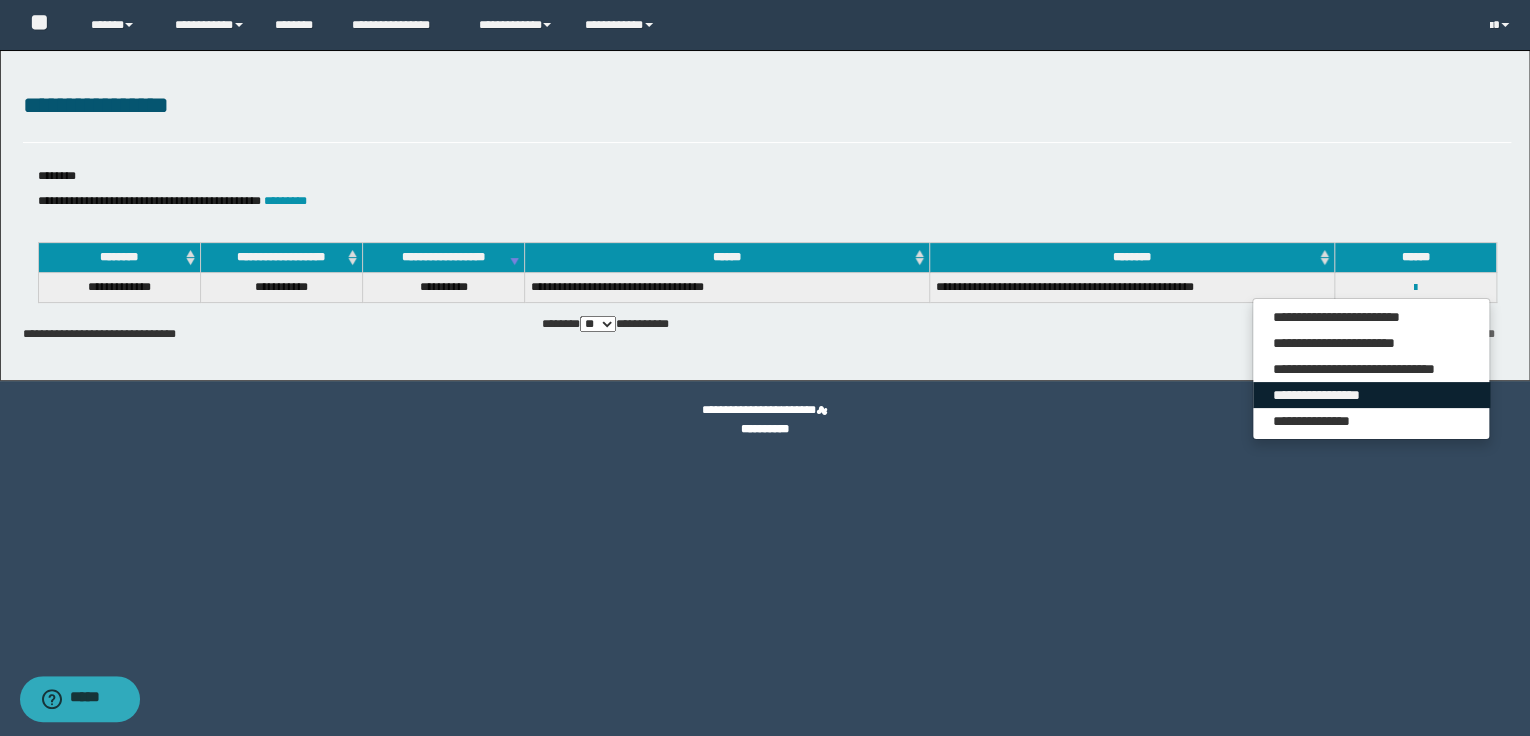 click on "**********" at bounding box center [1371, 395] 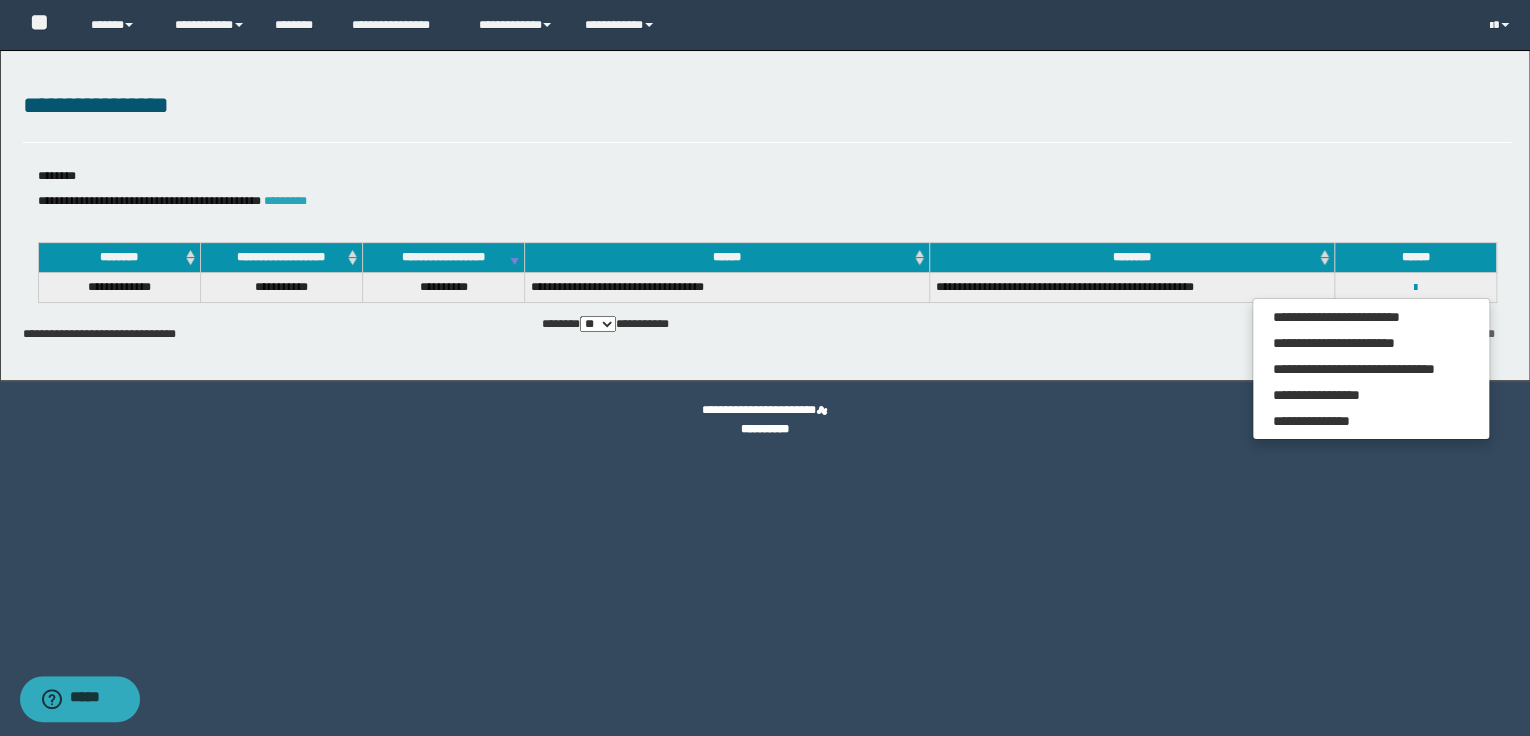click on "*********" at bounding box center (285, 201) 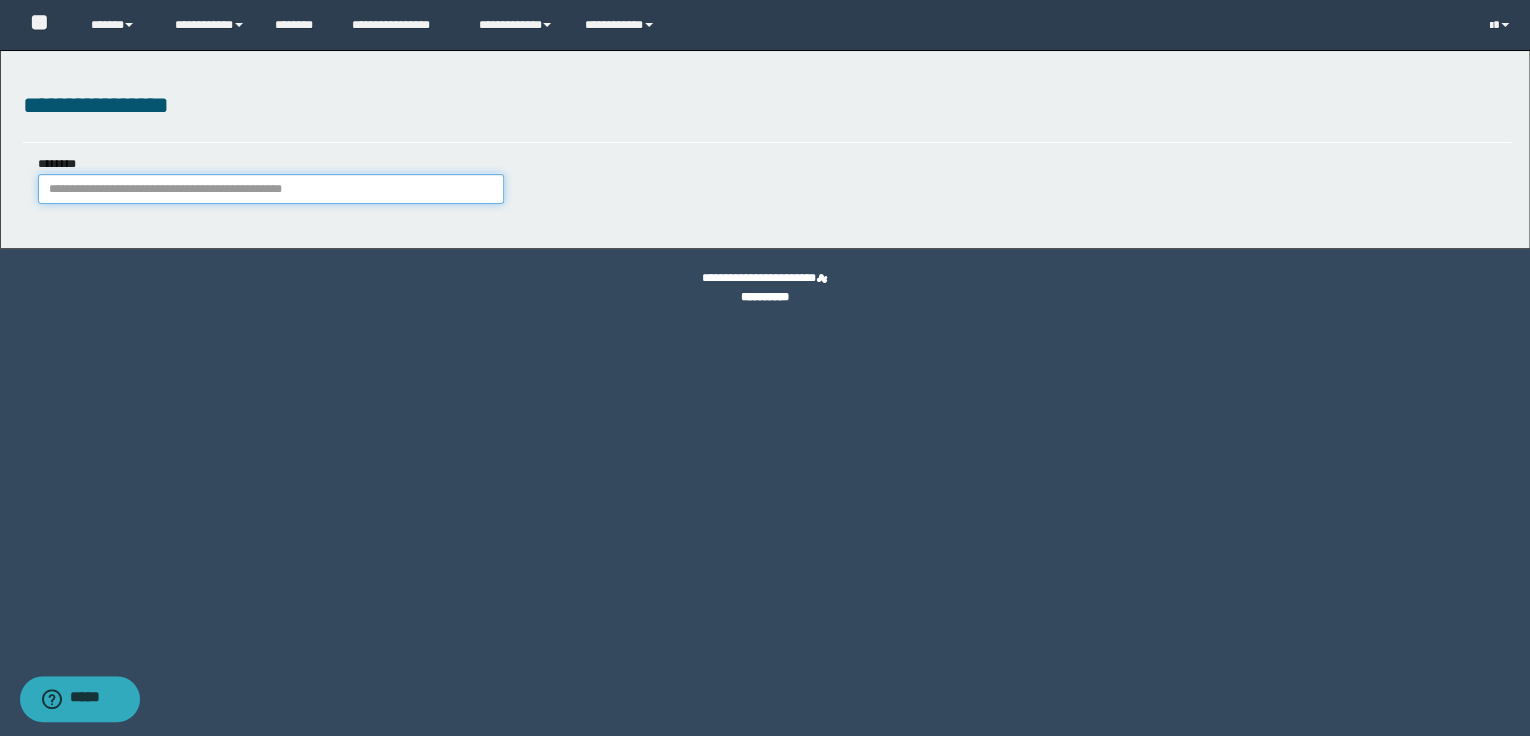 click on "********" at bounding box center [271, 189] 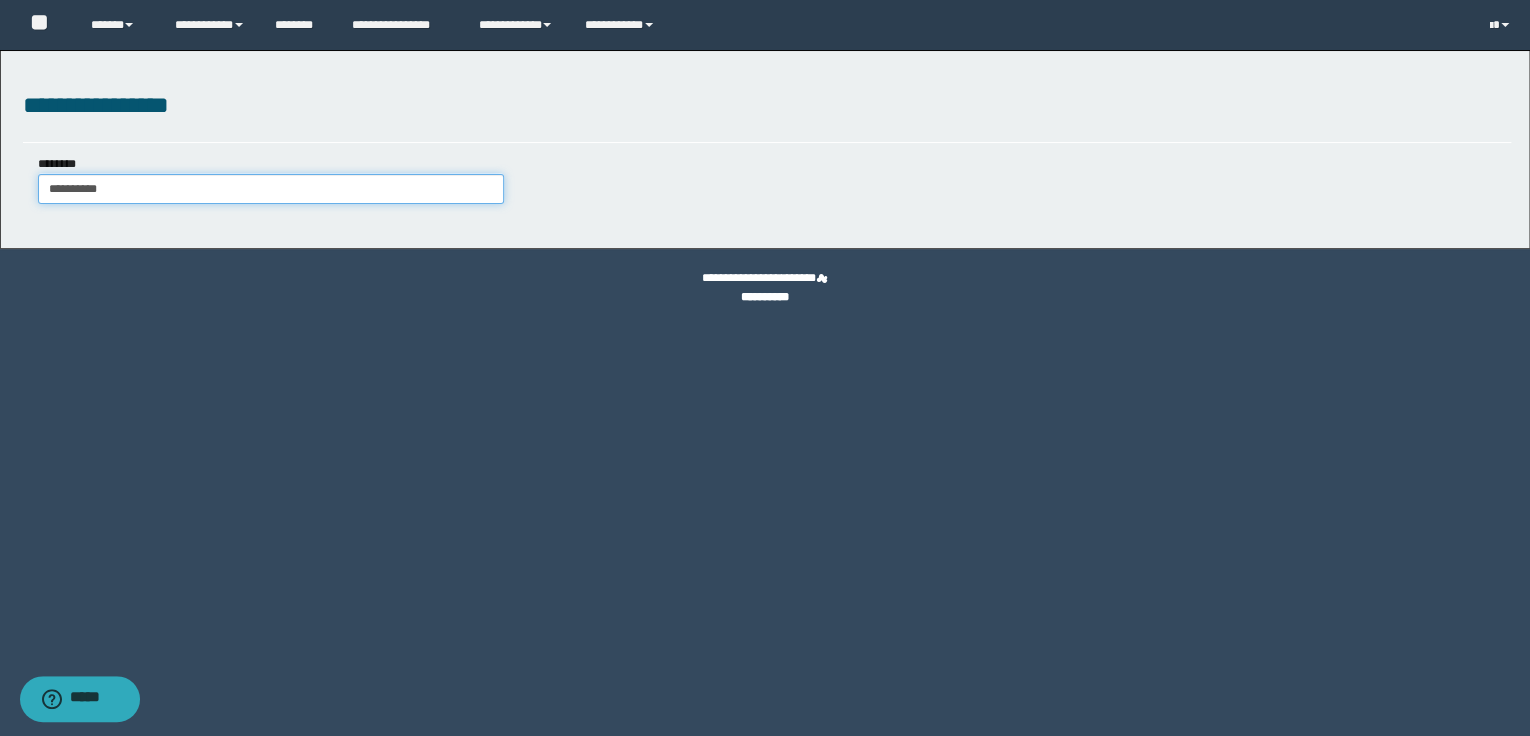 type on "**********" 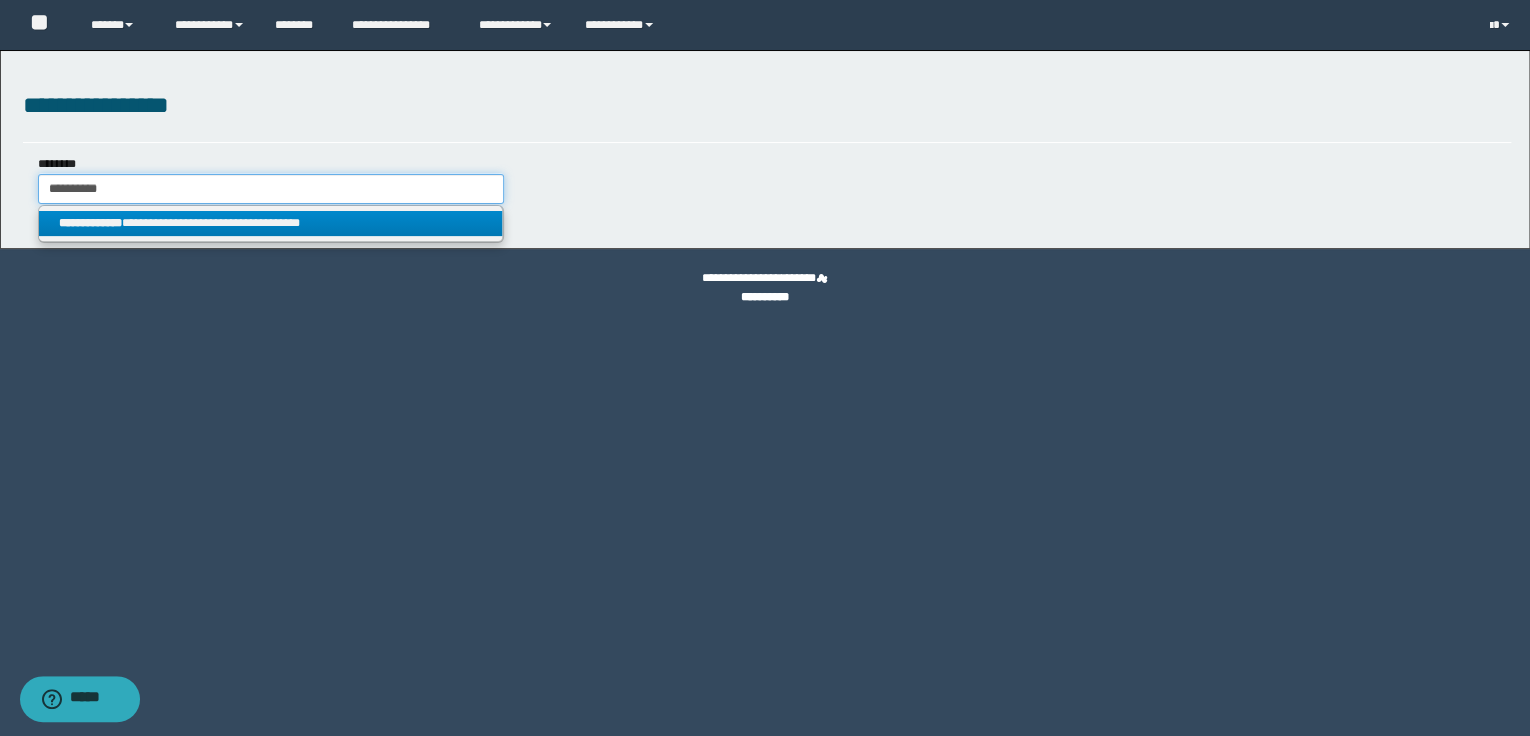 type on "**********" 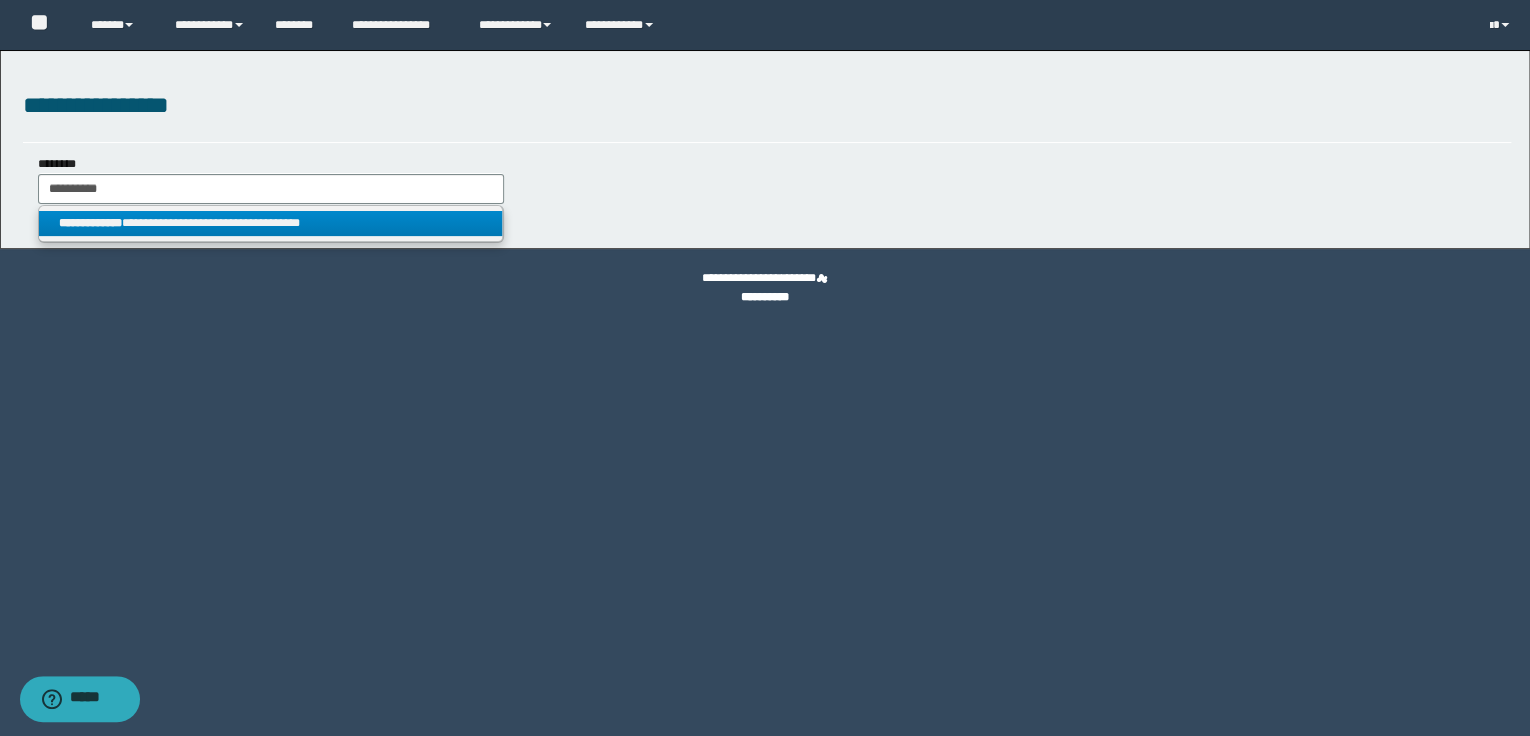 click on "**********" at bounding box center [271, 223] 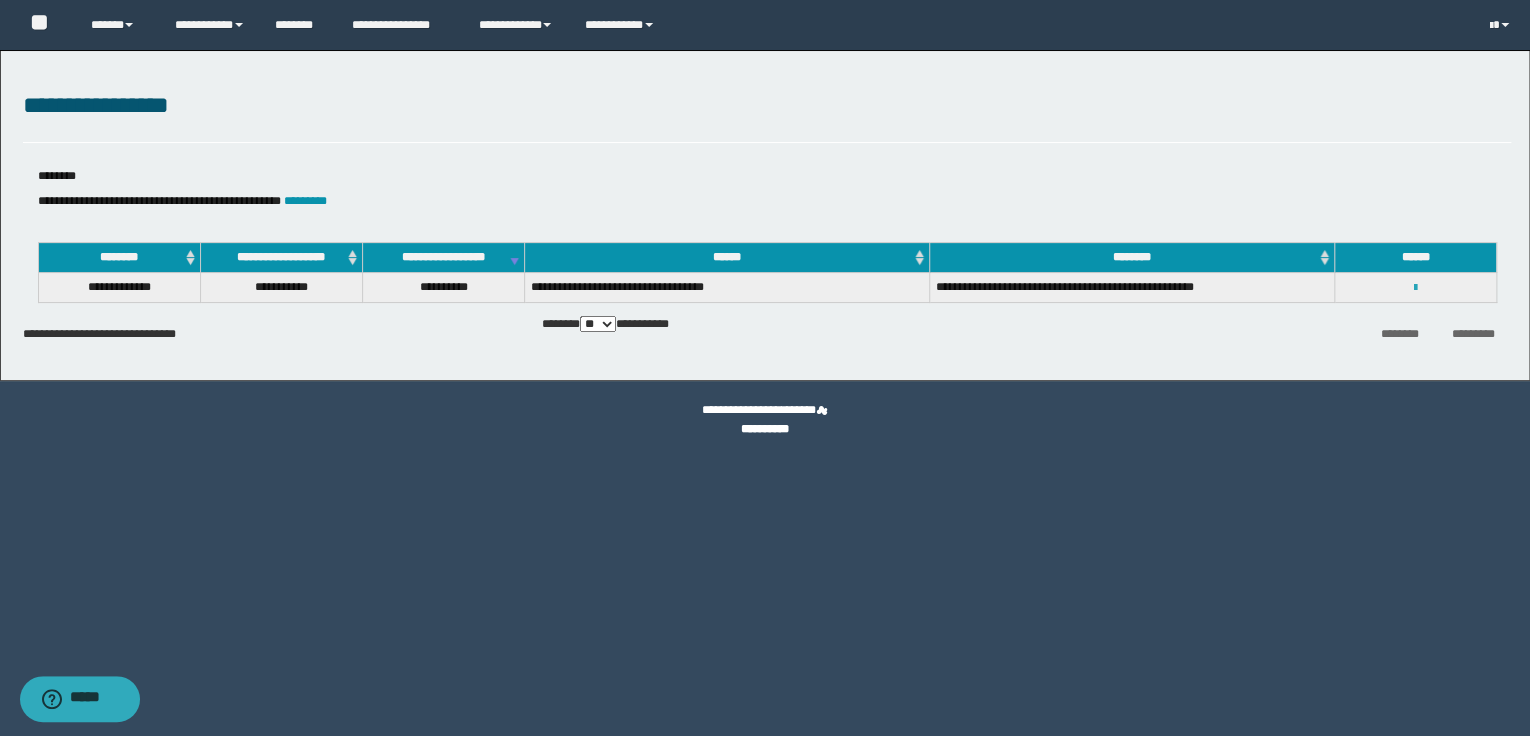 click at bounding box center (1415, 288) 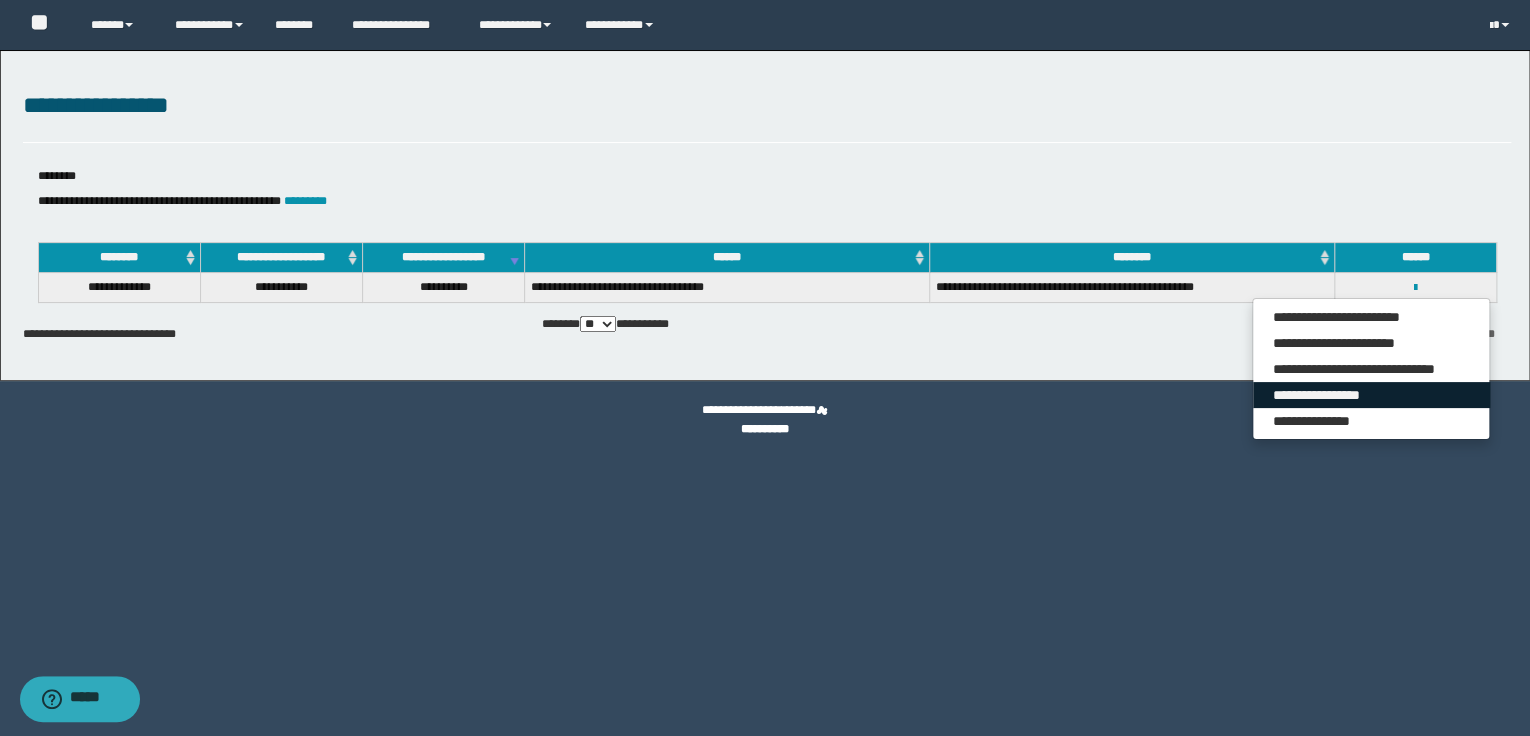 click on "**********" at bounding box center (1371, 395) 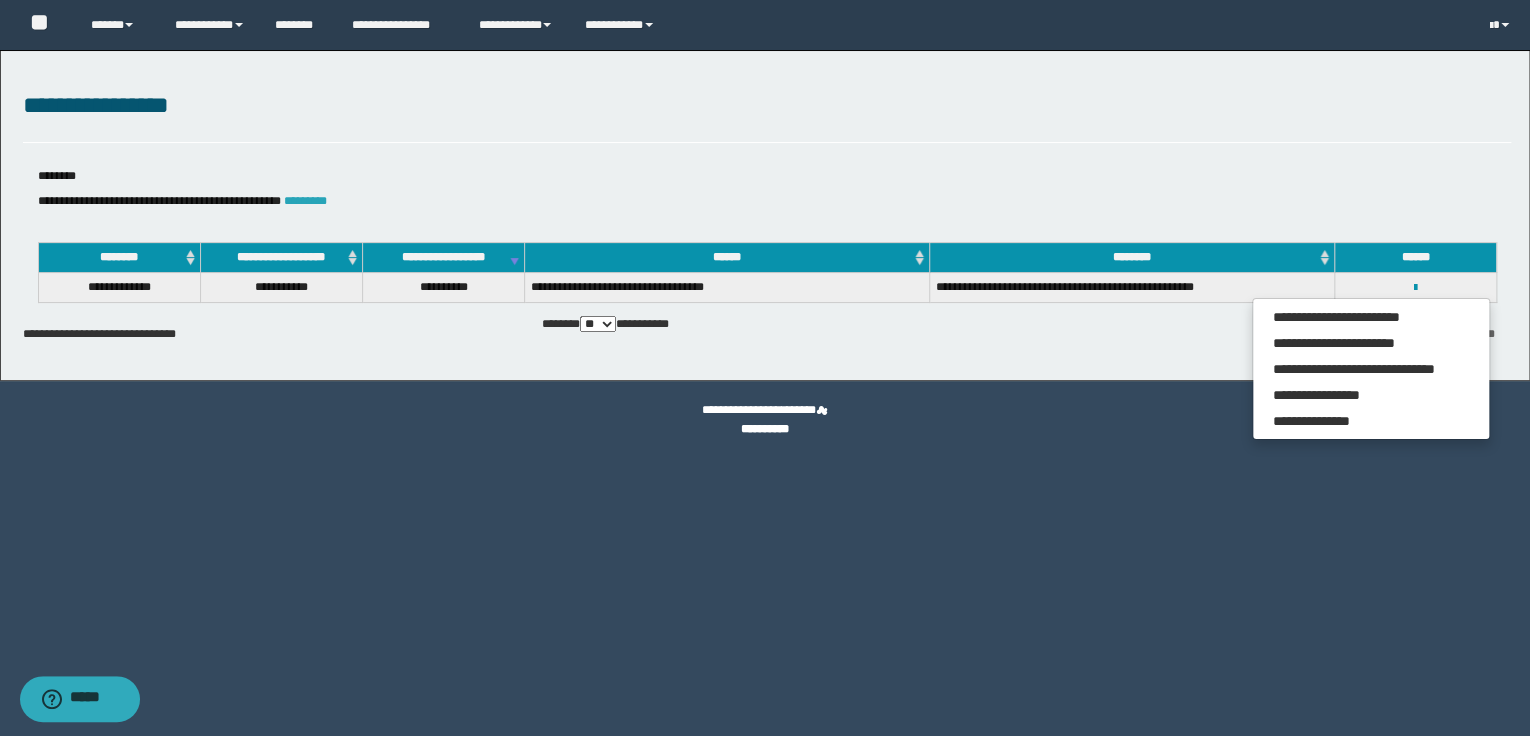 click on "*********" at bounding box center (305, 201) 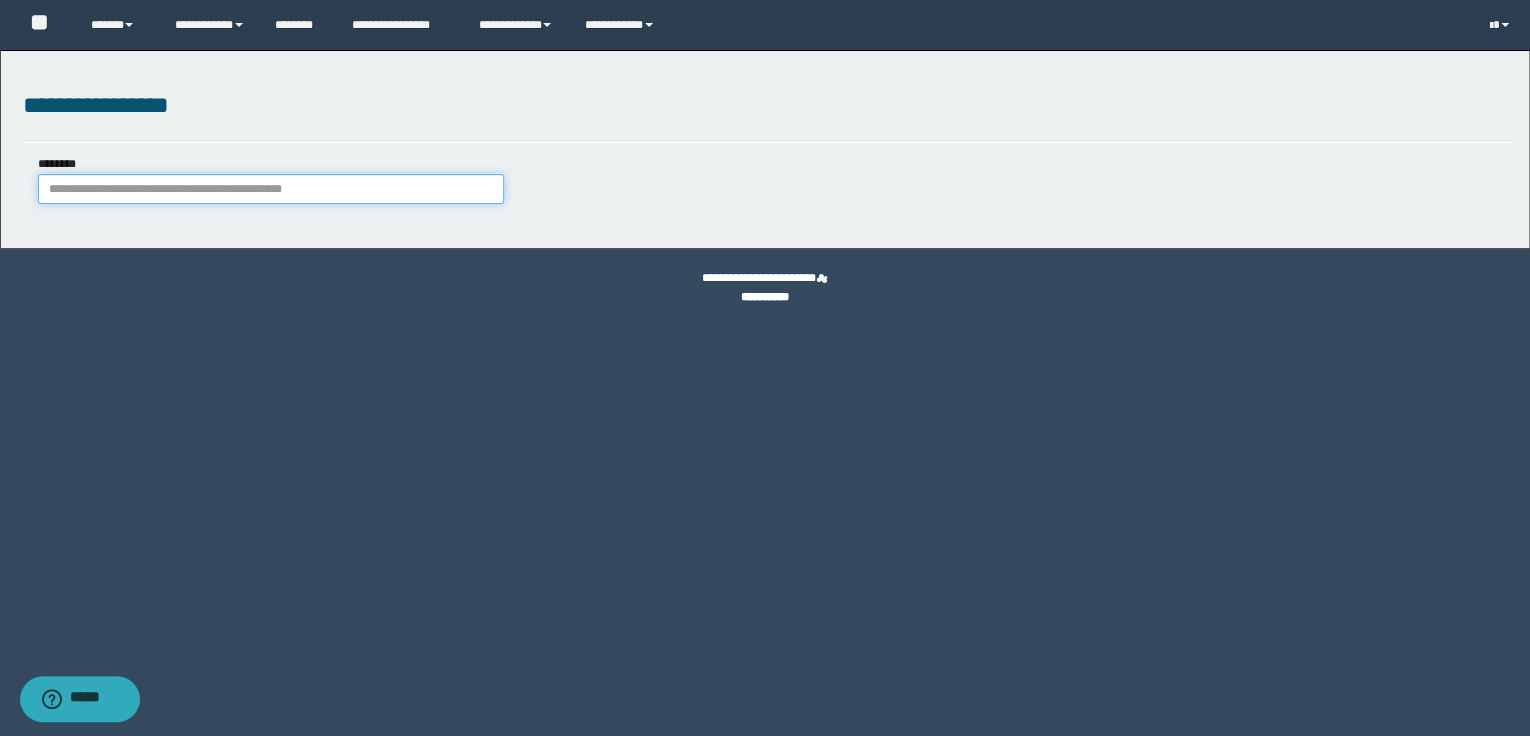 click on "********" at bounding box center (271, 189) 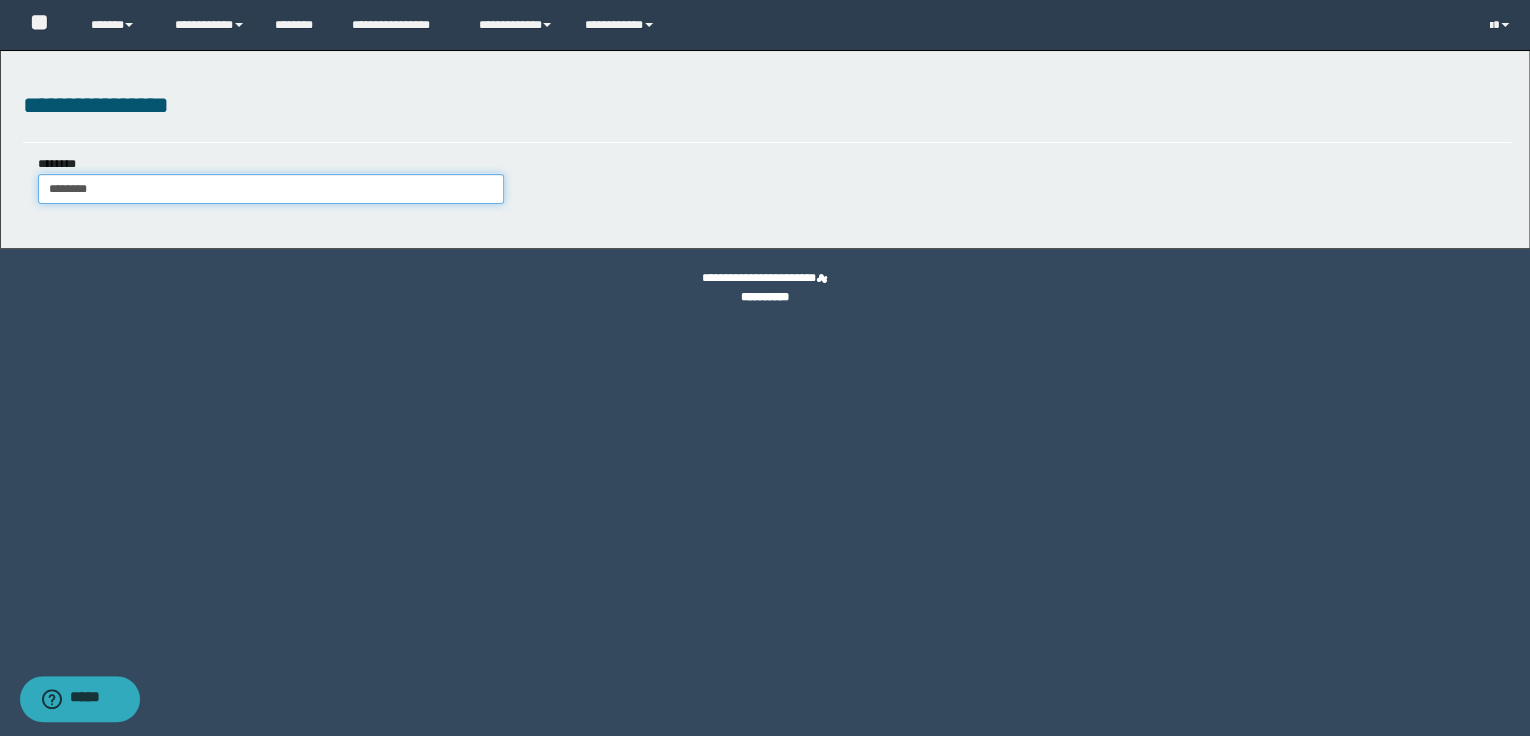 type on "********" 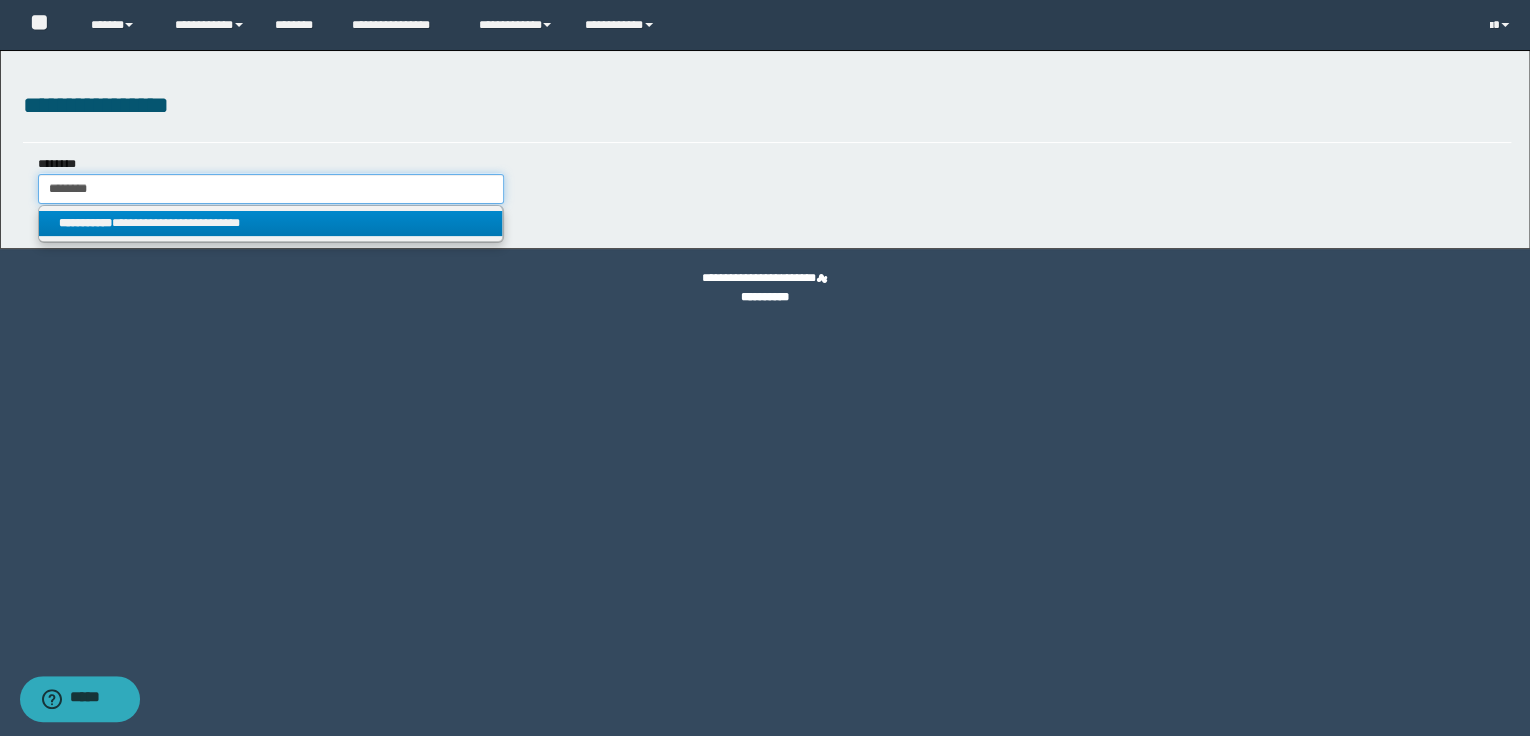 type on "********" 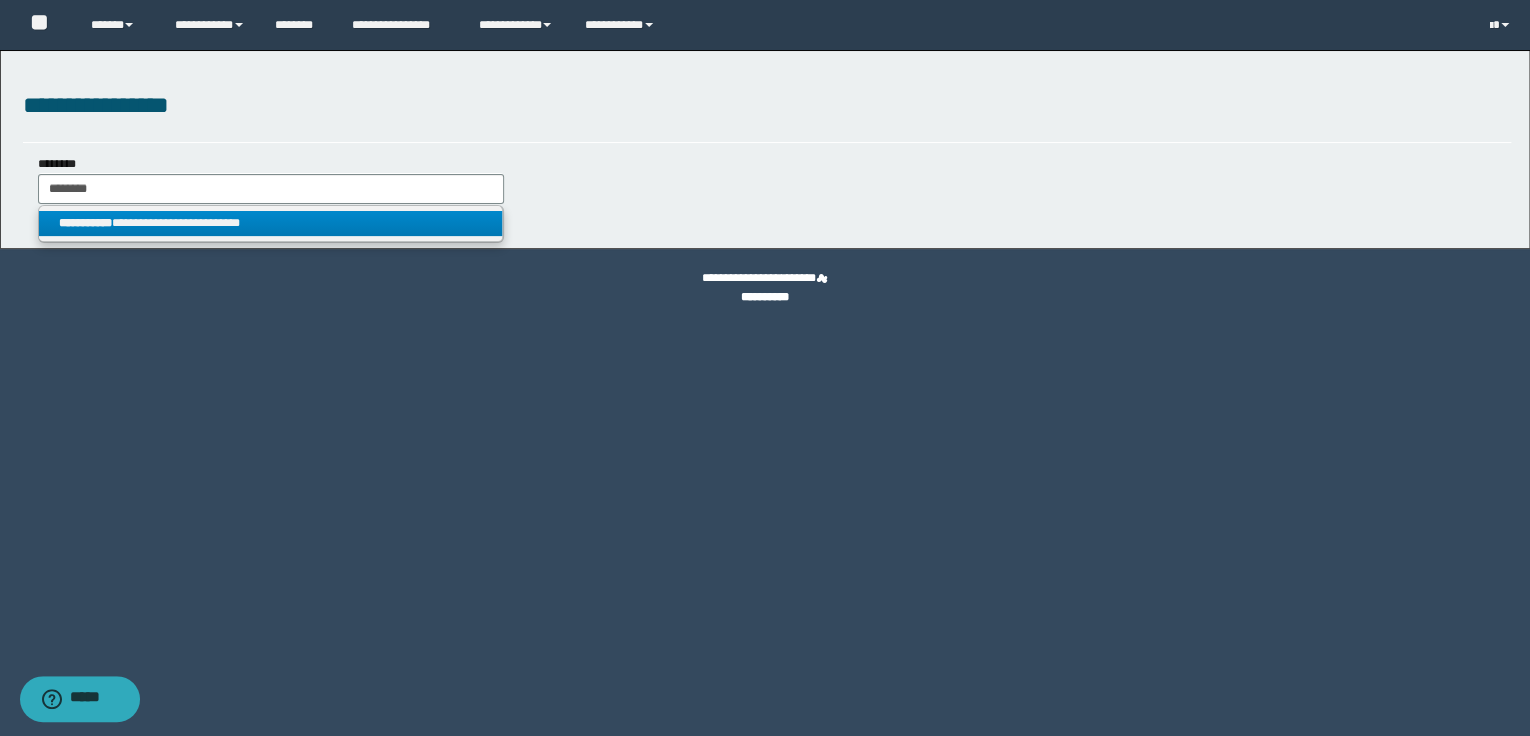 click on "**********" at bounding box center [271, 223] 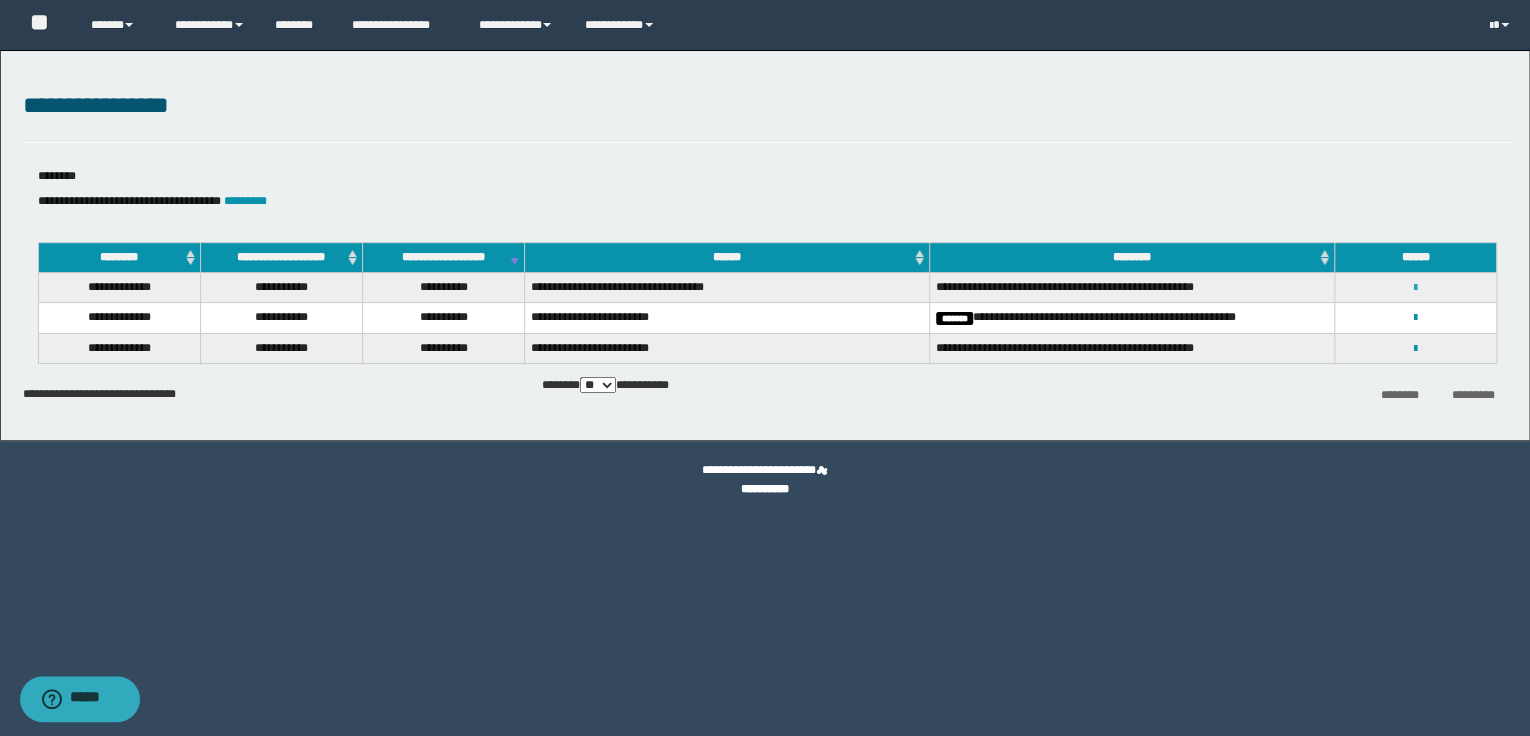 click at bounding box center [1415, 288] 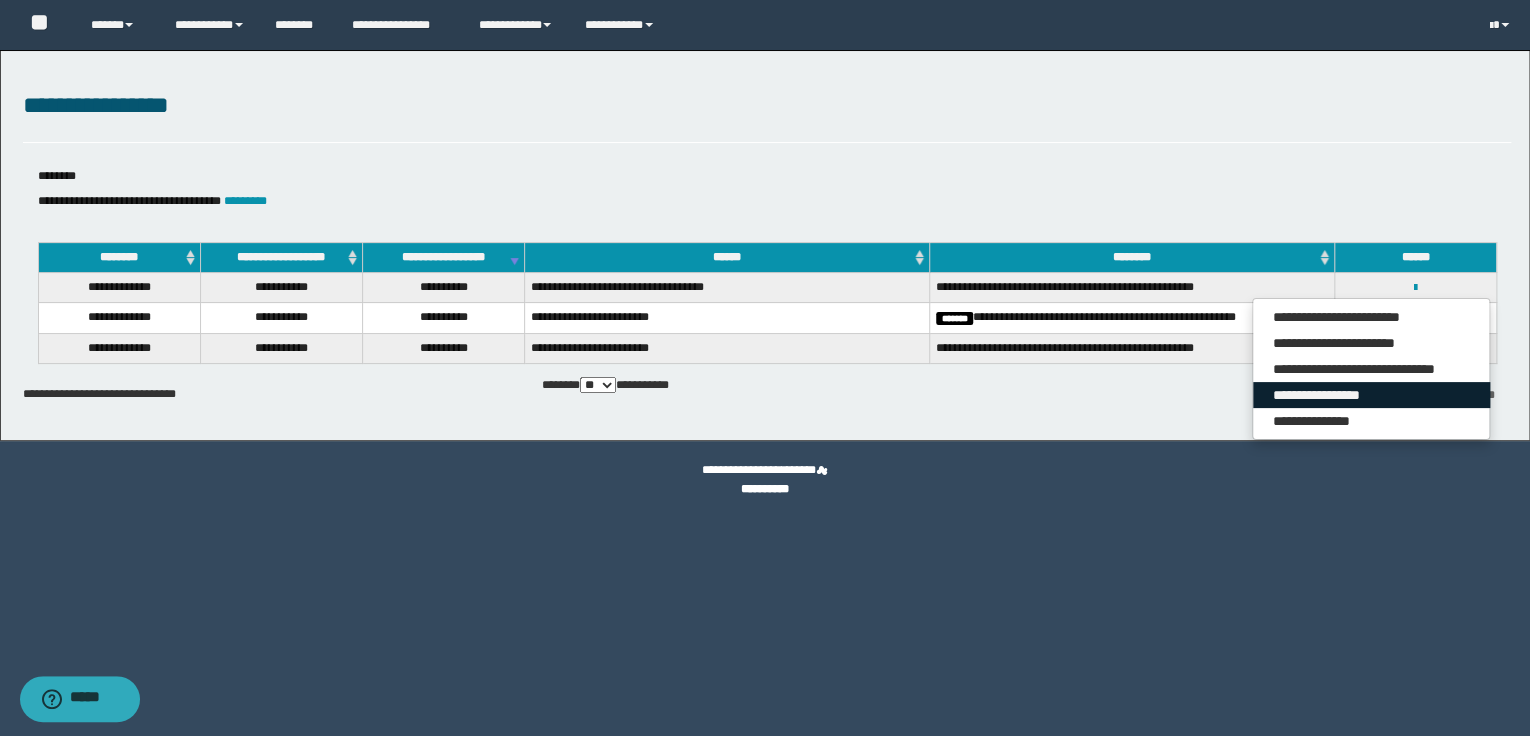 click on "**********" at bounding box center [1371, 395] 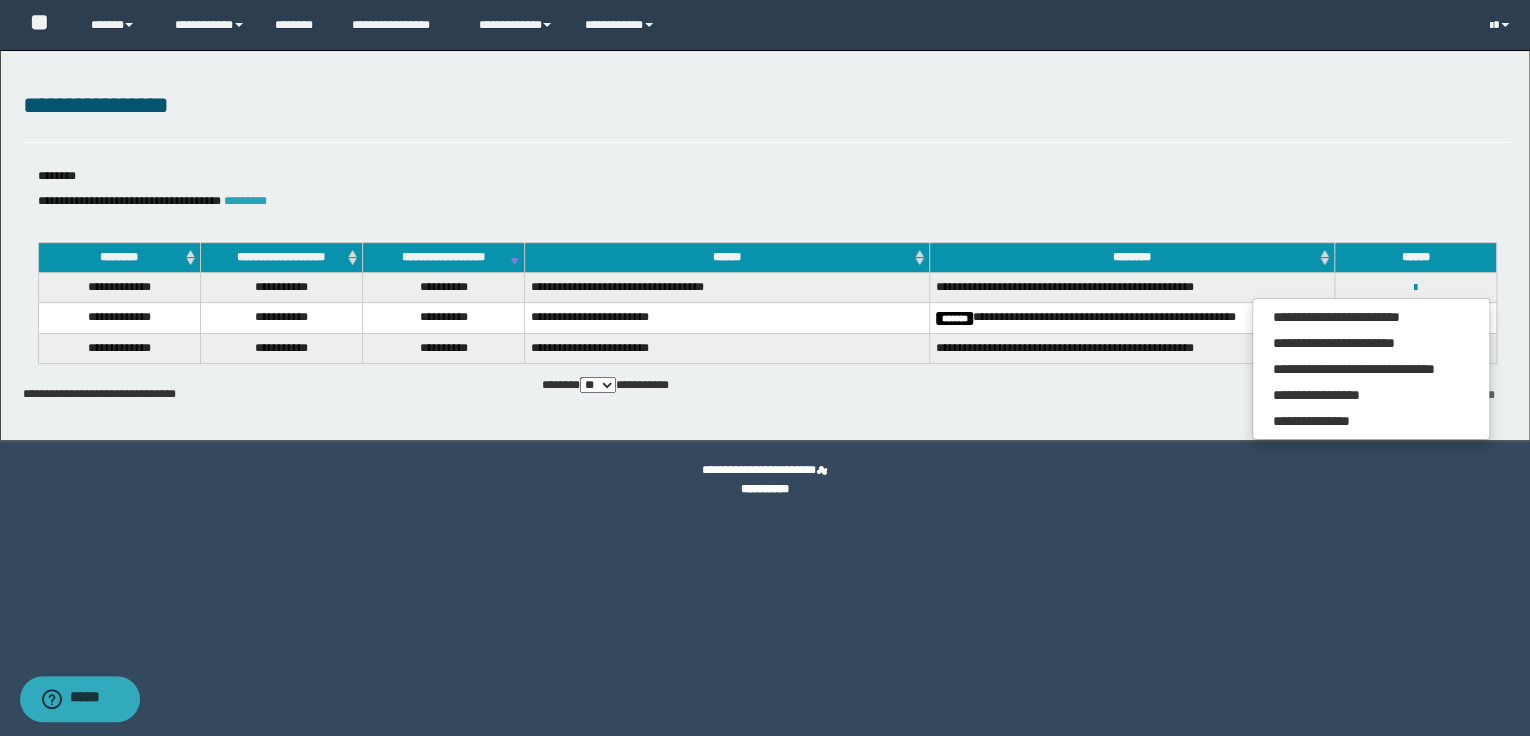 click on "*********" at bounding box center (245, 201) 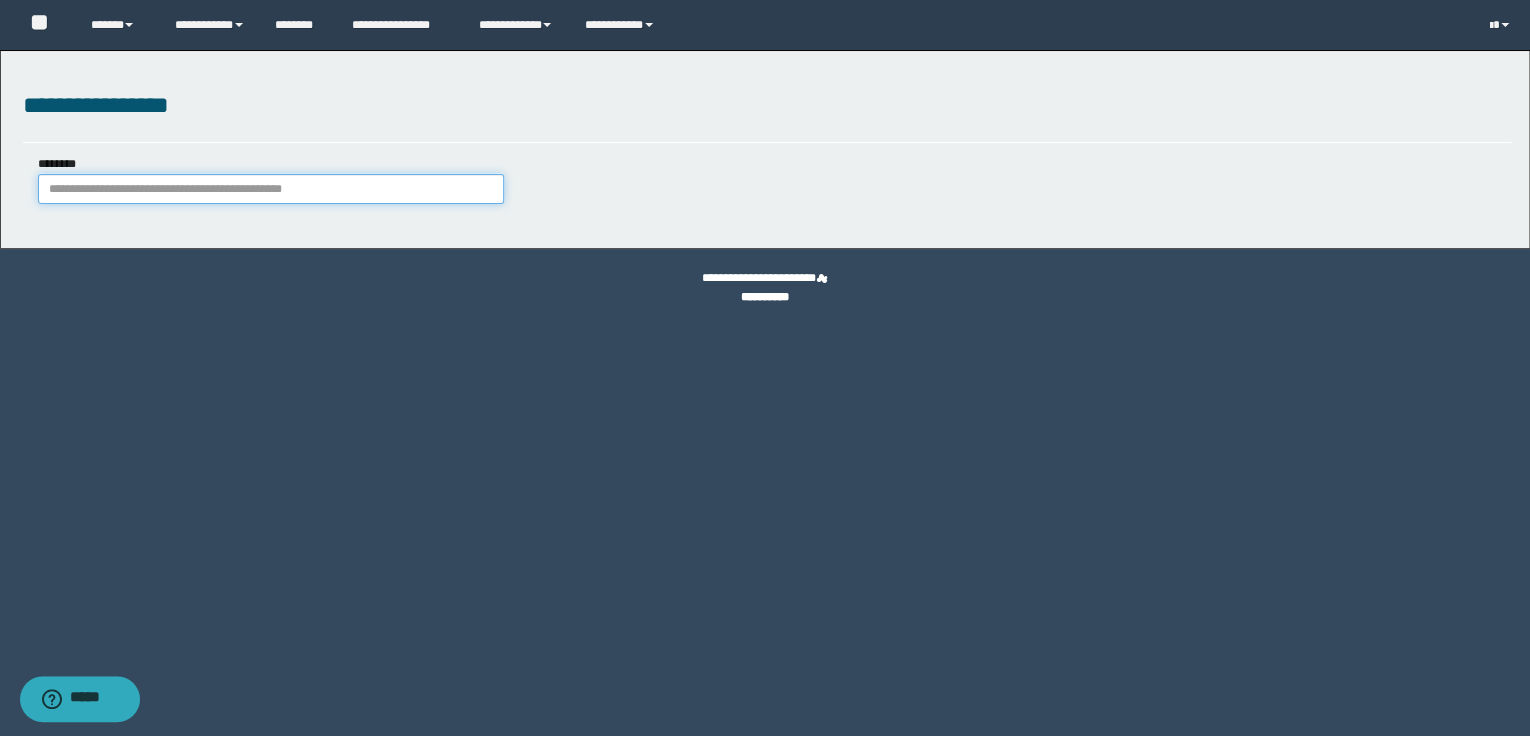 click on "********" at bounding box center (271, 189) 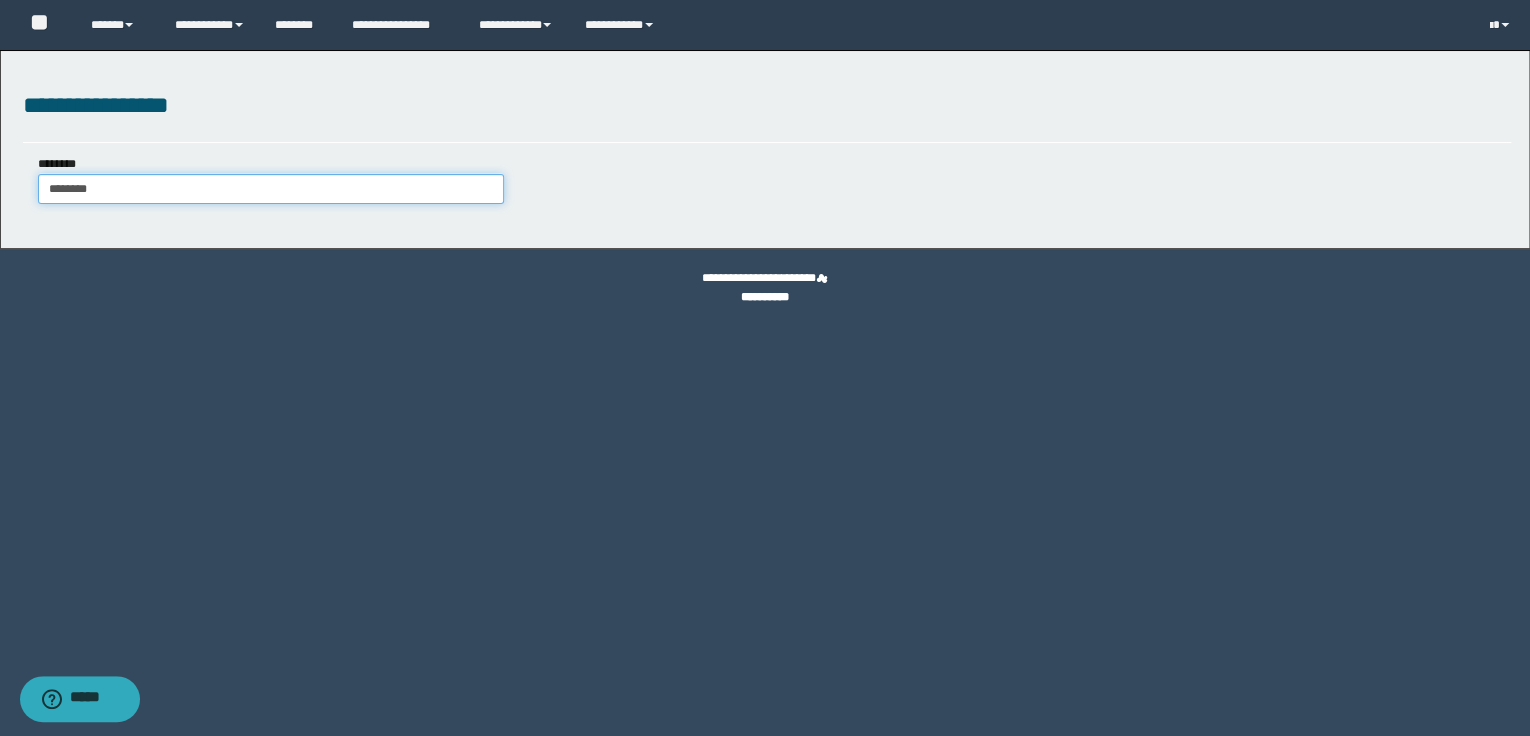type on "********" 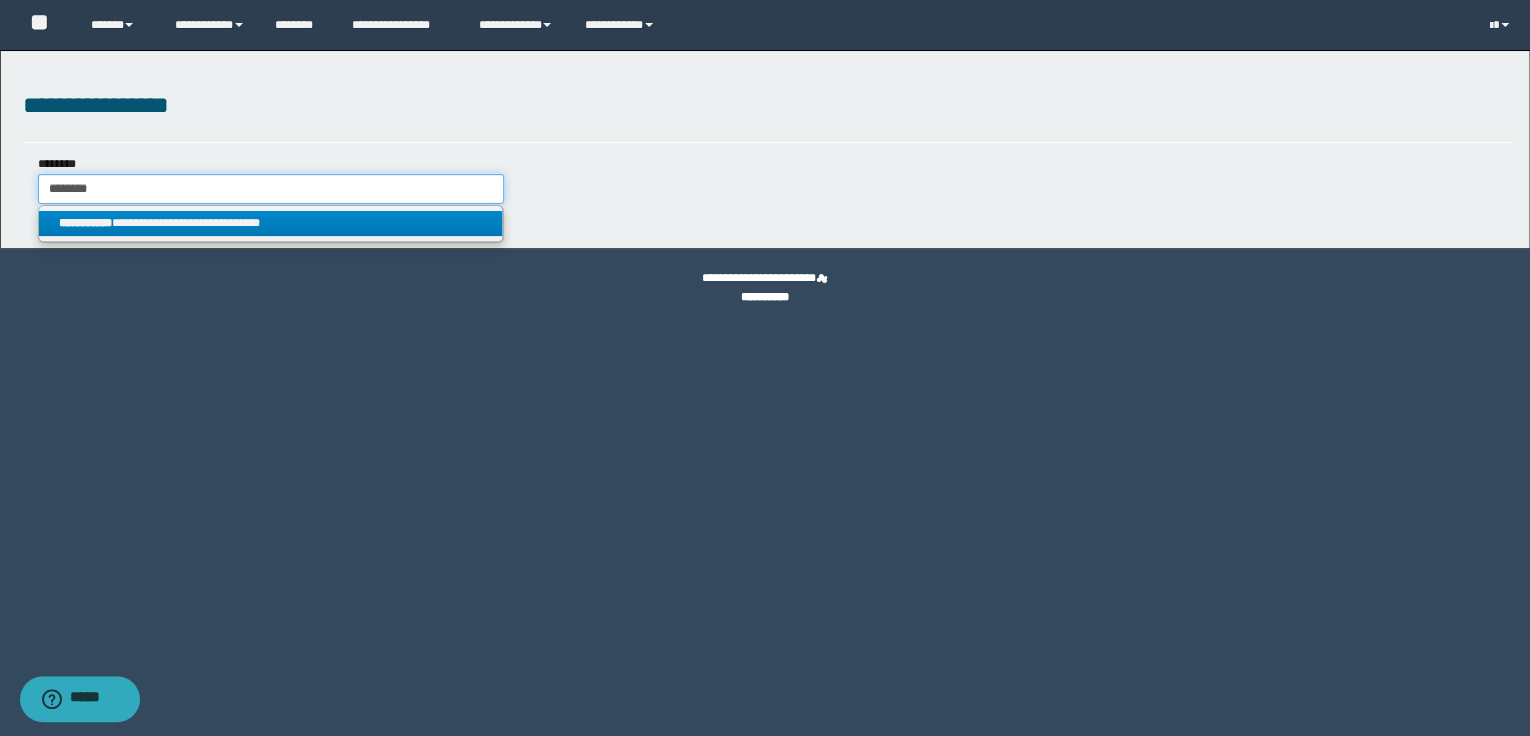 type on "********" 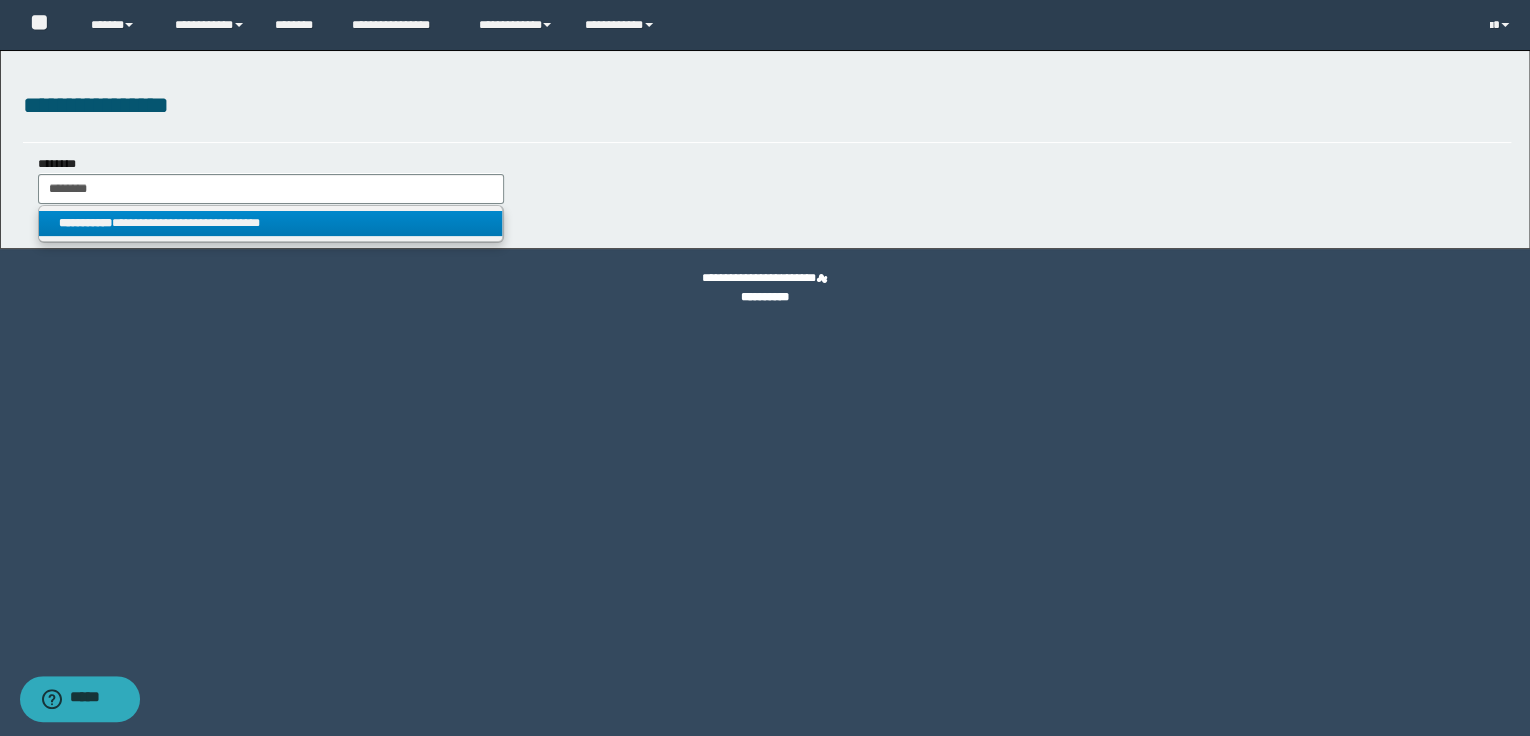 click on "**********" at bounding box center [271, 223] 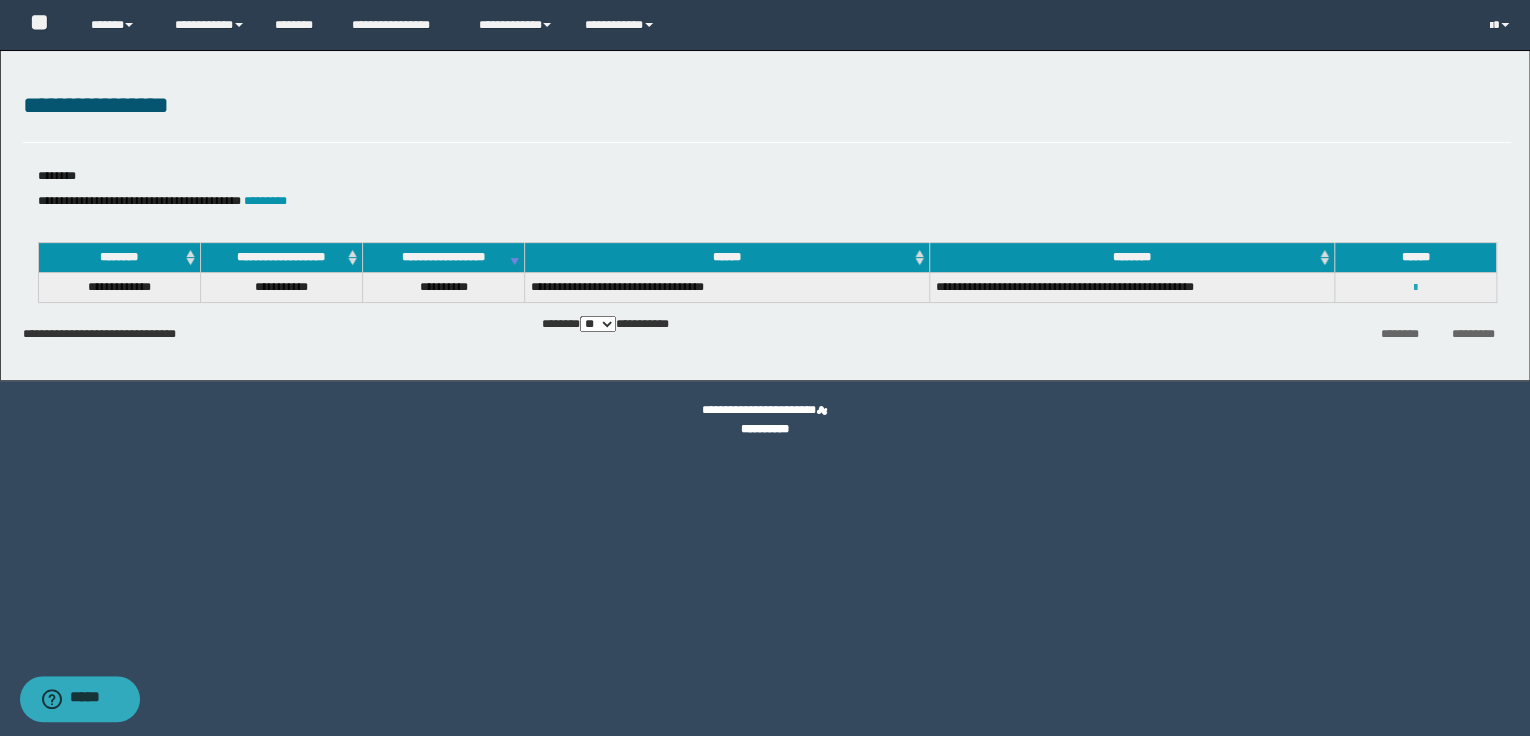 click at bounding box center (1415, 288) 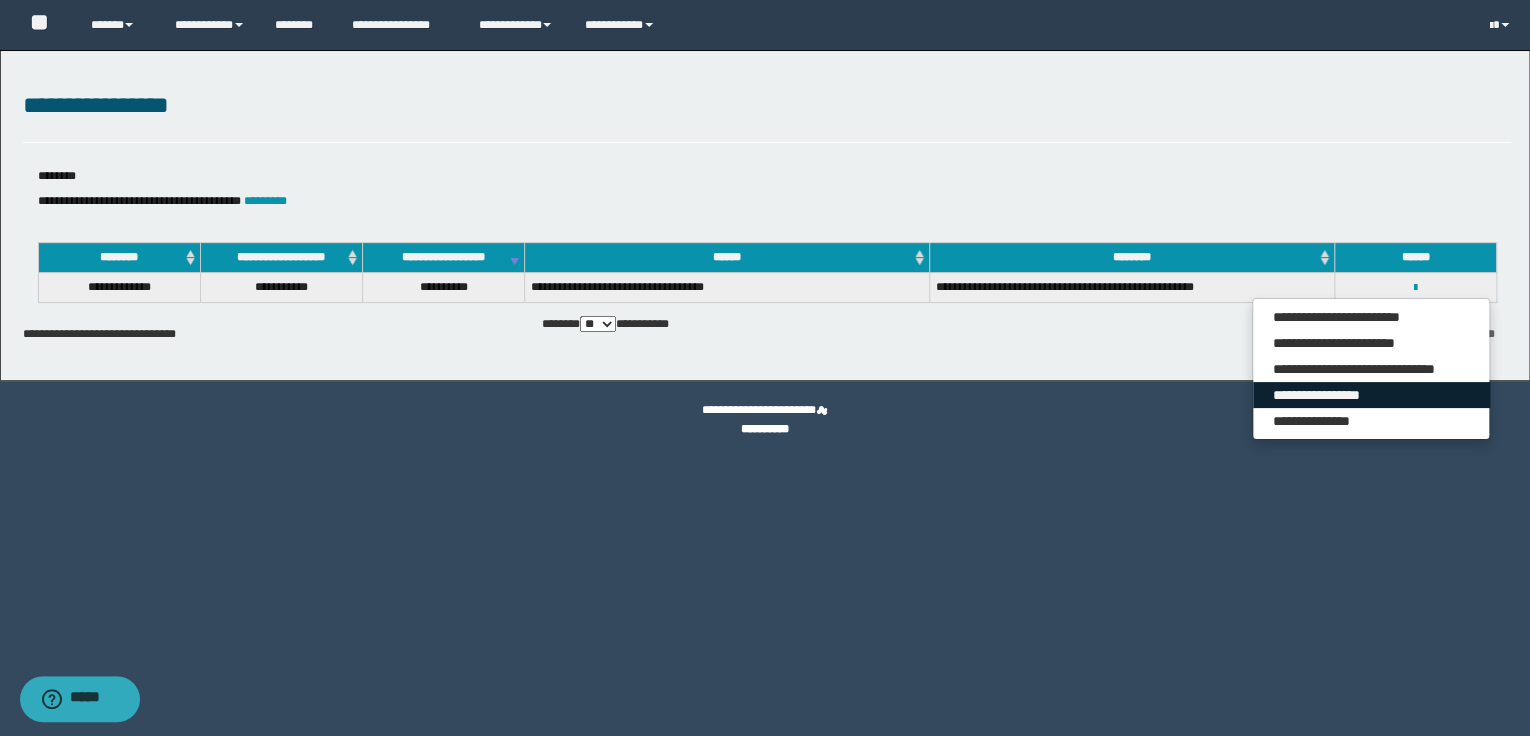 click on "**********" at bounding box center (1371, 395) 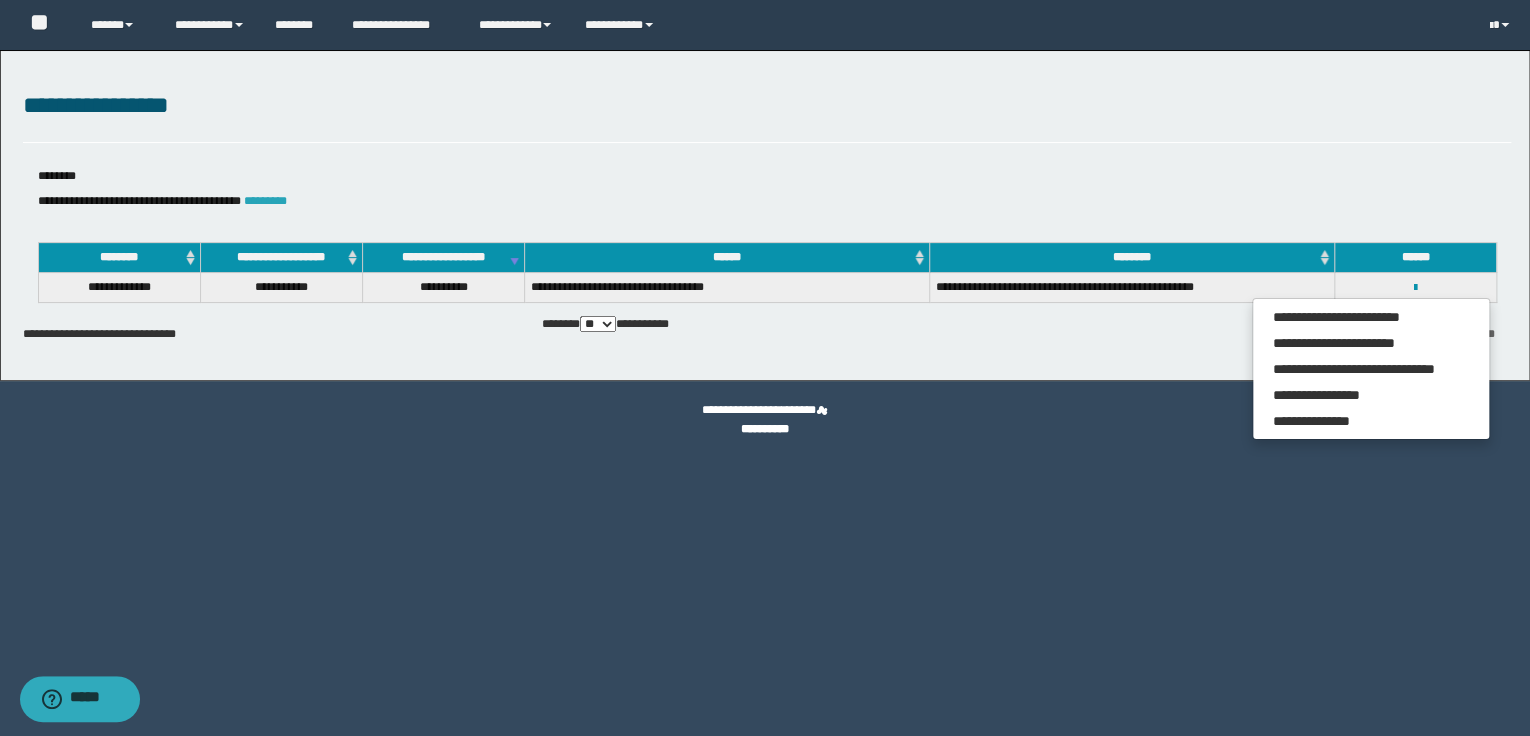 click on "*********" at bounding box center (265, 201) 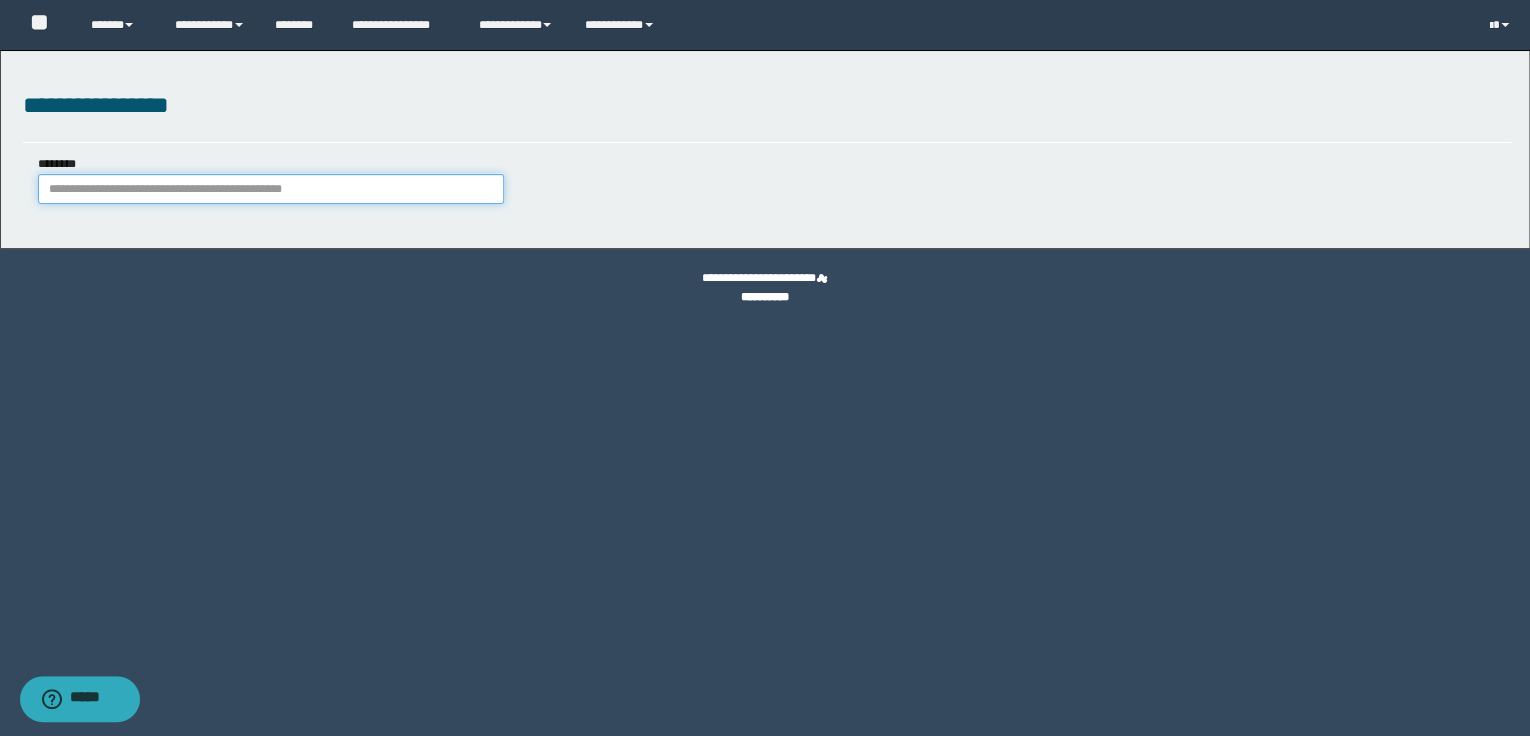 click on "********" at bounding box center [271, 189] 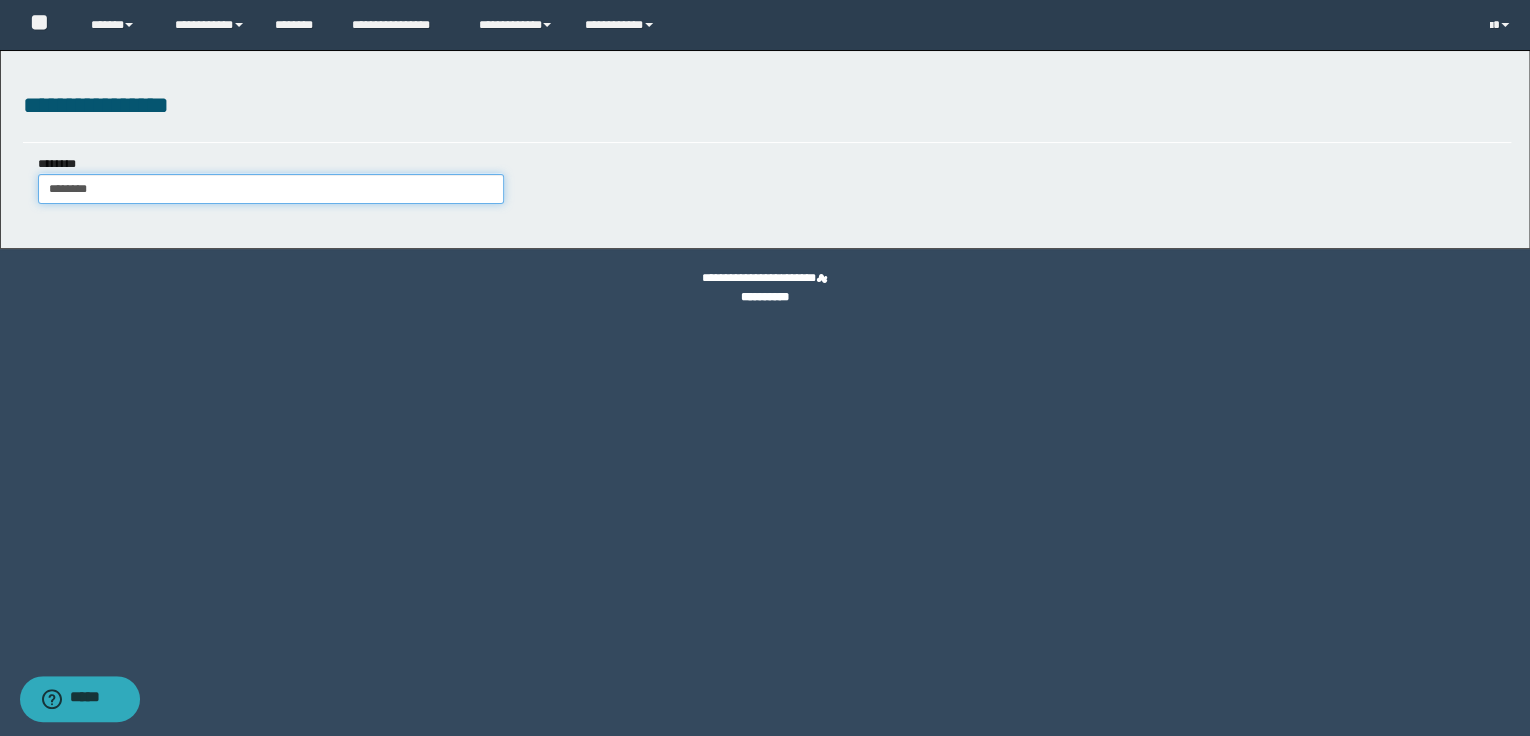 type on "********" 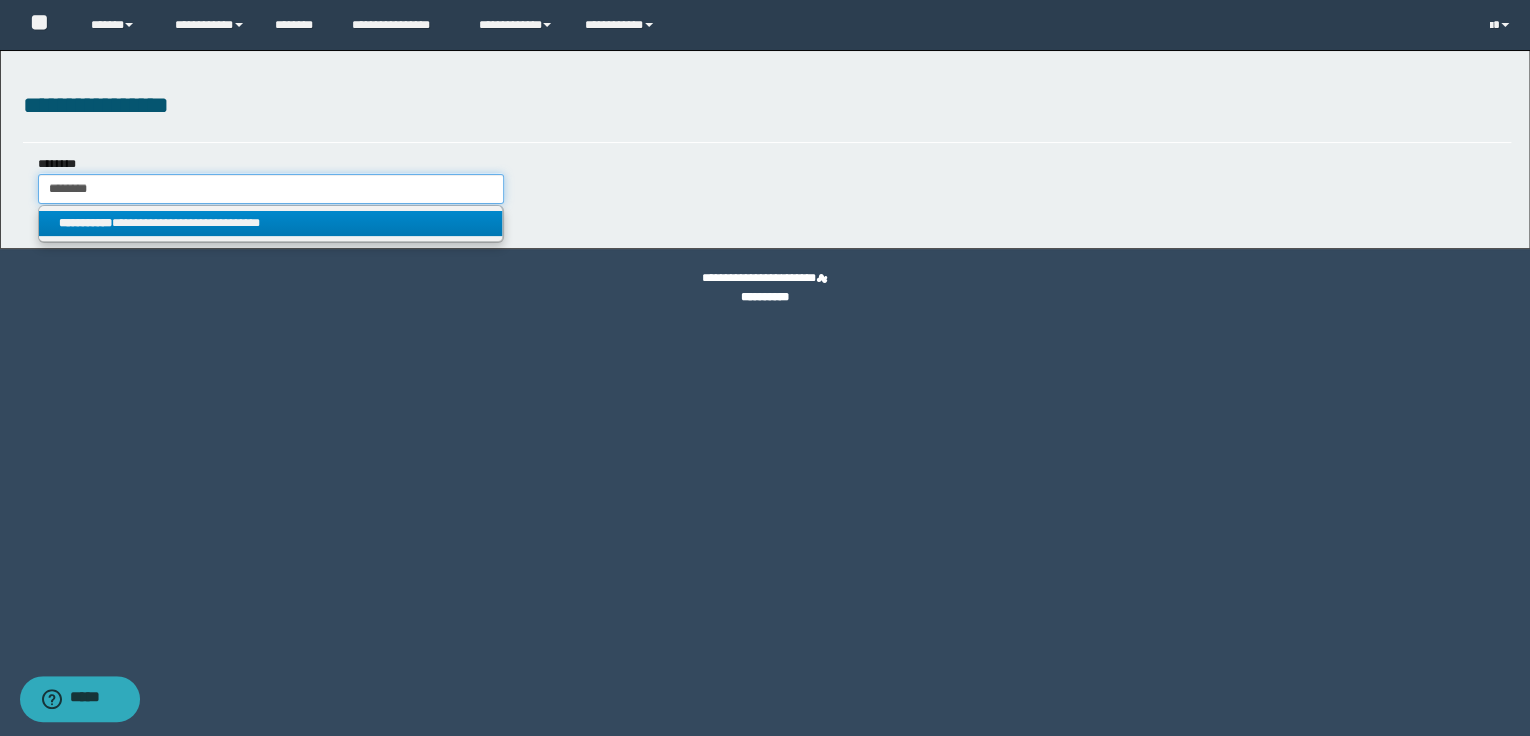type on "********" 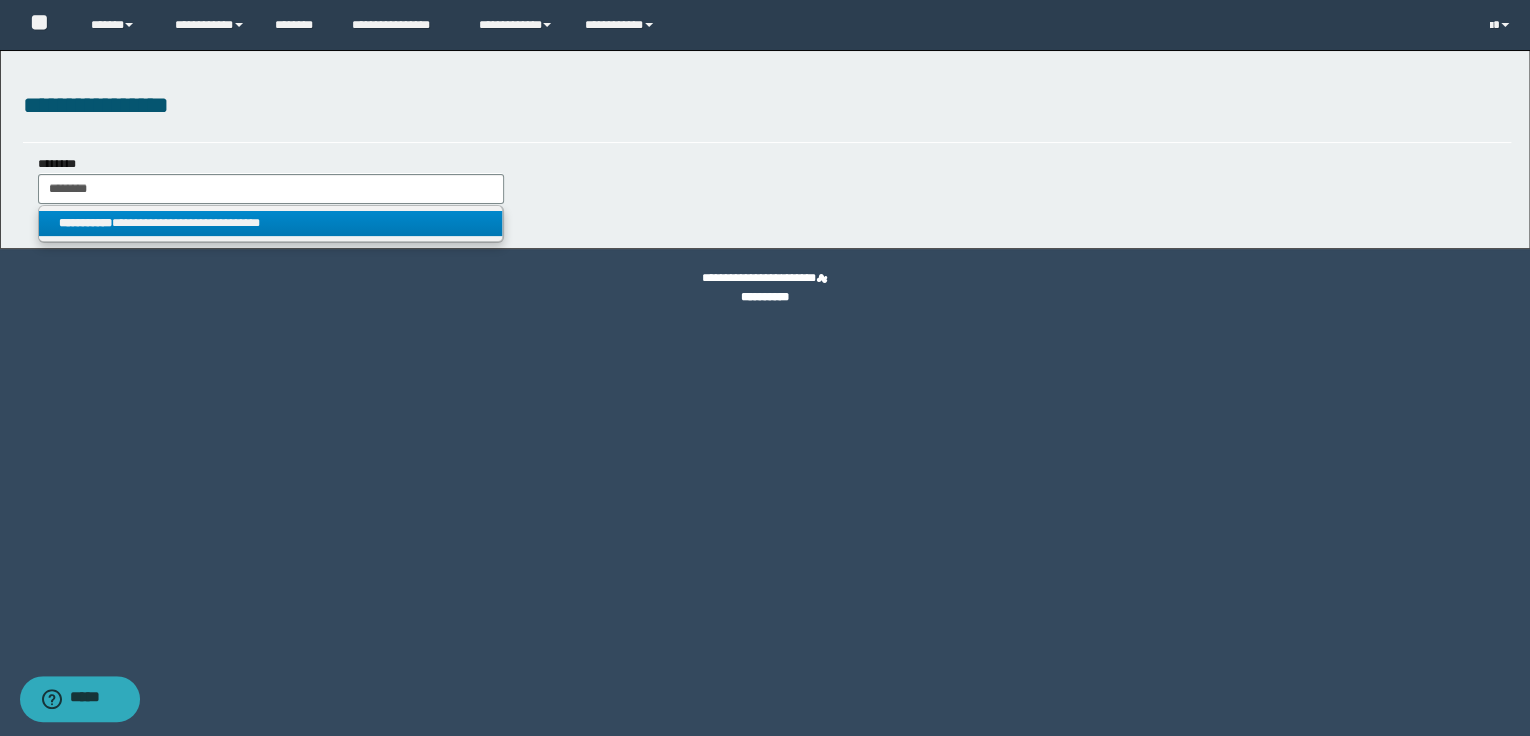 click on "**********" at bounding box center (271, 223) 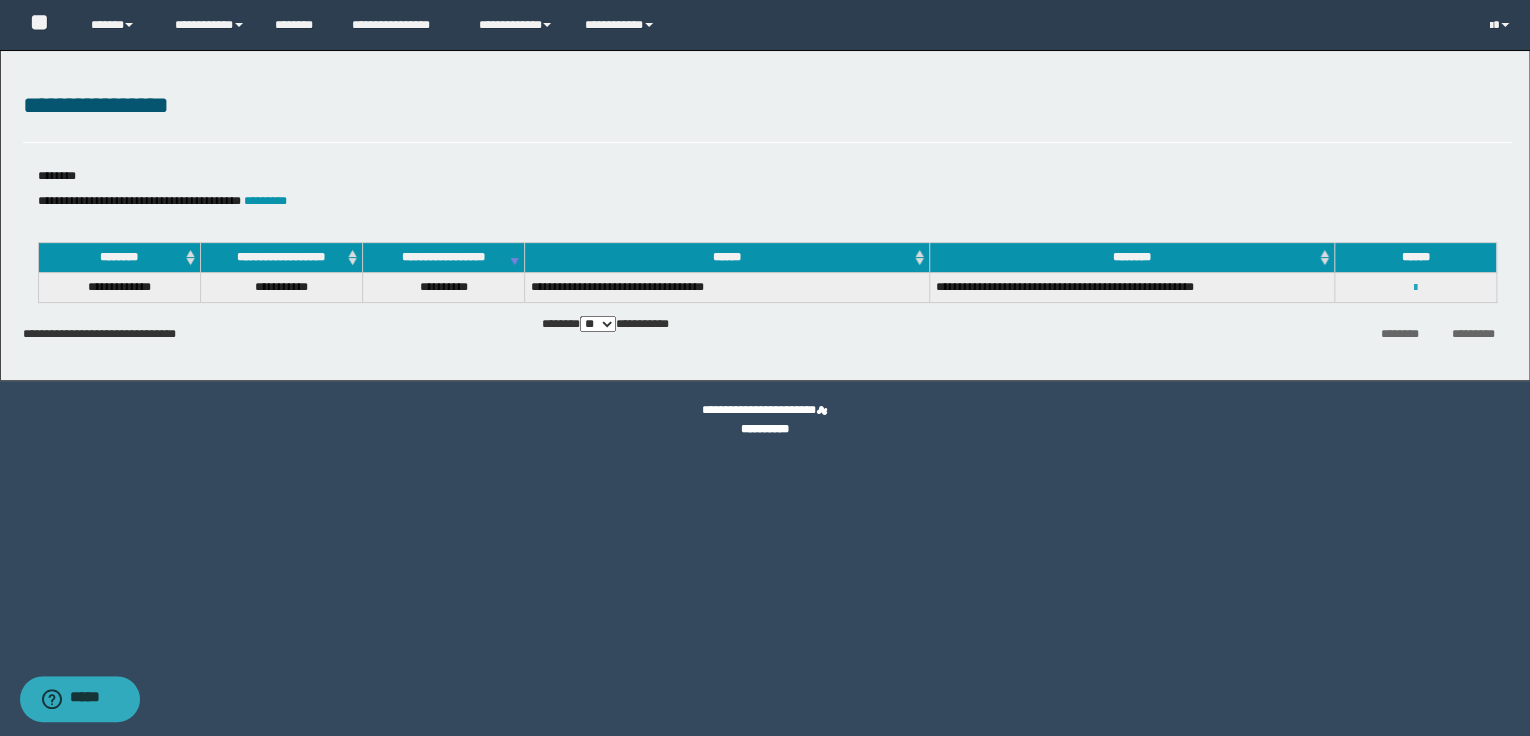 click at bounding box center [1415, 288] 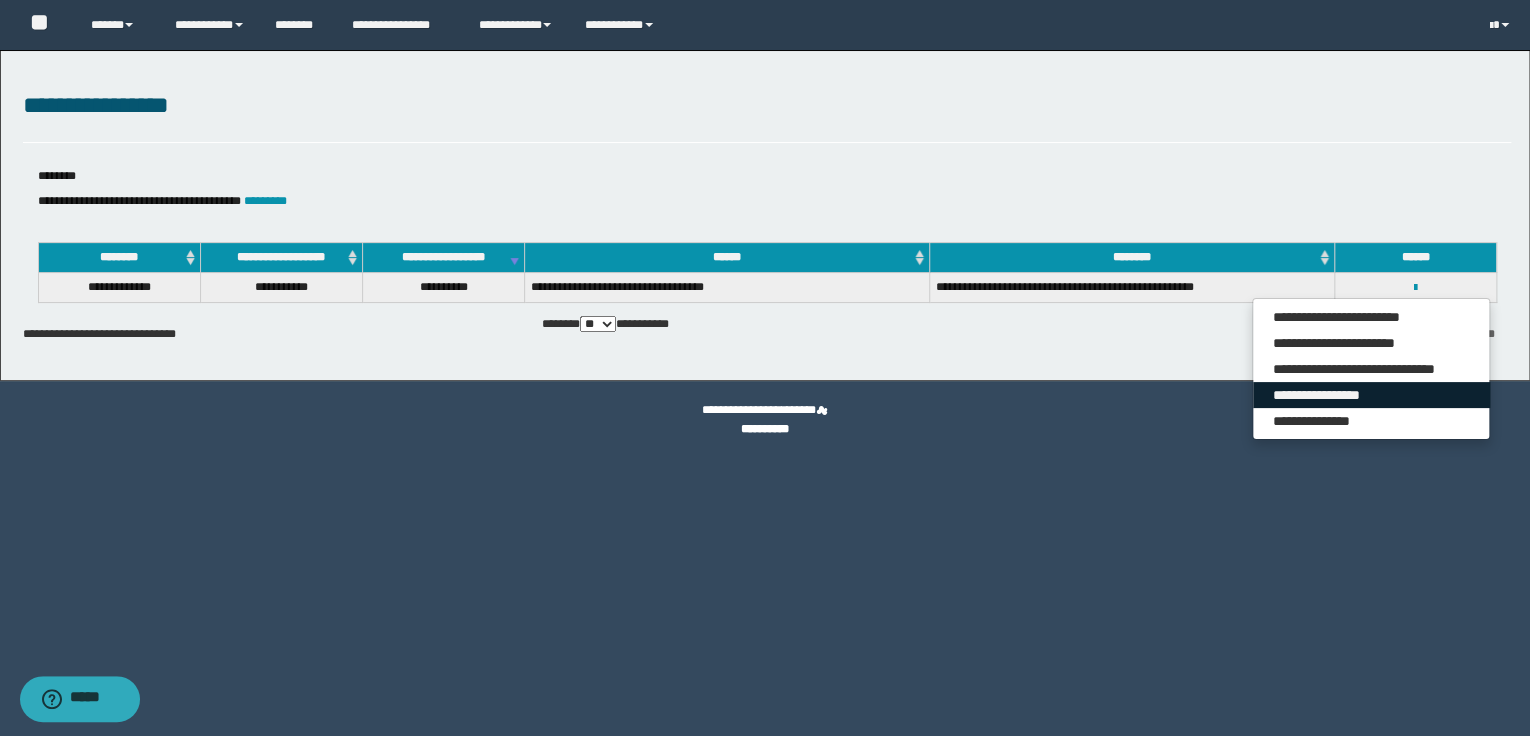 click on "**********" at bounding box center [1371, 395] 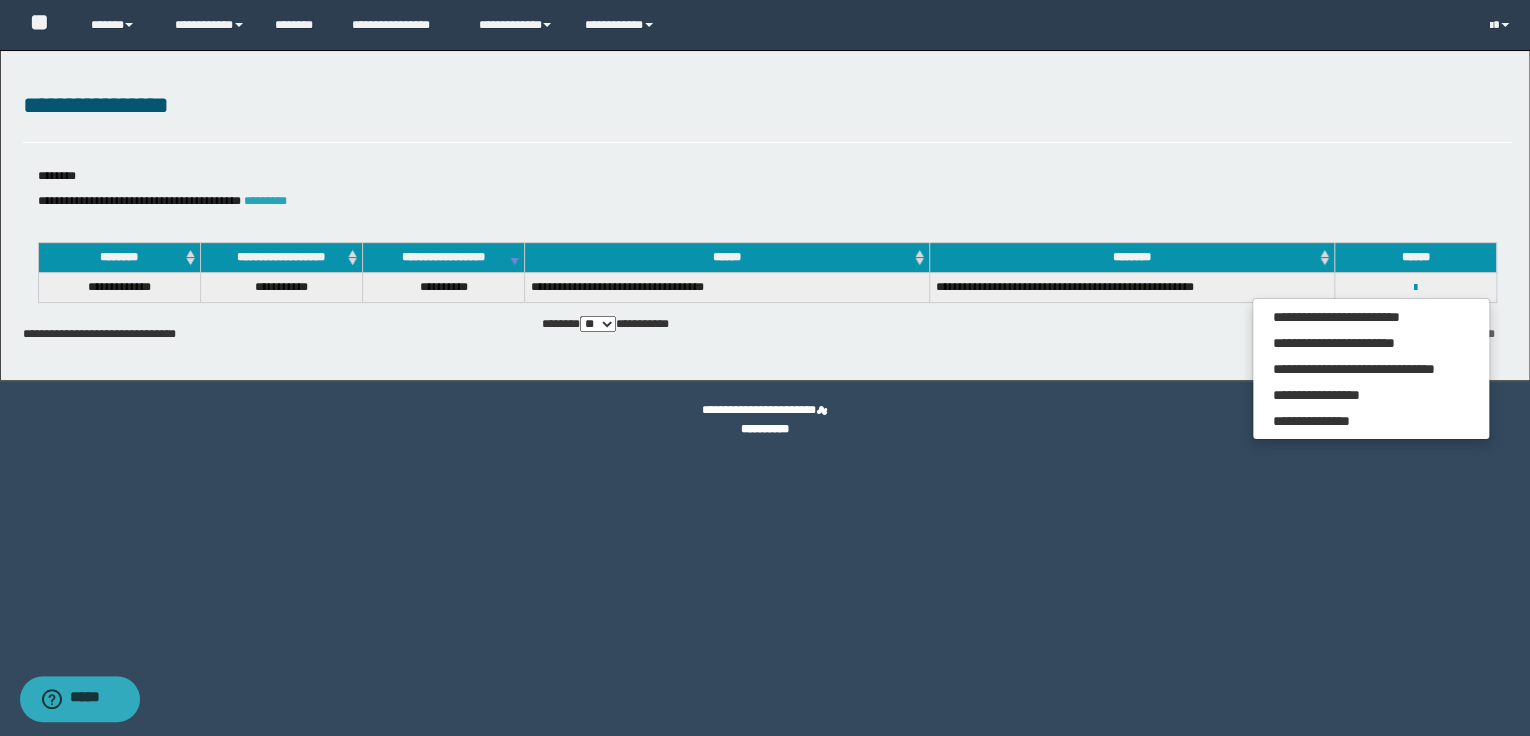 click on "*********" at bounding box center (265, 201) 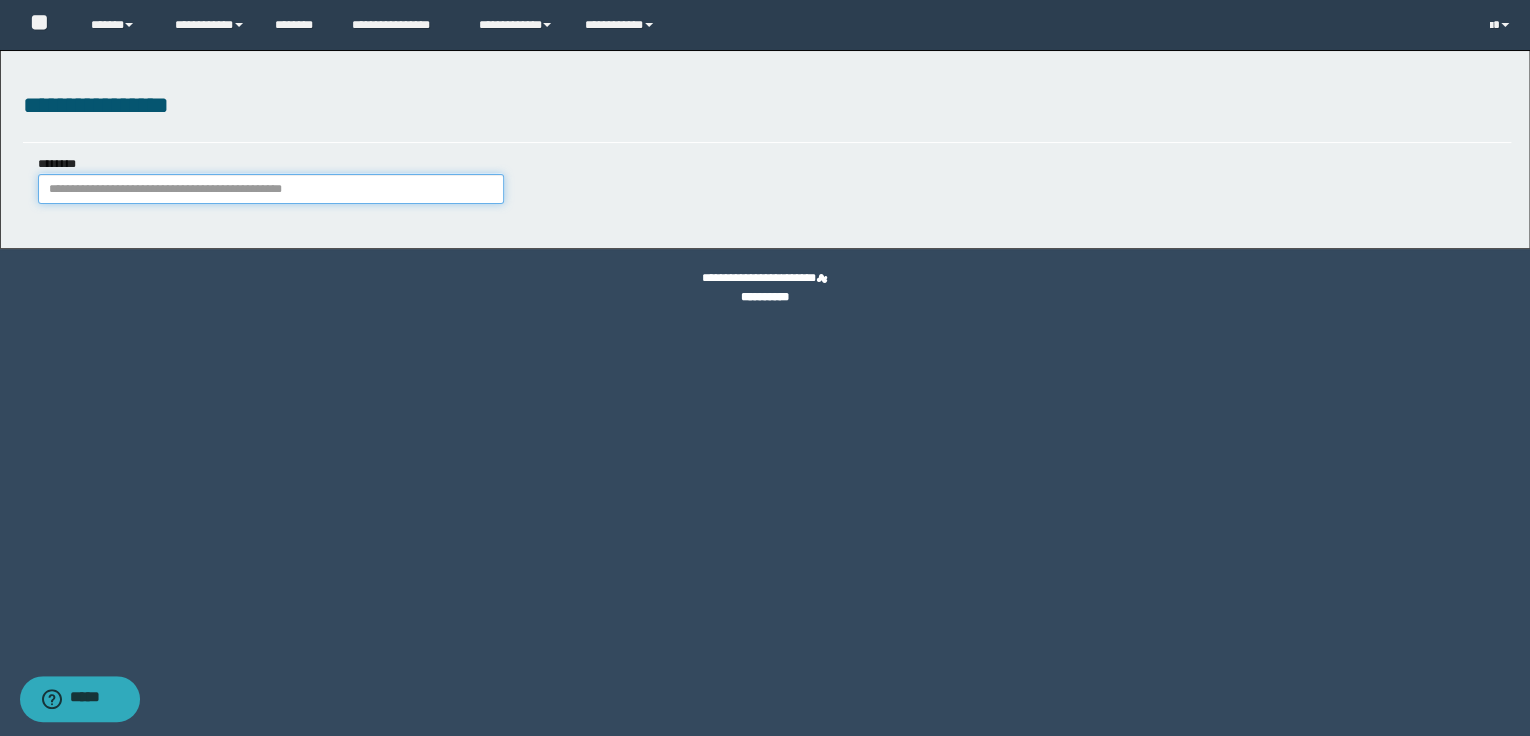 click on "********" at bounding box center [271, 189] 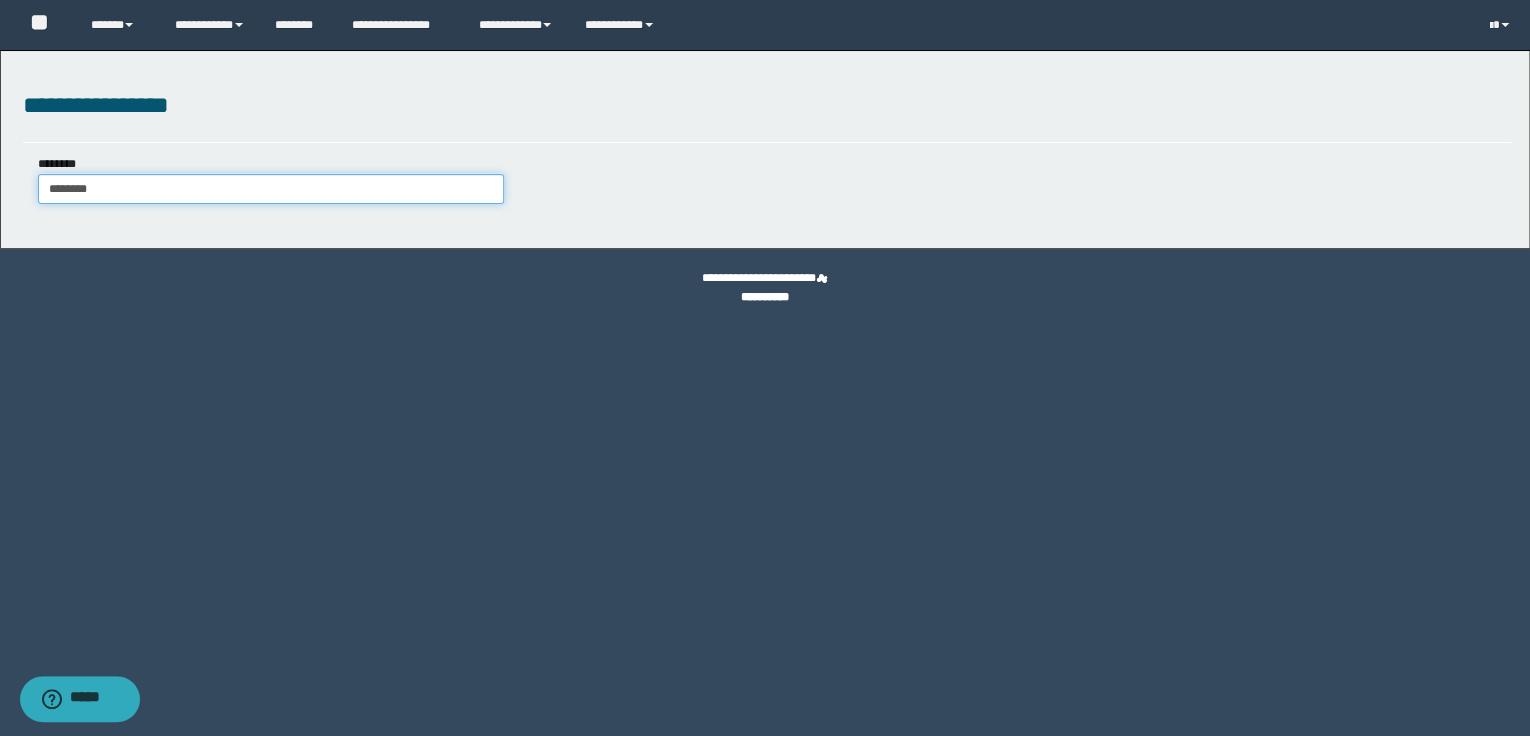 type on "********" 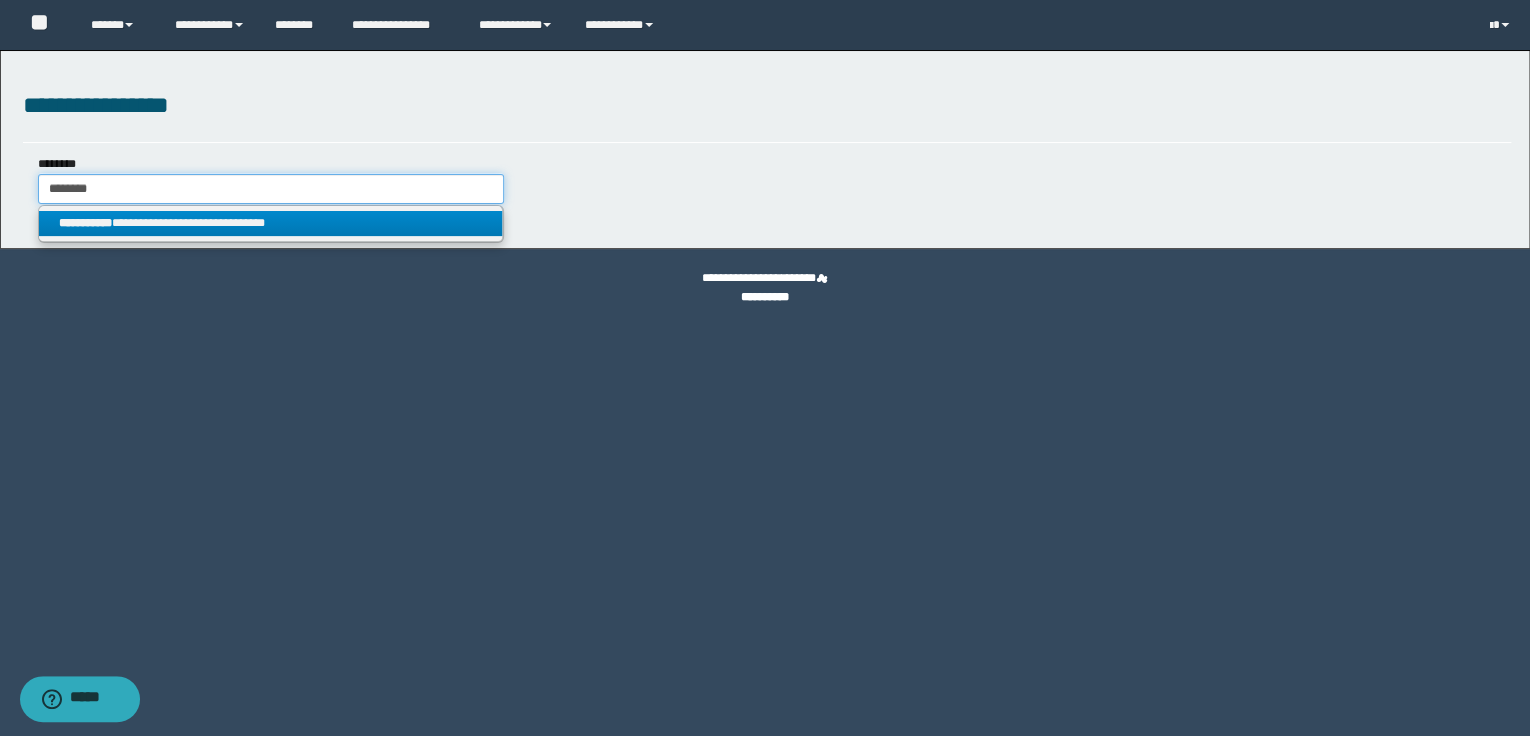 type on "********" 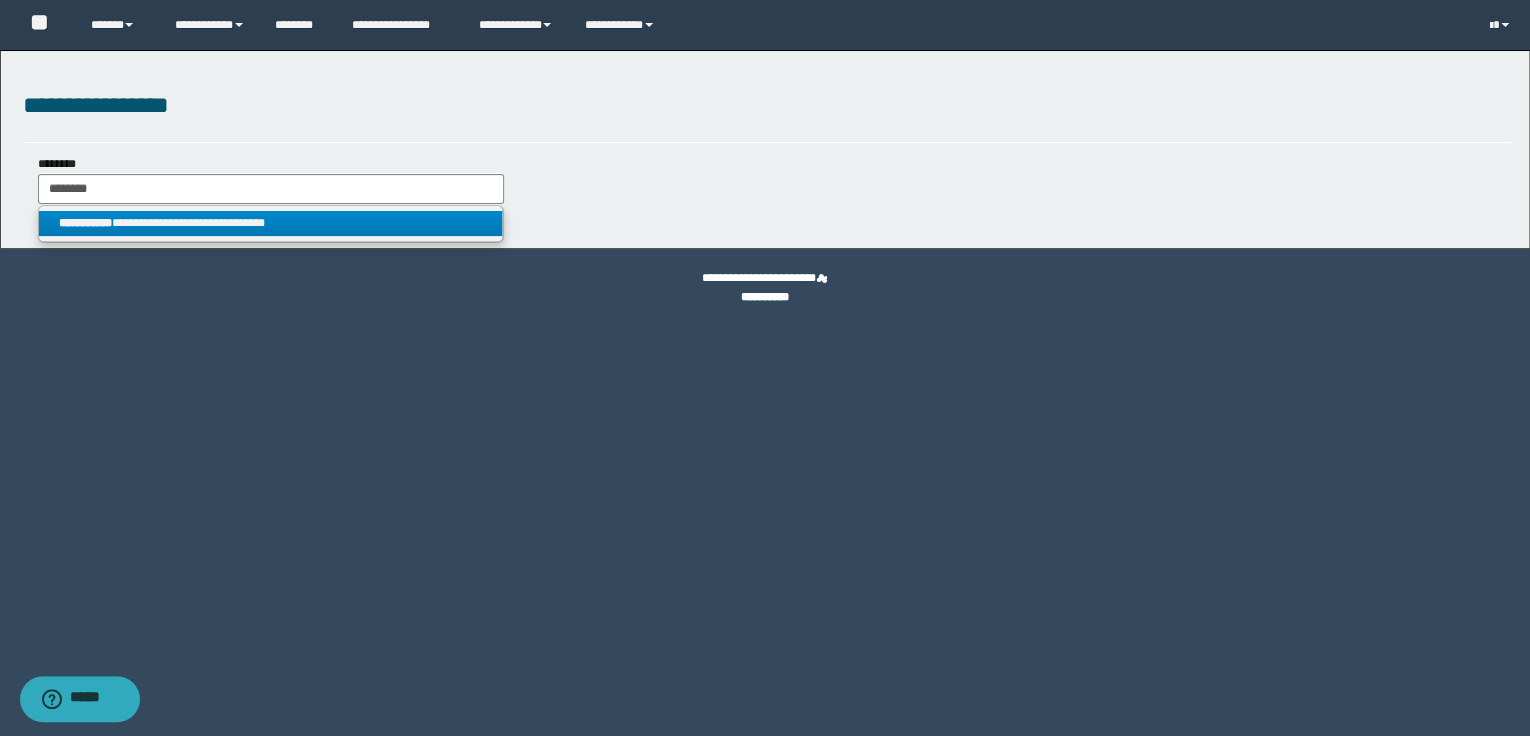 click on "**********" at bounding box center [270, 223] 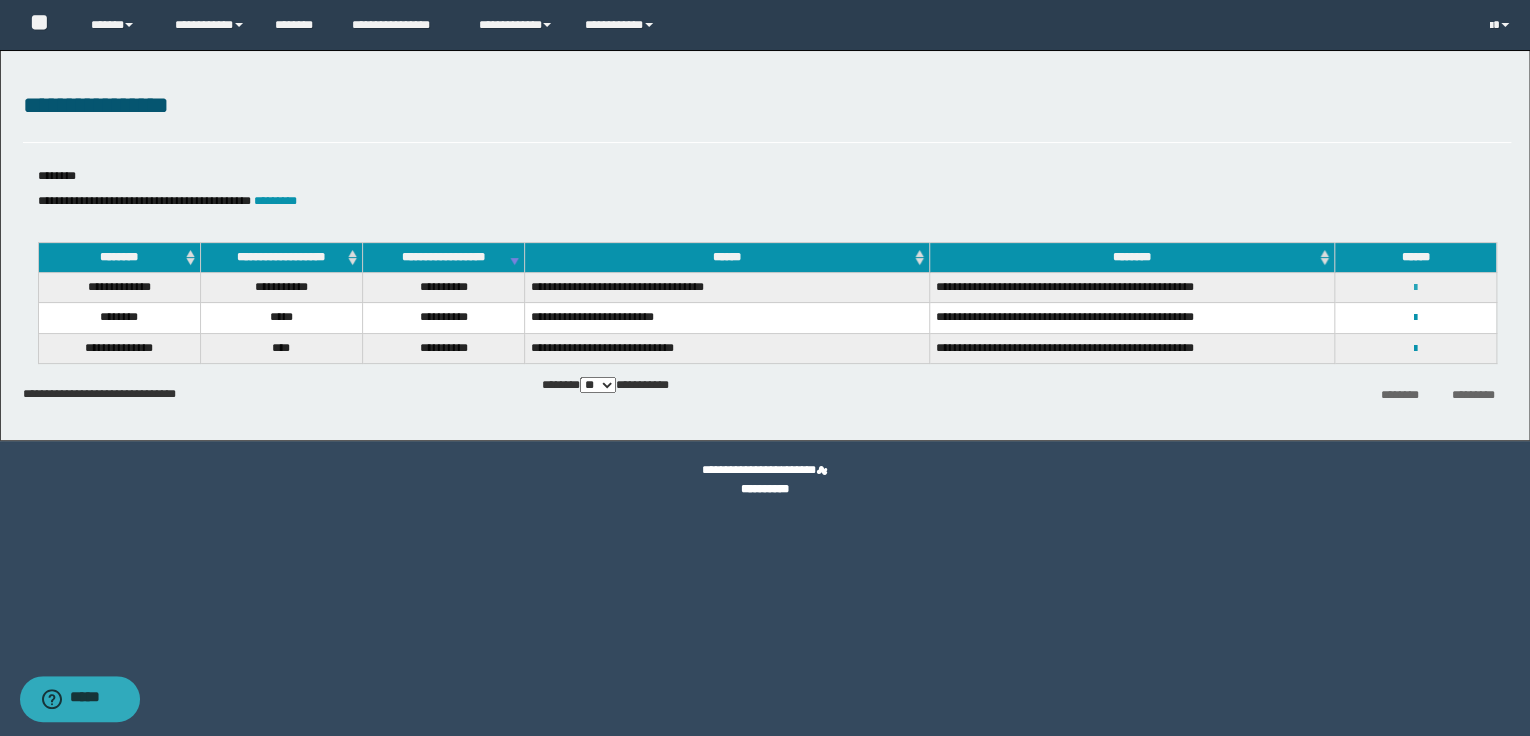 click at bounding box center (1415, 288) 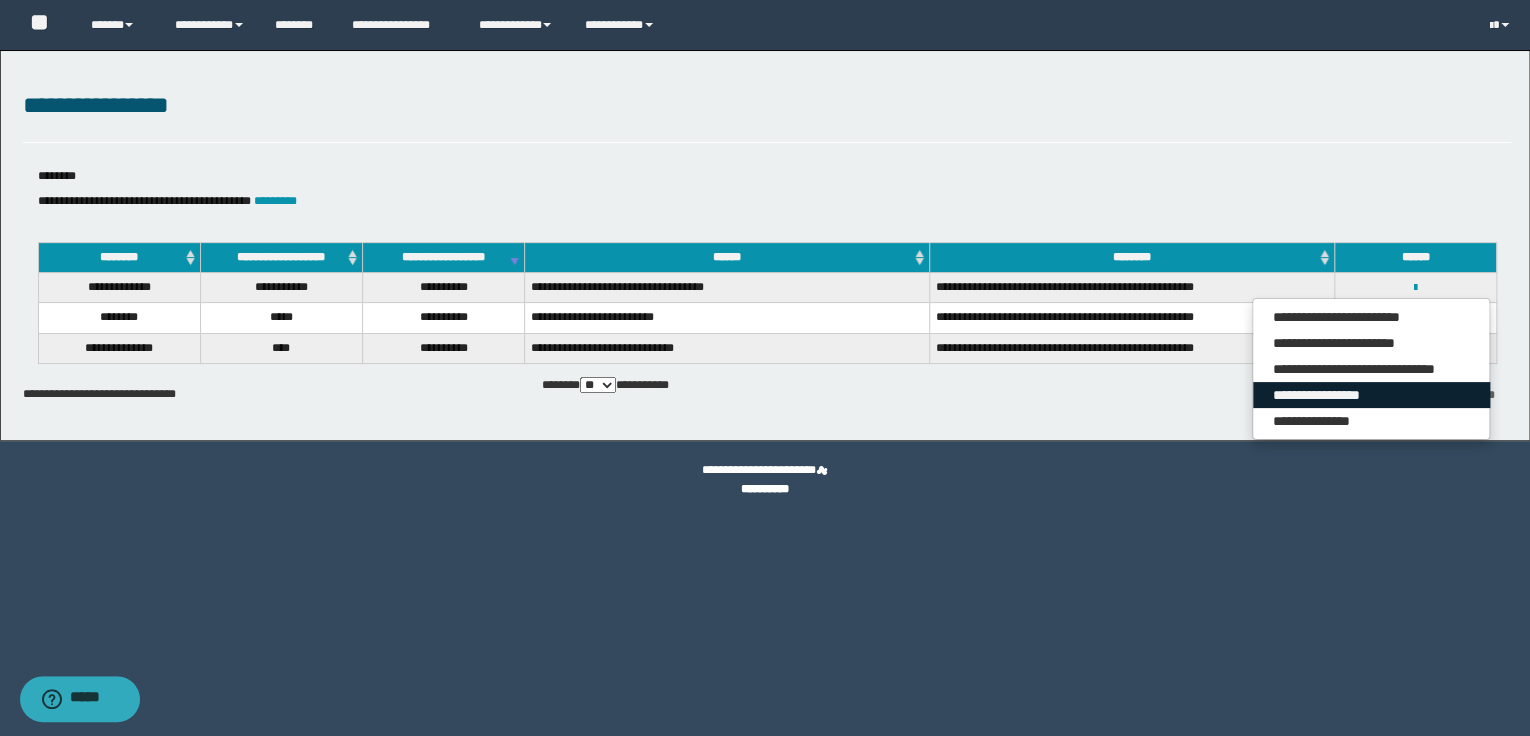 click on "**********" at bounding box center [1371, 395] 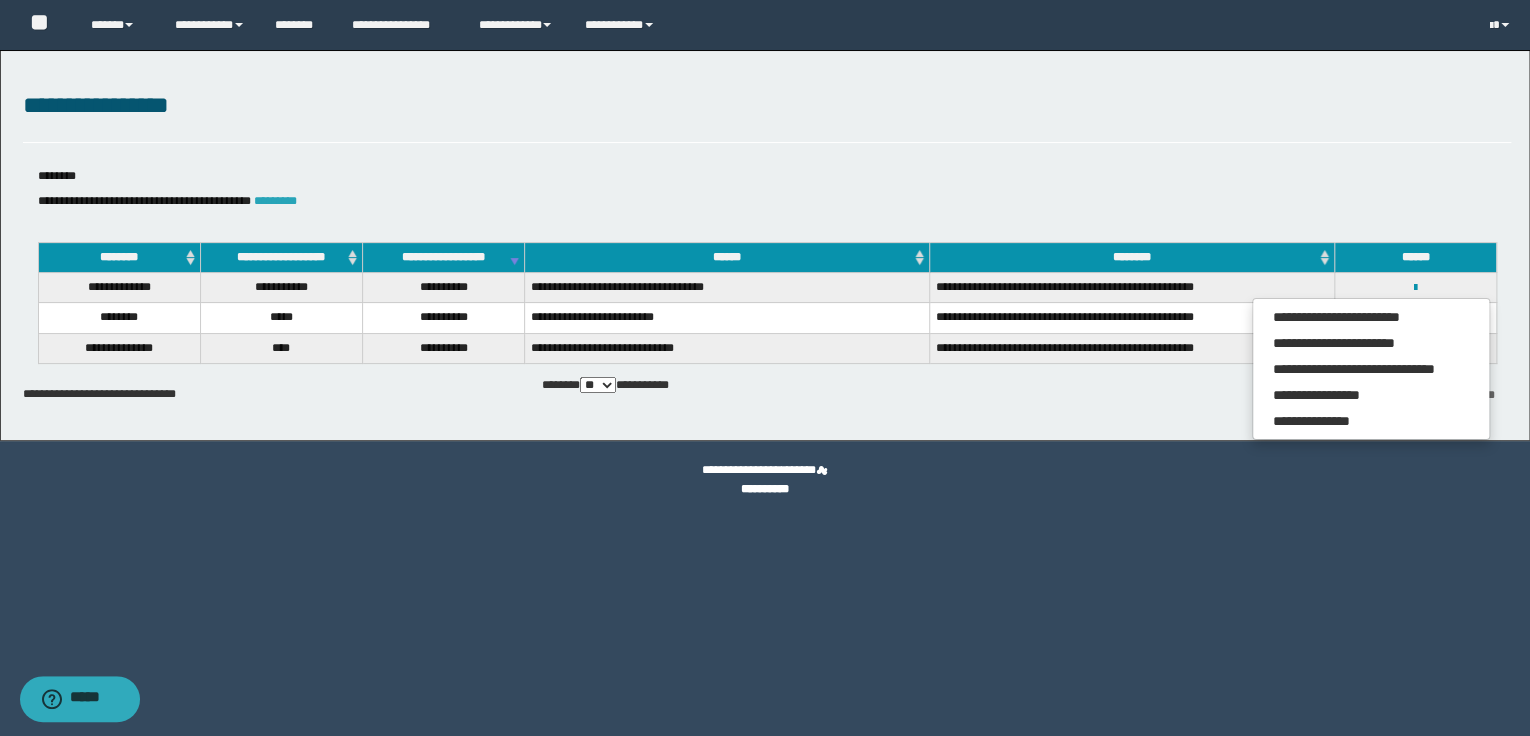 click on "*********" at bounding box center (275, 201) 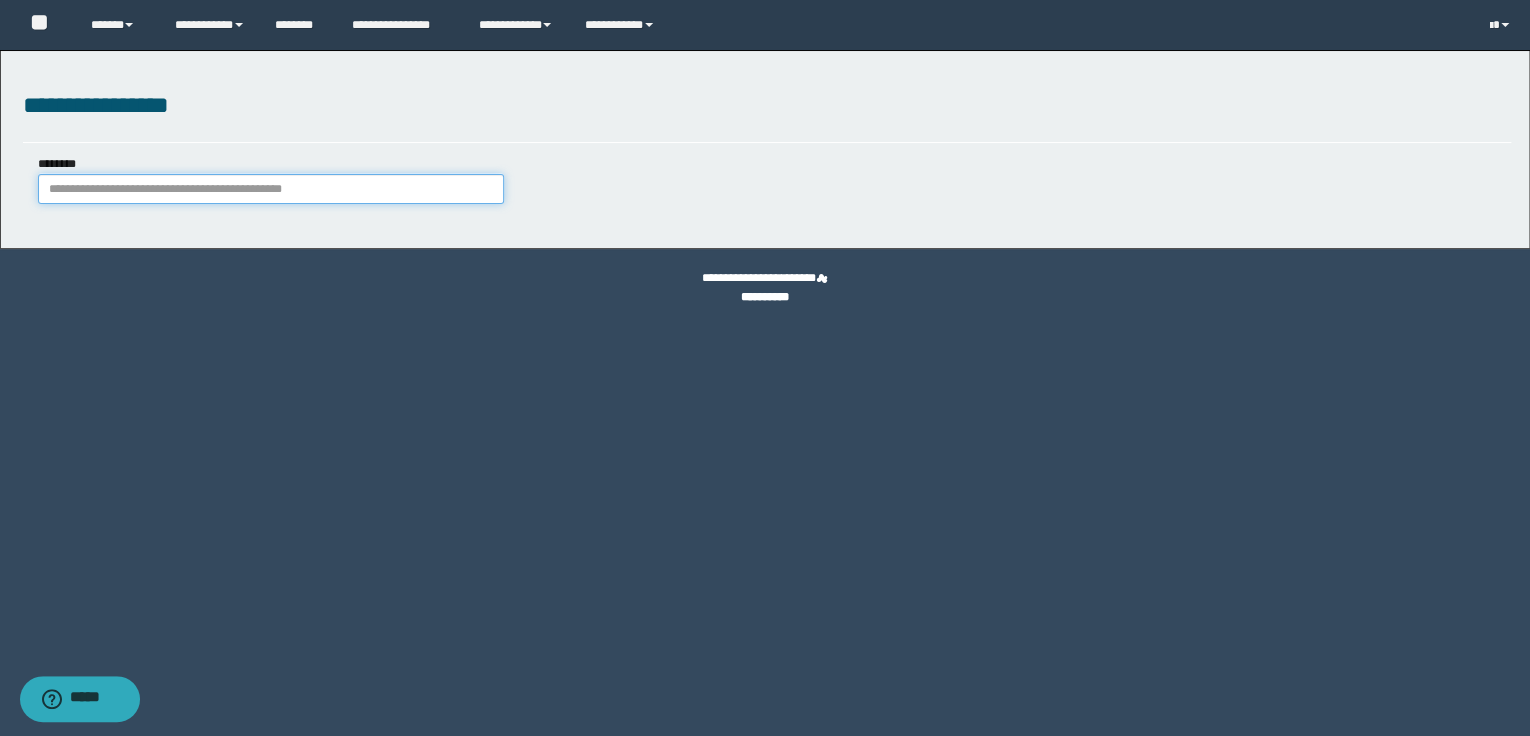 click on "********" at bounding box center (271, 189) 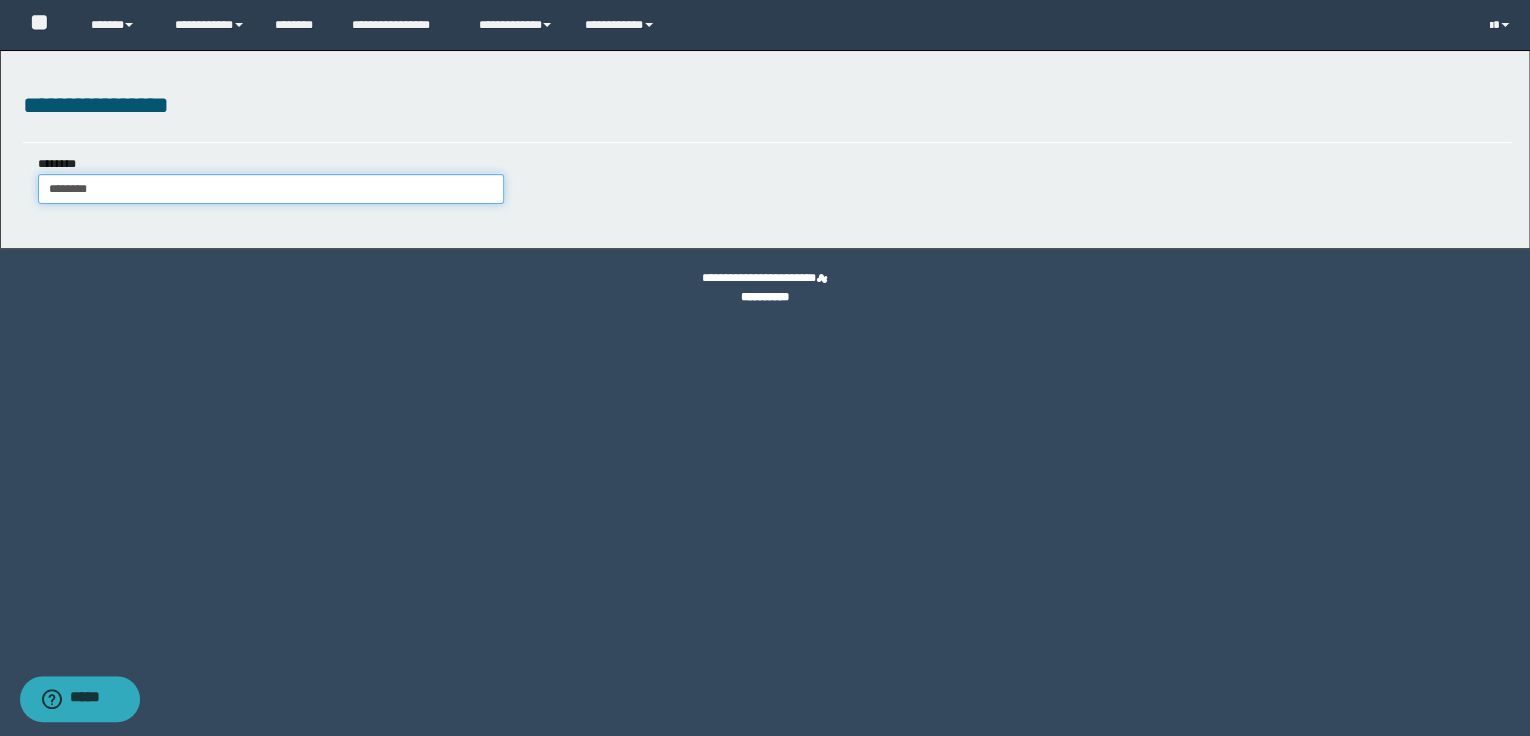 type on "********" 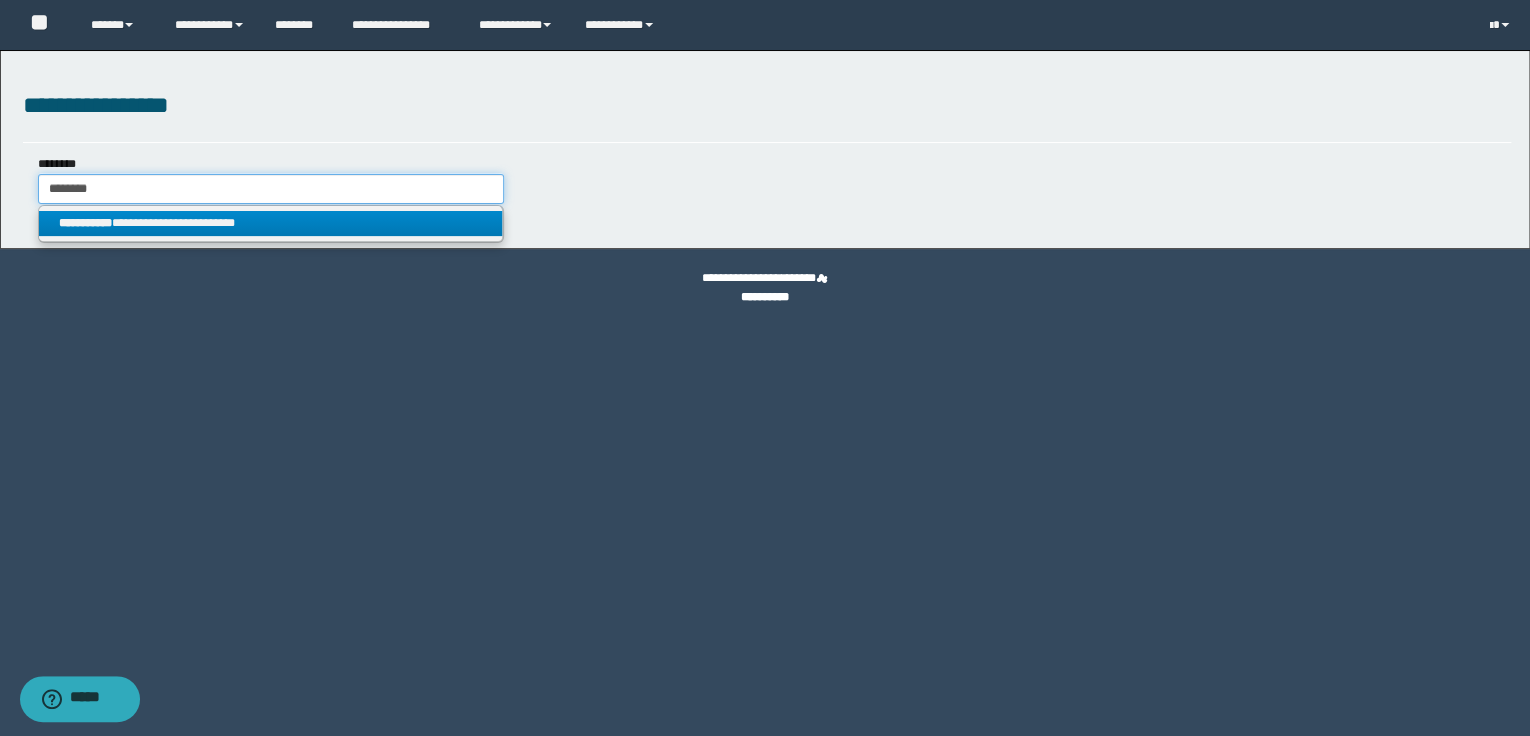 type on "********" 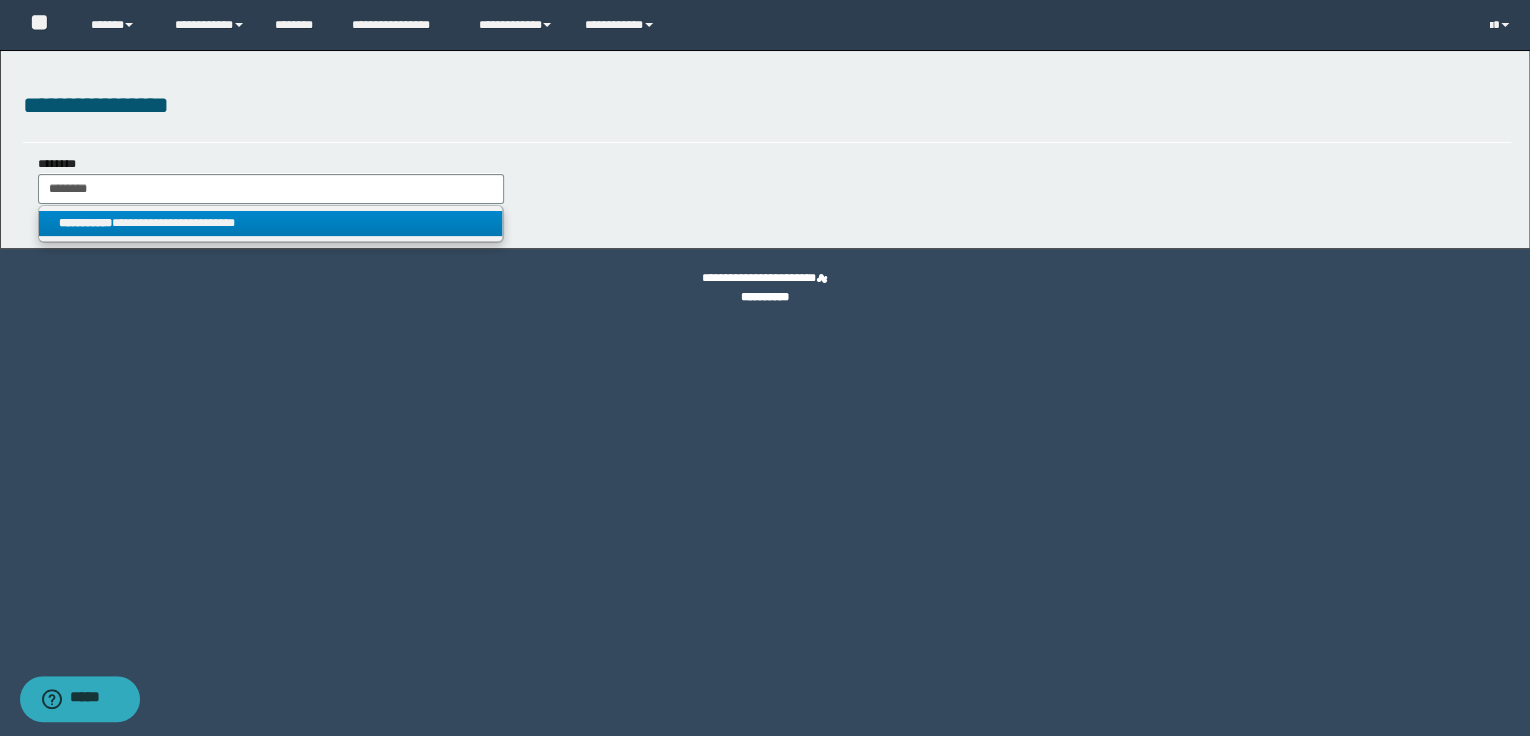 click on "**********" at bounding box center (271, 223) 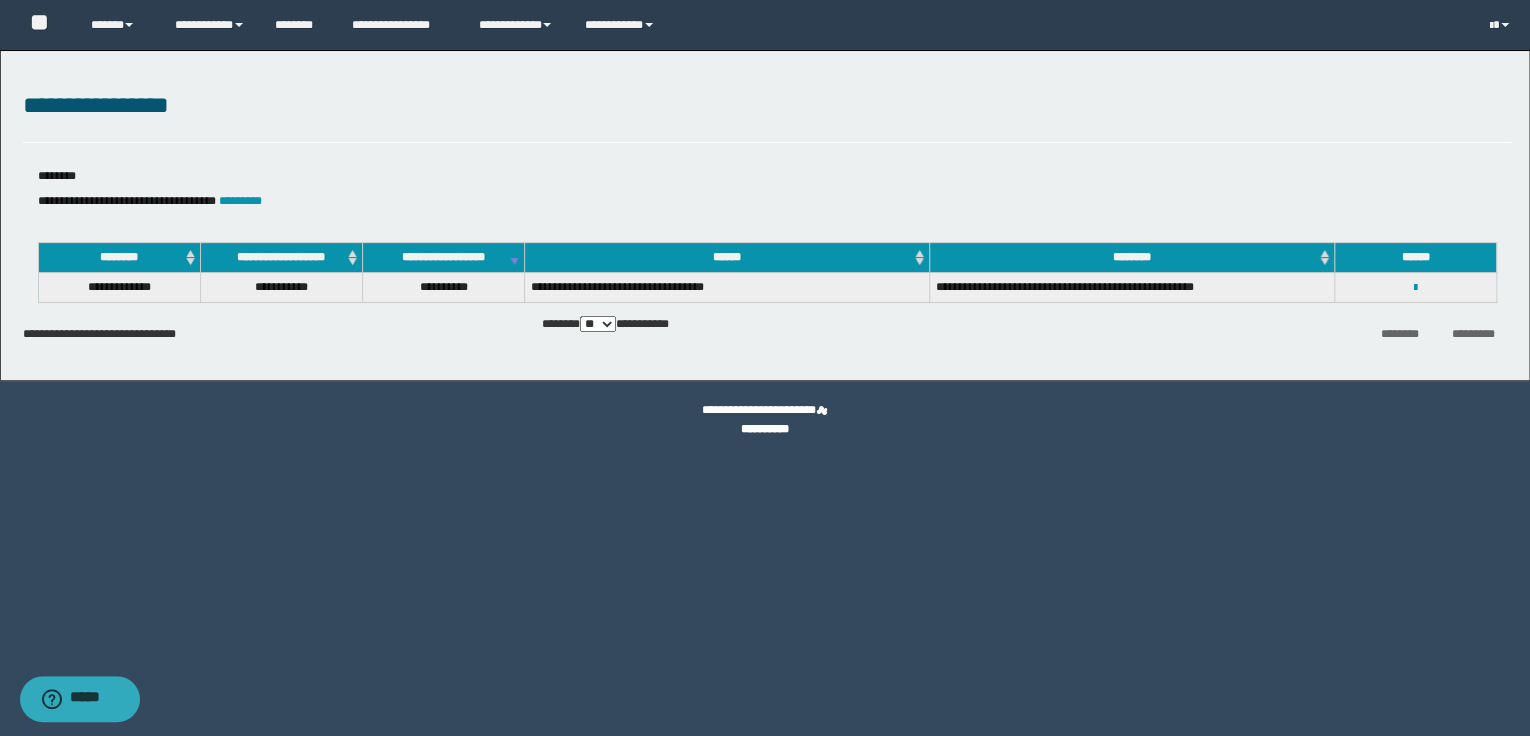 drag, startPoint x: 1408, startPoint y: 287, endPoint x: 1404, endPoint y: 302, distance: 15.524175 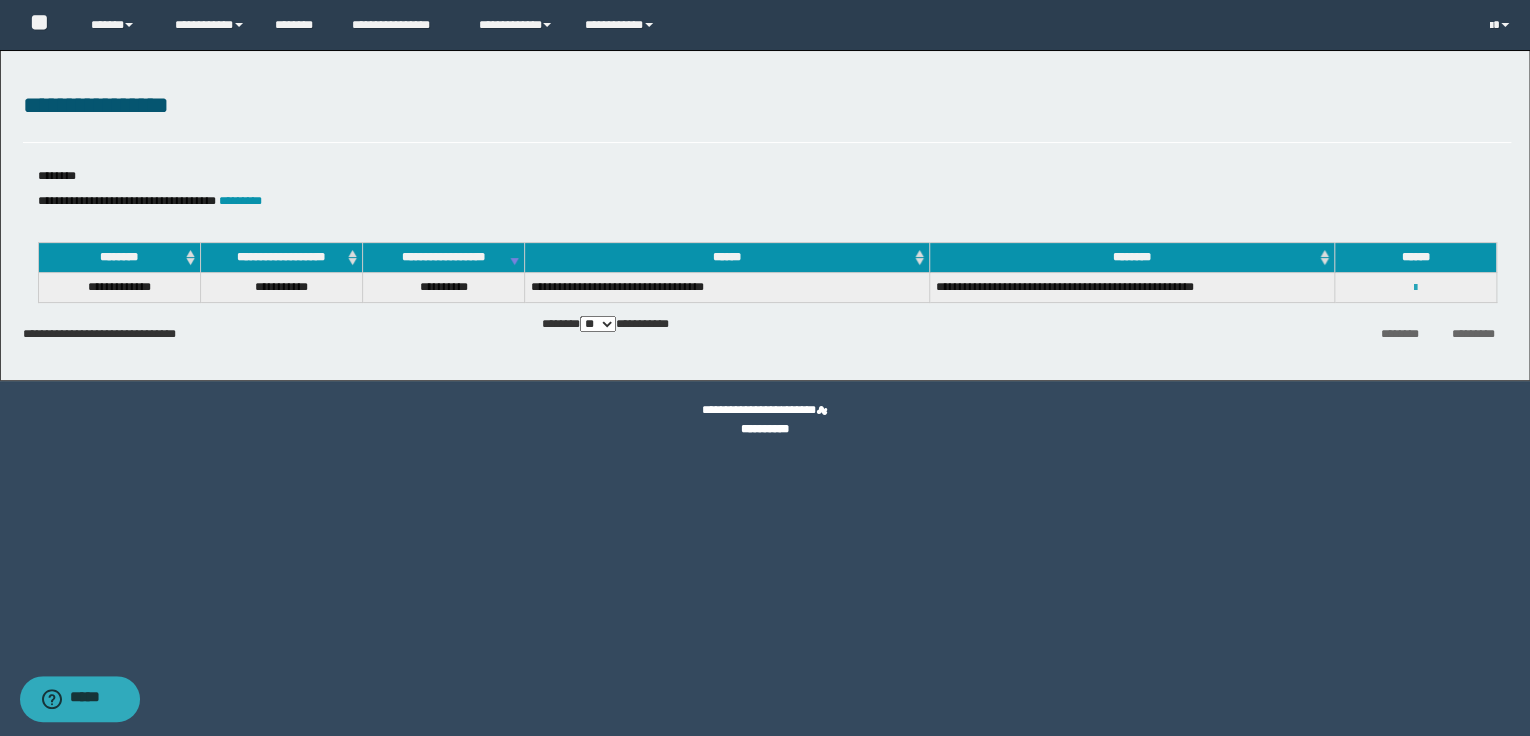 click at bounding box center (1415, 288) 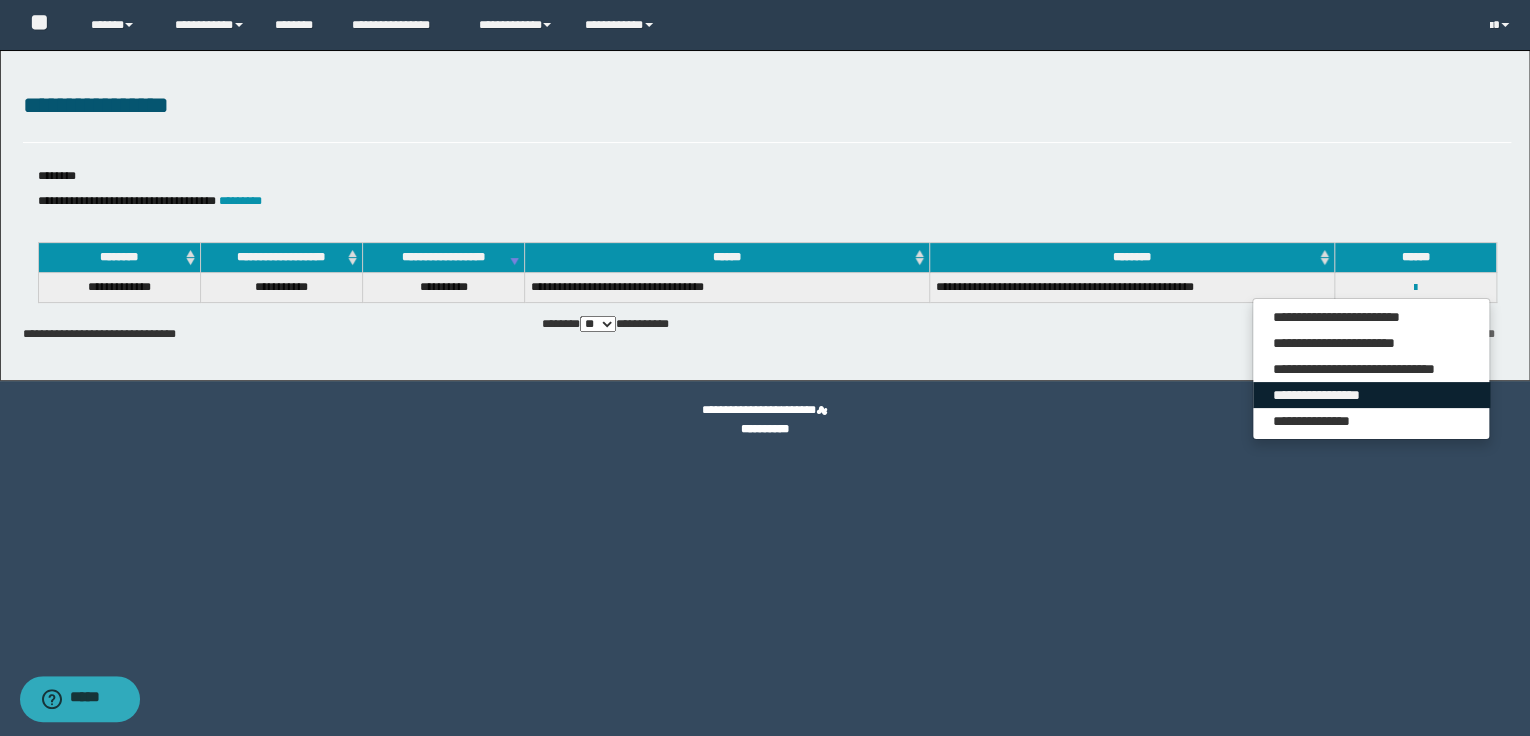 click on "**********" at bounding box center [1371, 395] 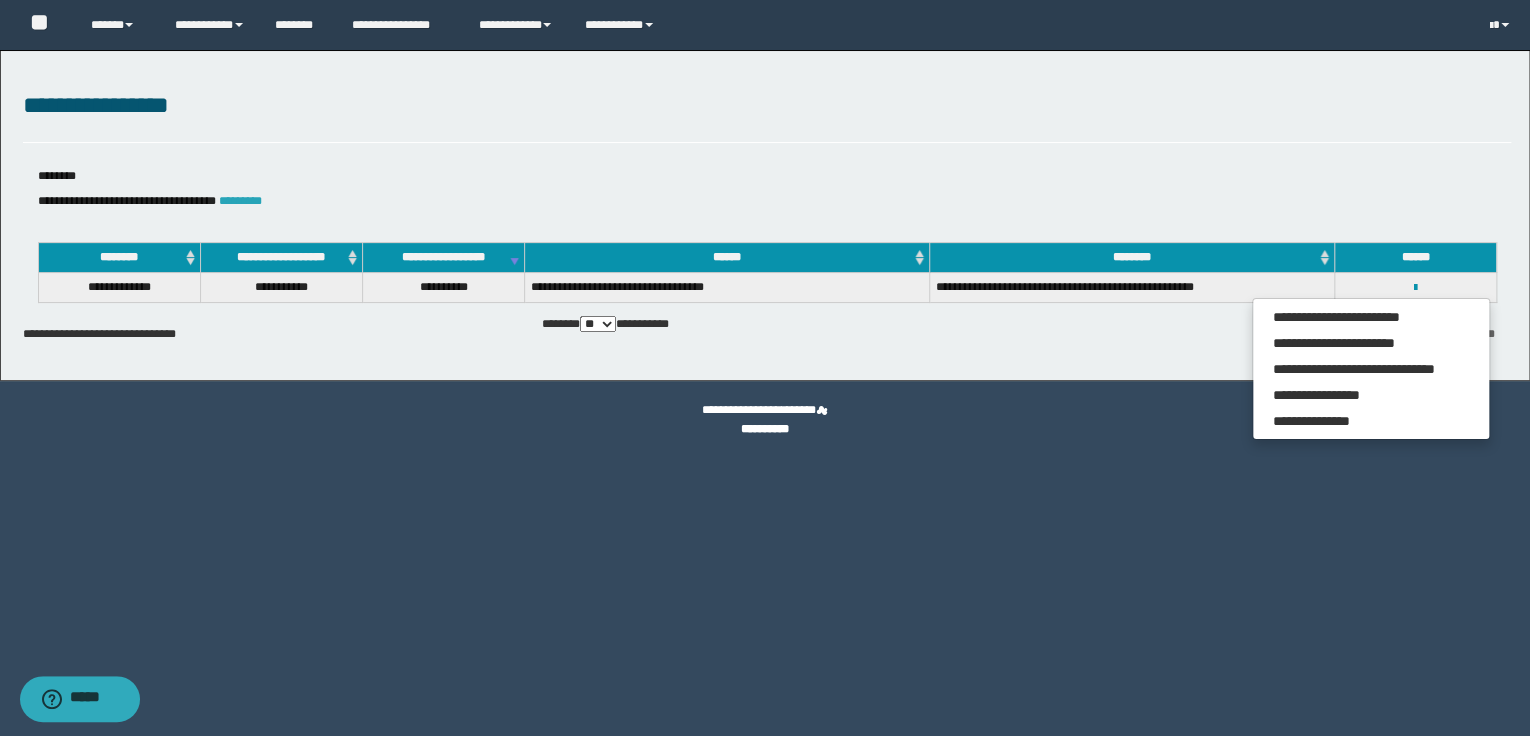 click on "*********" at bounding box center [240, 201] 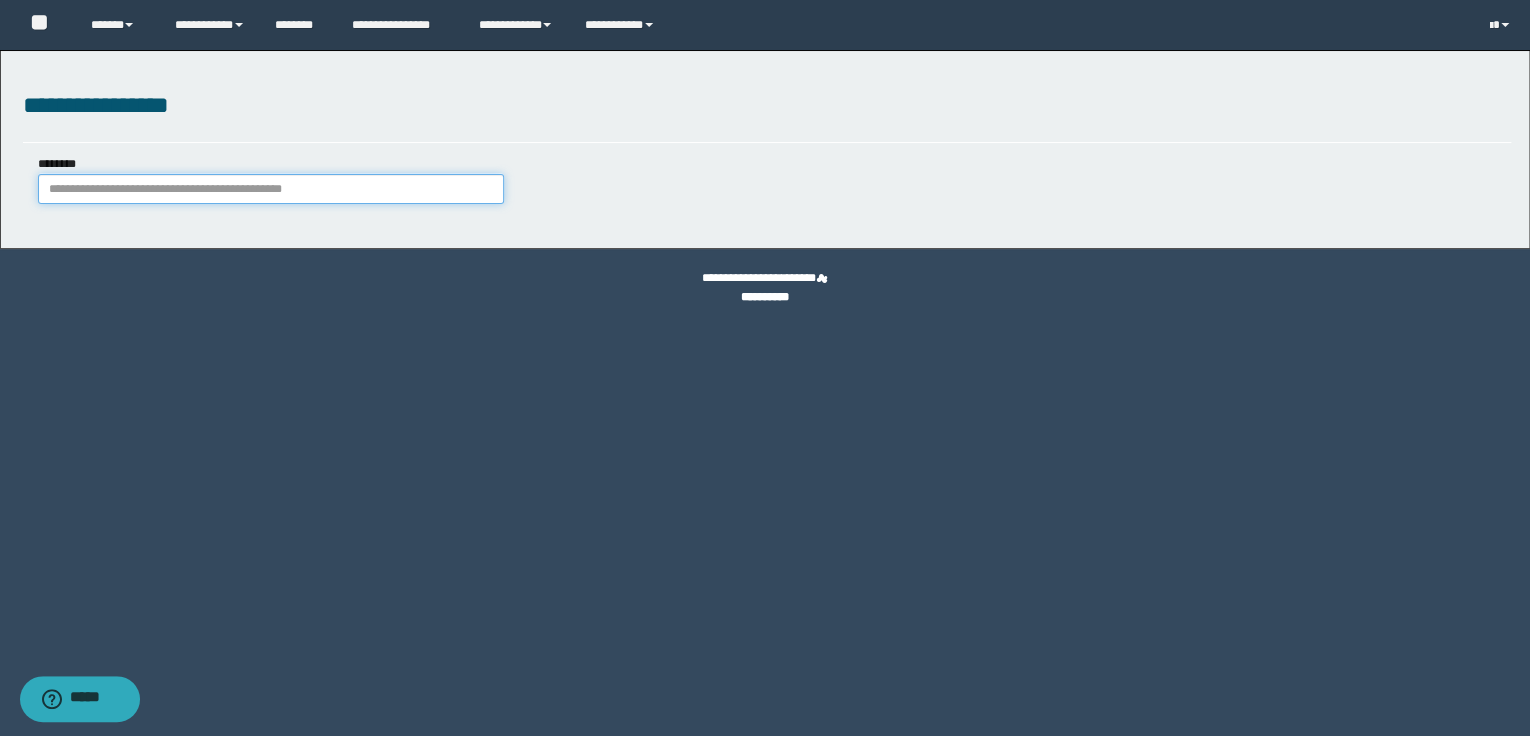 click on "********" at bounding box center [271, 189] 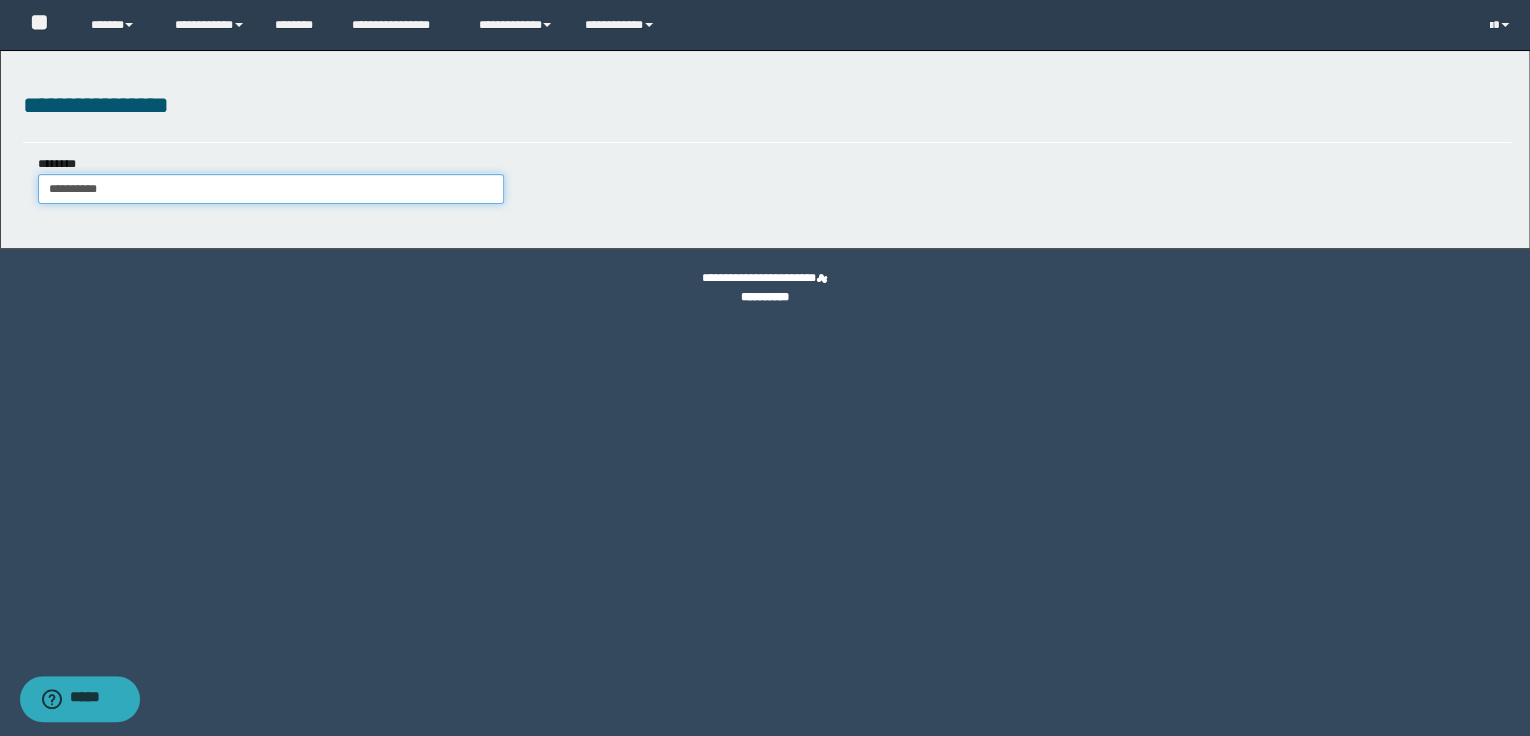 type on "**********" 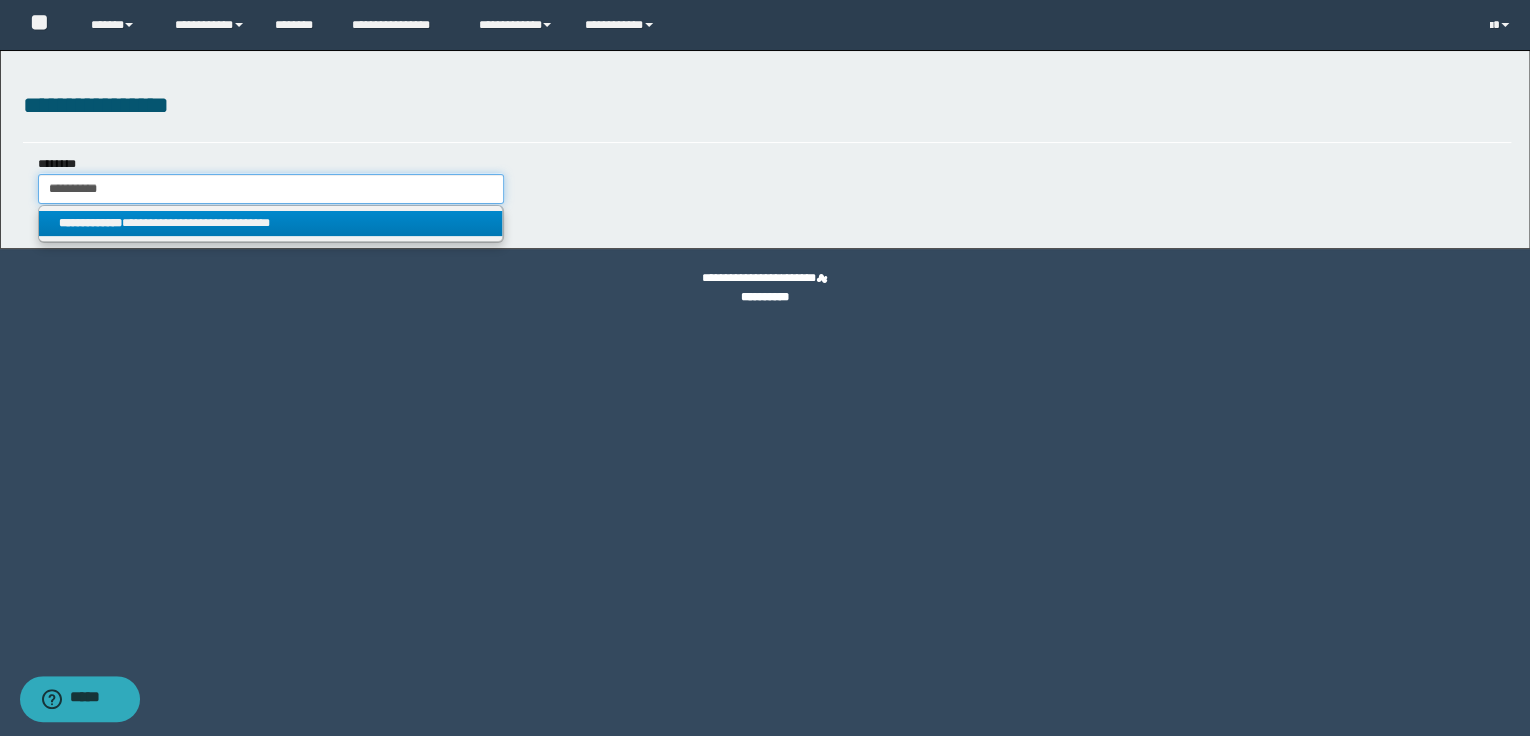 type on "**********" 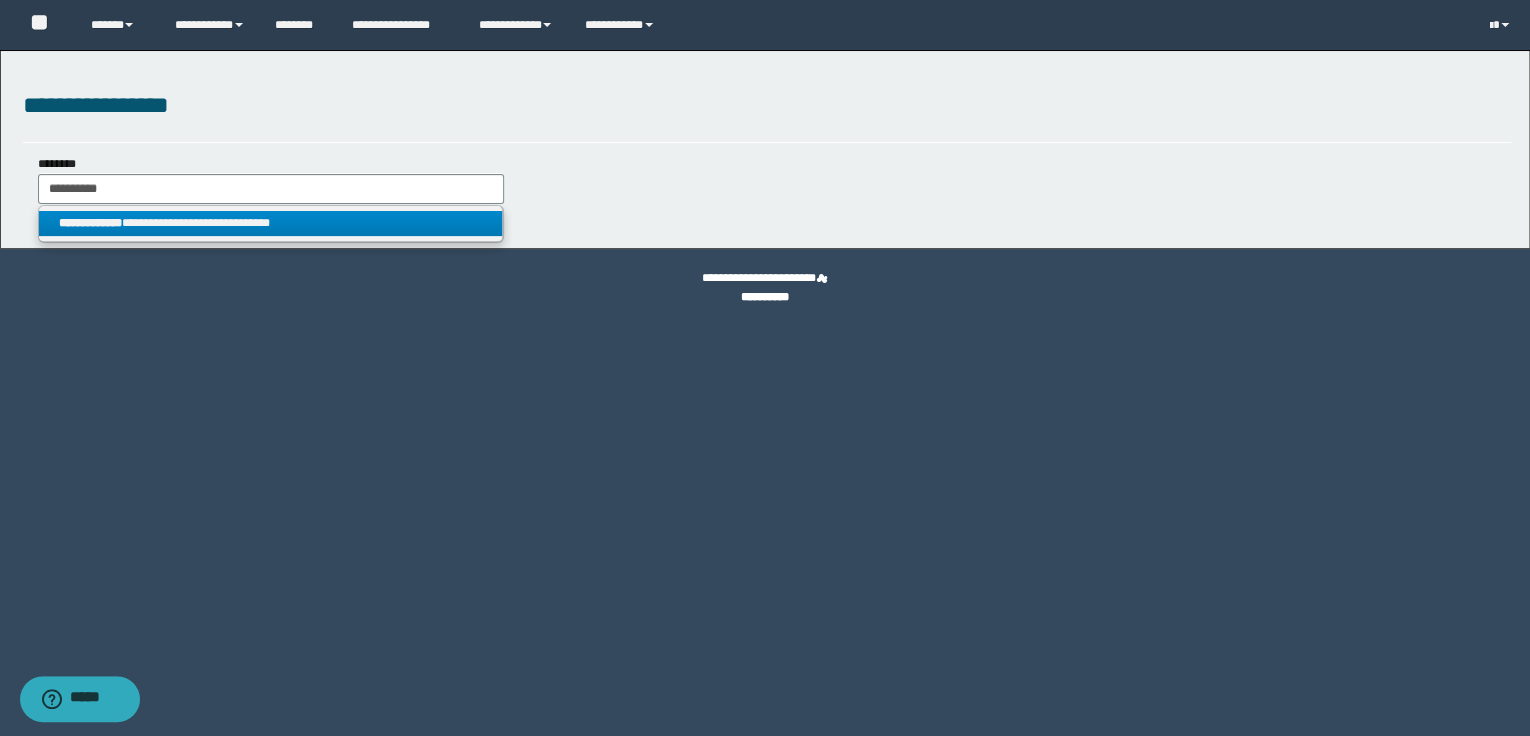 click on "**********" at bounding box center (271, 223) 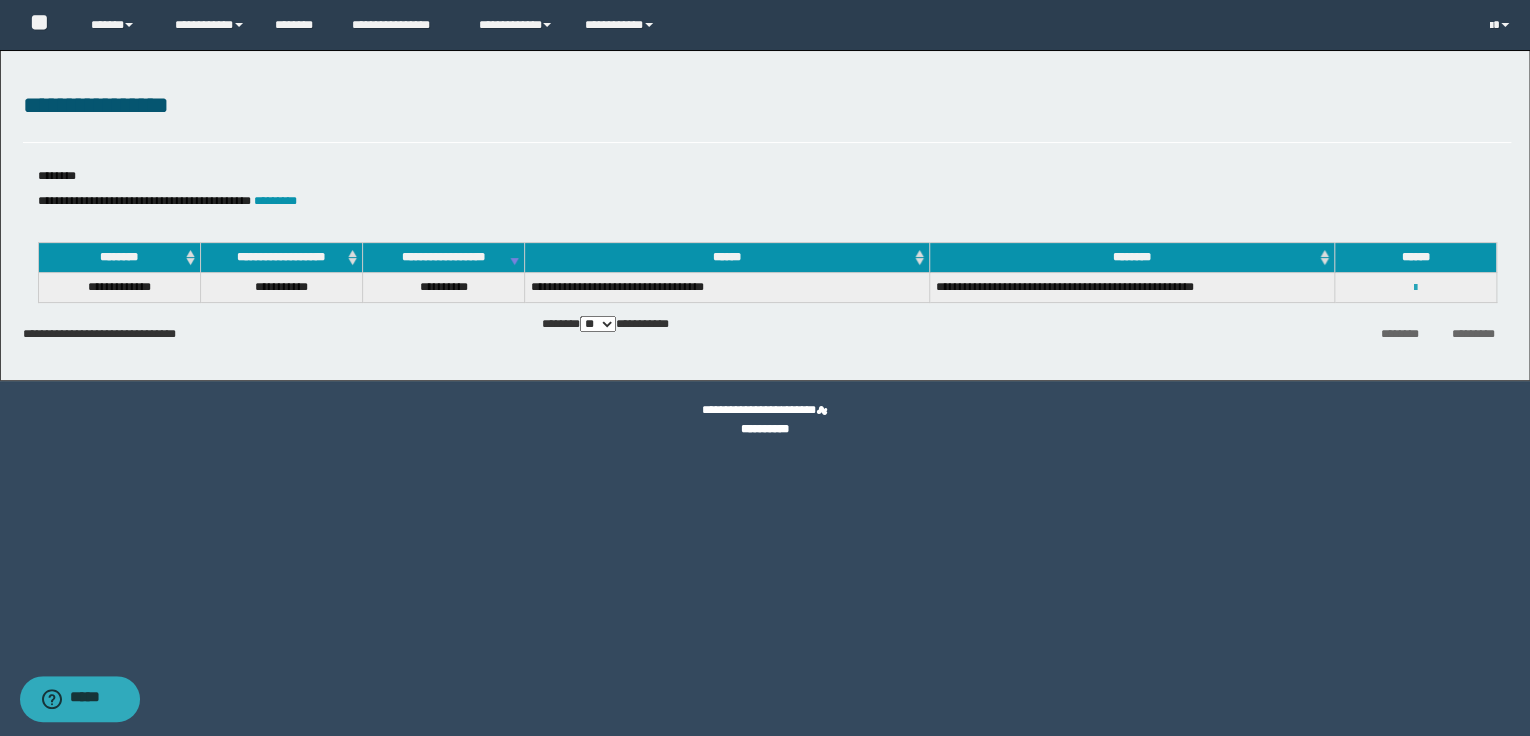 click at bounding box center (1415, 288) 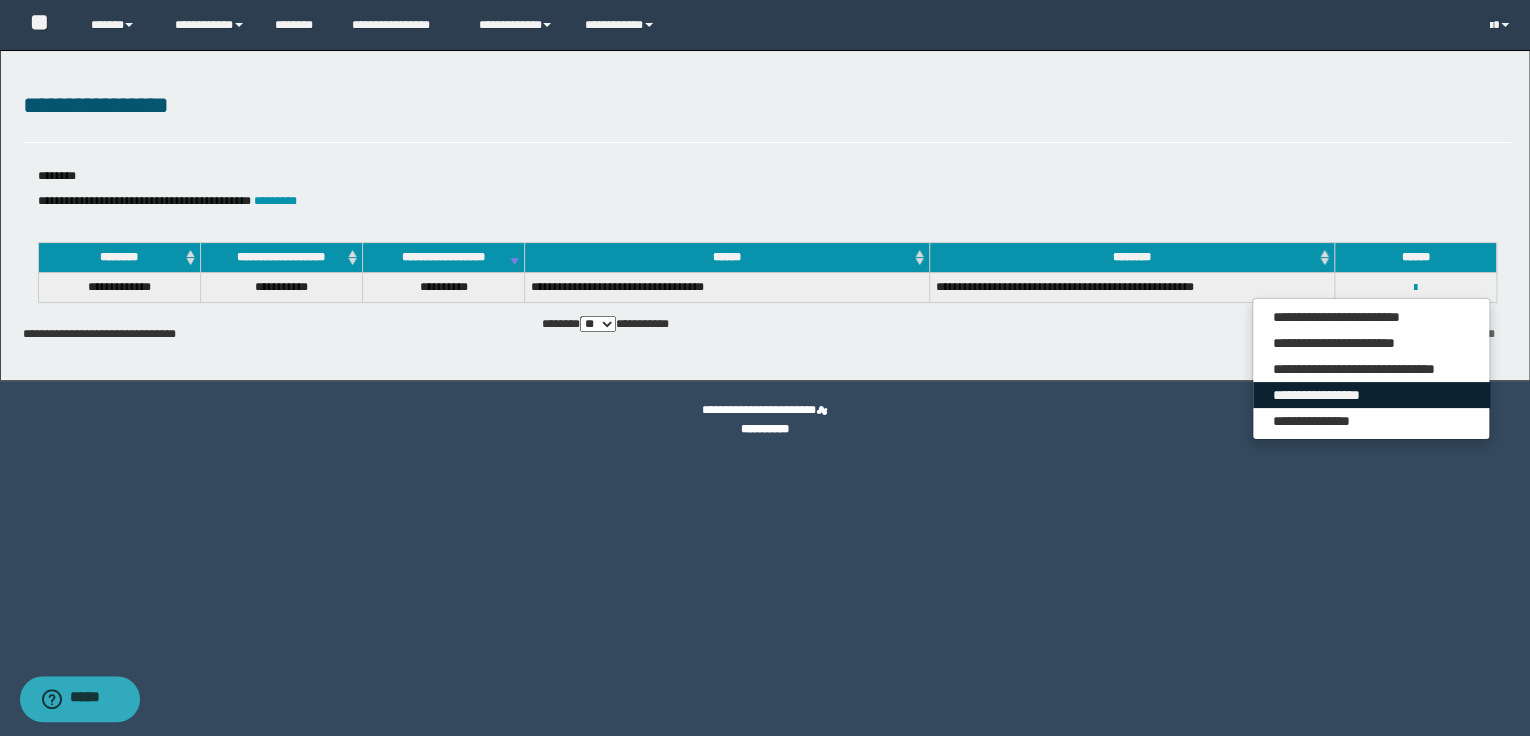 click on "**********" at bounding box center [1371, 395] 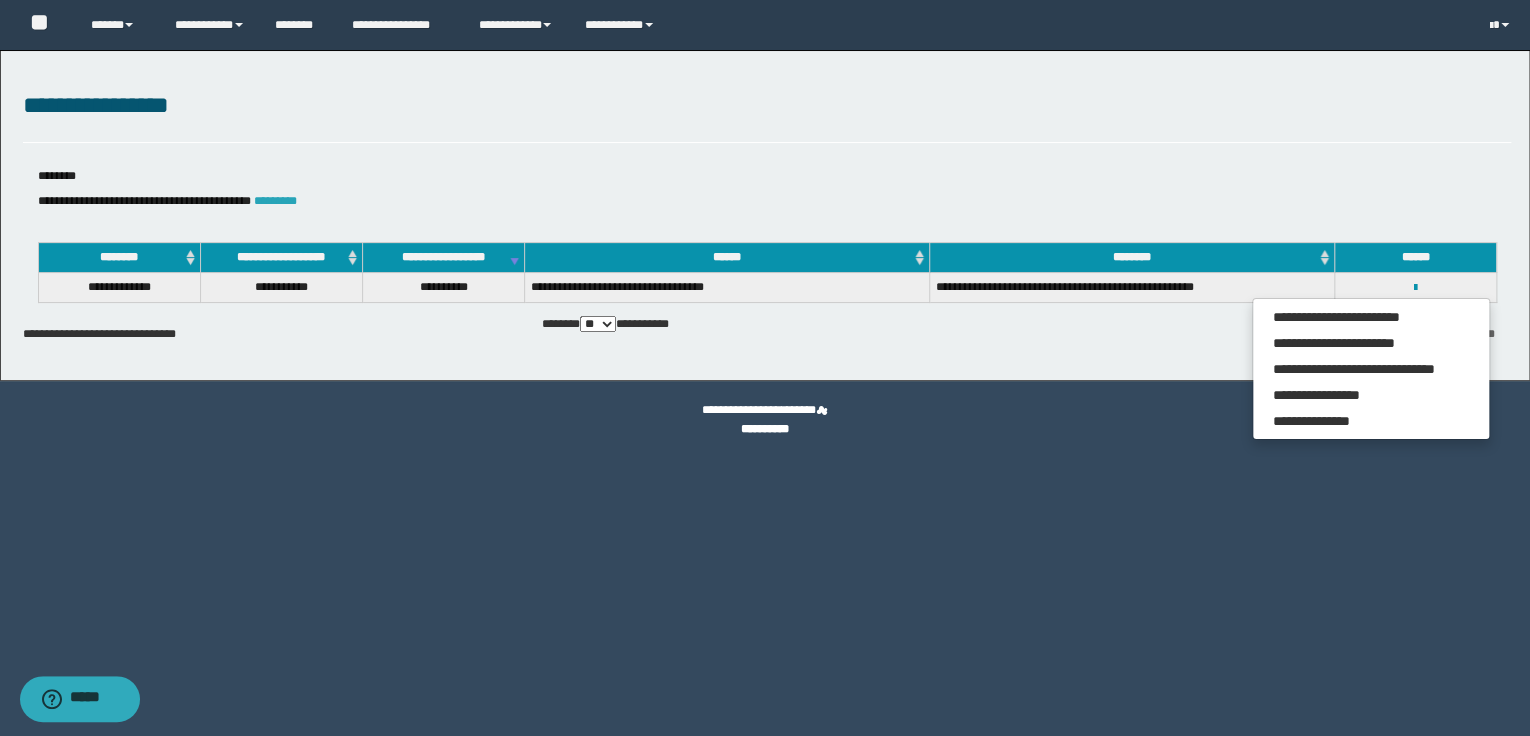 click on "*********" at bounding box center (275, 201) 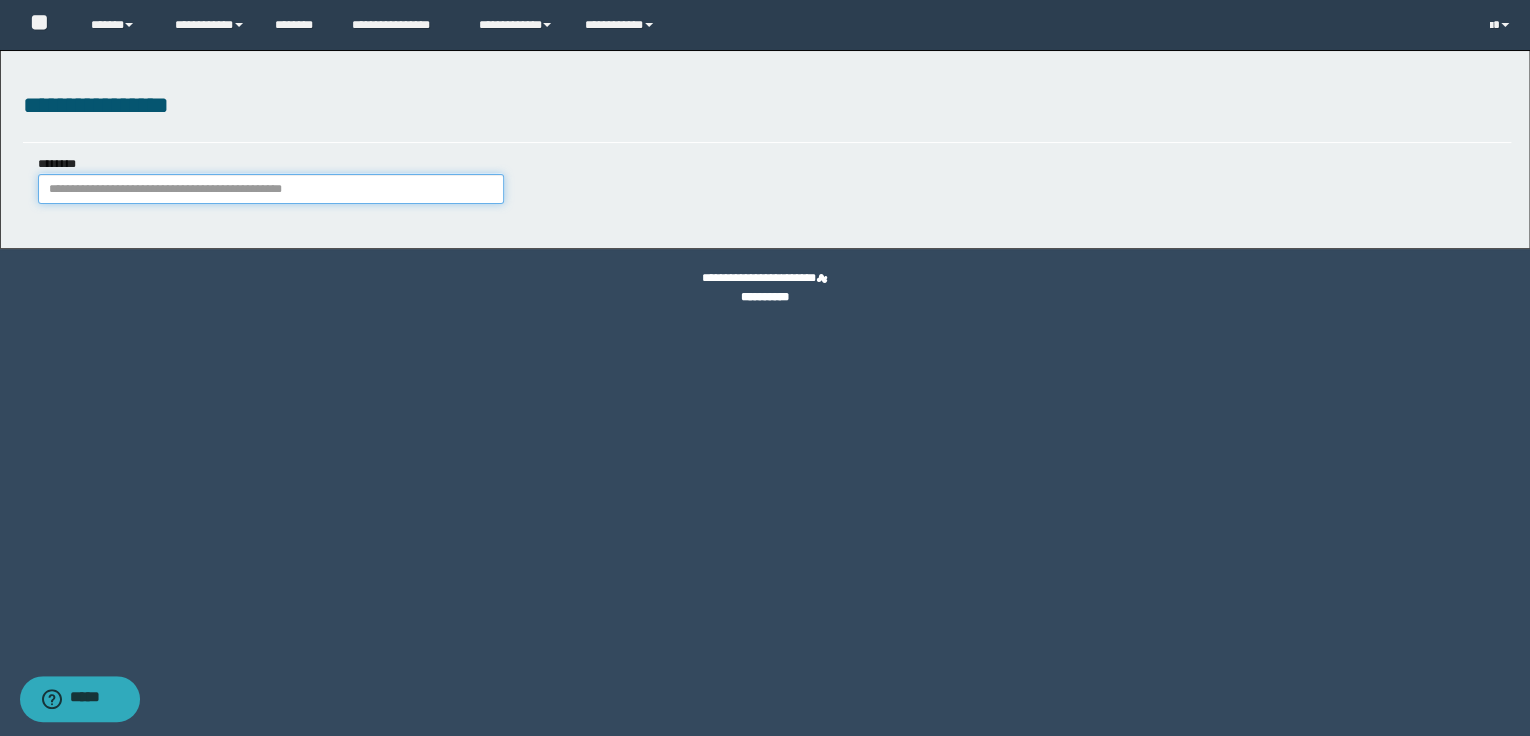 click on "********" at bounding box center [271, 189] 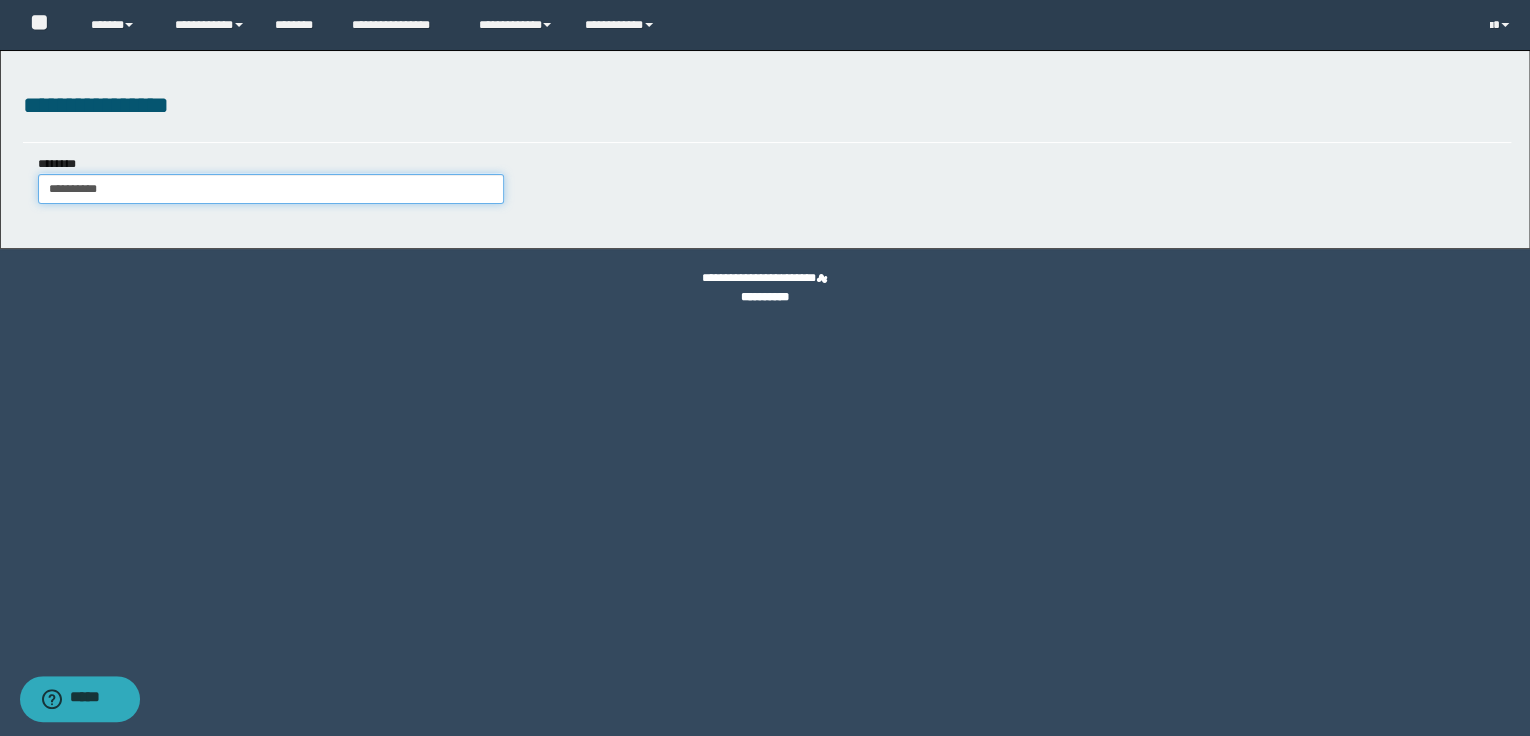 type on "**********" 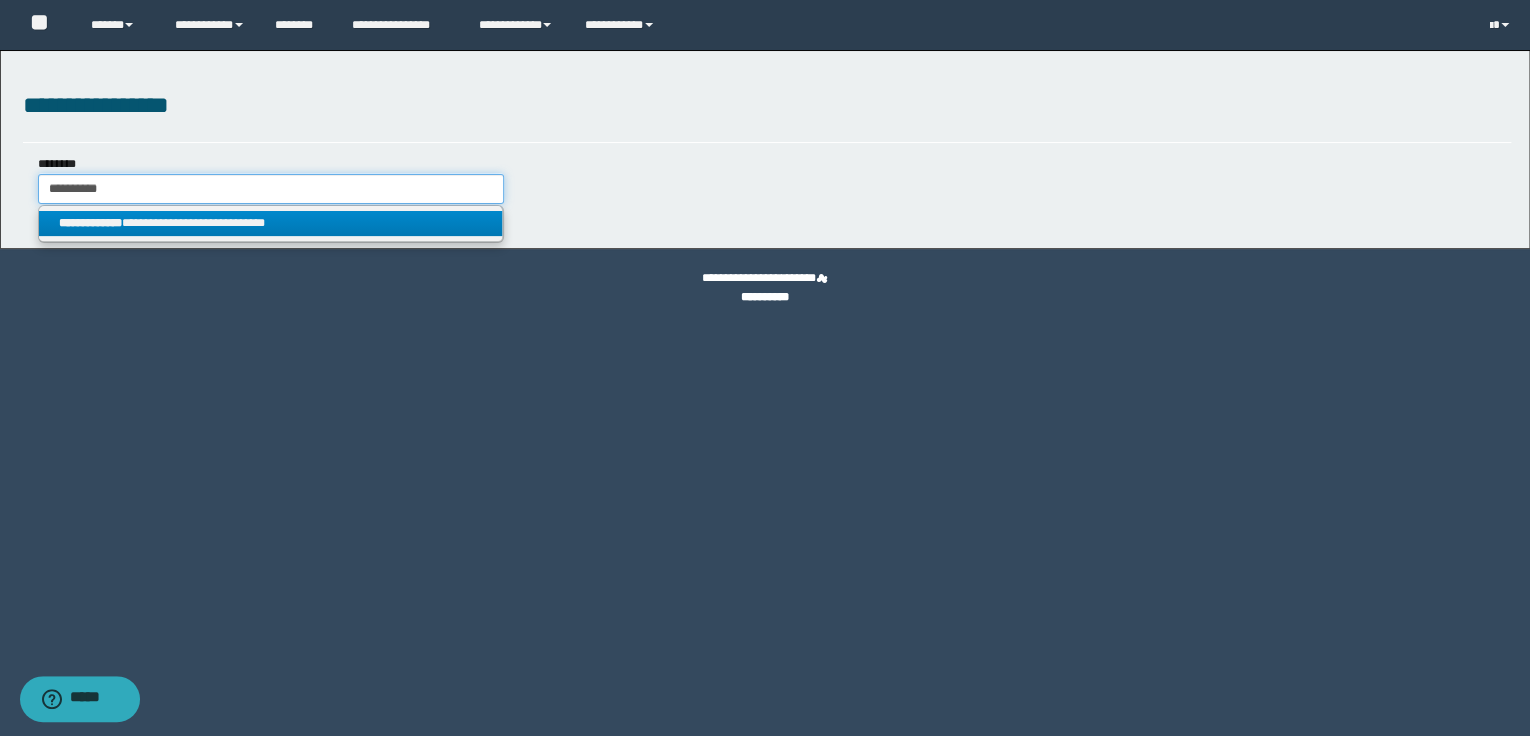 type on "**********" 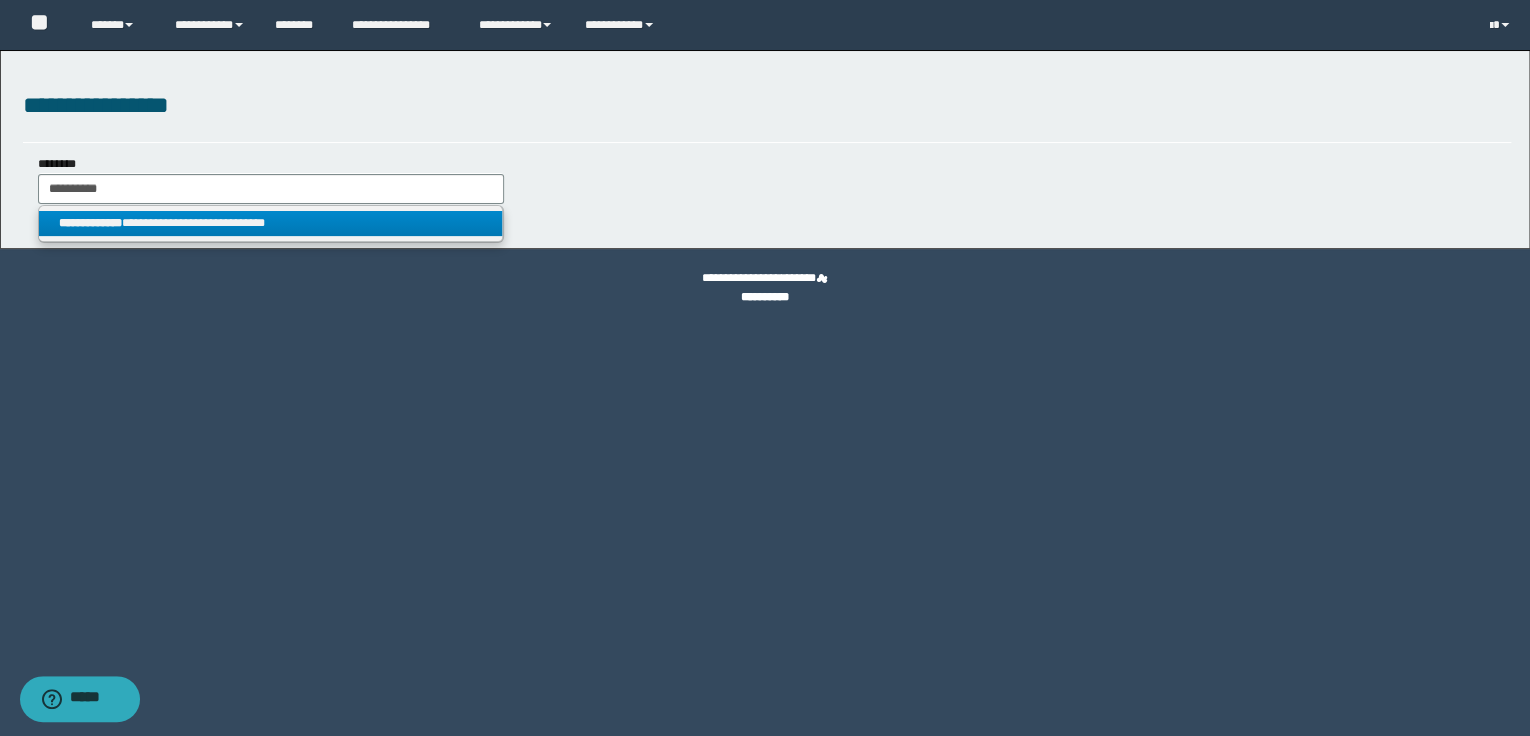 click on "**********" at bounding box center [271, 223] 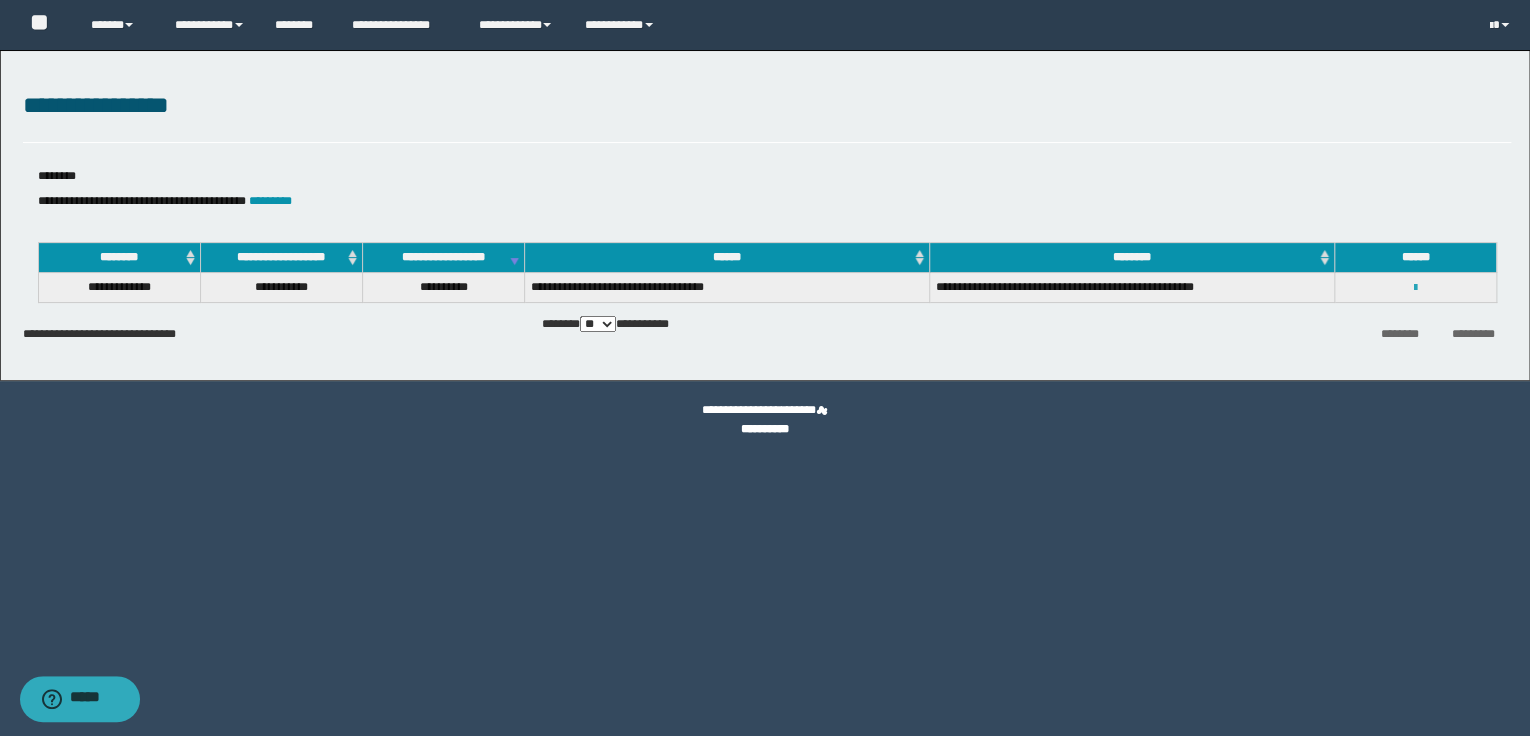 click at bounding box center [1415, 288] 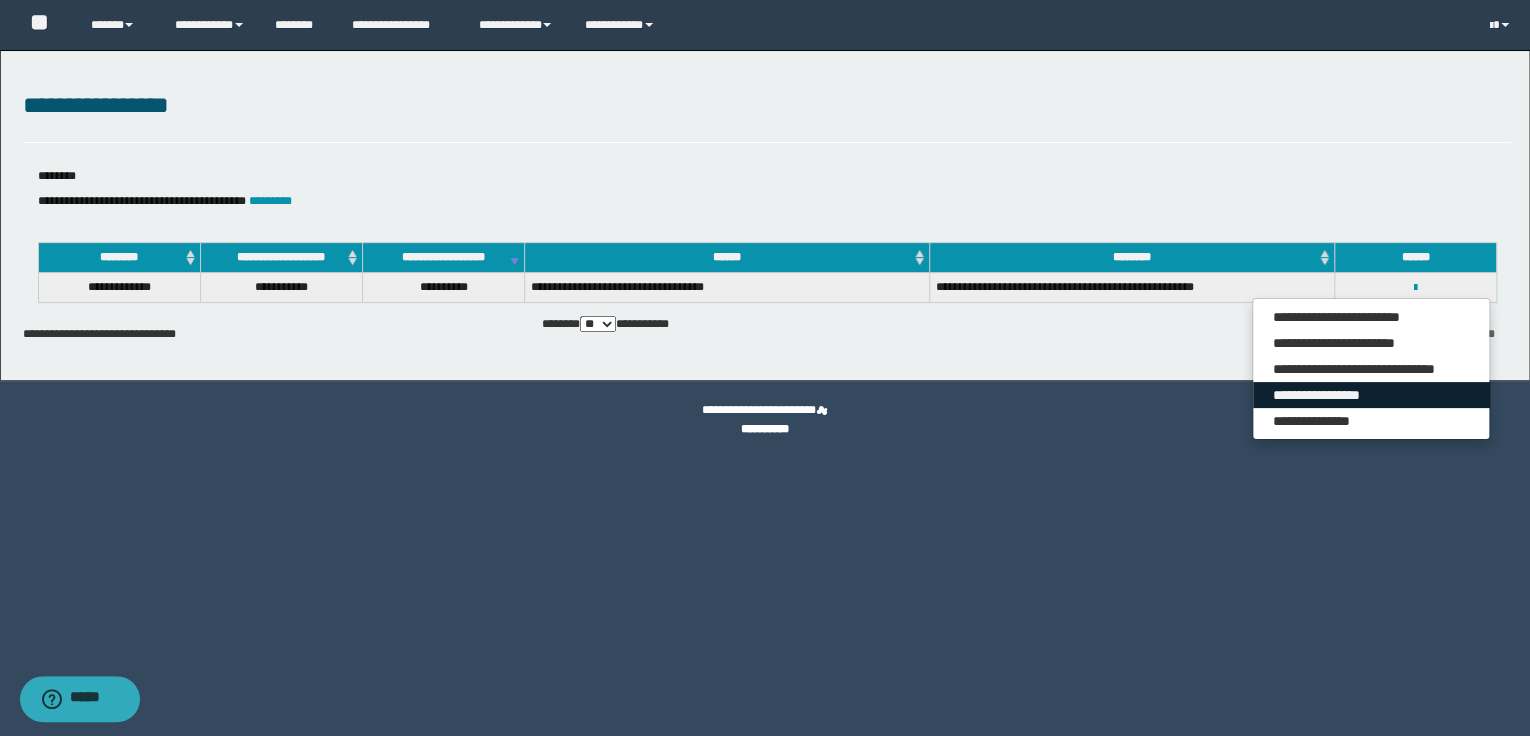 click on "**********" at bounding box center [1371, 395] 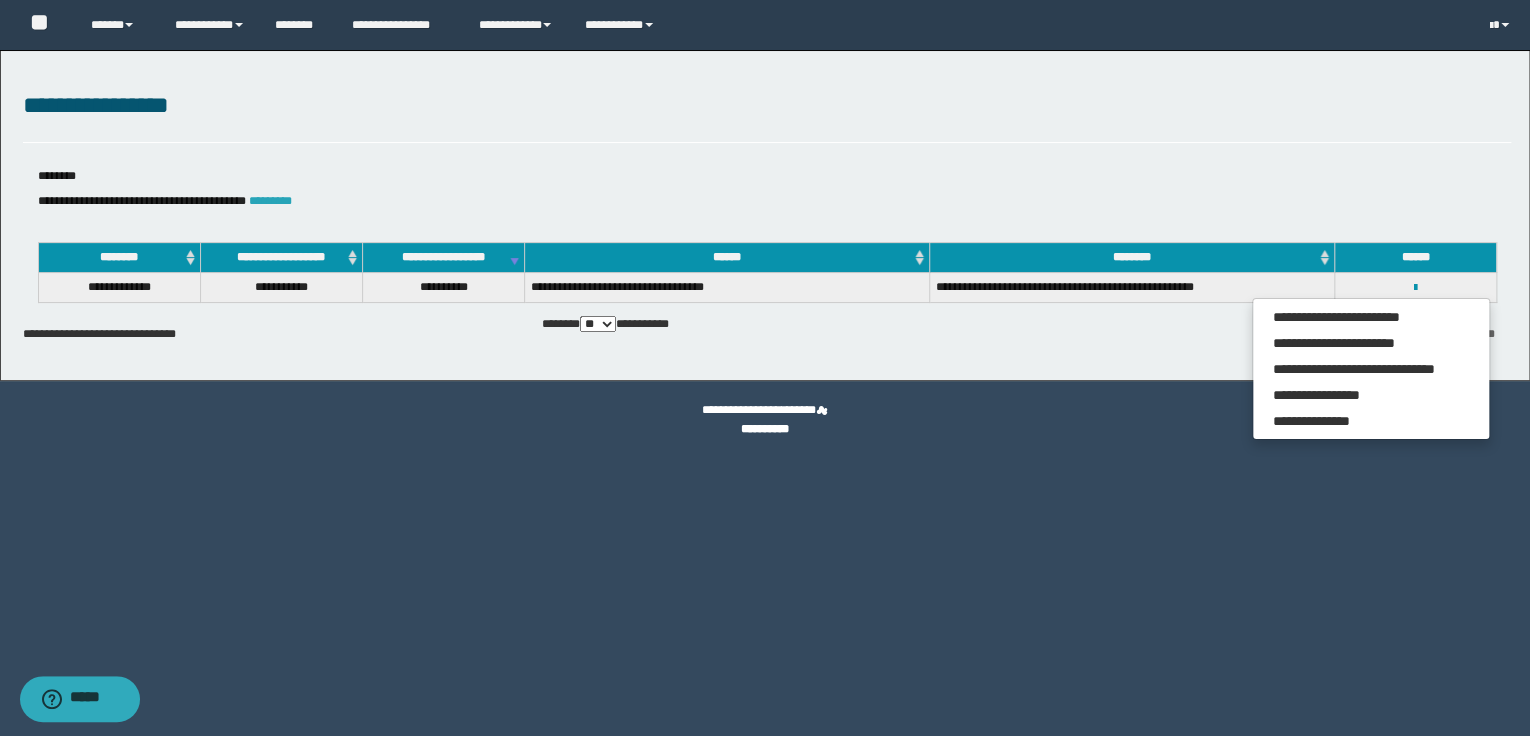 click on "*********" at bounding box center [270, 201] 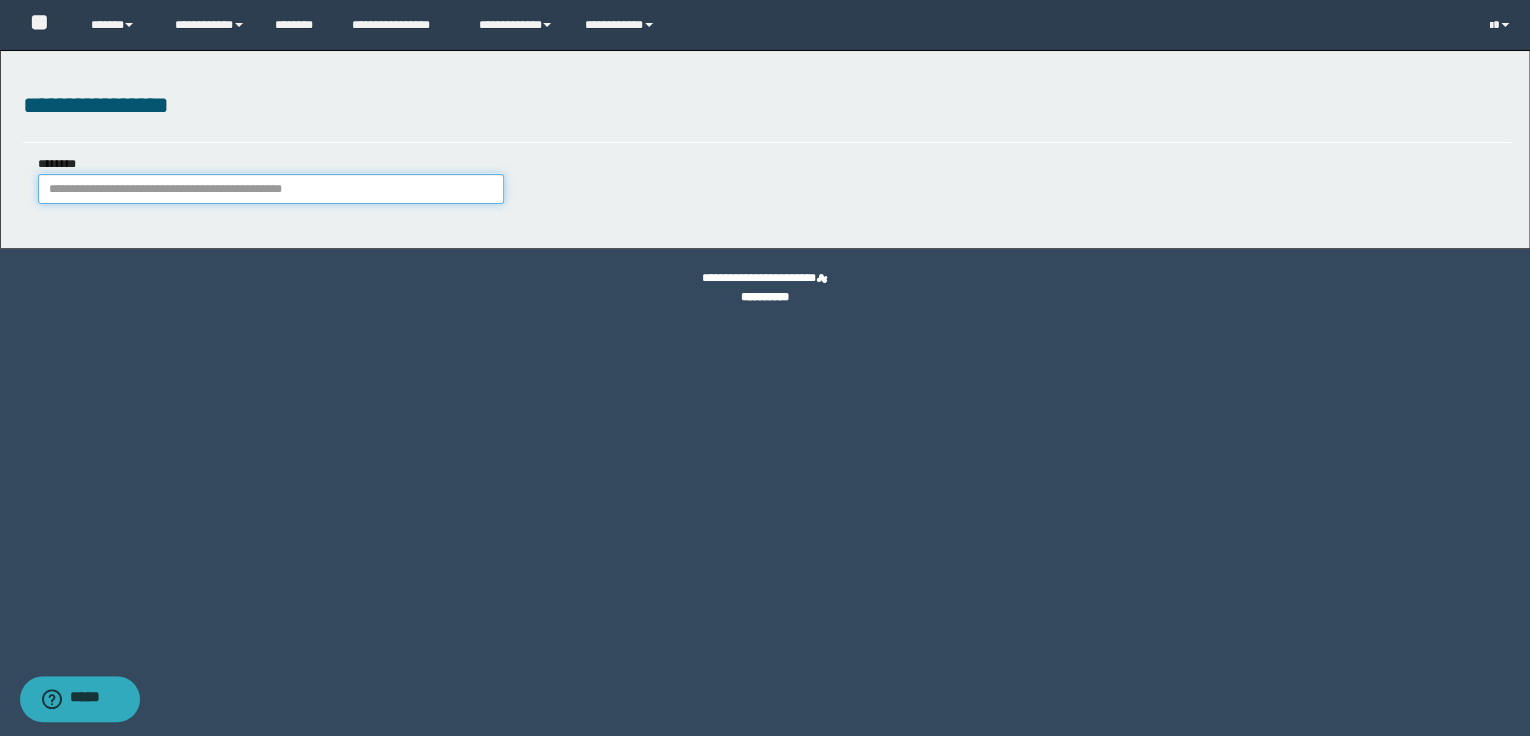 click on "********" at bounding box center (271, 189) 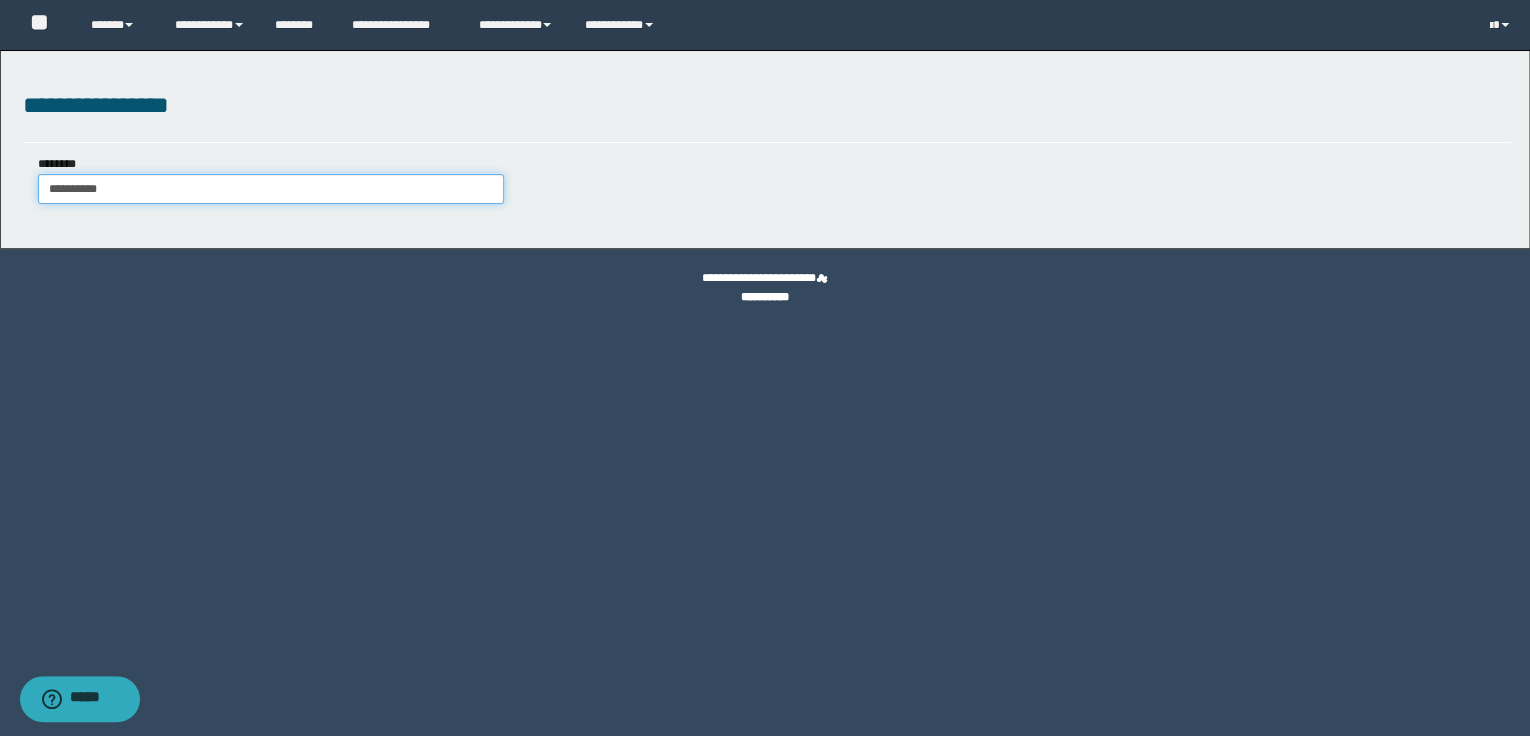 type on "**********" 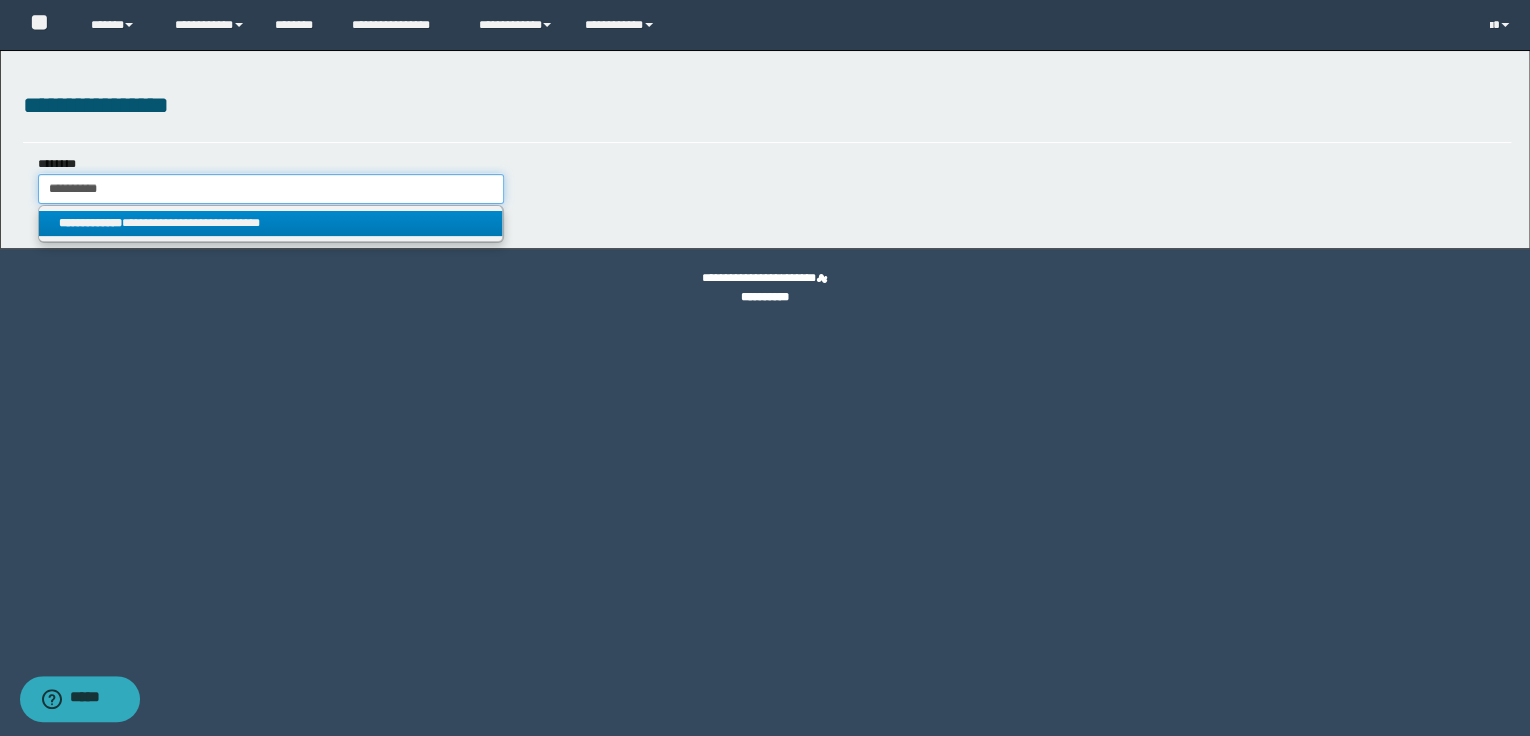type on "**********" 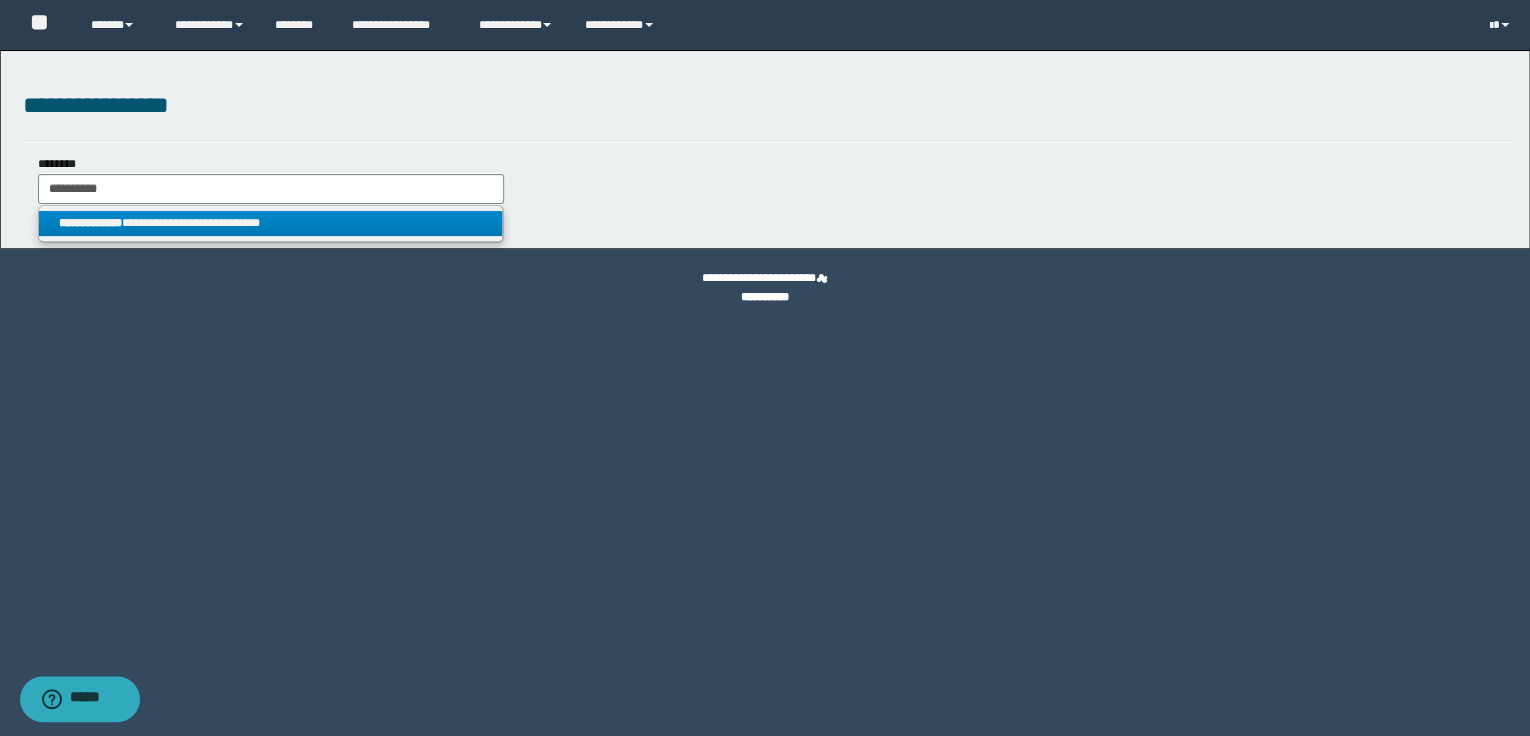 click on "**********" at bounding box center [271, 223] 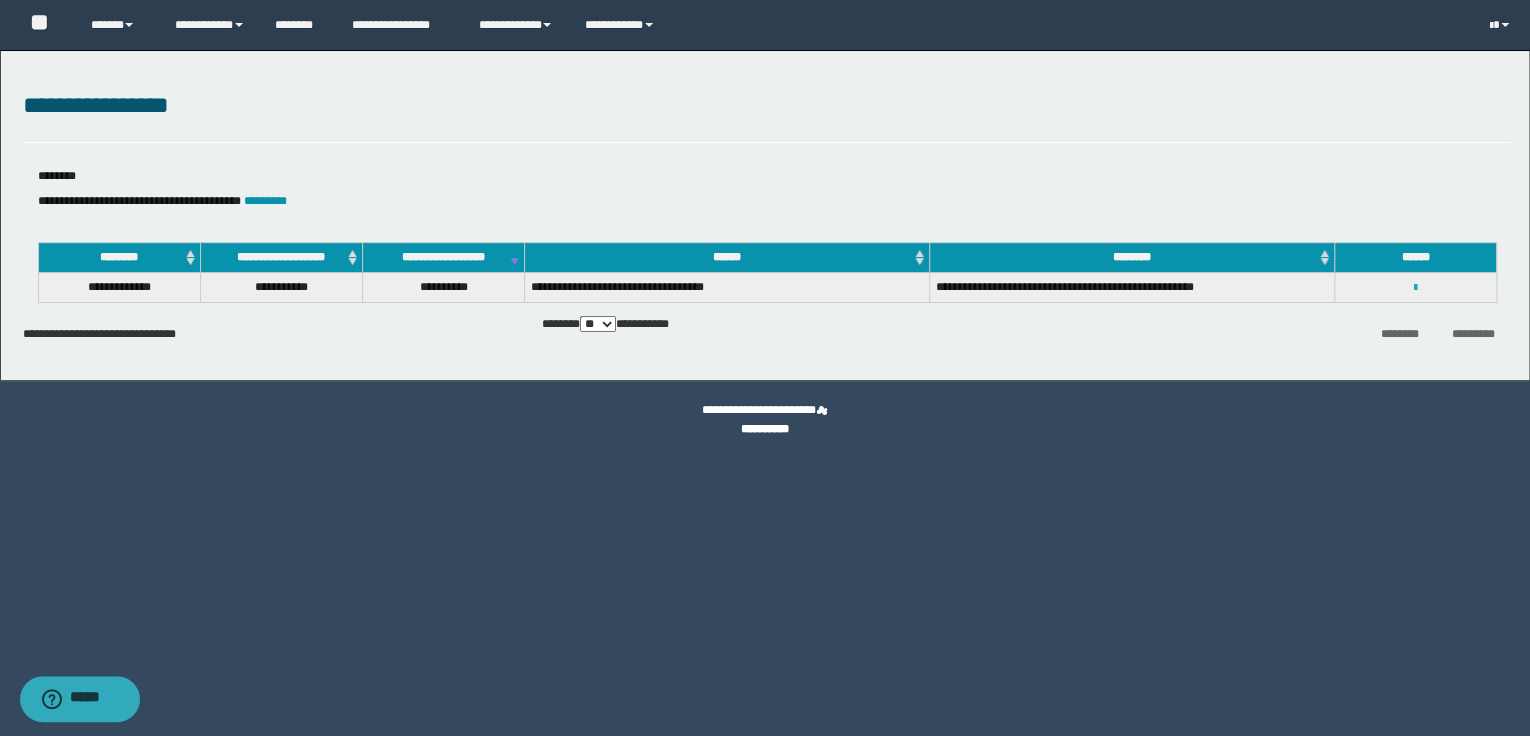 click at bounding box center (1415, 288) 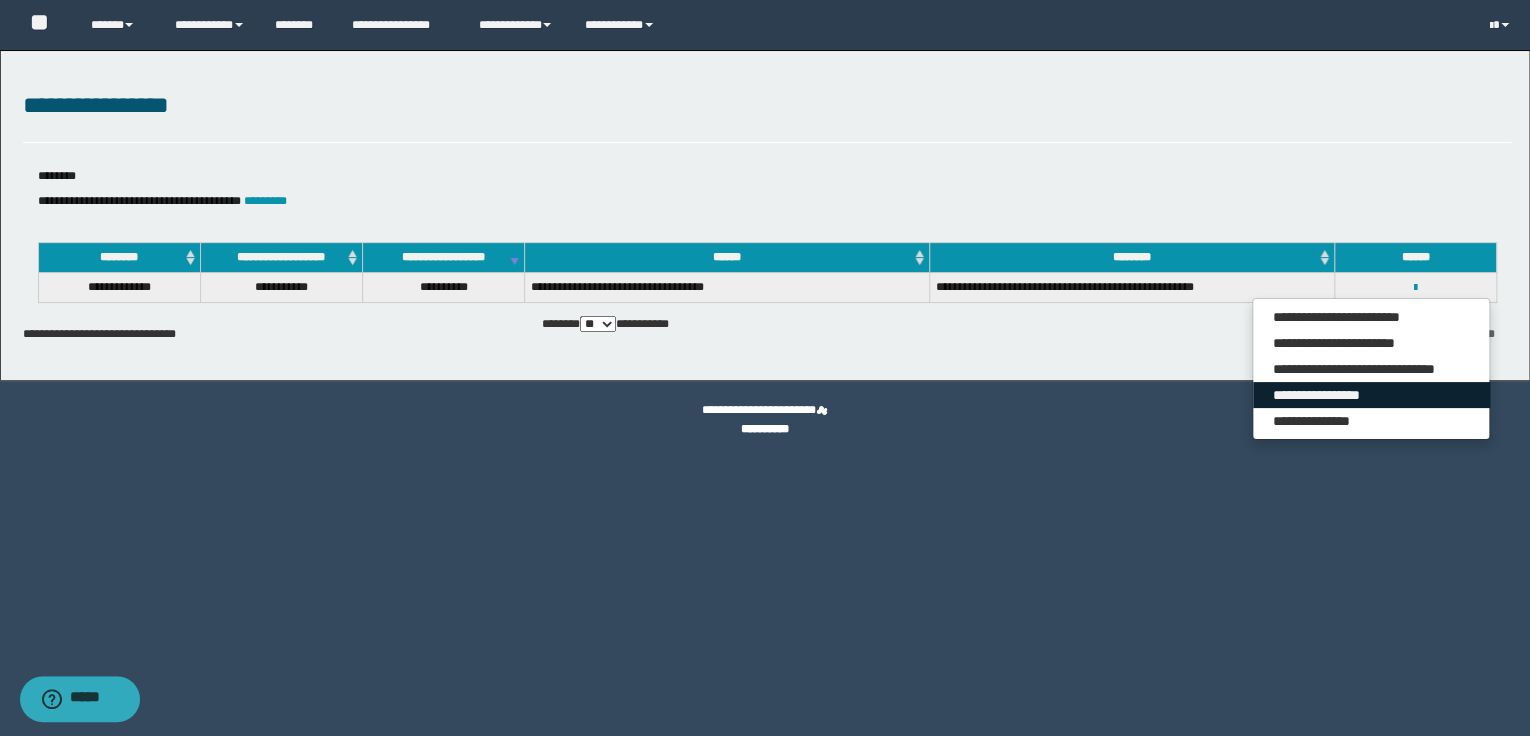 click on "**********" at bounding box center (1371, 395) 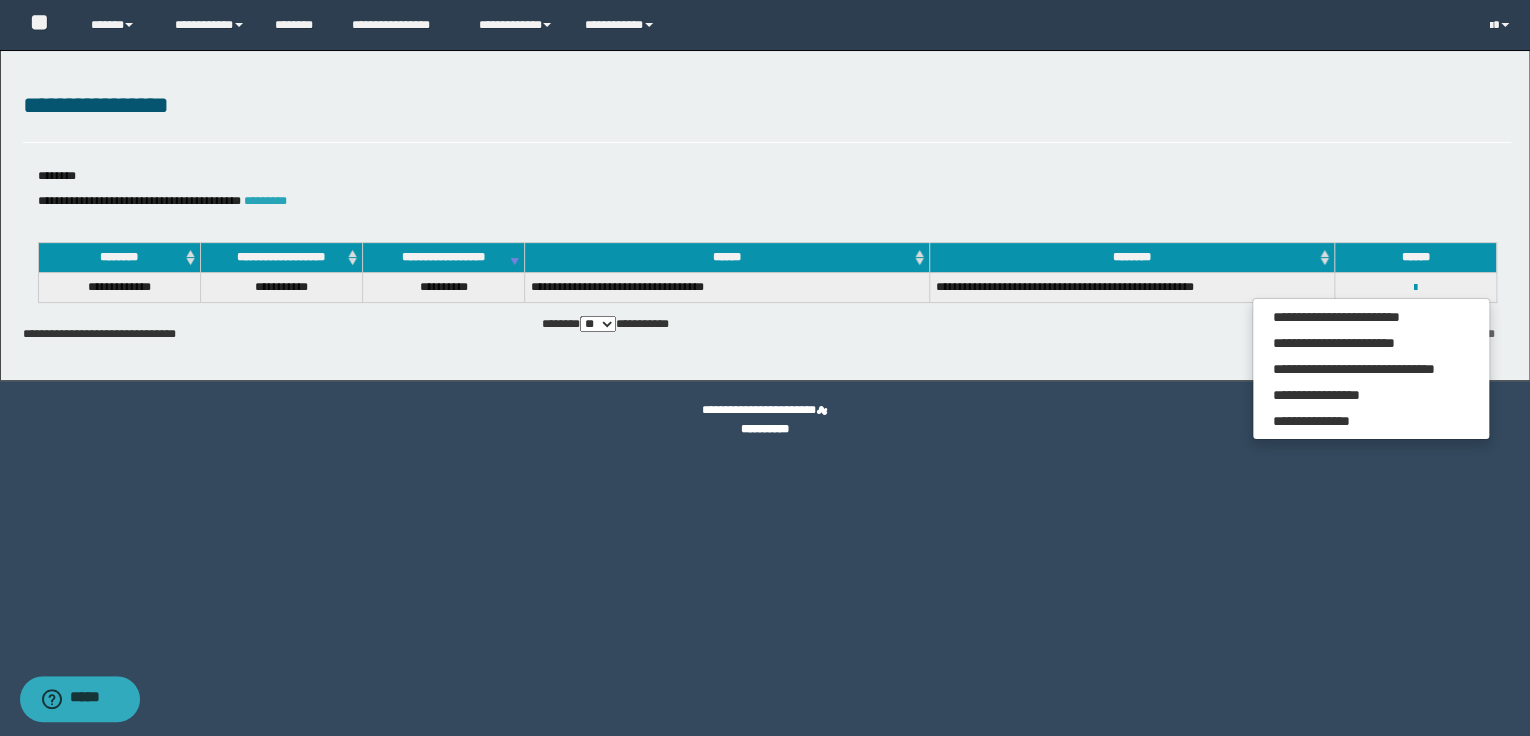 click on "*********" at bounding box center [265, 201] 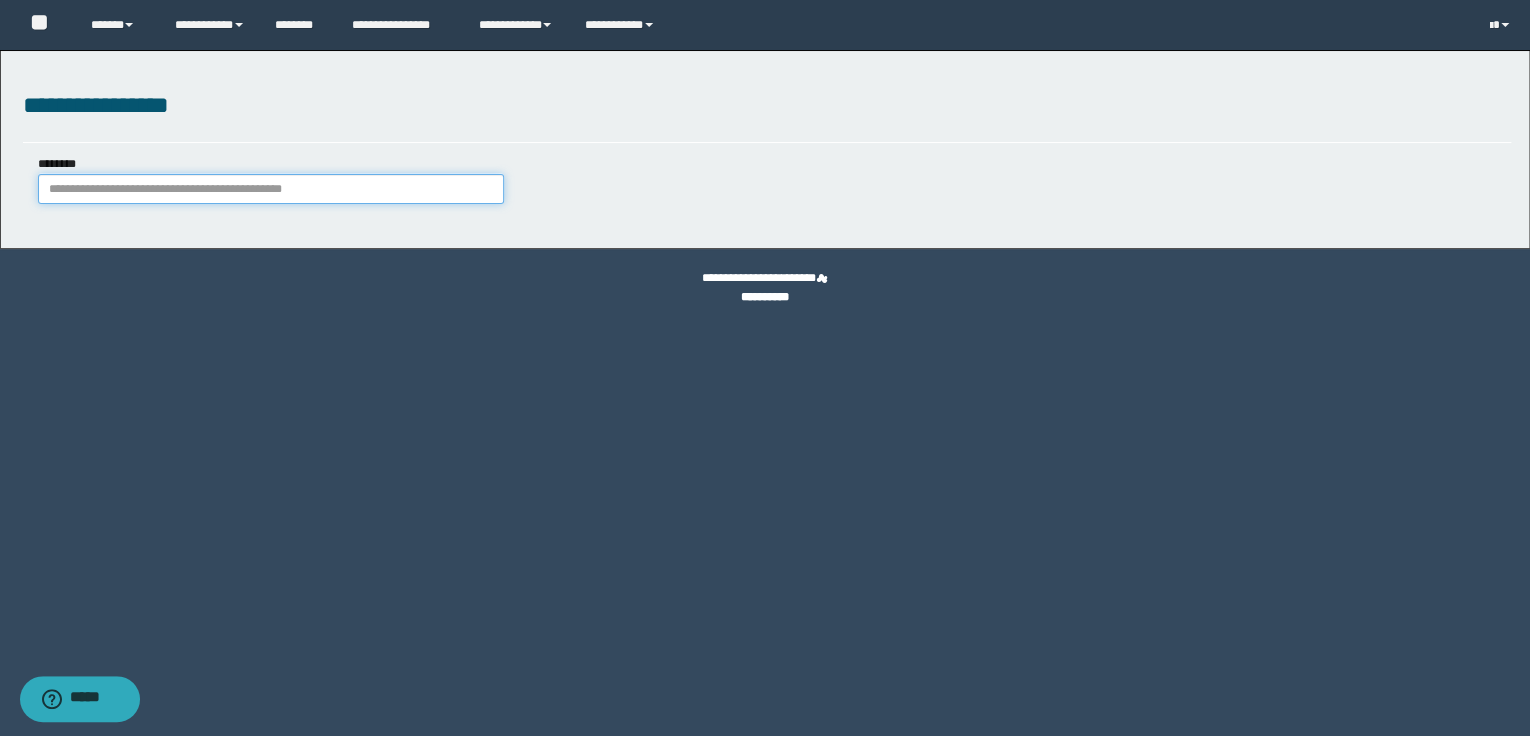 click on "********" at bounding box center (271, 189) 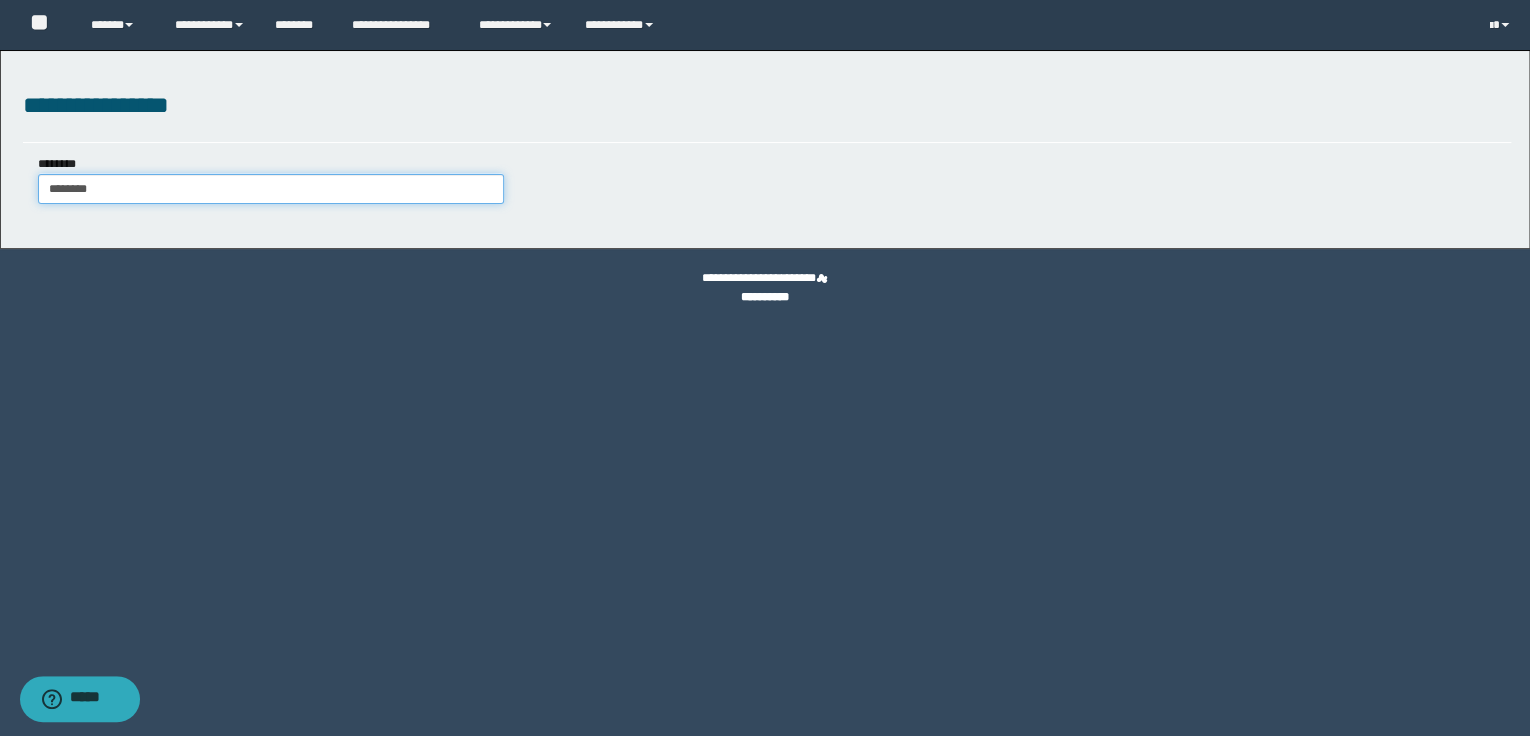 type on "********" 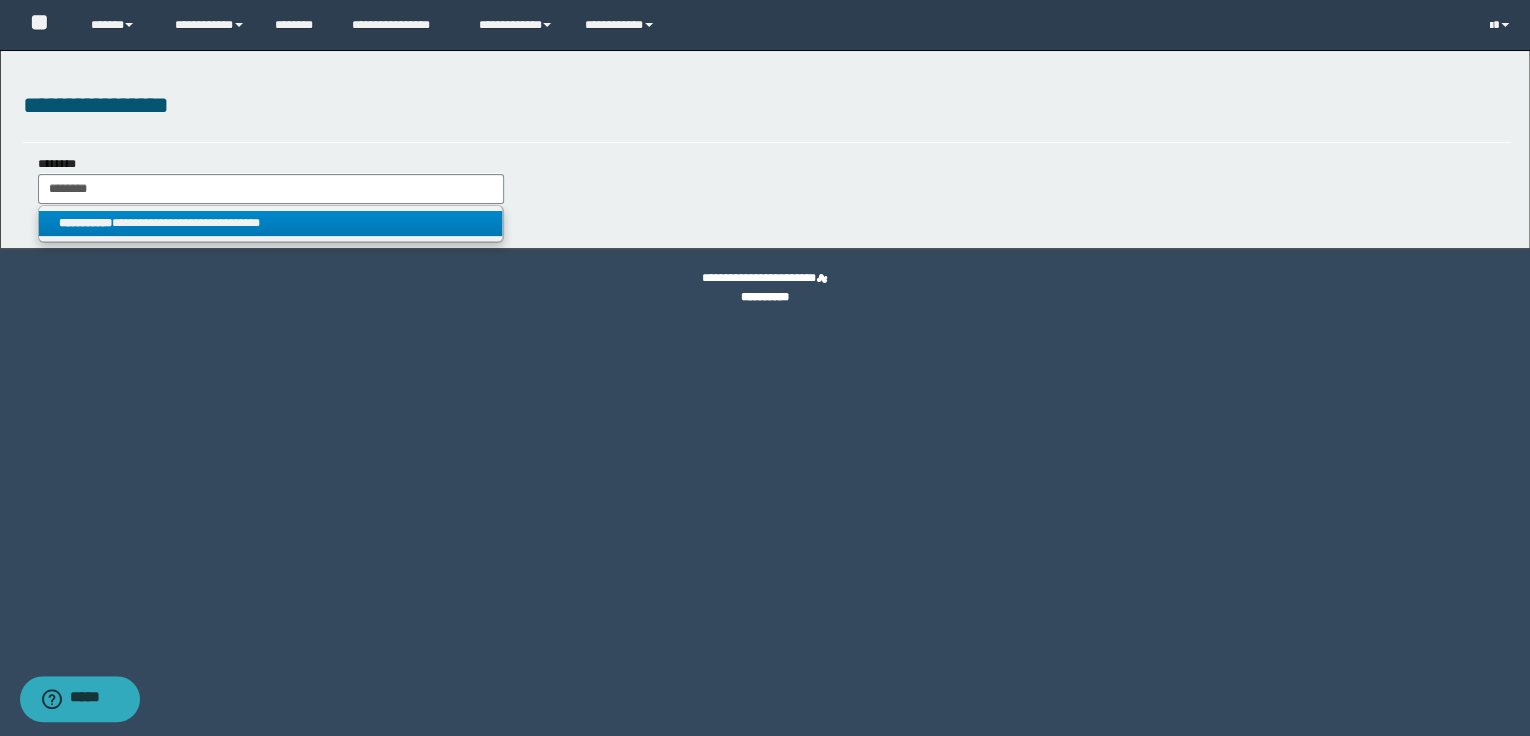 click on "**********" at bounding box center (271, 223) 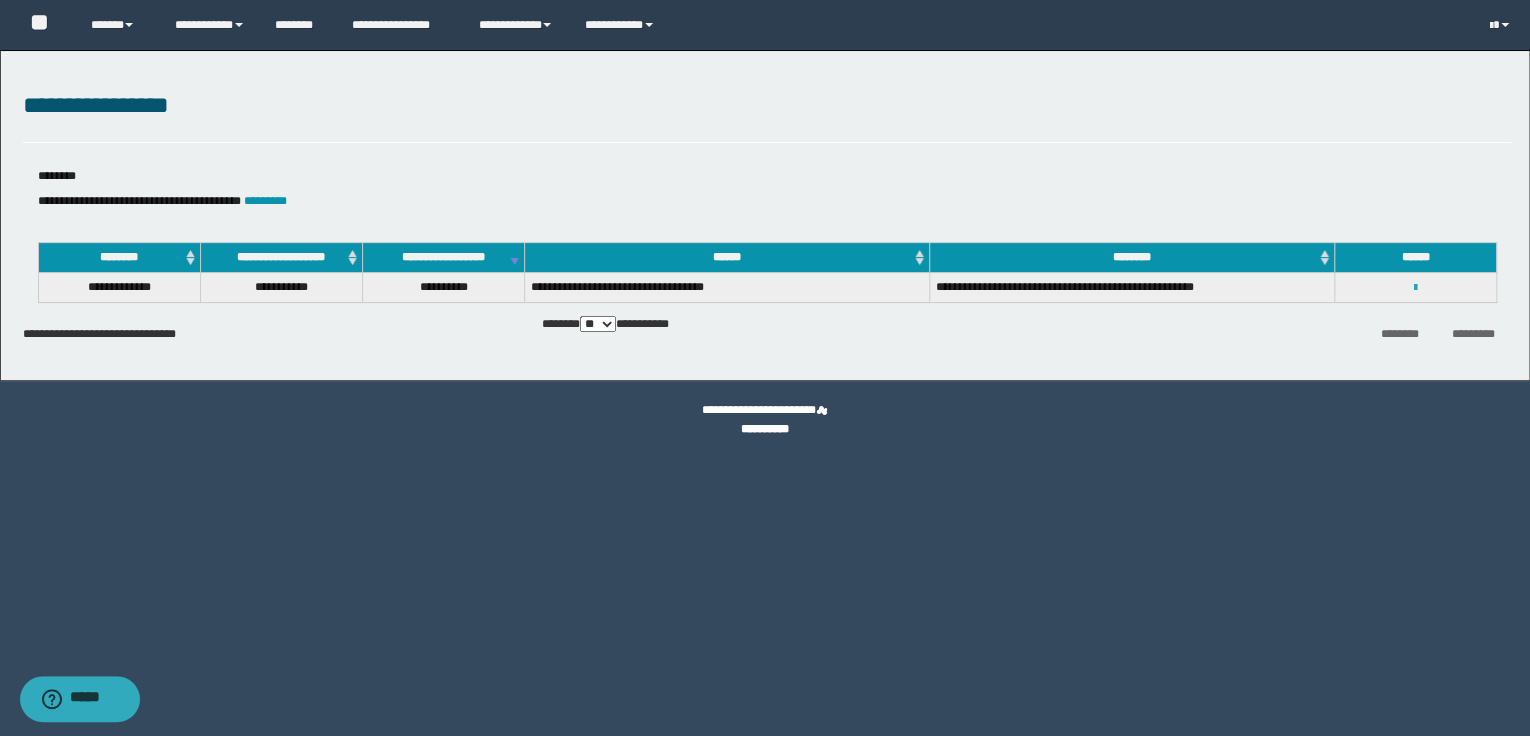 click at bounding box center (1415, 288) 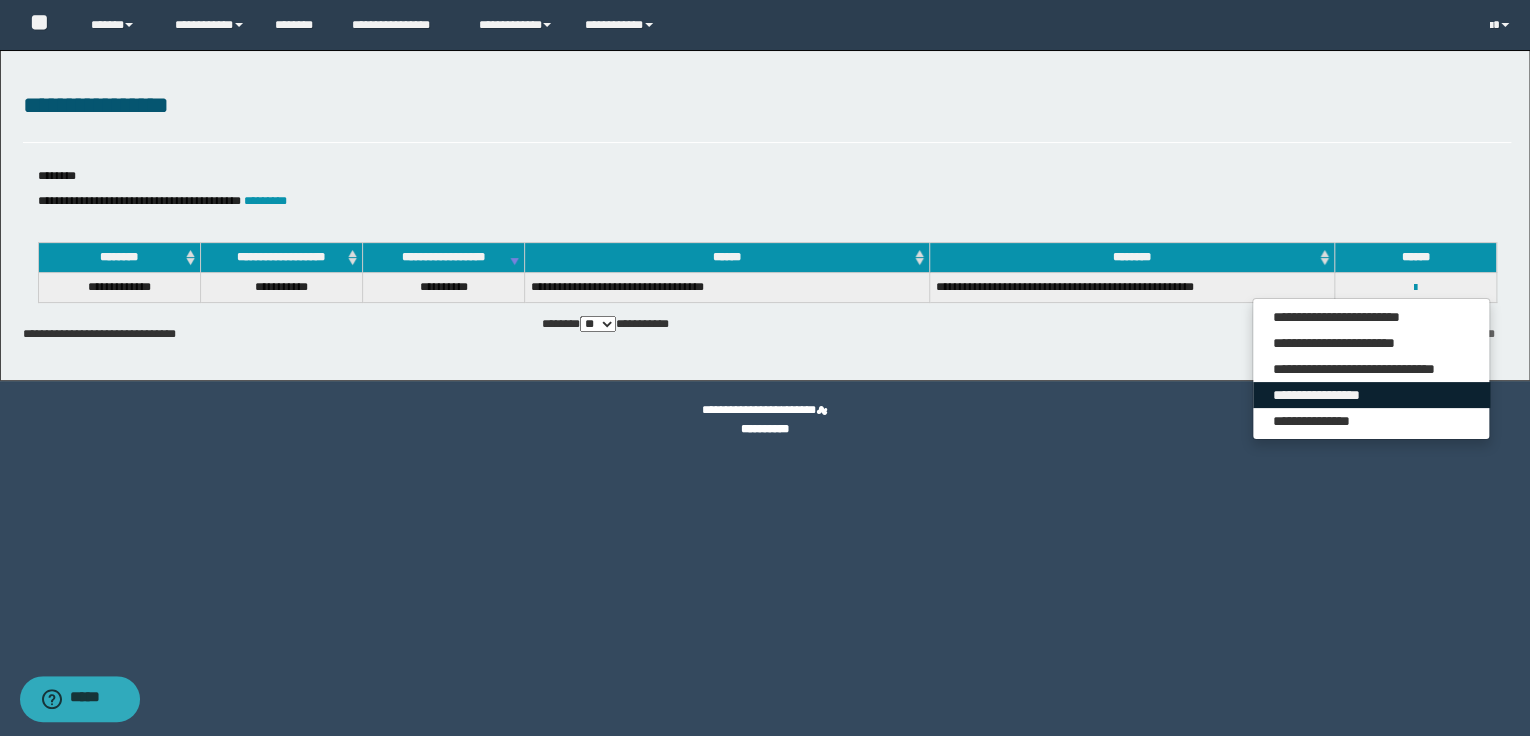 click on "**********" at bounding box center [1371, 395] 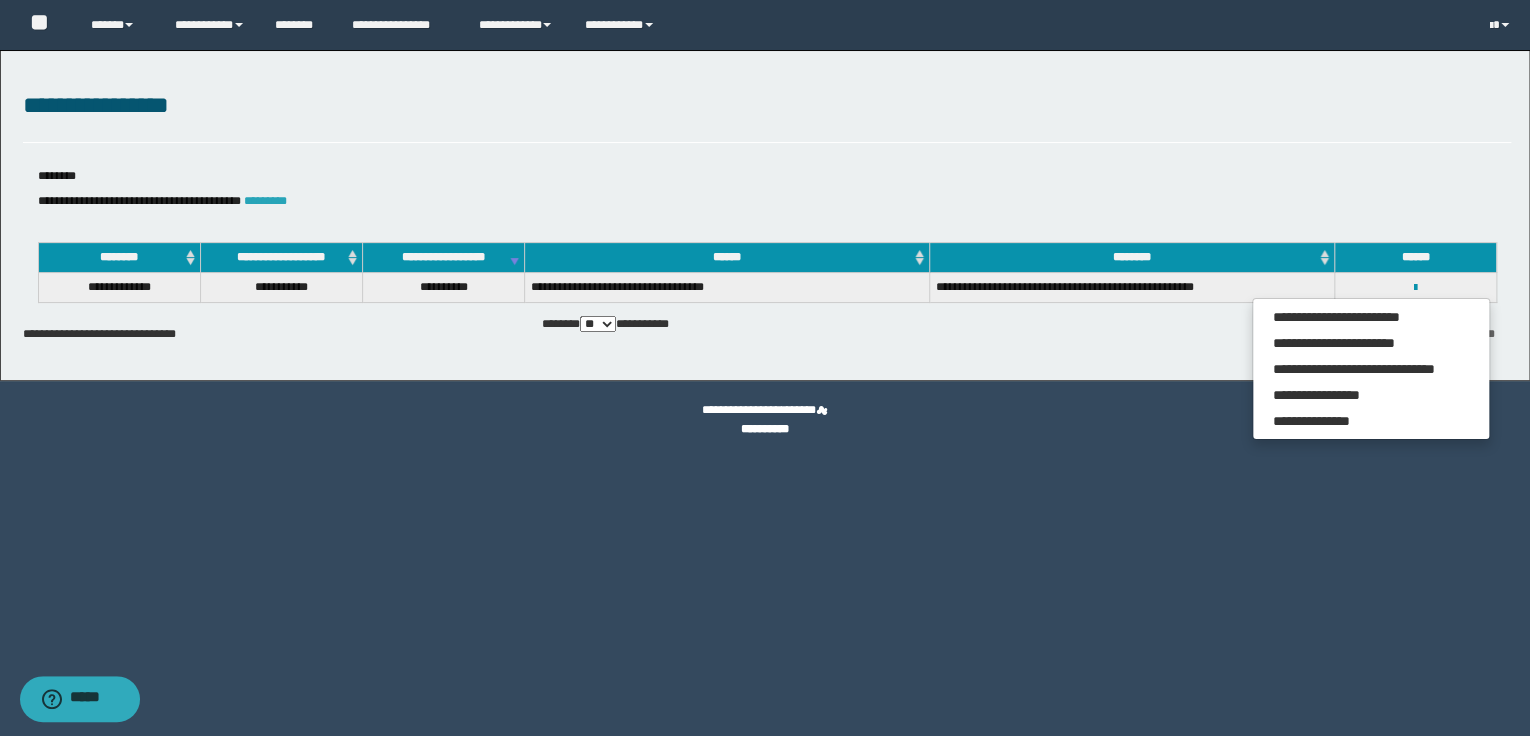 click on "*********" at bounding box center [265, 201] 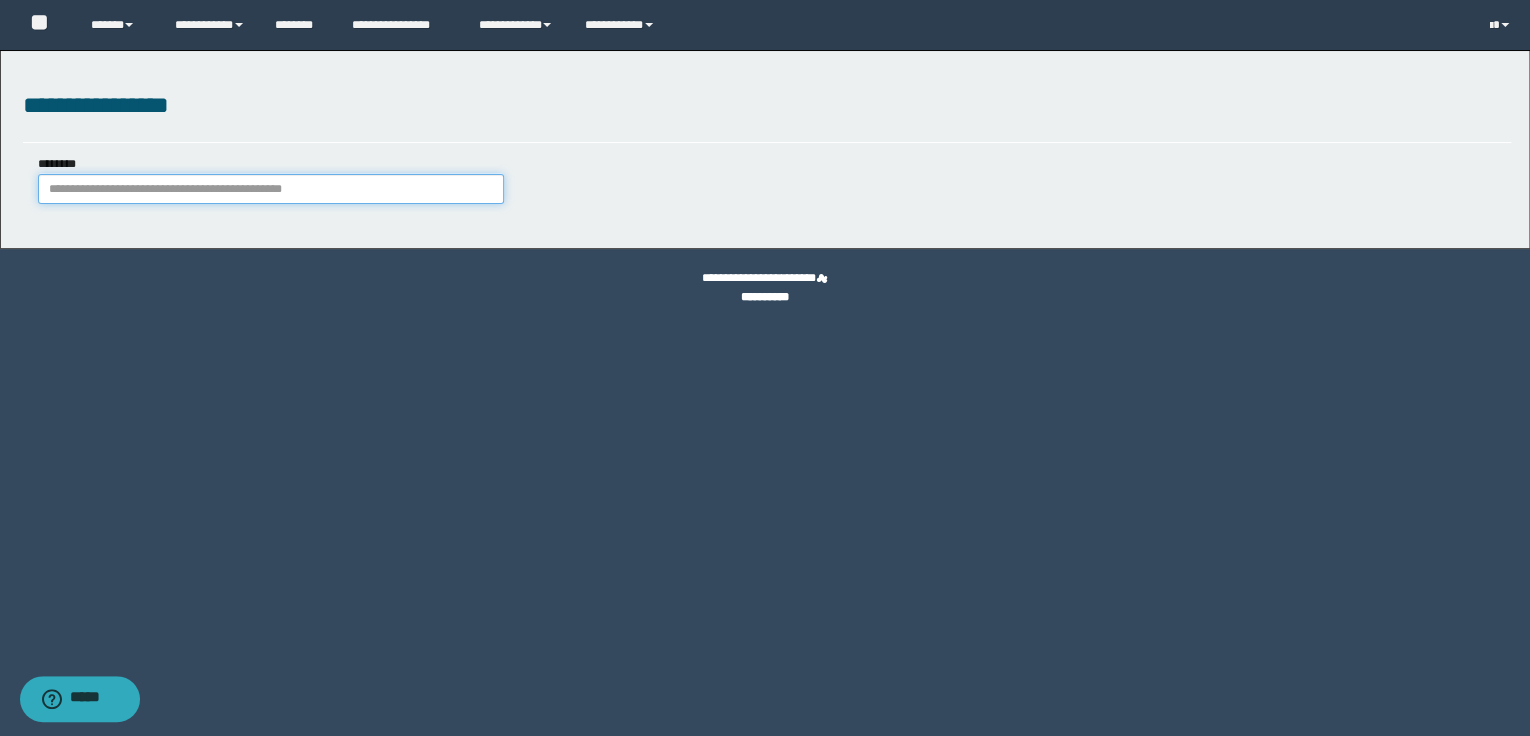 click on "********" at bounding box center [271, 189] 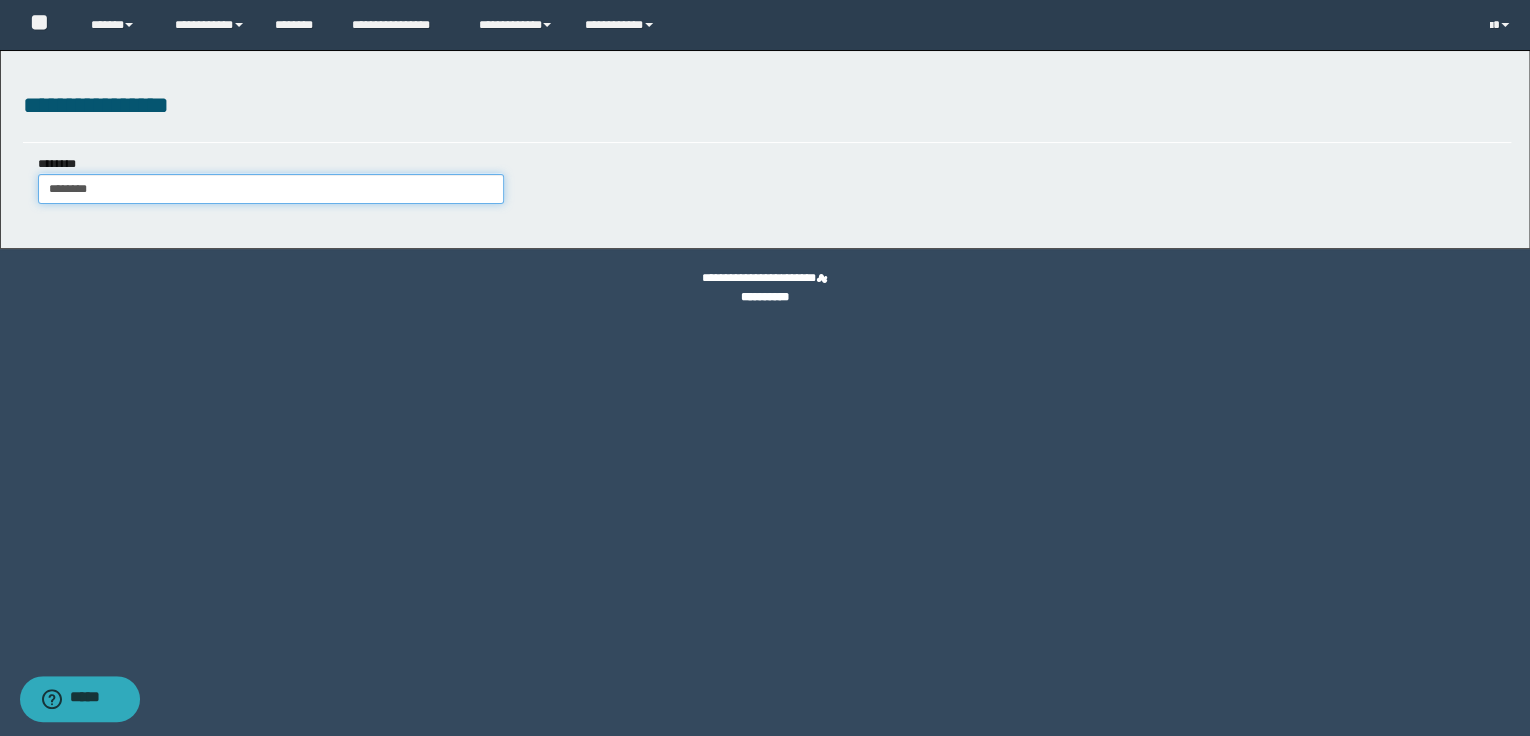 type on "********" 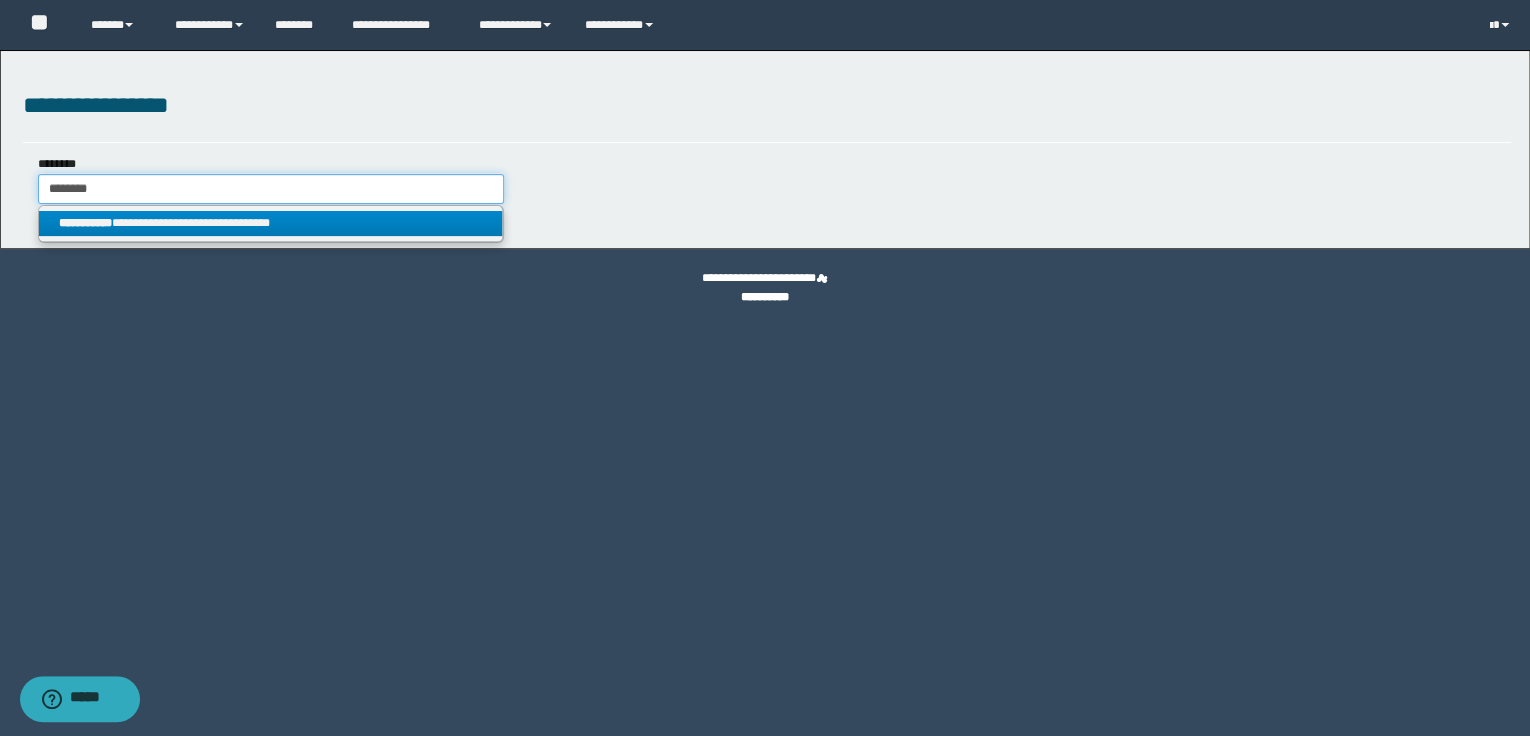 type on "********" 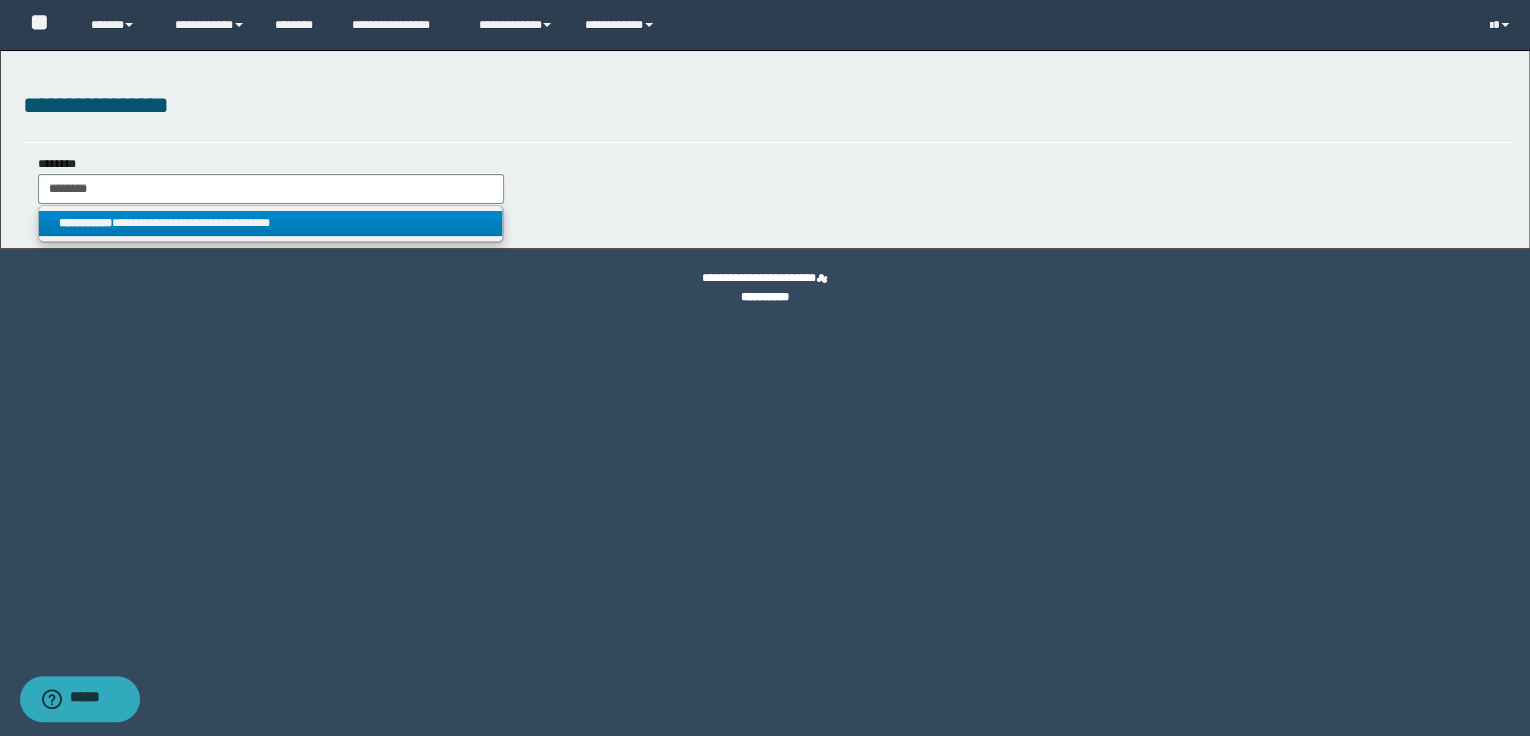click on "**********" at bounding box center [271, 223] 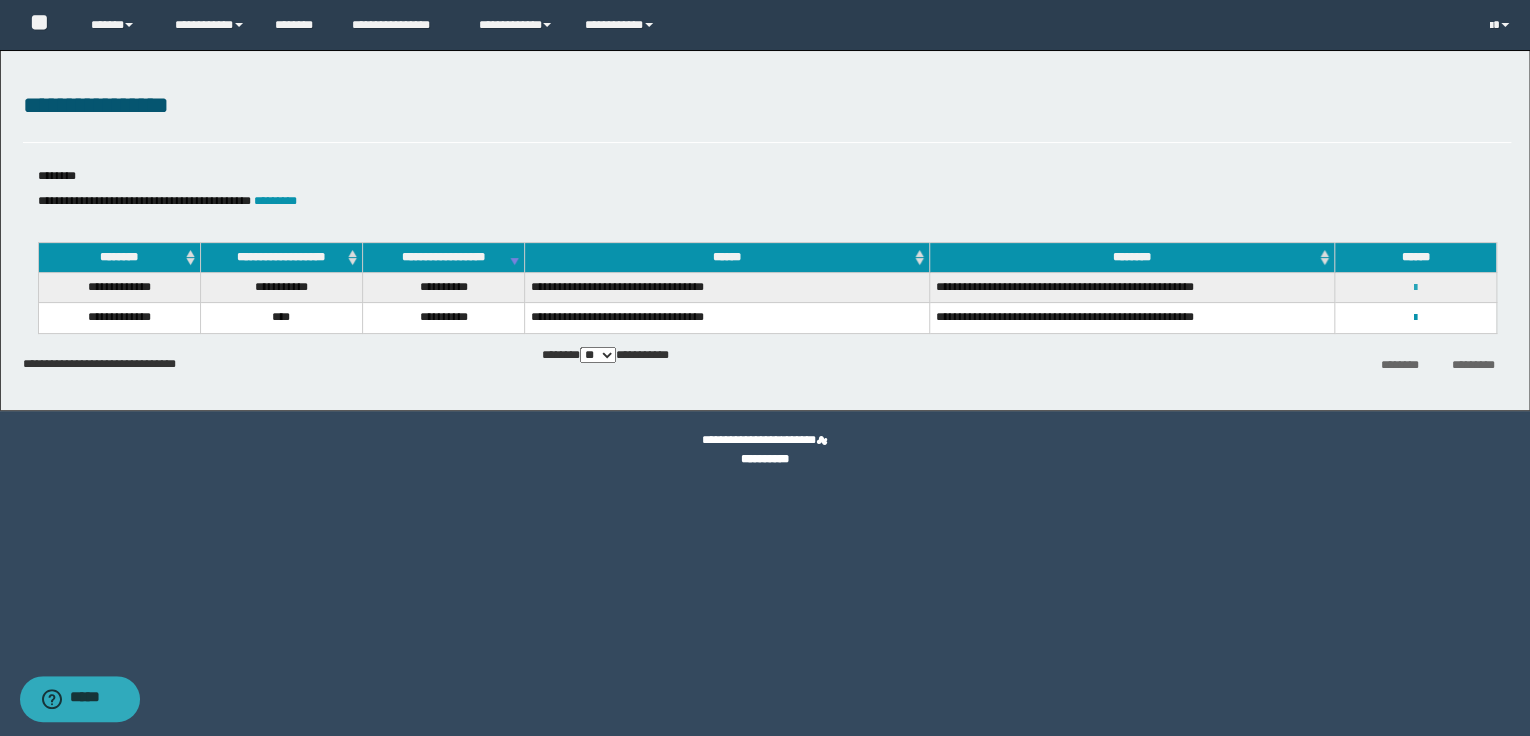 click at bounding box center (1415, 288) 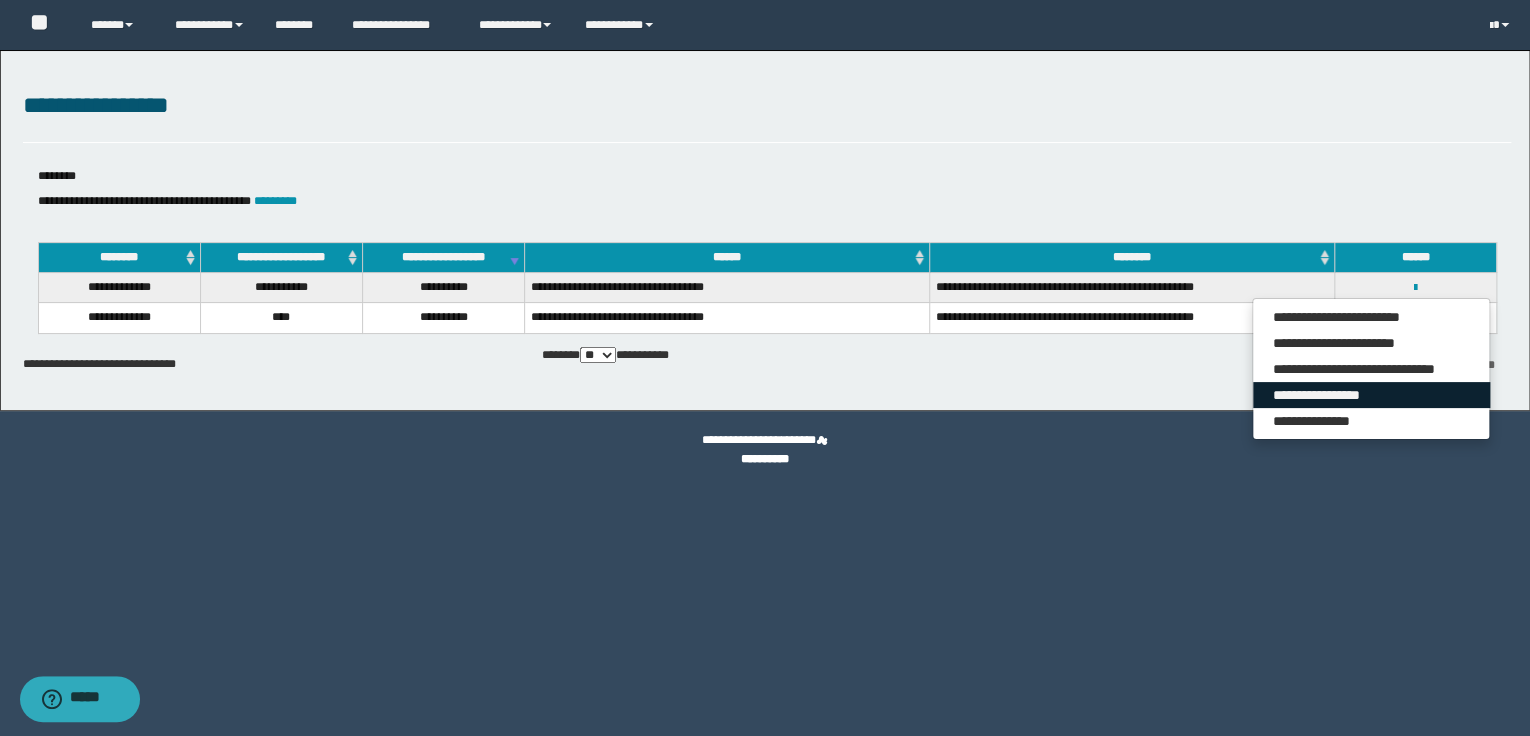 click on "**********" at bounding box center (1371, 395) 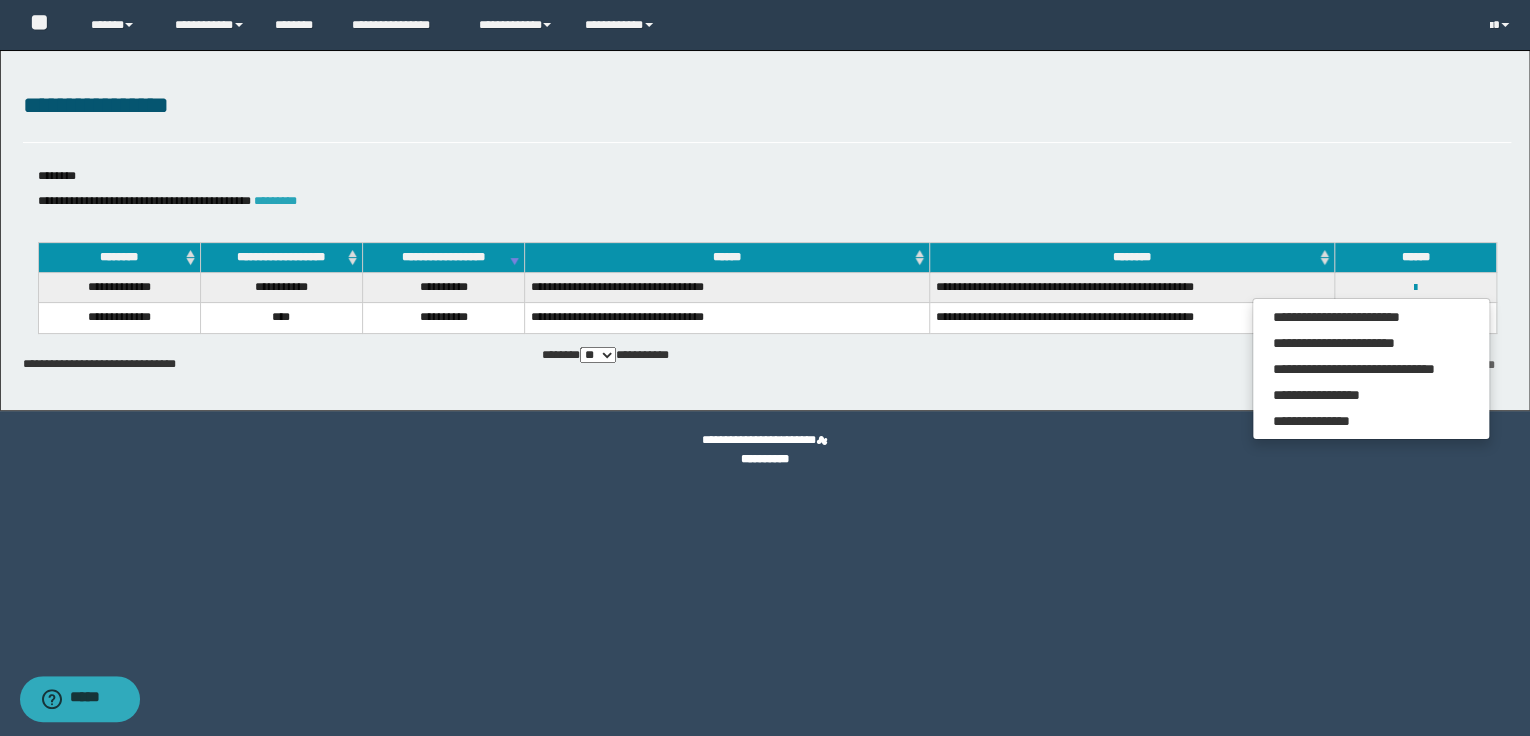 click on "*********" at bounding box center [275, 201] 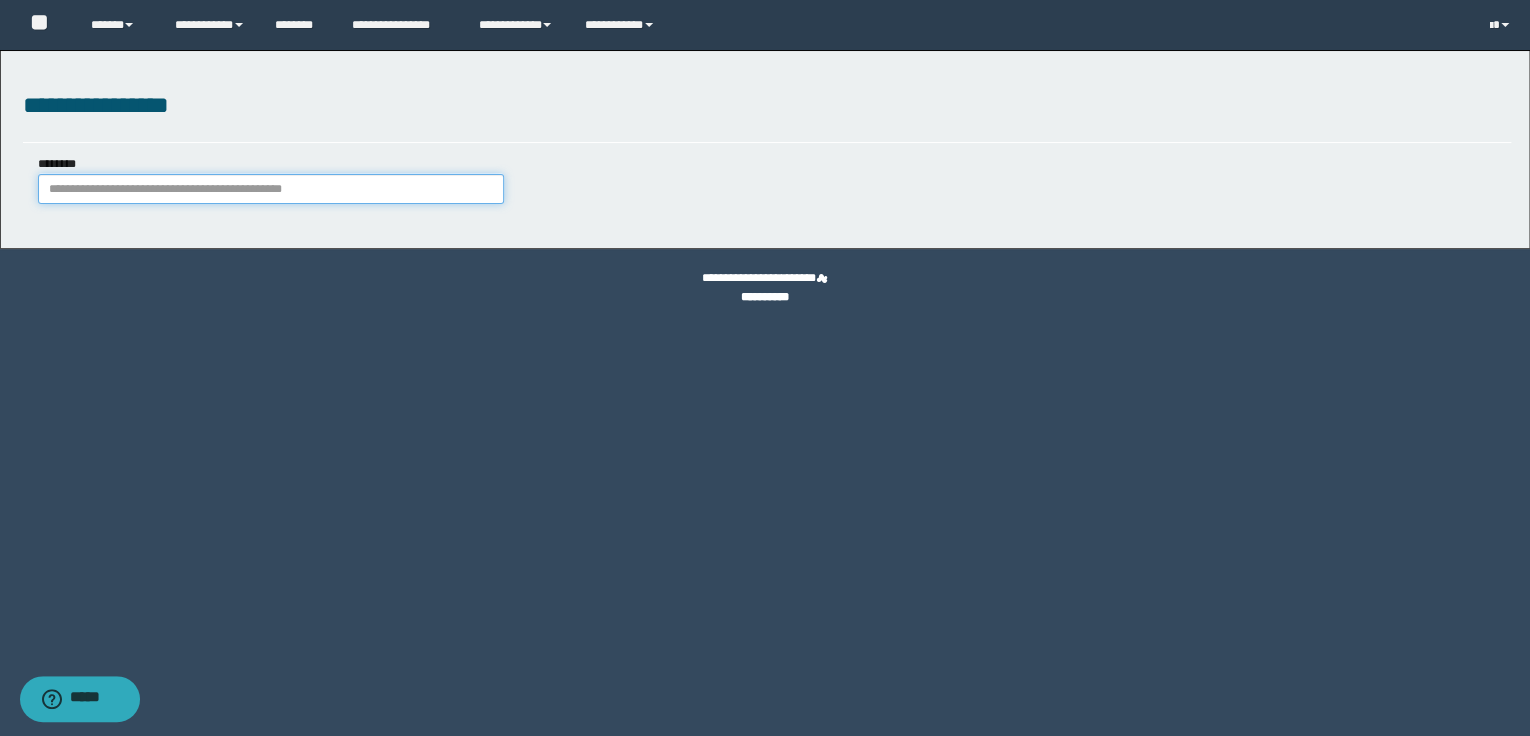 click on "********" at bounding box center (271, 189) 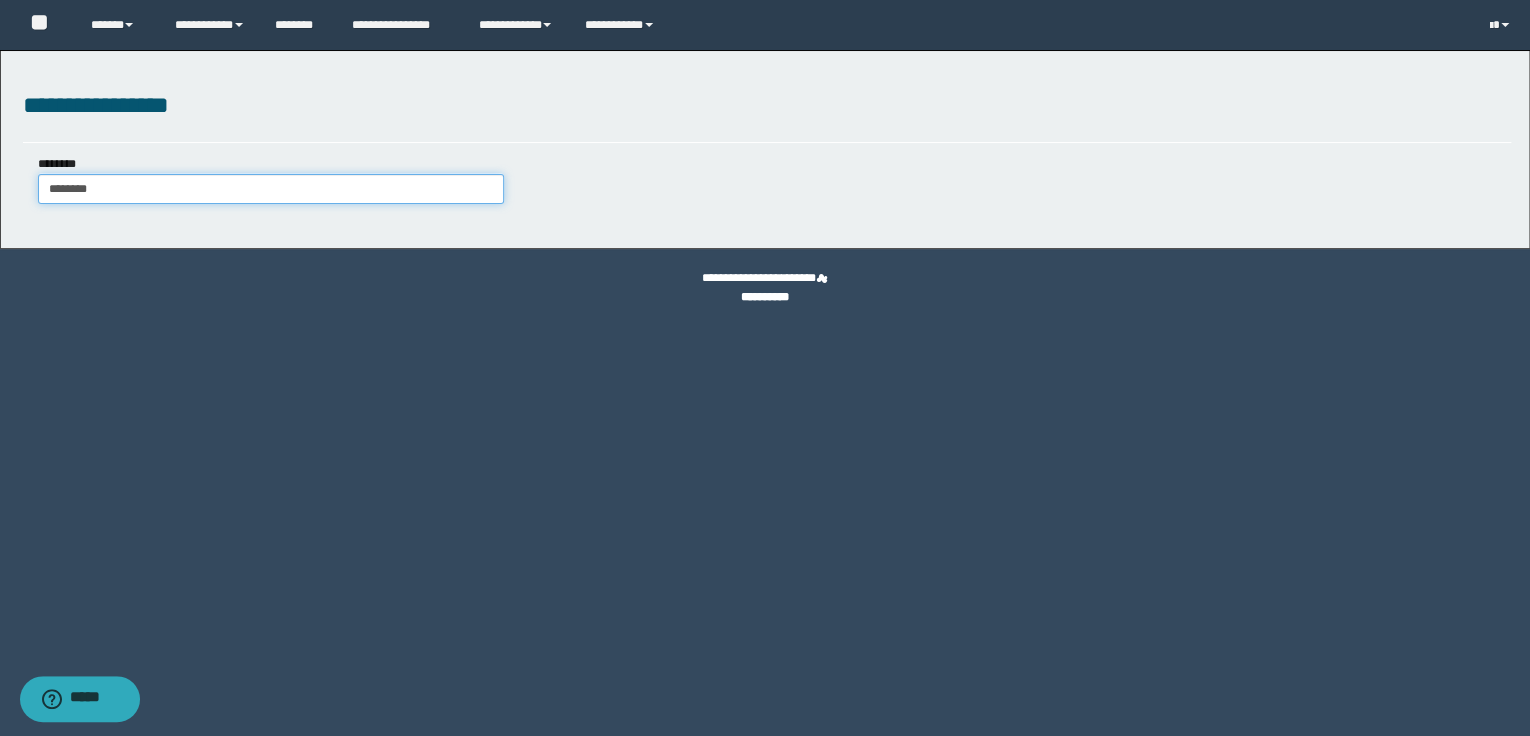 type on "********" 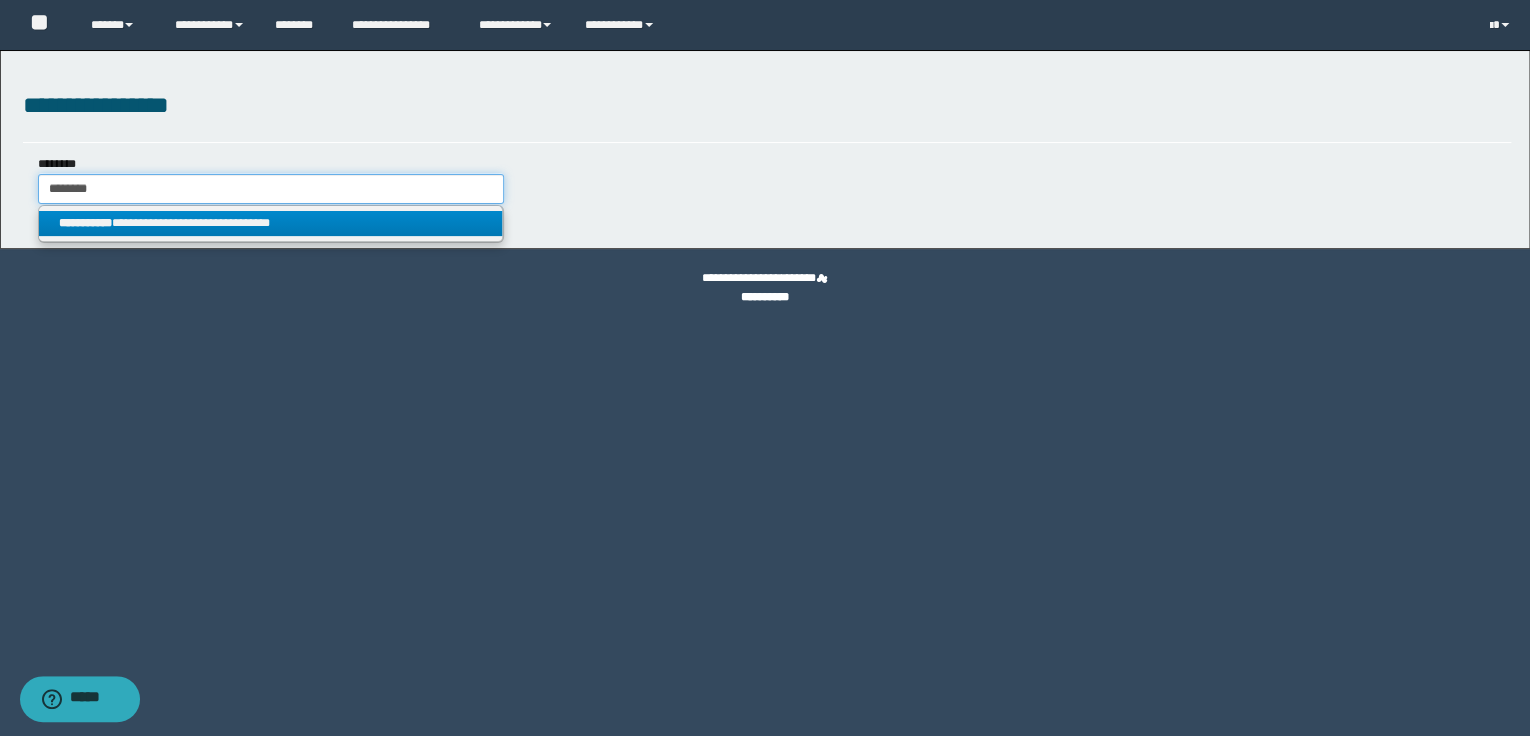 type on "********" 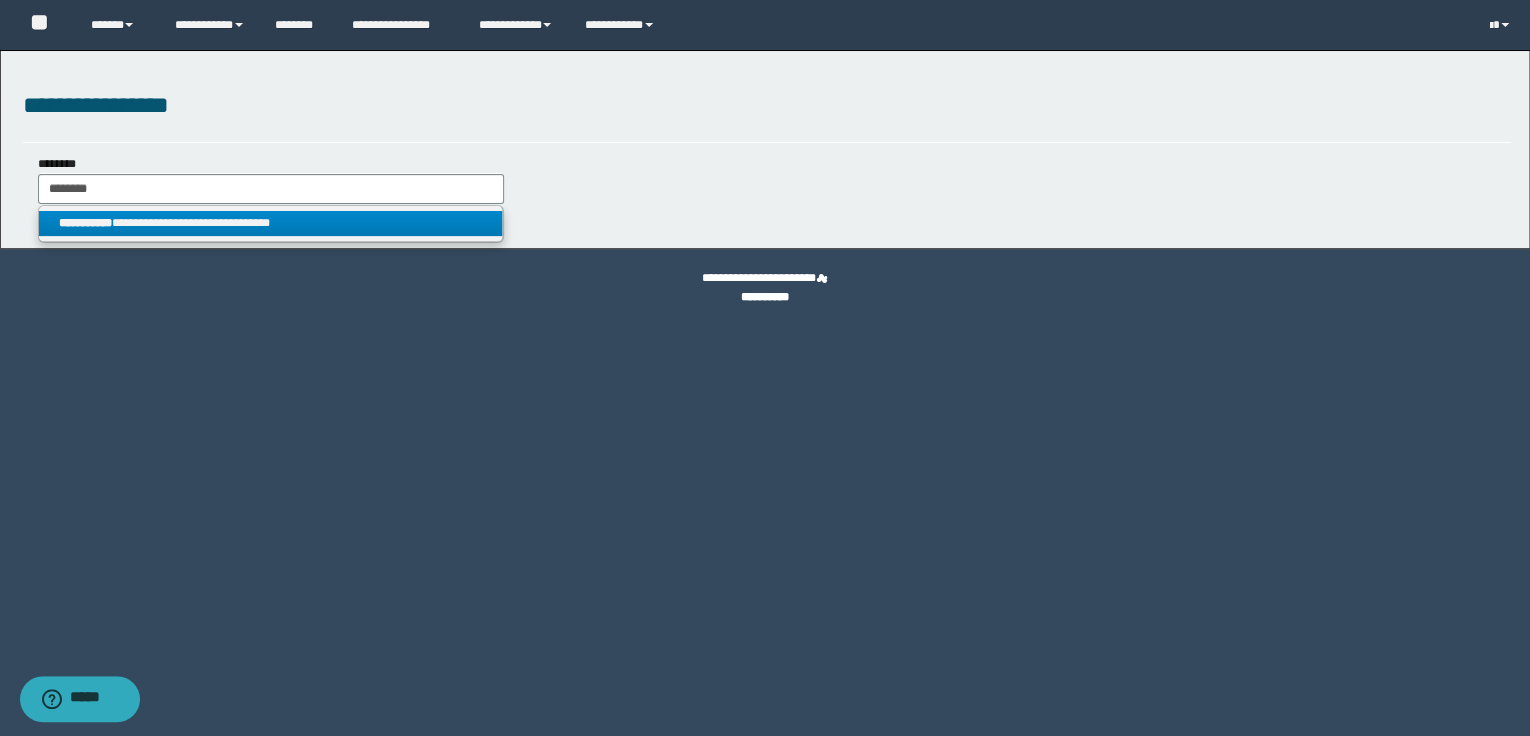 click on "**********" at bounding box center [271, 223] 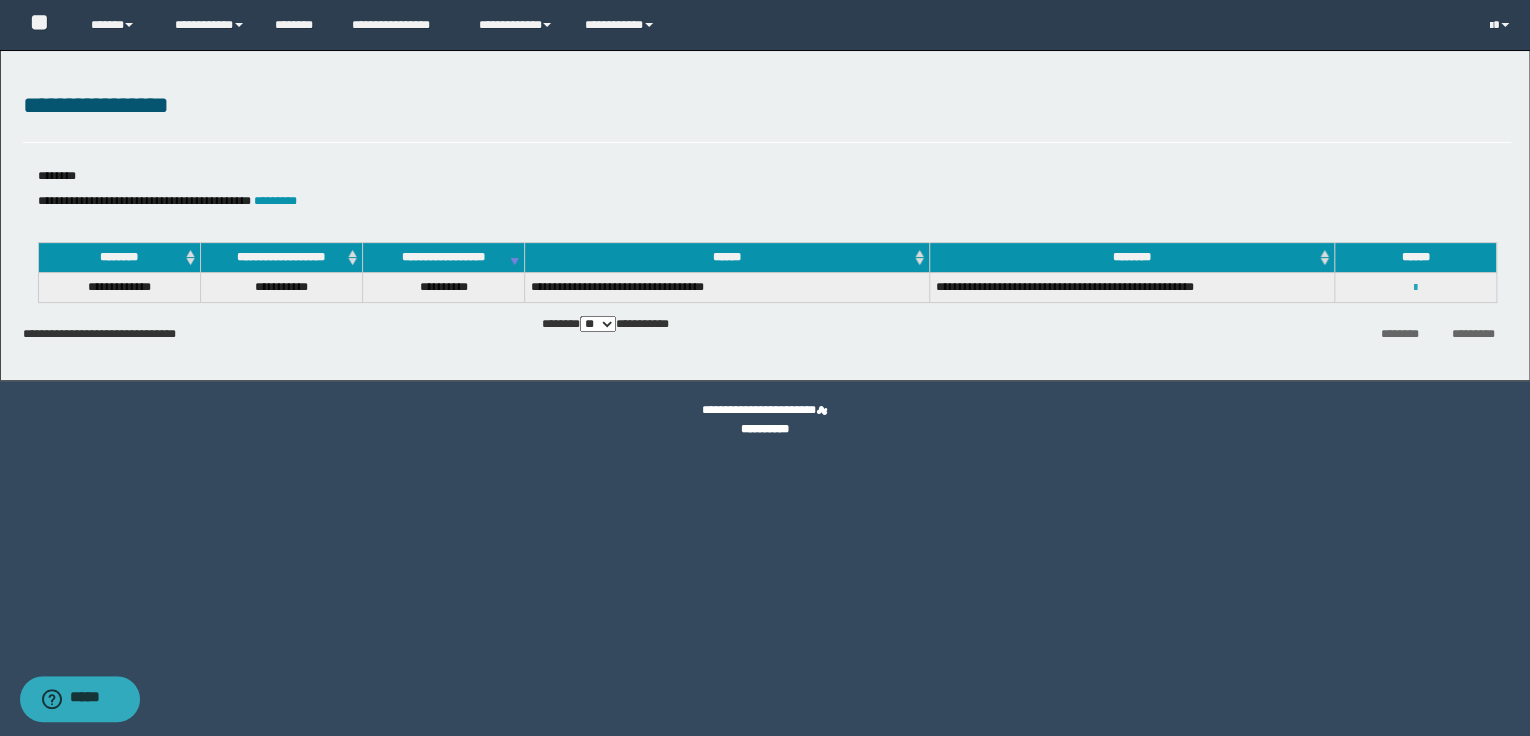 click at bounding box center (1415, 288) 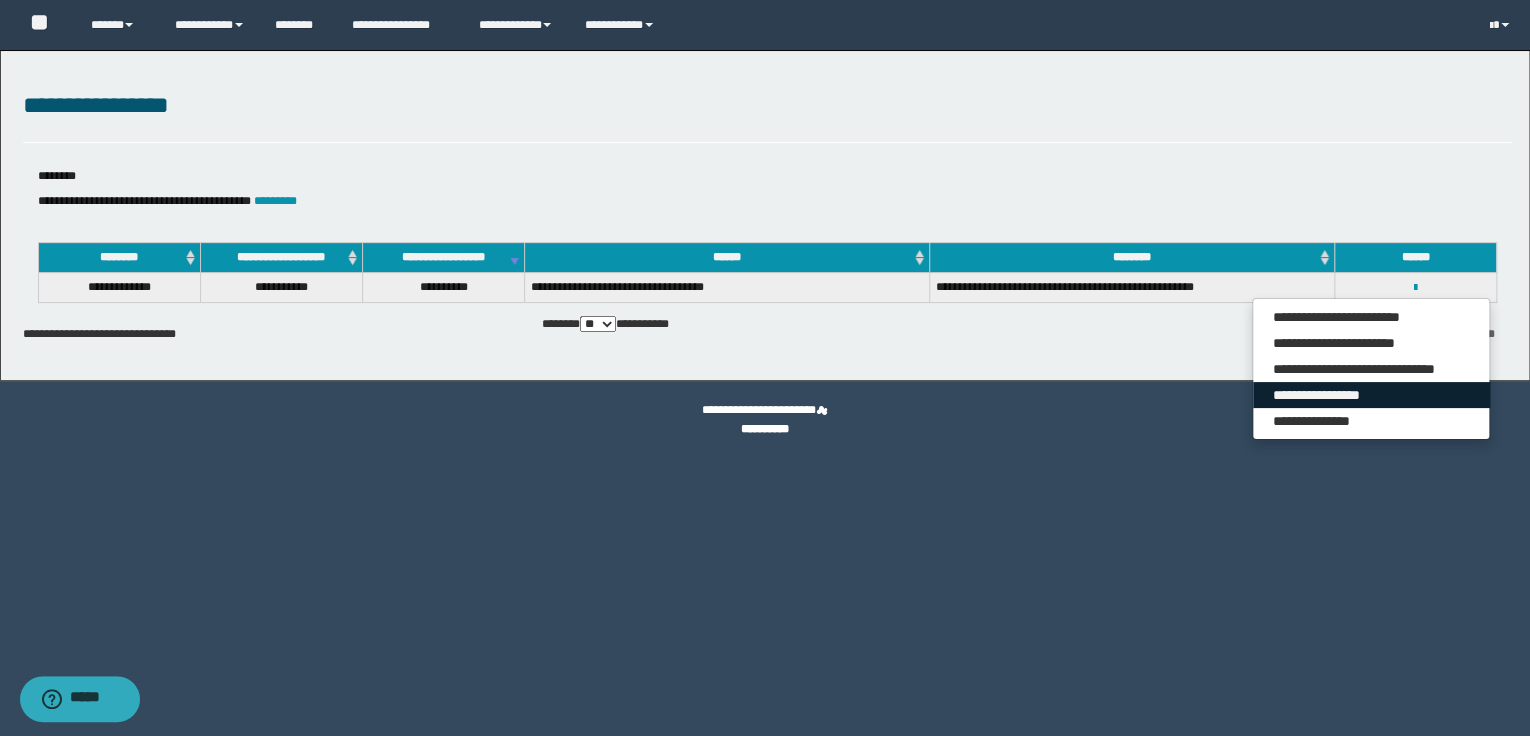click on "**********" at bounding box center [1371, 395] 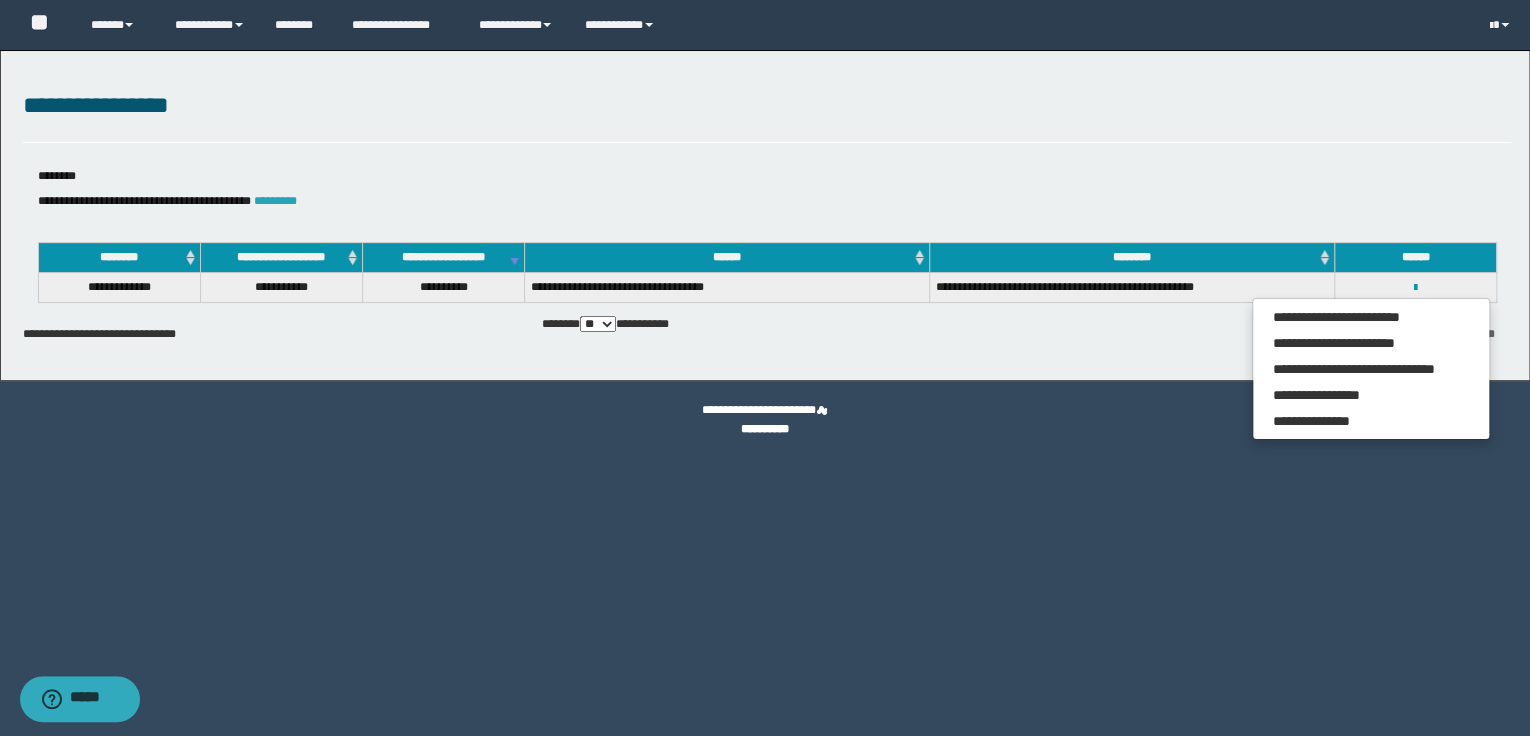 click on "*********" at bounding box center (275, 201) 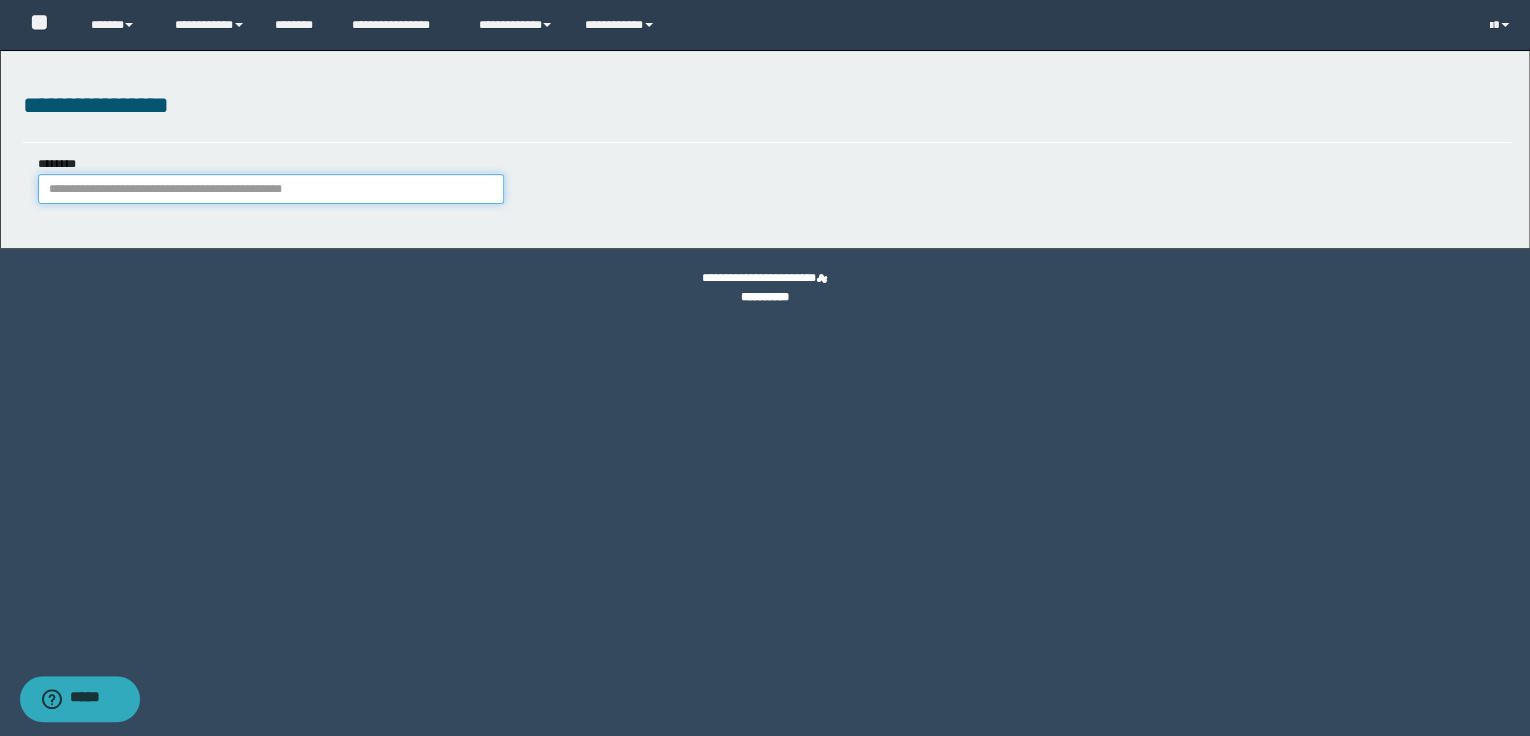 click on "********" at bounding box center (271, 189) 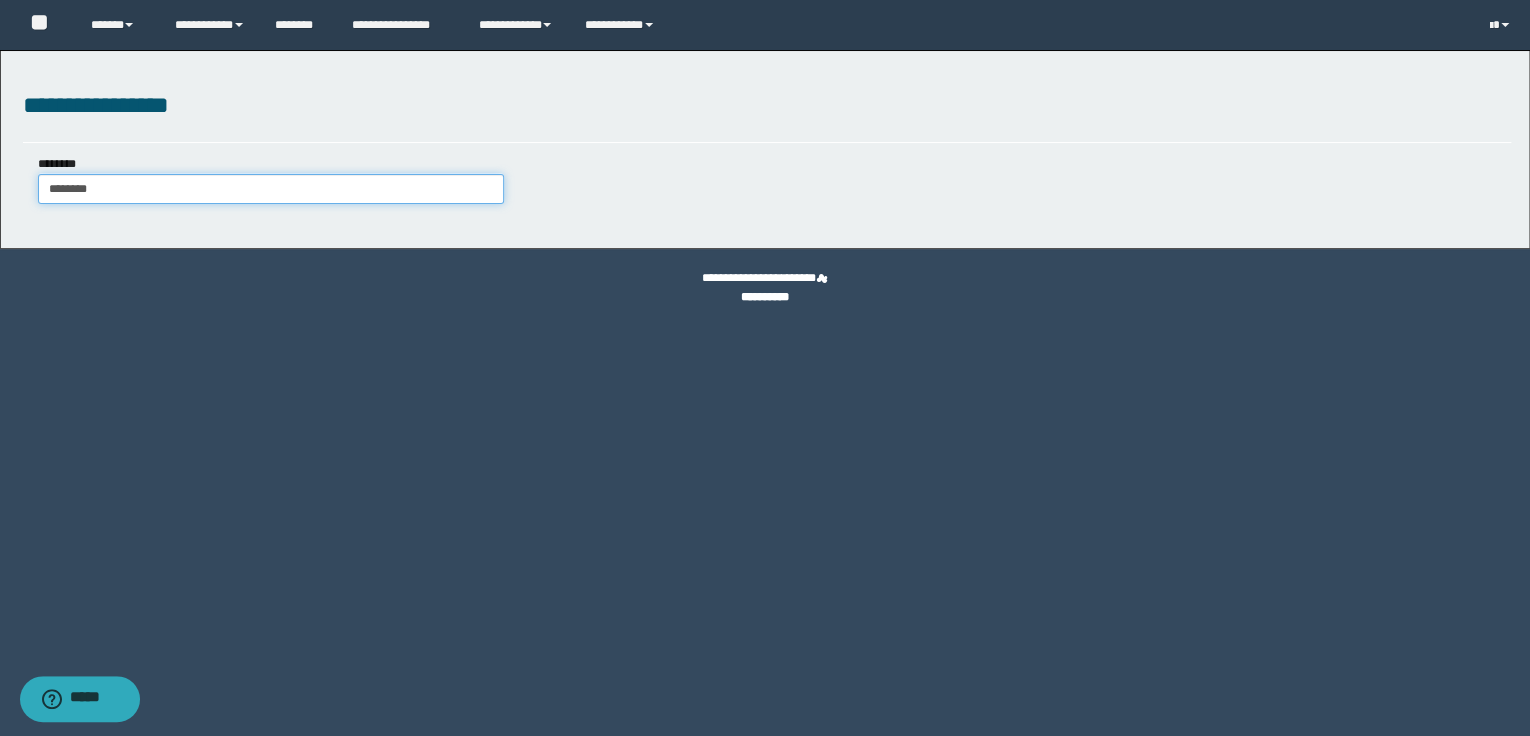 type on "********" 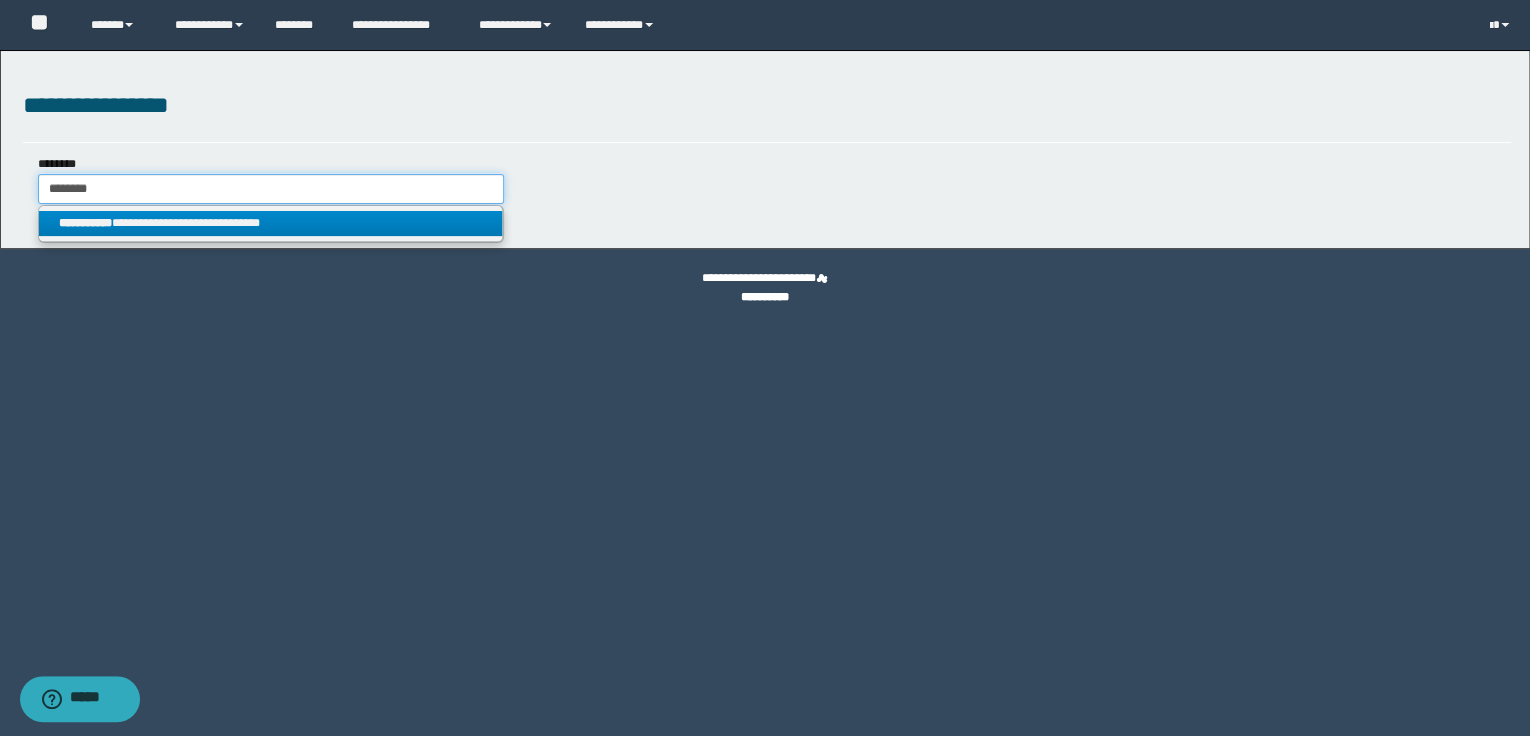 type on "********" 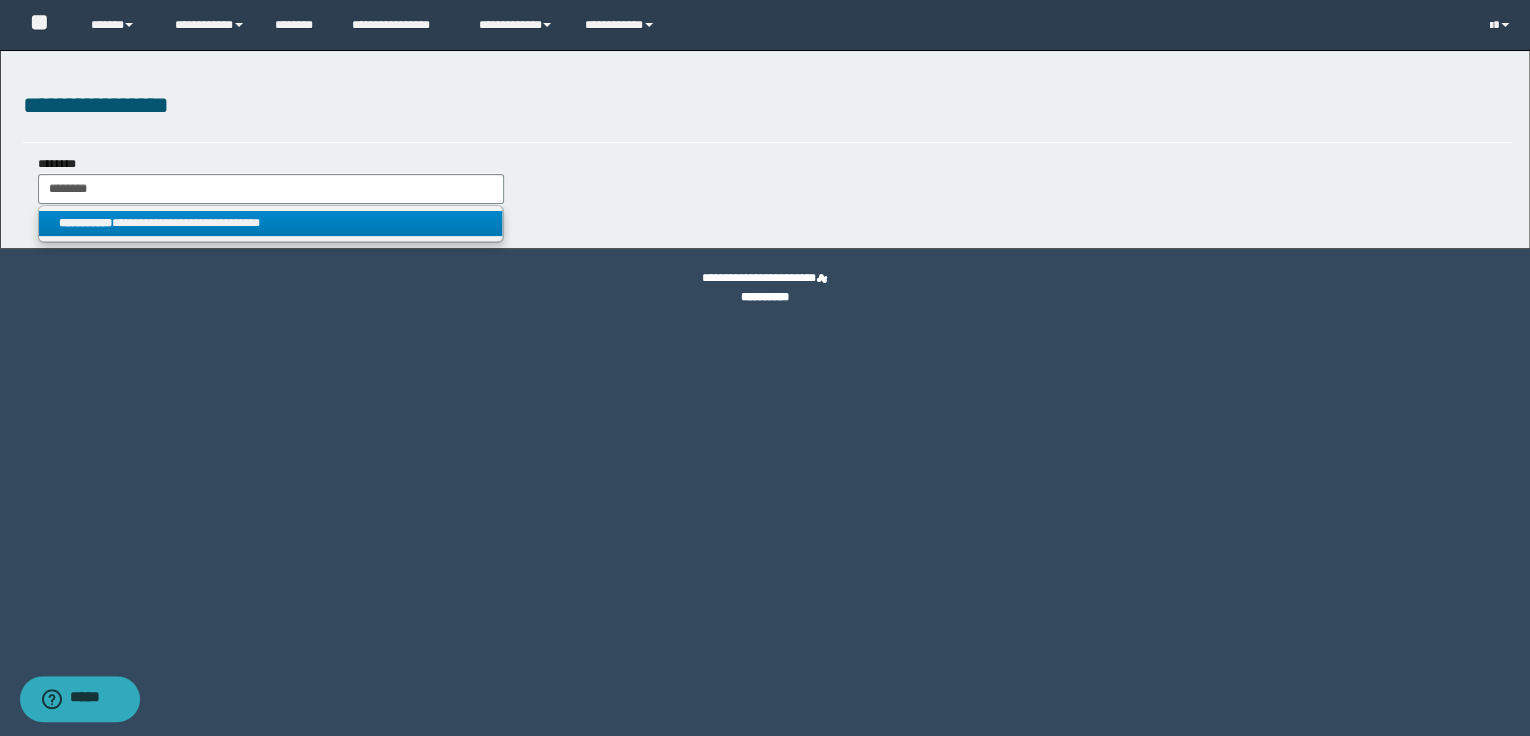 click on "**********" at bounding box center [271, 223] 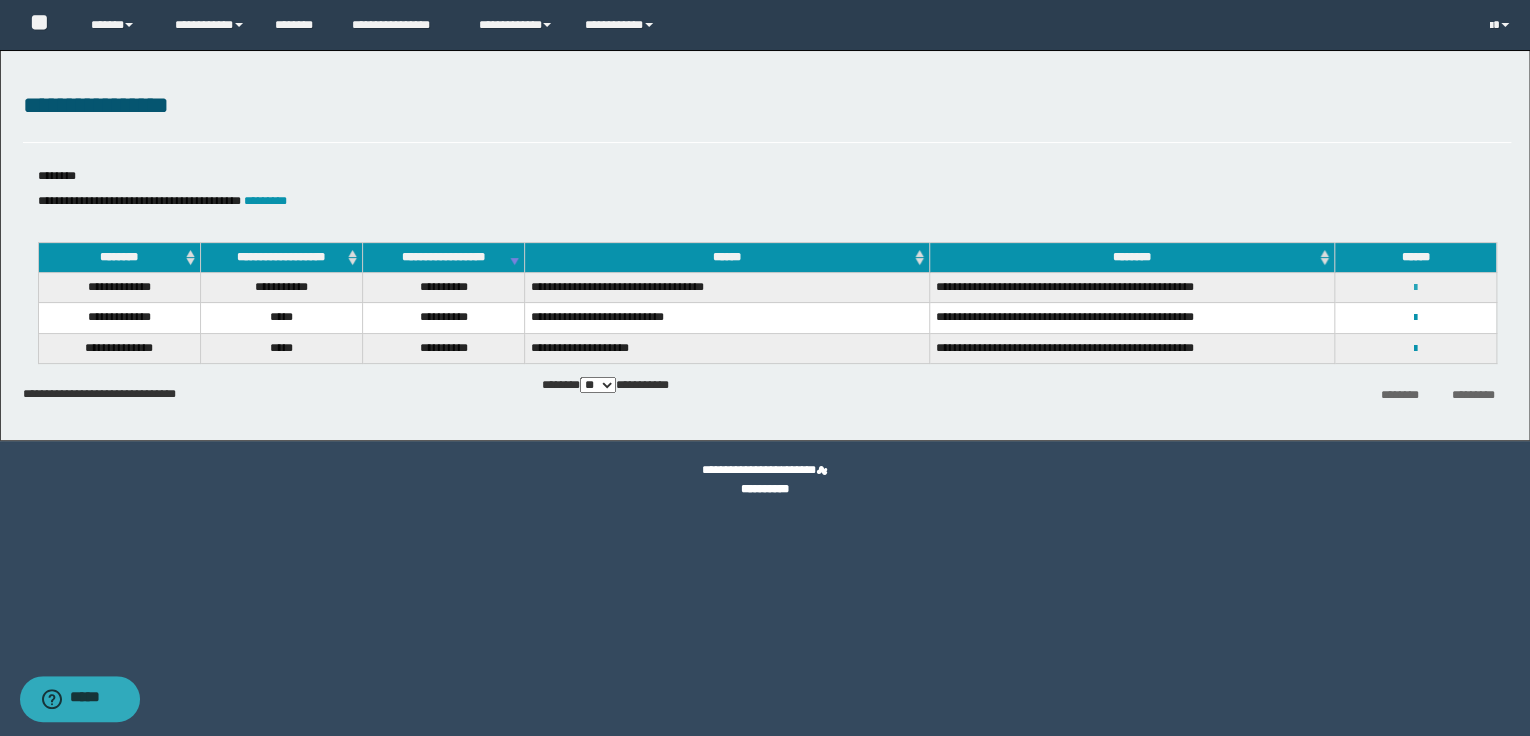 click at bounding box center (1415, 288) 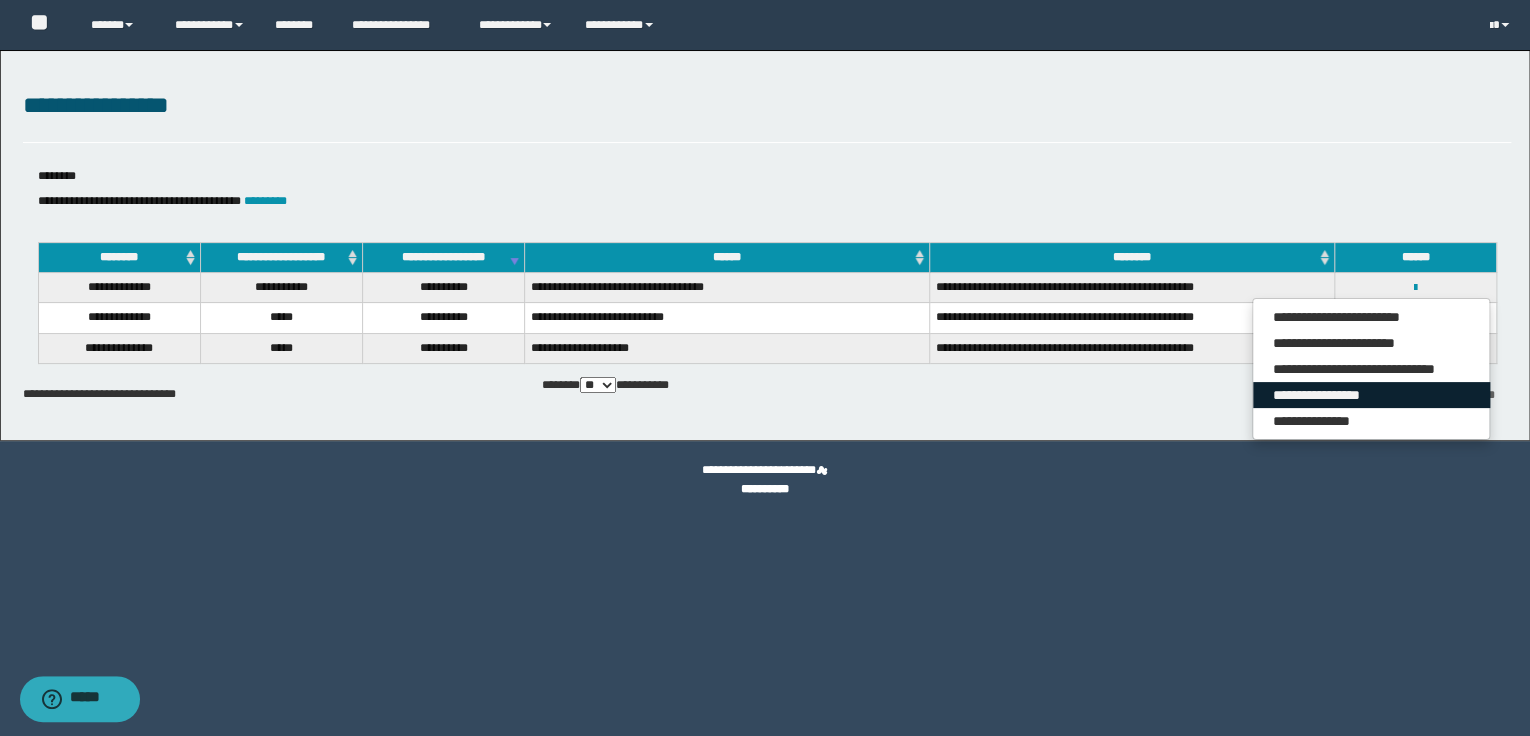 click on "**********" at bounding box center (1371, 395) 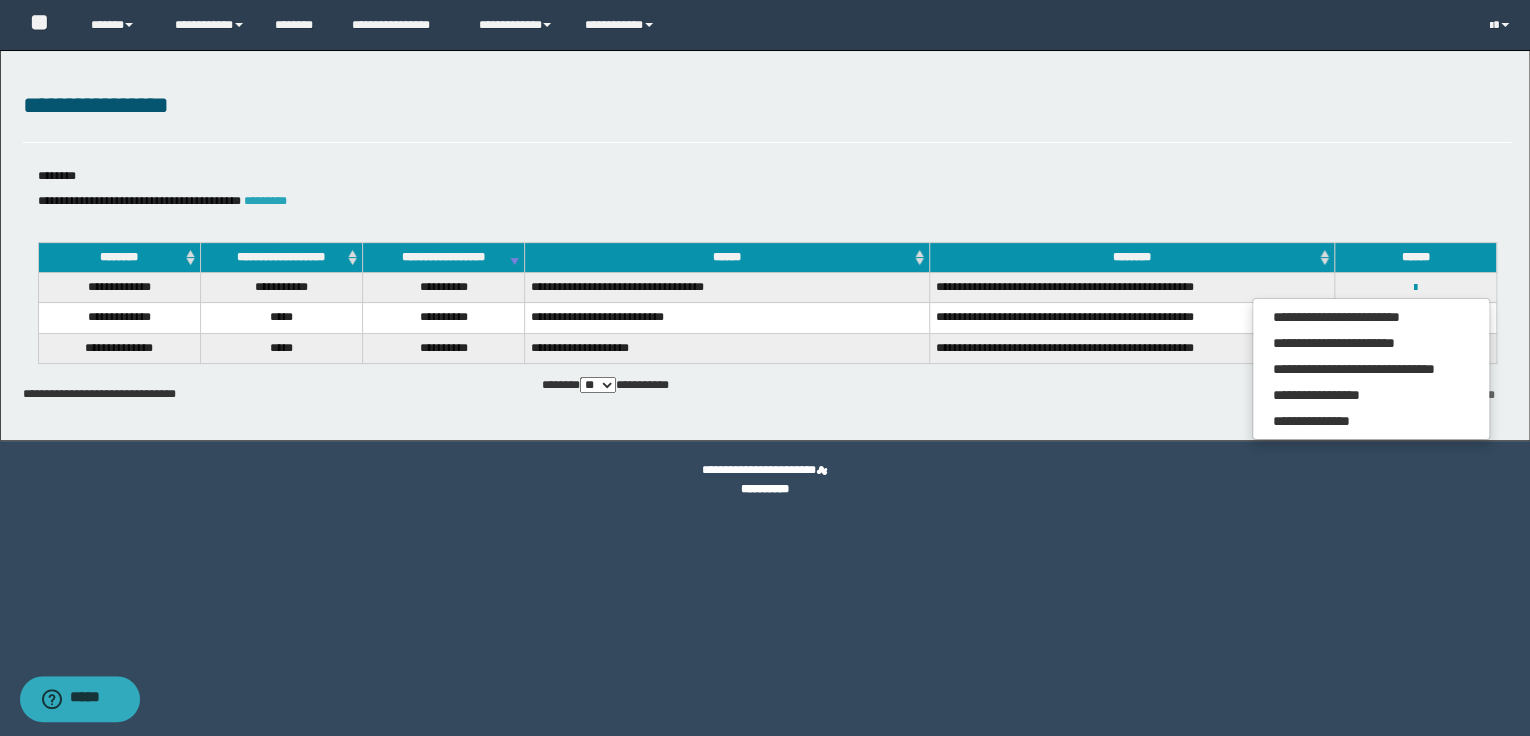 click on "*********" at bounding box center (265, 201) 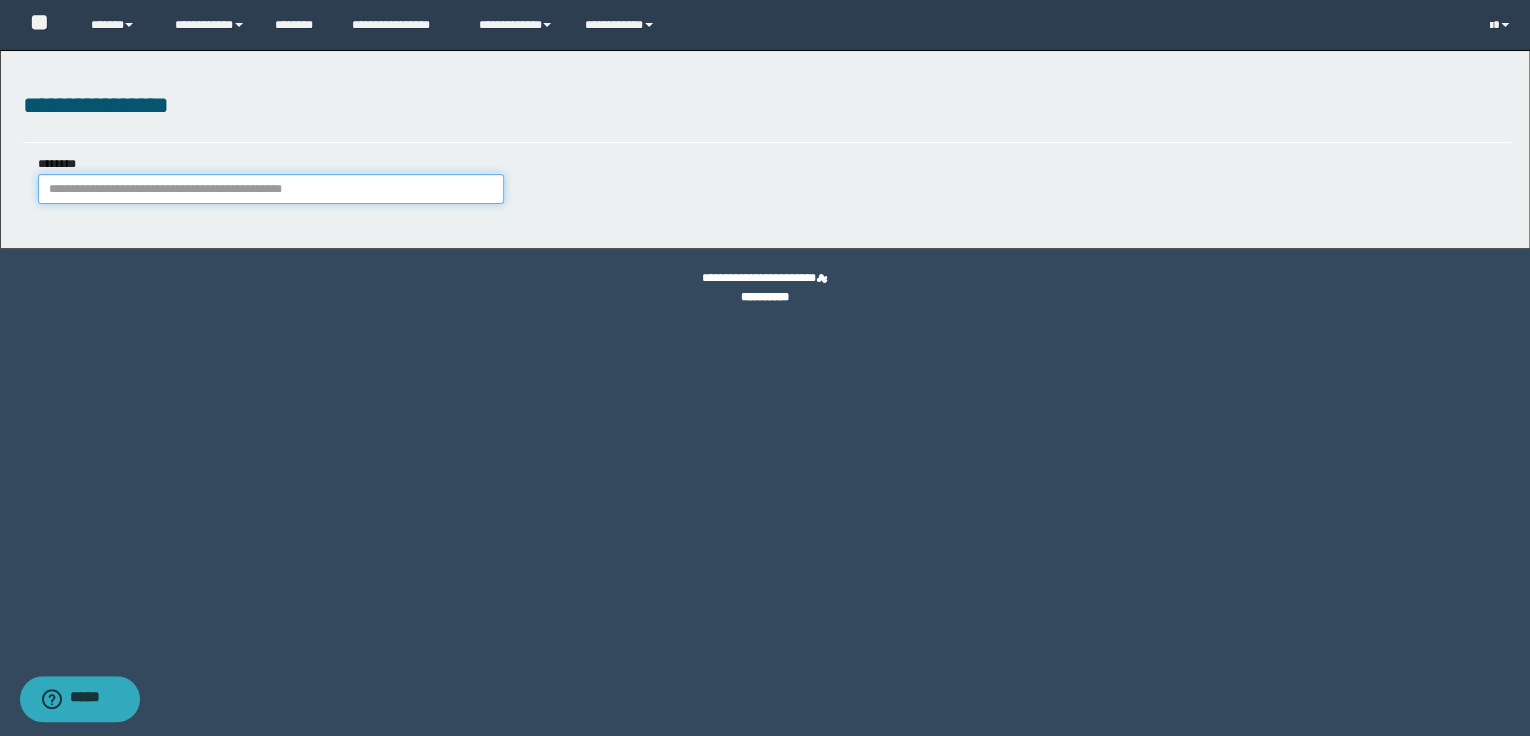 click on "********" at bounding box center [271, 189] 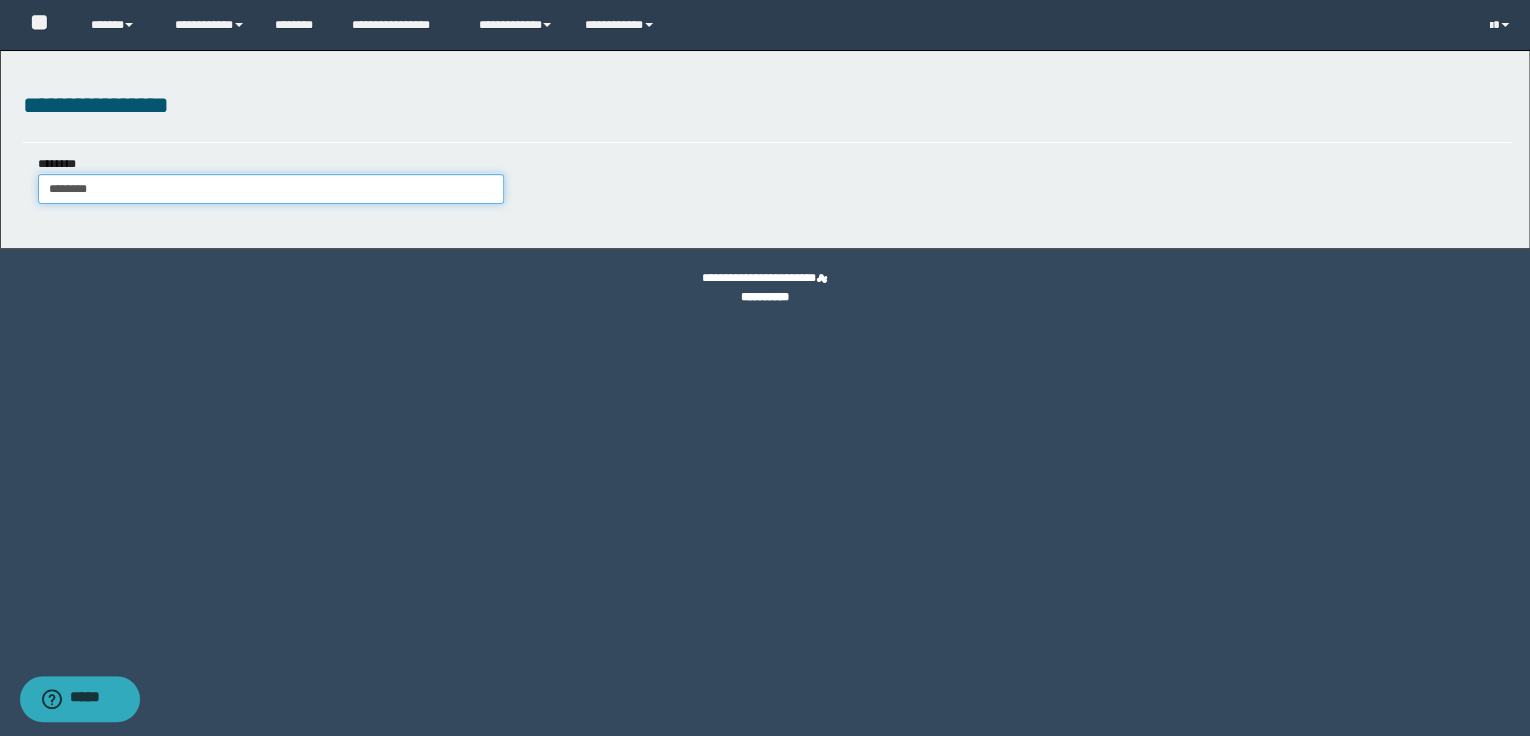 type on "********" 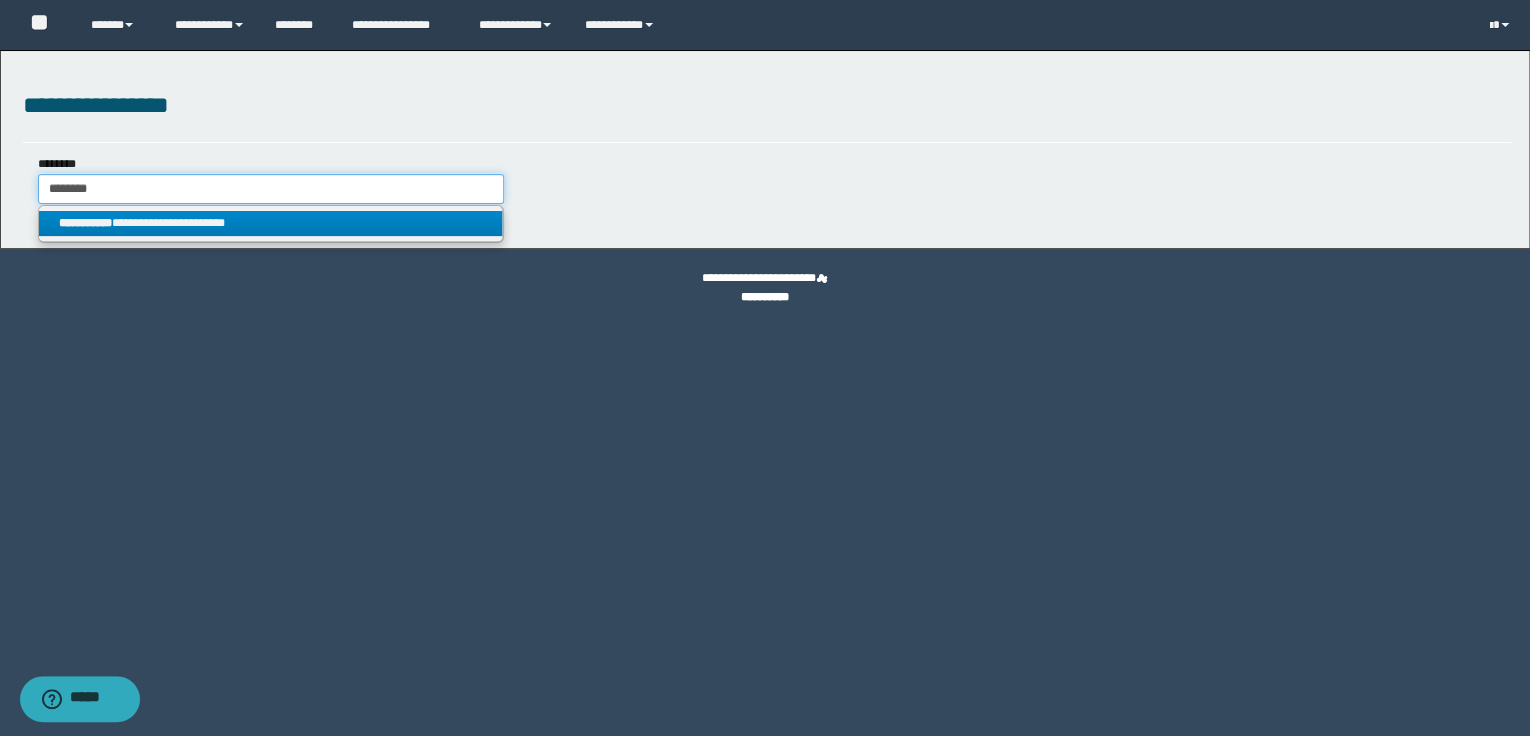 type on "********" 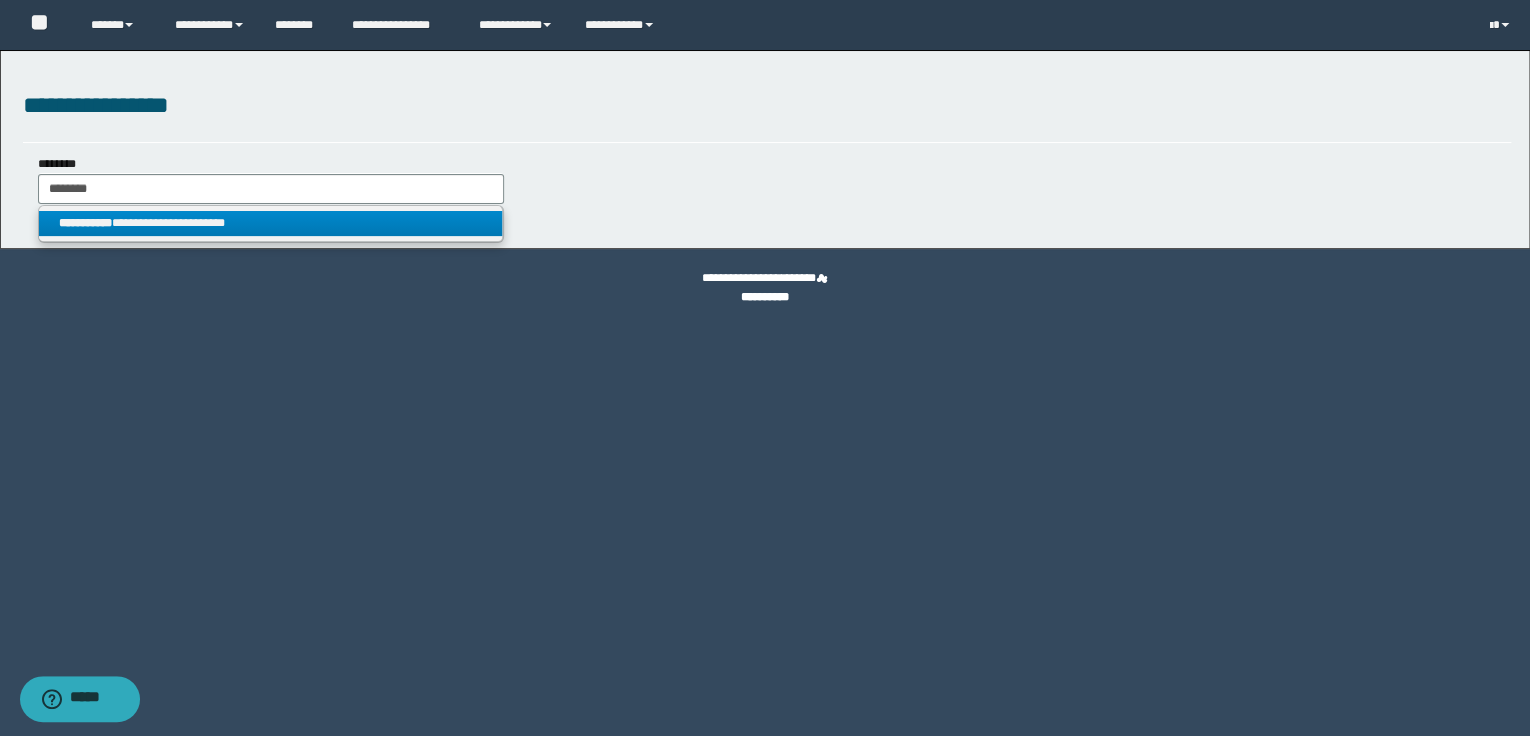 click on "**********" at bounding box center (271, 223) 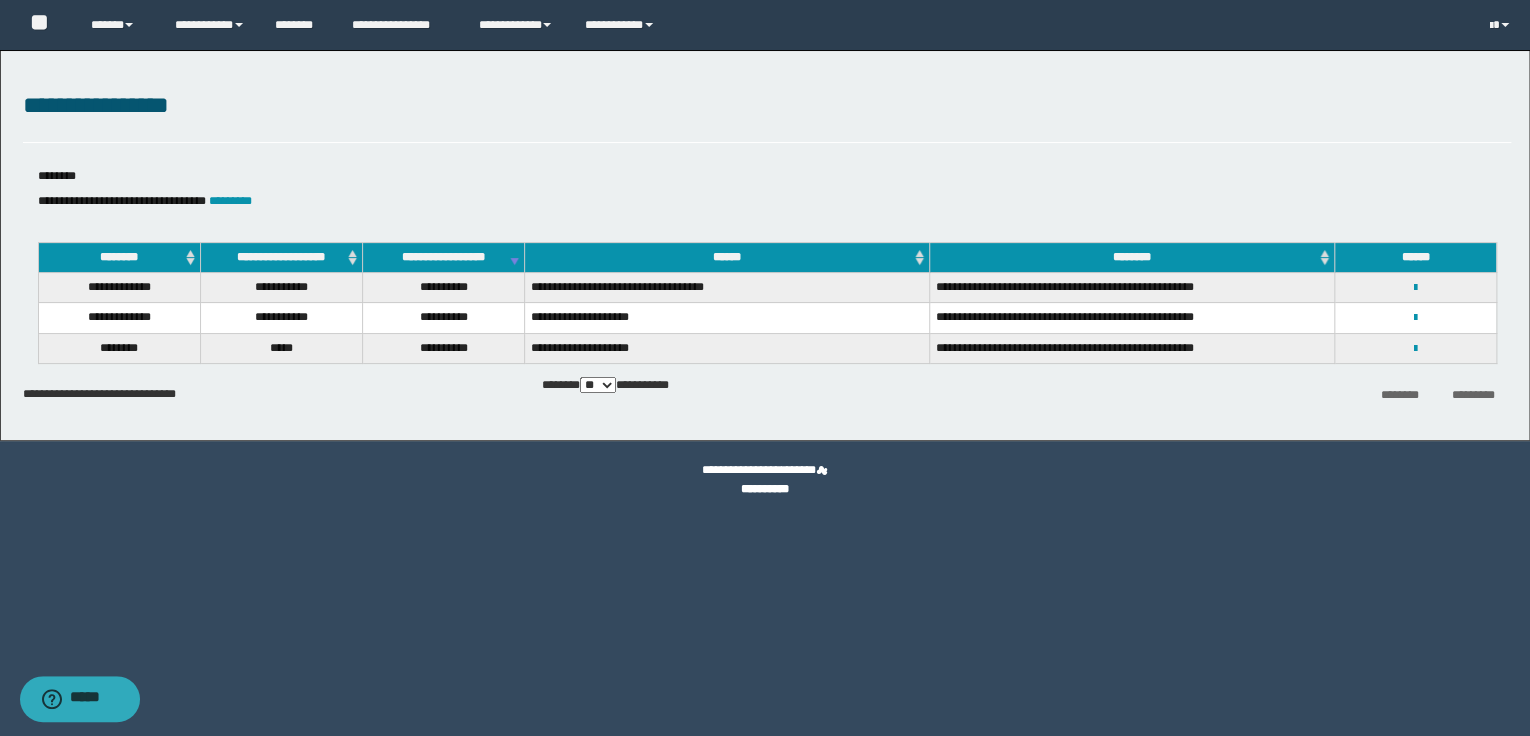 click on "**********" at bounding box center [1415, 287] 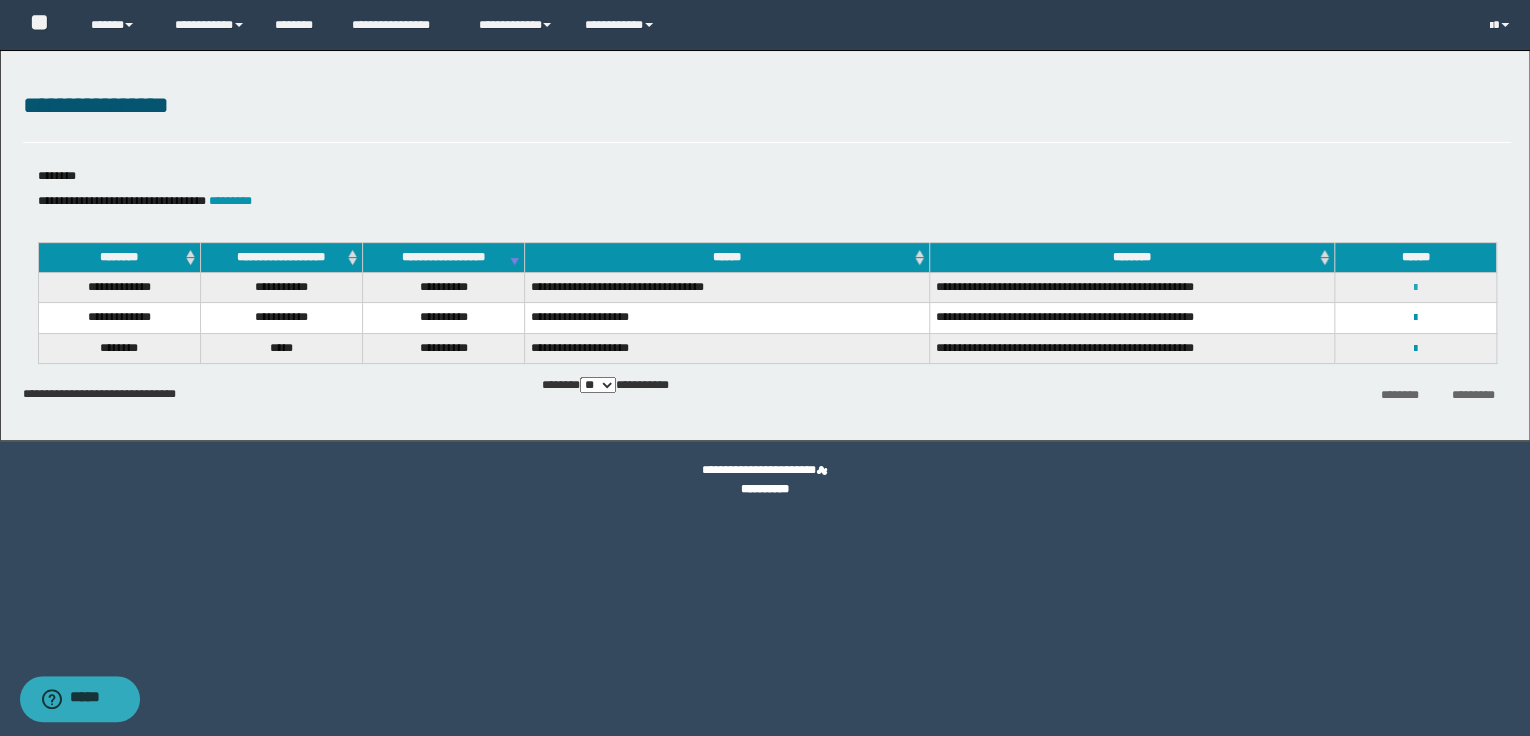 click at bounding box center (1415, 288) 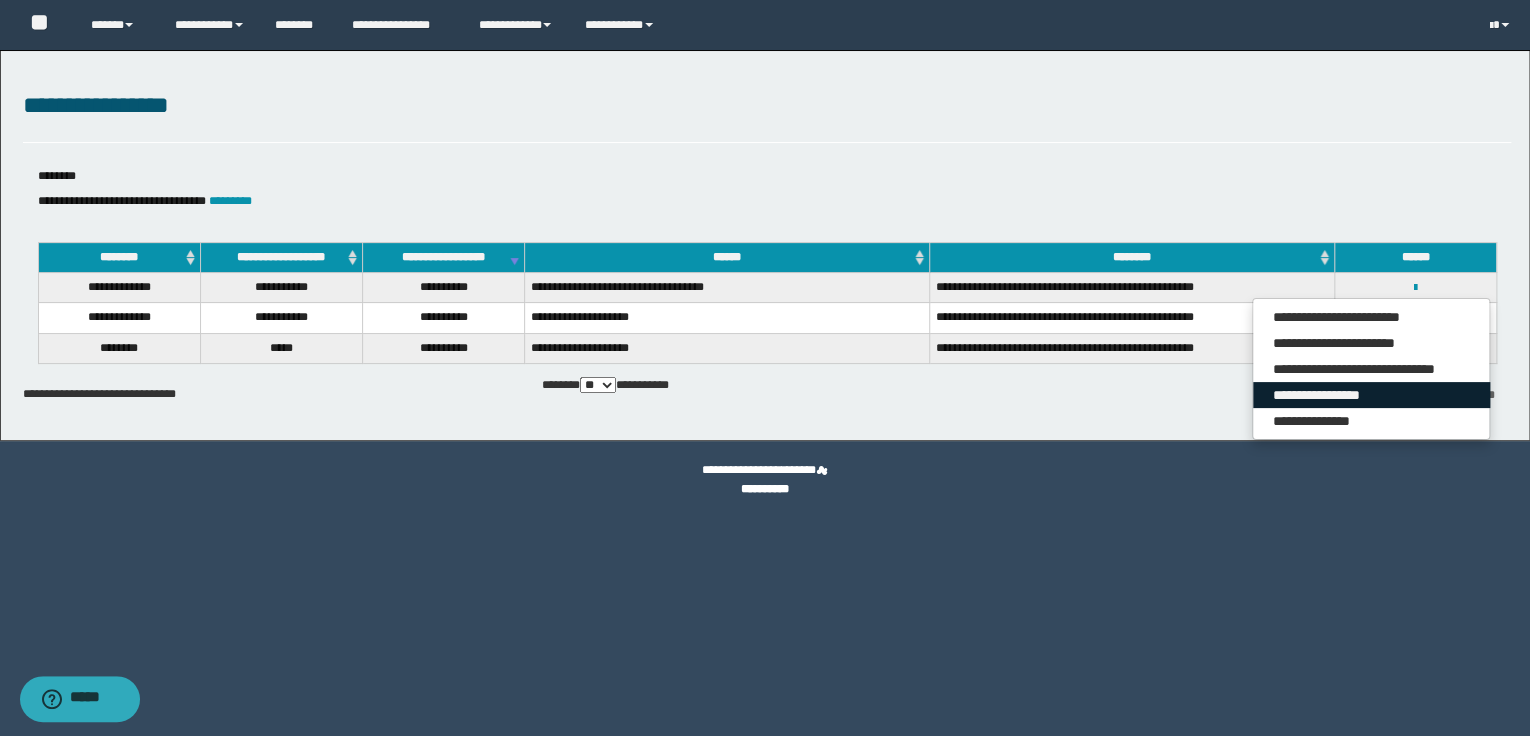 click on "**********" at bounding box center (1371, 395) 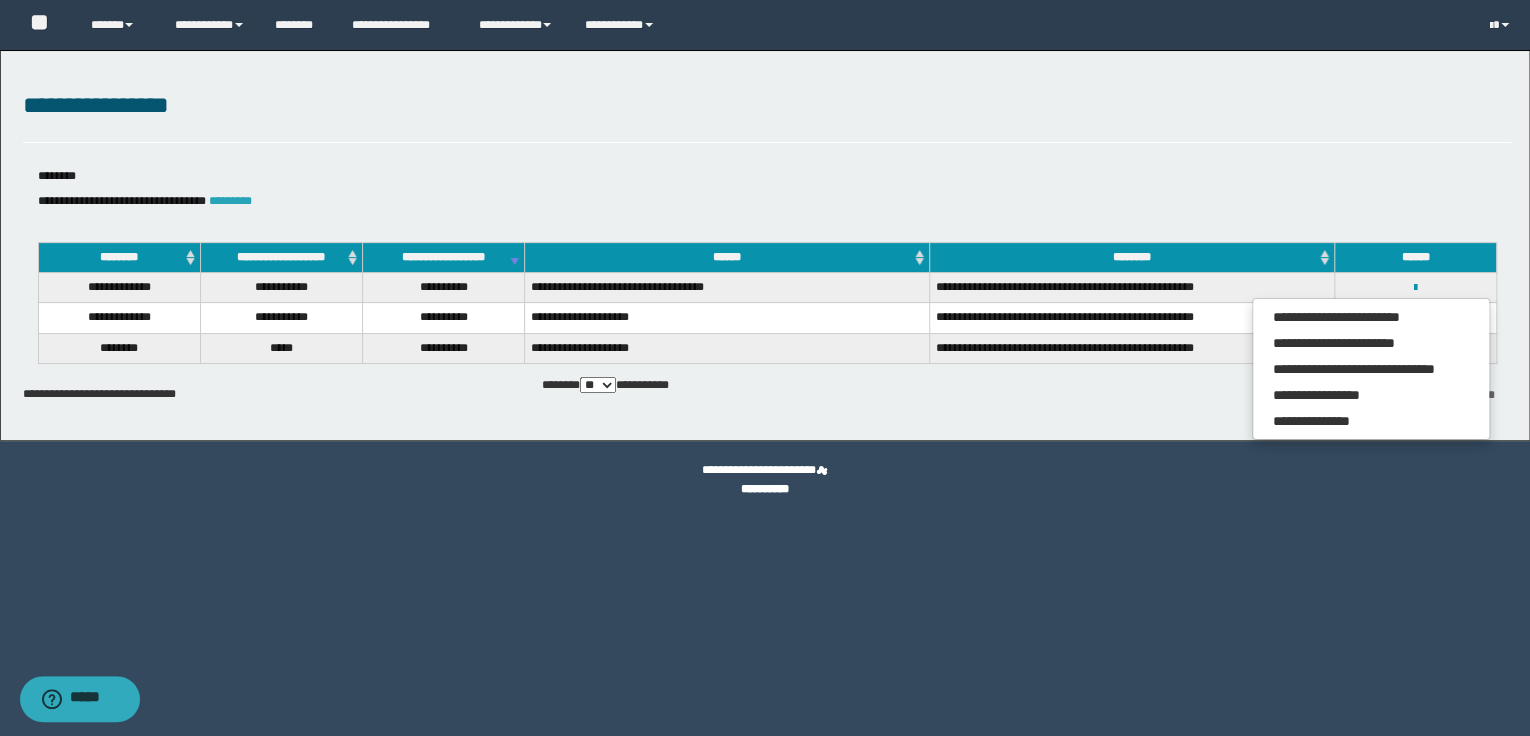 click on "*********" at bounding box center (230, 201) 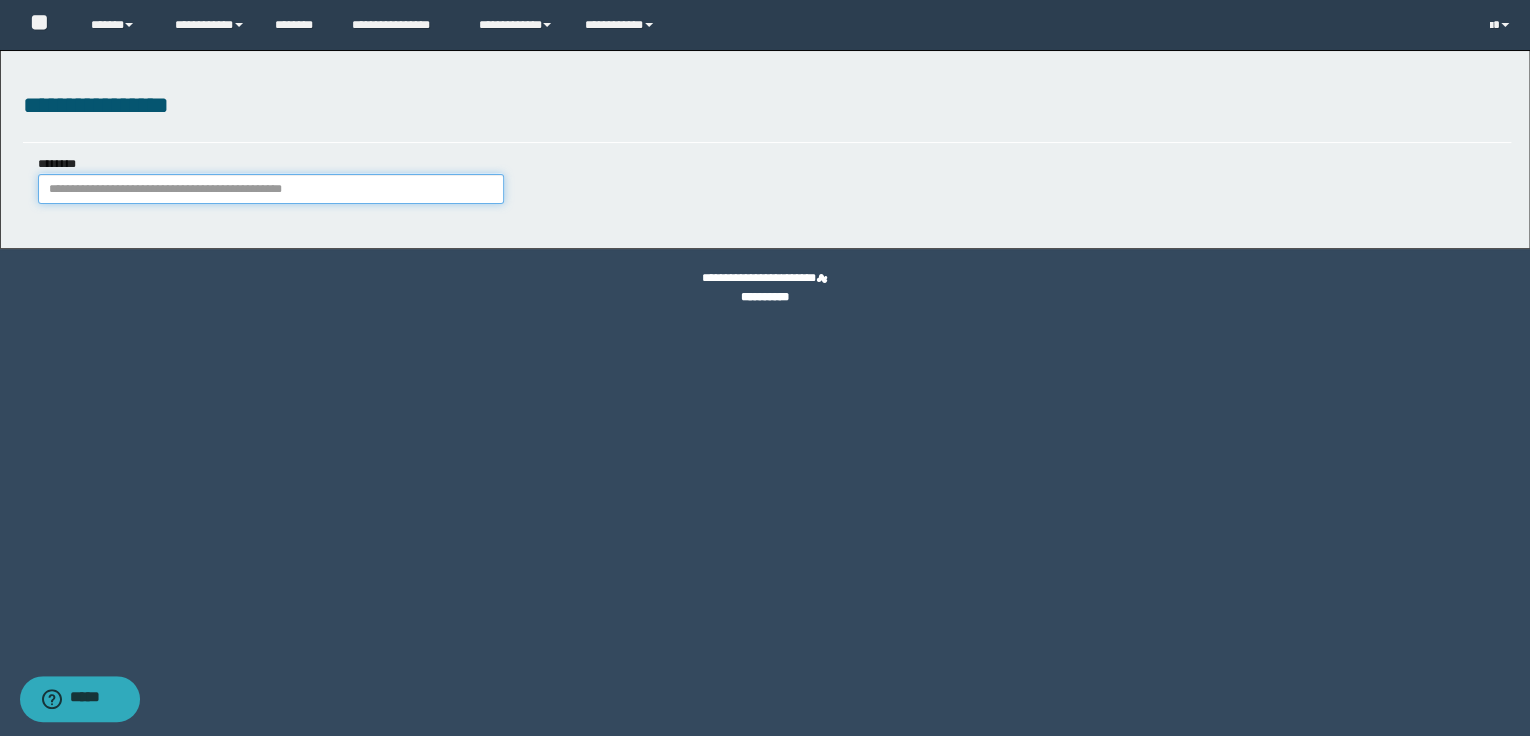 click on "********" at bounding box center [271, 189] 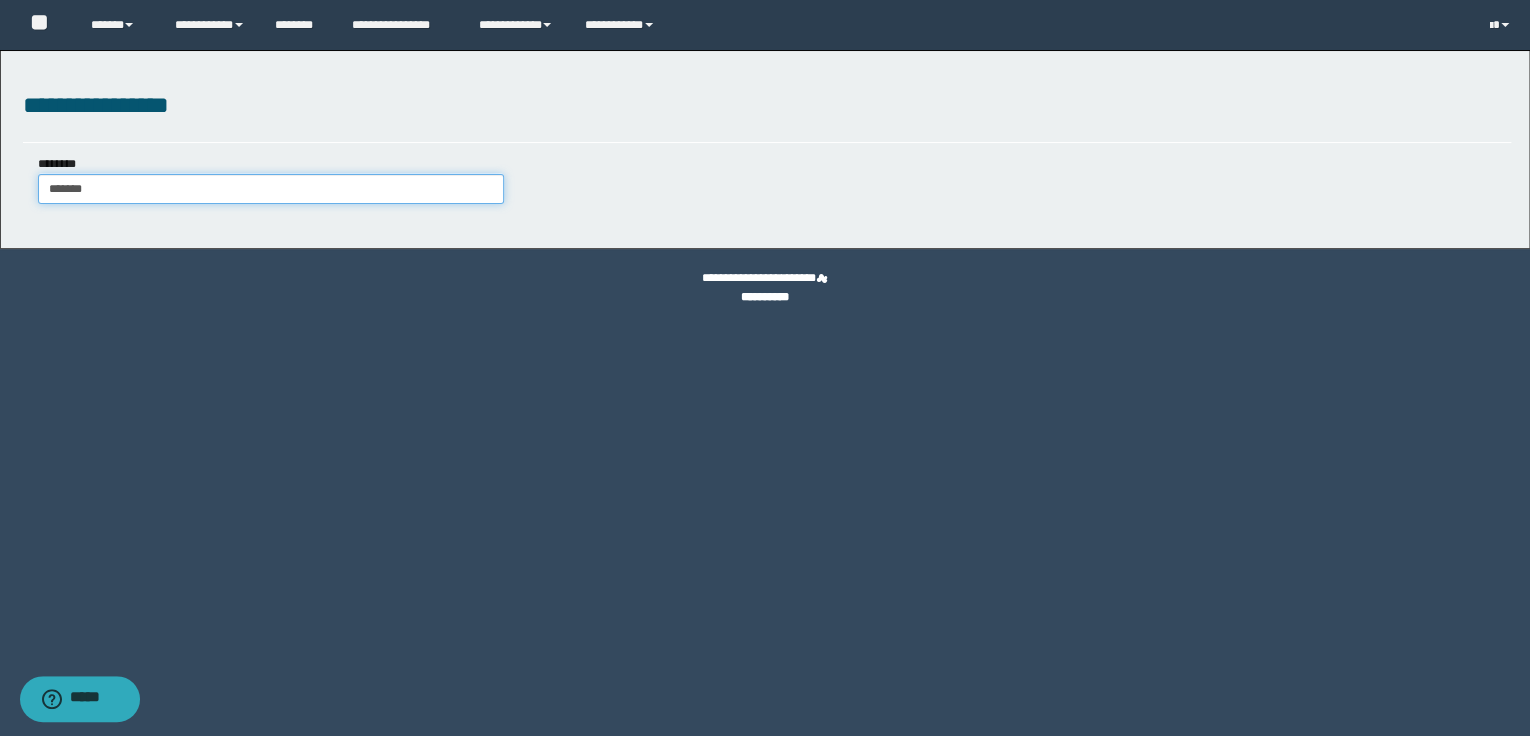 type on "*******" 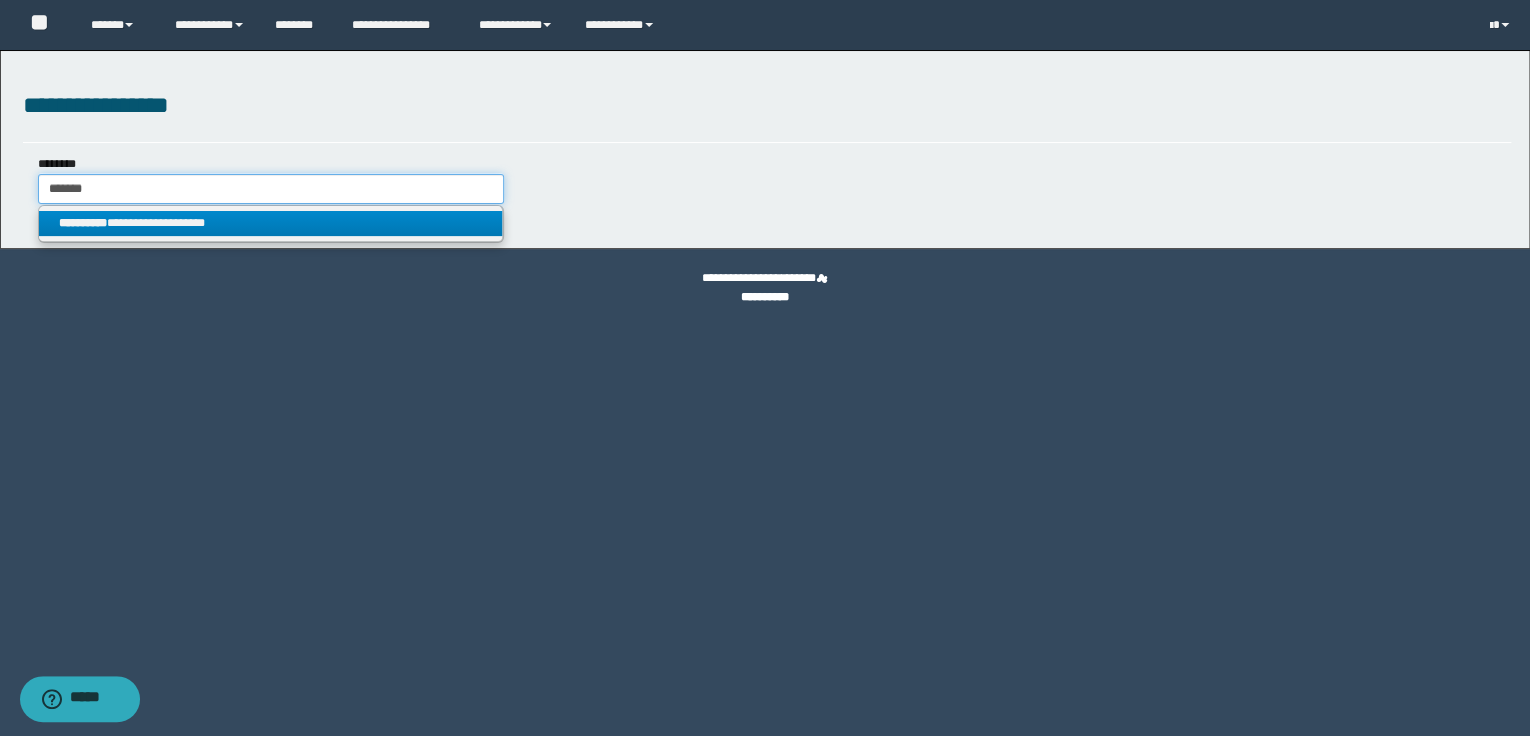 type on "*******" 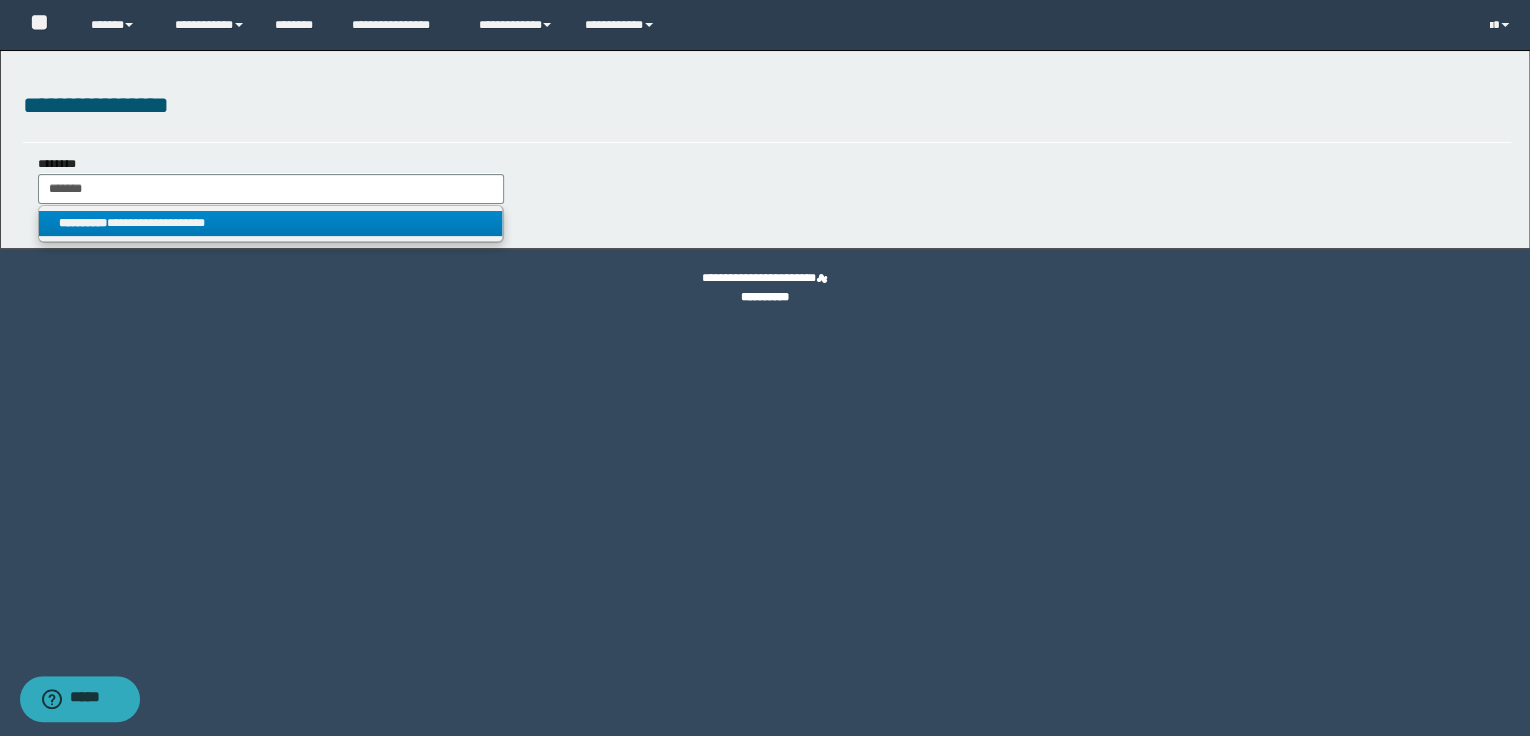 click on "**********" at bounding box center [271, 223] 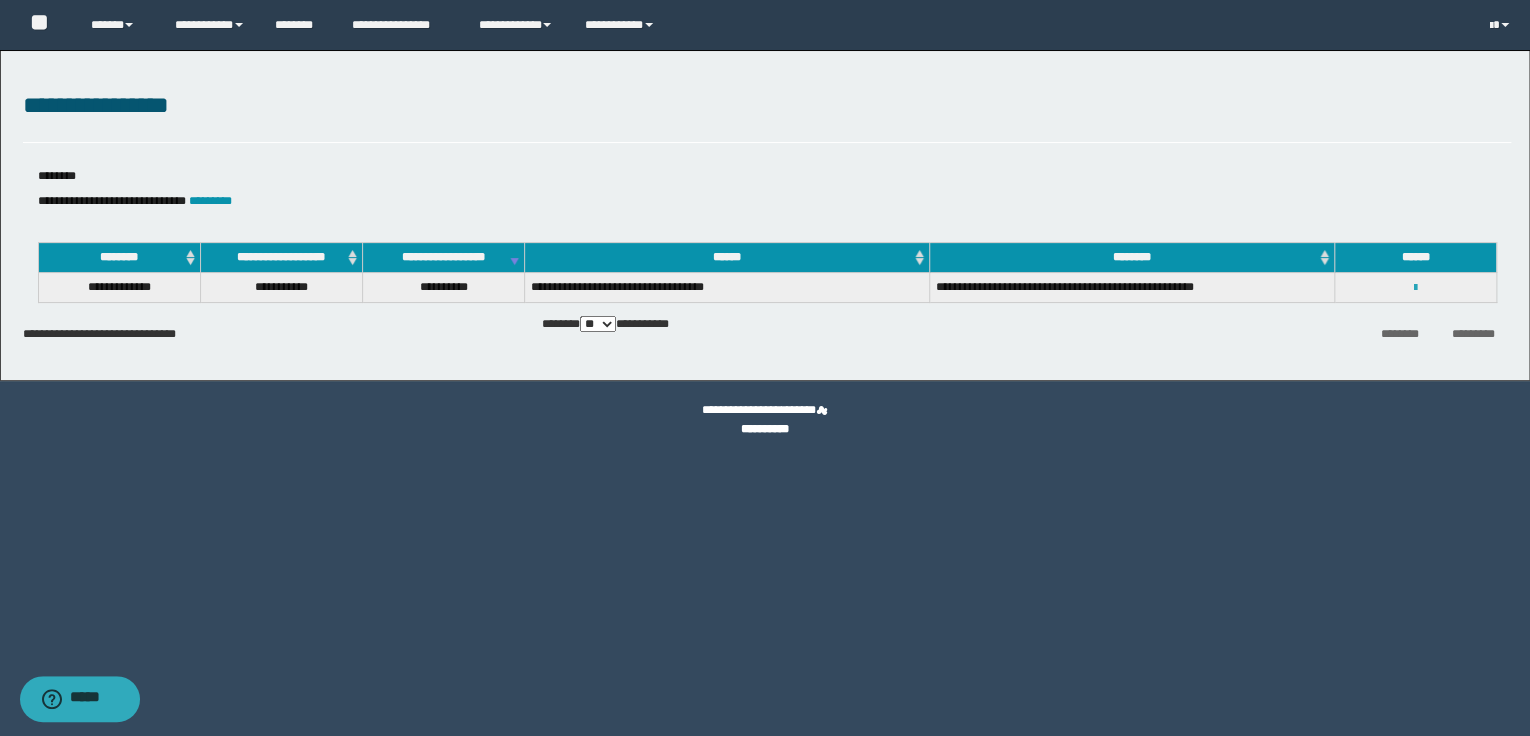 click at bounding box center [1415, 288] 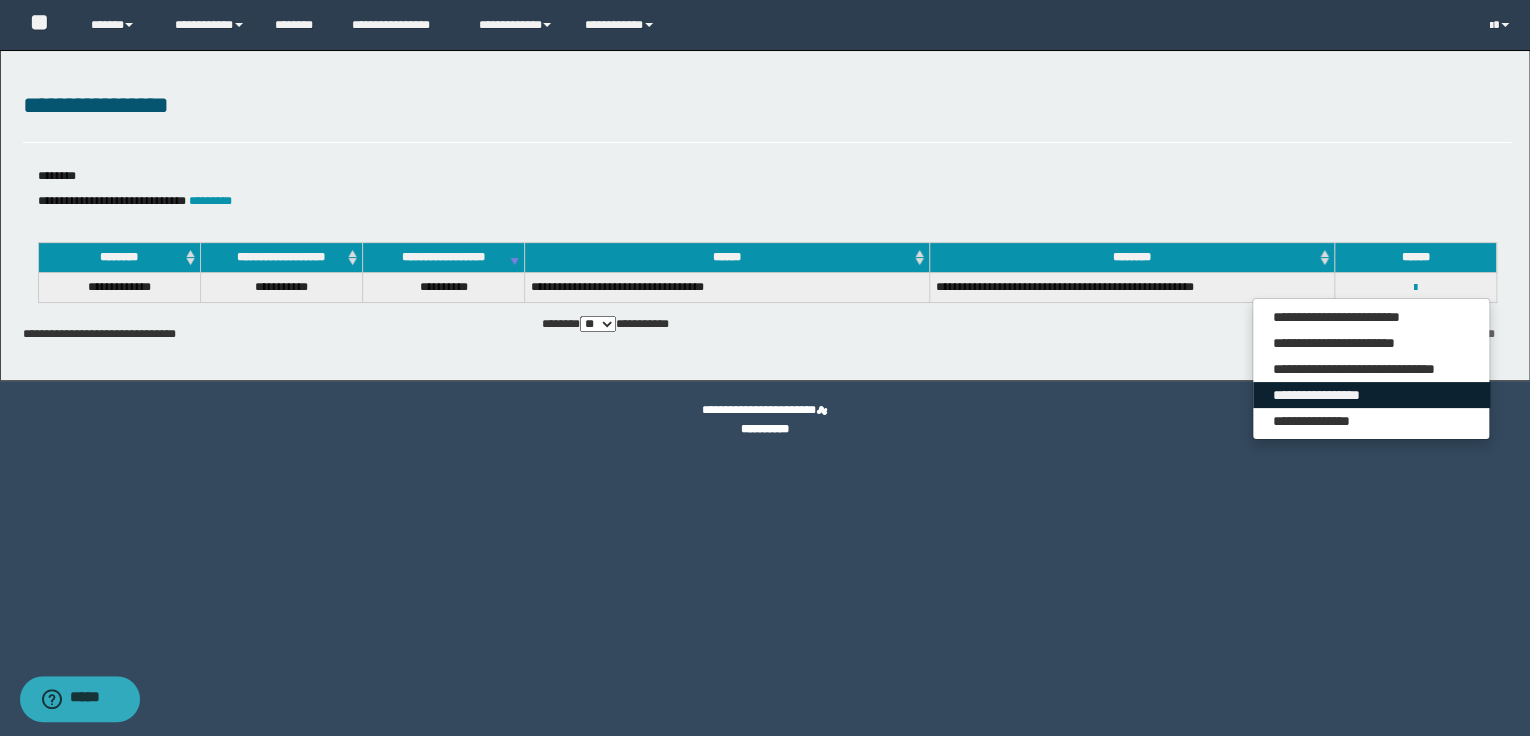 click on "**********" at bounding box center [1371, 395] 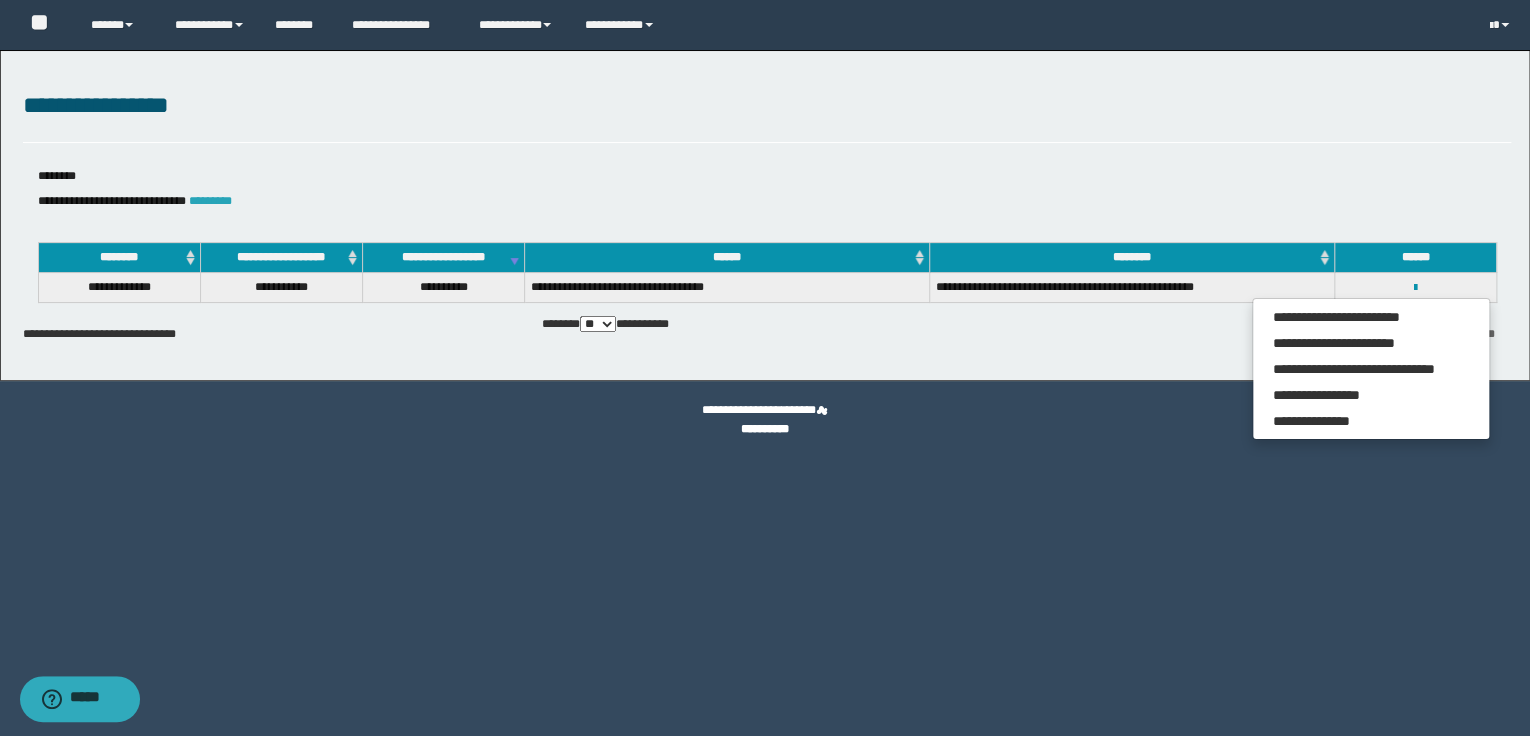 click on "*********" at bounding box center [210, 201] 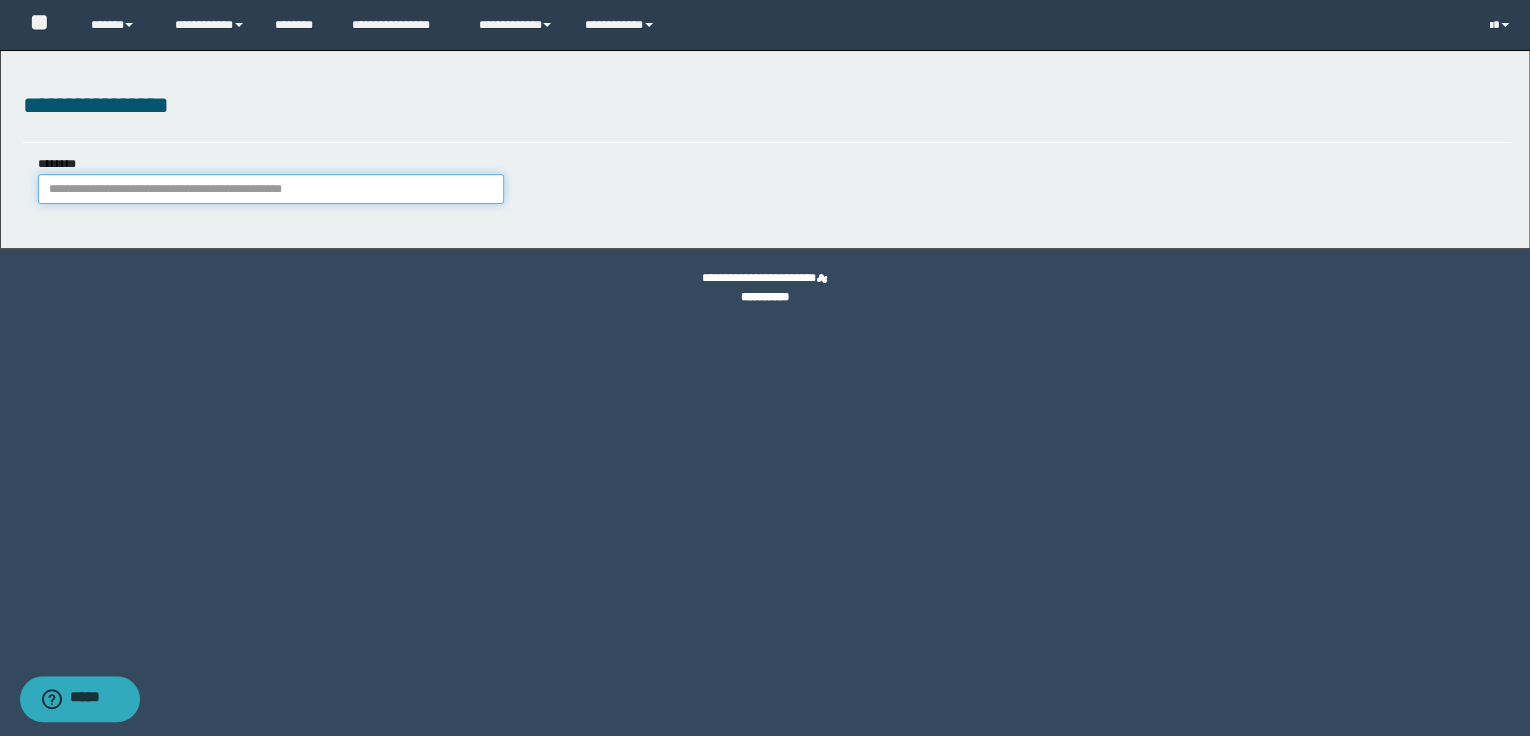 click on "********" at bounding box center [271, 189] 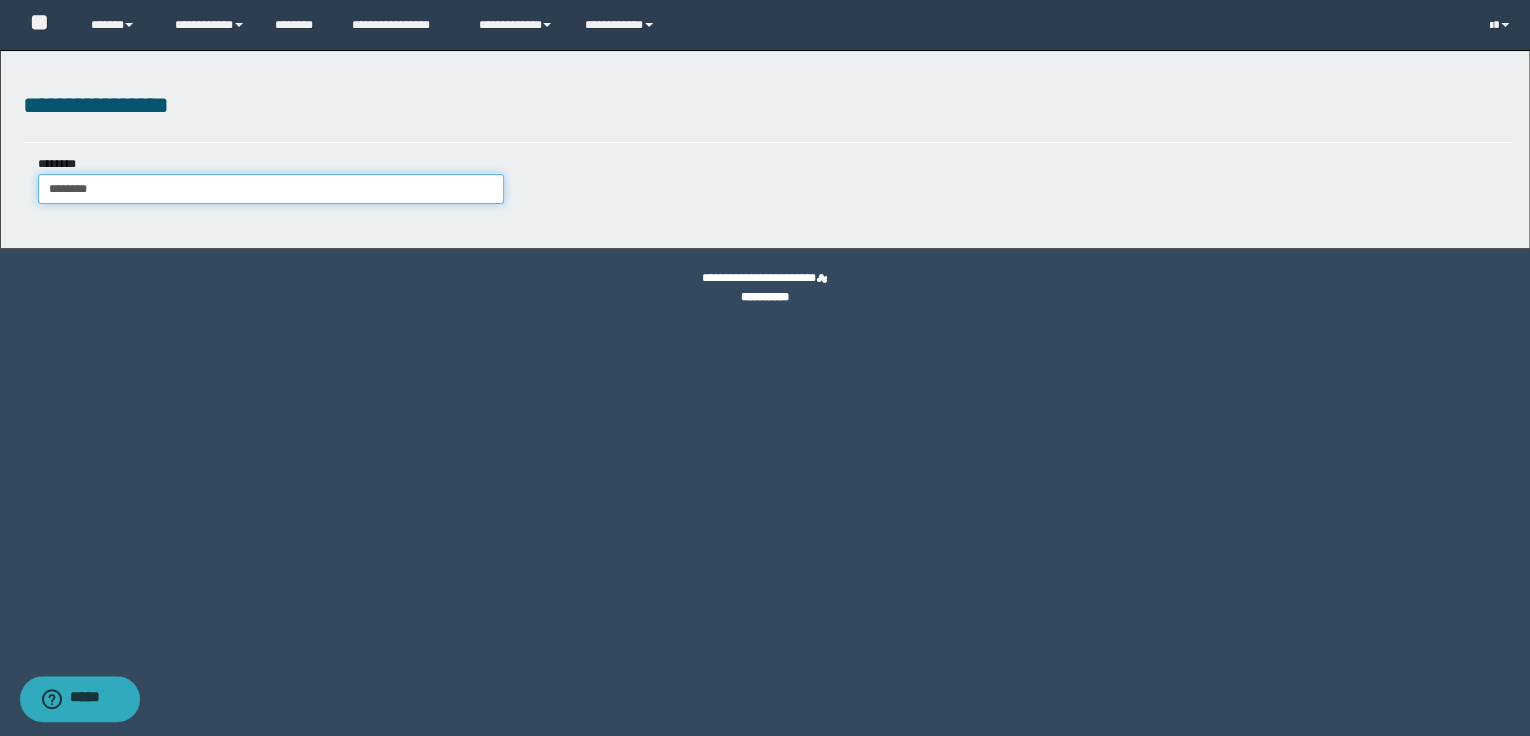 type on "********" 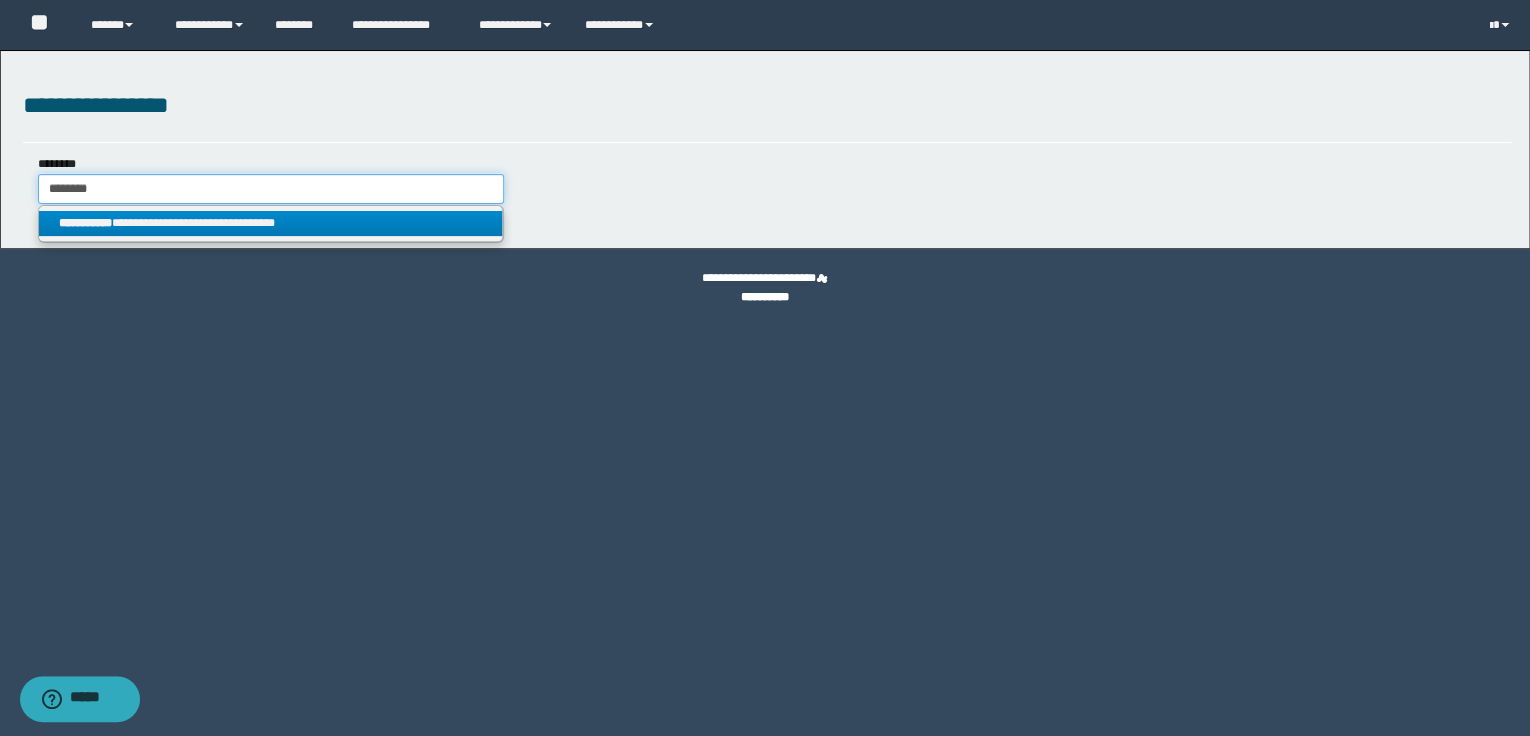 type on "********" 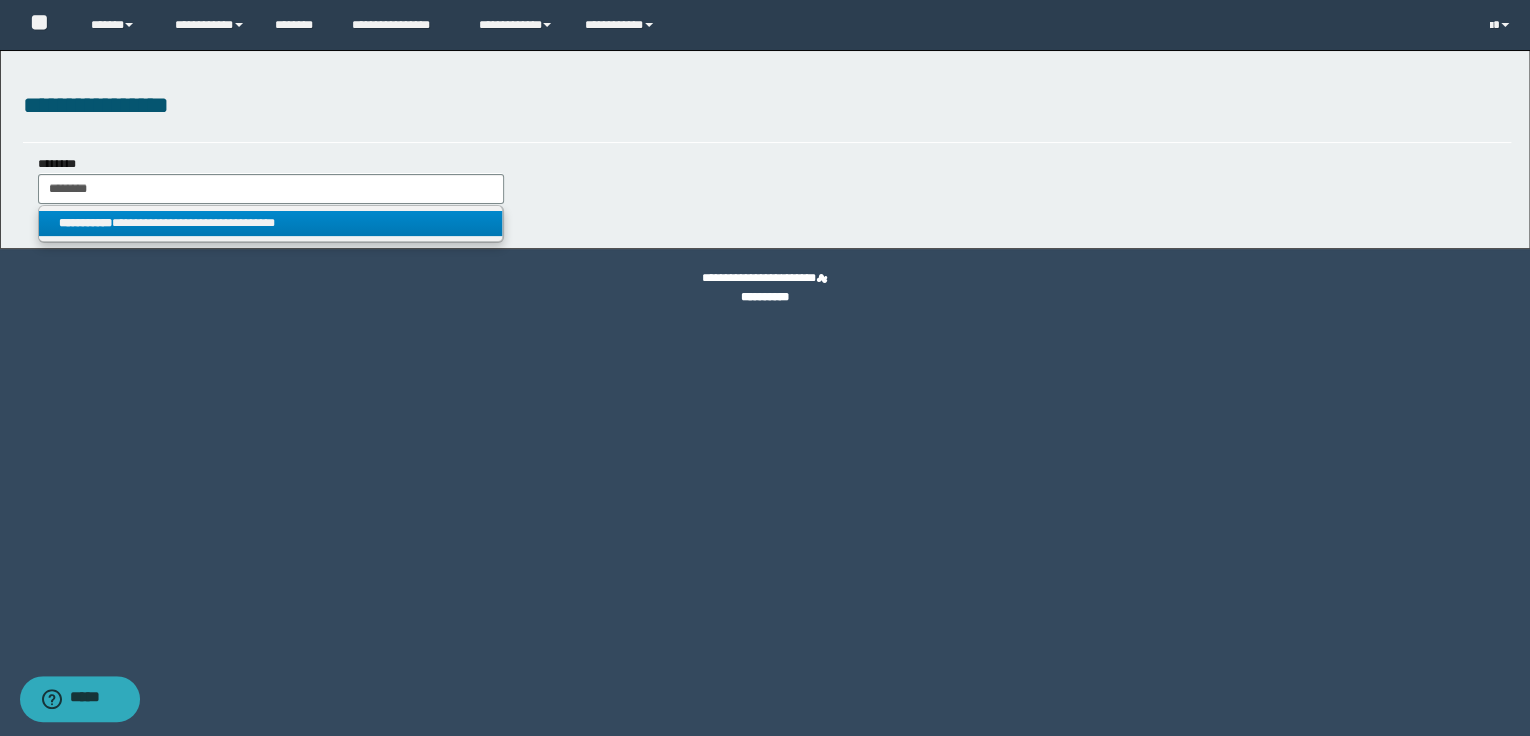click on "**********" at bounding box center [271, 223] 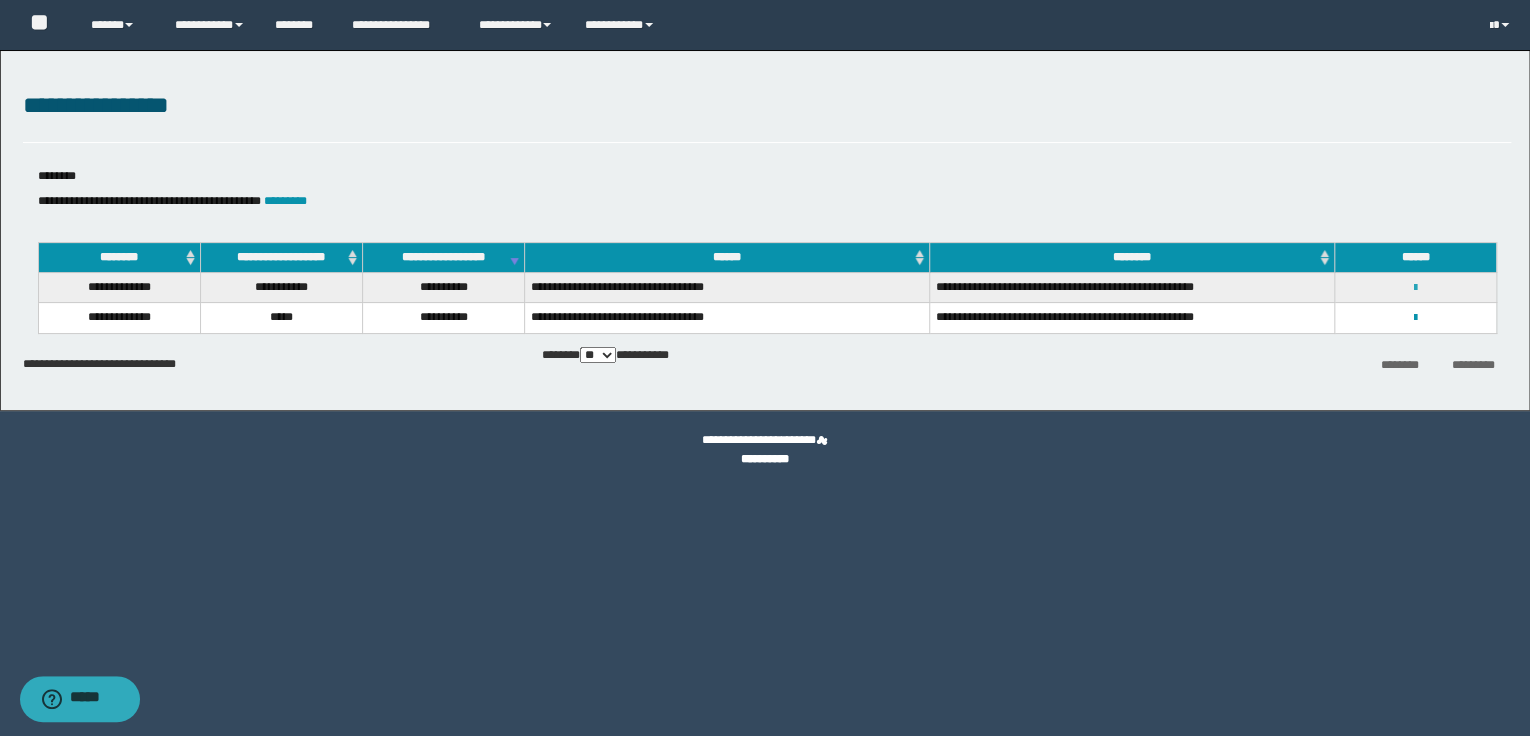 click at bounding box center (1415, 288) 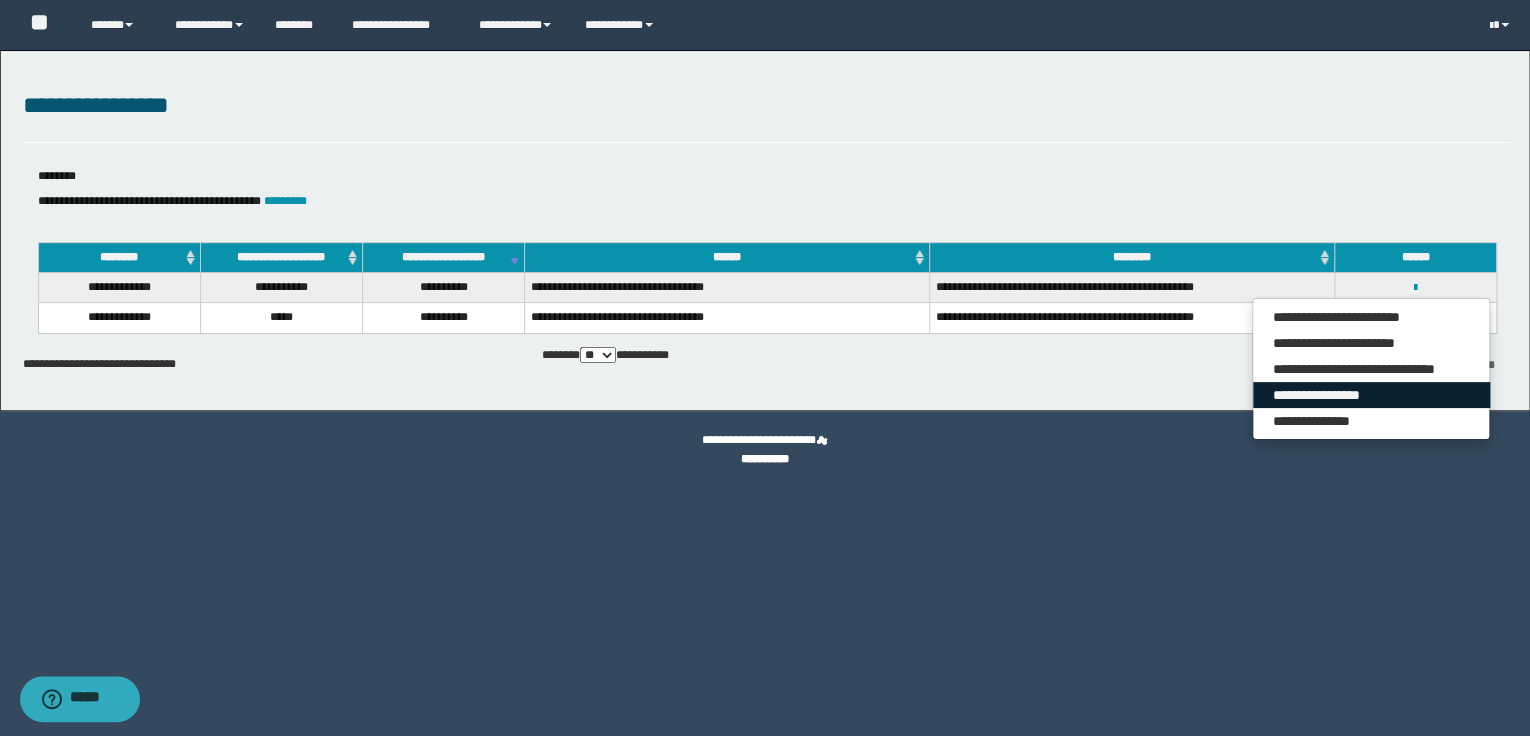 click on "**********" at bounding box center (1371, 395) 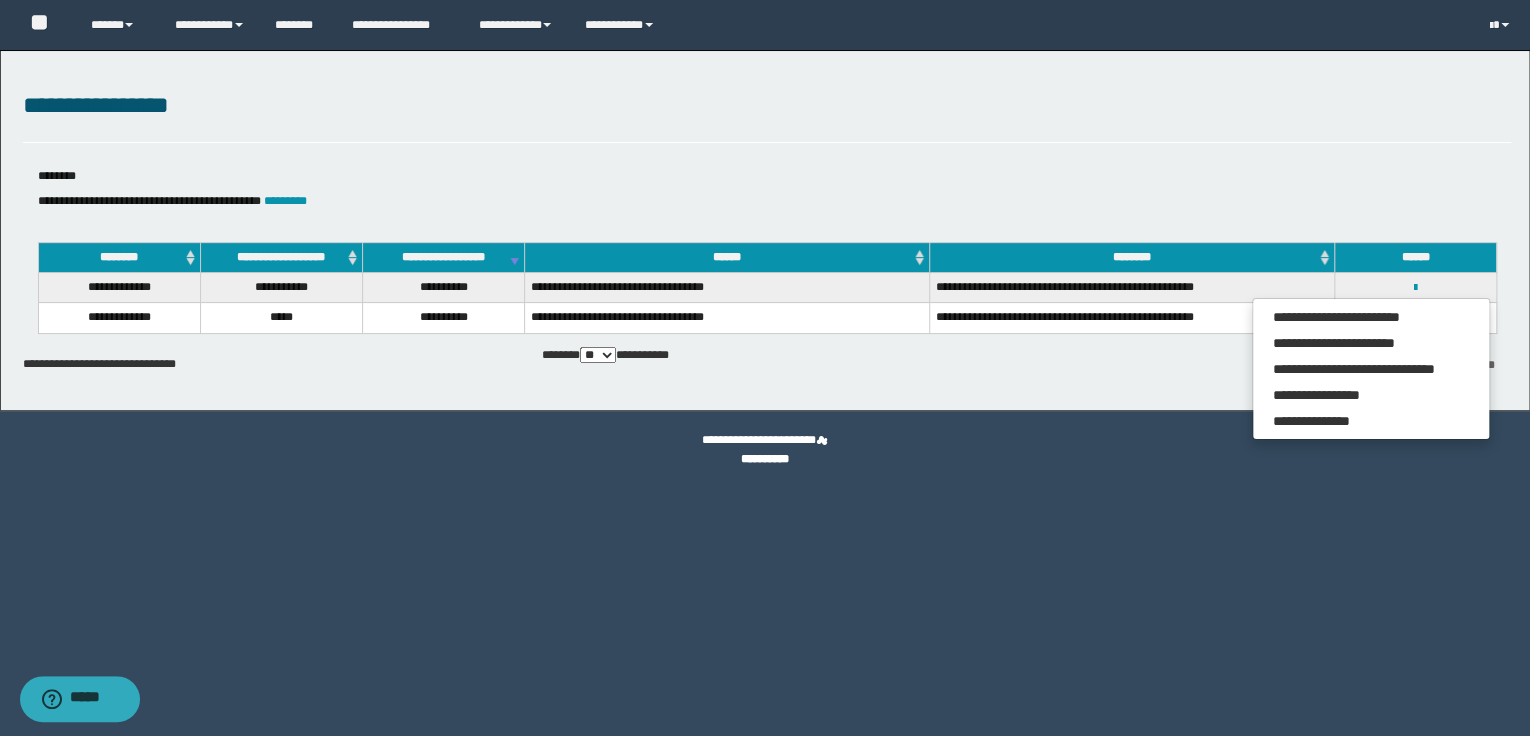click on "**********" at bounding box center [519, 201] 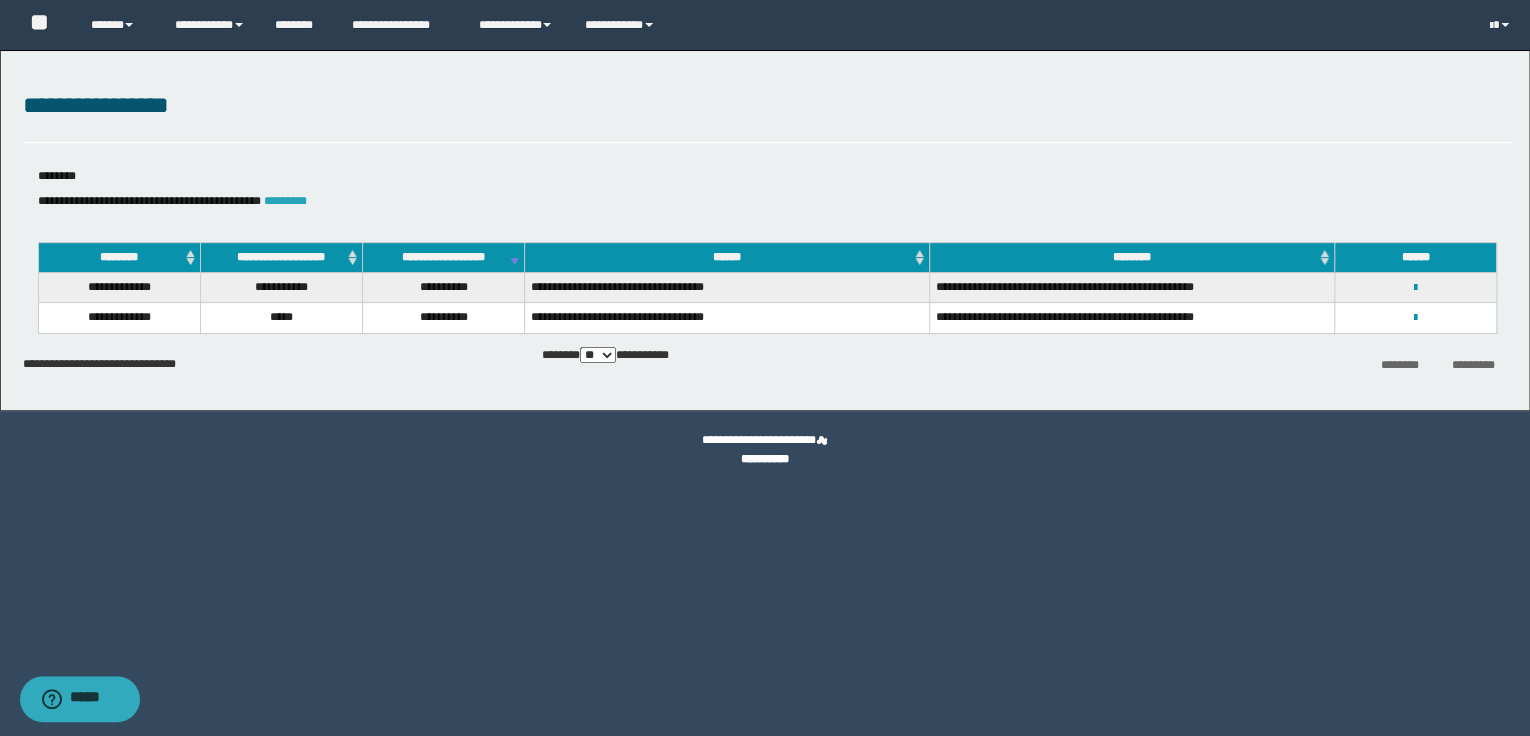 click on "*********" at bounding box center [285, 201] 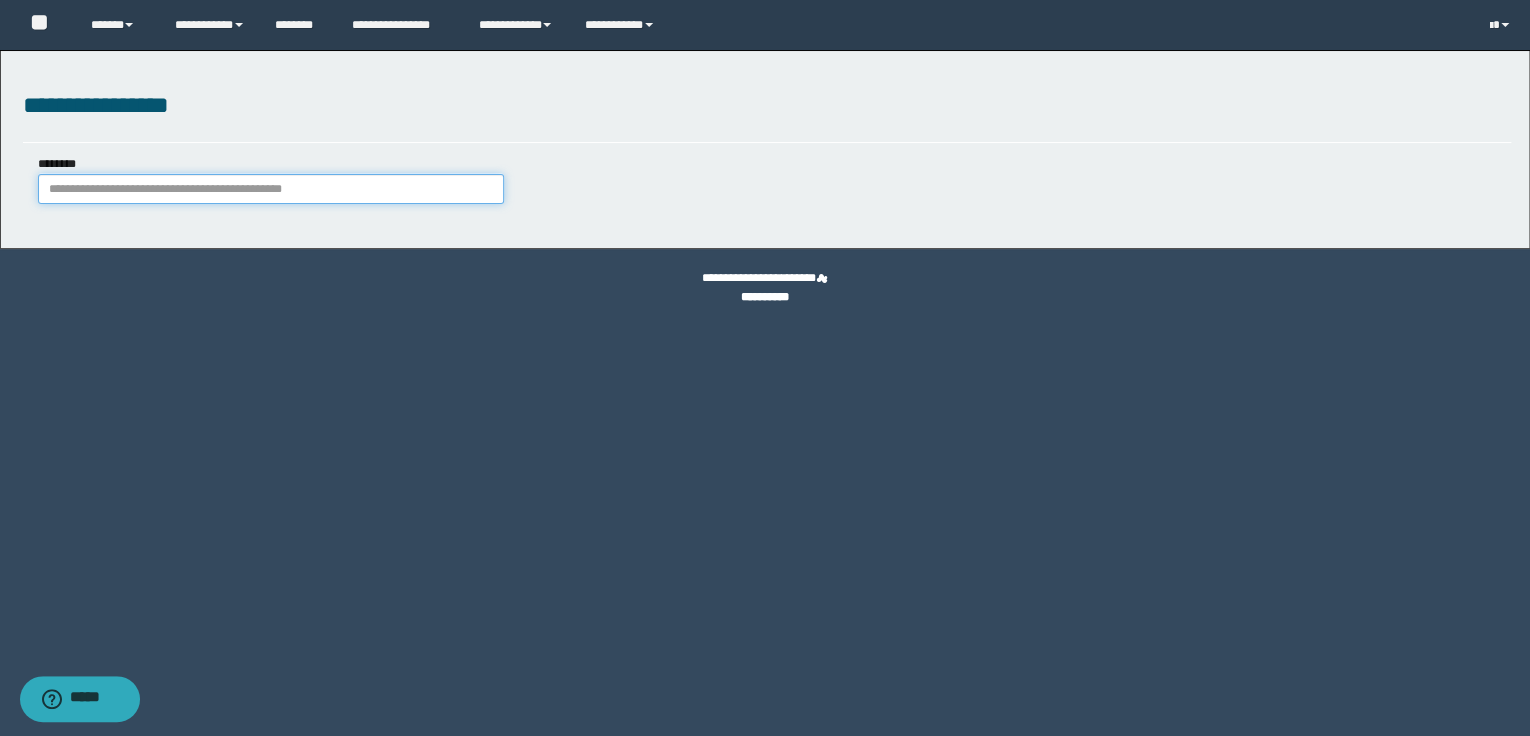 click on "********" at bounding box center (271, 189) 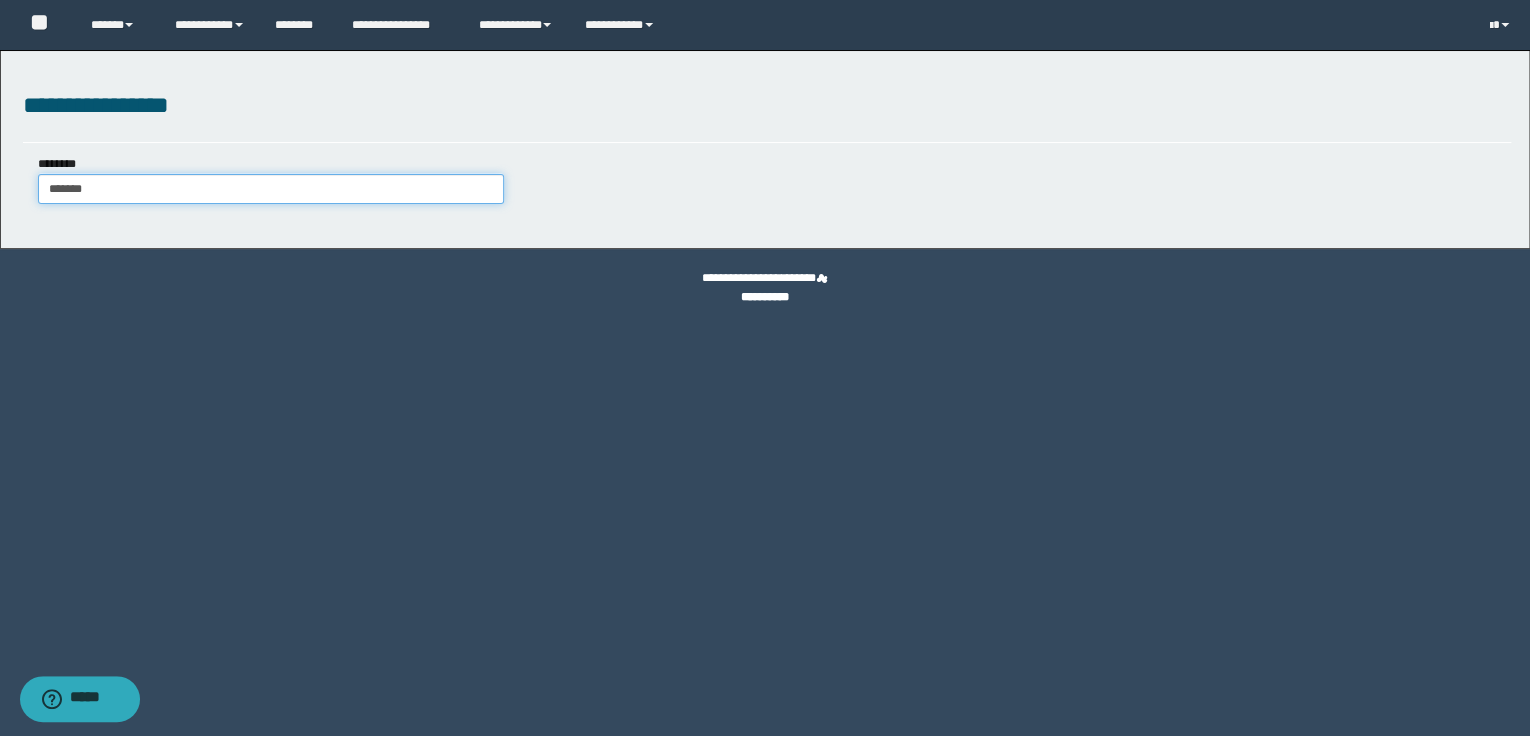 type on "*******" 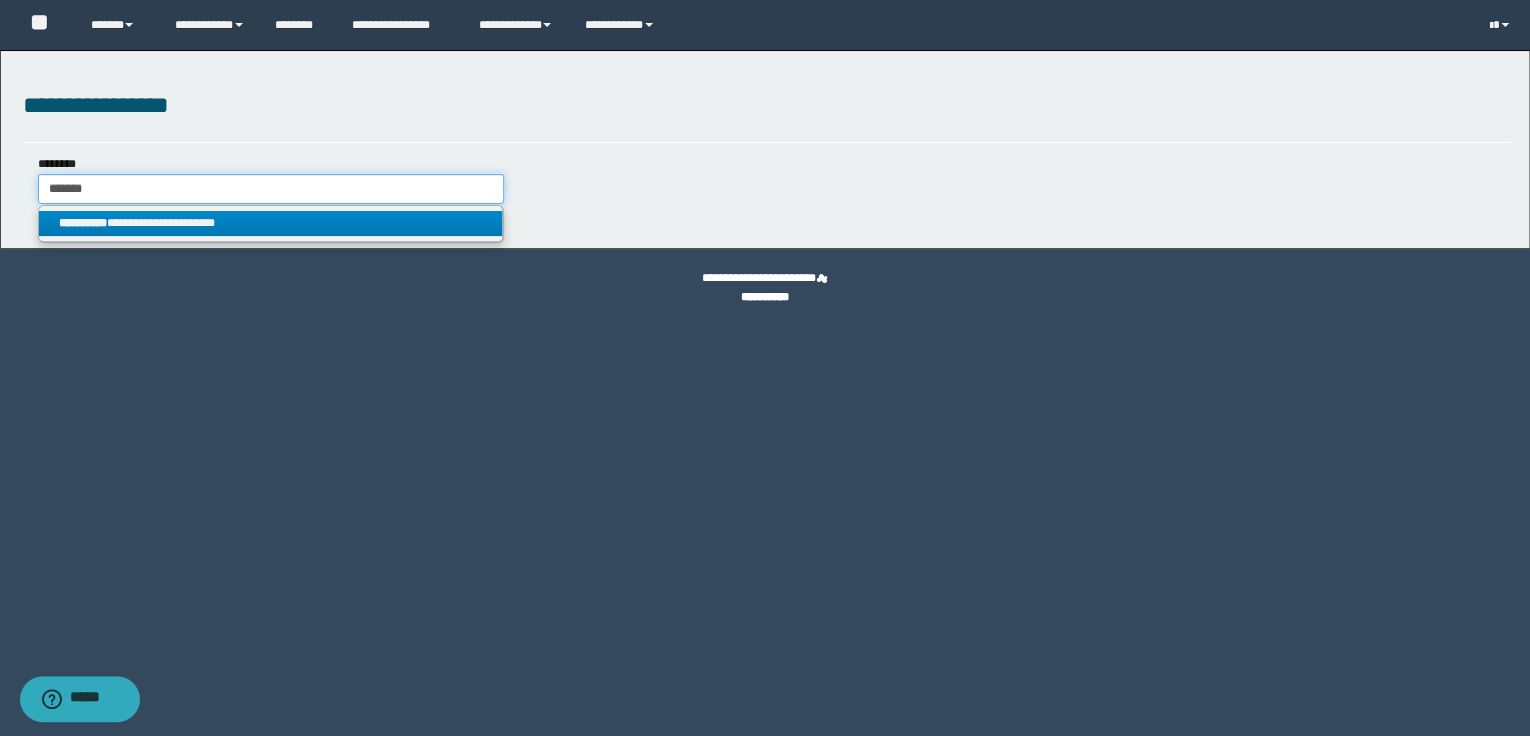 type on "*******" 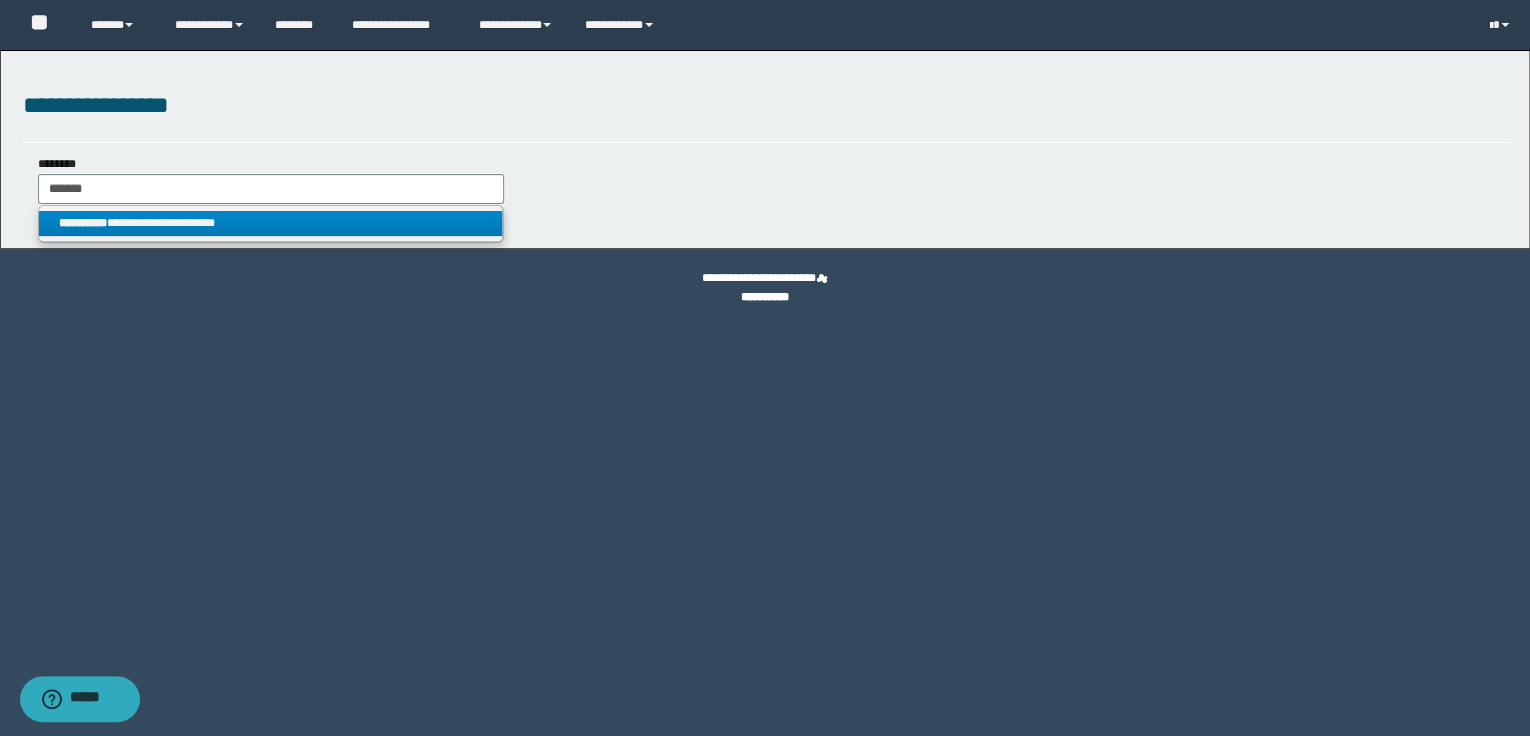 click on "**********" at bounding box center (271, 223) 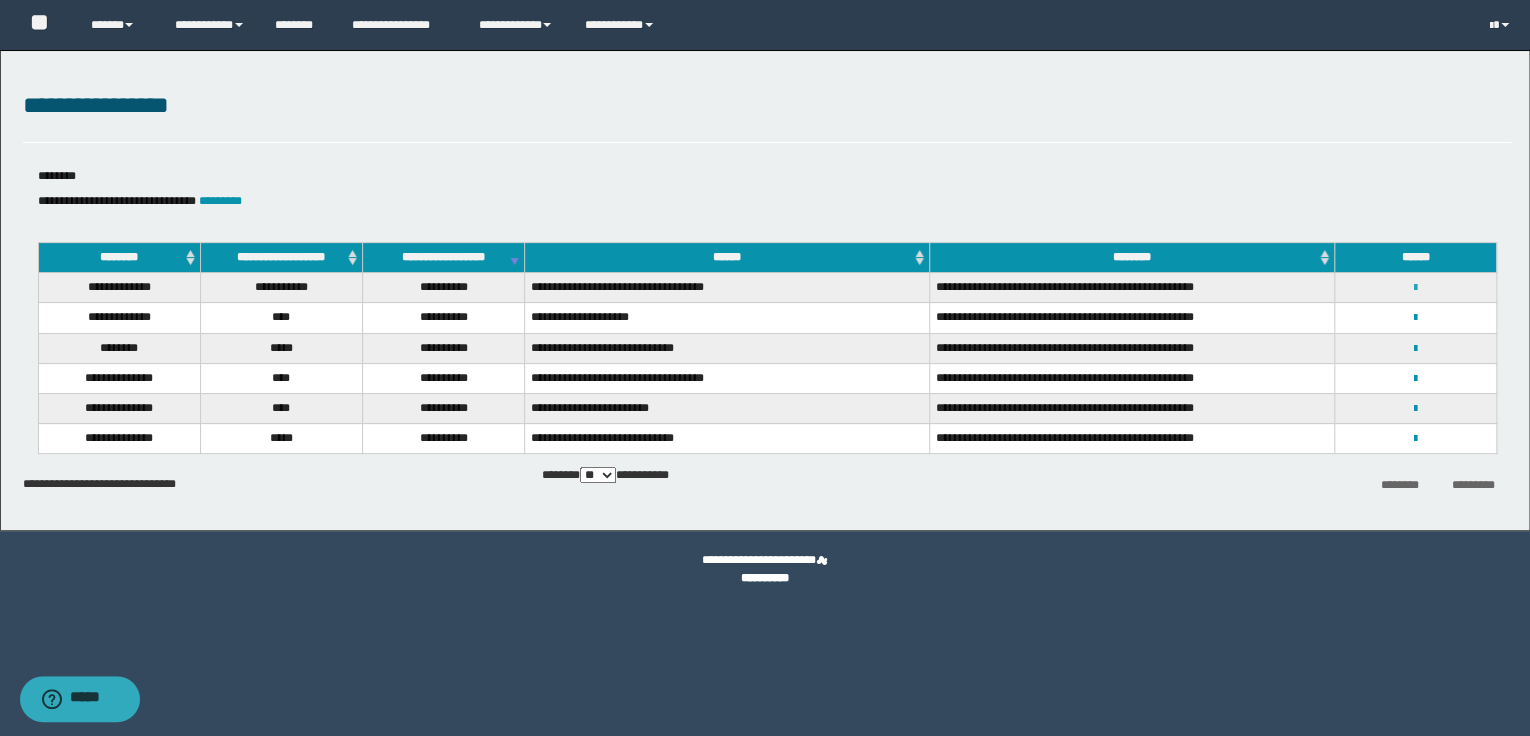 click at bounding box center (1415, 288) 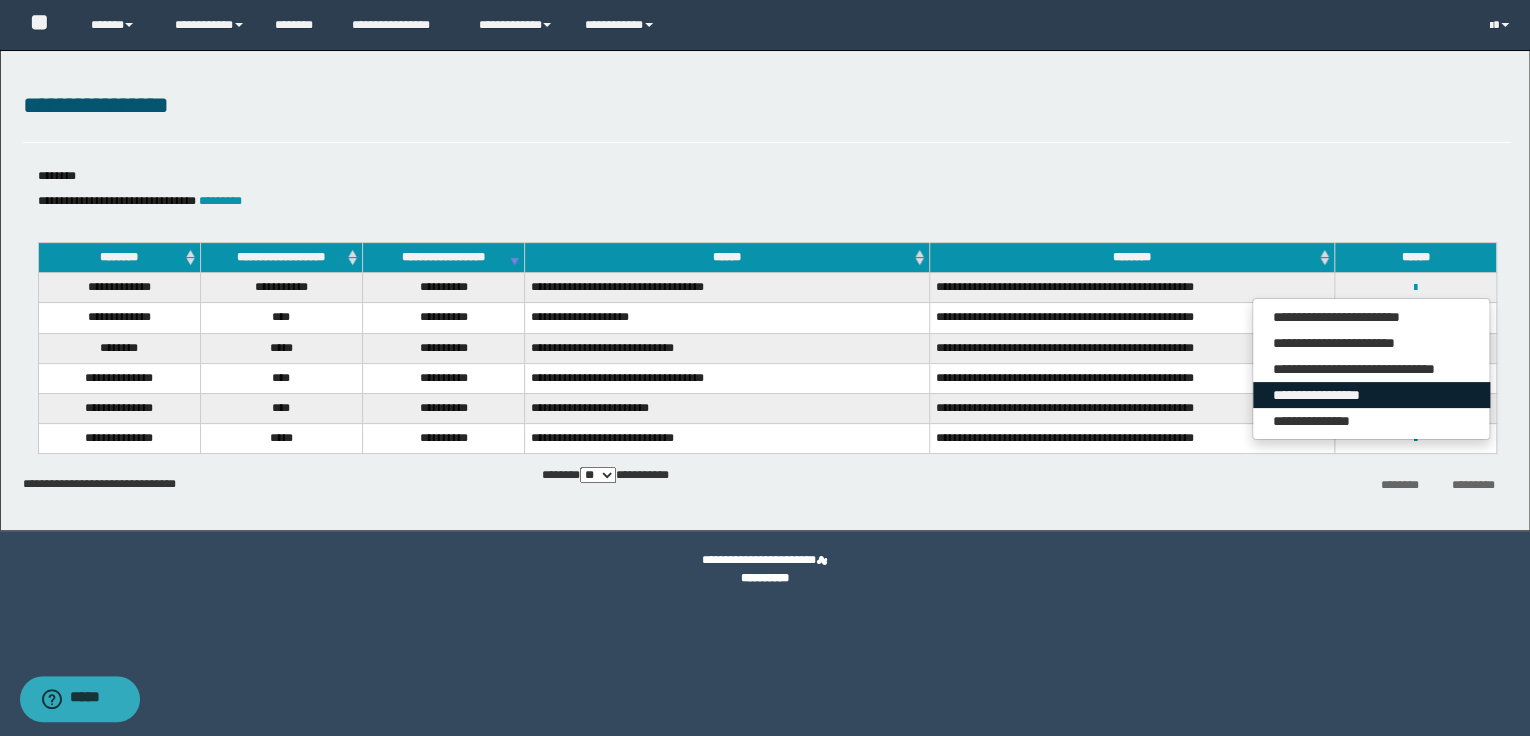 click on "**********" at bounding box center (1371, 395) 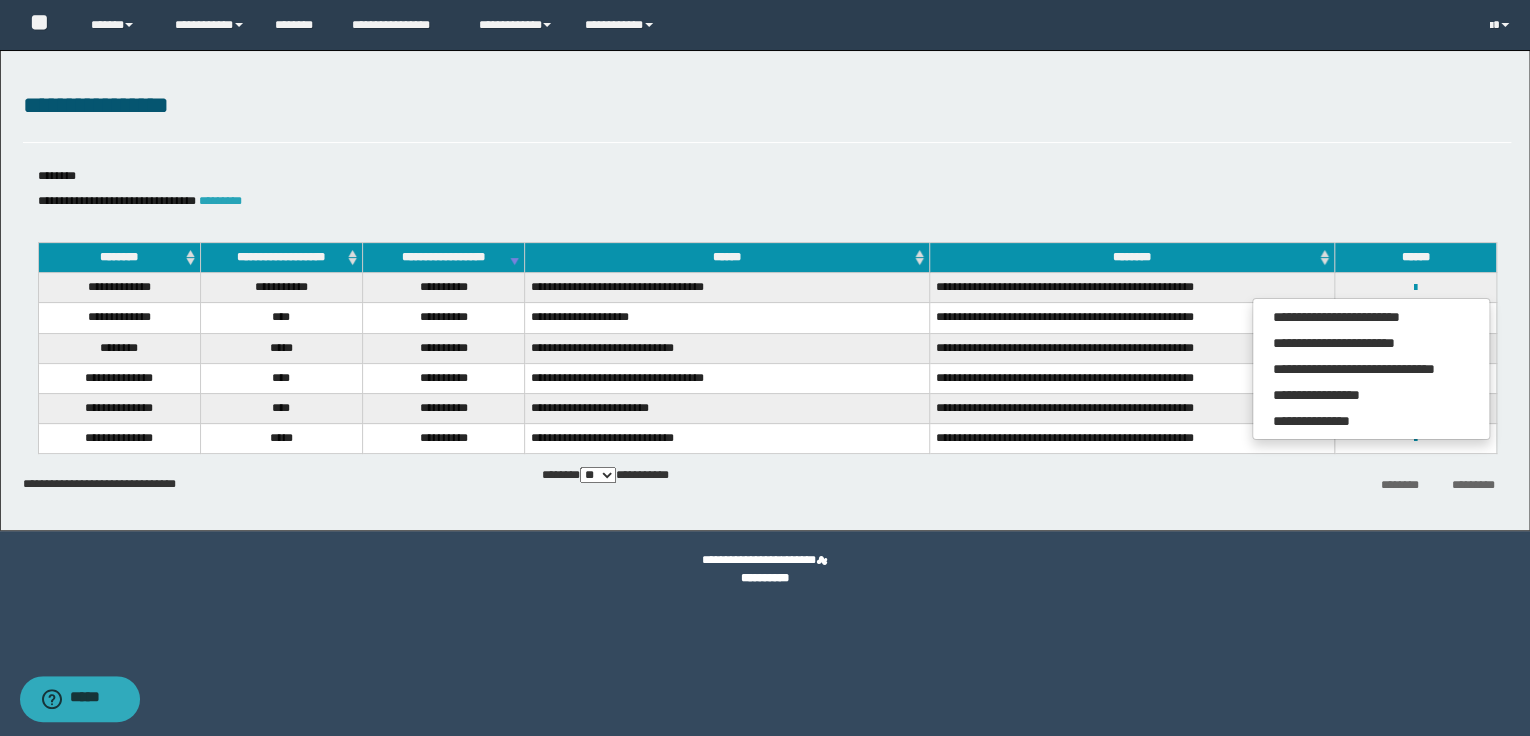 click on "*********" at bounding box center (220, 201) 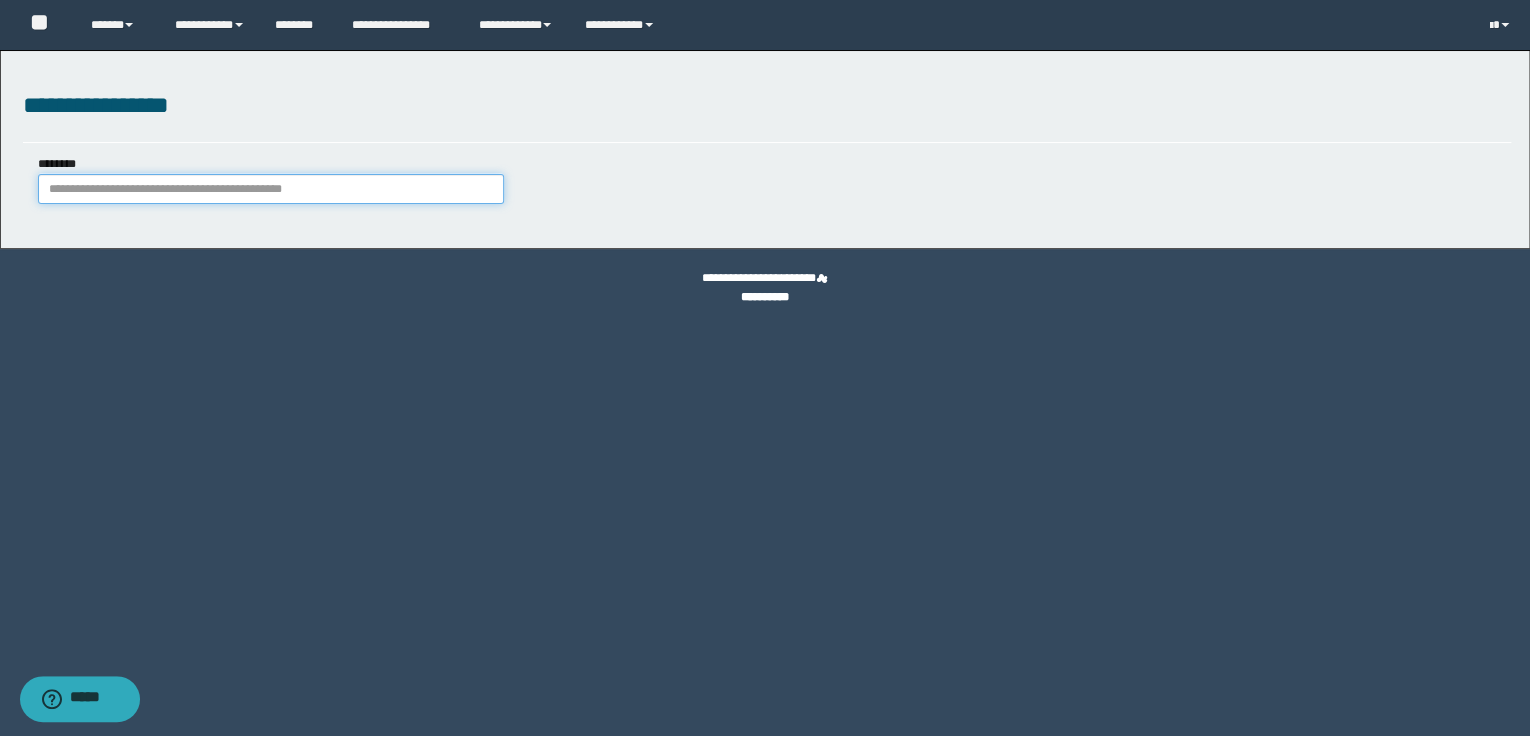 click on "********" at bounding box center (271, 189) 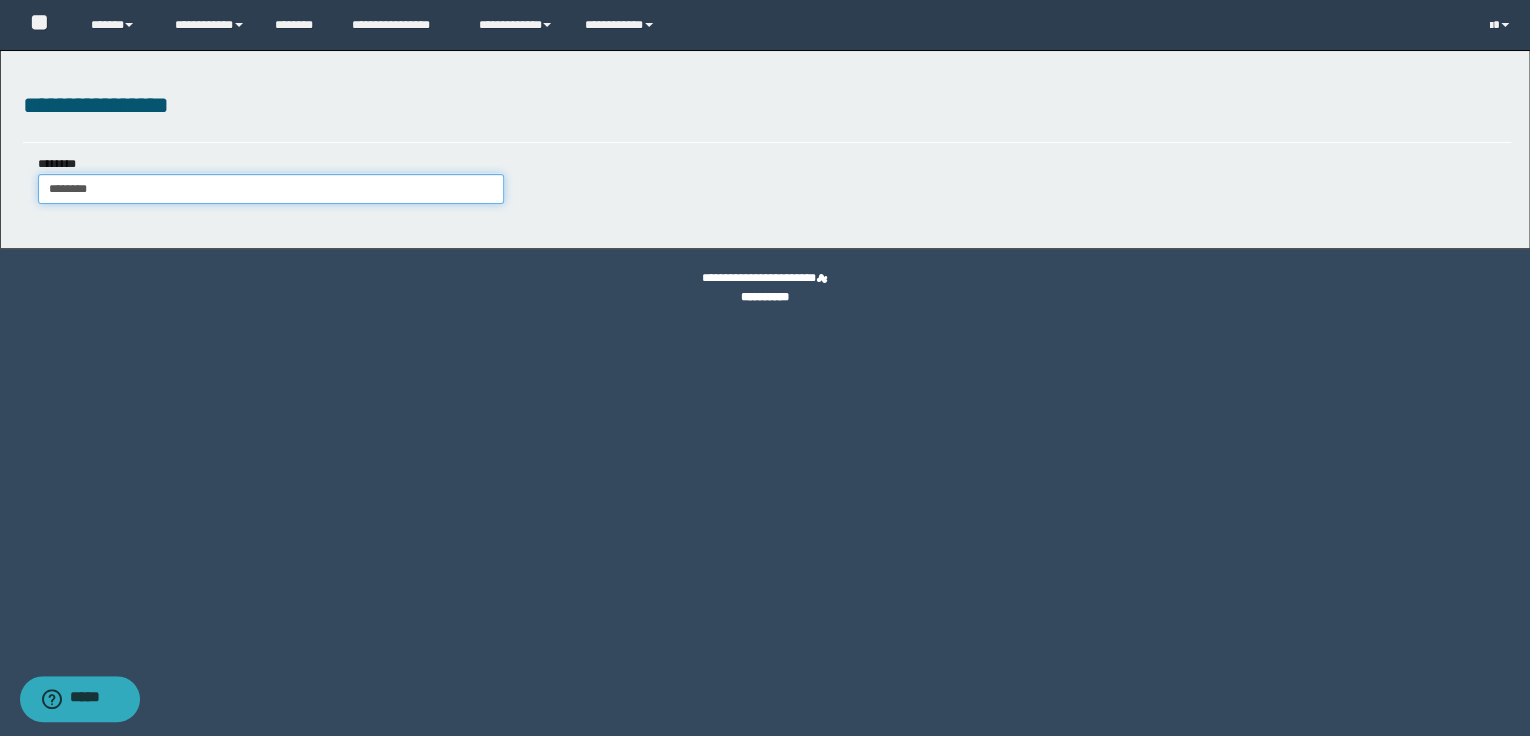 type on "********" 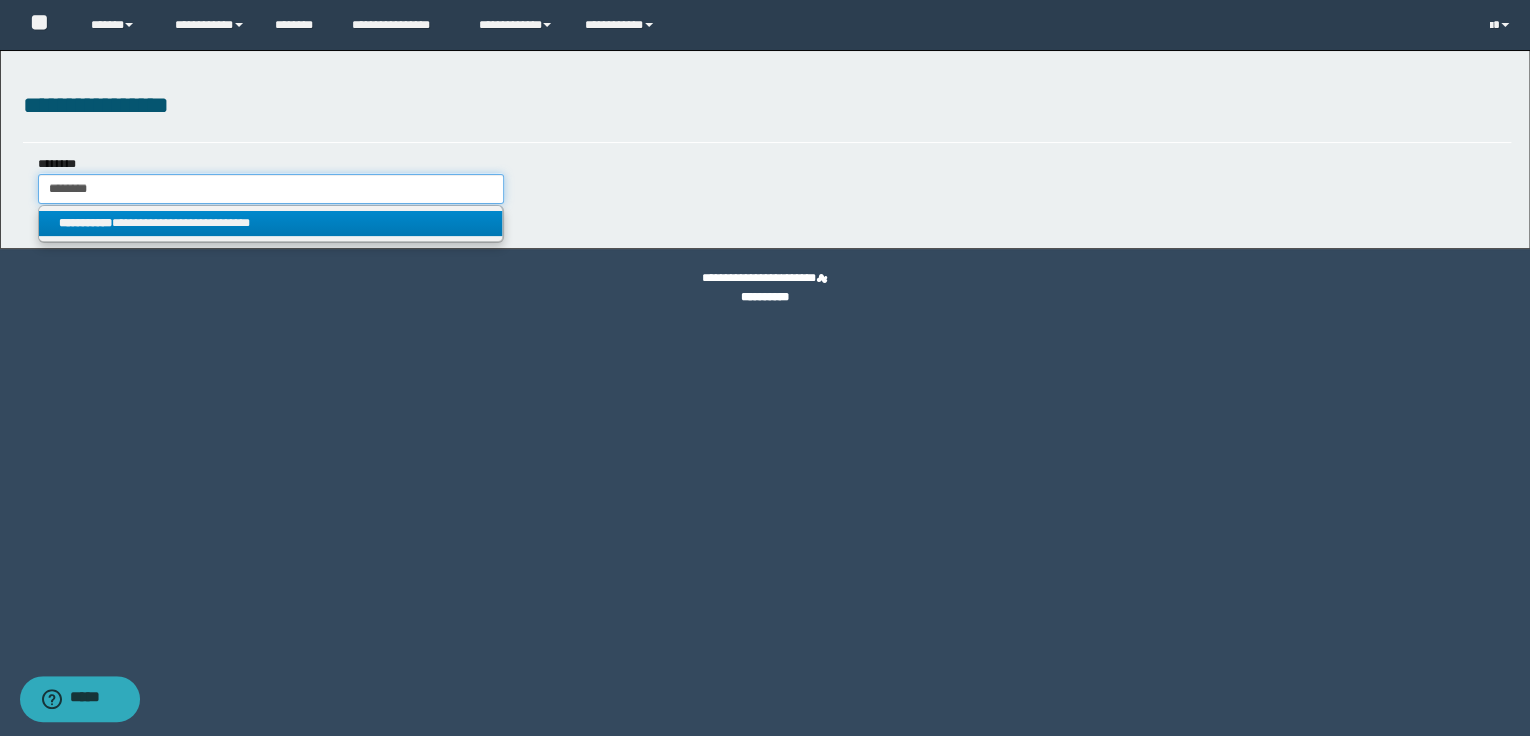 type on "********" 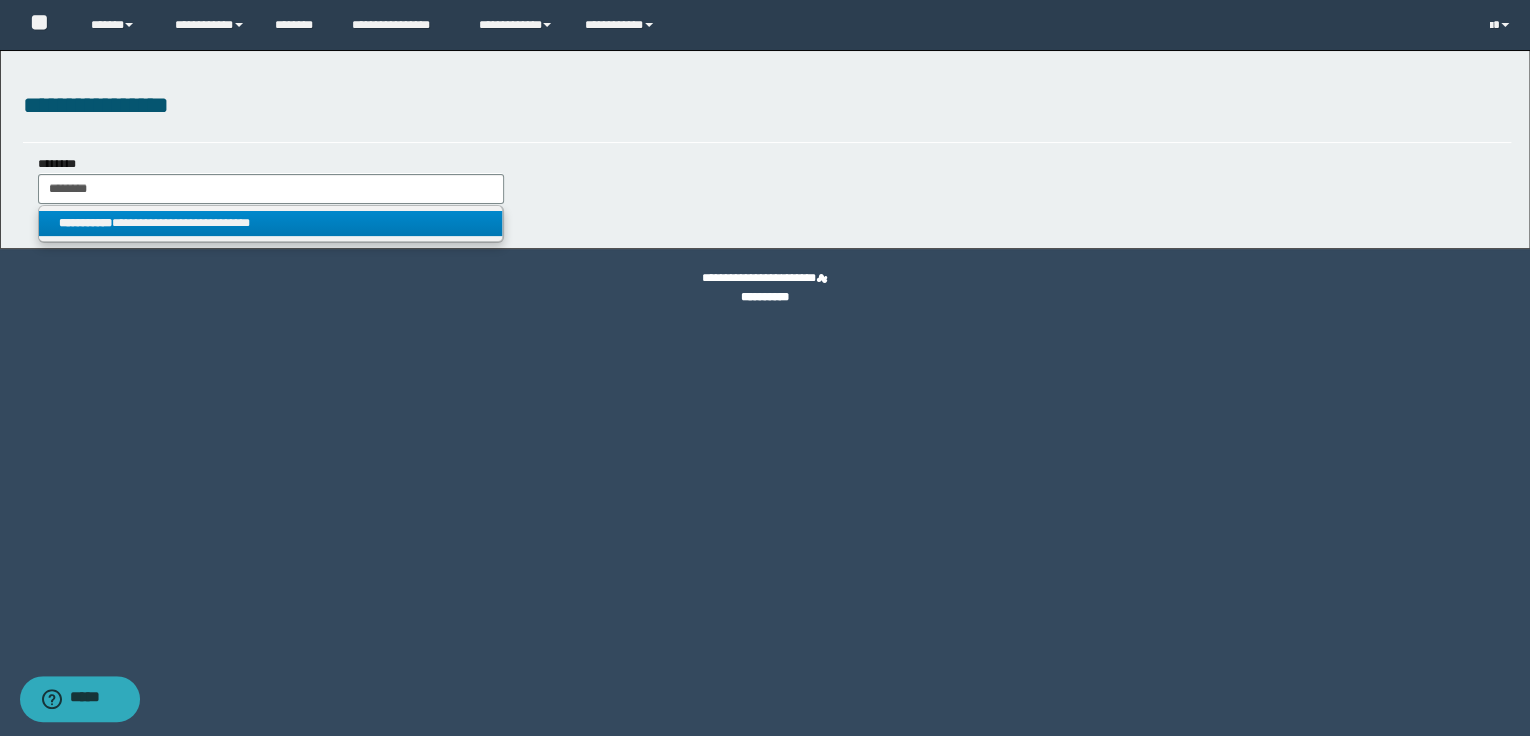 click on "**********" at bounding box center [271, 223] 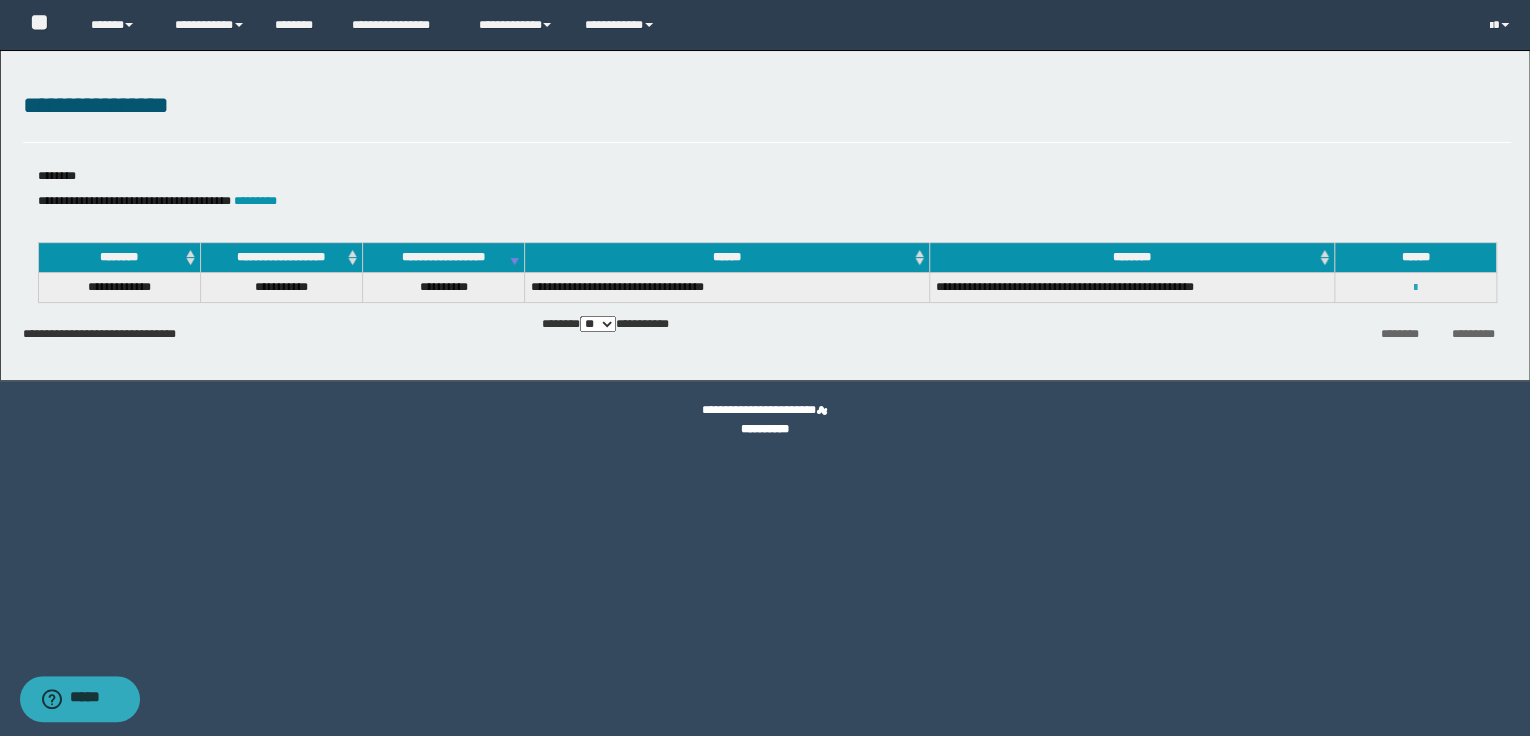 click at bounding box center (1415, 288) 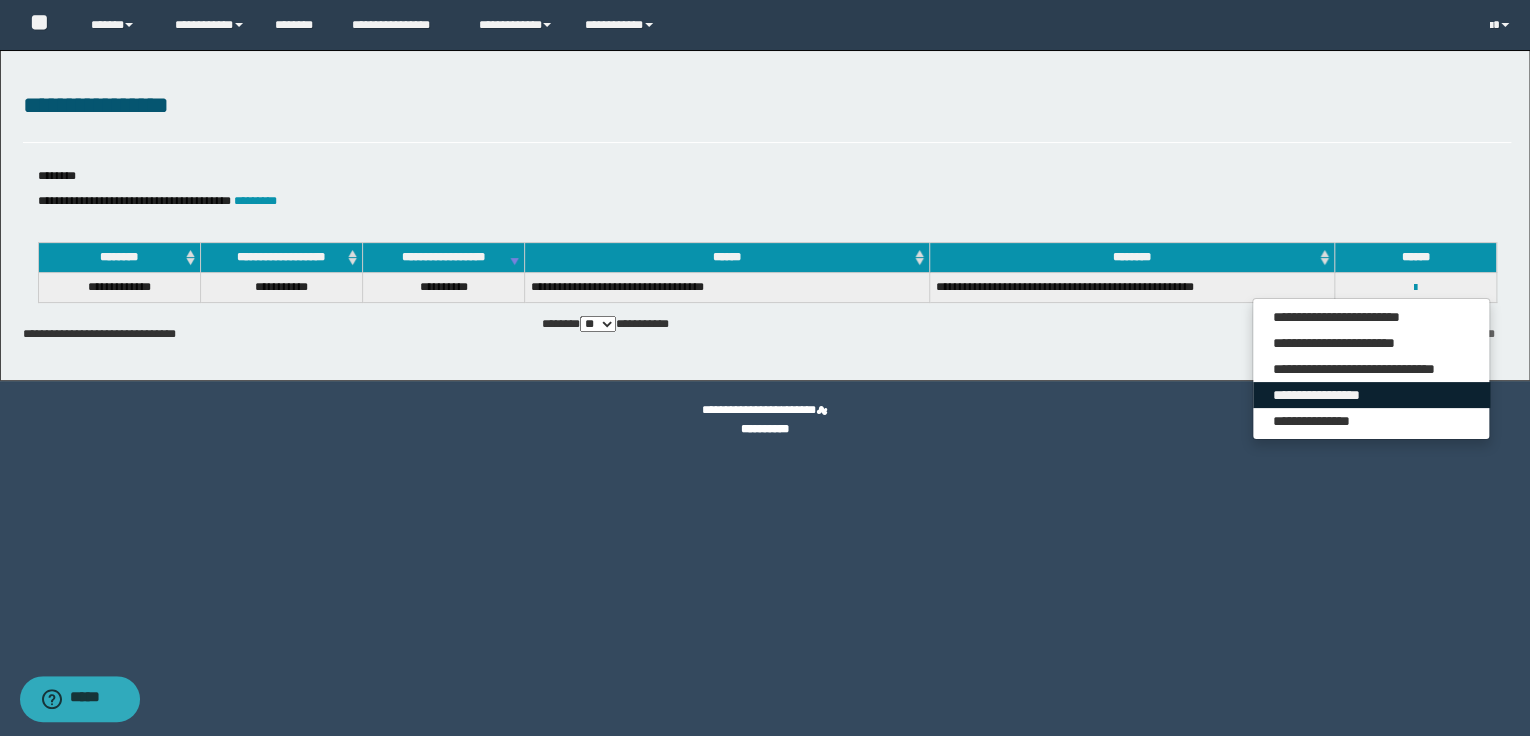 click on "**********" at bounding box center (1371, 395) 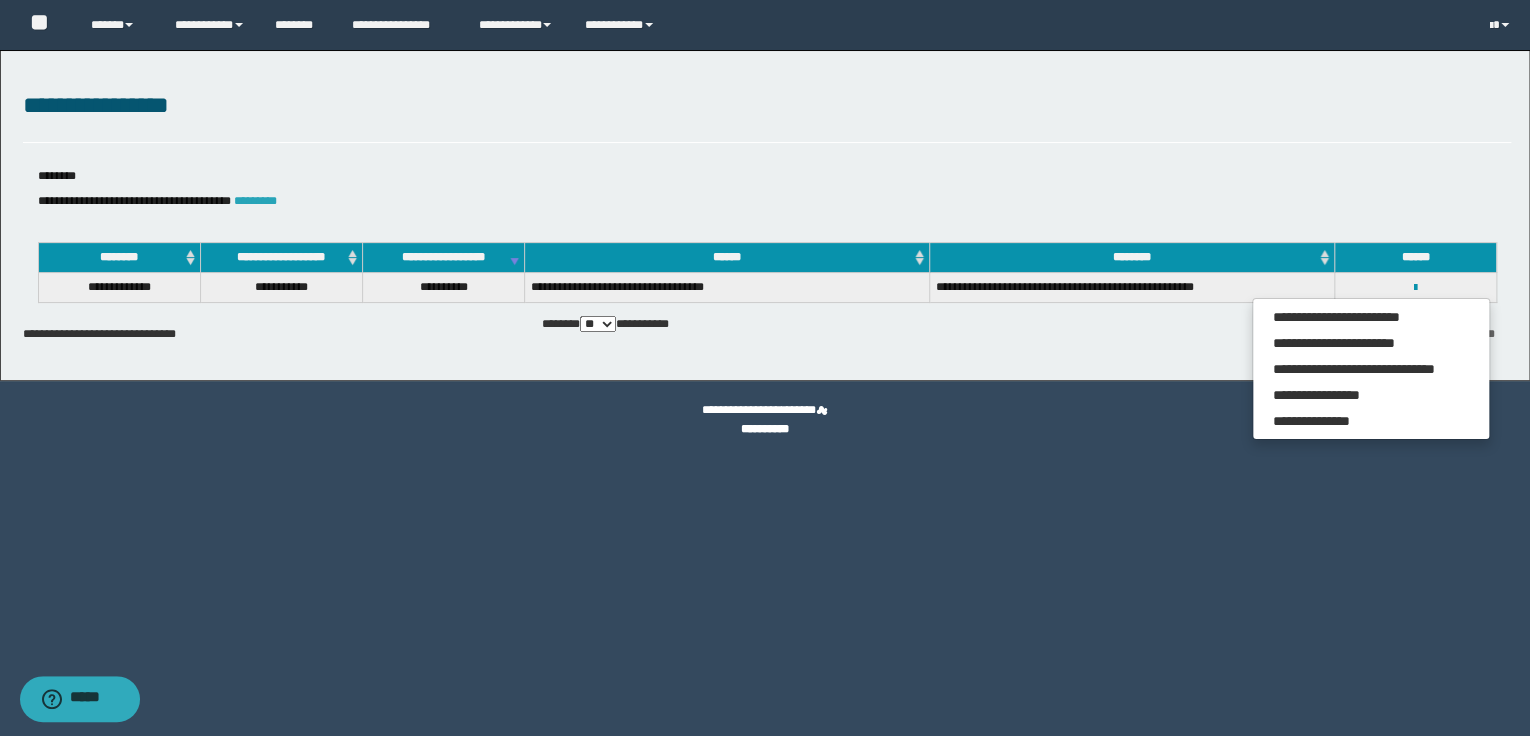 click on "*********" at bounding box center [255, 201] 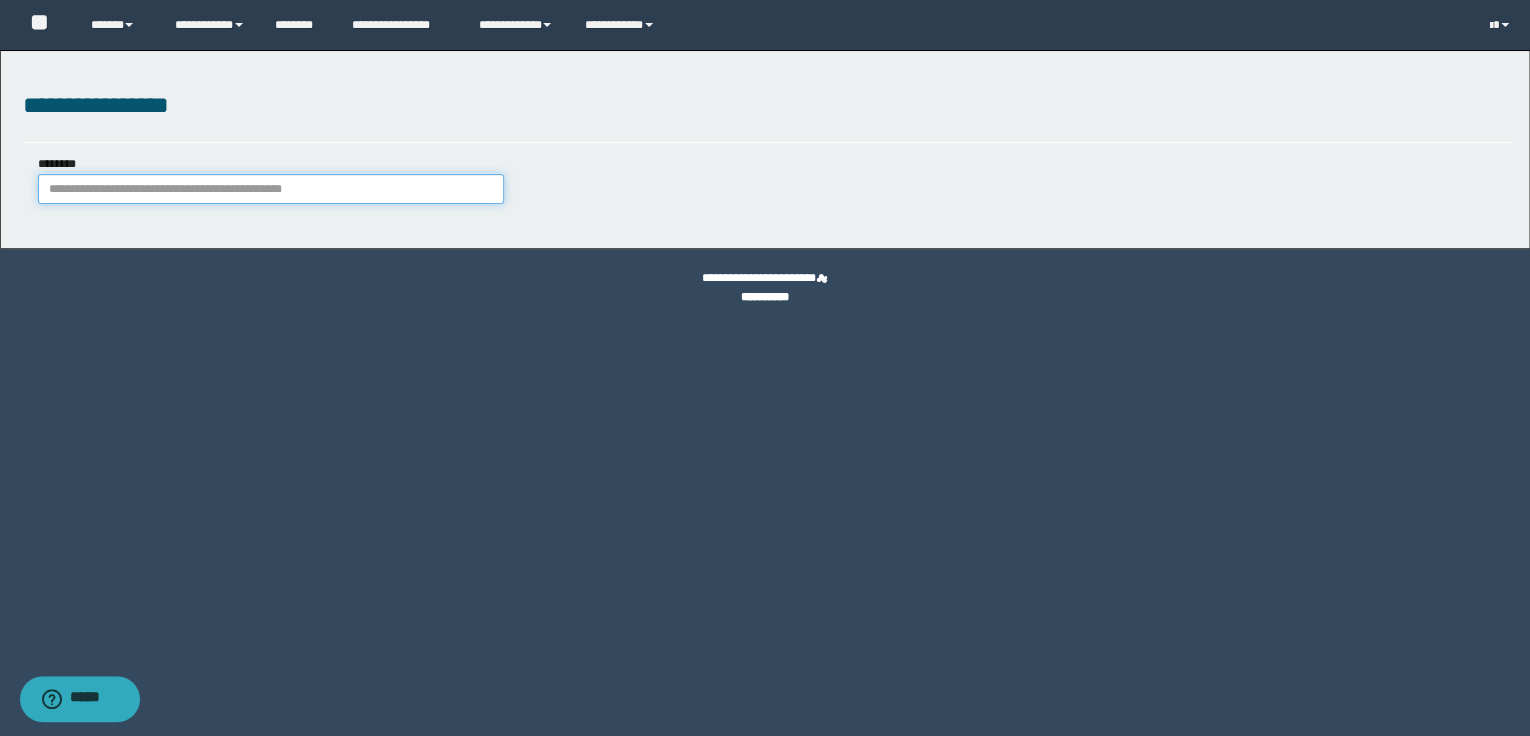 click on "********" at bounding box center (271, 189) 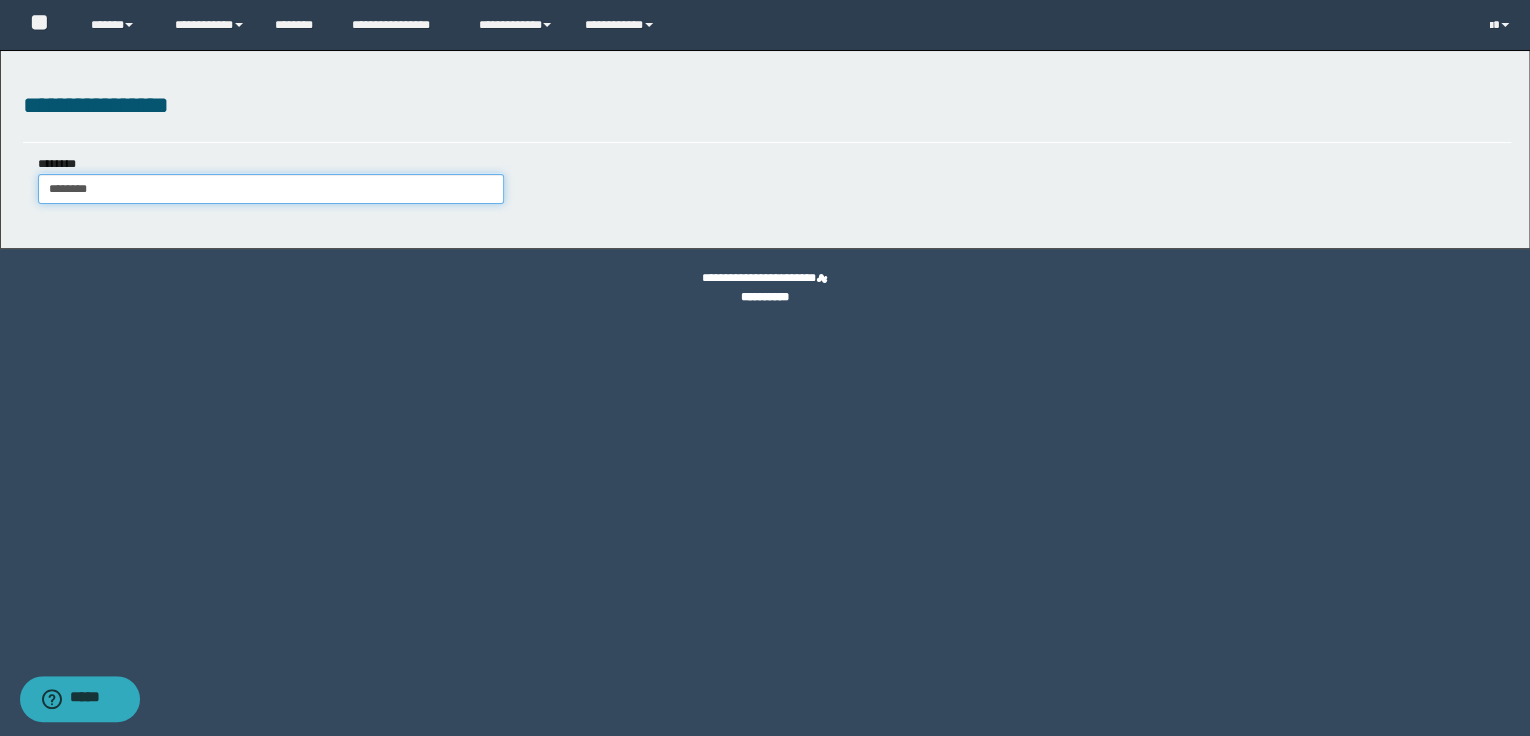 type on "********" 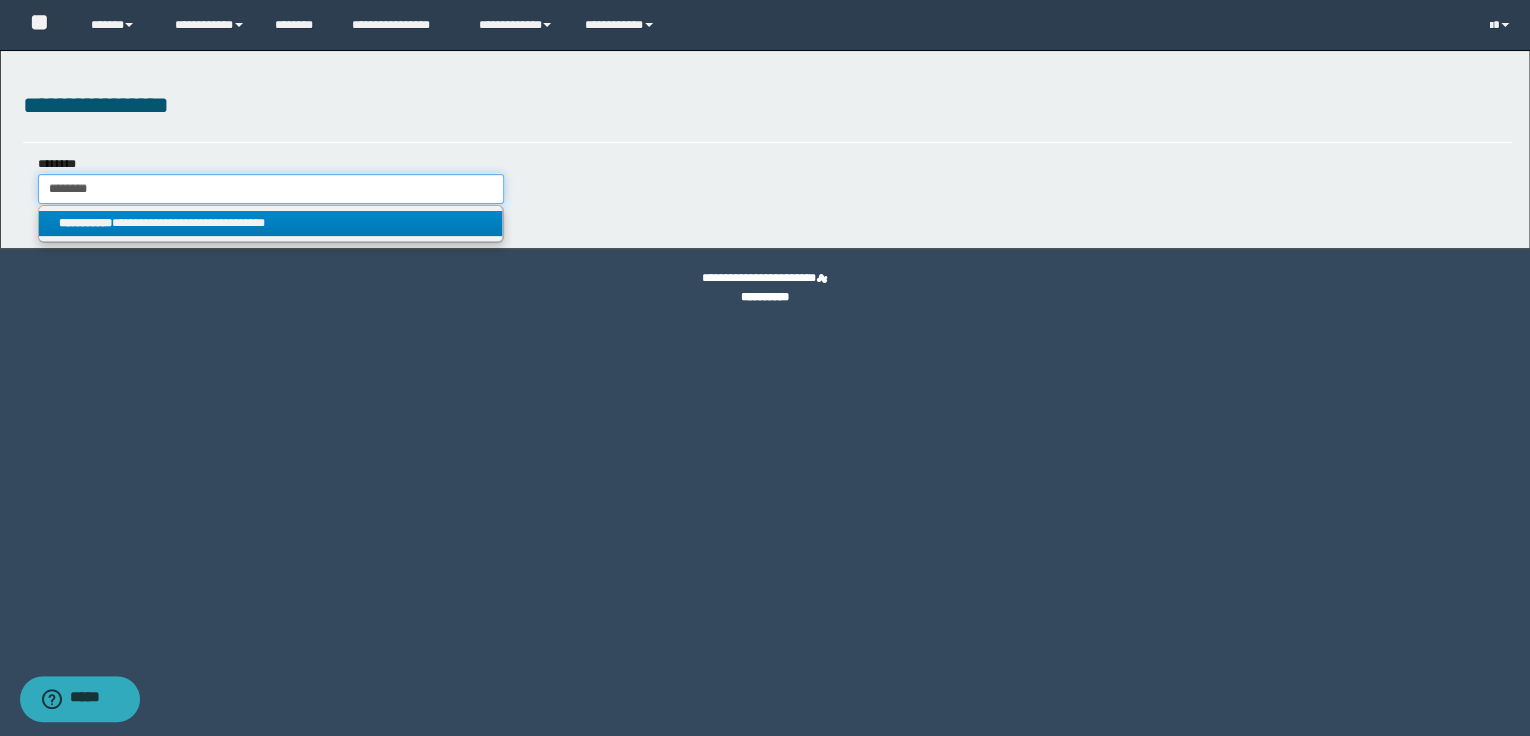type on "********" 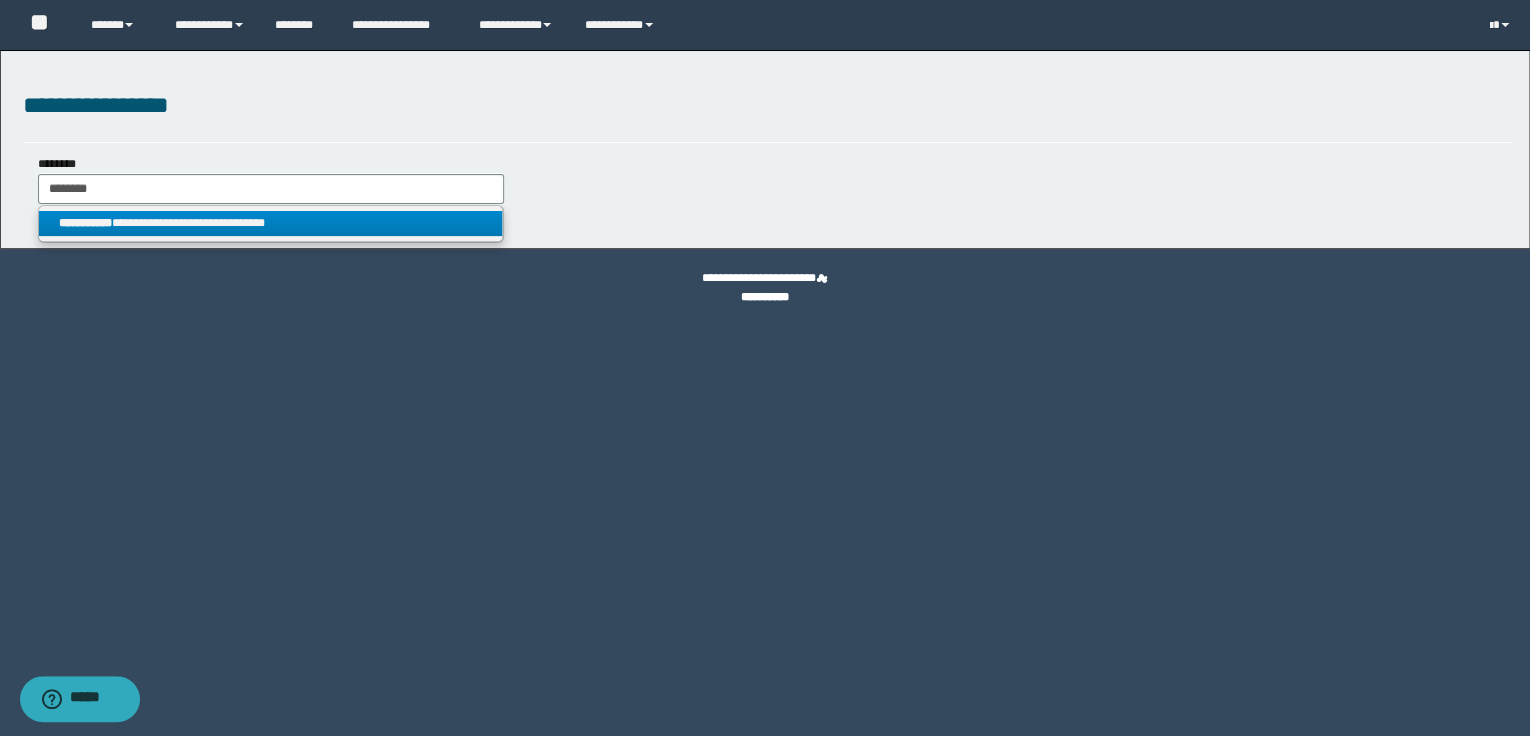 click on "**********" at bounding box center [271, 223] 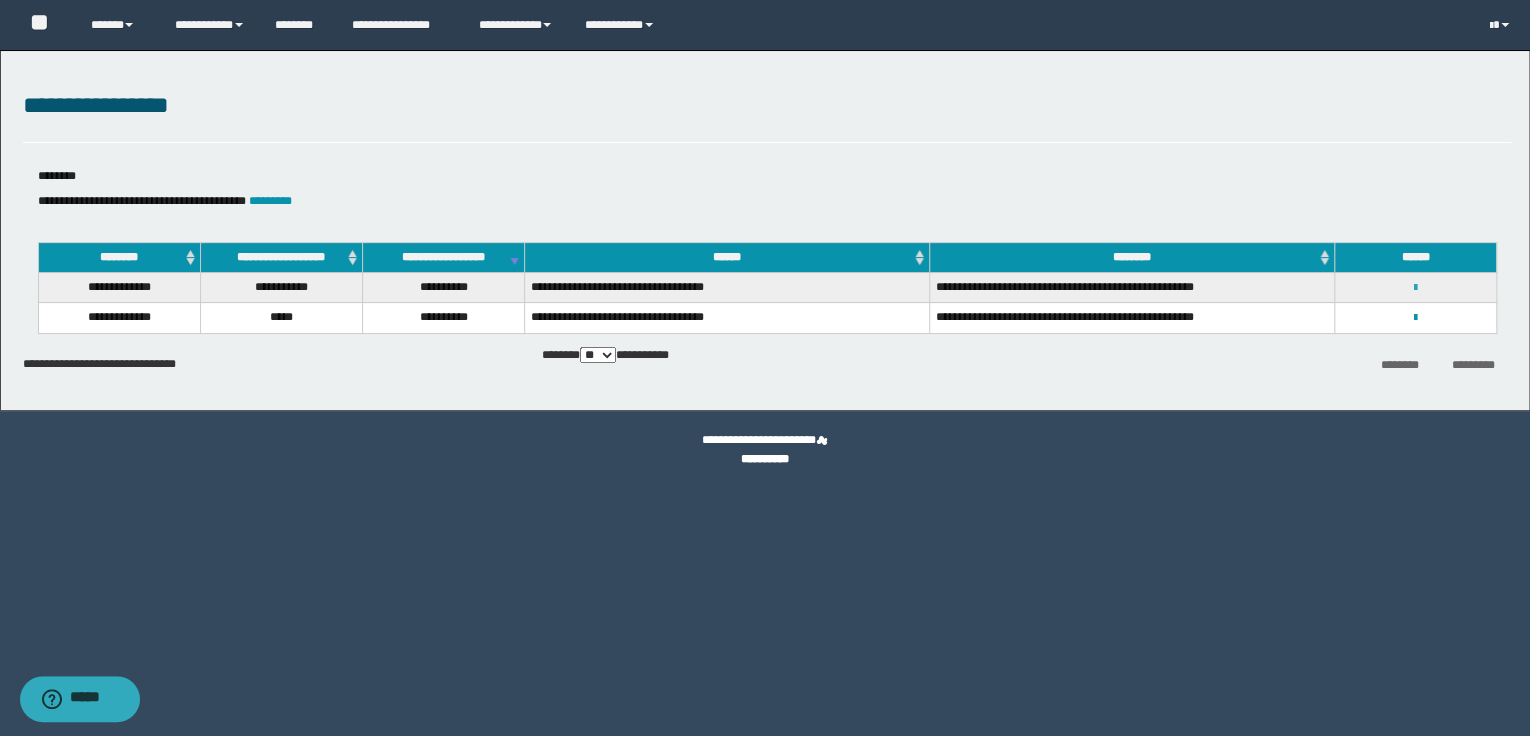 click at bounding box center (1415, 288) 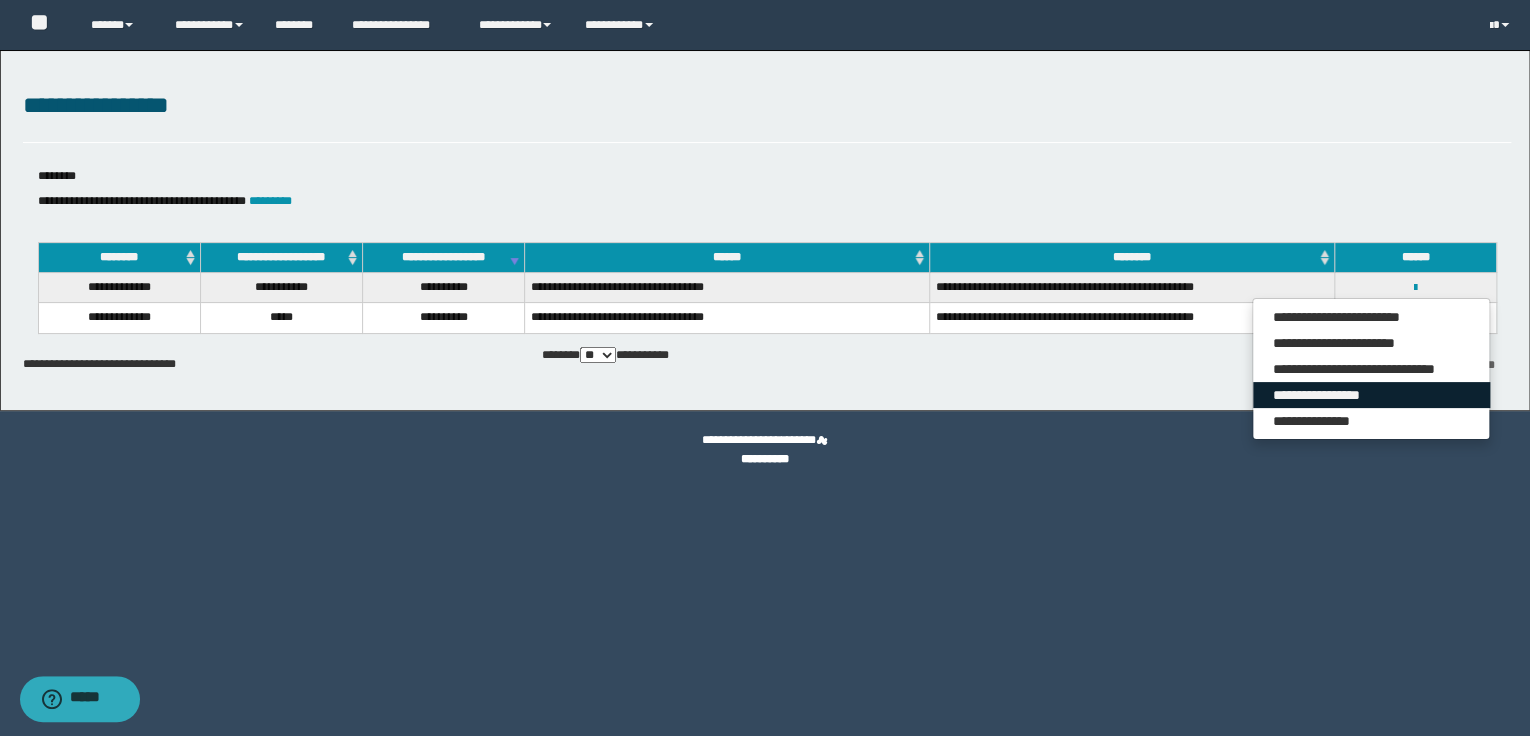 click on "**********" at bounding box center [1371, 395] 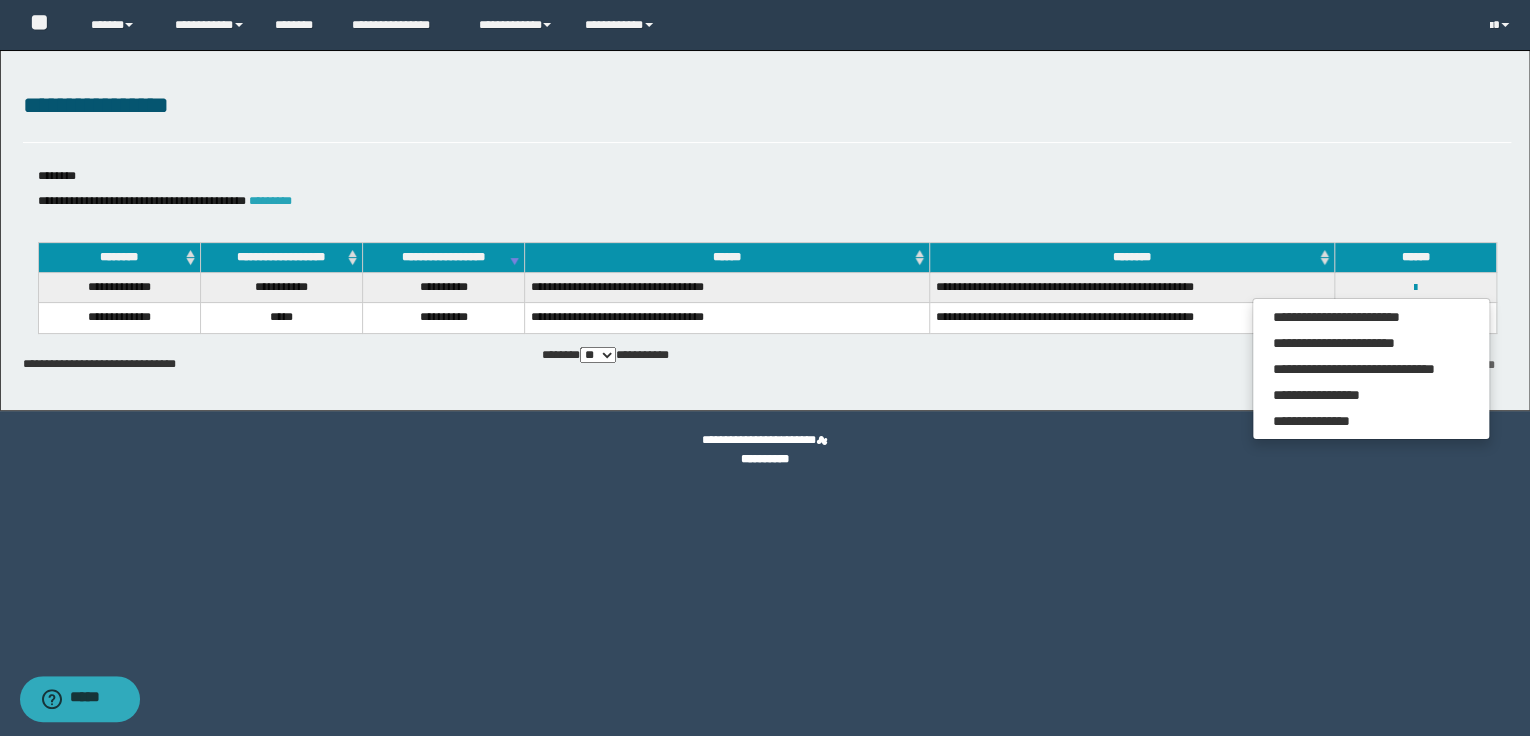 click on "*********" at bounding box center [270, 201] 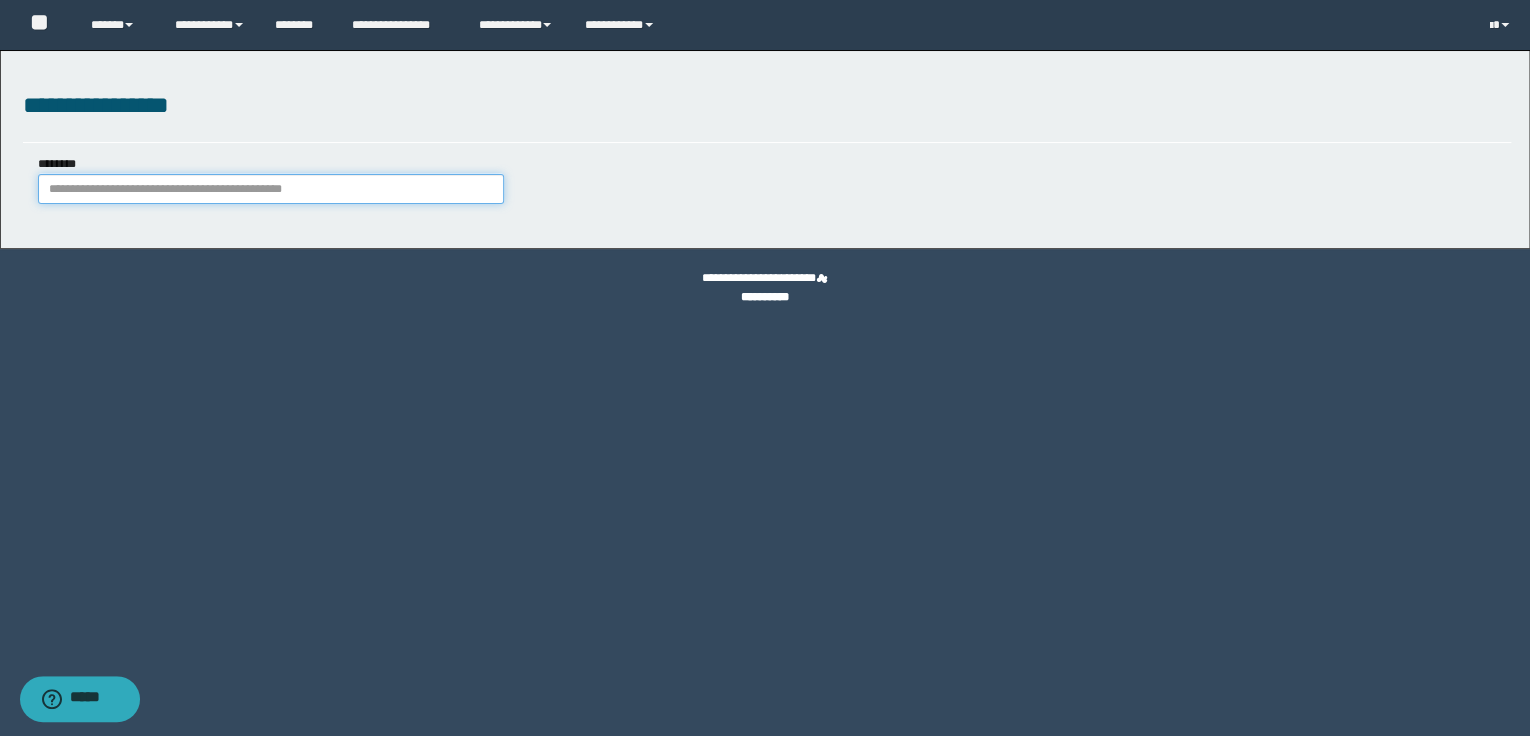 click on "********" at bounding box center (271, 189) 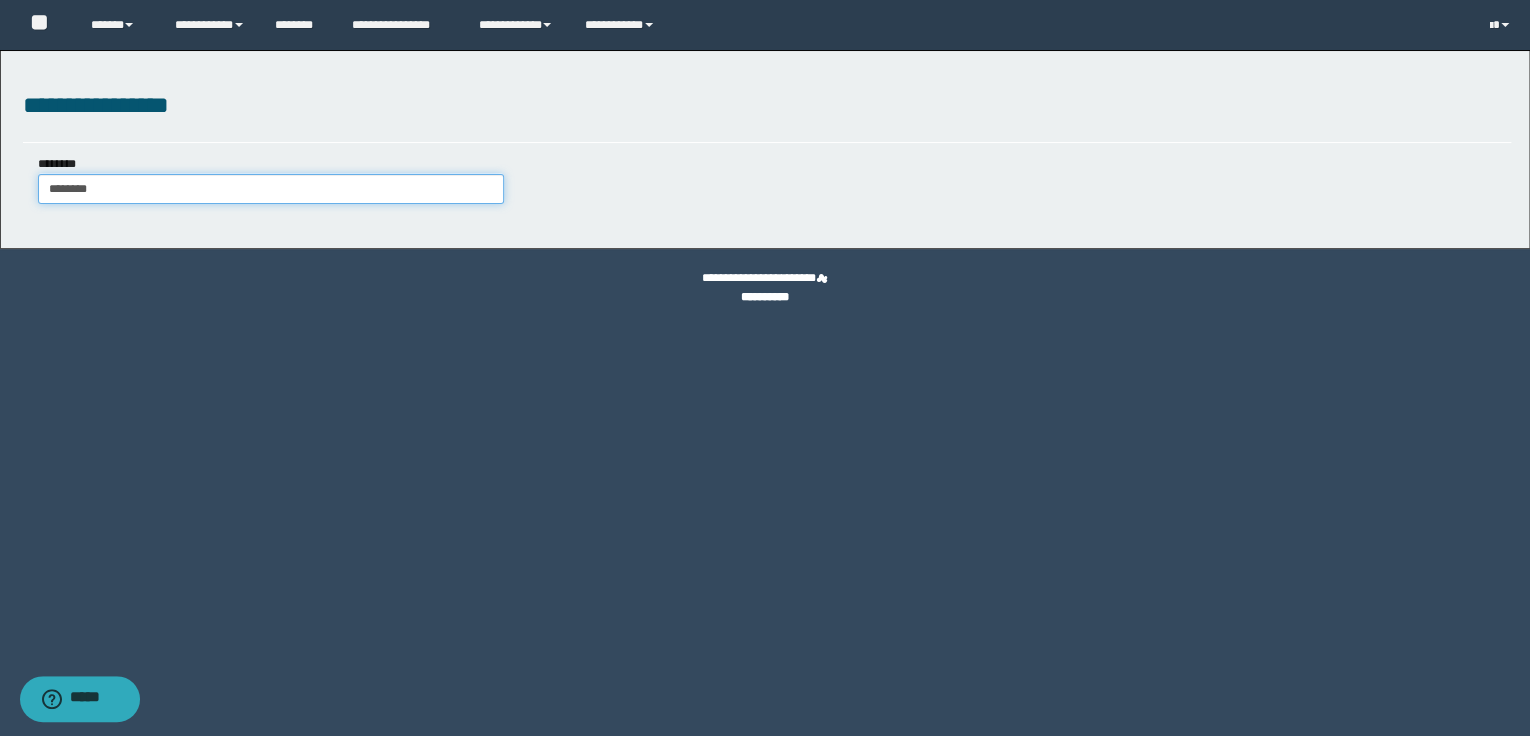 type on "********" 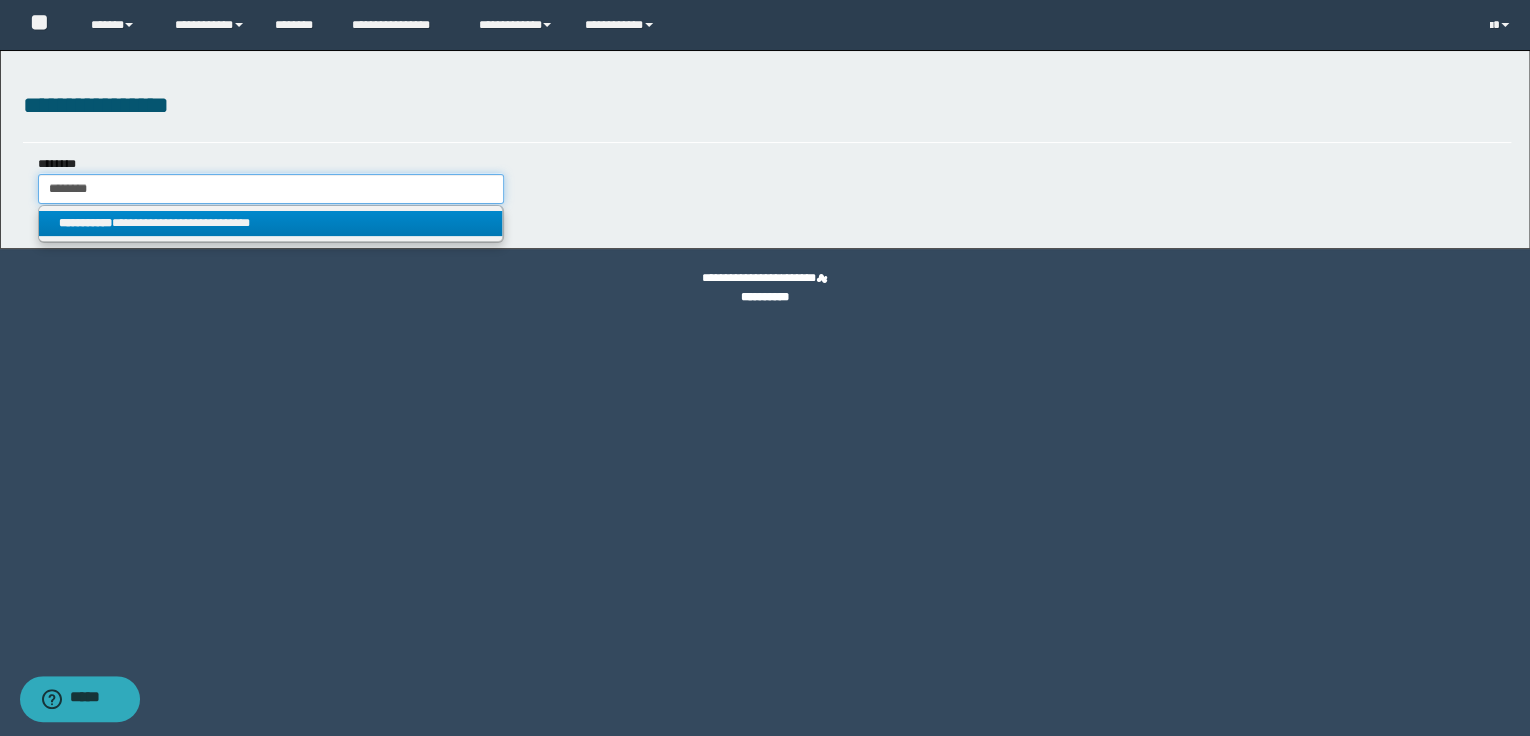 type on "********" 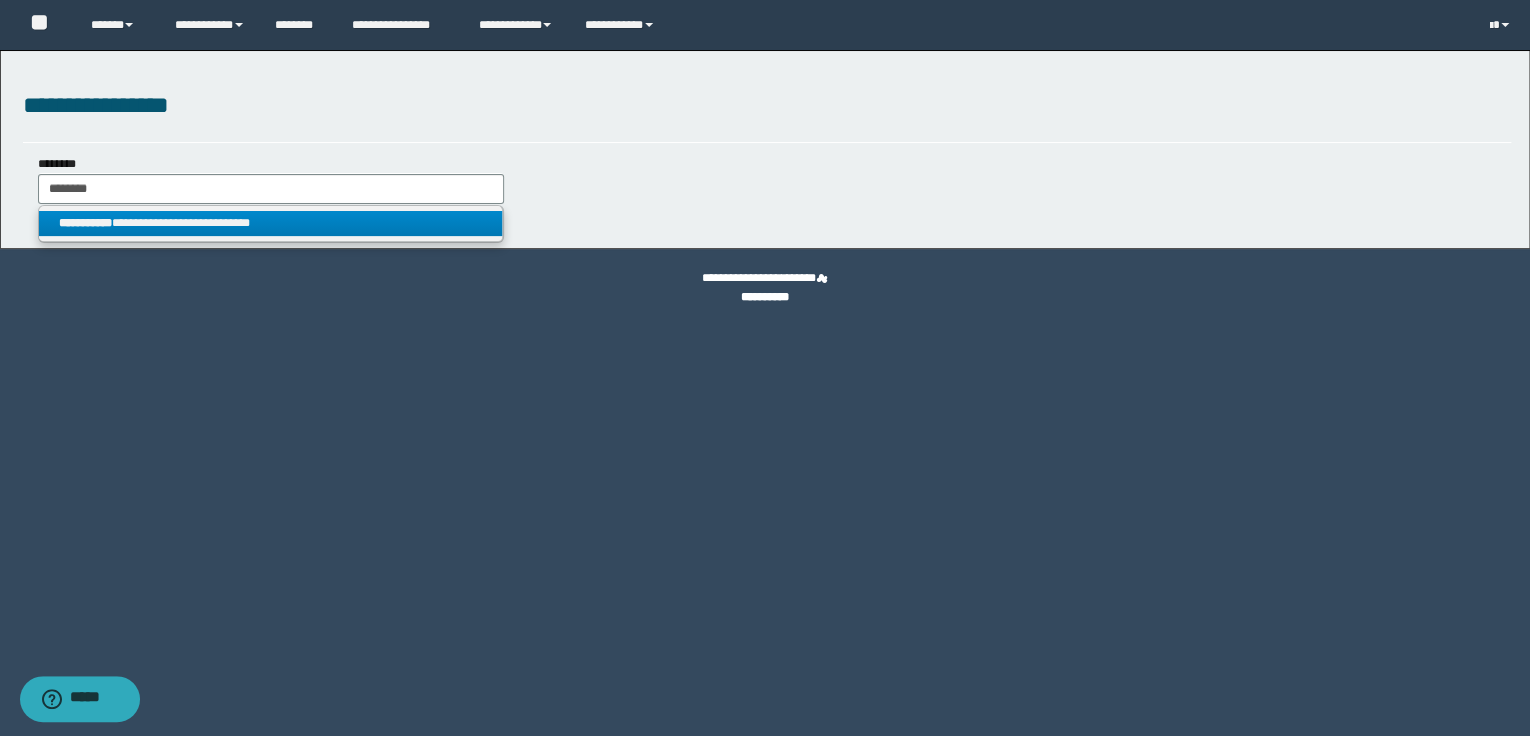 click on "**********" at bounding box center (271, 223) 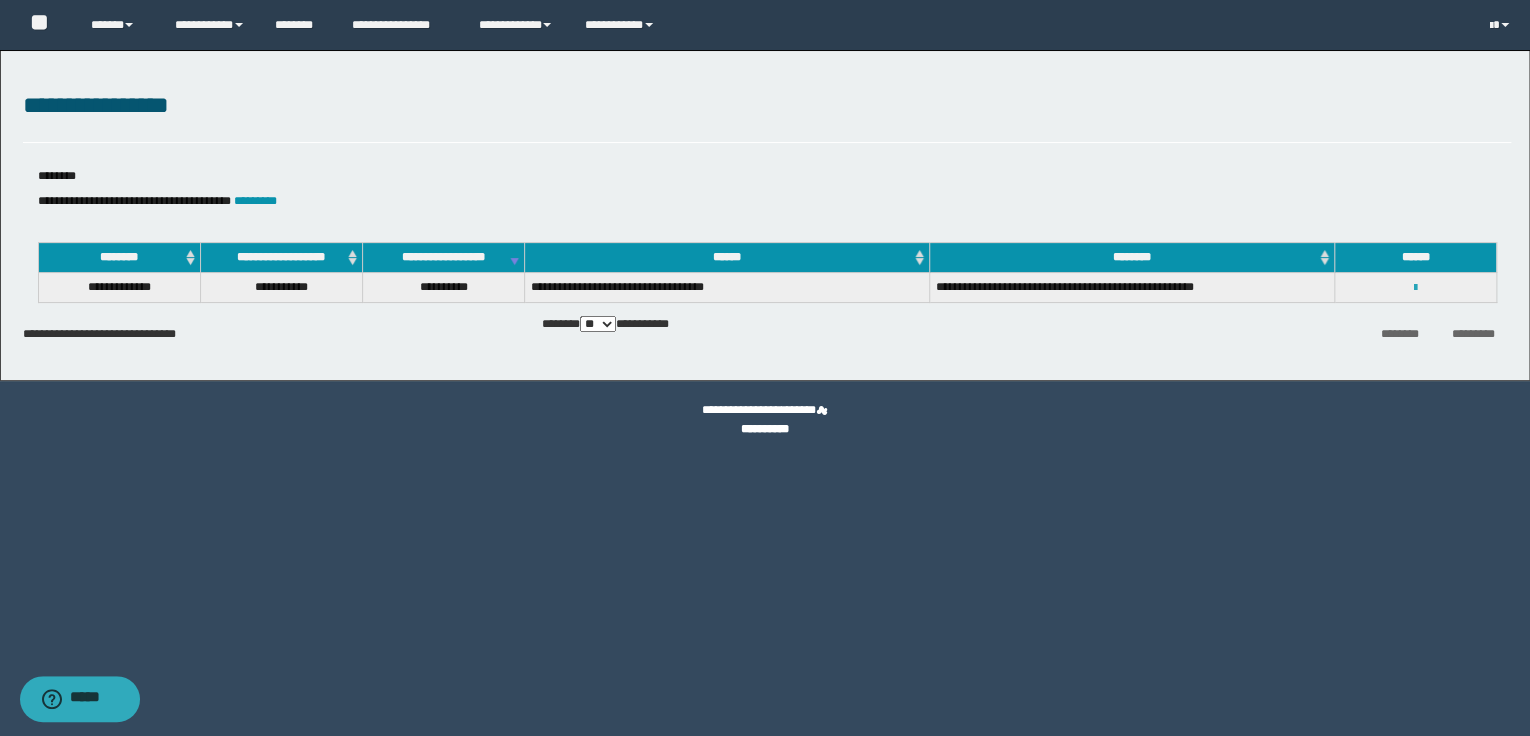 click at bounding box center (1415, 288) 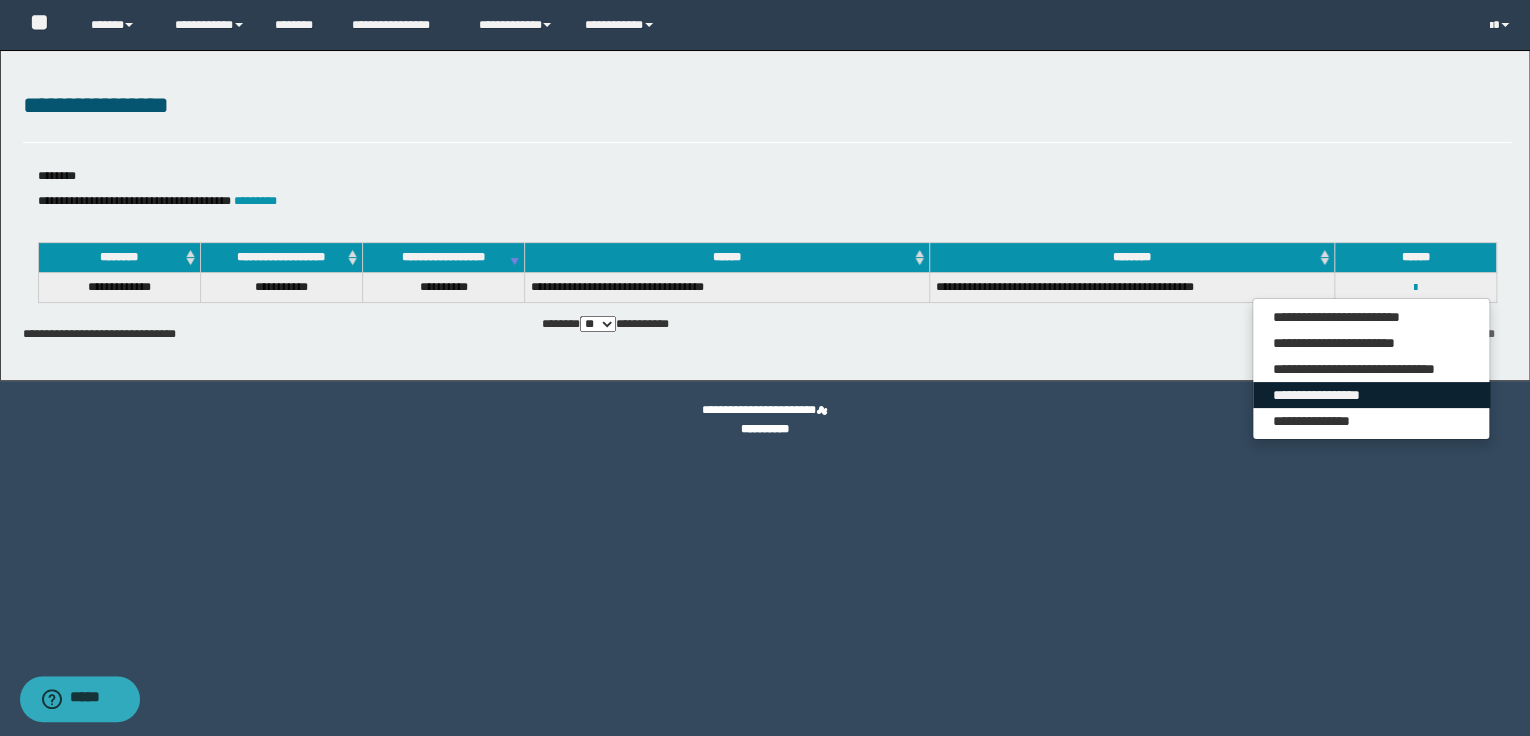 click on "**********" at bounding box center [1371, 395] 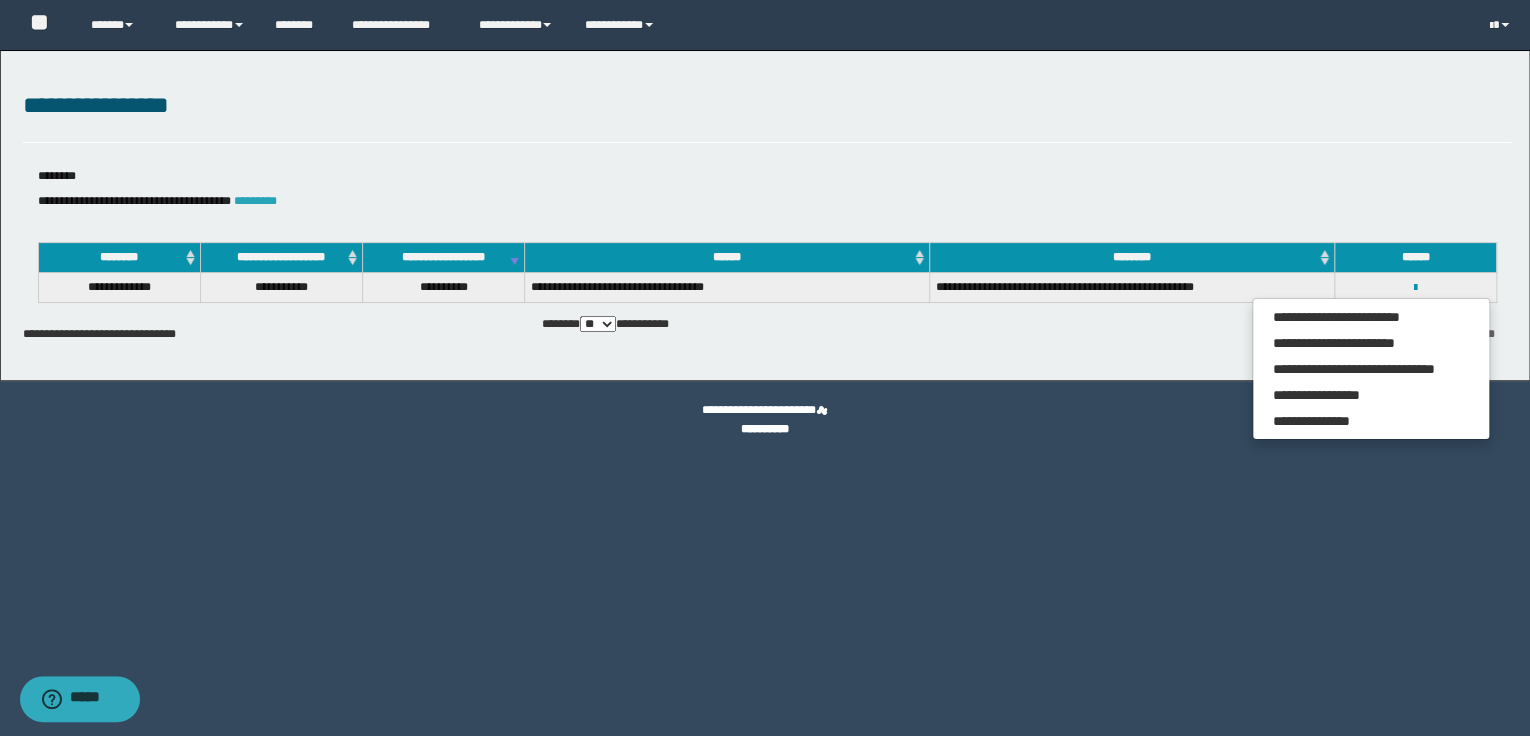 click on "*********" at bounding box center [255, 201] 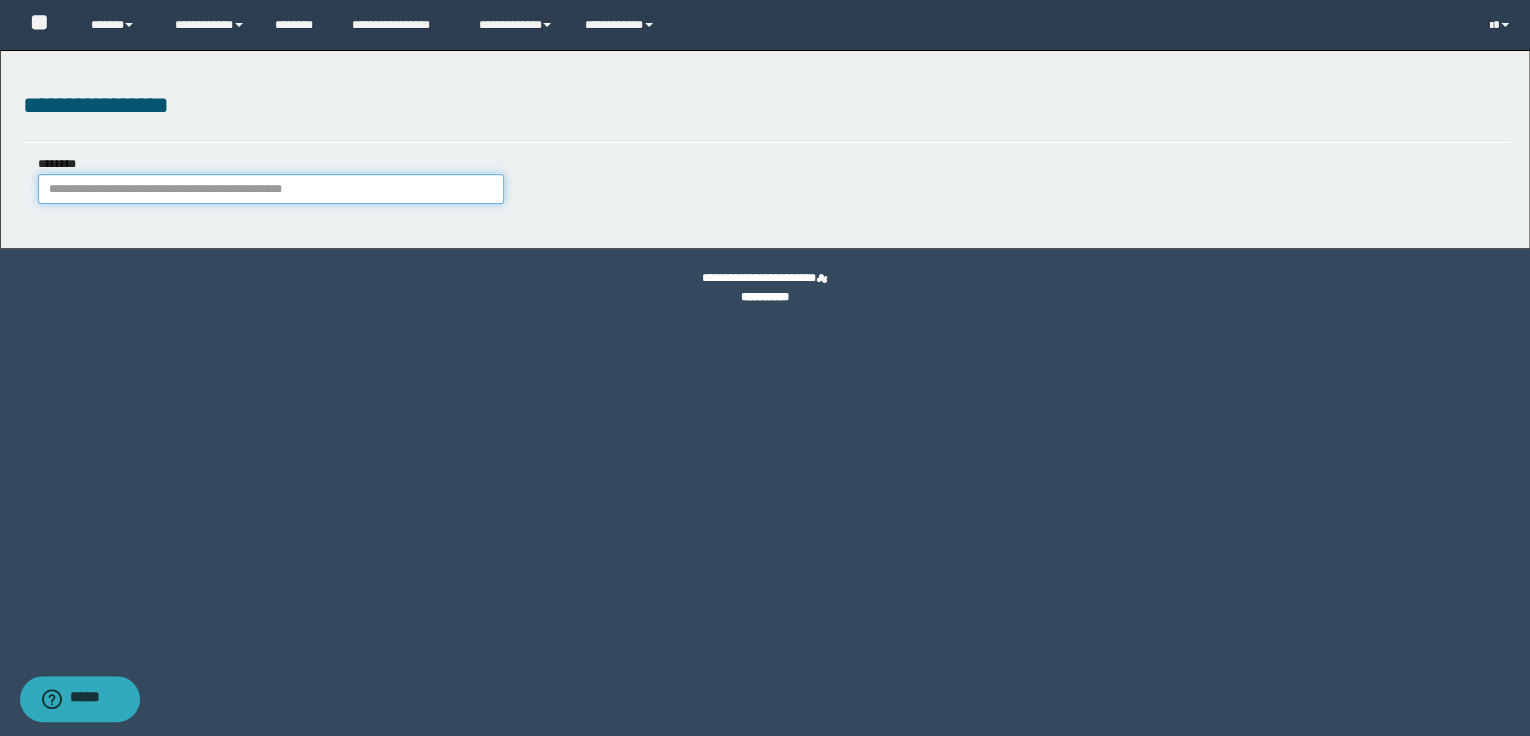 click on "********" at bounding box center [271, 189] 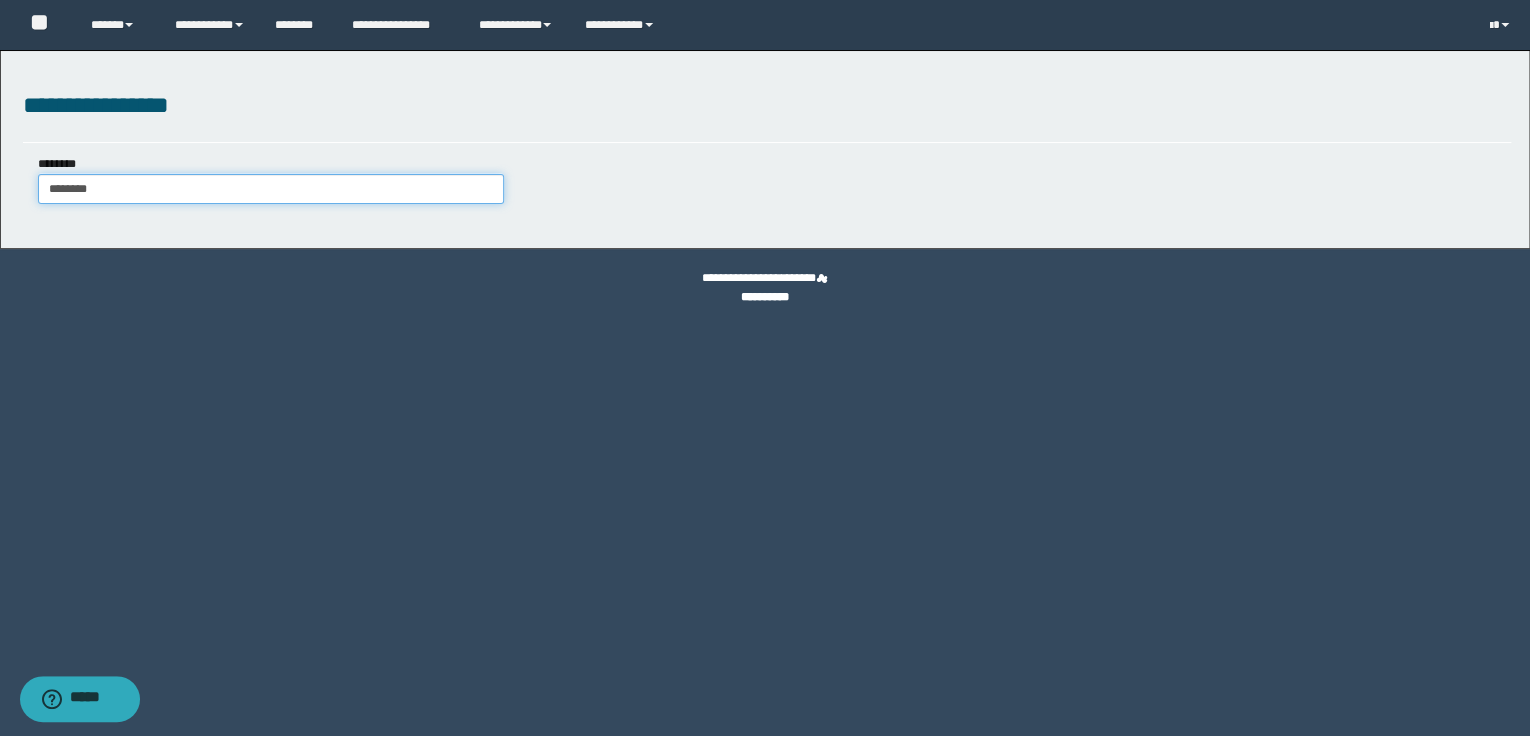 type on "********" 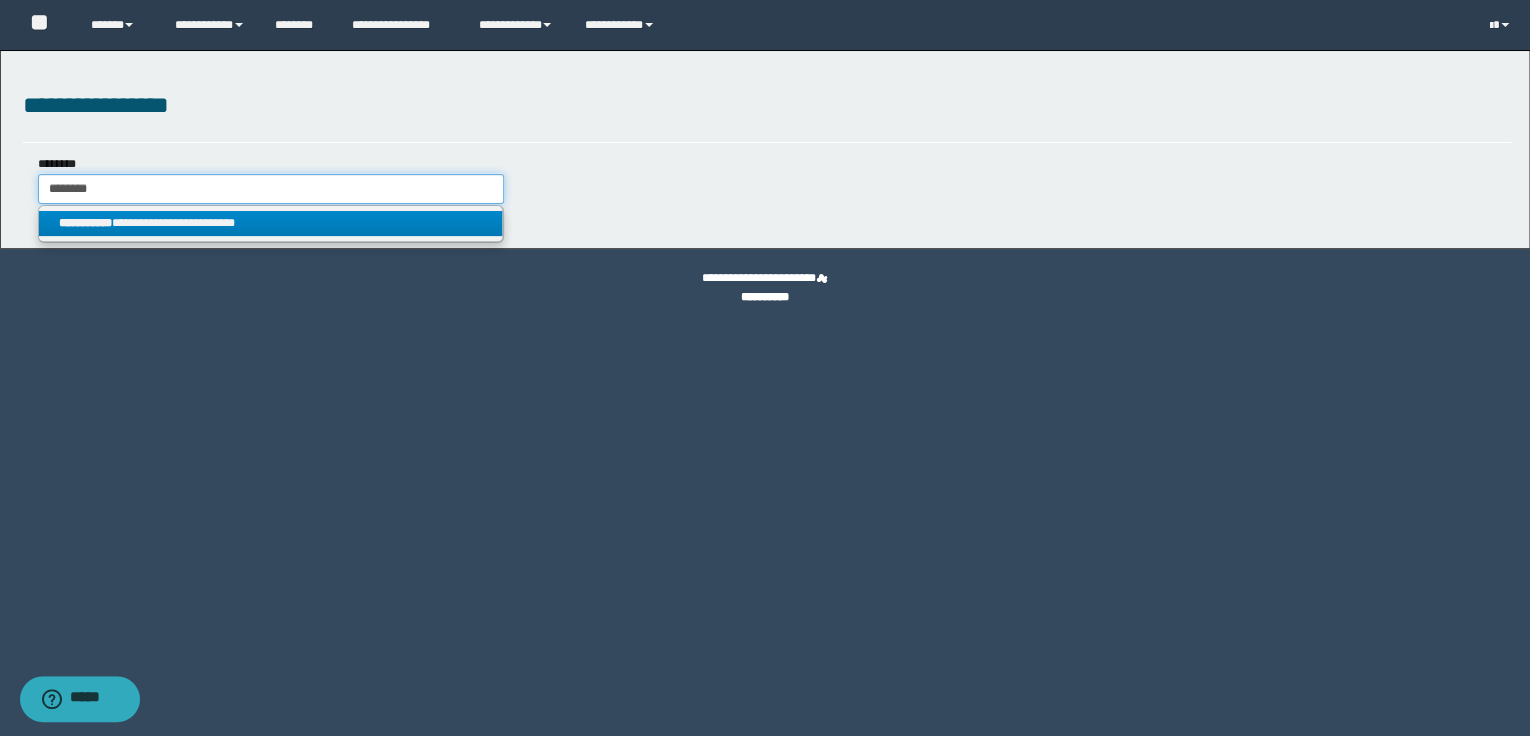 type on "********" 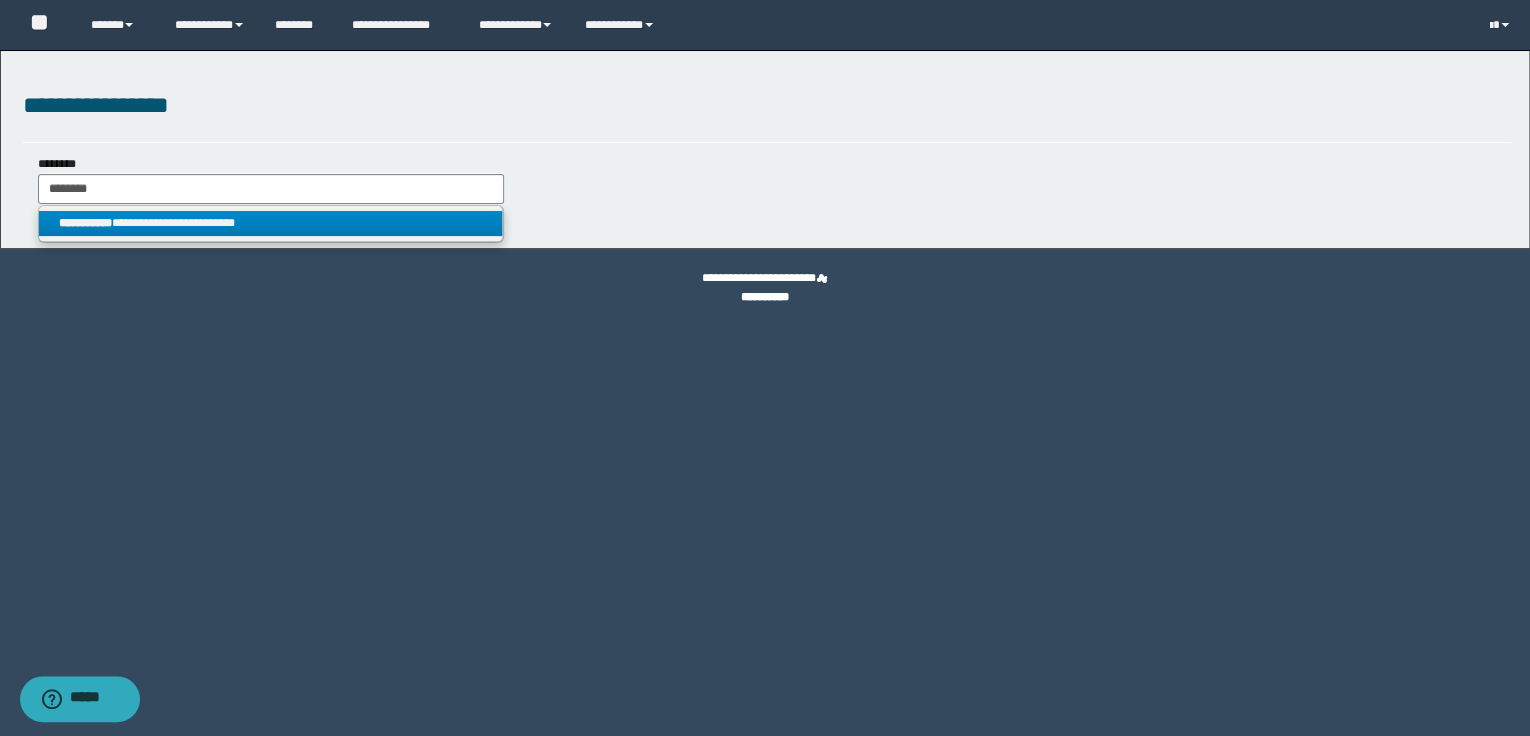 click on "**********" at bounding box center [271, 223] 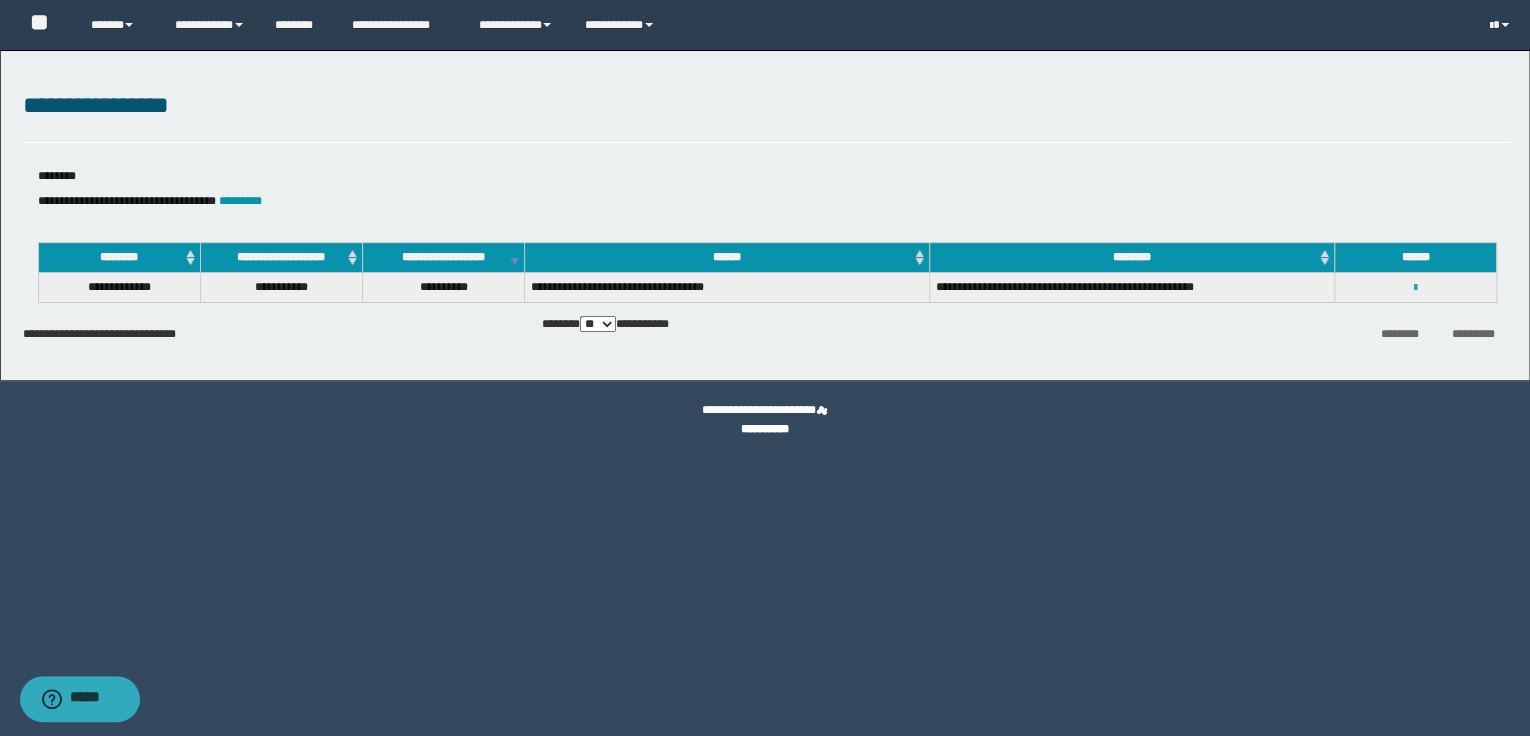 click at bounding box center [1415, 288] 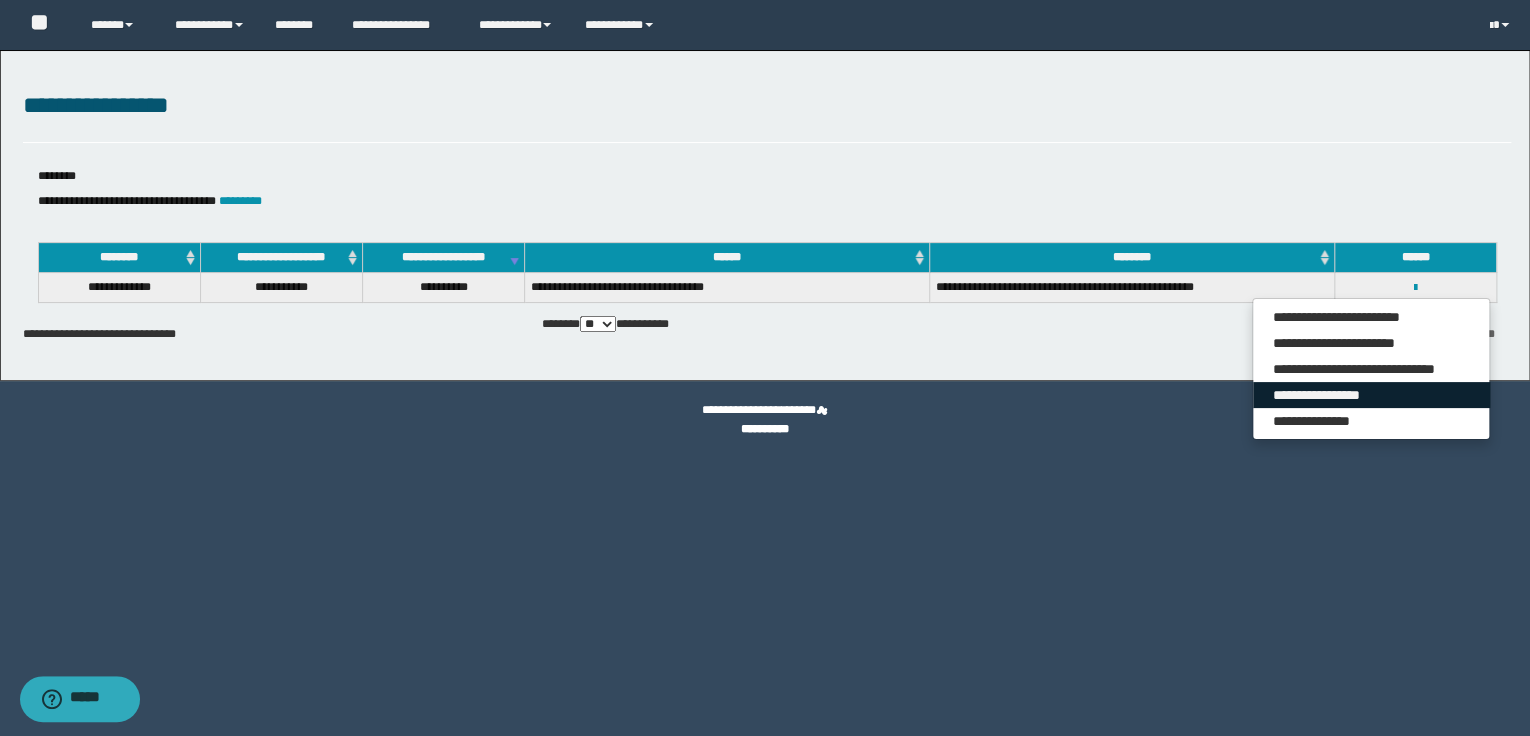 click on "**********" at bounding box center [1371, 395] 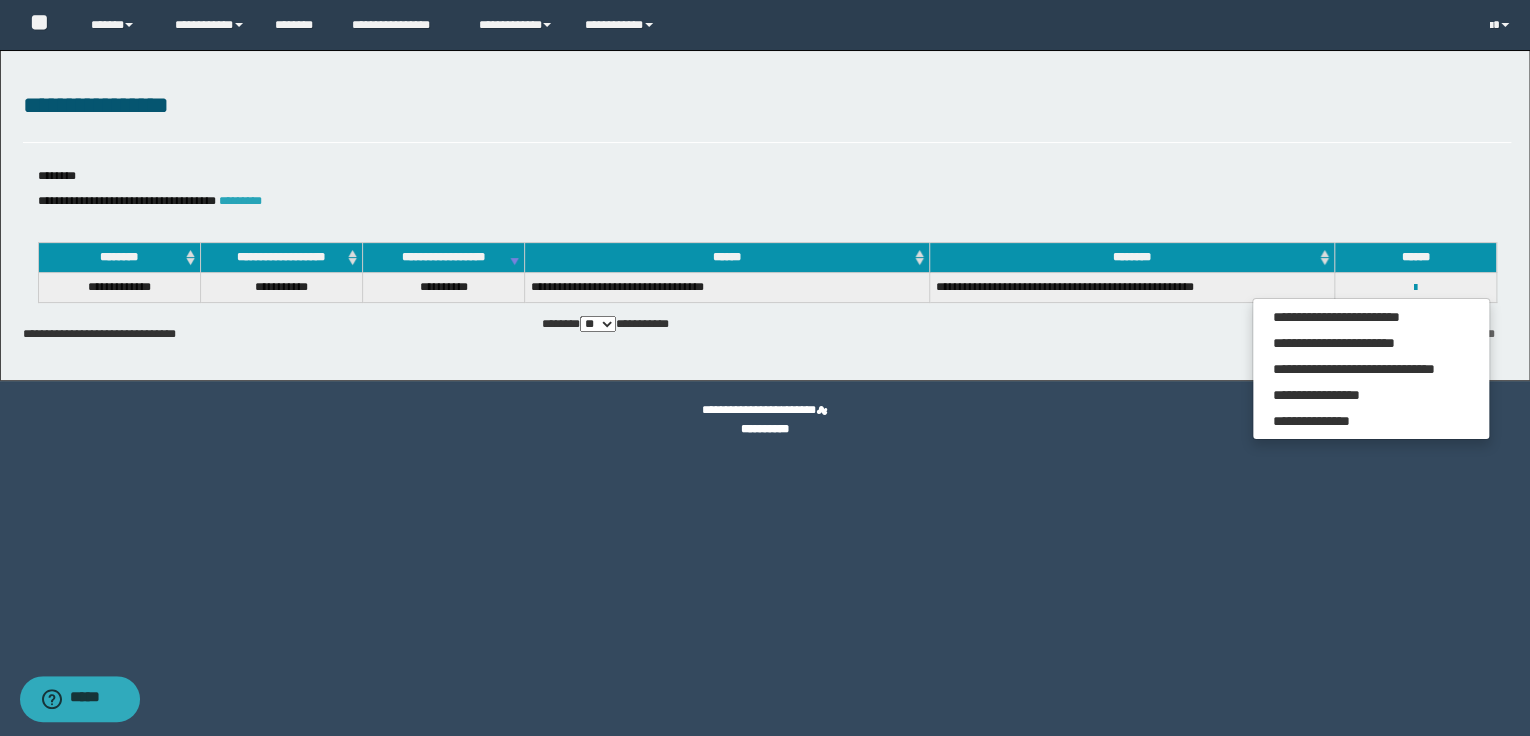 click on "*********" at bounding box center (240, 201) 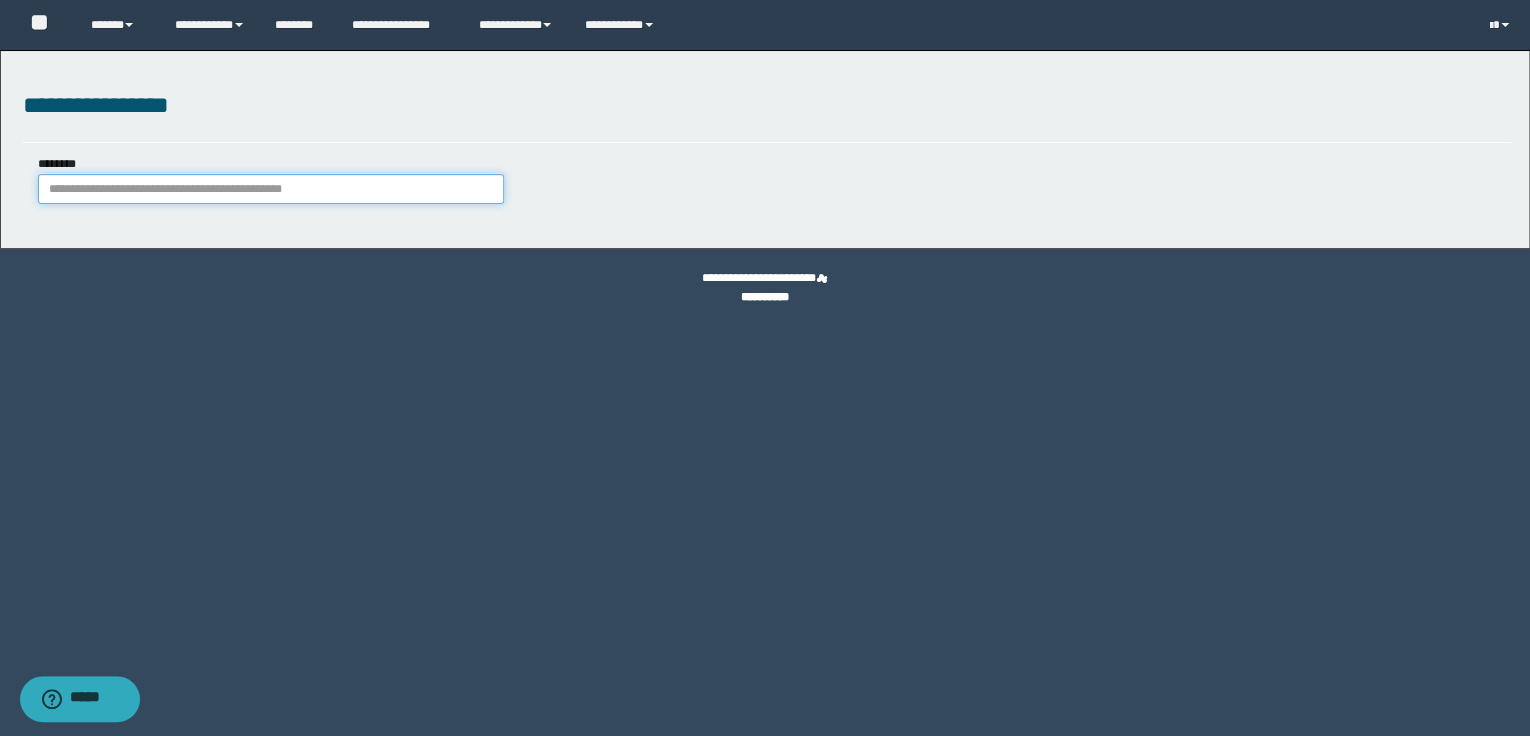 click on "********" at bounding box center [271, 189] 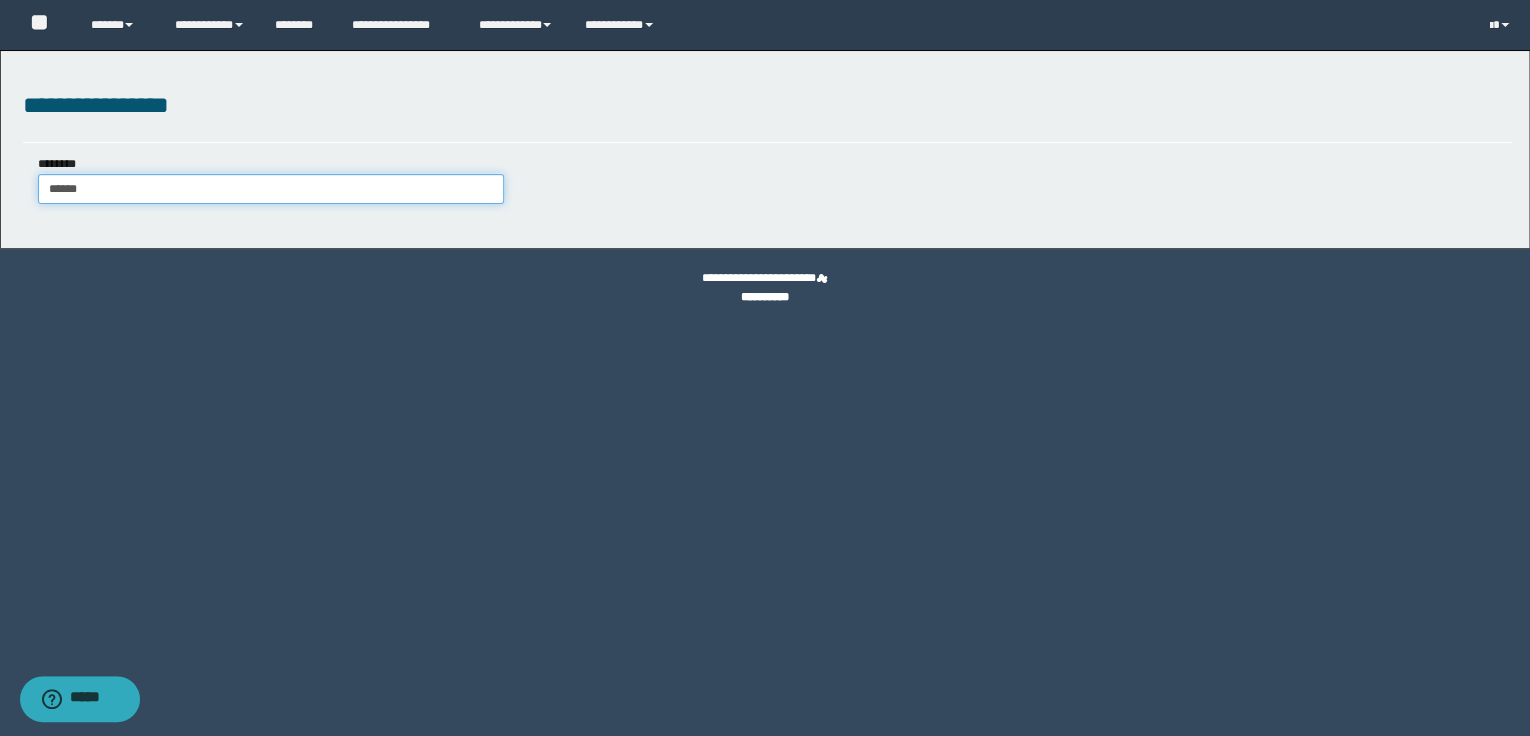 type on "******" 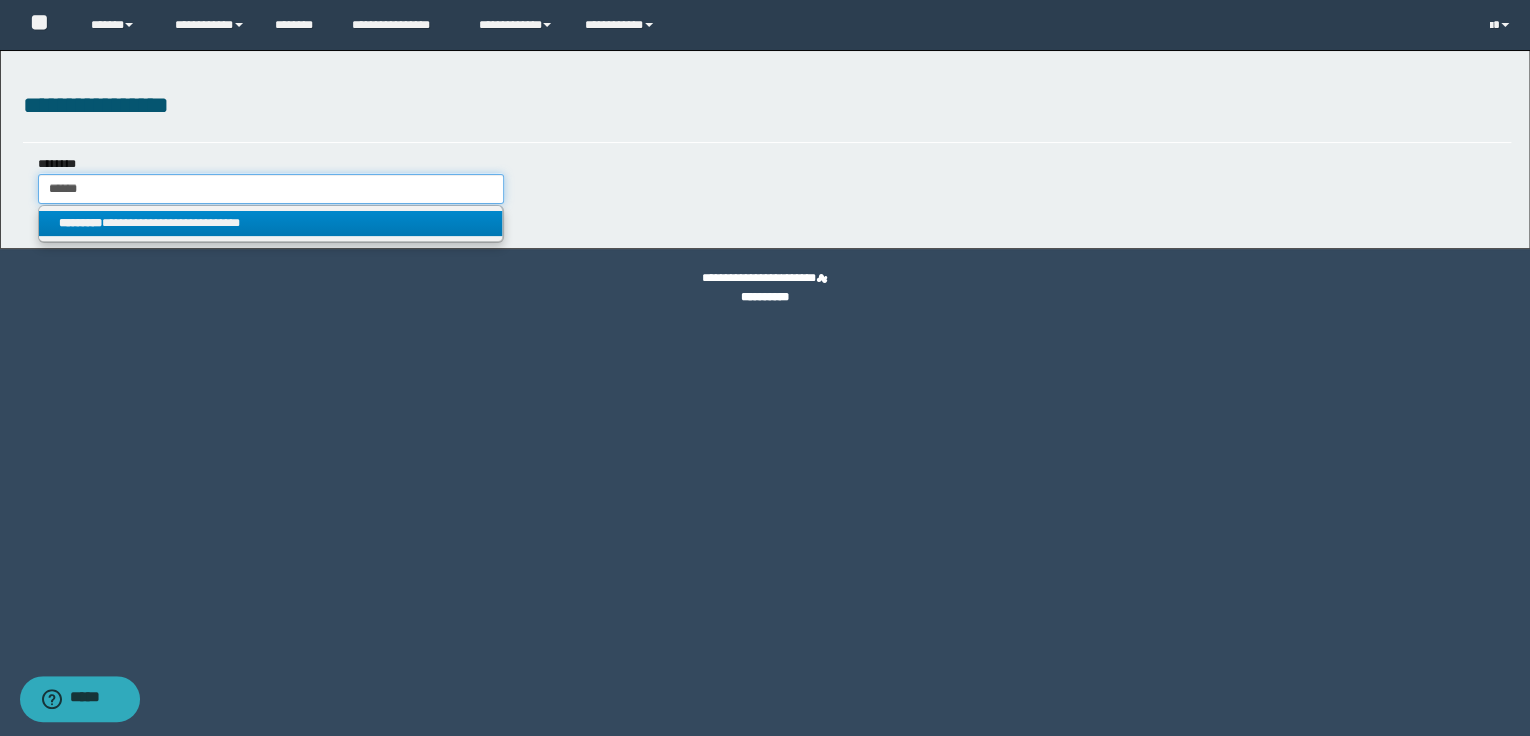 type on "******" 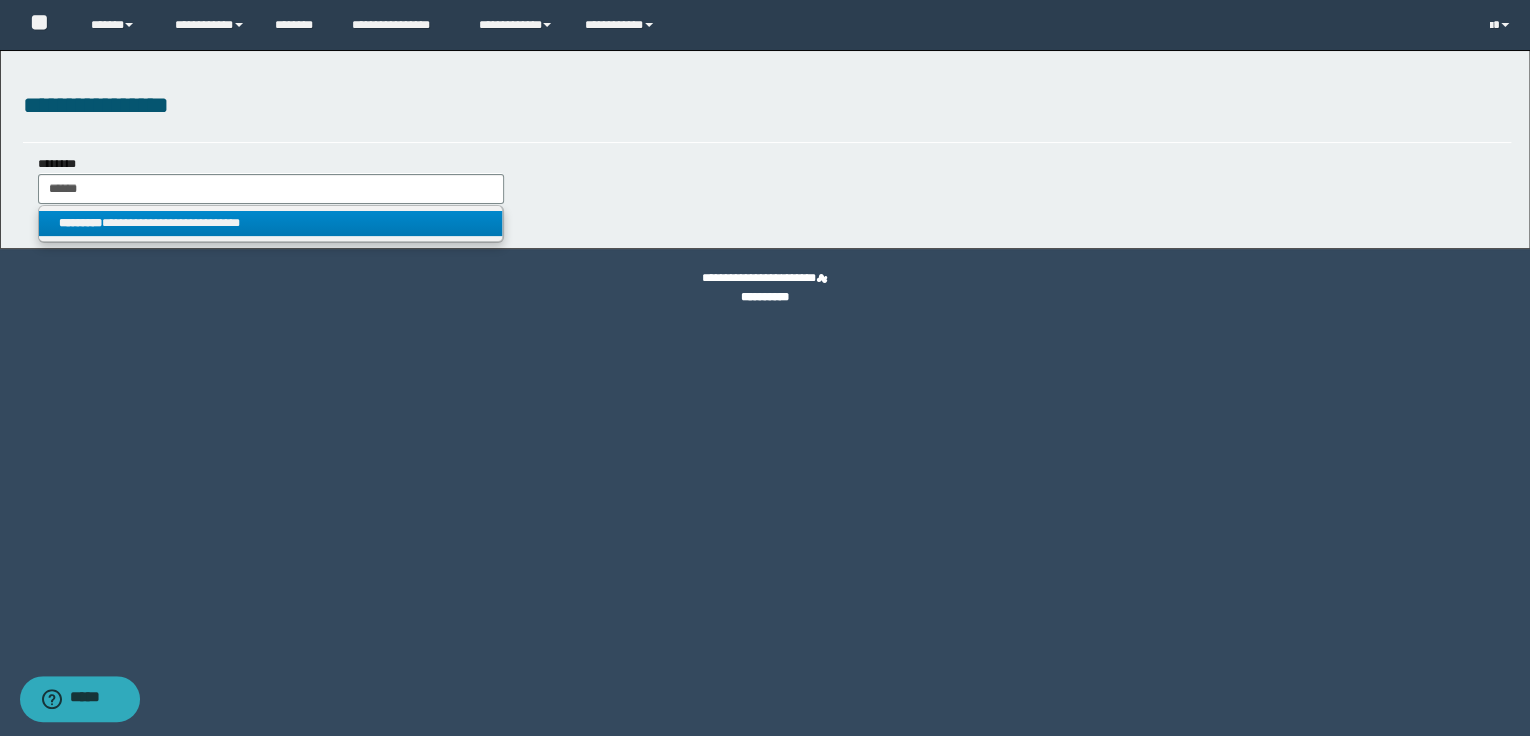 click on "**********" at bounding box center [271, 223] 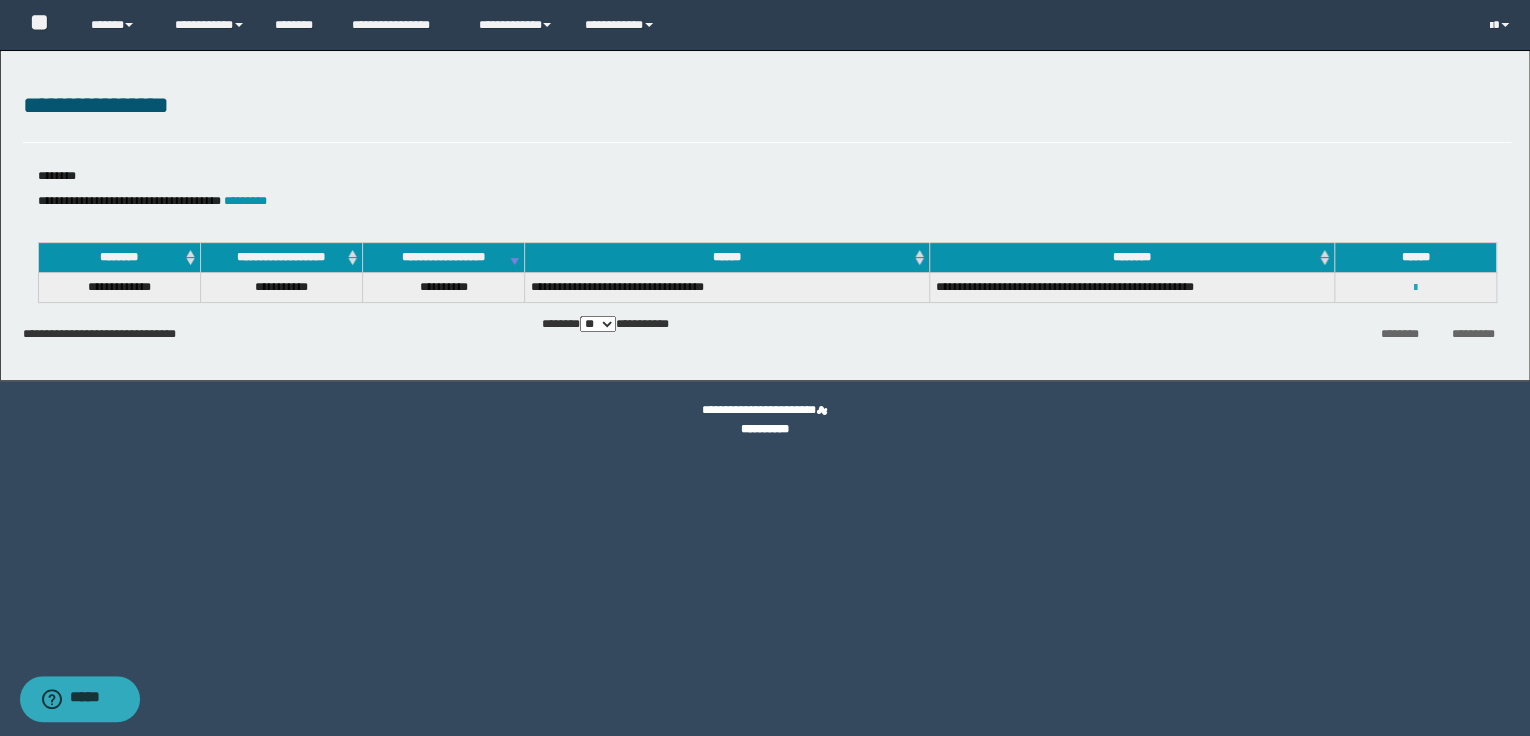 click at bounding box center (1415, 288) 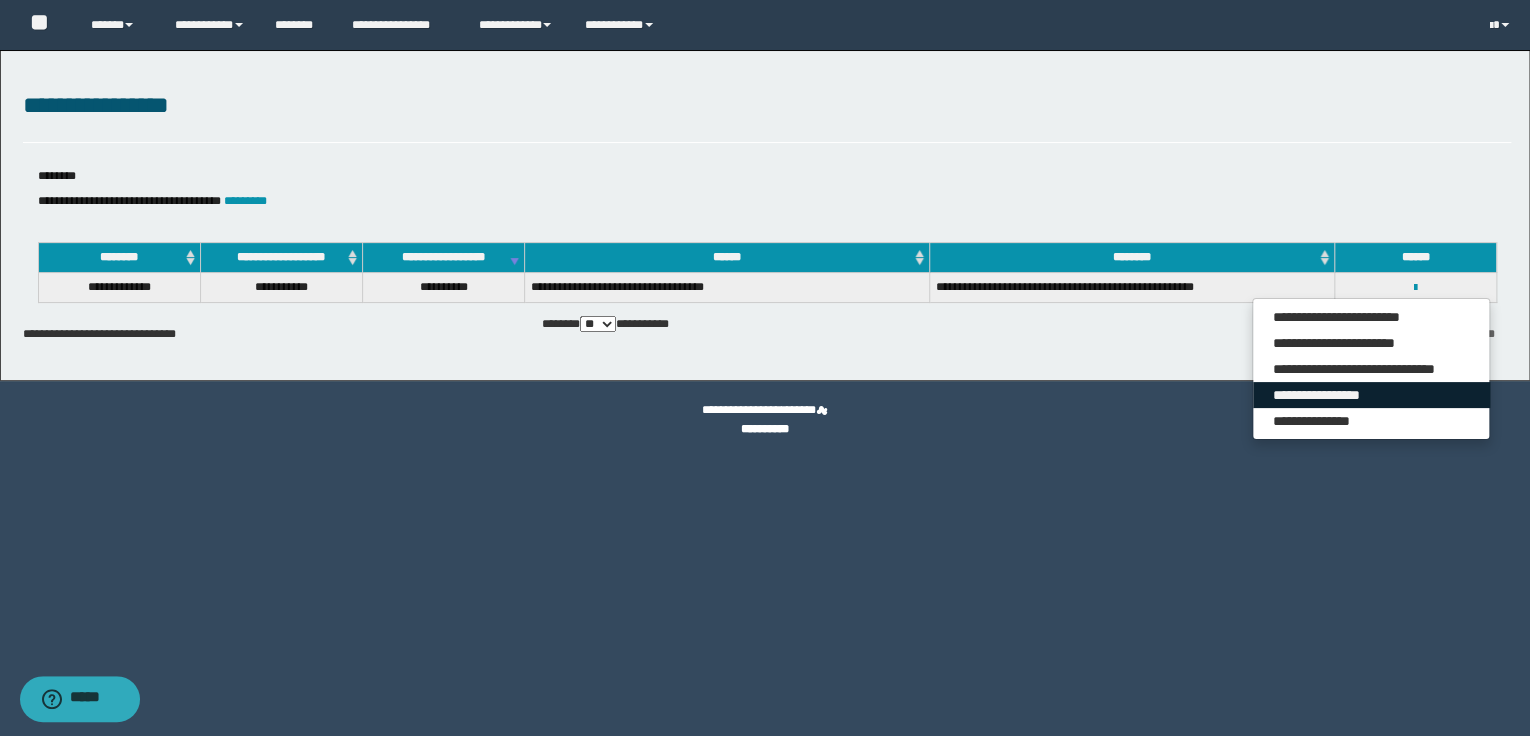 click on "**********" at bounding box center (1371, 395) 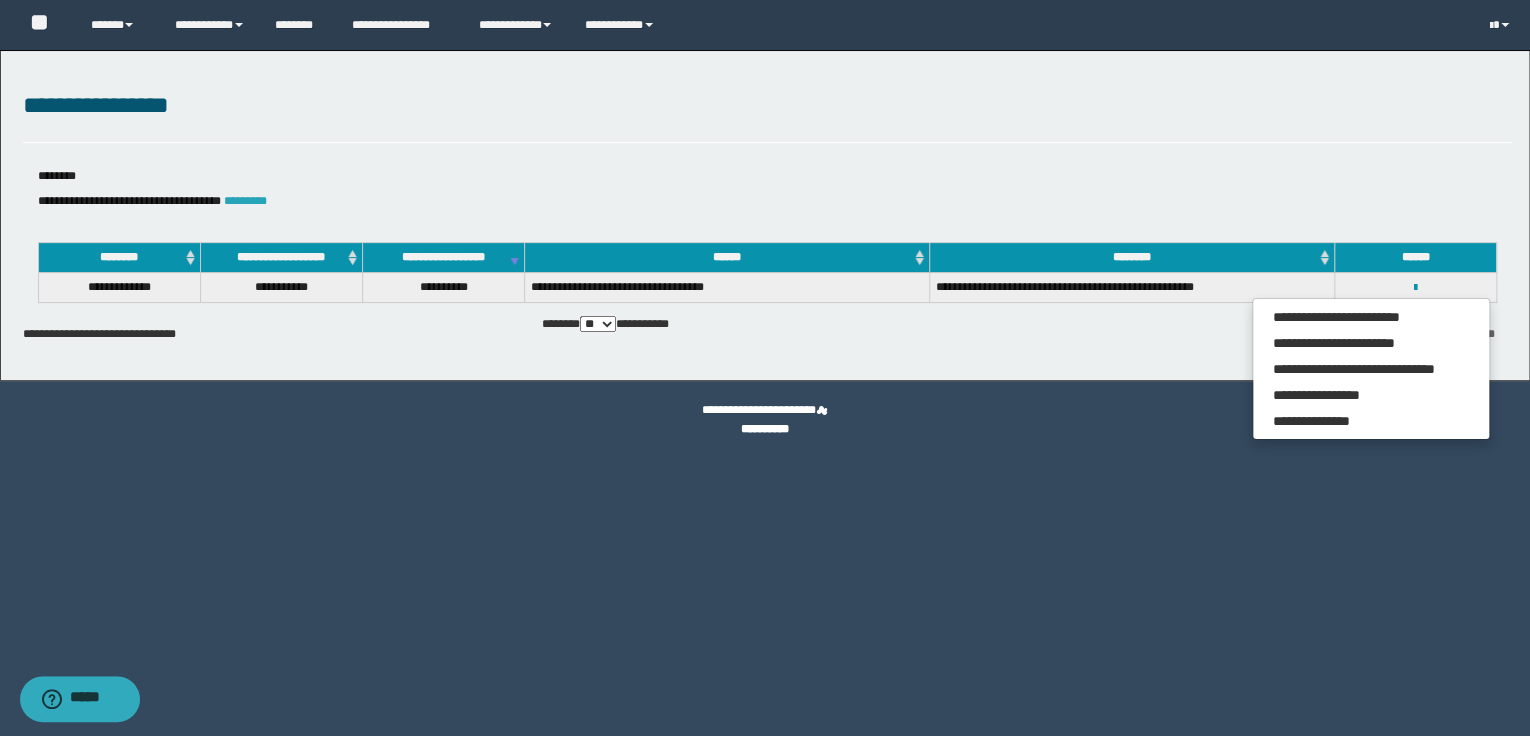 click on "*********" at bounding box center [245, 201] 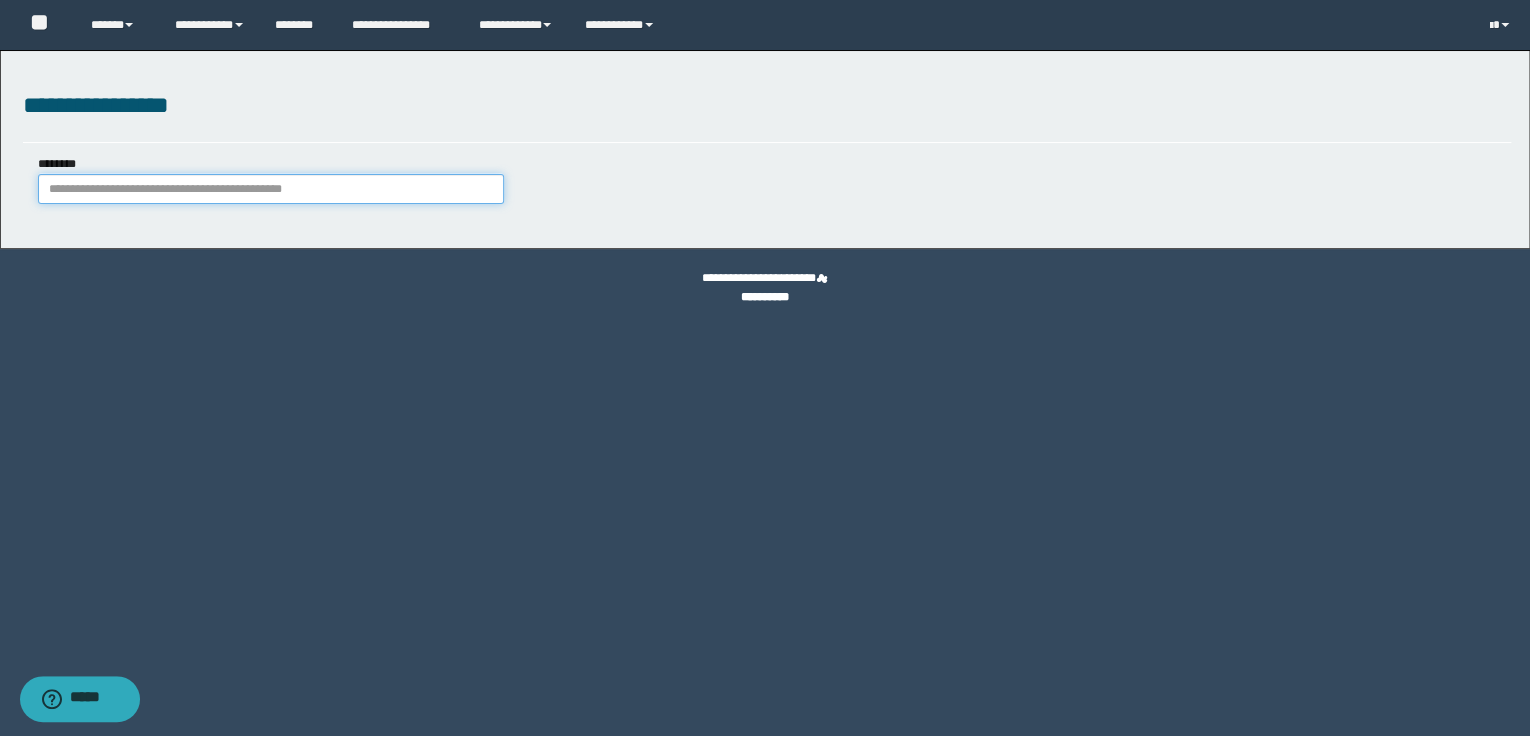 click on "********" at bounding box center (271, 189) 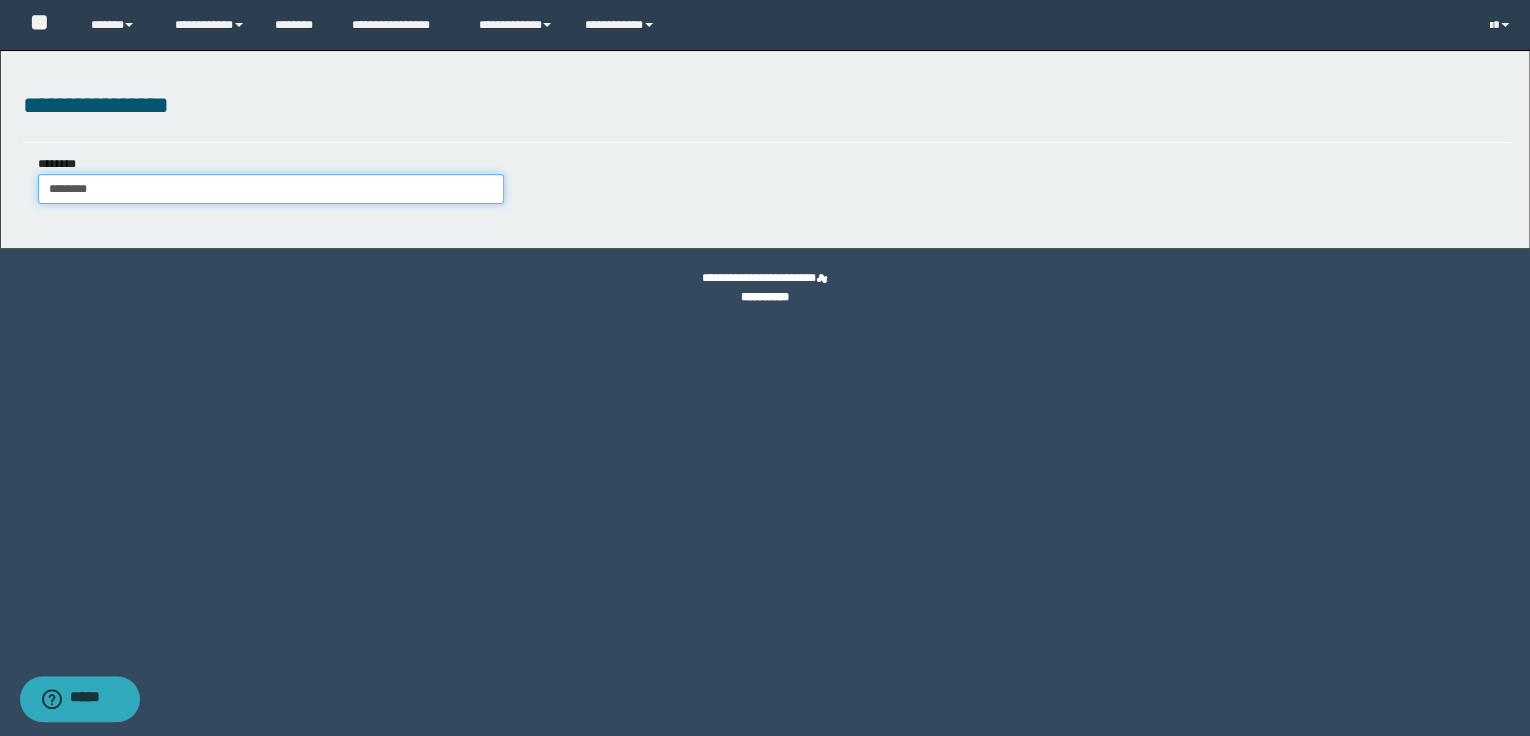 type on "********" 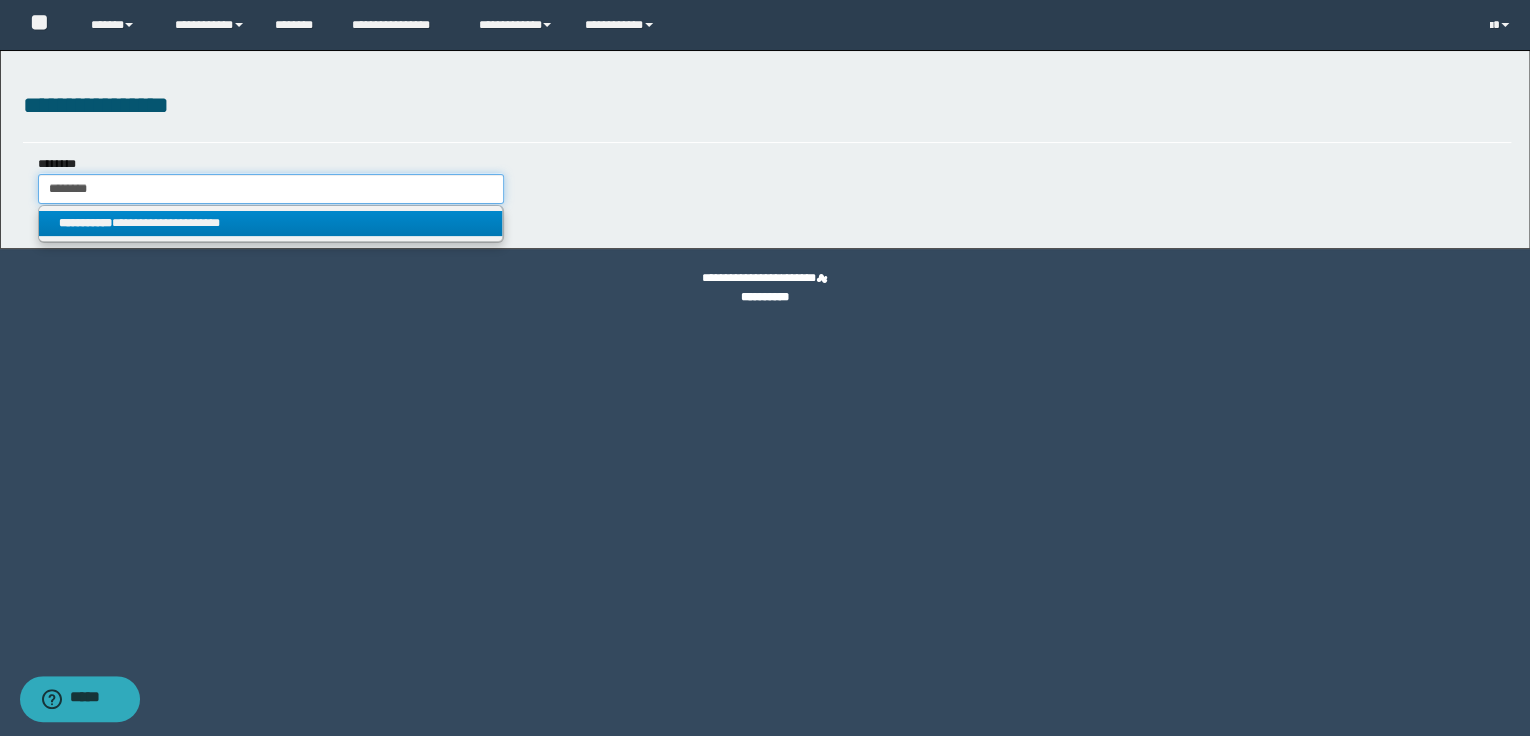 type on "********" 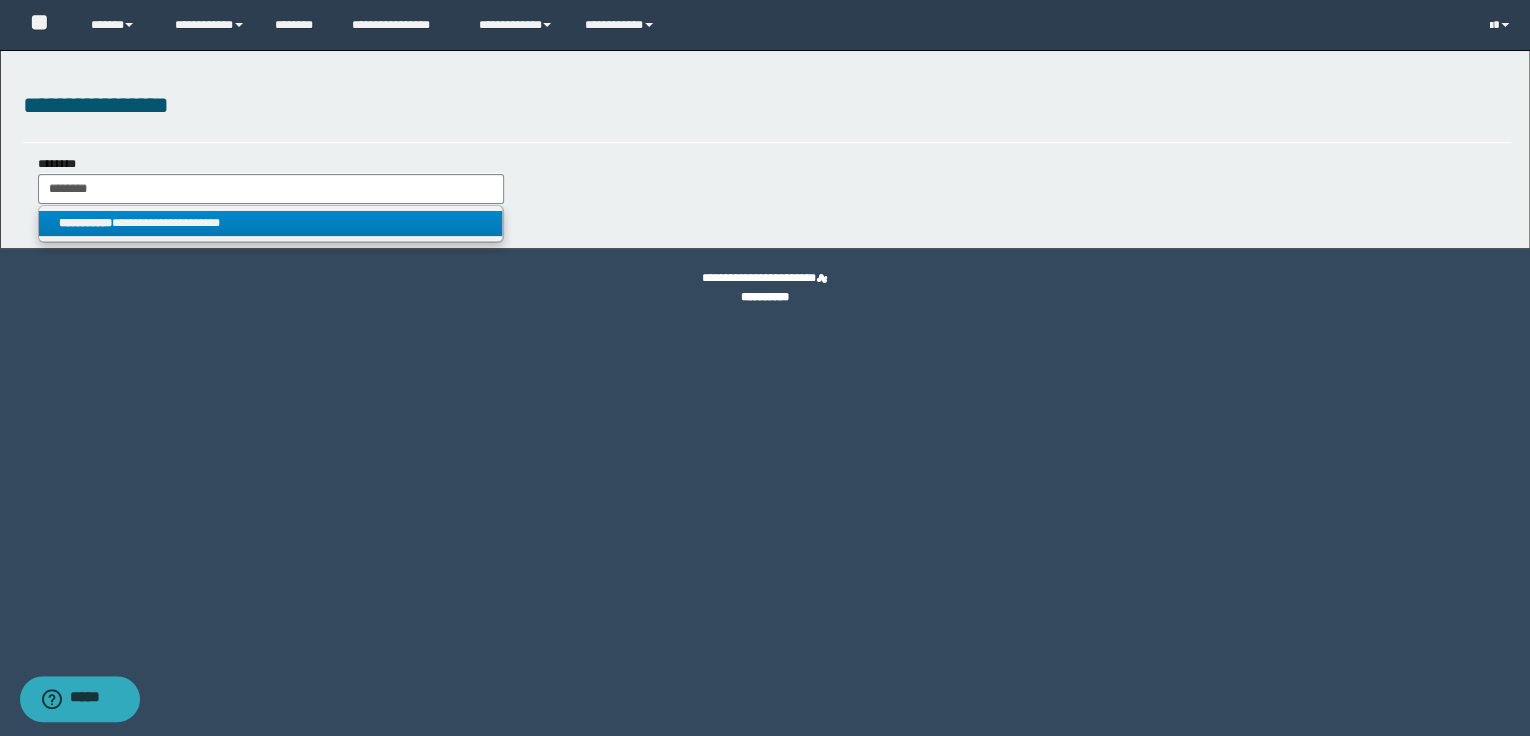 click on "**********" at bounding box center (271, 223) 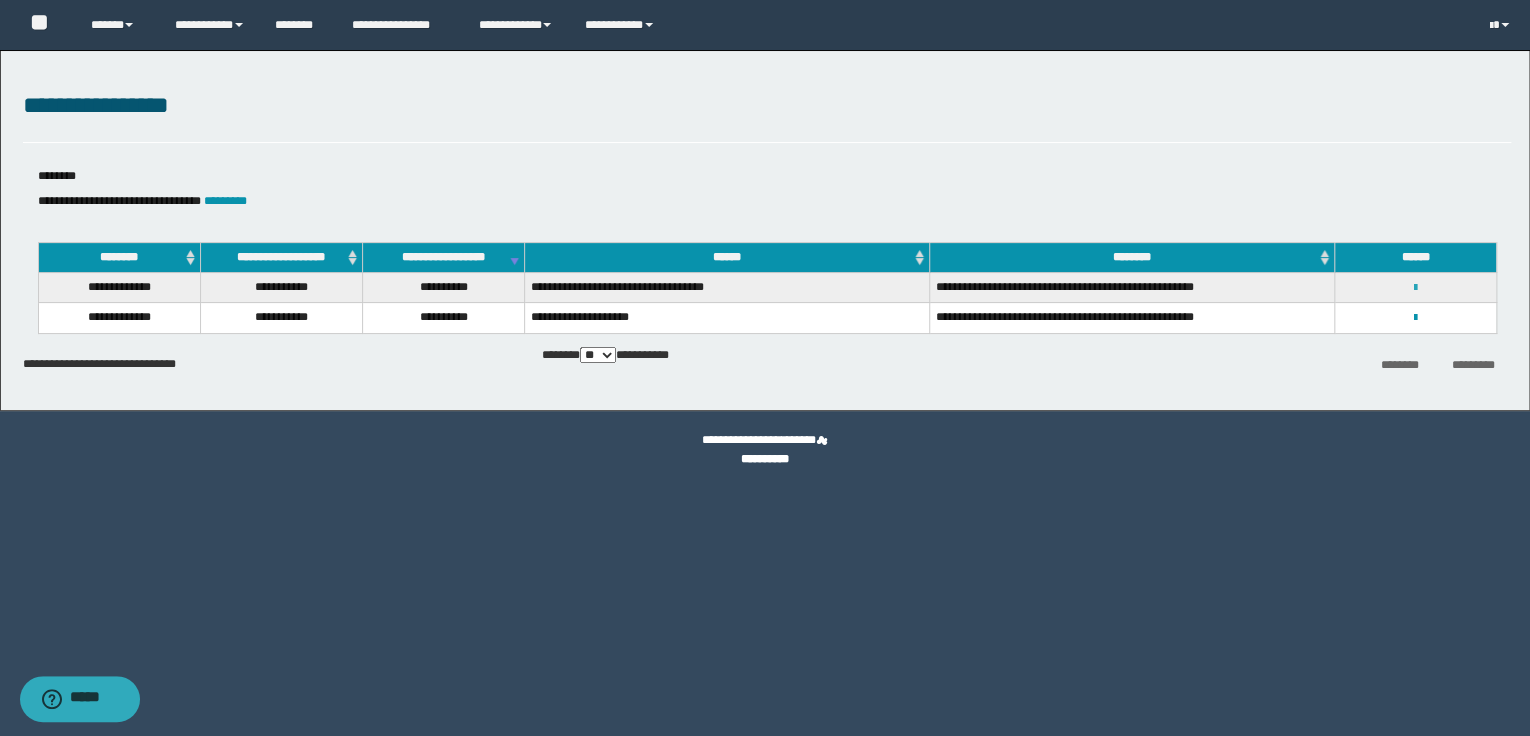 click at bounding box center (1415, 288) 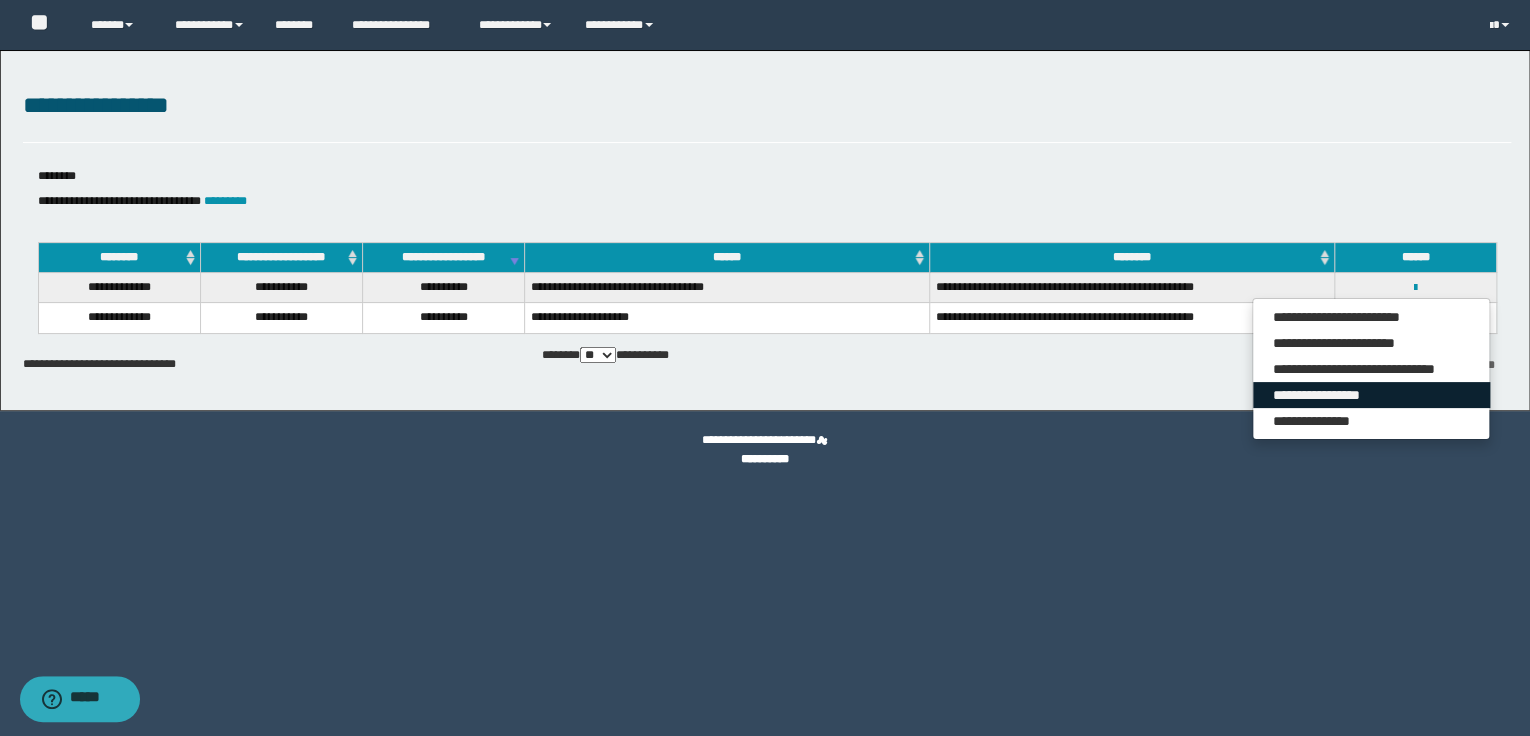 click on "**********" at bounding box center (1371, 395) 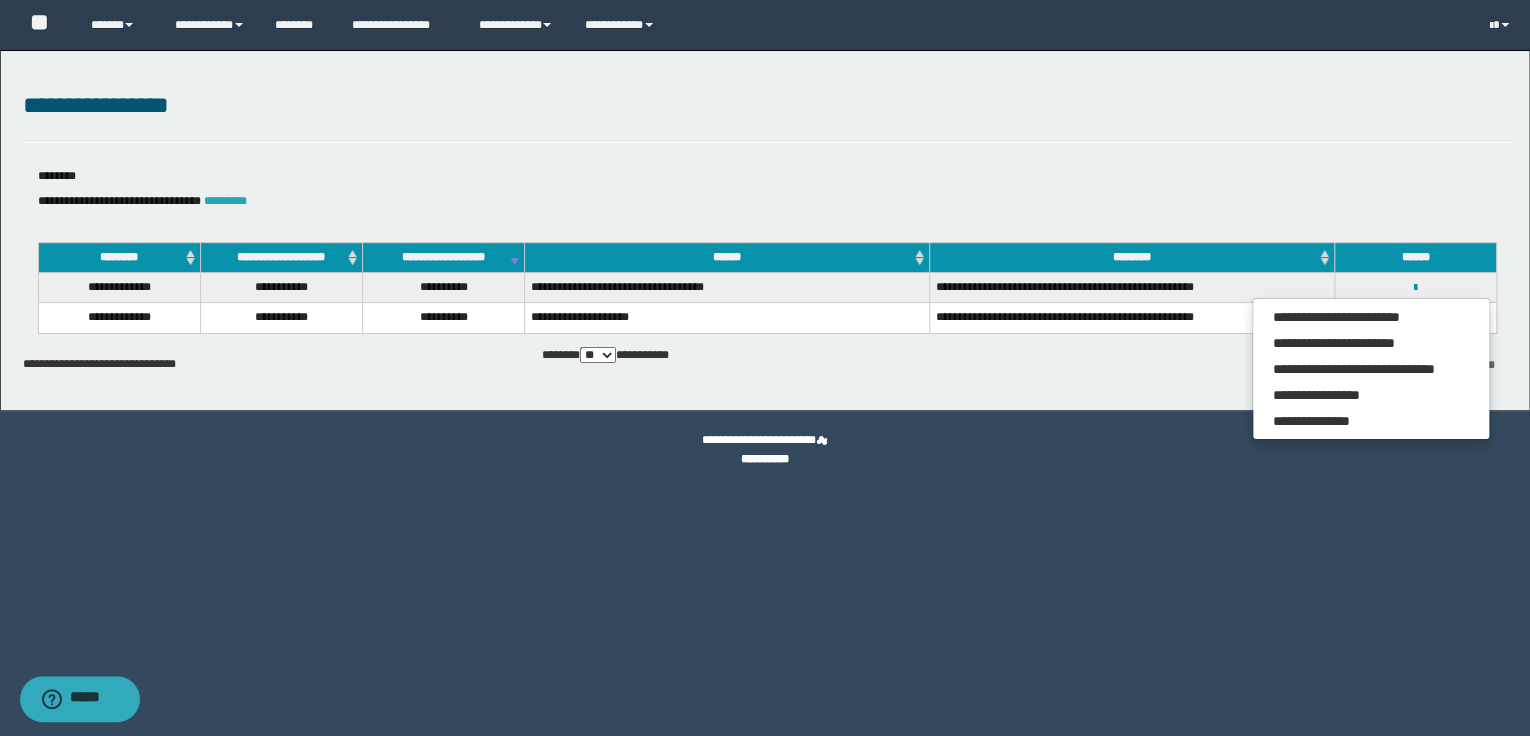 click on "*********" at bounding box center (225, 201) 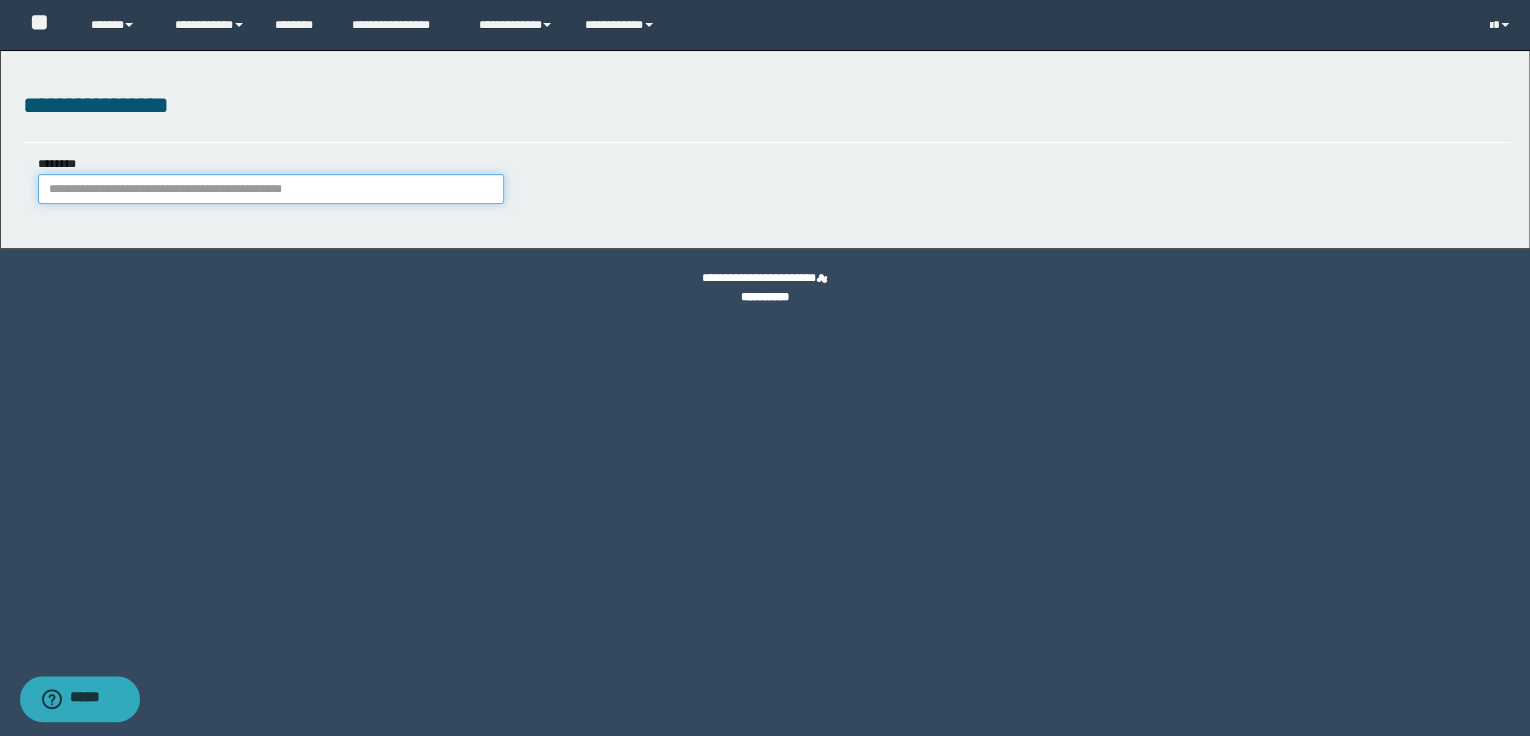 click on "********" at bounding box center [271, 189] 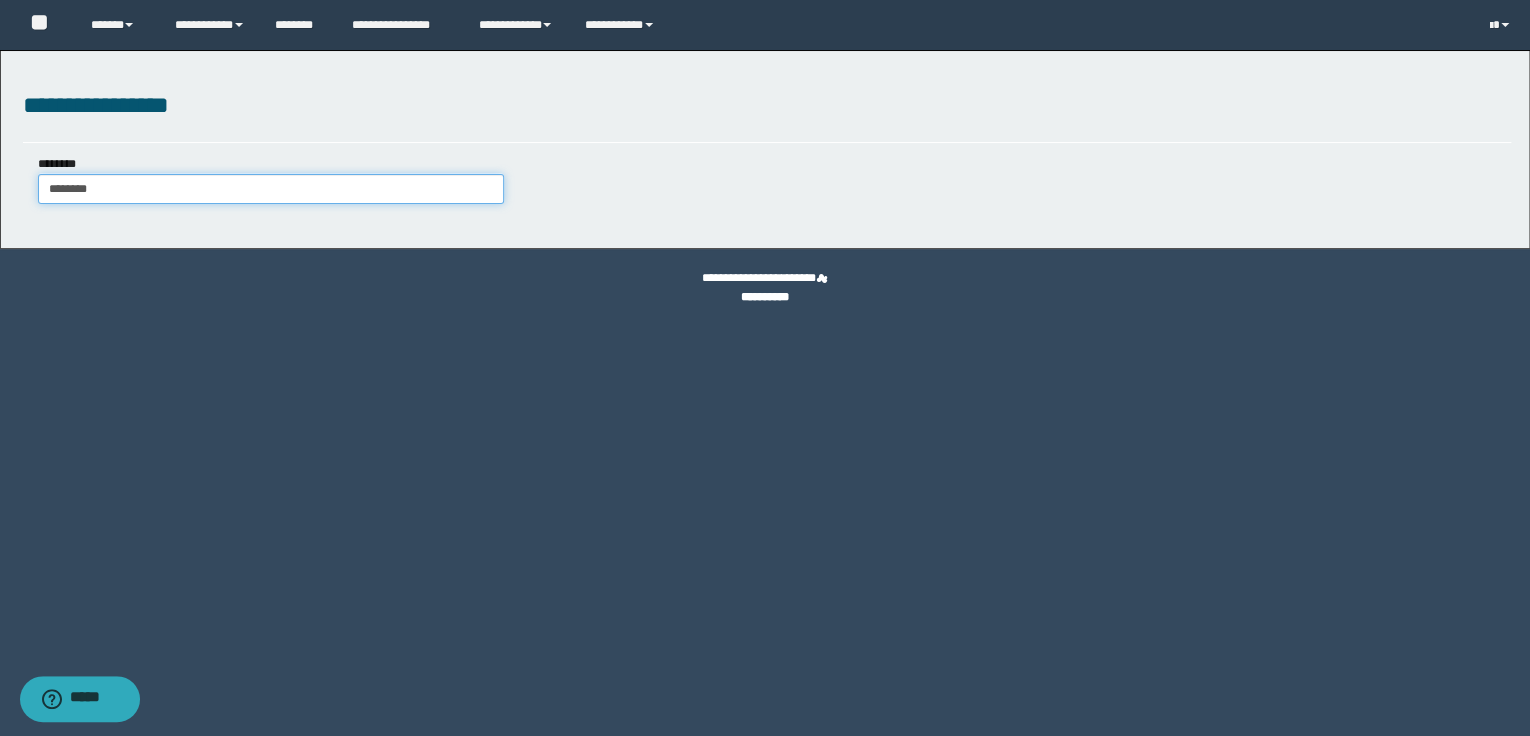 type on "********" 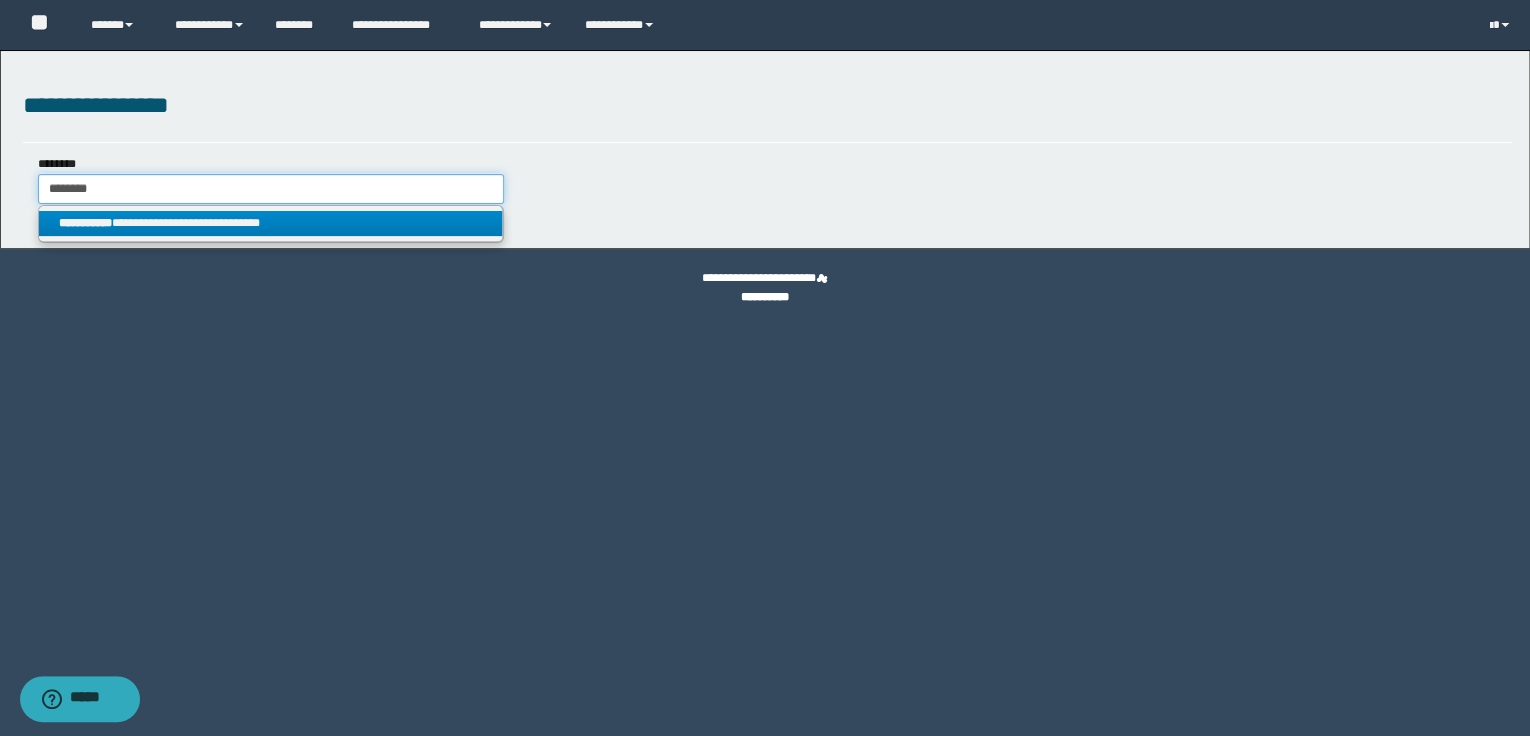 type on "********" 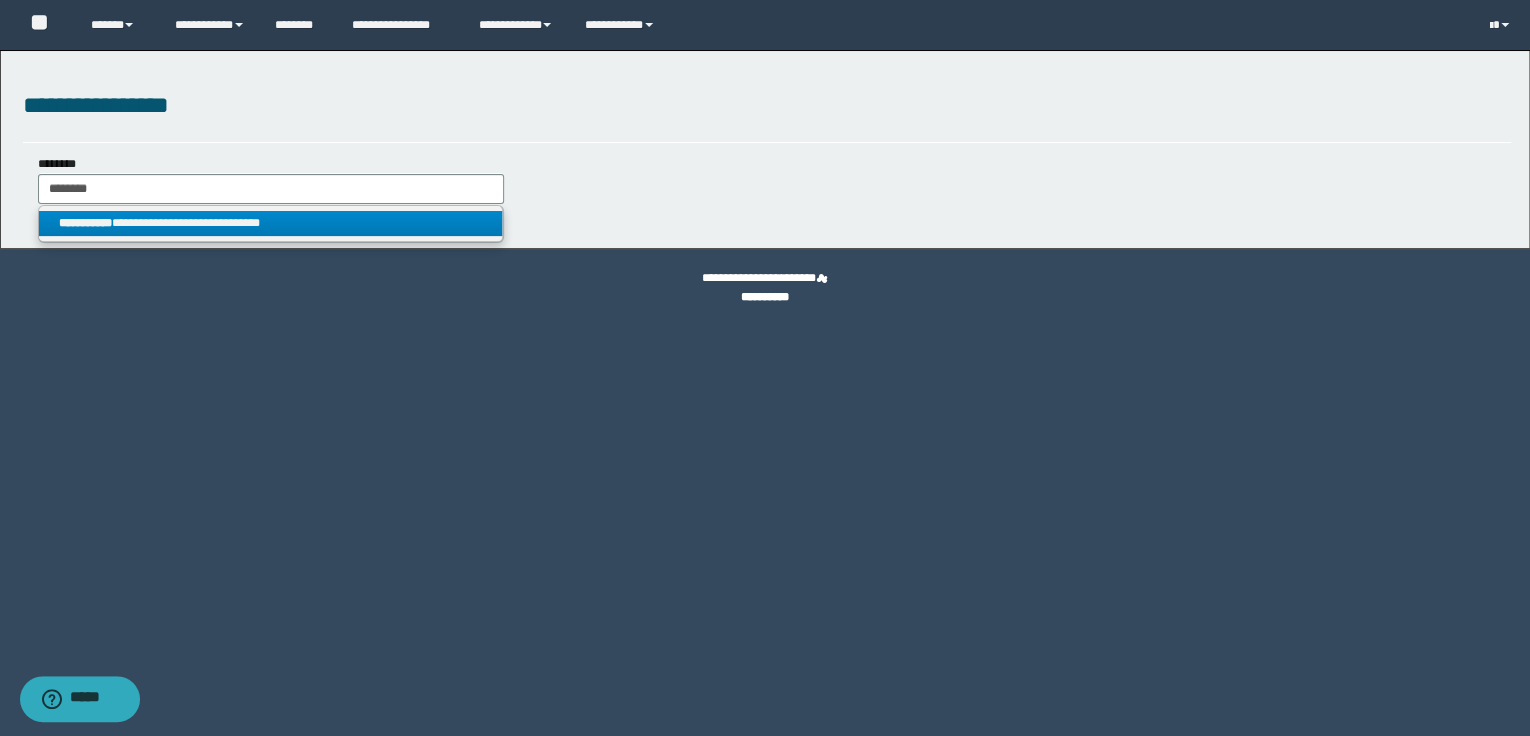 click on "**********" at bounding box center [271, 223] 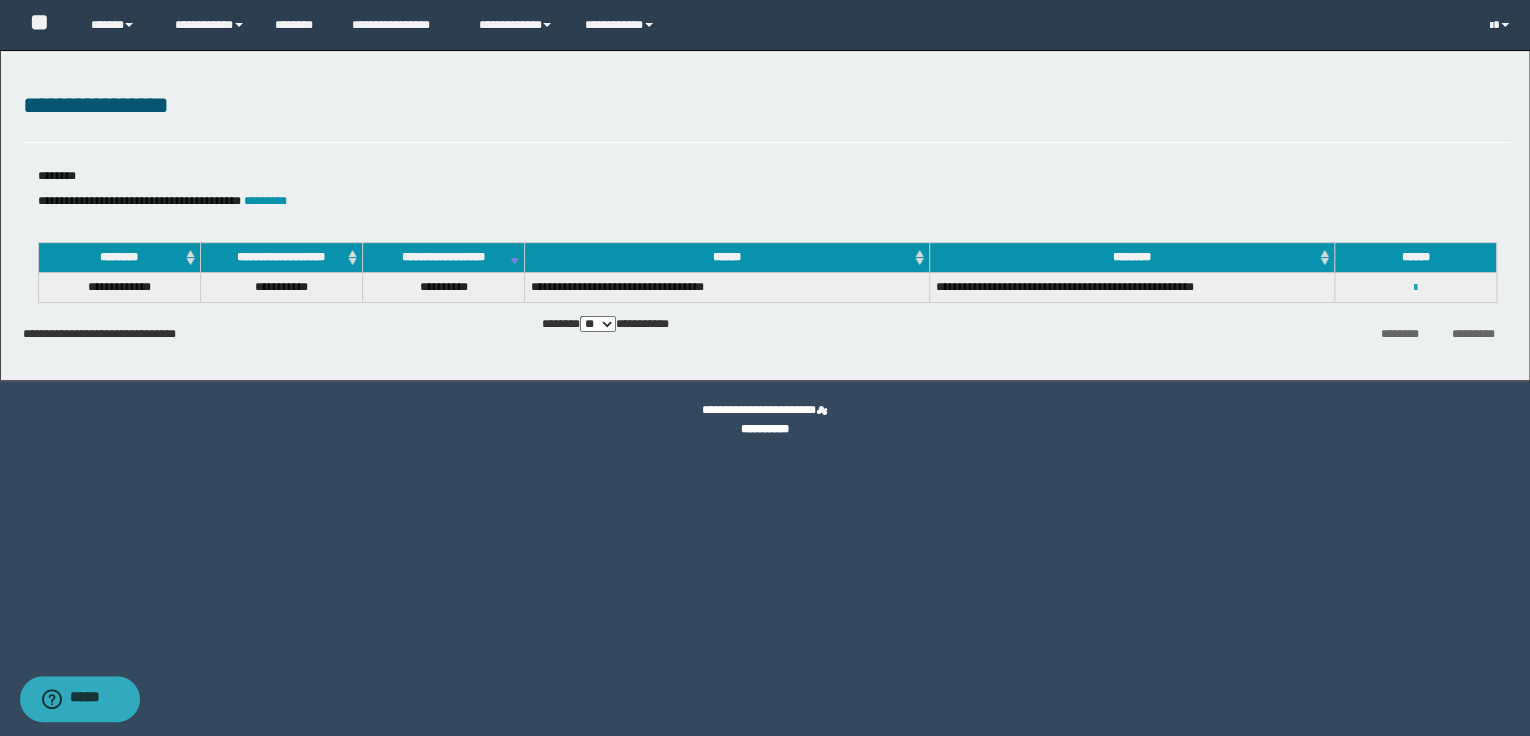 click at bounding box center [1415, 288] 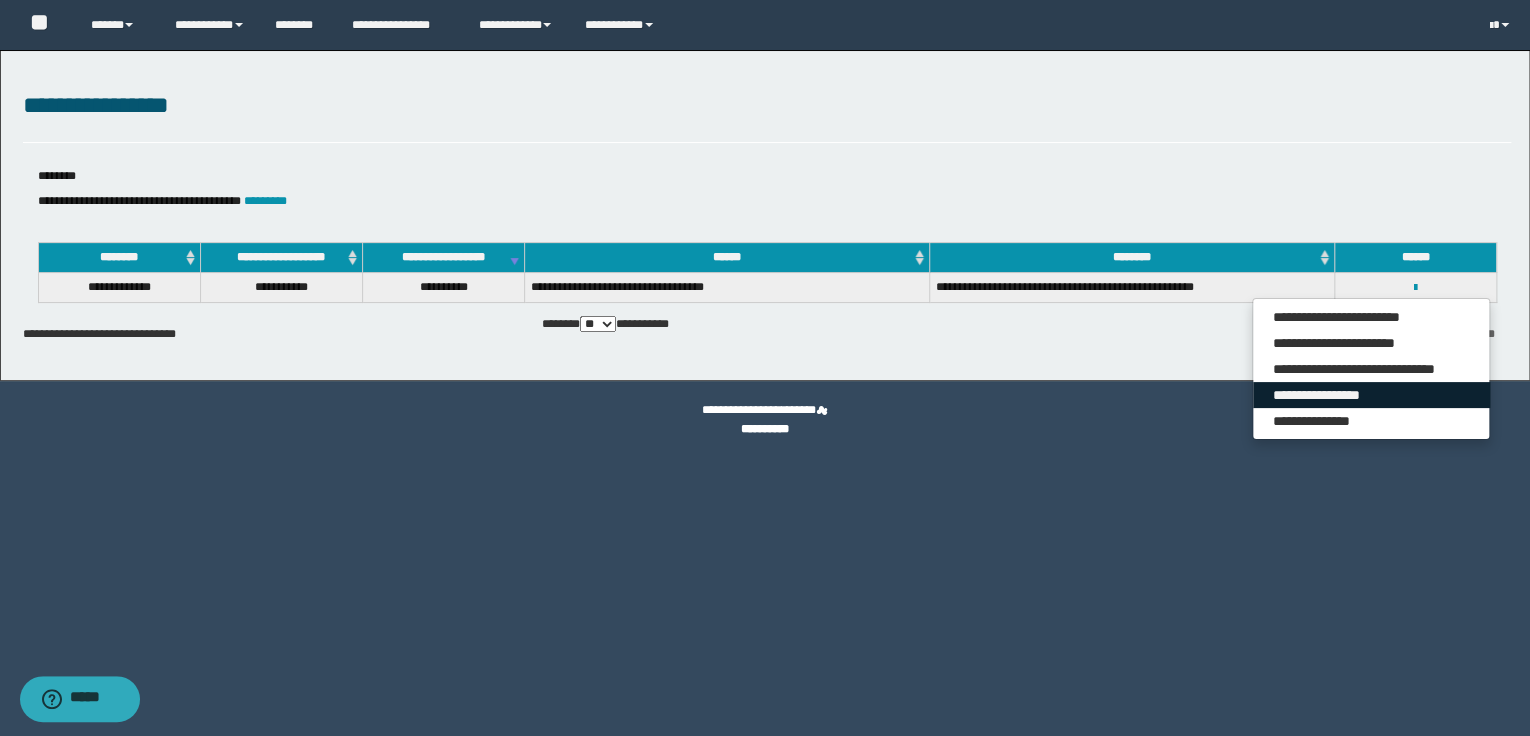 click on "**********" at bounding box center (1371, 395) 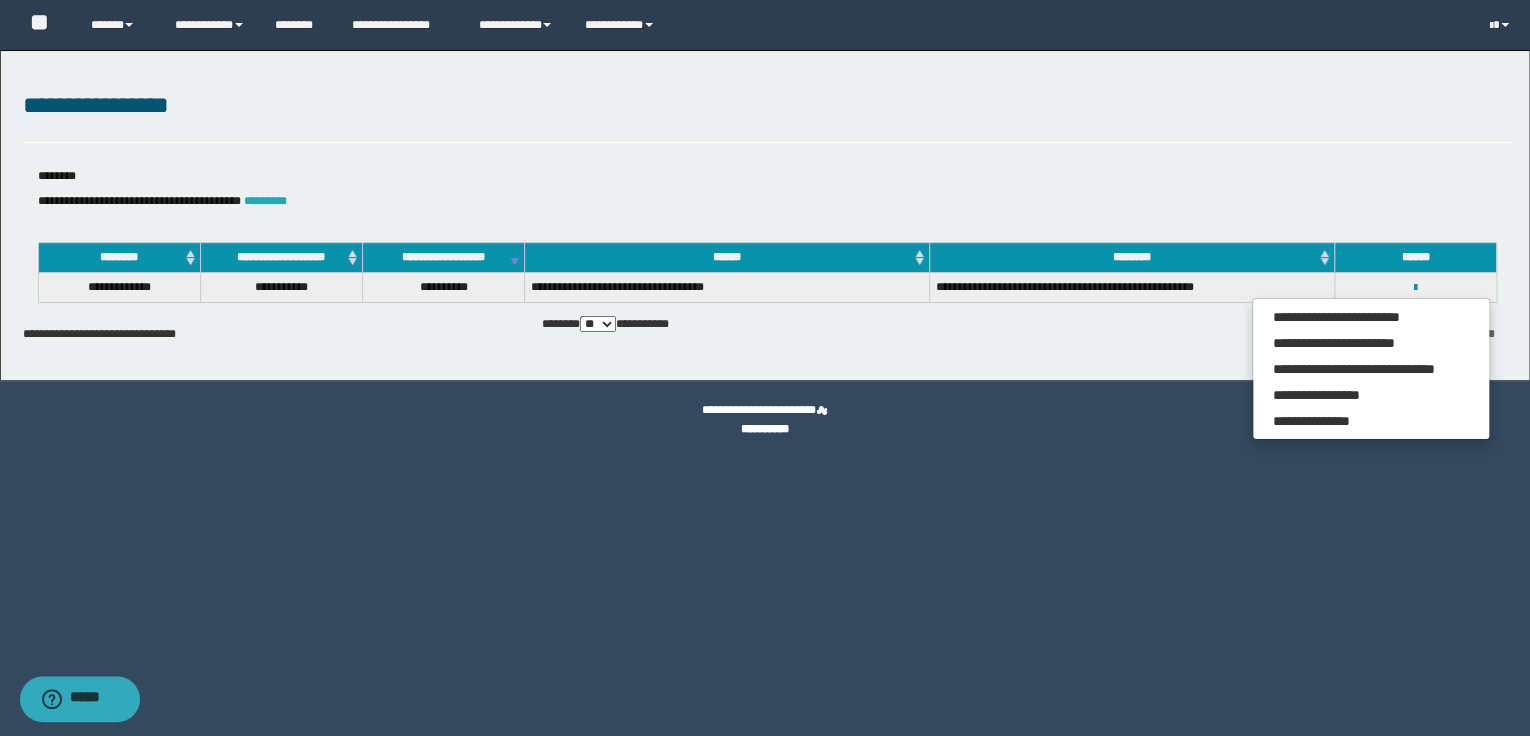 click on "*********" at bounding box center (265, 201) 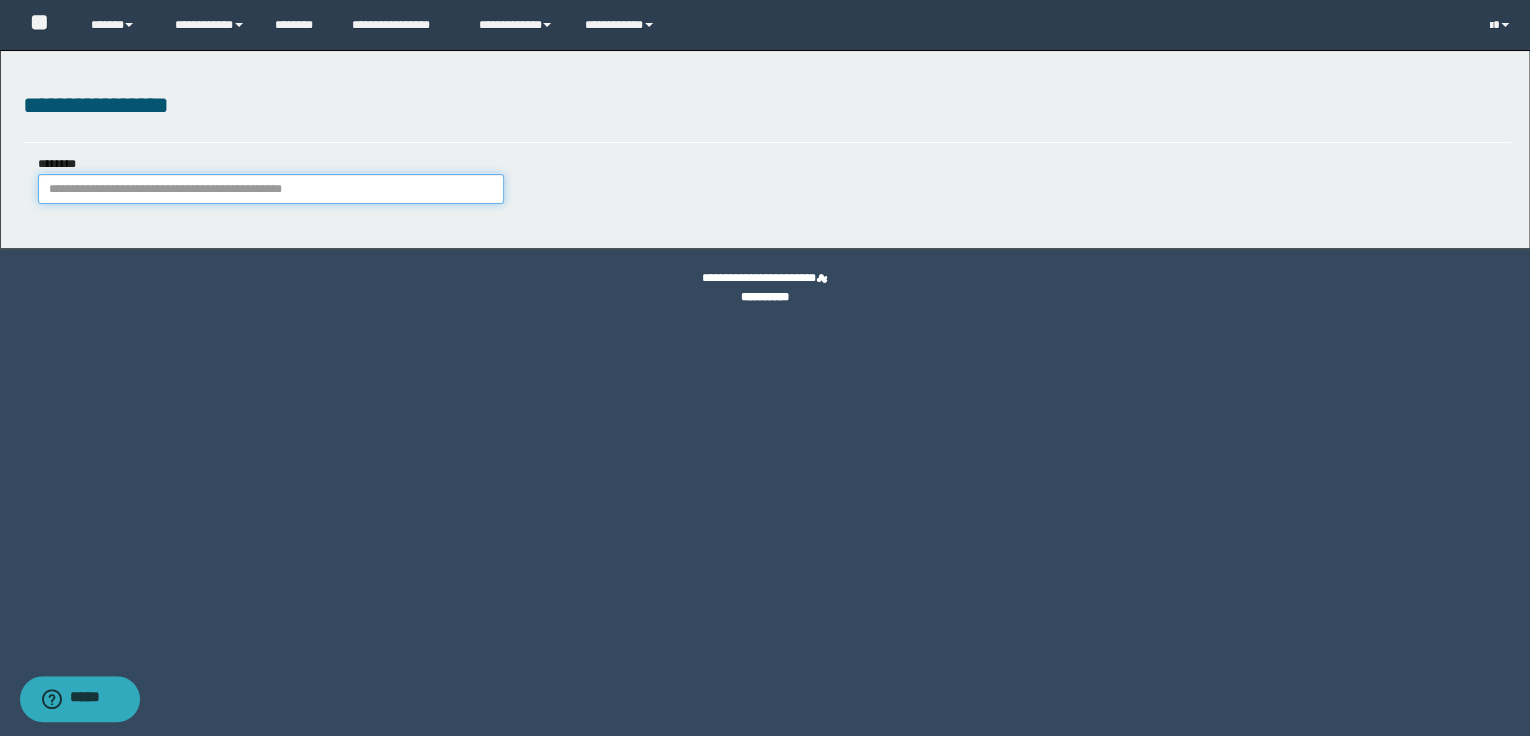 click on "********" at bounding box center [271, 189] 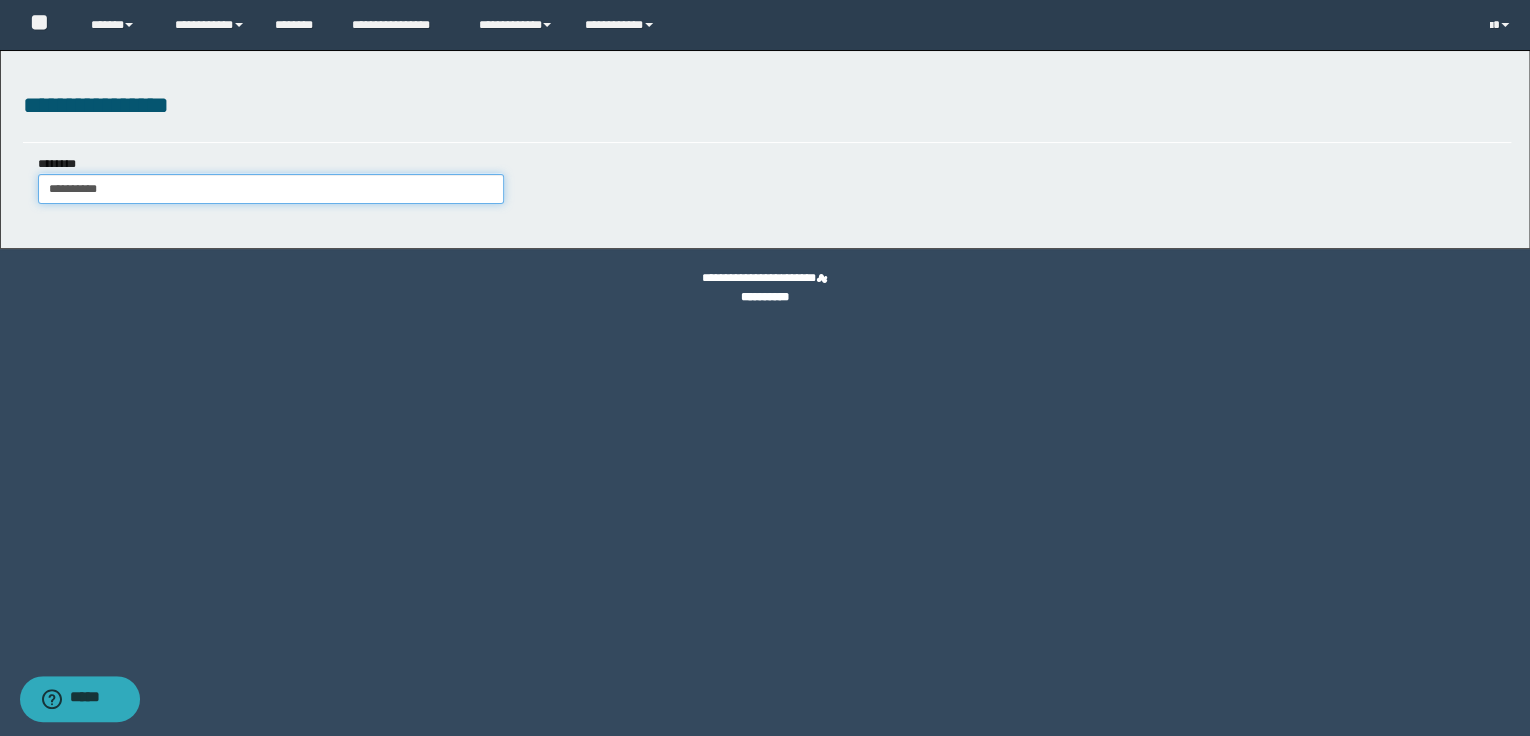 type on "**********" 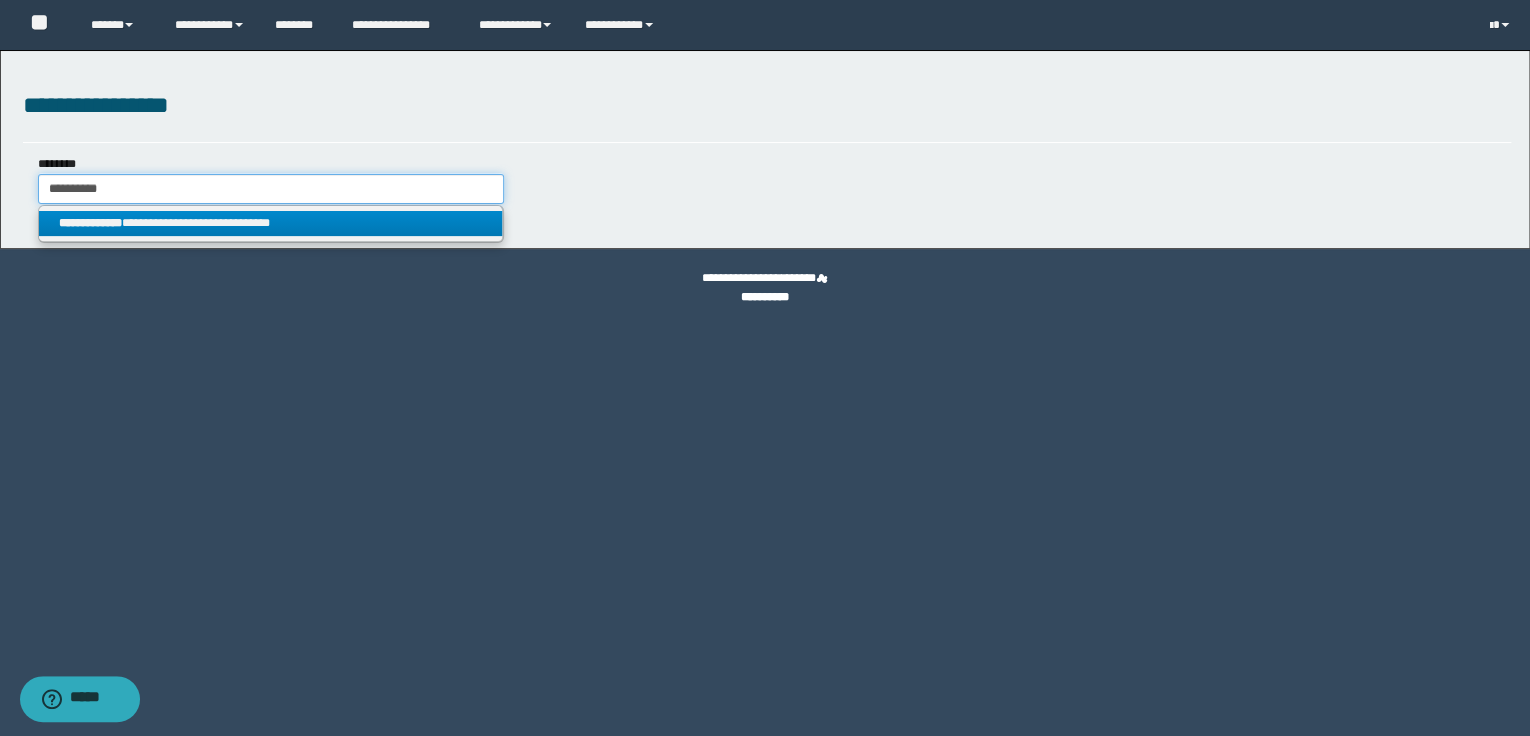 type on "**********" 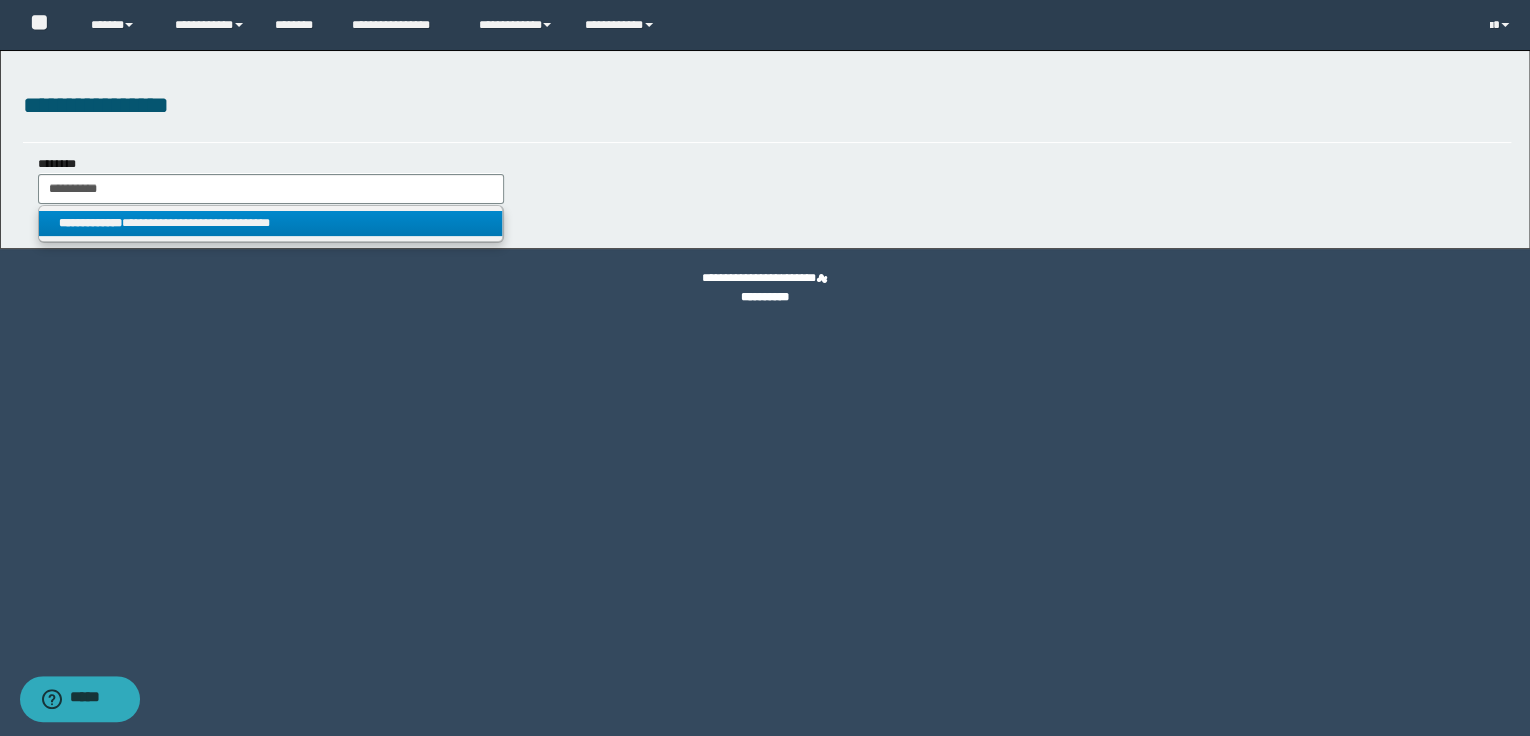 click on "**********" at bounding box center (271, 223) 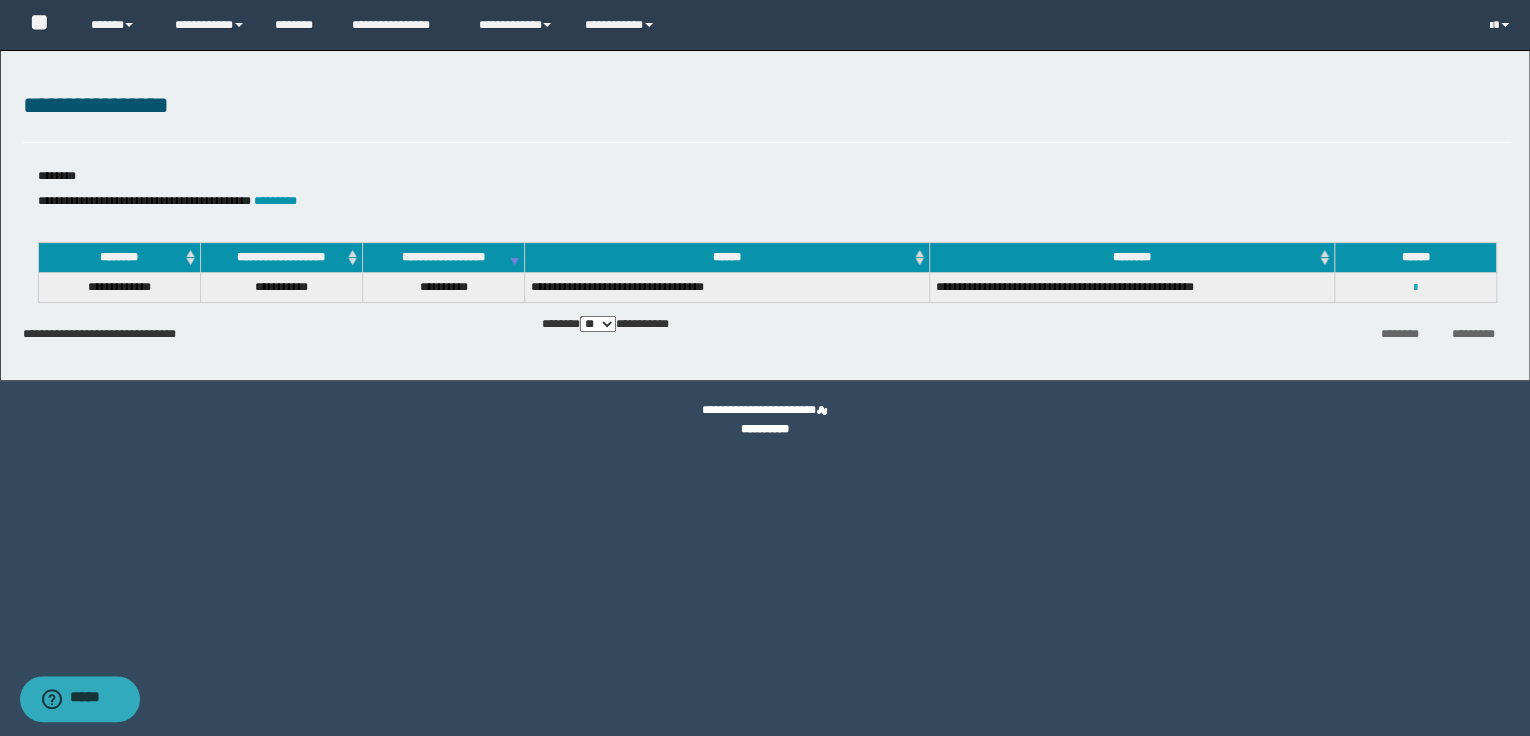 click at bounding box center (1415, 288) 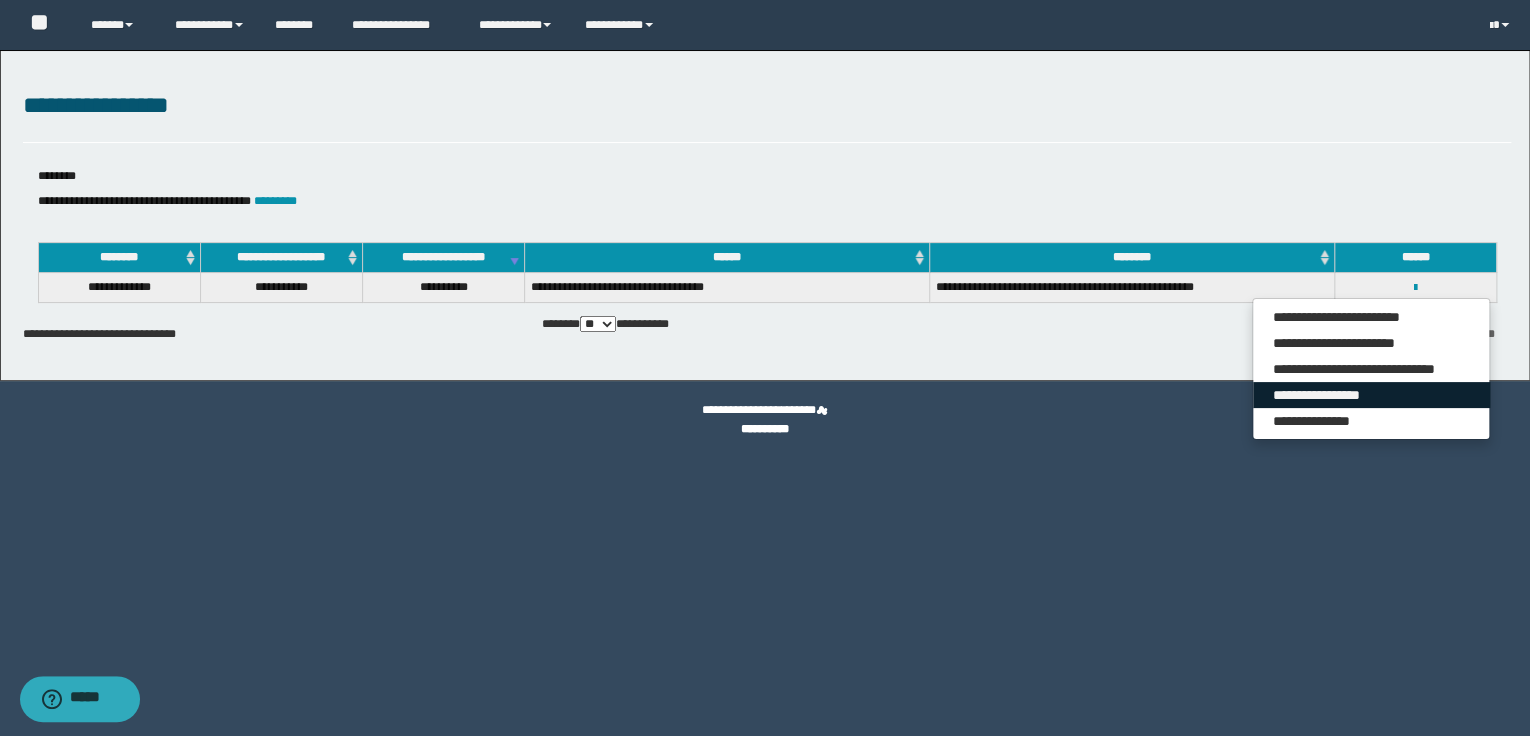 click on "**********" at bounding box center (1371, 395) 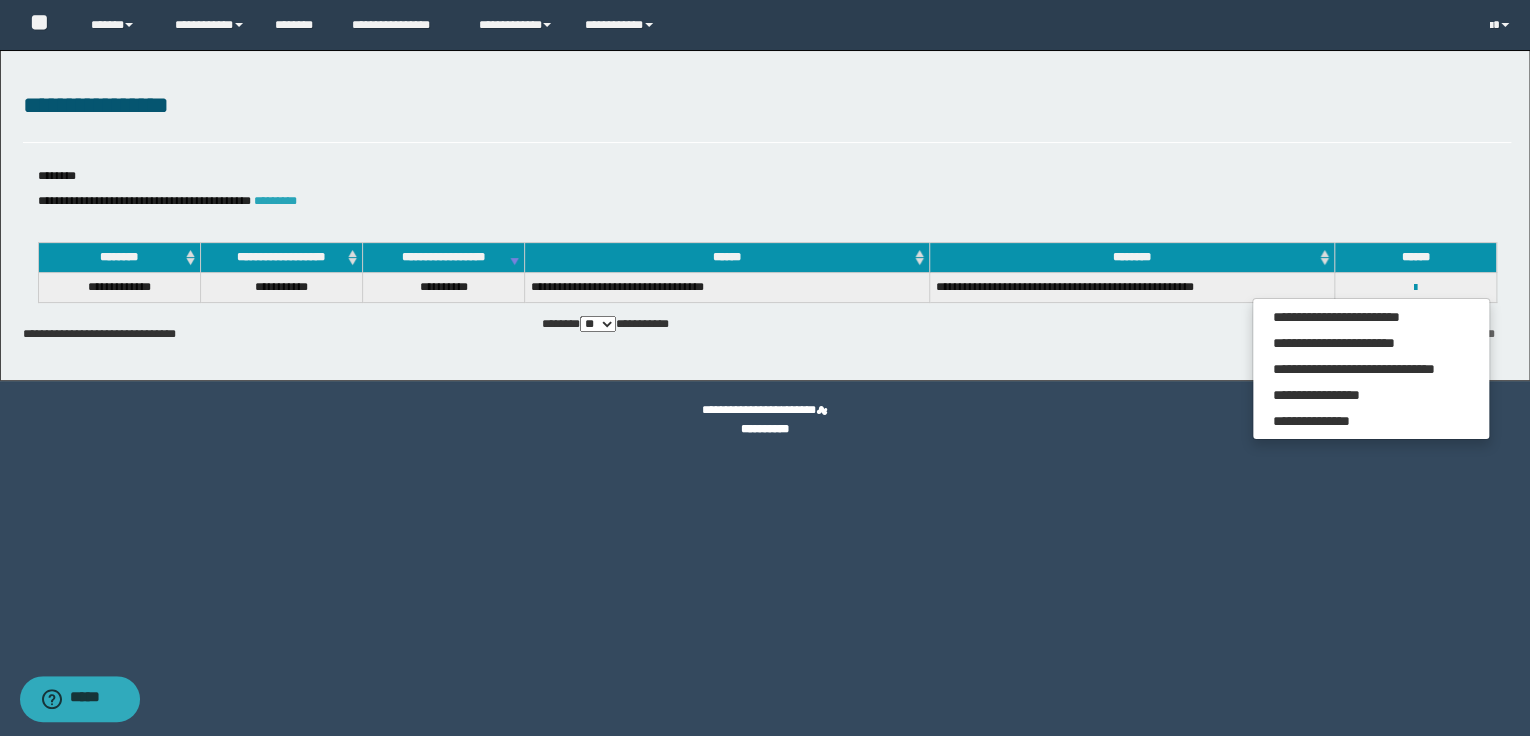 click on "*********" at bounding box center (275, 201) 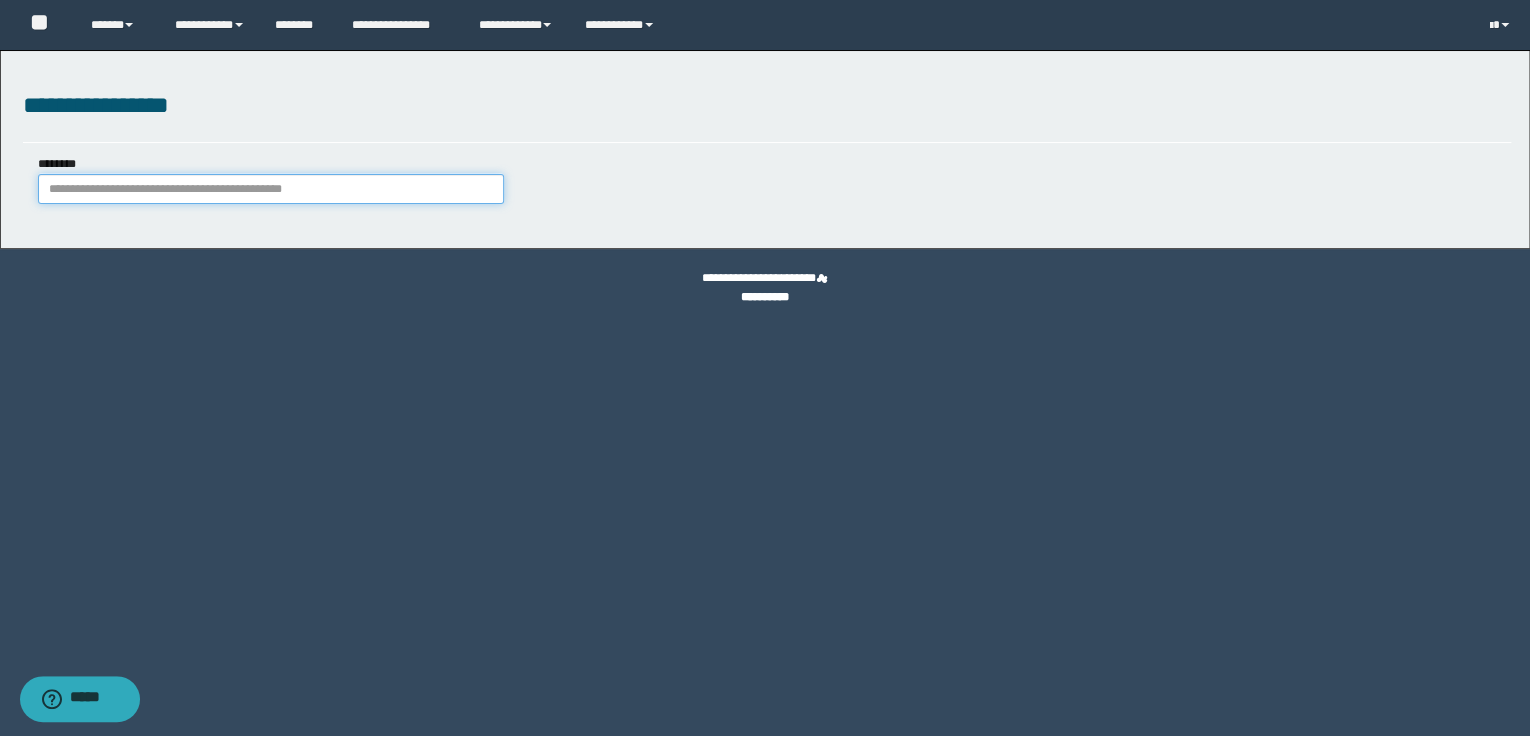 click on "********" at bounding box center (271, 189) 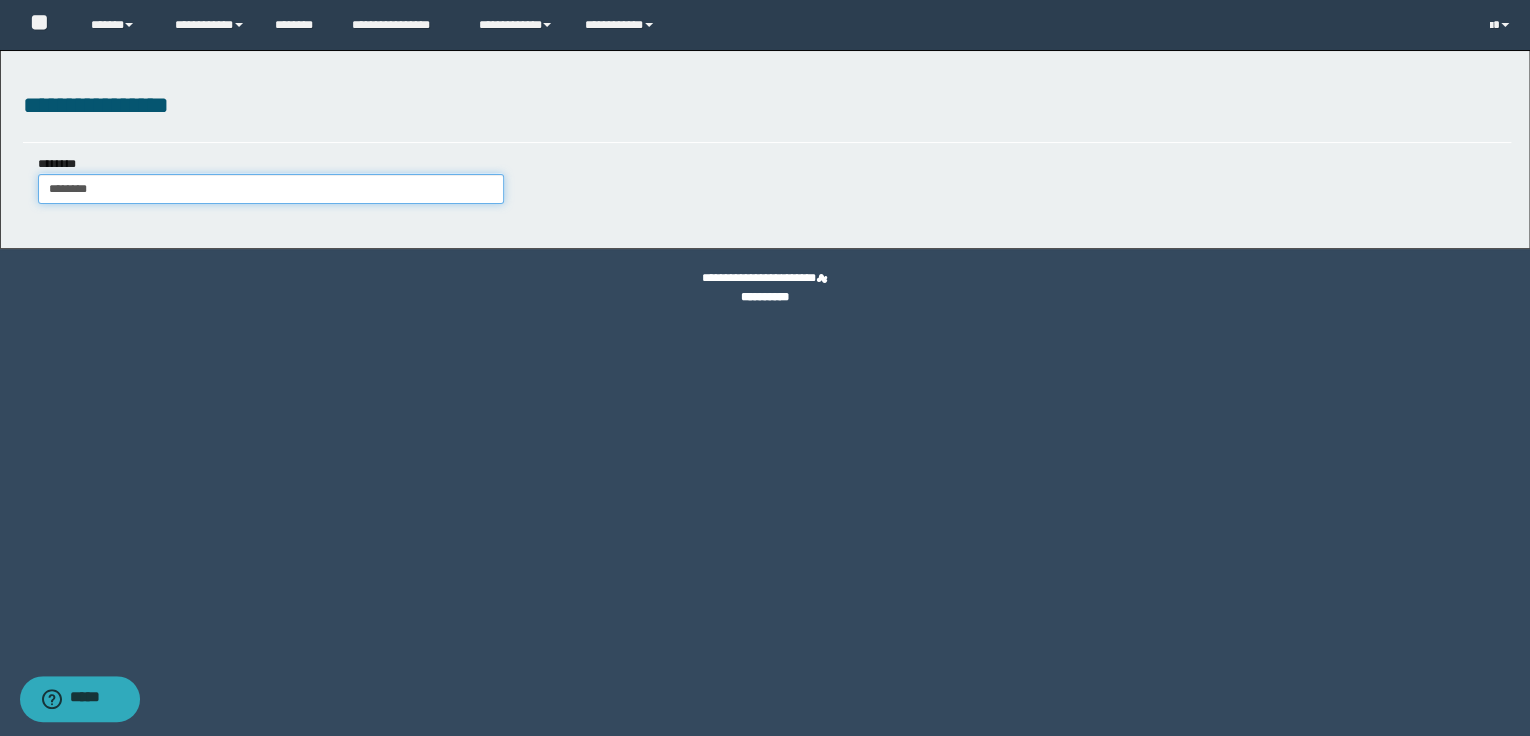 type on "********" 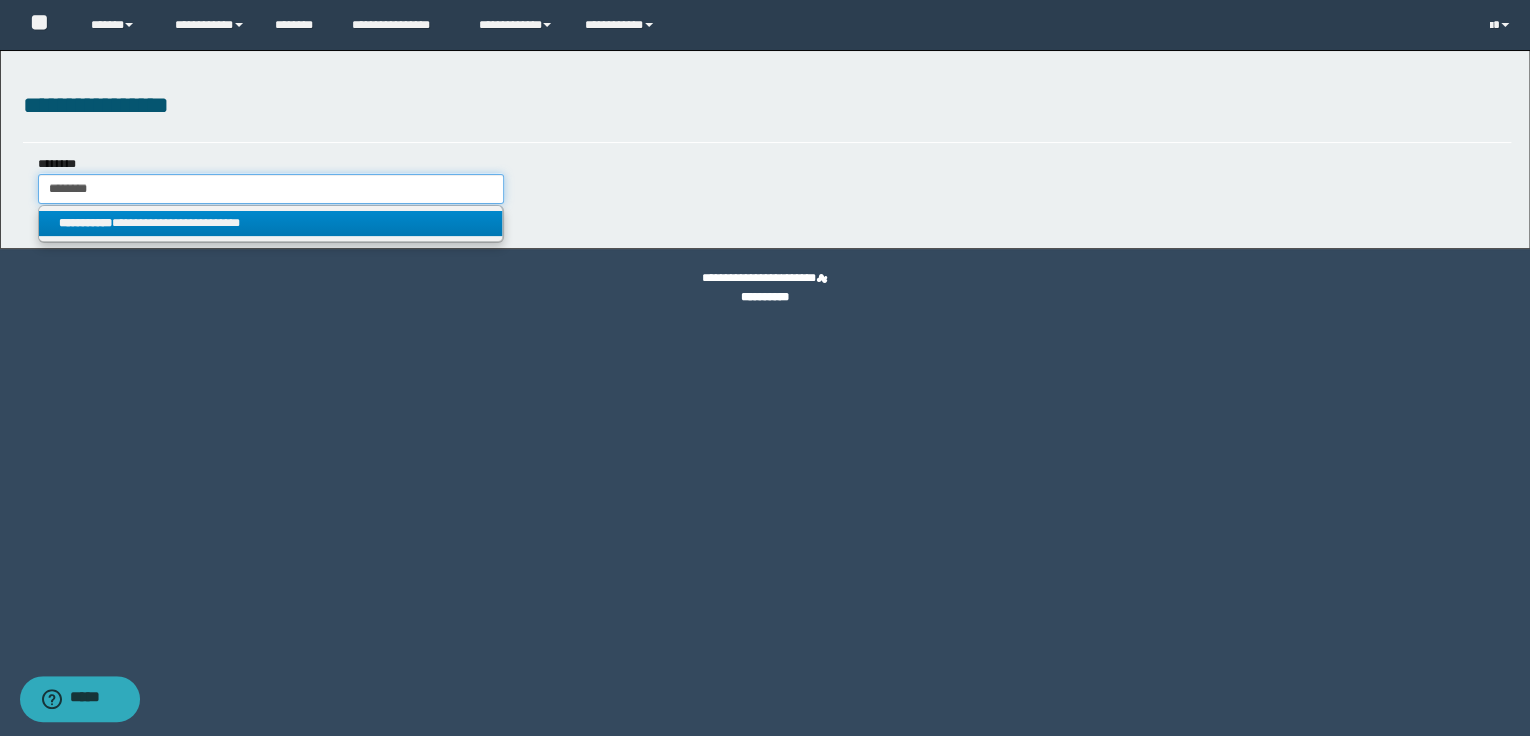 type on "********" 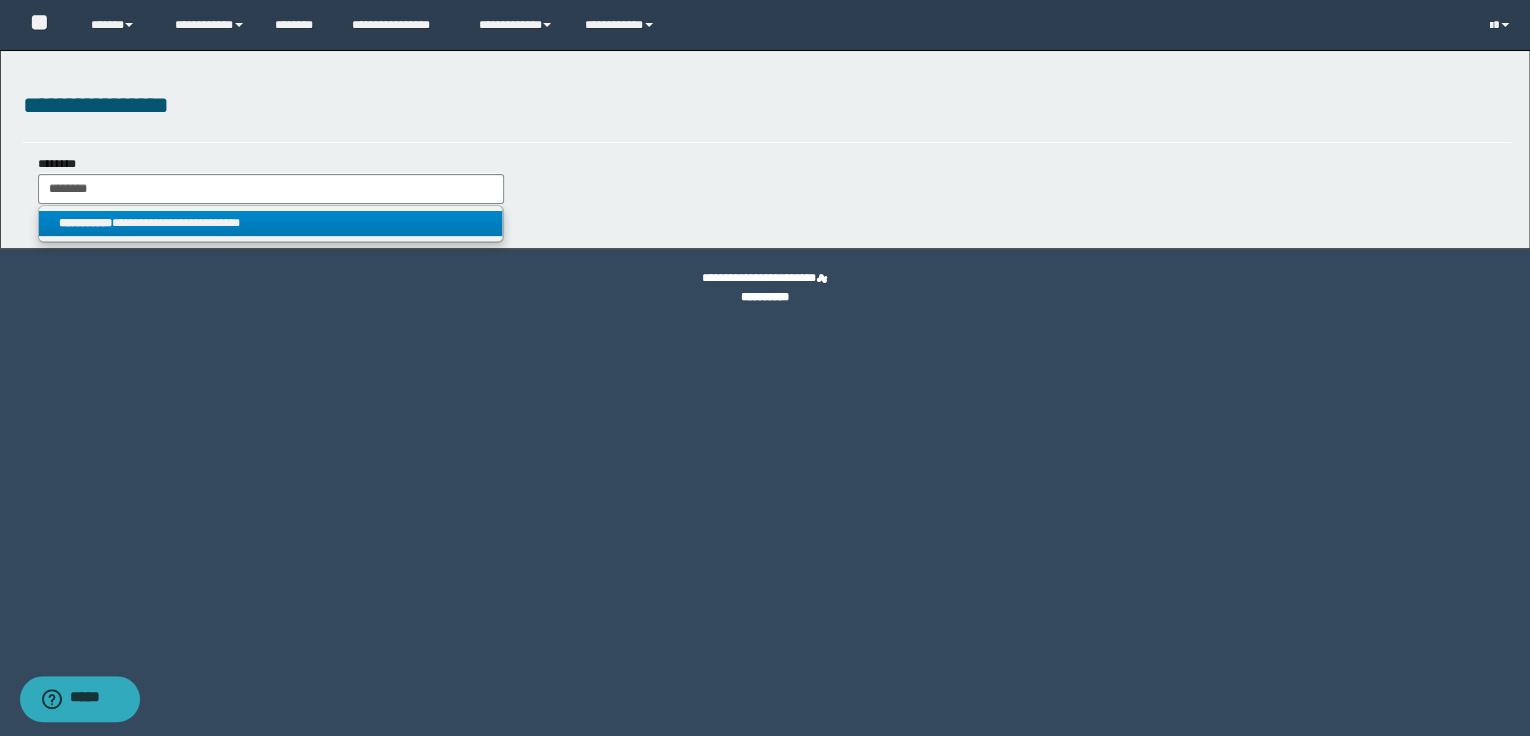 click on "**********" at bounding box center (271, 223) 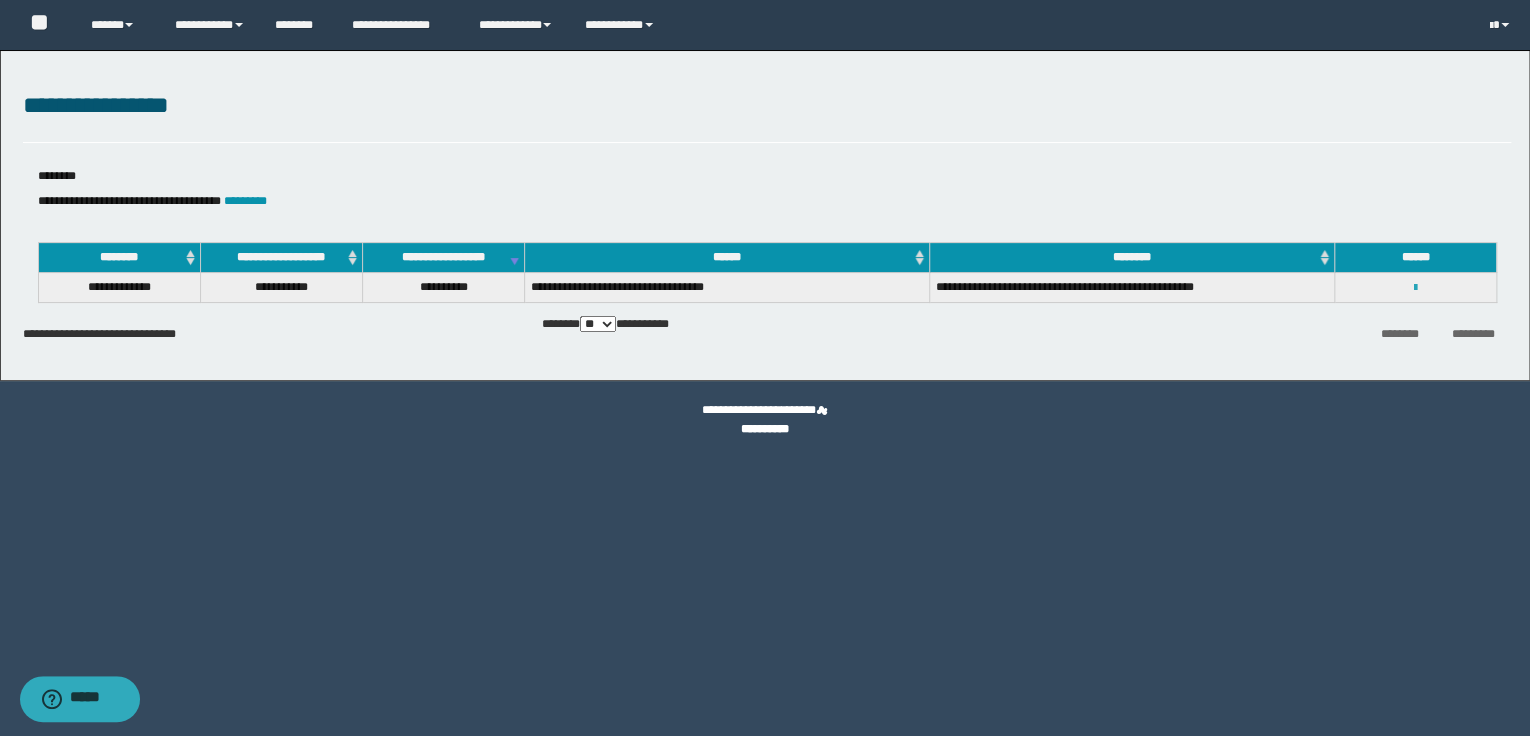 click at bounding box center [1415, 288] 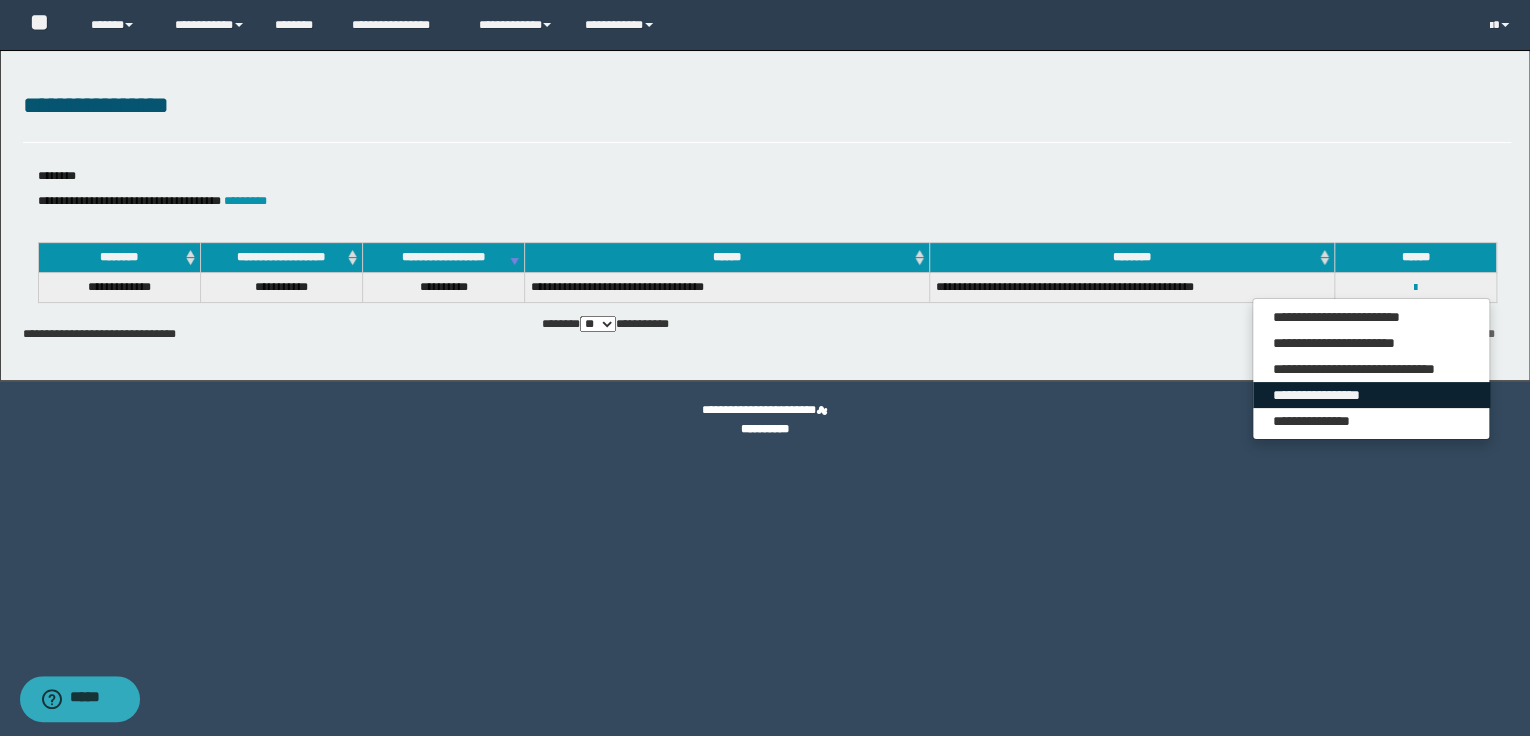 click on "**********" at bounding box center [1371, 395] 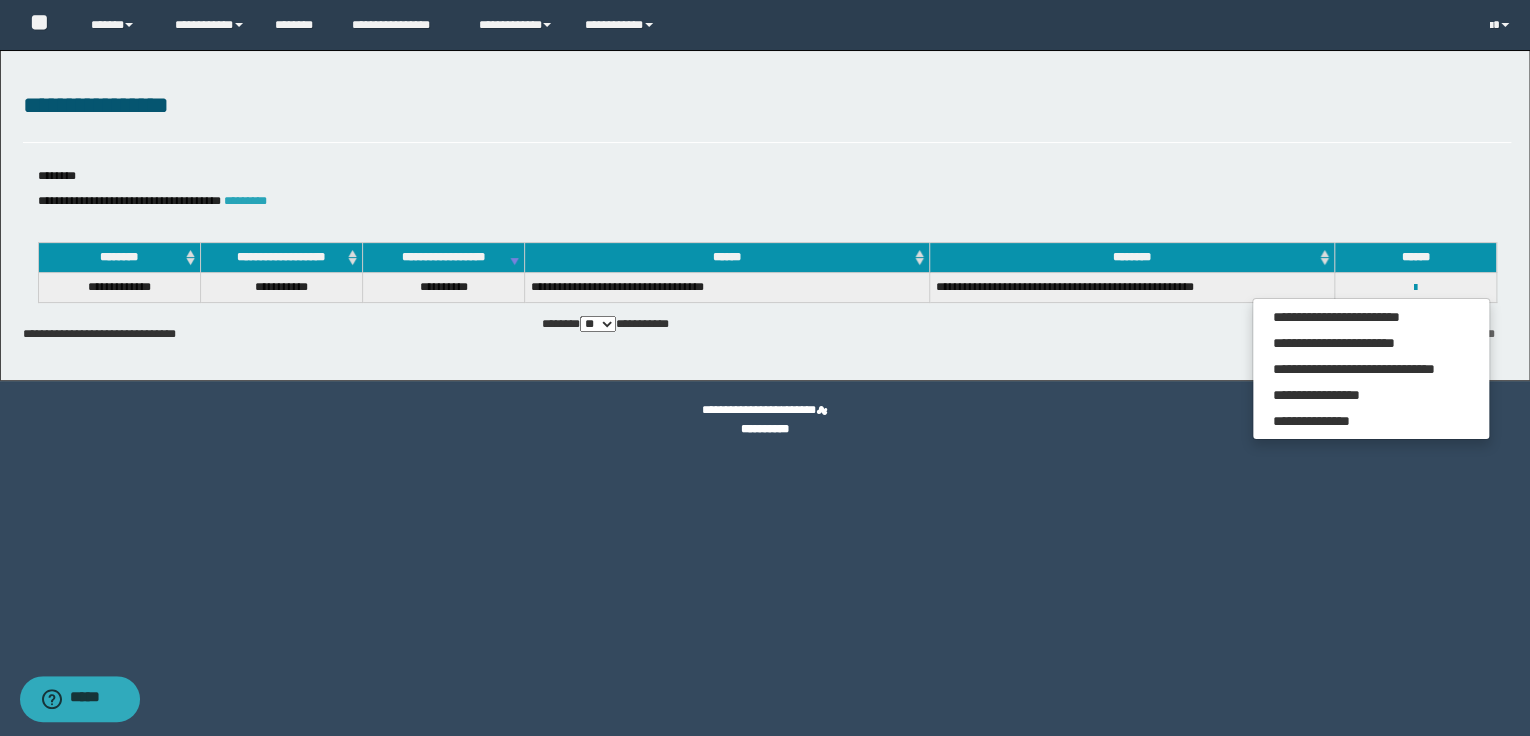 click on "*********" at bounding box center [245, 201] 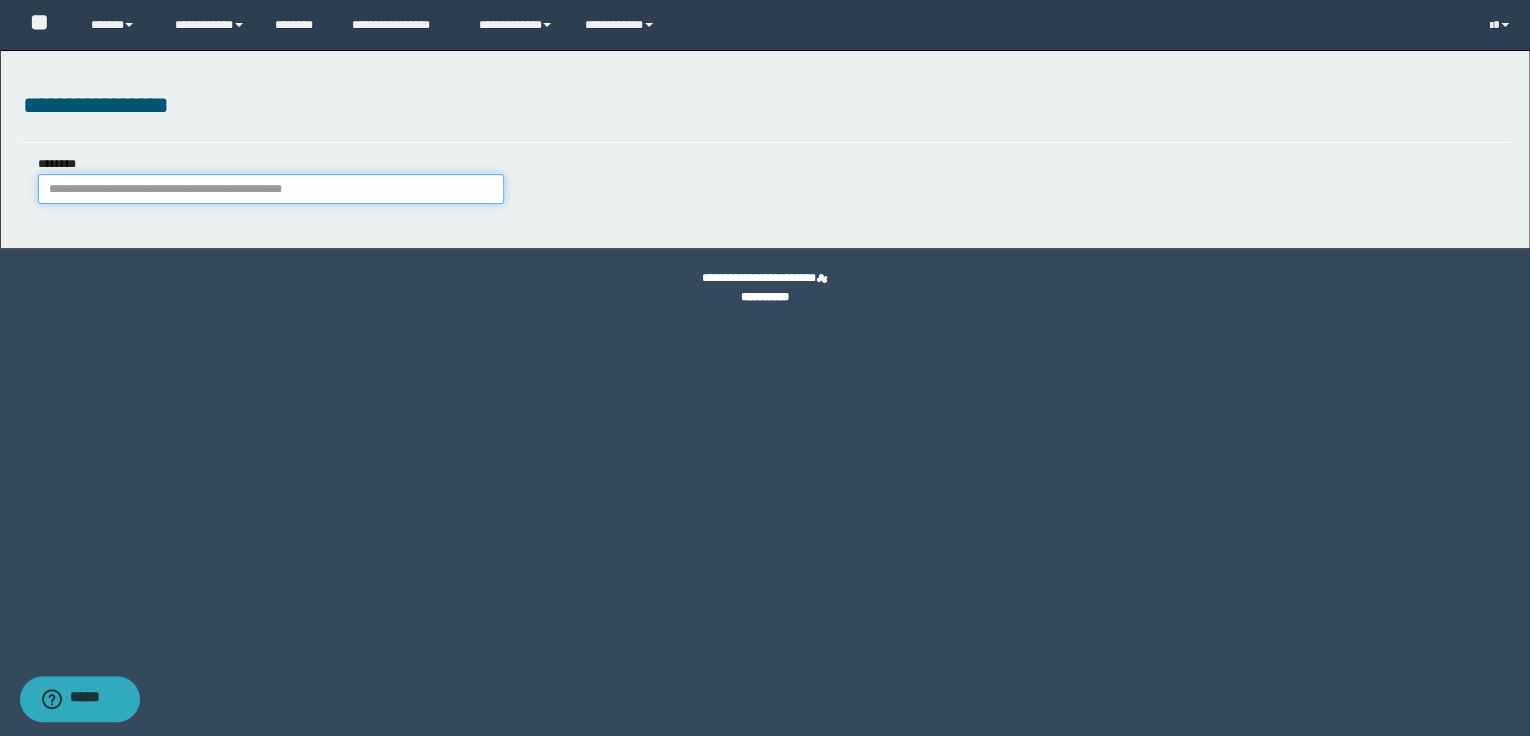 click on "********" at bounding box center (271, 189) 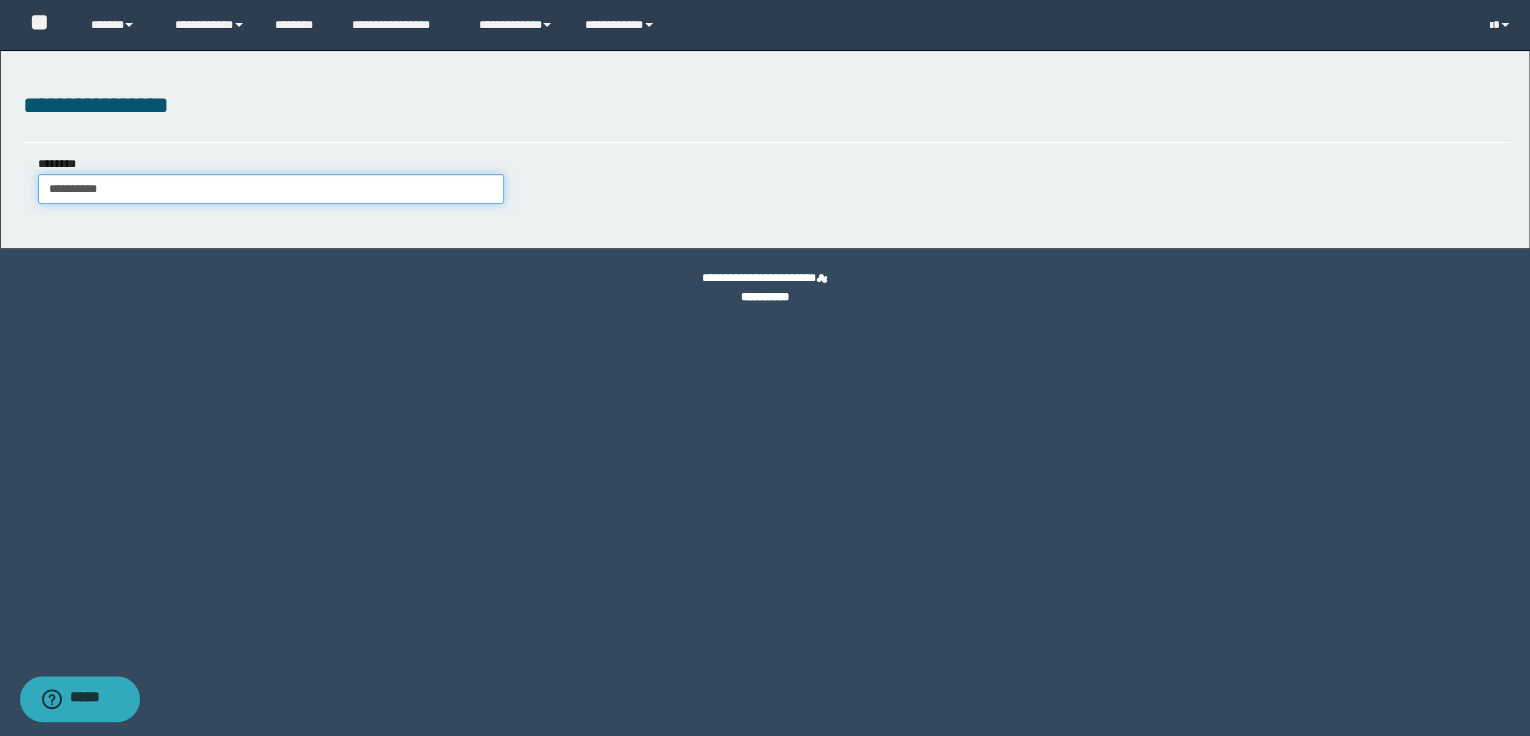 type on "**********" 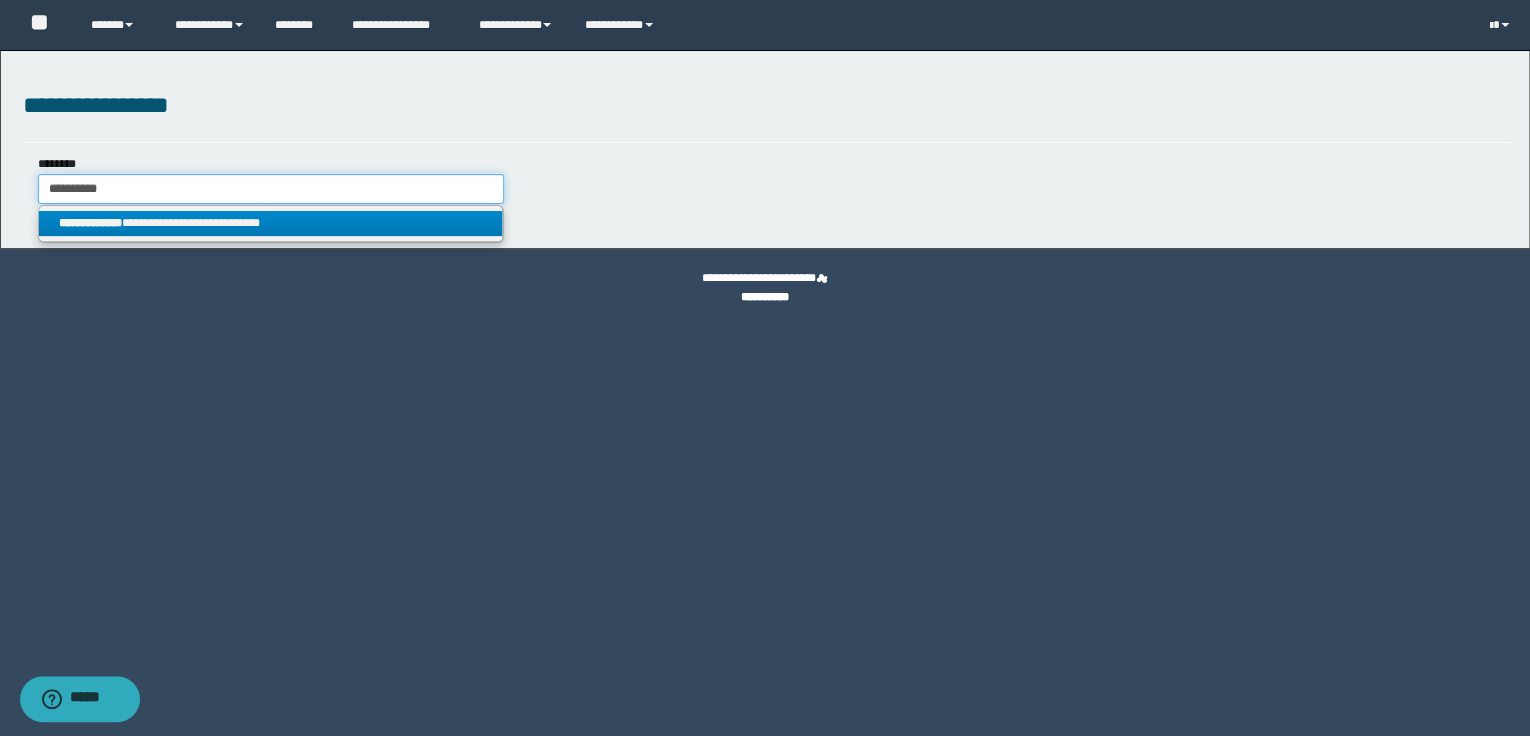 type on "**********" 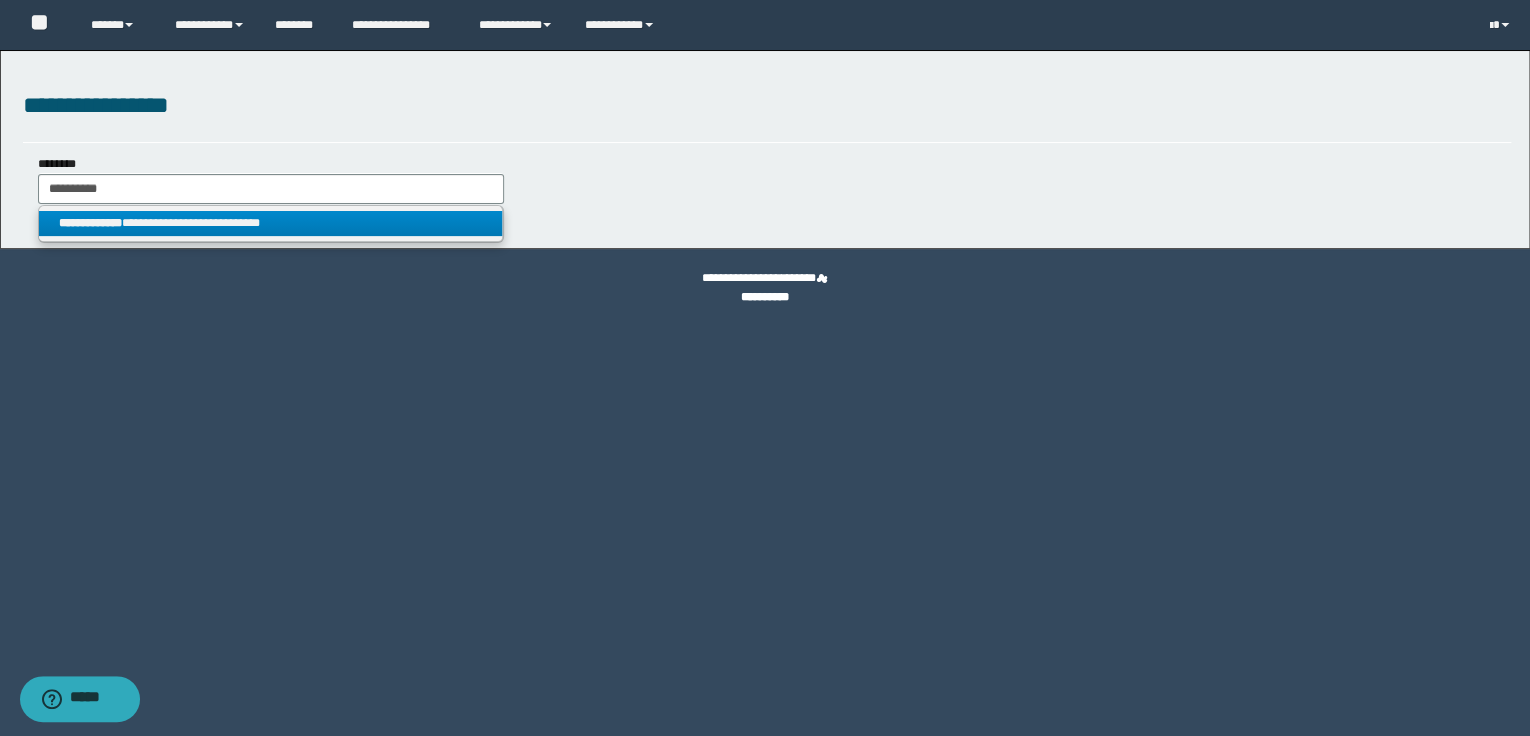 click on "**********" at bounding box center [271, 223] 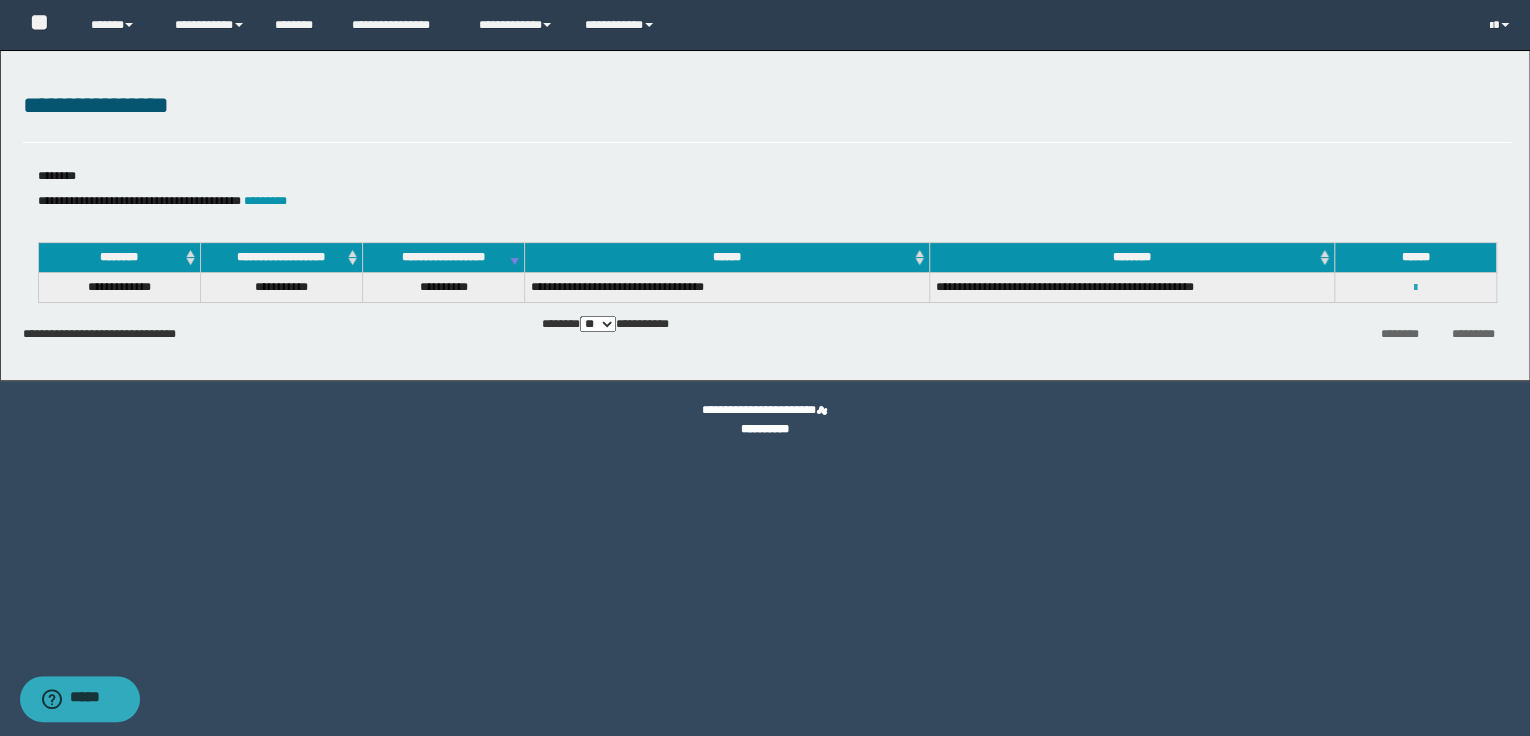 click at bounding box center (1415, 288) 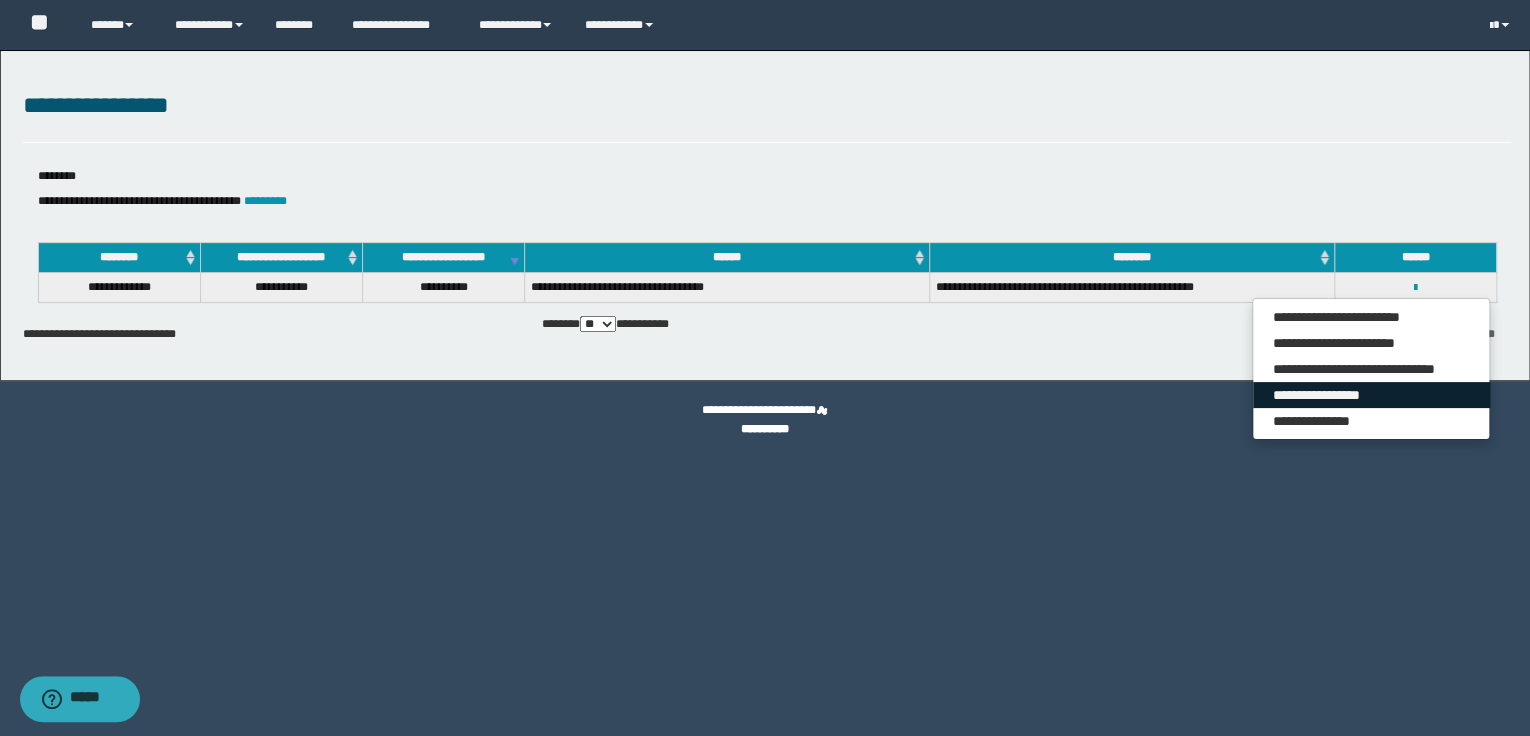 click on "**********" at bounding box center (1371, 395) 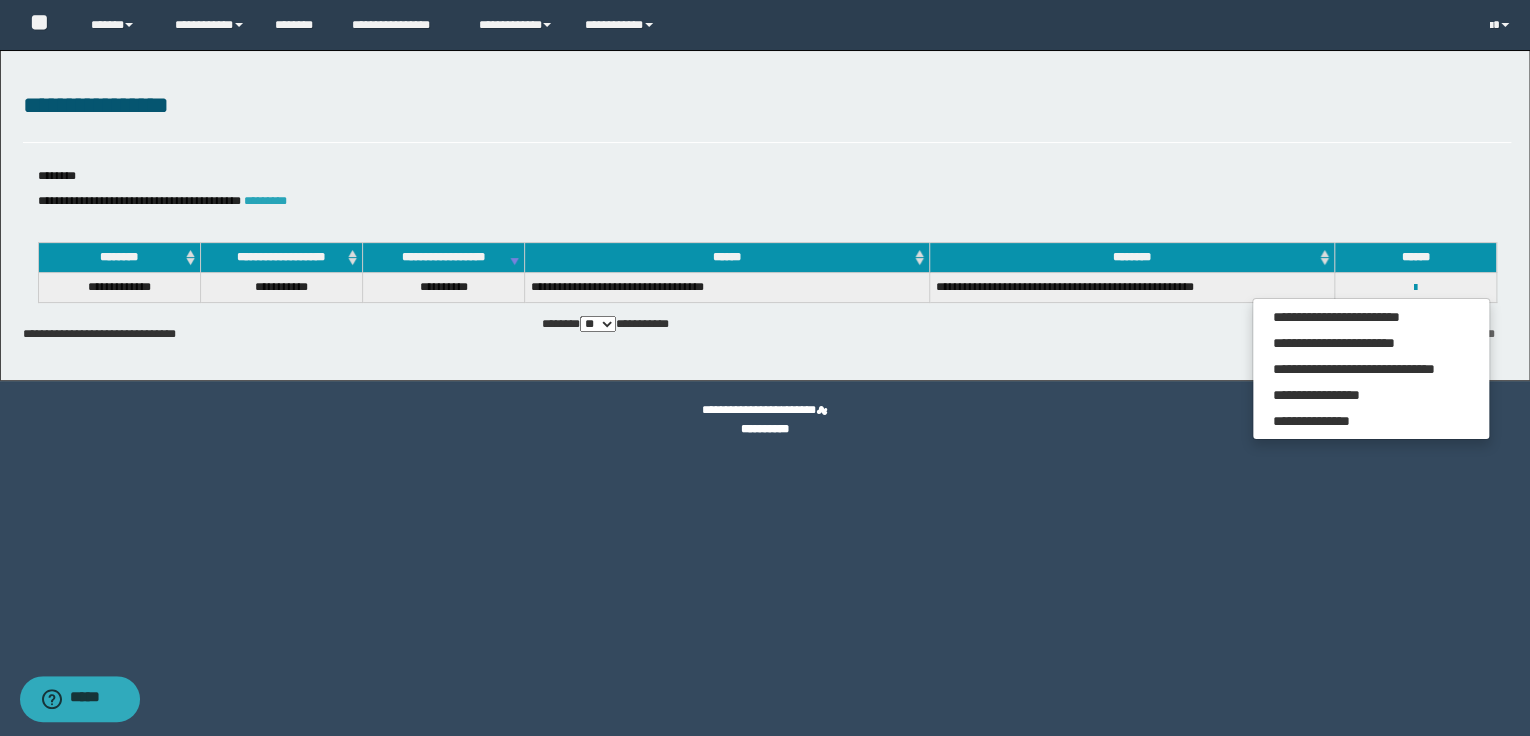 click on "*********" at bounding box center (265, 201) 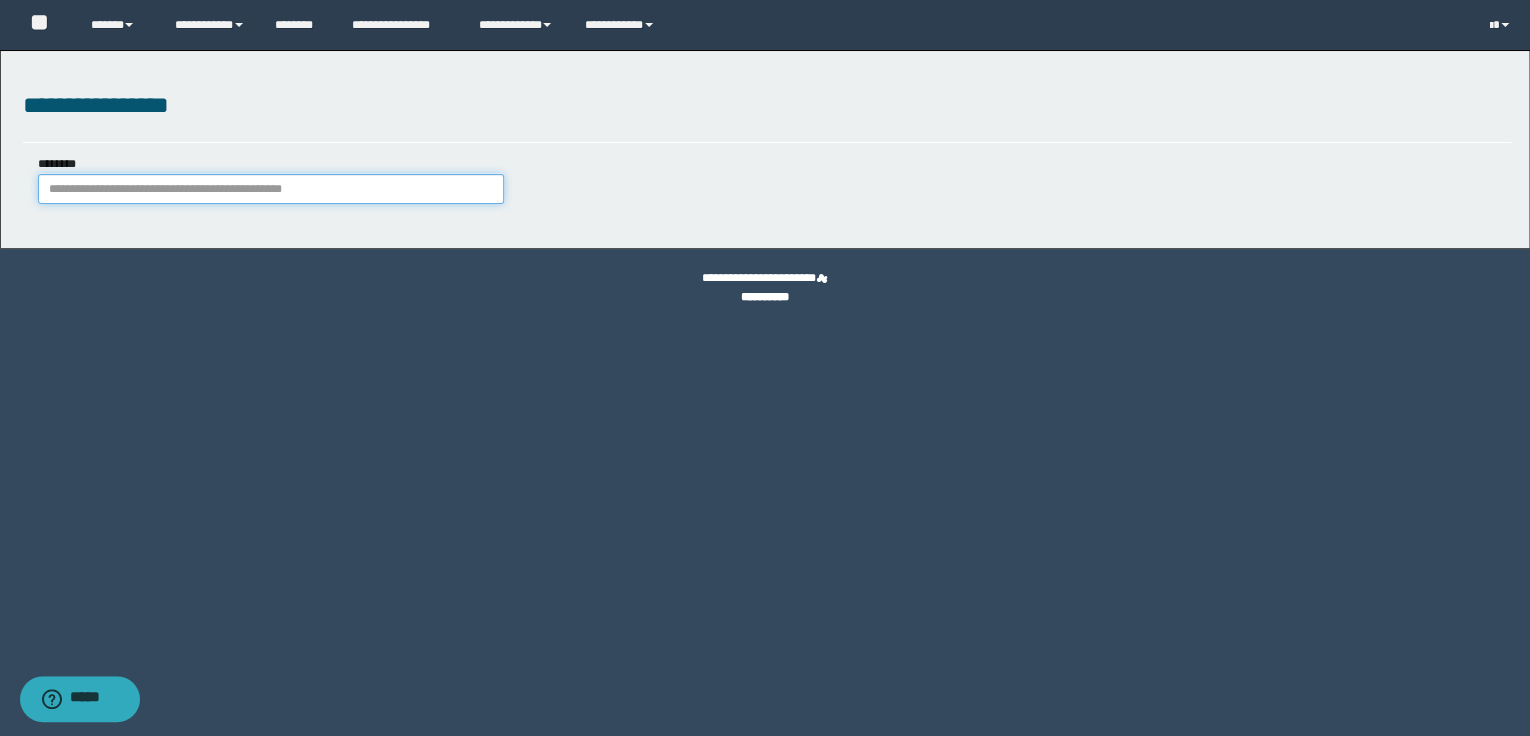 click on "********" at bounding box center [271, 189] 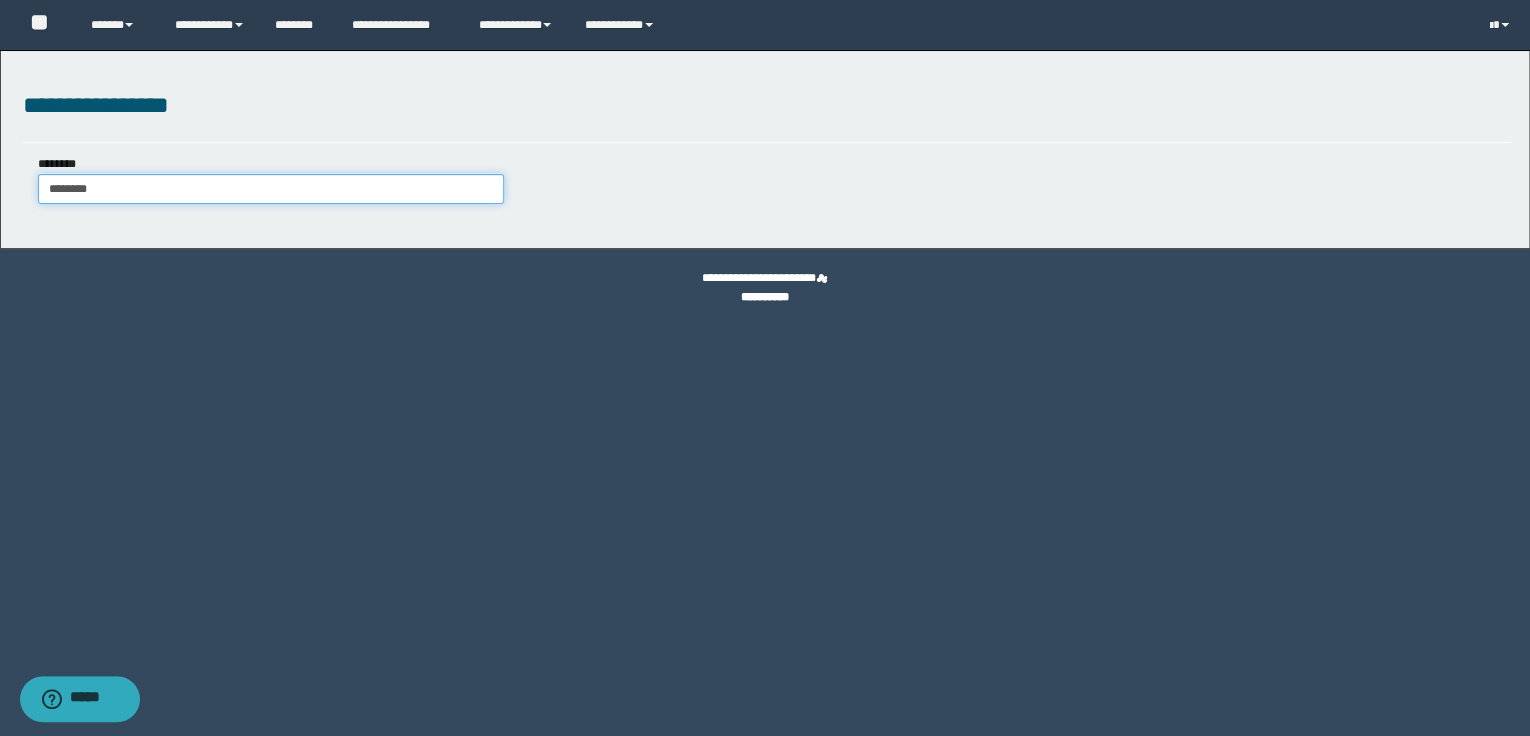 type on "********" 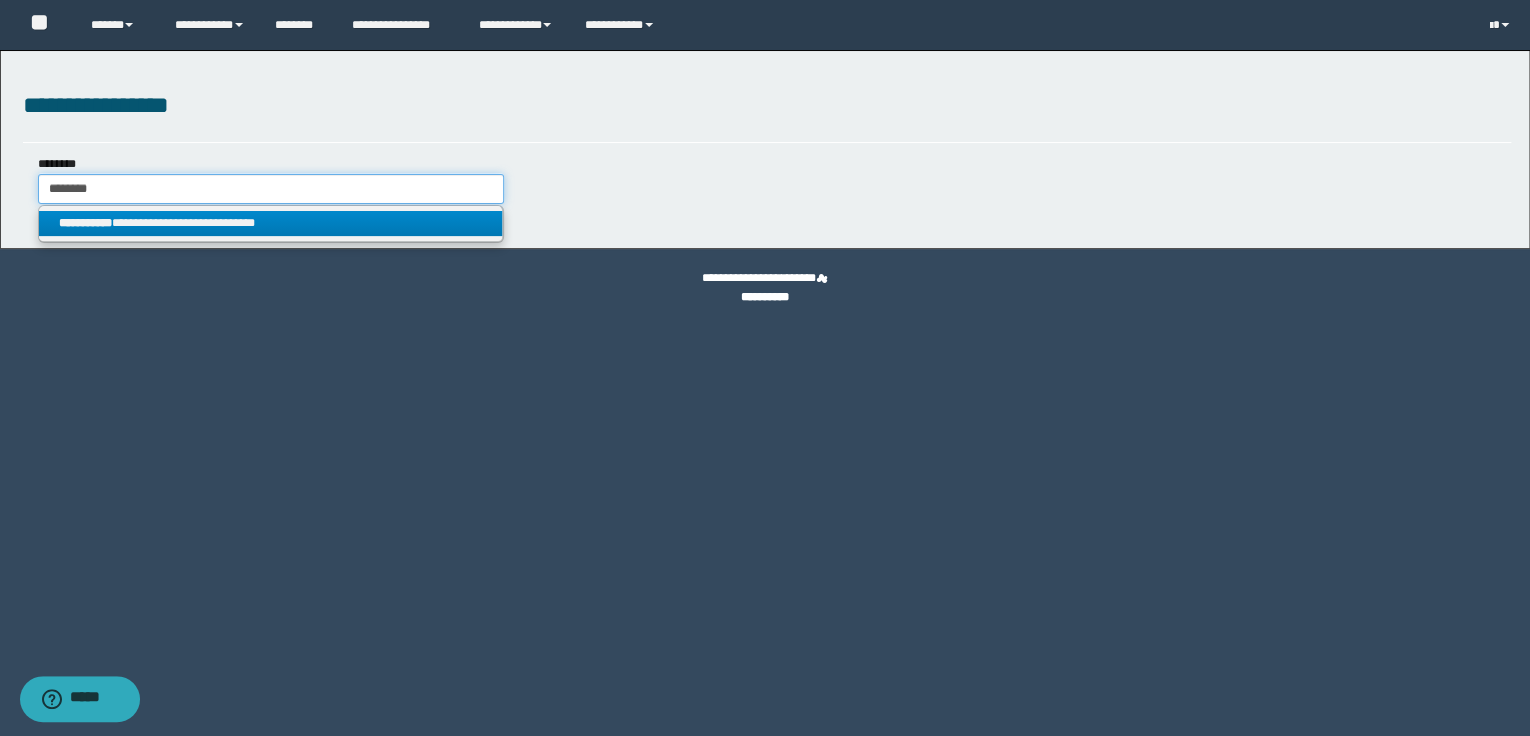 type on "********" 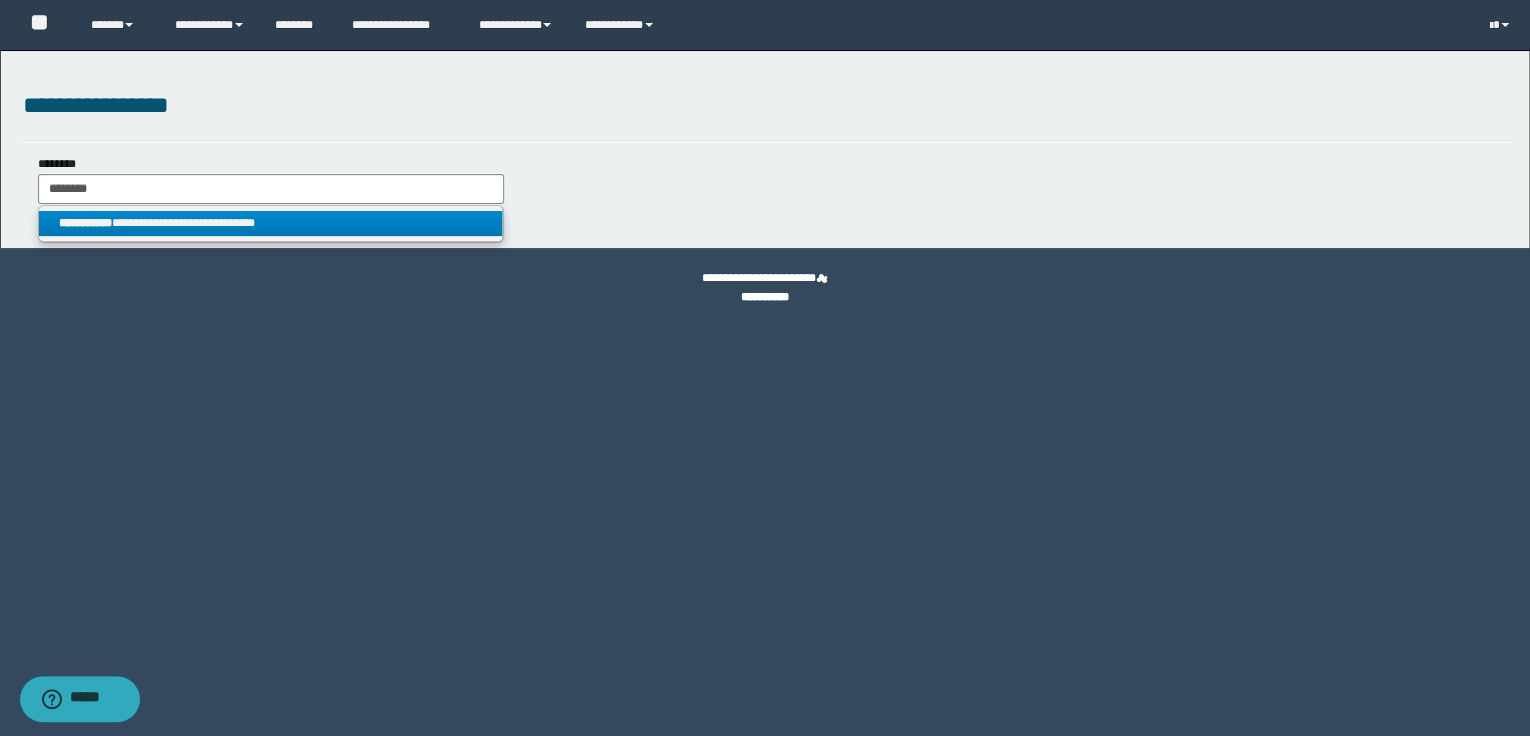 click on "**********" at bounding box center (271, 223) 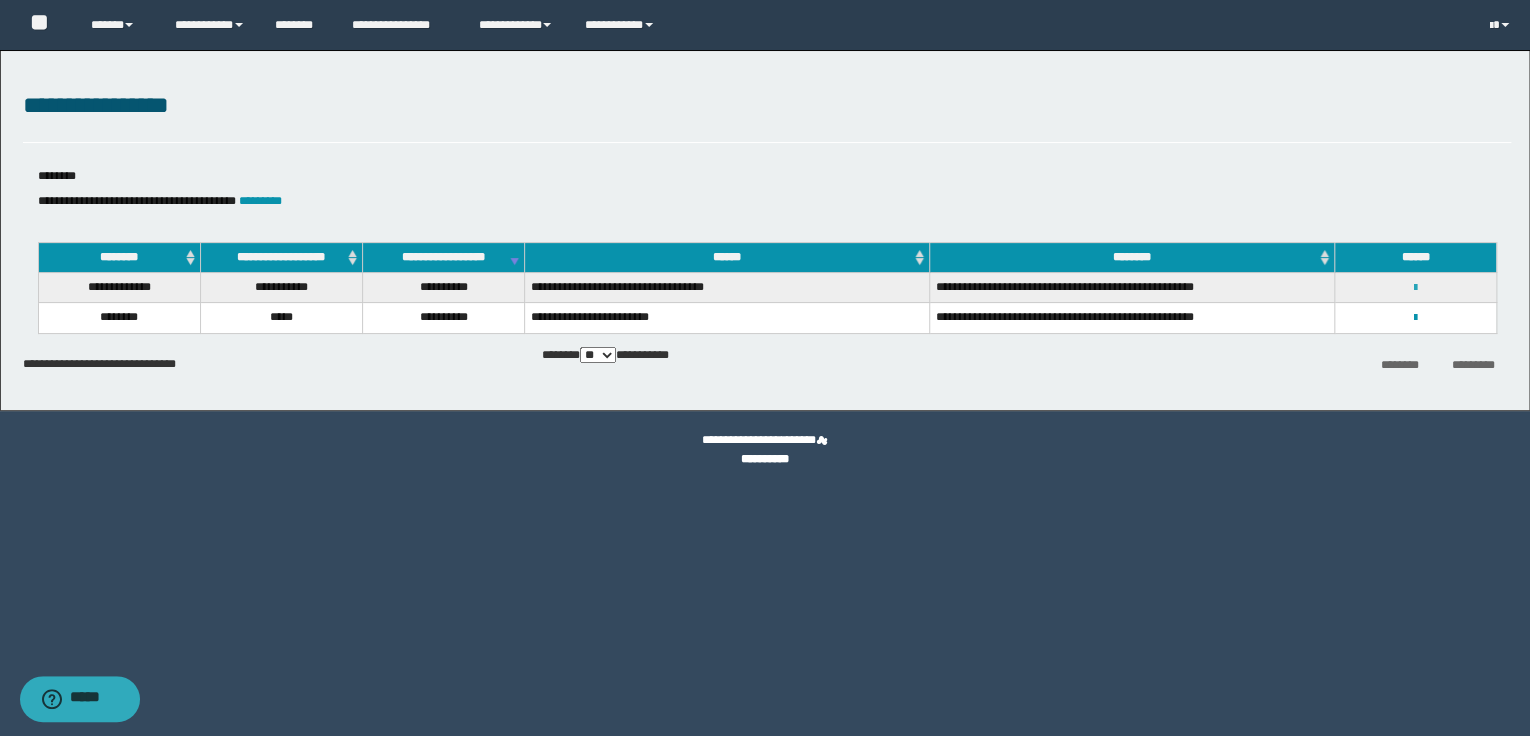 click at bounding box center (1415, 288) 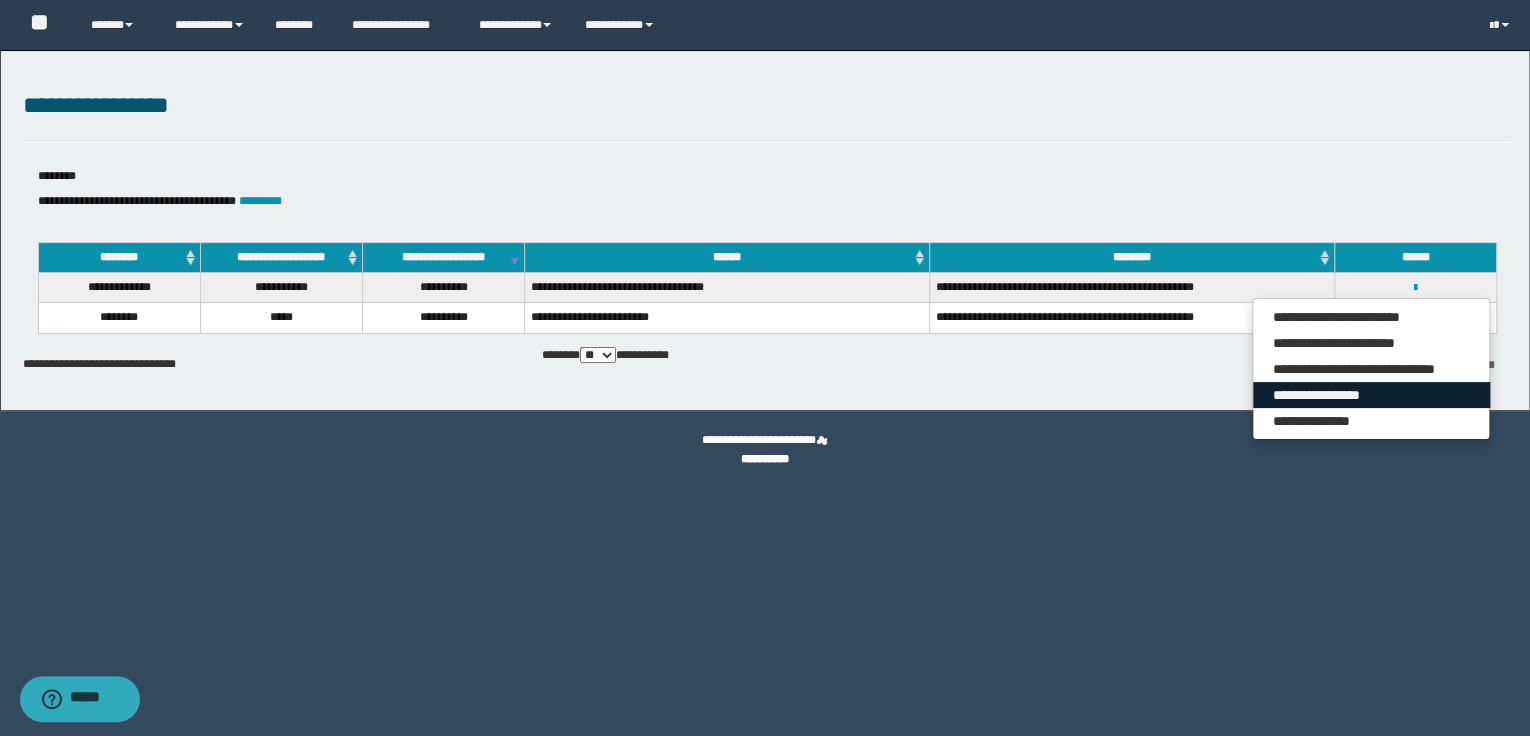 click on "**********" at bounding box center [1371, 395] 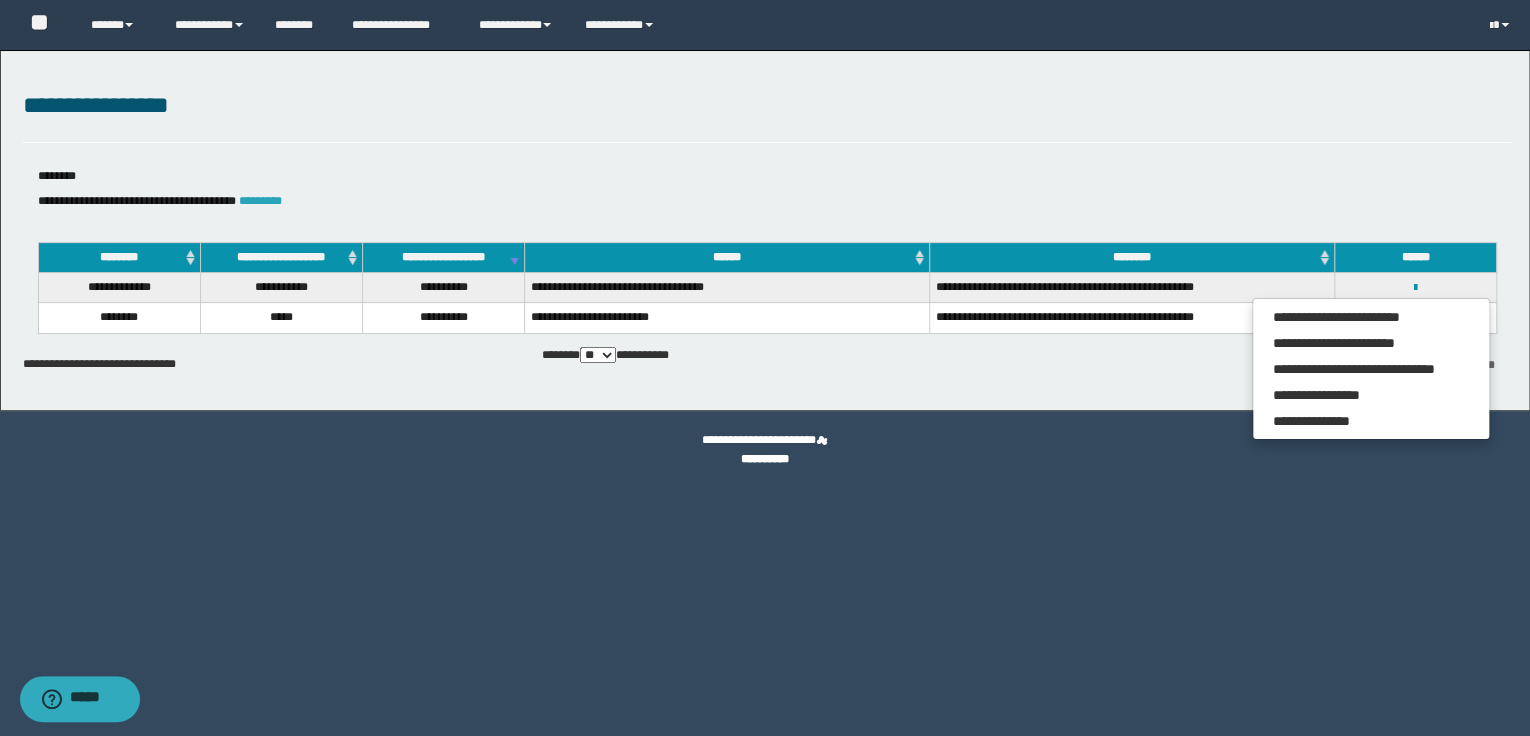 click on "*********" at bounding box center [260, 201] 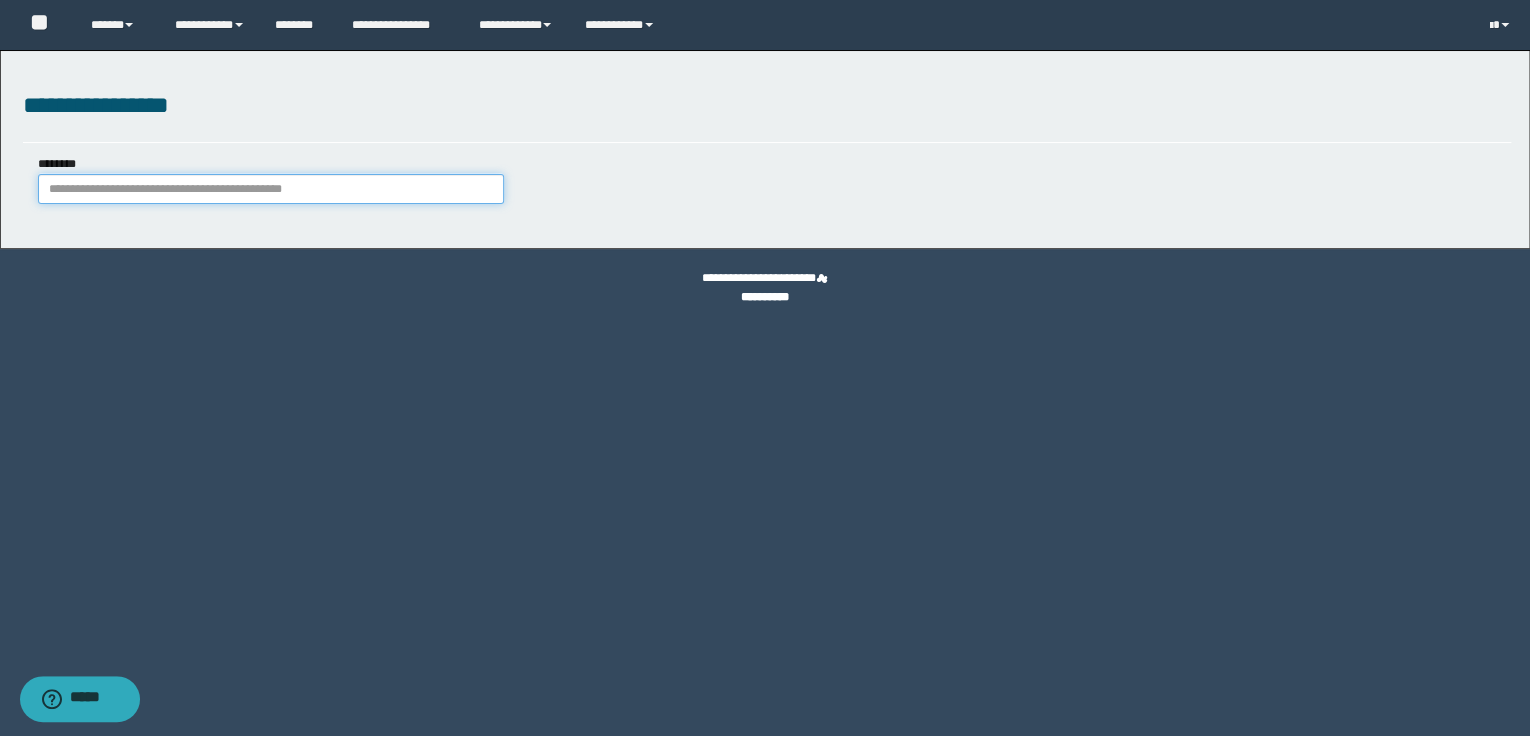 click on "********" at bounding box center [271, 189] 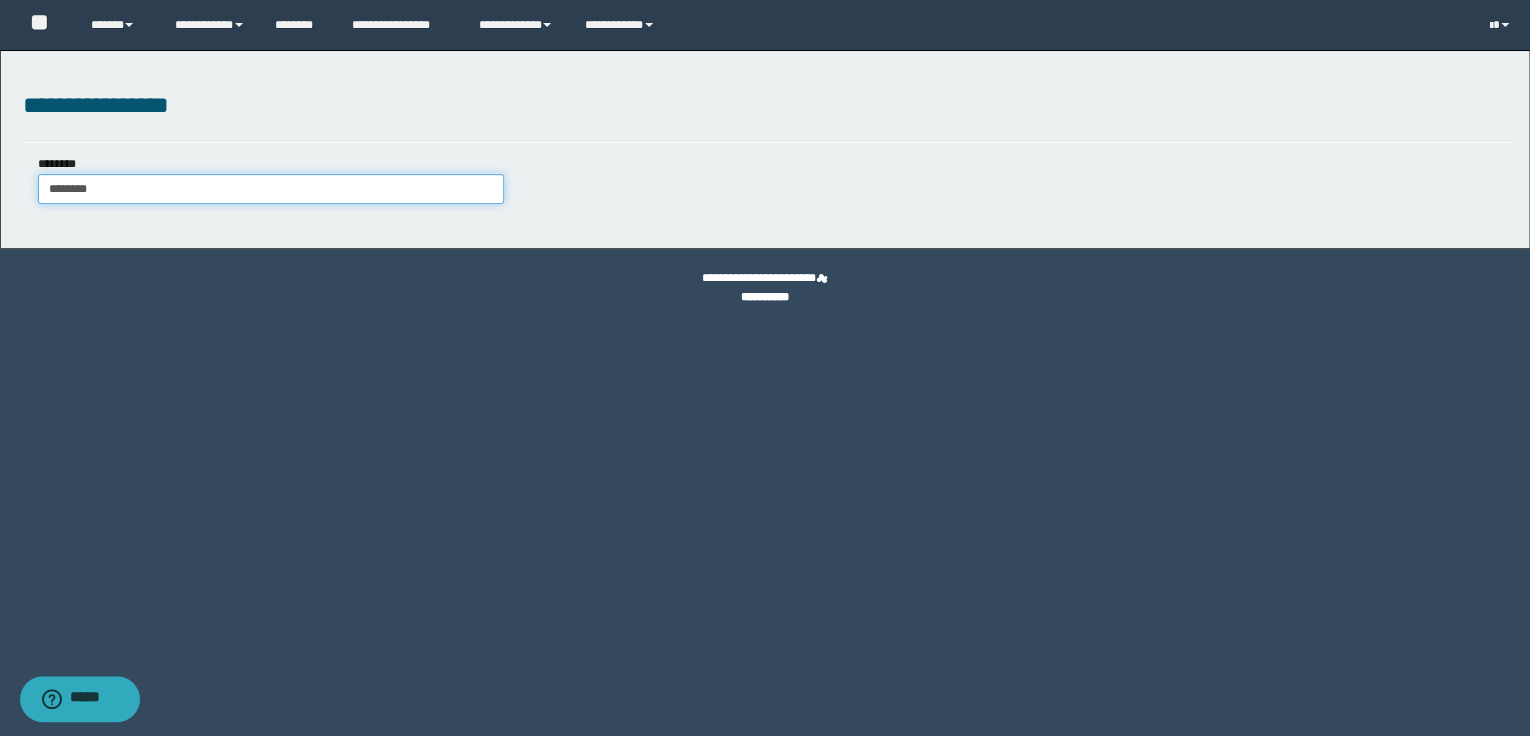 type 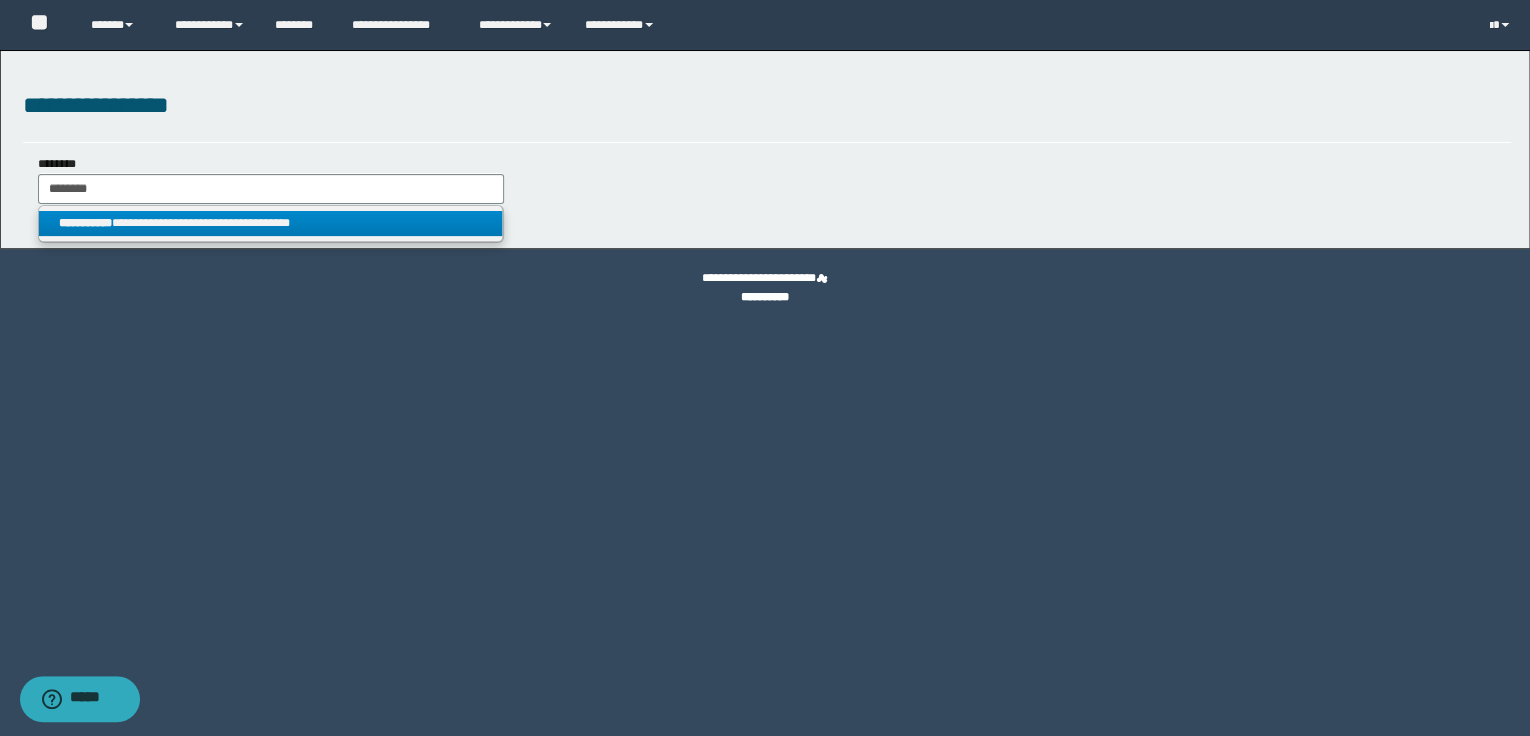click on "**********" at bounding box center (271, 223) 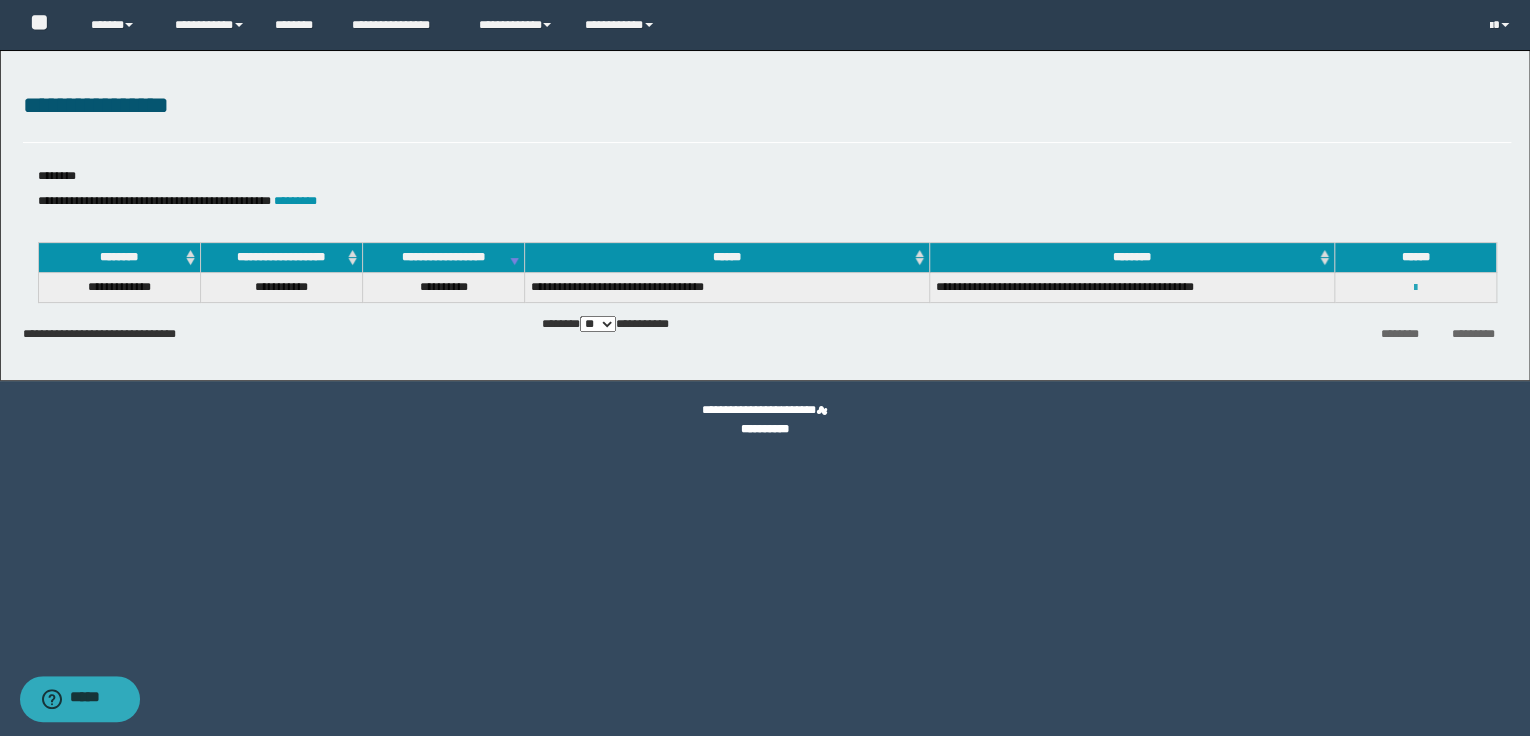 click at bounding box center (1415, 288) 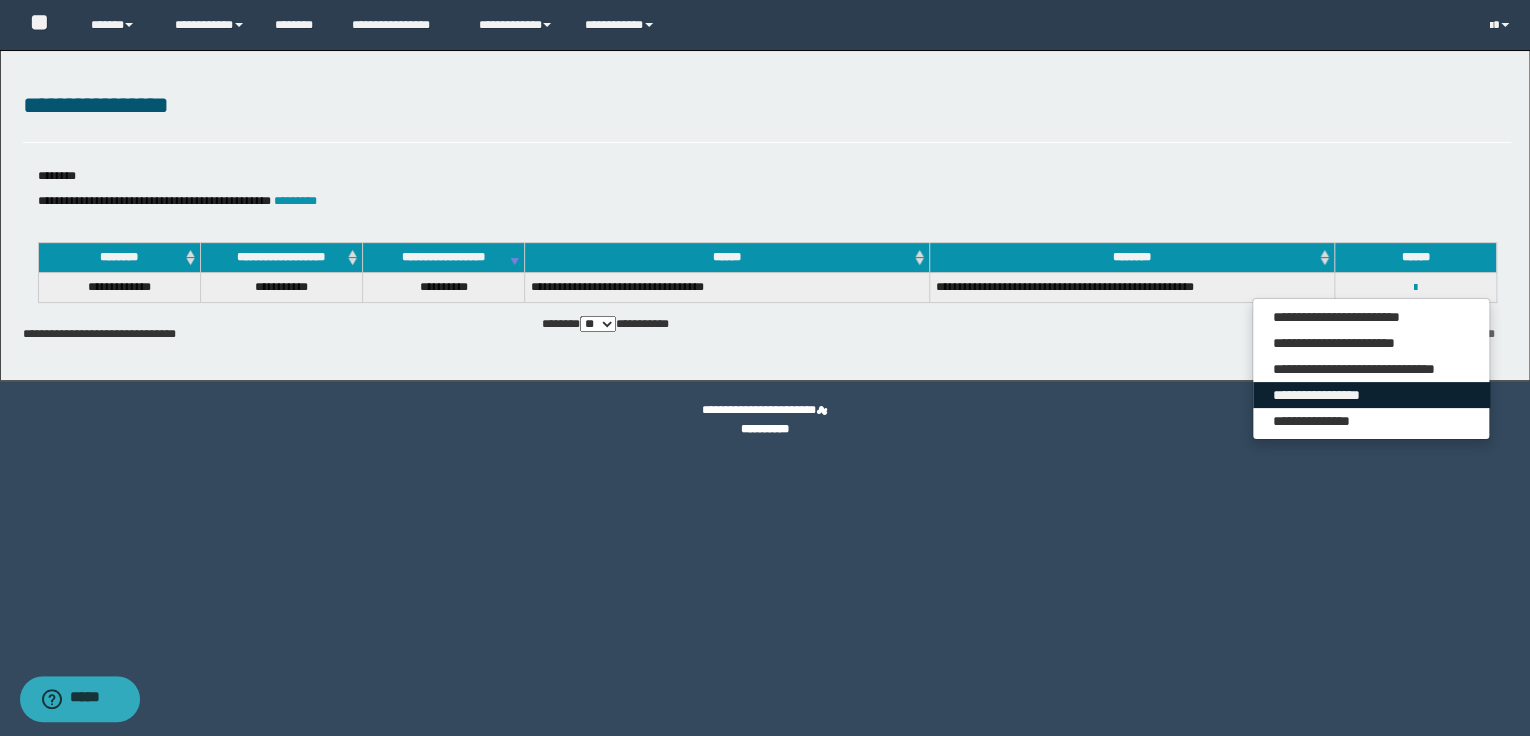 click on "**********" at bounding box center [1371, 395] 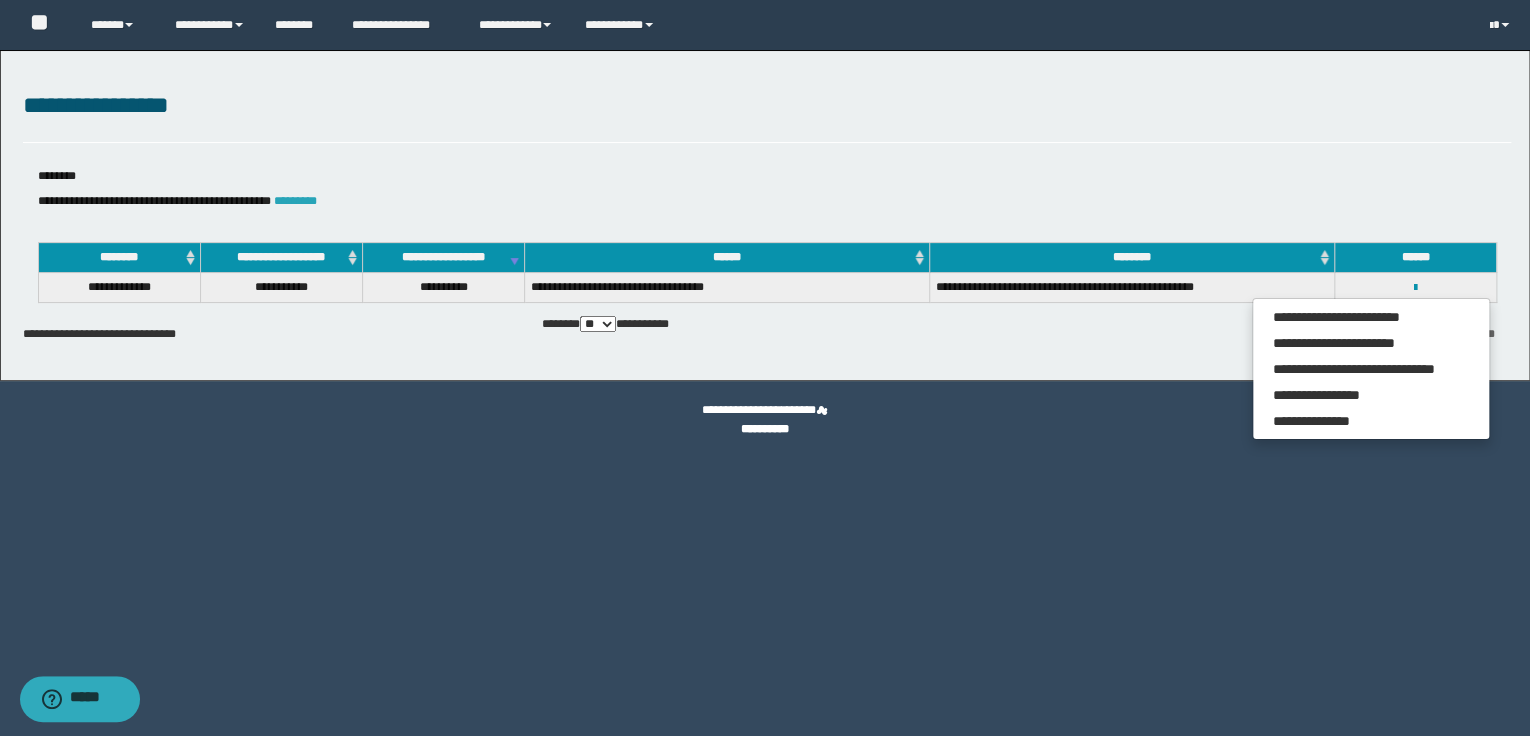 click on "*********" at bounding box center [295, 201] 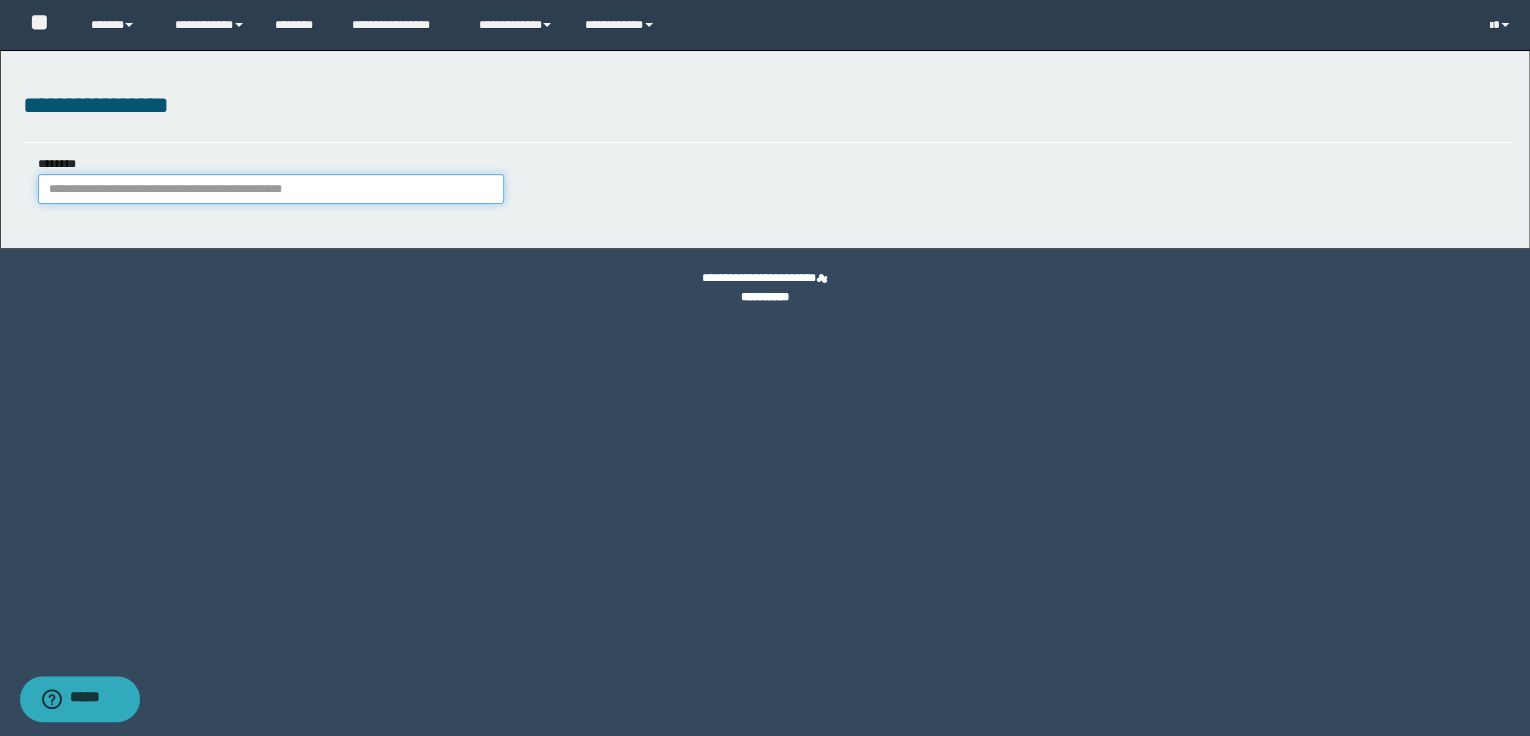 click on "********" at bounding box center [271, 189] 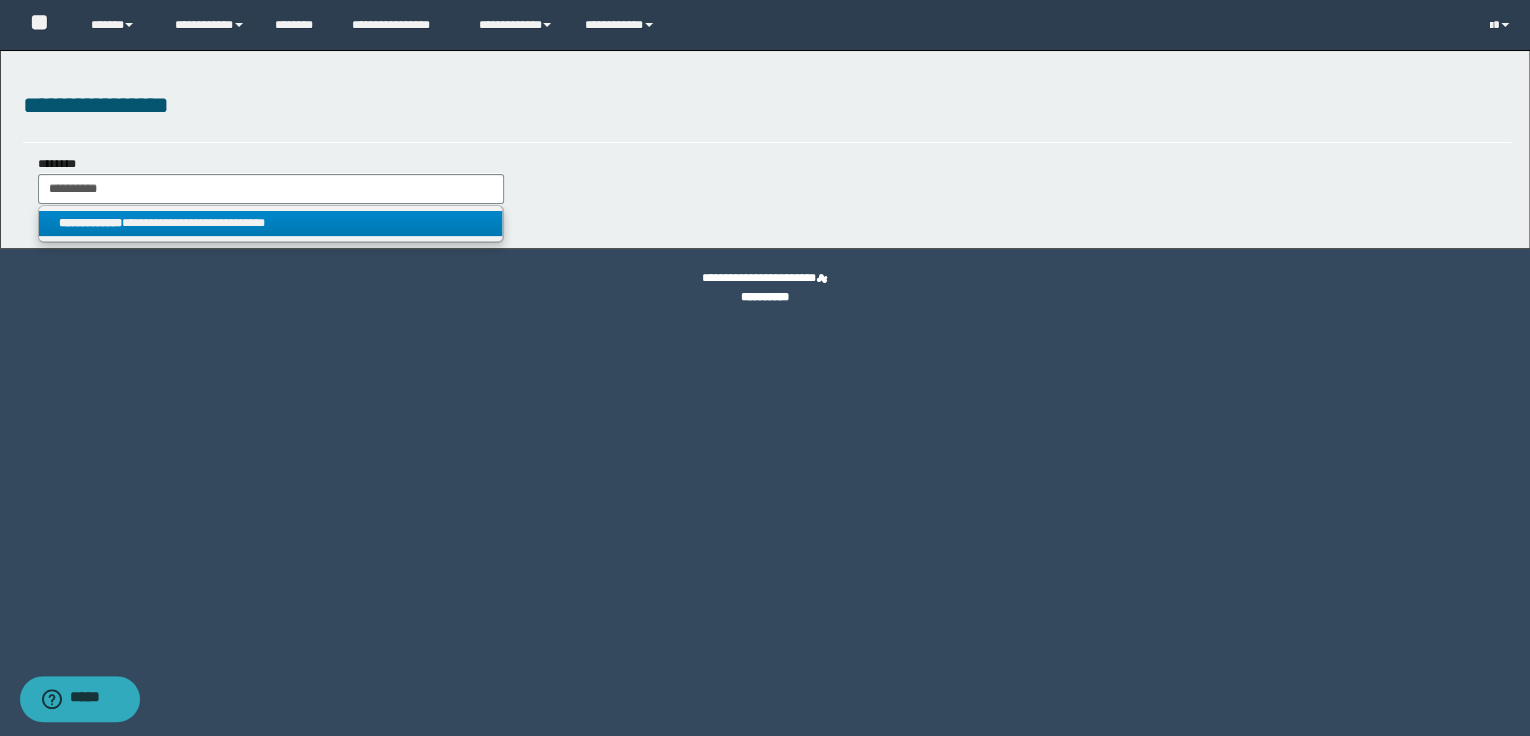 click on "**********" at bounding box center (271, 223) 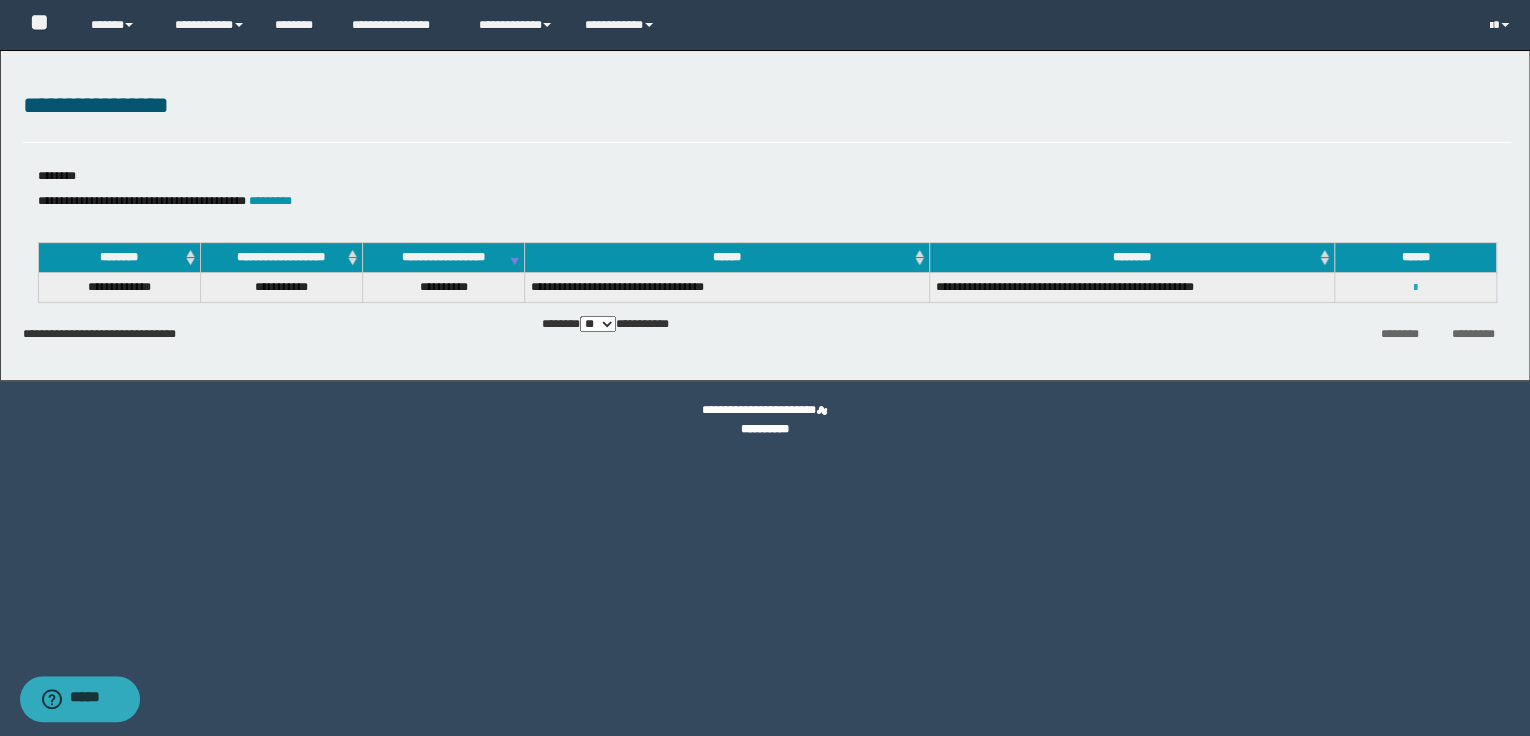 click at bounding box center (1415, 288) 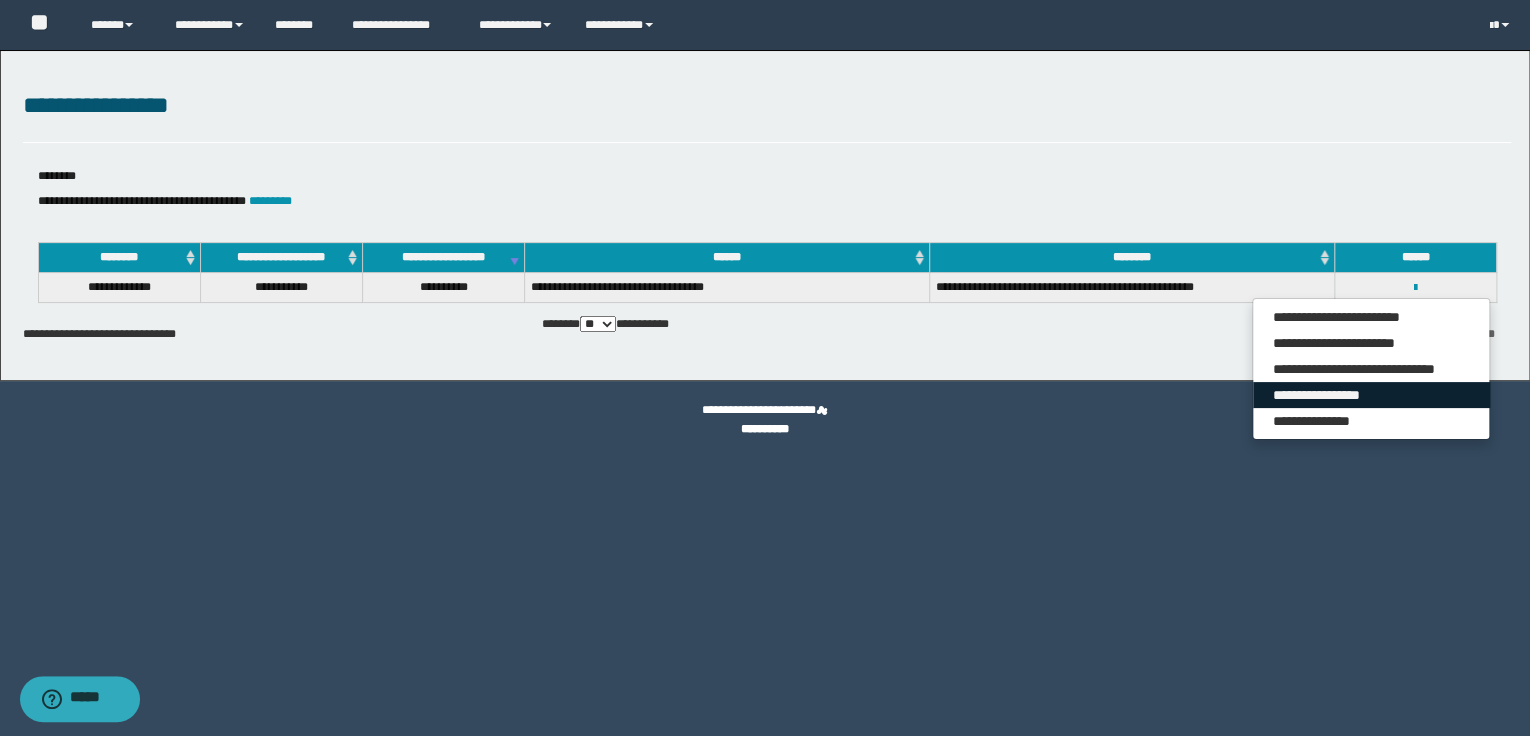 click on "**********" at bounding box center [1371, 395] 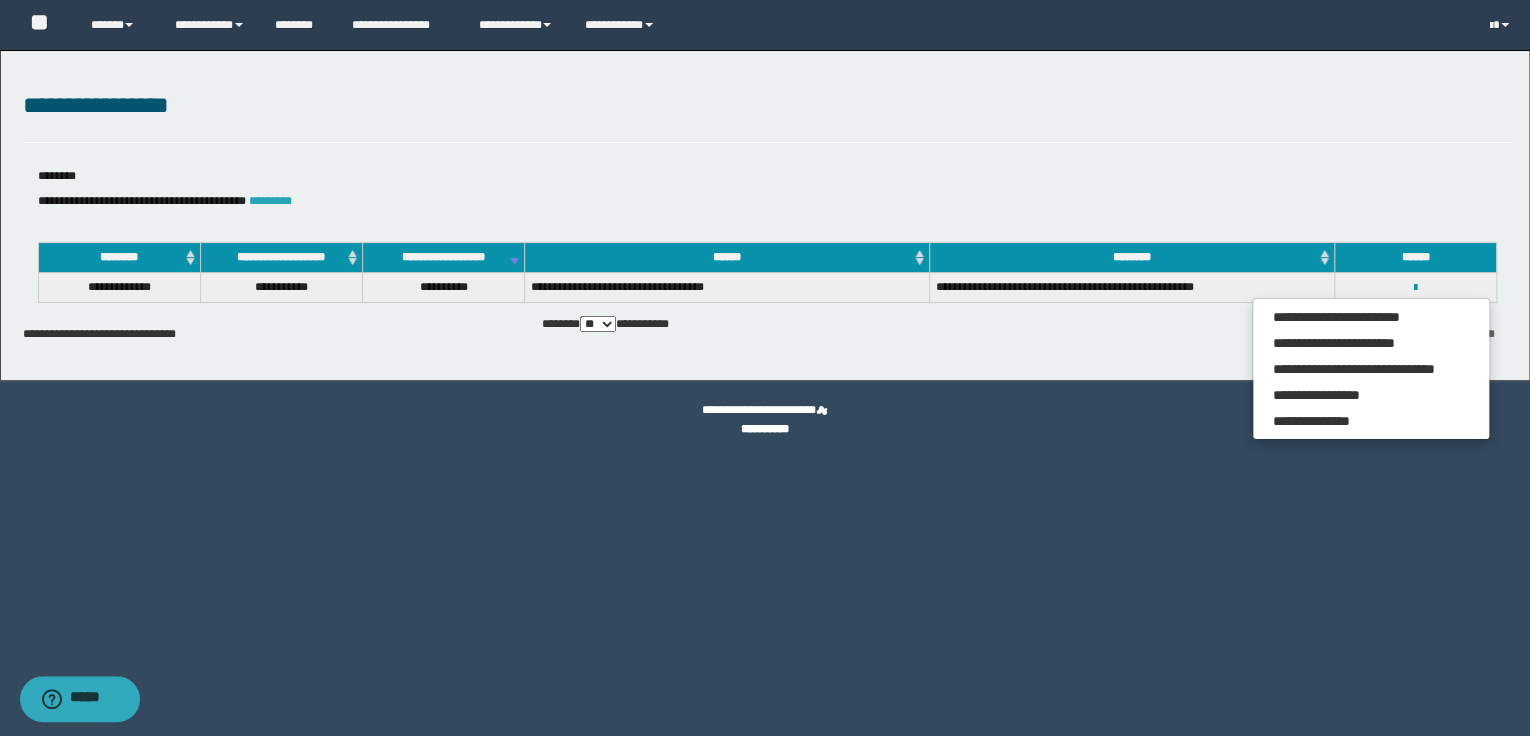 click on "*********" at bounding box center (270, 201) 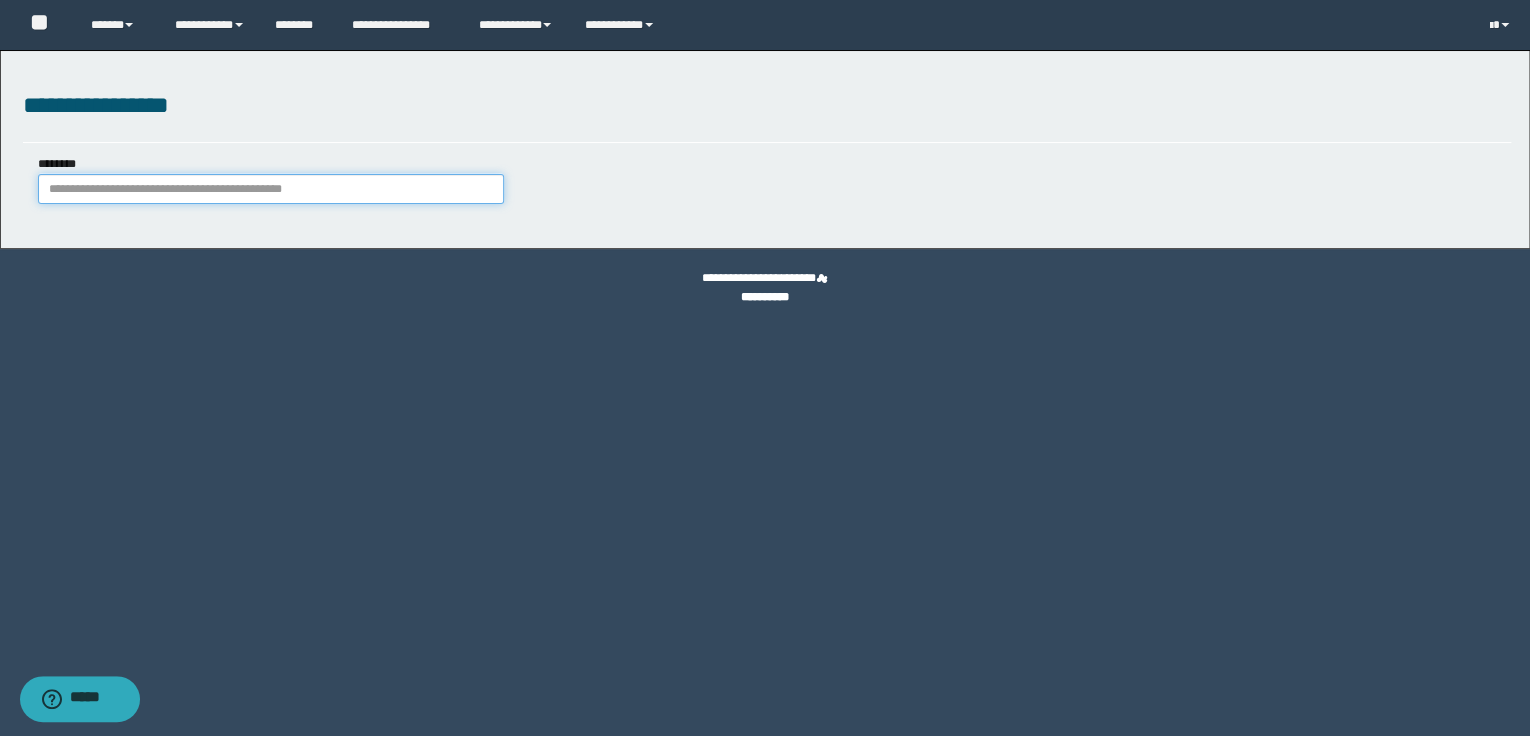 click on "********" at bounding box center (271, 189) 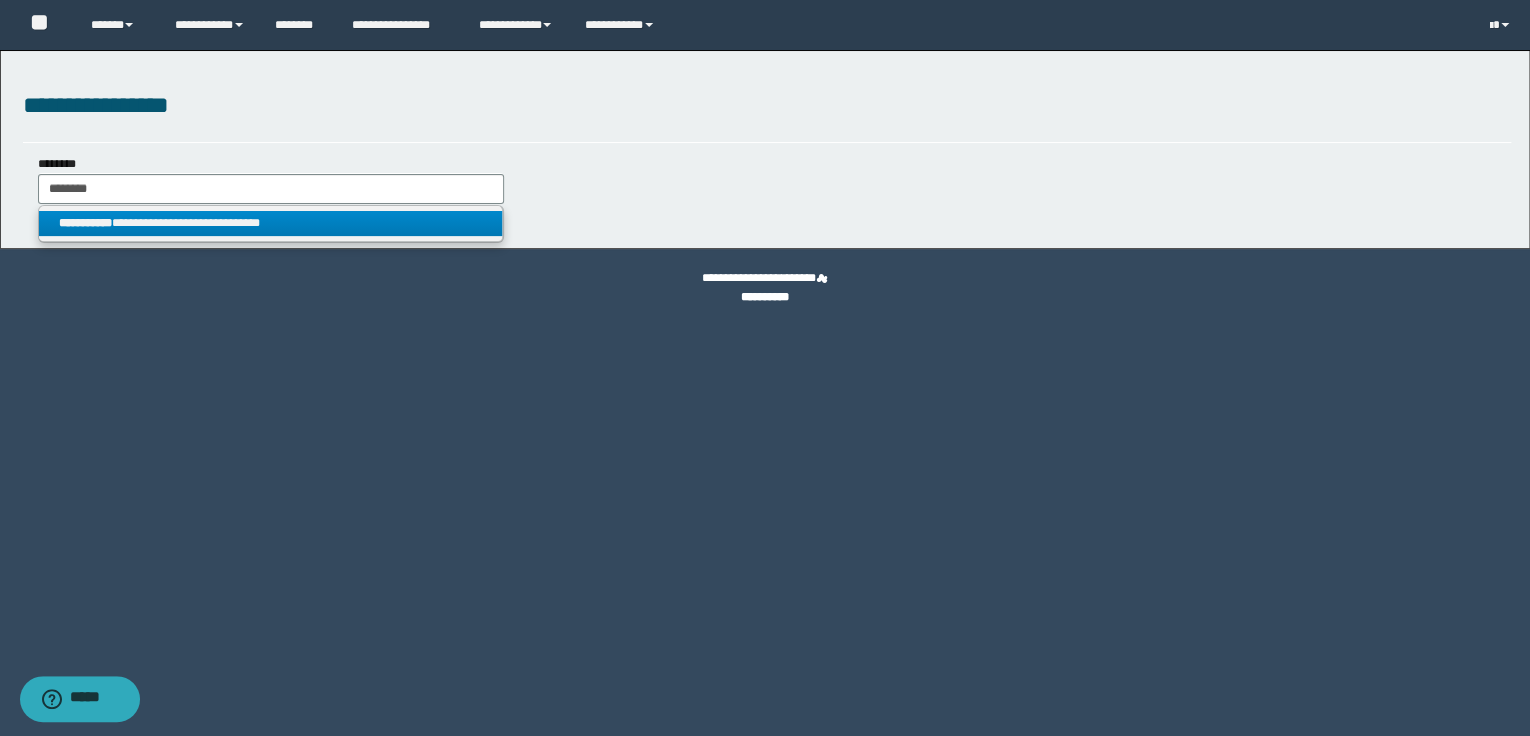 click on "**********" at bounding box center [271, 223] 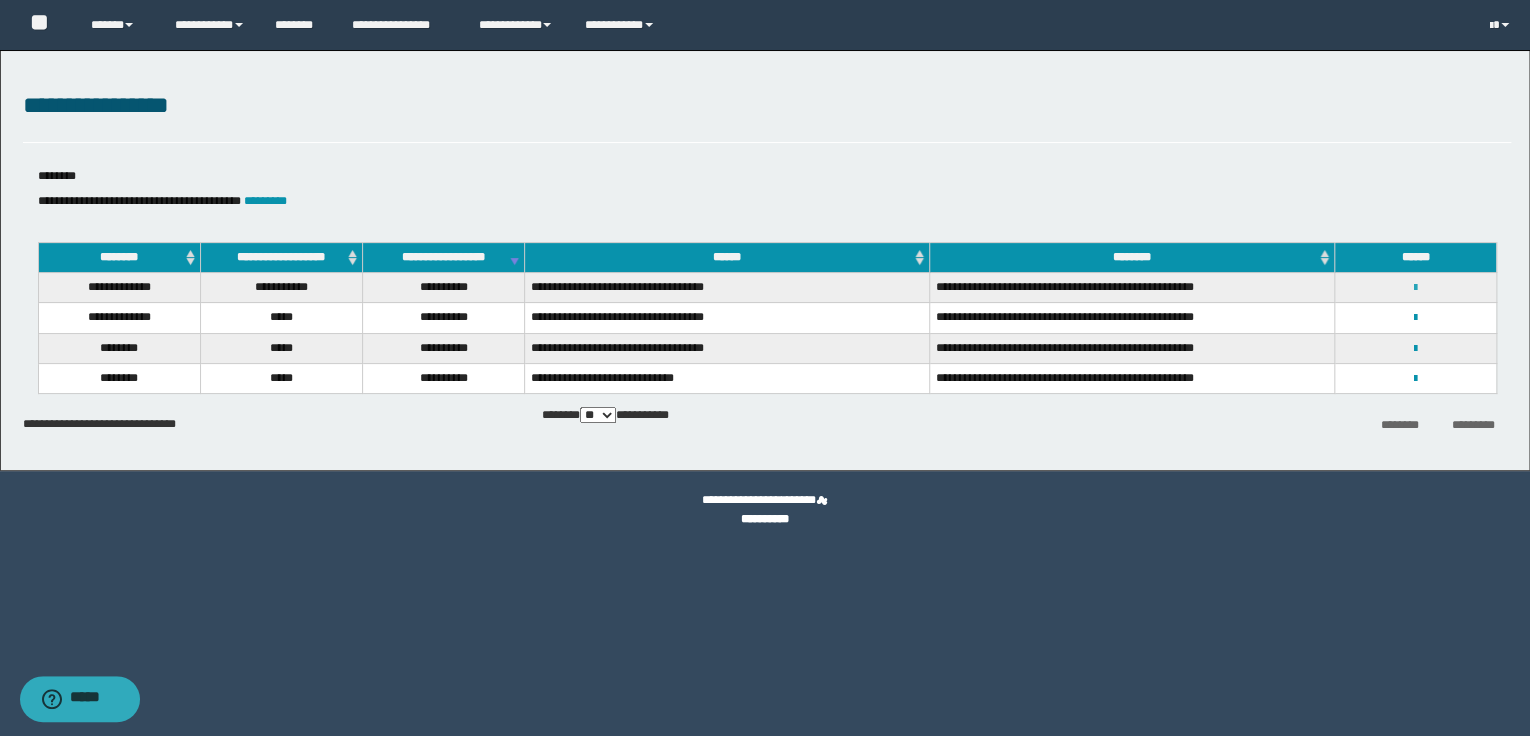 click at bounding box center [1415, 288] 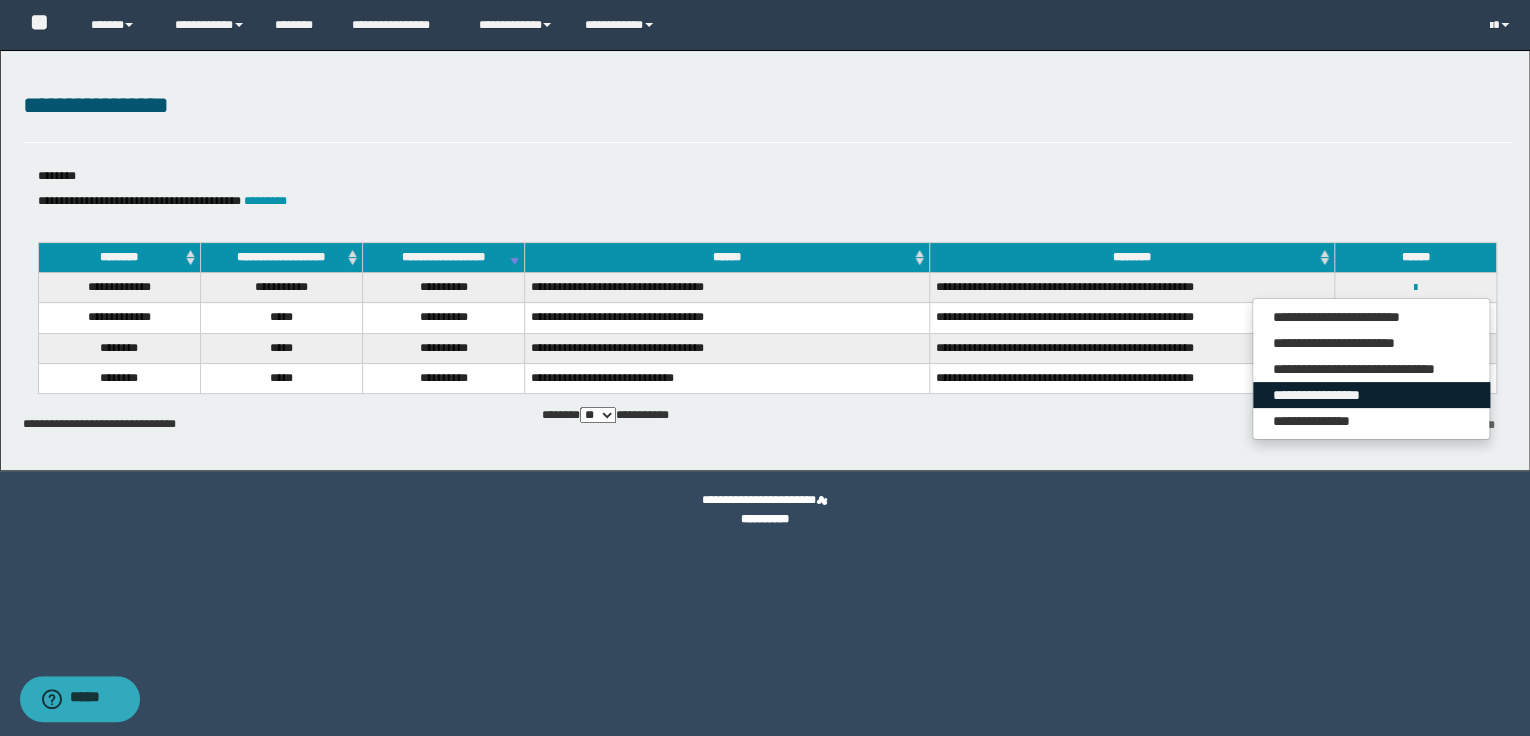 click on "**********" at bounding box center [1371, 395] 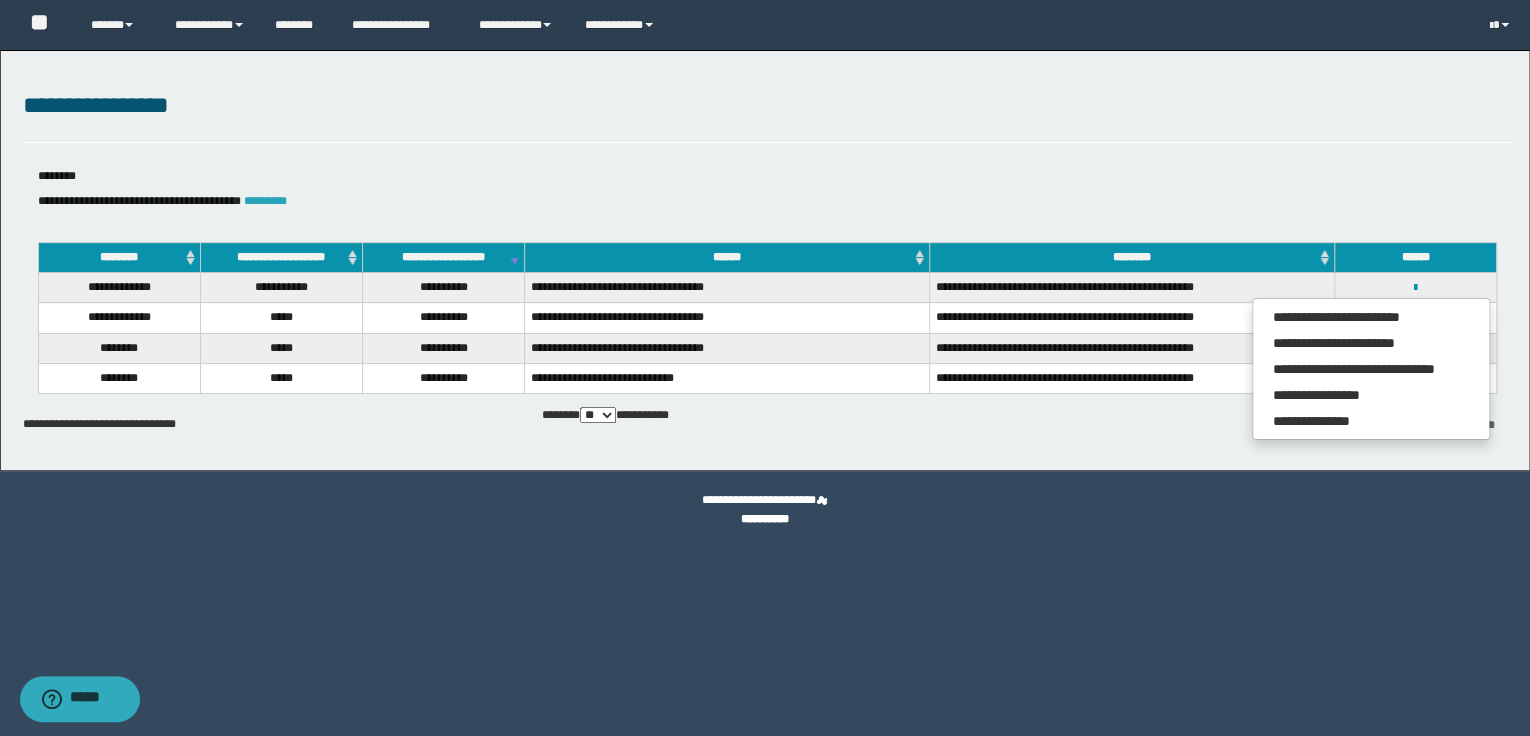 click on "*********" at bounding box center (265, 201) 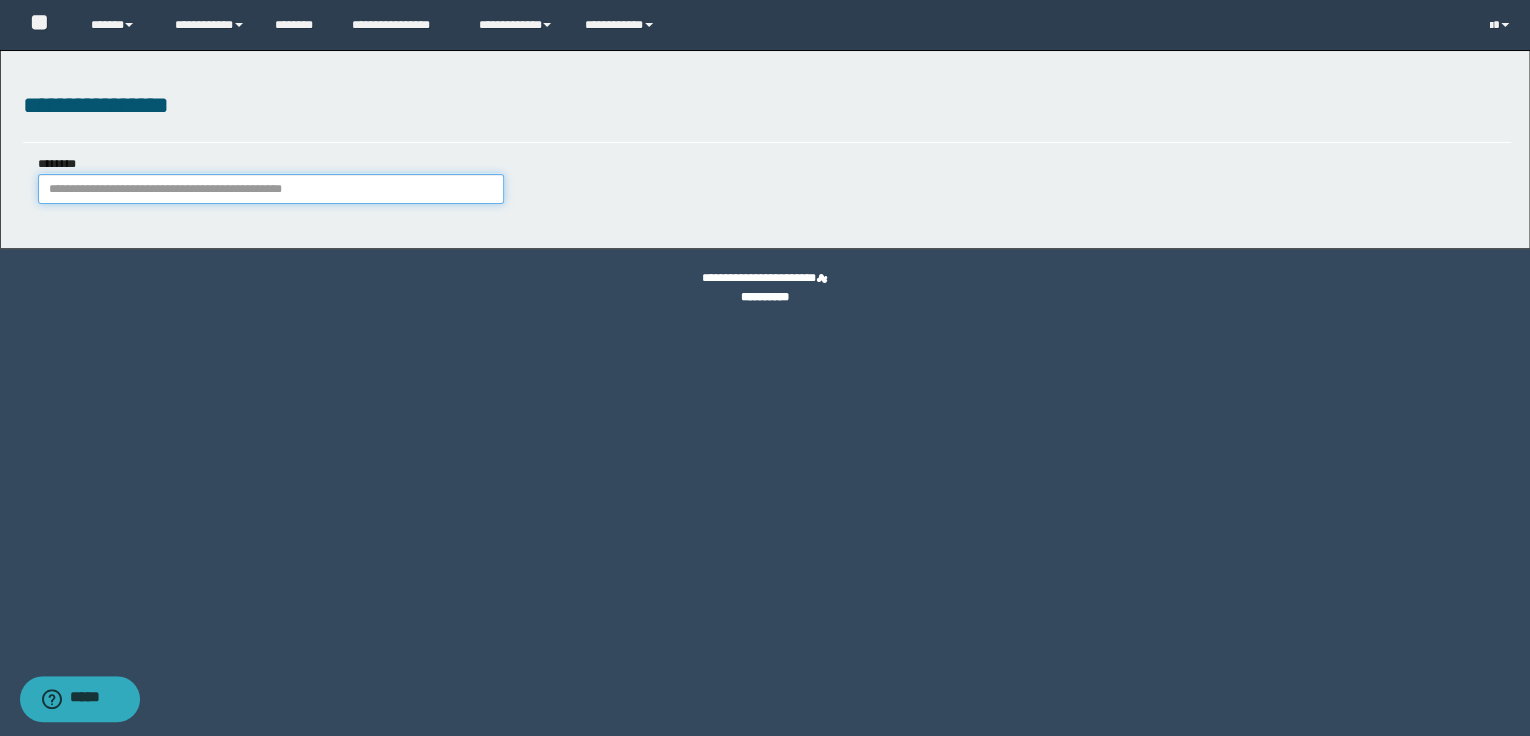 click on "********" at bounding box center (271, 189) 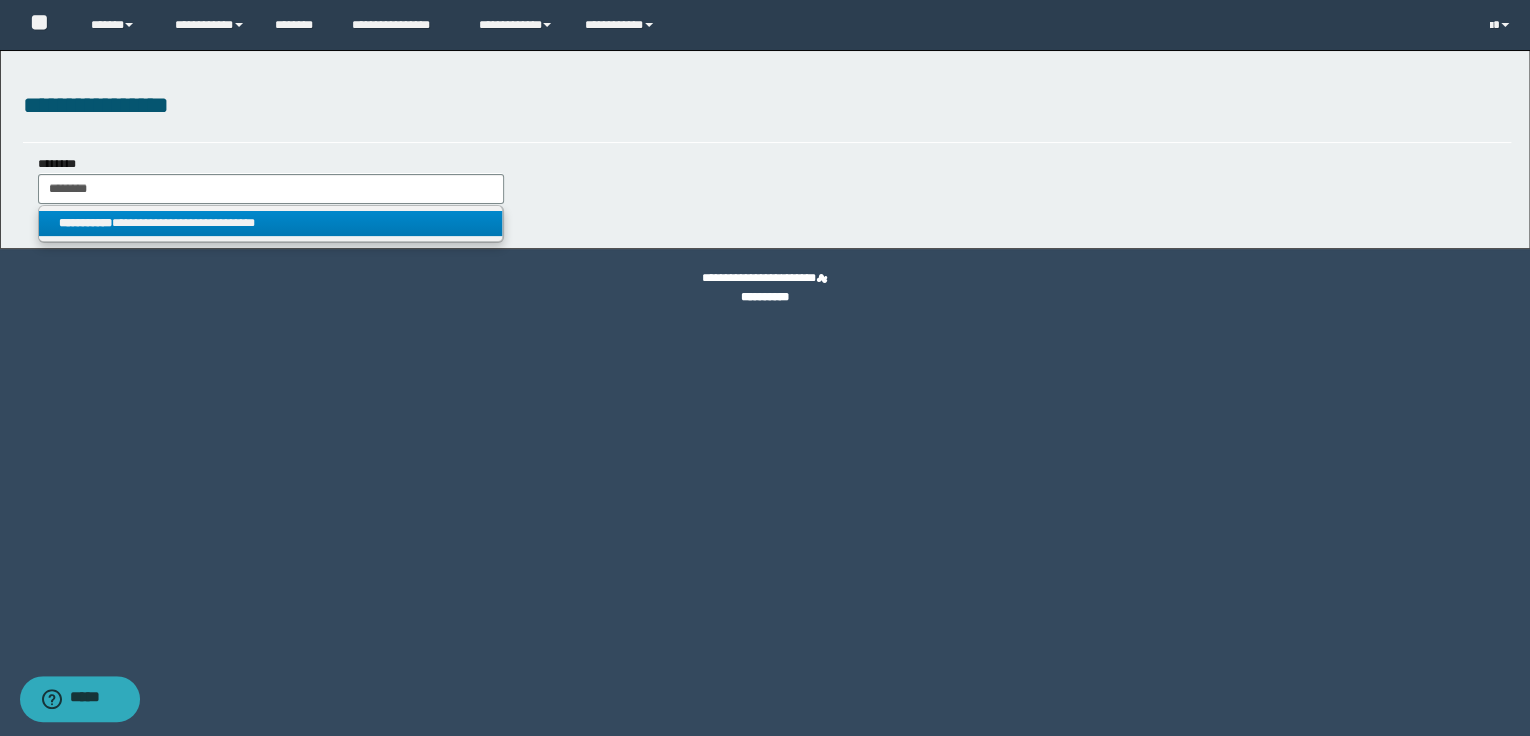 click on "**********" at bounding box center (271, 223) 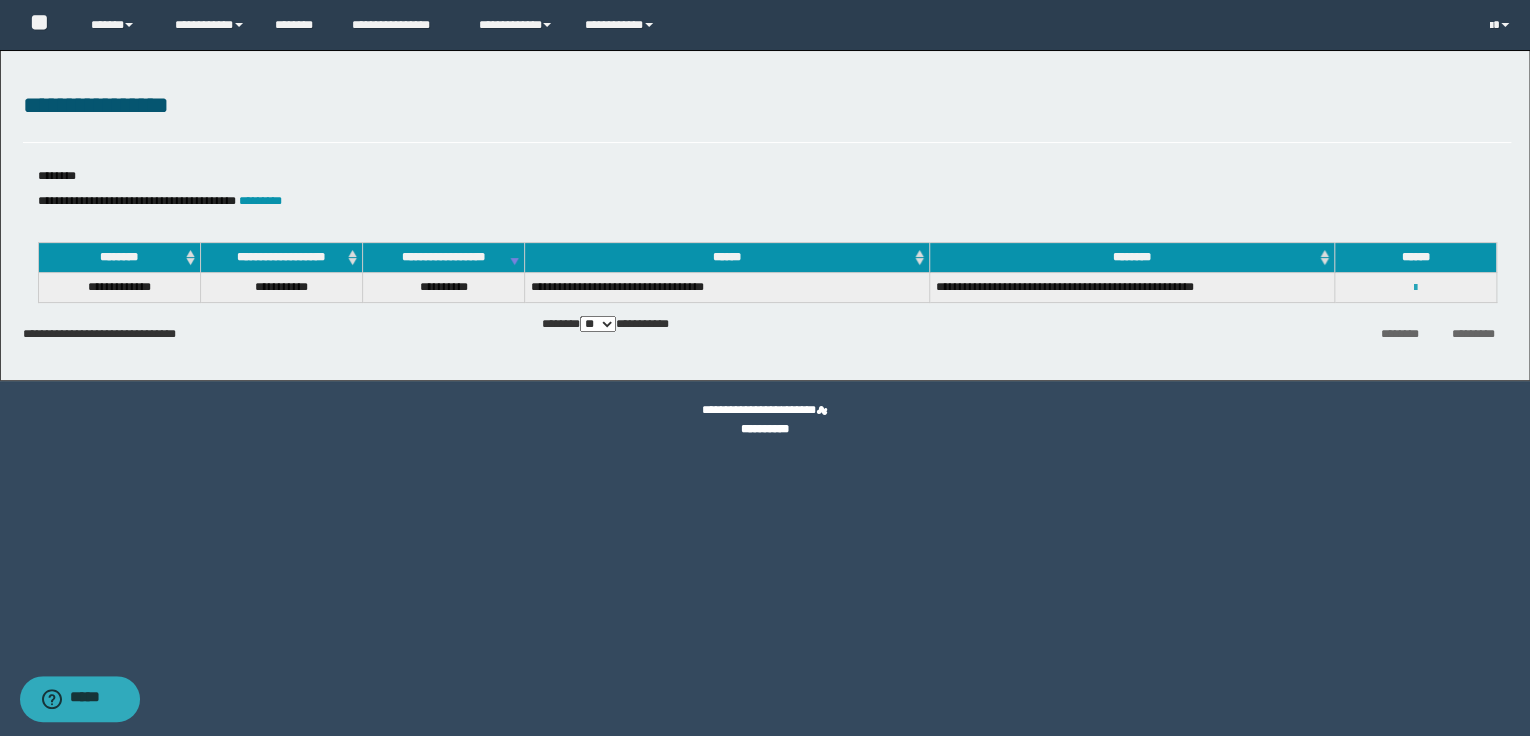 click at bounding box center (1415, 288) 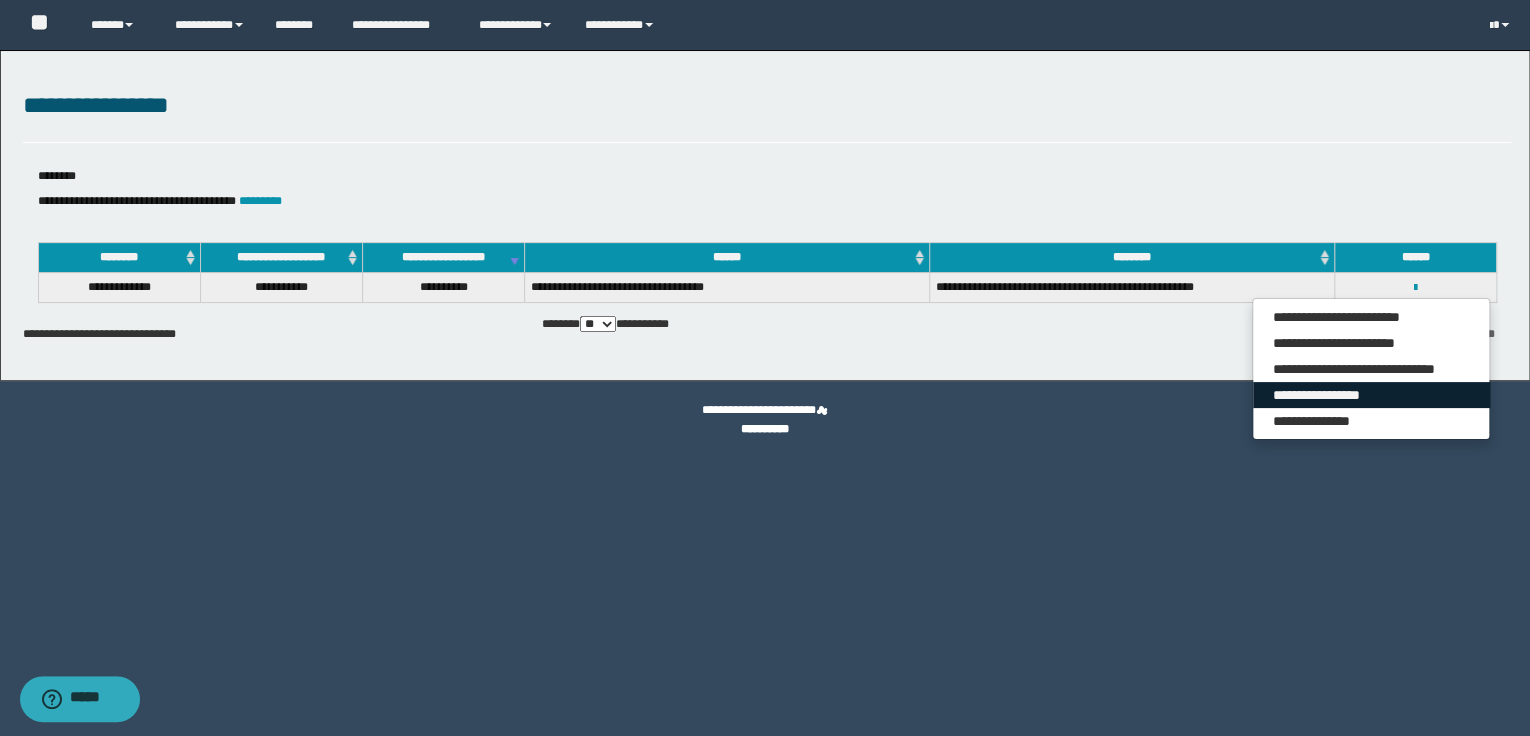 click on "**********" at bounding box center [1371, 395] 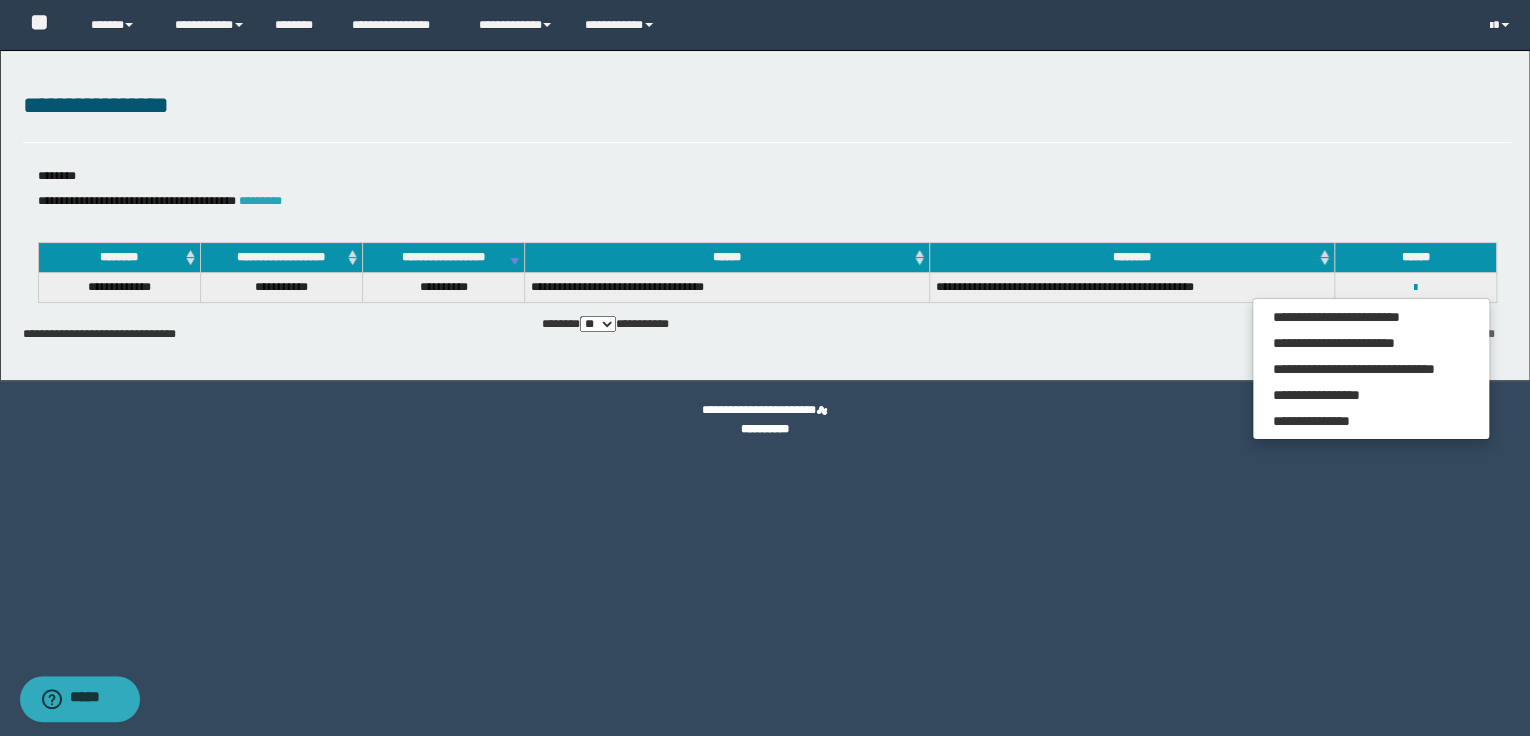 click on "*********" at bounding box center (260, 201) 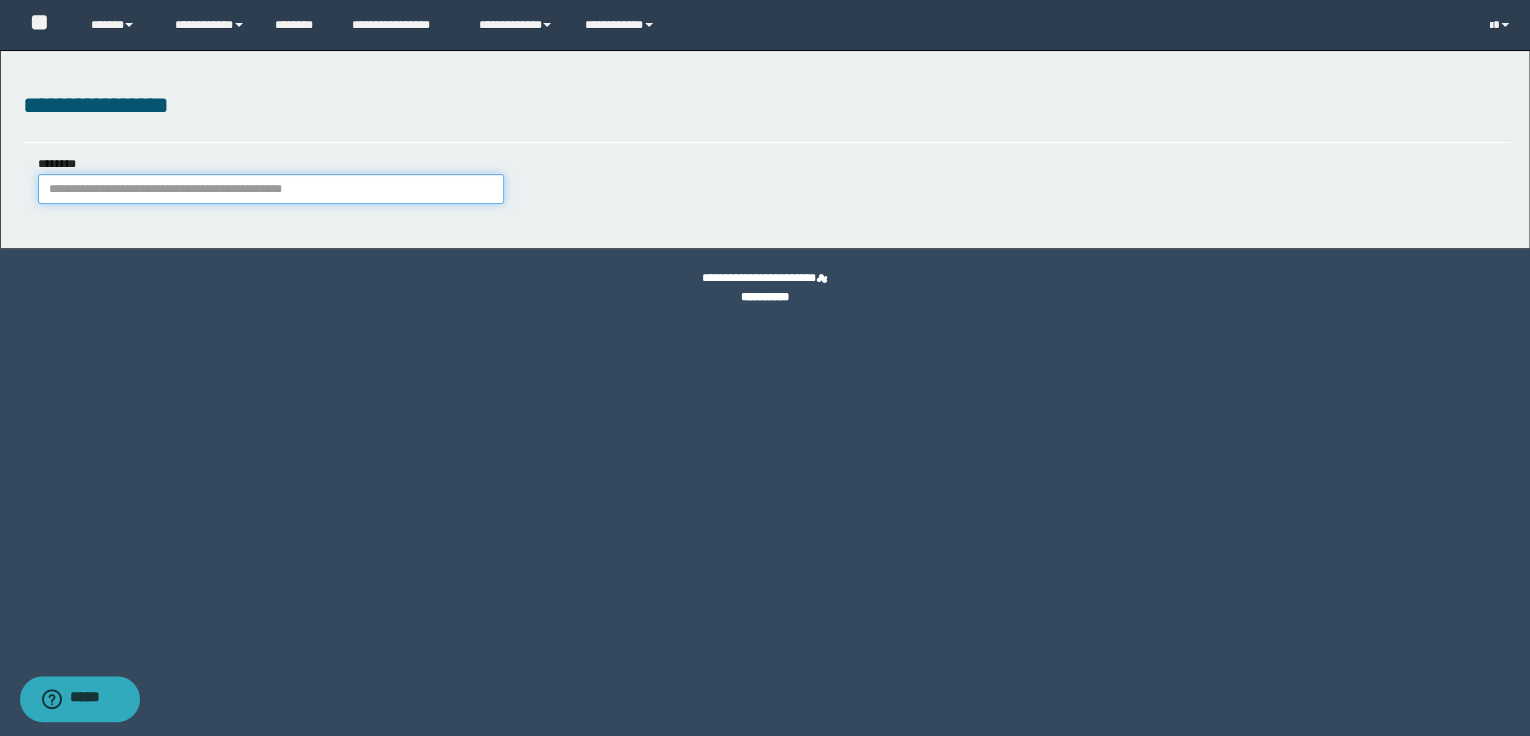 click on "********" at bounding box center [271, 189] 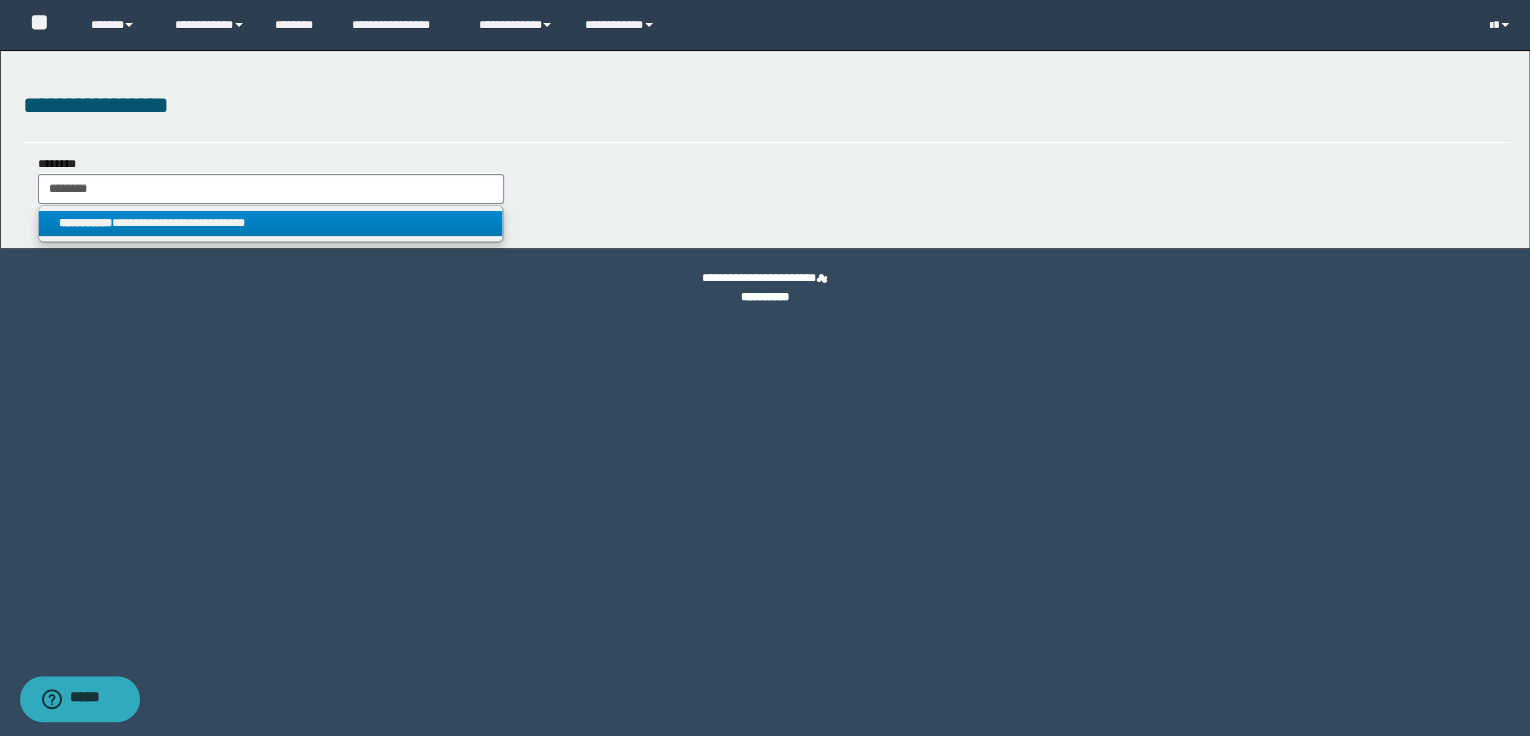 click on "**********" at bounding box center [270, 223] 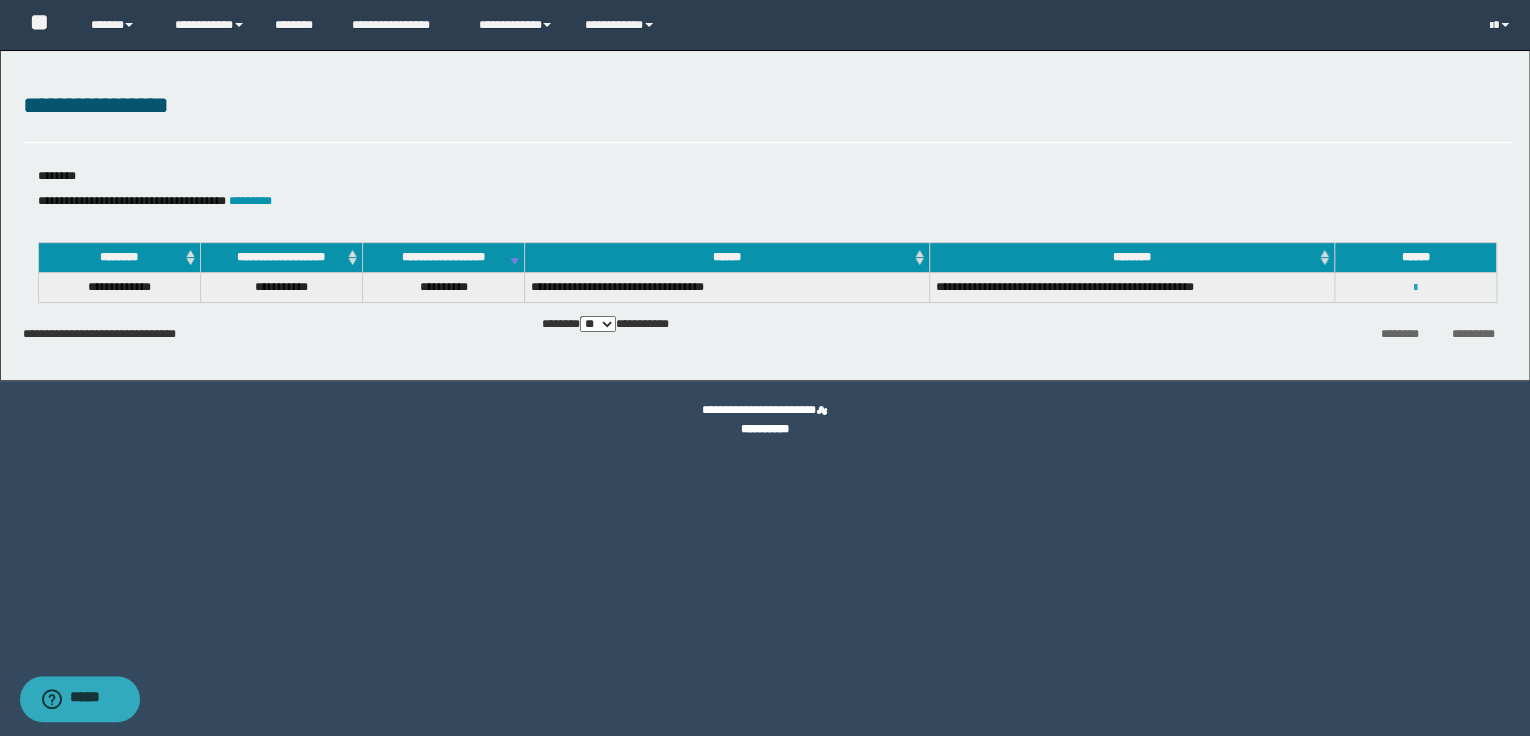 click at bounding box center [1415, 288] 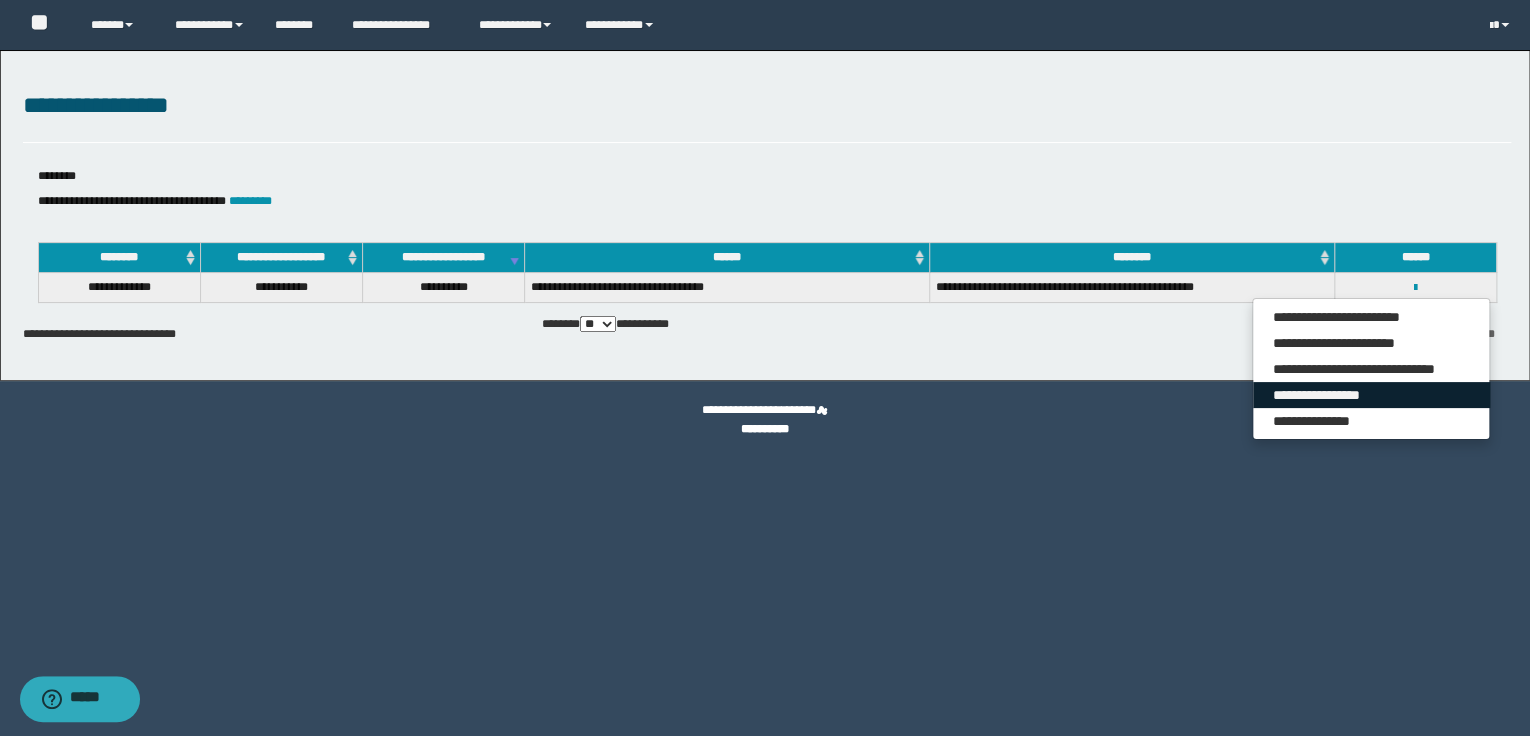 click on "**********" at bounding box center [1371, 395] 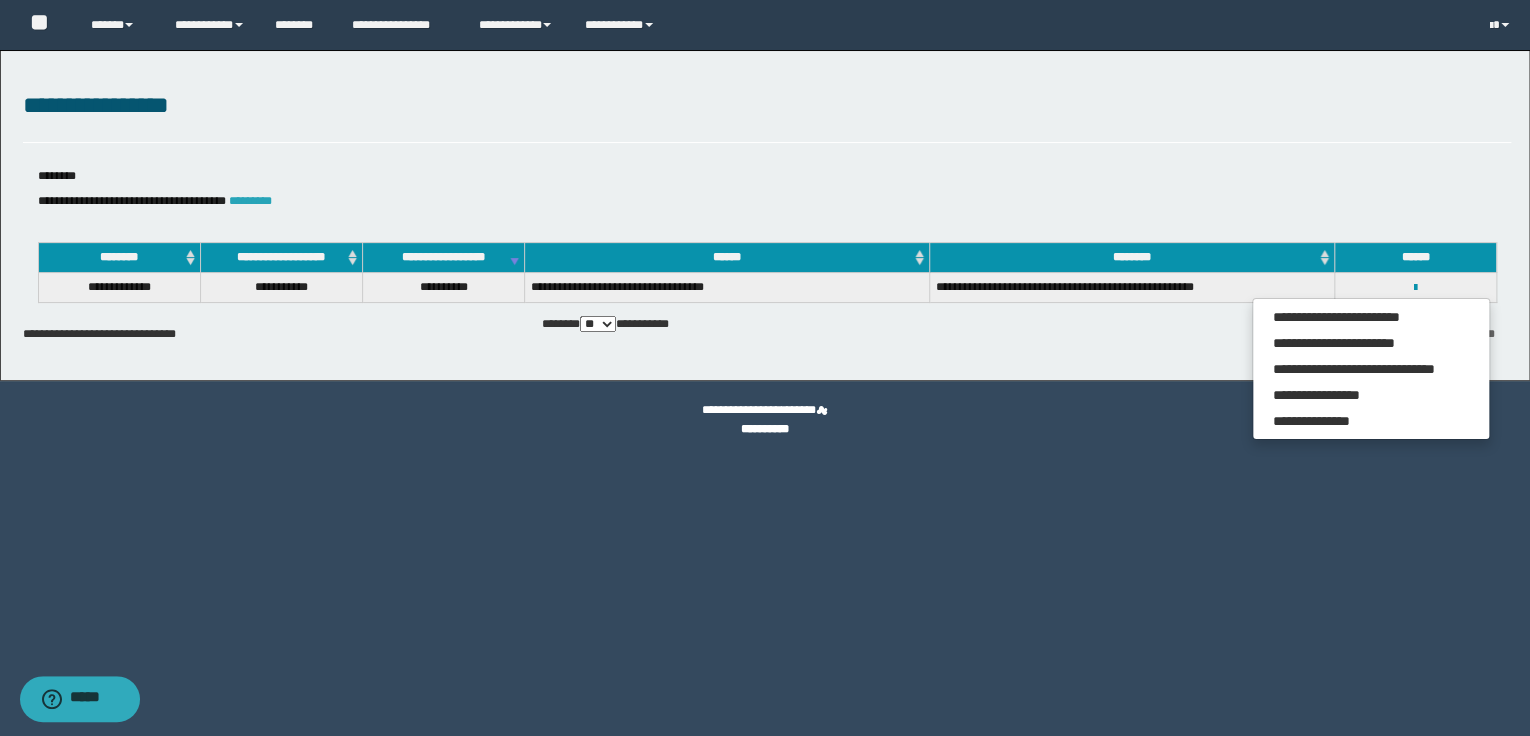 click on "*********" at bounding box center [250, 201] 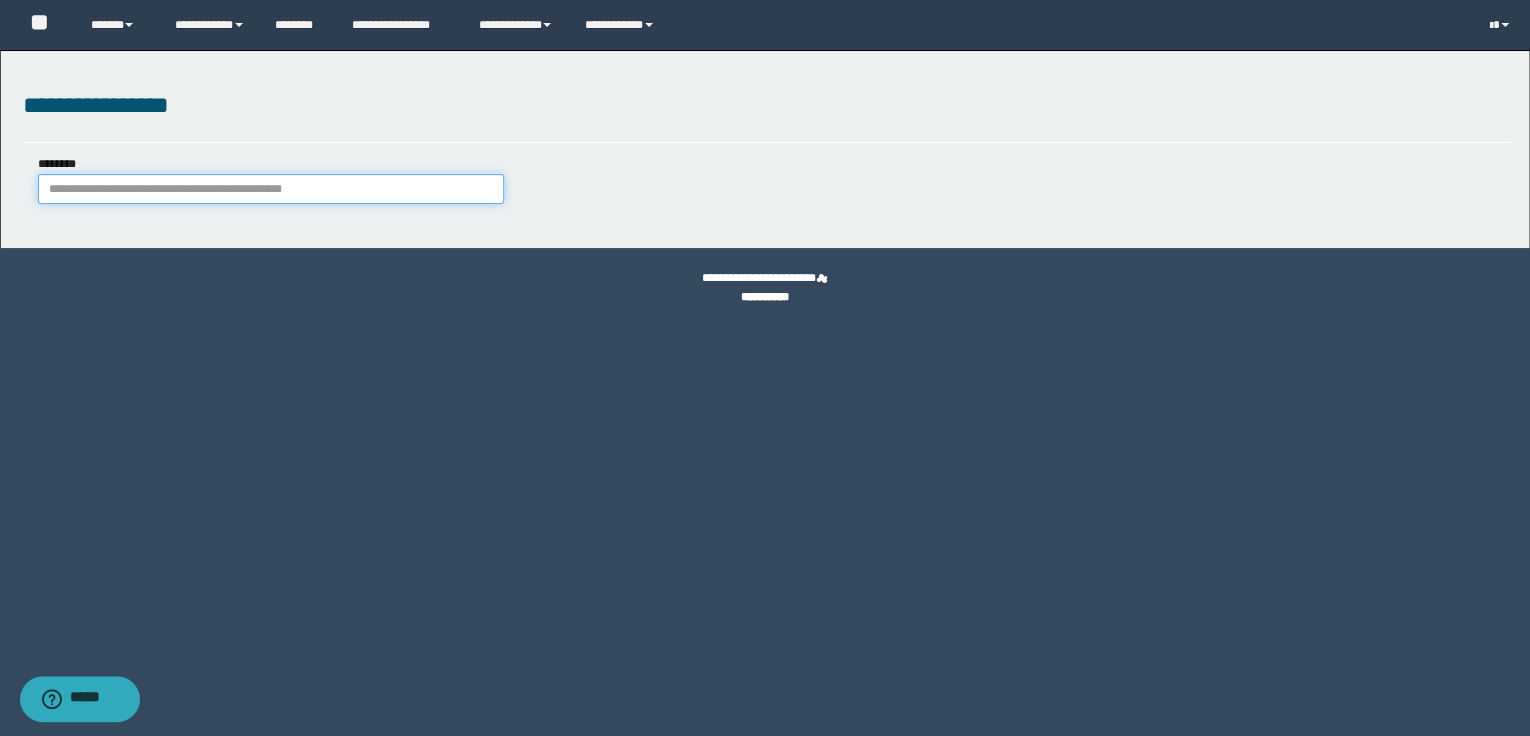 click on "********" at bounding box center [271, 189] 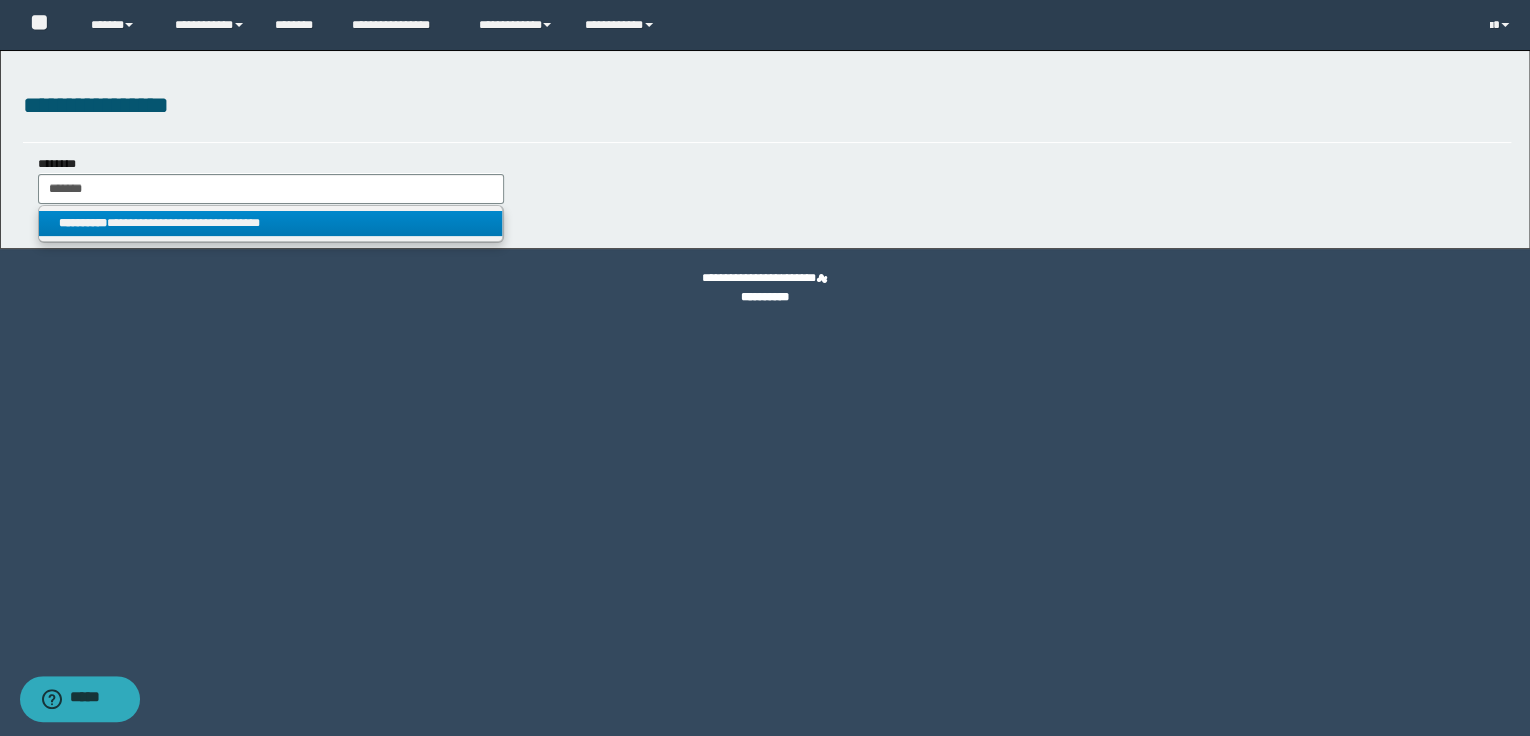 click on "**********" at bounding box center (271, 223) 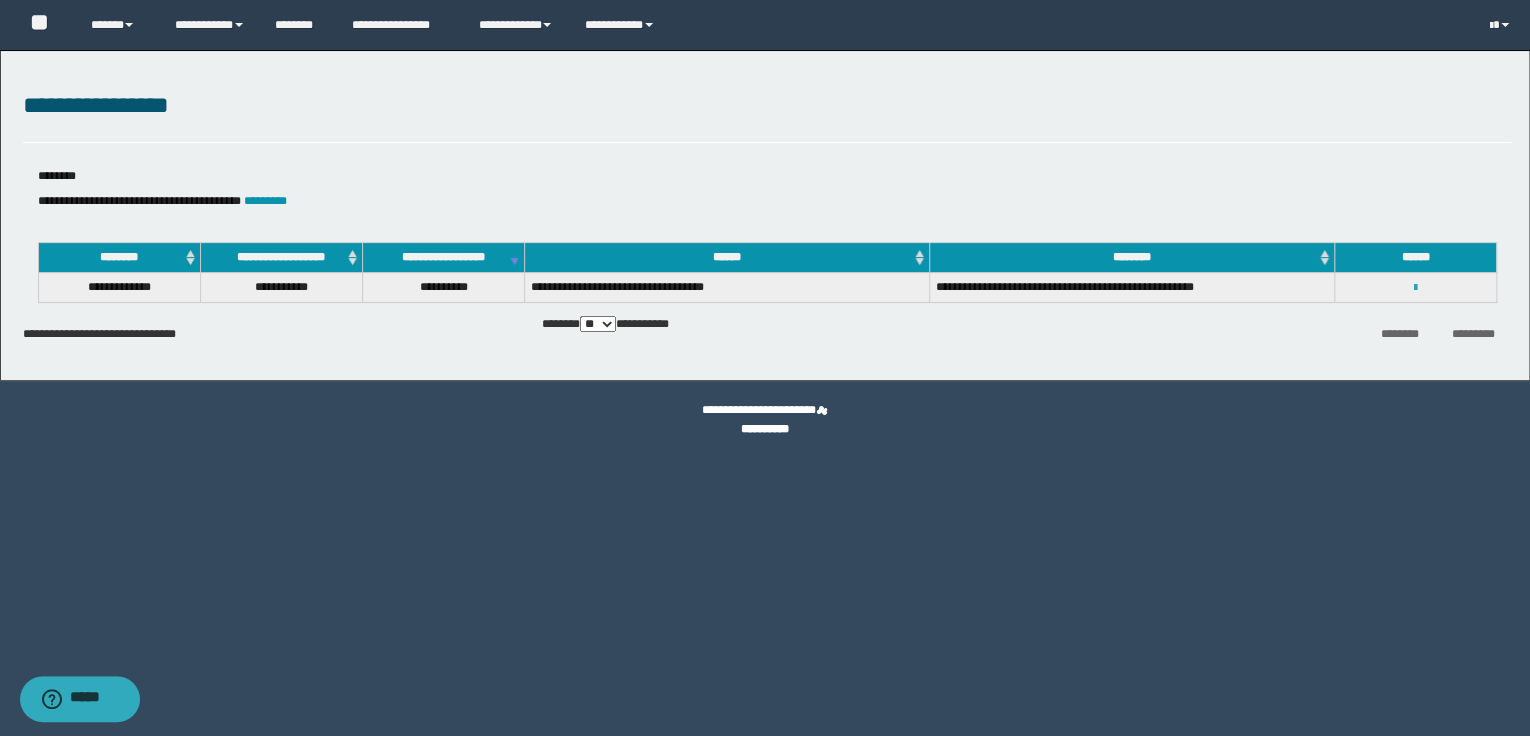click at bounding box center [1415, 288] 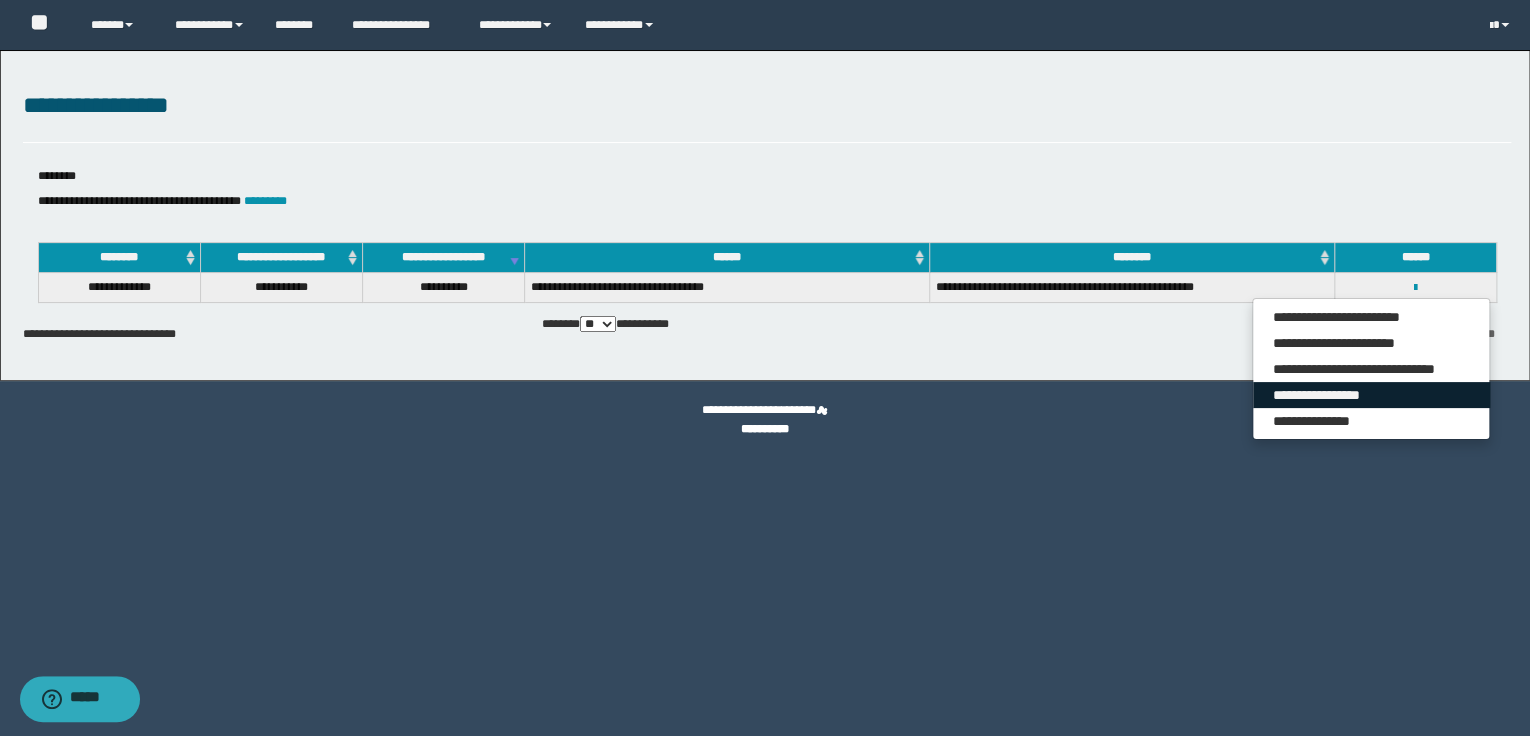 click on "**********" at bounding box center (1371, 395) 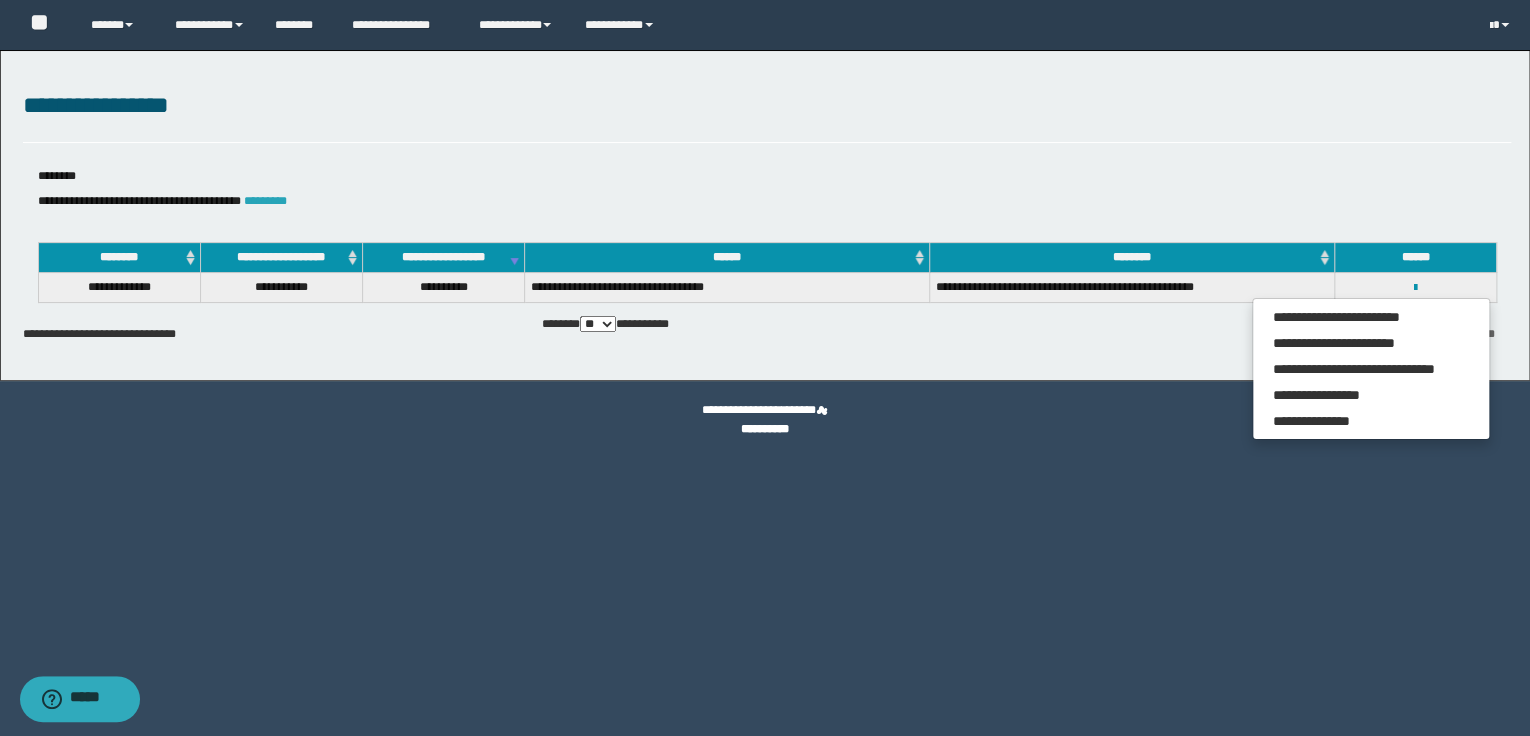 click on "*********" at bounding box center (265, 201) 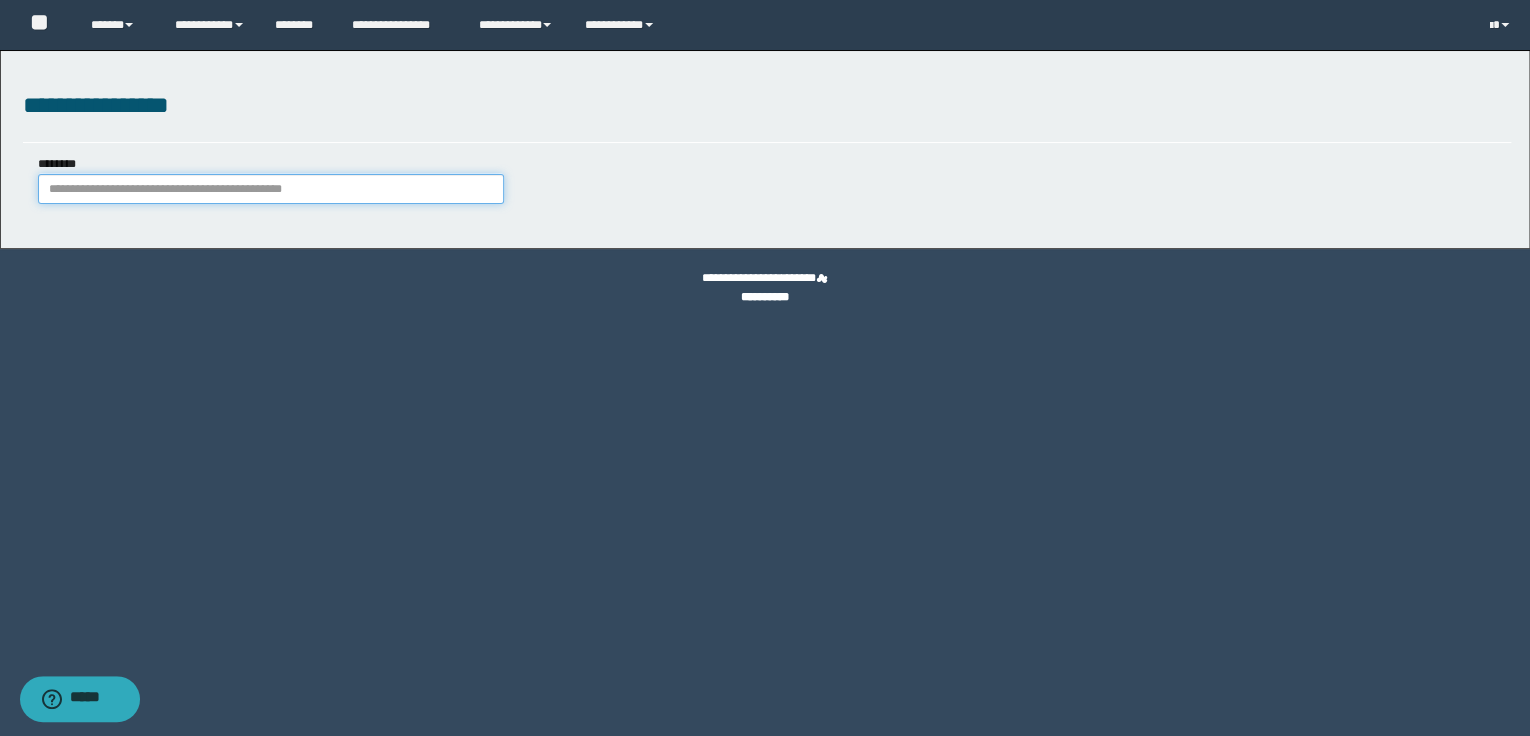 click on "********" at bounding box center (271, 189) 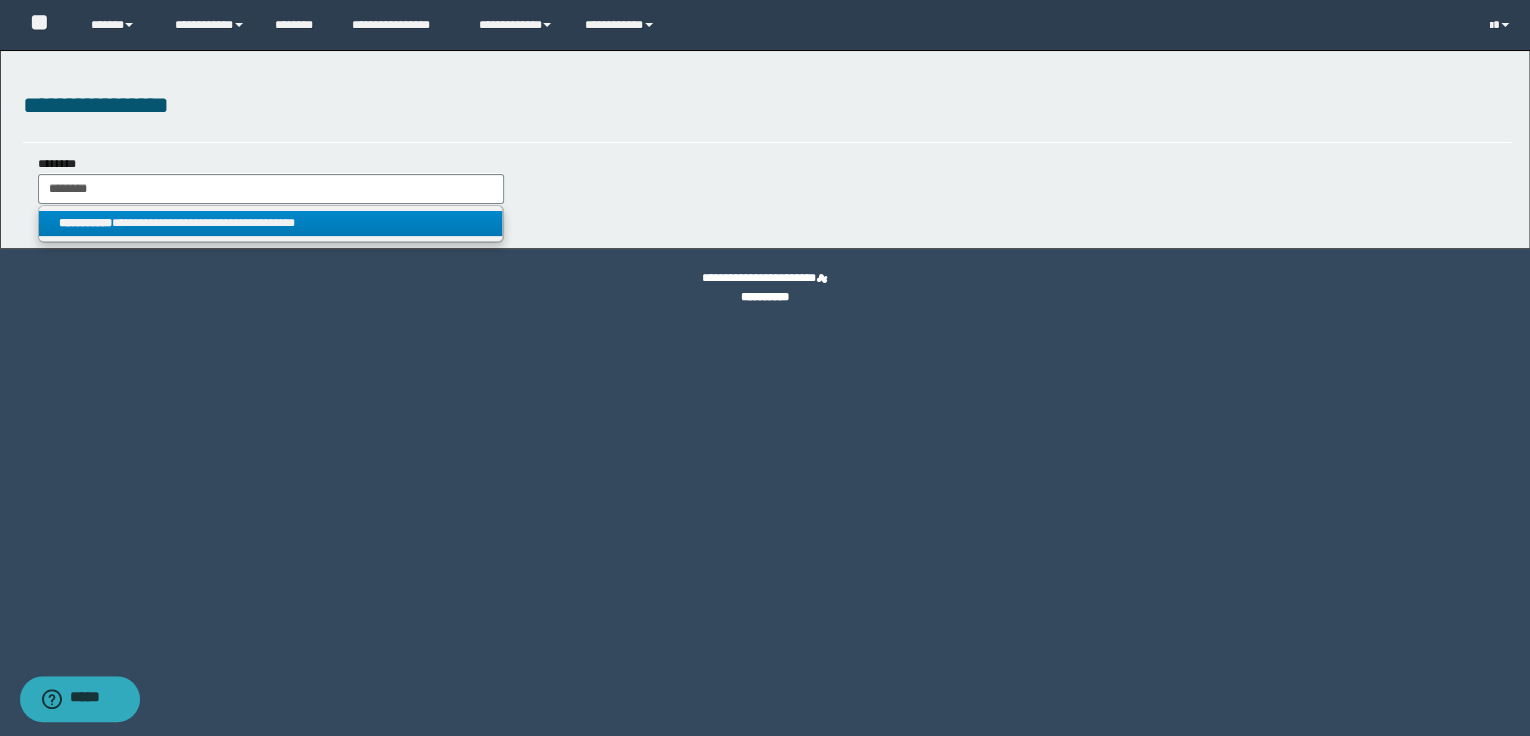 click on "**********" at bounding box center (271, 223) 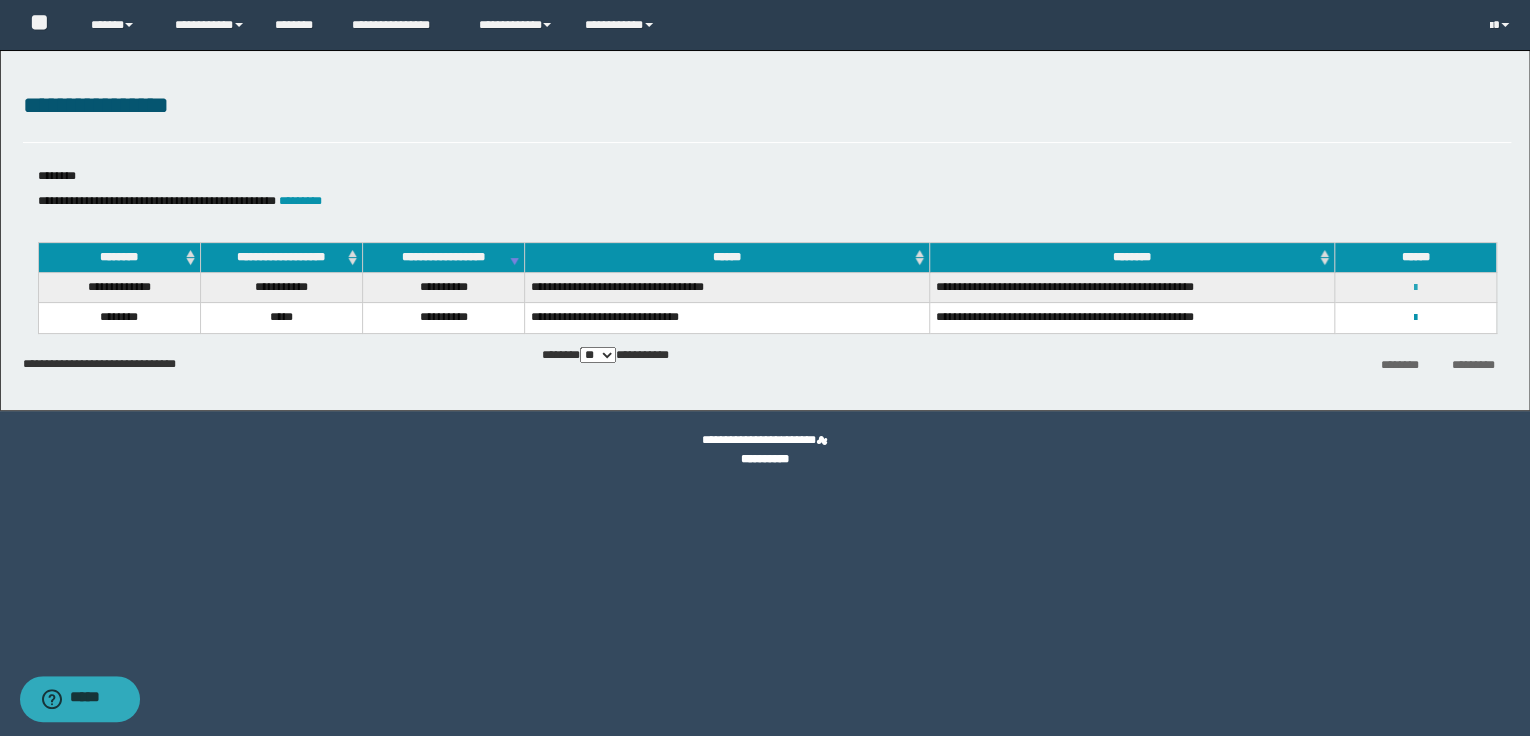 click at bounding box center (1415, 288) 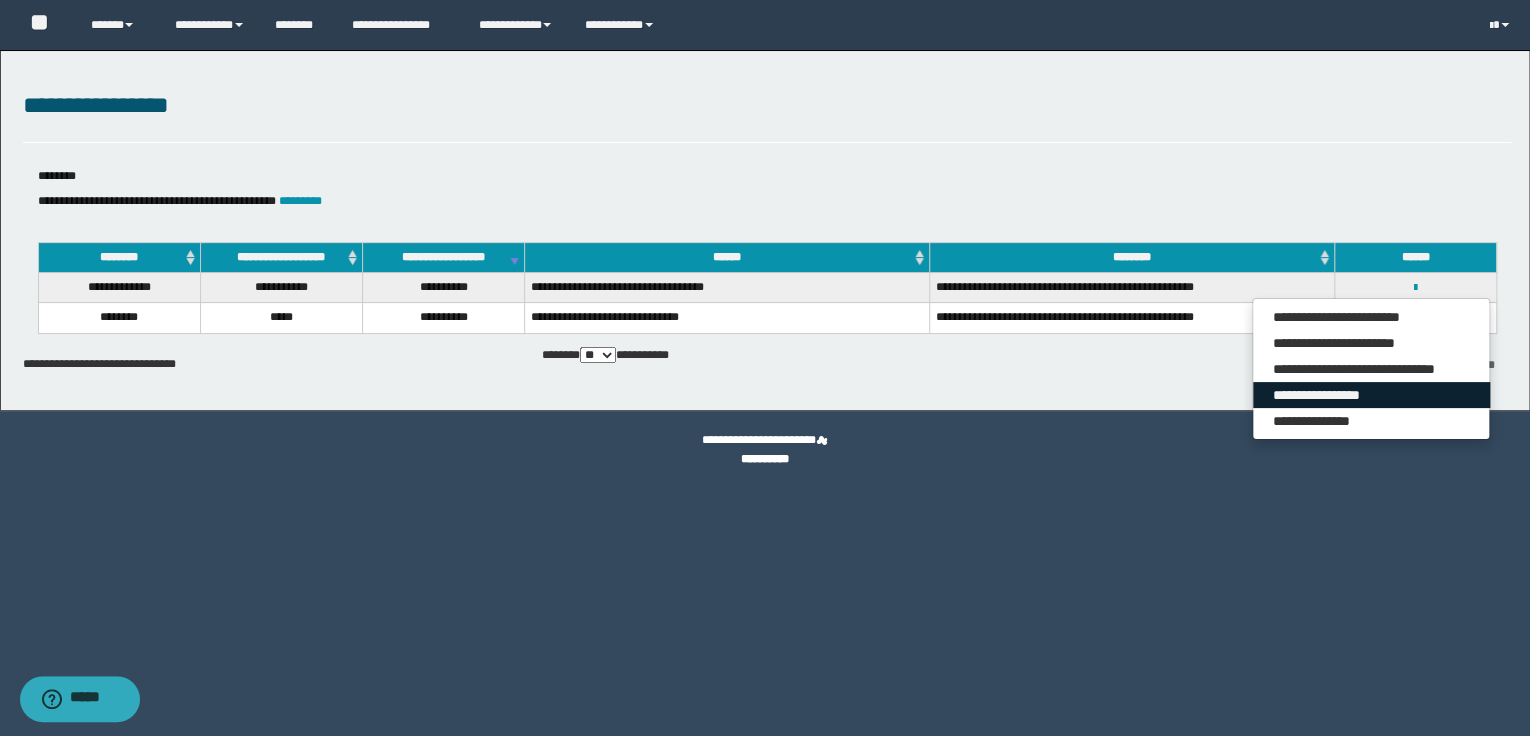 click on "**********" at bounding box center (1371, 395) 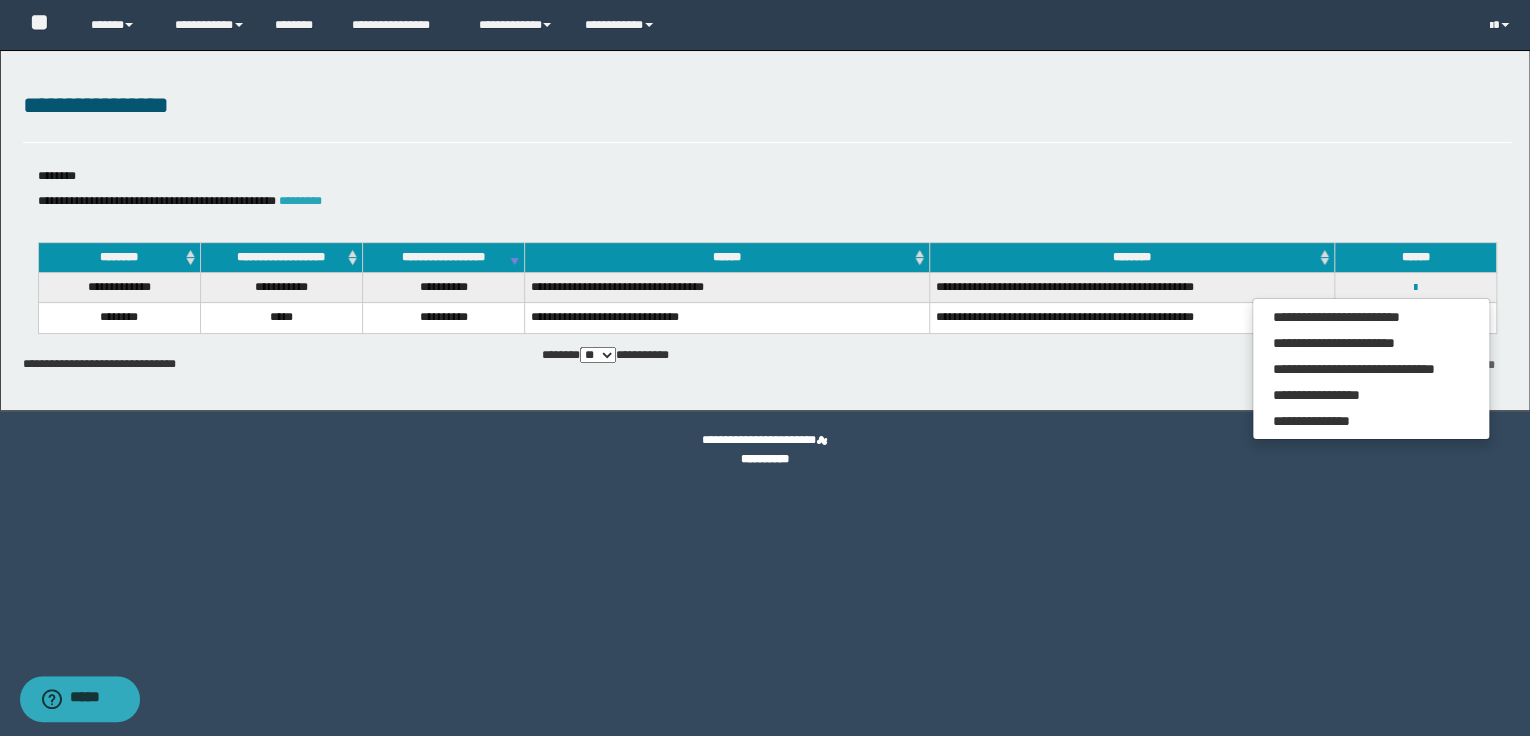 click on "*********" at bounding box center [300, 201] 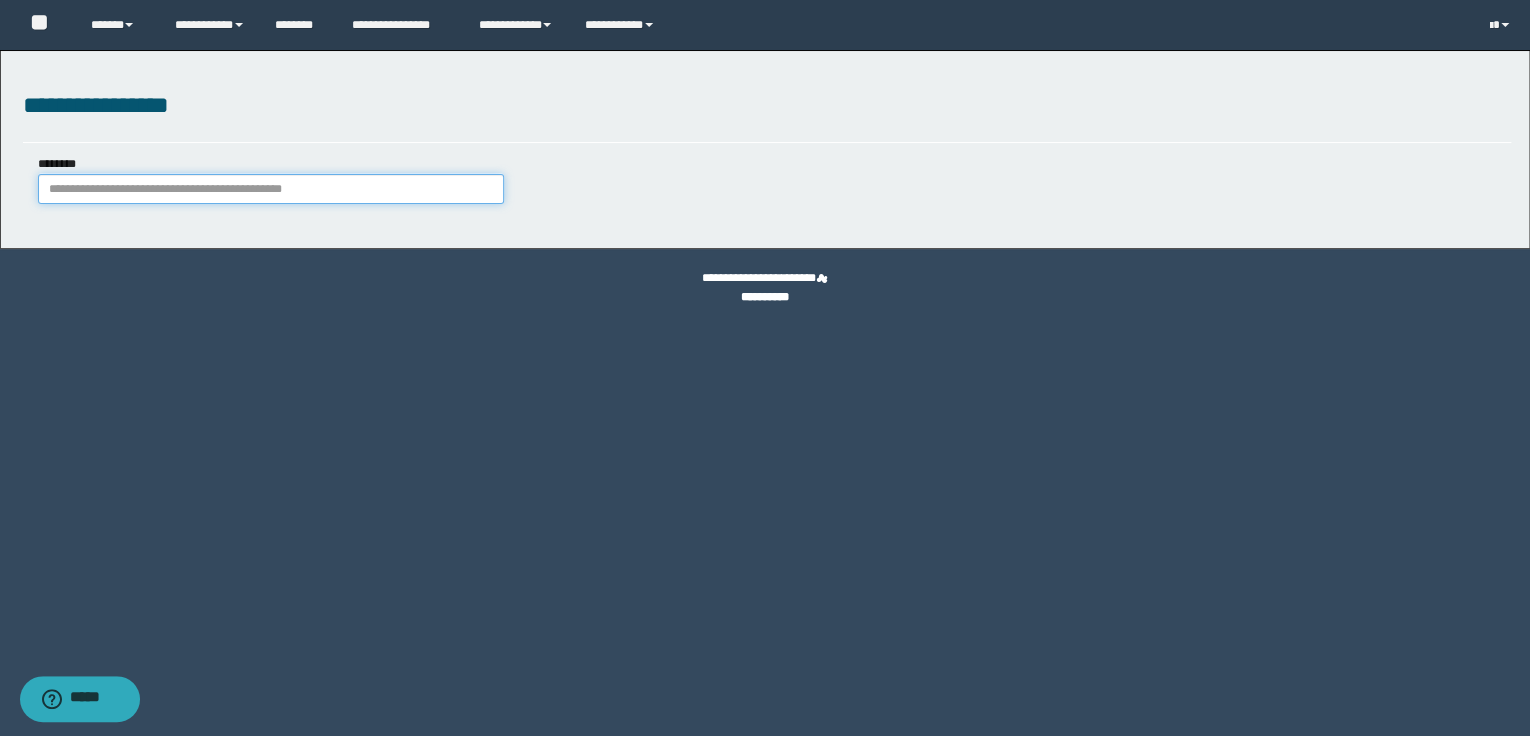 click on "********" at bounding box center (271, 189) 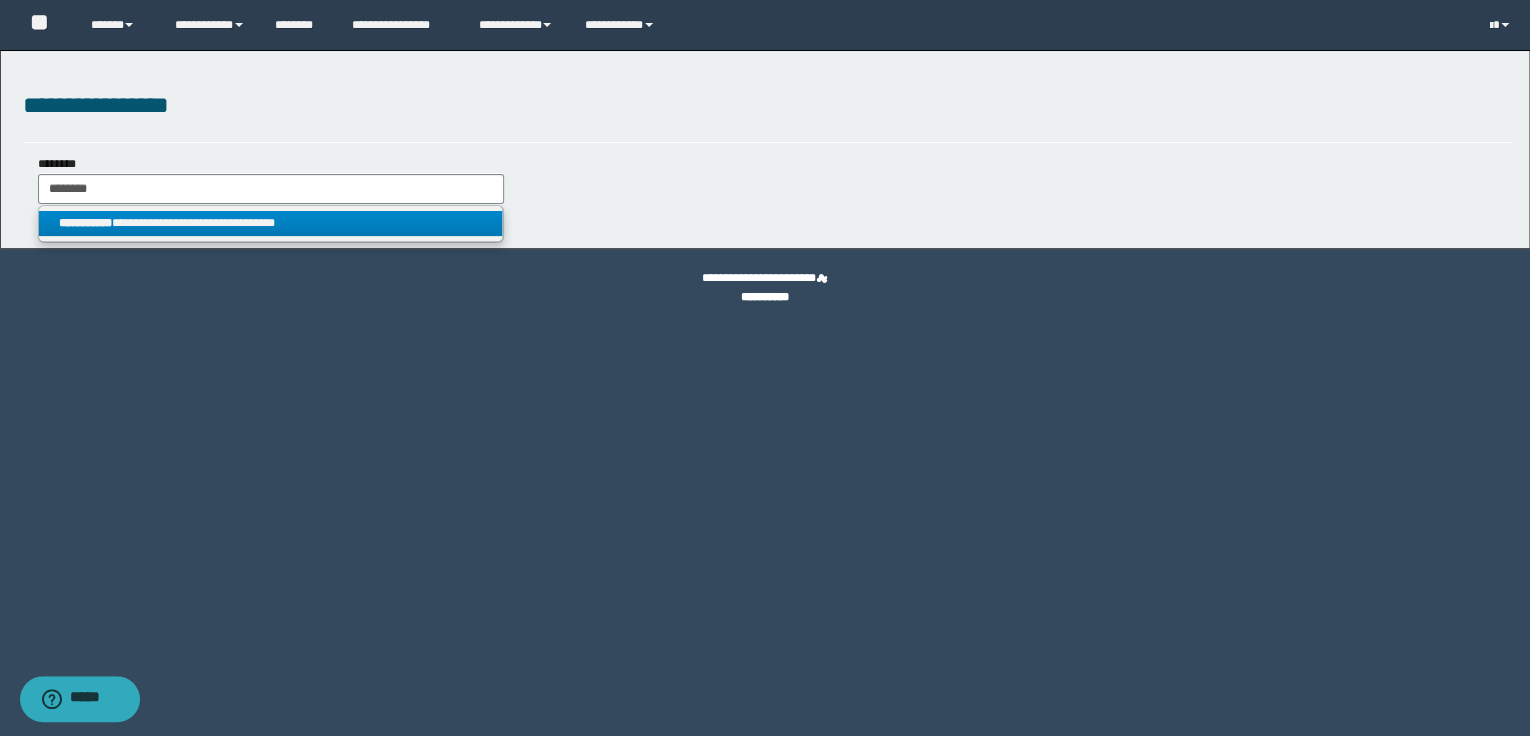 click on "**********" at bounding box center [271, 223] 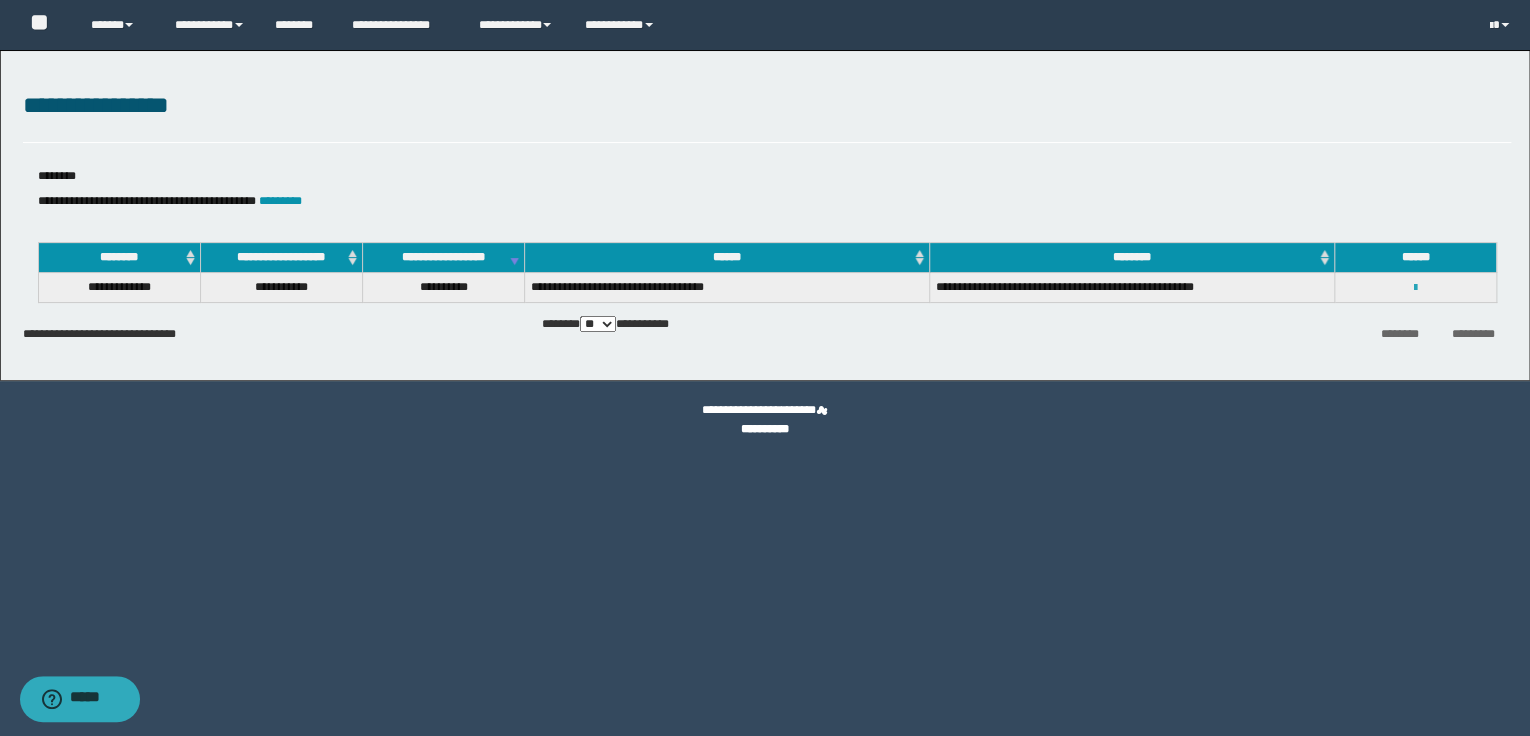 click at bounding box center [1415, 288] 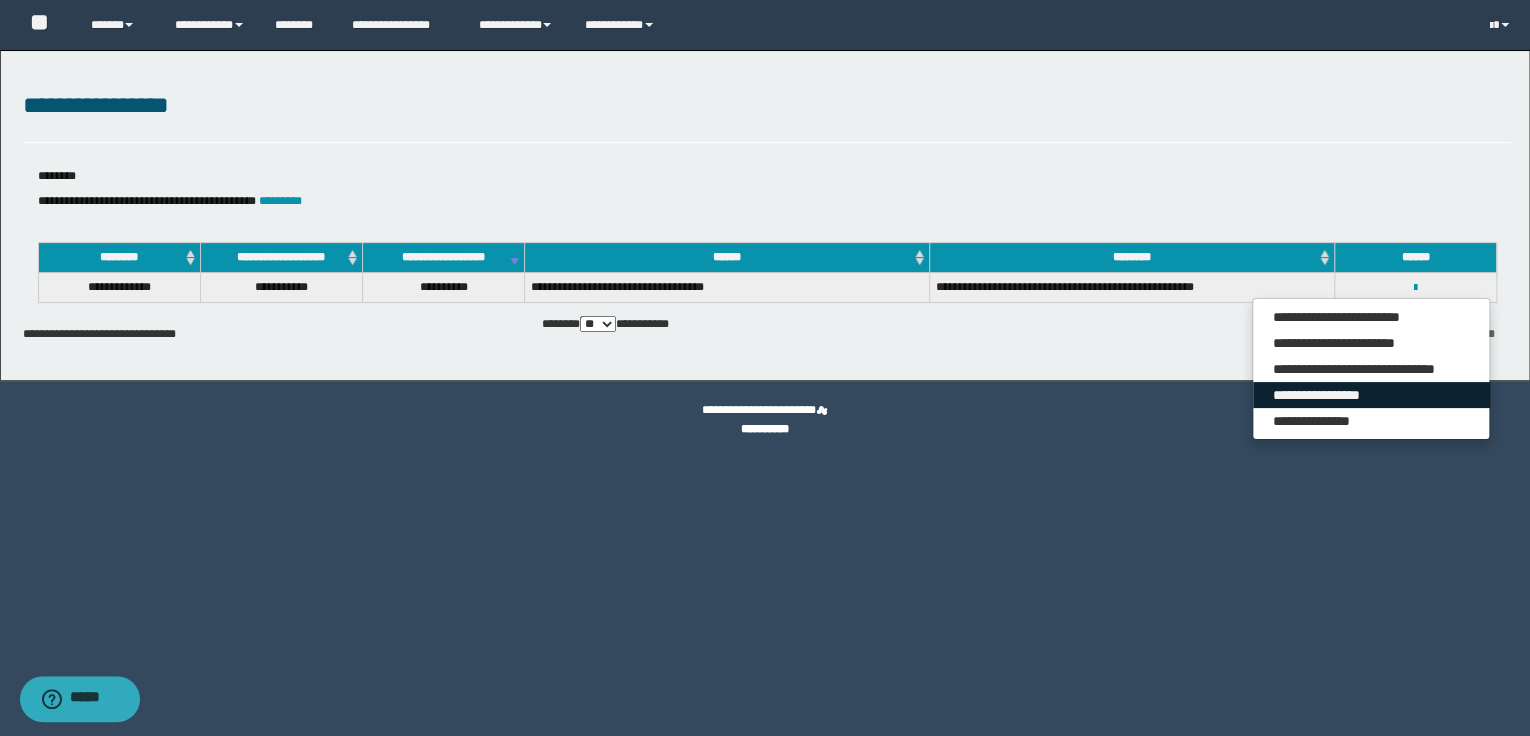 click on "**********" at bounding box center [1371, 395] 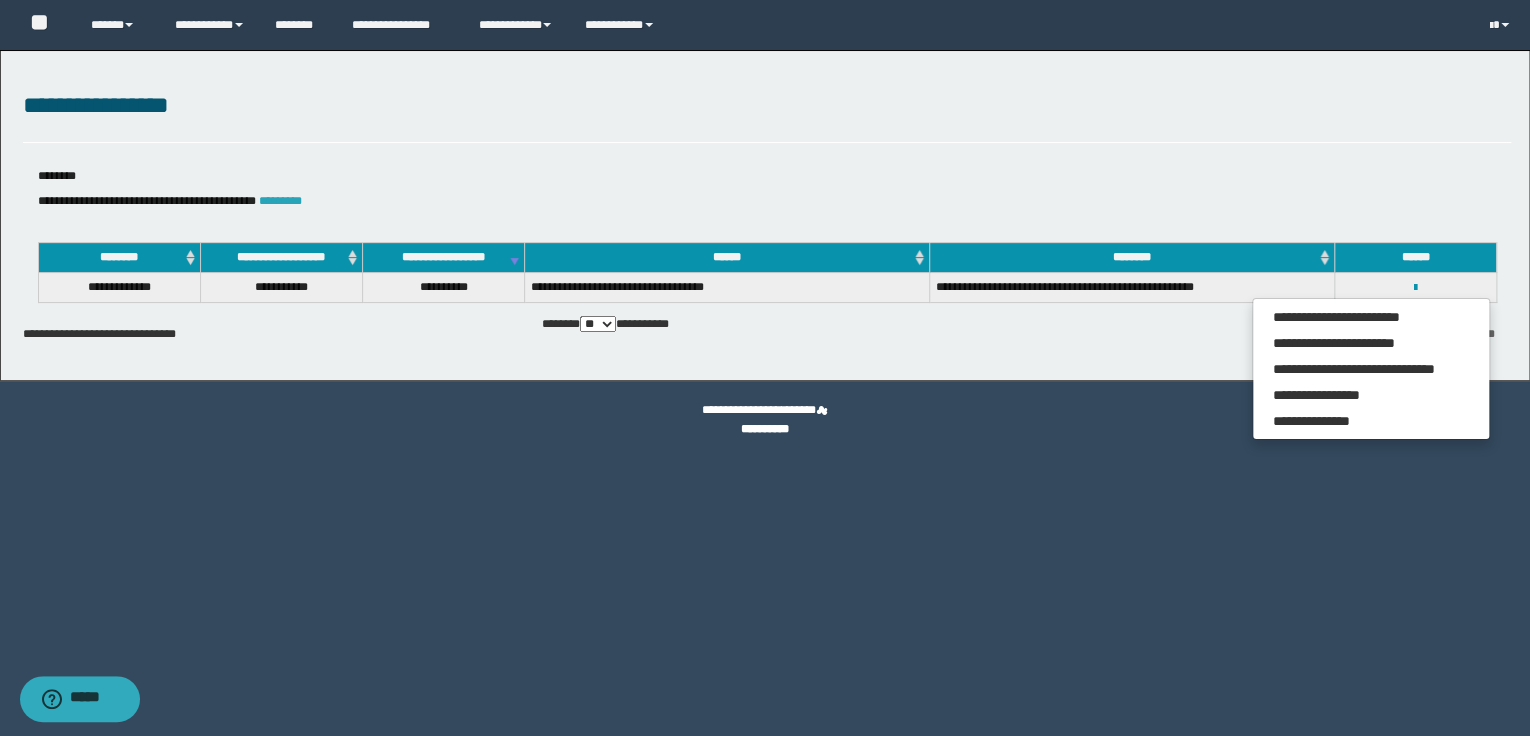 click on "*********" at bounding box center (280, 201) 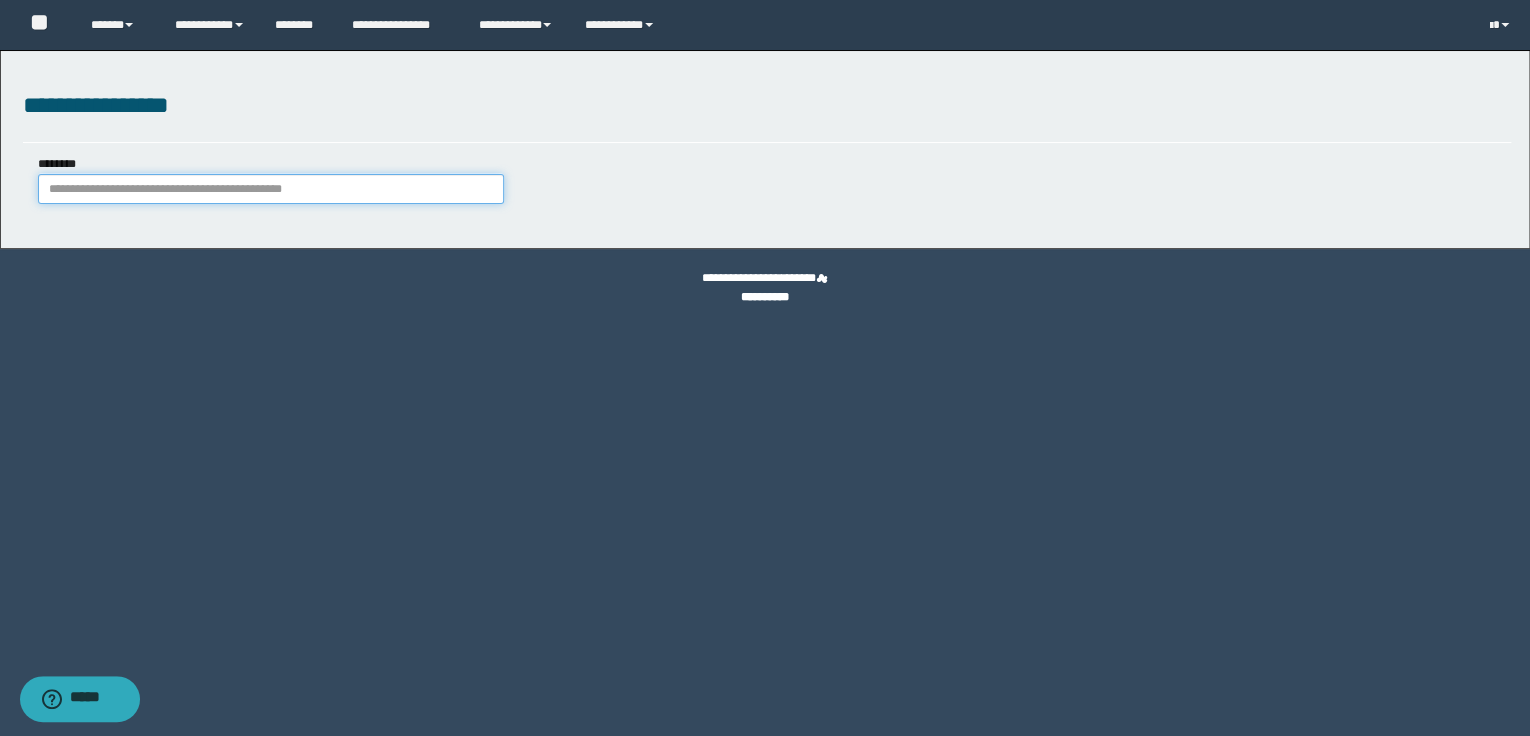 click on "********" at bounding box center (271, 189) 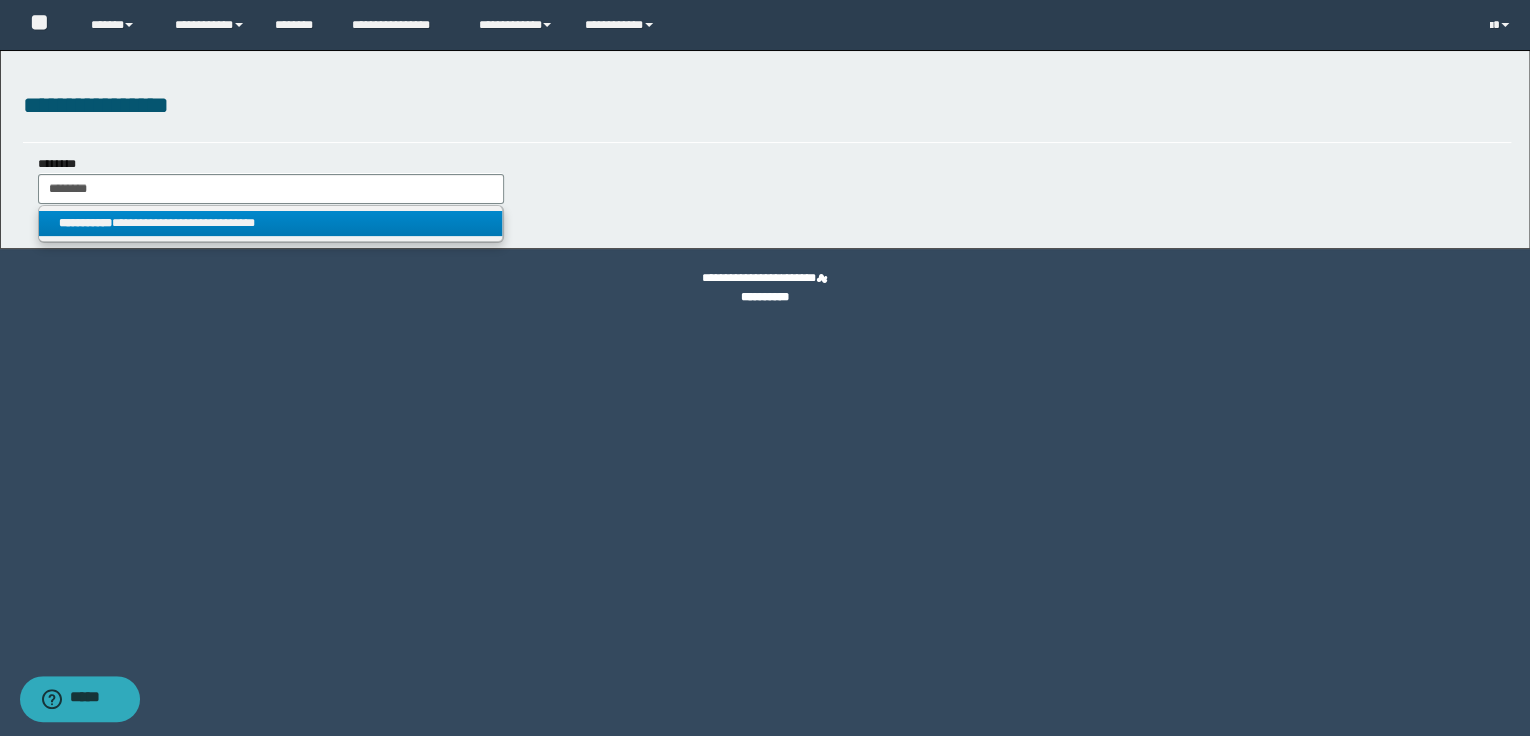 click on "**********" at bounding box center (271, 223) 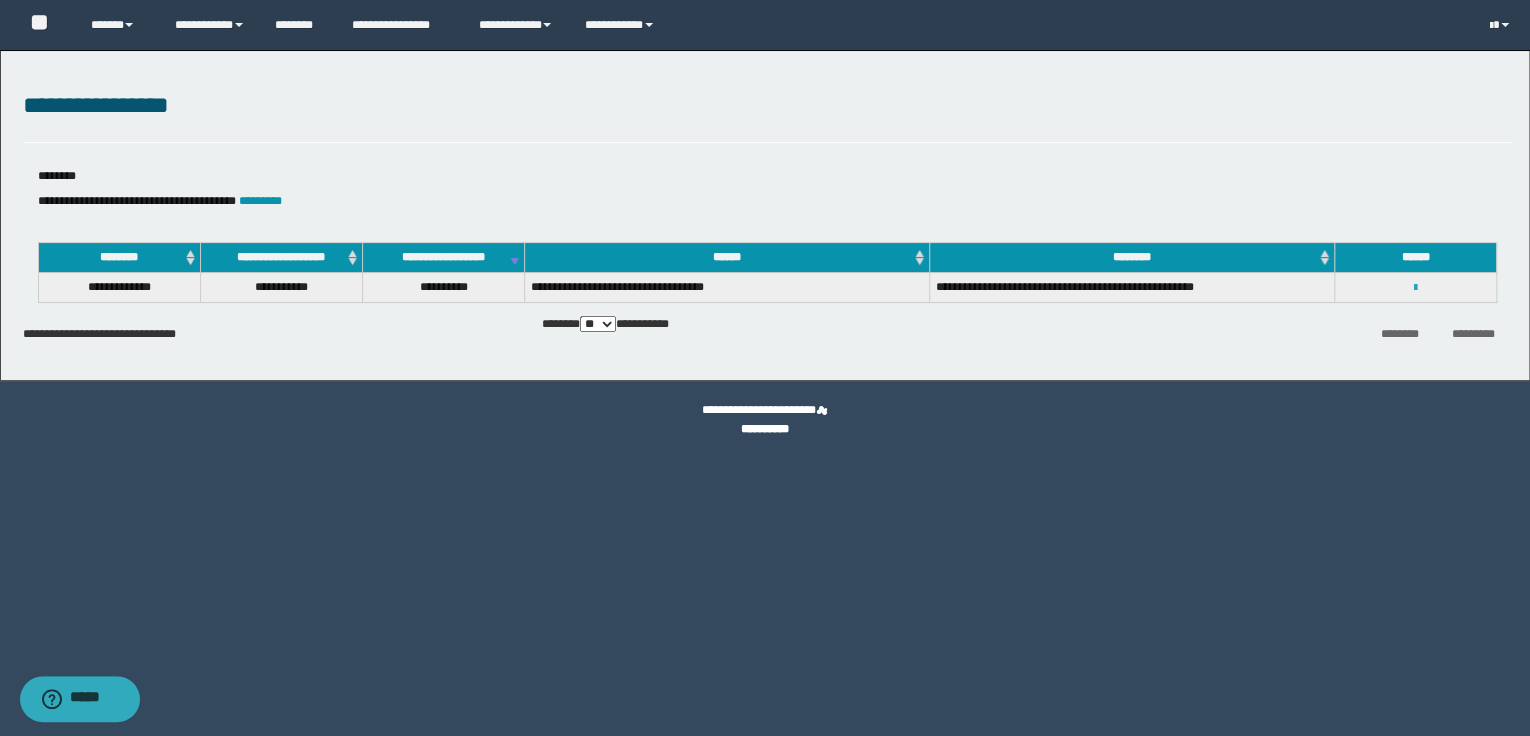 click at bounding box center (1415, 288) 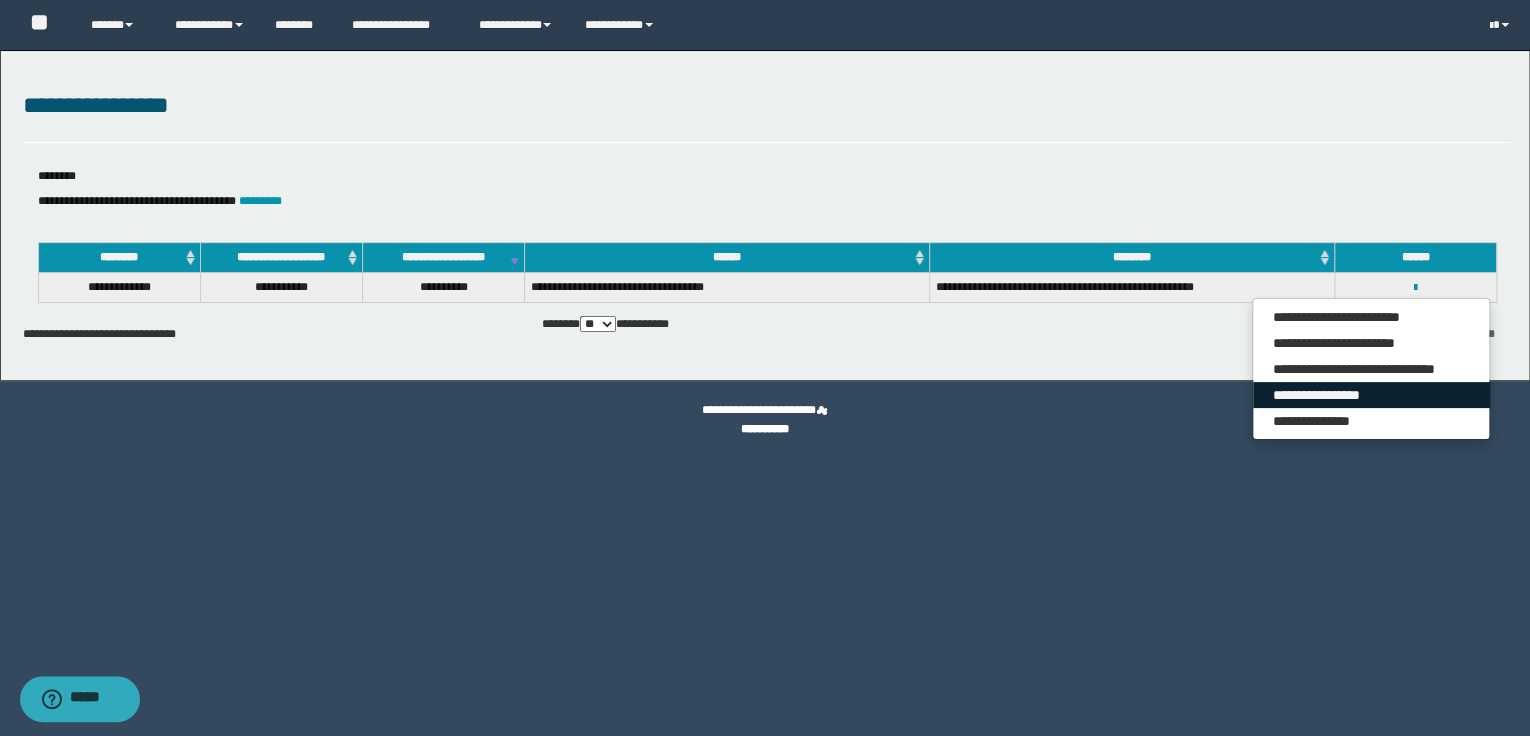 click on "**********" at bounding box center (1371, 395) 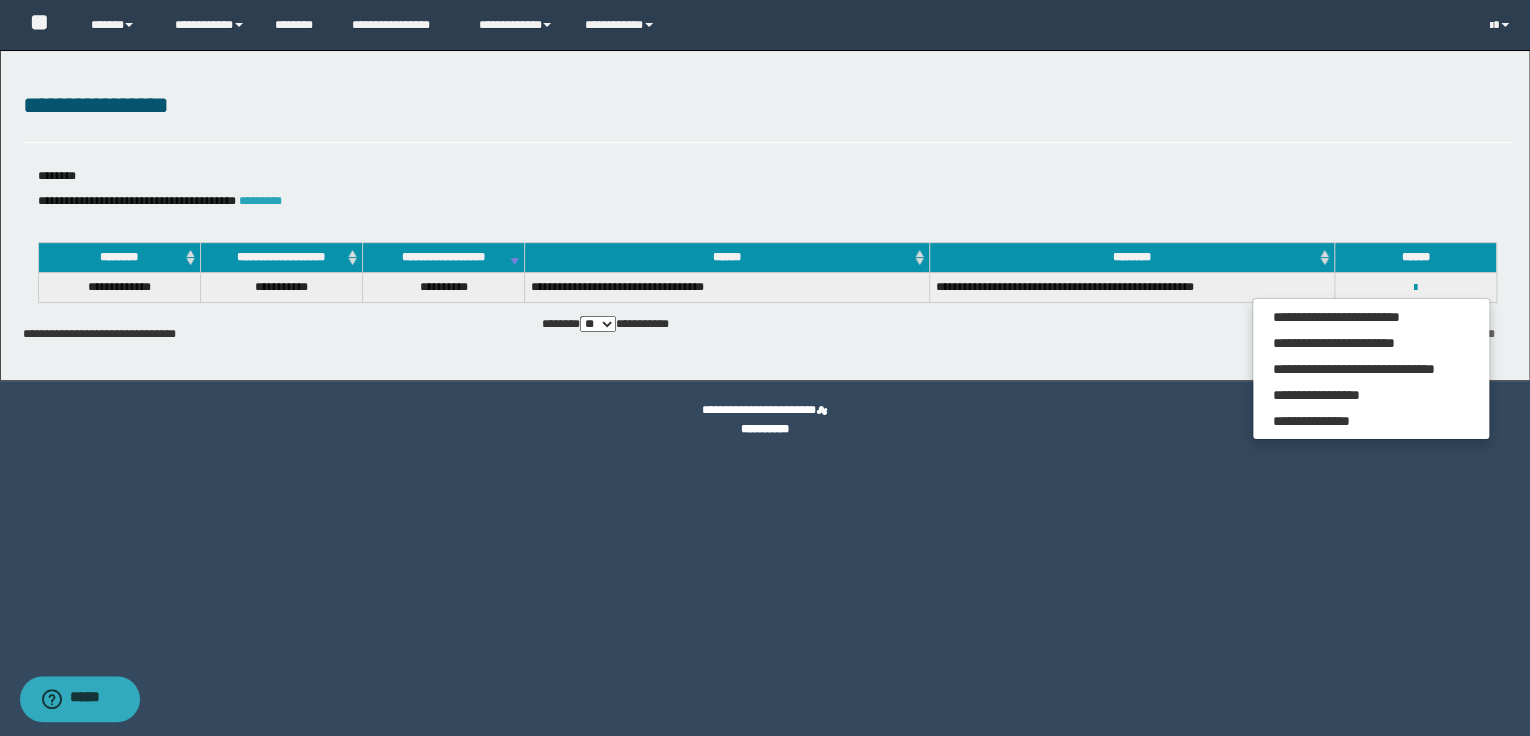 click on "*********" at bounding box center (260, 201) 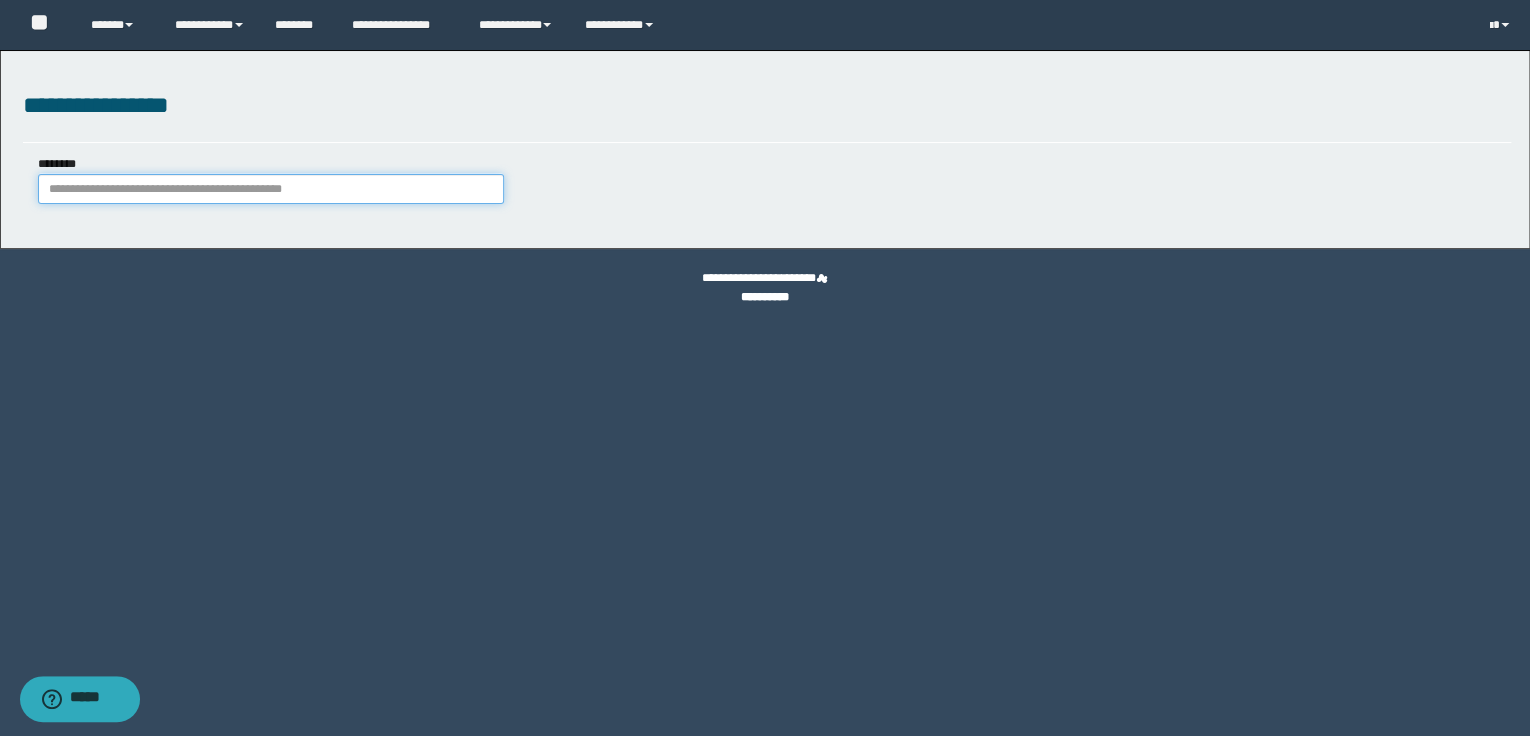 click on "********" at bounding box center [271, 189] 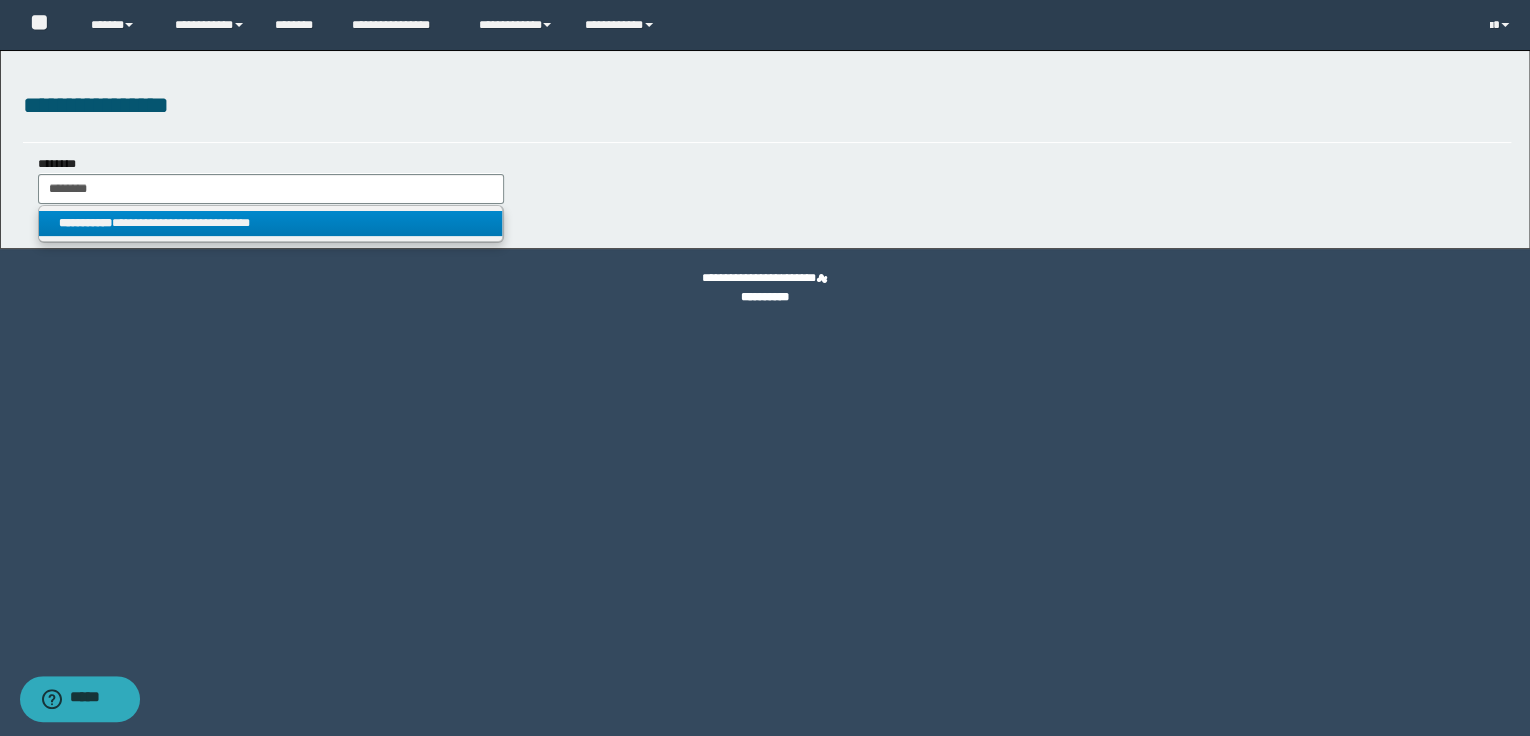 click on "**********" at bounding box center (270, 223) 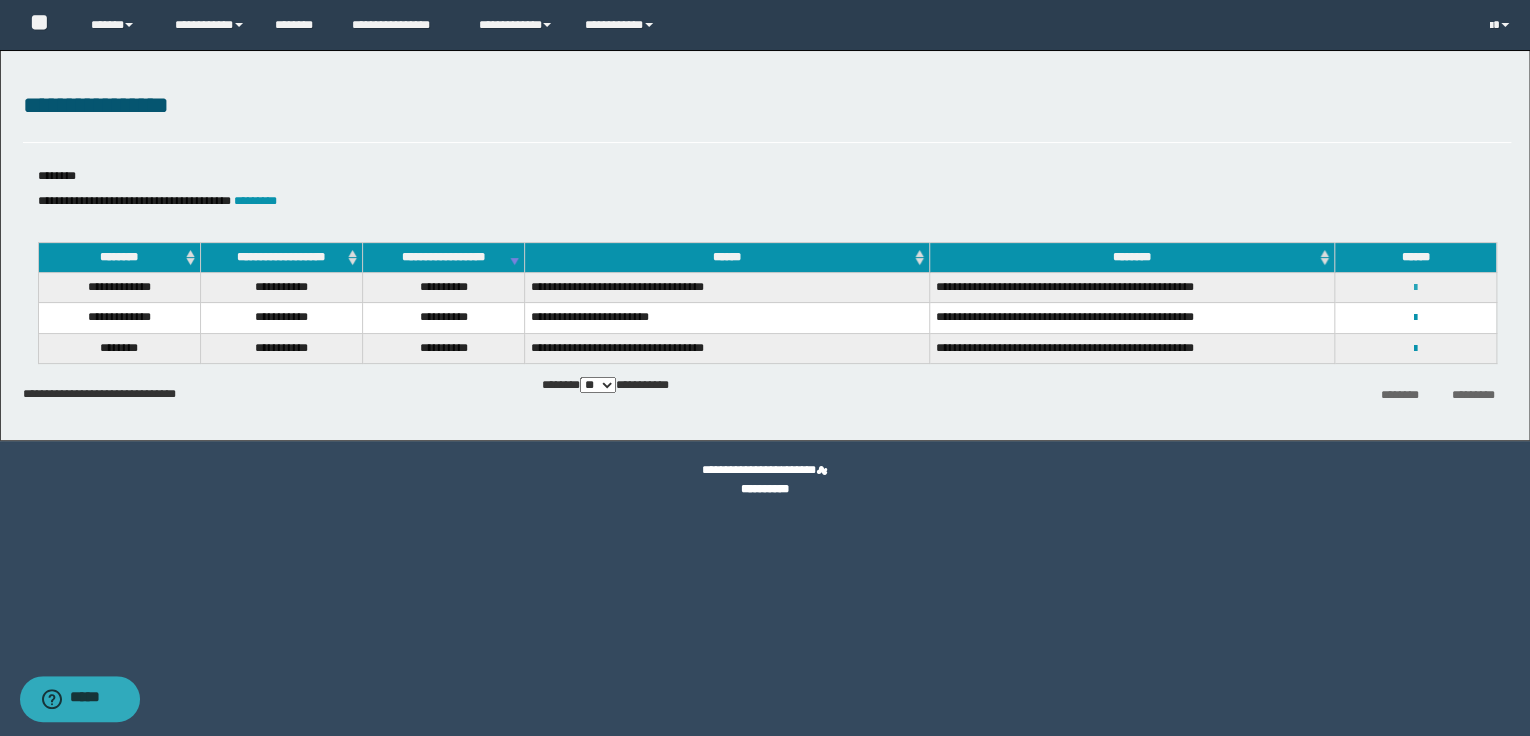 click at bounding box center [1415, 288] 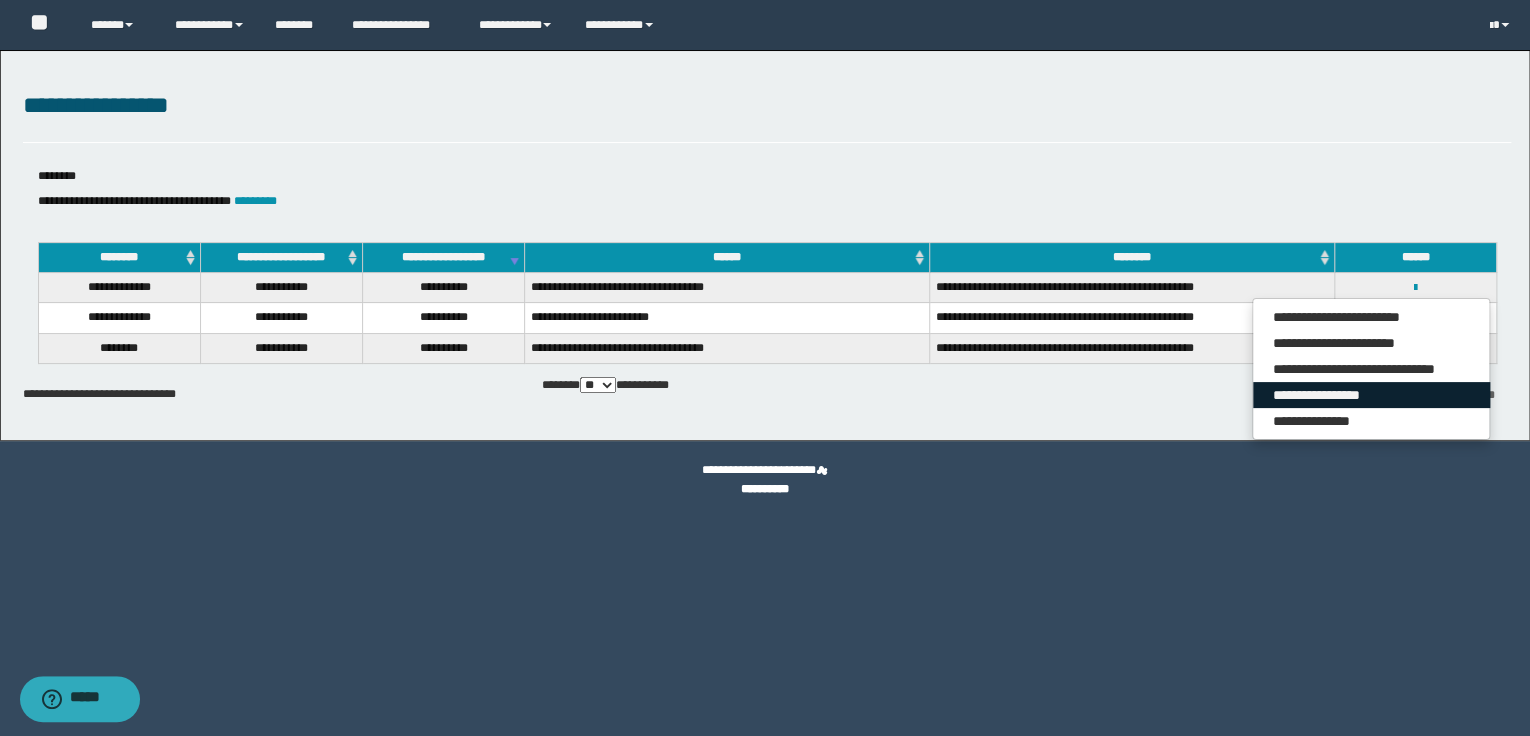 click on "**********" at bounding box center (1371, 395) 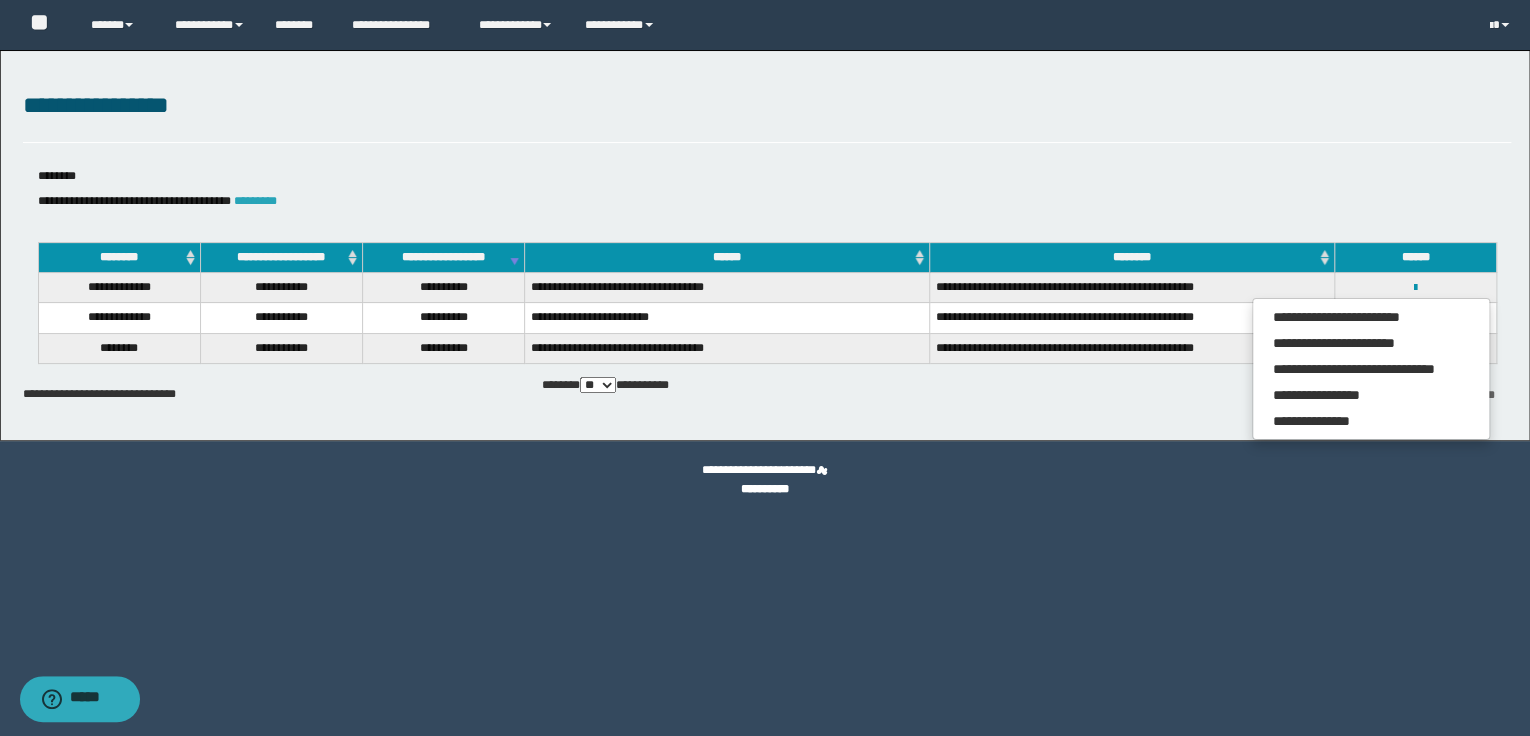 click on "*********" at bounding box center [255, 201] 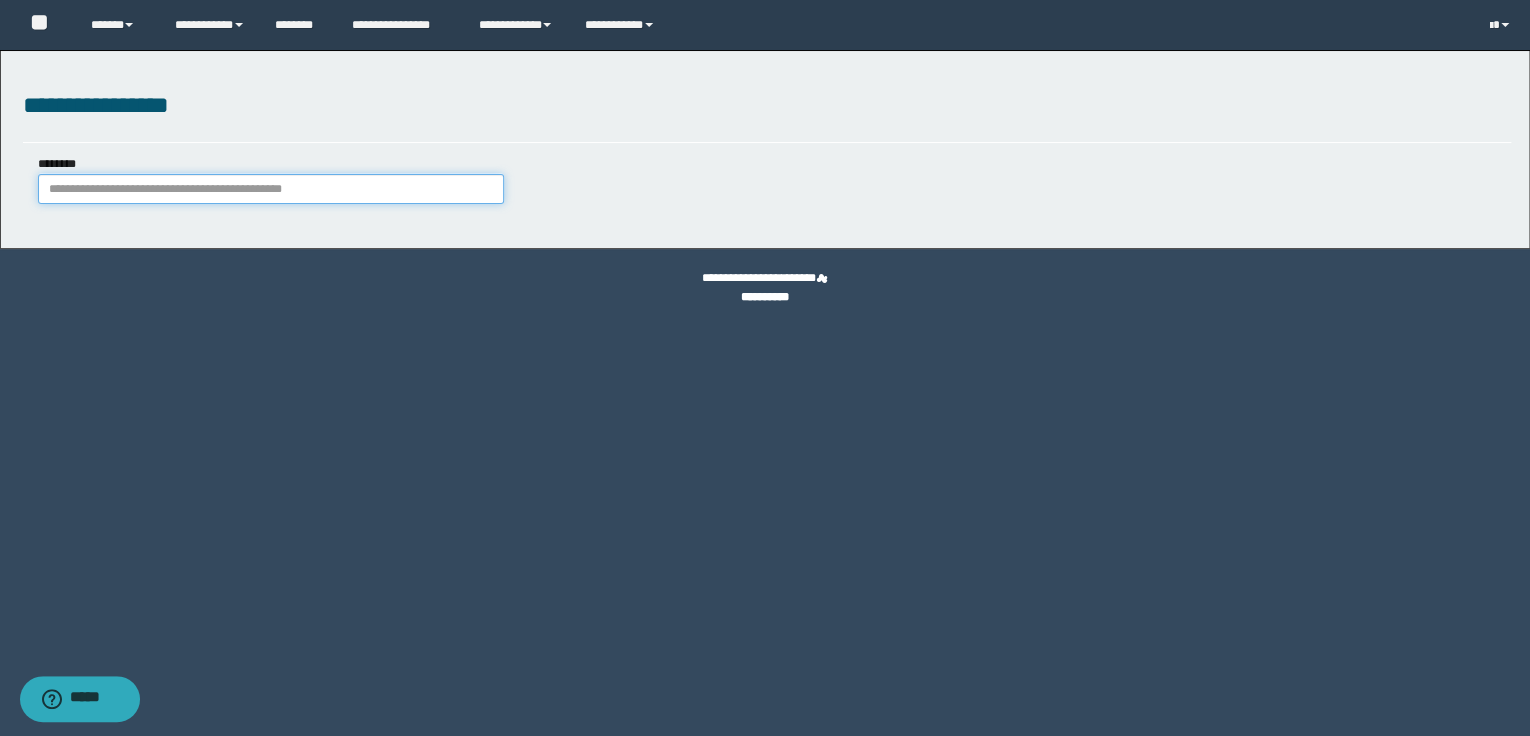 click on "********" at bounding box center [271, 189] 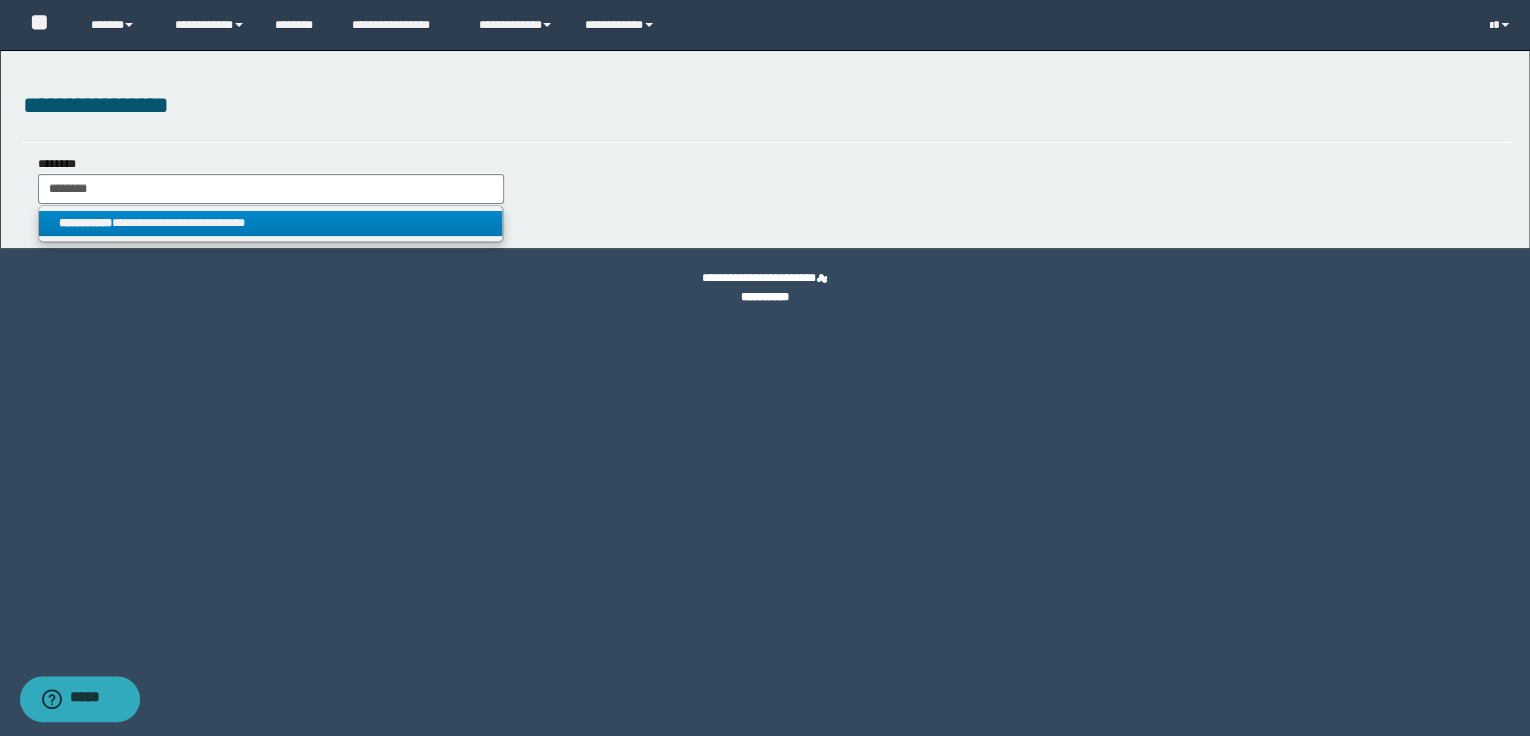 click on "**********" at bounding box center [270, 223] 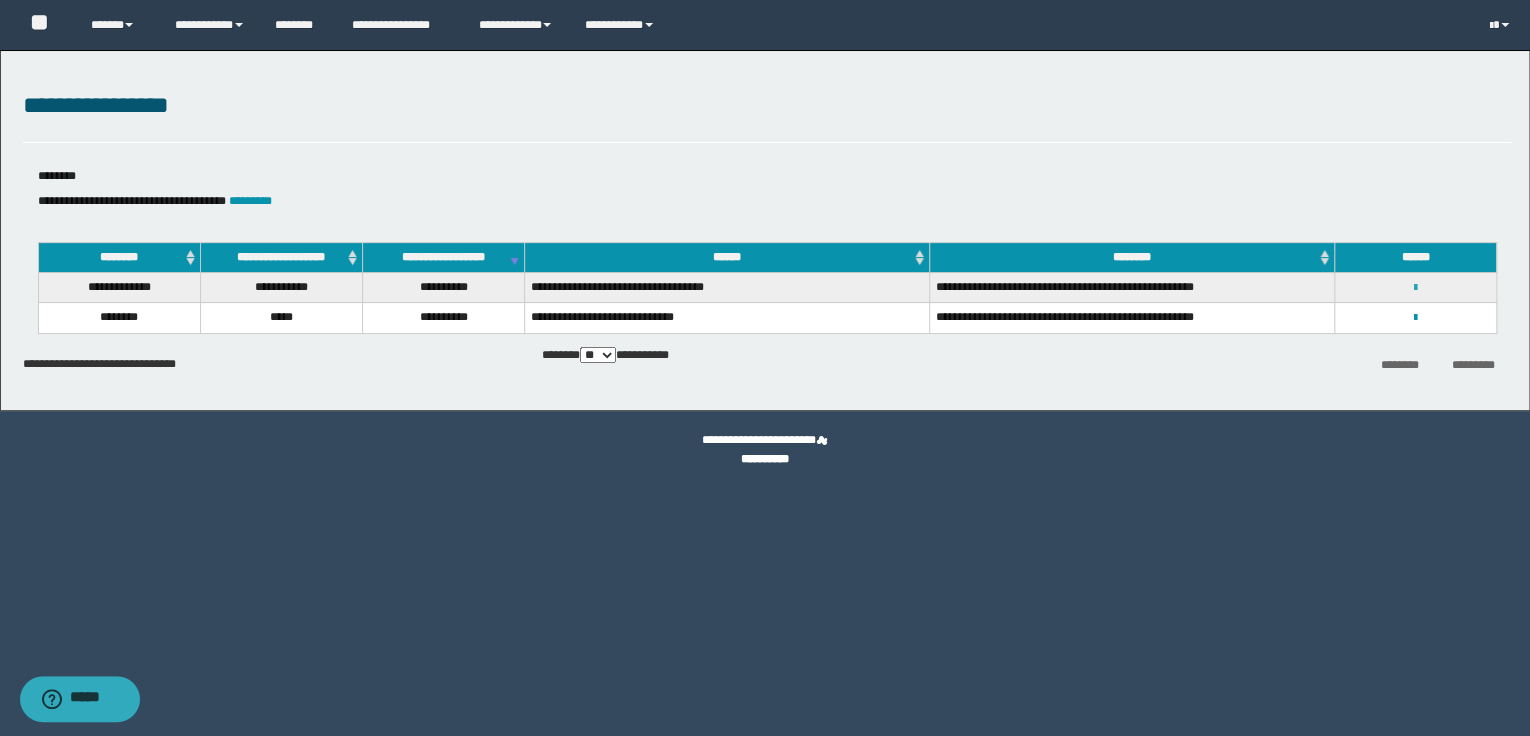 click at bounding box center [1415, 288] 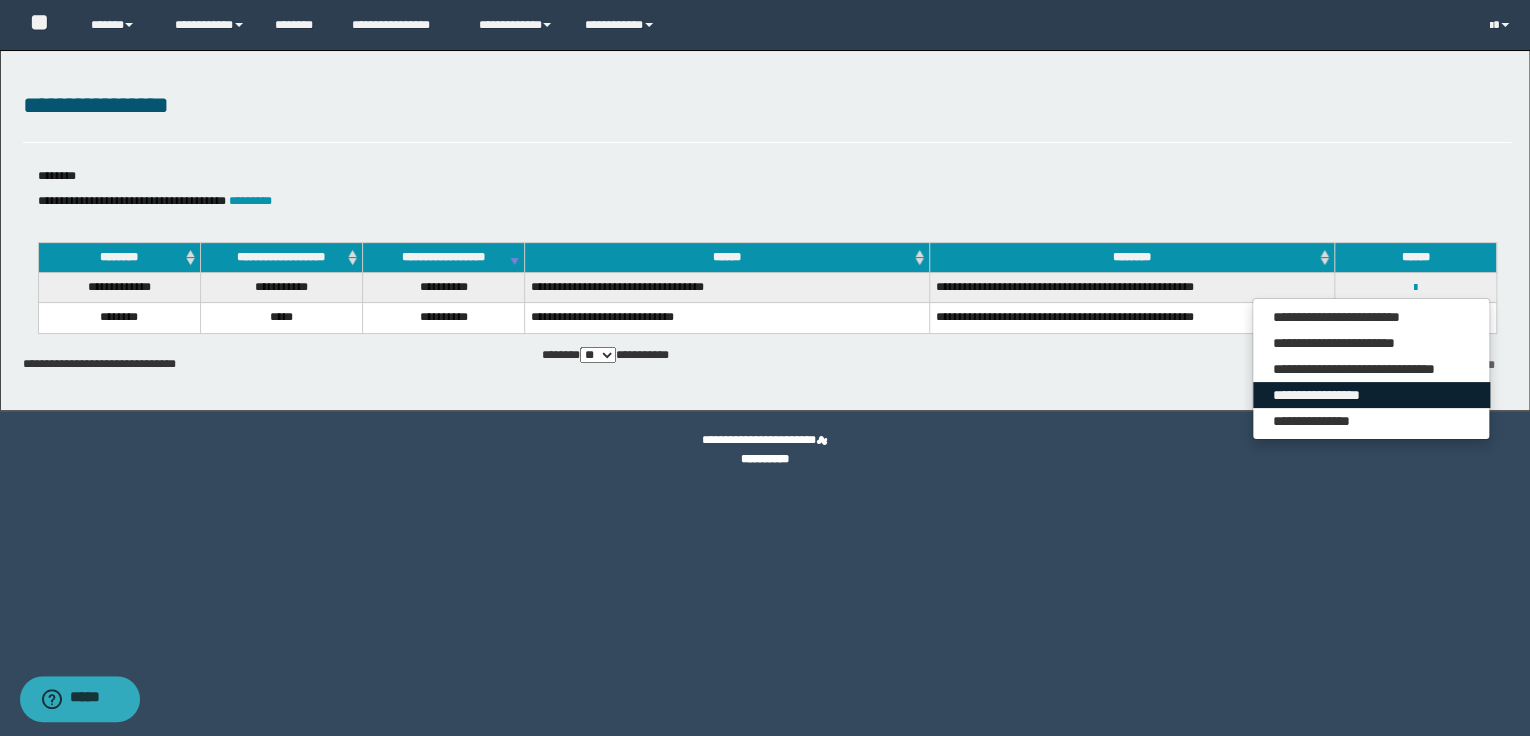 click on "**********" at bounding box center (1371, 395) 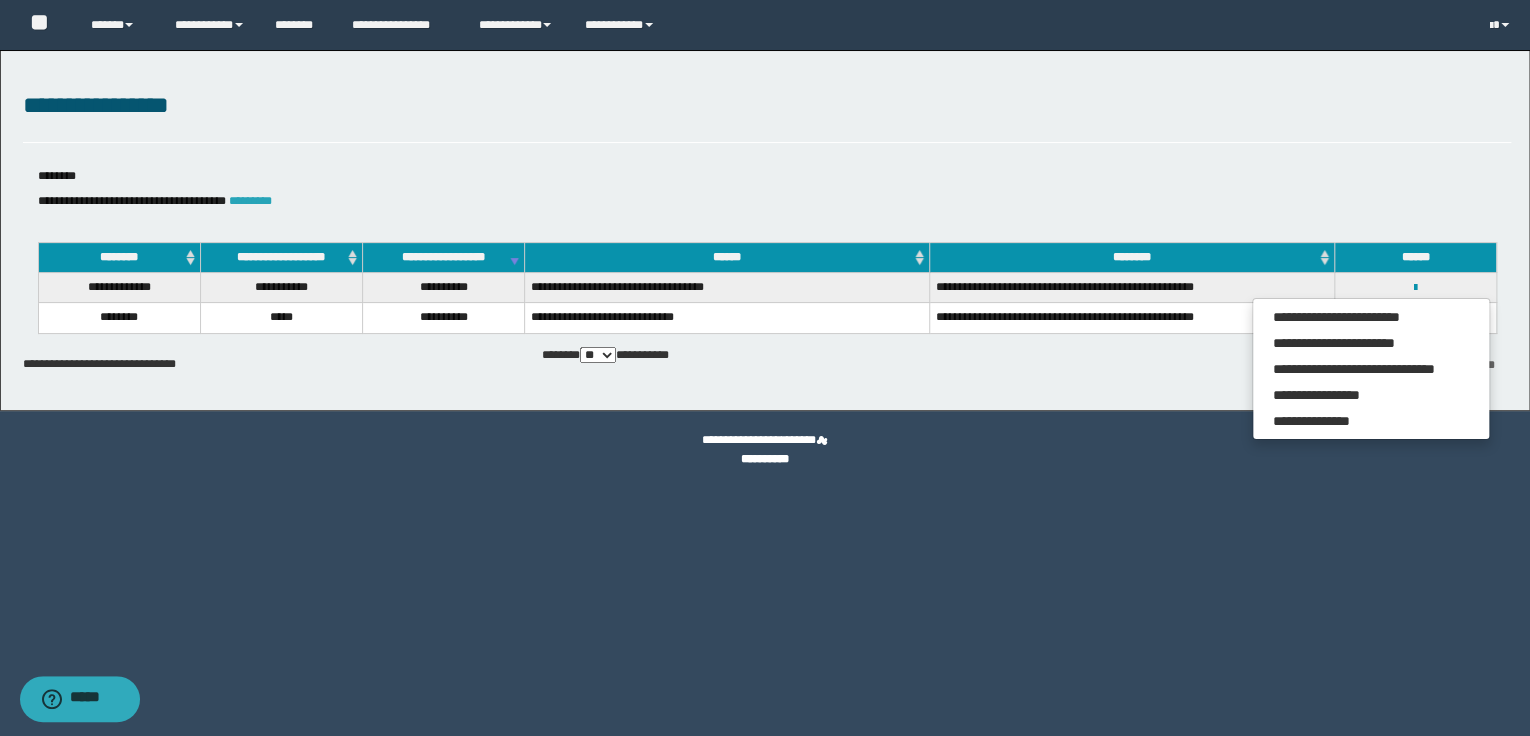 click on "*********" at bounding box center [250, 201] 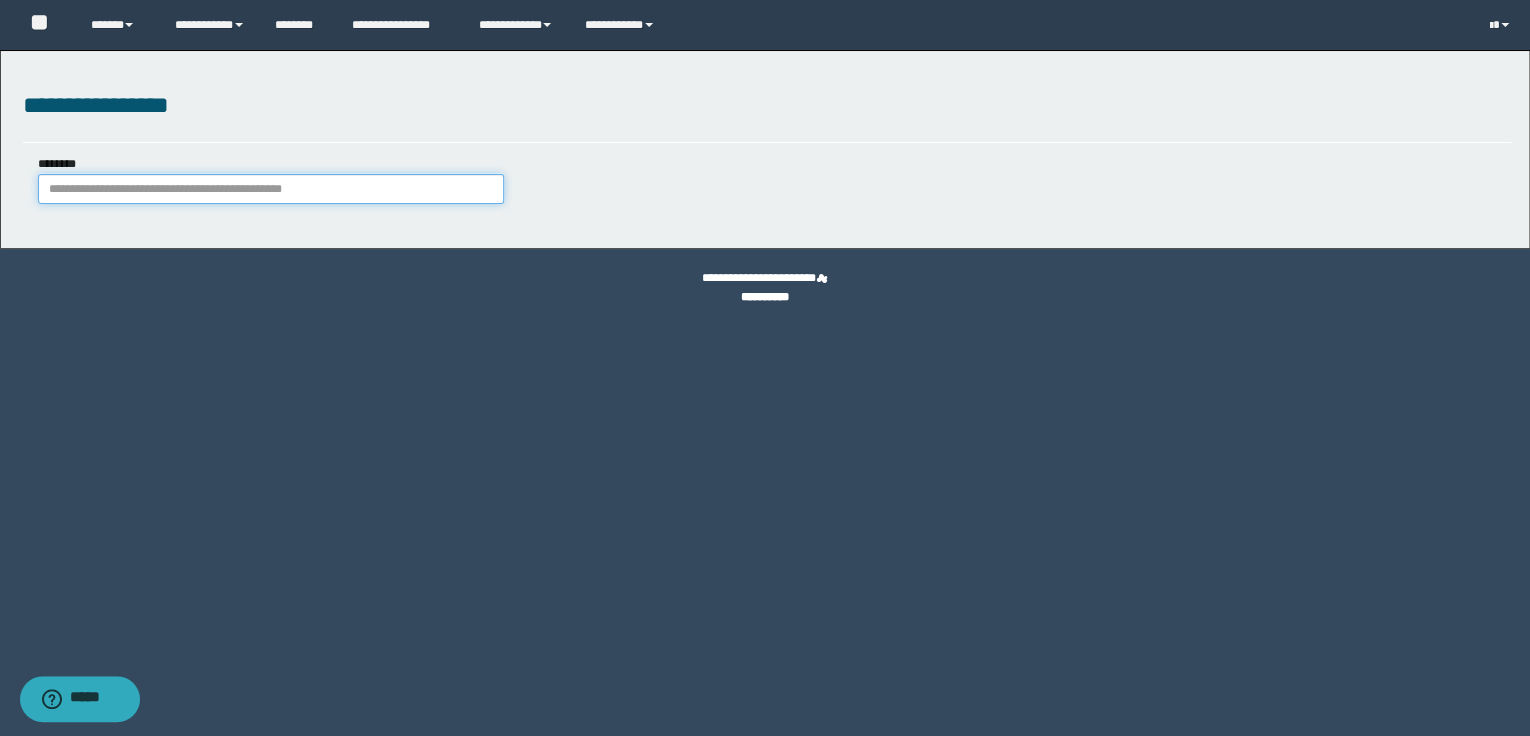 click on "********" at bounding box center (271, 189) 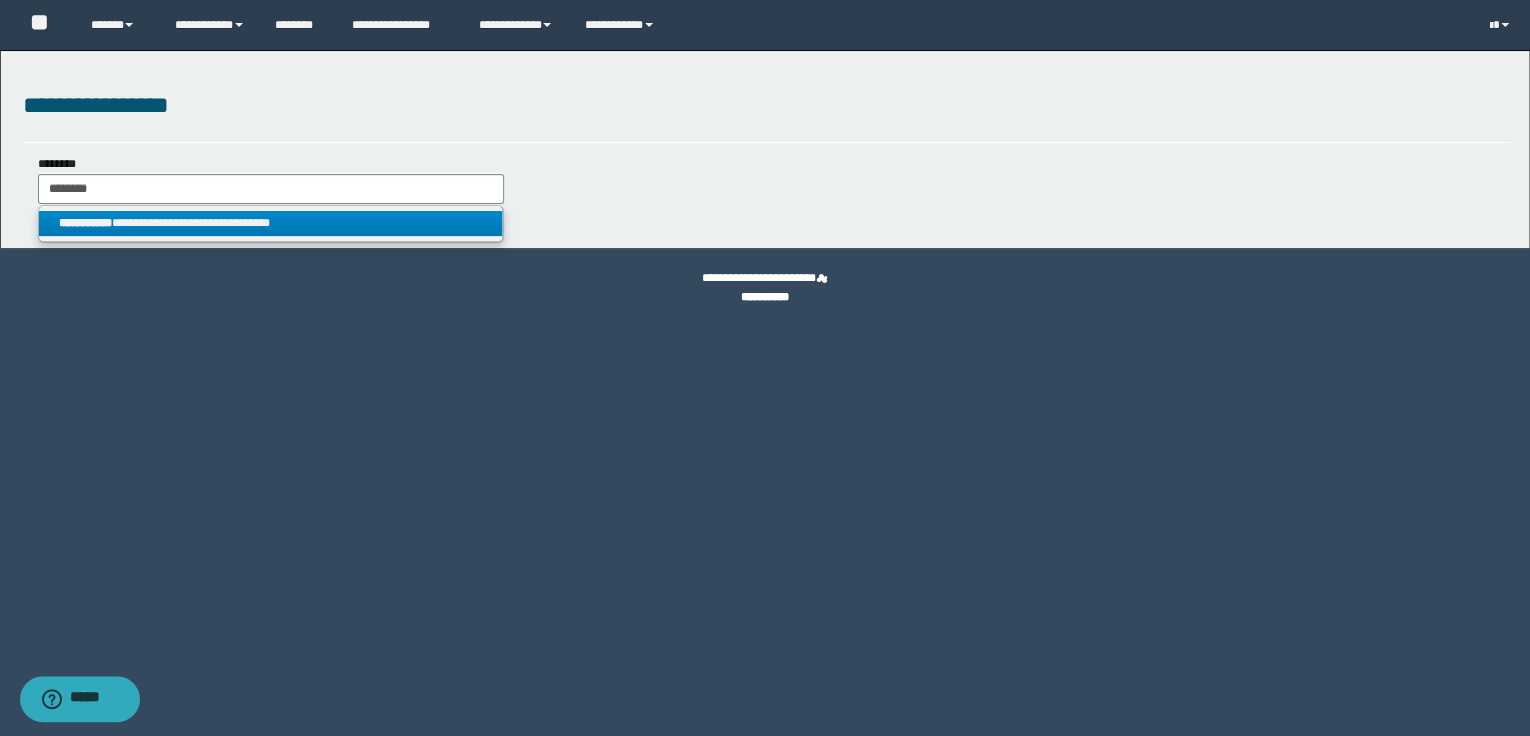 click on "**********" at bounding box center (271, 223) 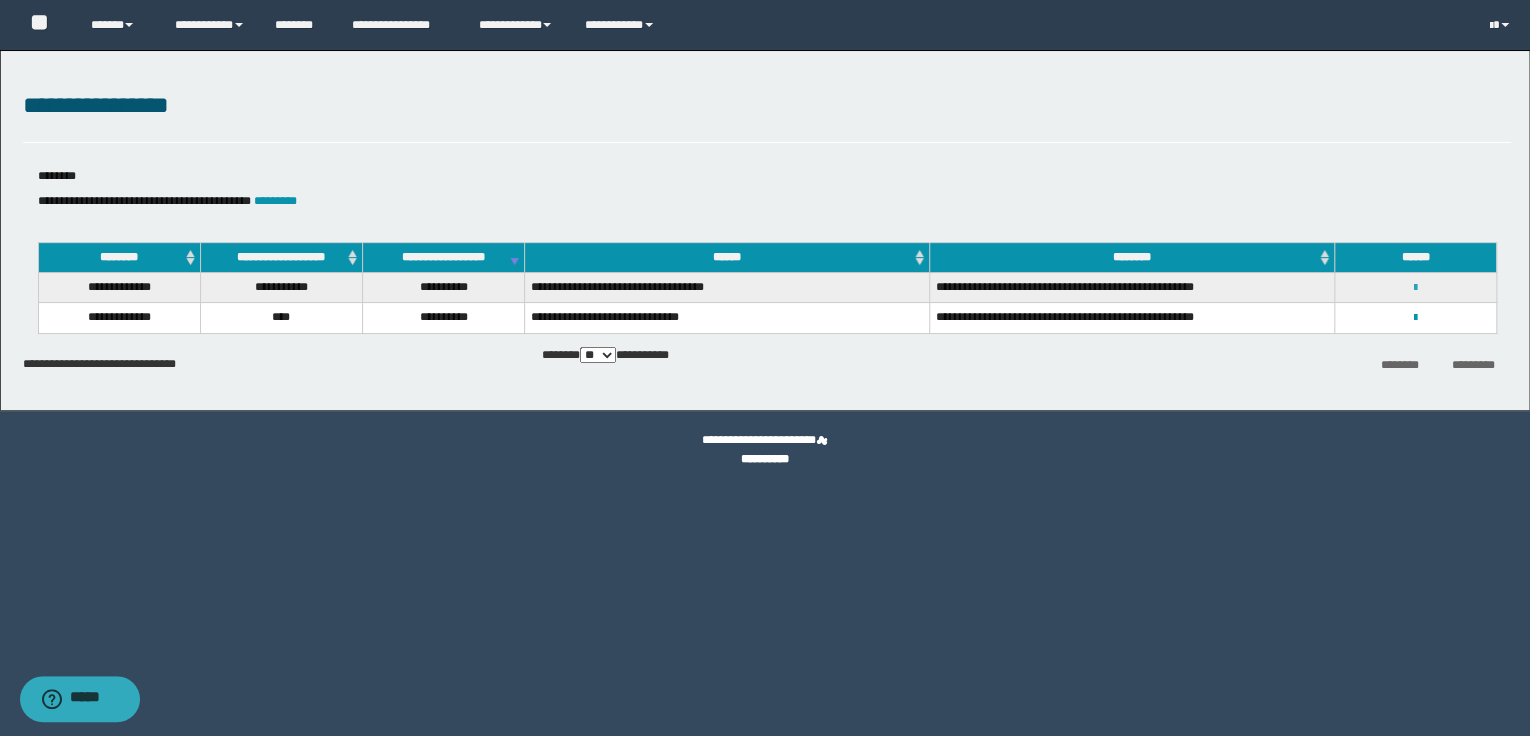 click at bounding box center [1415, 288] 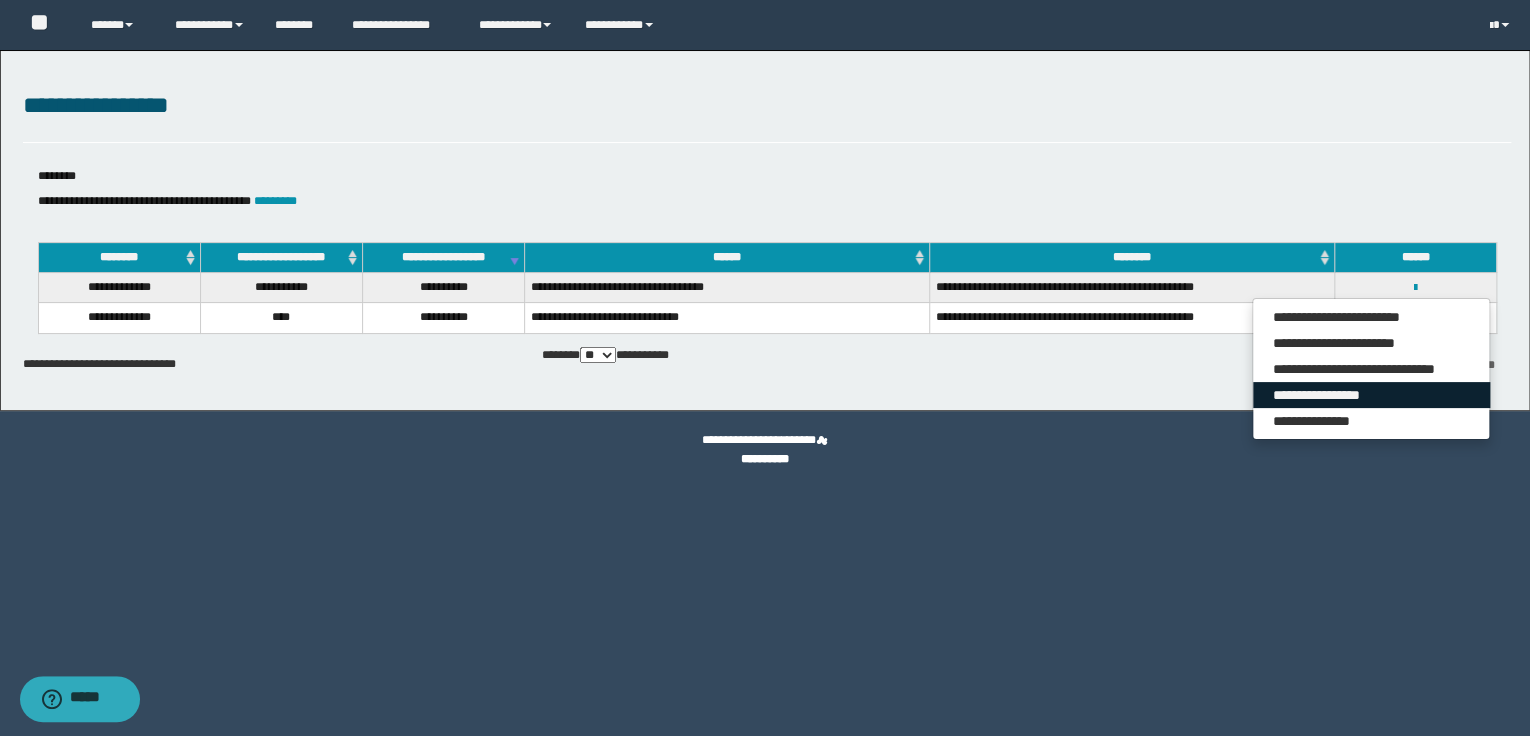 click on "**********" at bounding box center (1371, 395) 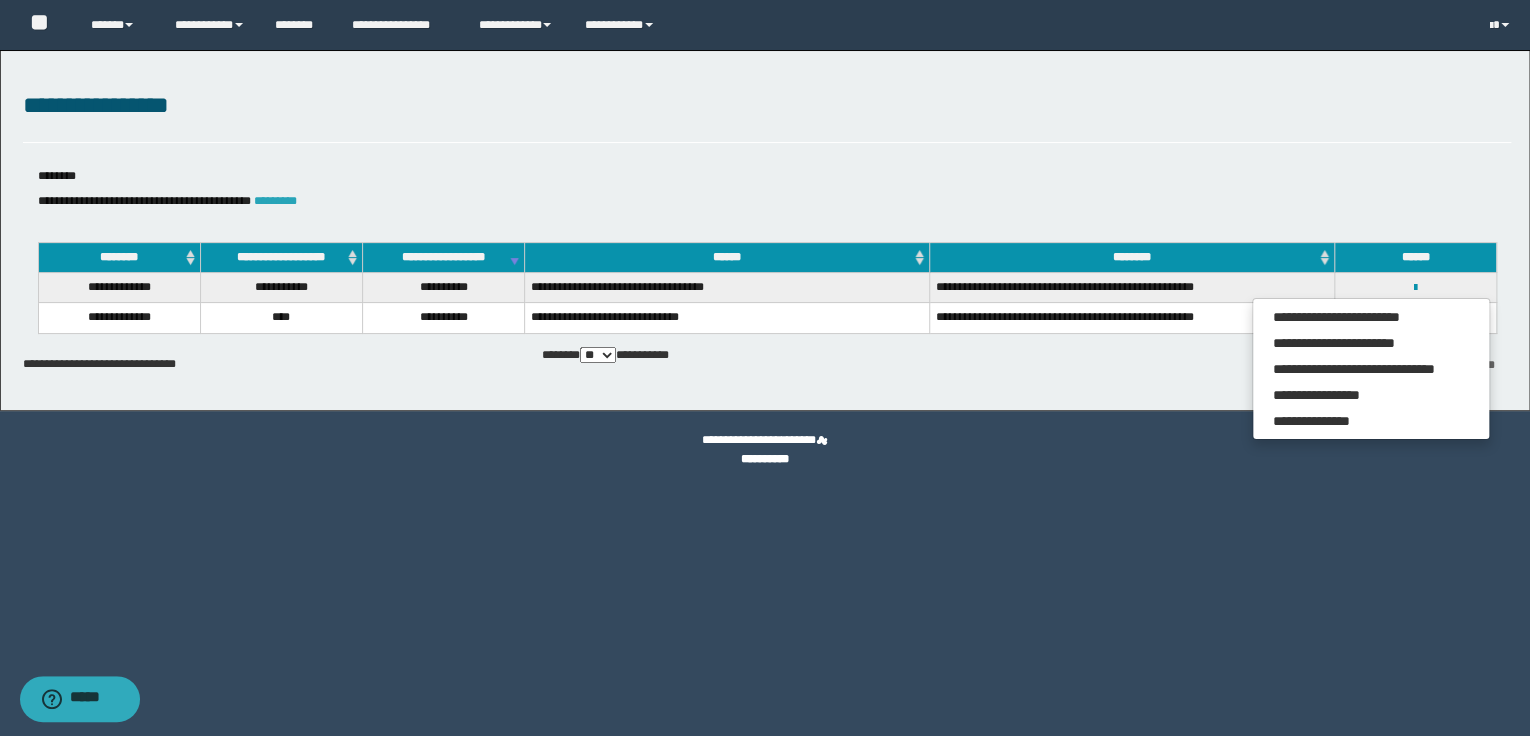 click on "*********" at bounding box center (275, 201) 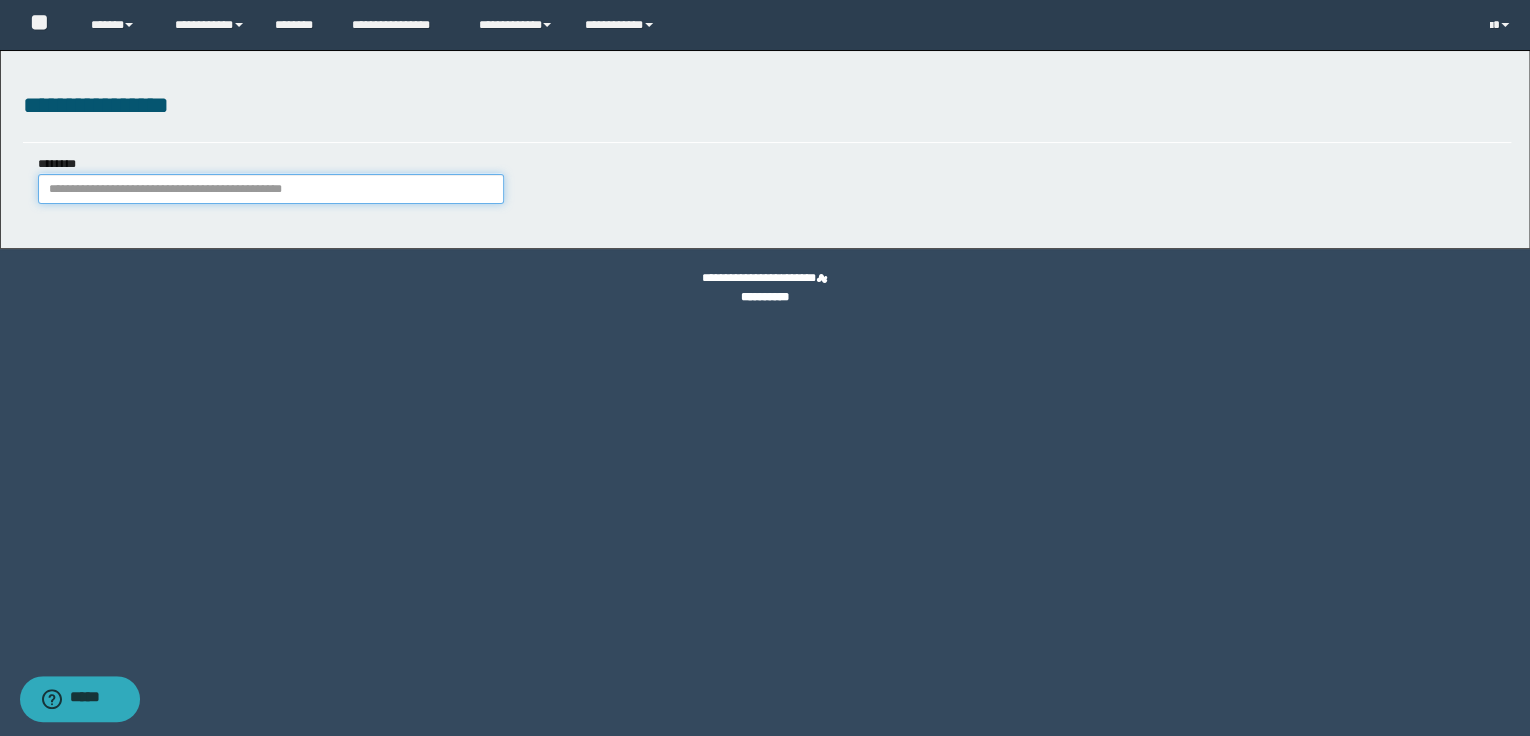 click on "********" at bounding box center [271, 189] 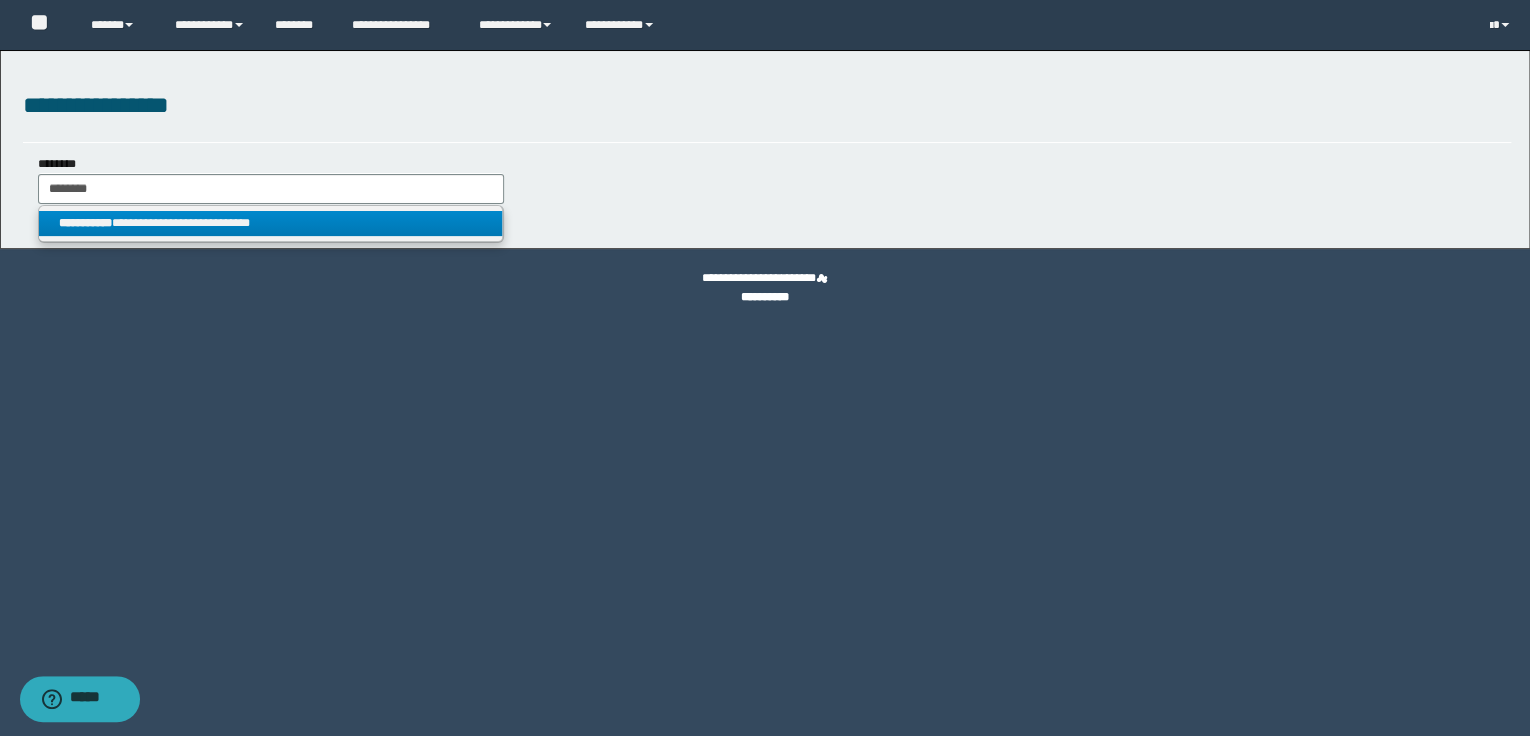 click on "**********" at bounding box center [271, 223] 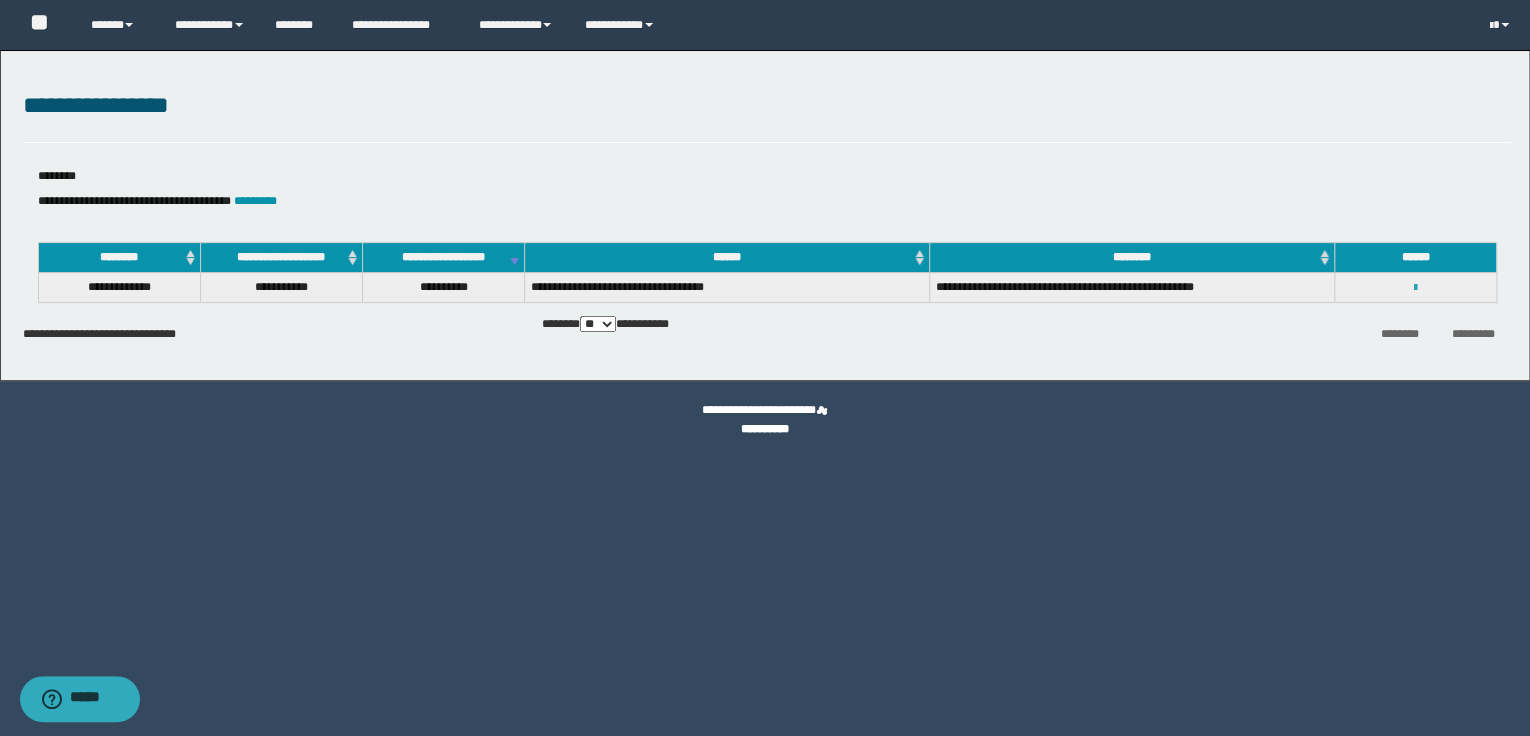 click at bounding box center [1415, 288] 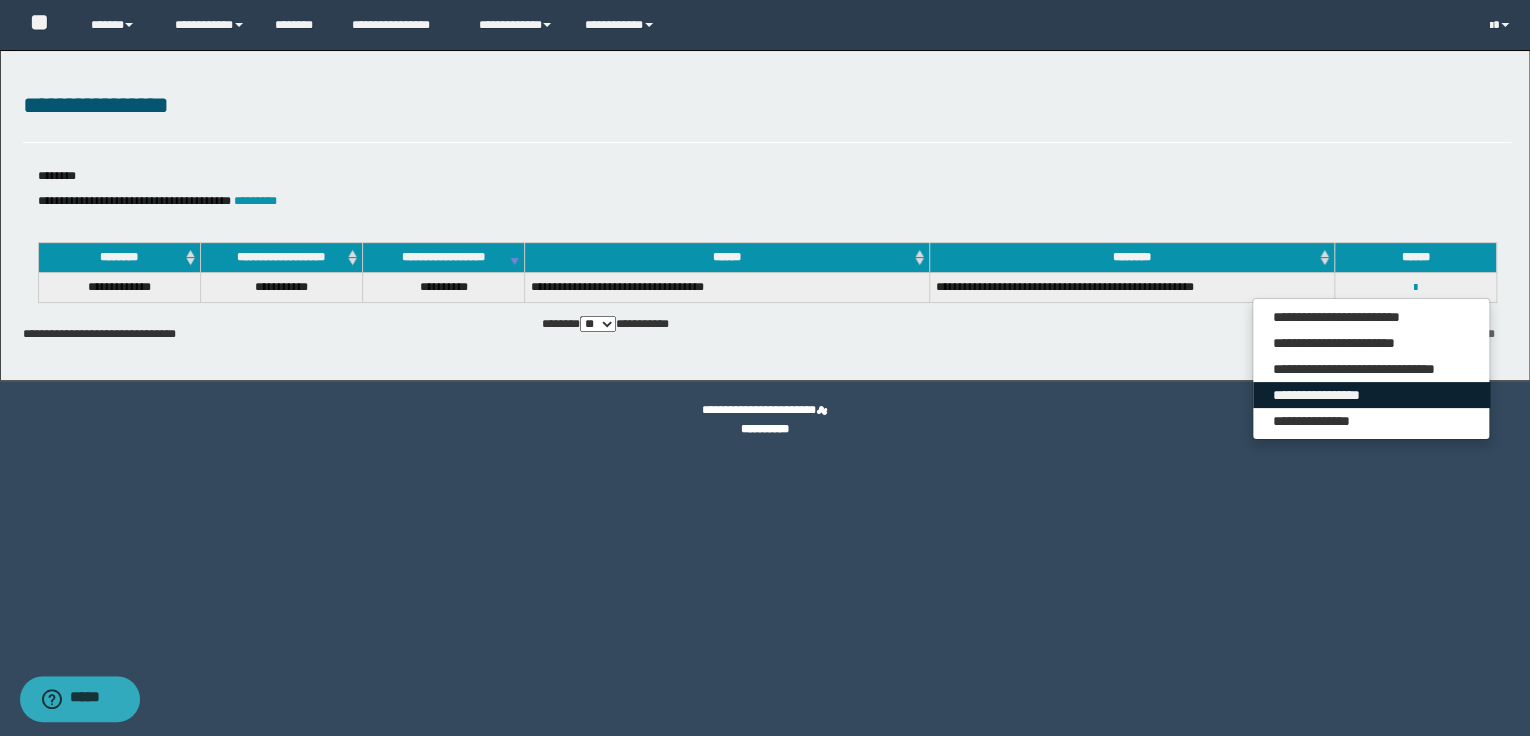 click on "**********" at bounding box center [1371, 395] 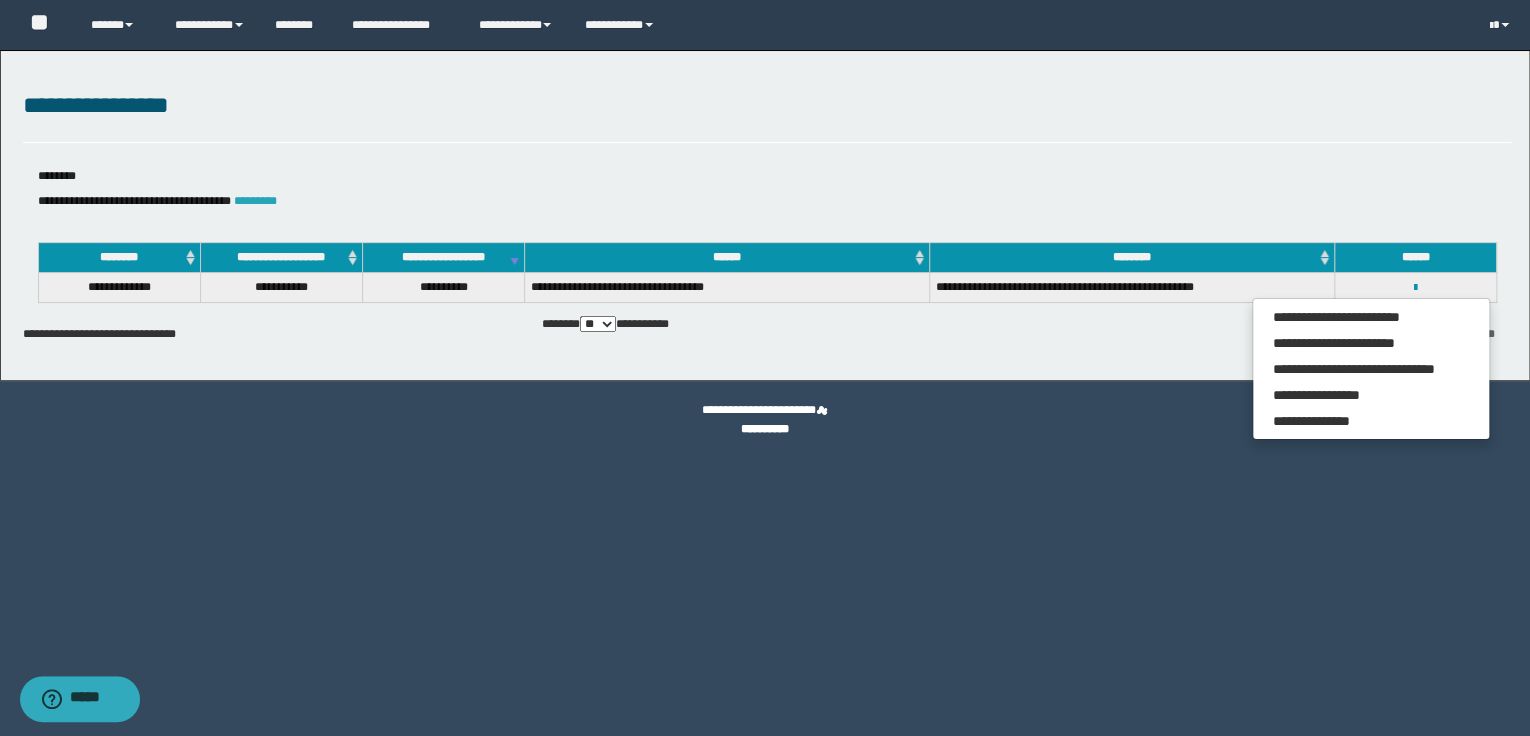 click on "*********" at bounding box center (255, 201) 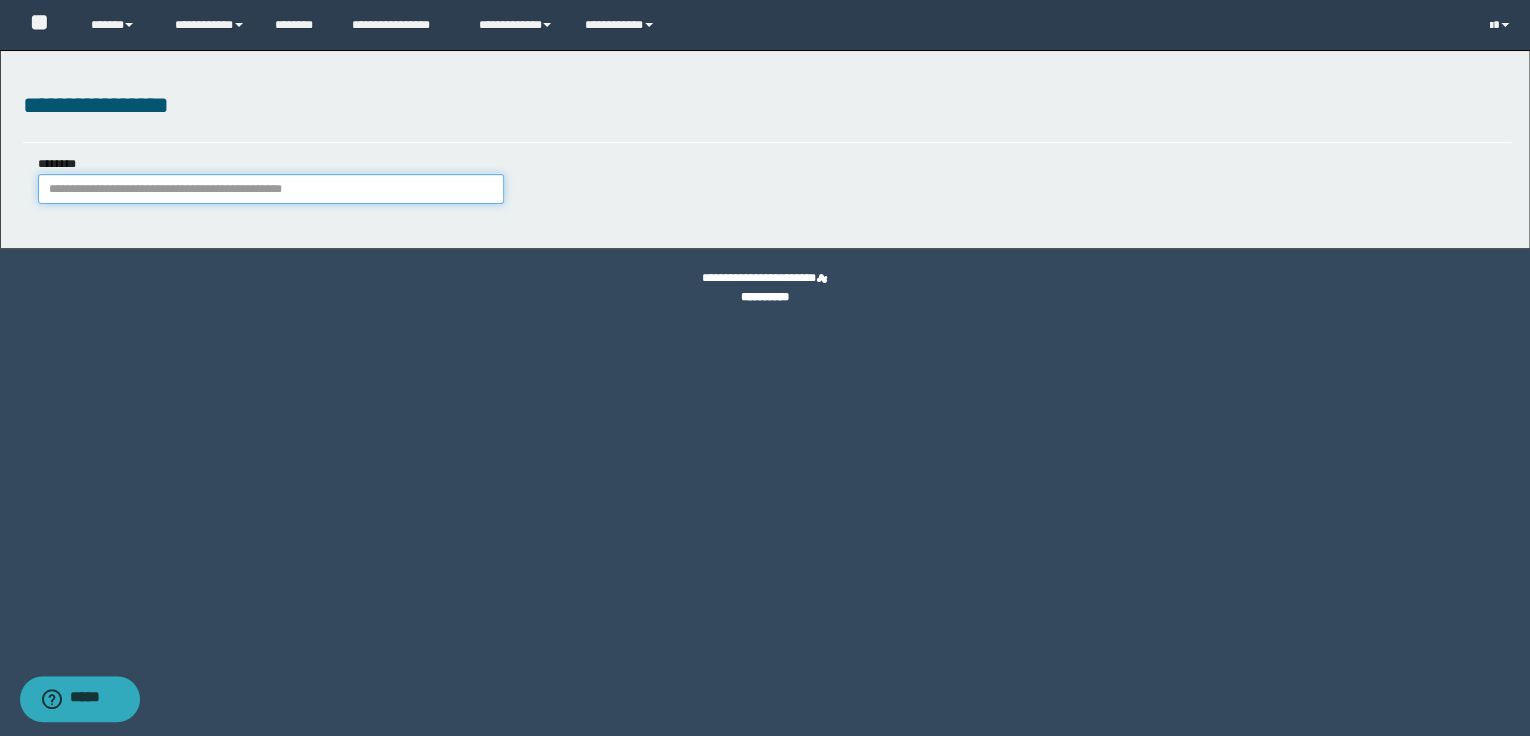 click on "********" at bounding box center [271, 189] 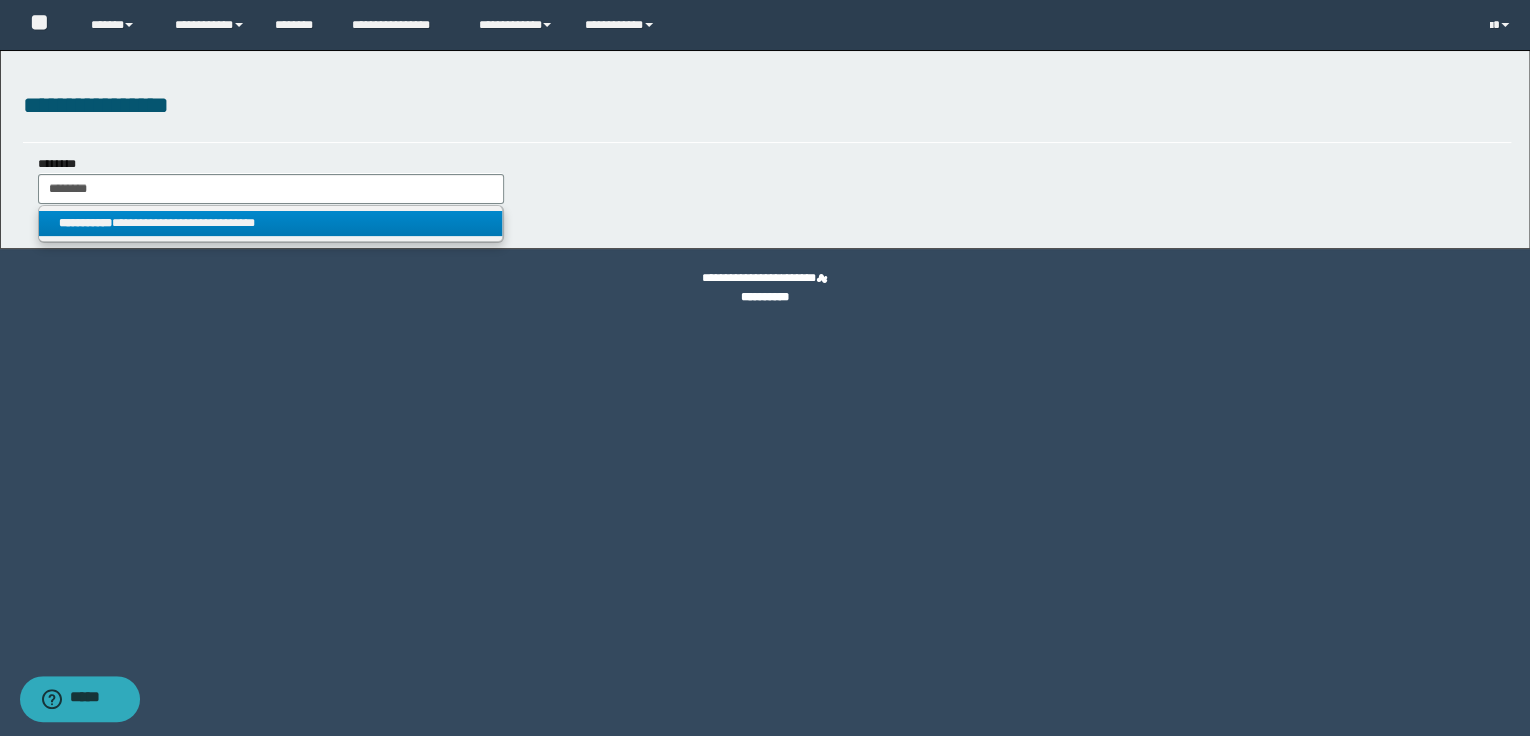 click on "**********" at bounding box center [271, 223] 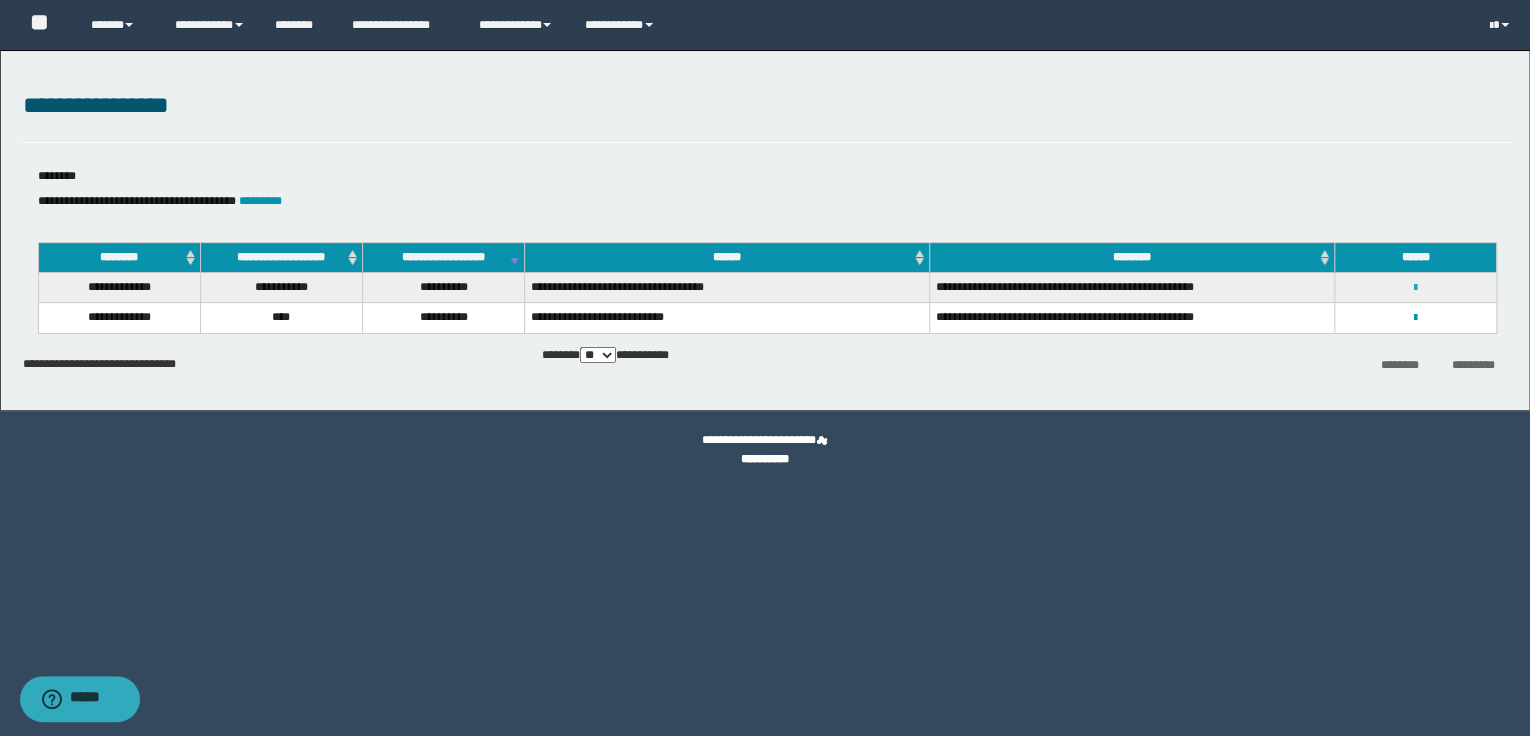 click at bounding box center (1415, 288) 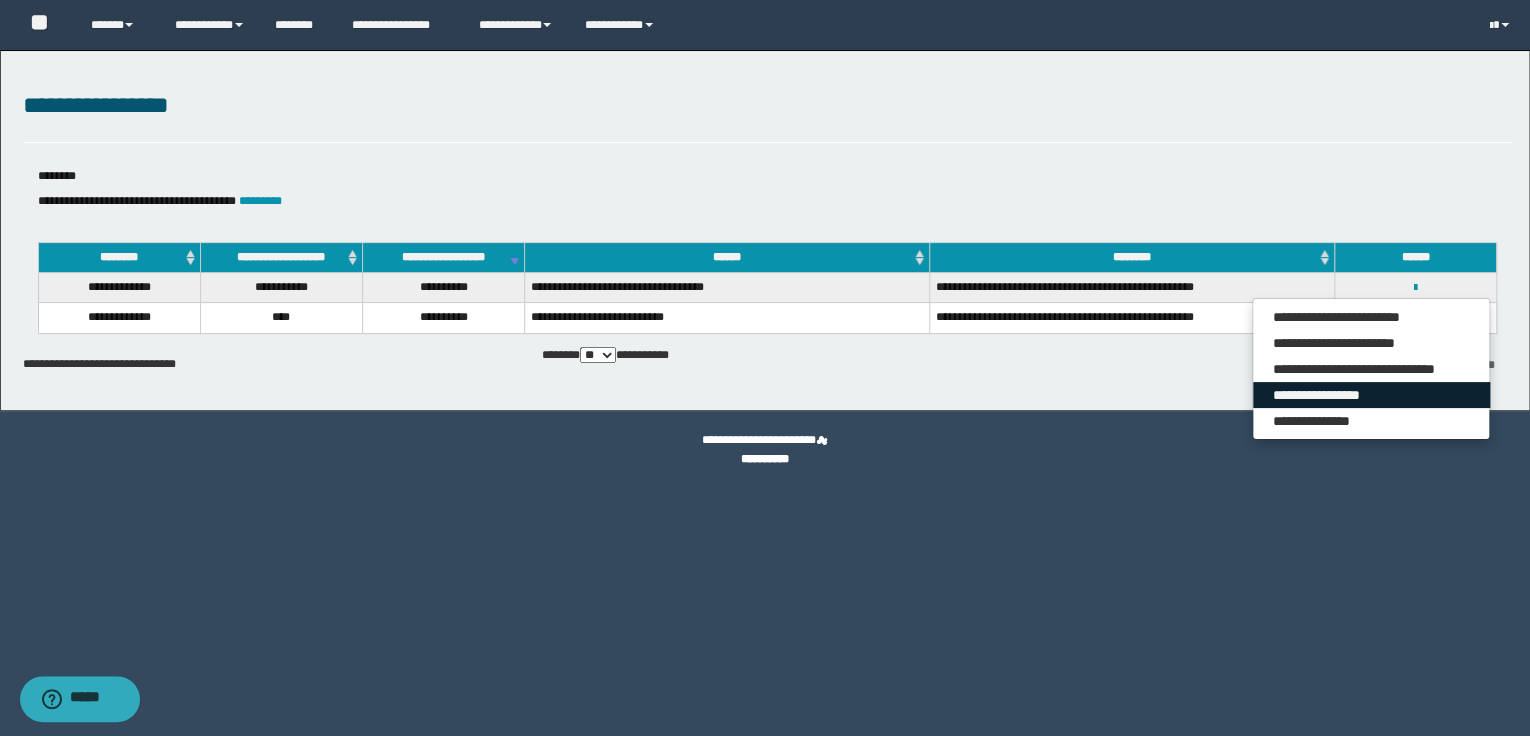 click on "**********" at bounding box center (1371, 395) 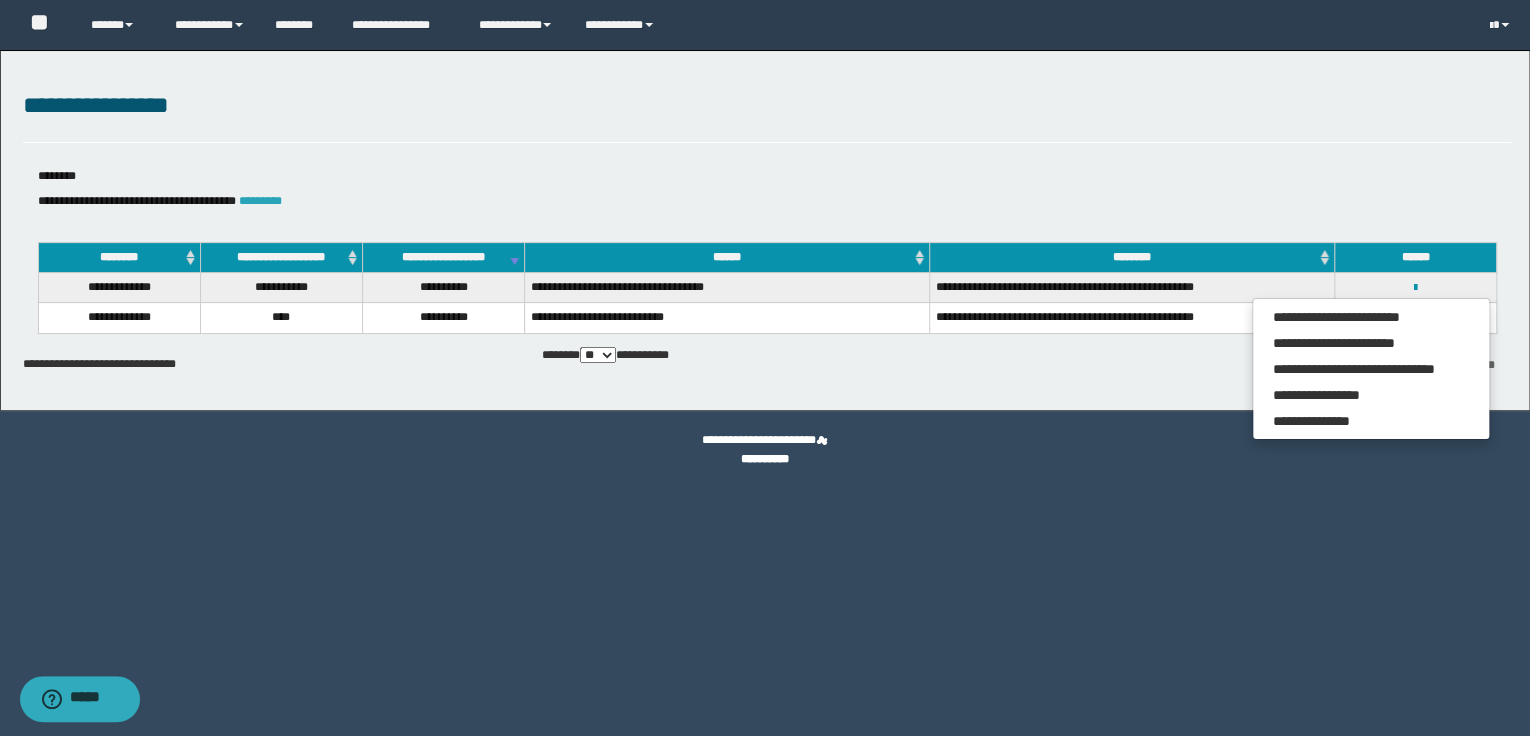 click on "*********" at bounding box center [260, 201] 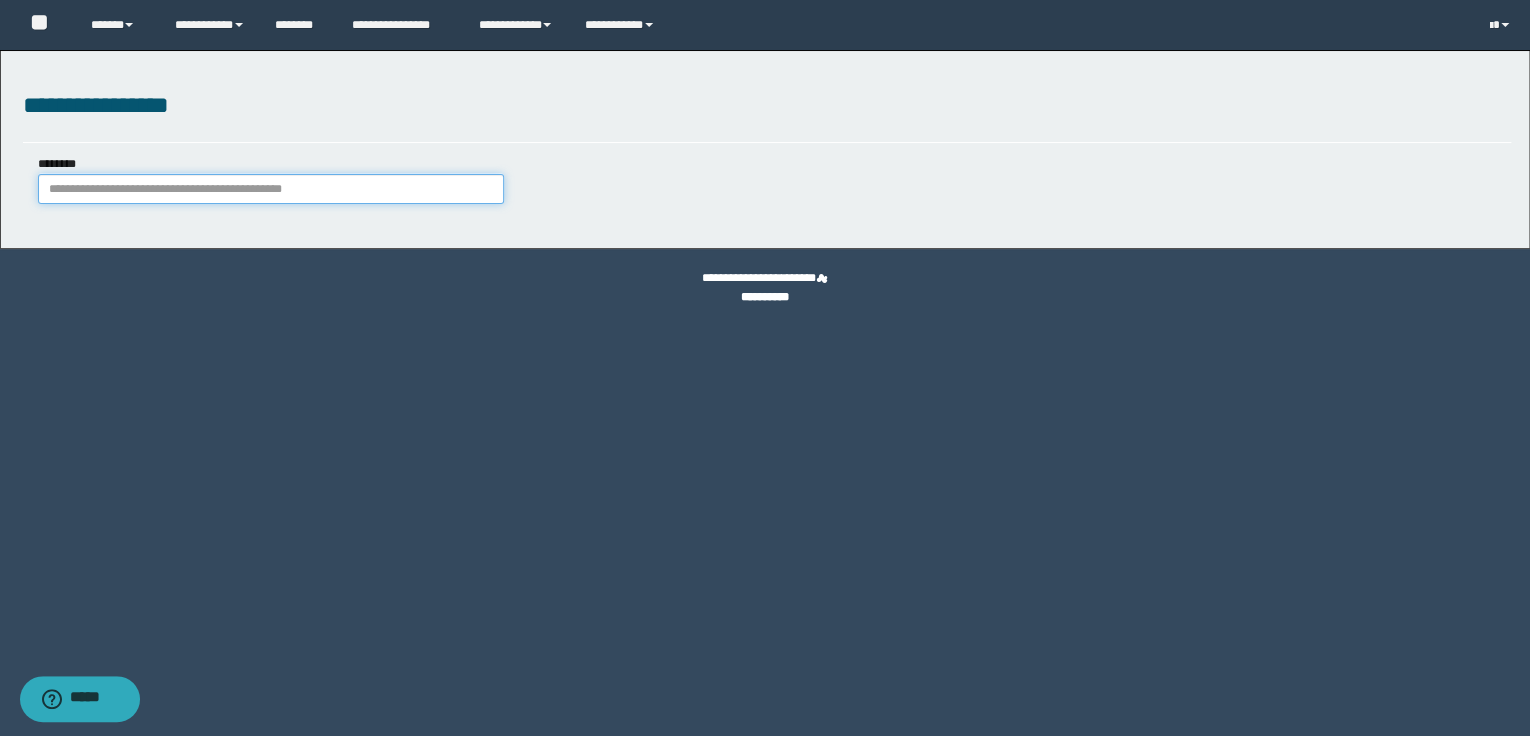 click on "********" at bounding box center (271, 189) 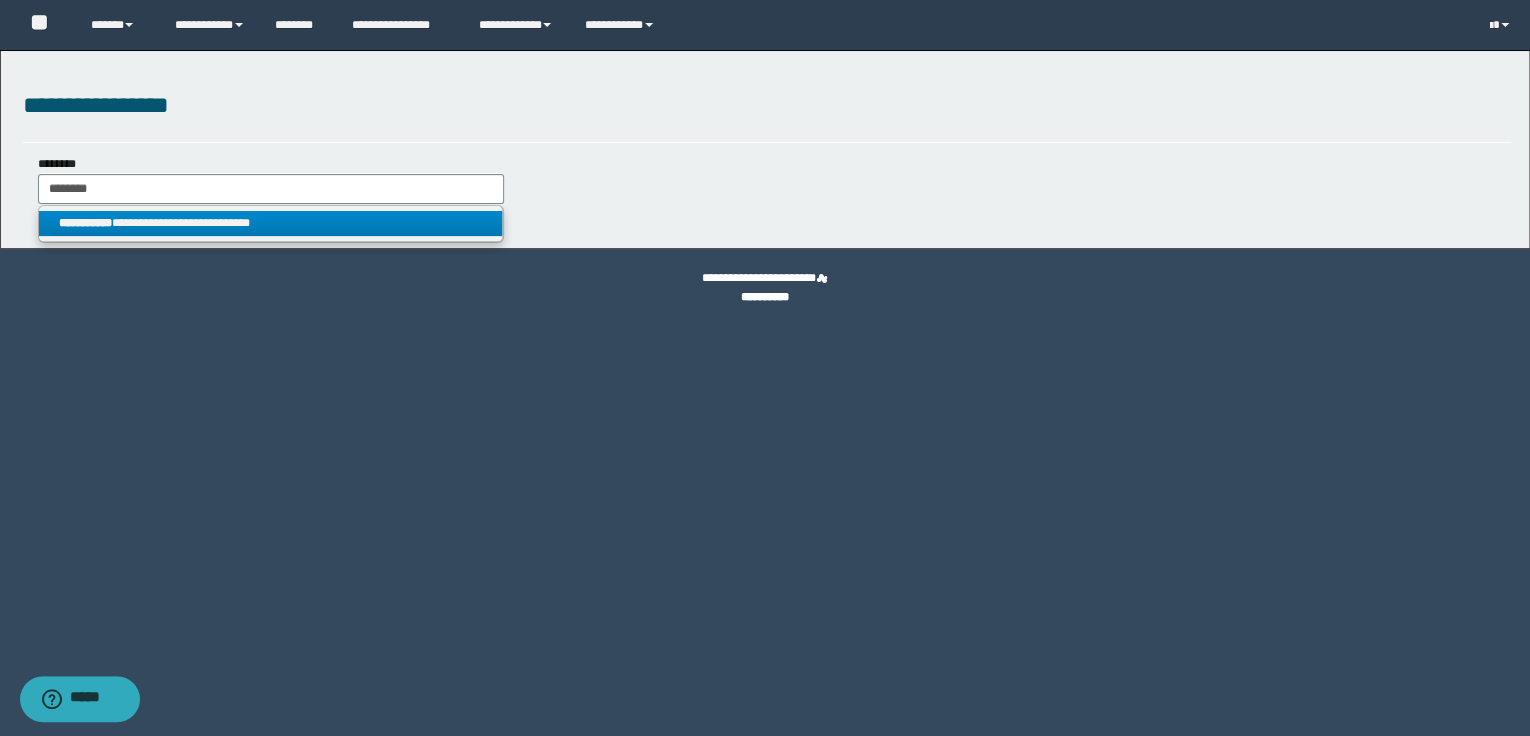 click on "**********" at bounding box center [271, 223] 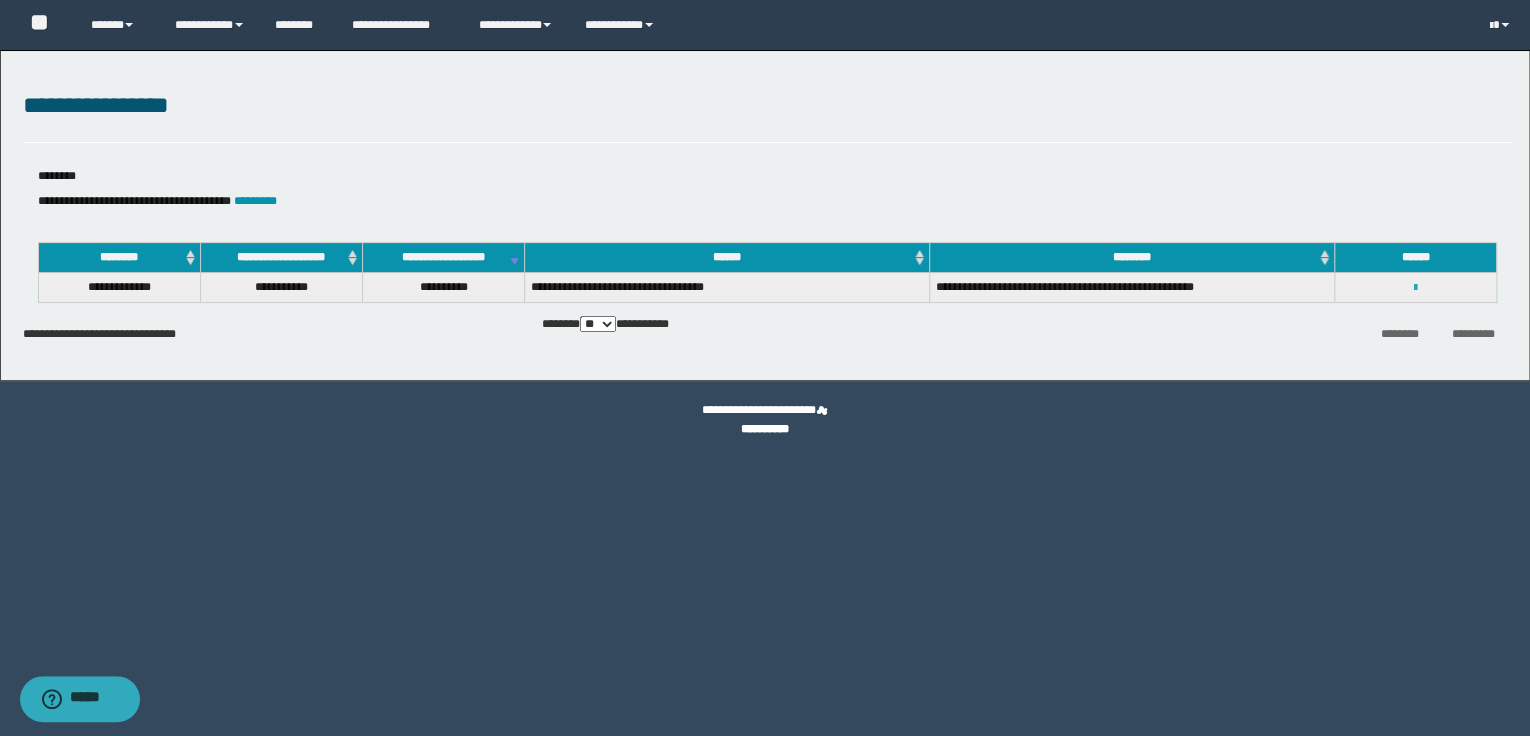 click at bounding box center [1415, 288] 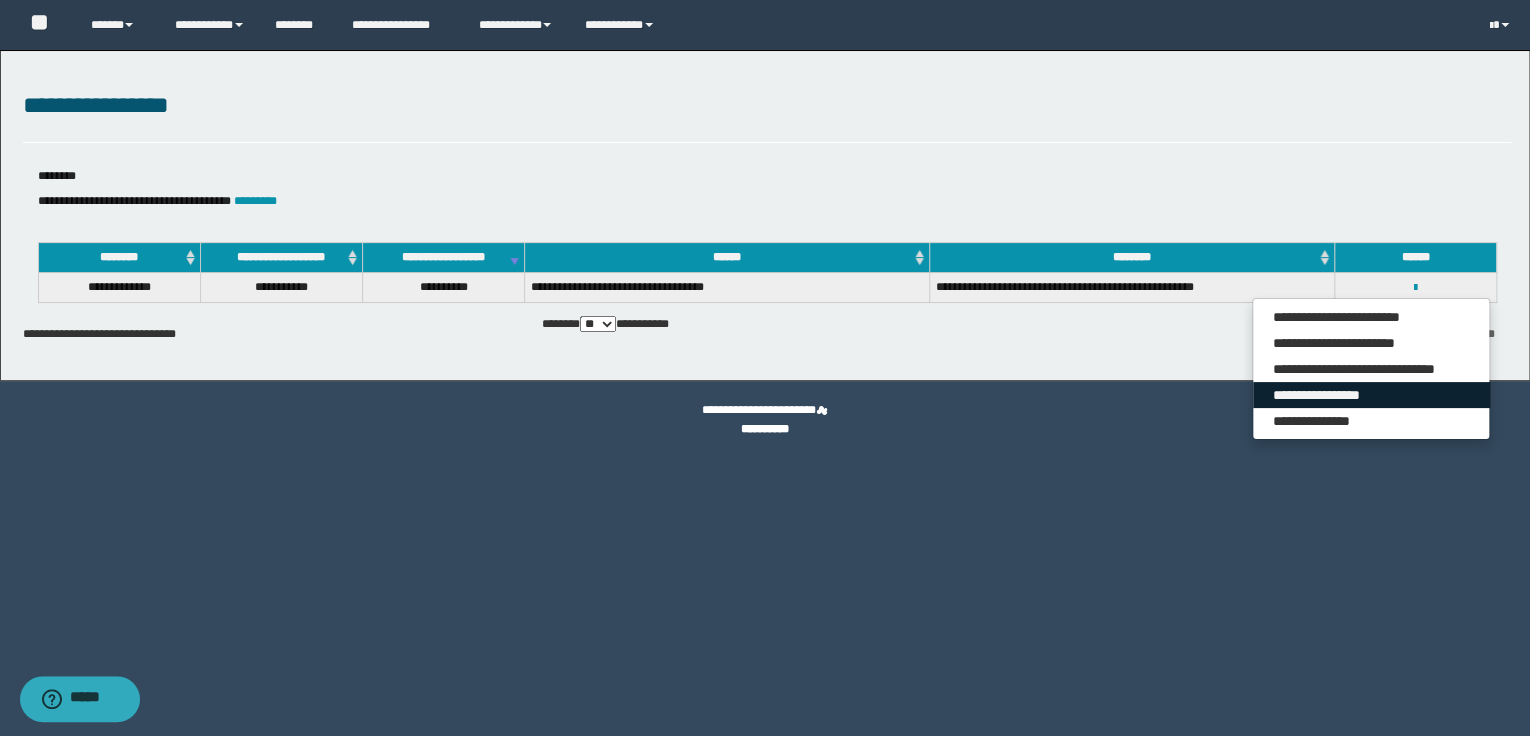 click on "**********" at bounding box center [1371, 395] 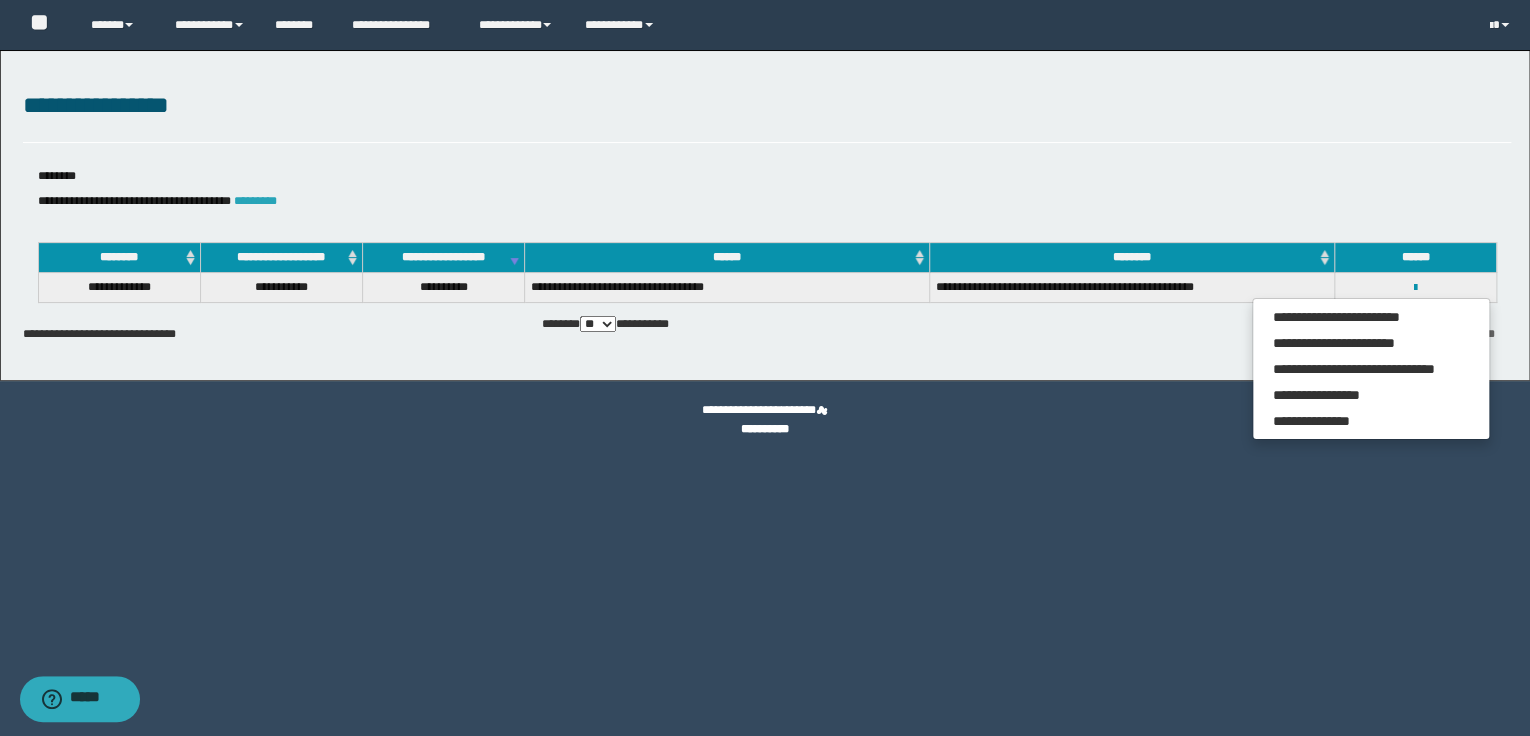 click on "*********" at bounding box center [255, 201] 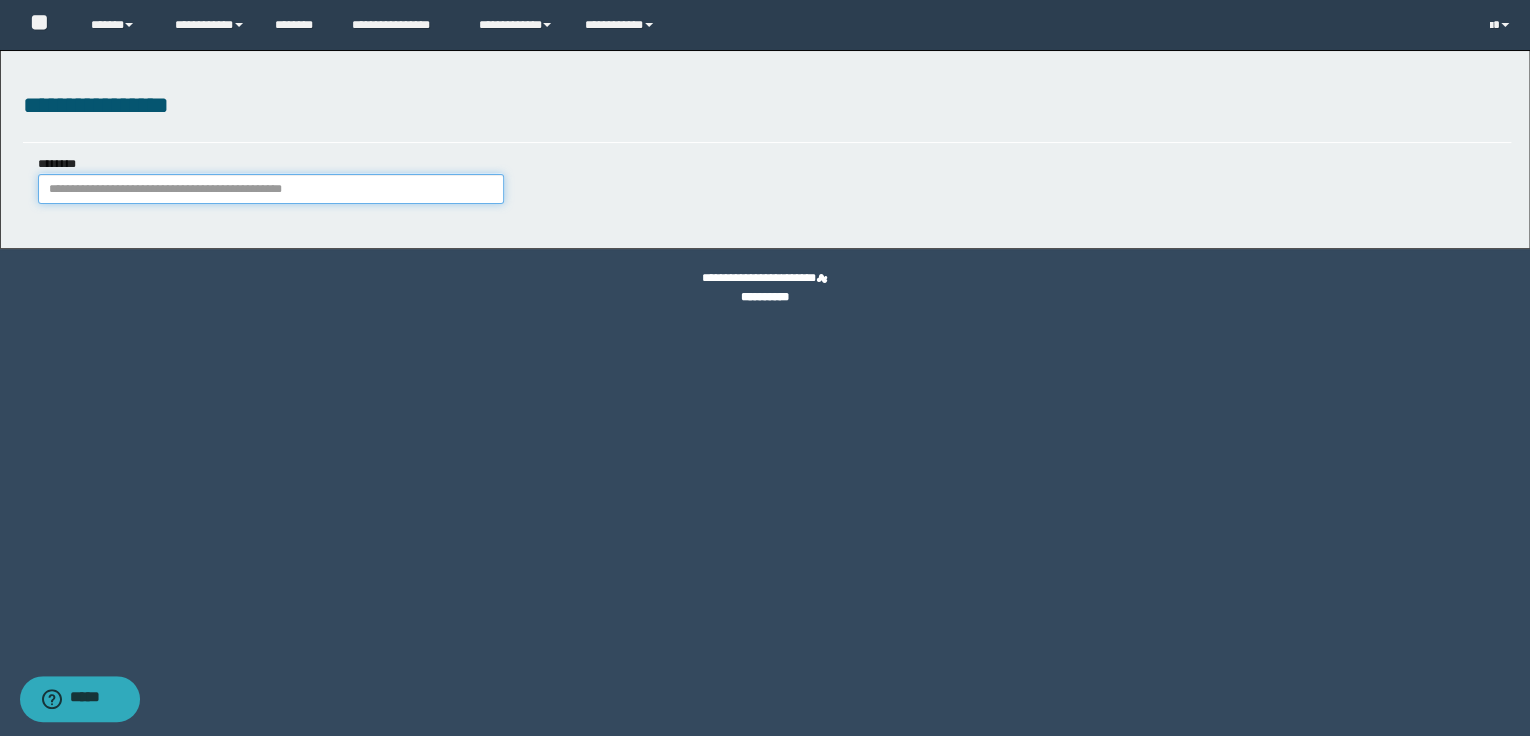 click on "********" at bounding box center (271, 189) 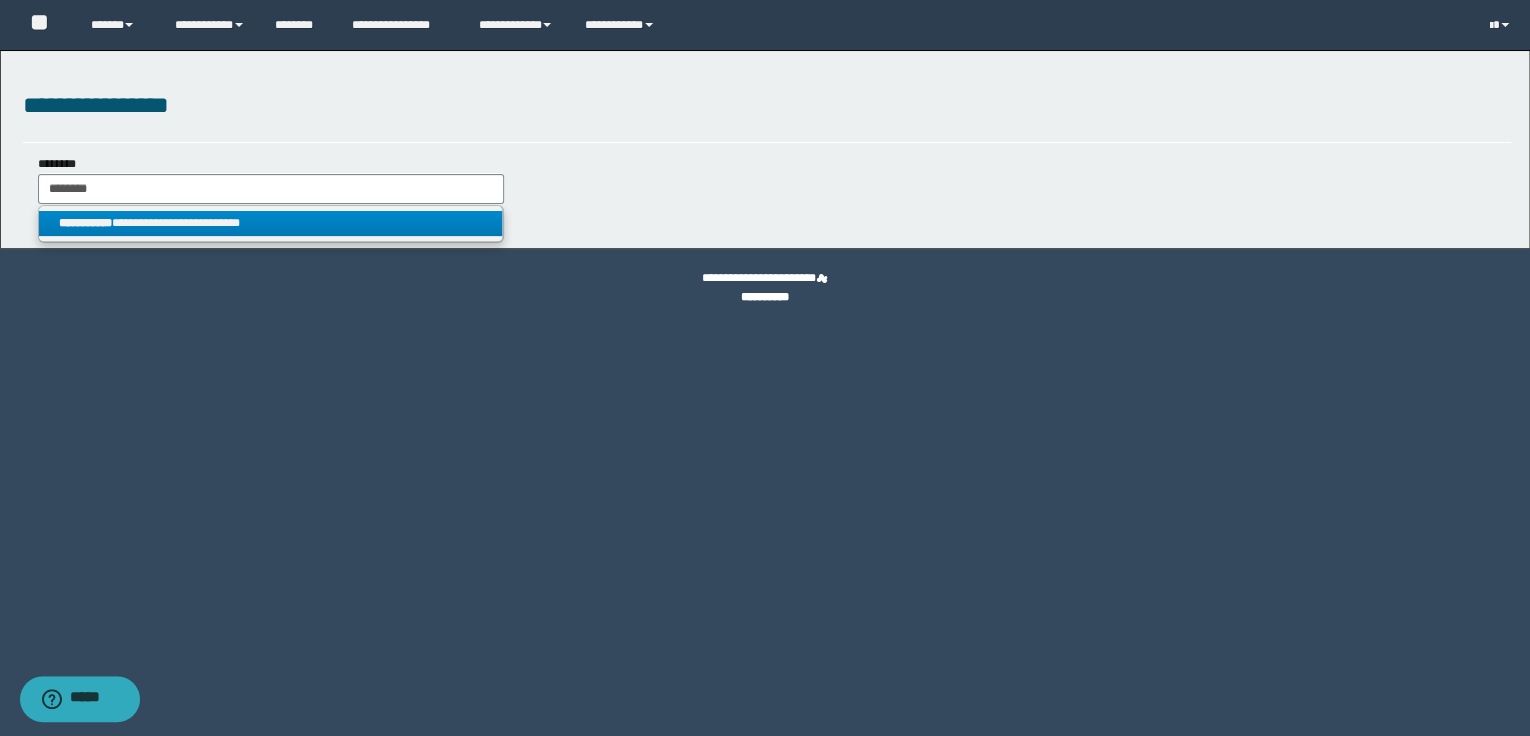 click on "**********" at bounding box center (271, 223) 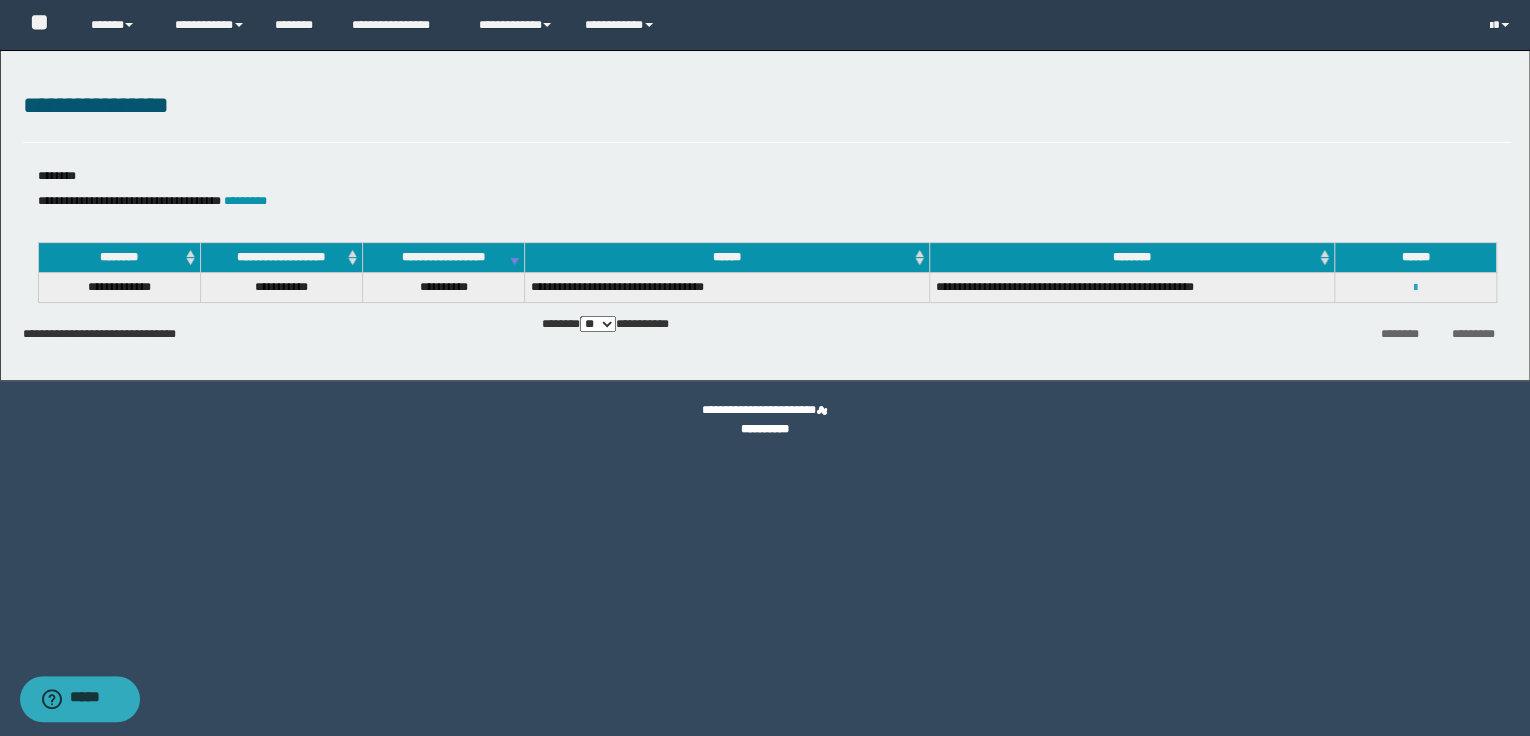 click at bounding box center [1415, 288] 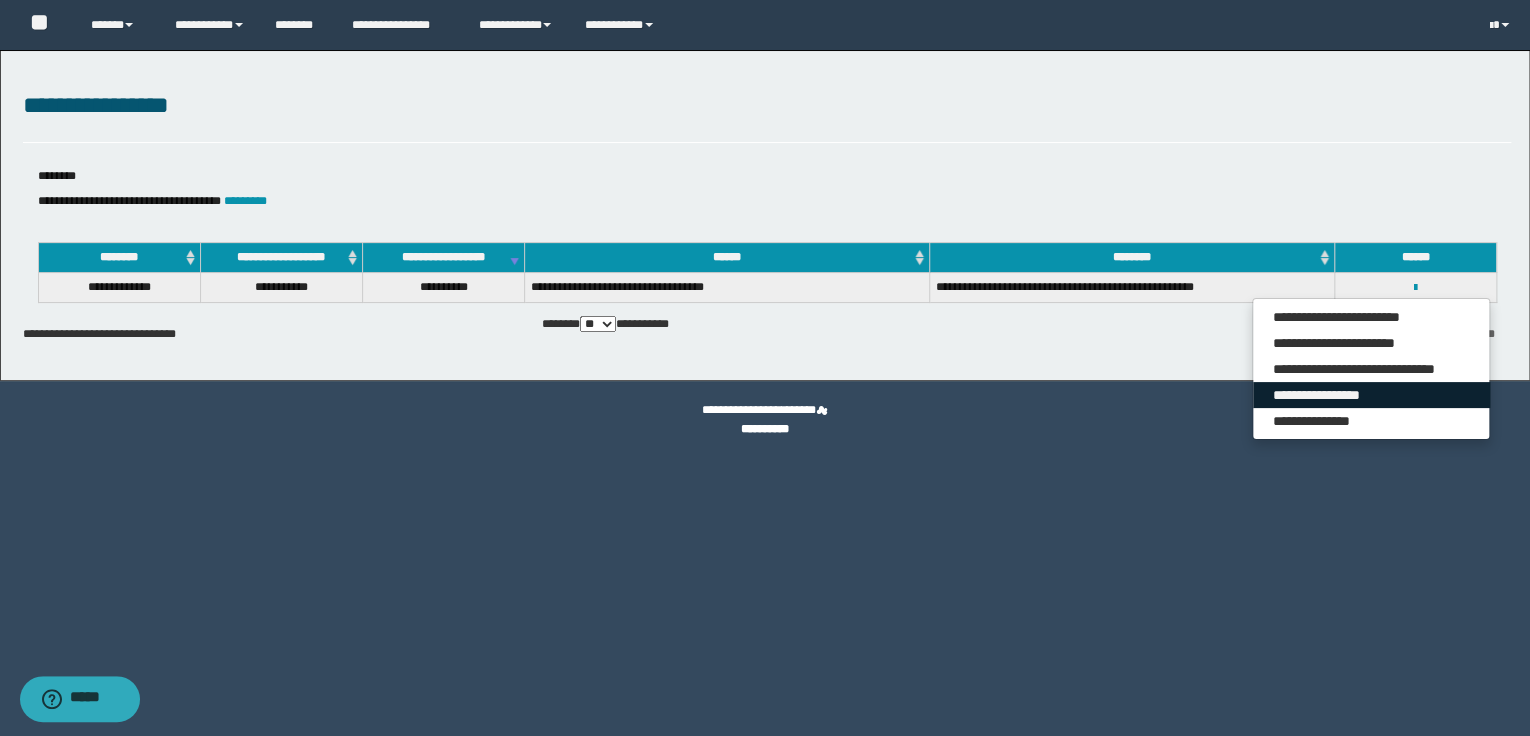 click on "**********" at bounding box center [1371, 395] 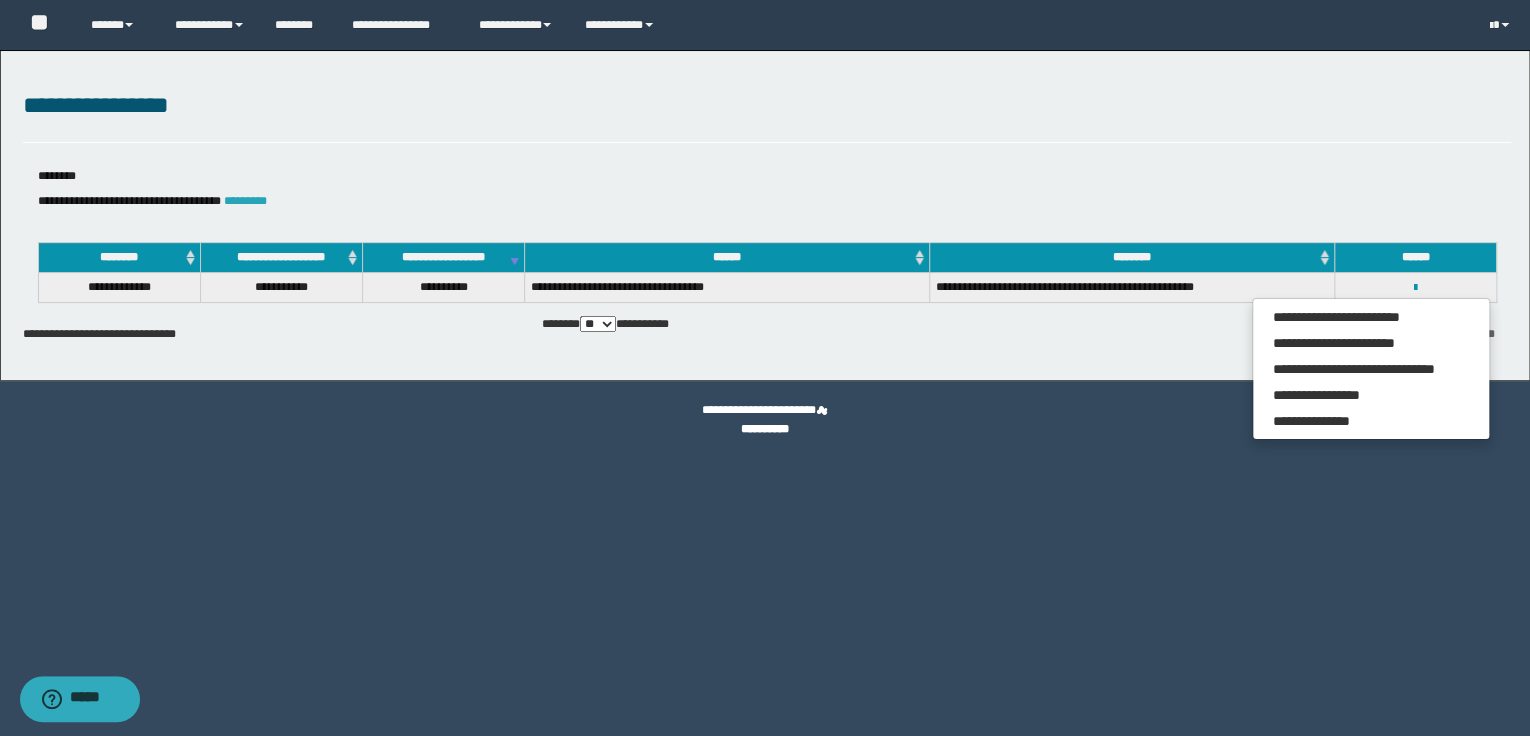 click on "*********" at bounding box center (245, 201) 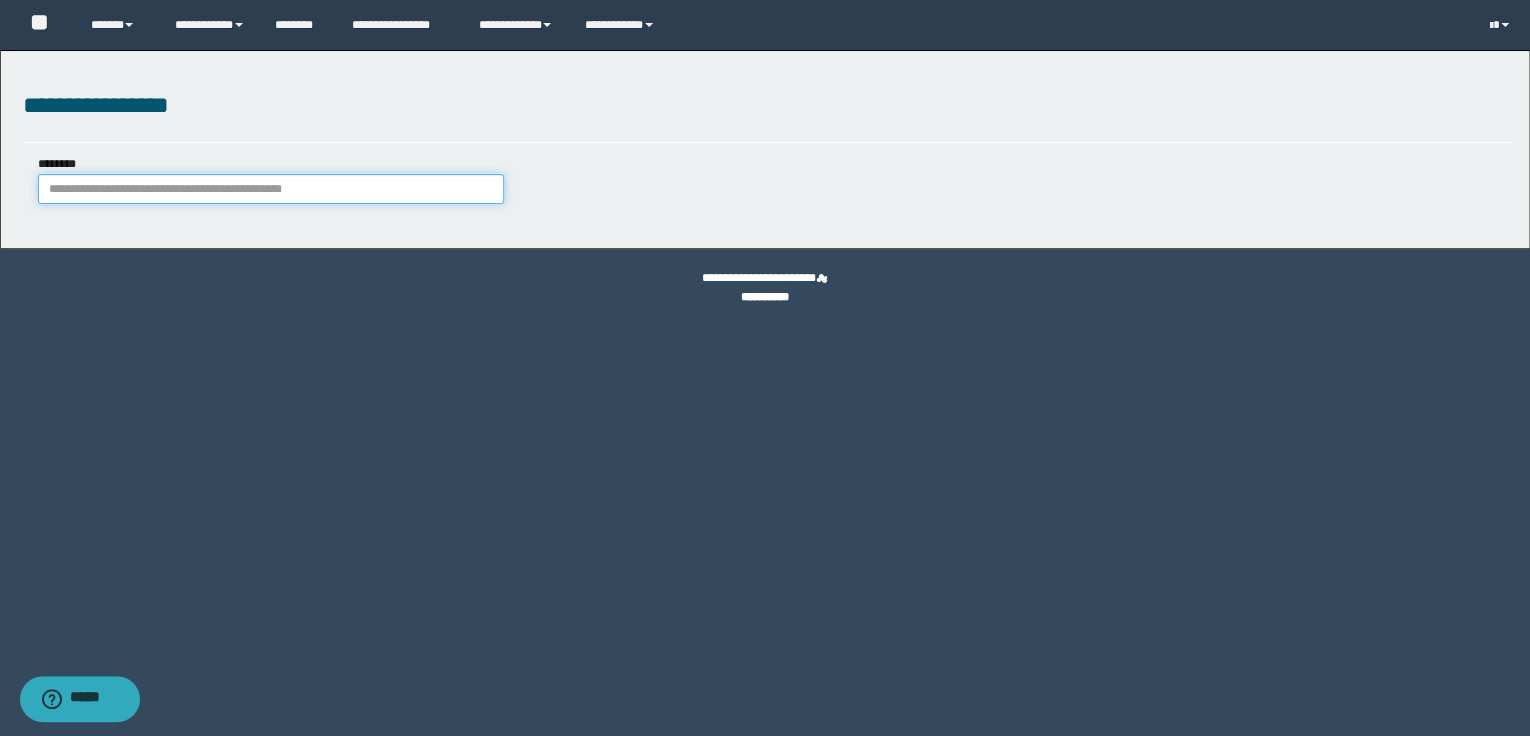 click on "********" at bounding box center [271, 189] 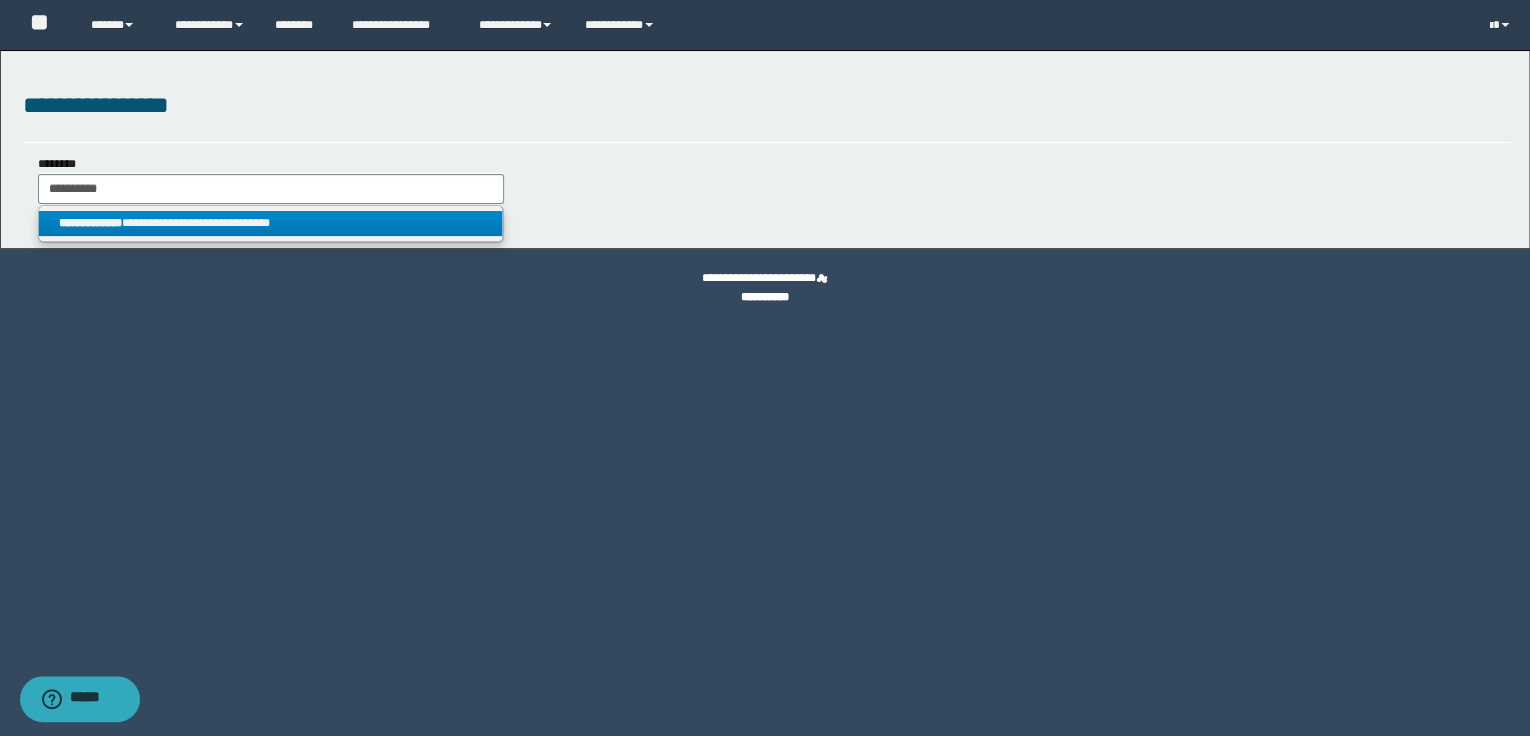 click on "**********" at bounding box center (271, 223) 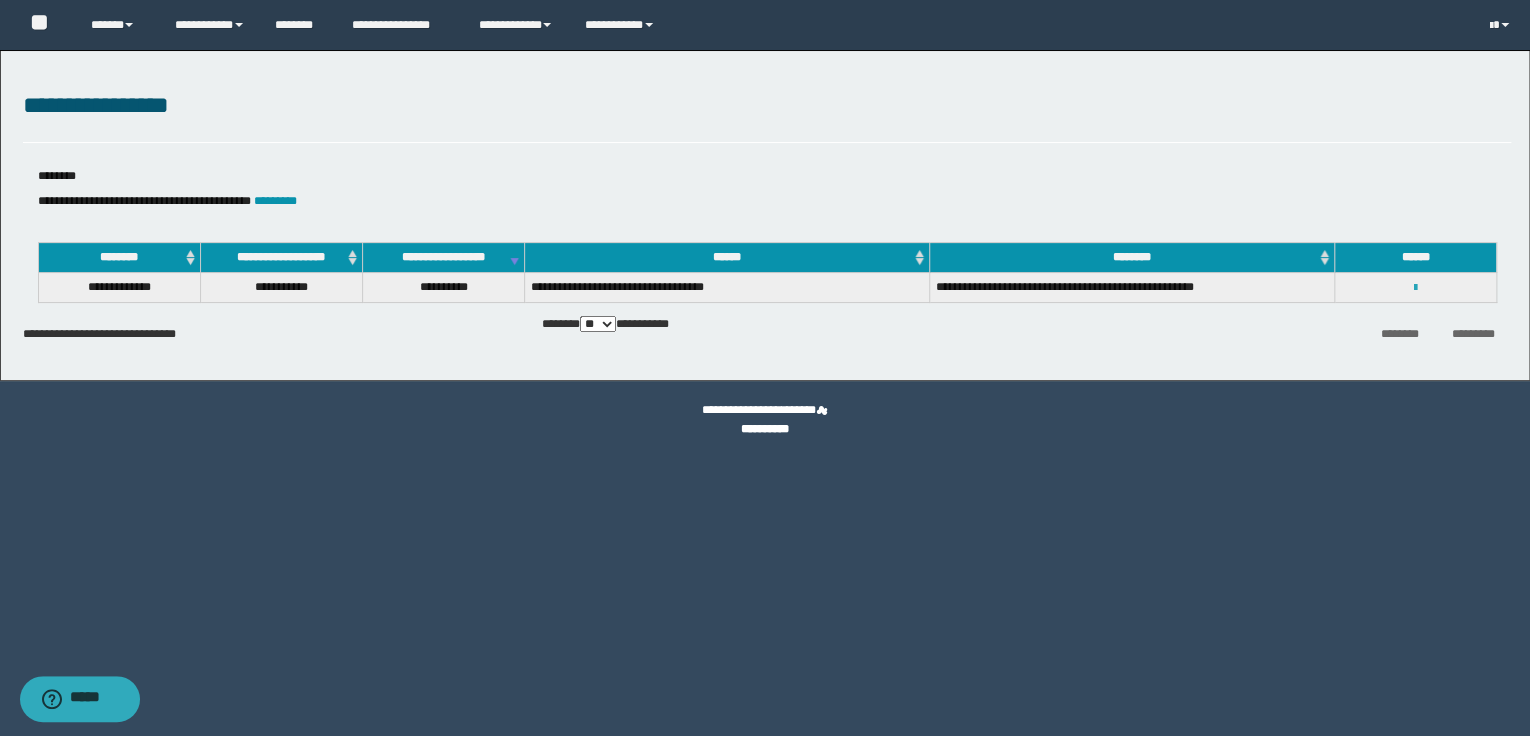 click at bounding box center [1415, 288] 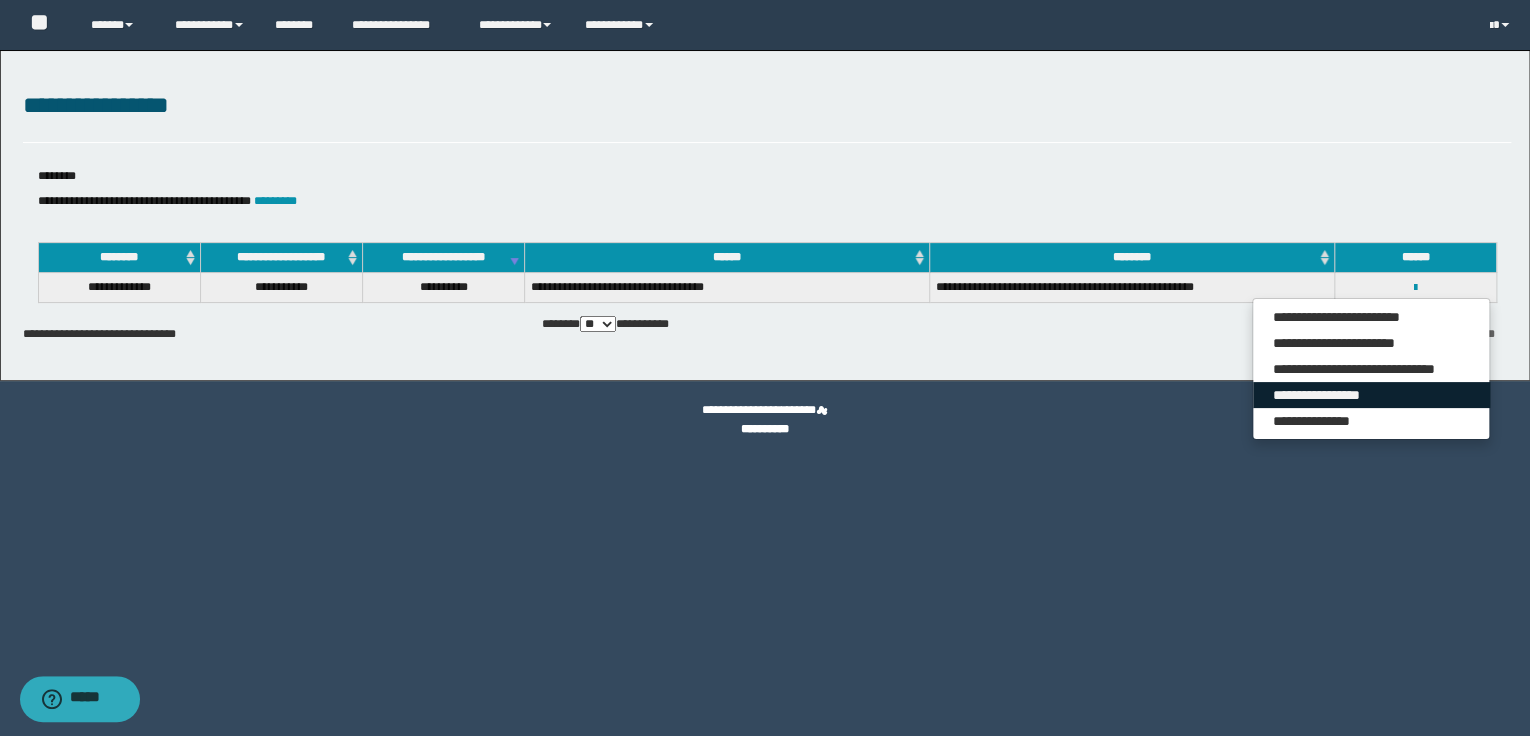 click on "**********" at bounding box center (1371, 395) 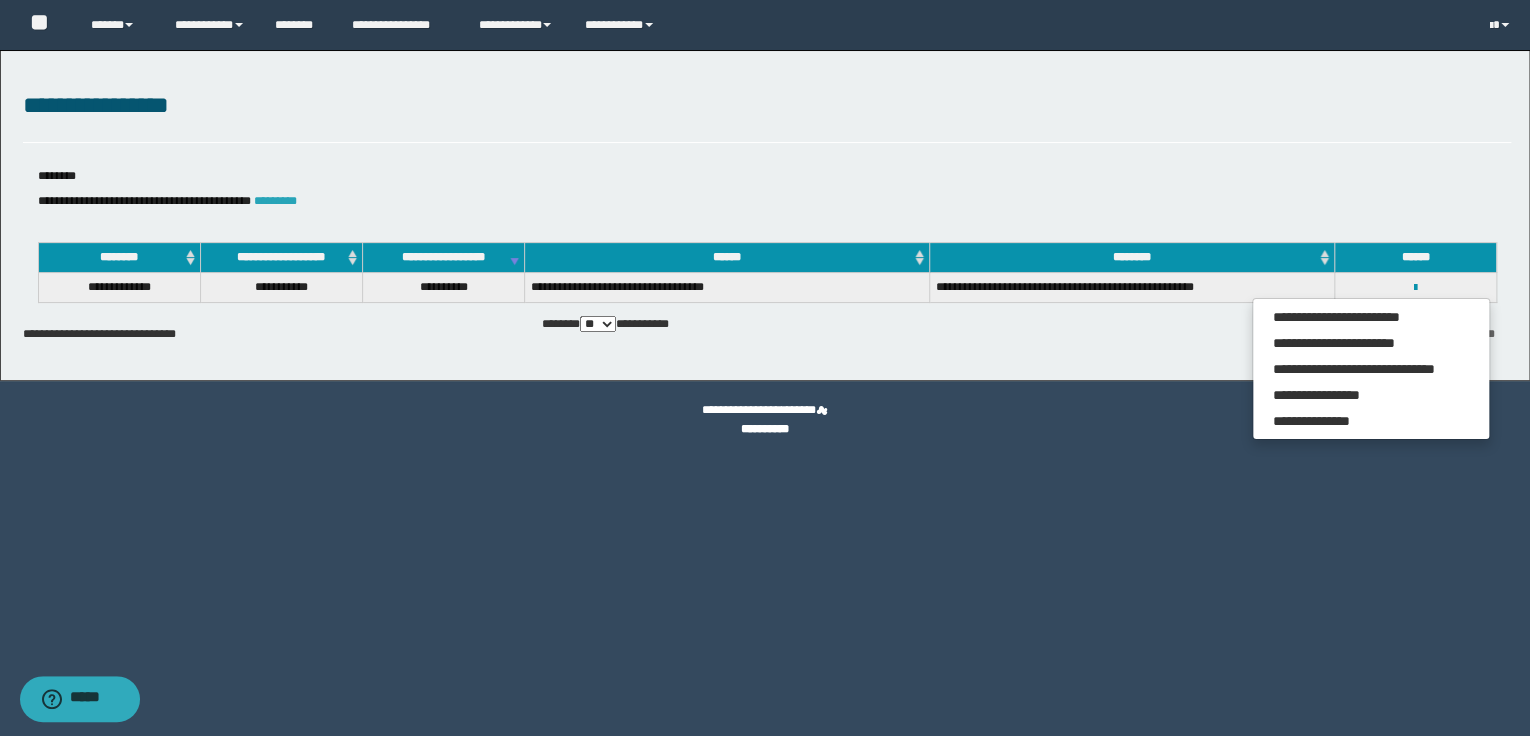 click on "*********" at bounding box center [275, 201] 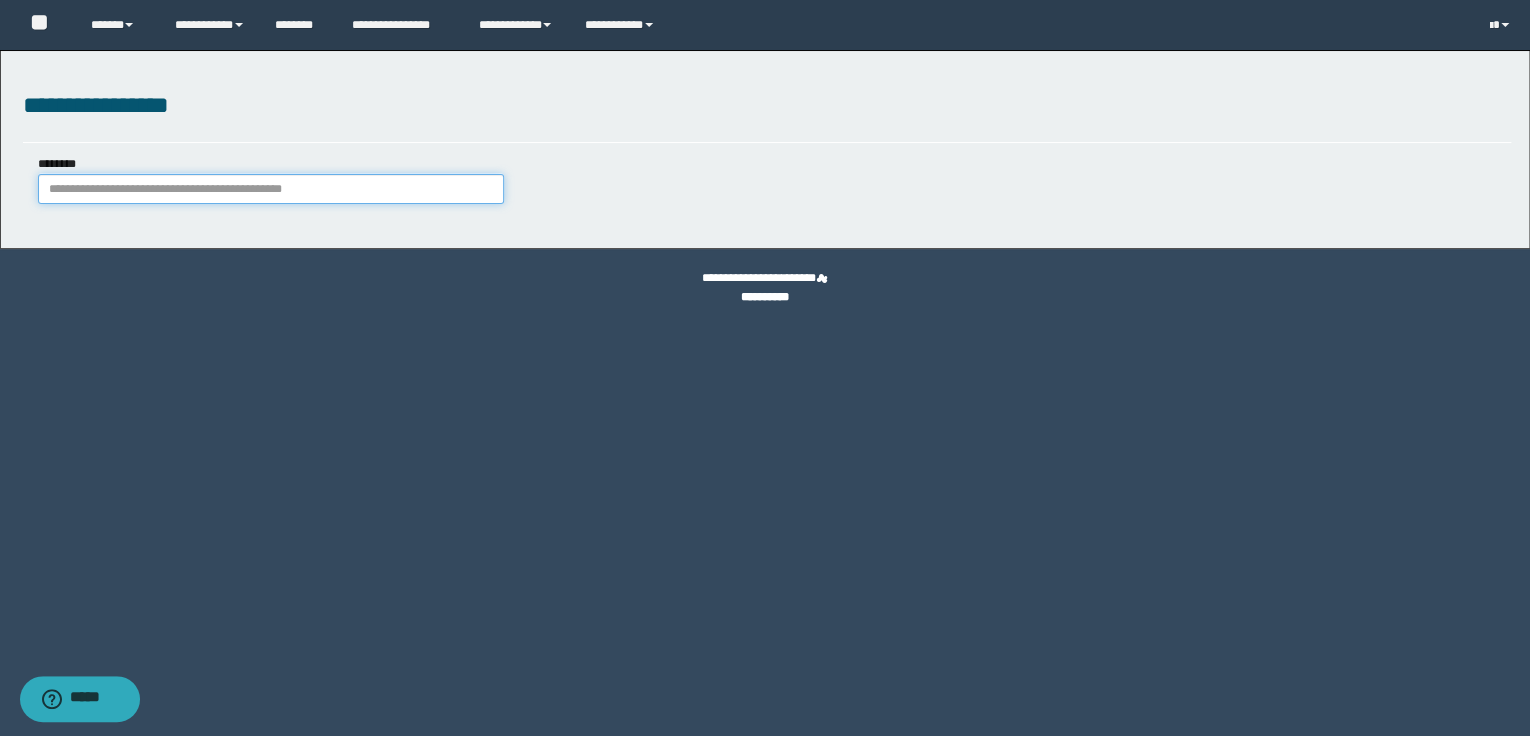 click on "********" at bounding box center [271, 189] 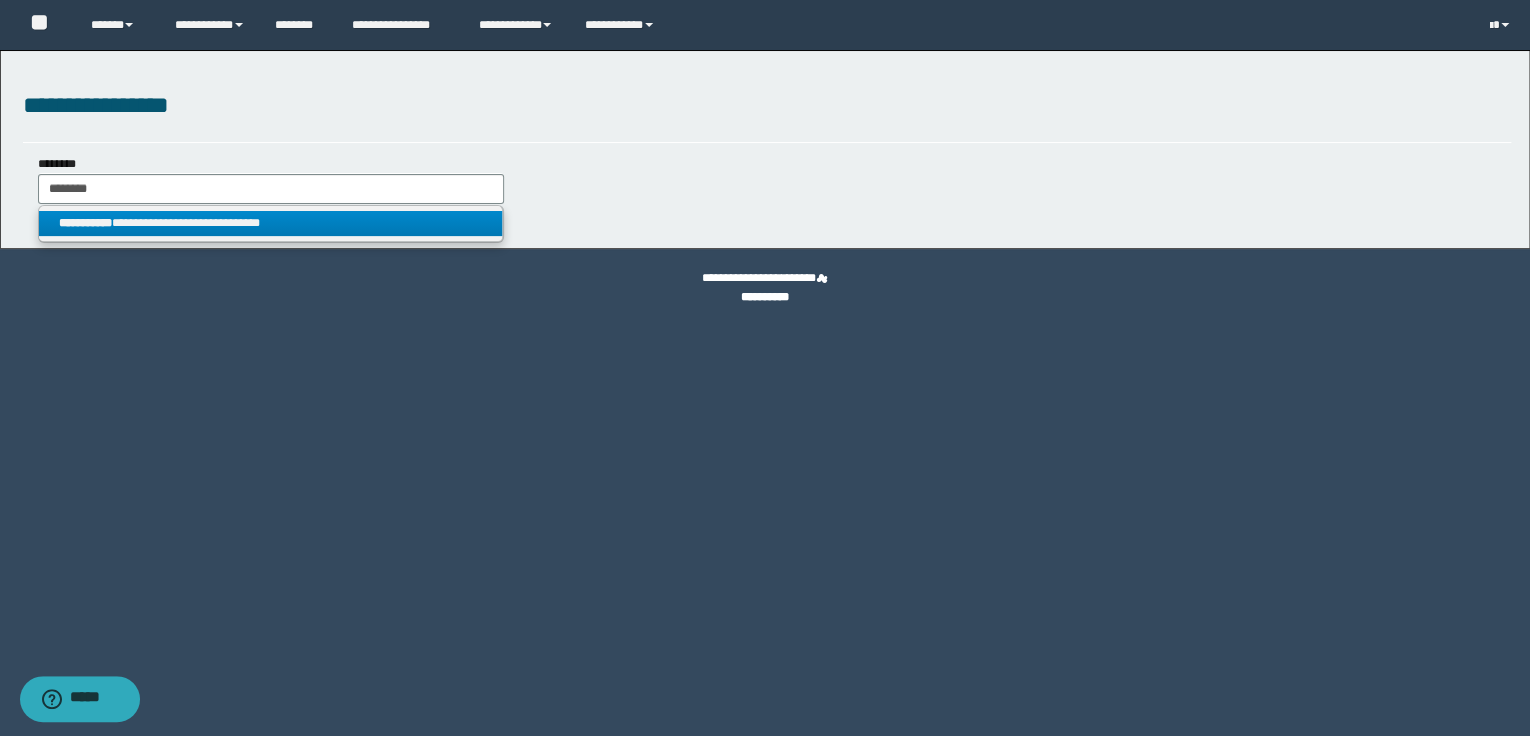 click on "**********" at bounding box center [270, 223] 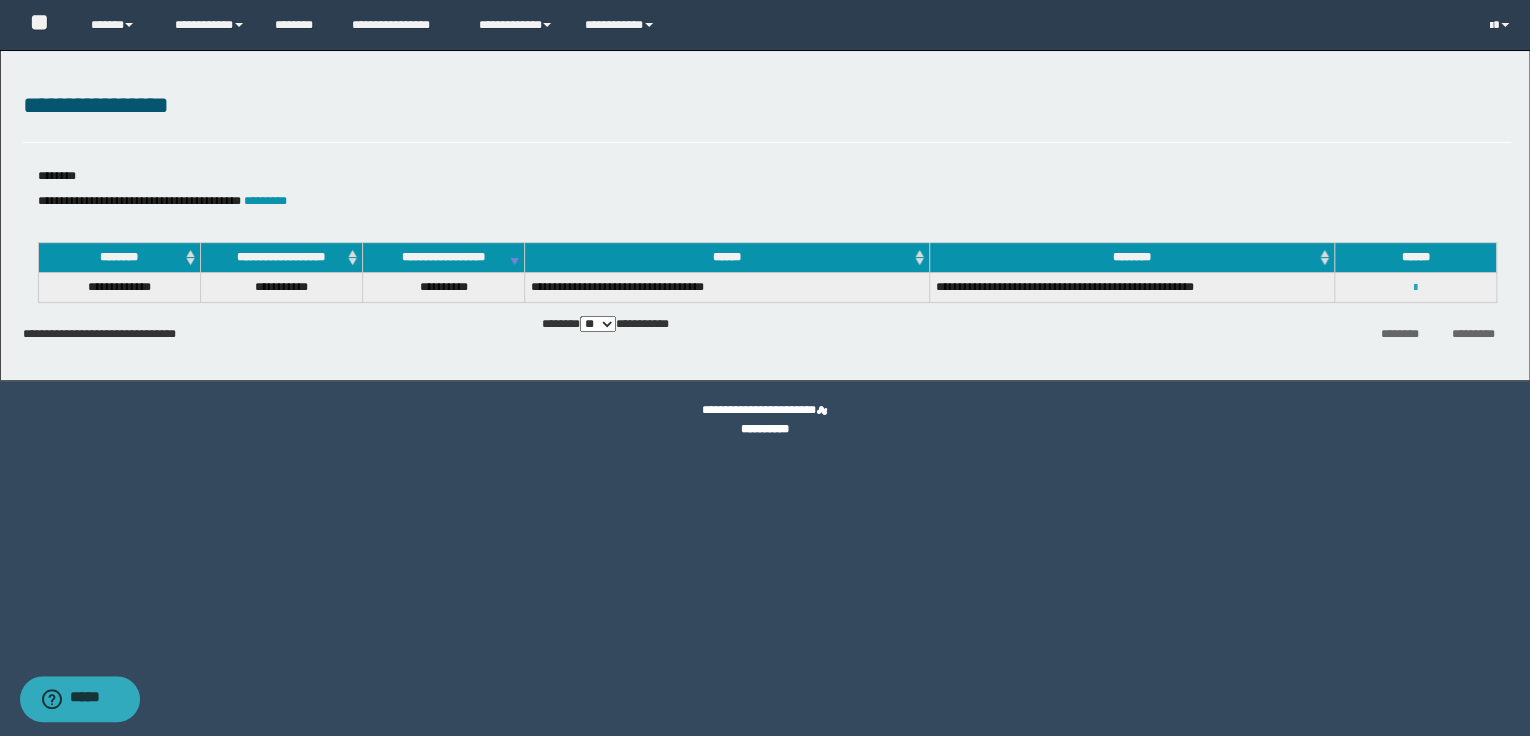 click at bounding box center [1415, 288] 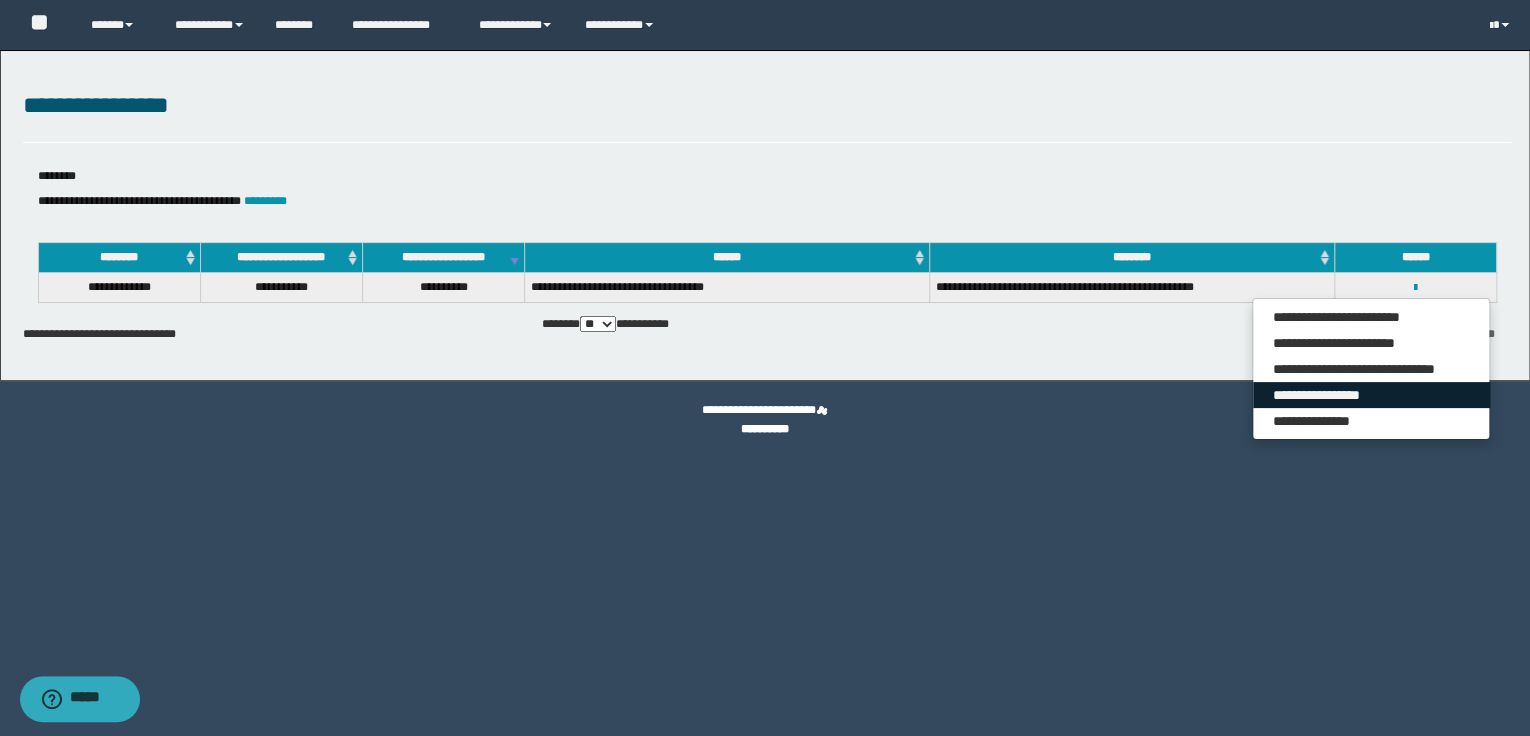 click on "**********" at bounding box center (1371, 395) 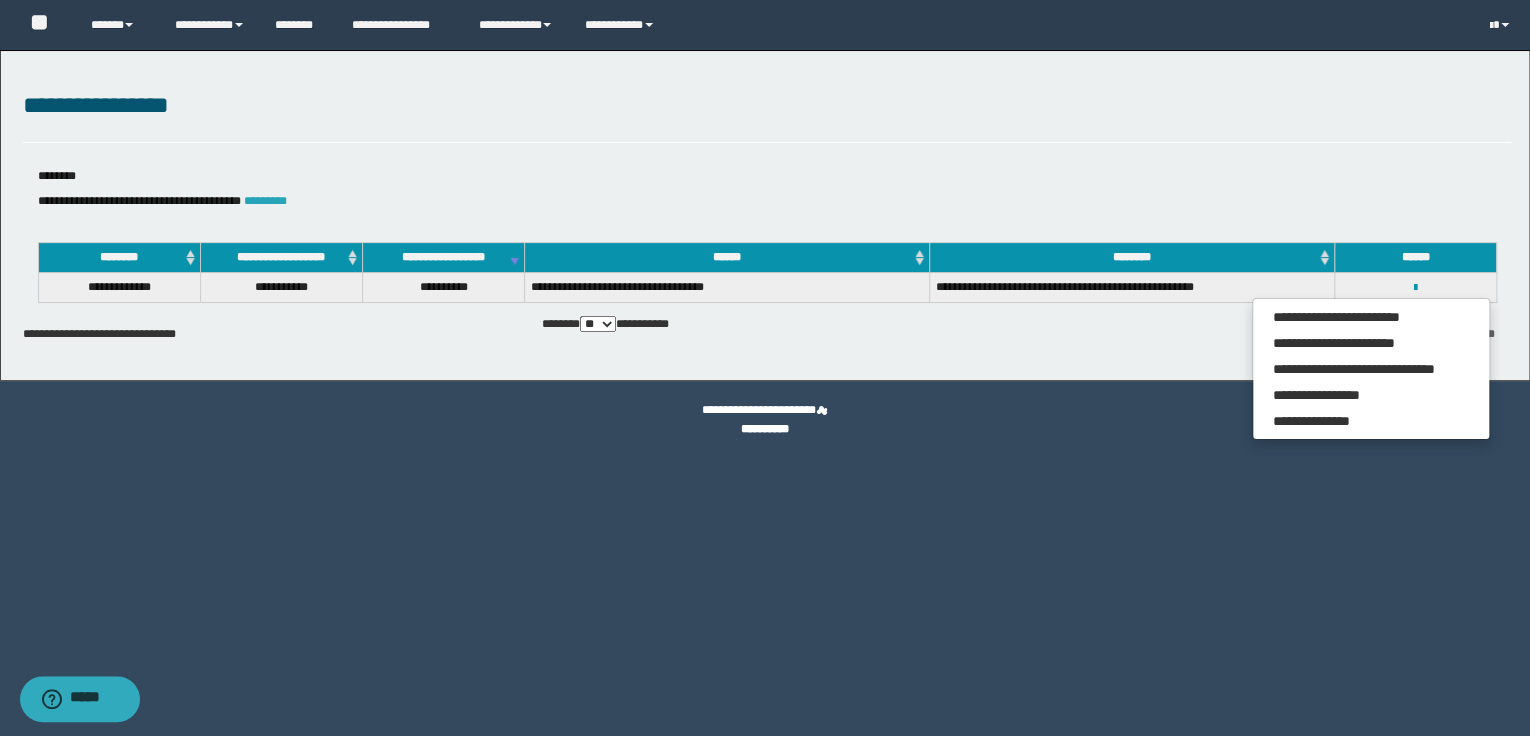 click on "*********" at bounding box center (265, 201) 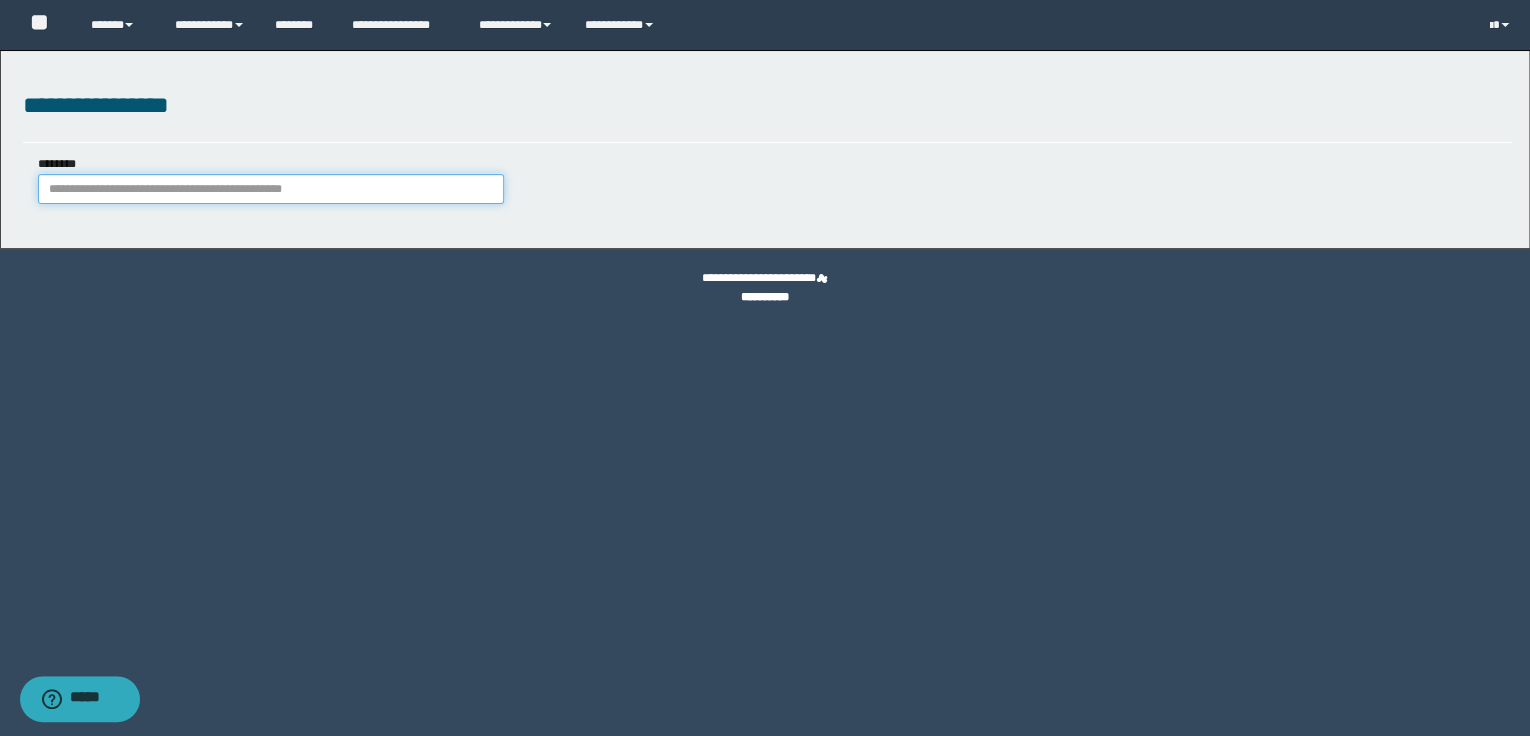 click on "********" at bounding box center [271, 189] 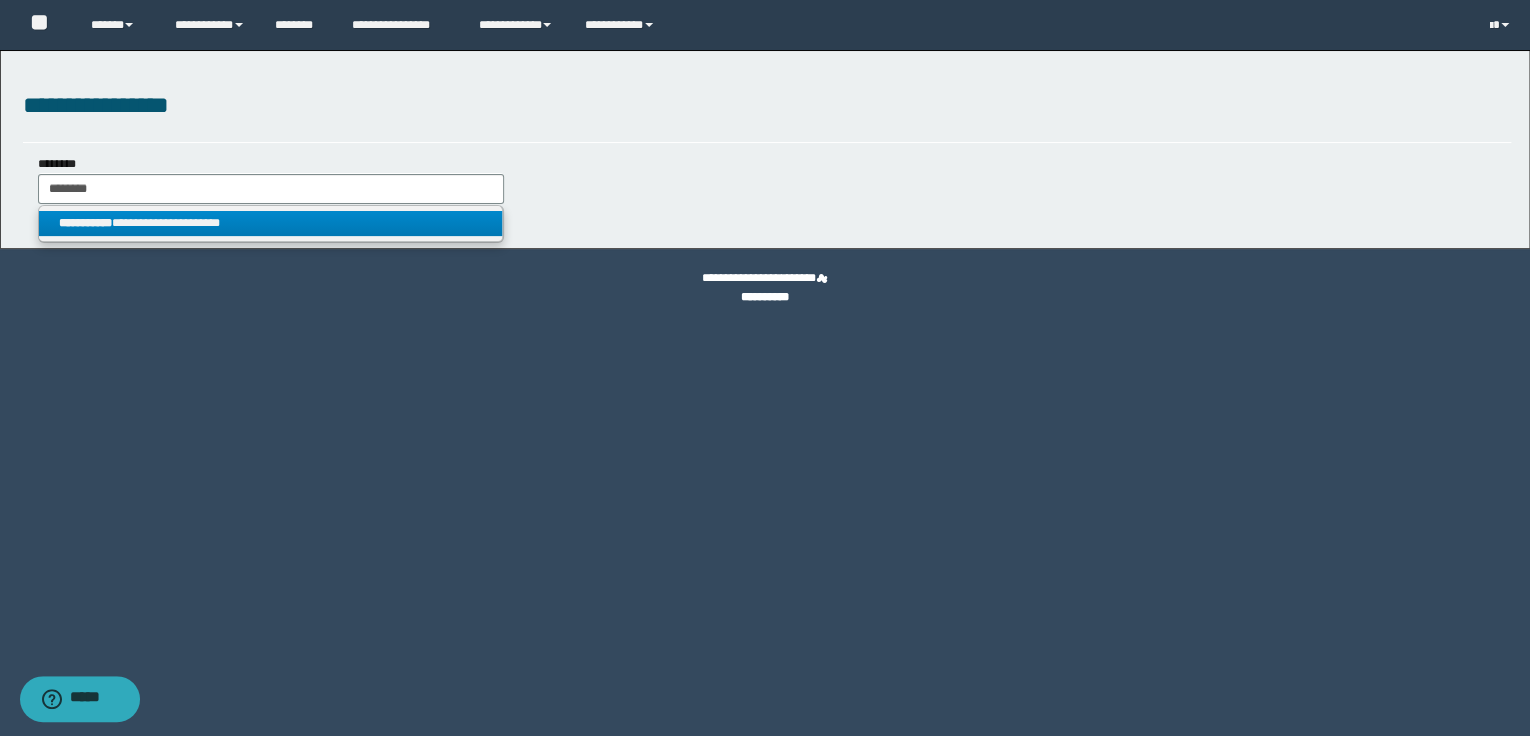 click on "**********" at bounding box center [271, 223] 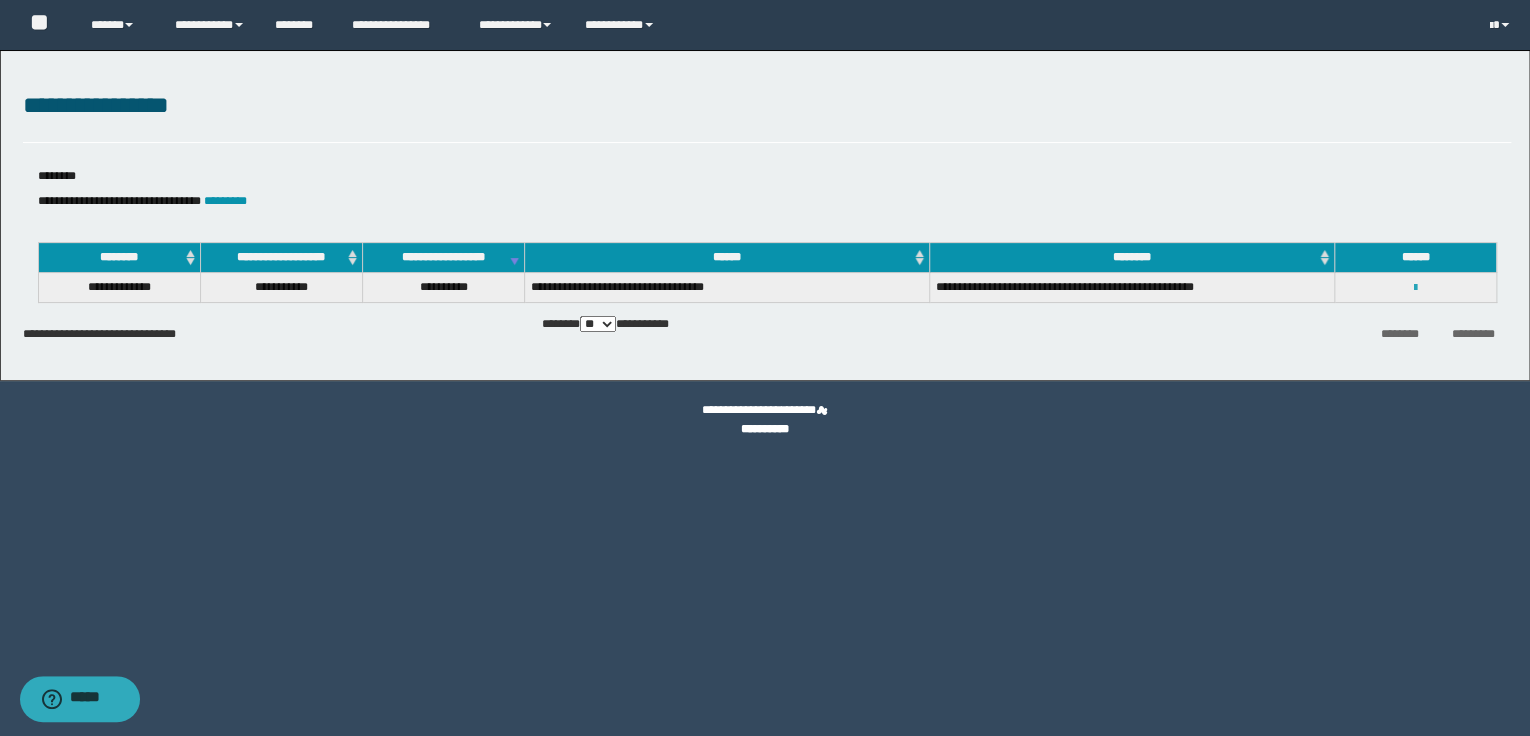 click at bounding box center [1415, 288] 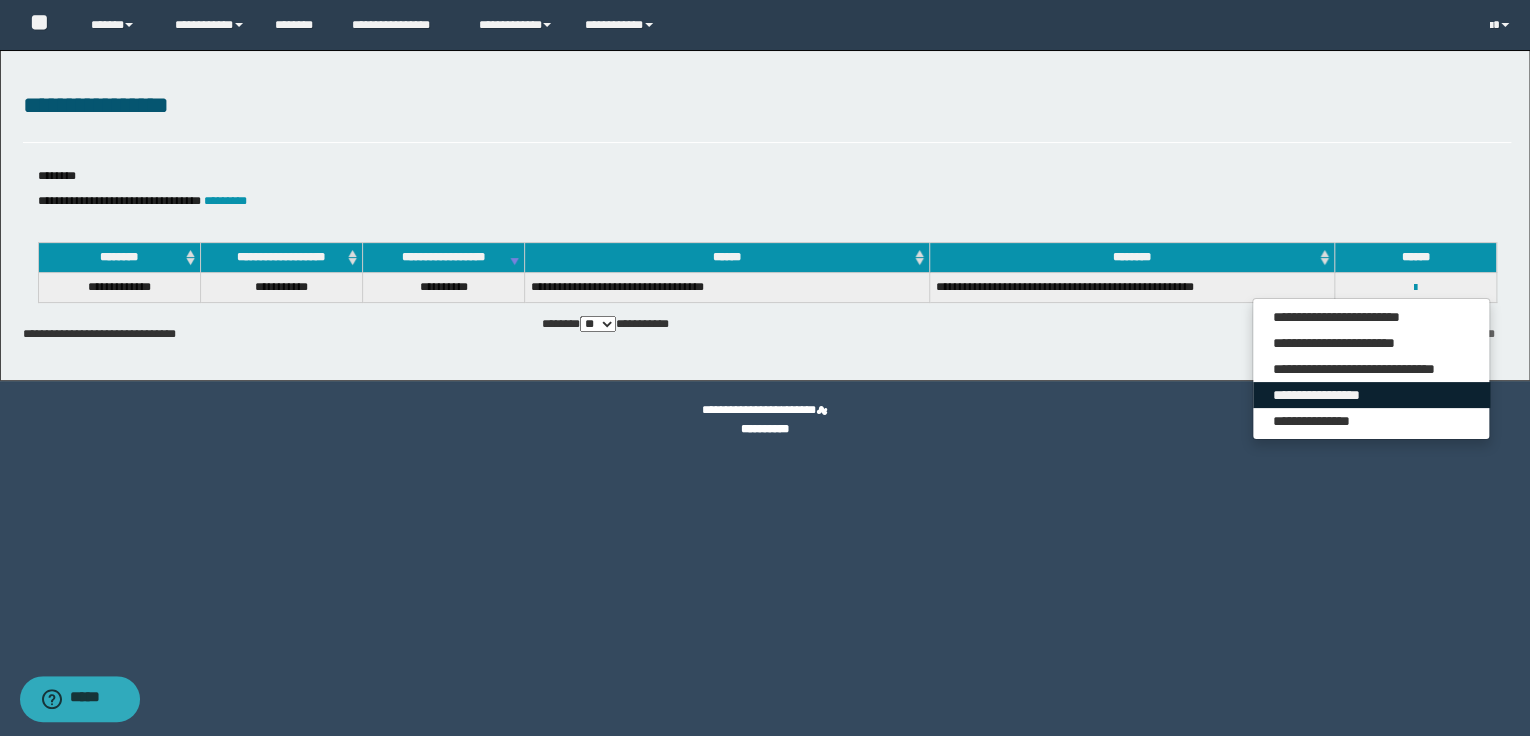 click on "**********" at bounding box center (1371, 395) 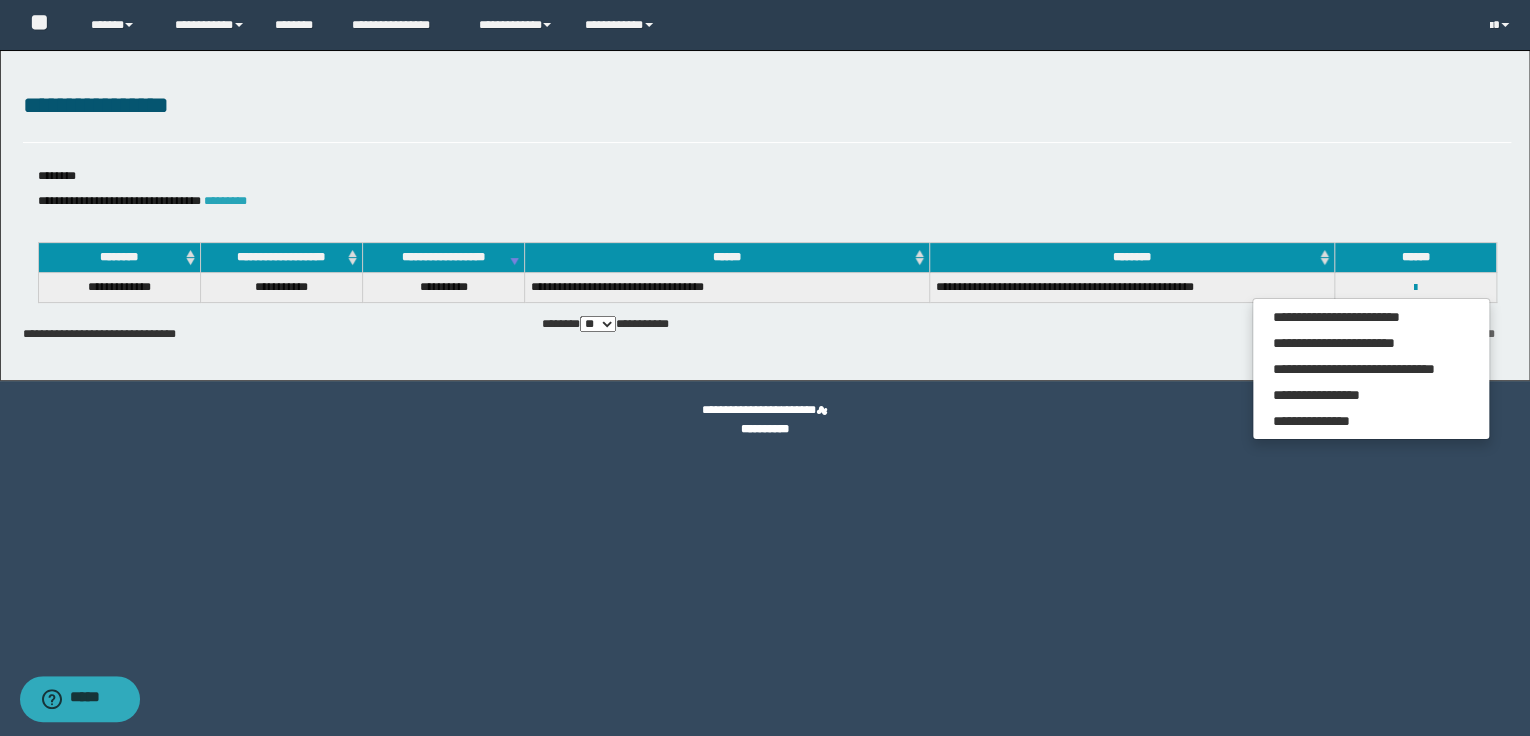 click on "*********" at bounding box center [225, 201] 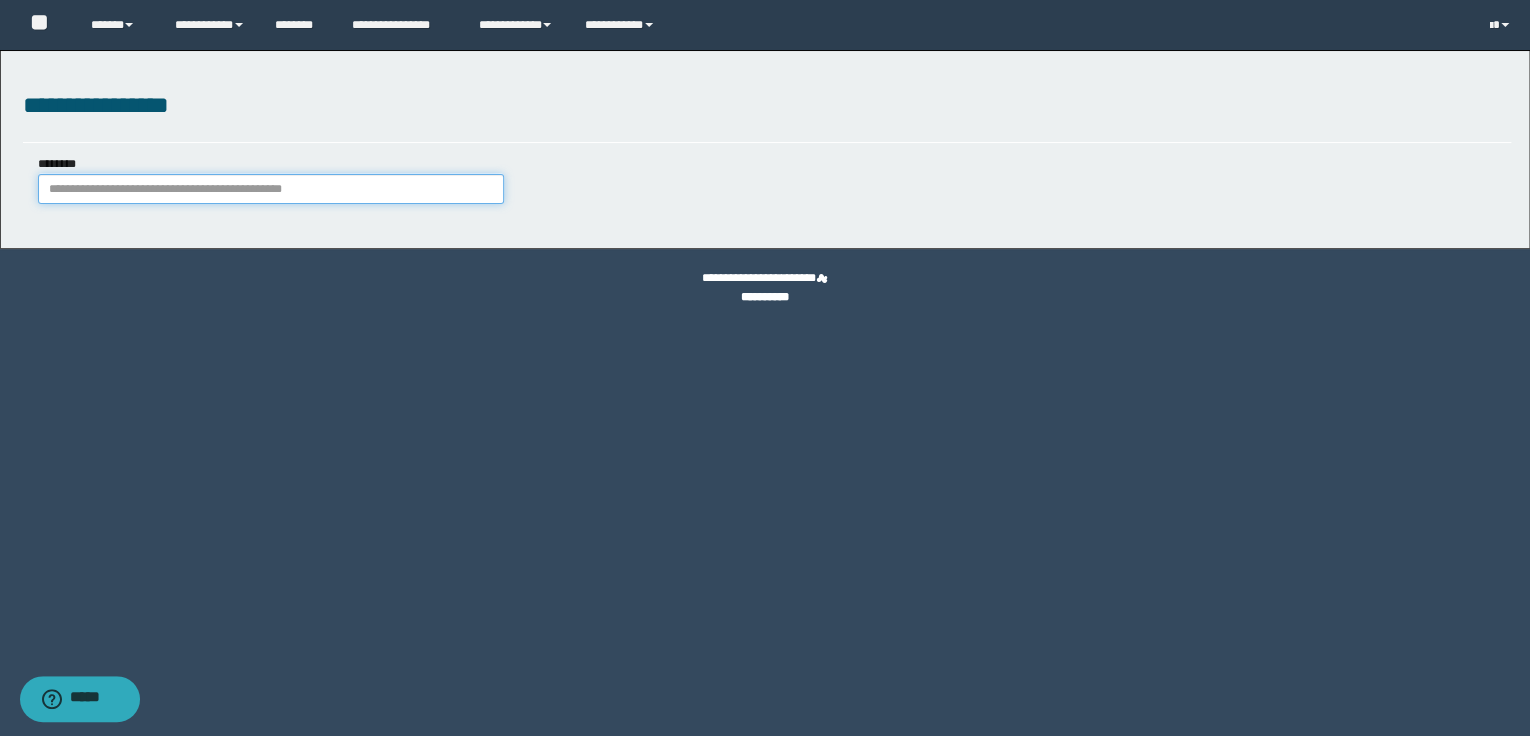 click on "********" at bounding box center (271, 189) 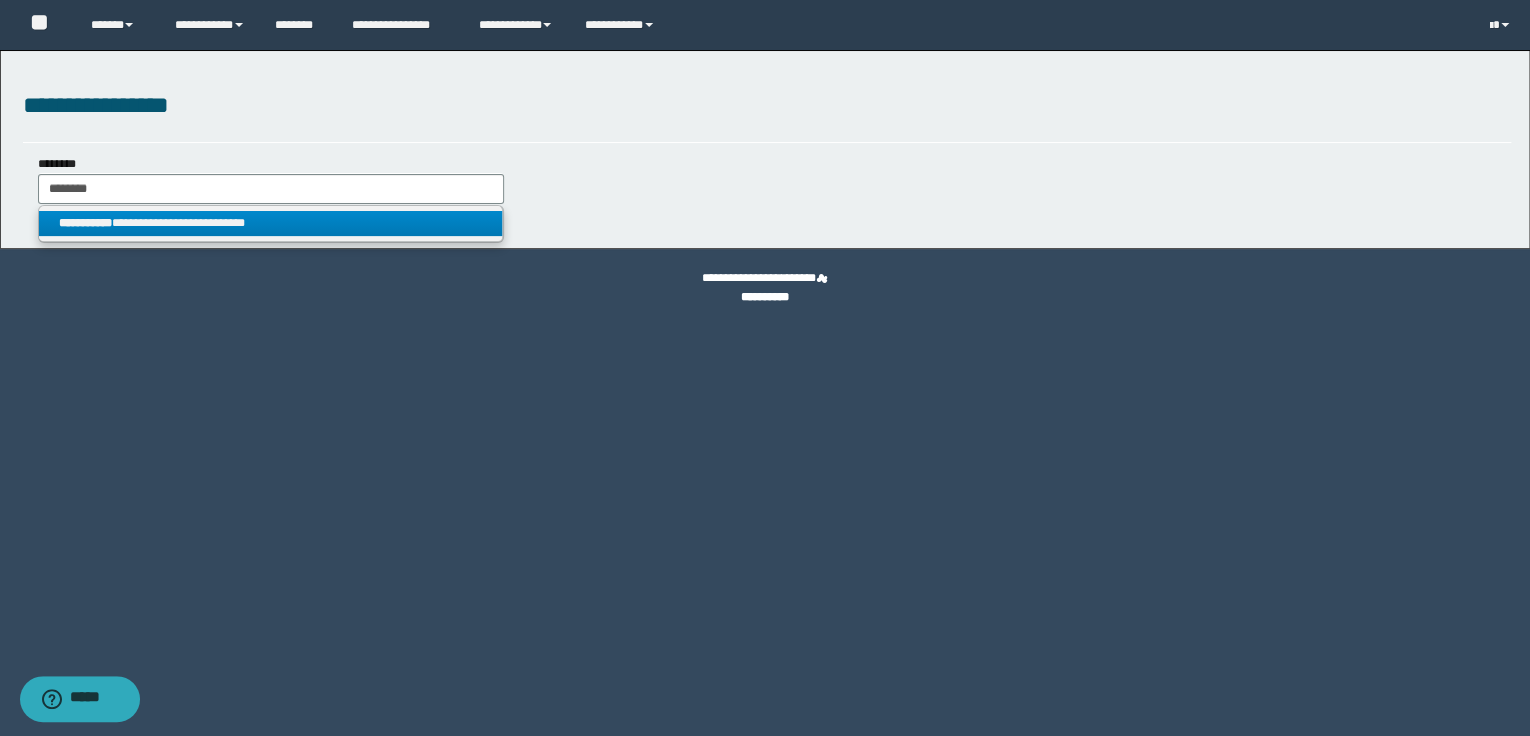 click on "**********" at bounding box center (271, 223) 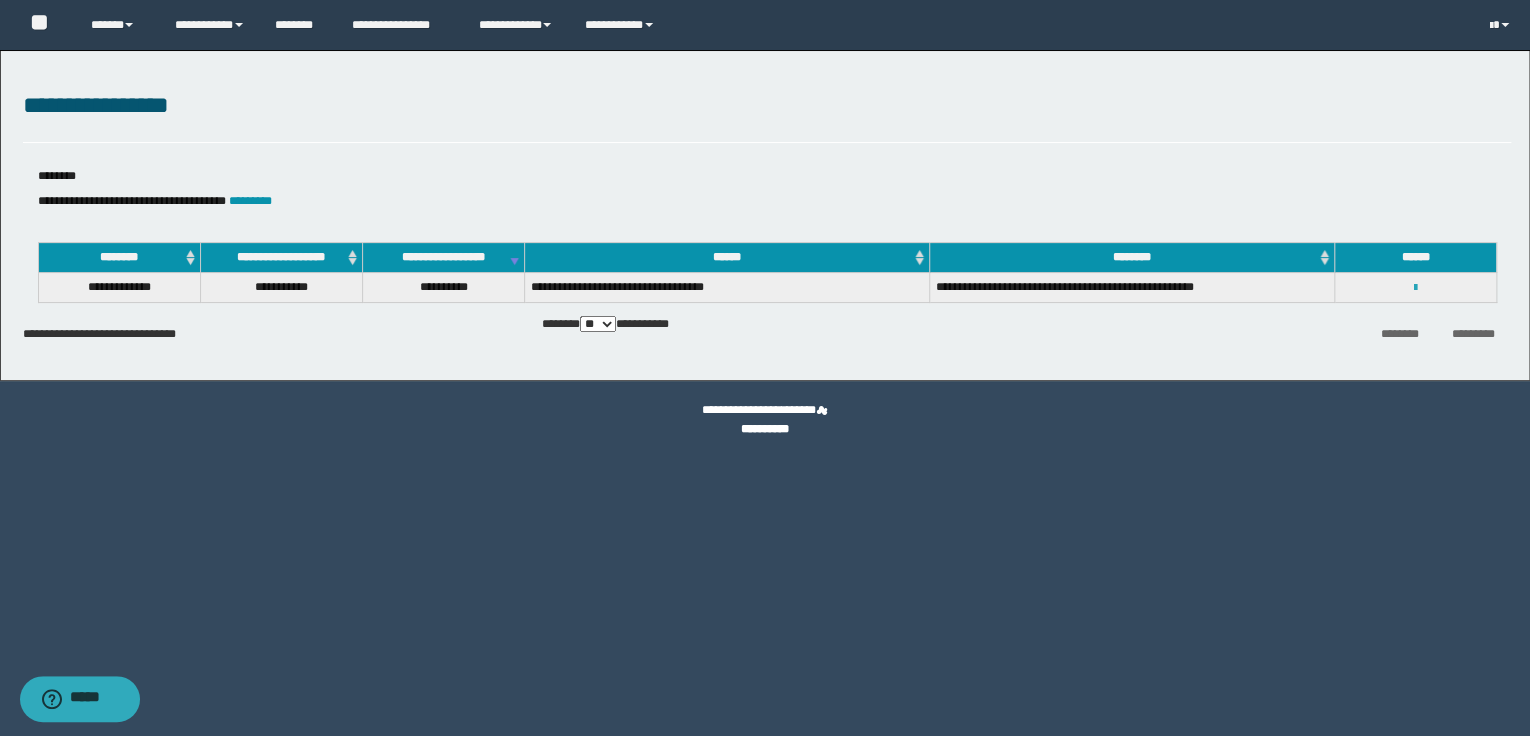 click at bounding box center (1415, 288) 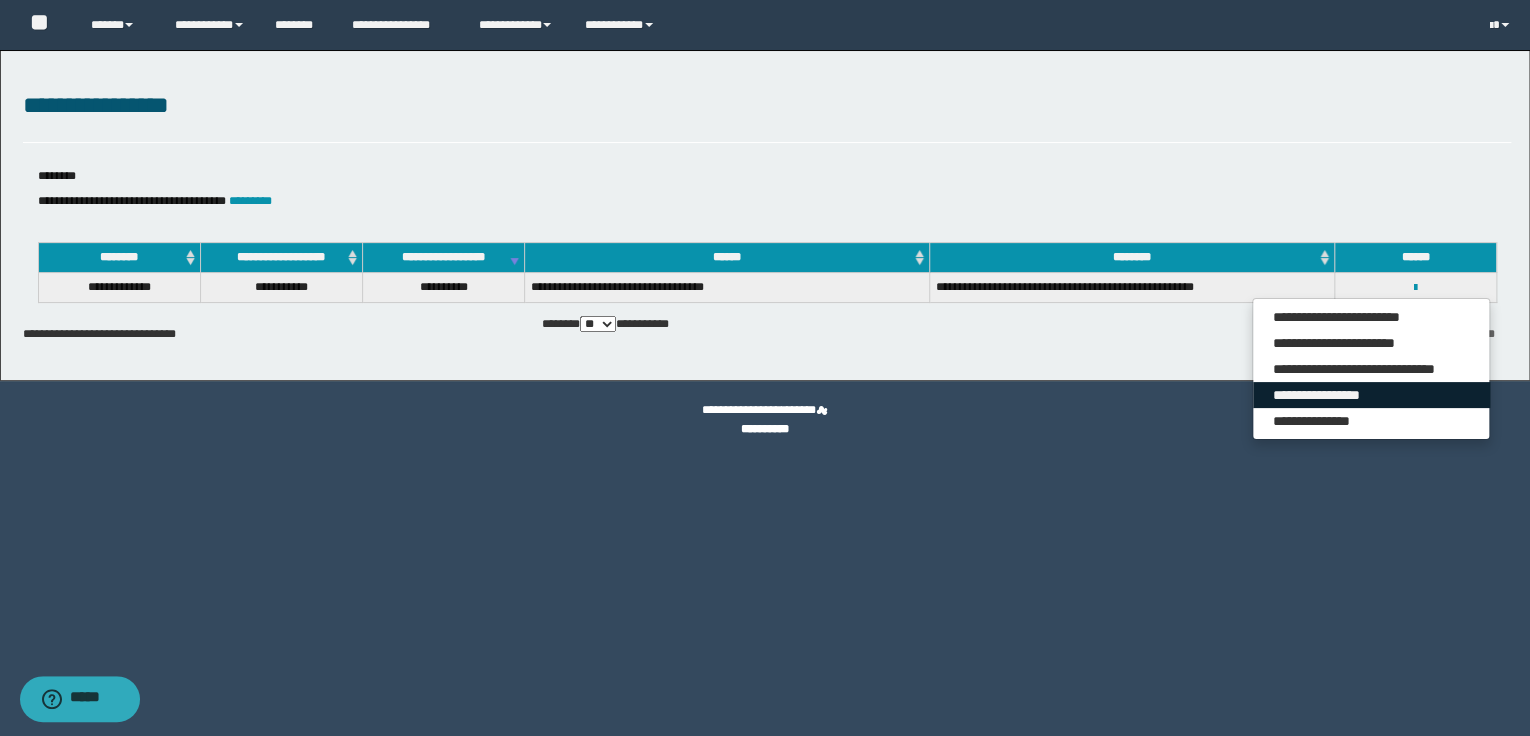click on "**********" at bounding box center (1371, 395) 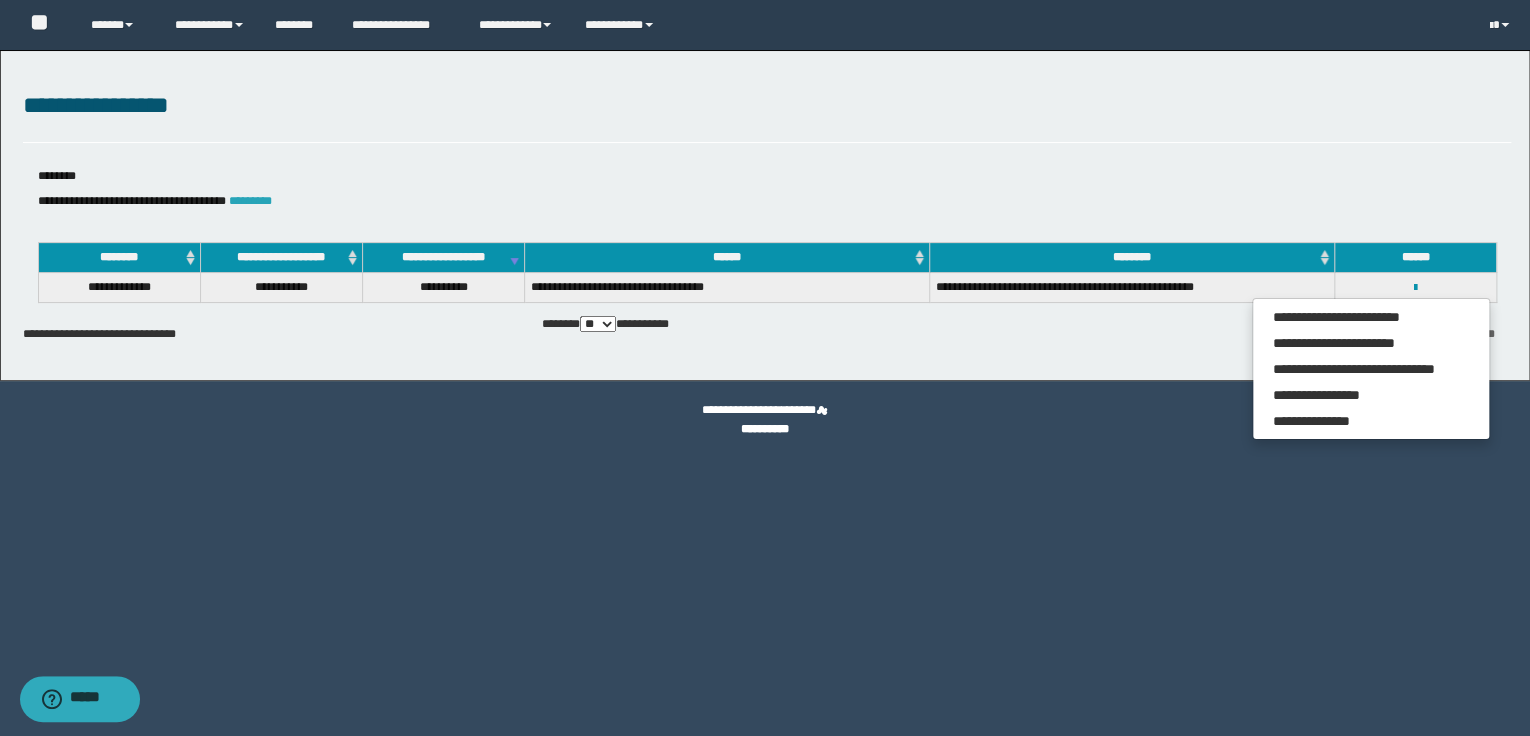 click on "*********" at bounding box center [250, 201] 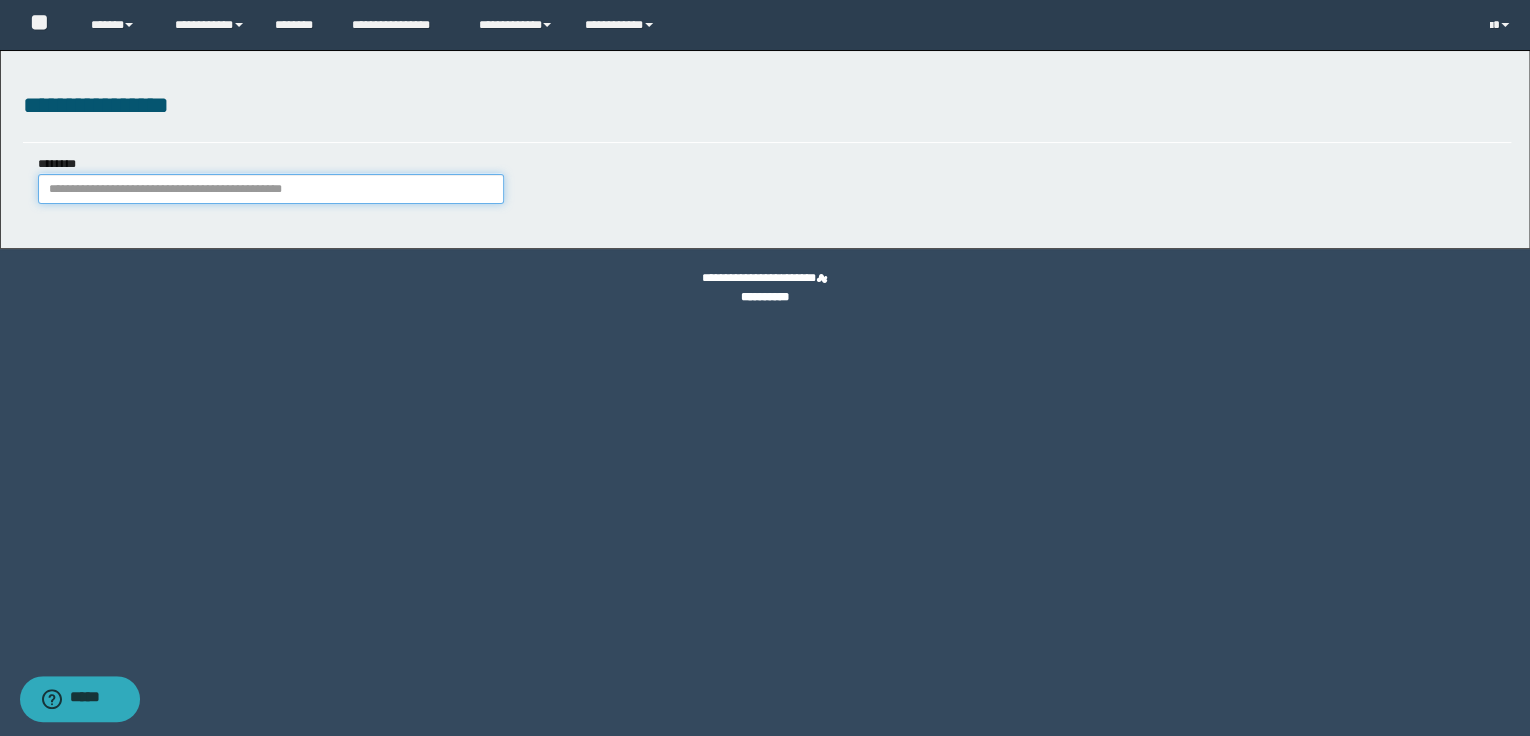 click on "********" at bounding box center [271, 189] 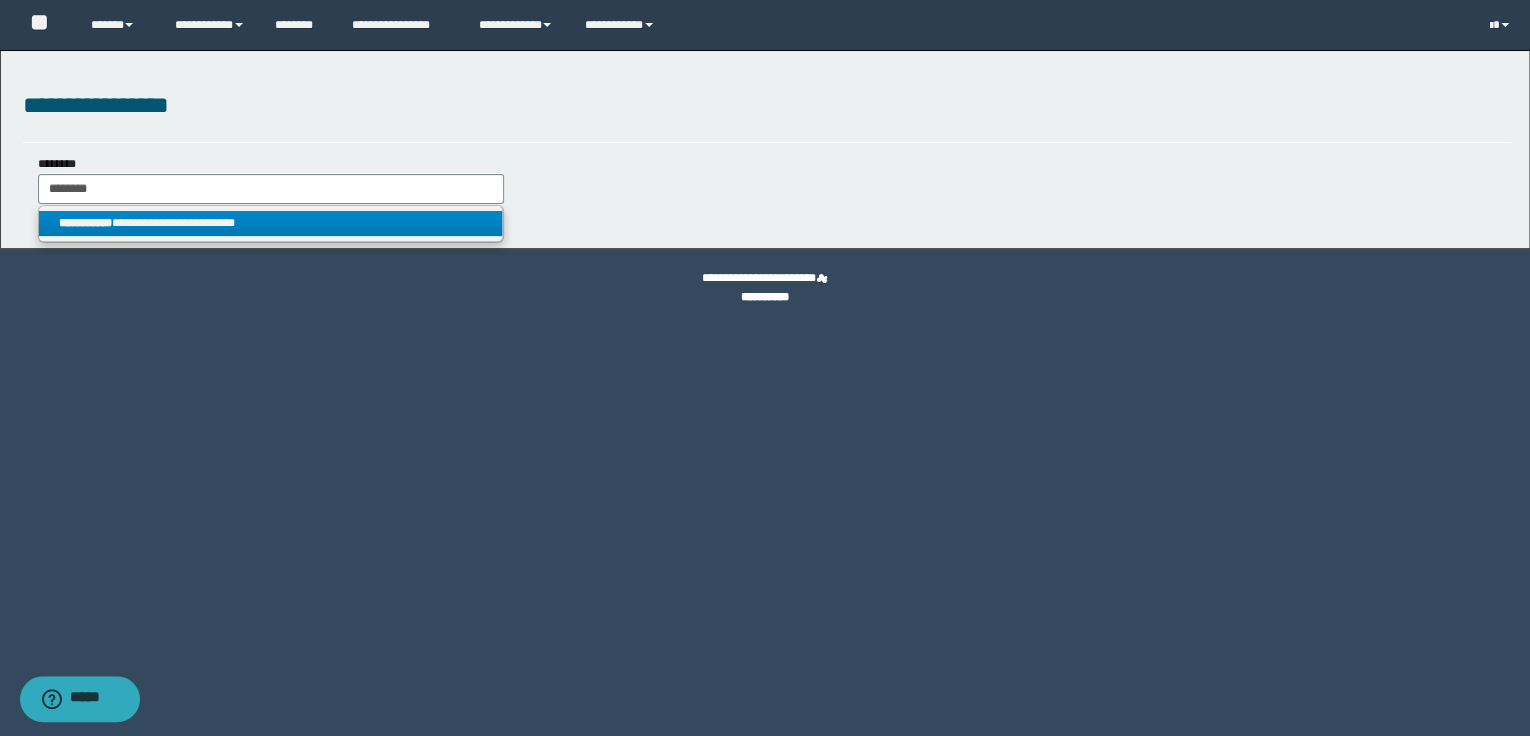 click on "**********" at bounding box center [271, 223] 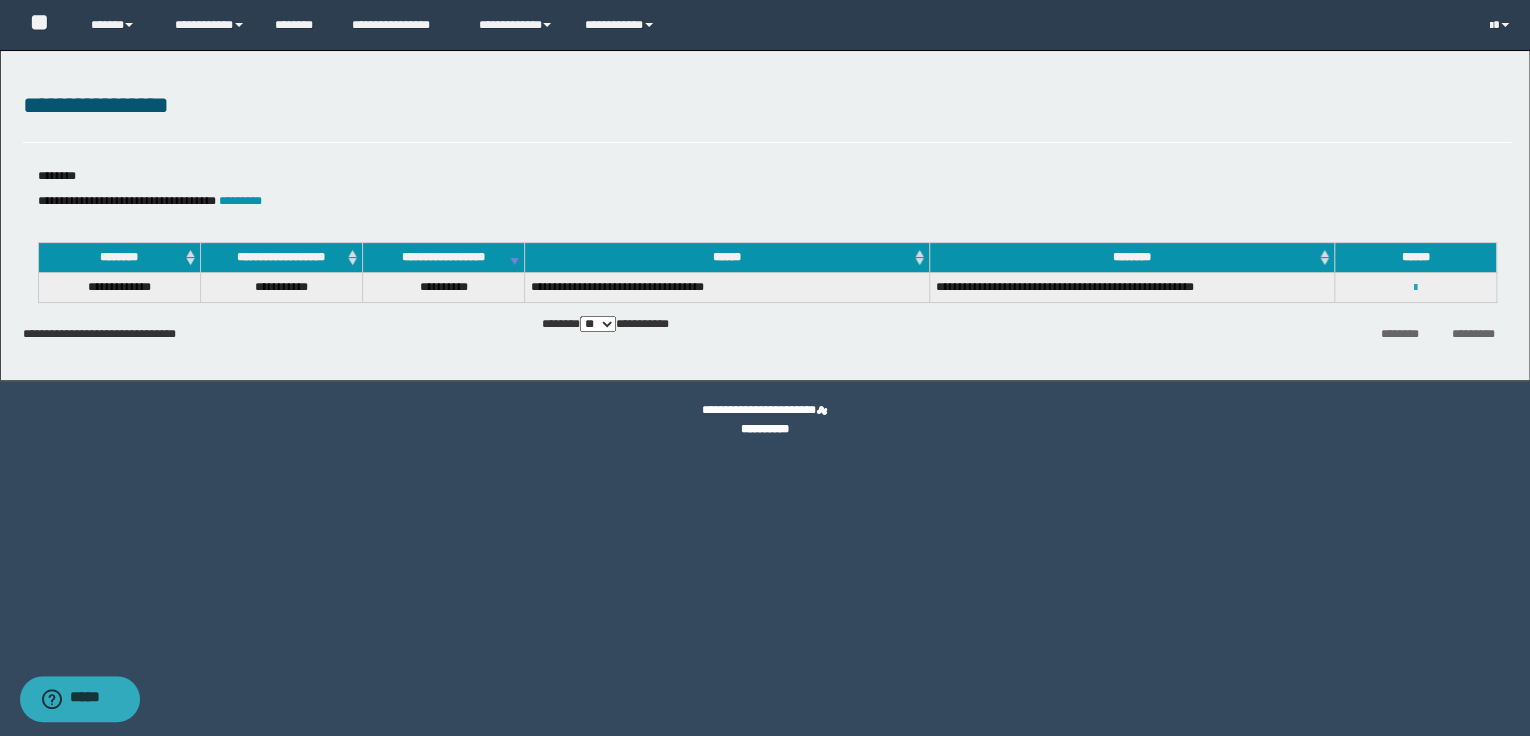click at bounding box center (1415, 288) 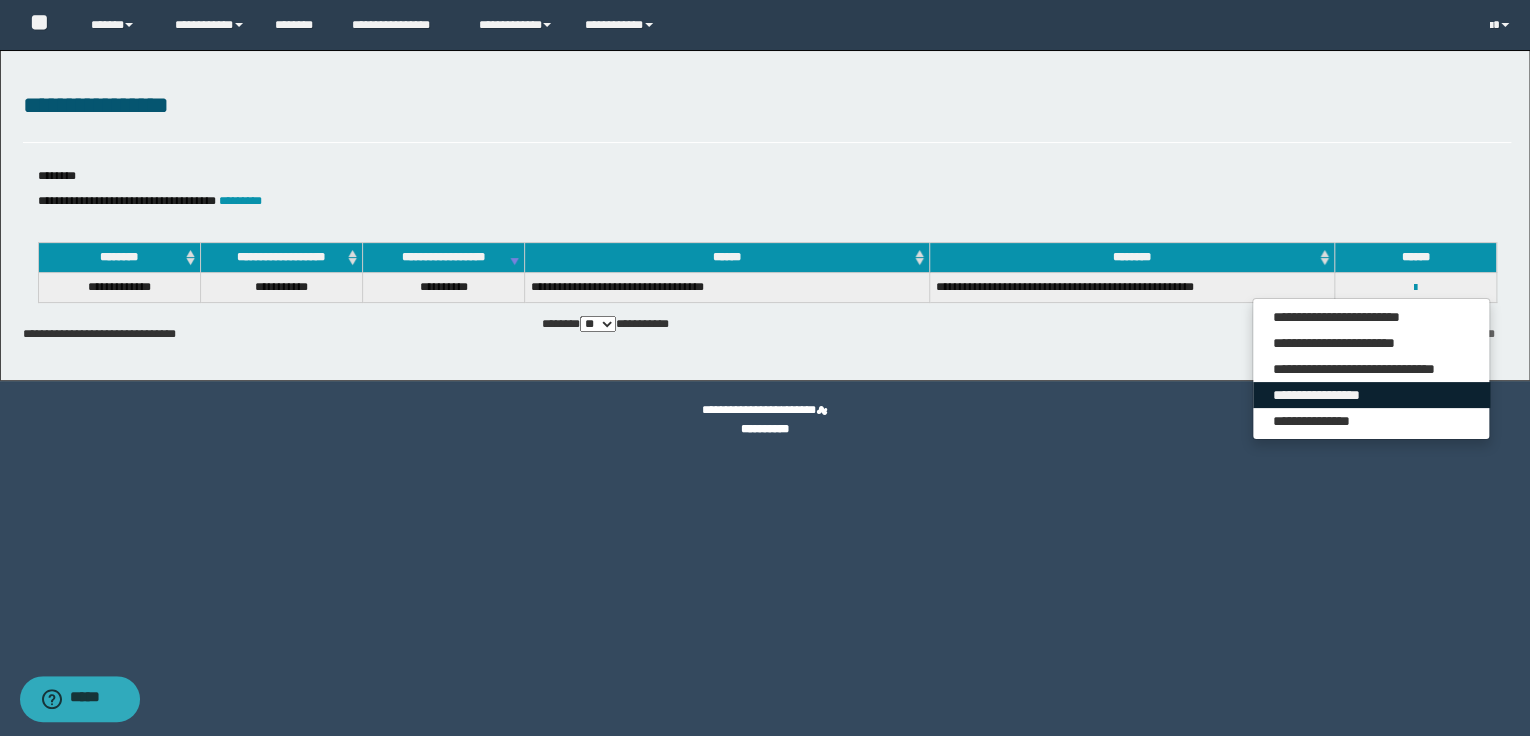 click on "**********" at bounding box center (1371, 395) 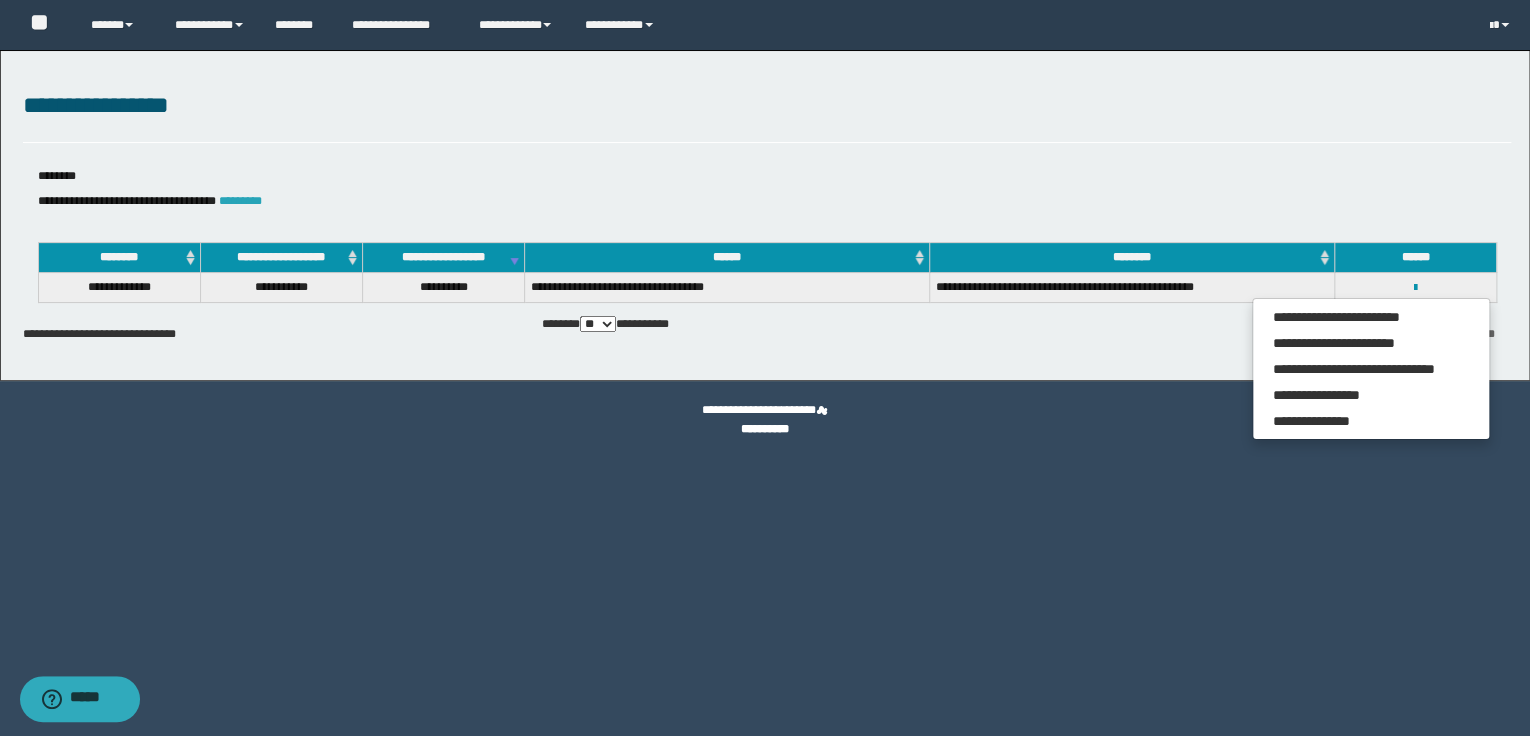 click on "*********" at bounding box center [240, 201] 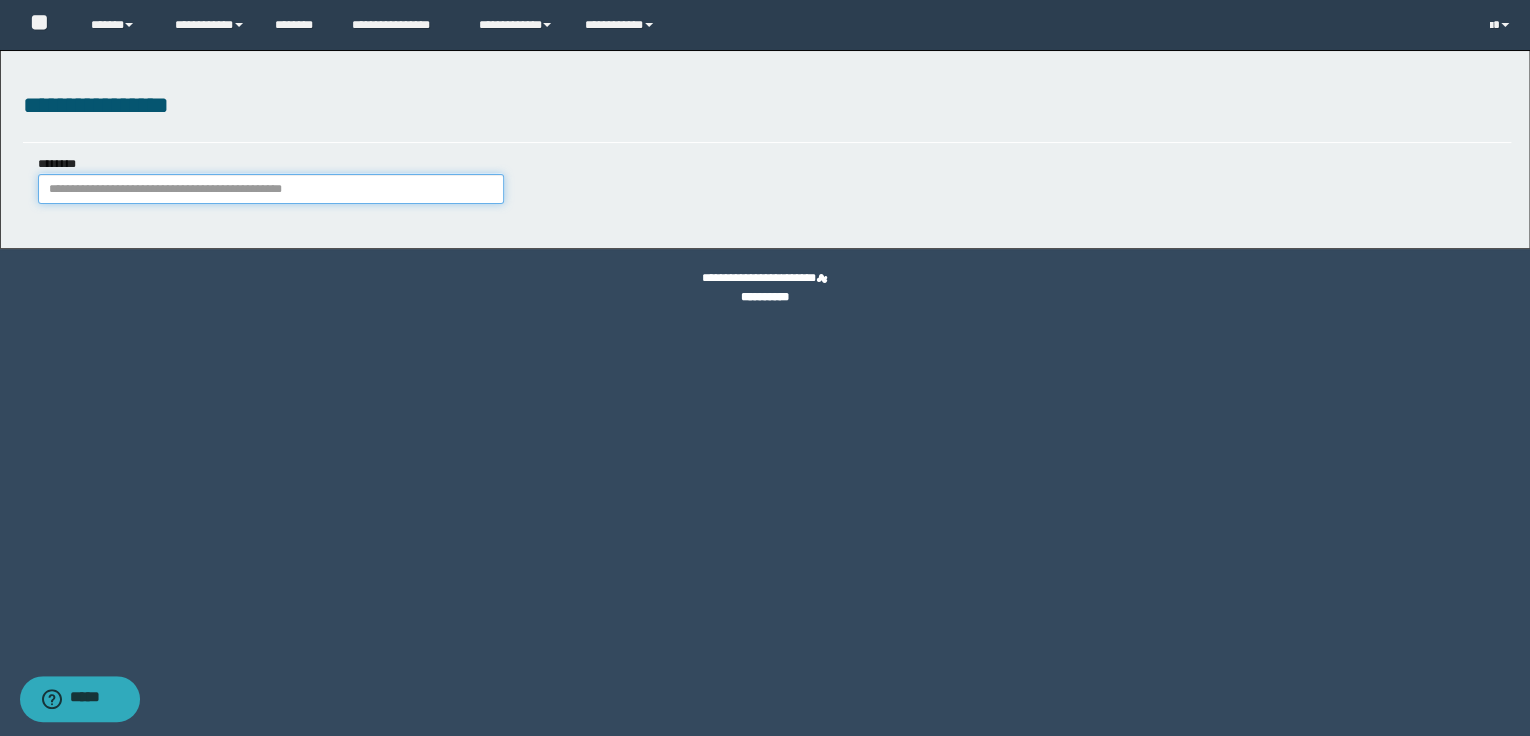 click on "********" at bounding box center (271, 189) 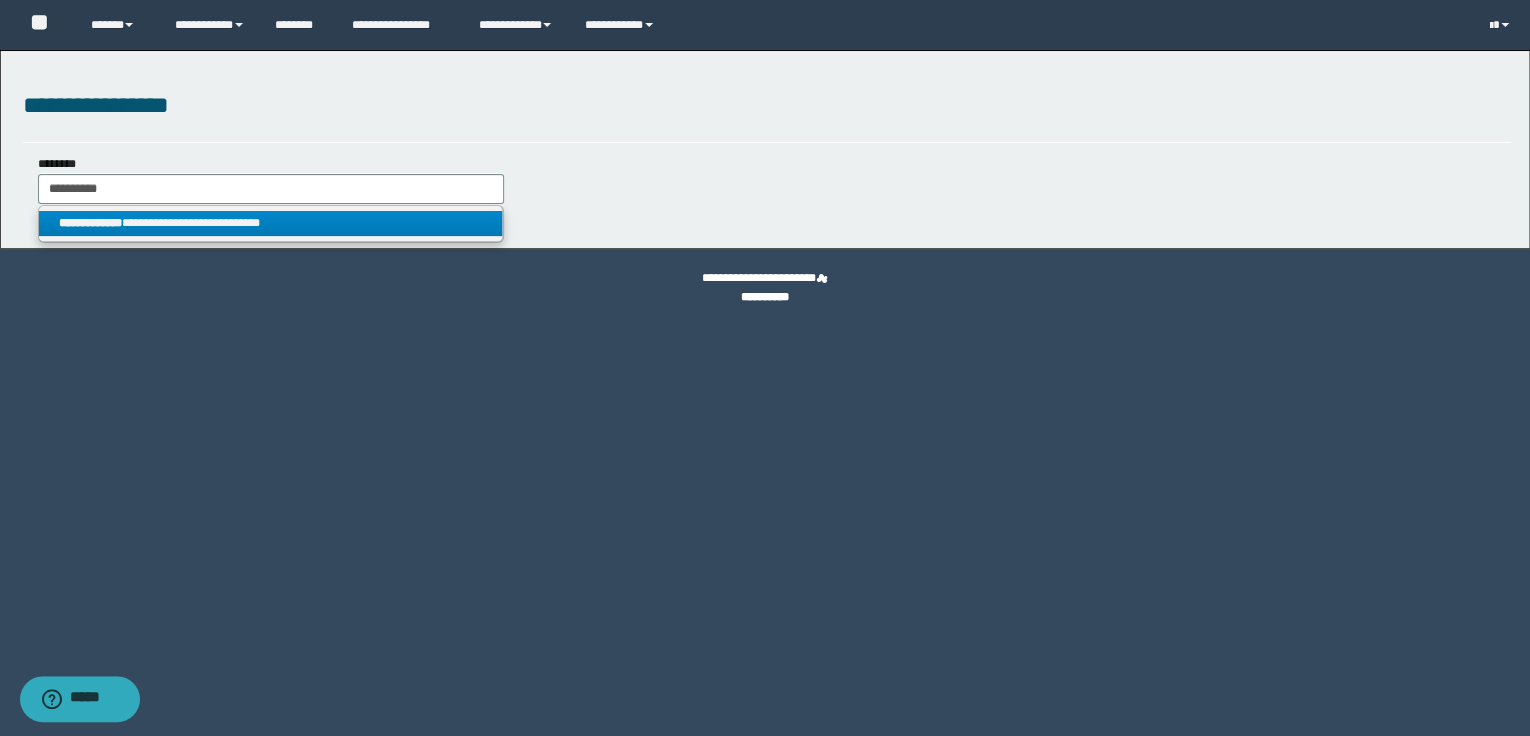 click on "**********" at bounding box center [271, 223] 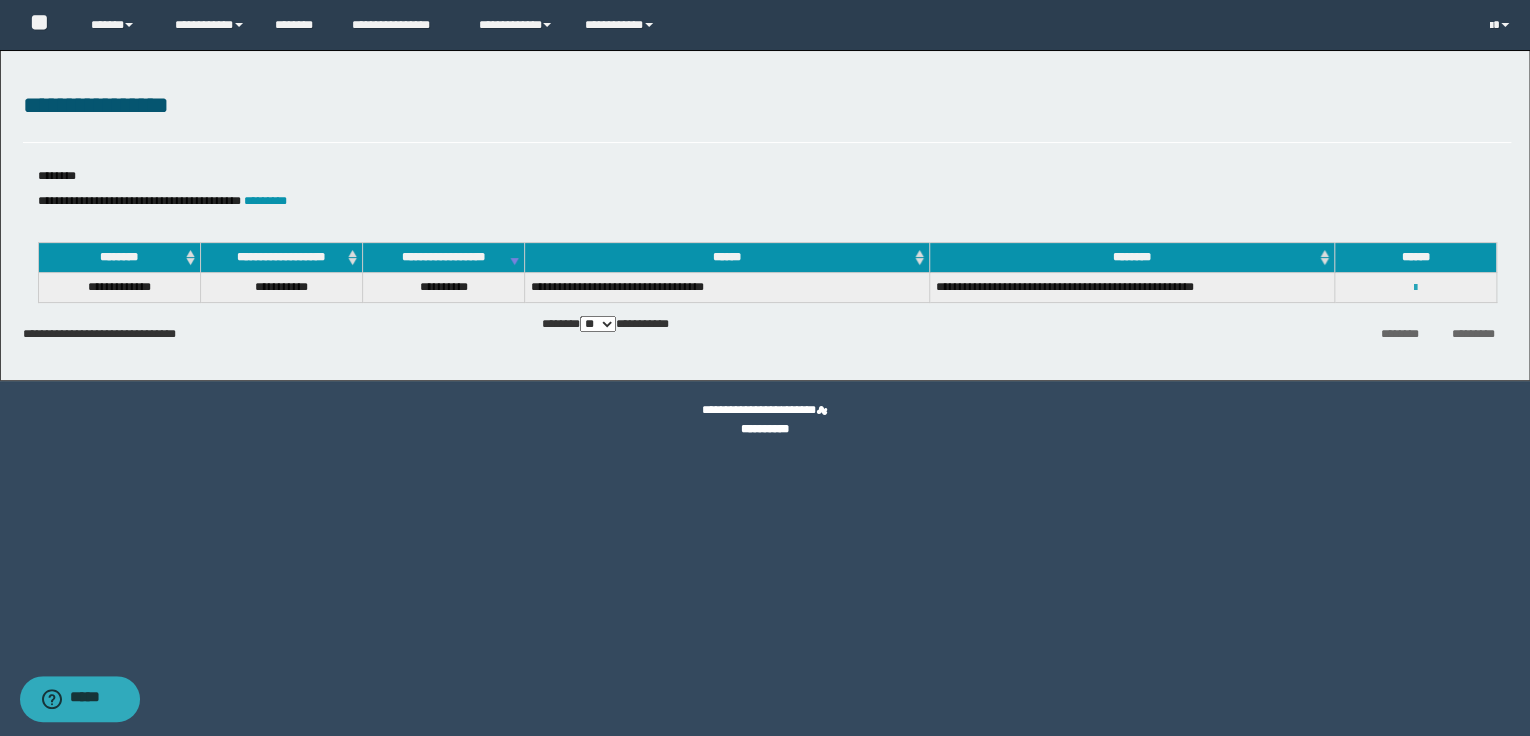 click at bounding box center [1415, 288] 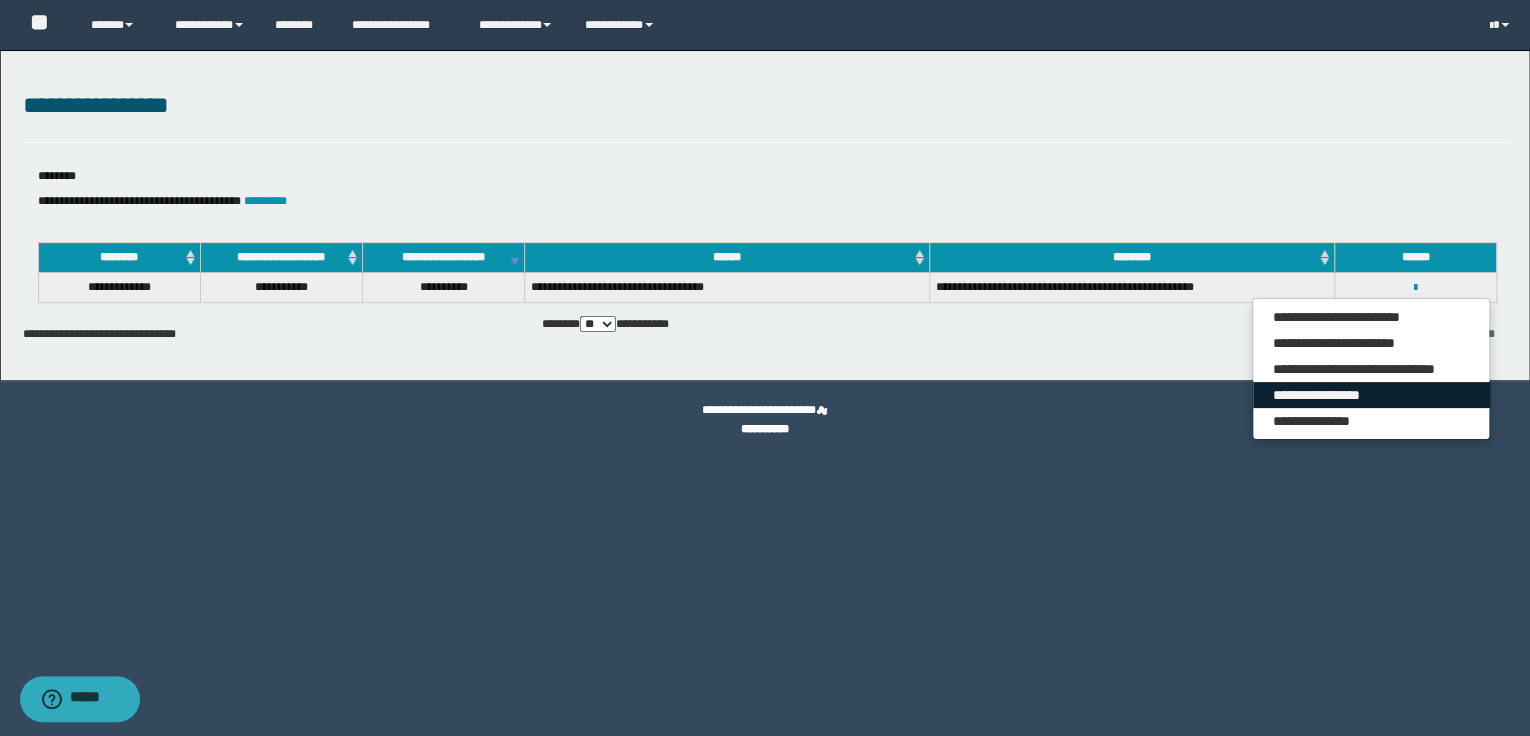 click on "**********" at bounding box center [1371, 395] 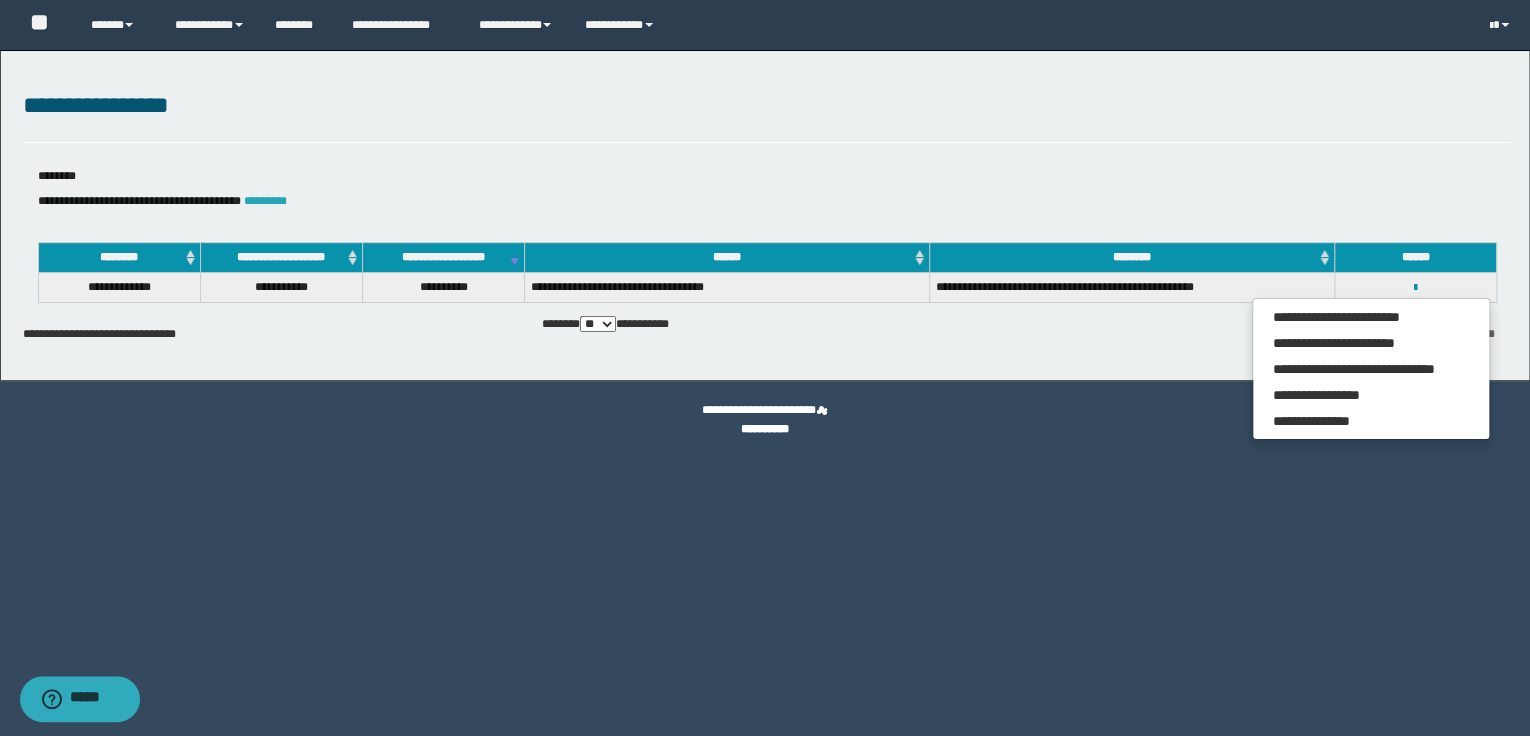 click on "*********" at bounding box center (265, 201) 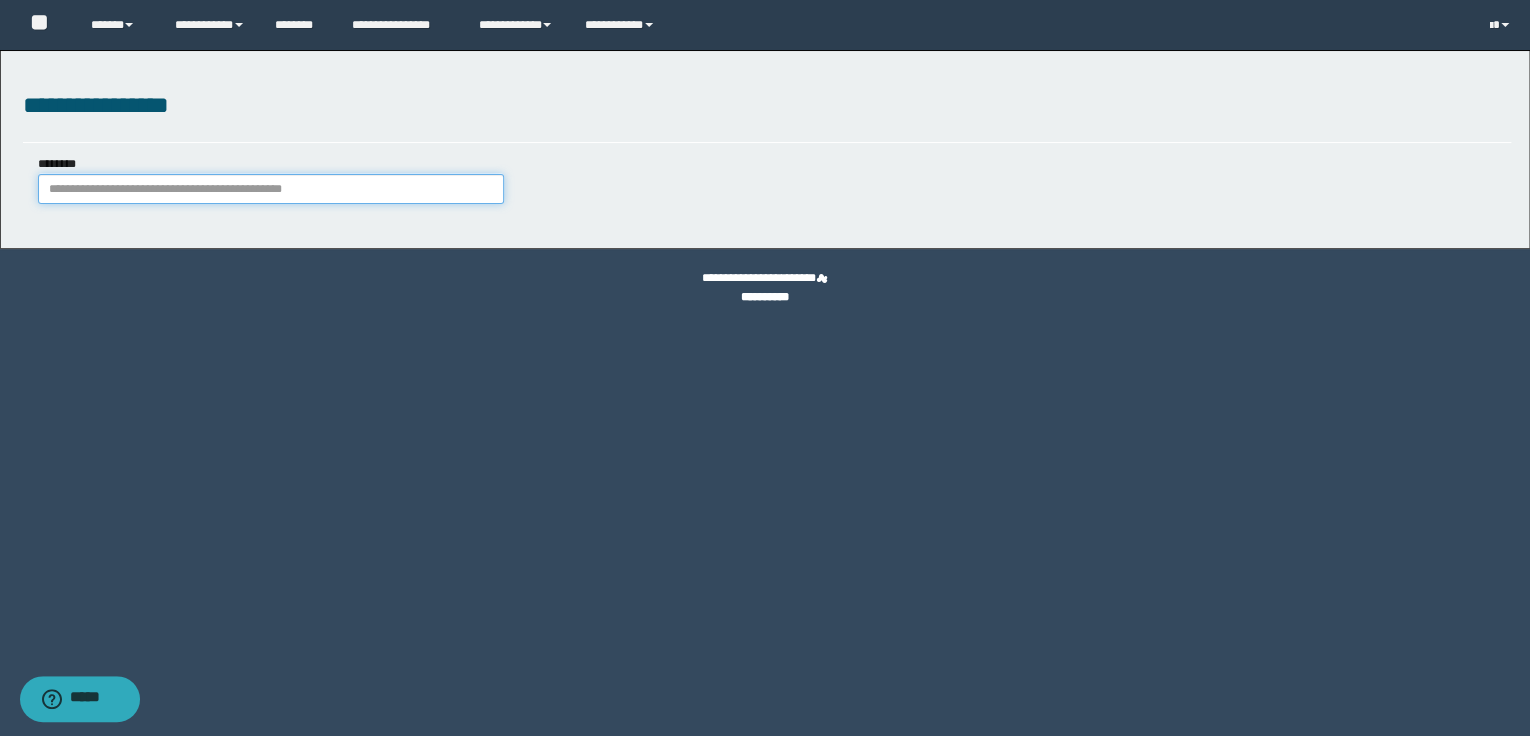 click on "********" at bounding box center [271, 189] 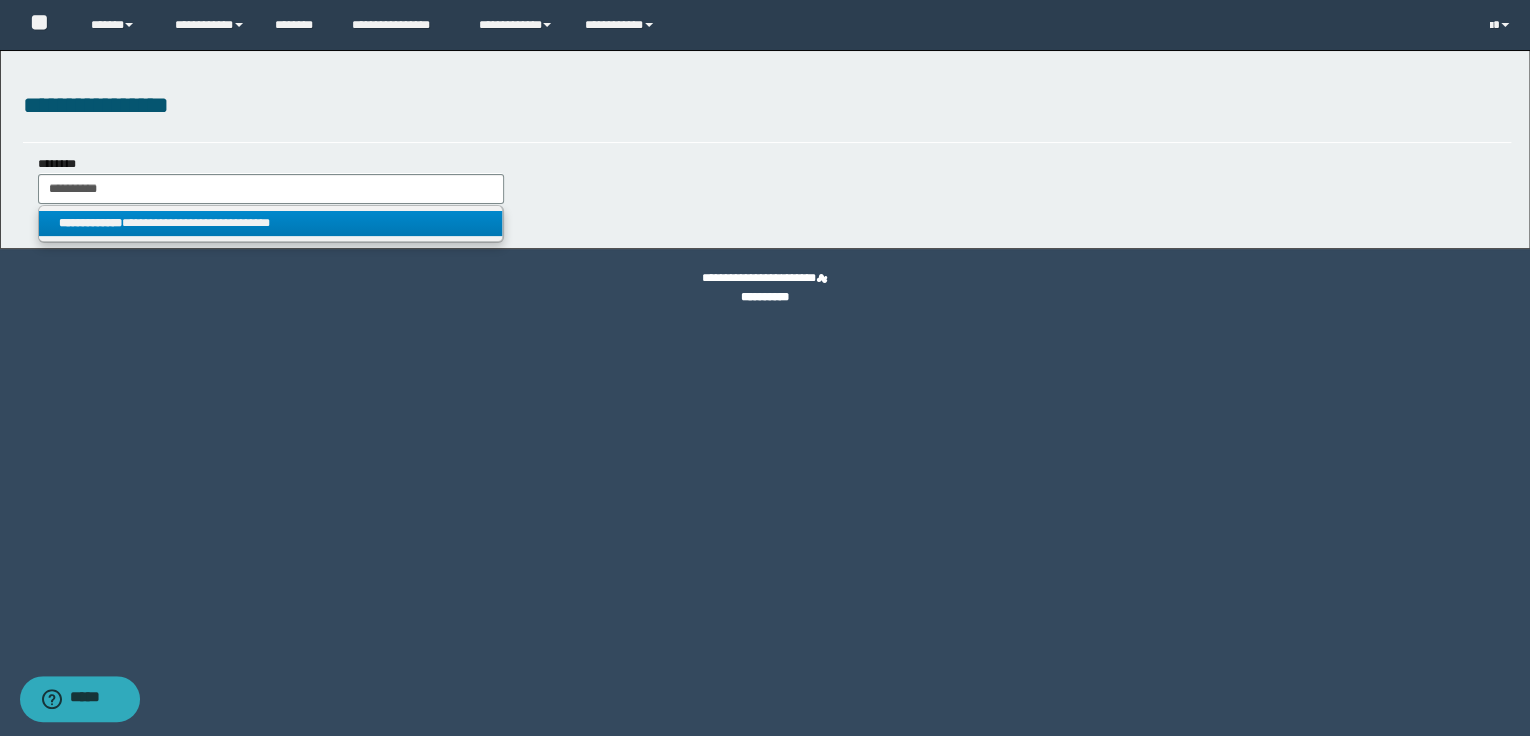 click on "**********" at bounding box center [271, 223] 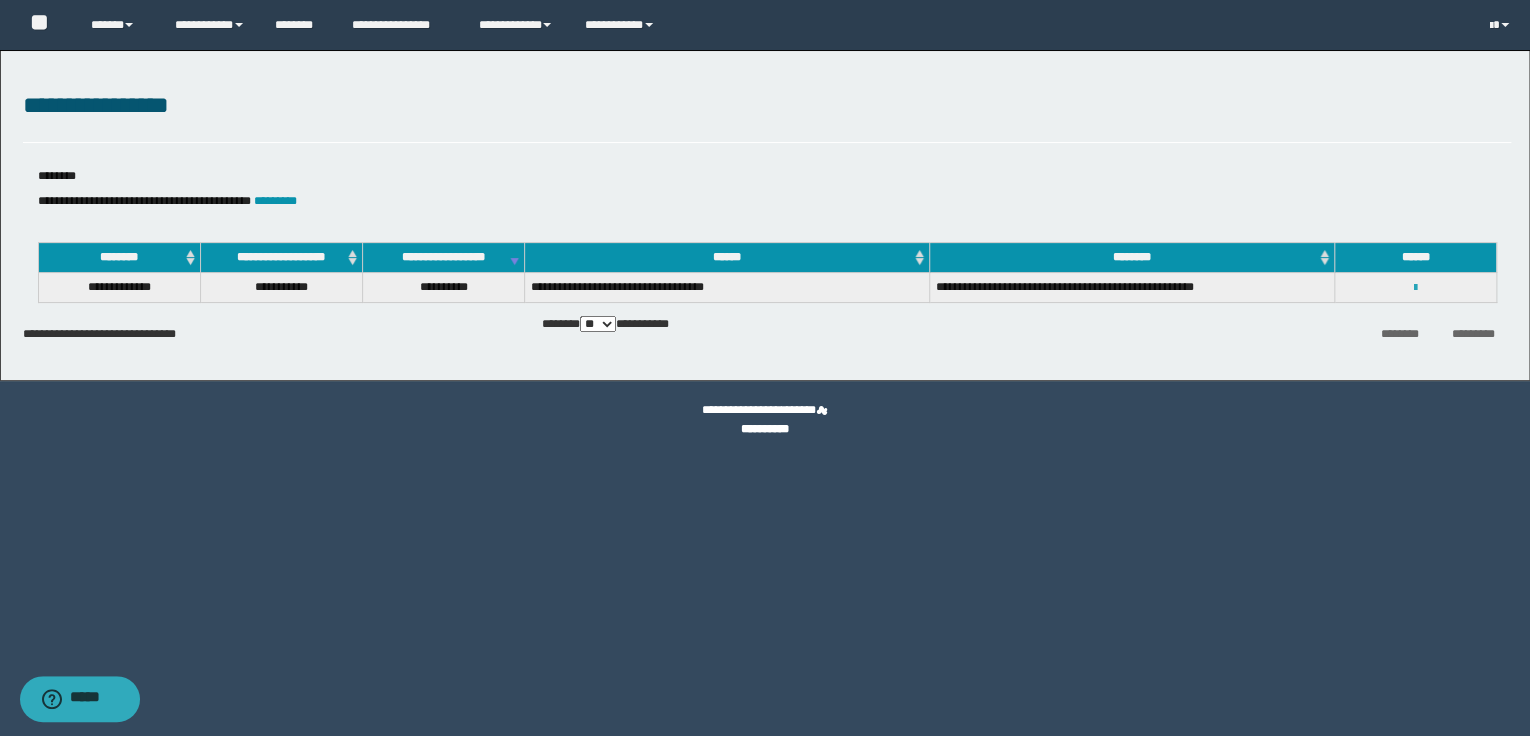 click at bounding box center (1415, 288) 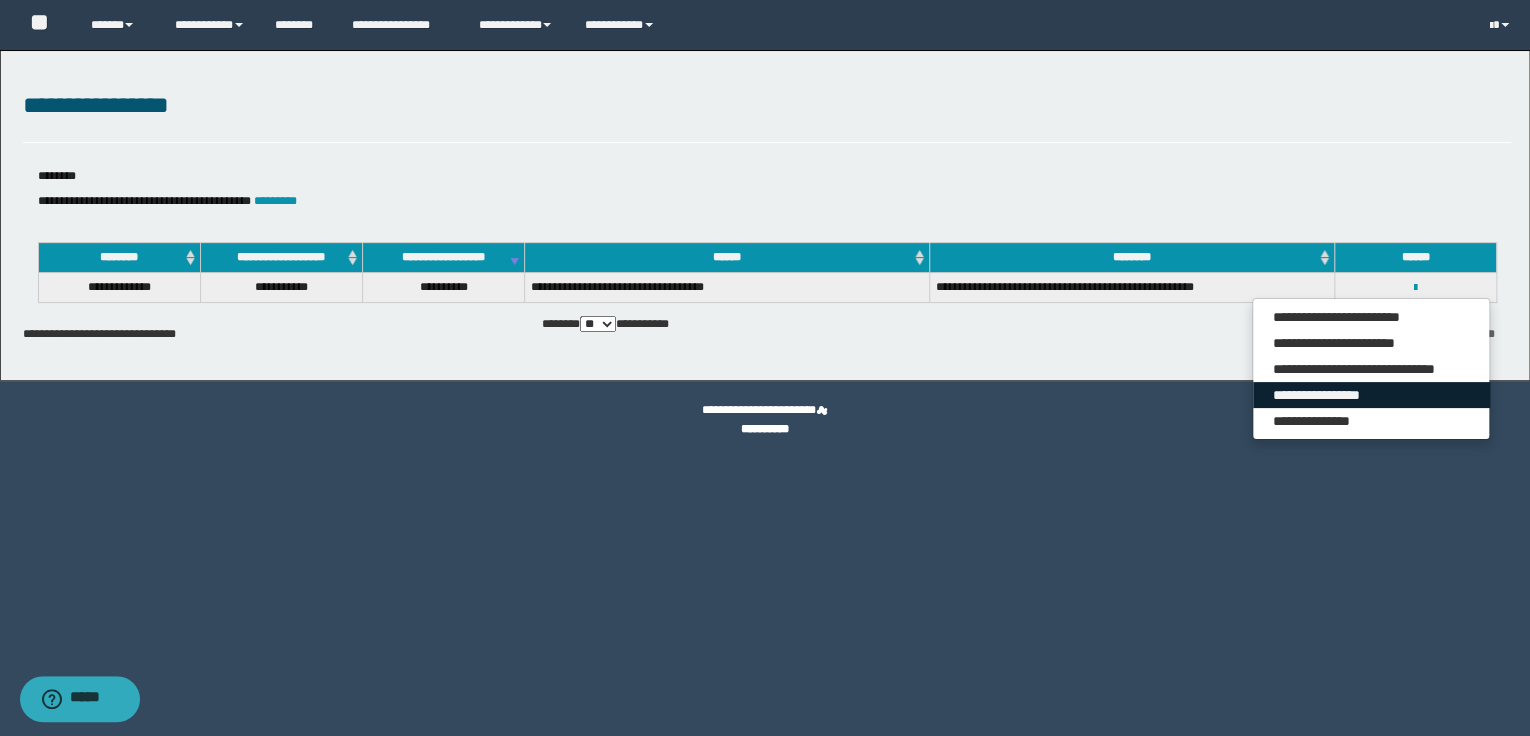 click on "**********" at bounding box center (1371, 395) 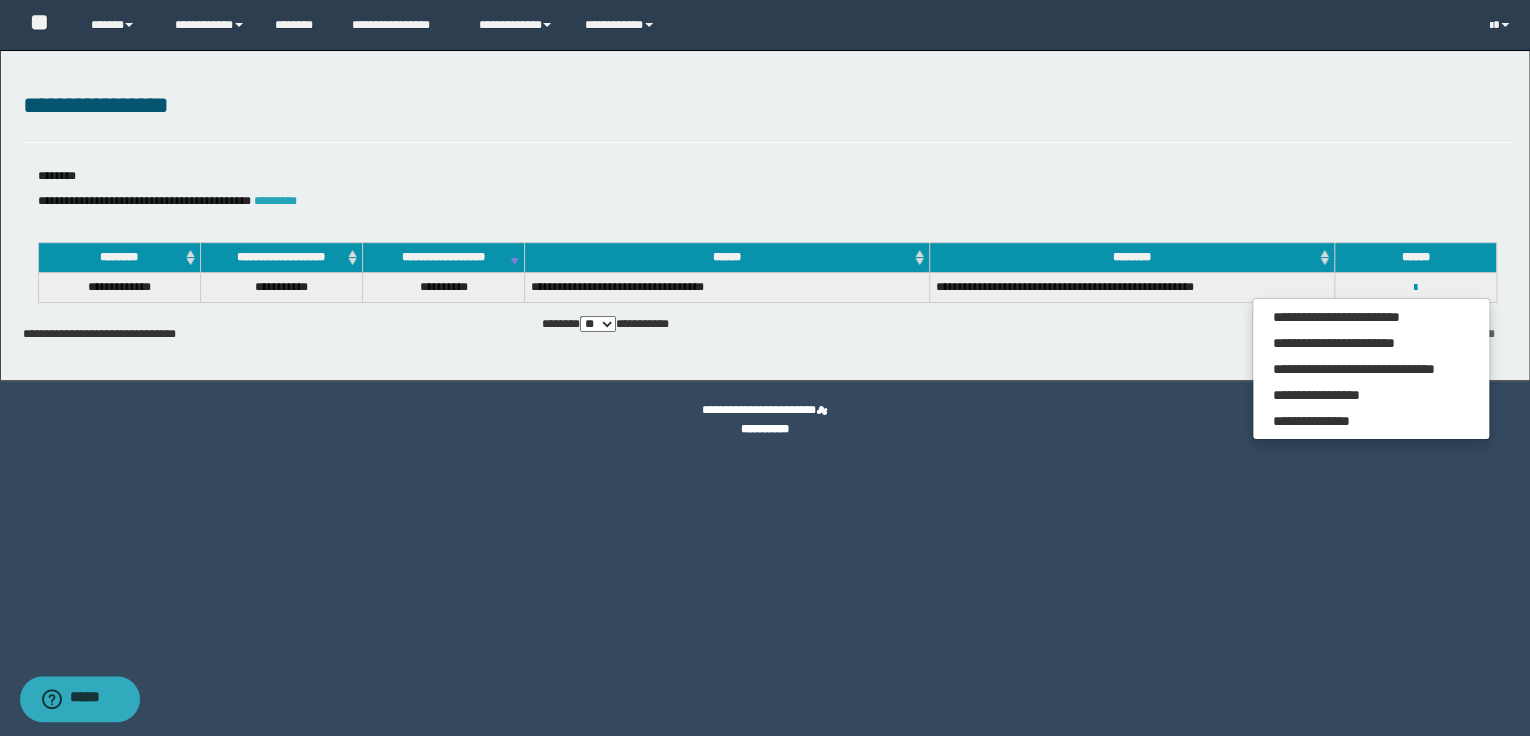 click on "*********" at bounding box center (275, 201) 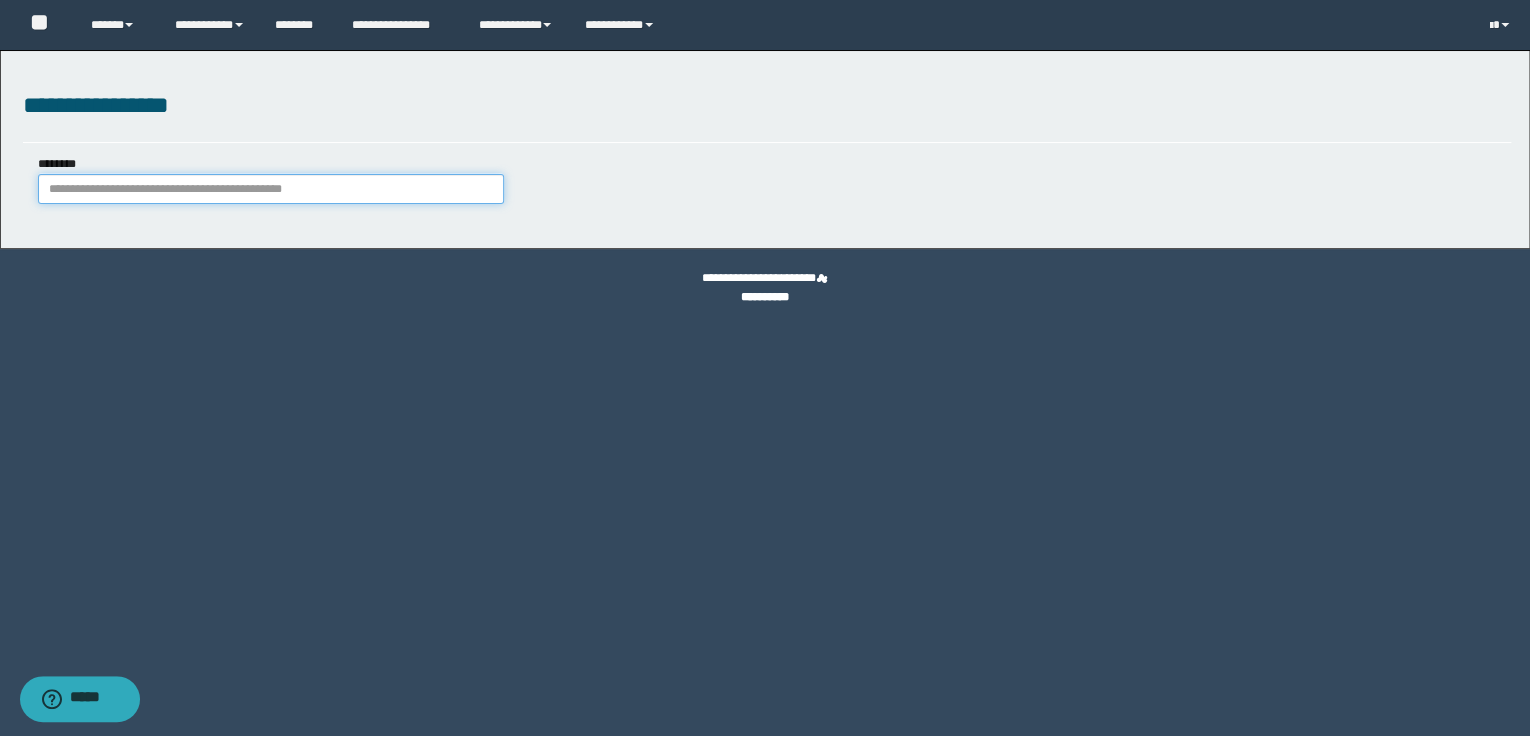 click on "********" at bounding box center [271, 189] 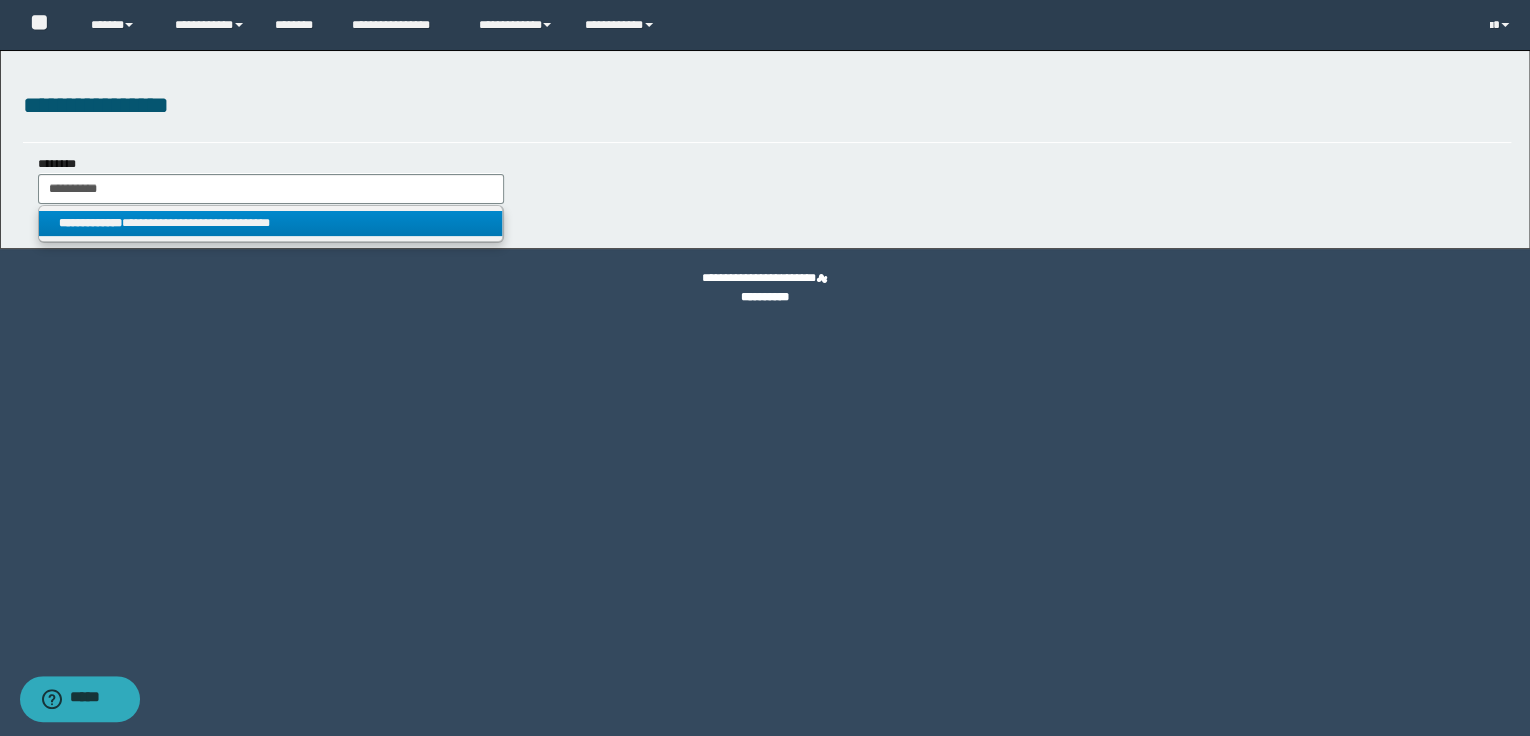 click on "**********" at bounding box center (271, 223) 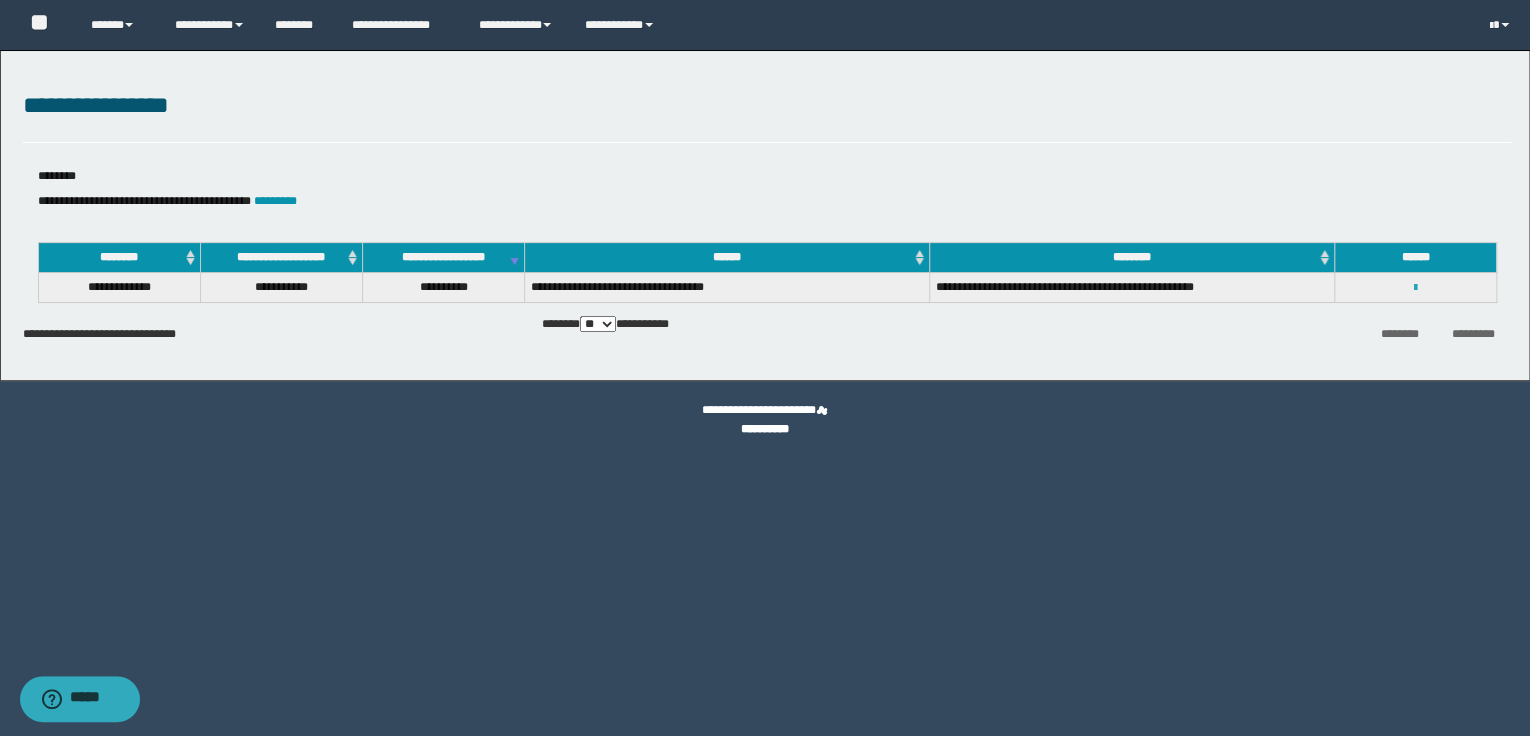 click at bounding box center [1415, 288] 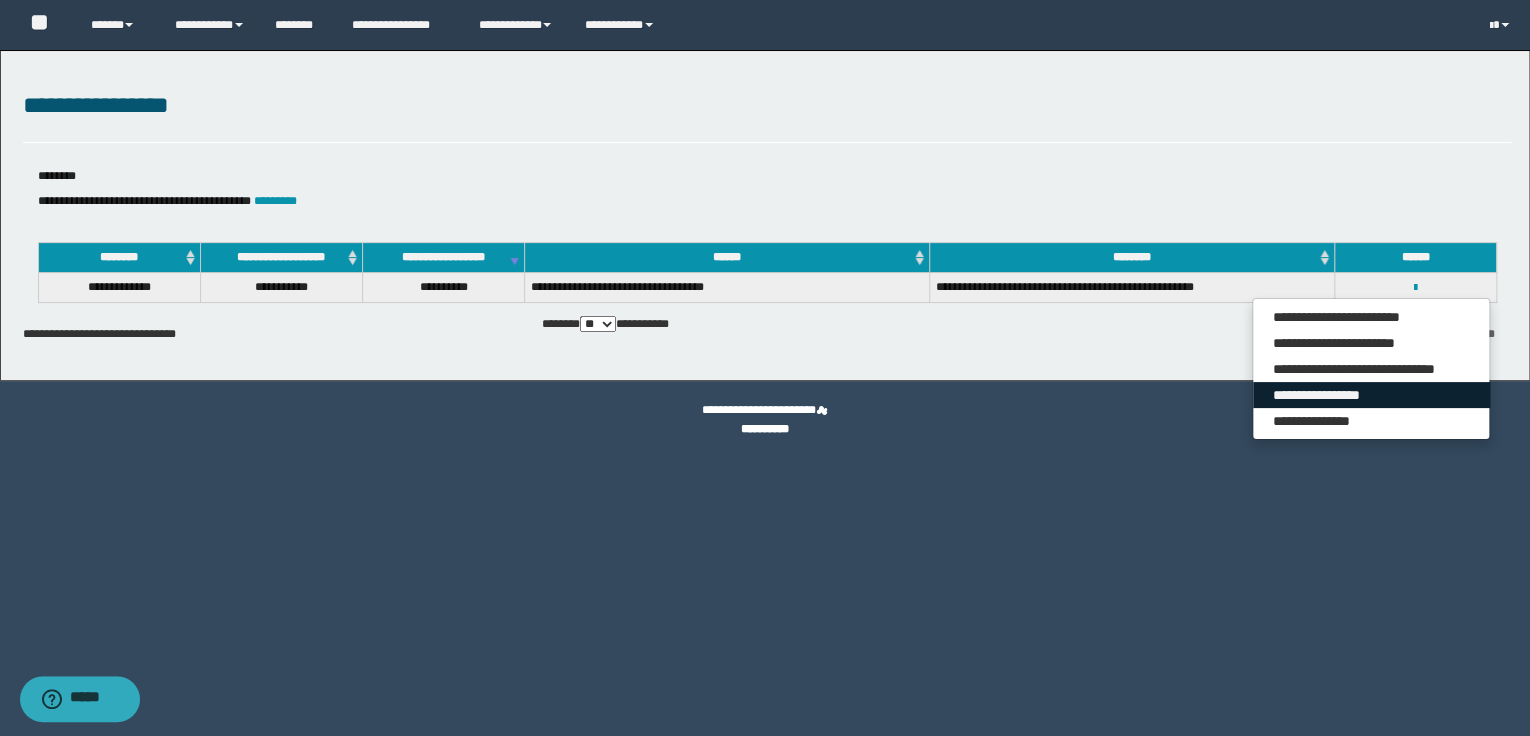 click on "**********" at bounding box center [1371, 395] 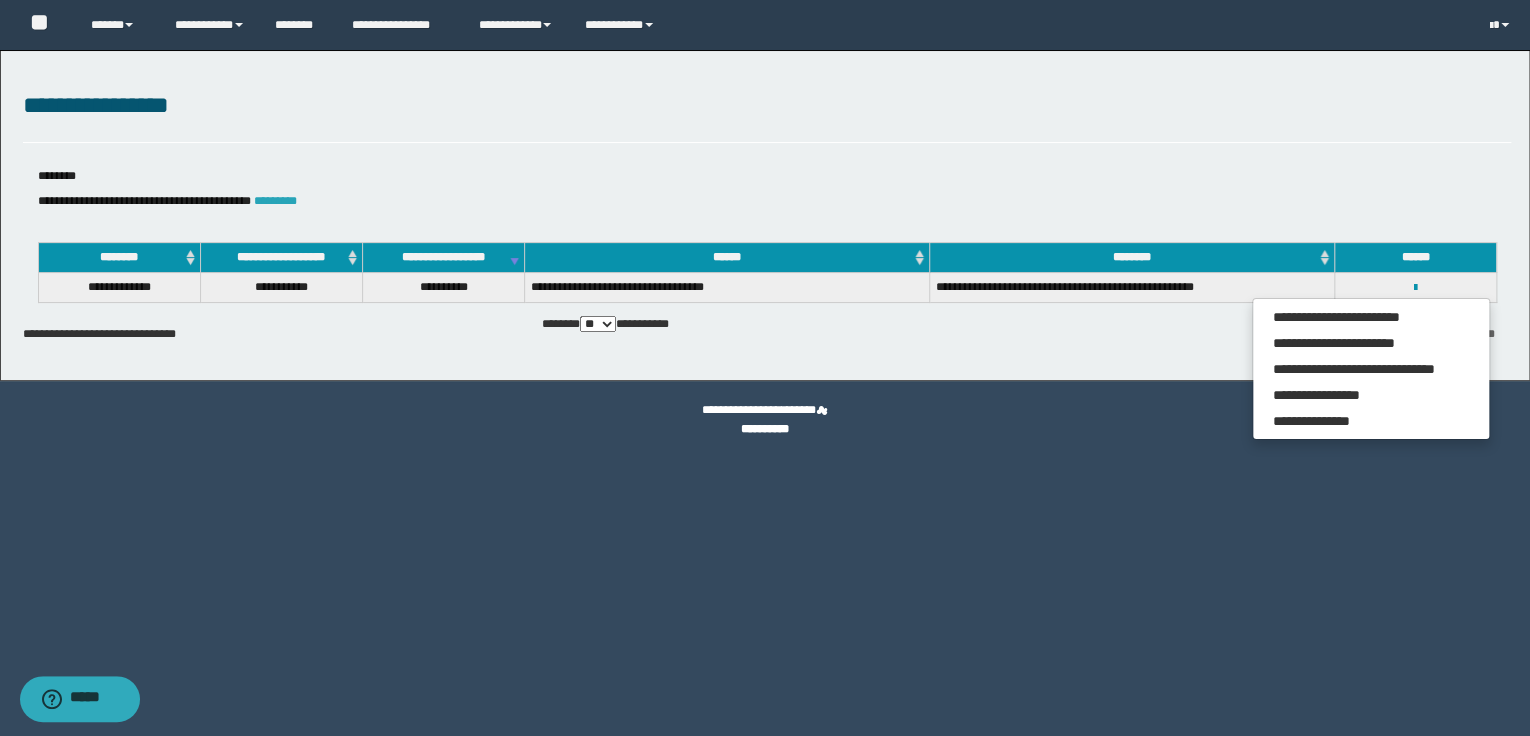 click on "*********" at bounding box center (275, 201) 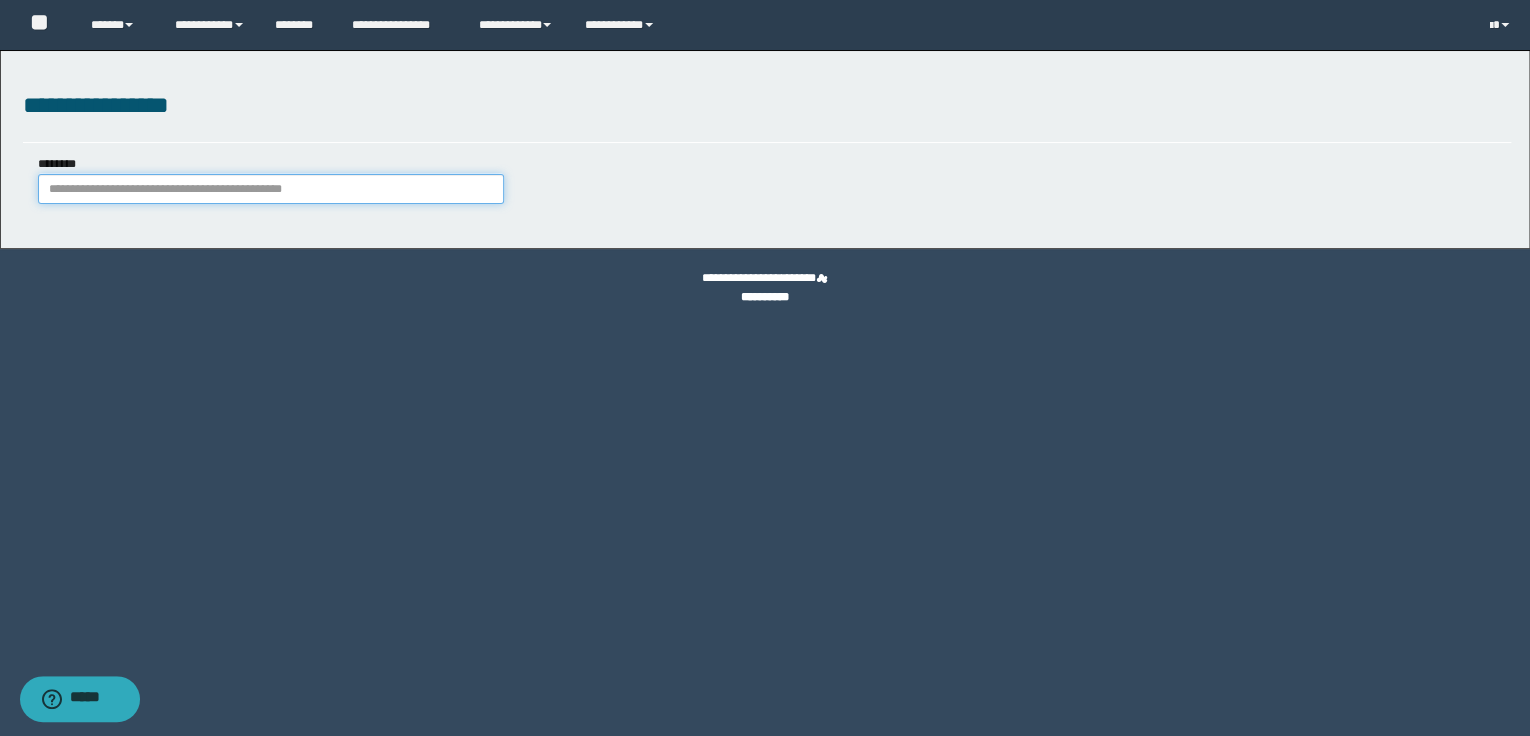 click on "********" at bounding box center (271, 189) 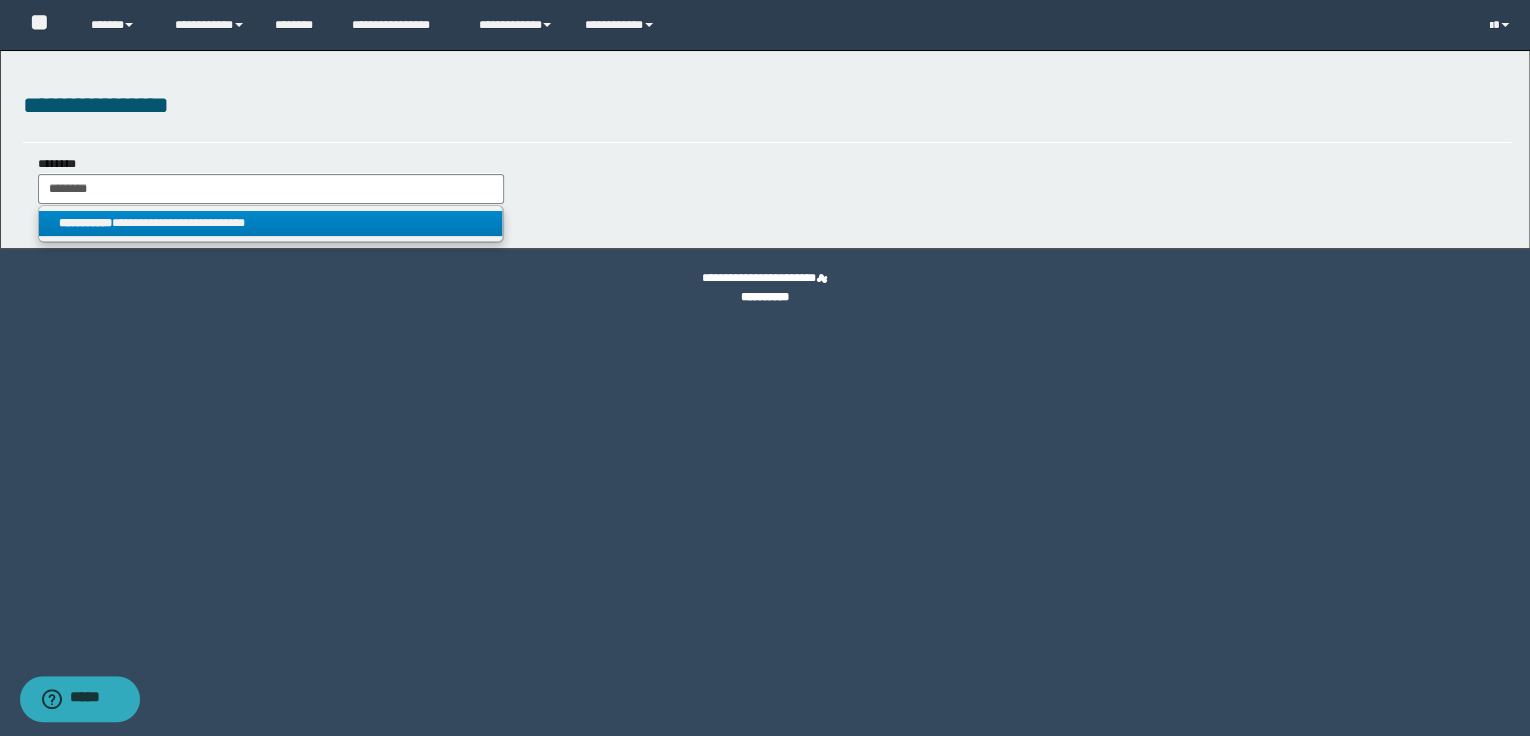 click on "**********" at bounding box center (271, 223) 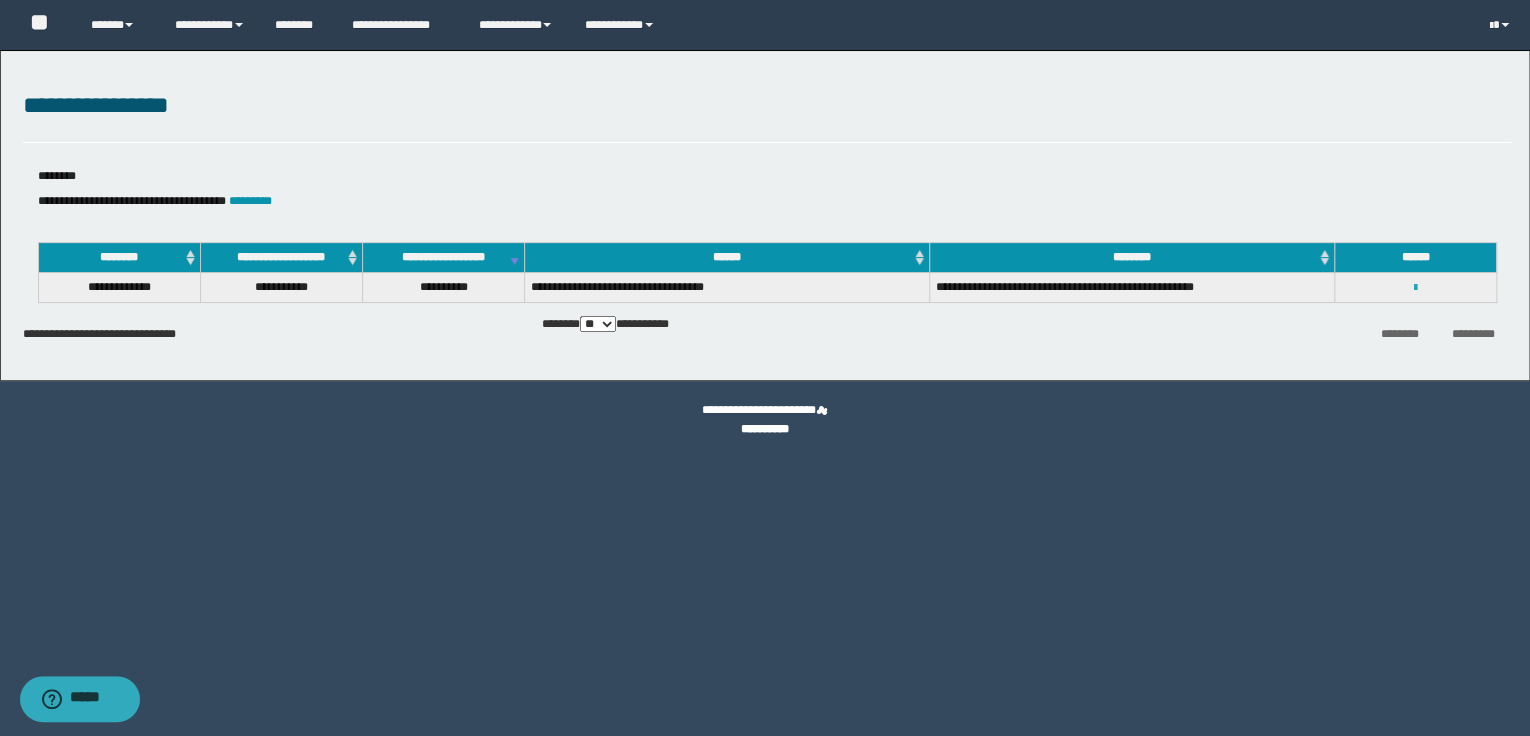 click at bounding box center (1415, 288) 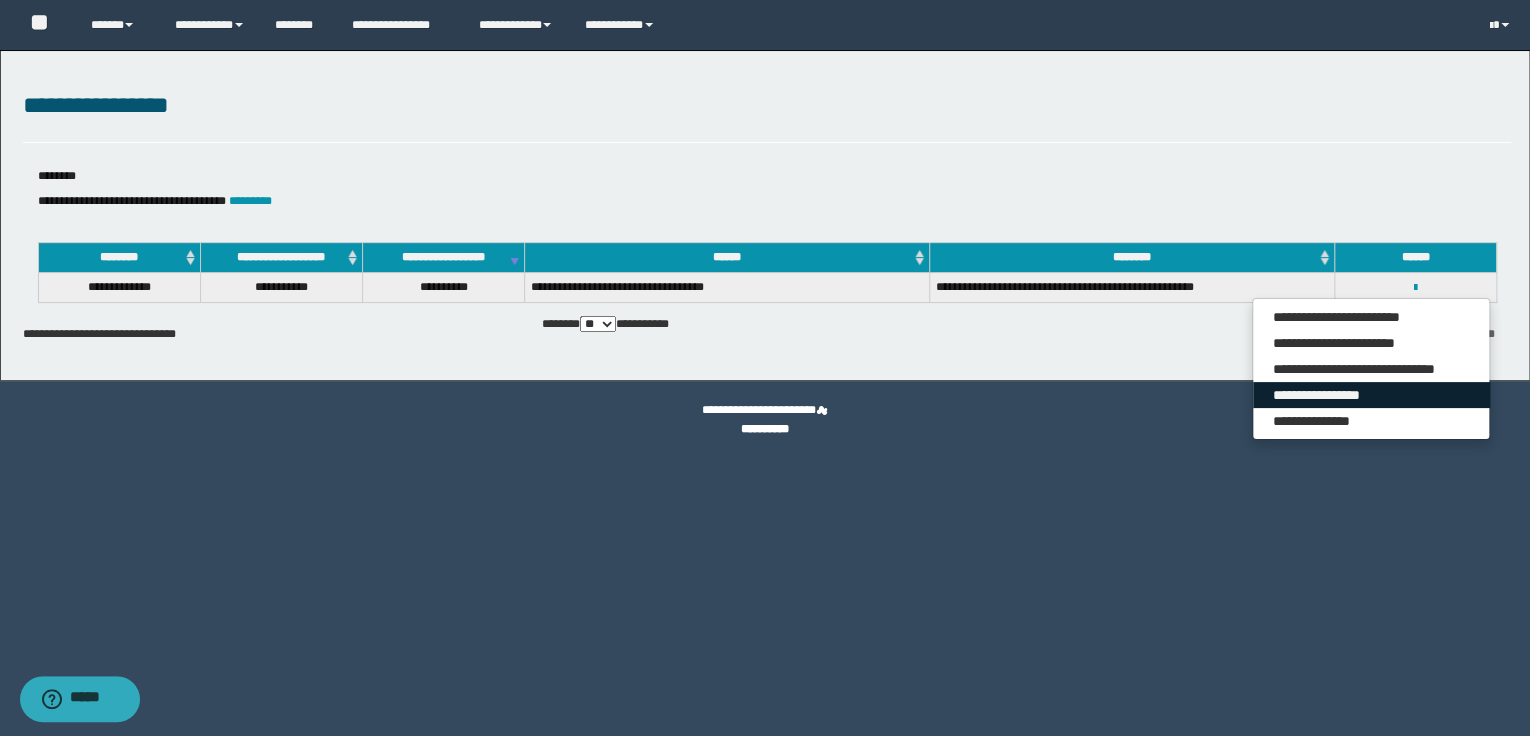 click on "**********" at bounding box center [1371, 395] 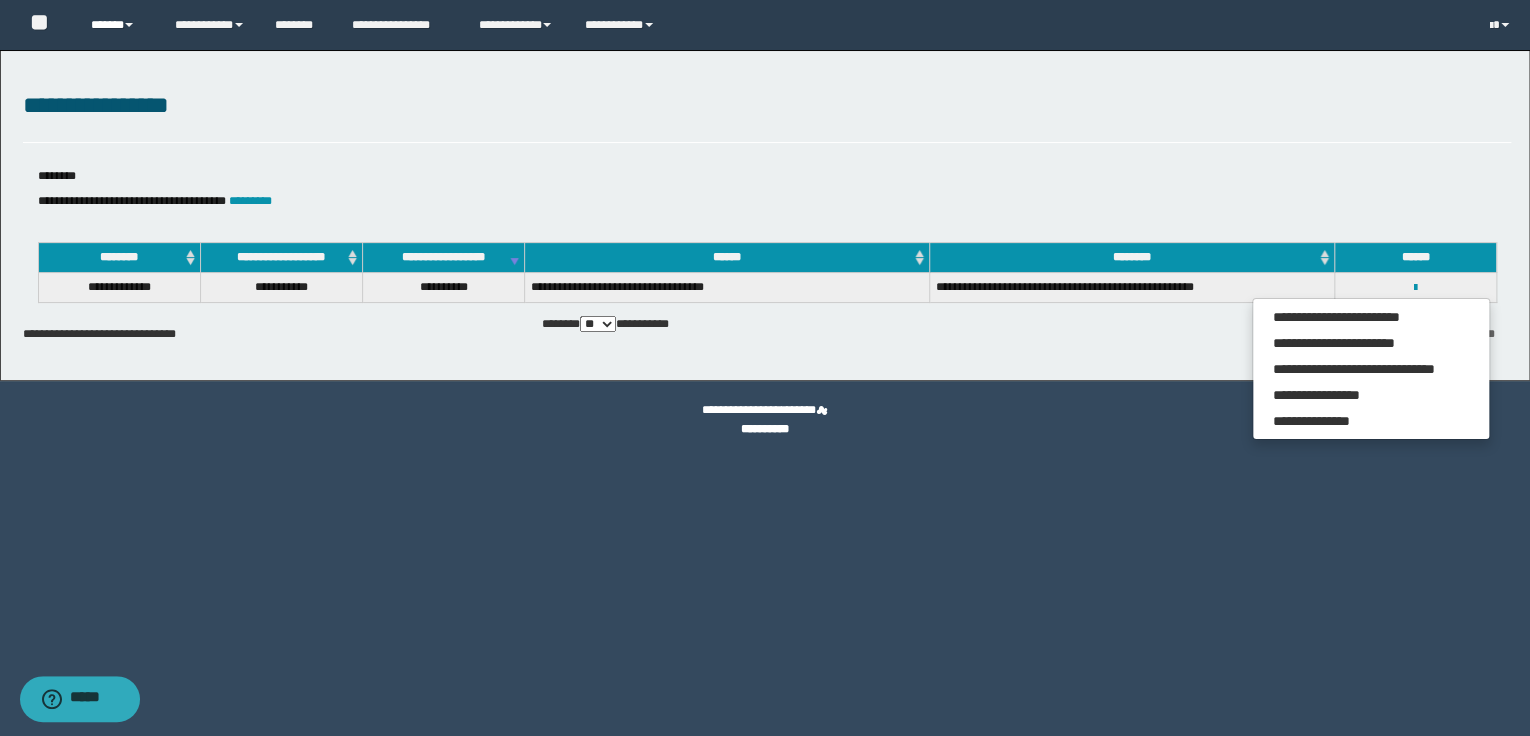 click on "******" at bounding box center (117, 25) 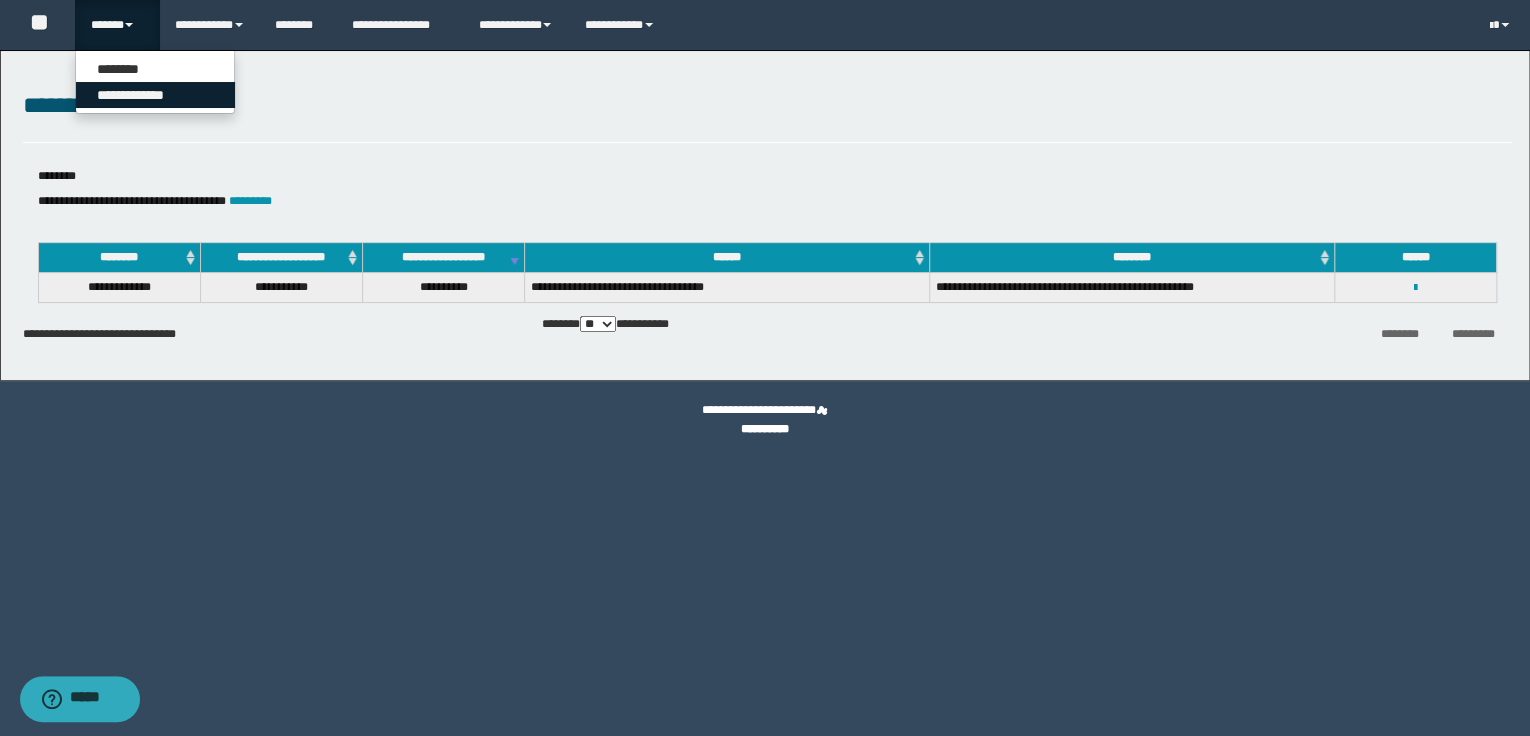 click on "**********" at bounding box center (155, 95) 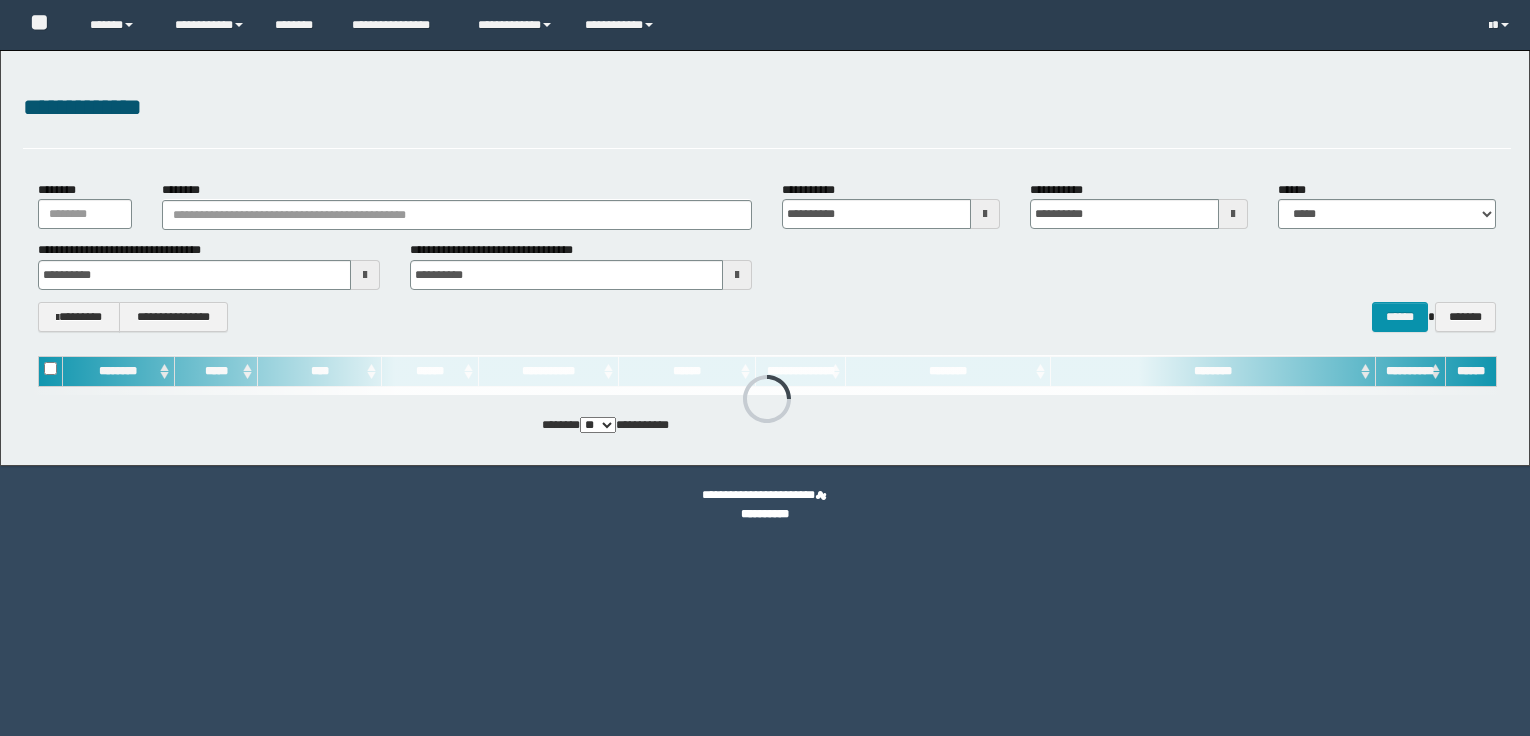 scroll, scrollTop: 0, scrollLeft: 0, axis: both 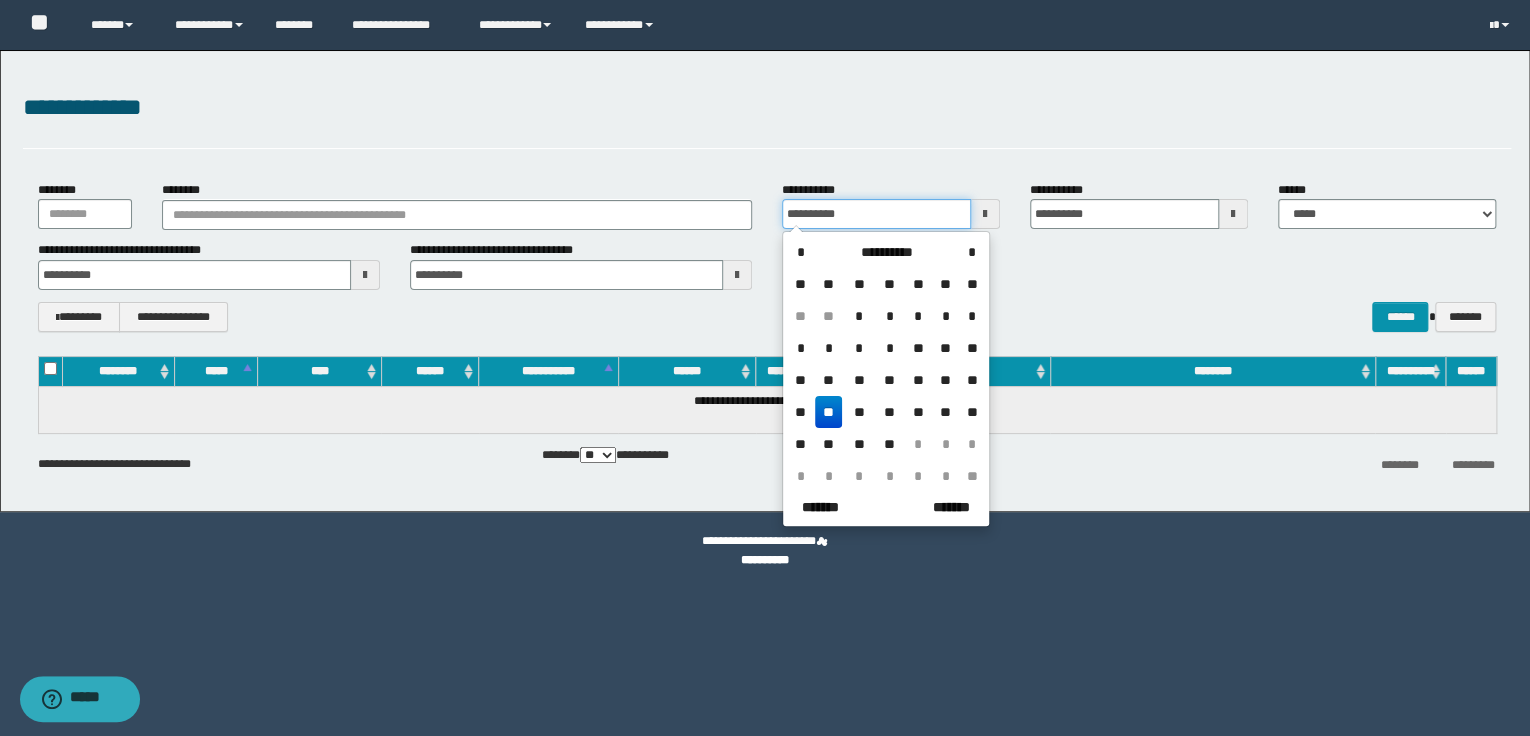 click on "**********" at bounding box center [876, 214] 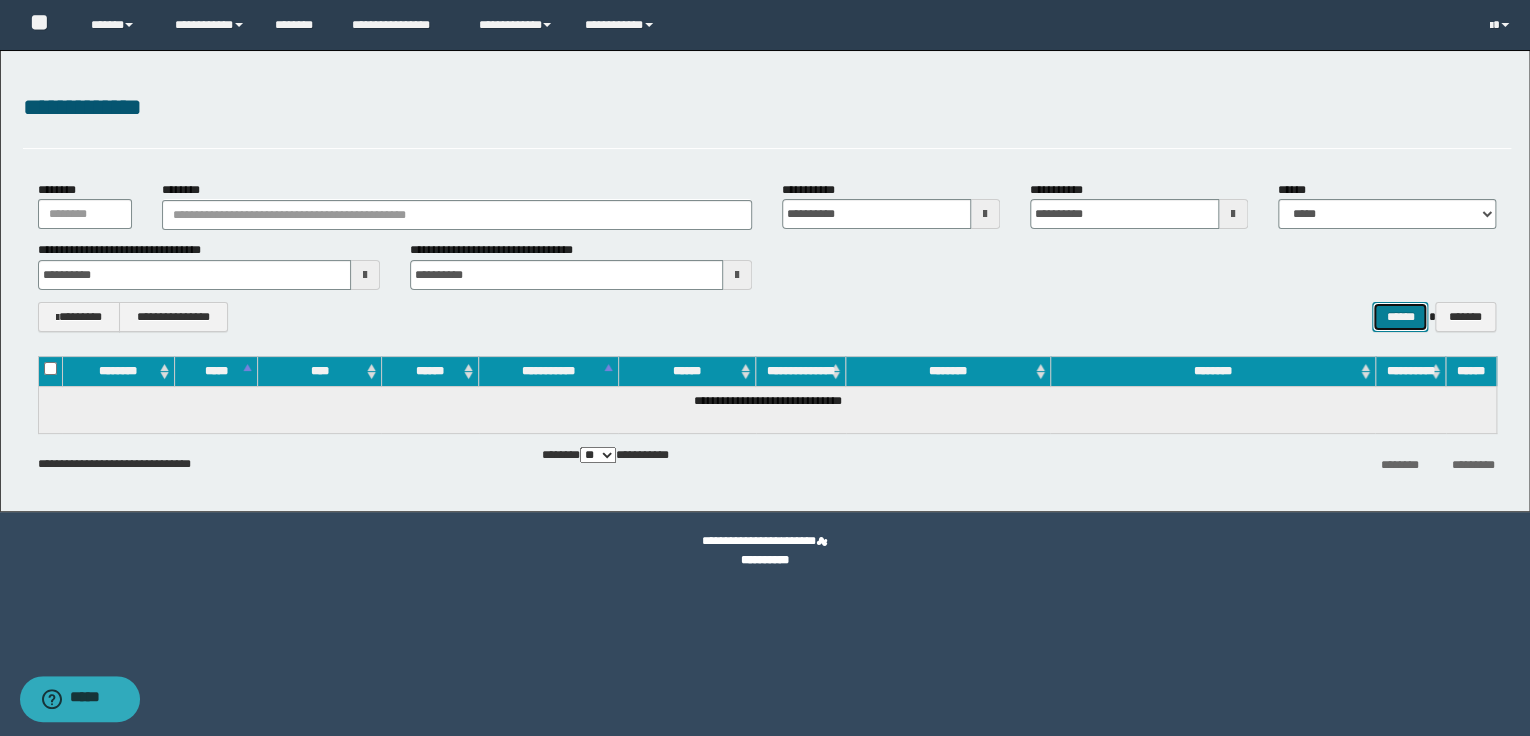 click on "******" at bounding box center (1400, 317) 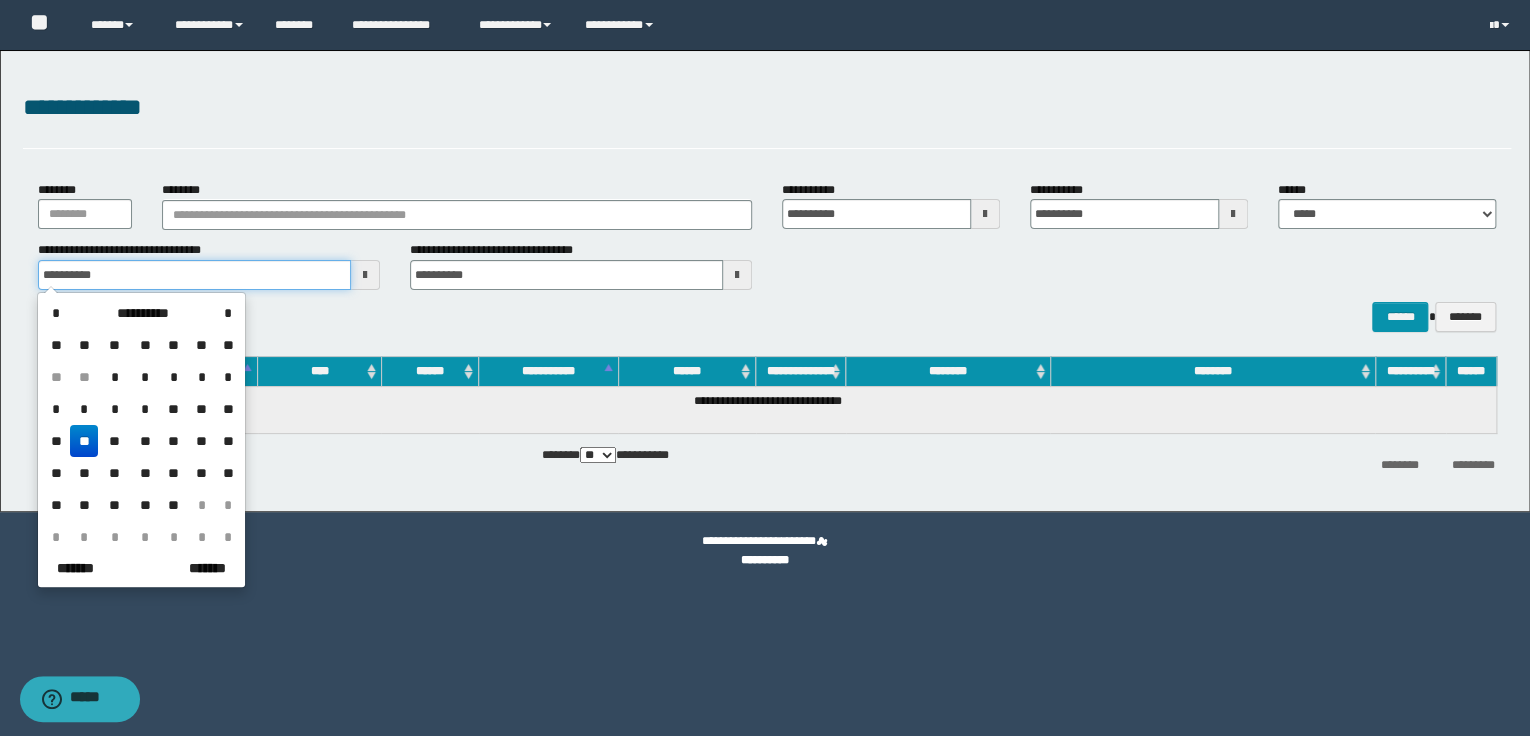 drag, startPoint x: 175, startPoint y: 276, endPoint x: 24, endPoint y: 284, distance: 151.21178 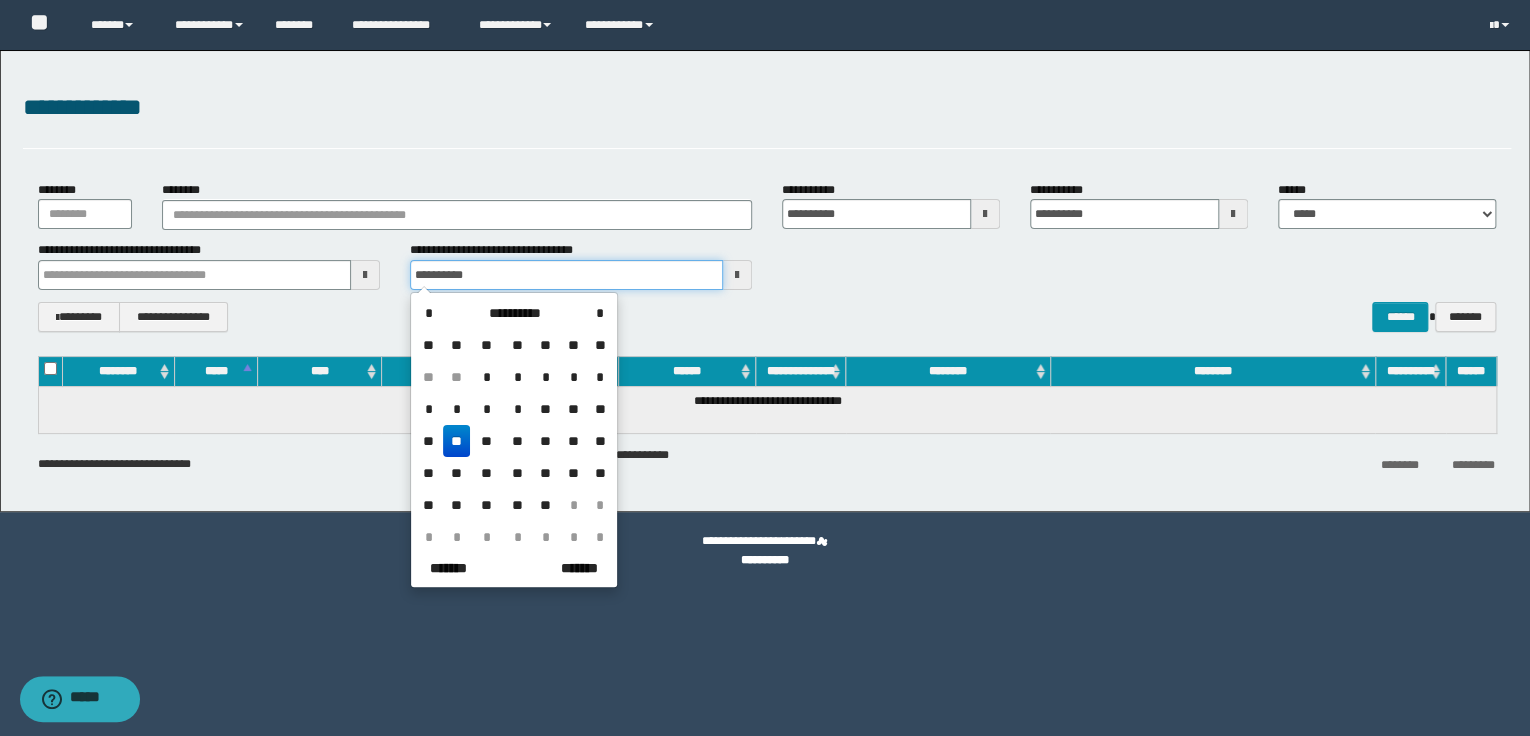drag, startPoint x: 492, startPoint y: 270, endPoint x: 410, endPoint y: 278, distance: 82.38932 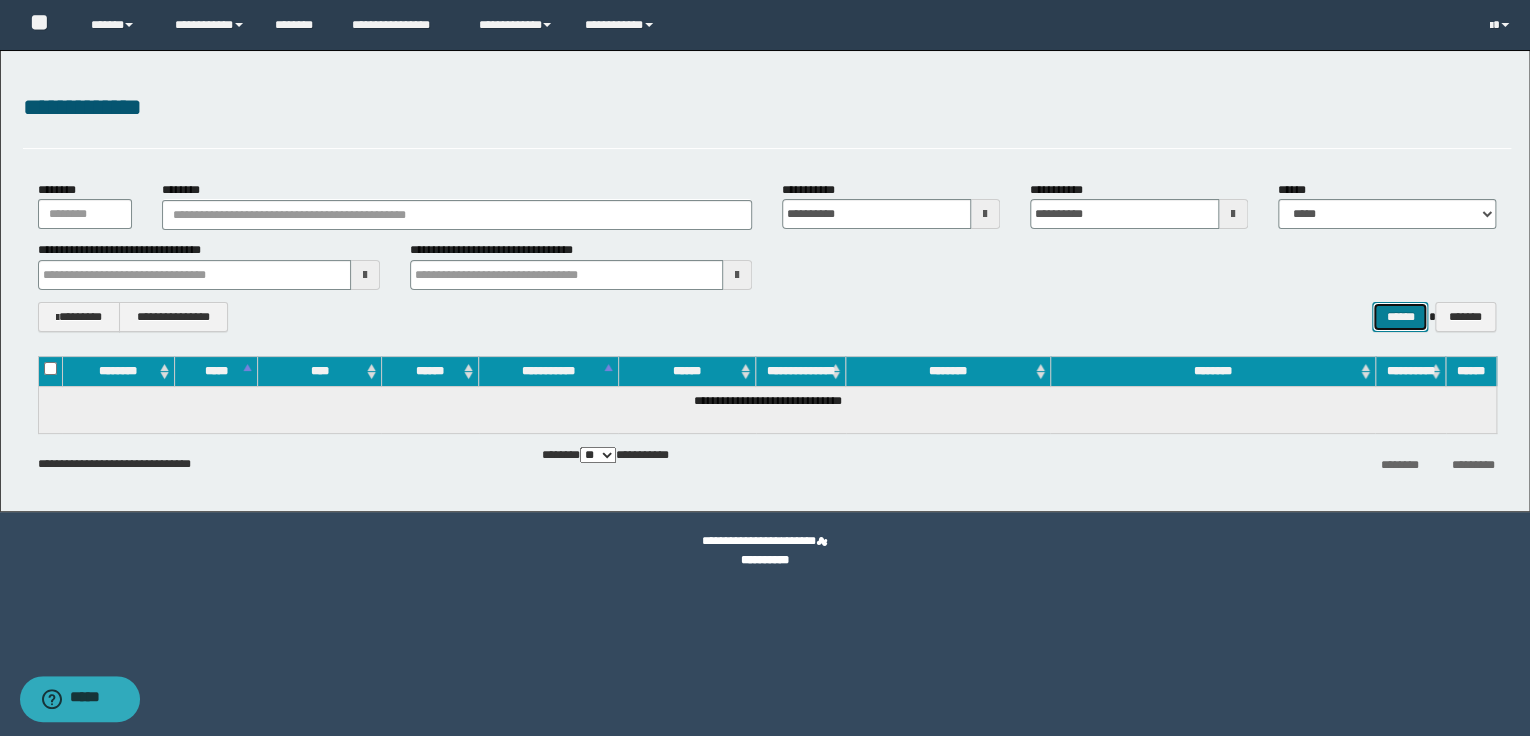 click on "******" at bounding box center [1400, 317] 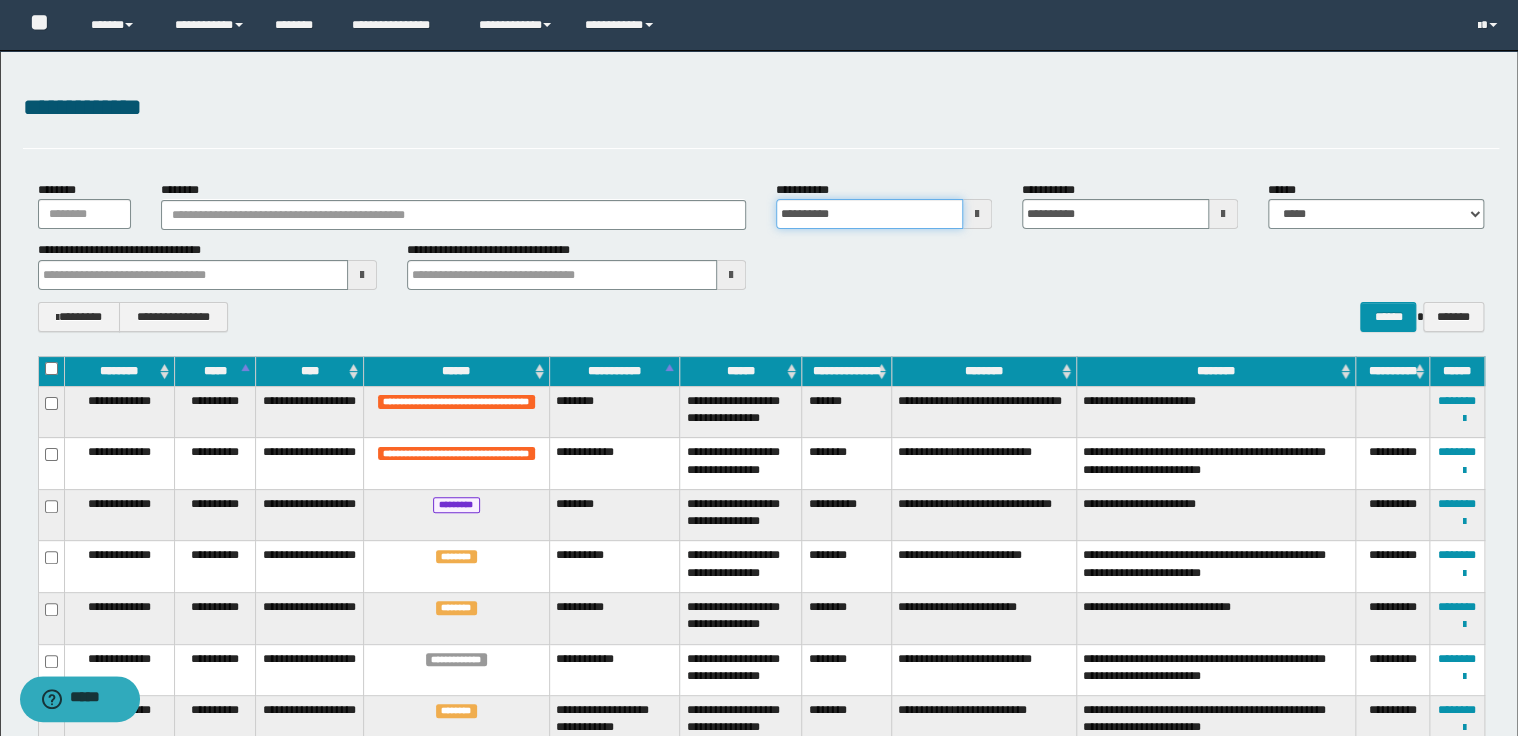 click on "**********" at bounding box center (869, 214) 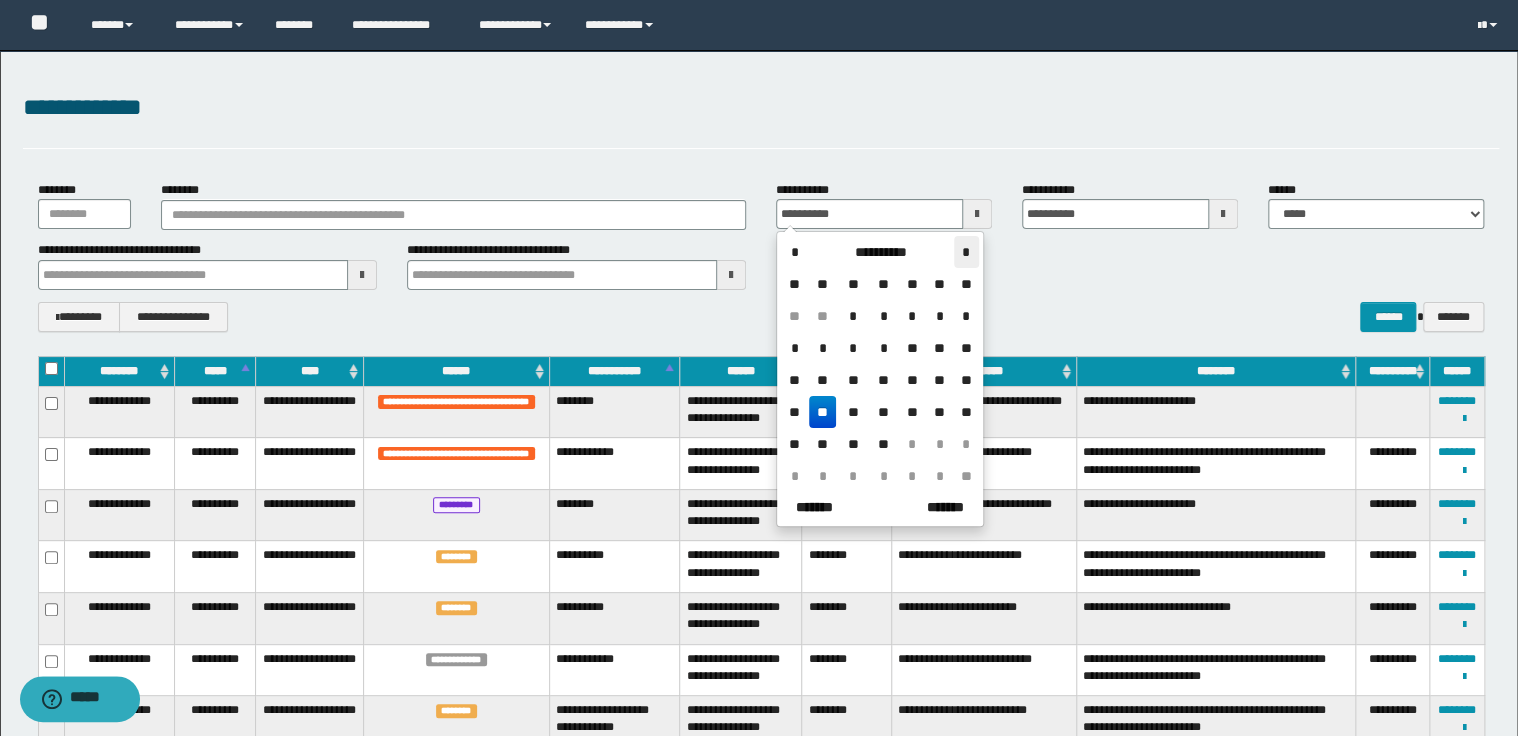 click on "*" at bounding box center [966, 252] 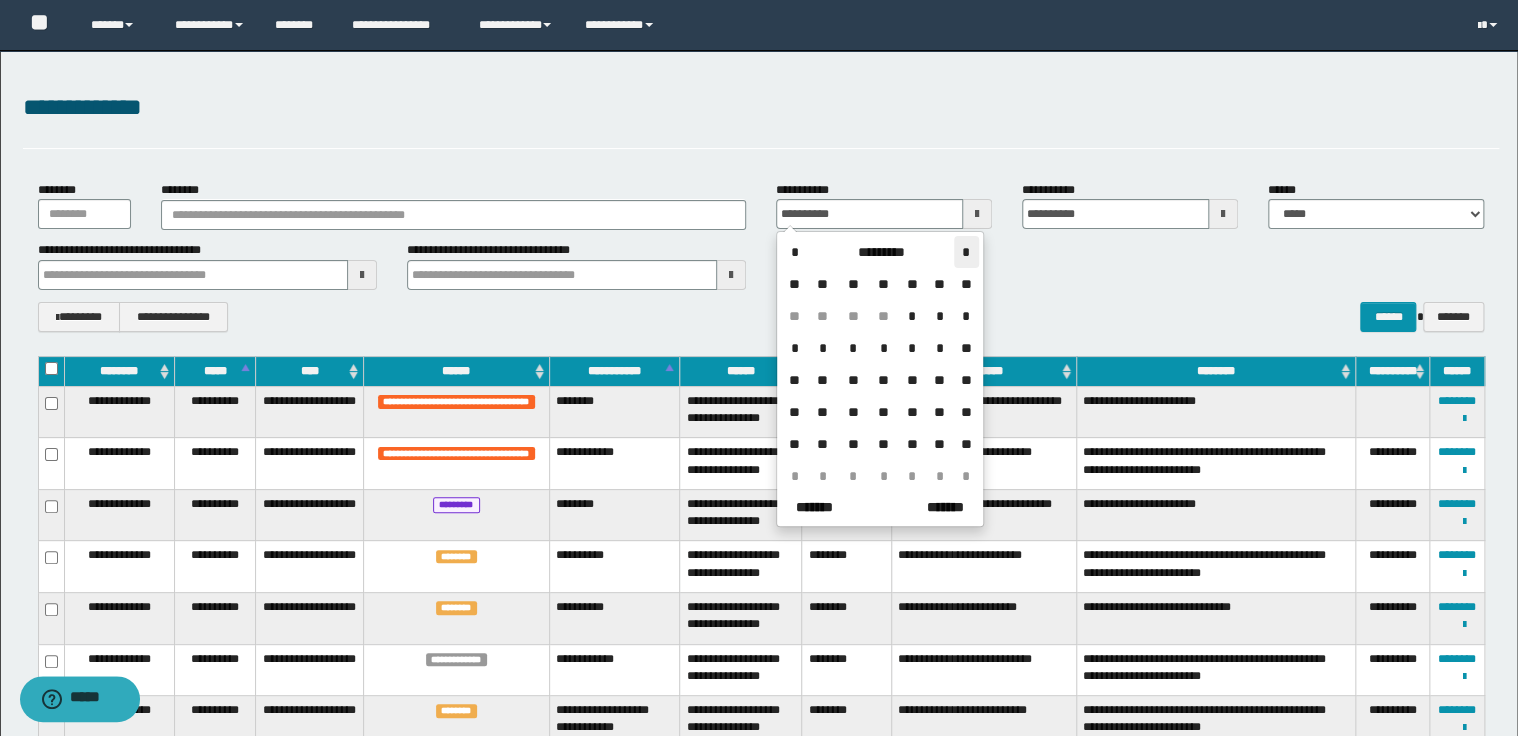 click on "*" at bounding box center [966, 252] 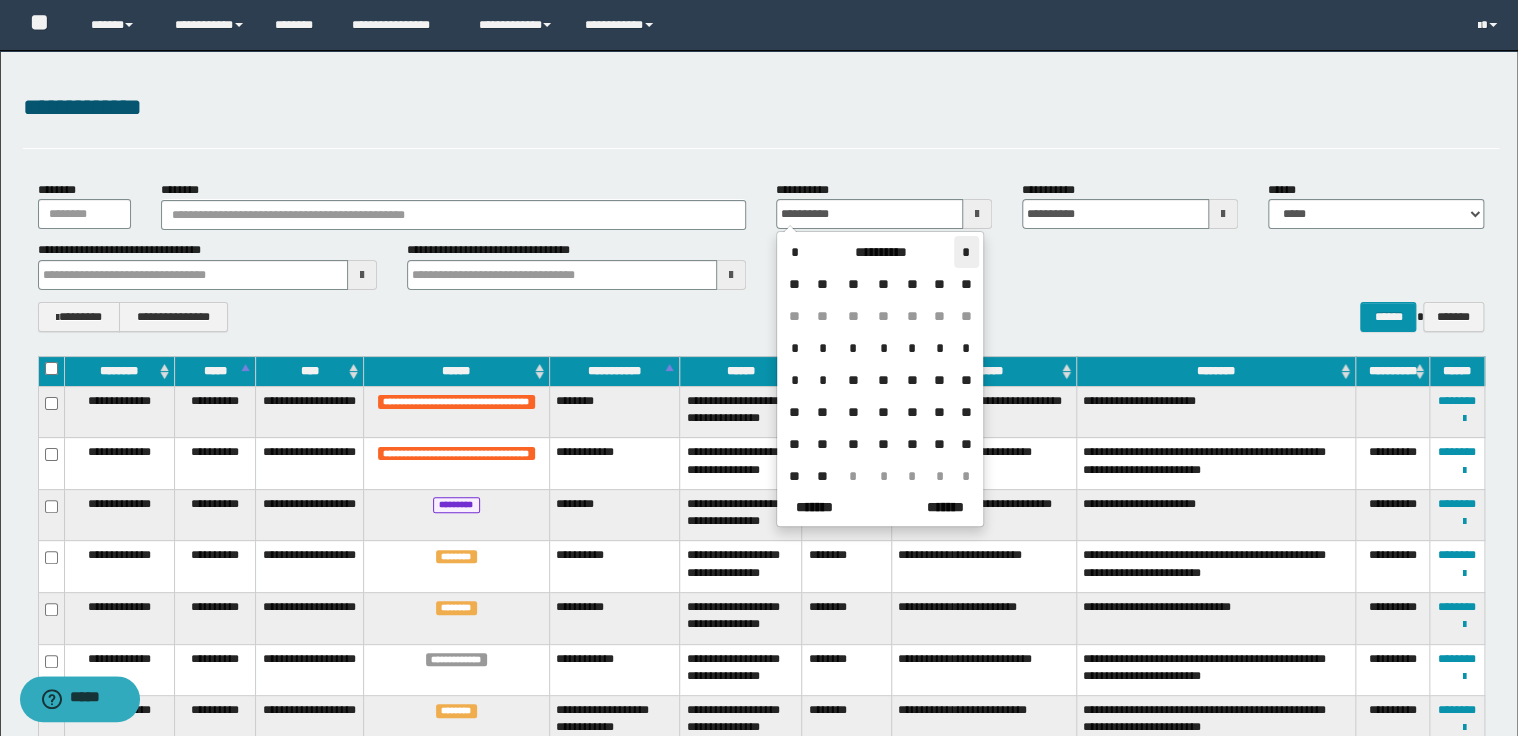 click on "*" at bounding box center [966, 252] 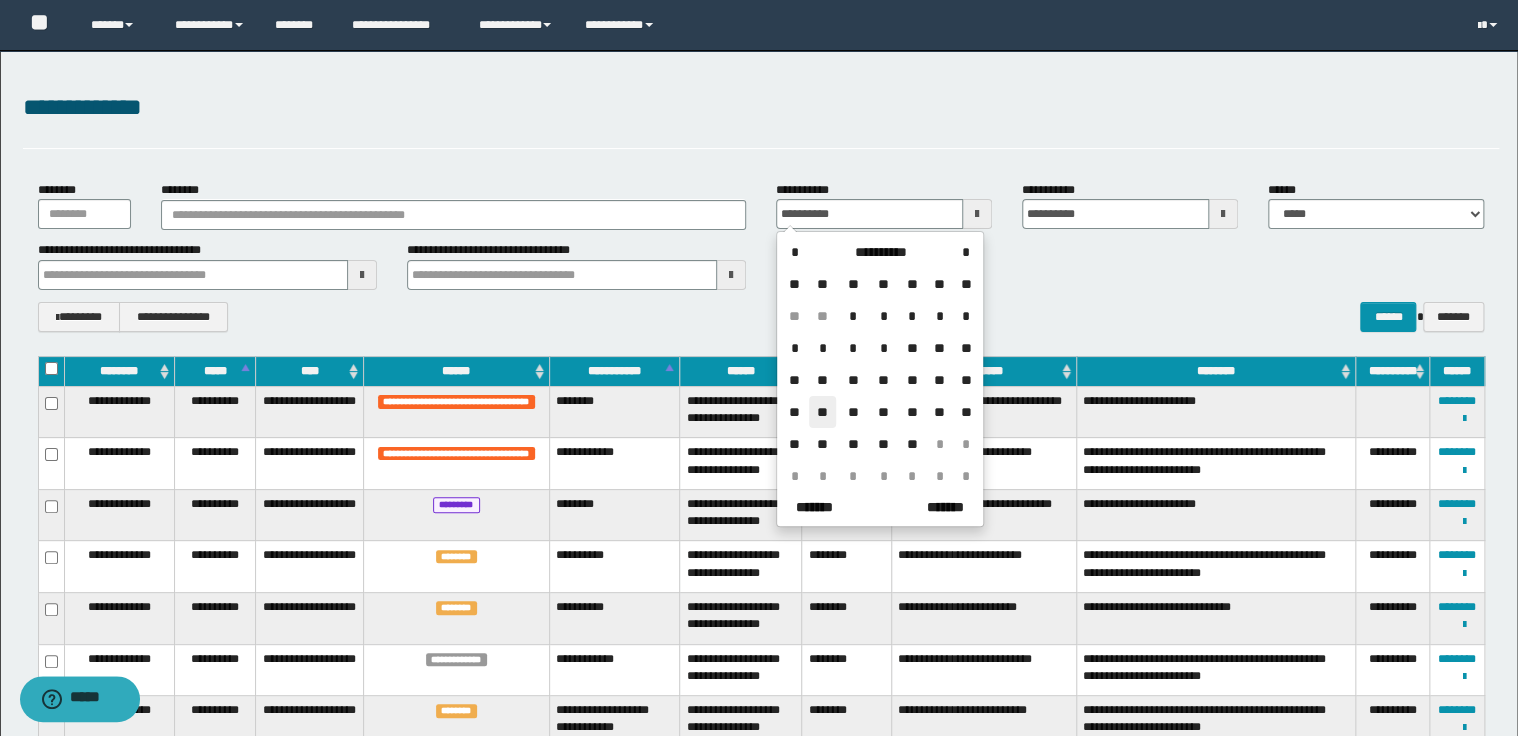 click on "**" at bounding box center (823, 412) 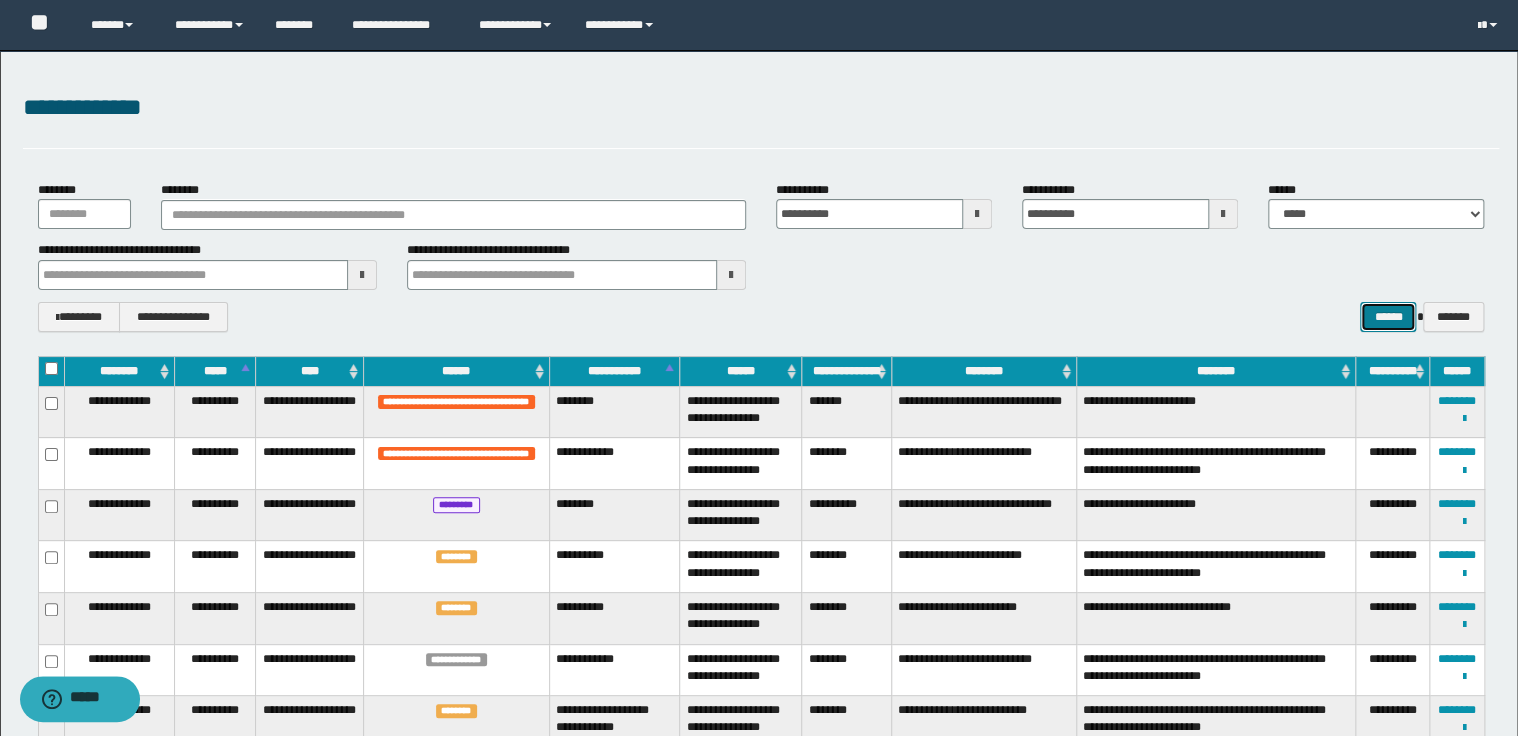 click on "******" at bounding box center [1388, 317] 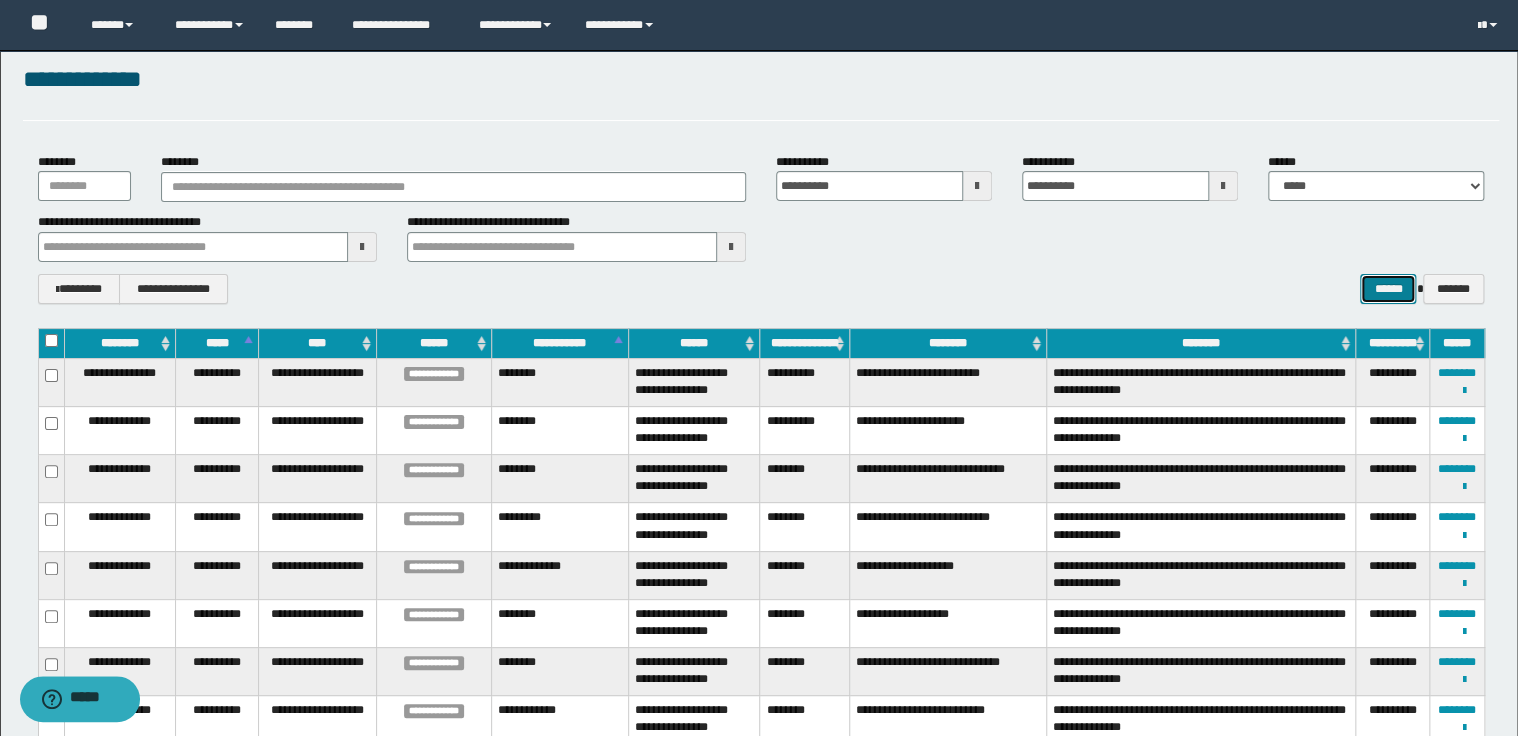 scroll, scrollTop: 0, scrollLeft: 0, axis: both 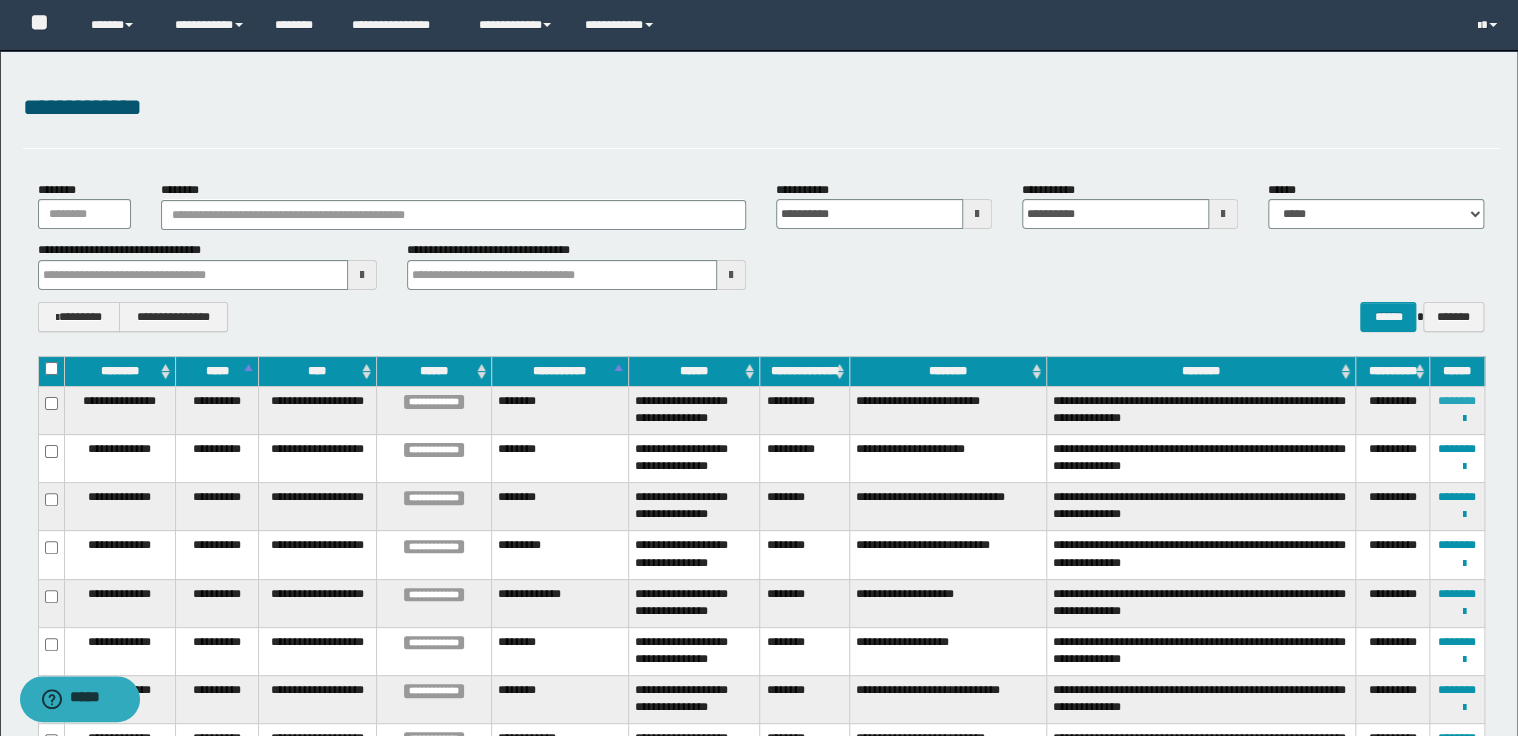 click on "********" at bounding box center (1457, 401) 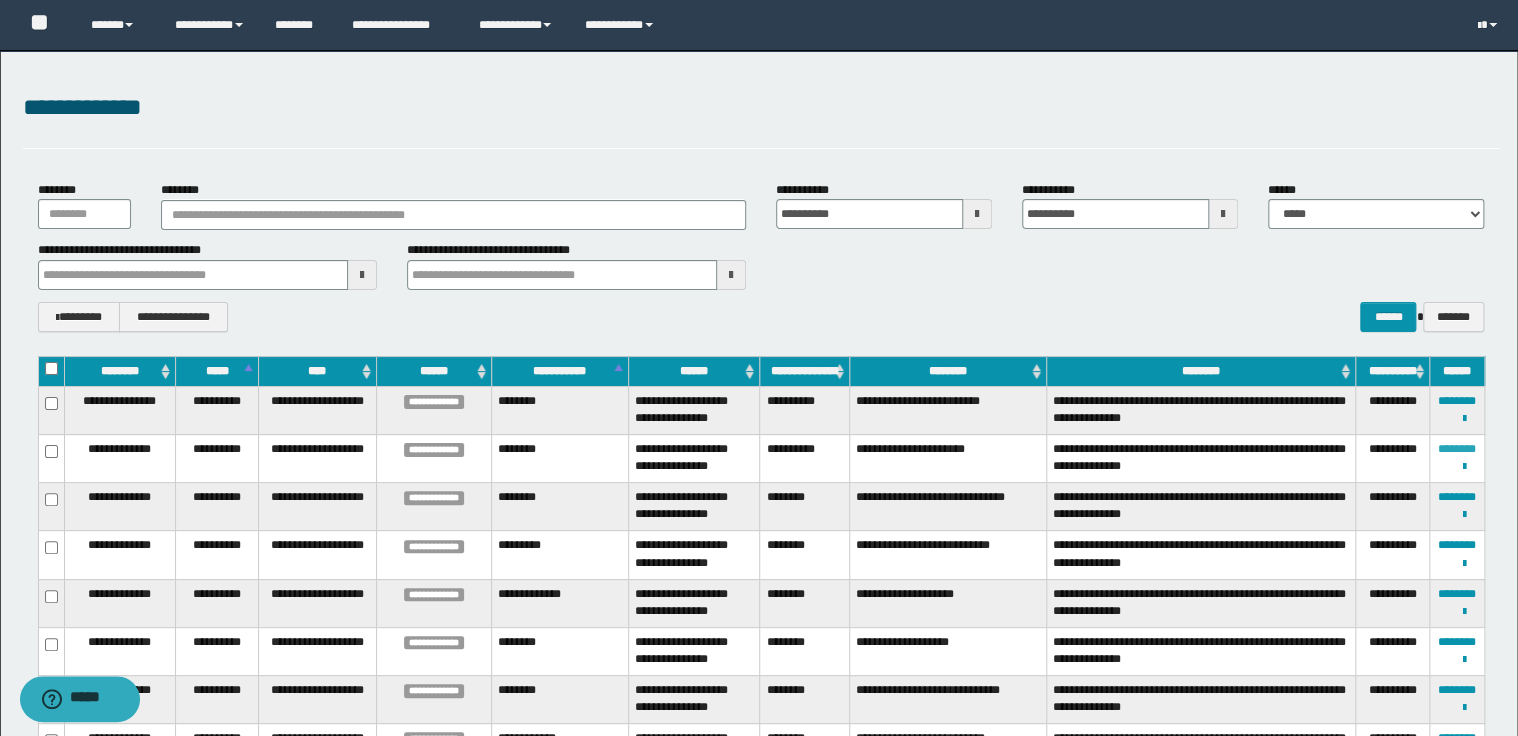 click on "********" at bounding box center (1457, 449) 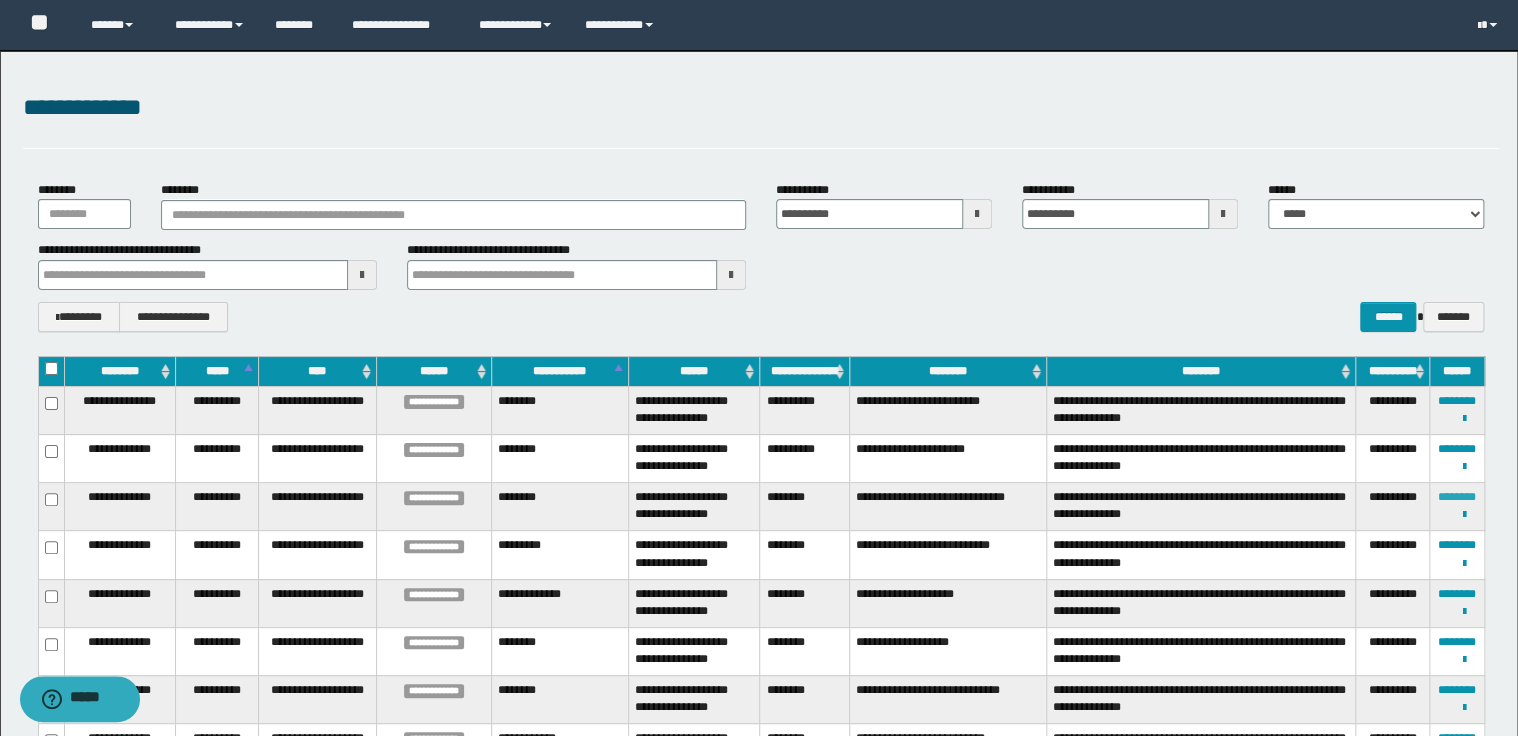 click on "********" at bounding box center (1457, 497) 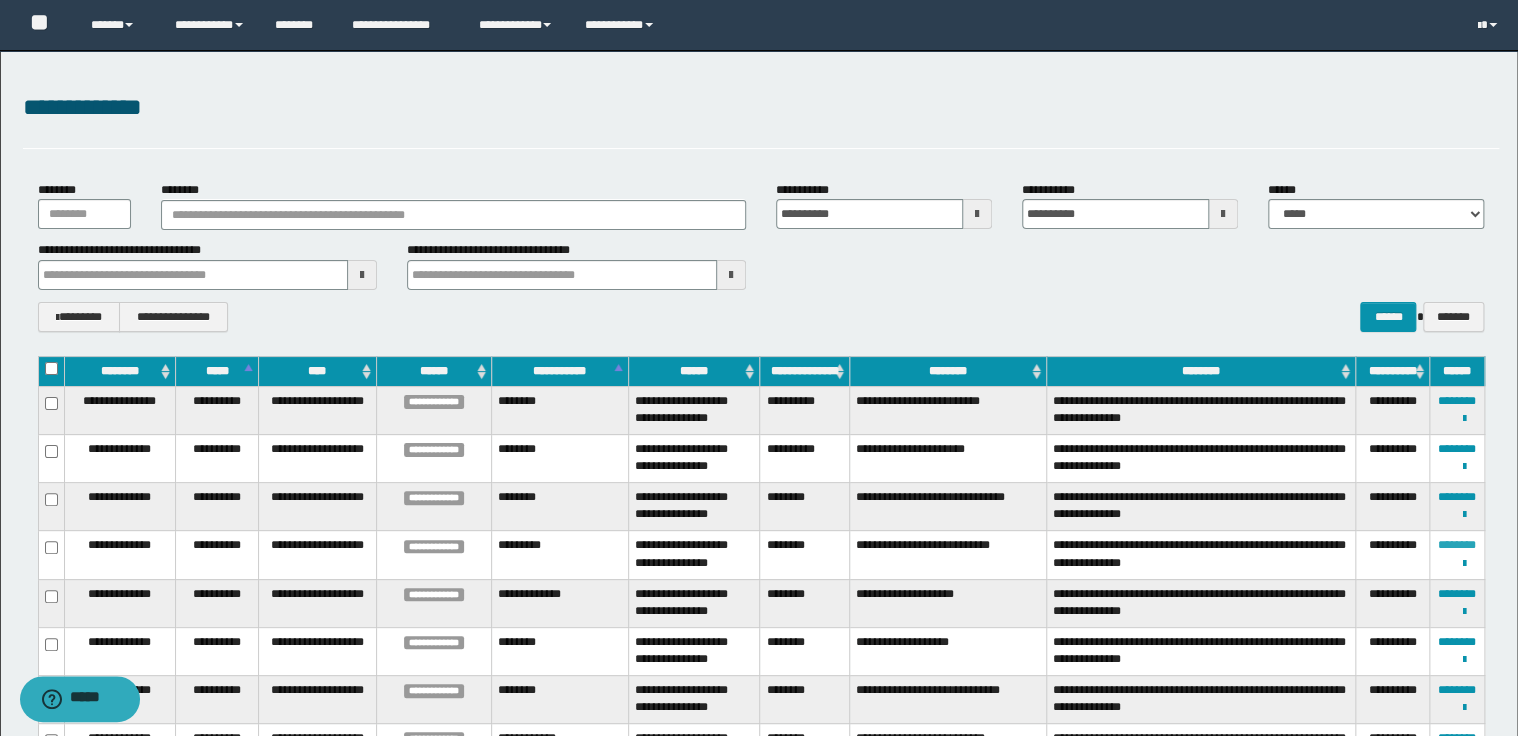 click on "********" at bounding box center (1457, 545) 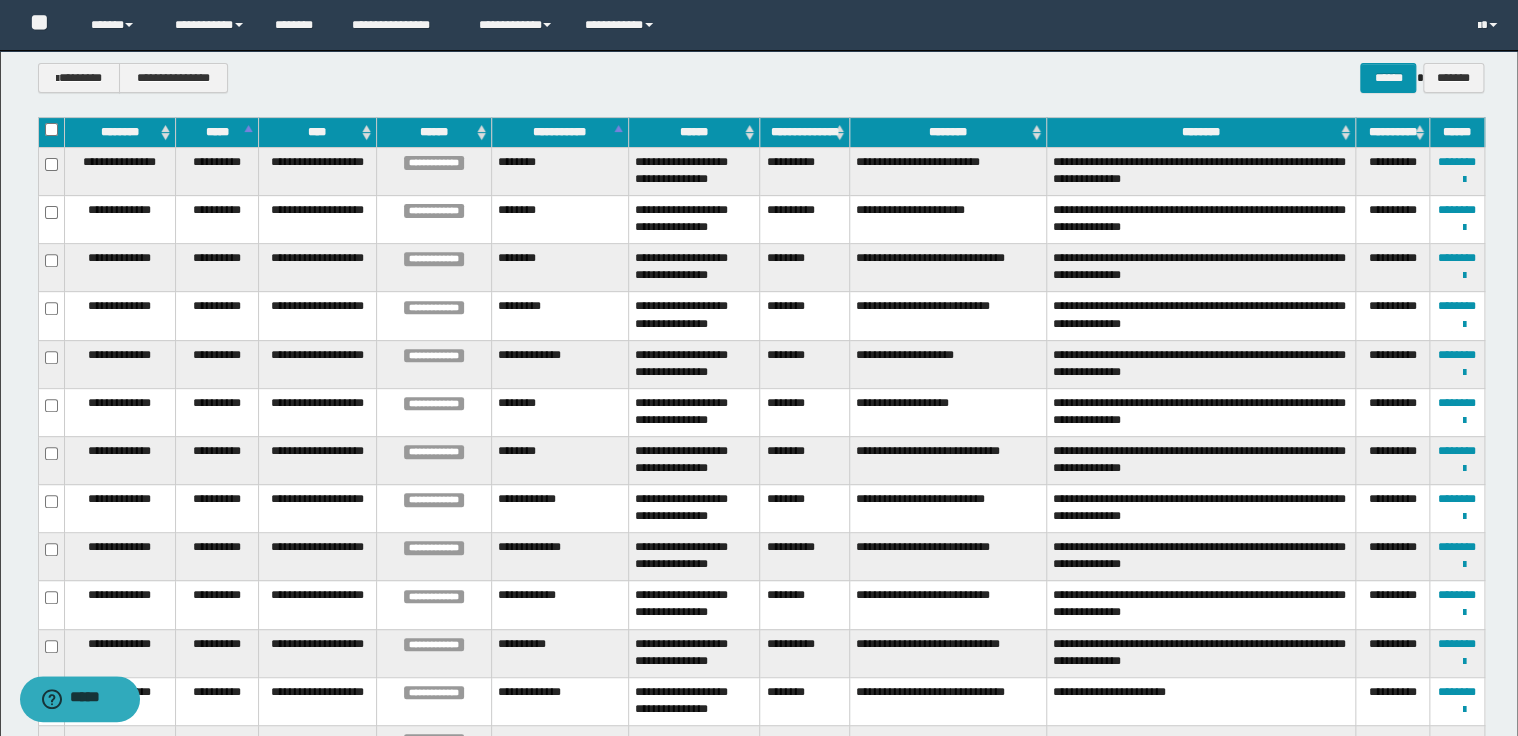 scroll, scrollTop: 240, scrollLeft: 0, axis: vertical 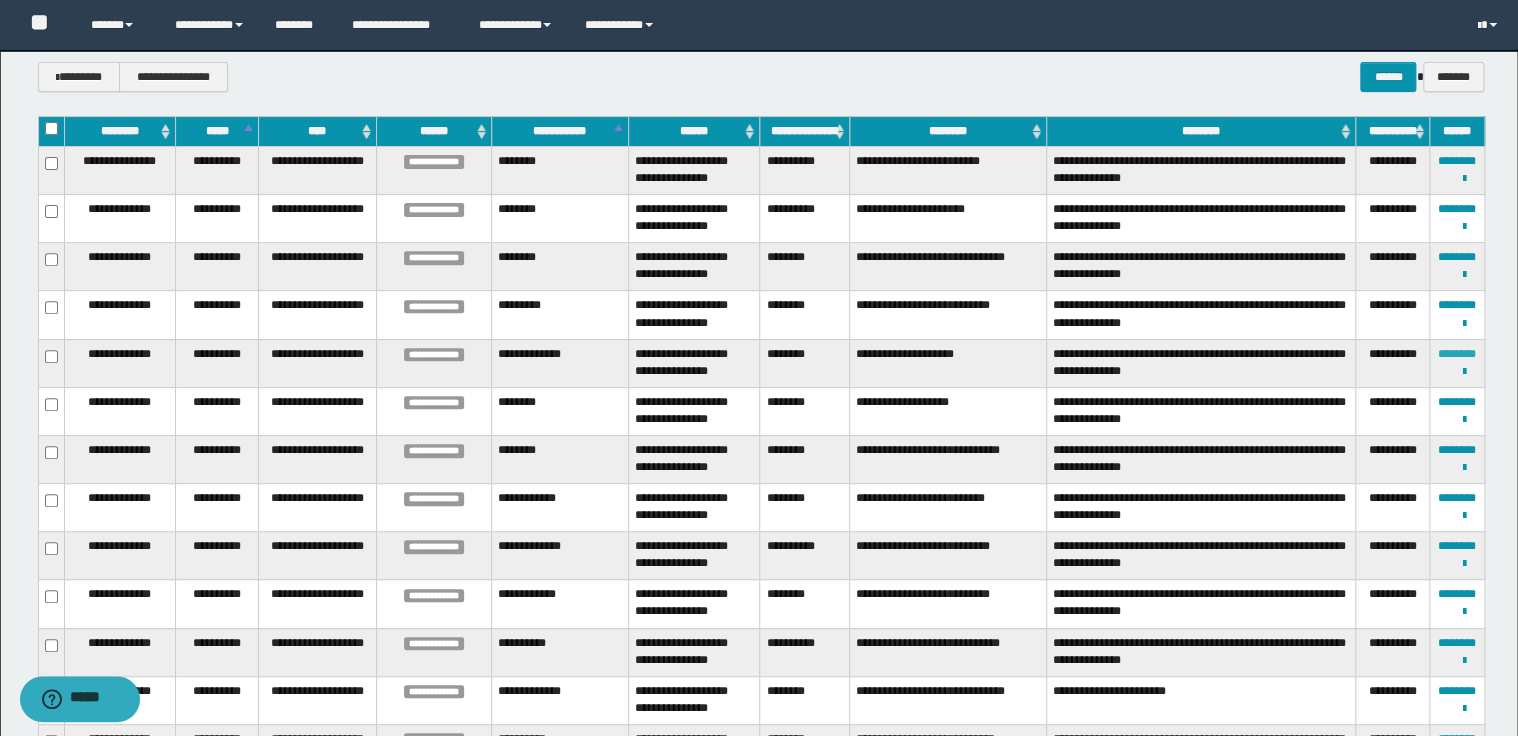 click on "********" at bounding box center [1457, 354] 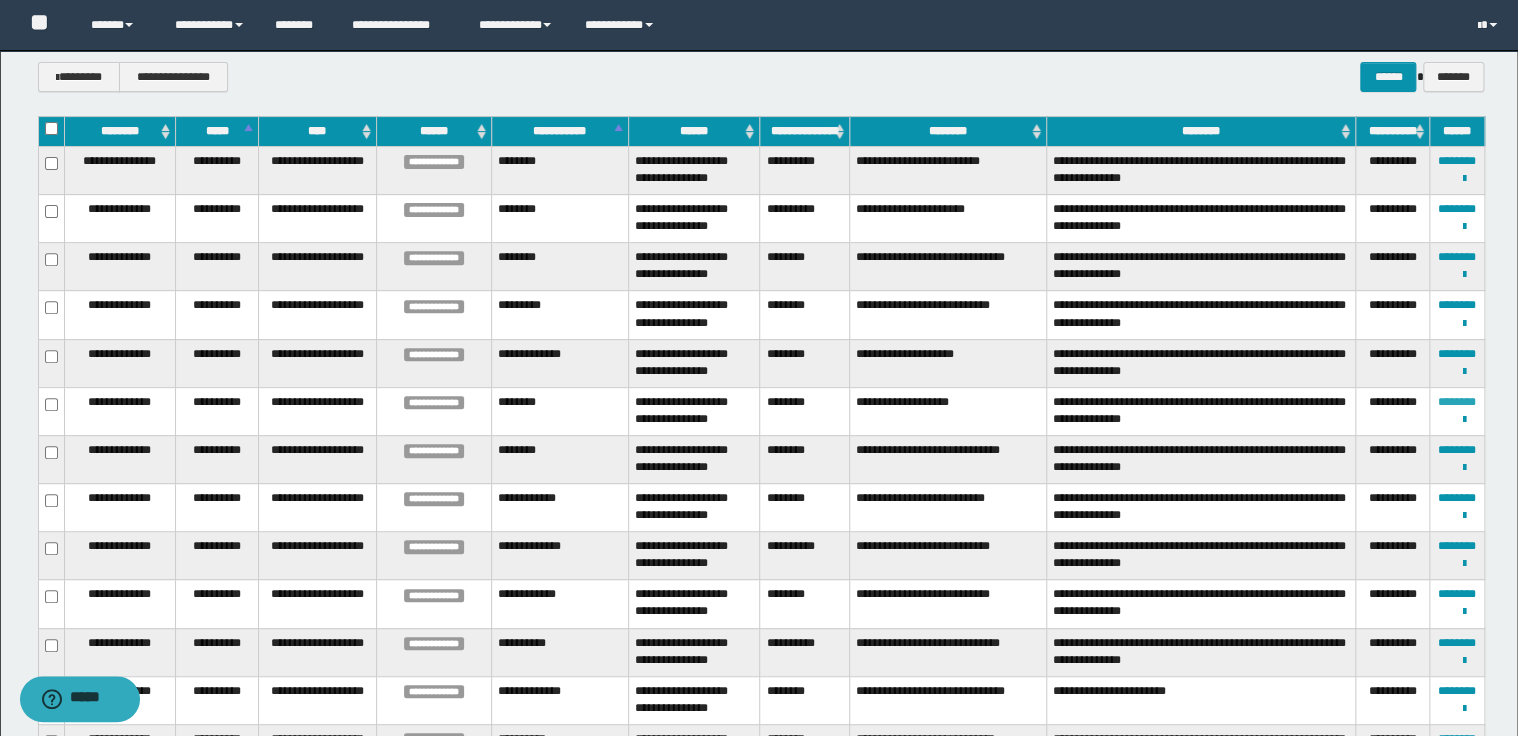 click on "********" at bounding box center [1457, 402] 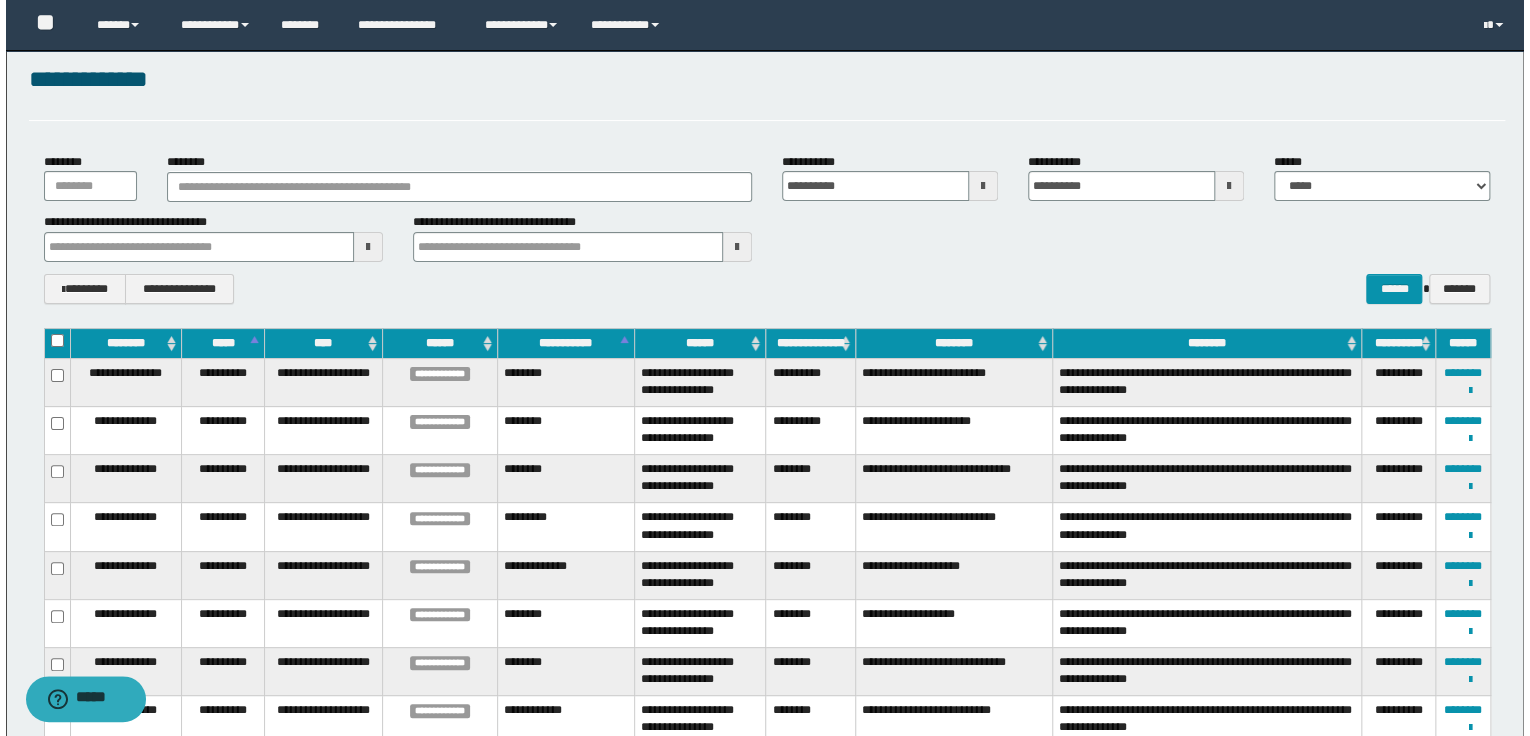 scroll, scrollTop: 0, scrollLeft: 0, axis: both 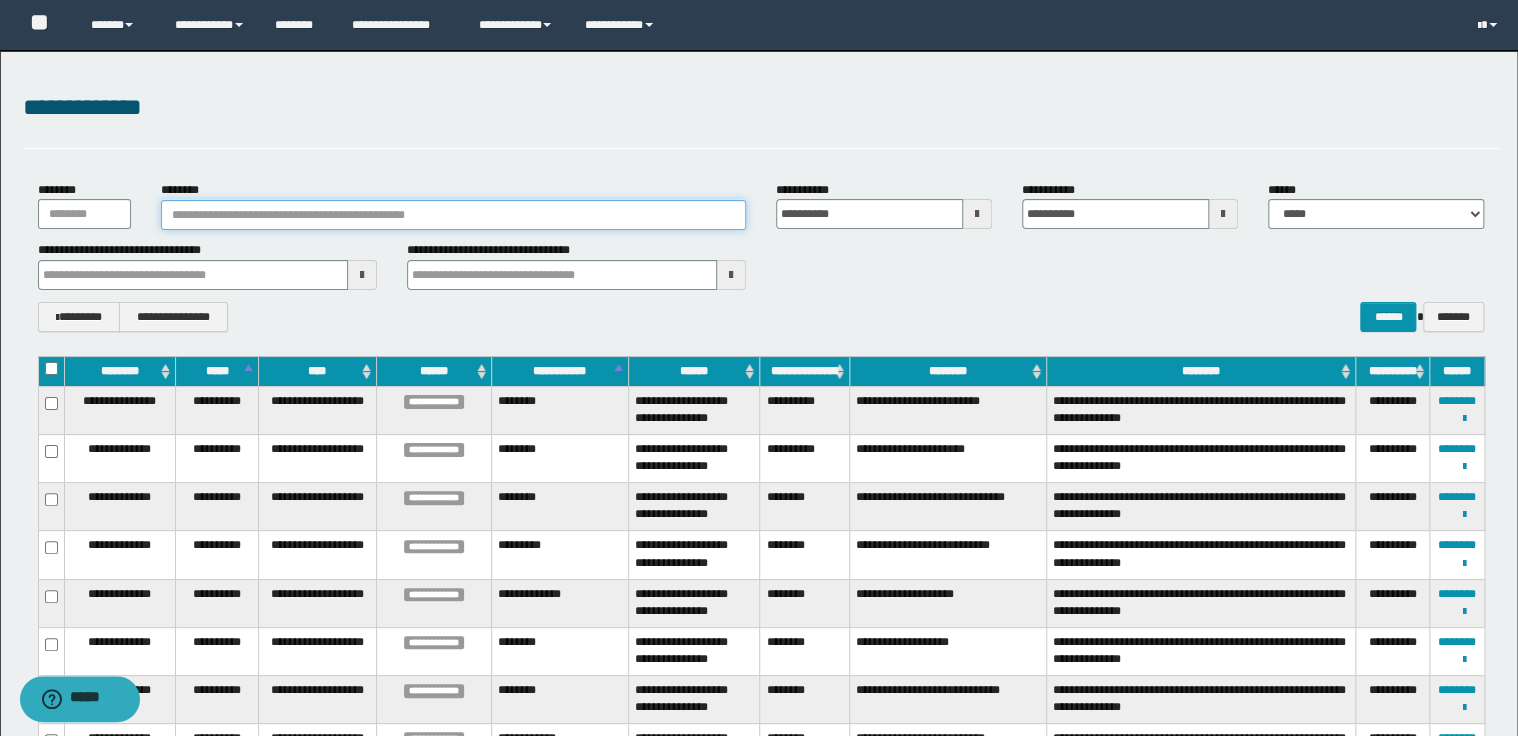 click on "********" at bounding box center (453, 215) 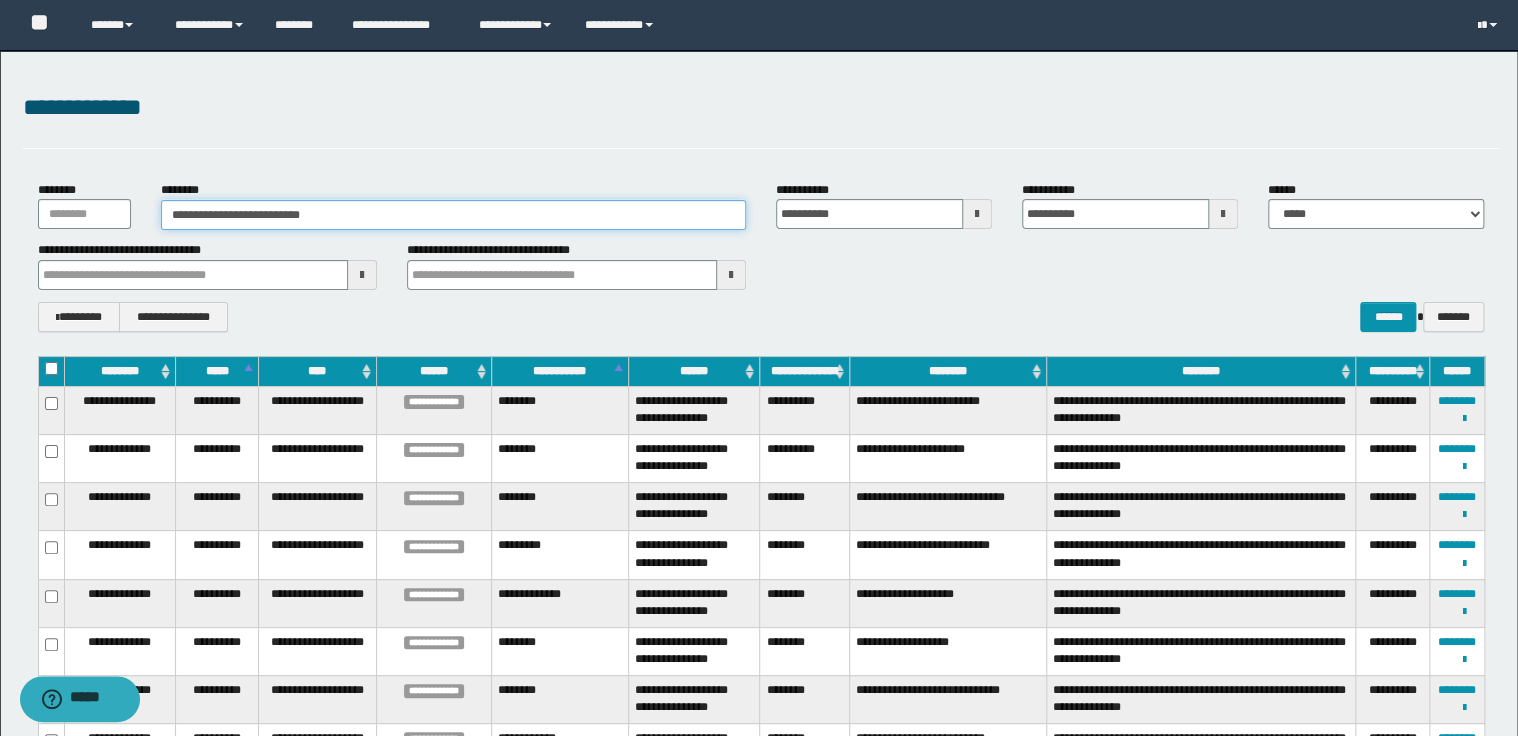 type on "**********" 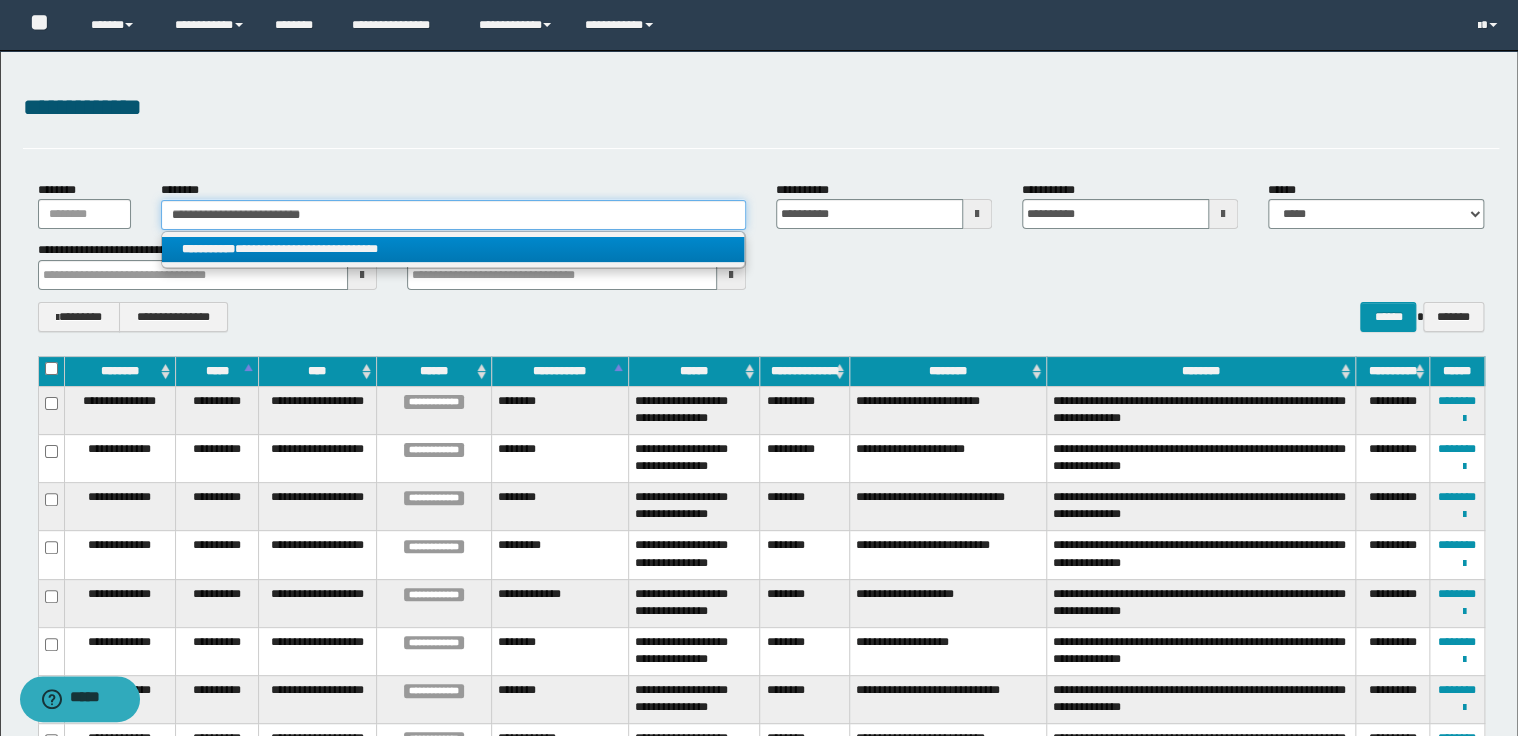 type on "**********" 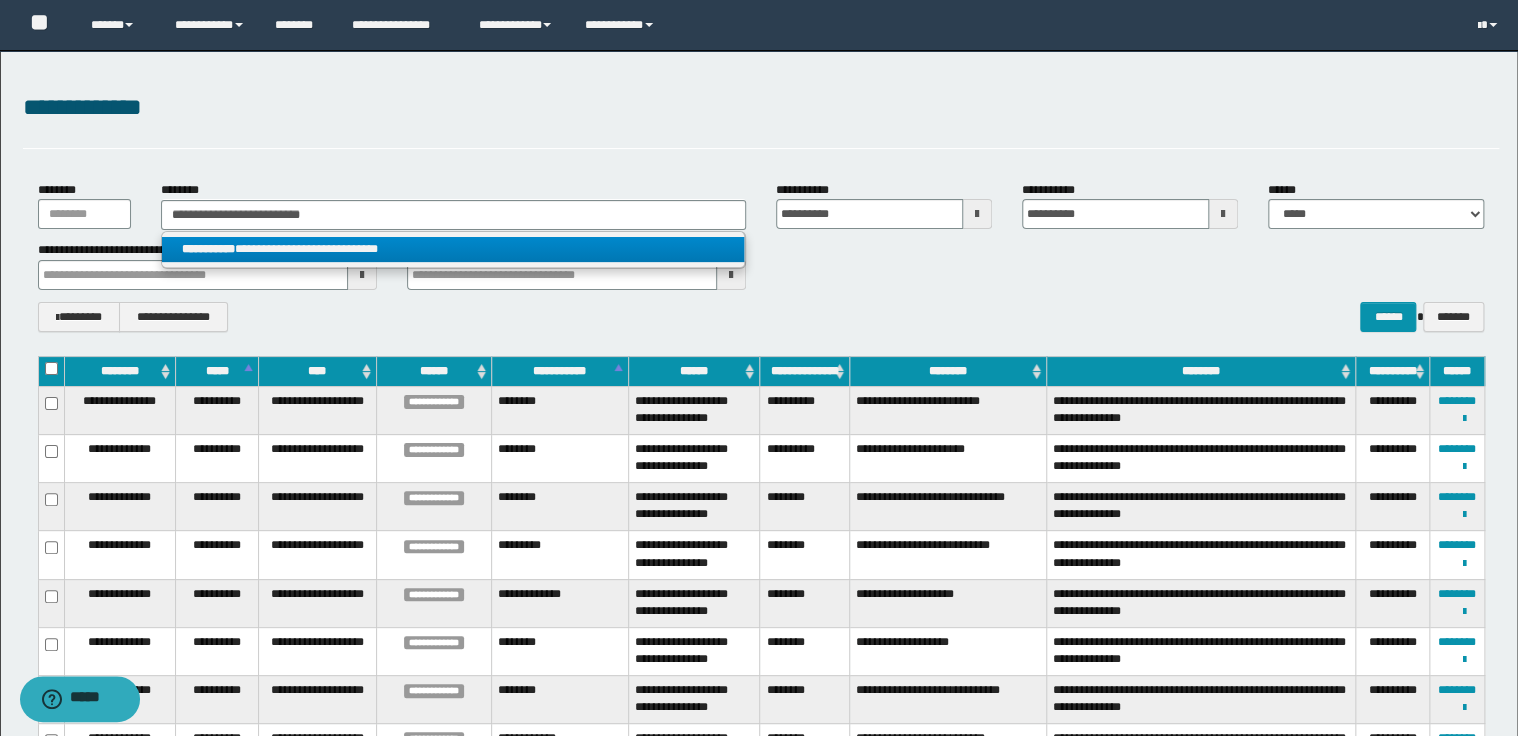 click on "**********" at bounding box center (453, 249) 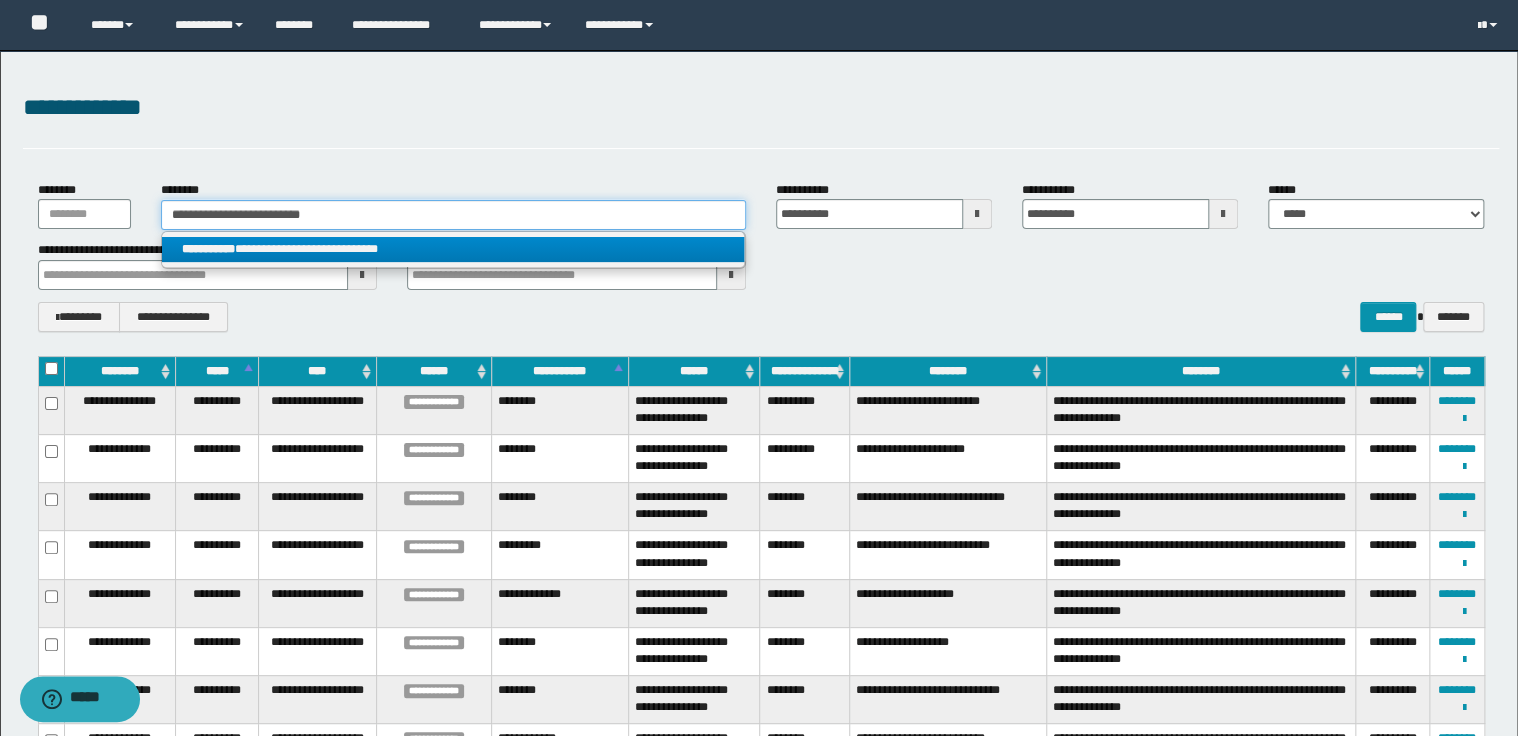 type 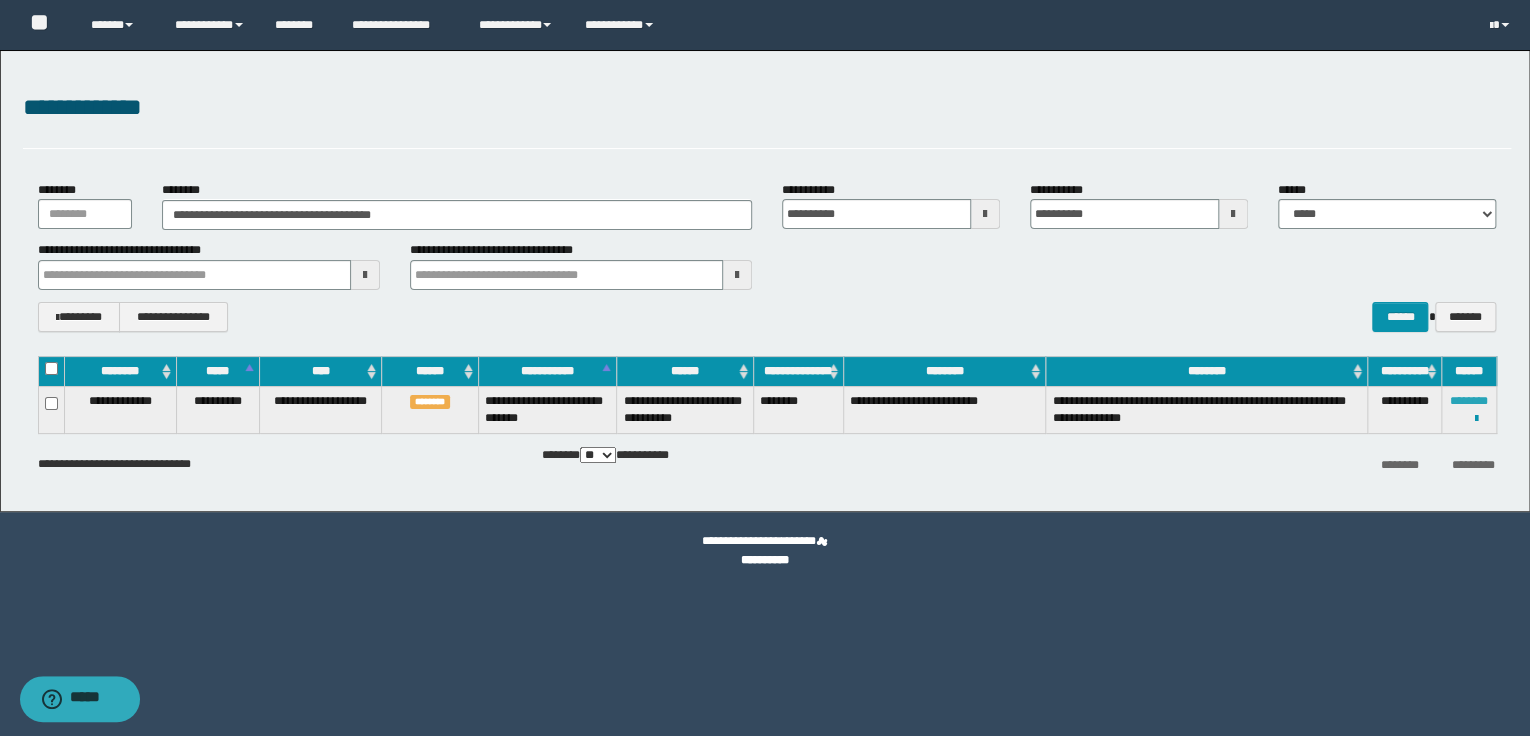 click on "********" at bounding box center [1469, 401] 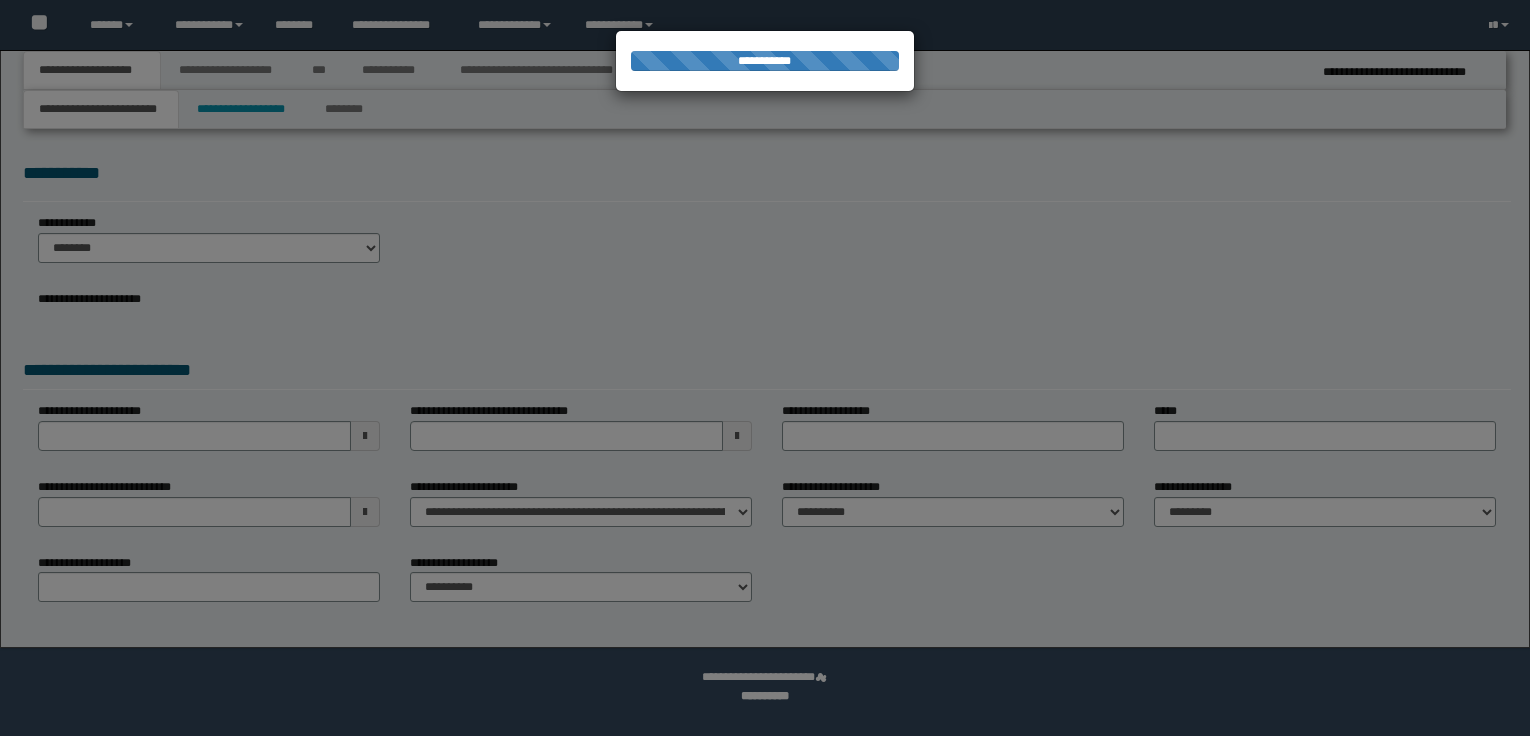 scroll, scrollTop: 0, scrollLeft: 0, axis: both 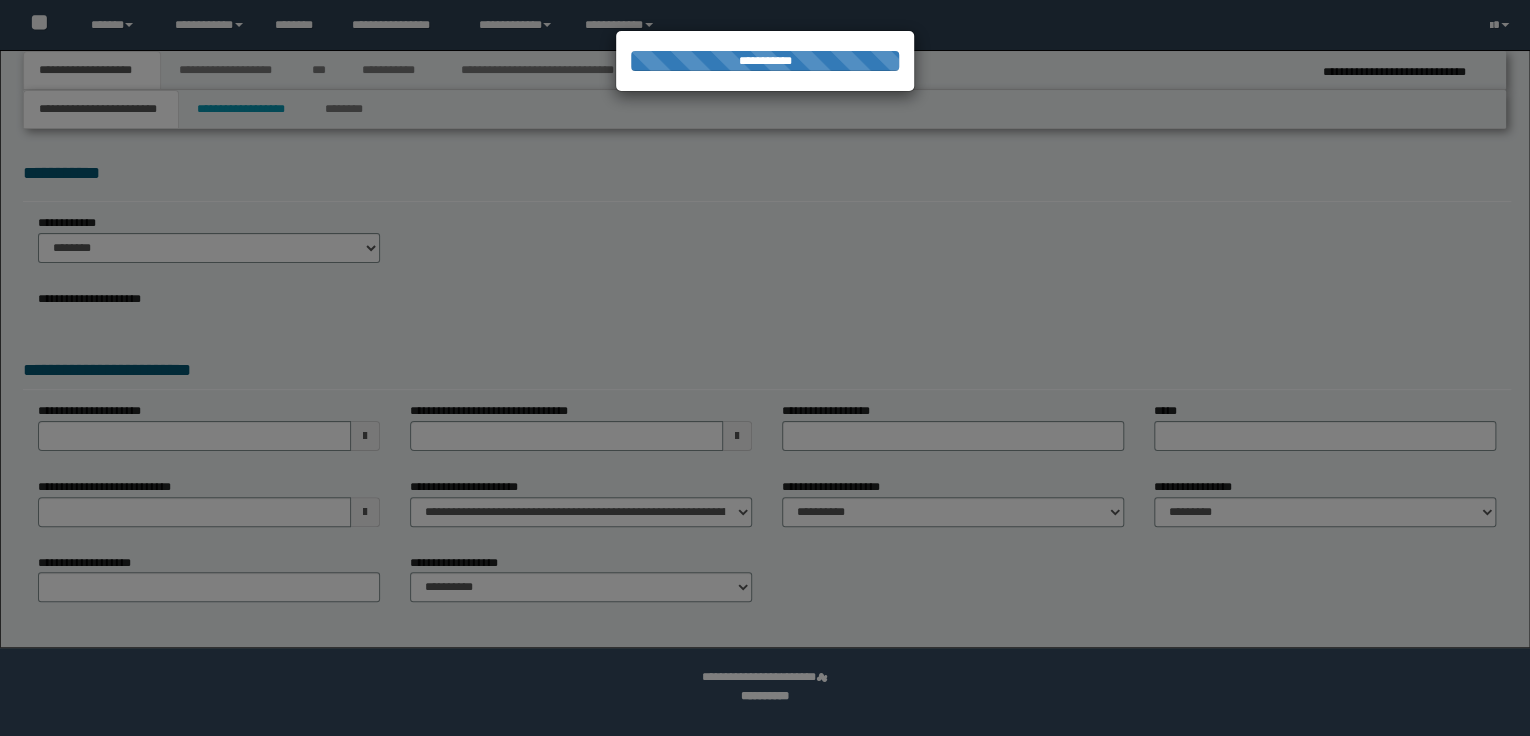 select on "*" 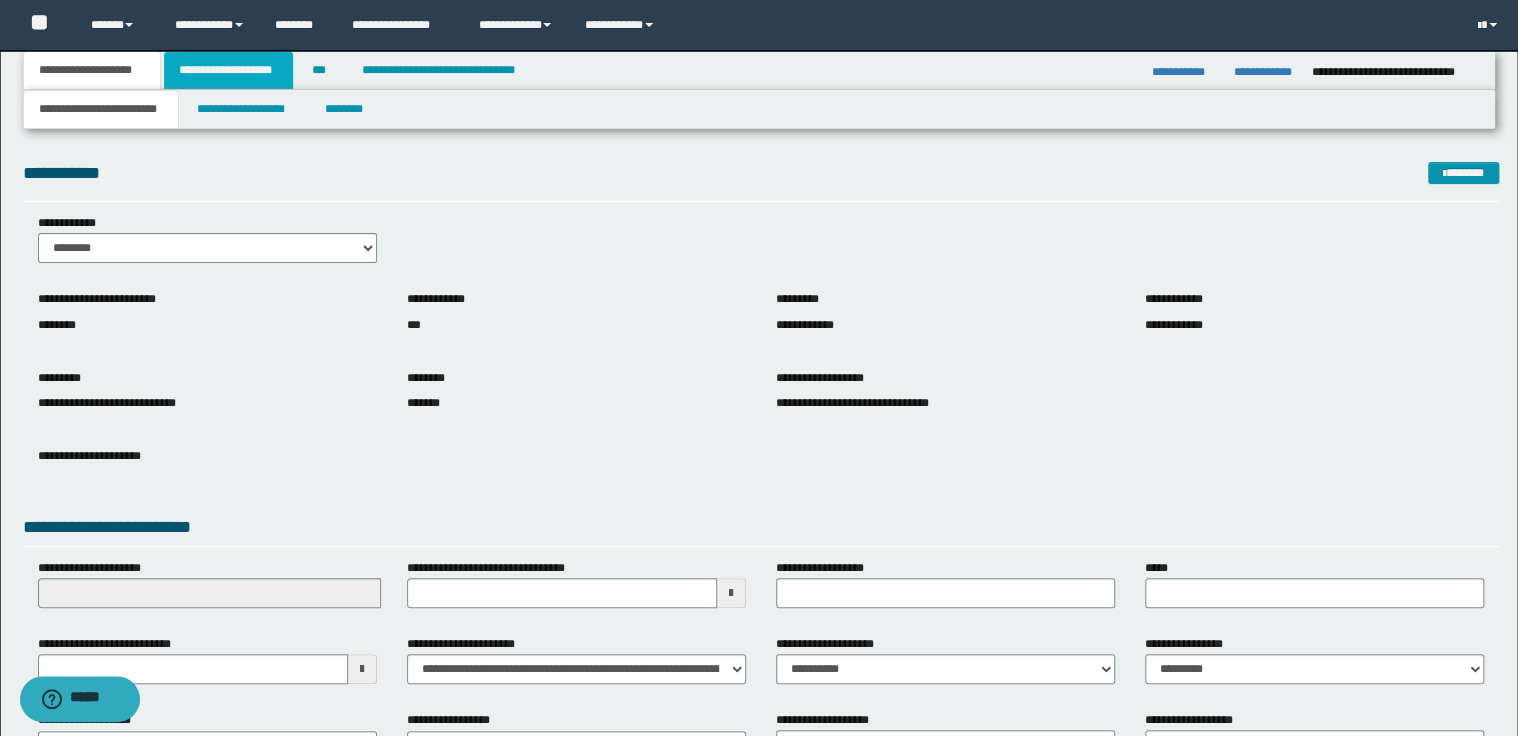click on "**********" at bounding box center (228, 70) 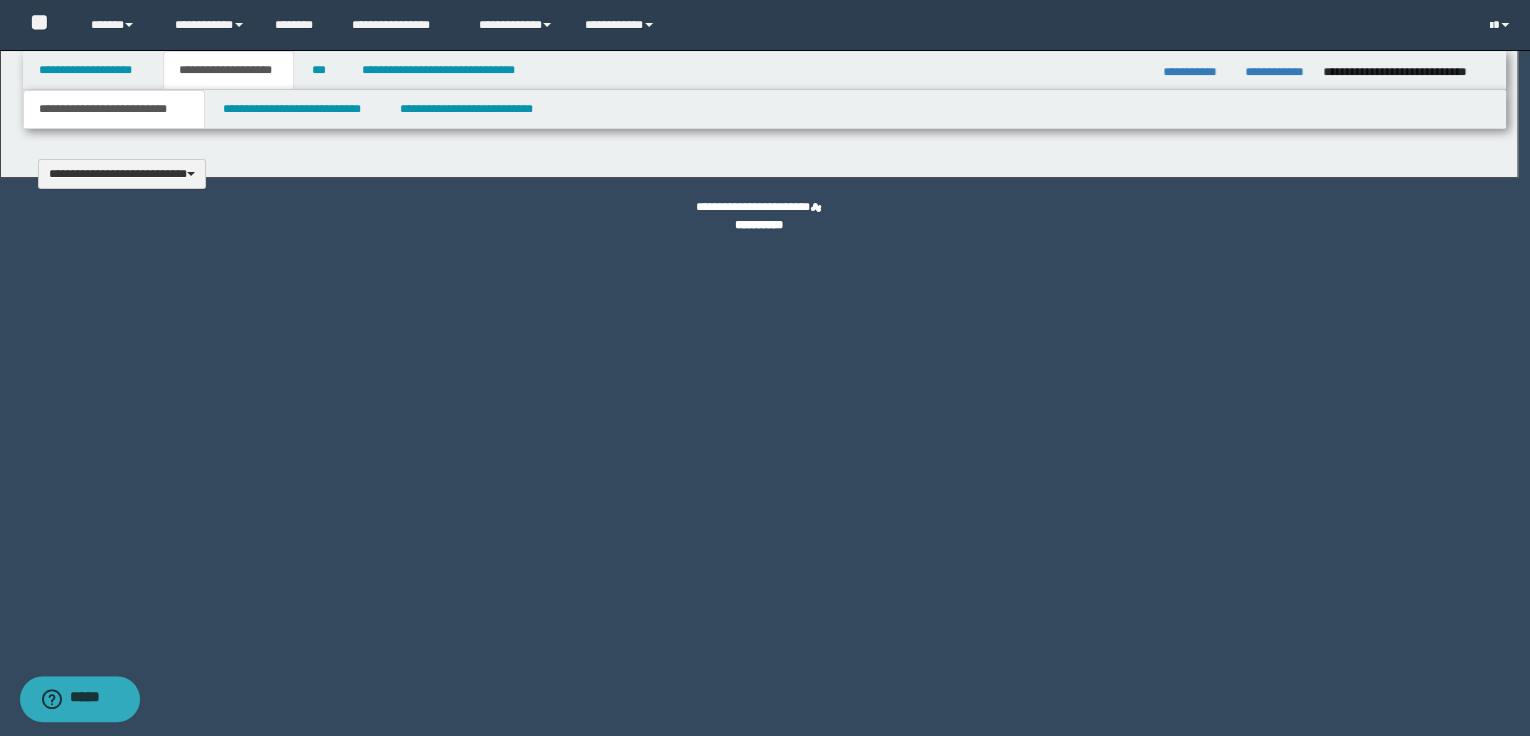 type 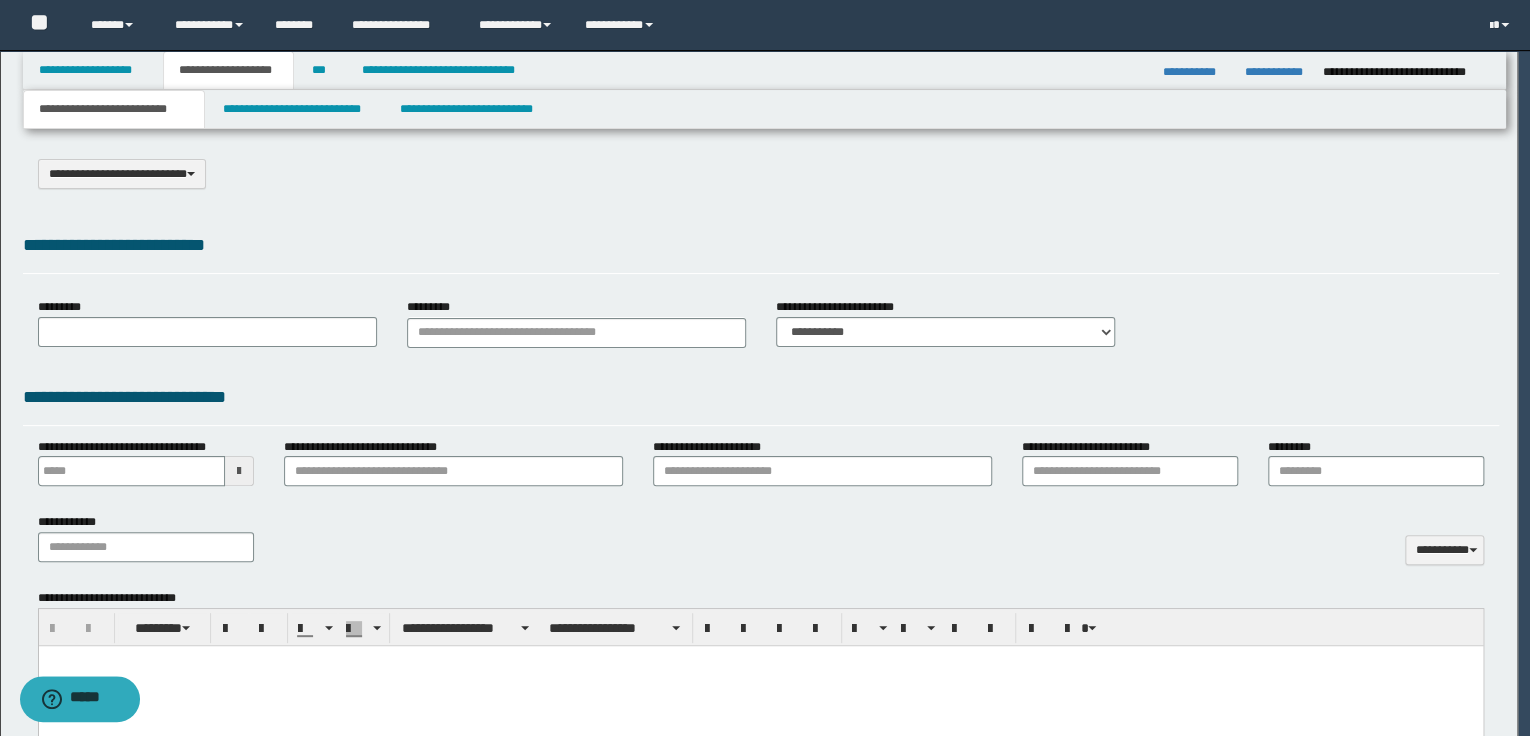 select on "*" 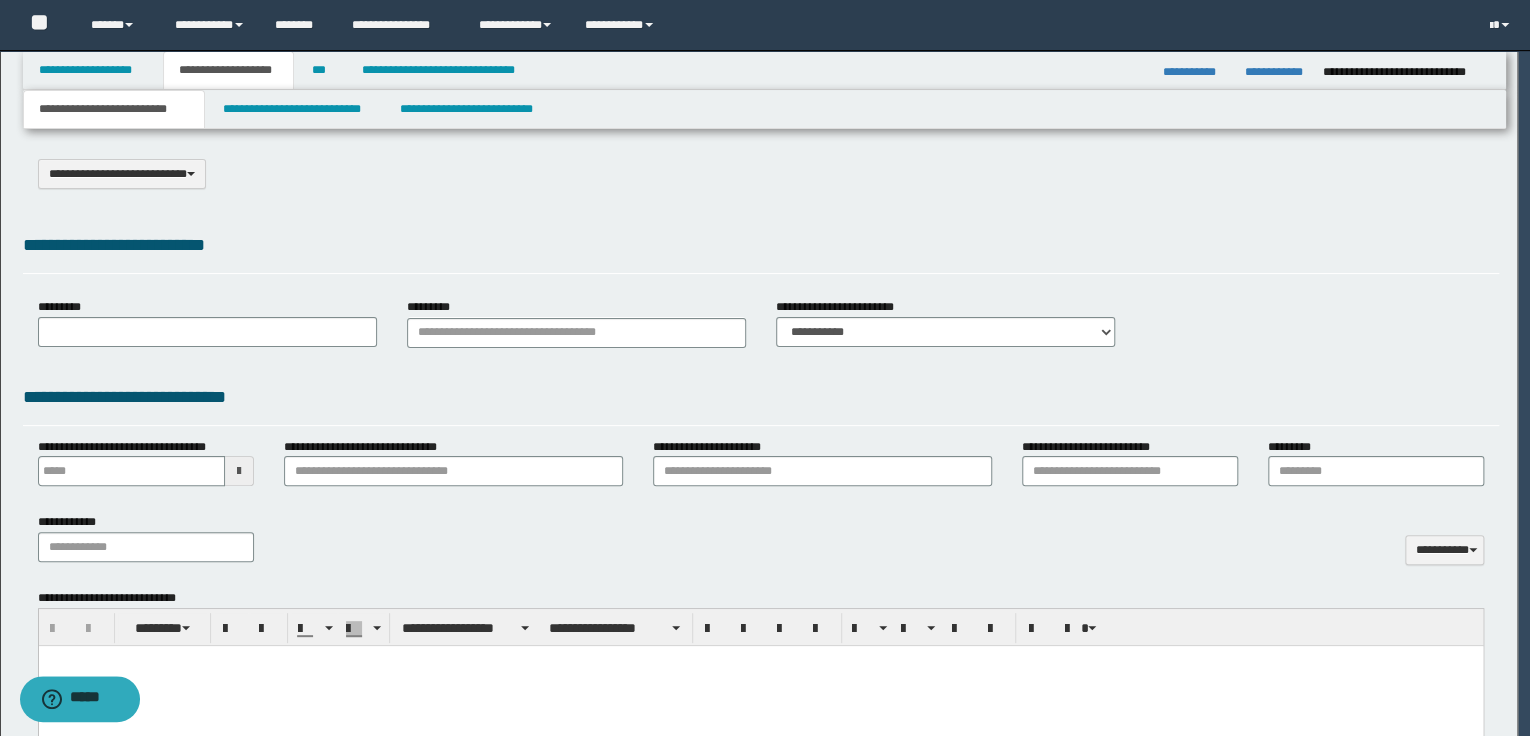scroll, scrollTop: 0, scrollLeft: 0, axis: both 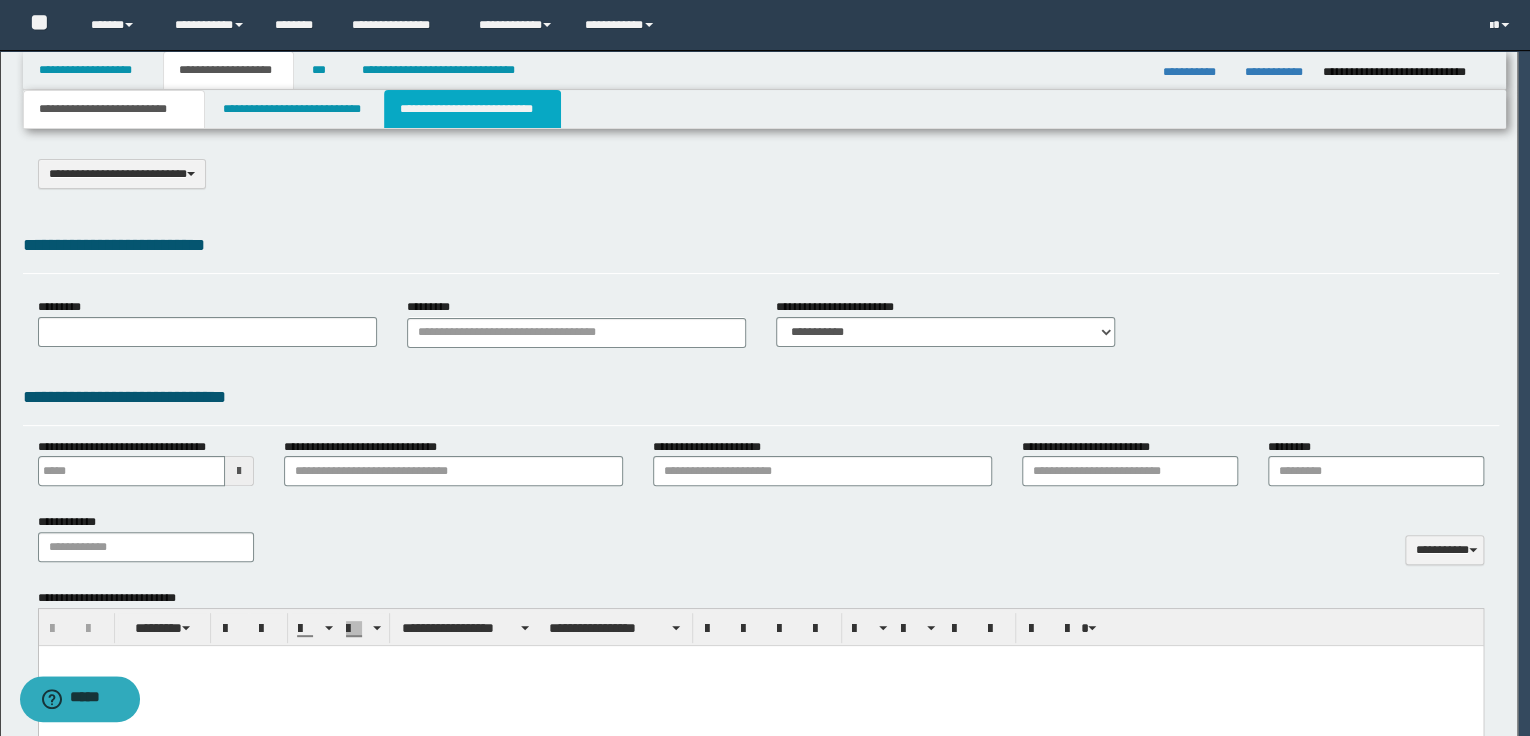 click on "**********" at bounding box center [472, 109] 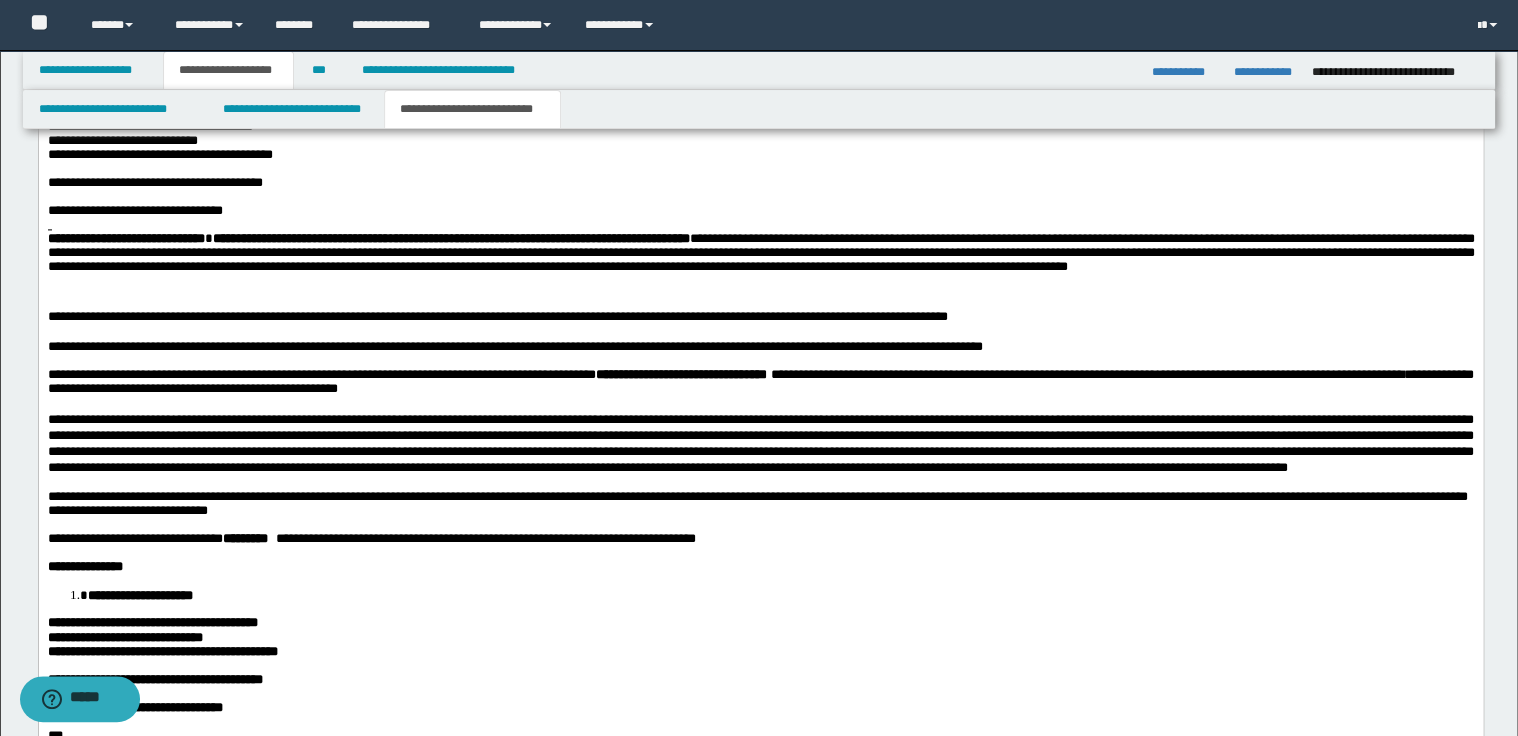 scroll, scrollTop: 1280, scrollLeft: 0, axis: vertical 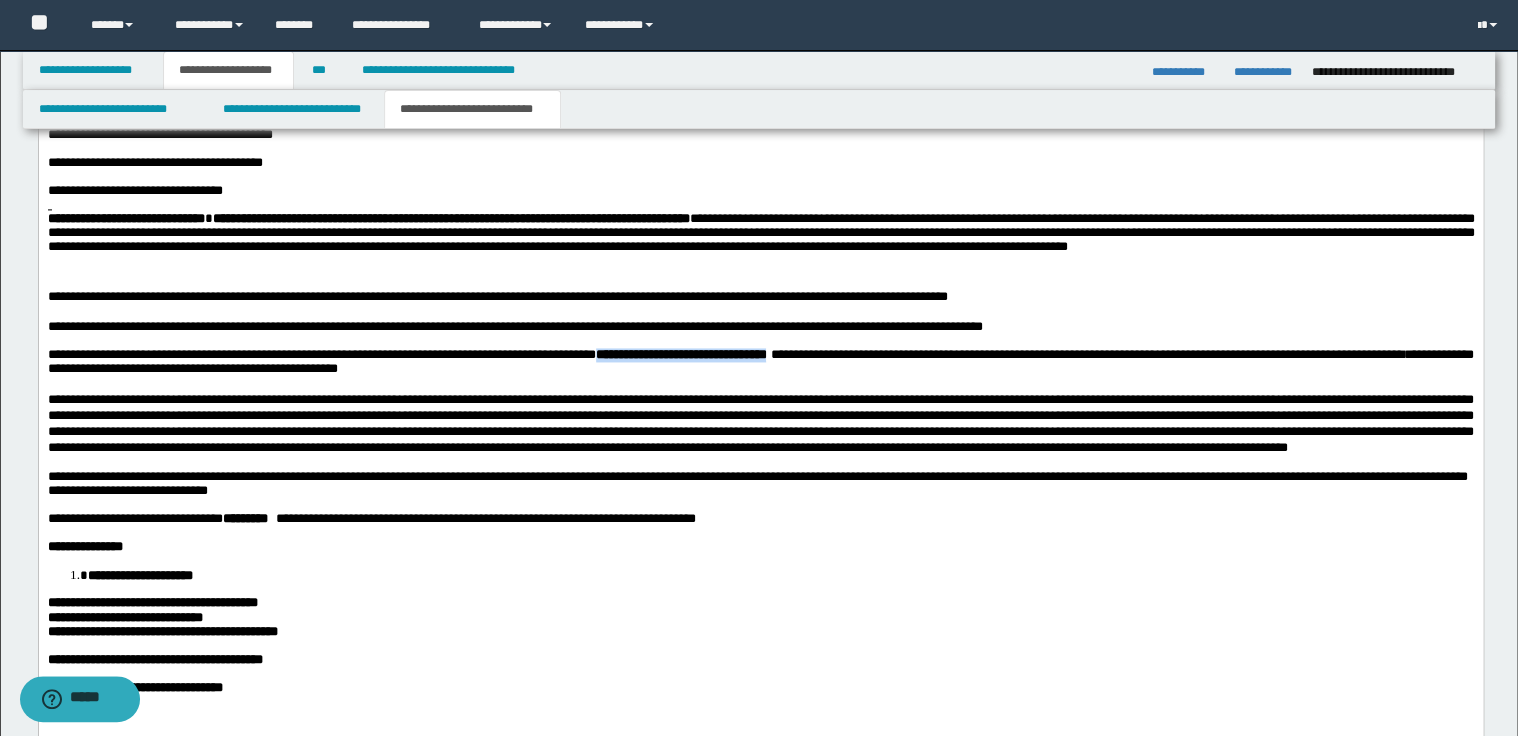 drag, startPoint x: 649, startPoint y: 392, endPoint x: 854, endPoint y: 391, distance: 205.00244 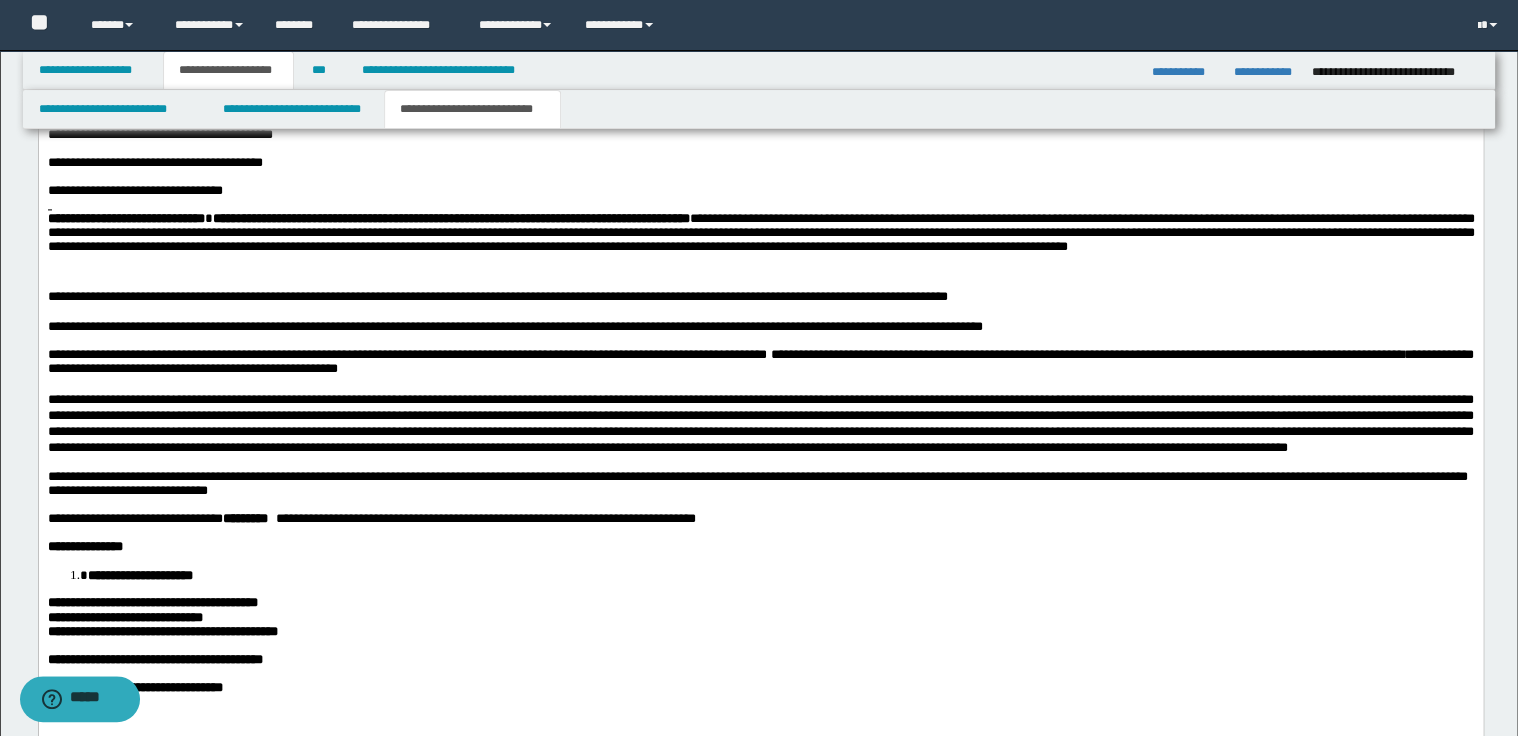 type 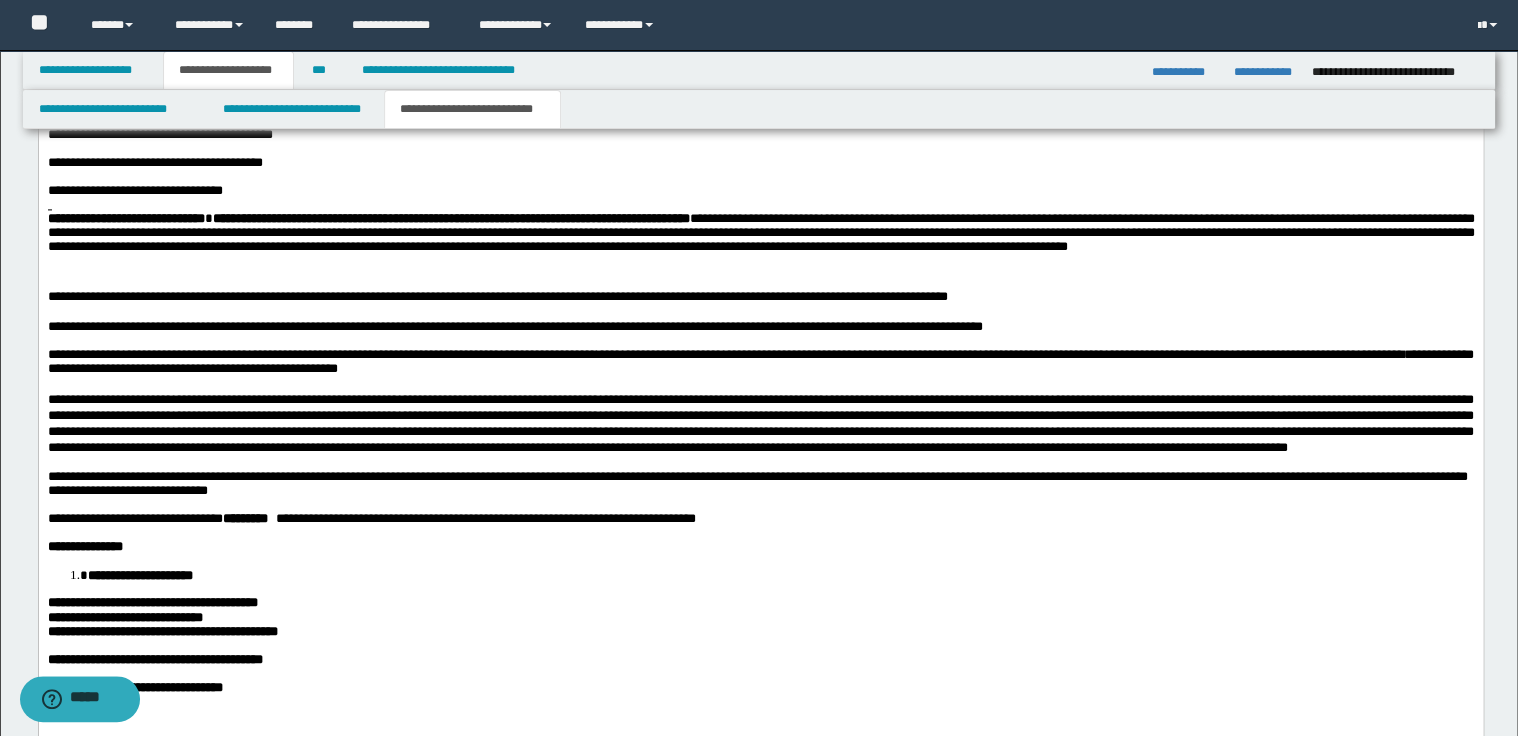 click at bounding box center (760, 424) 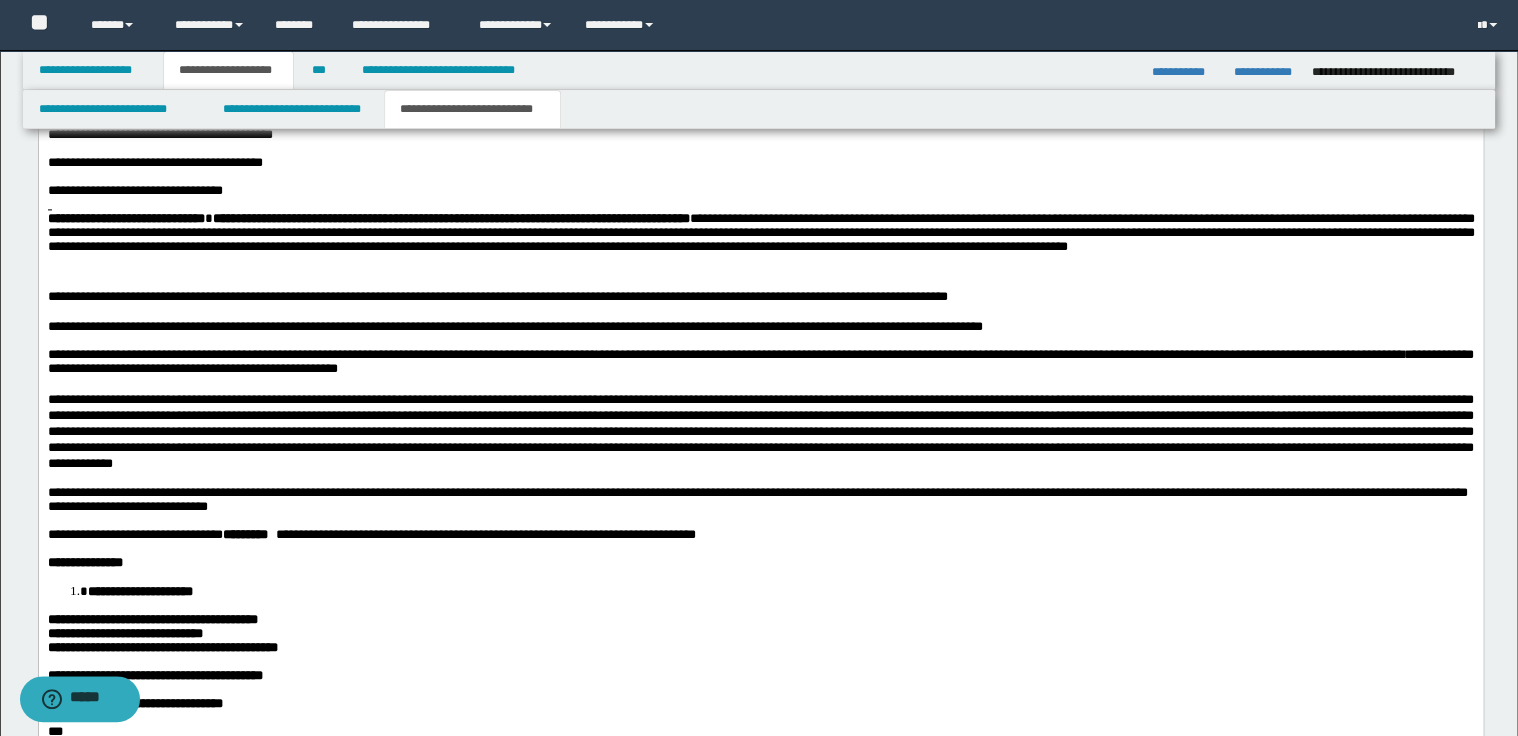 scroll, scrollTop: 1440, scrollLeft: 0, axis: vertical 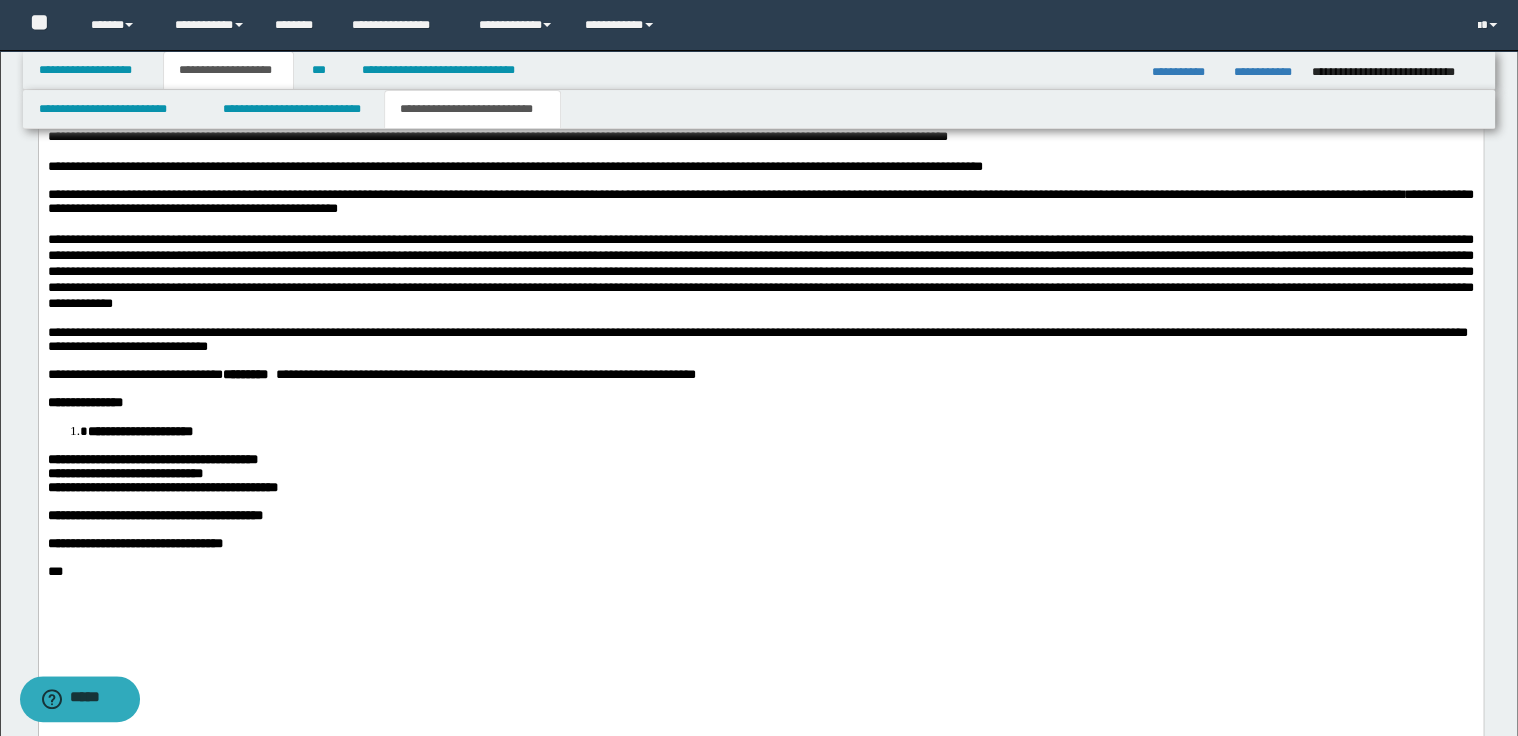 click on "**********" at bounding box center (757, 340) 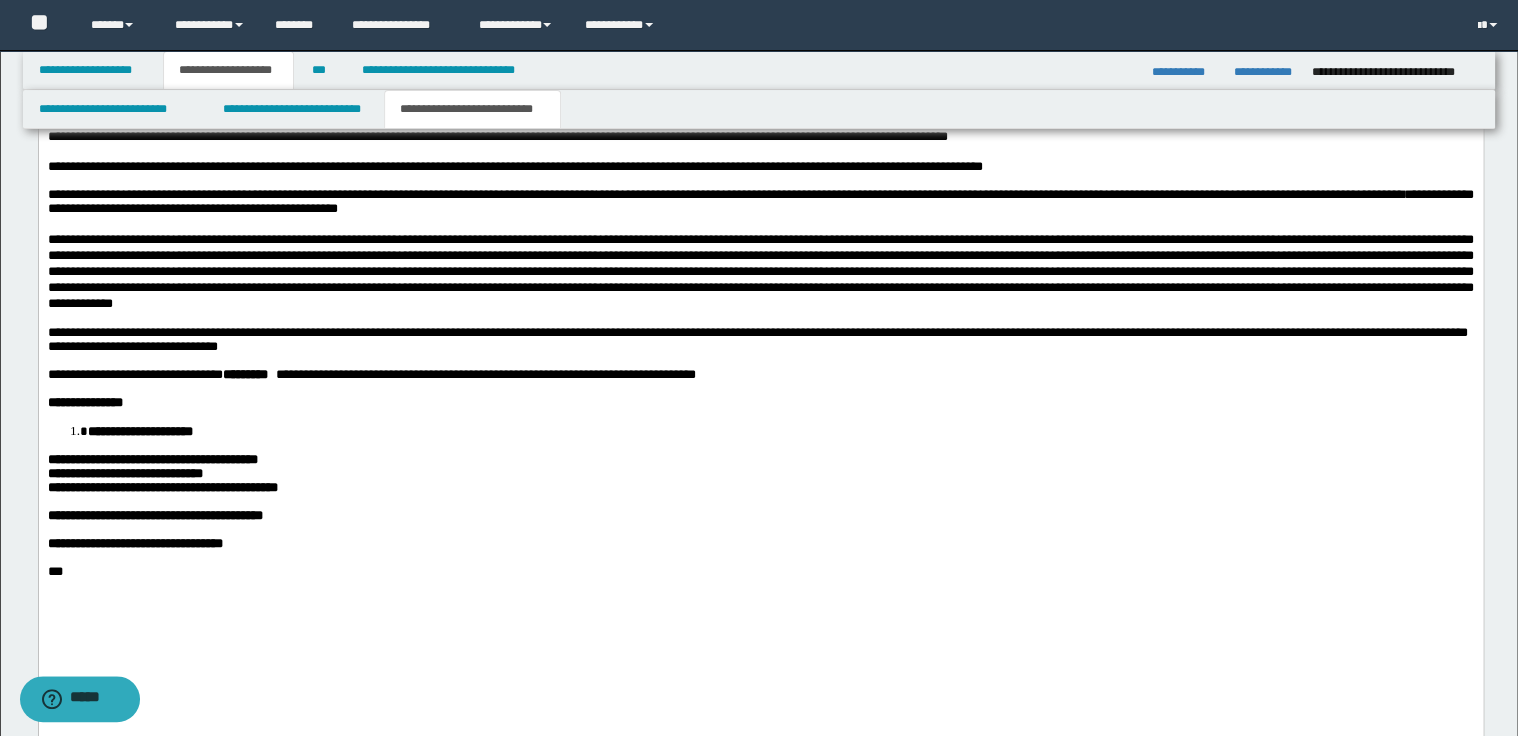 click at bounding box center (760, 272) 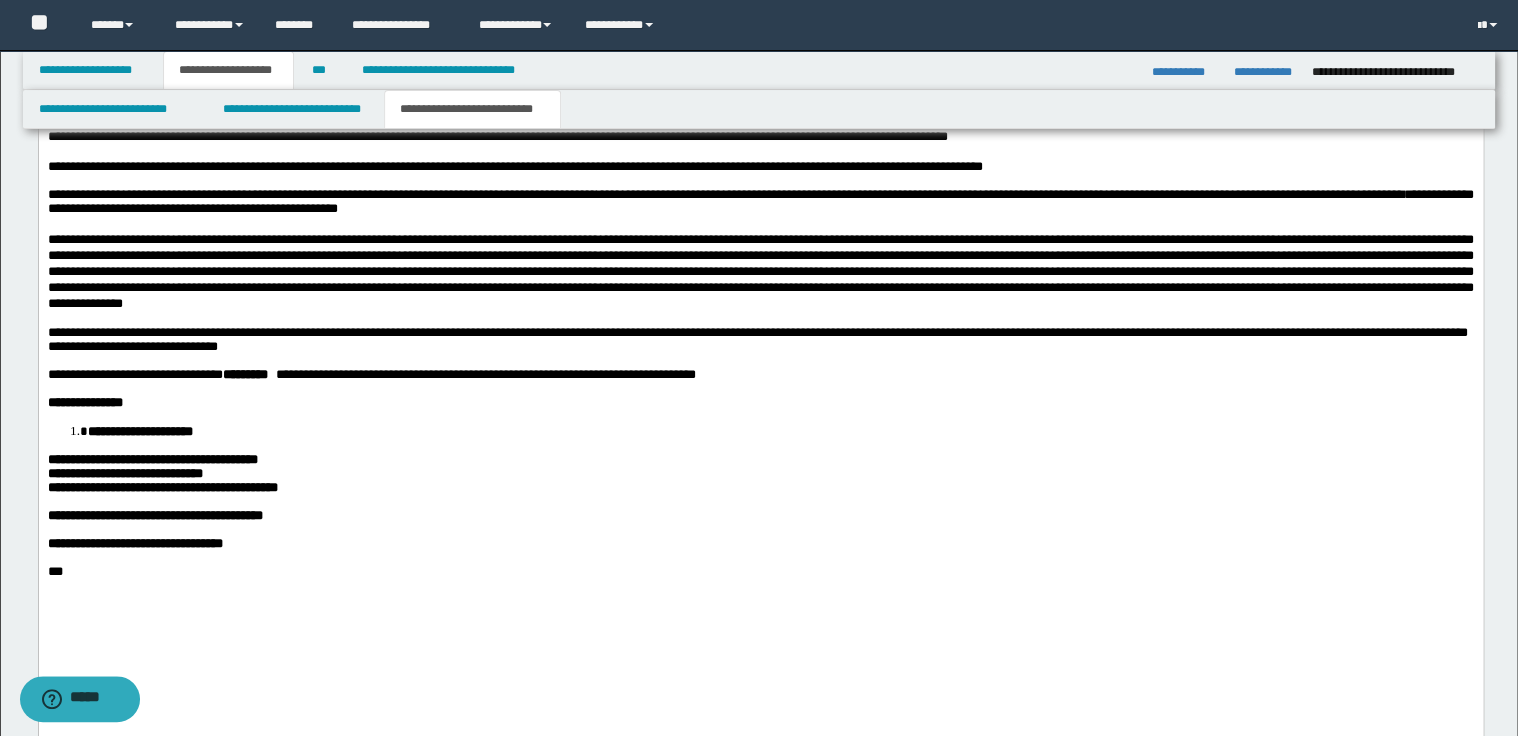 click on "**********" at bounding box center (321, 195) 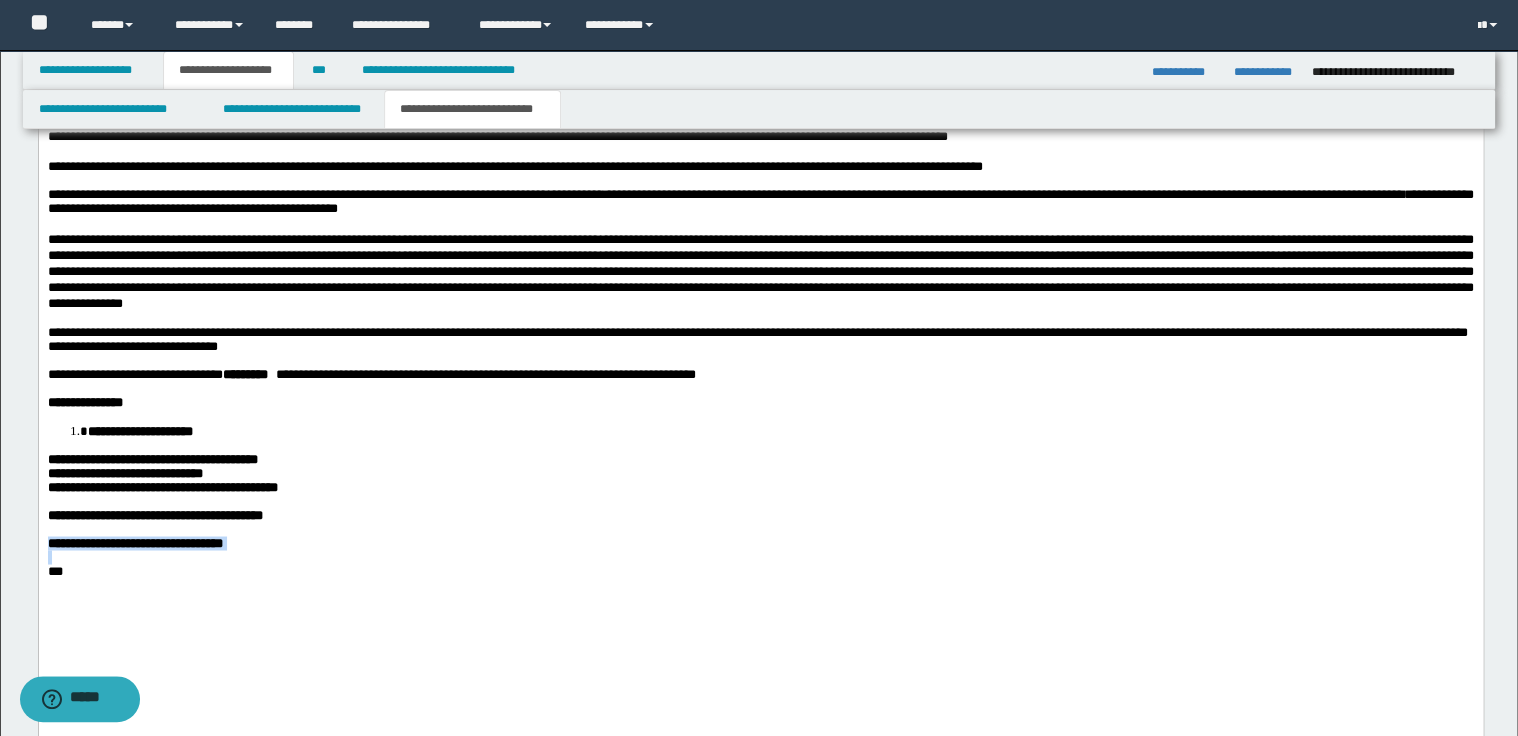 drag, startPoint x: 49, startPoint y: 611, endPoint x: 76, endPoint y: 634, distance: 35.468296 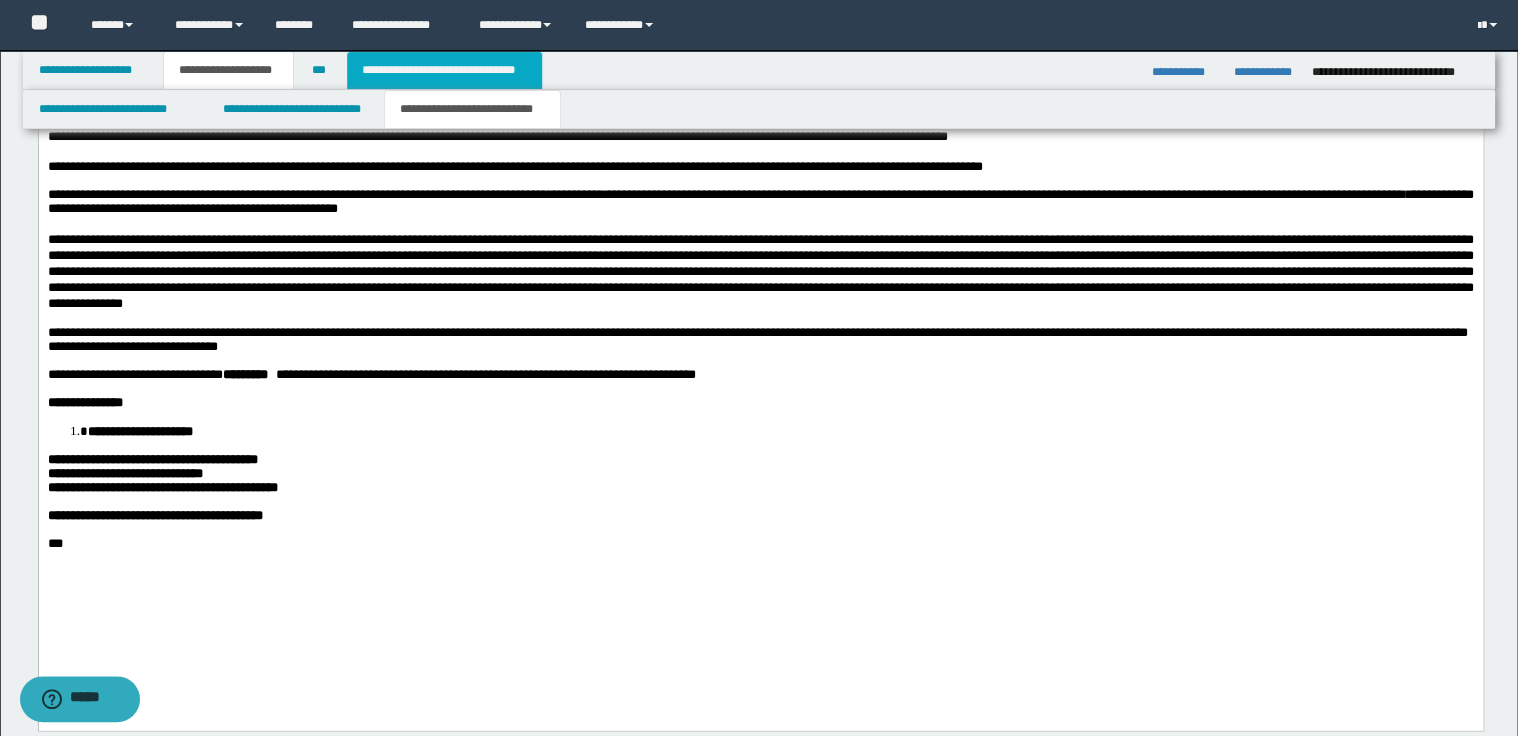 click on "**********" at bounding box center (444, 70) 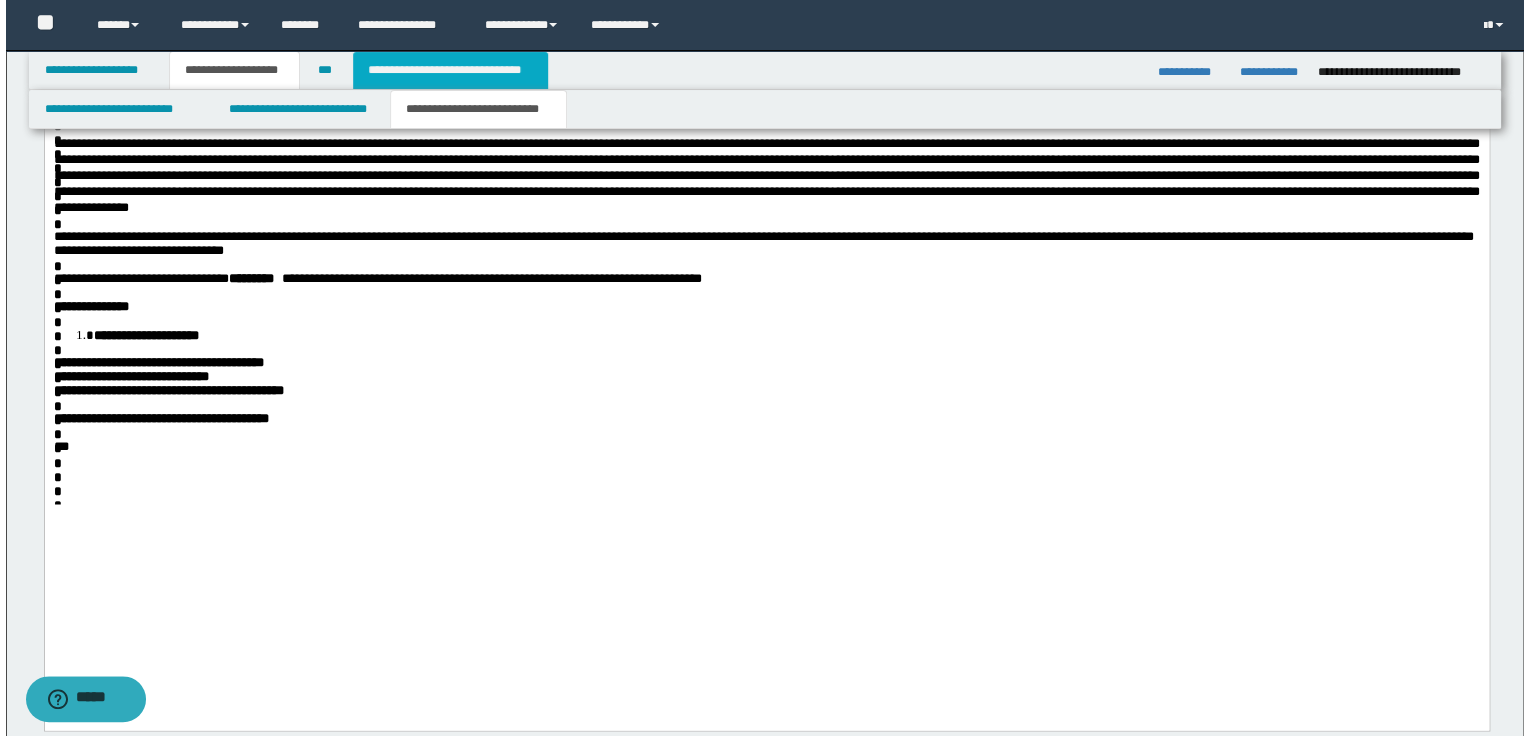 scroll, scrollTop: 0, scrollLeft: 0, axis: both 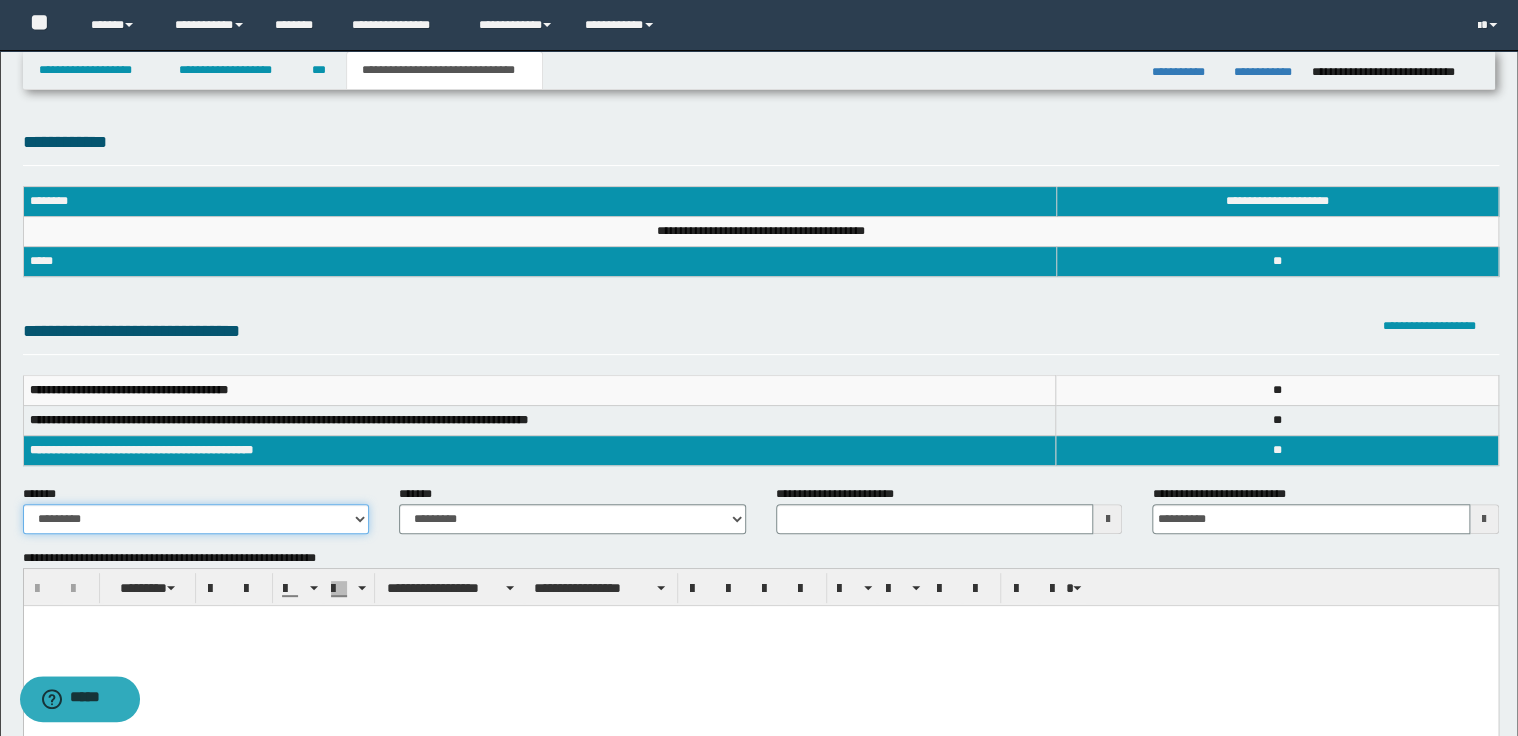 click on "**********" at bounding box center [196, 519] 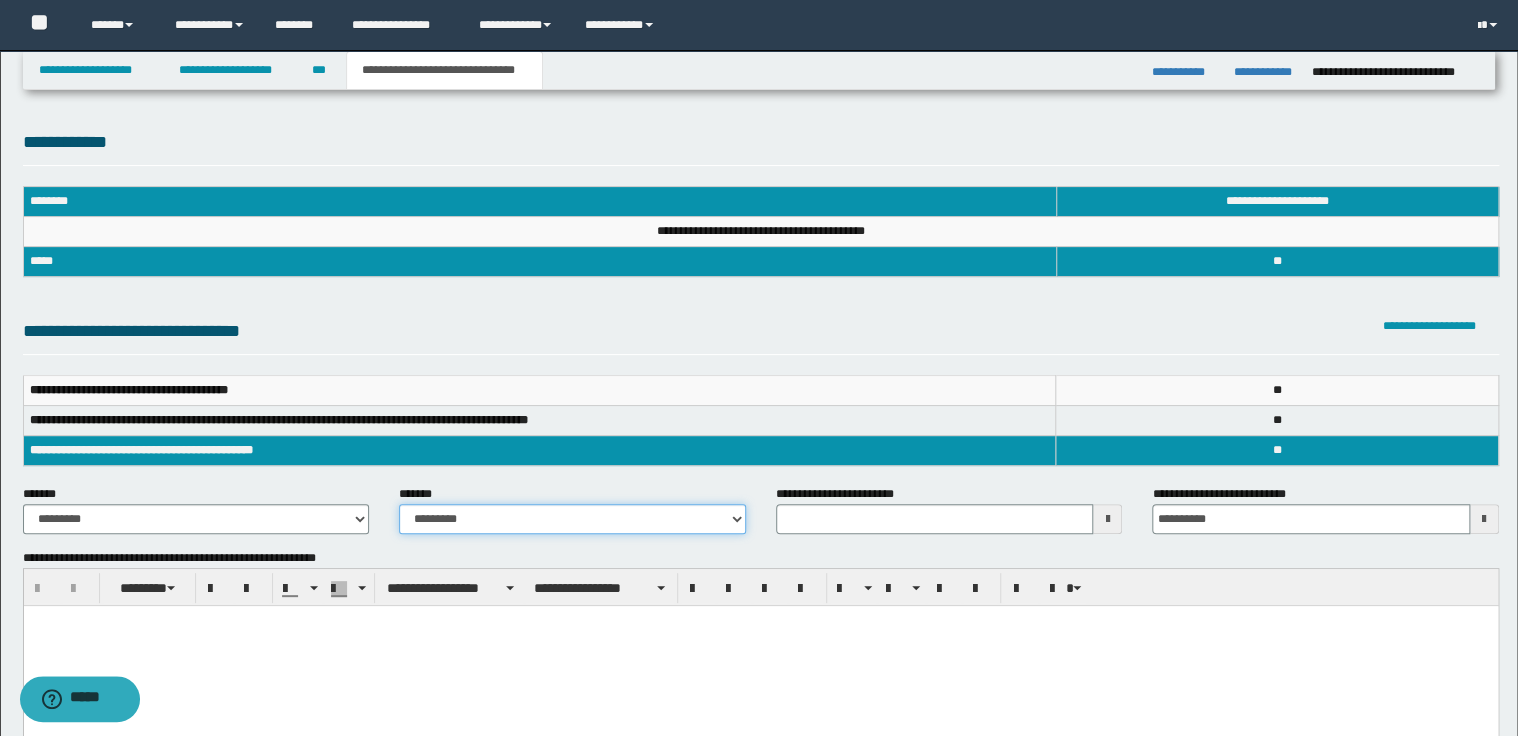 click on "**********" at bounding box center [572, 519] 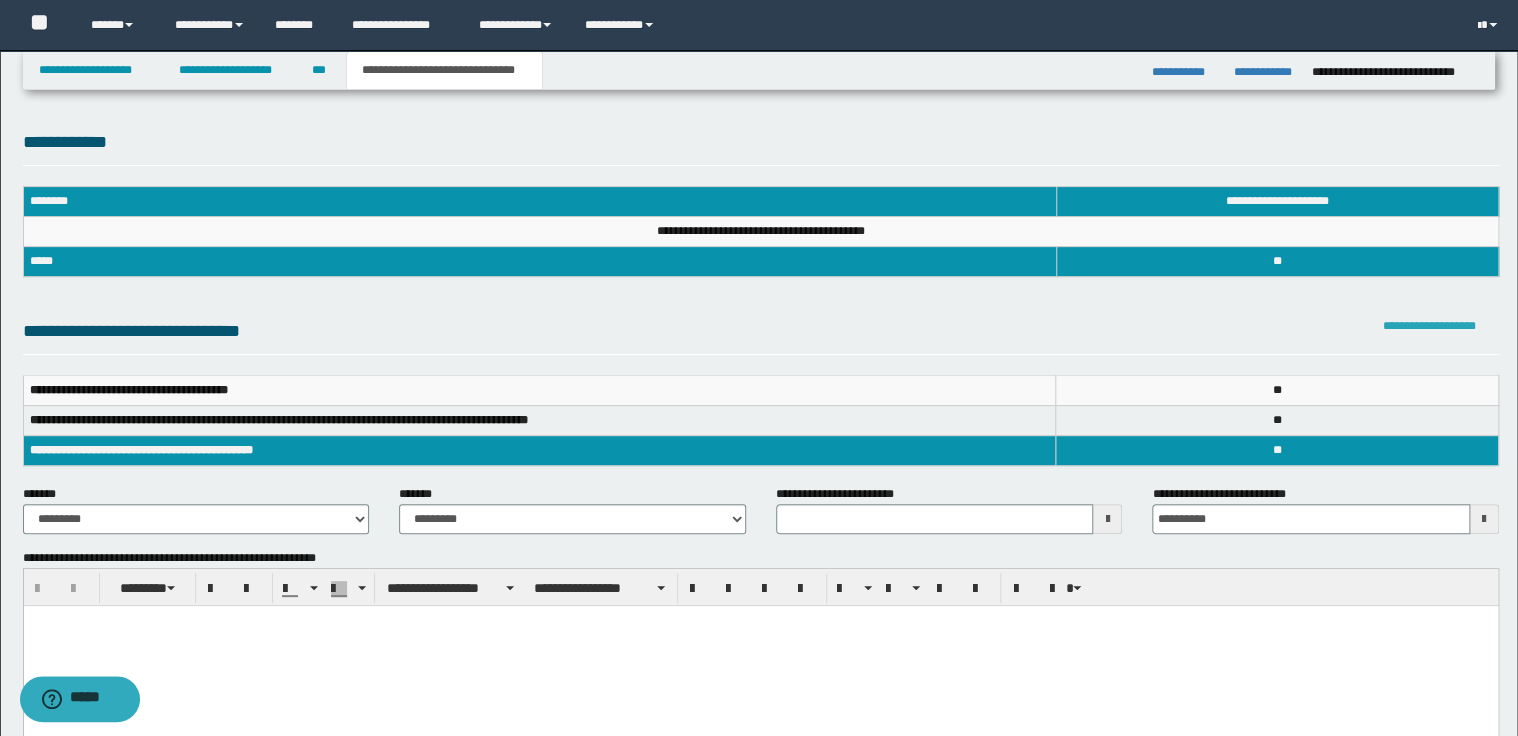 click on "**********" at bounding box center [1429, 326] 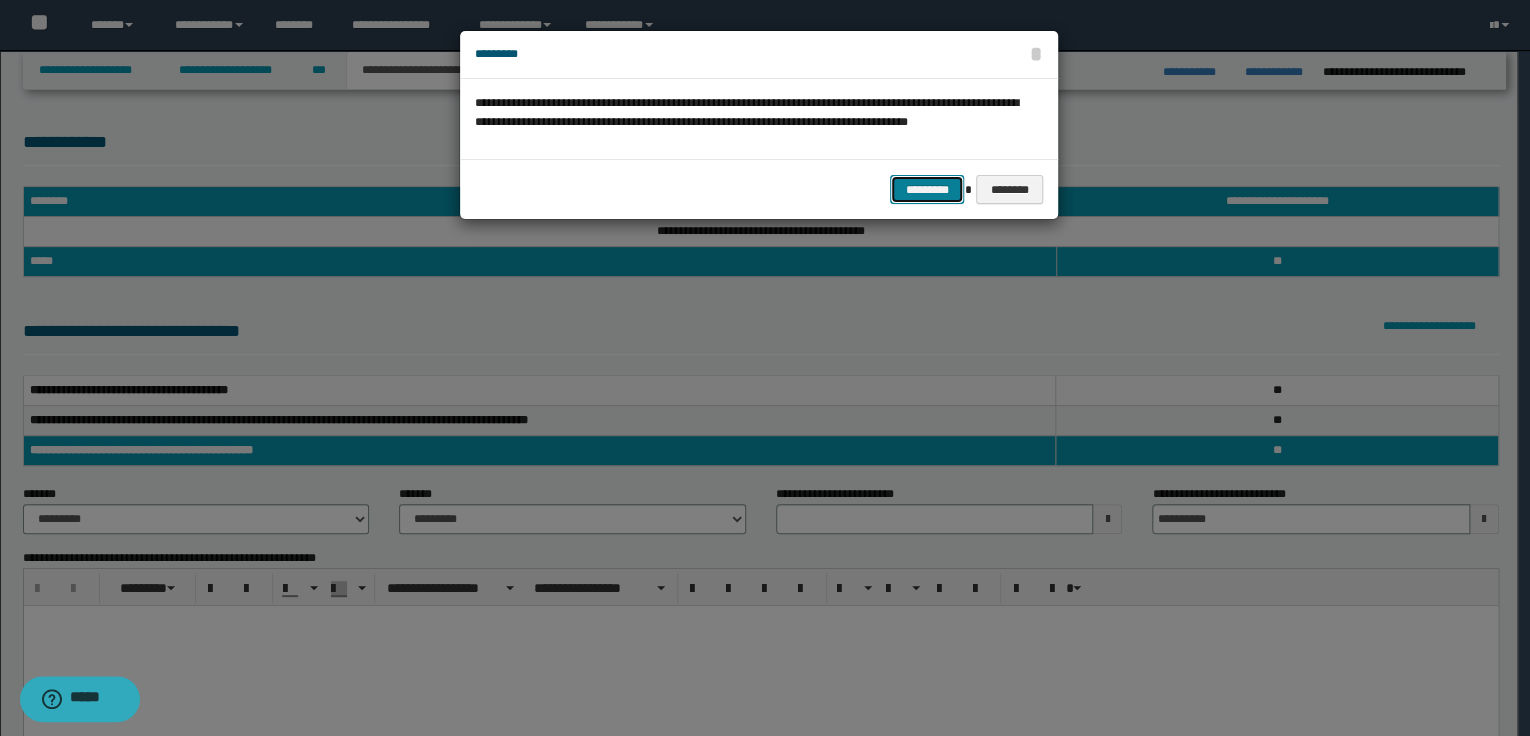 click on "*********" at bounding box center [927, 190] 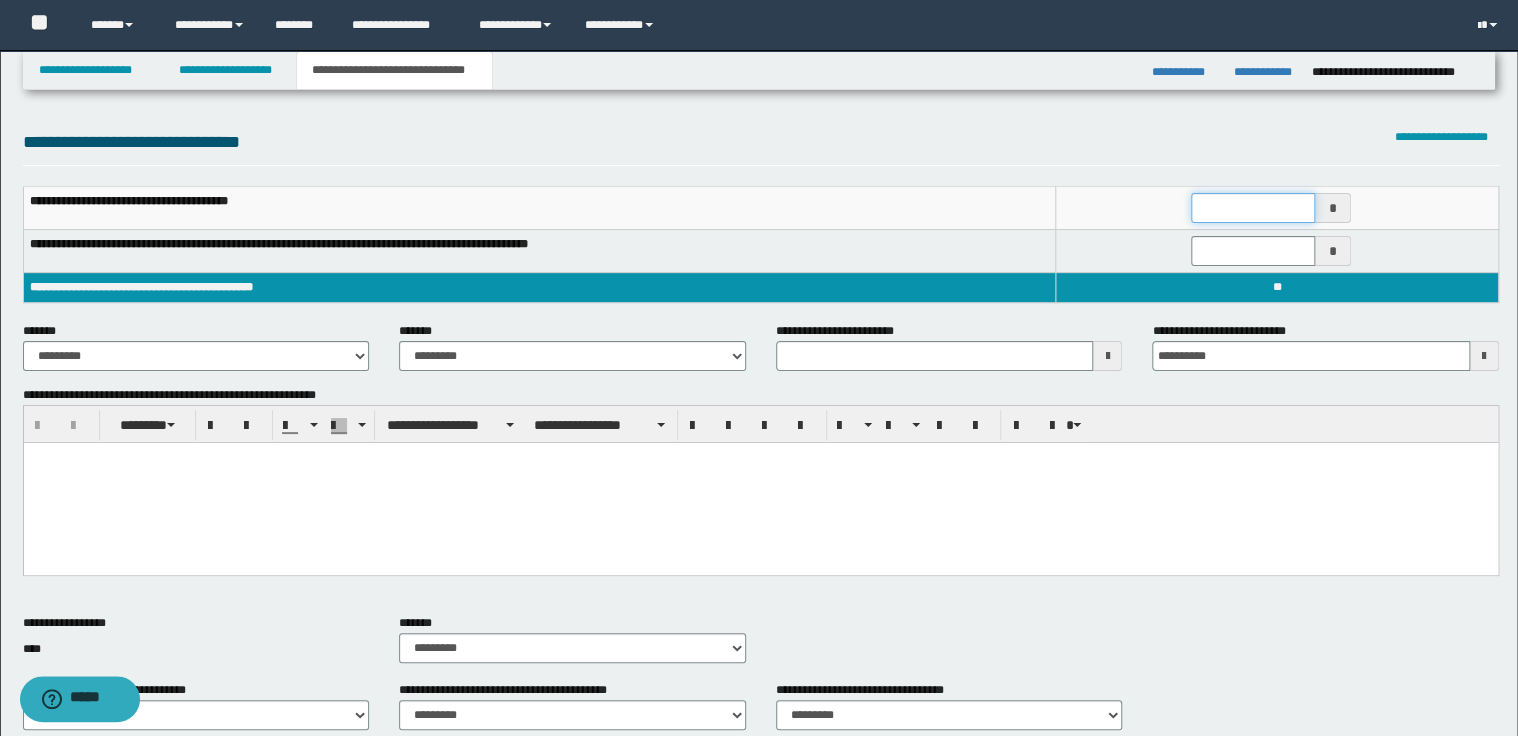click at bounding box center (1253, 208) 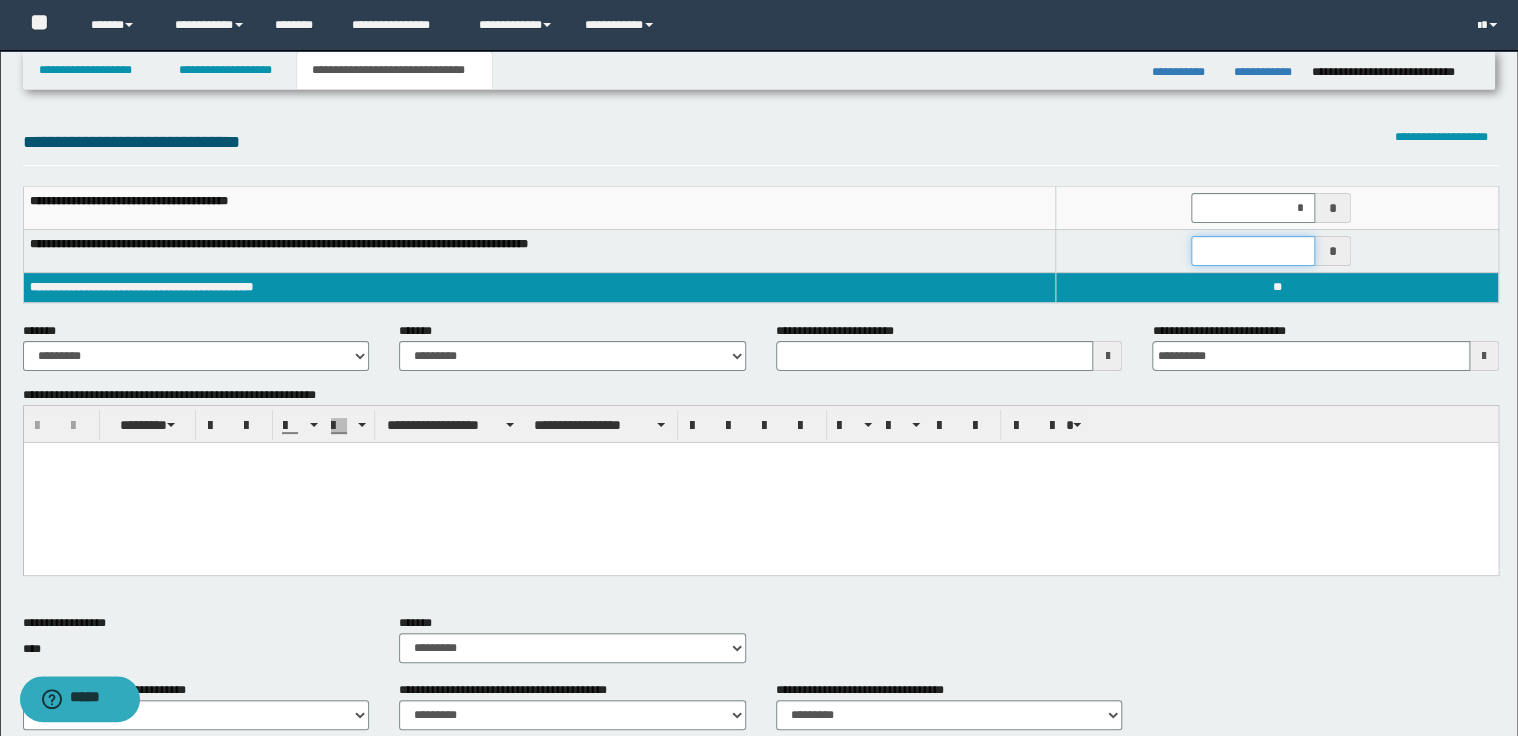 click at bounding box center (1253, 251) 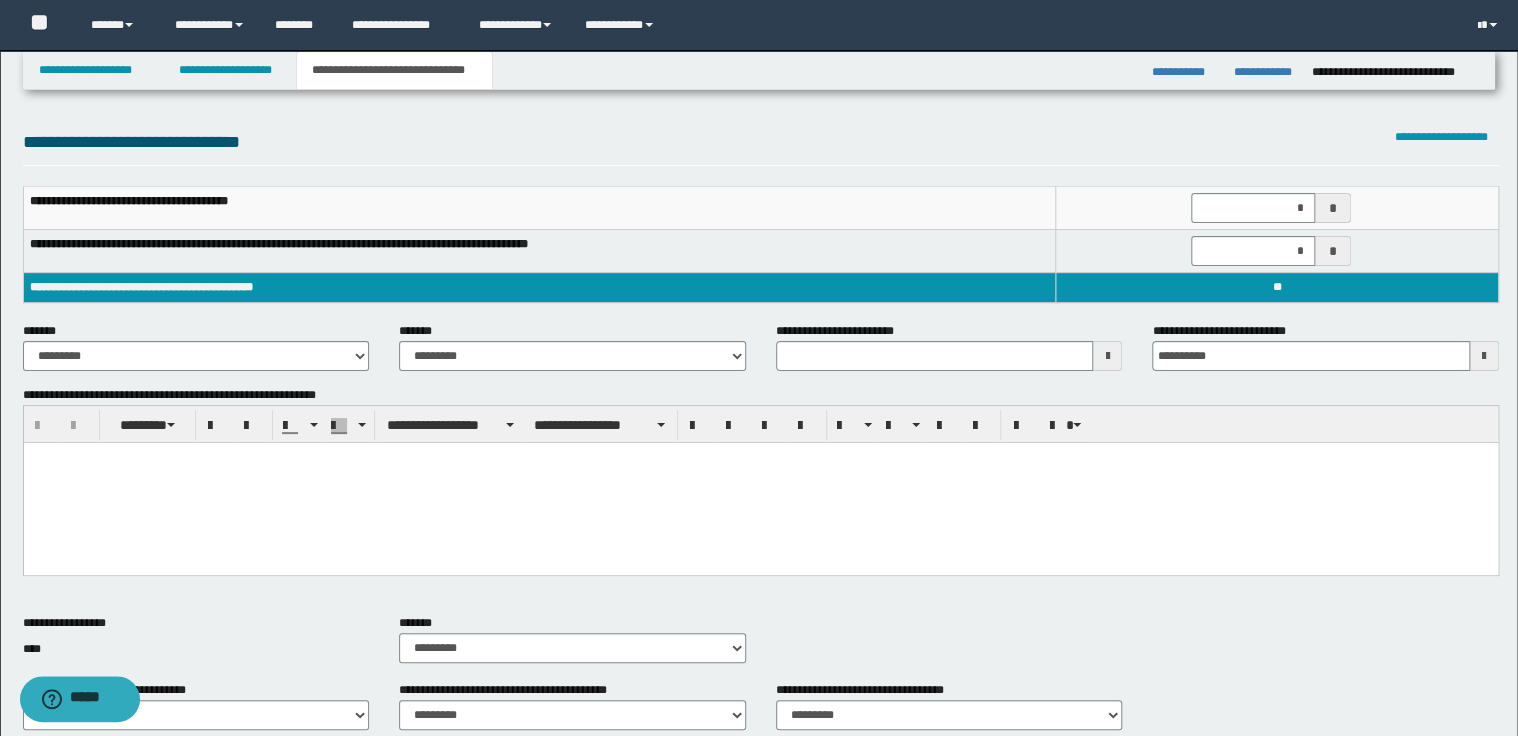 click at bounding box center [760, 458] 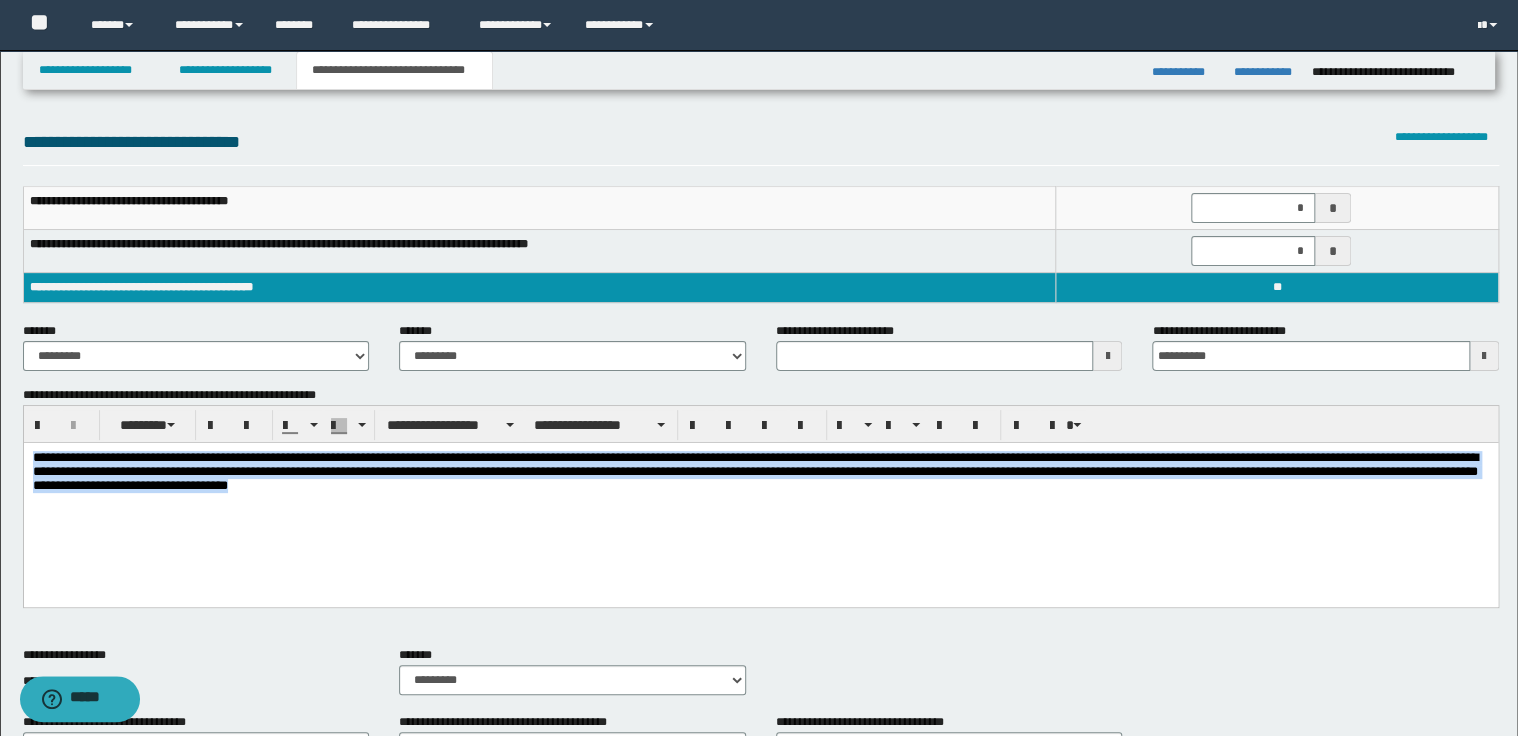 drag, startPoint x: 537, startPoint y: 494, endPoint x: 25, endPoint y: 454, distance: 513.5601 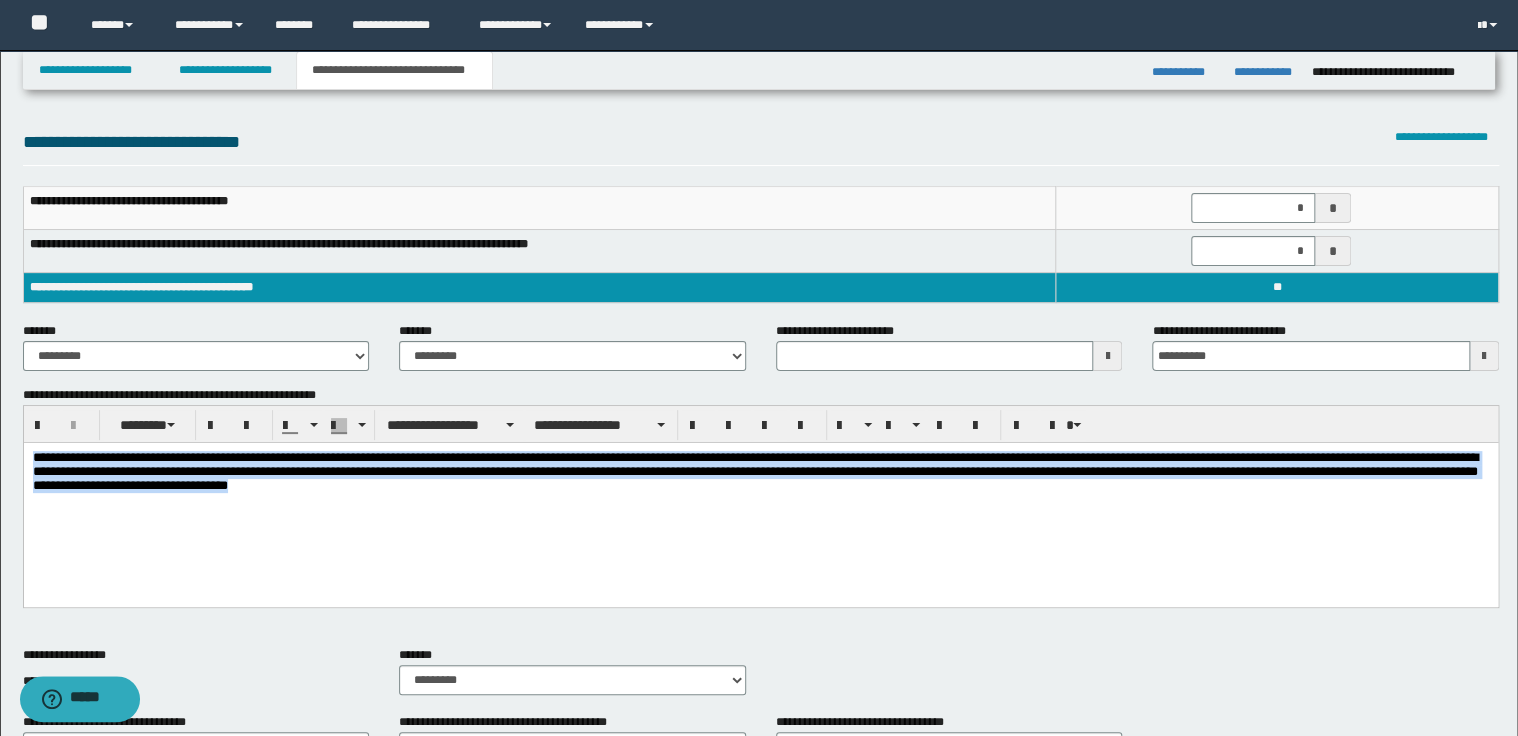 click on "**********" at bounding box center [760, 500] 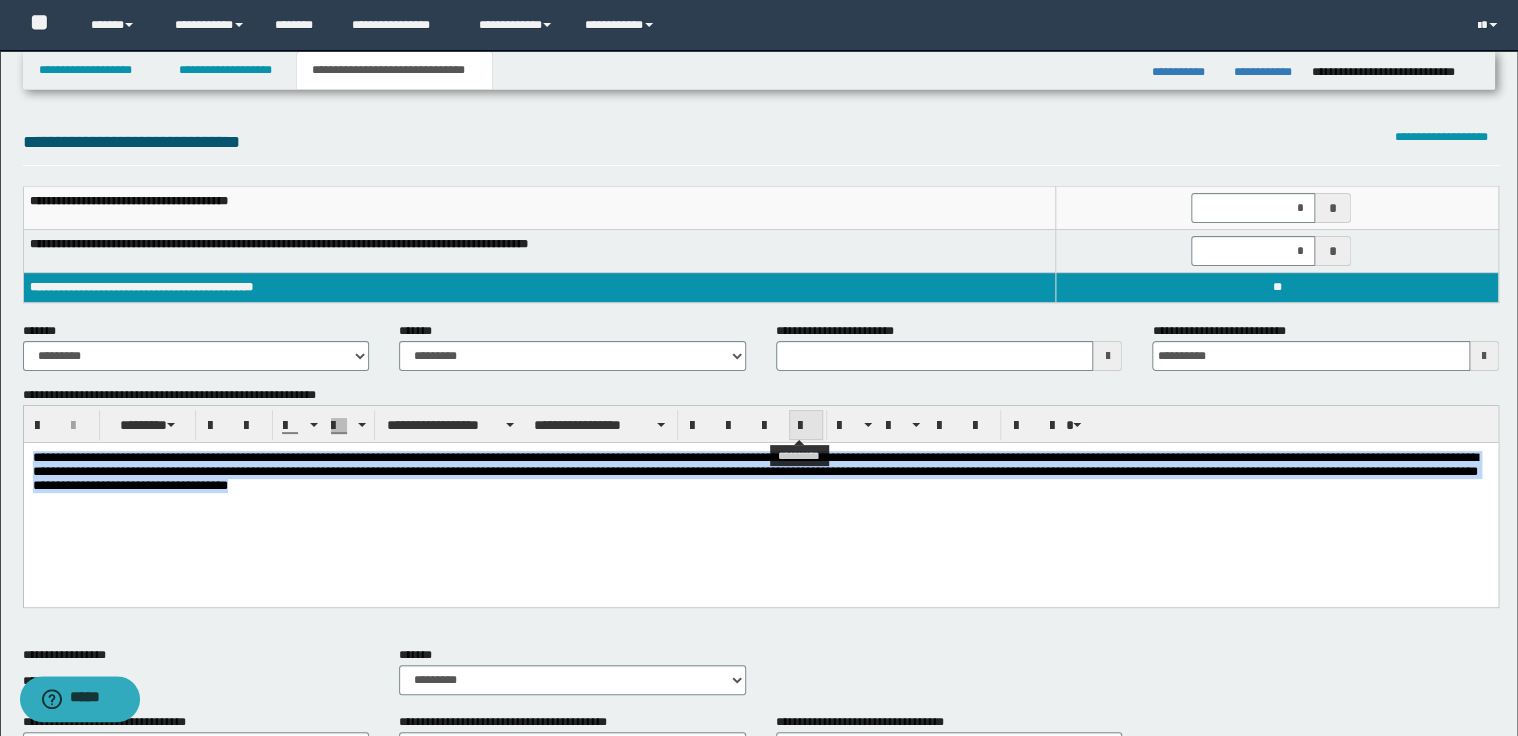 click at bounding box center (806, 426) 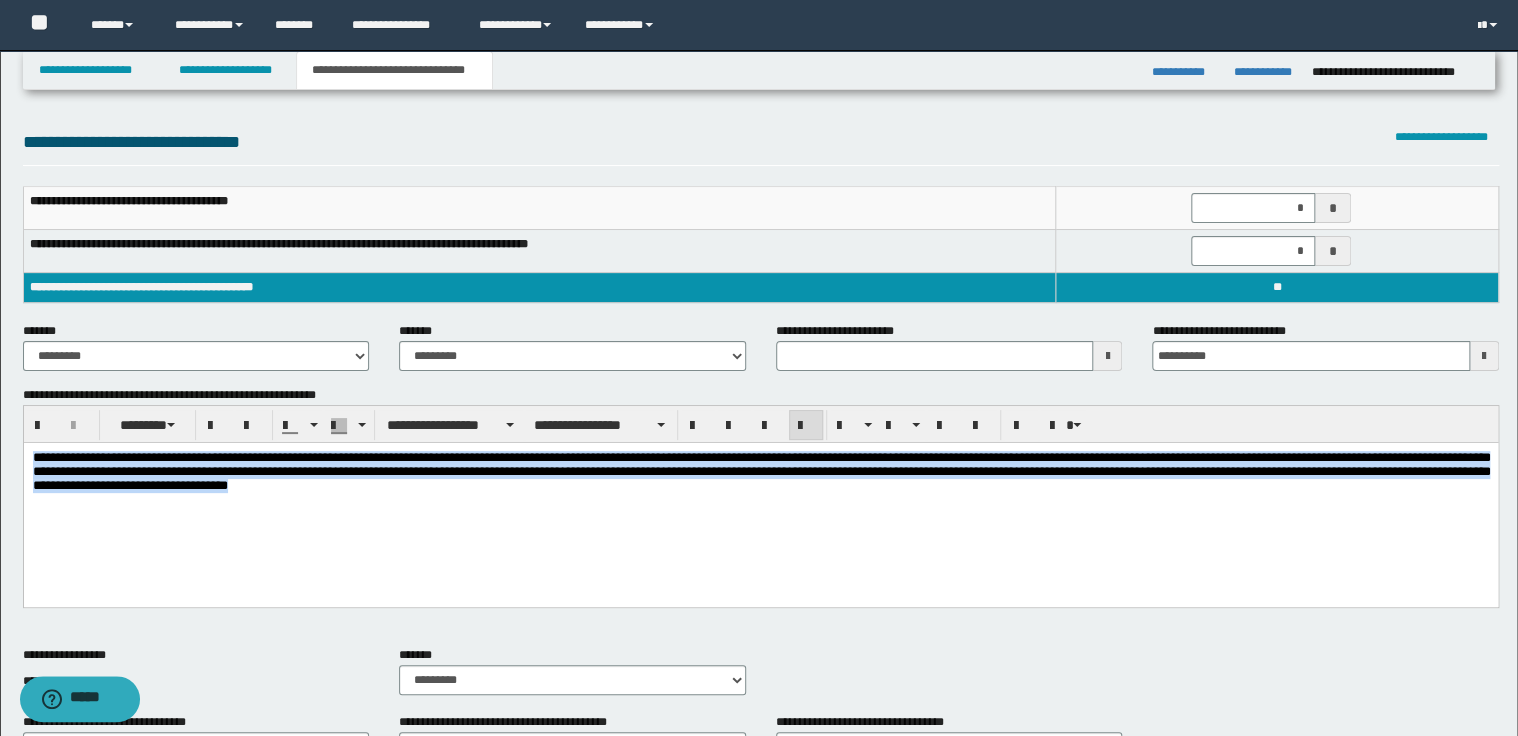 click on "**********" at bounding box center (760, 500) 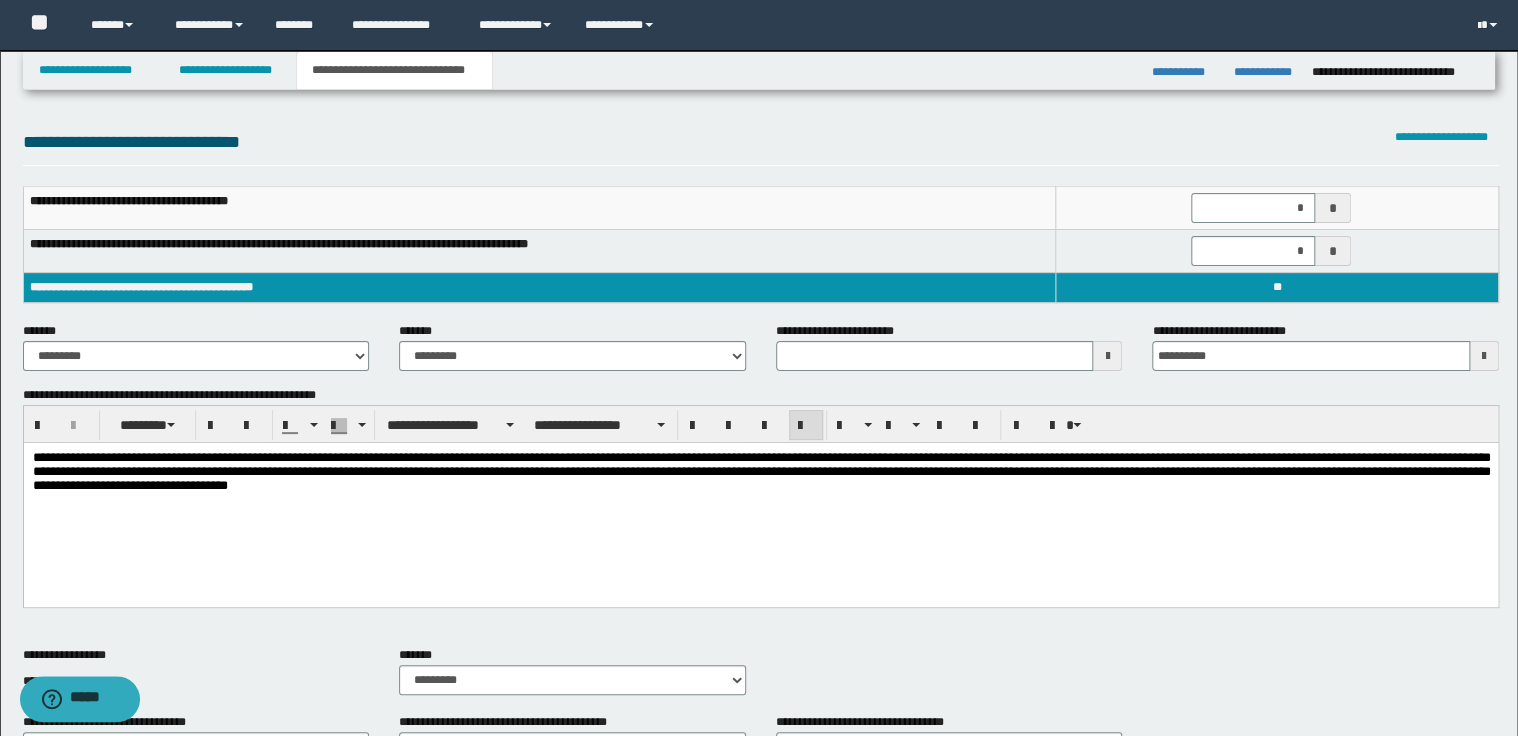 click on "**********" at bounding box center (760, 475) 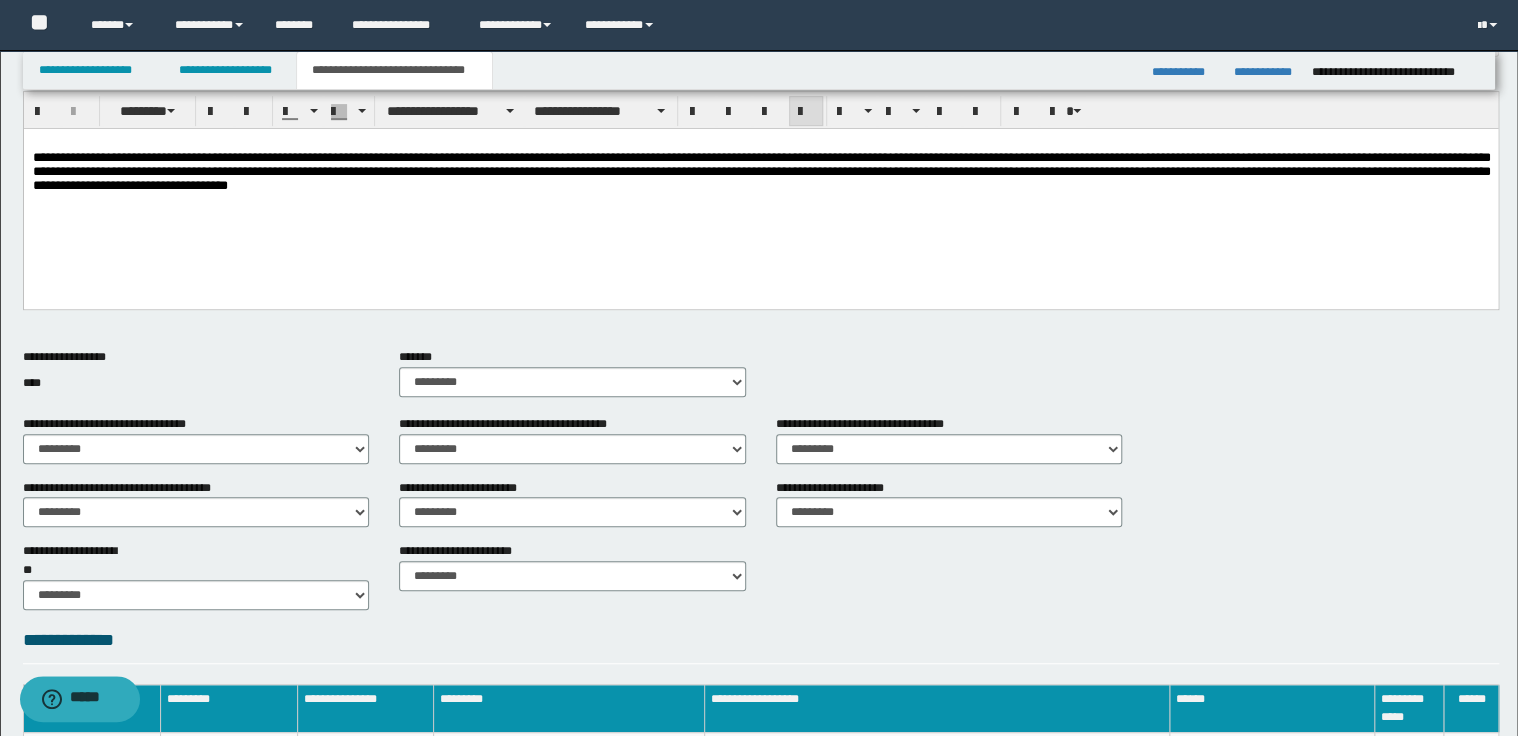 scroll, scrollTop: 320, scrollLeft: 0, axis: vertical 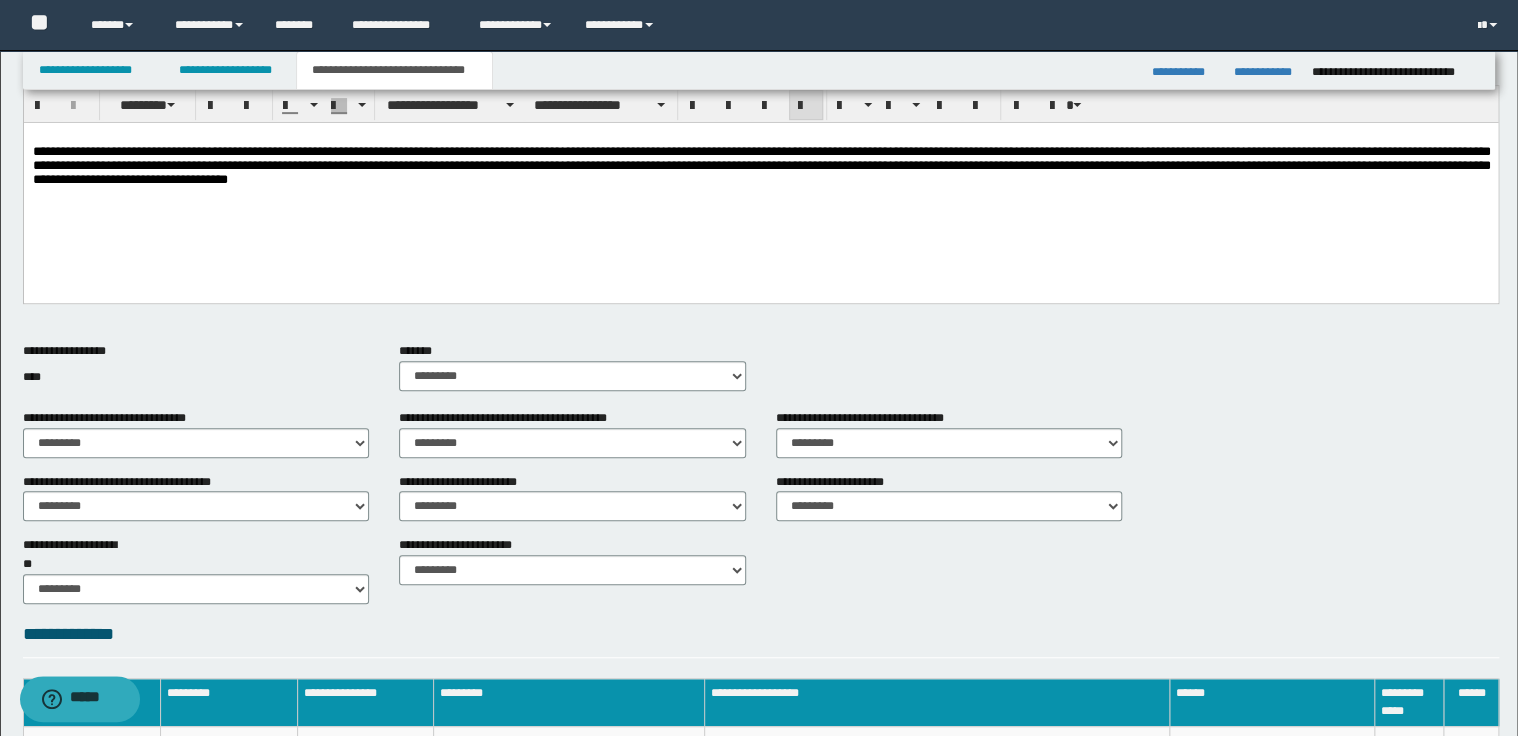 click on "*********
*********
*********" at bounding box center (572, 570) 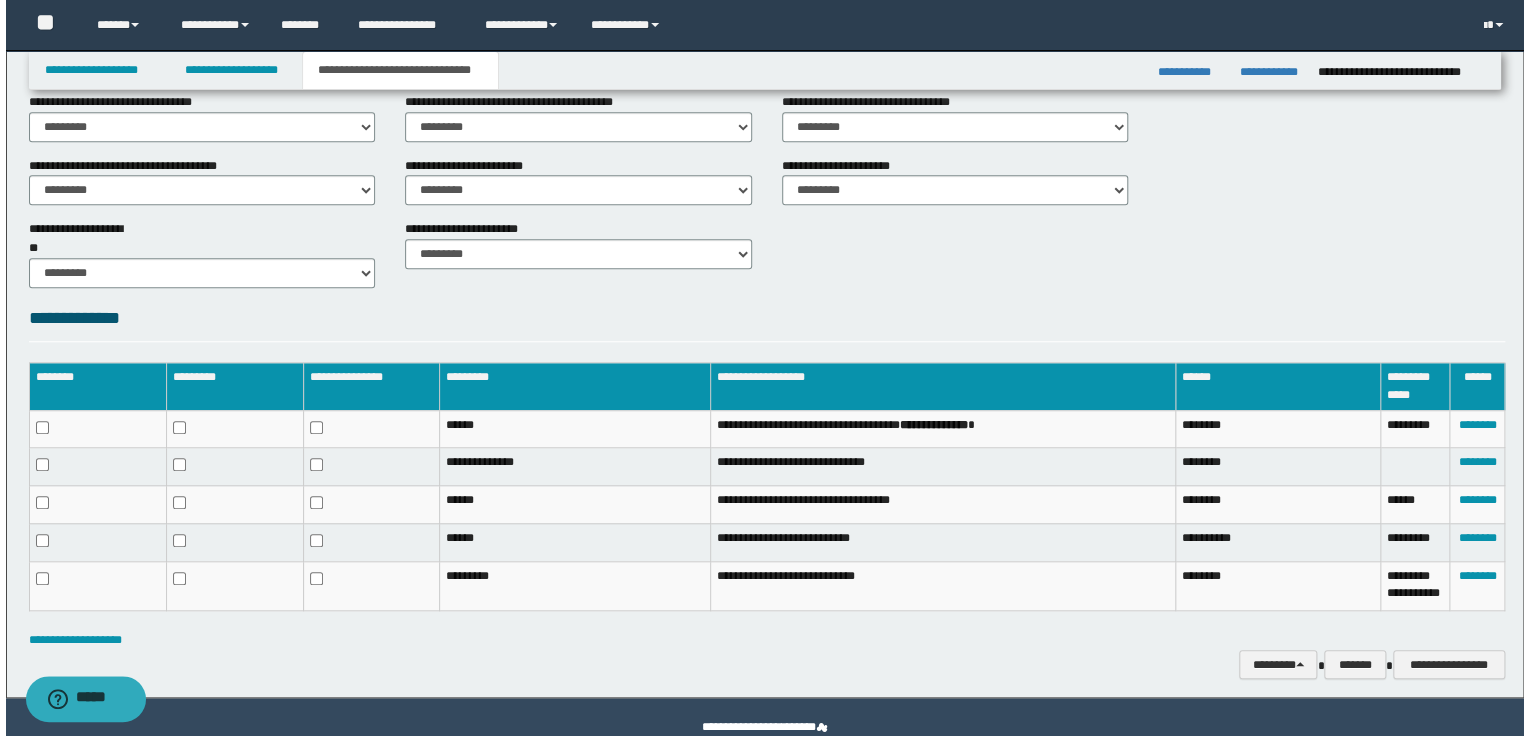 scroll, scrollTop: 640, scrollLeft: 0, axis: vertical 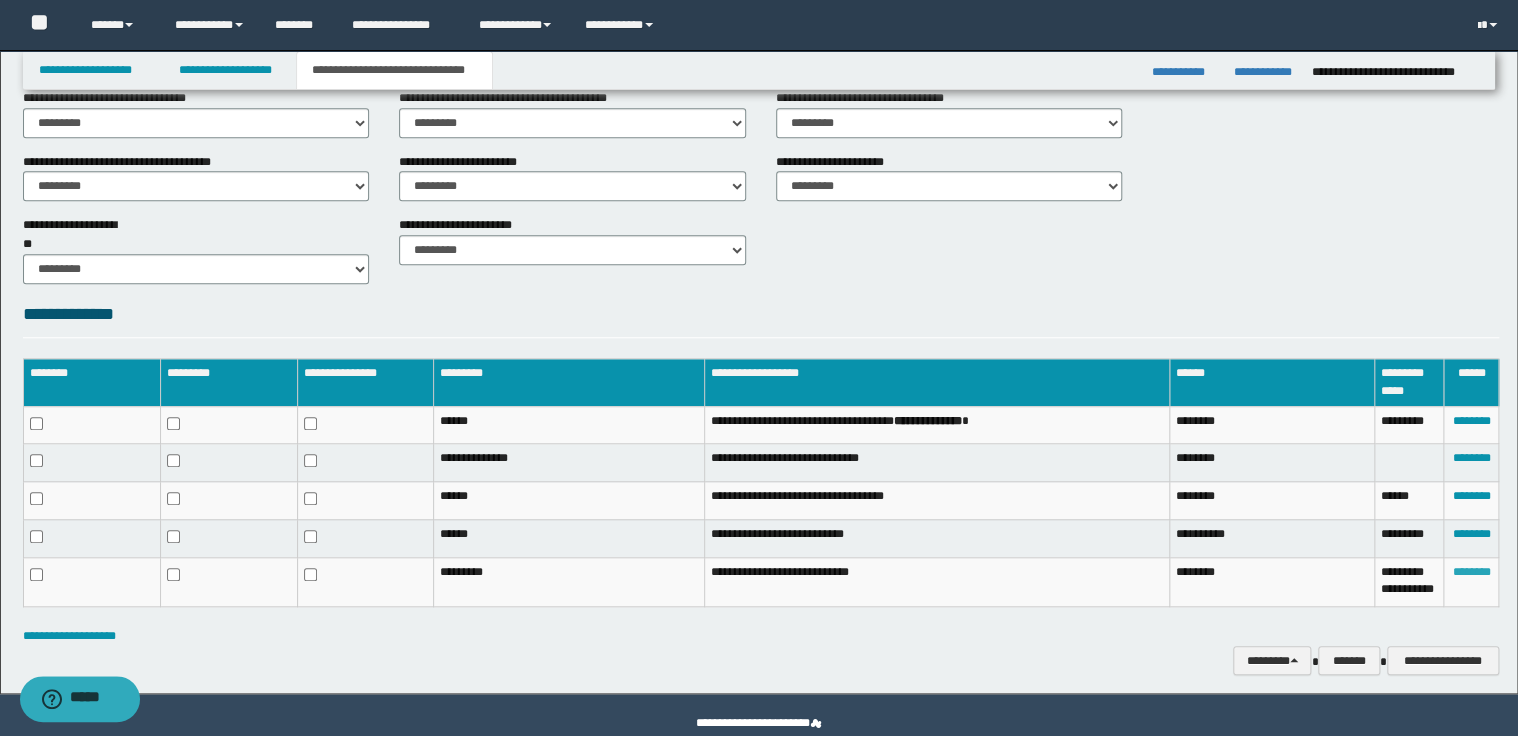click on "********" at bounding box center [1471, 572] 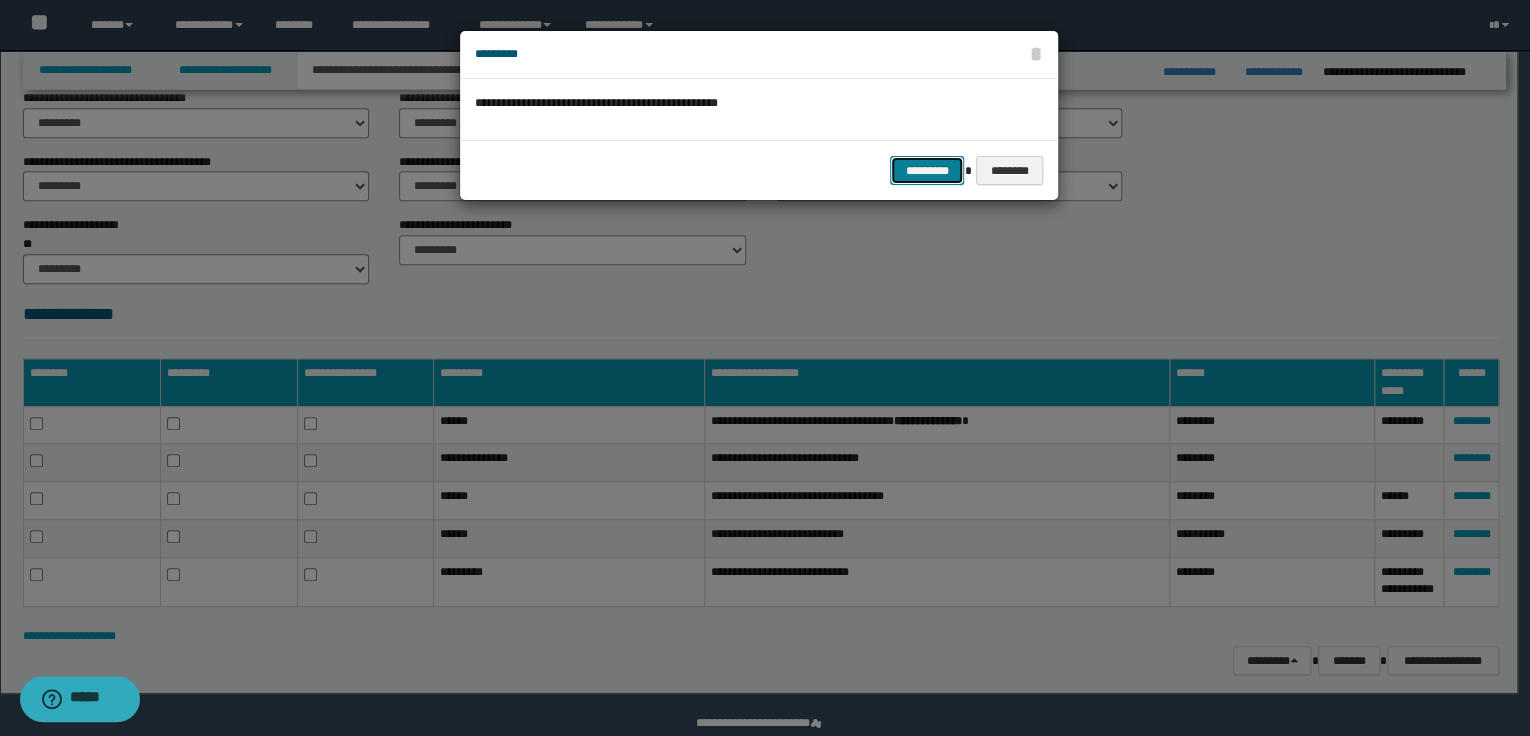 drag, startPoint x: 940, startPoint y: 160, endPoint x: 972, endPoint y: 215, distance: 63.631752 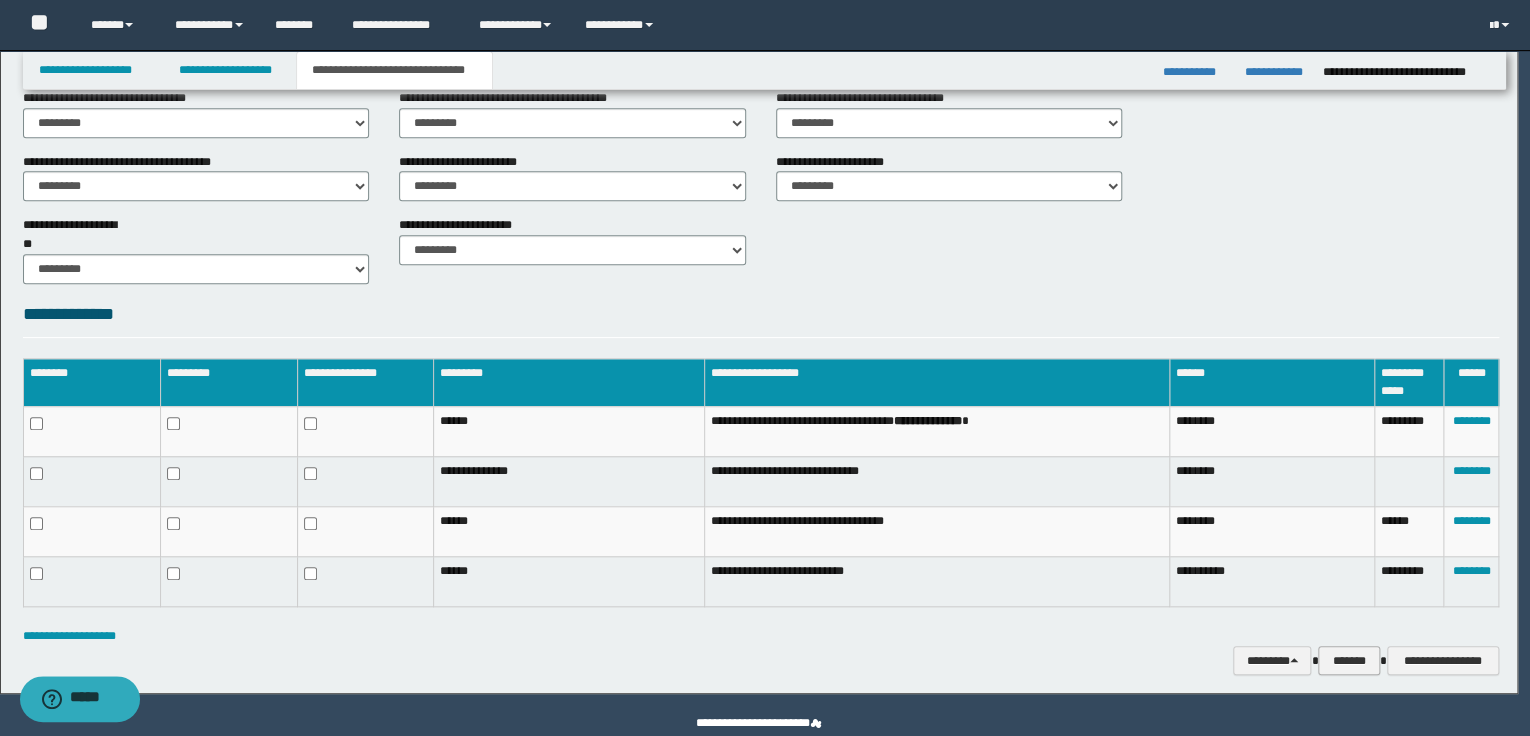scroll, scrollTop: 612, scrollLeft: 0, axis: vertical 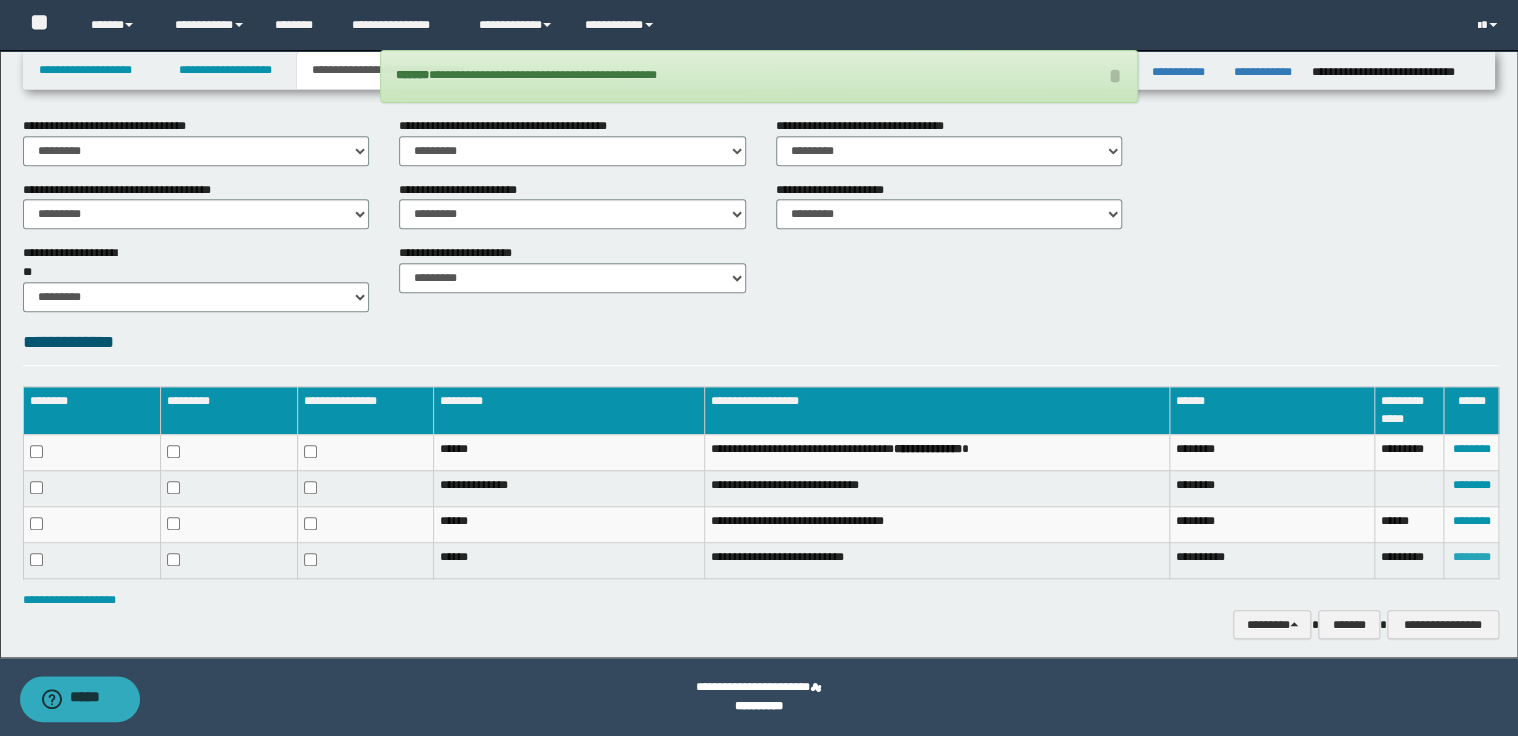 click on "********" at bounding box center [1471, 557] 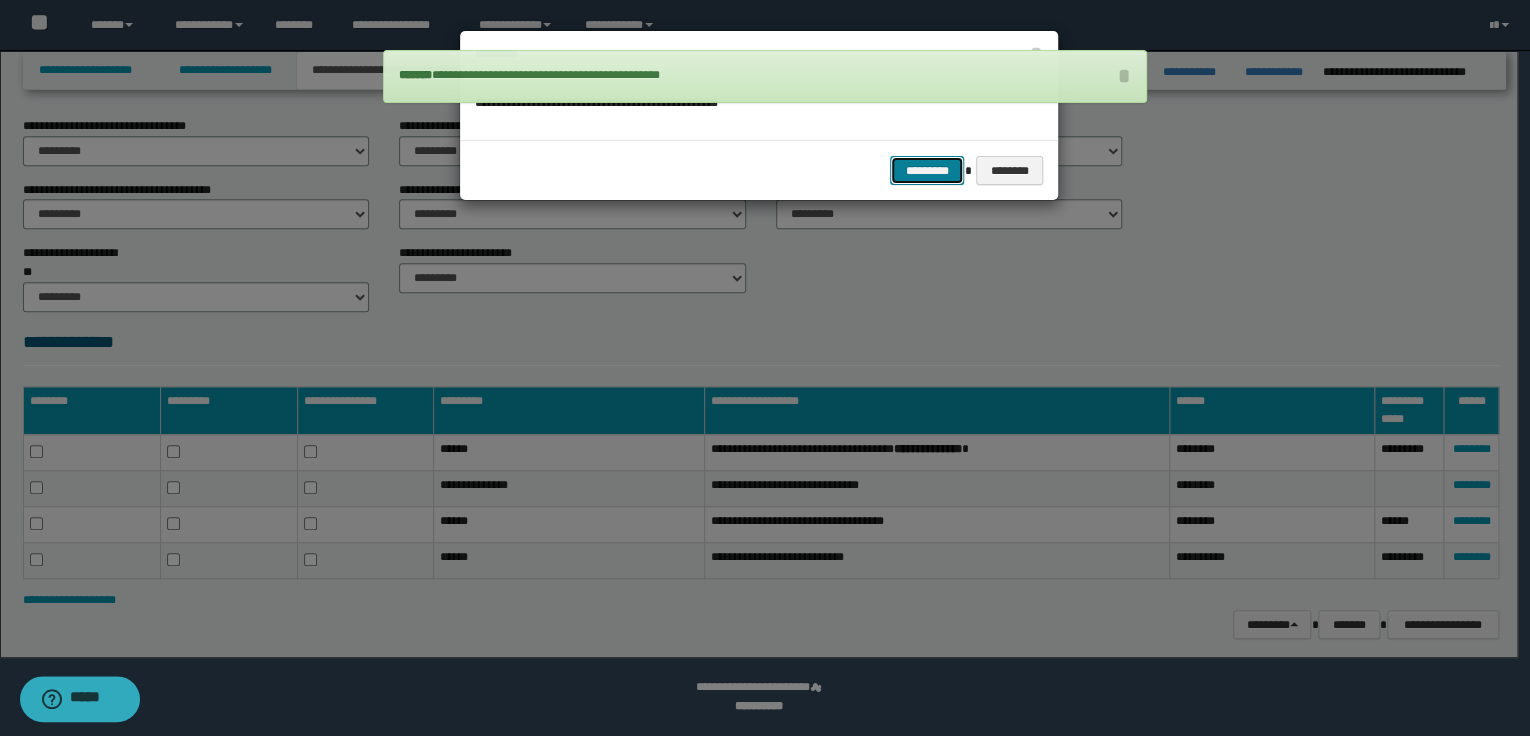 click on "*********" at bounding box center [927, 171] 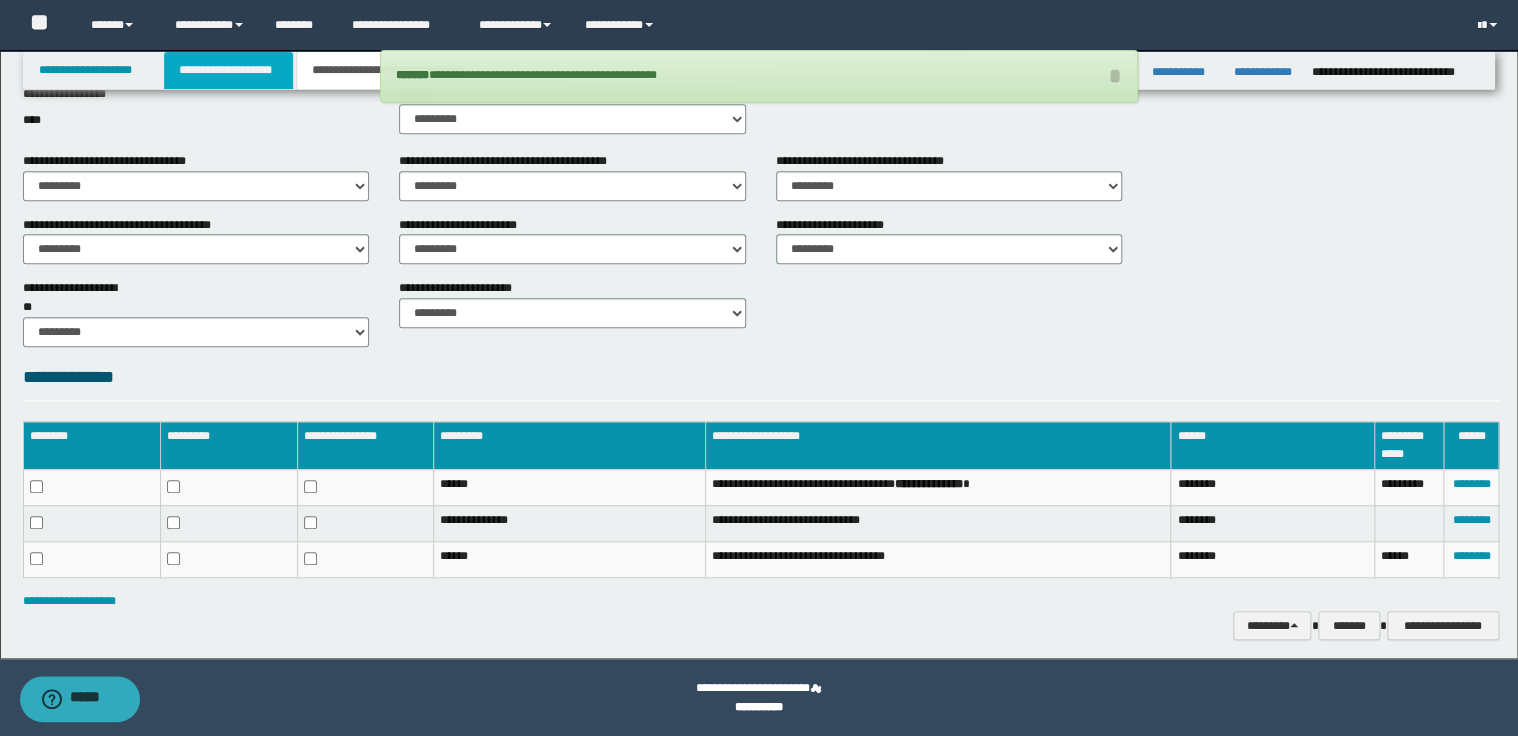 click on "**********" at bounding box center (228, 70) 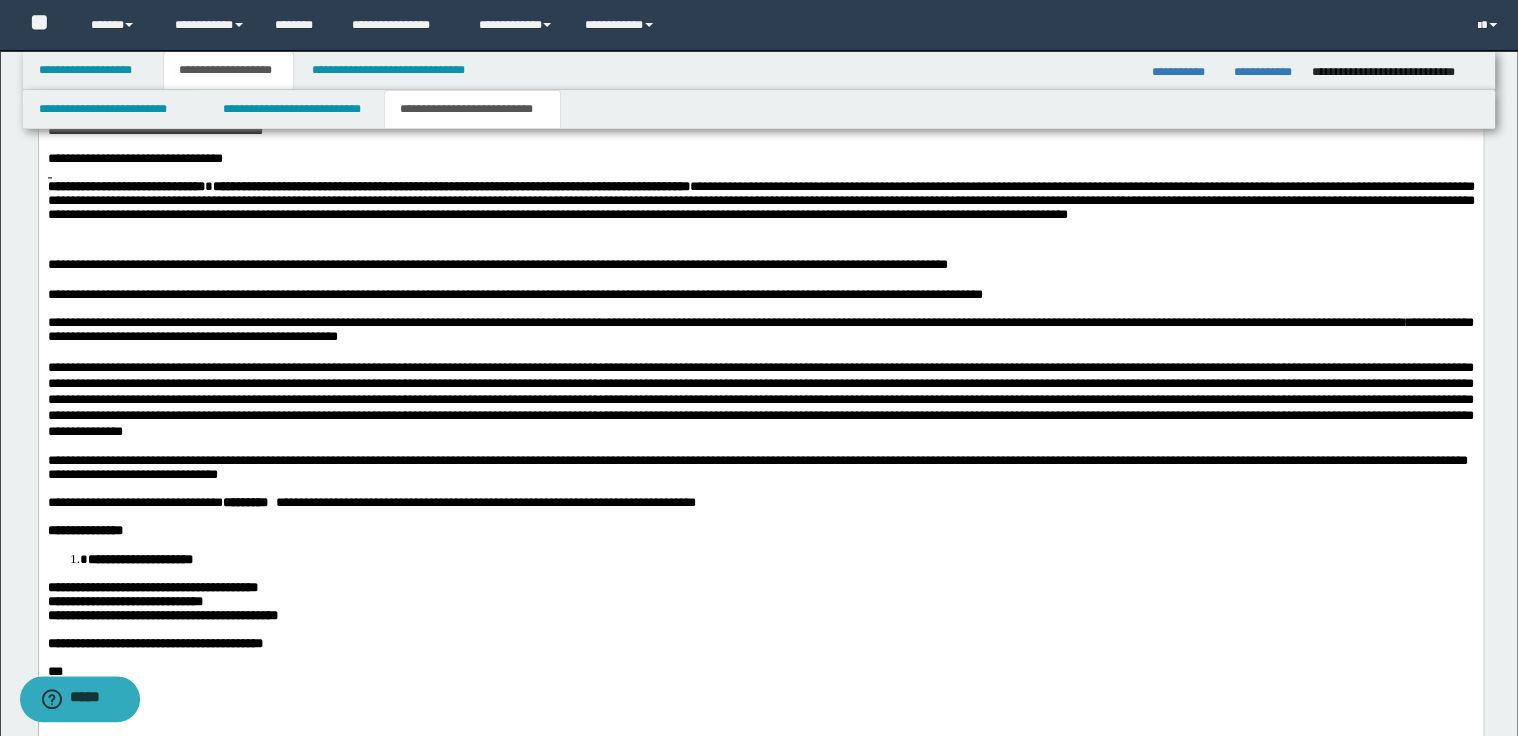 scroll, scrollTop: 1328, scrollLeft: 0, axis: vertical 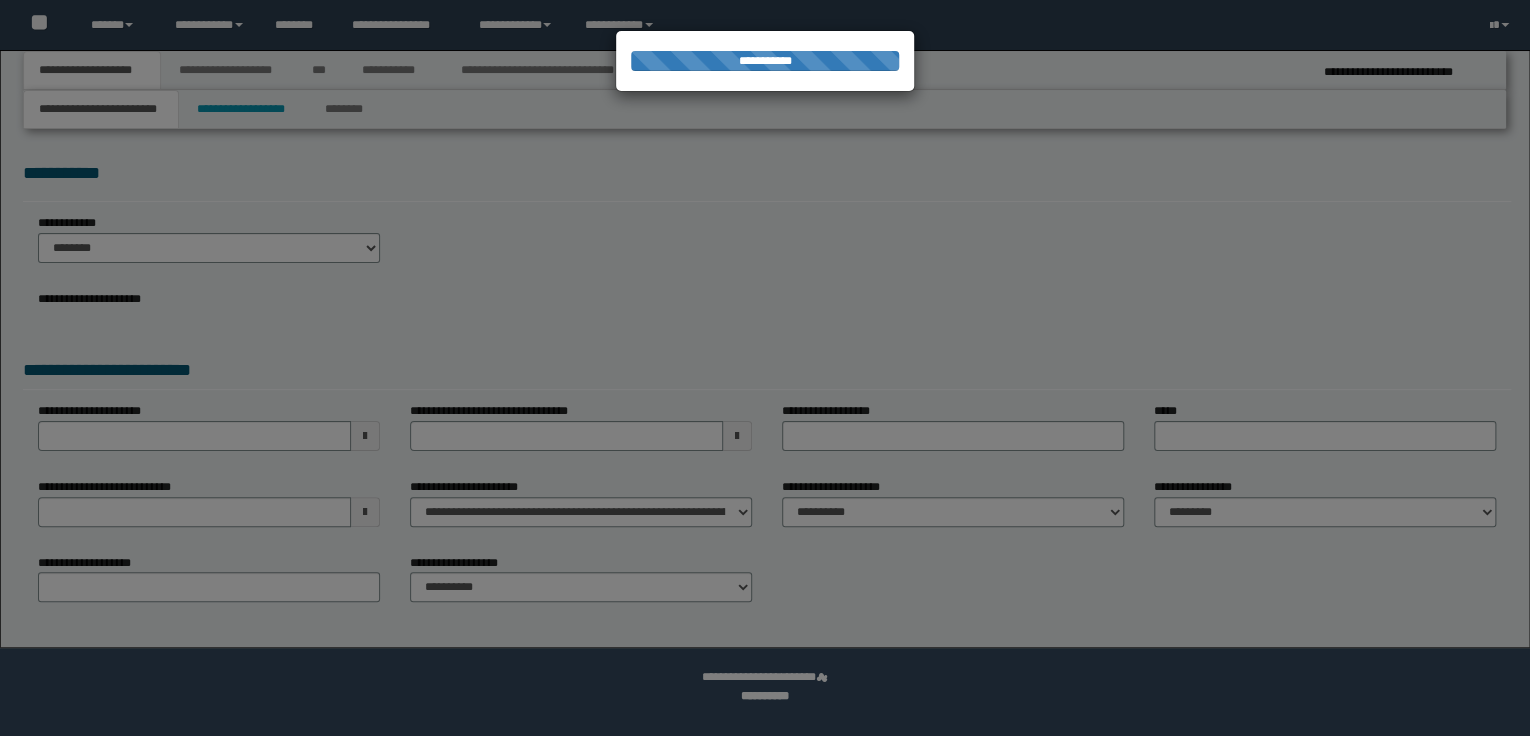 select on "*" 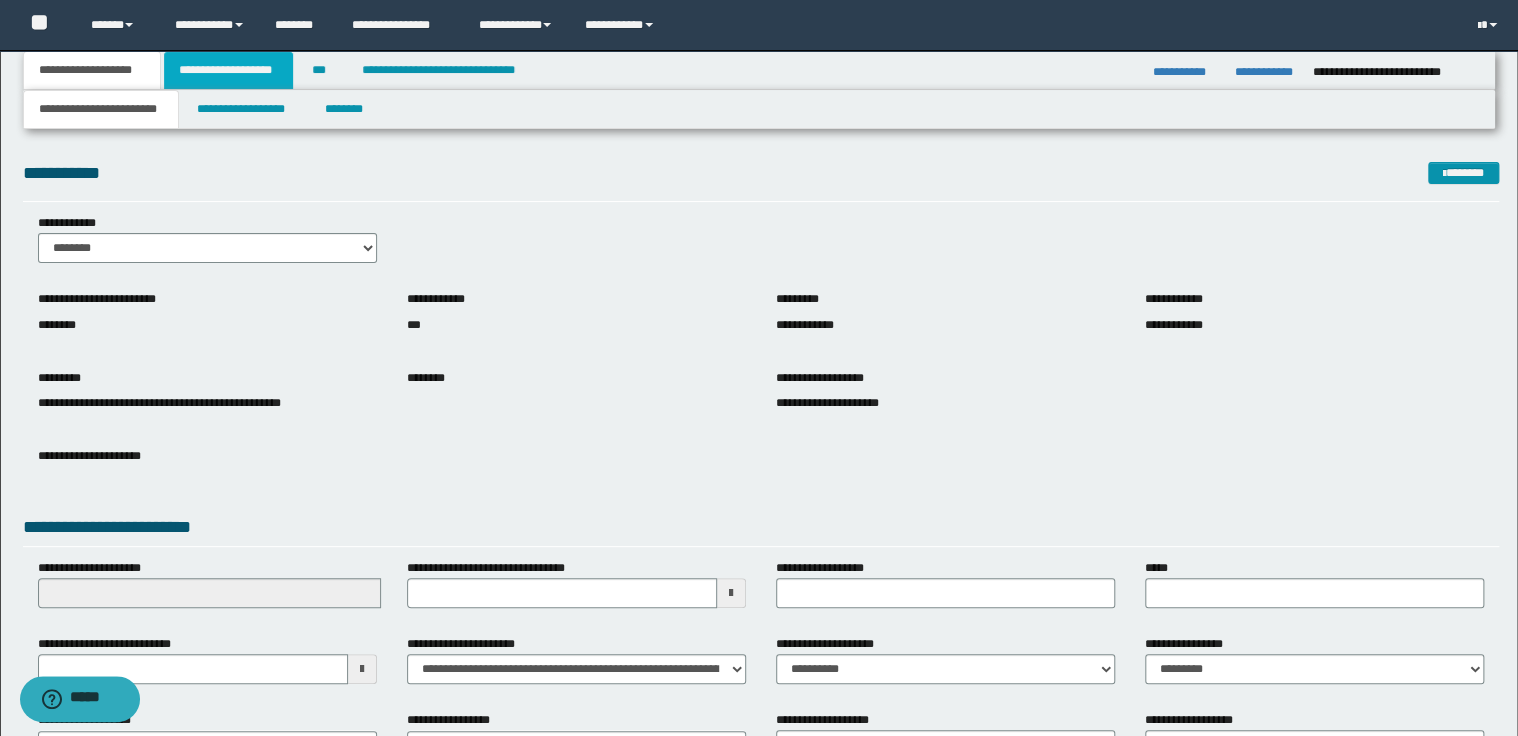 click on "**********" at bounding box center (228, 70) 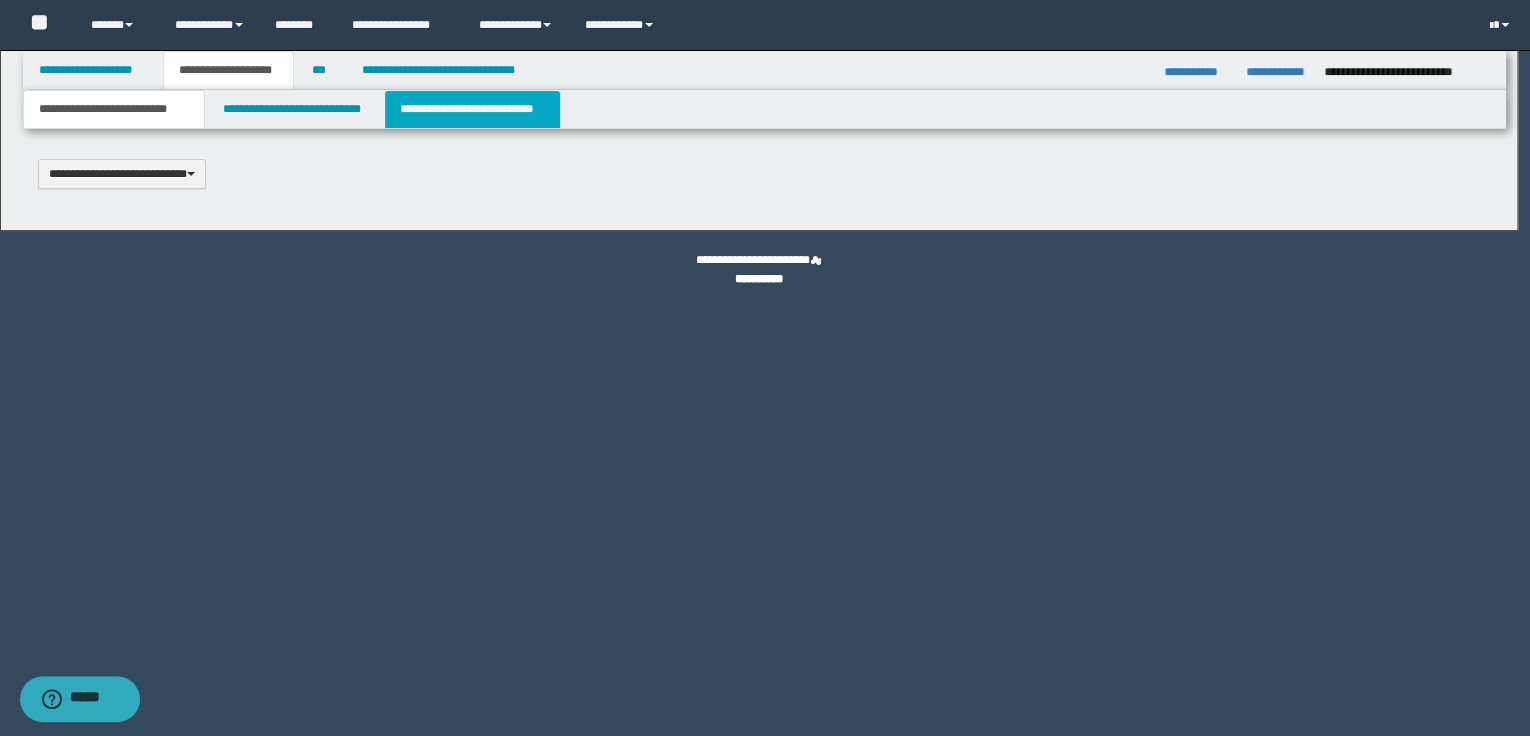 type 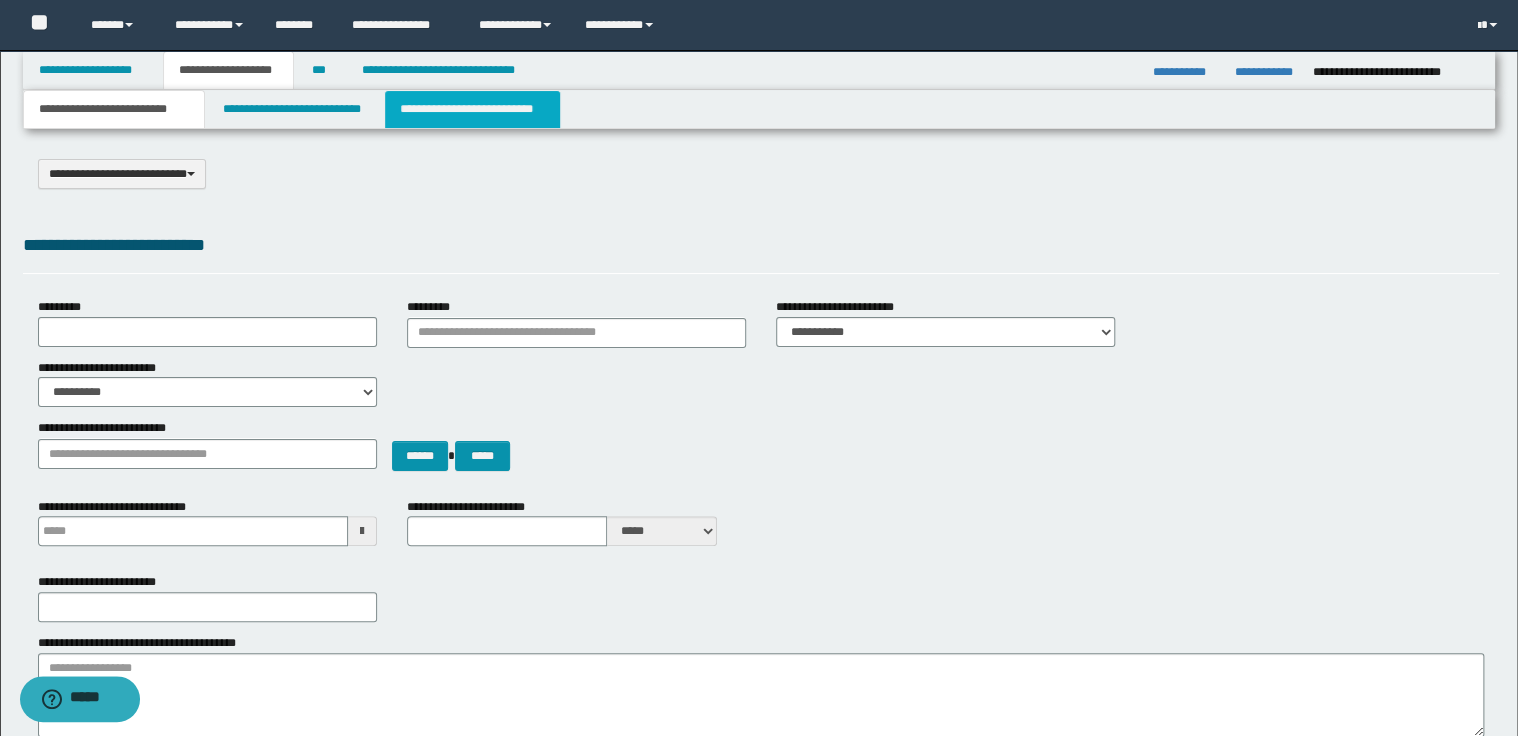 click on "**********" at bounding box center [472, 109] 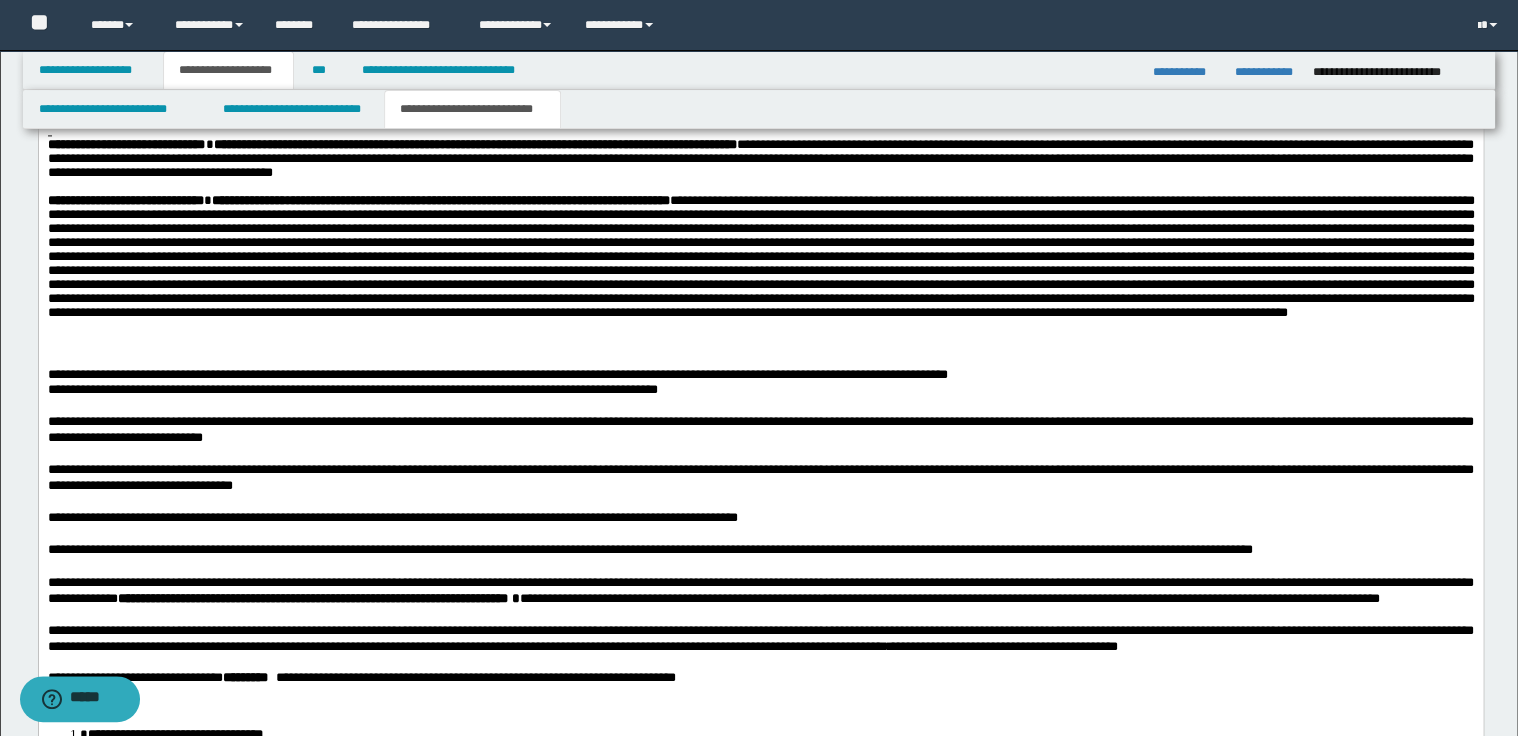 scroll, scrollTop: 1360, scrollLeft: 0, axis: vertical 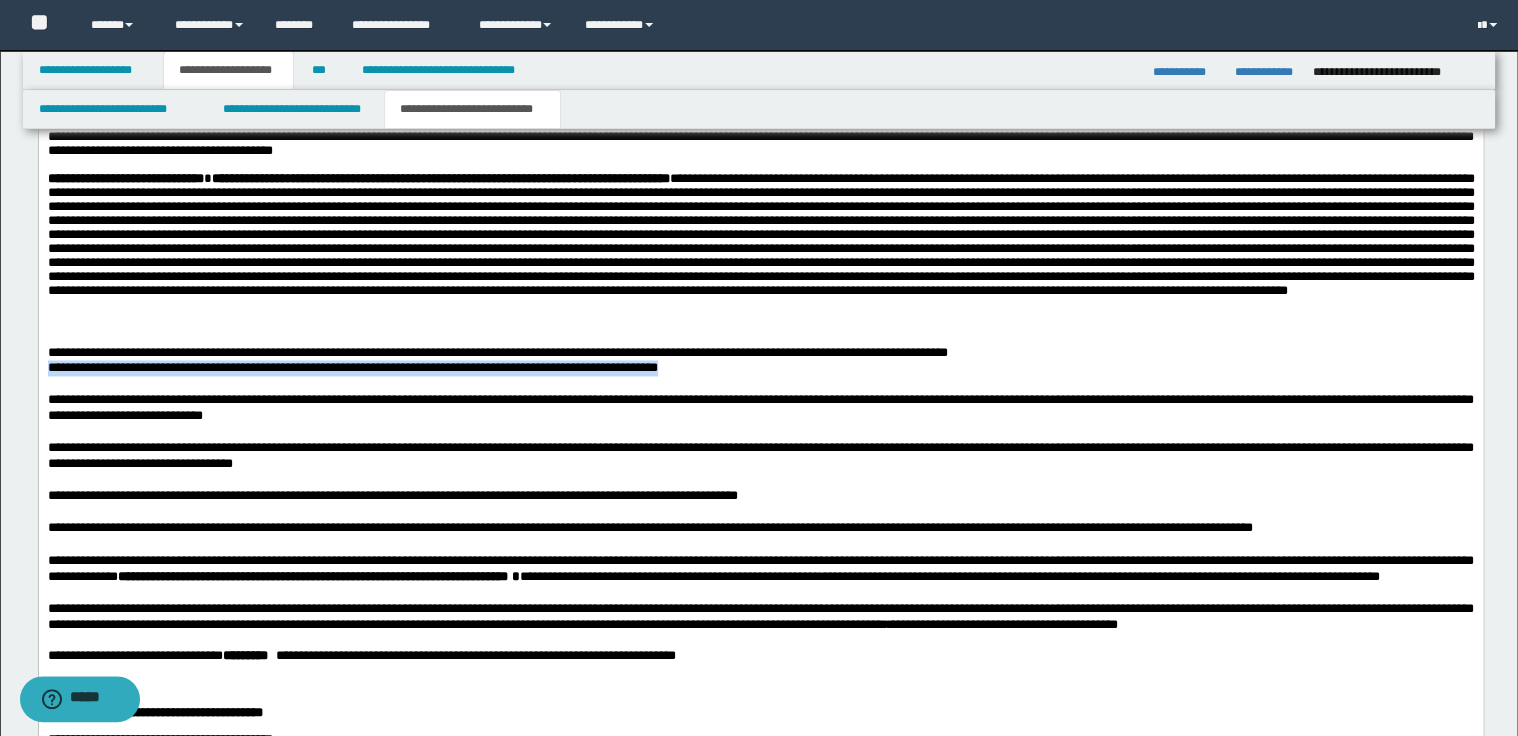 drag, startPoint x: 687, startPoint y: 411, endPoint x: 50, endPoint y: 254, distance: 656.0625 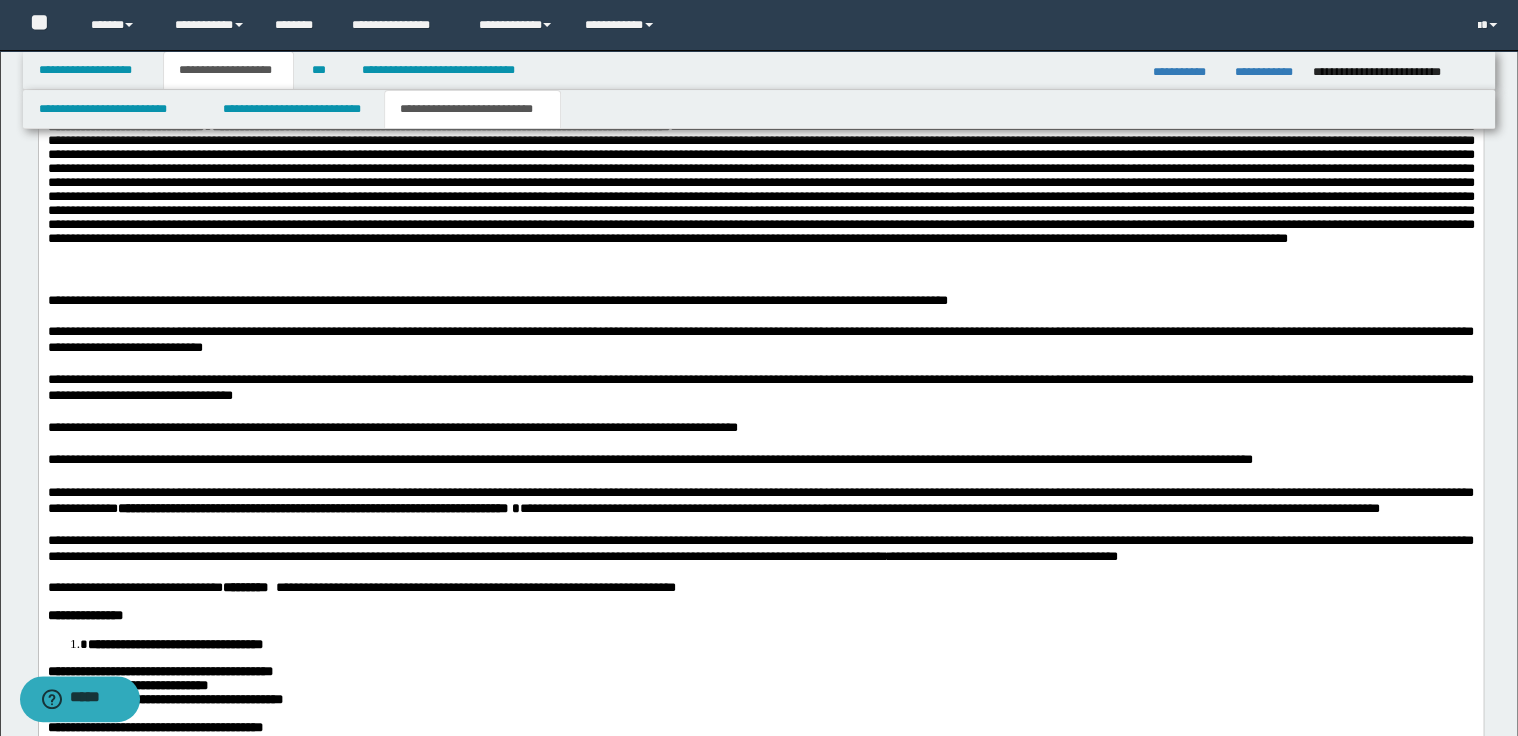 scroll, scrollTop: 1440, scrollLeft: 0, axis: vertical 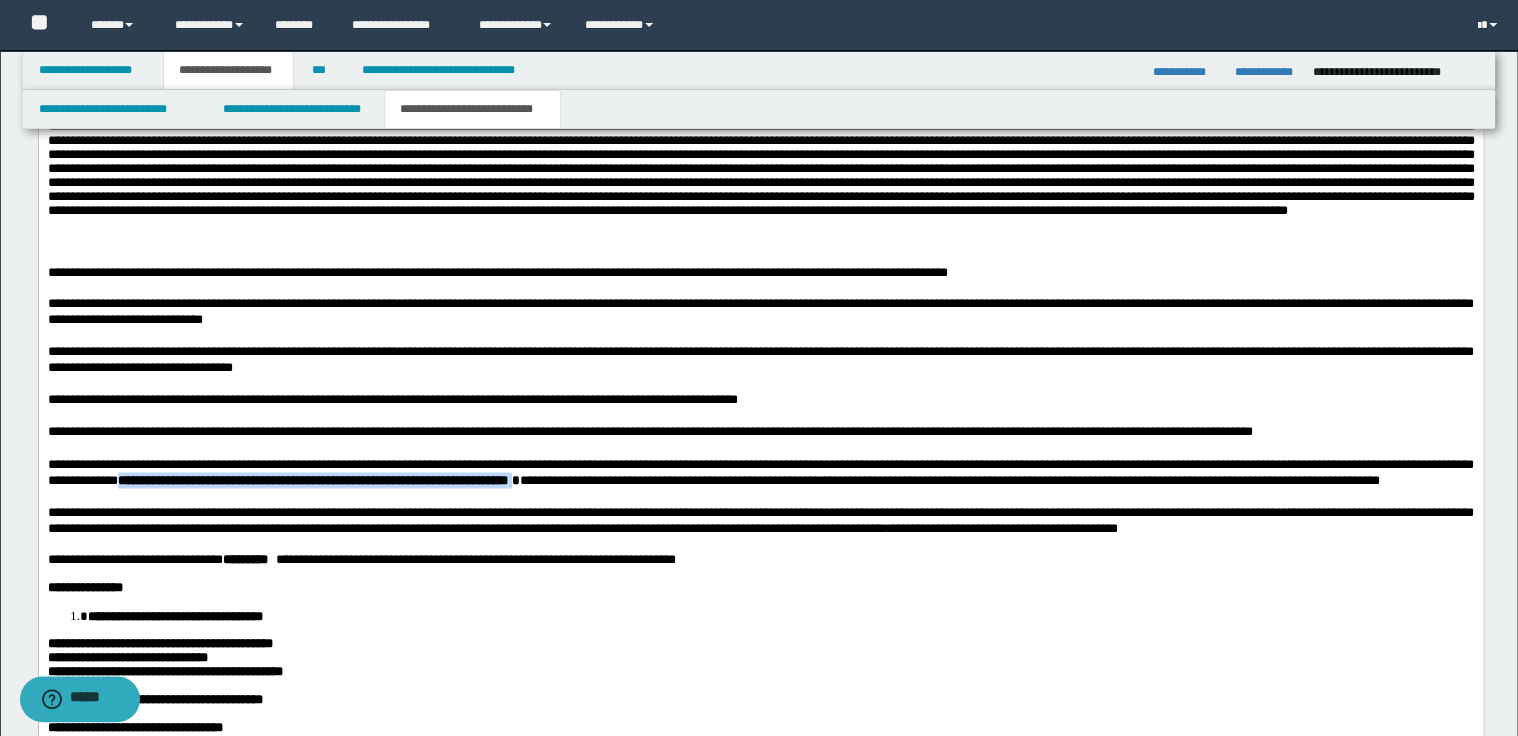 drag, startPoint x: 215, startPoint y: 522, endPoint x: 719, endPoint y: 526, distance: 504.01587 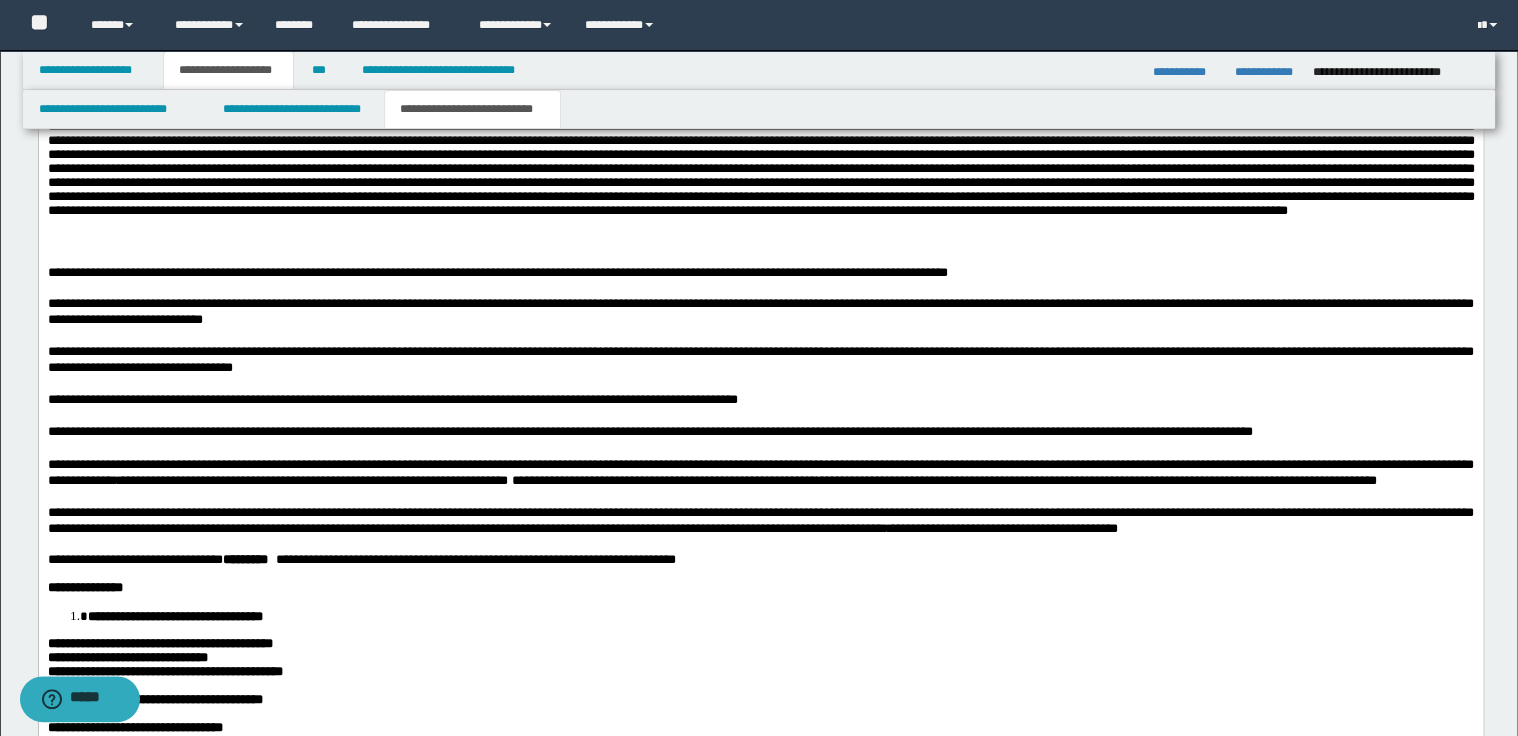 click on "**********" at bounding box center [583, 480] 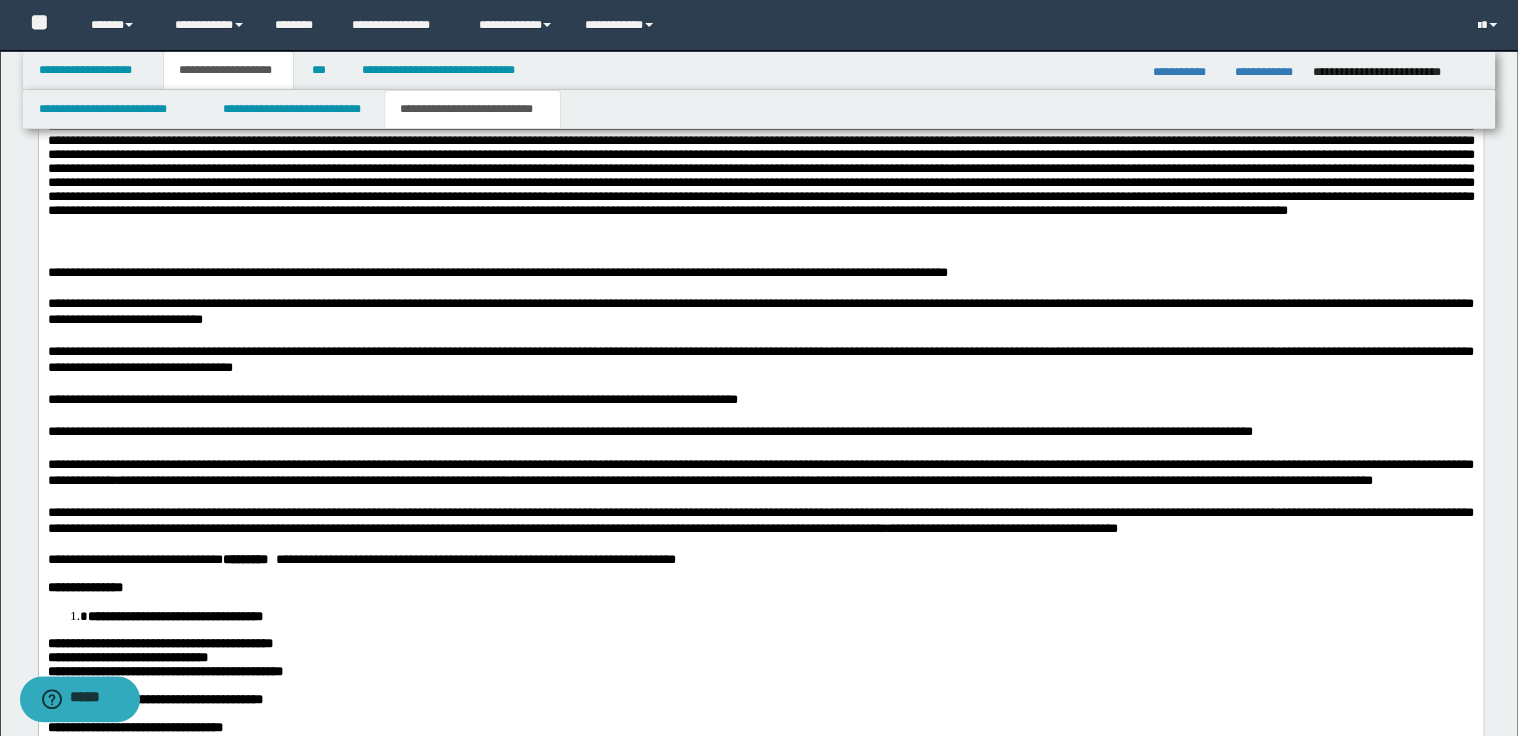 click on "**********" at bounding box center (312, 480) 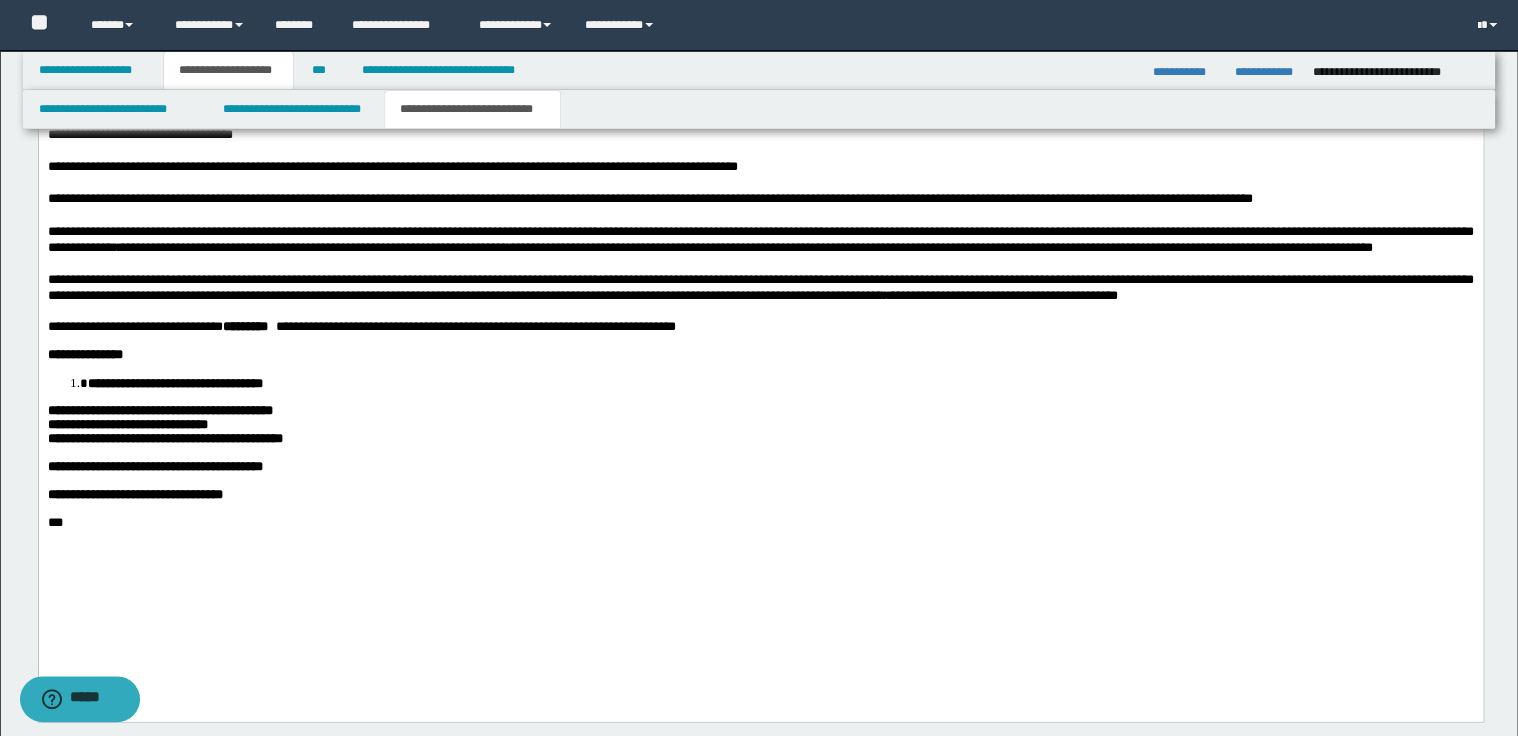 scroll, scrollTop: 1680, scrollLeft: 0, axis: vertical 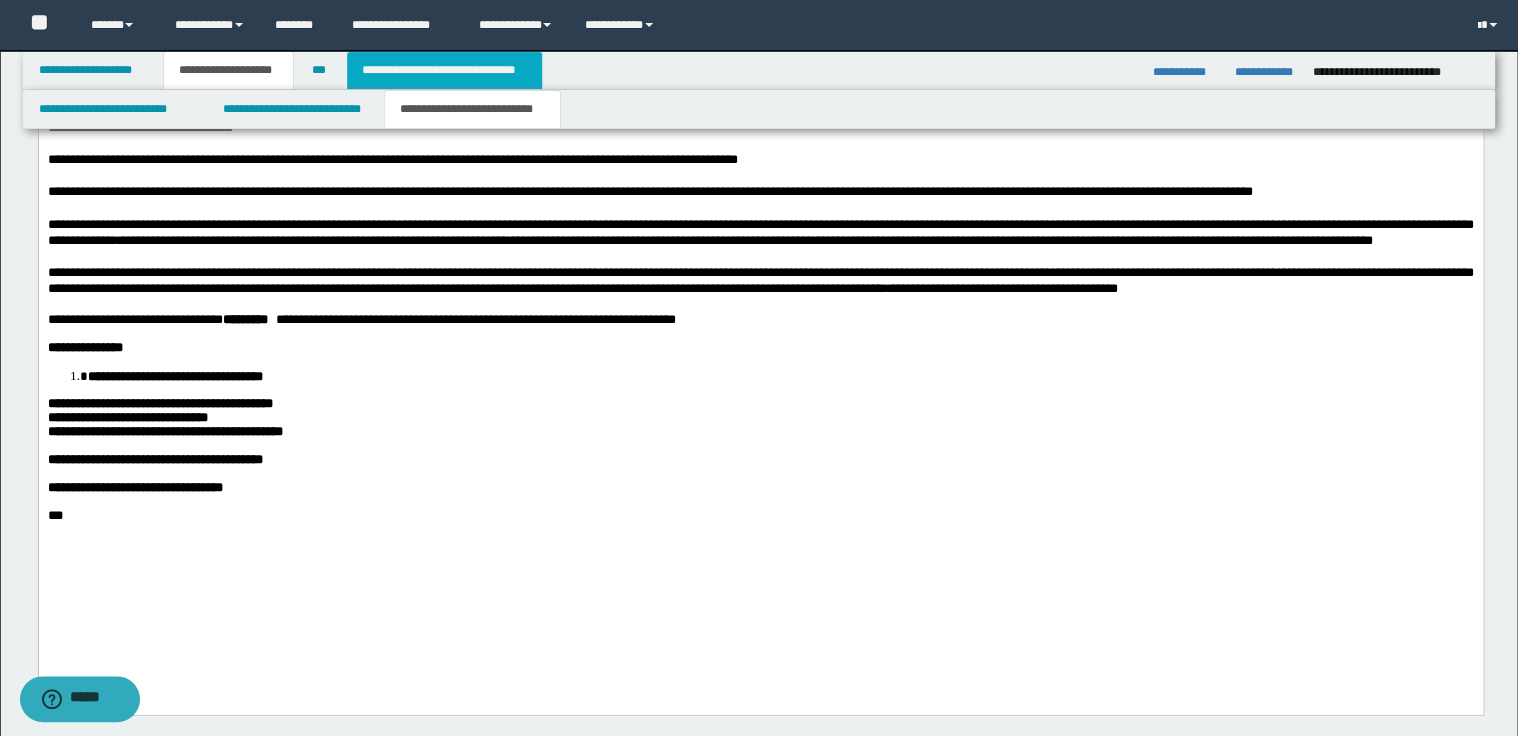 click on "**********" at bounding box center (444, 70) 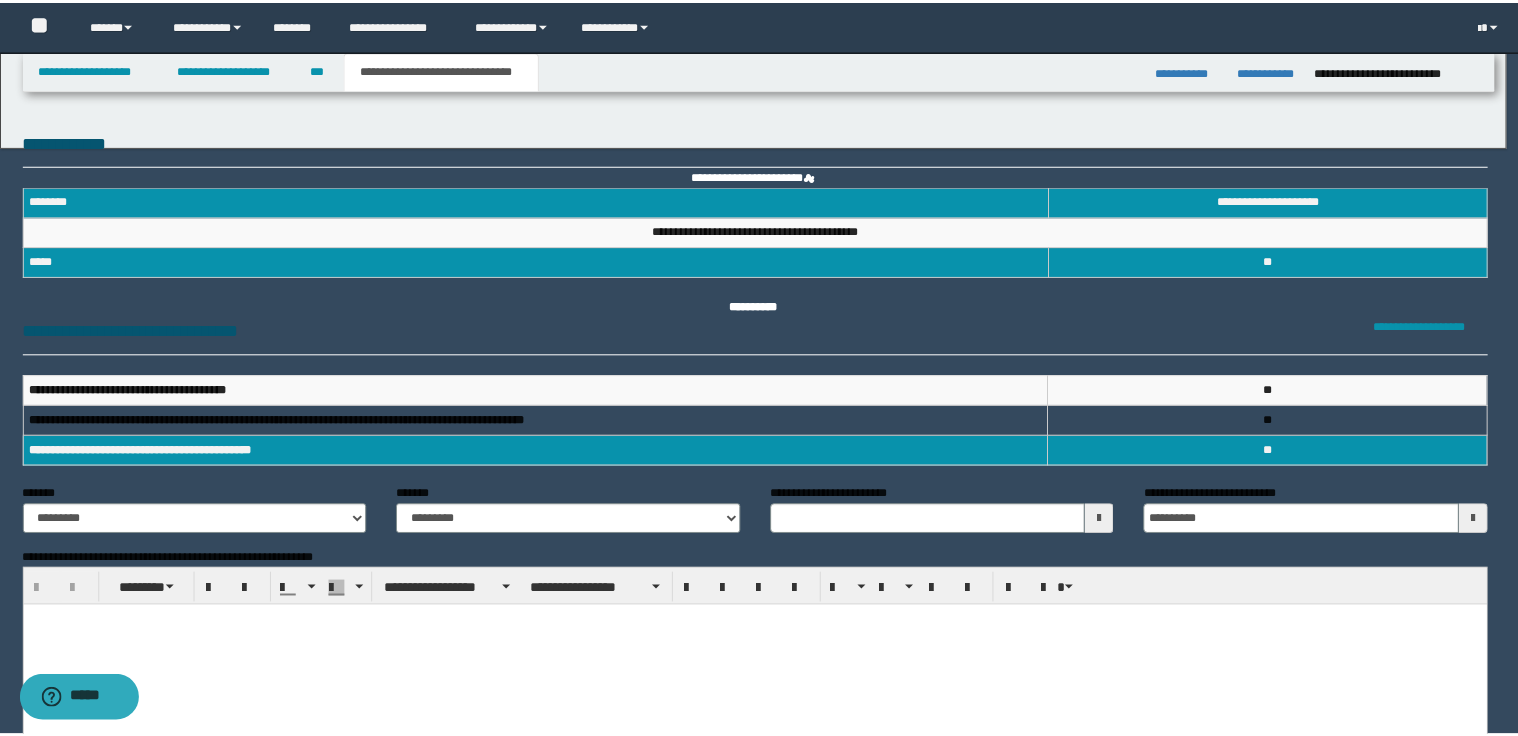 scroll, scrollTop: 0, scrollLeft: 0, axis: both 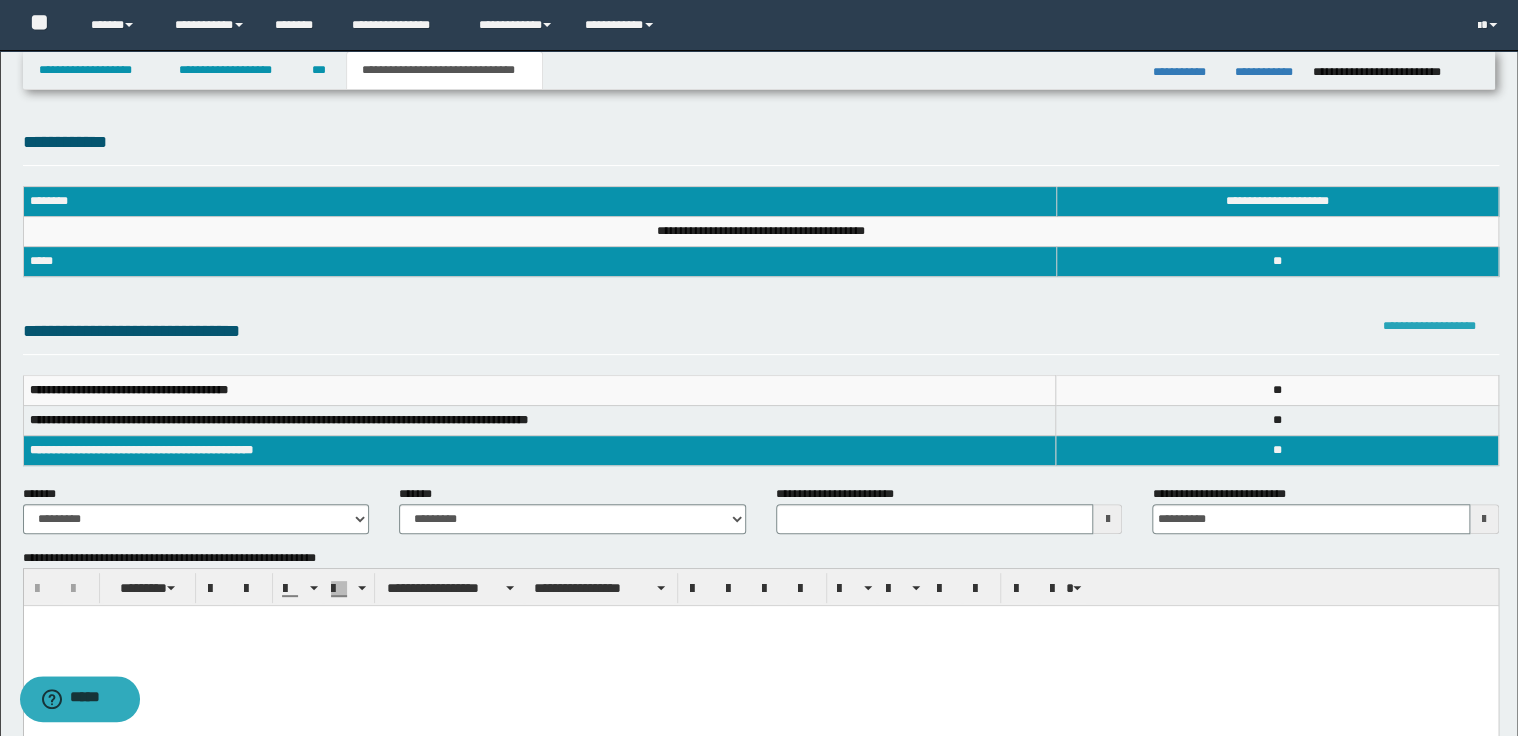 click on "**********" at bounding box center [1429, 326] 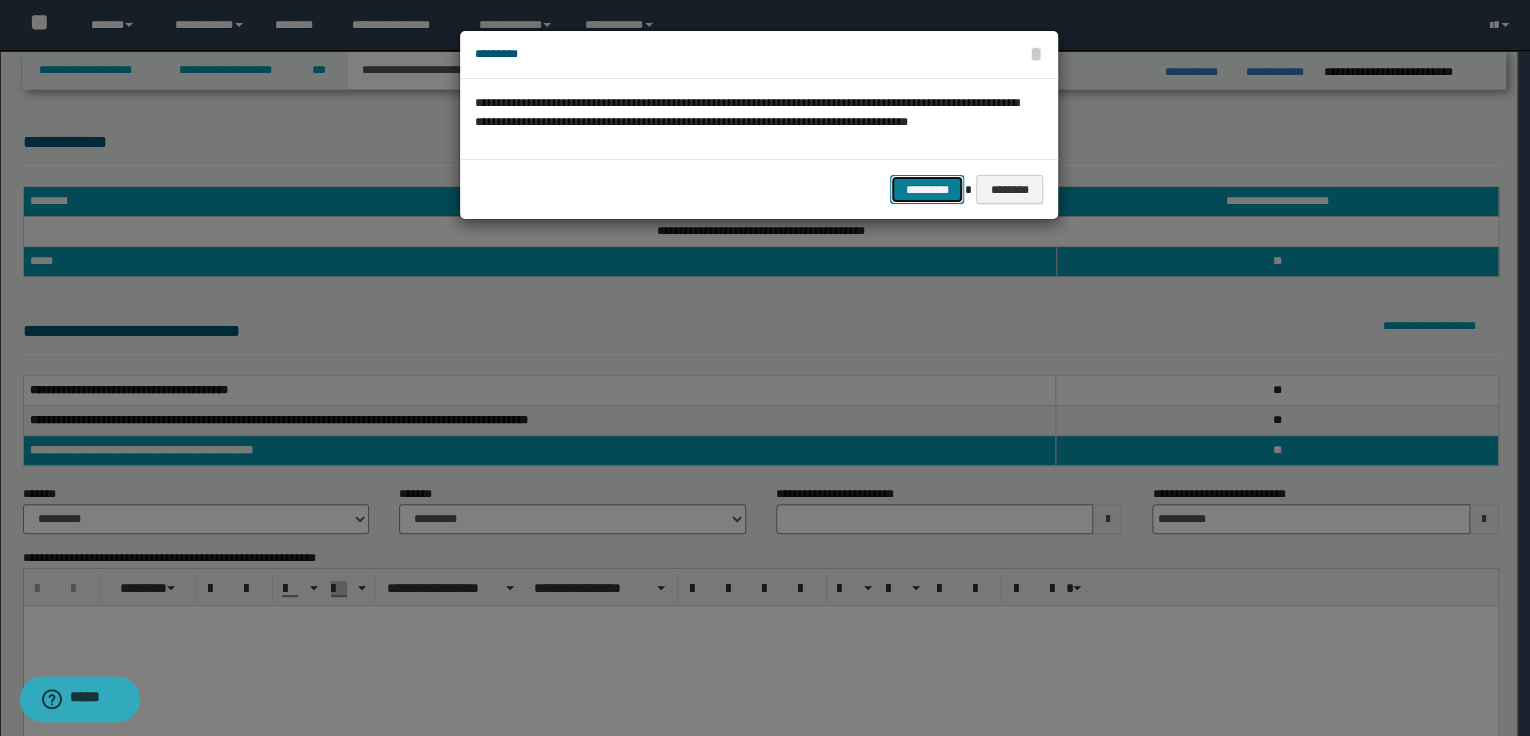 click on "*********" at bounding box center [927, 190] 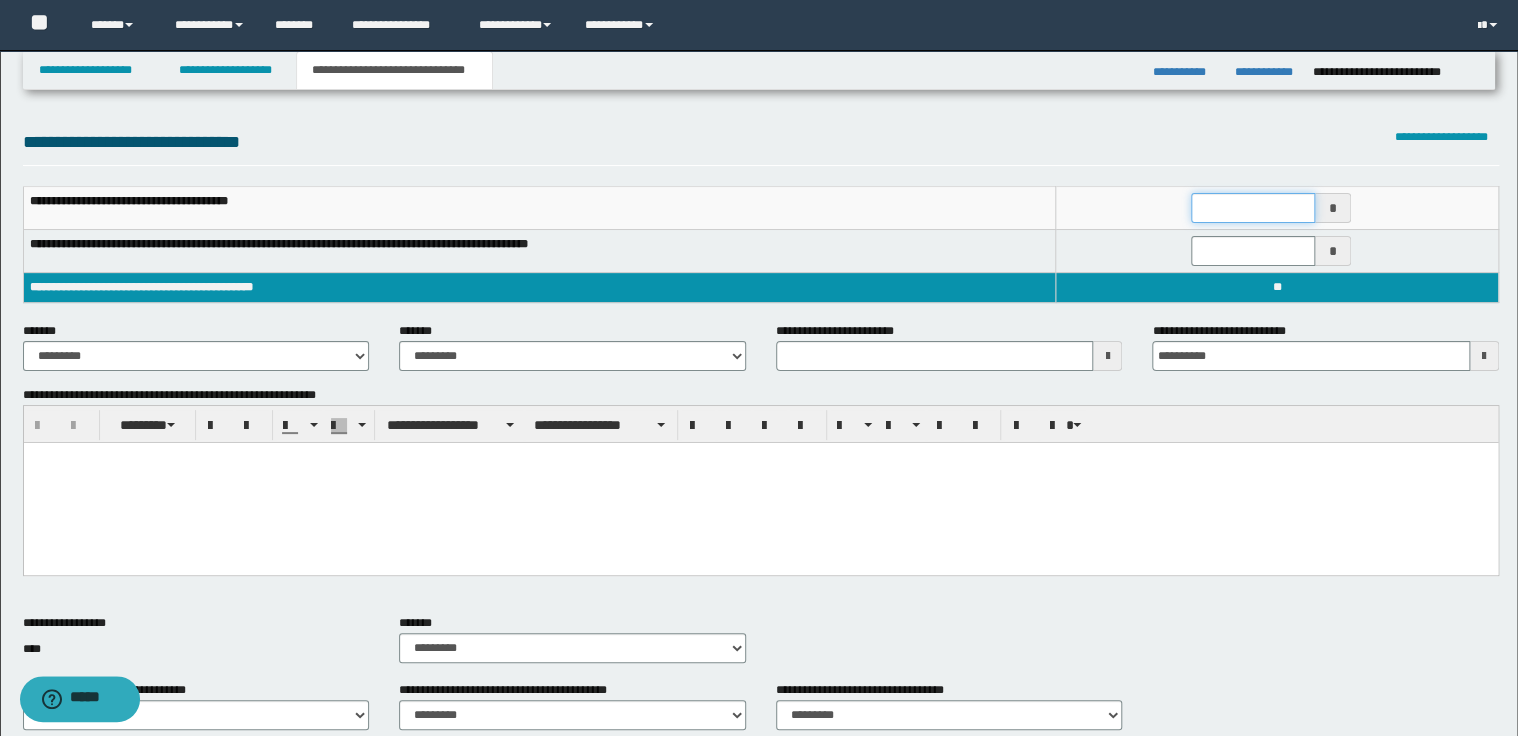 click at bounding box center (1253, 208) 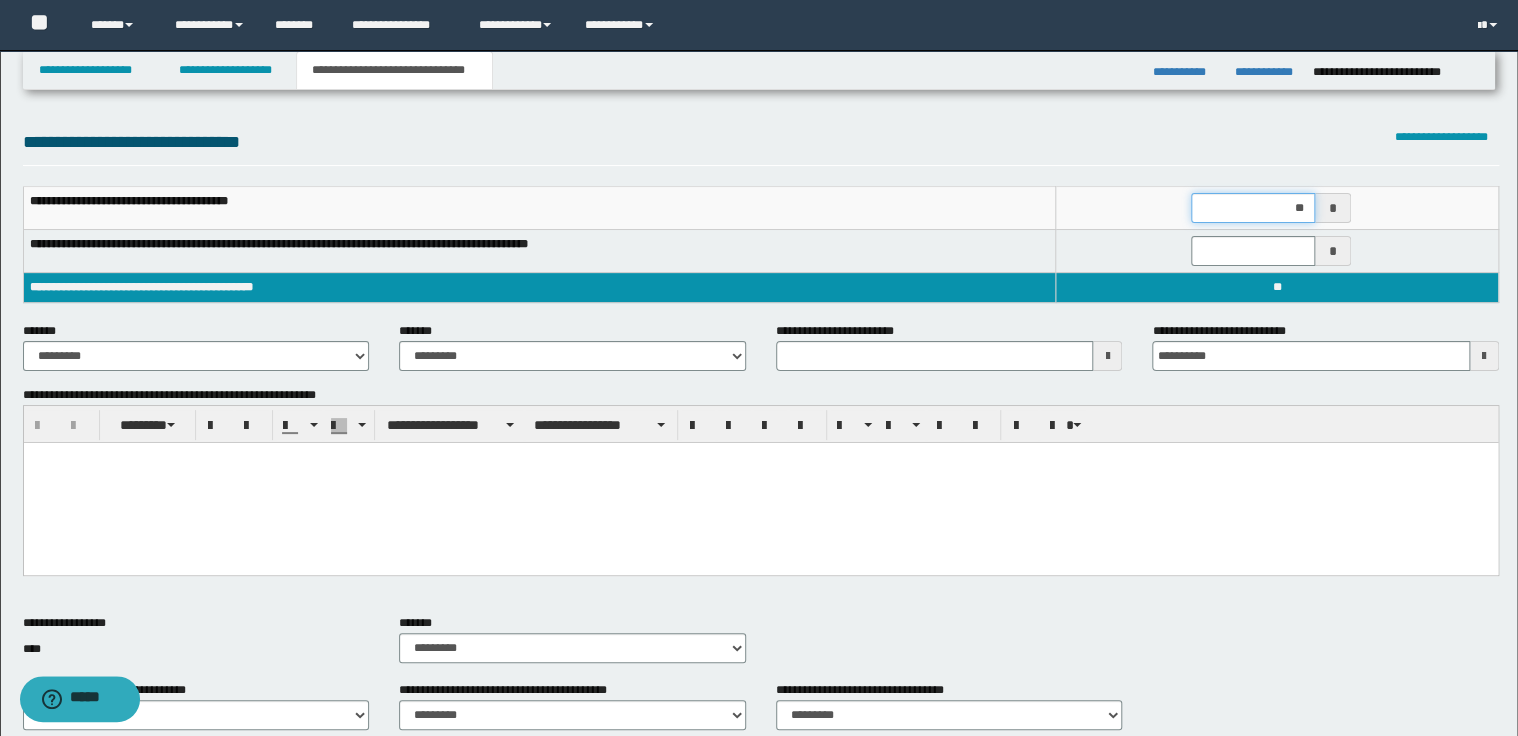 type on "***" 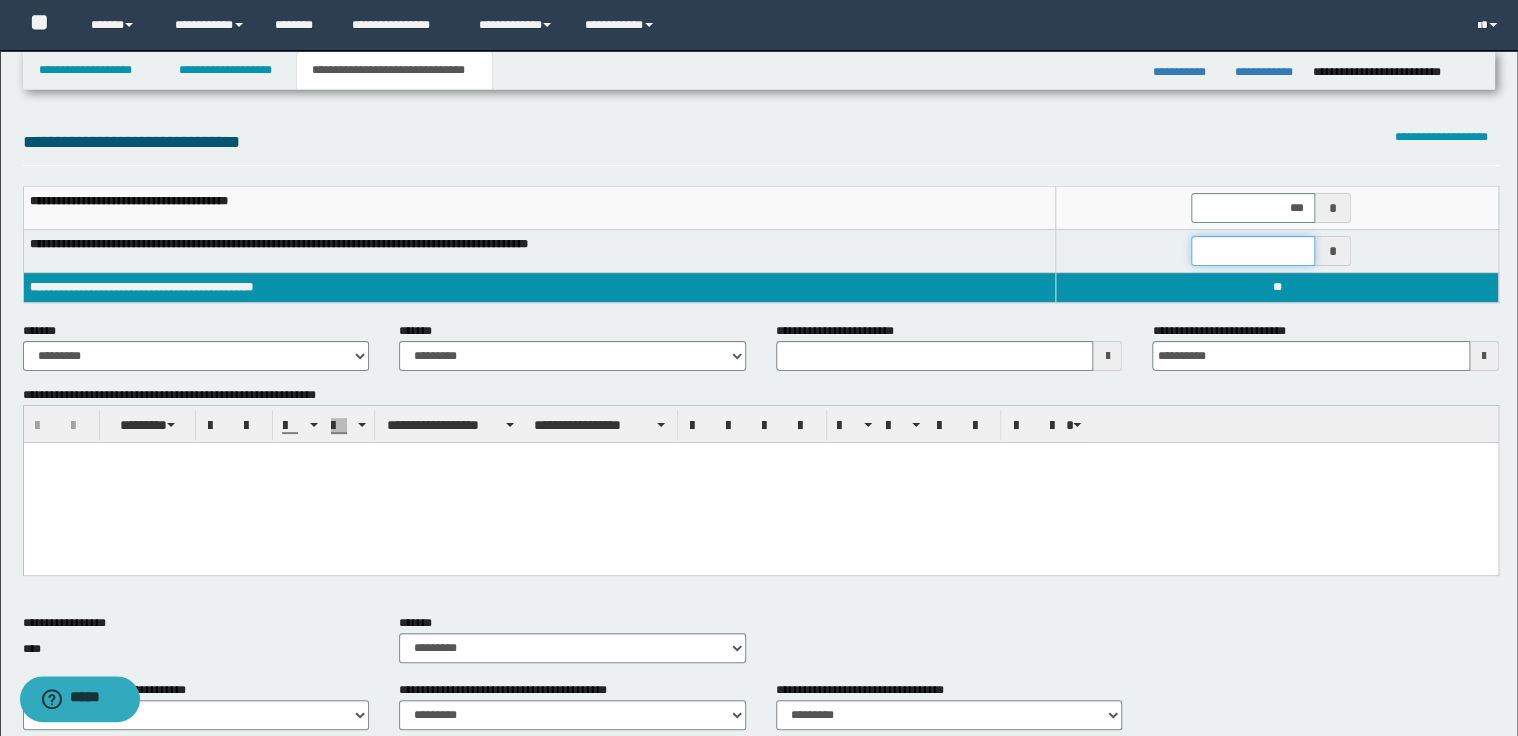 click at bounding box center (1253, 251) 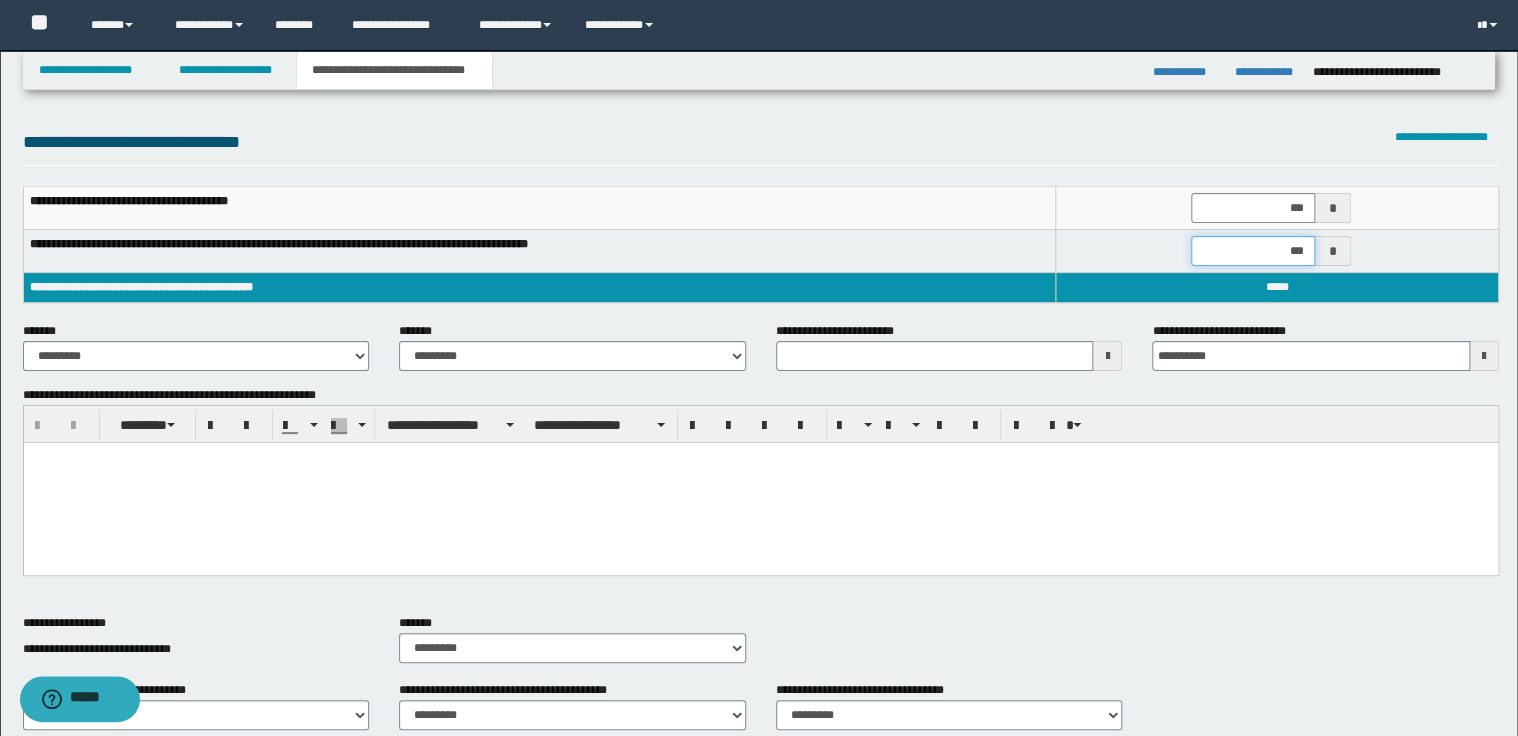 type on "****" 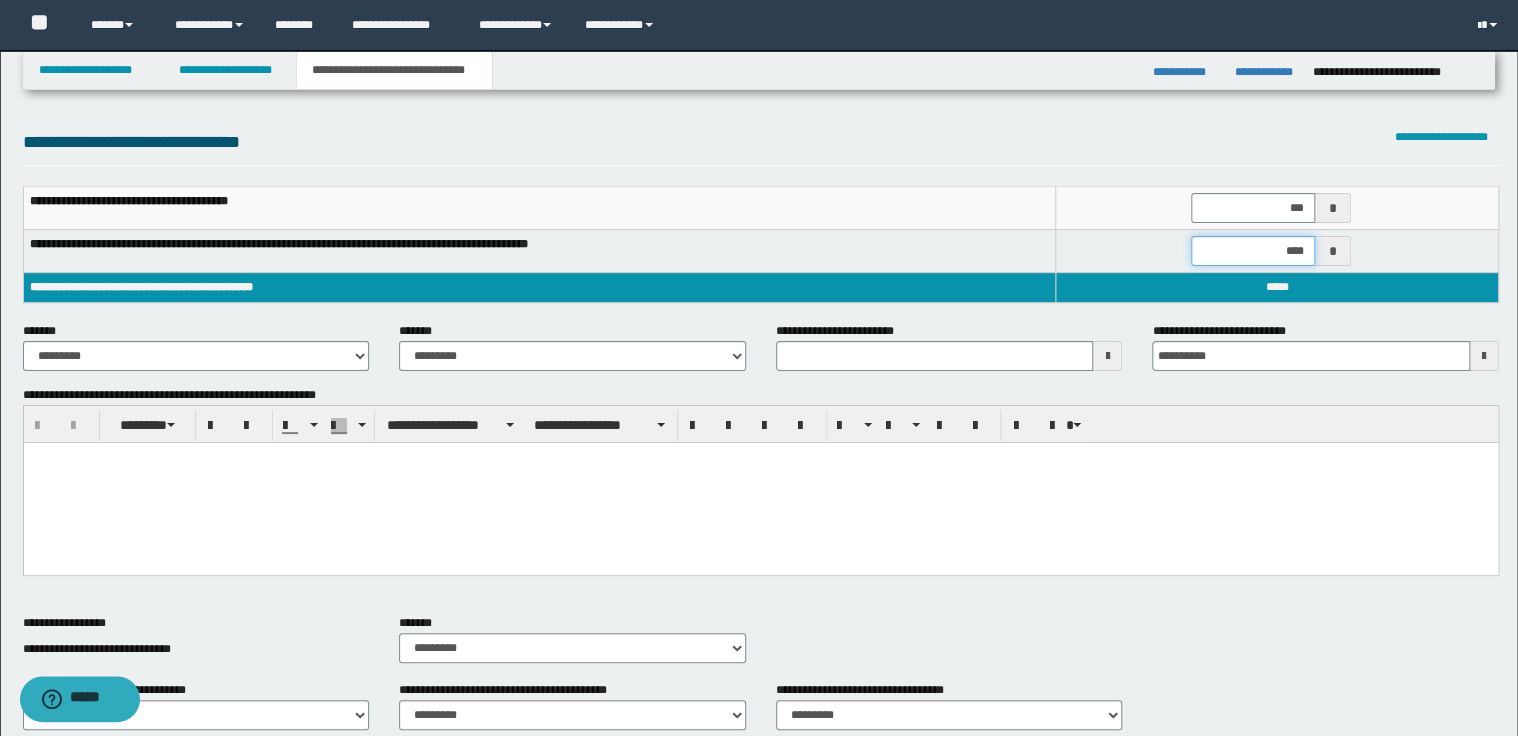 type 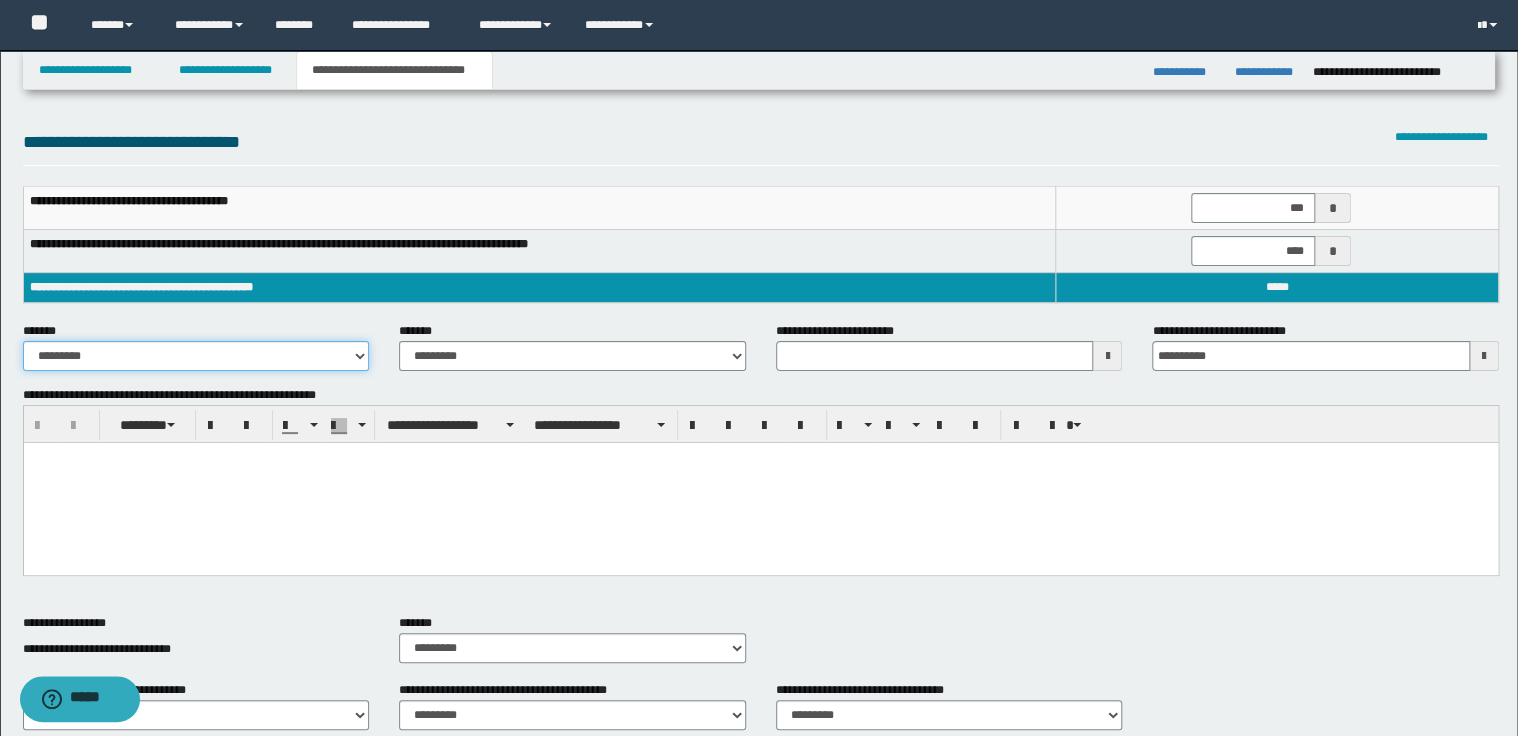 click on "**********" at bounding box center [196, 356] 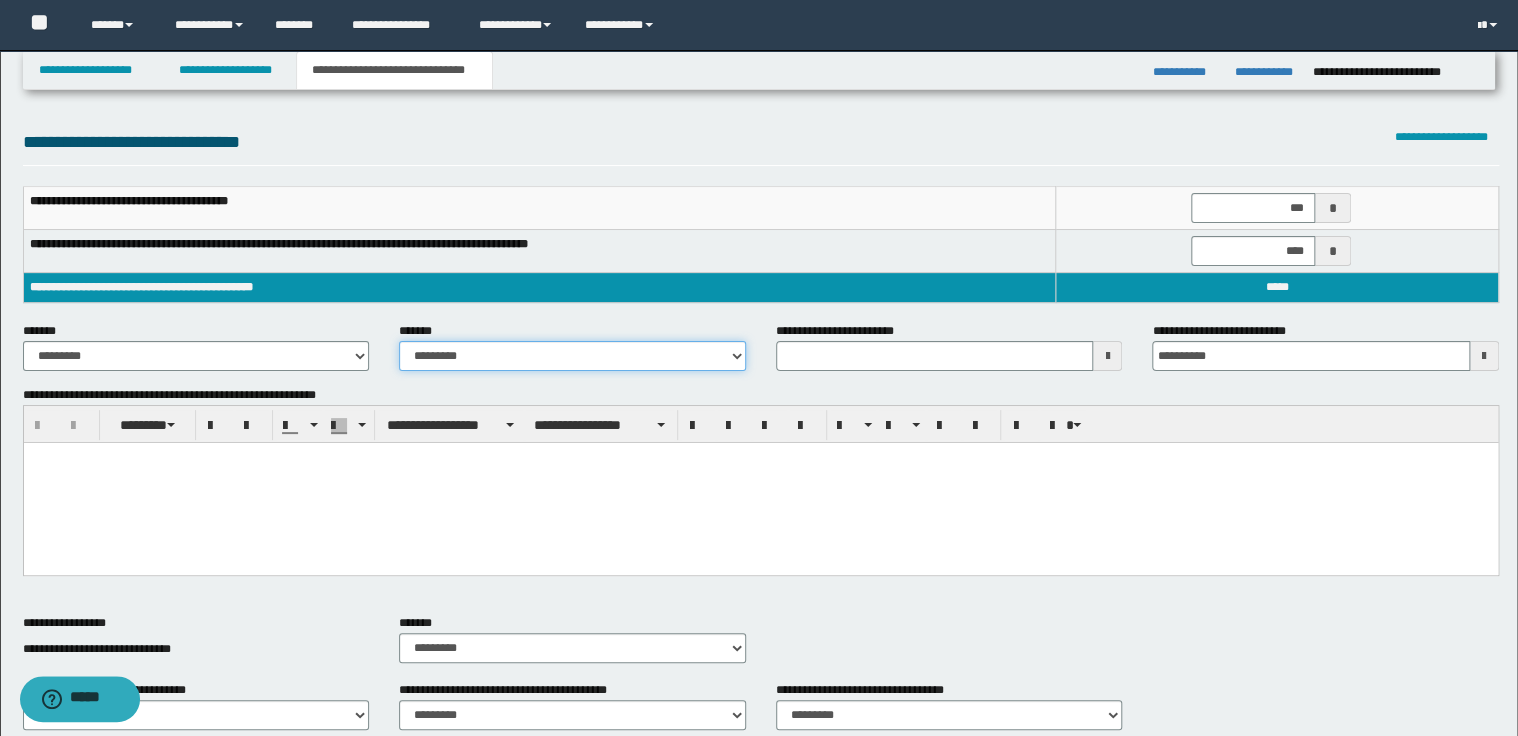click on "**********" at bounding box center [572, 356] 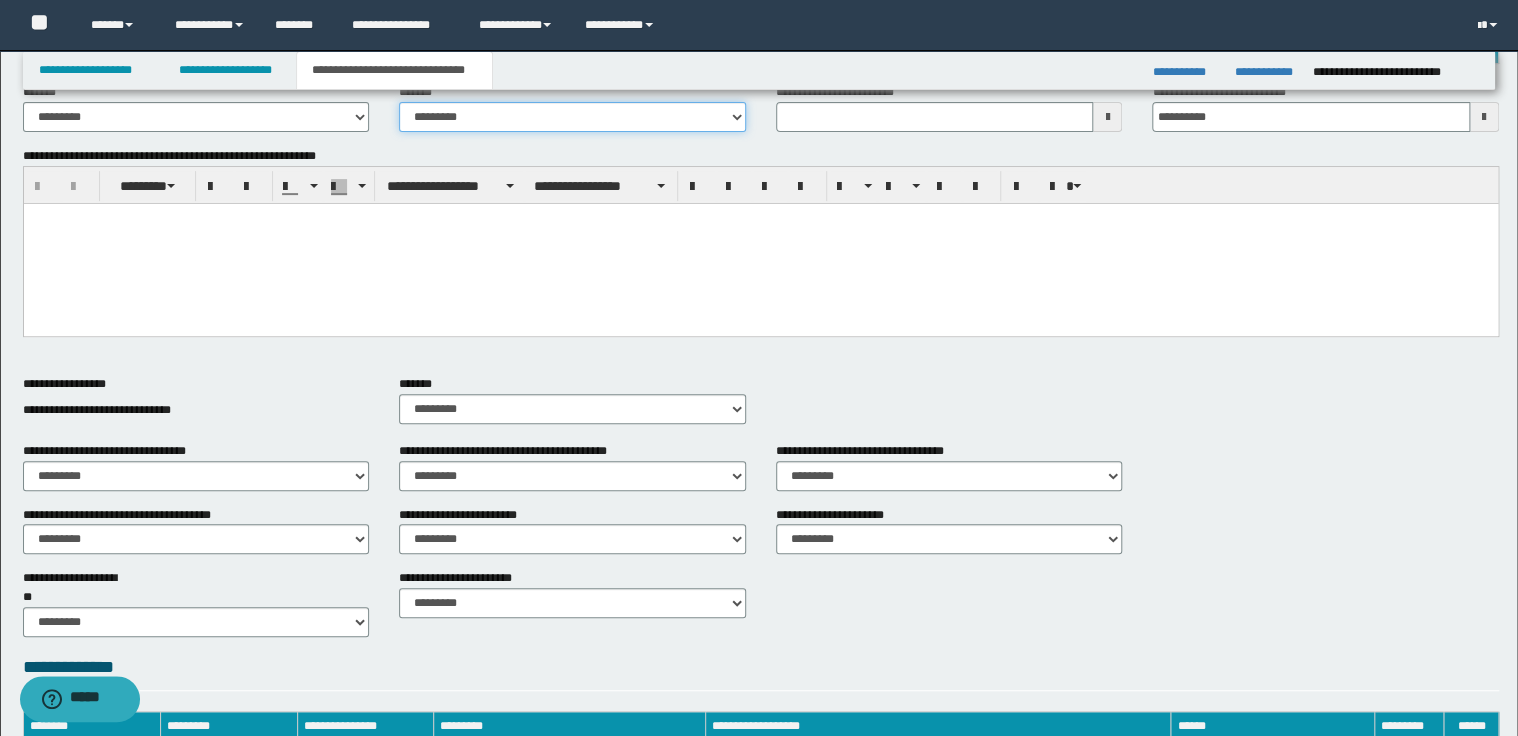 scroll, scrollTop: 240, scrollLeft: 0, axis: vertical 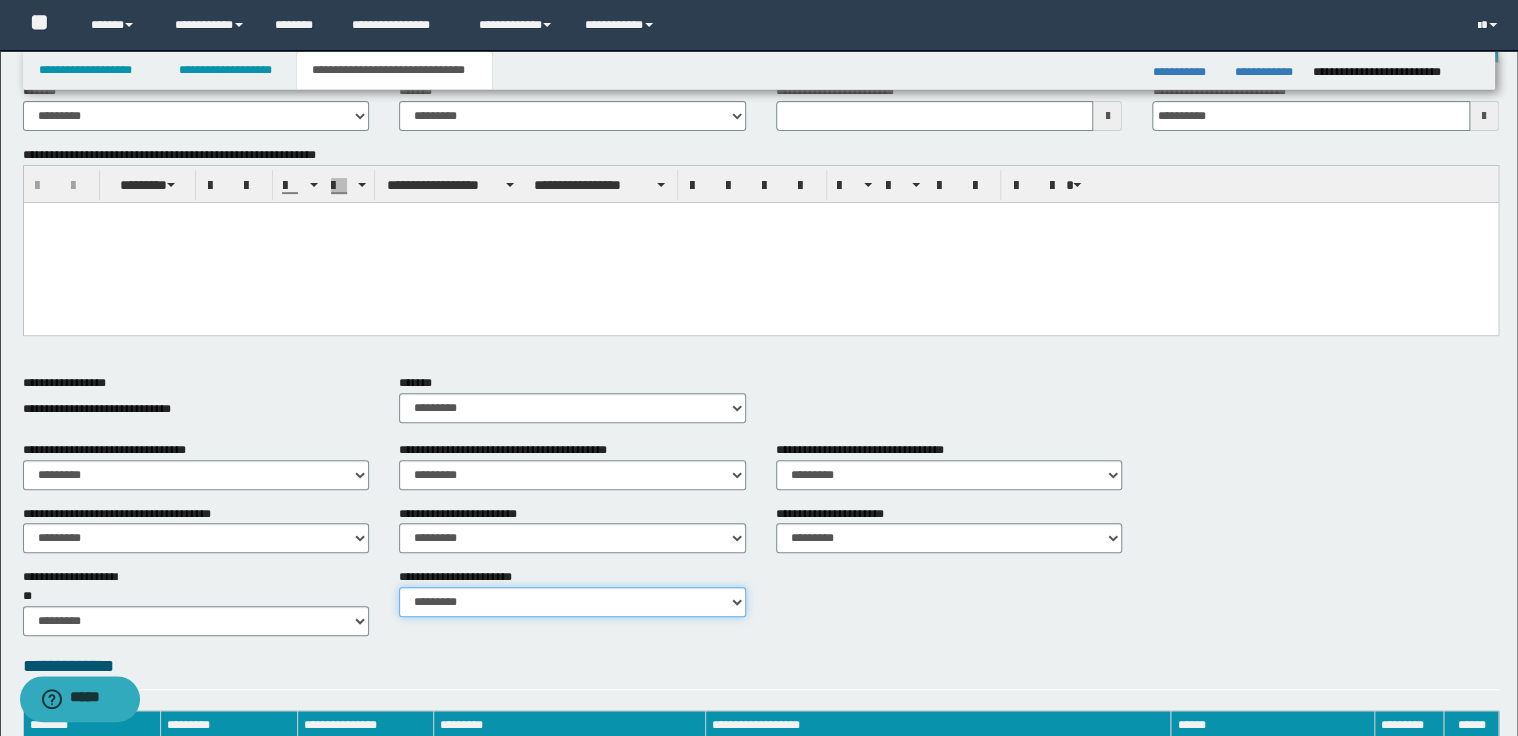 click on "*********
*********
*********" at bounding box center [572, 602] 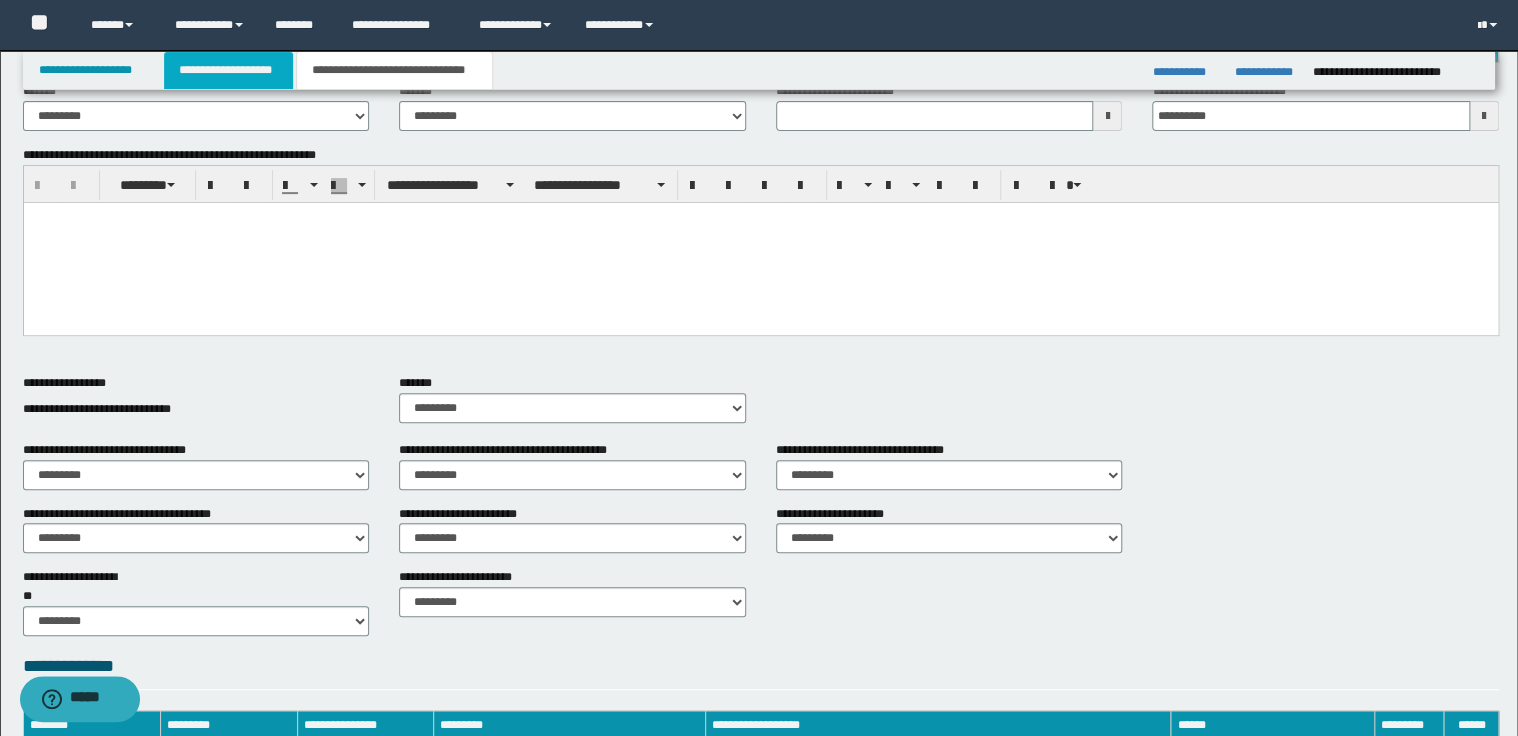 click on "**********" at bounding box center (228, 70) 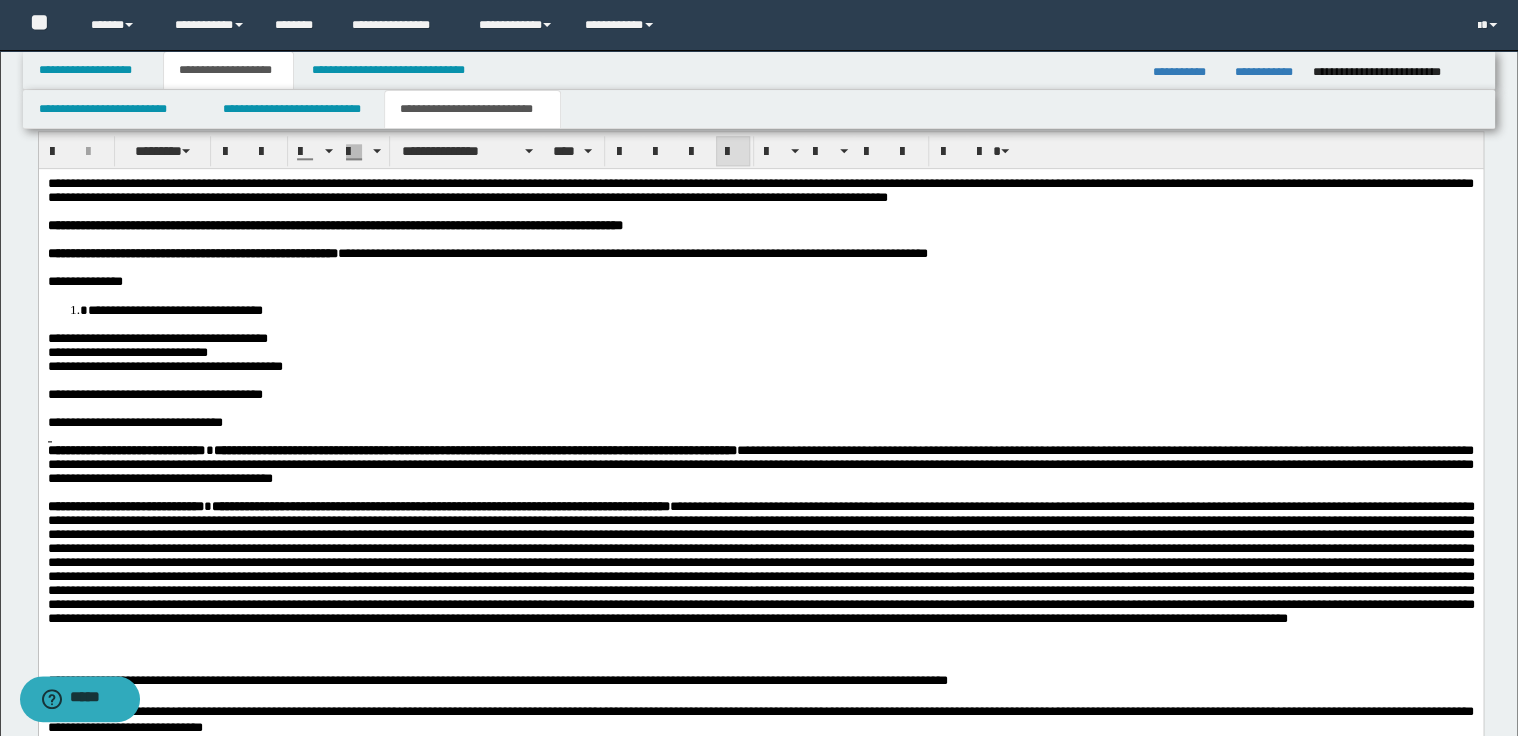 scroll, scrollTop: 1071, scrollLeft: 0, axis: vertical 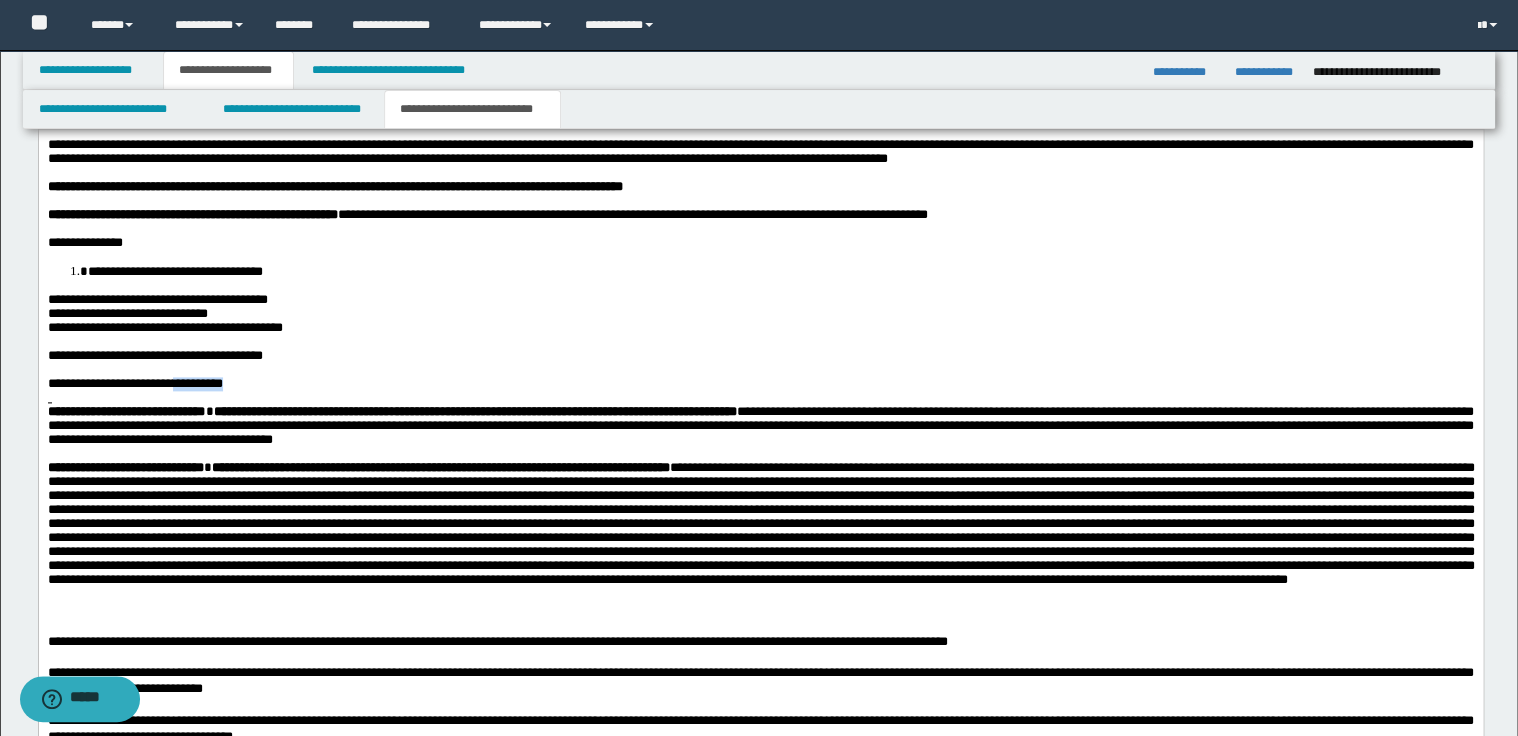 drag, startPoint x: 241, startPoint y: 409, endPoint x: 313, endPoint y: 412, distance: 72.06247 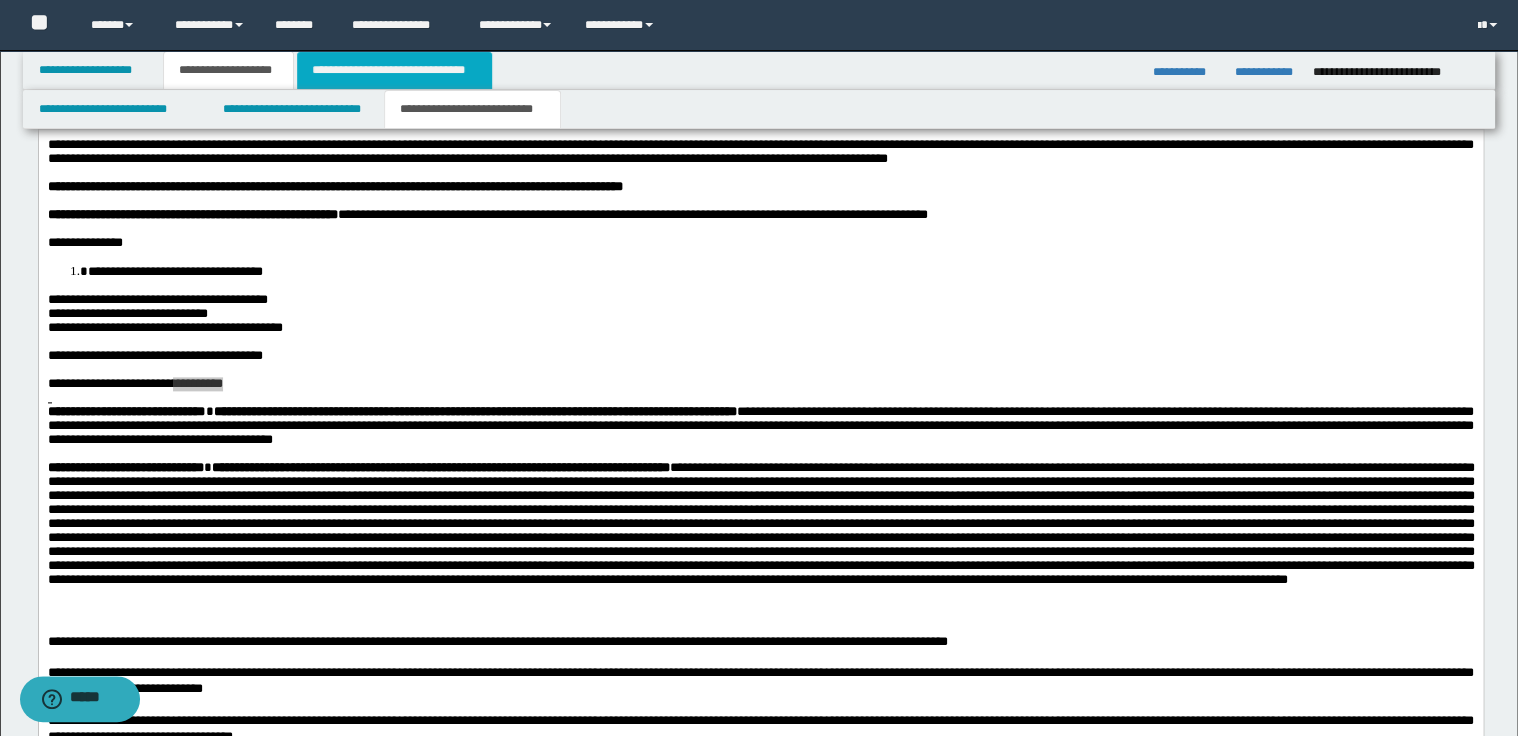 click on "**********" at bounding box center (394, 70) 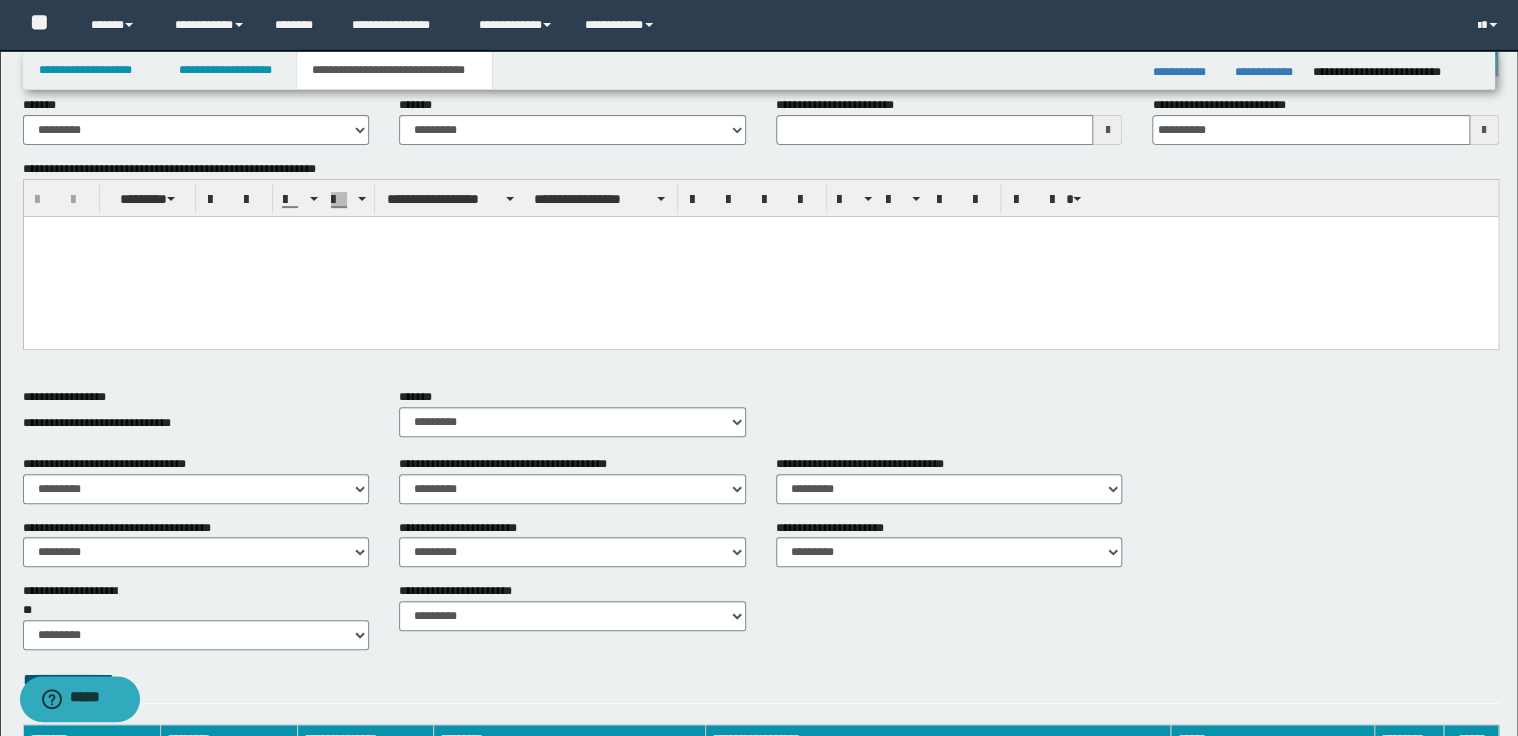 scroll, scrollTop: 129, scrollLeft: 0, axis: vertical 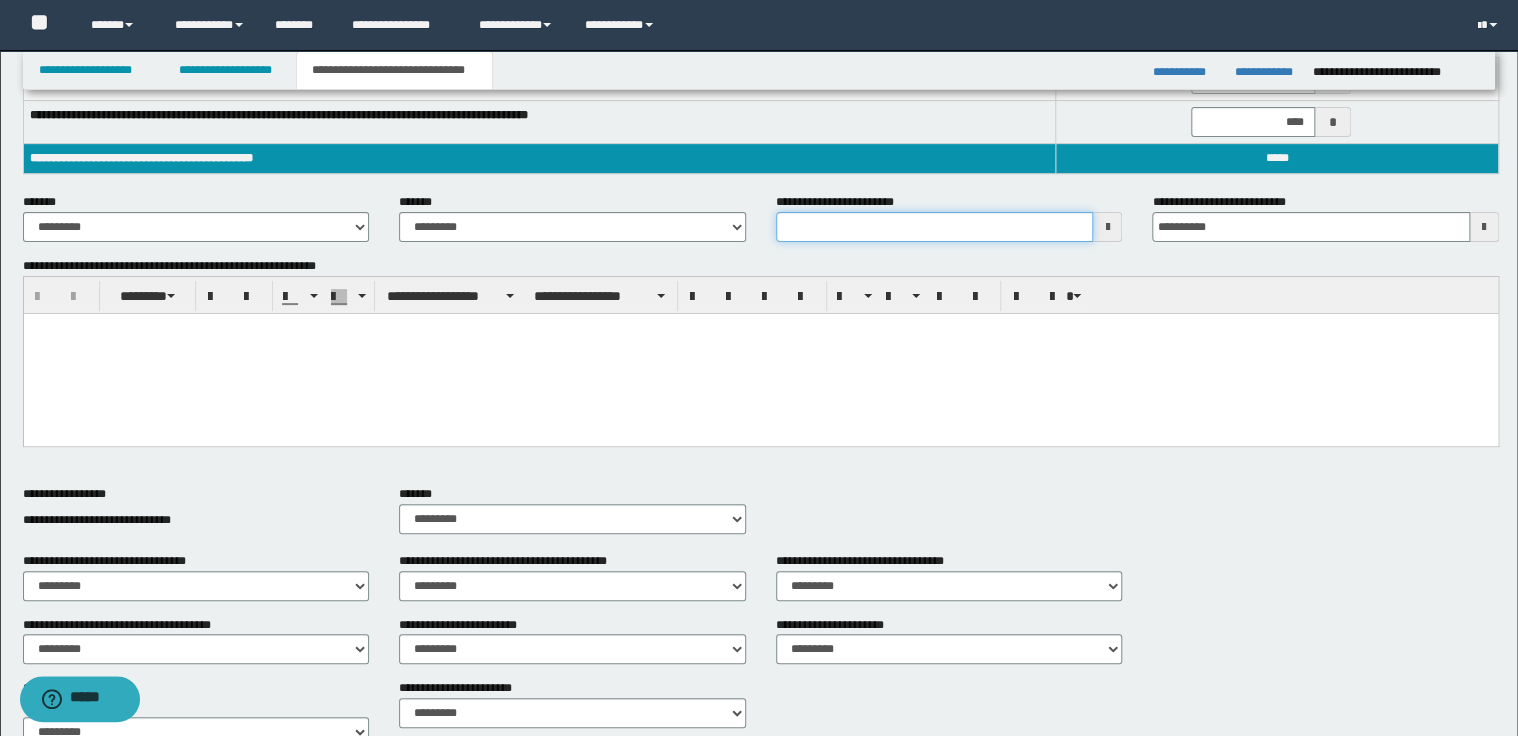 click on "**********" at bounding box center [935, 227] 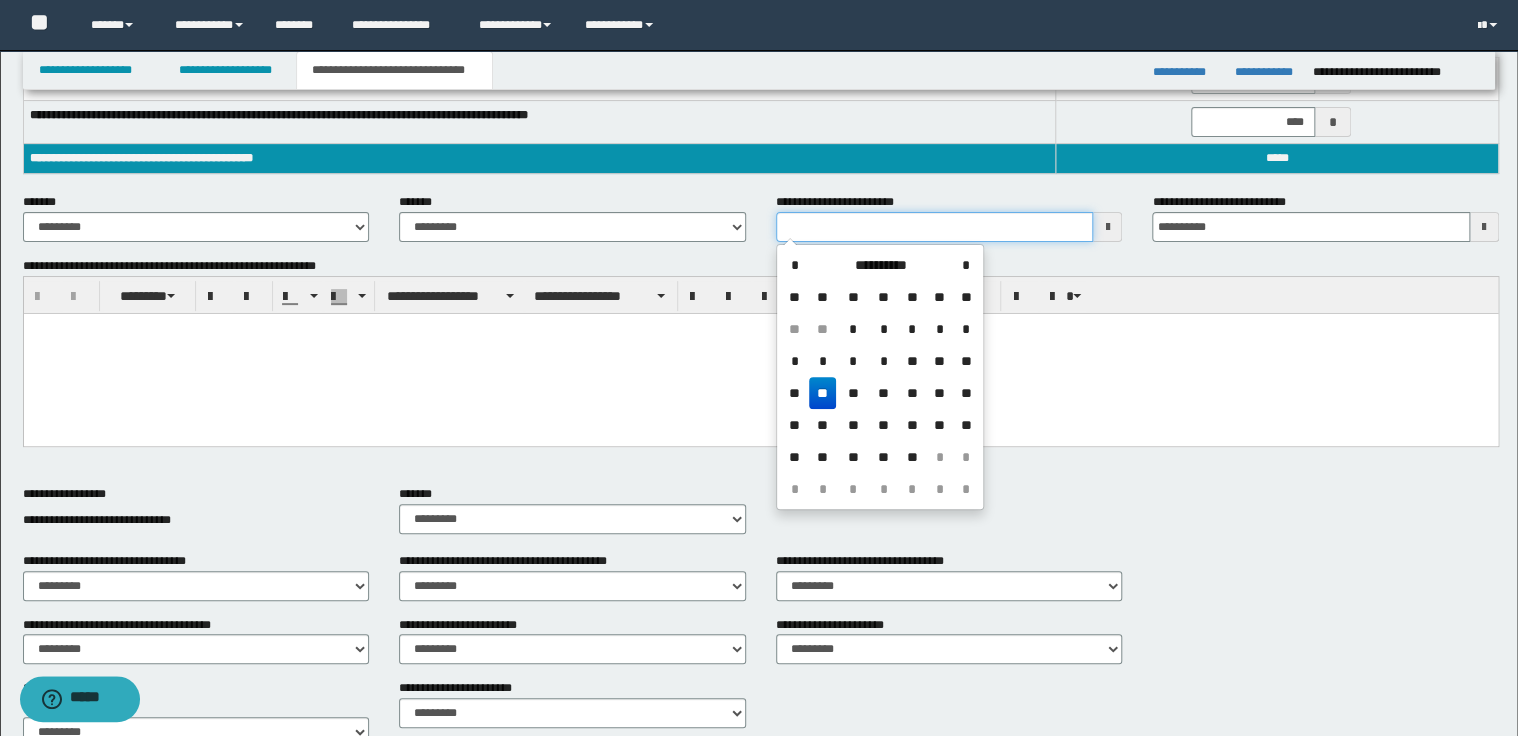 type on "**********" 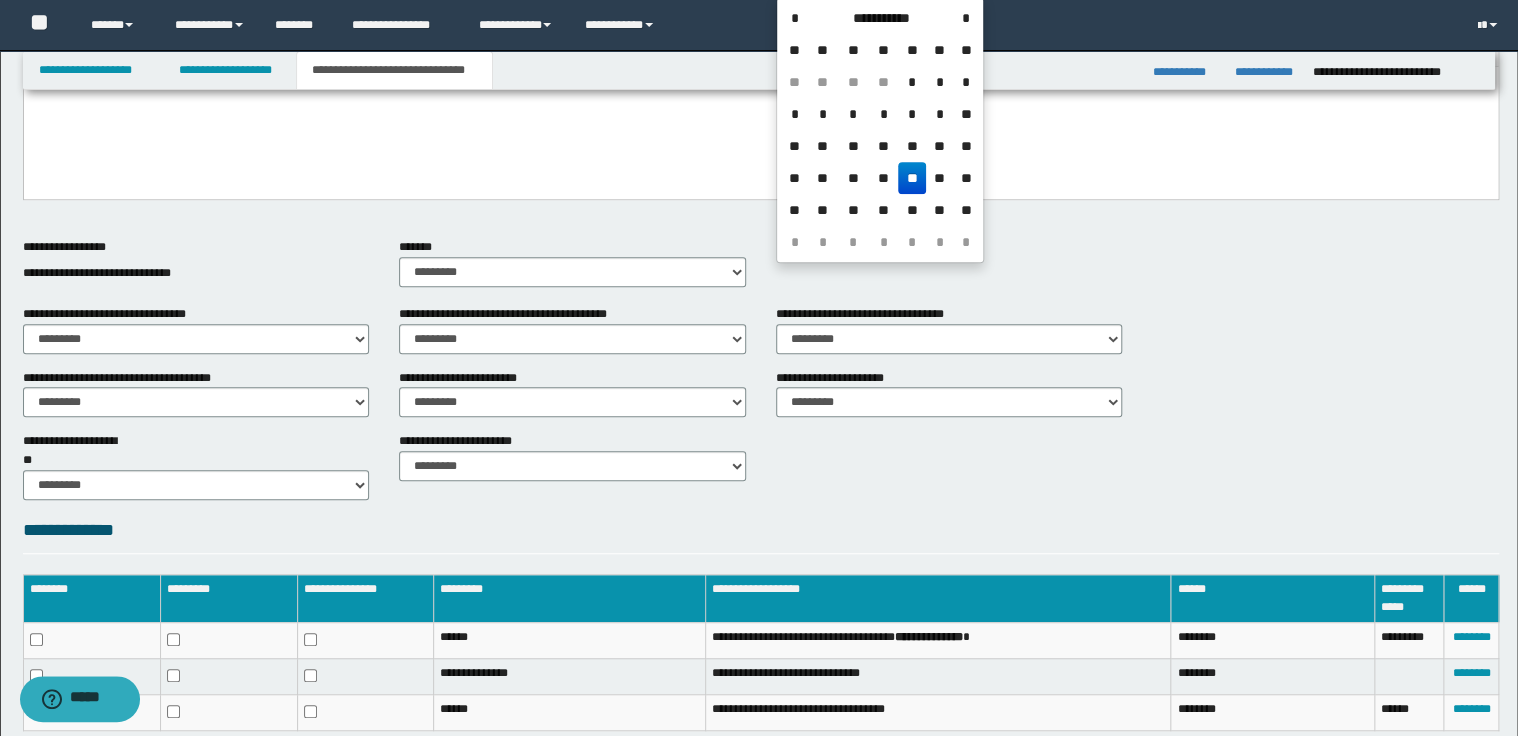 scroll, scrollTop: 369, scrollLeft: 0, axis: vertical 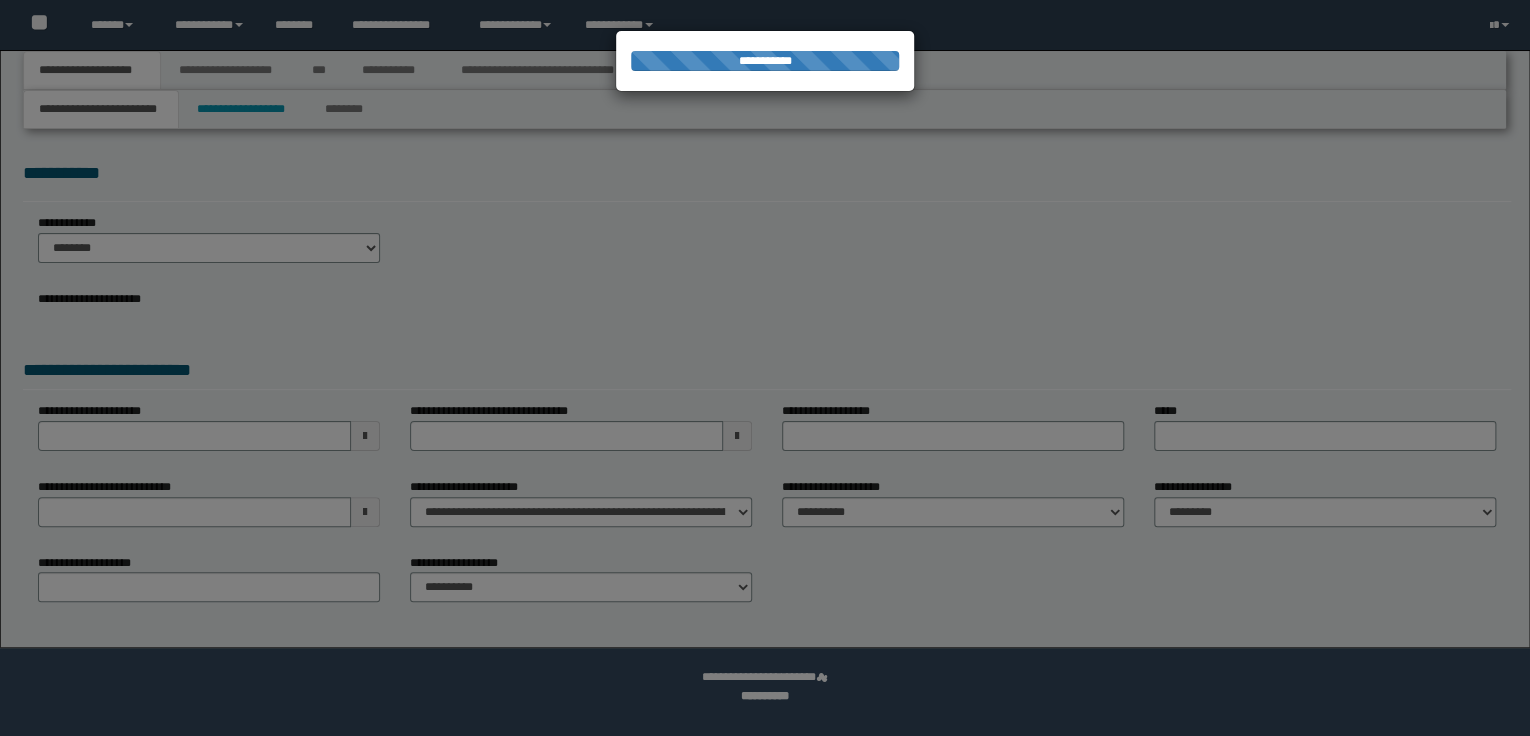 select on "*" 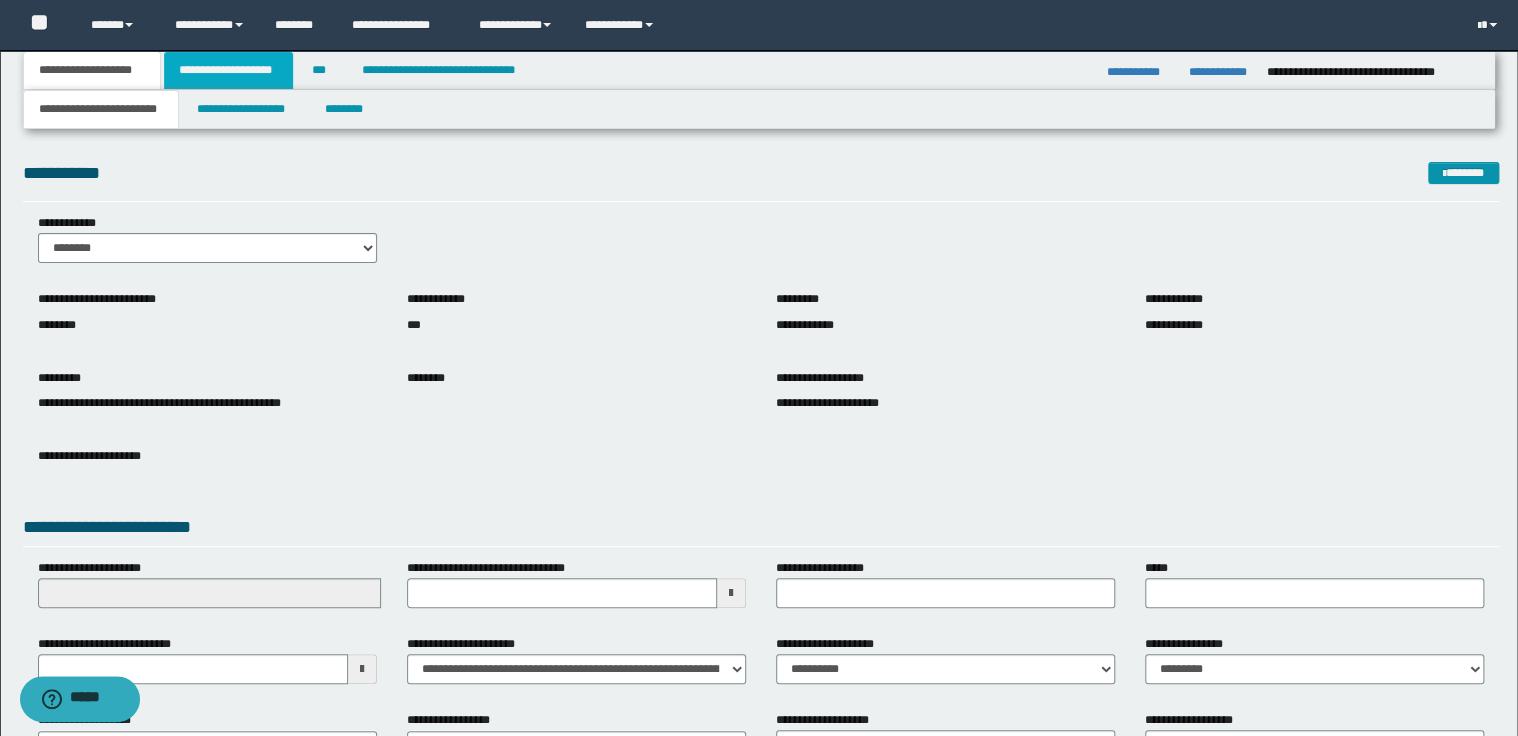 click on "**********" at bounding box center [228, 70] 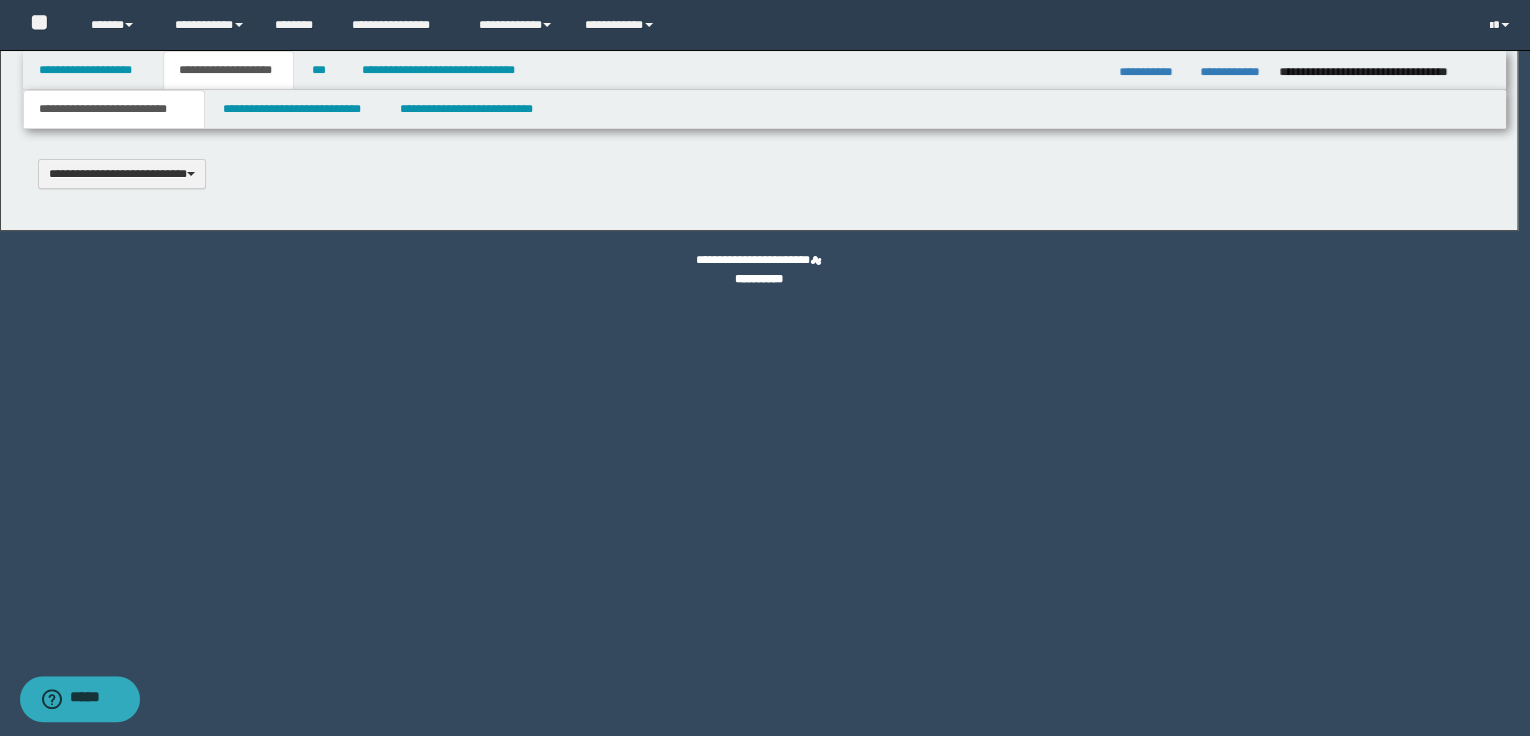 scroll, scrollTop: 0, scrollLeft: 0, axis: both 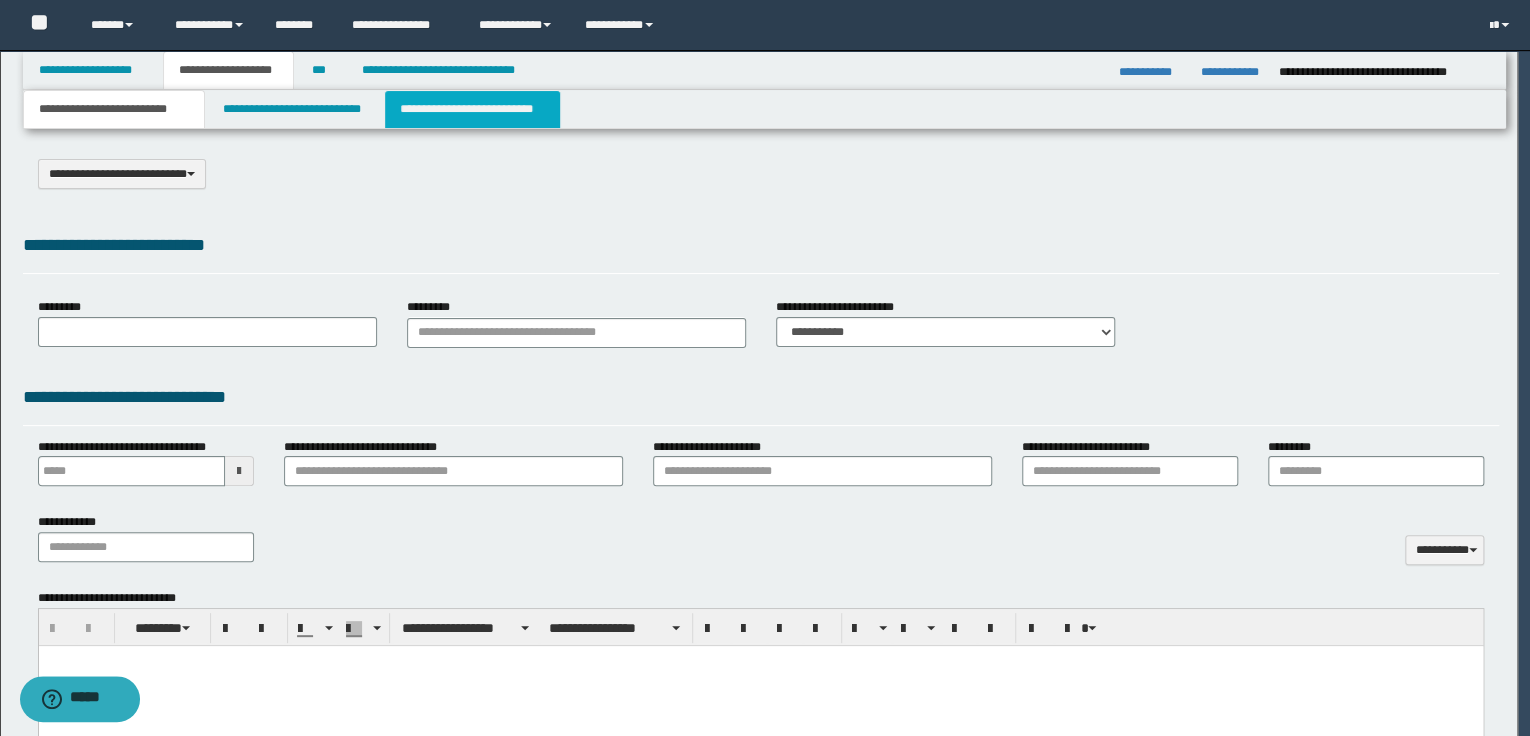 type on "**********" 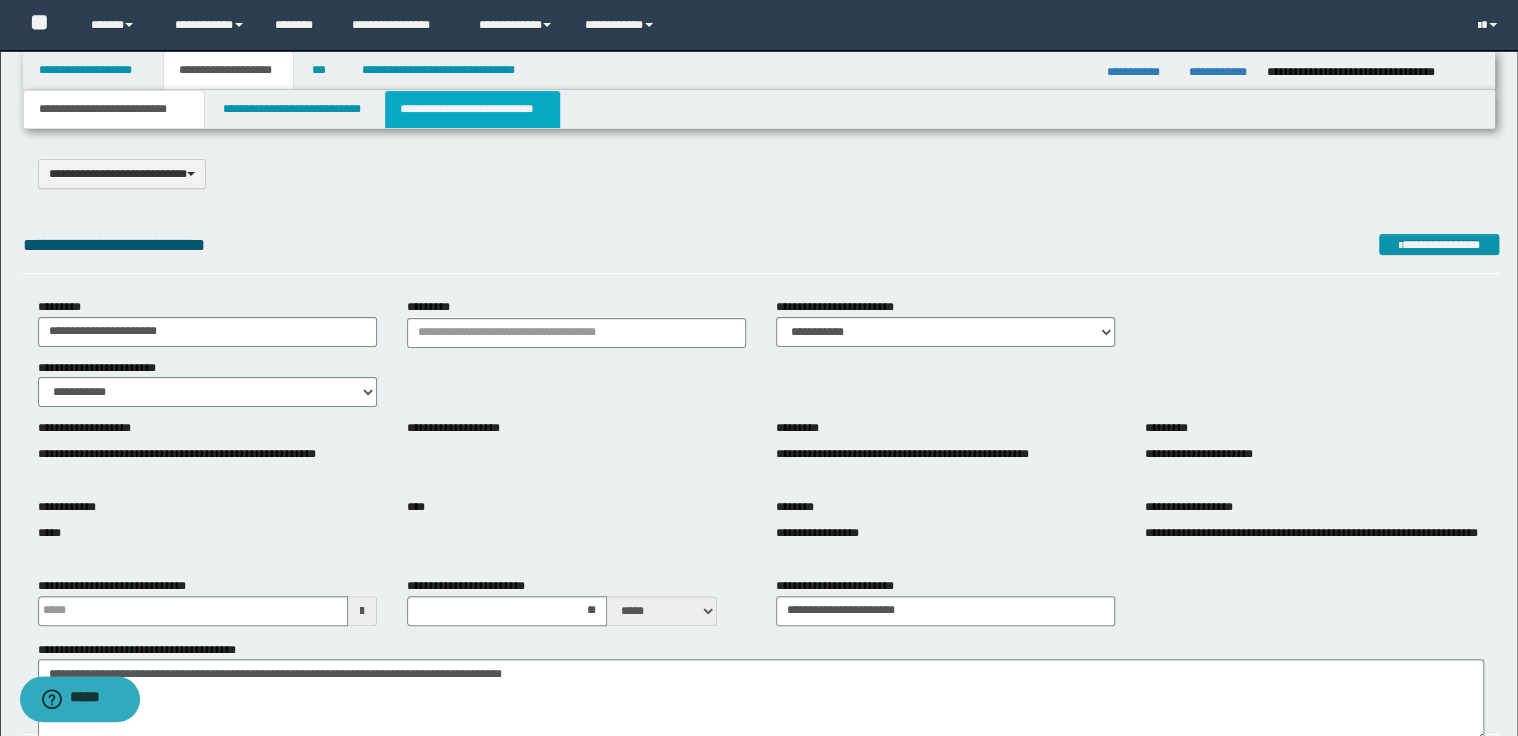 click on "**********" at bounding box center (472, 109) 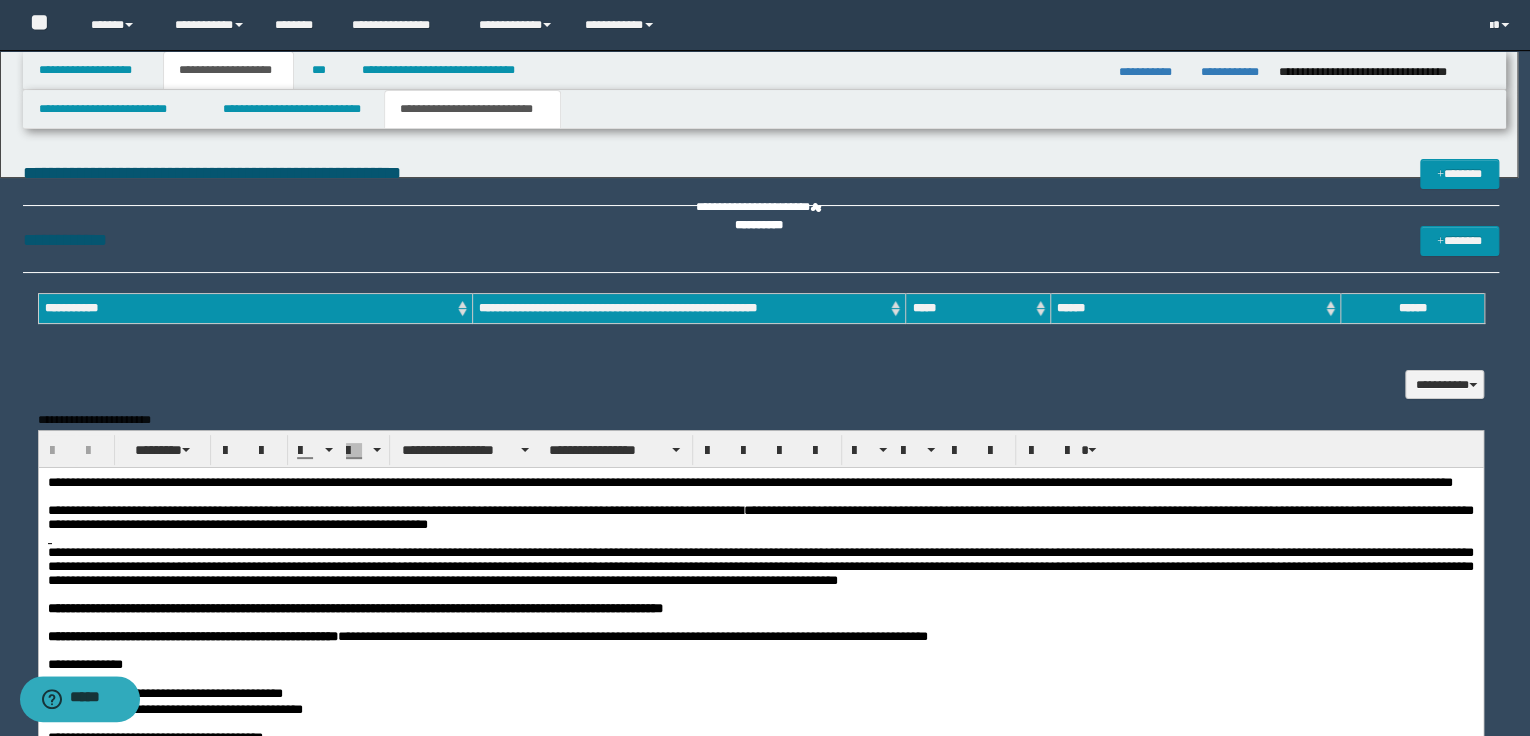scroll, scrollTop: 0, scrollLeft: 0, axis: both 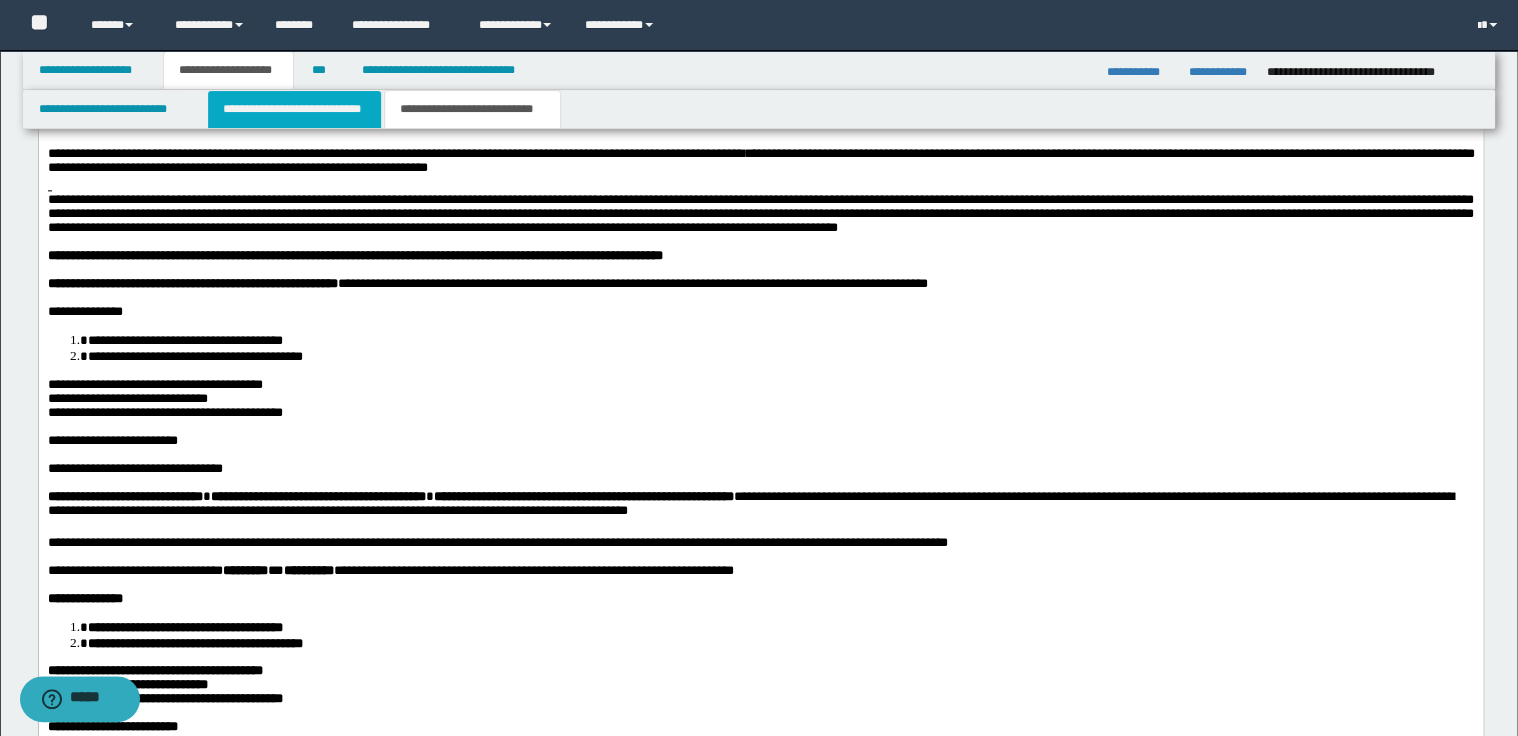 click on "**********" at bounding box center (294, 109) 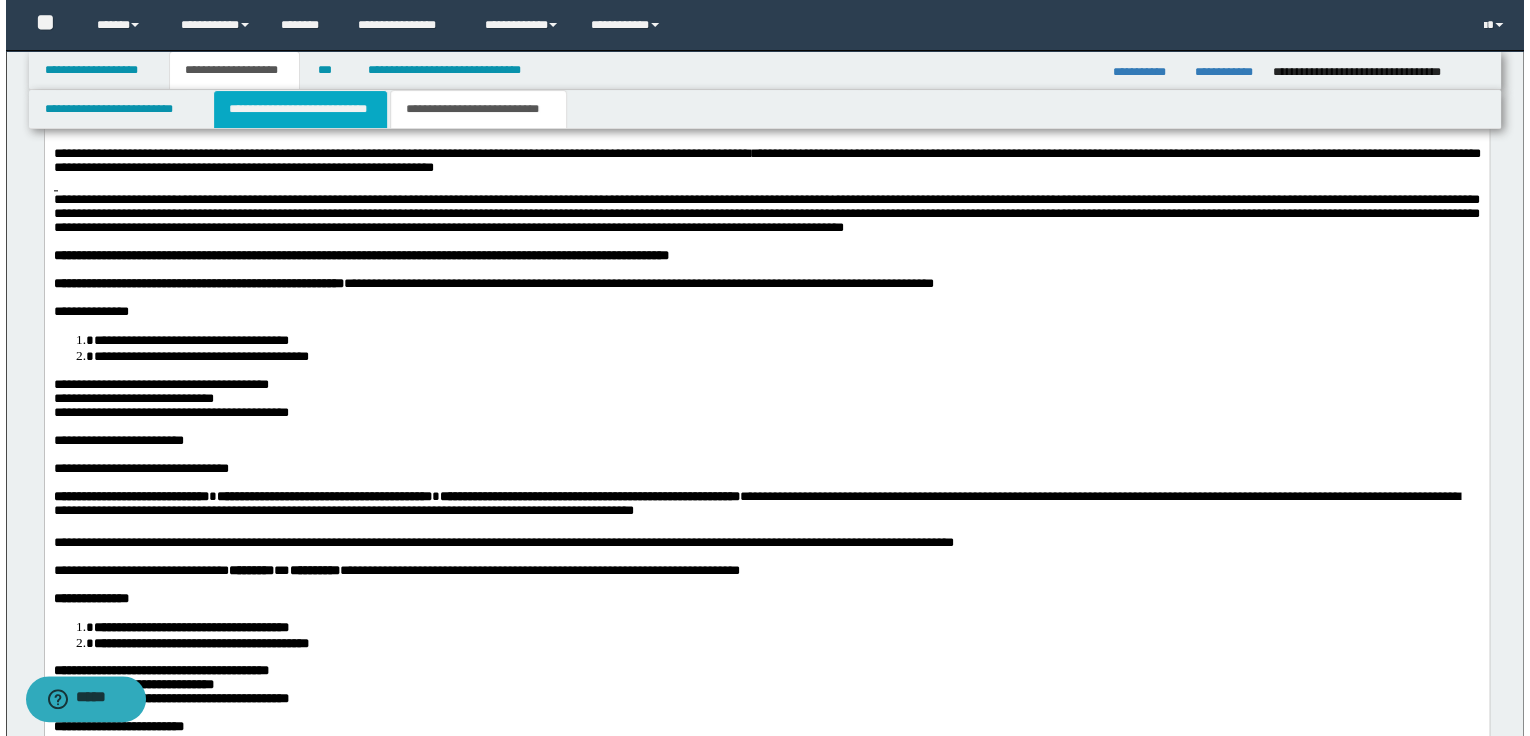 scroll, scrollTop: 0, scrollLeft: 0, axis: both 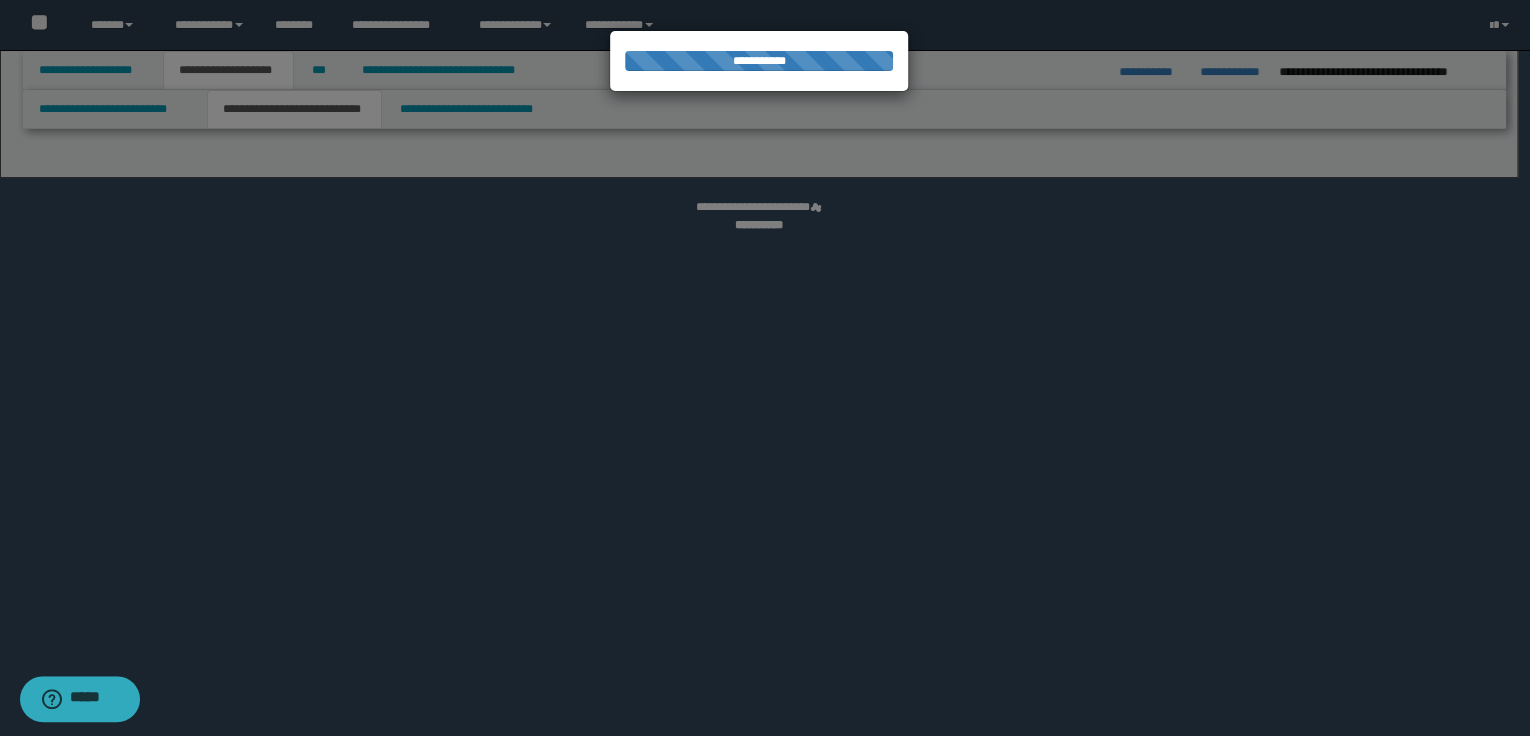 select on "*" 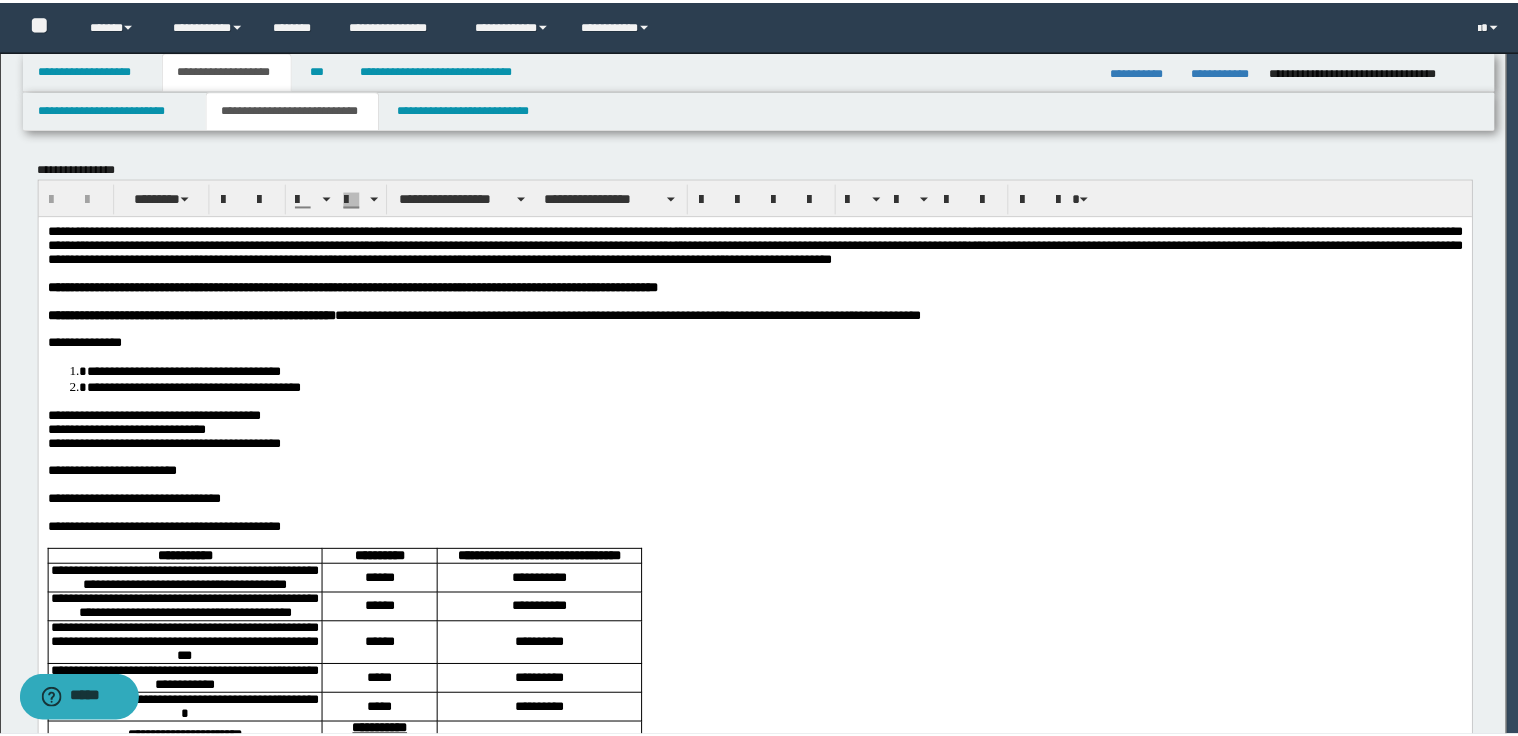 scroll, scrollTop: 0, scrollLeft: 0, axis: both 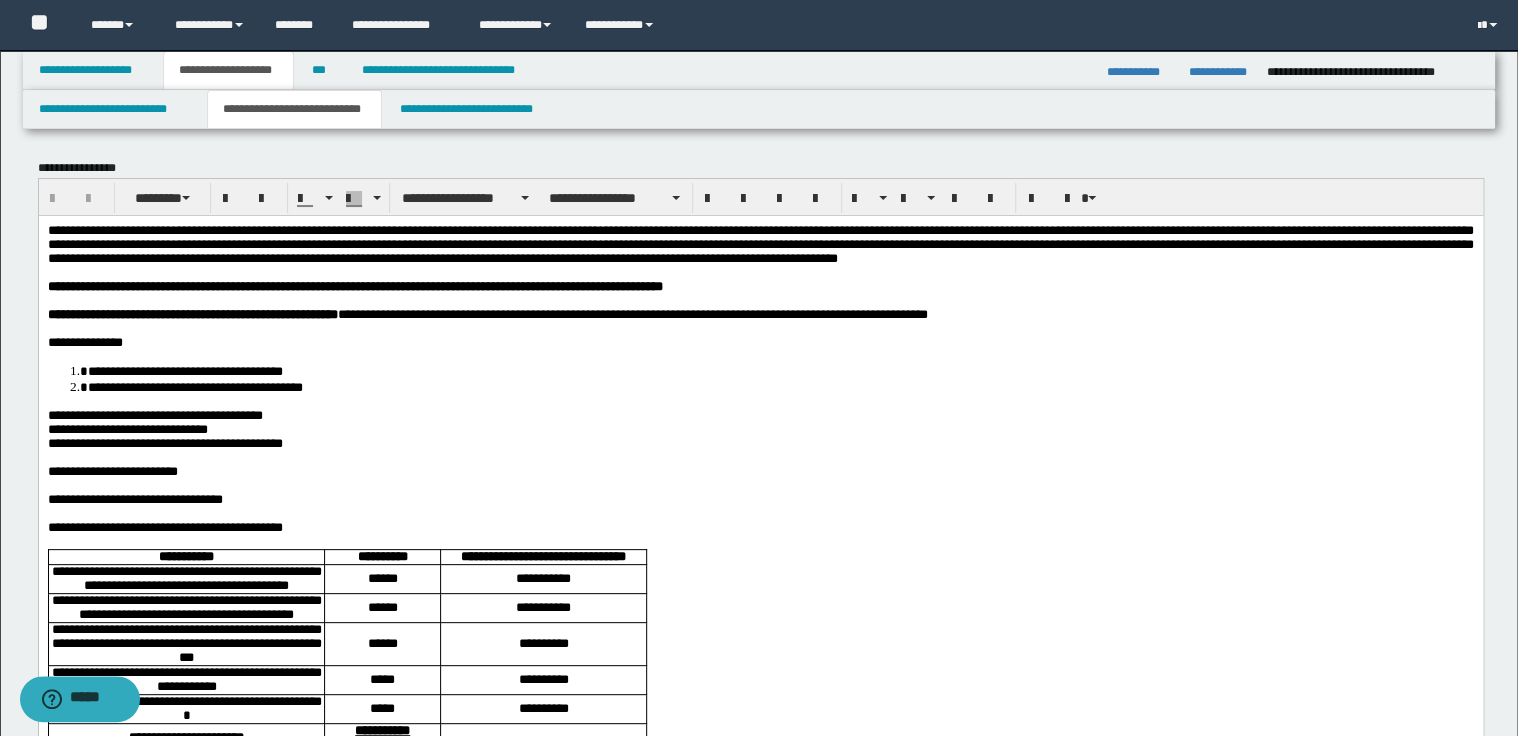 click on "**********" at bounding box center (760, 243) 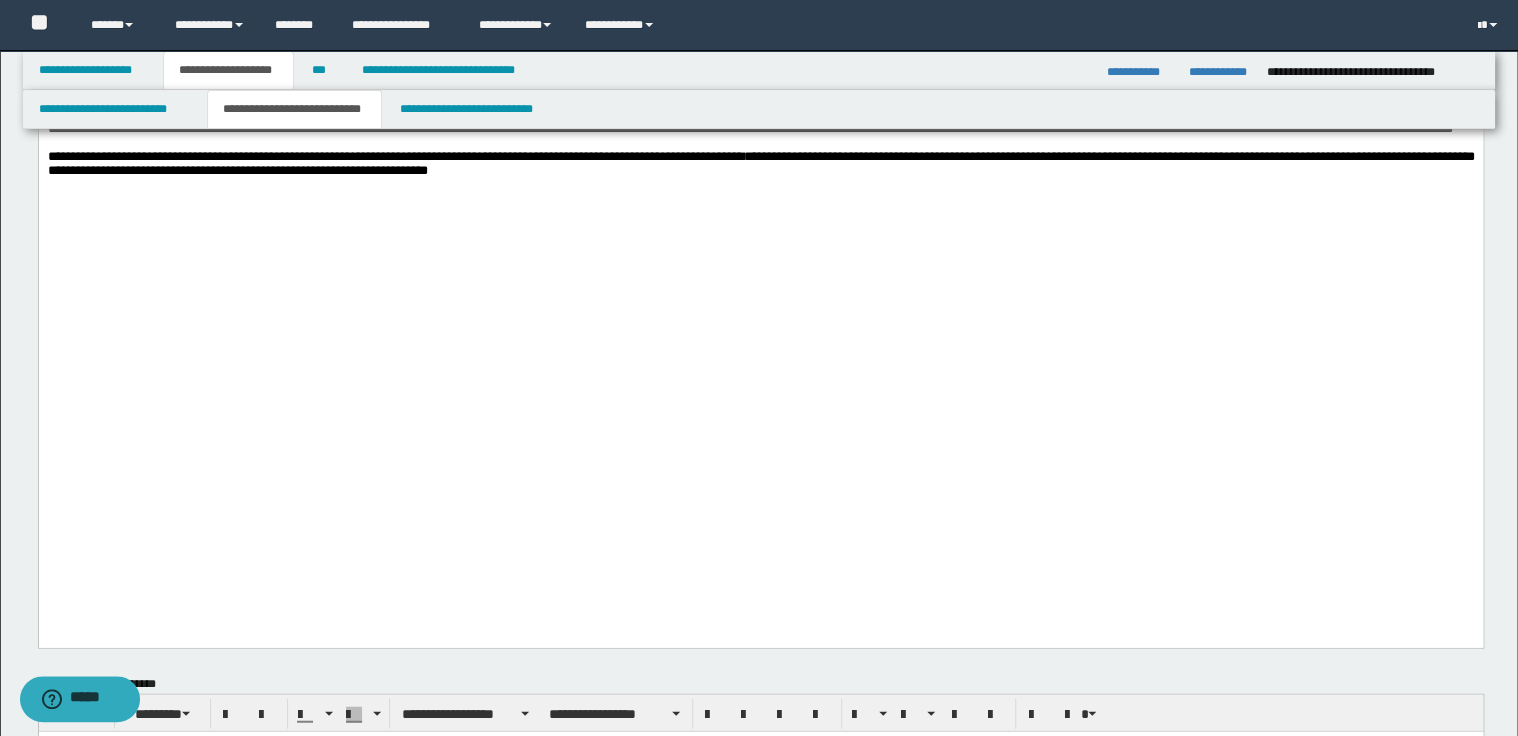 scroll, scrollTop: 2080, scrollLeft: 0, axis: vertical 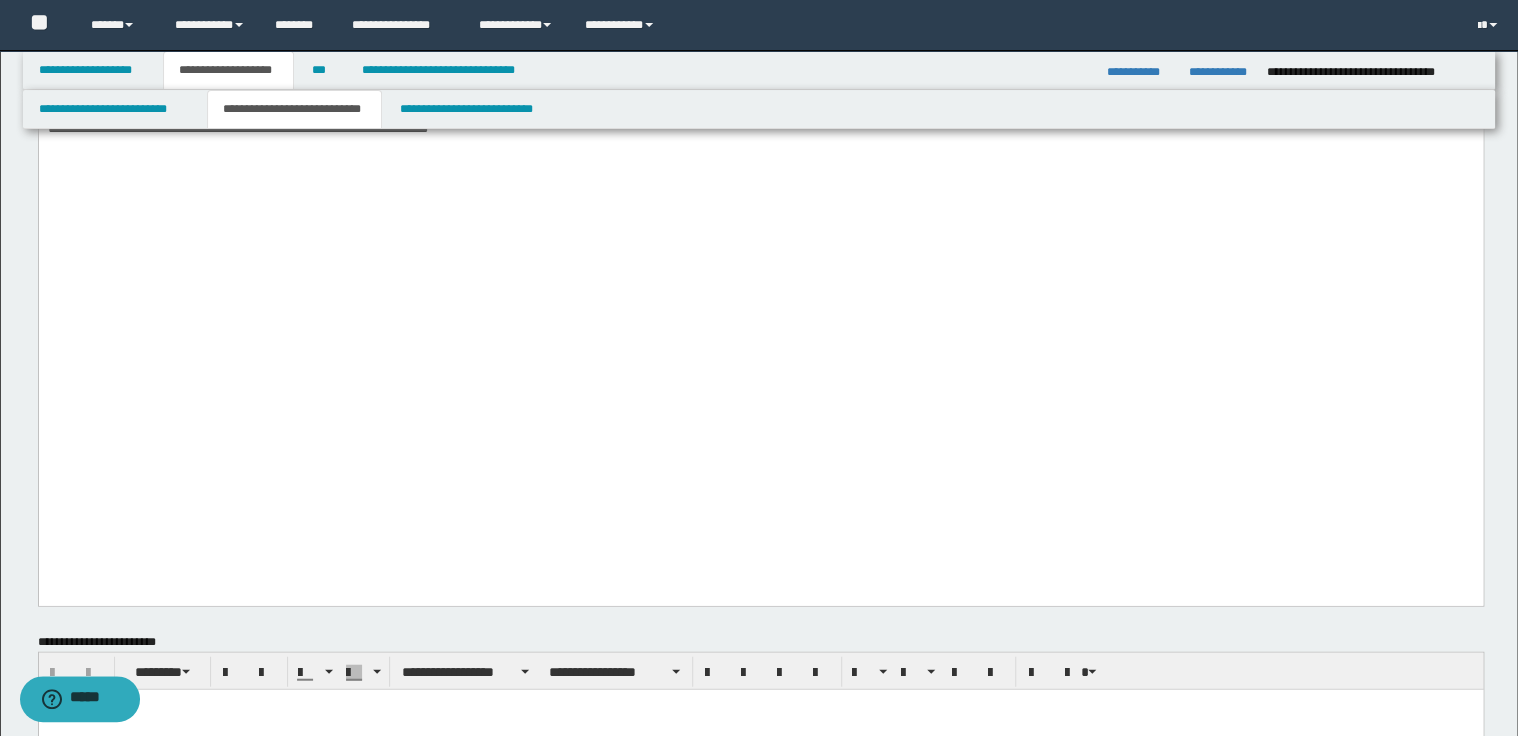click on "**********" at bounding box center (129, 30) 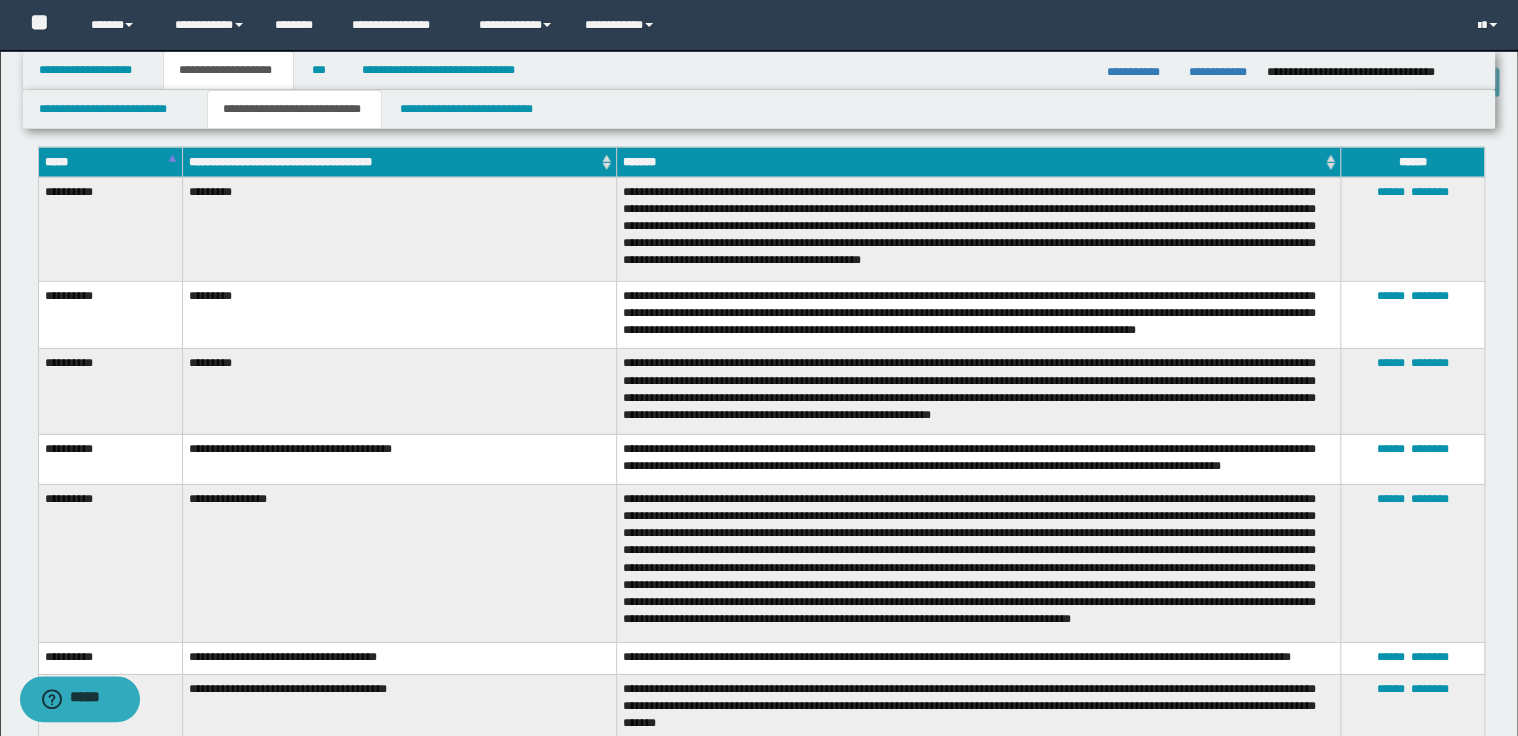 scroll, scrollTop: 2800, scrollLeft: 0, axis: vertical 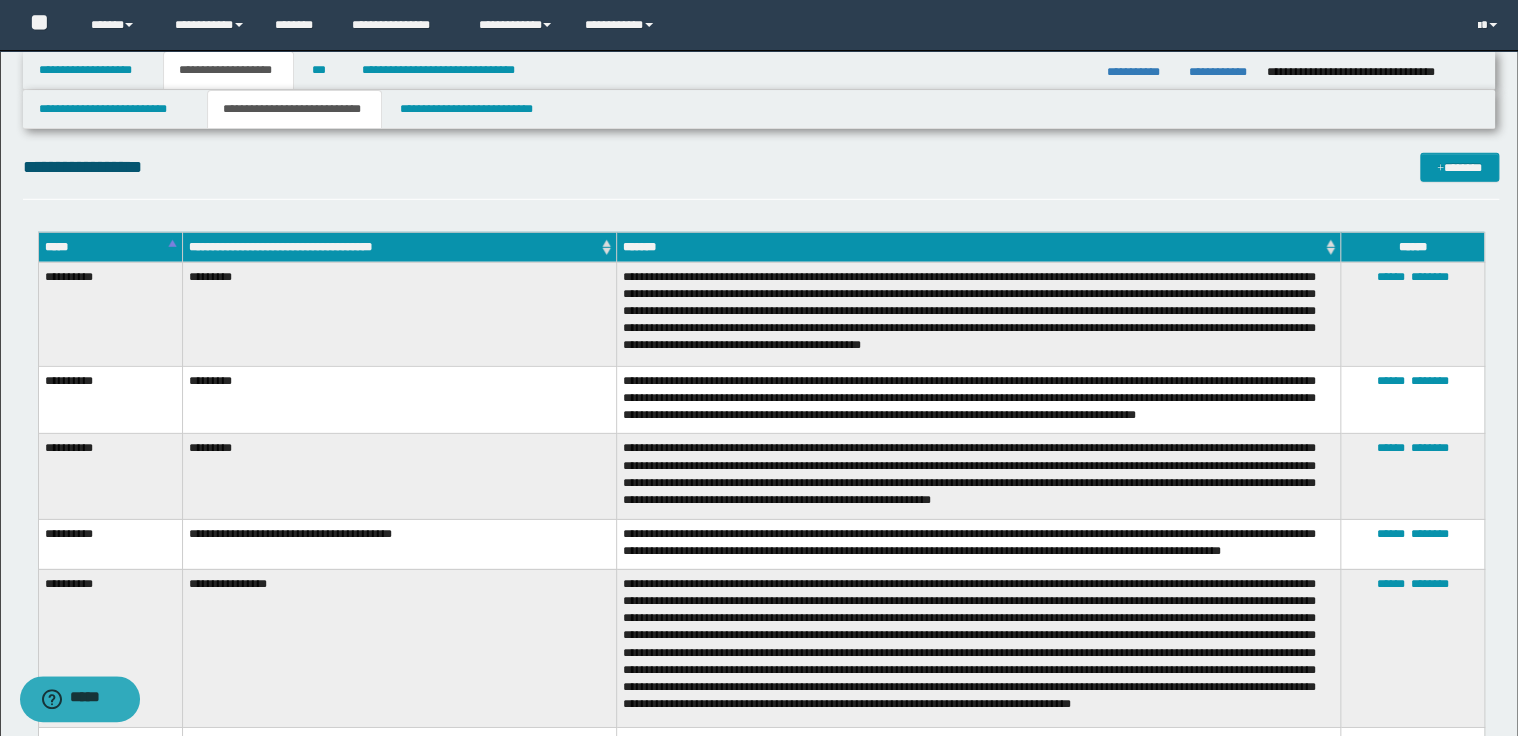 click on "*****" at bounding box center (110, 247) 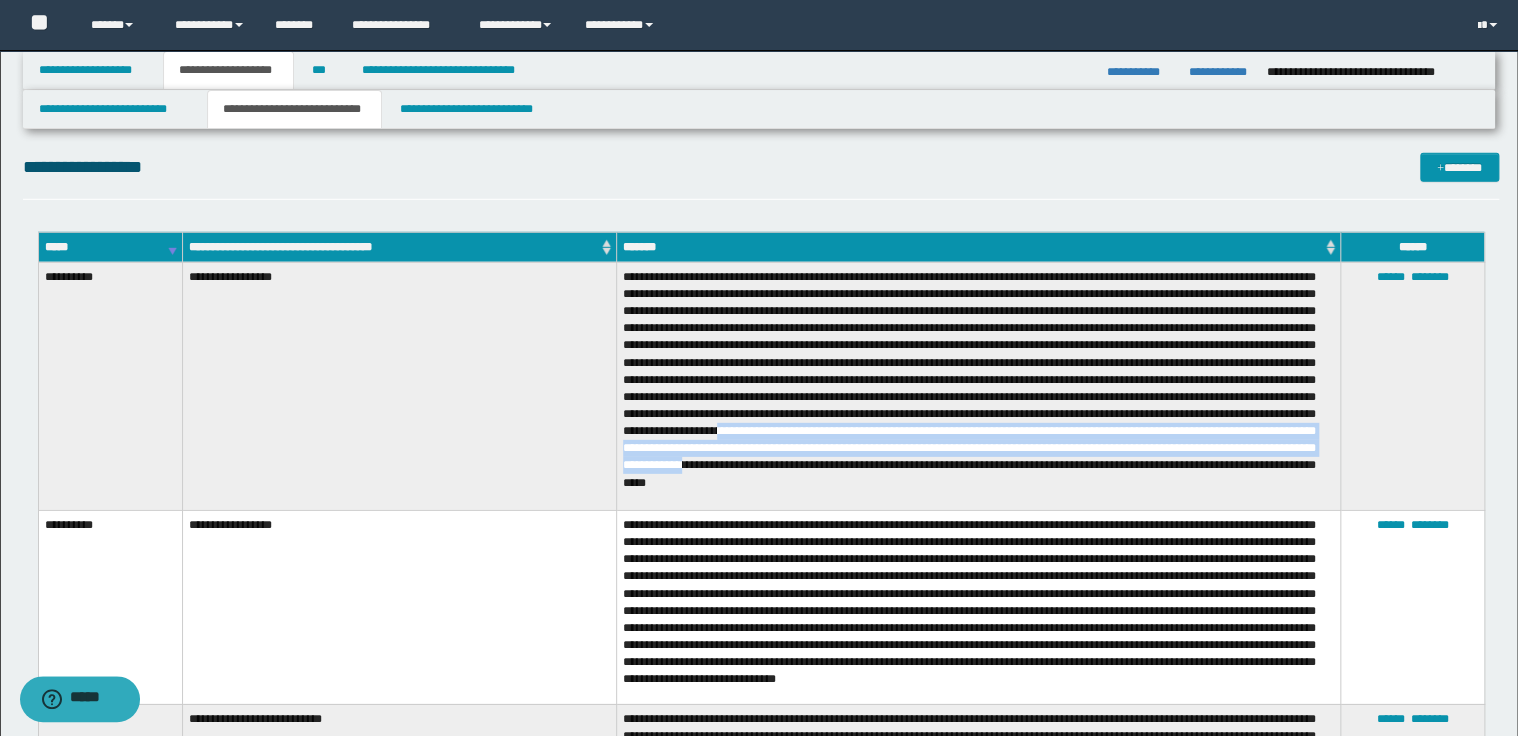 drag, startPoint x: 1209, startPoint y: 432, endPoint x: 1299, endPoint y: 468, distance: 96.93297 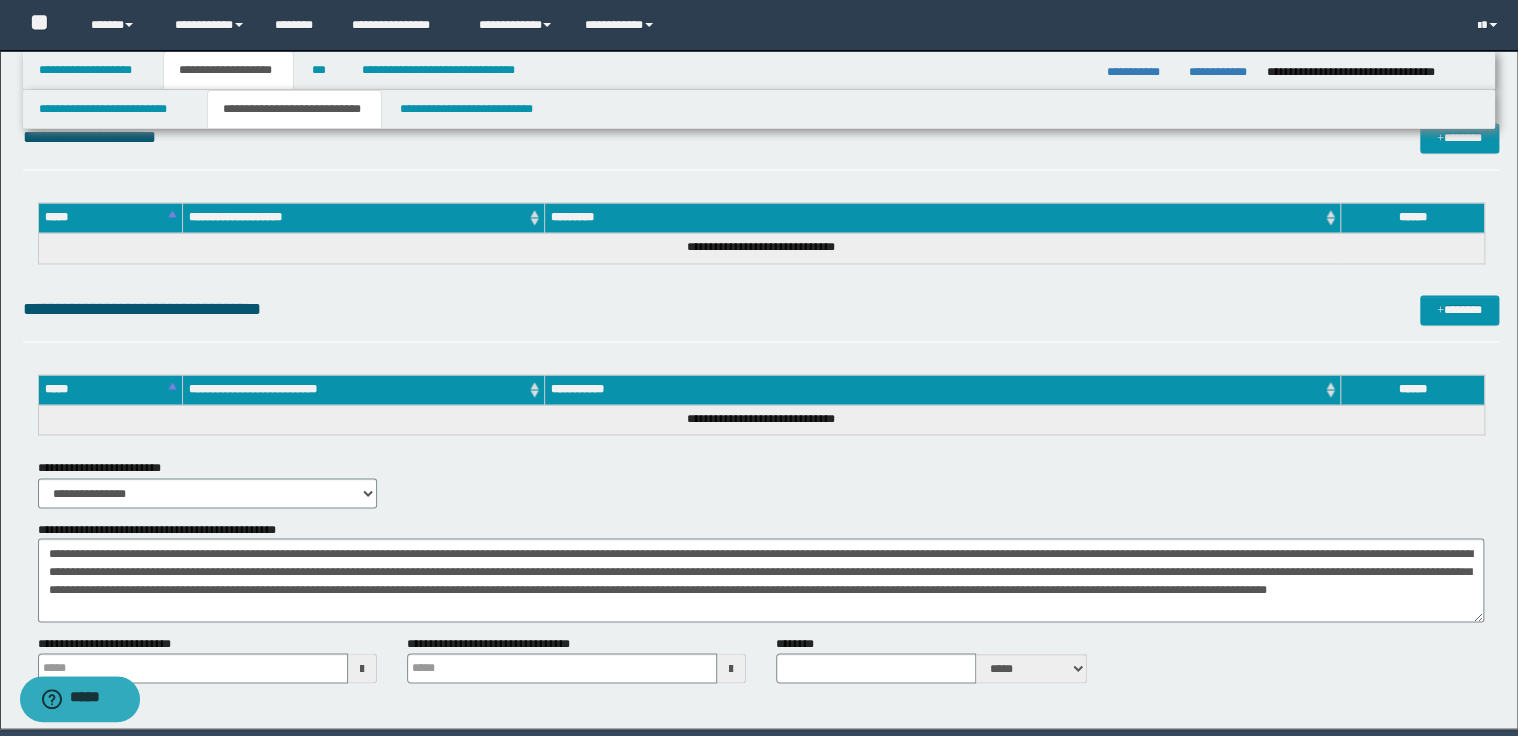 scroll, scrollTop: 5200, scrollLeft: 0, axis: vertical 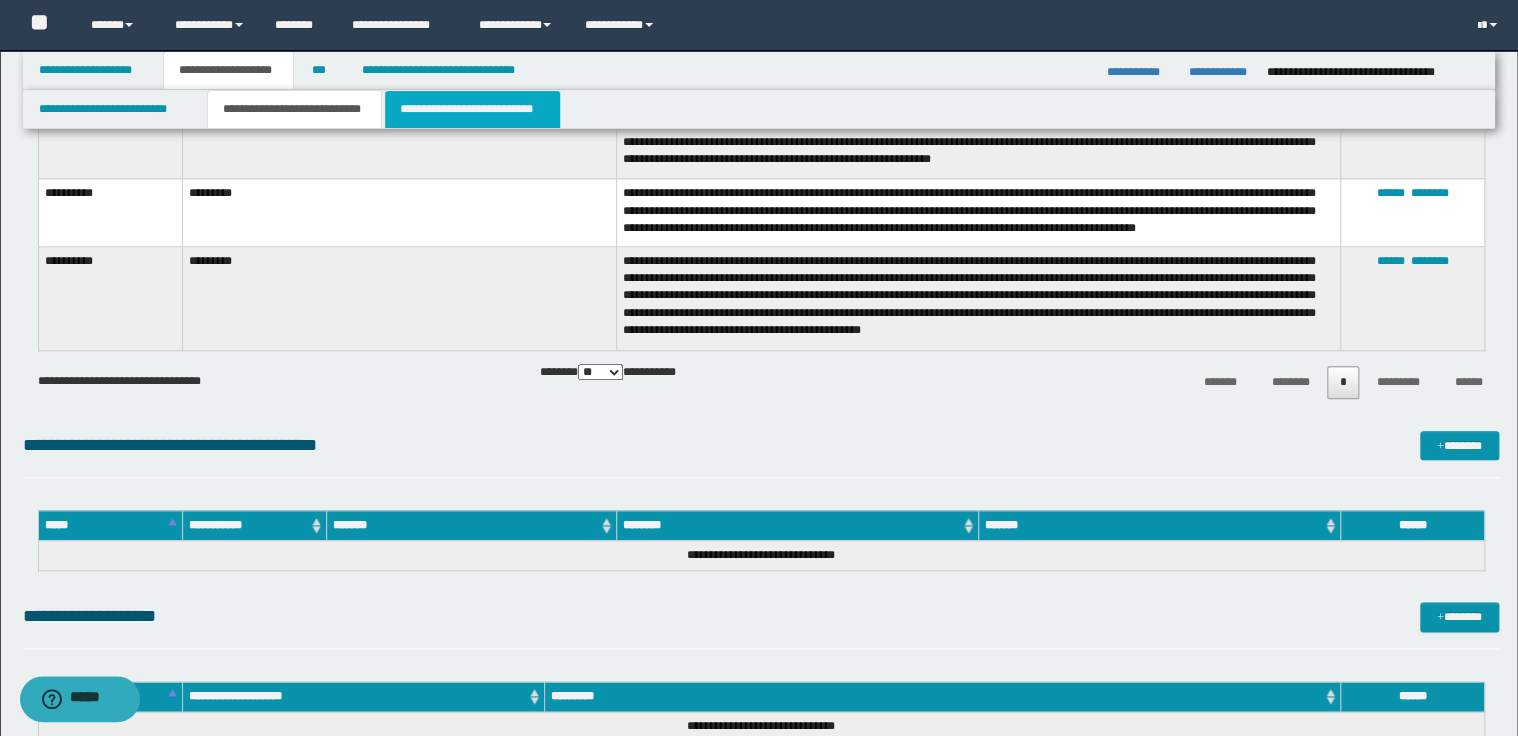 click on "**********" at bounding box center [472, 109] 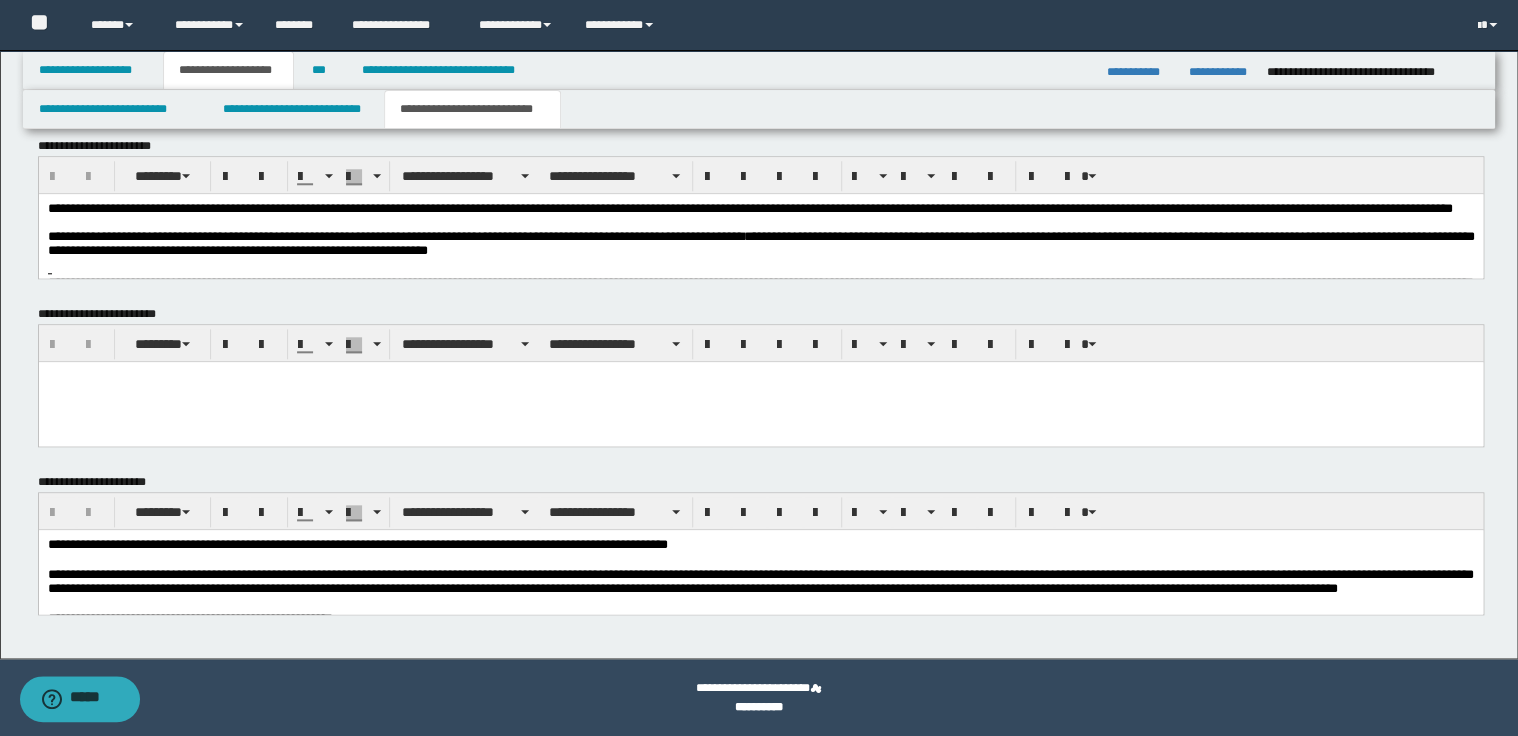 click on "**********" at bounding box center (339, 236) 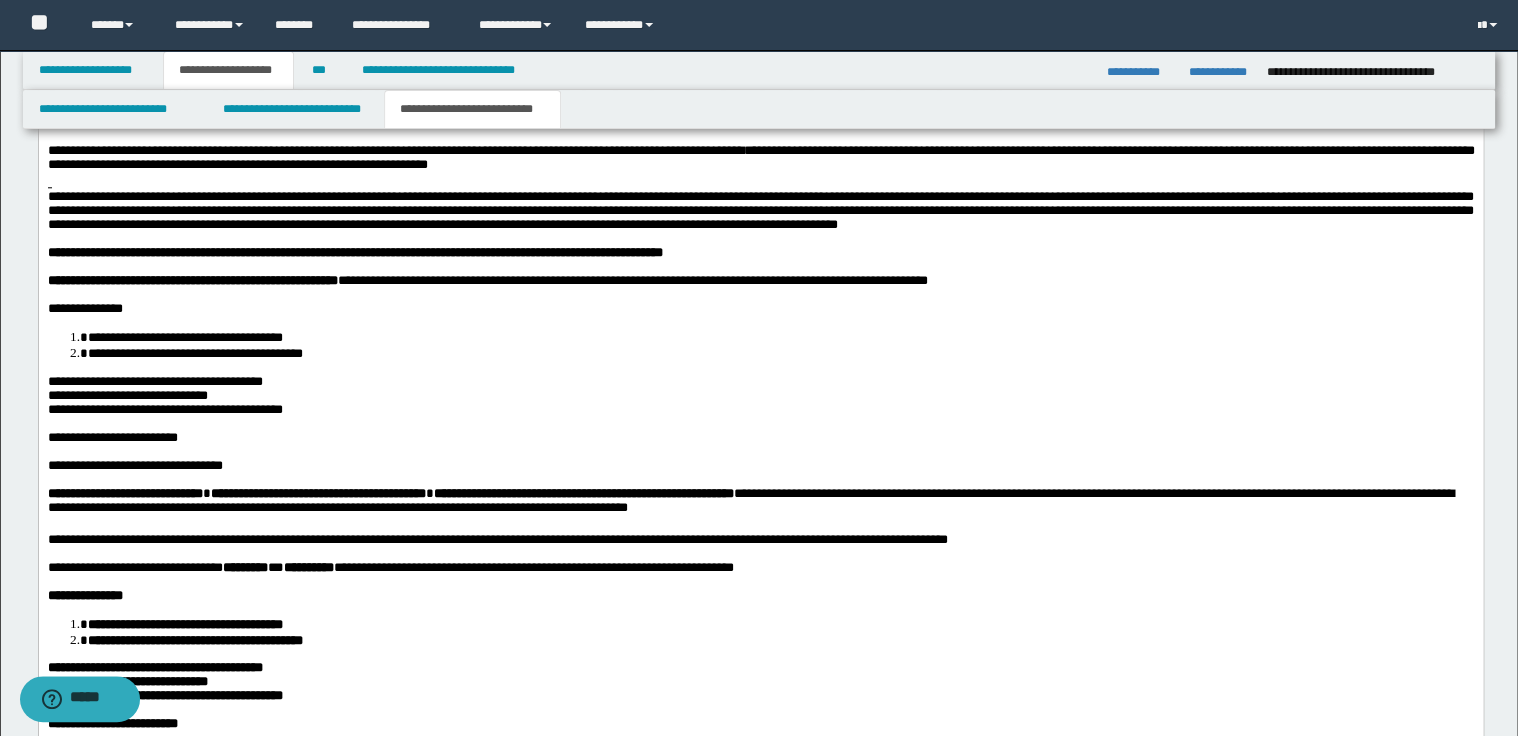 scroll, scrollTop: 1017, scrollLeft: 0, axis: vertical 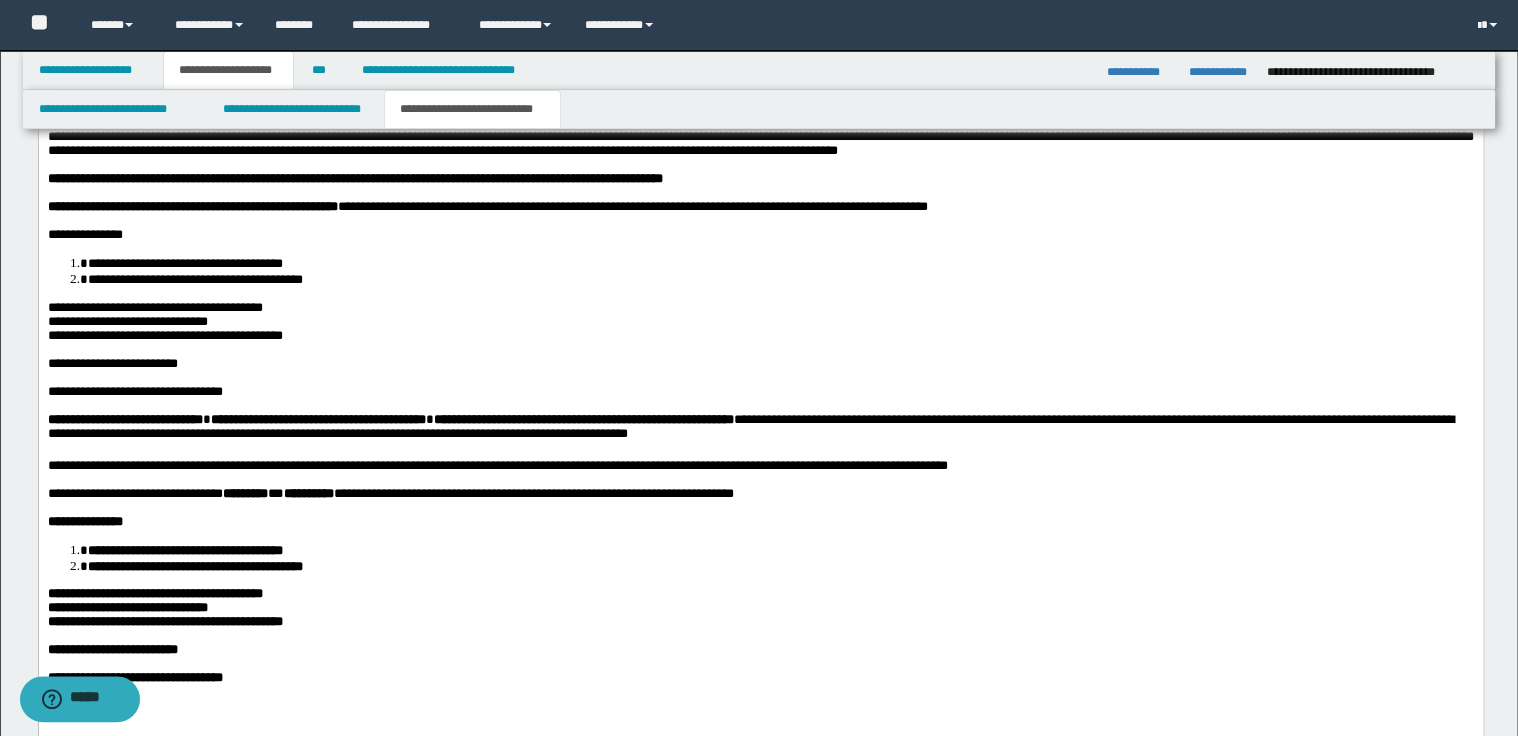 click on "**********" at bounding box center (760, 466) 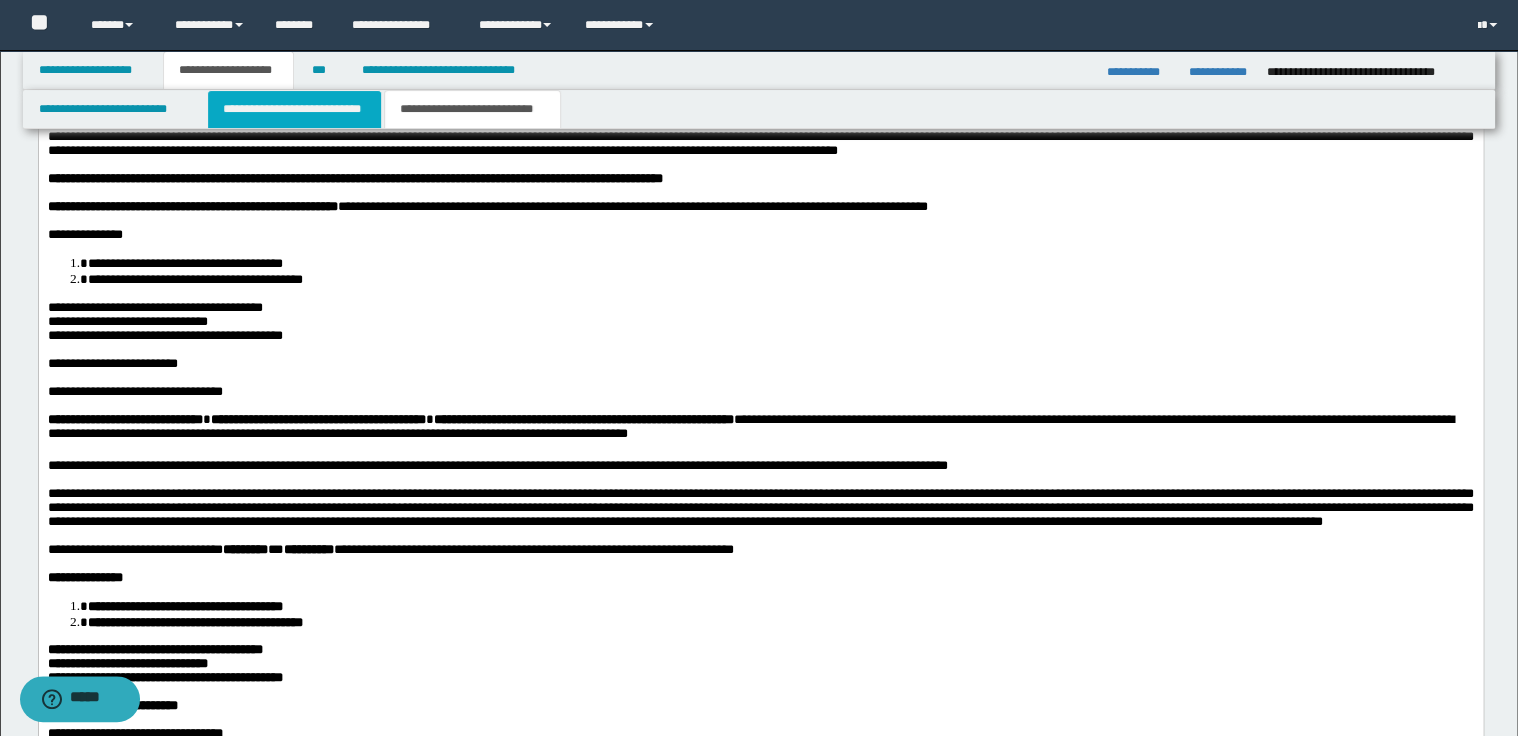 click on "**********" at bounding box center [294, 109] 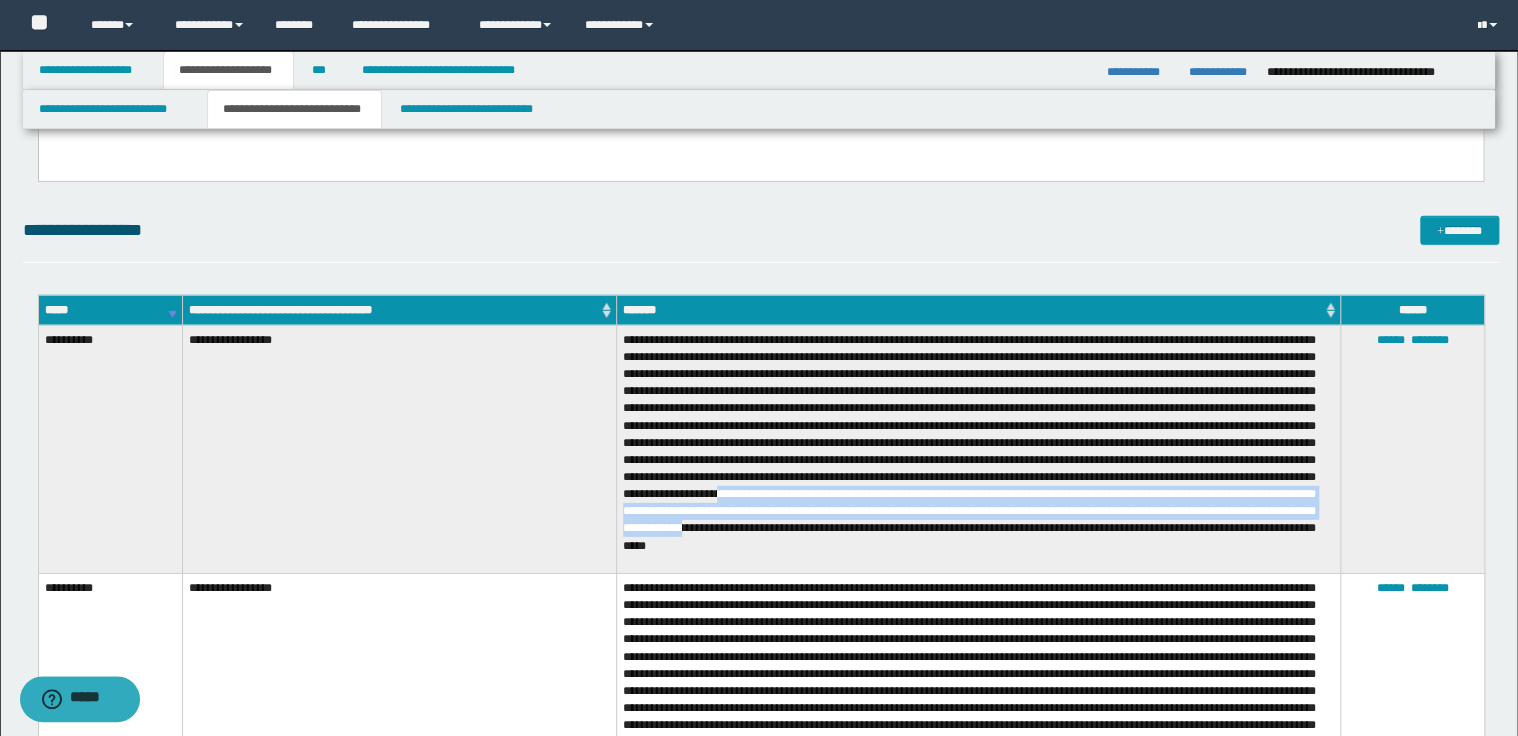 scroll, scrollTop: 2777, scrollLeft: 0, axis: vertical 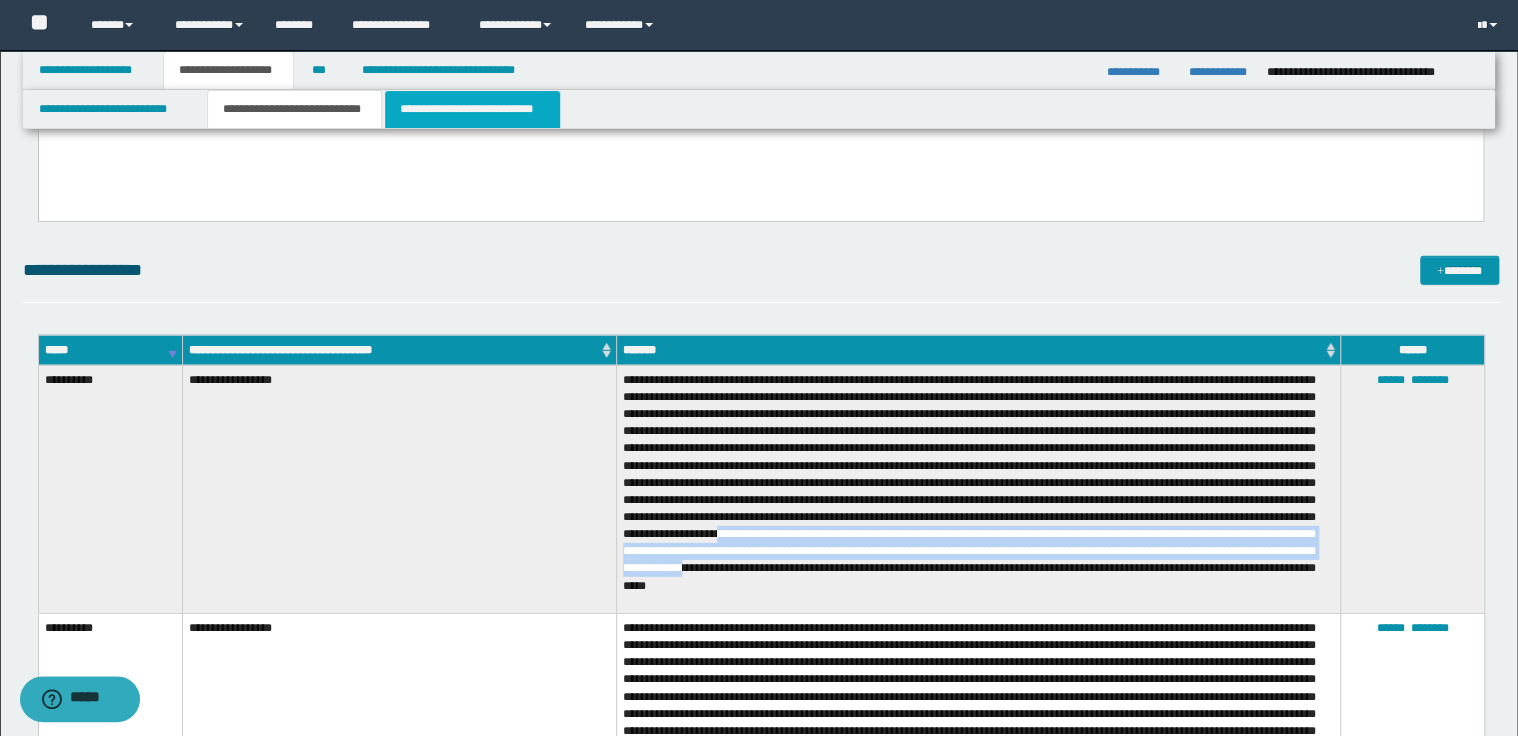 click on "**********" at bounding box center (472, 109) 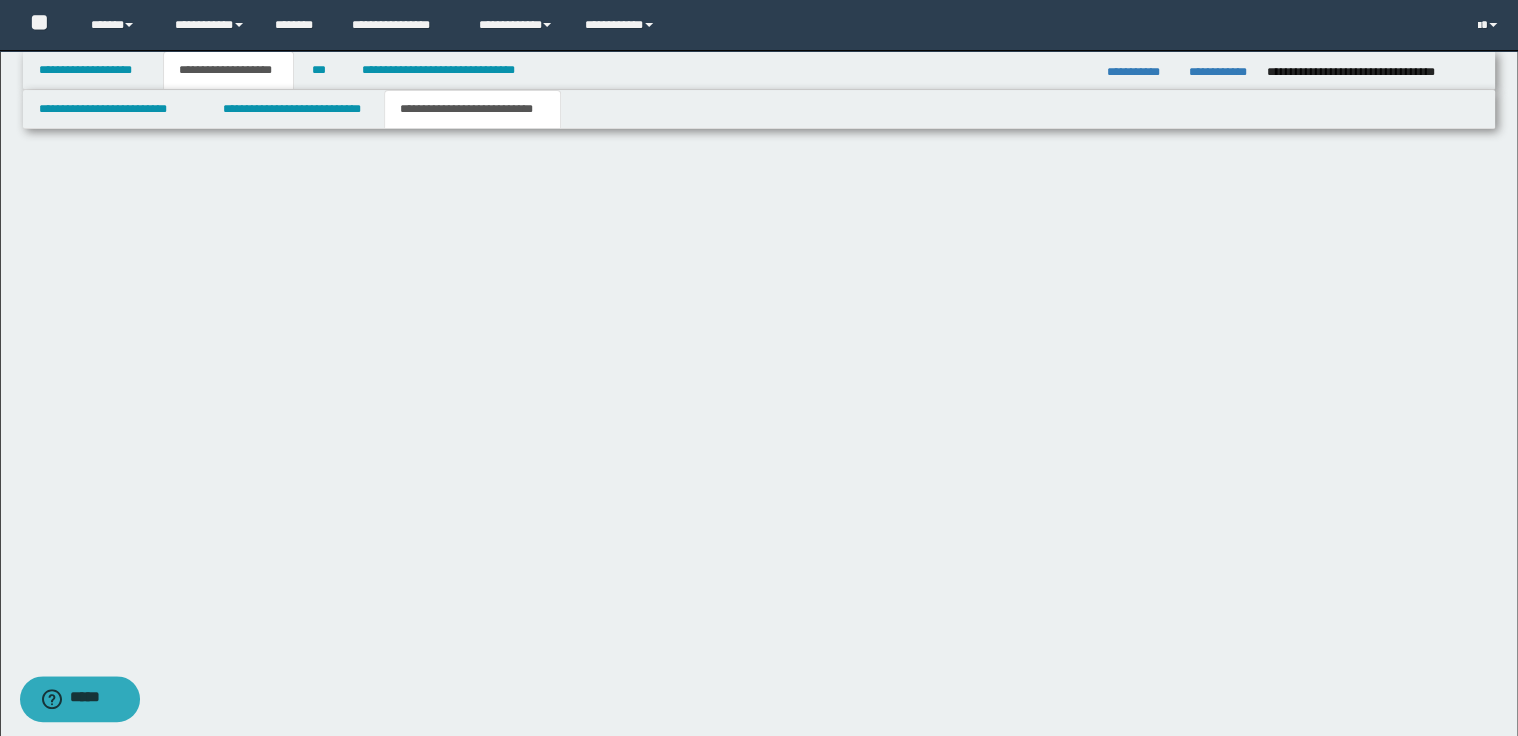 scroll, scrollTop: 1776, scrollLeft: 0, axis: vertical 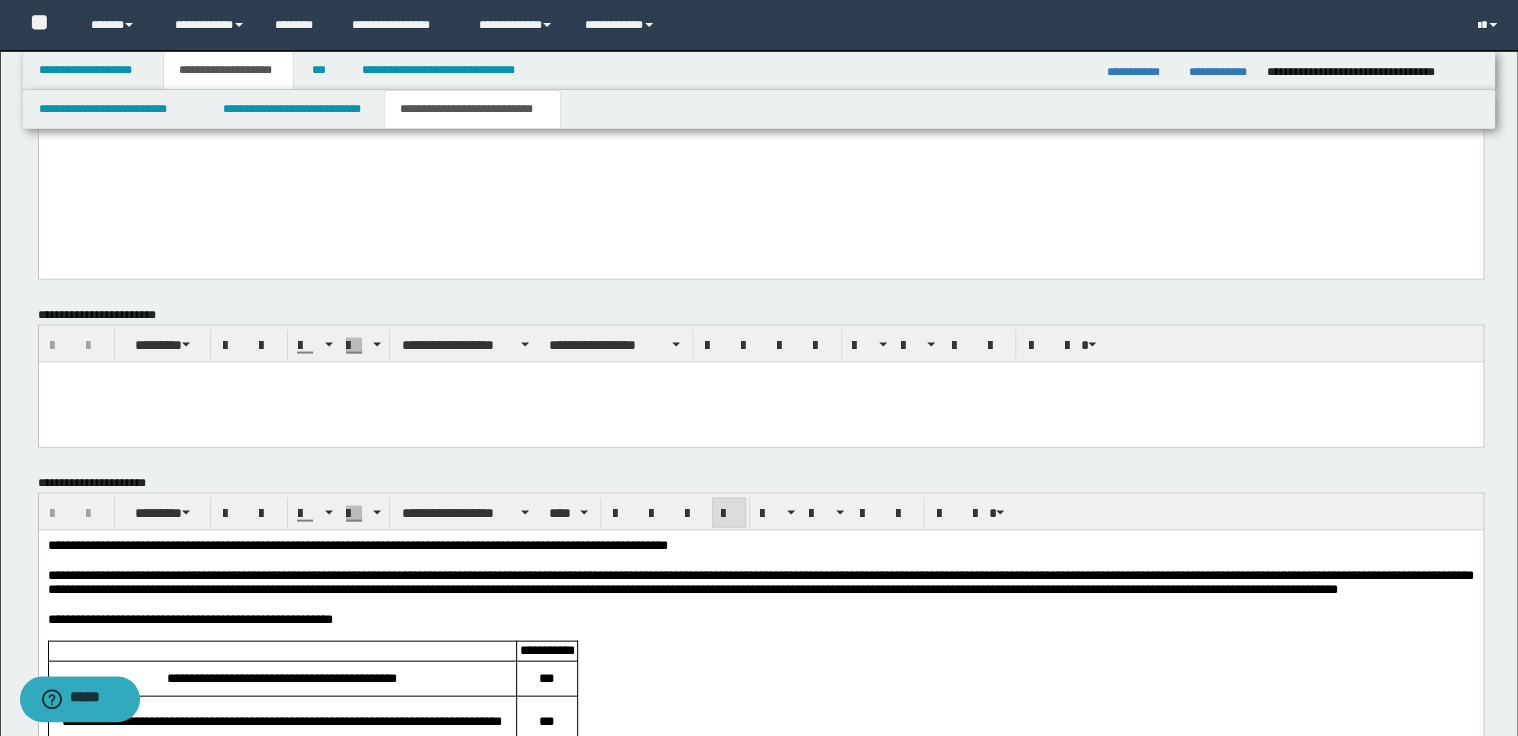 click on "**********" at bounding box center (357, 544) 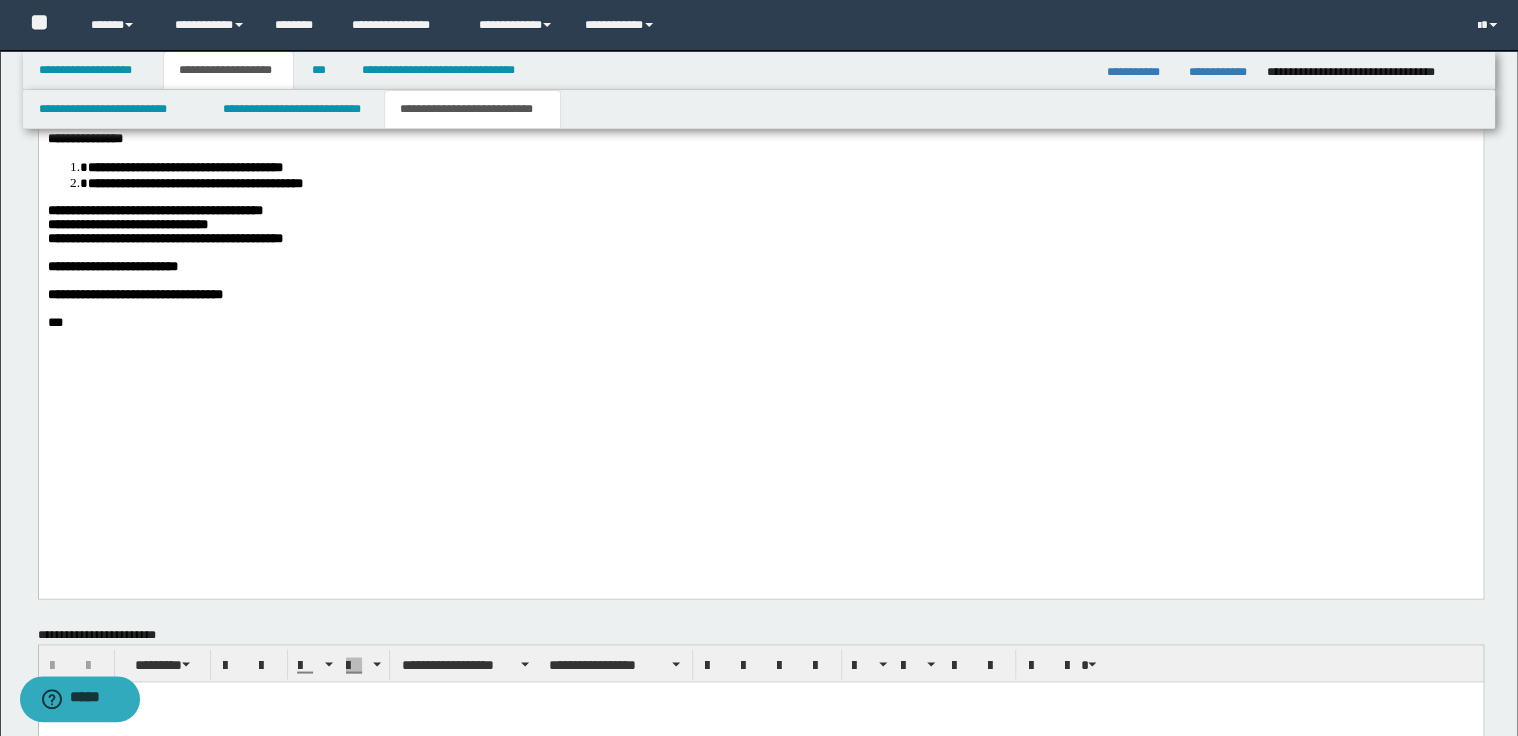 scroll, scrollTop: 1216, scrollLeft: 0, axis: vertical 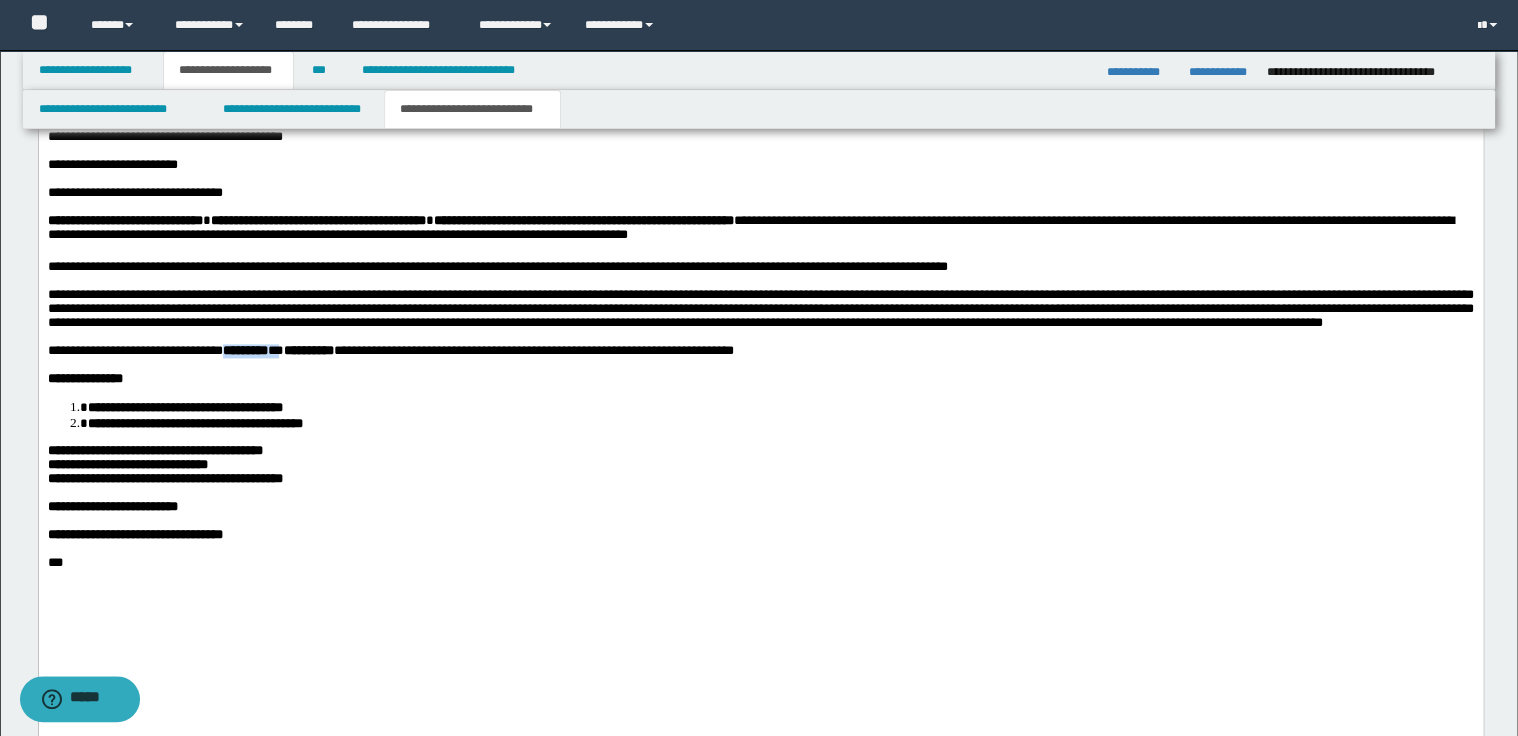 drag, startPoint x: 315, startPoint y: 432, endPoint x: 225, endPoint y: 432, distance: 90 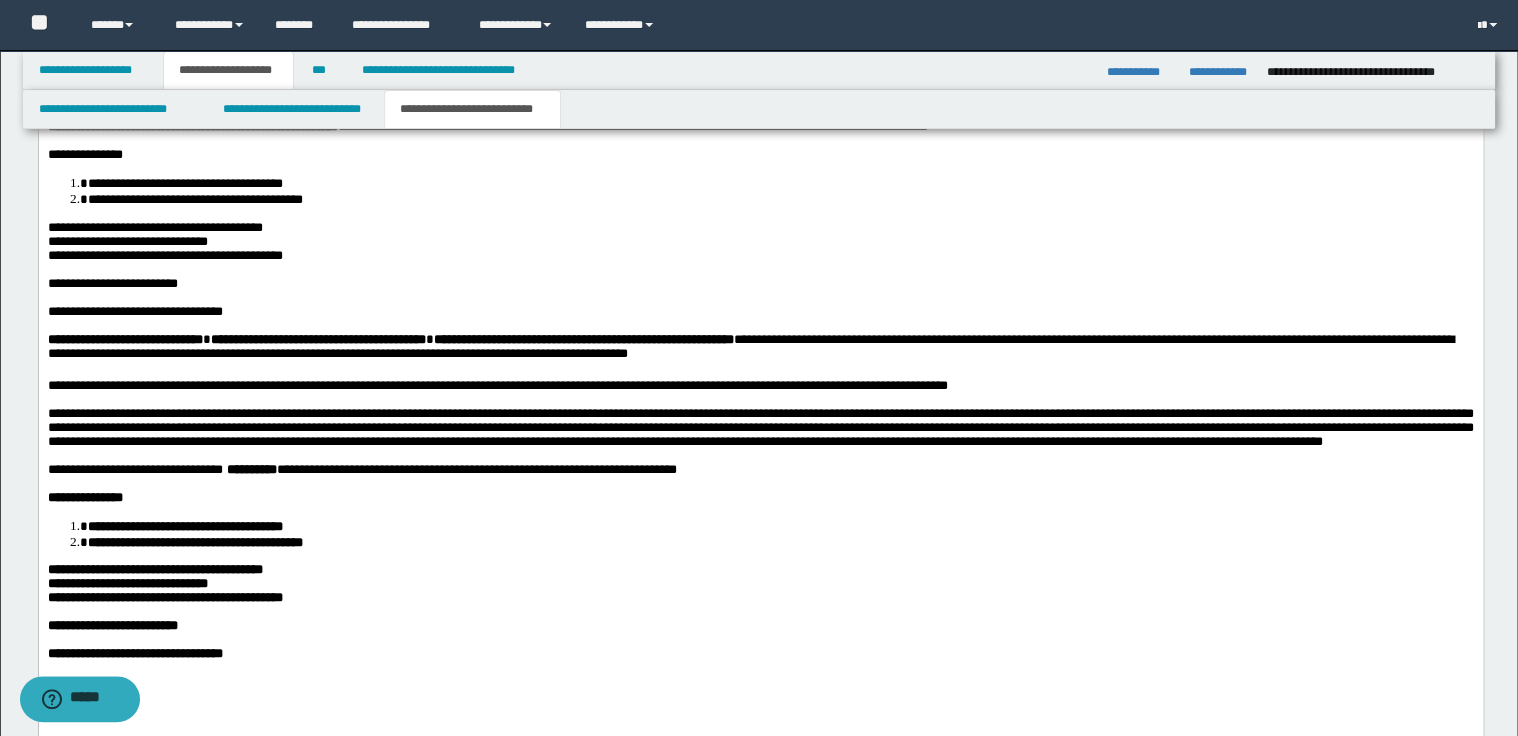 scroll, scrollTop: 1136, scrollLeft: 0, axis: vertical 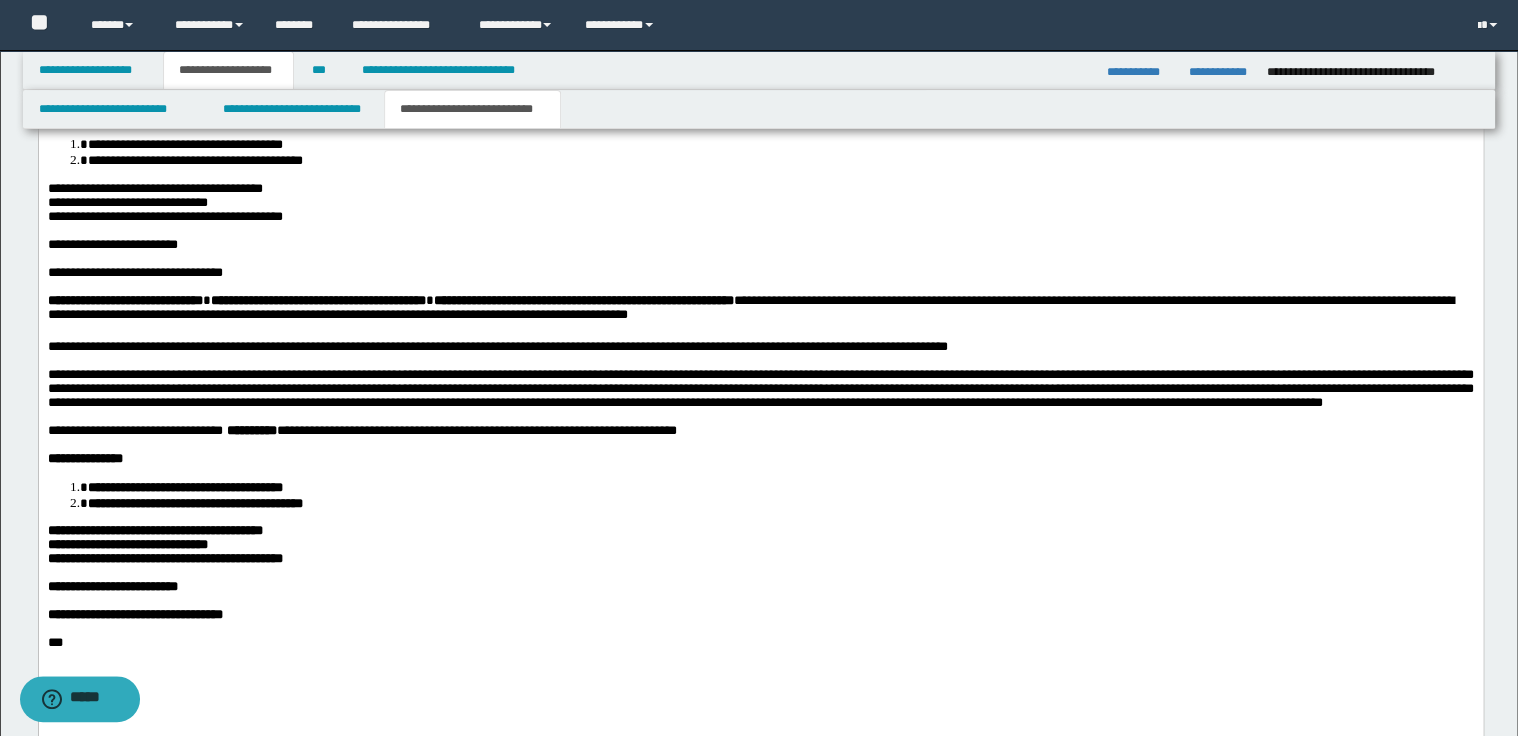 click on "**********" at bounding box center (760, 390) 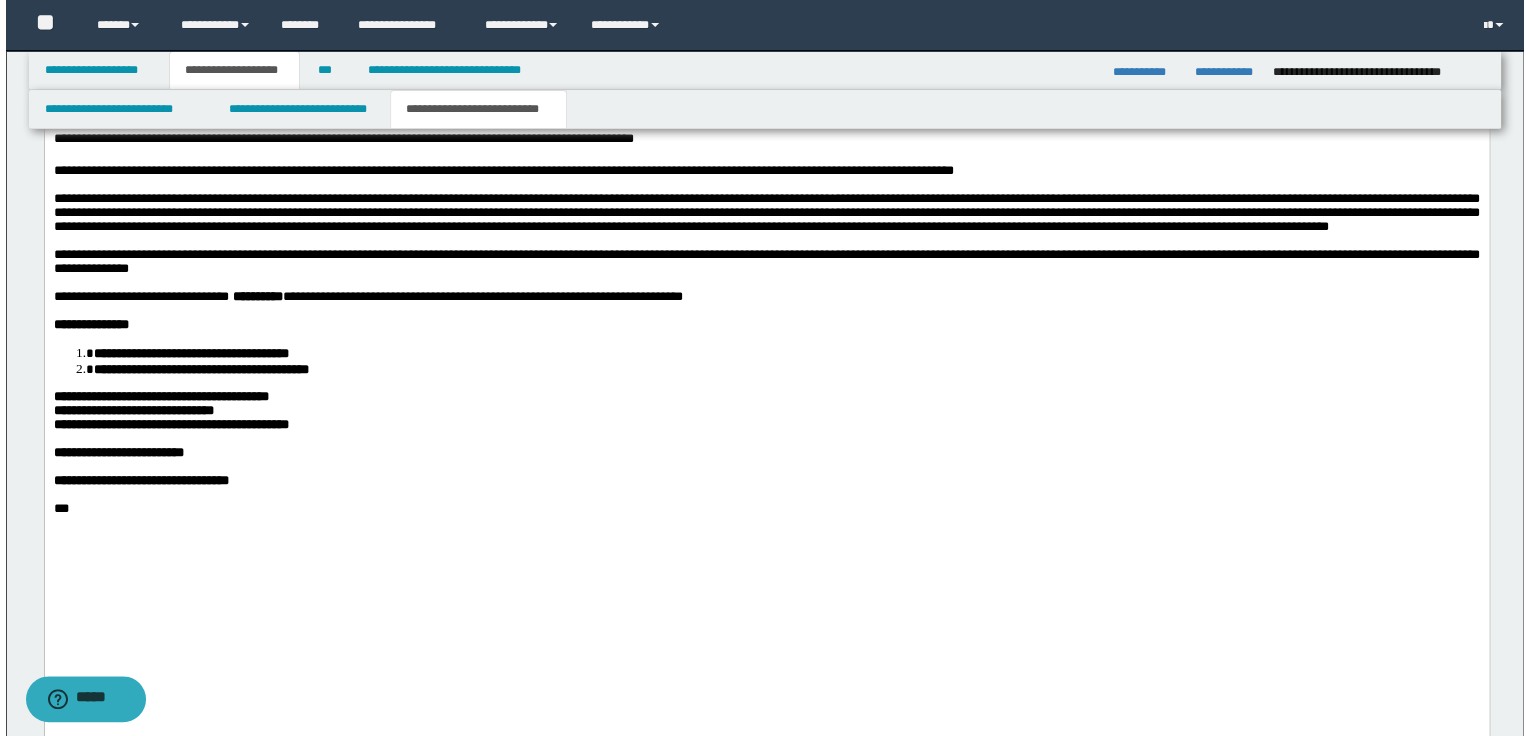 scroll, scrollTop: 1216, scrollLeft: 0, axis: vertical 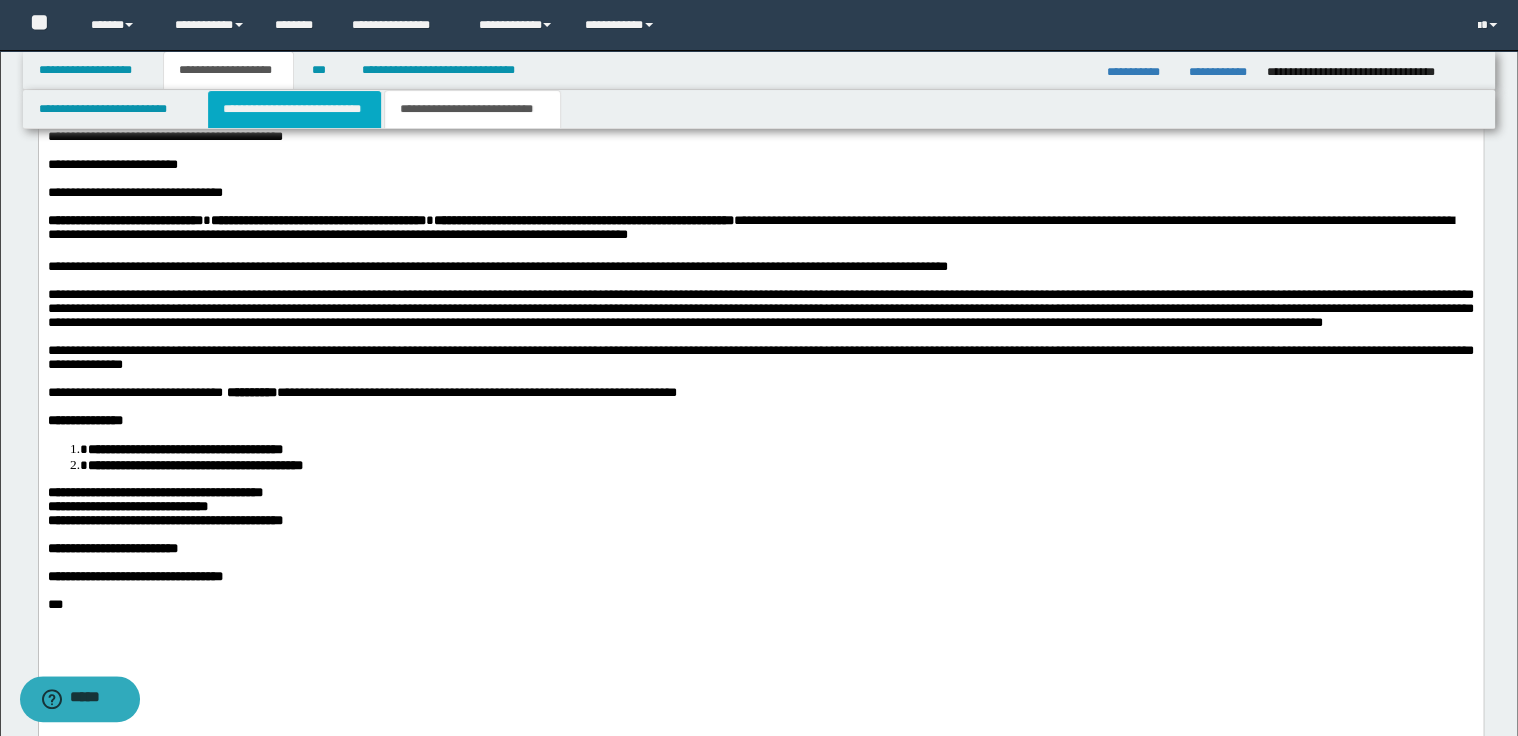 click on "**********" at bounding box center (294, 109) 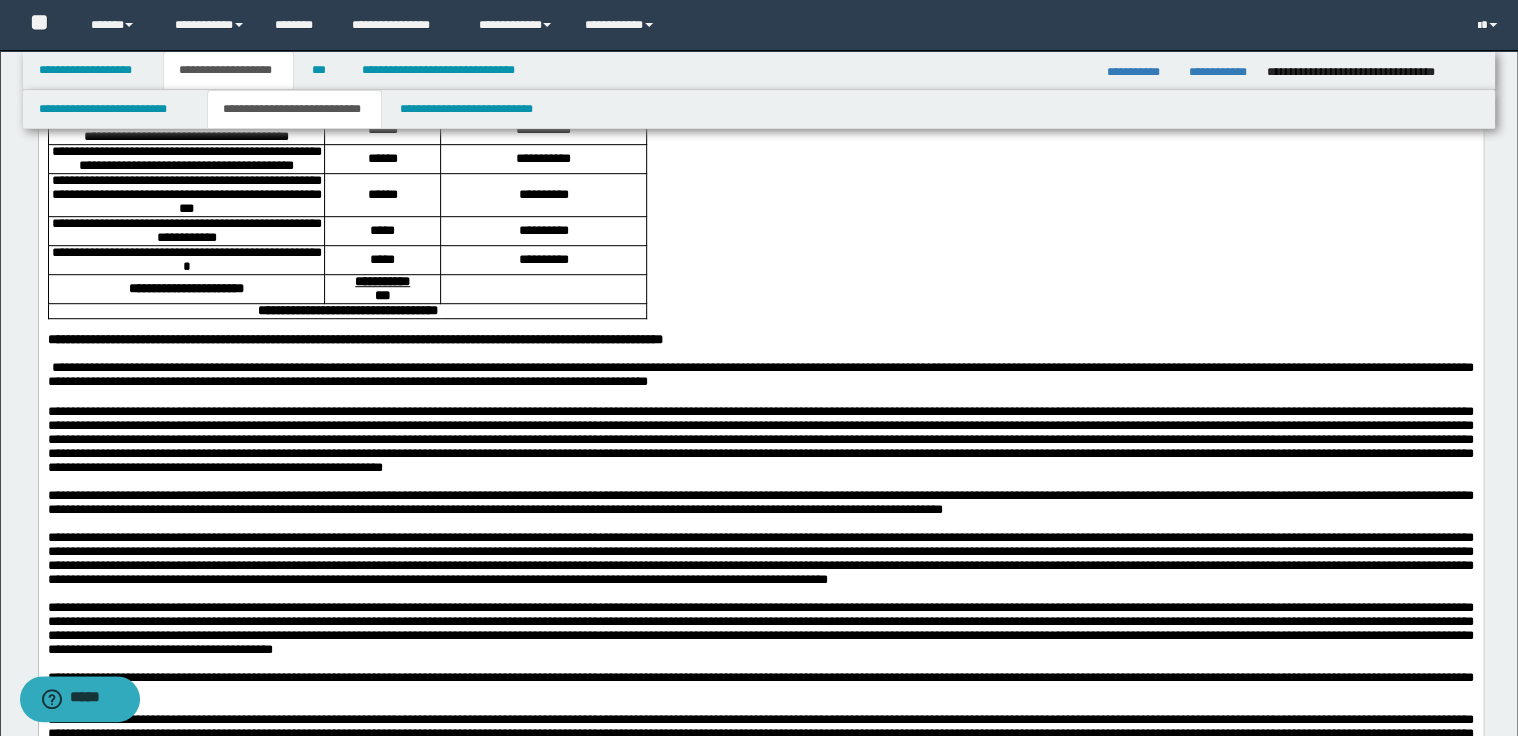 scroll, scrollTop: 256, scrollLeft: 0, axis: vertical 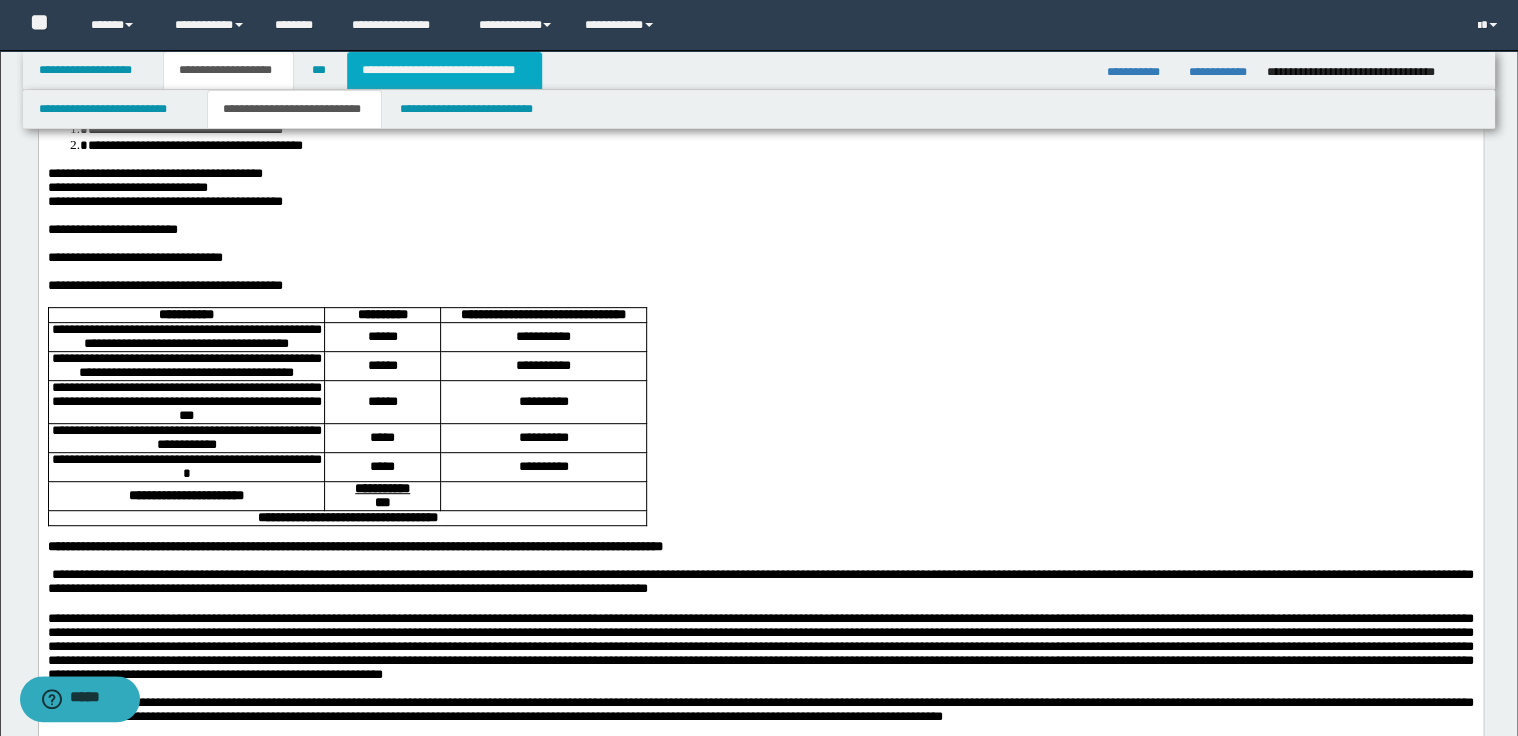 click on "**********" at bounding box center [444, 70] 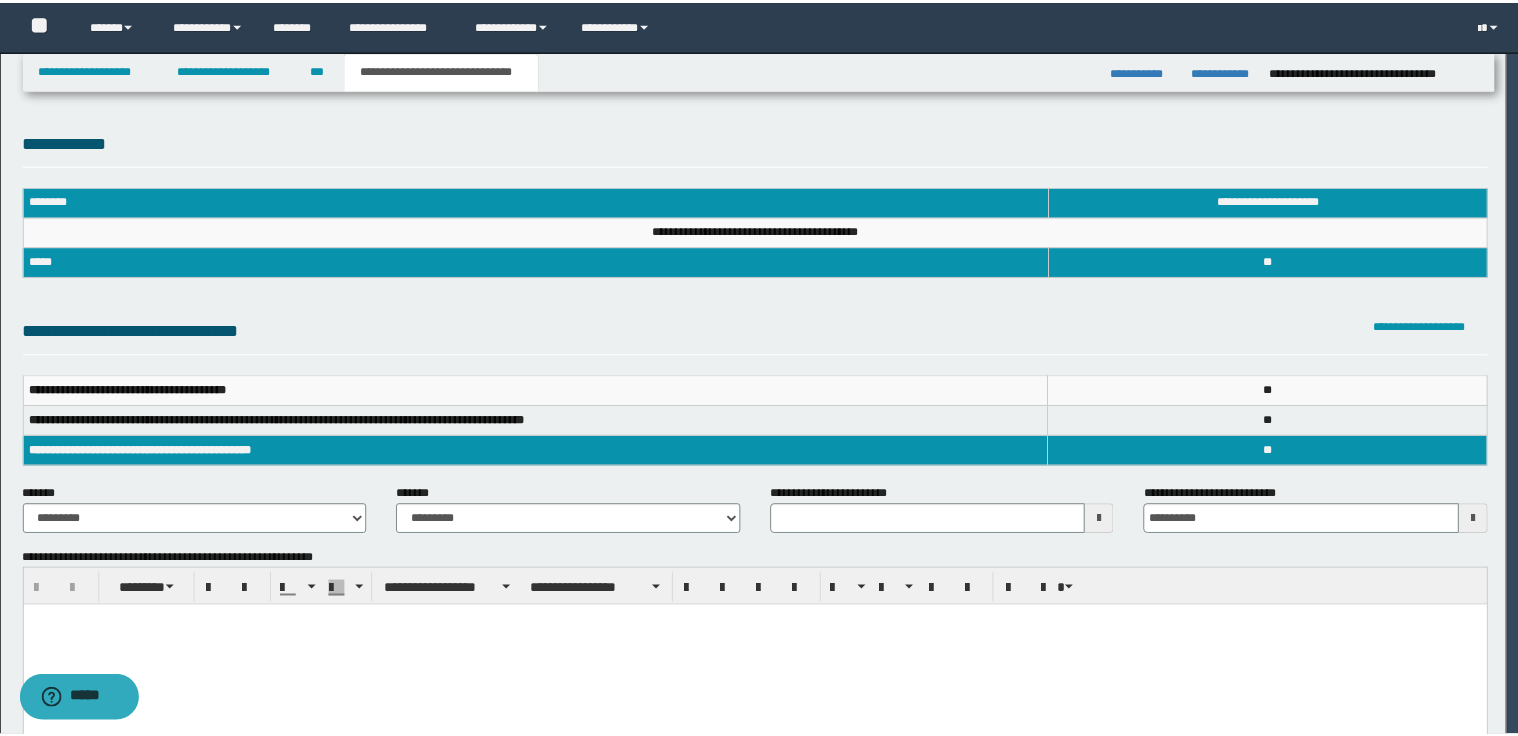 scroll, scrollTop: 0, scrollLeft: 0, axis: both 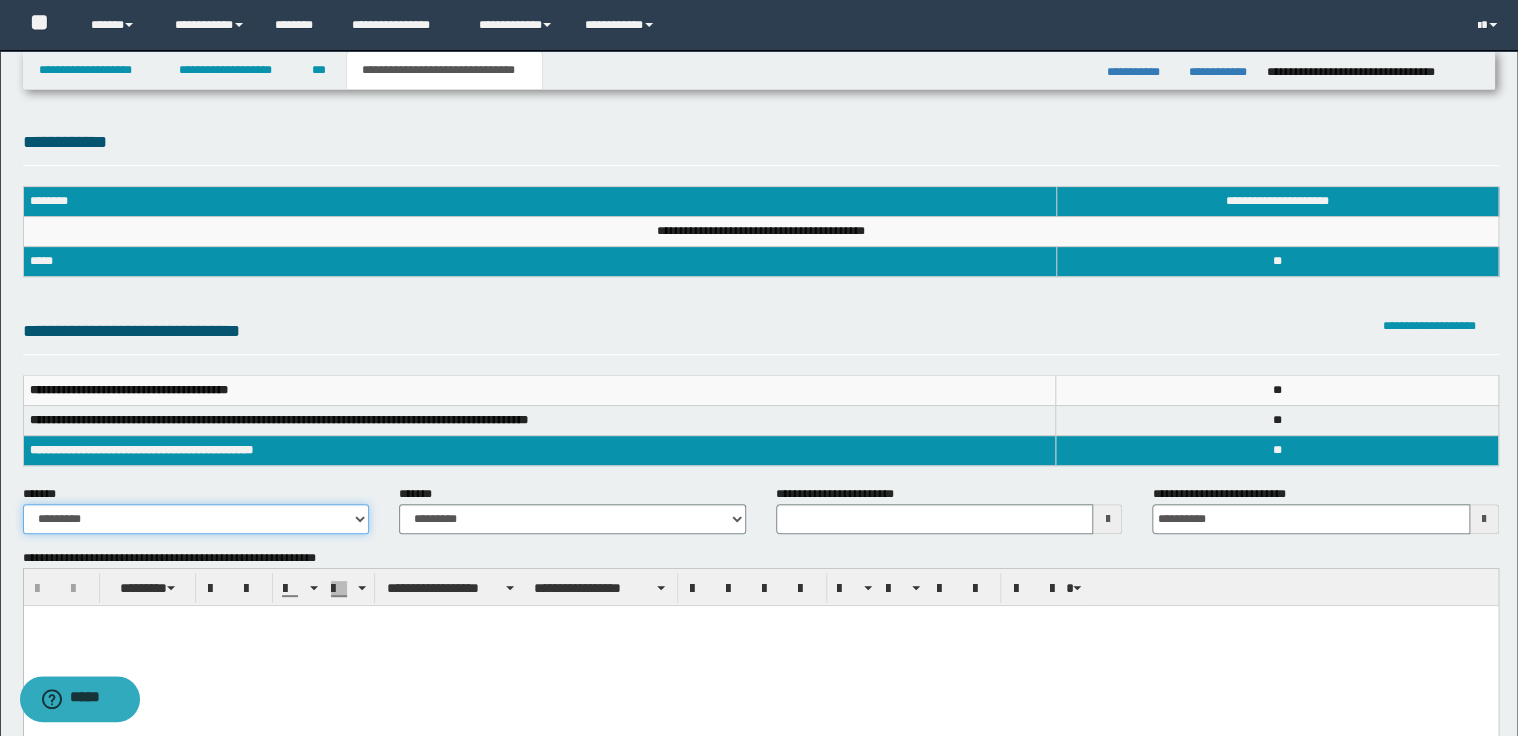 click on "**********" at bounding box center (196, 519) 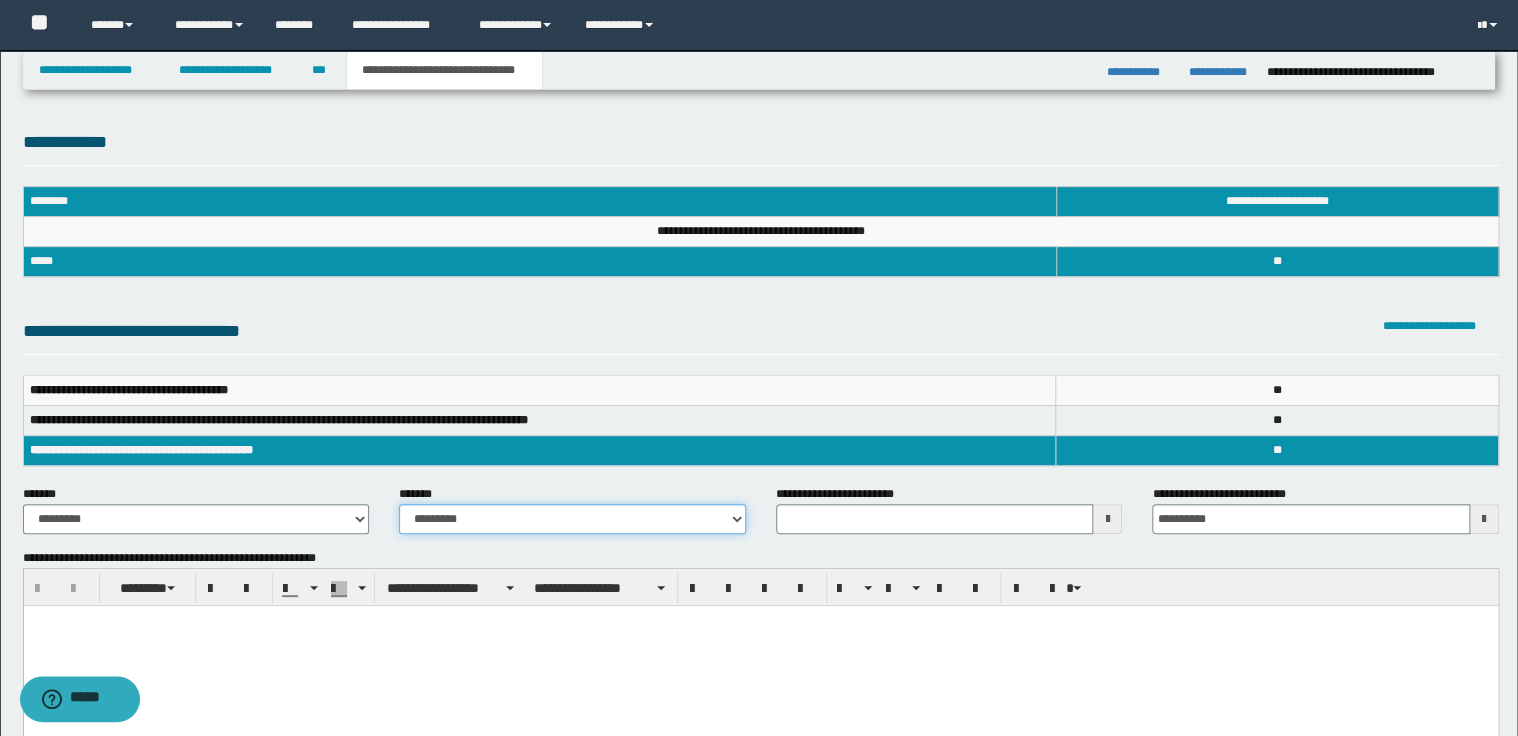 click on "**********" at bounding box center (572, 519) 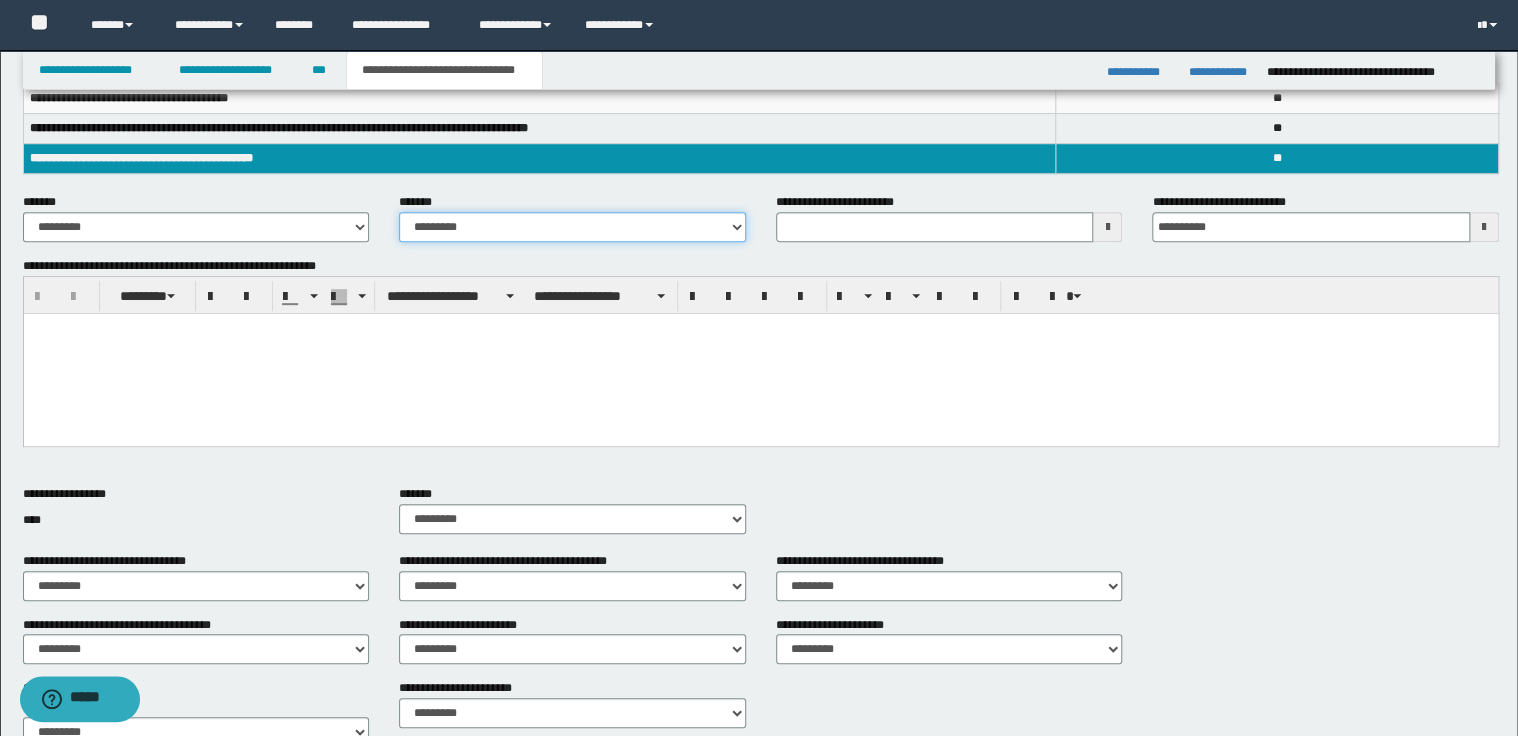 scroll, scrollTop: 320, scrollLeft: 0, axis: vertical 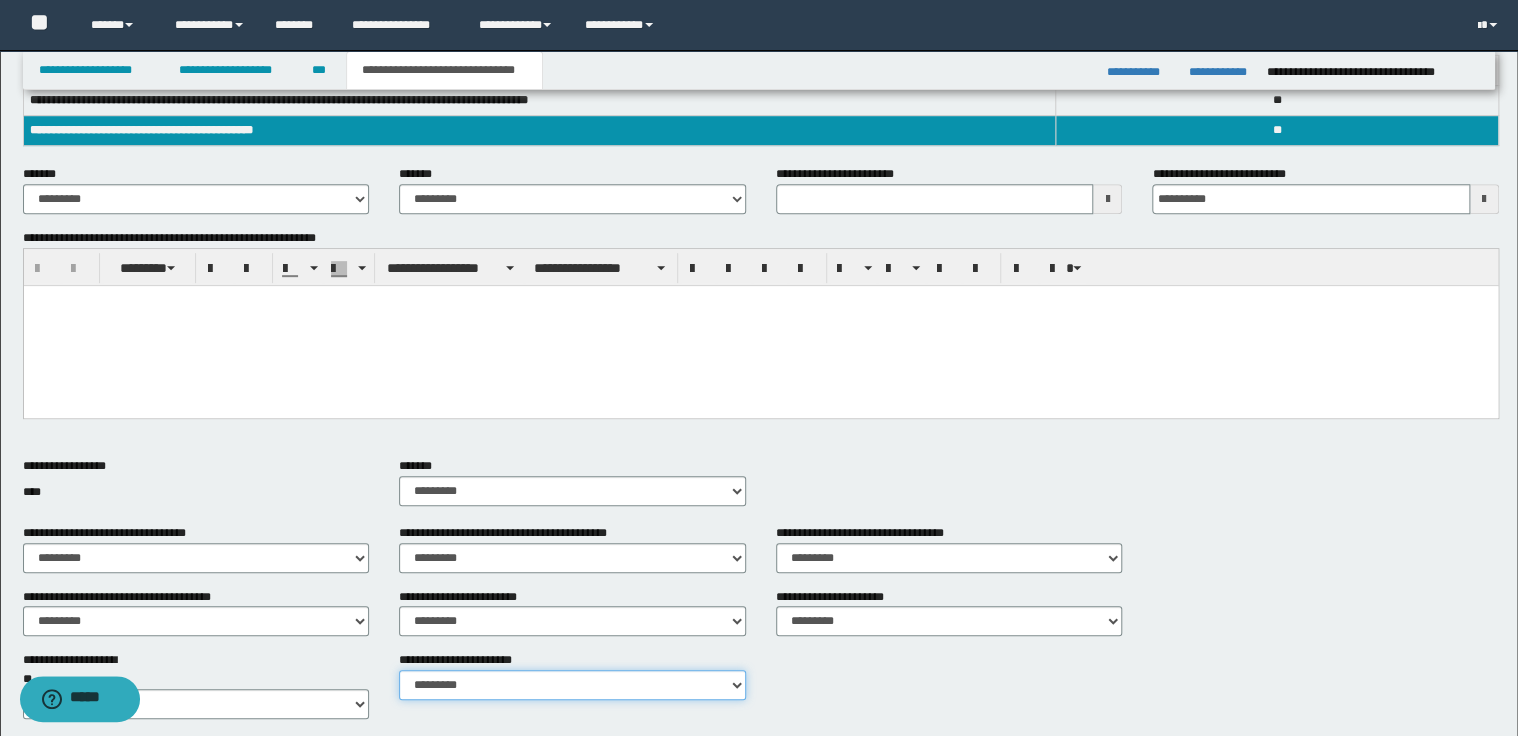 click on "*********
*********
*********" at bounding box center (572, 685) 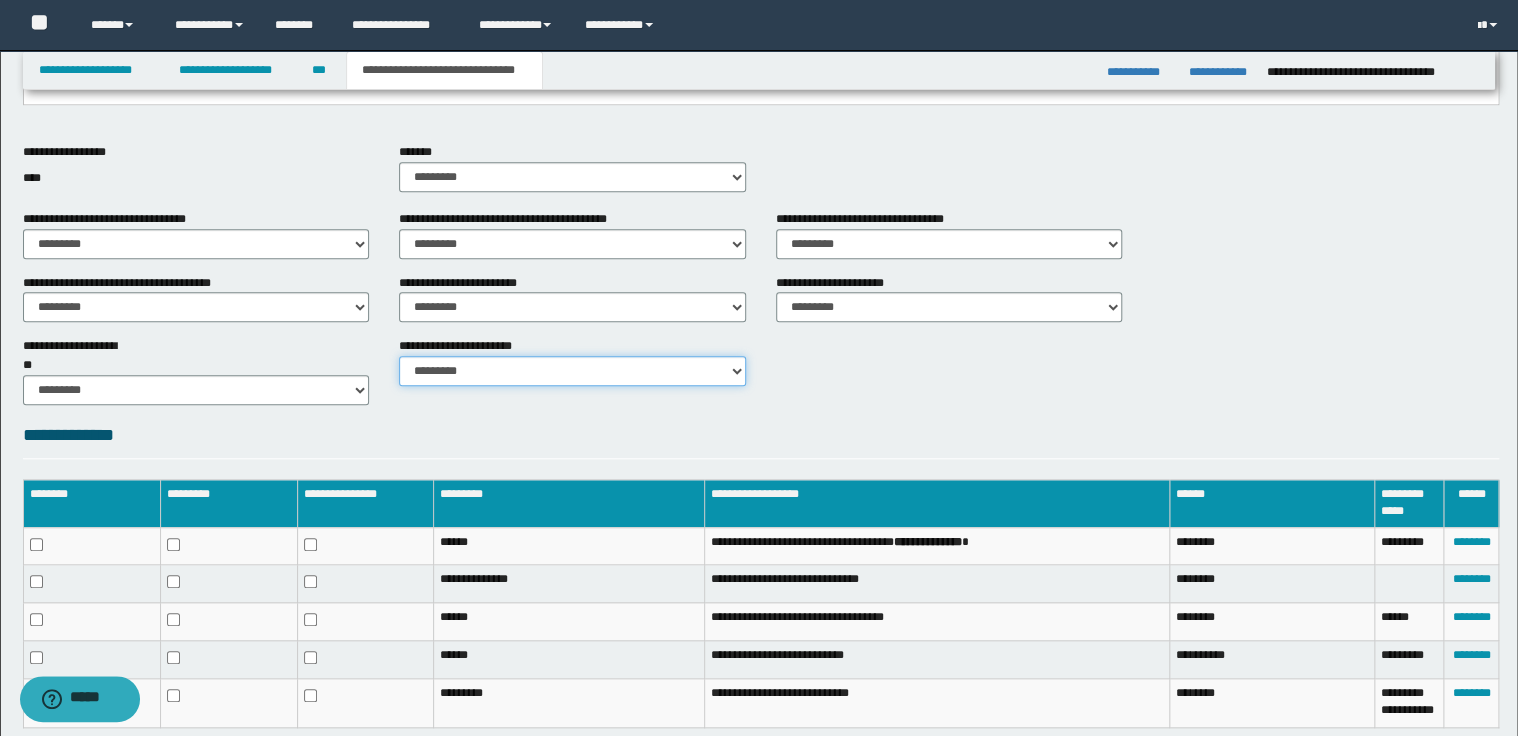scroll, scrollTop: 720, scrollLeft: 0, axis: vertical 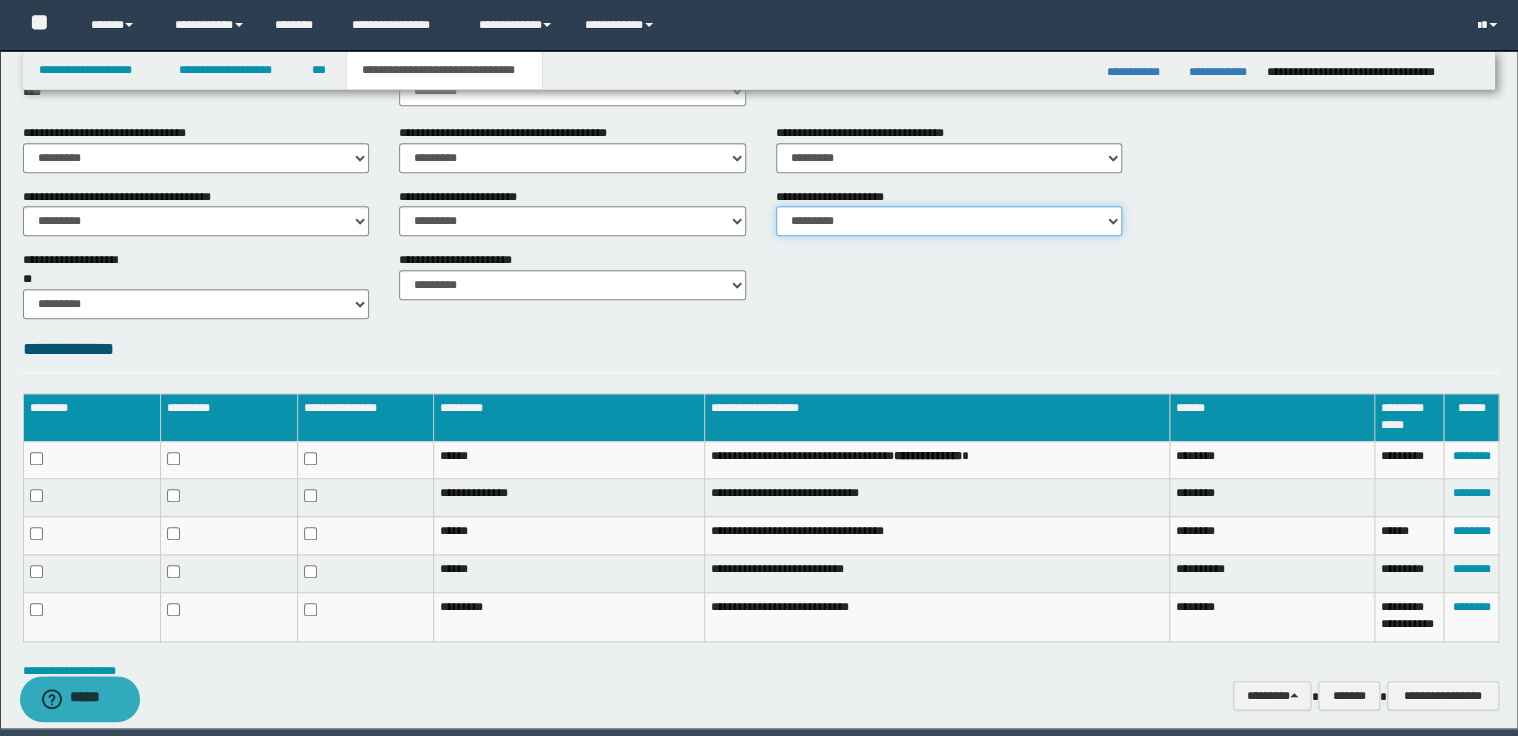 click on "*********
**
**" at bounding box center [949, 221] 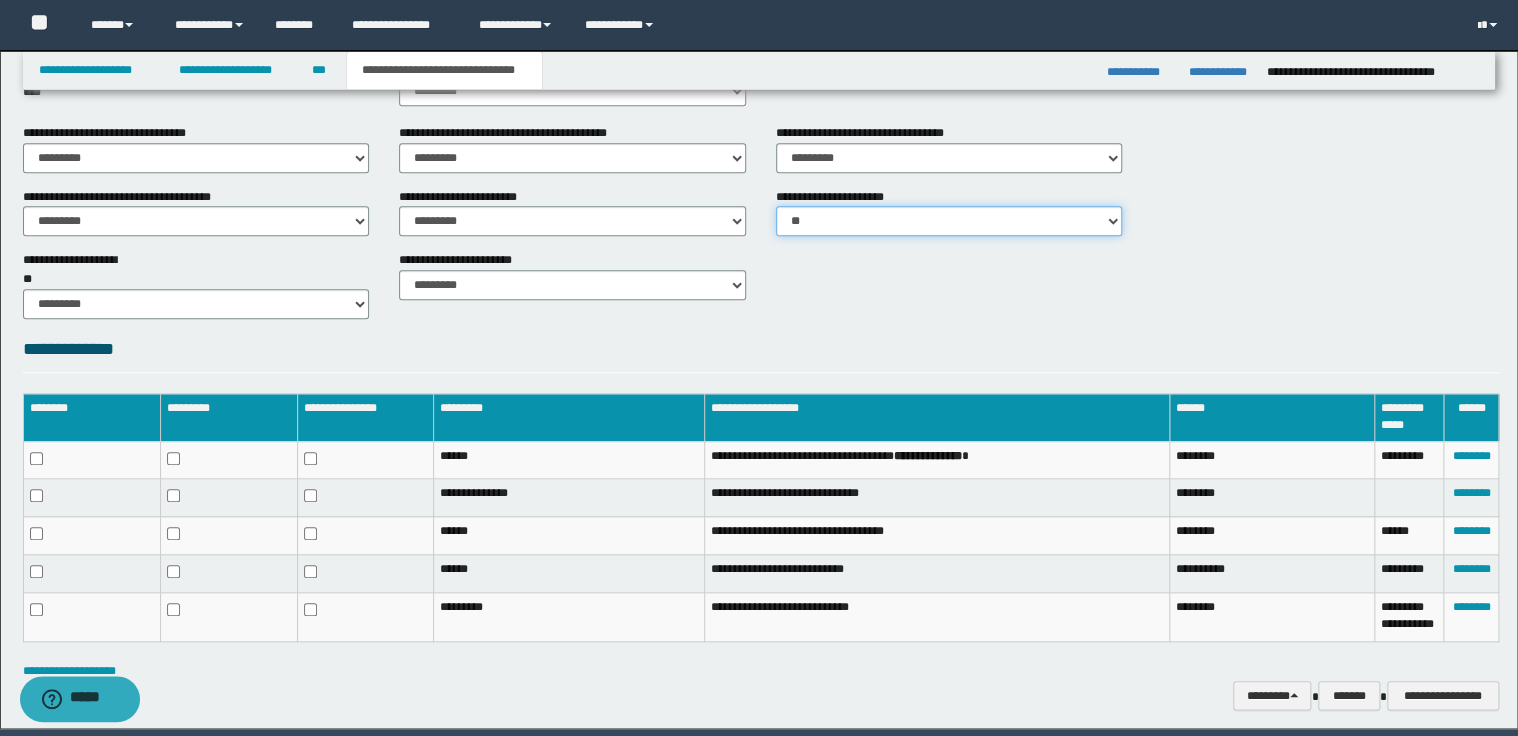 click on "*********
**
**" at bounding box center [949, 221] 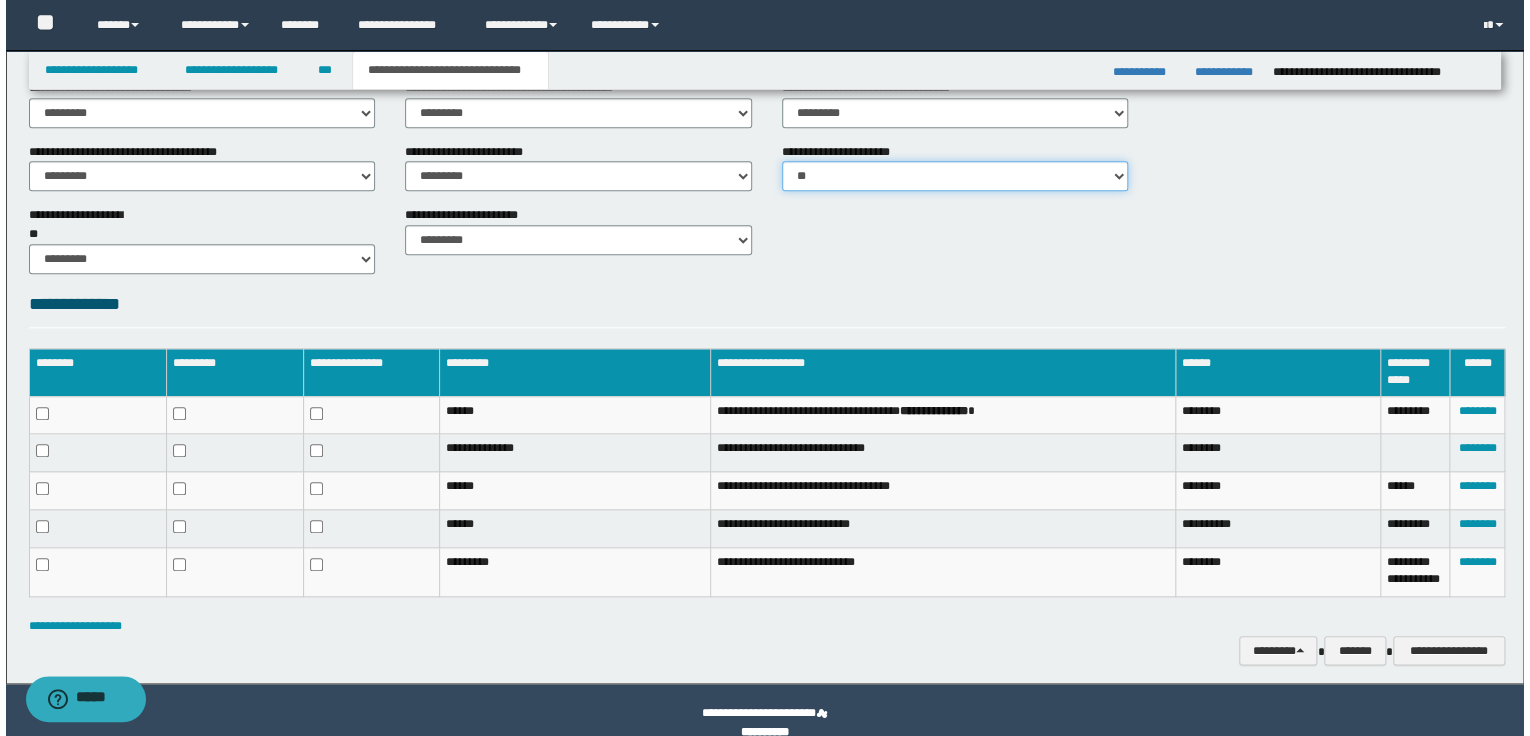 scroll, scrollTop: 790, scrollLeft: 0, axis: vertical 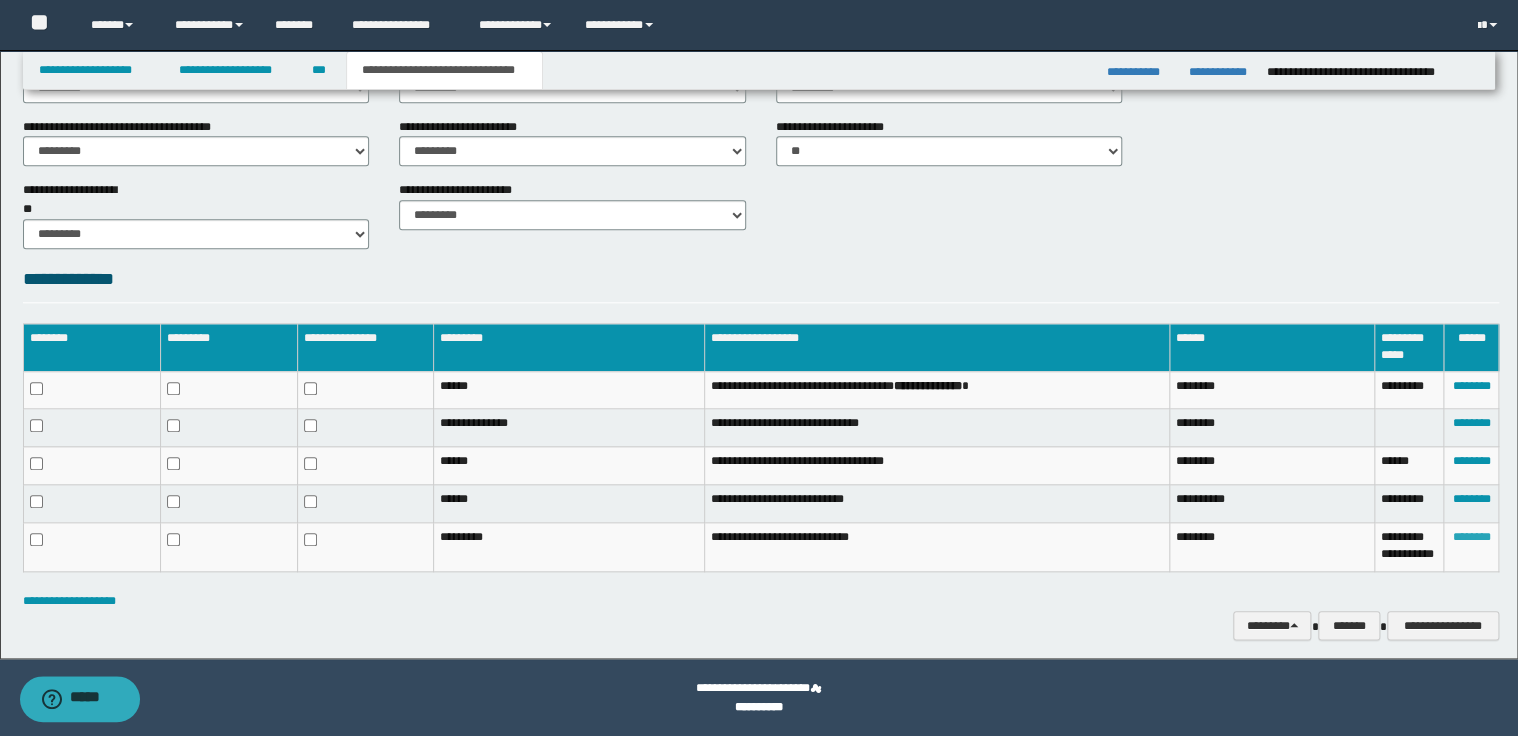click on "********" at bounding box center (1471, 537) 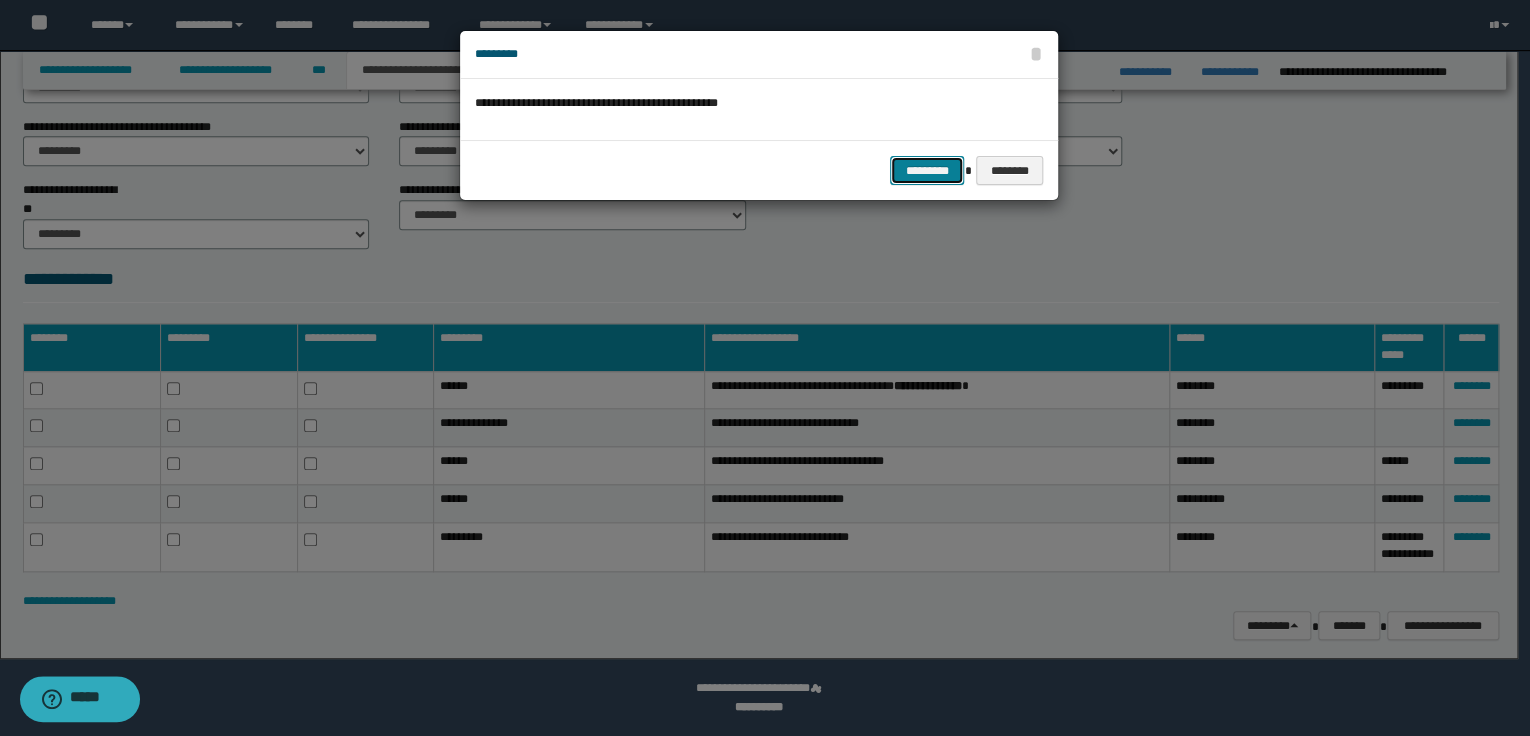 click on "*********" at bounding box center (927, 171) 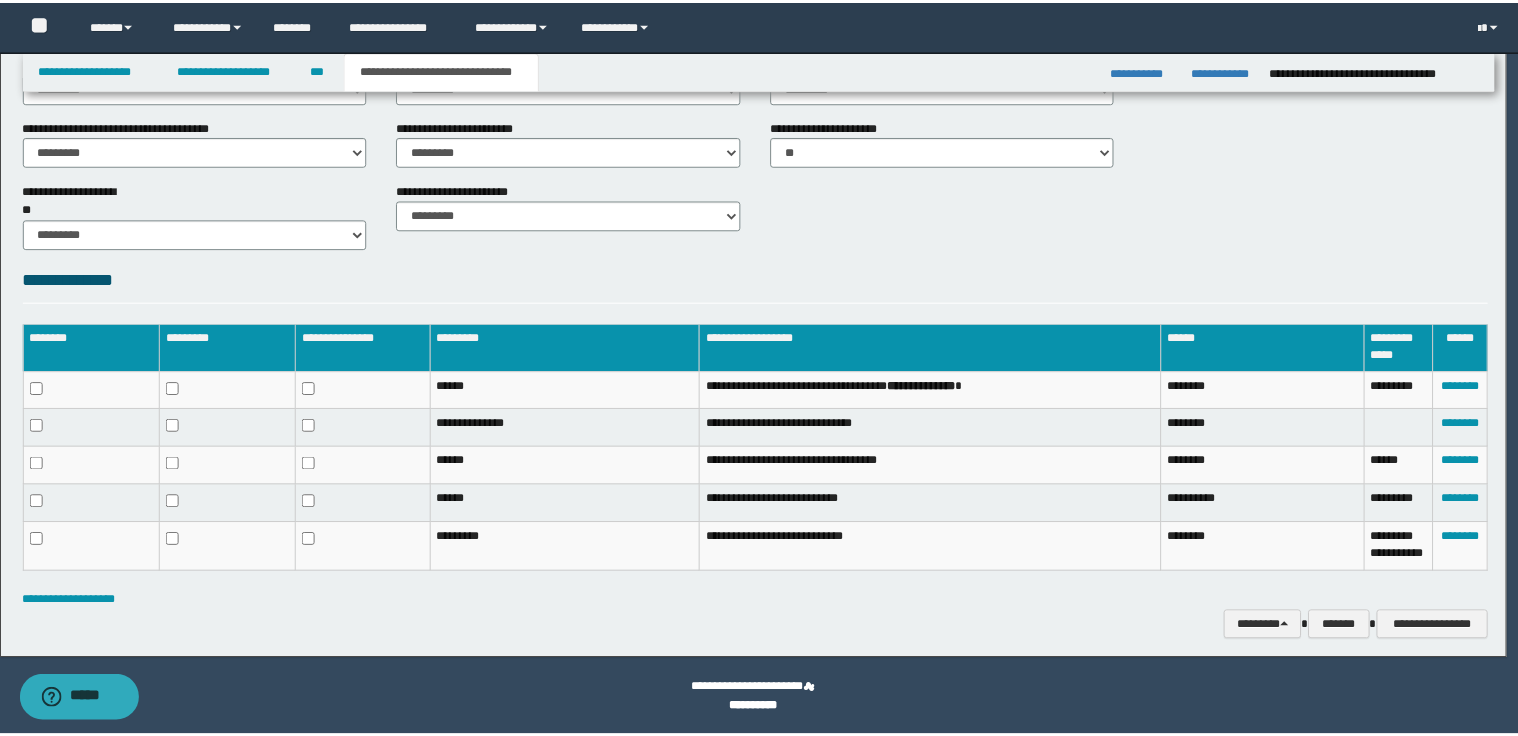 scroll, scrollTop: 726, scrollLeft: 0, axis: vertical 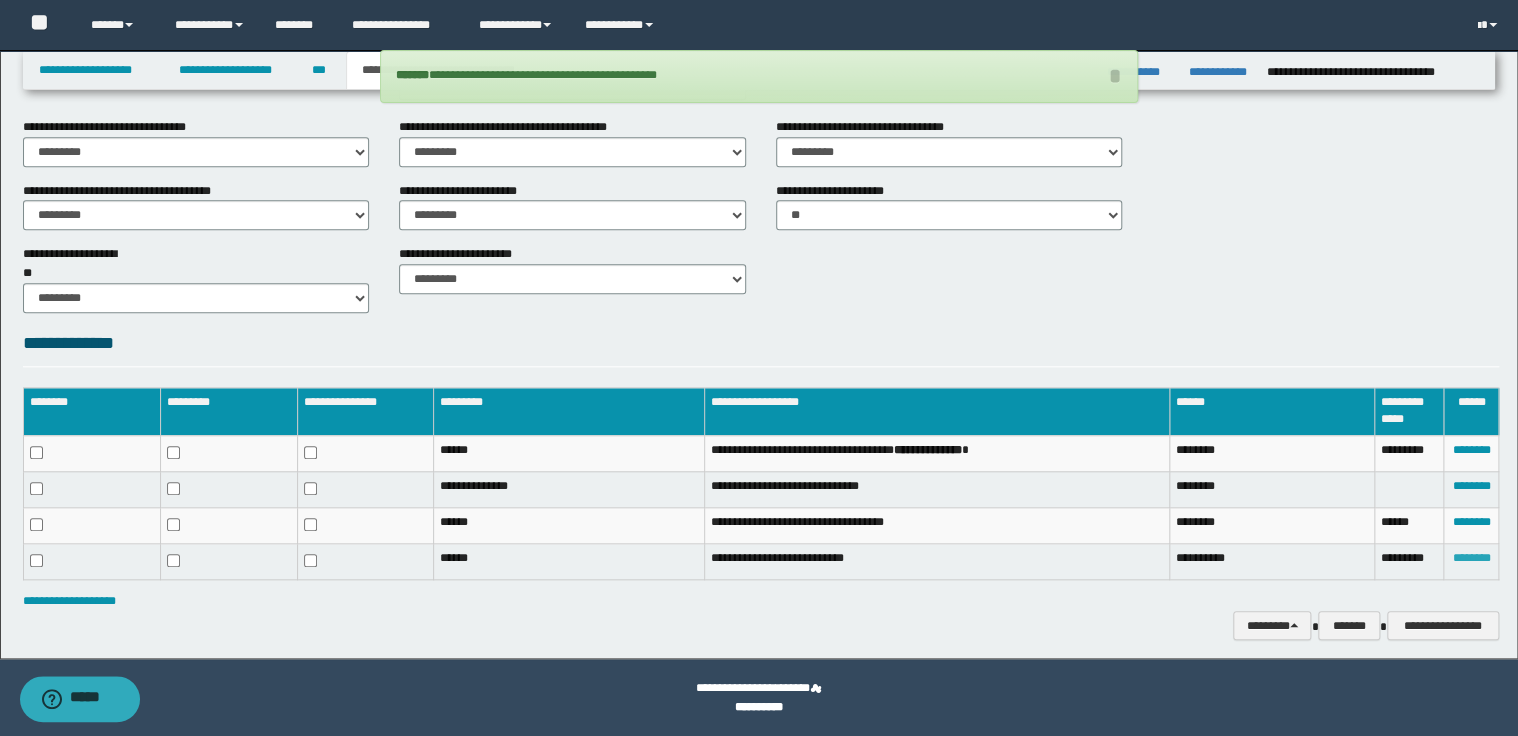 click on "********" at bounding box center (1471, 558) 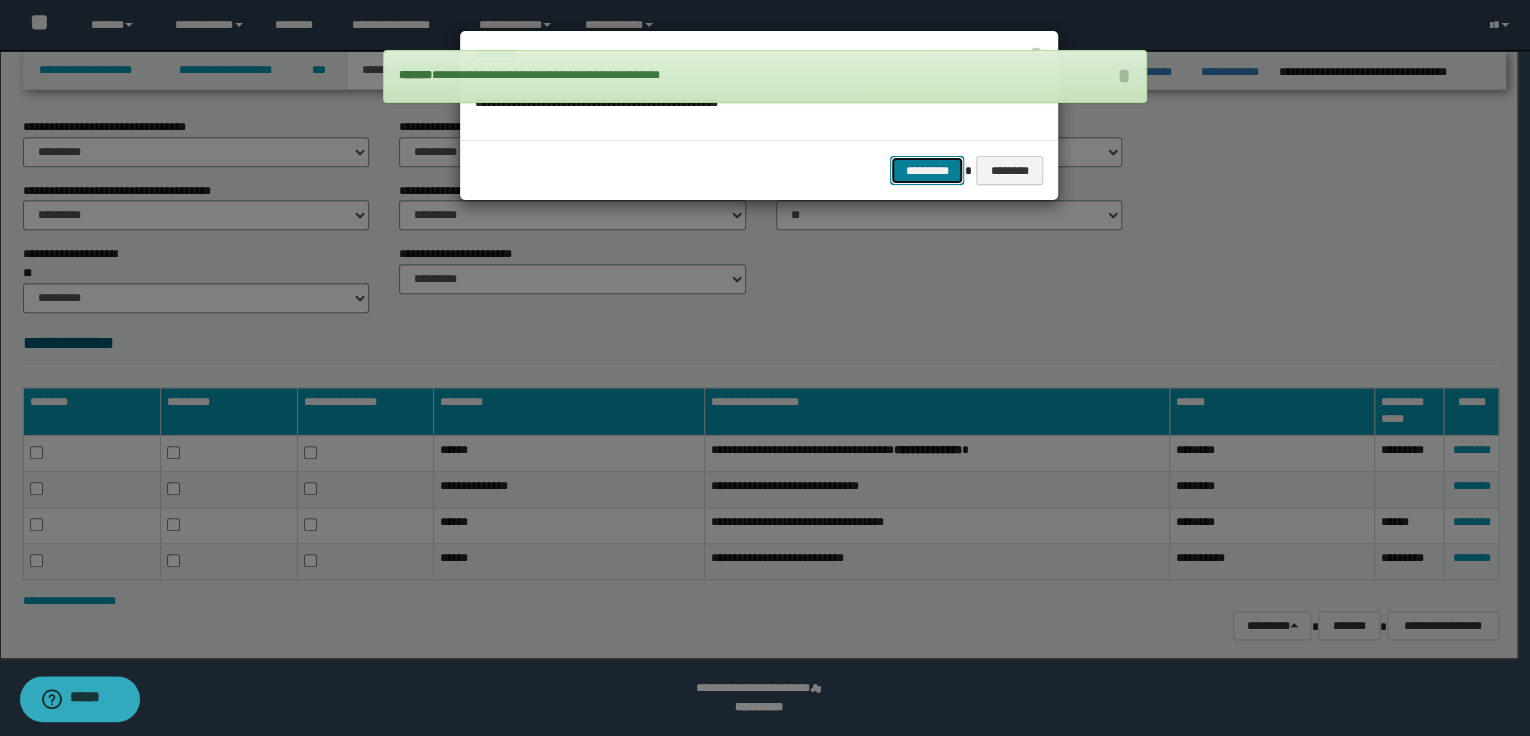 click on "*********" at bounding box center (927, 171) 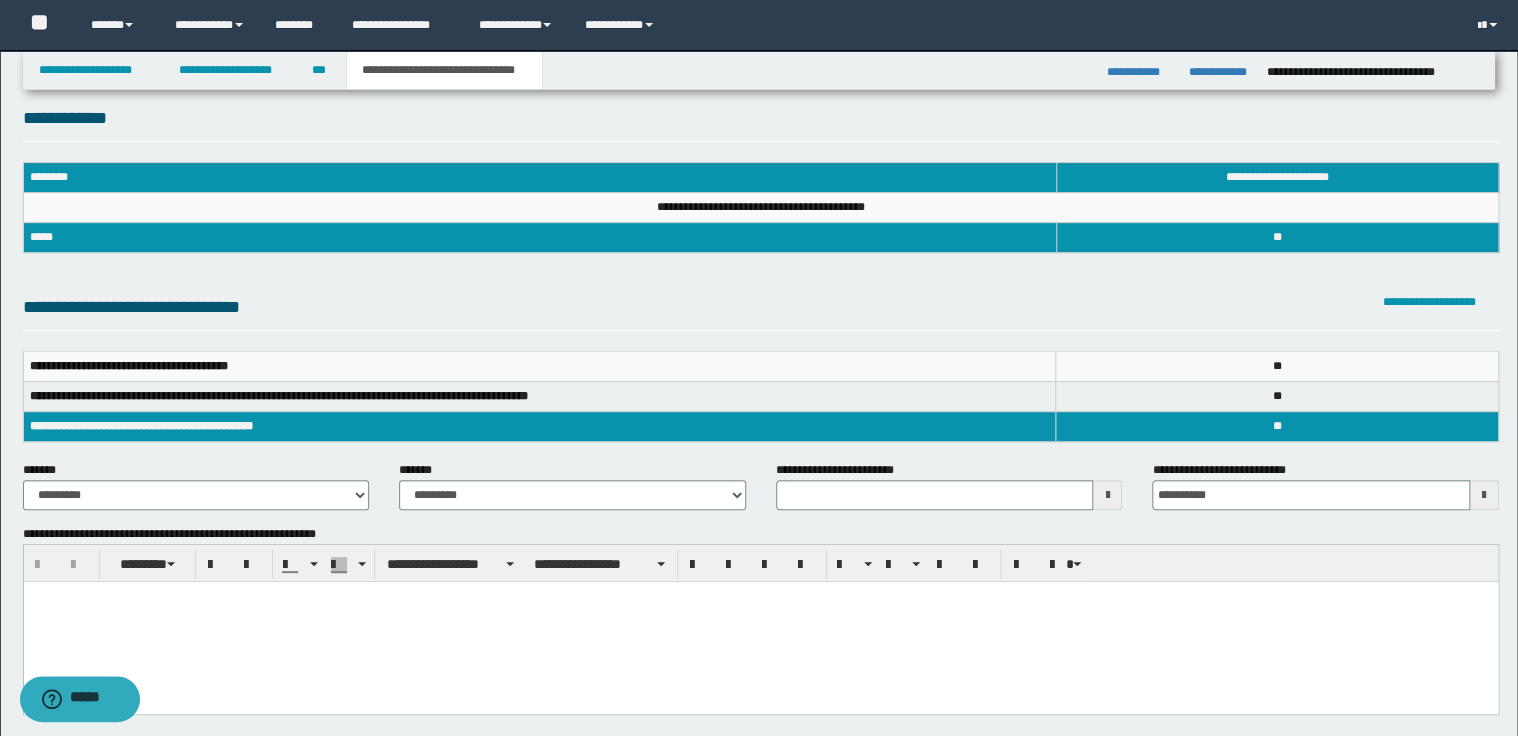 scroll, scrollTop: 0, scrollLeft: 0, axis: both 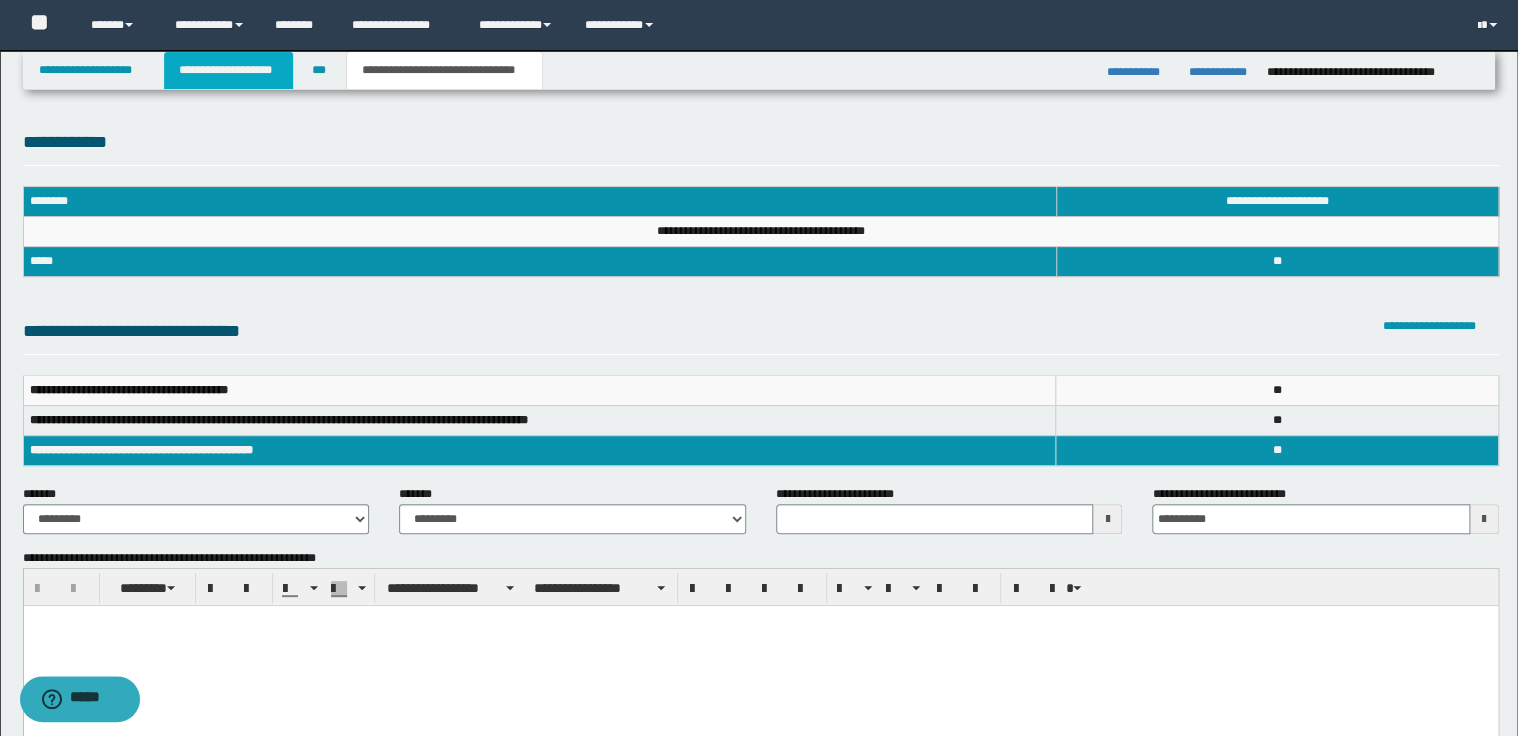 click on "**********" at bounding box center [228, 70] 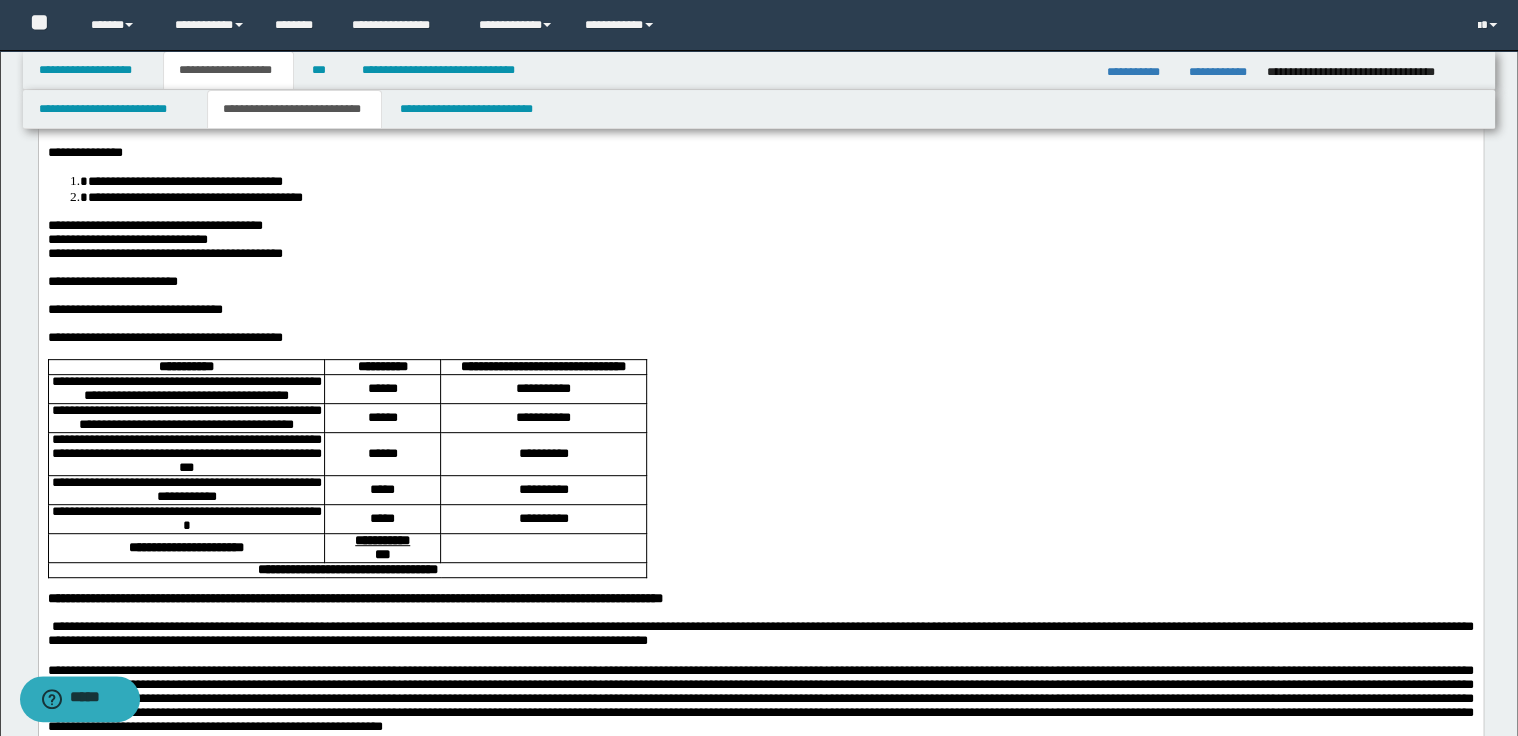 scroll, scrollTop: 240, scrollLeft: 0, axis: vertical 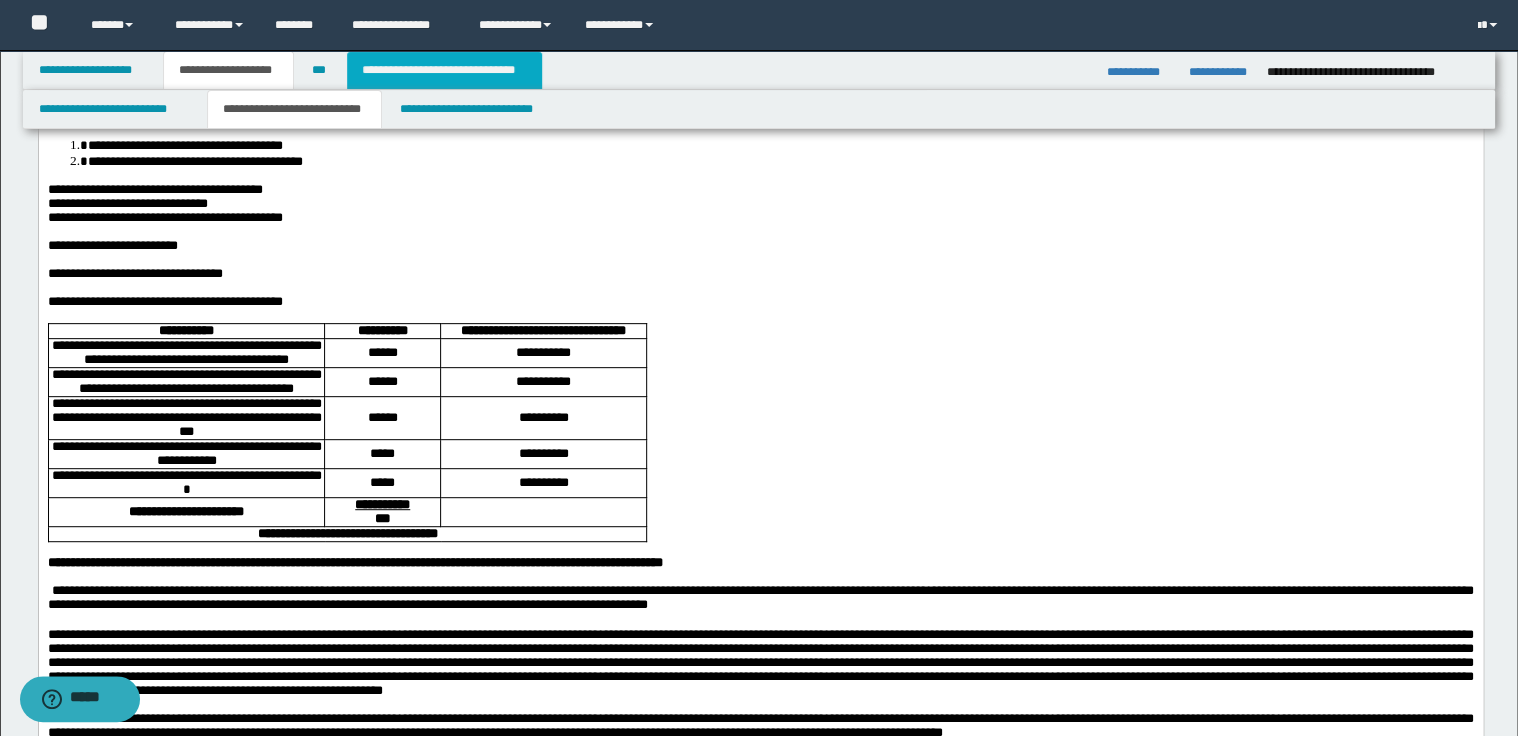 click on "**********" at bounding box center [444, 70] 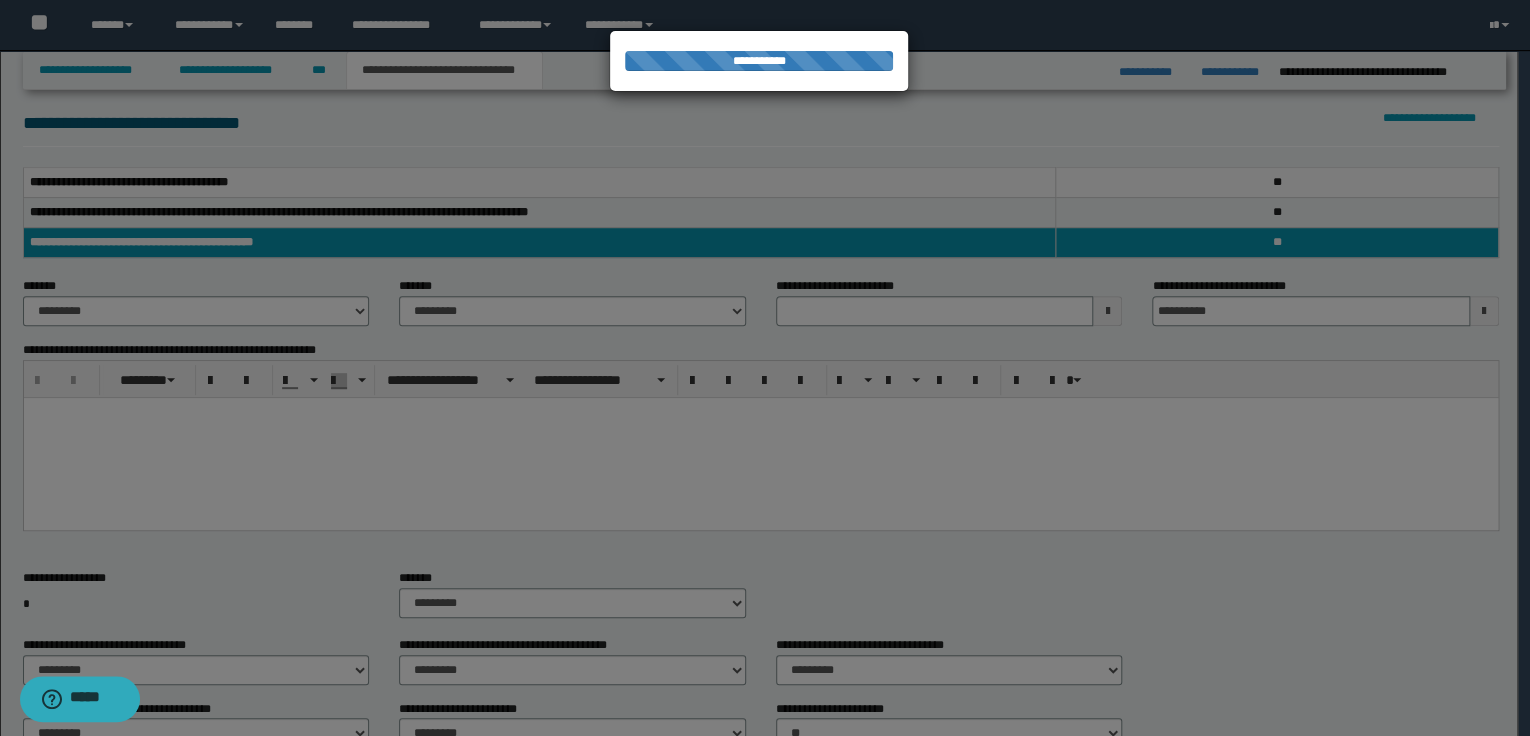 type 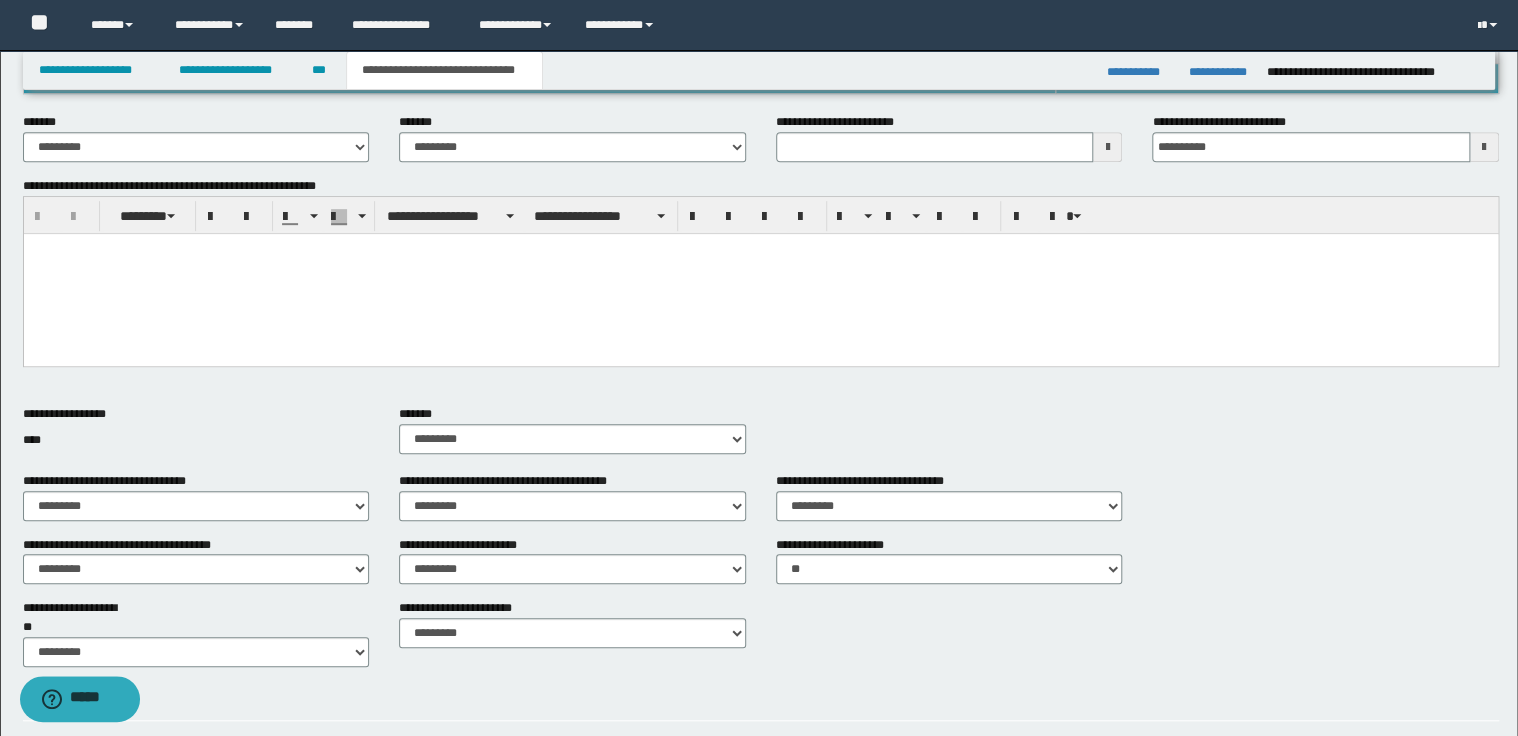 scroll, scrollTop: 368, scrollLeft: 0, axis: vertical 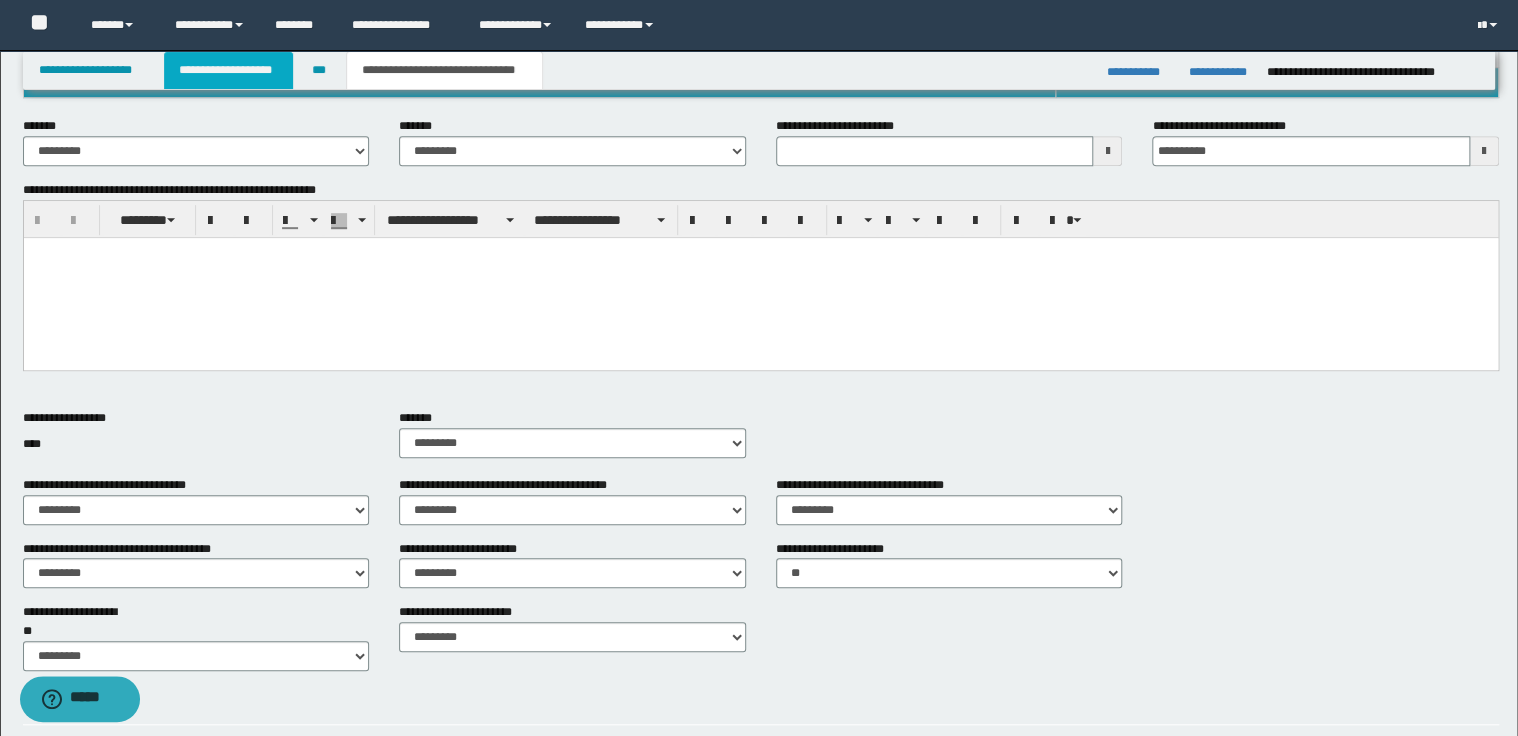 click on "**********" at bounding box center (228, 70) 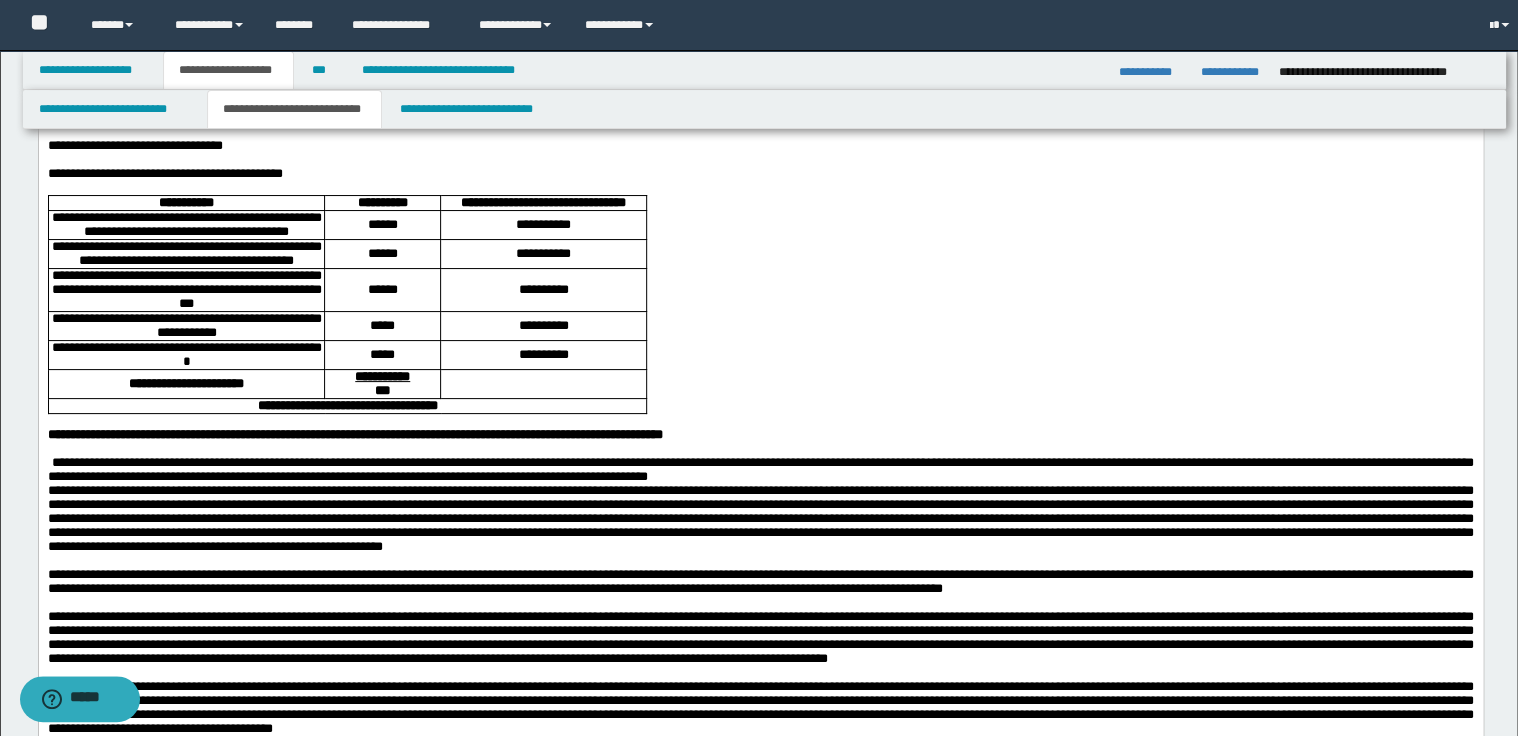 scroll, scrollTop: 400, scrollLeft: 0, axis: vertical 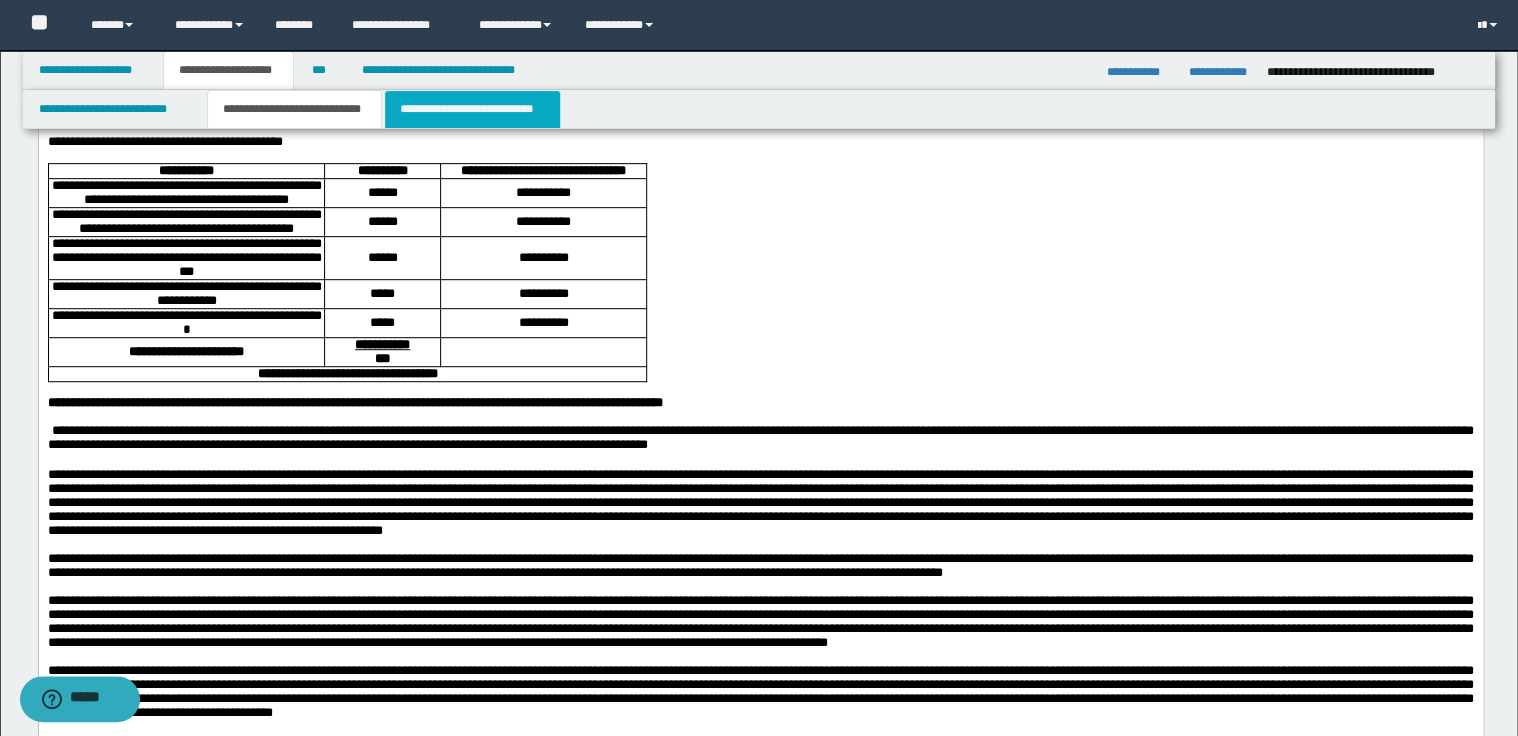 click on "**********" at bounding box center [472, 109] 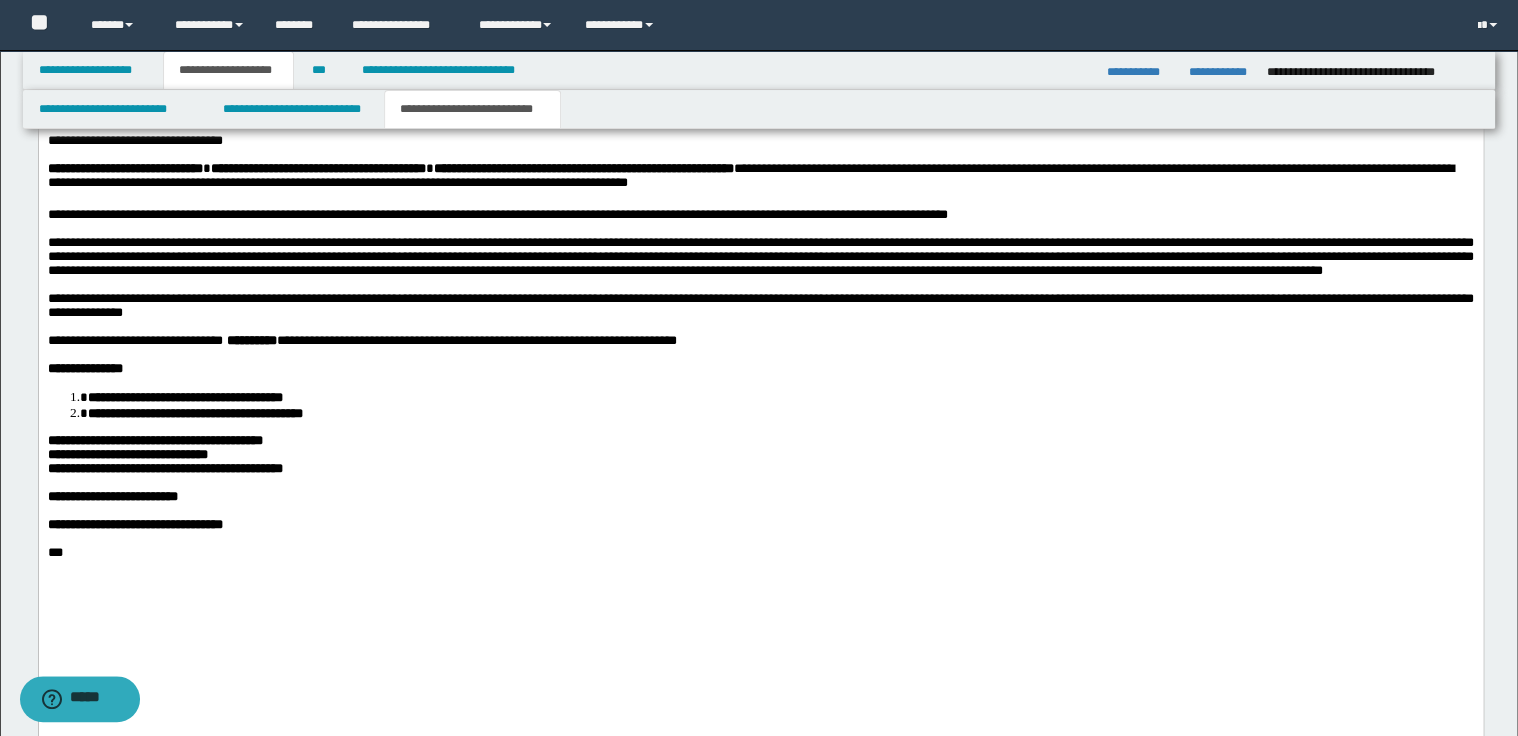 scroll, scrollTop: 1280, scrollLeft: 0, axis: vertical 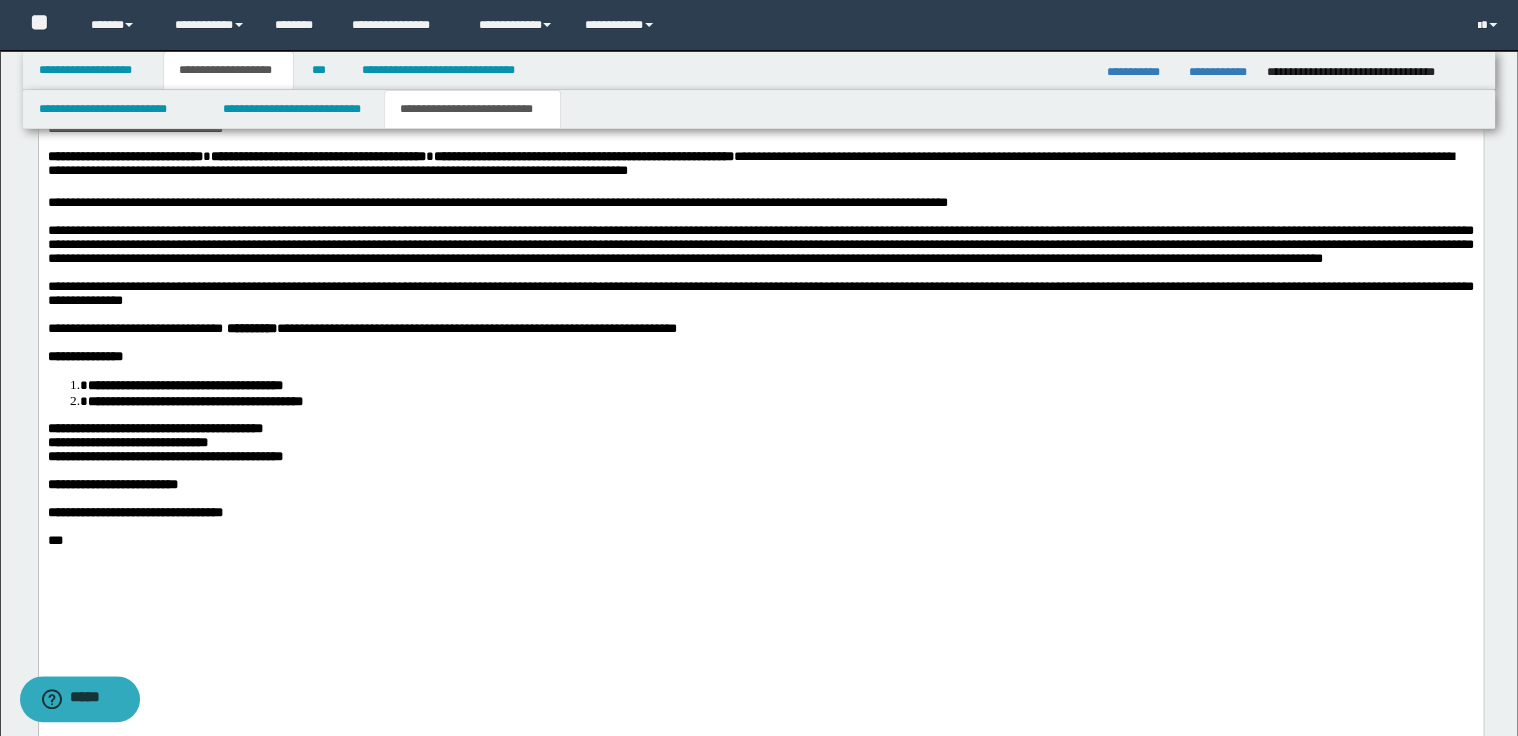 click on "**********" at bounding box center [760, 295] 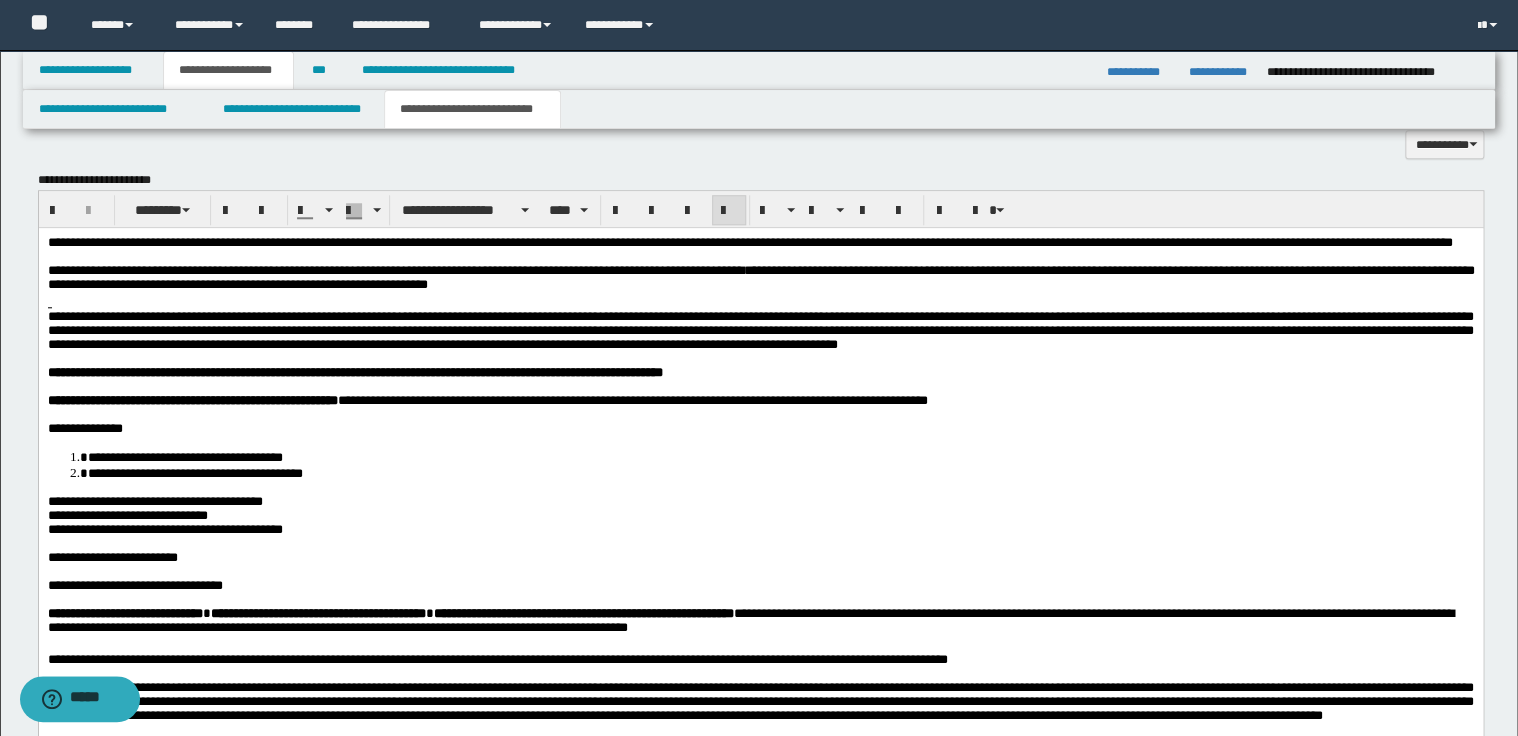 scroll, scrollTop: 800, scrollLeft: 0, axis: vertical 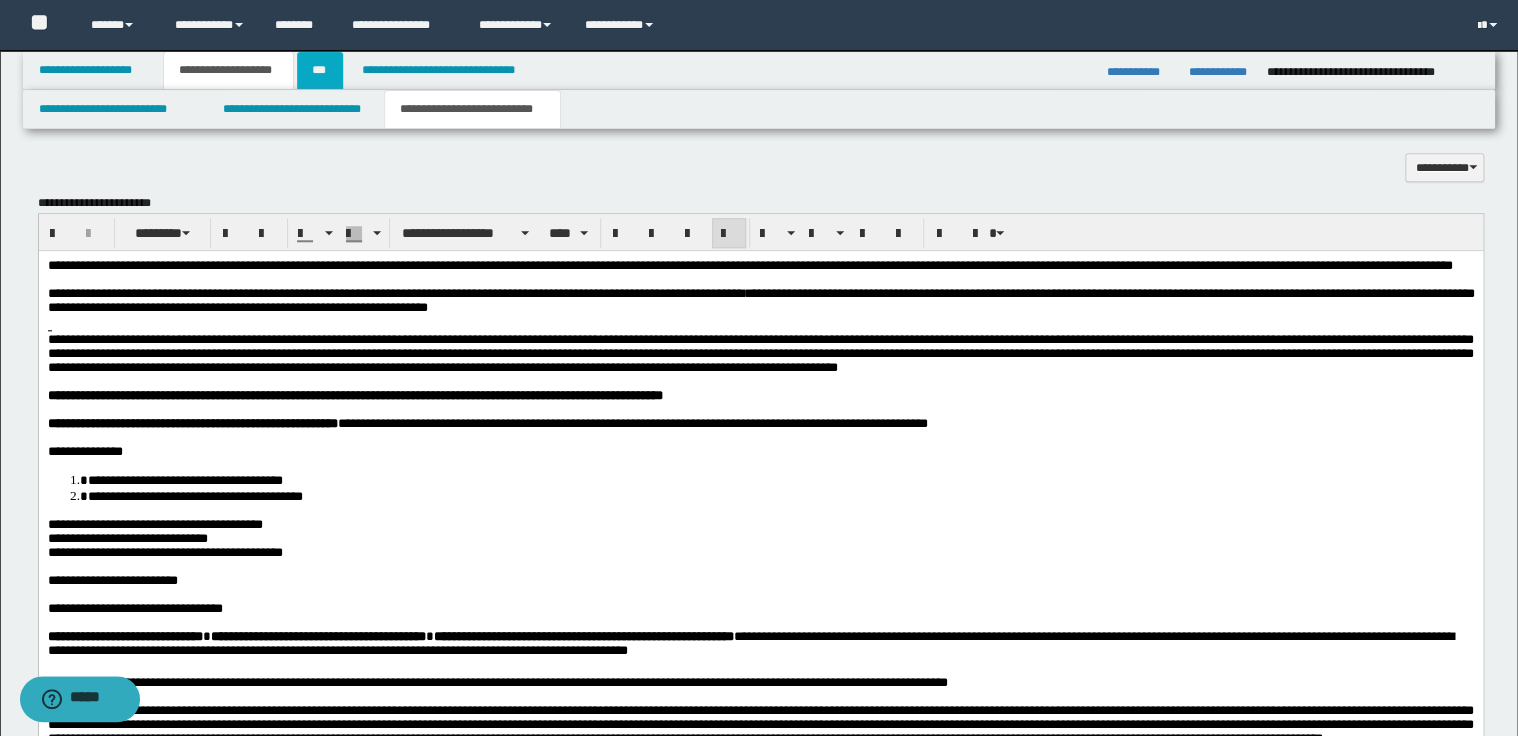 click on "***" at bounding box center (320, 70) 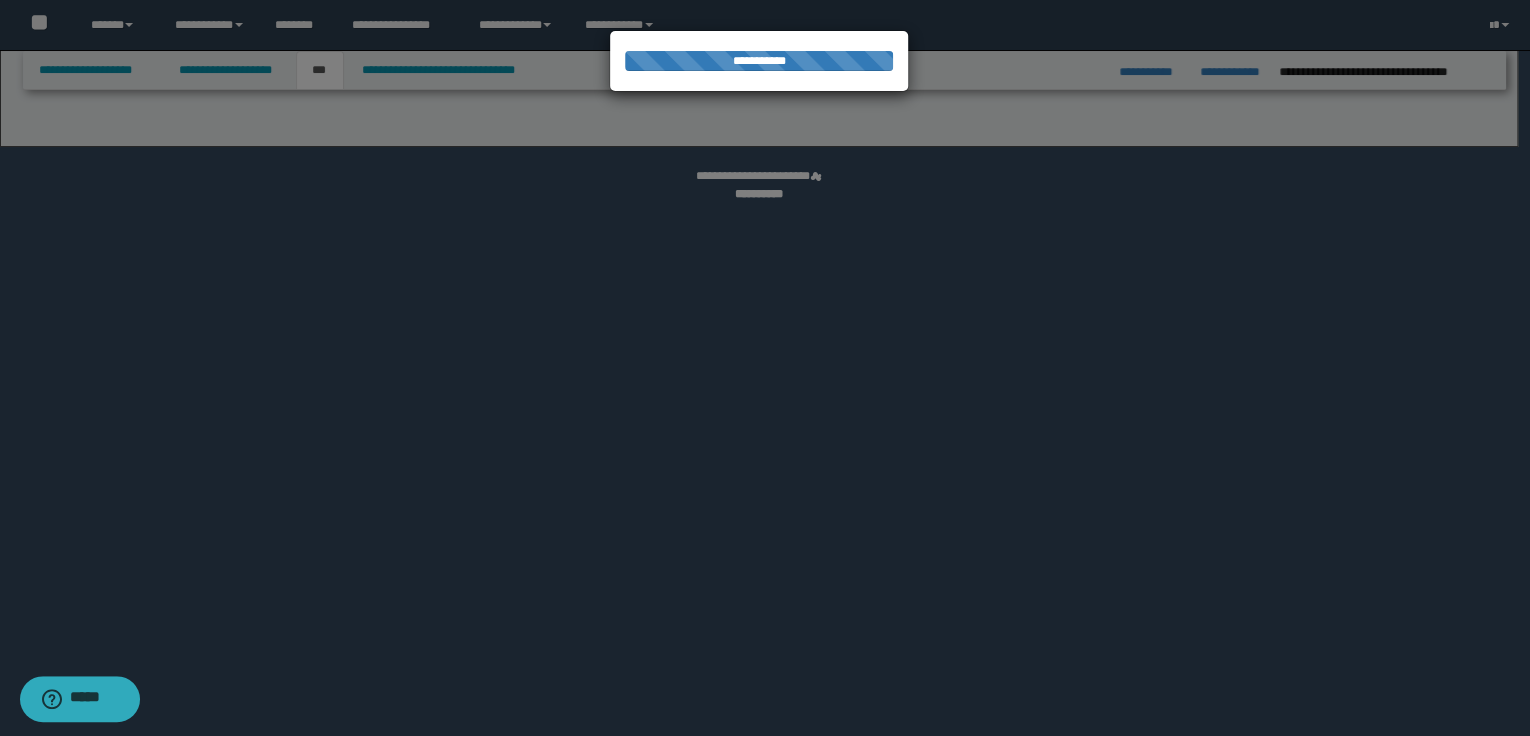 select on "**" 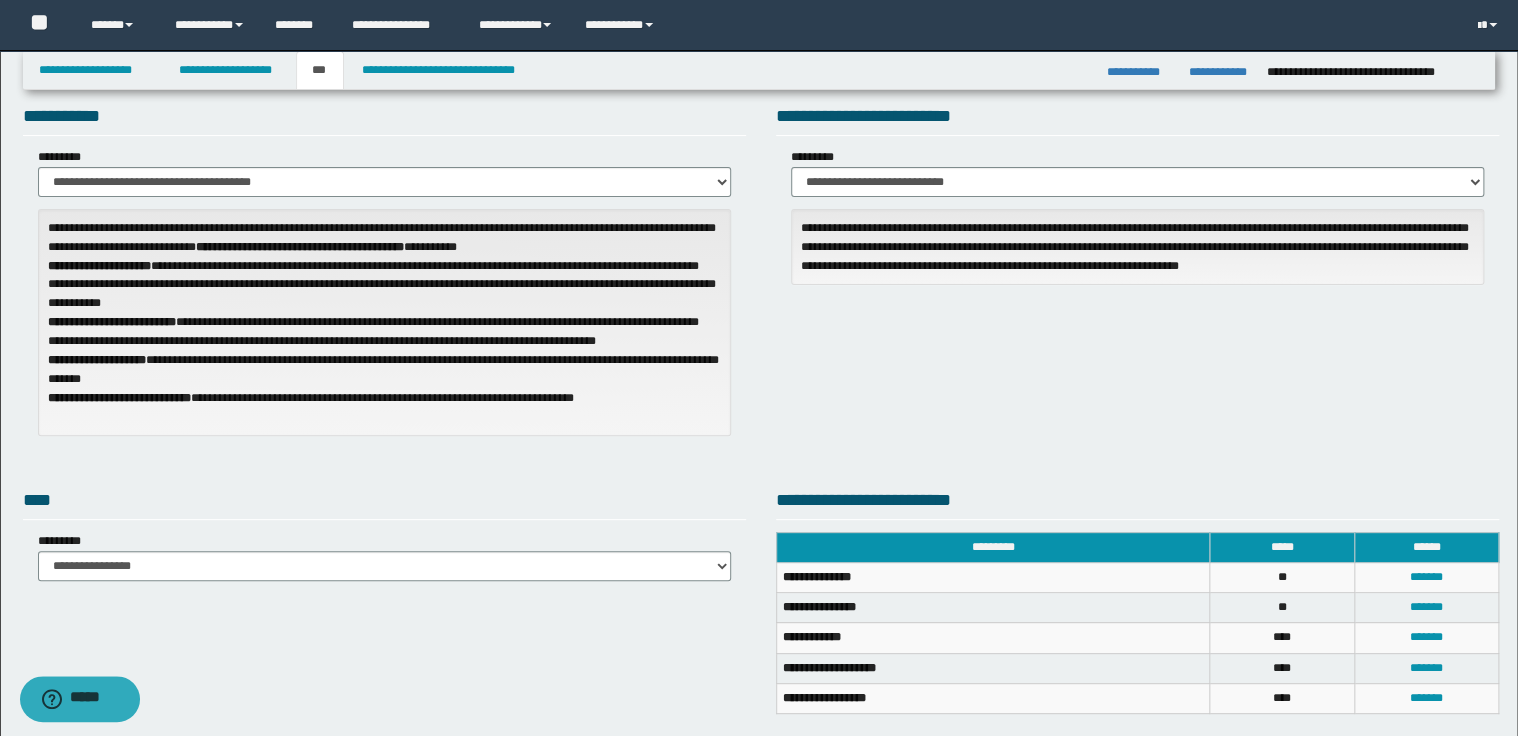 scroll, scrollTop: 80, scrollLeft: 0, axis: vertical 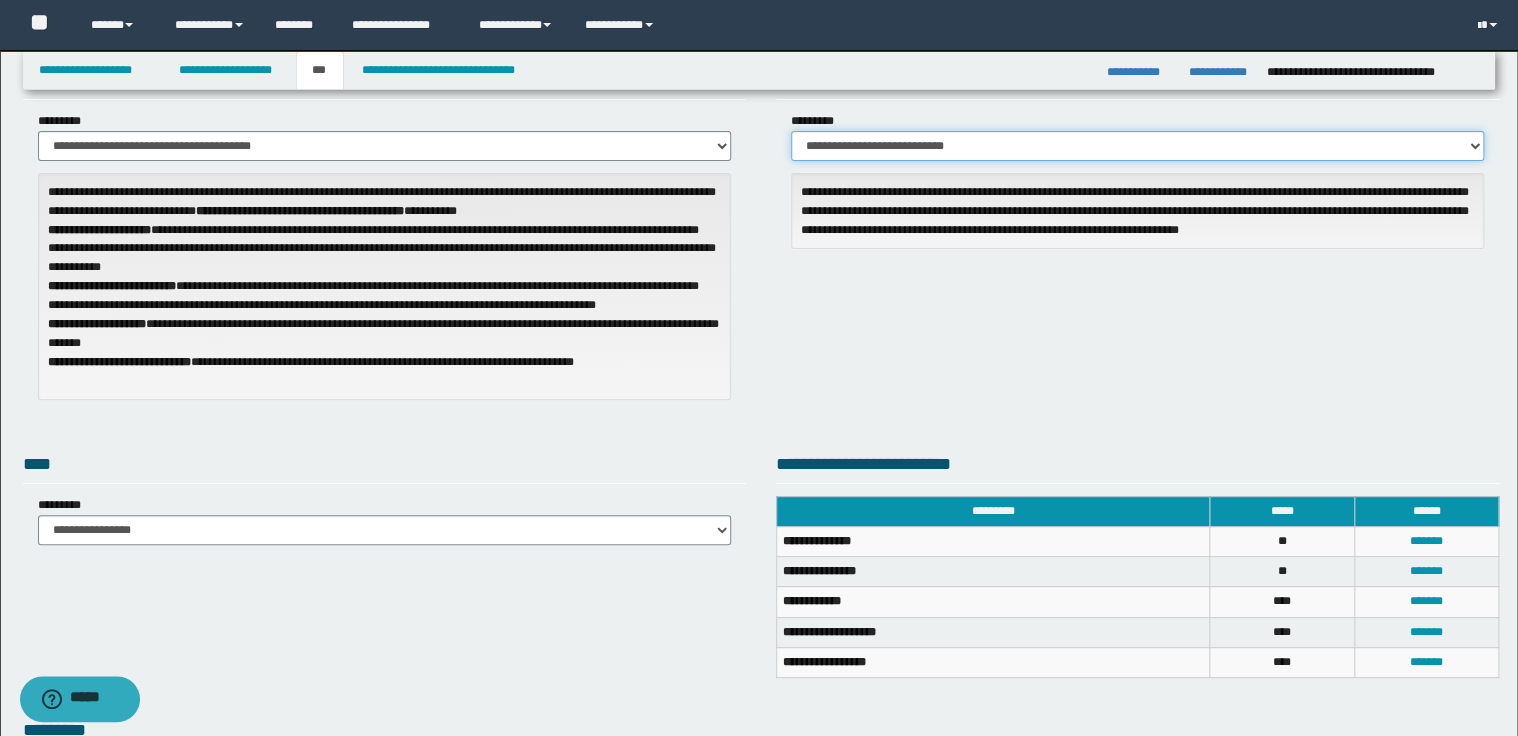 click on "**********" at bounding box center [1137, 146] 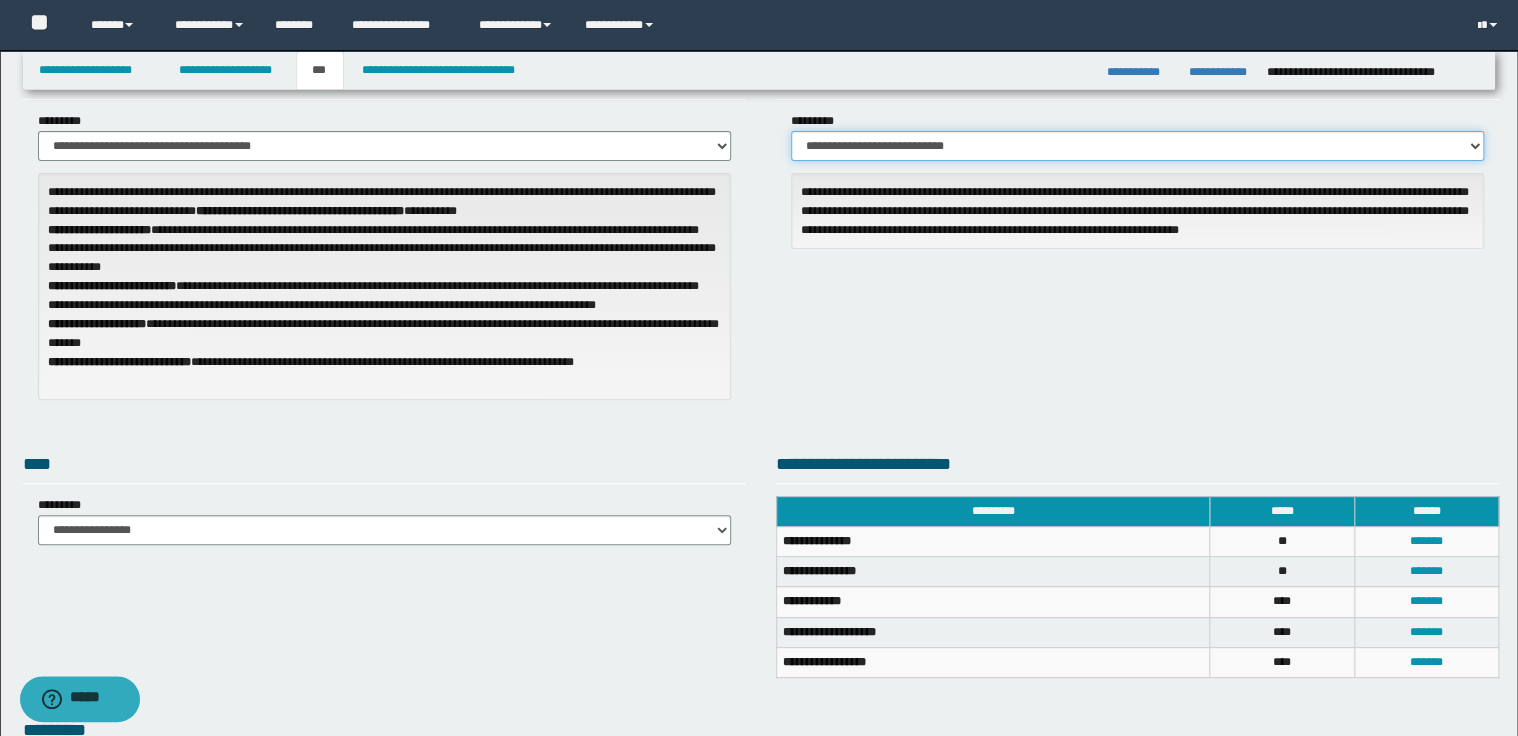 select on "*" 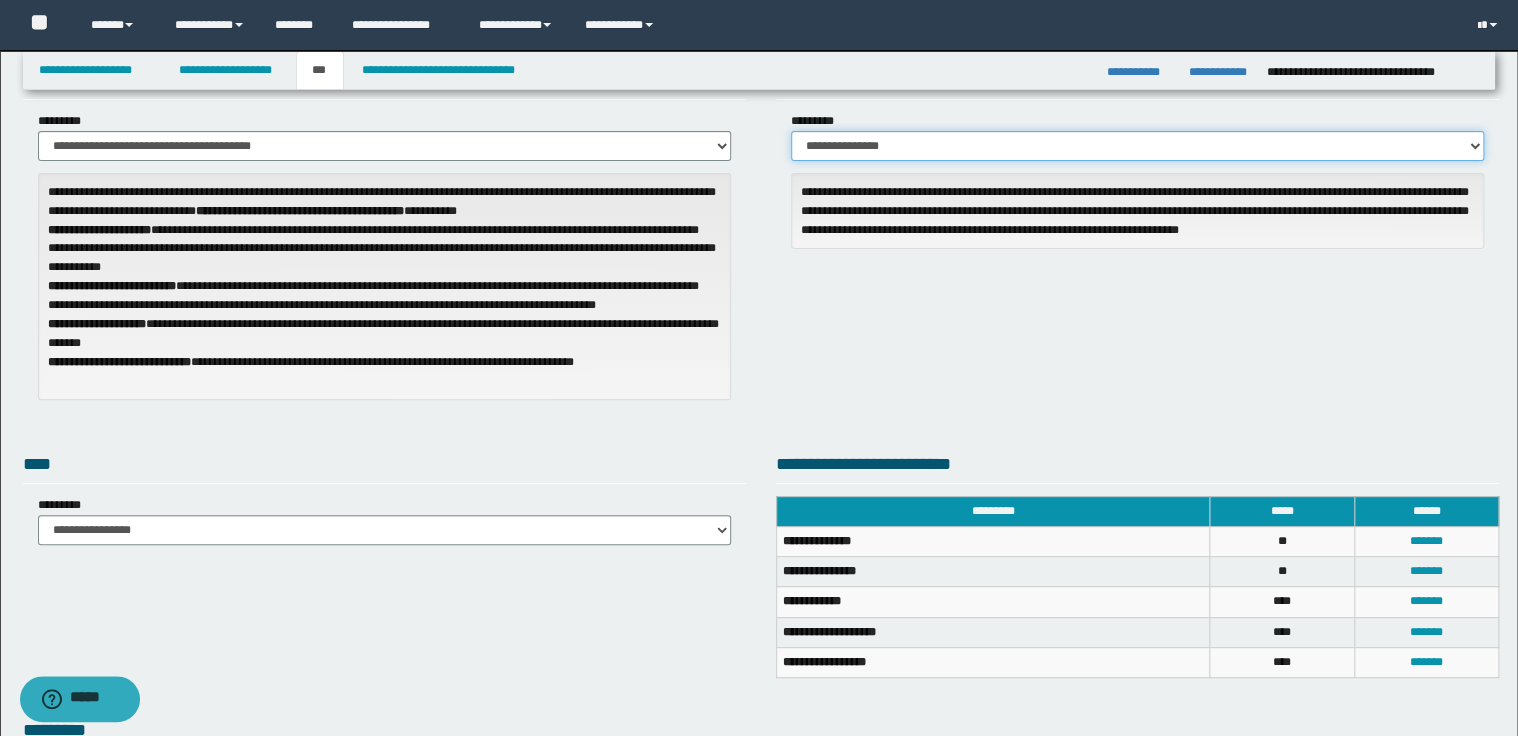 click on "**********" at bounding box center (1137, 146) 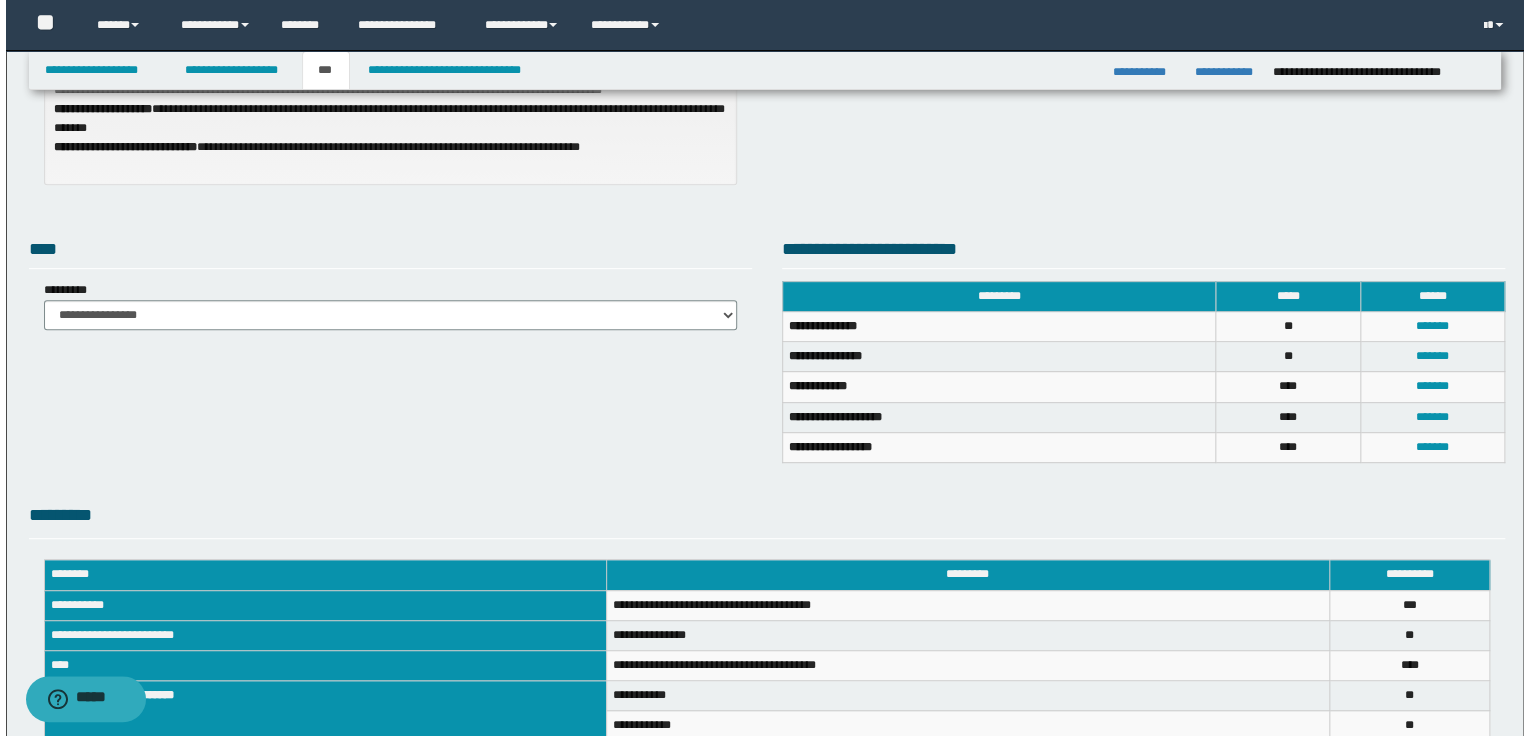 scroll, scrollTop: 320, scrollLeft: 0, axis: vertical 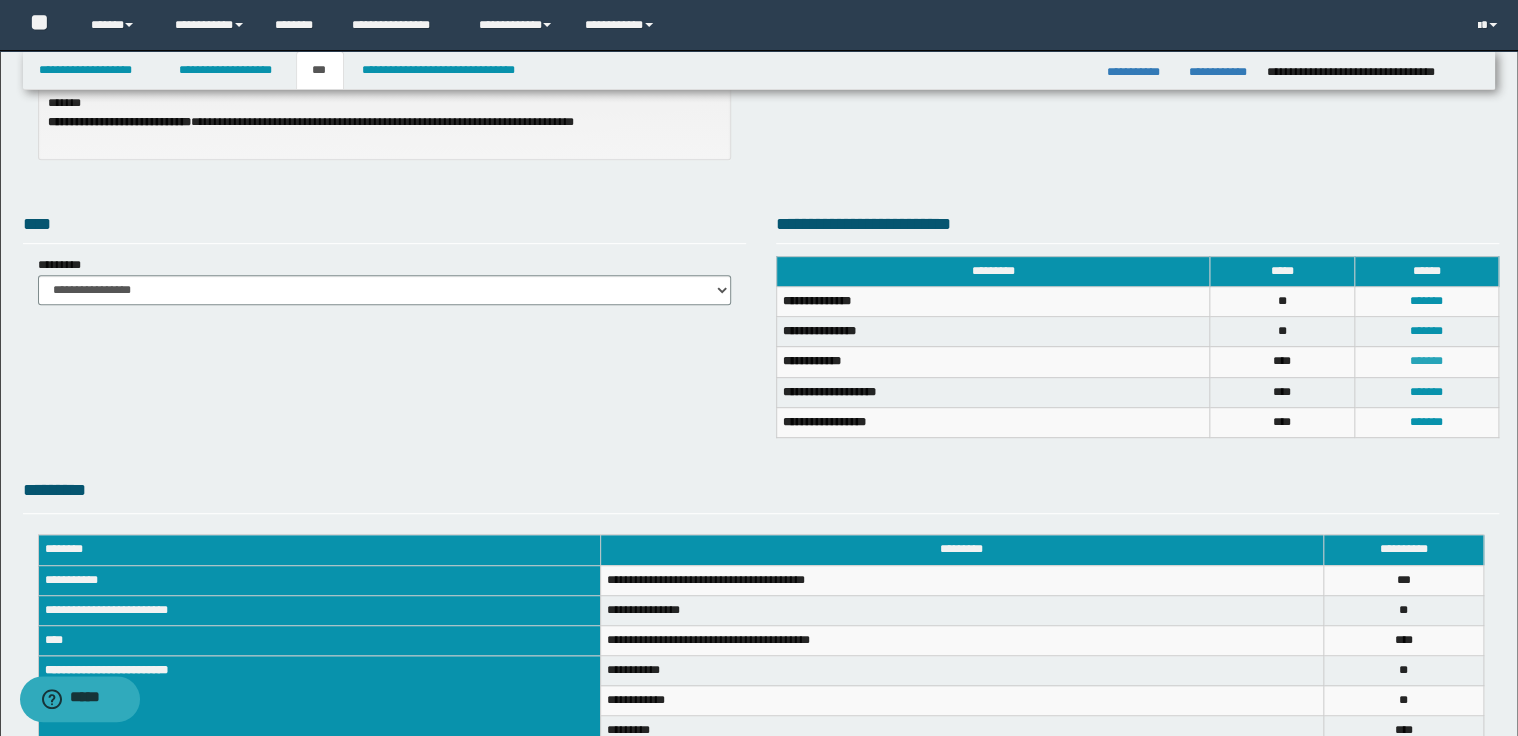 click on "*******" at bounding box center (1426, 361) 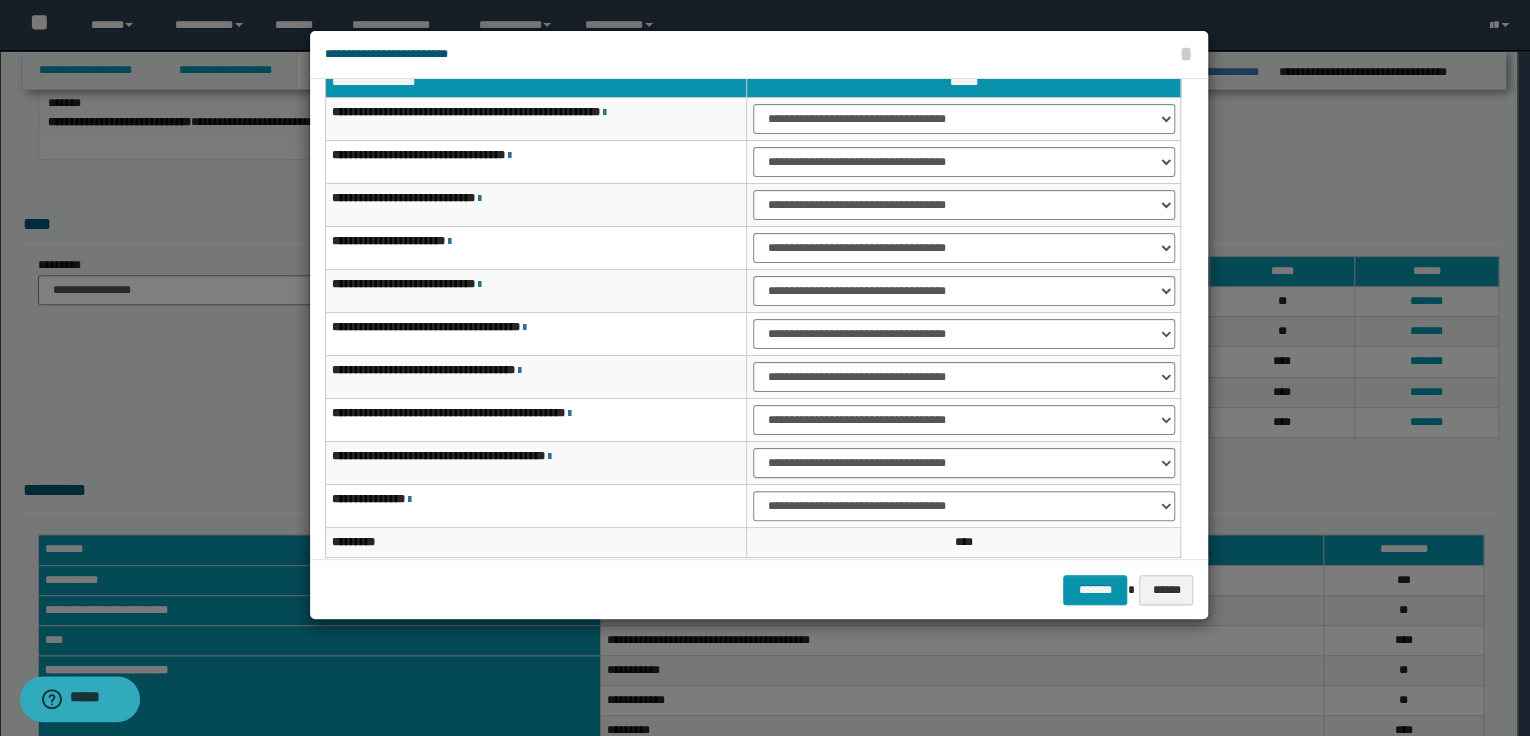 scroll, scrollTop: 118, scrollLeft: 0, axis: vertical 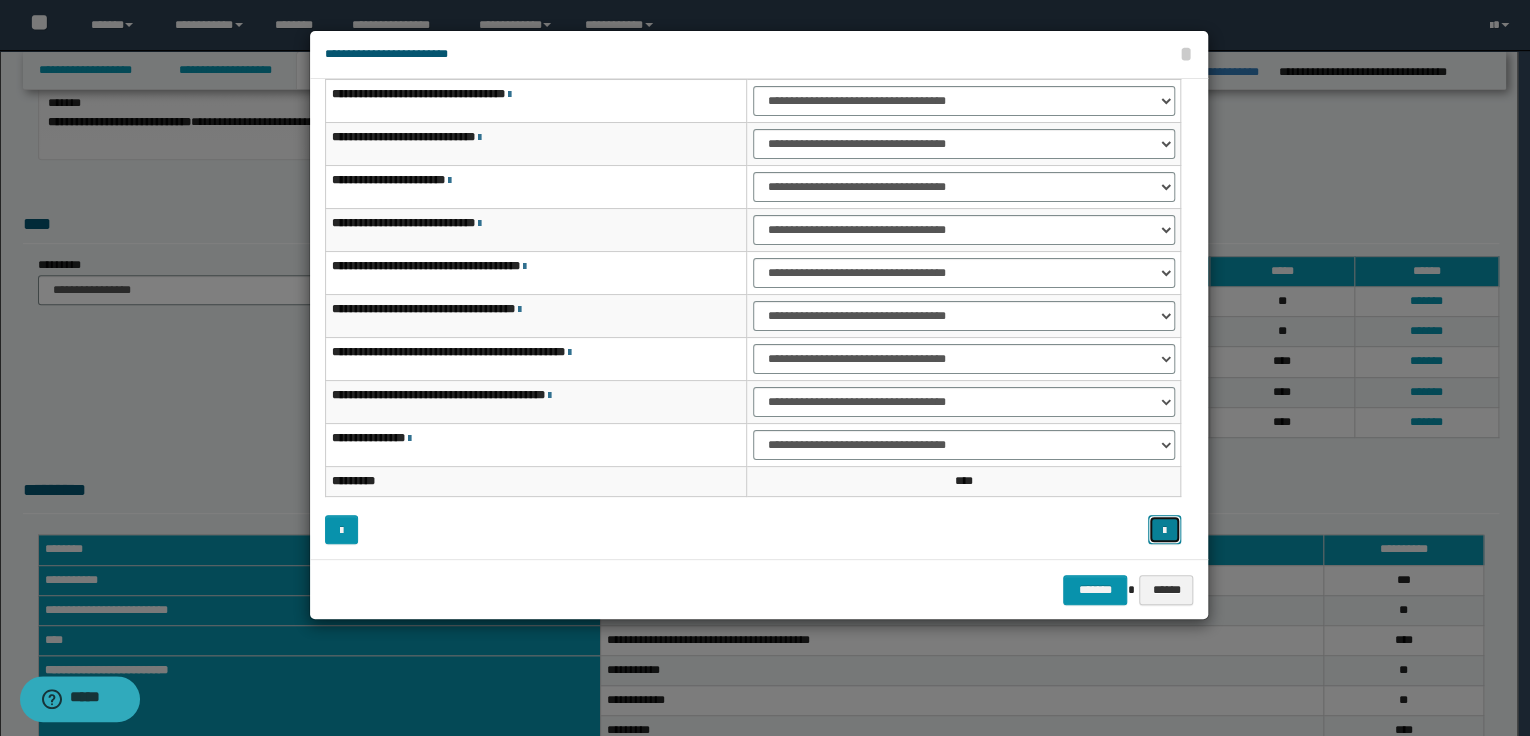 click at bounding box center (1165, 530) 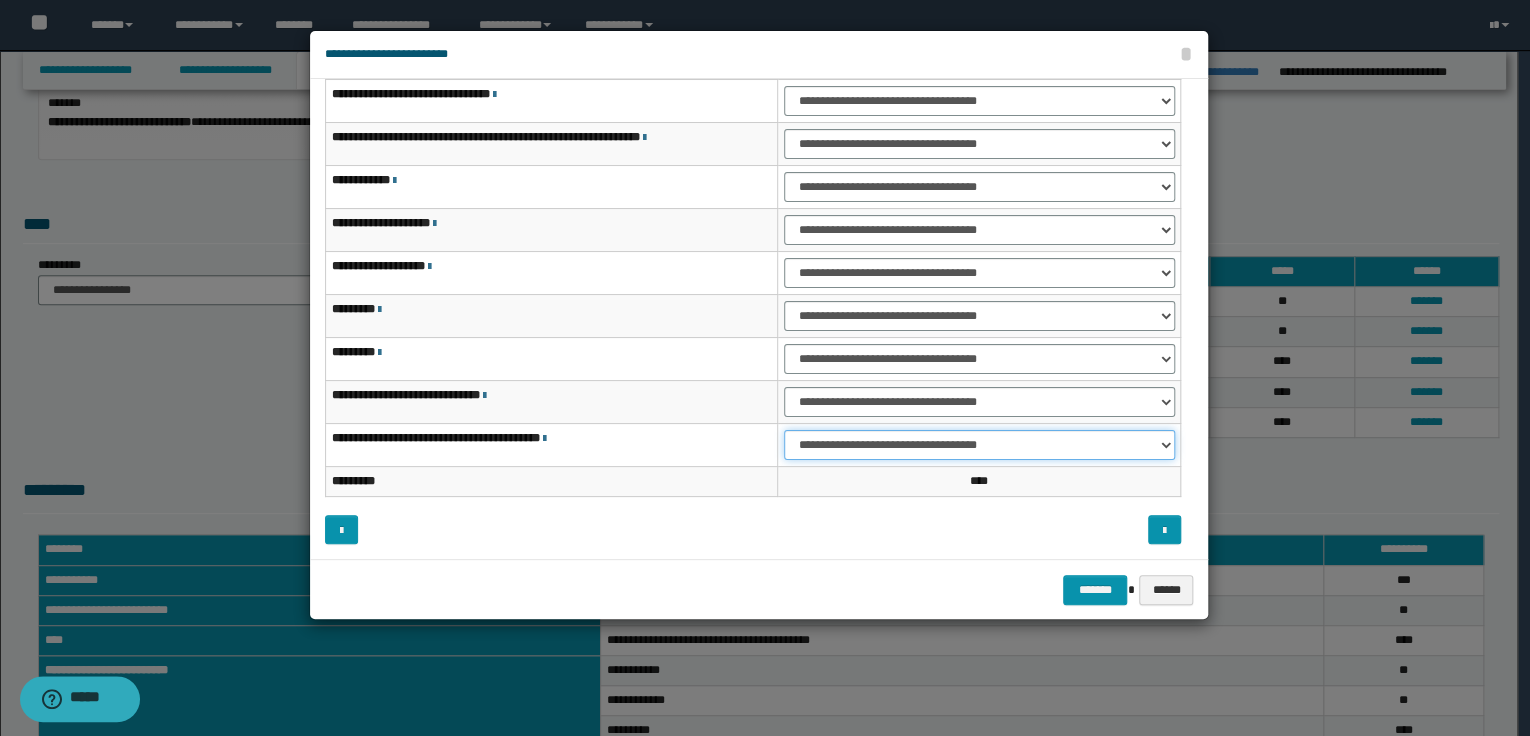 click on "**********" at bounding box center (979, 445) 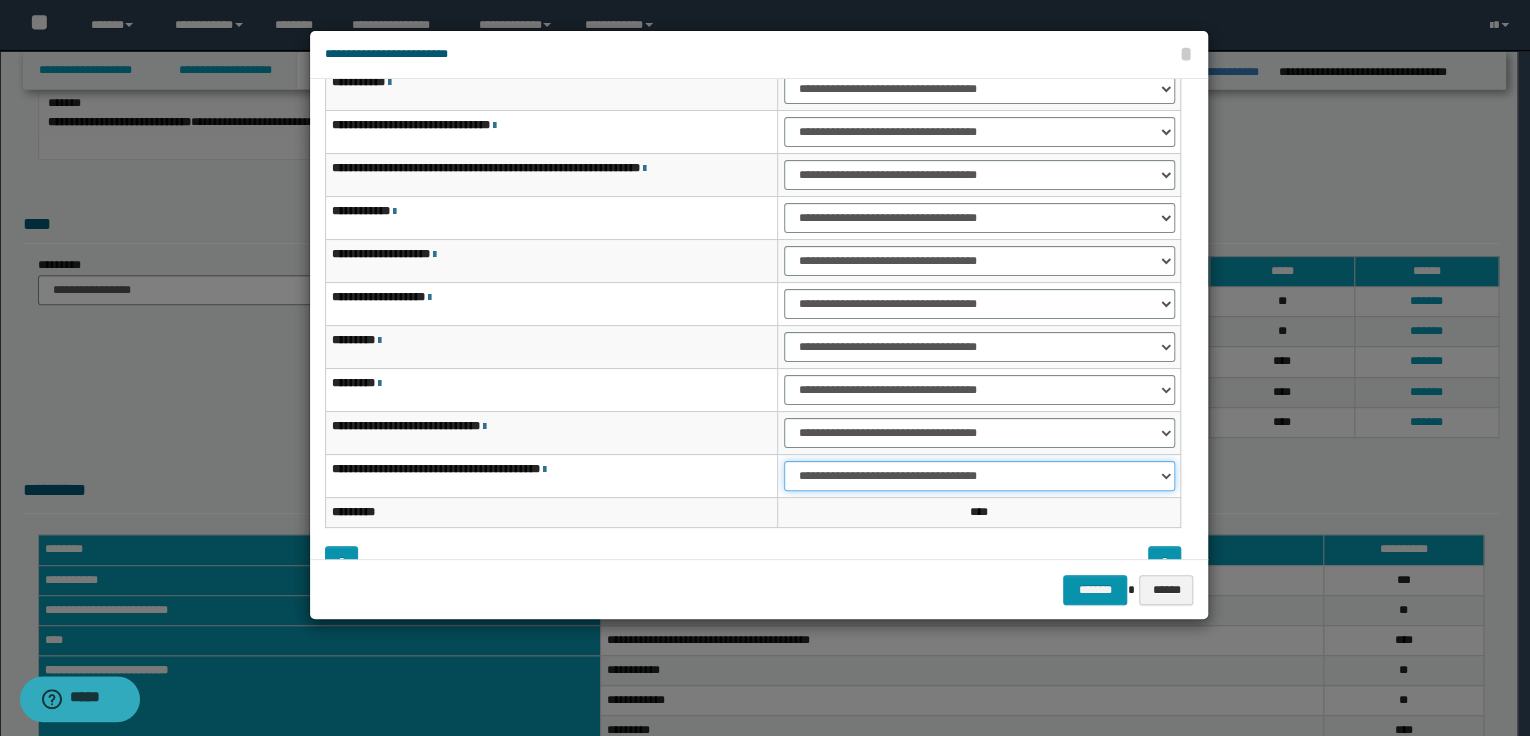 scroll, scrollTop: 118, scrollLeft: 0, axis: vertical 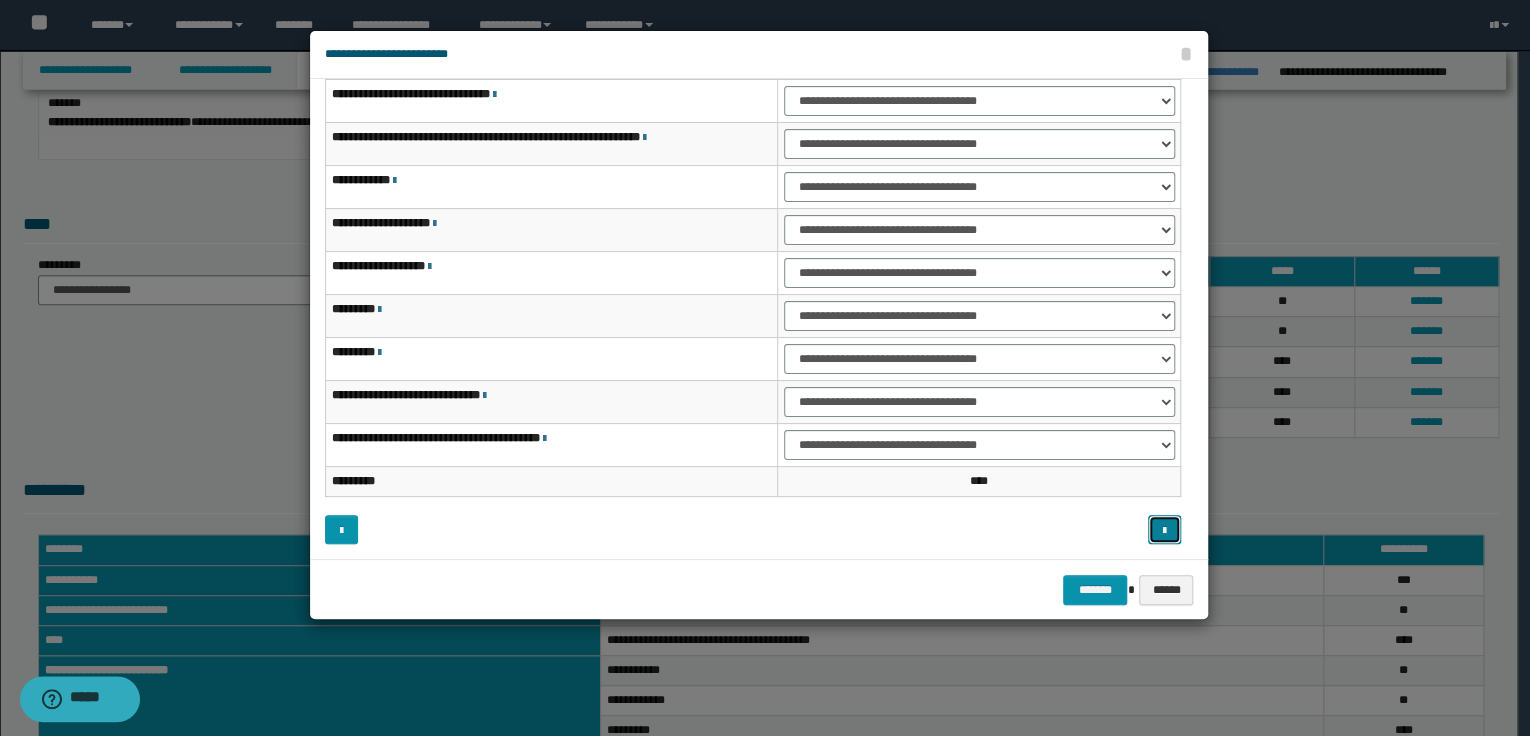 click at bounding box center [1165, 530] 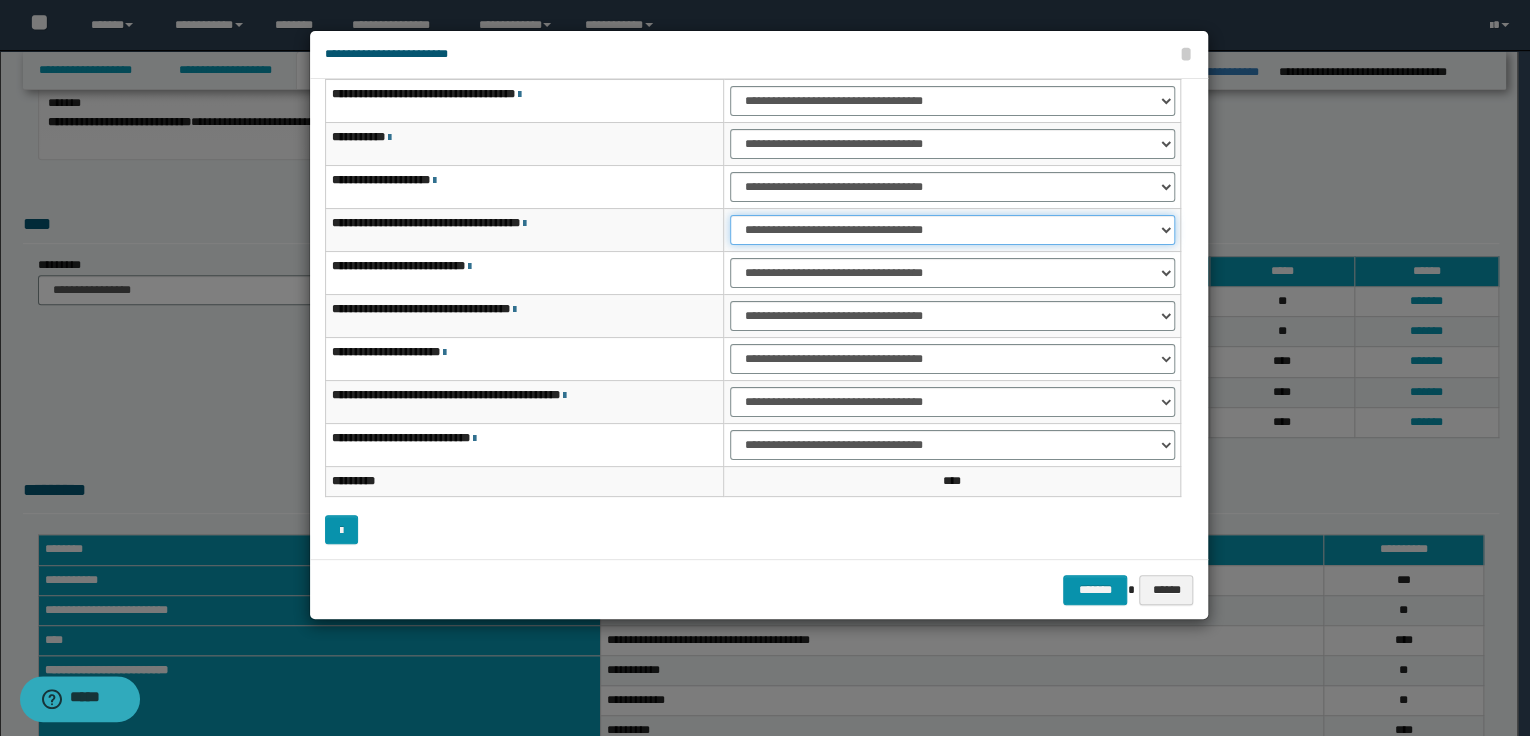 click on "**********" at bounding box center (952, 230) 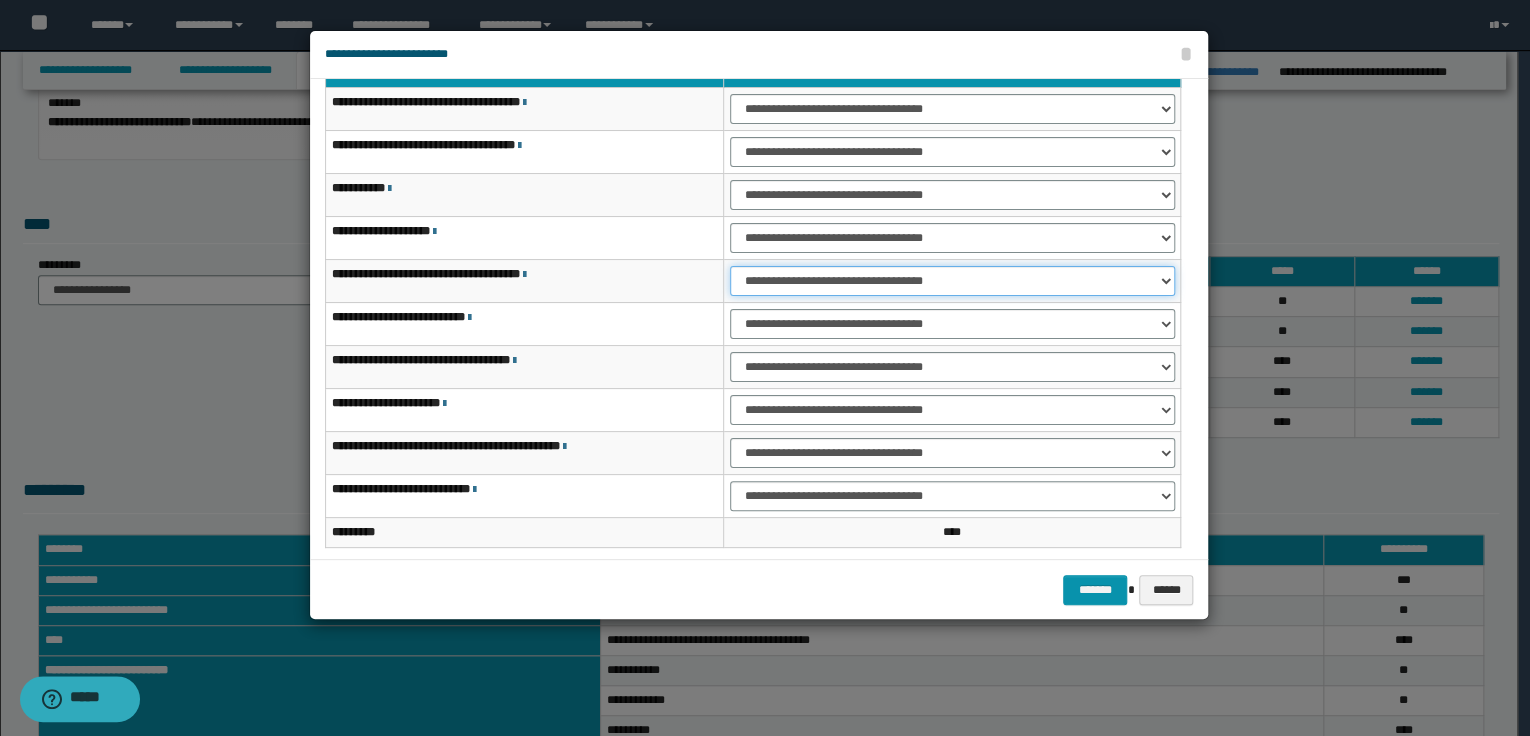 scroll, scrollTop: 118, scrollLeft: 0, axis: vertical 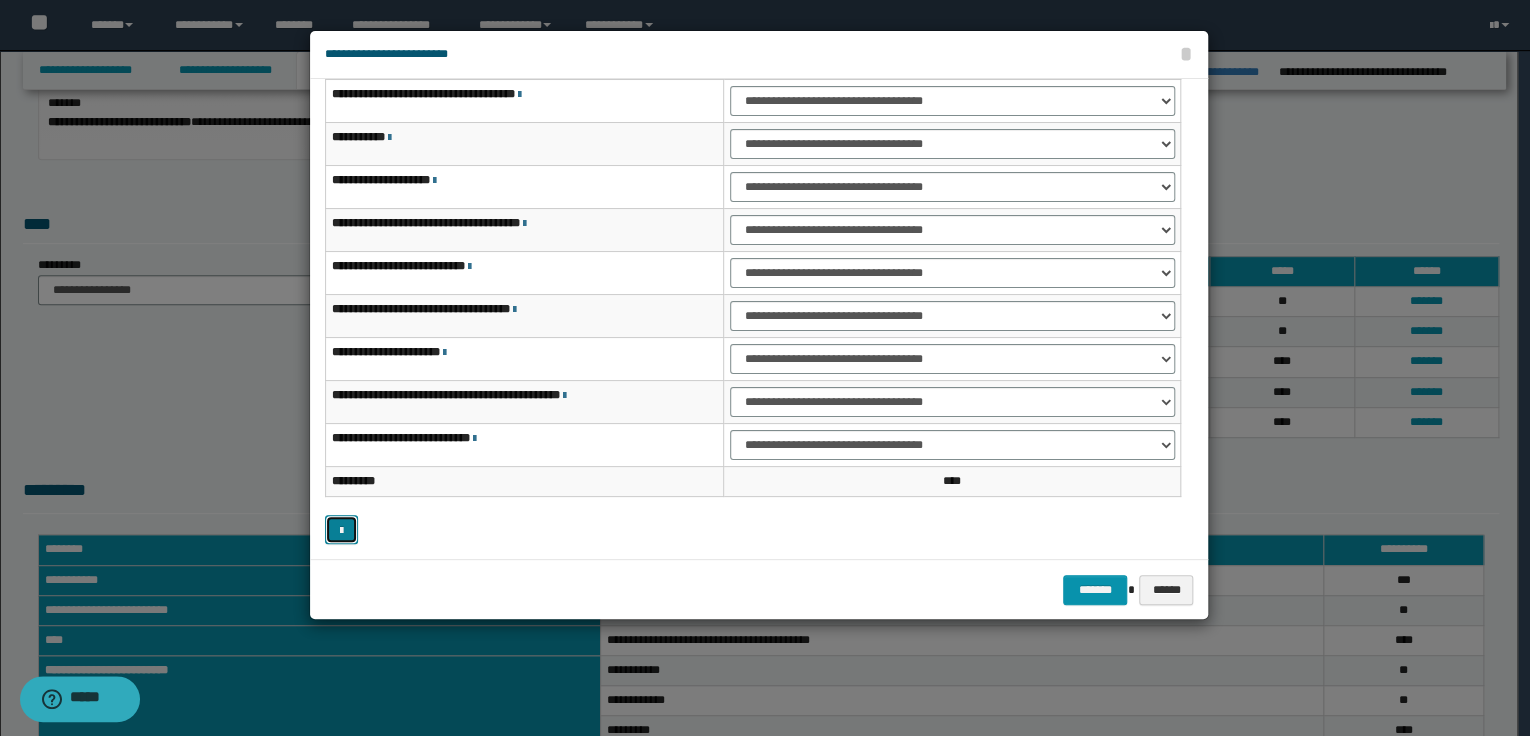 click at bounding box center (341, 531) 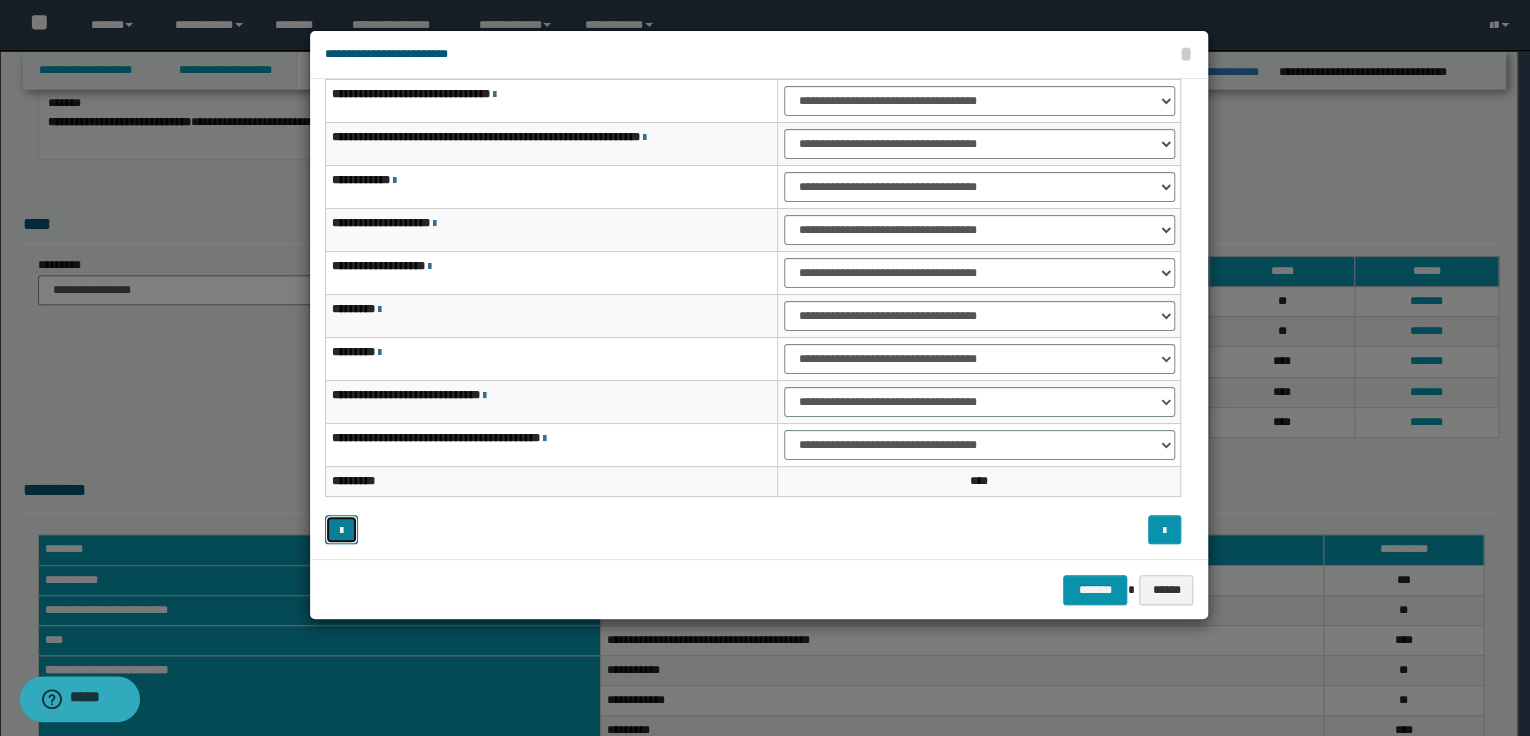 click at bounding box center [341, 531] 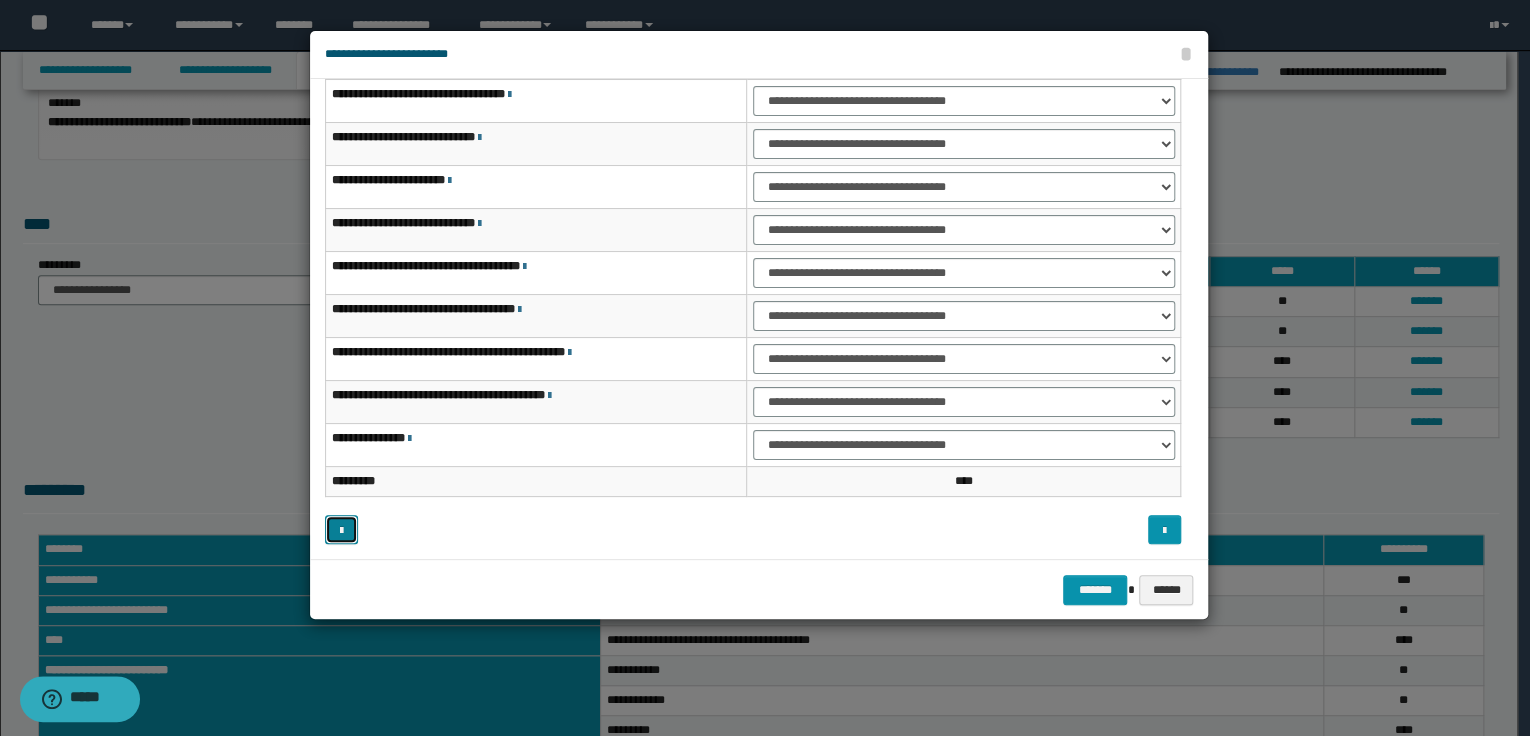 click at bounding box center [341, 531] 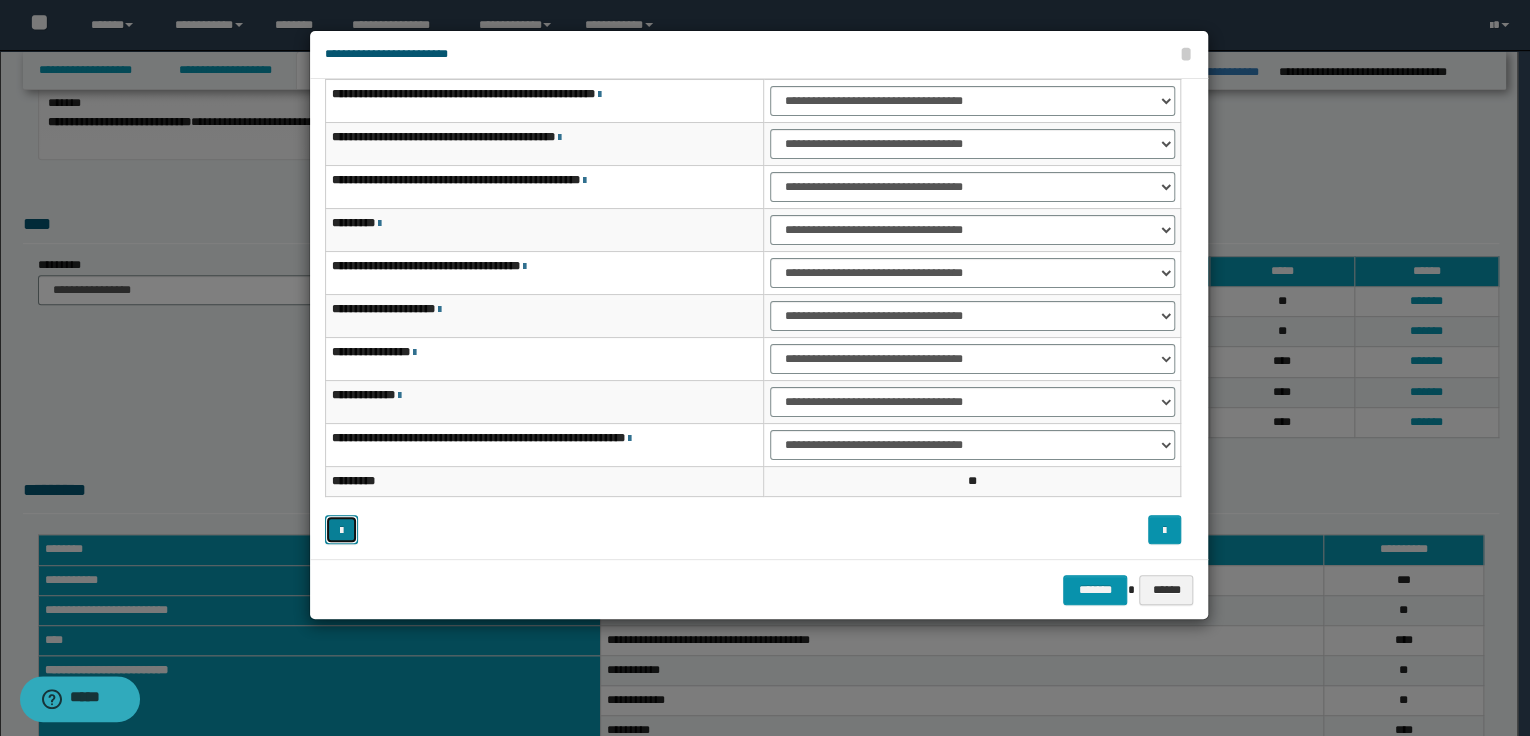 click at bounding box center (341, 531) 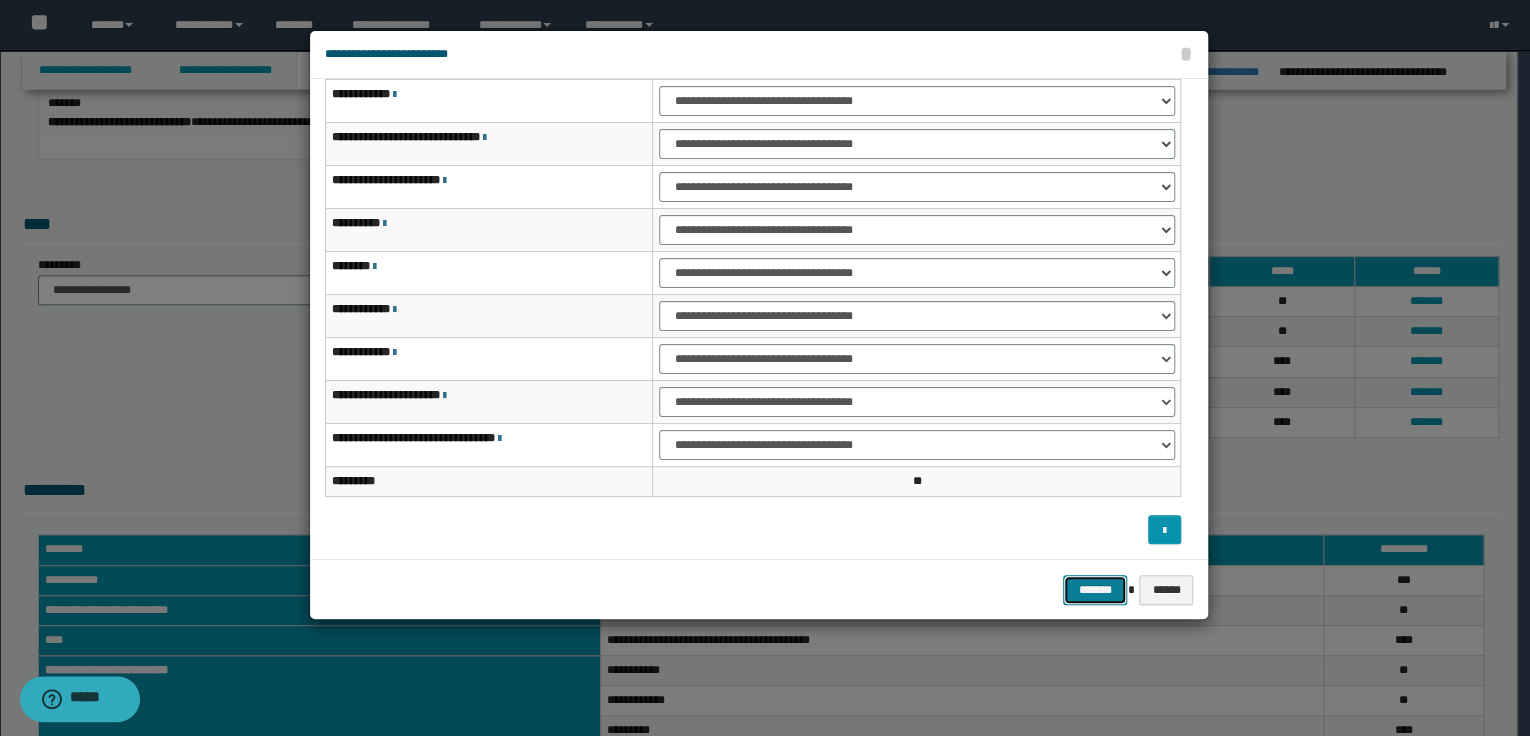 click on "*******" at bounding box center (1095, 590) 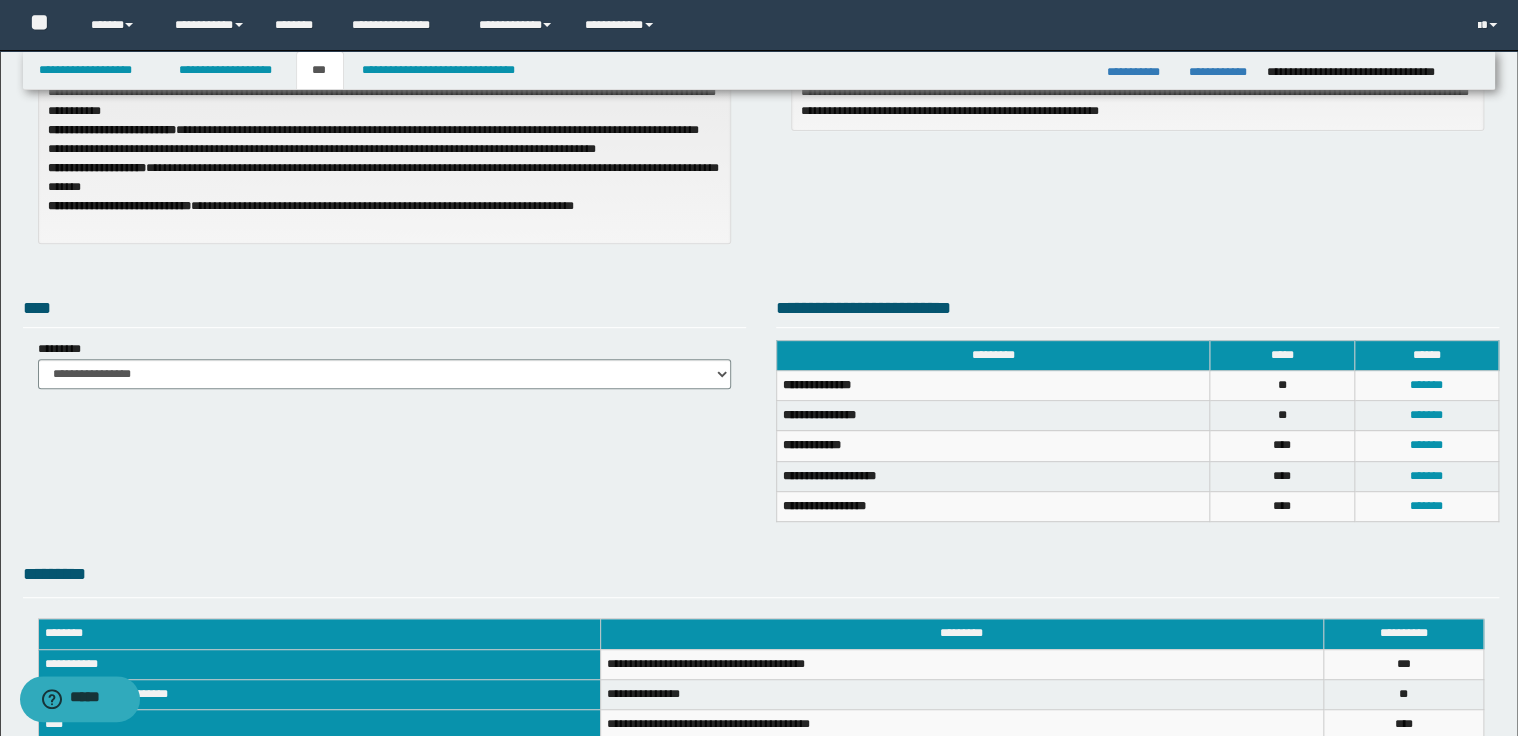 scroll, scrollTop: 227, scrollLeft: 0, axis: vertical 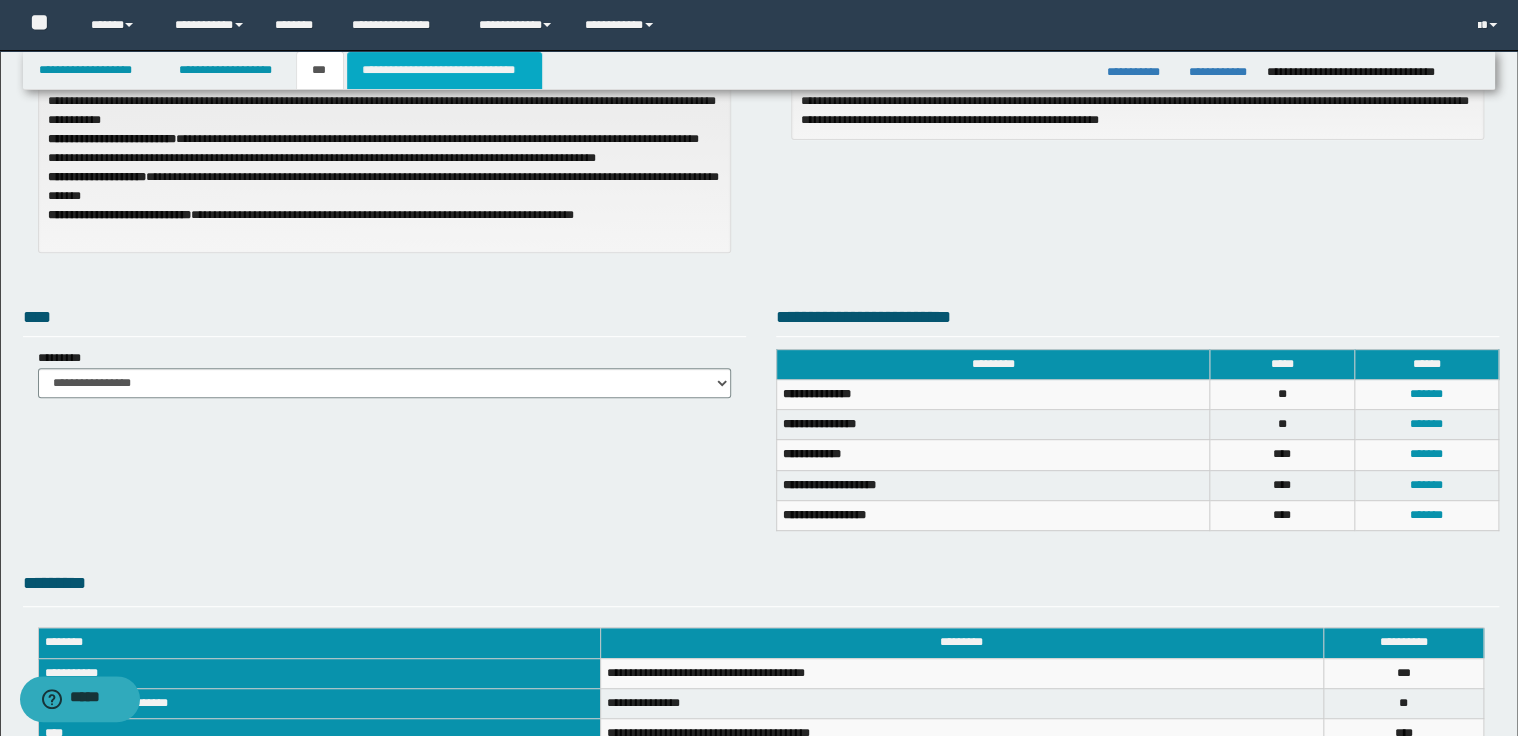 click on "**********" at bounding box center [444, 70] 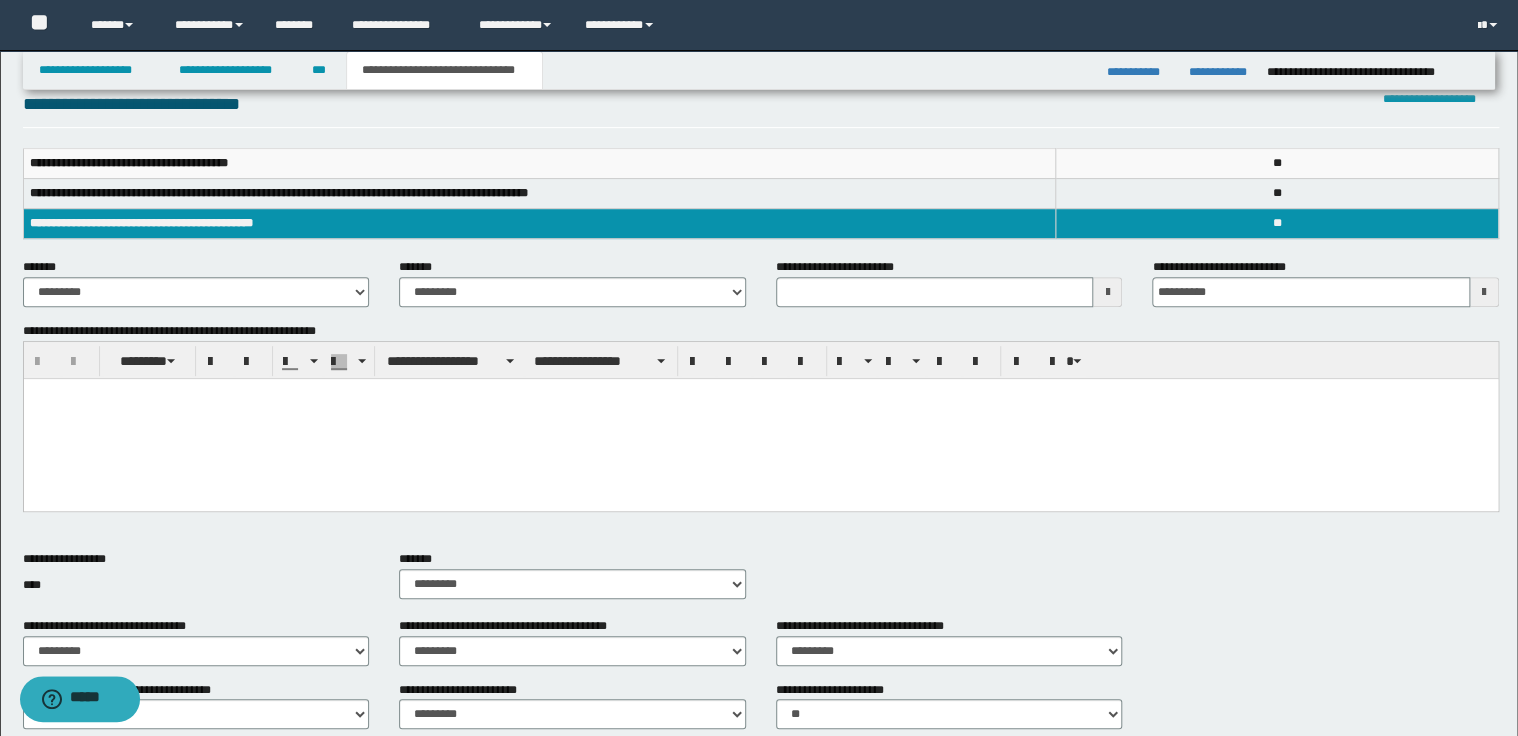 type 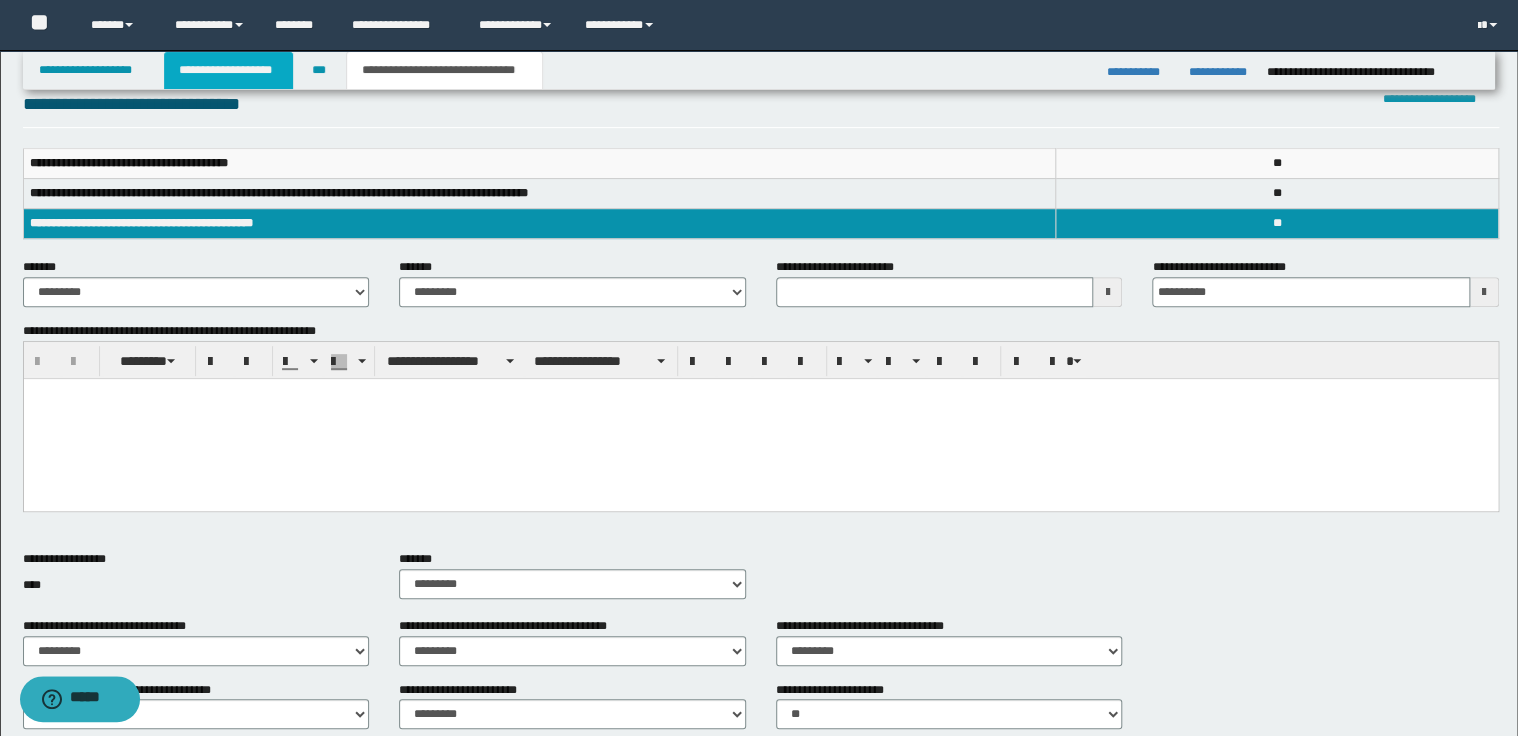 click on "**********" at bounding box center (228, 70) 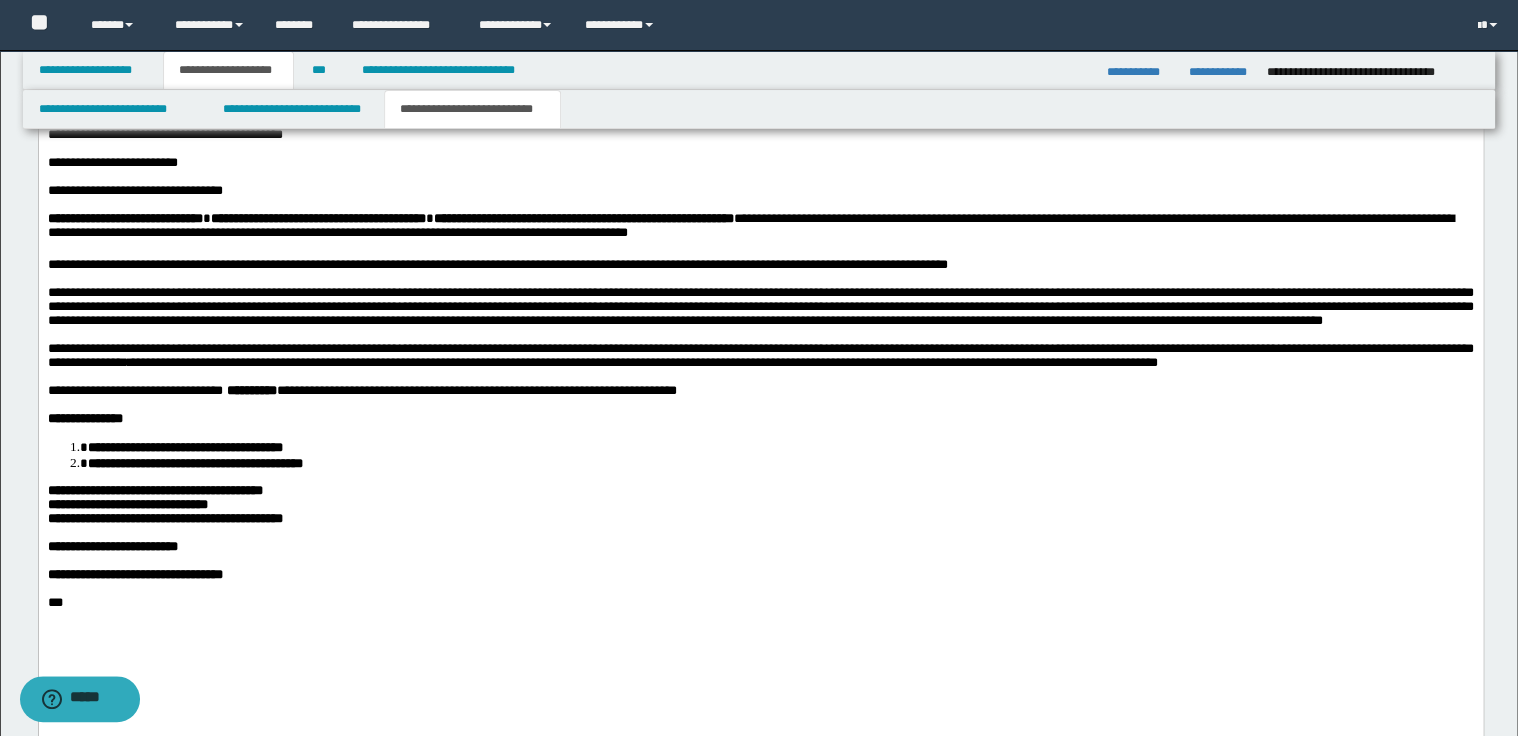 scroll, scrollTop: 1458, scrollLeft: 0, axis: vertical 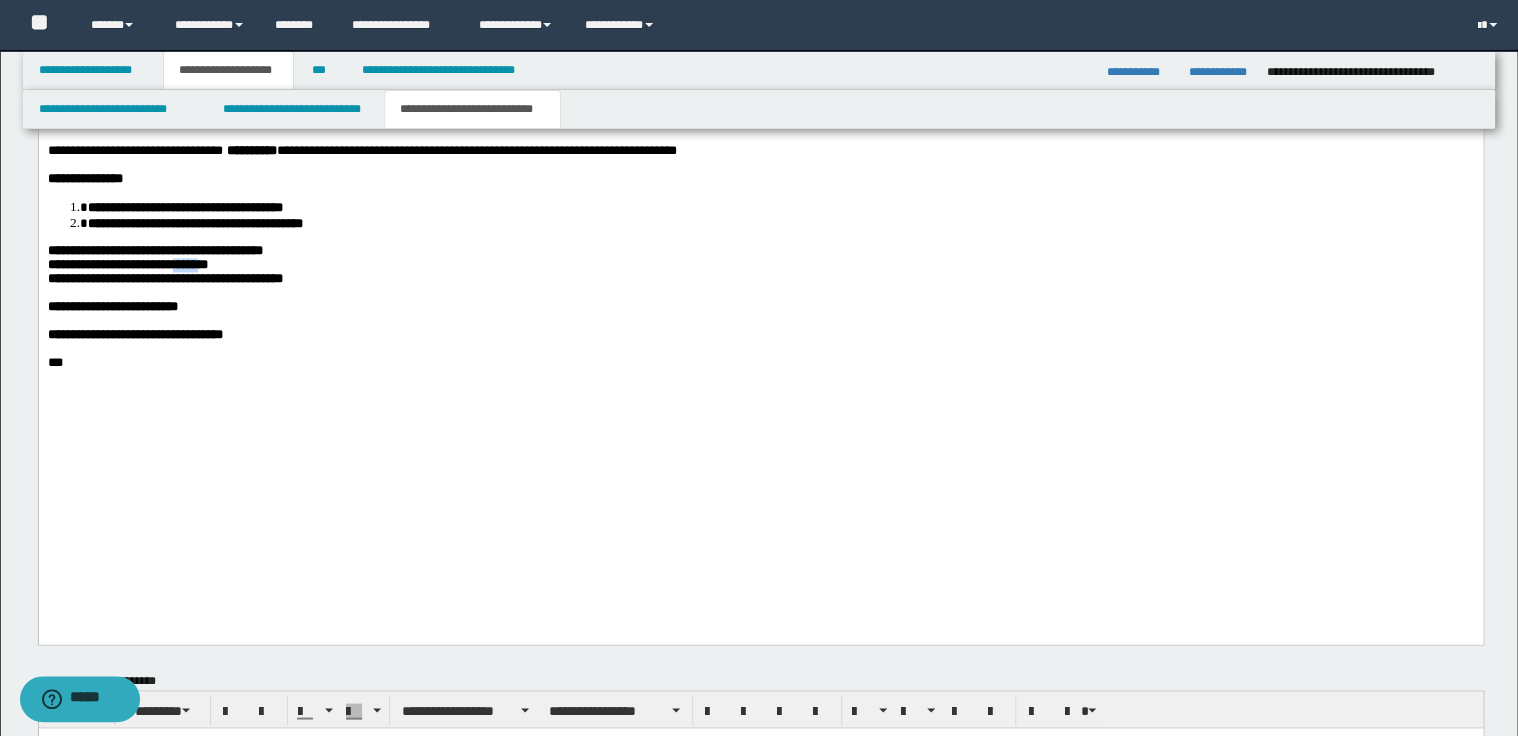 drag, startPoint x: 227, startPoint y: 366, endPoint x: 257, endPoint y: 363, distance: 30.149628 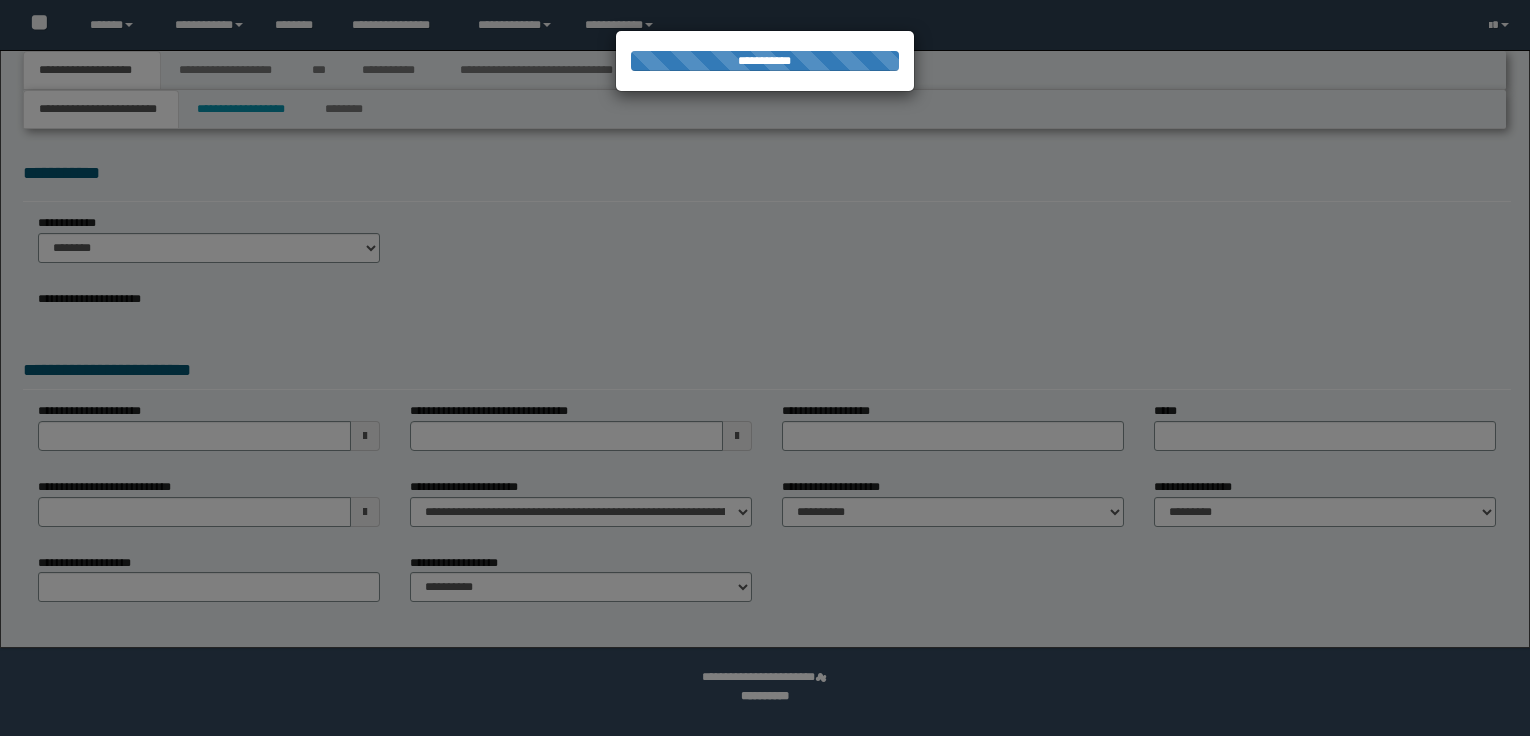 scroll, scrollTop: 0, scrollLeft: 0, axis: both 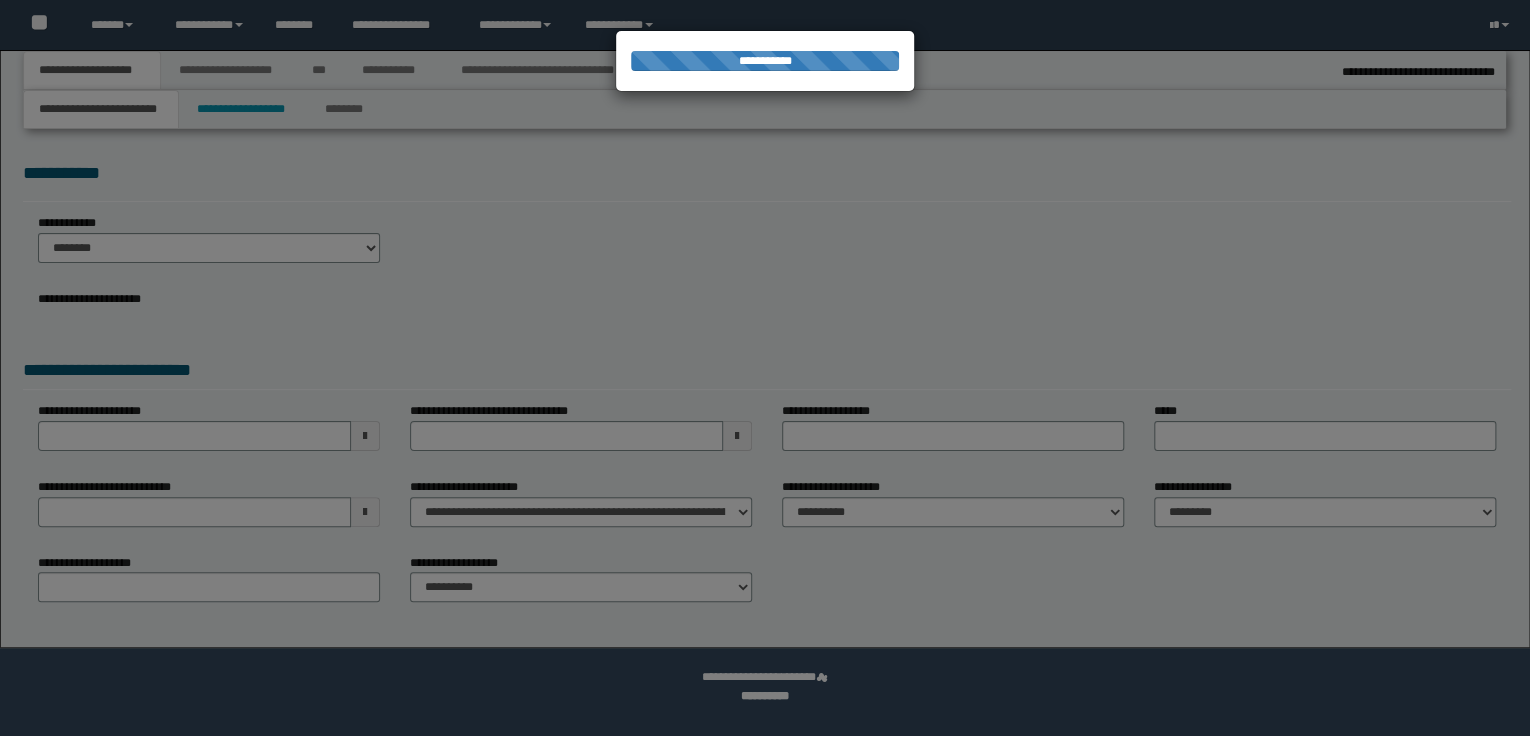 select on "*" 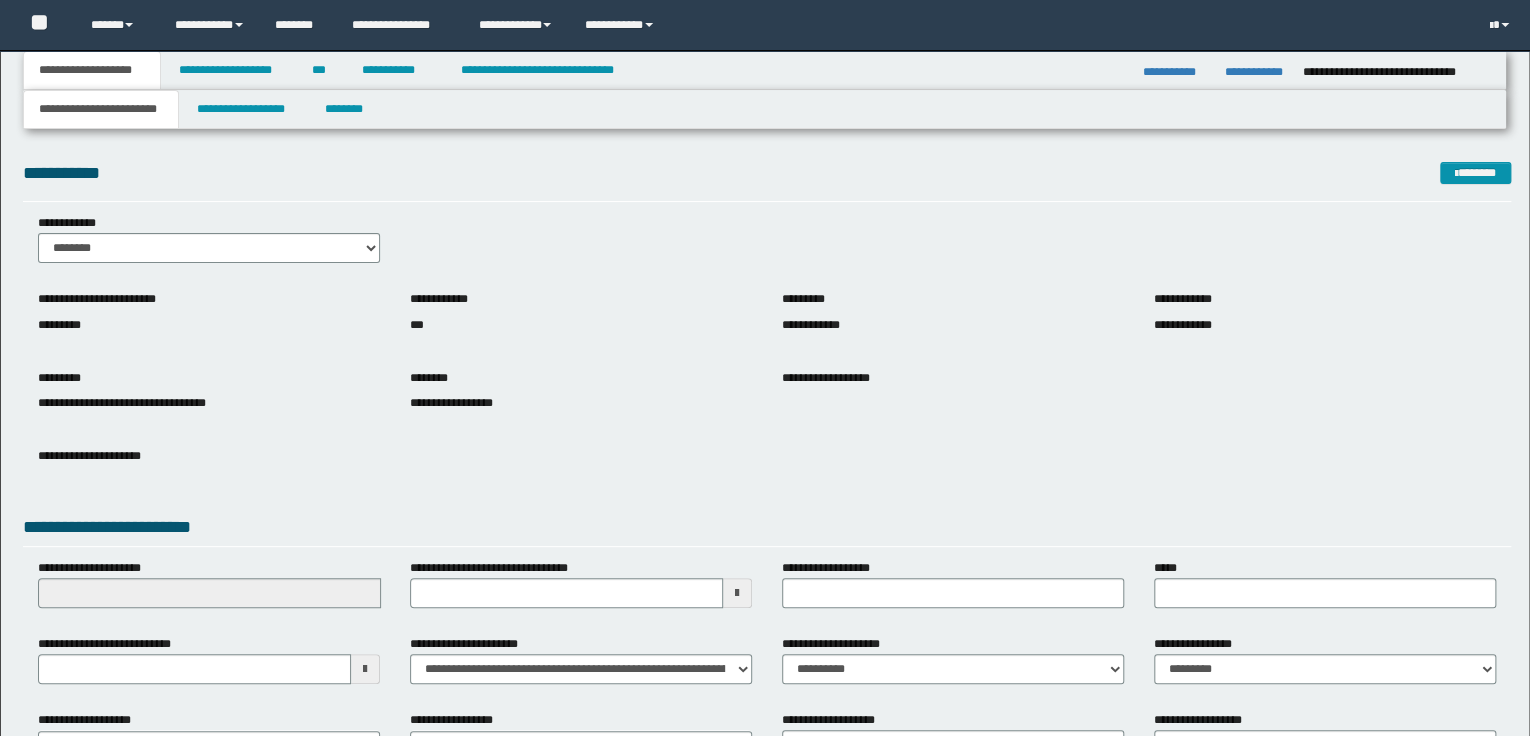 scroll, scrollTop: 0, scrollLeft: 0, axis: both 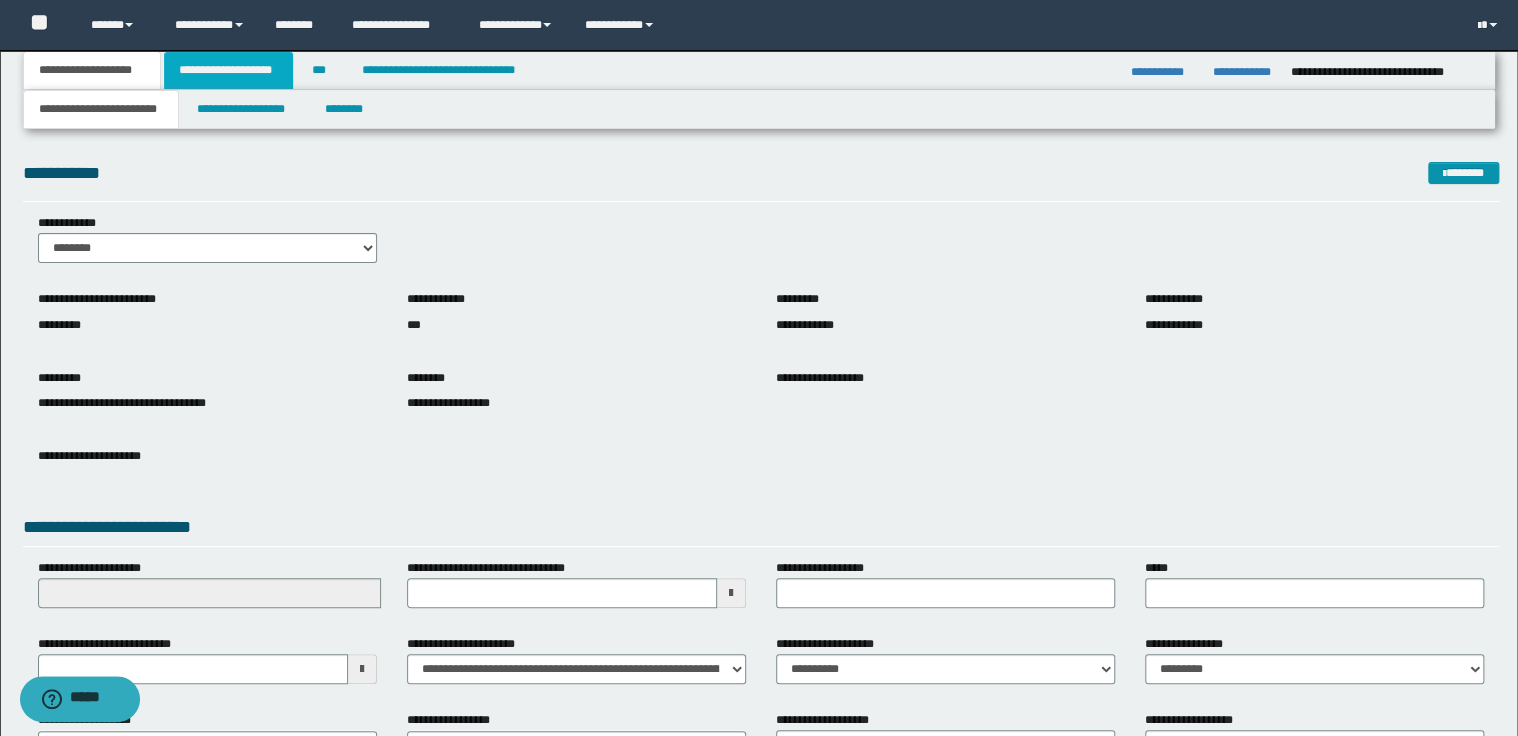click on "**********" at bounding box center [228, 70] 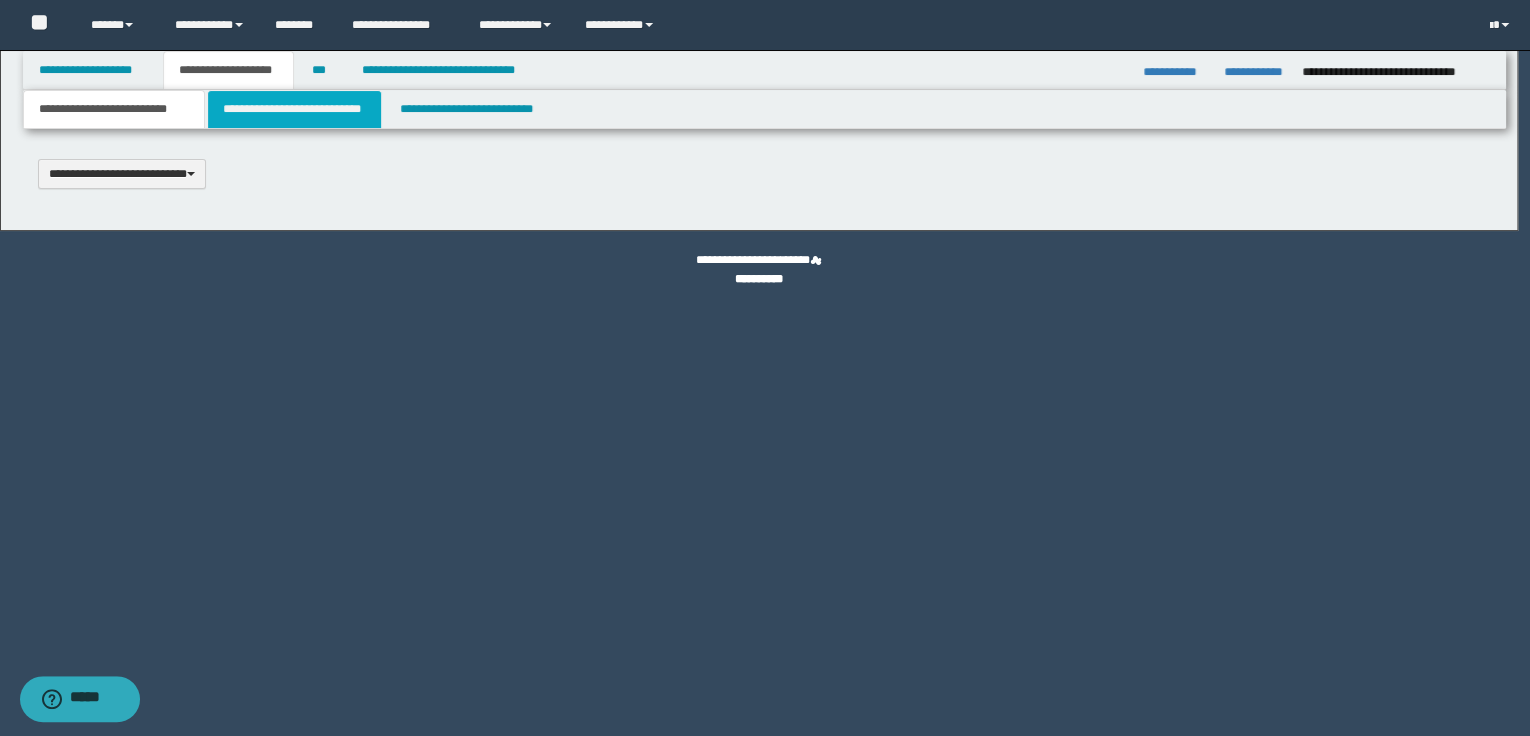 type 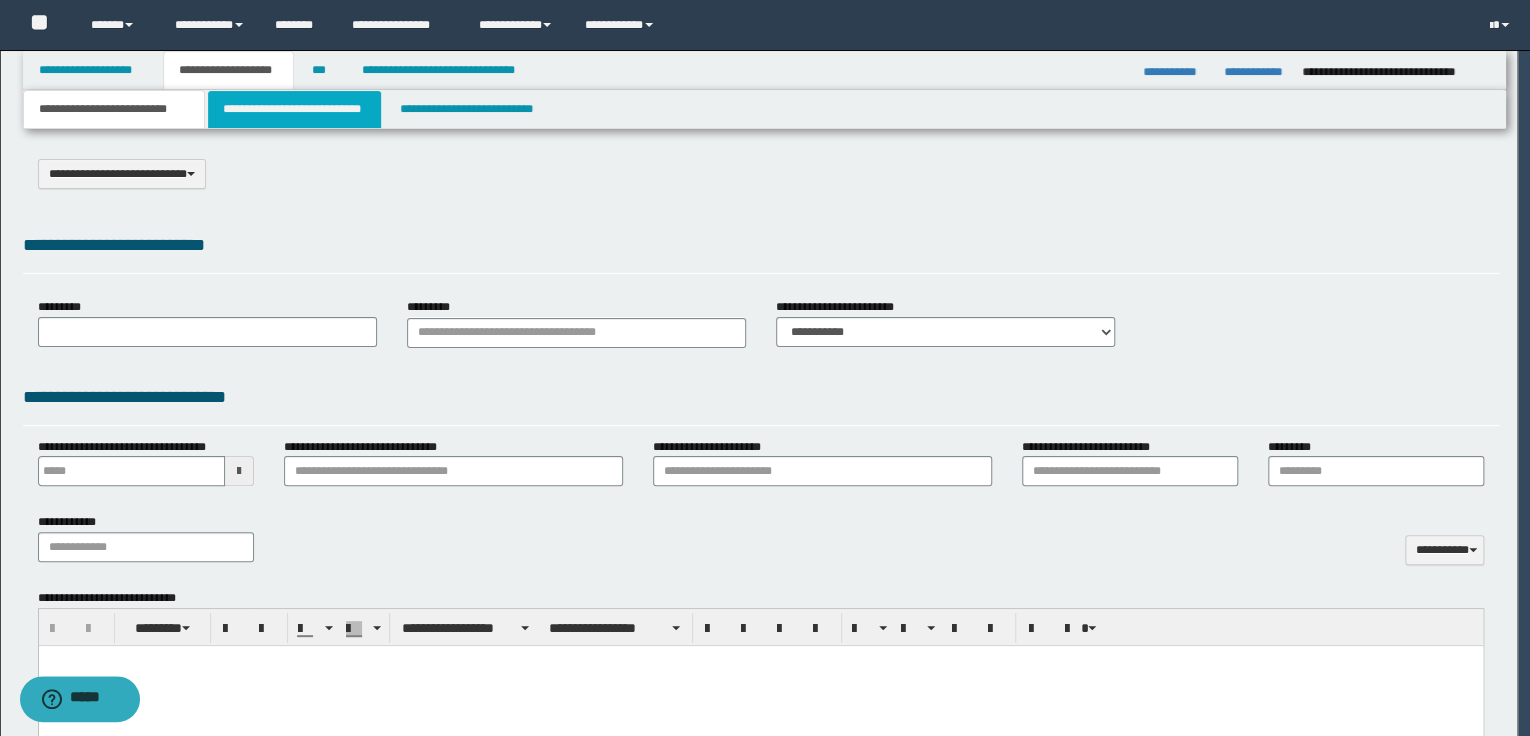 select on "*" 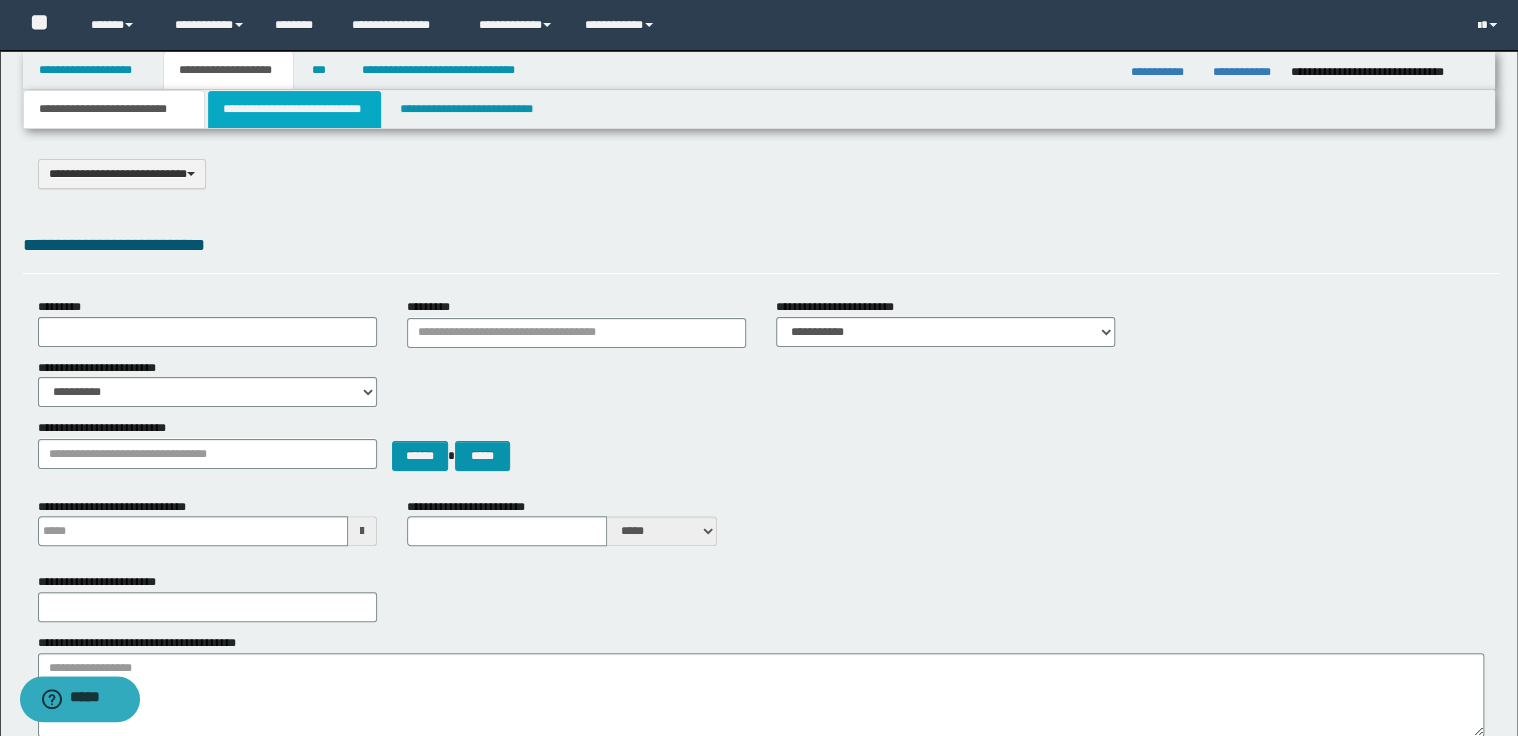 click on "**********" at bounding box center [294, 109] 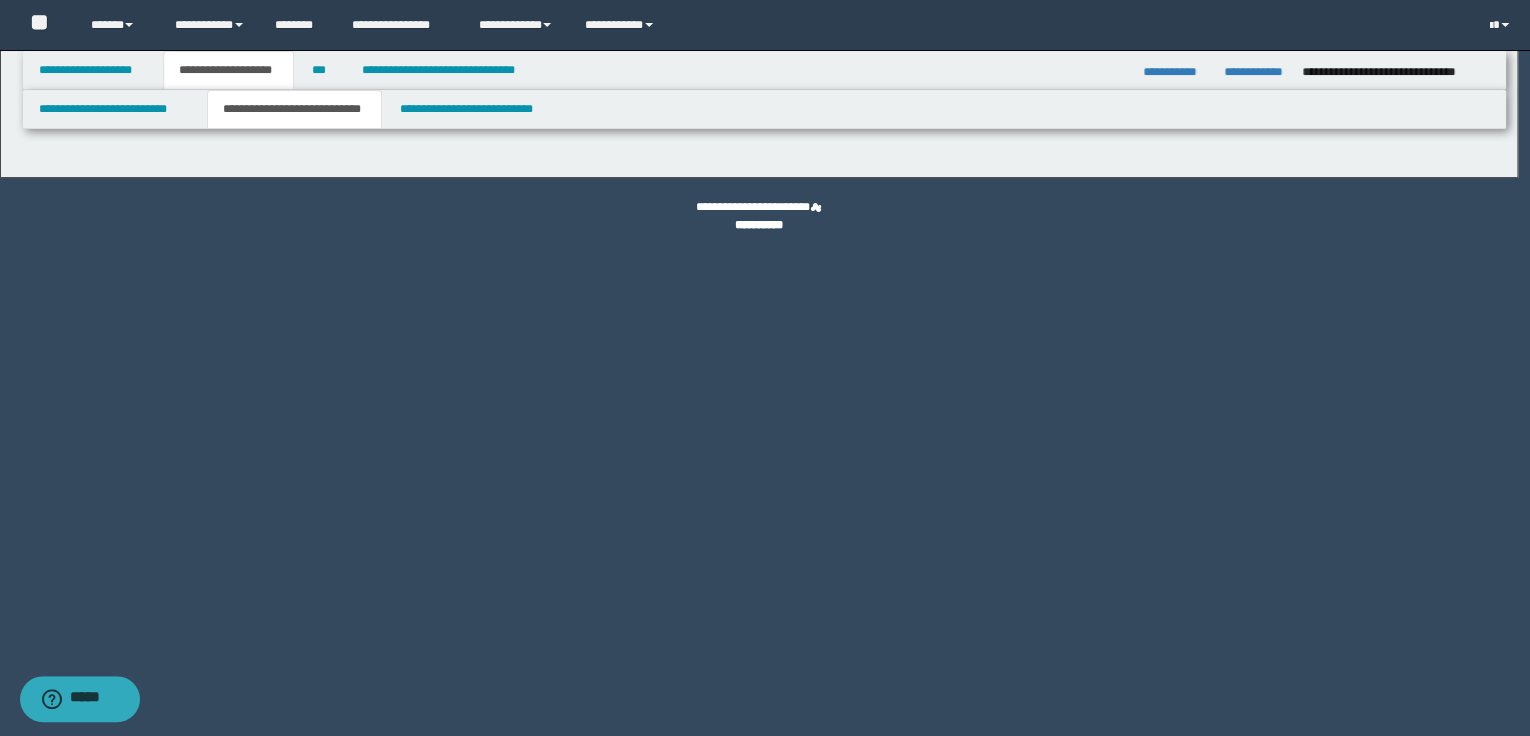 select on "*" 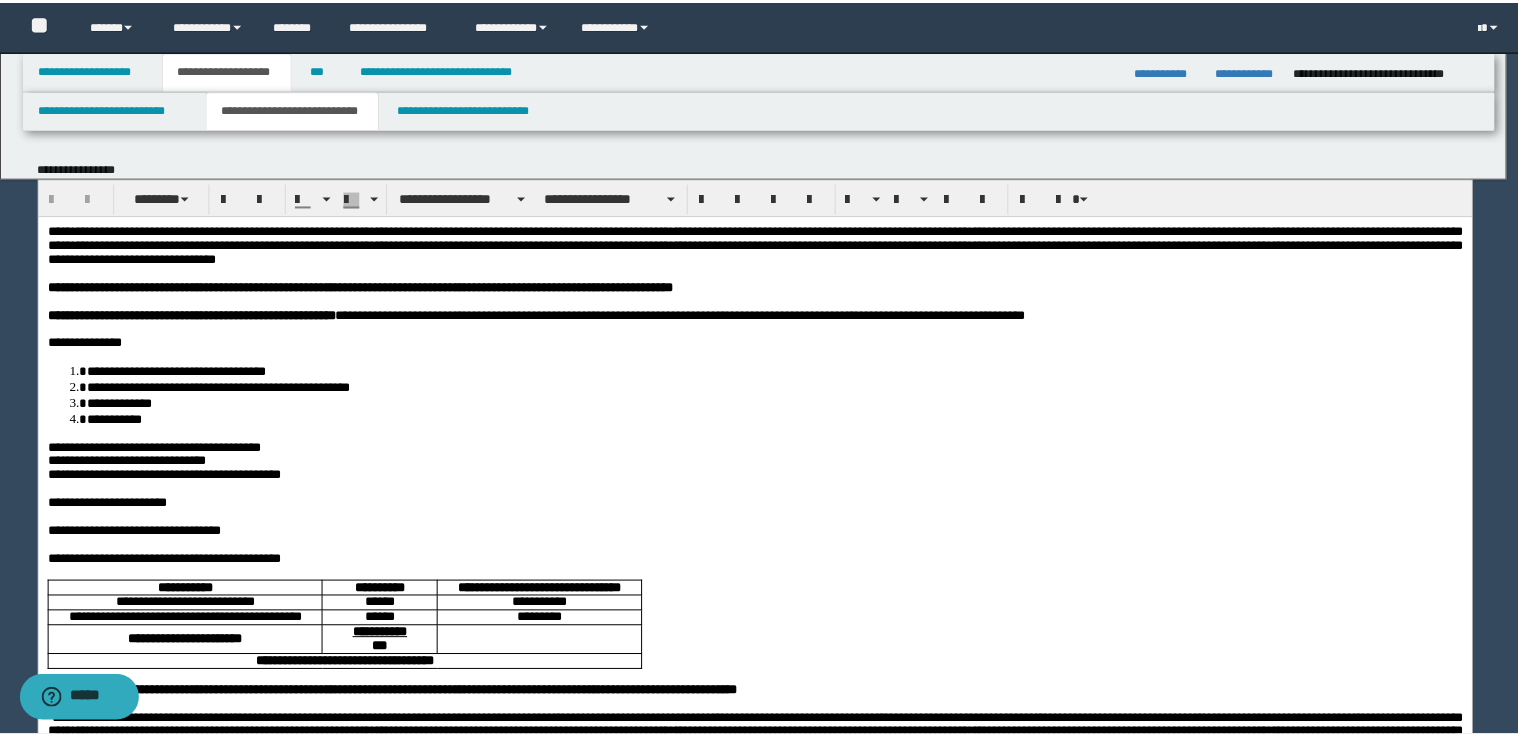 scroll, scrollTop: 0, scrollLeft: 0, axis: both 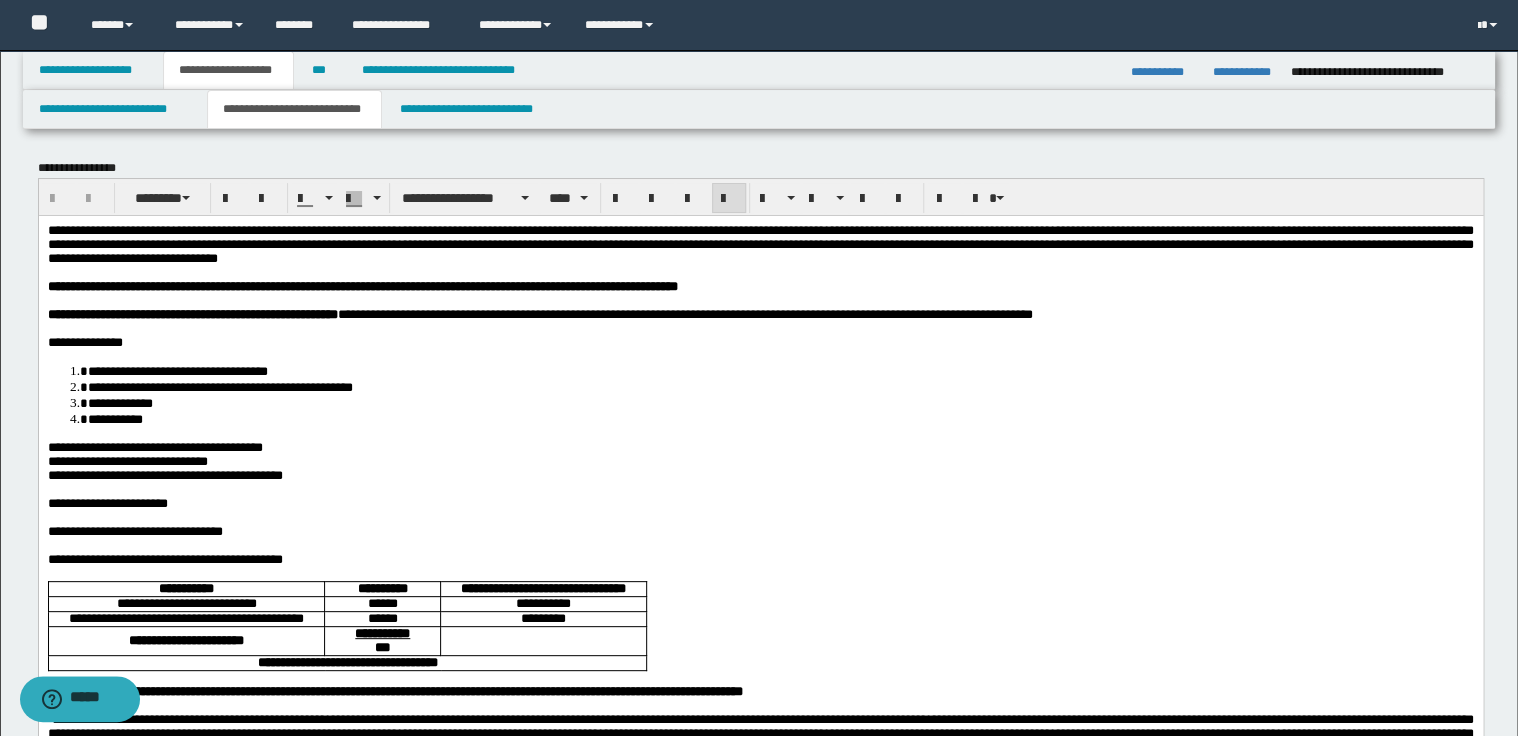 click on "**********" at bounding box center (760, 243) 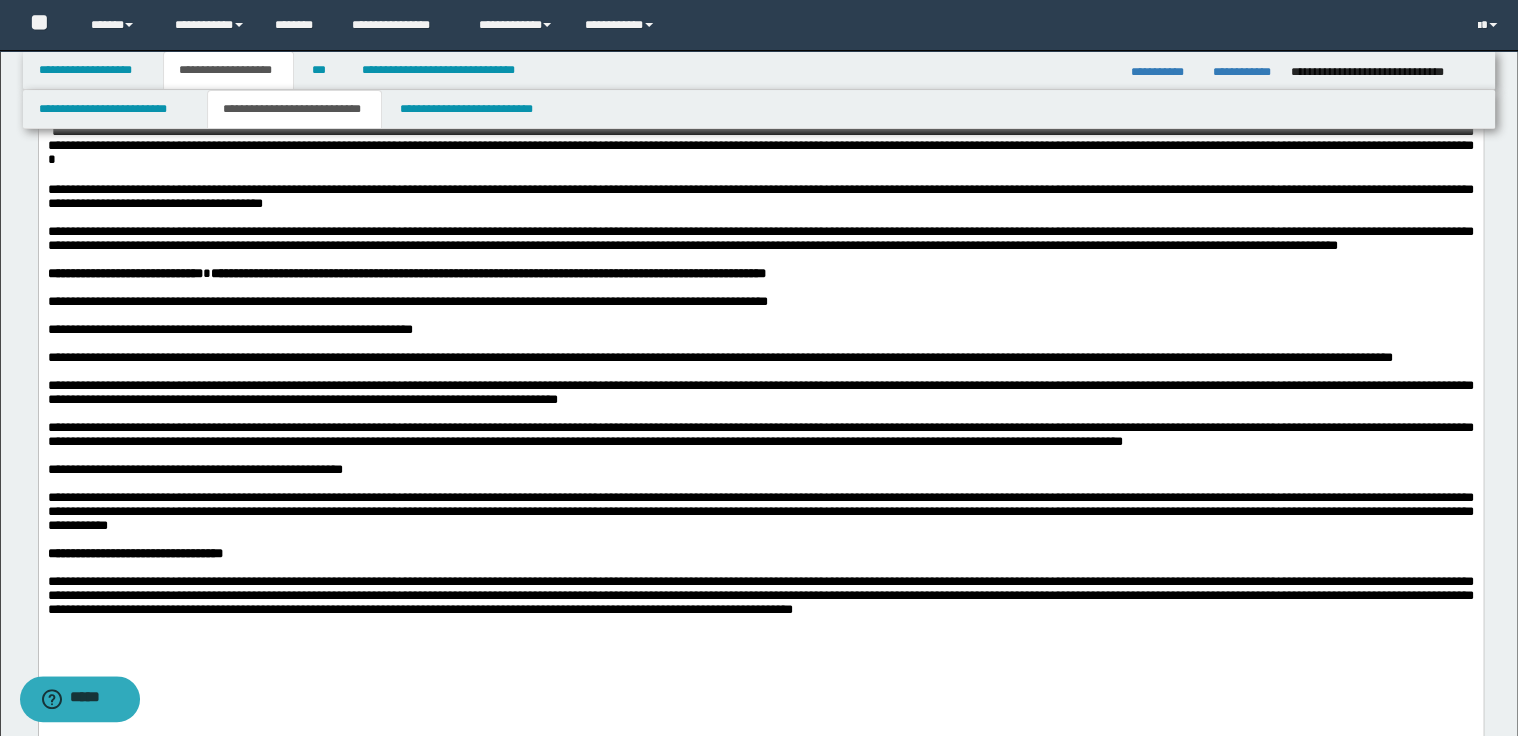 scroll, scrollTop: 640, scrollLeft: 0, axis: vertical 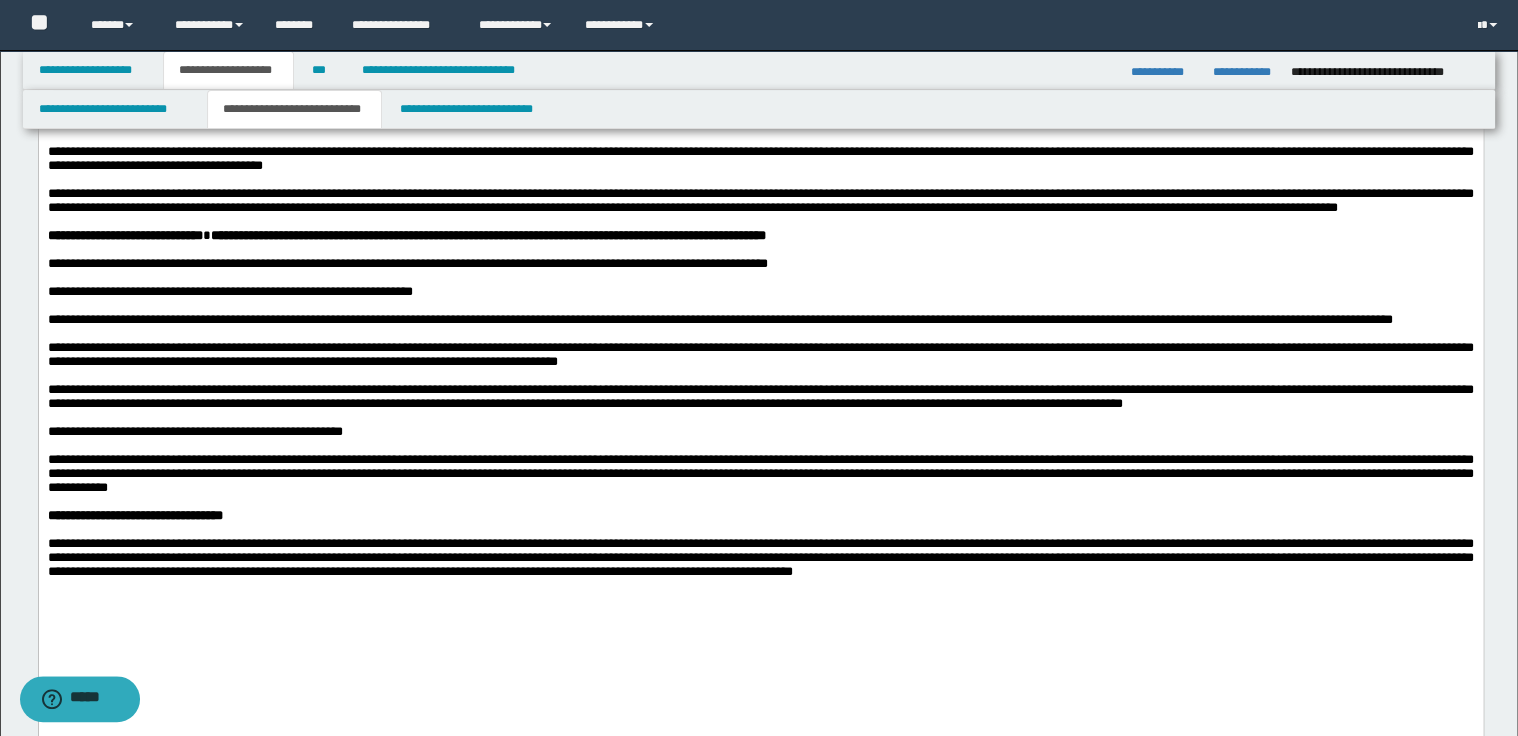 click on "**********" at bounding box center [760, 396] 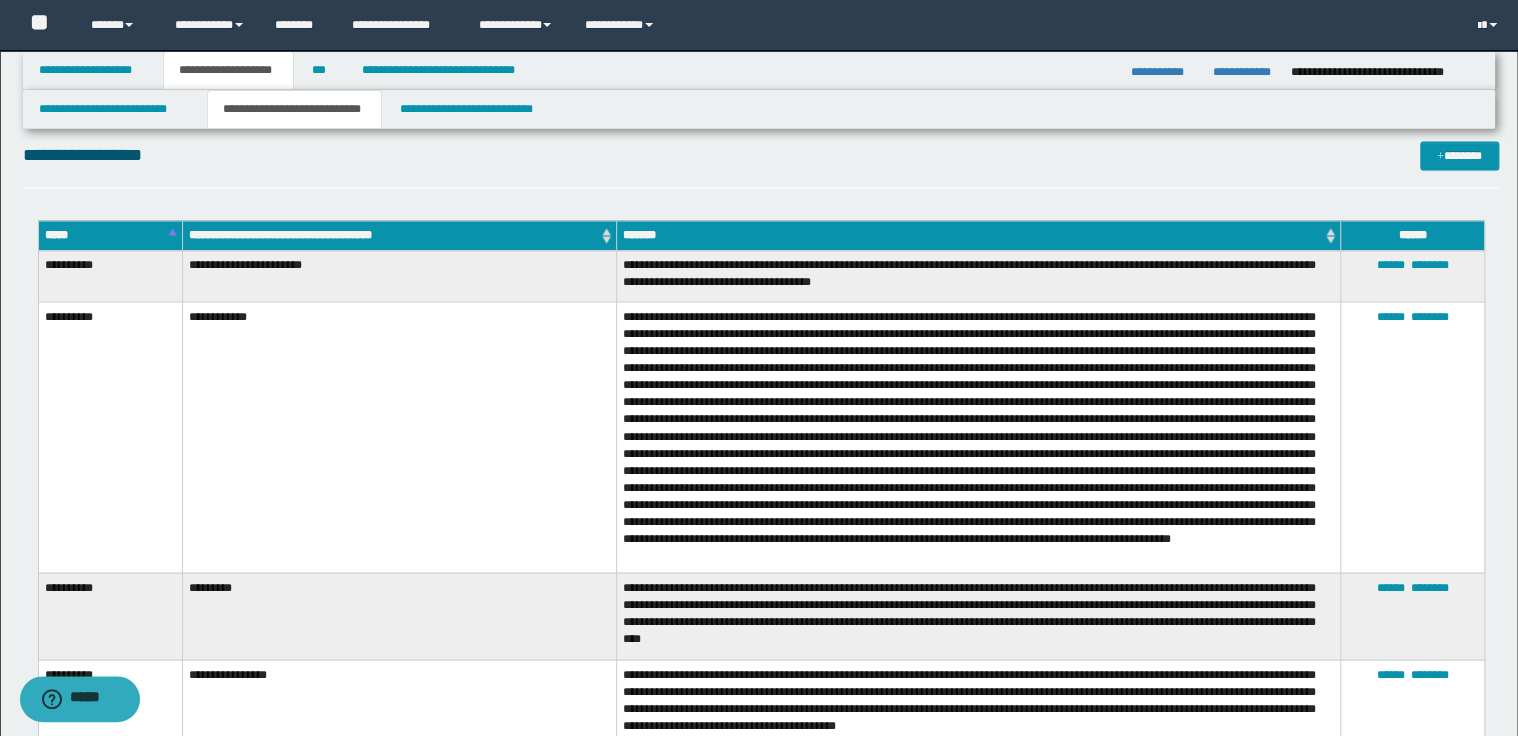 scroll, scrollTop: 1520, scrollLeft: 0, axis: vertical 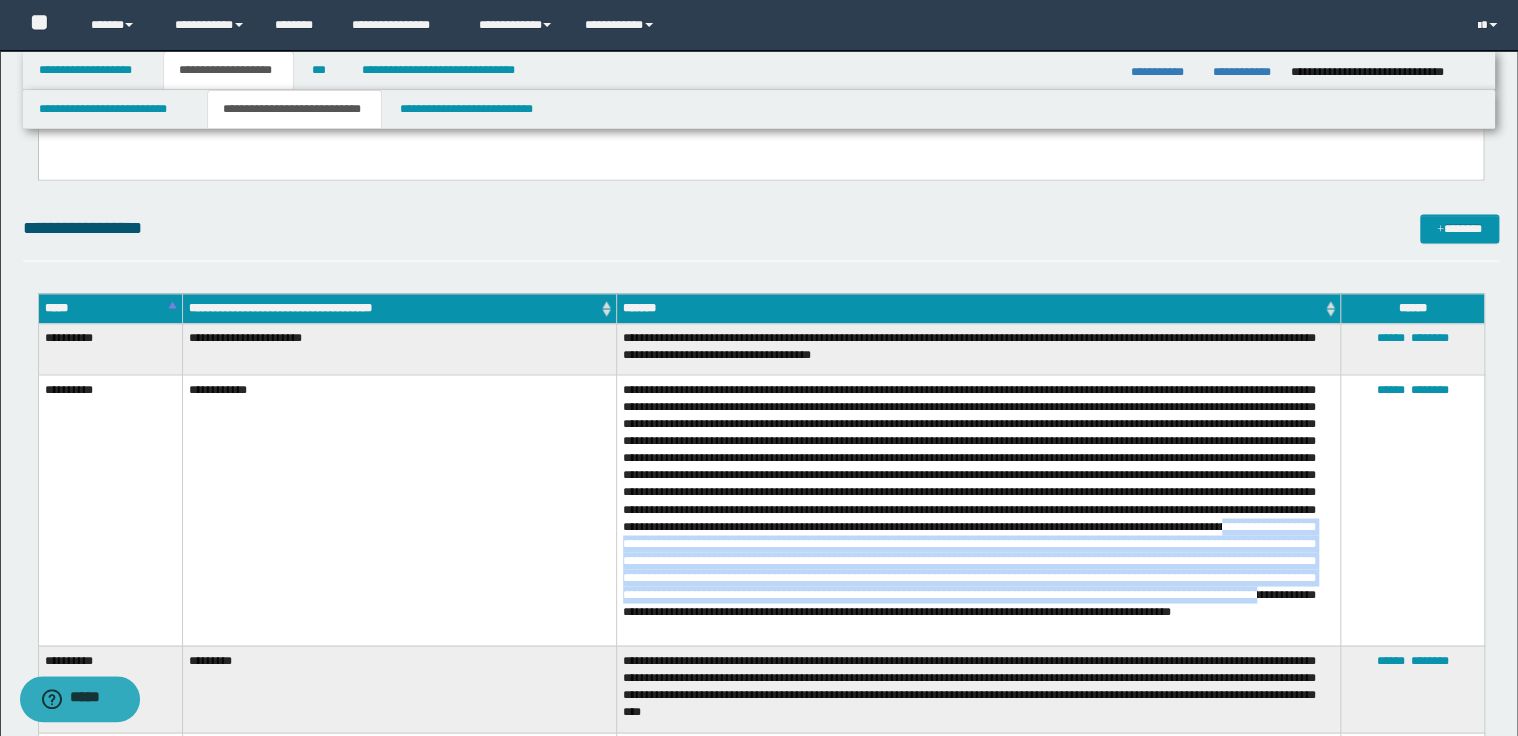 drag, startPoint x: 1074, startPoint y: 544, endPoint x: 1291, endPoint y: 615, distance: 228.31995 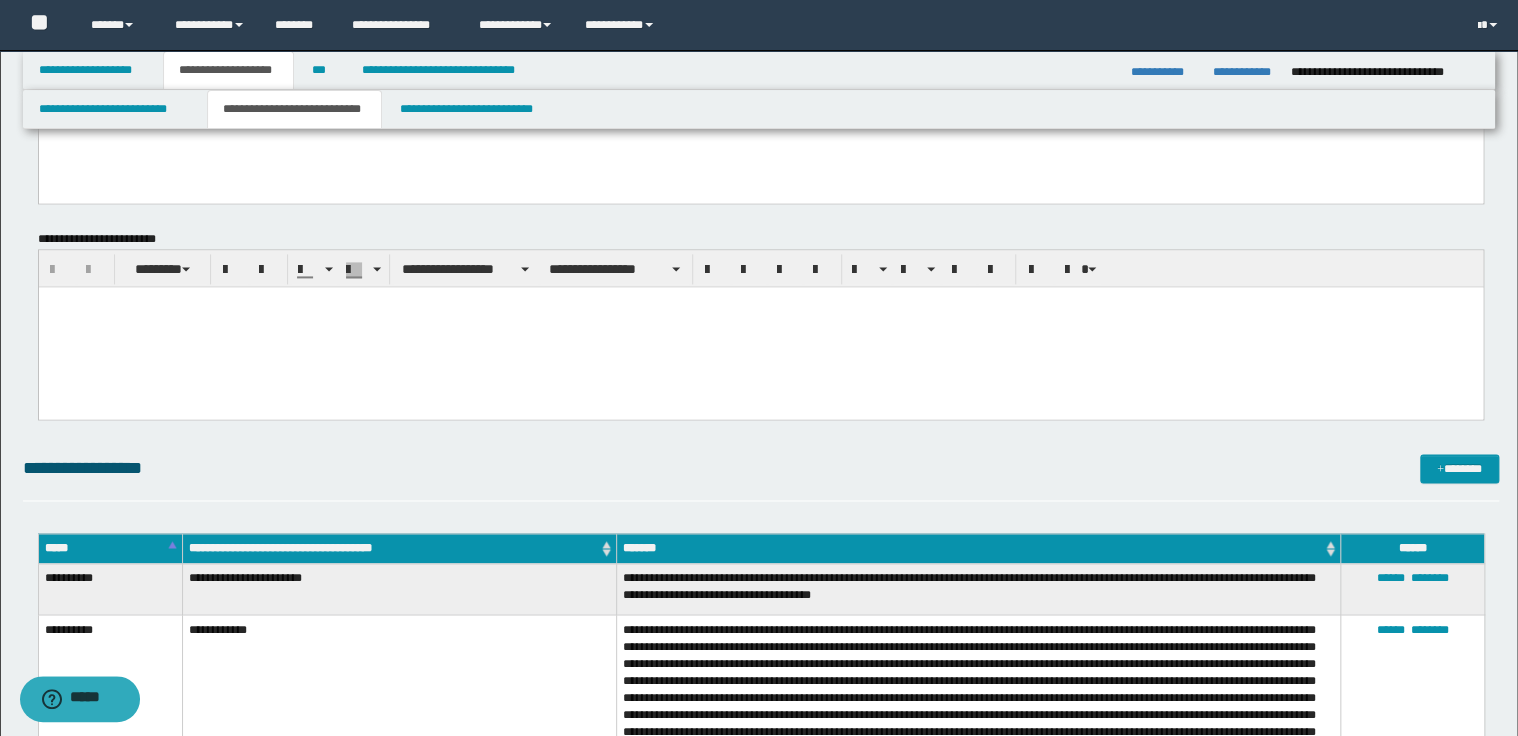 scroll, scrollTop: 1280, scrollLeft: 0, axis: vertical 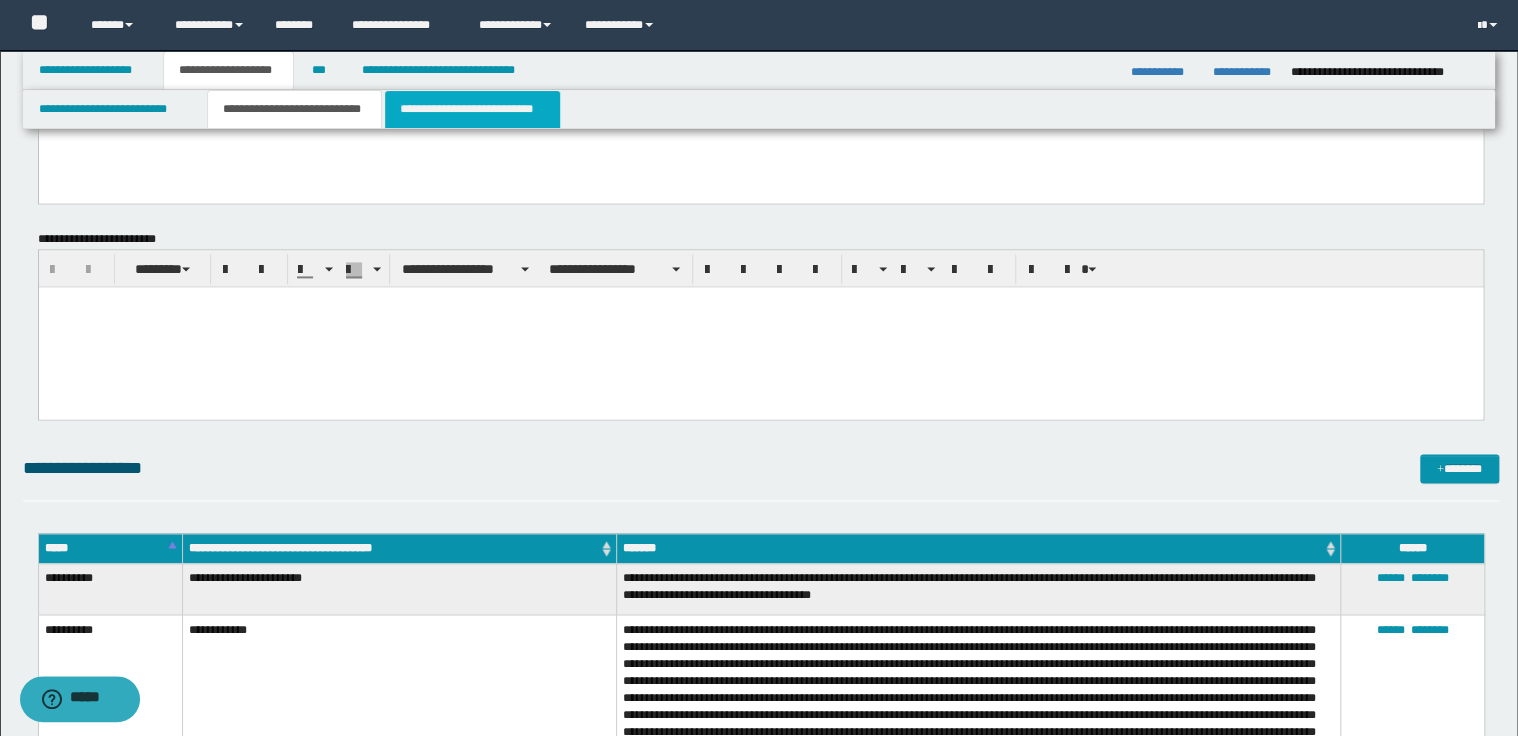 click on "**********" at bounding box center [472, 109] 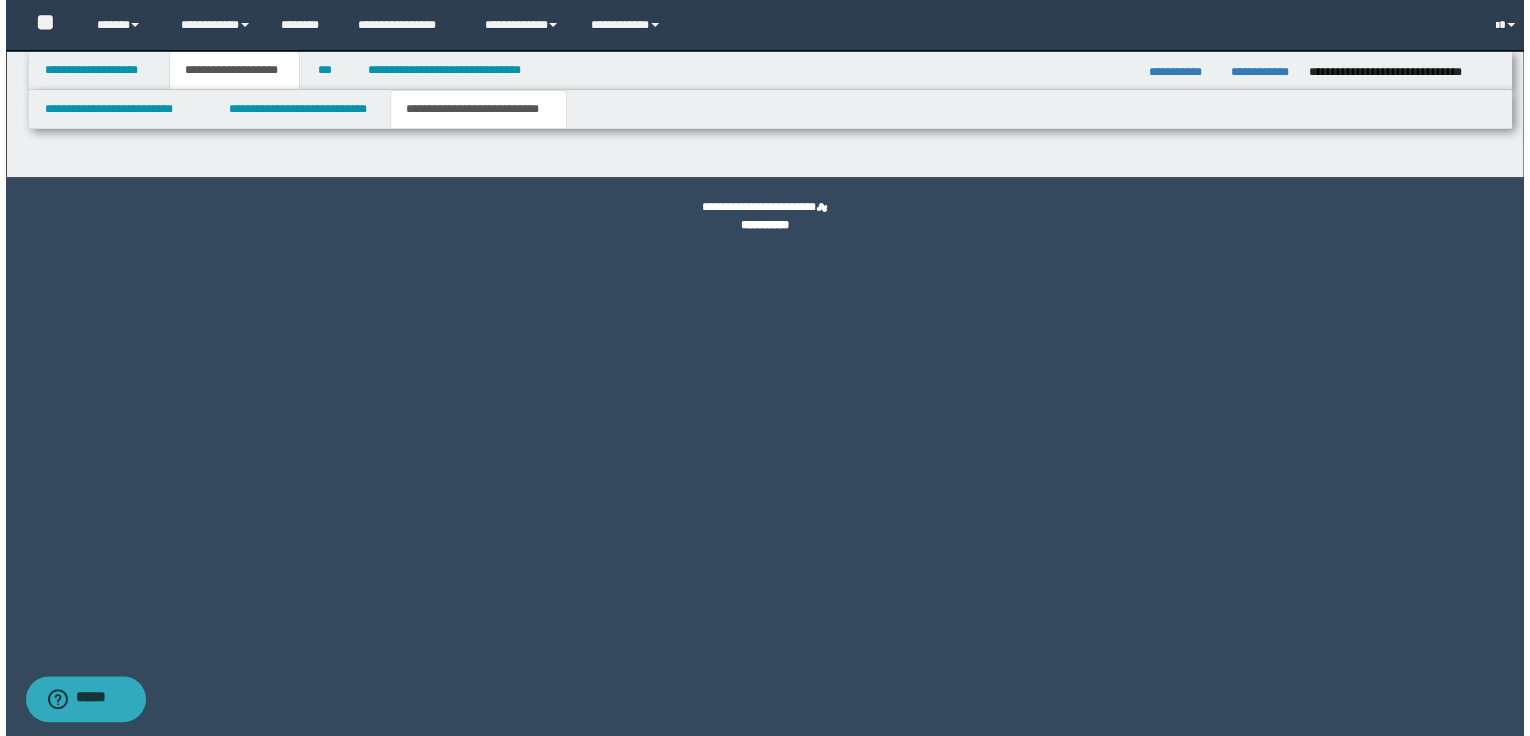scroll, scrollTop: 0, scrollLeft: 0, axis: both 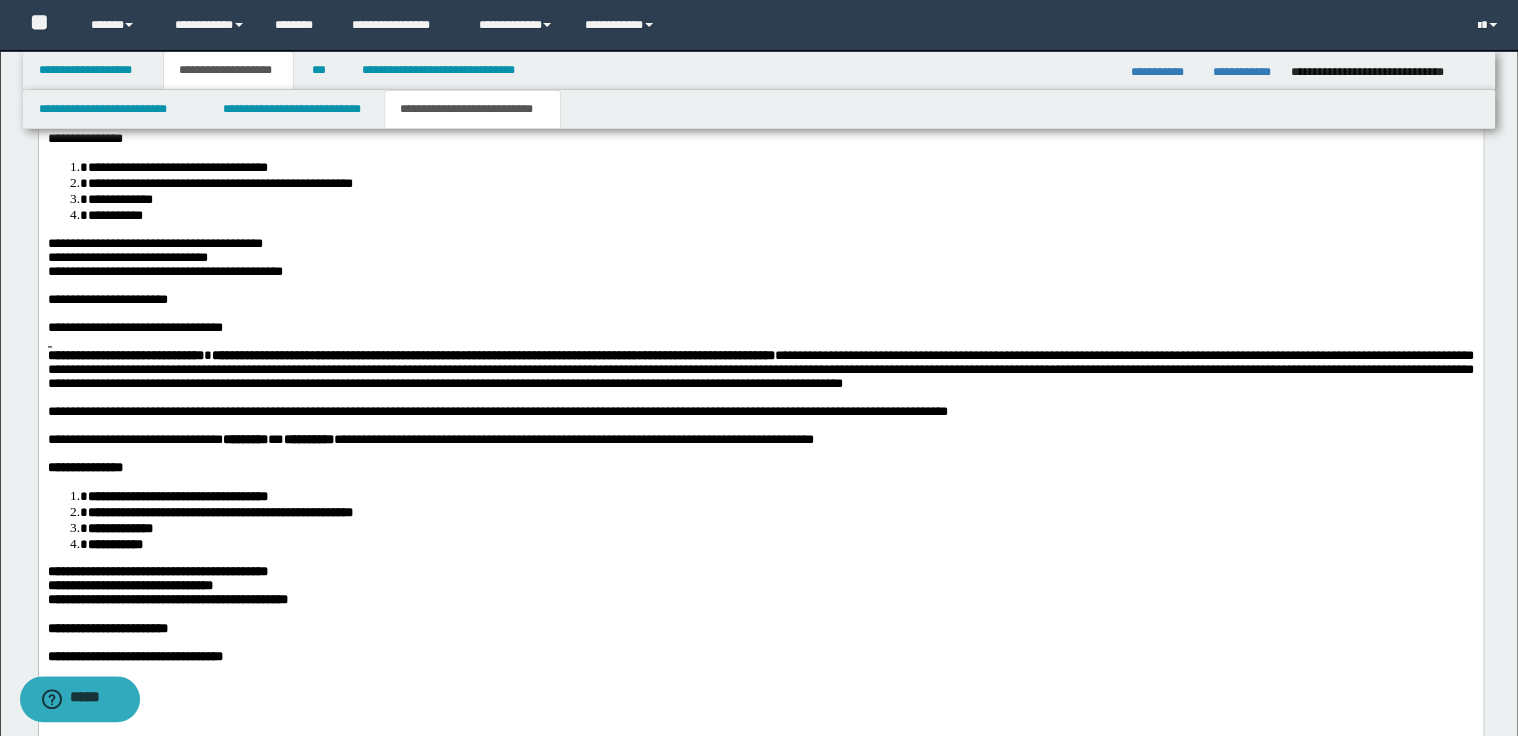 click on "**********" at bounding box center (760, 411) 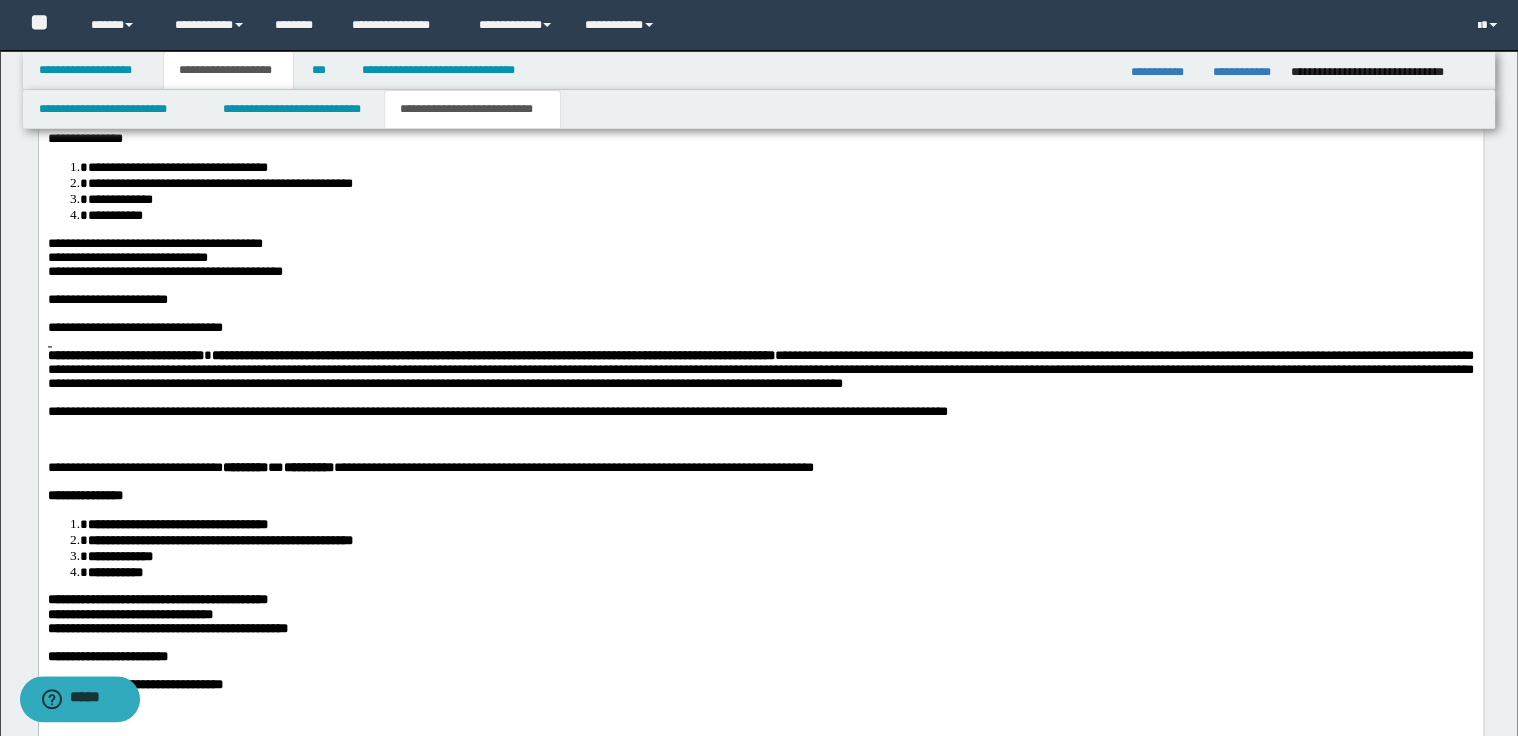 paste 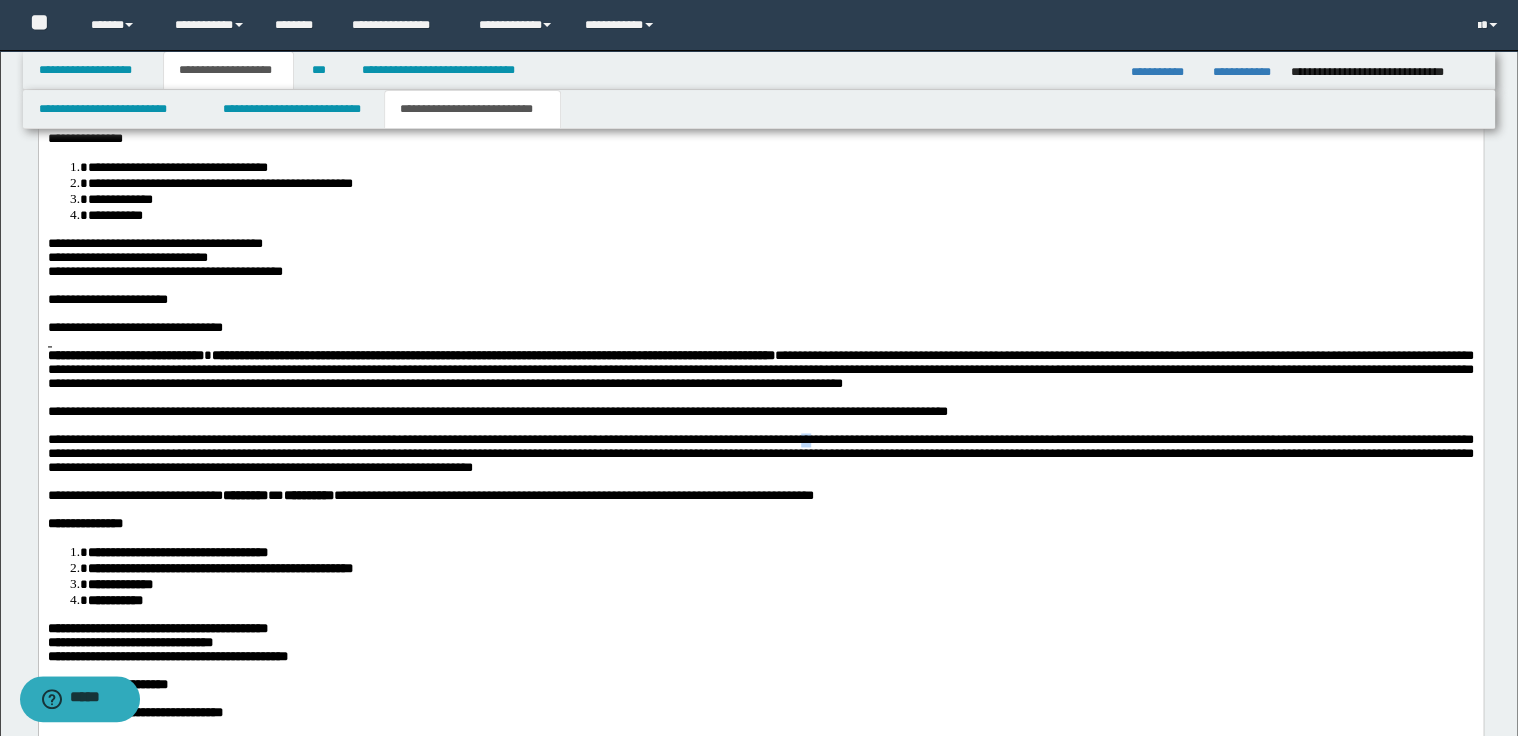 drag, startPoint x: 863, startPoint y: 484, endPoint x: 875, endPoint y: 484, distance: 12 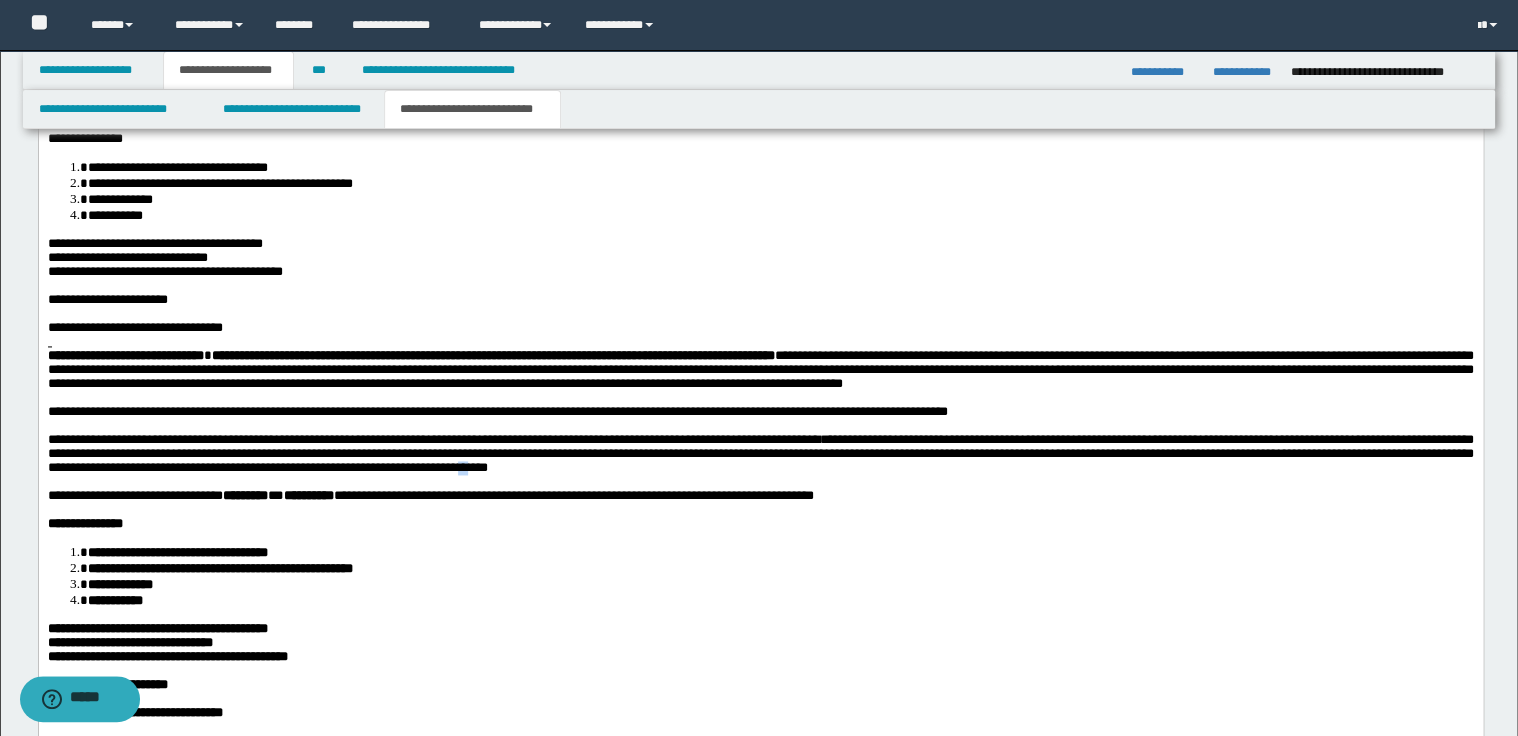 click on "**********" at bounding box center (760, 452) 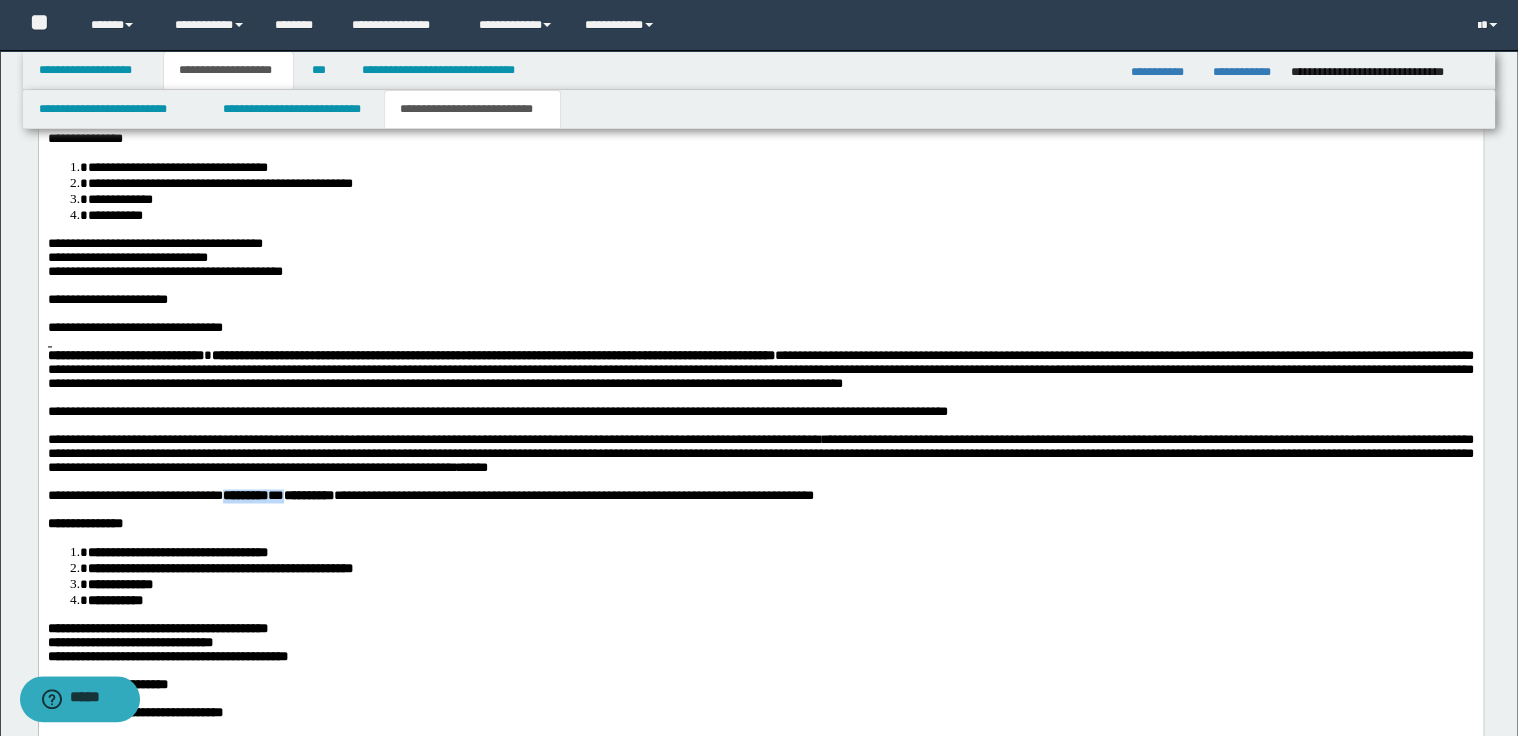 drag, startPoint x: 316, startPoint y: 550, endPoint x: 224, endPoint y: 552, distance: 92.021736 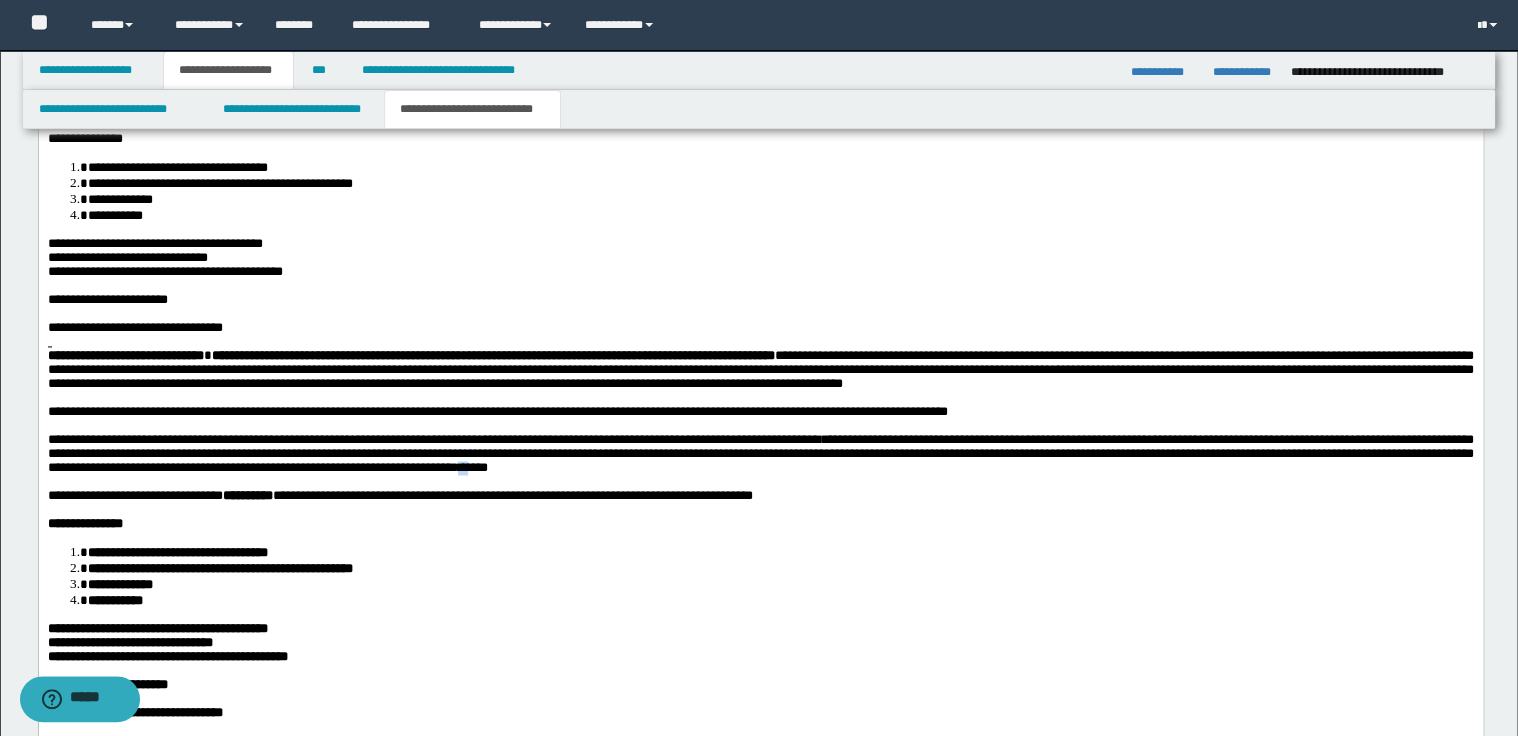 click on "**********" at bounding box center [760, 452] 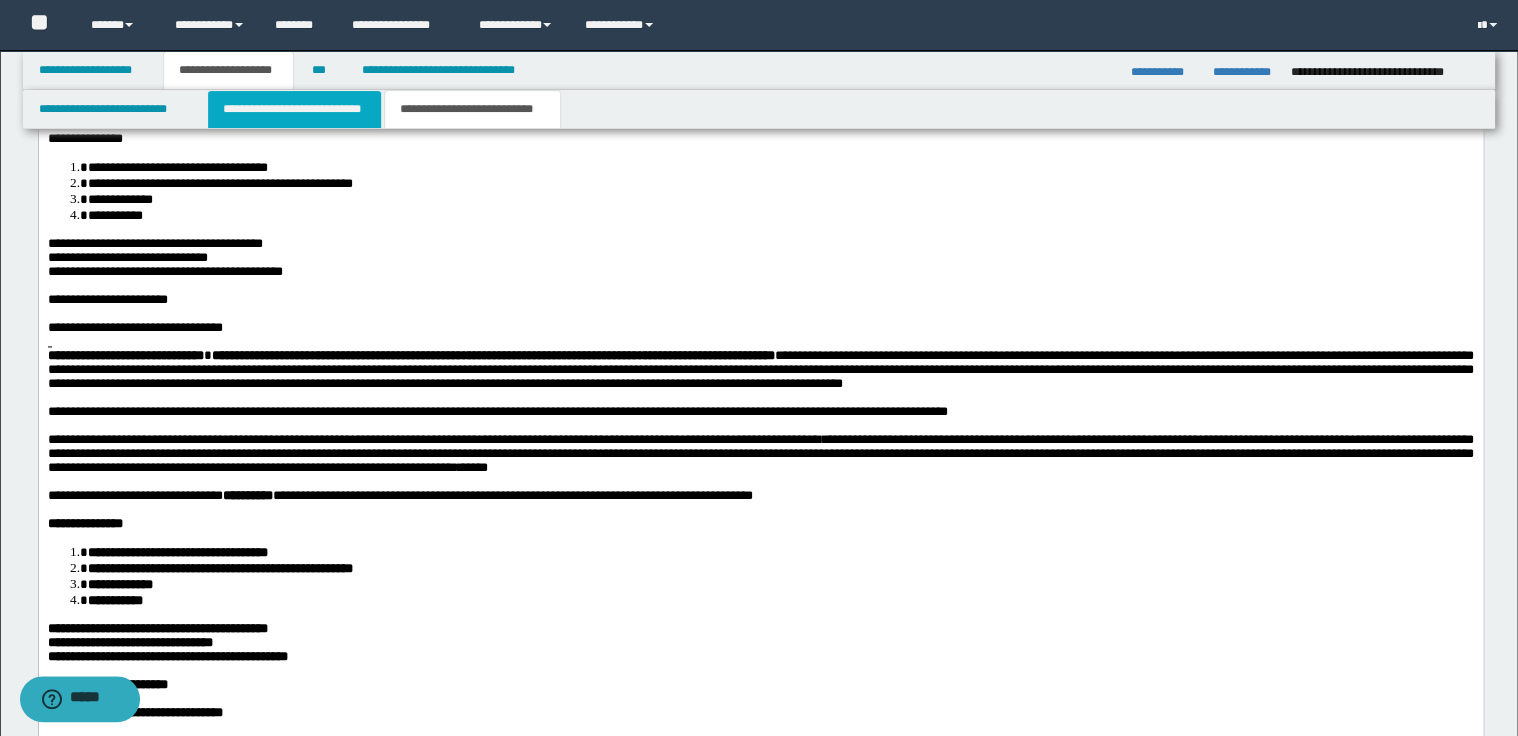 click on "**********" at bounding box center (294, 109) 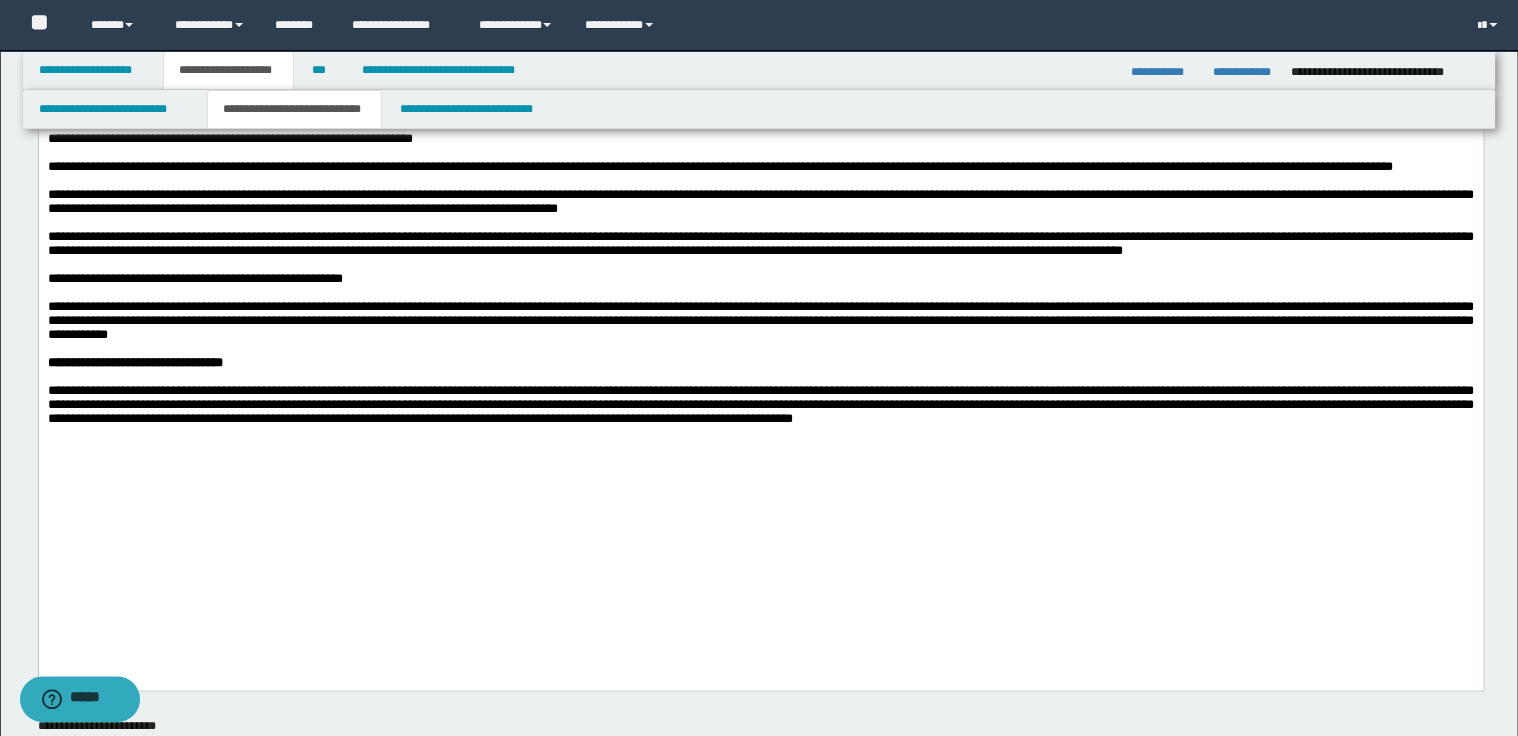 scroll, scrollTop: 800, scrollLeft: 0, axis: vertical 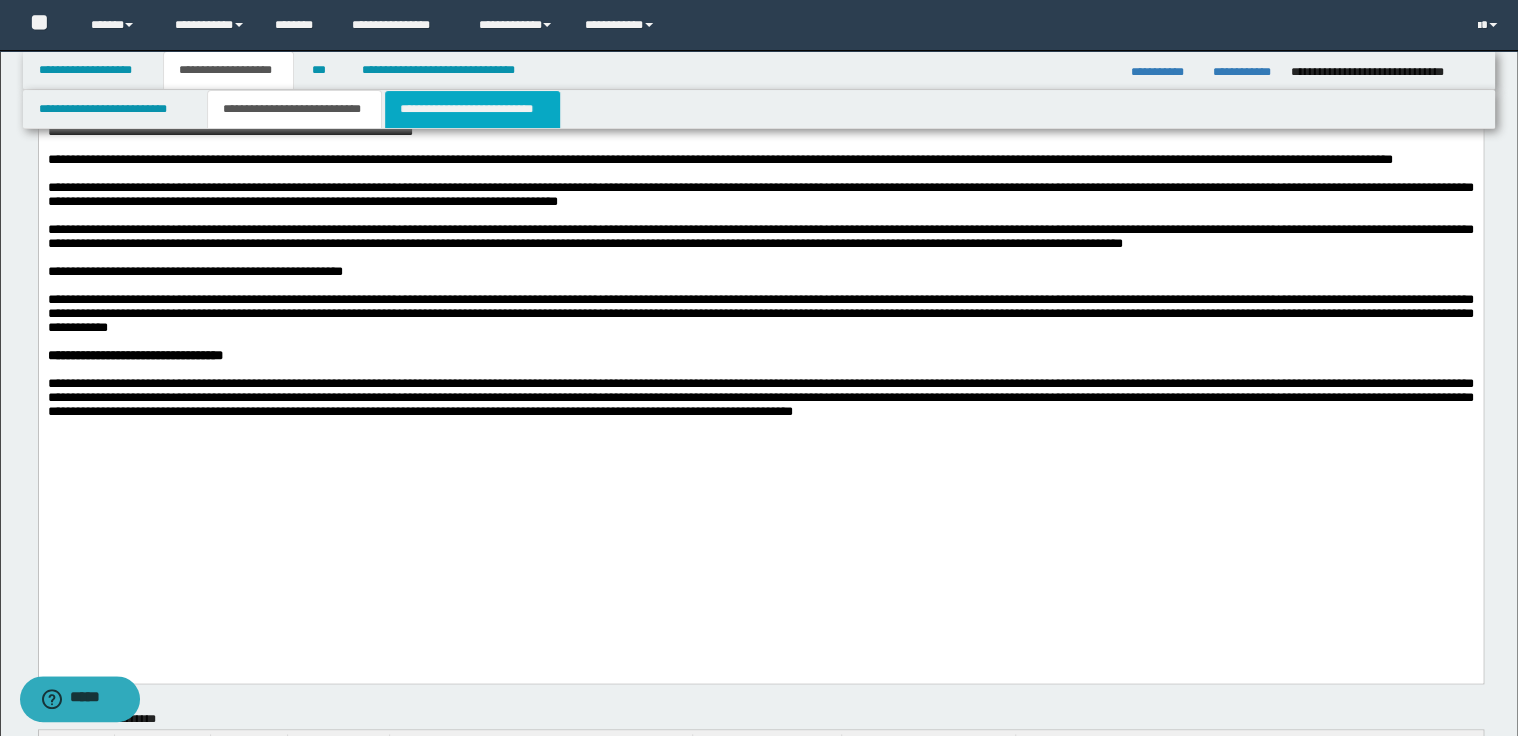 click on "**********" at bounding box center [472, 109] 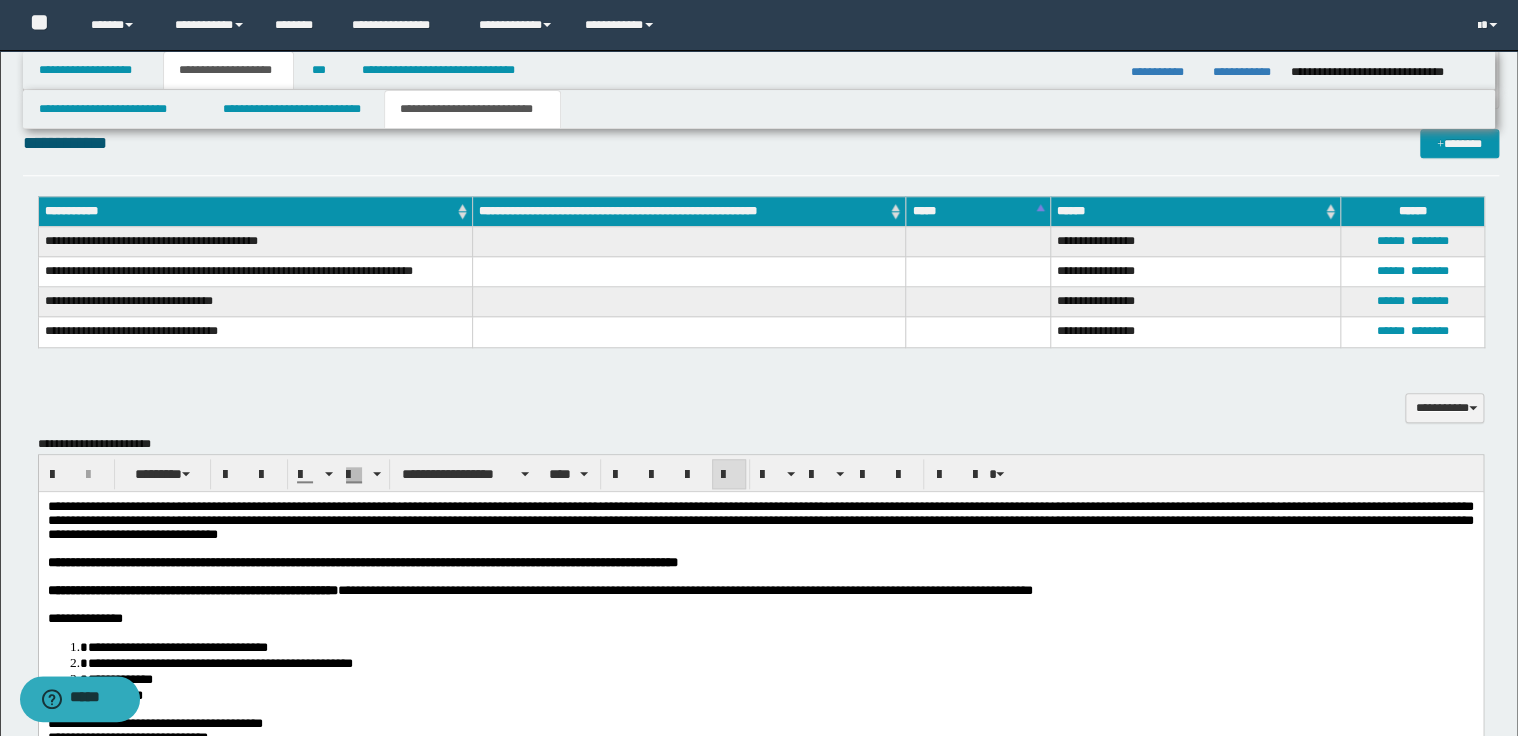 scroll, scrollTop: 1120, scrollLeft: 0, axis: vertical 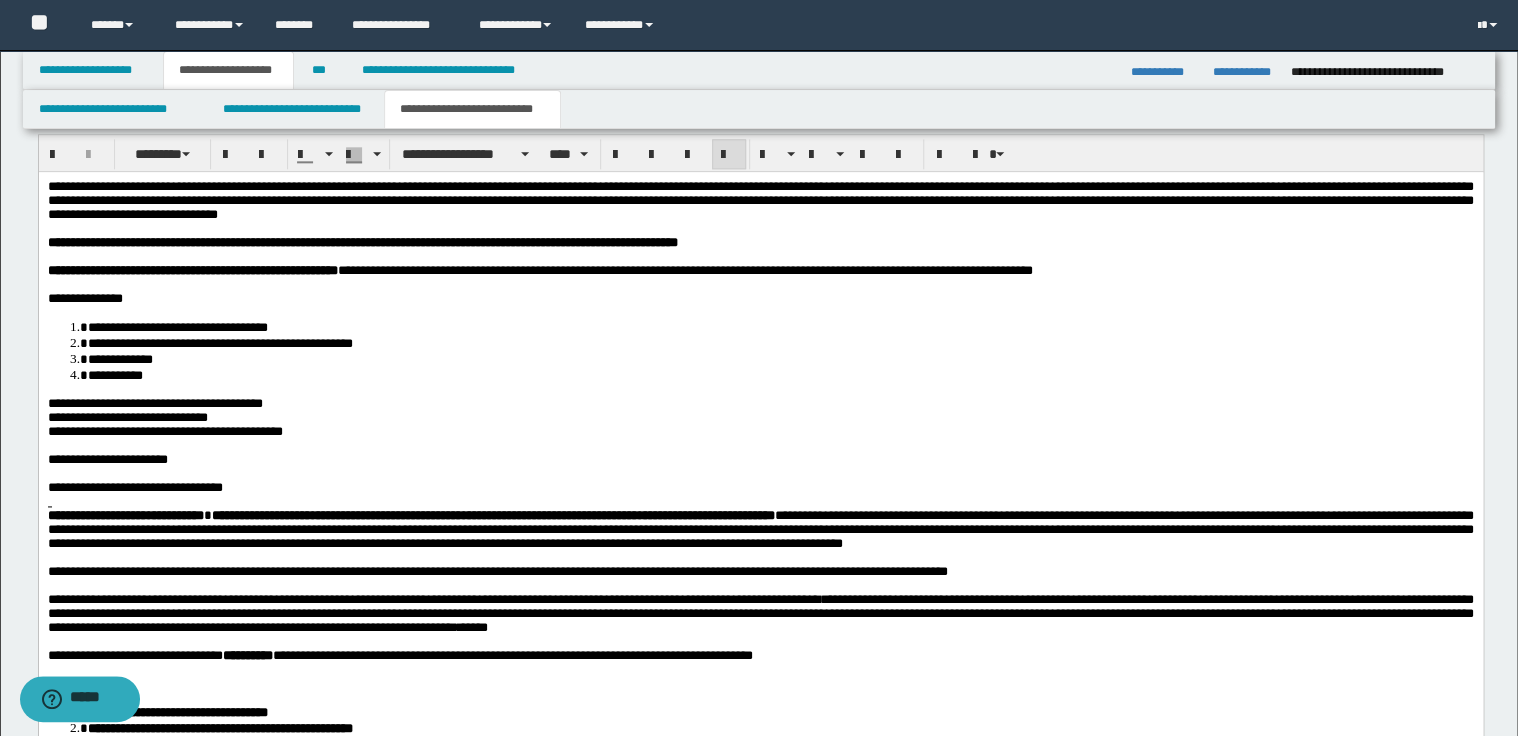 click on "**********" at bounding box center [760, 199] 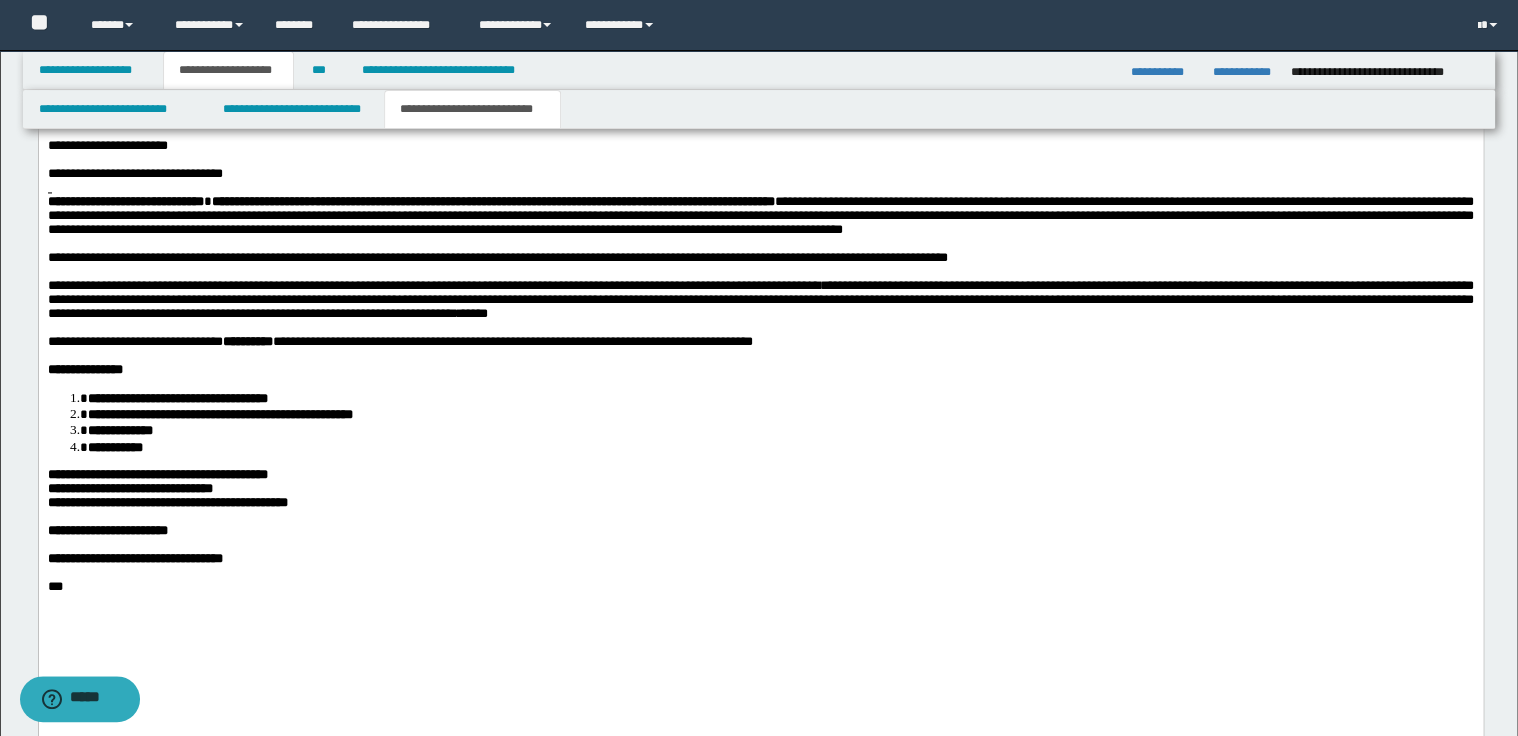 scroll, scrollTop: 1440, scrollLeft: 0, axis: vertical 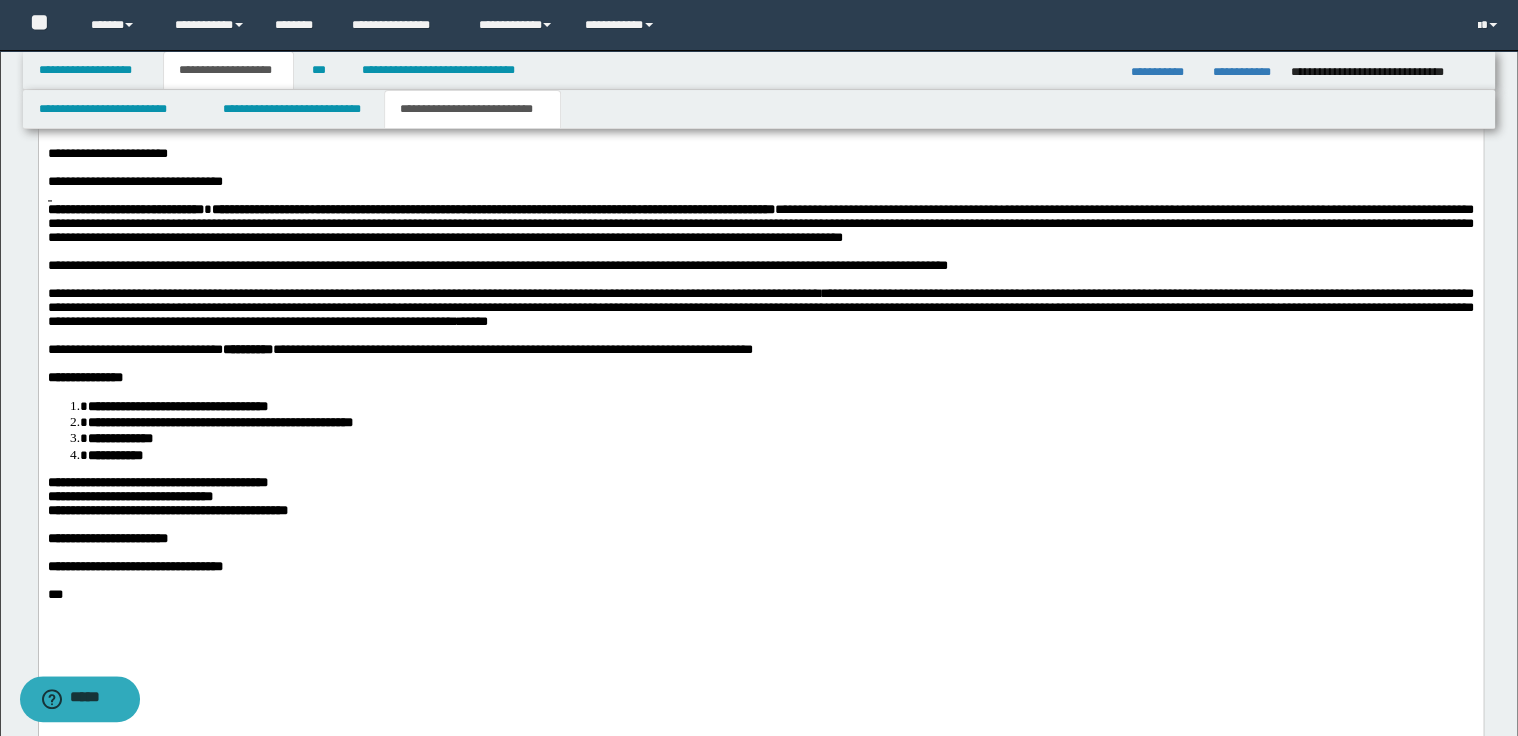 click on "**********" at bounding box center (760, 308) 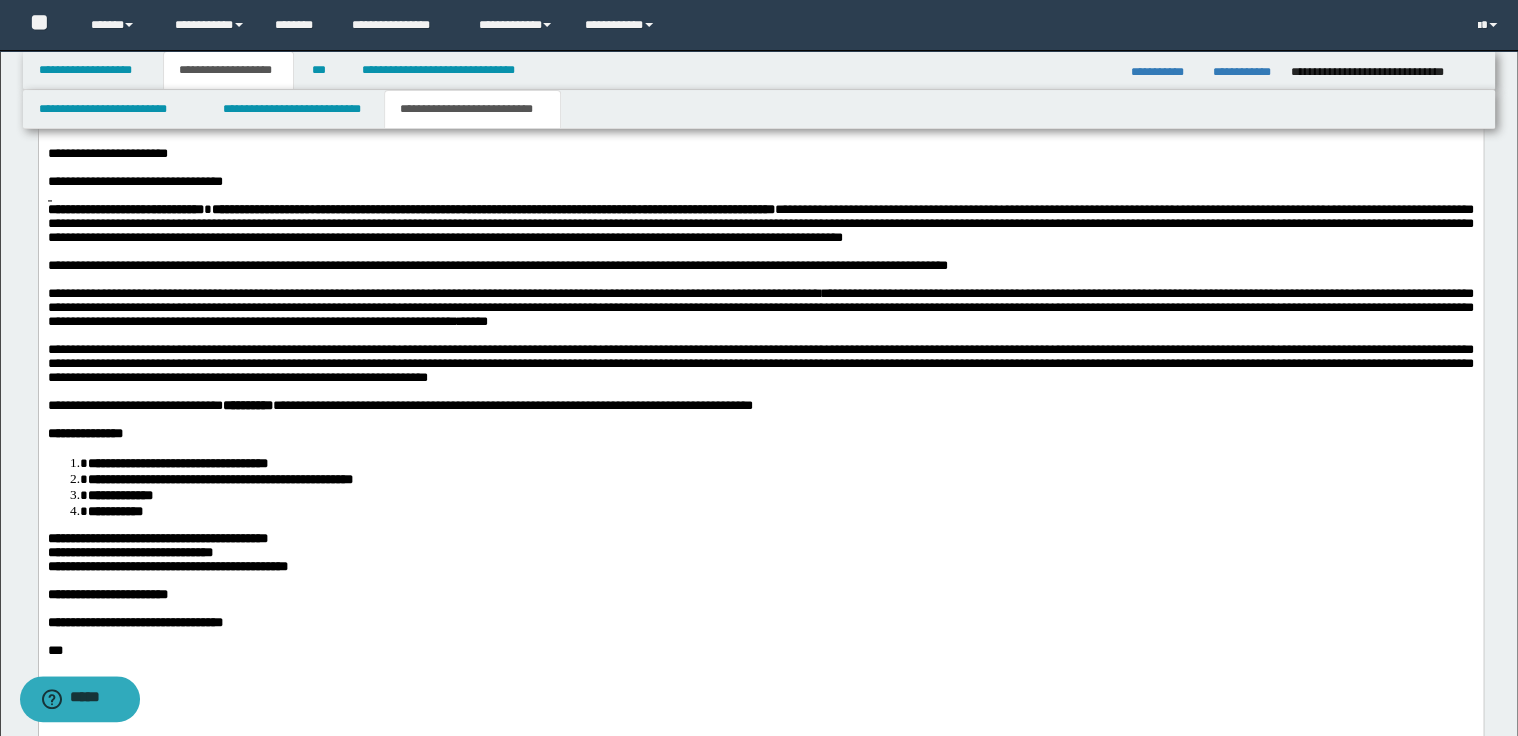 click on "**********" at bounding box center [760, 266] 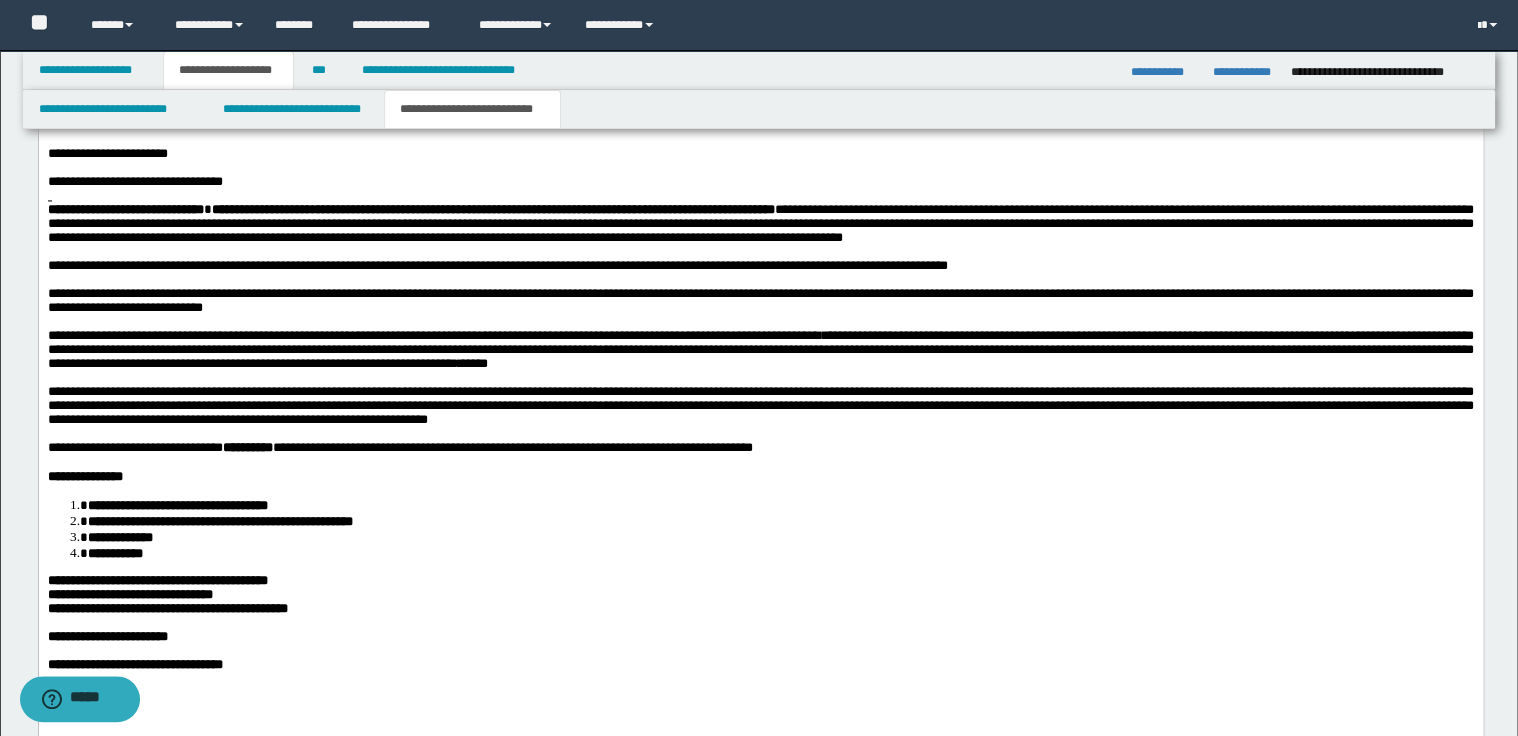 scroll, scrollTop: 1520, scrollLeft: 0, axis: vertical 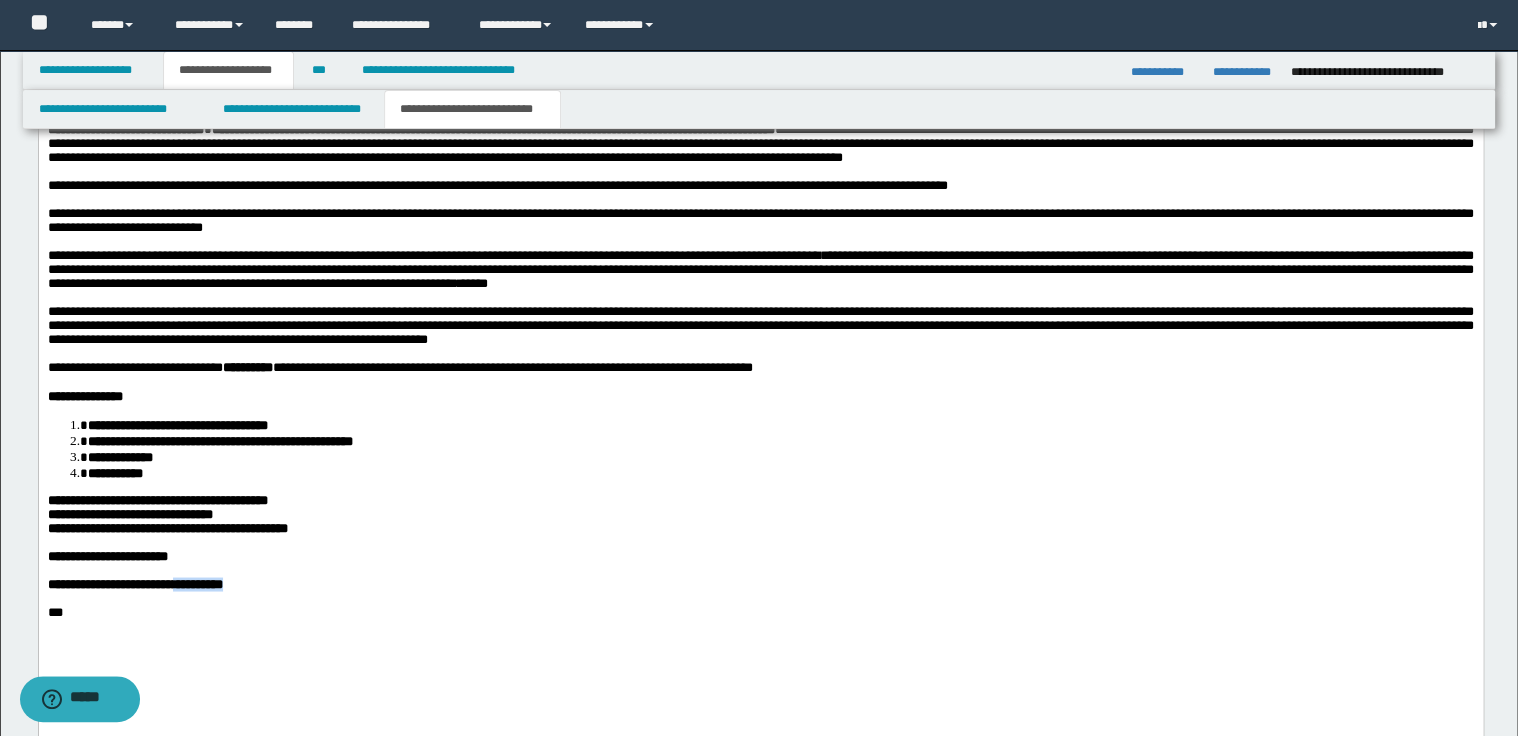 drag, startPoint x: 252, startPoint y: 670, endPoint x: 323, endPoint y: 673, distance: 71.063354 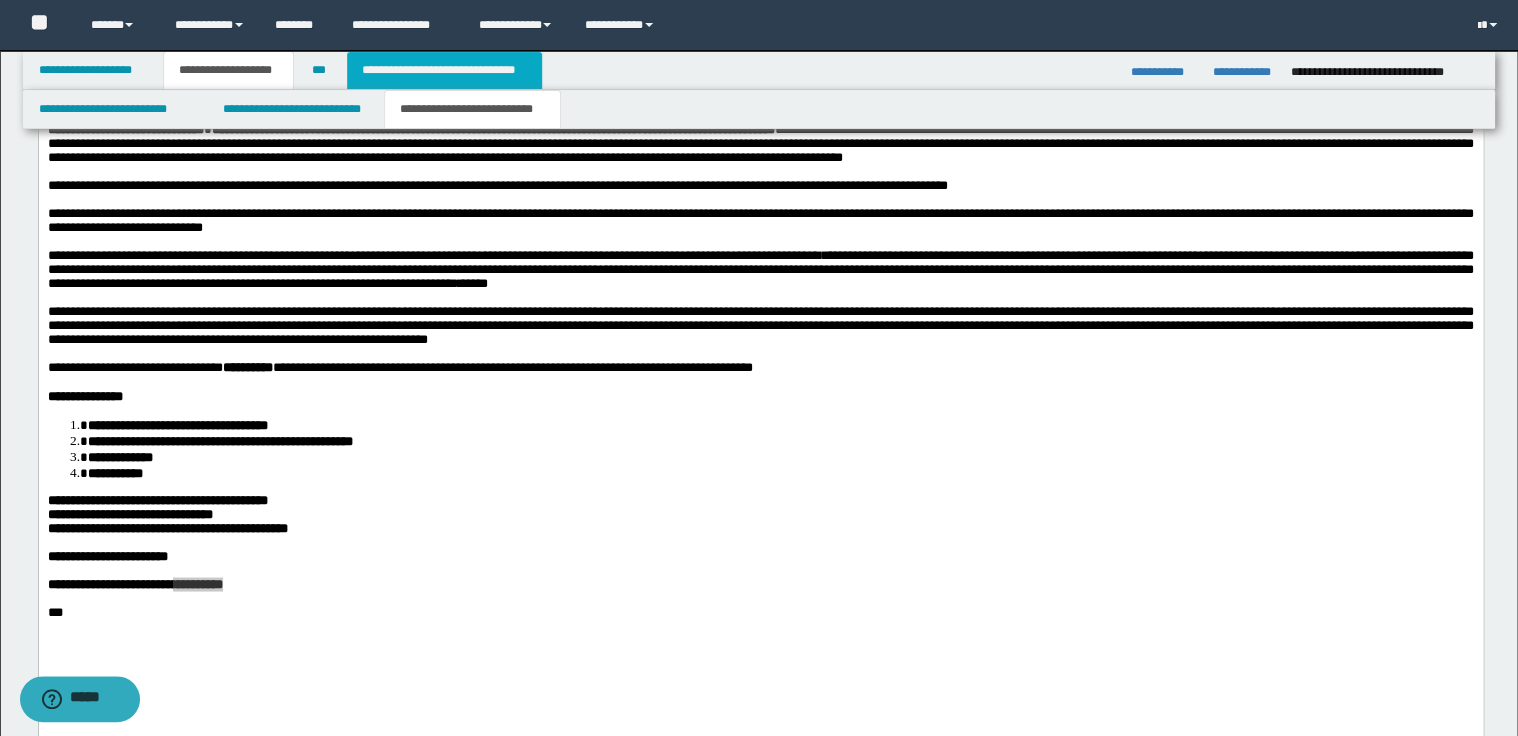 click on "**********" at bounding box center (444, 70) 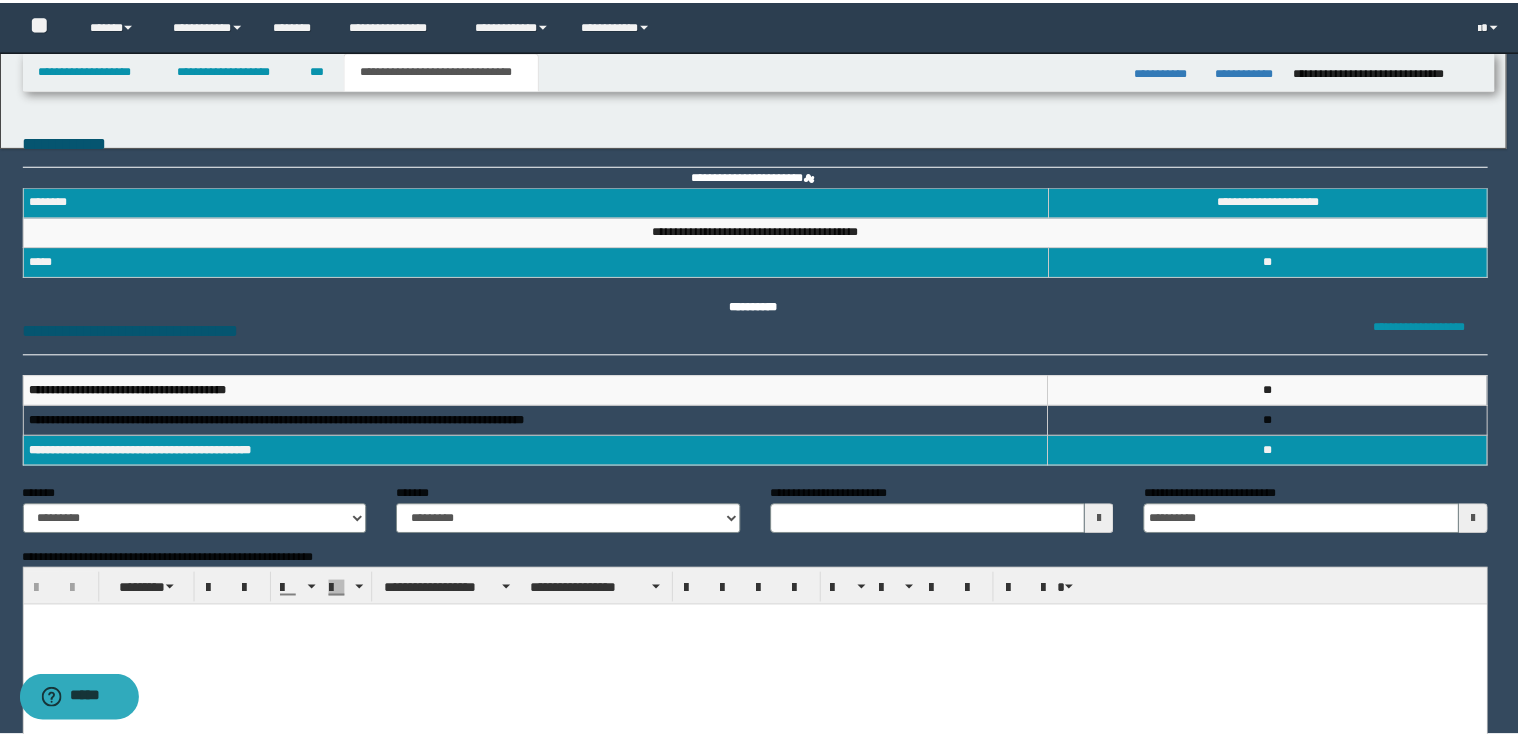 scroll, scrollTop: 0, scrollLeft: 0, axis: both 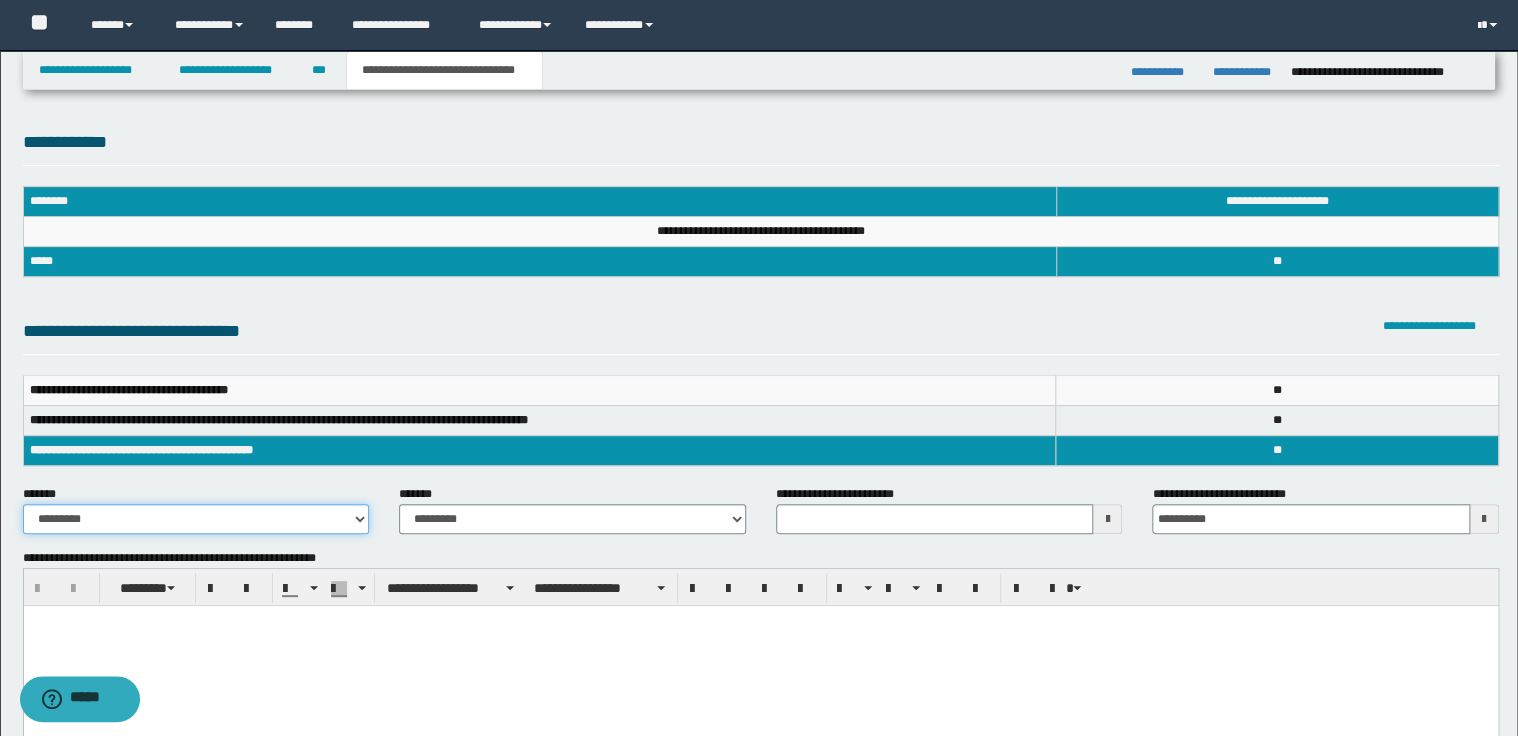 click on "**********" at bounding box center [196, 519] 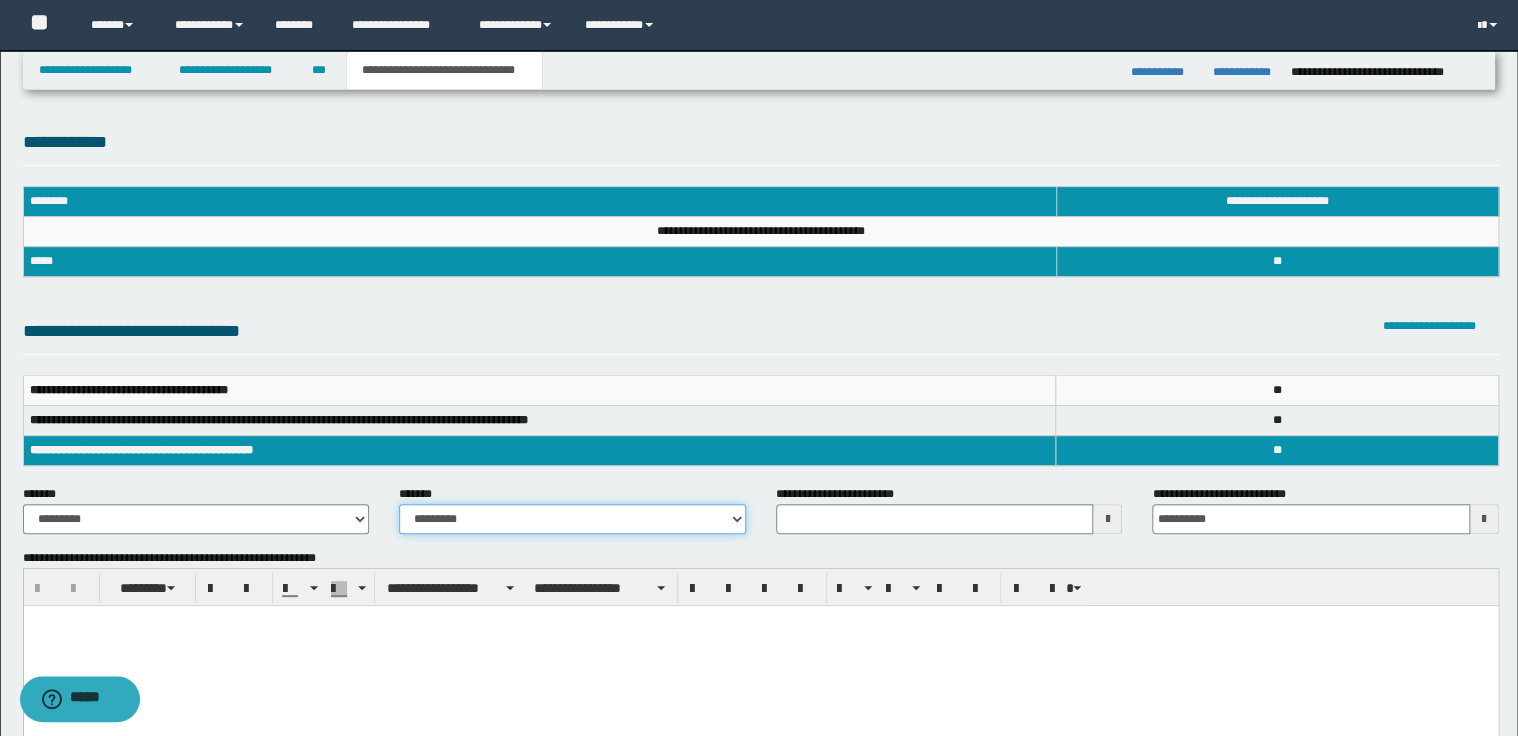 drag, startPoint x: 445, startPoint y: 524, endPoint x: 453, endPoint y: 548, distance: 25.298222 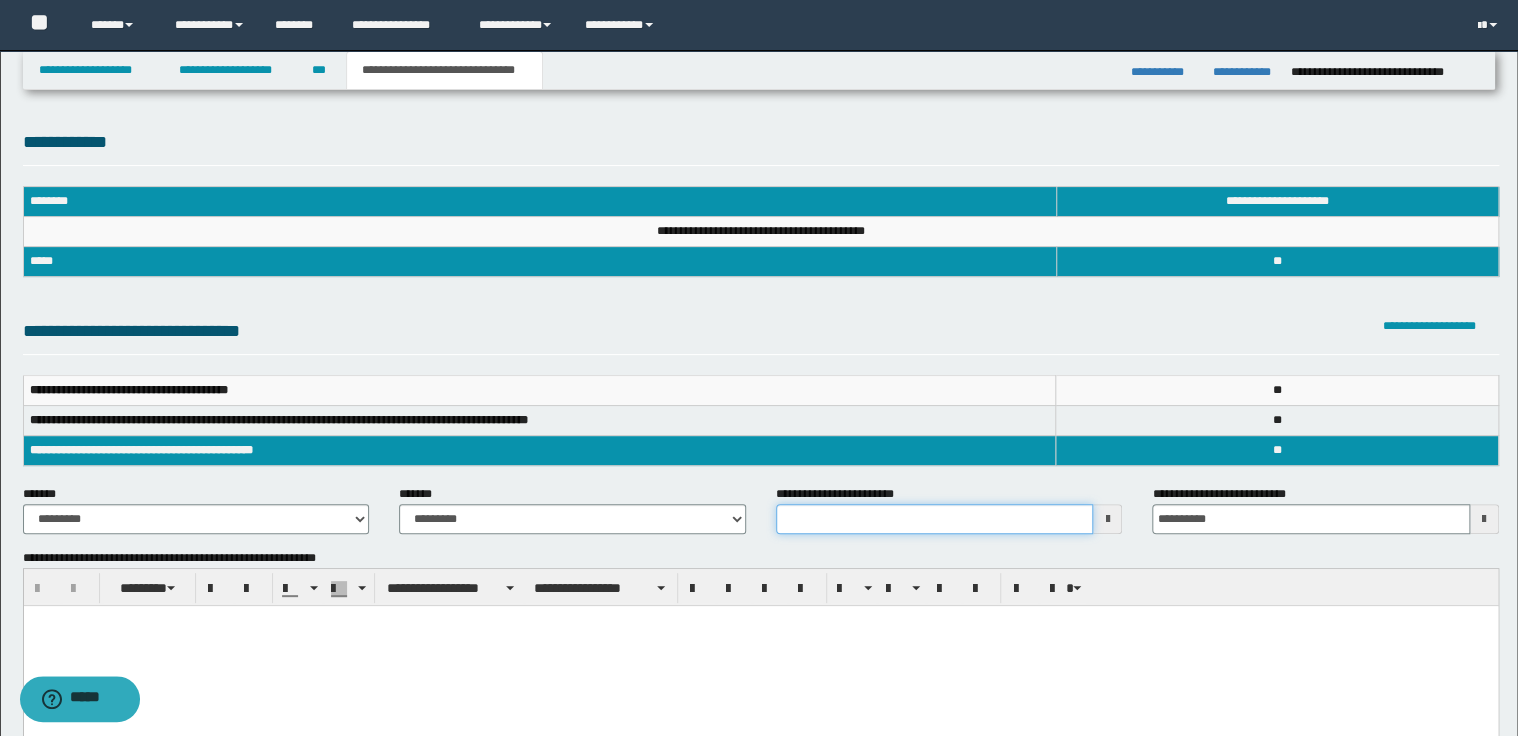 click on "**********" at bounding box center (935, 519) 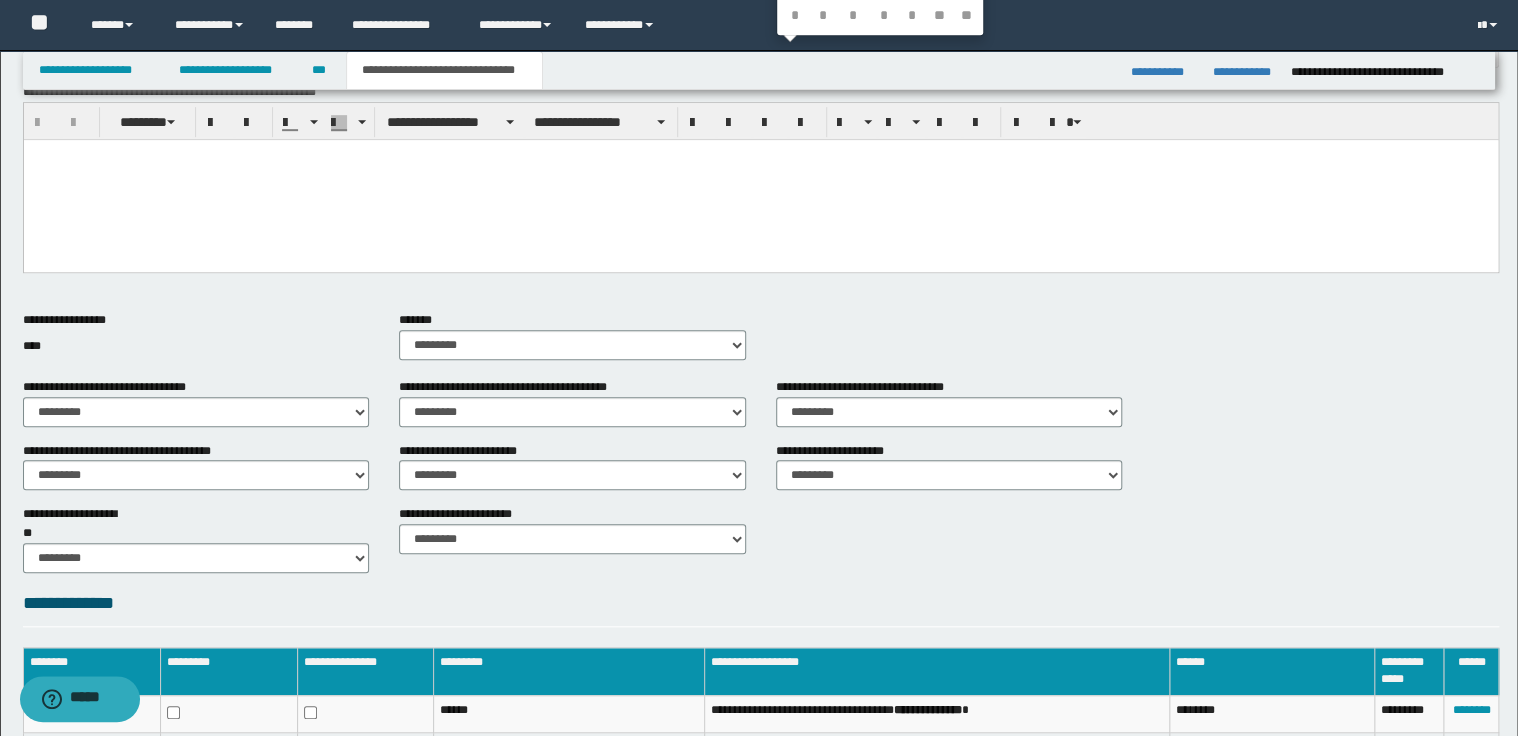 scroll, scrollTop: 480, scrollLeft: 0, axis: vertical 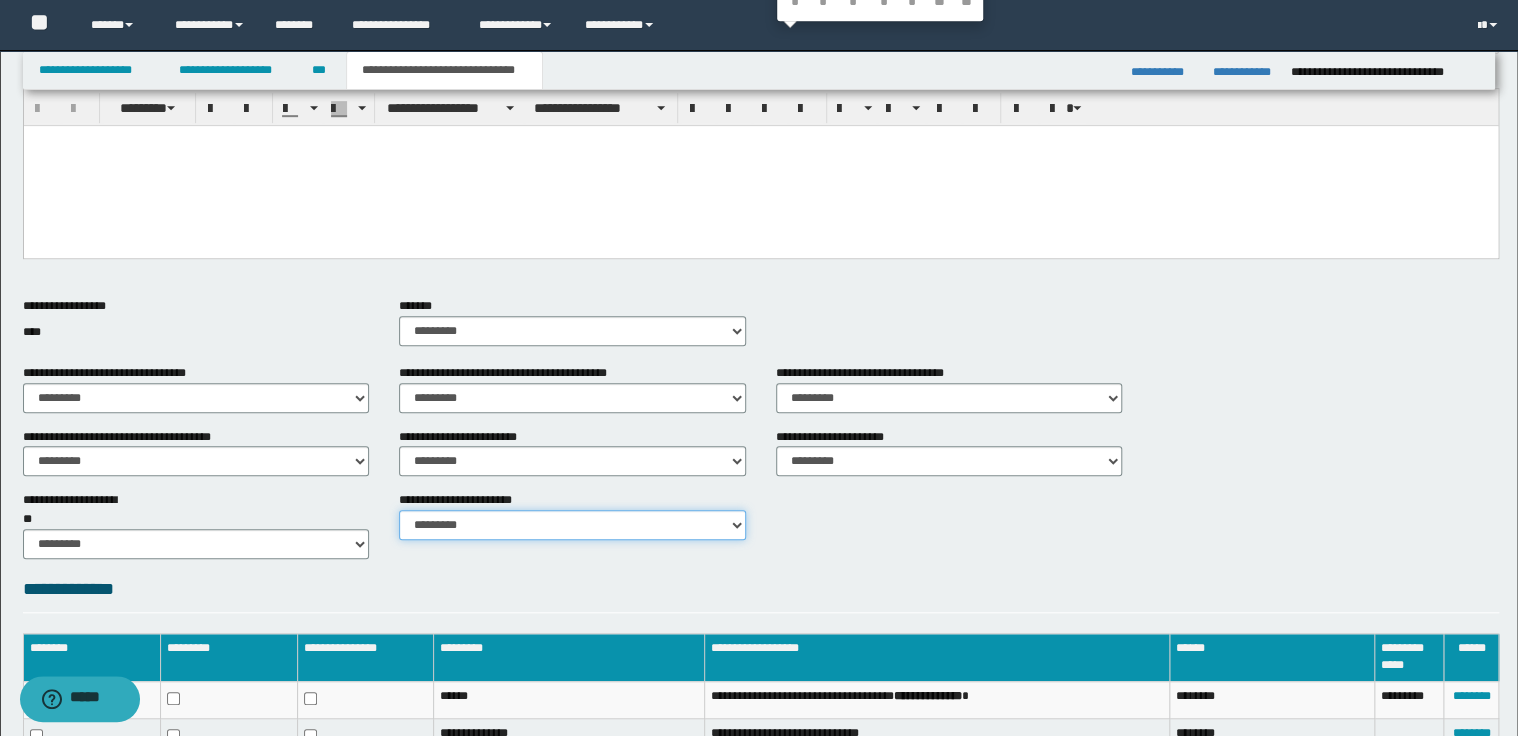 type on "**********" 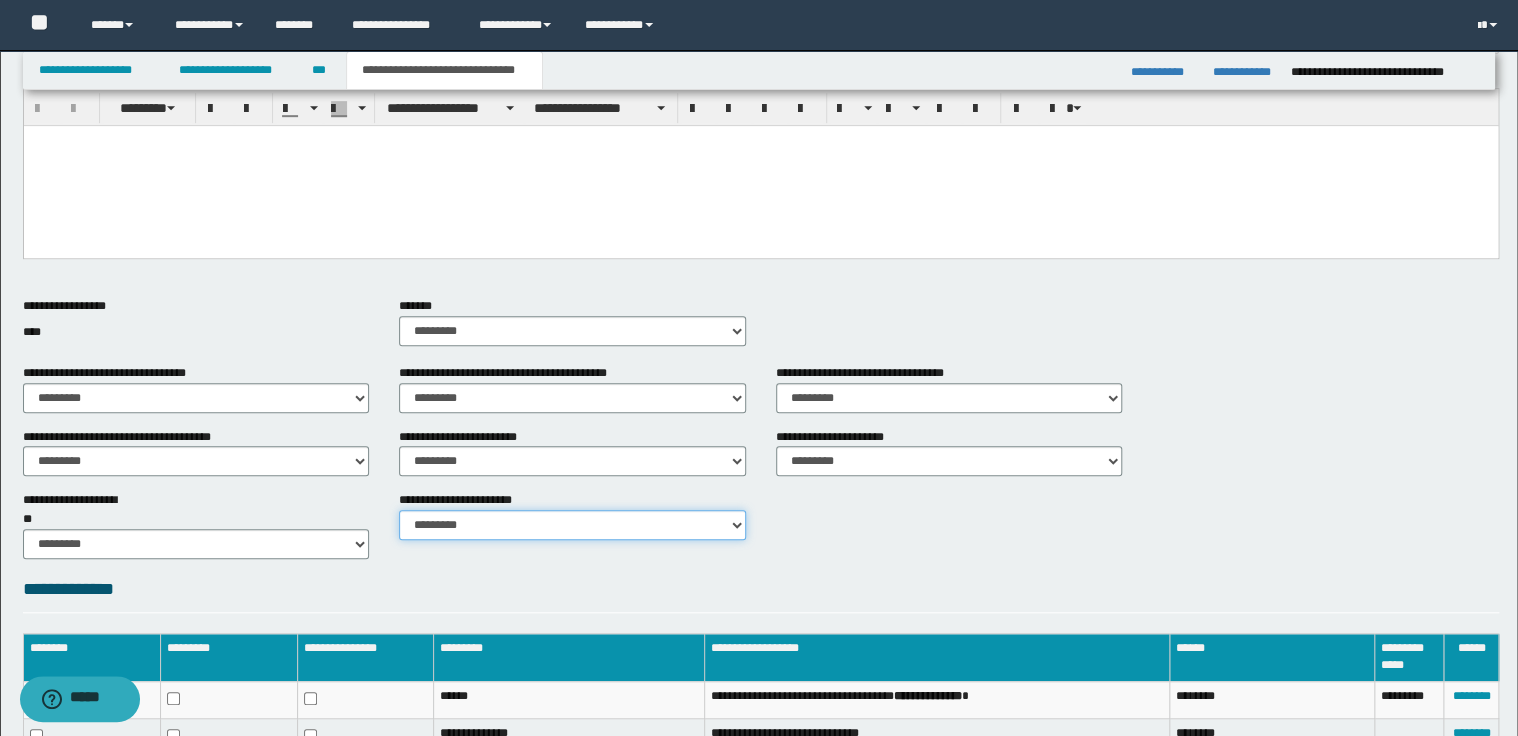 click on "*********
*********
*********" at bounding box center [572, 525] 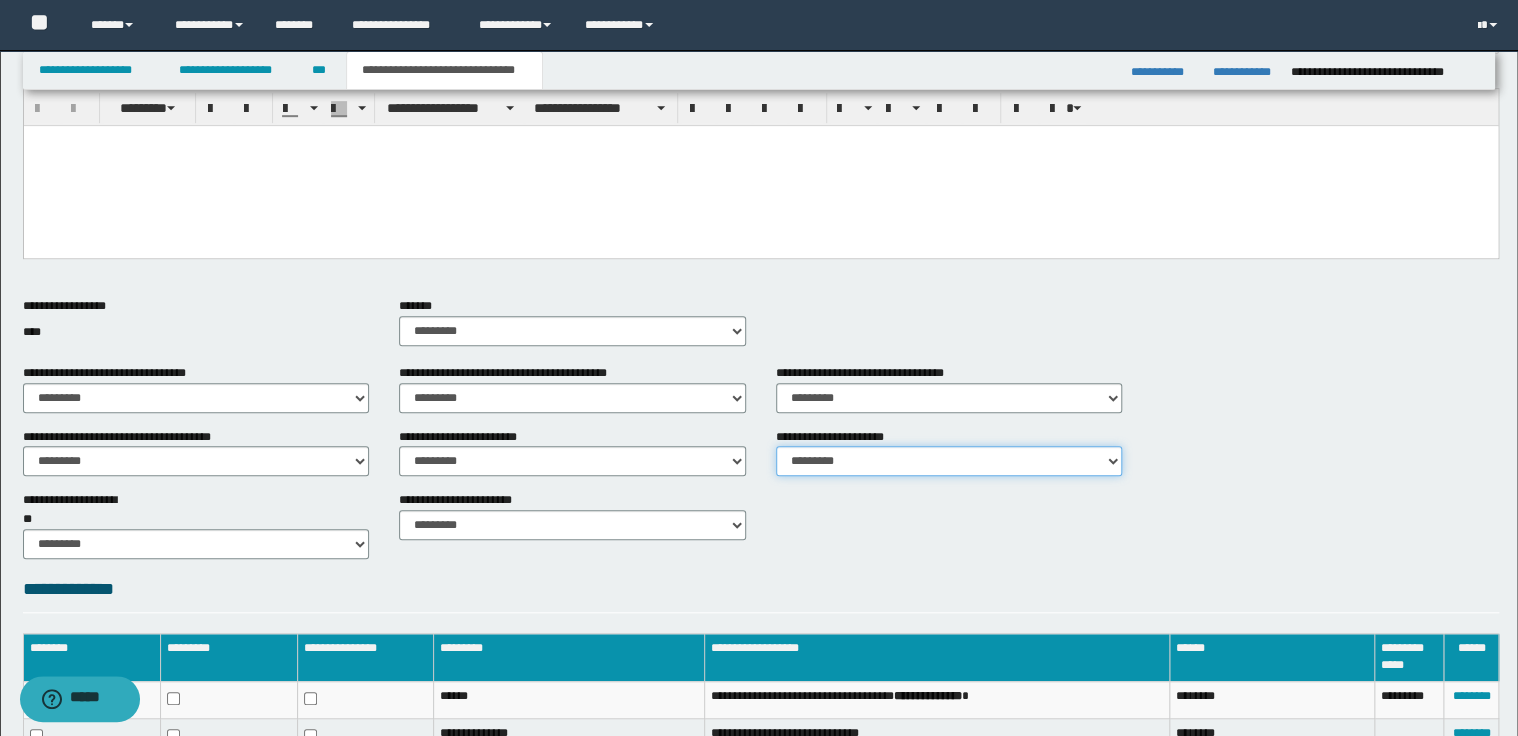 click on "*********
**
**" at bounding box center [949, 461] 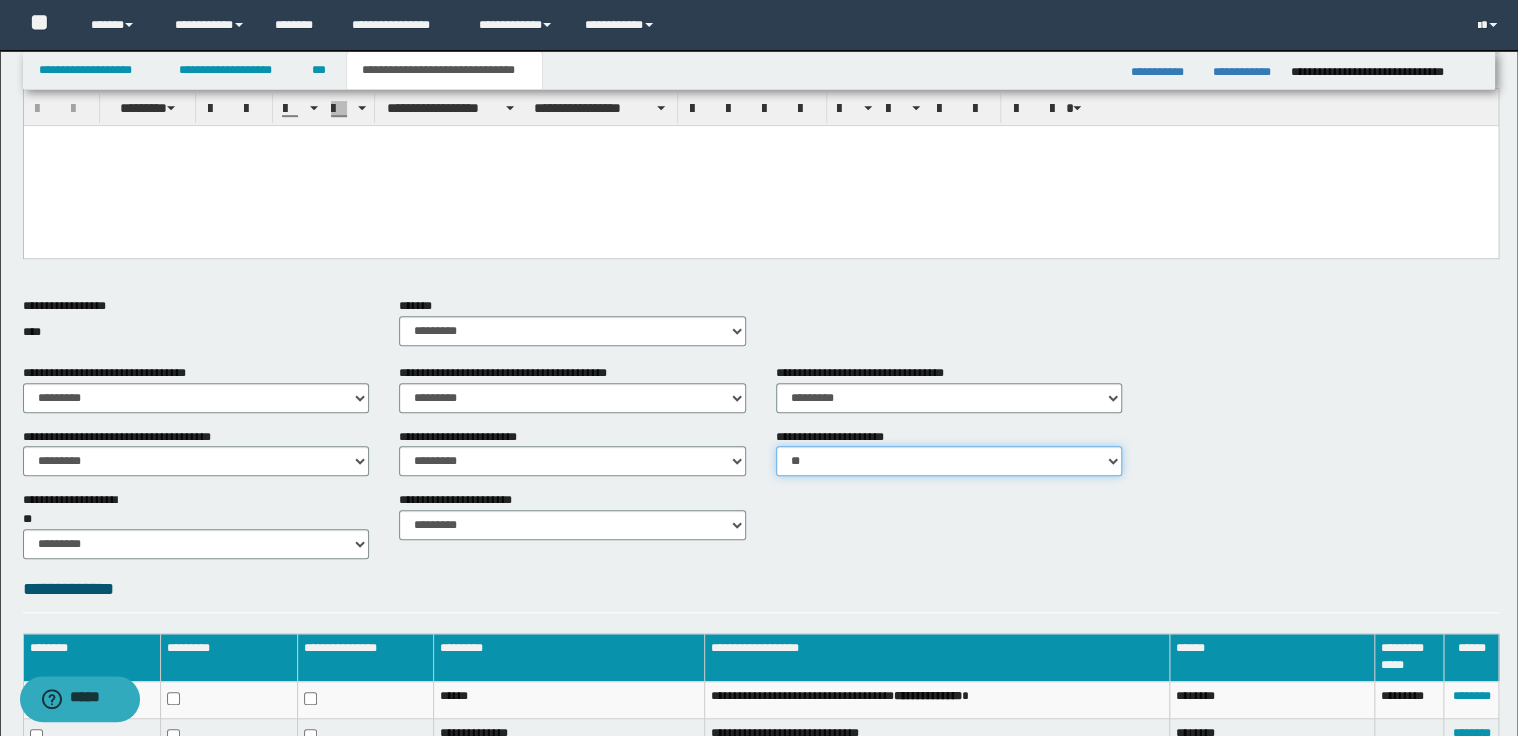 click on "*********
**
**" at bounding box center (949, 461) 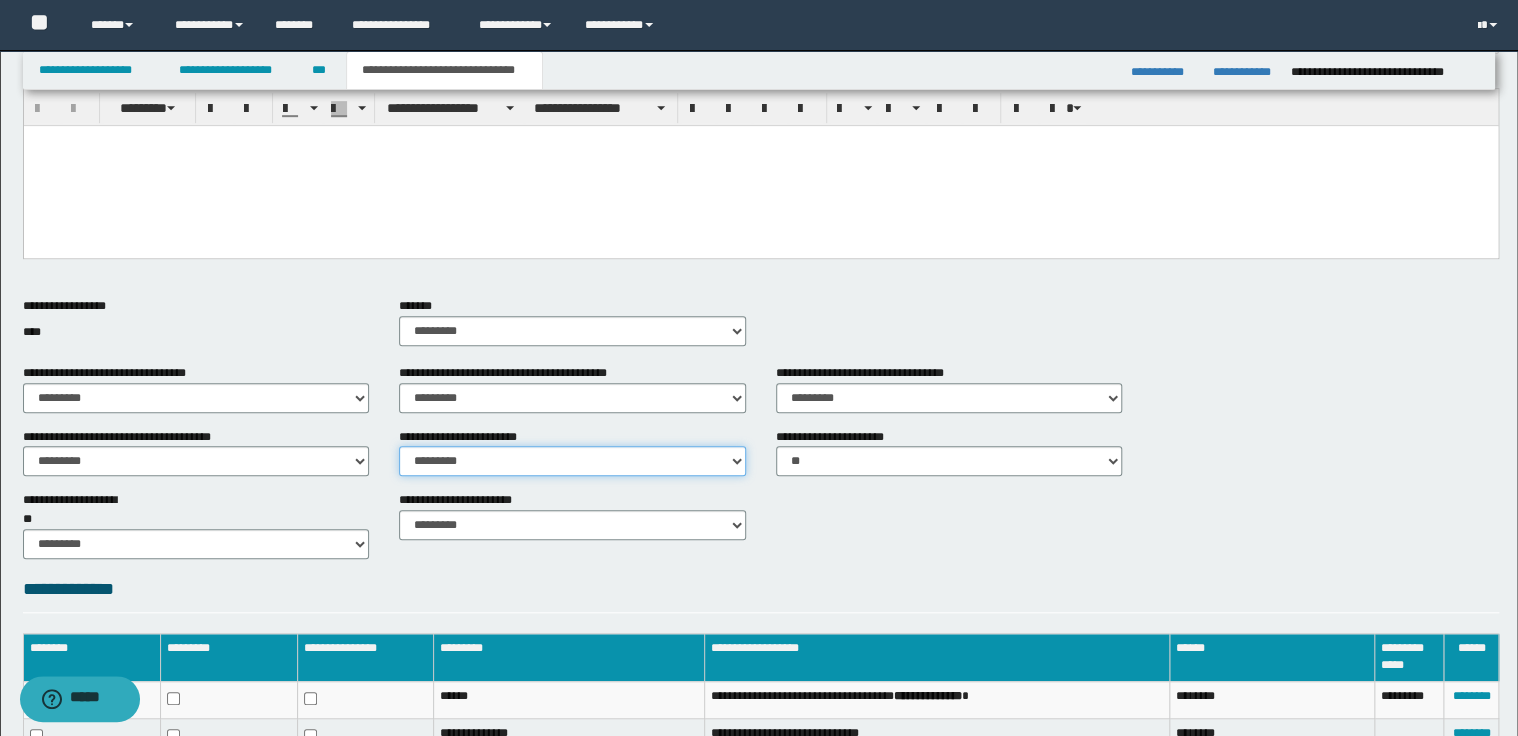 click on "*********
**
**" at bounding box center (572, 461) 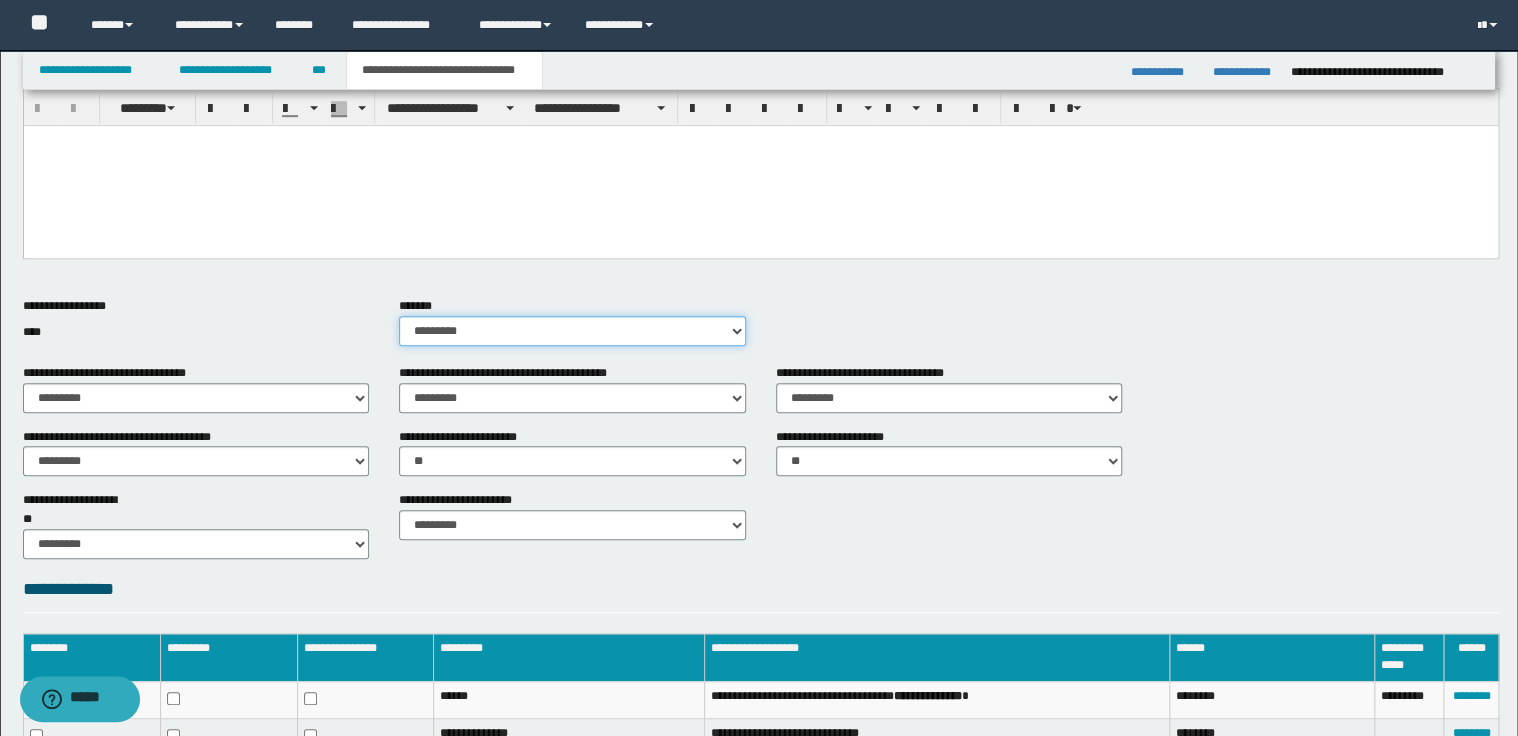 click on "*********
**
**" at bounding box center (572, 331) 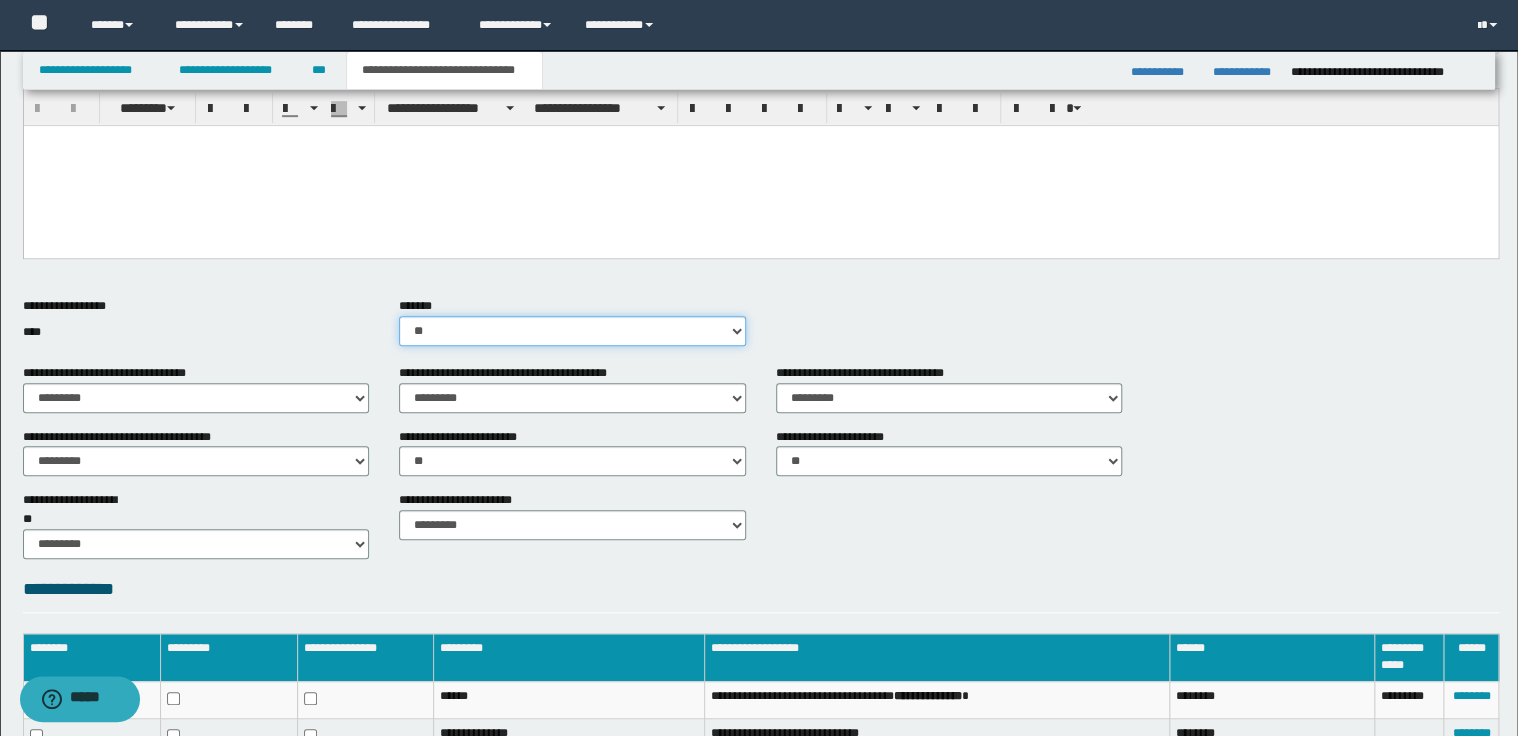 click on "*********
**
**" at bounding box center [572, 331] 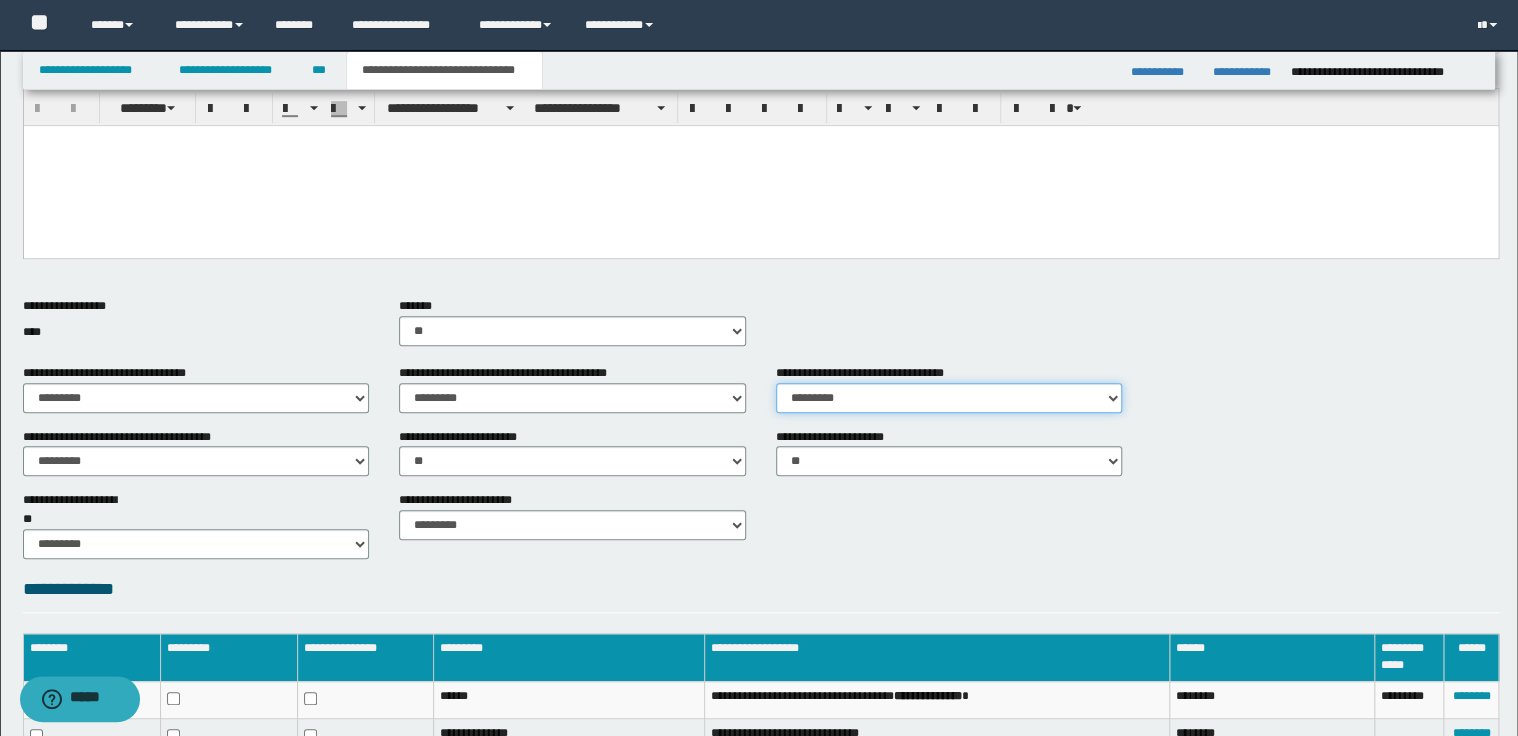 click on "*********
**
**" at bounding box center (949, 398) 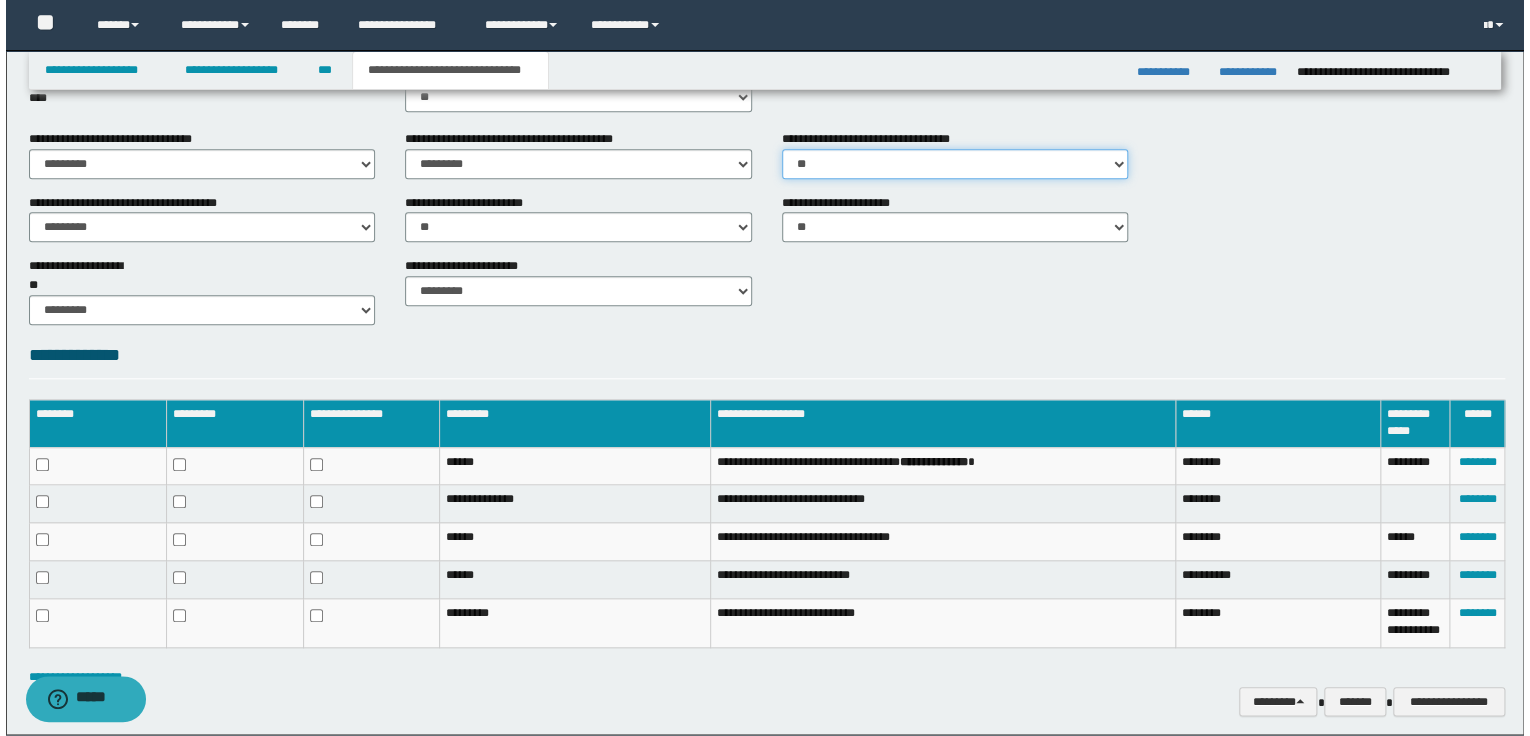 scroll, scrollTop: 720, scrollLeft: 0, axis: vertical 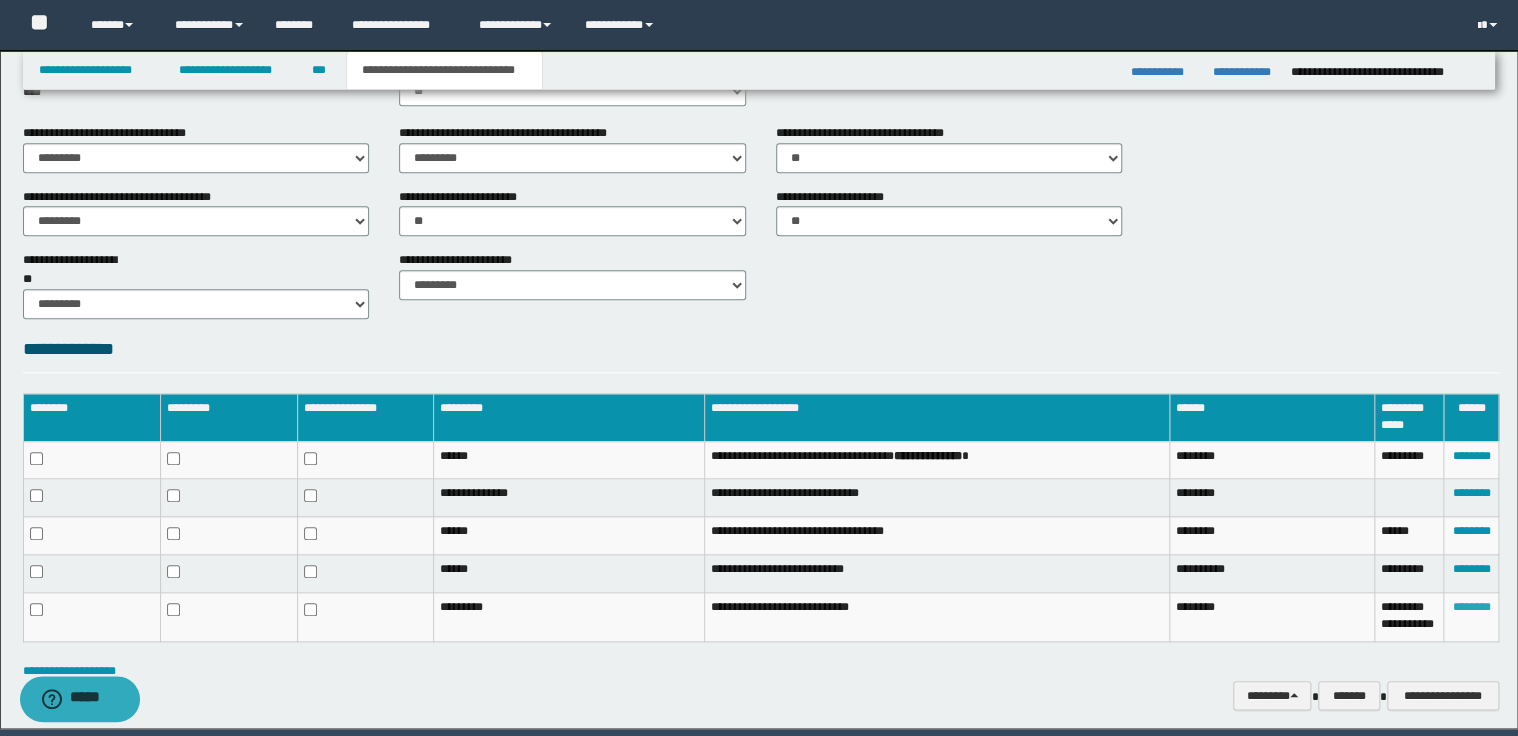 click on "********" at bounding box center (1471, 607) 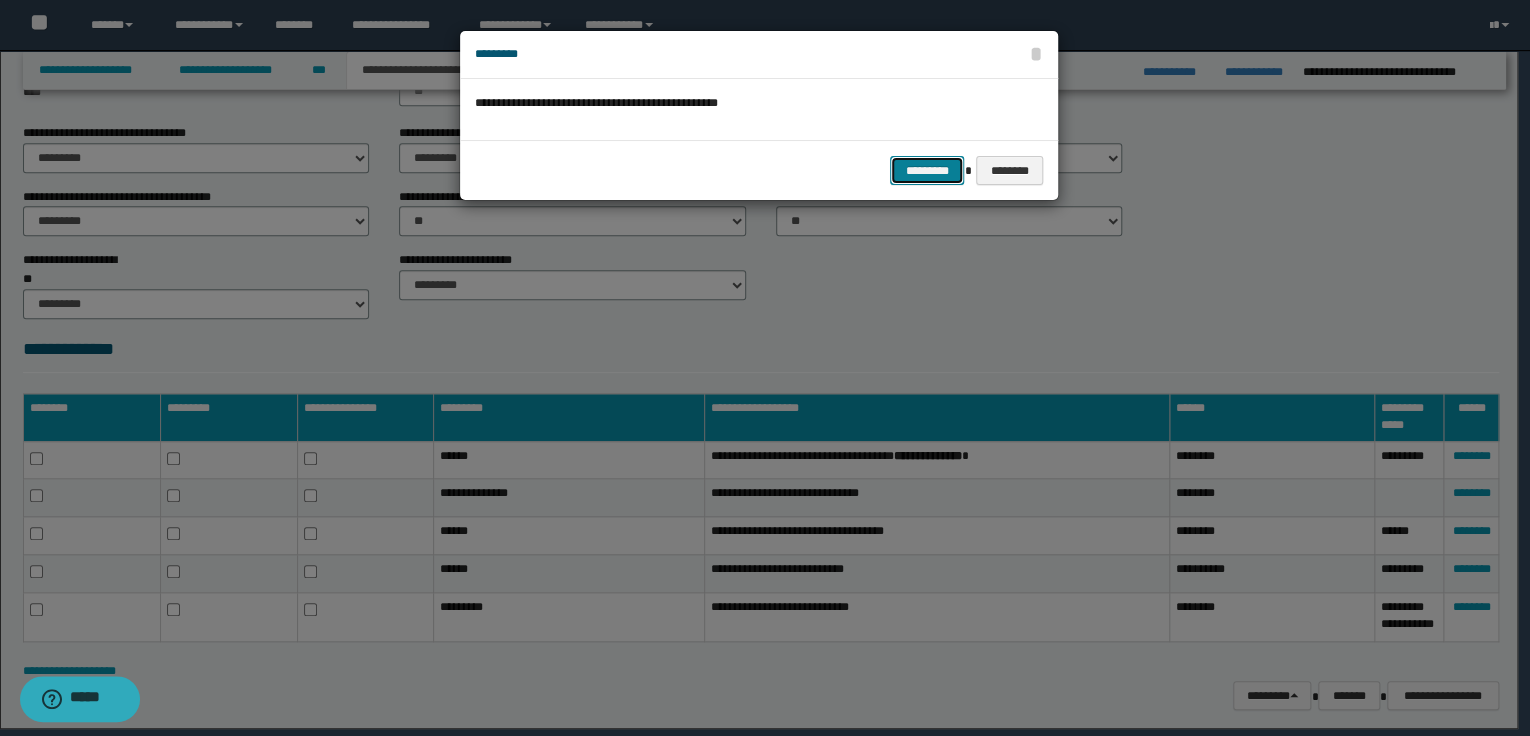 click on "*********" at bounding box center [927, 171] 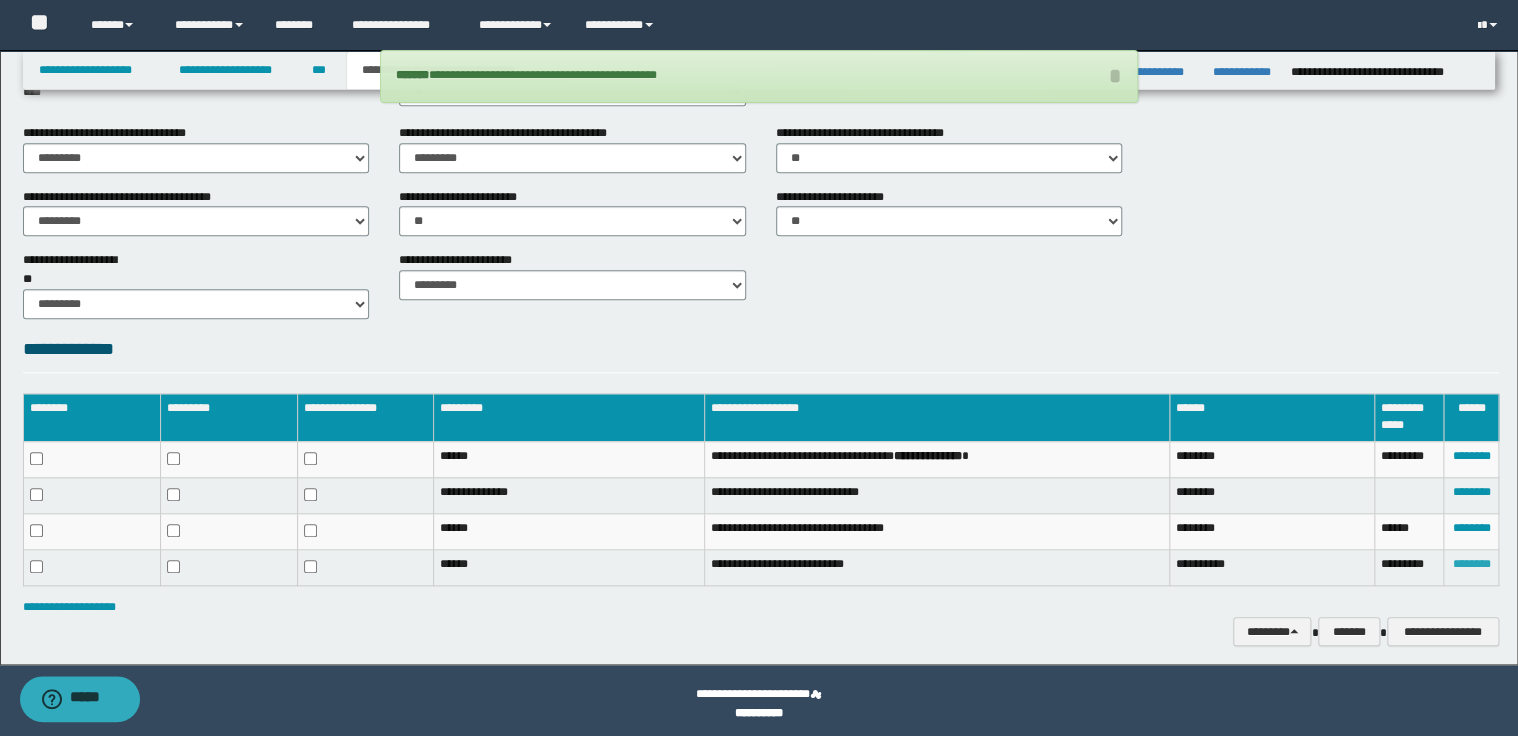 click on "********" at bounding box center [1471, 564] 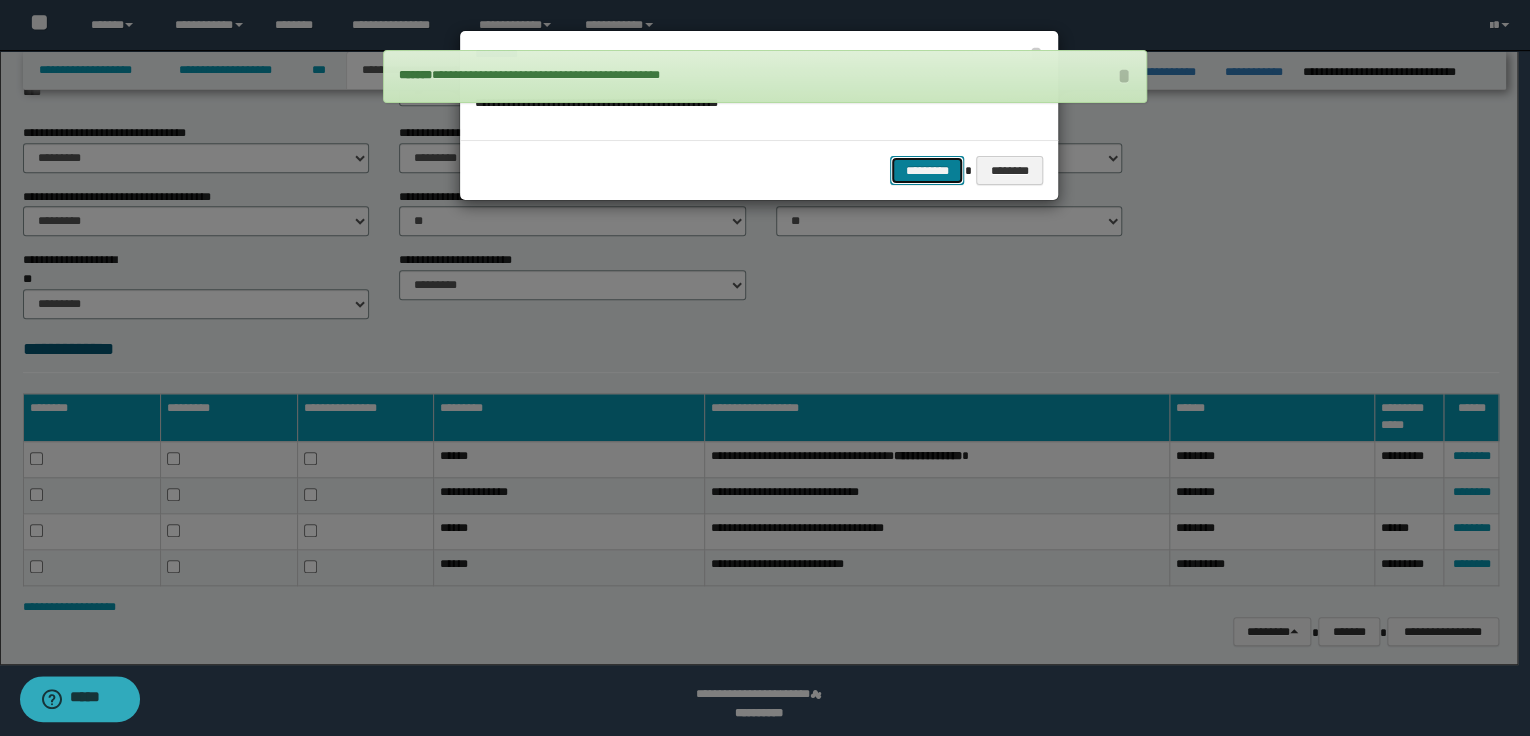 click on "*********" at bounding box center (927, 171) 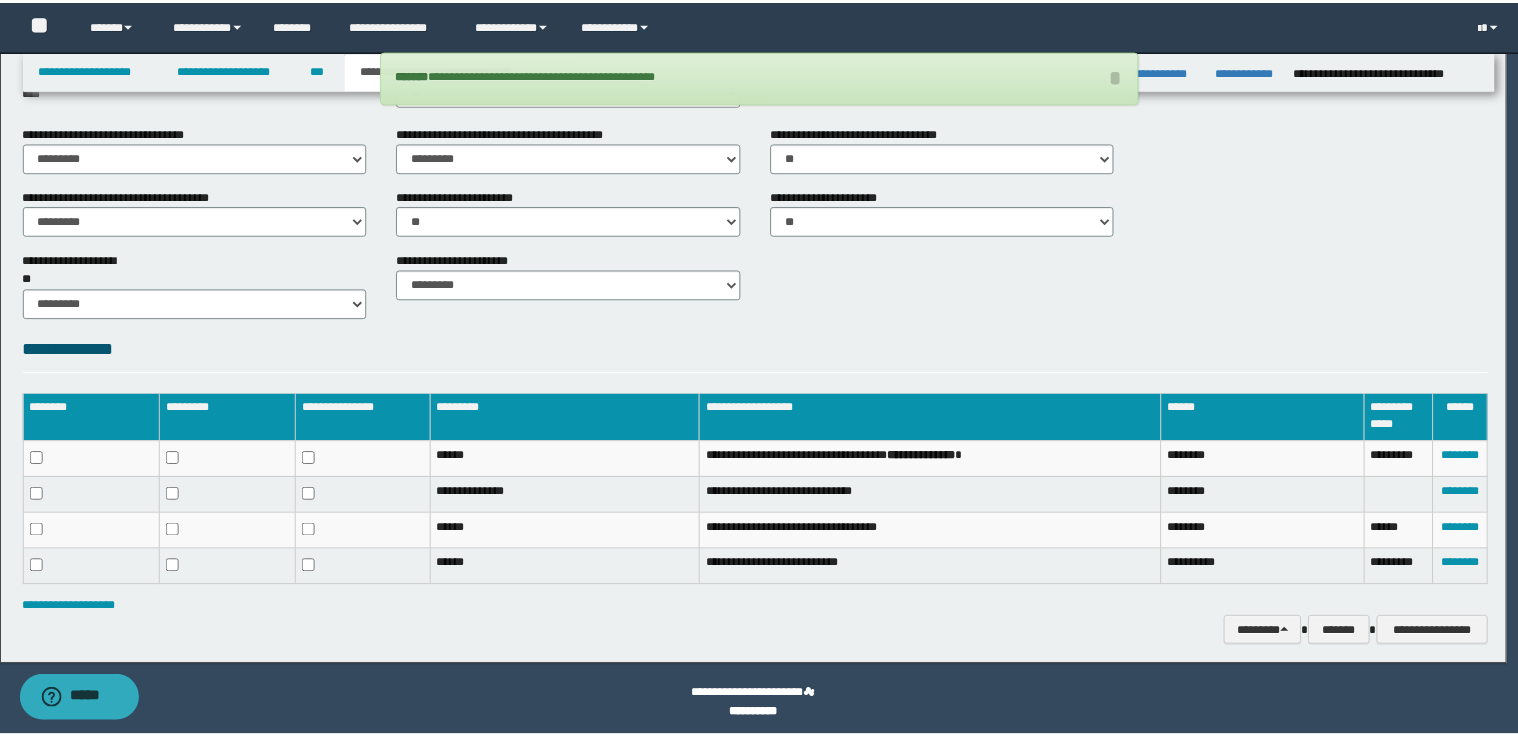 scroll, scrollTop: 692, scrollLeft: 0, axis: vertical 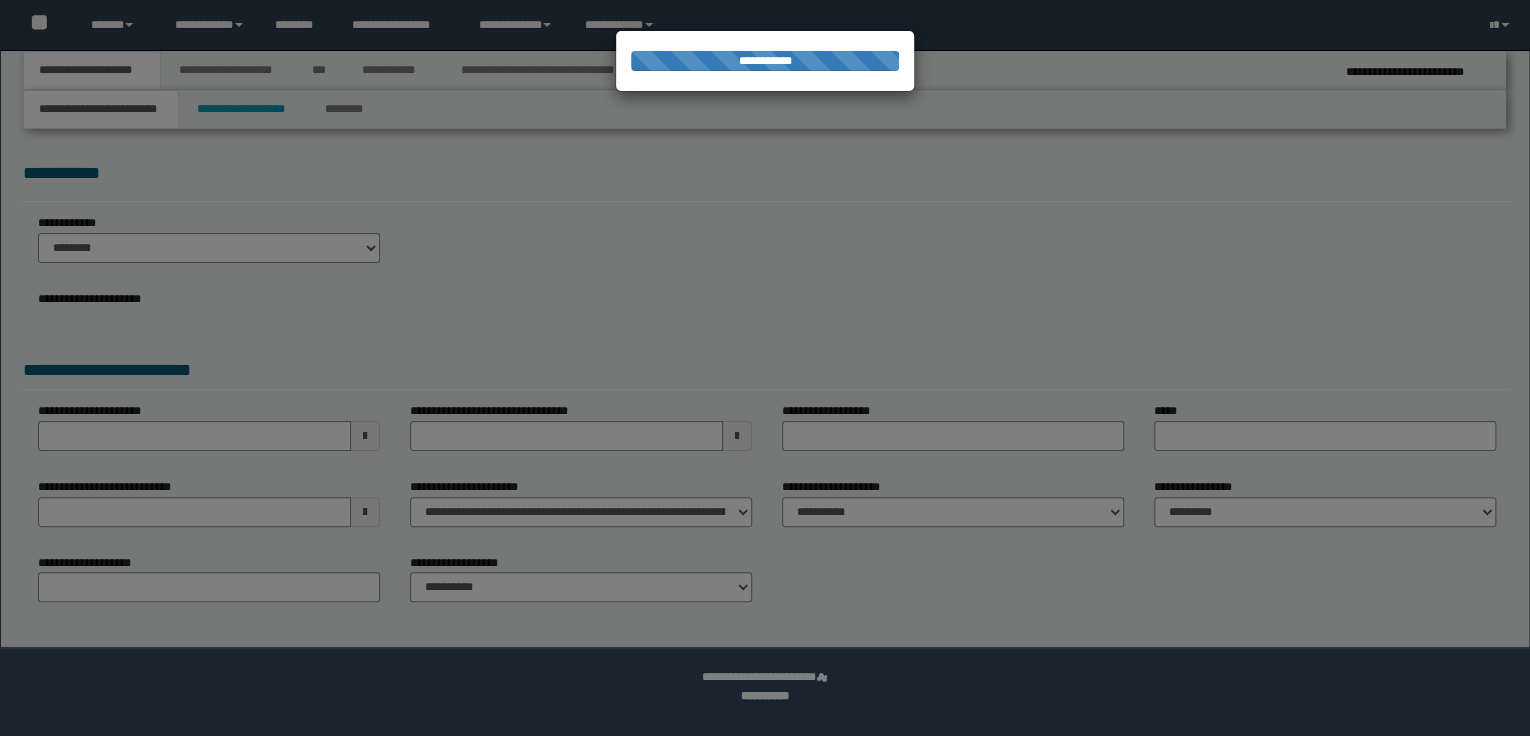 select on "*" 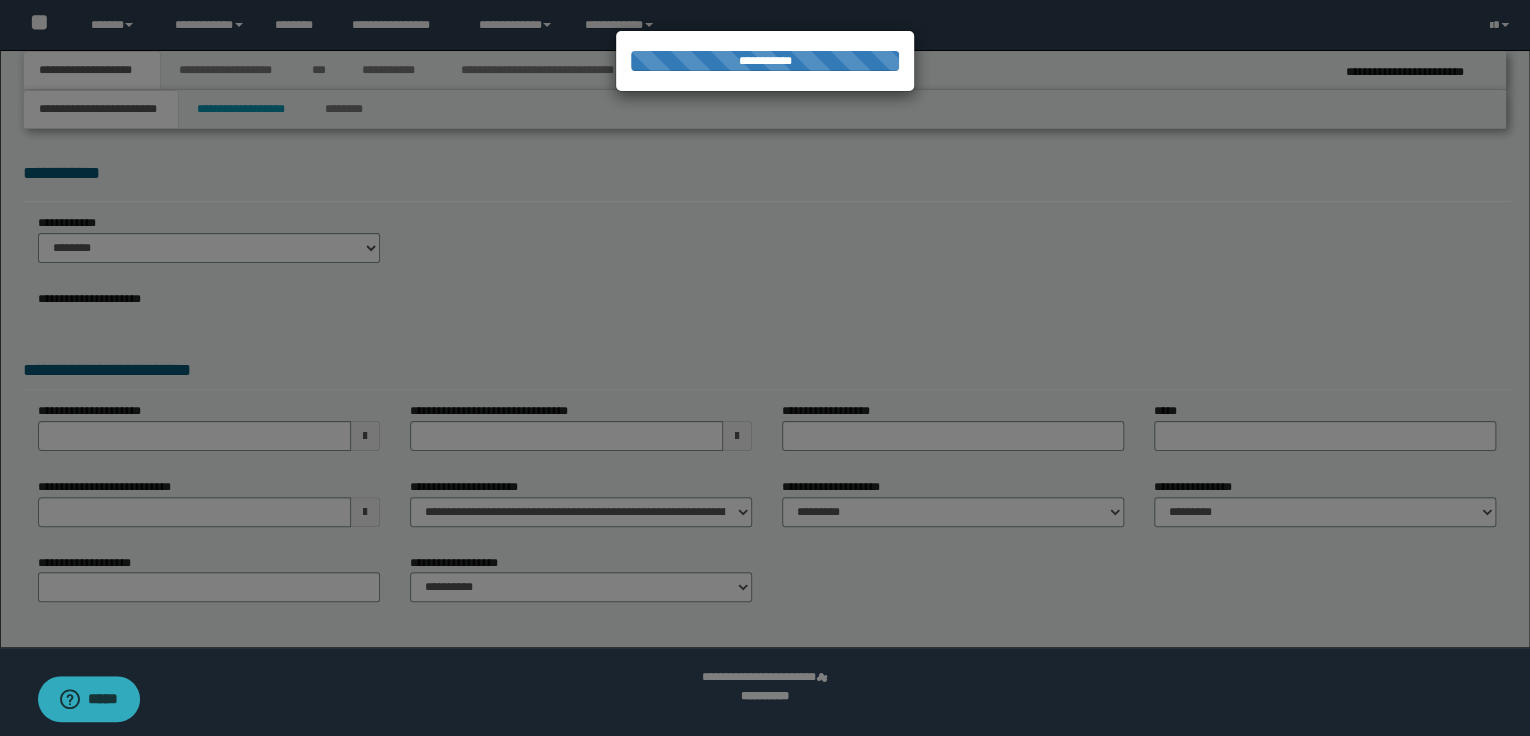 scroll, scrollTop: 0, scrollLeft: 0, axis: both 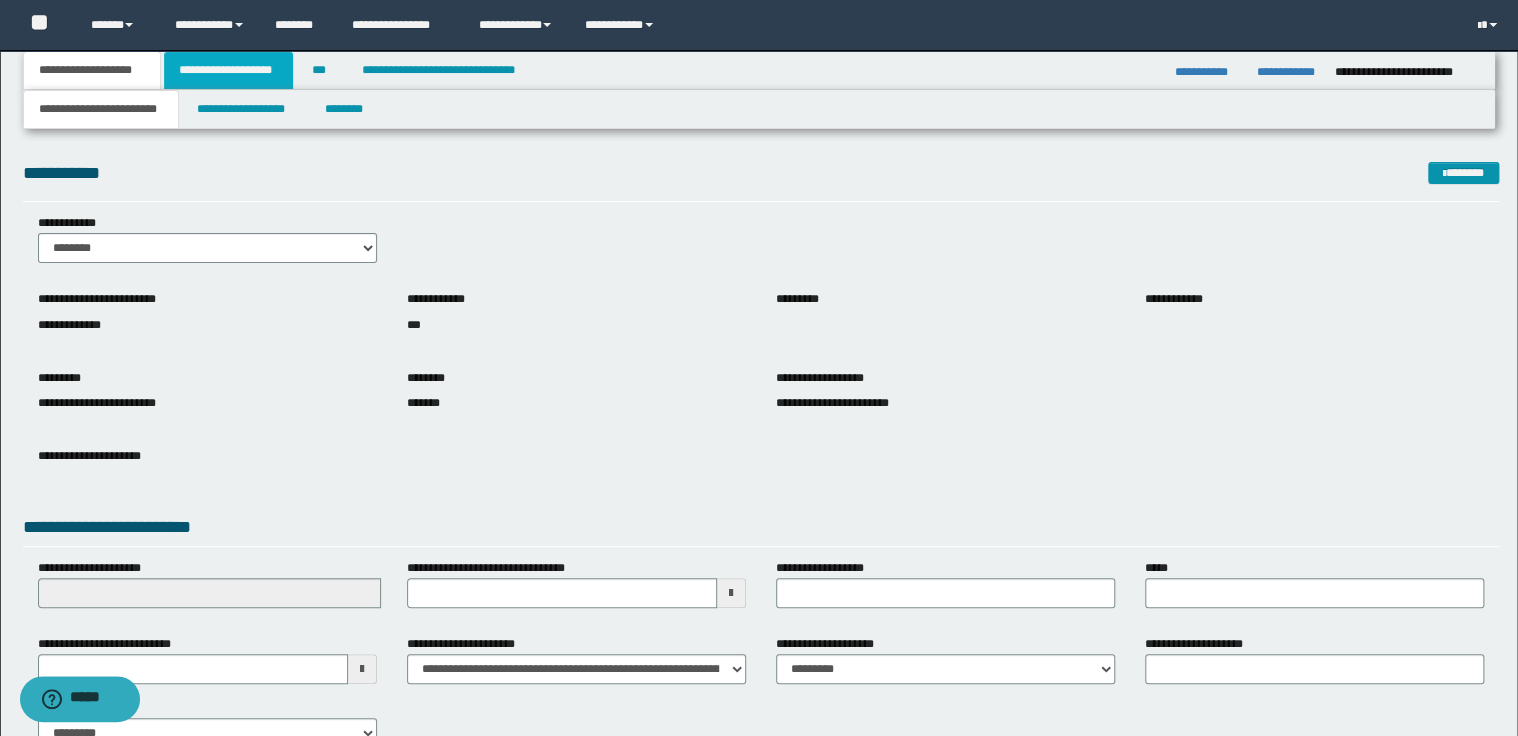 click on "**********" at bounding box center (228, 70) 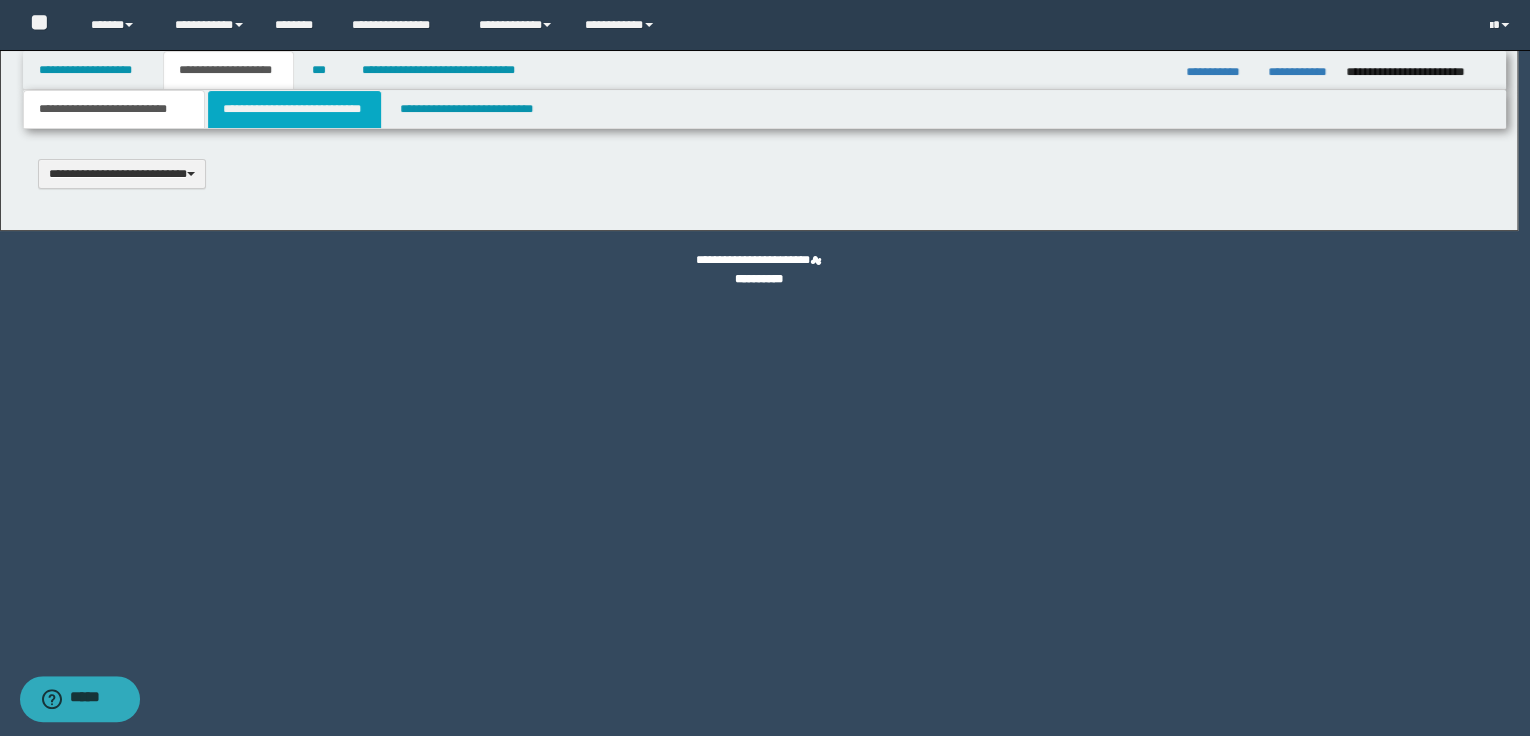 type 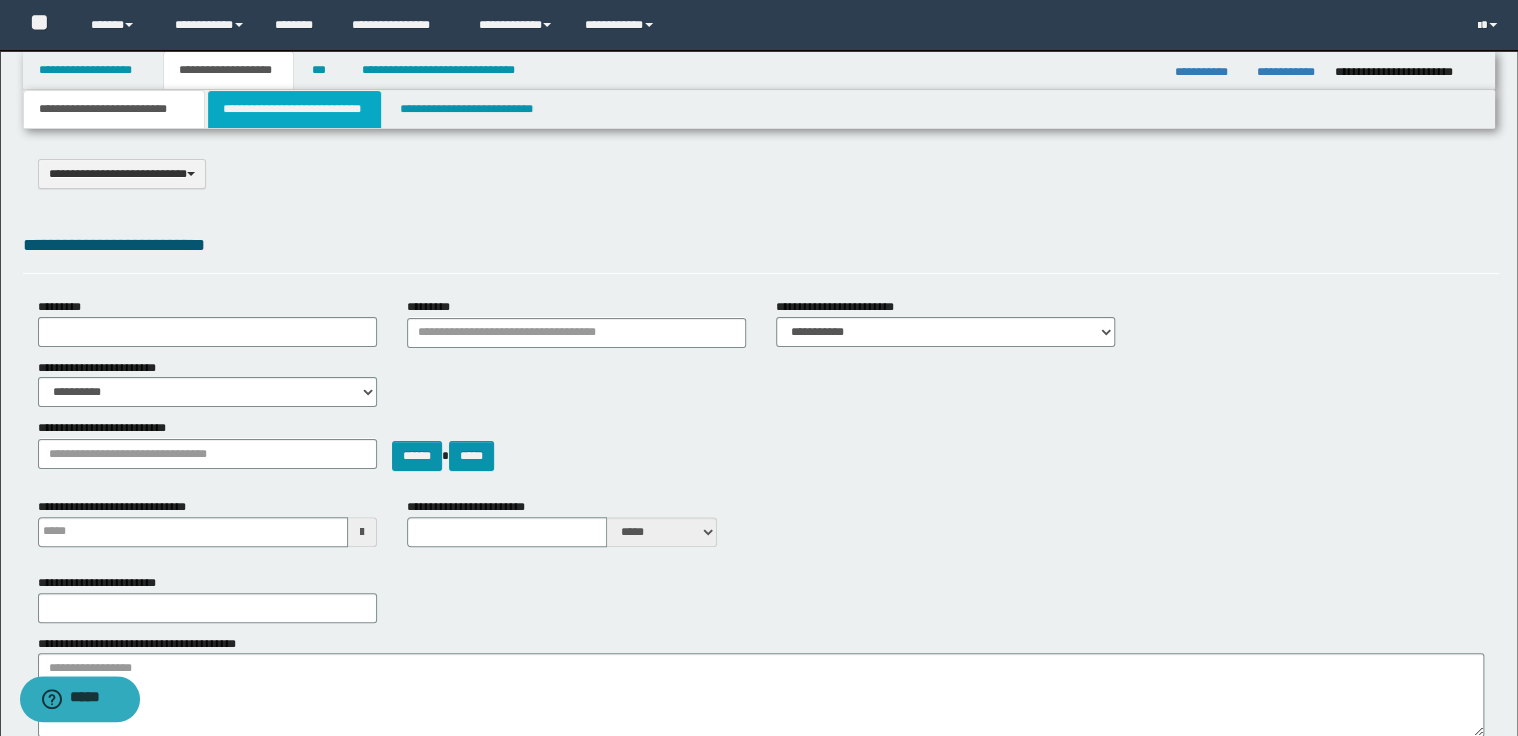 click on "**********" at bounding box center (294, 109) 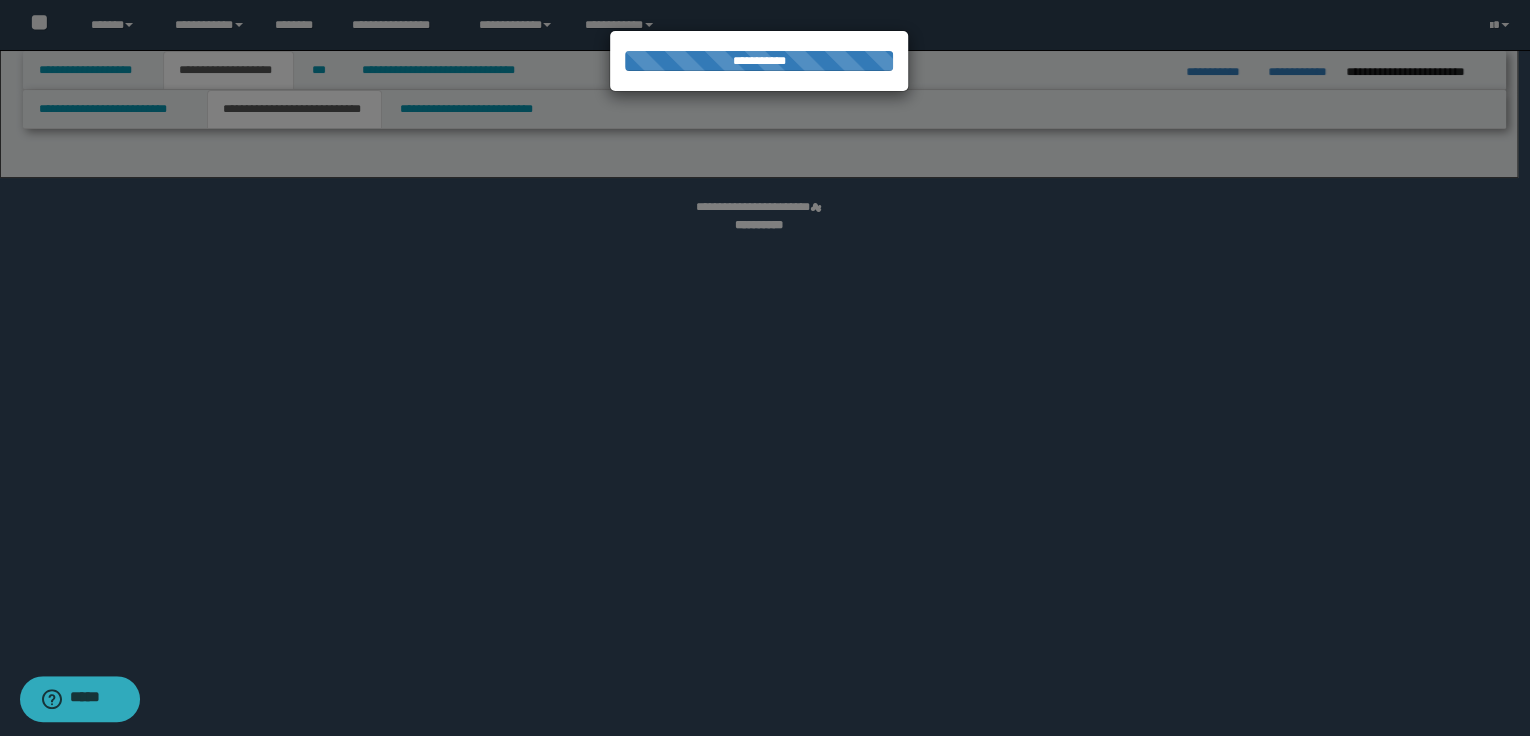 select on "*" 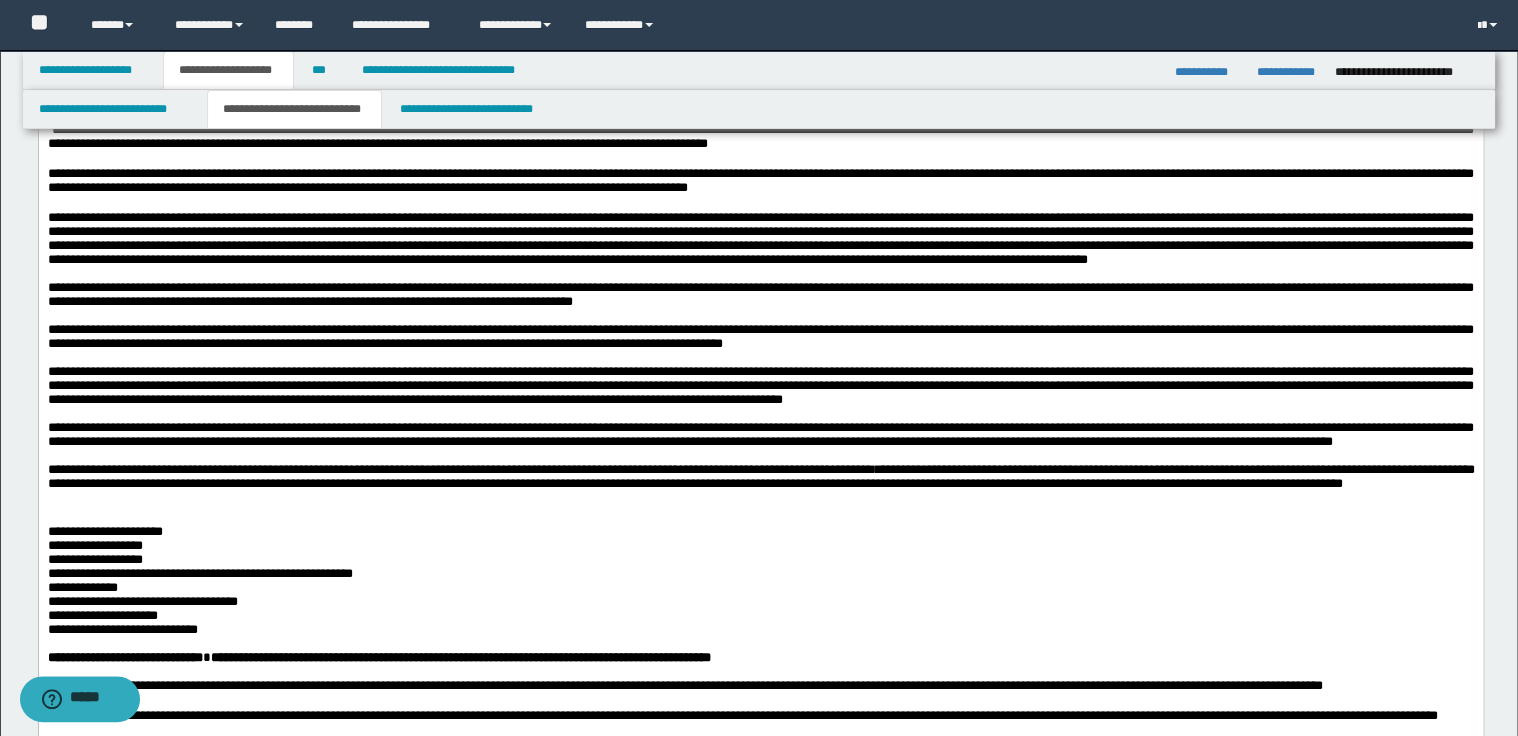 scroll, scrollTop: 720, scrollLeft: 0, axis: vertical 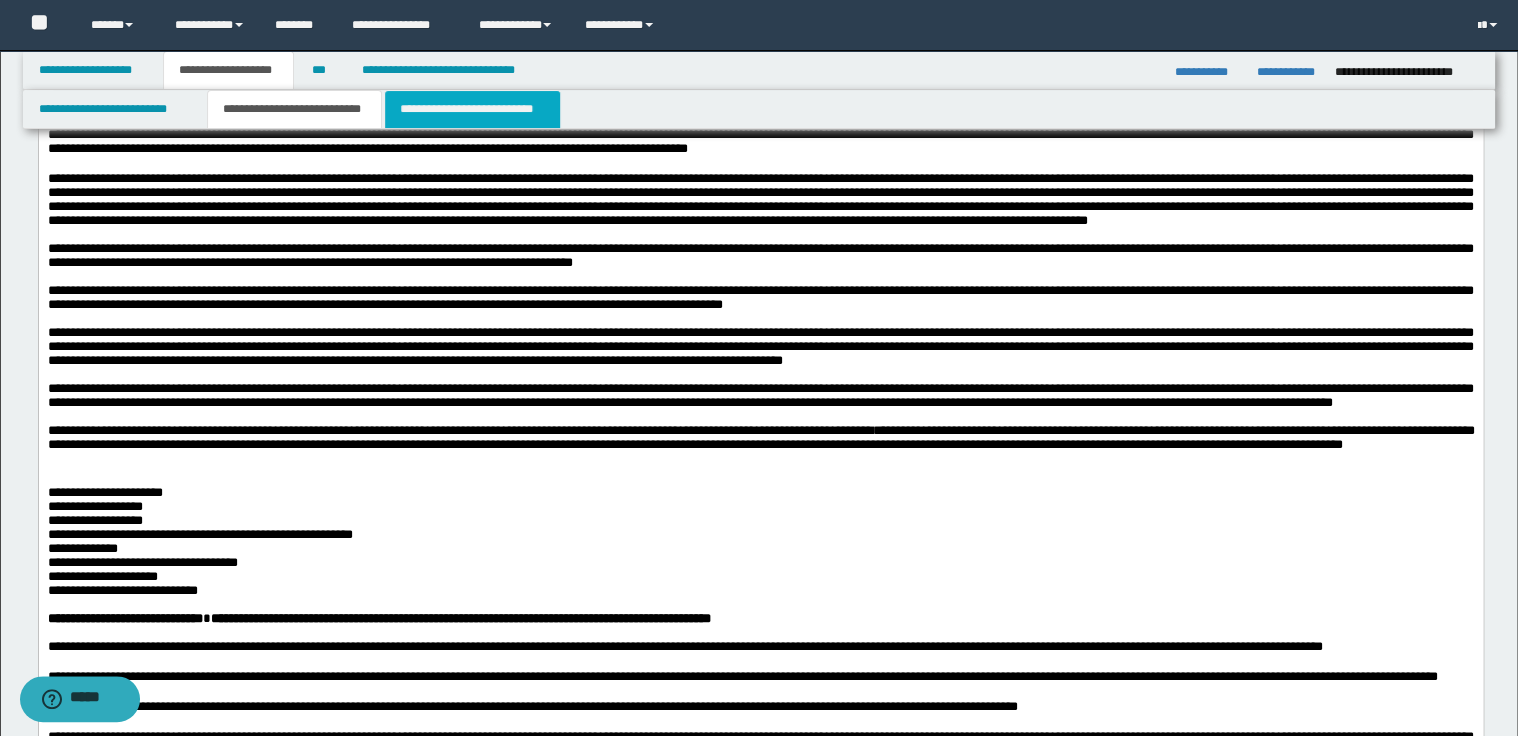 click on "**********" at bounding box center (472, 109) 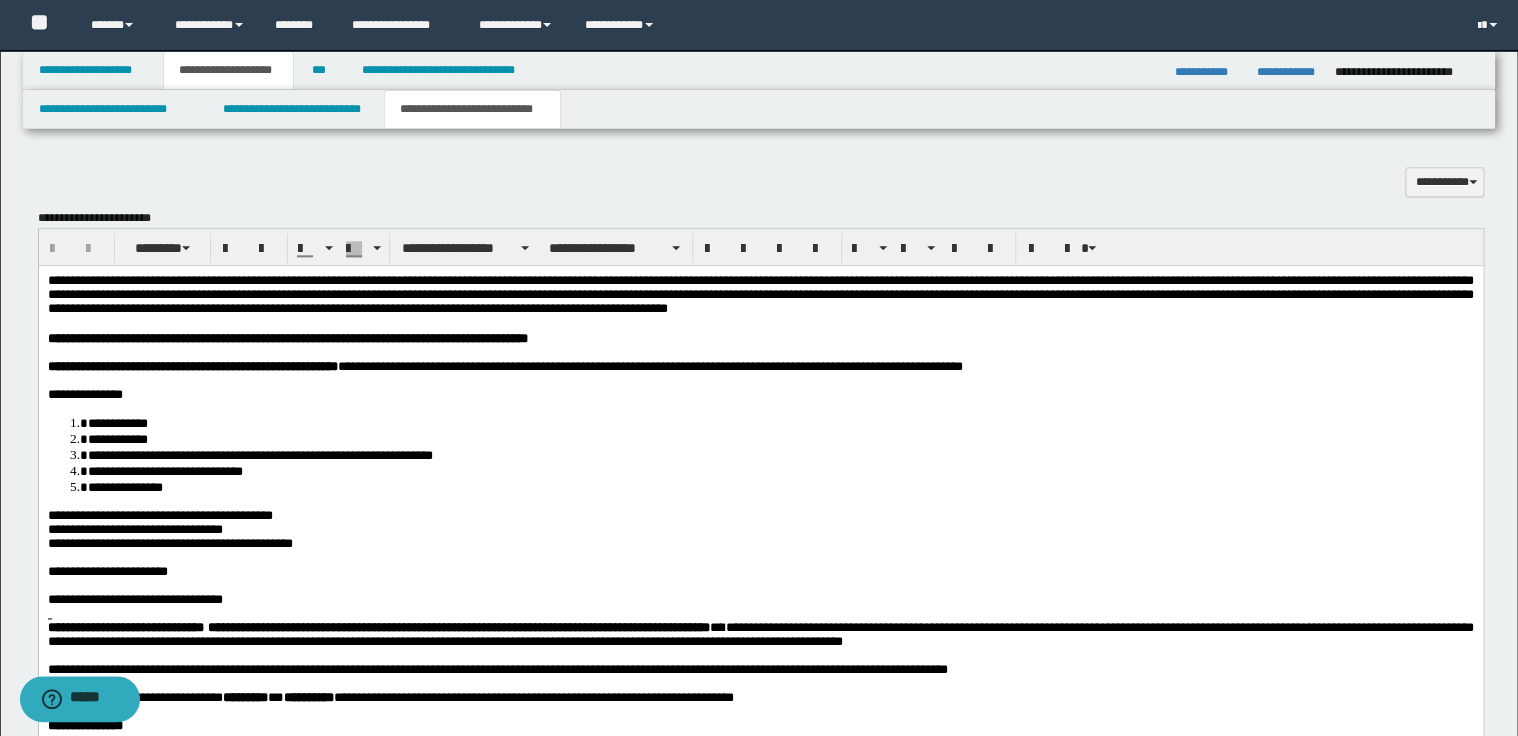 scroll, scrollTop: 1200, scrollLeft: 0, axis: vertical 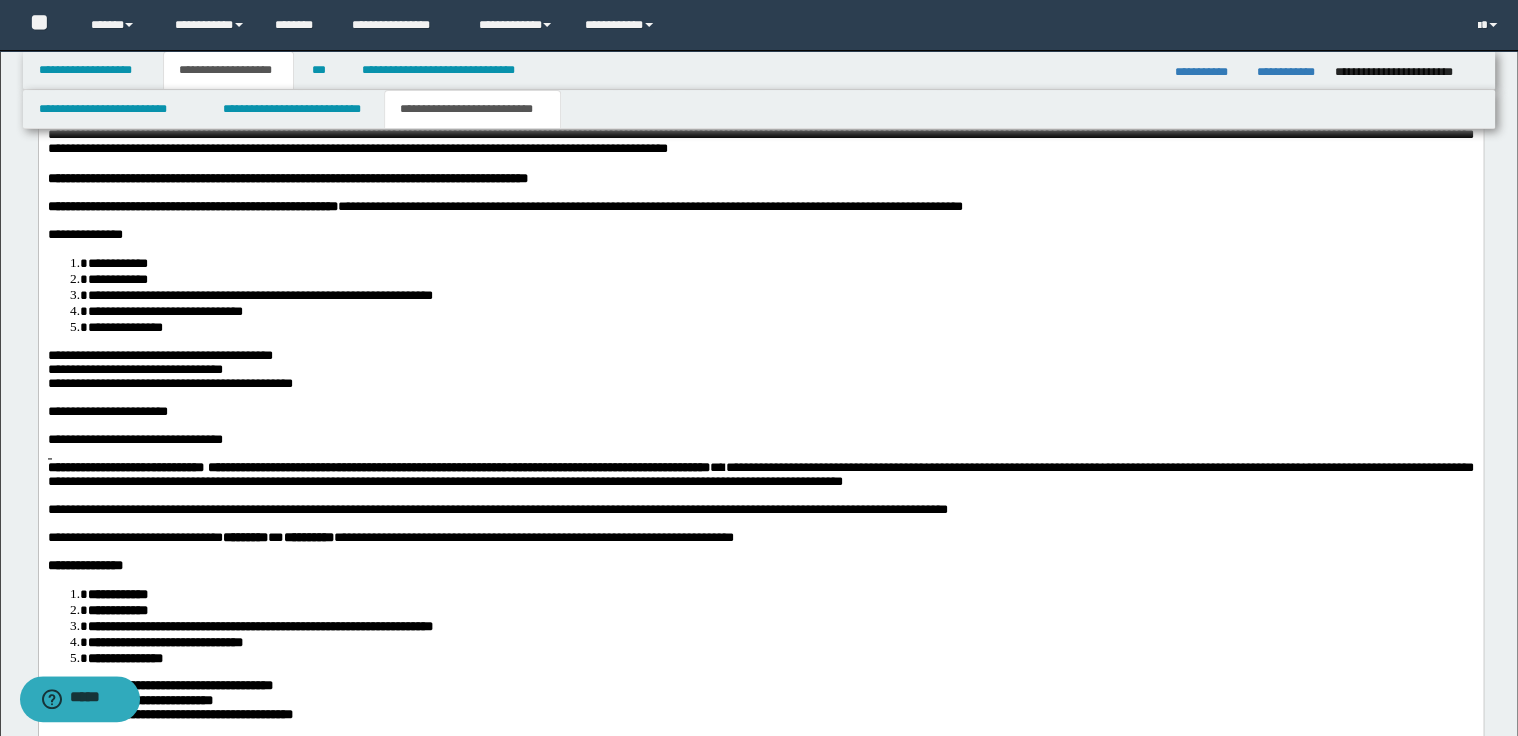 click on "**********" at bounding box center (760, 509) 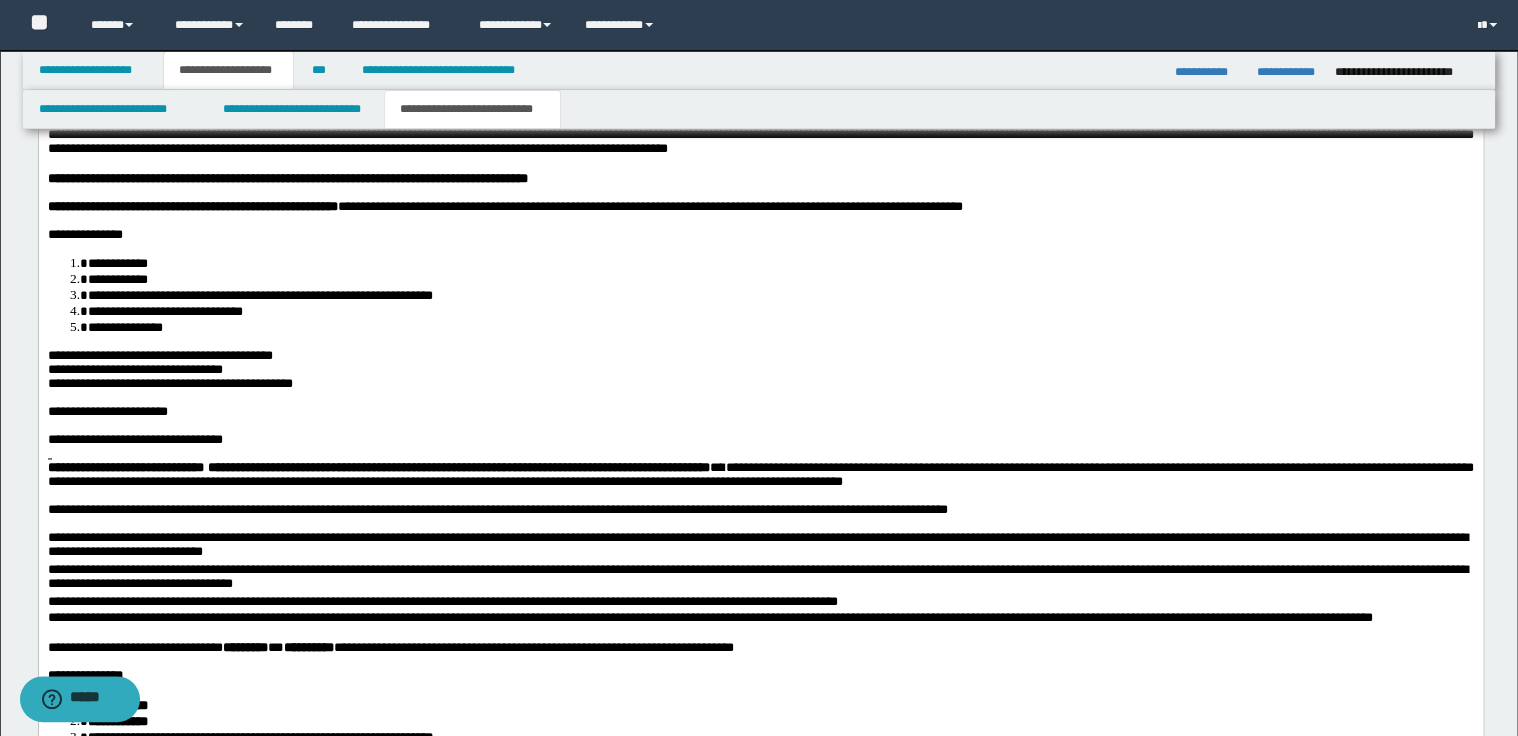 click on "**********" at bounding box center (760, 546) 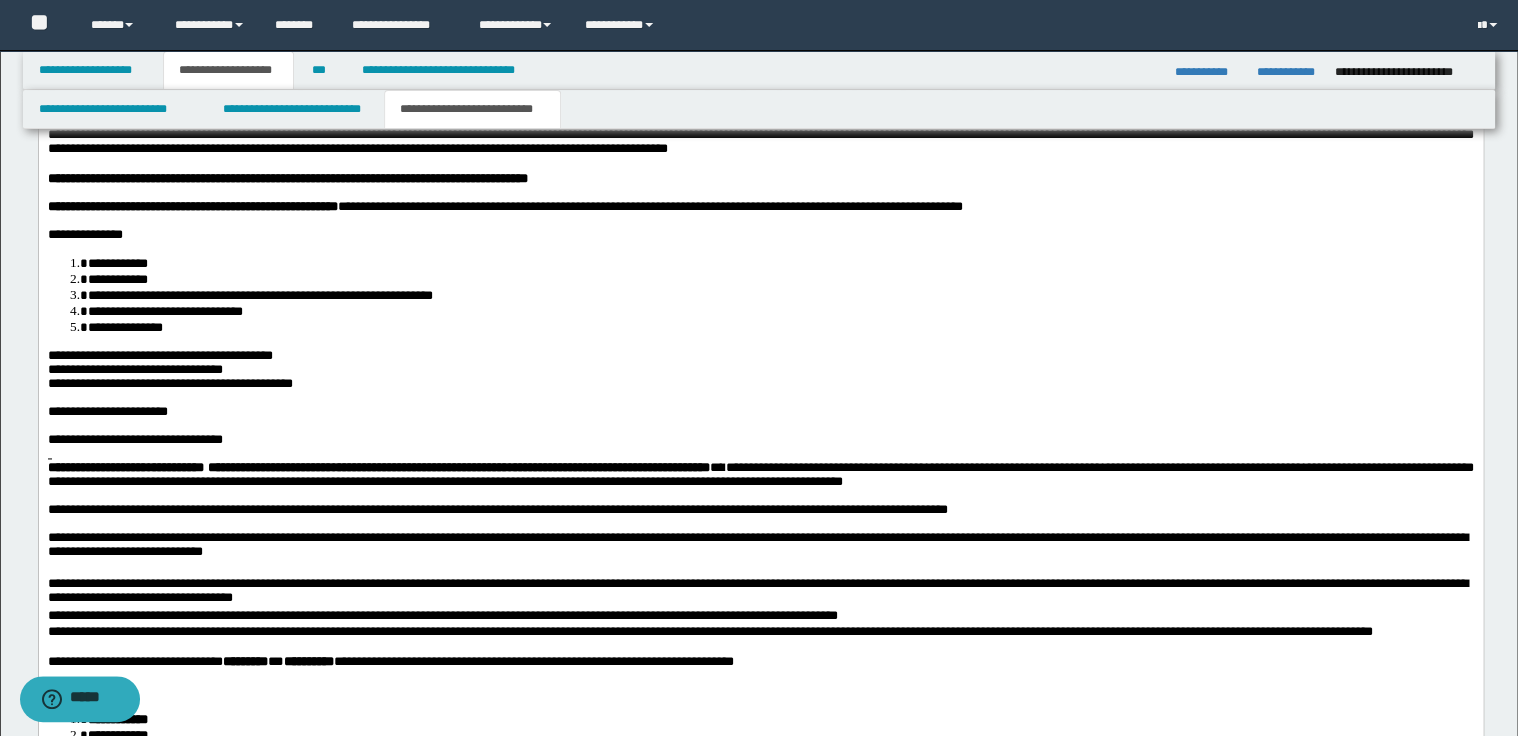 click on "**********" at bounding box center (760, 592) 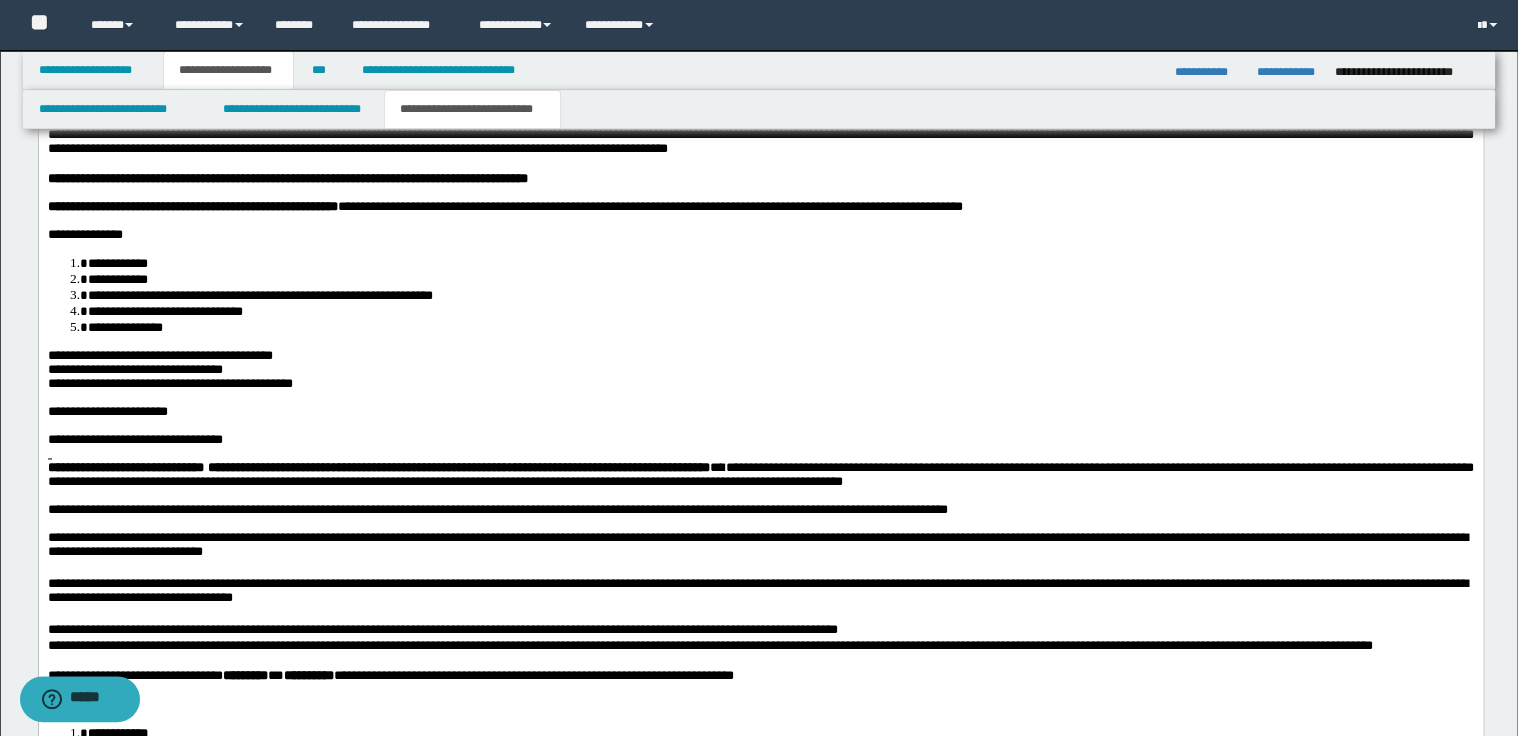 click on "**********" at bounding box center [760, 630] 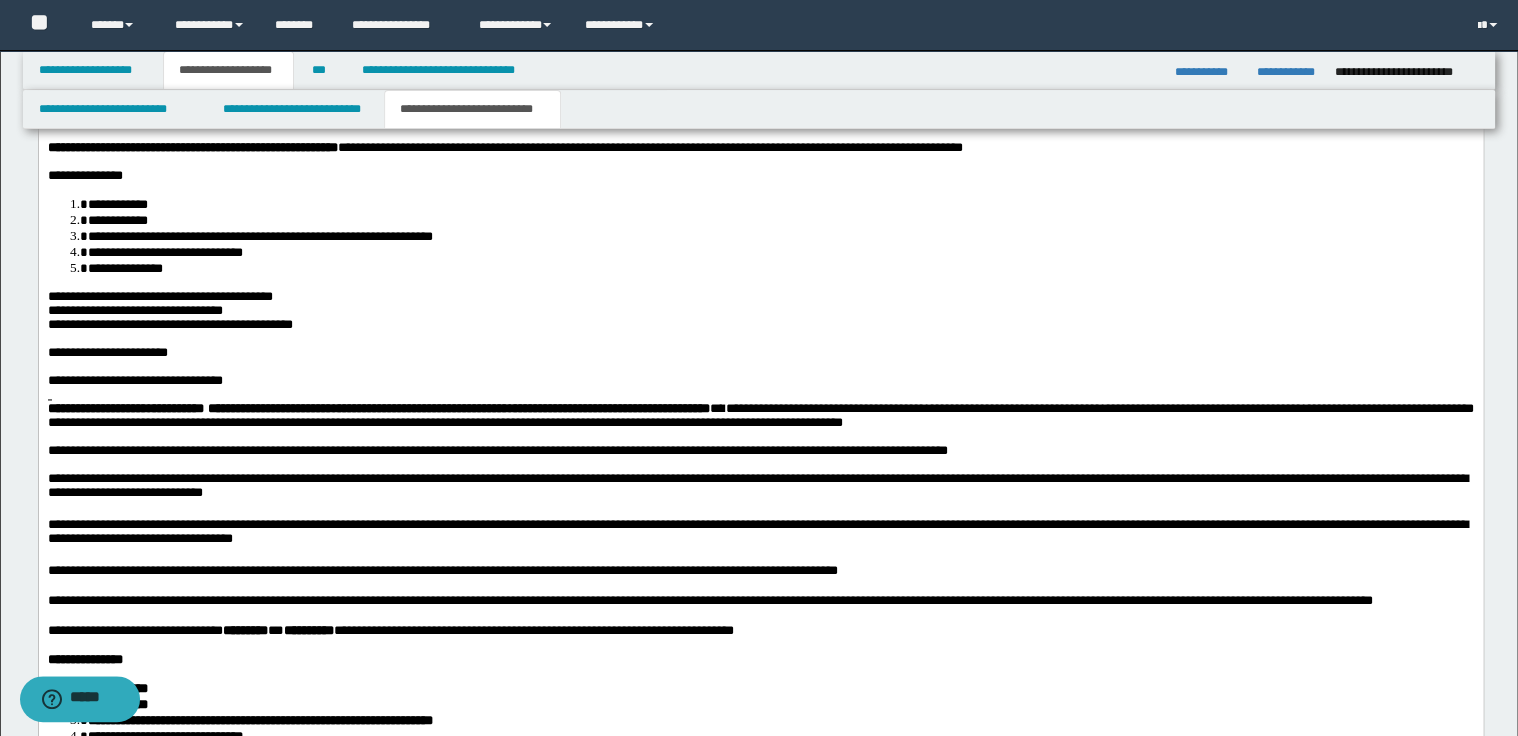 scroll, scrollTop: 1360, scrollLeft: 0, axis: vertical 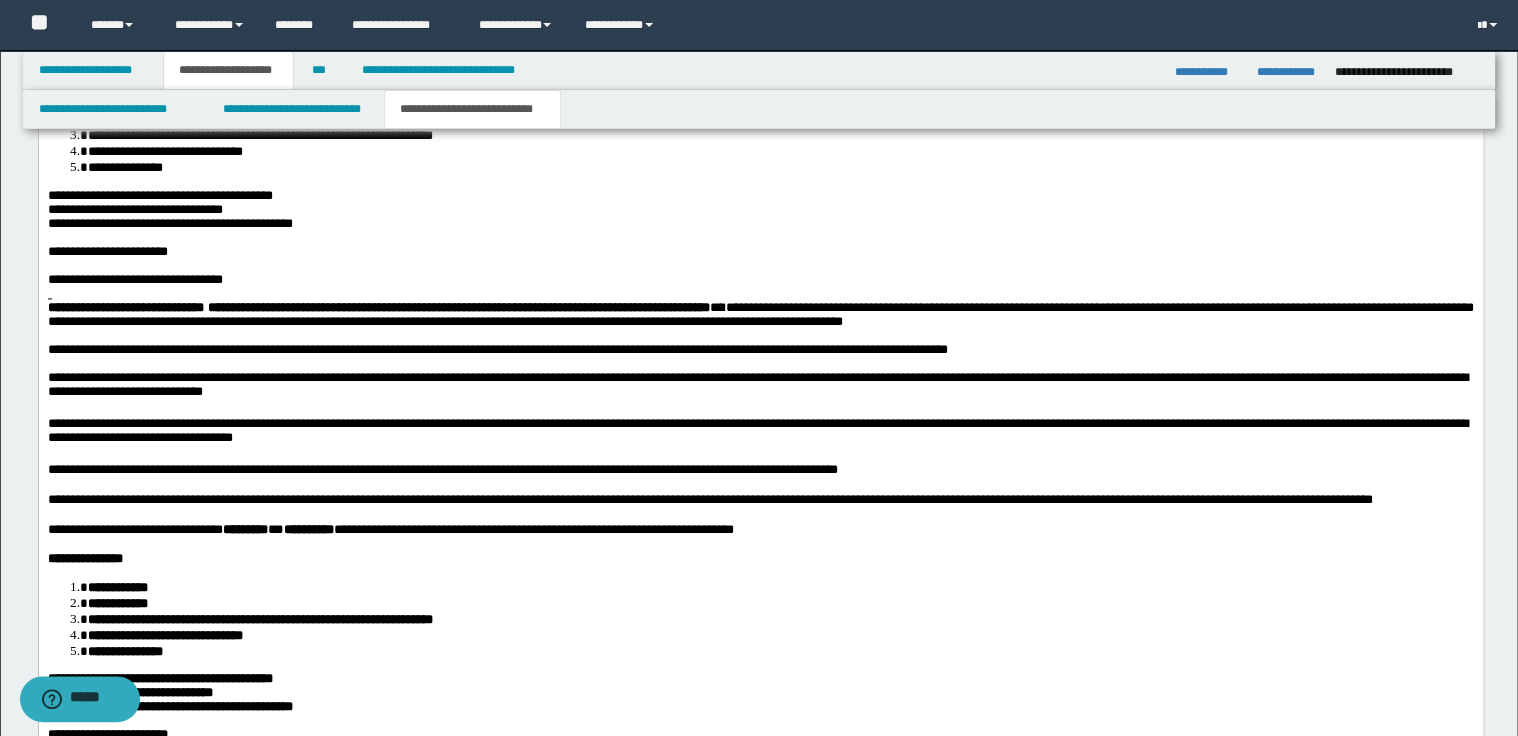 click on "**********" at bounding box center [760, 501] 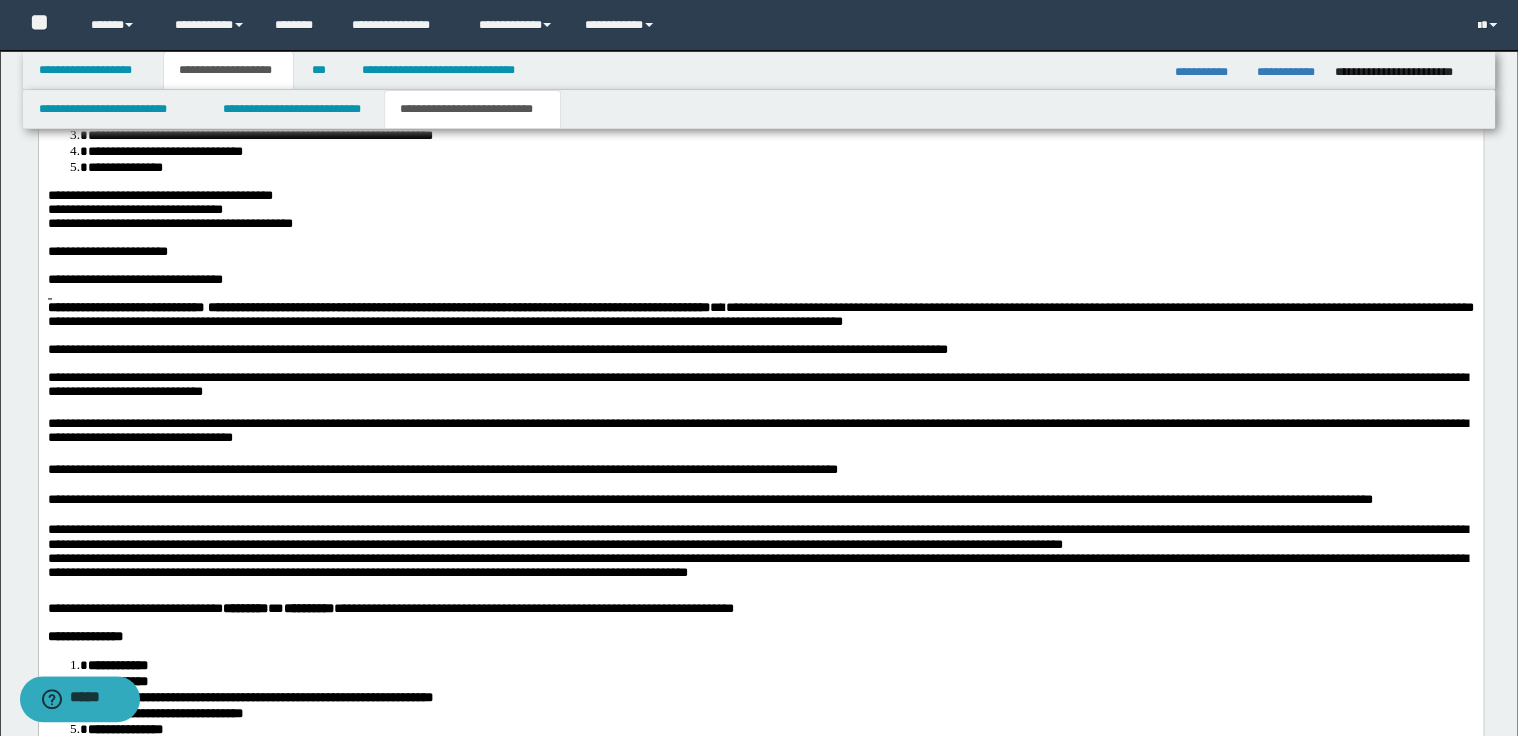 click on "**********" at bounding box center (760, 555) 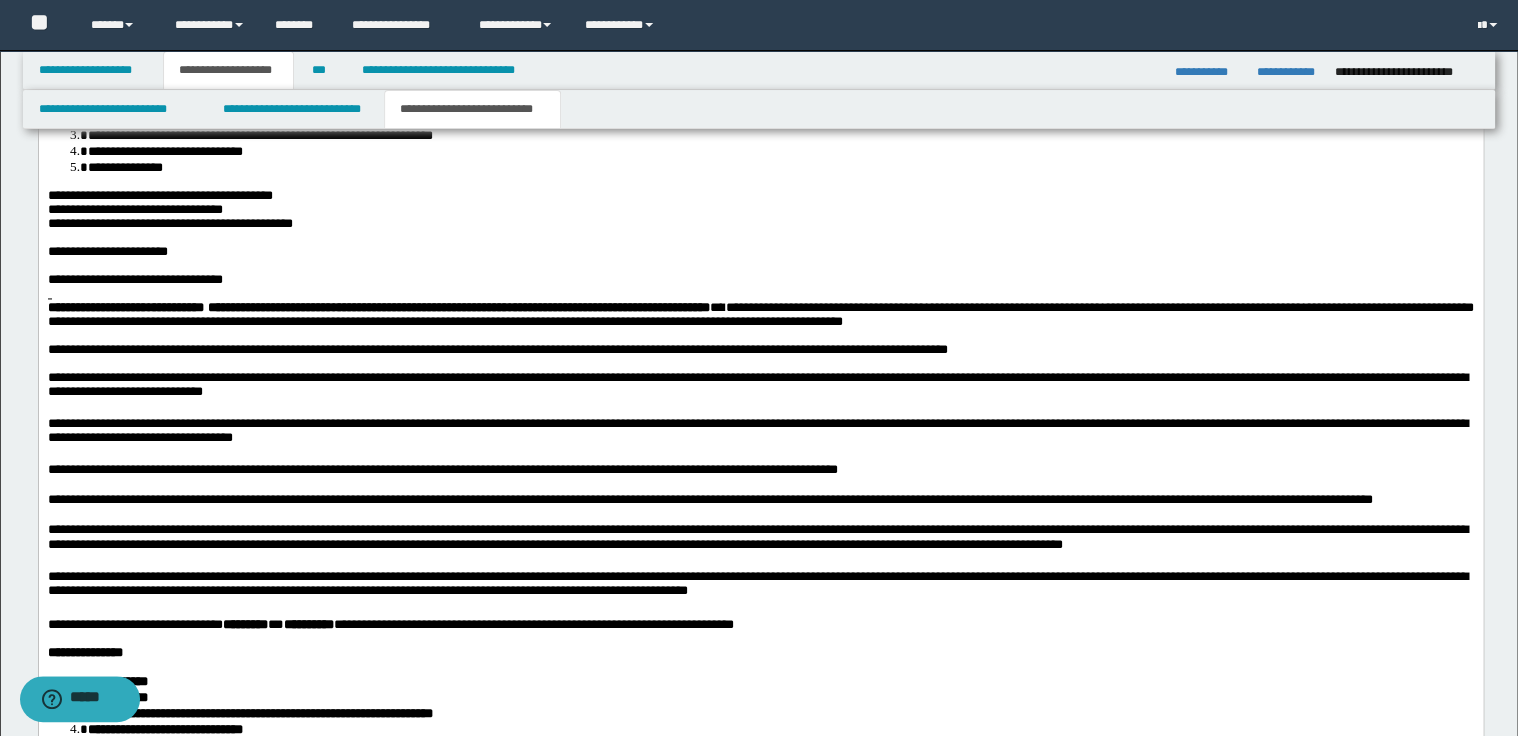 click on "**********" at bounding box center (760, 471) 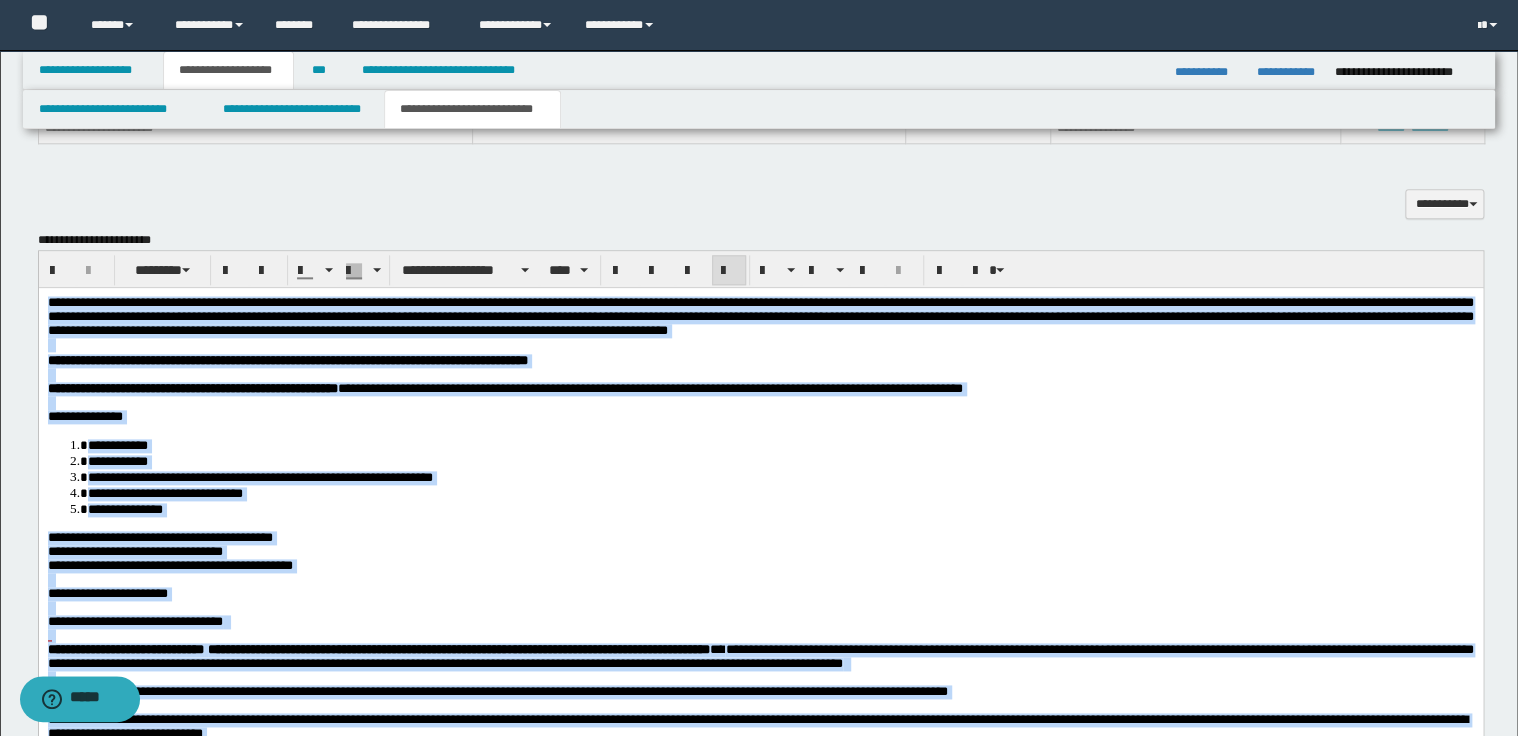 scroll, scrollTop: 960, scrollLeft: 0, axis: vertical 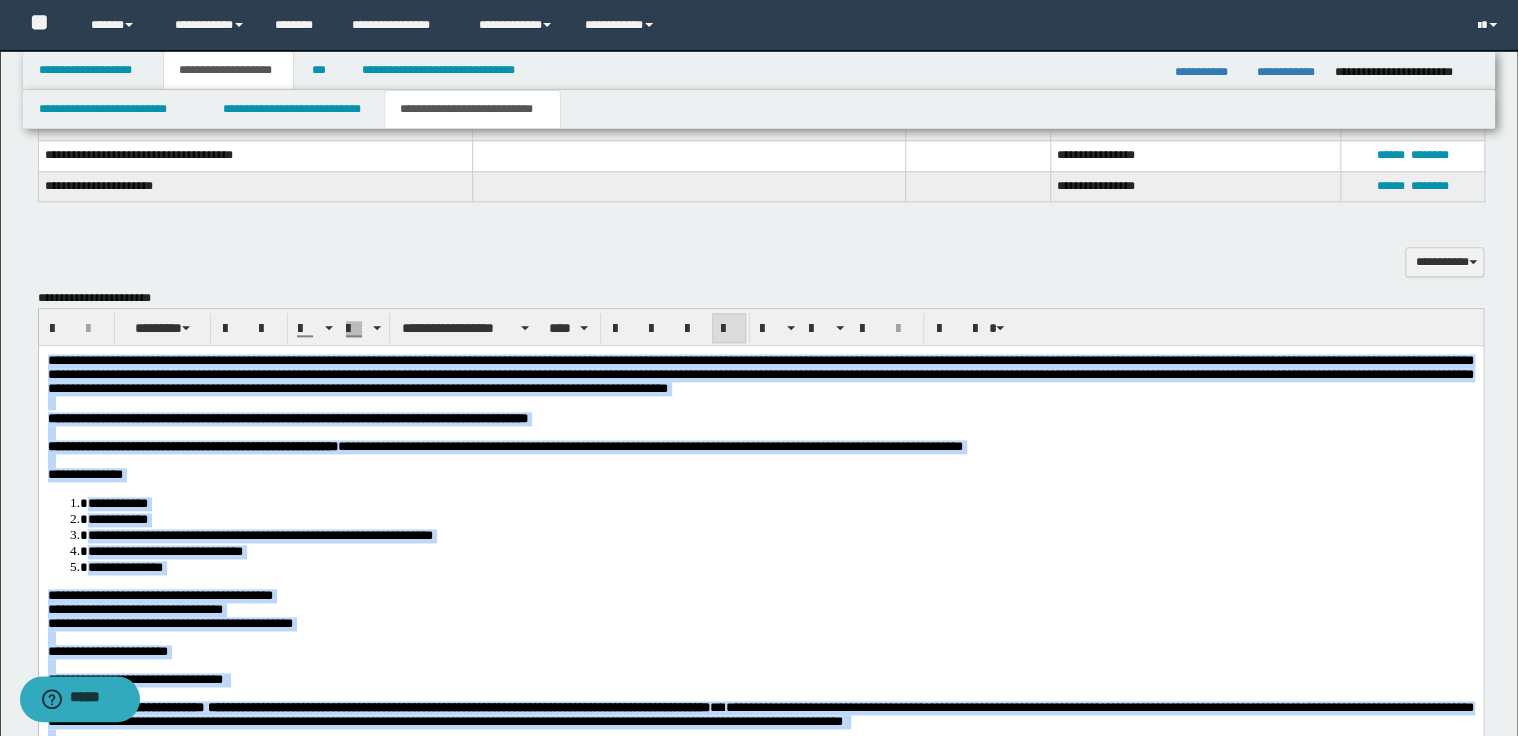 click at bounding box center (729, 329) 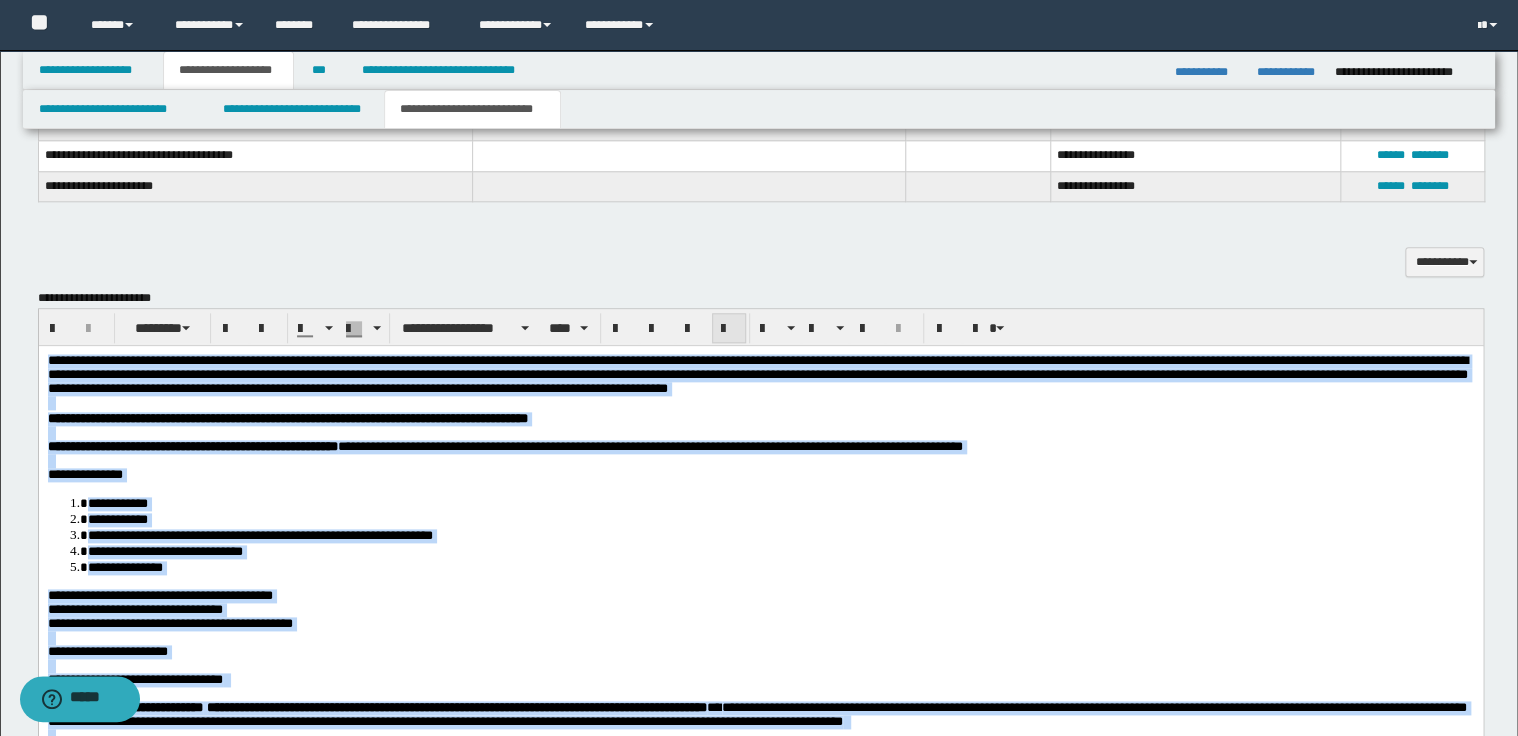click at bounding box center [729, 329] 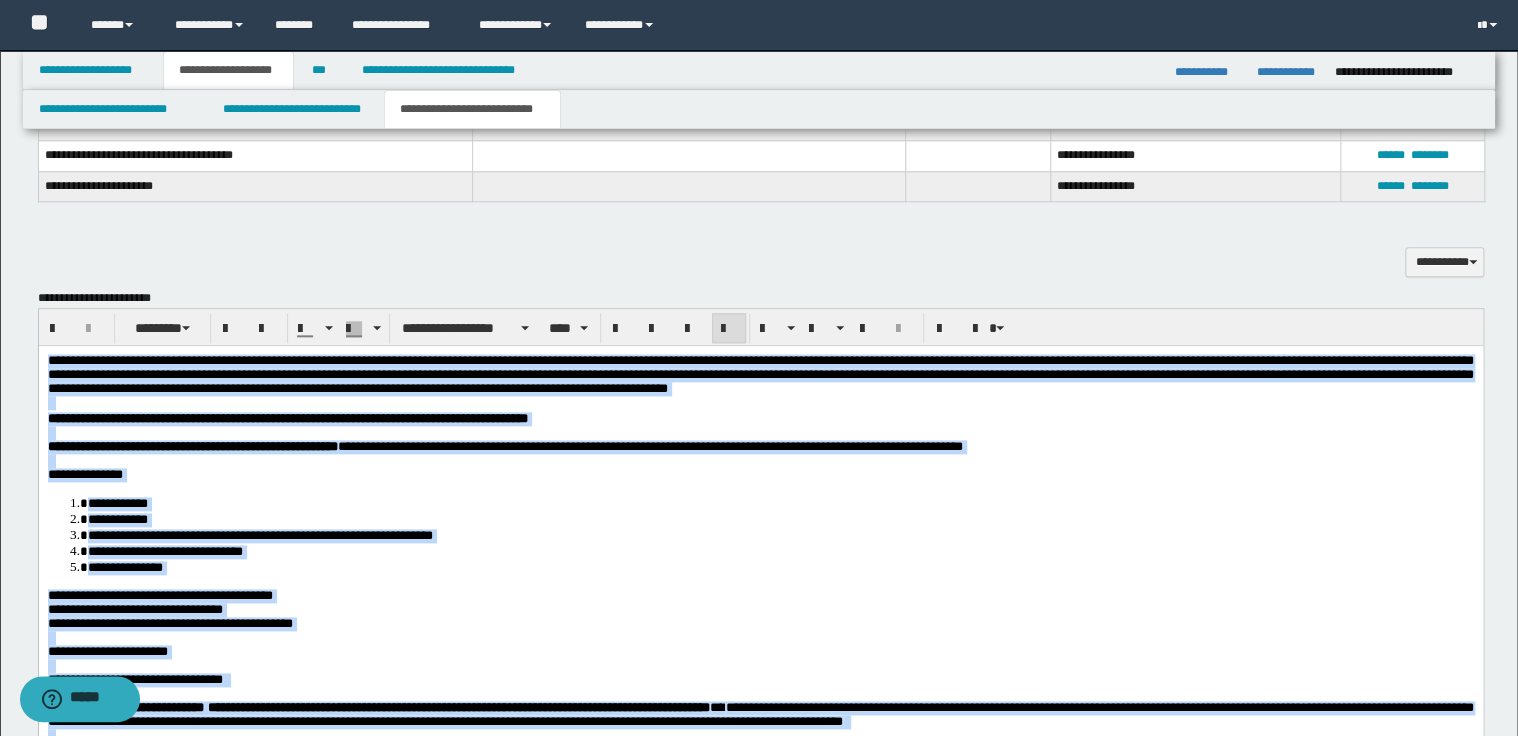 click on "**********" at bounding box center (760, 474) 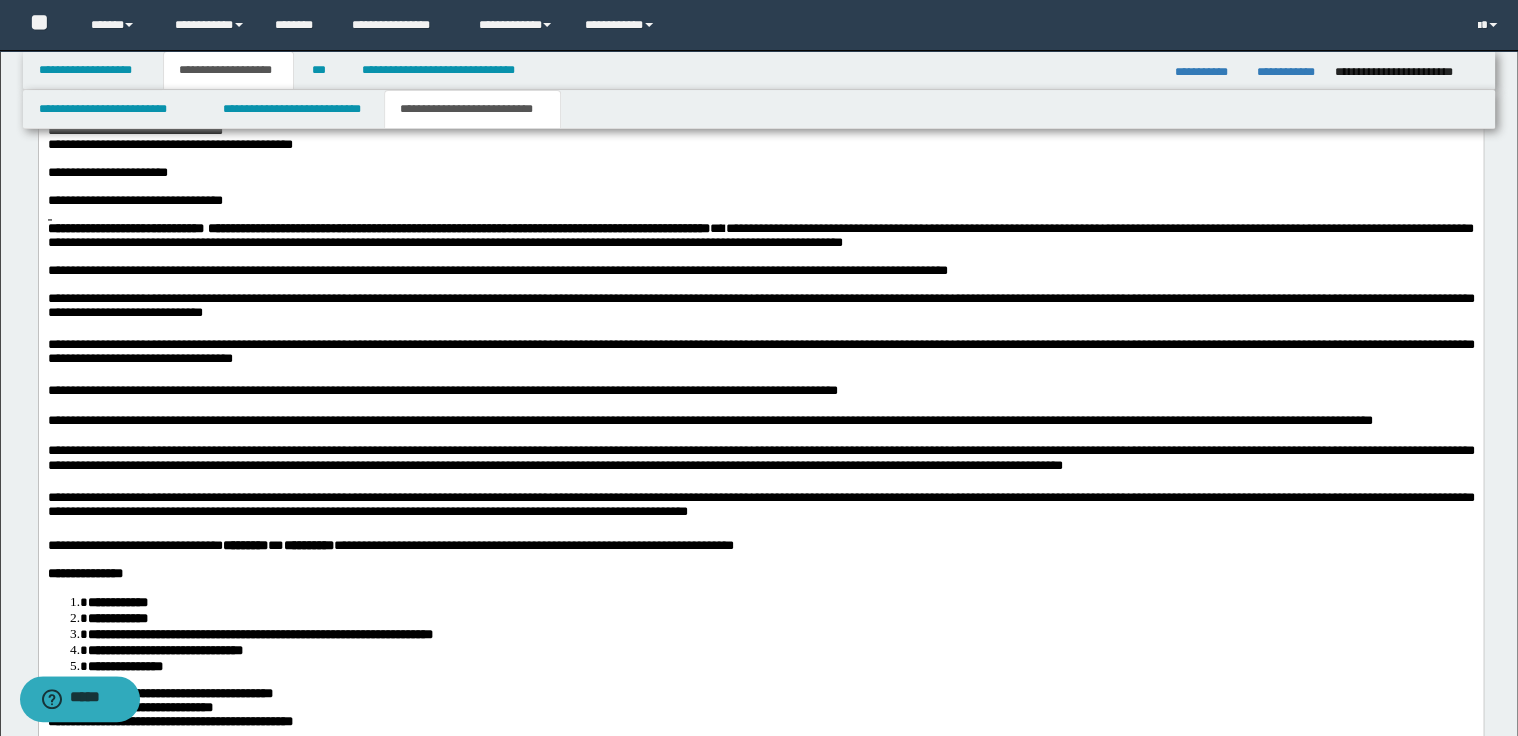 scroll, scrollTop: 1440, scrollLeft: 0, axis: vertical 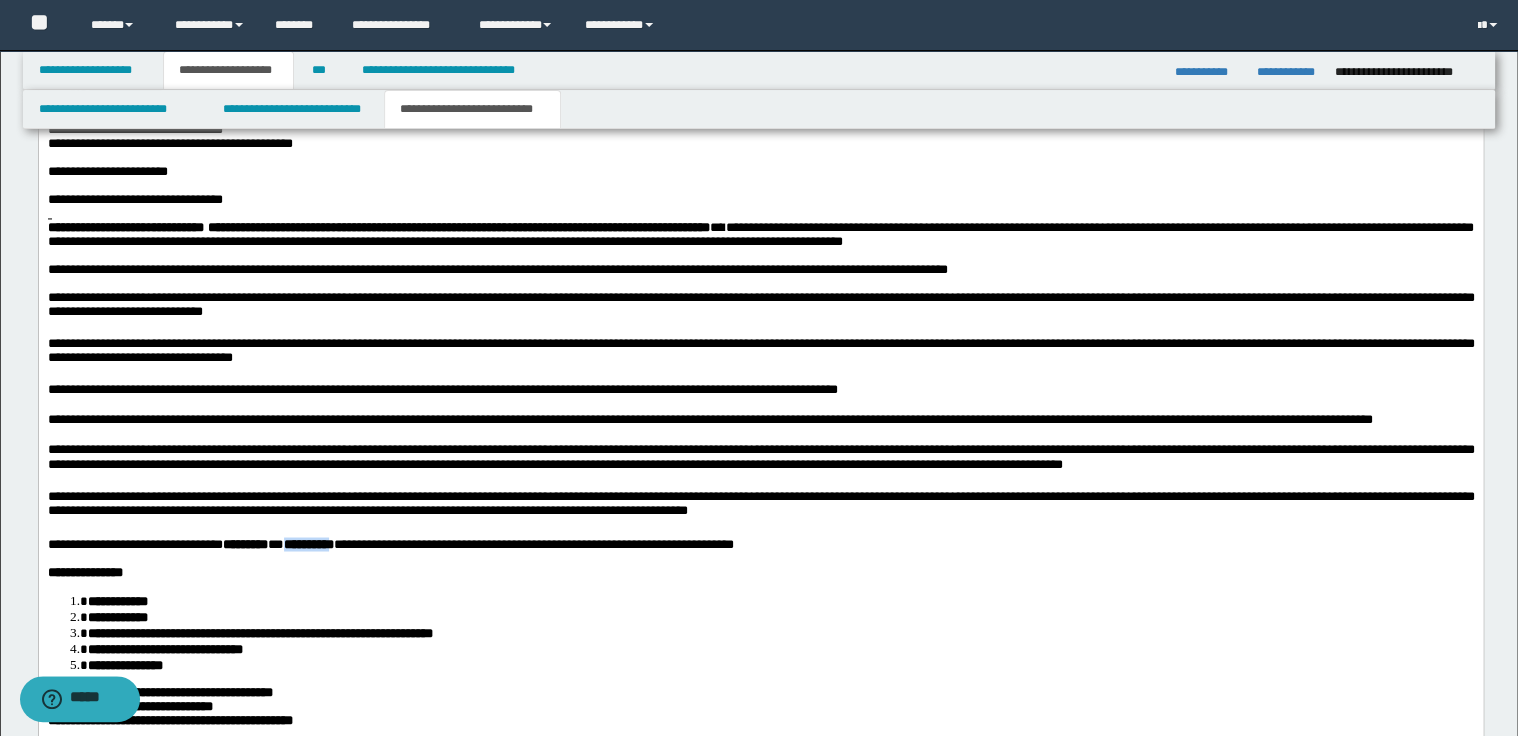 drag, startPoint x: 317, startPoint y: 598, endPoint x: 397, endPoint y: 593, distance: 80.1561 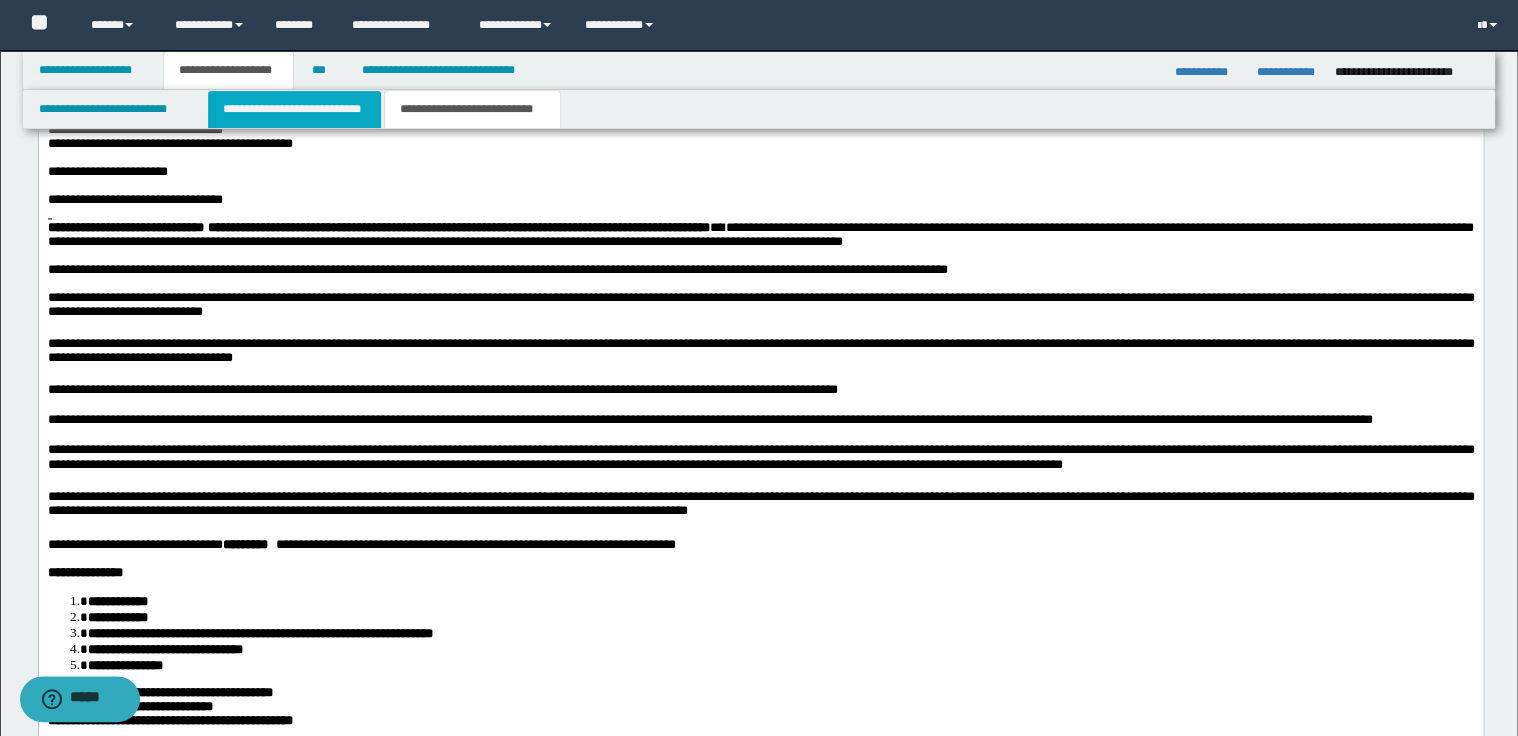 click on "**********" at bounding box center [294, 109] 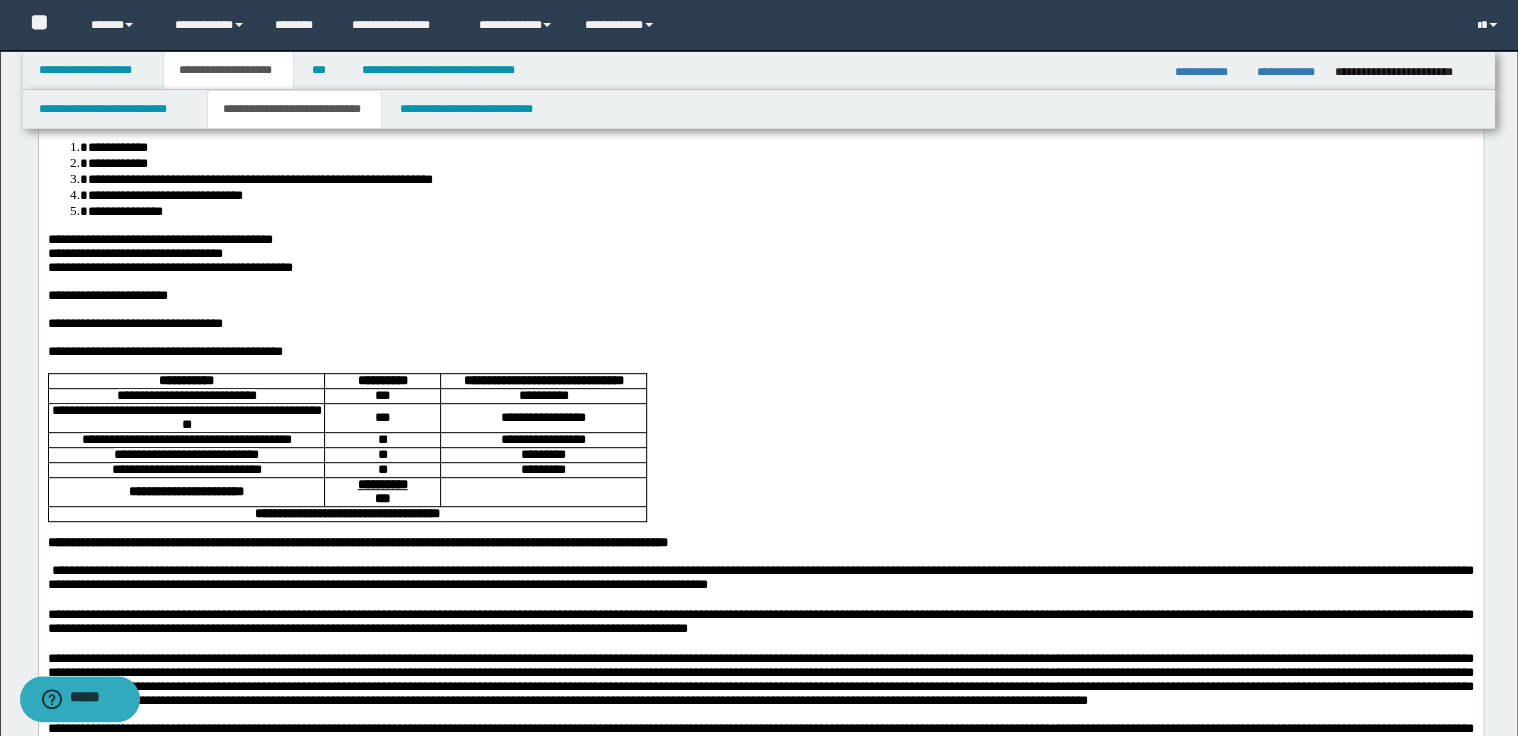 scroll, scrollTop: 560, scrollLeft: 0, axis: vertical 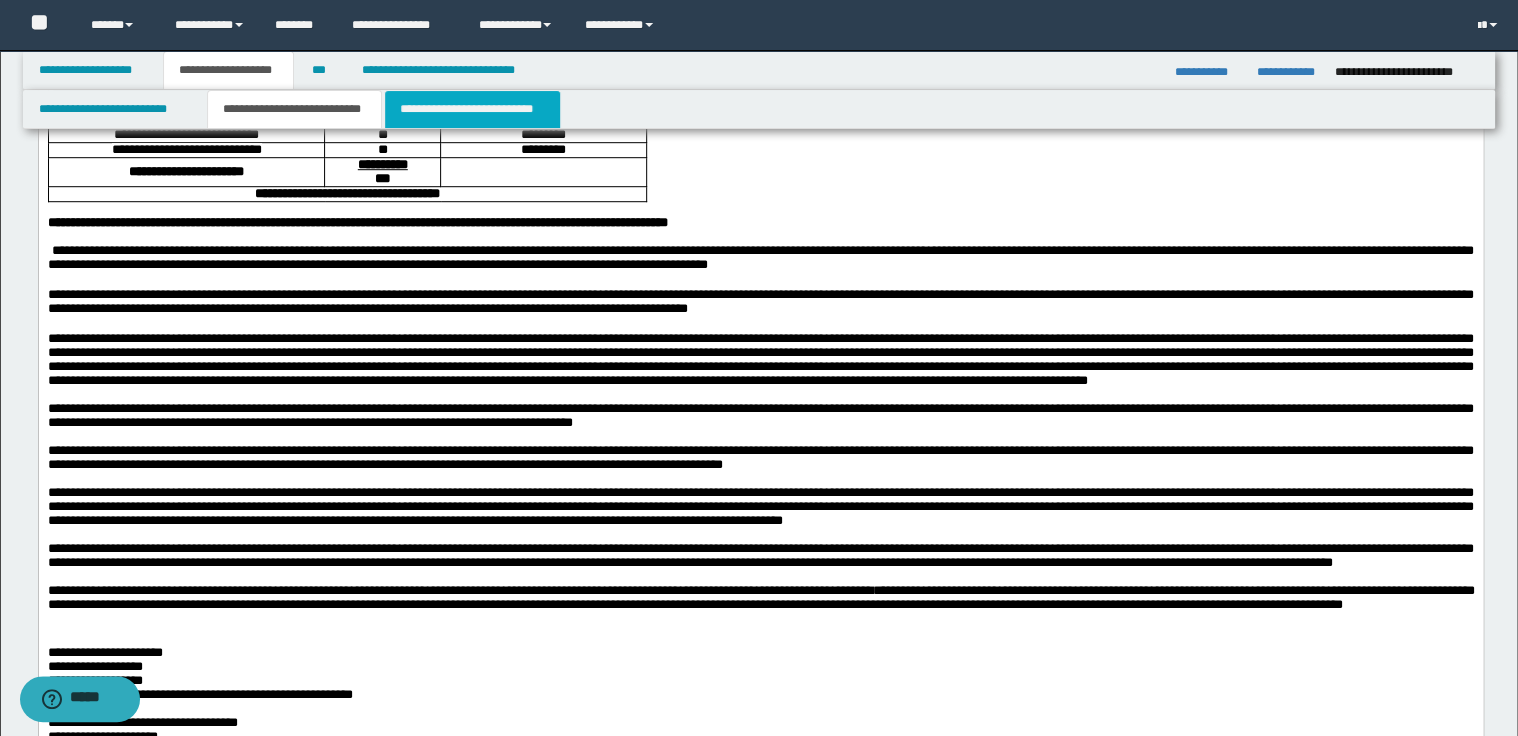 click on "**********" at bounding box center (472, 109) 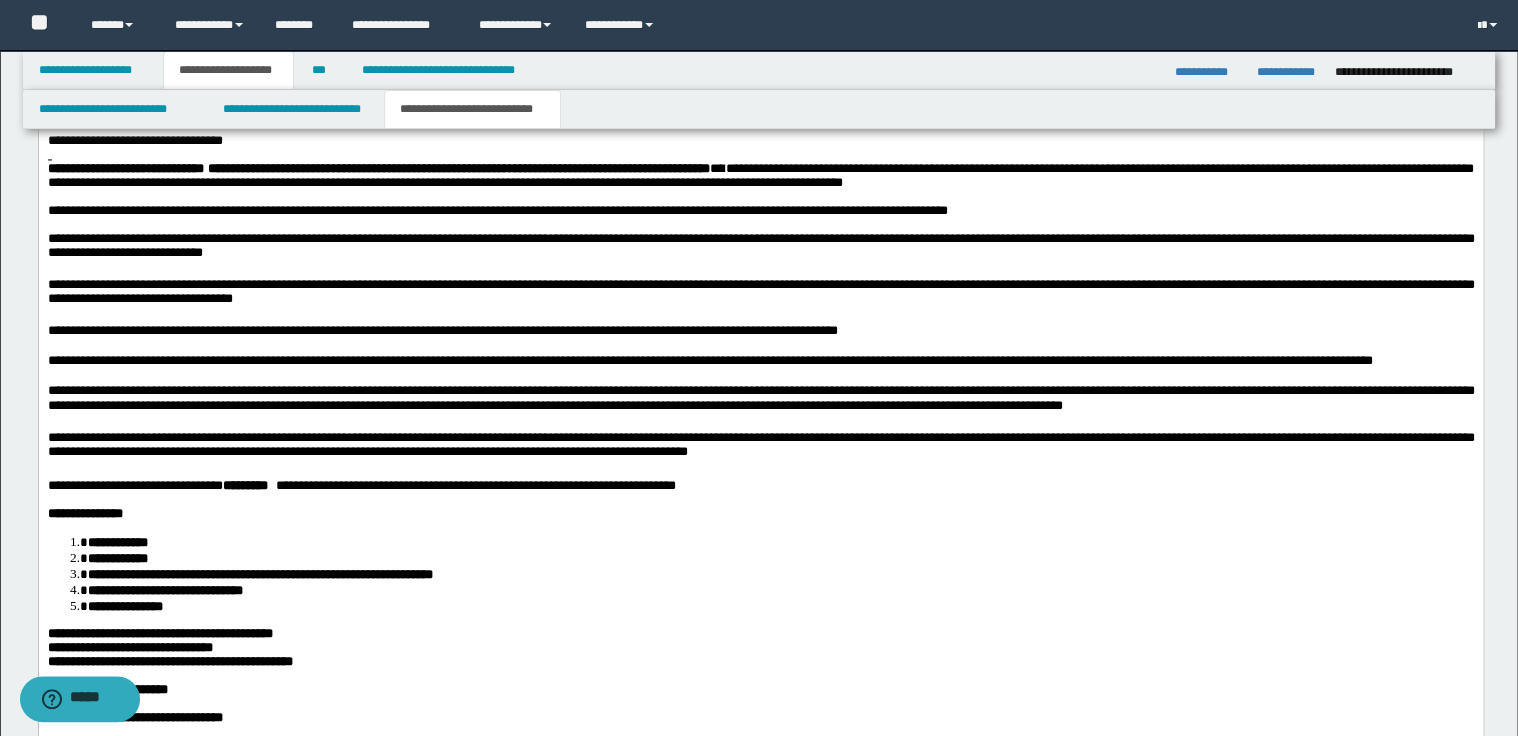 scroll, scrollTop: 1520, scrollLeft: 0, axis: vertical 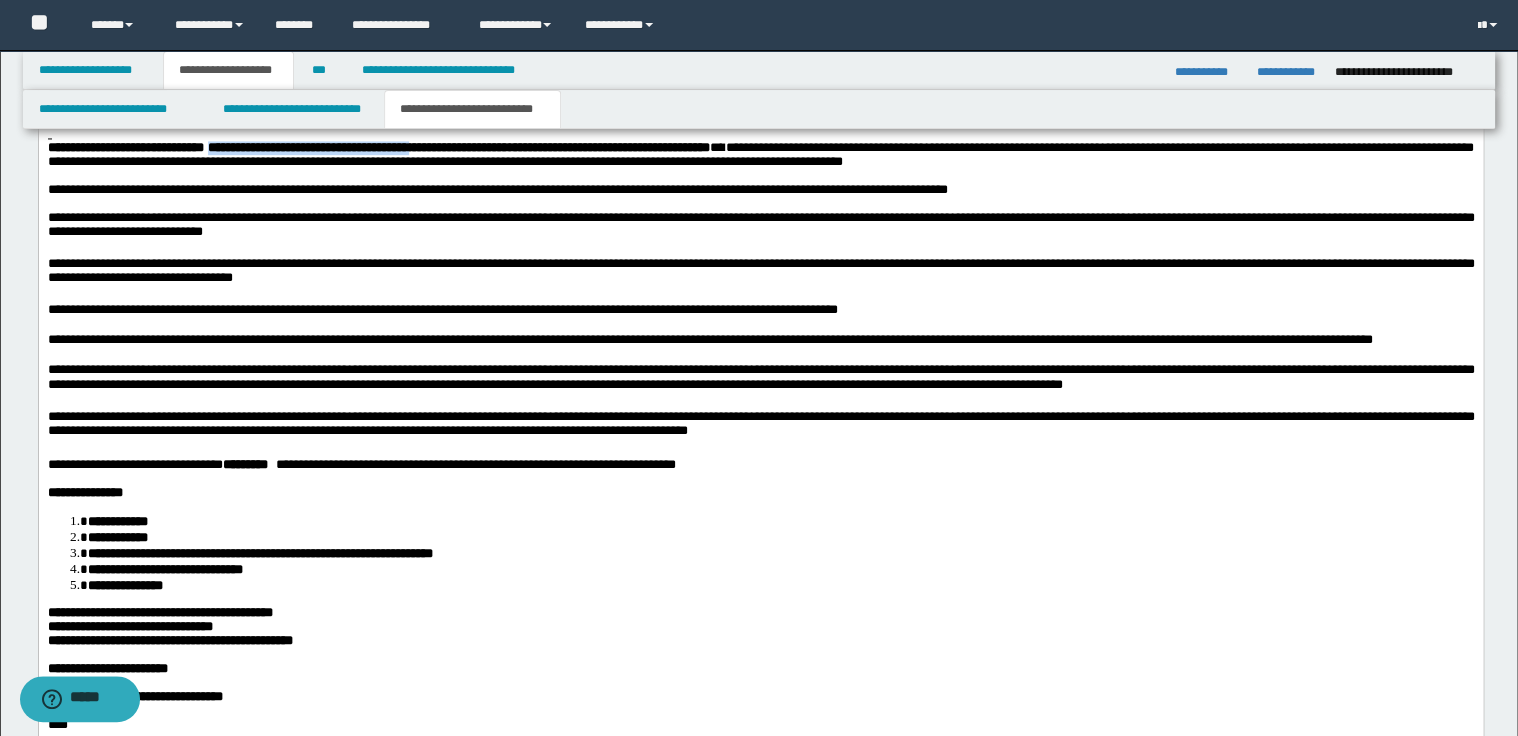 drag, startPoint x: 244, startPoint y: 175, endPoint x: 511, endPoint y: 175, distance: 267 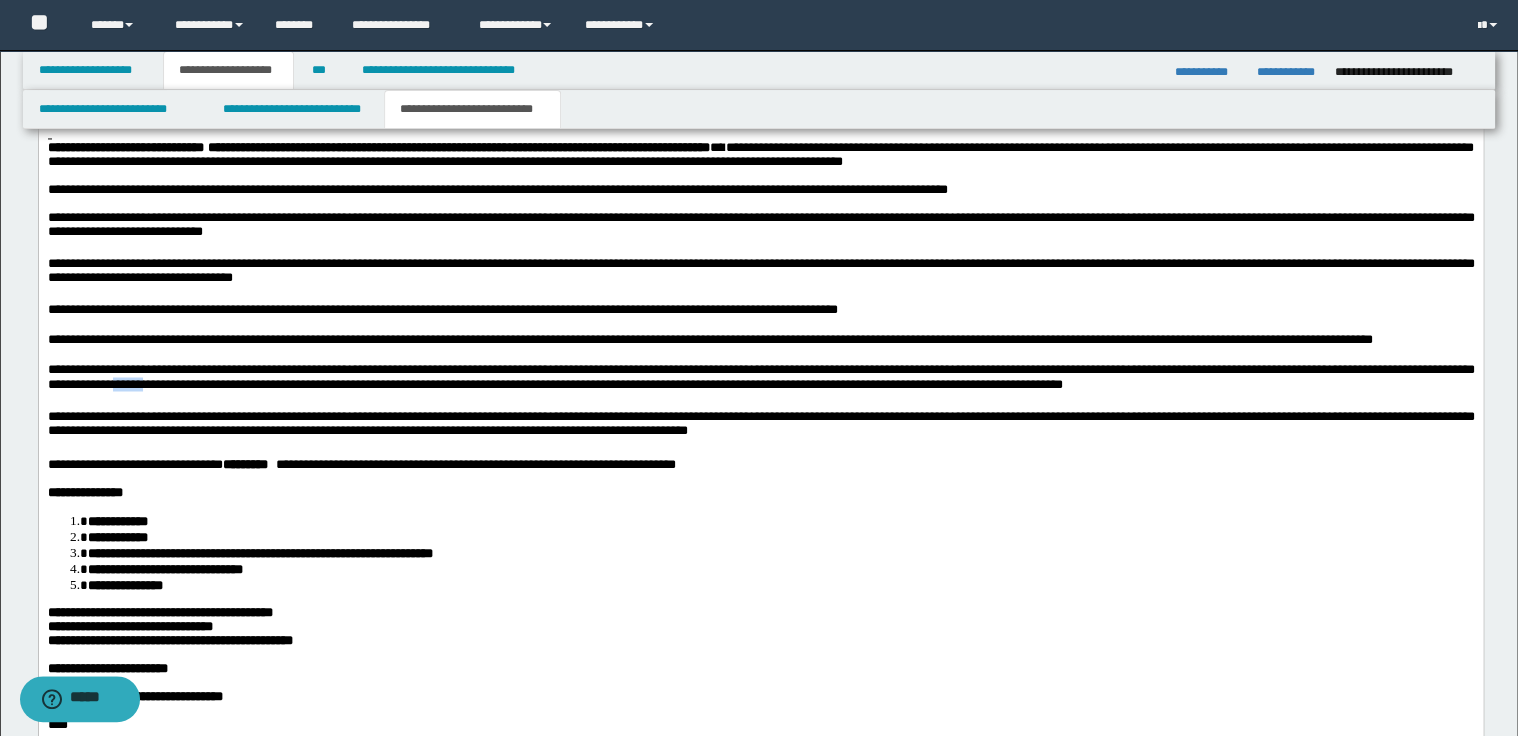 drag, startPoint x: 205, startPoint y: 434, endPoint x: 259, endPoint y: 434, distance: 54 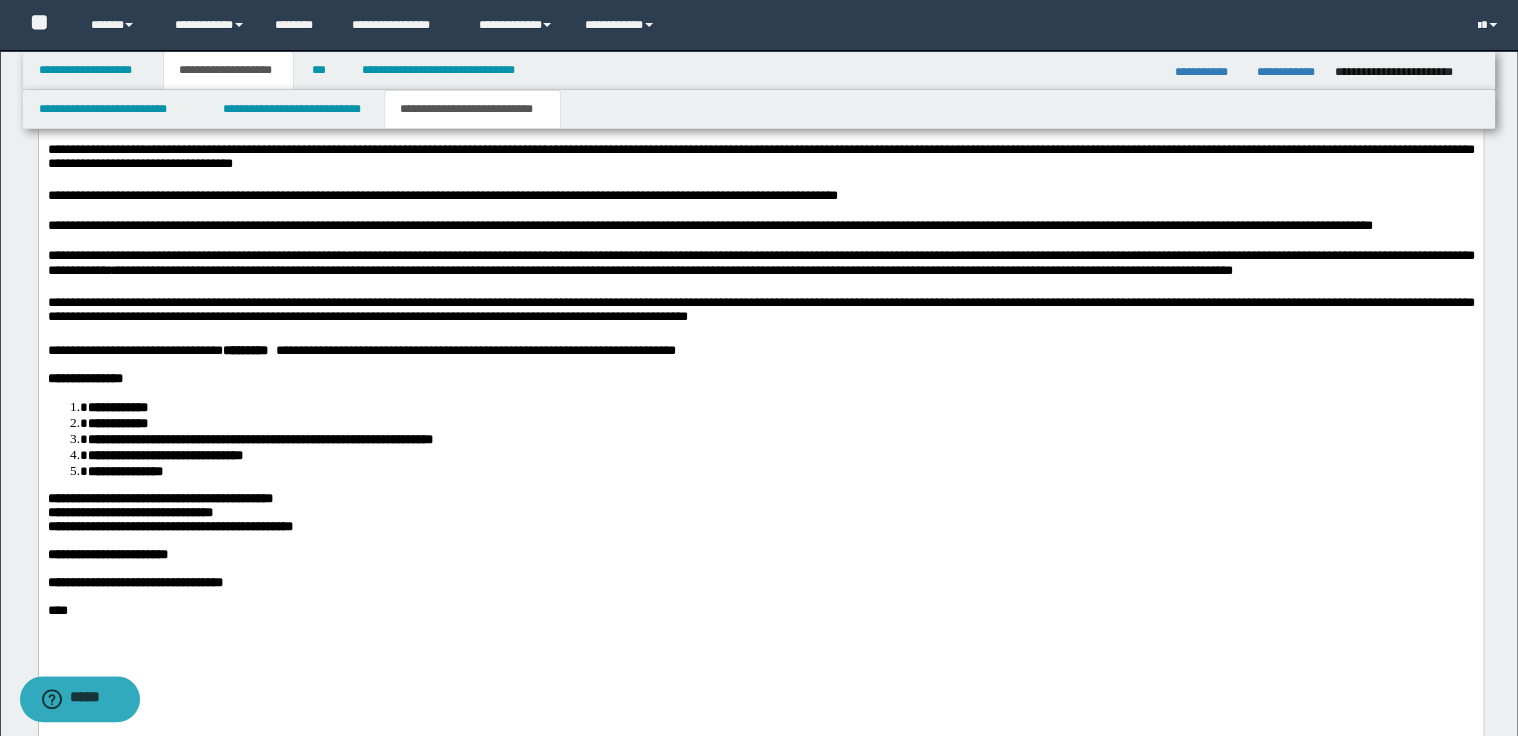 scroll, scrollTop: 1680, scrollLeft: 0, axis: vertical 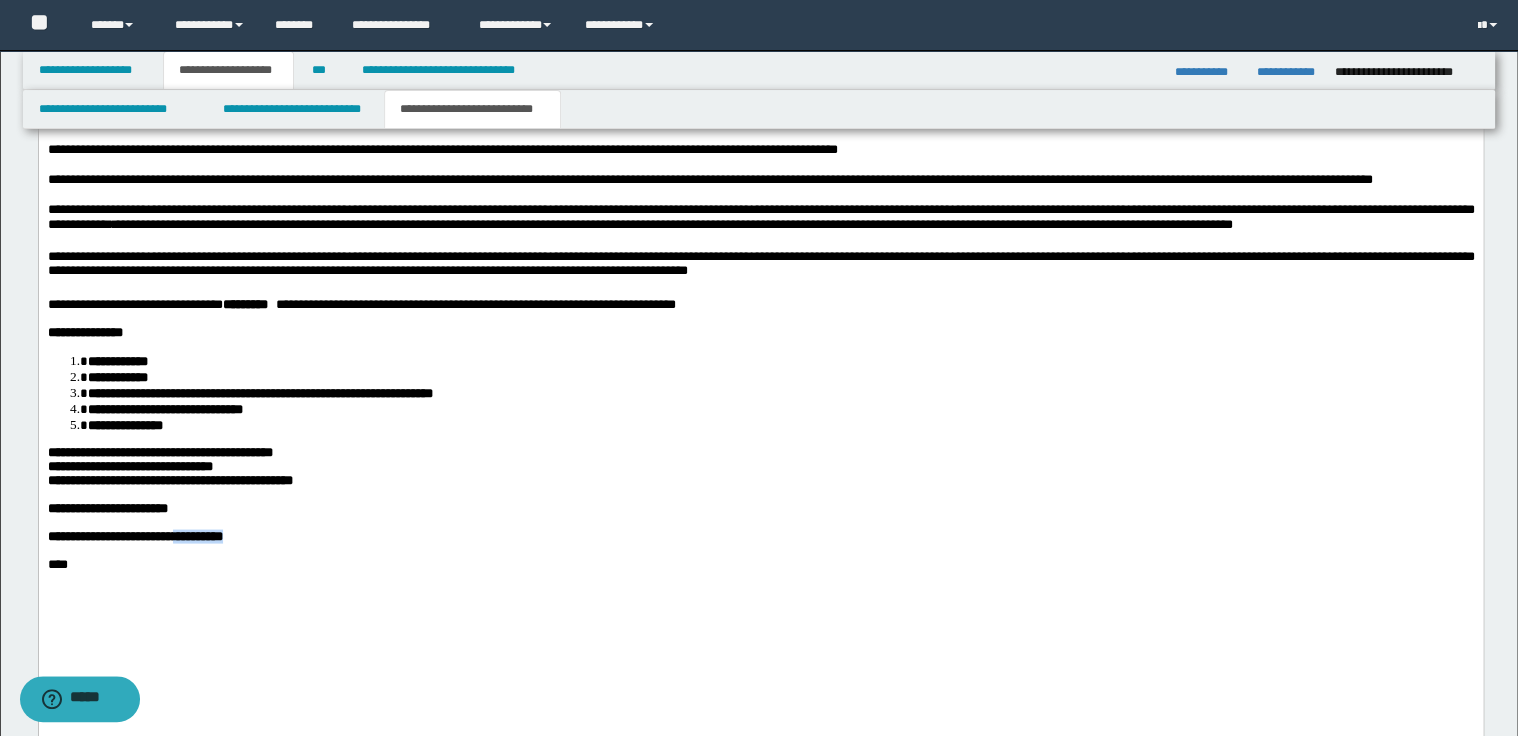 drag, startPoint x: 253, startPoint y: 604, endPoint x: 317, endPoint y: 605, distance: 64.00781 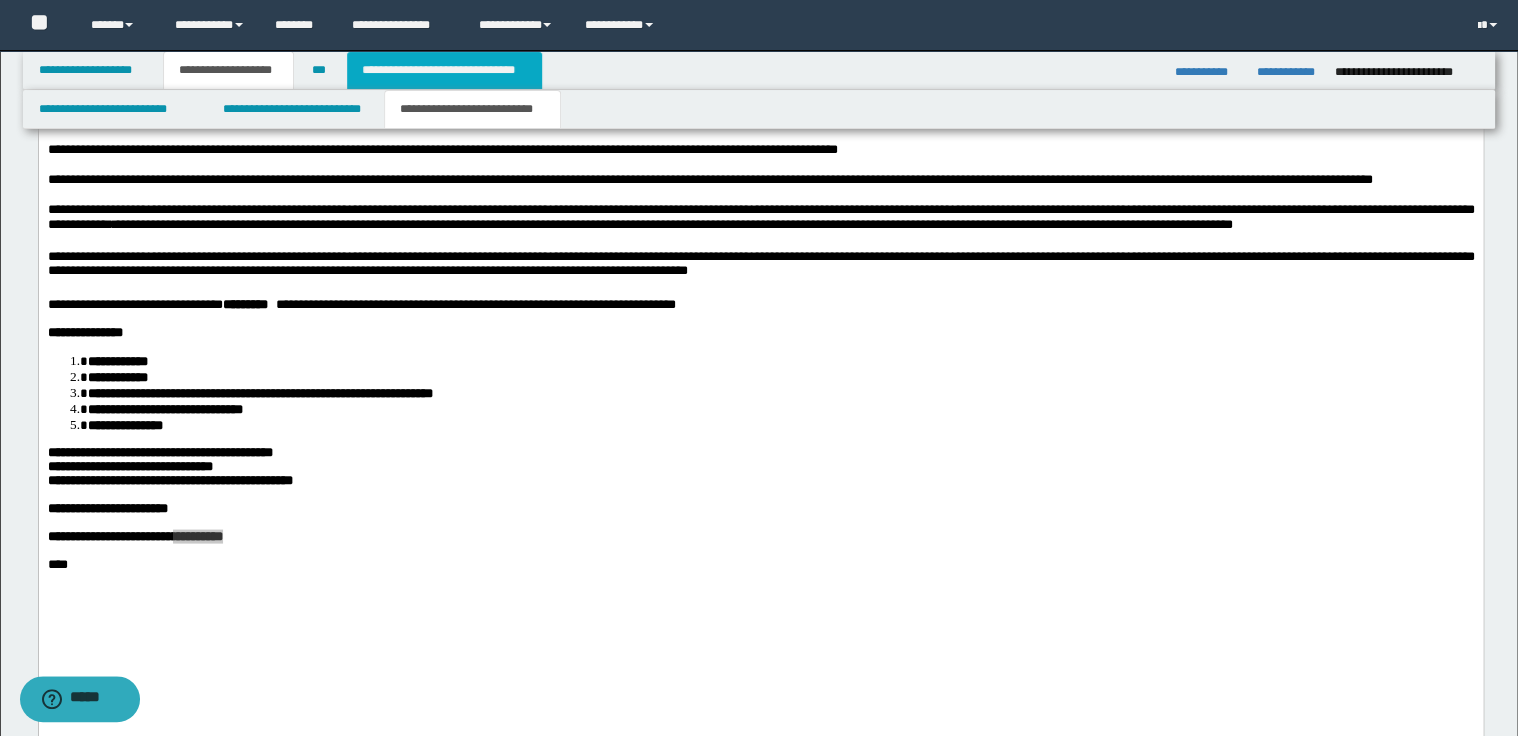 click on "**********" at bounding box center [444, 70] 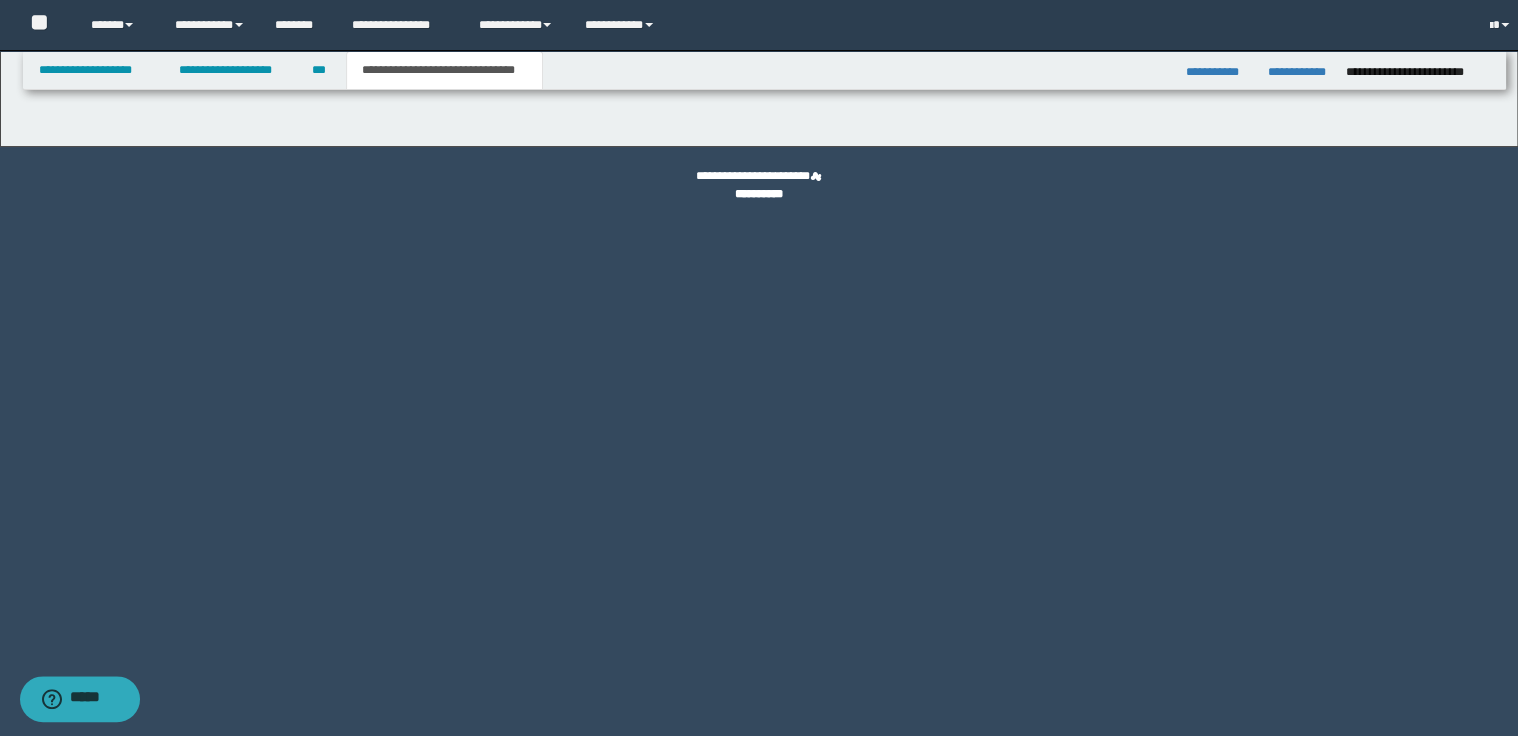 scroll, scrollTop: 0, scrollLeft: 0, axis: both 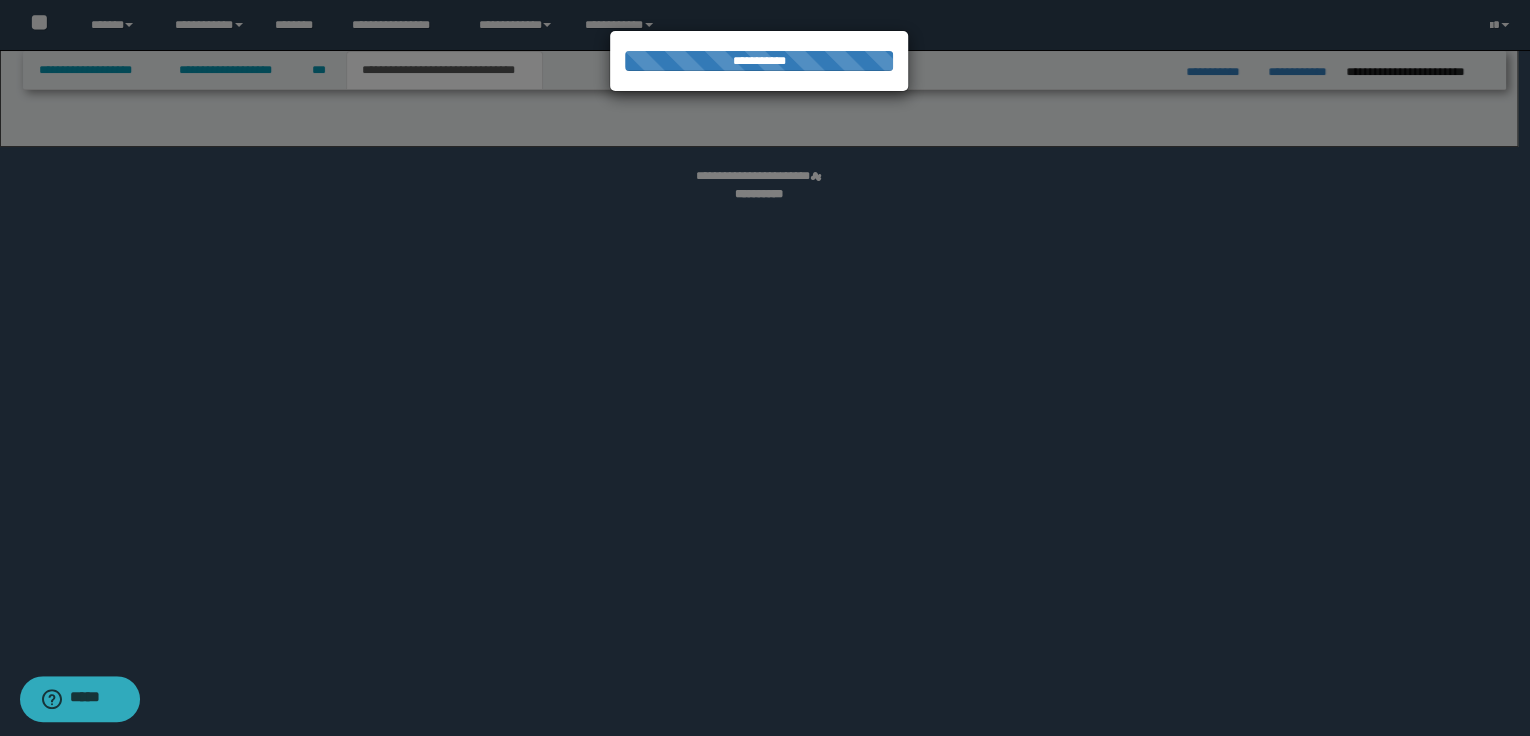 select on "*" 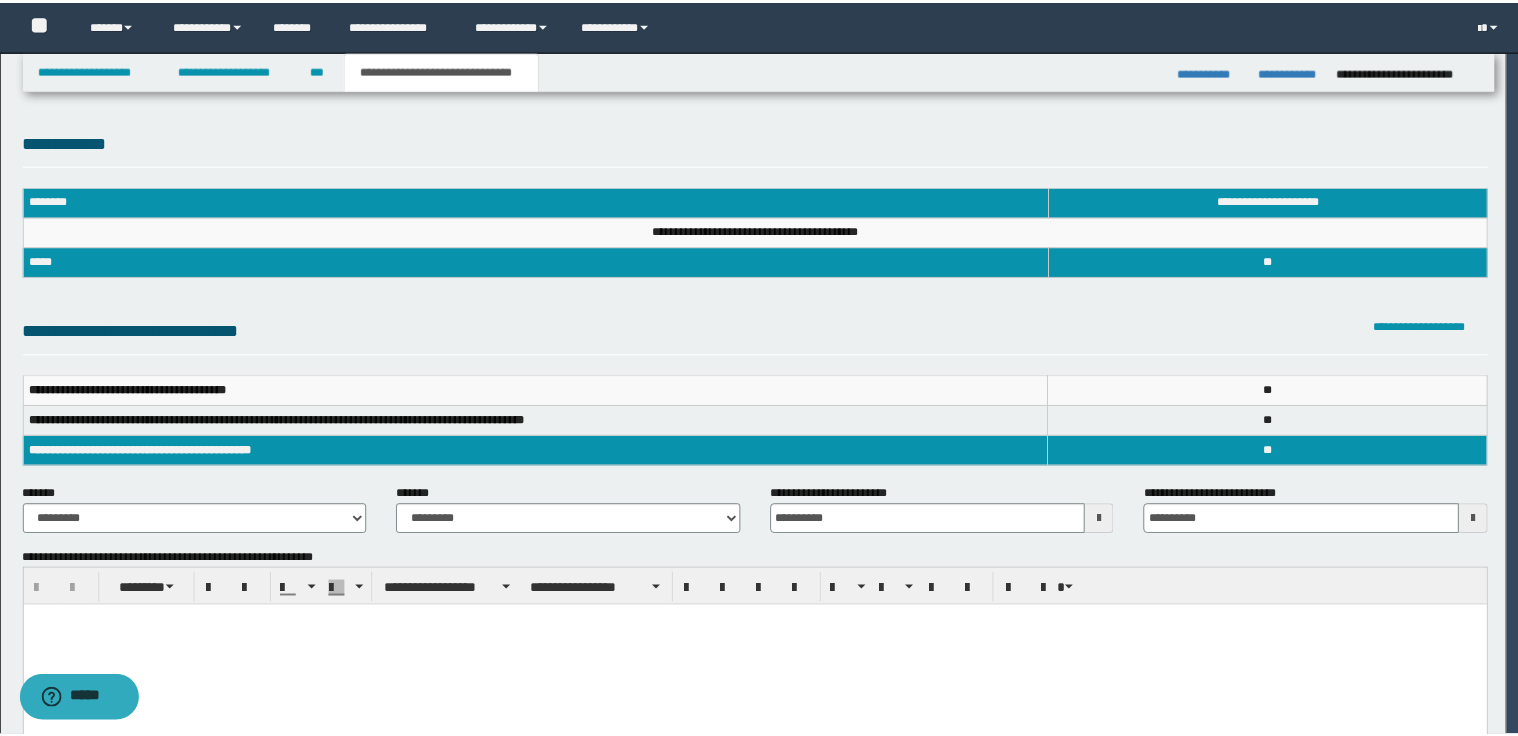 scroll, scrollTop: 0, scrollLeft: 0, axis: both 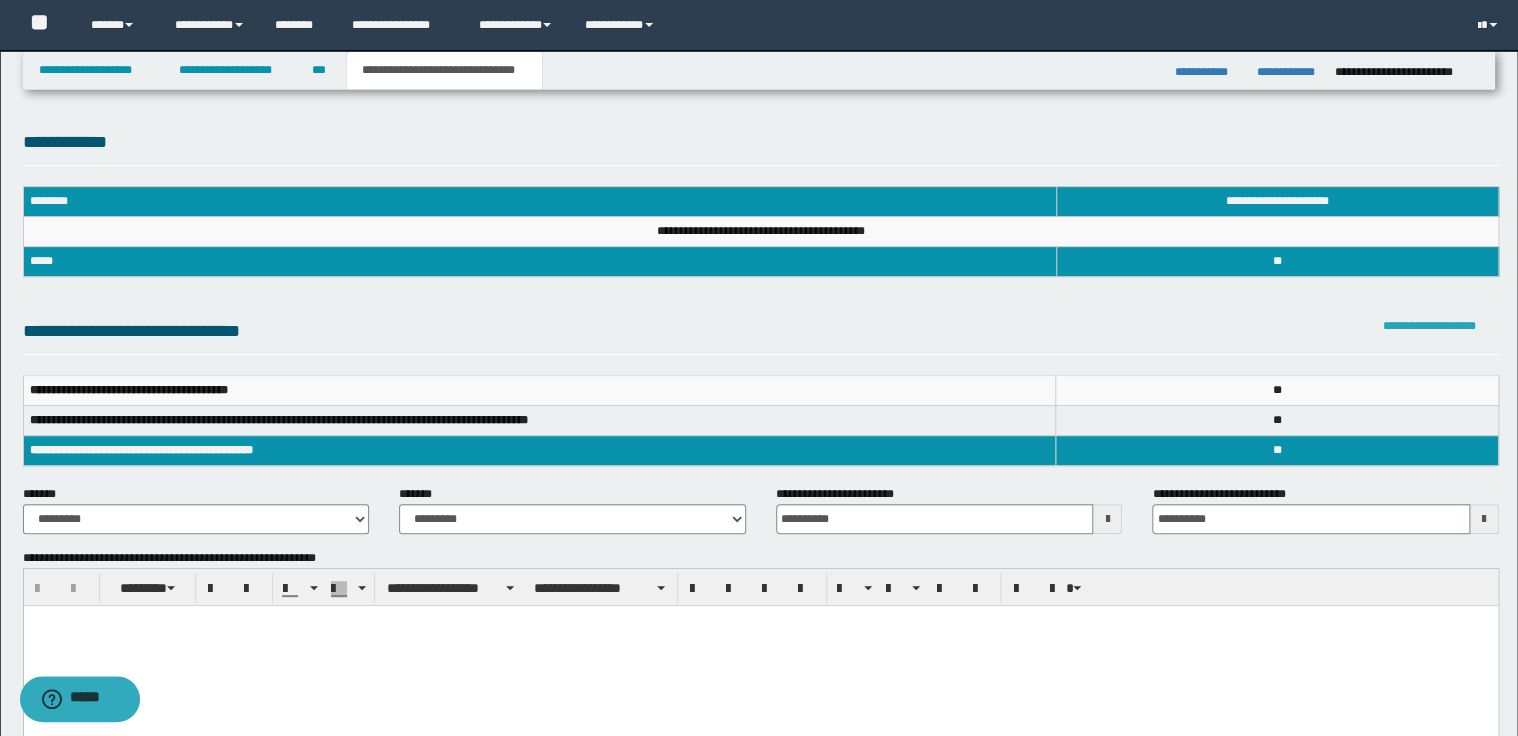 click on "**********" at bounding box center (1429, 326) 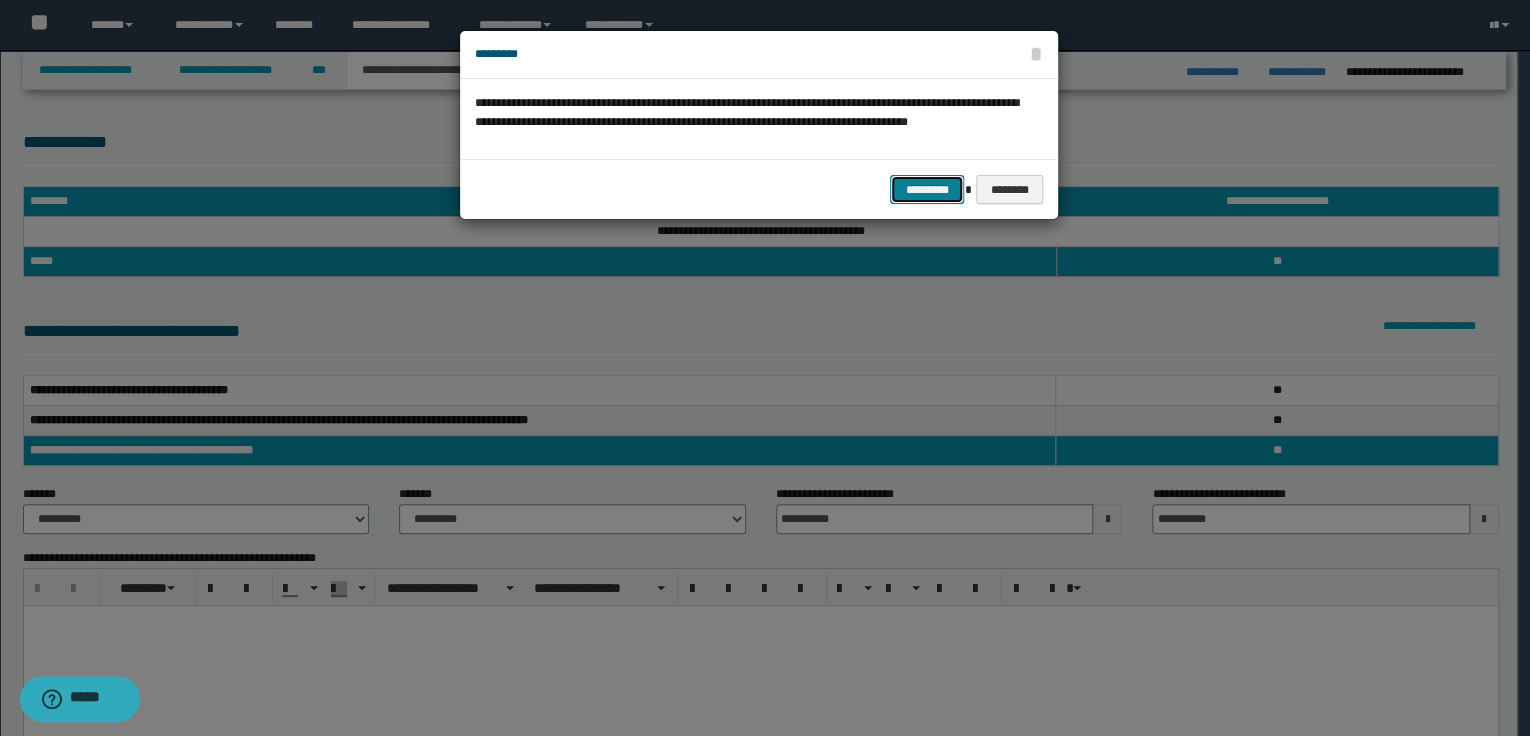 click on "*********" at bounding box center (927, 190) 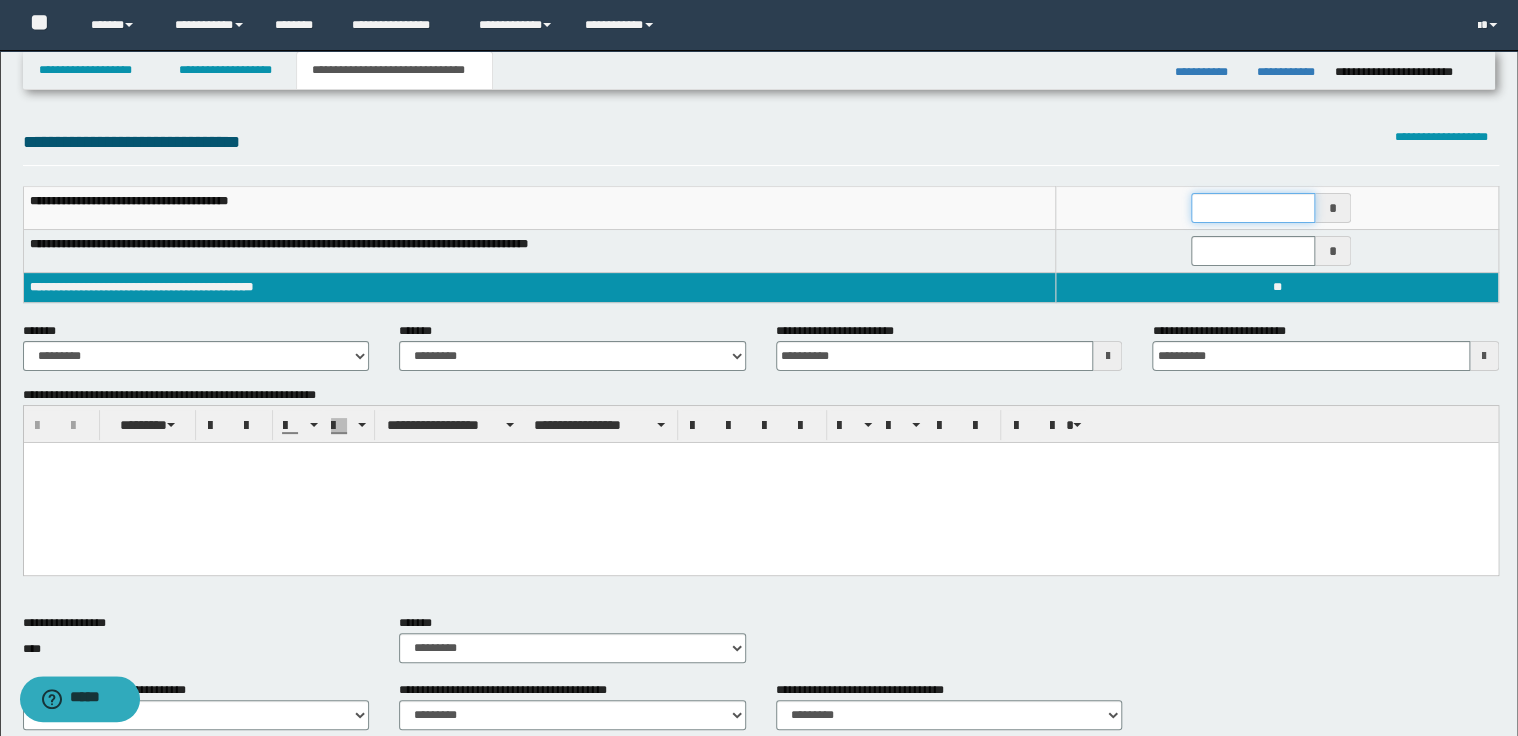click at bounding box center [1253, 208] 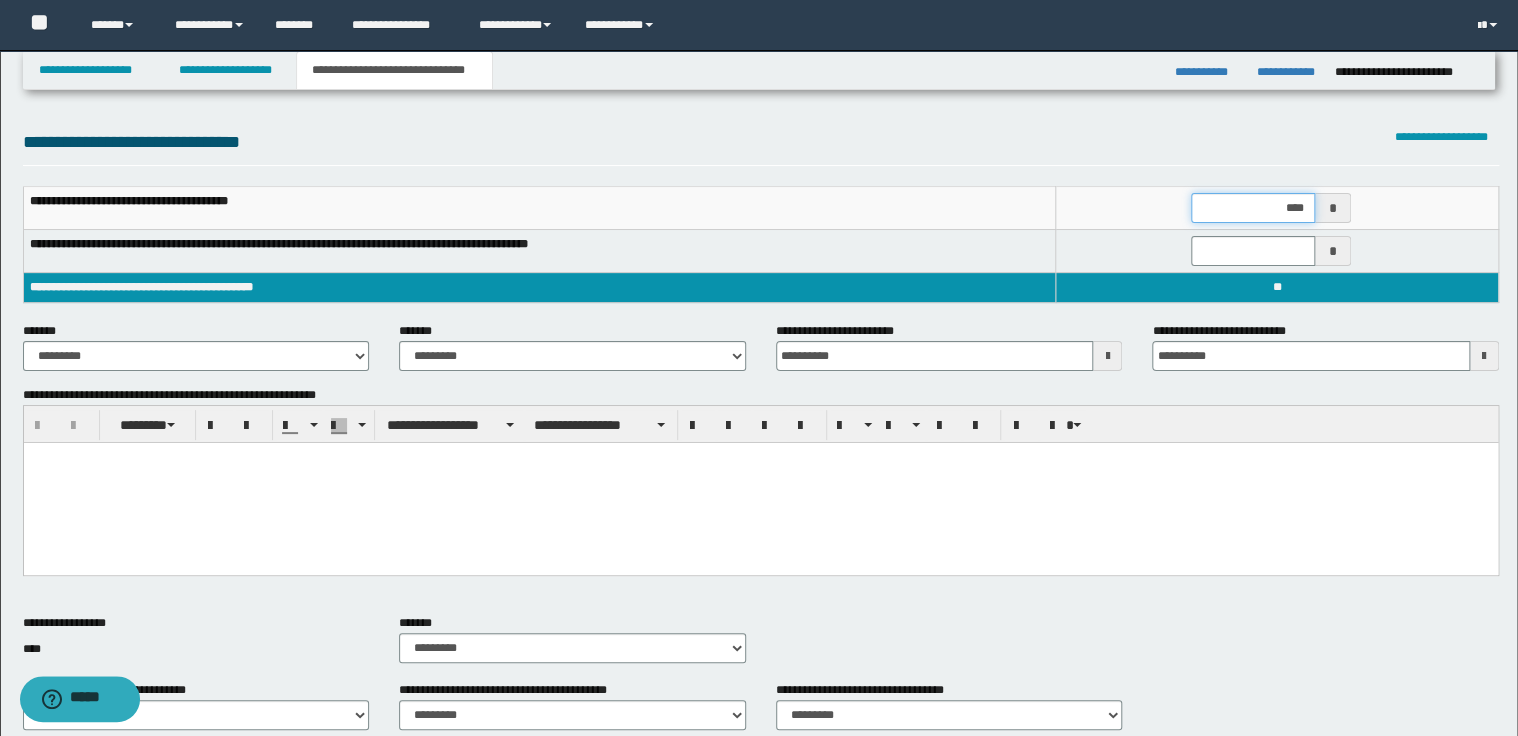 type on "*****" 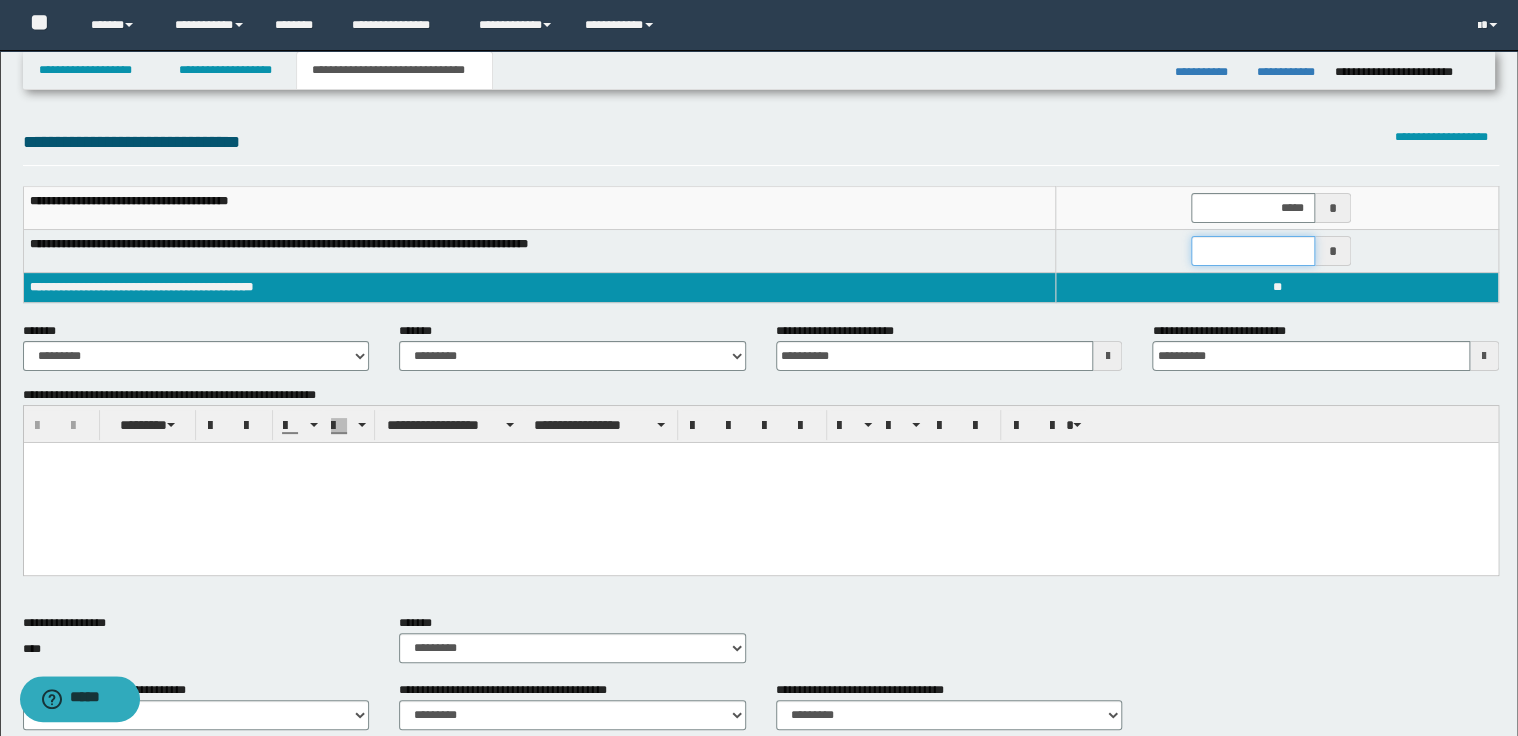 click at bounding box center (1253, 251) 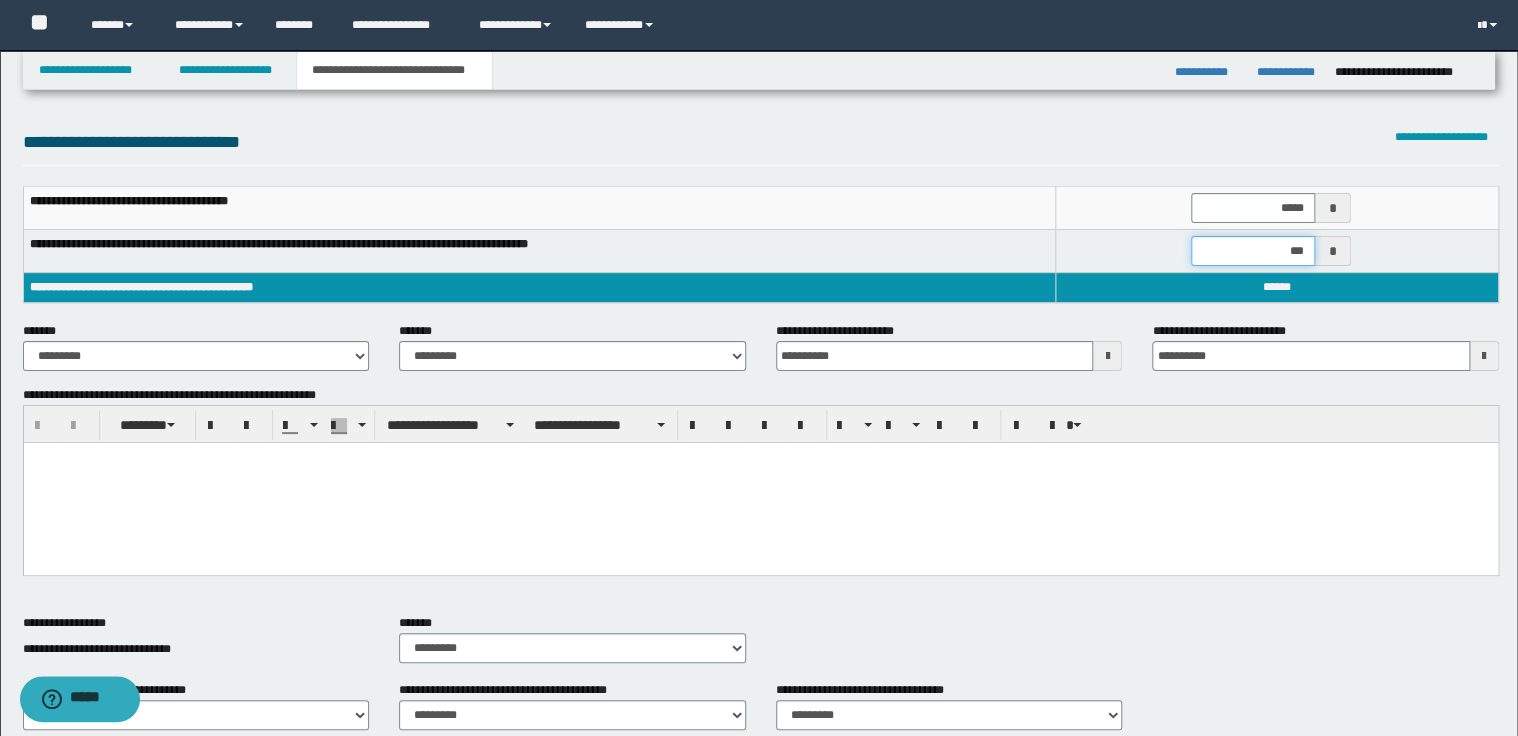 type on "****" 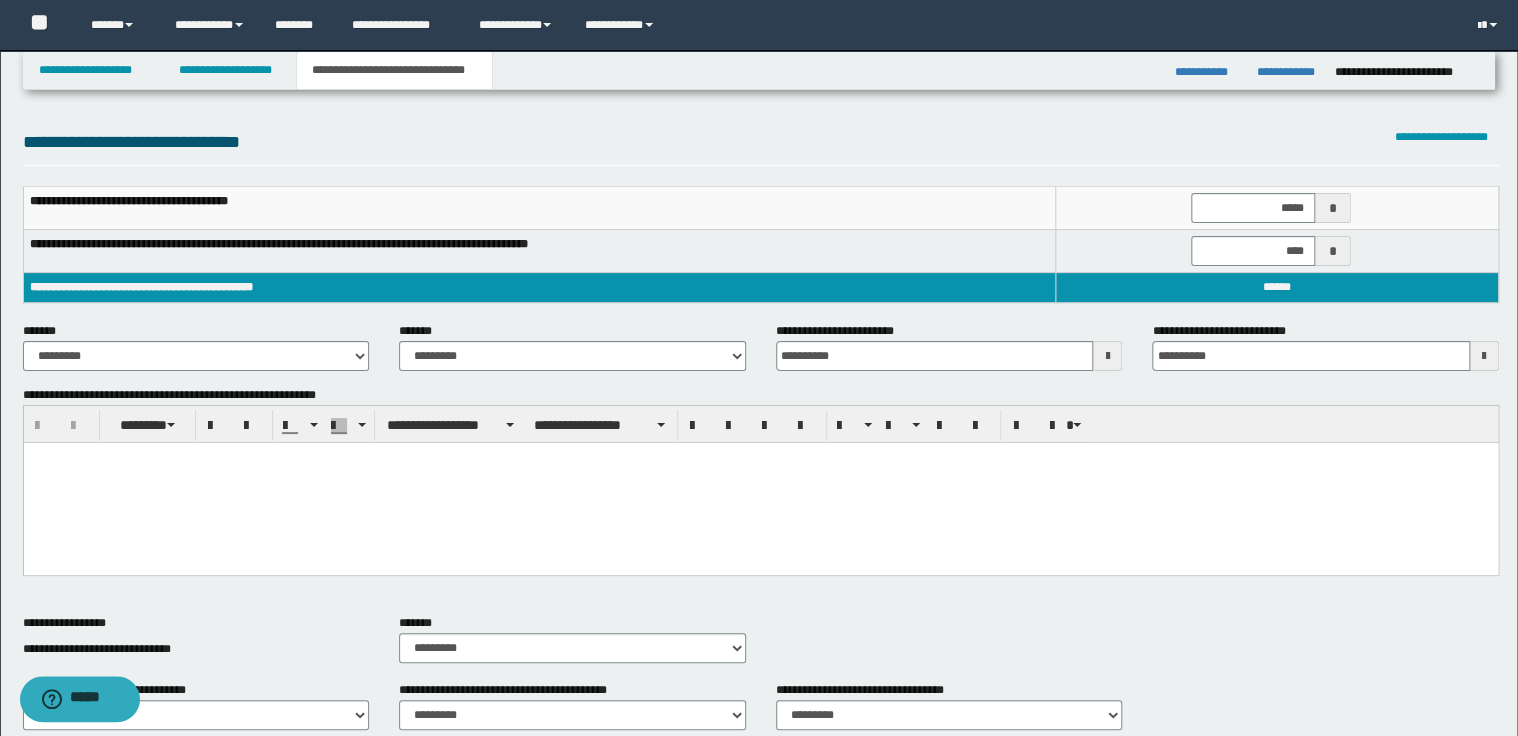 click on "**********" at bounding box center [761, 254] 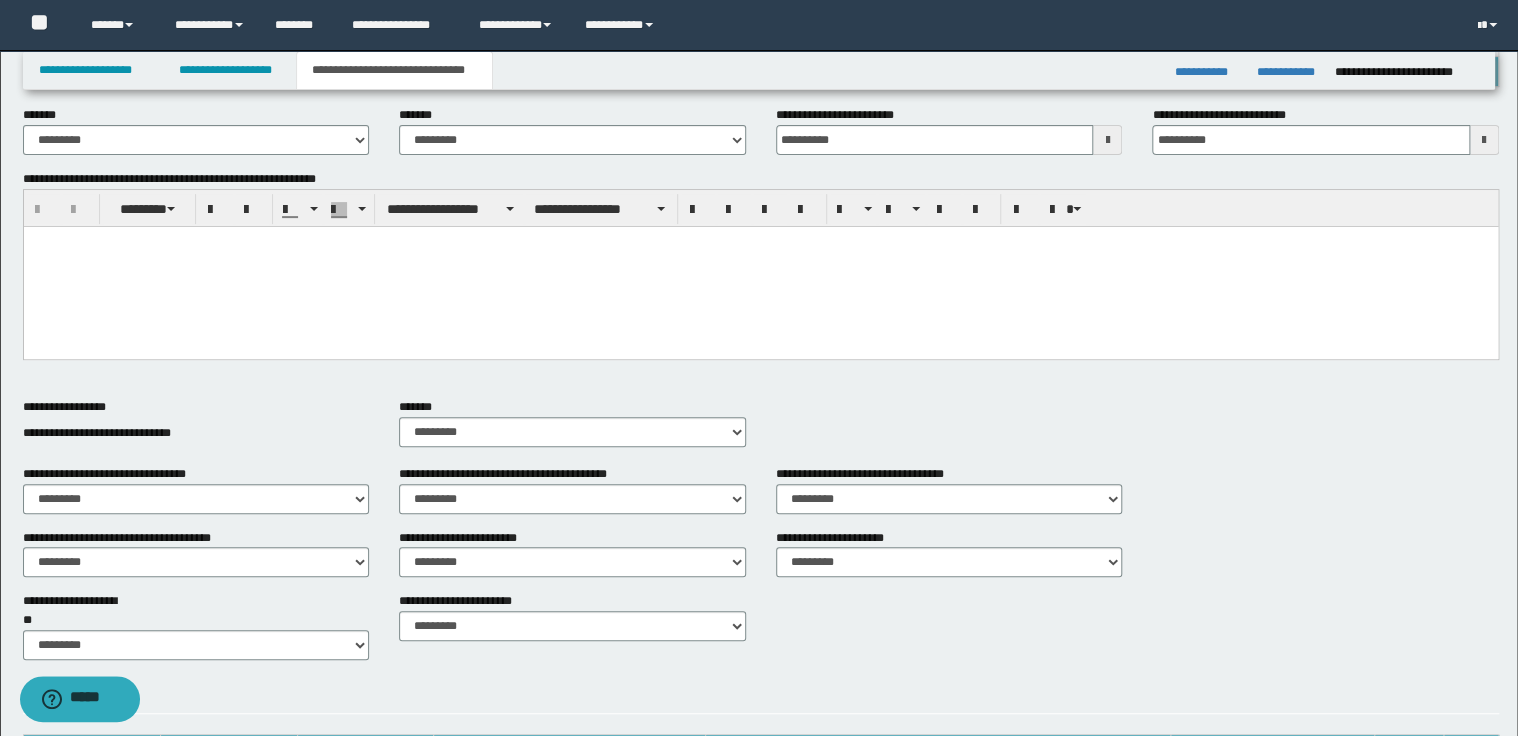 scroll, scrollTop: 320, scrollLeft: 0, axis: vertical 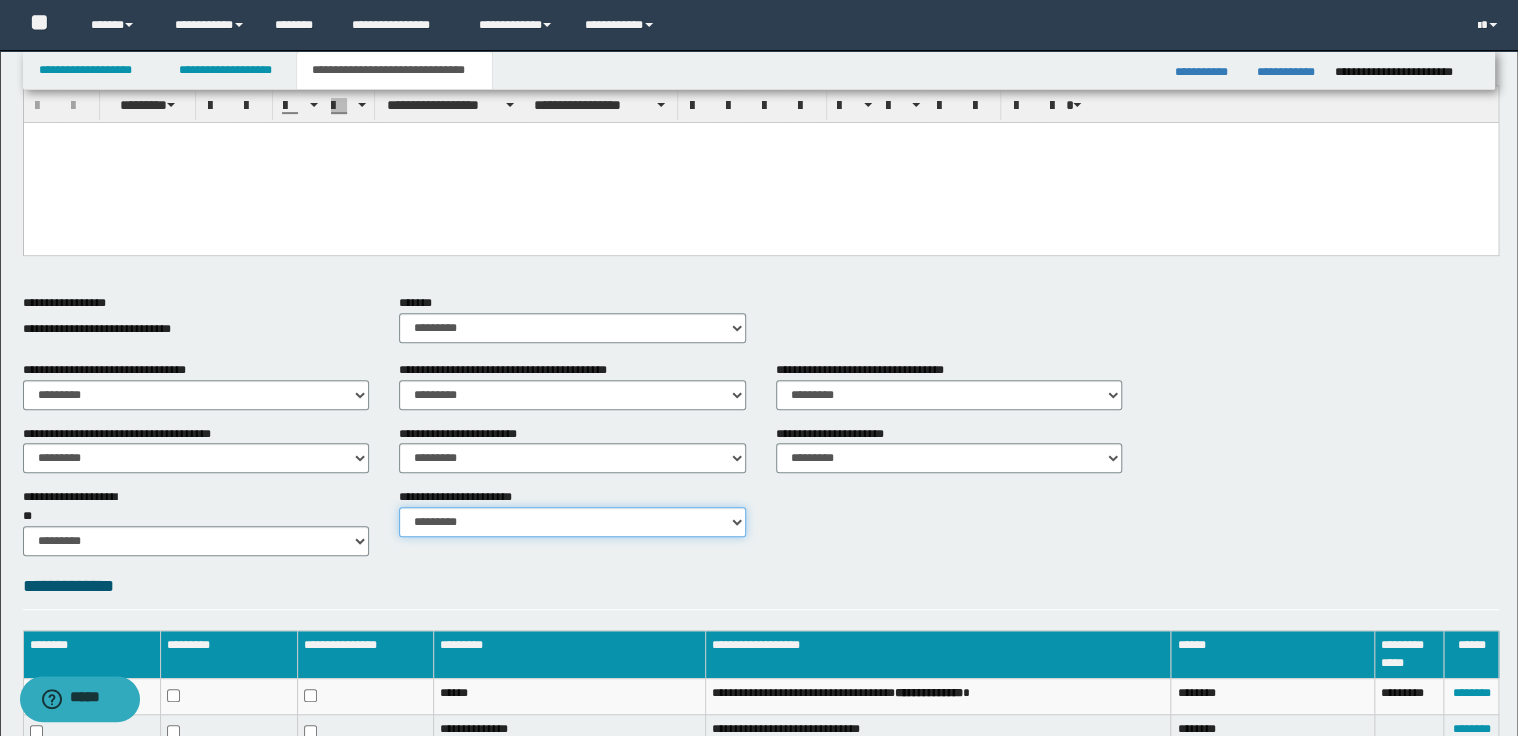 click on "*********
*********
*********" at bounding box center [572, 522] 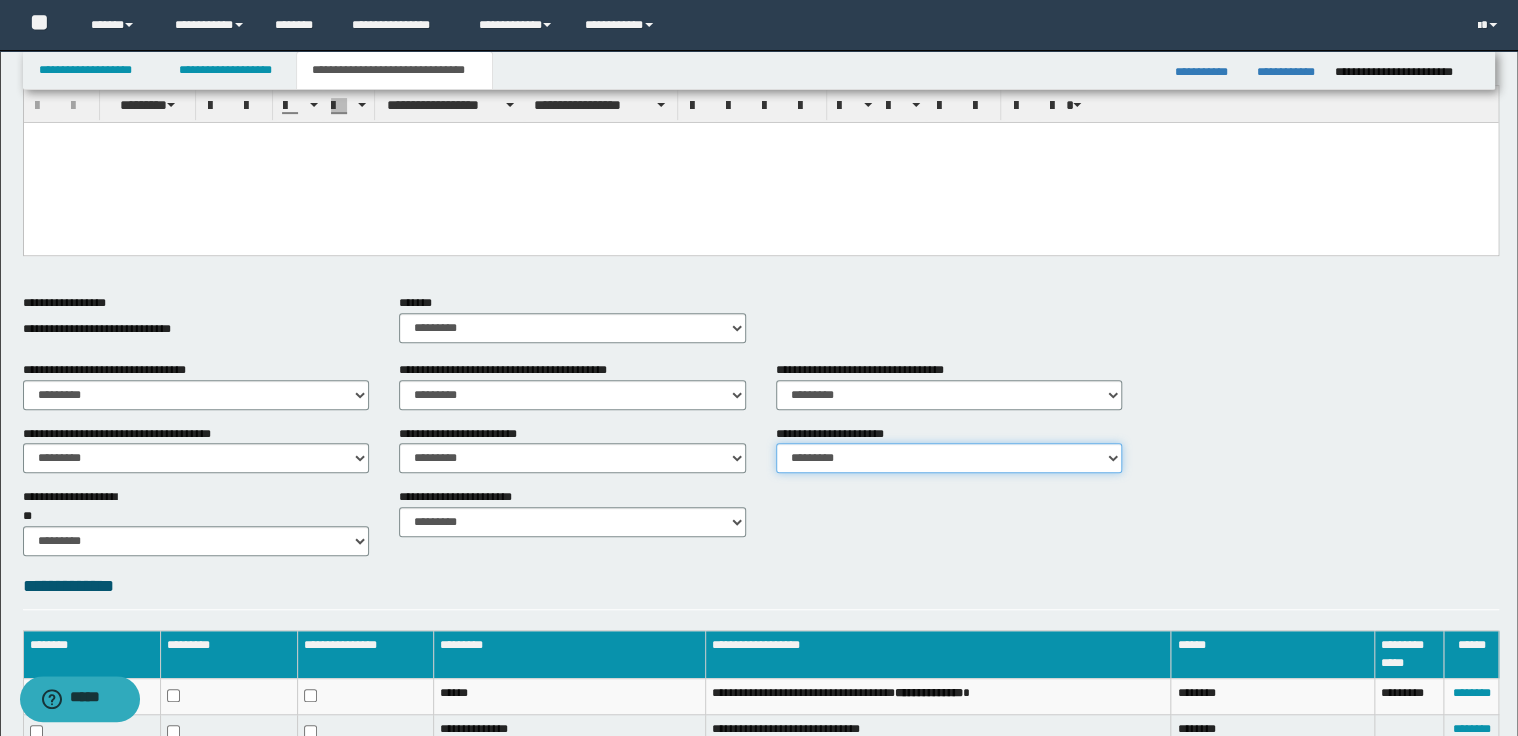 click on "*********
**
**" at bounding box center (949, 458) 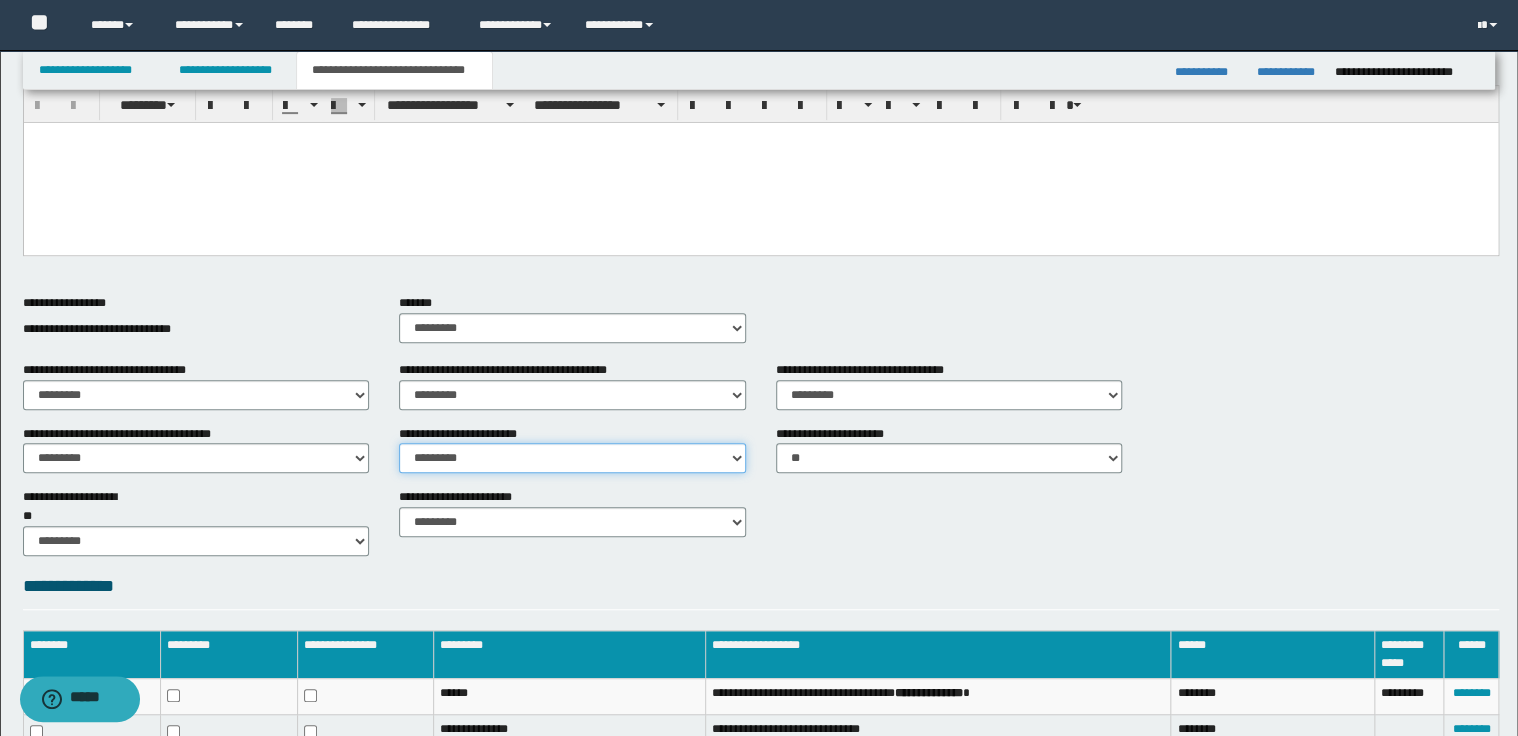 click on "*********
**
**" at bounding box center [572, 458] 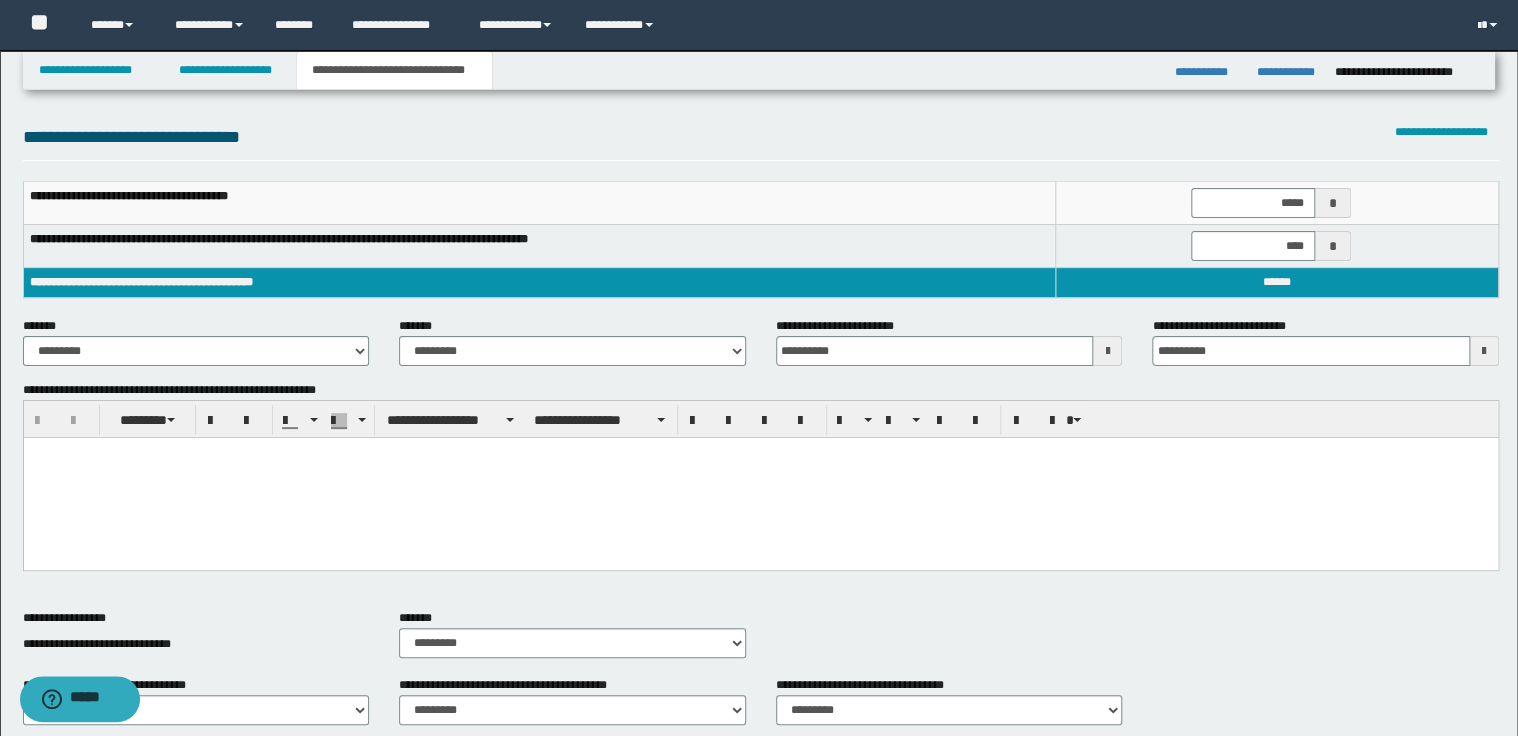 scroll, scrollTop: 0, scrollLeft: 0, axis: both 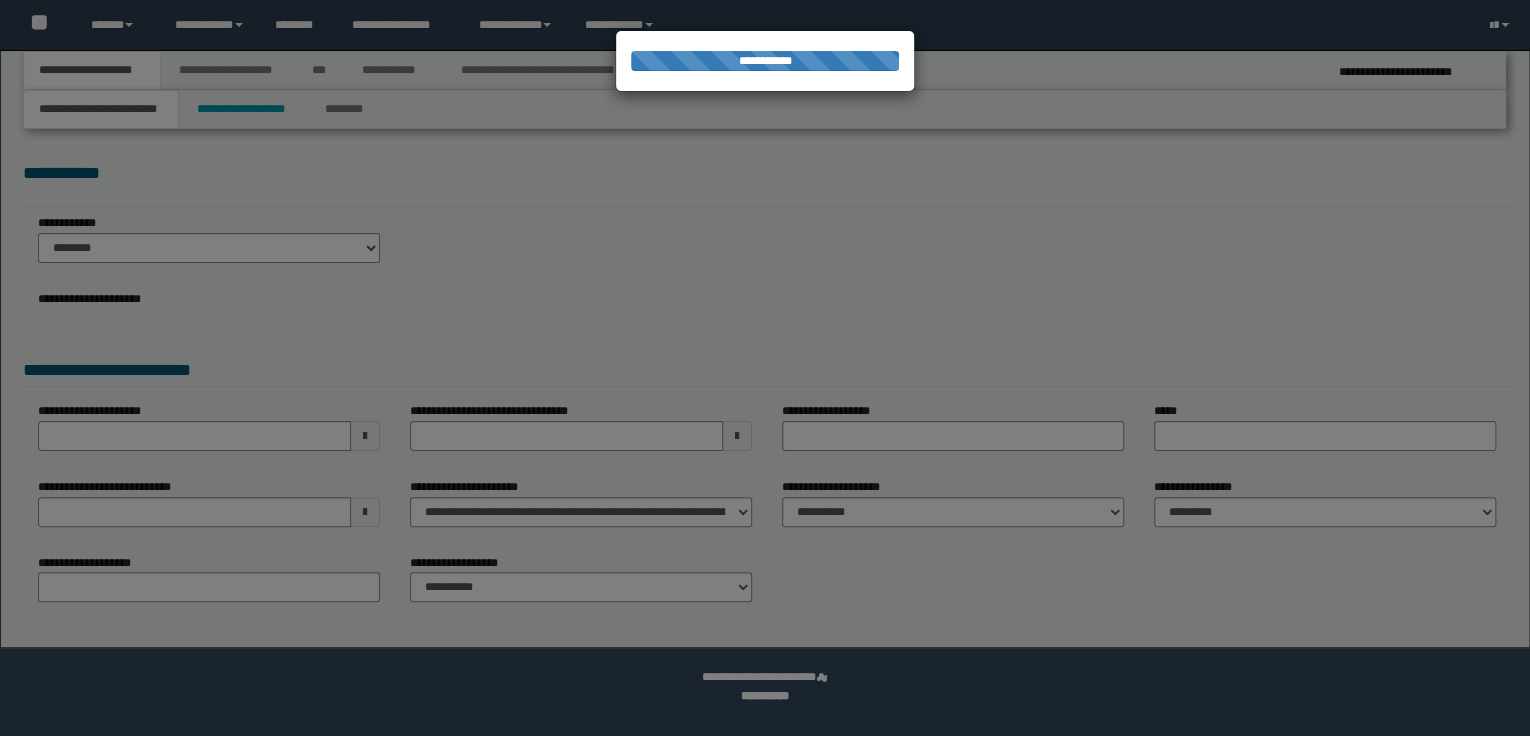 select on "*" 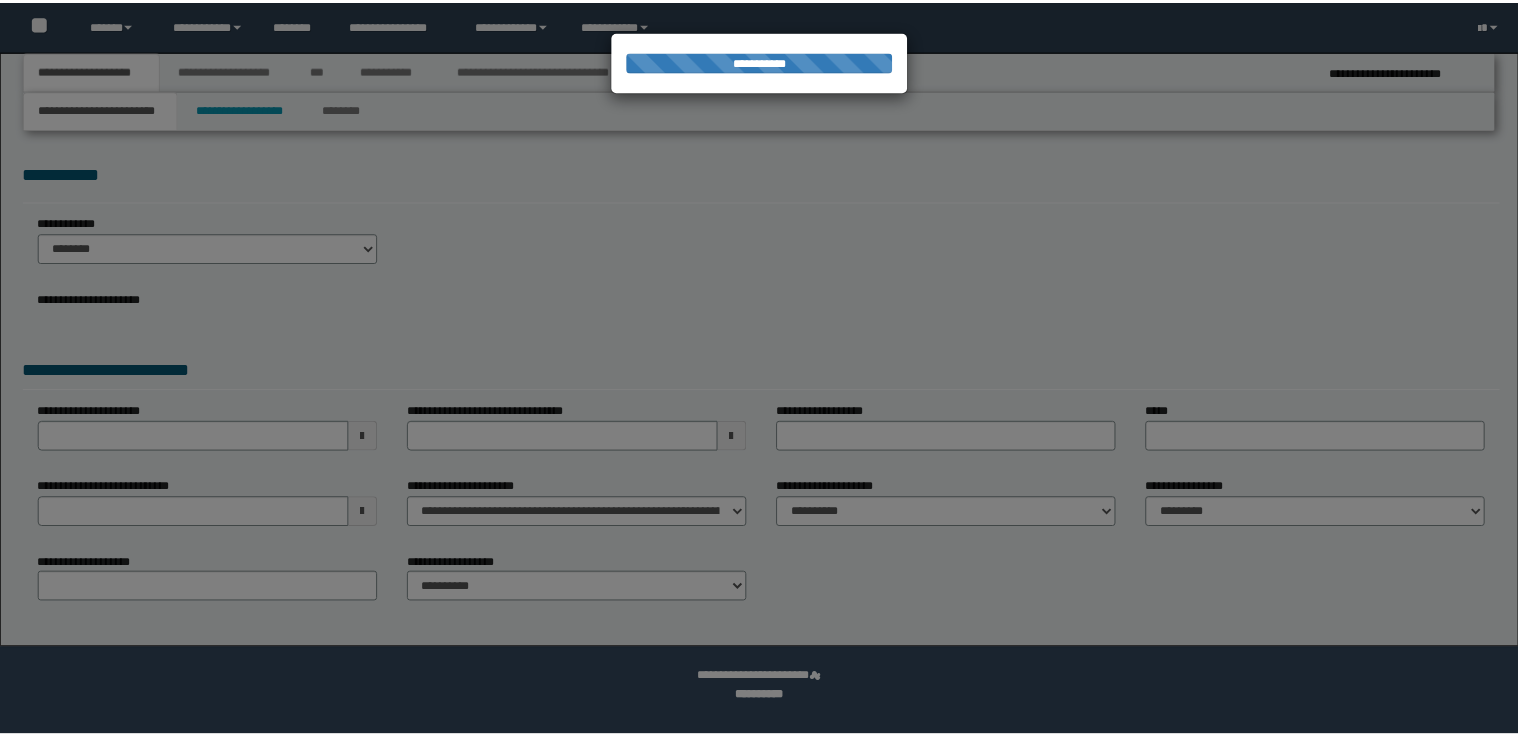 scroll, scrollTop: 0, scrollLeft: 0, axis: both 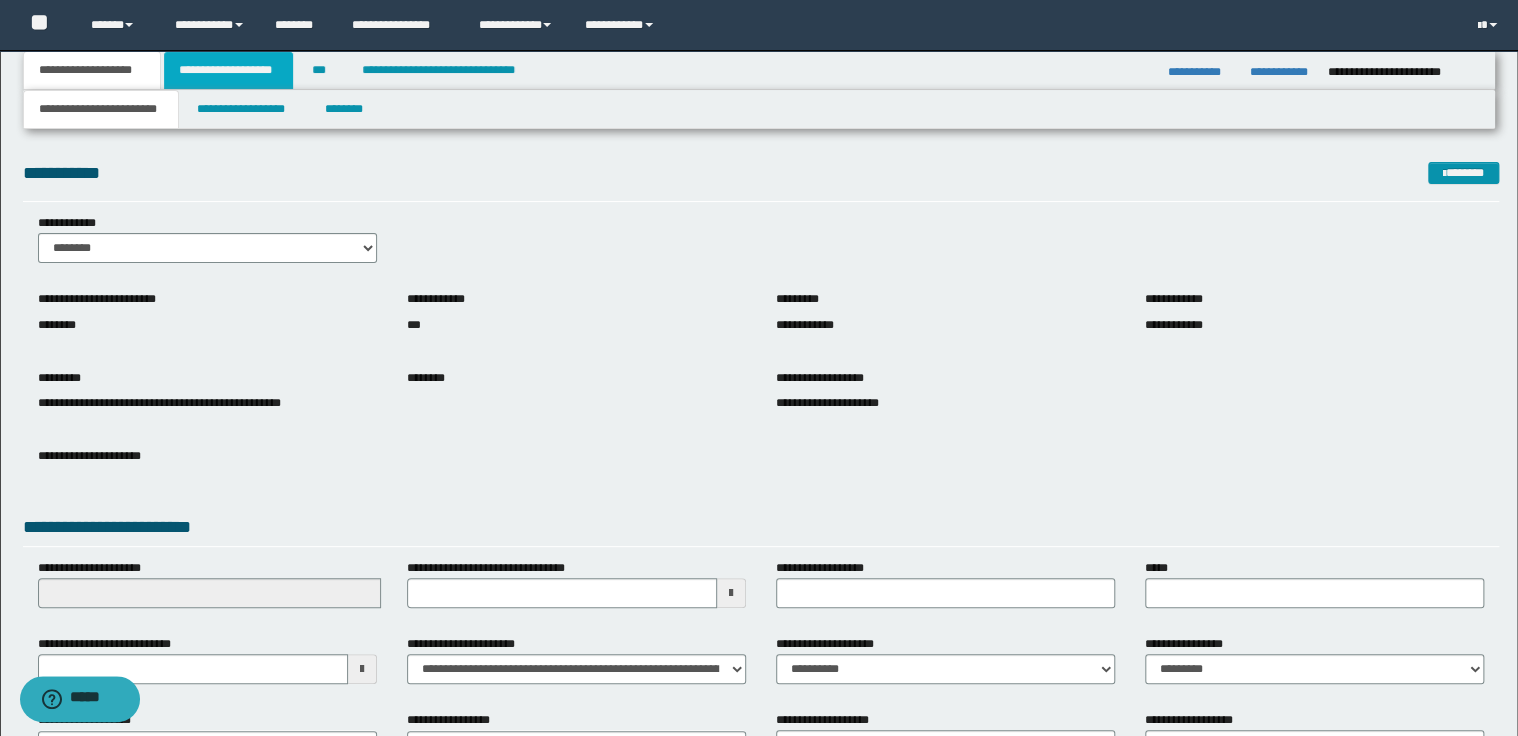 click on "**********" at bounding box center [228, 70] 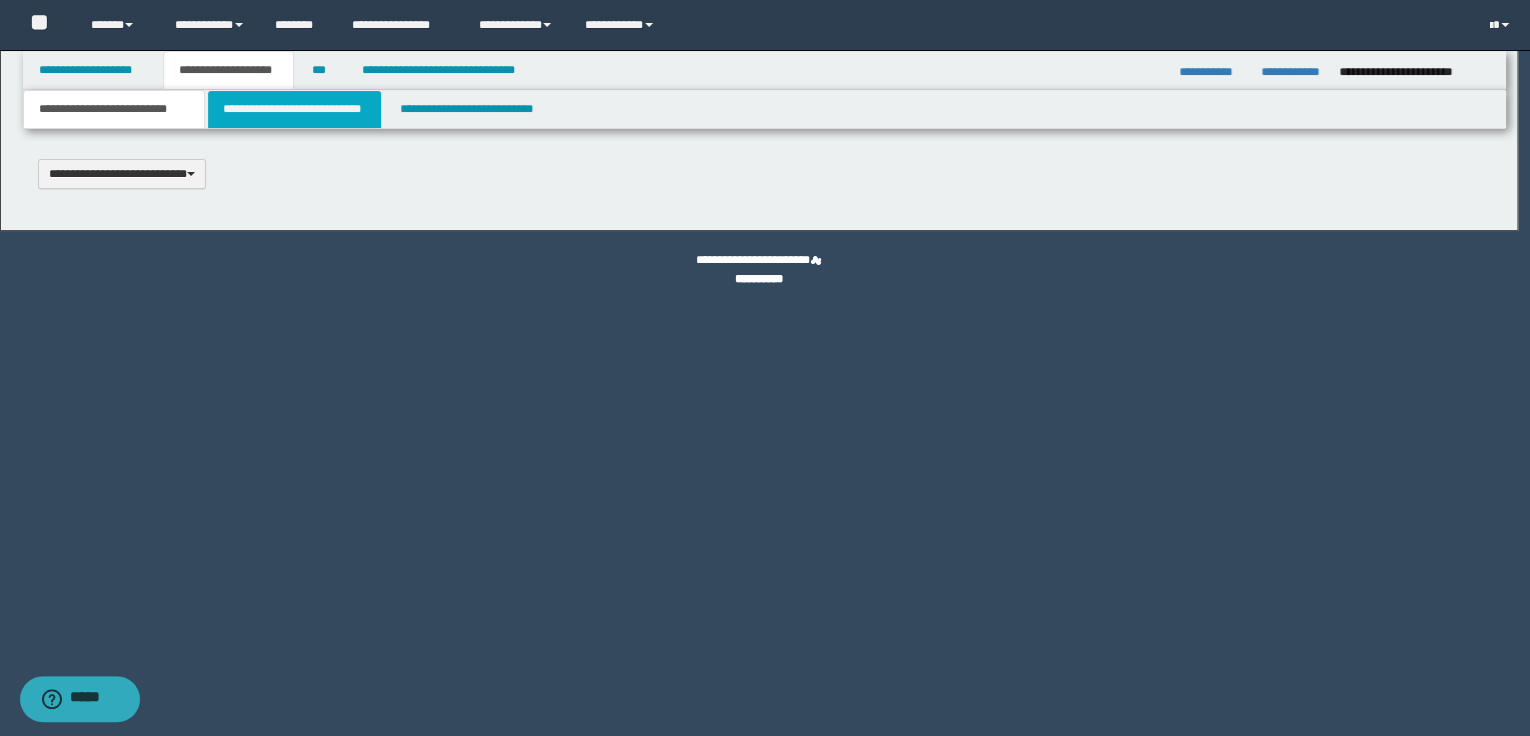type 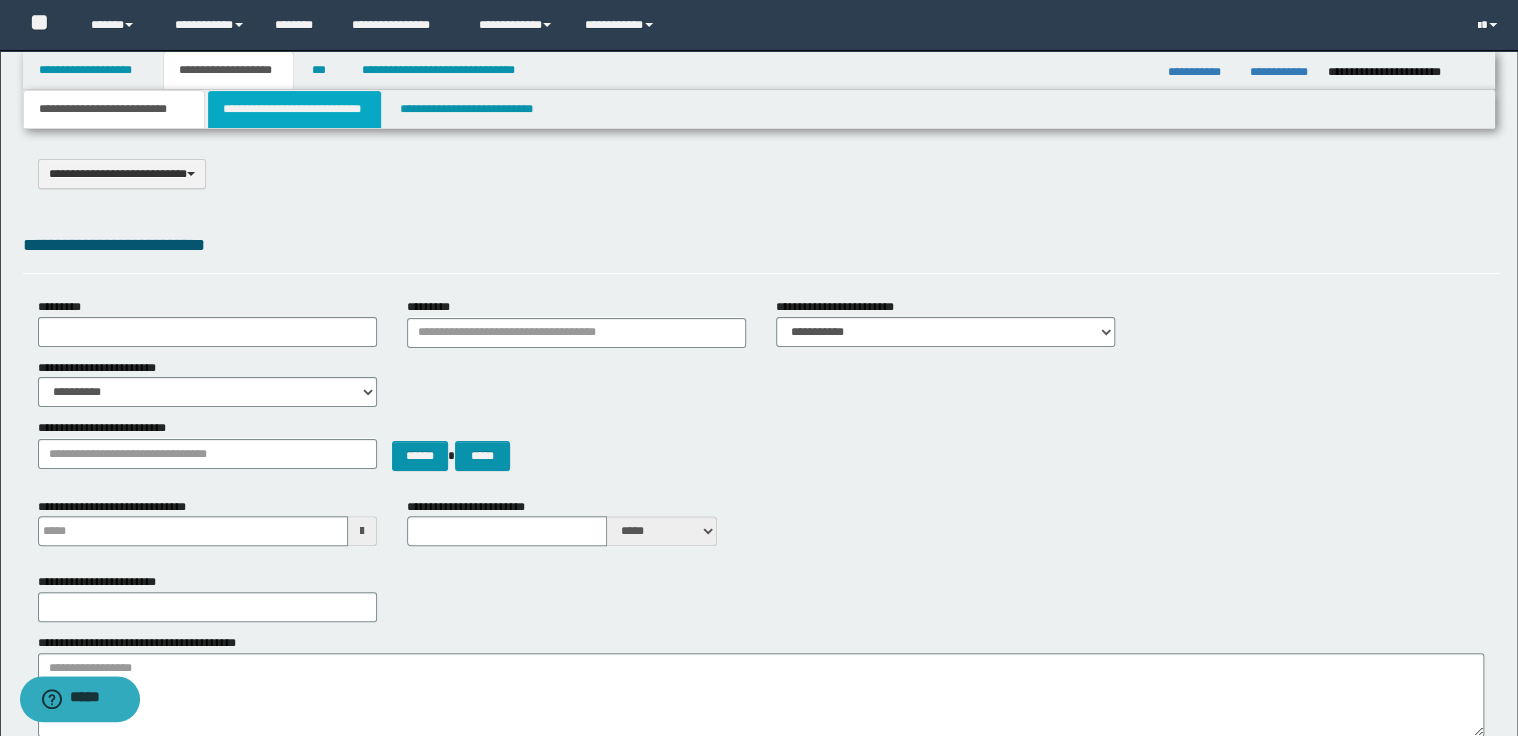 click on "**********" at bounding box center (294, 109) 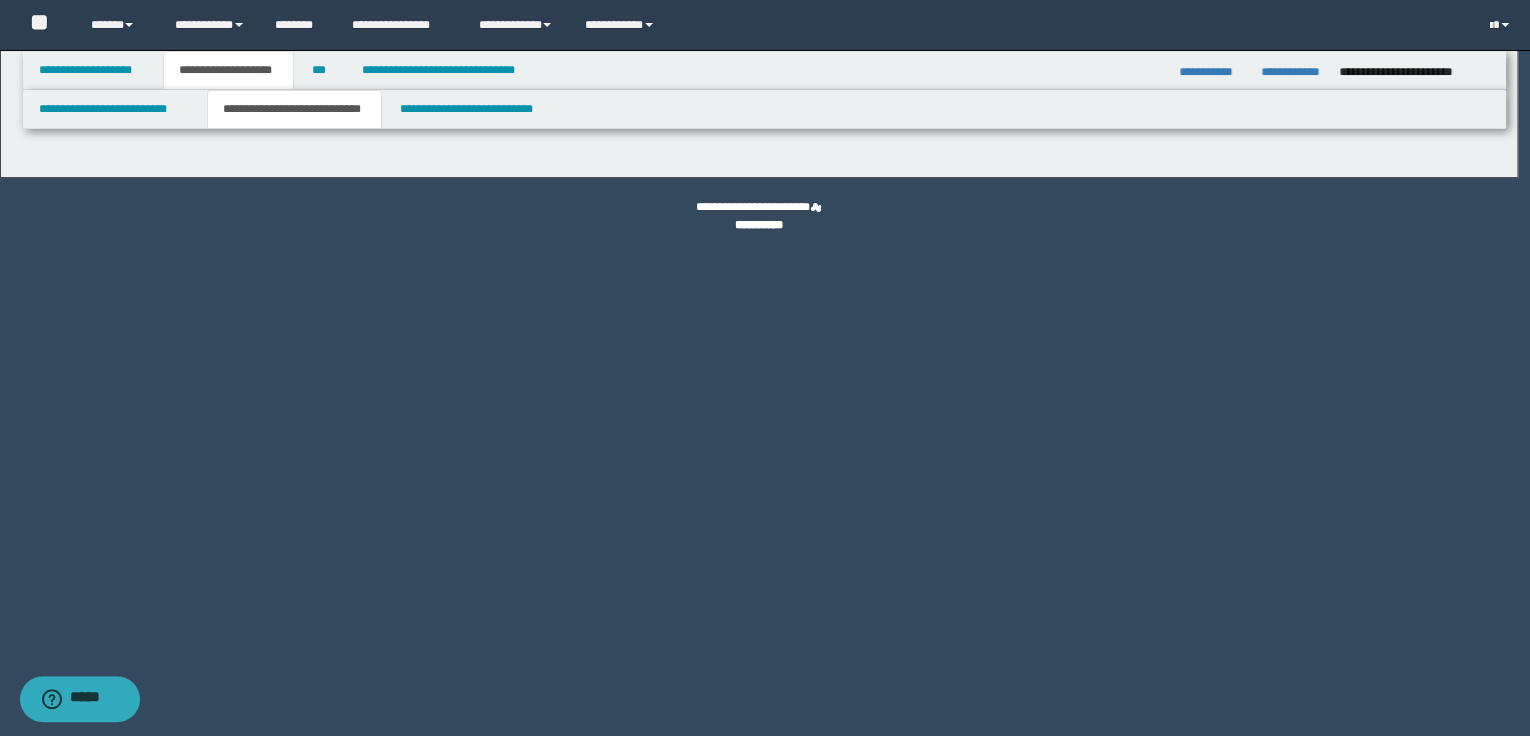 select on "*" 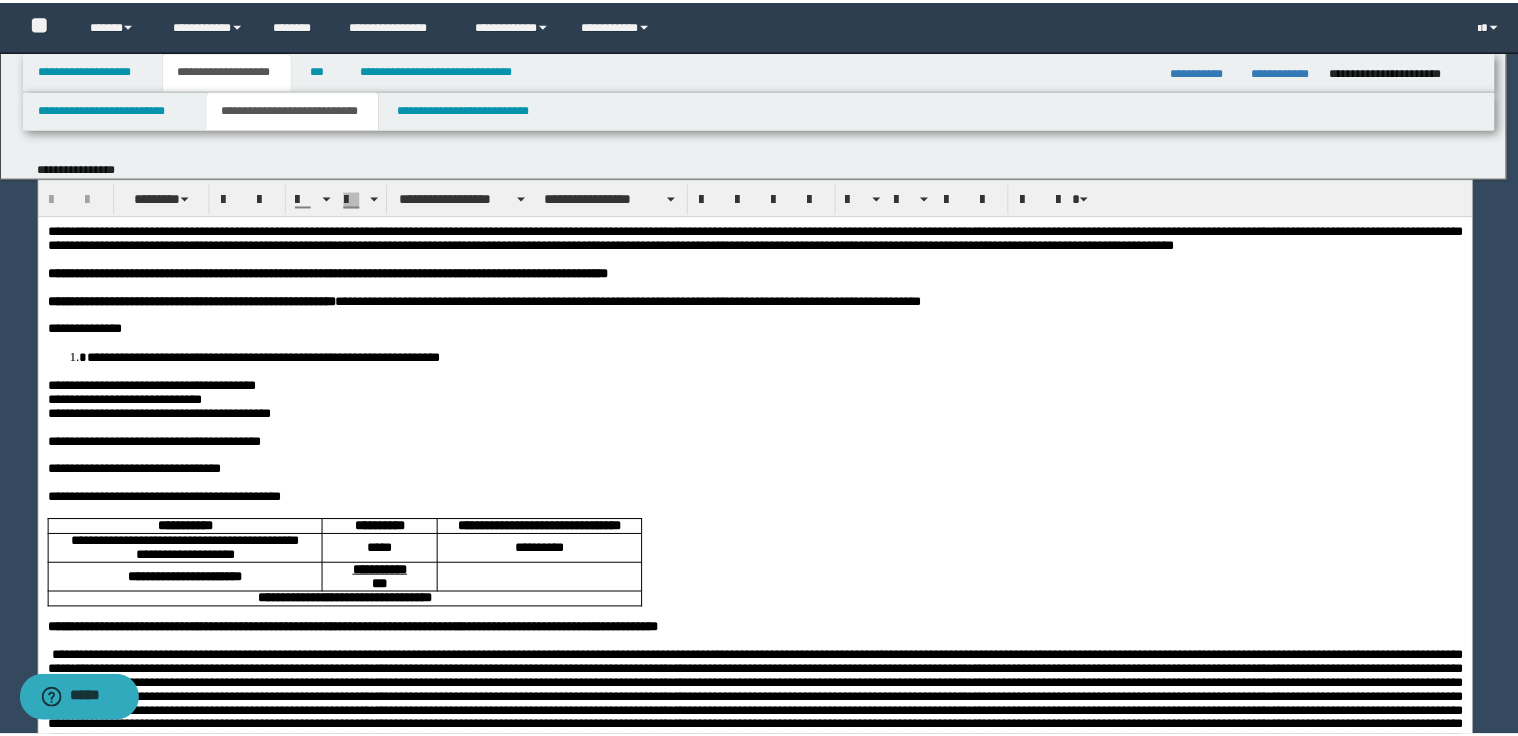 scroll, scrollTop: 0, scrollLeft: 0, axis: both 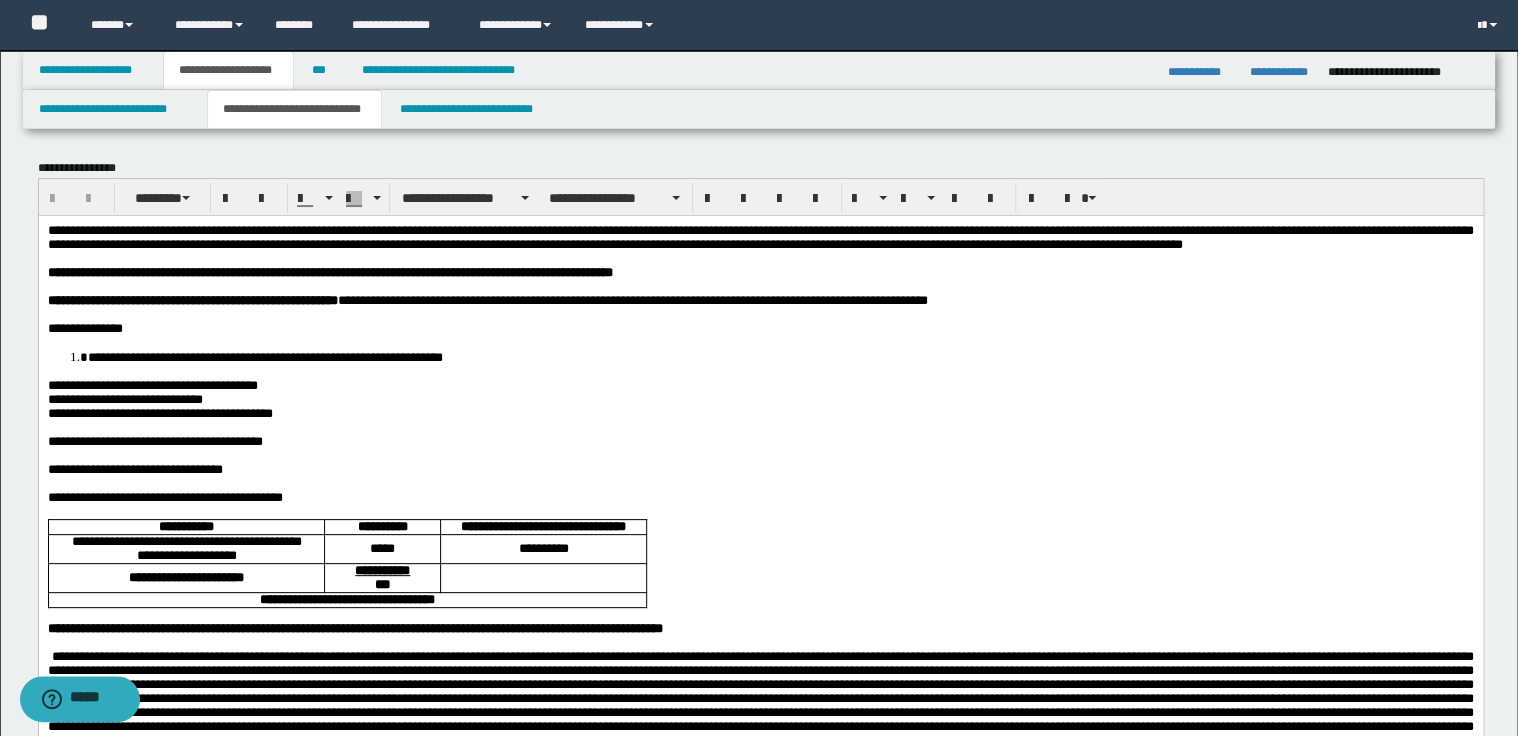 click on "**********" at bounding box center [760, 236] 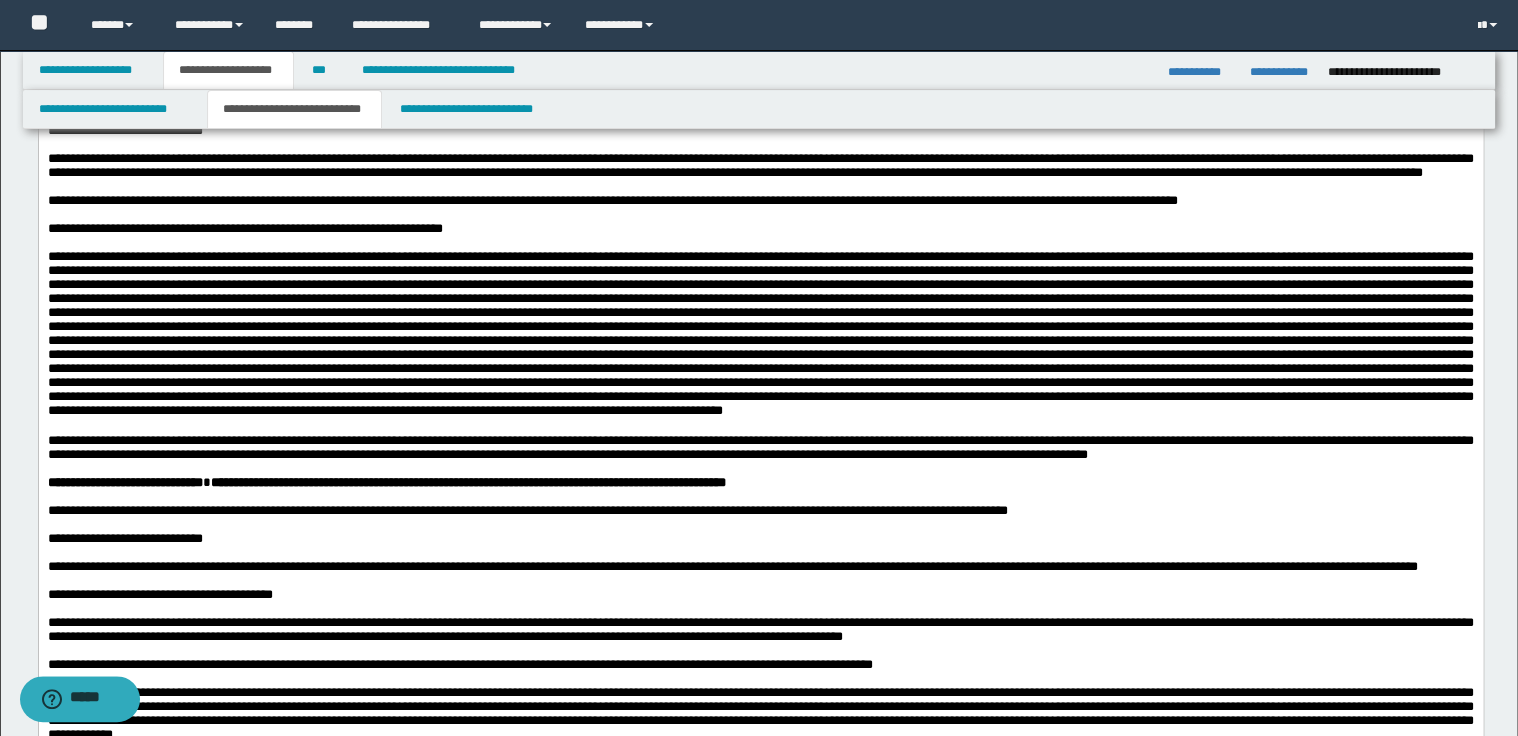 scroll, scrollTop: 720, scrollLeft: 0, axis: vertical 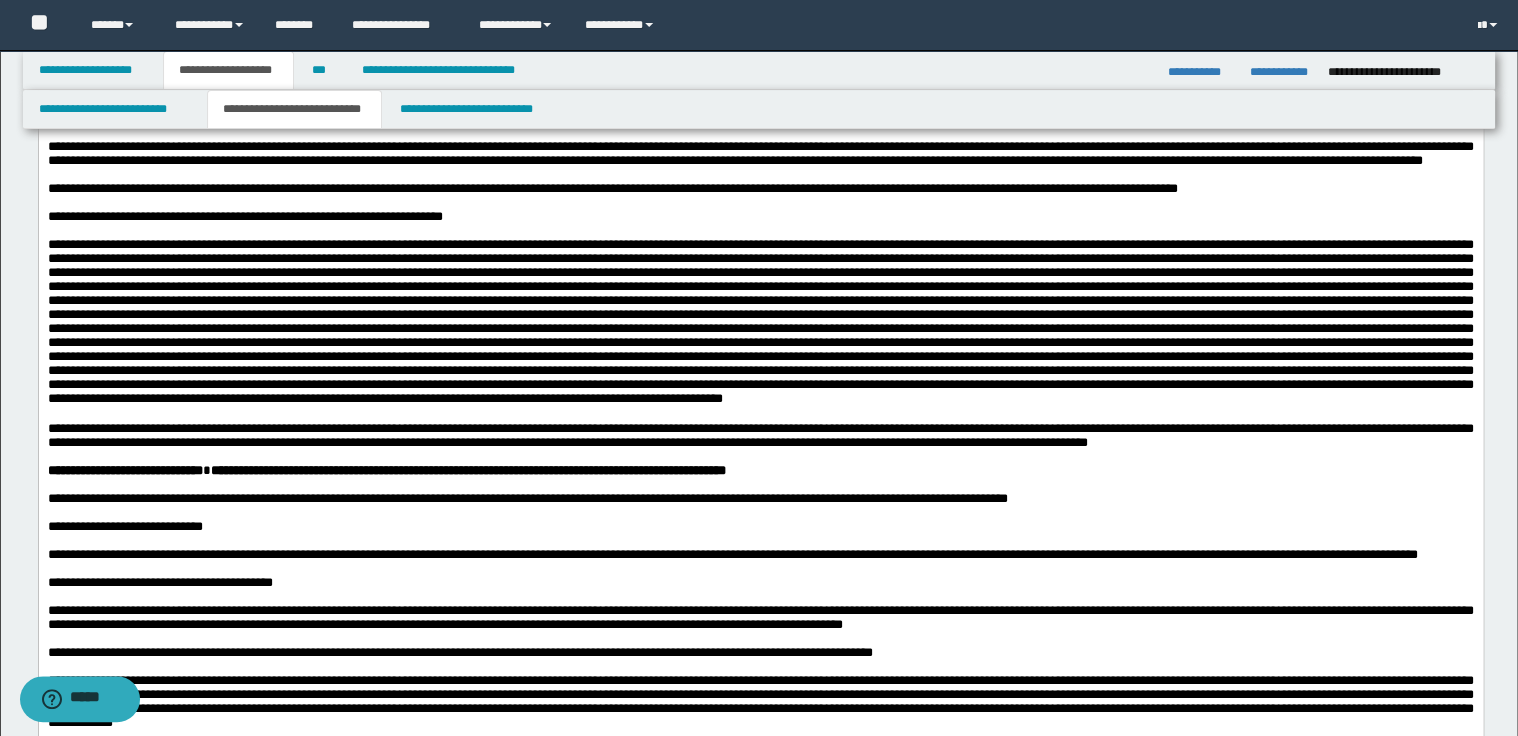click on "**********" at bounding box center (760, 217) 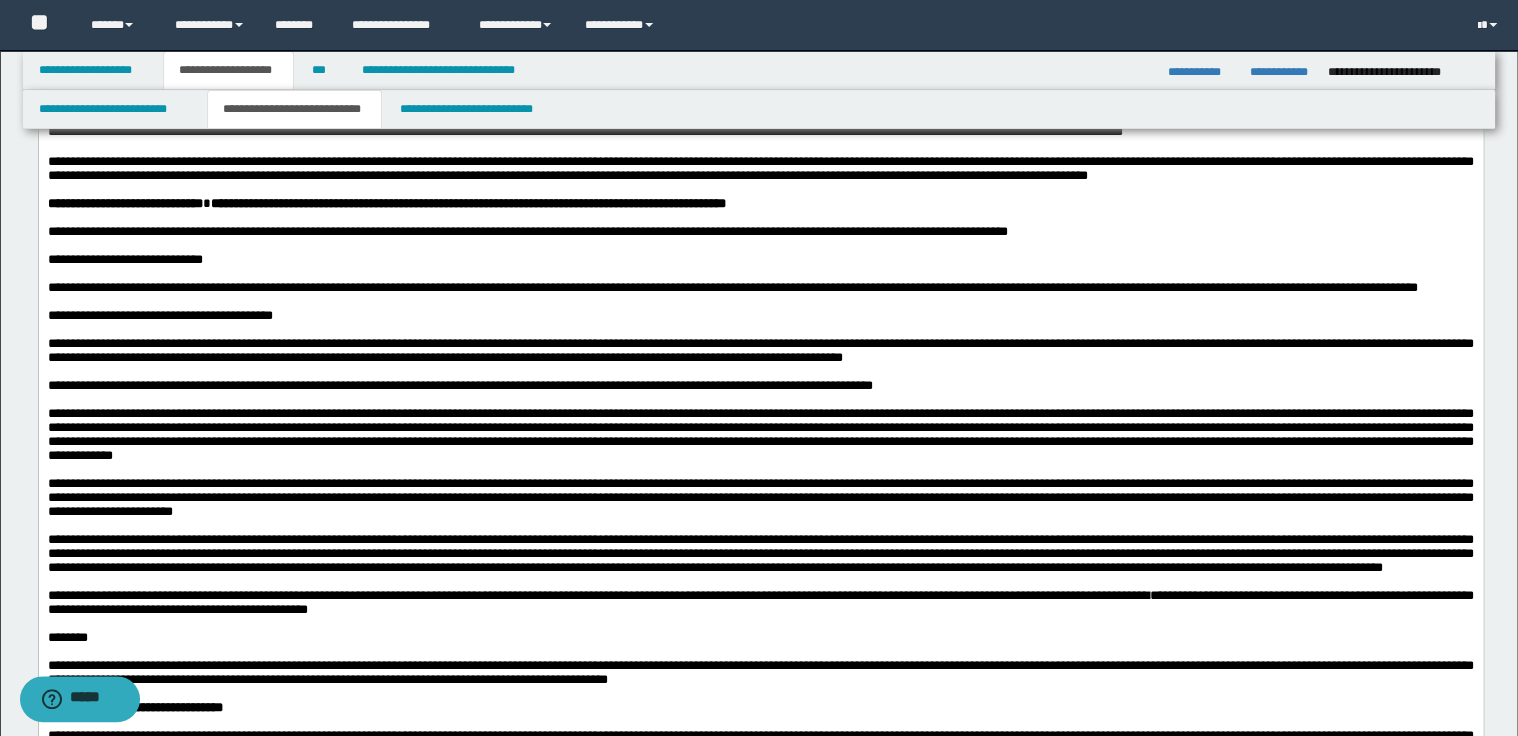 scroll, scrollTop: 960, scrollLeft: 0, axis: vertical 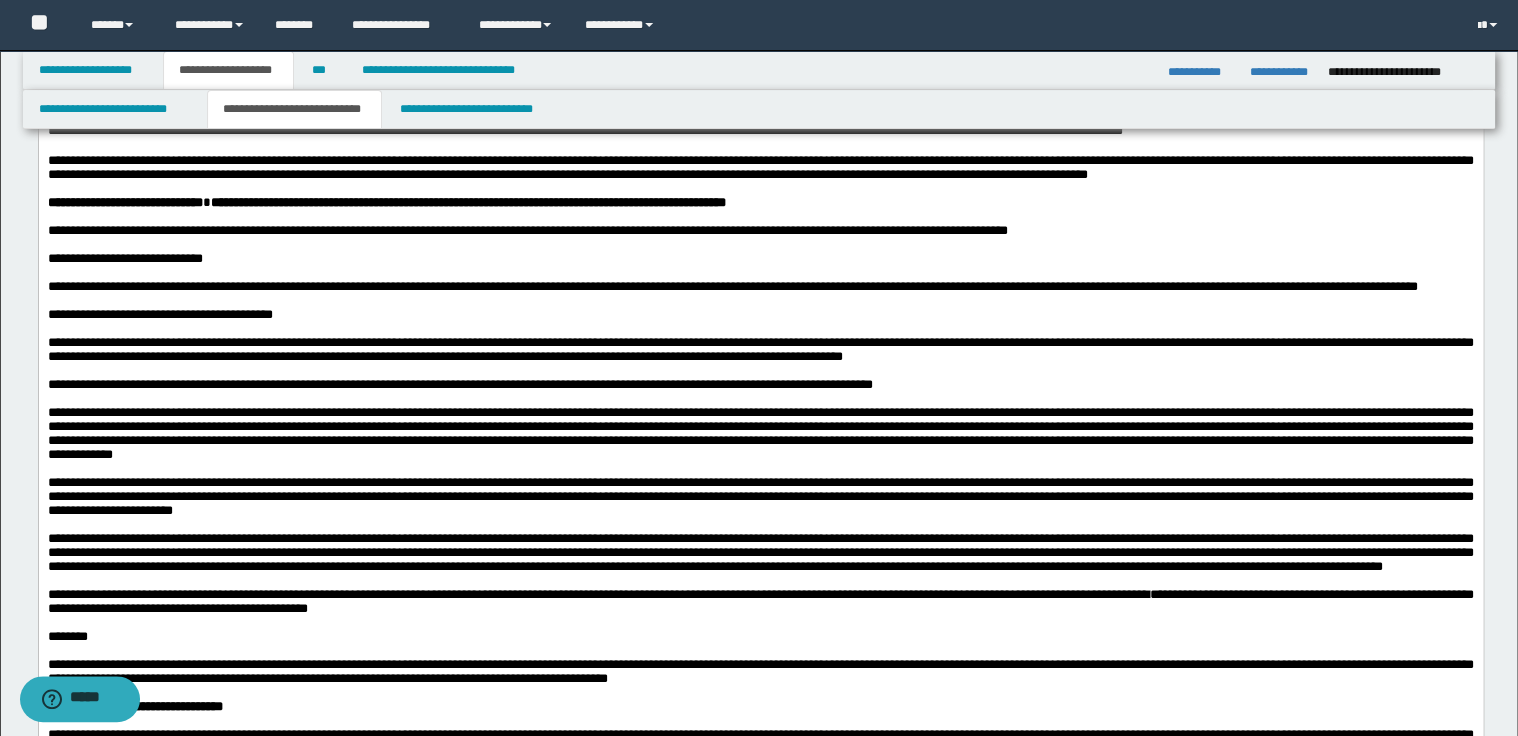 click on "**********" at bounding box center (760, 259) 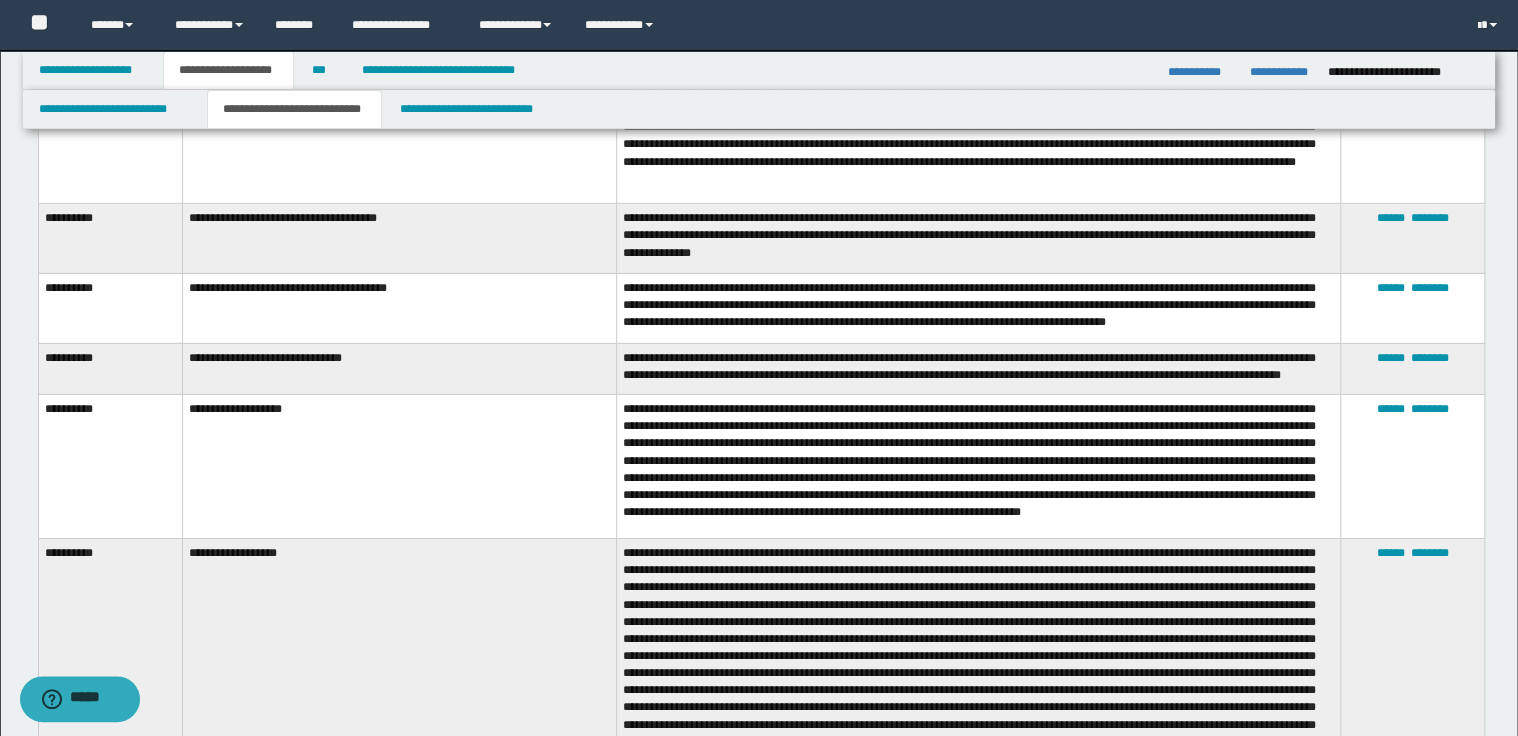 scroll, scrollTop: 3040, scrollLeft: 0, axis: vertical 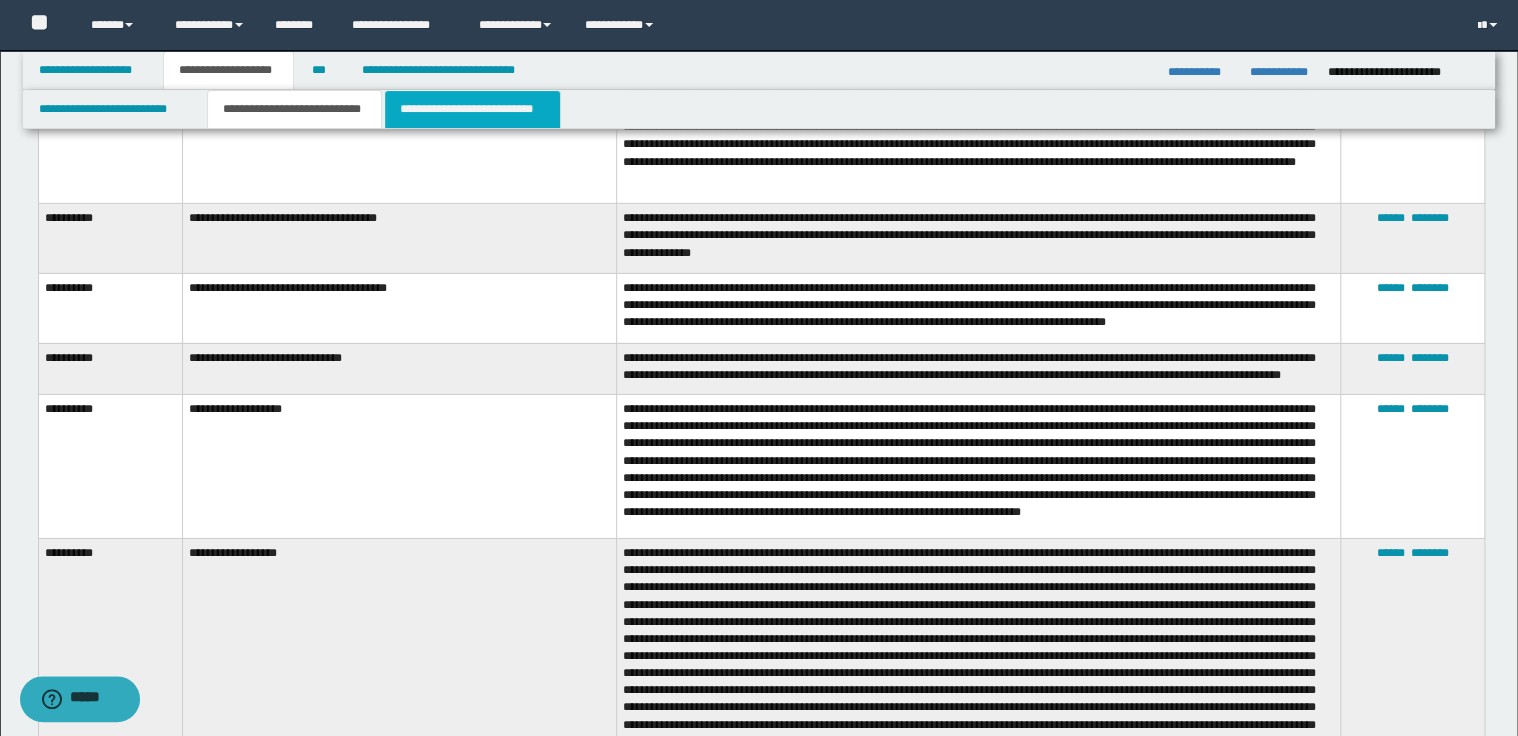 click on "**********" at bounding box center [472, 109] 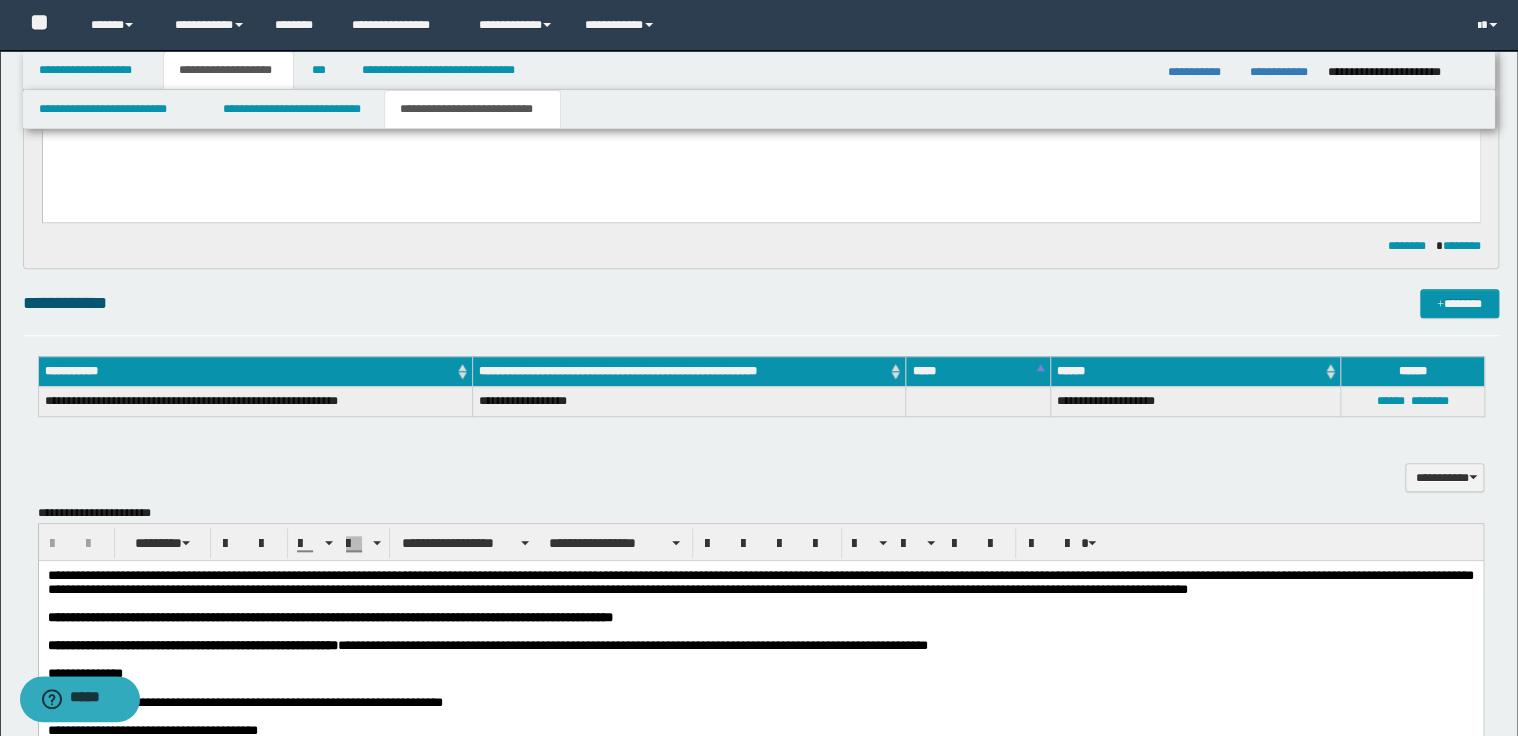 scroll, scrollTop: 880, scrollLeft: 0, axis: vertical 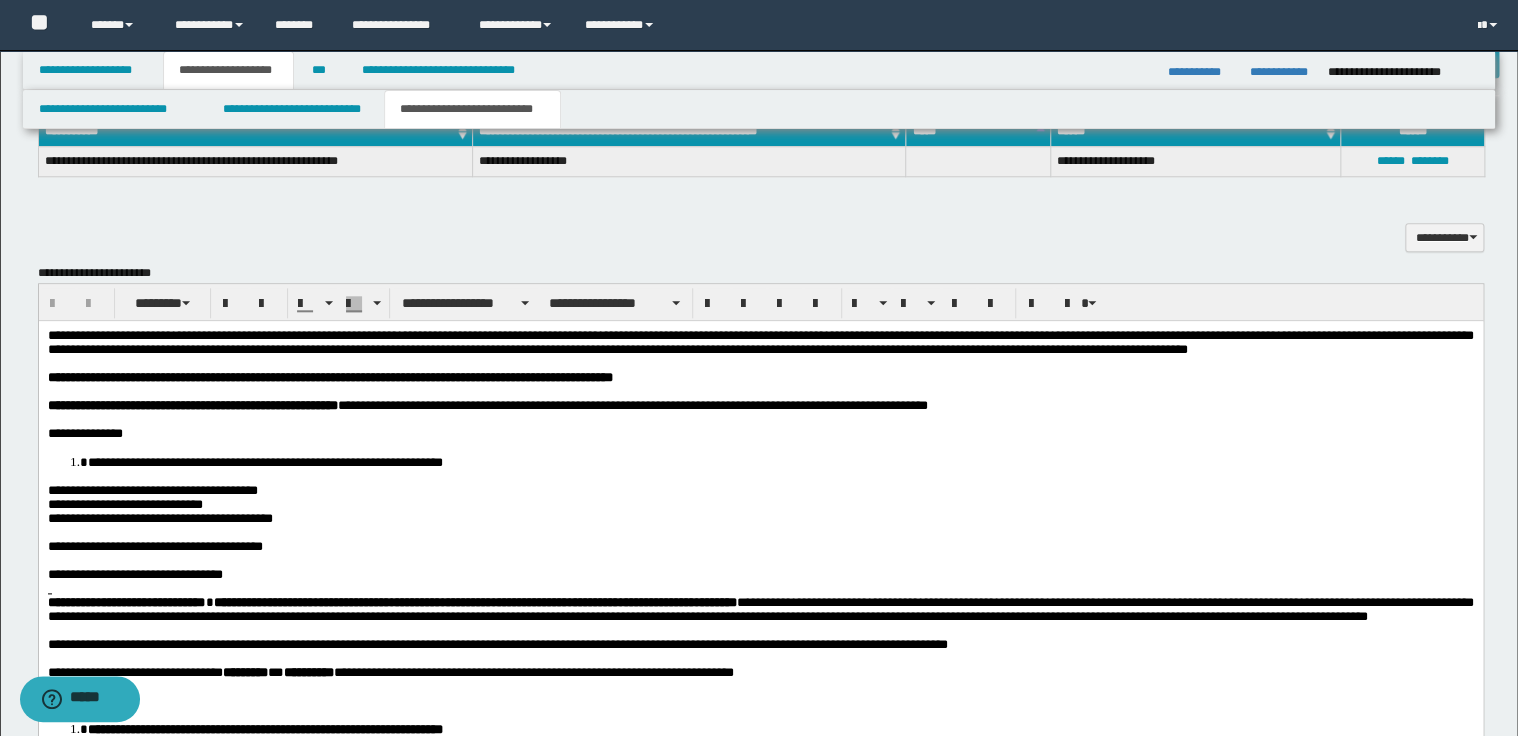 click on "**********" at bounding box center [760, 342] 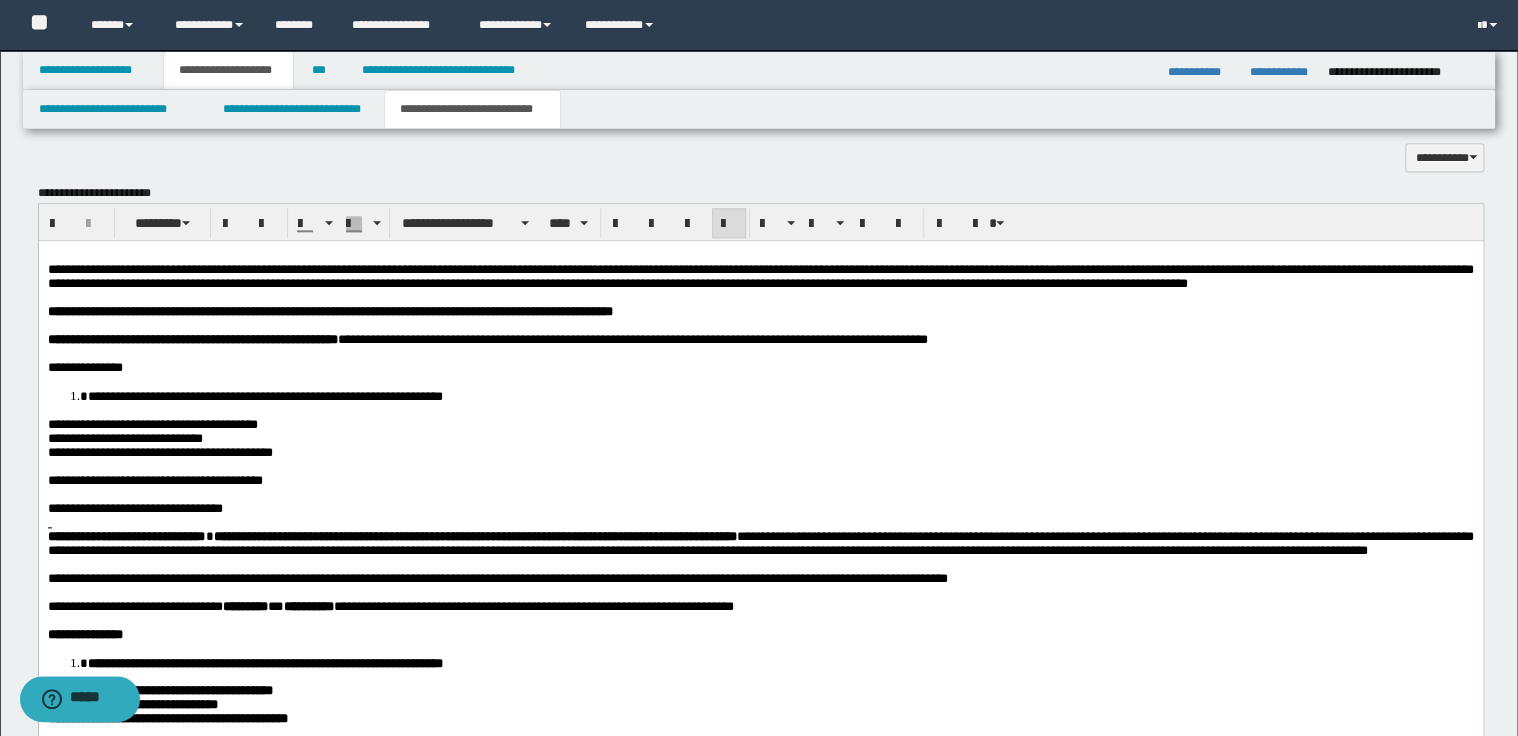 scroll, scrollTop: 1040, scrollLeft: 0, axis: vertical 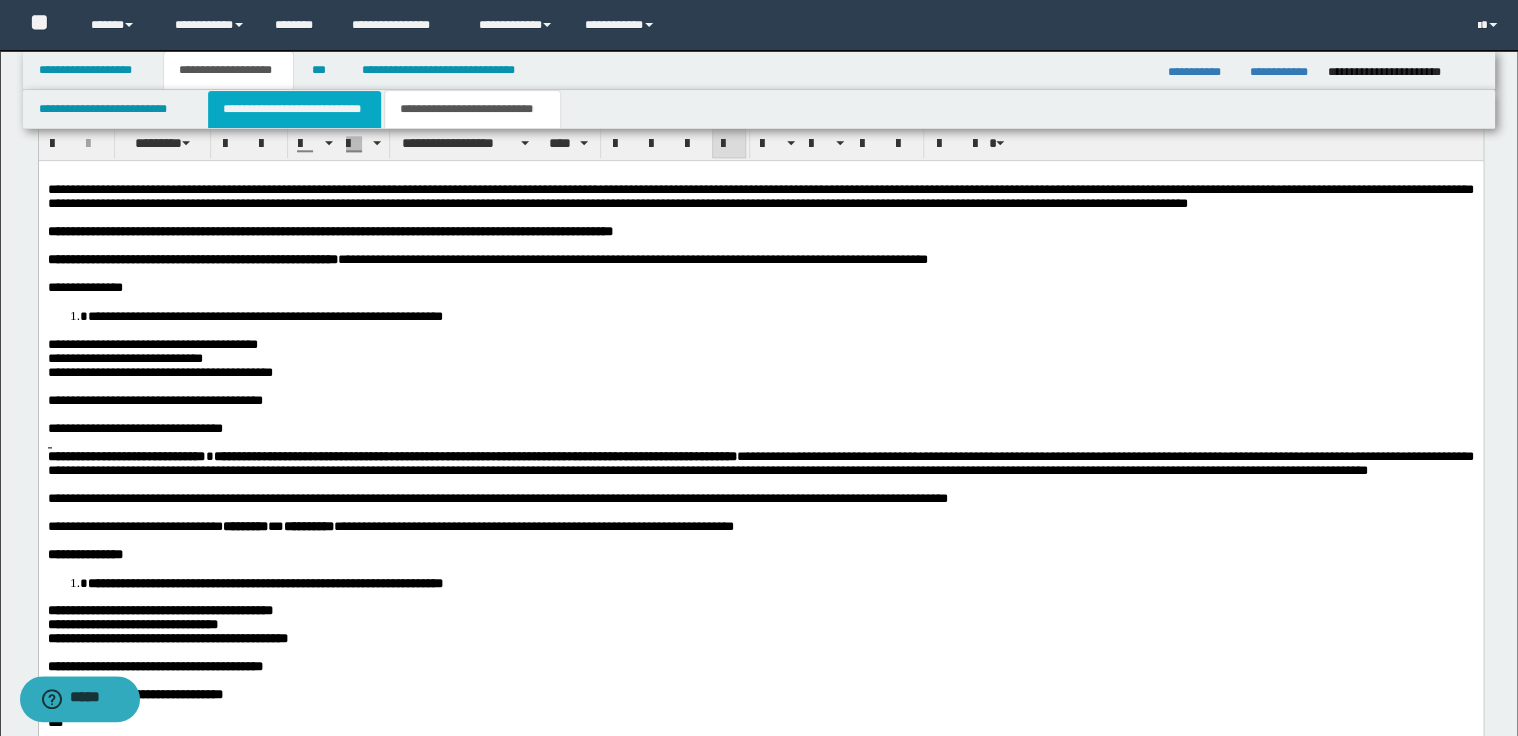 click on "**********" at bounding box center (294, 109) 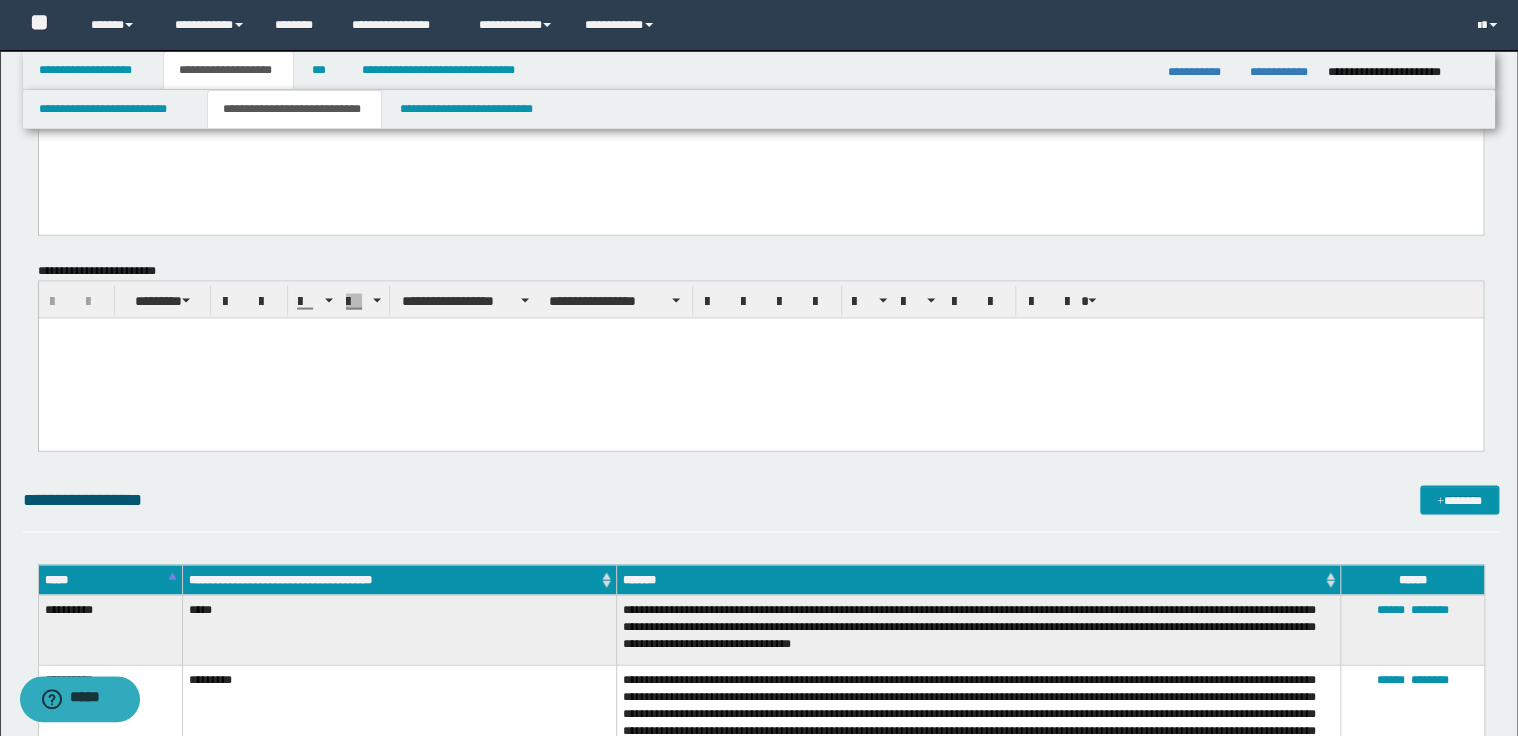 scroll, scrollTop: 2000, scrollLeft: 0, axis: vertical 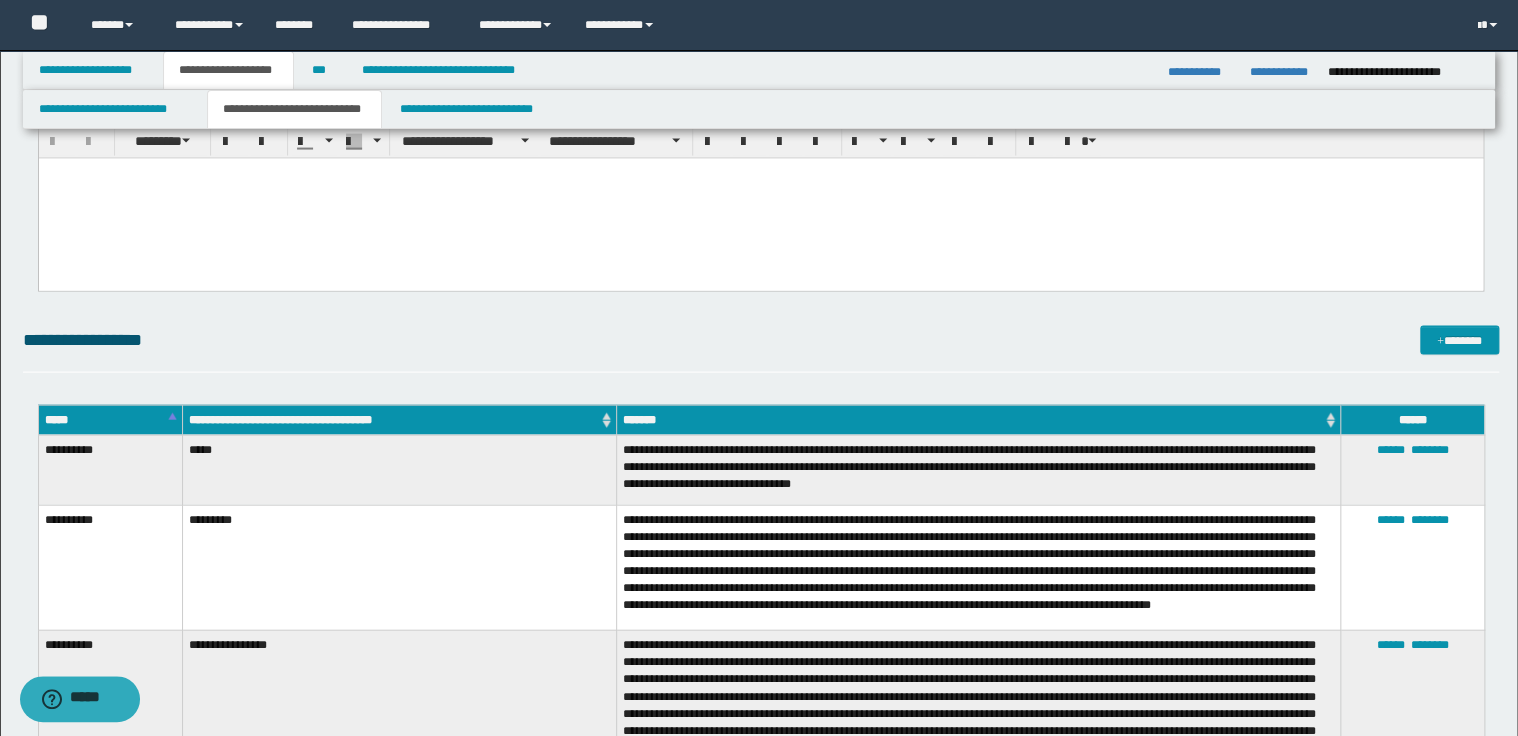 click on "*****" at bounding box center (110, 420) 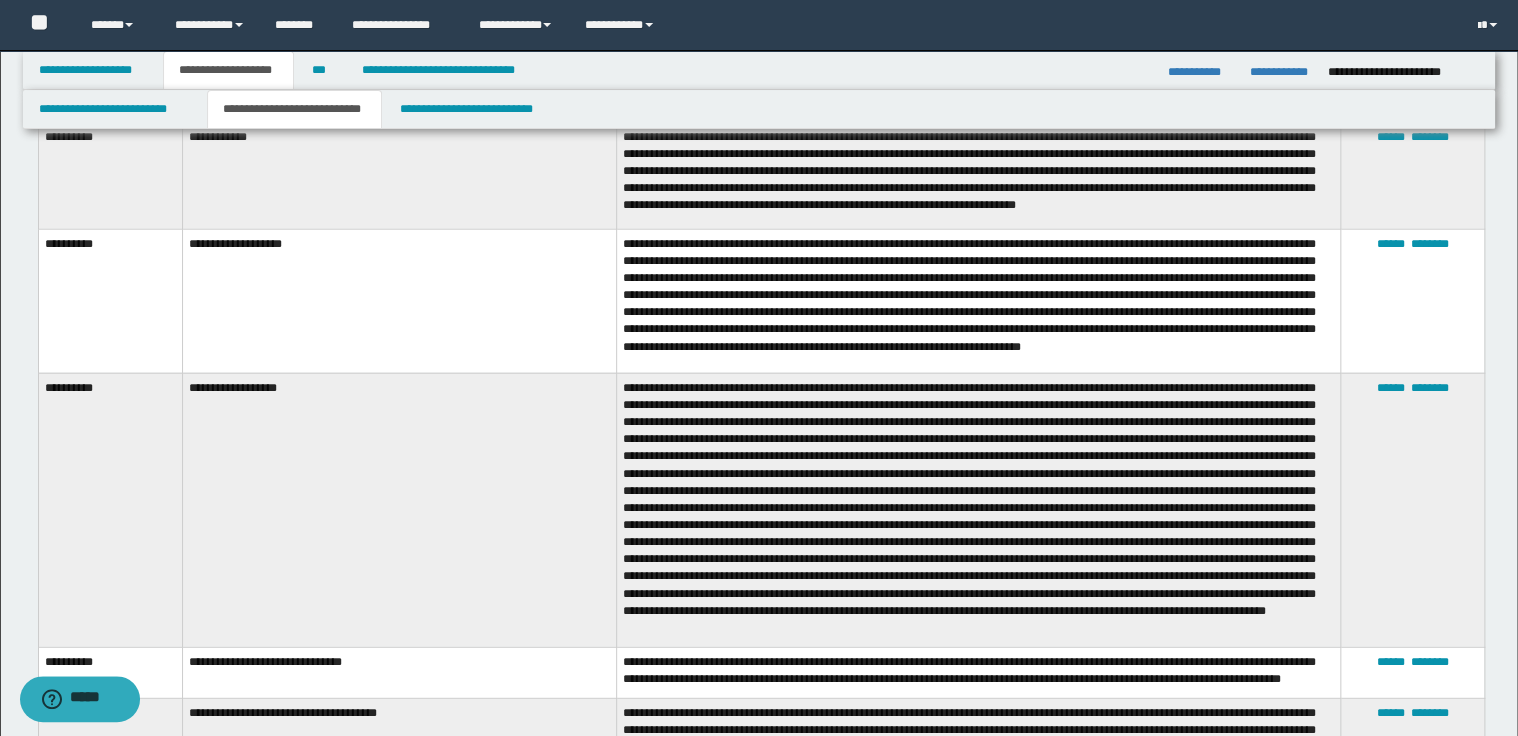 scroll, scrollTop: 2320, scrollLeft: 0, axis: vertical 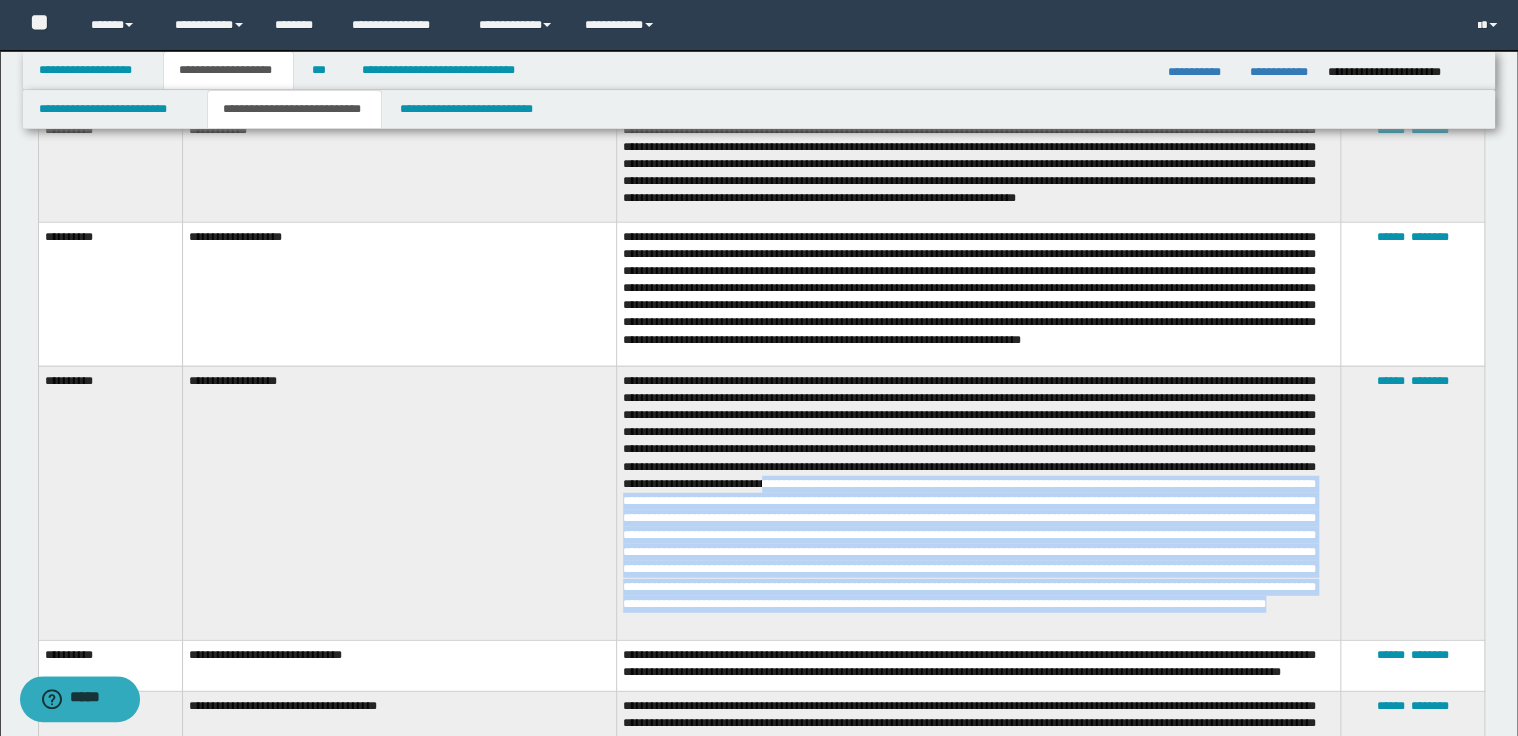 drag, startPoint x: 1228, startPoint y: 478, endPoint x: 973, endPoint y: 636, distance: 299.98166 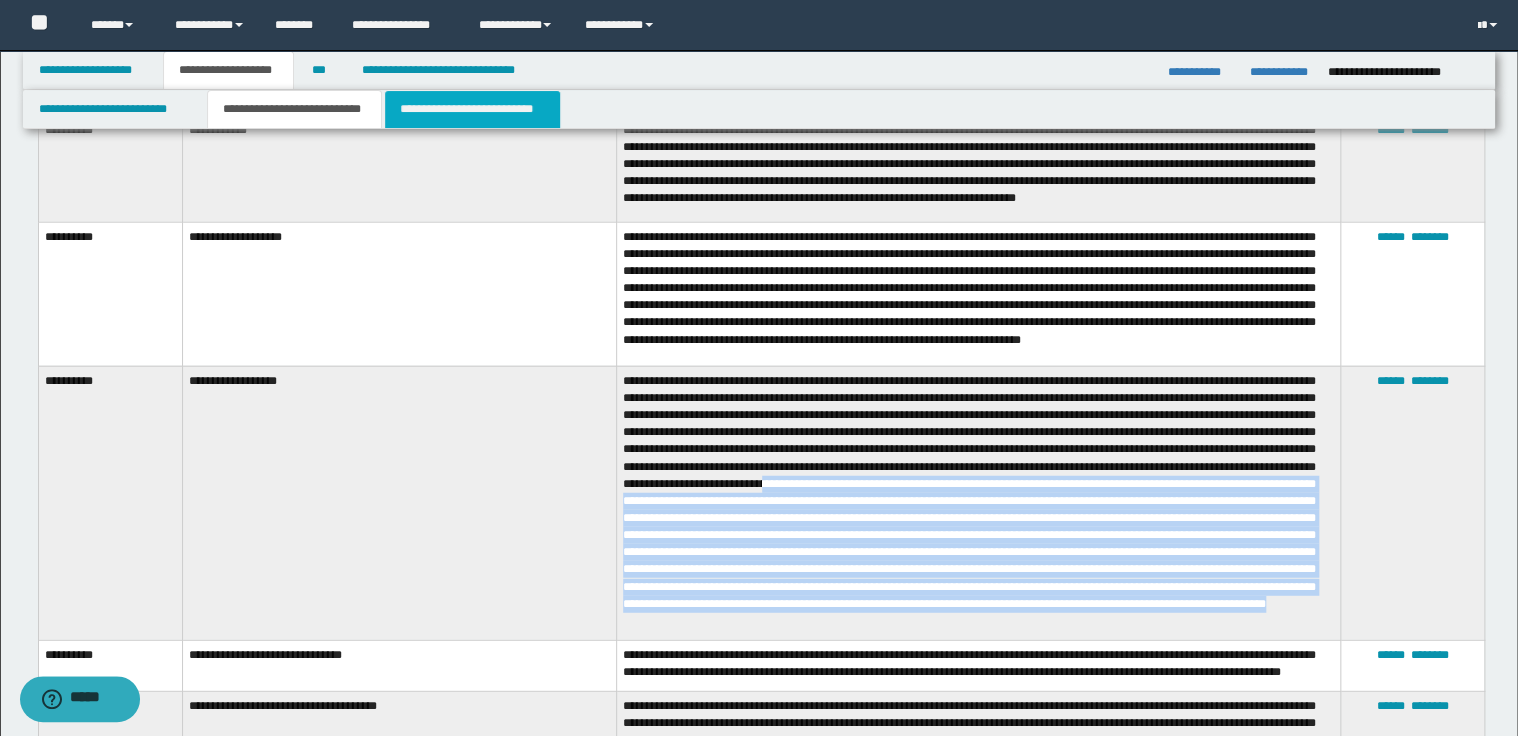 click on "**********" at bounding box center (472, 109) 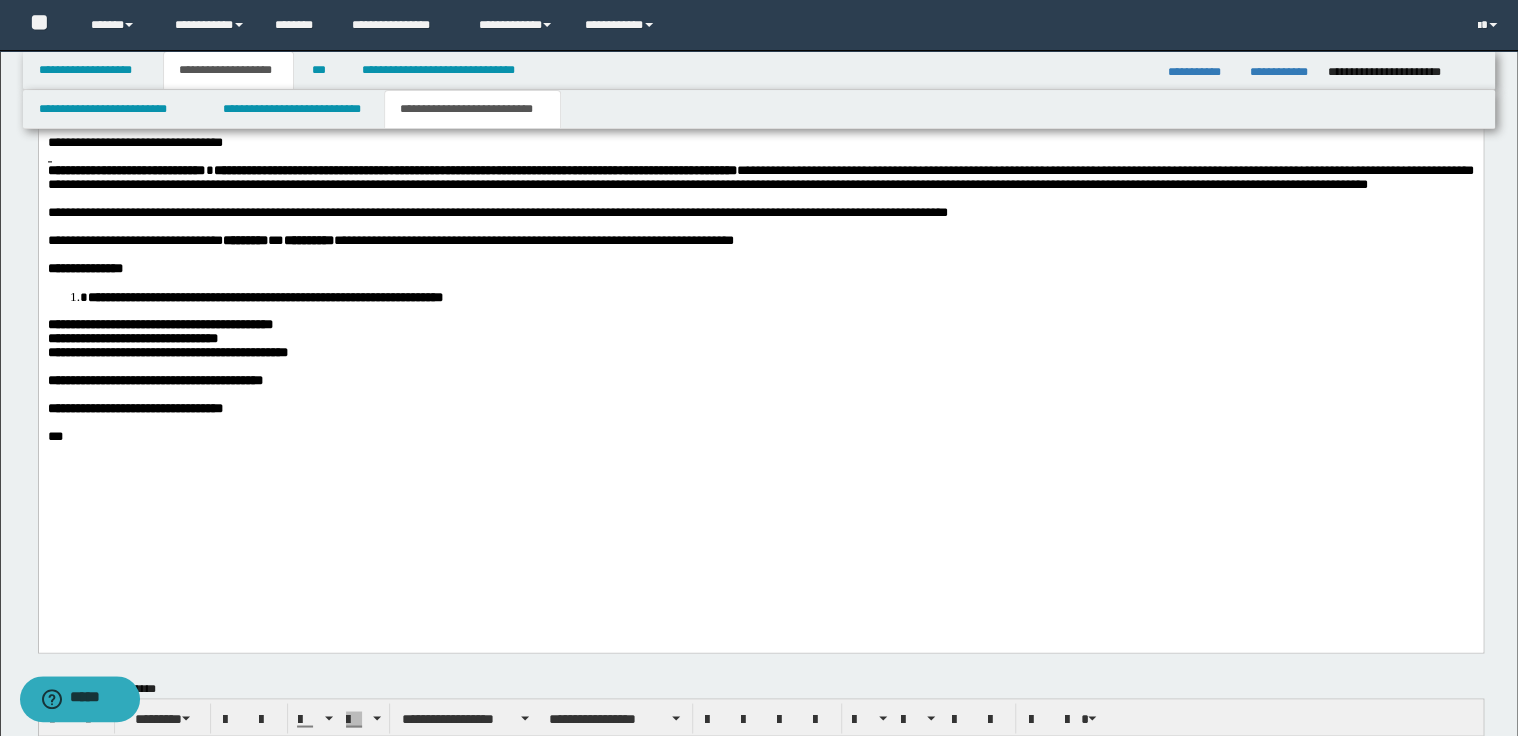 scroll, scrollTop: 1188, scrollLeft: 0, axis: vertical 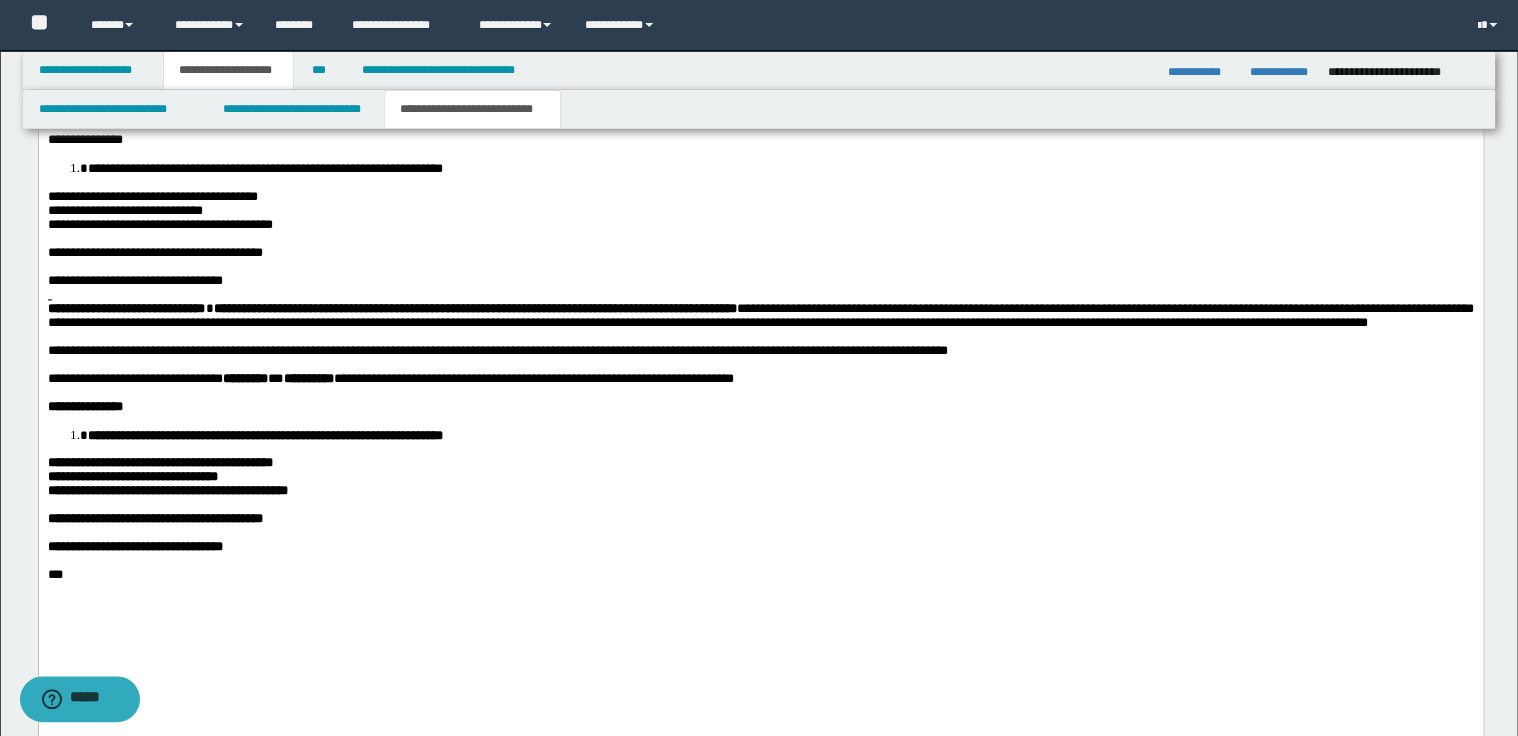 click on "**********" at bounding box center [760, 351] 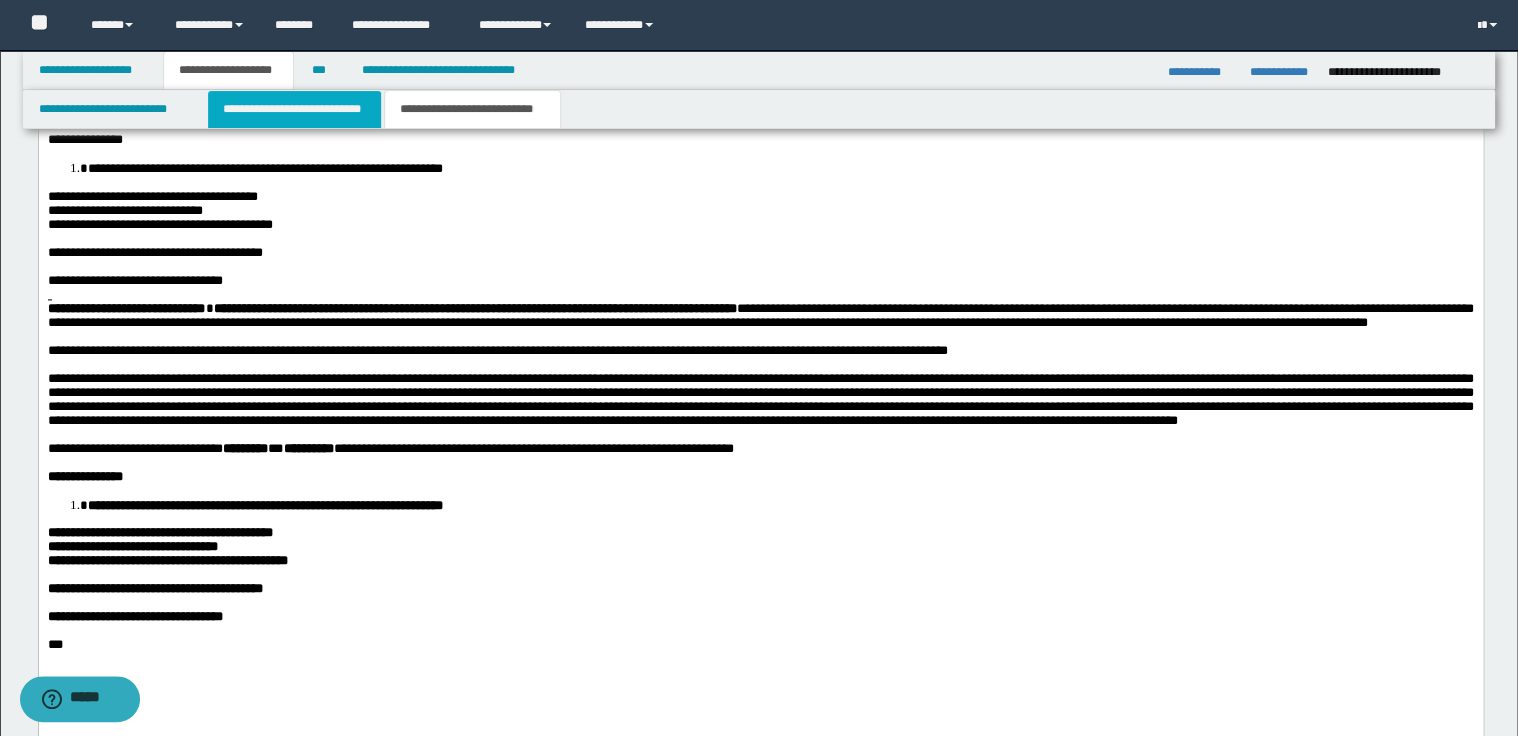 click on "**********" at bounding box center [294, 109] 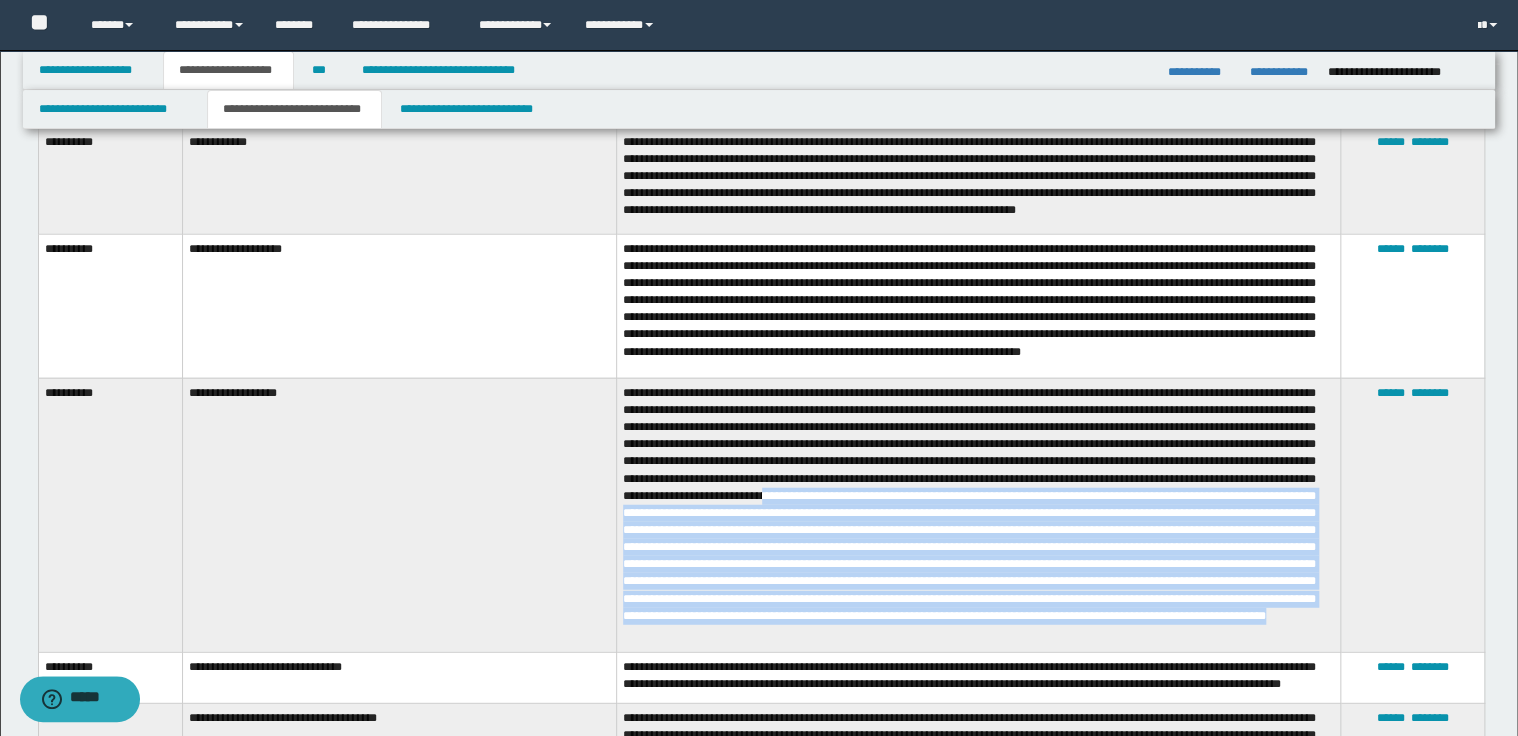 scroll, scrollTop: 2308, scrollLeft: 0, axis: vertical 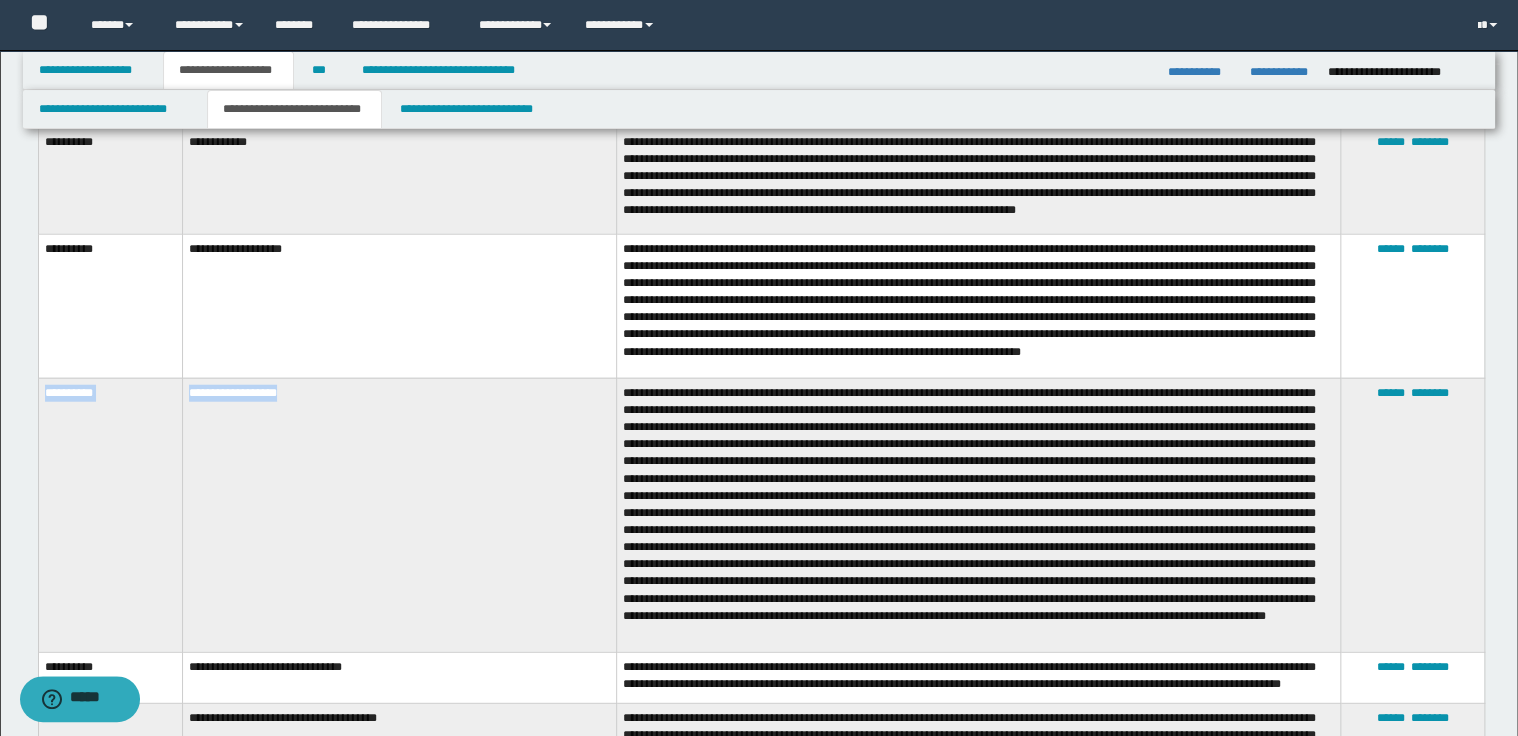 drag, startPoint x: 44, startPoint y: 387, endPoint x: 320, endPoint y: 387, distance: 276 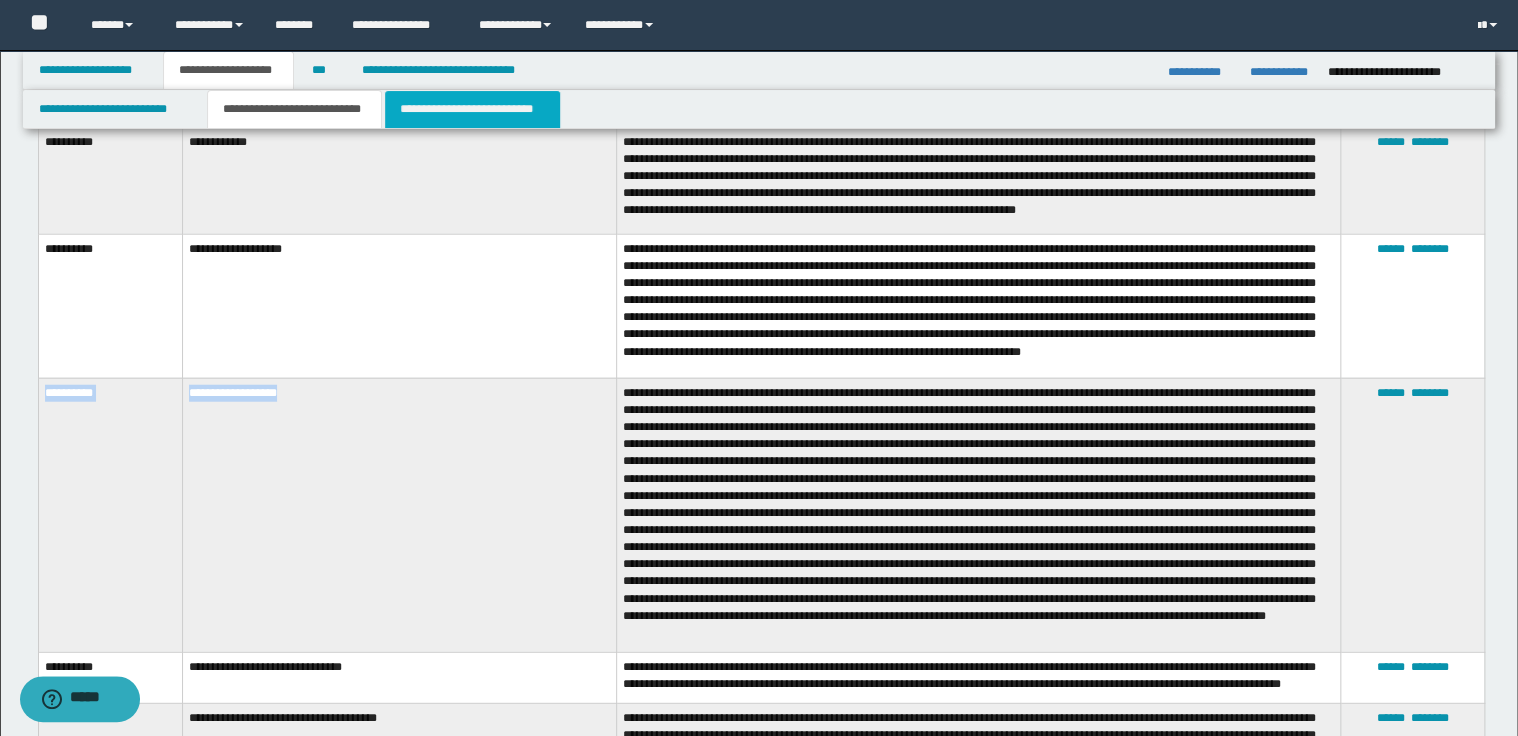 click on "**********" at bounding box center (472, 109) 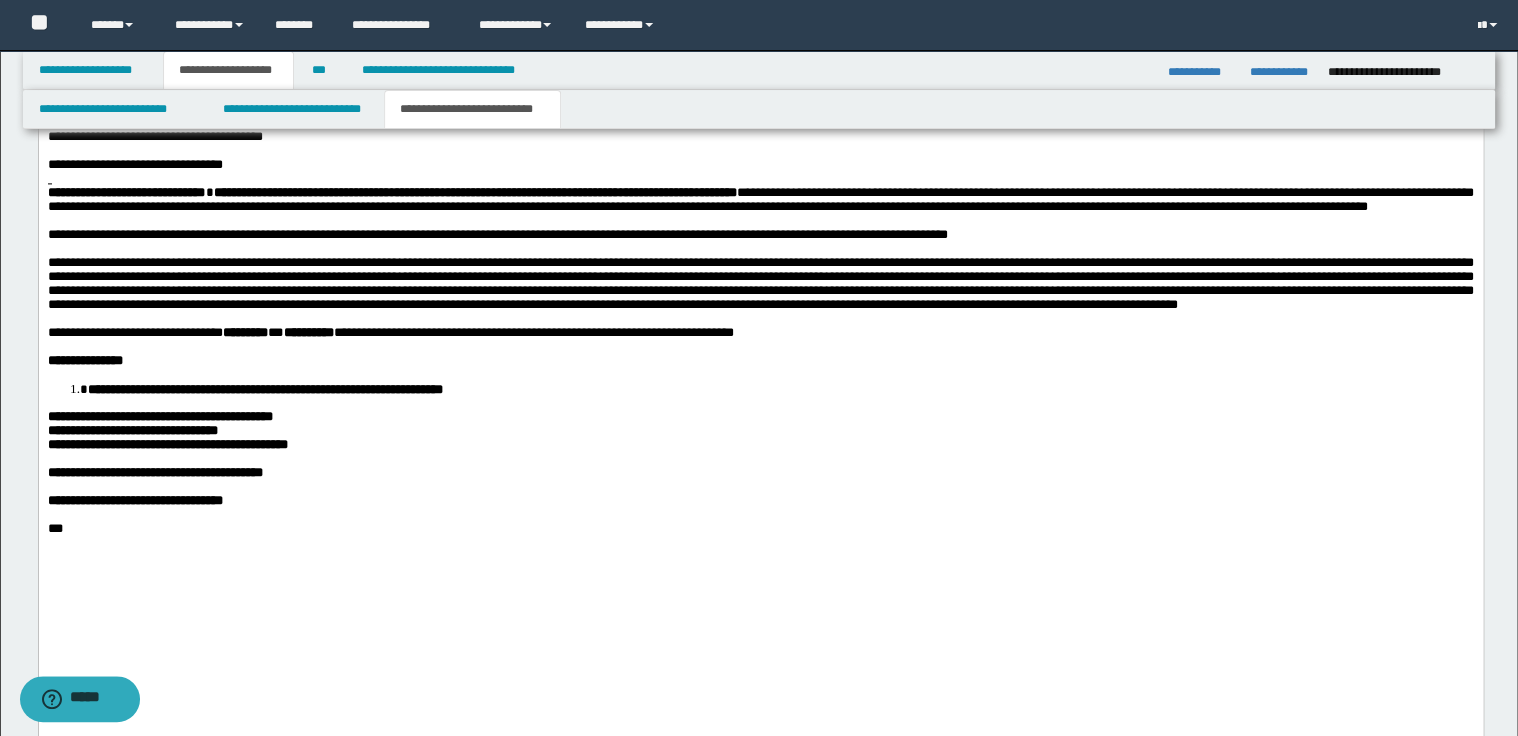 scroll, scrollTop: 1284, scrollLeft: 0, axis: vertical 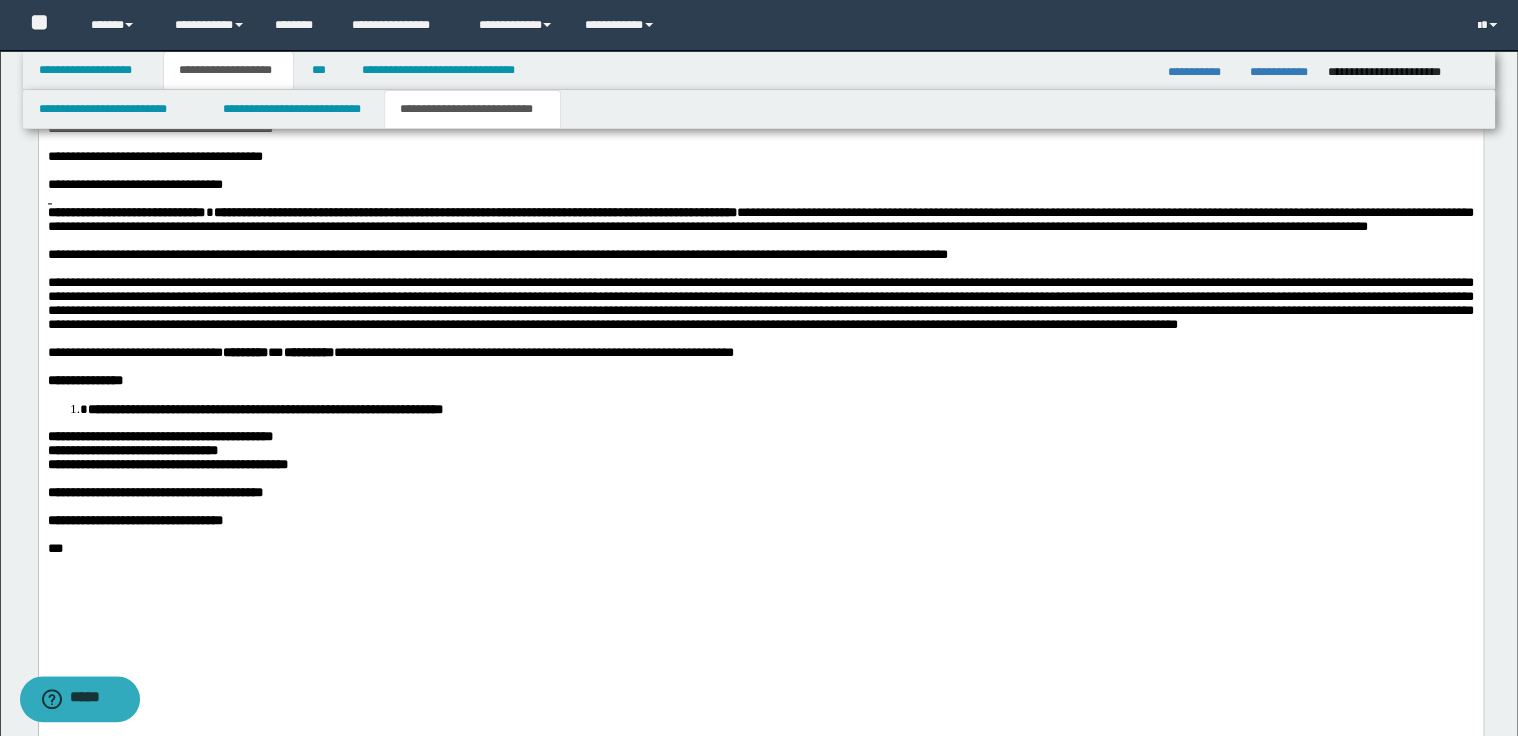 click at bounding box center [760, 304] 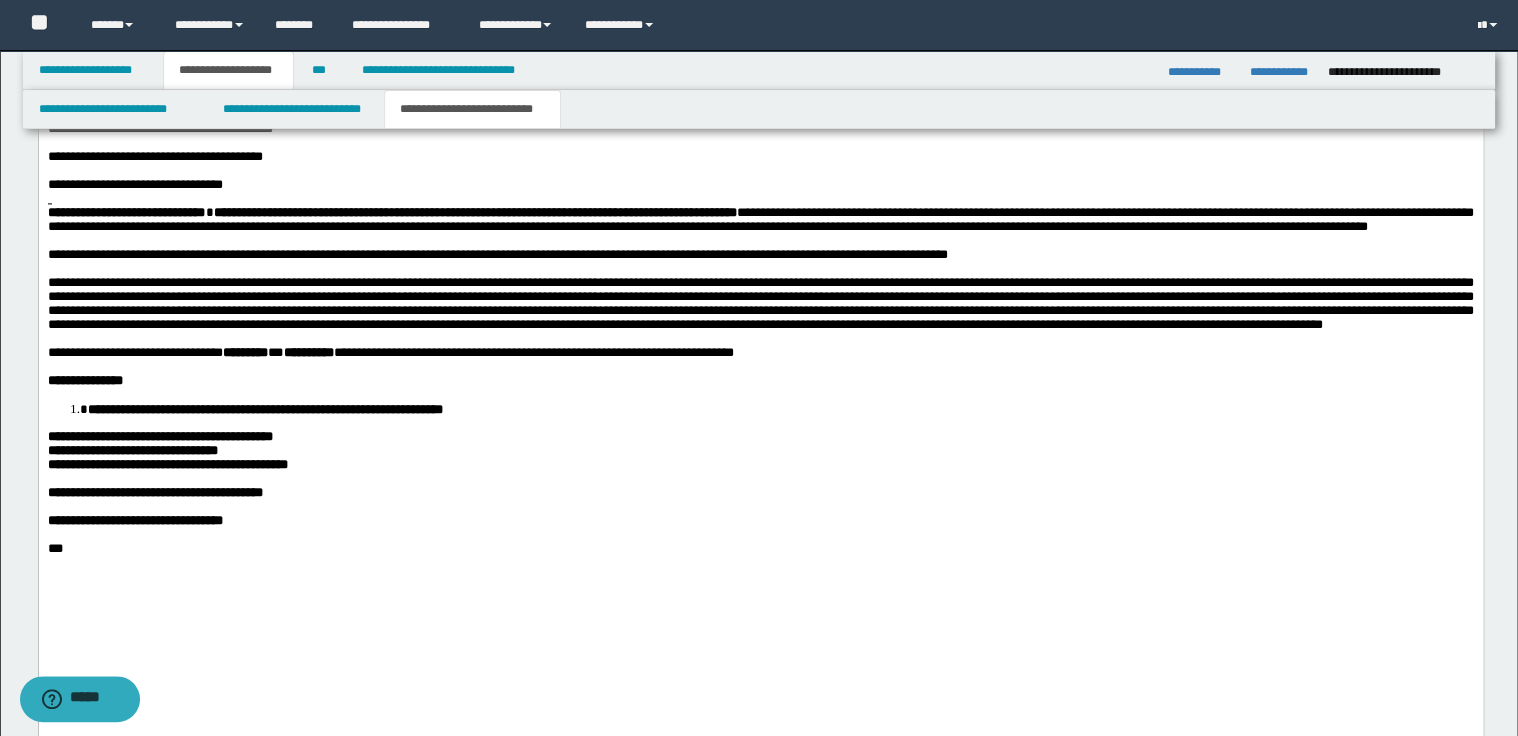 type 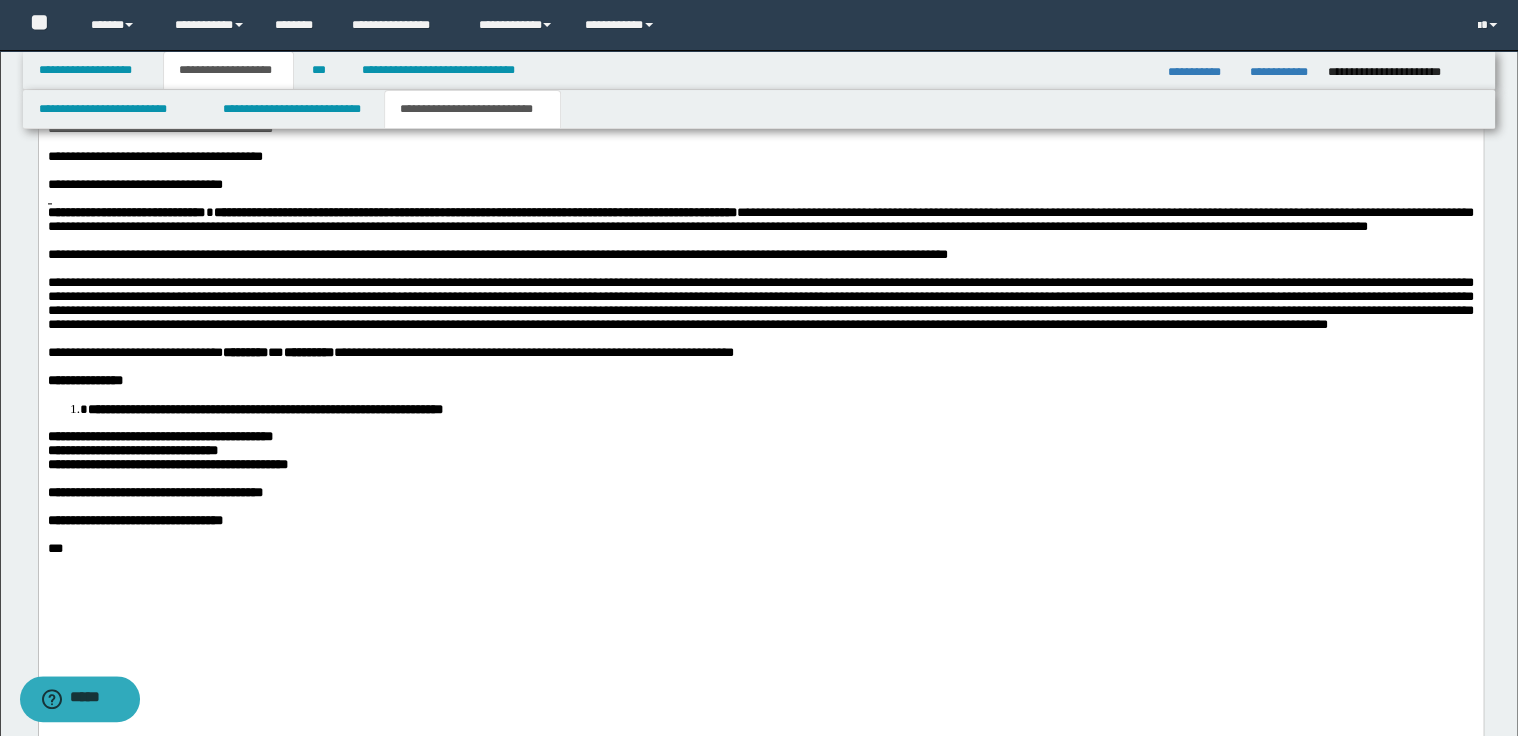 click on "**********" at bounding box center [760, 256] 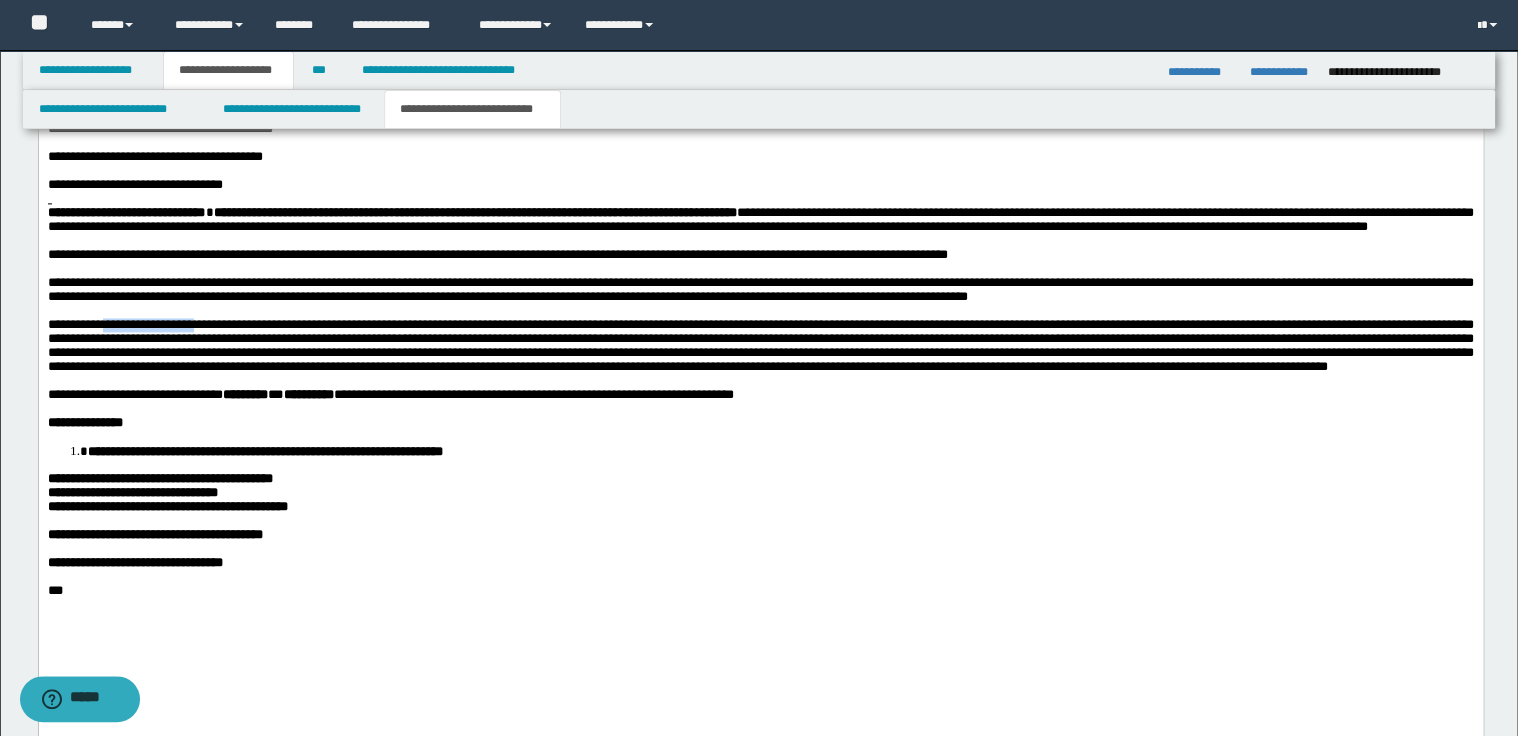 drag, startPoint x: 113, startPoint y: 387, endPoint x: 247, endPoint y: 388, distance: 134.00374 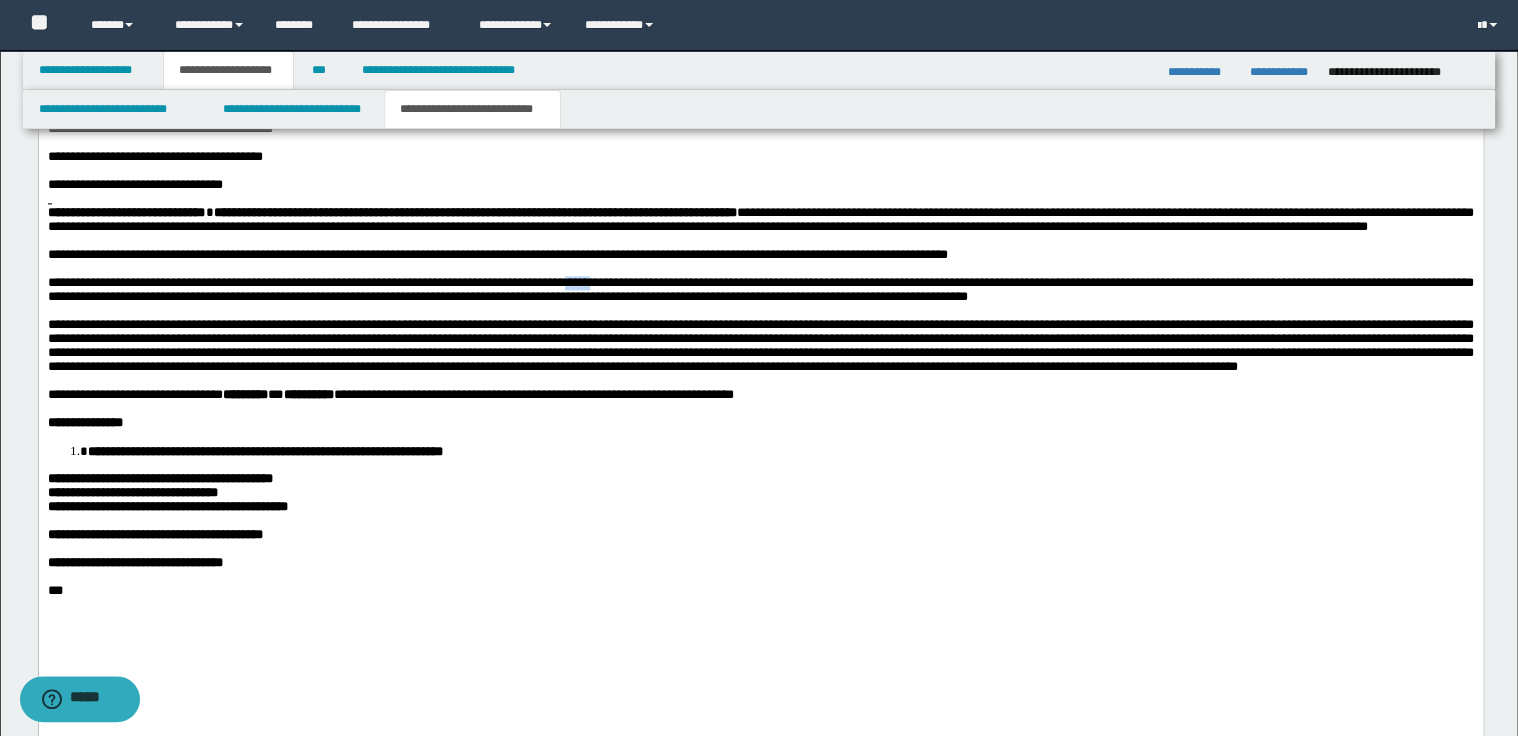 drag, startPoint x: 616, startPoint y: 340, endPoint x: 663, endPoint y: 340, distance: 47 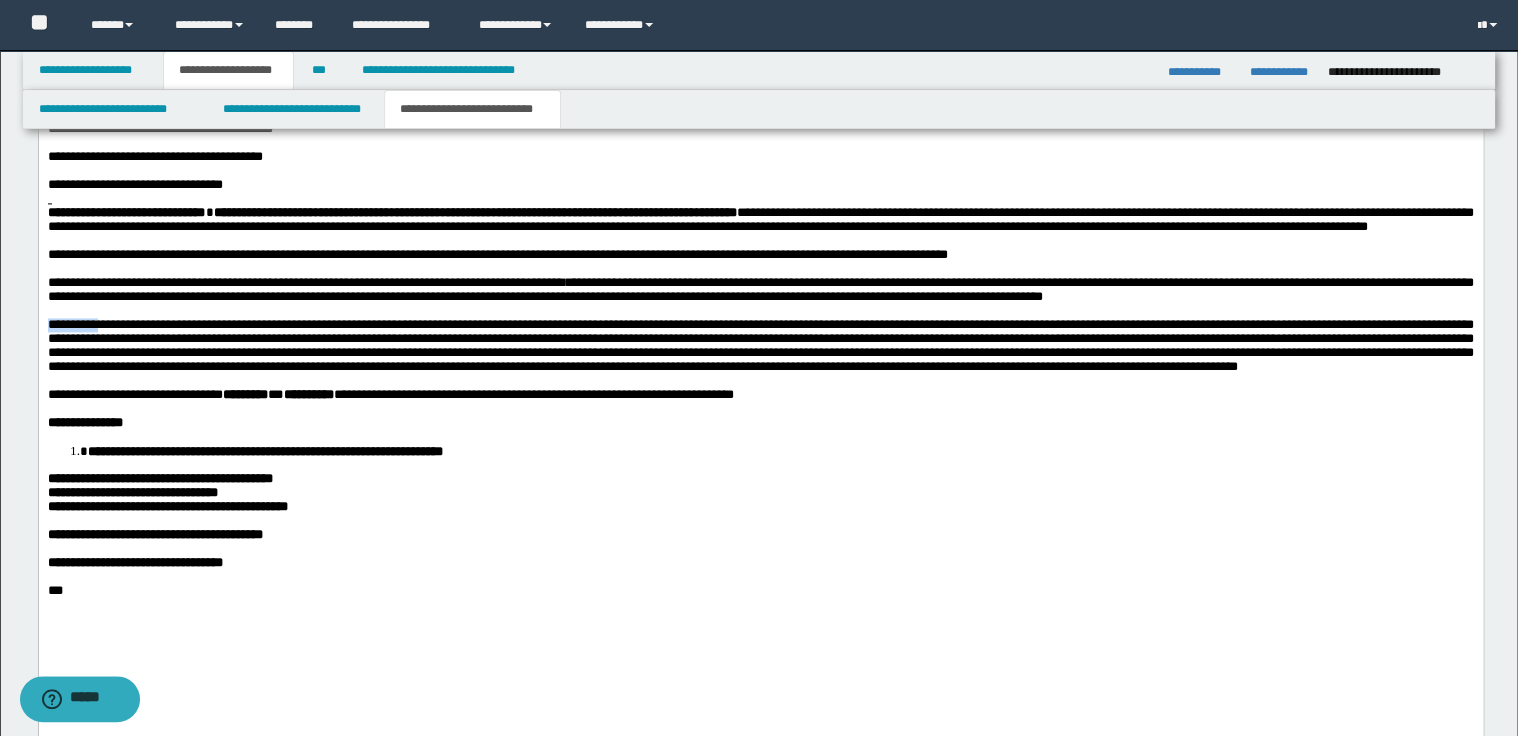 drag, startPoint x: 47, startPoint y: 388, endPoint x: 107, endPoint y: 388, distance: 60 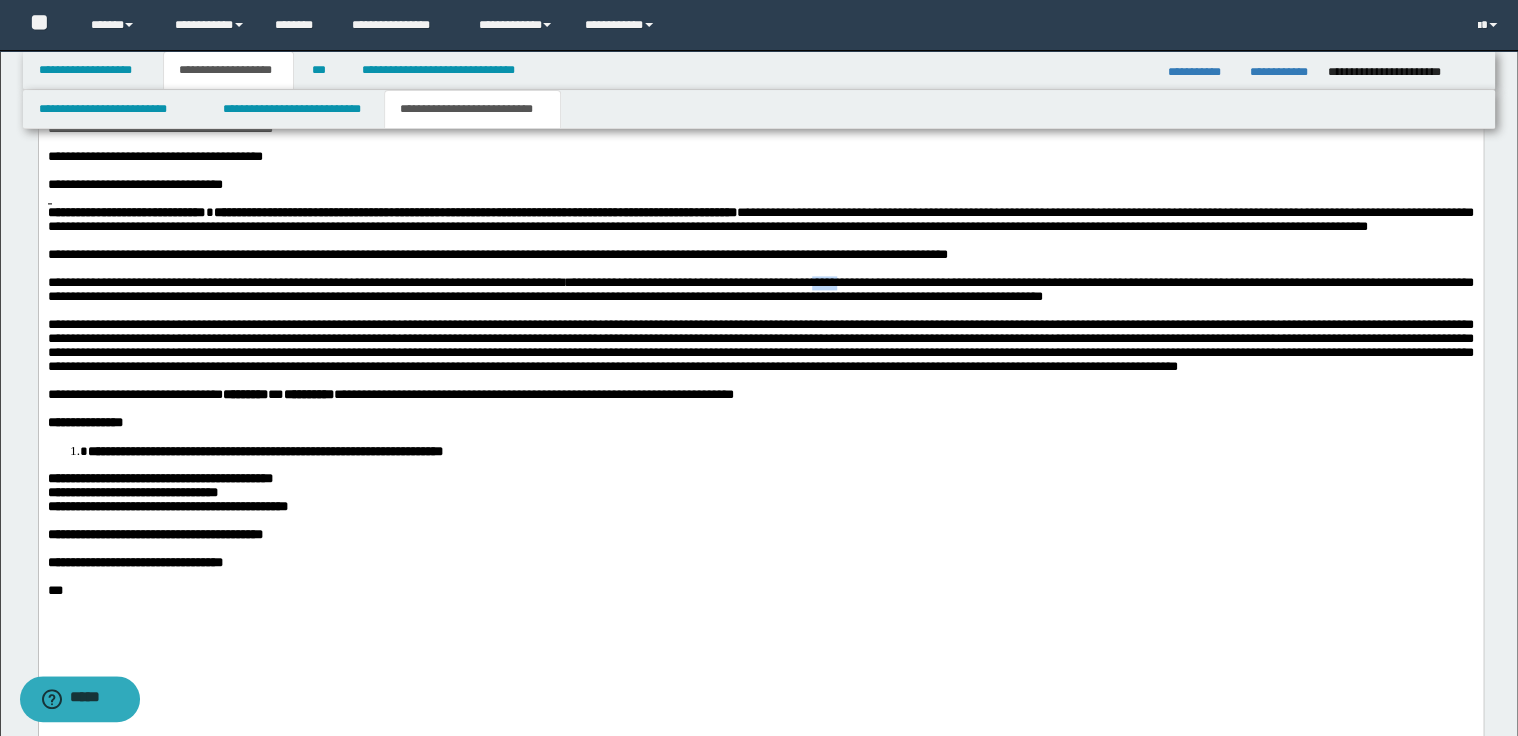 drag, startPoint x: 897, startPoint y: 343, endPoint x: 943, endPoint y: 340, distance: 46.09772 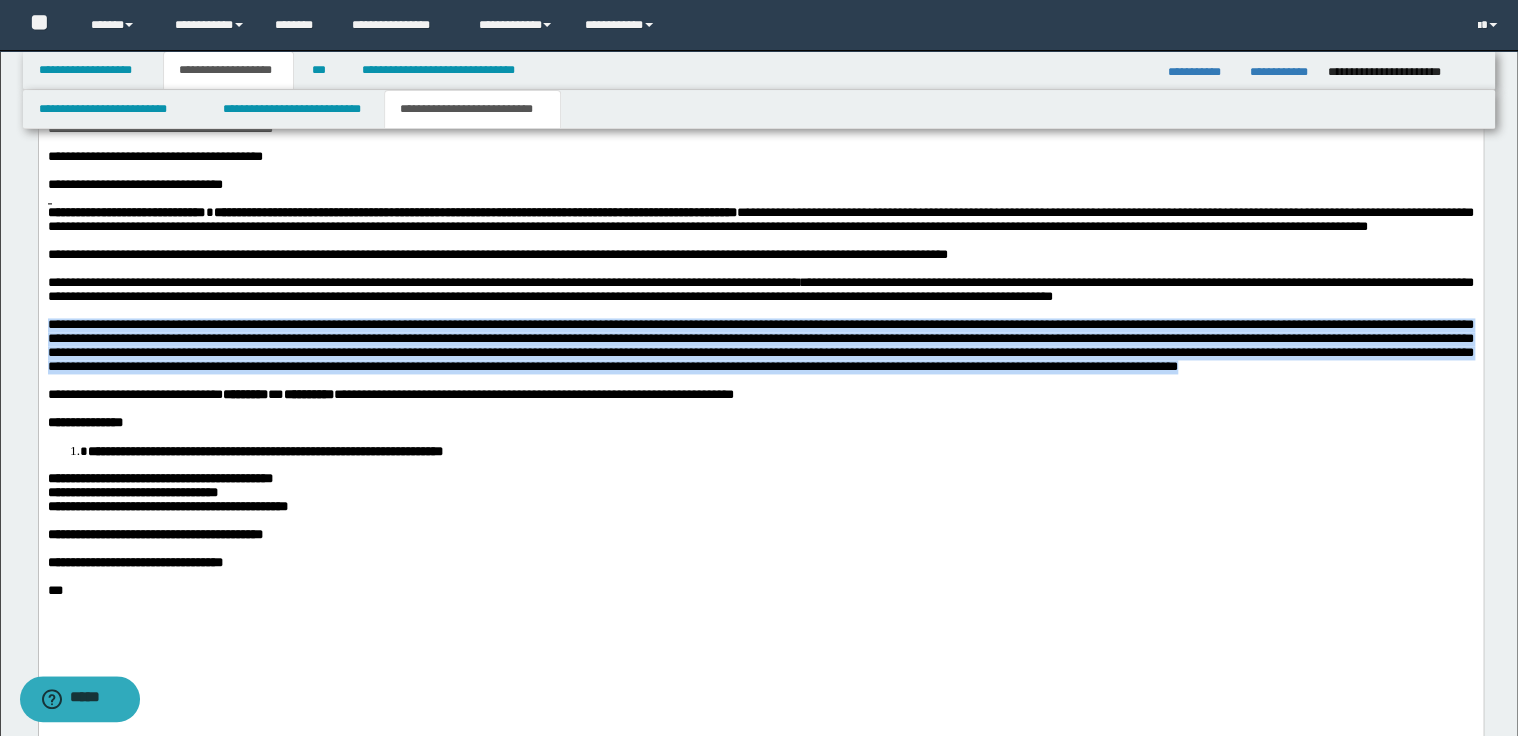 drag, startPoint x: 56, startPoint y: 392, endPoint x: 418, endPoint y: 457, distance: 367.78934 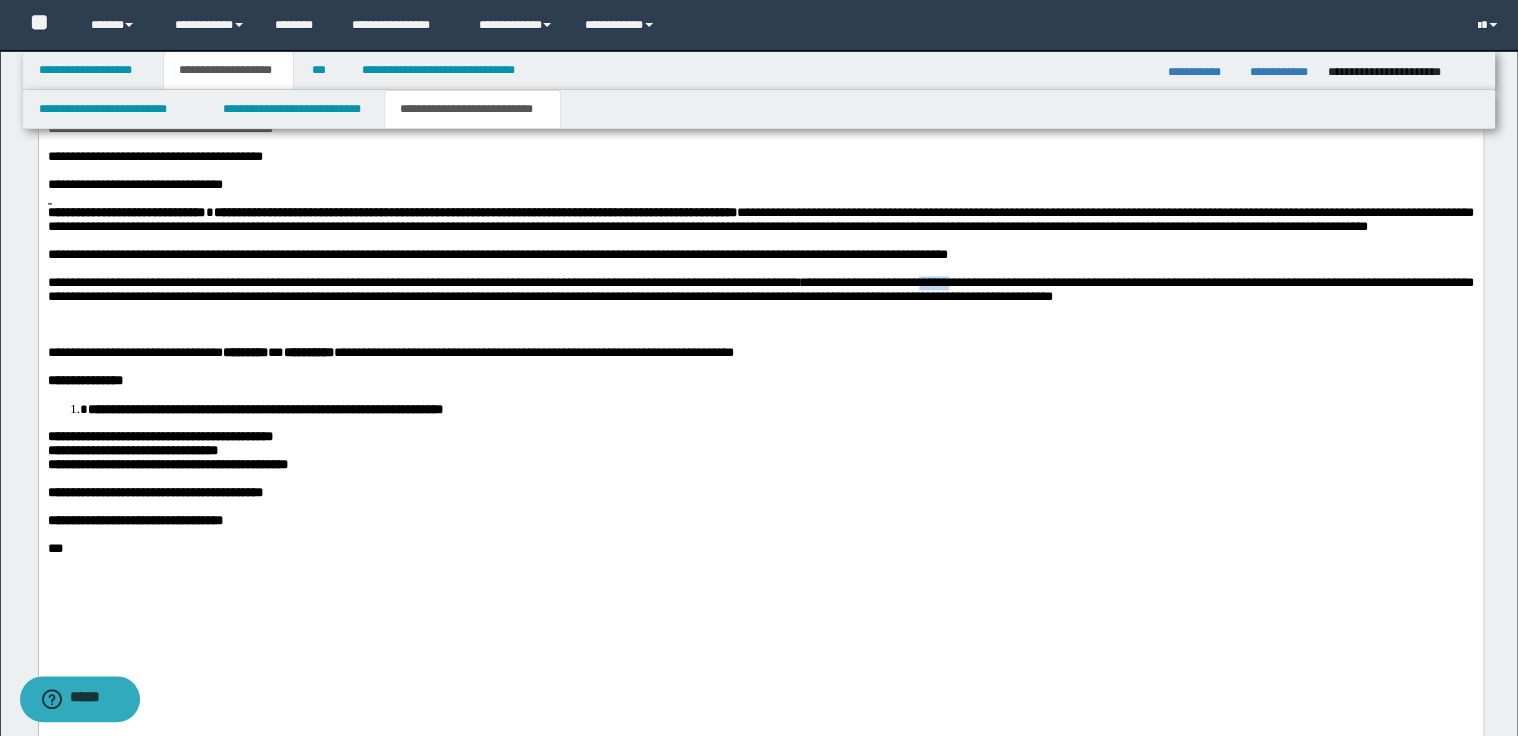 drag, startPoint x: 1052, startPoint y: 342, endPoint x: 1111, endPoint y: 340, distance: 59.03389 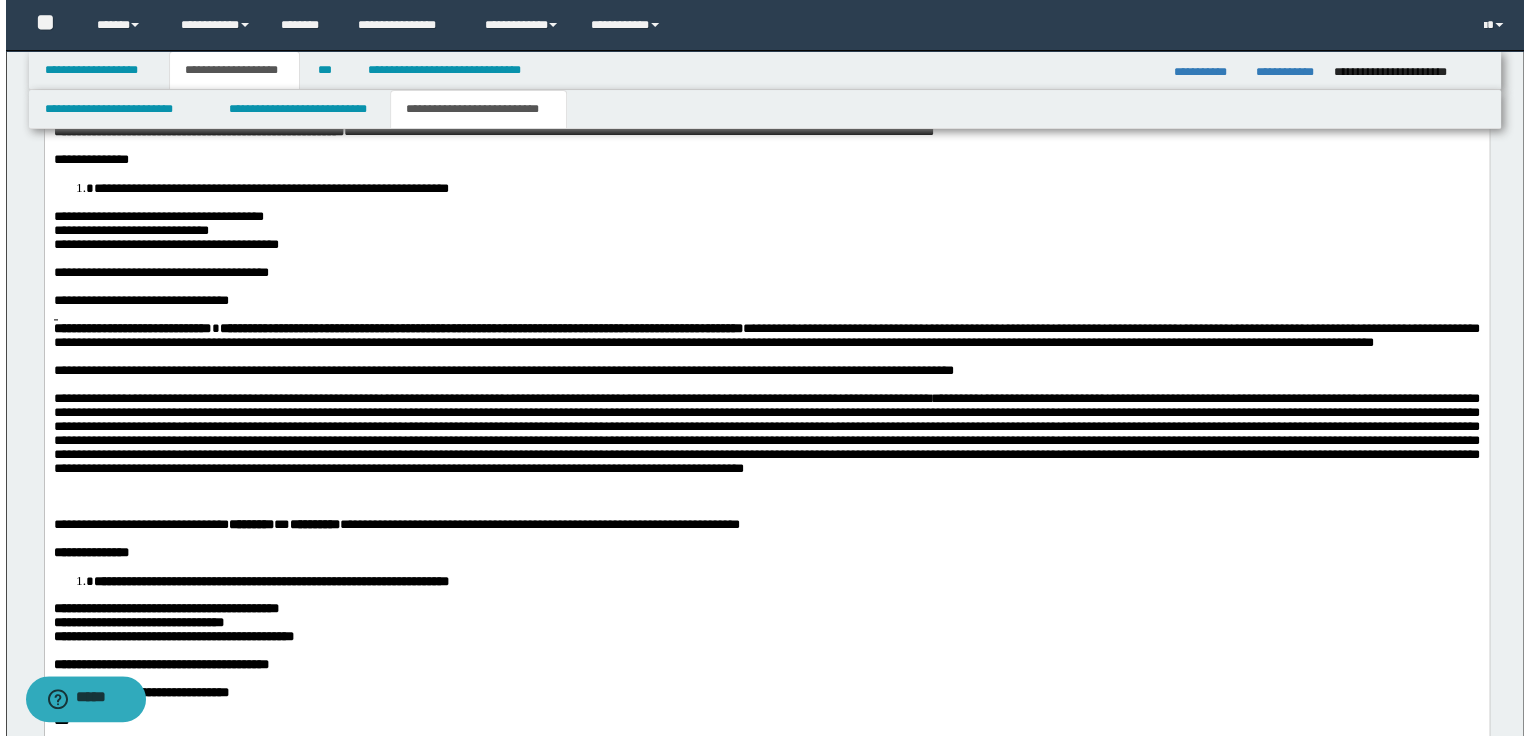 scroll, scrollTop: 1204, scrollLeft: 0, axis: vertical 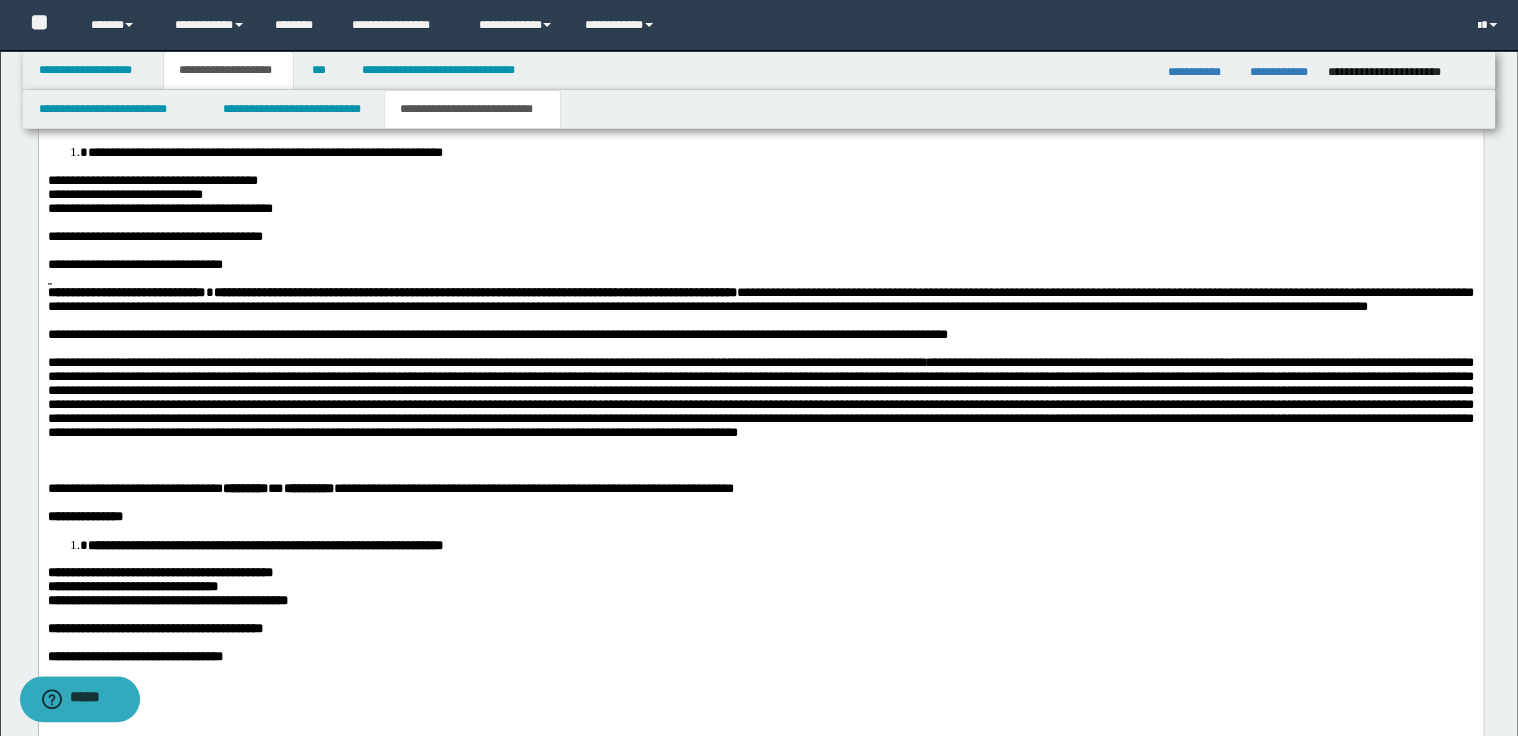 click on "**********" at bounding box center [760, 336] 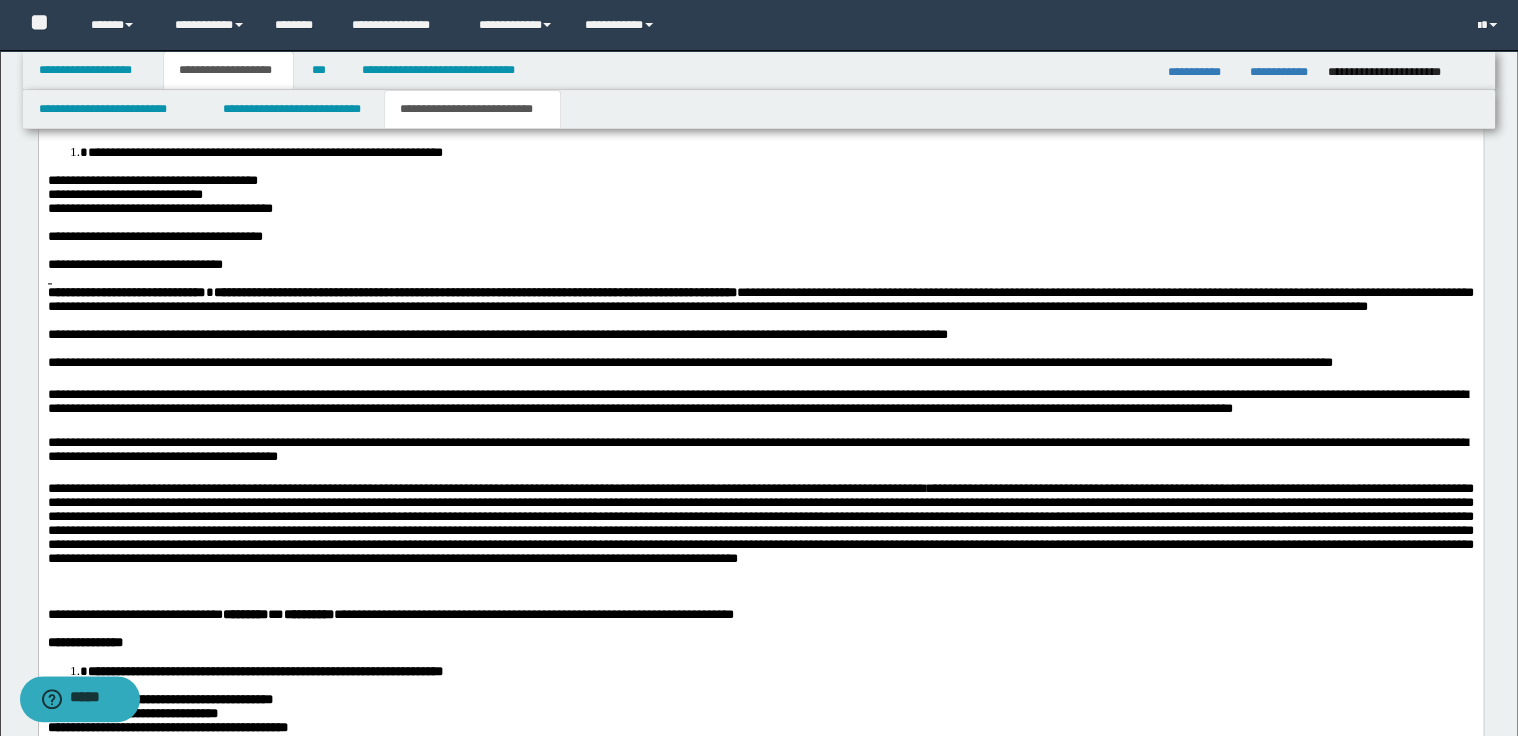 click on "**********" at bounding box center [760, 373] 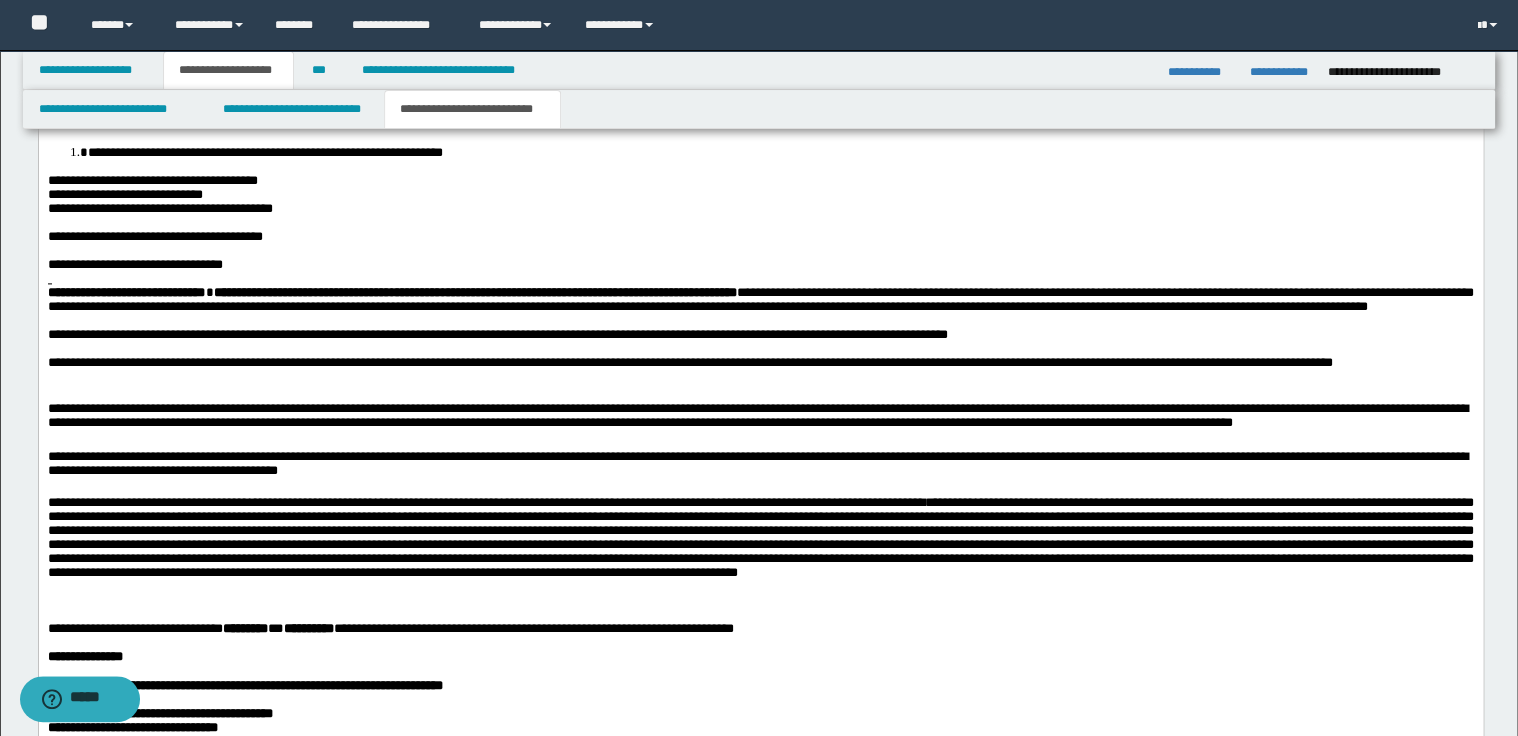 click on "**********" at bounding box center (760, 427) 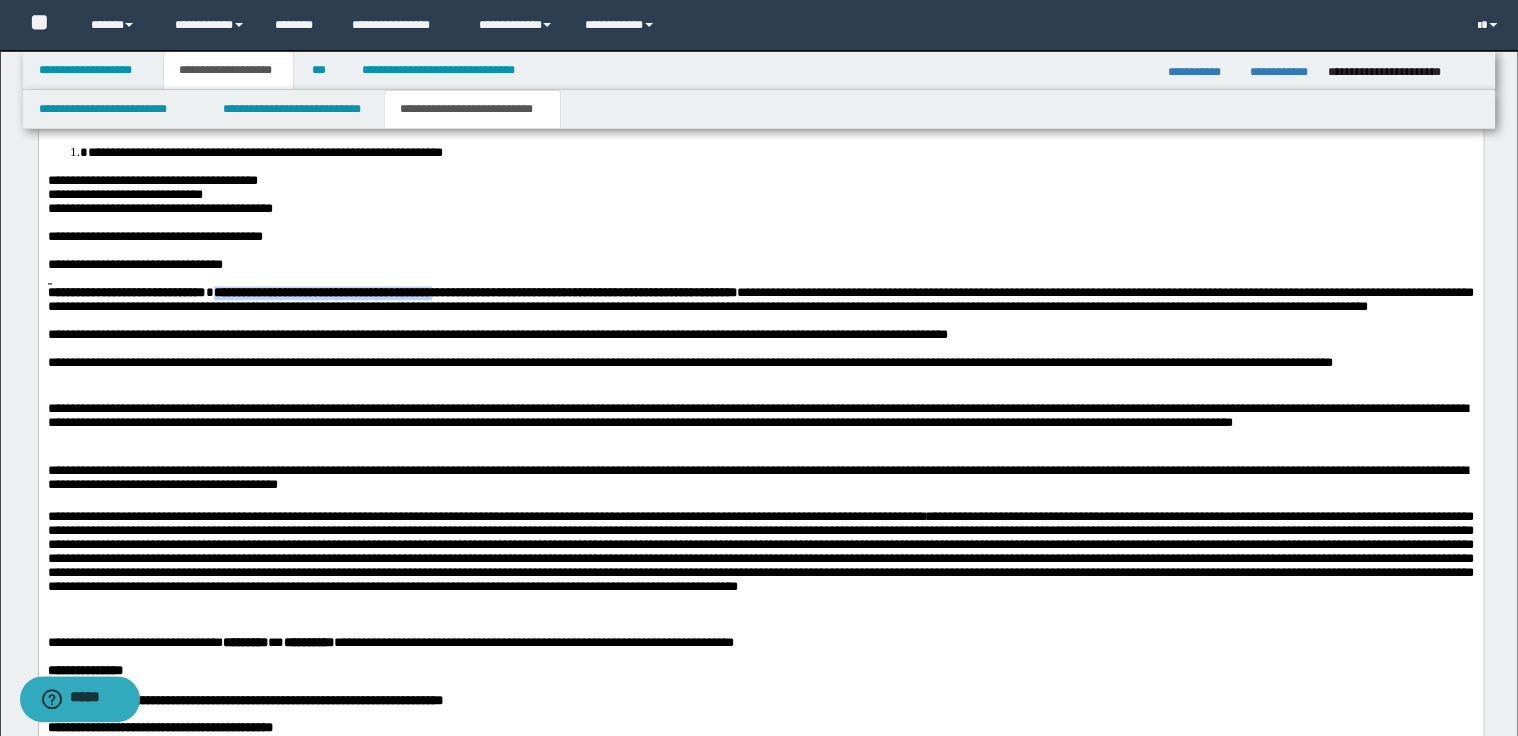 drag, startPoint x: 243, startPoint y: 327, endPoint x: 519, endPoint y: 327, distance: 276 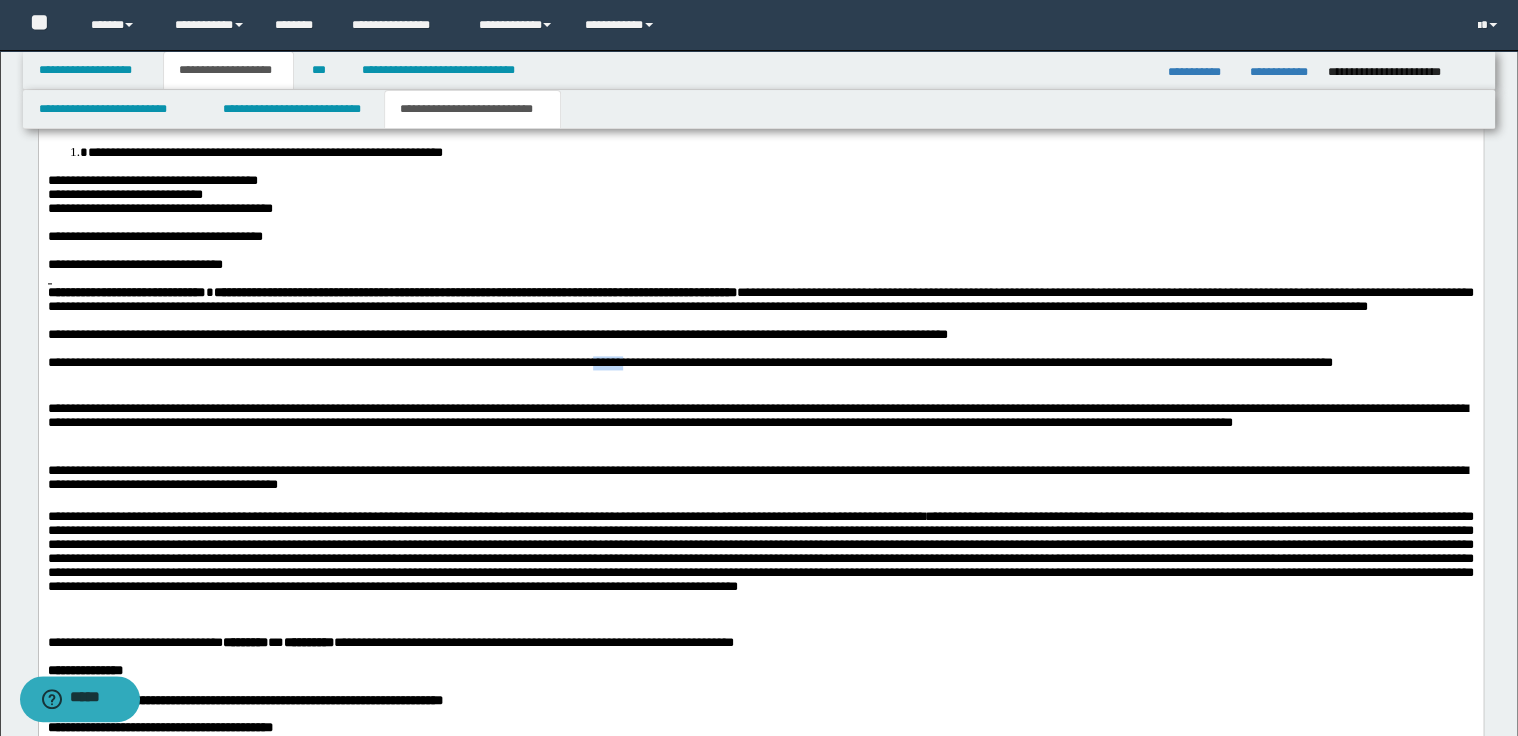 drag, startPoint x: 623, startPoint y: 421, endPoint x: 675, endPoint y: 420, distance: 52.009613 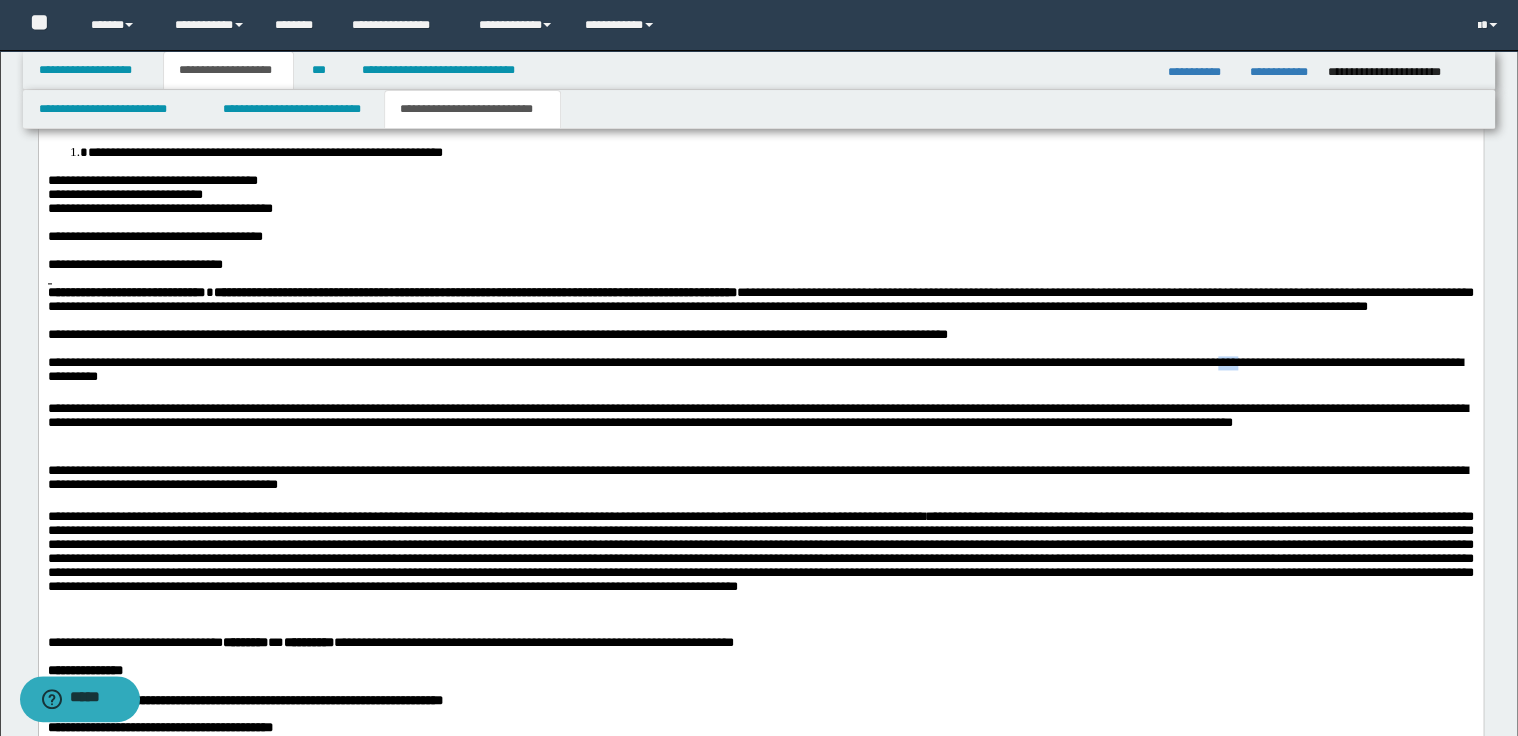 drag, startPoint x: 1304, startPoint y: 420, endPoint x: 1339, endPoint y: 421, distance: 35.014282 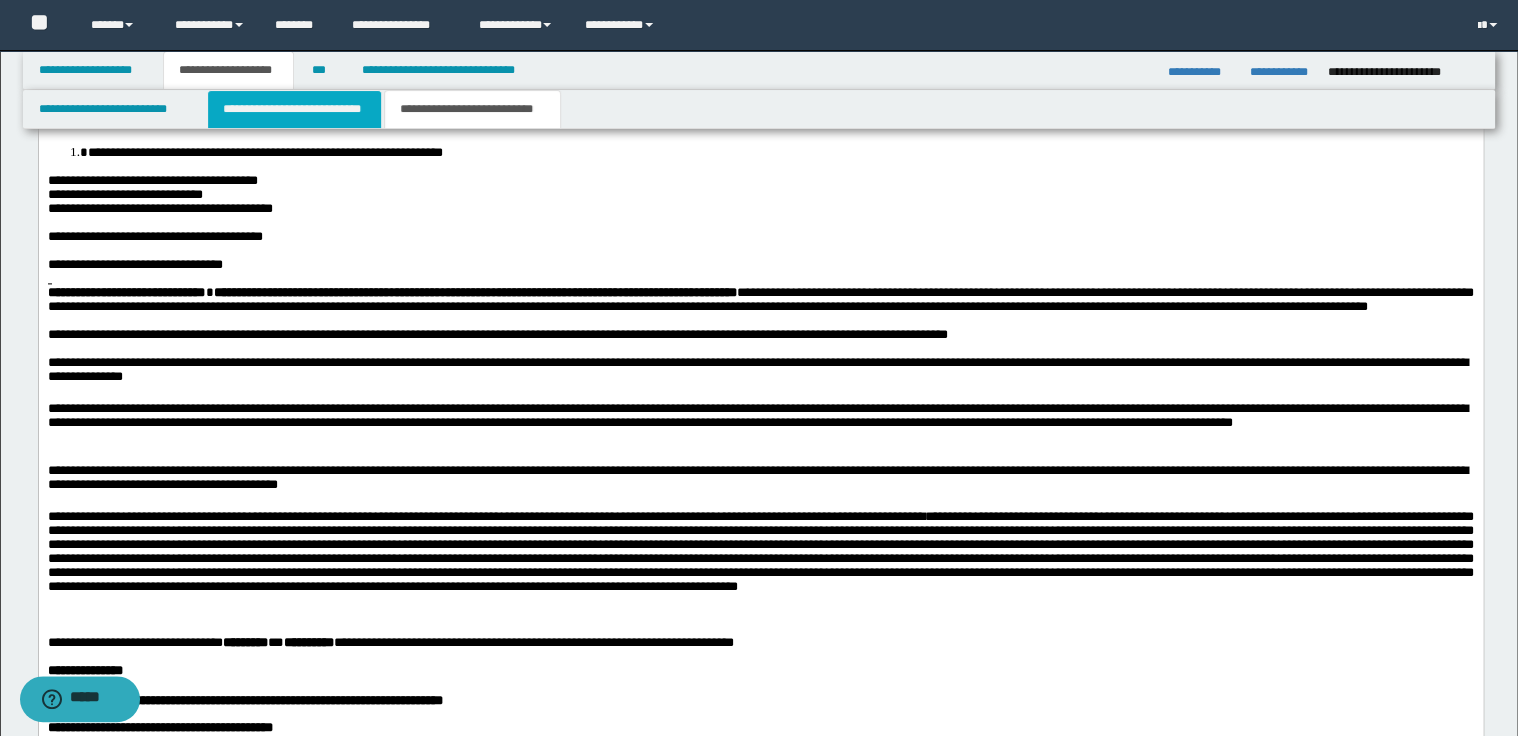 drag, startPoint x: 303, startPoint y: 116, endPoint x: 318, endPoint y: 119, distance: 15.297058 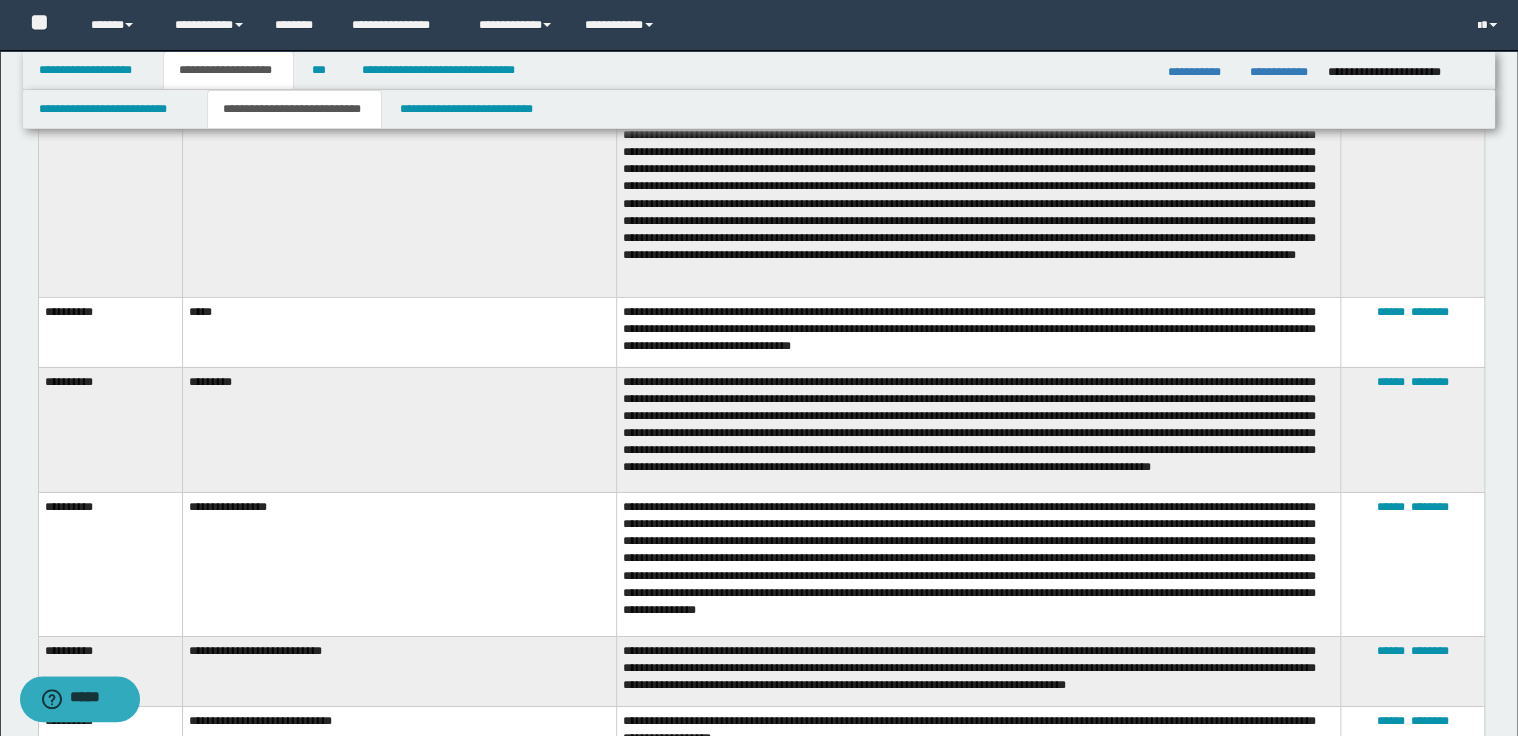 scroll, scrollTop: 3204, scrollLeft: 0, axis: vertical 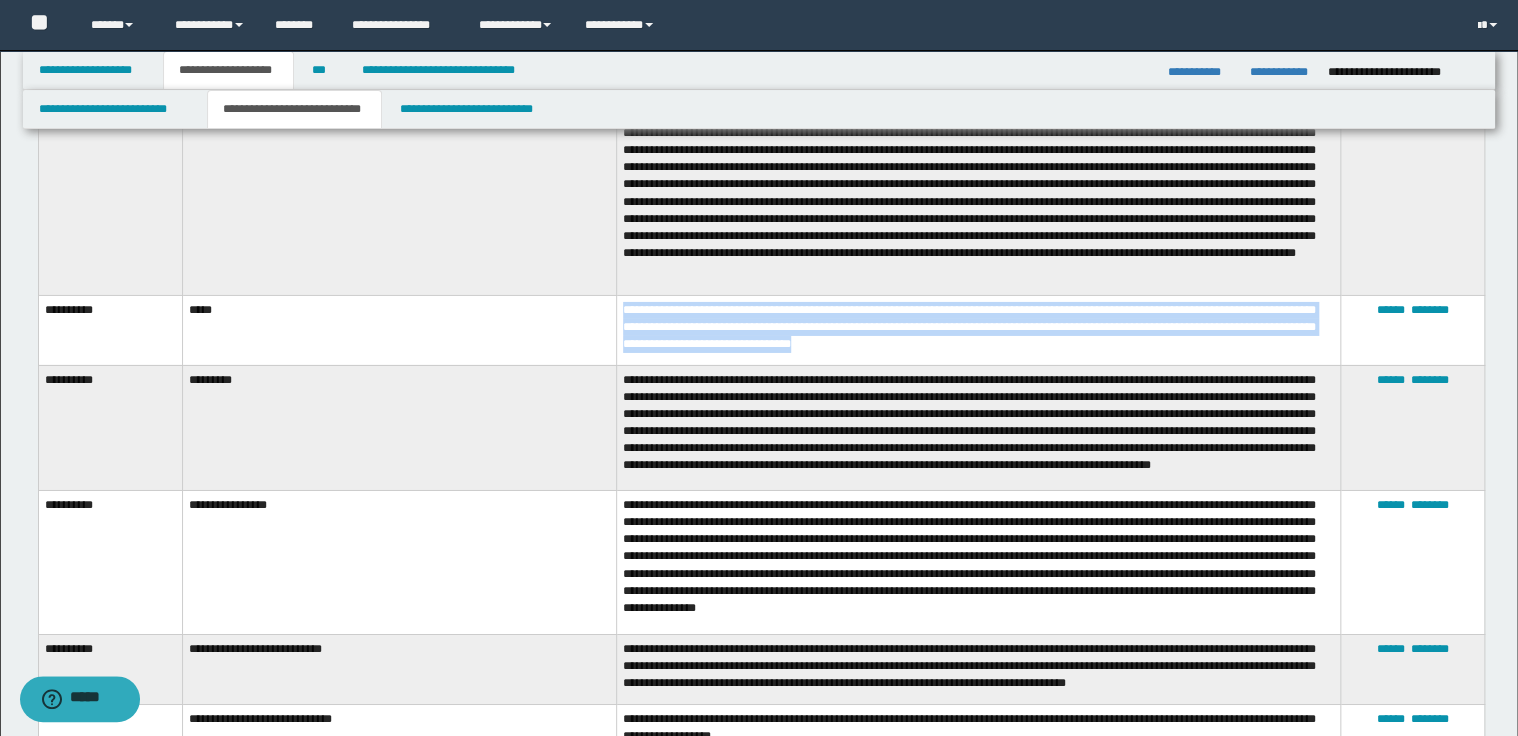 drag, startPoint x: 621, startPoint y: 325, endPoint x: 890, endPoint y: 358, distance: 271.0166 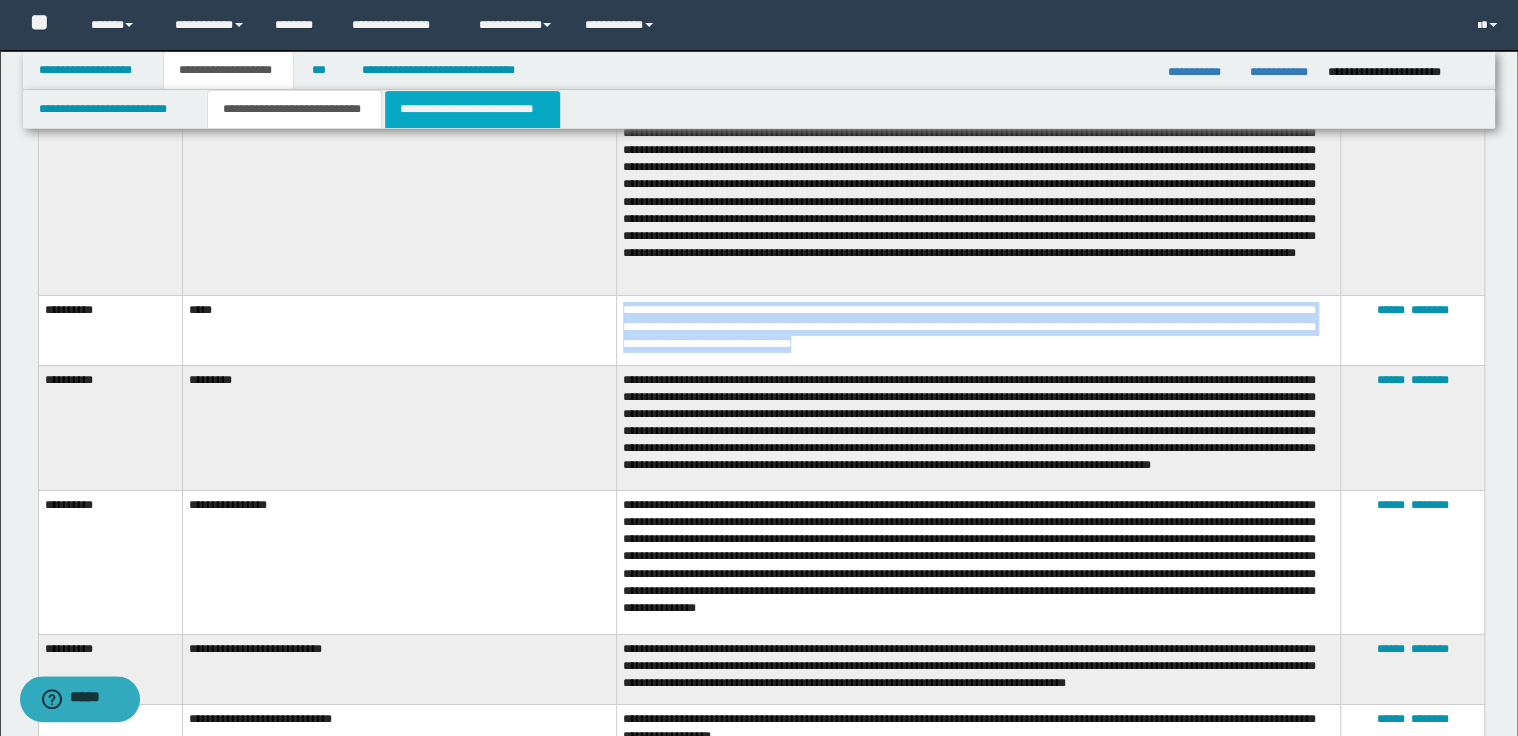 click on "**********" at bounding box center (472, 109) 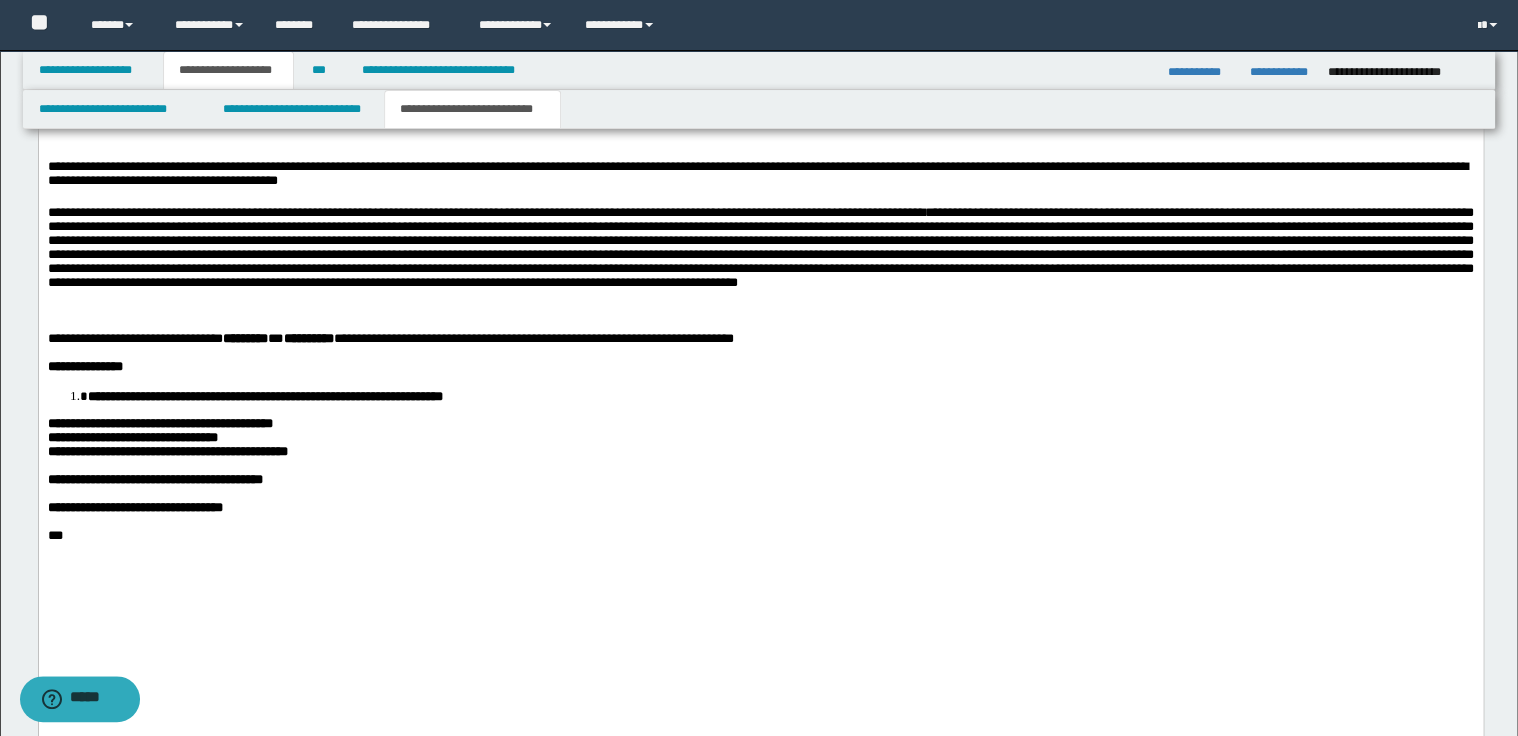 scroll, scrollTop: 1348, scrollLeft: 0, axis: vertical 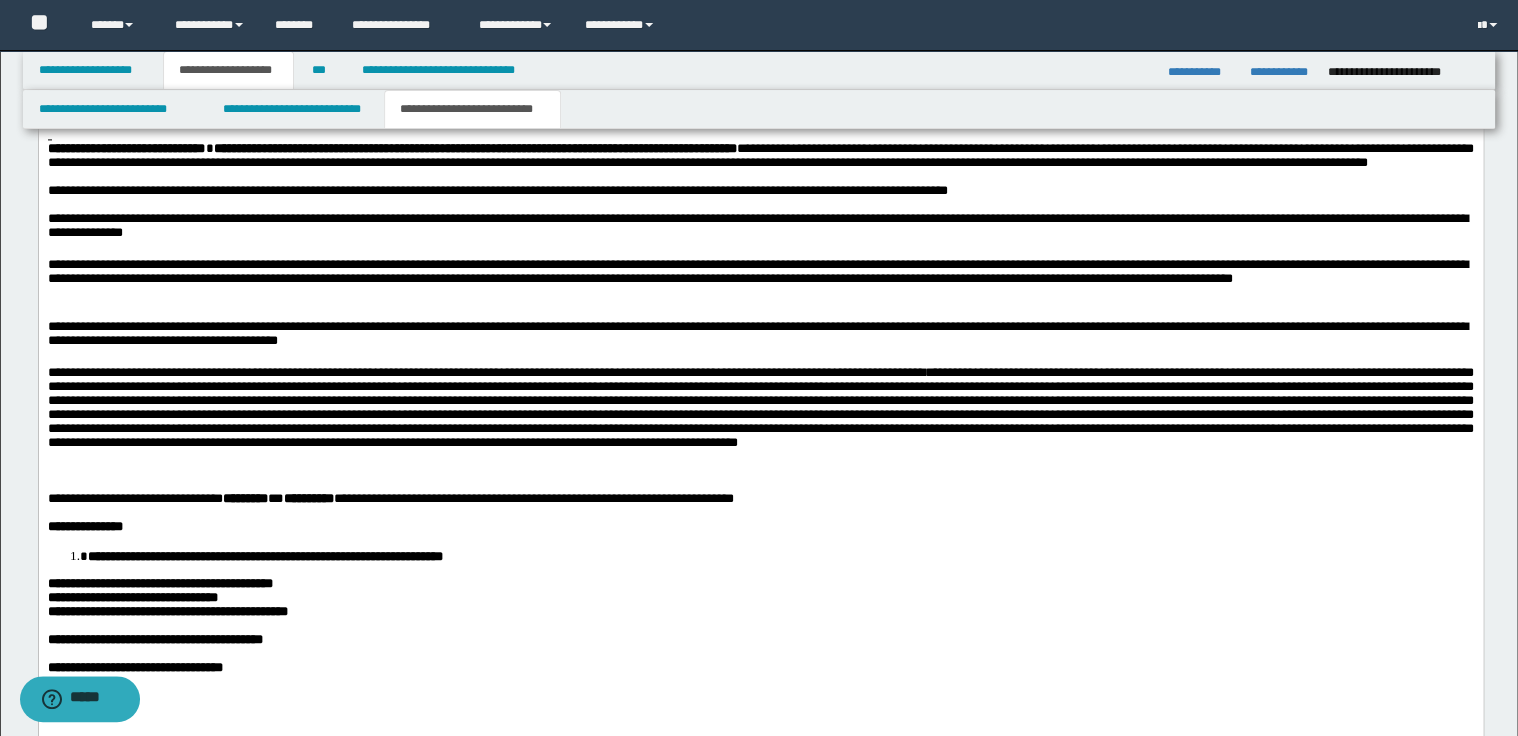 click on "**********" at bounding box center (760, 229) 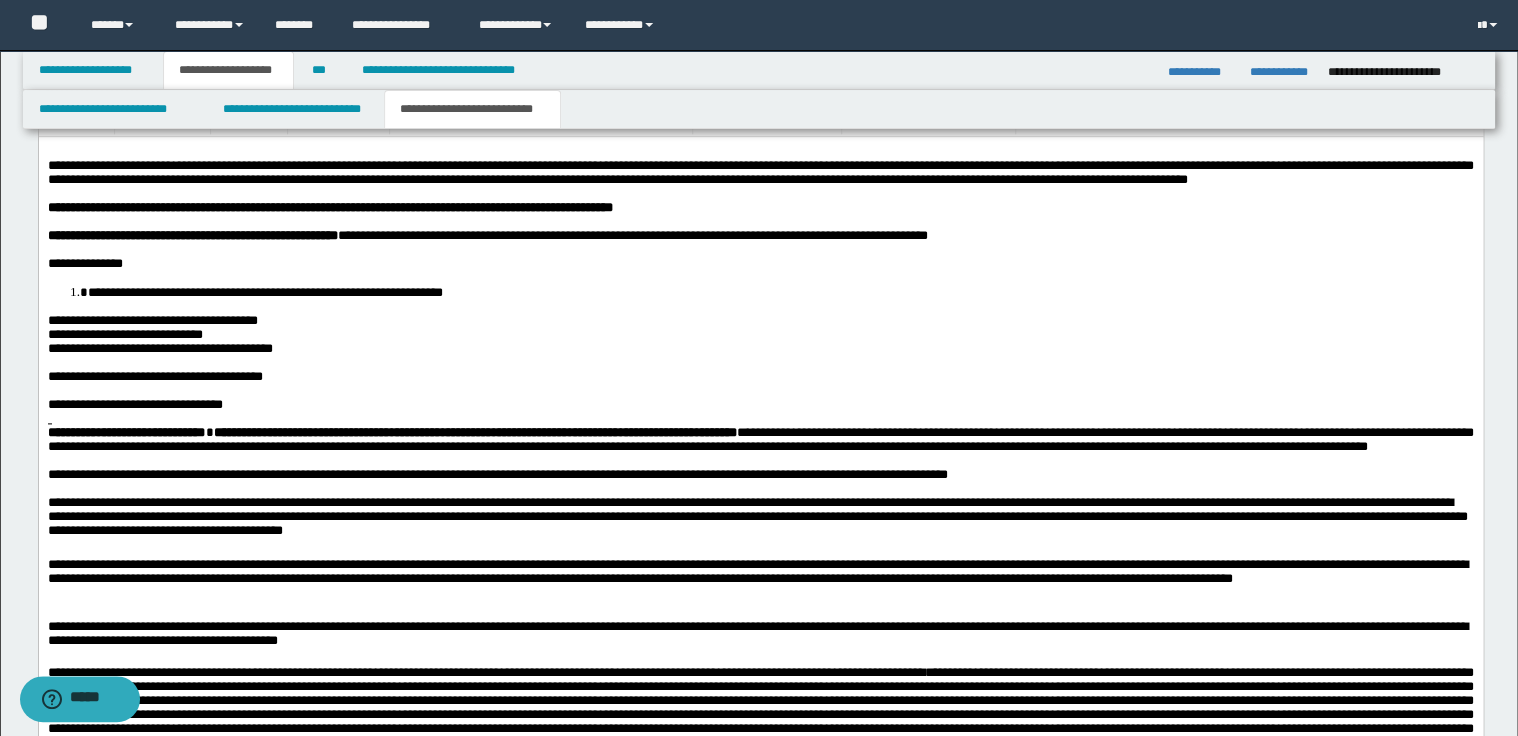scroll, scrollTop: 1028, scrollLeft: 0, axis: vertical 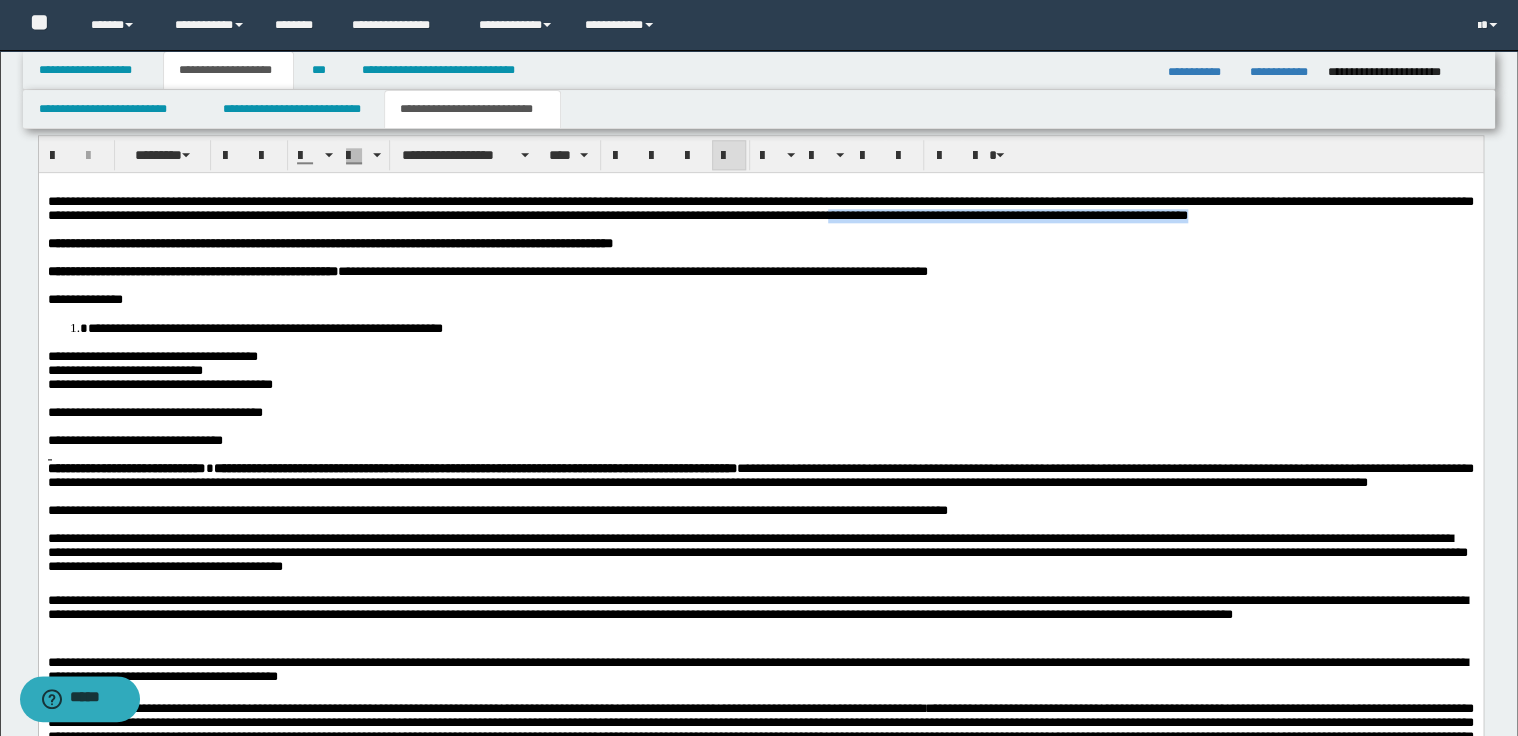 drag, startPoint x: 1029, startPoint y: 222, endPoint x: 1427, endPoint y: 220, distance: 398.00504 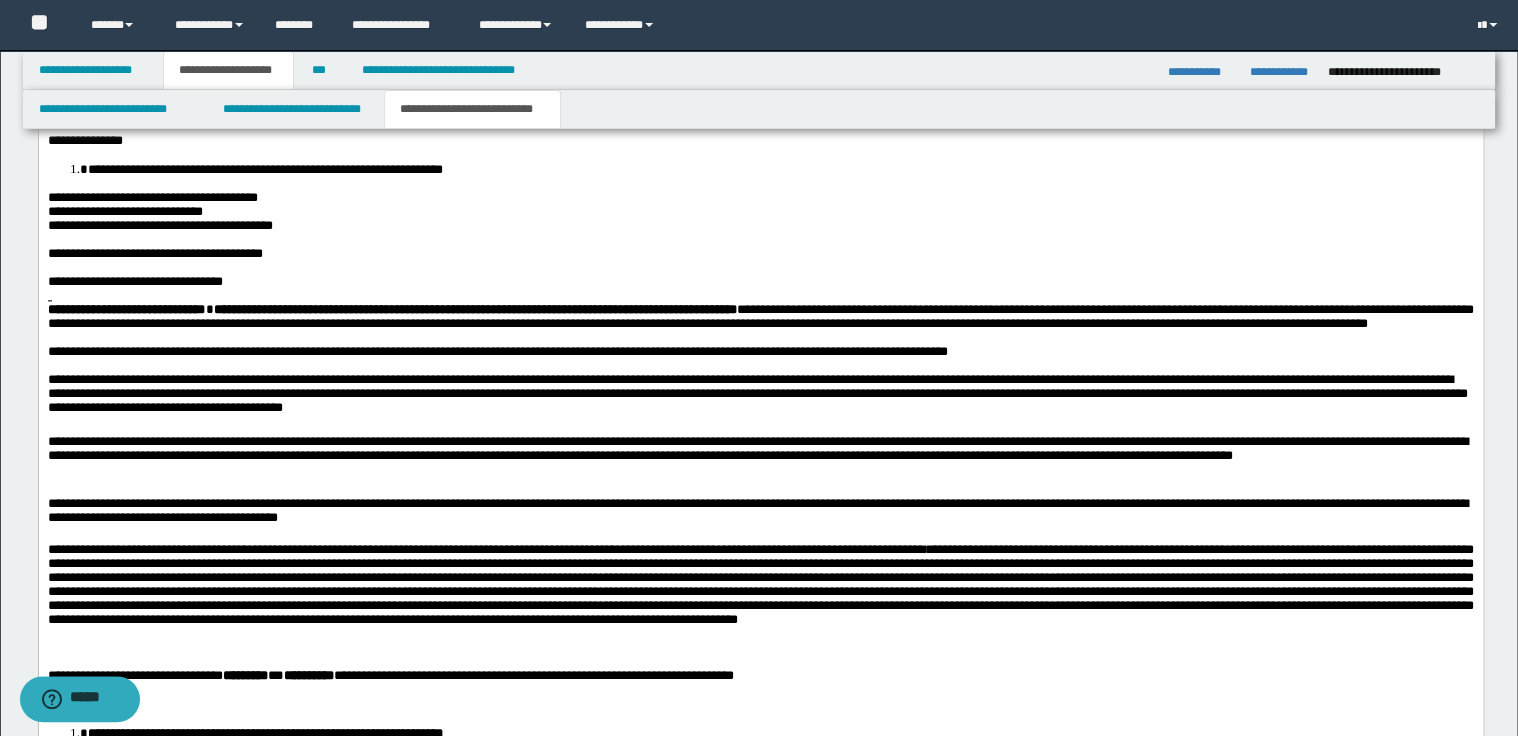 scroll, scrollTop: 1188, scrollLeft: 0, axis: vertical 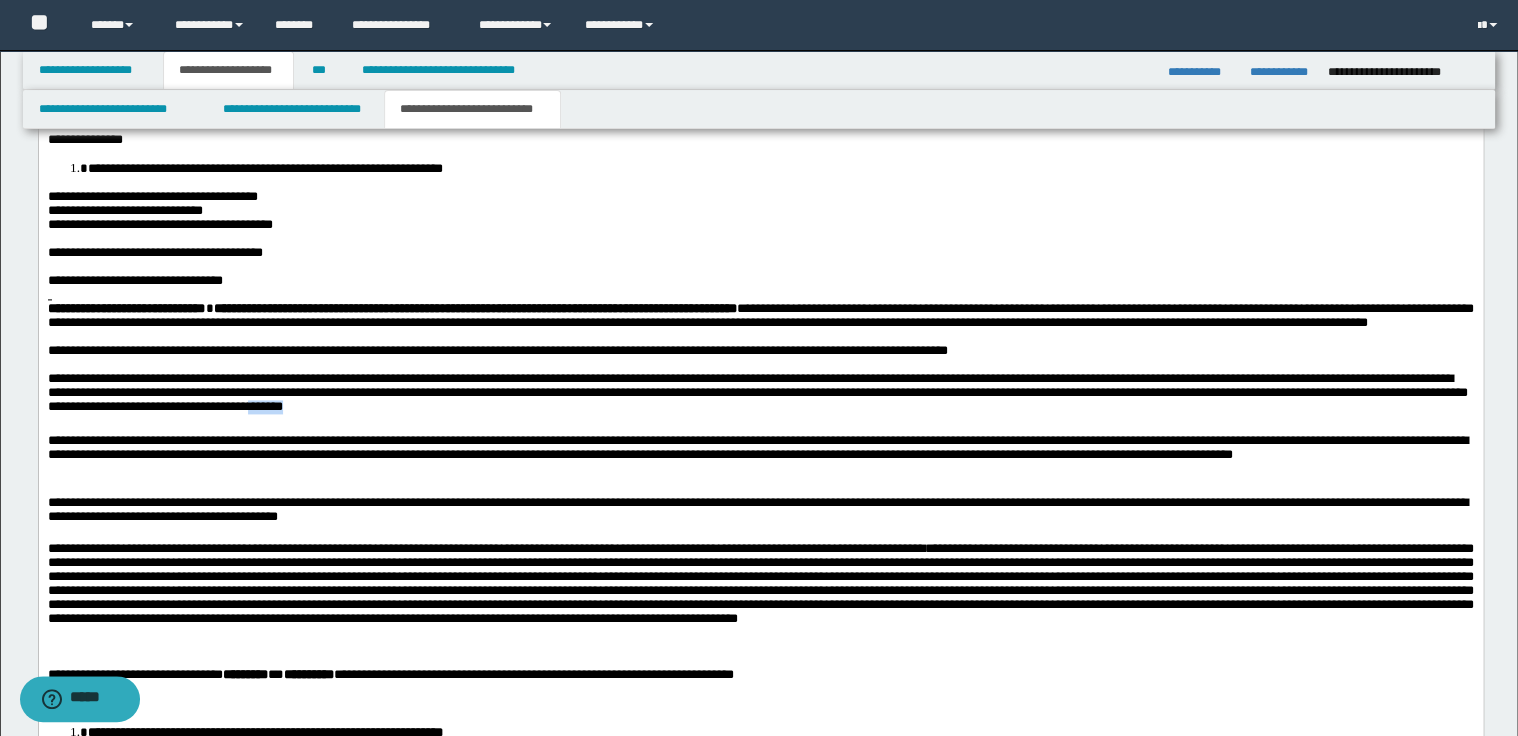 drag, startPoint x: 475, startPoint y: 467, endPoint x: 535, endPoint y: 469, distance: 60.033325 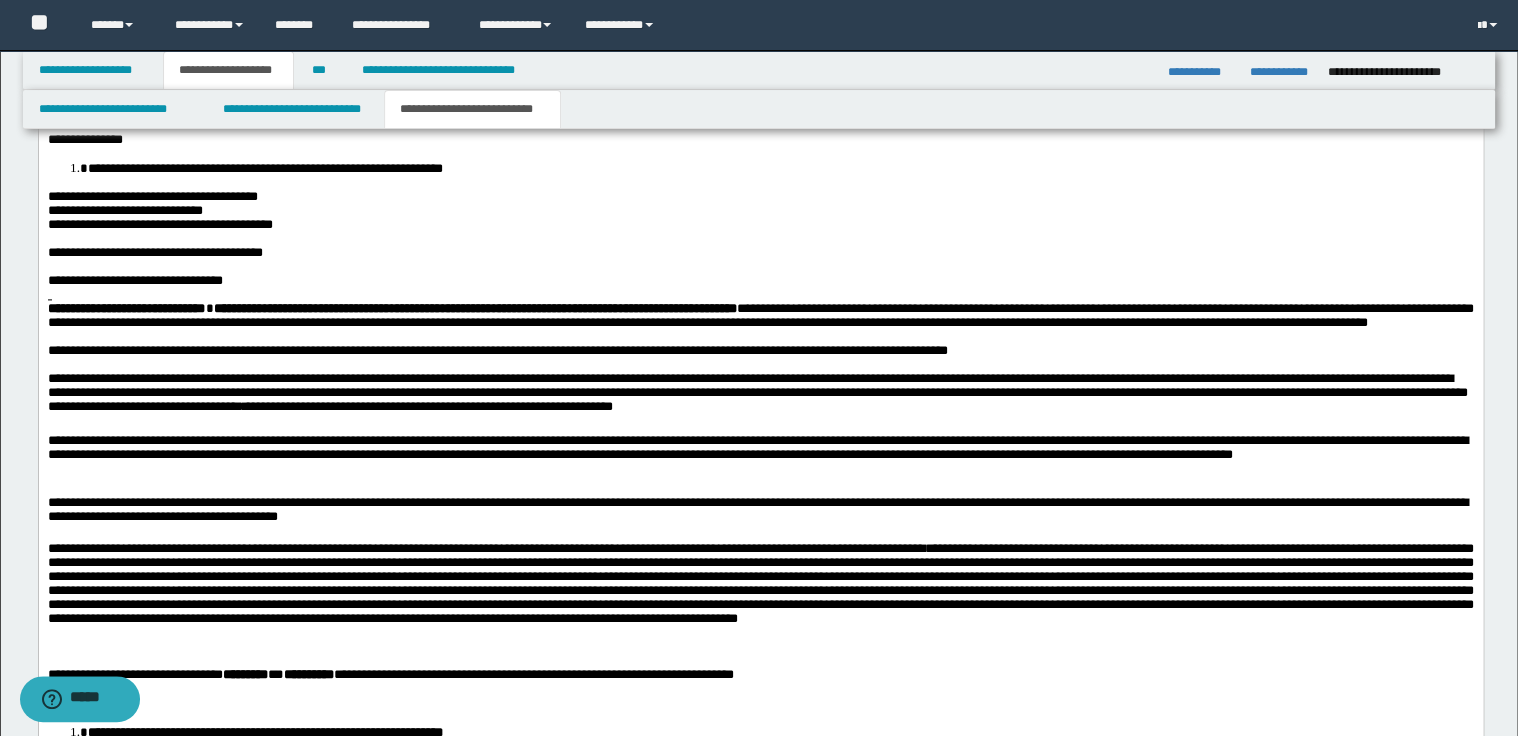 scroll, scrollTop: 1268, scrollLeft: 0, axis: vertical 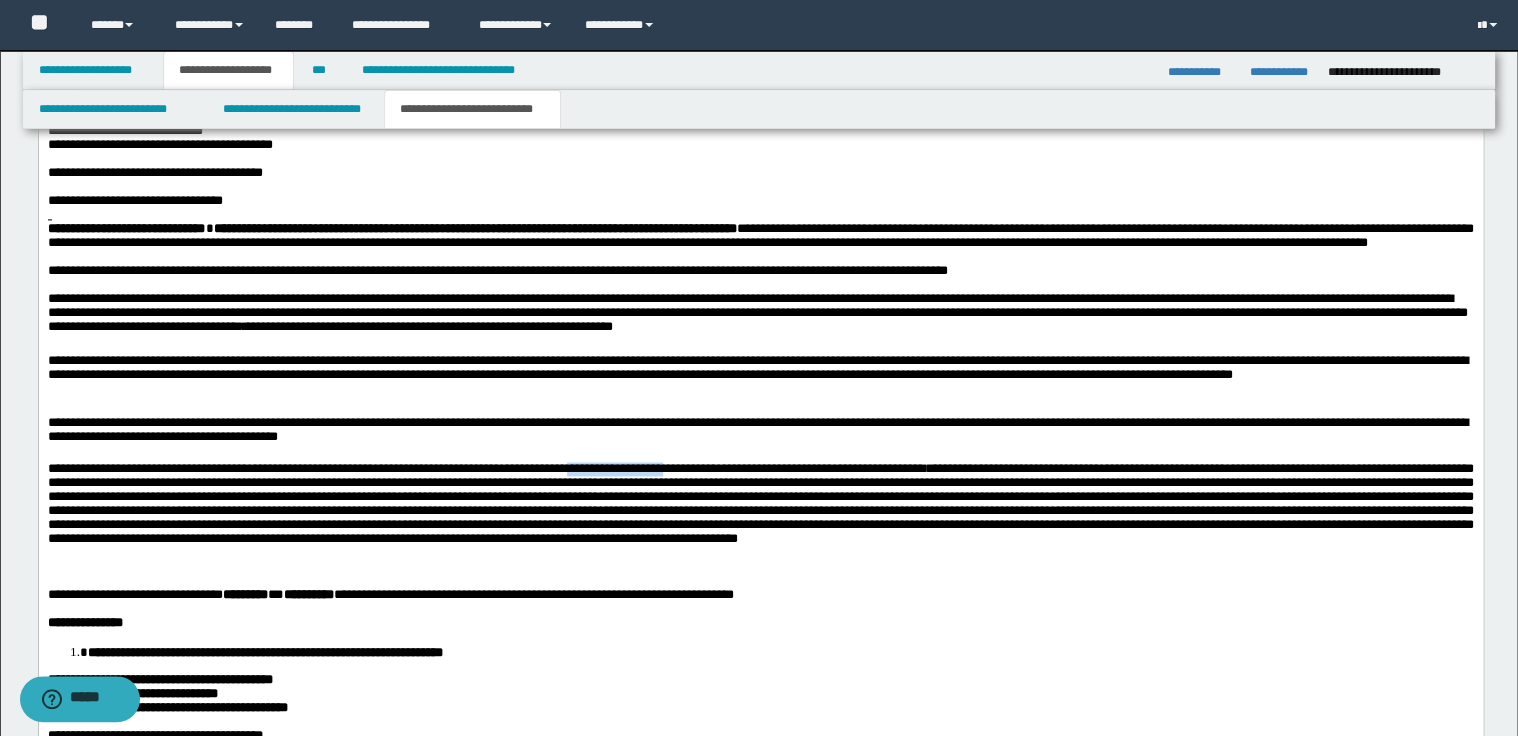 drag, startPoint x: 600, startPoint y: 530, endPoint x: 743, endPoint y: 532, distance: 143.01399 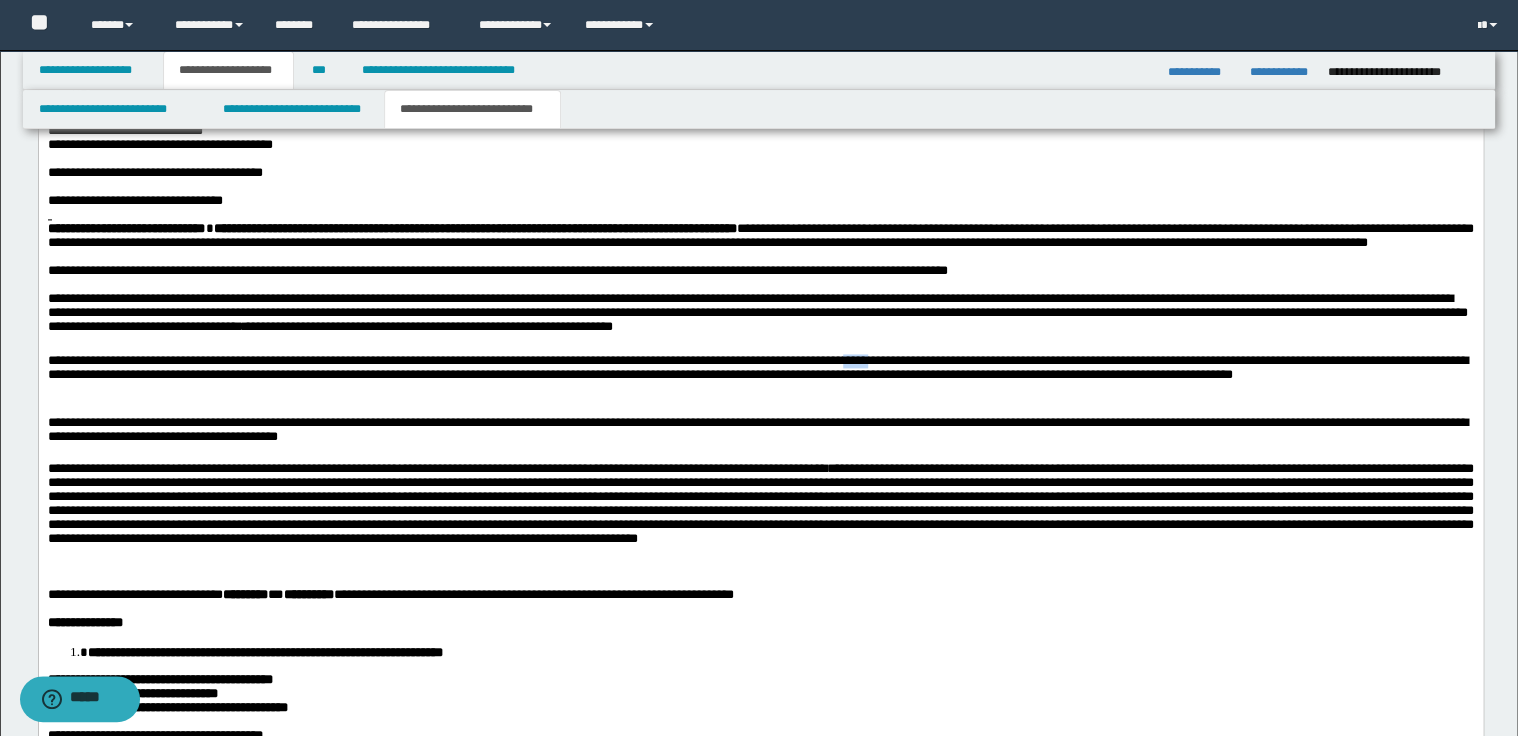 drag, startPoint x: 888, startPoint y: 421, endPoint x: 929, endPoint y: 419, distance: 41.04875 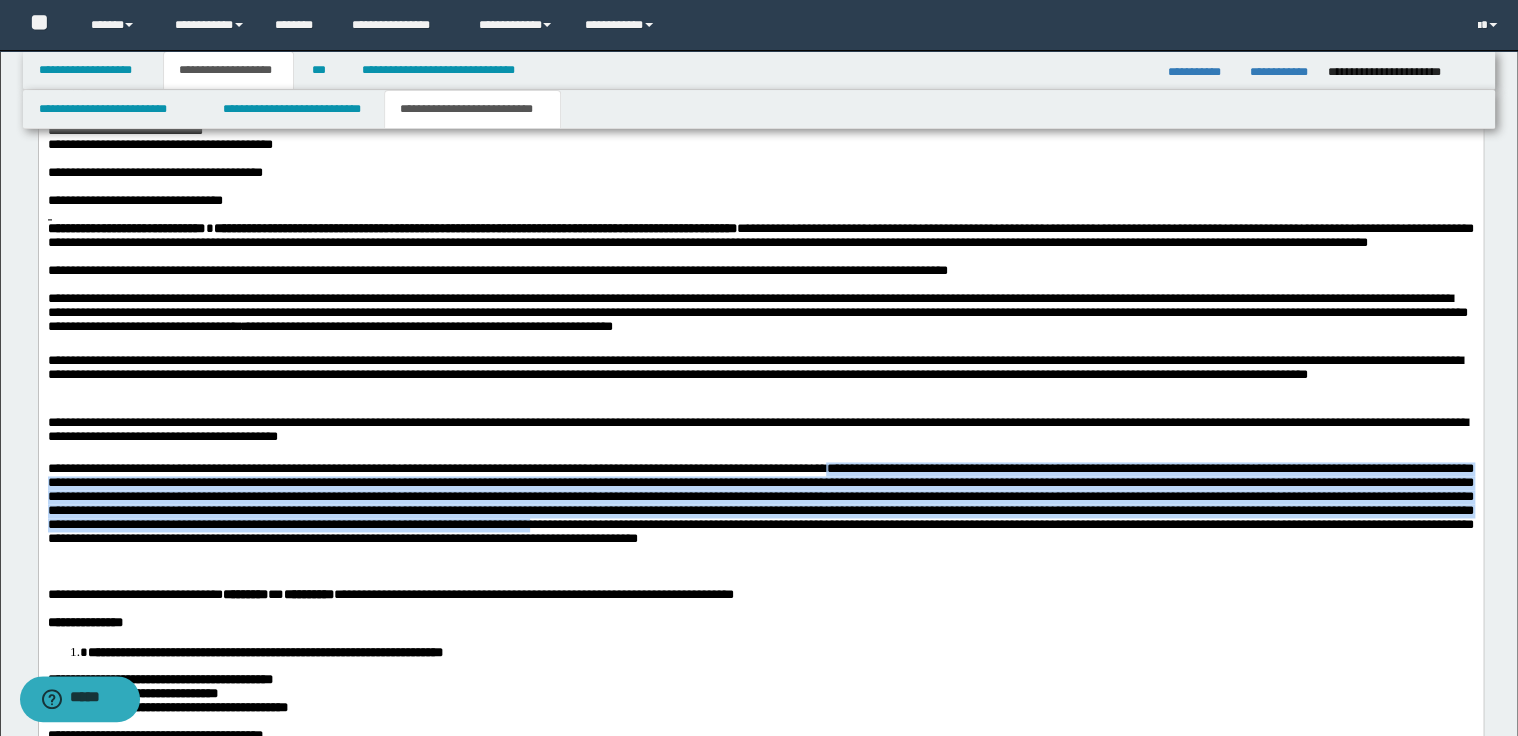 drag, startPoint x: 895, startPoint y: 536, endPoint x: 1292, endPoint y: 601, distance: 402.28598 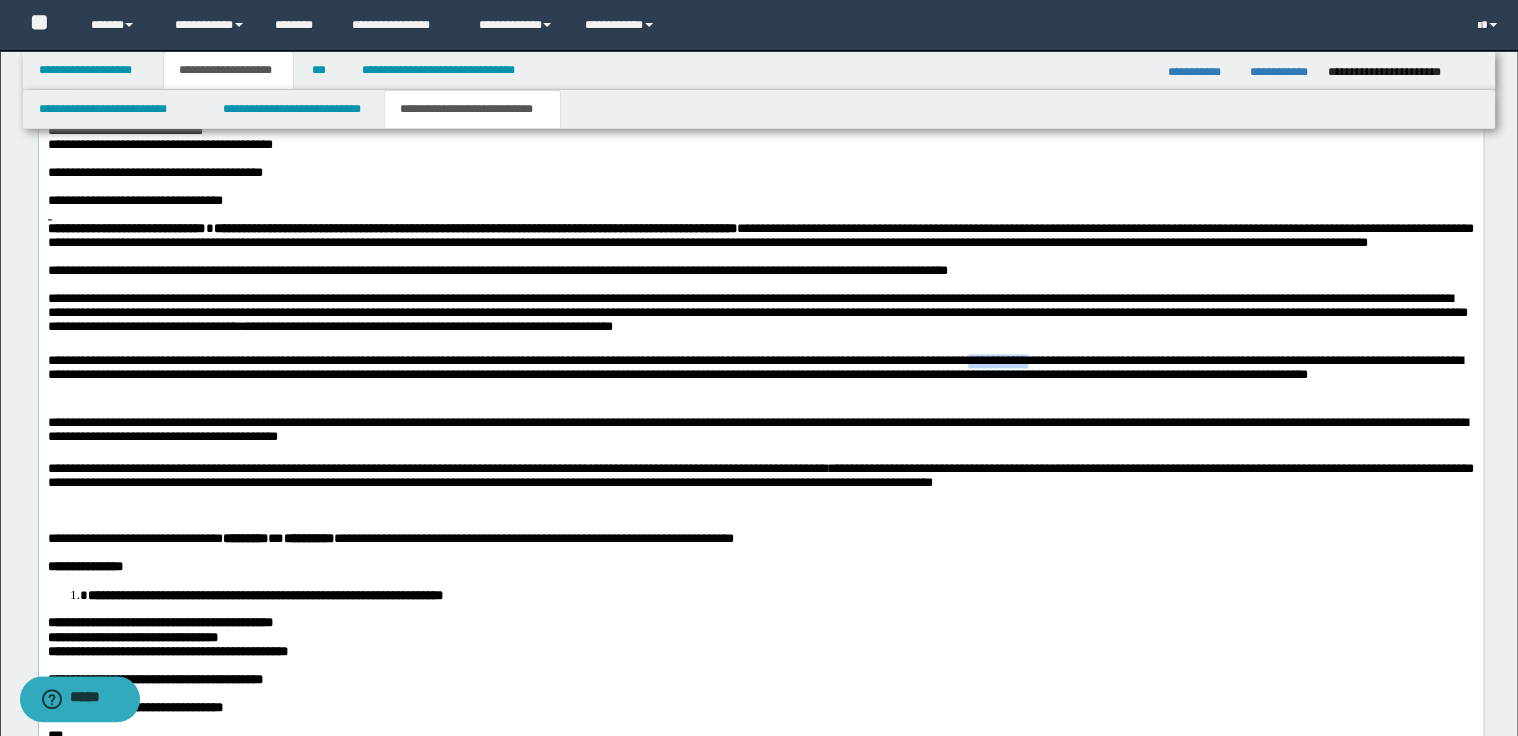 drag, startPoint x: 1046, startPoint y: 419, endPoint x: 1157, endPoint y: 418, distance: 111.0045 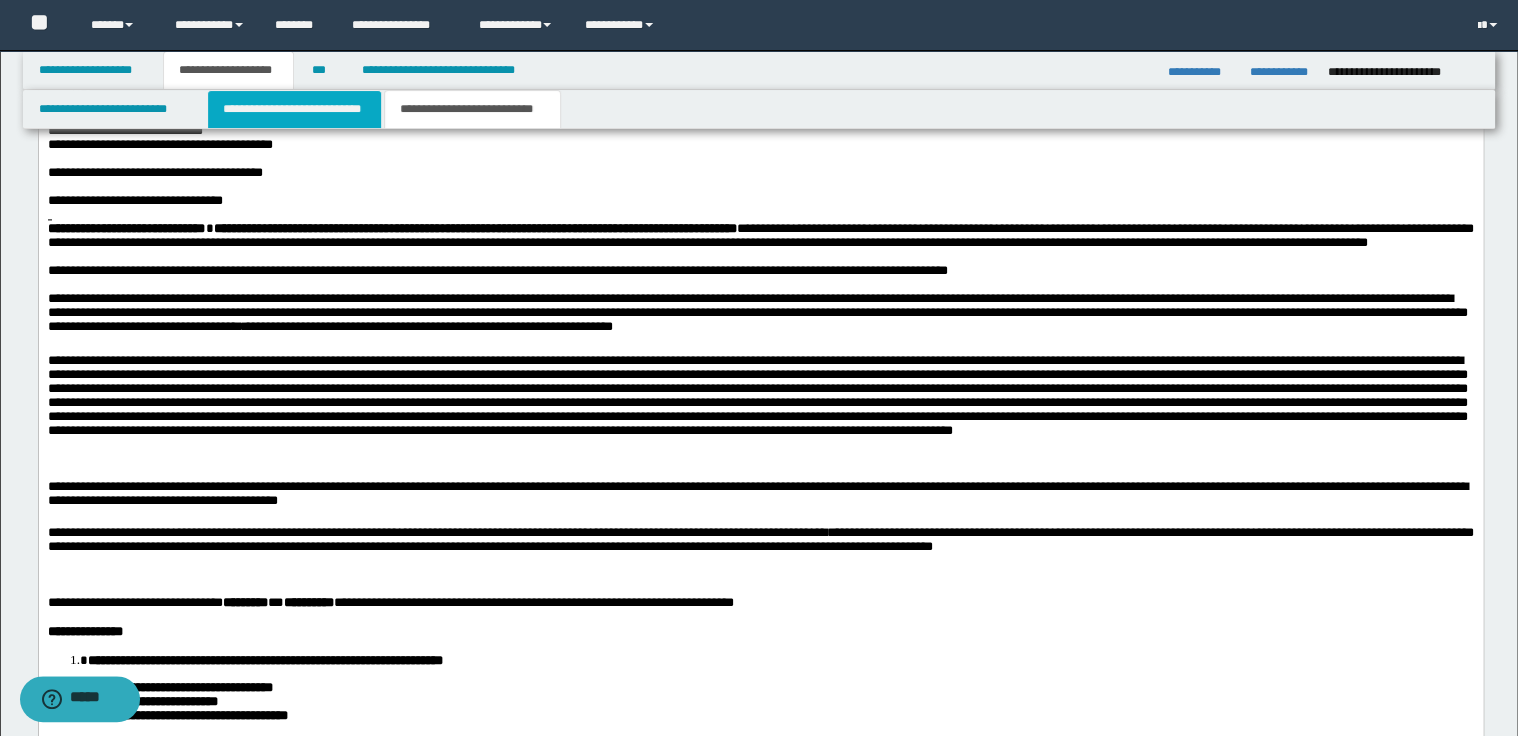 click on "**********" at bounding box center (294, 109) 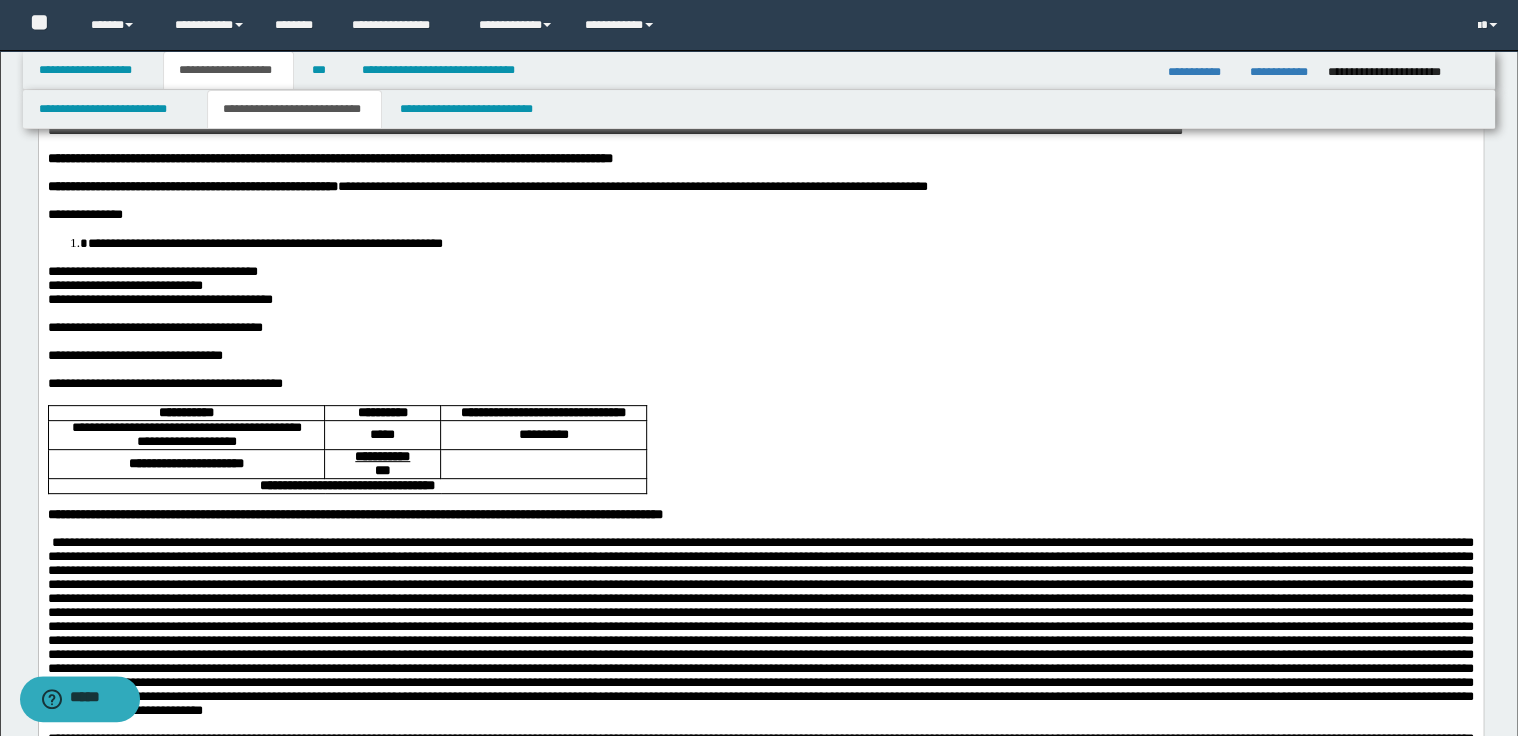 scroll, scrollTop: 68, scrollLeft: 0, axis: vertical 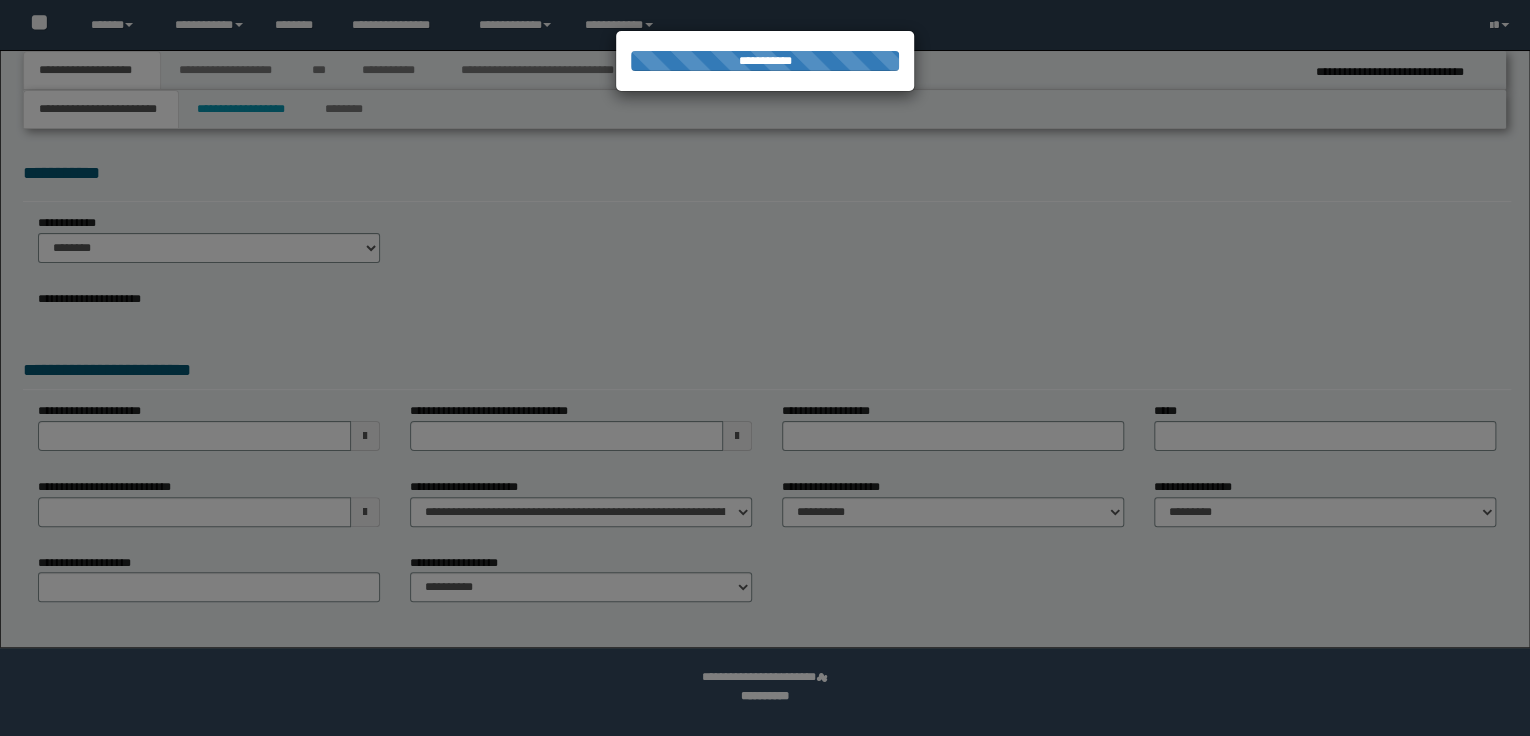 select on "*" 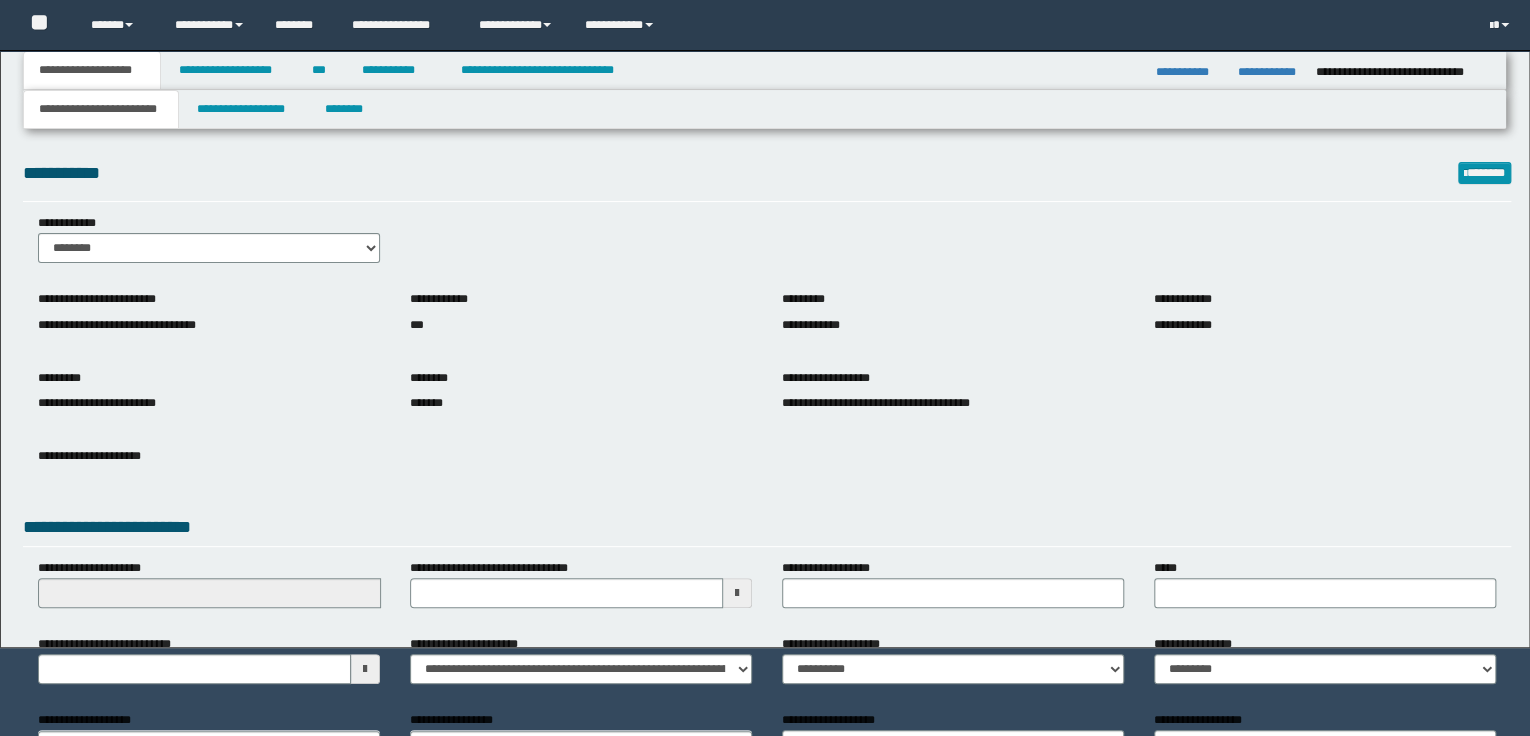 scroll, scrollTop: 0, scrollLeft: 0, axis: both 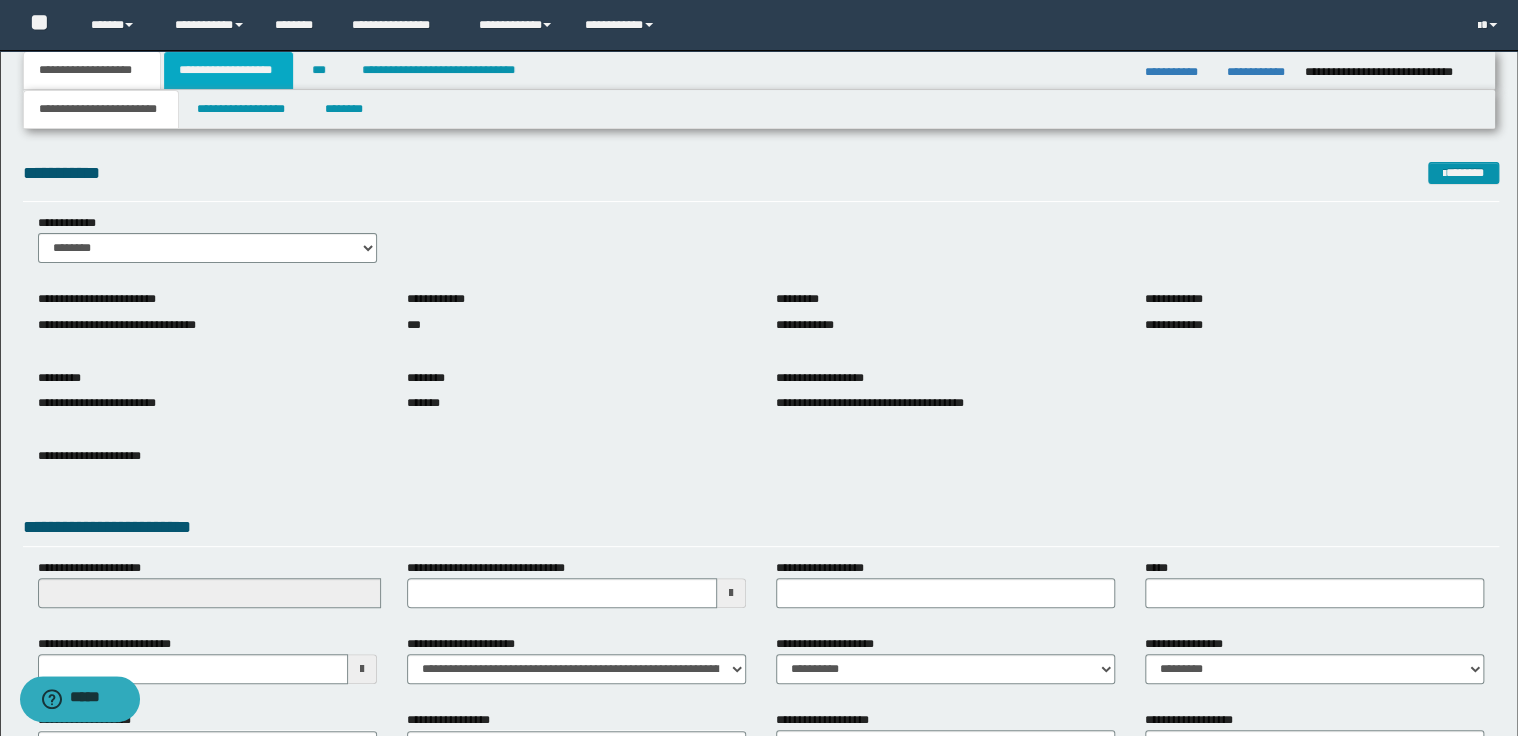 click on "**********" at bounding box center [228, 70] 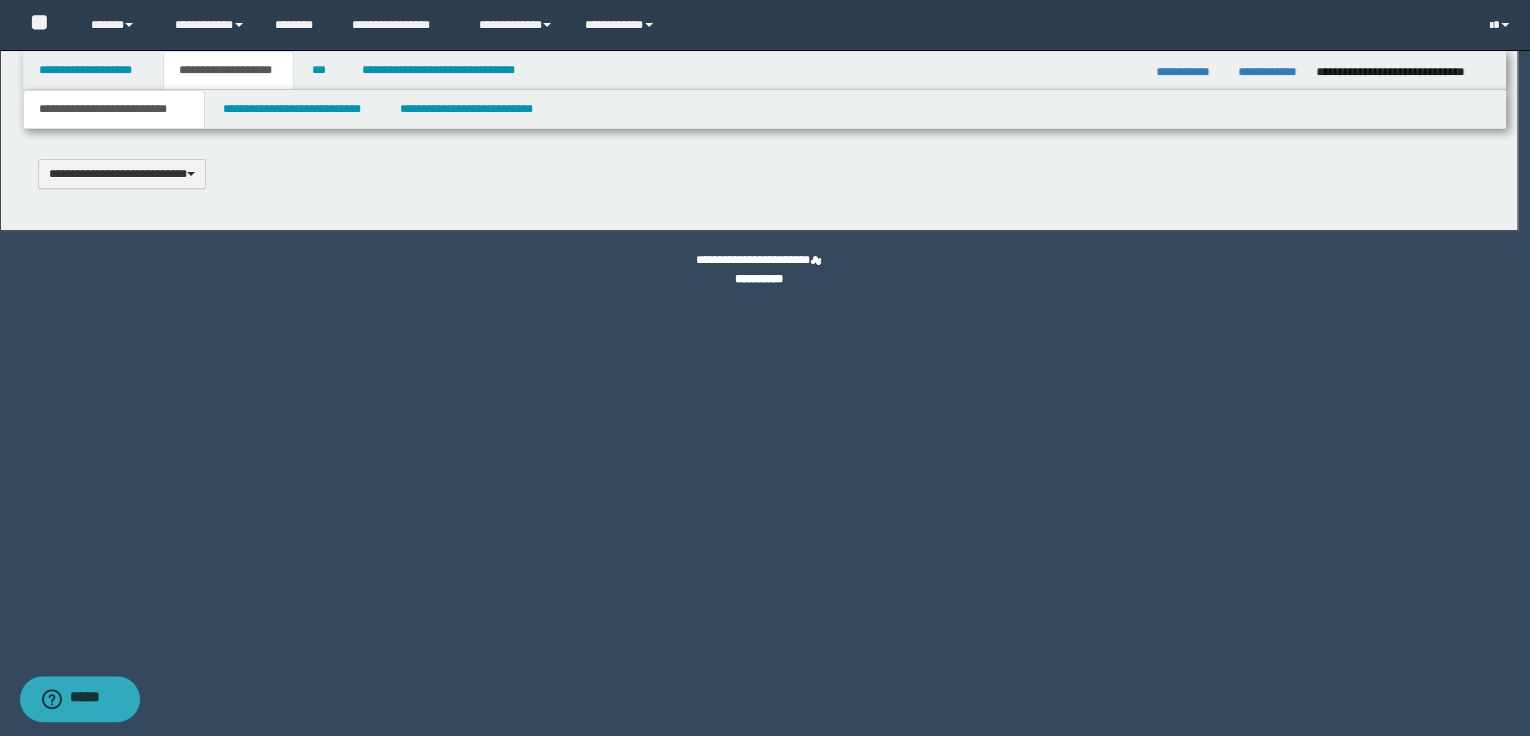 type 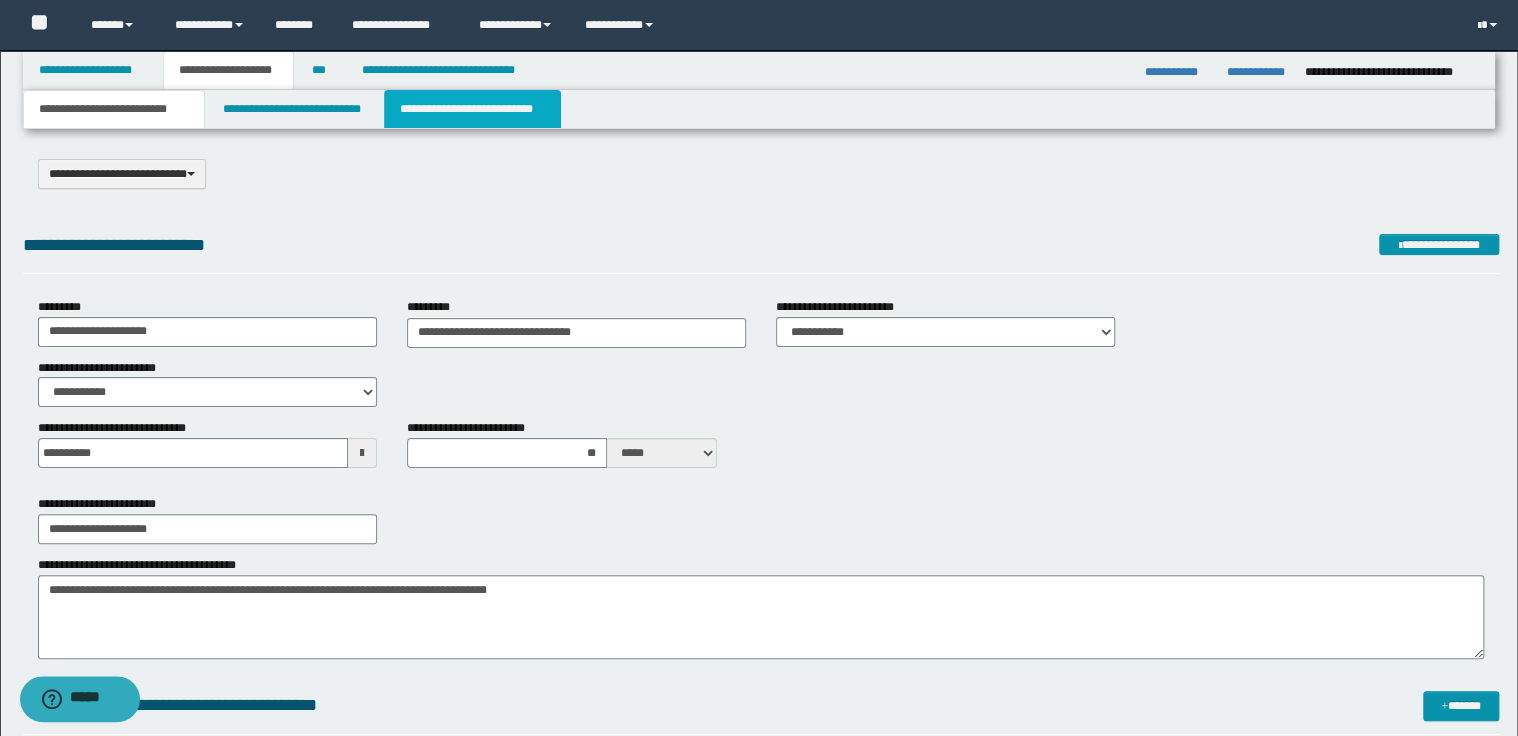 click on "**********" at bounding box center (472, 109) 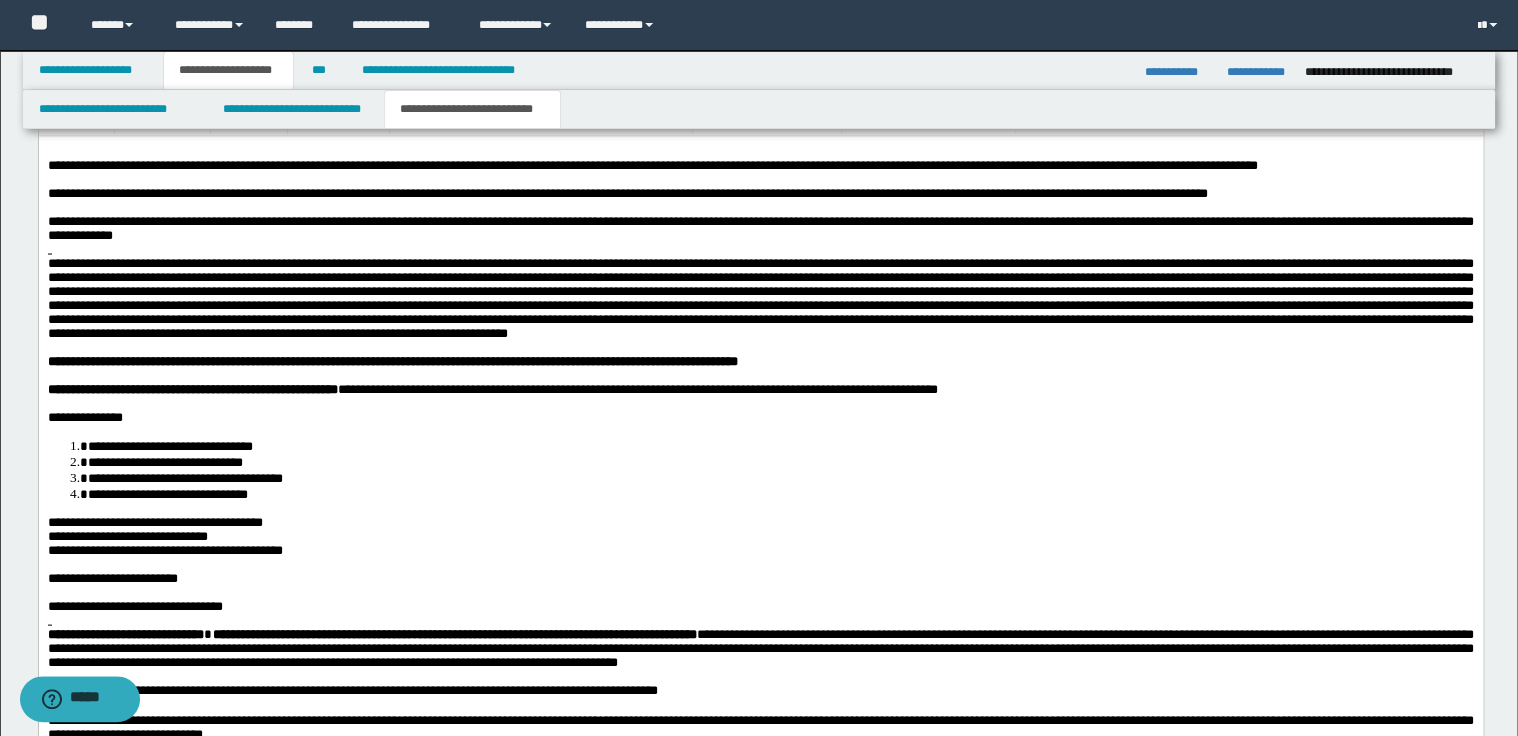 scroll, scrollTop: 1760, scrollLeft: 0, axis: vertical 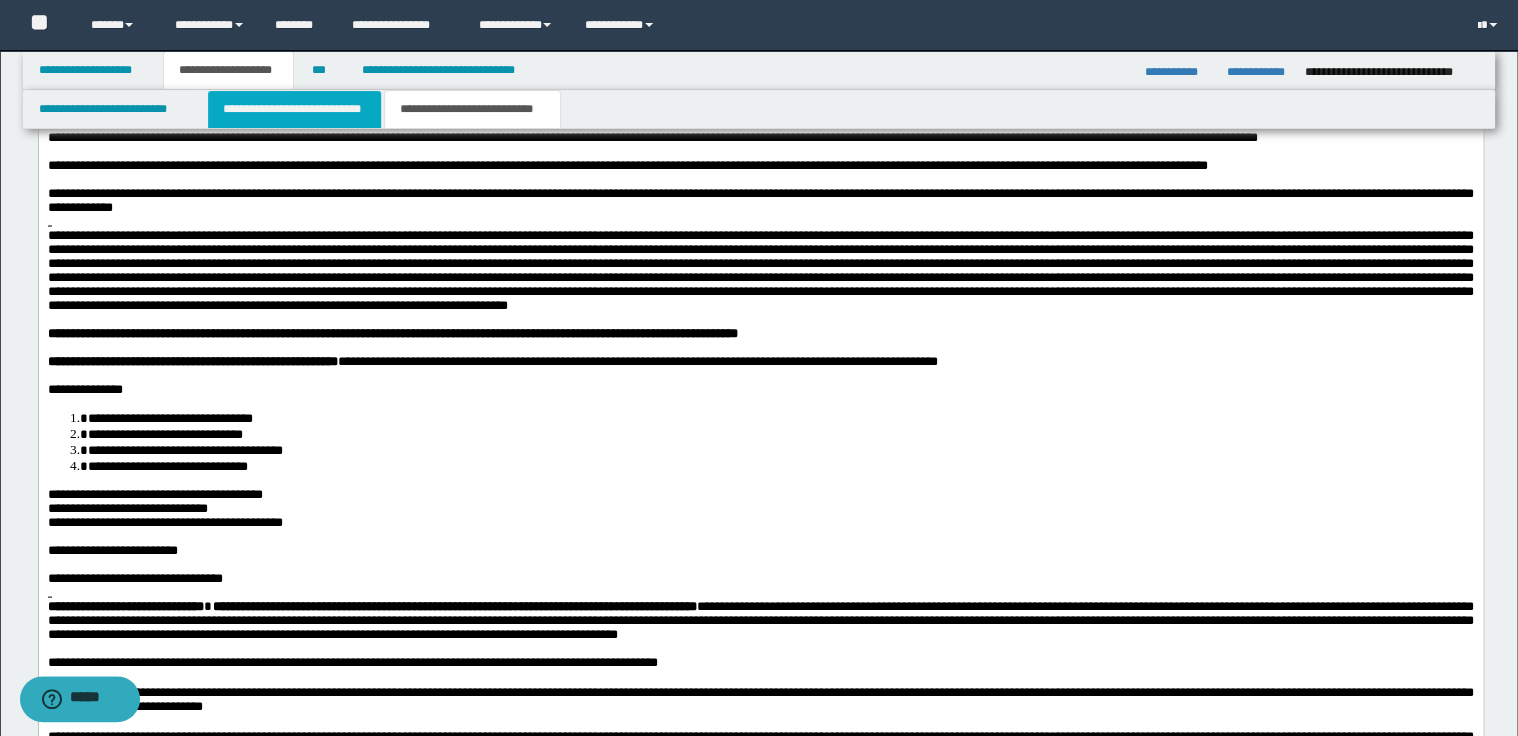 click on "**********" at bounding box center (294, 109) 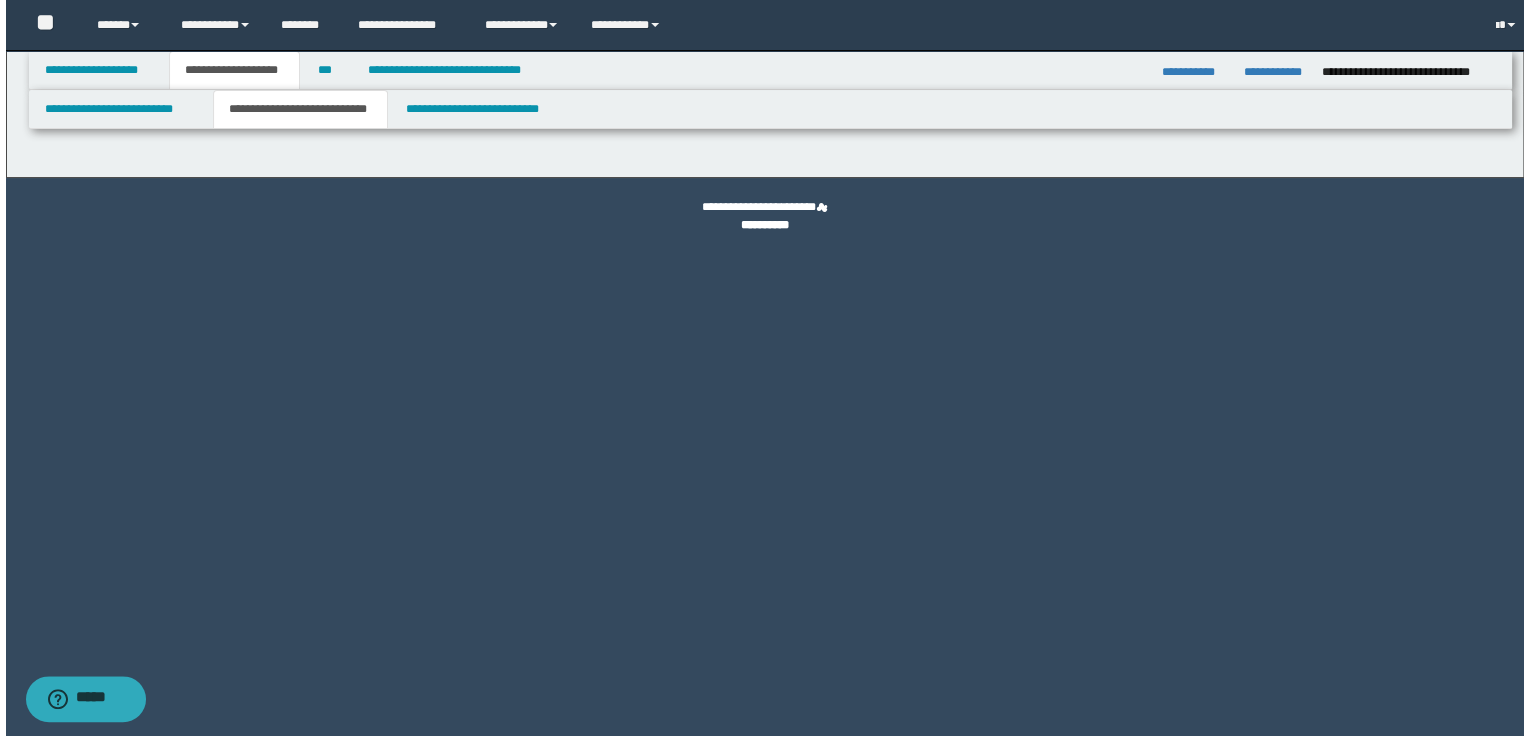 scroll, scrollTop: 0, scrollLeft: 0, axis: both 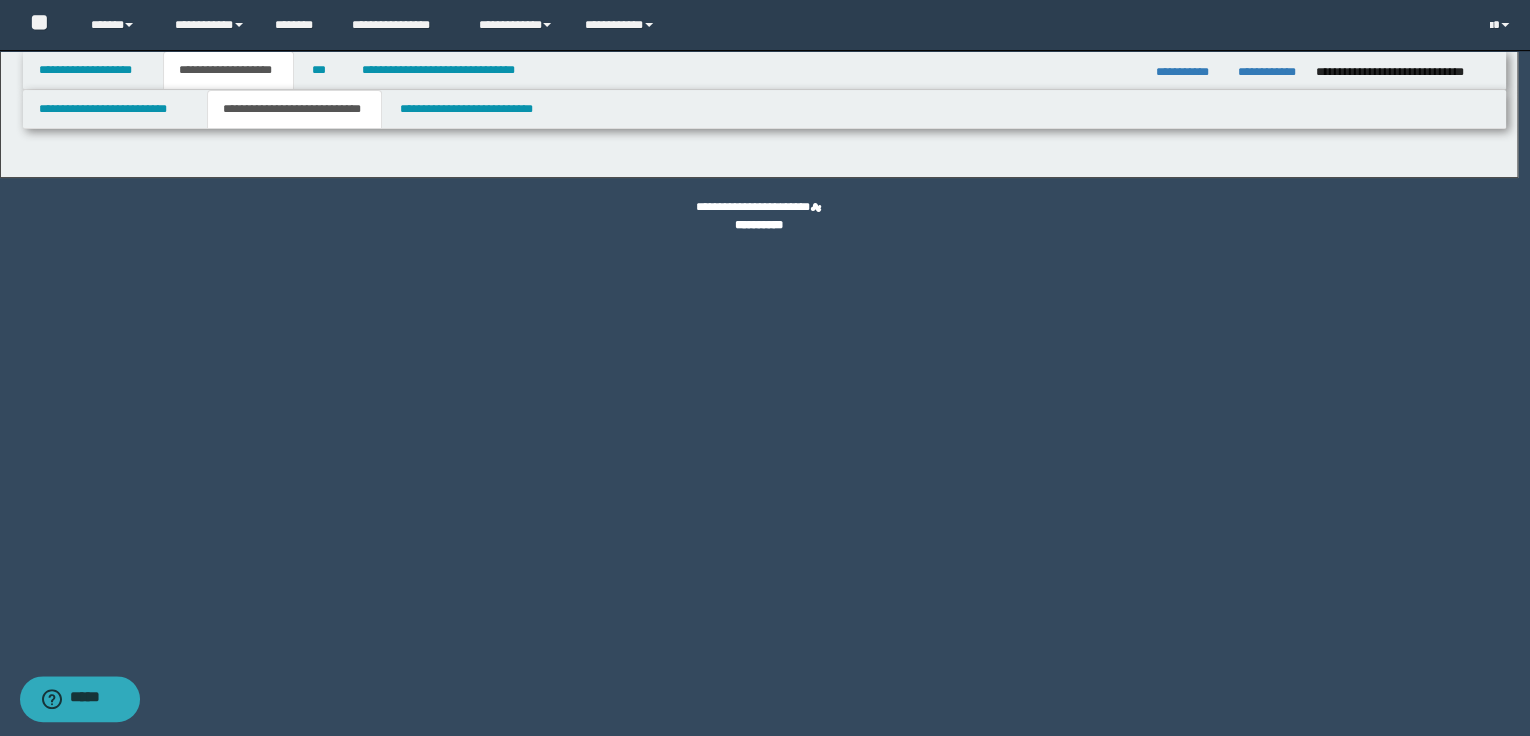 select on "*" 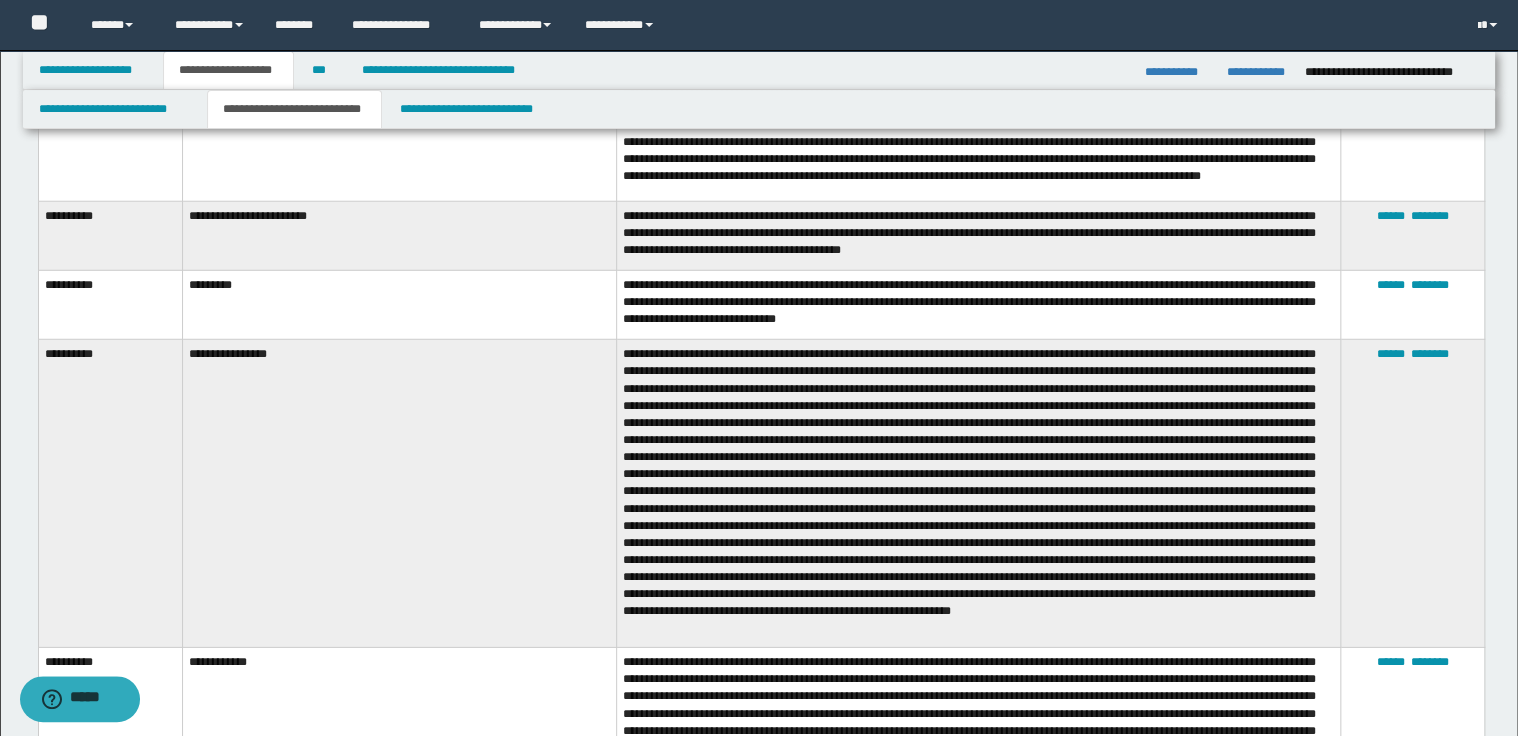 scroll, scrollTop: 2800, scrollLeft: 0, axis: vertical 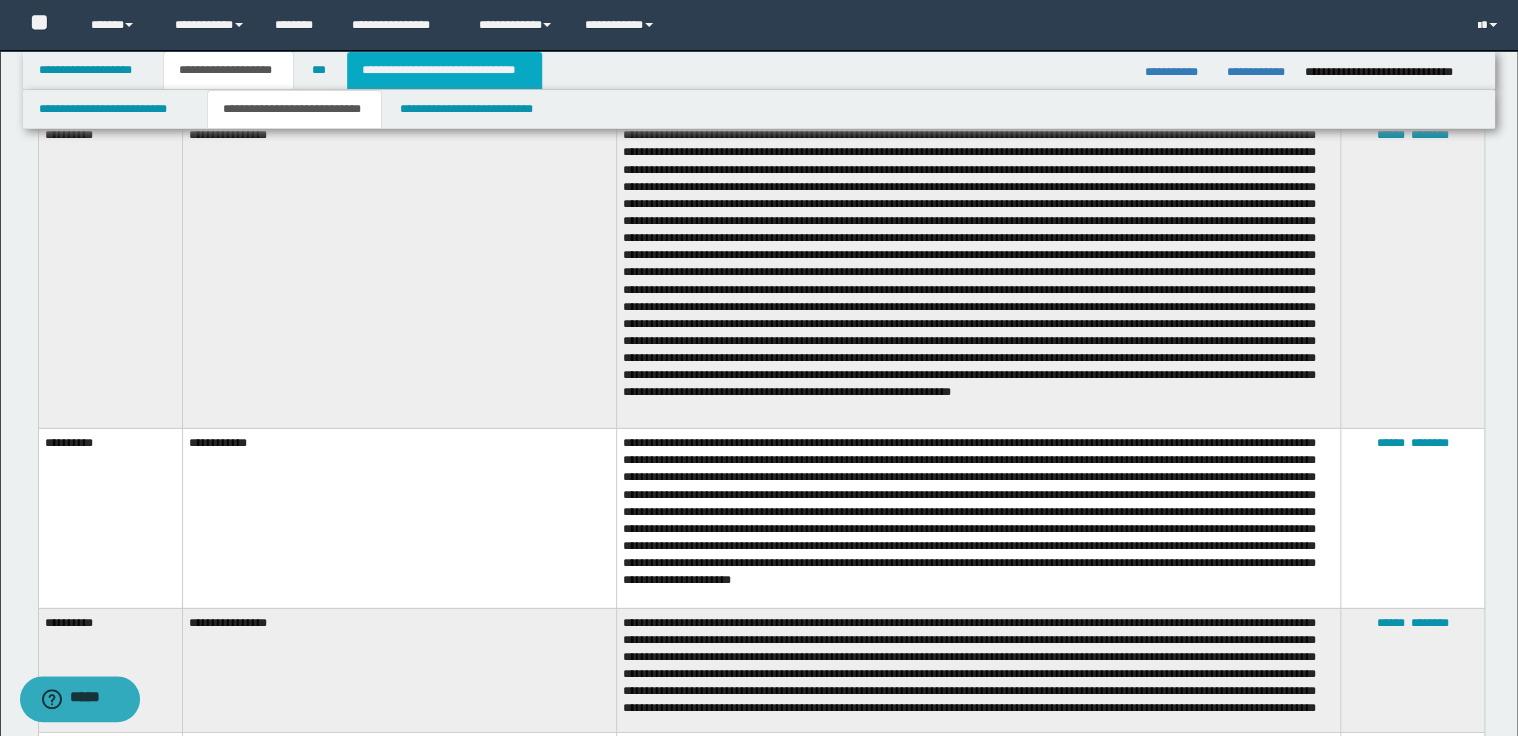 click on "**********" at bounding box center [444, 70] 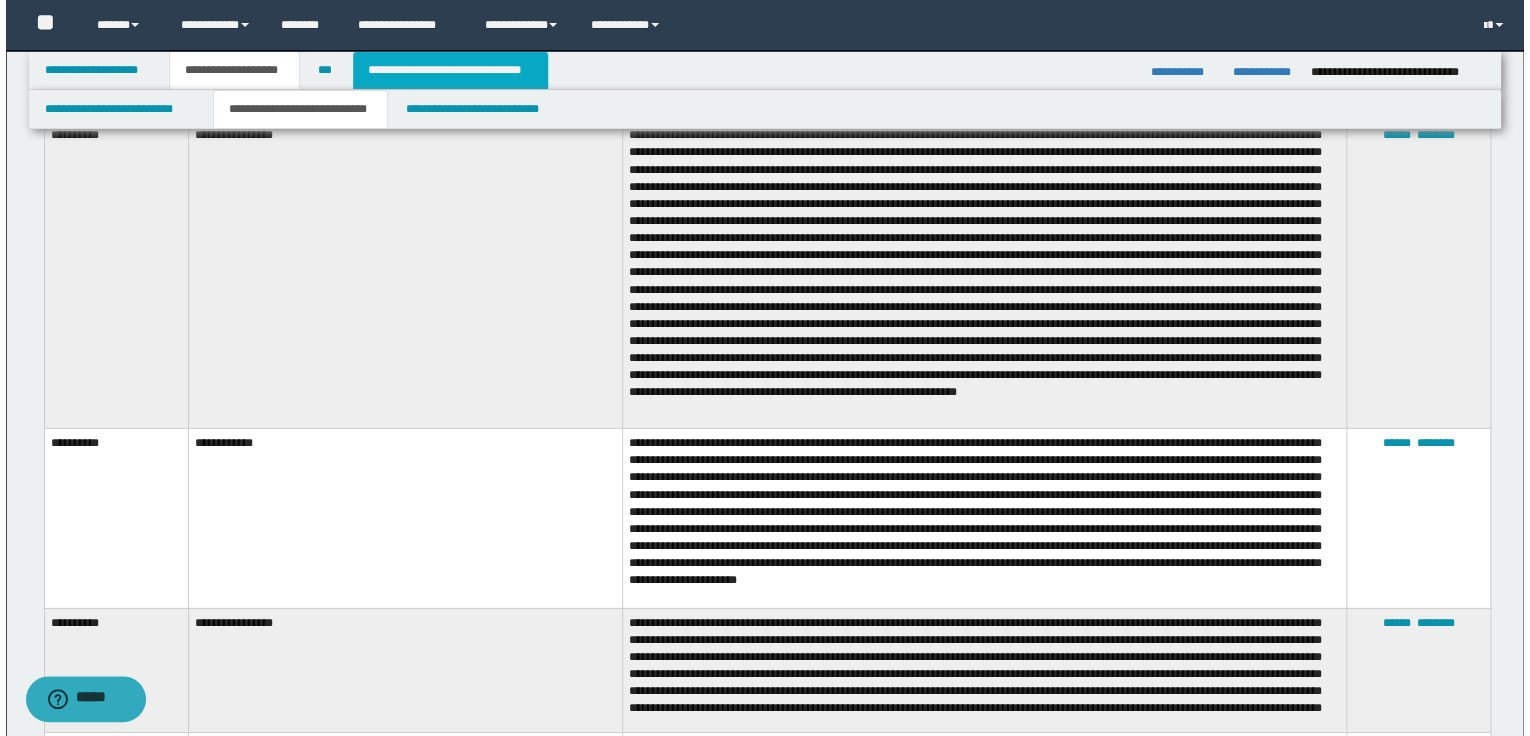 scroll, scrollTop: 0, scrollLeft: 0, axis: both 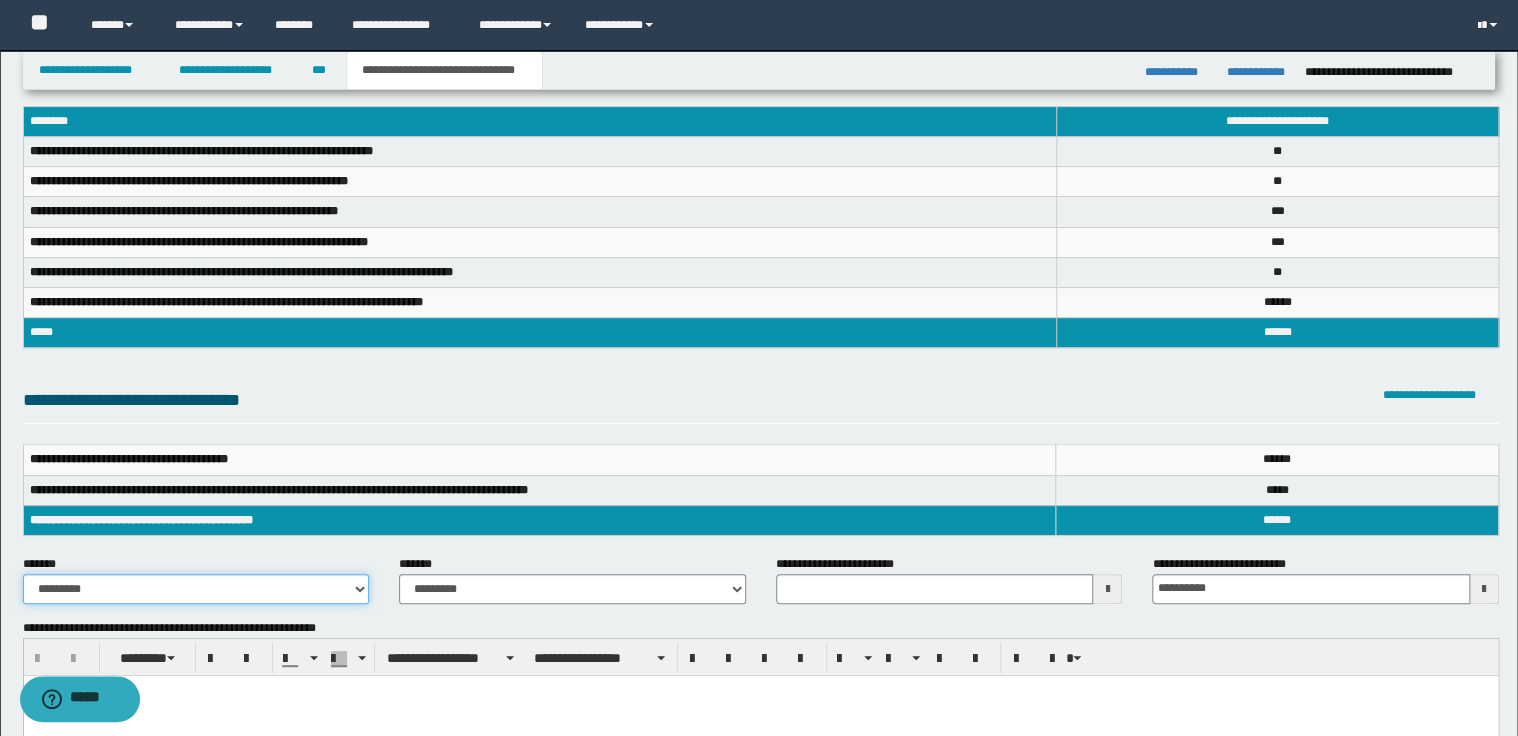 click on "**********" at bounding box center (196, 589) 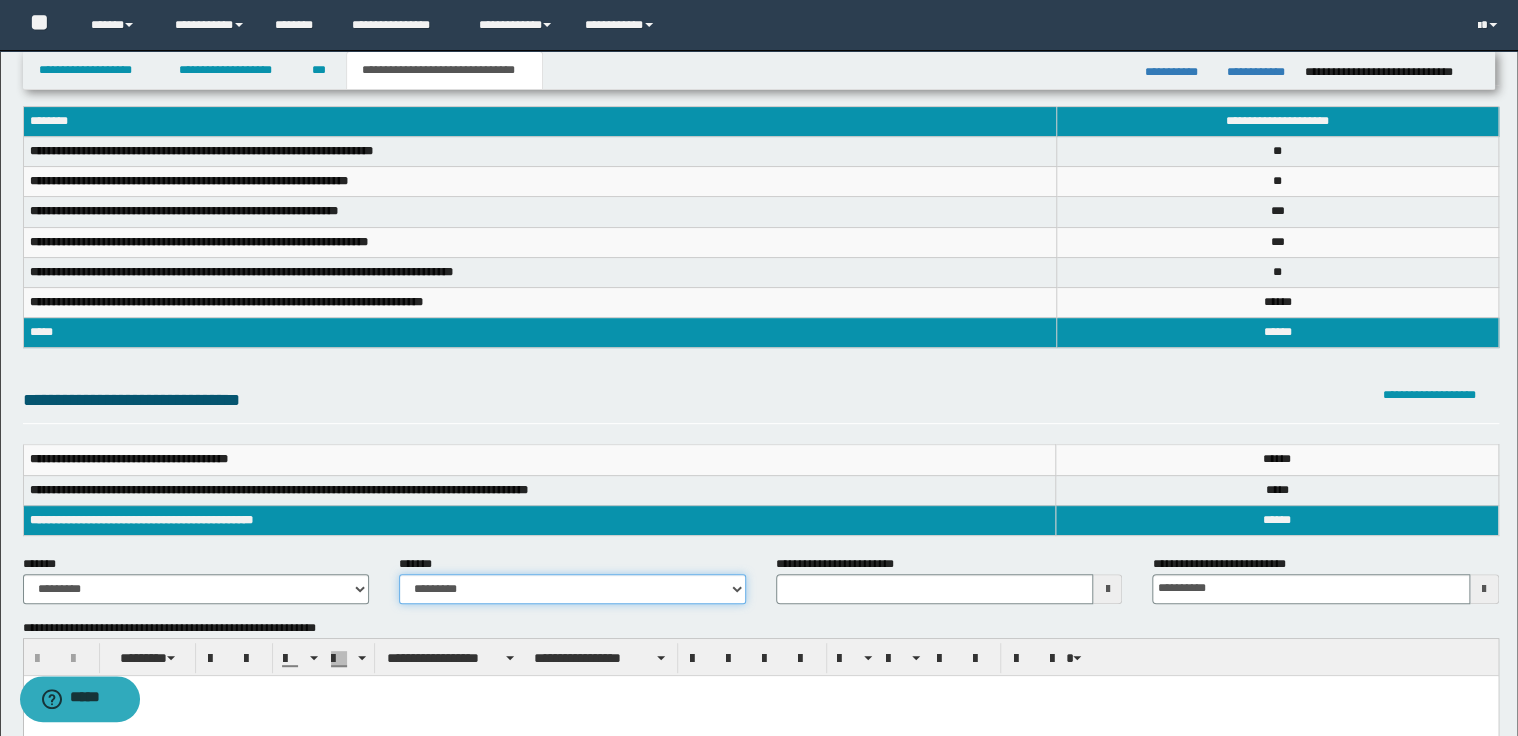click on "**********" at bounding box center (572, 589) 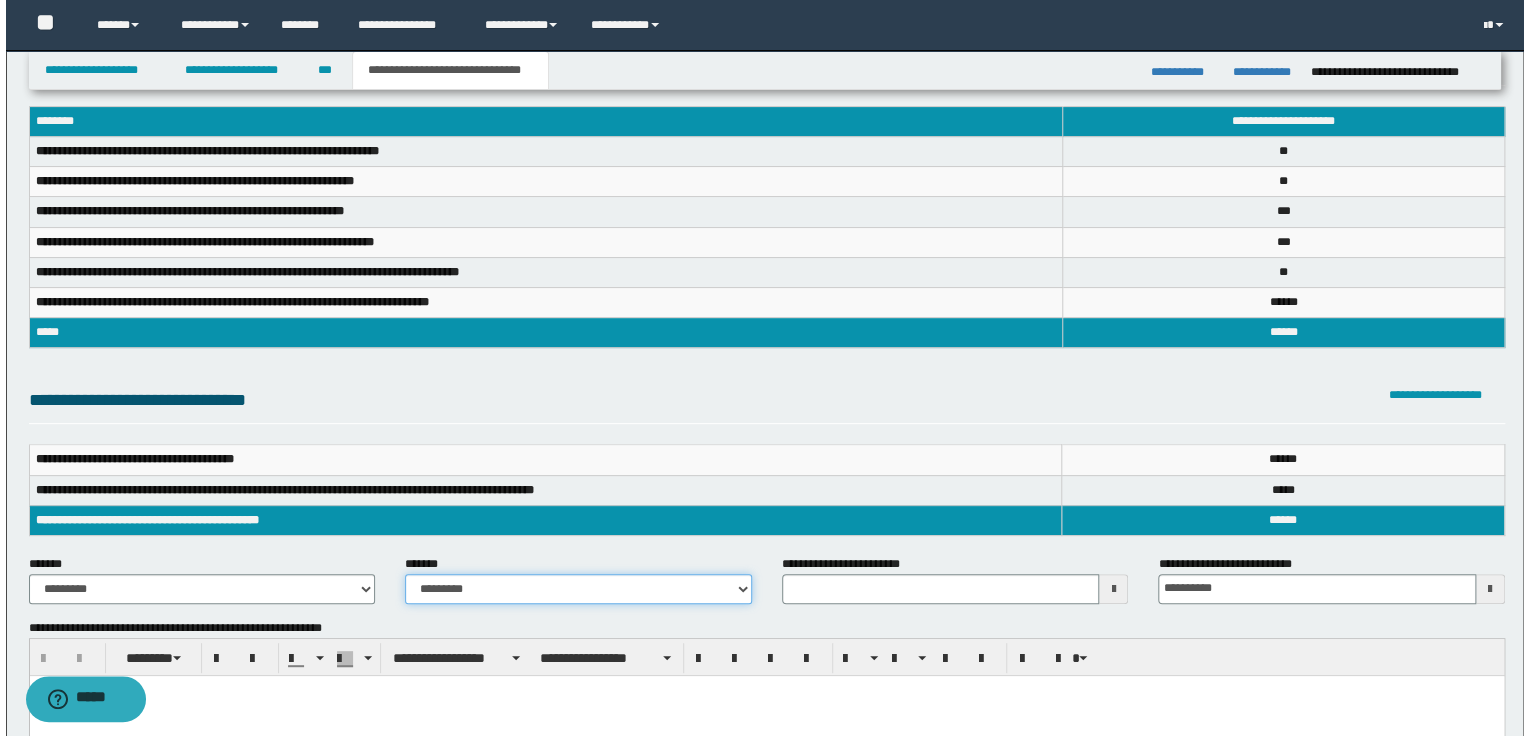 scroll, scrollTop: 0, scrollLeft: 0, axis: both 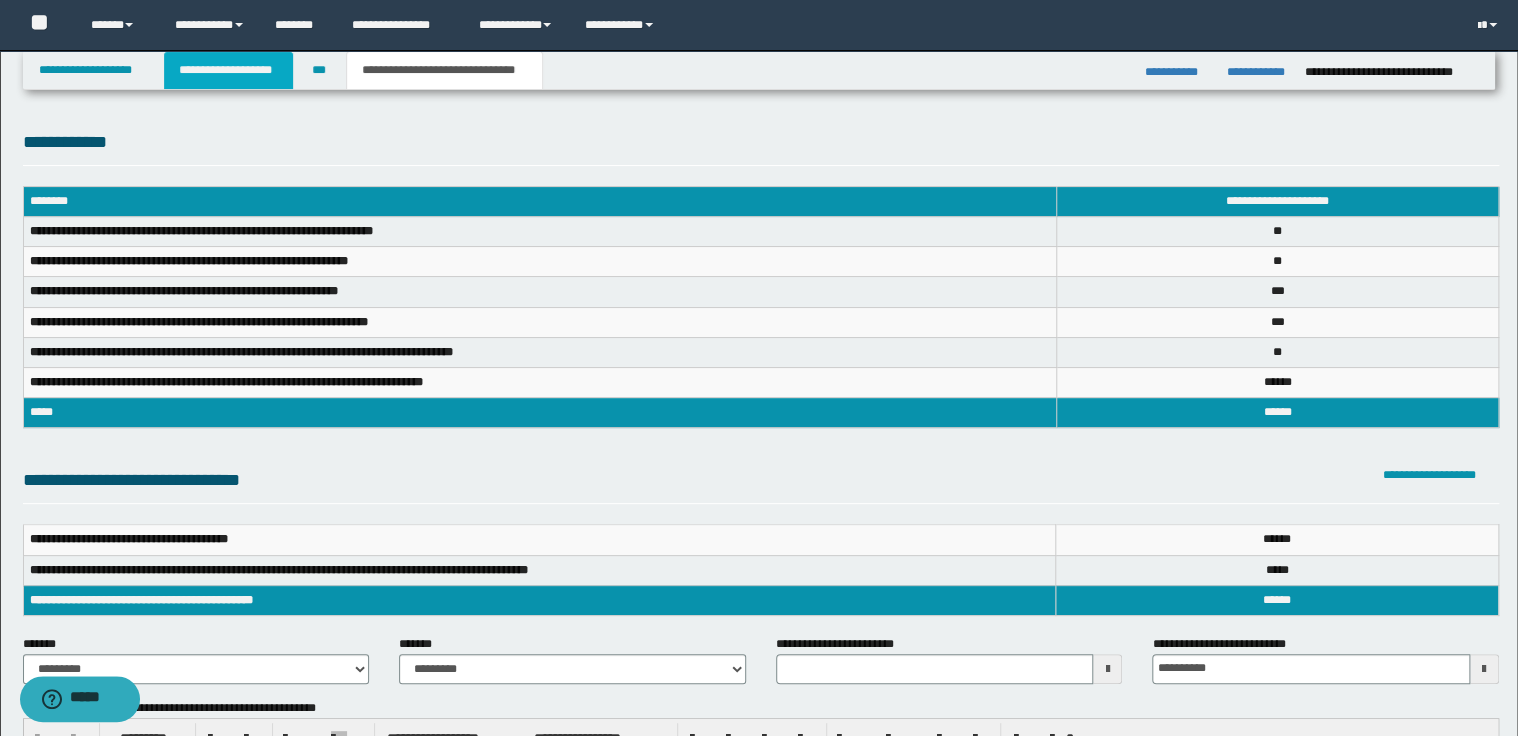 click on "**********" at bounding box center [228, 70] 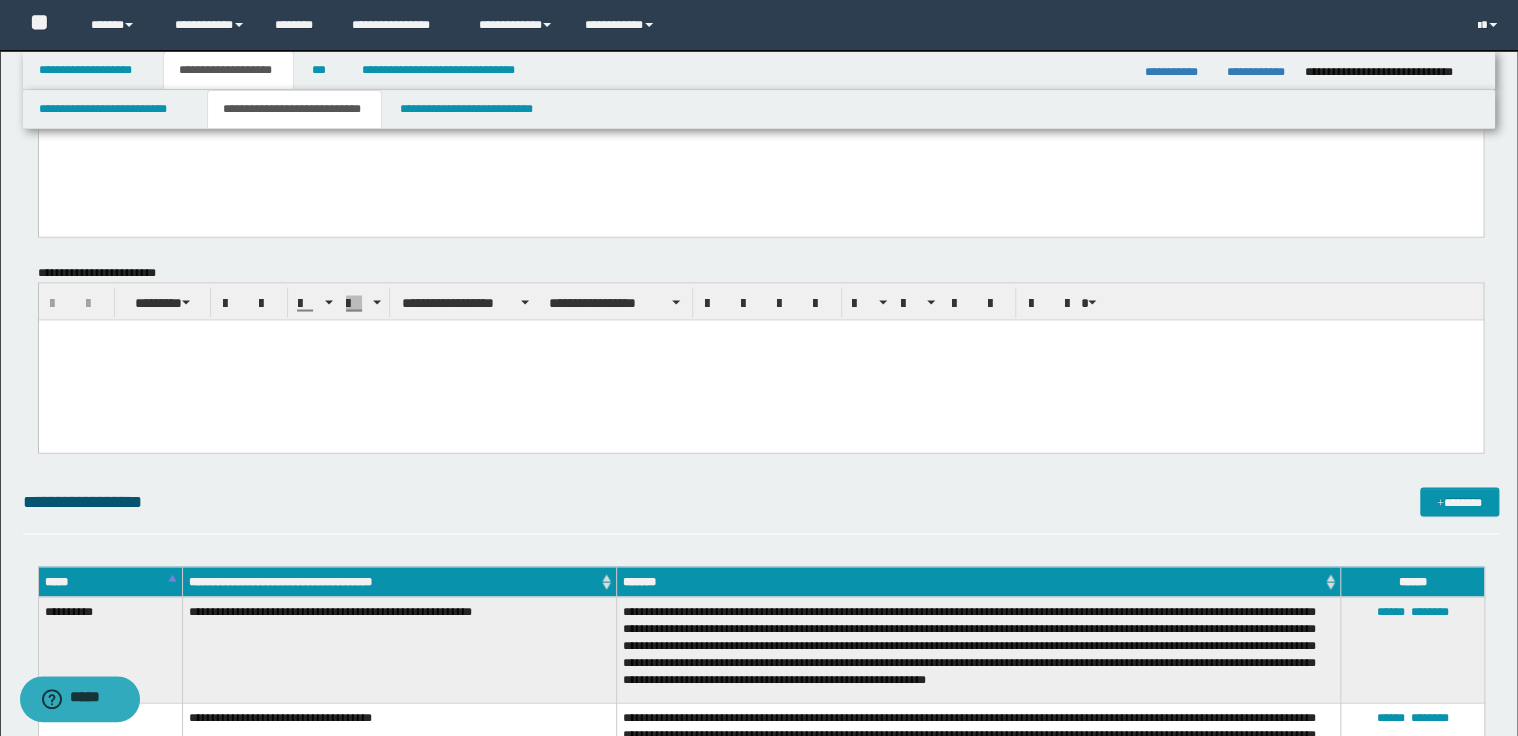 scroll, scrollTop: 1760, scrollLeft: 0, axis: vertical 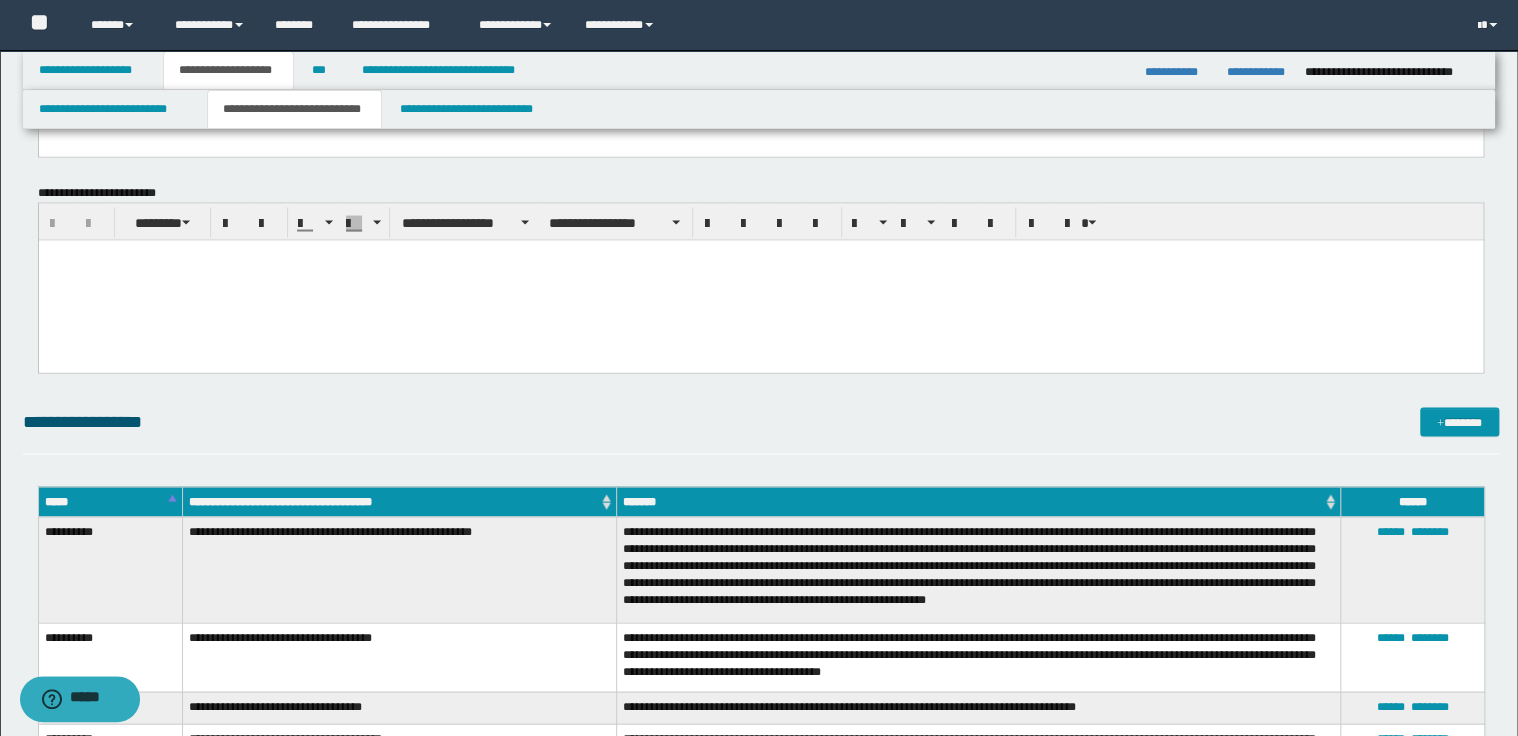 click on "*****" at bounding box center [110, 501] 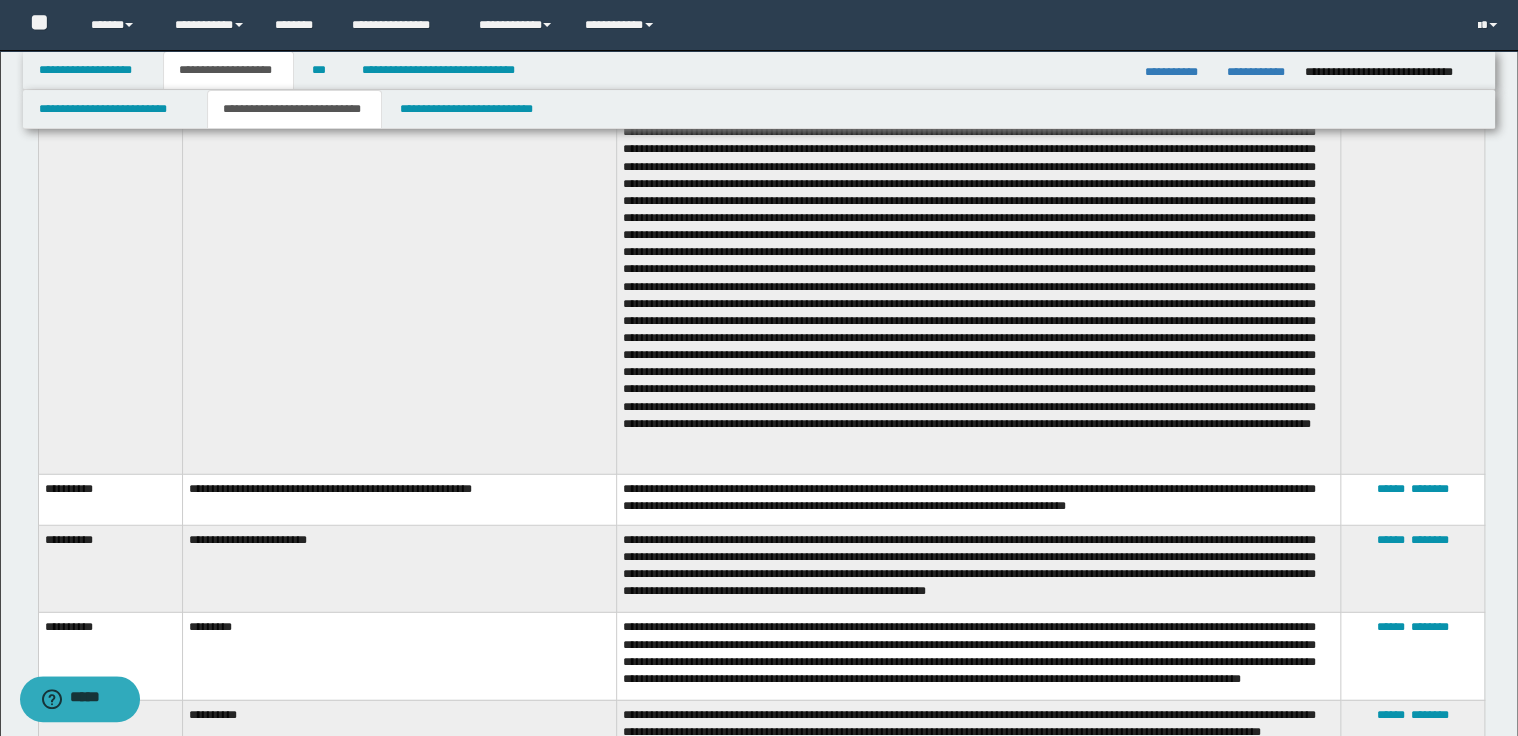 scroll, scrollTop: 2560, scrollLeft: 0, axis: vertical 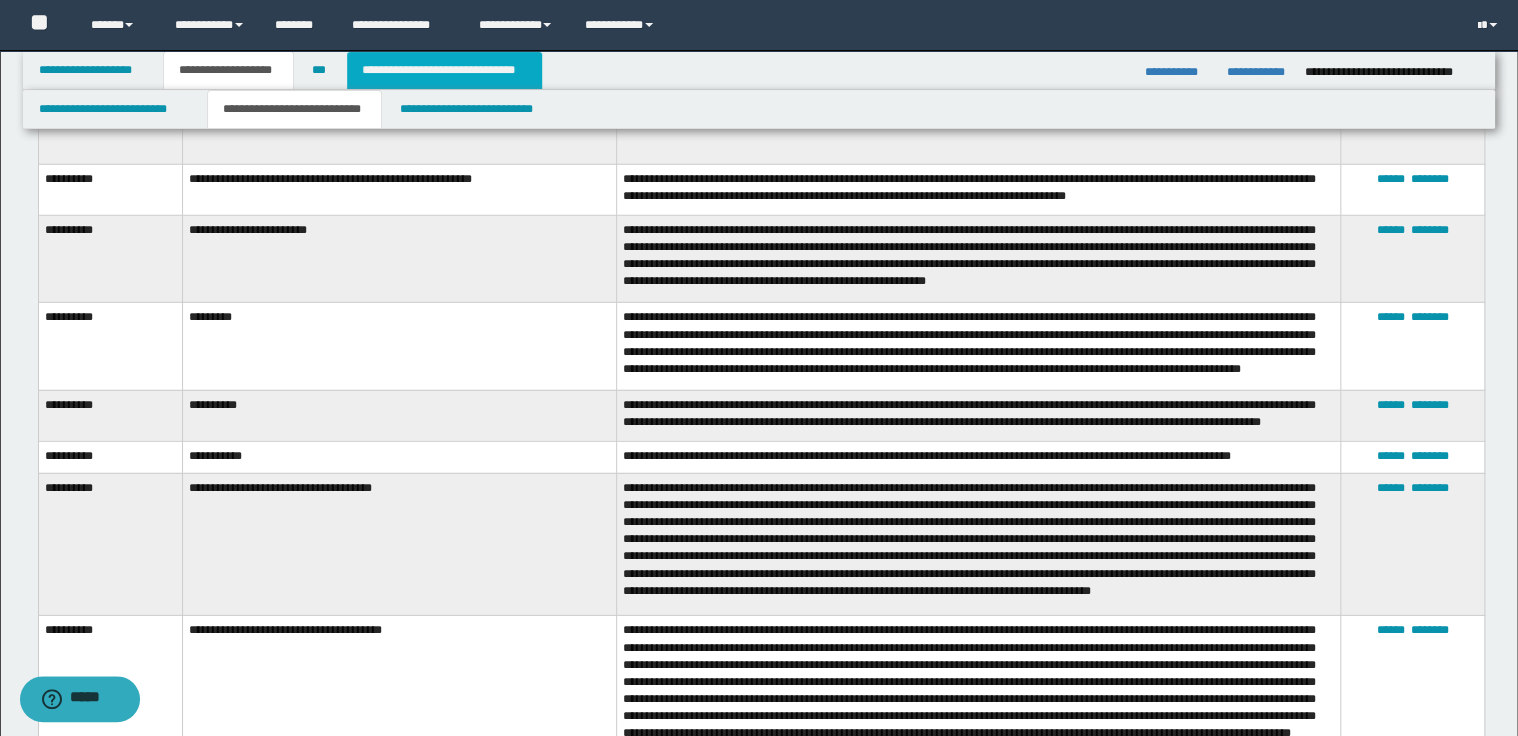 click on "**********" at bounding box center [444, 70] 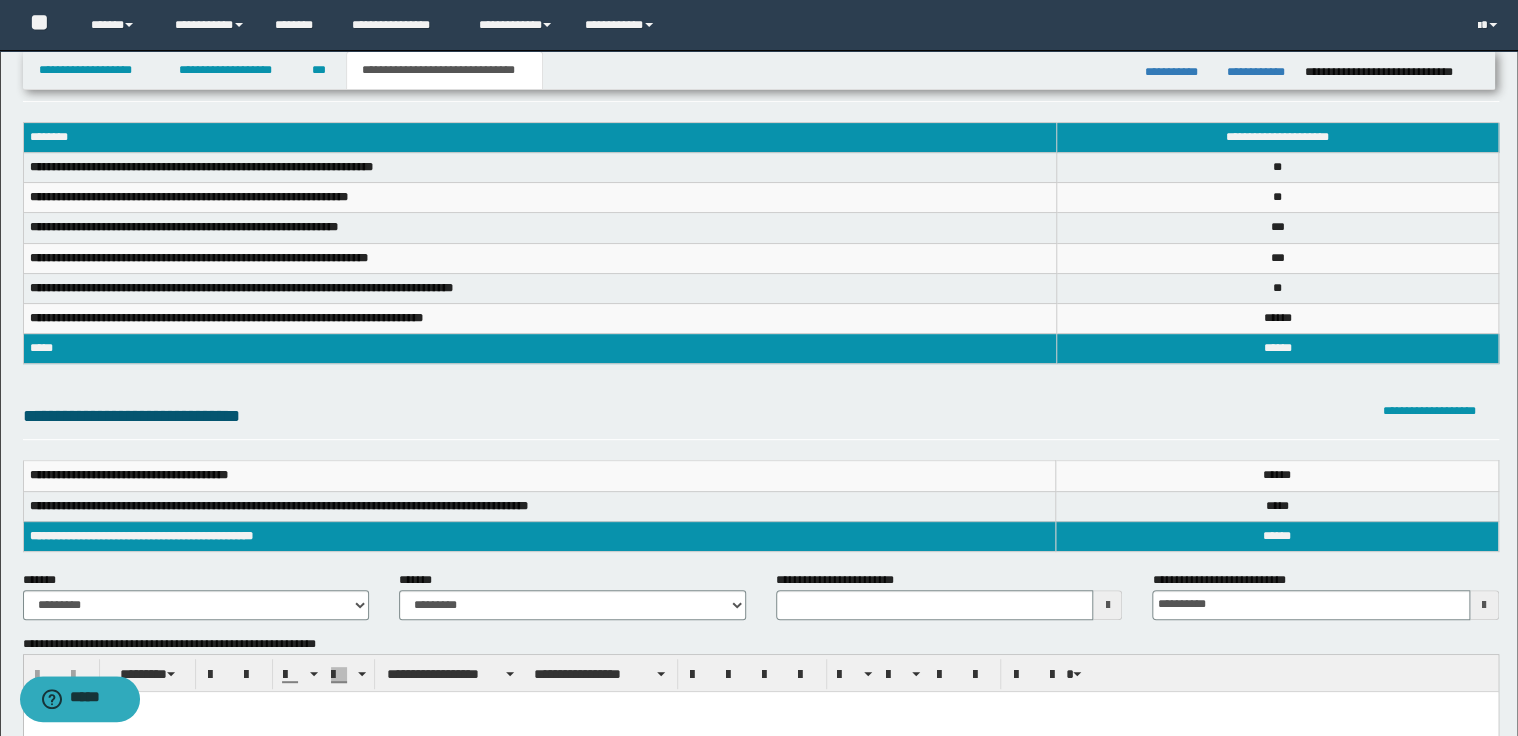 scroll, scrollTop: 60, scrollLeft: 0, axis: vertical 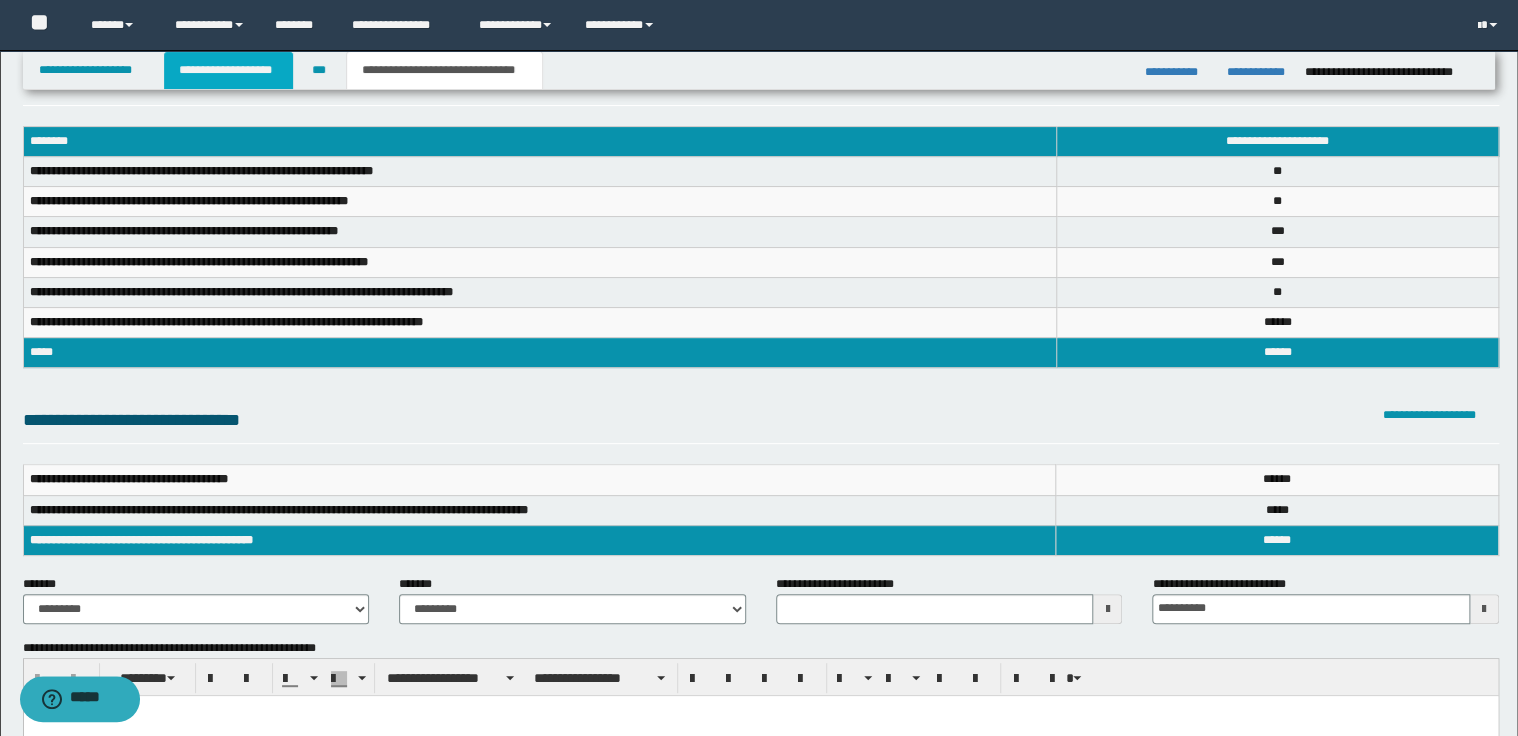 click on "**********" at bounding box center (228, 70) 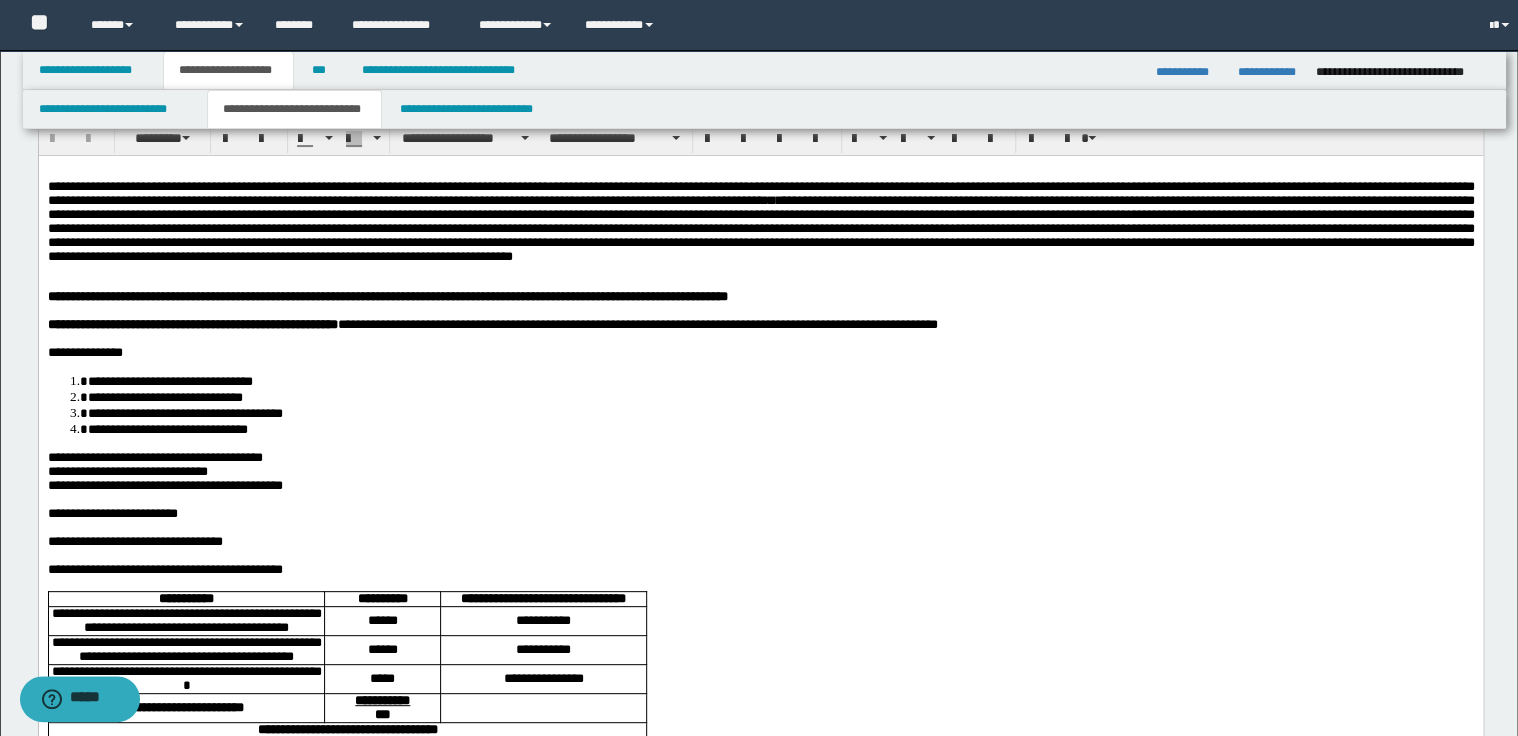 scroll, scrollTop: 92, scrollLeft: 0, axis: vertical 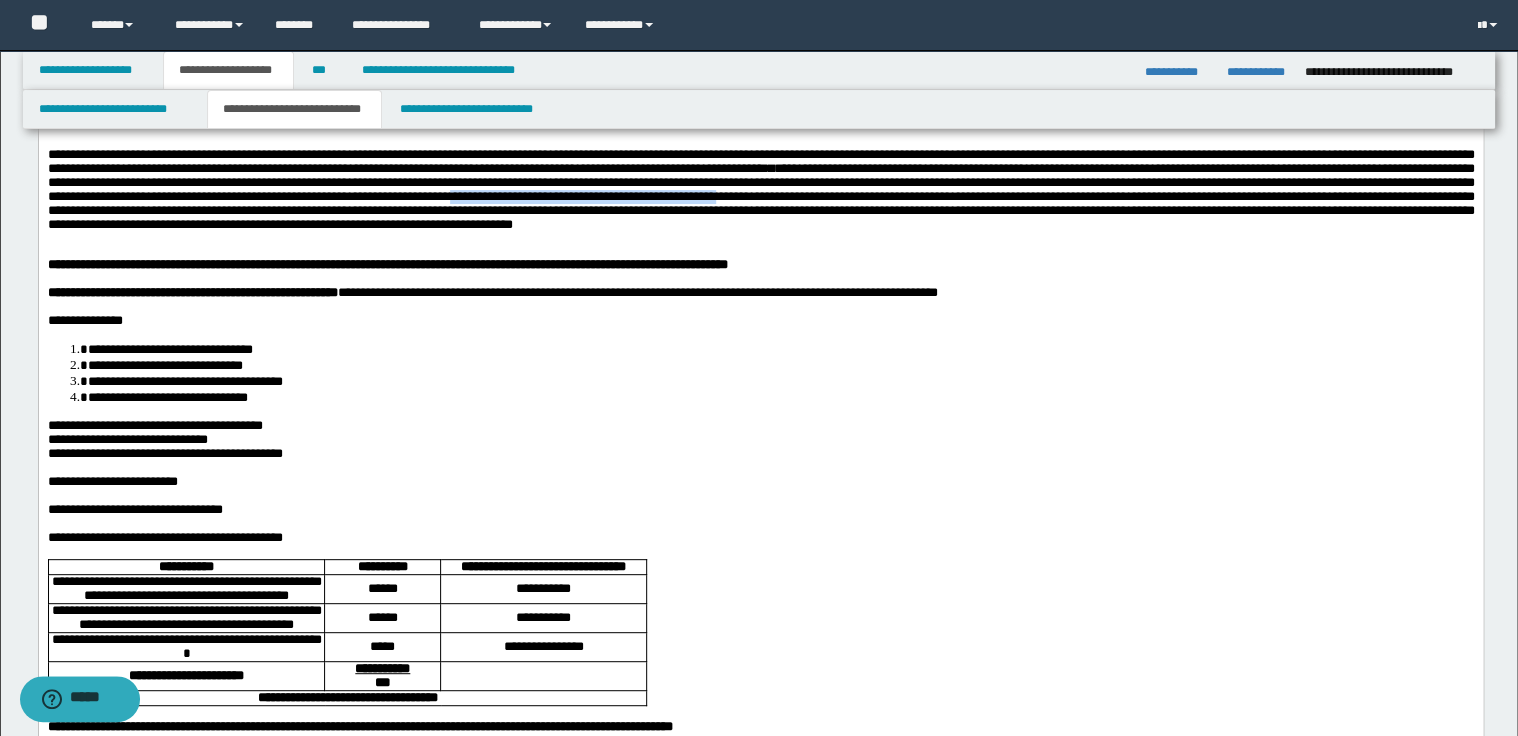 drag, startPoint x: 975, startPoint y: 202, endPoint x: 1270, endPoint y: 201, distance: 295.0017 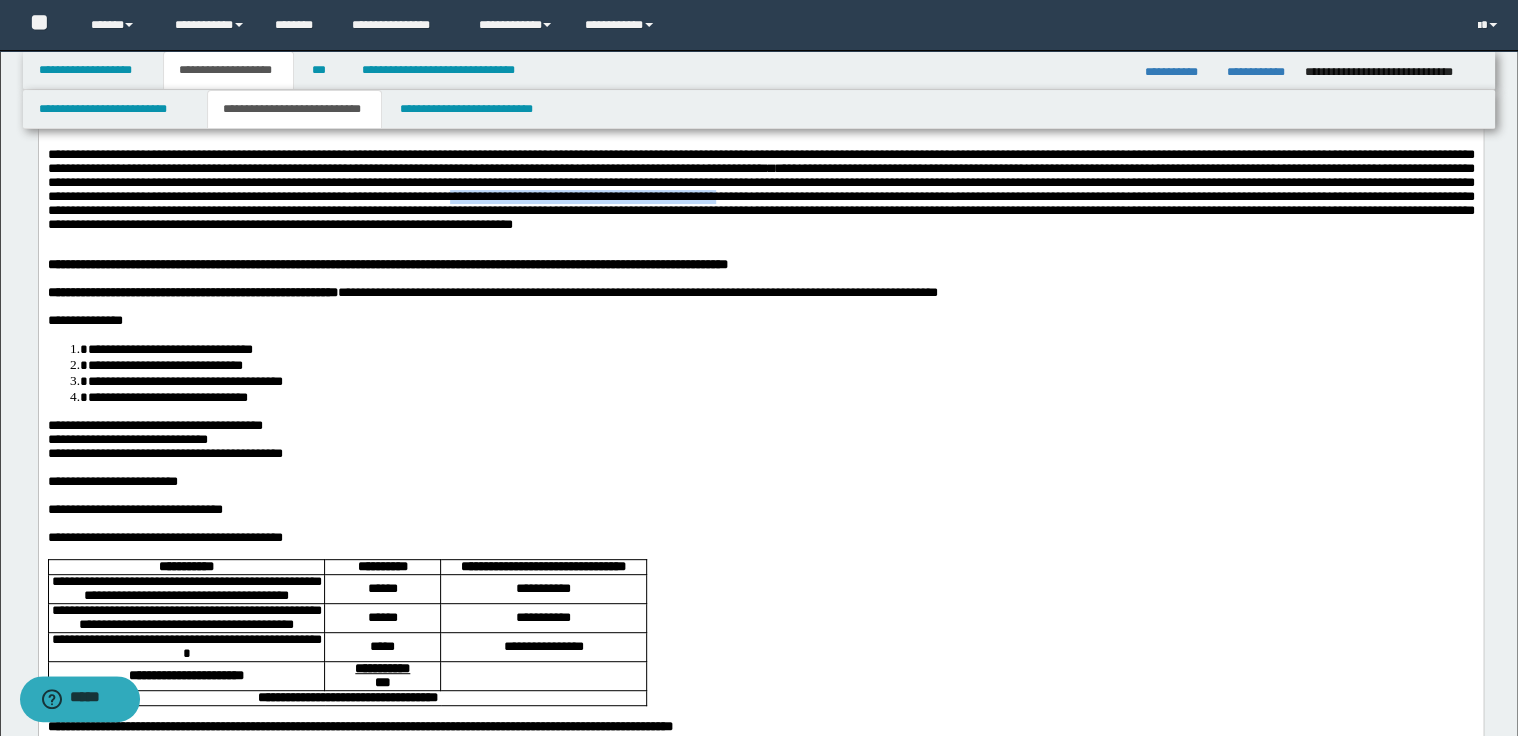 click at bounding box center [760, 195] 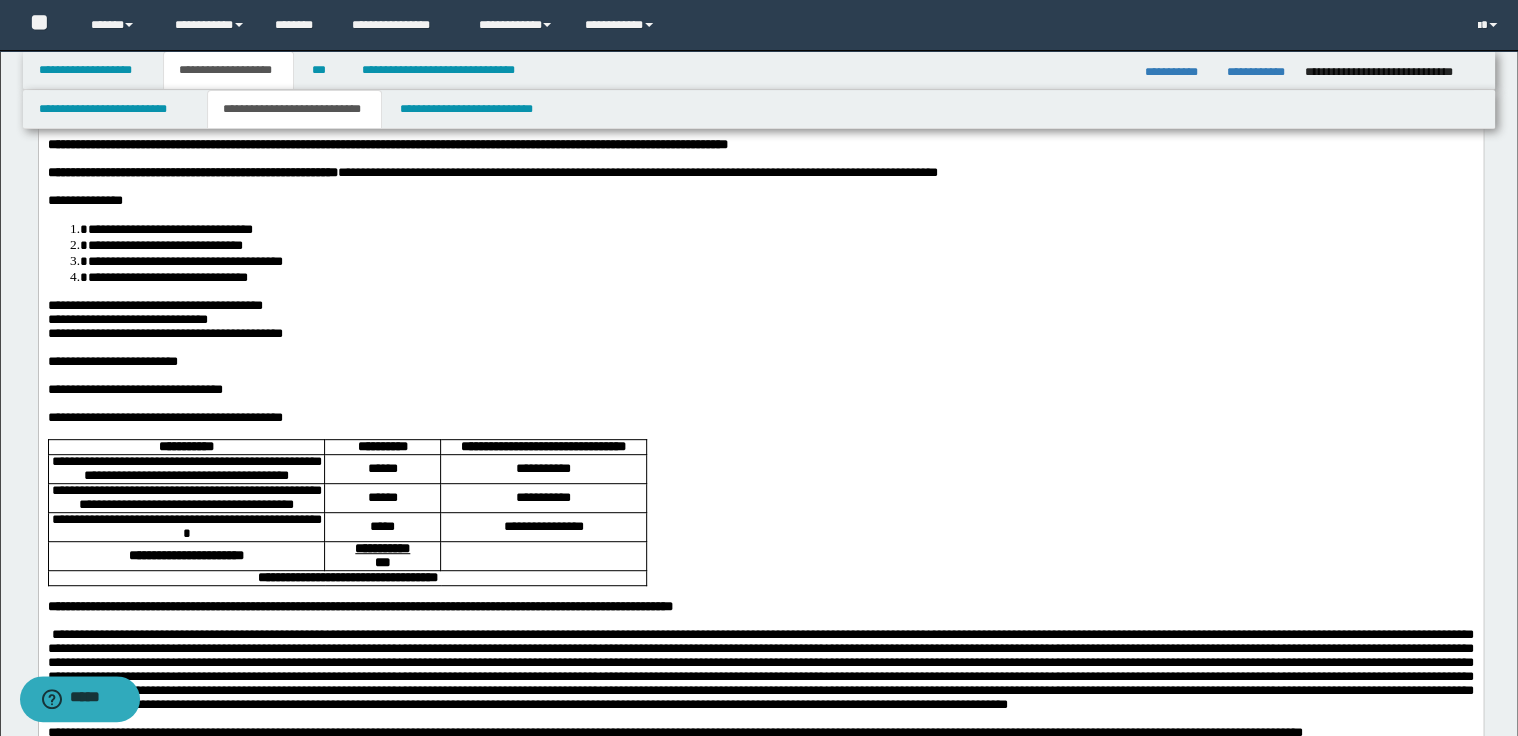 scroll, scrollTop: 252, scrollLeft: 0, axis: vertical 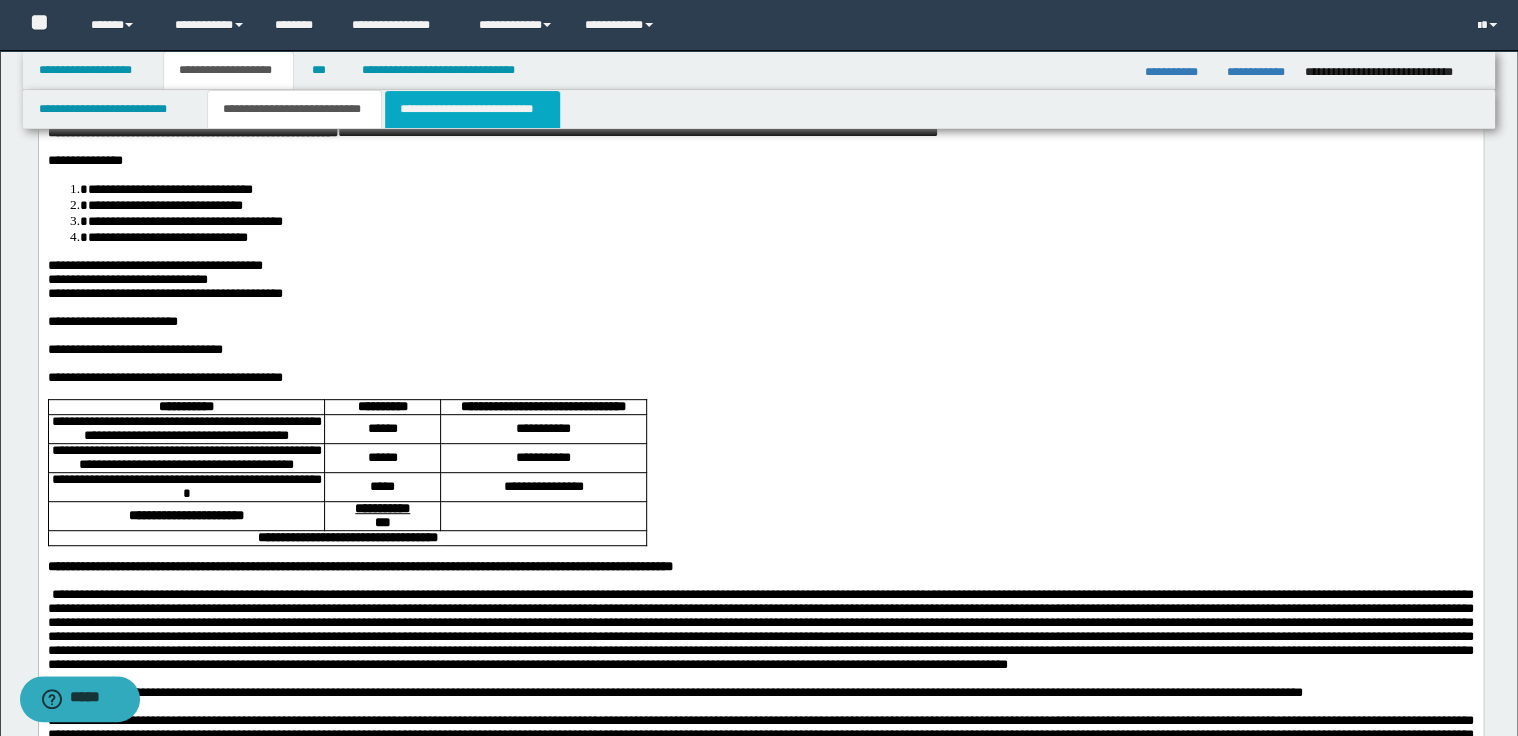 click on "**********" at bounding box center (472, 109) 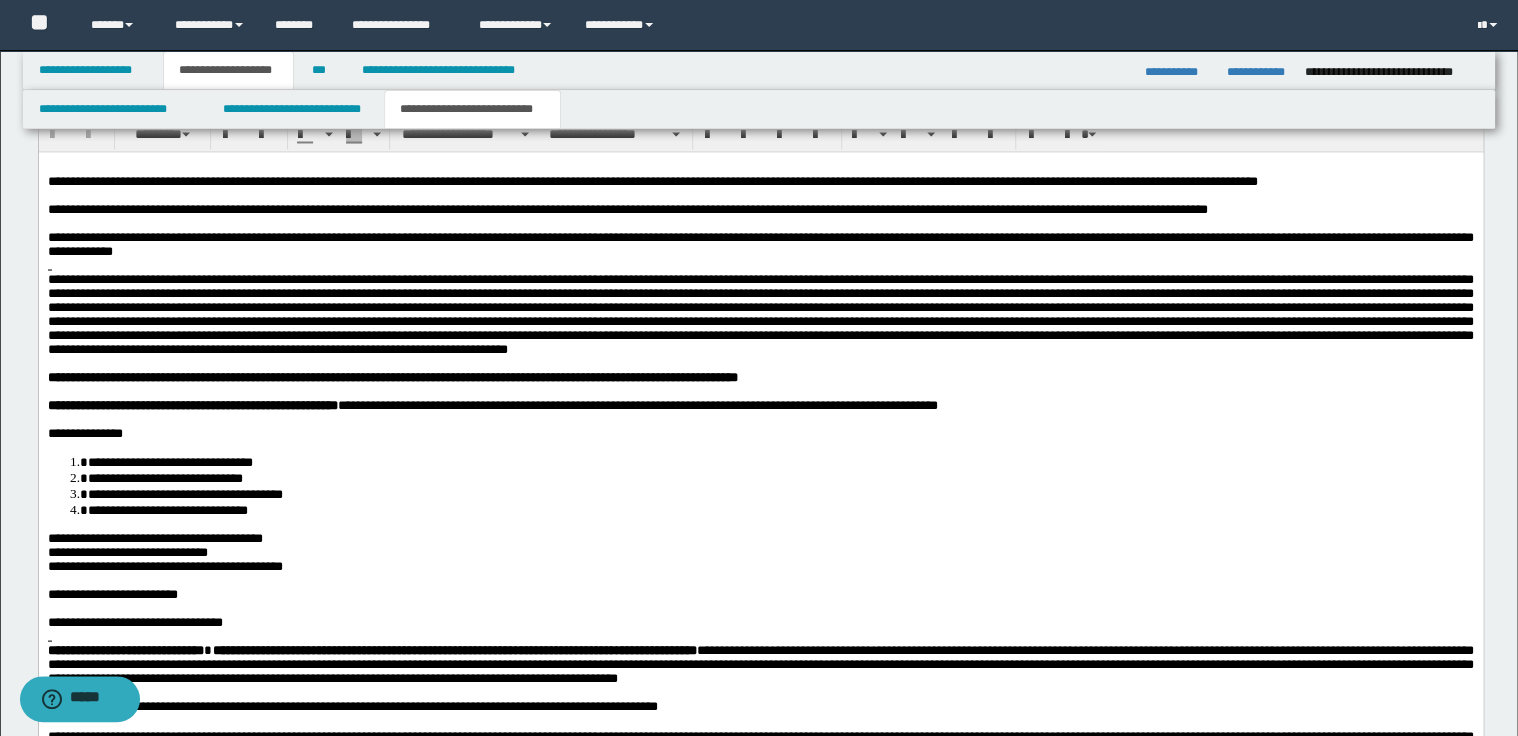 scroll, scrollTop: 1852, scrollLeft: 0, axis: vertical 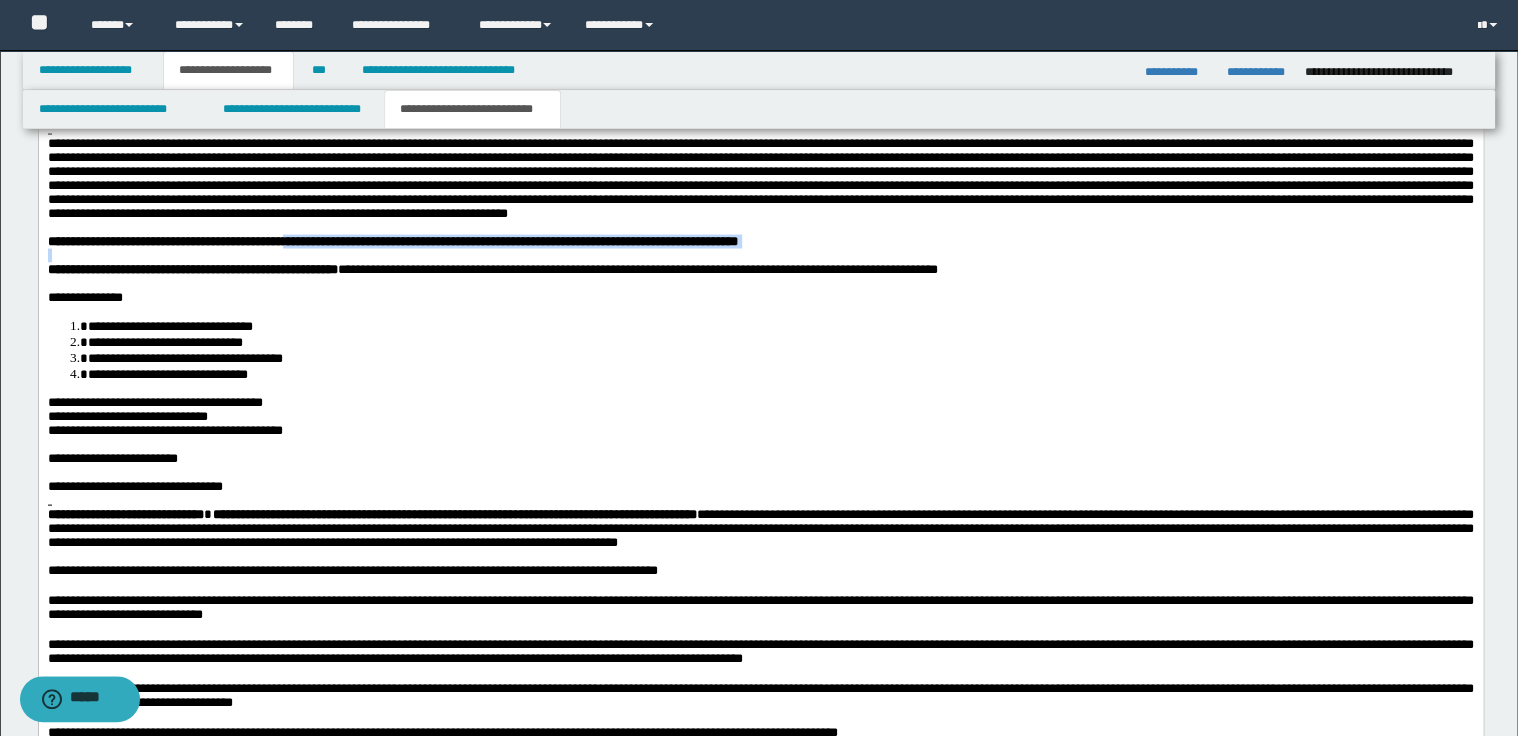 drag, startPoint x: 350, startPoint y: 272, endPoint x: 523, endPoint y: 279, distance: 173.14156 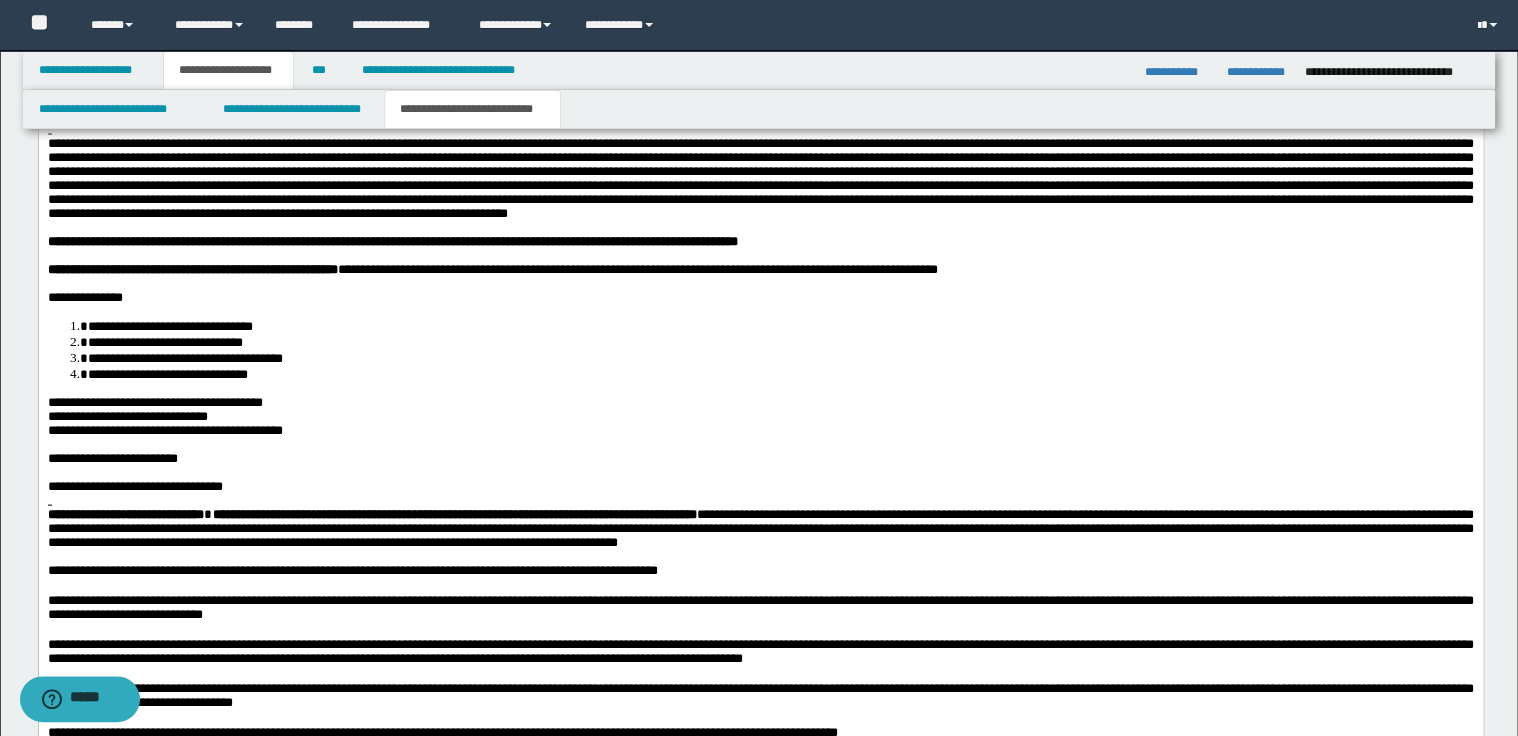 click at bounding box center (760, 176) 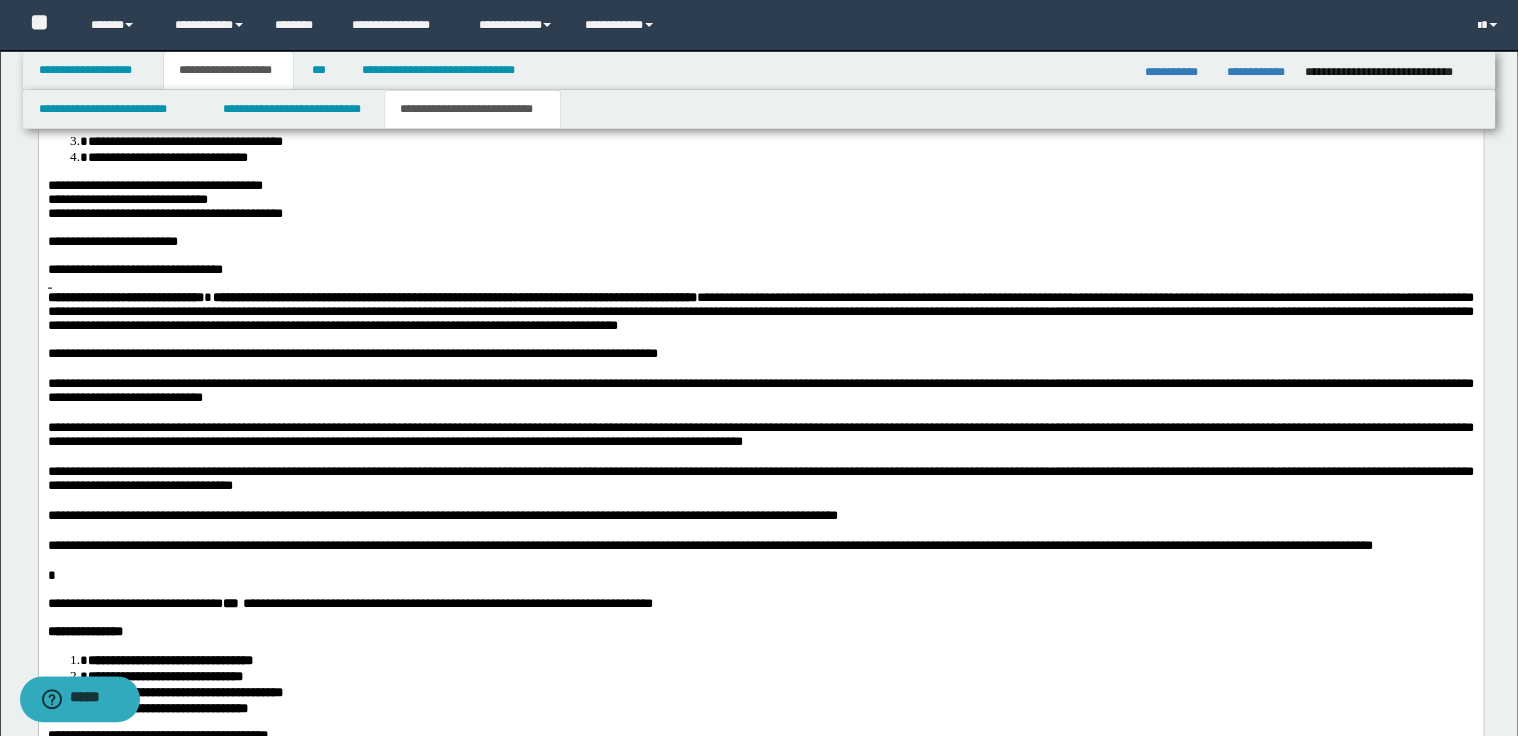 scroll, scrollTop: 2092, scrollLeft: 0, axis: vertical 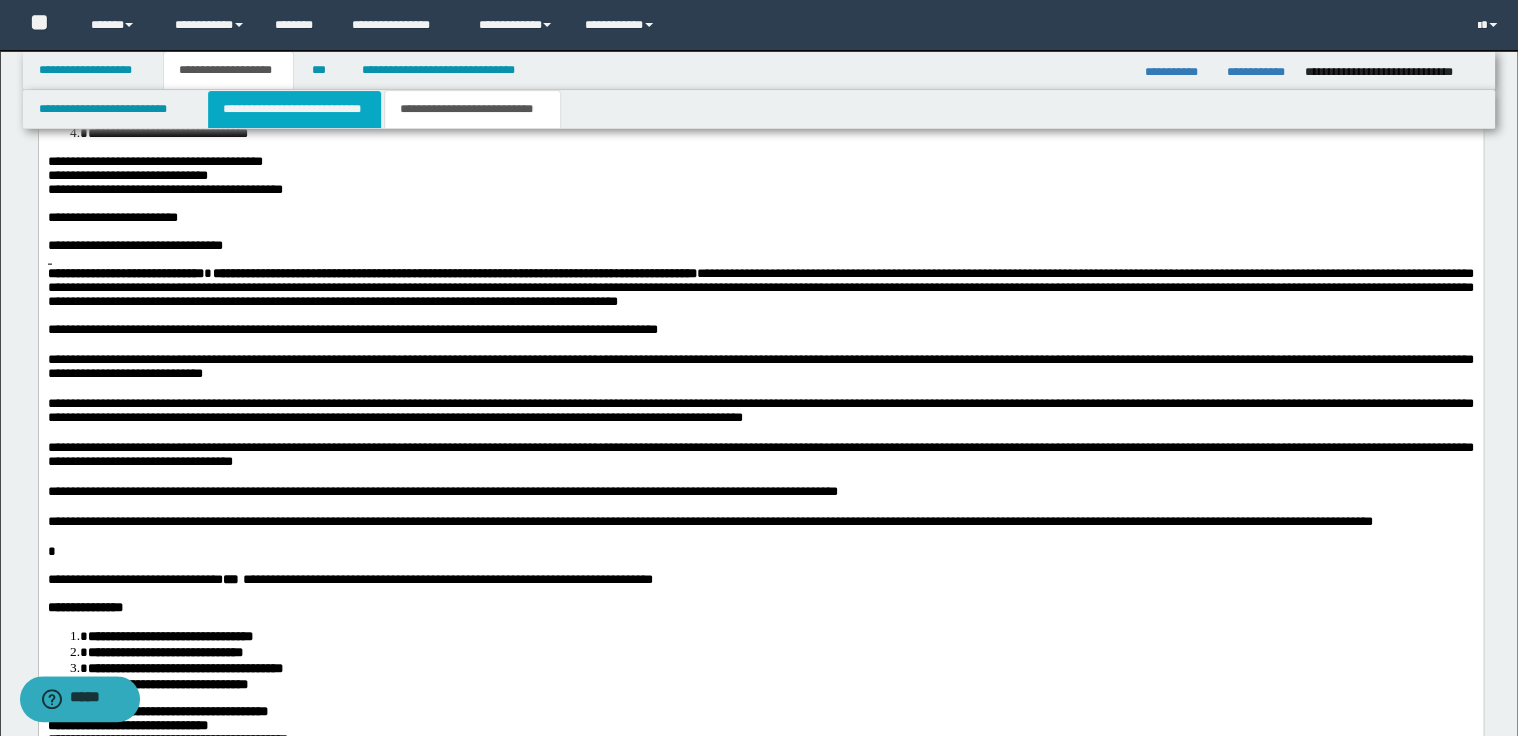 click on "**********" at bounding box center (294, 109) 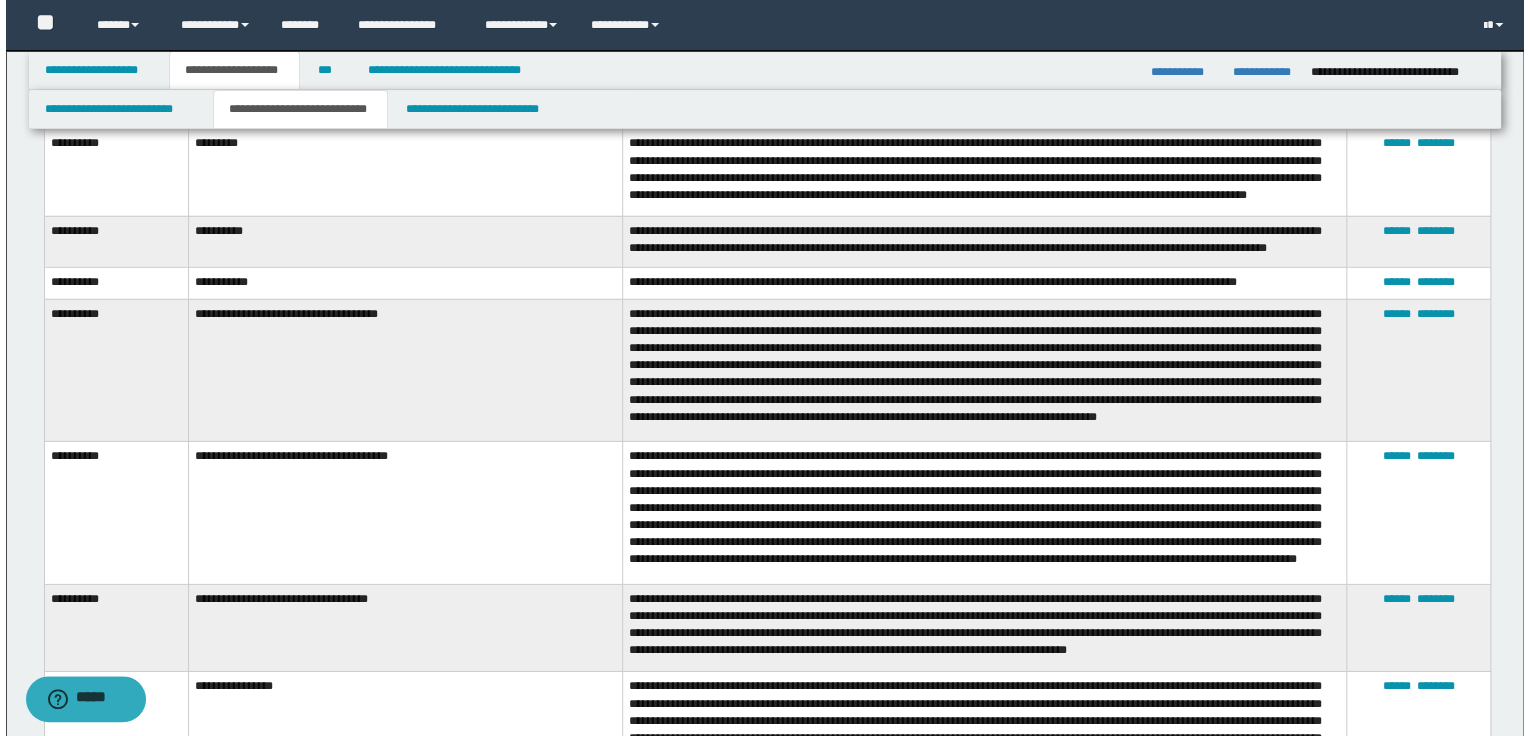 scroll, scrollTop: 2812, scrollLeft: 0, axis: vertical 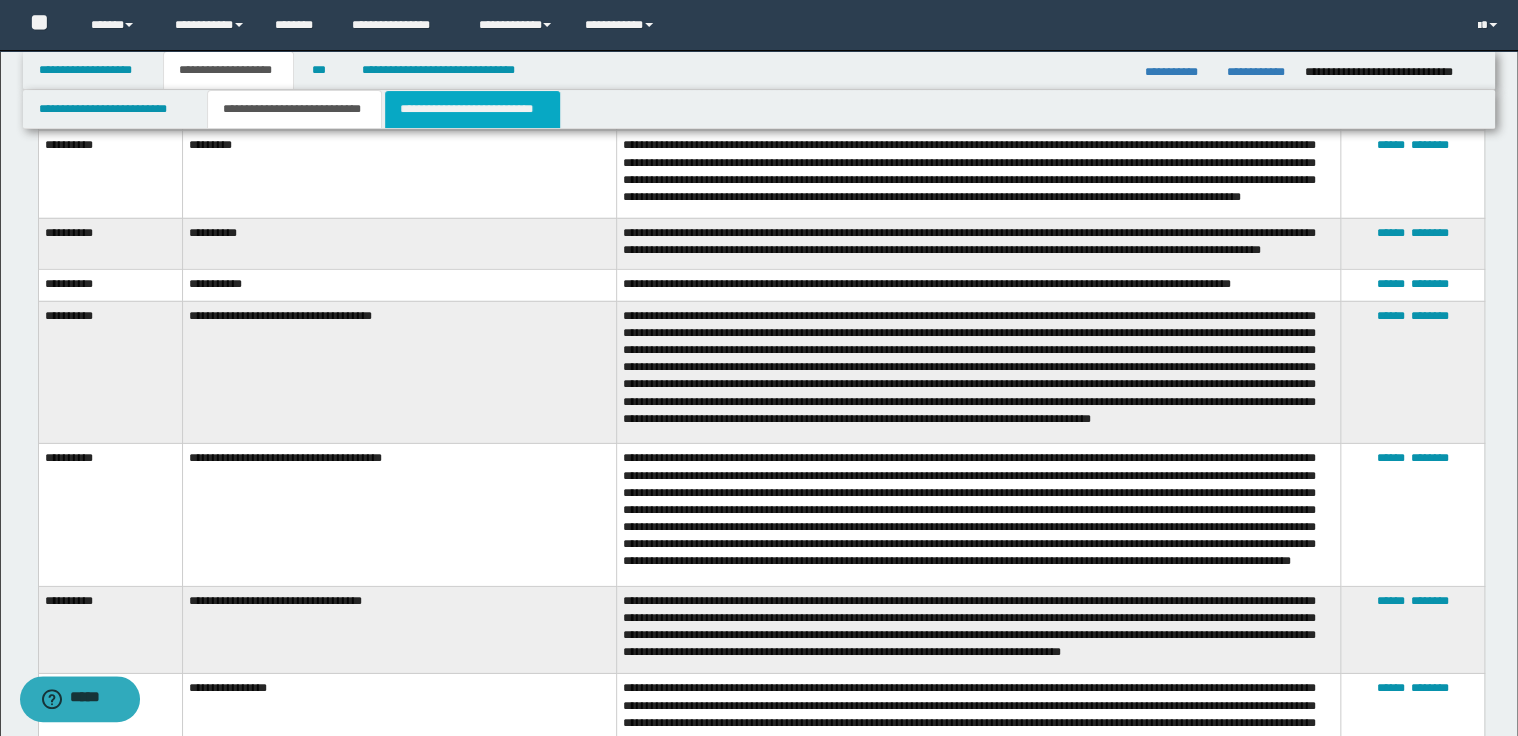 click on "**********" at bounding box center (472, 109) 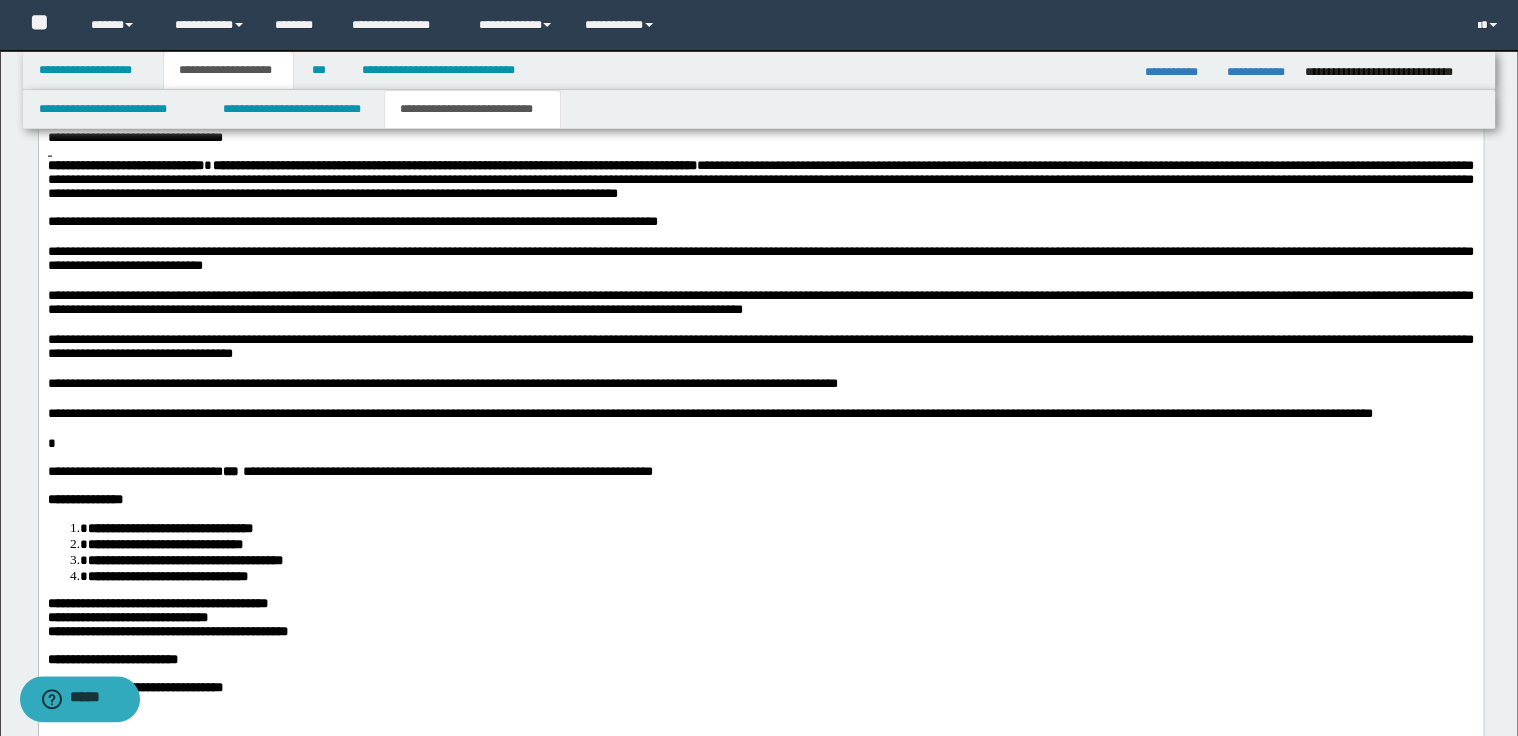 scroll, scrollTop: 2172, scrollLeft: 0, axis: vertical 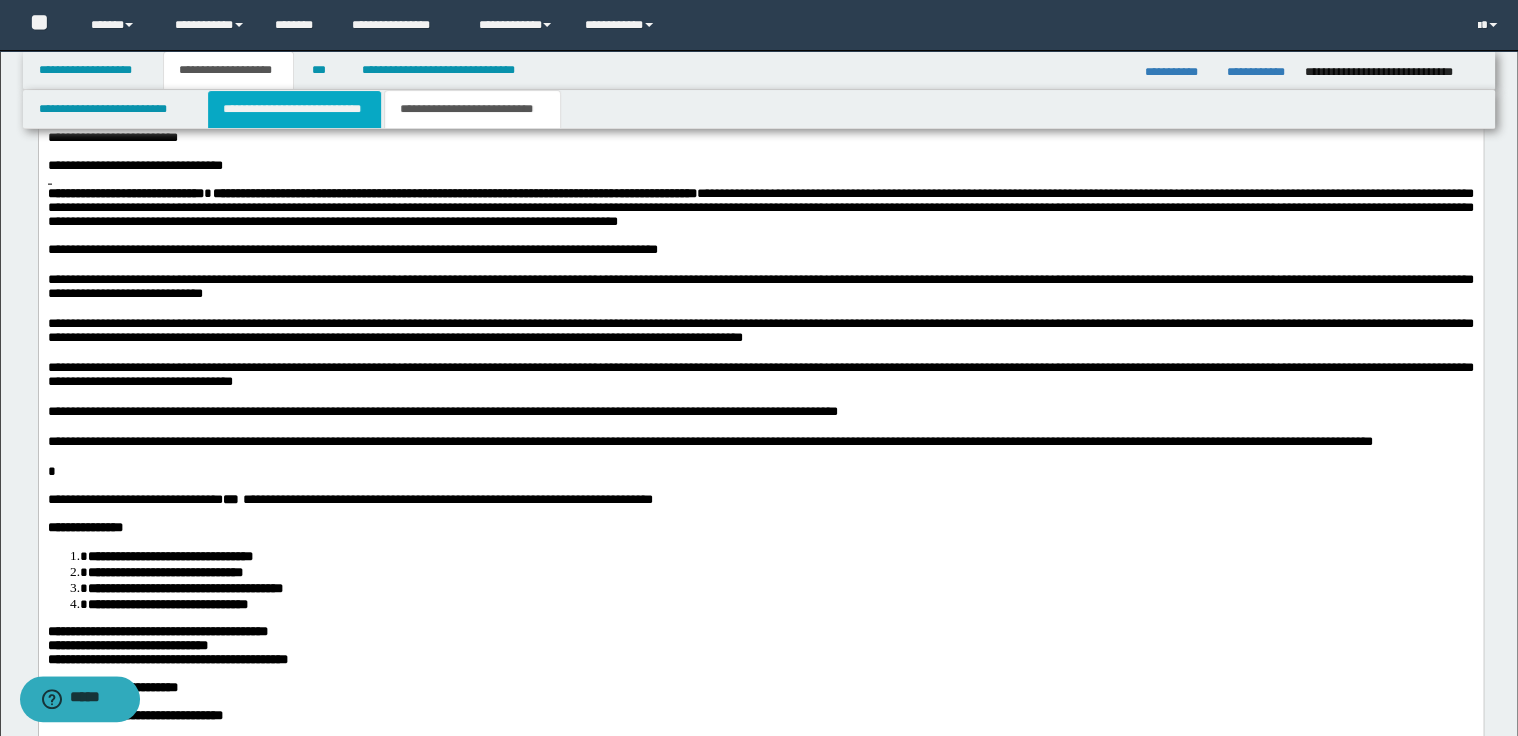 click on "**********" at bounding box center (294, 109) 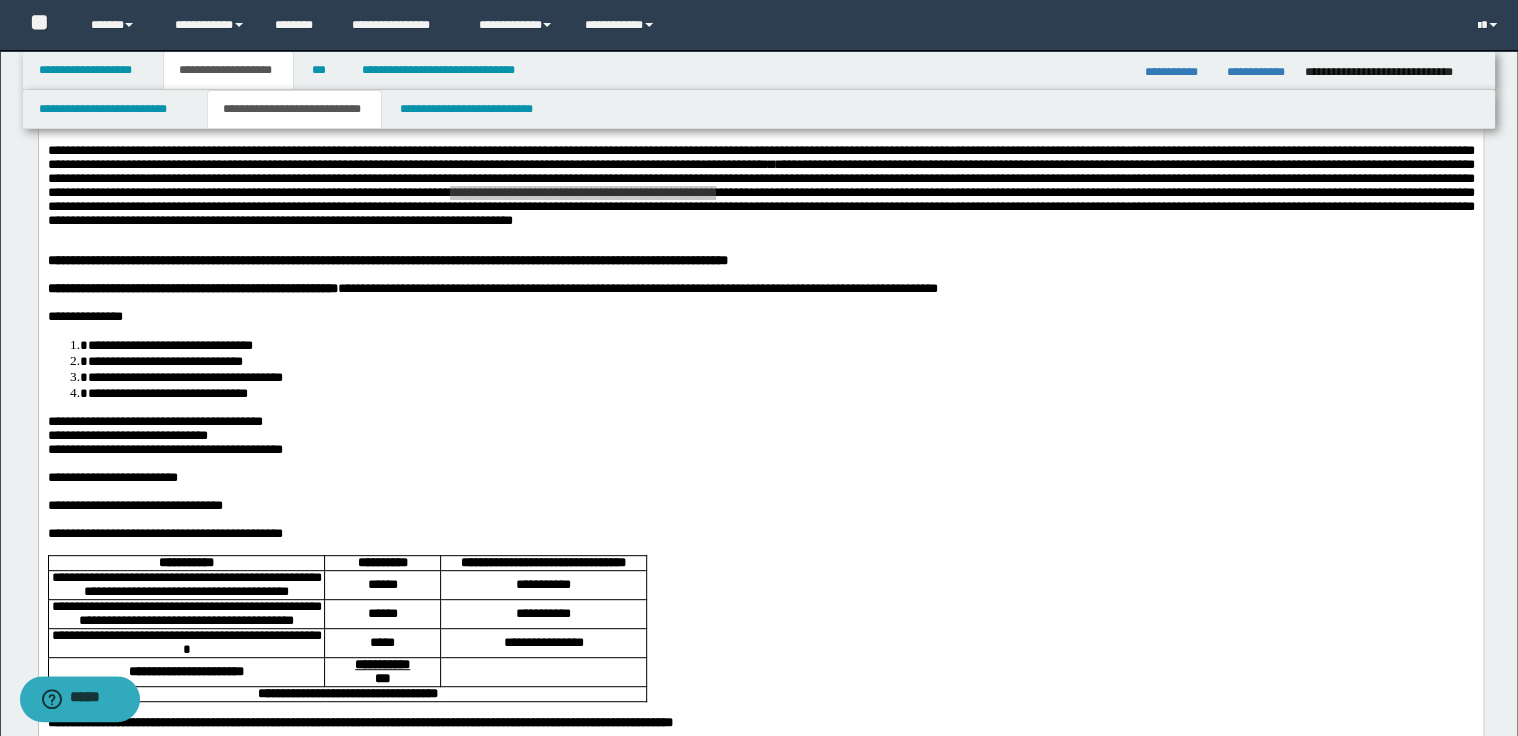 scroll, scrollTop: 0, scrollLeft: 0, axis: both 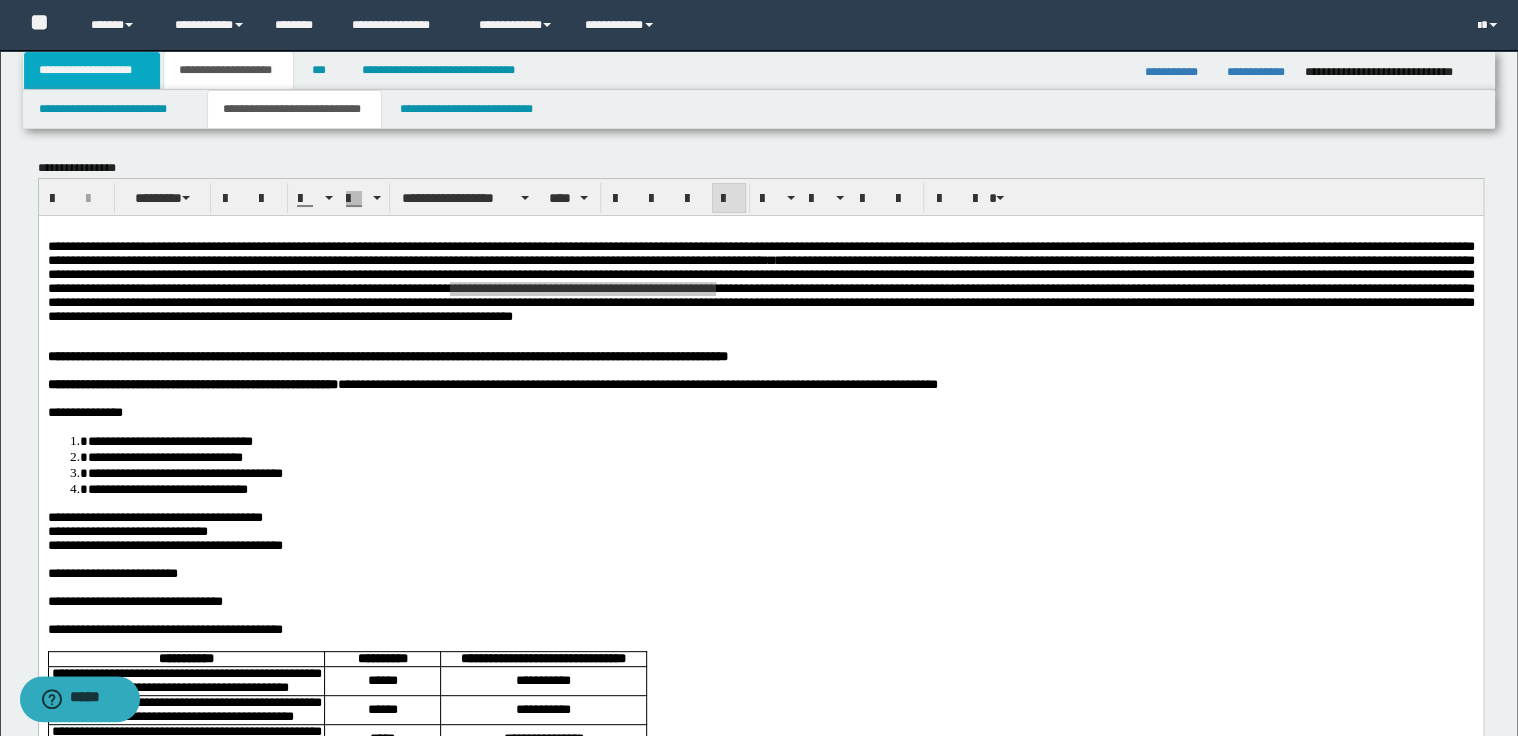 click on "**********" at bounding box center [92, 70] 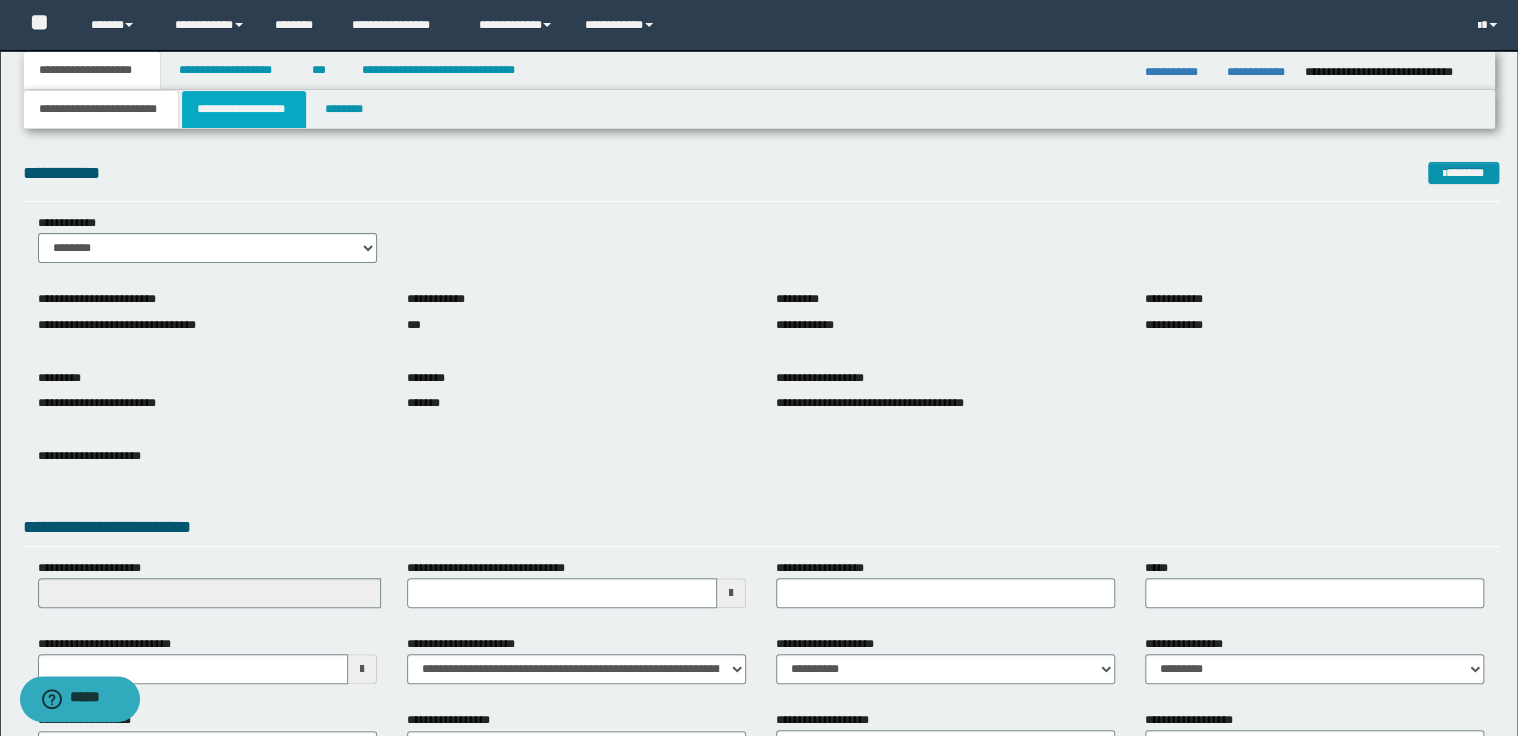 click on "**********" at bounding box center (244, 109) 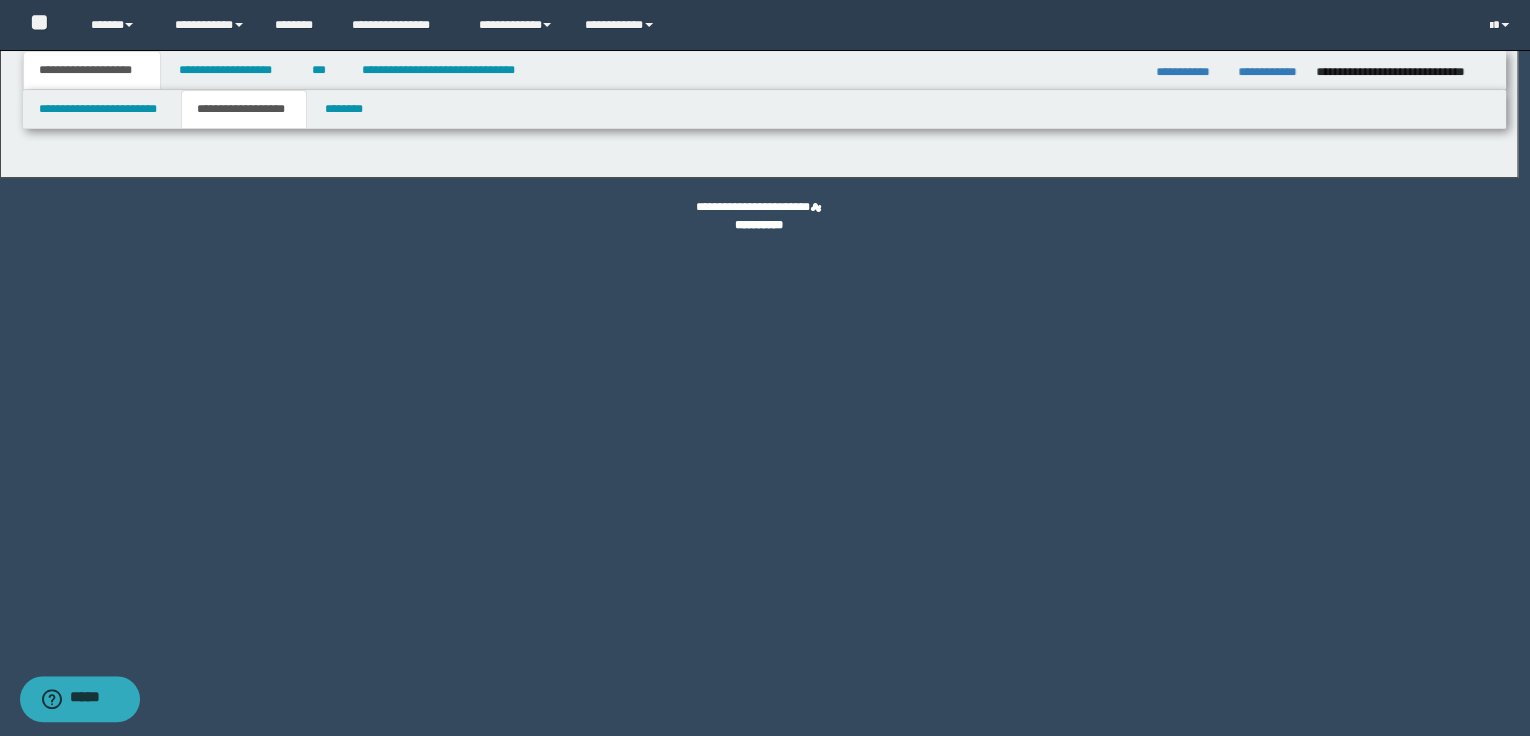 type on "********" 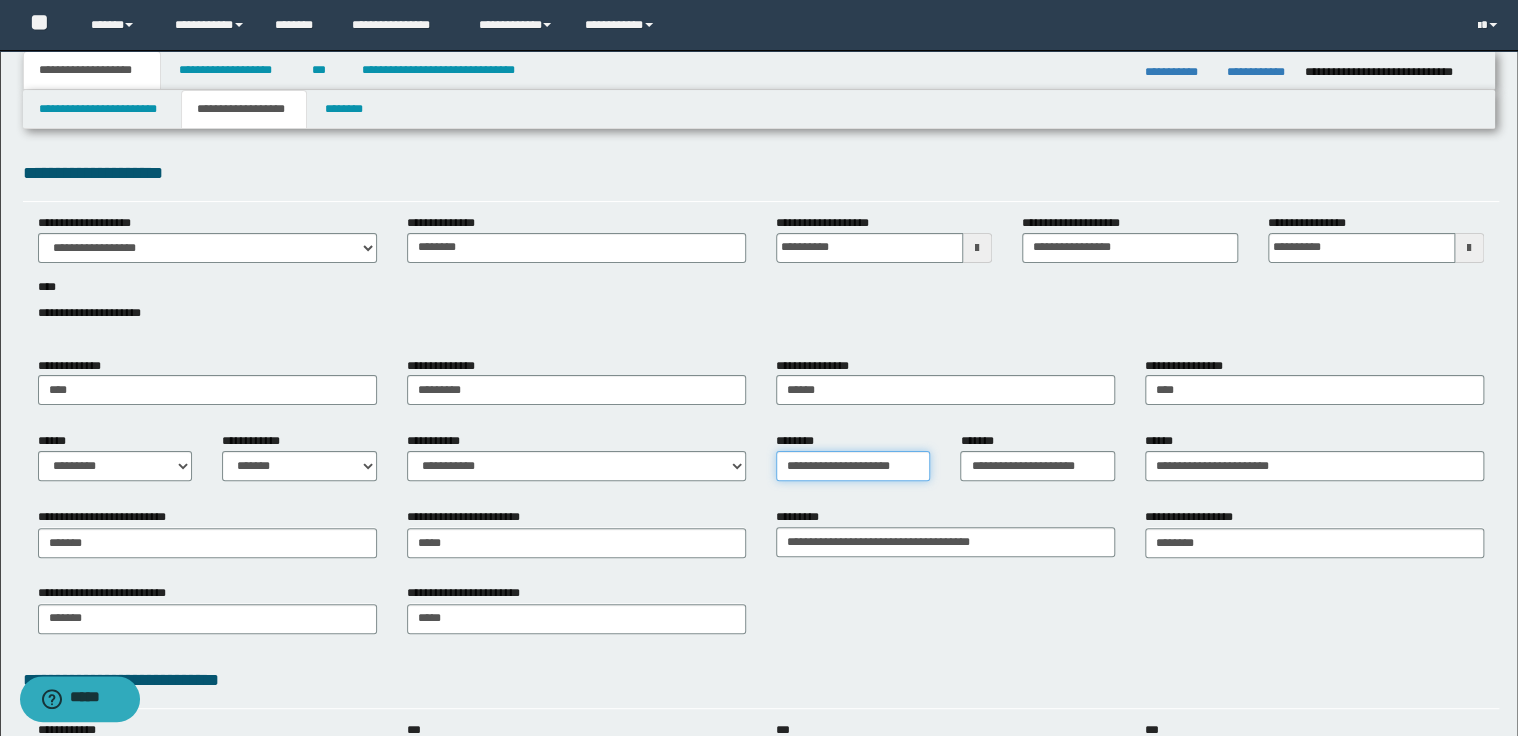 drag, startPoint x: 785, startPoint y: 466, endPoint x: 848, endPoint y: 465, distance: 63.007935 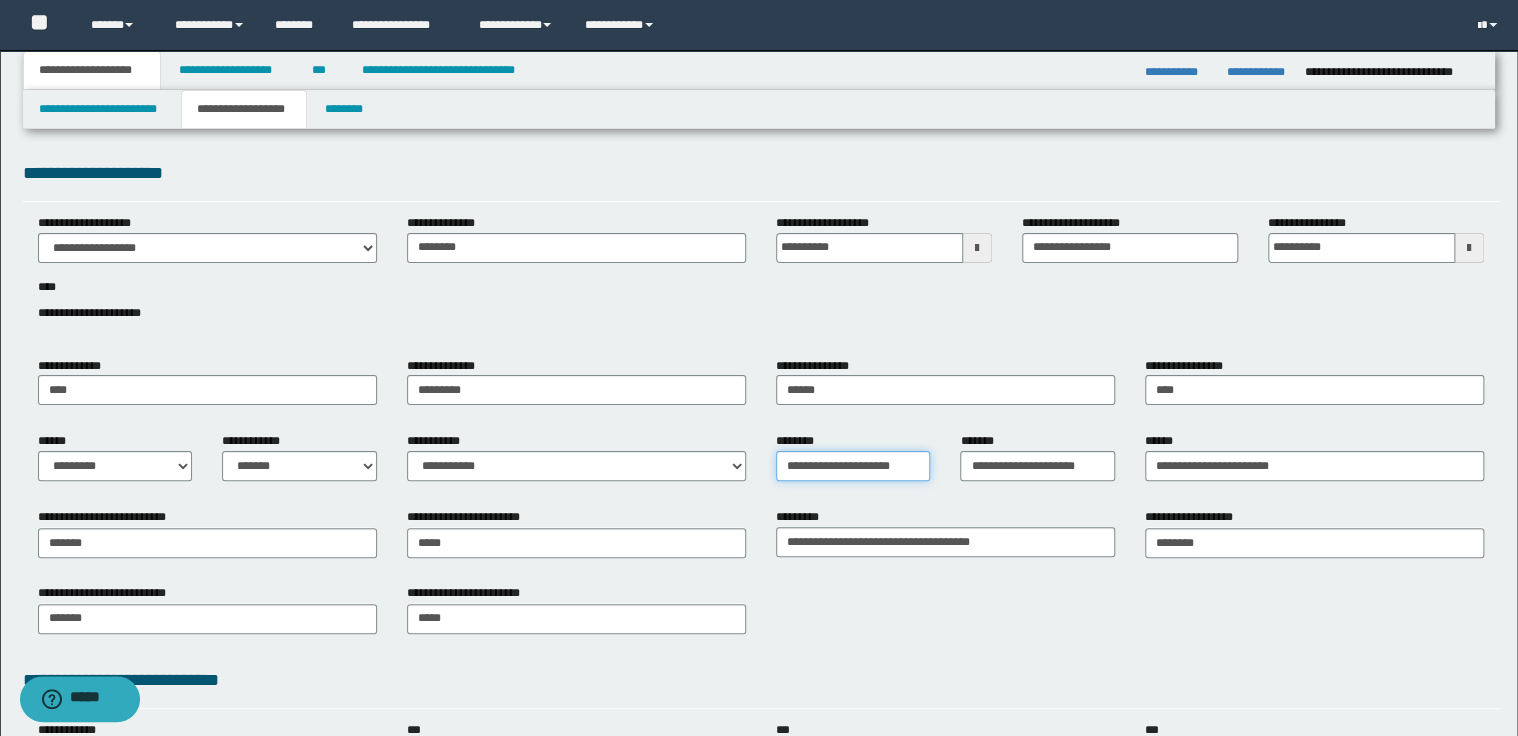 click on "**********" at bounding box center (853, 466) 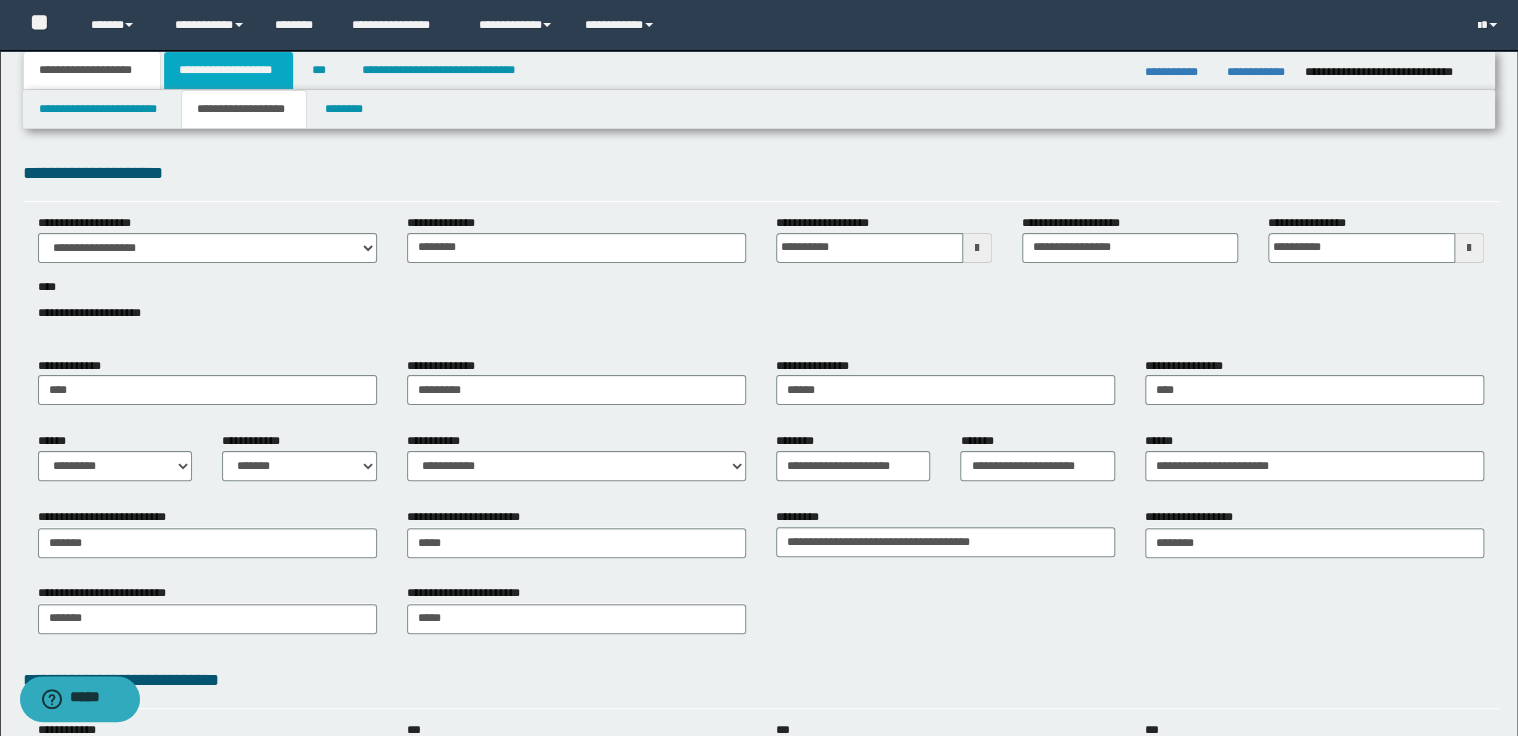 click on "**********" at bounding box center (228, 70) 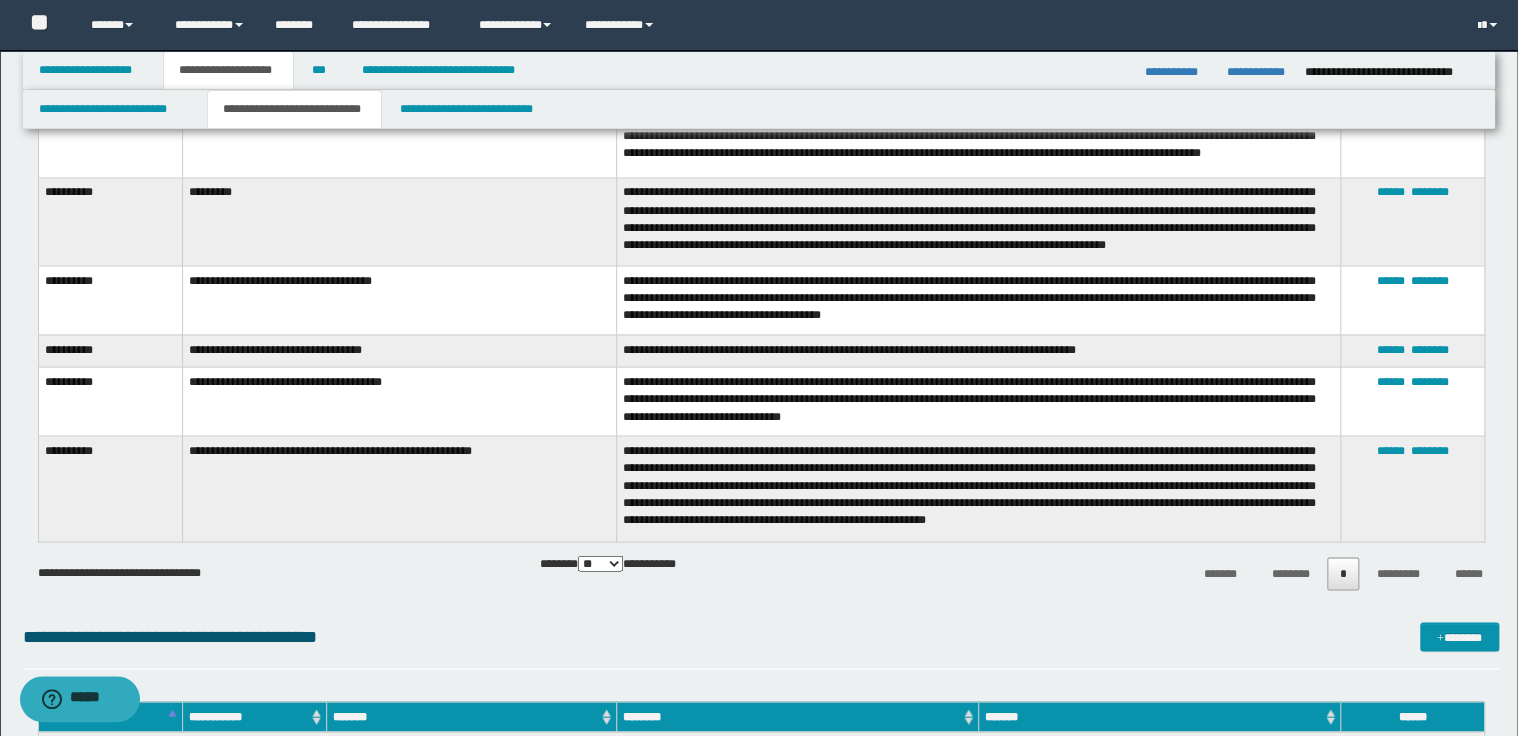 scroll, scrollTop: 5520, scrollLeft: 0, axis: vertical 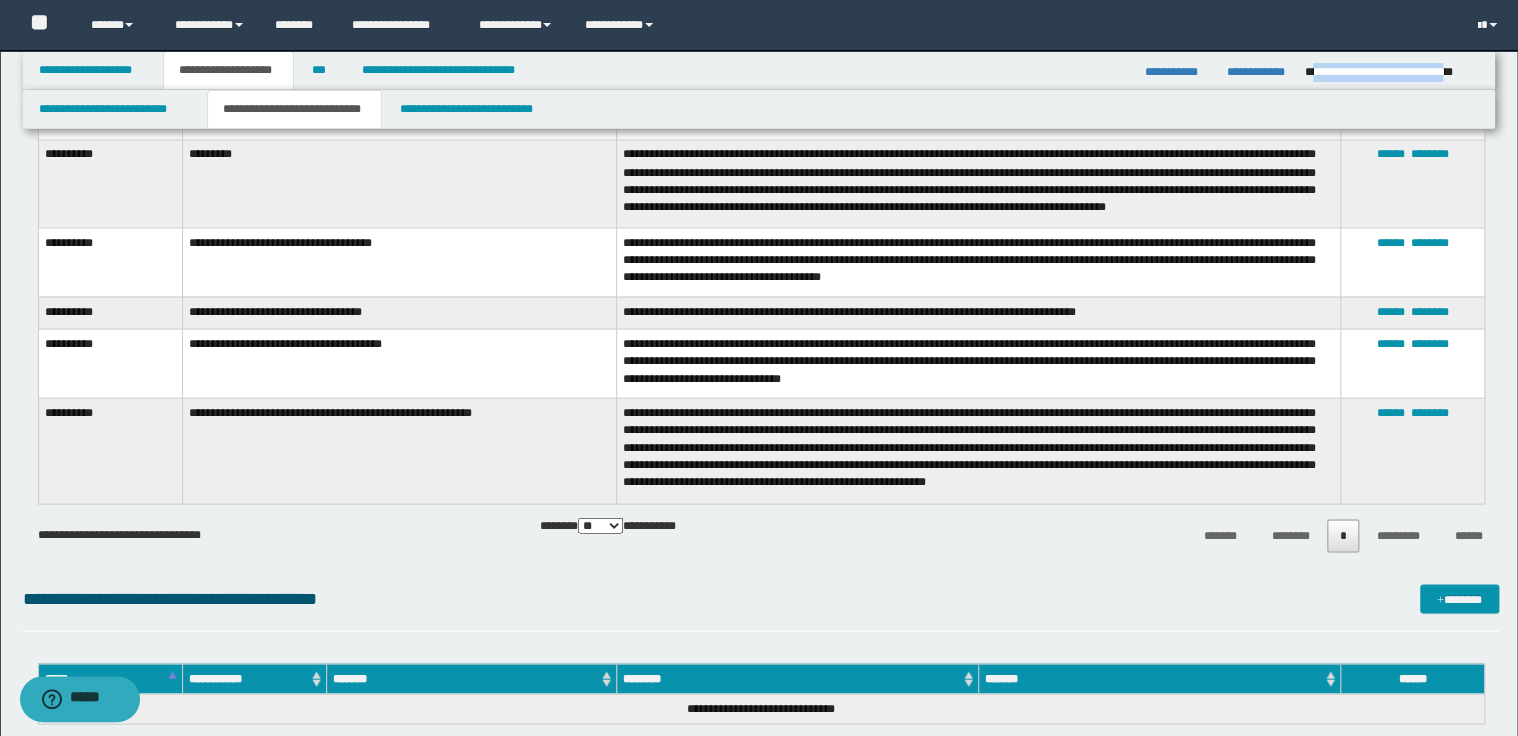 drag, startPoint x: 1312, startPoint y: 72, endPoint x: 1475, endPoint y: 68, distance: 163.04907 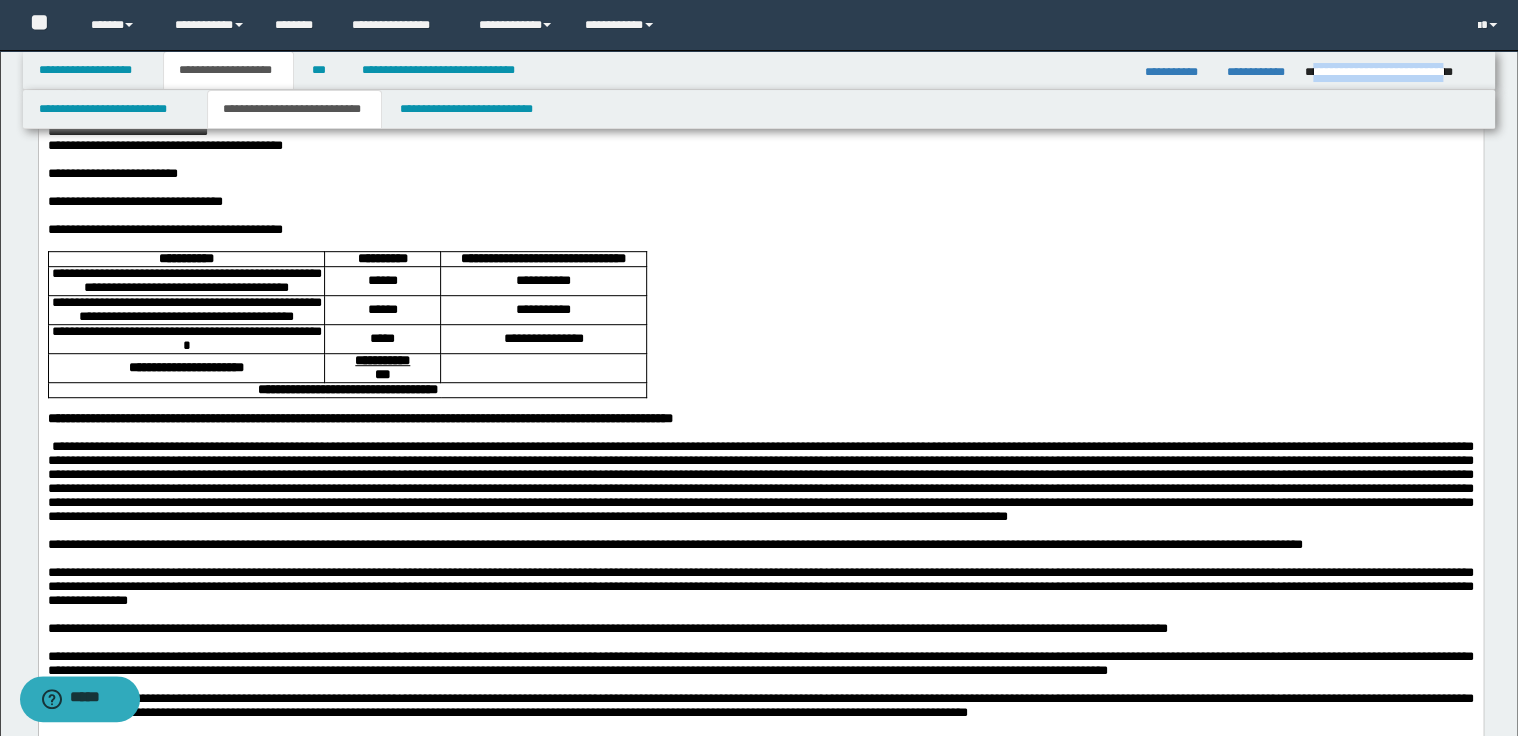 scroll, scrollTop: 320, scrollLeft: 0, axis: vertical 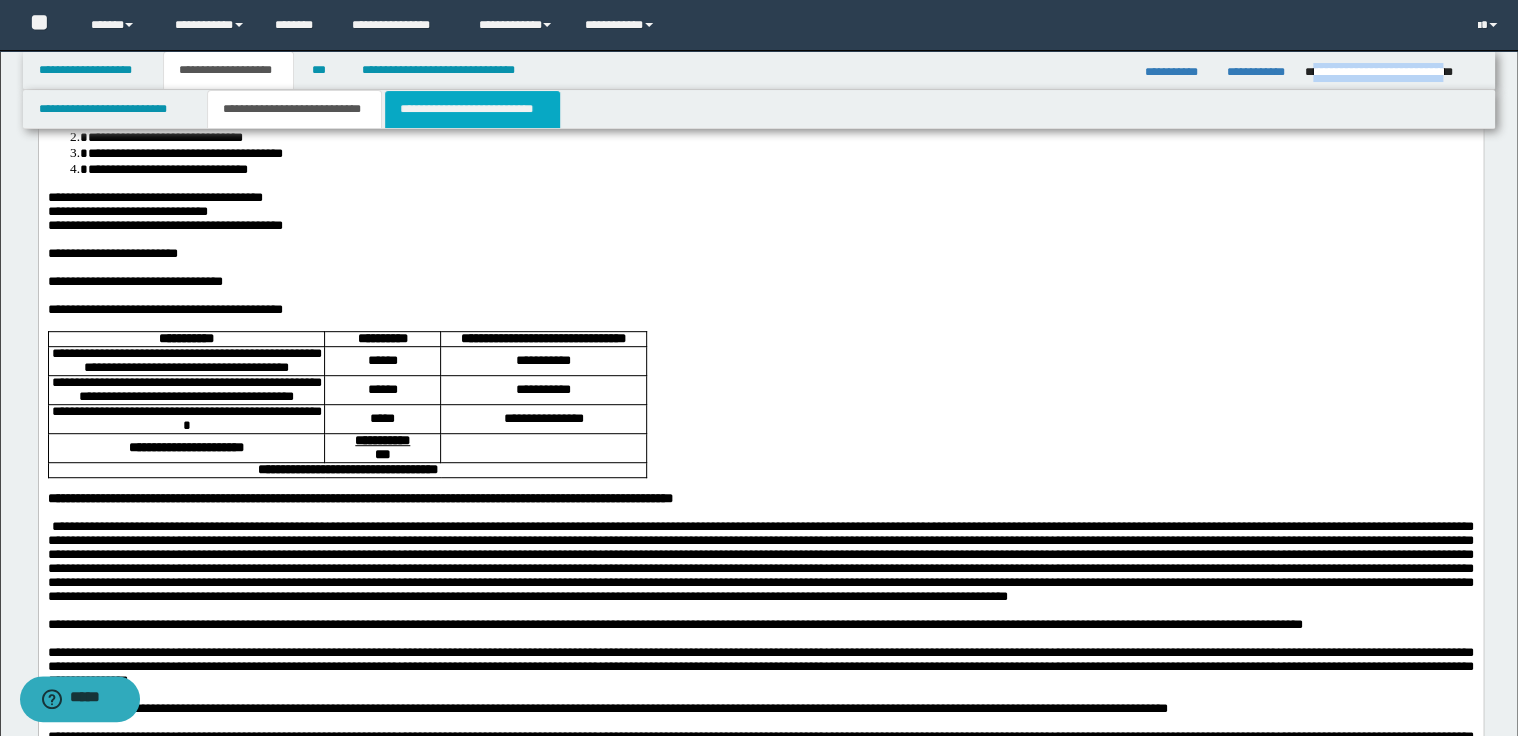click on "**********" at bounding box center [472, 109] 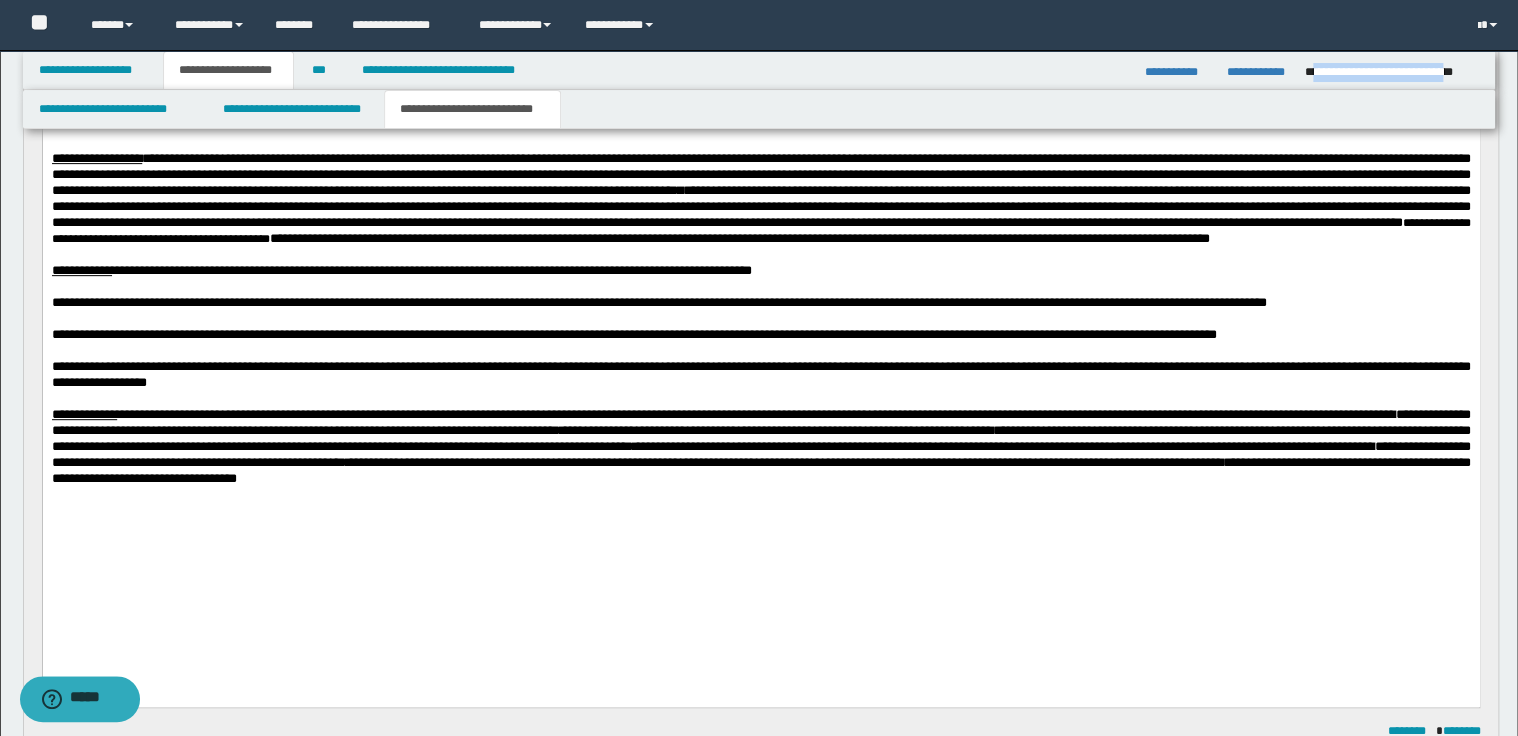 scroll, scrollTop: 240, scrollLeft: 0, axis: vertical 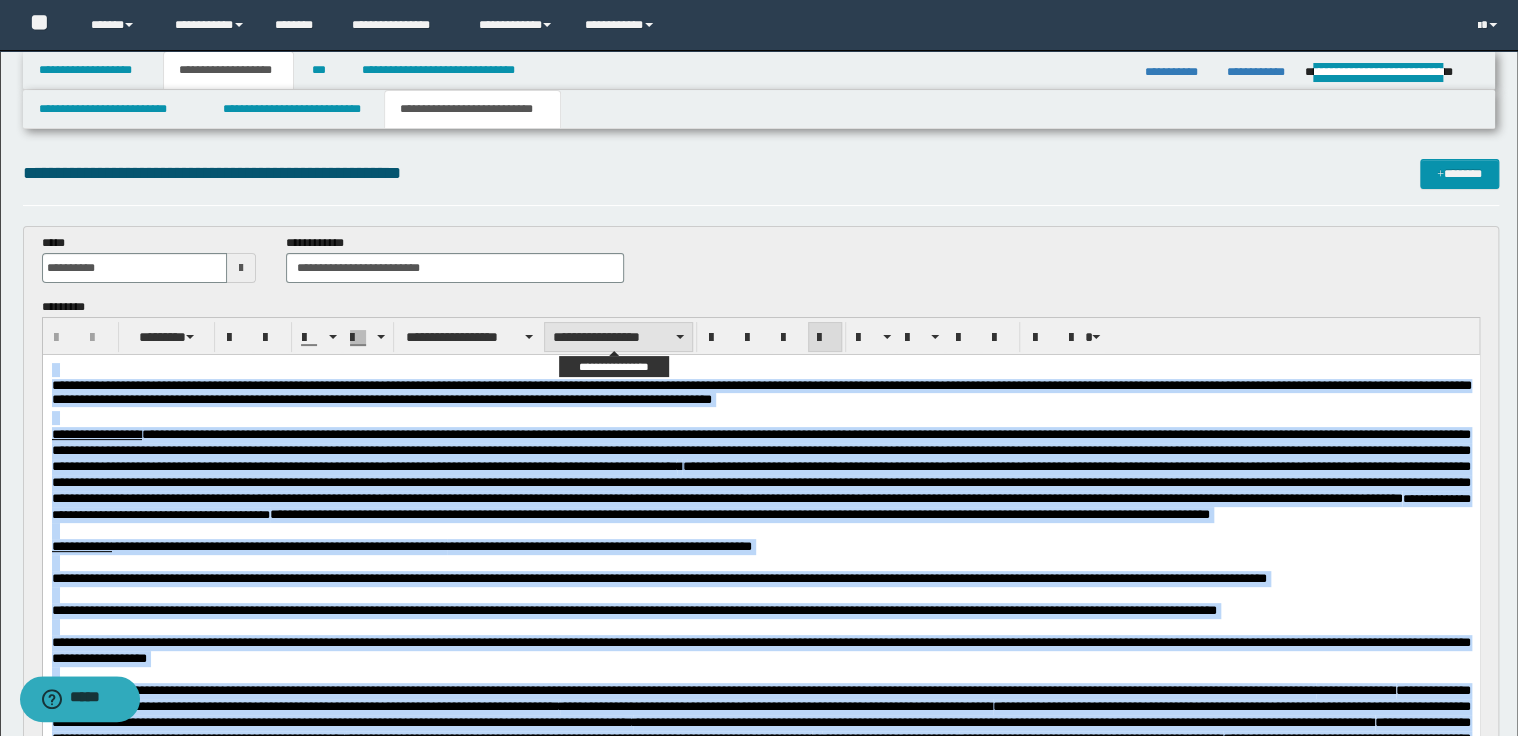 click on "**********" at bounding box center (618, 337) 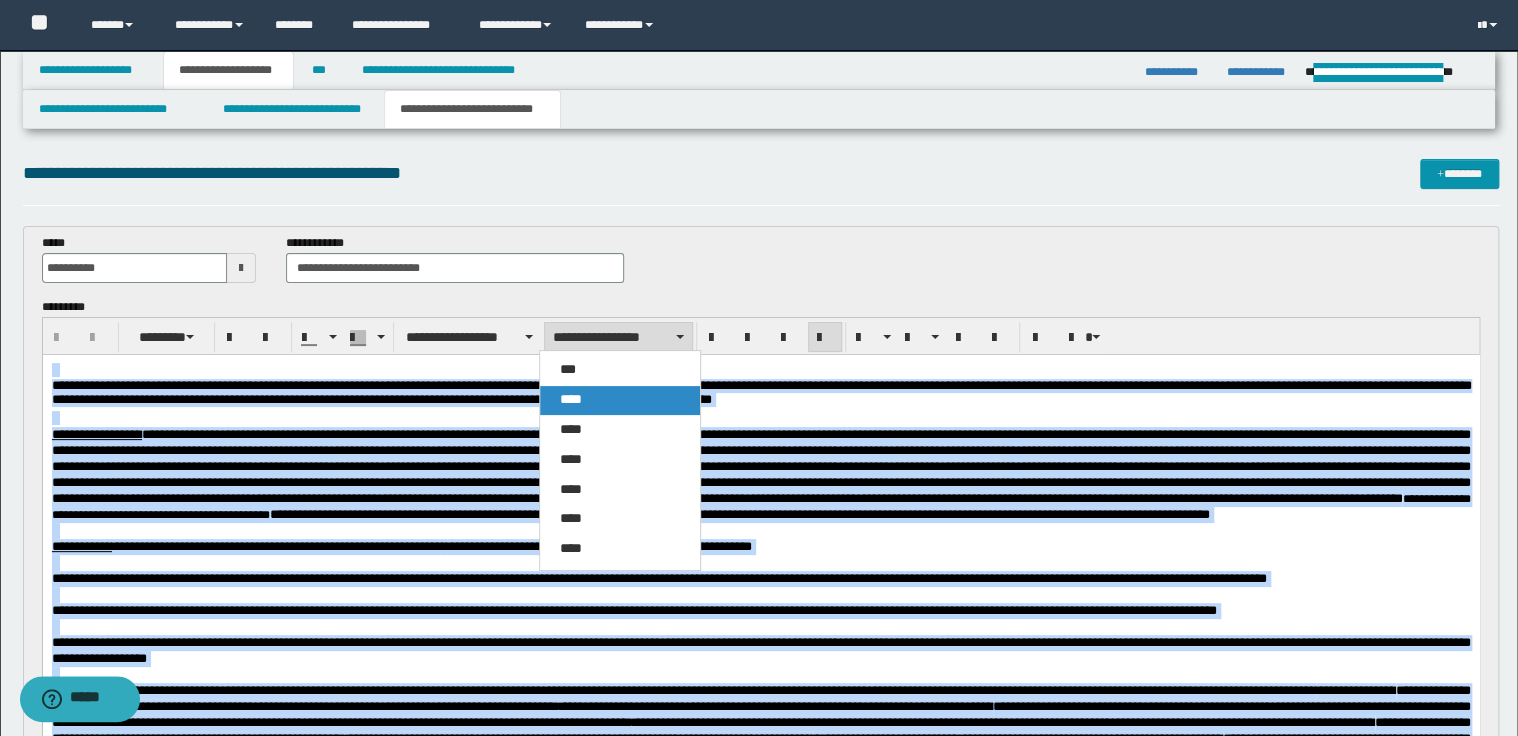 drag, startPoint x: 581, startPoint y: 395, endPoint x: 534, endPoint y: 2, distance: 395.80045 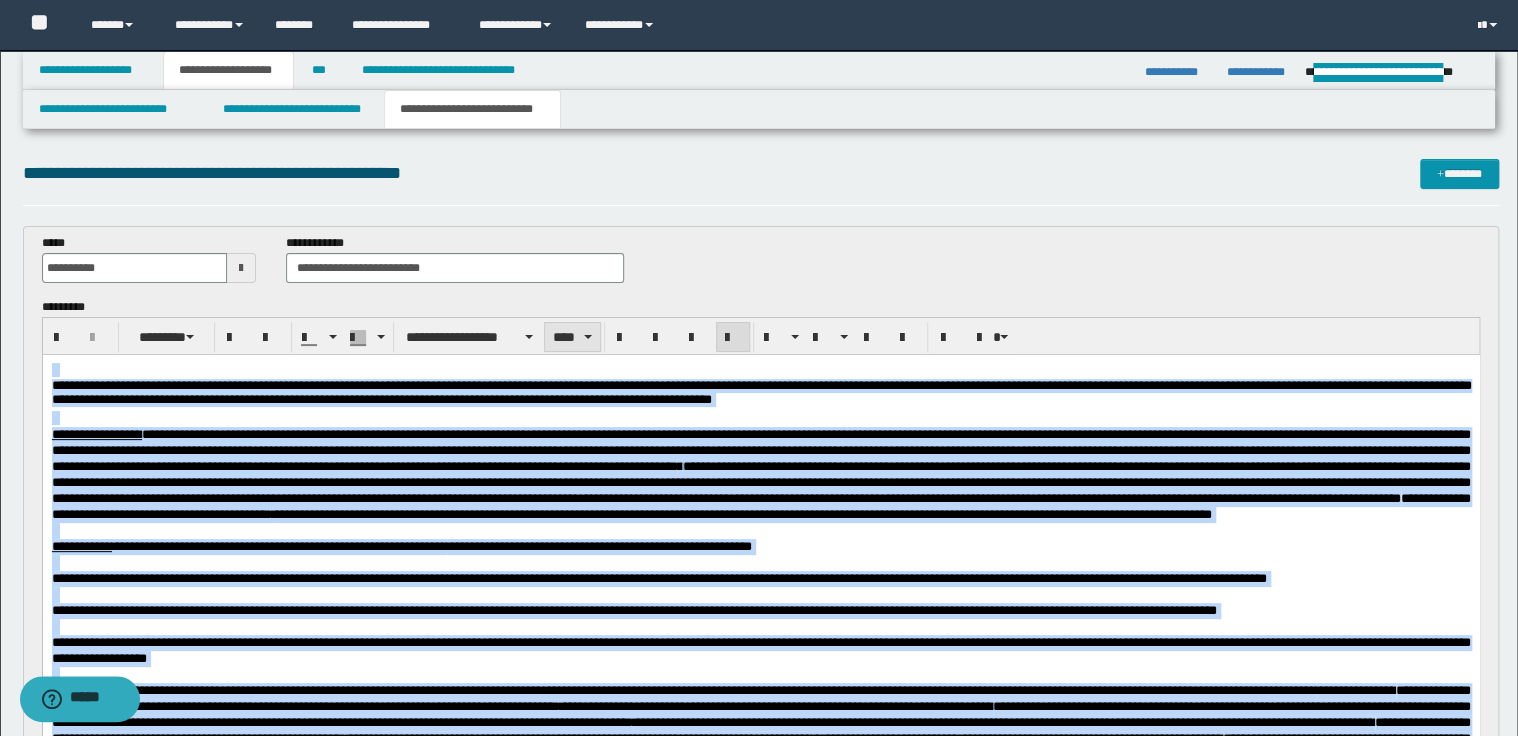 click on "****" at bounding box center [572, 337] 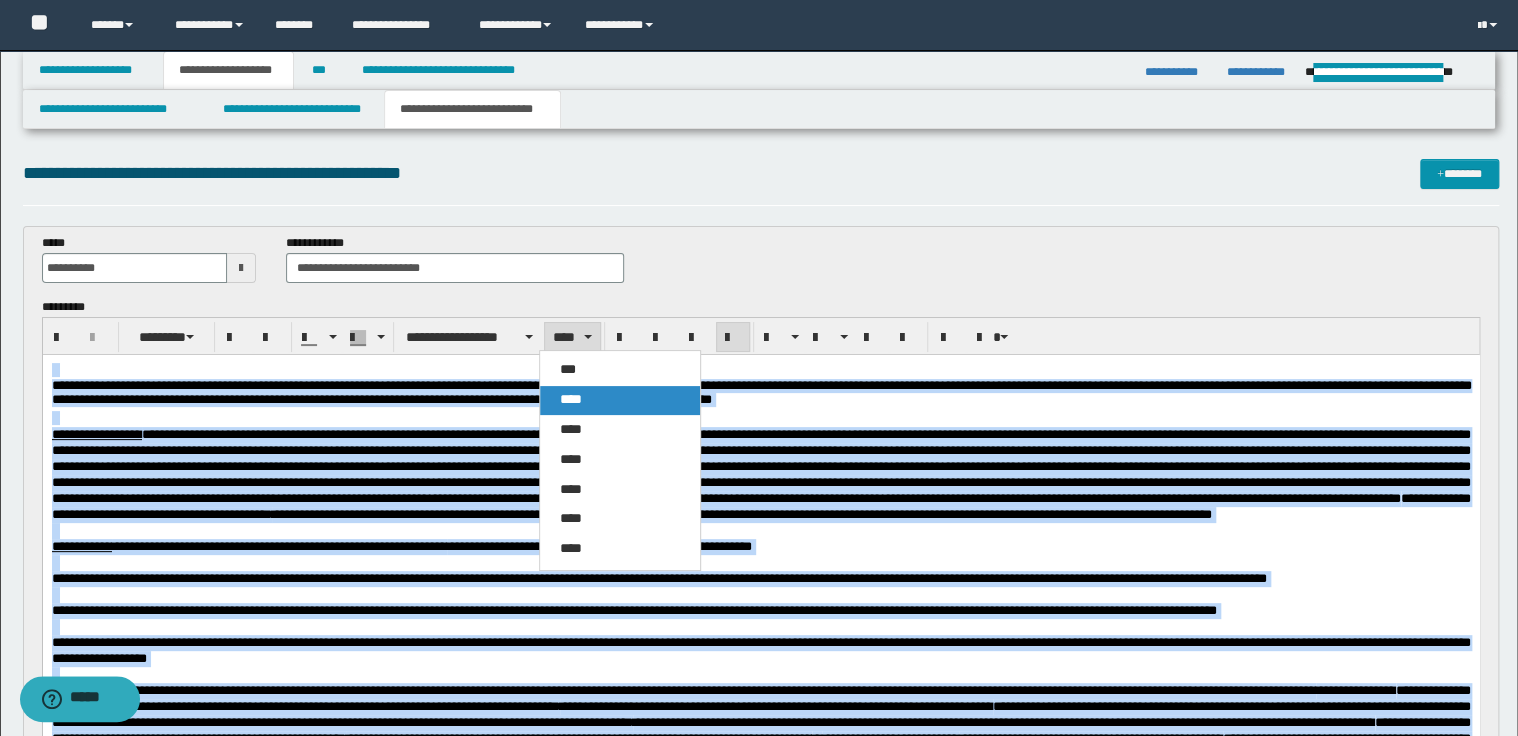 click on "****" at bounding box center [571, 399] 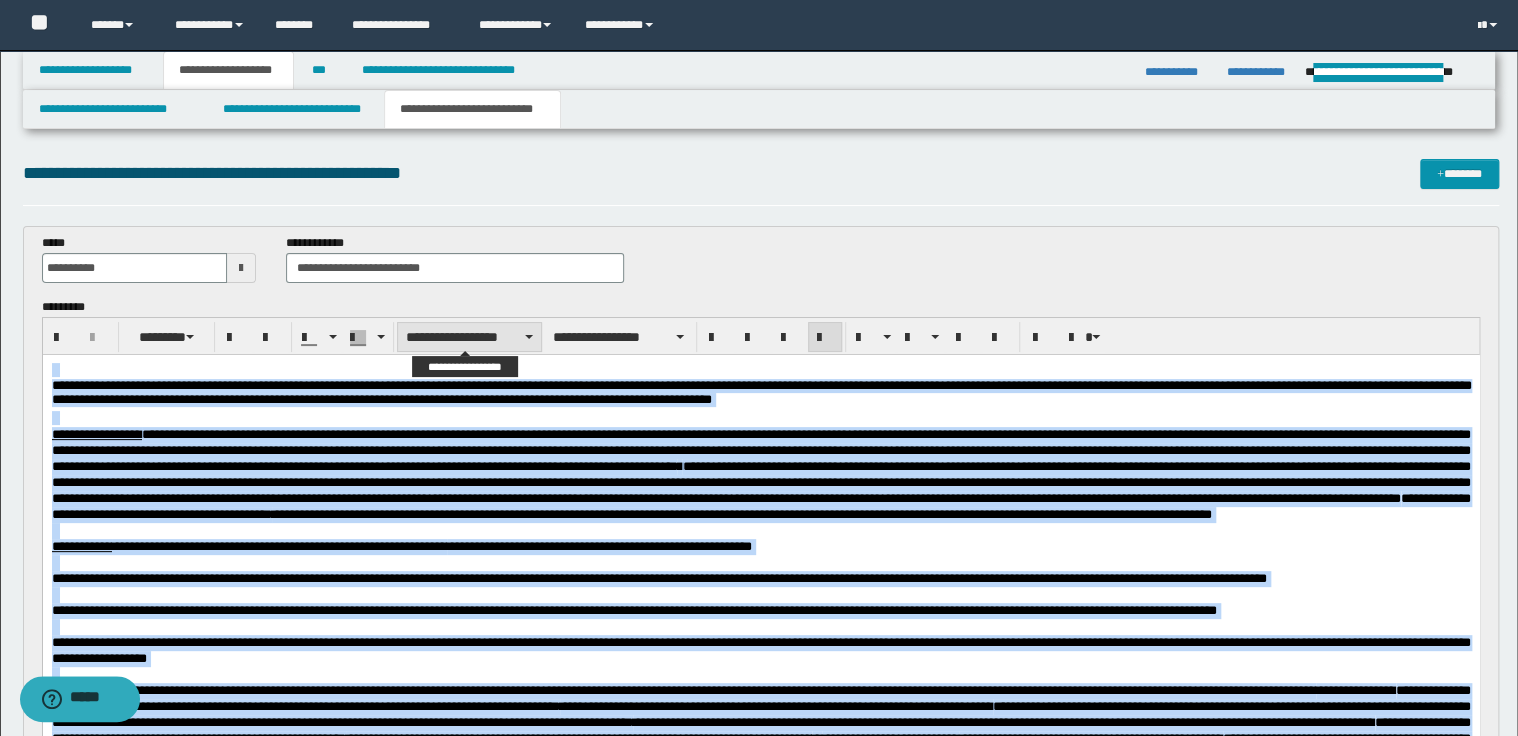 click on "**********" at bounding box center [469, 337] 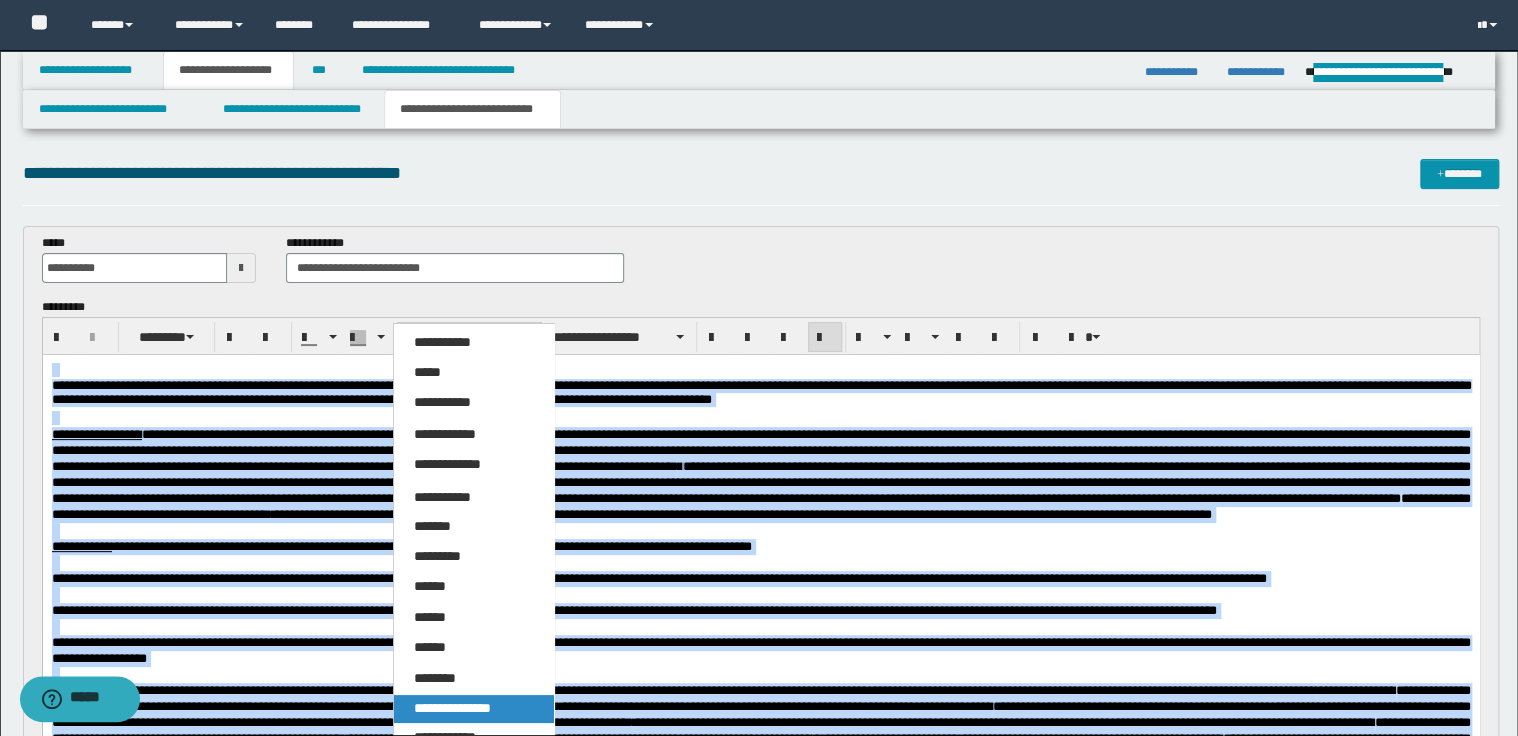 drag, startPoint x: 443, startPoint y: 703, endPoint x: 311, endPoint y: 67, distance: 649.5537 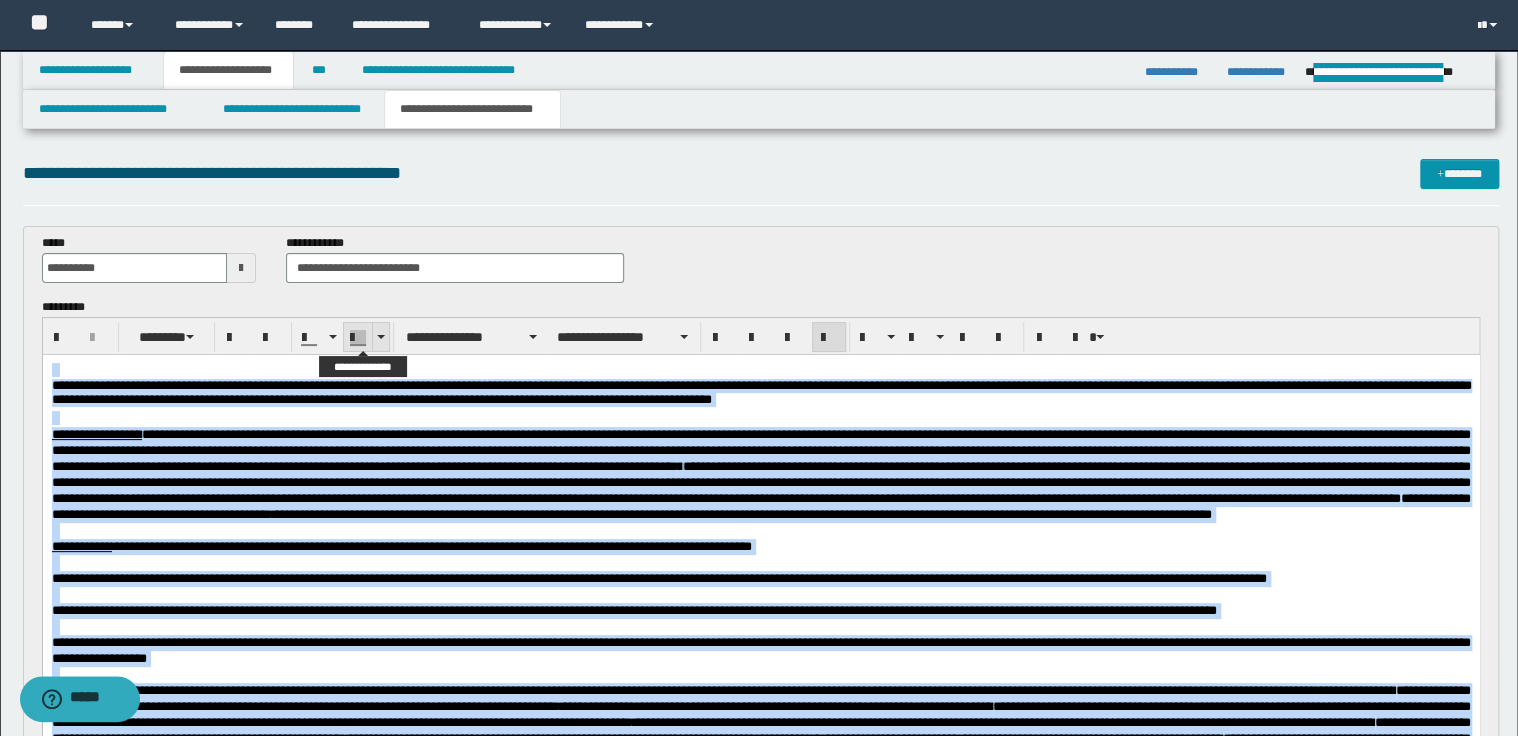 click at bounding box center (381, 337) 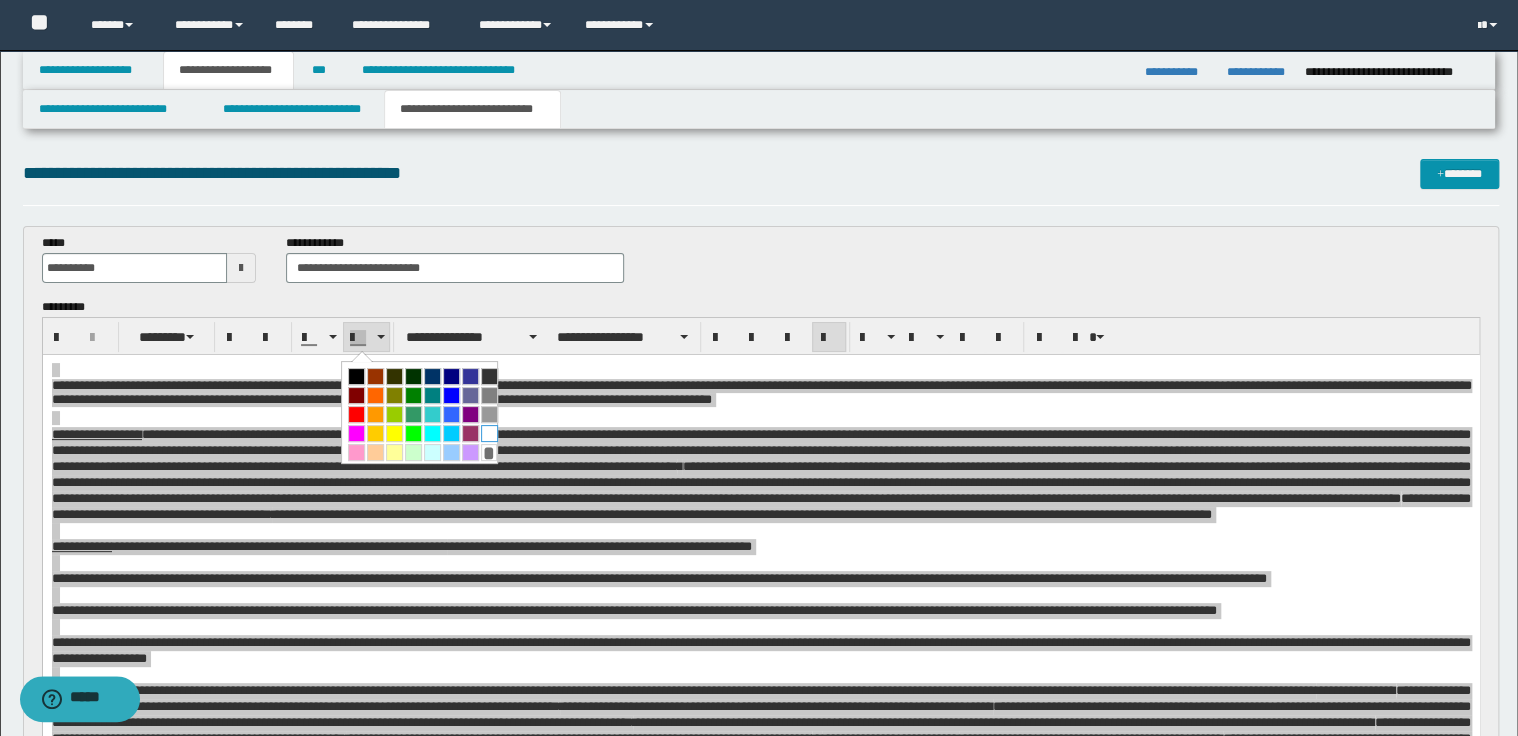 click at bounding box center [489, 433] 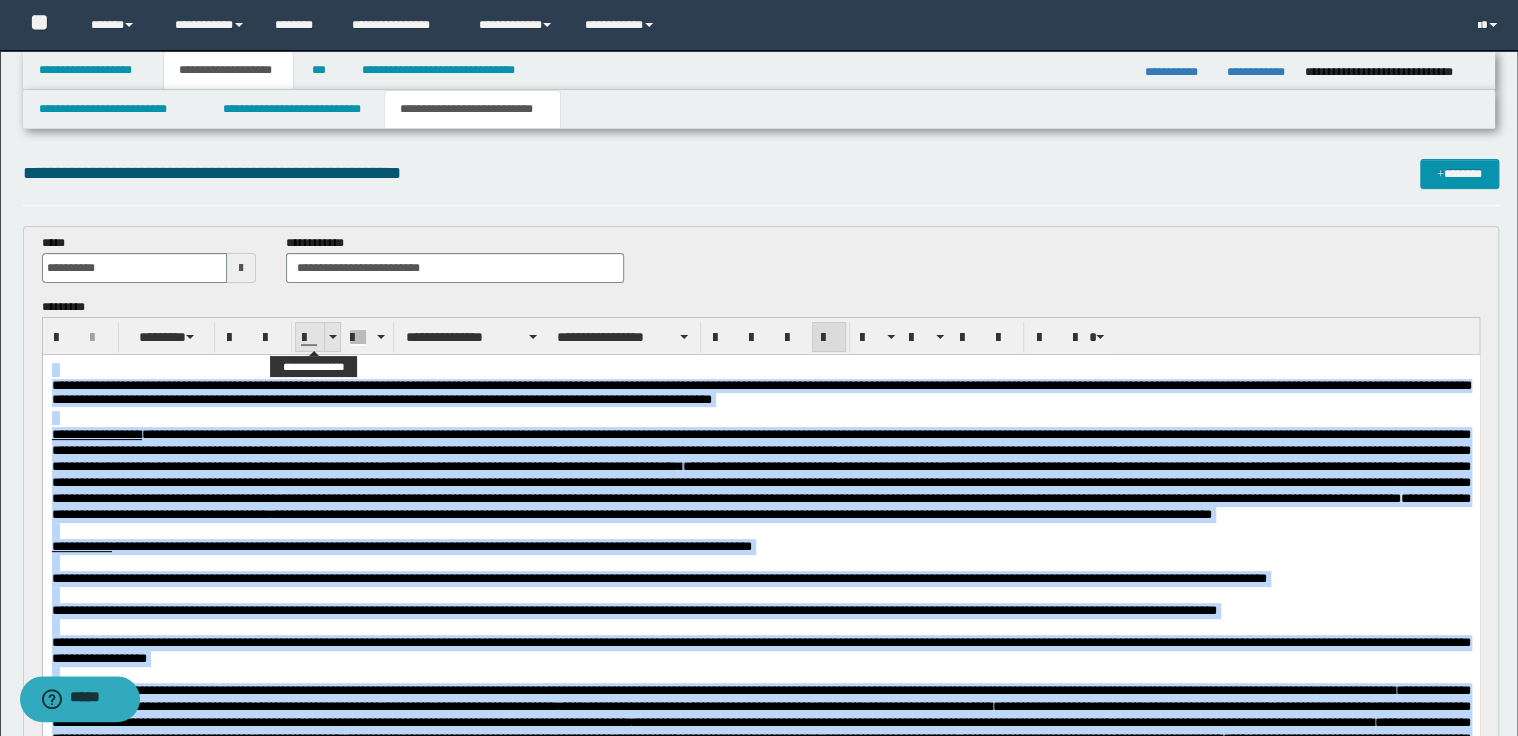 click at bounding box center (332, 337) 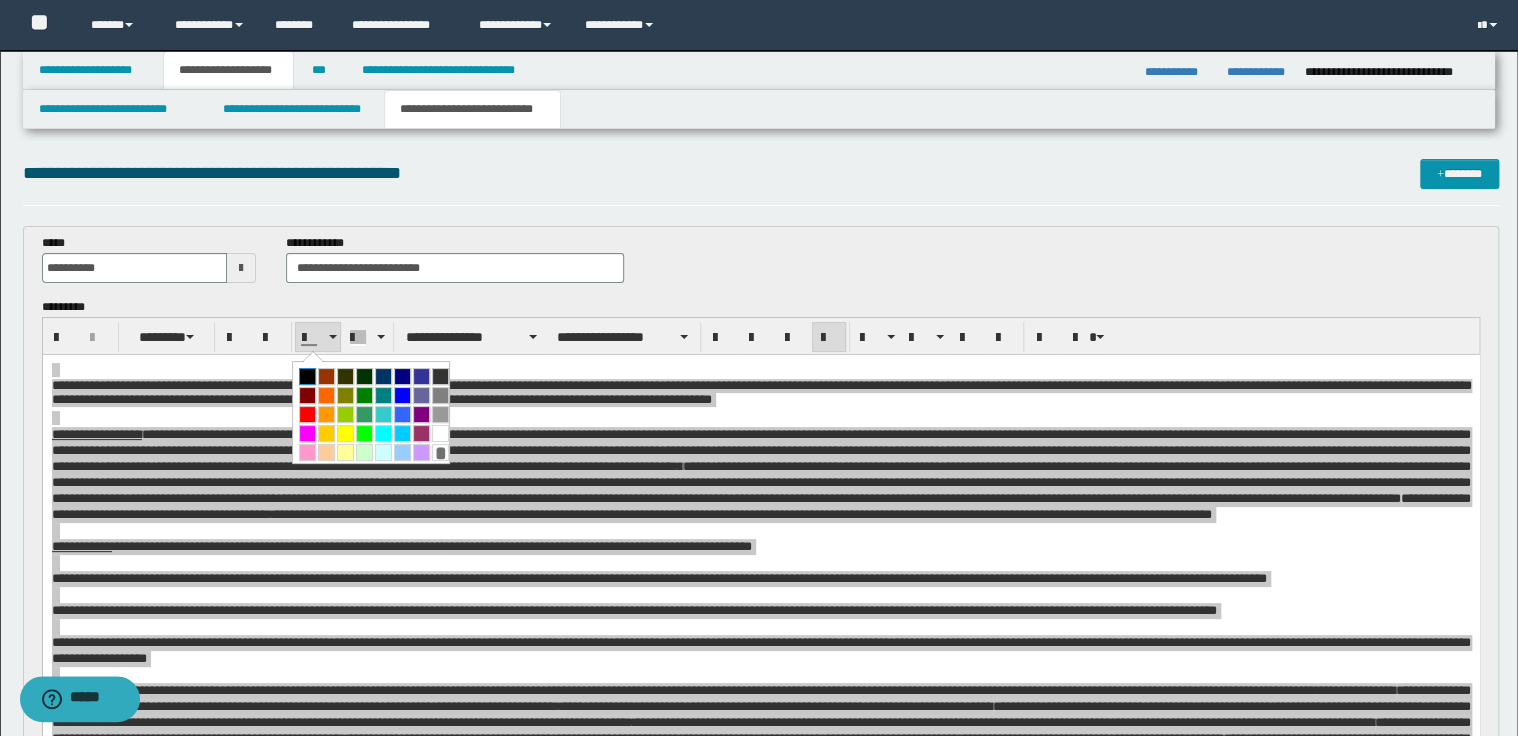 click at bounding box center [307, 376] 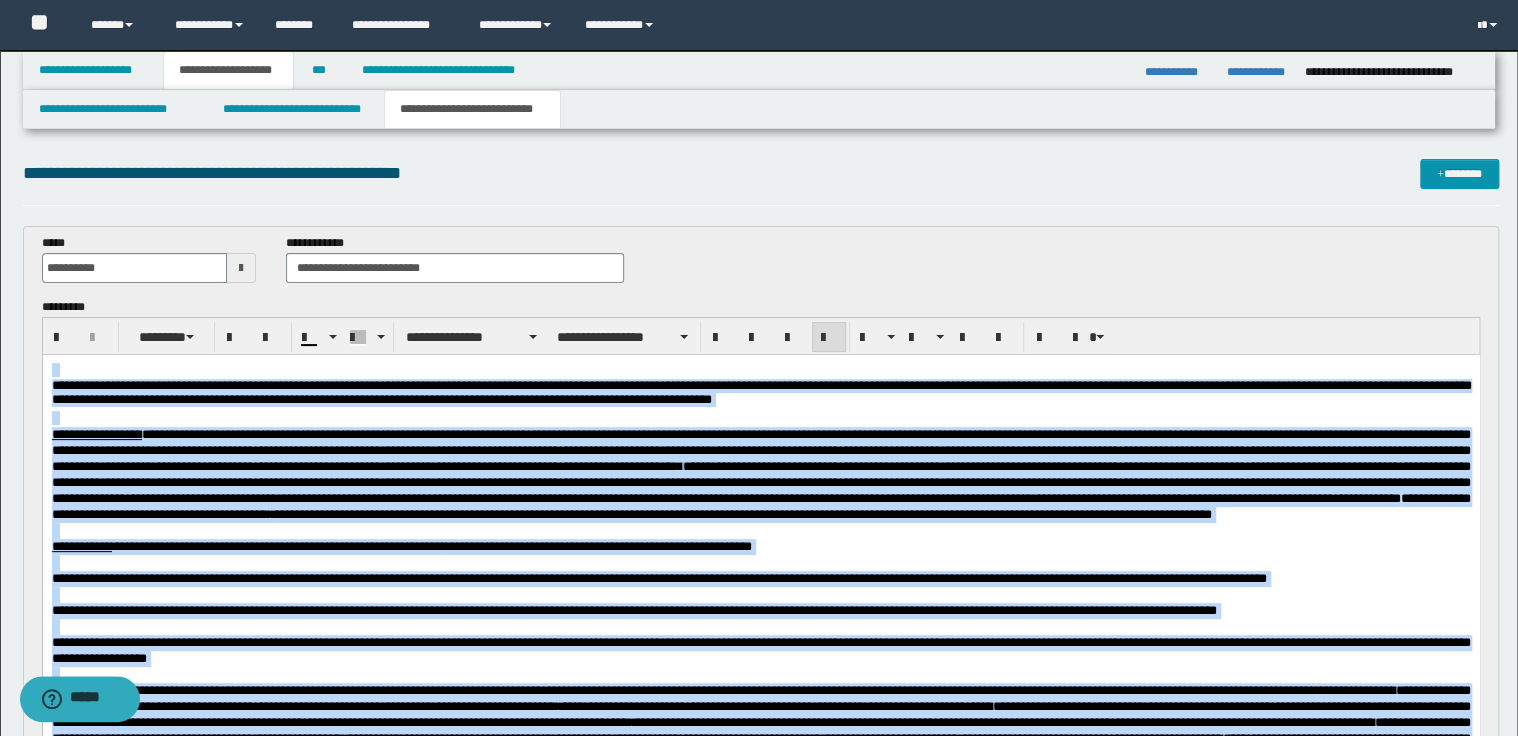click on "**********" at bounding box center [761, 392] 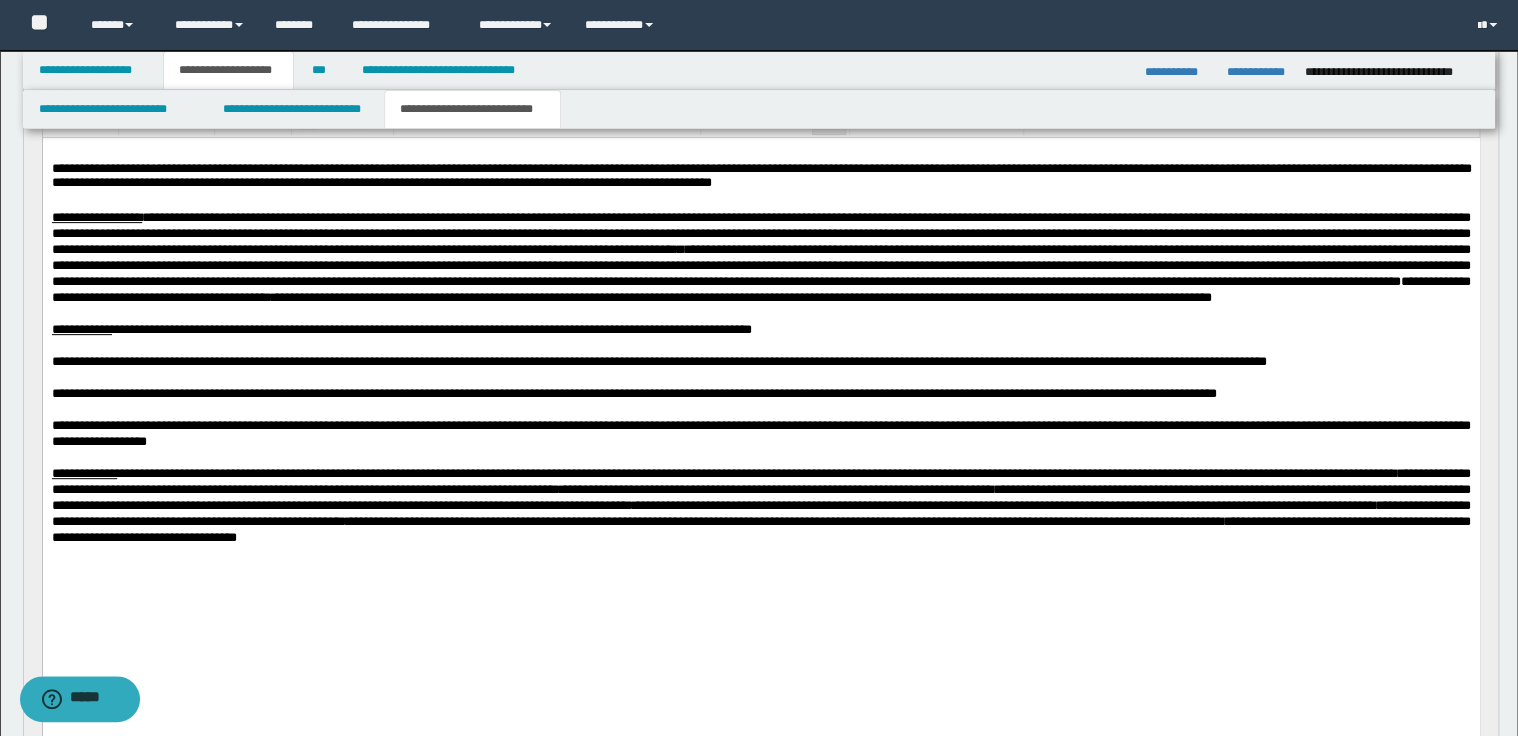 scroll, scrollTop: 240, scrollLeft: 0, axis: vertical 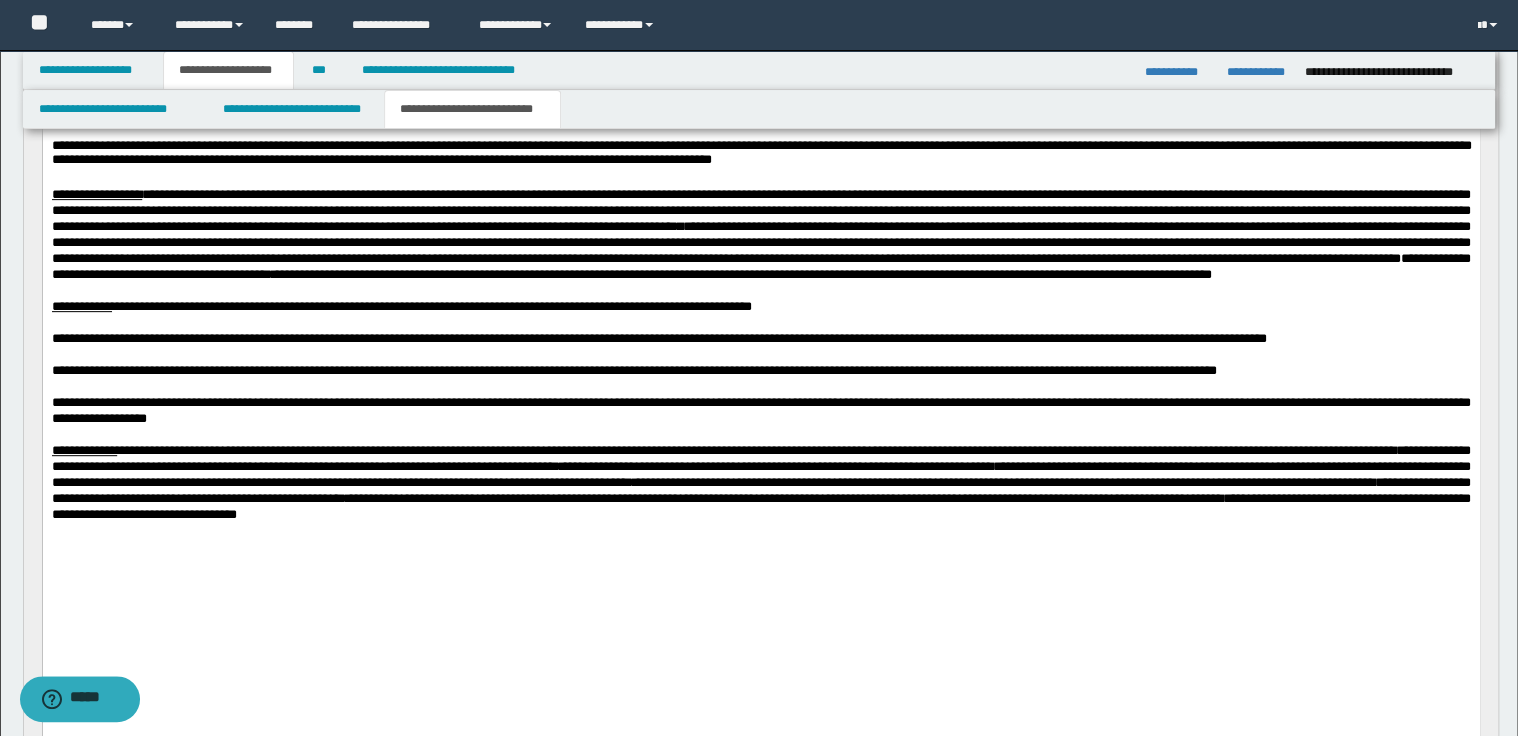 type 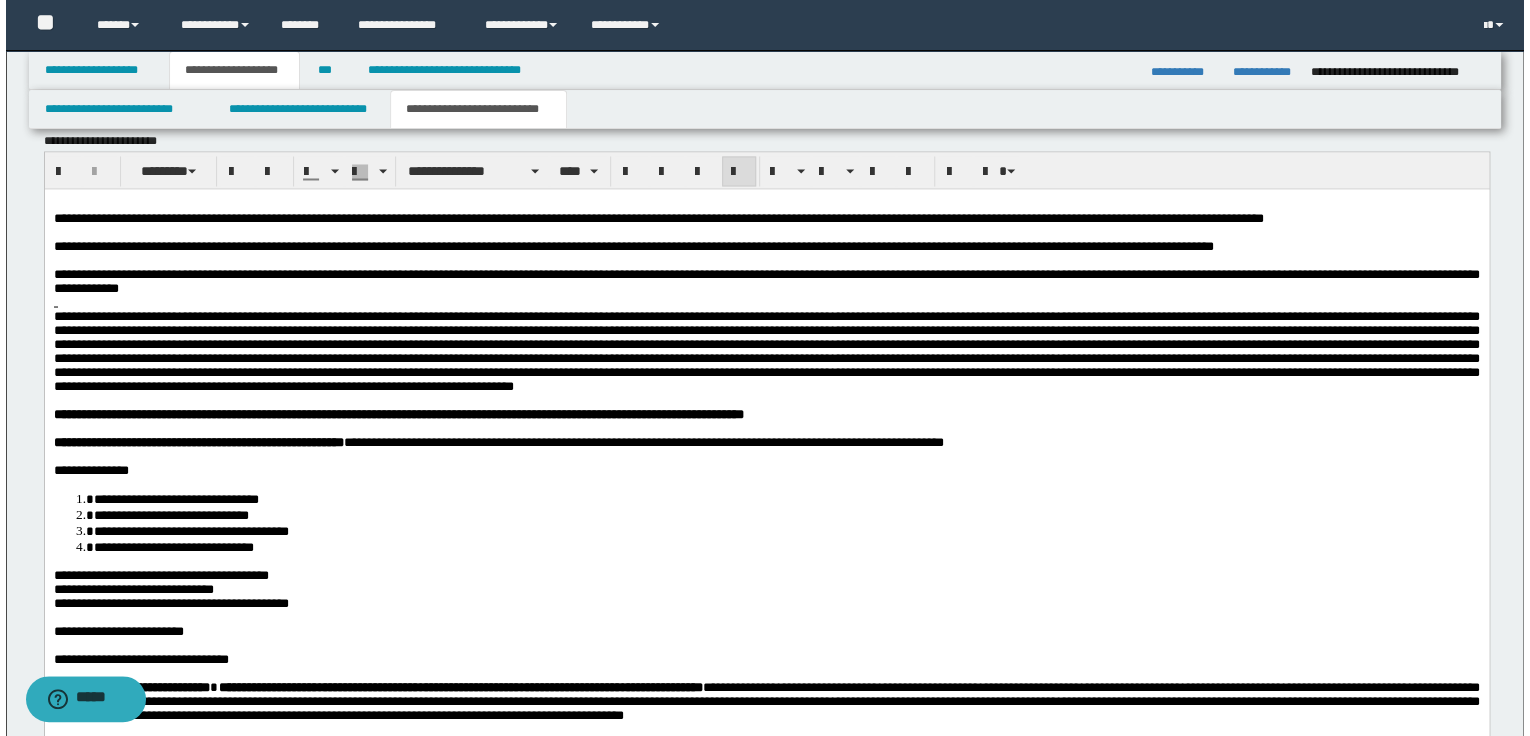 scroll, scrollTop: 1680, scrollLeft: 0, axis: vertical 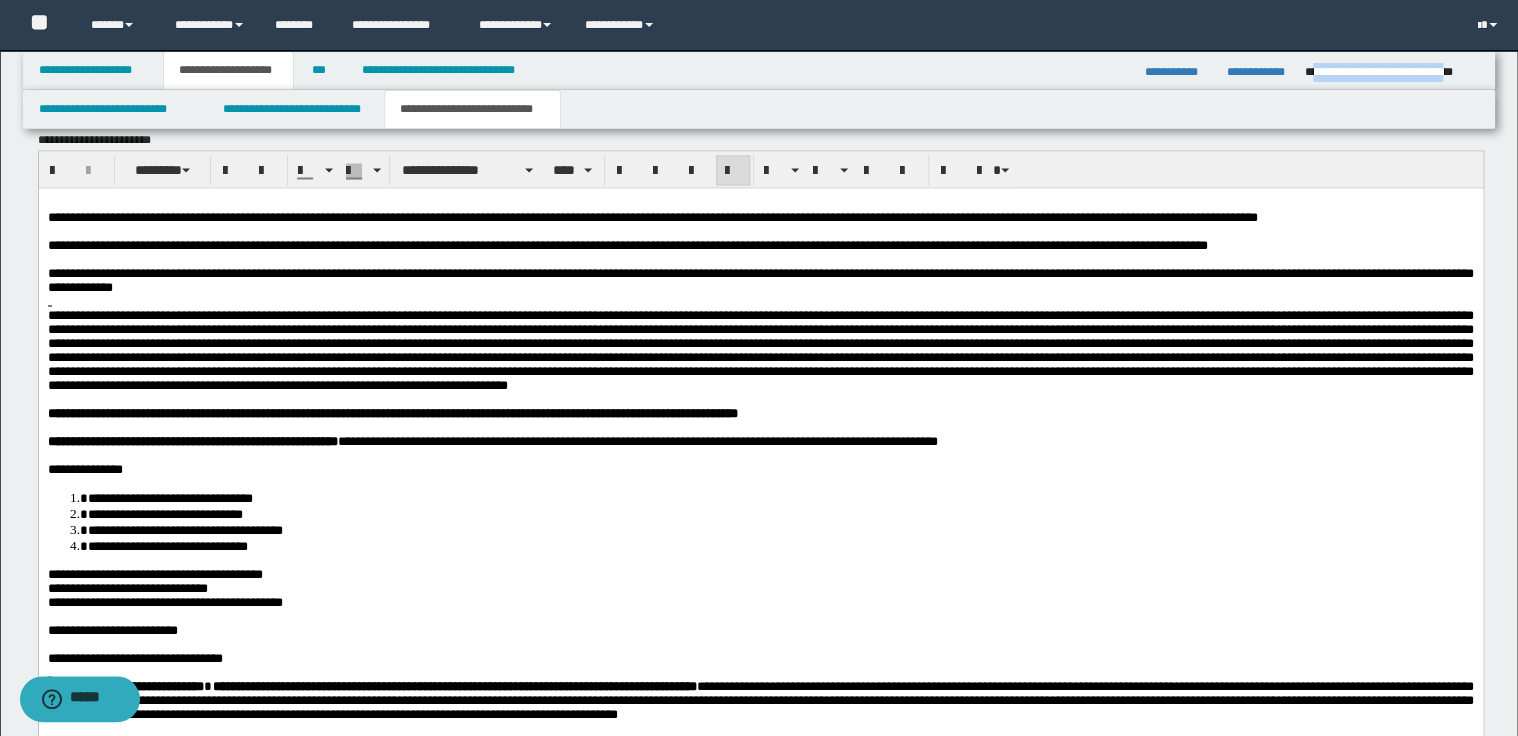 drag, startPoint x: 1312, startPoint y: 68, endPoint x: 1475, endPoint y: 68, distance: 163 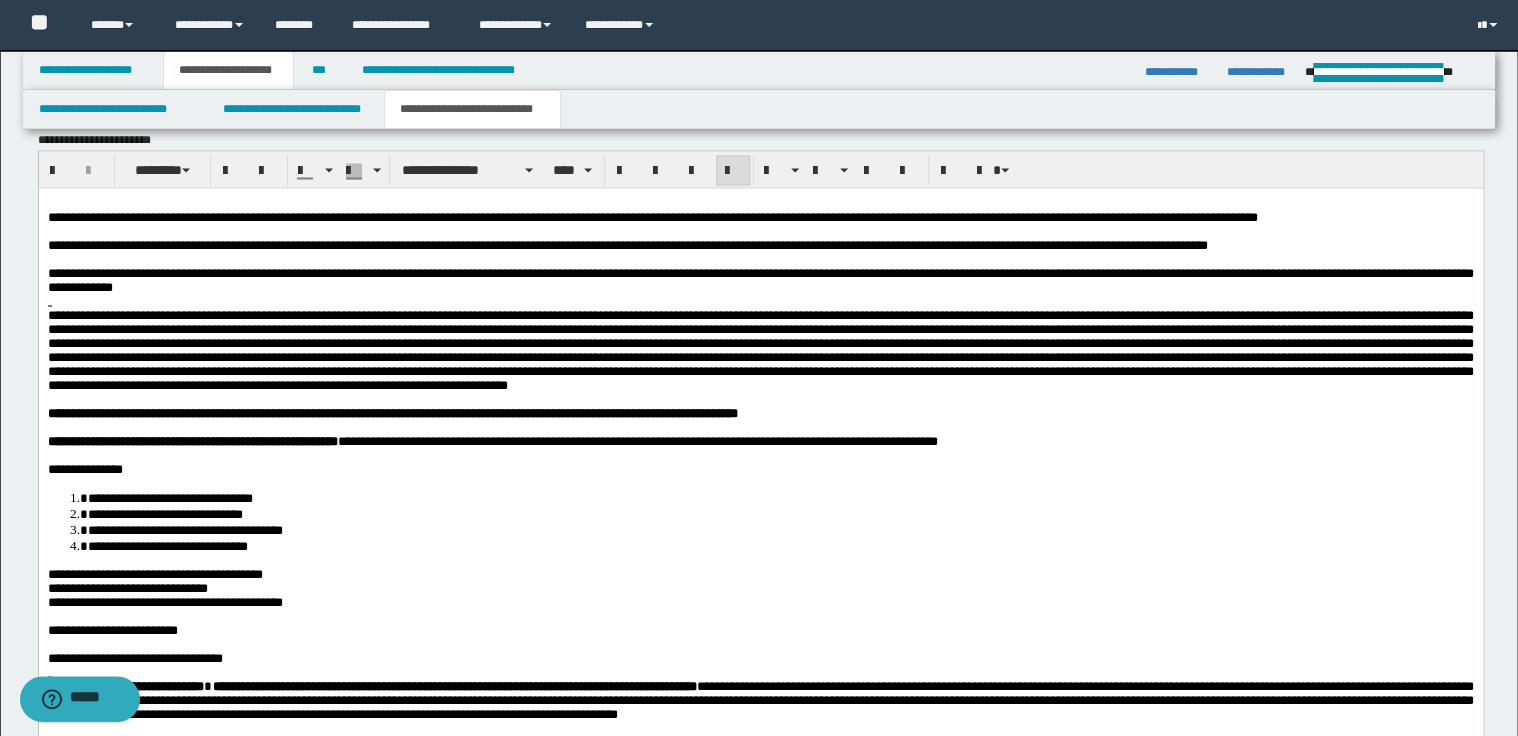 click on "**********" at bounding box center (652, 215) 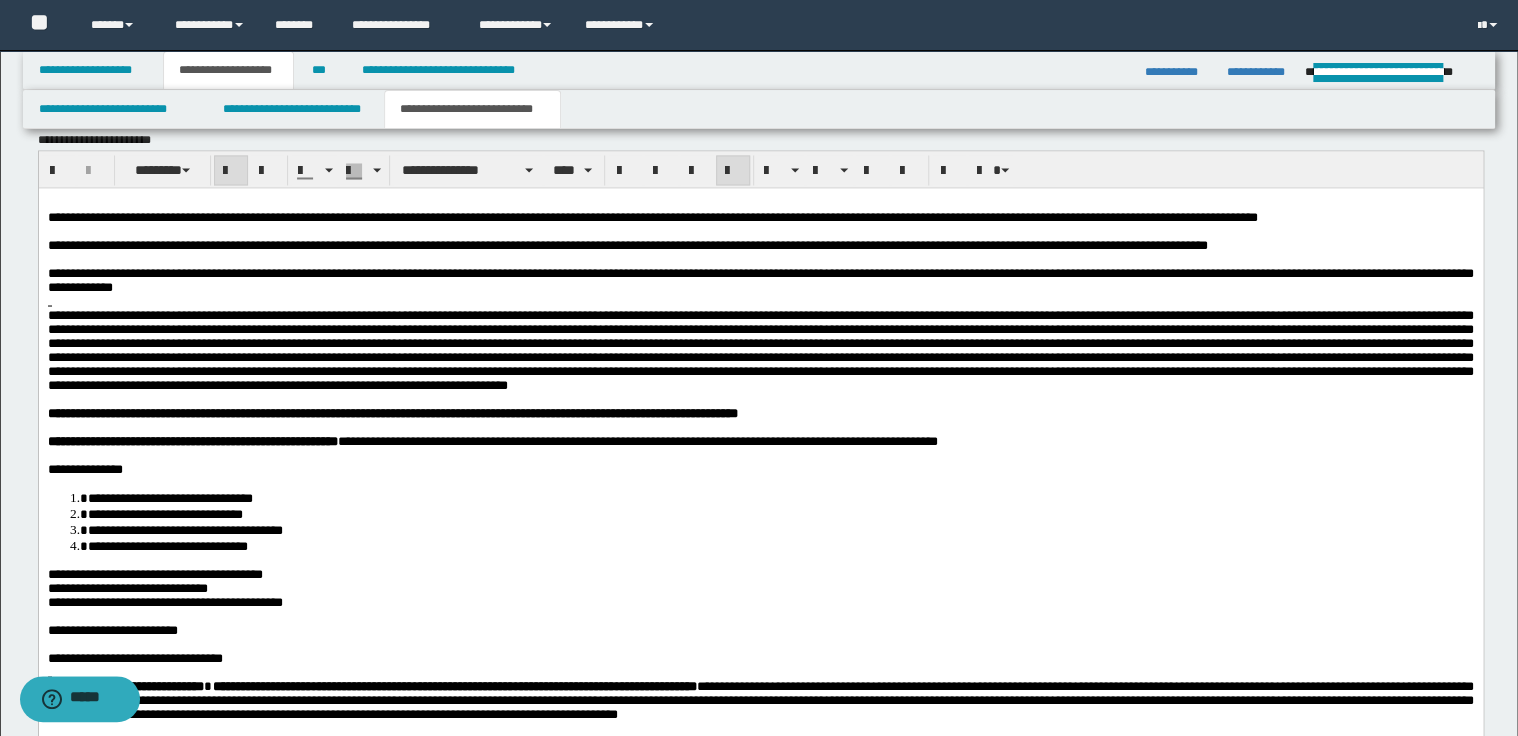 click on "**********" at bounding box center (392, 411) 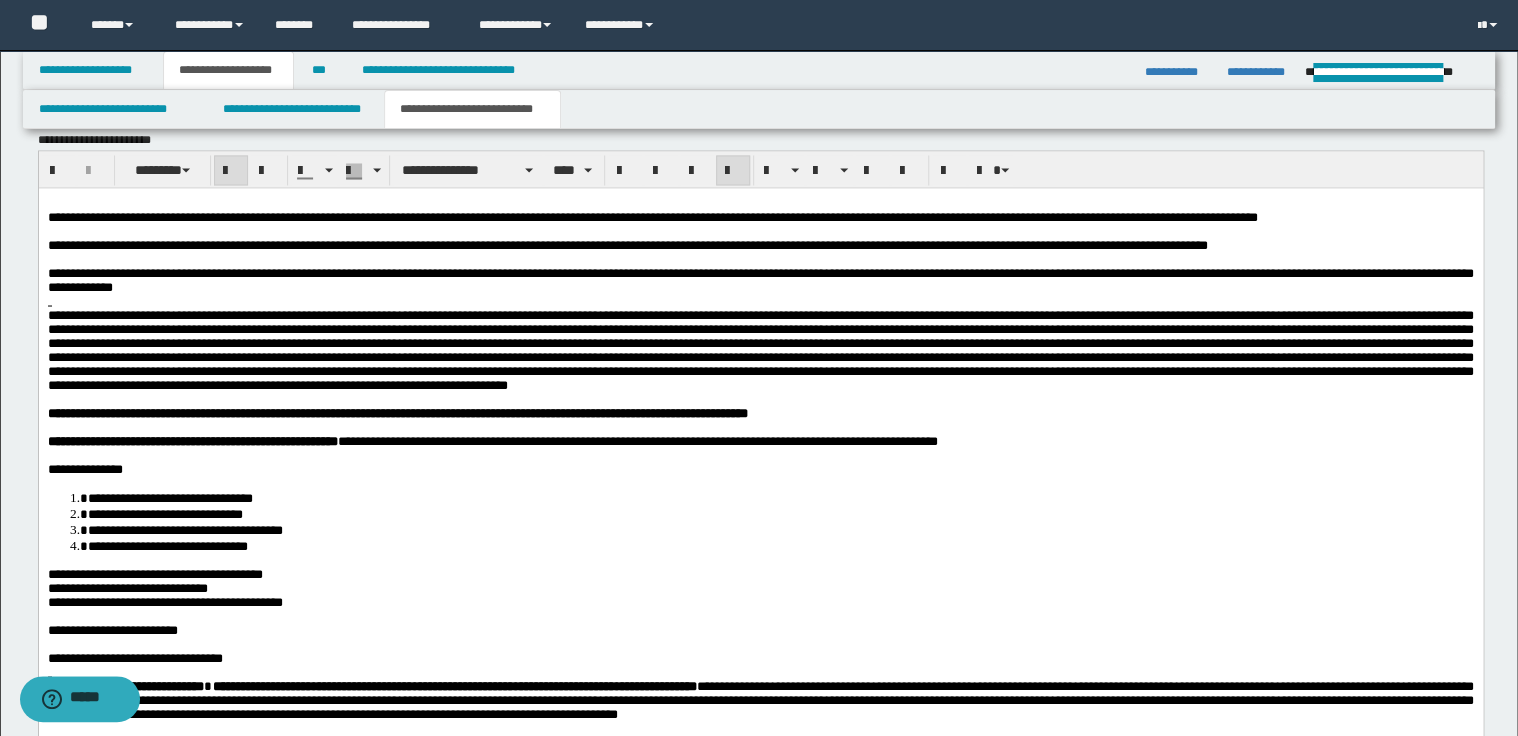 click on "**********" at bounding box center (397, 411) 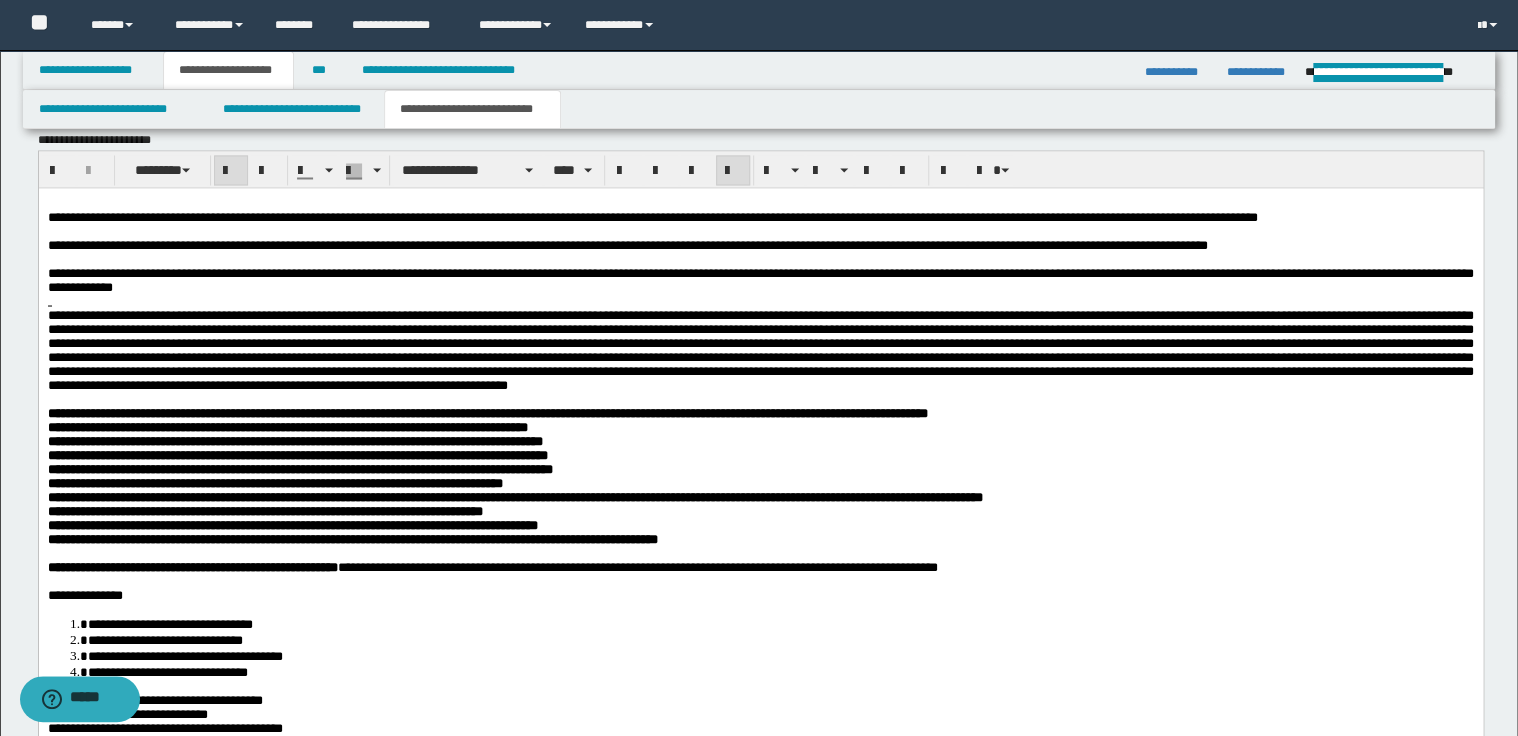 click on "**********" at bounding box center [760, 475] 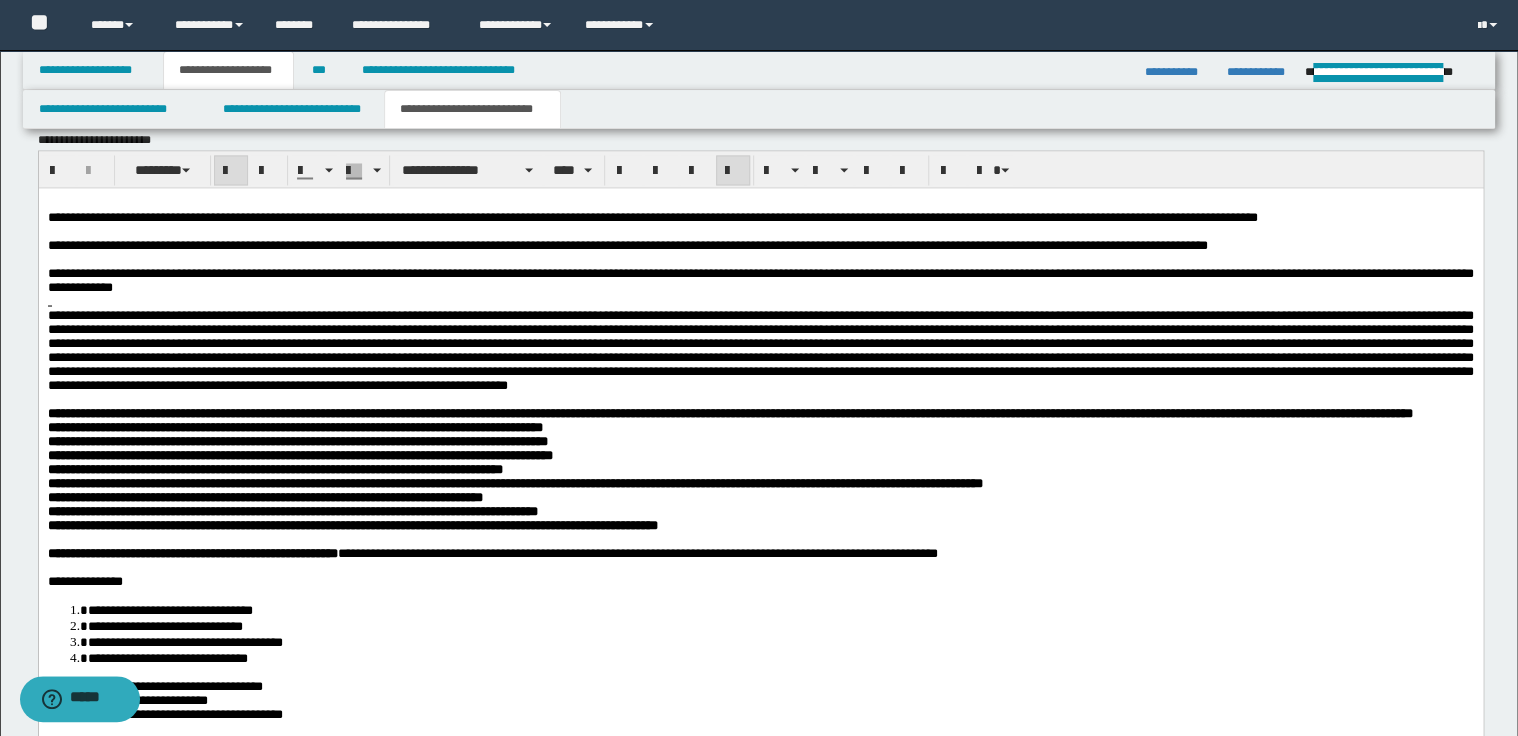 click on "**********" at bounding box center (760, 468) 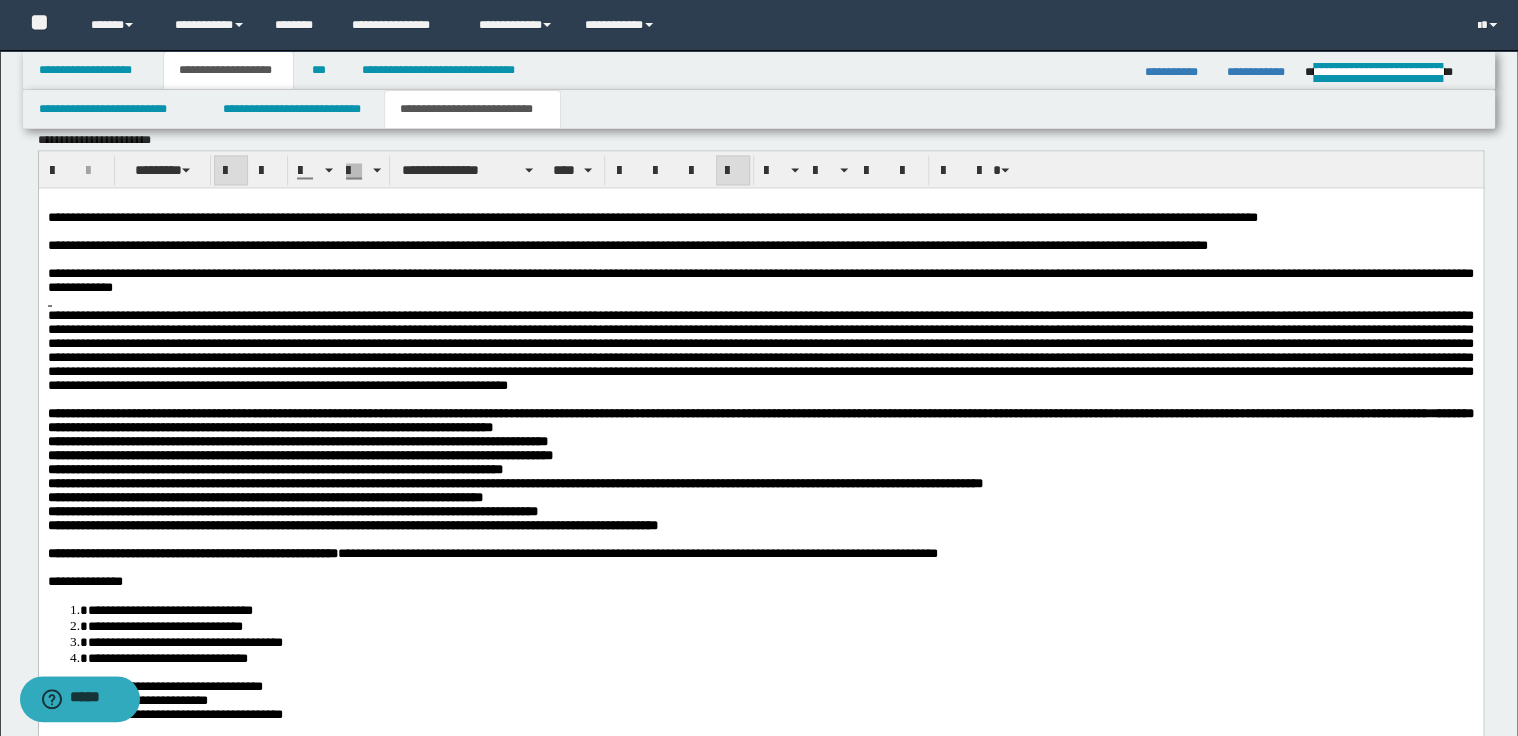 click on "**********" at bounding box center (760, 468) 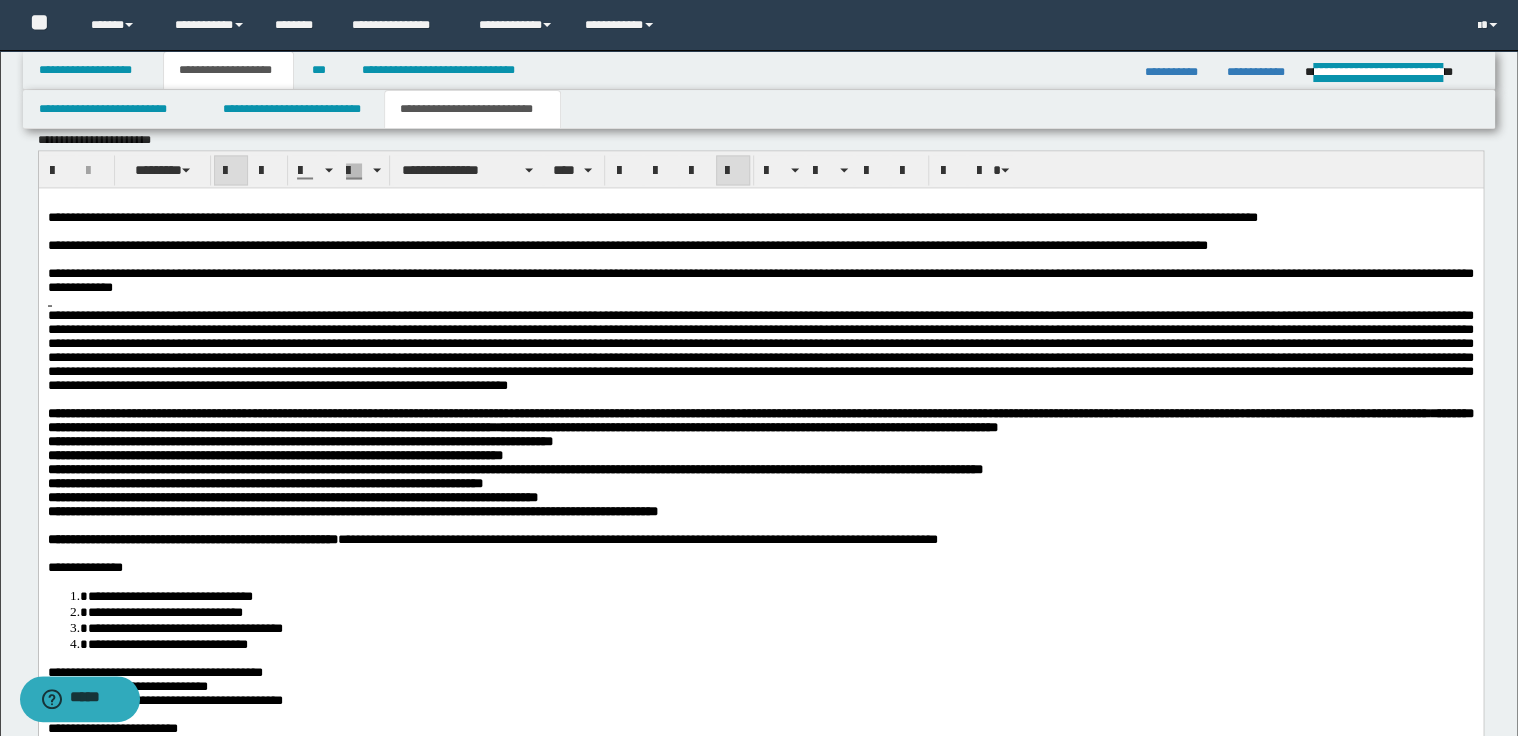 click on "**********" at bounding box center (760, 461) 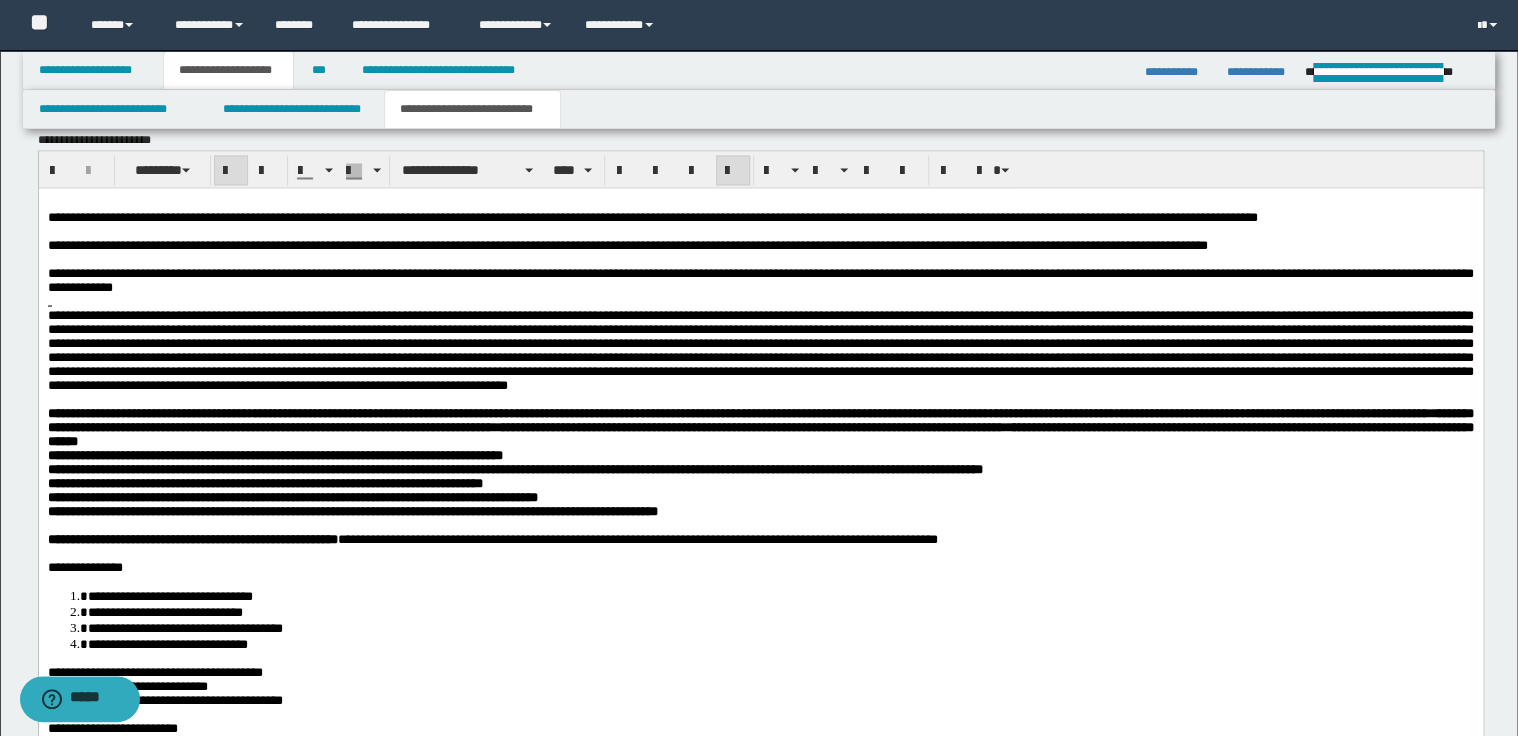 click on "**********" at bounding box center (760, 461) 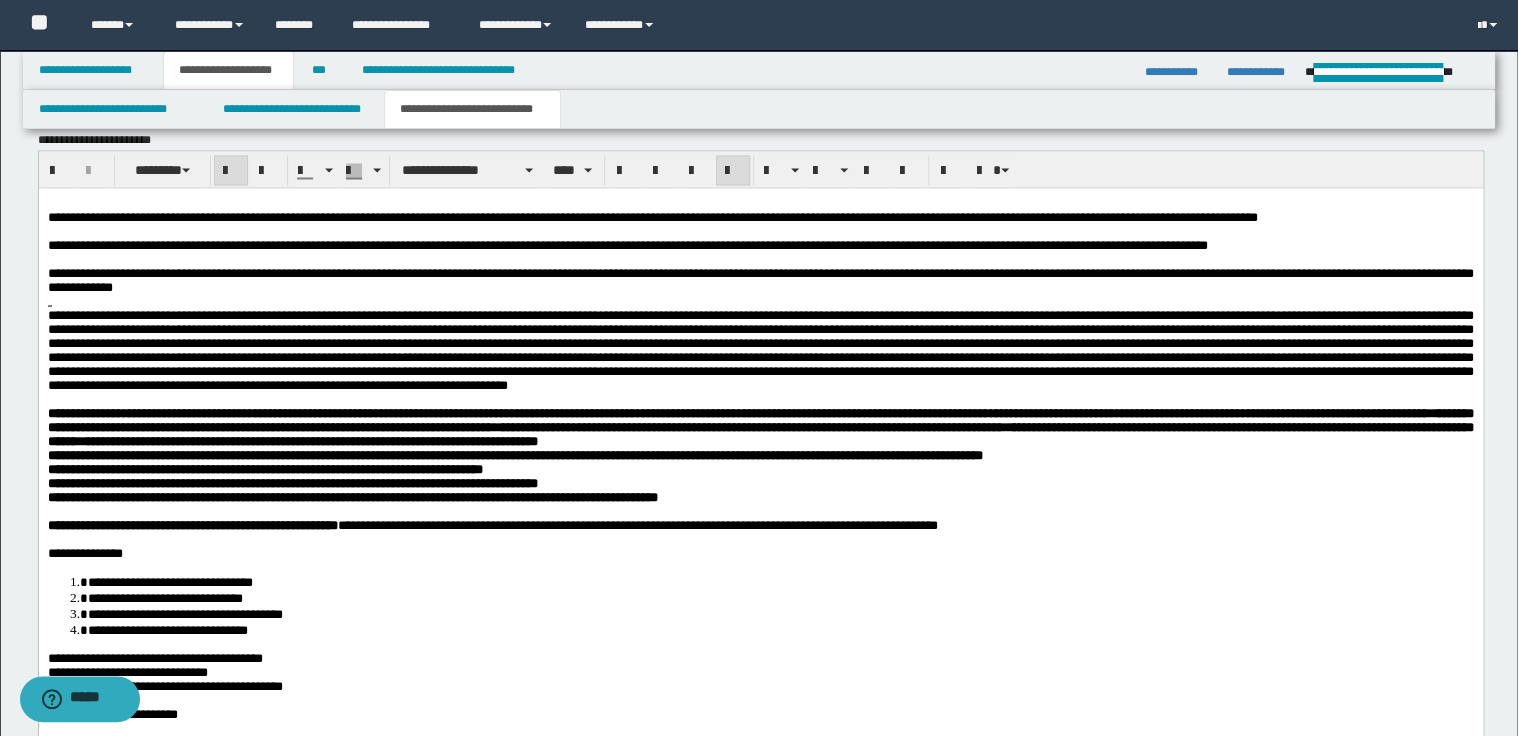 click on "**********" at bounding box center [760, 454] 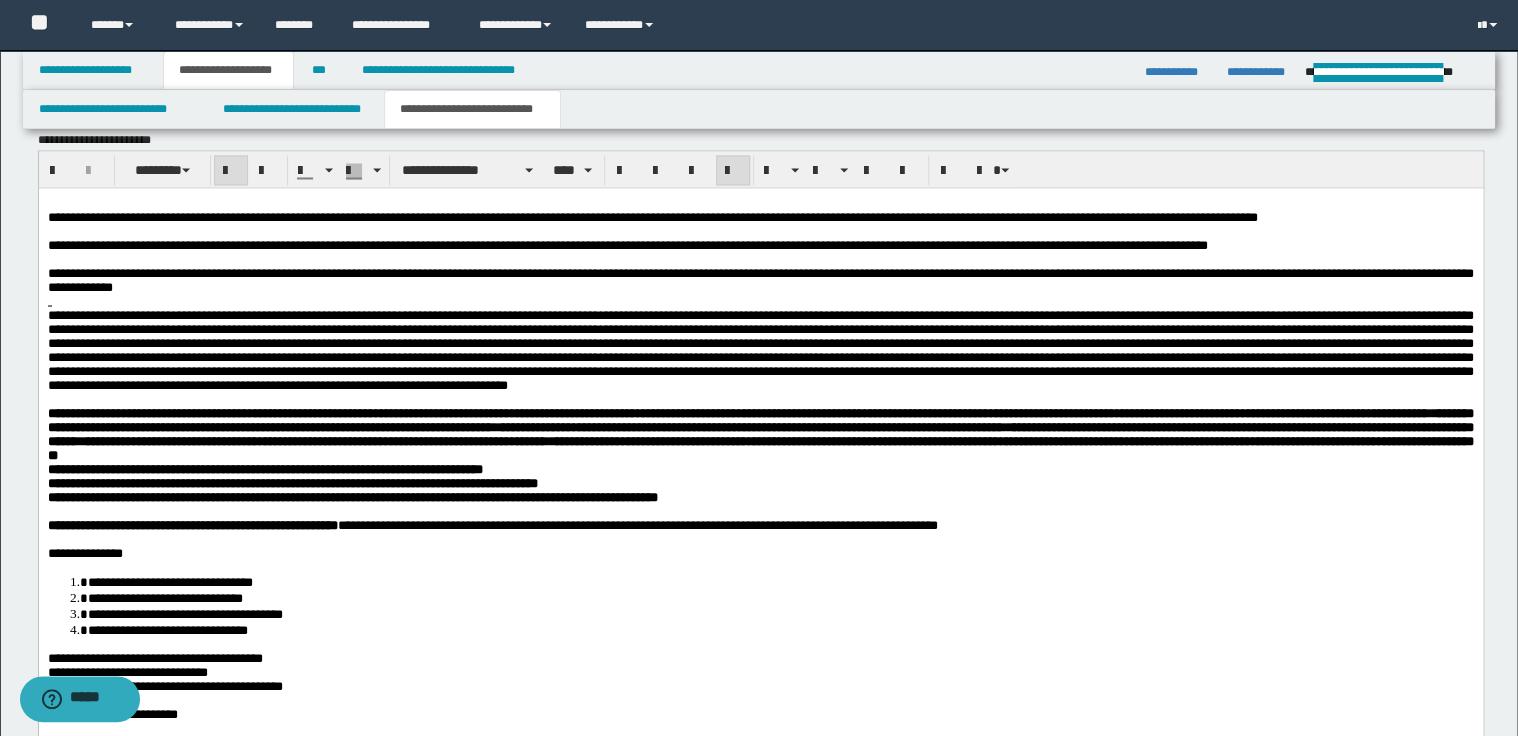 click on "**********" at bounding box center [760, 454] 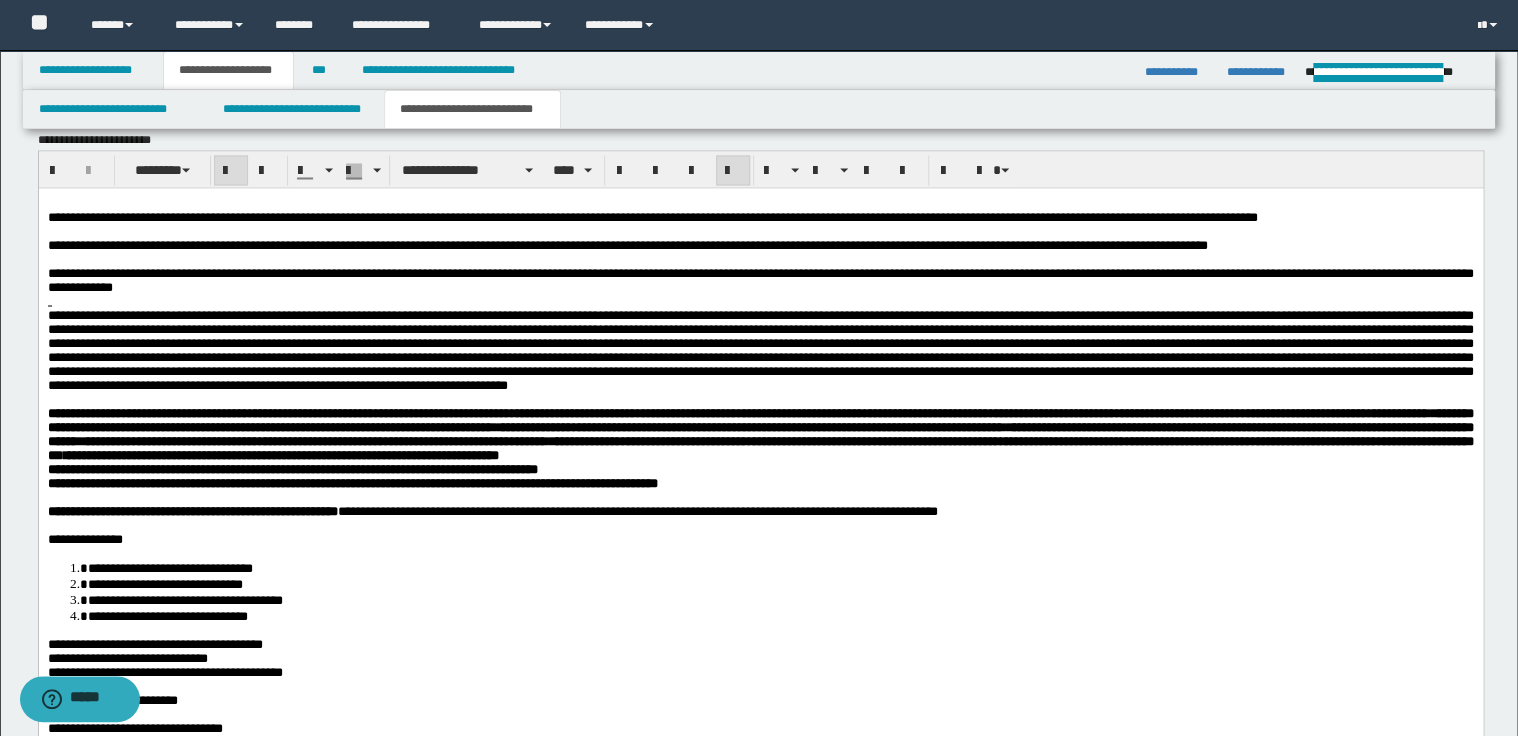 click on "**********" at bounding box center [760, 447] 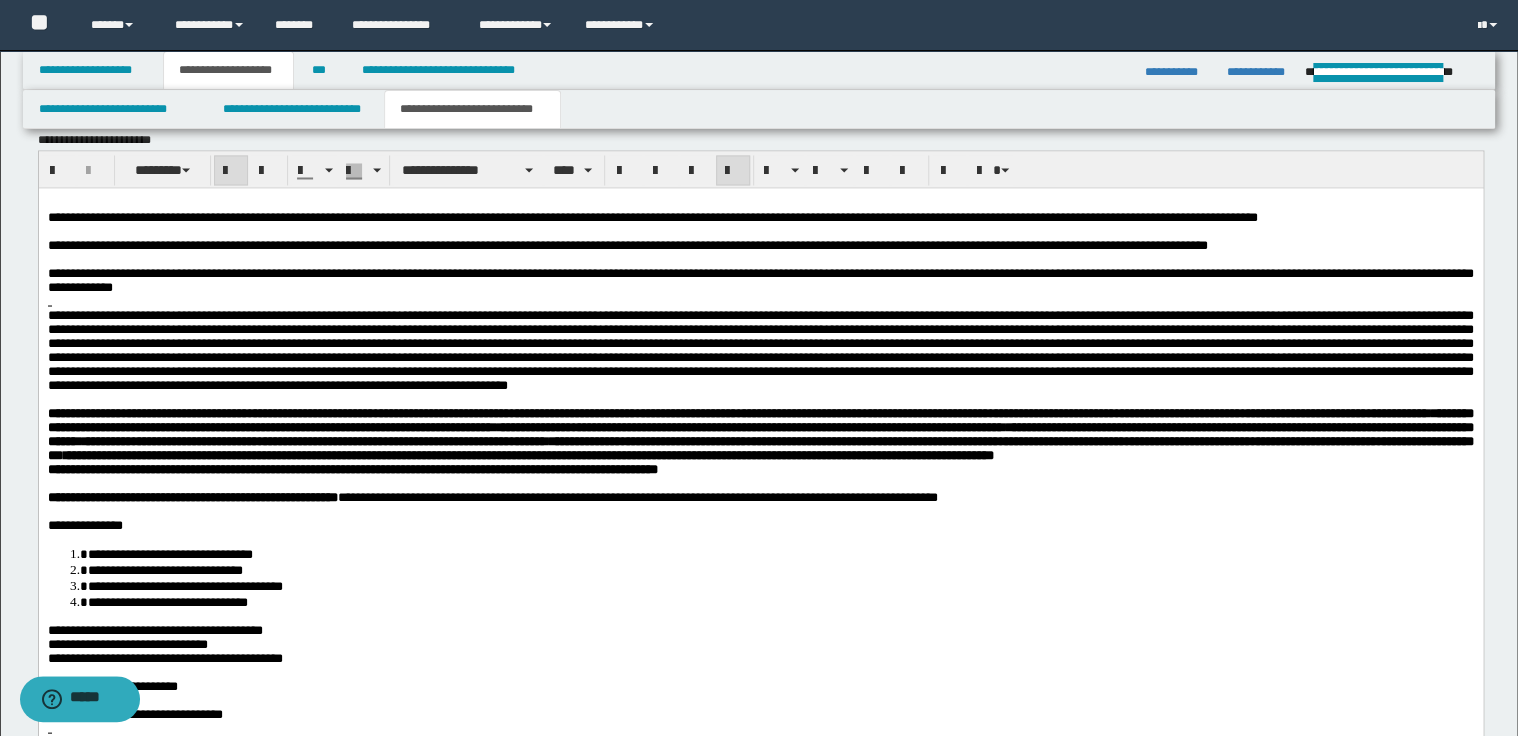 click on "**********" at bounding box center (760, 440) 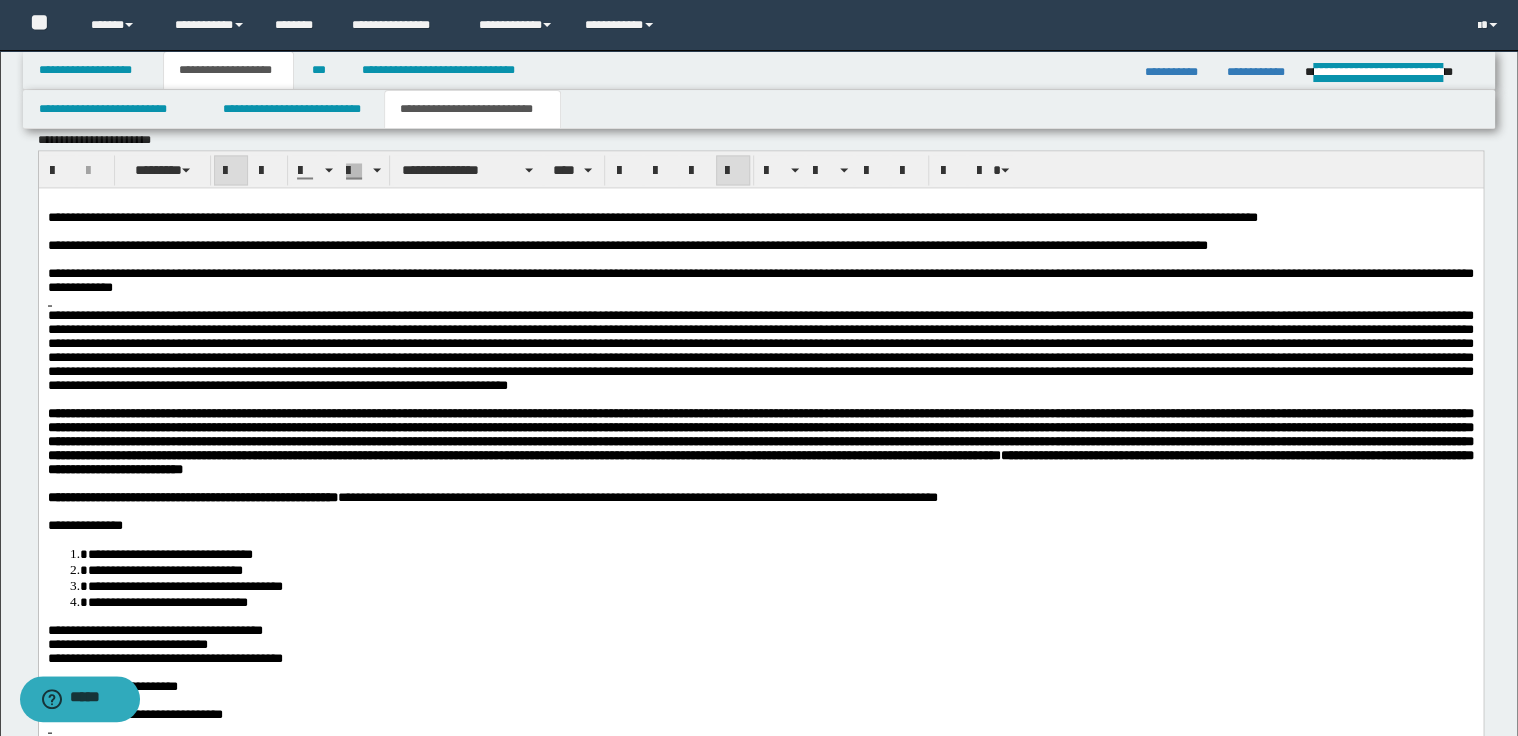 click at bounding box center [760, 348] 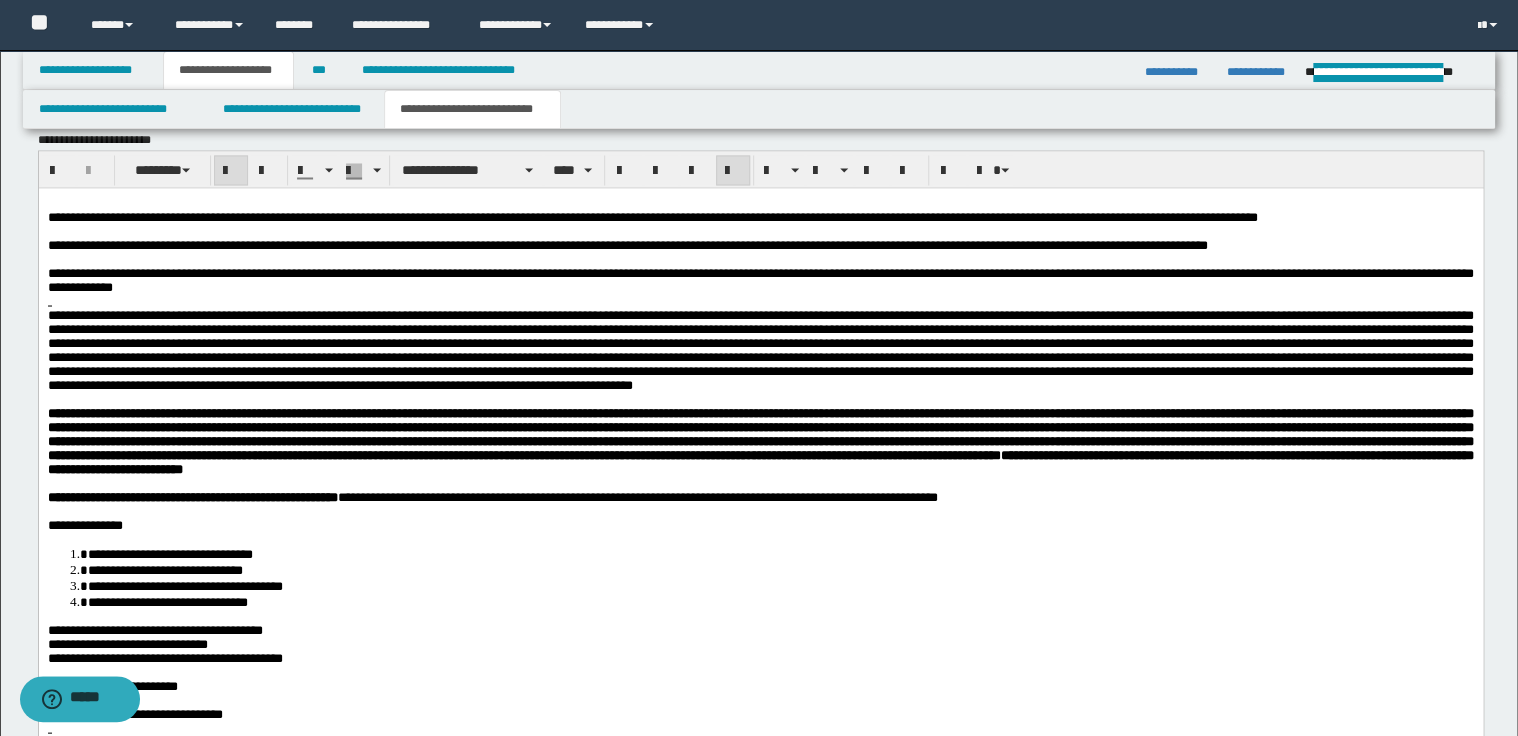 click on "**********" at bounding box center (760, 460) 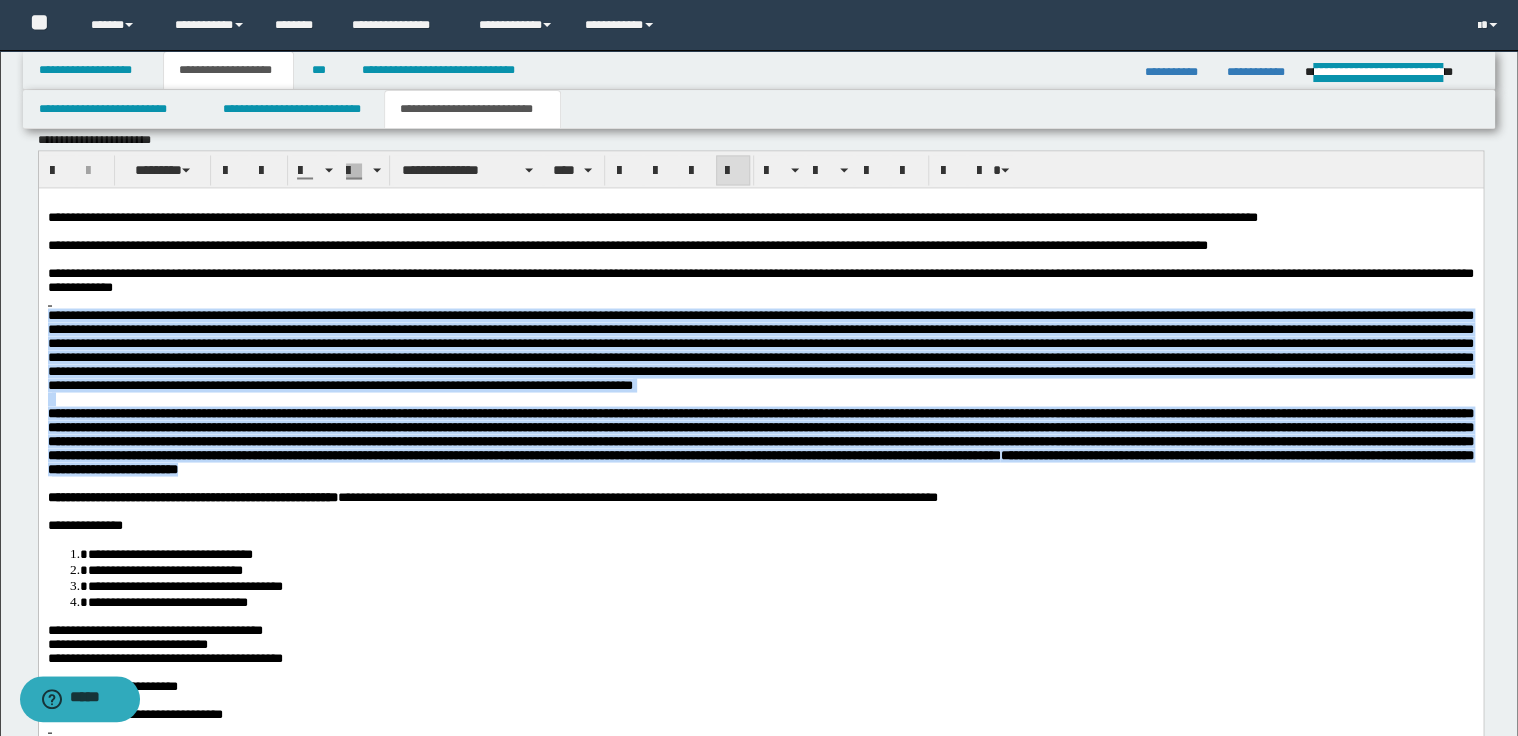 drag, startPoint x: 49, startPoint y: 330, endPoint x: 1066, endPoint y: 500, distance: 1031.1106 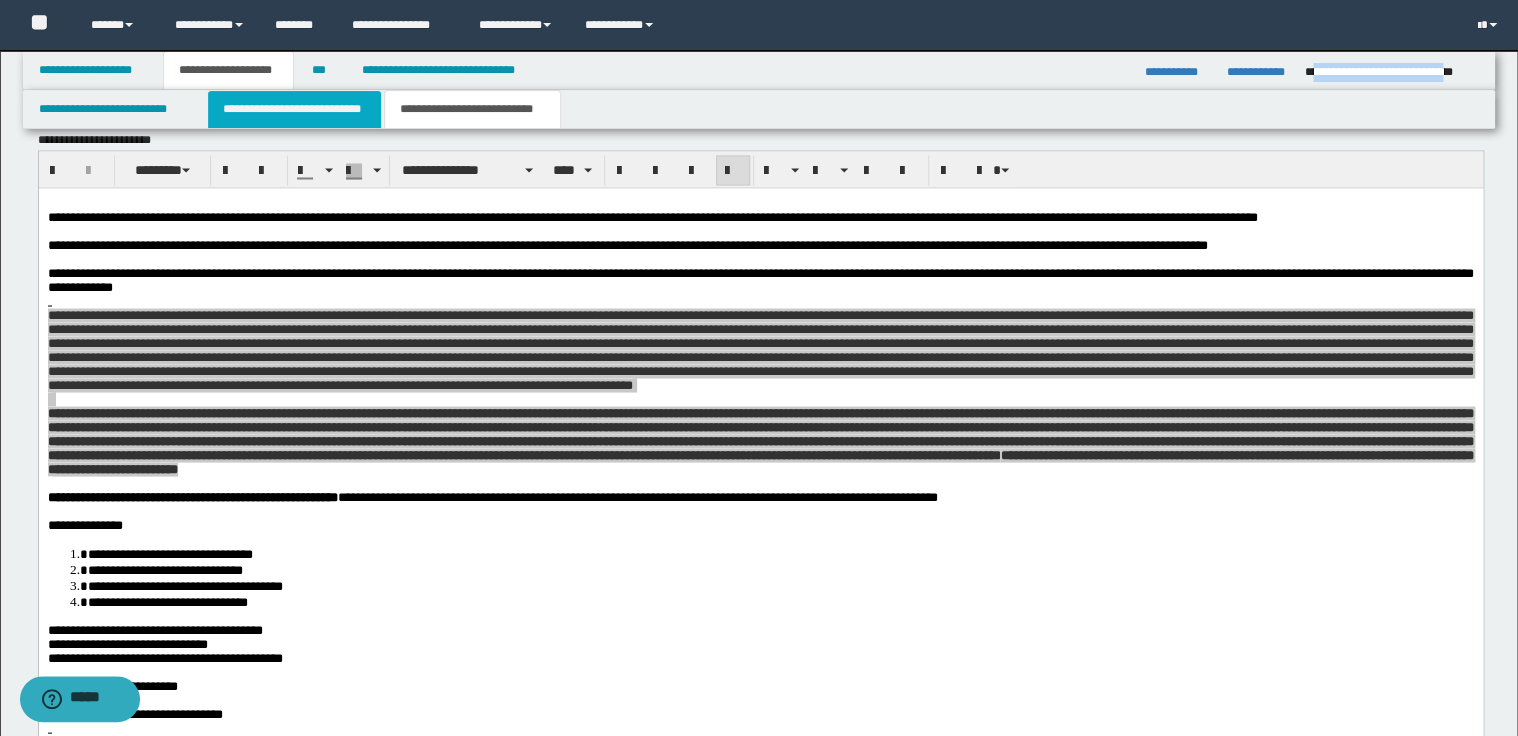 click on "**********" at bounding box center [294, 109] 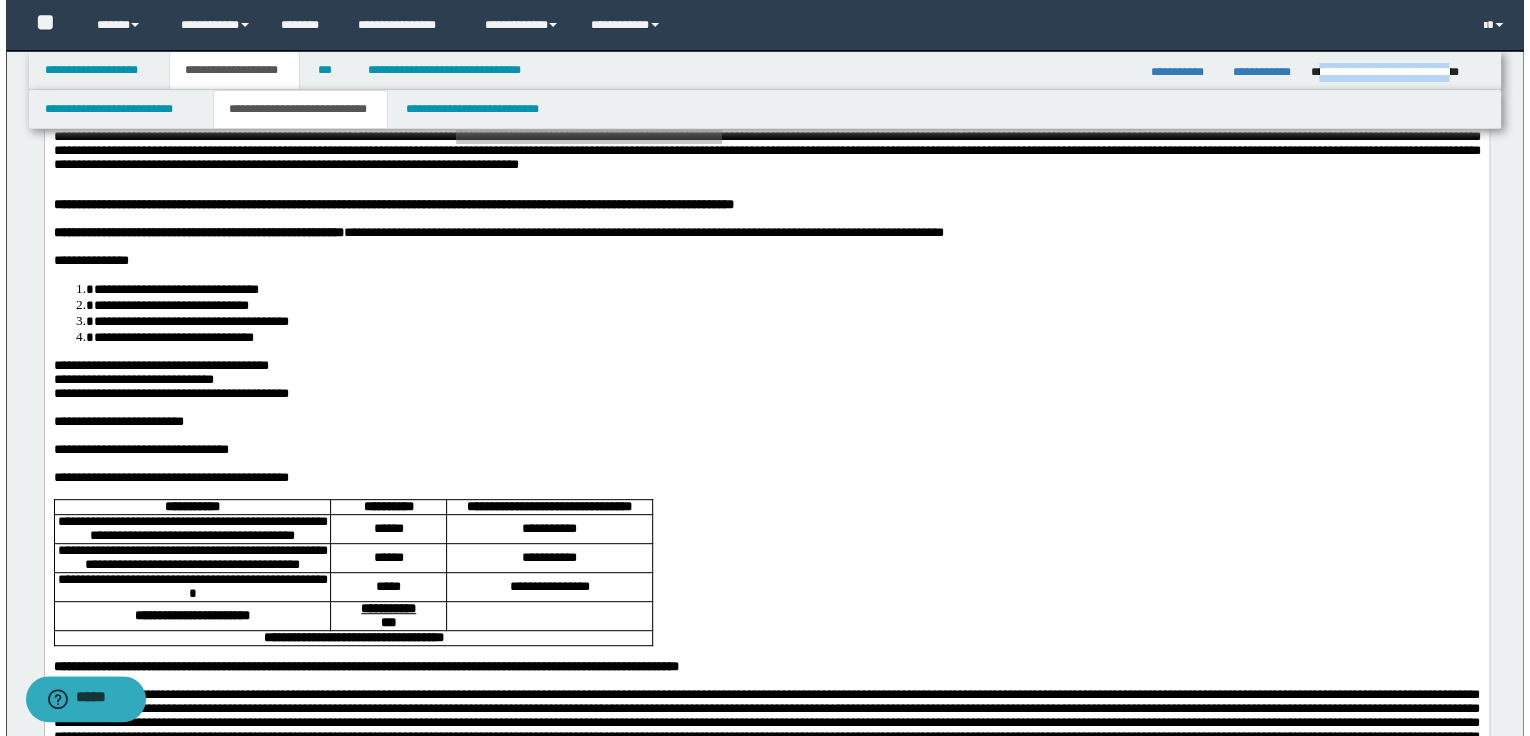 scroll, scrollTop: 0, scrollLeft: 0, axis: both 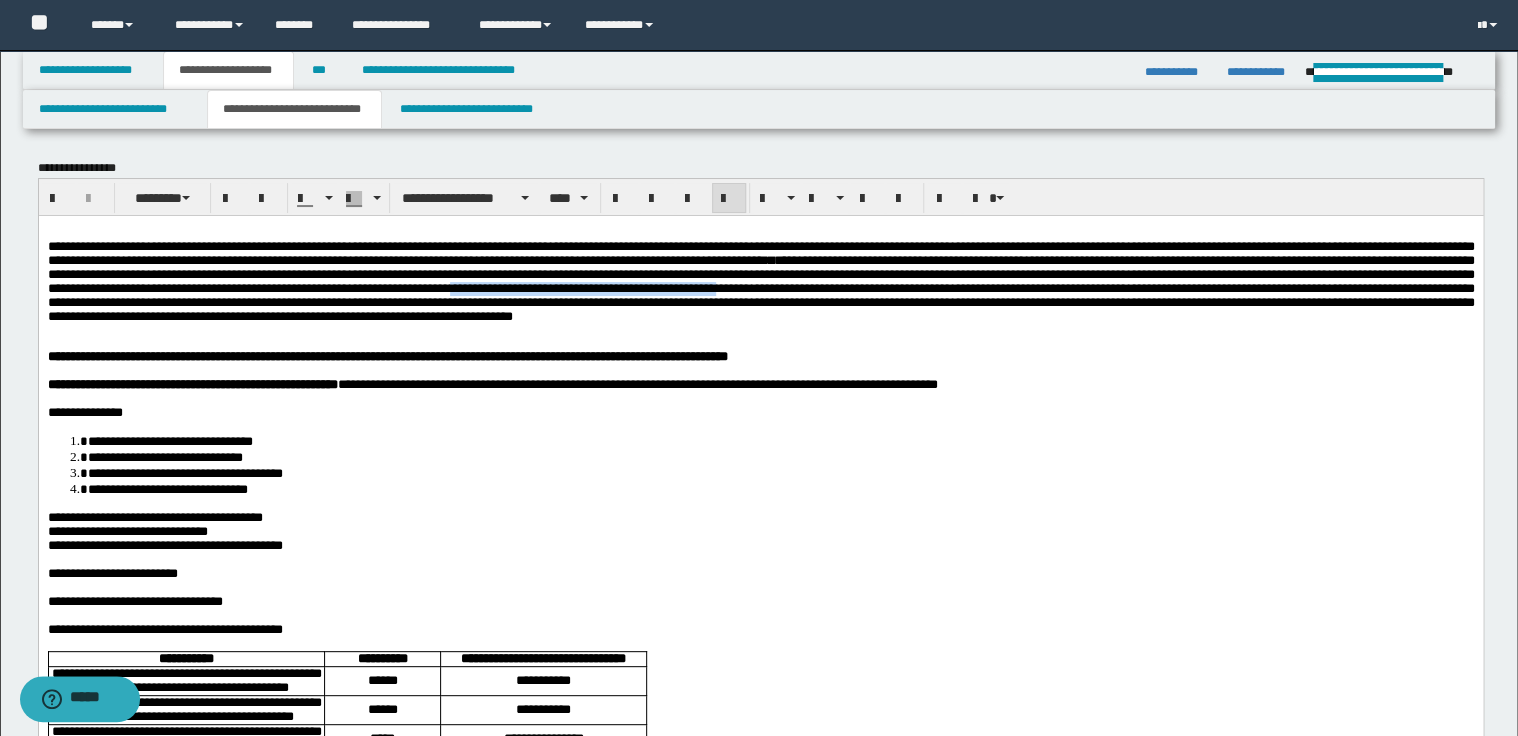 click at bounding box center [760, 287] 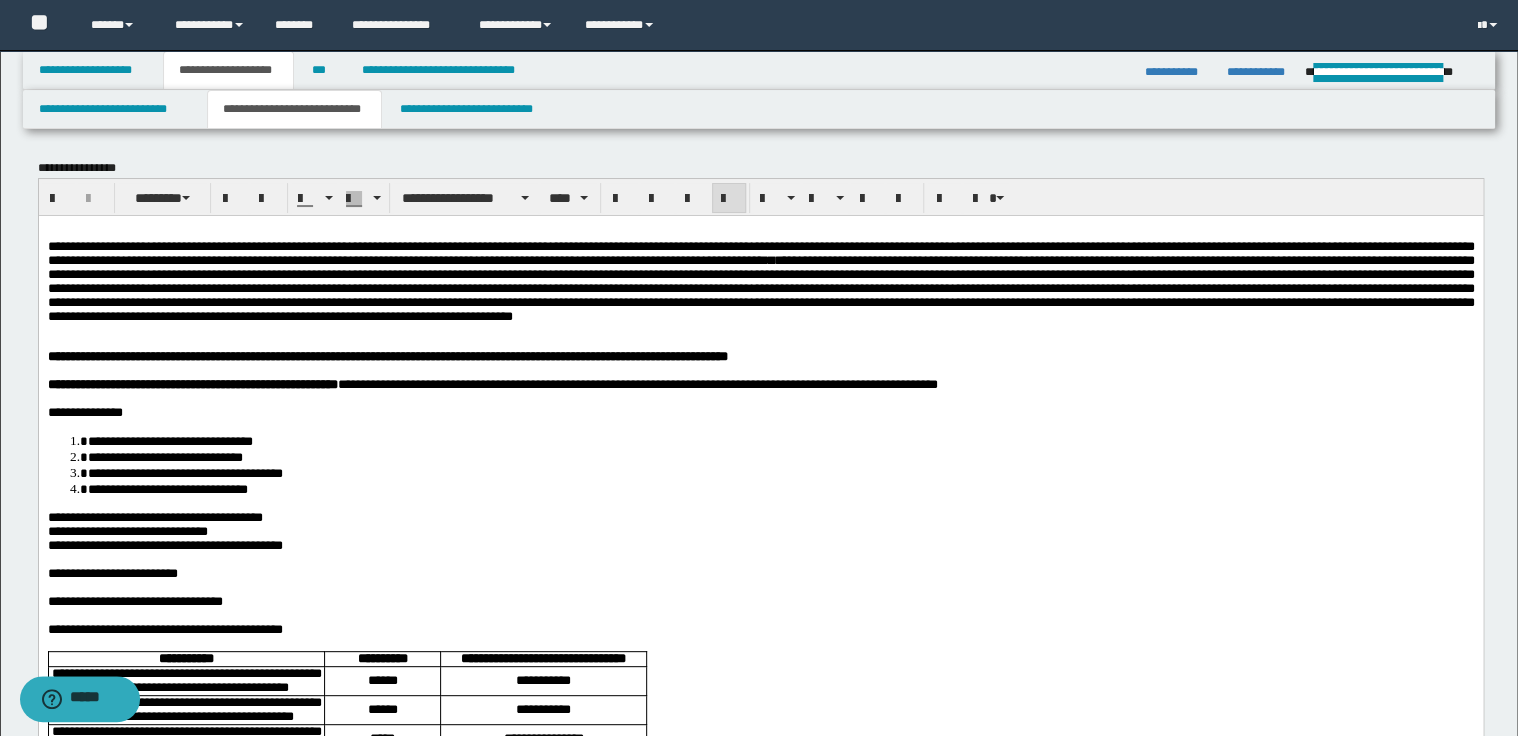 click on "**********" at bounding box center (760, 252) 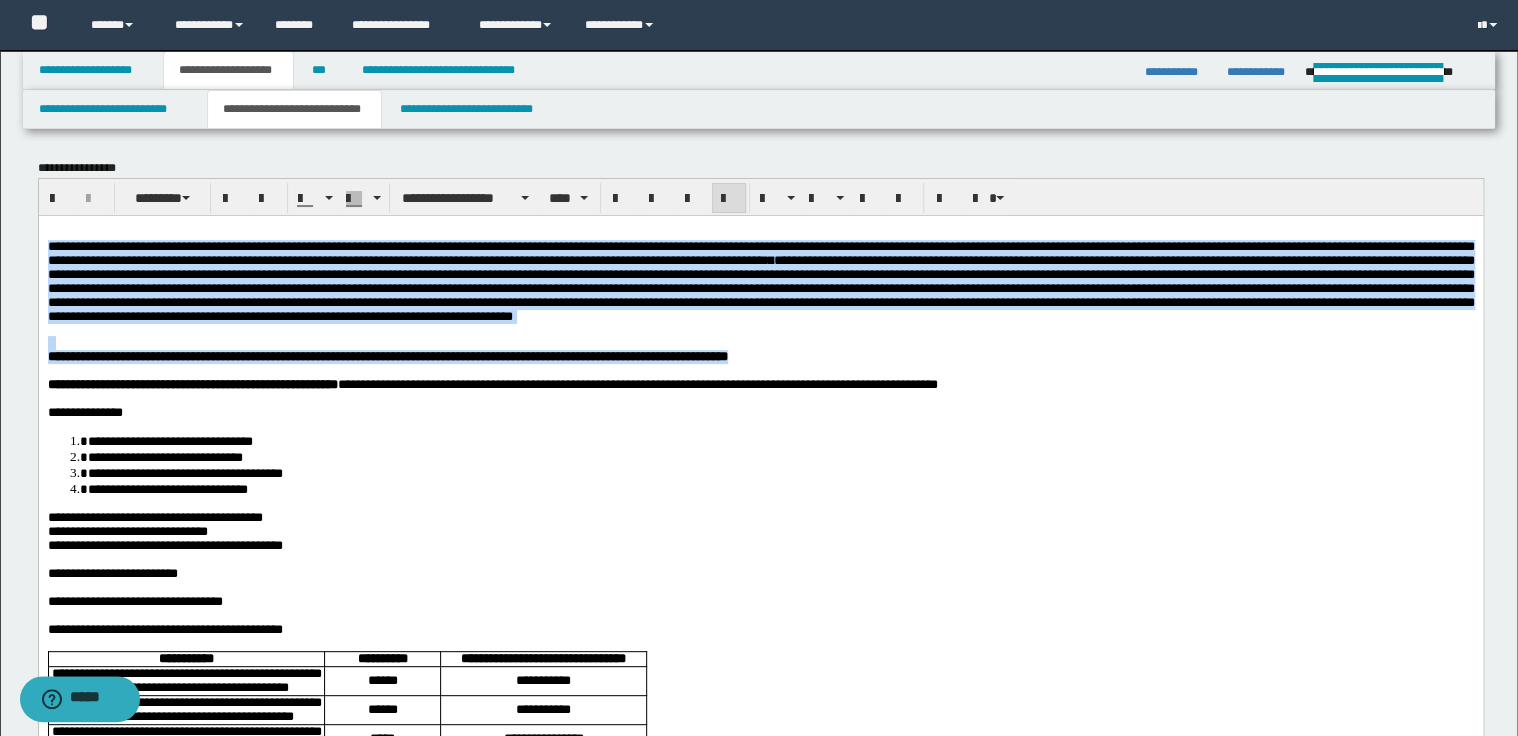 drag, startPoint x: 47, startPoint y: 245, endPoint x: 907, endPoint y: 356, distance: 867.1338 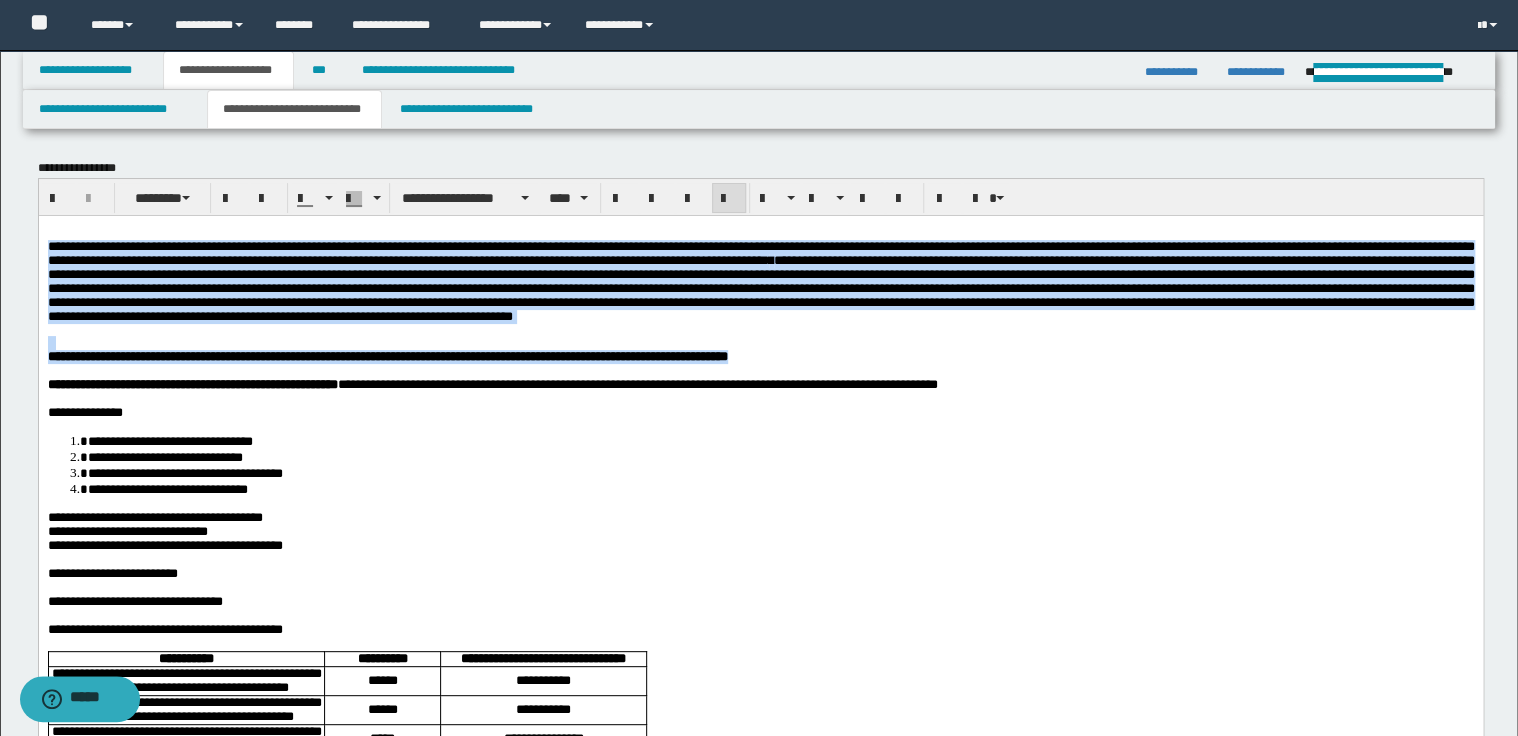 click on "**********" at bounding box center [760, 937] 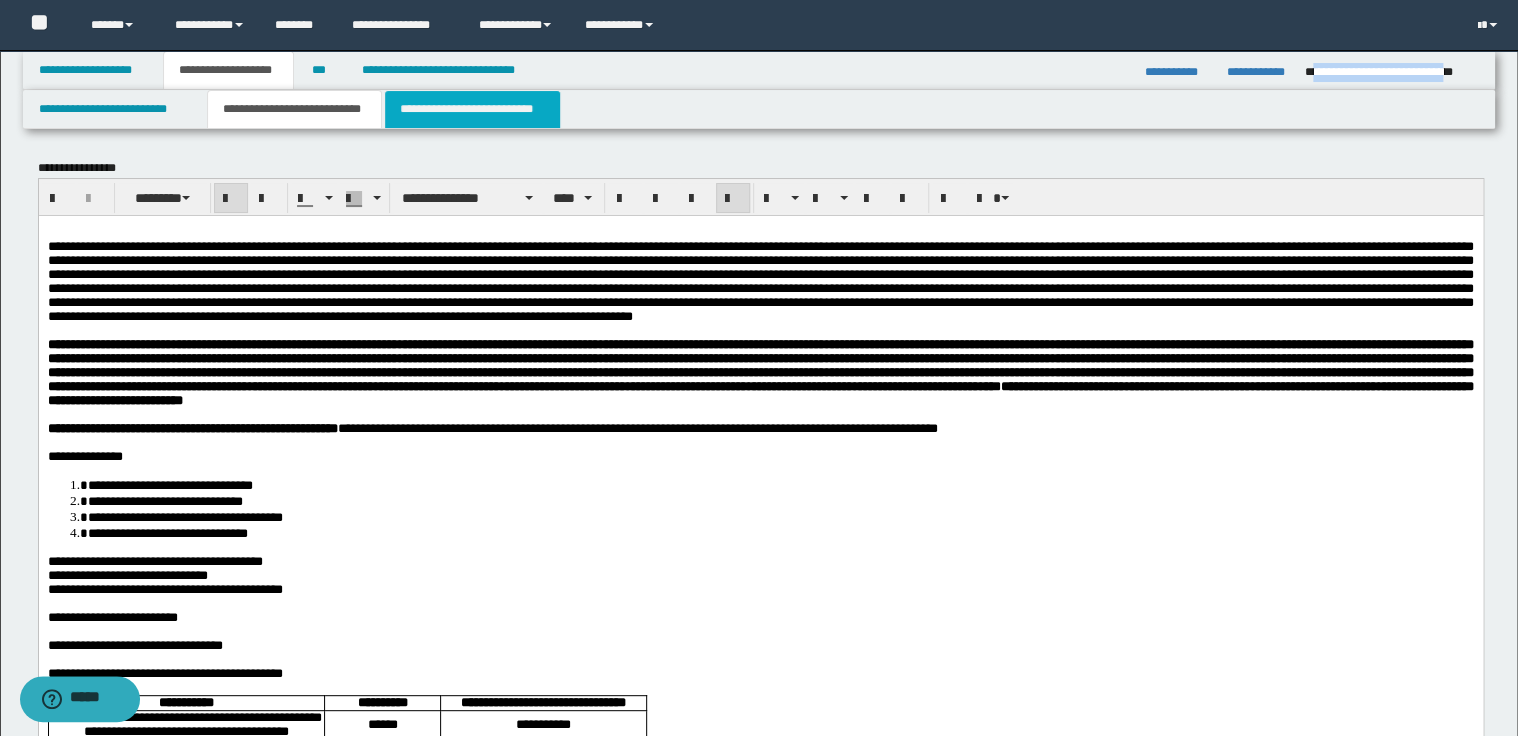click on "**********" at bounding box center [472, 109] 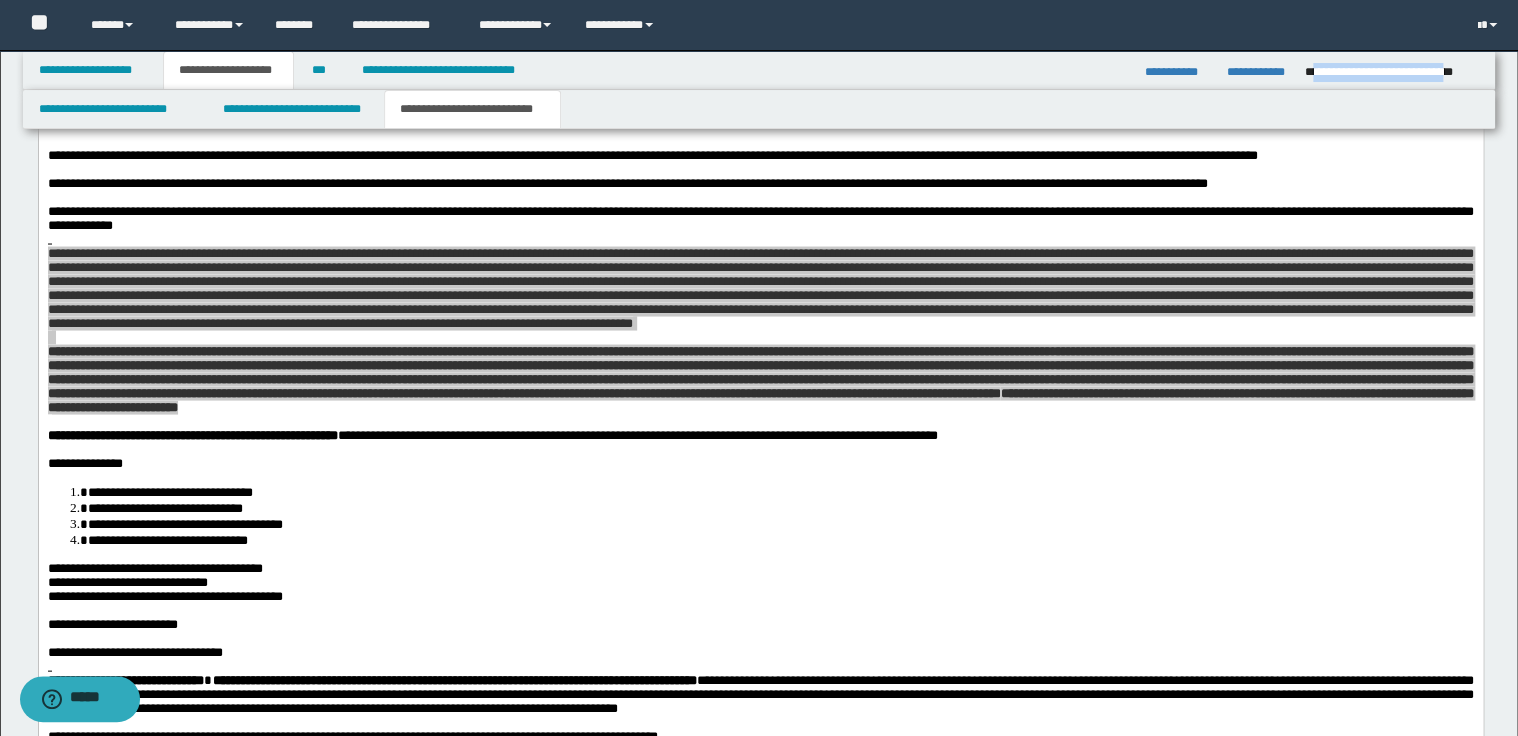 scroll, scrollTop: 1840, scrollLeft: 0, axis: vertical 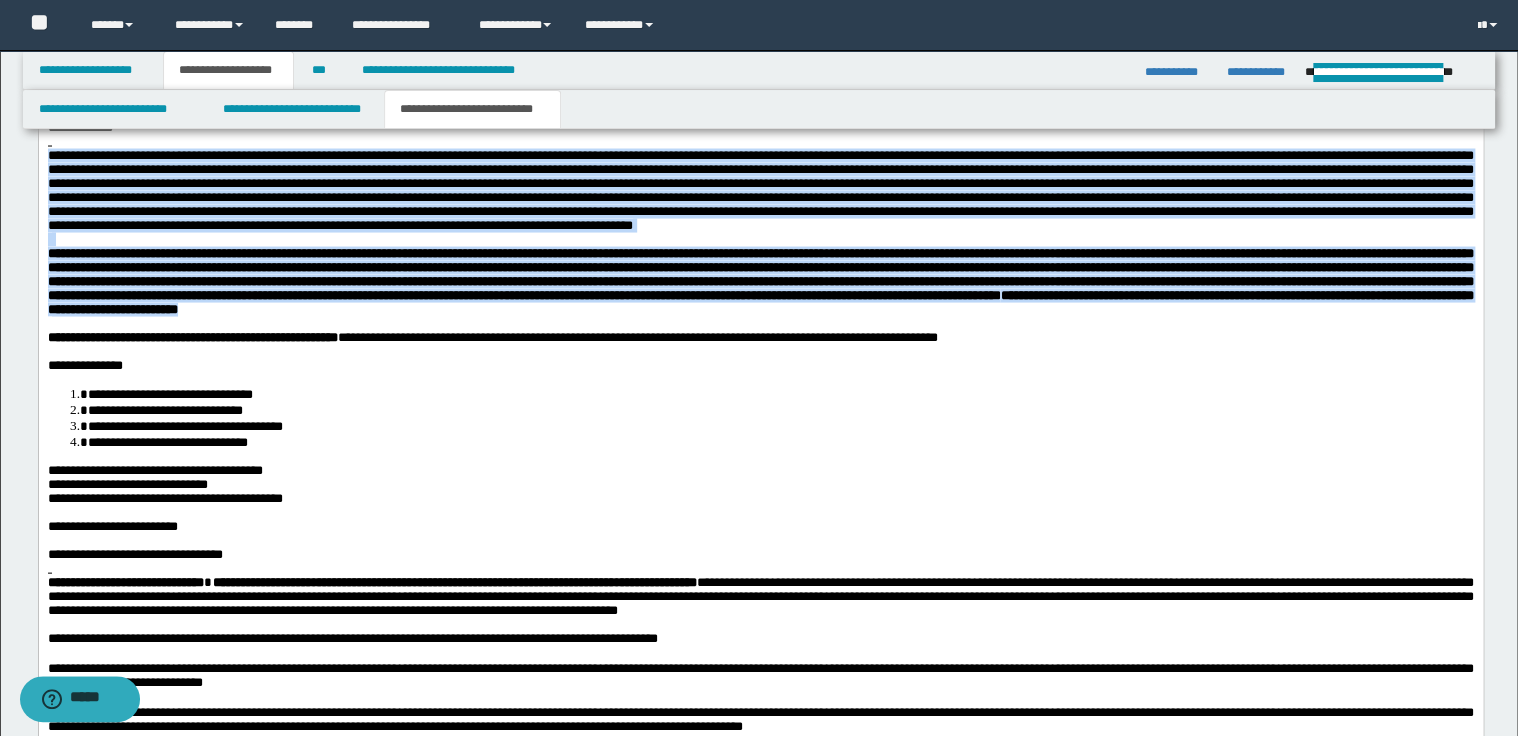 click at bounding box center [760, 272] 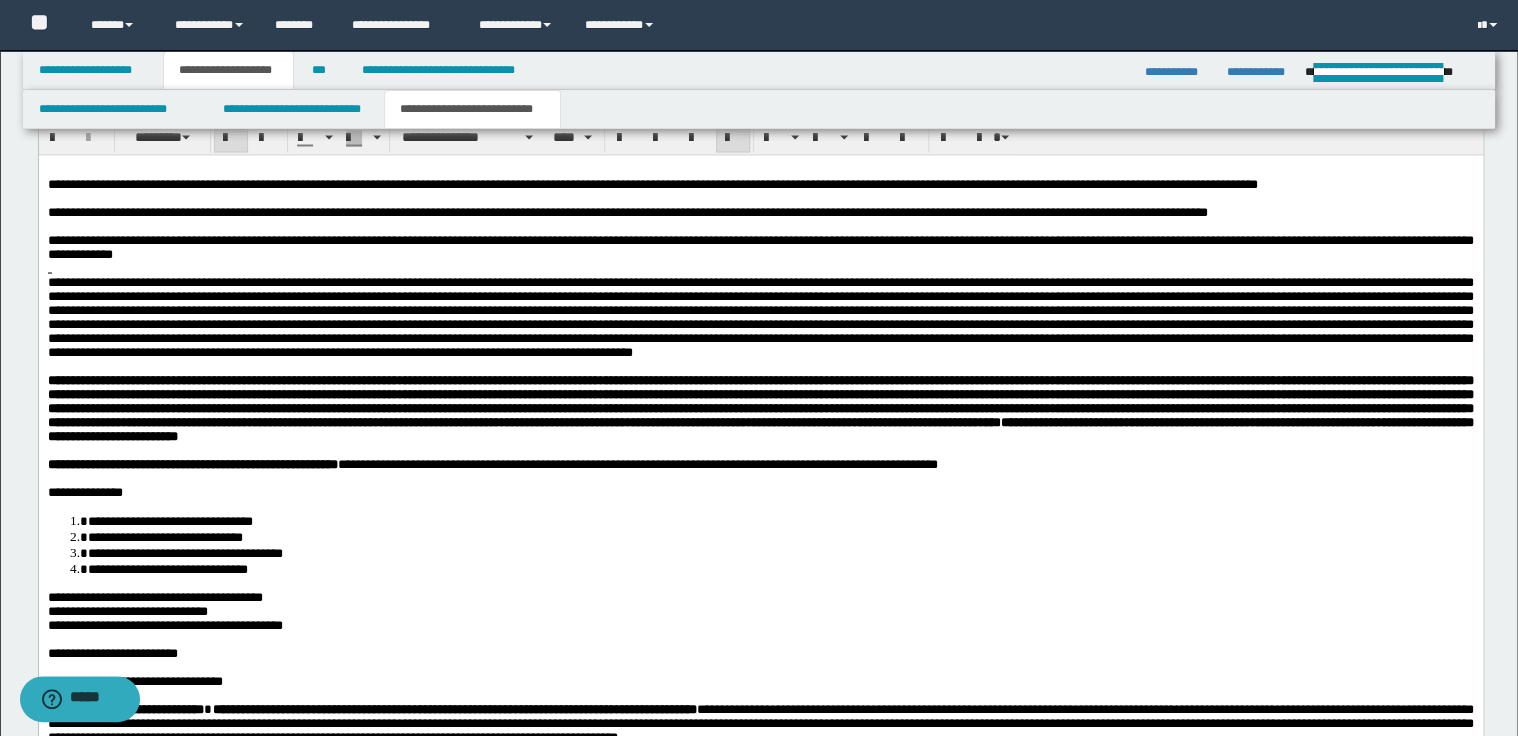 scroll, scrollTop: 1680, scrollLeft: 0, axis: vertical 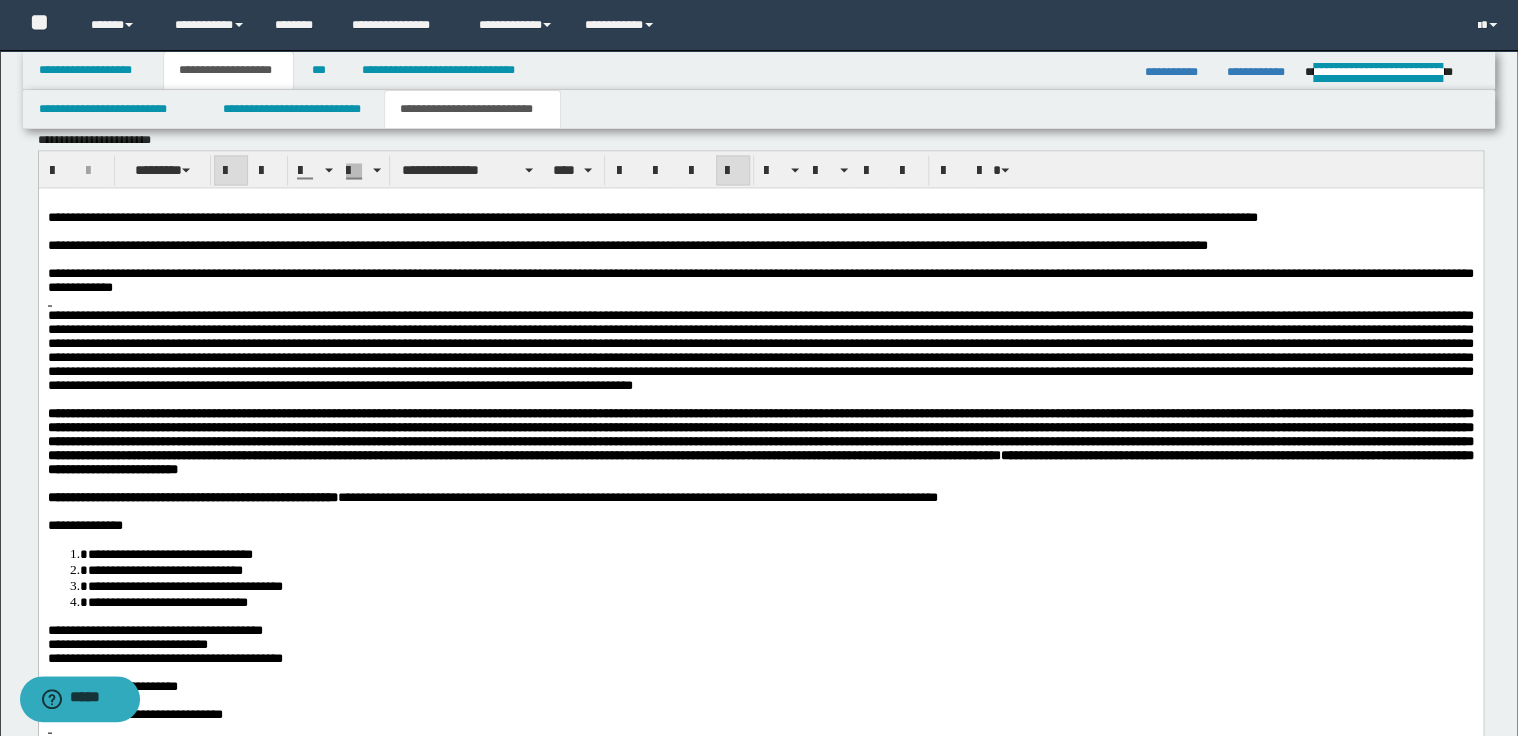 click at bounding box center [760, 300] 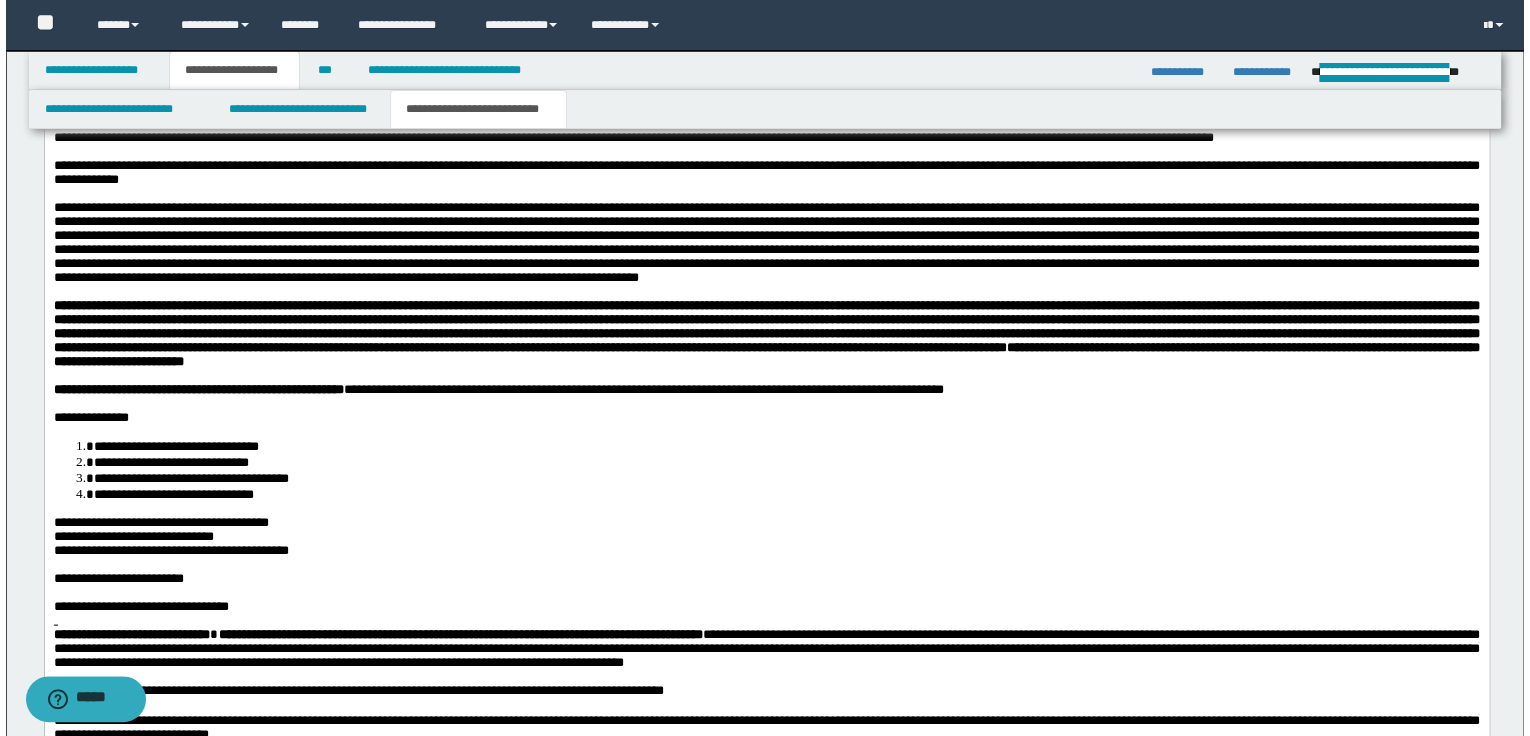 scroll, scrollTop: 1760, scrollLeft: 0, axis: vertical 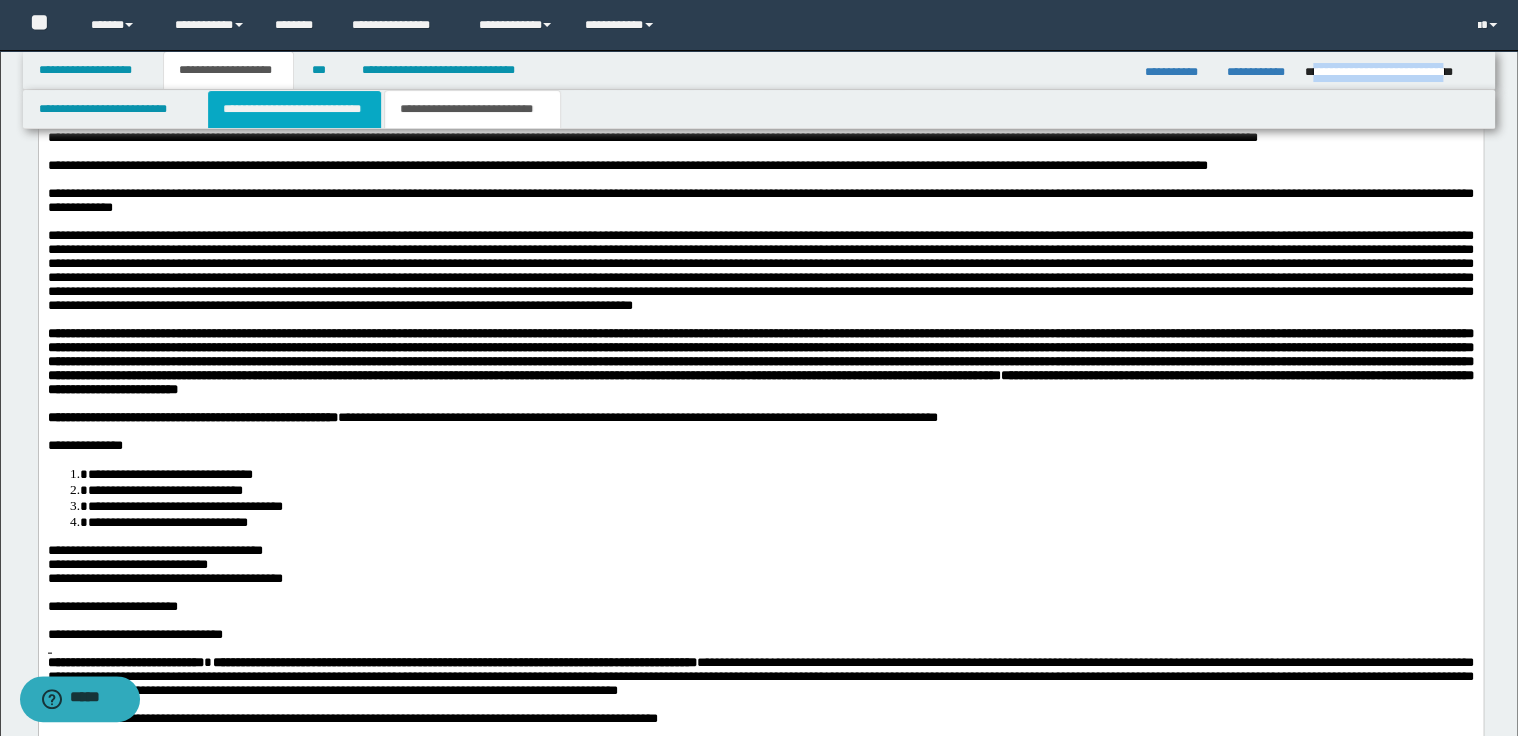 click on "**********" at bounding box center (294, 109) 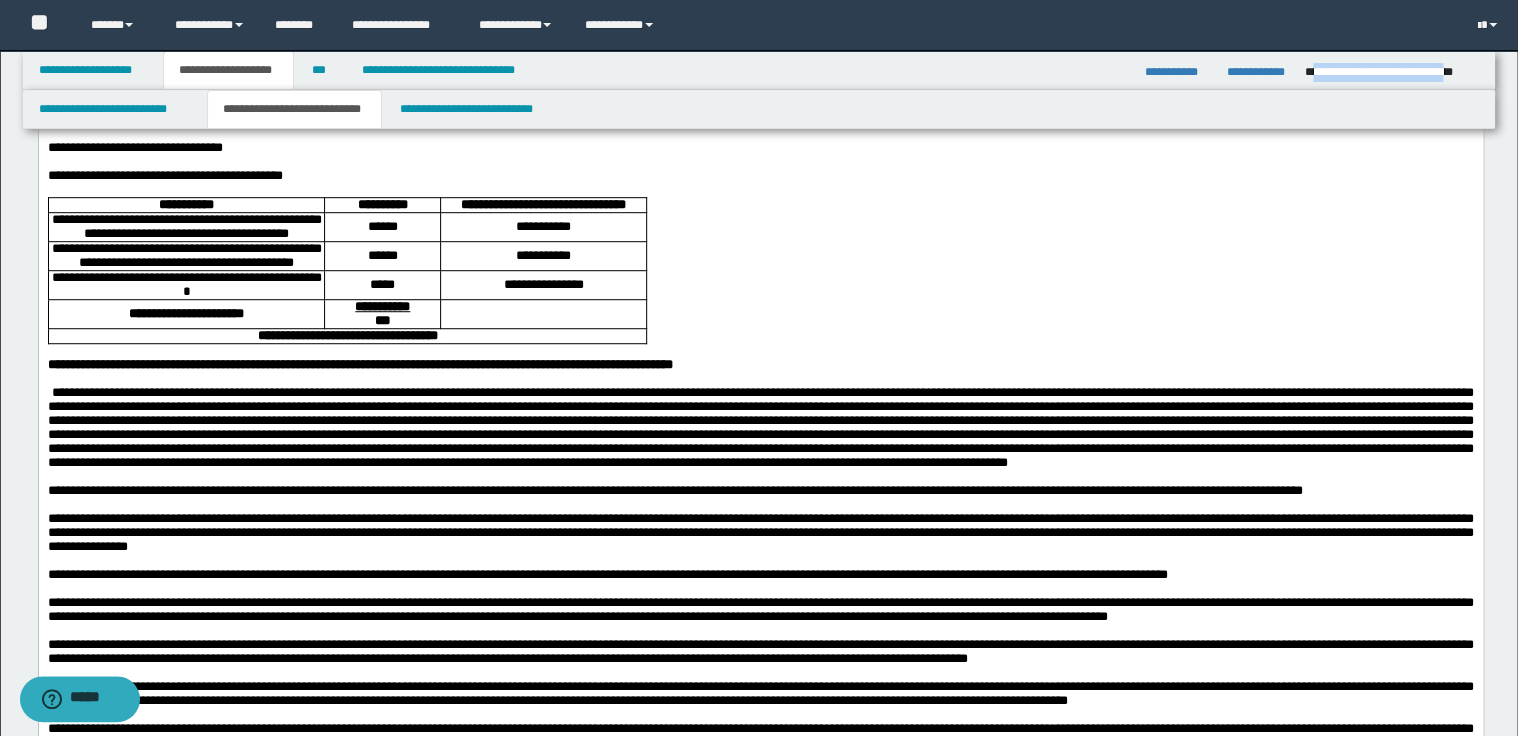 scroll, scrollTop: 320, scrollLeft: 0, axis: vertical 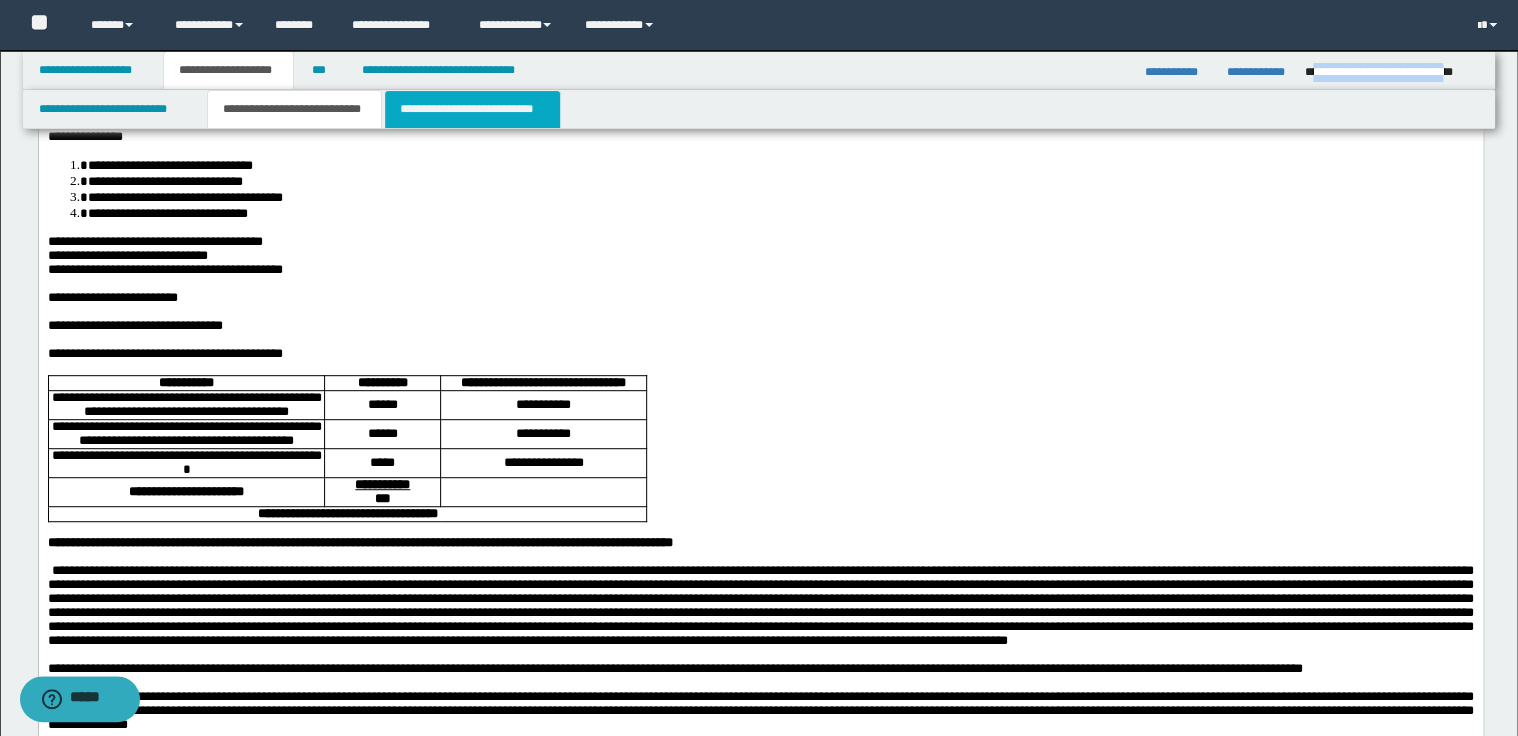 click on "**********" at bounding box center [472, 109] 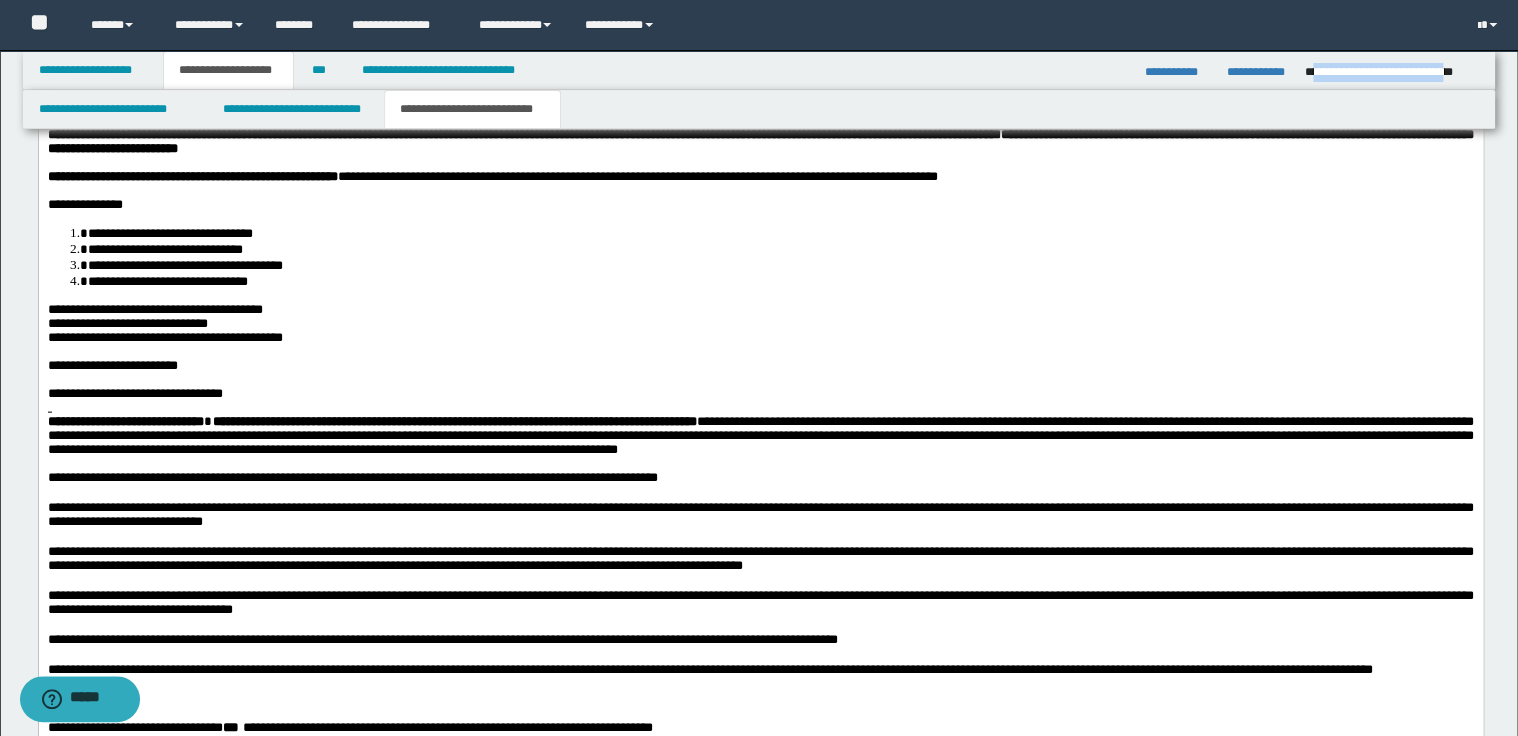 scroll, scrollTop: 2160, scrollLeft: 0, axis: vertical 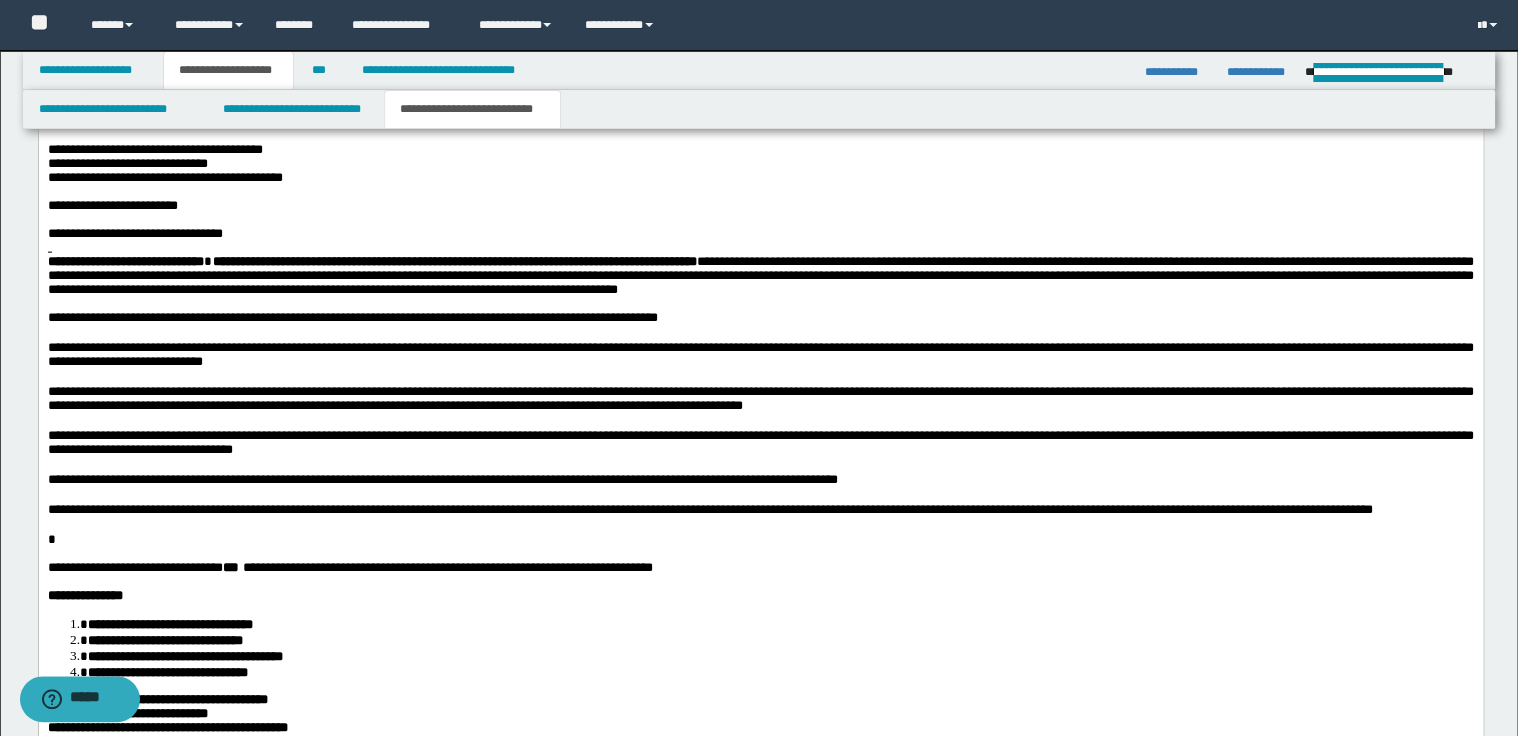 click on "*" at bounding box center (760, 540) 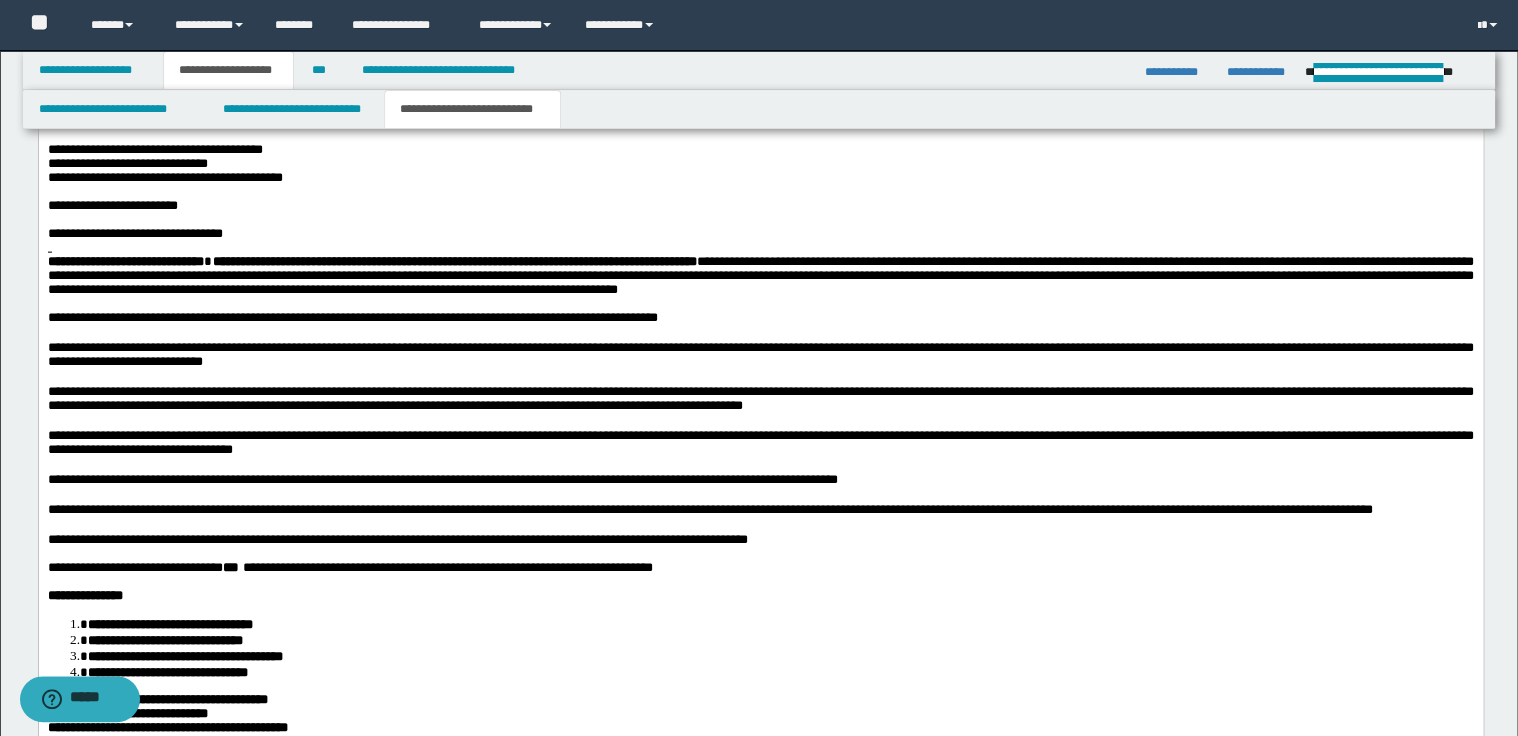 click on "**********" at bounding box center (397, 539) 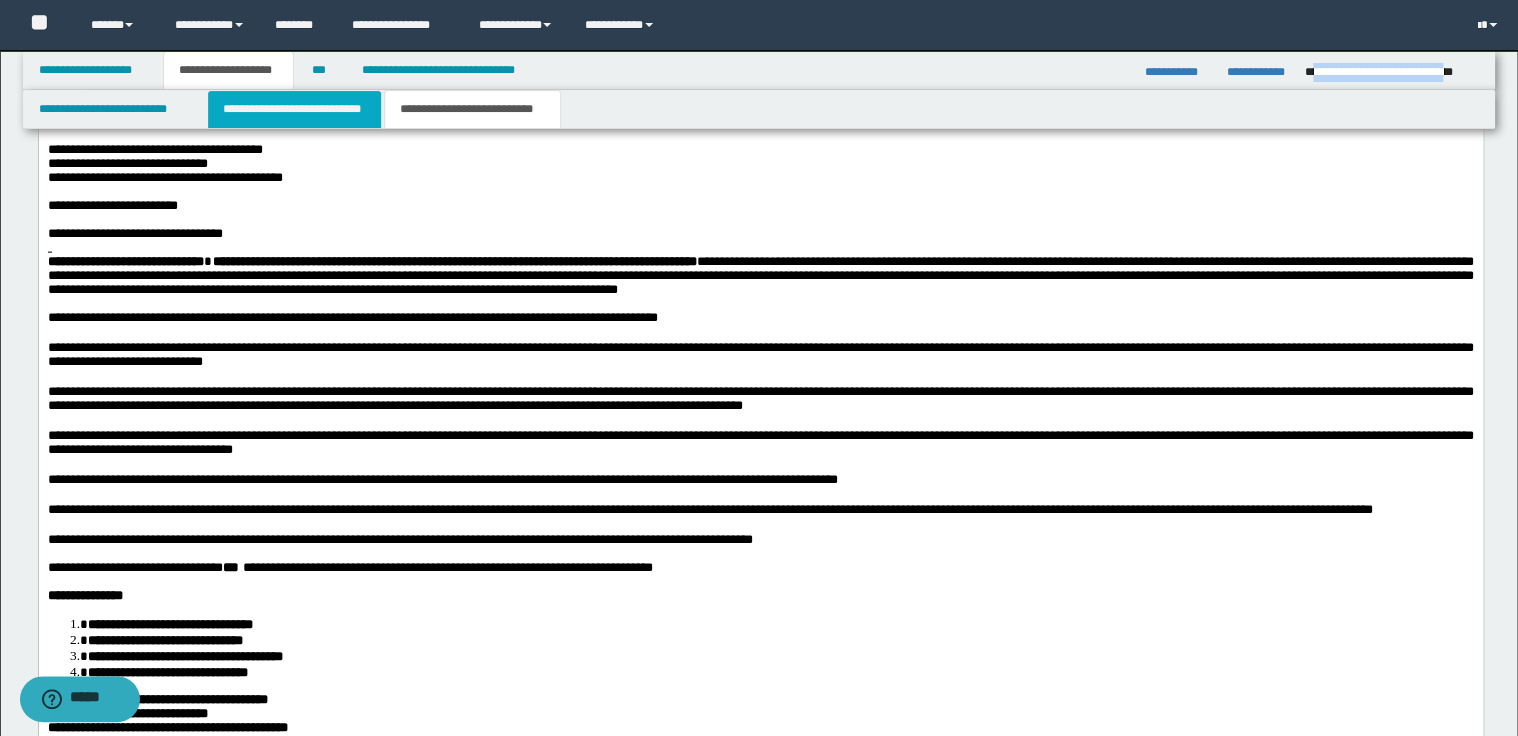 click on "**********" at bounding box center (294, 109) 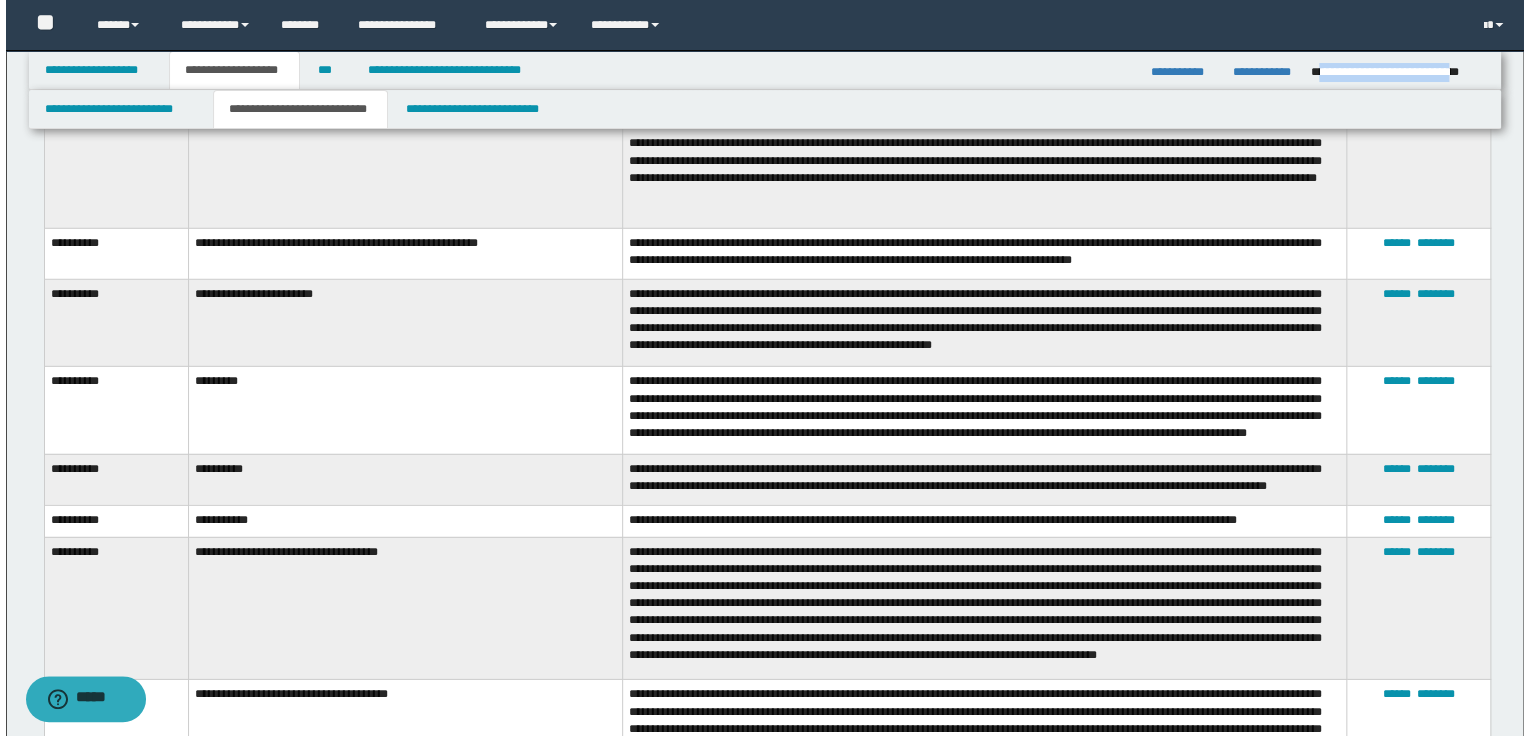 scroll, scrollTop: 2720, scrollLeft: 0, axis: vertical 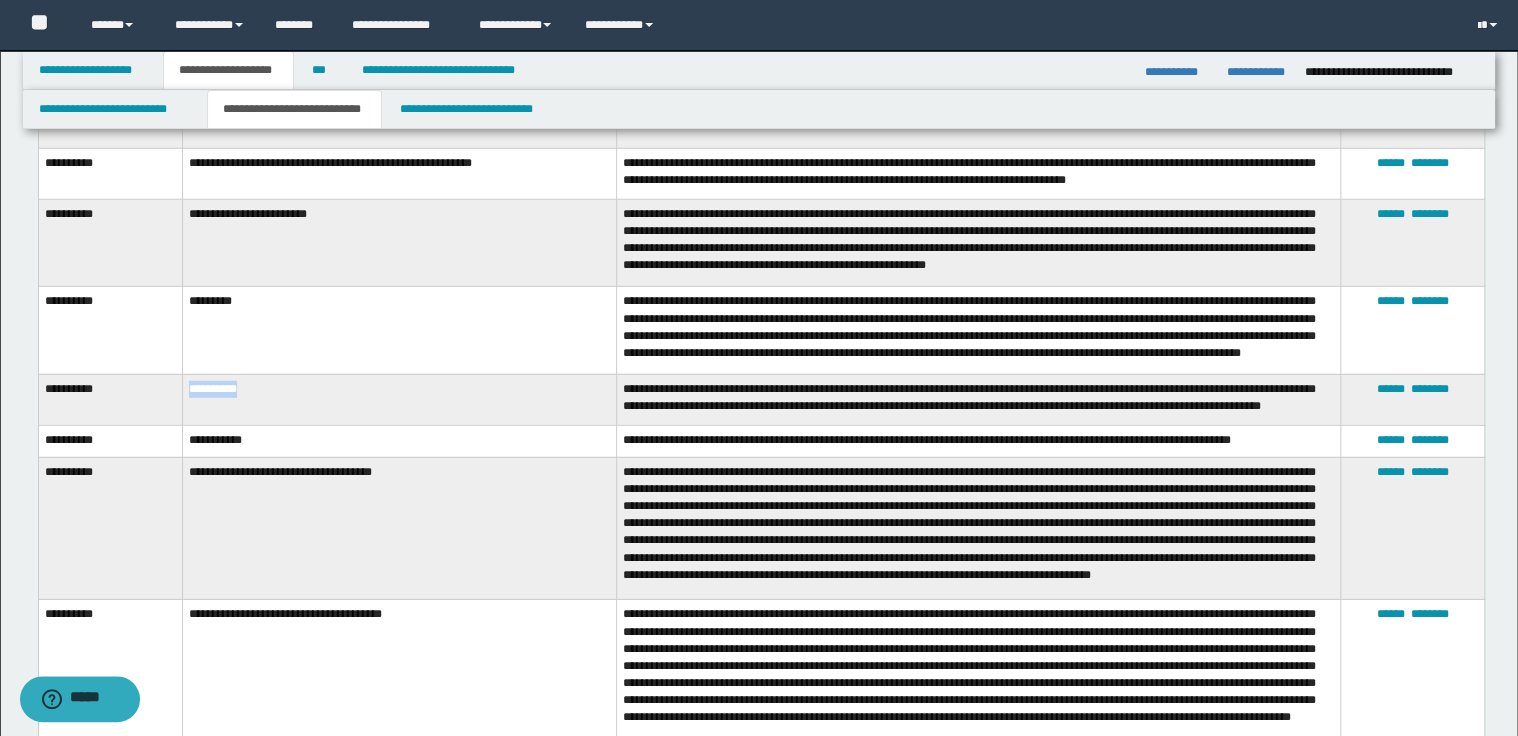 drag, startPoint x: 189, startPoint y: 404, endPoint x: 263, endPoint y: 404, distance: 74 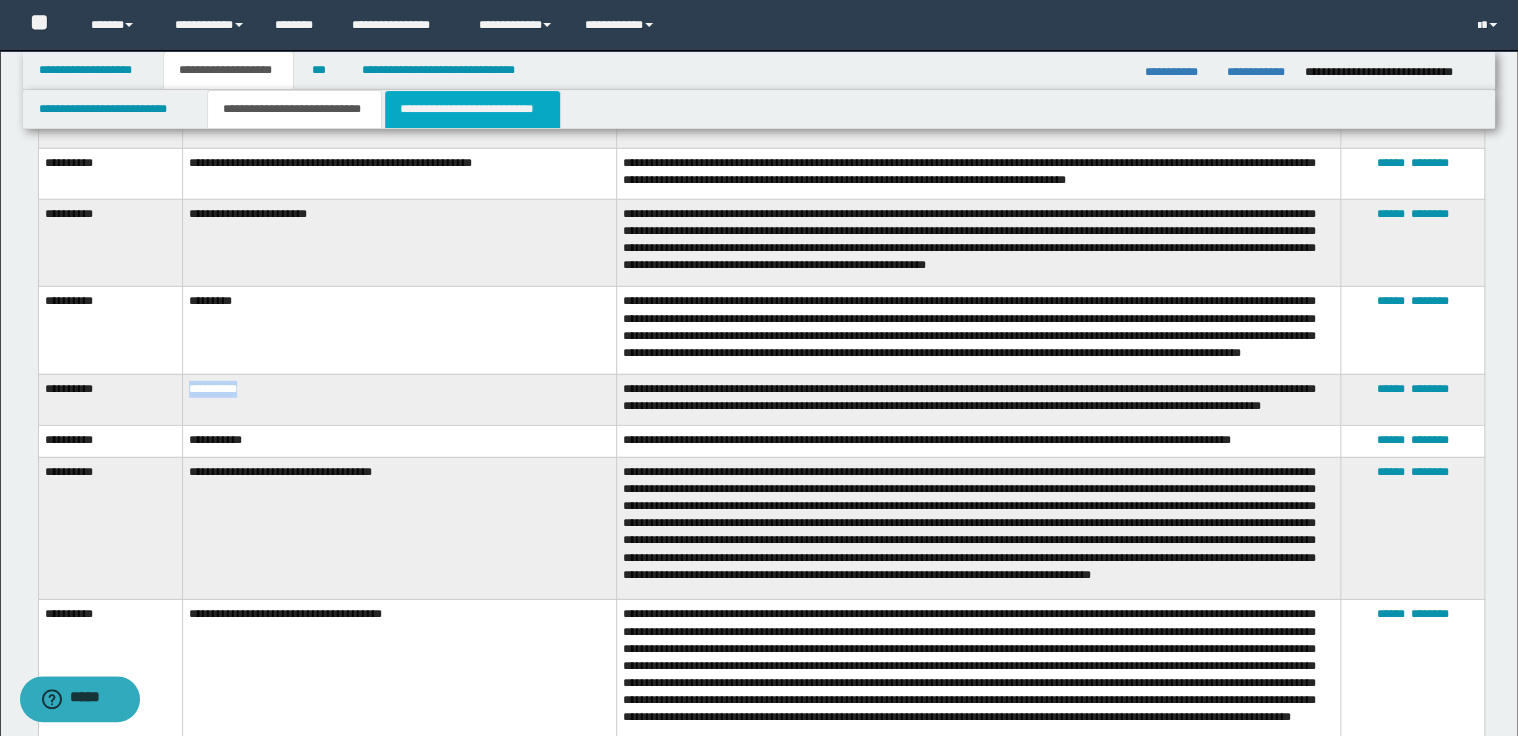 click on "**********" at bounding box center [472, 109] 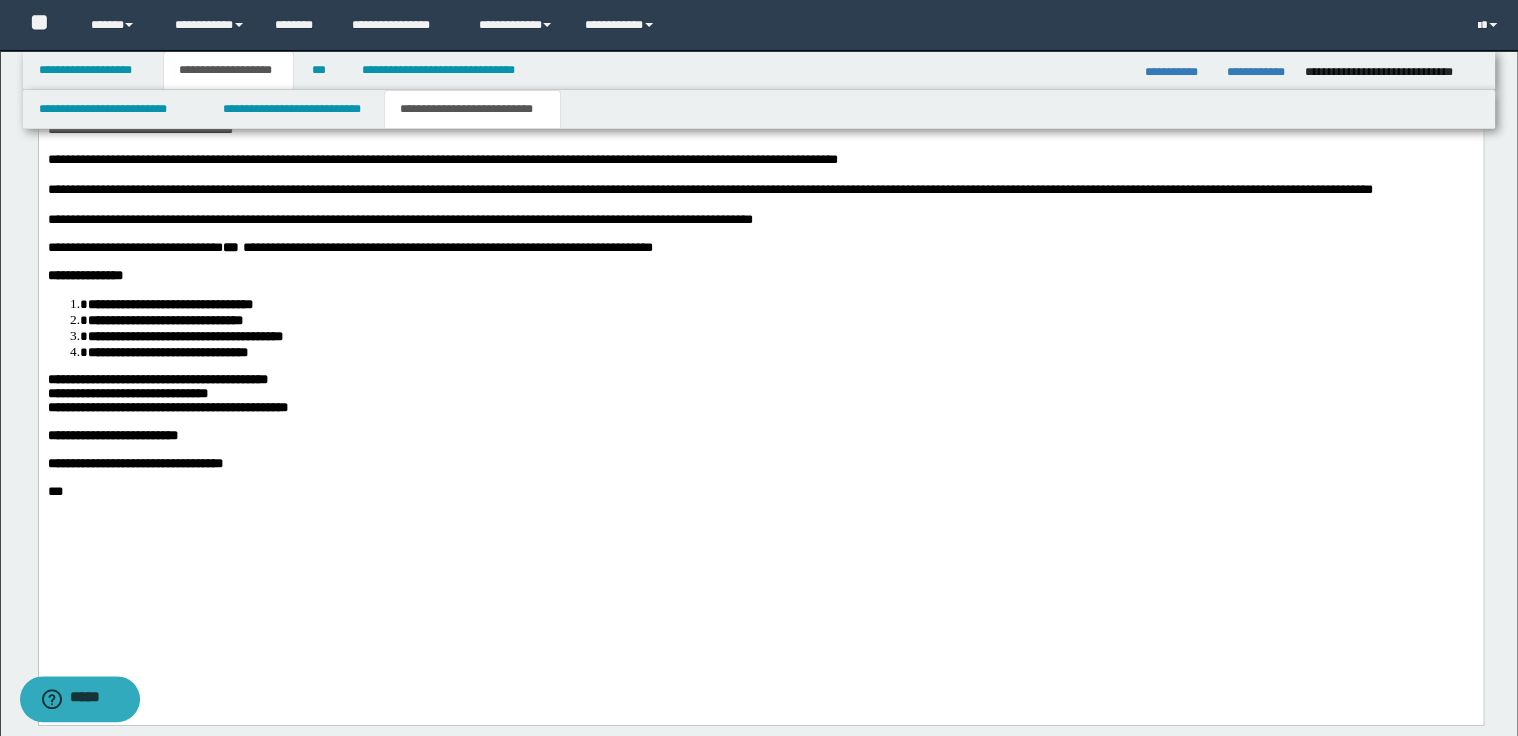 scroll, scrollTop: 2240, scrollLeft: 0, axis: vertical 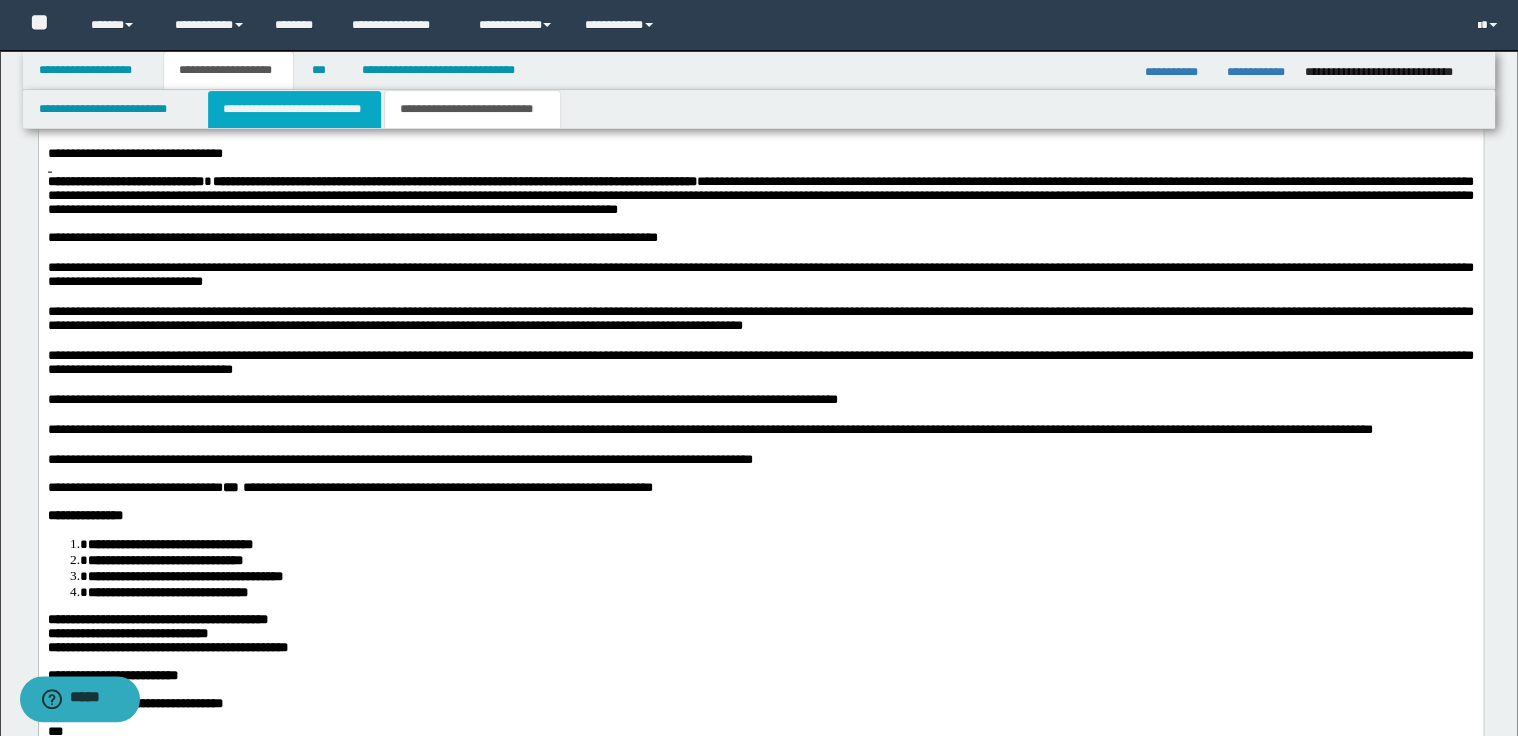 click on "**********" at bounding box center [294, 109] 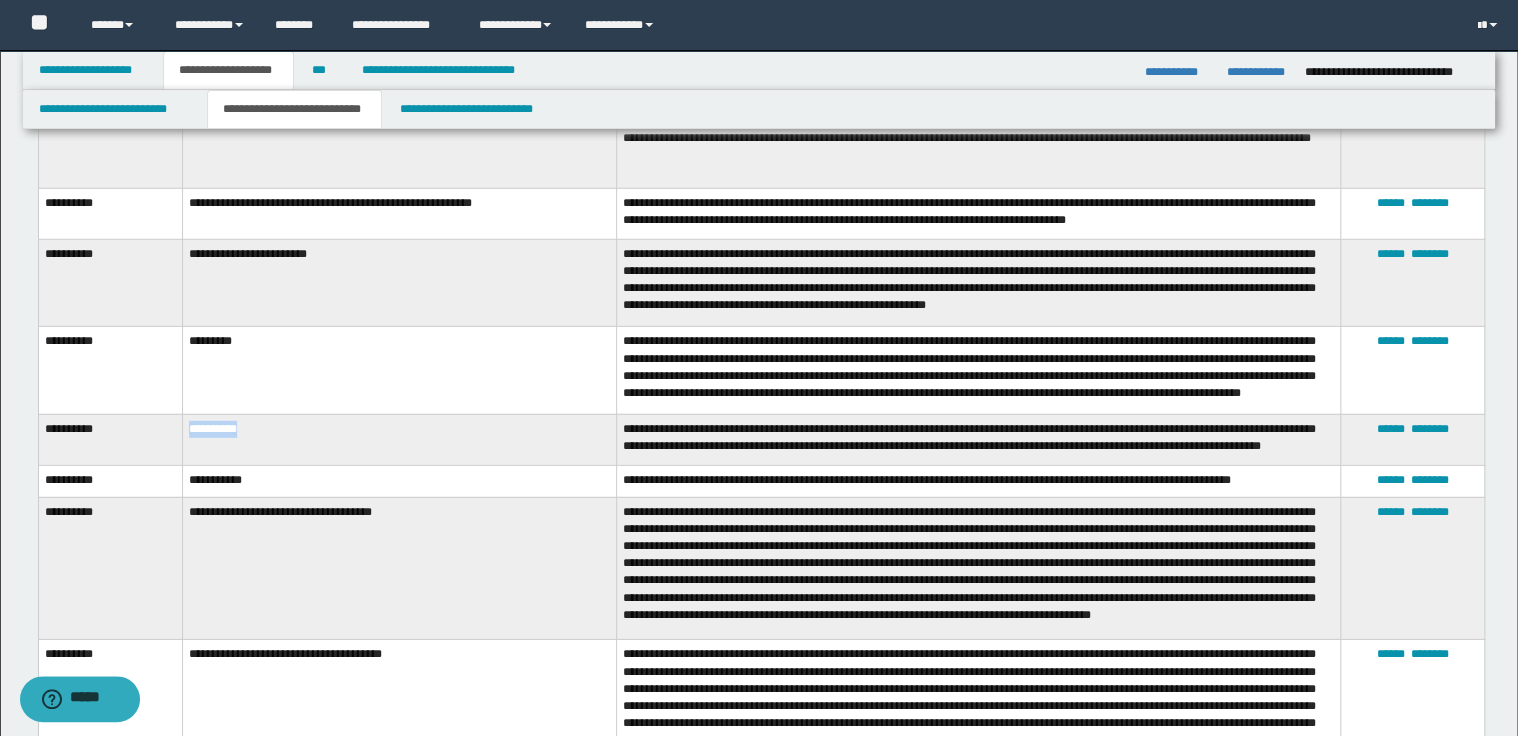 scroll, scrollTop: 2800, scrollLeft: 0, axis: vertical 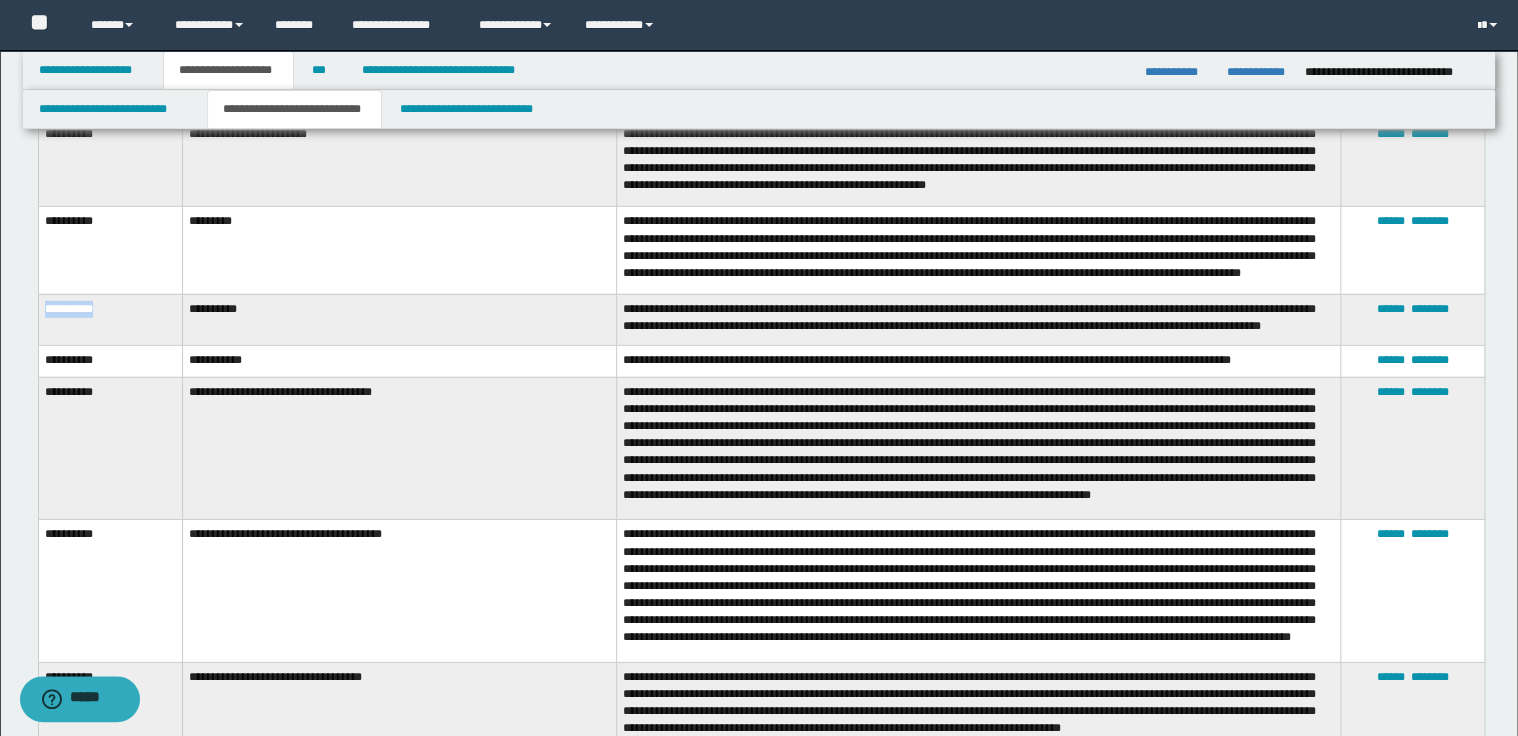 drag, startPoint x: 44, startPoint y: 328, endPoint x: 104, endPoint y: 325, distance: 60.074955 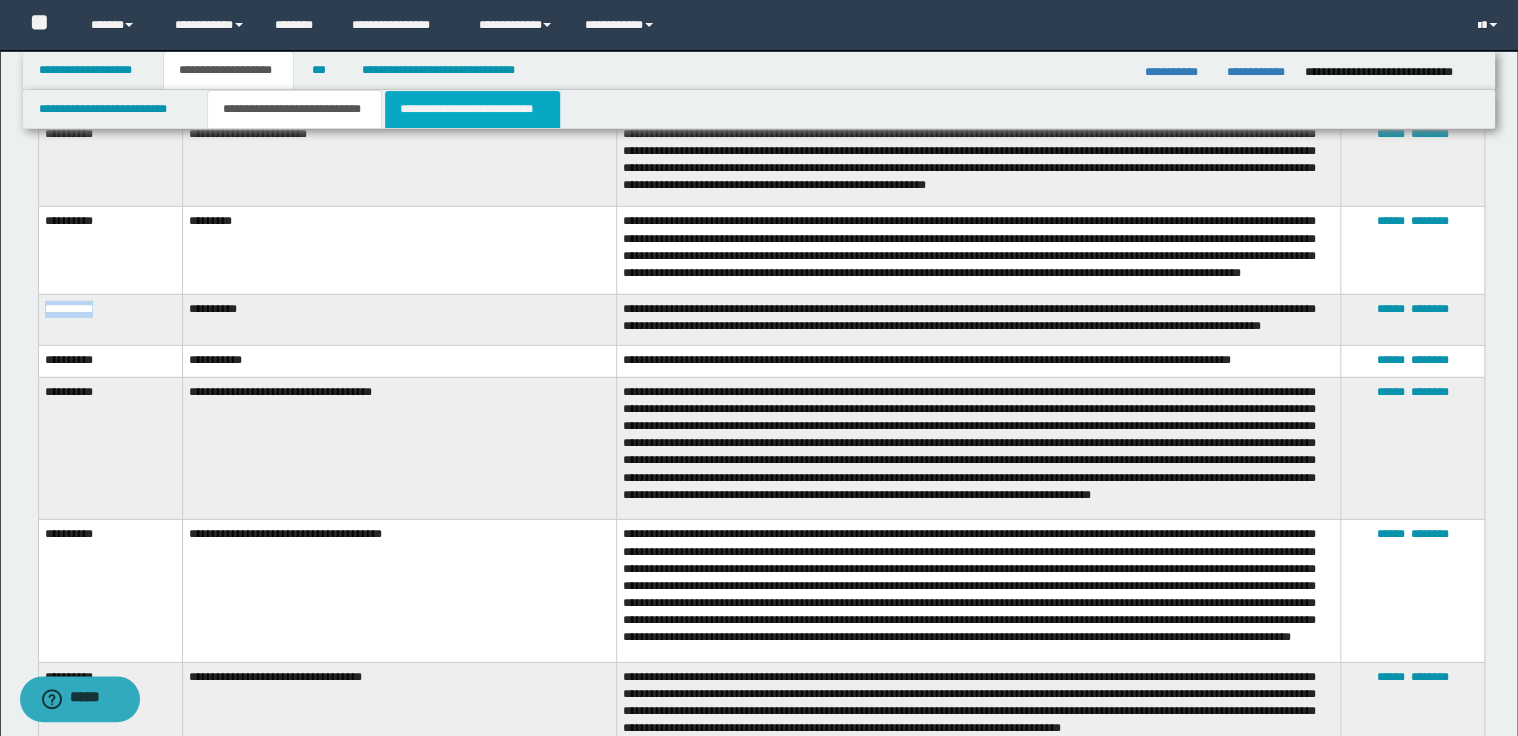 click on "**********" at bounding box center (472, 109) 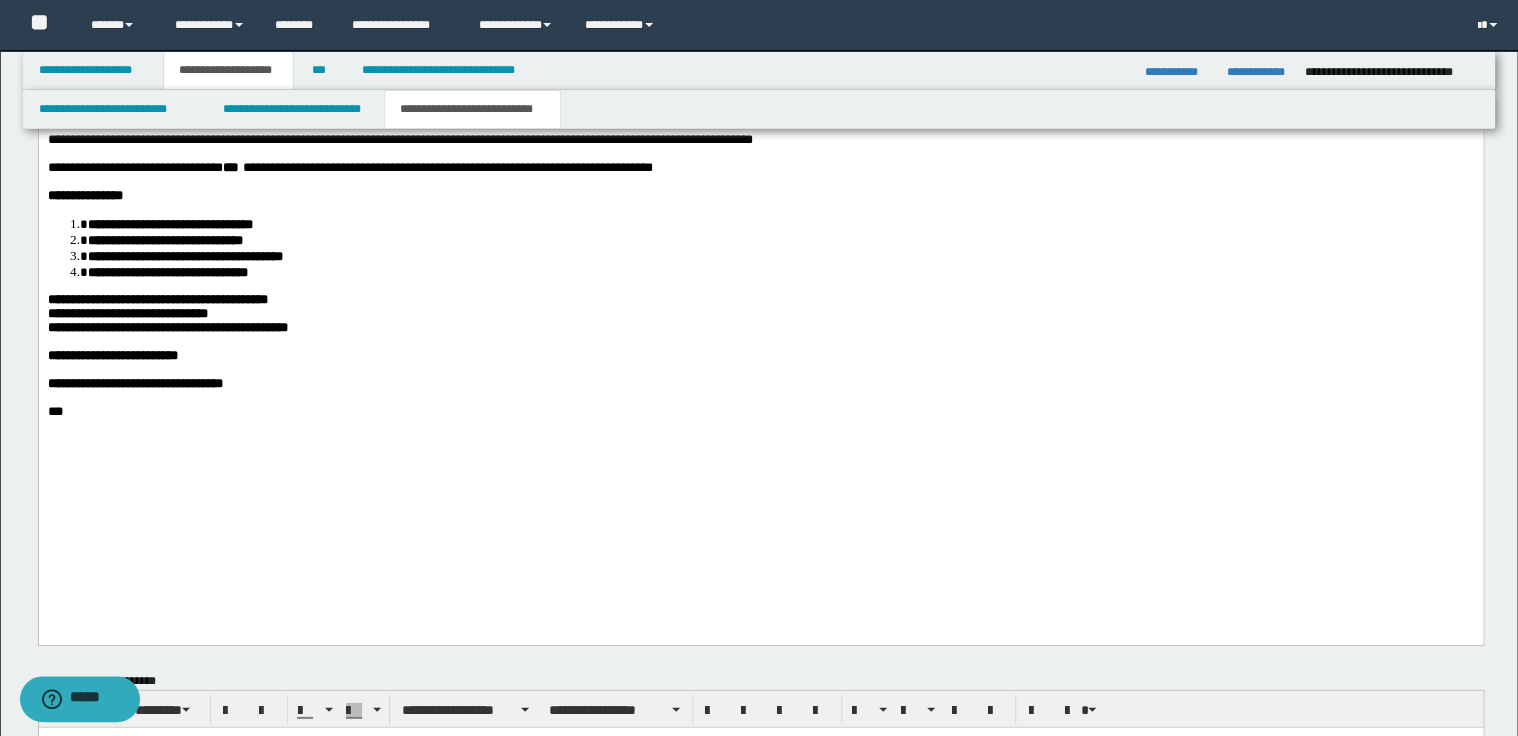 scroll, scrollTop: 2400, scrollLeft: 0, axis: vertical 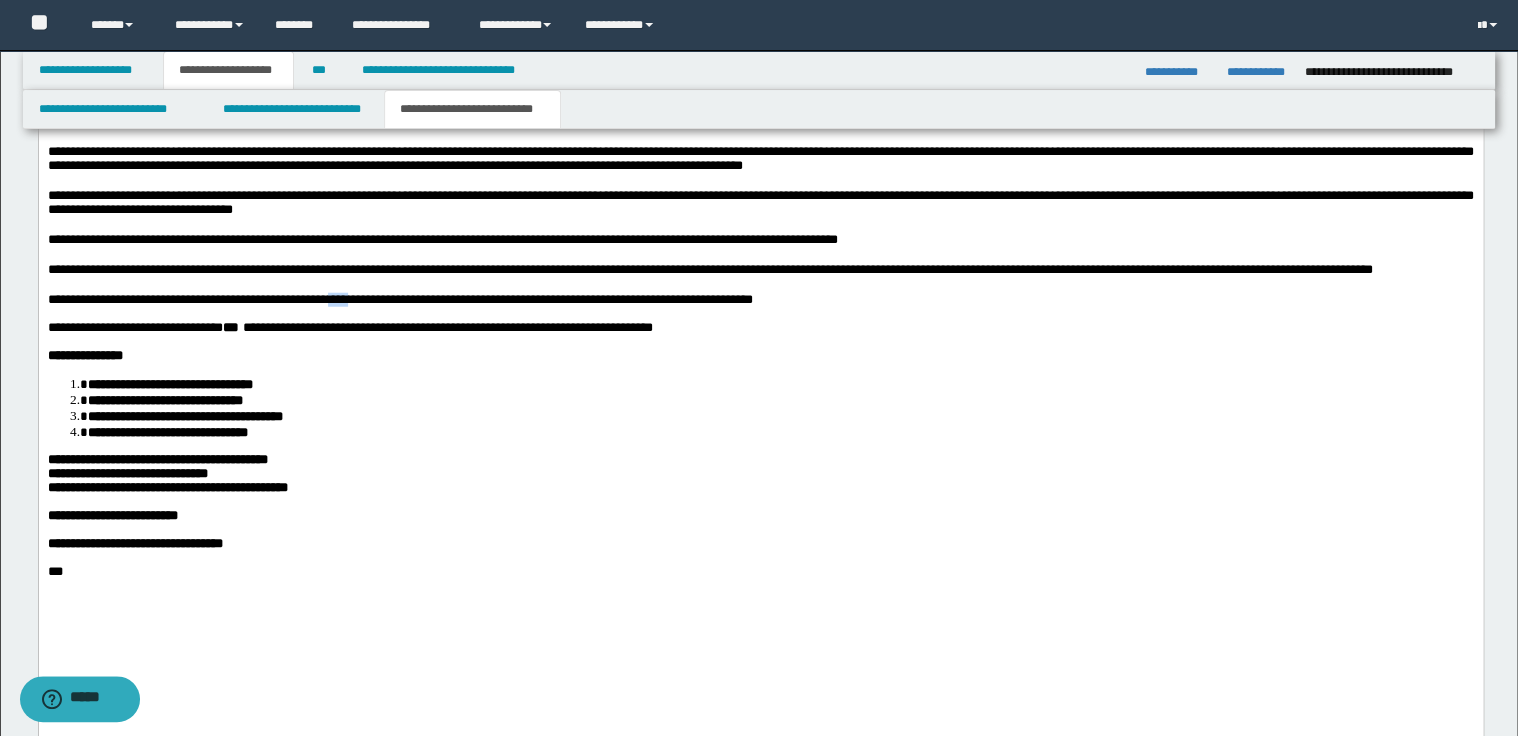 drag, startPoint x: 350, startPoint y: 386, endPoint x: 379, endPoint y: 388, distance: 29.068884 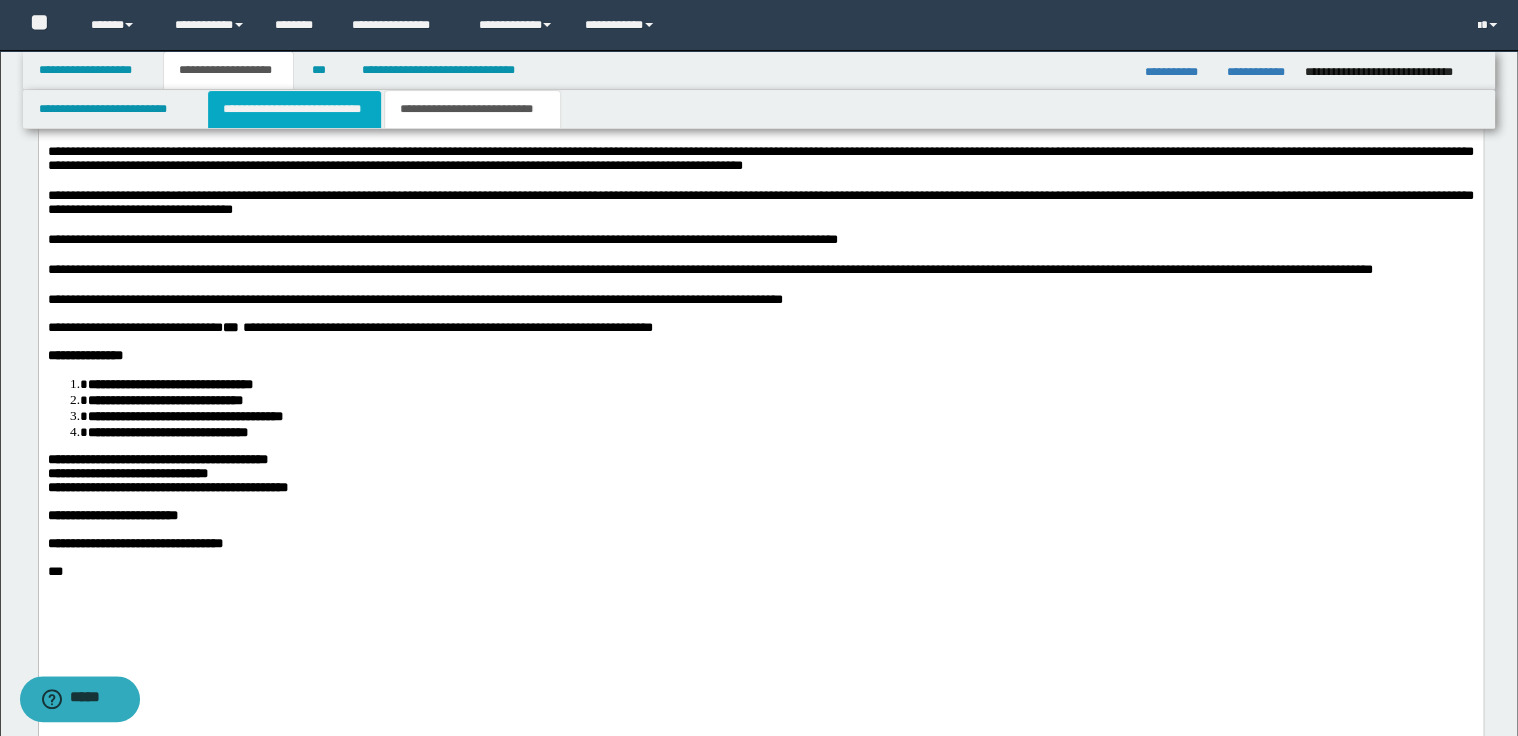click on "**********" at bounding box center [294, 109] 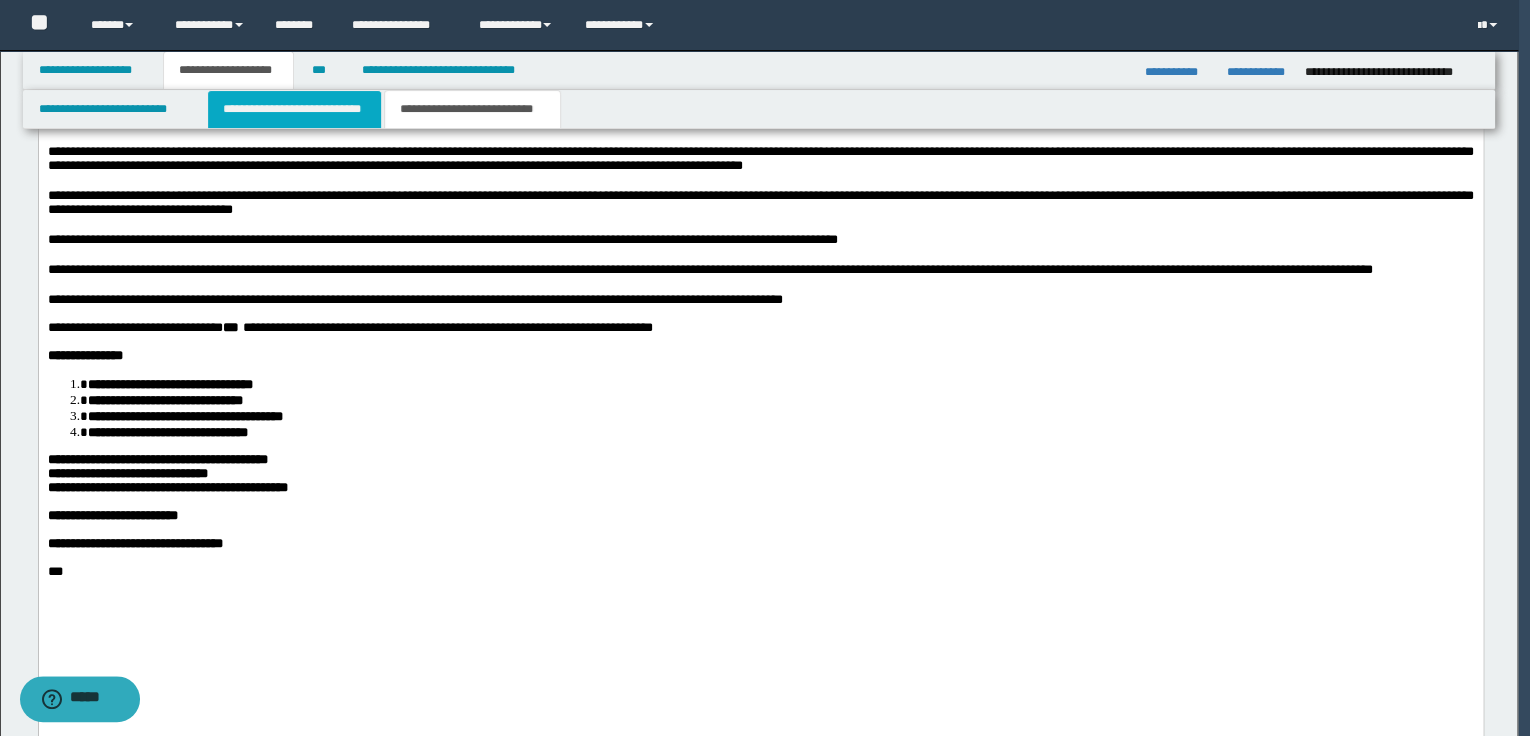 type 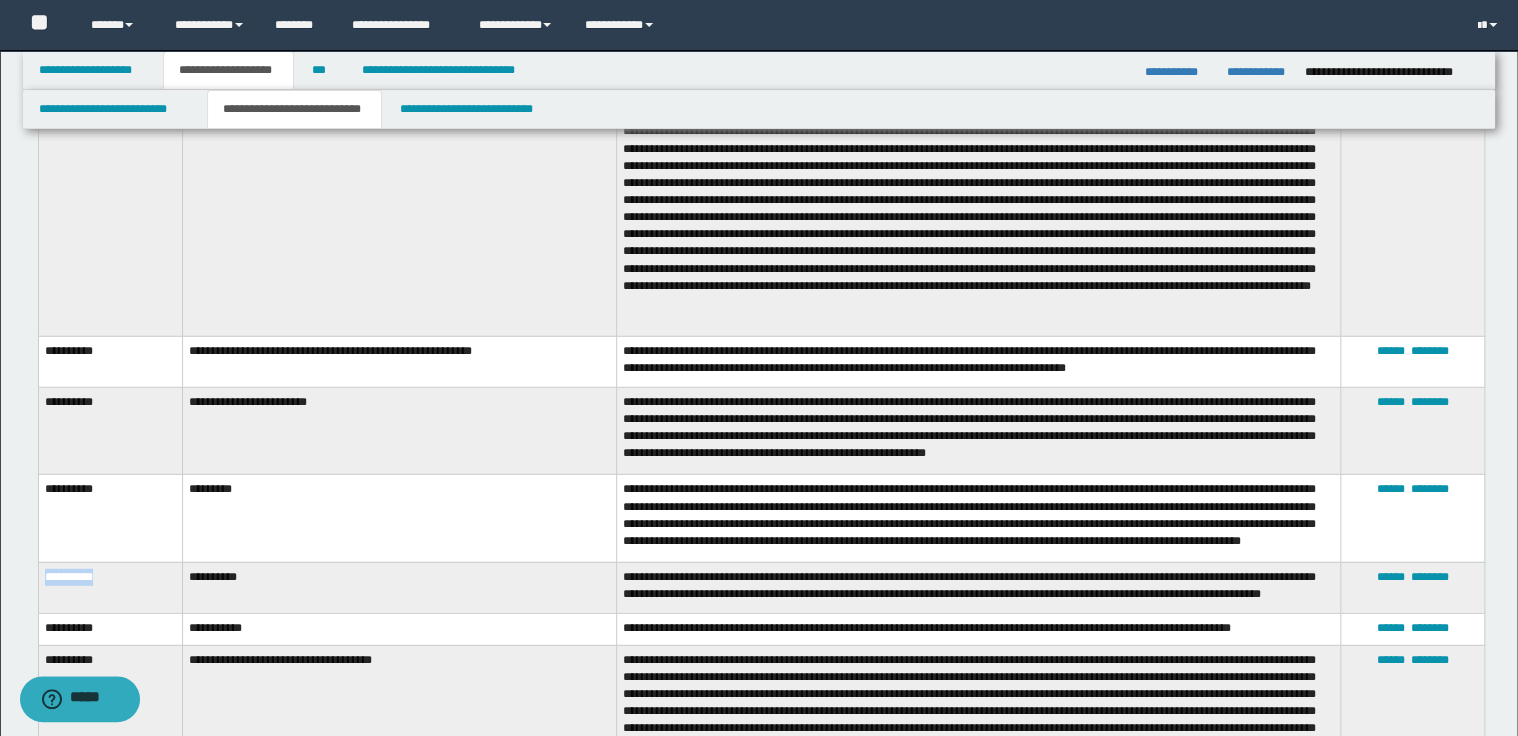 scroll, scrollTop: 2560, scrollLeft: 0, axis: vertical 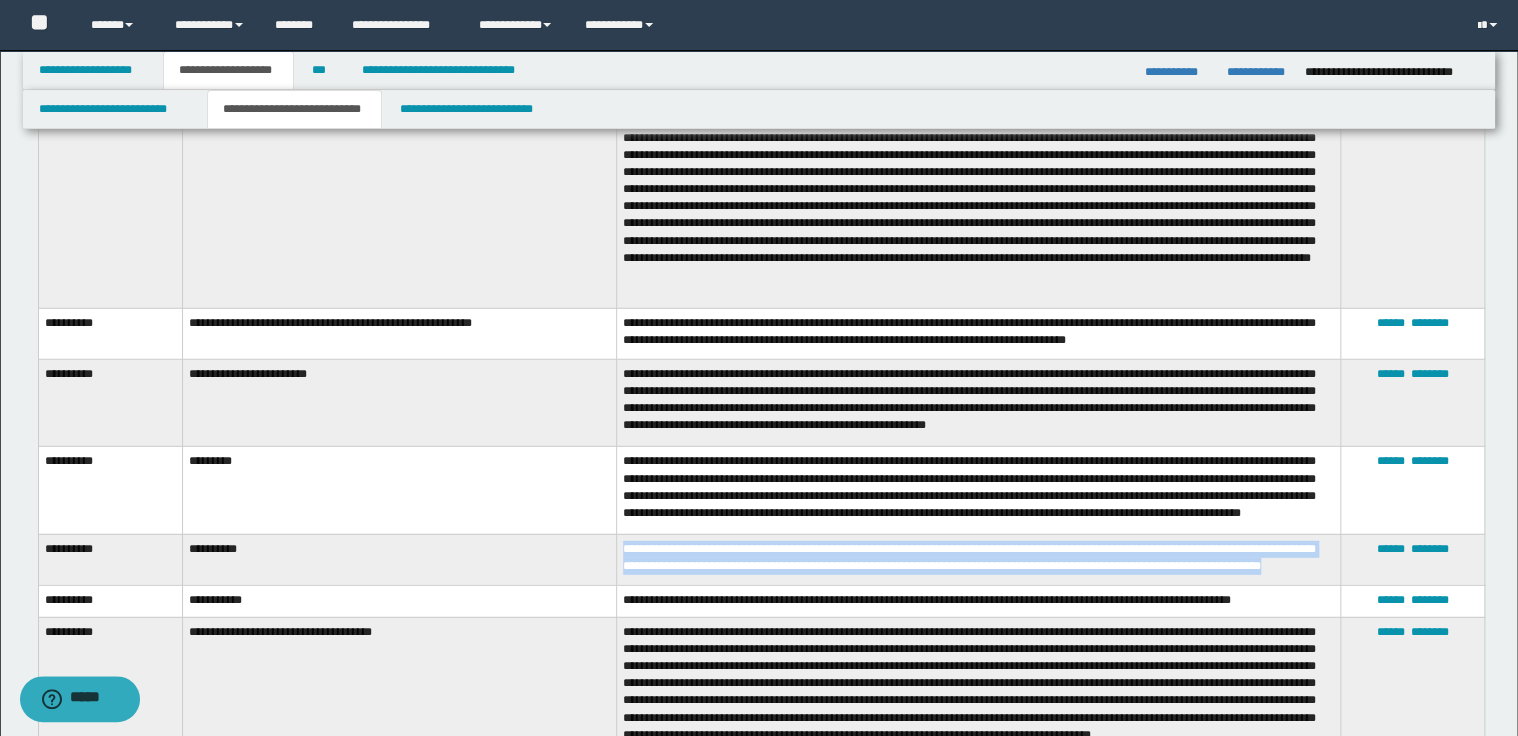 drag, startPoint x: 624, startPoint y: 565, endPoint x: 797, endPoint y: 596, distance: 175.75551 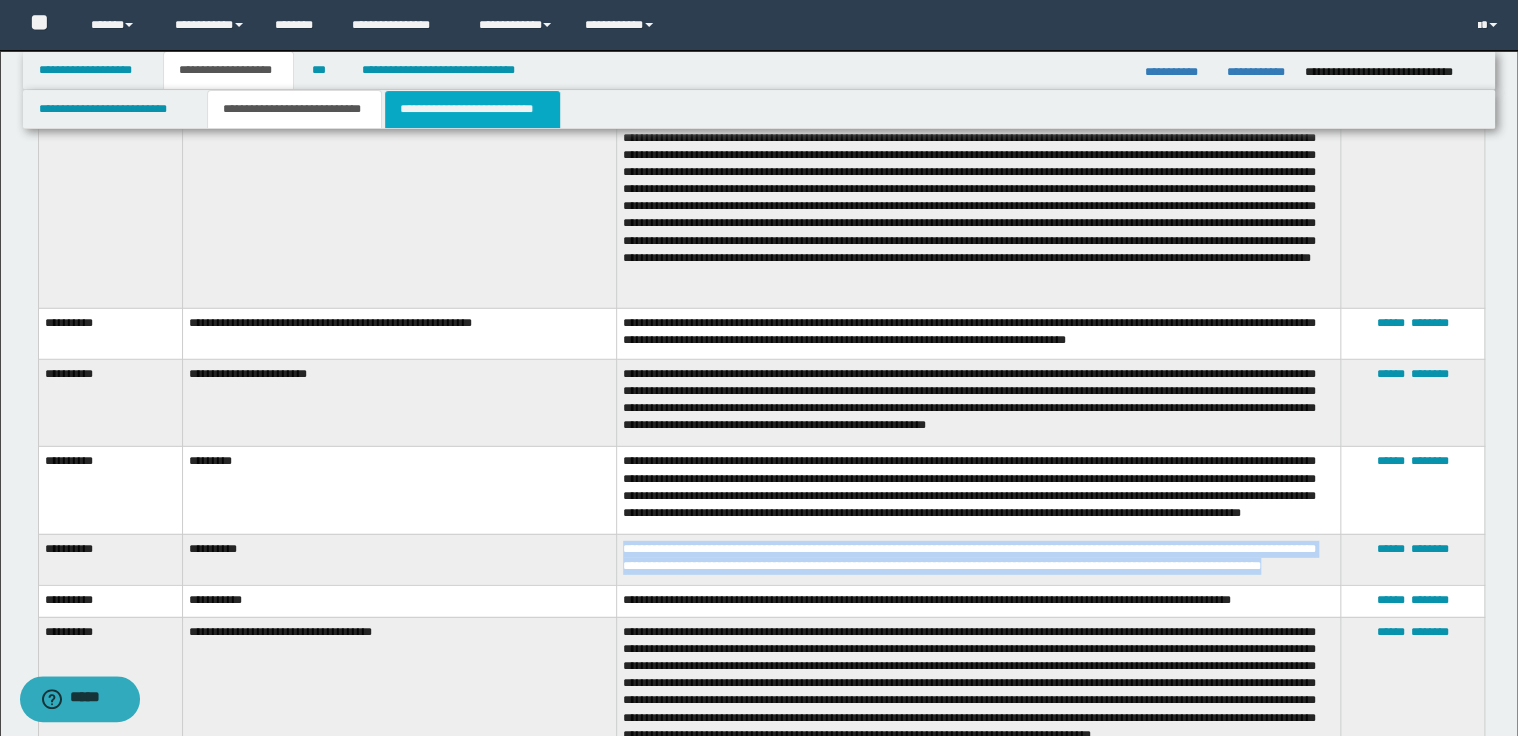 click on "**********" at bounding box center (472, 109) 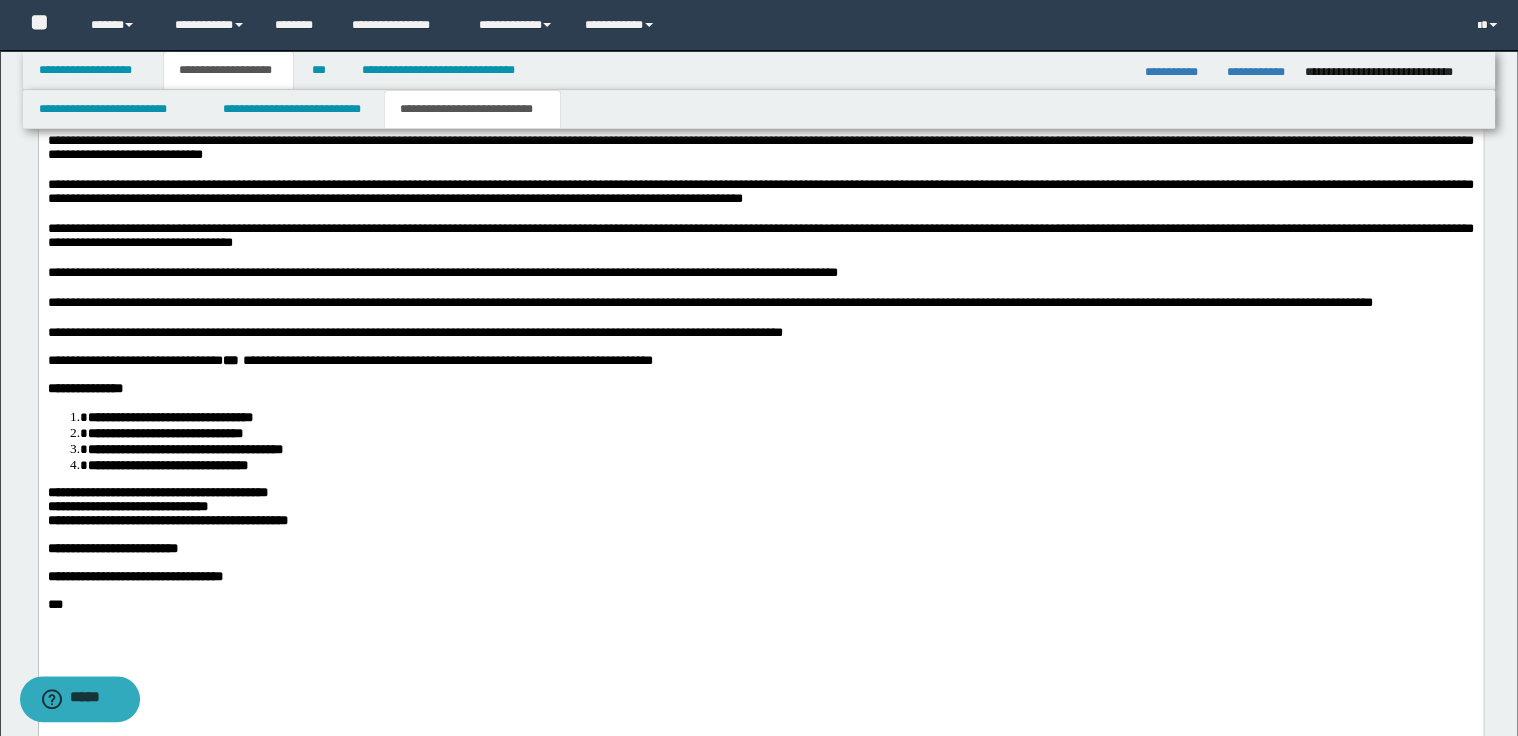 scroll, scrollTop: 2320, scrollLeft: 0, axis: vertical 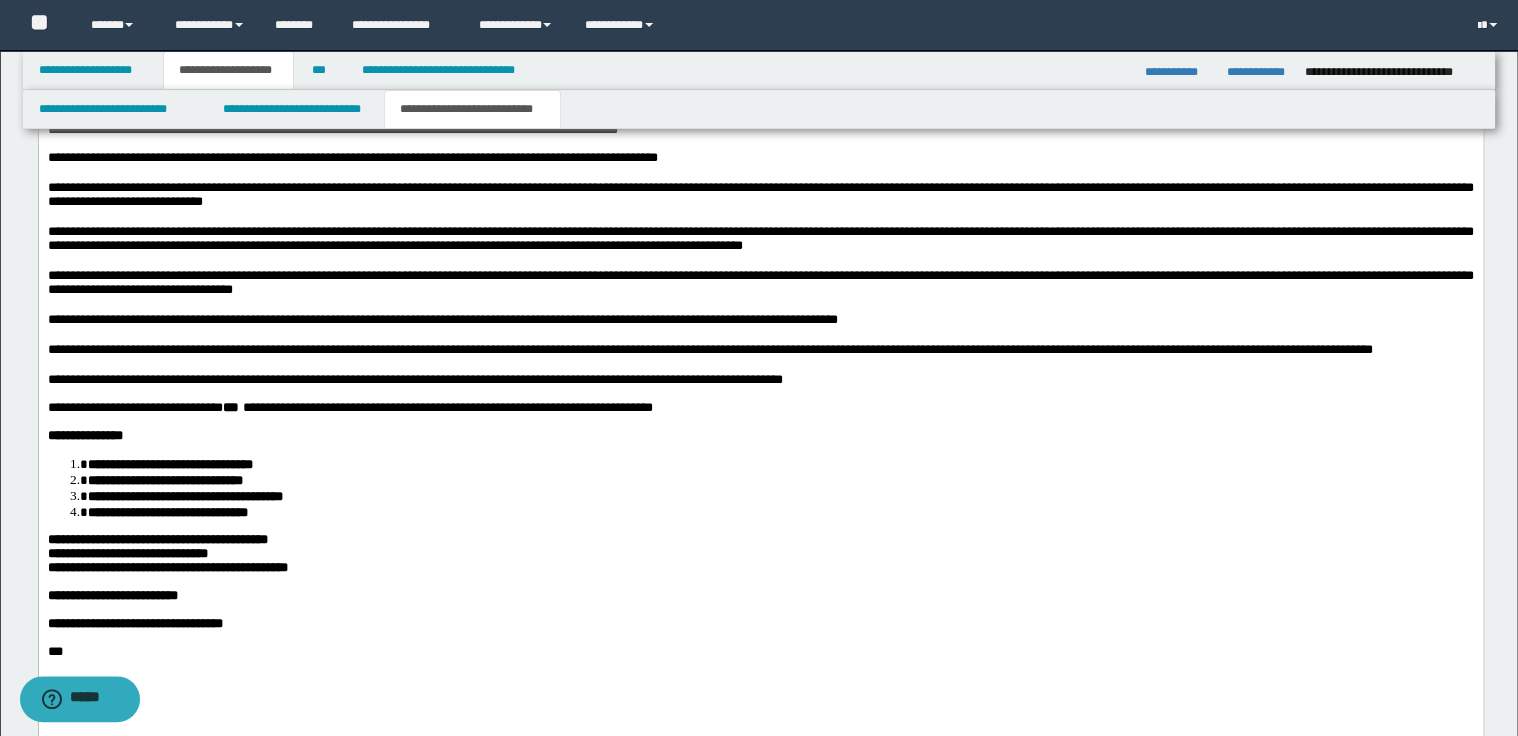 click on "**********" at bounding box center [414, 379] 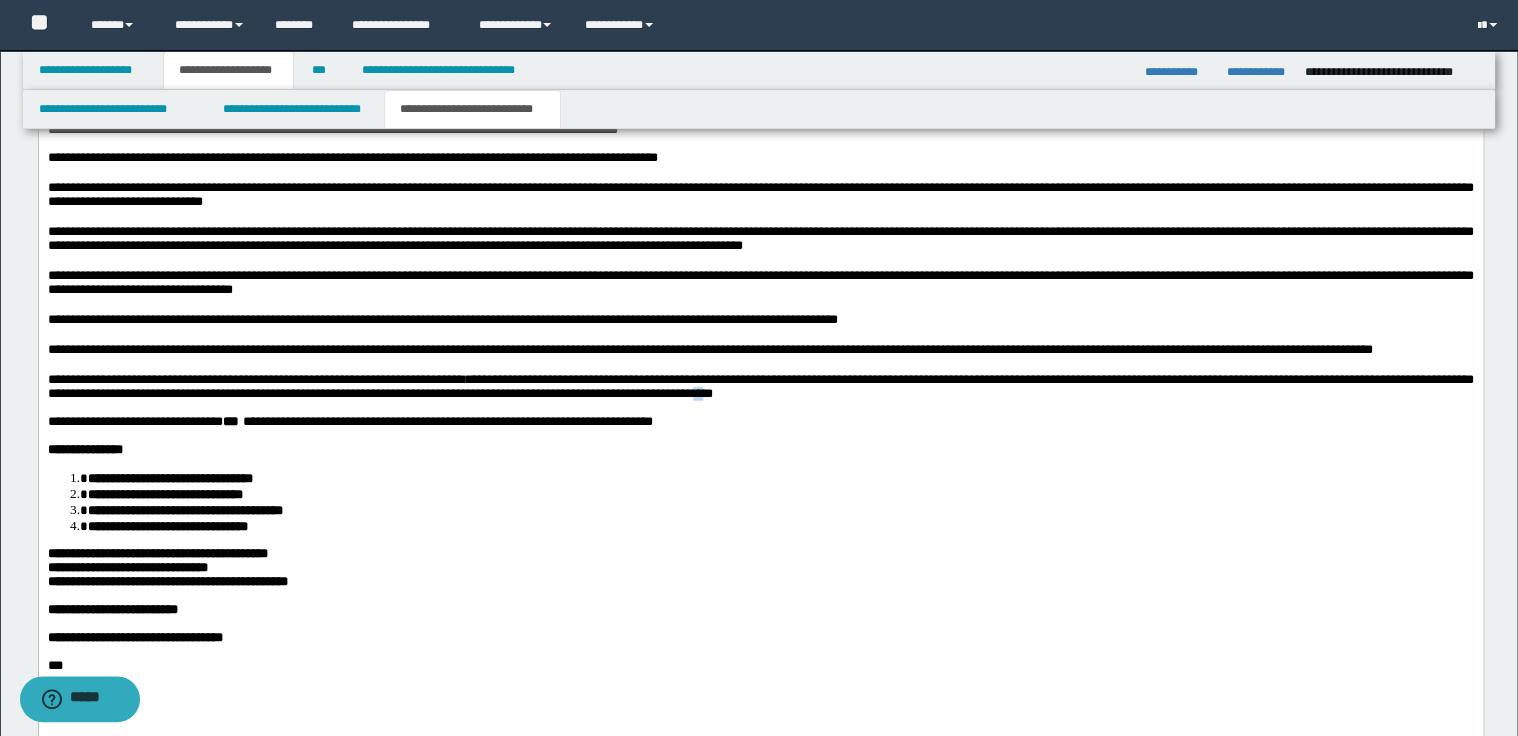 drag, startPoint x: 924, startPoint y: 486, endPoint x: 940, endPoint y: 486, distance: 16 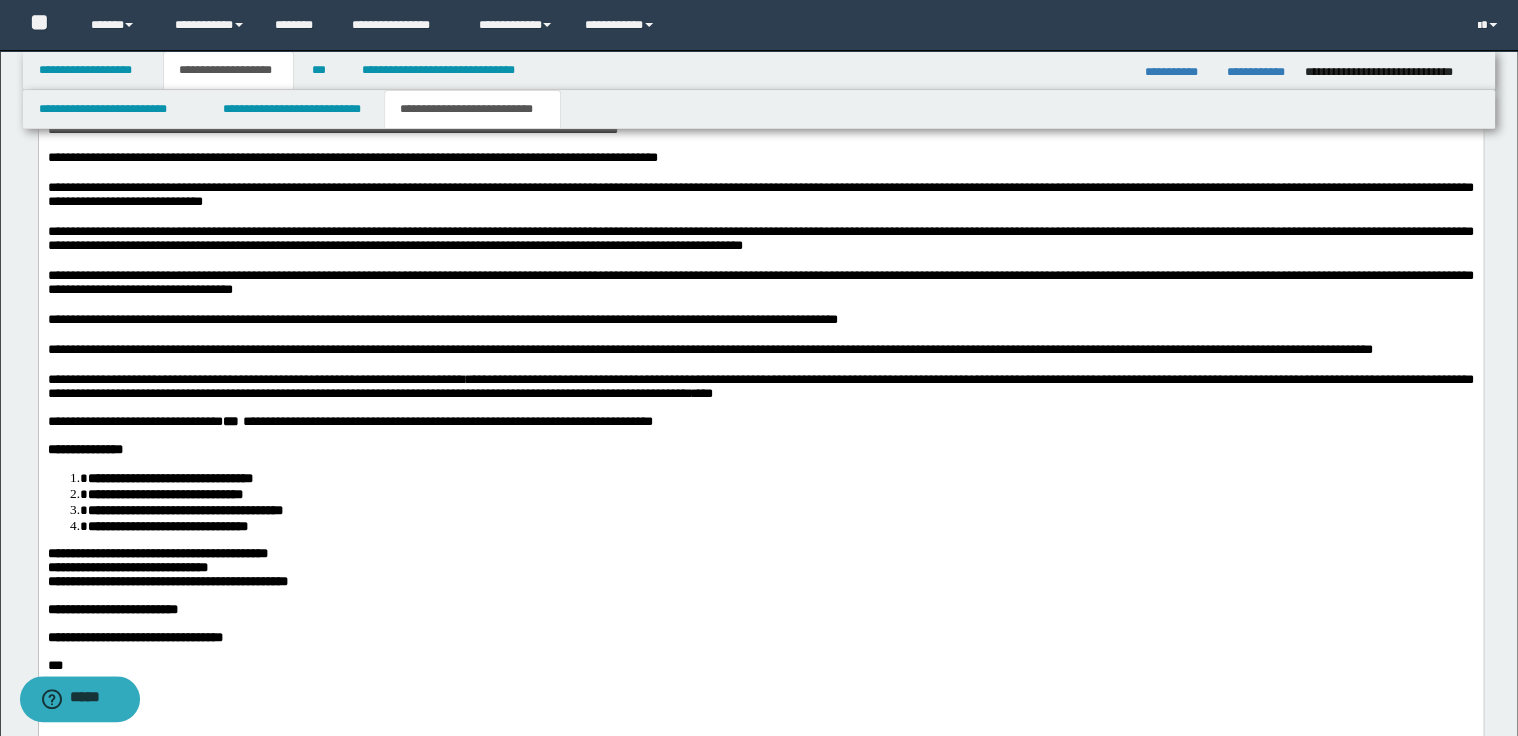 click on "**********" at bounding box center (760, 387) 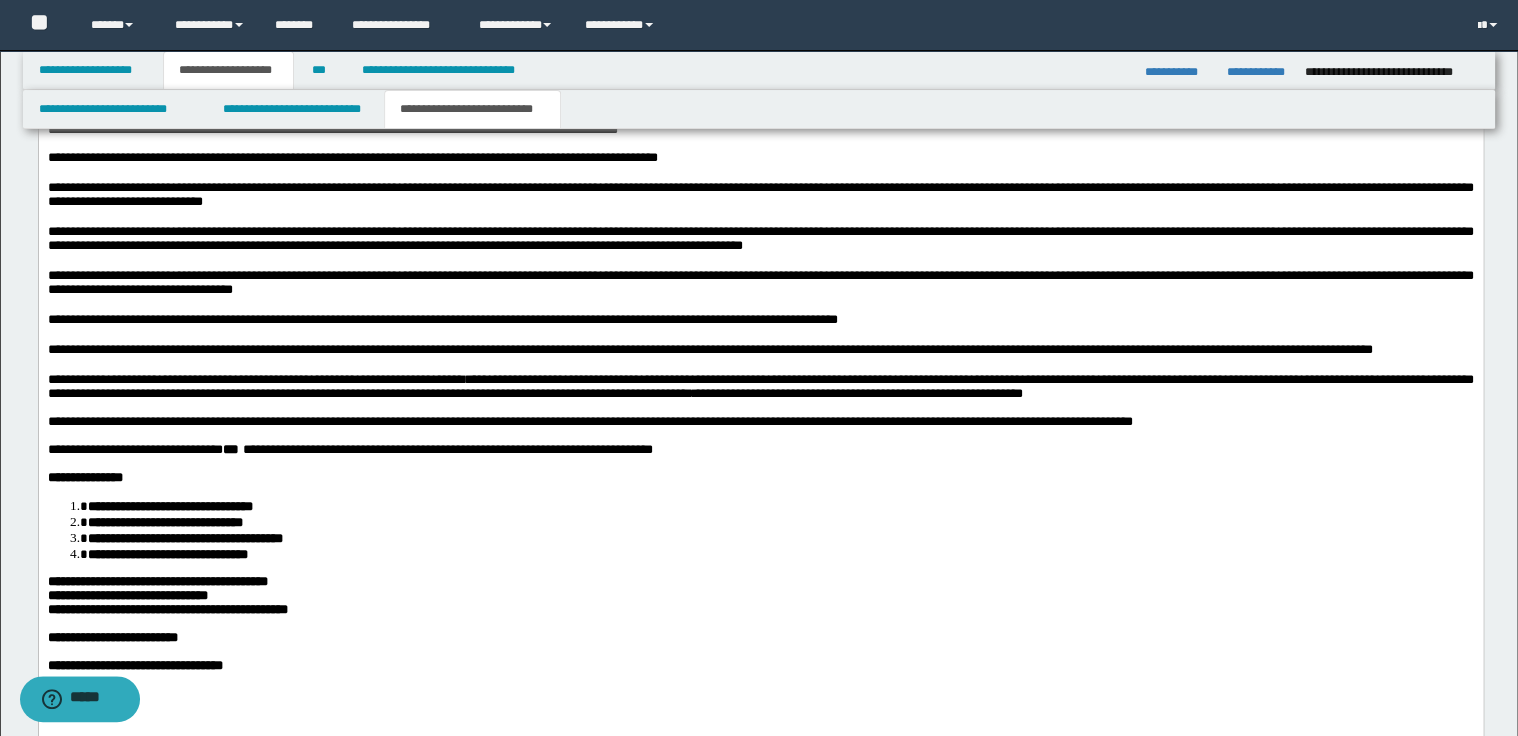 click on "**********" at bounding box center (760, 386) 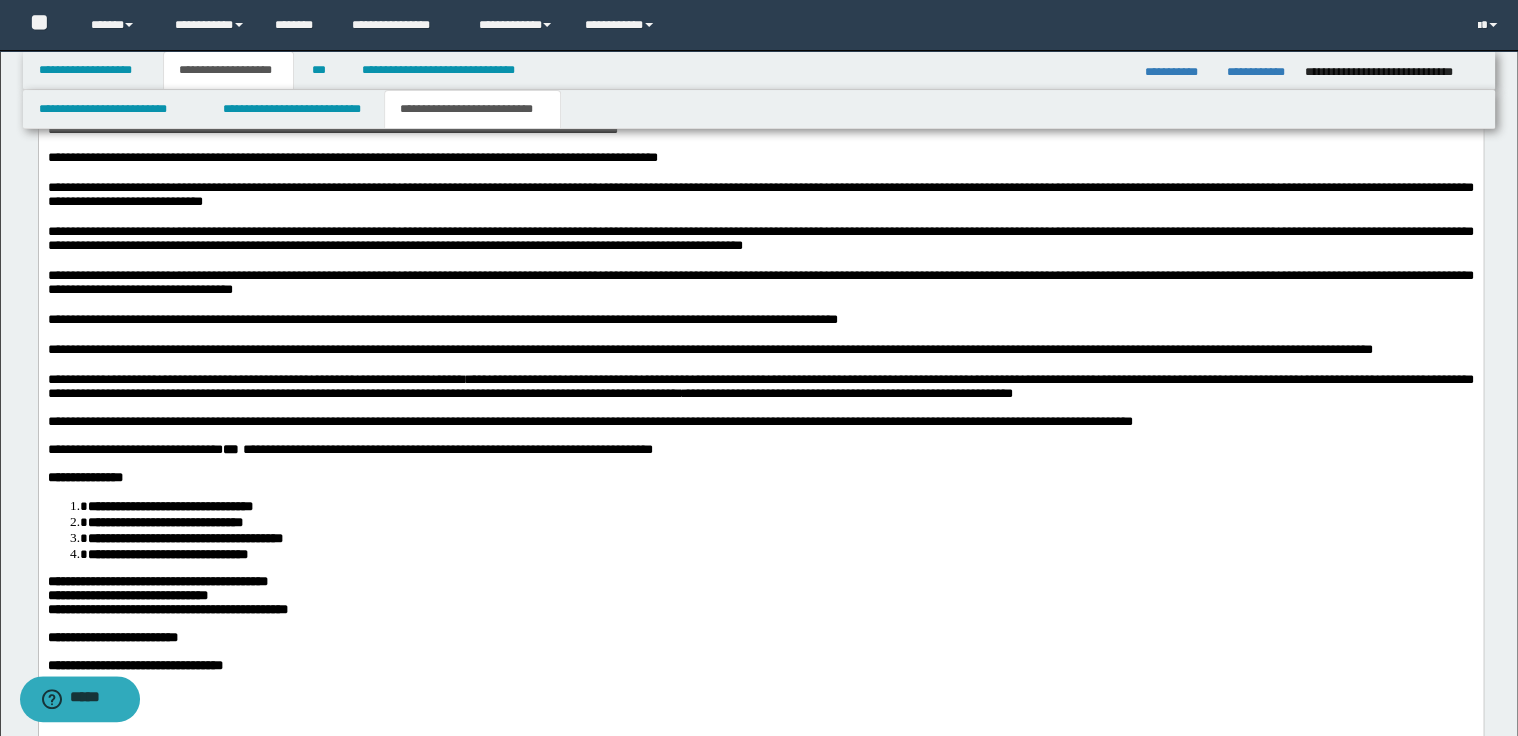 click on "**********" at bounding box center (760, 386) 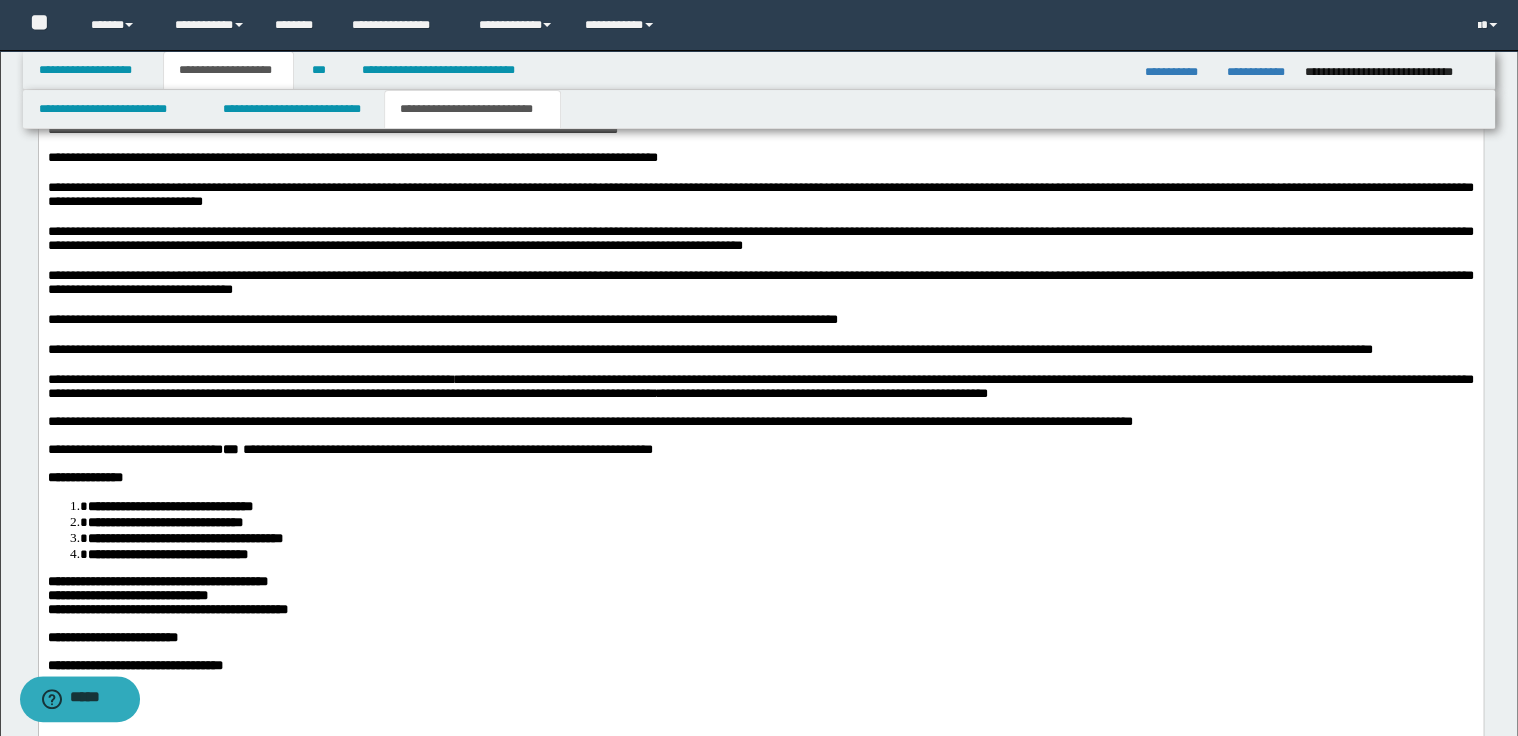 click on "**********" at bounding box center [760, 386] 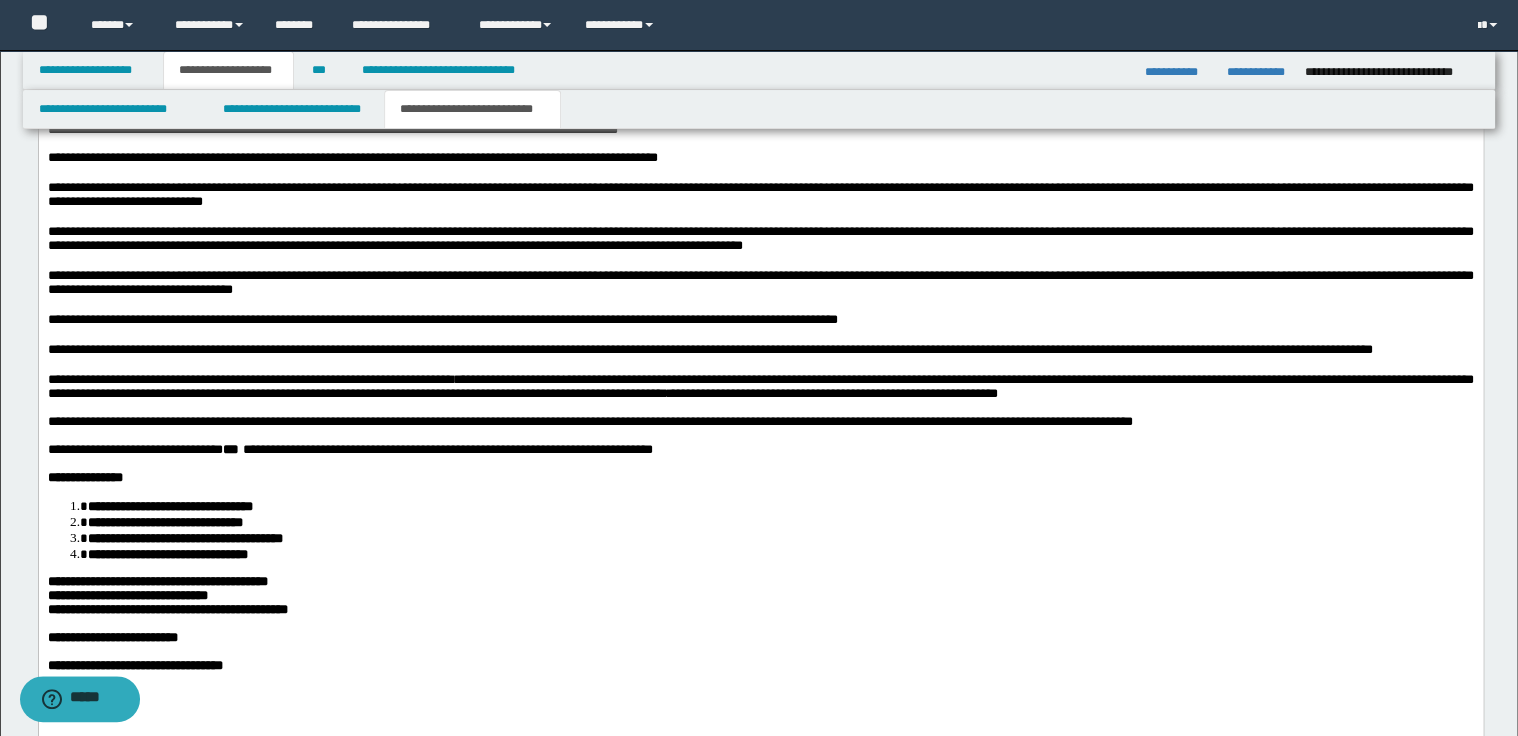 click on "**********" at bounding box center [760, 387] 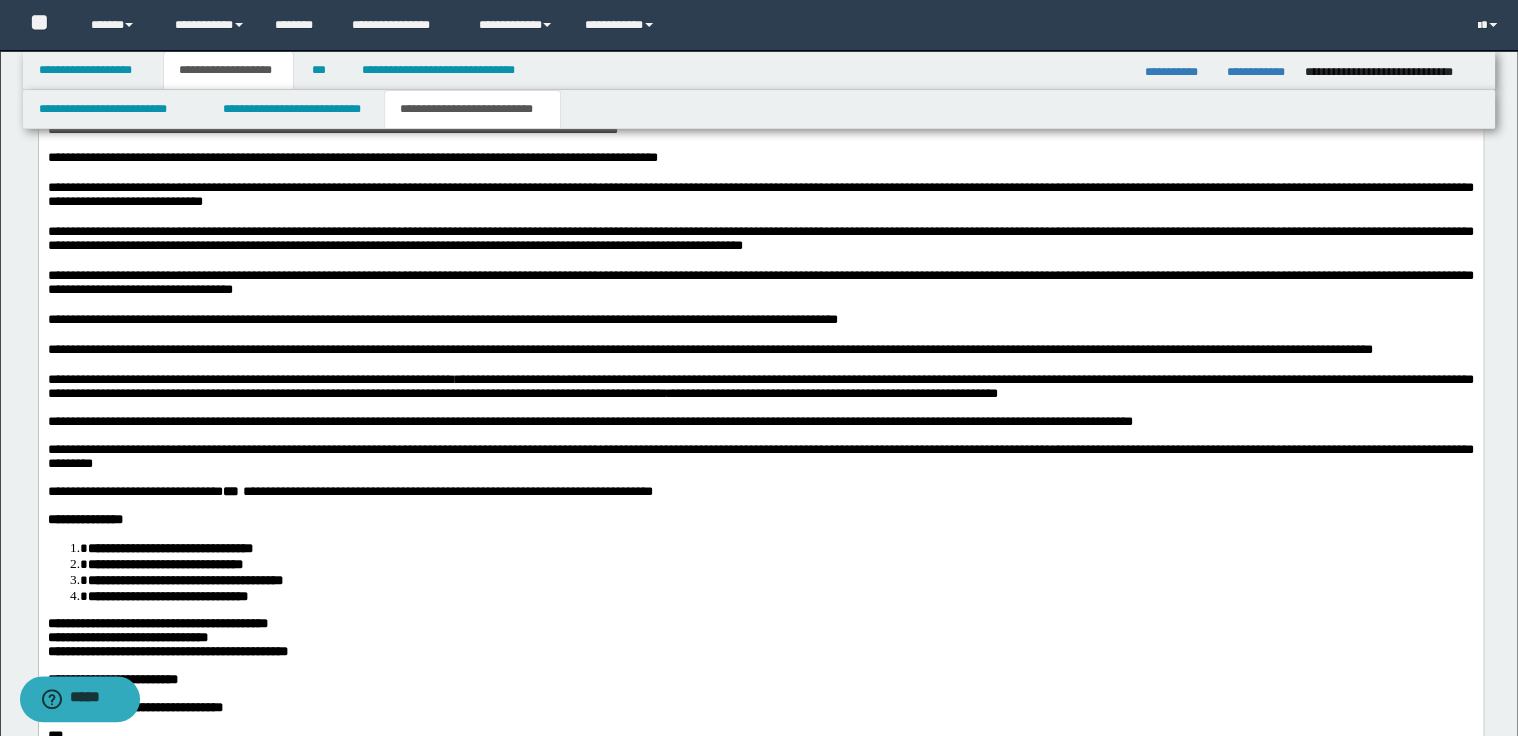 scroll, scrollTop: 2400, scrollLeft: 0, axis: vertical 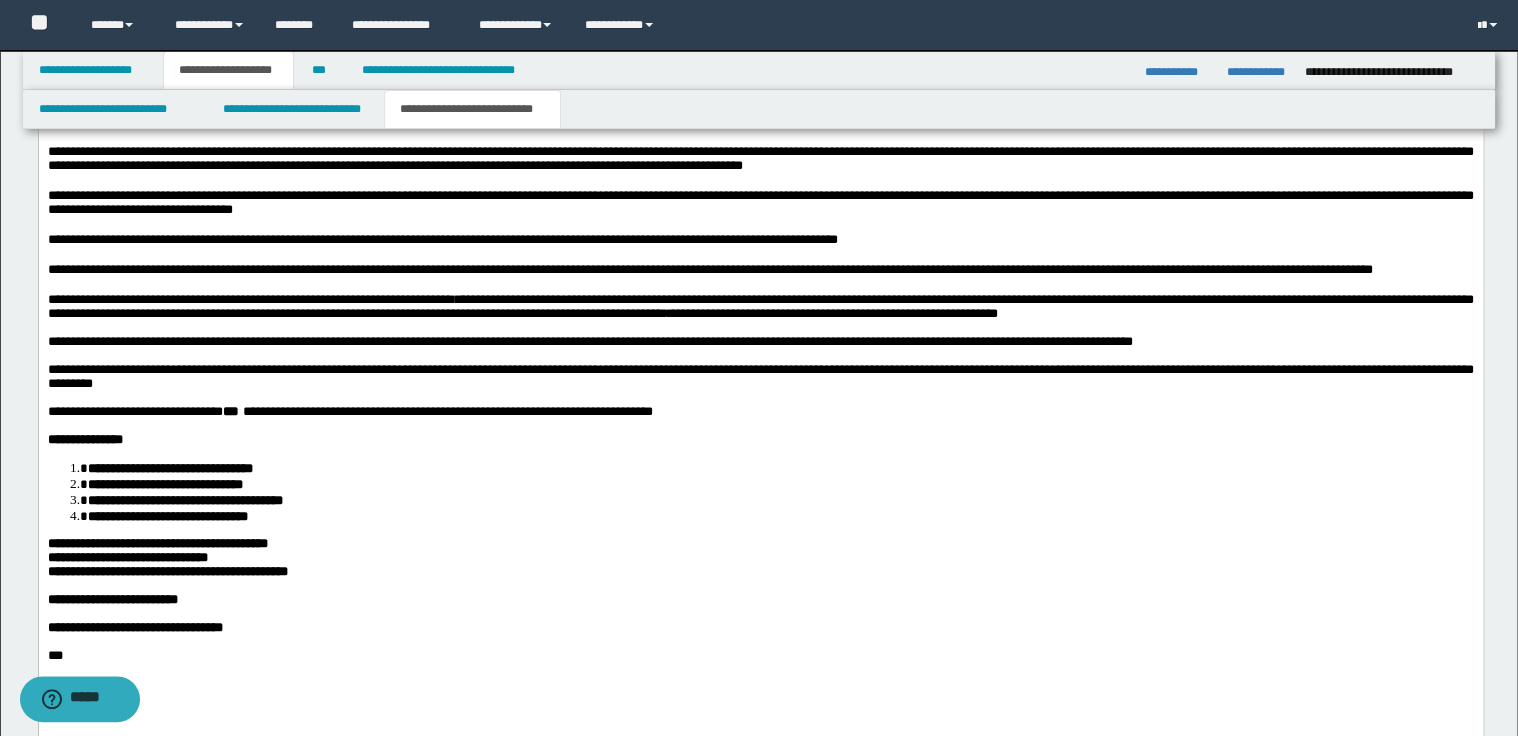 drag, startPoint x: 234, startPoint y: 514, endPoint x: 261, endPoint y: 505, distance: 28.460499 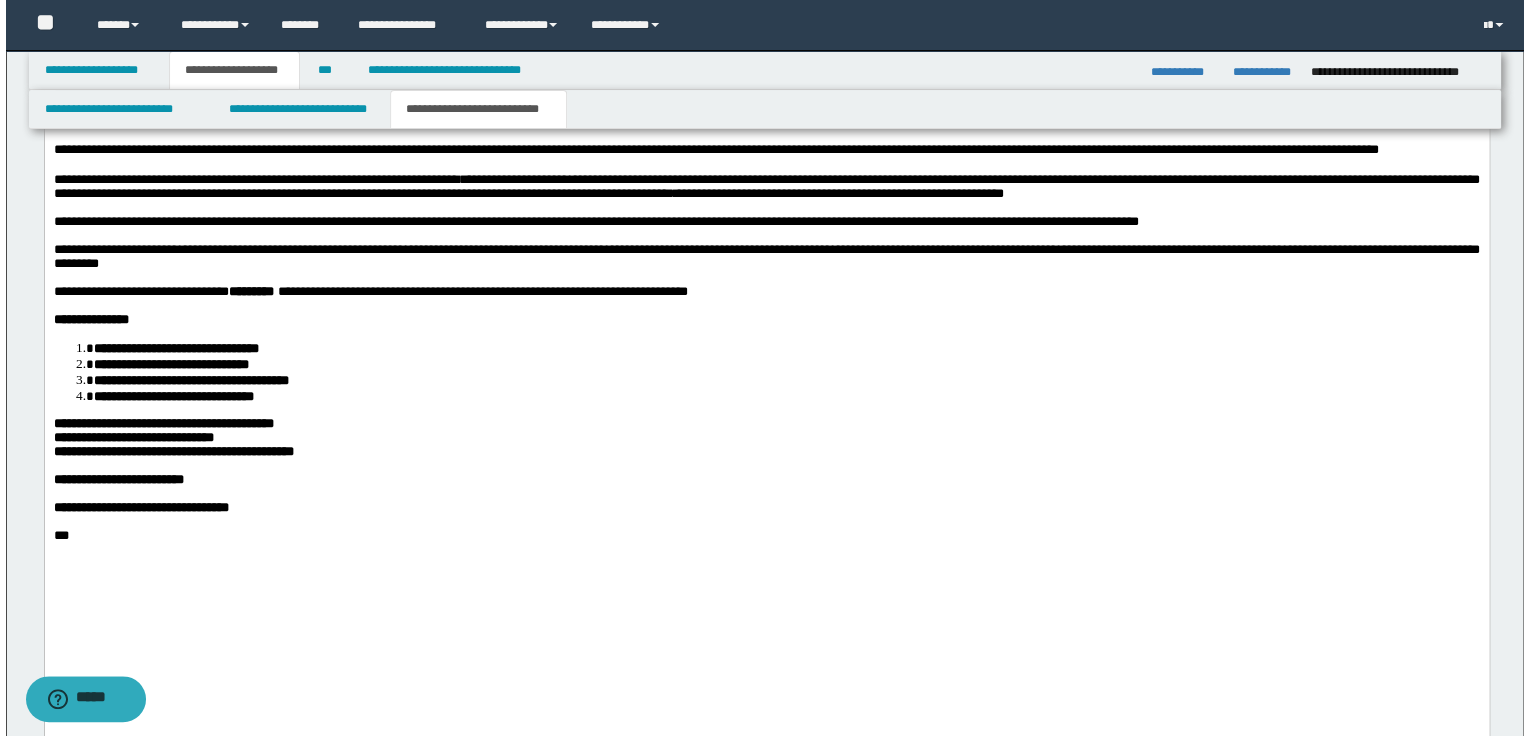 scroll, scrollTop: 2560, scrollLeft: 0, axis: vertical 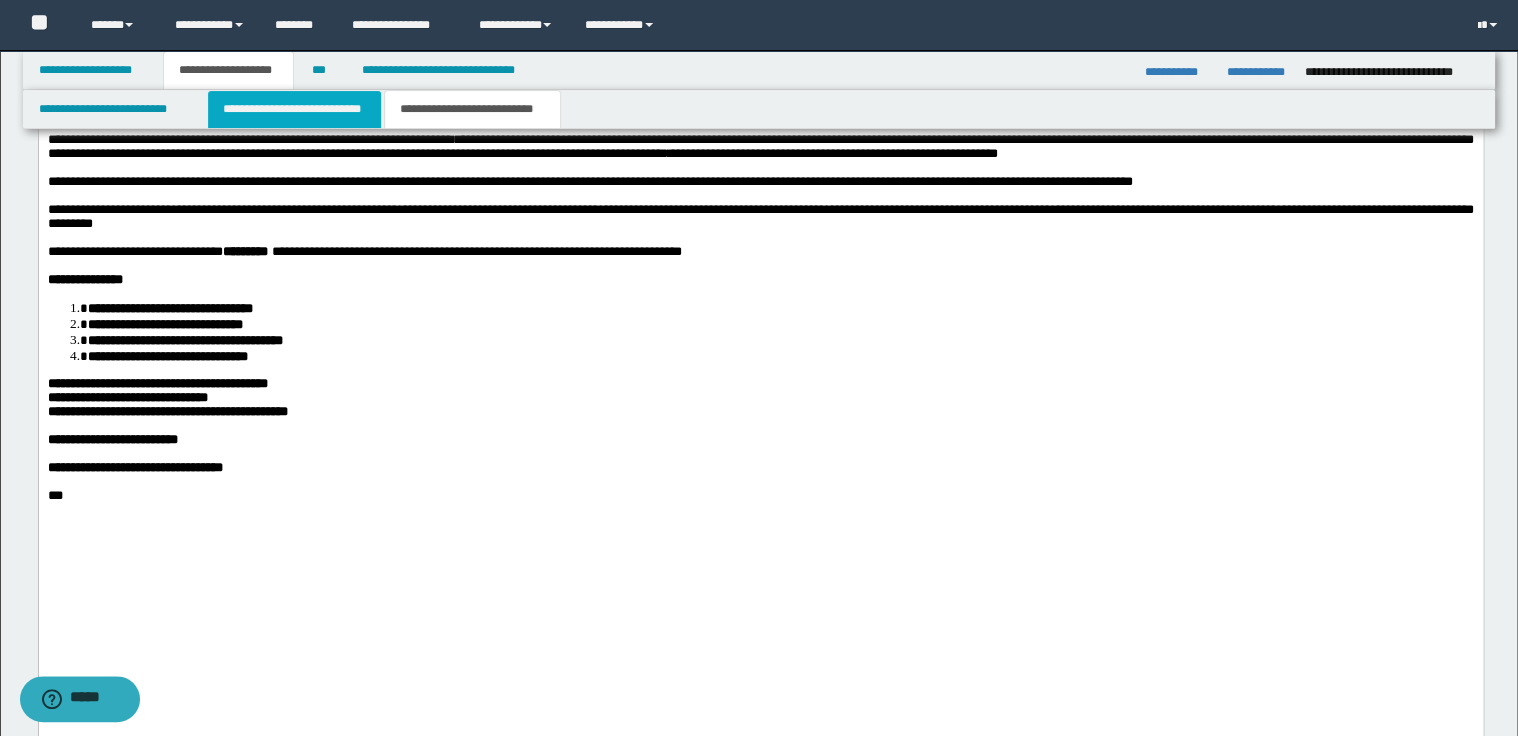 click on "**********" at bounding box center [294, 109] 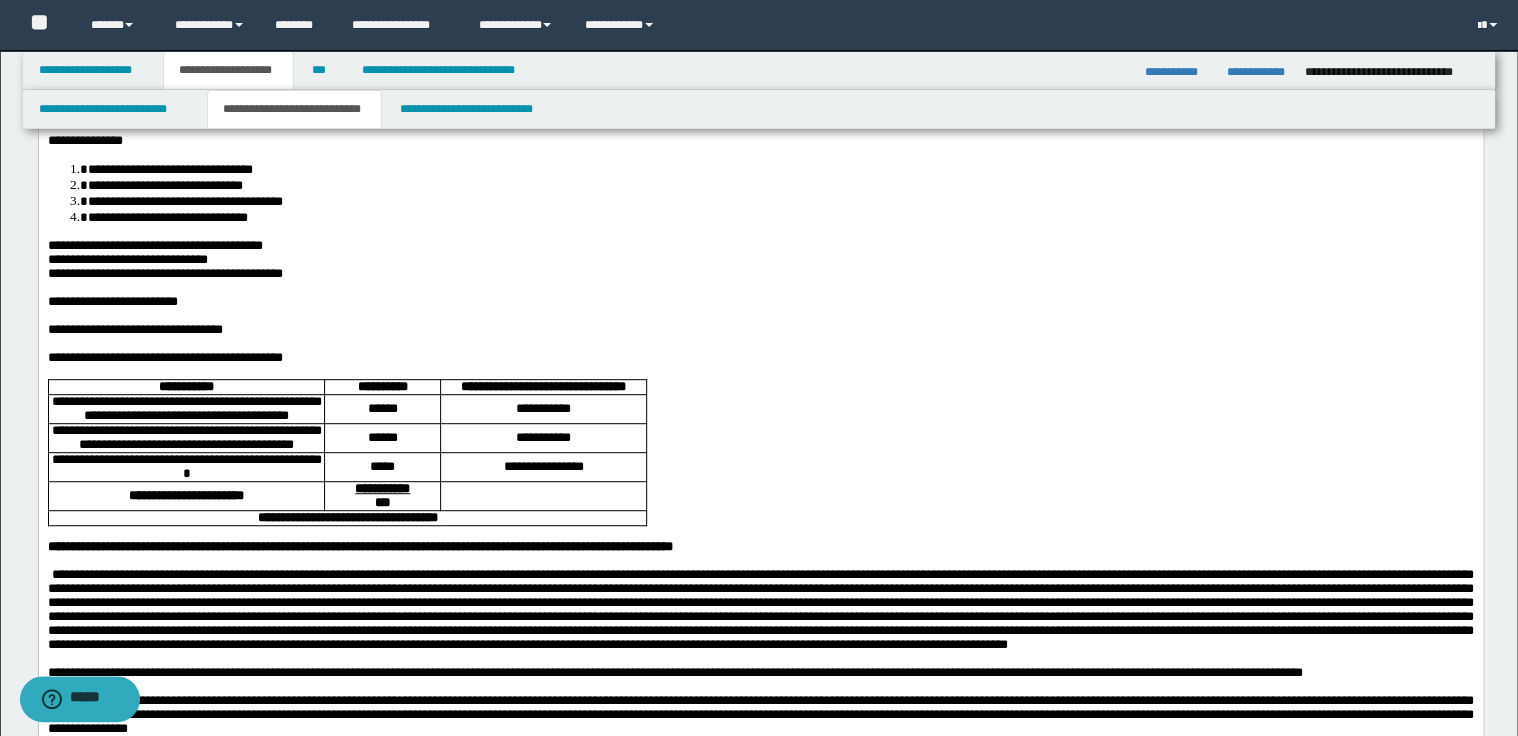 scroll, scrollTop: 320, scrollLeft: 0, axis: vertical 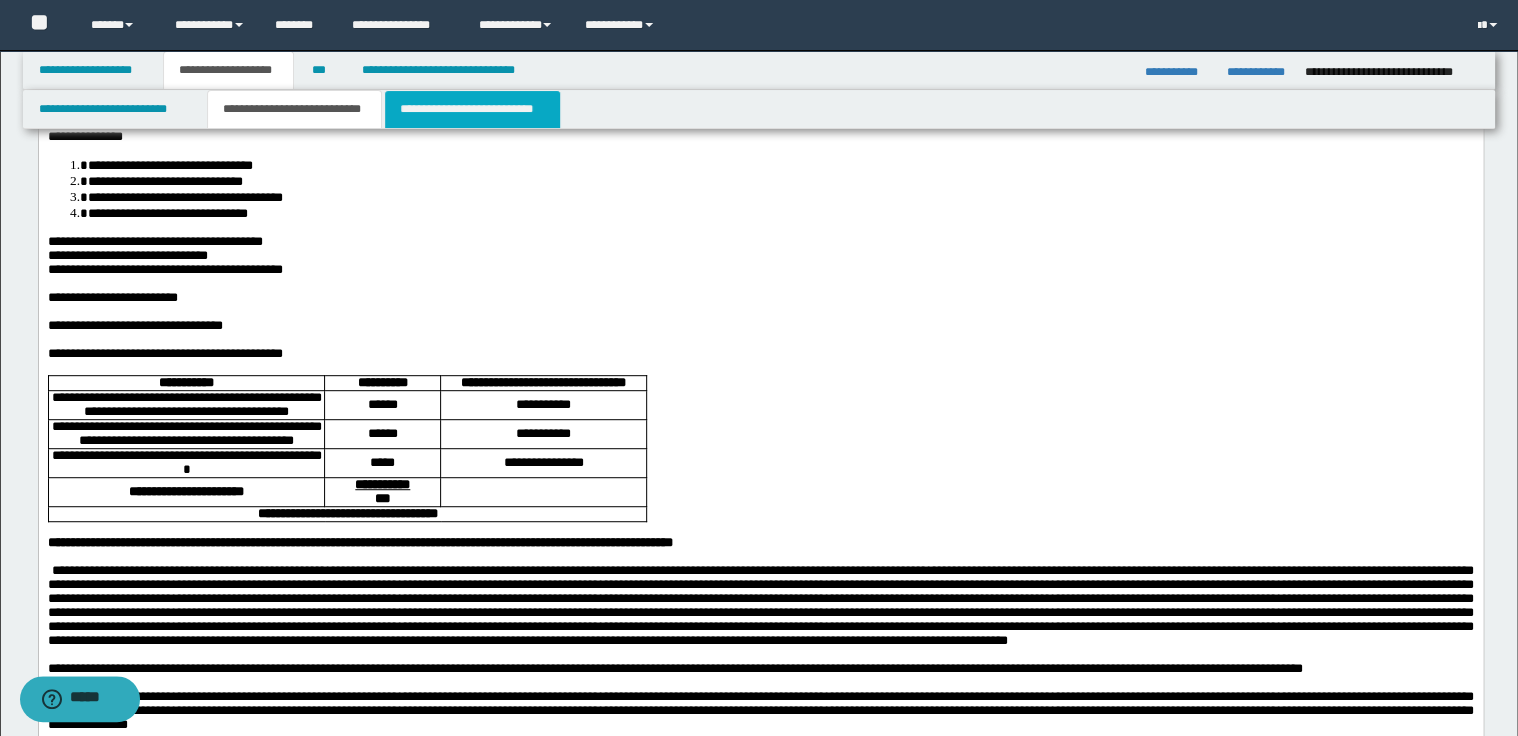click on "**********" at bounding box center [472, 109] 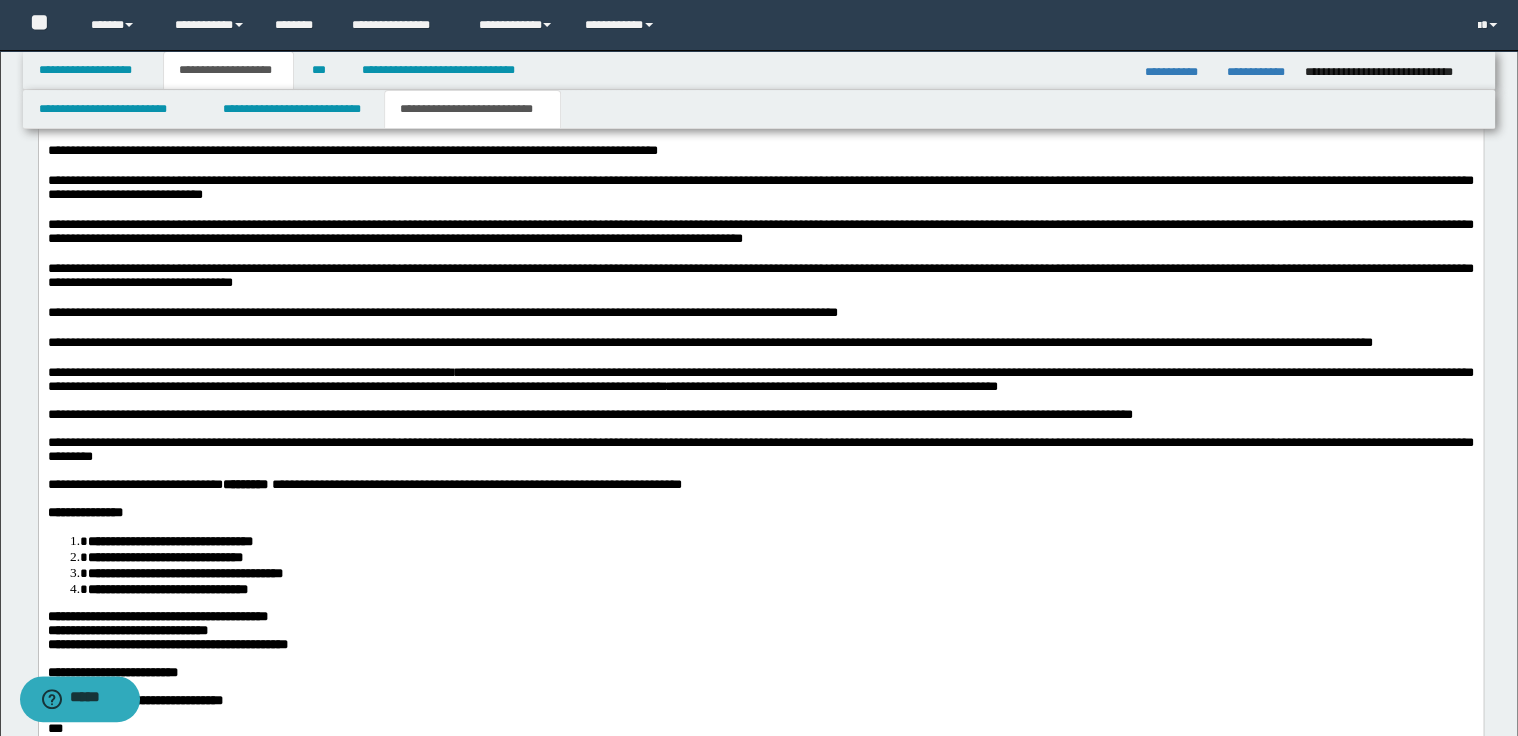 scroll, scrollTop: 2400, scrollLeft: 0, axis: vertical 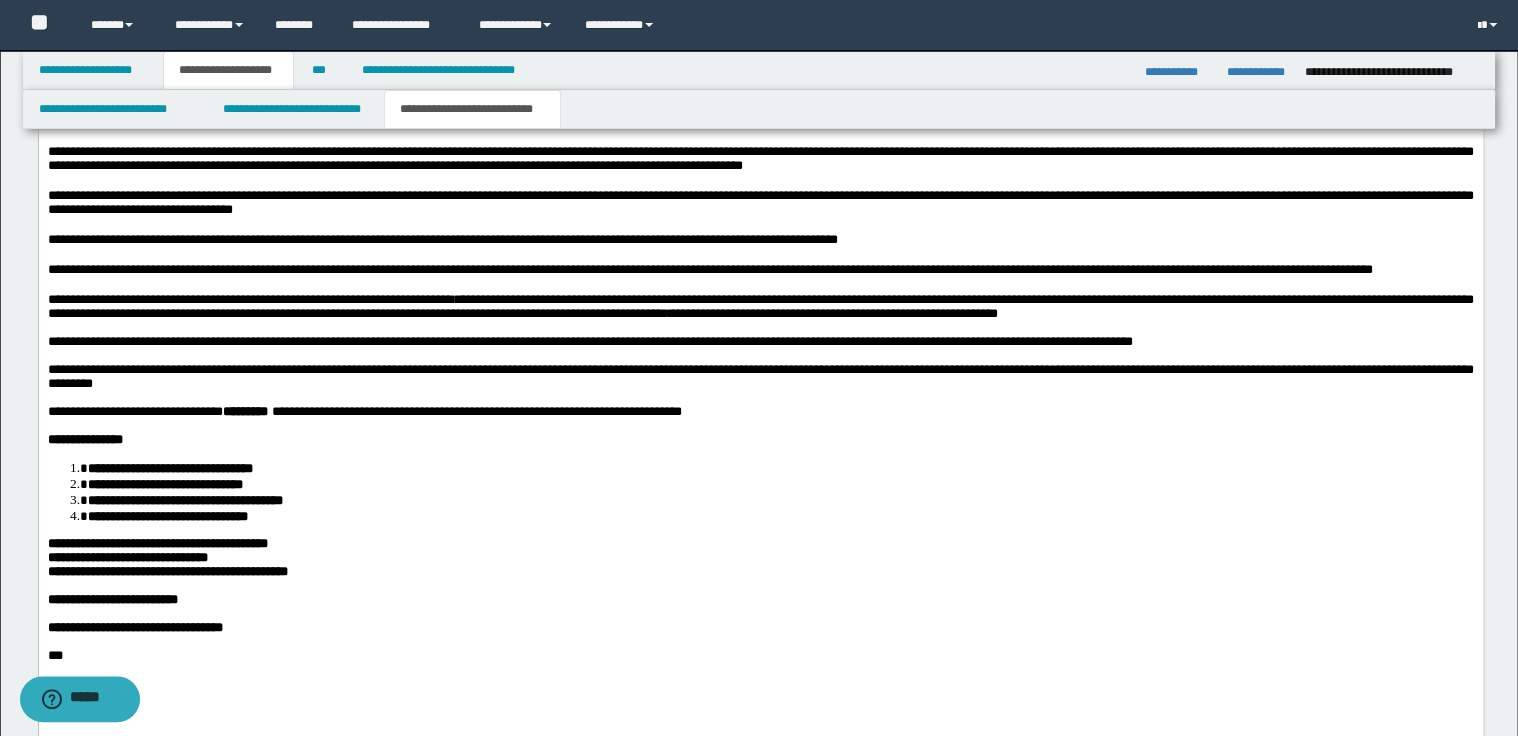 click on "**********" at bounding box center [760, 377] 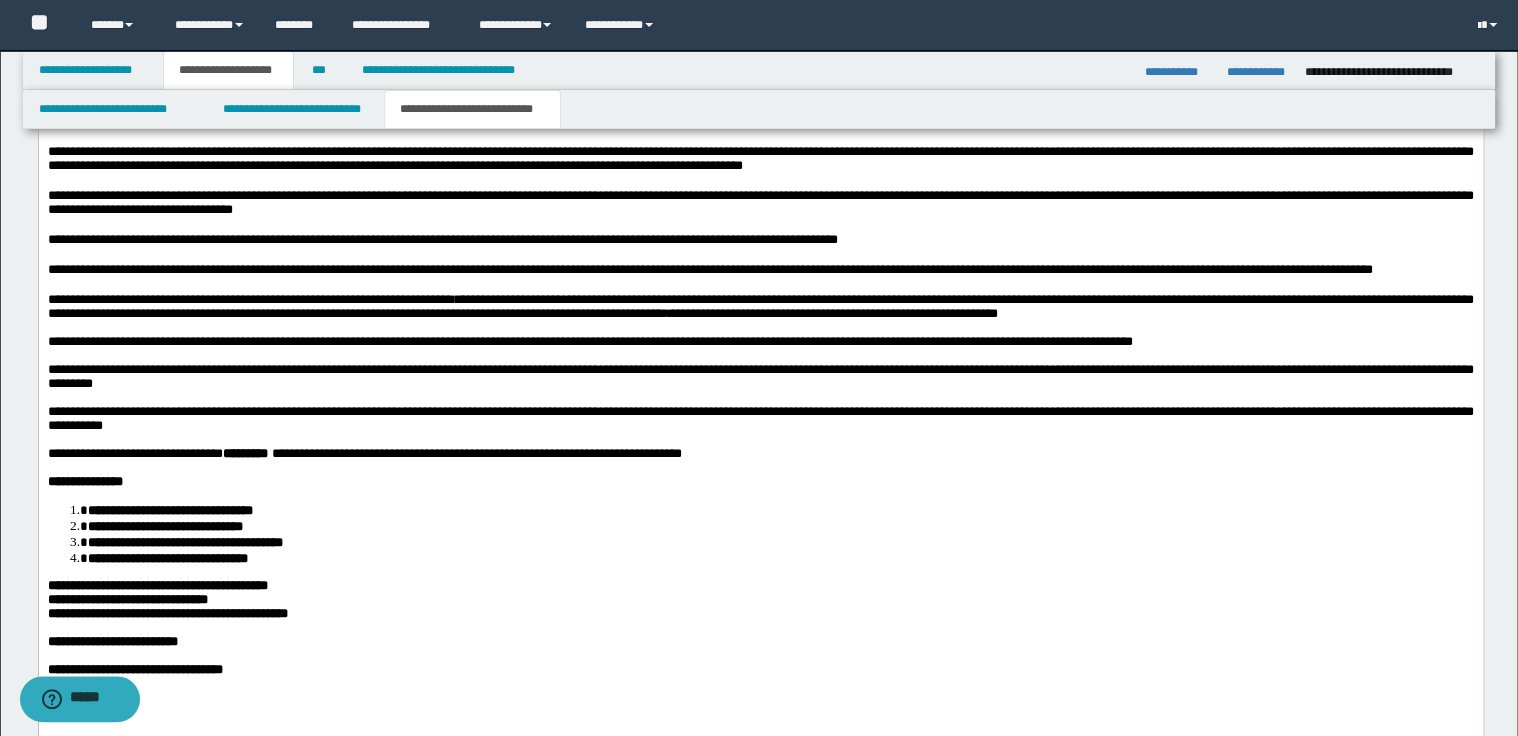 click on "**********" at bounding box center [760, 418] 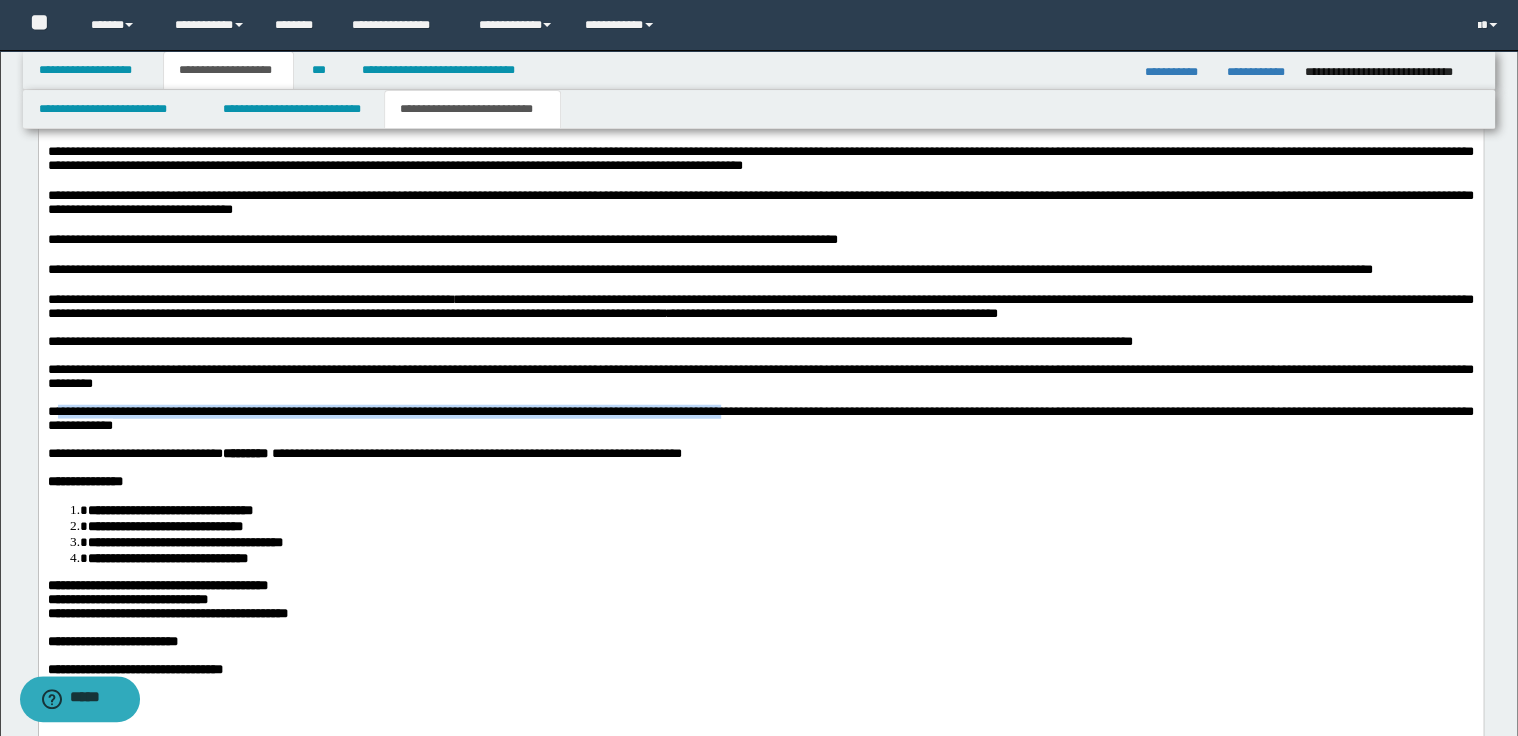drag, startPoint x: 56, startPoint y: 515, endPoint x: 807, endPoint y: 520, distance: 751.01666 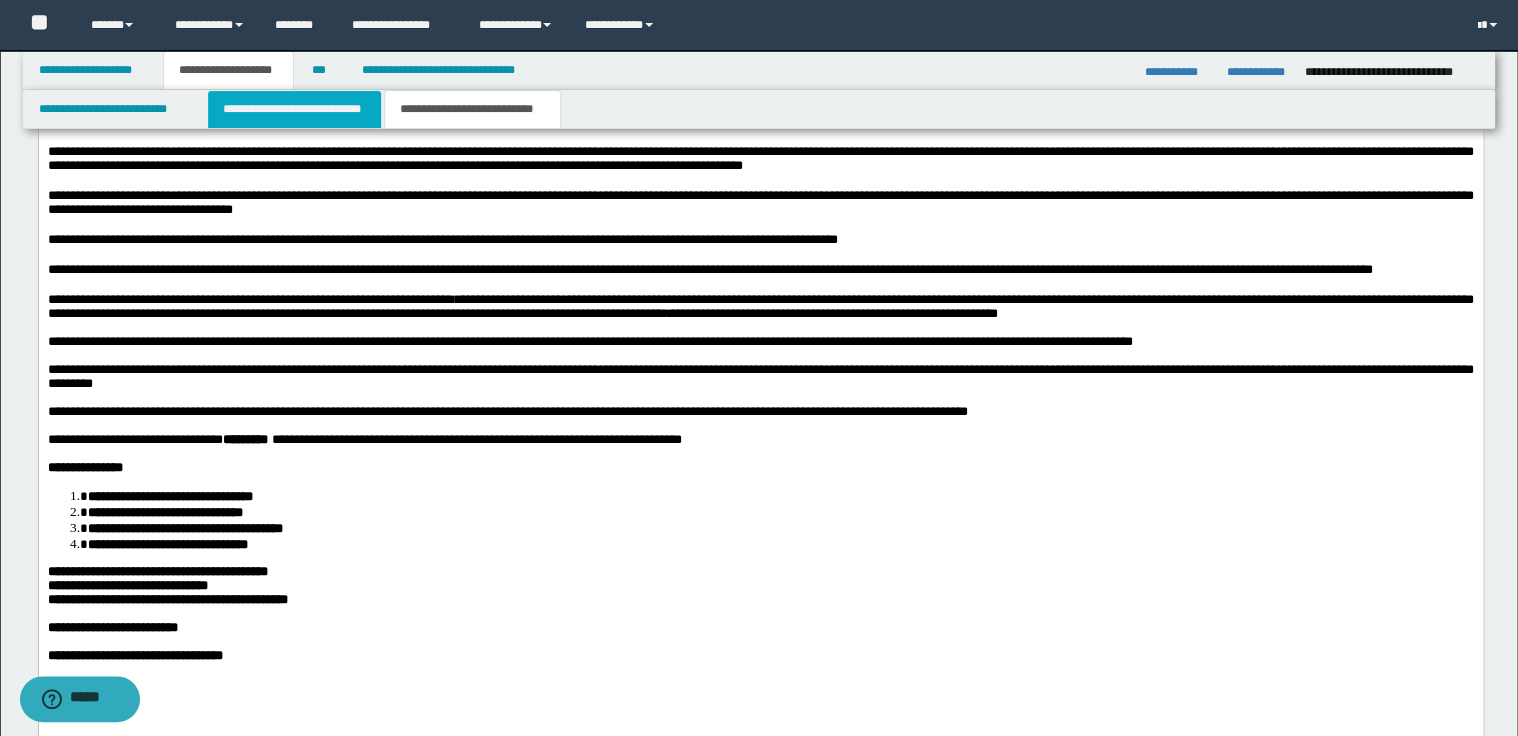 click on "**********" at bounding box center (294, 109) 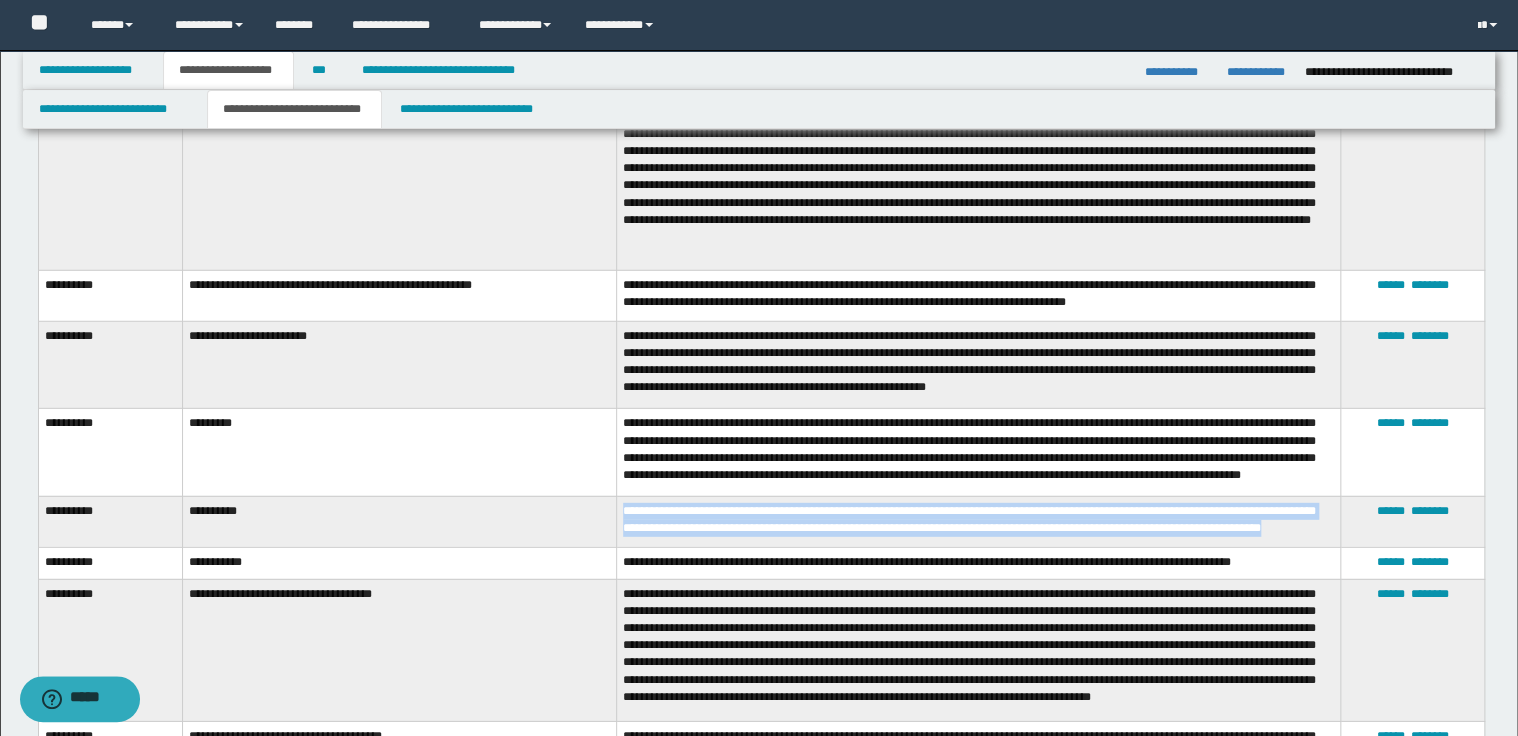 scroll, scrollTop: 2560, scrollLeft: 0, axis: vertical 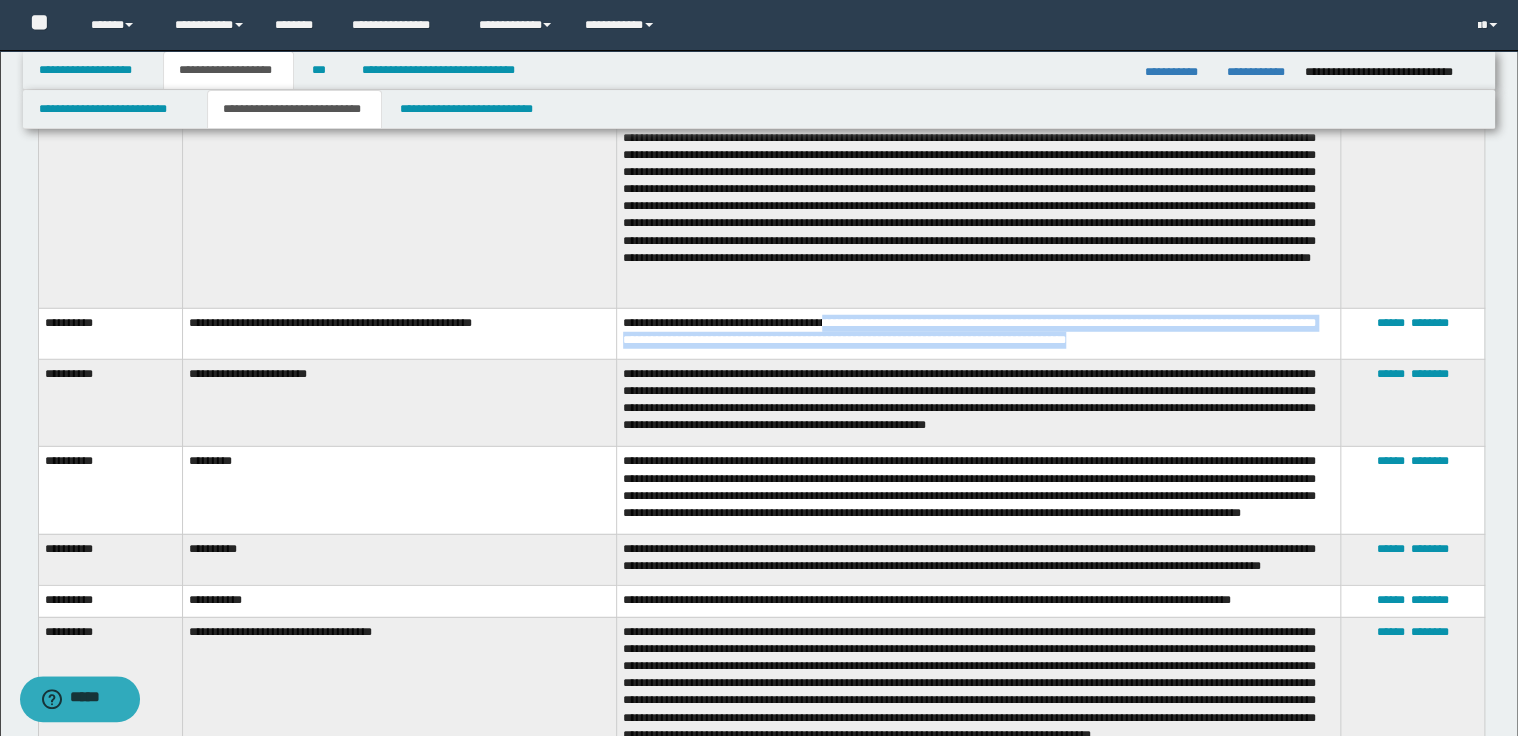 drag, startPoint x: 845, startPoint y: 336, endPoint x: 1183, endPoint y: 352, distance: 338.37848 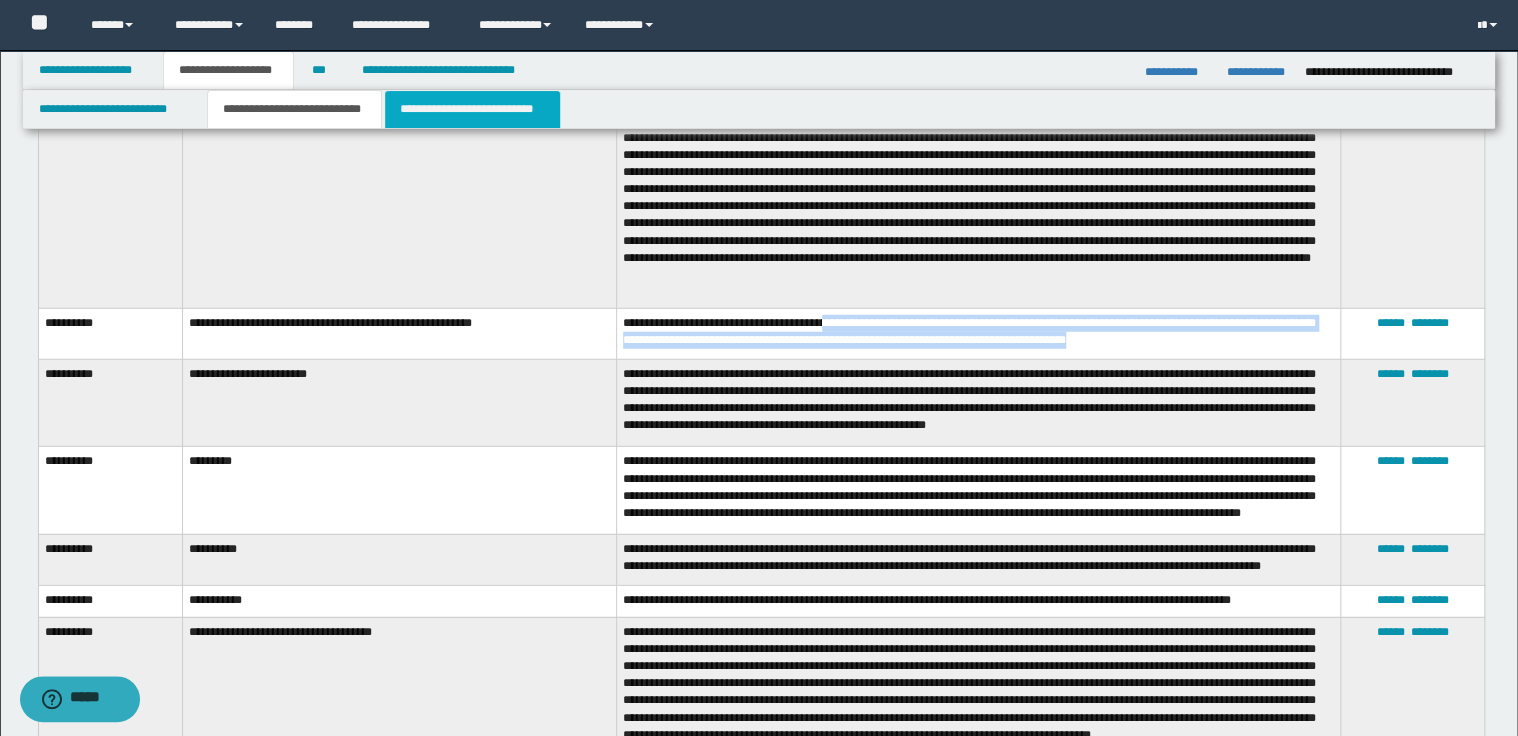 click on "**********" at bounding box center (472, 109) 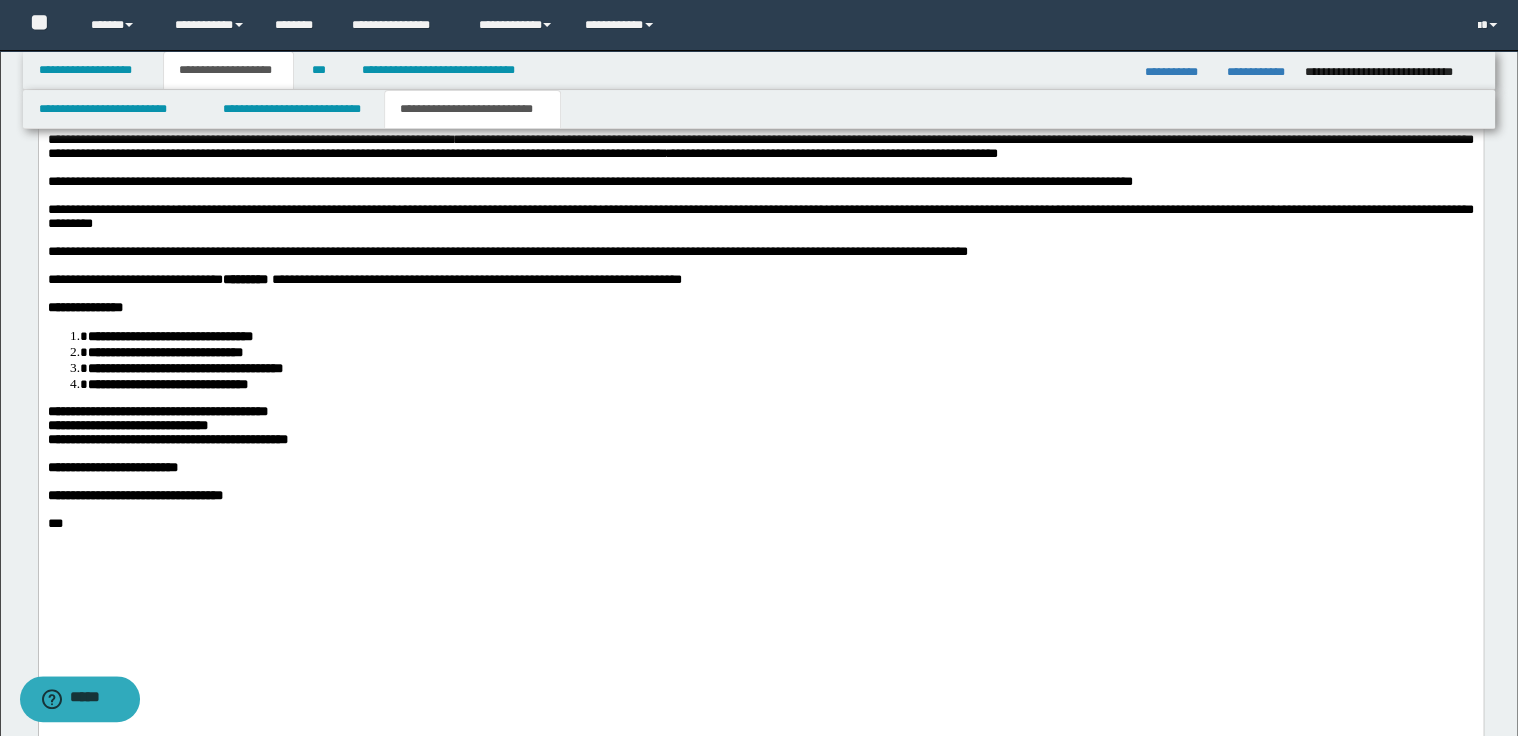 click on "**********" at bounding box center (507, 251) 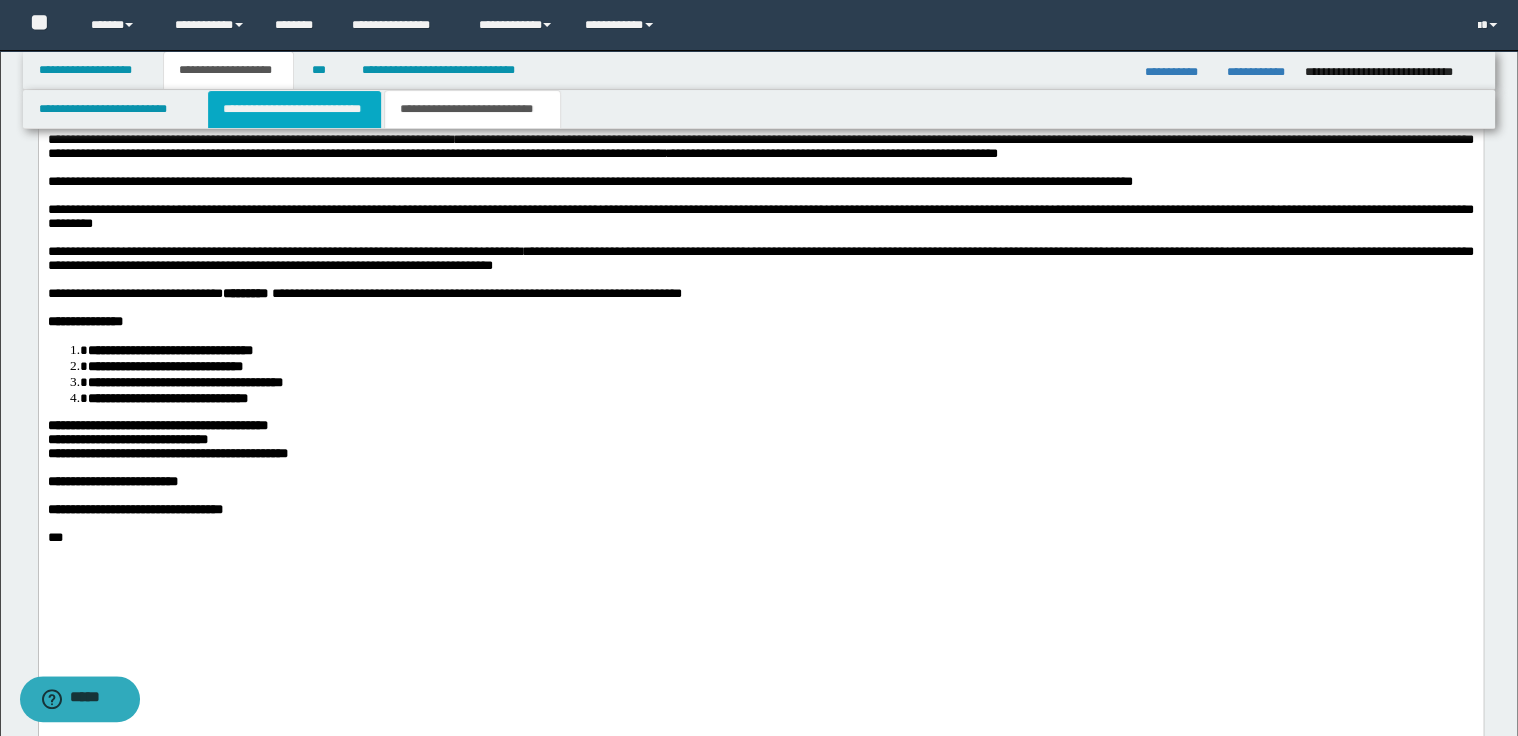 click on "**********" at bounding box center [294, 109] 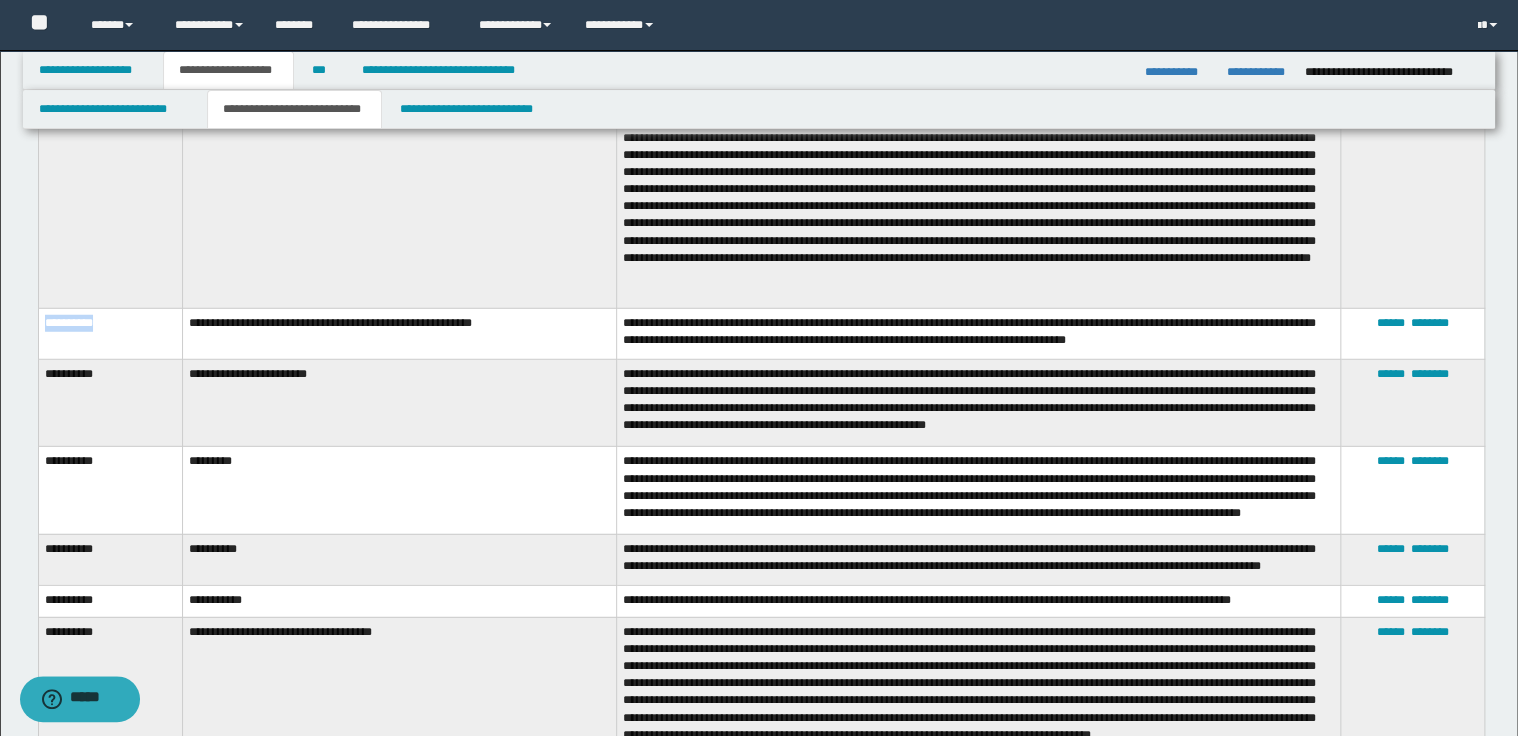 drag, startPoint x: 44, startPoint y: 336, endPoint x: 120, endPoint y: 335, distance: 76.00658 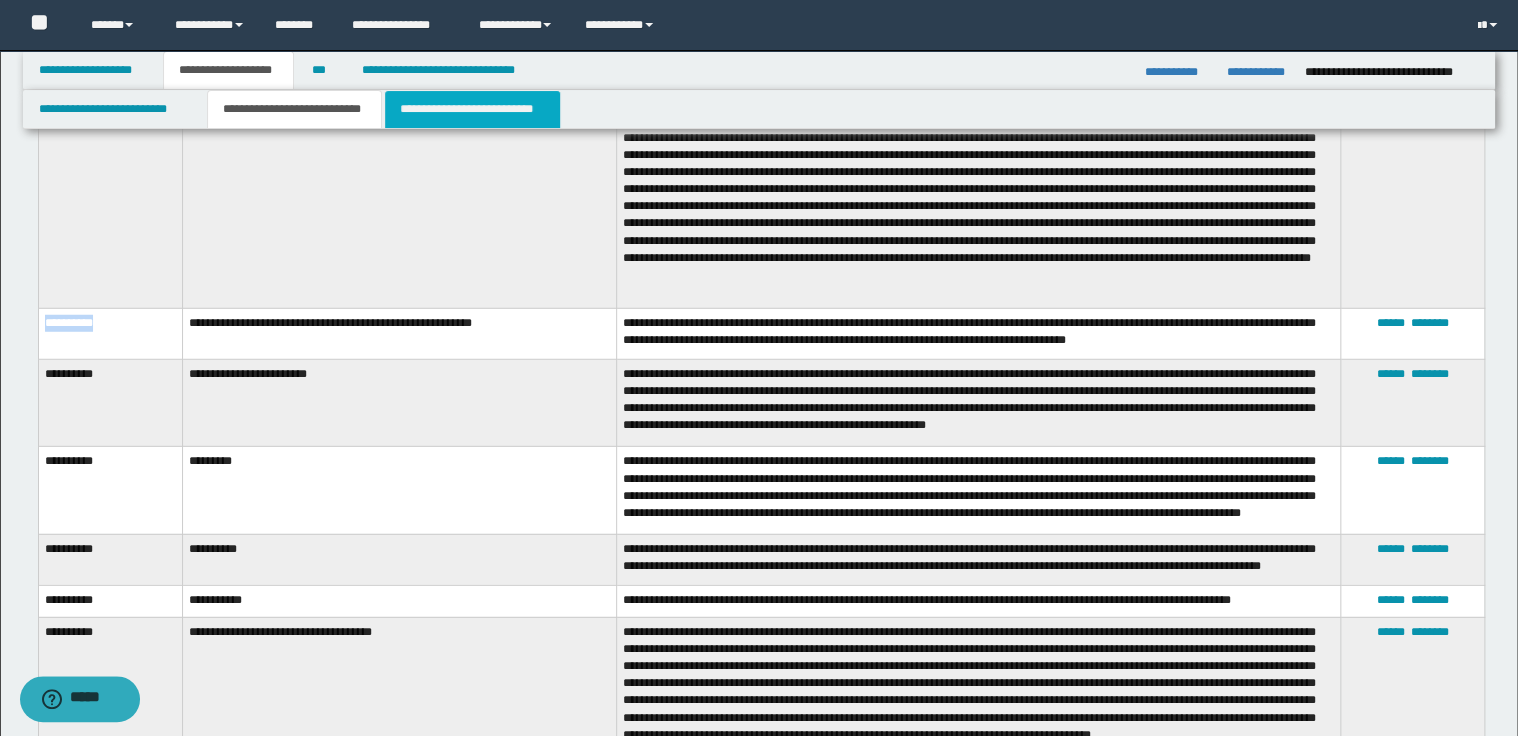 click on "**********" at bounding box center [472, 109] 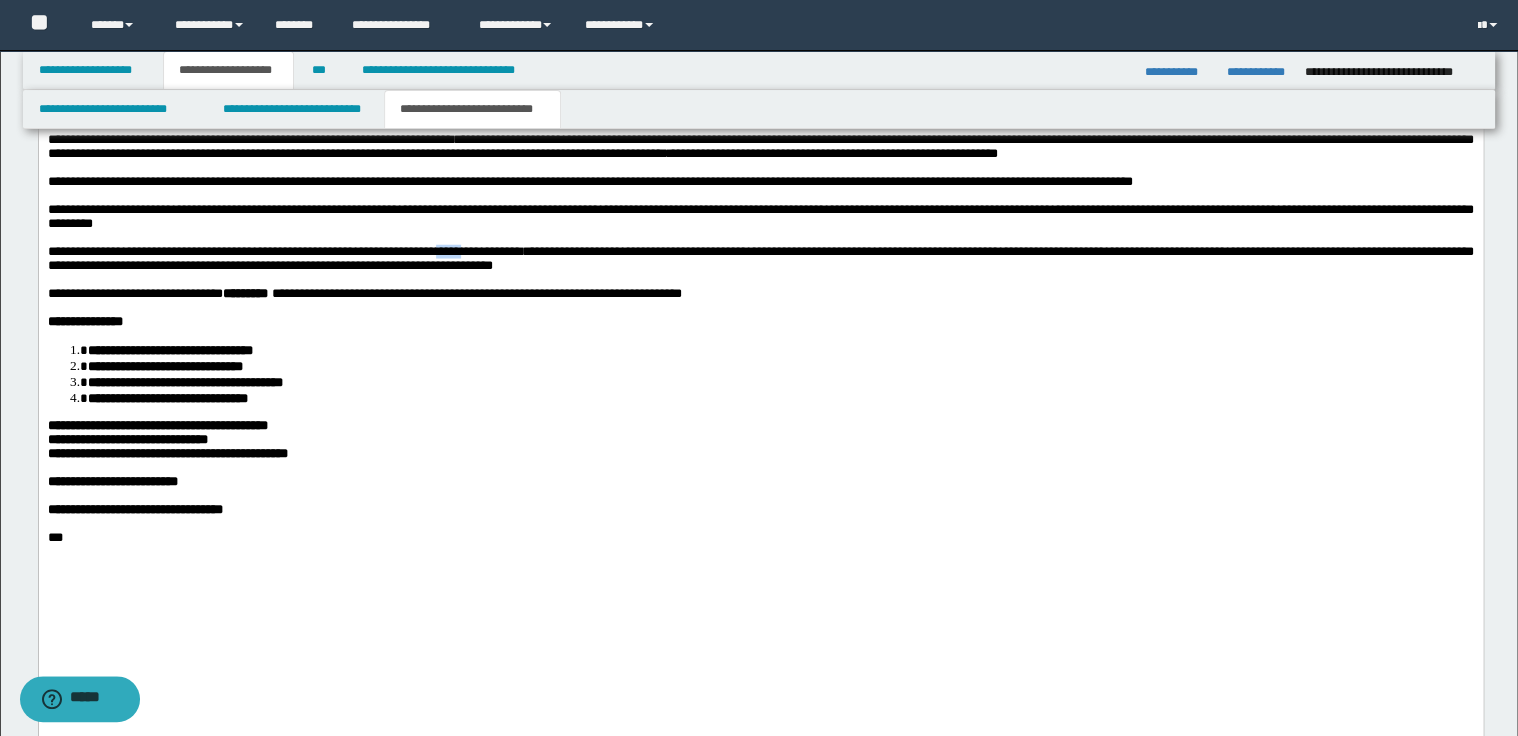 drag, startPoint x: 461, startPoint y: 355, endPoint x: 504, endPoint y: 353, distance: 43.046486 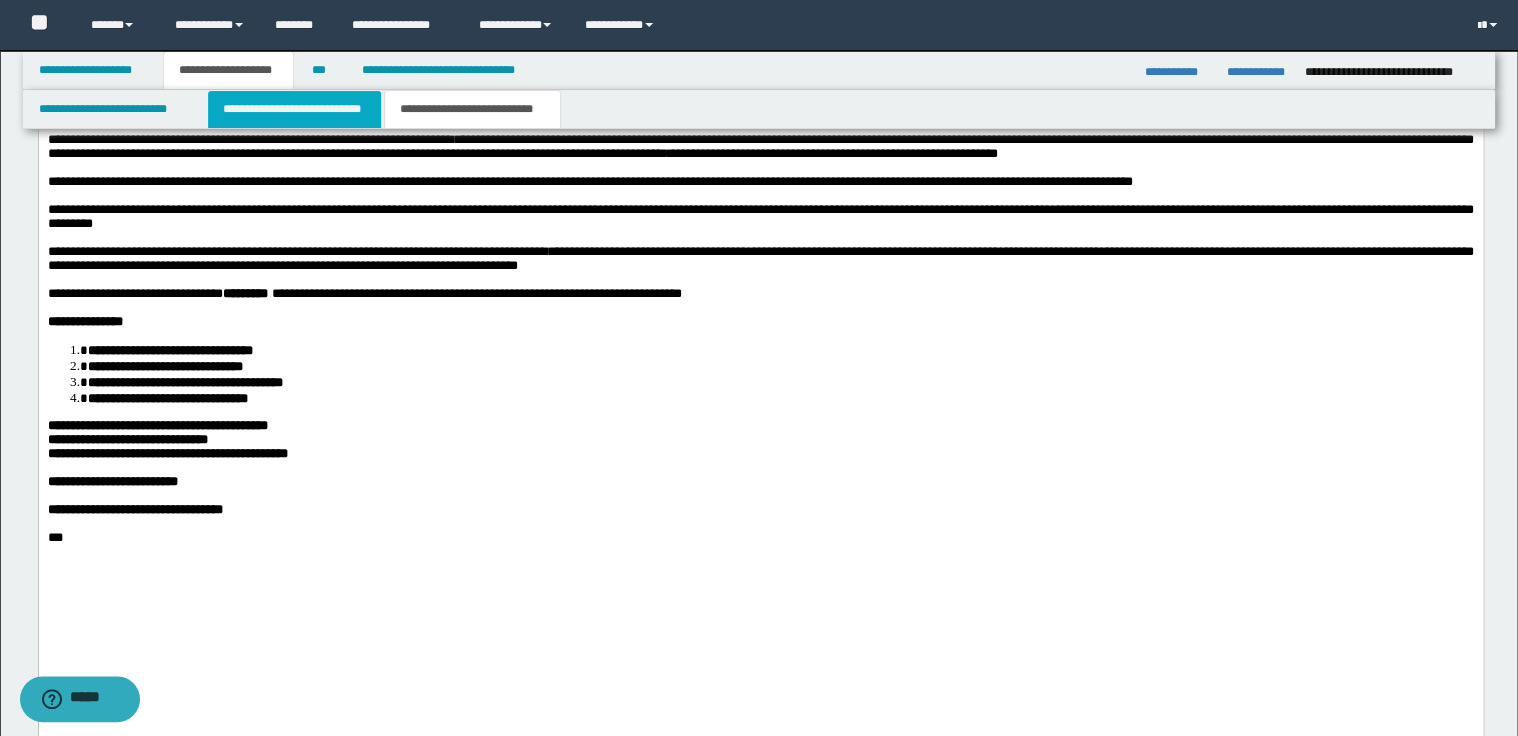 click on "**********" at bounding box center (294, 109) 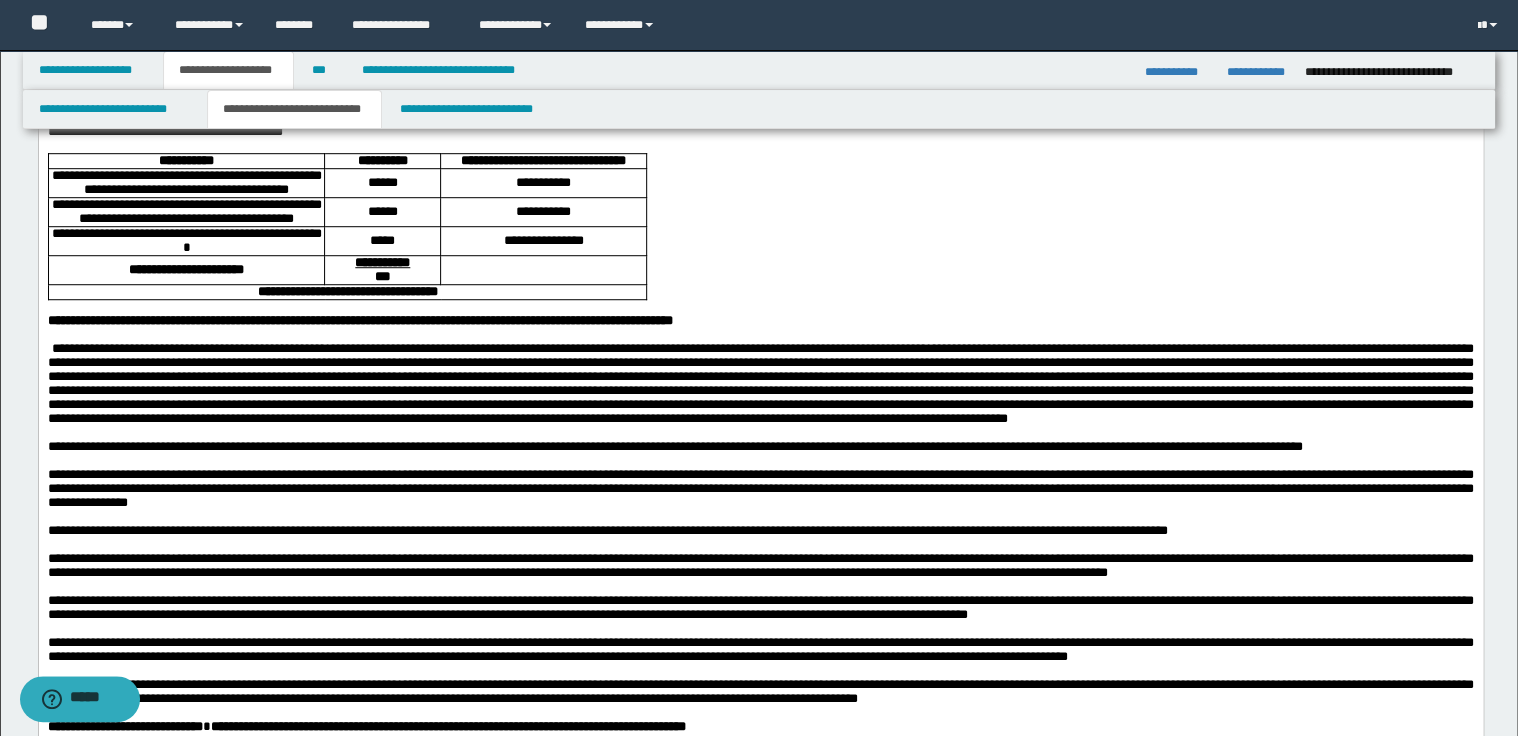 scroll, scrollTop: 400, scrollLeft: 0, axis: vertical 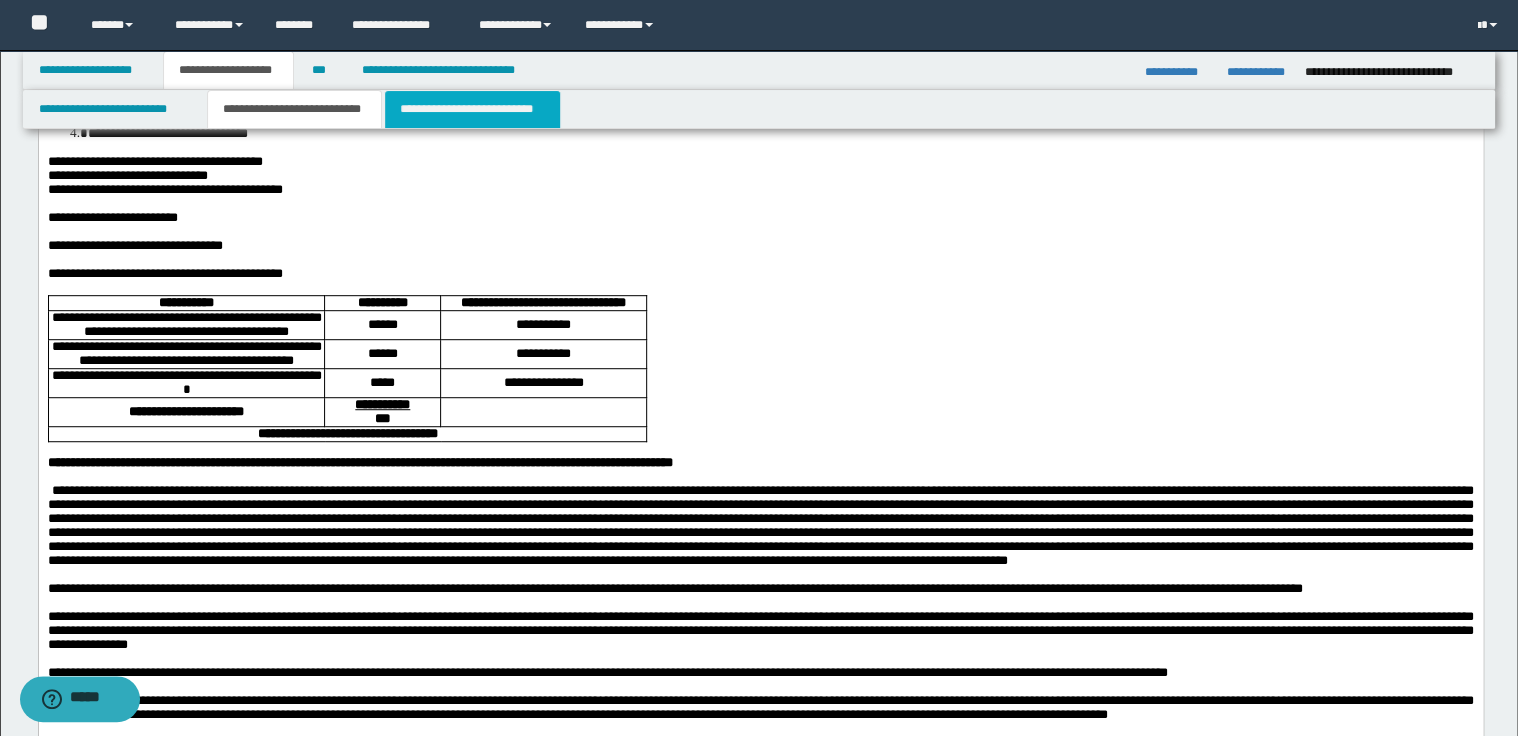 click on "**********" at bounding box center [472, 109] 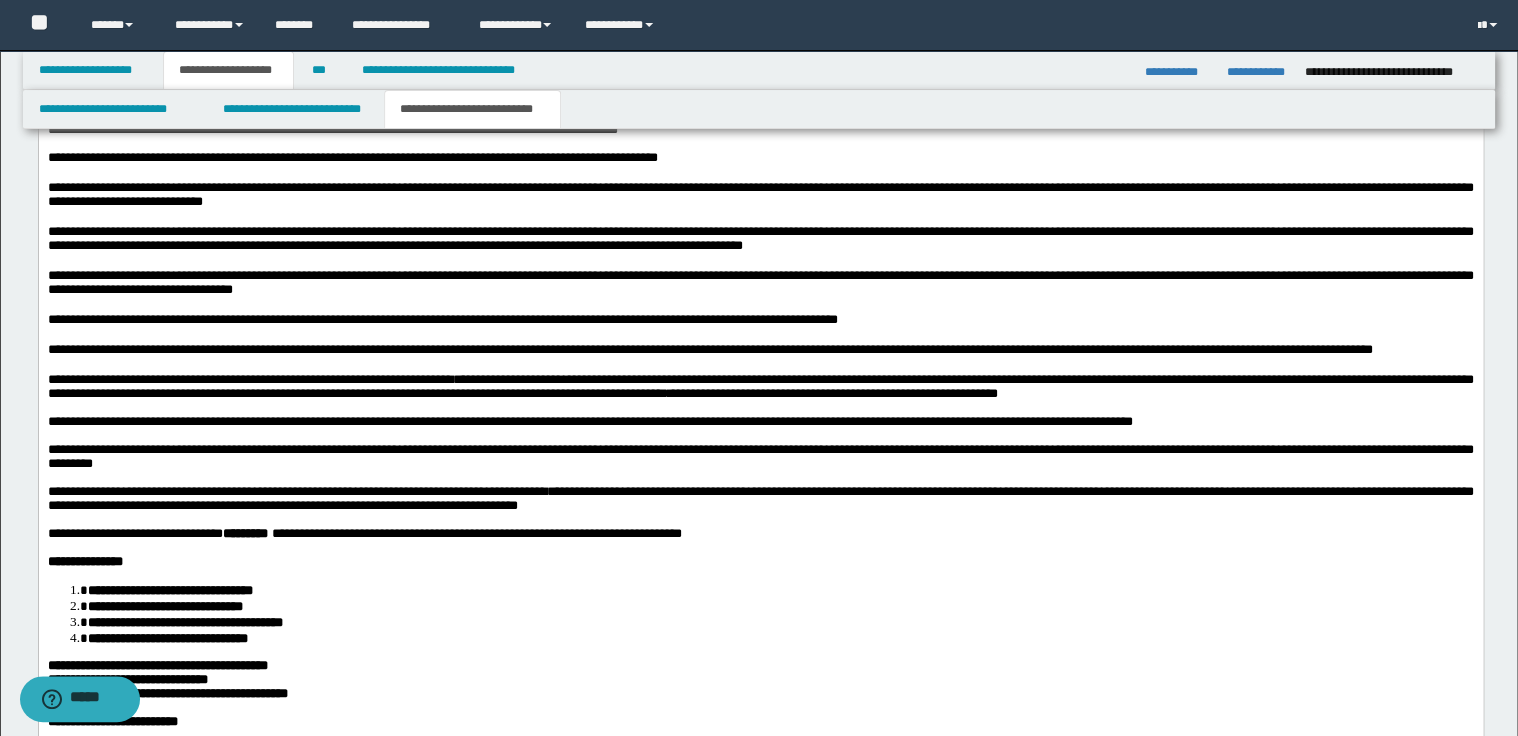 scroll, scrollTop: 2400, scrollLeft: 0, axis: vertical 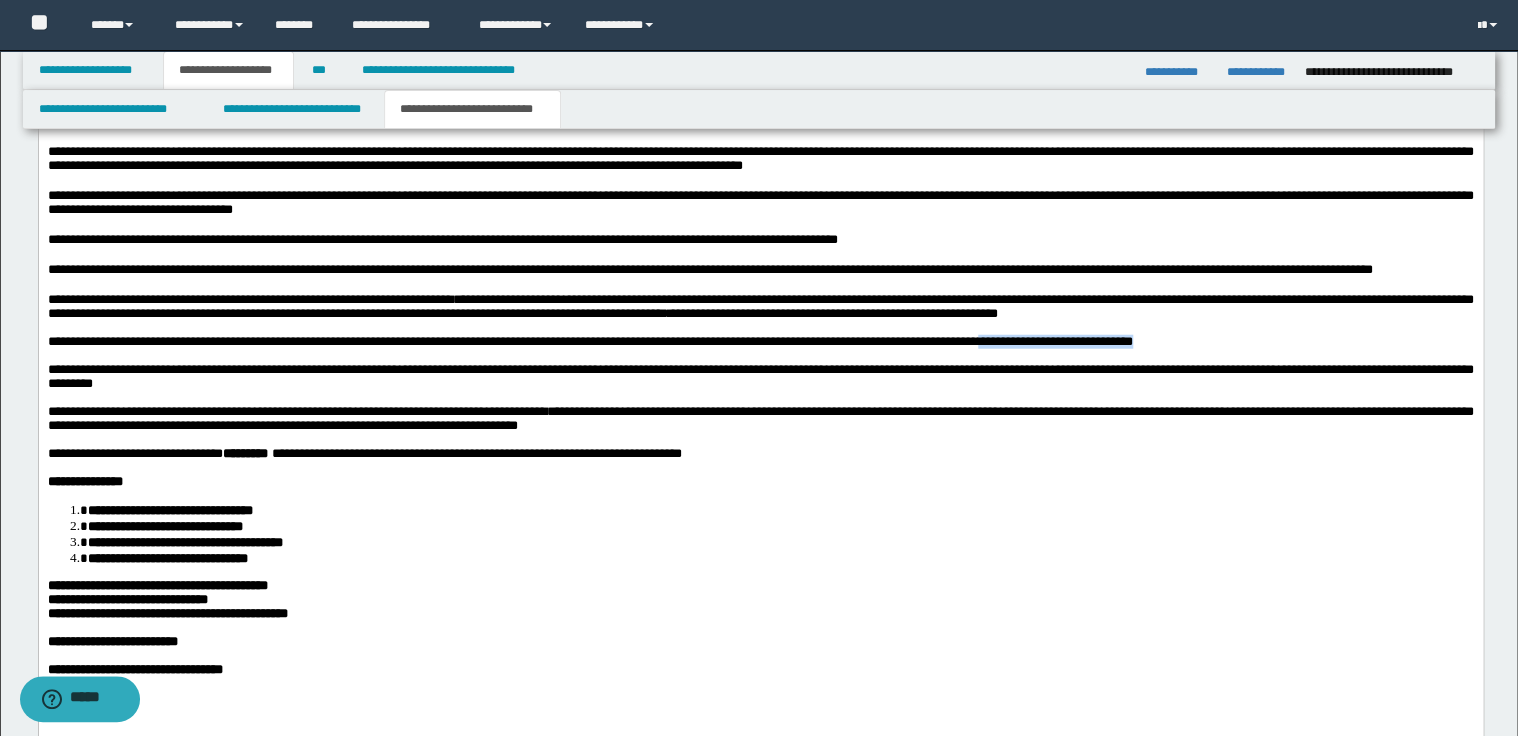 drag, startPoint x: 1034, startPoint y: 438, endPoint x: 1204, endPoint y: 436, distance: 170.01176 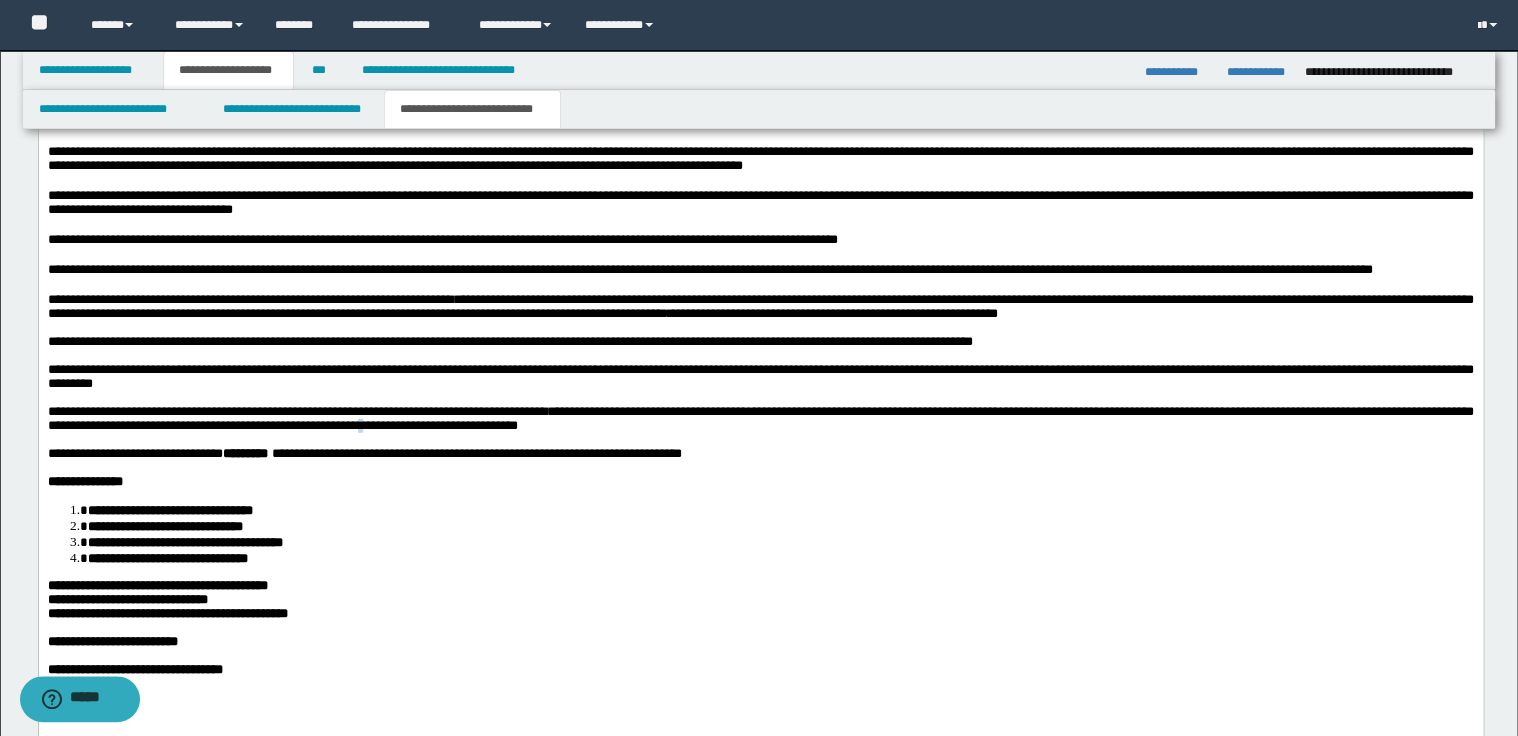click on "**********" at bounding box center (760, 418) 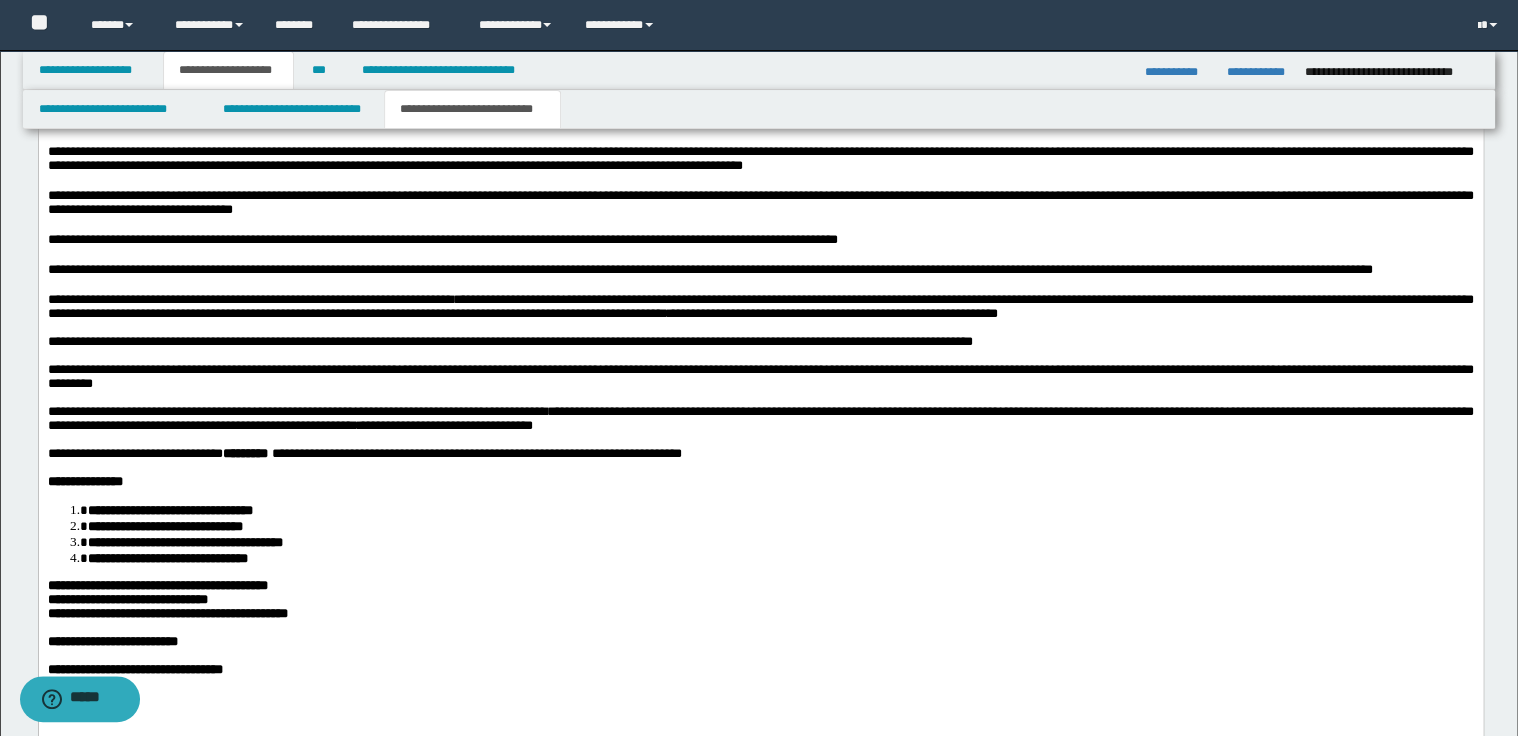 click on "**********" at bounding box center [760, 418] 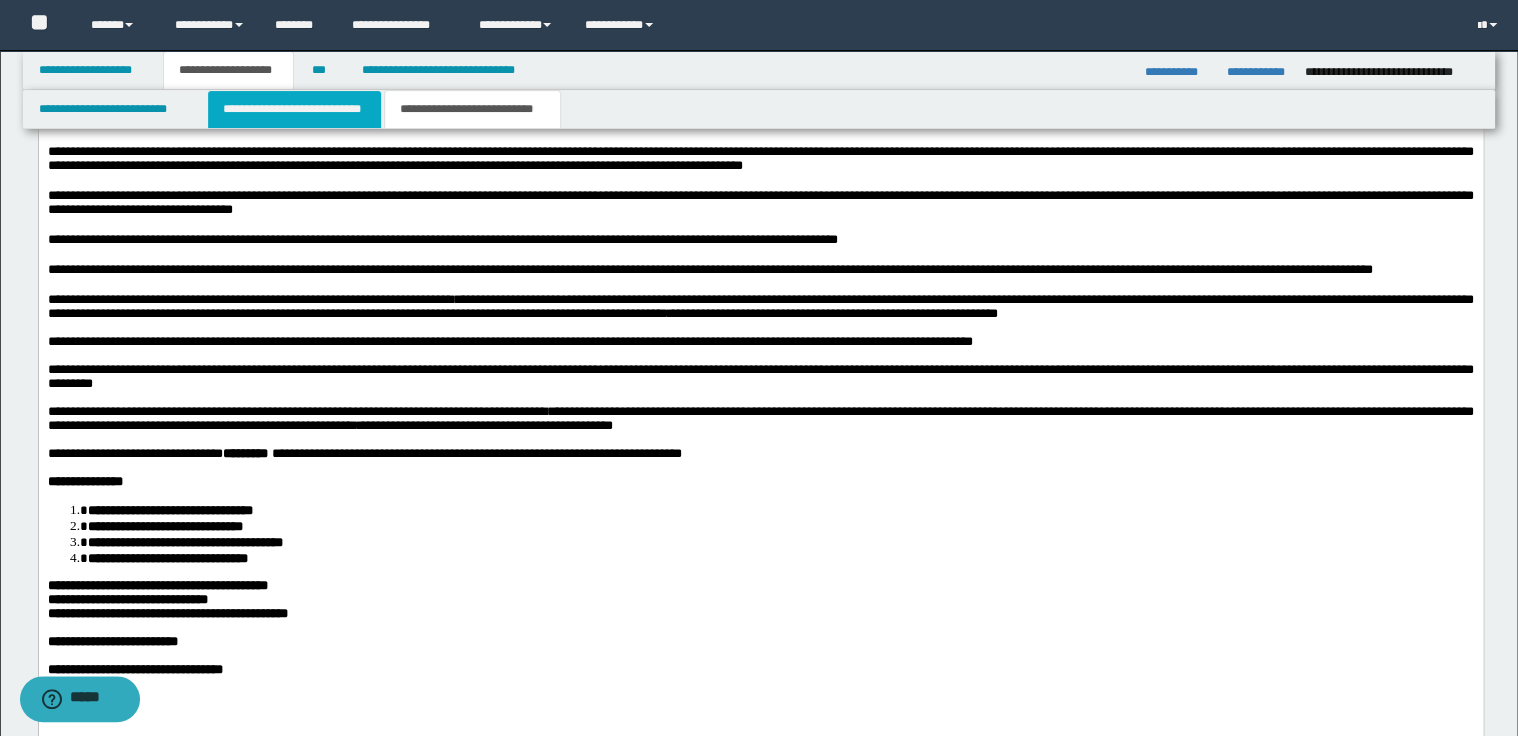 click on "**********" at bounding box center [294, 109] 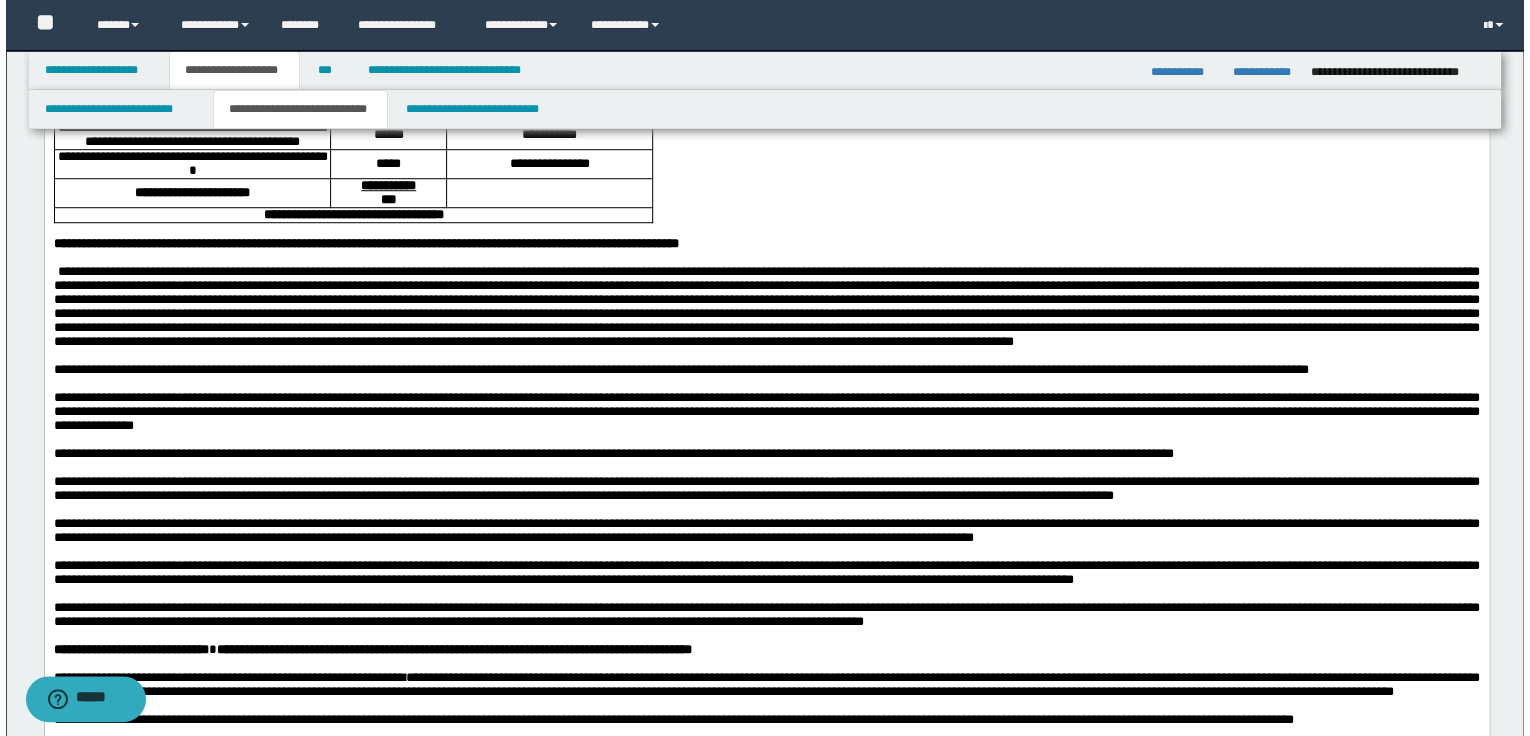 scroll, scrollTop: 400, scrollLeft: 0, axis: vertical 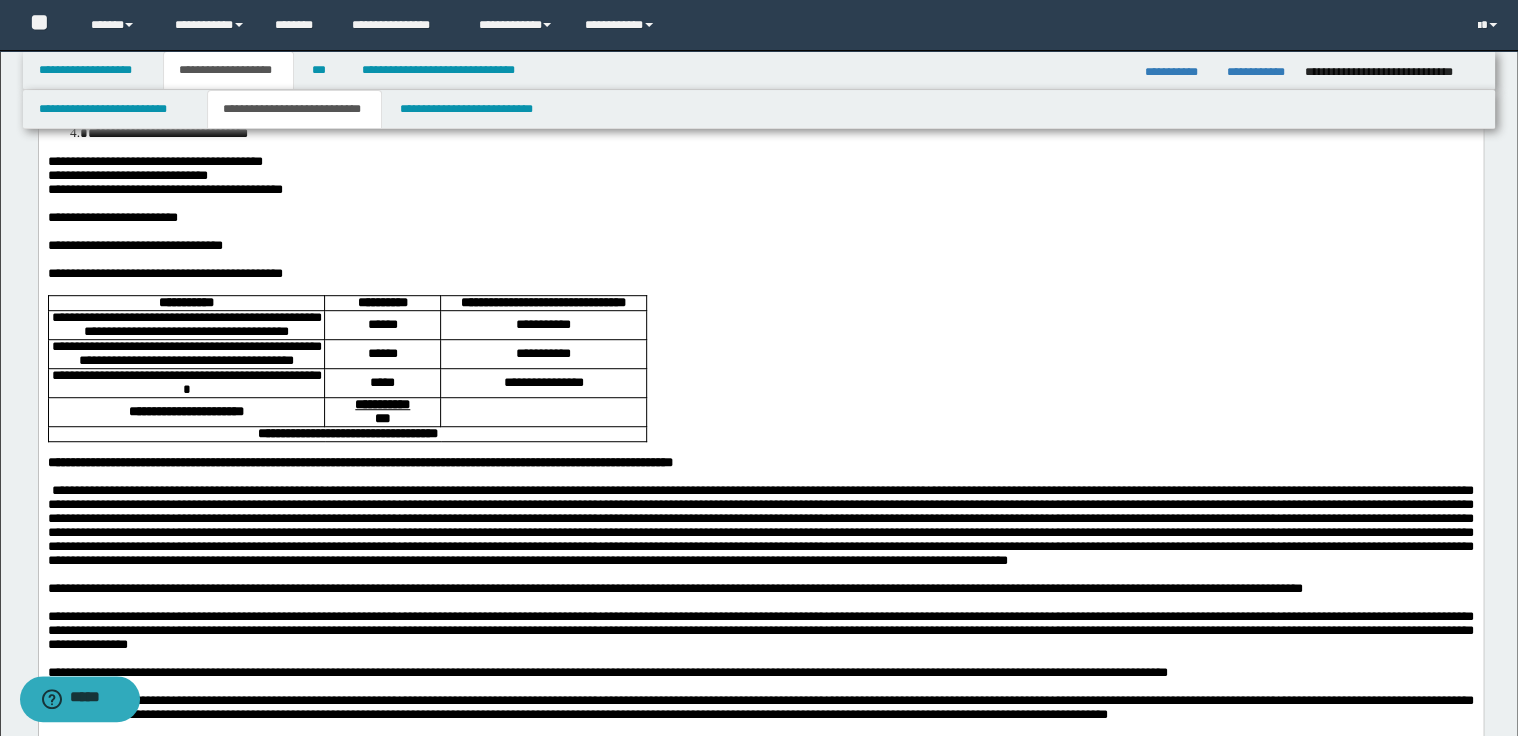 click on "**********" at bounding box center [186, 382] 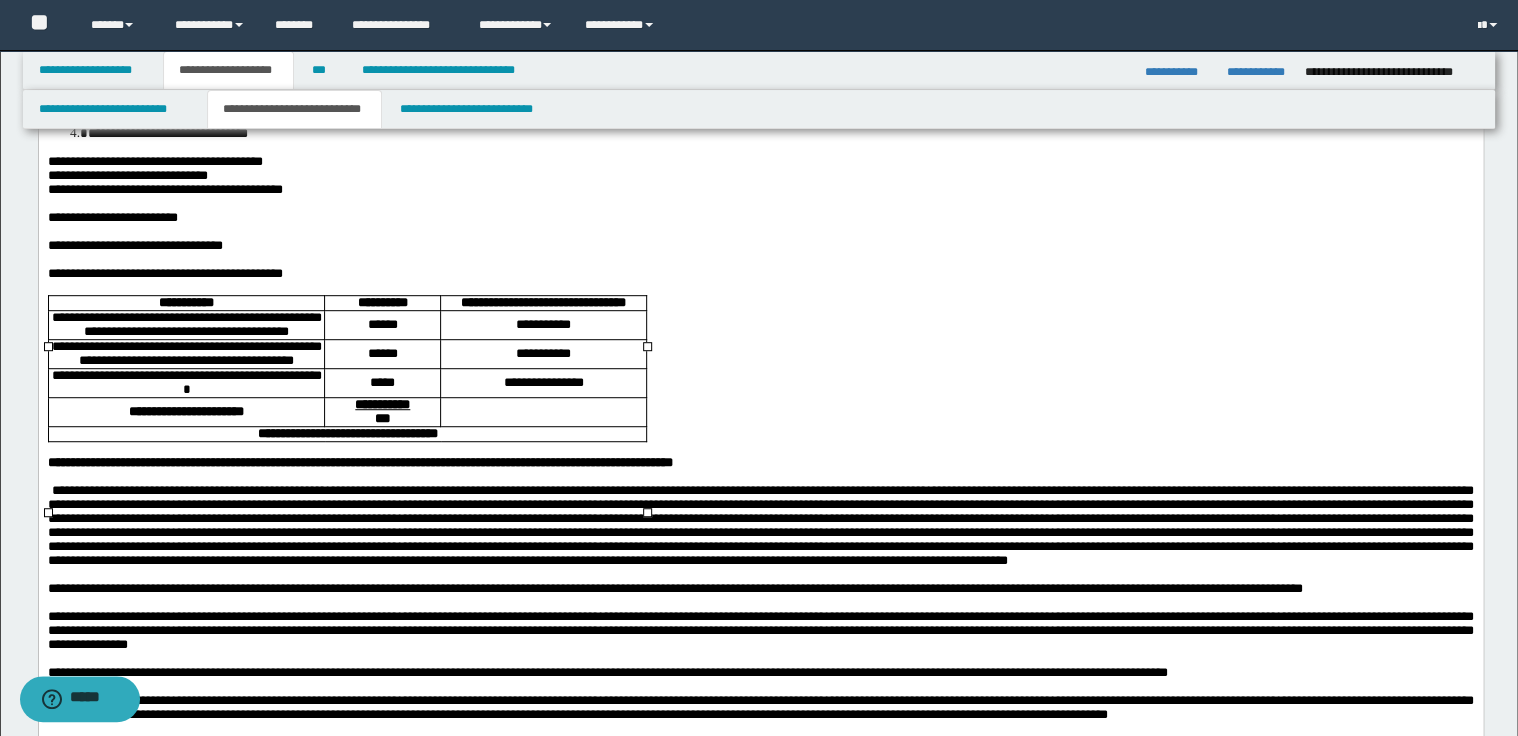 click on "**********" at bounding box center (185, 383) 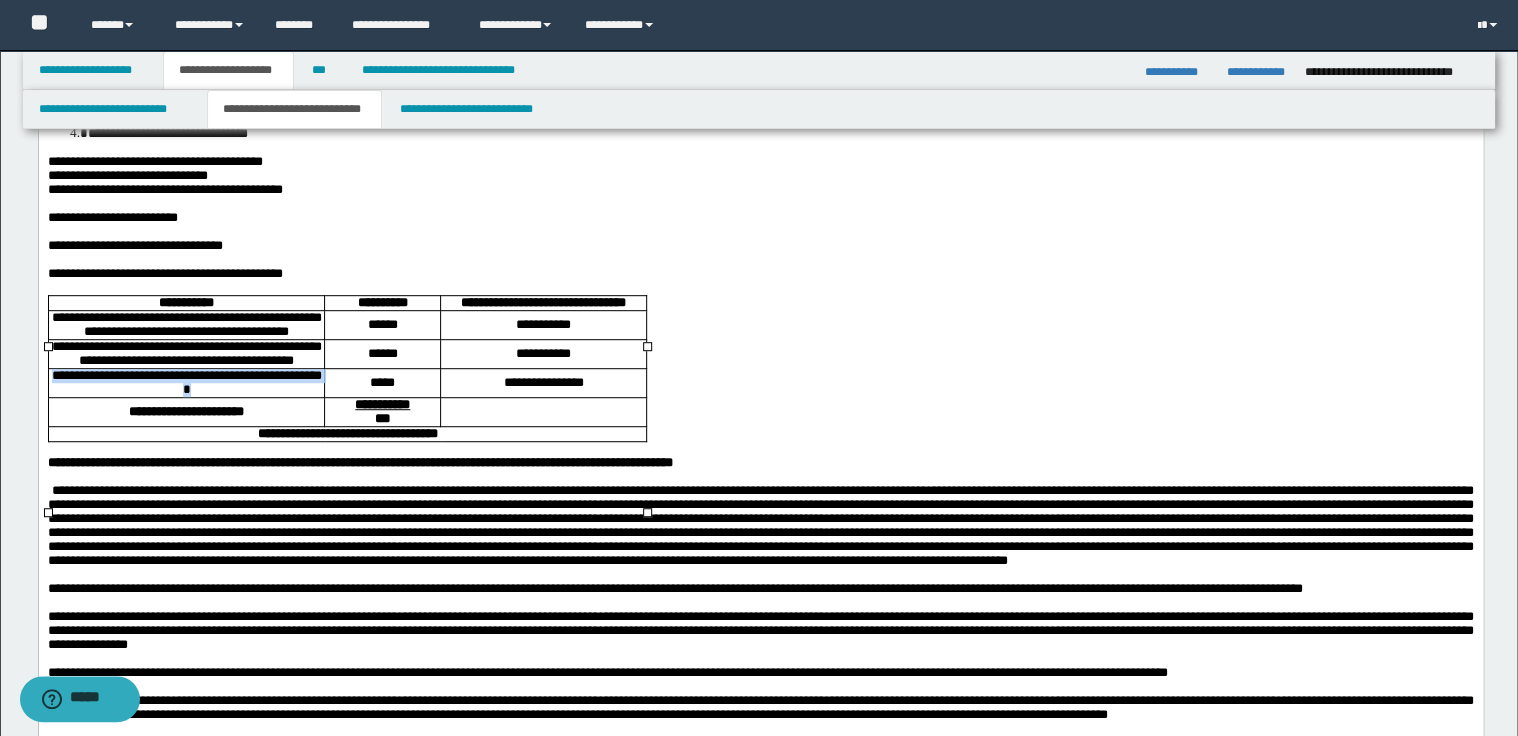 drag, startPoint x: 59, startPoint y: 437, endPoint x: 217, endPoint y: 446, distance: 158.25612 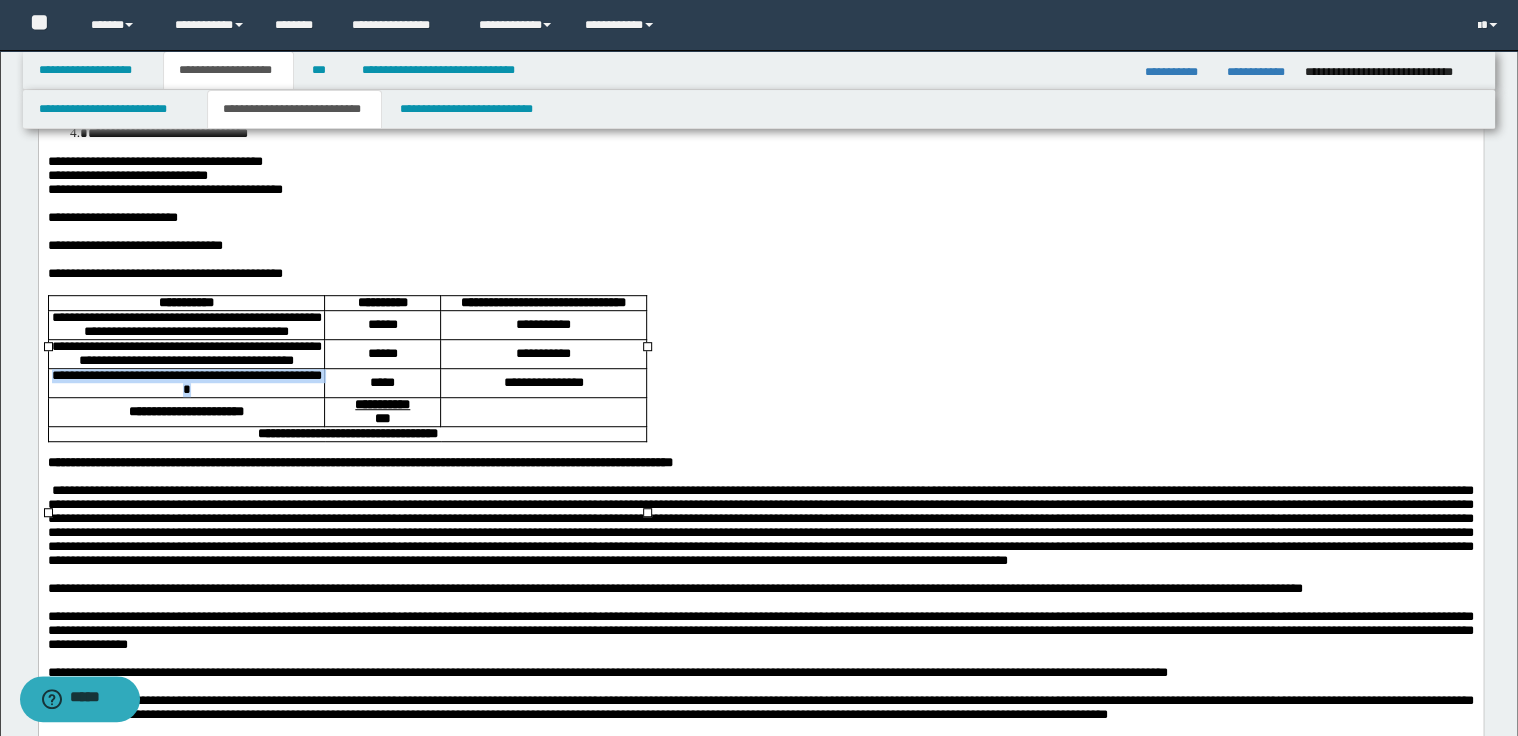 click on "**********" at bounding box center [185, 383] 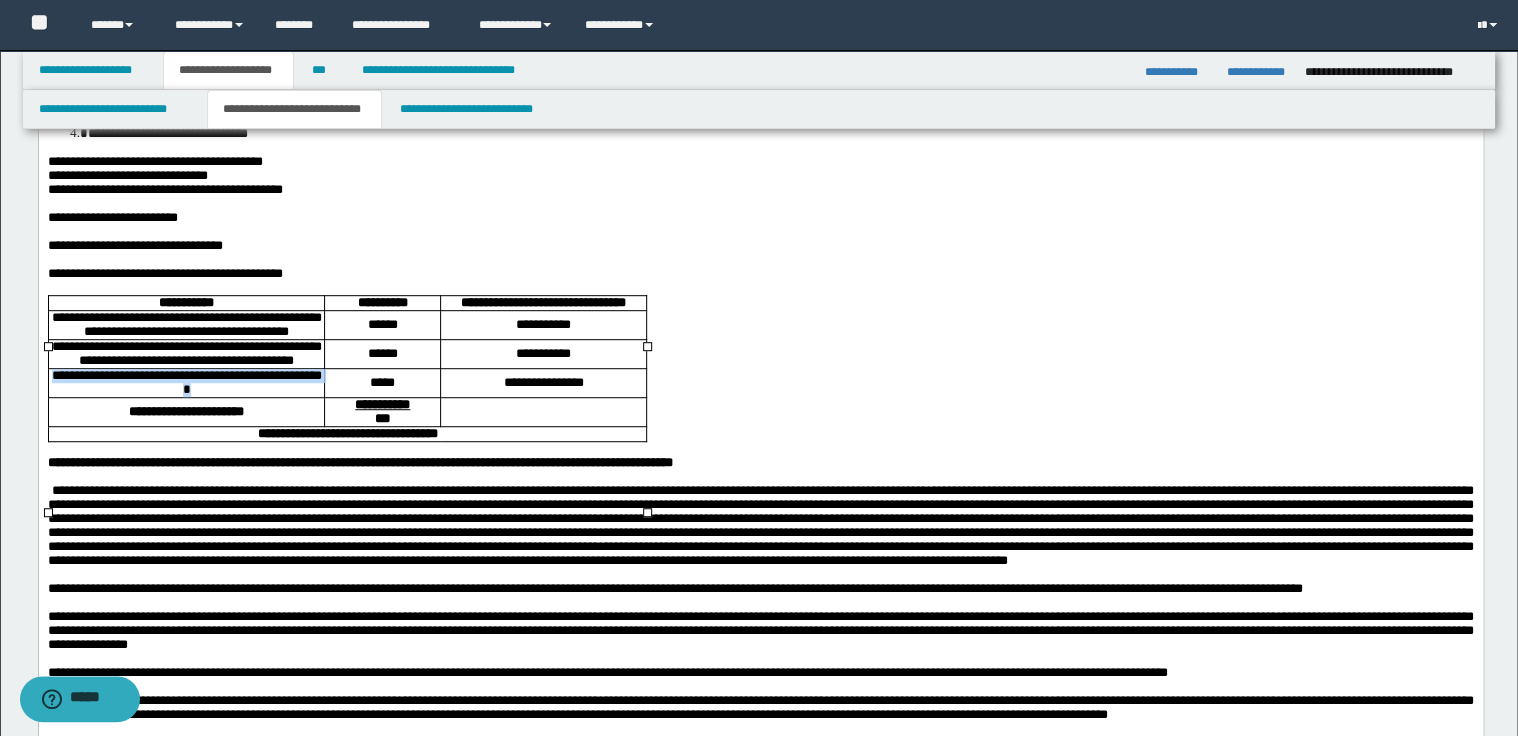 copy on "**********" 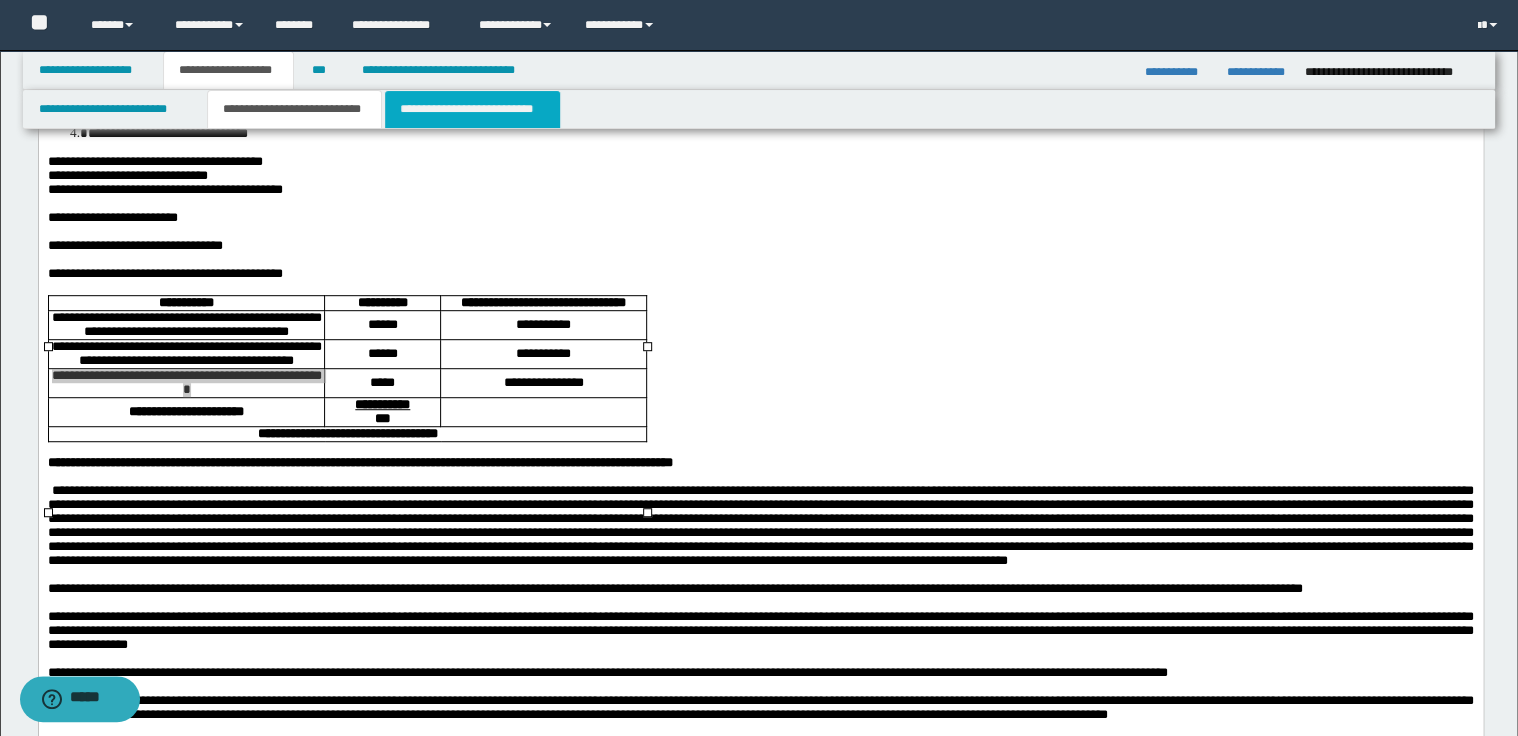 click on "**********" at bounding box center [472, 109] 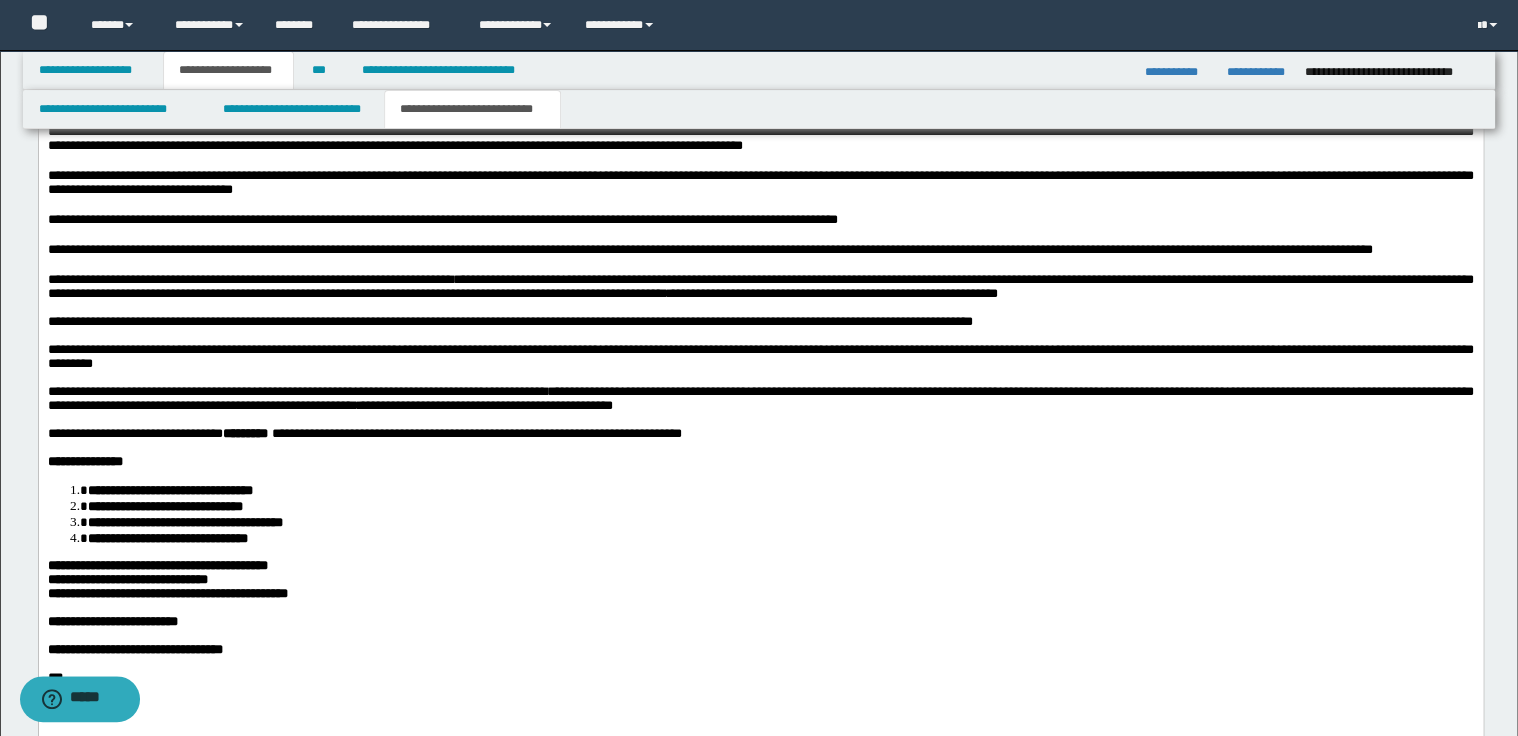 scroll, scrollTop: 2480, scrollLeft: 0, axis: vertical 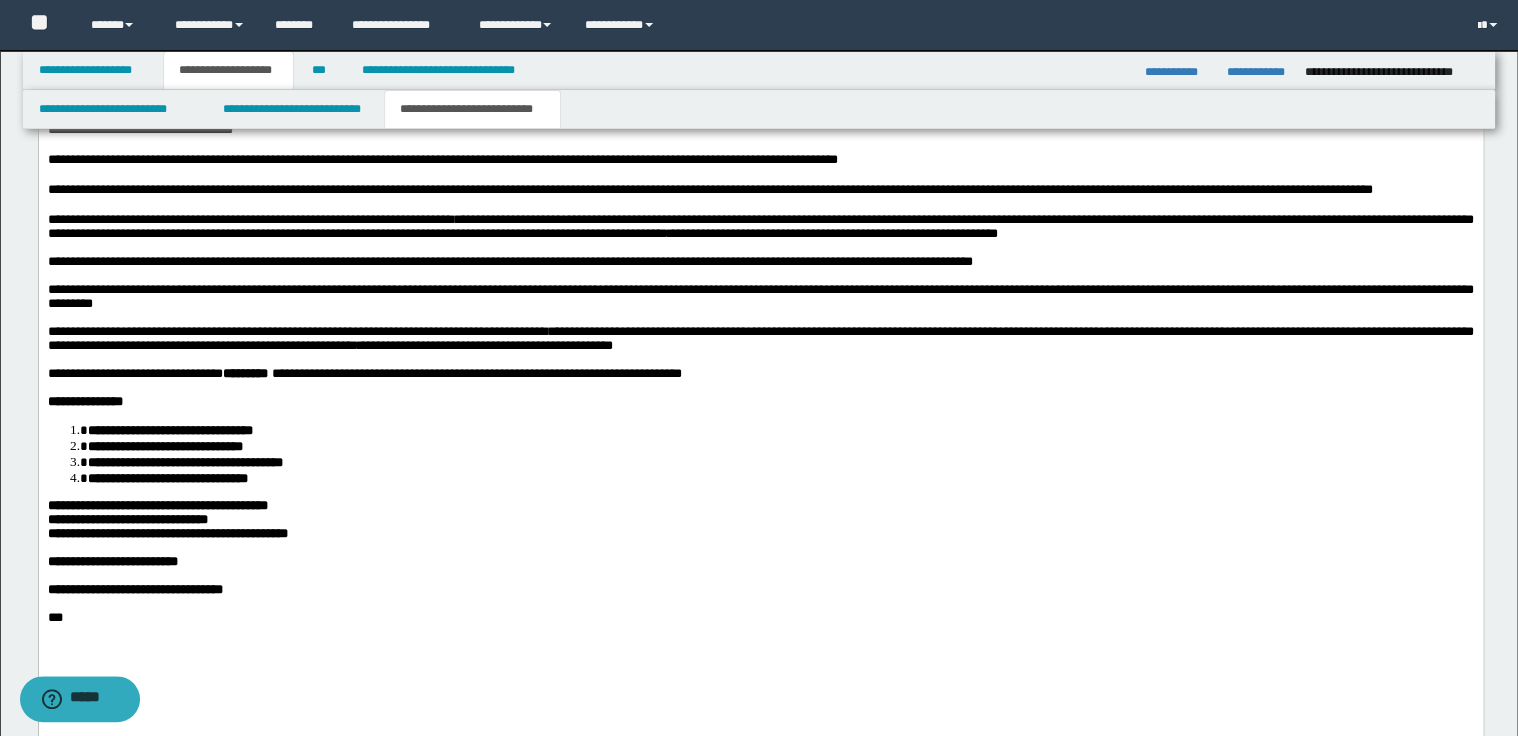 click on "**********" at bounding box center [760, 339] 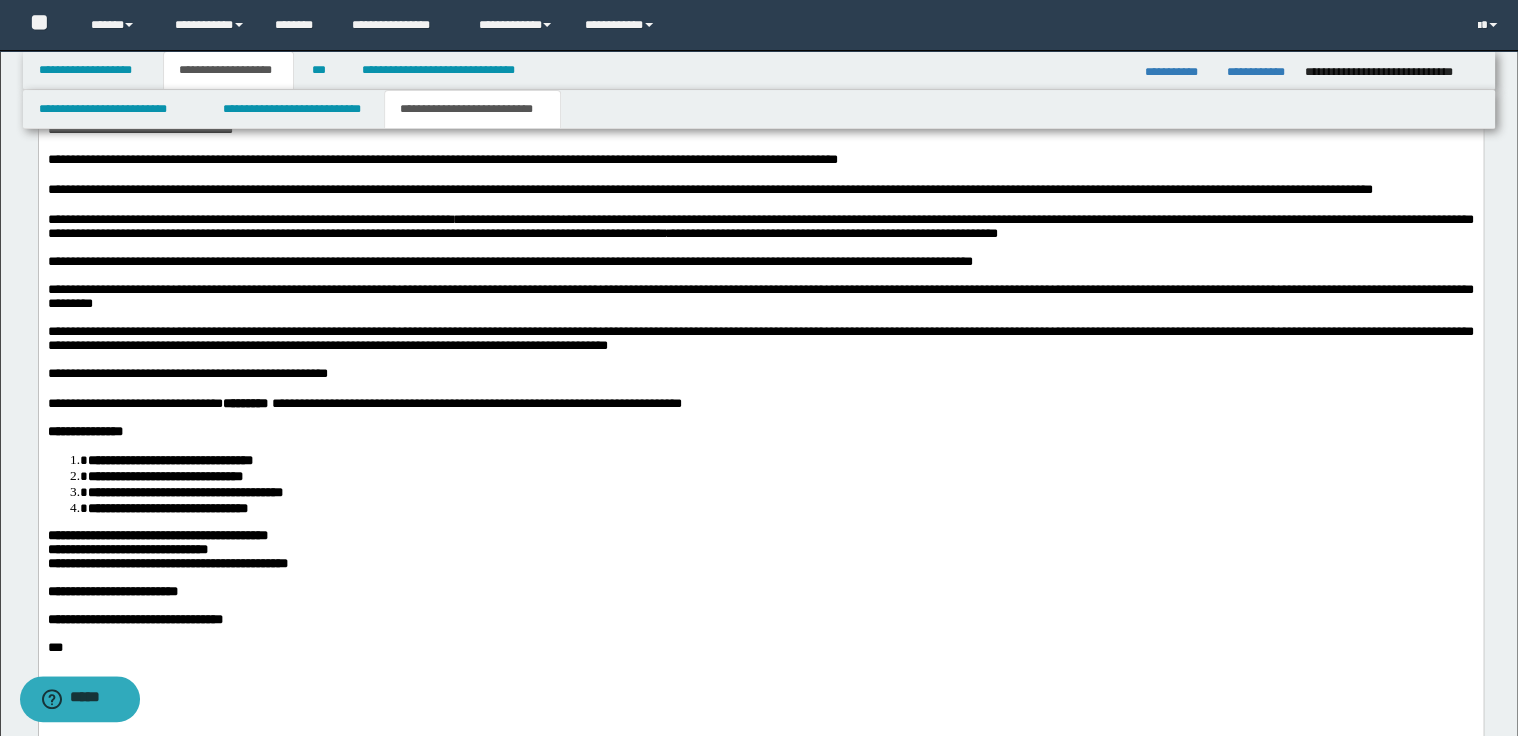 click on "**********" at bounding box center [760, 375] 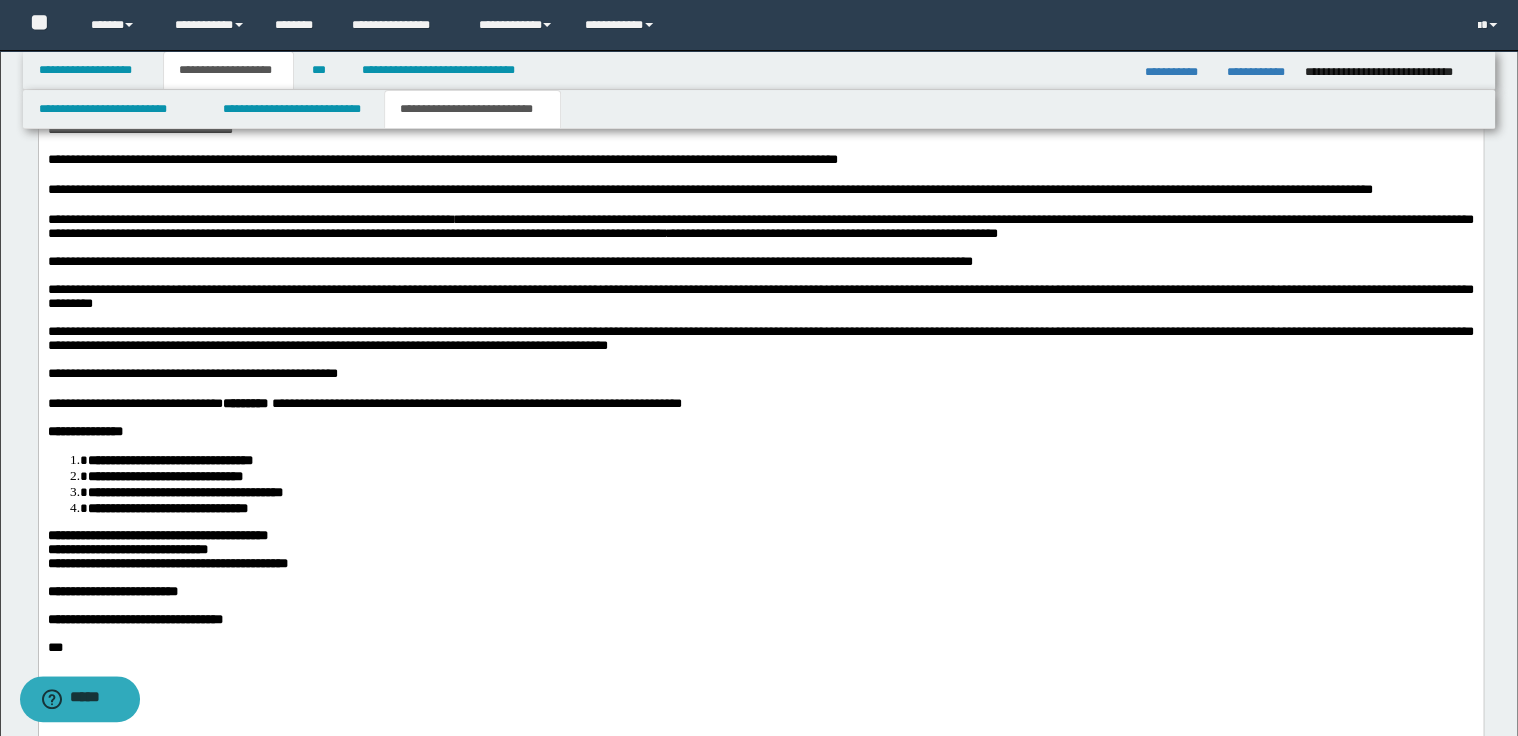 click on "**********" at bounding box center [760, 375] 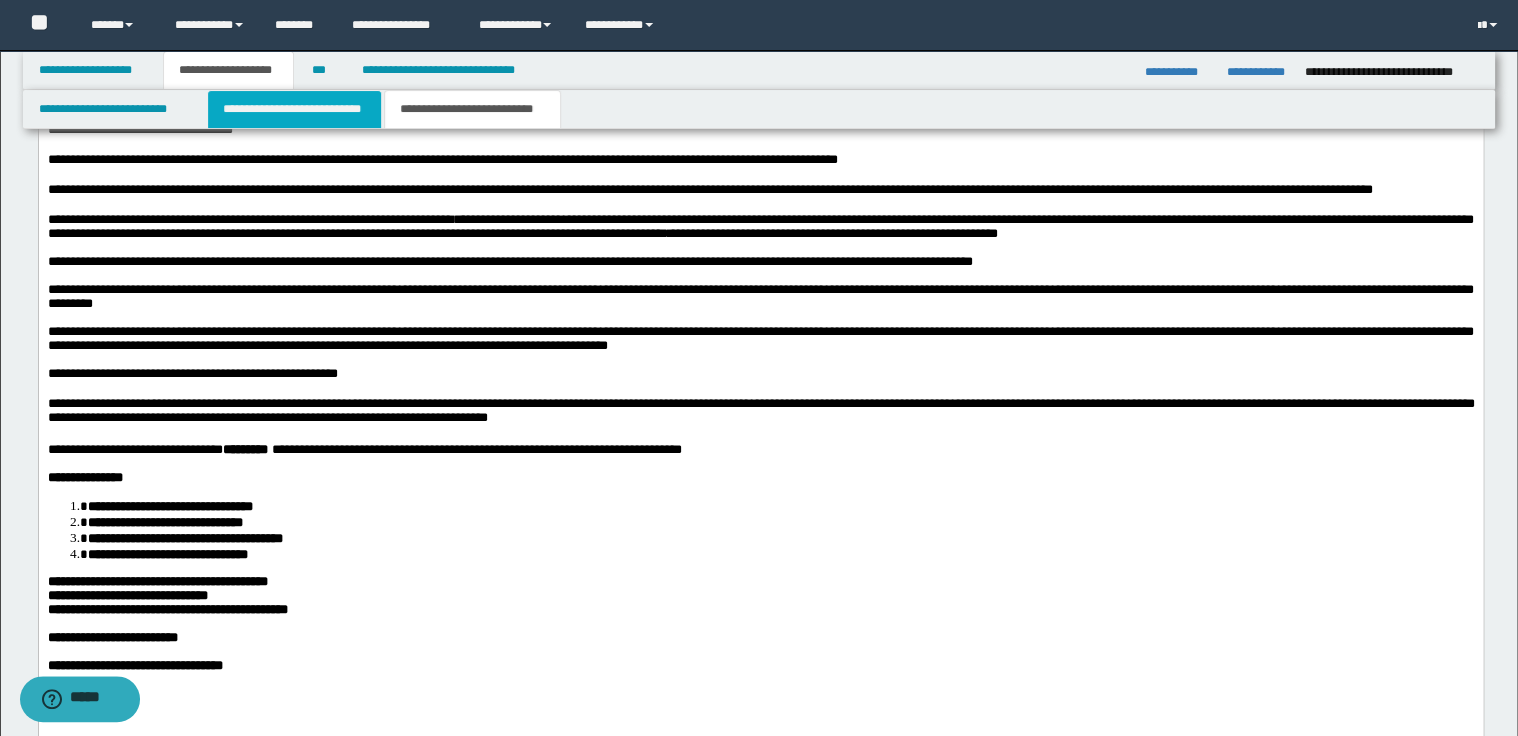 click on "**********" at bounding box center [294, 109] 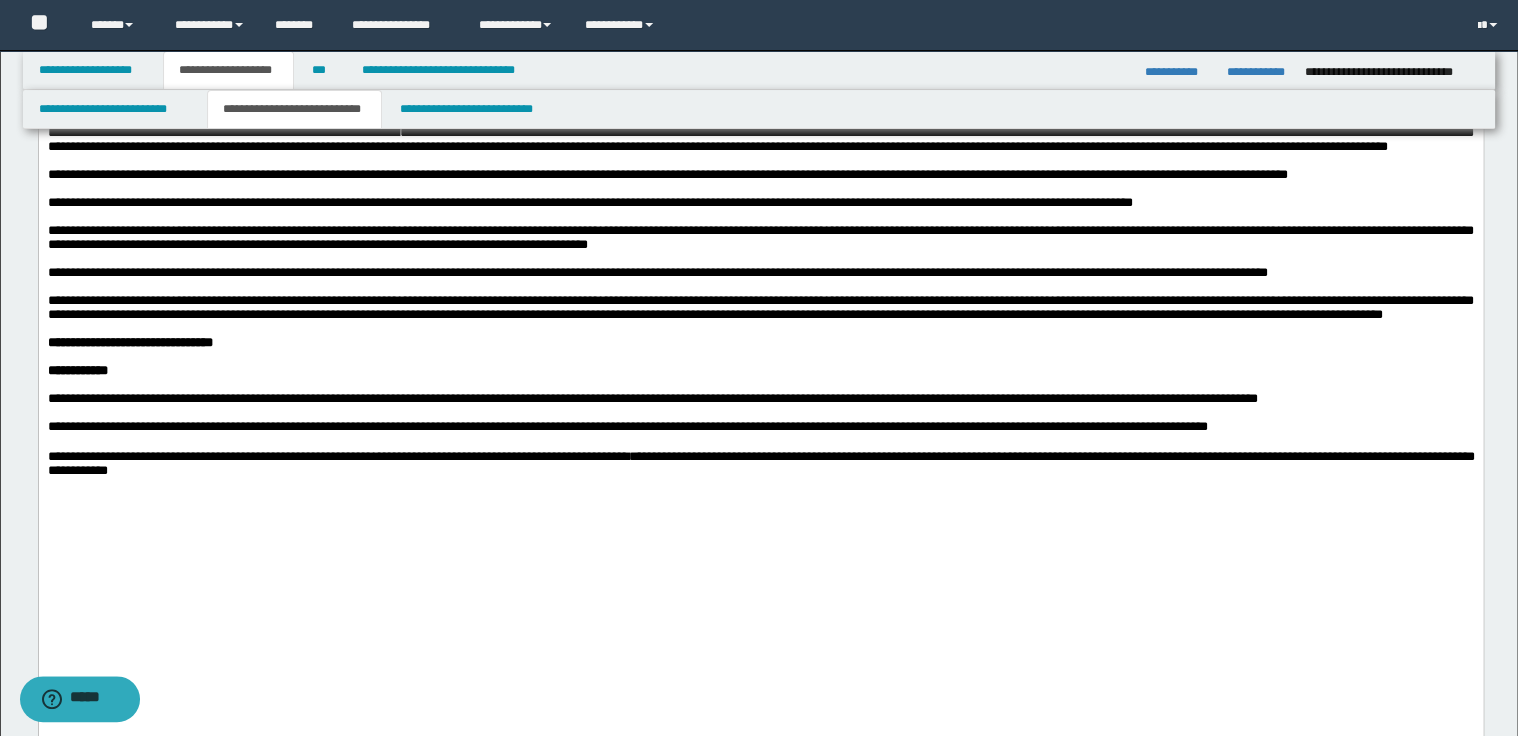 scroll, scrollTop: 1200, scrollLeft: 0, axis: vertical 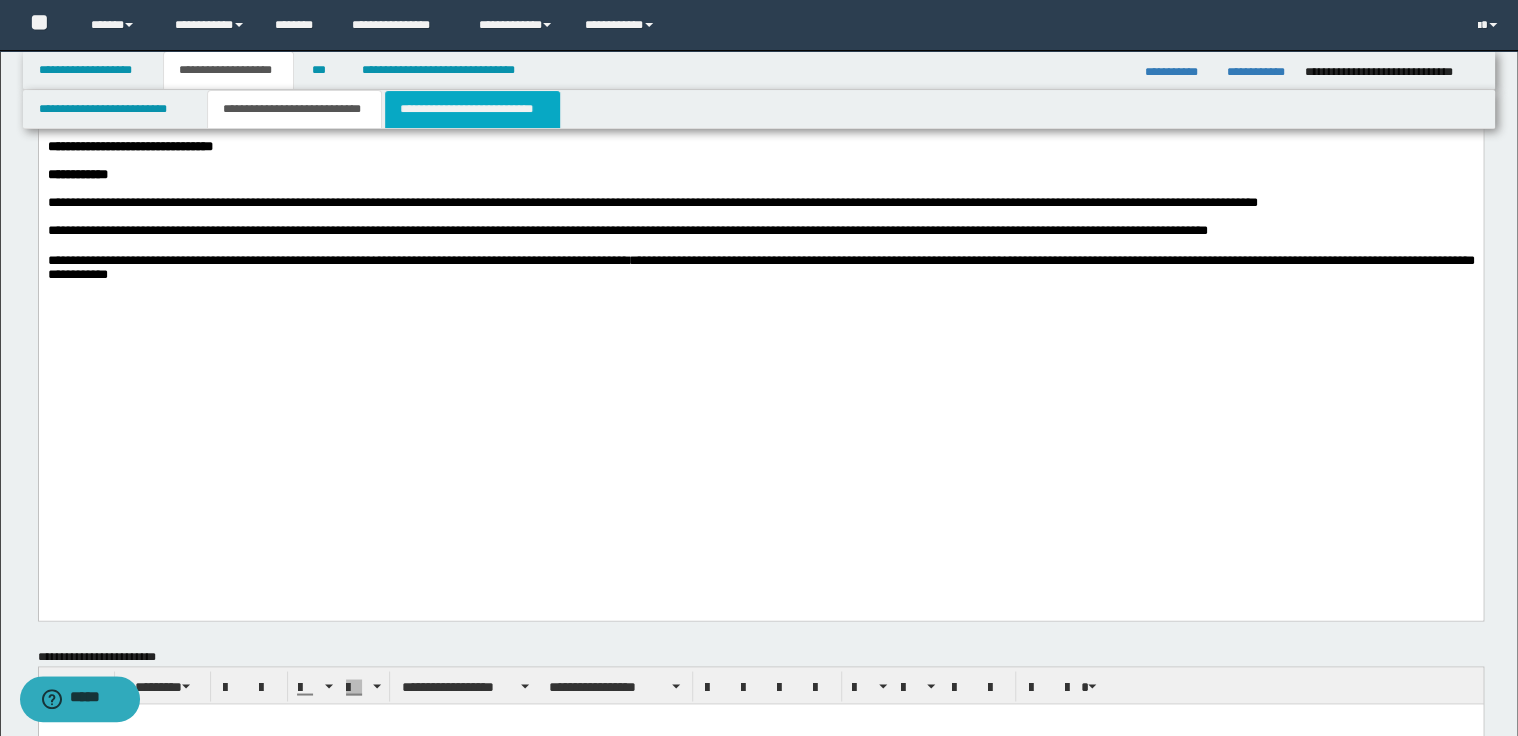 click on "**********" at bounding box center [472, 109] 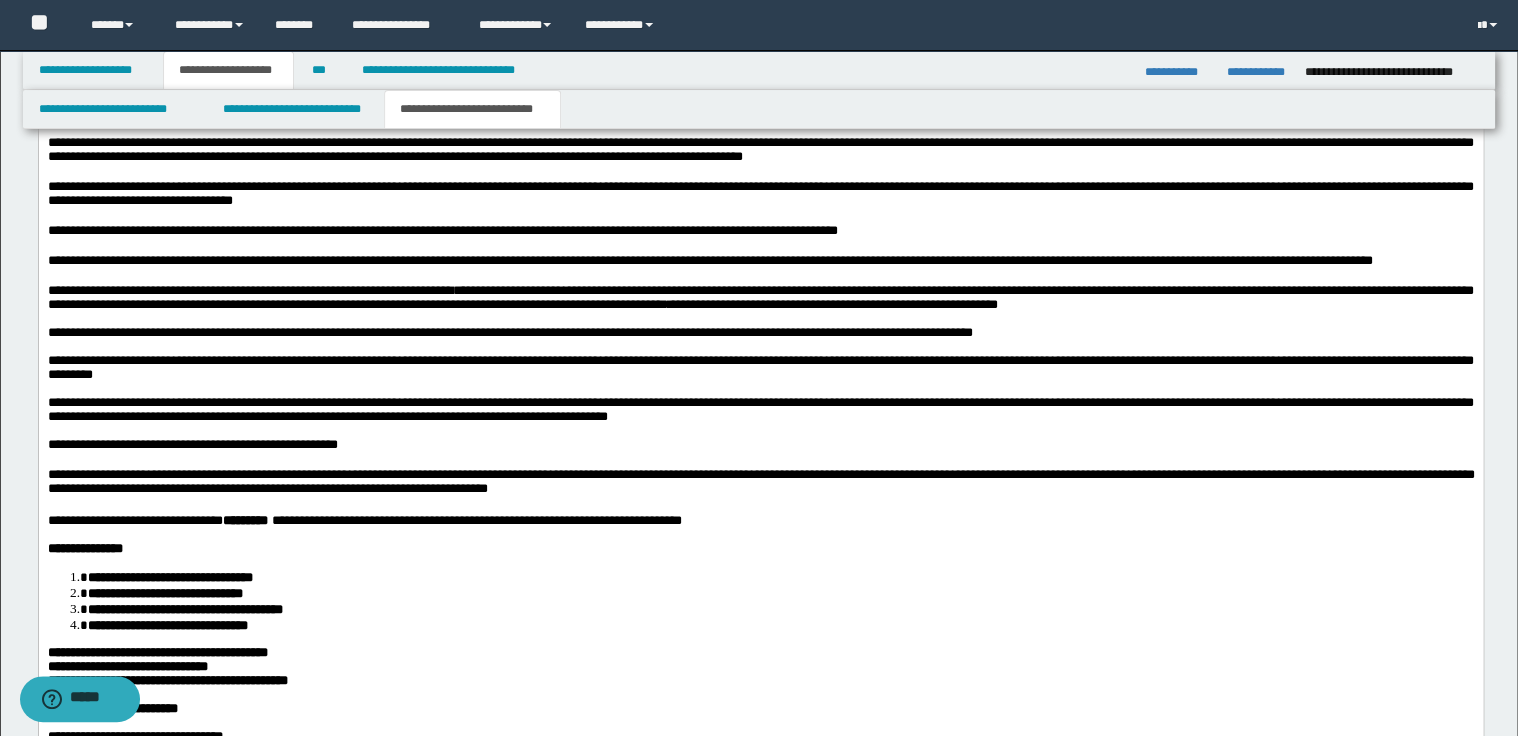 scroll, scrollTop: 2480, scrollLeft: 0, axis: vertical 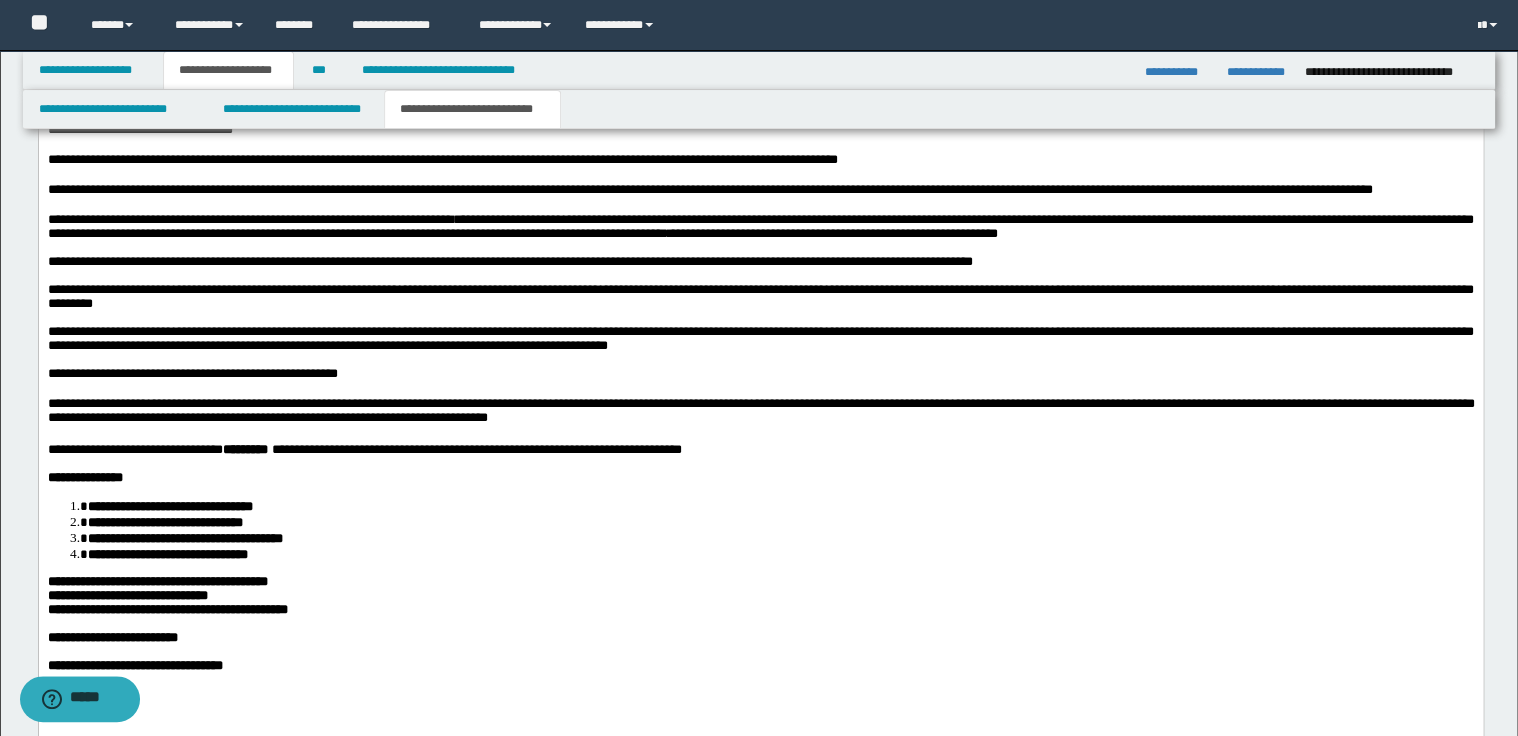 click on "**********" at bounding box center [760, 375] 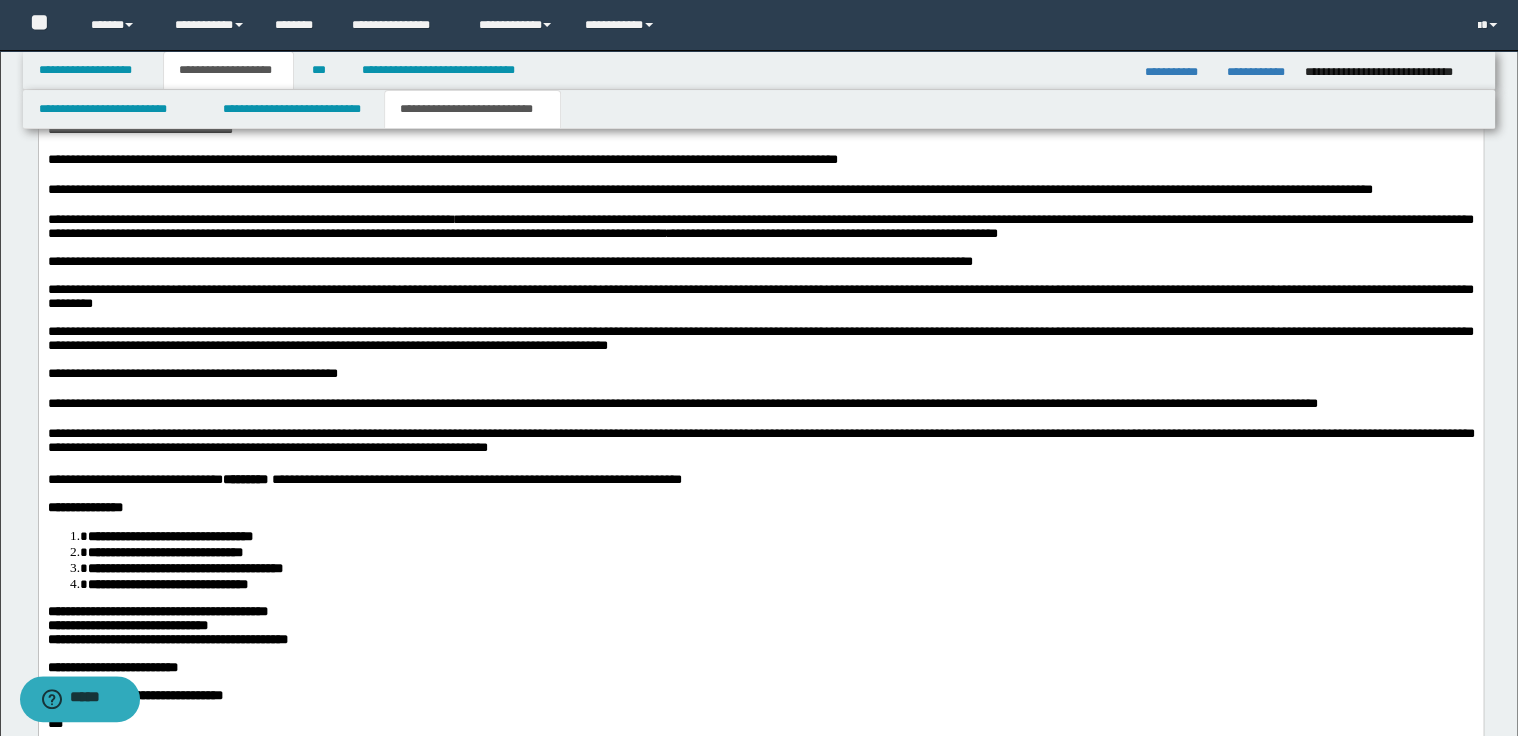 click on "**********" at bounding box center [760, 405] 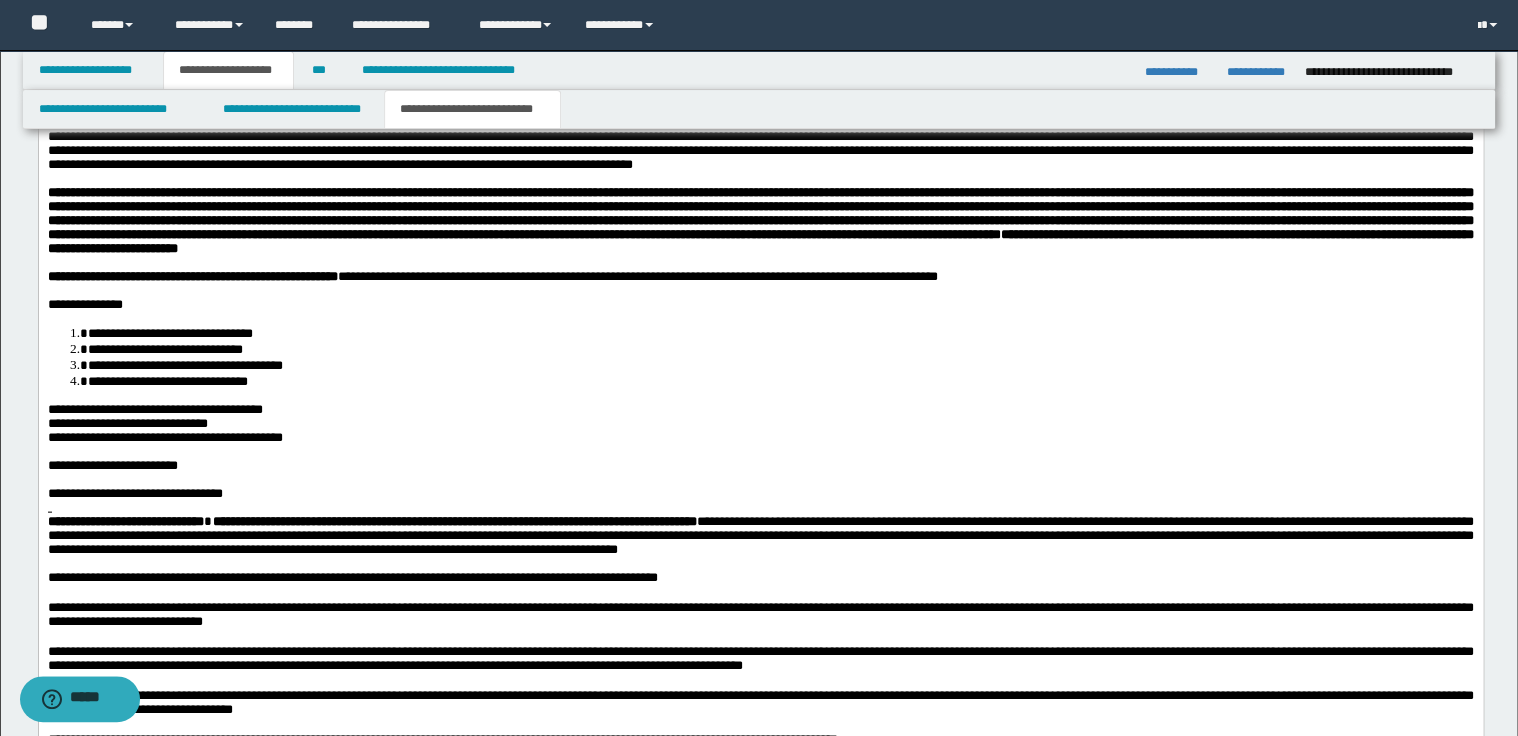 scroll, scrollTop: 1760, scrollLeft: 0, axis: vertical 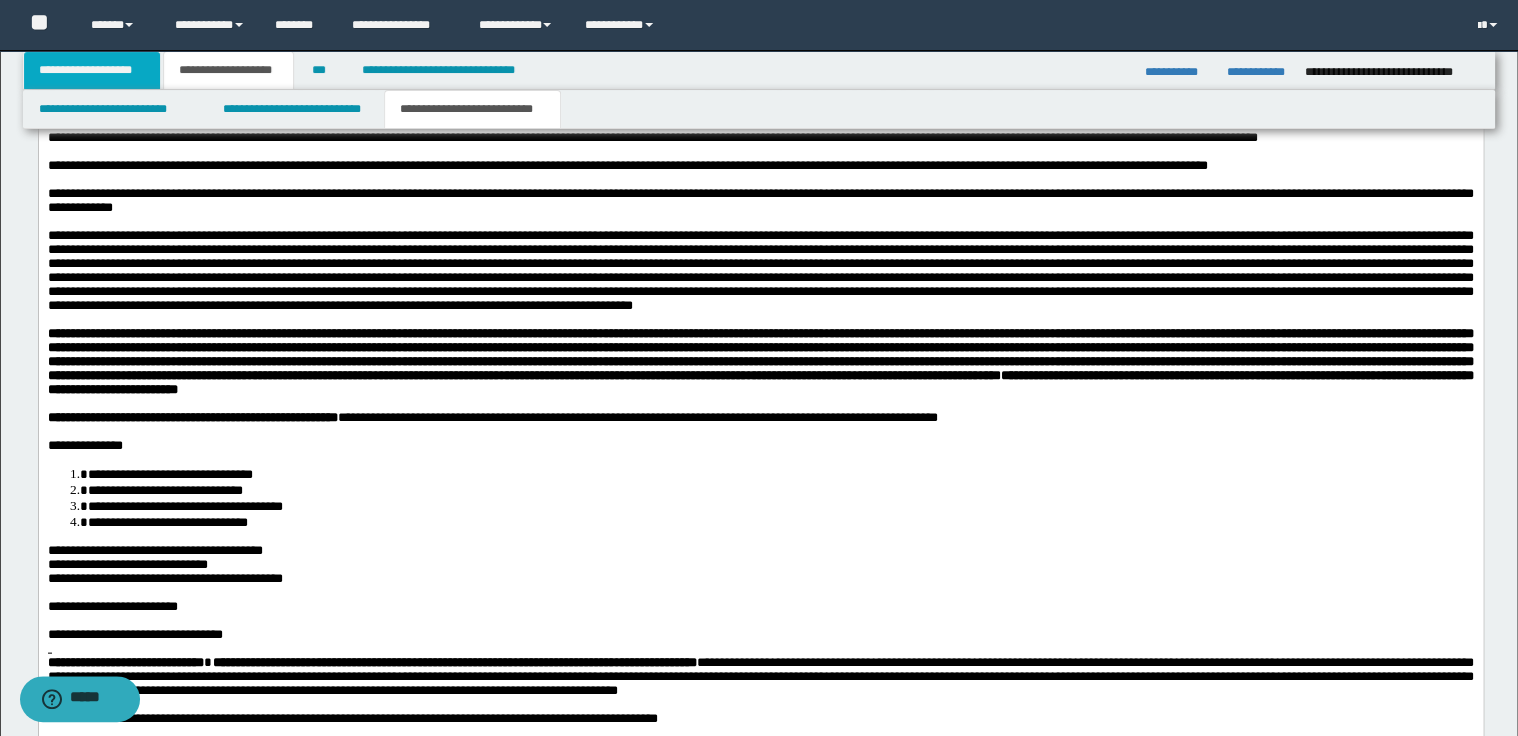 click on "**********" at bounding box center [92, 70] 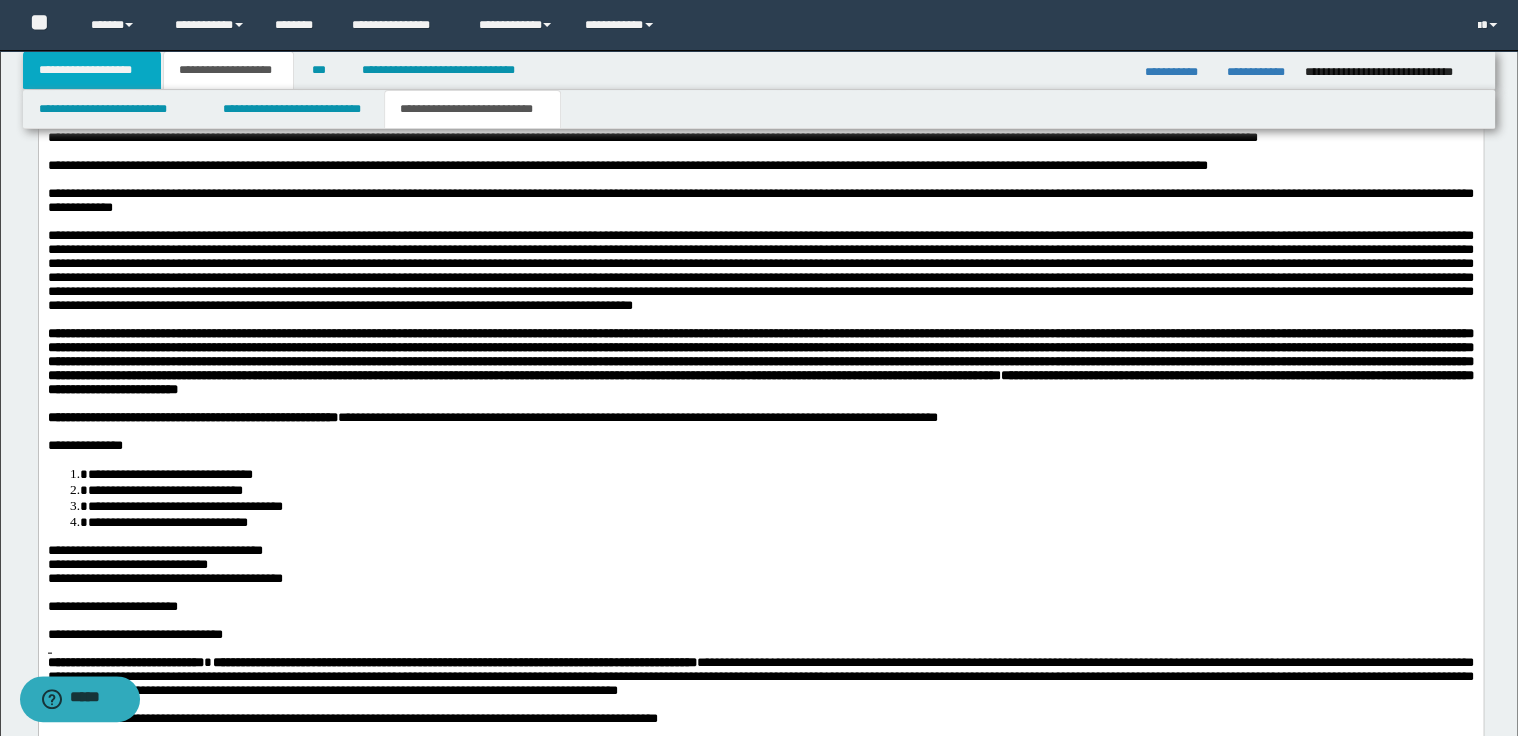 scroll, scrollTop: 370, scrollLeft: 0, axis: vertical 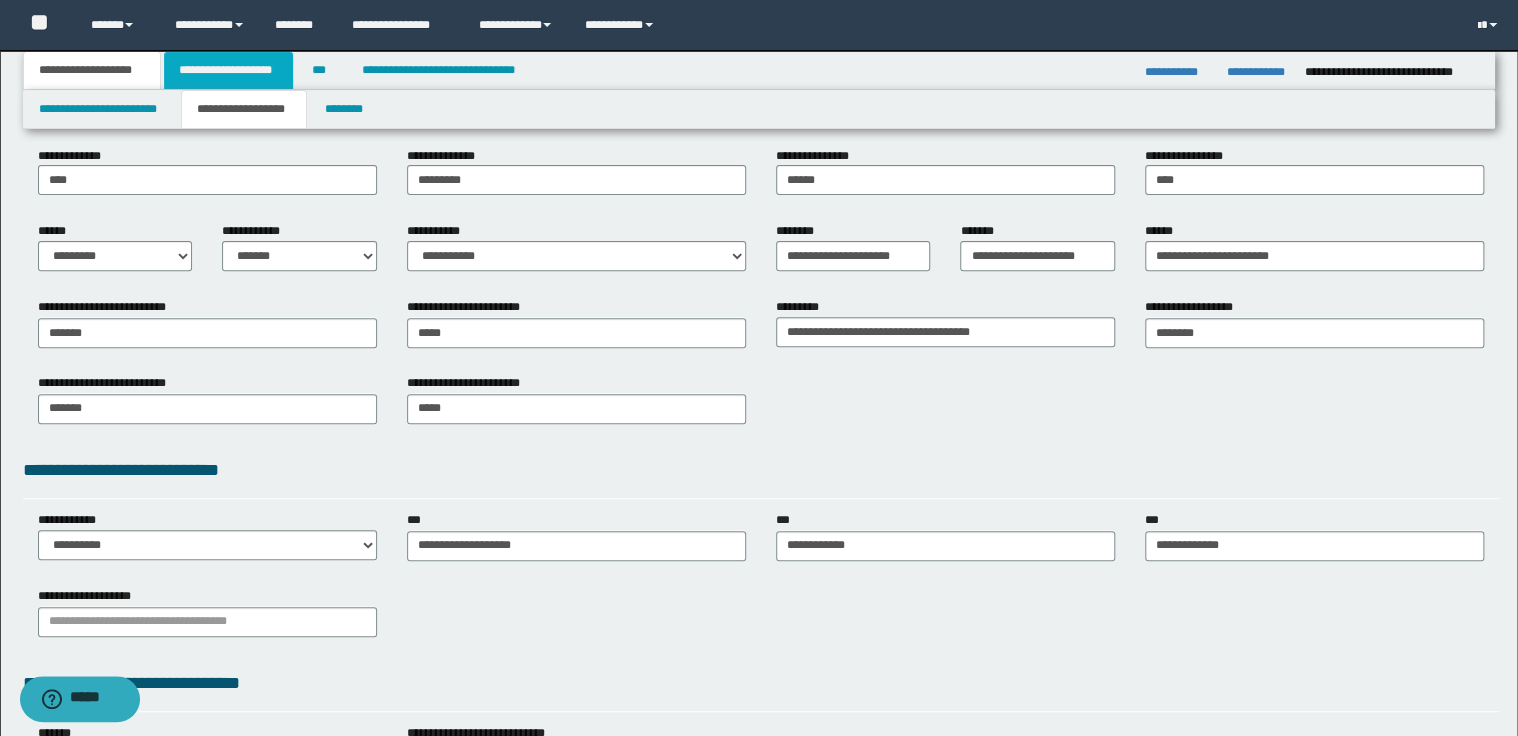 click on "**********" at bounding box center [228, 70] 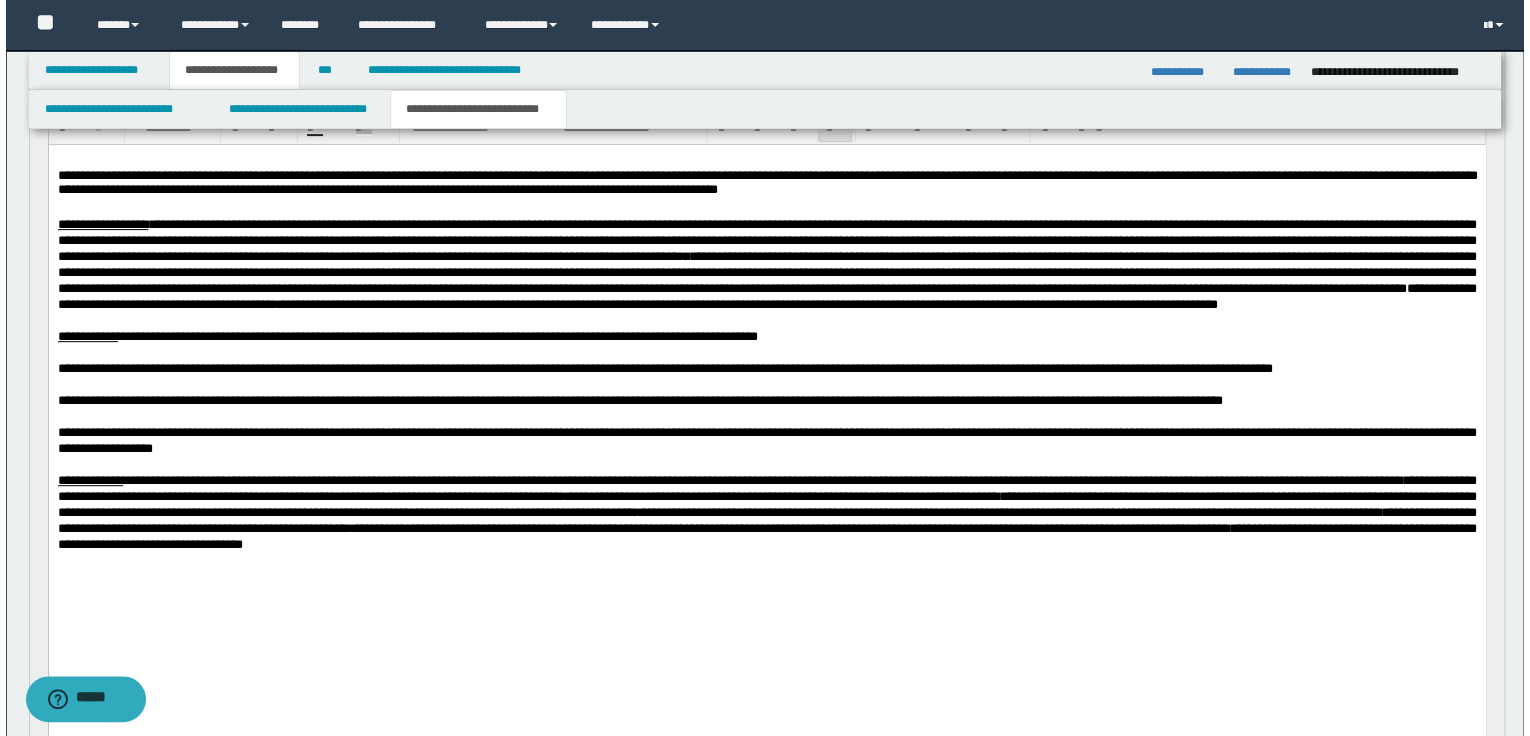 scroll, scrollTop: 530, scrollLeft: 0, axis: vertical 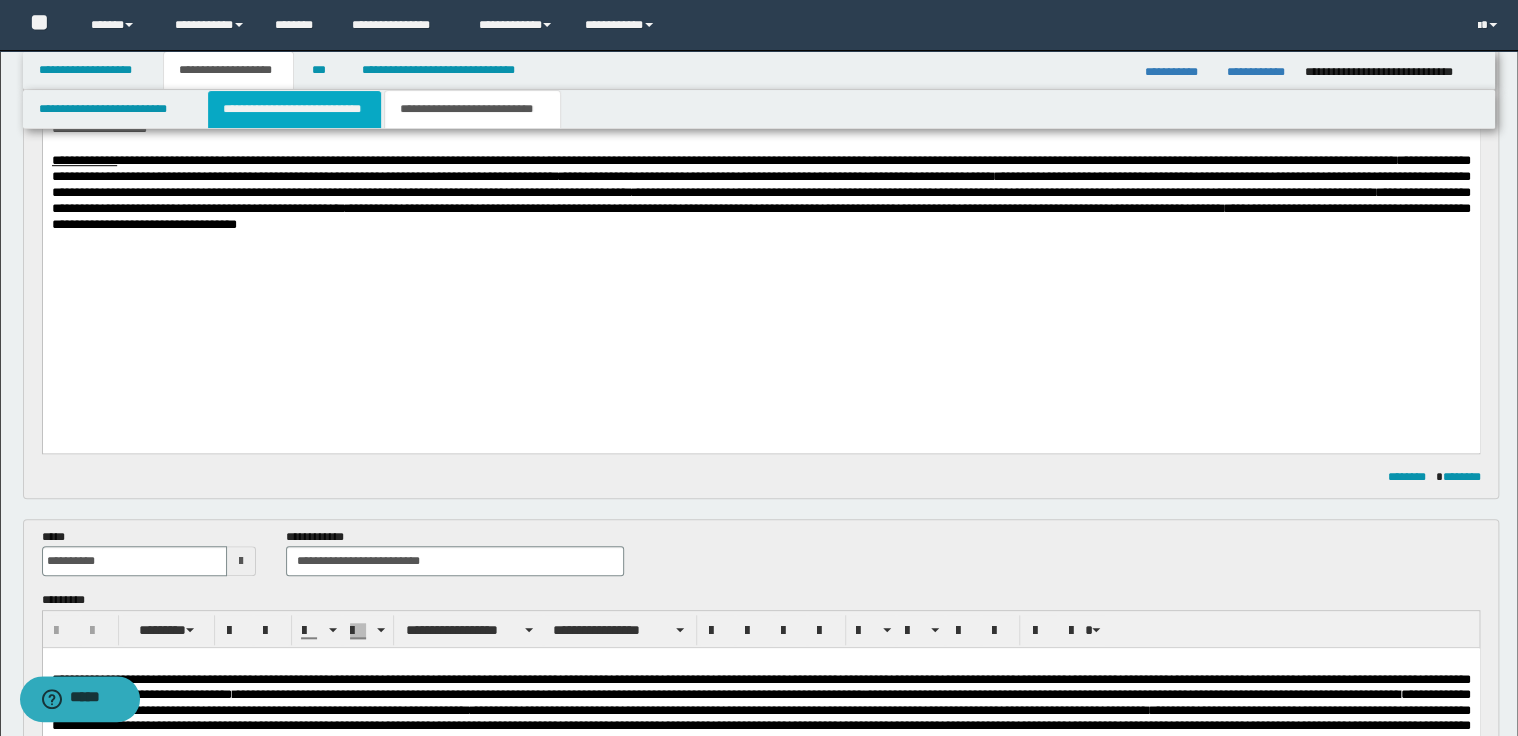 click on "**********" at bounding box center (294, 109) 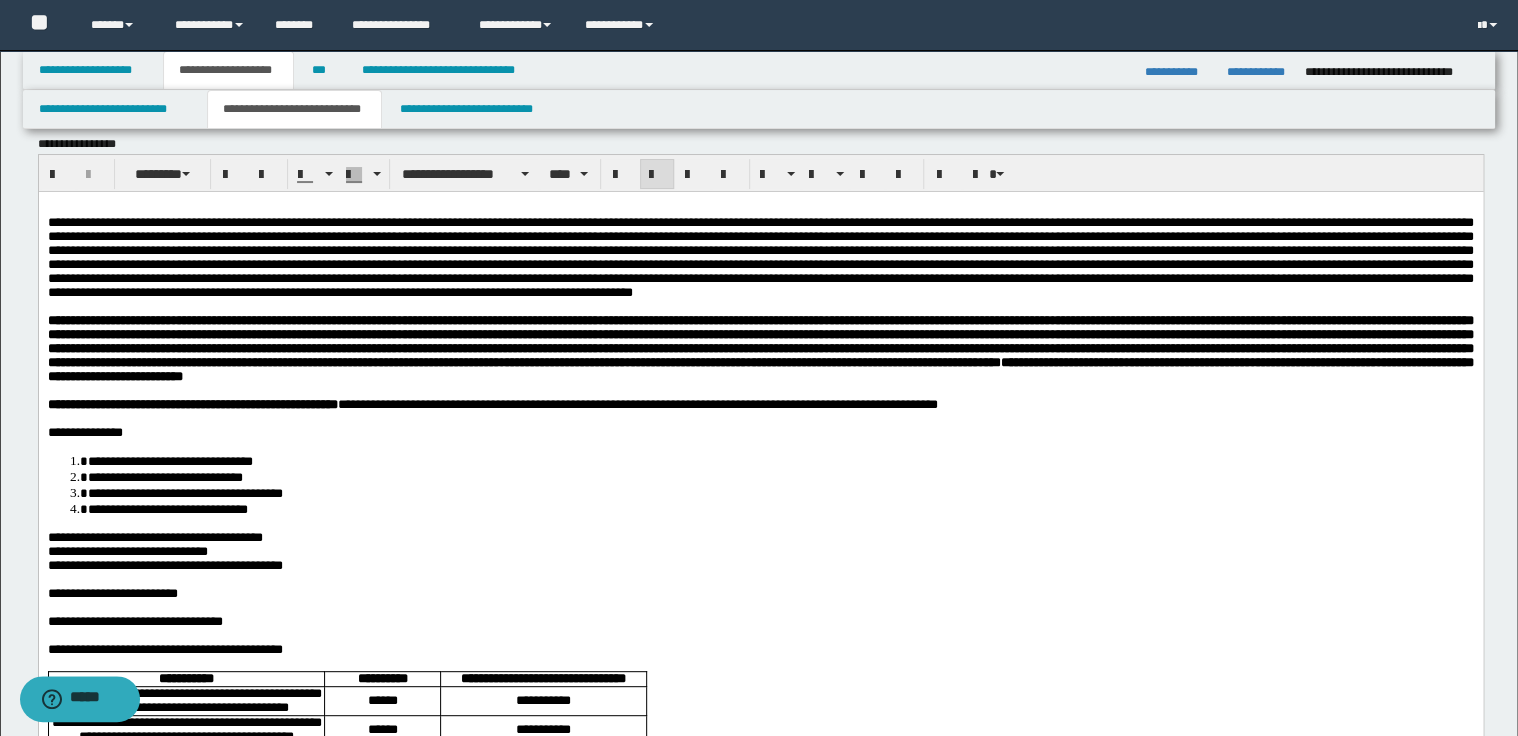 scroll, scrollTop: 0, scrollLeft: 0, axis: both 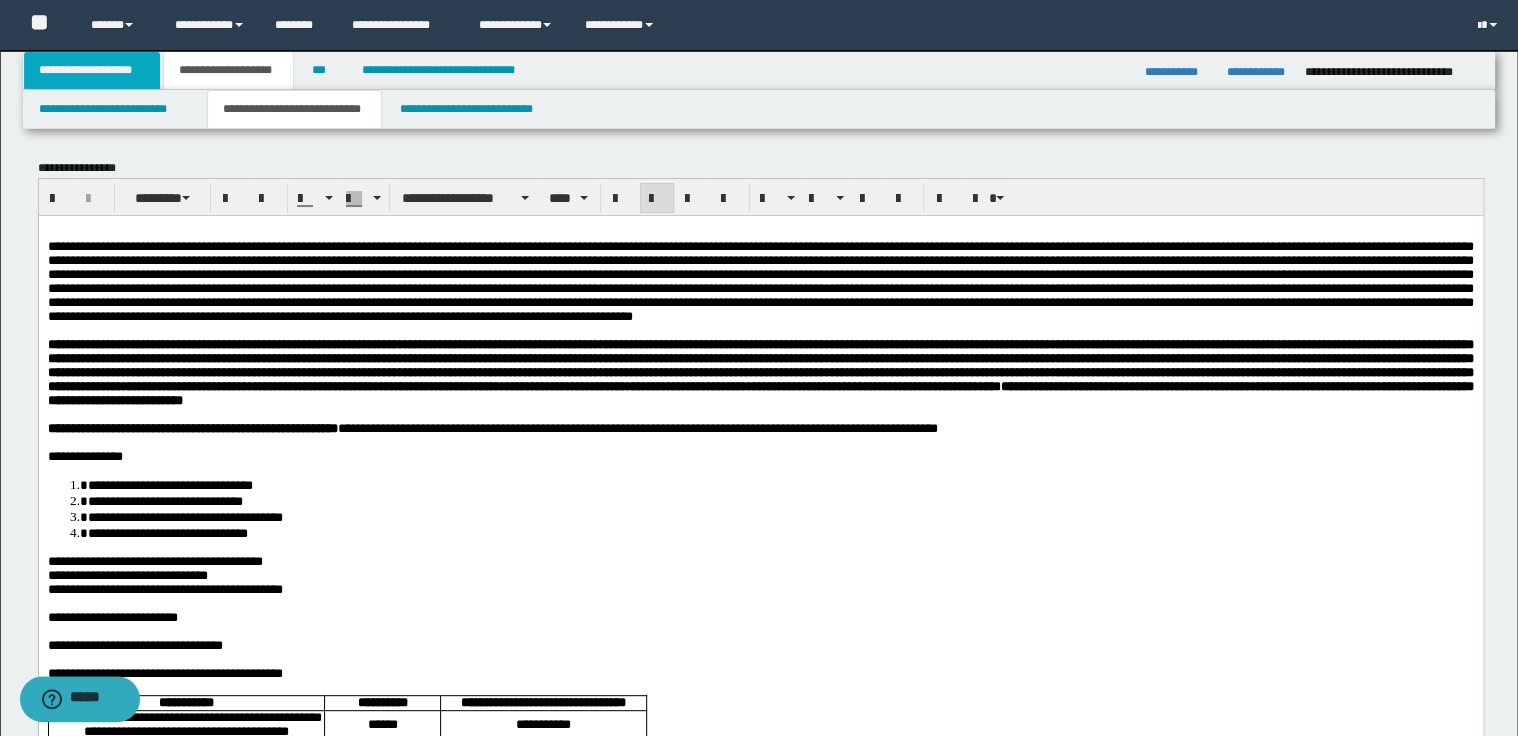 click on "**********" at bounding box center (92, 70) 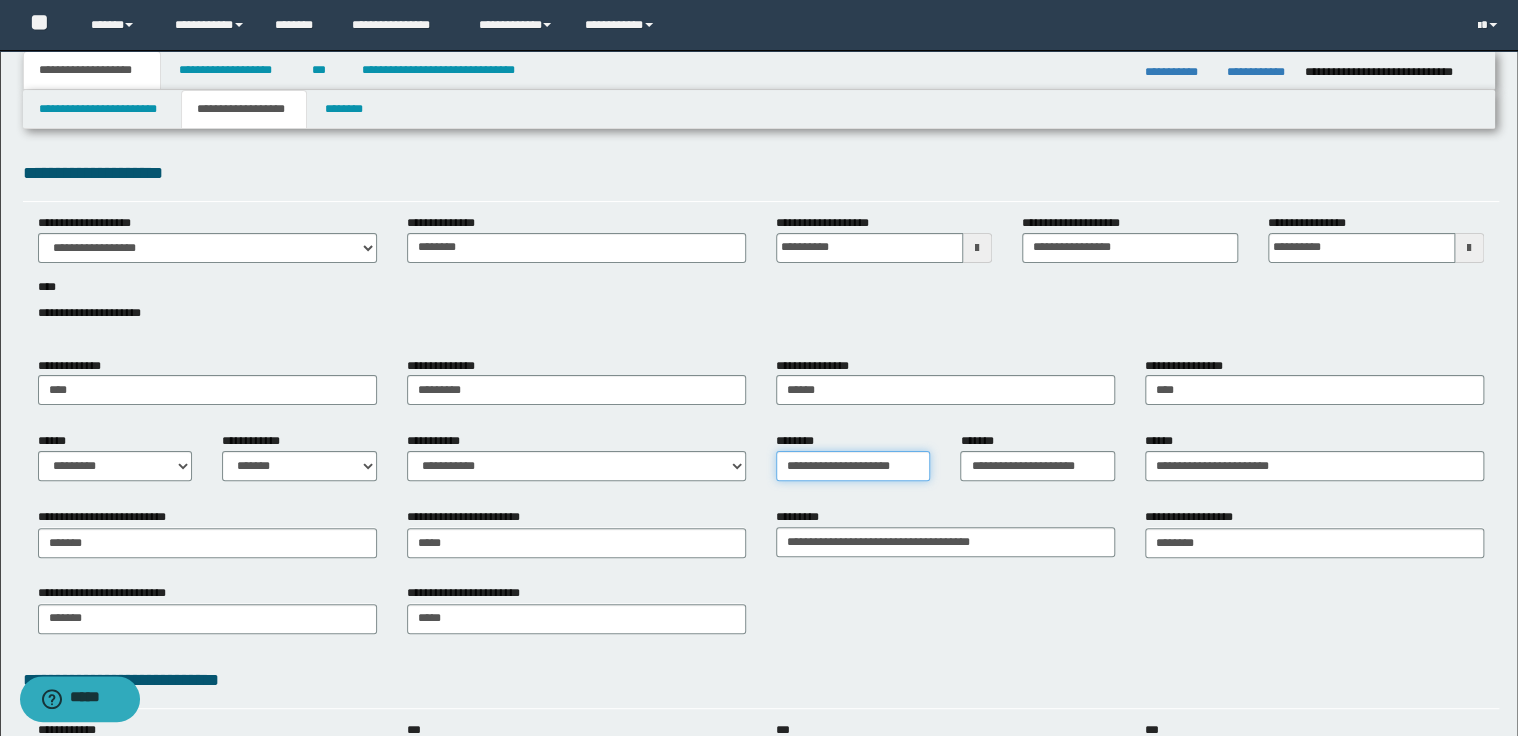 drag, startPoint x: 784, startPoint y: 467, endPoint x: 850, endPoint y: 466, distance: 66.007576 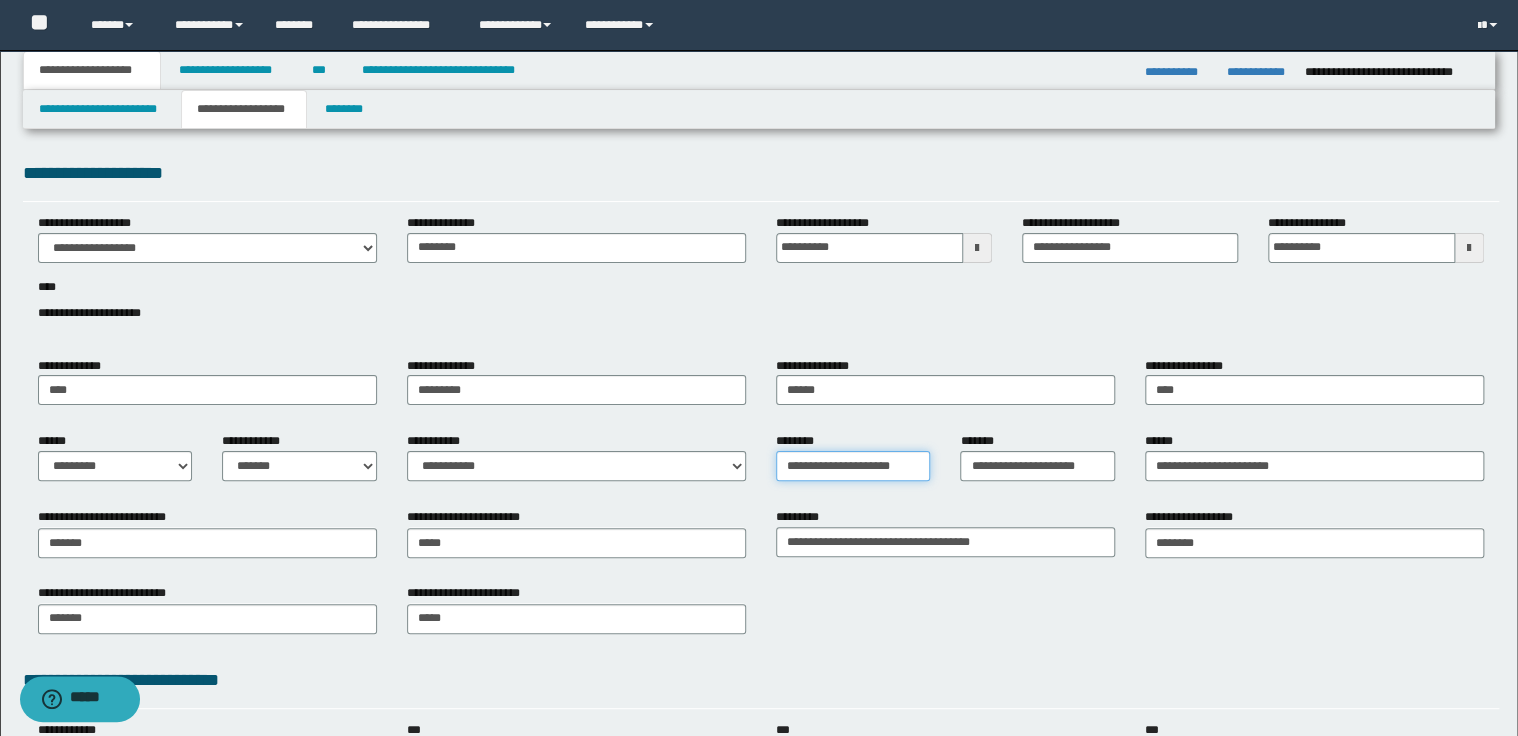 click on "**********" at bounding box center (853, 466) 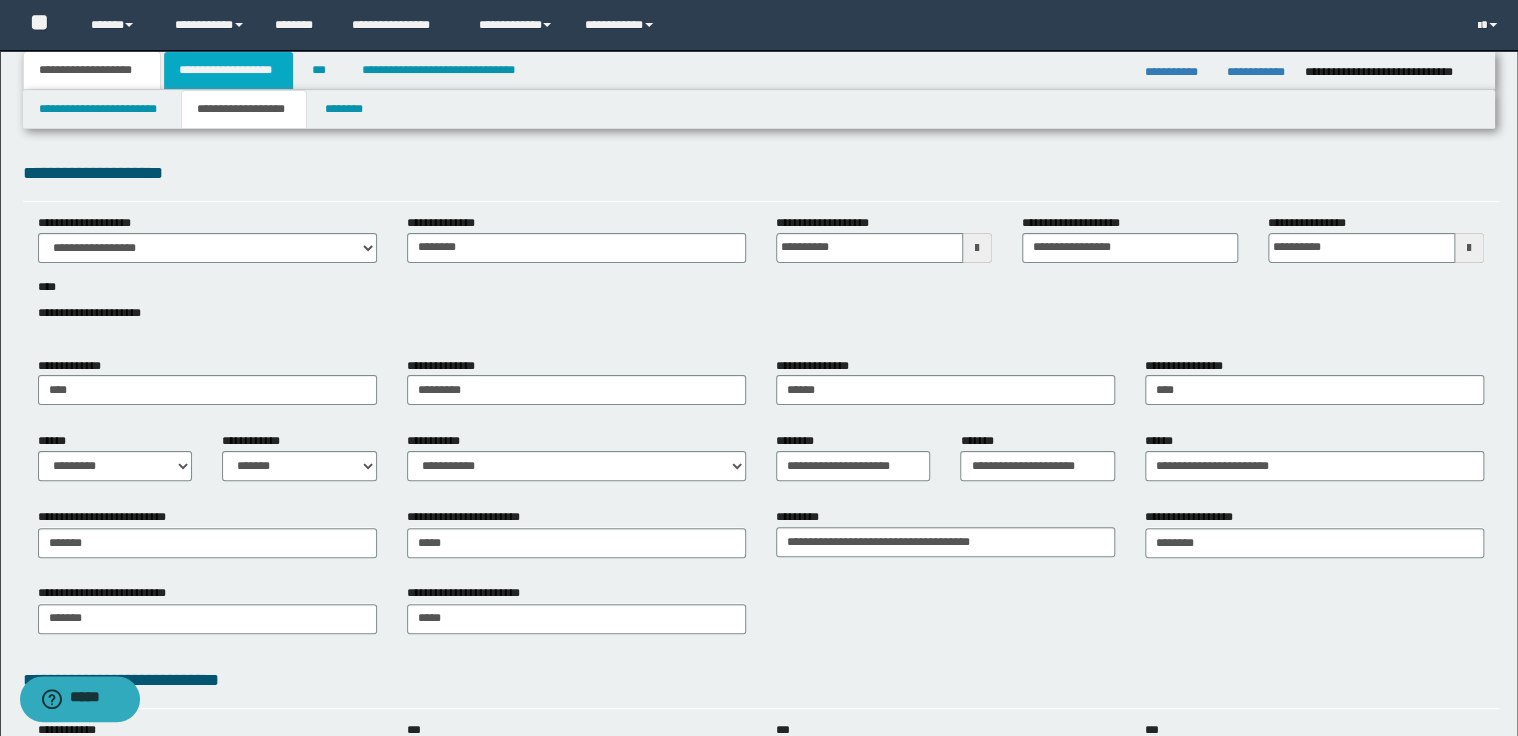 click on "**********" at bounding box center (228, 70) 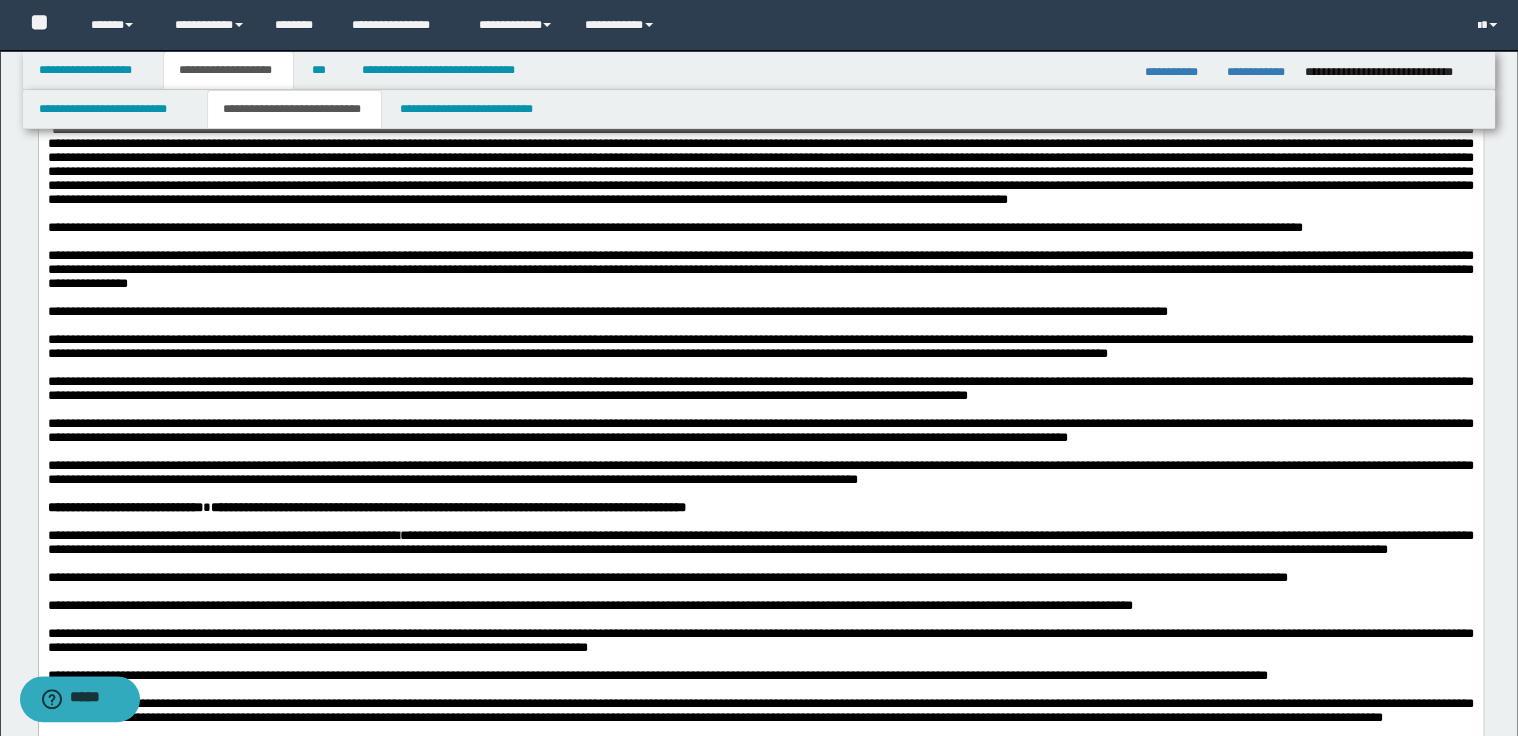 scroll, scrollTop: 800, scrollLeft: 0, axis: vertical 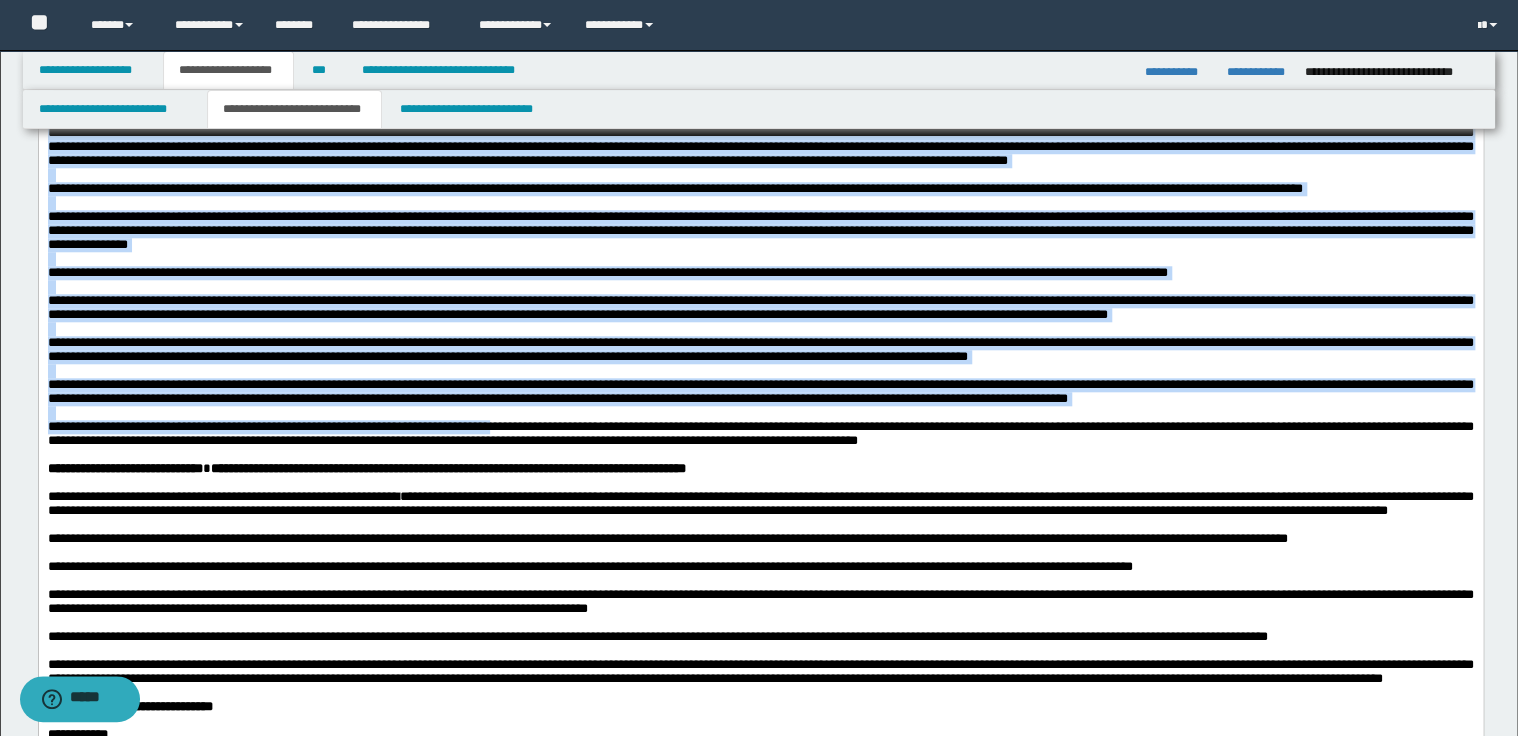 drag, startPoint x: 290, startPoint y: 564, endPoint x: 529, endPoint y: 565, distance: 239.00209 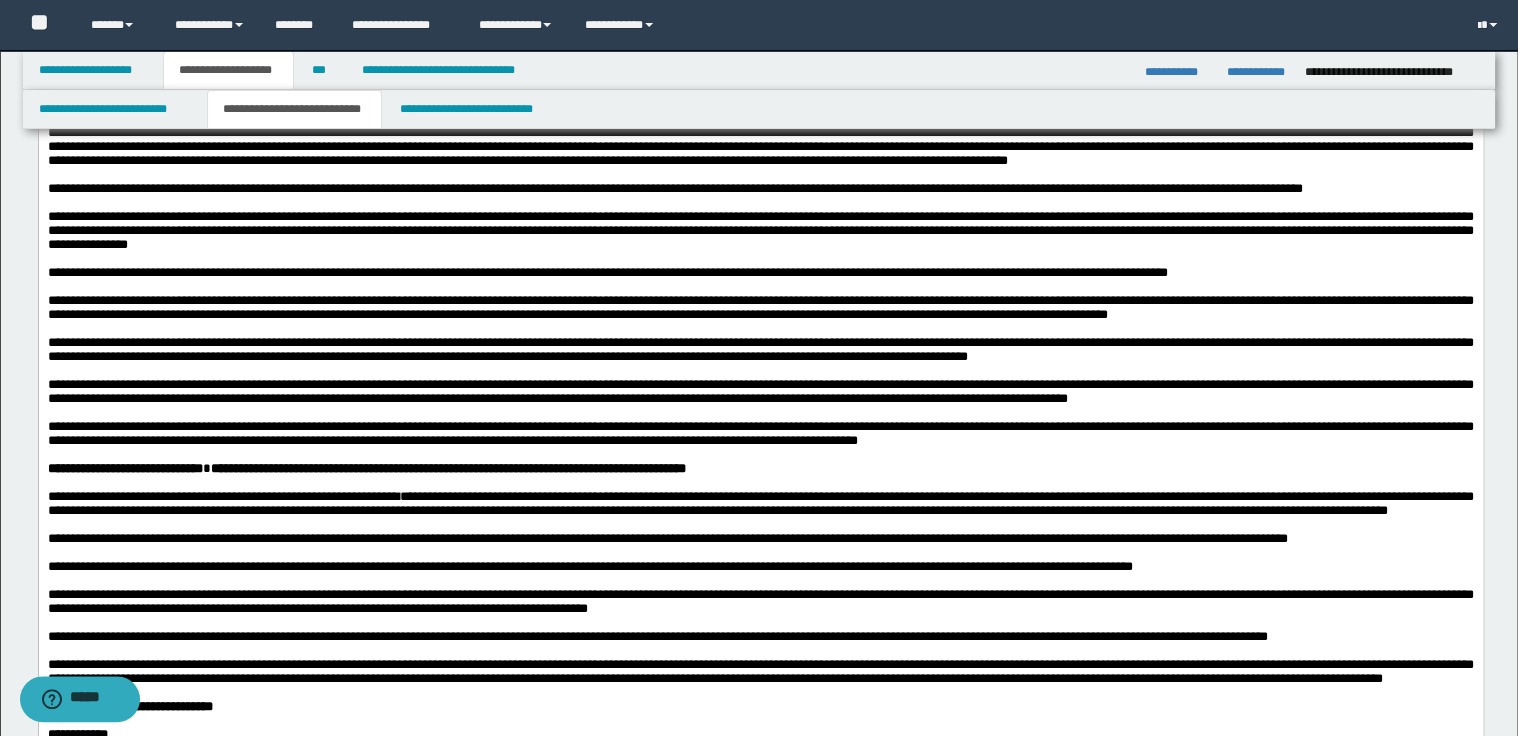 click at bounding box center (760, 455) 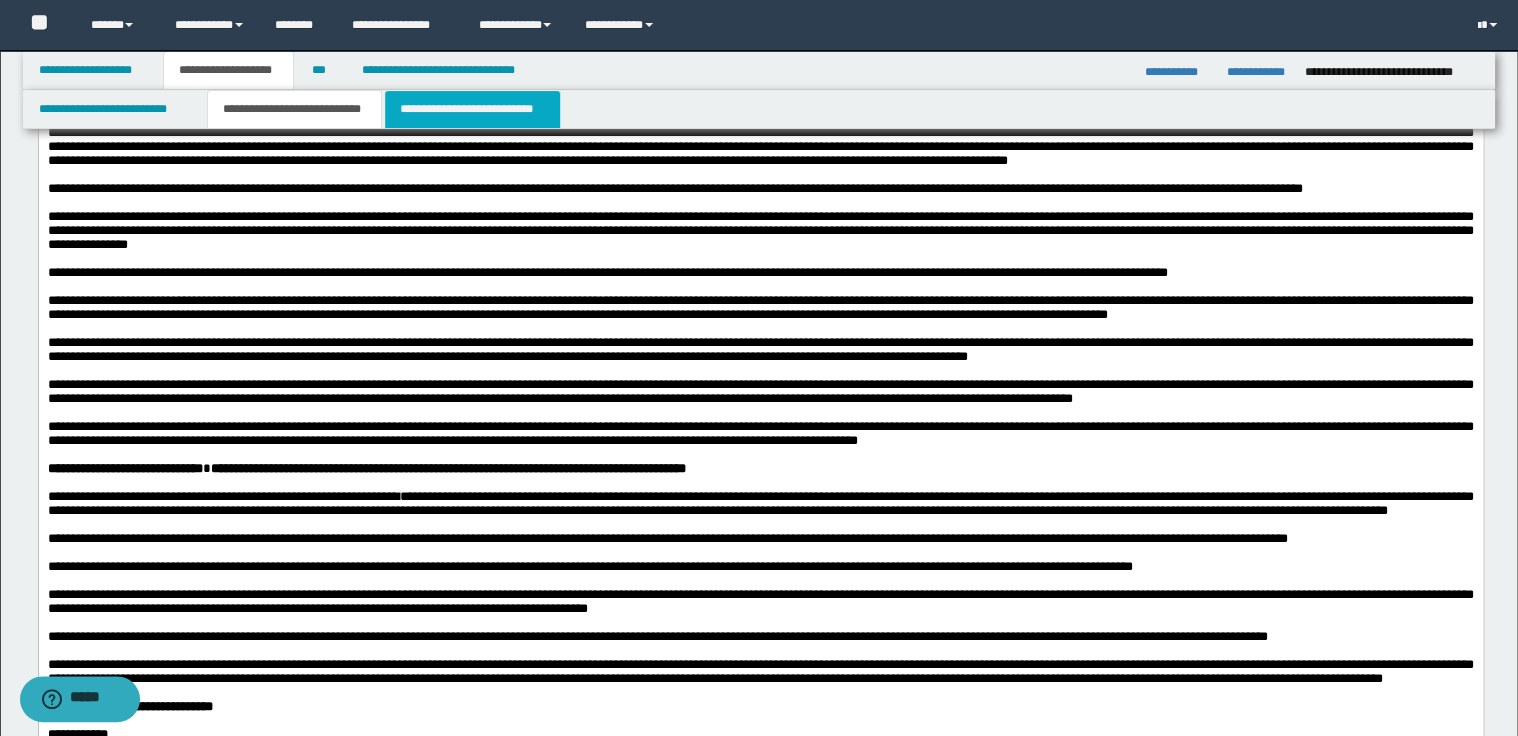 click on "**********" at bounding box center [472, 109] 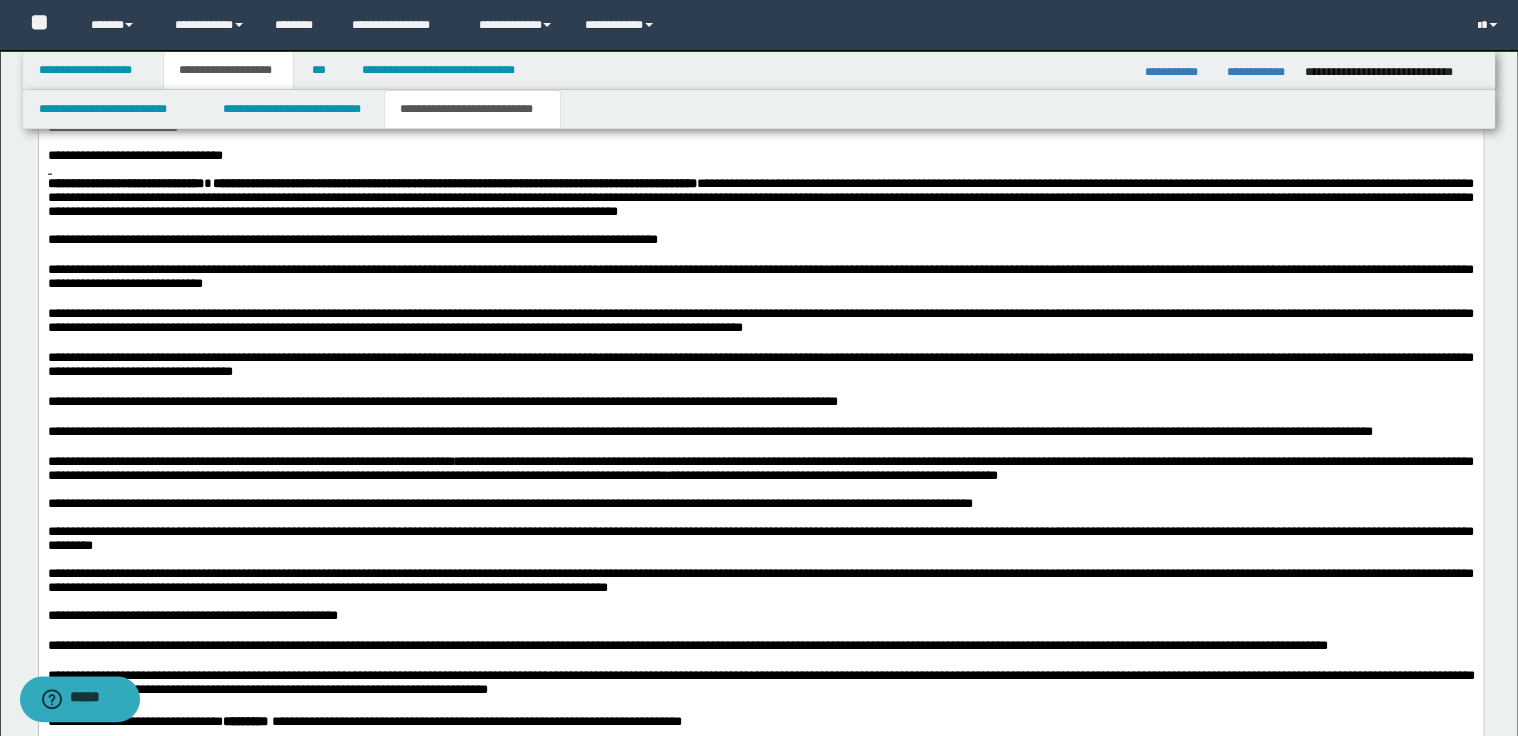 scroll, scrollTop: 2240, scrollLeft: 0, axis: vertical 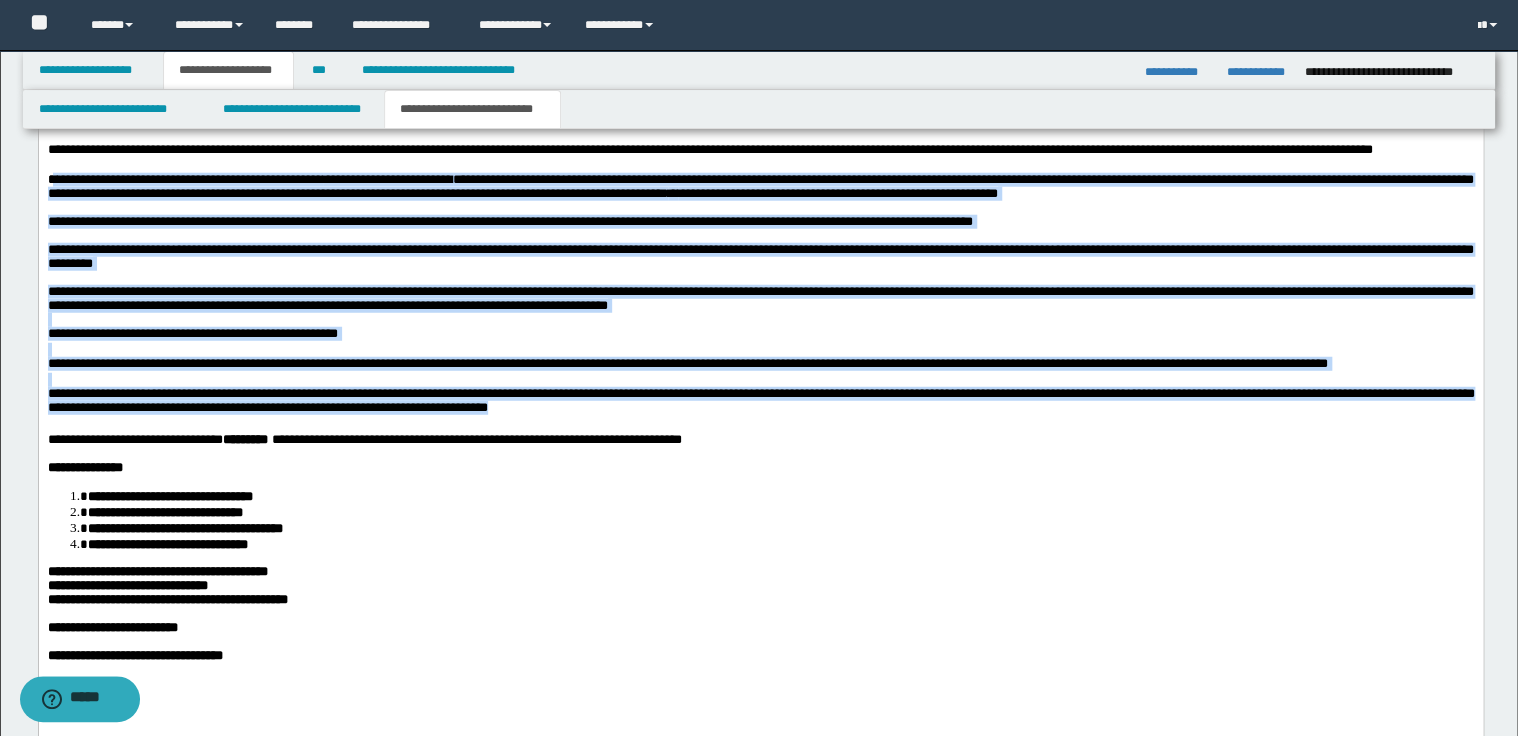 drag, startPoint x: 53, startPoint y: 269, endPoint x: 703, endPoint y: 525, distance: 698.59576 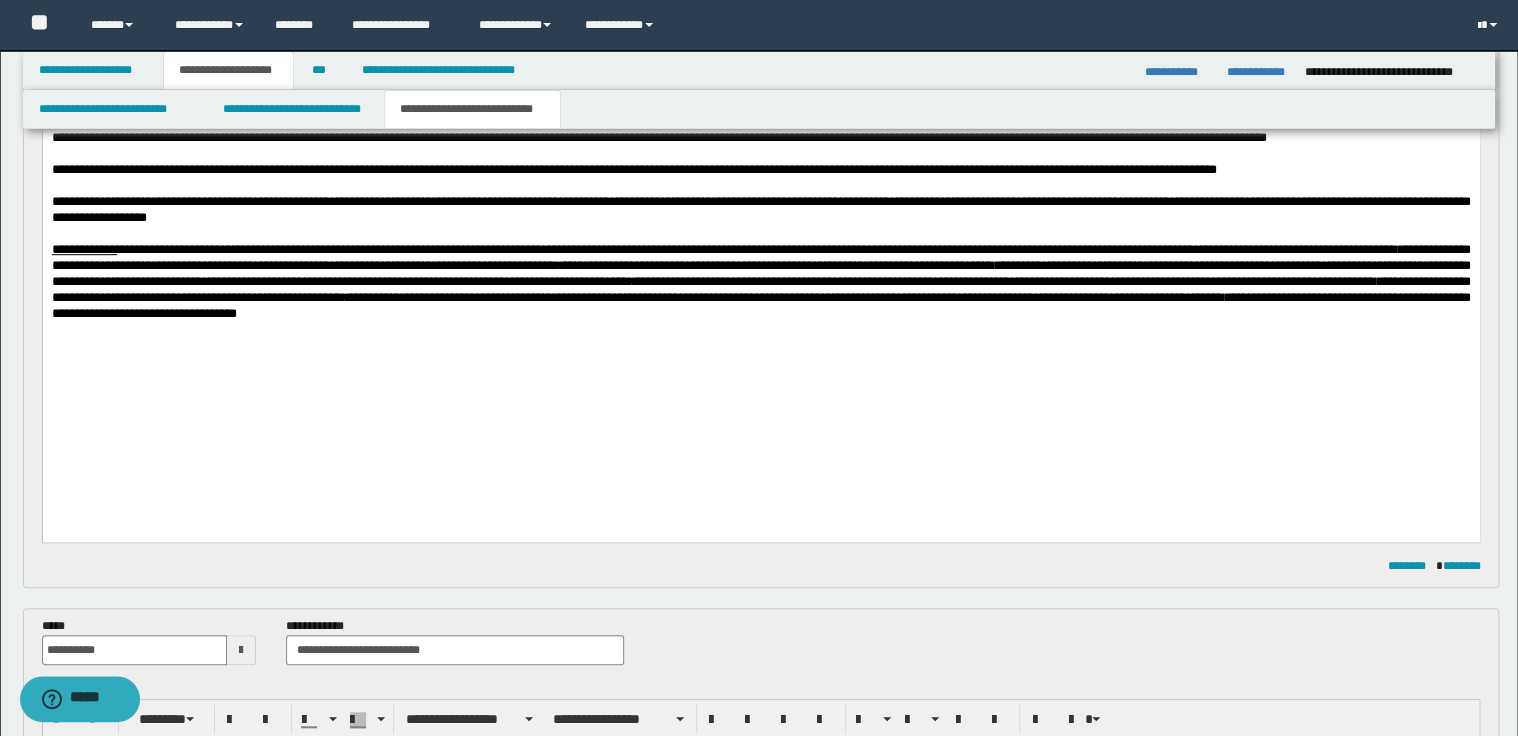 scroll, scrollTop: 440, scrollLeft: 0, axis: vertical 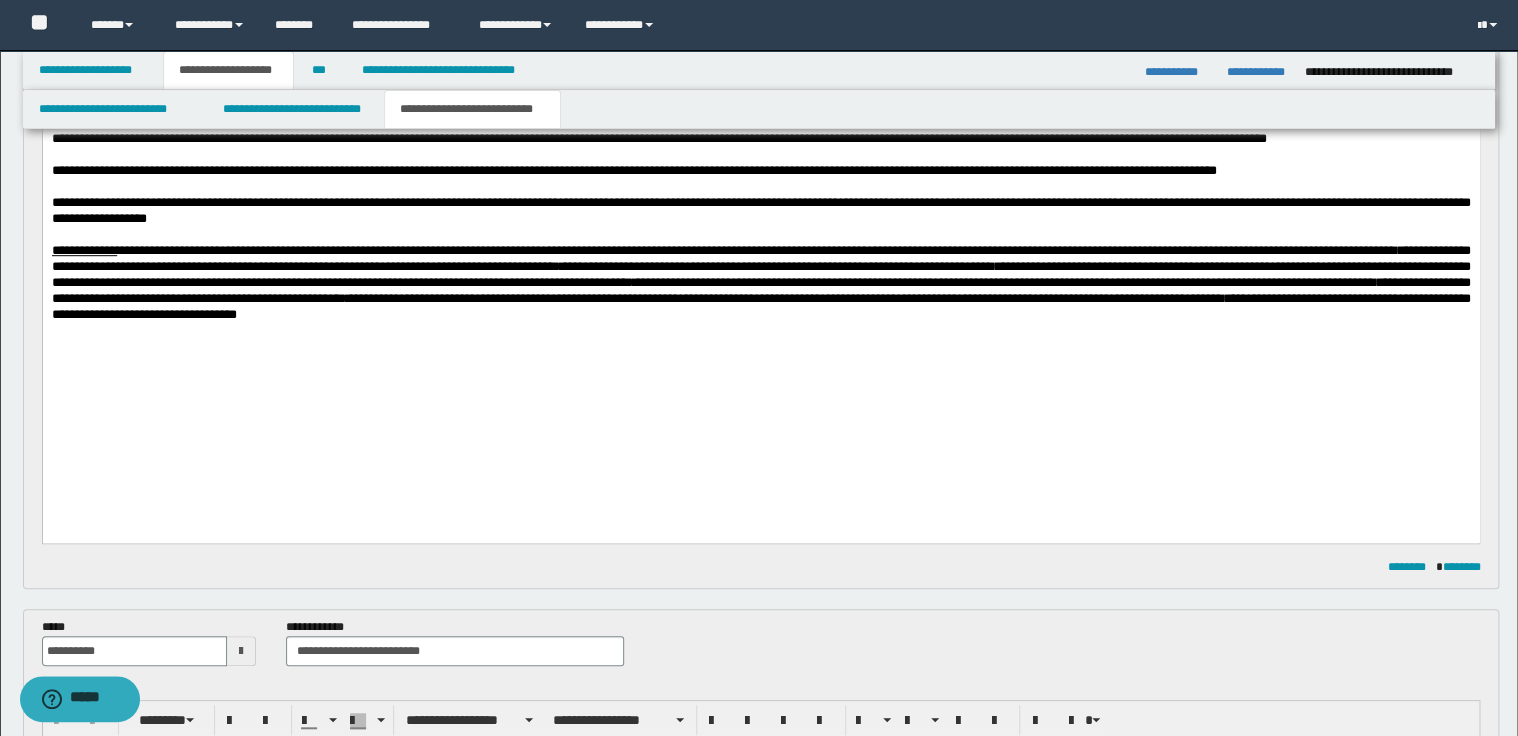 click on "**********" at bounding box center [760, 283] 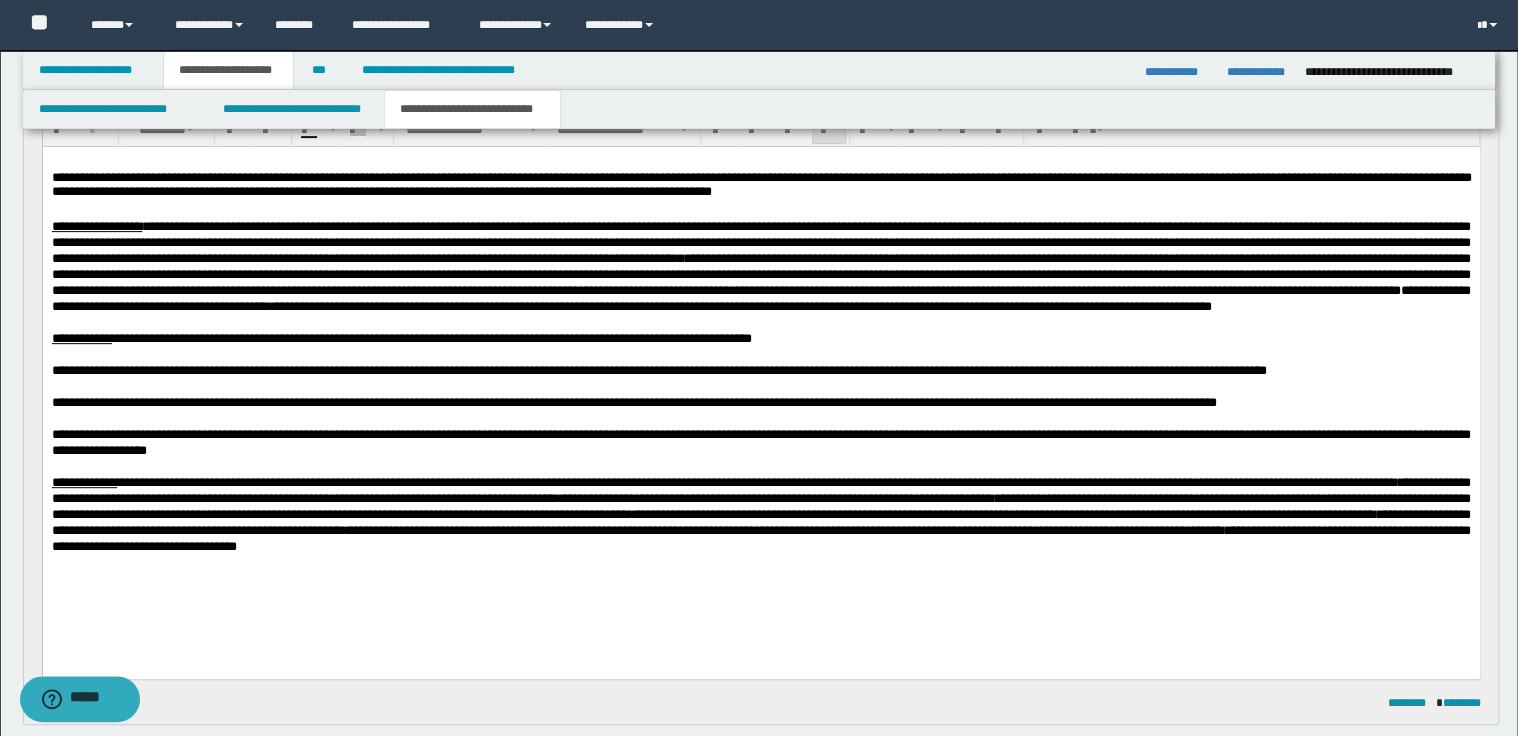 scroll, scrollTop: 200, scrollLeft: 0, axis: vertical 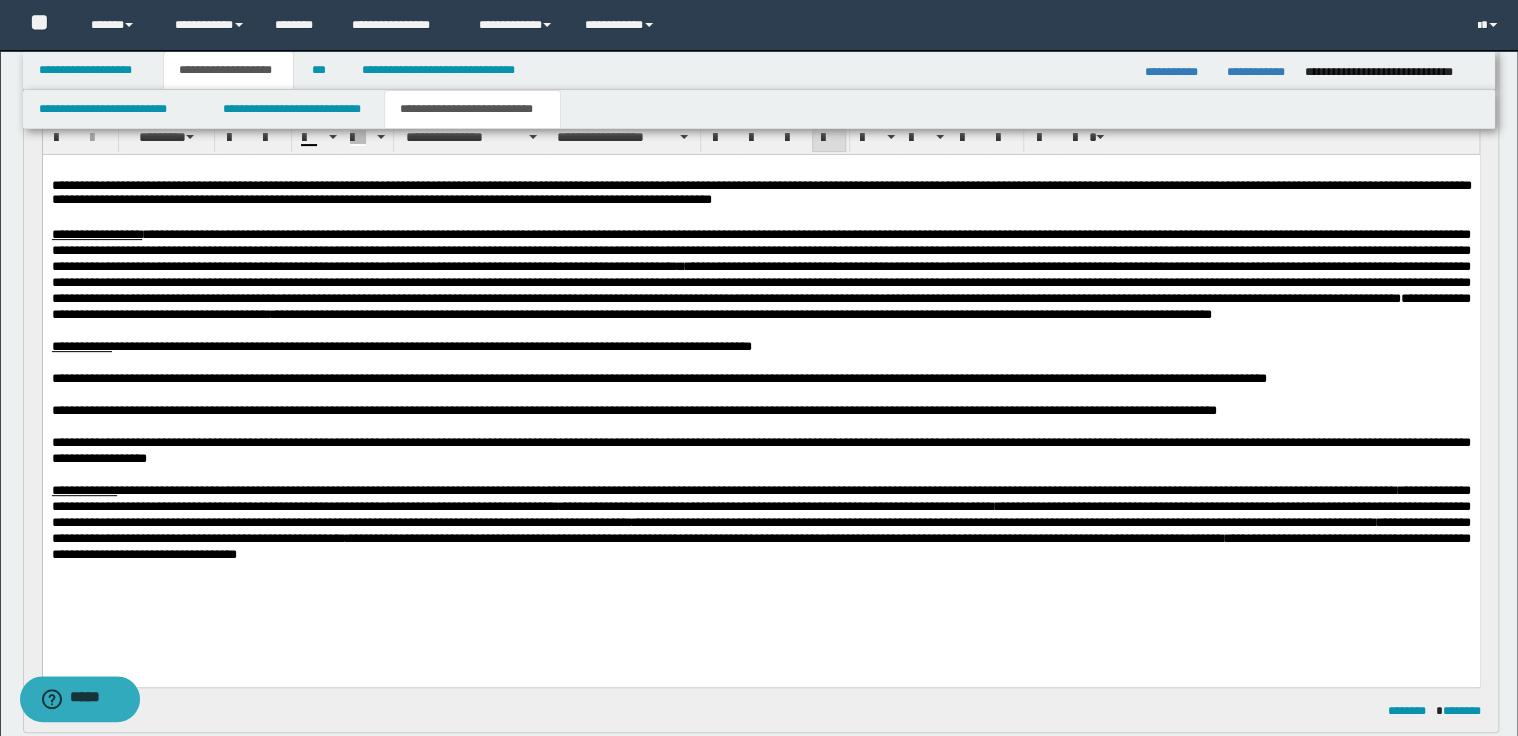 click on "**********" at bounding box center [760, 274] 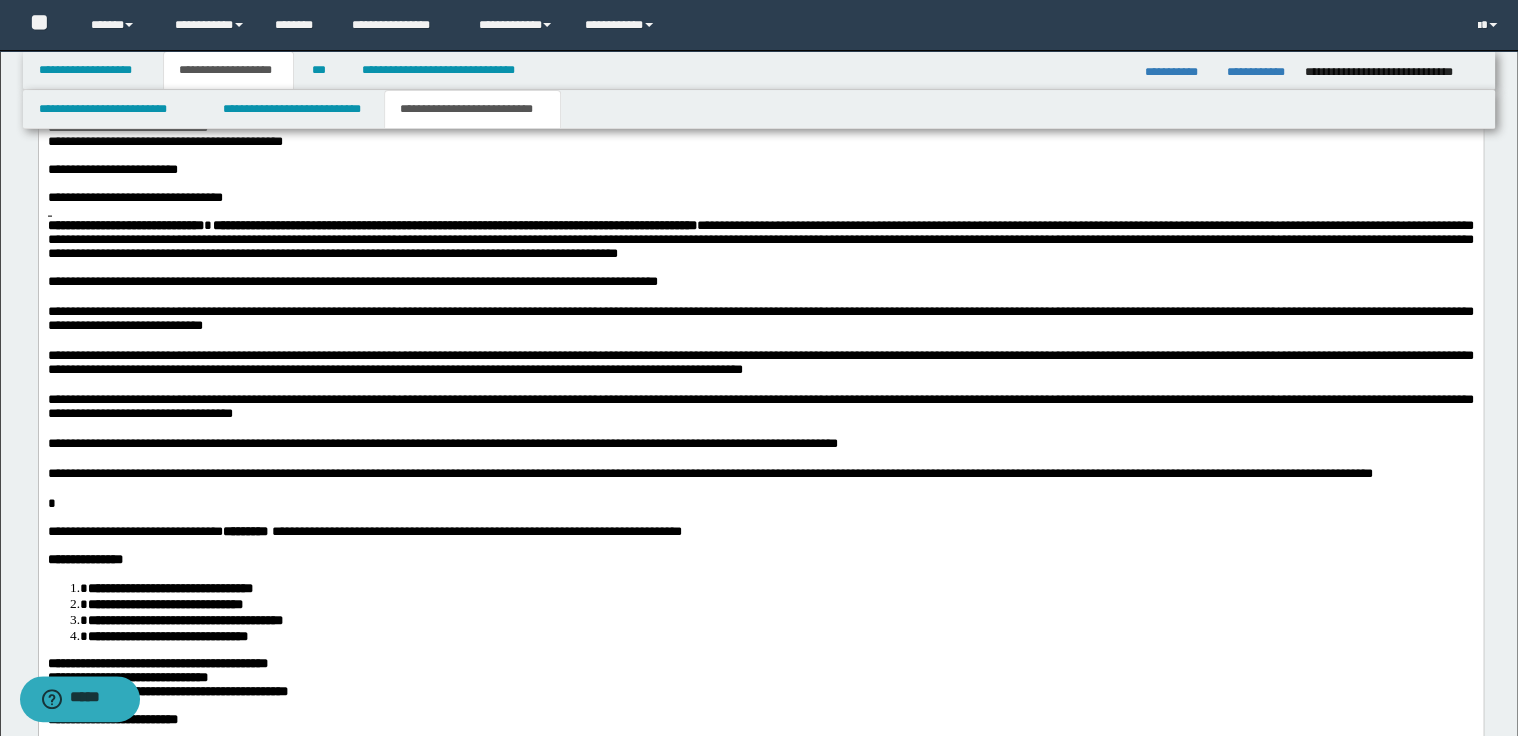 scroll, scrollTop: 2200, scrollLeft: 0, axis: vertical 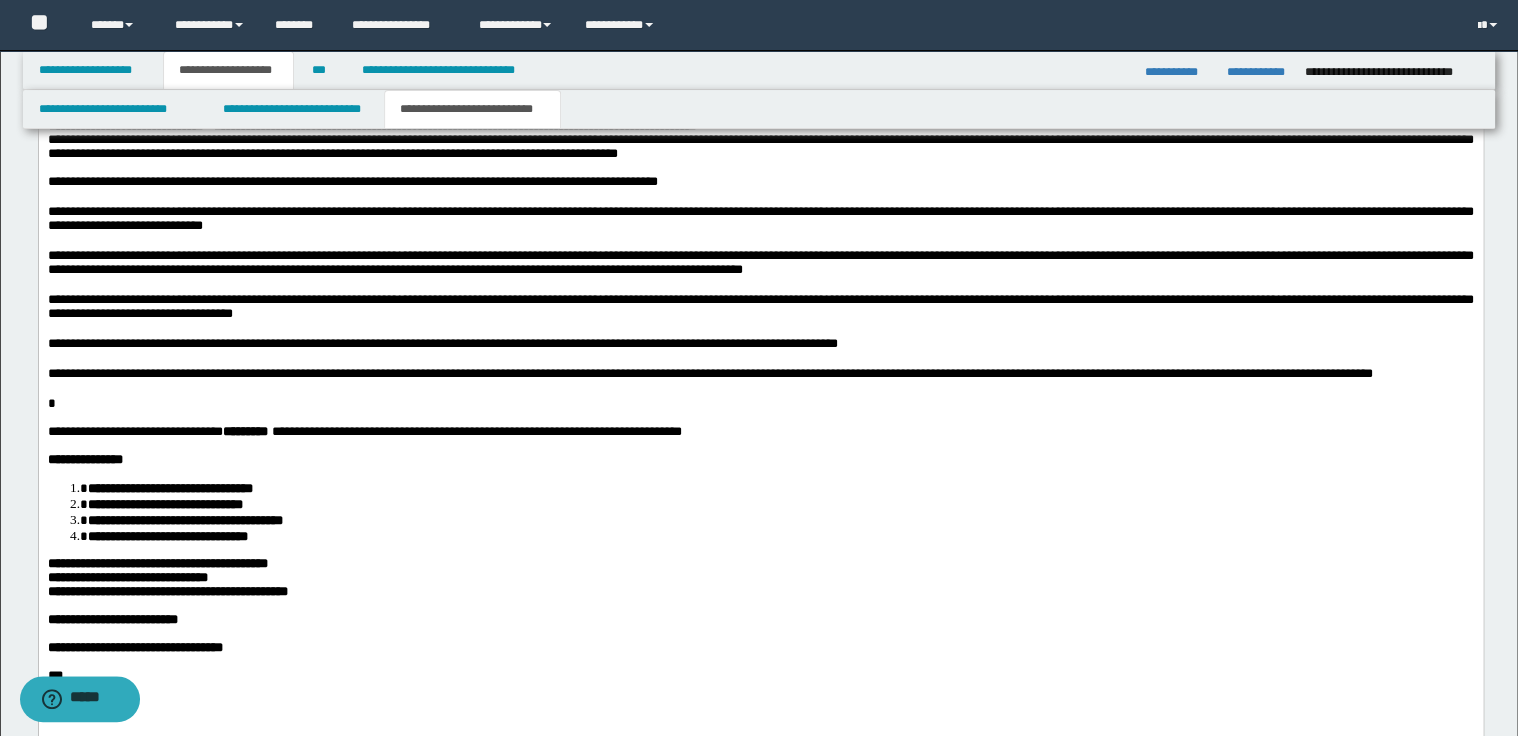 click on "*" at bounding box center [760, 404] 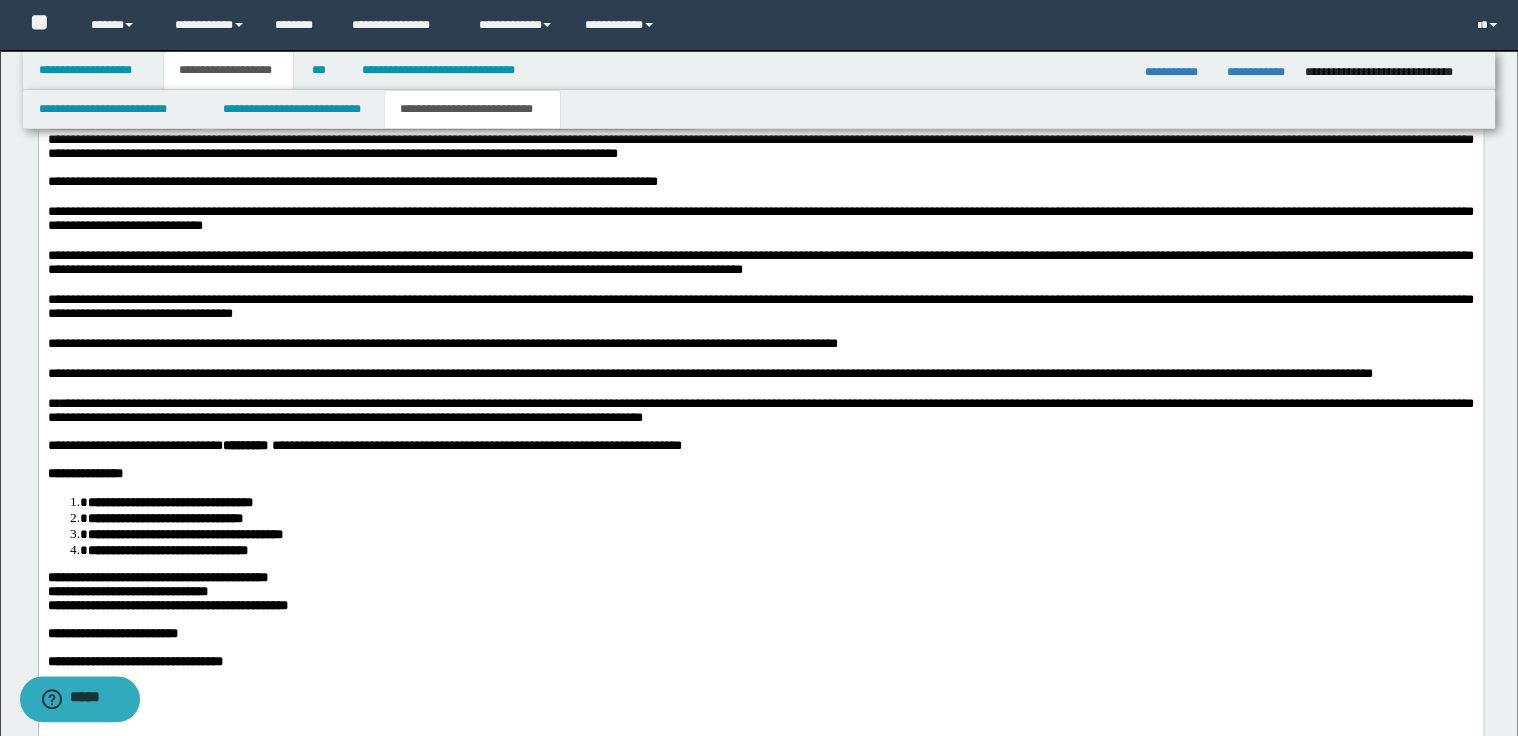 click on "**********" at bounding box center (760, 410) 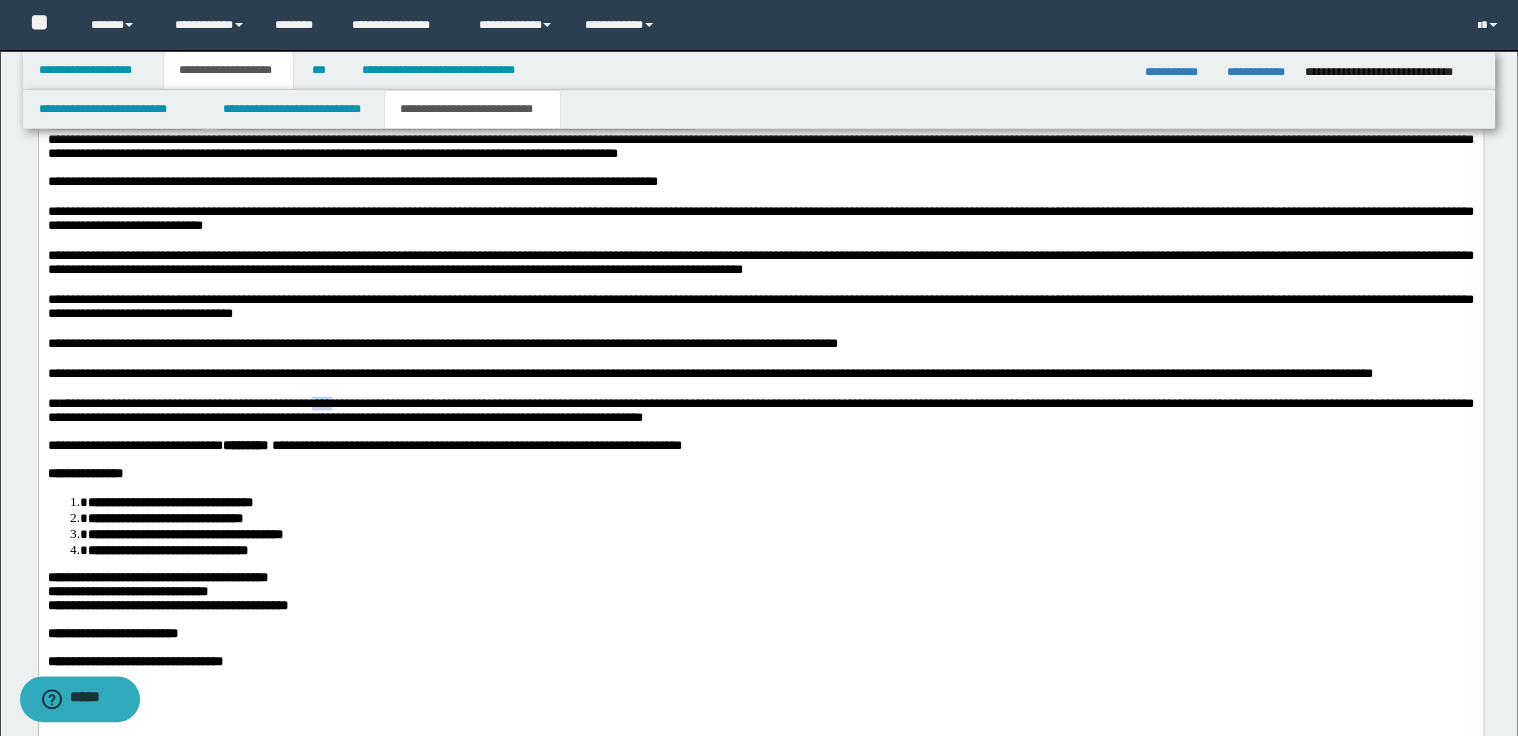 drag, startPoint x: 323, startPoint y: 491, endPoint x: 356, endPoint y: 491, distance: 33 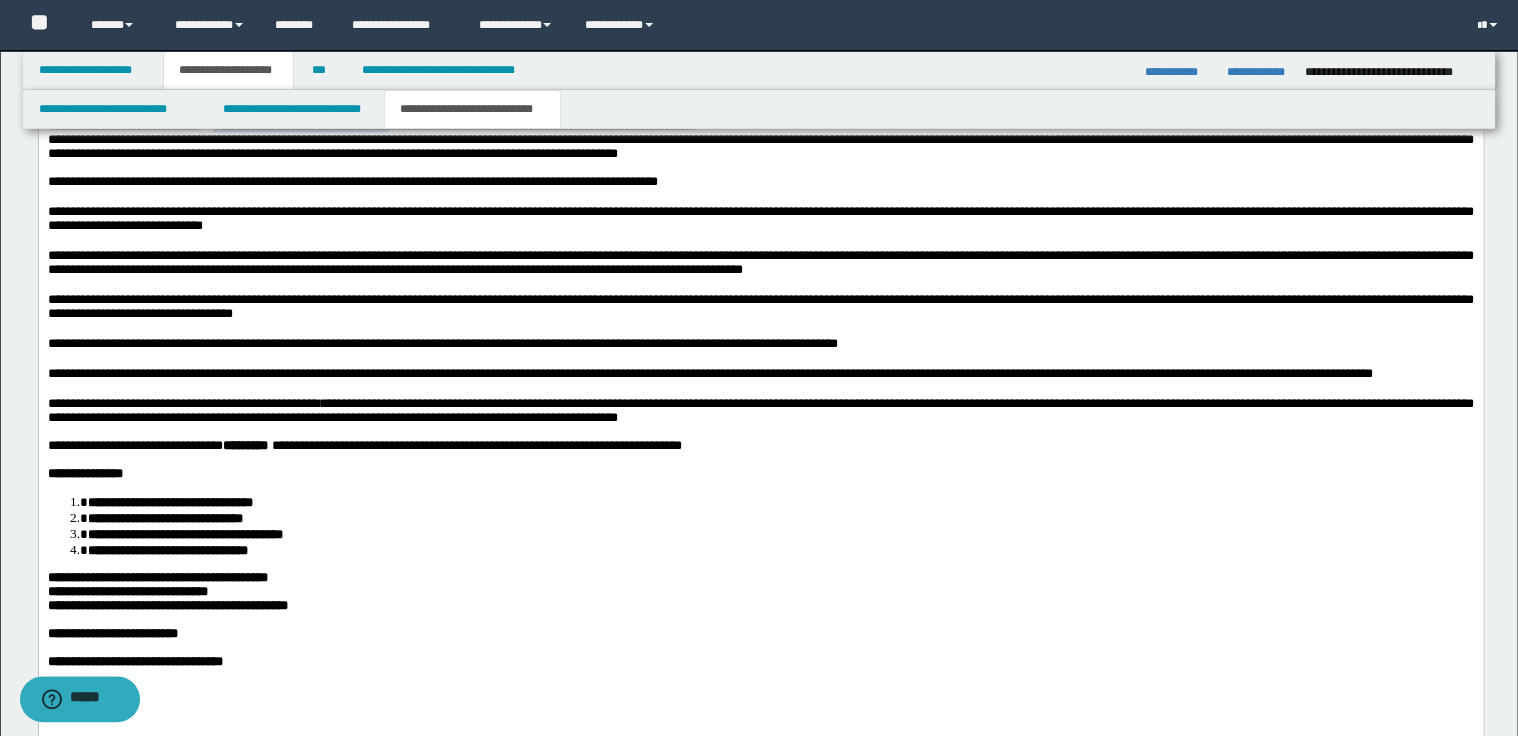 drag, startPoint x: 239, startPoint y: 191, endPoint x: 442, endPoint y: 193, distance: 203.00986 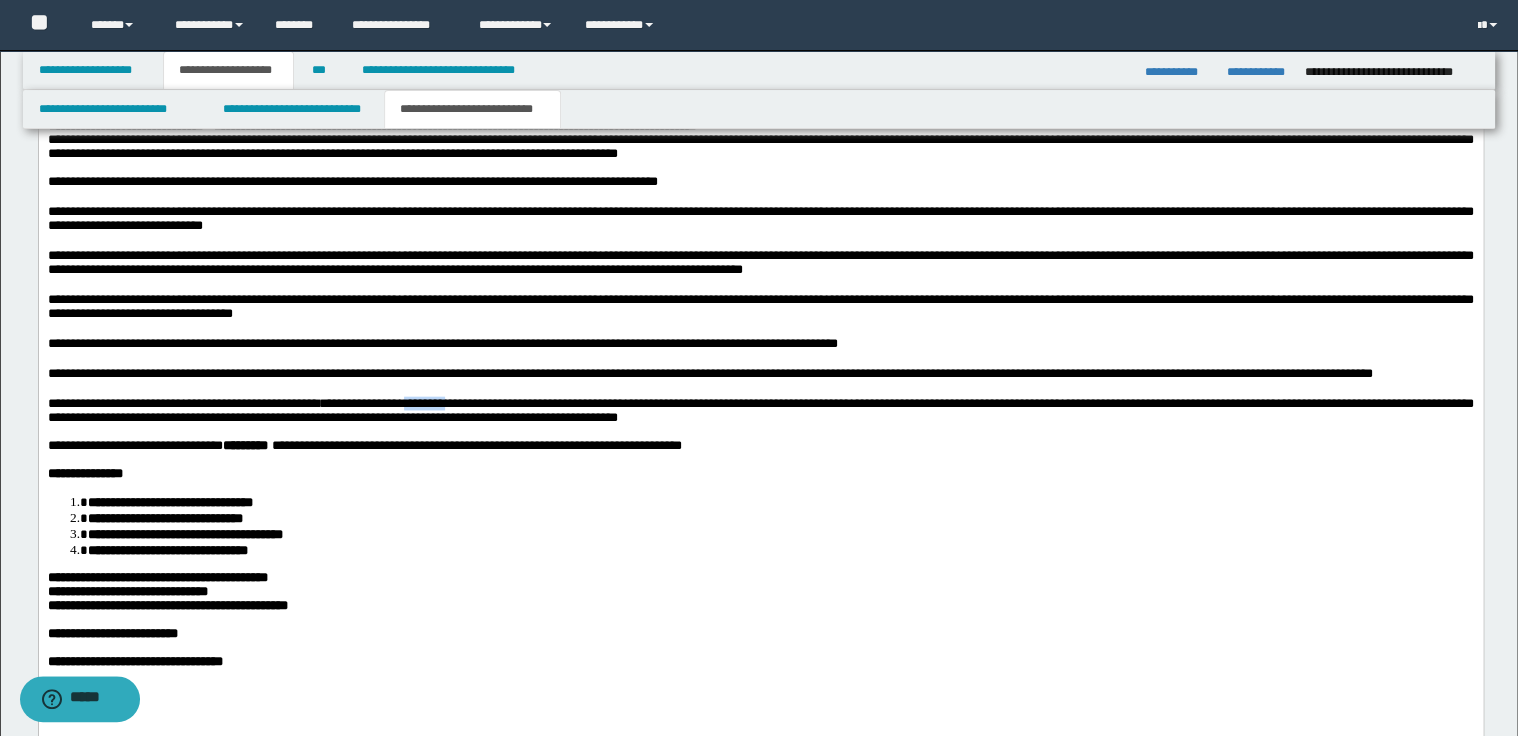 drag, startPoint x: 411, startPoint y: 494, endPoint x: 475, endPoint y: 490, distance: 64.12488 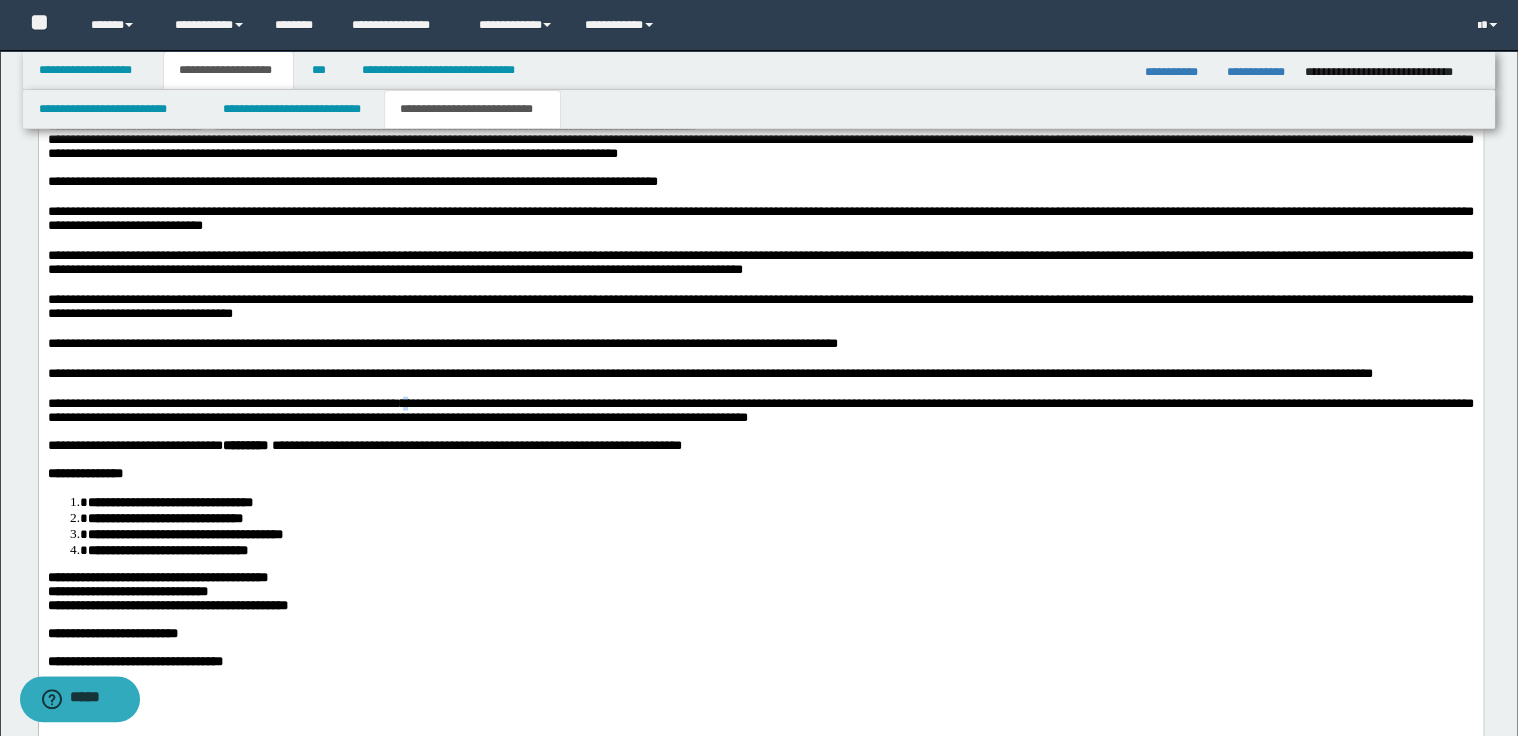 click on "**********" at bounding box center [760, 410] 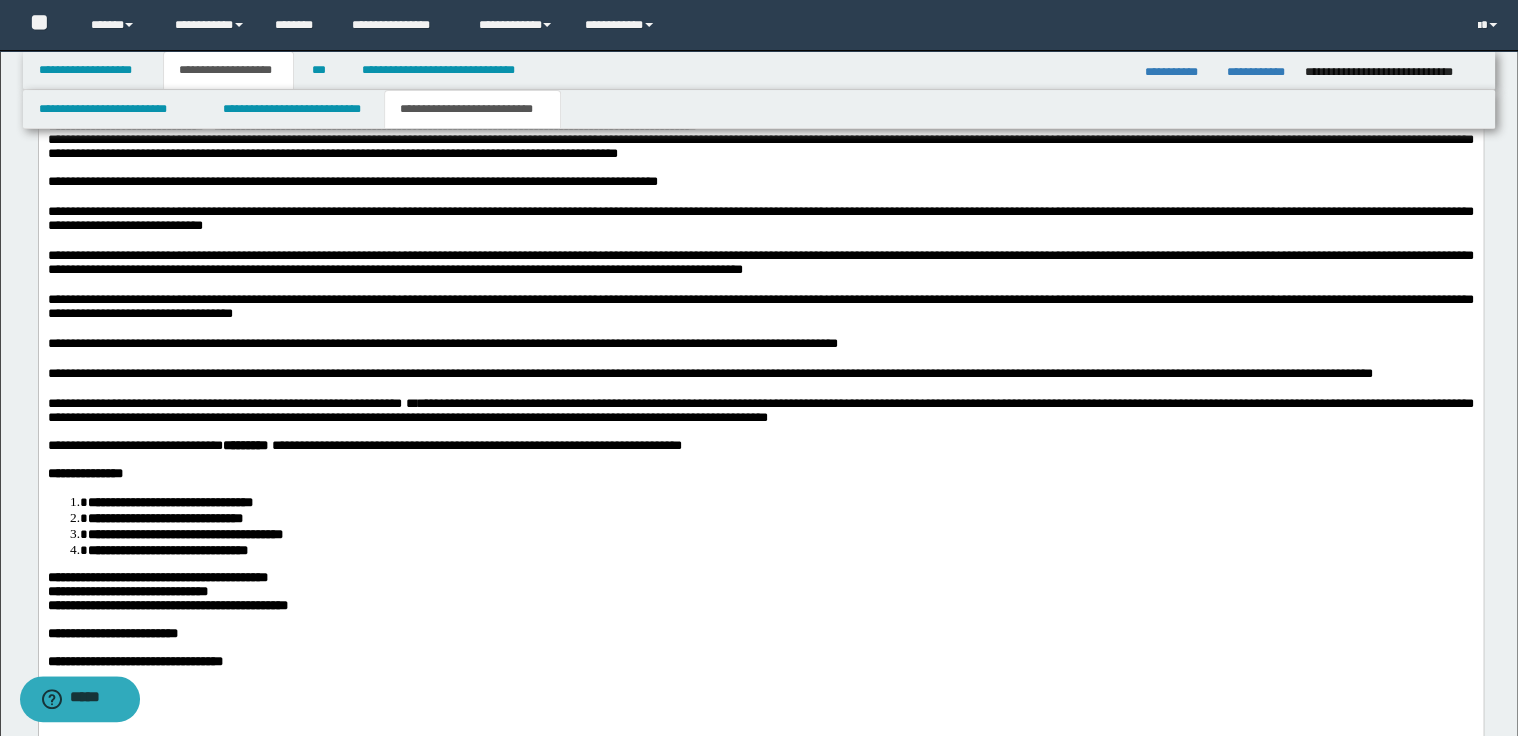click on "**********" at bounding box center [760, 411] 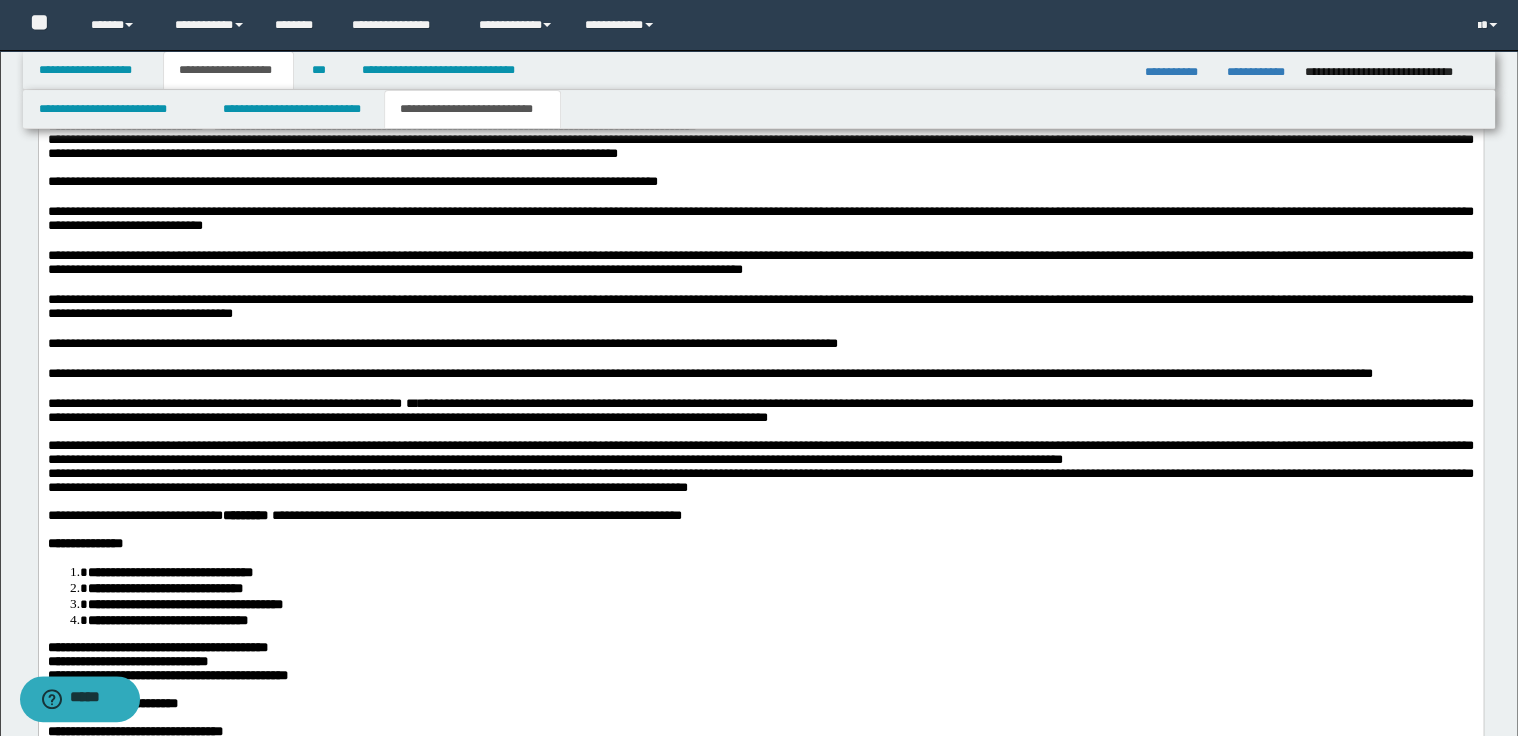 click on "**********" at bounding box center (760, 467) 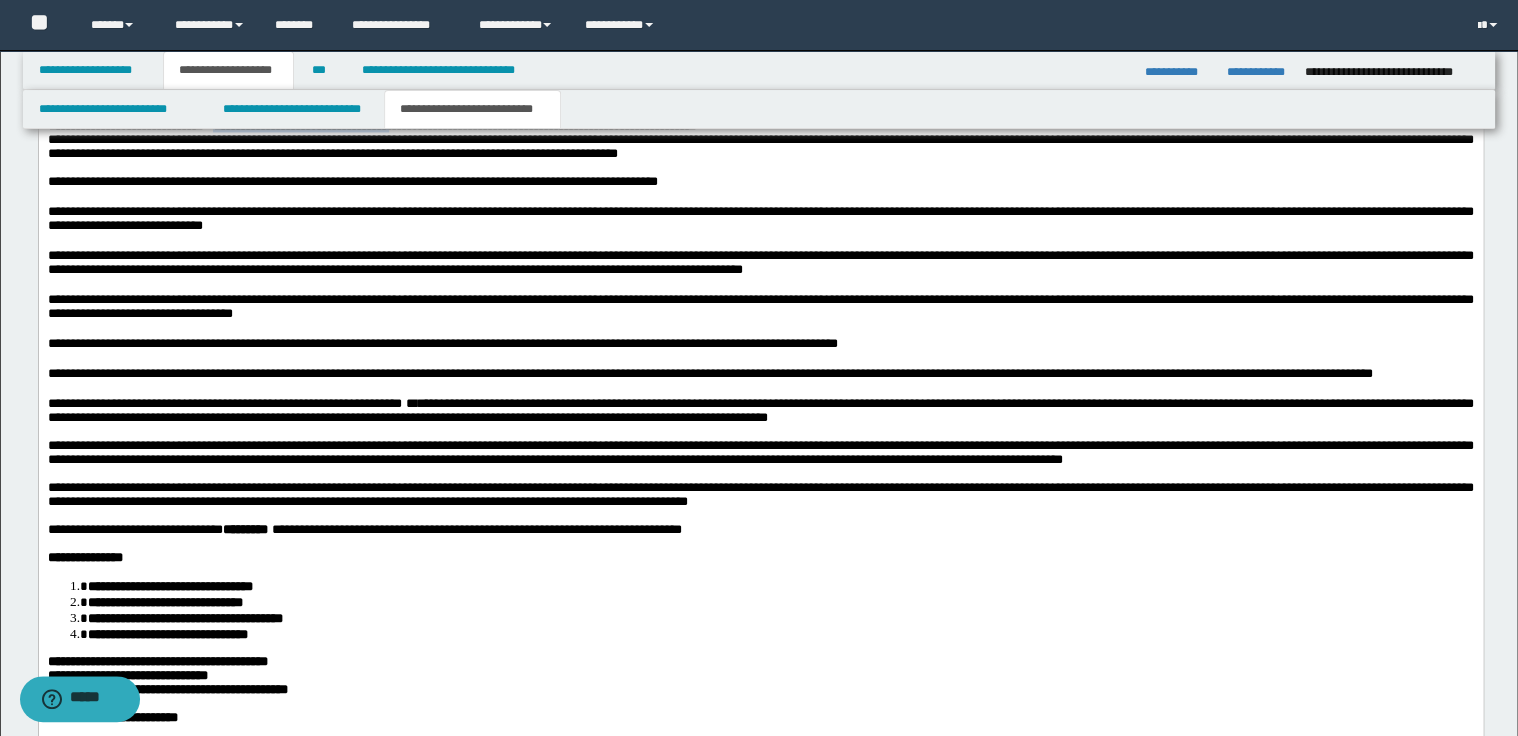 drag, startPoint x: 237, startPoint y: 187, endPoint x: 444, endPoint y: 184, distance: 207.02174 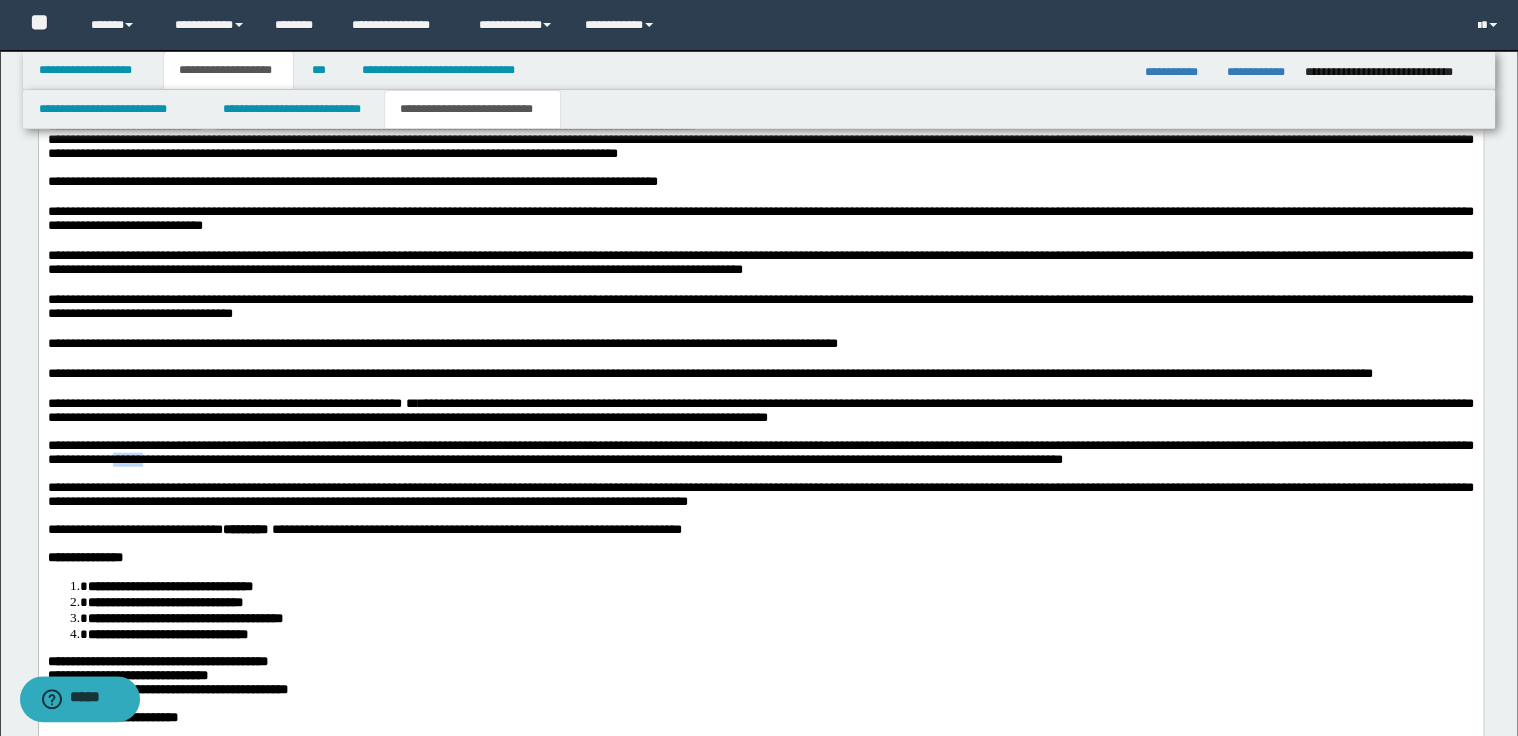 drag, startPoint x: 204, startPoint y: 556, endPoint x: 256, endPoint y: 553, distance: 52.086468 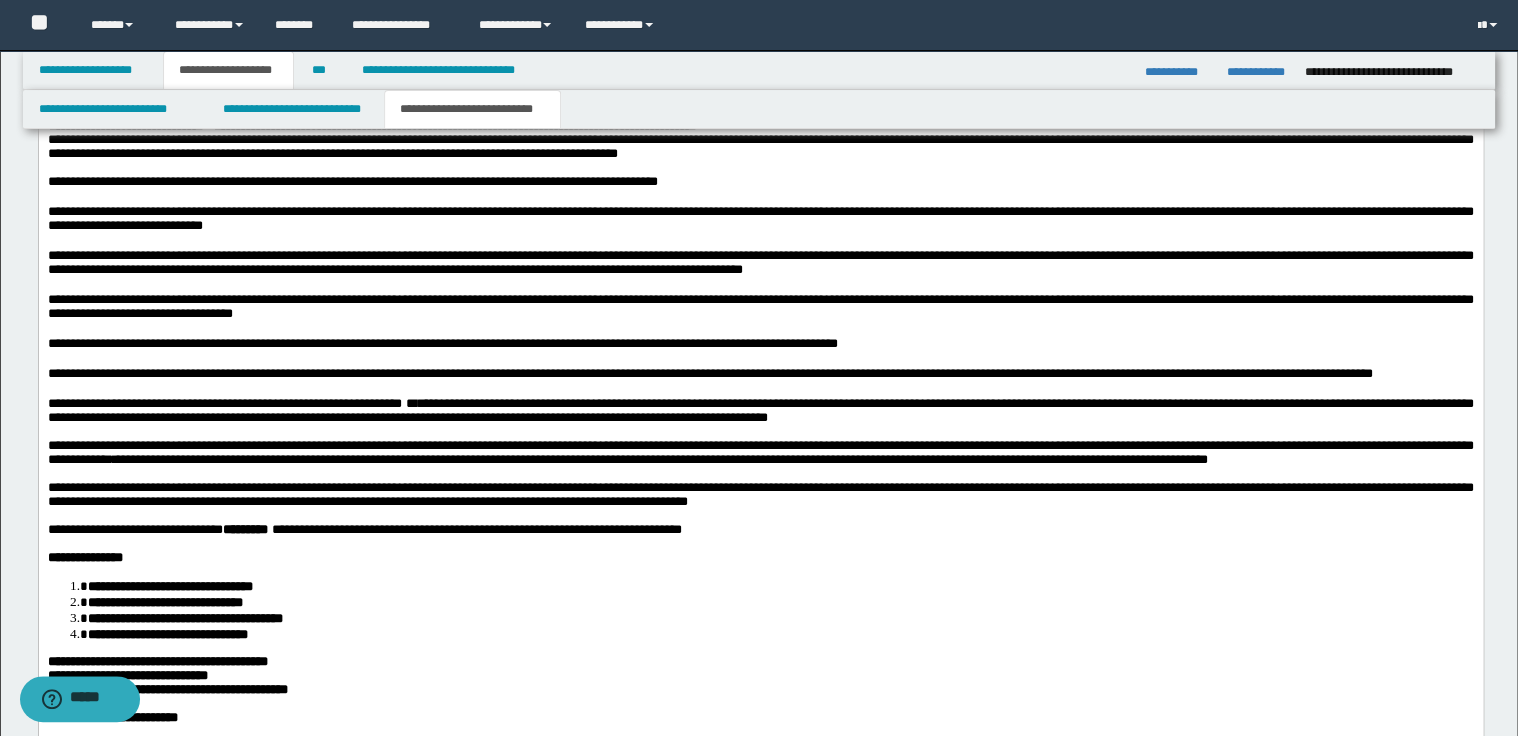 click on "**********" at bounding box center [760, 374] 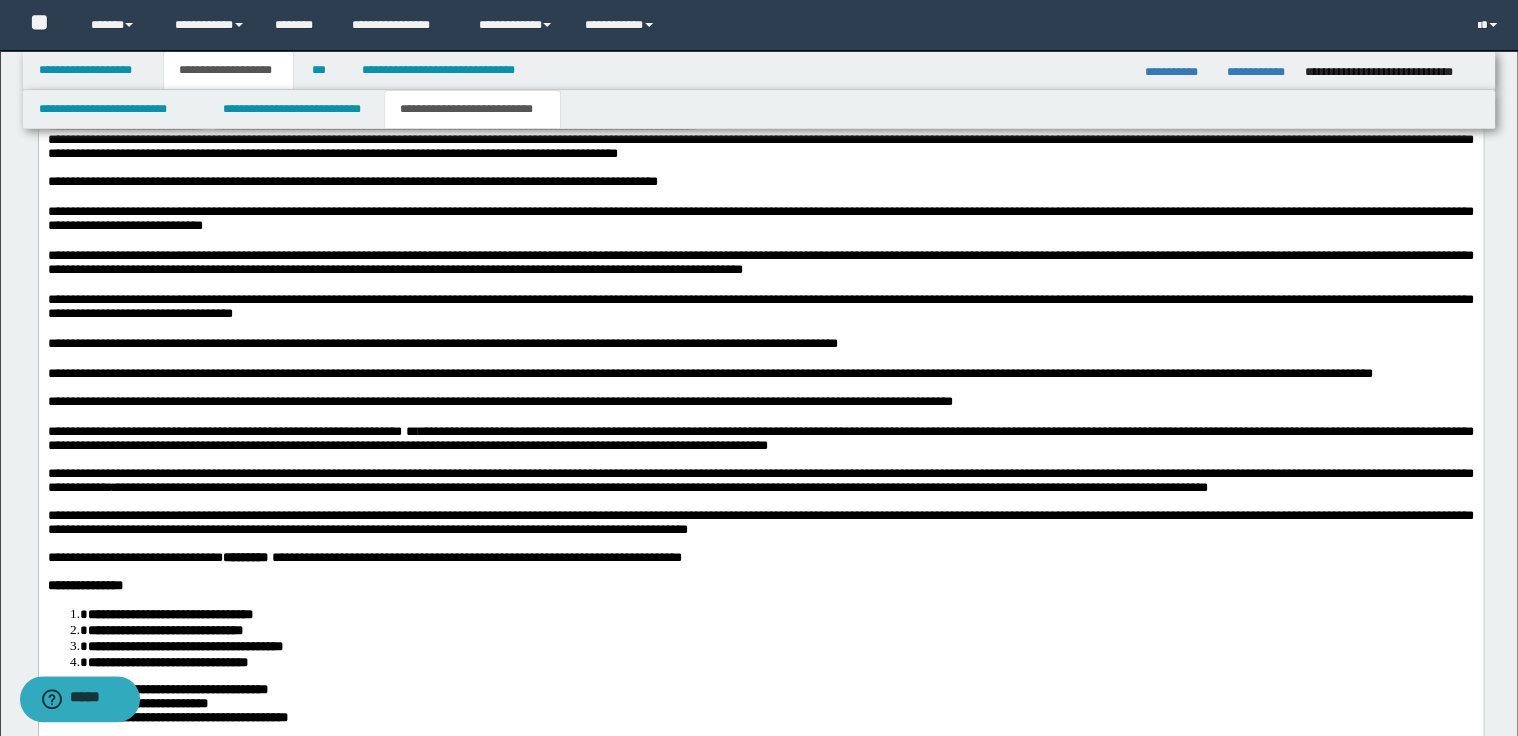 click on "**********" at bounding box center (352, 181) 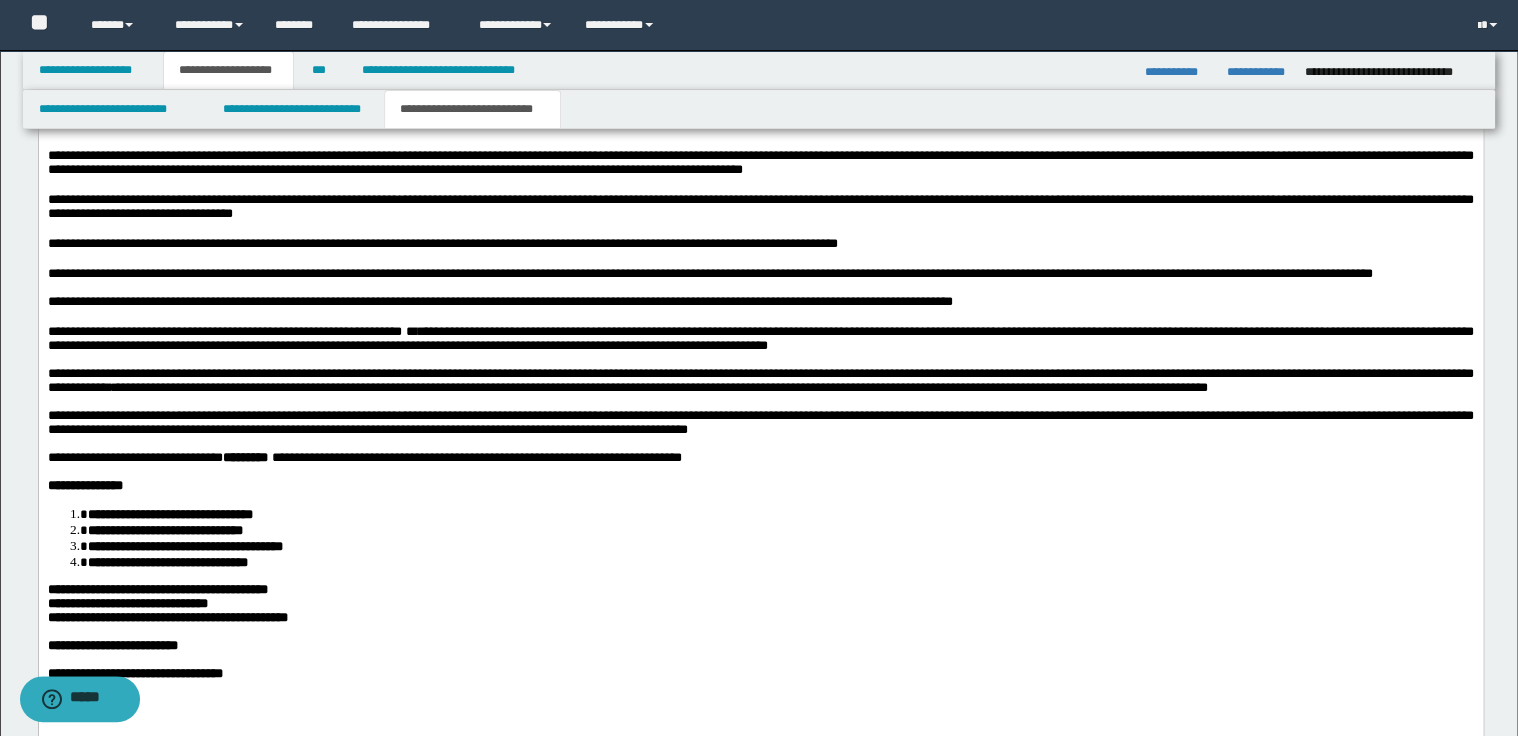 scroll, scrollTop: 2440, scrollLeft: 0, axis: vertical 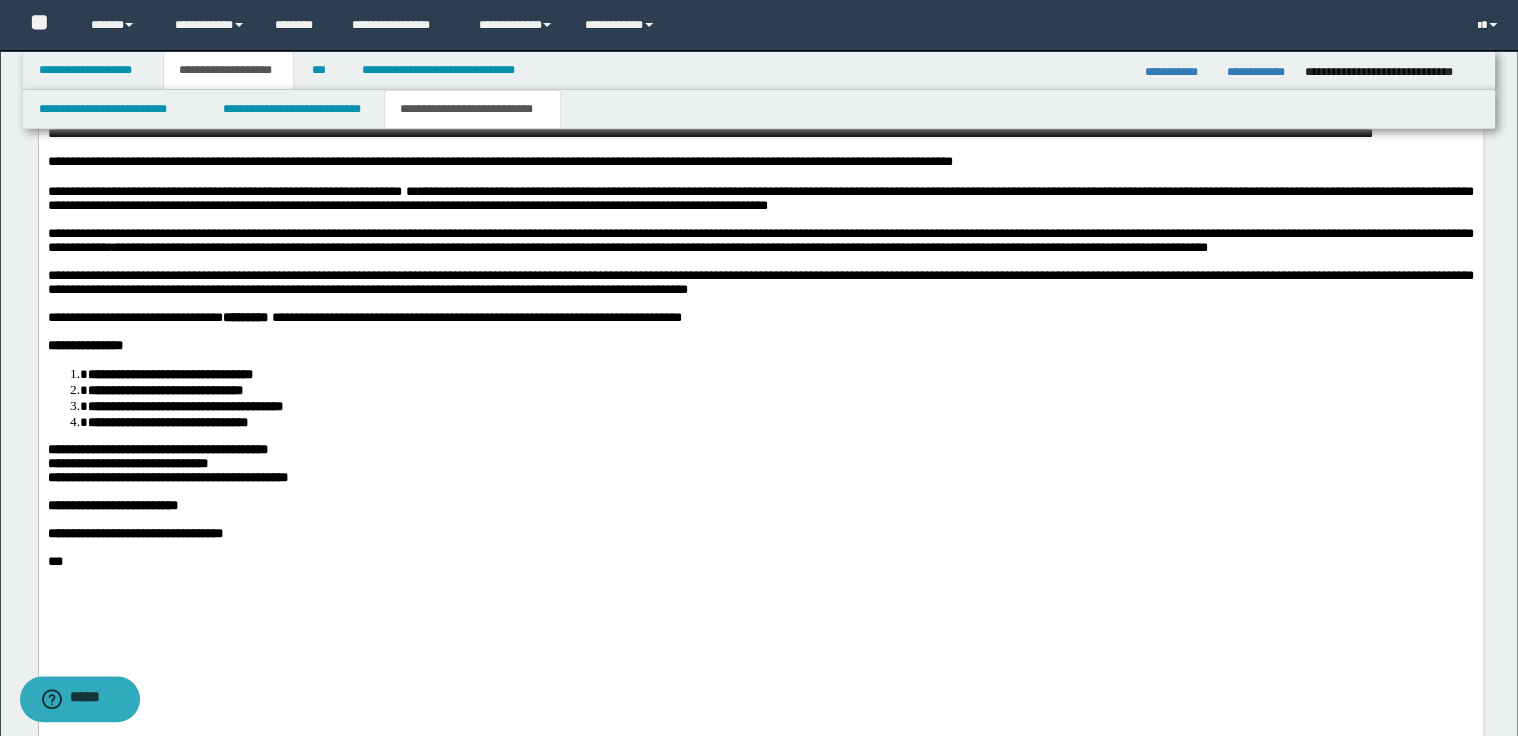 click on "**********" at bounding box center [760, 162] 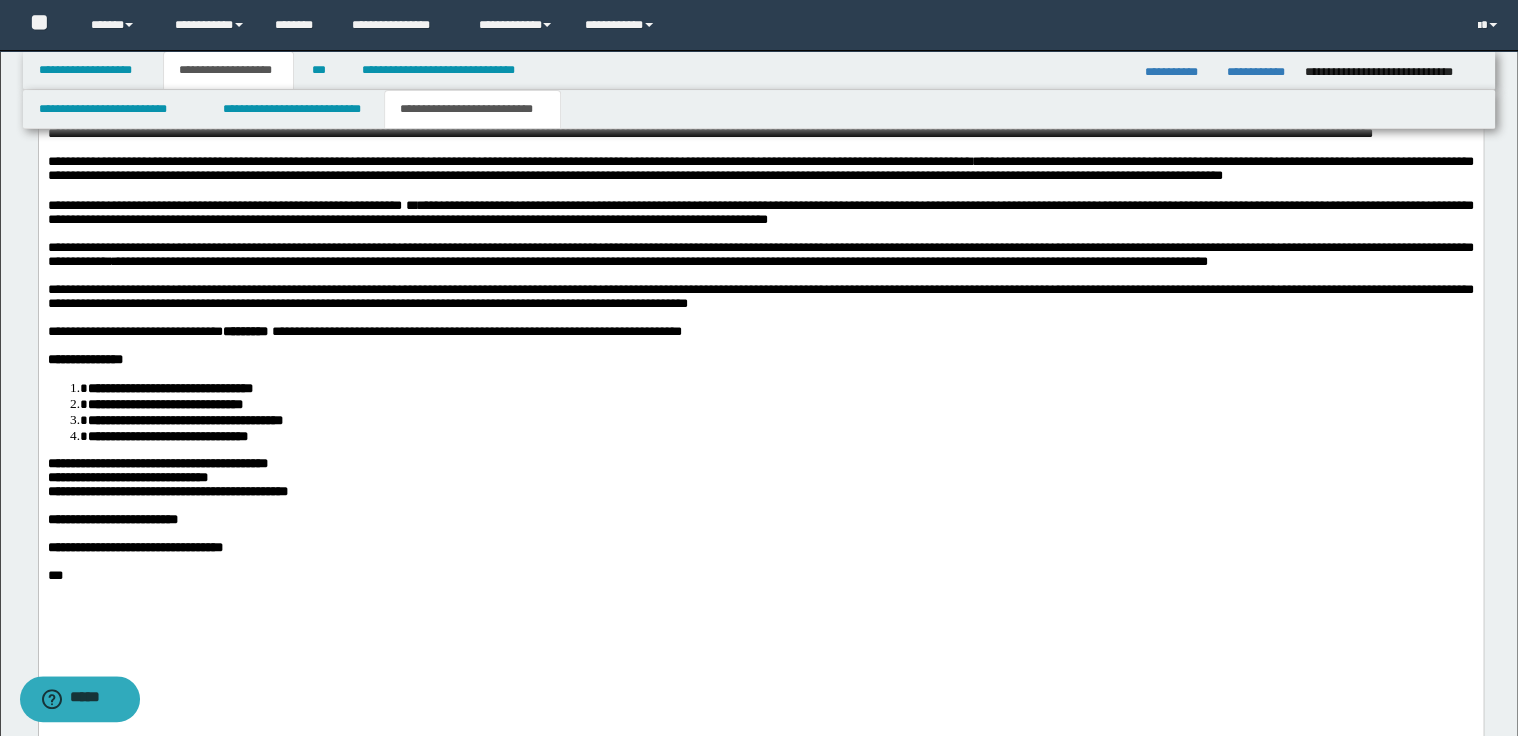 click on "**********" at bounding box center [760, 213] 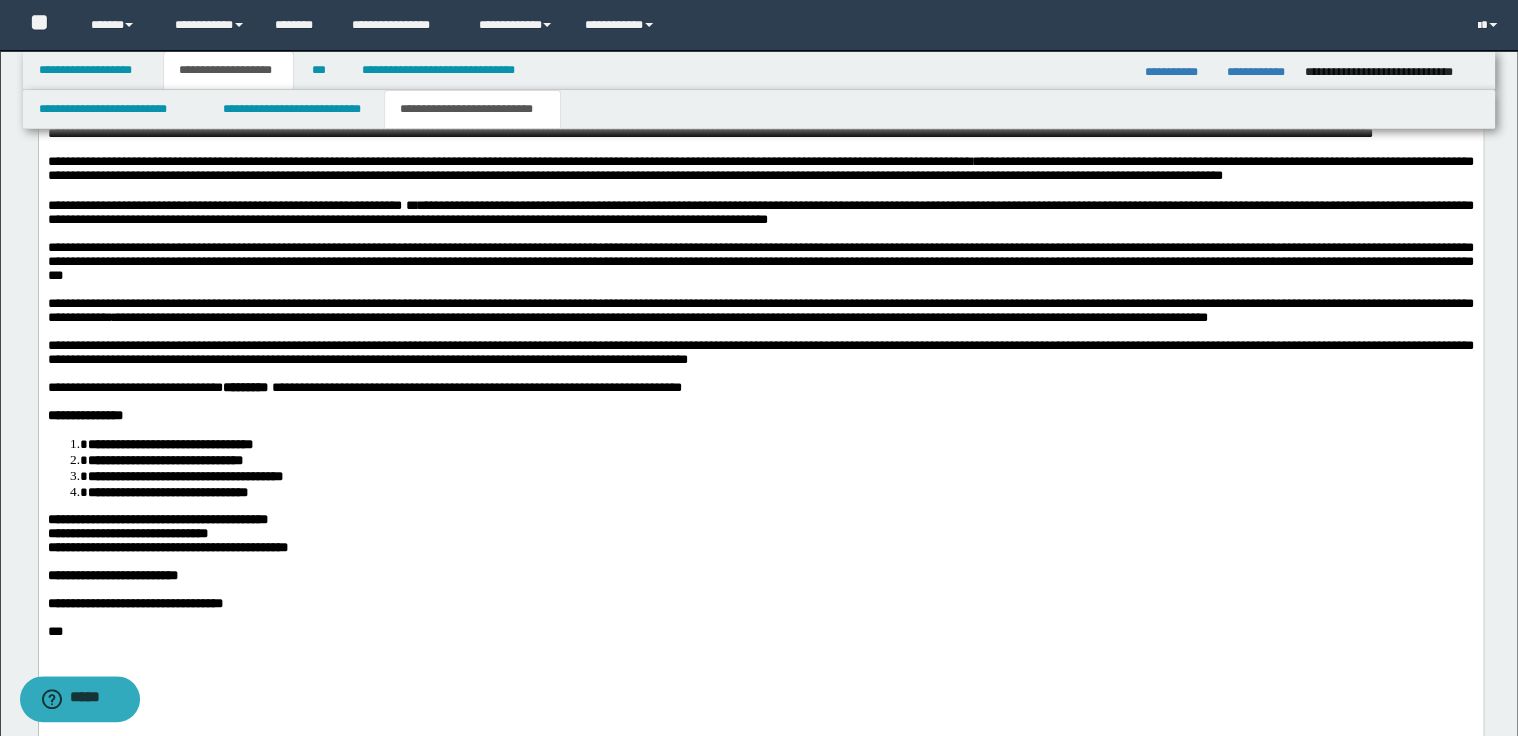 click on "**********" at bounding box center (760, 261) 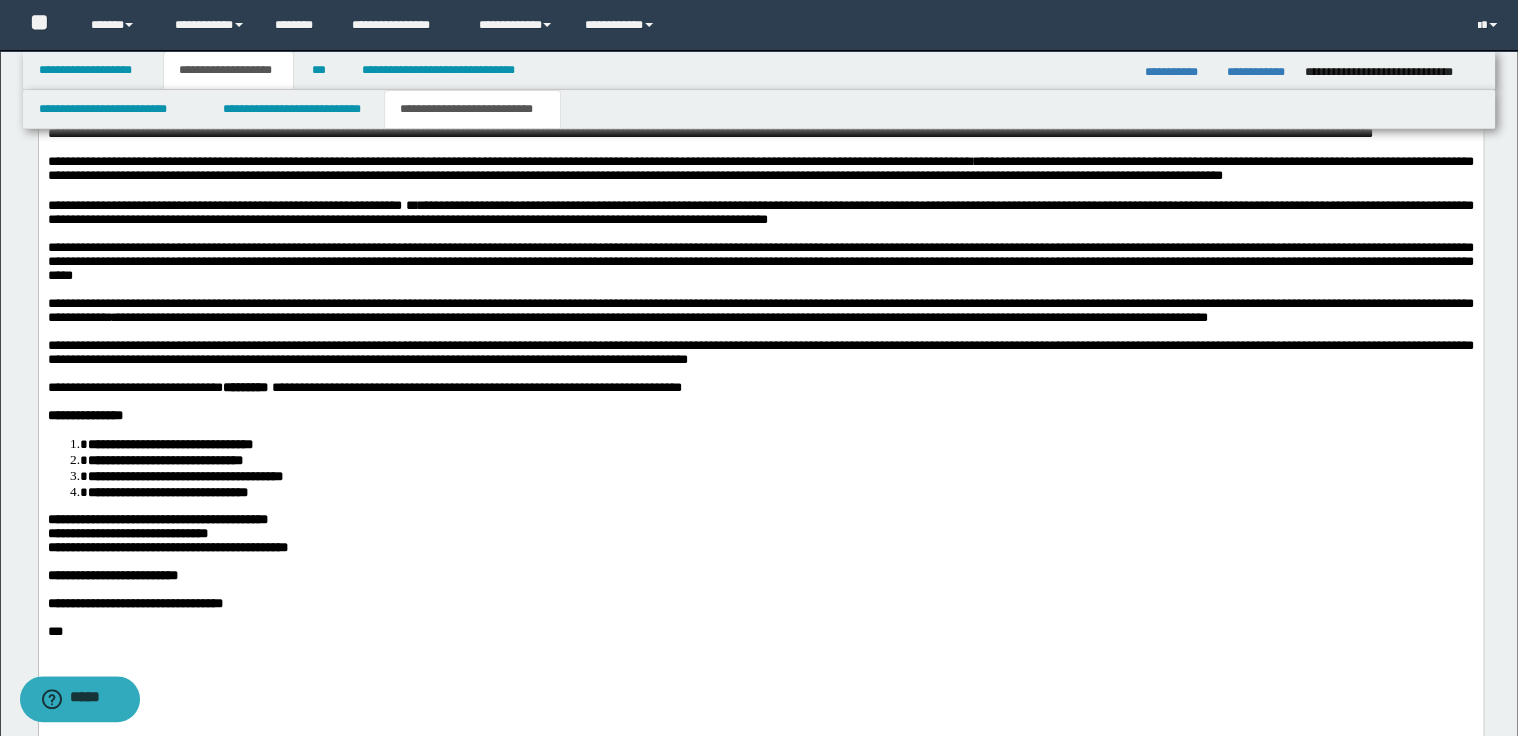 click on "**********" at bounding box center (760, 261) 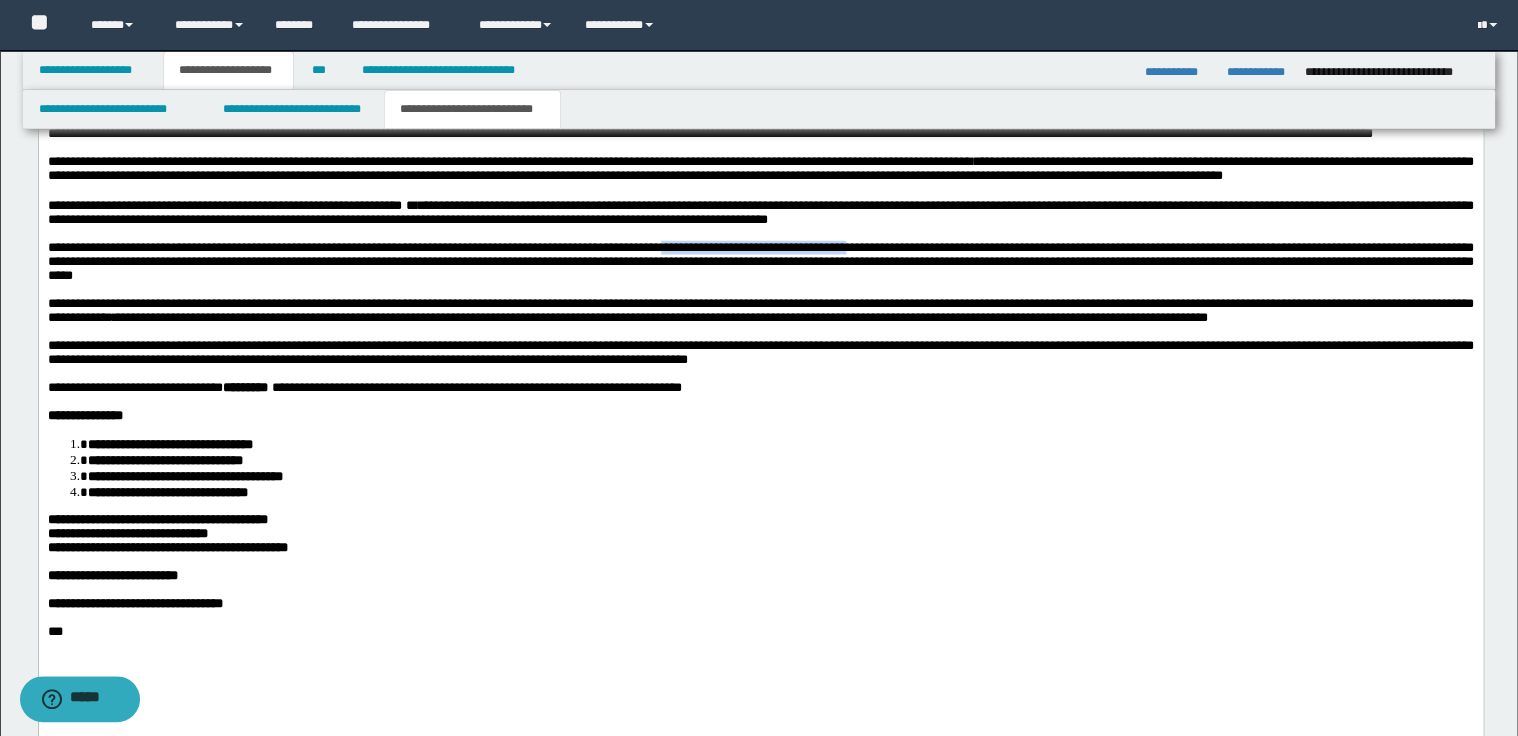 drag, startPoint x: 686, startPoint y: 349, endPoint x: 878, endPoint y: 349, distance: 192 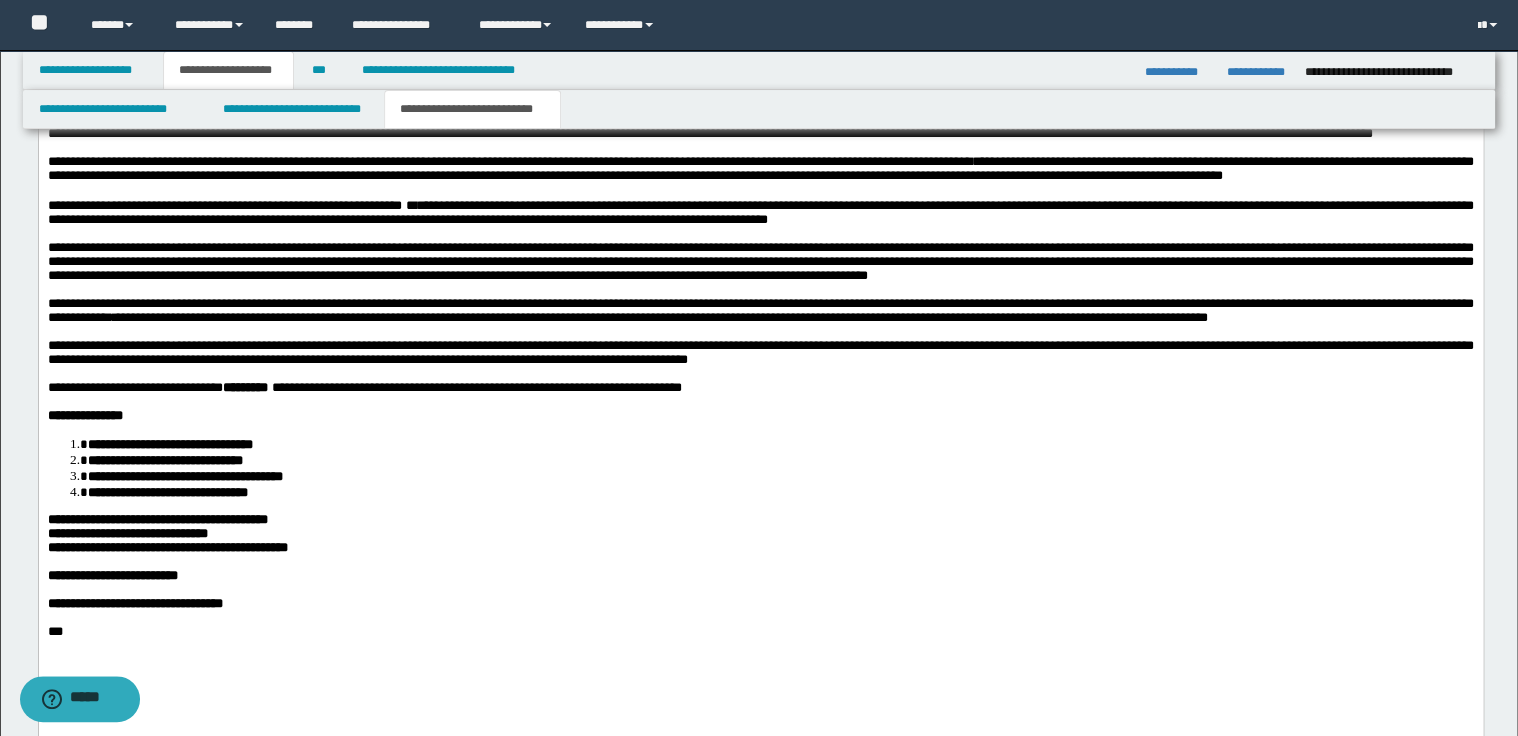 click on "**********" at bounding box center (760, 261) 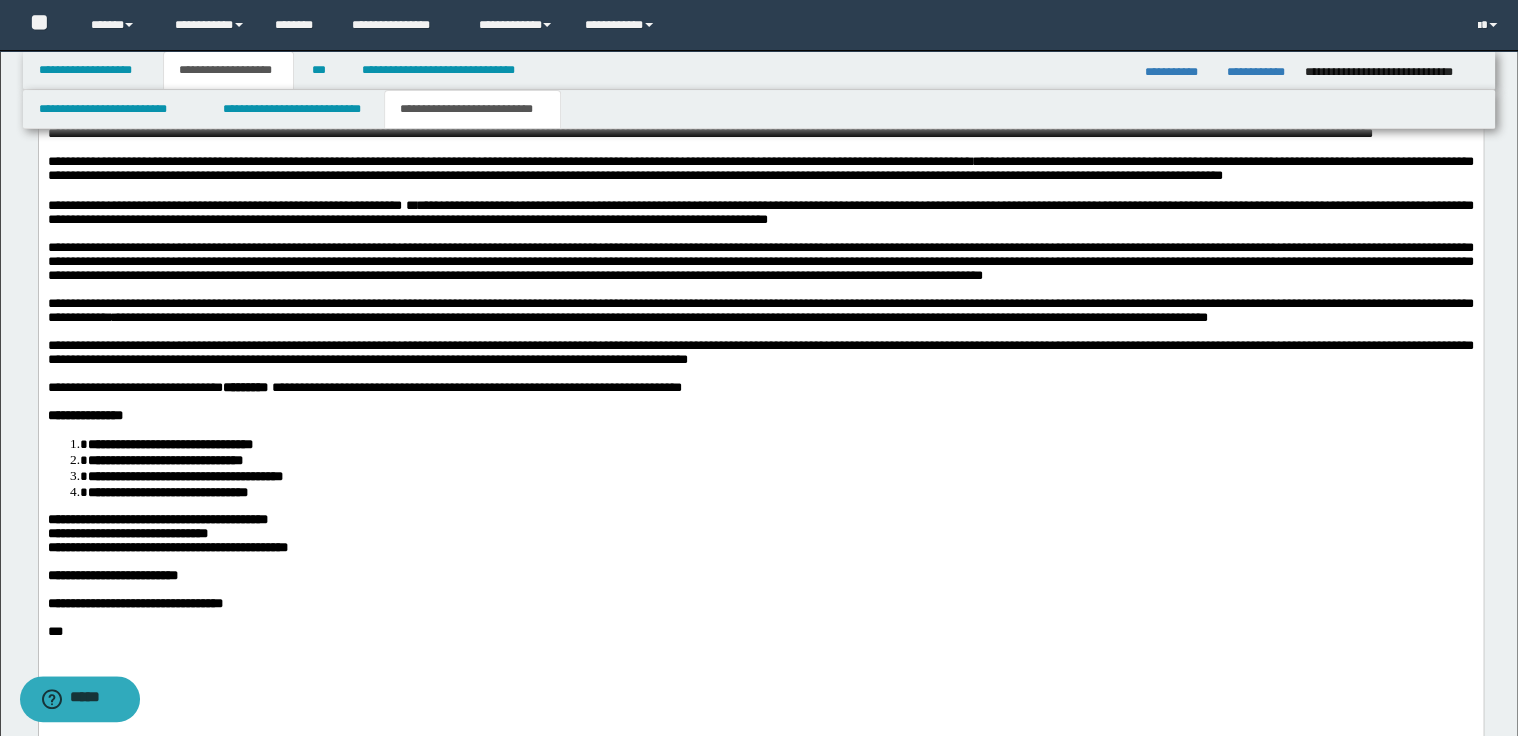 click on "**********" at bounding box center (760, 261) 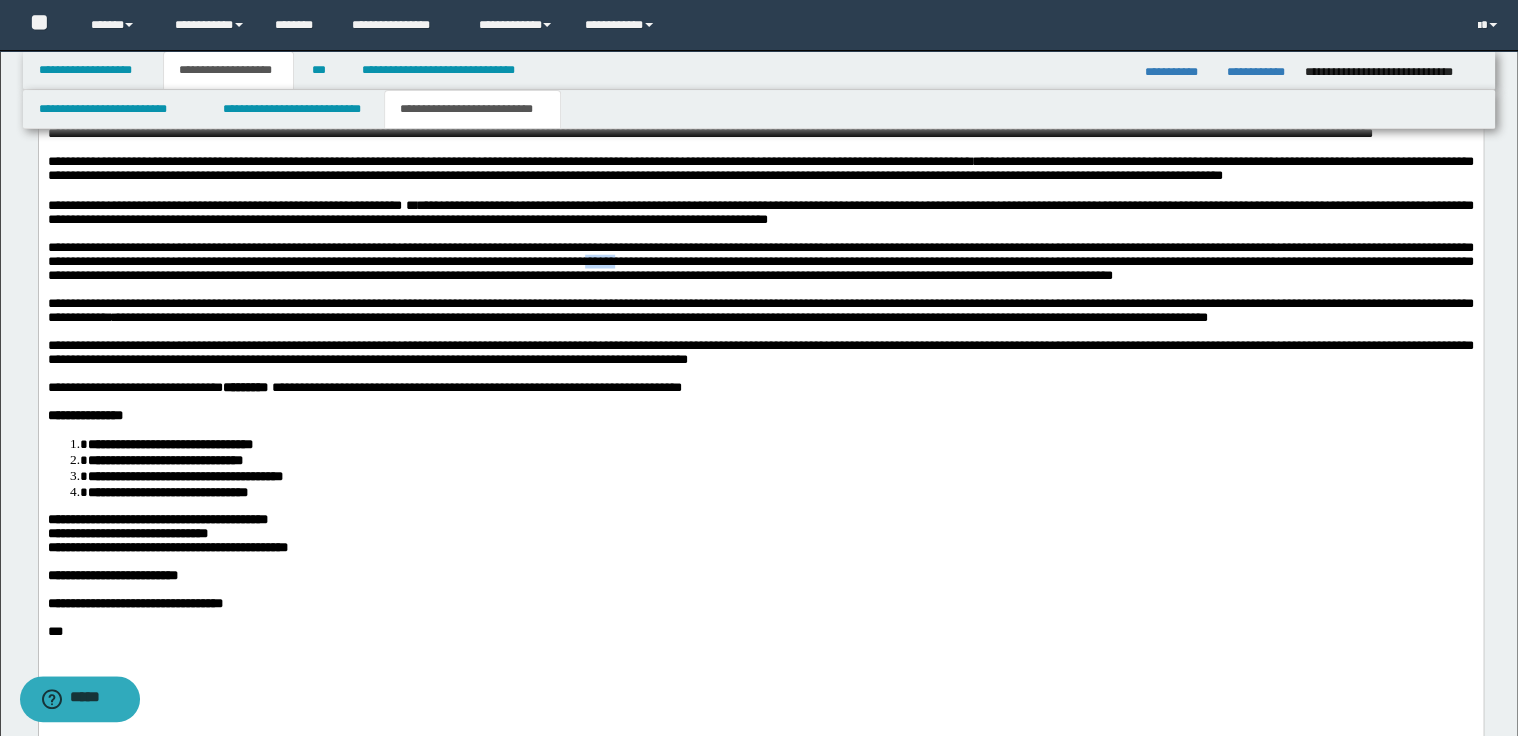drag, startPoint x: 695, startPoint y: 364, endPoint x: 729, endPoint y: 364, distance: 34 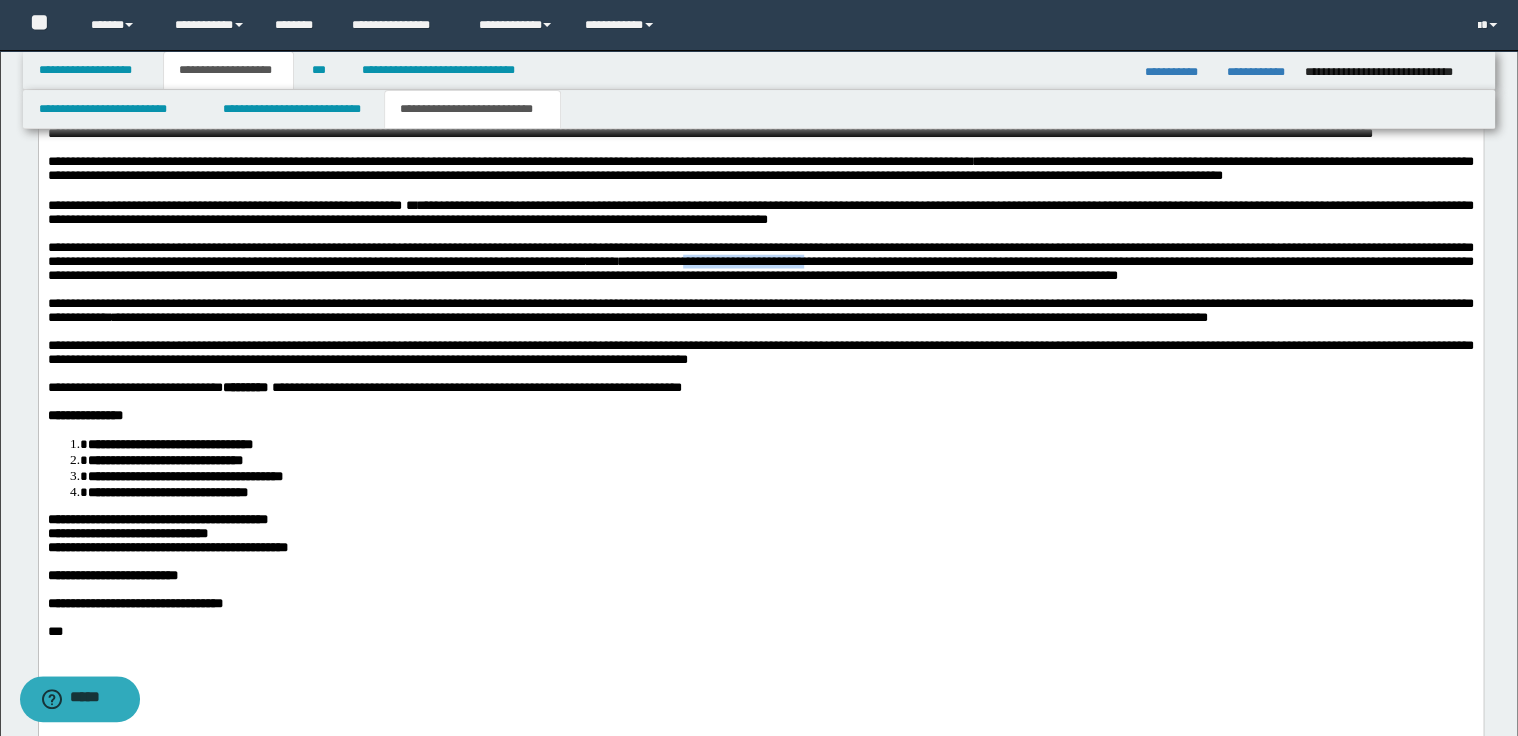 drag, startPoint x: 797, startPoint y: 365, endPoint x: 931, endPoint y: 372, distance: 134.18271 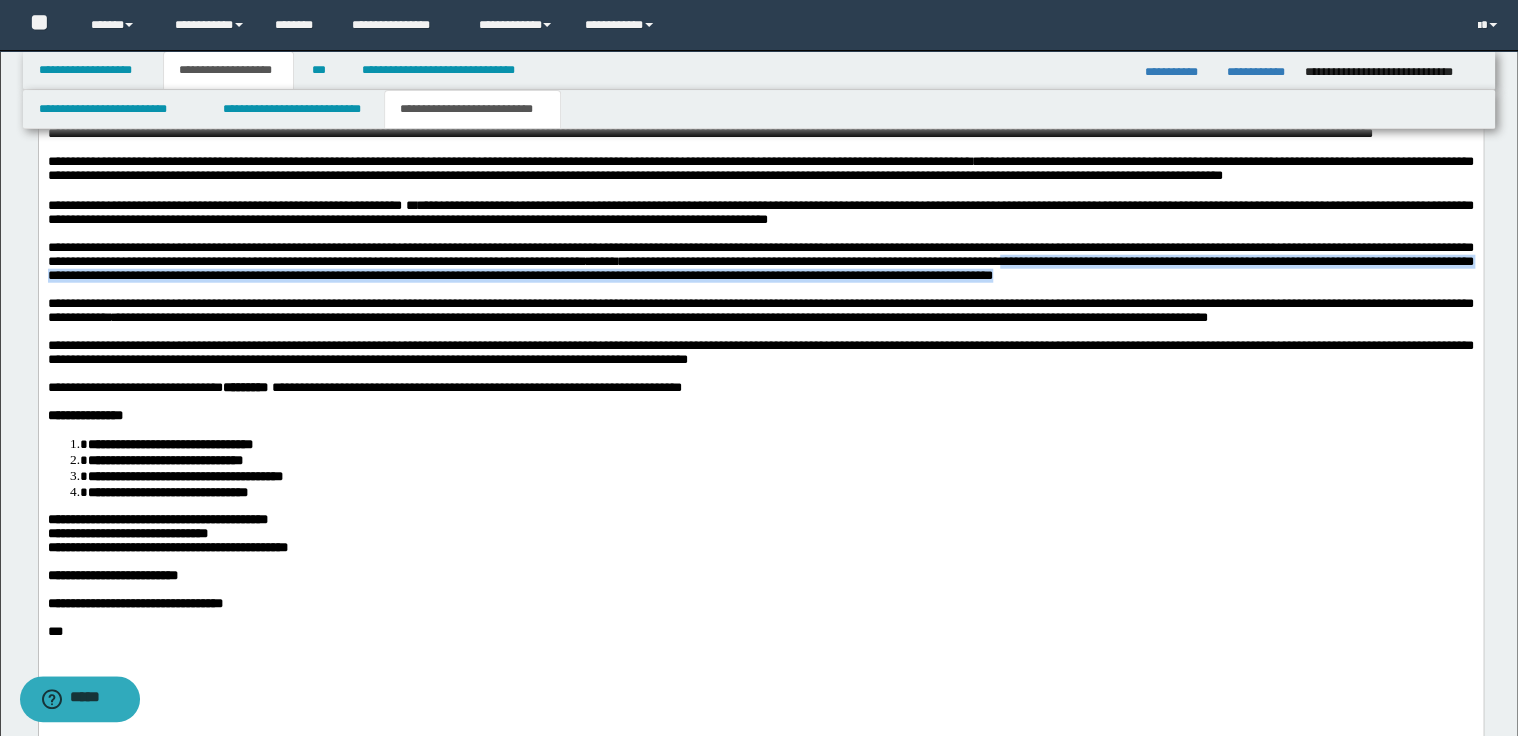 drag, startPoint x: 1138, startPoint y: 367, endPoint x: 1253, endPoint y: 377, distance: 115.43397 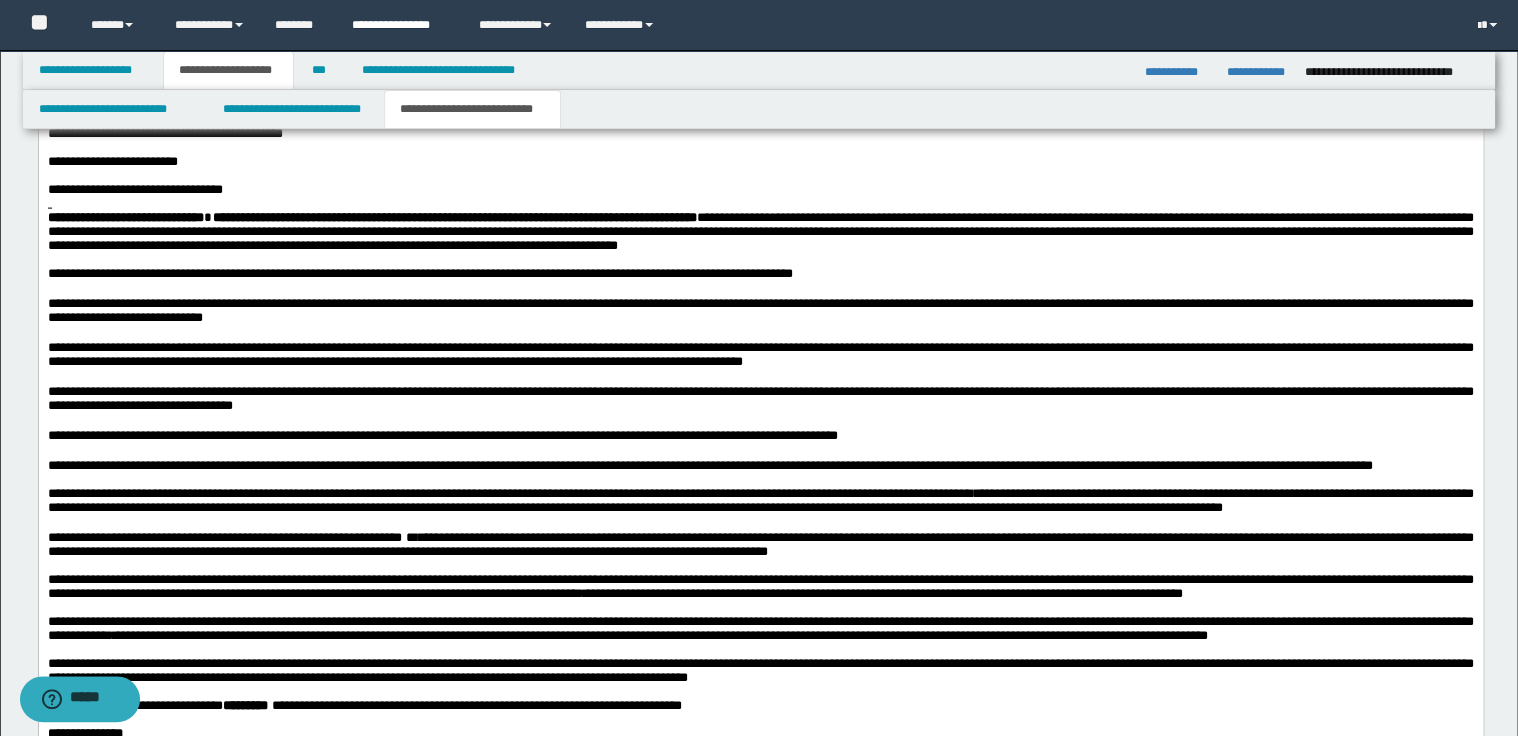 scroll, scrollTop: 2200, scrollLeft: 0, axis: vertical 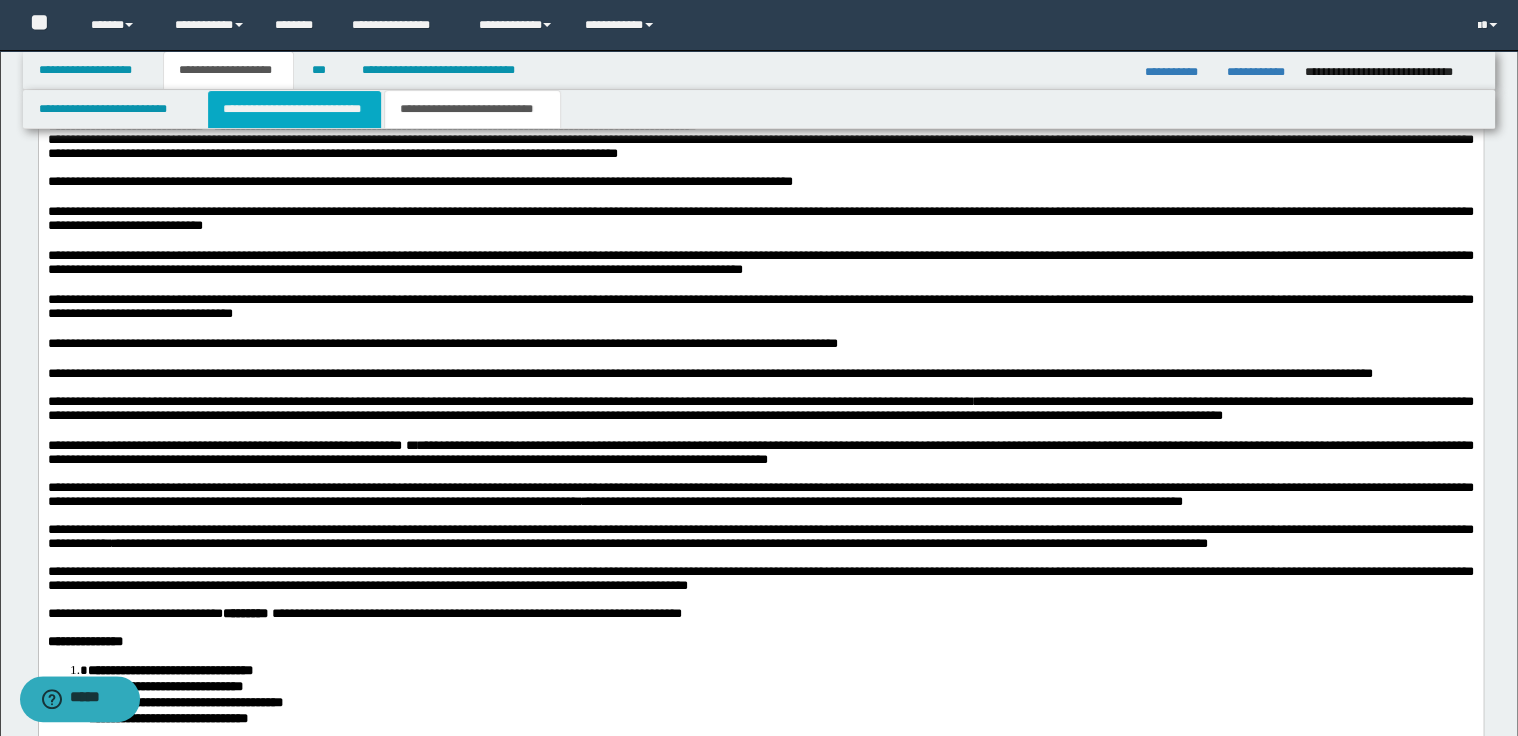 click on "**********" at bounding box center [294, 109] 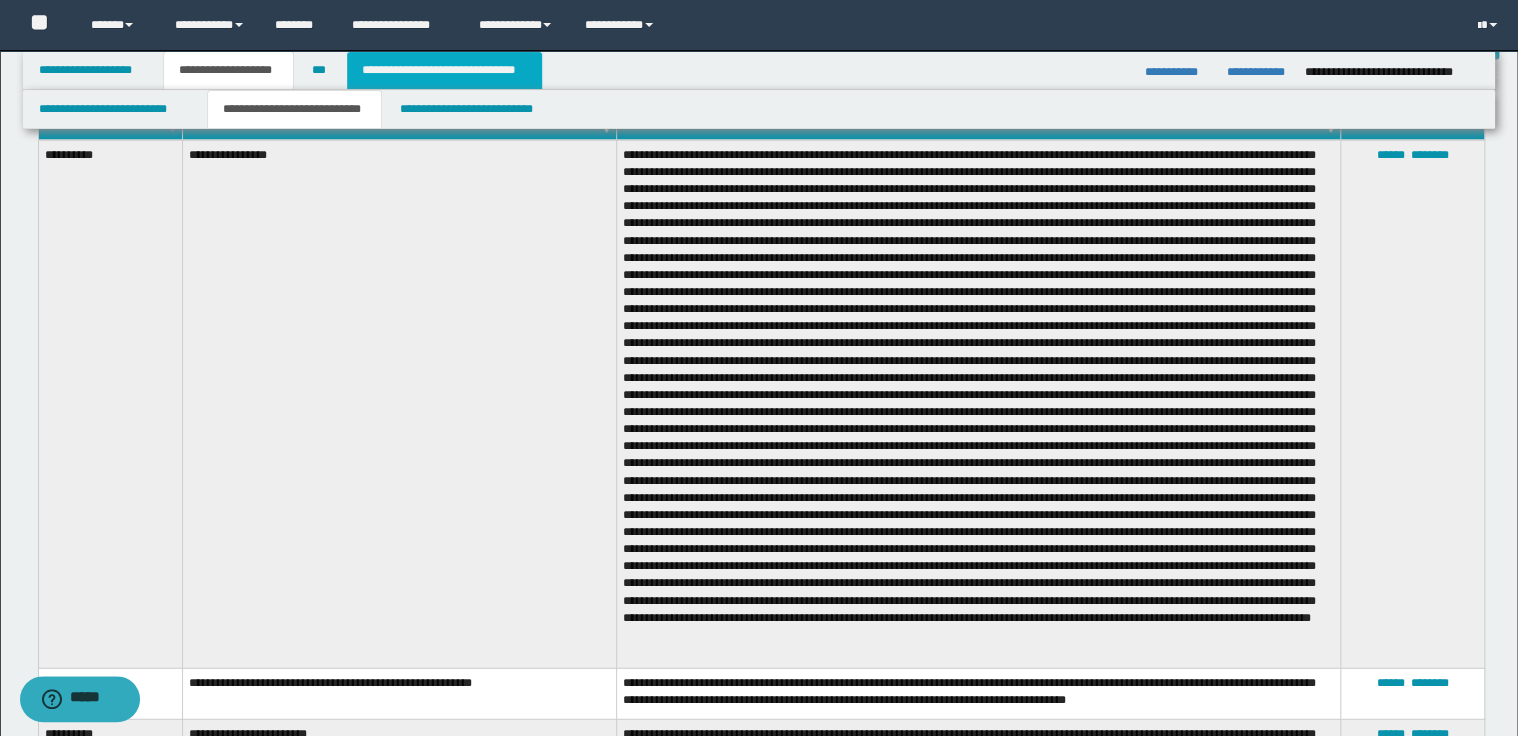 click on "**********" at bounding box center (444, 70) 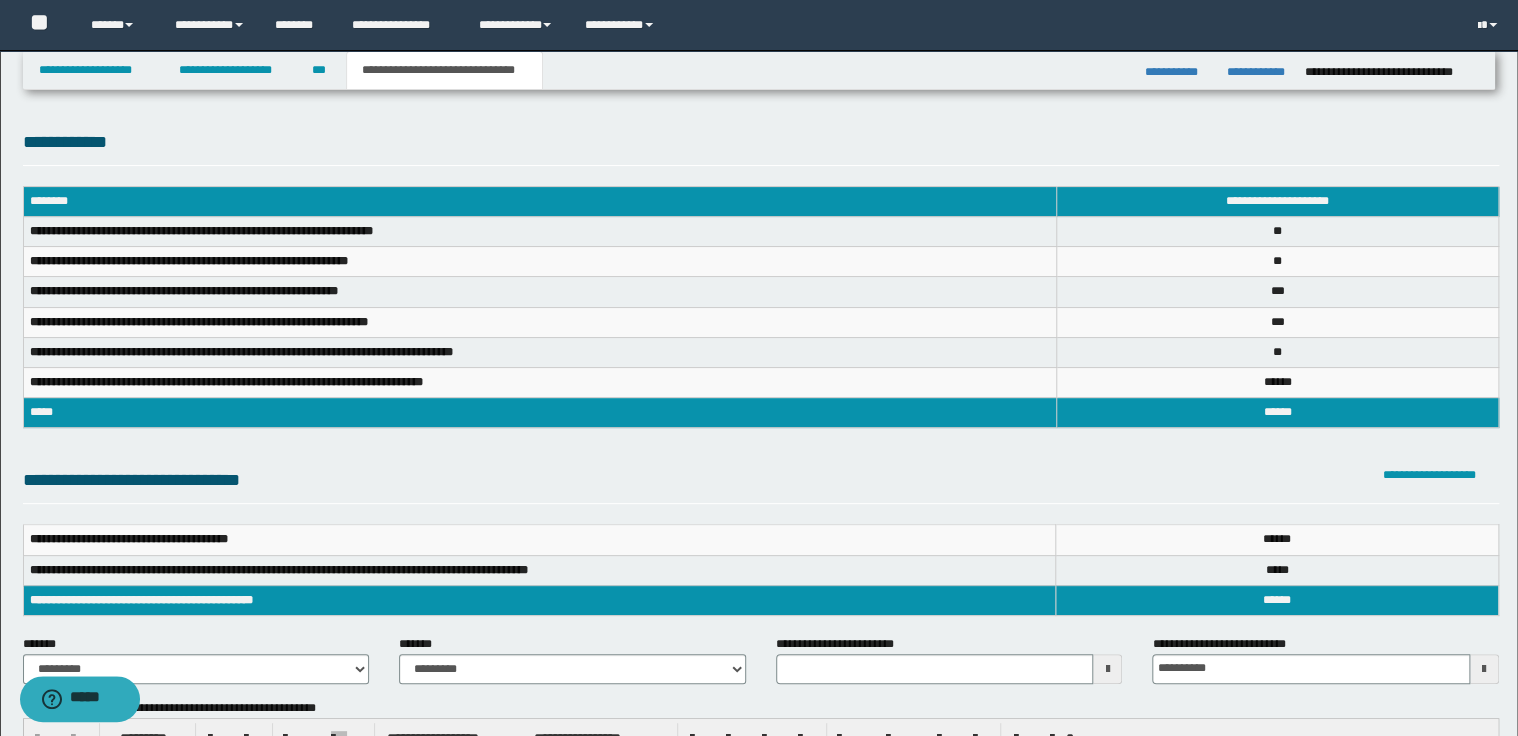 scroll, scrollTop: 0, scrollLeft: 0, axis: both 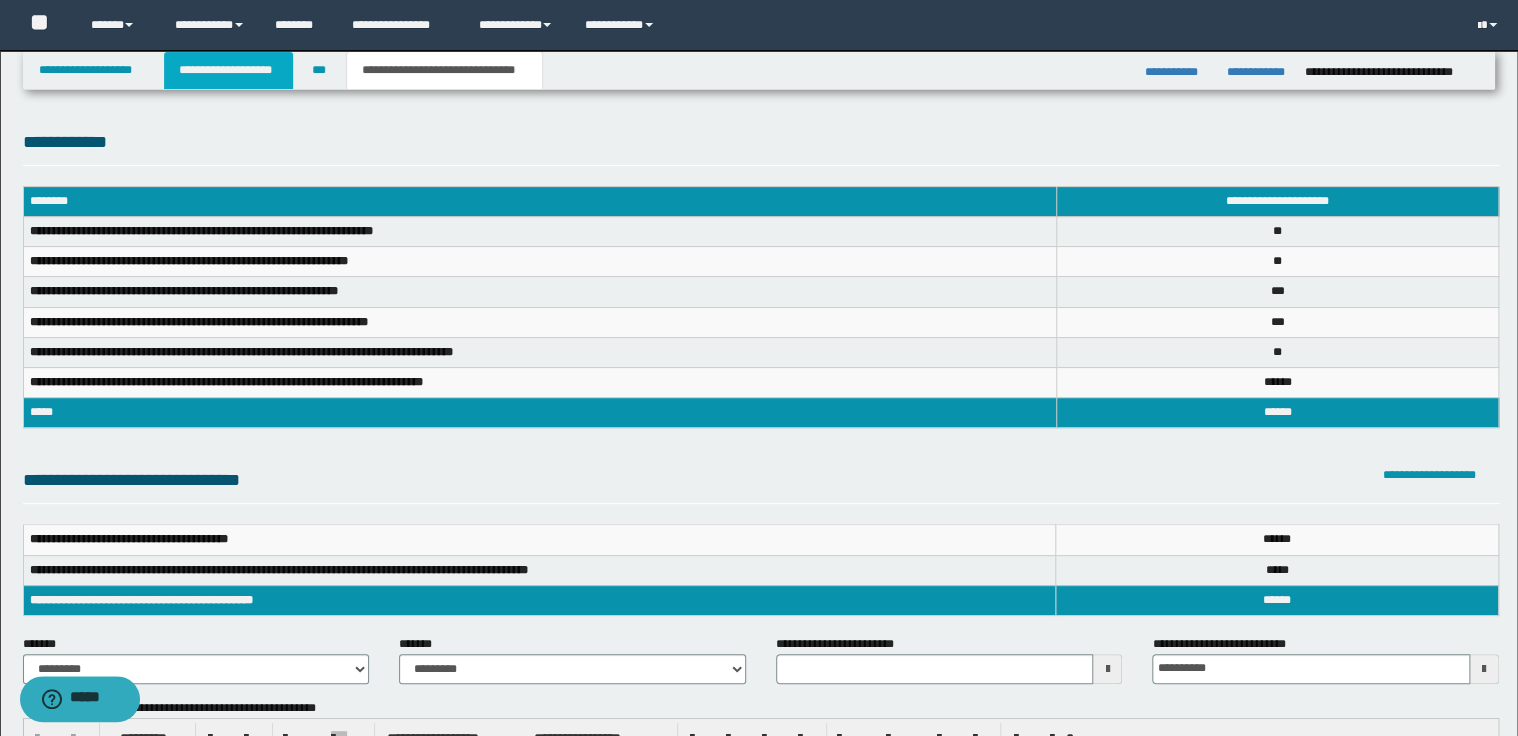 click on "**********" at bounding box center (228, 70) 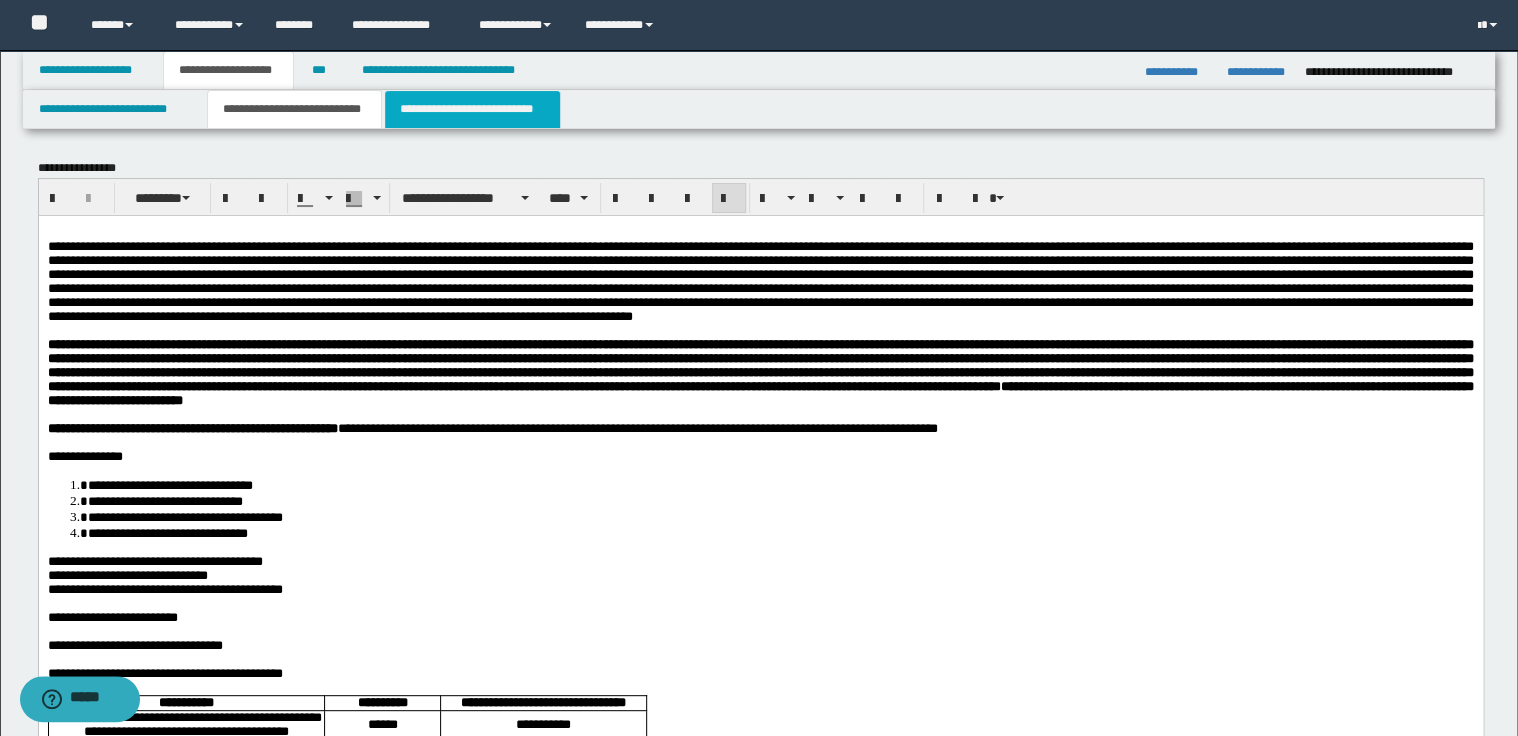 click on "**********" at bounding box center [472, 109] 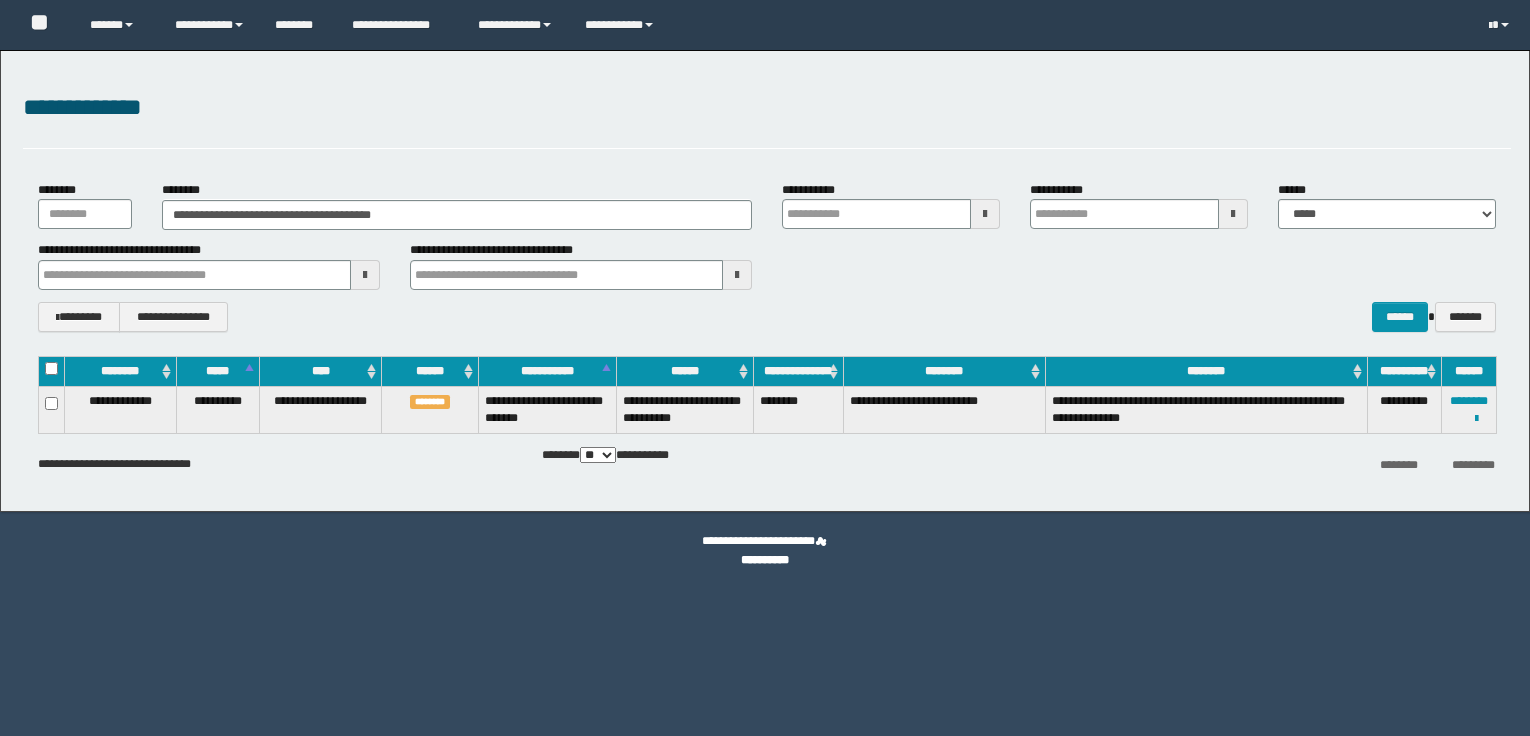 scroll, scrollTop: 0, scrollLeft: 0, axis: both 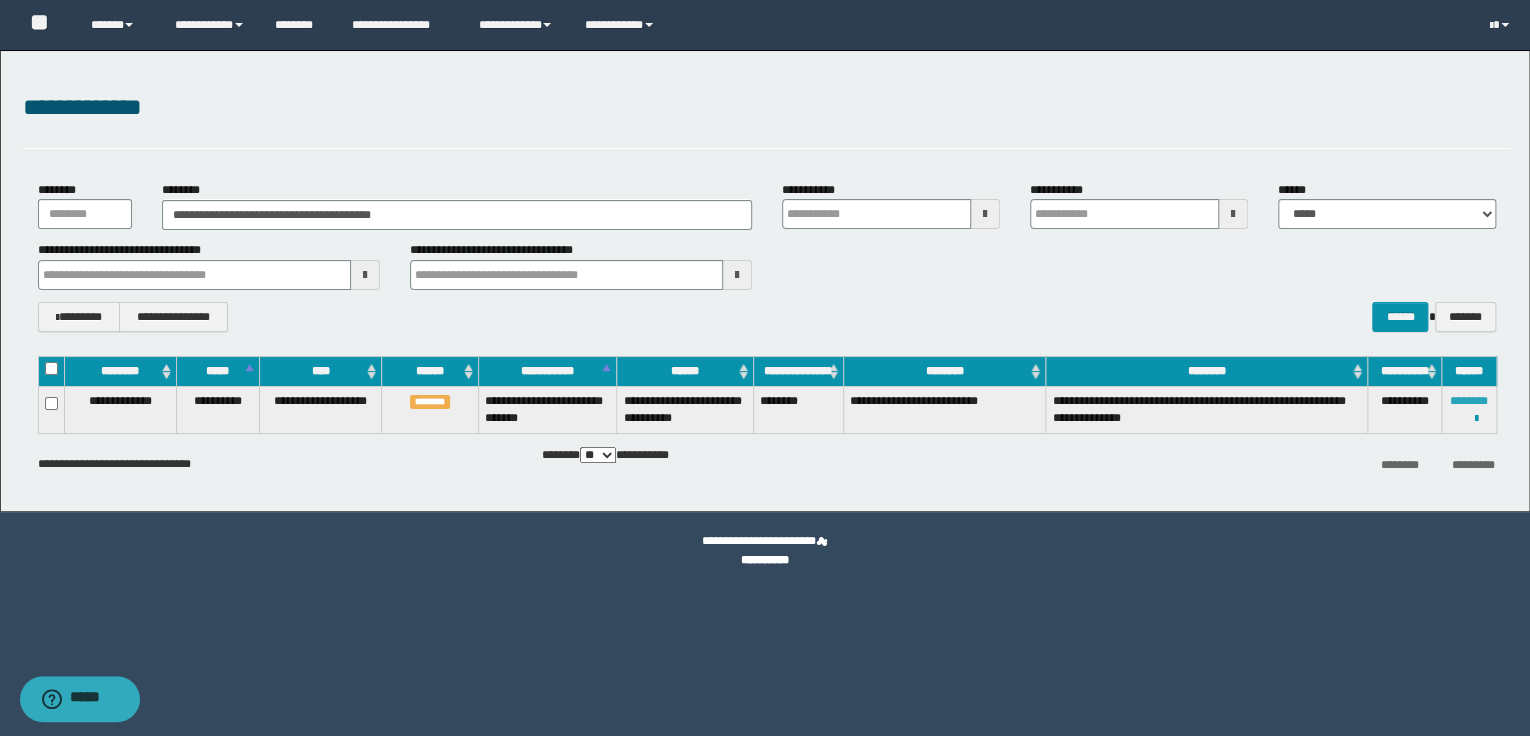 click on "********" at bounding box center [1469, 401] 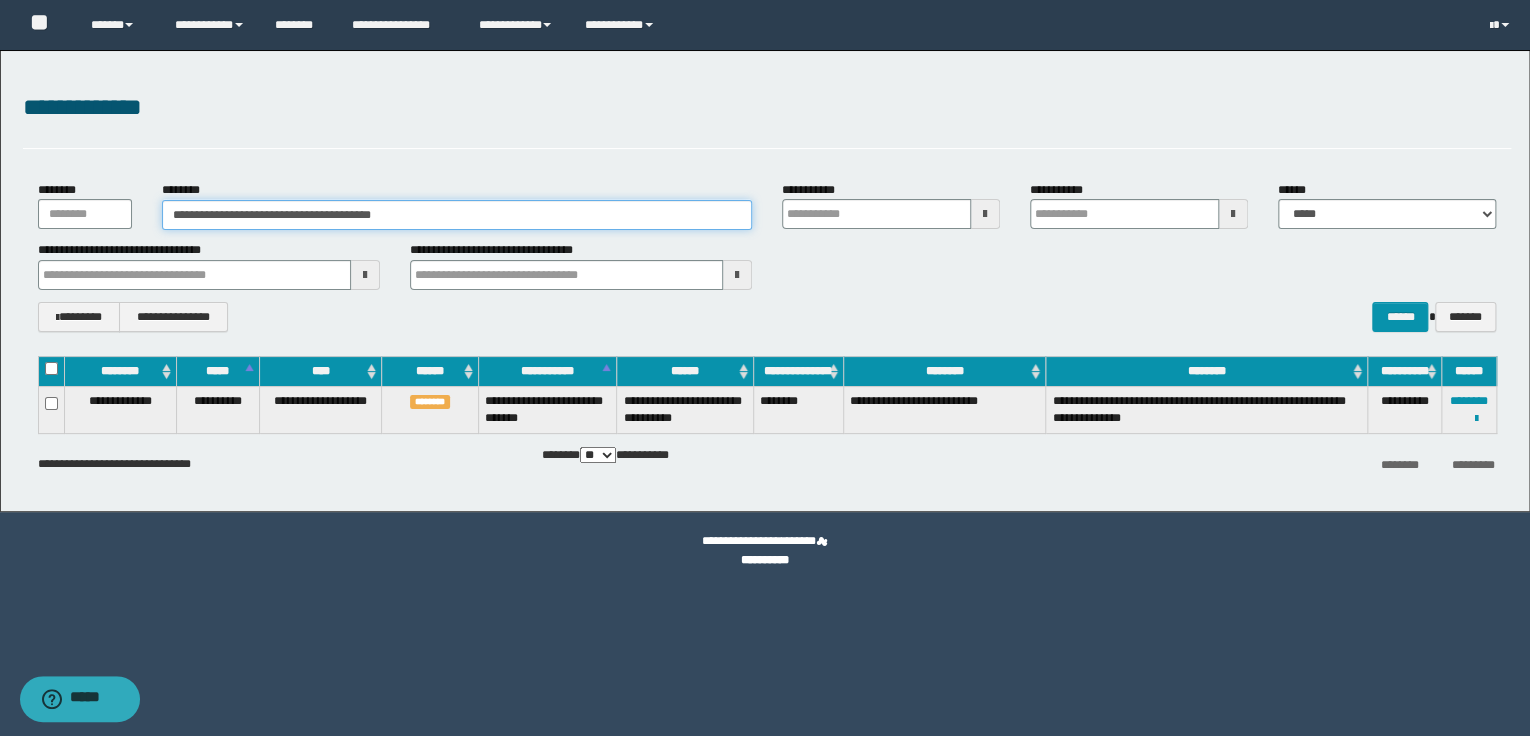 drag, startPoint x: 427, startPoint y: 212, endPoint x: 148, endPoint y: 223, distance: 279.21677 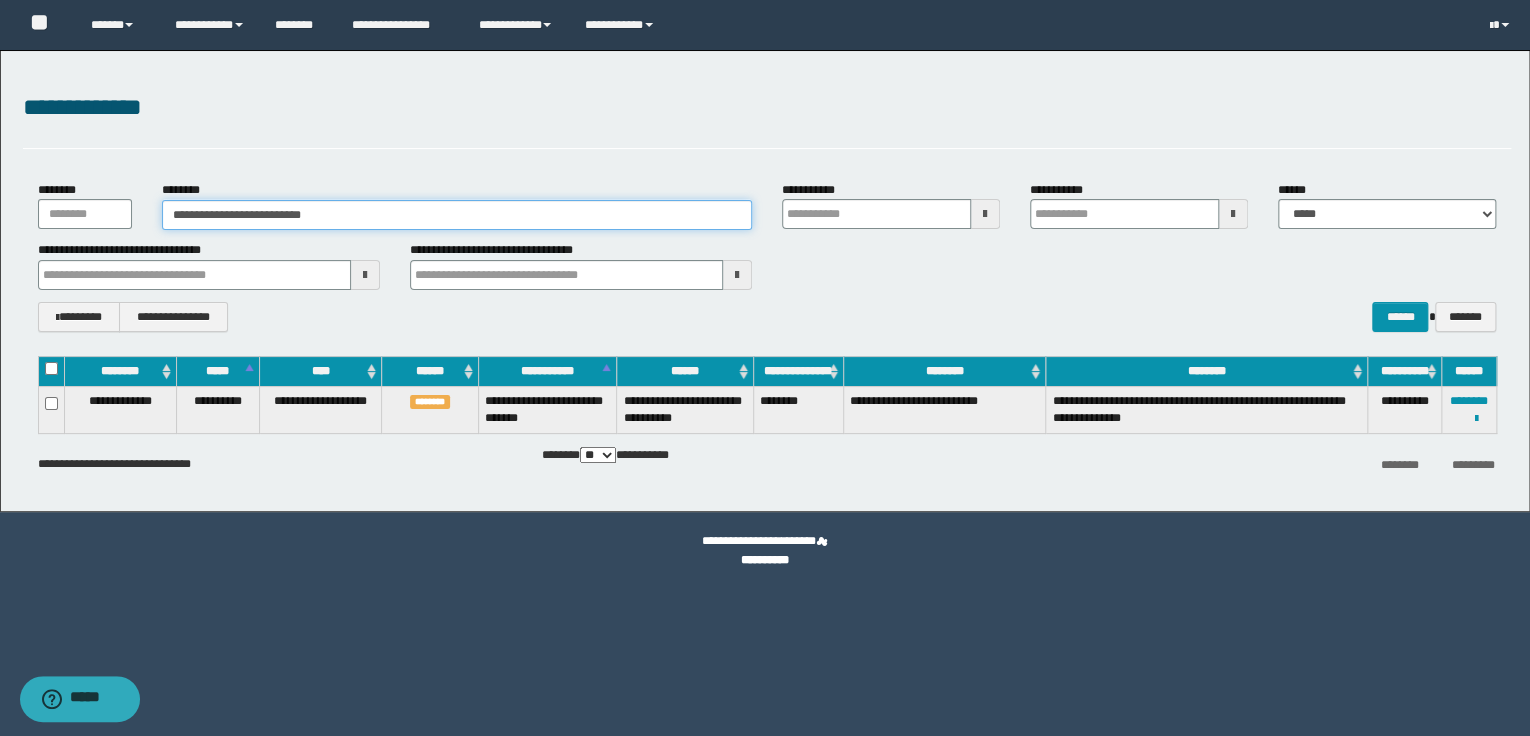 type on "**********" 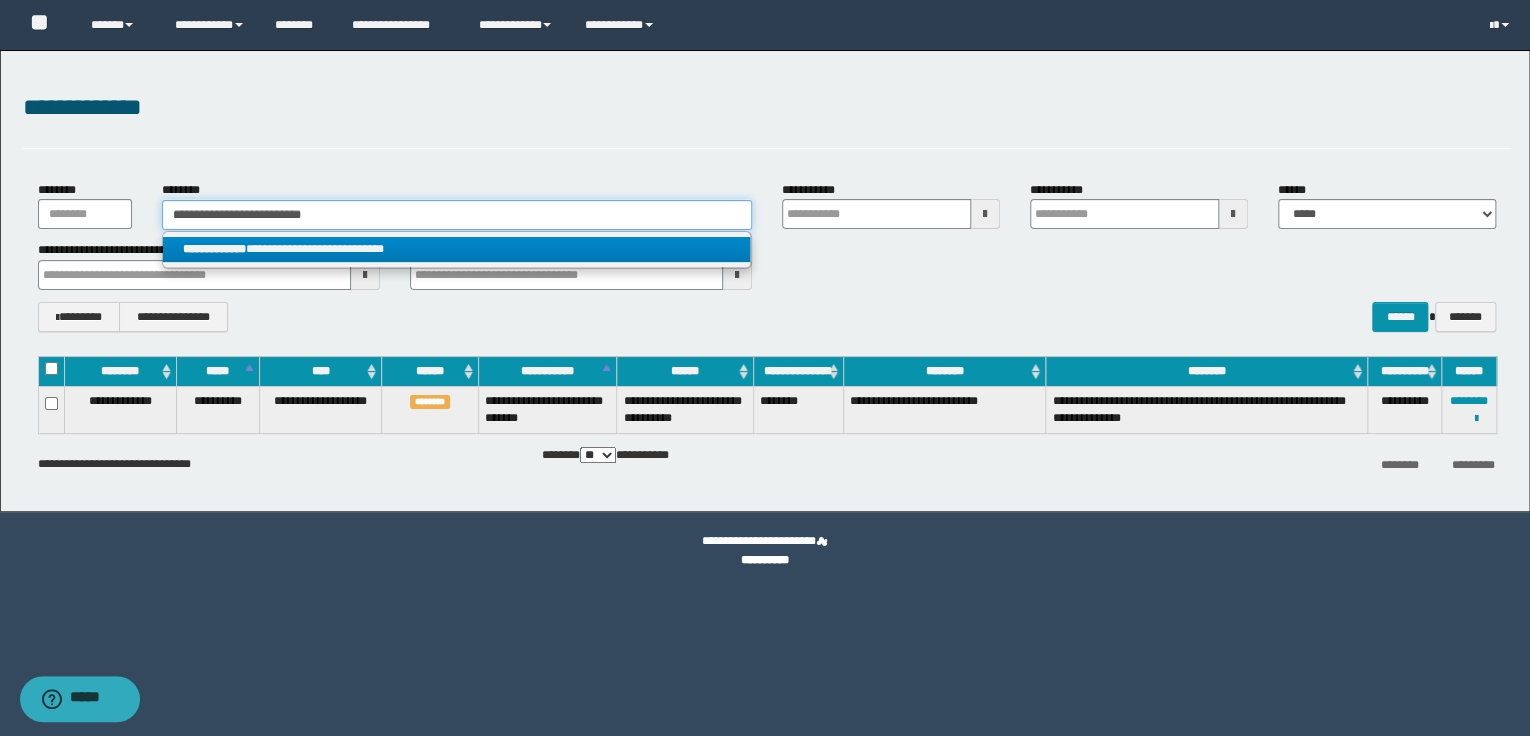 type on "**********" 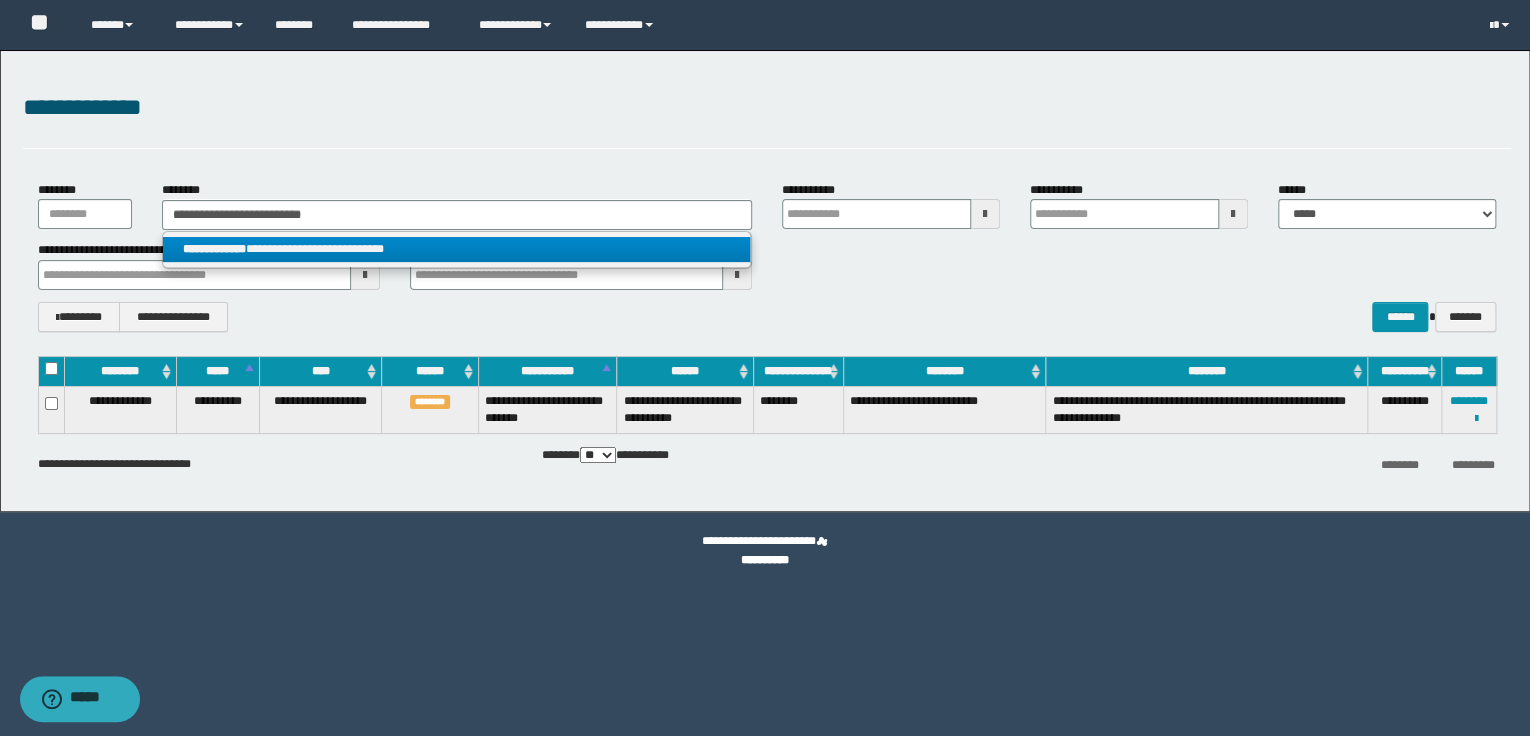 click on "**********" at bounding box center (457, 249) 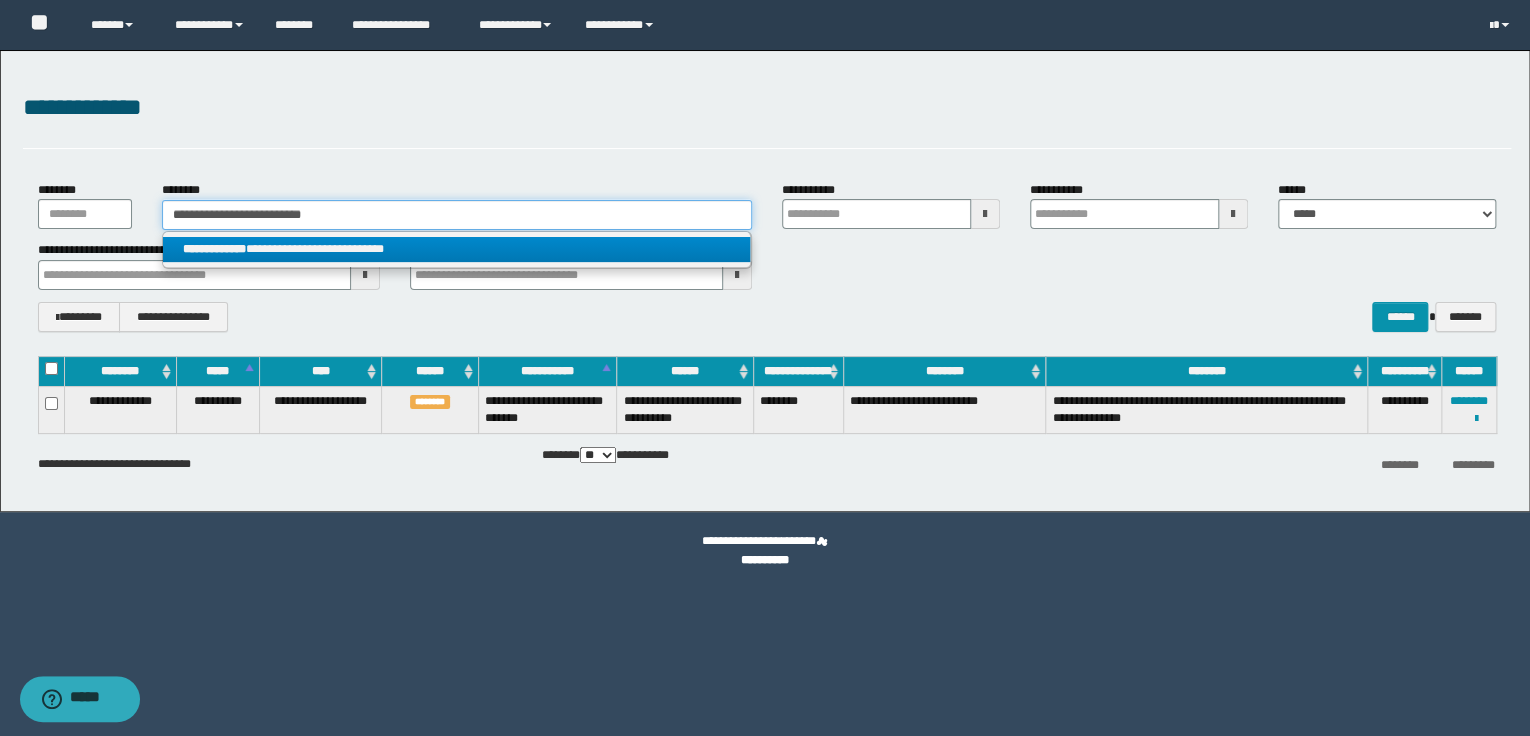 type 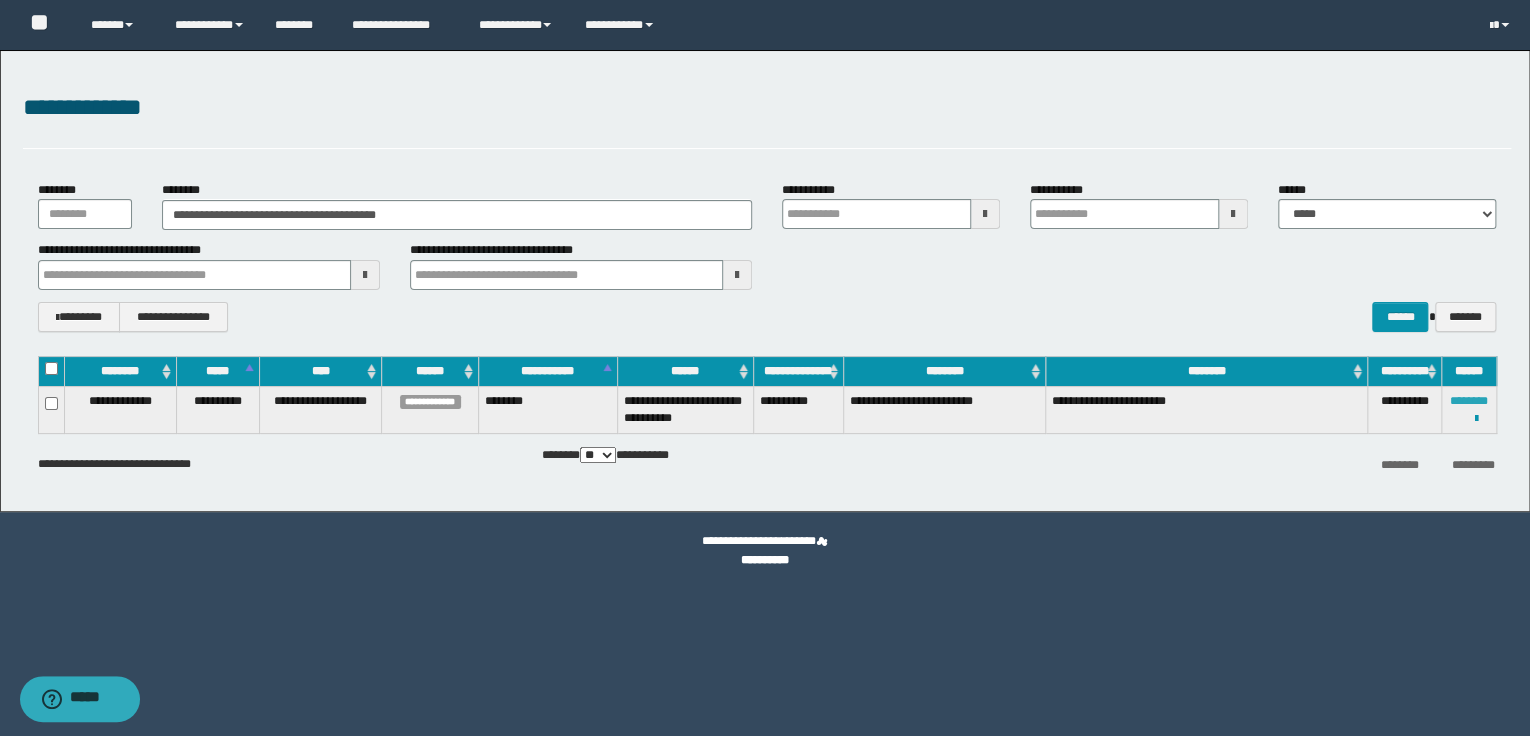 click on "********" at bounding box center (1469, 401) 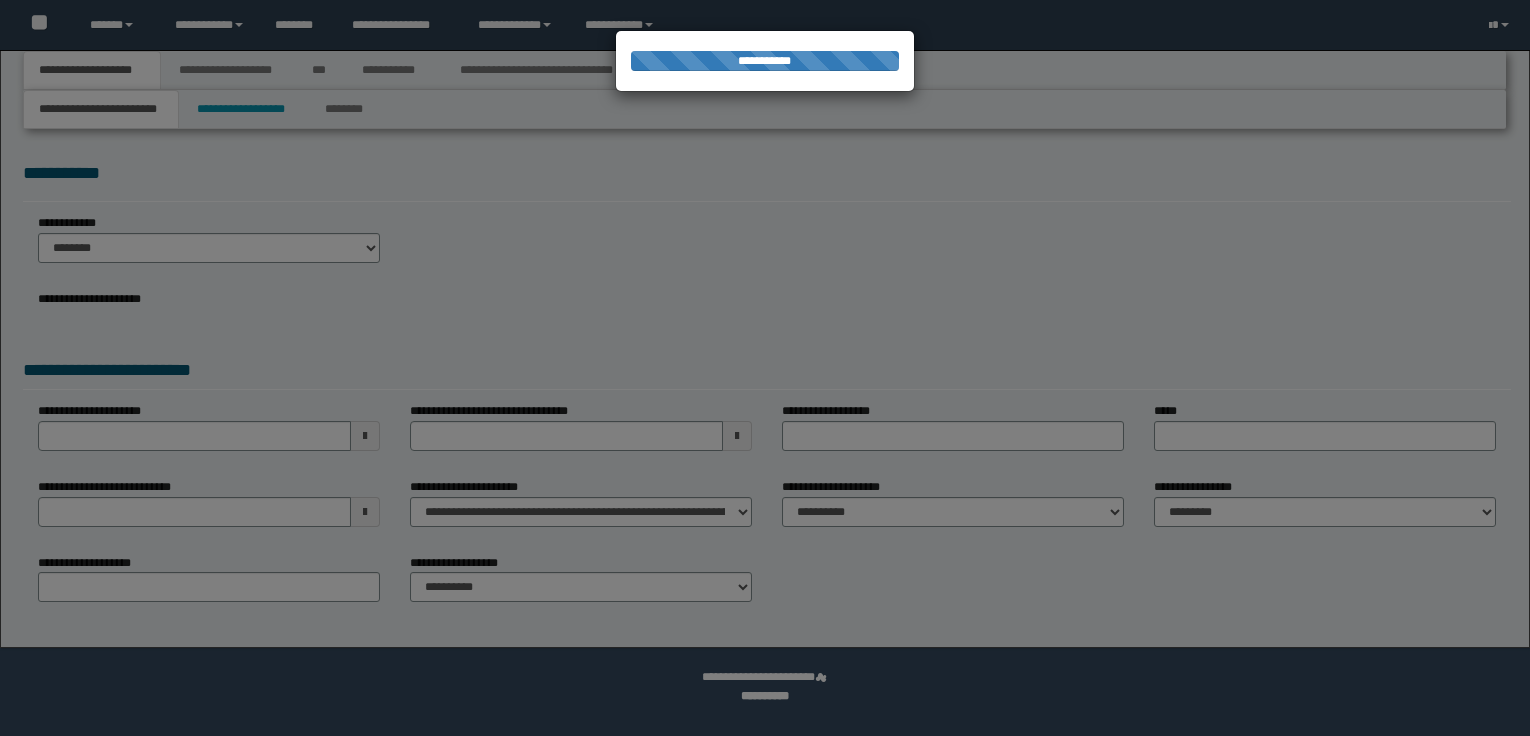 scroll, scrollTop: 0, scrollLeft: 0, axis: both 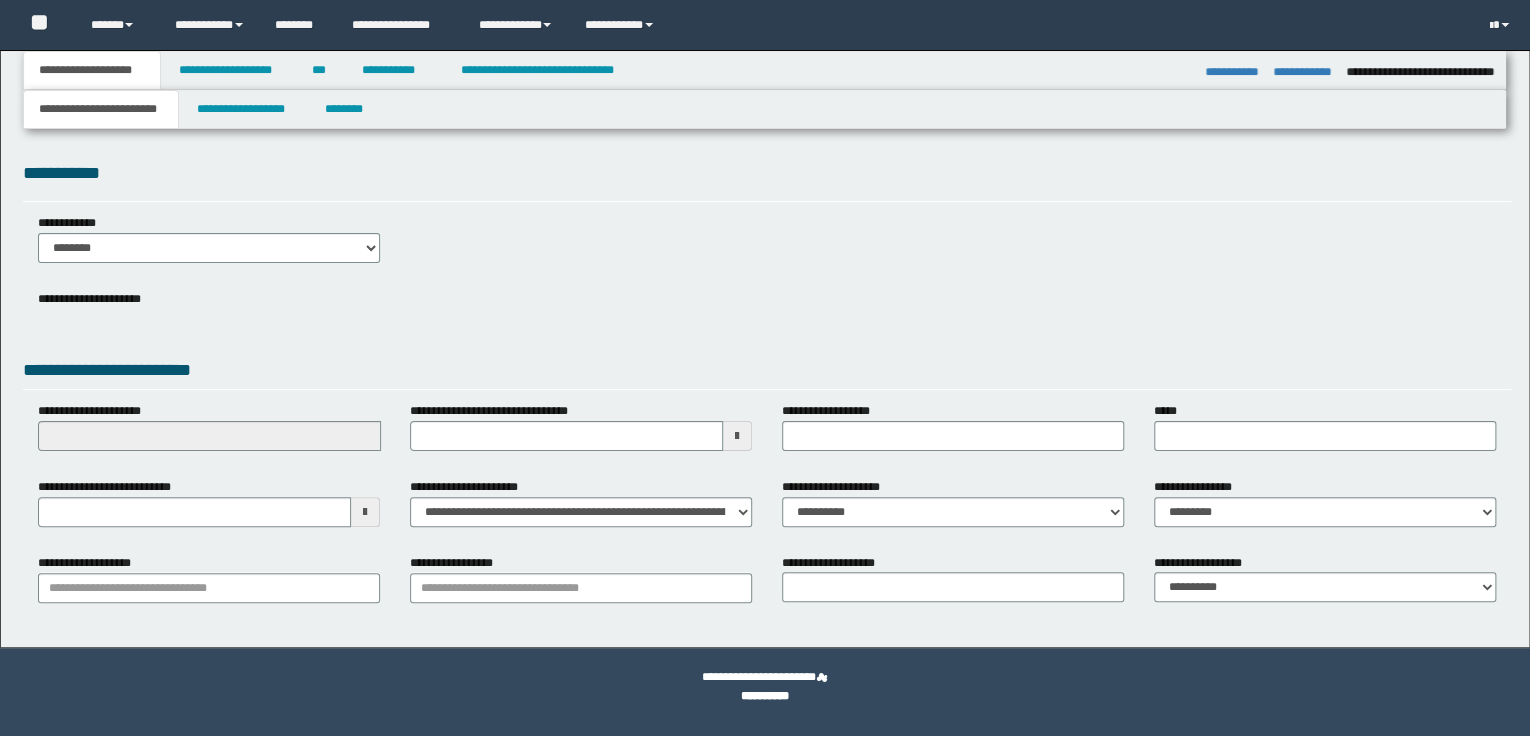select on "*" 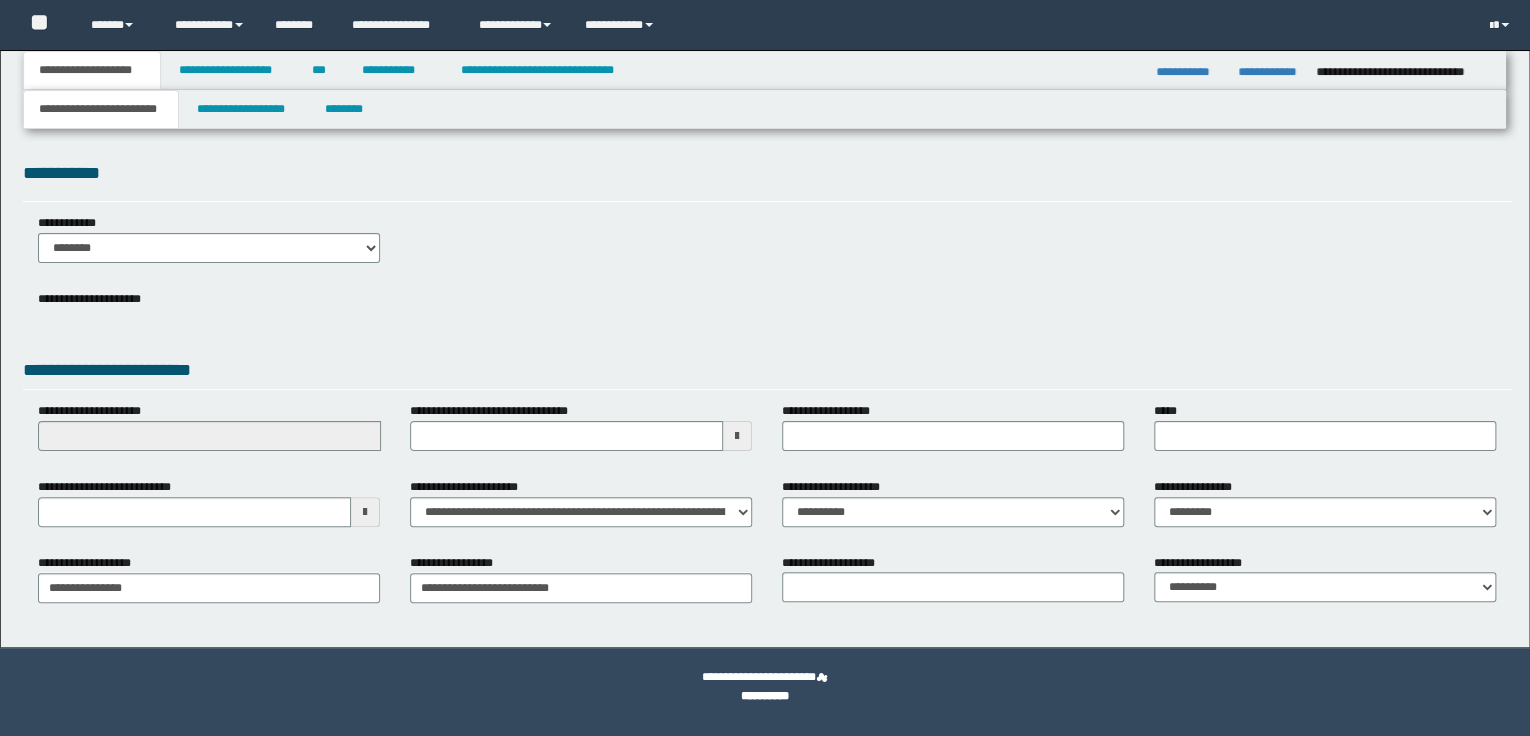 scroll, scrollTop: 0, scrollLeft: 0, axis: both 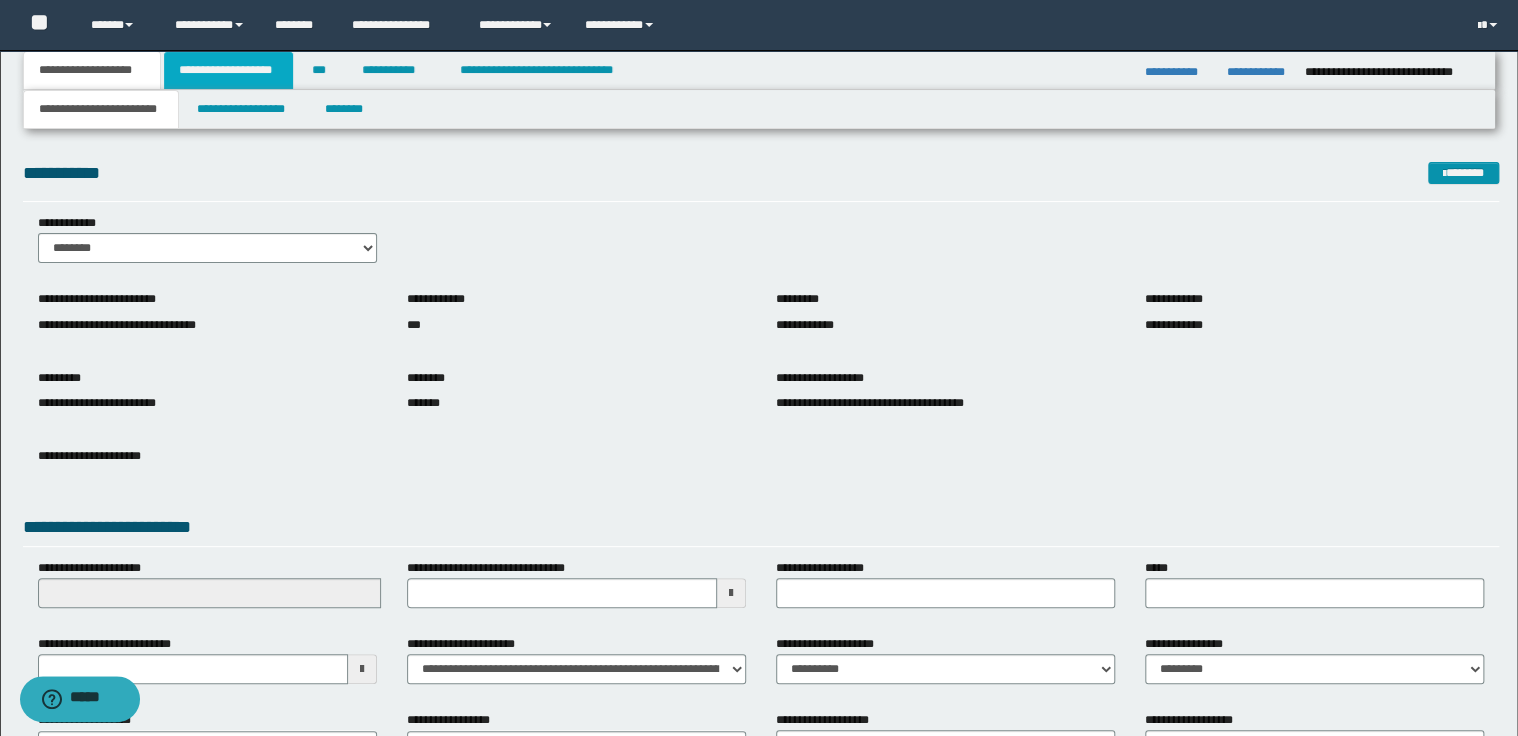 click on "**********" at bounding box center [228, 70] 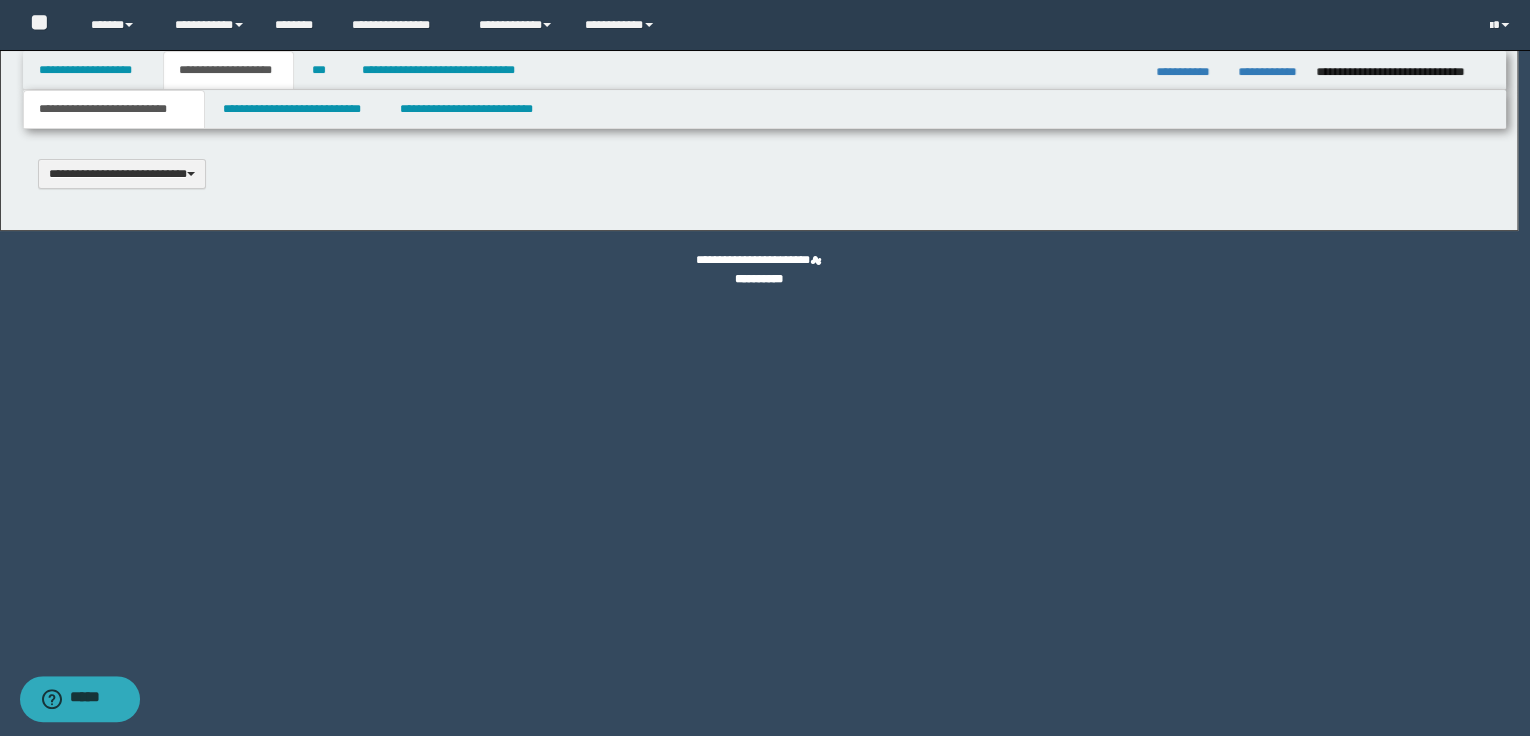 scroll, scrollTop: 0, scrollLeft: 0, axis: both 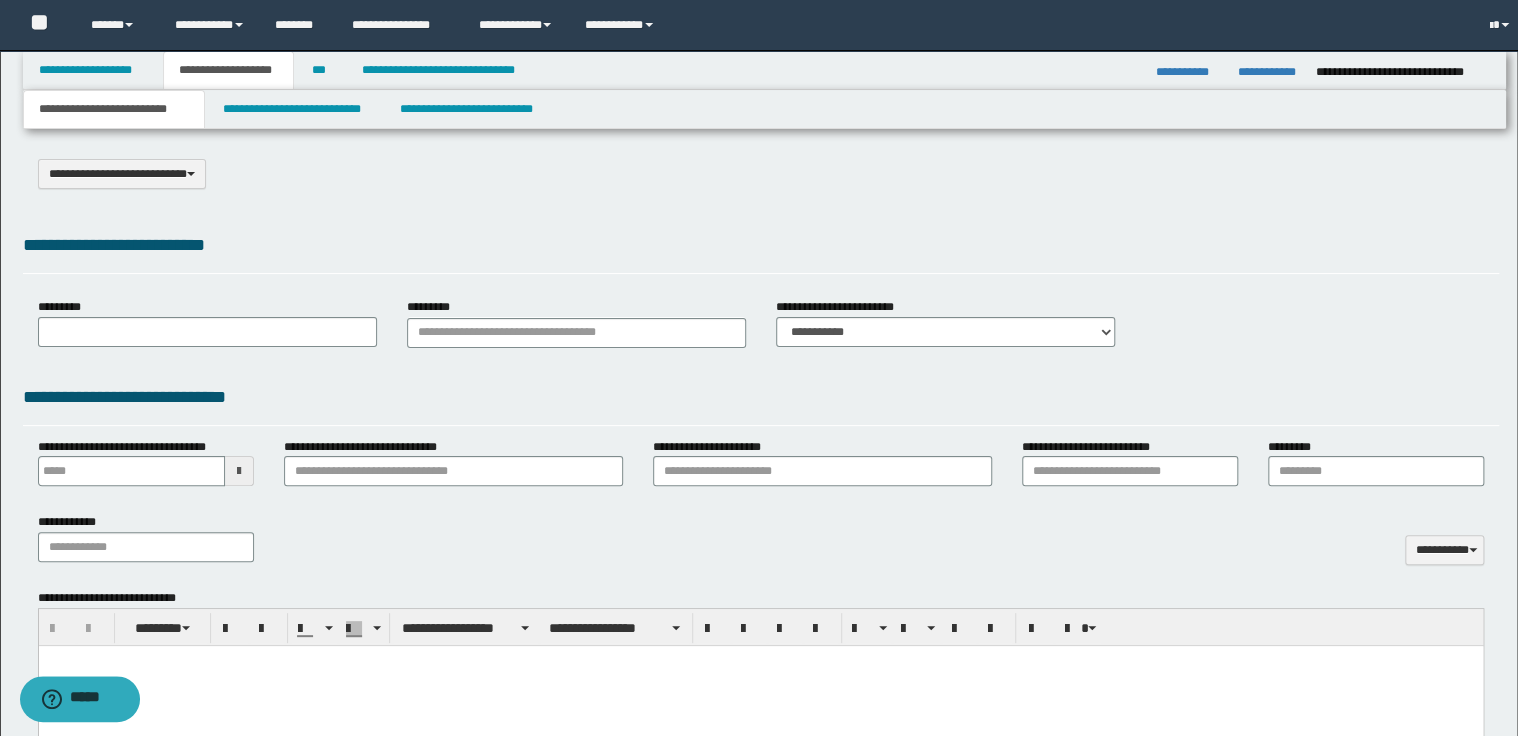 type on "**********" 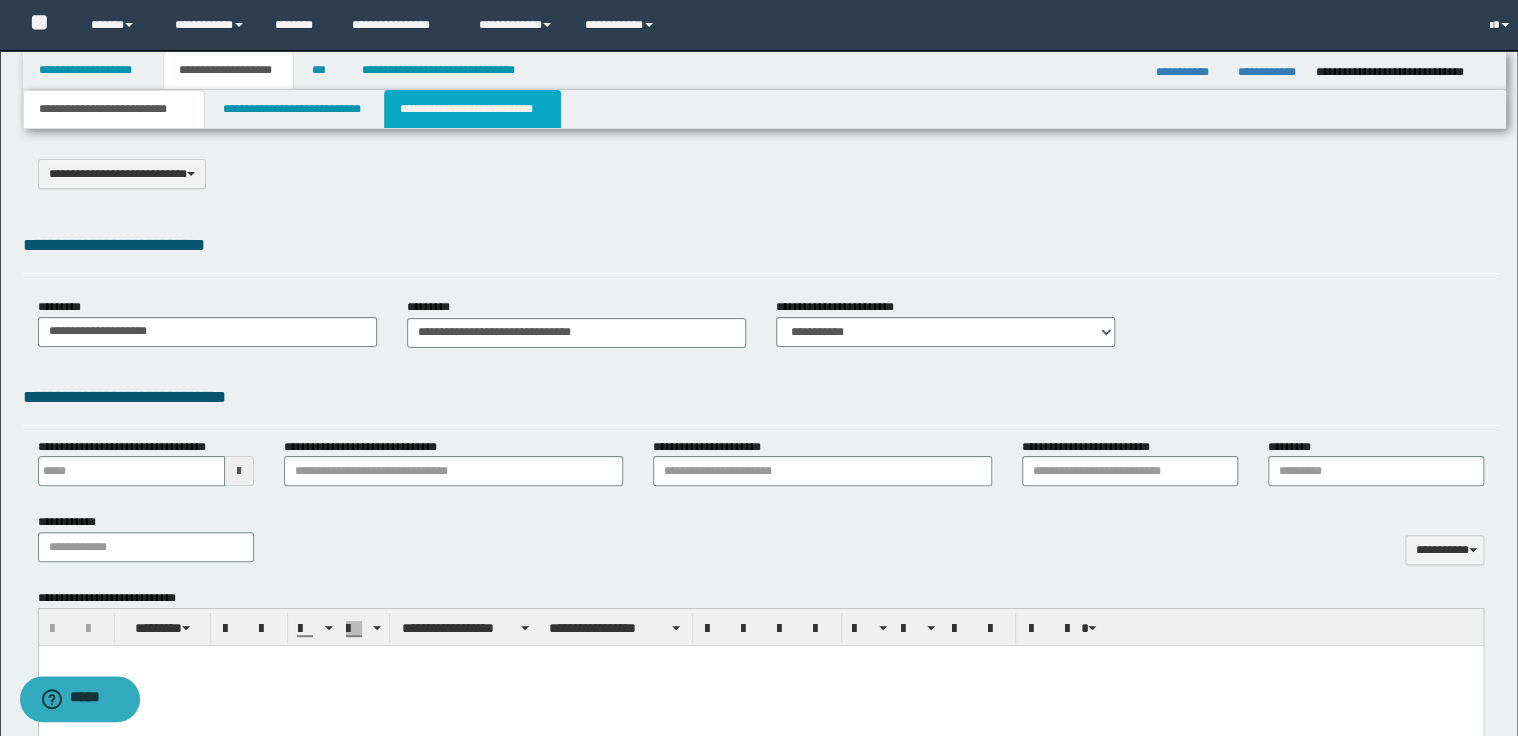 click on "**********" at bounding box center [472, 109] 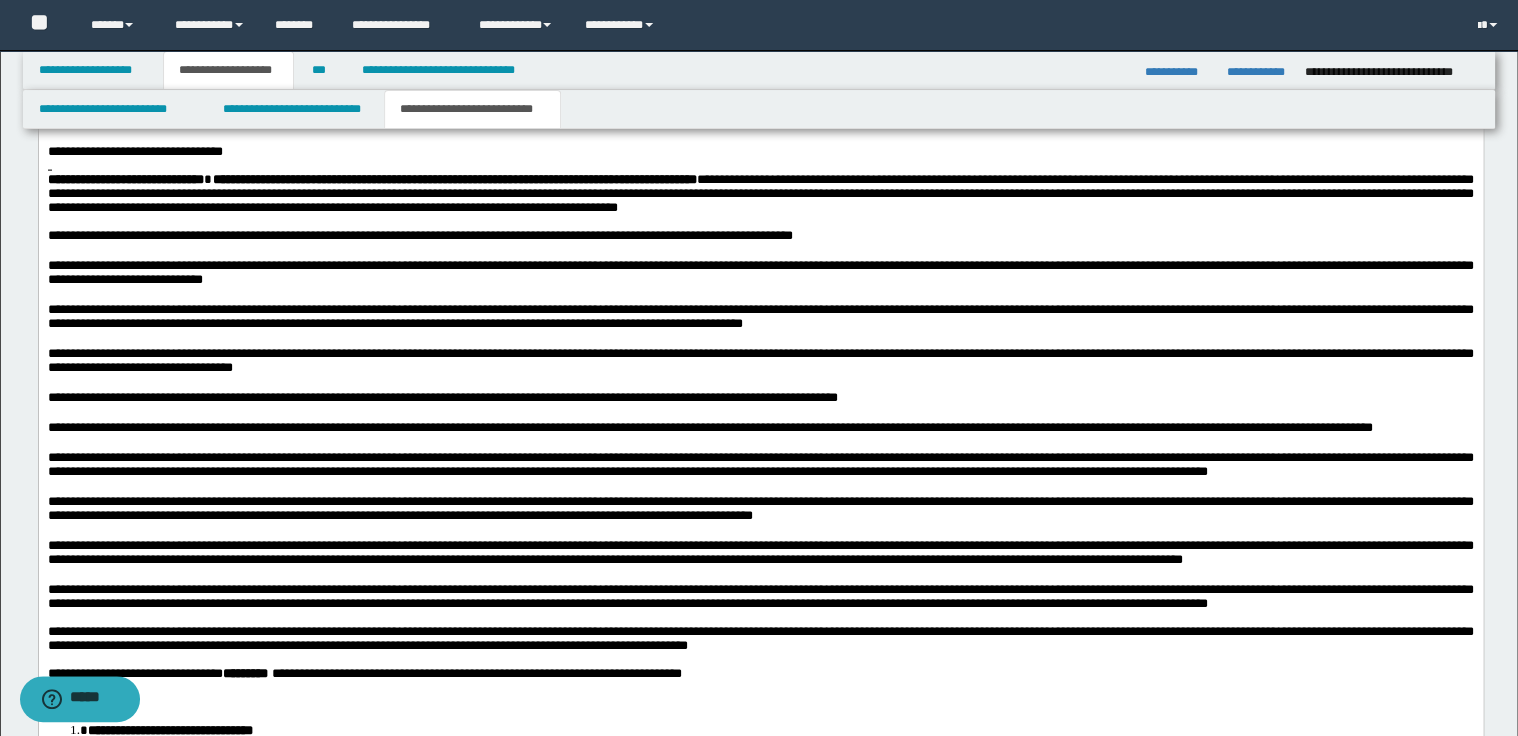 scroll, scrollTop: 2240, scrollLeft: 0, axis: vertical 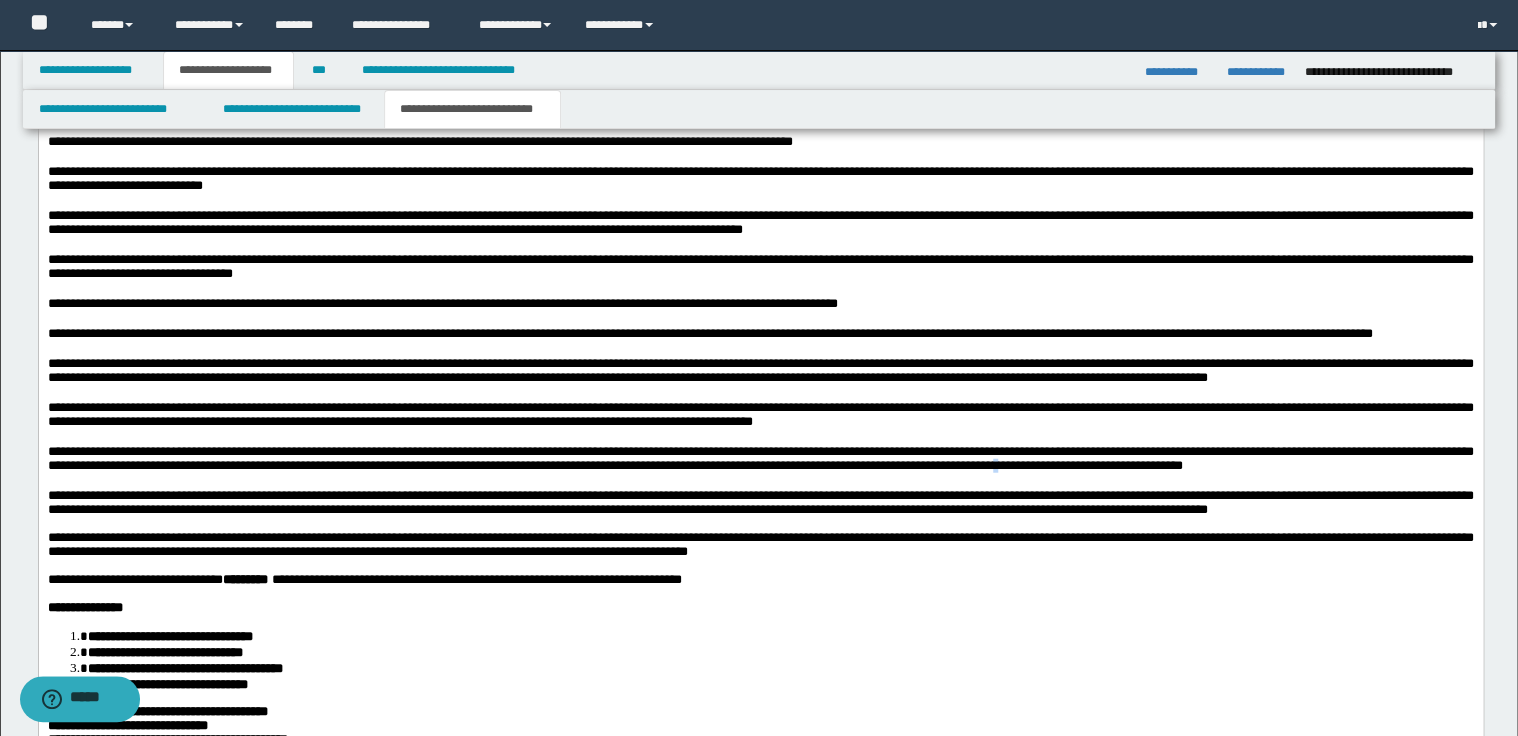 click on "**********" at bounding box center [760, 458] 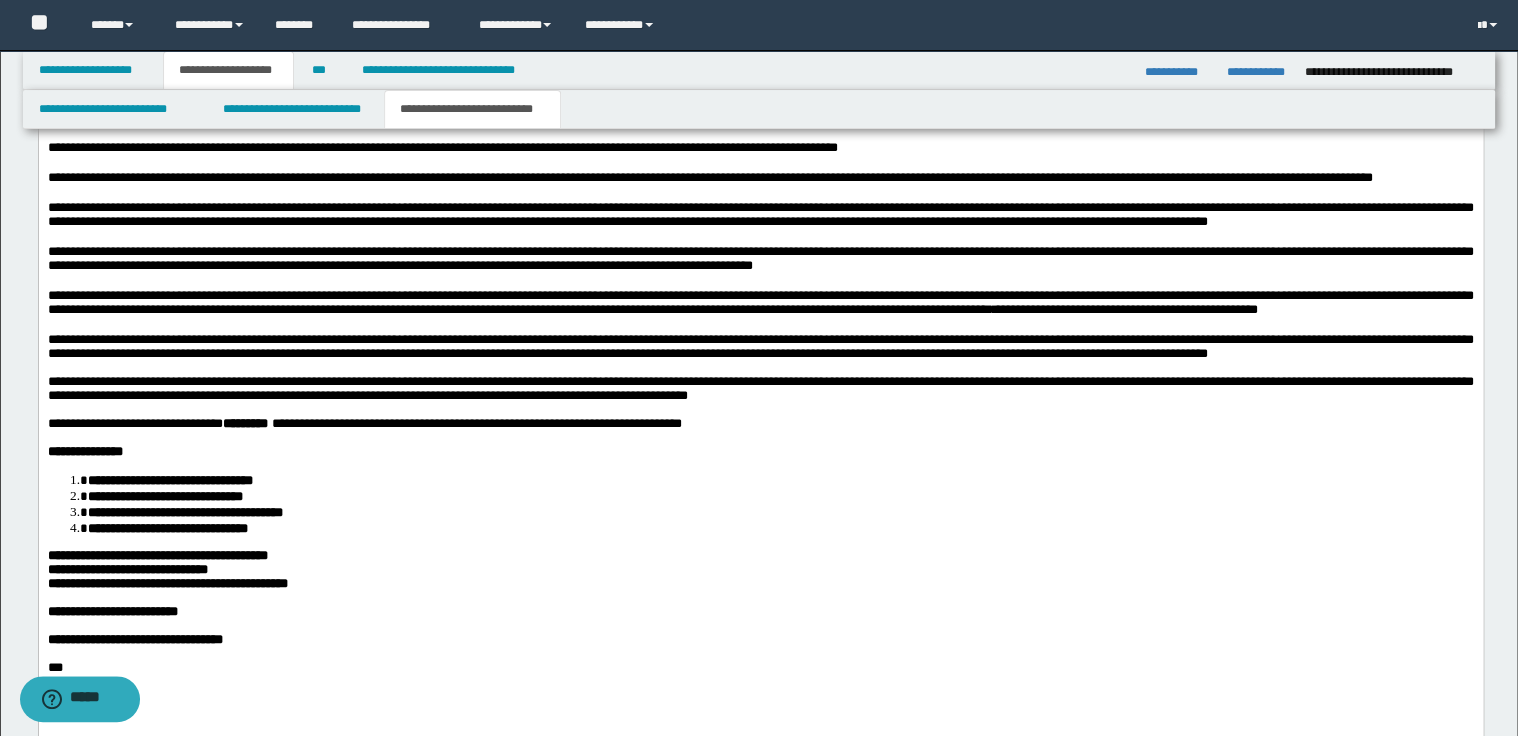 scroll, scrollTop: 2400, scrollLeft: 0, axis: vertical 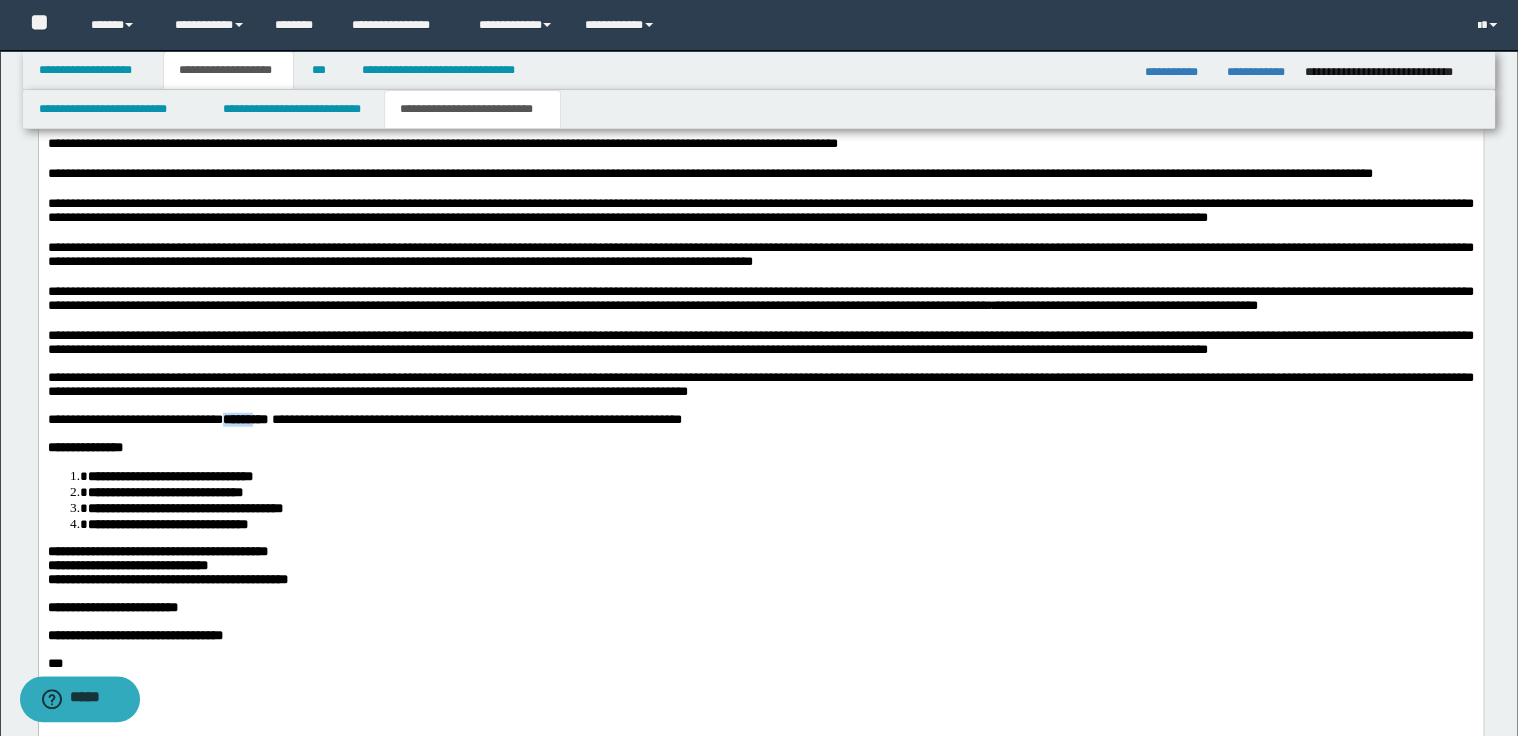drag, startPoint x: 223, startPoint y: 531, endPoint x: 273, endPoint y: 531, distance: 50 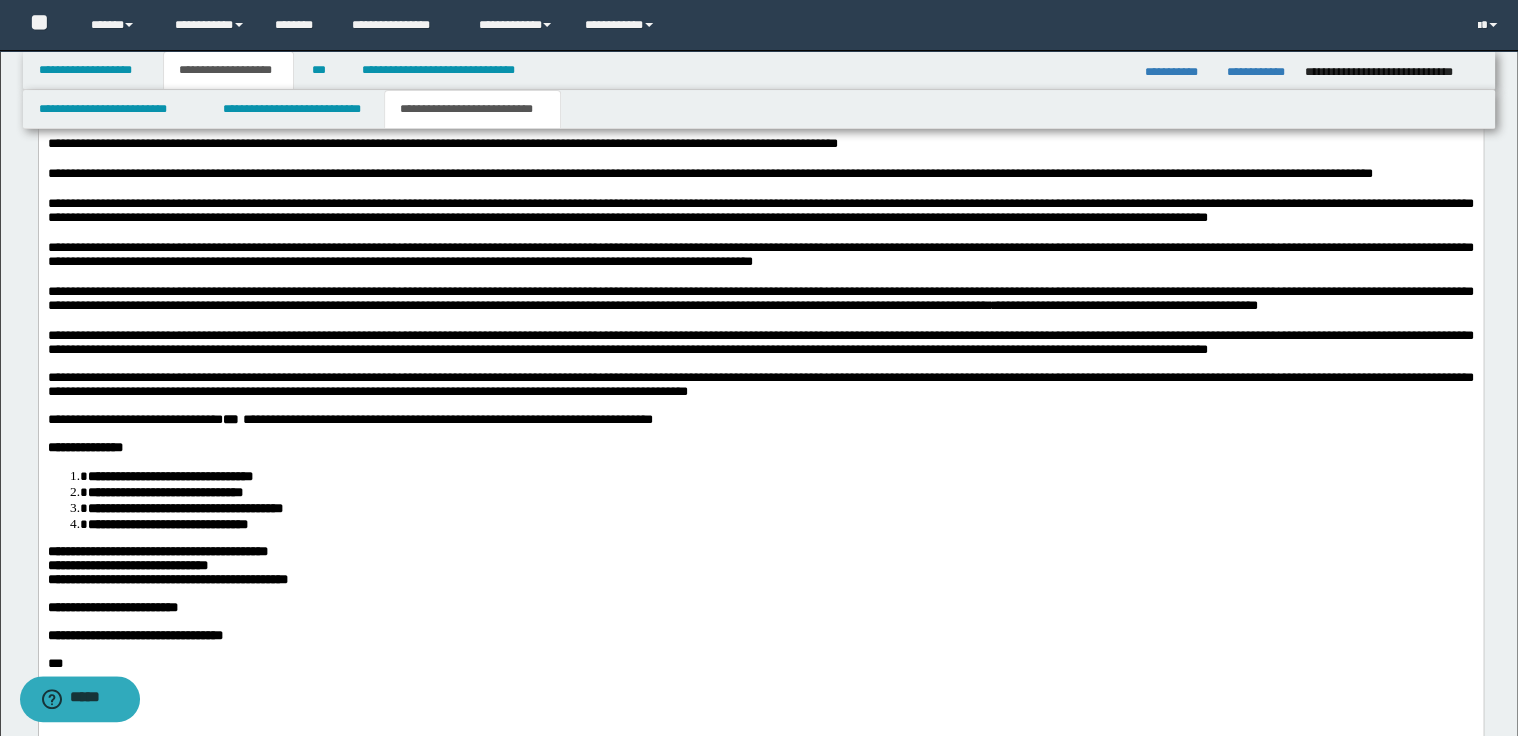 click on "***" at bounding box center [230, 419] 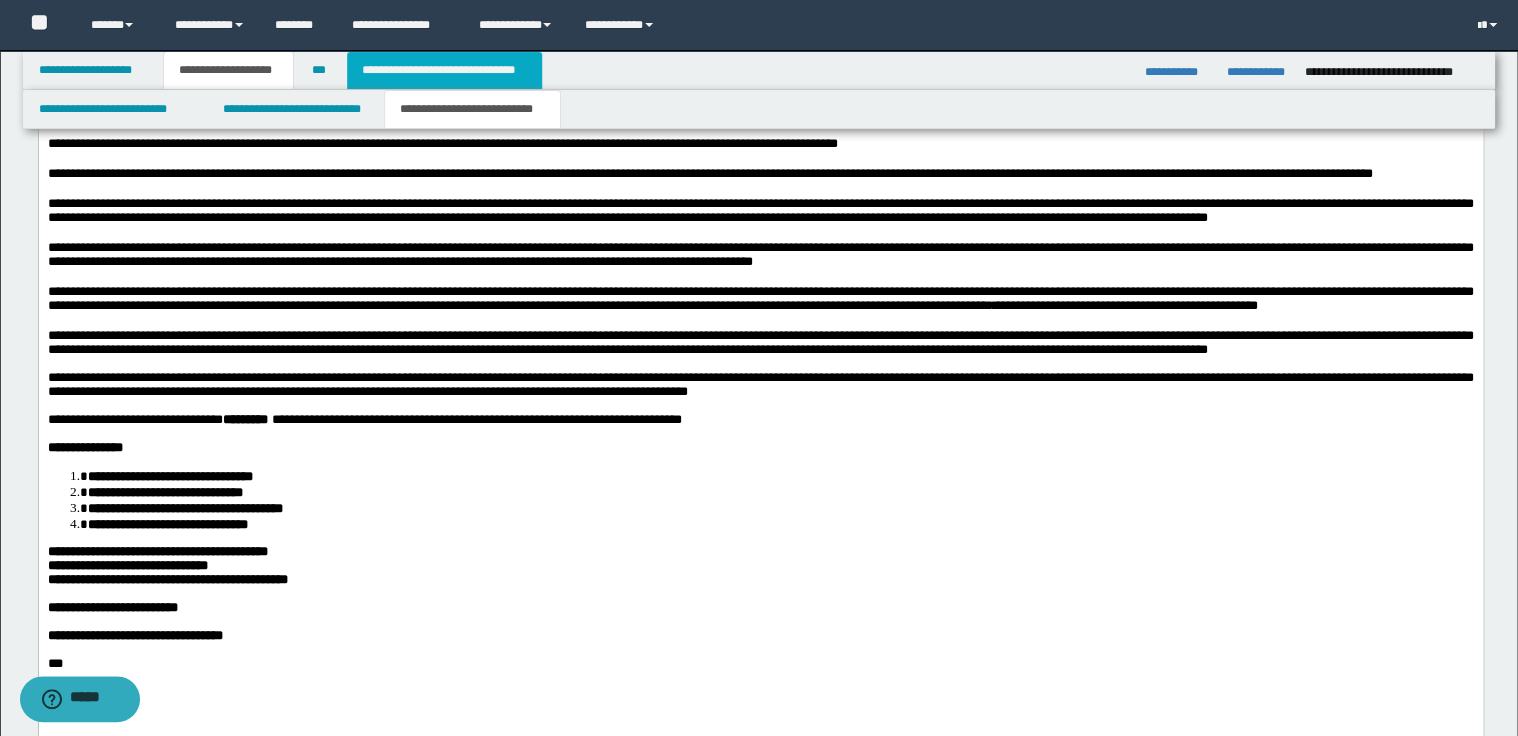 click on "**********" at bounding box center [444, 70] 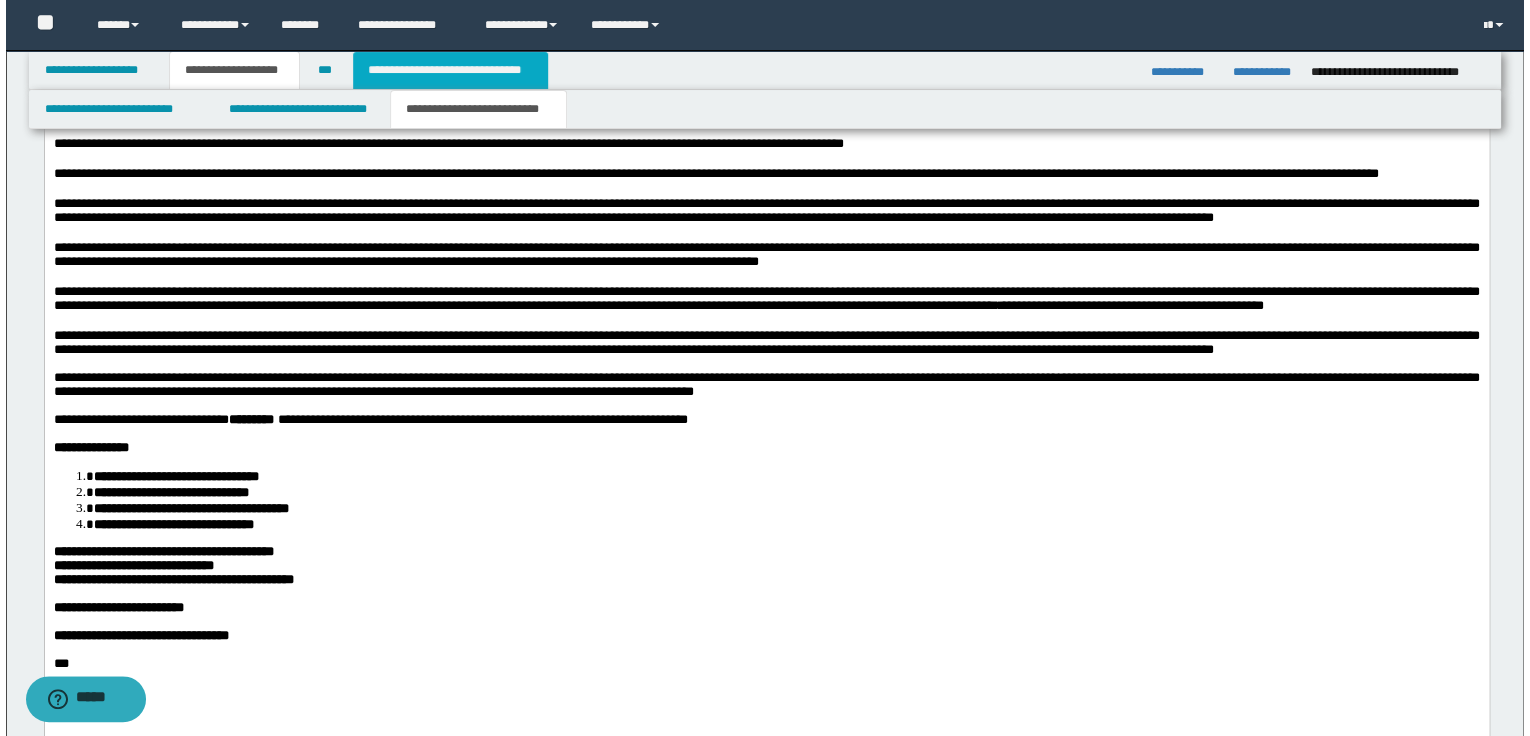 scroll, scrollTop: 0, scrollLeft: 0, axis: both 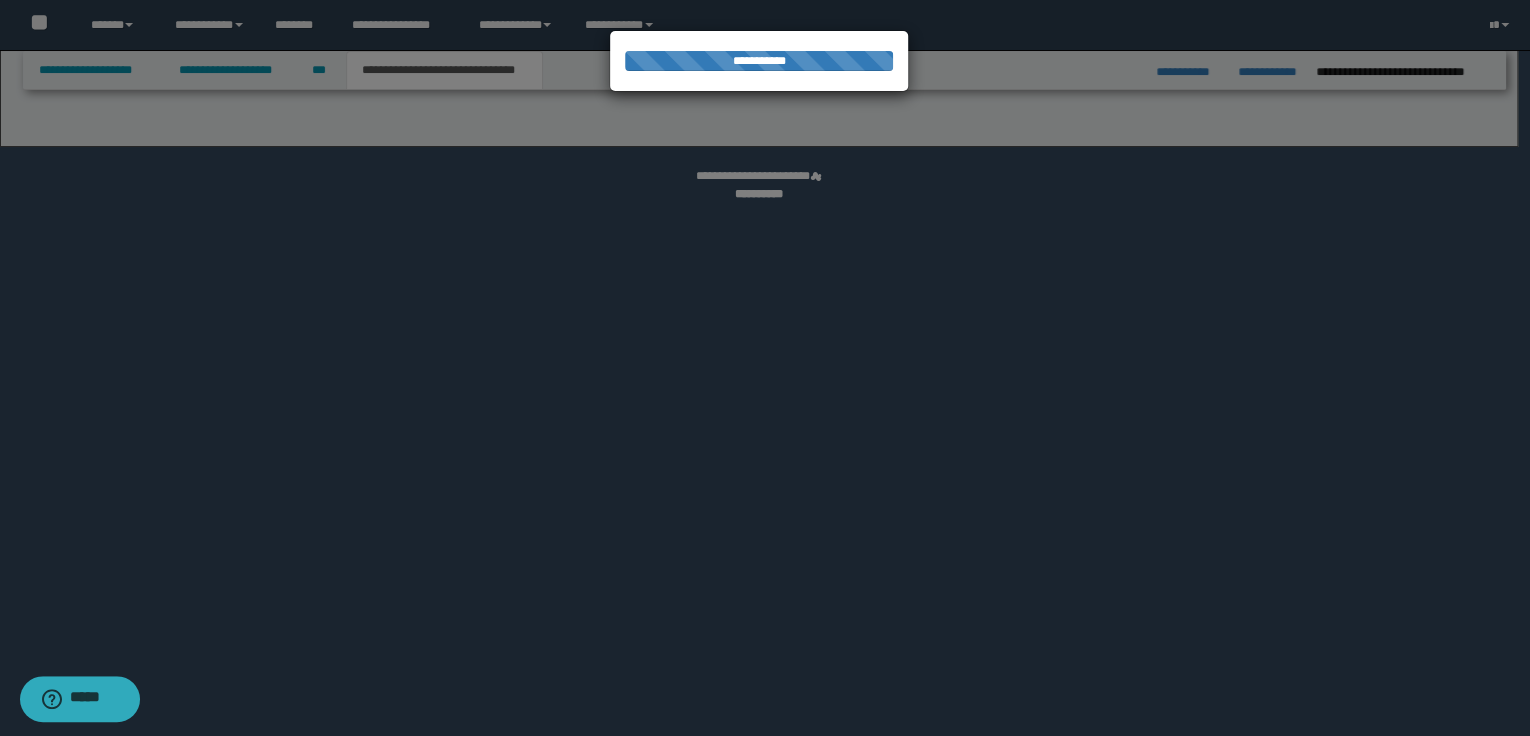 select on "*" 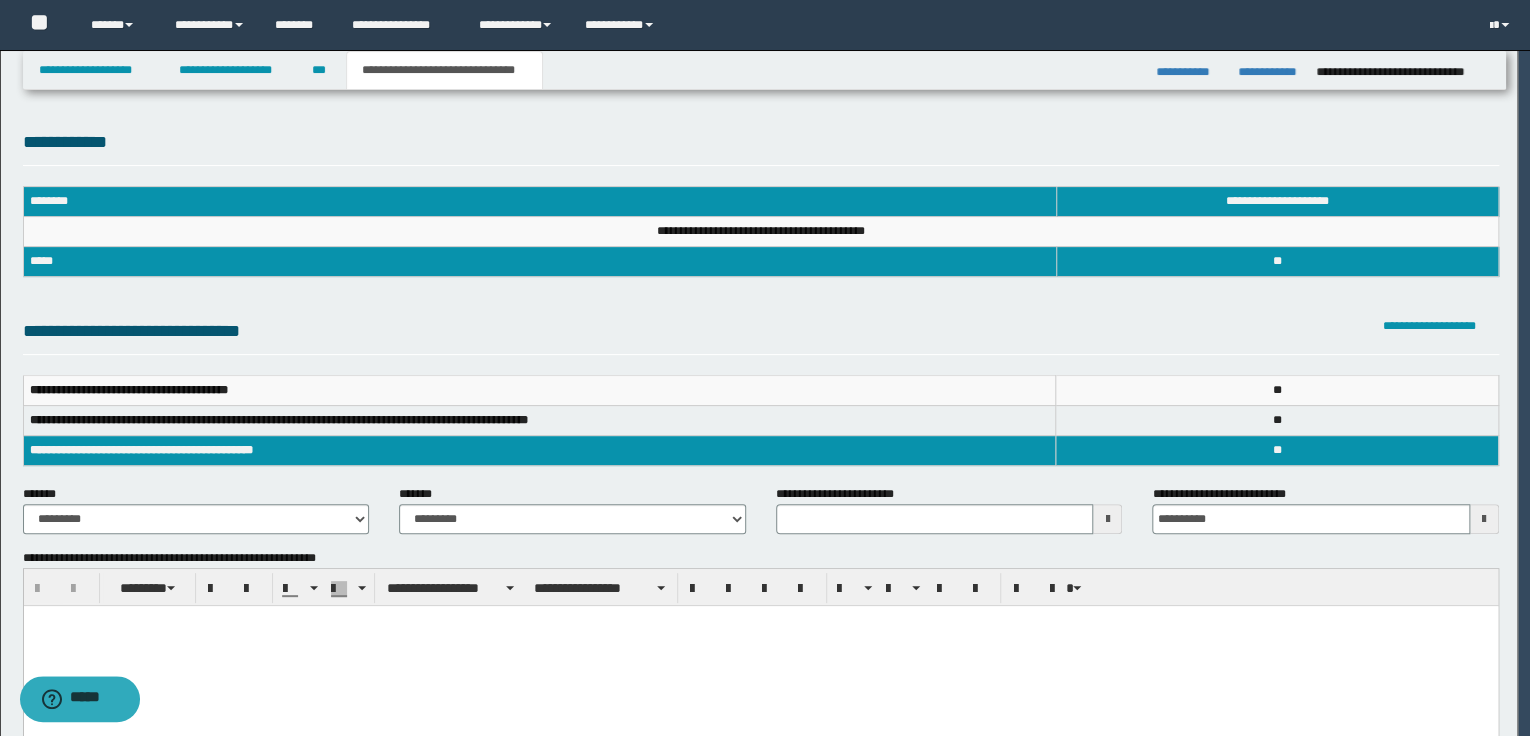 scroll, scrollTop: 0, scrollLeft: 0, axis: both 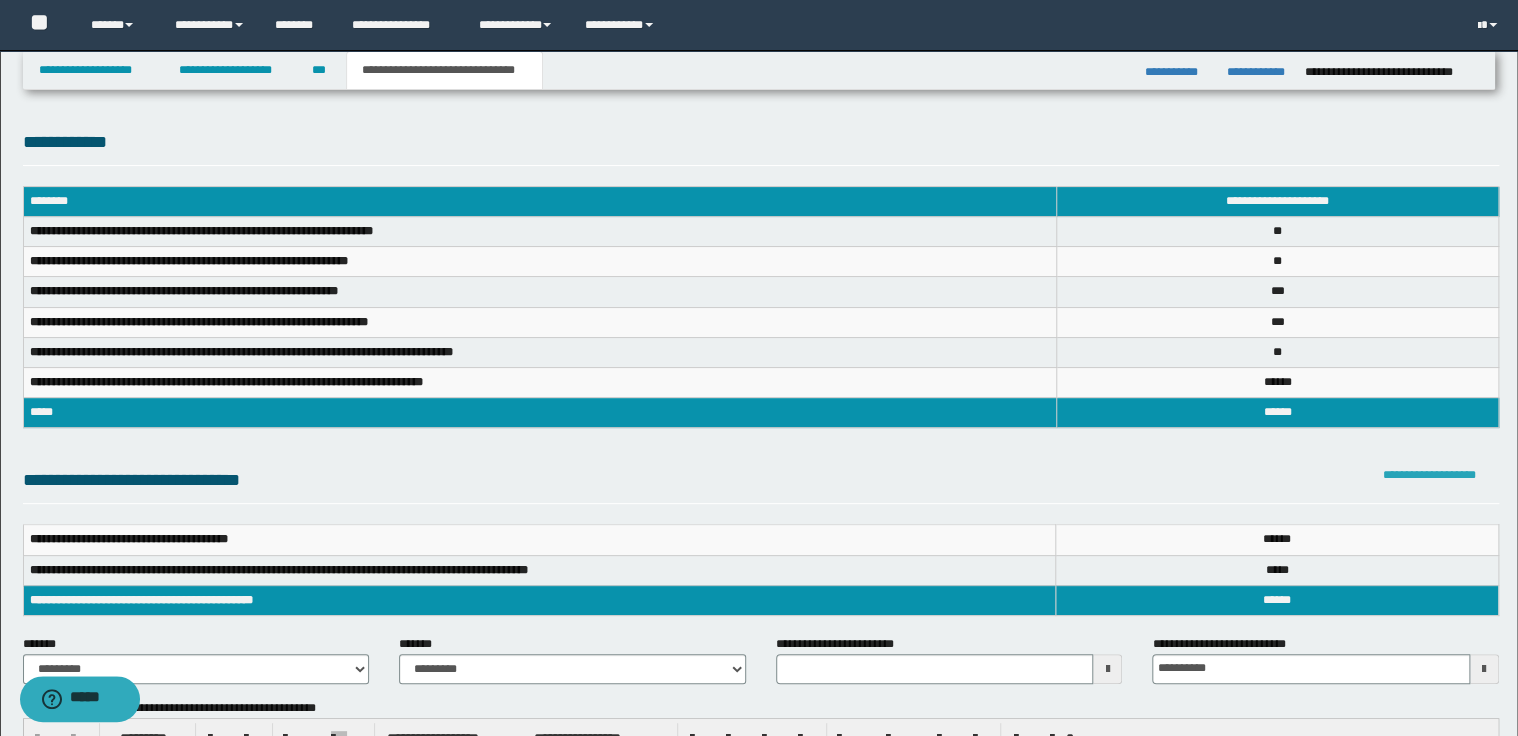 click on "**********" at bounding box center (1429, 475) 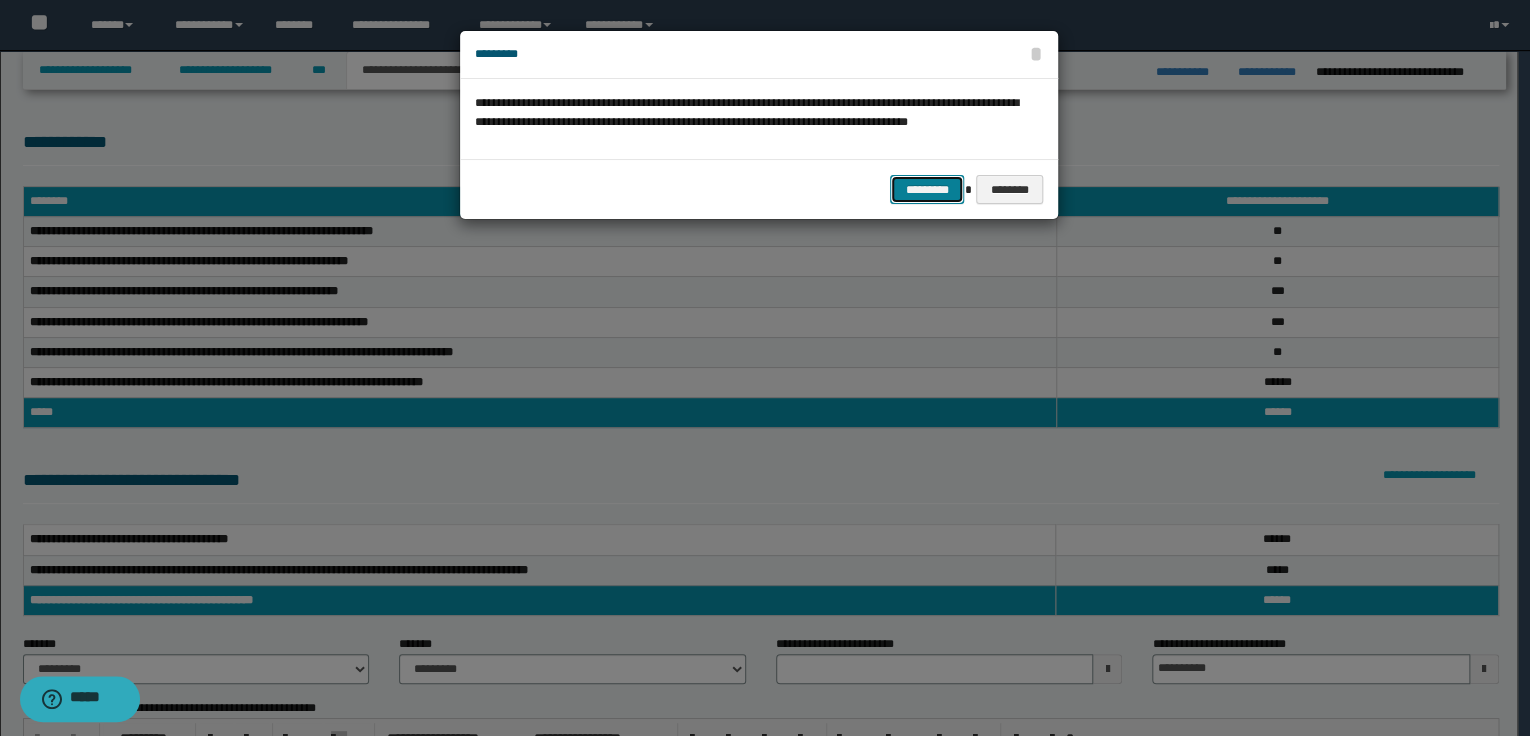 click on "*********" at bounding box center (927, 190) 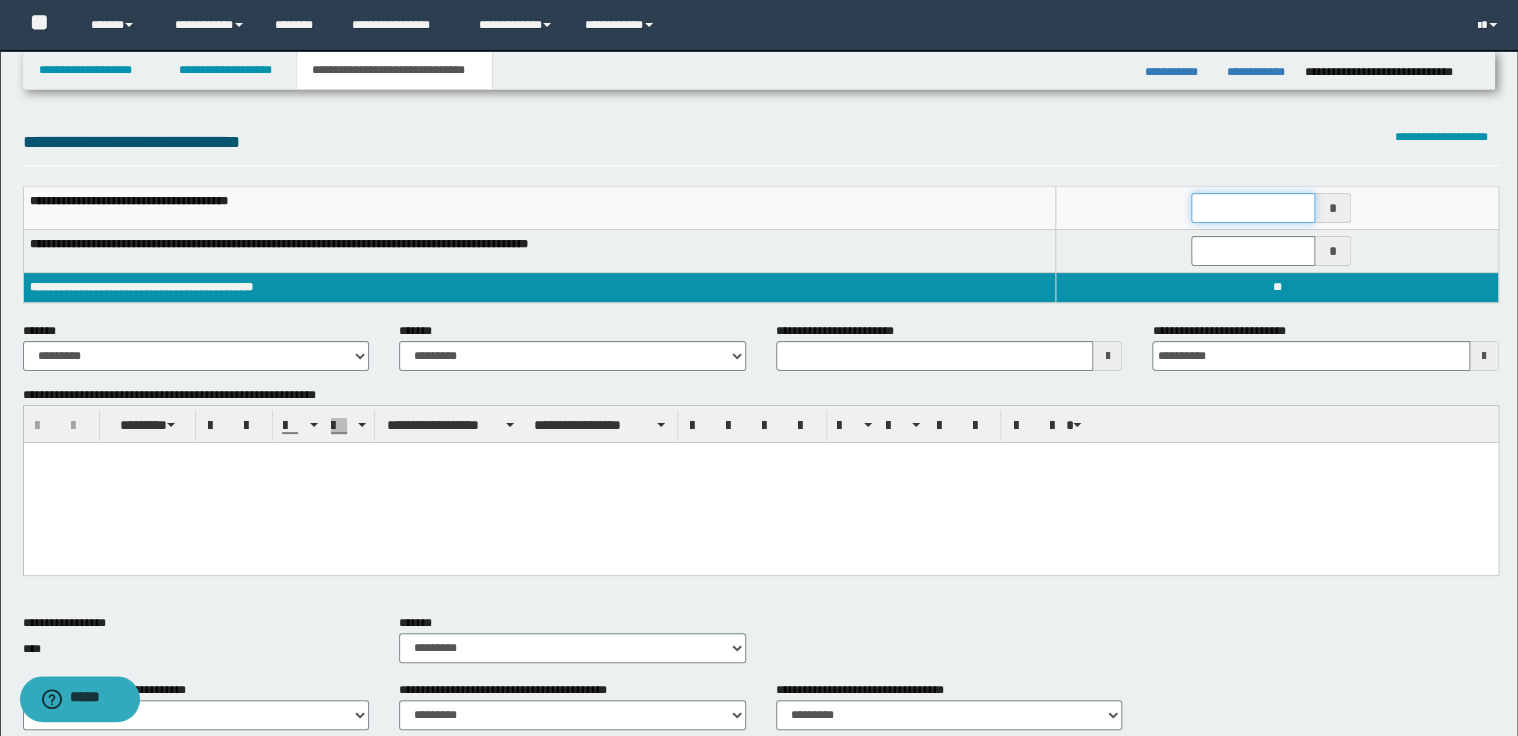 click at bounding box center (1253, 208) 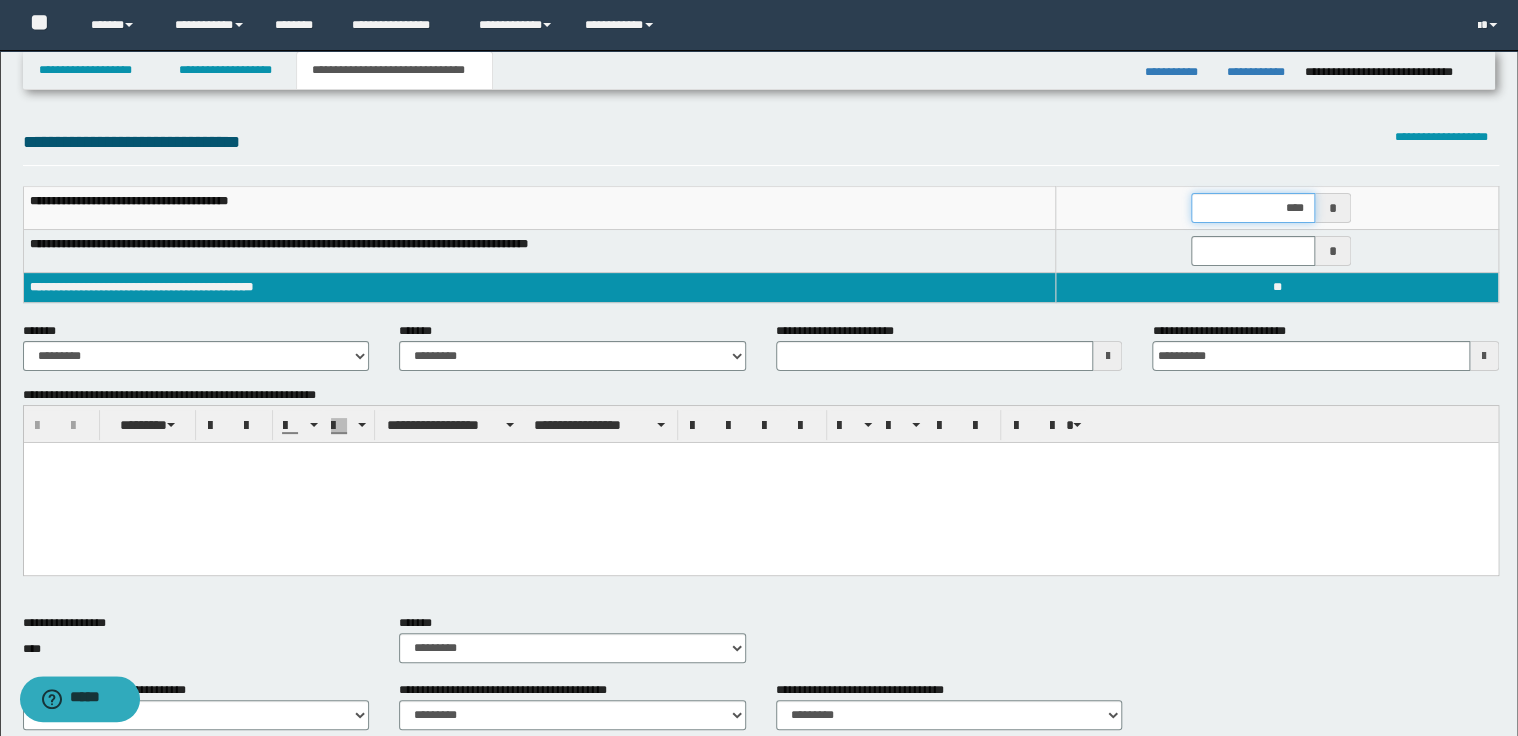 type on "*****" 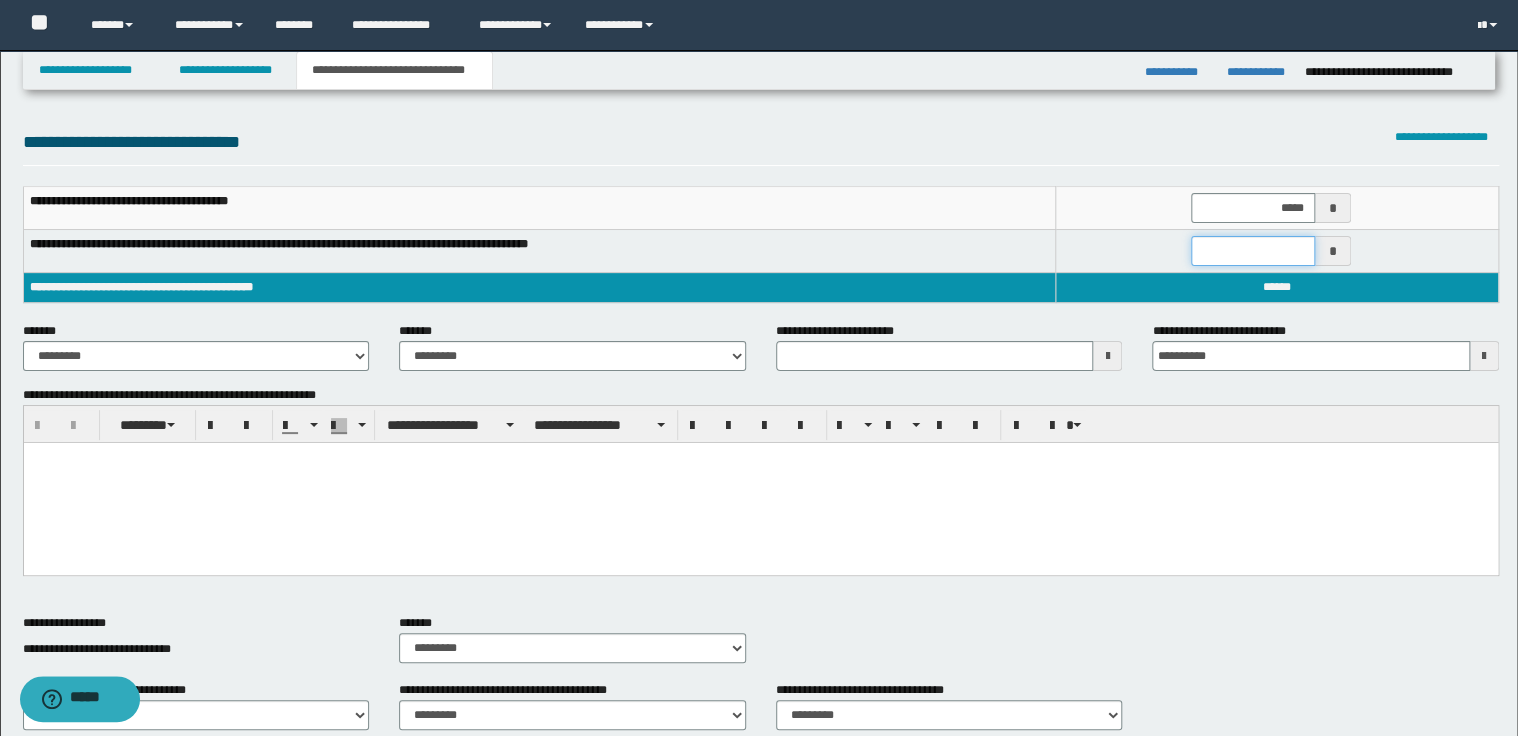 click at bounding box center [1253, 251] 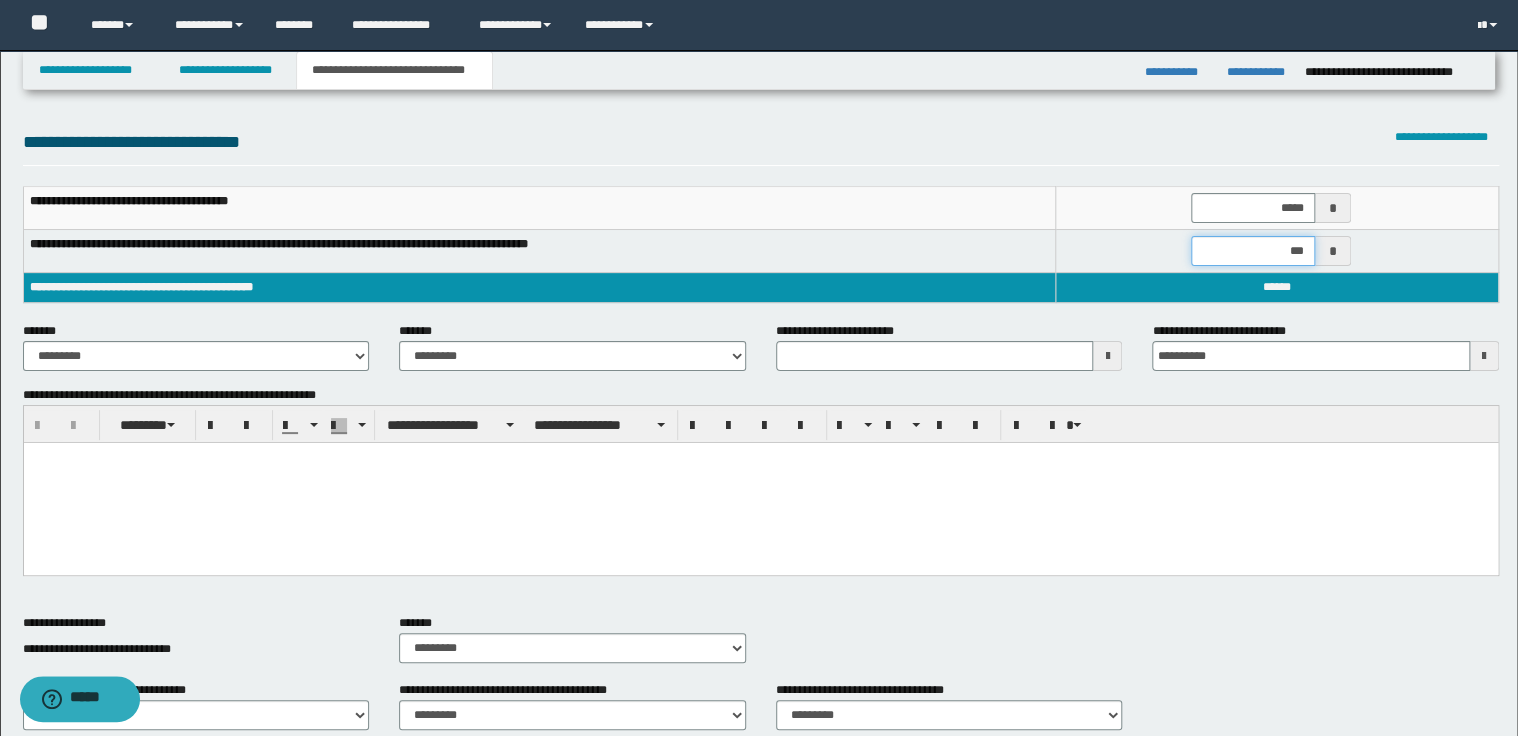 type on "****" 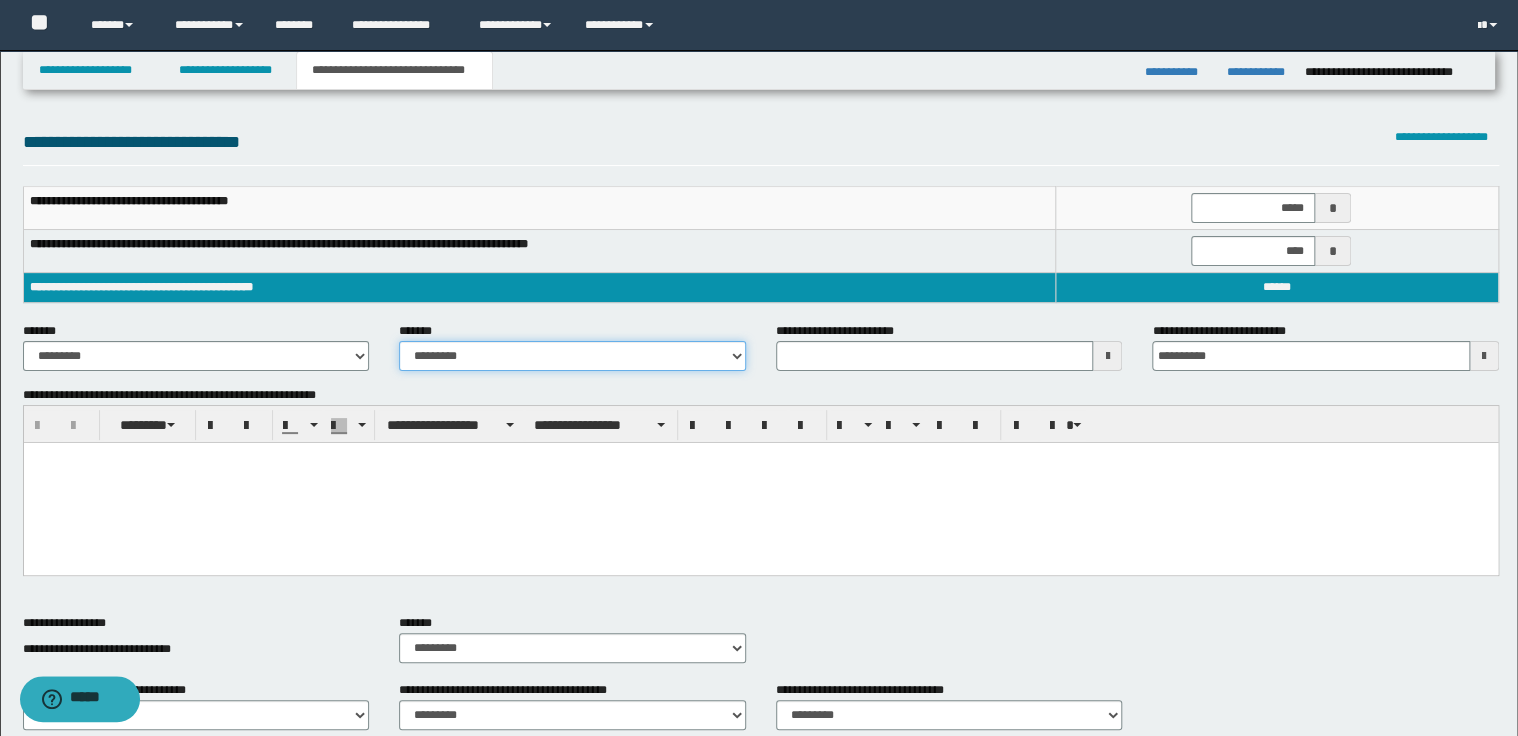 click on "**********" at bounding box center (572, 356) 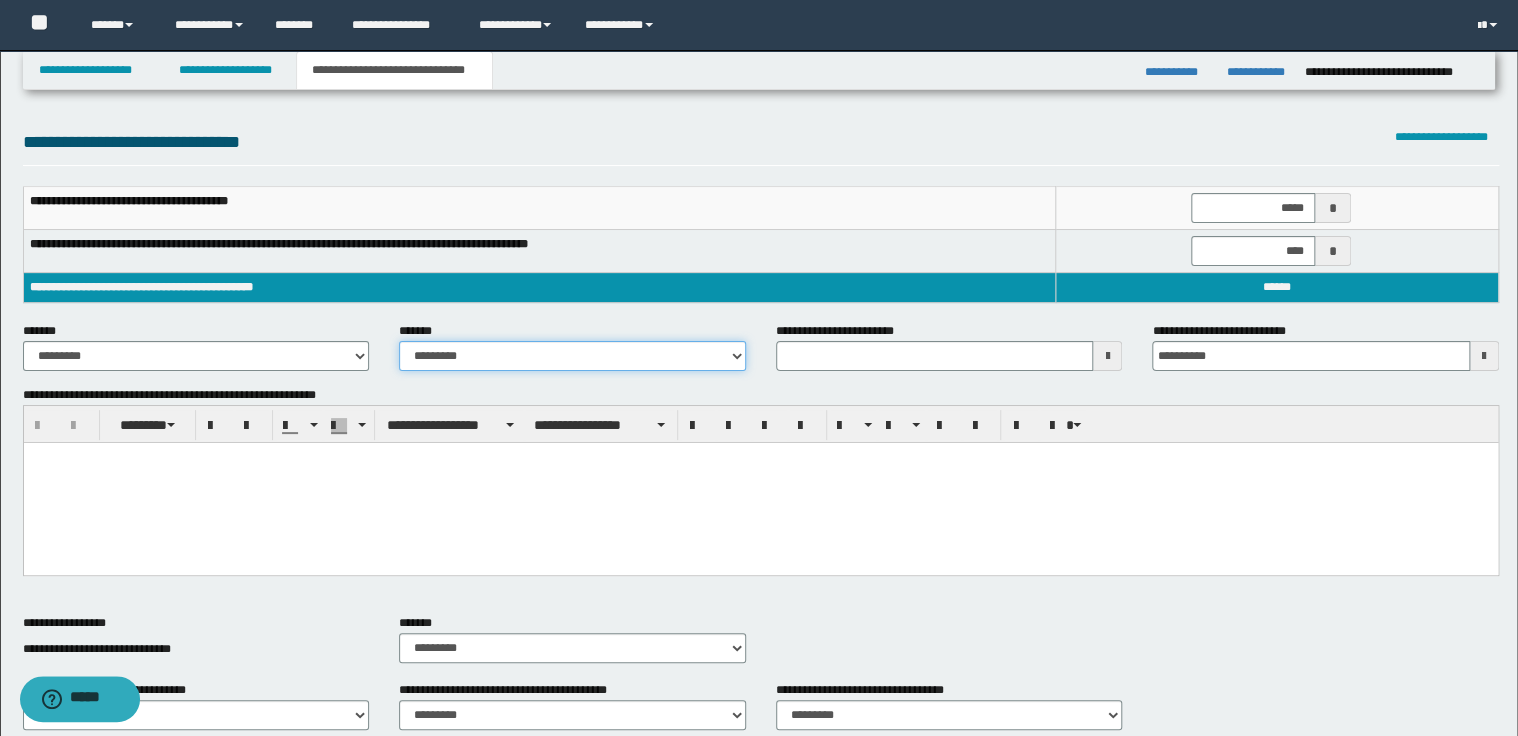 select on "*" 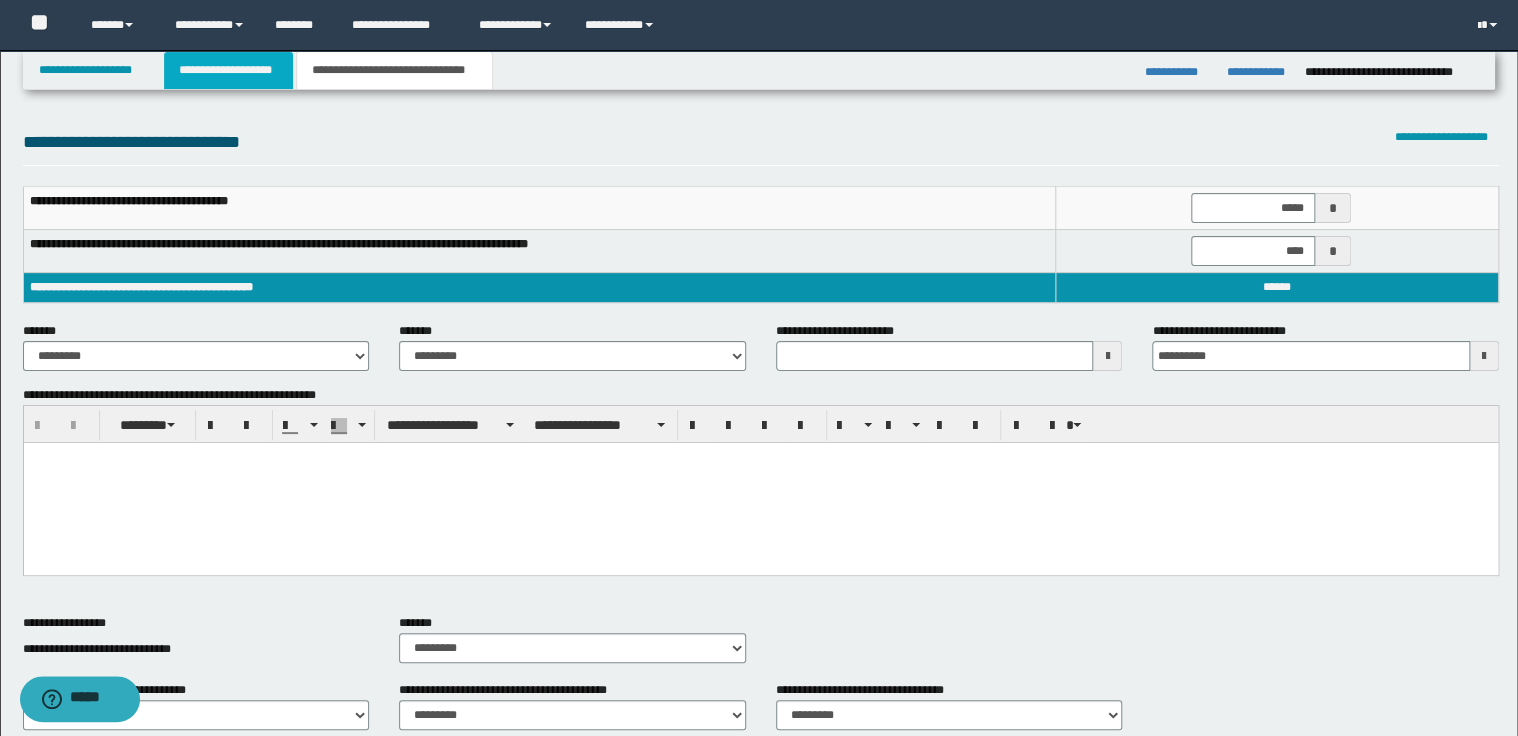 click on "**********" at bounding box center (228, 70) 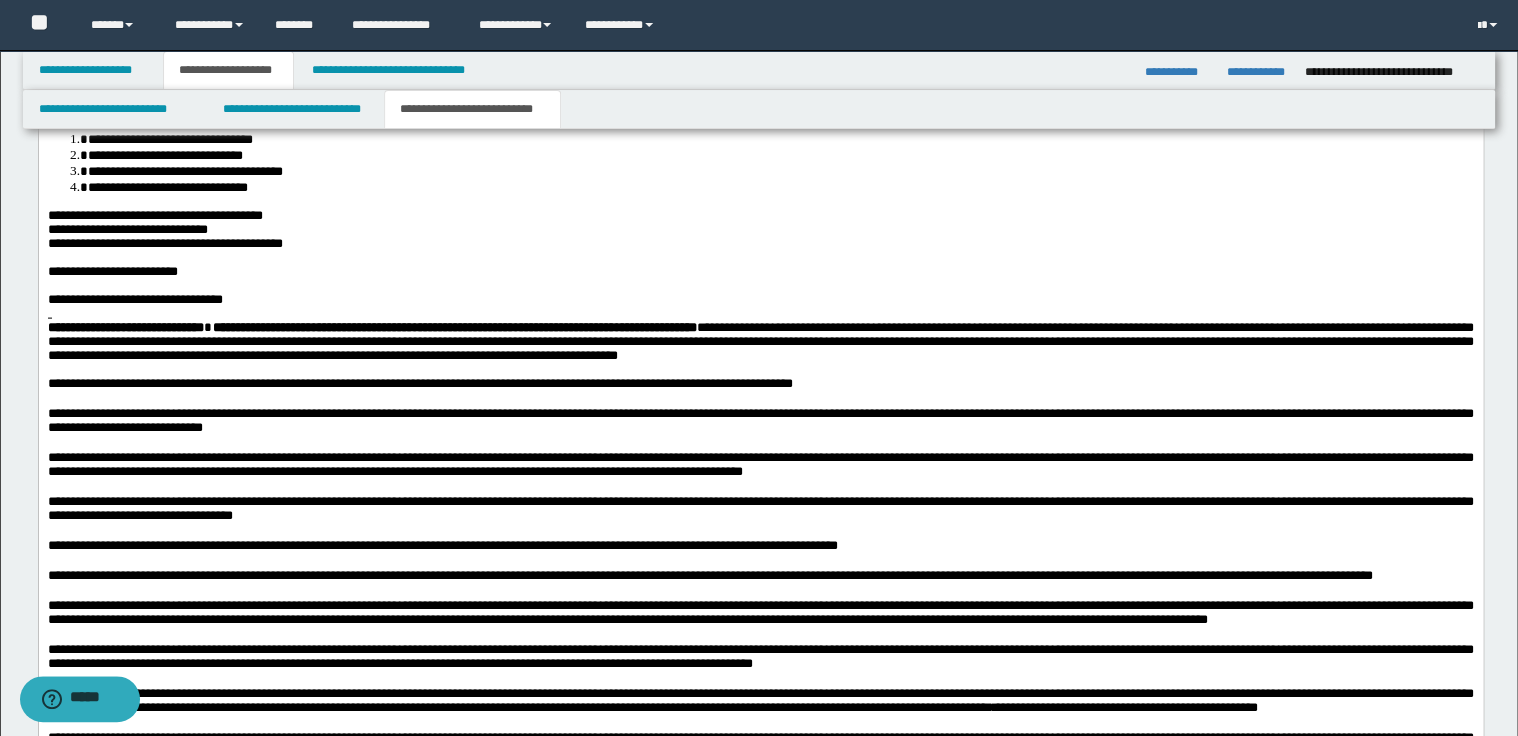 scroll, scrollTop: 2000, scrollLeft: 0, axis: vertical 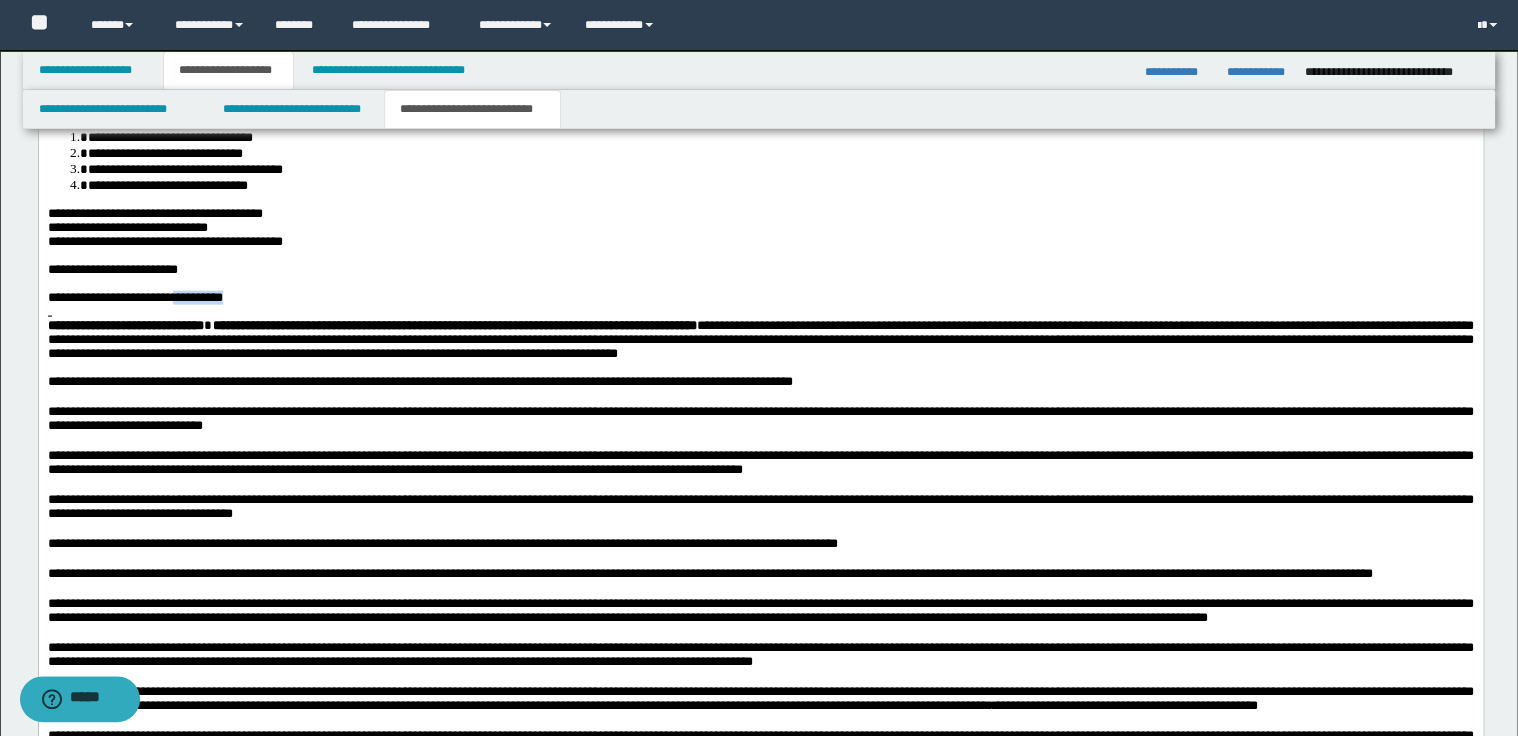 drag, startPoint x: 241, startPoint y: 356, endPoint x: 303, endPoint y: 356, distance: 62 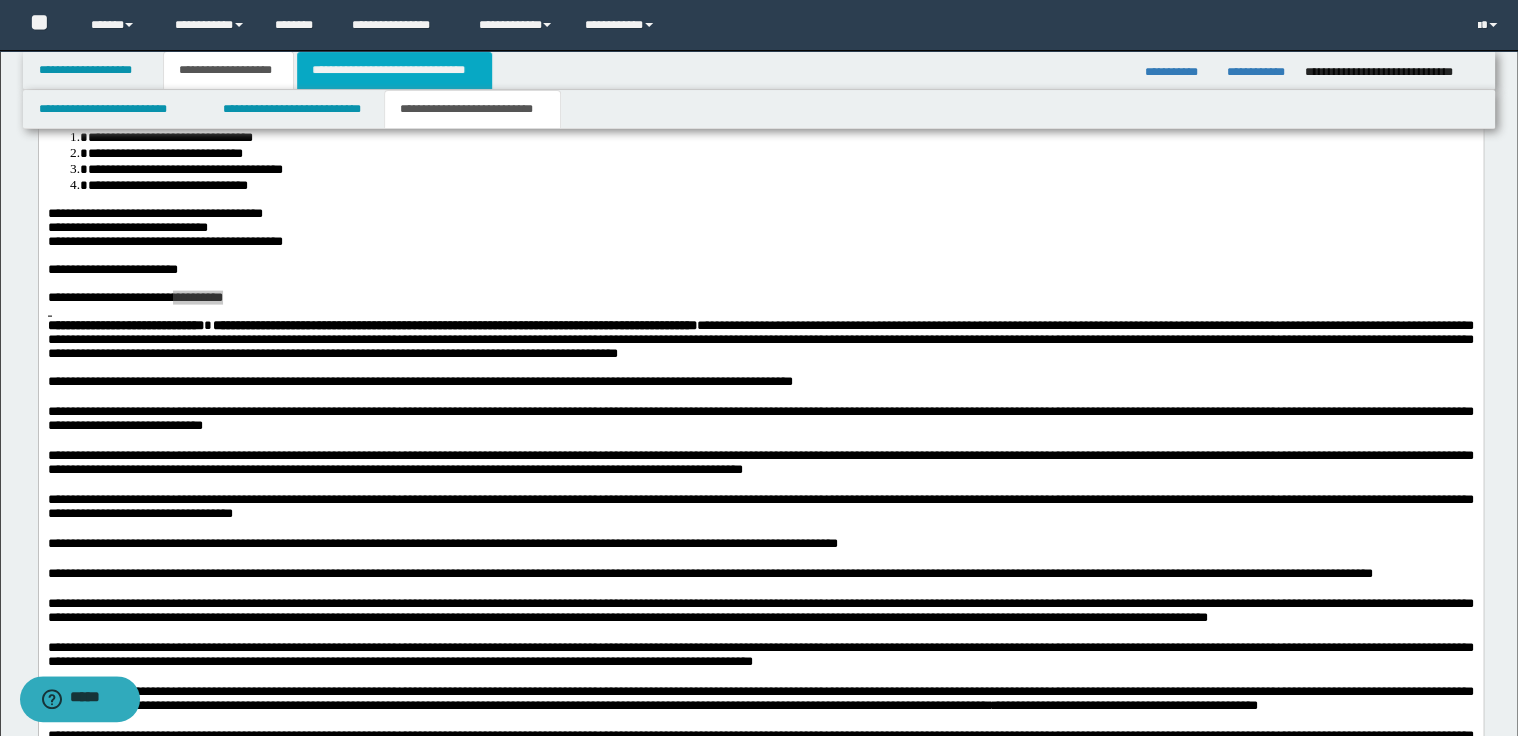 click on "**********" at bounding box center (394, 70) 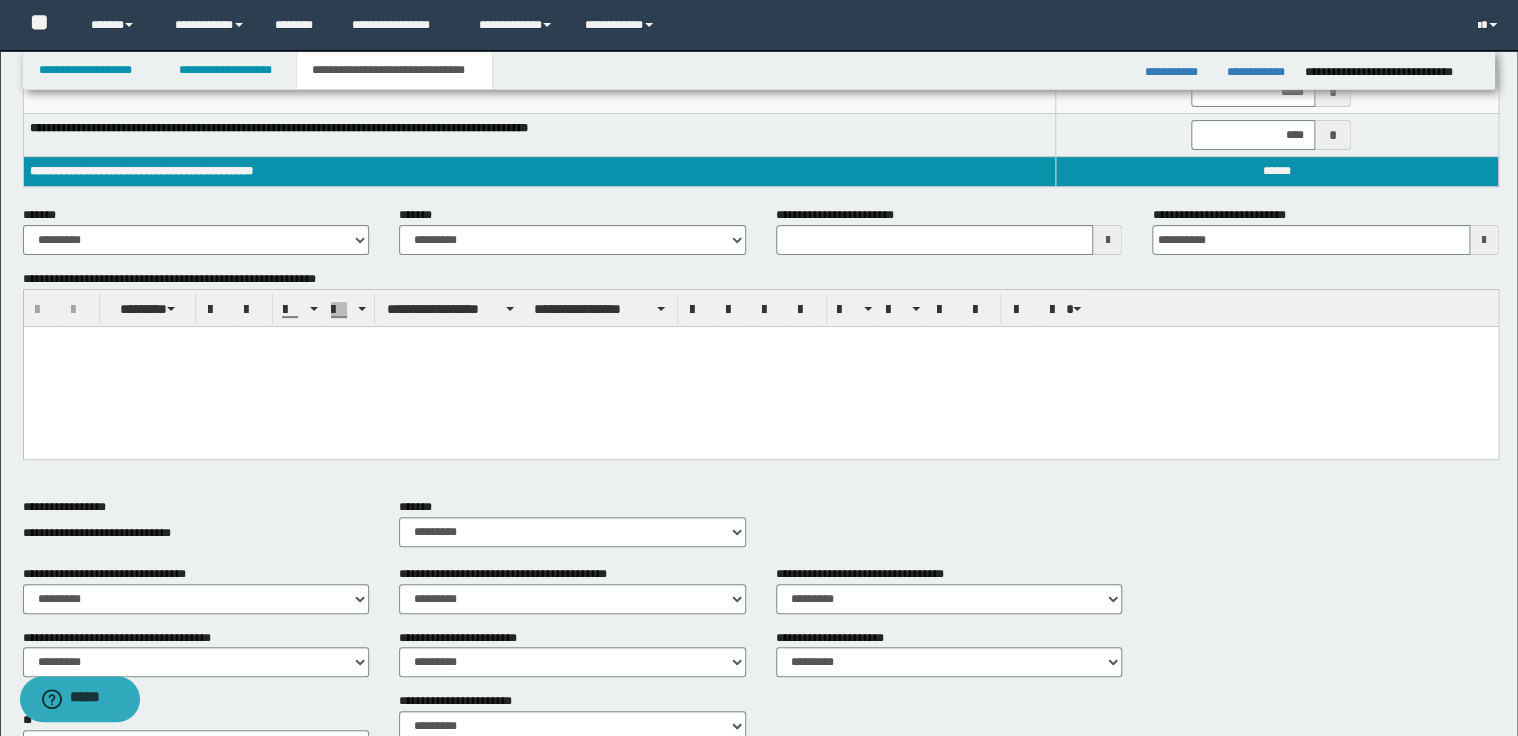 scroll, scrollTop: 0, scrollLeft: 0, axis: both 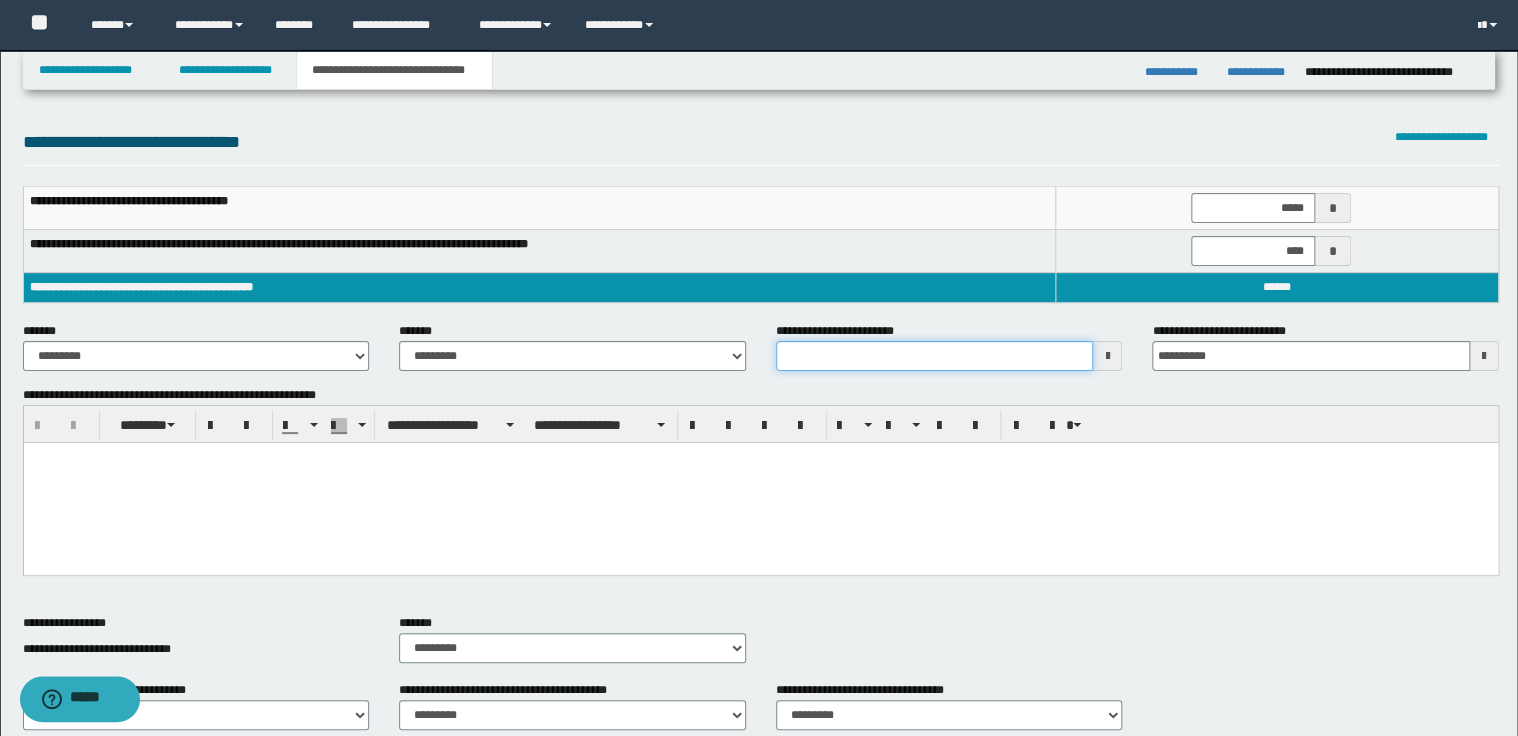 click on "**********" at bounding box center (935, 356) 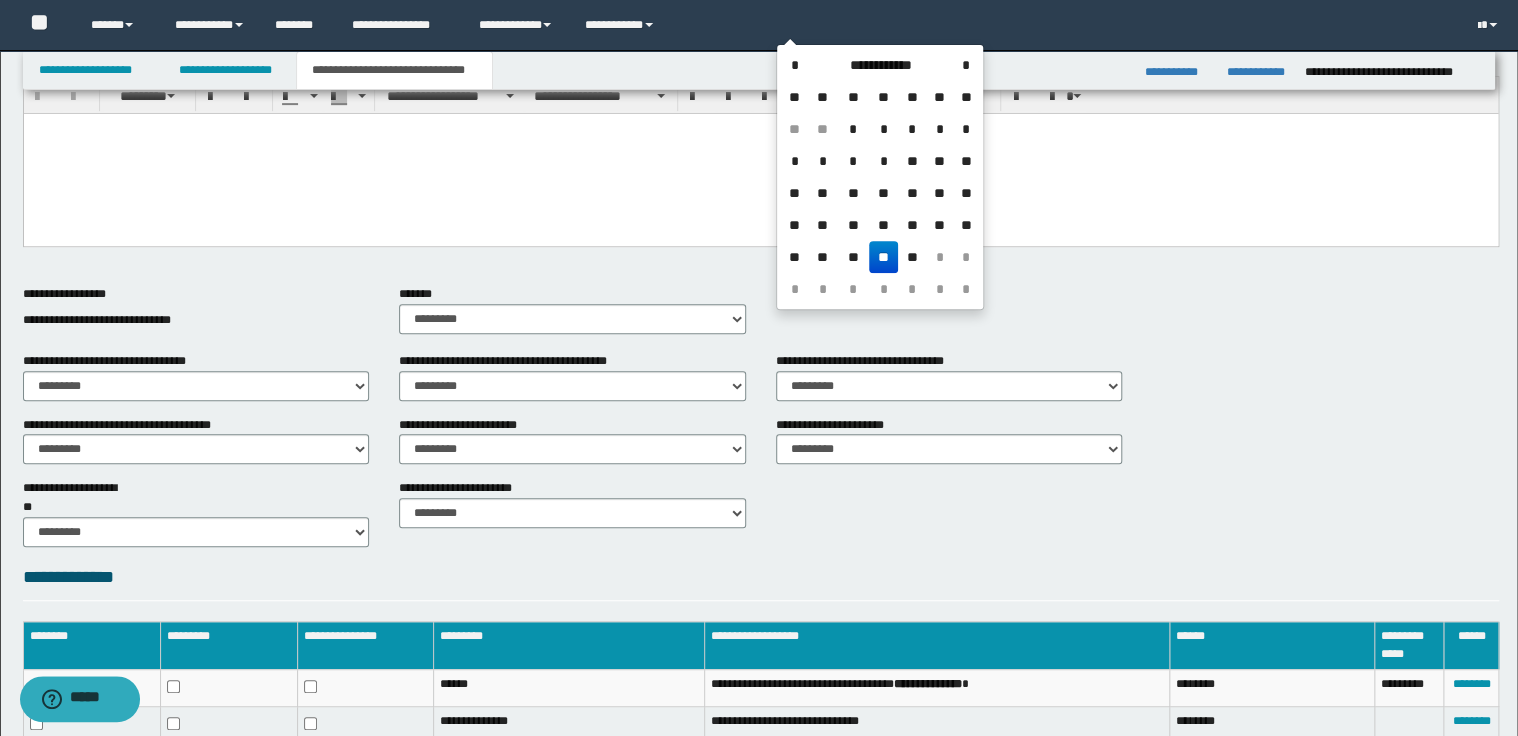 scroll, scrollTop: 400, scrollLeft: 0, axis: vertical 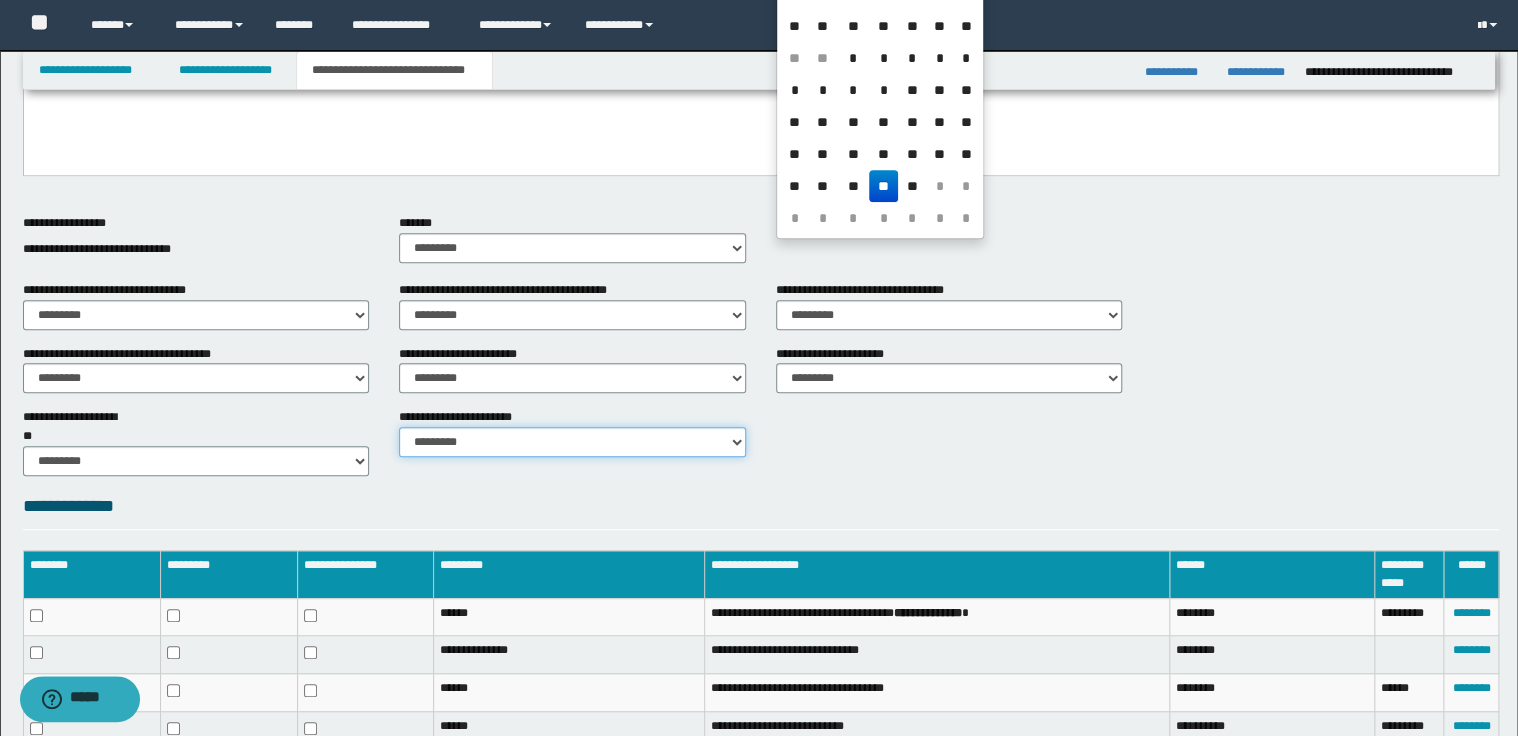 type on "**********" 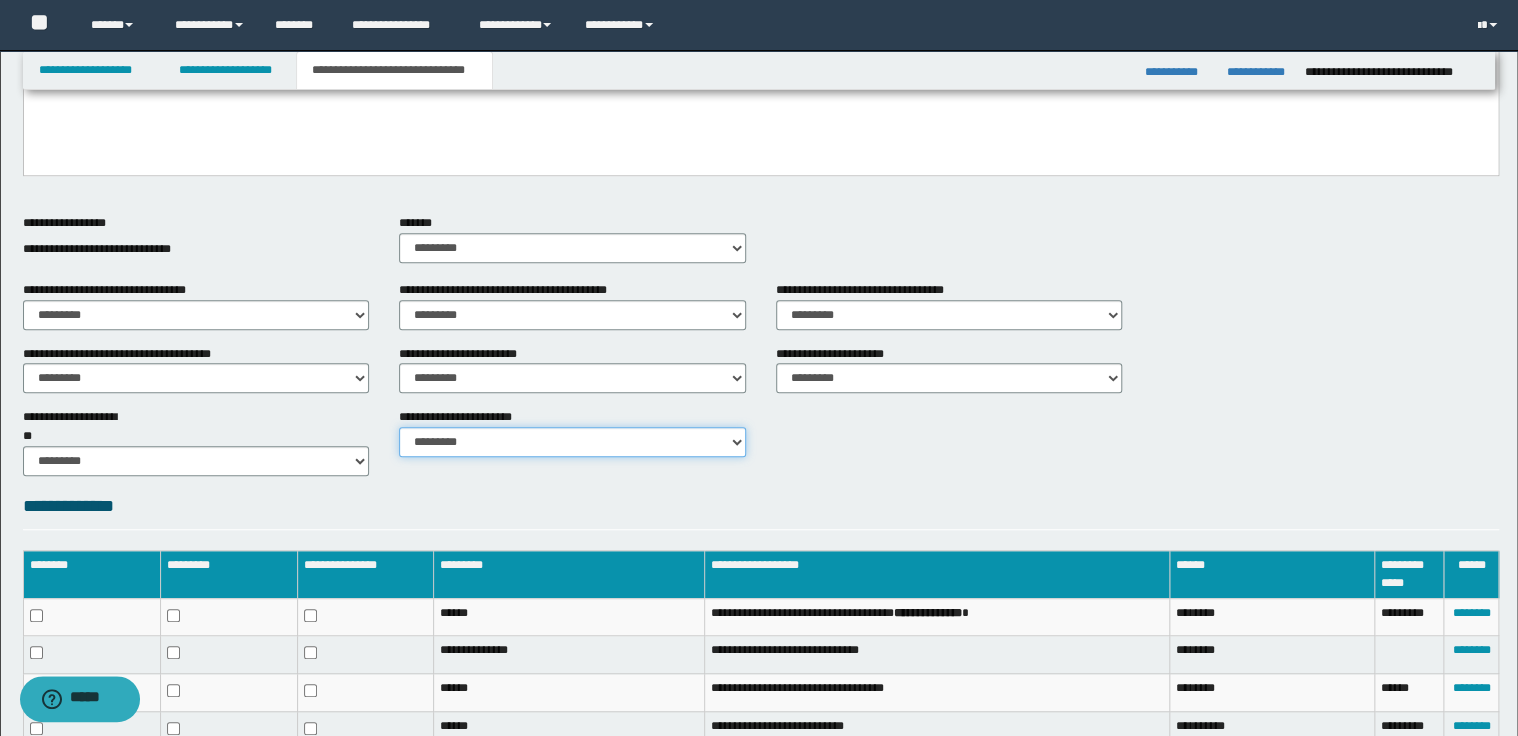 select on "*" 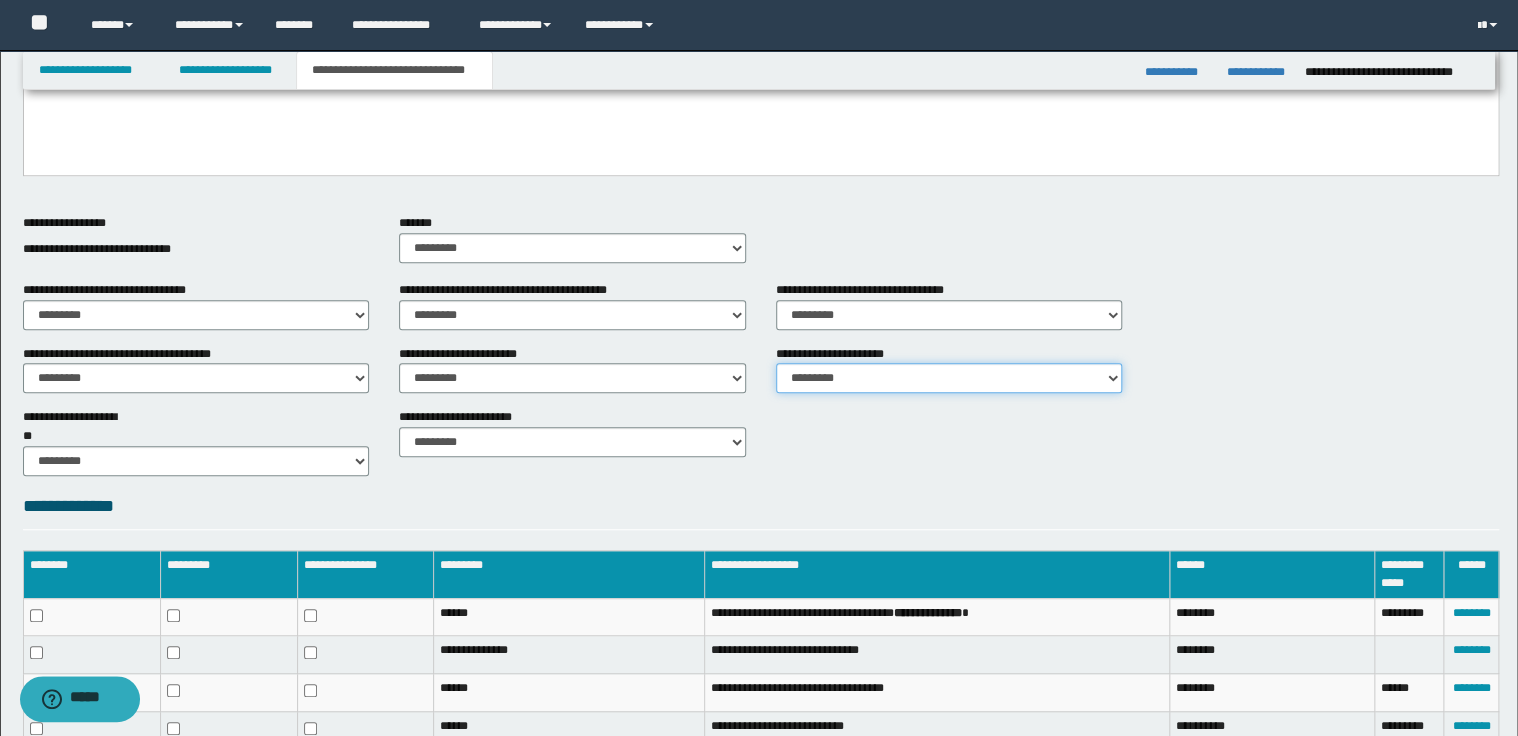 drag, startPoint x: 892, startPoint y: 372, endPoint x: 871, endPoint y: 385, distance: 24.698177 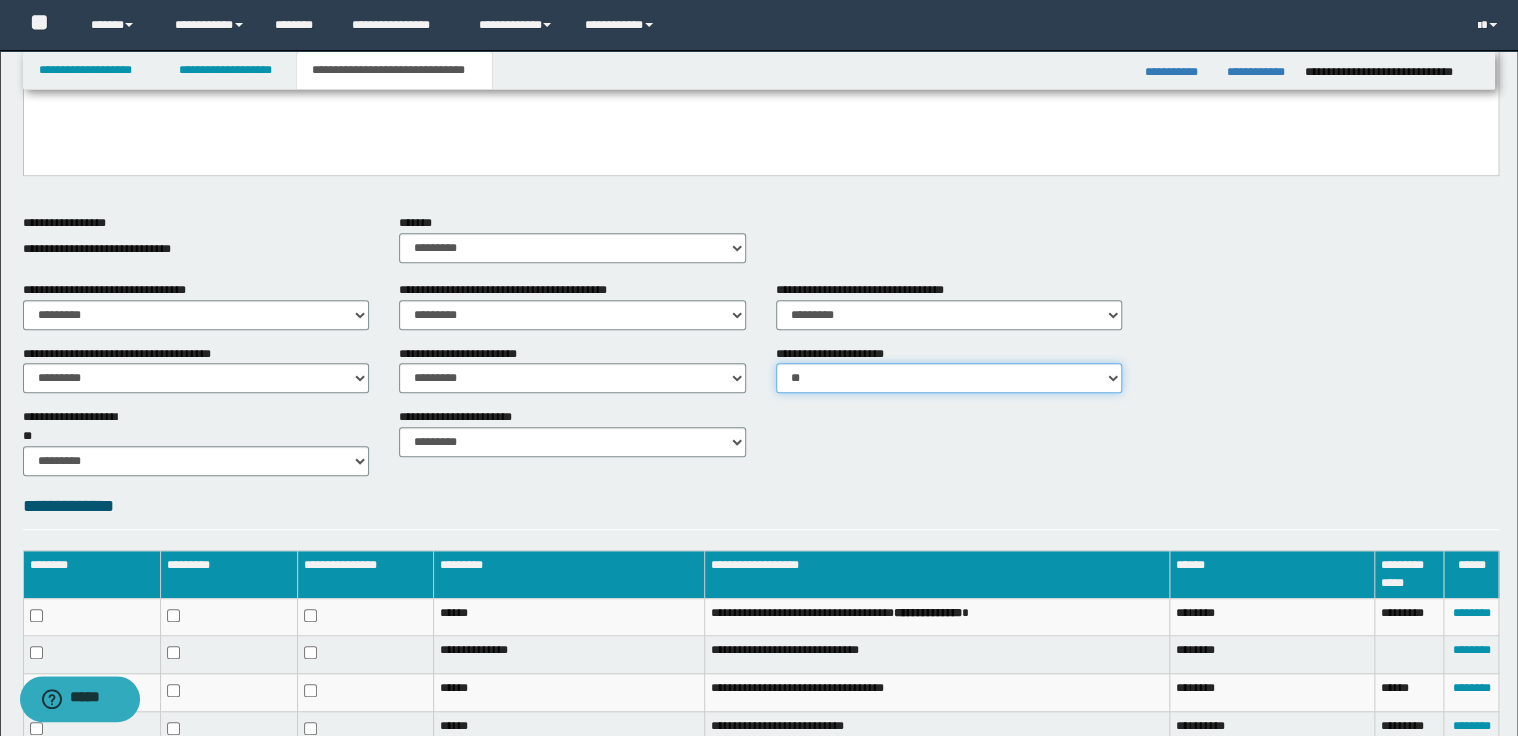 click on "*********
**
**" at bounding box center [949, 378] 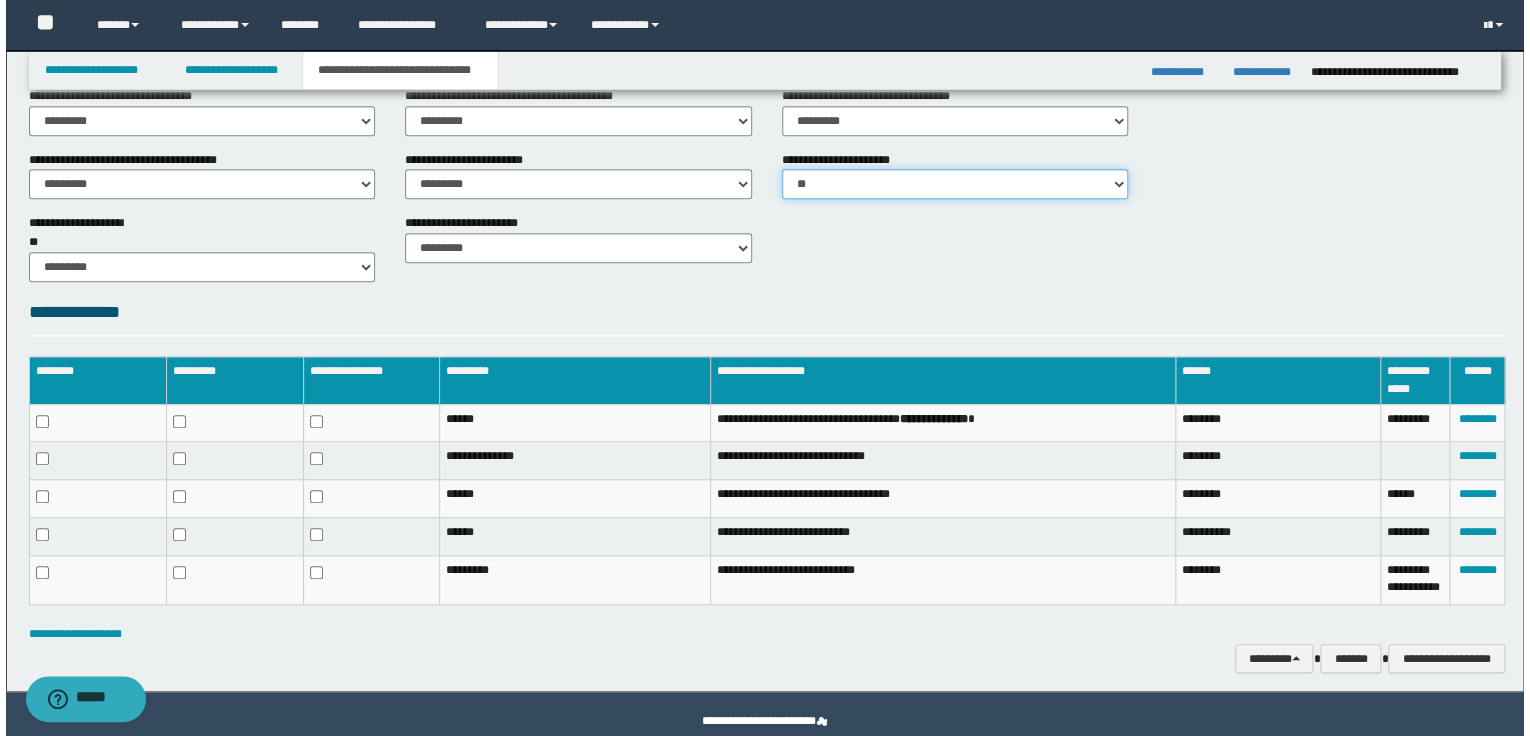 scroll, scrollTop: 628, scrollLeft: 0, axis: vertical 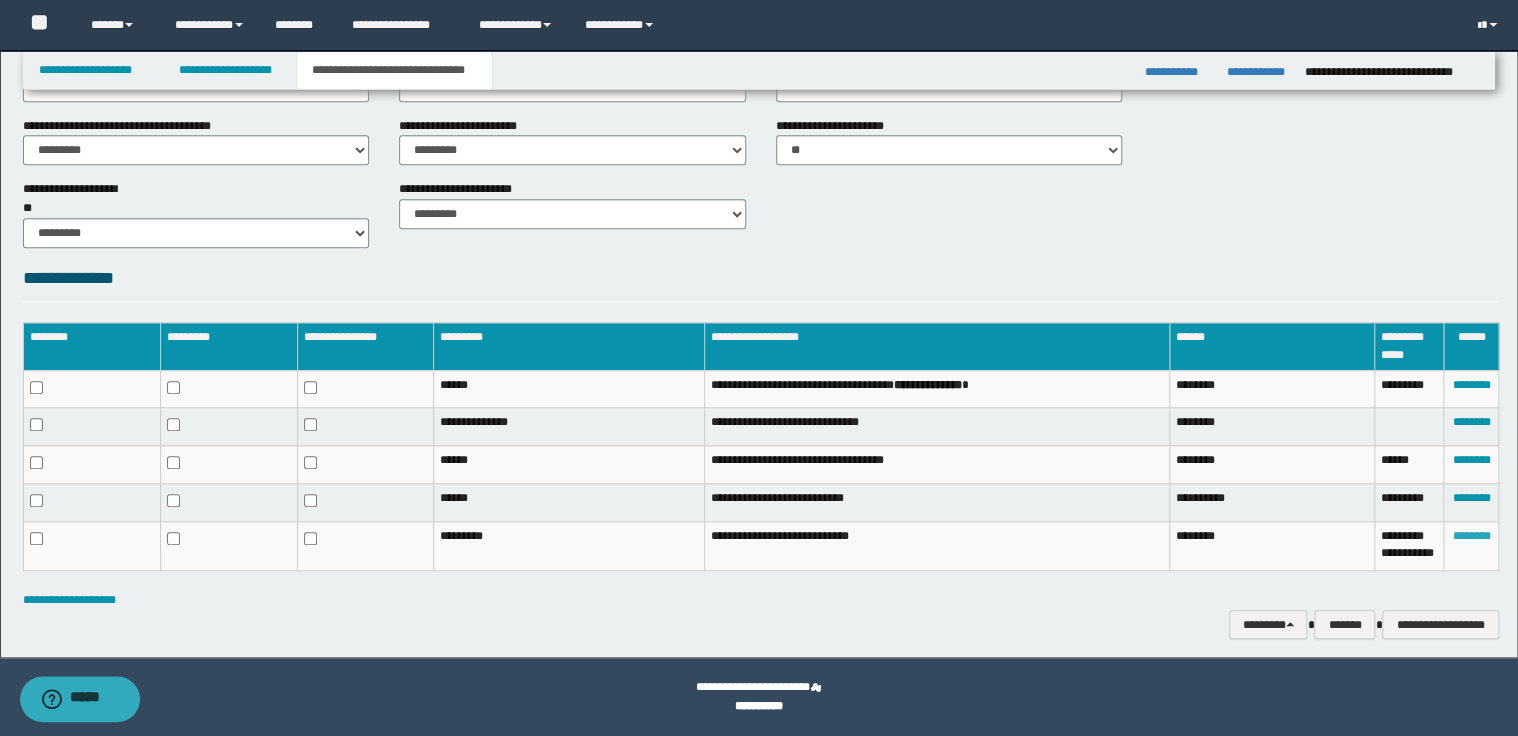 click on "********" at bounding box center (1471, 536) 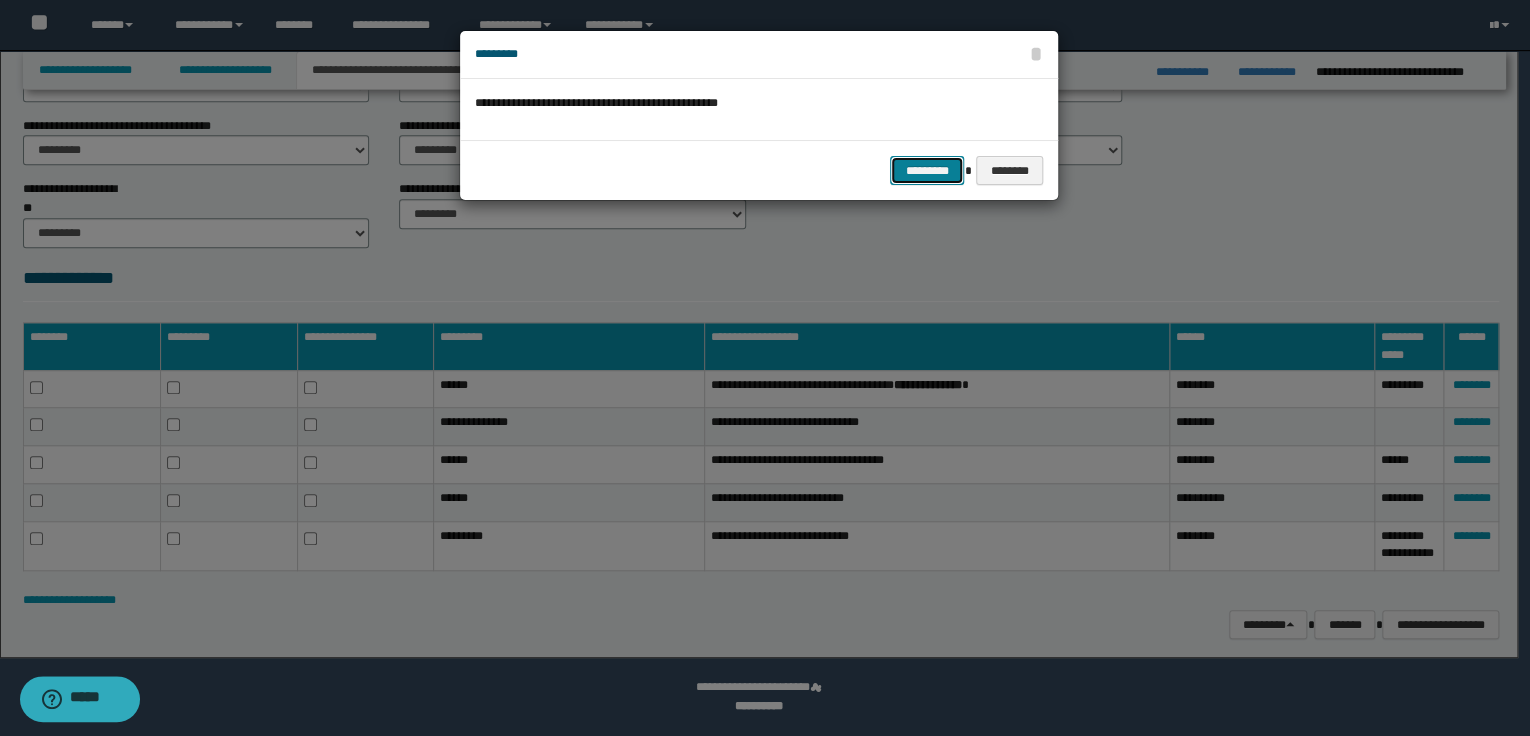 click on "*********" at bounding box center (927, 171) 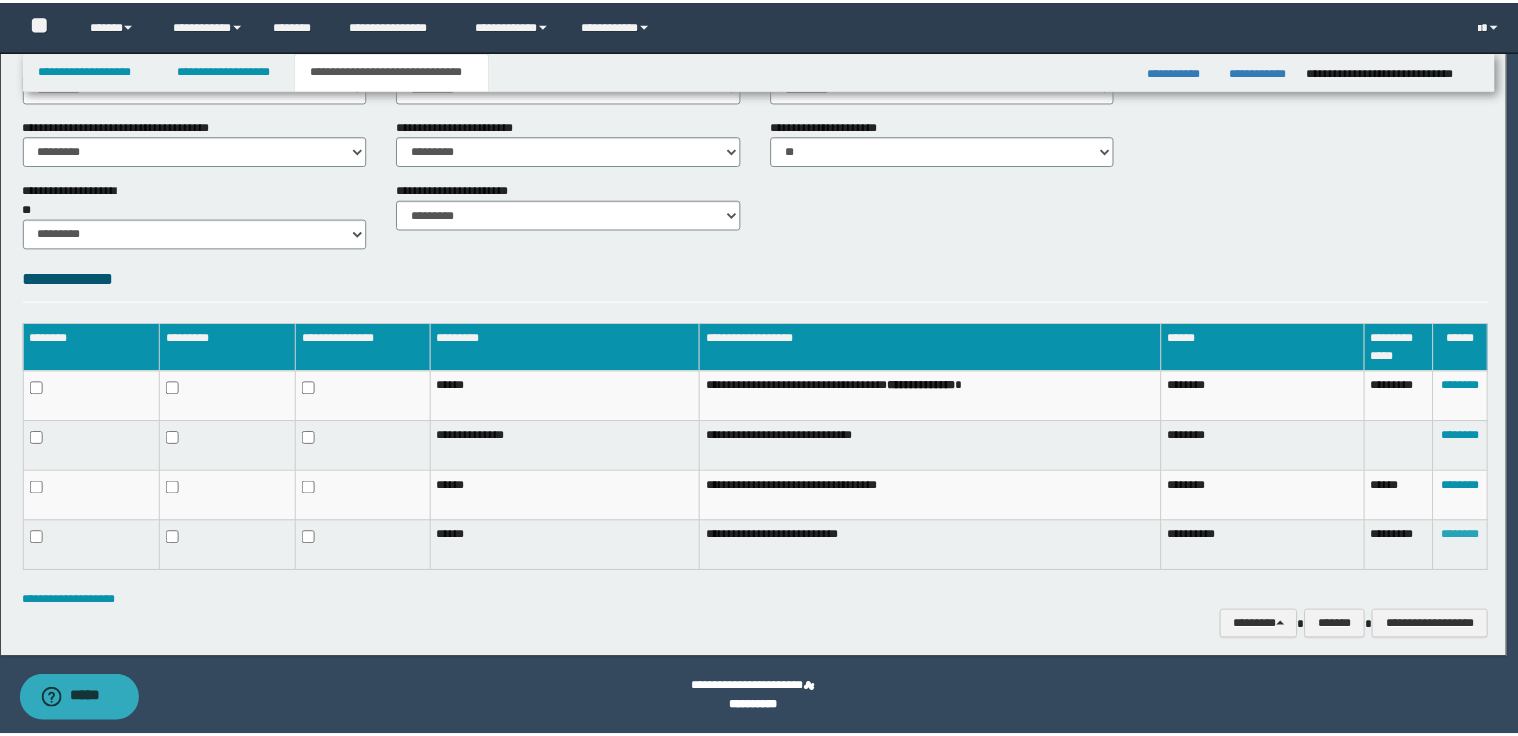 scroll, scrollTop: 564, scrollLeft: 0, axis: vertical 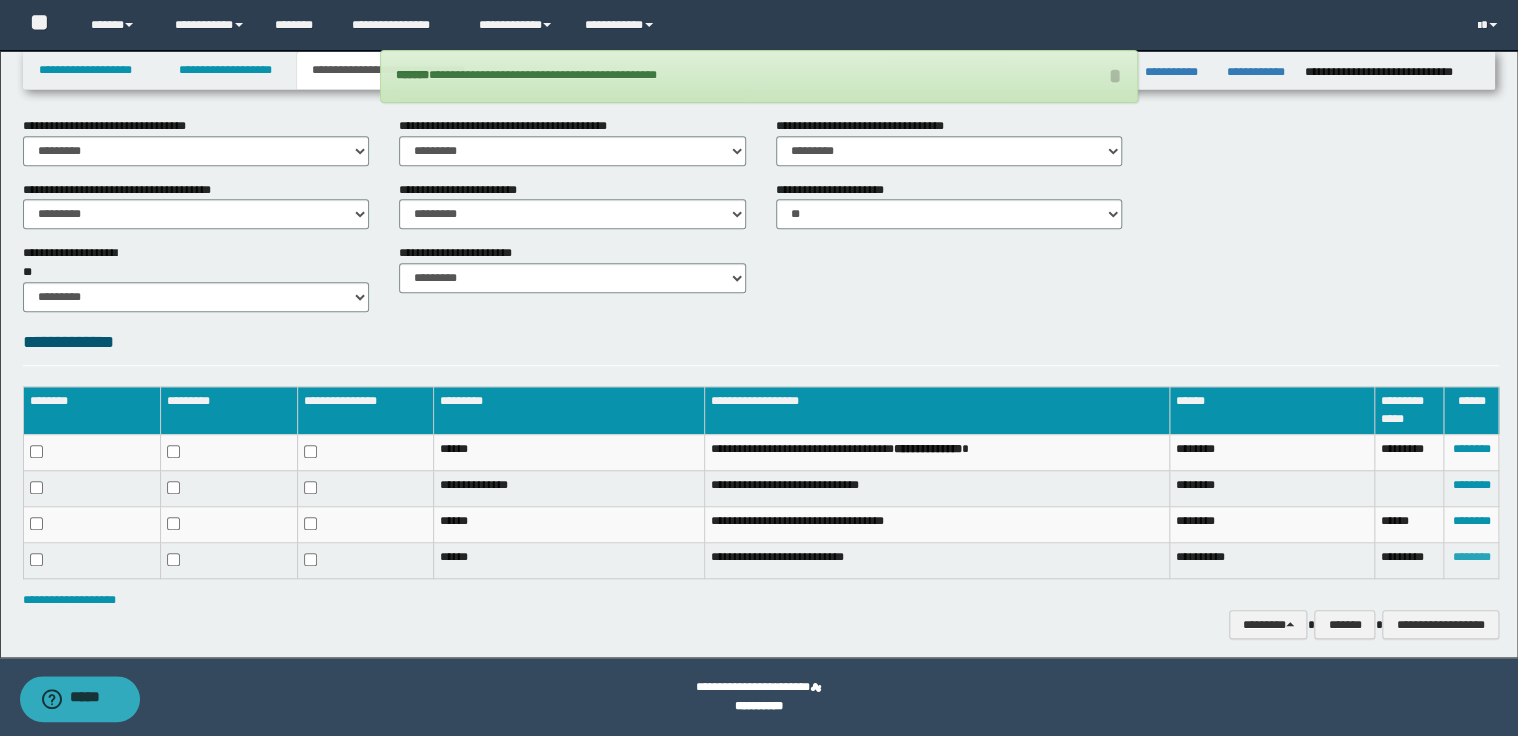 click on "********" at bounding box center (1471, 557) 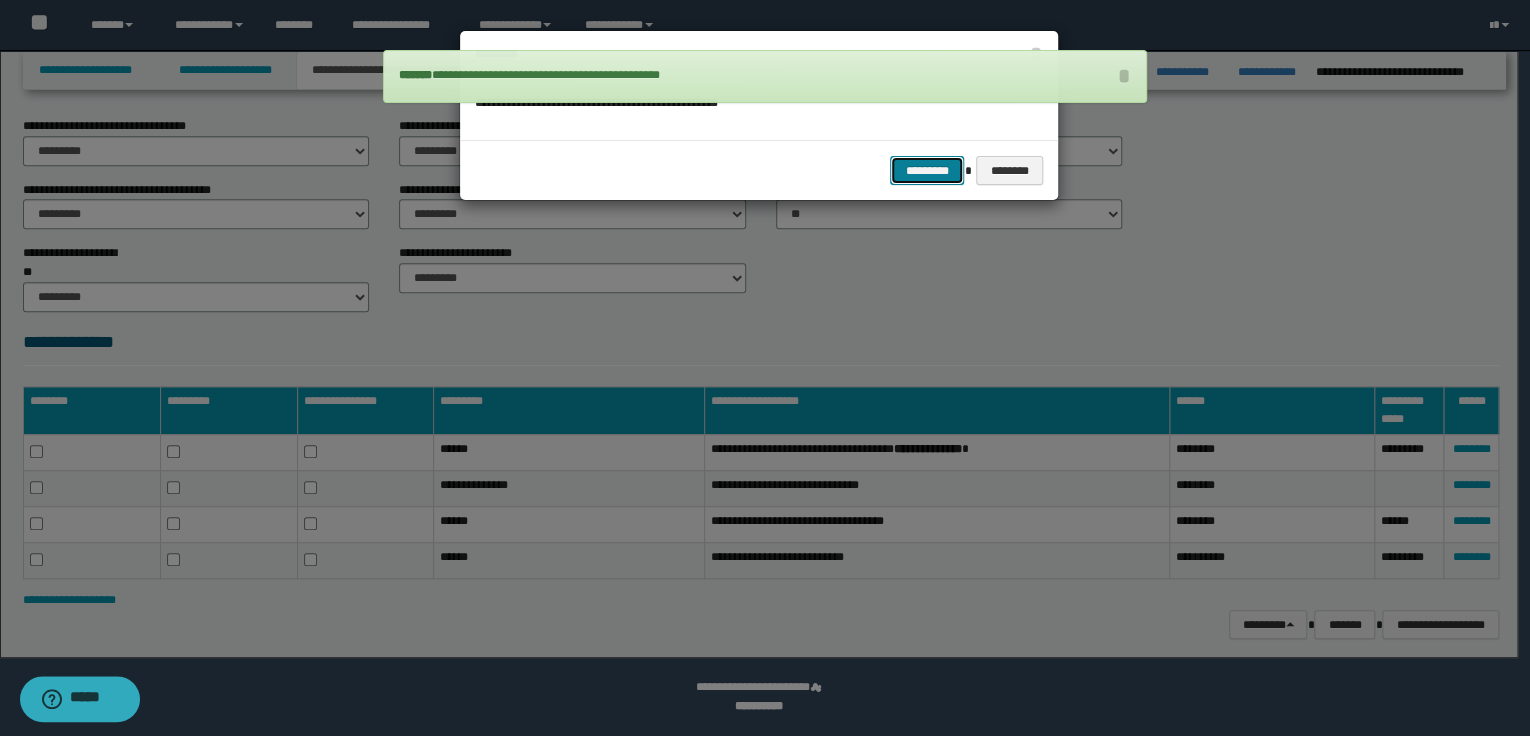 click on "*********" at bounding box center [927, 171] 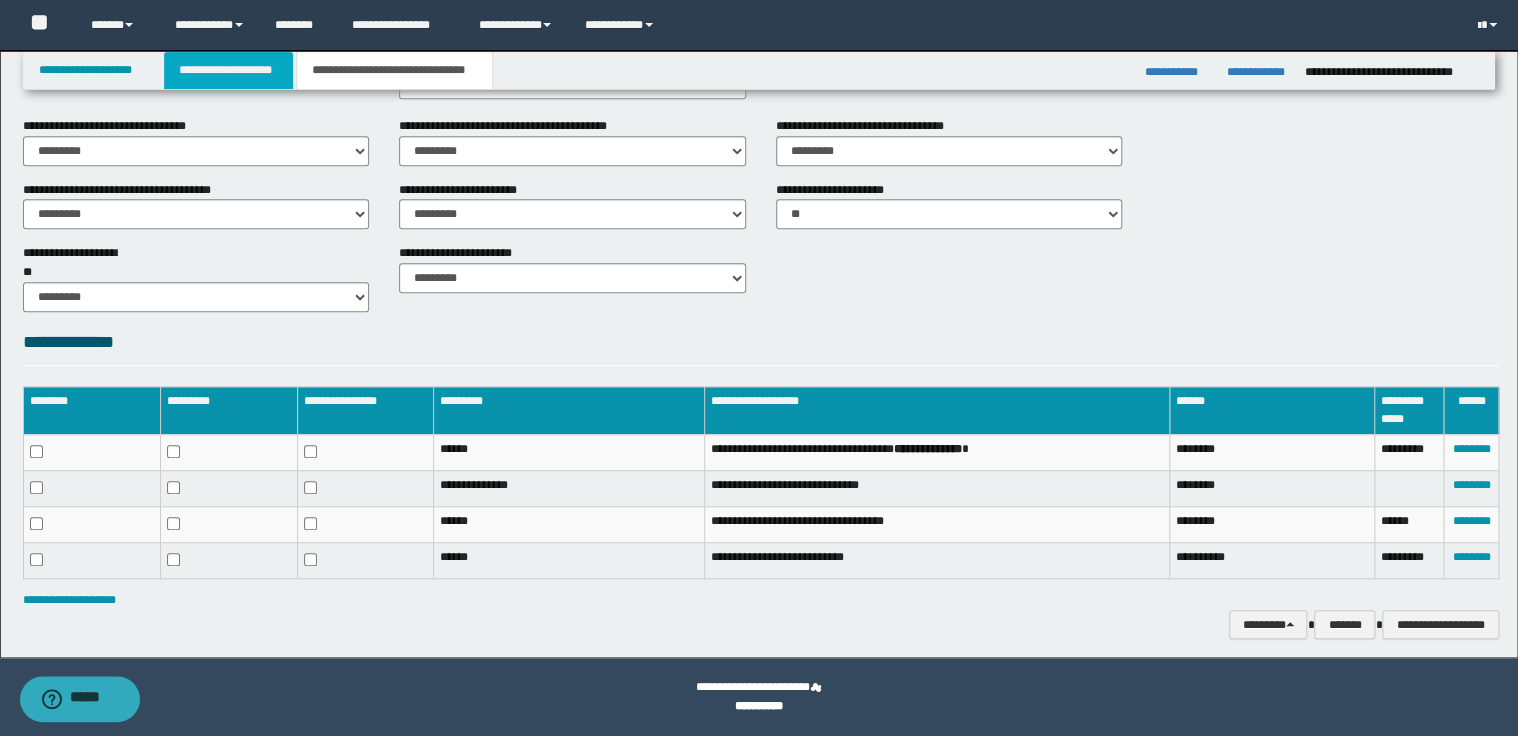 click on "**********" at bounding box center (228, 70) 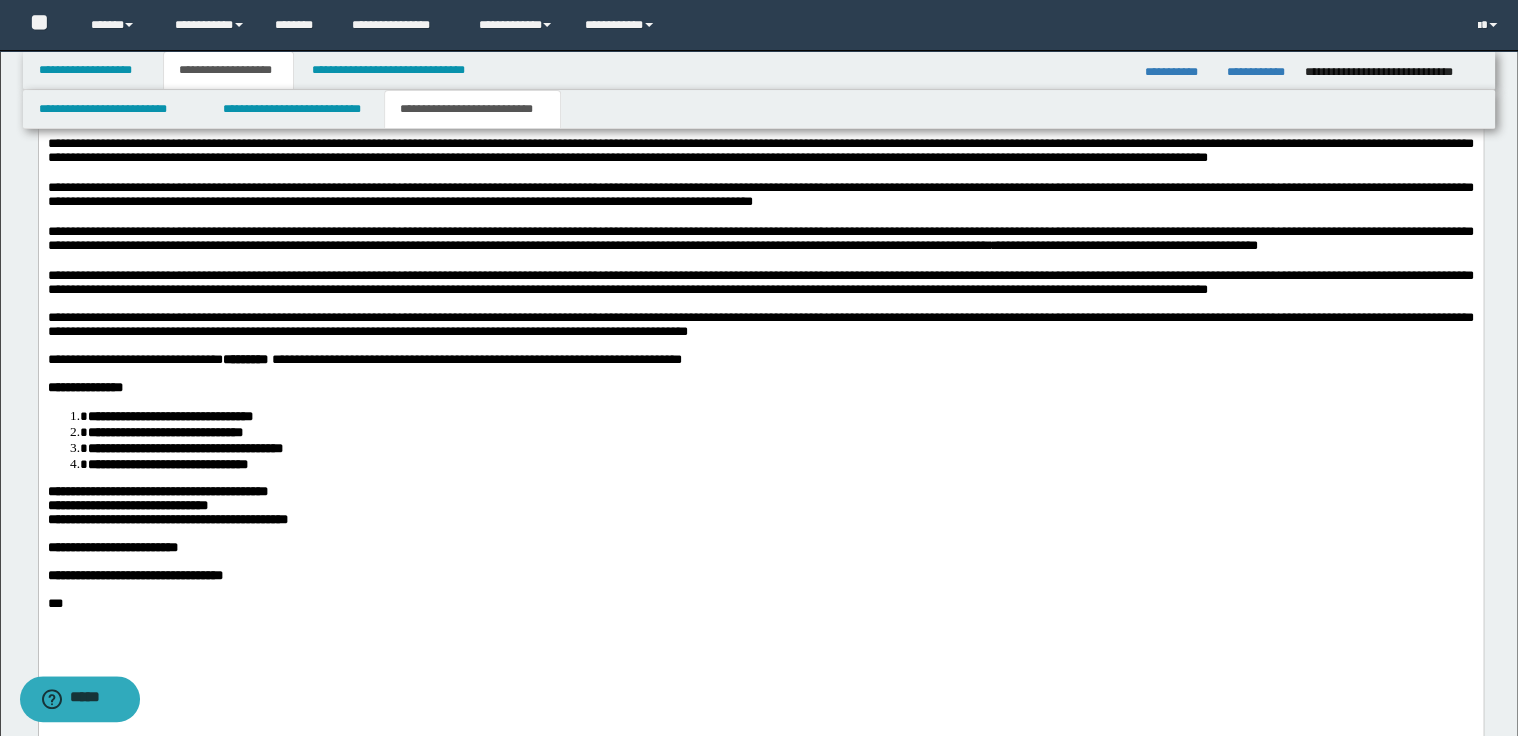 scroll, scrollTop: 2435, scrollLeft: 0, axis: vertical 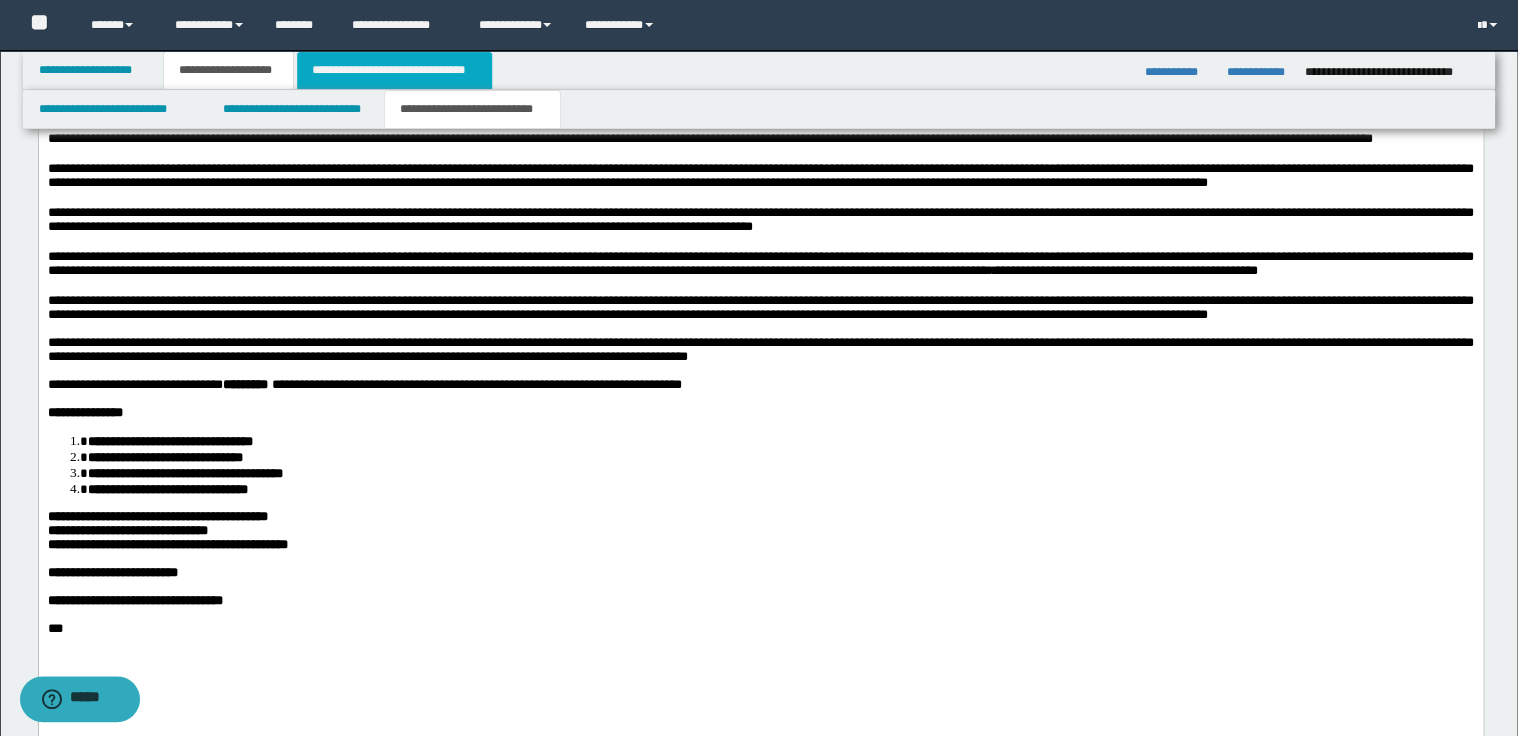 click on "**********" at bounding box center (394, 70) 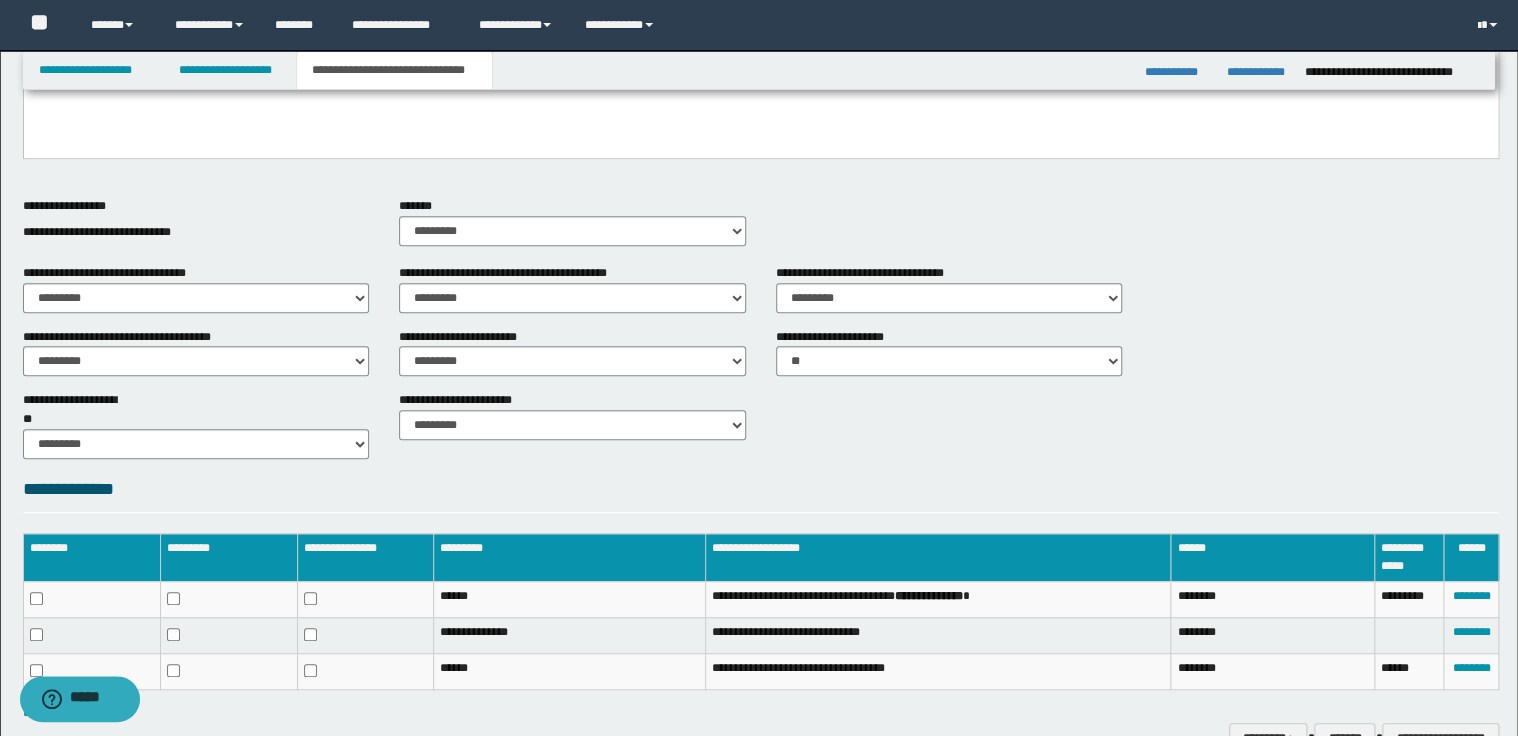 scroll, scrollTop: 129, scrollLeft: 0, axis: vertical 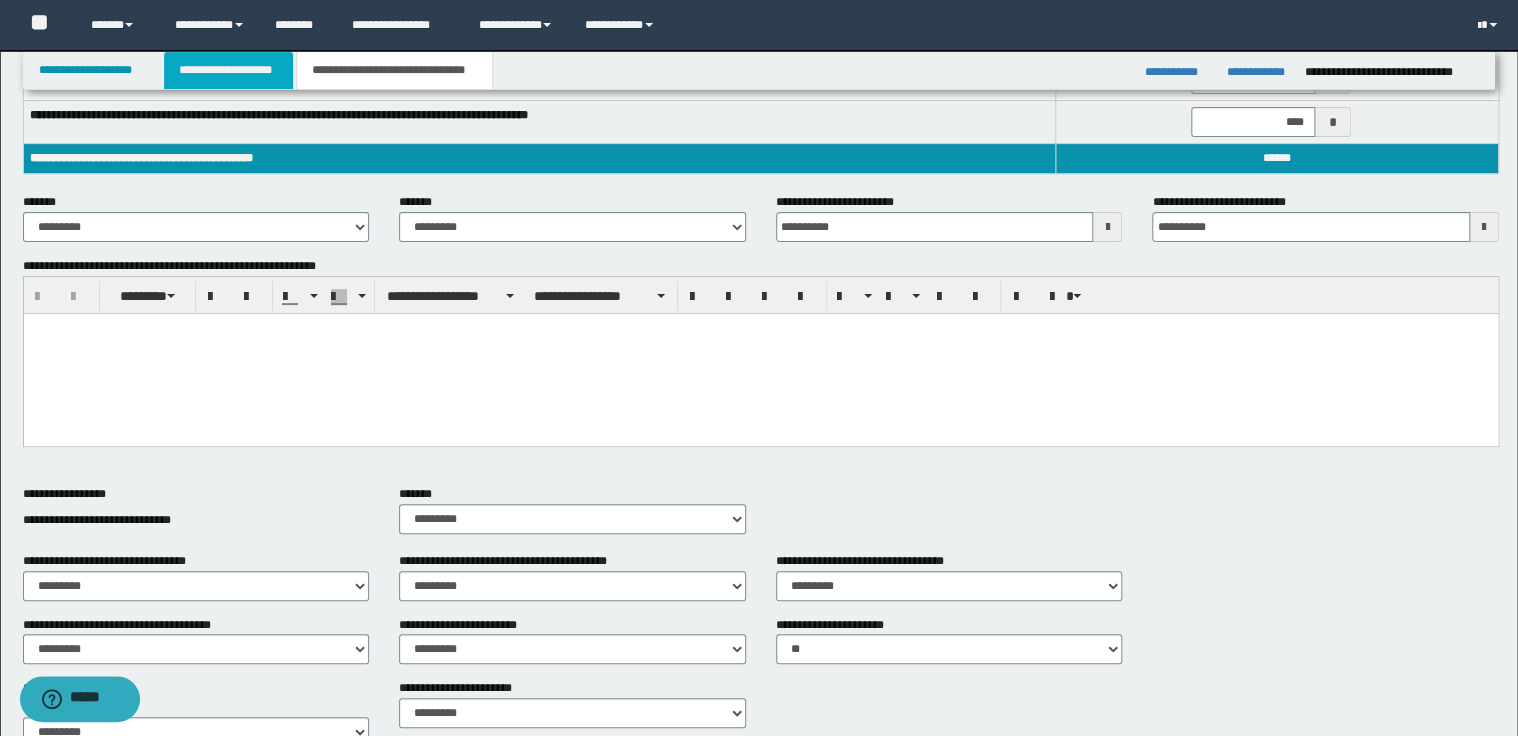 click on "**********" at bounding box center (228, 70) 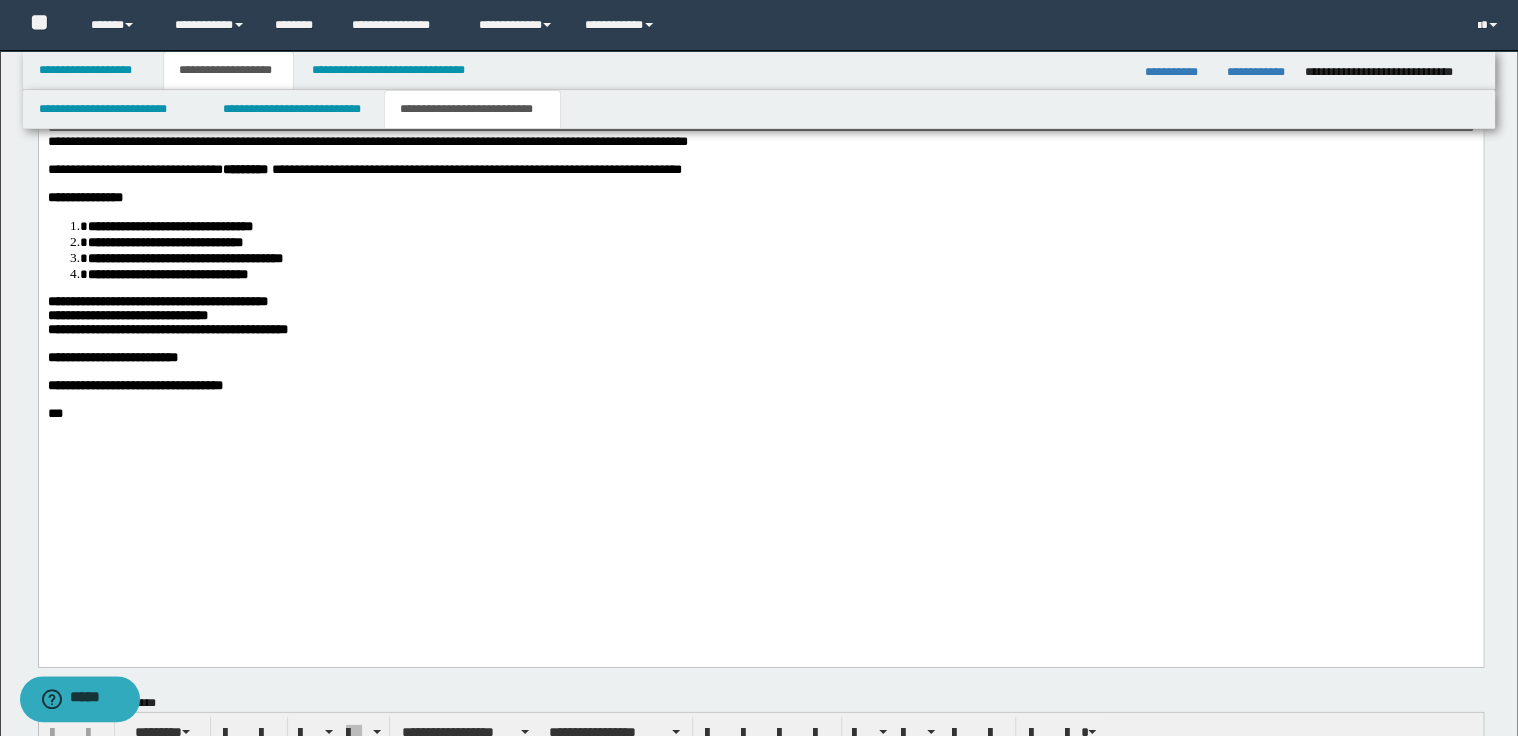 scroll, scrollTop: 2800, scrollLeft: 0, axis: vertical 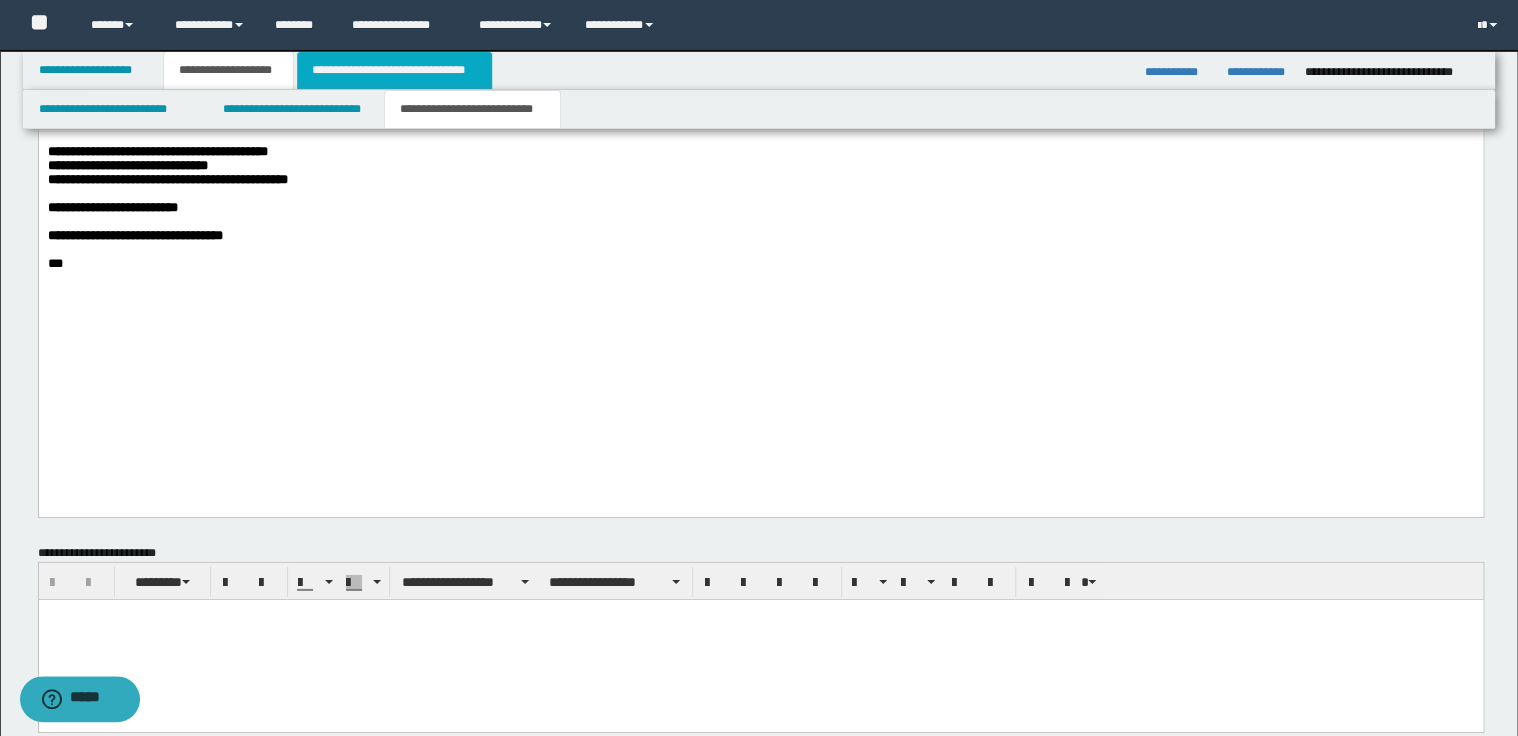 click on "**********" at bounding box center [394, 70] 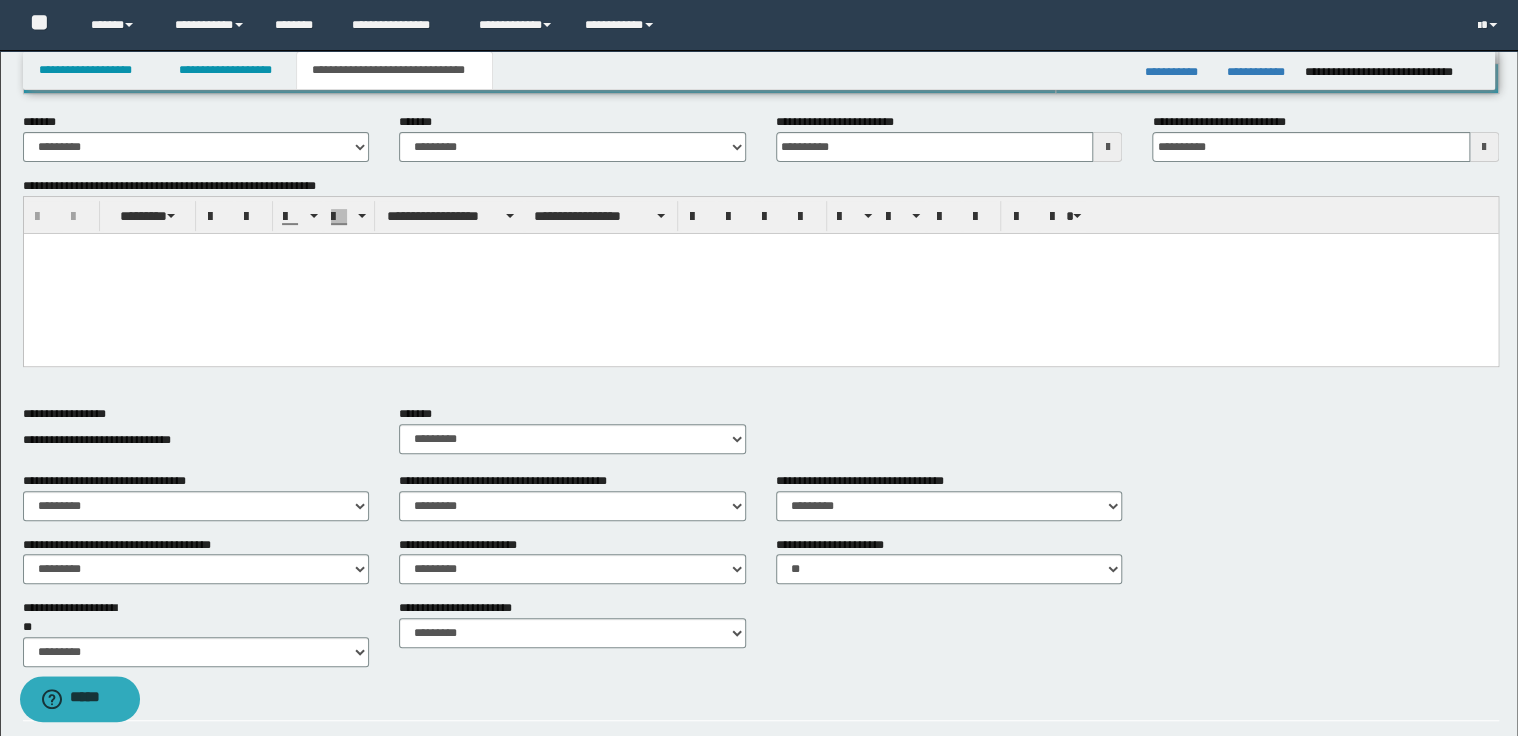 scroll, scrollTop: 0, scrollLeft: 0, axis: both 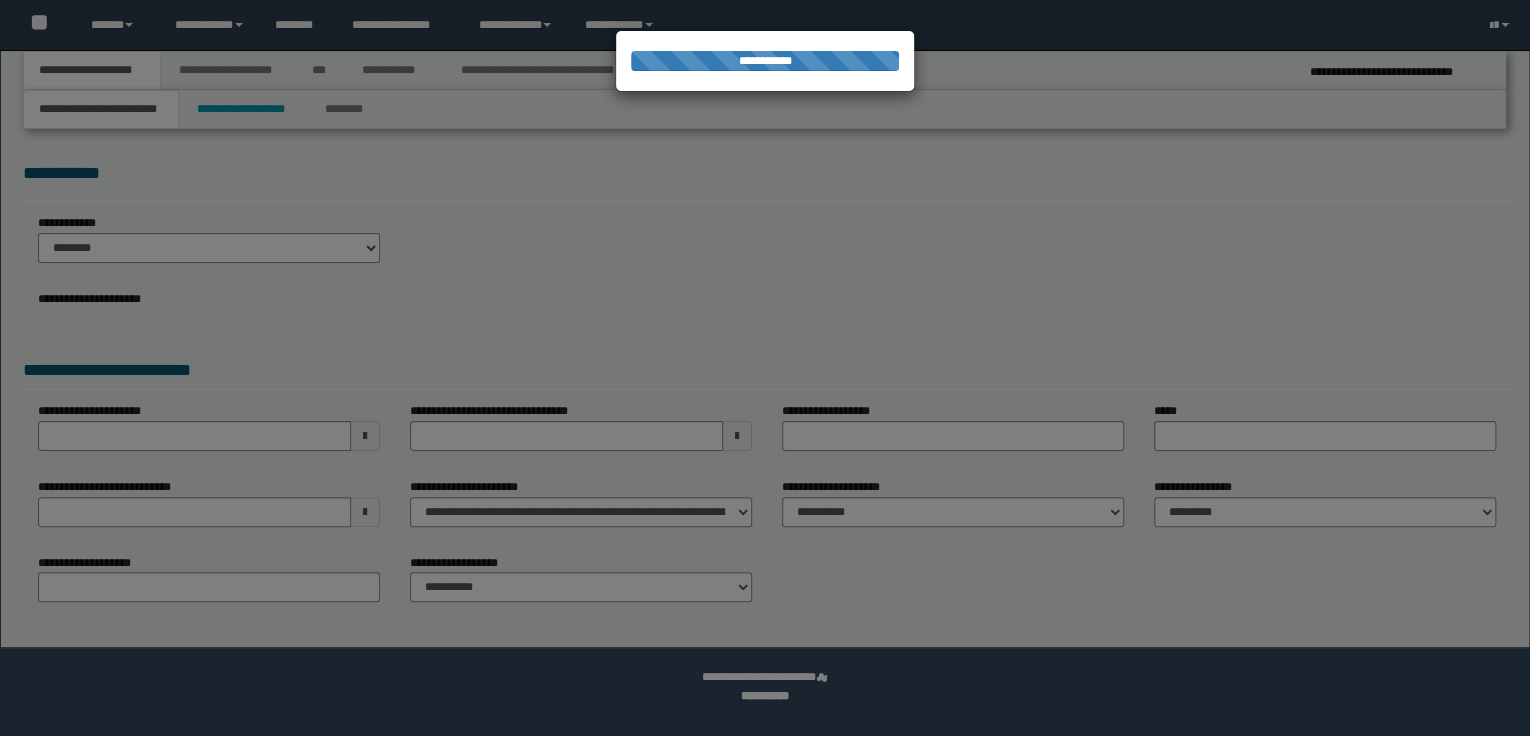 select on "*" 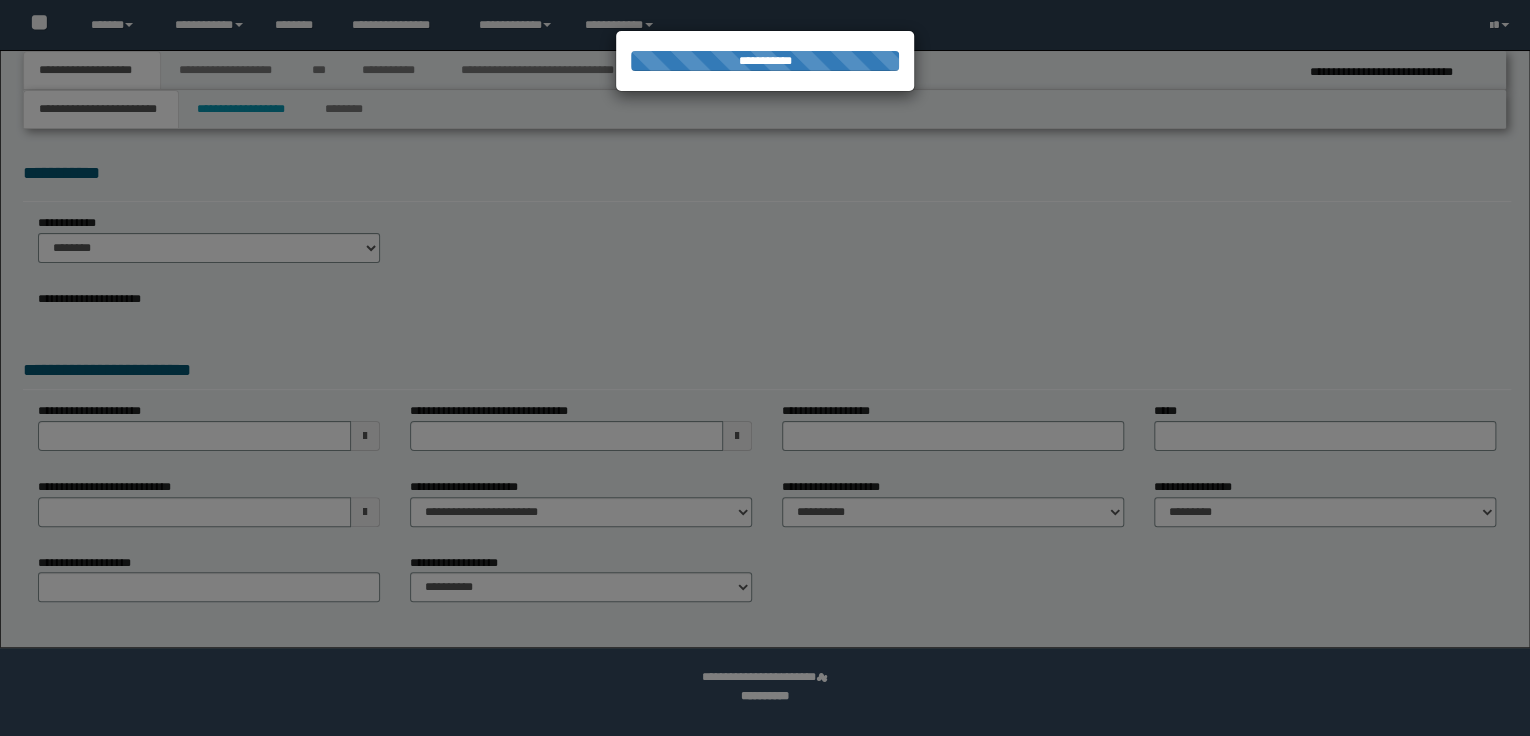 select on "*" 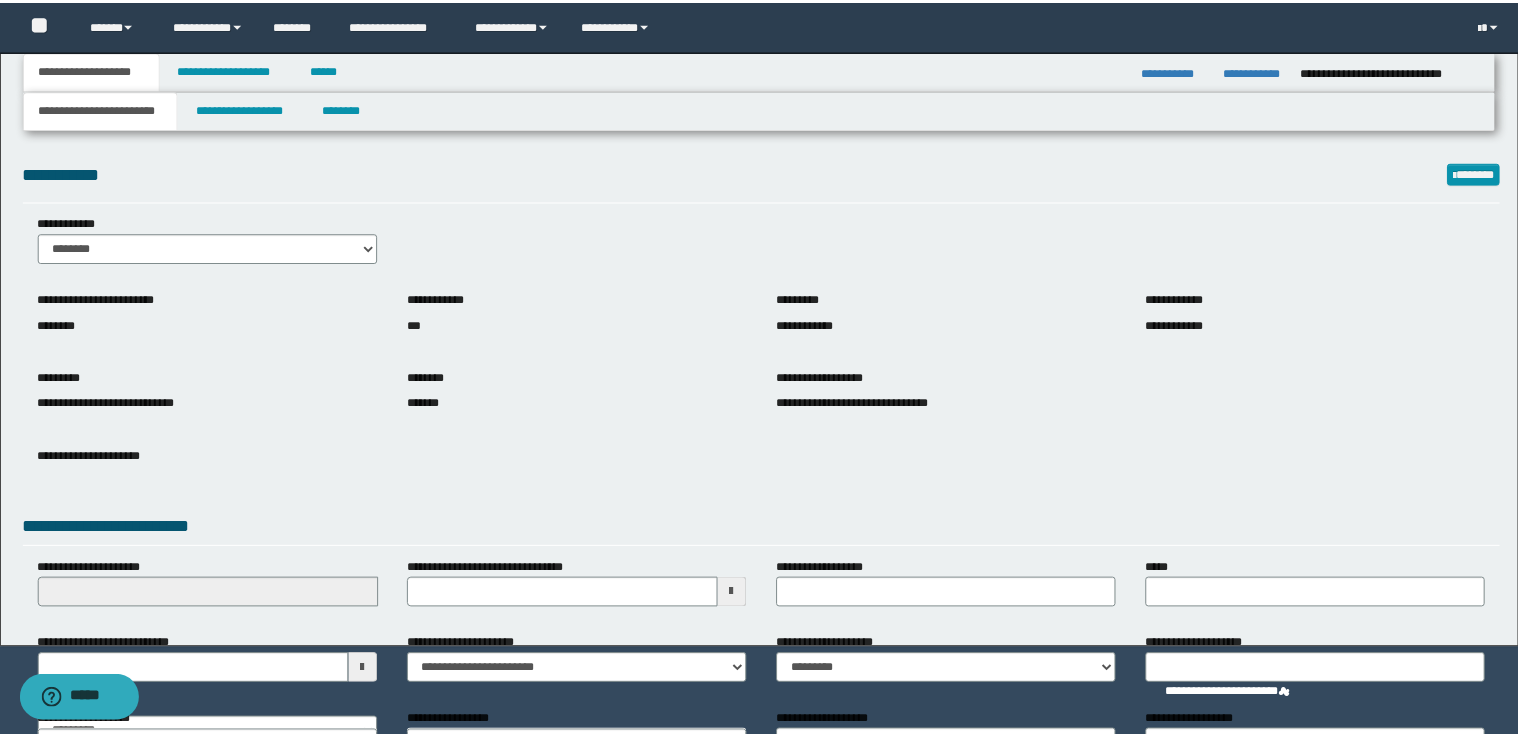 scroll, scrollTop: 0, scrollLeft: 0, axis: both 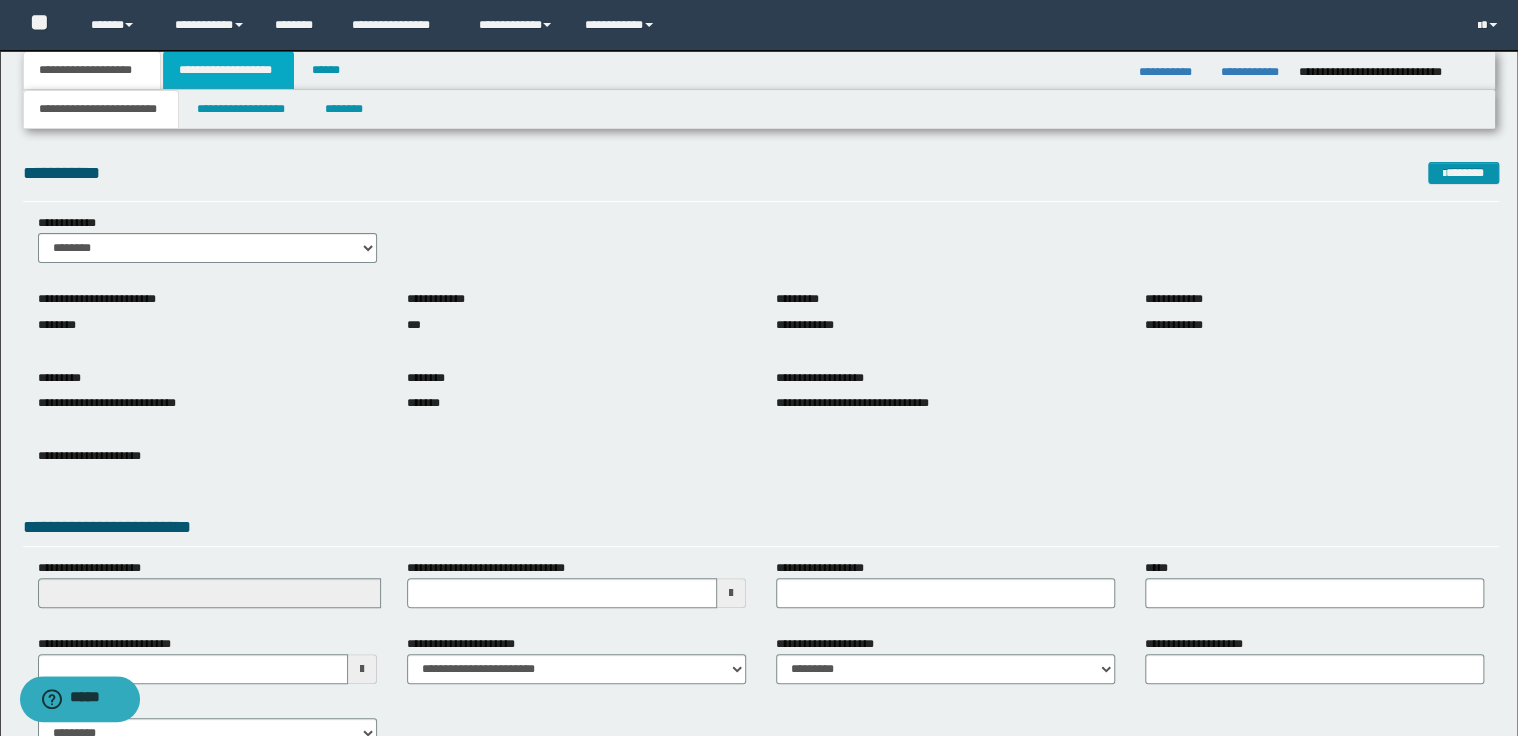 drag, startPoint x: 236, startPoint y: 74, endPoint x: 420, endPoint y: 111, distance: 187.68324 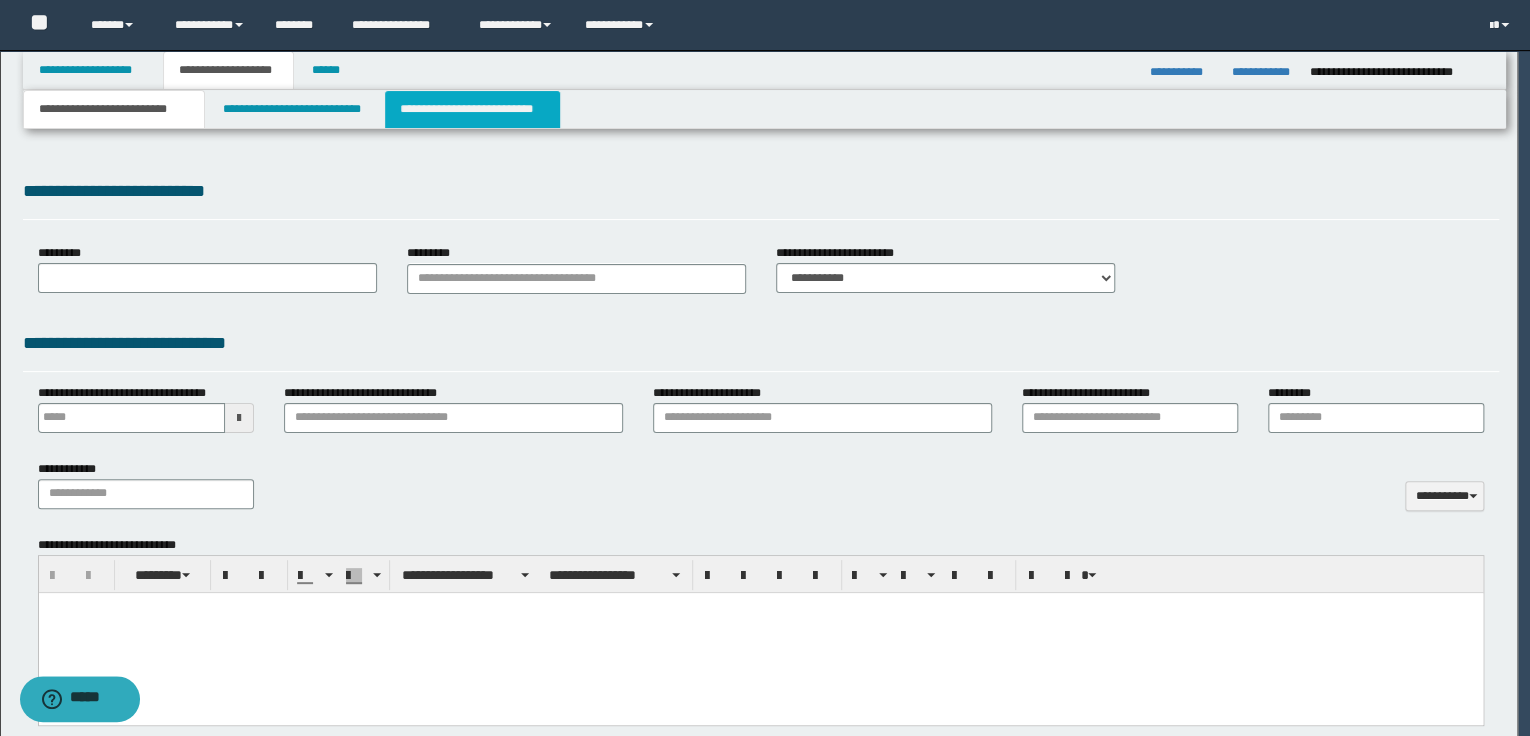 scroll, scrollTop: 0, scrollLeft: 0, axis: both 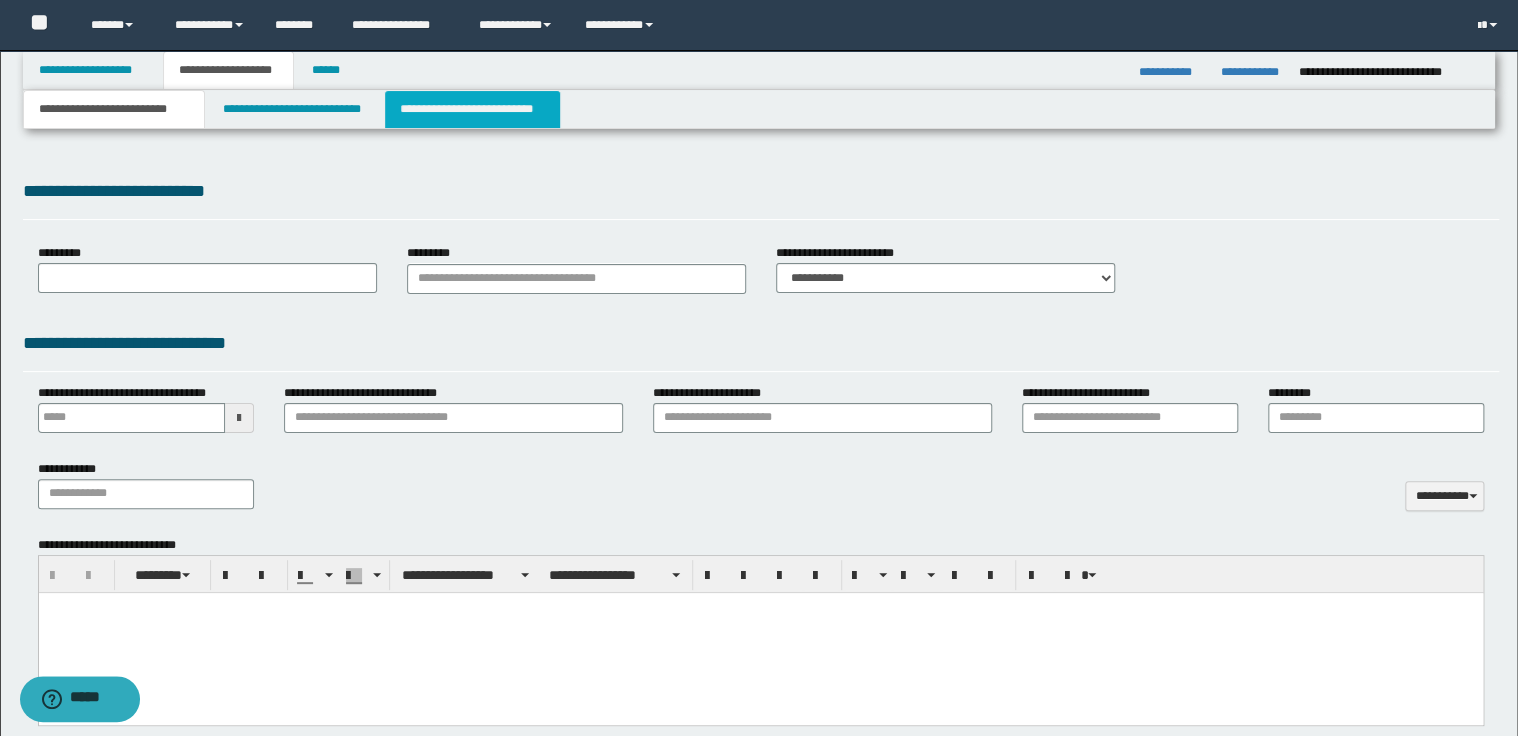 click on "**********" at bounding box center [472, 109] 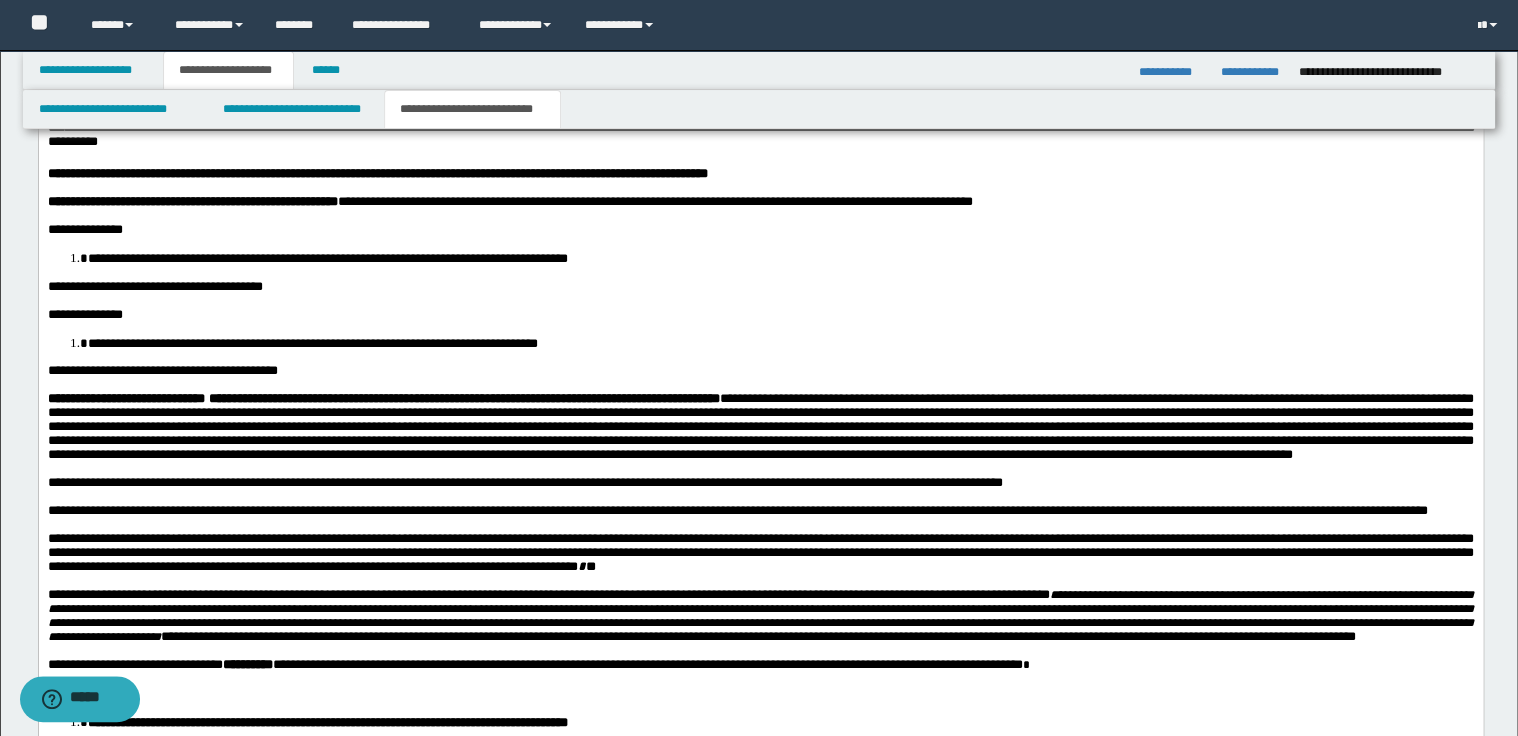 scroll, scrollTop: 800, scrollLeft: 0, axis: vertical 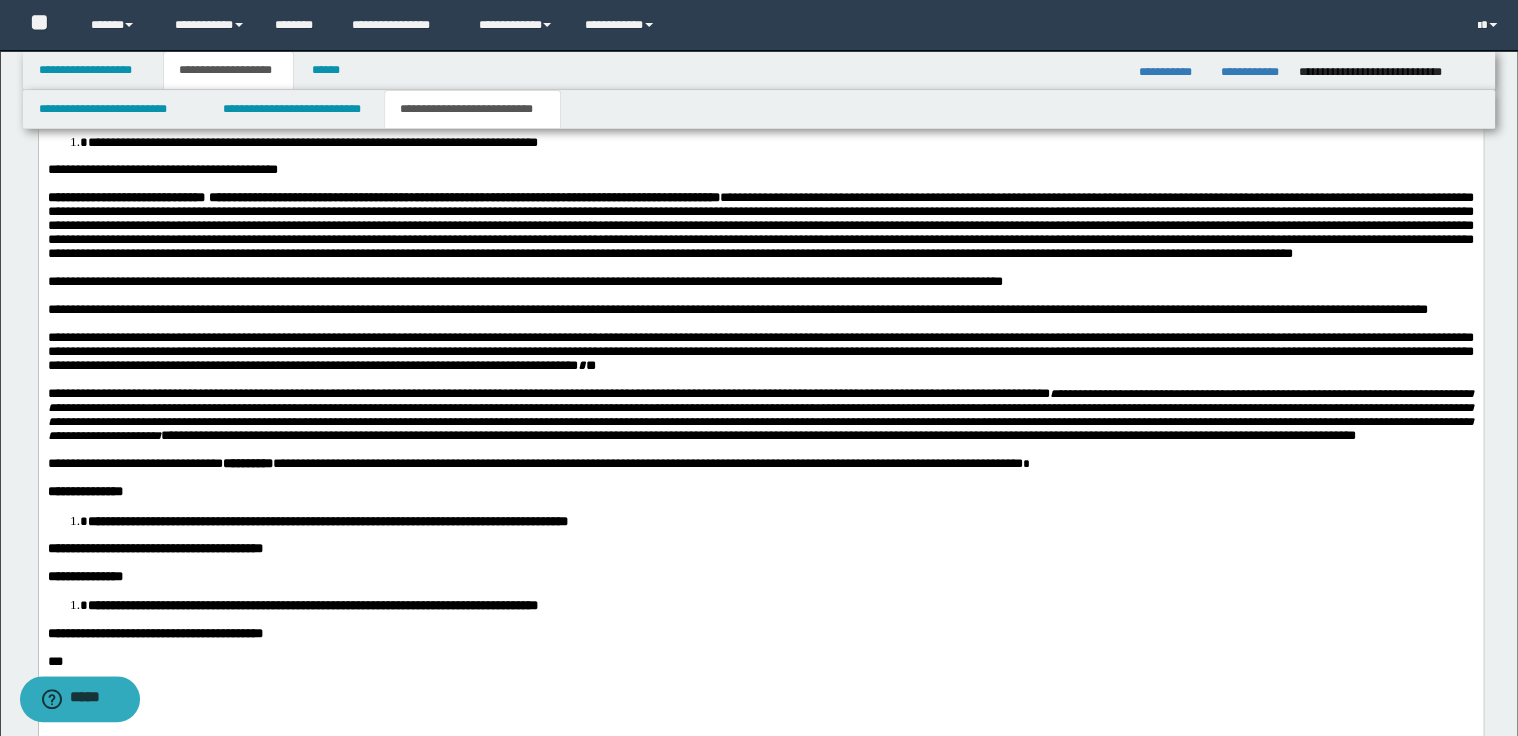 click on "**********" at bounding box center [760, 414] 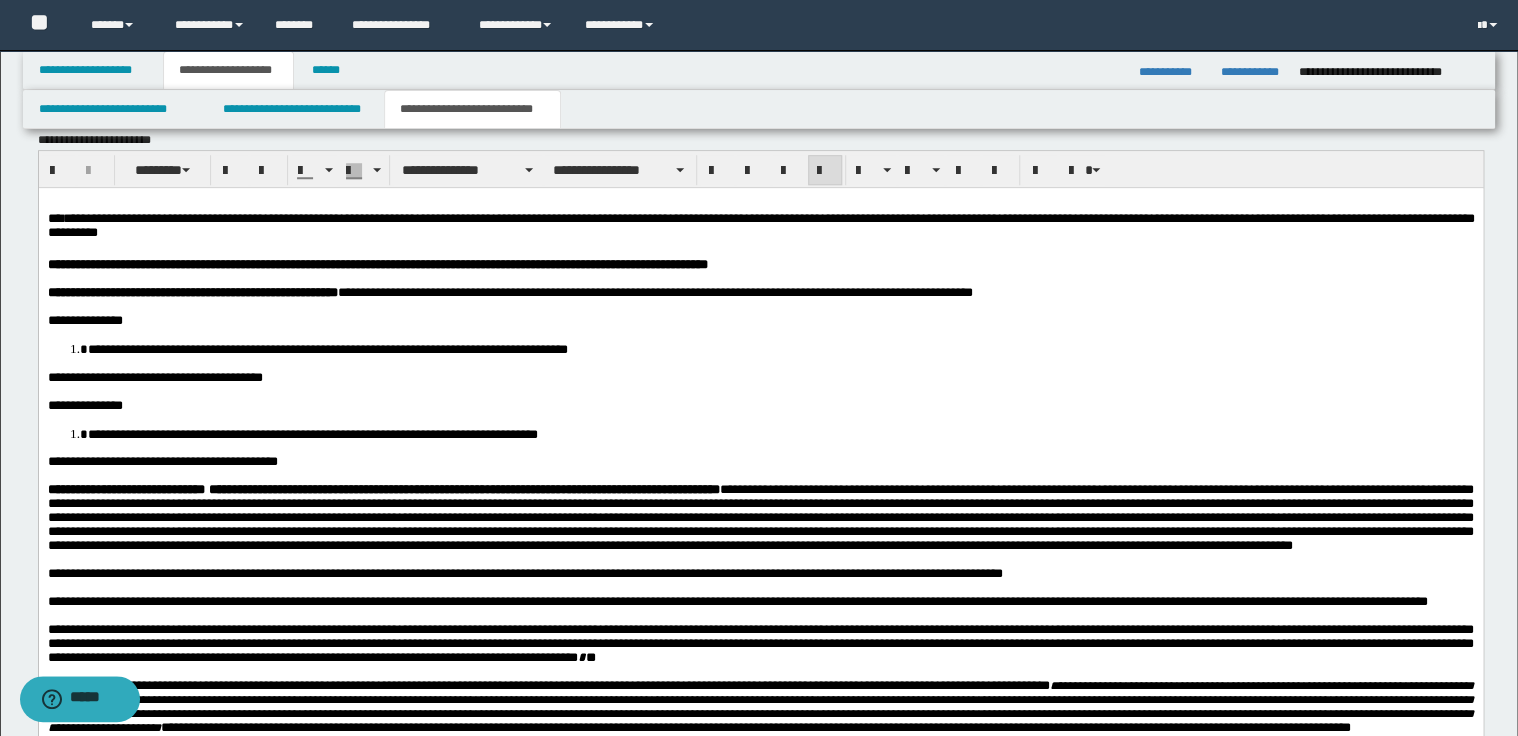 scroll, scrollTop: 720, scrollLeft: 0, axis: vertical 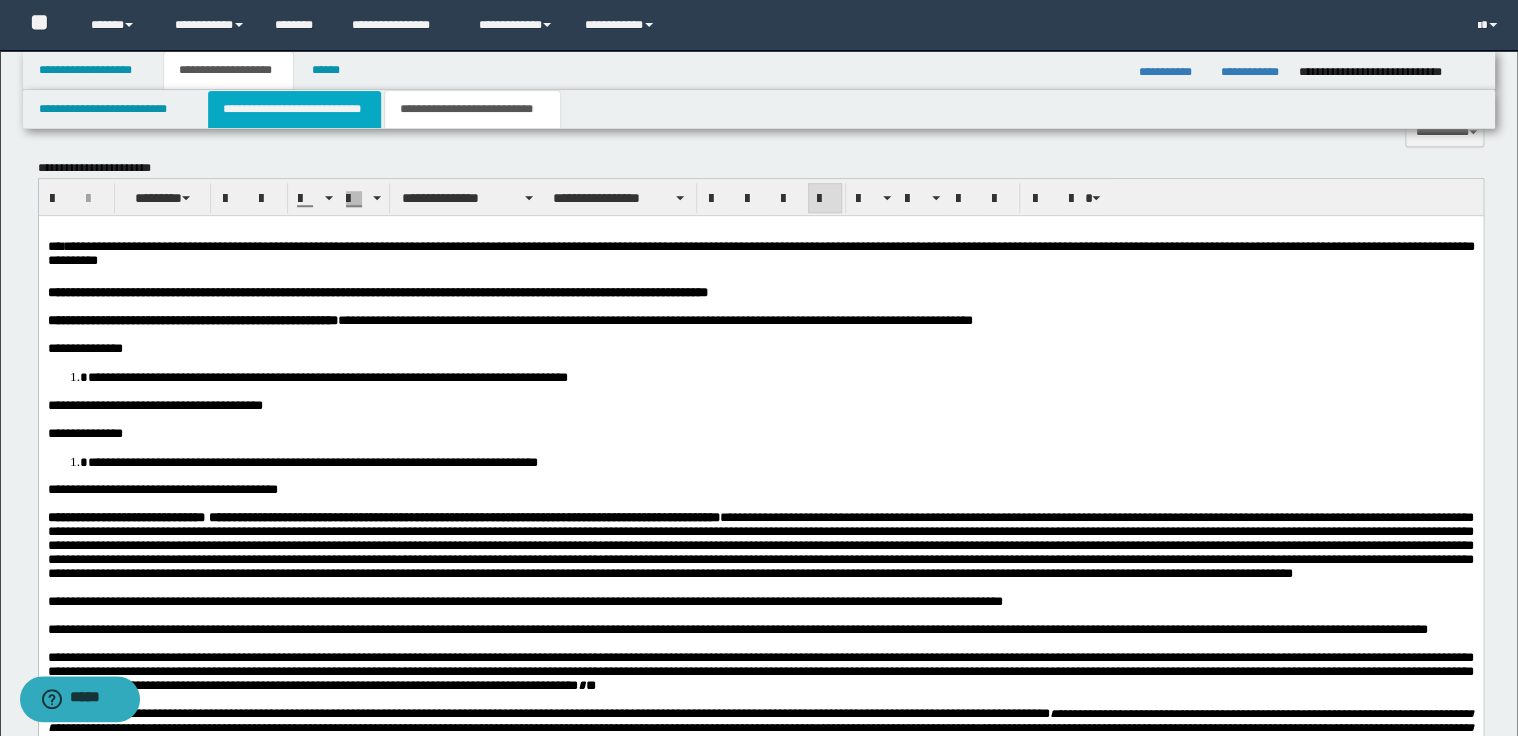 click on "**********" at bounding box center [294, 109] 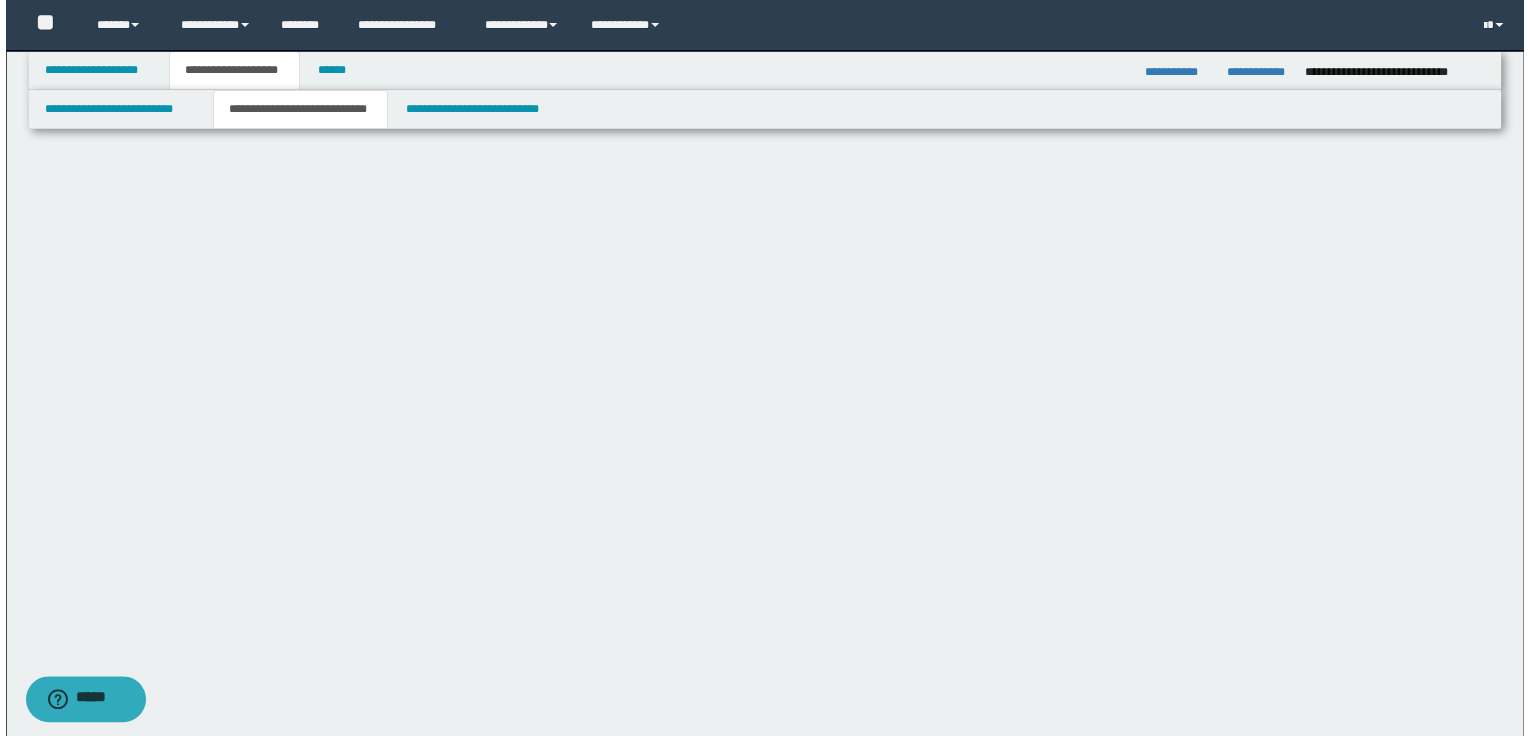 scroll, scrollTop: 0, scrollLeft: 0, axis: both 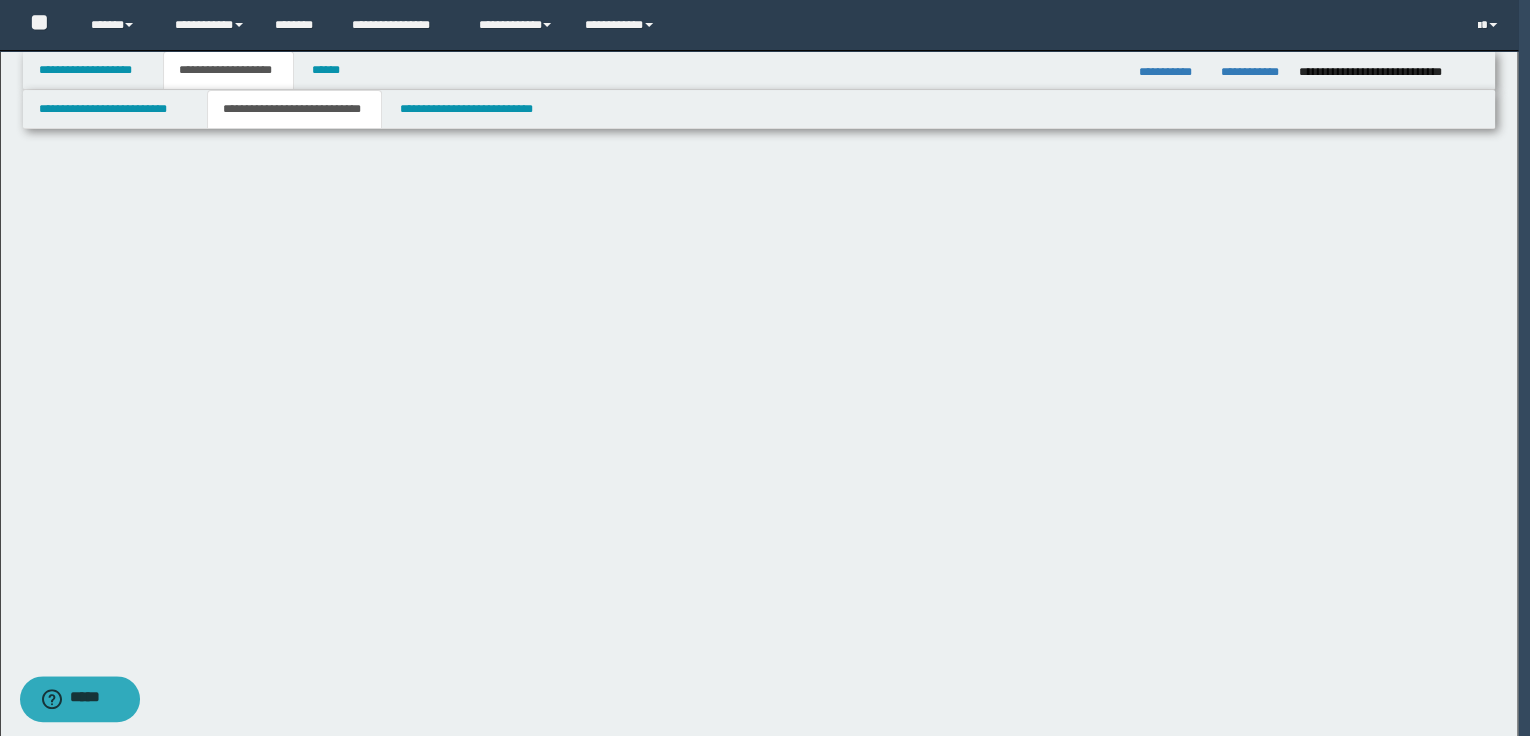 select on "*" 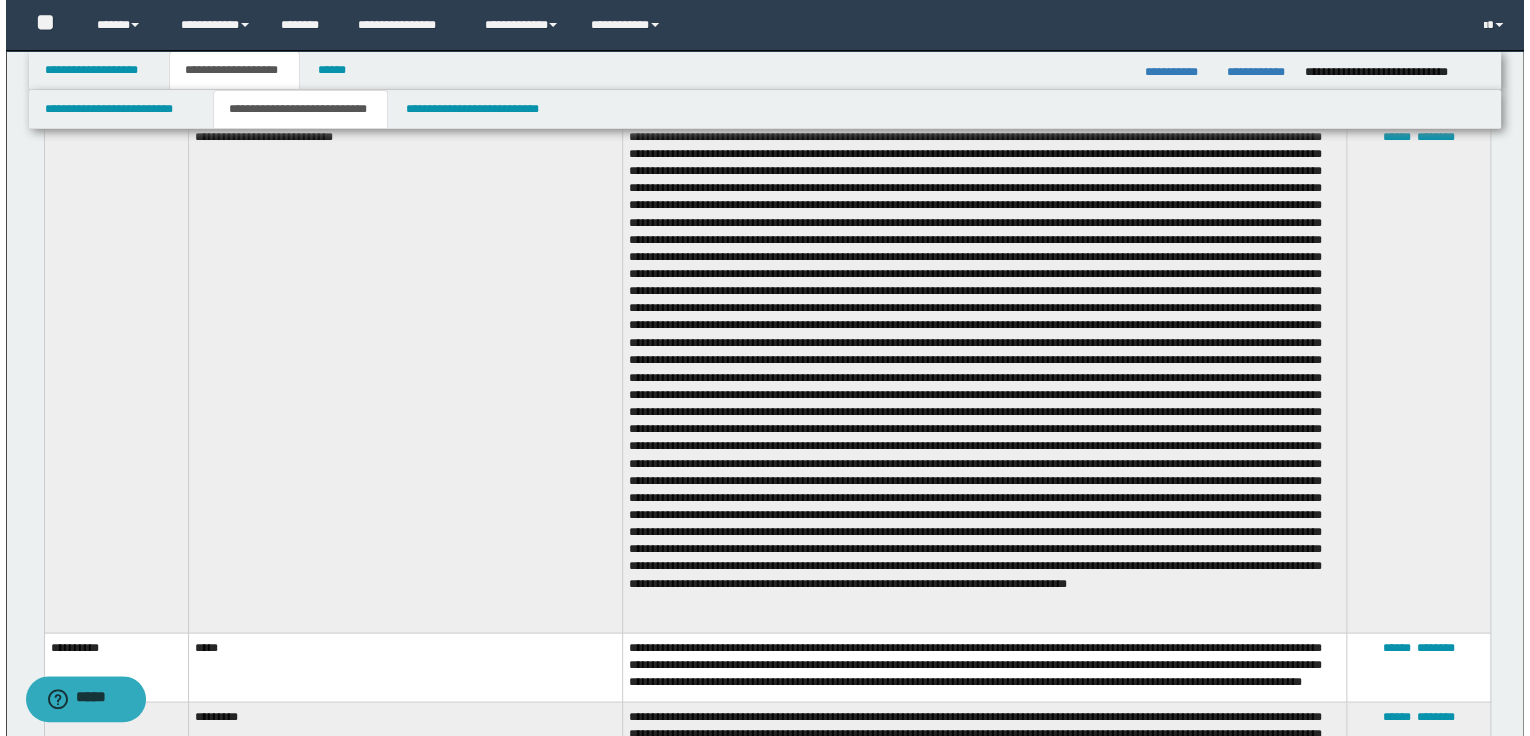 scroll, scrollTop: 1520, scrollLeft: 0, axis: vertical 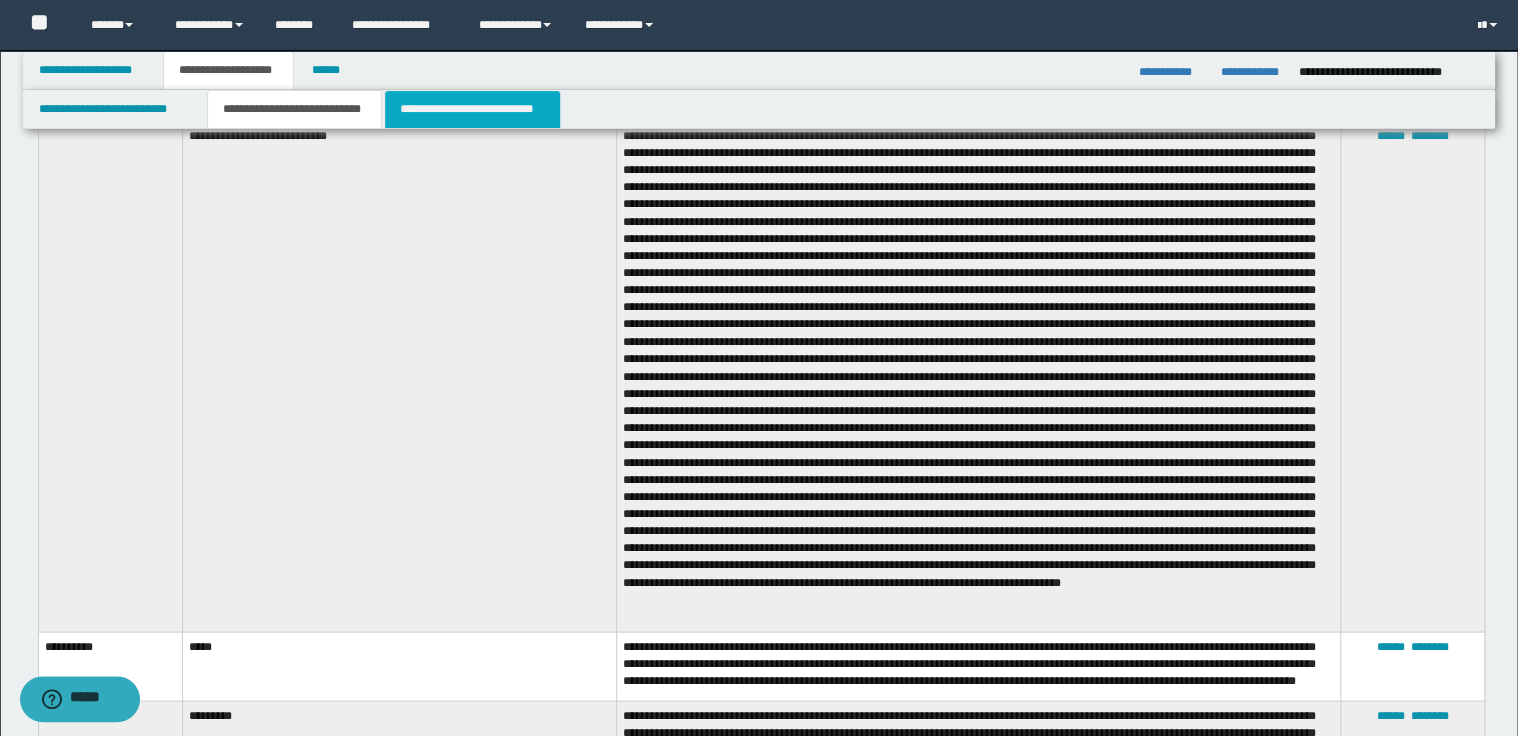 click on "**********" at bounding box center [472, 109] 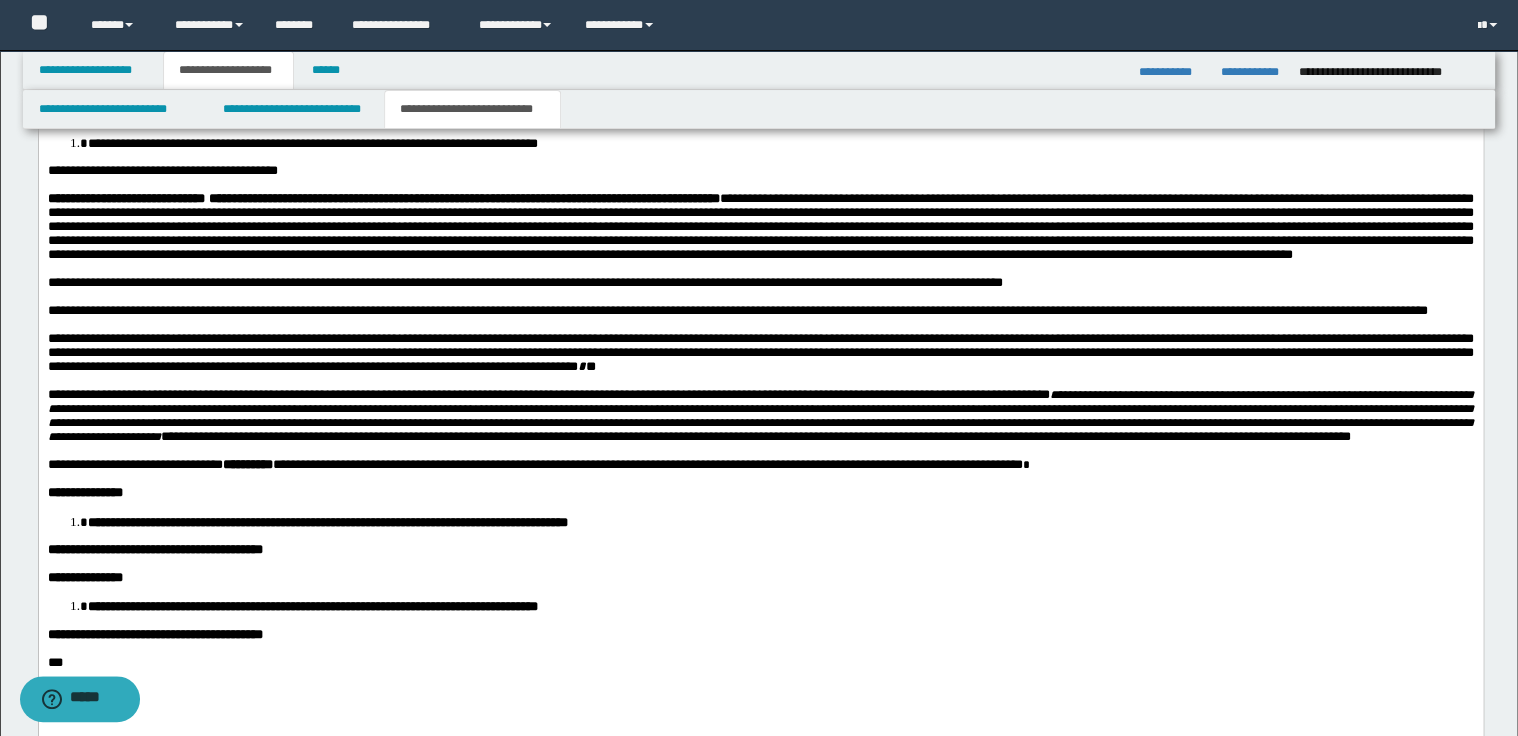 scroll, scrollTop: 1040, scrollLeft: 0, axis: vertical 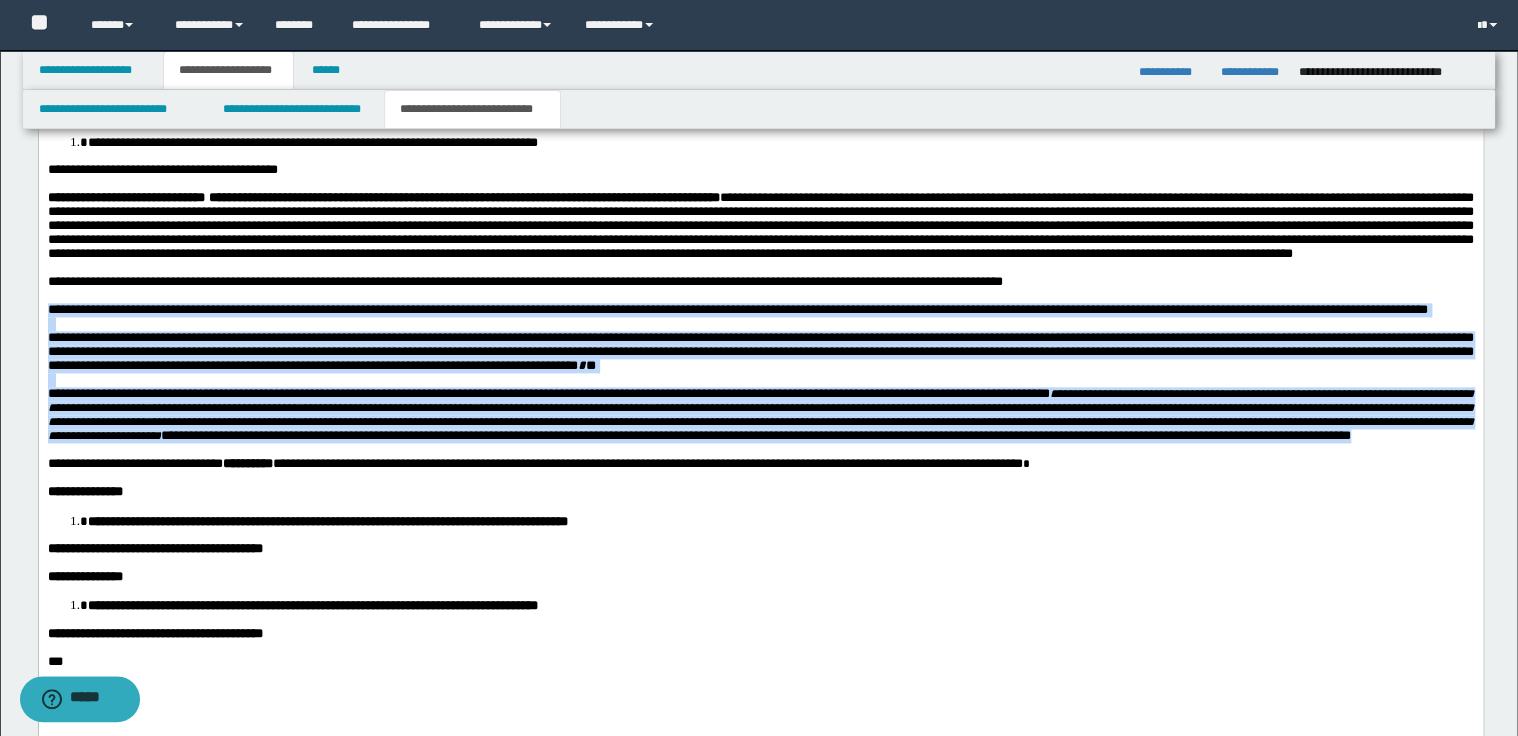 drag, startPoint x: 47, startPoint y: 365, endPoint x: 1426, endPoint y: 525, distance: 1388.2511 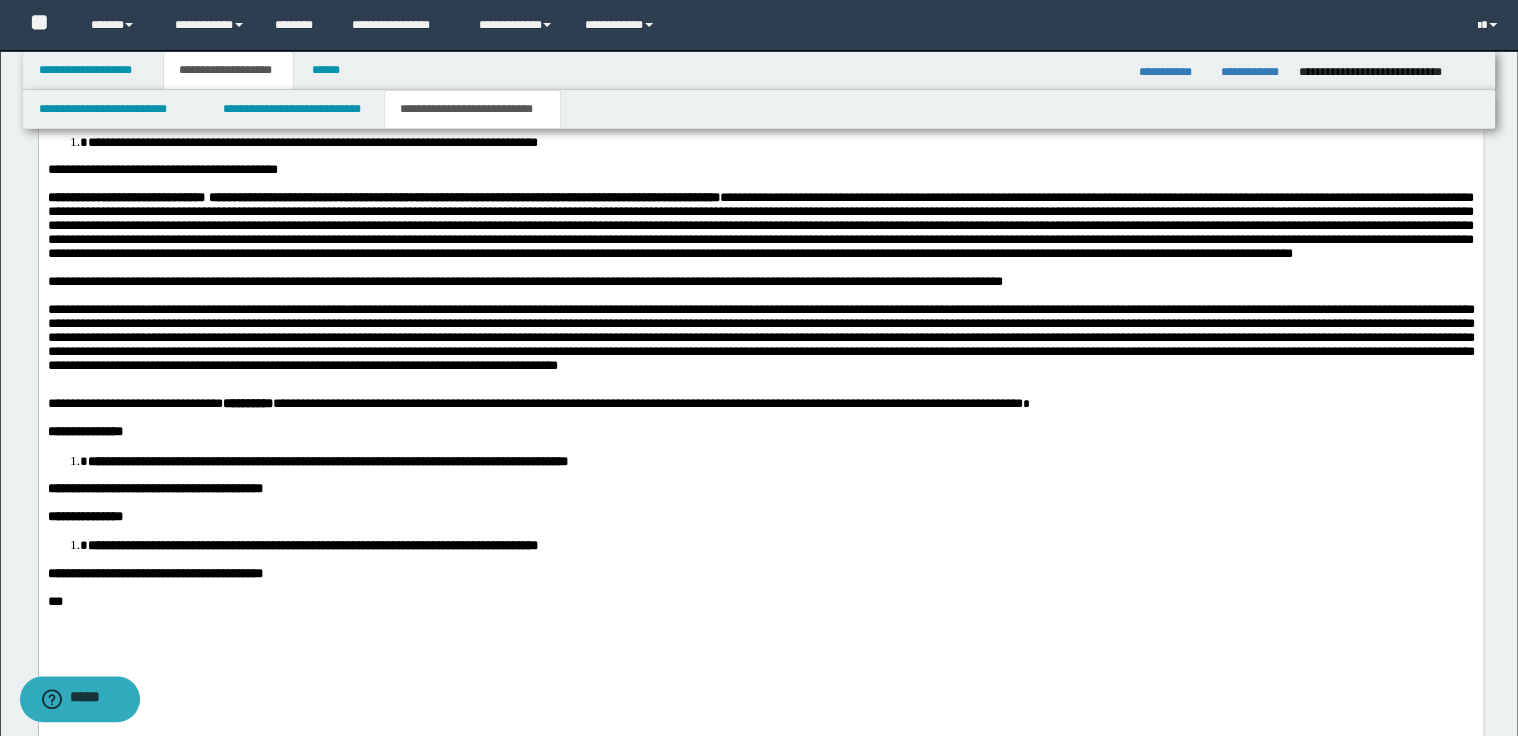 click at bounding box center [760, 343] 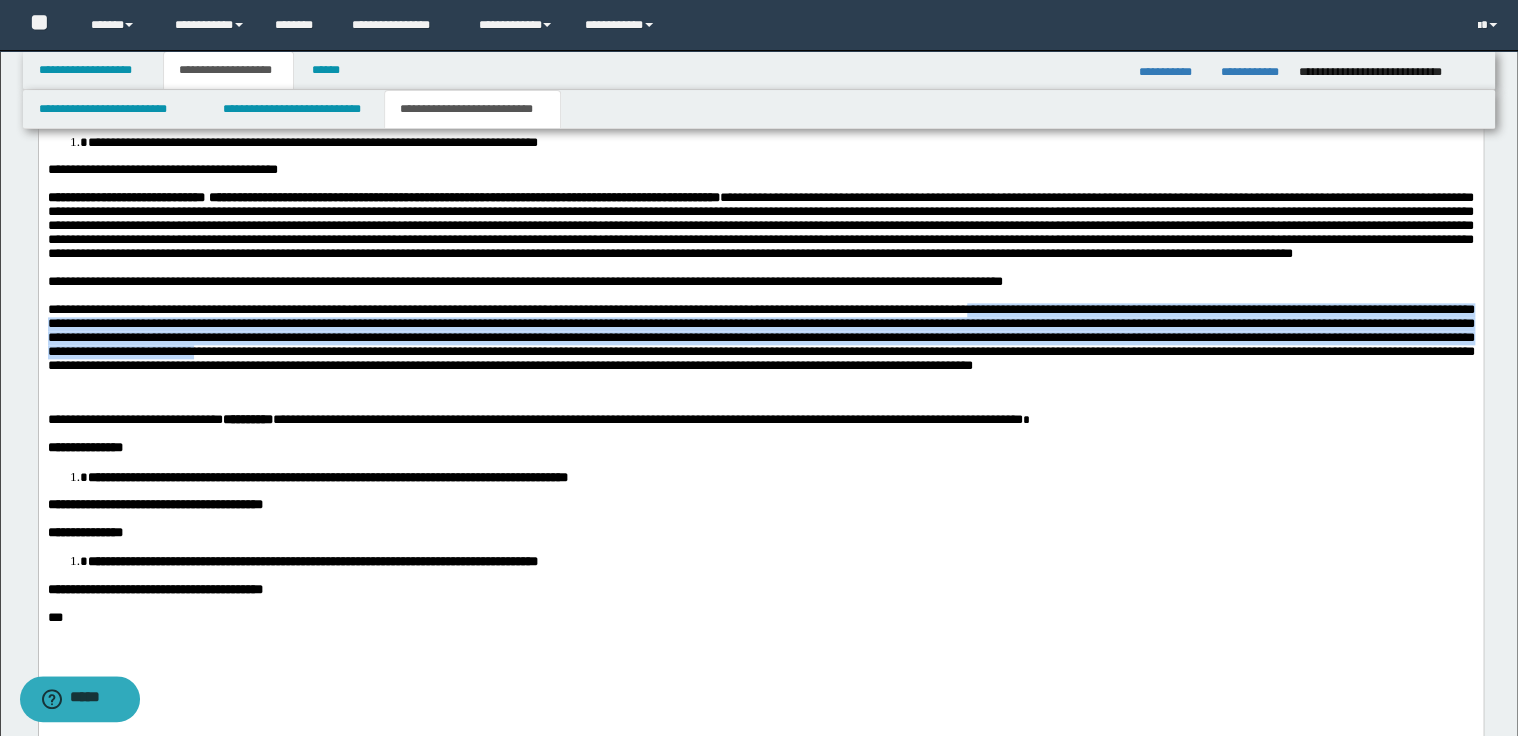 drag, startPoint x: 1028, startPoint y: 366, endPoint x: 595, endPoint y: 412, distance: 435.43655 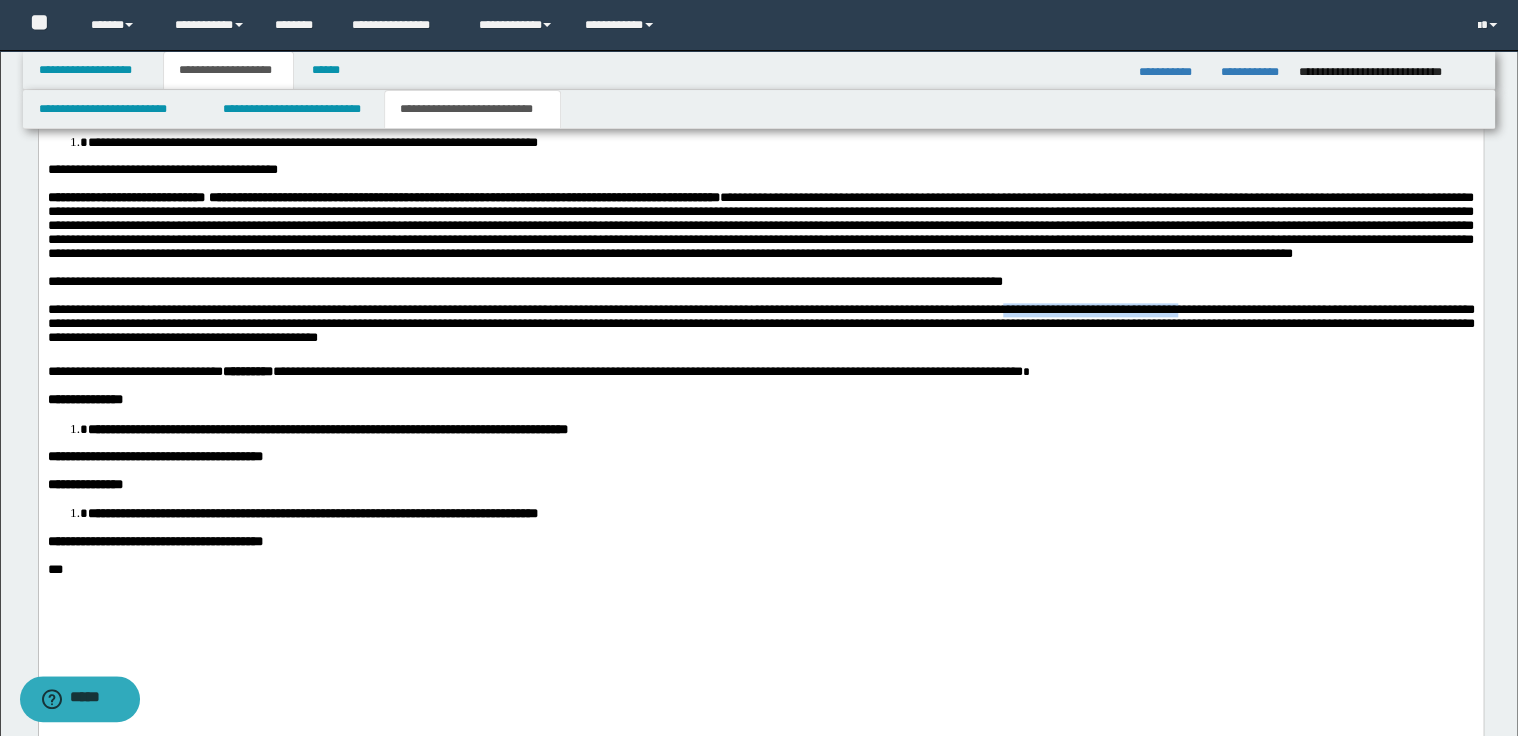 drag, startPoint x: 1037, startPoint y: 363, endPoint x: 1232, endPoint y: 365, distance: 195.01025 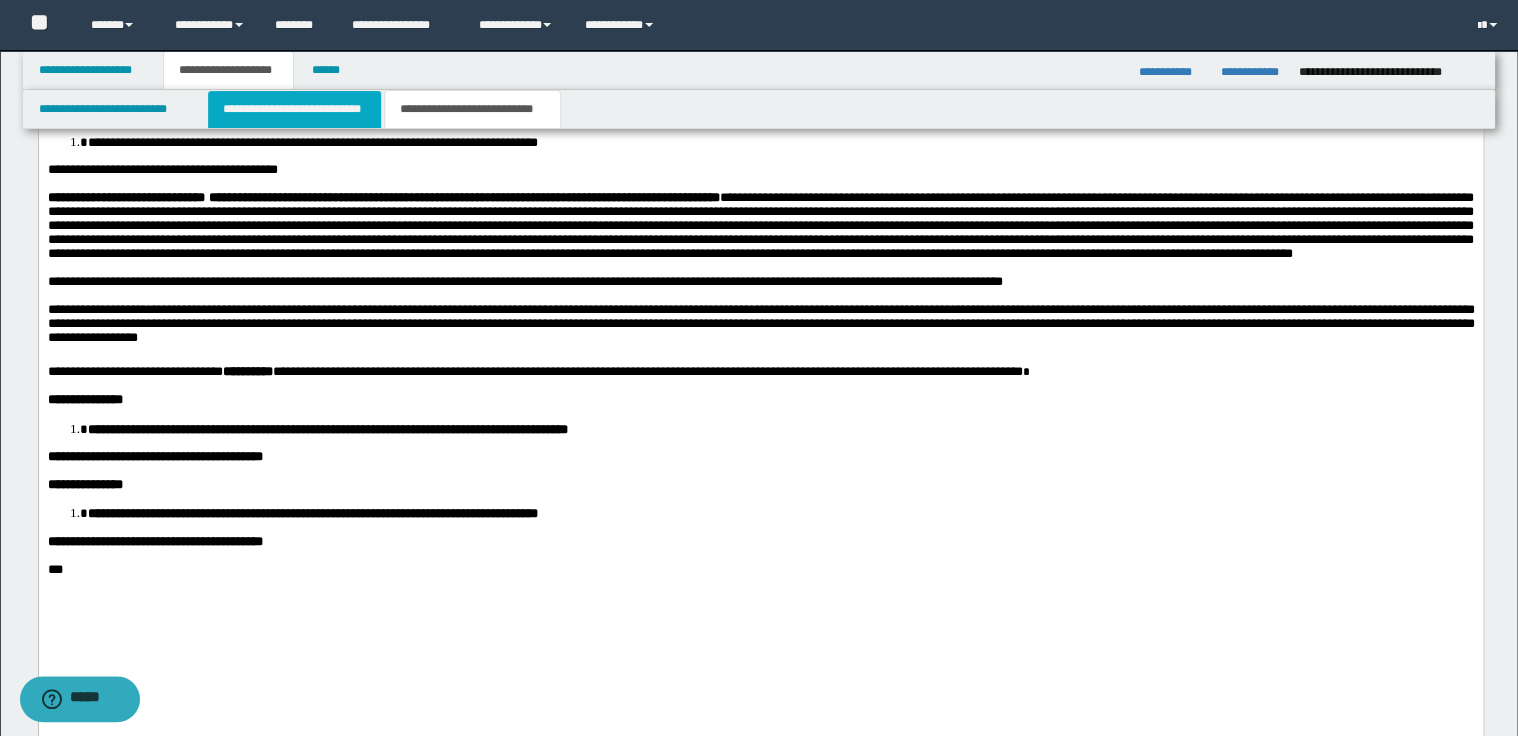 click on "**********" at bounding box center [294, 109] 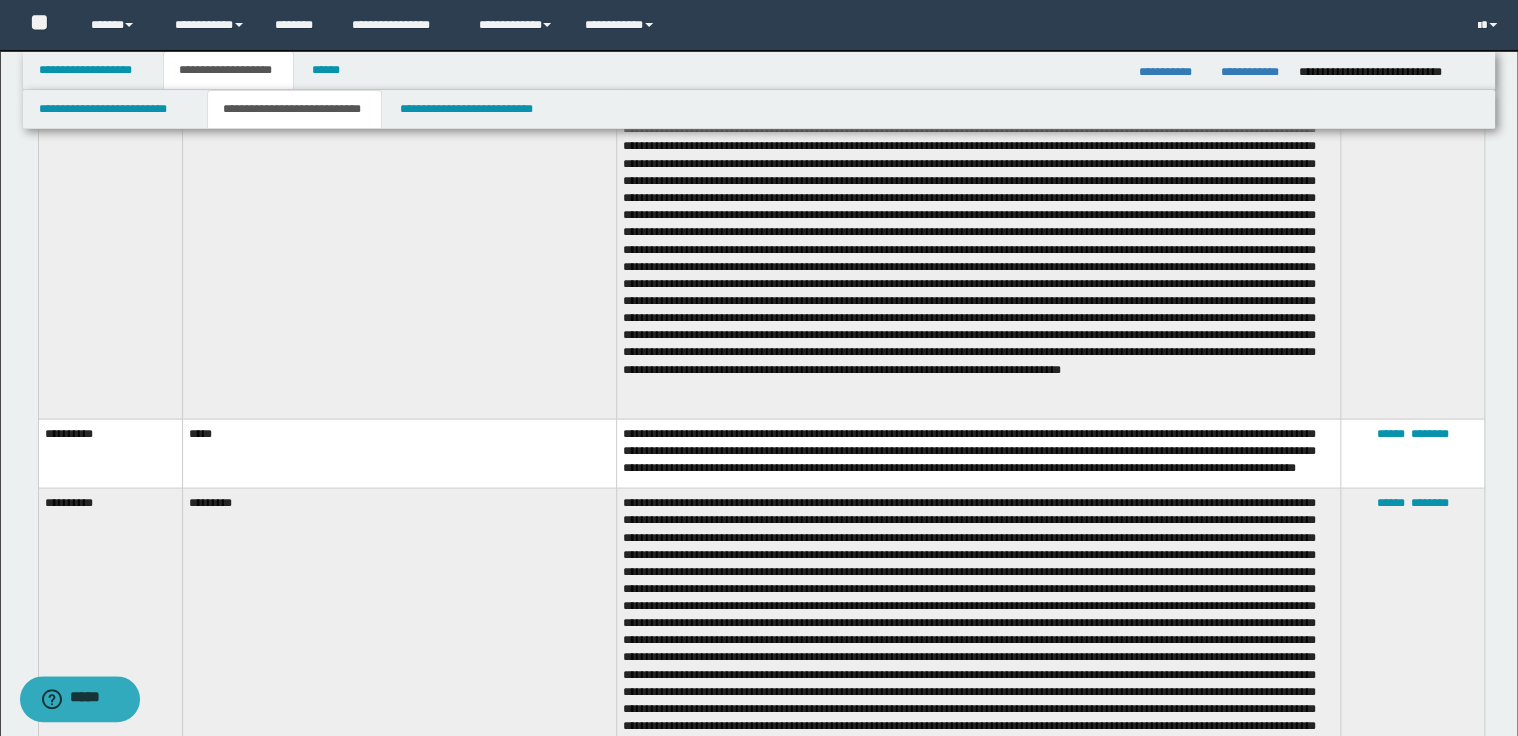 scroll, scrollTop: 1600, scrollLeft: 0, axis: vertical 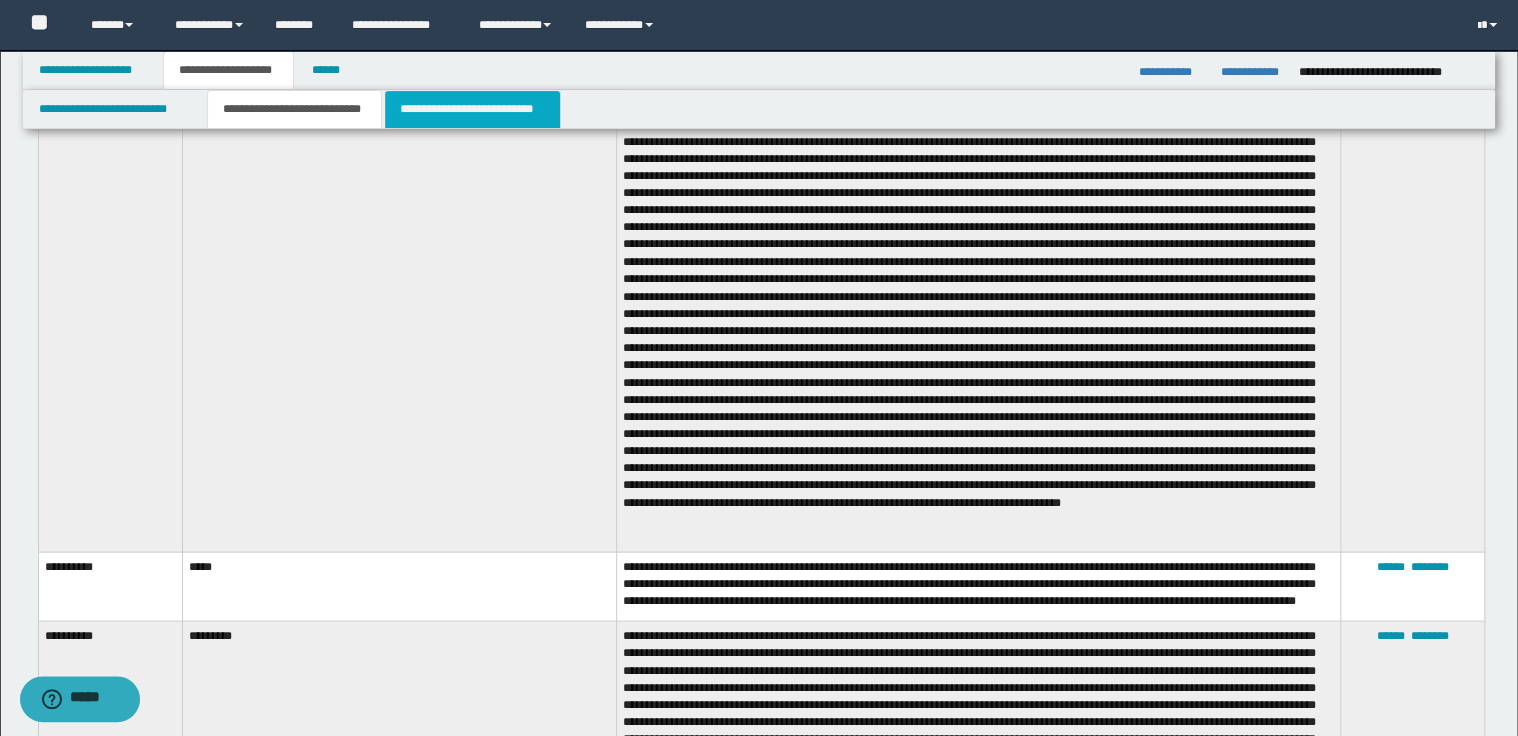 click on "**********" at bounding box center [472, 109] 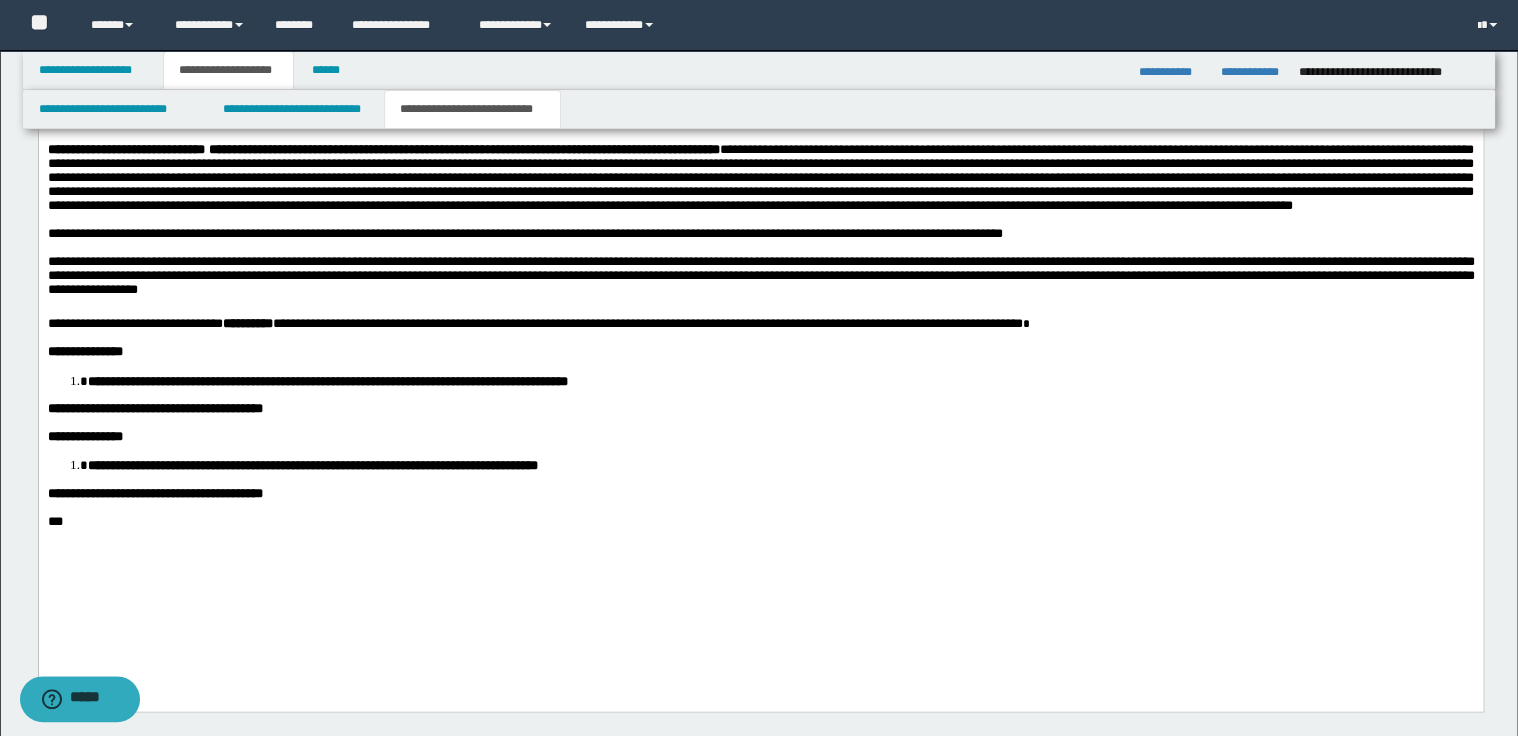 scroll, scrollTop: 1008, scrollLeft: 0, axis: vertical 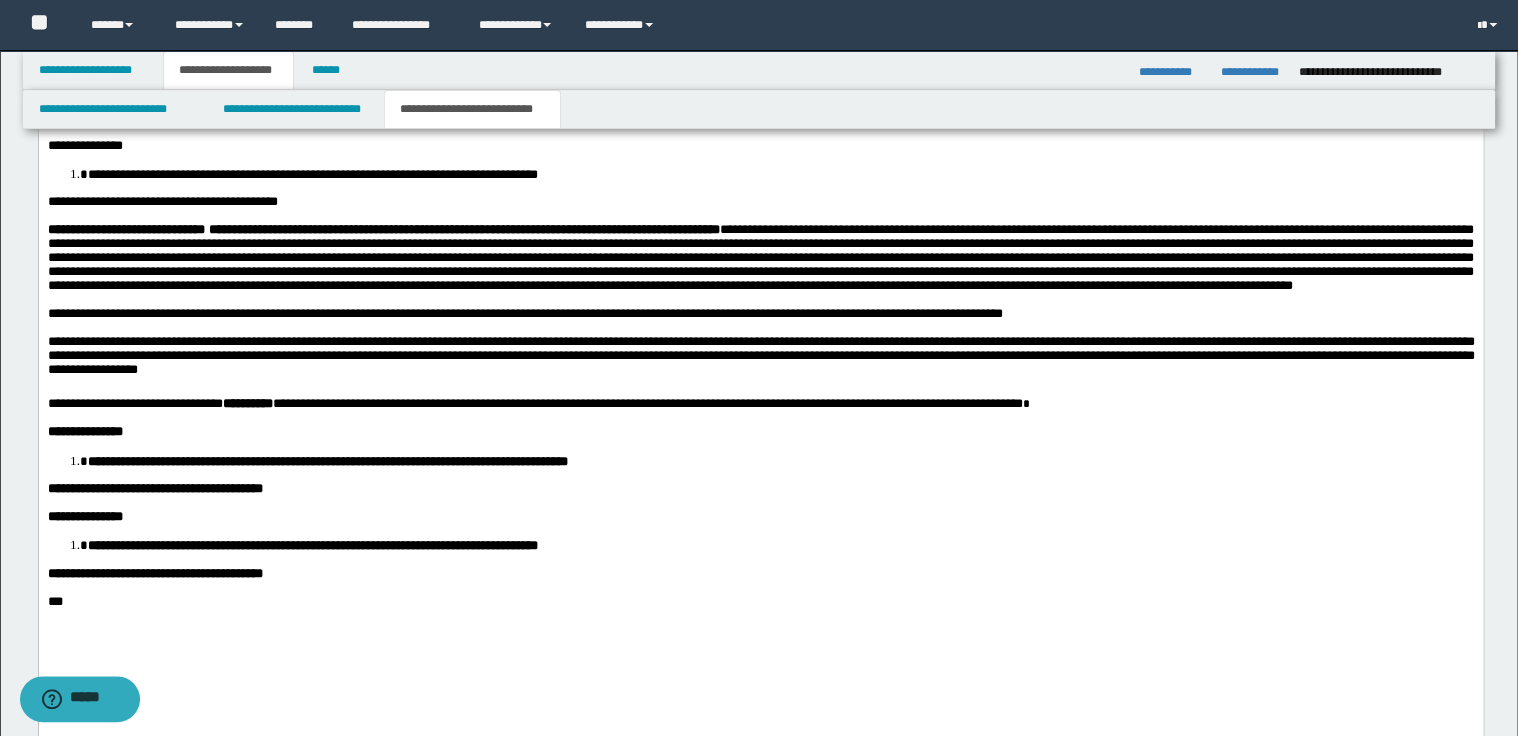 click on "**********" at bounding box center [760, 359] 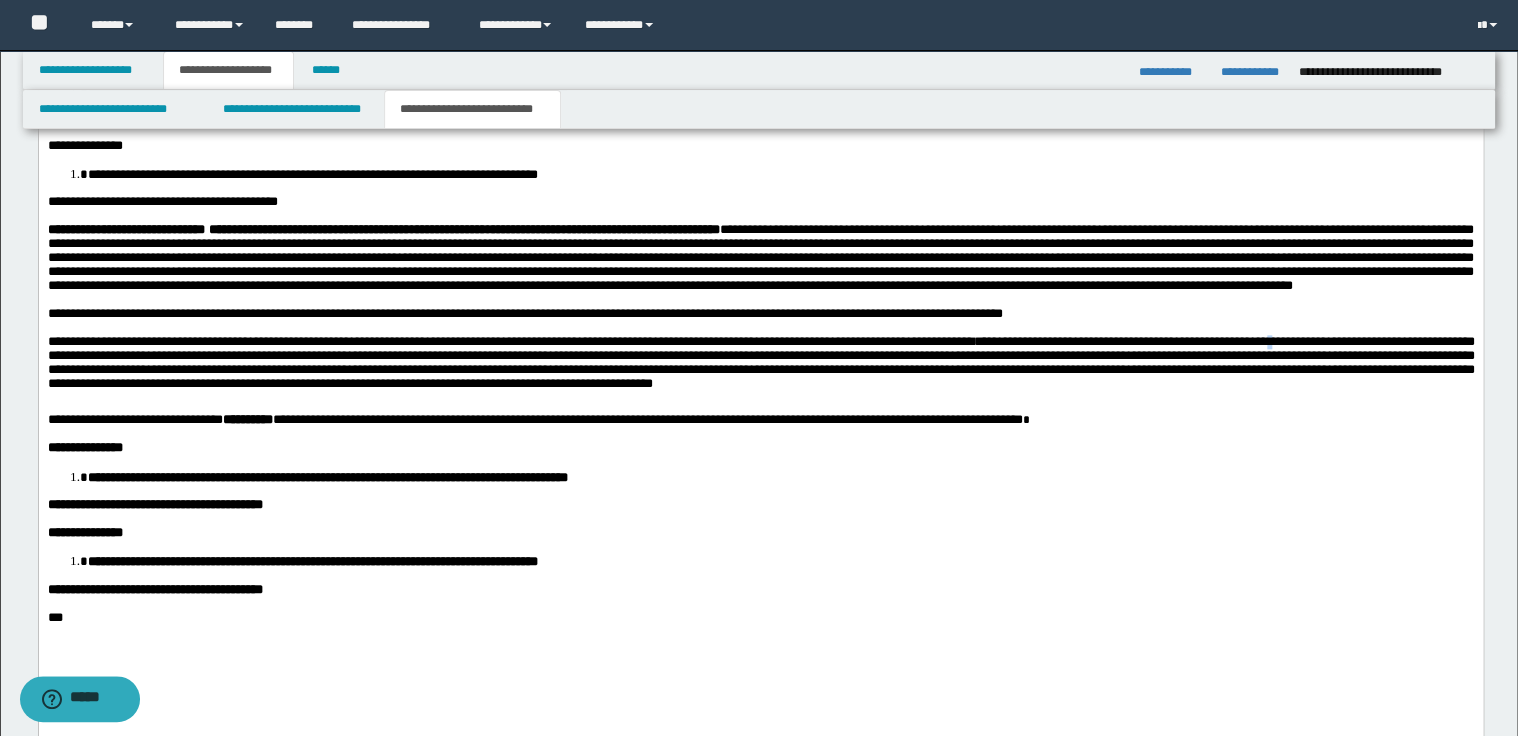 click on "**********" at bounding box center [760, 367] 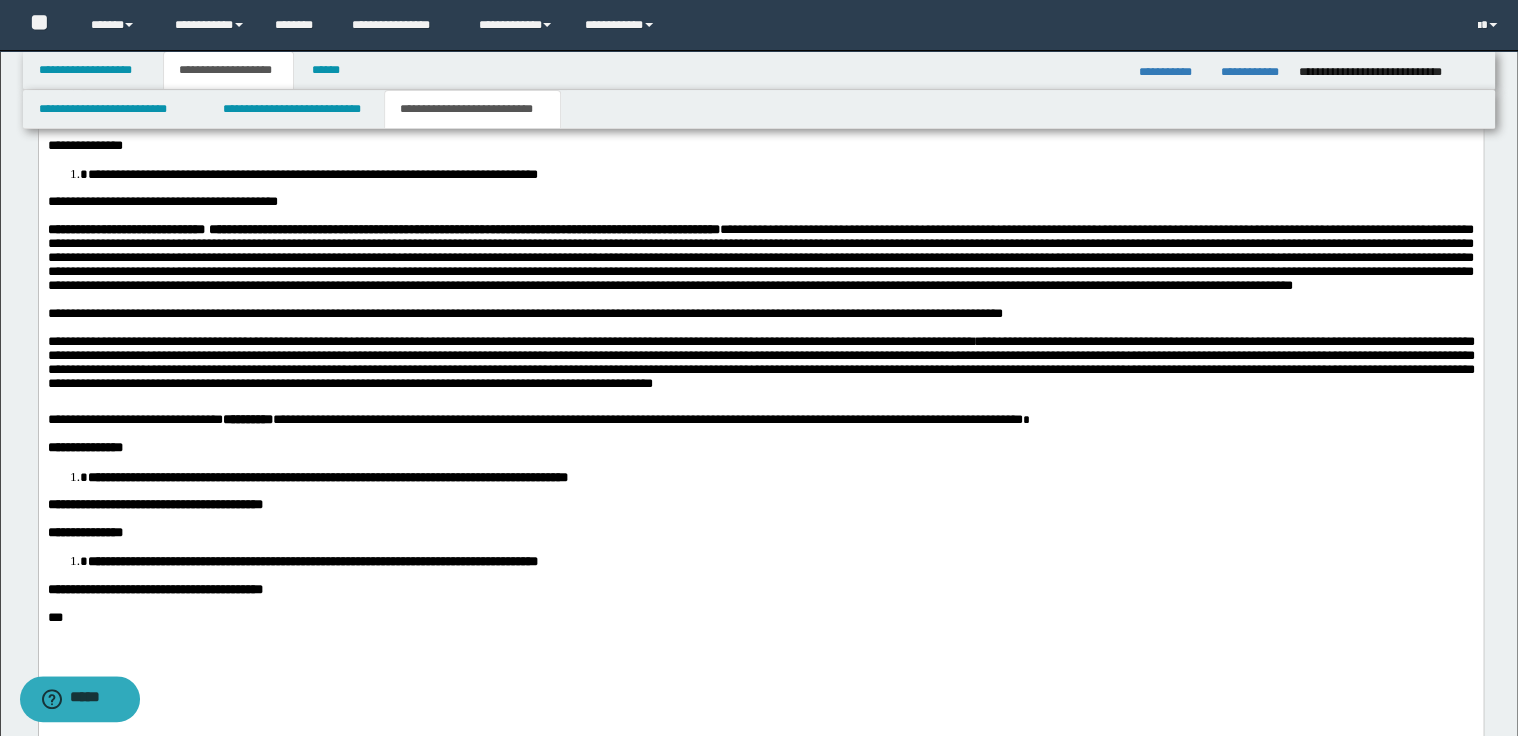 click on "**********" at bounding box center (760, 367) 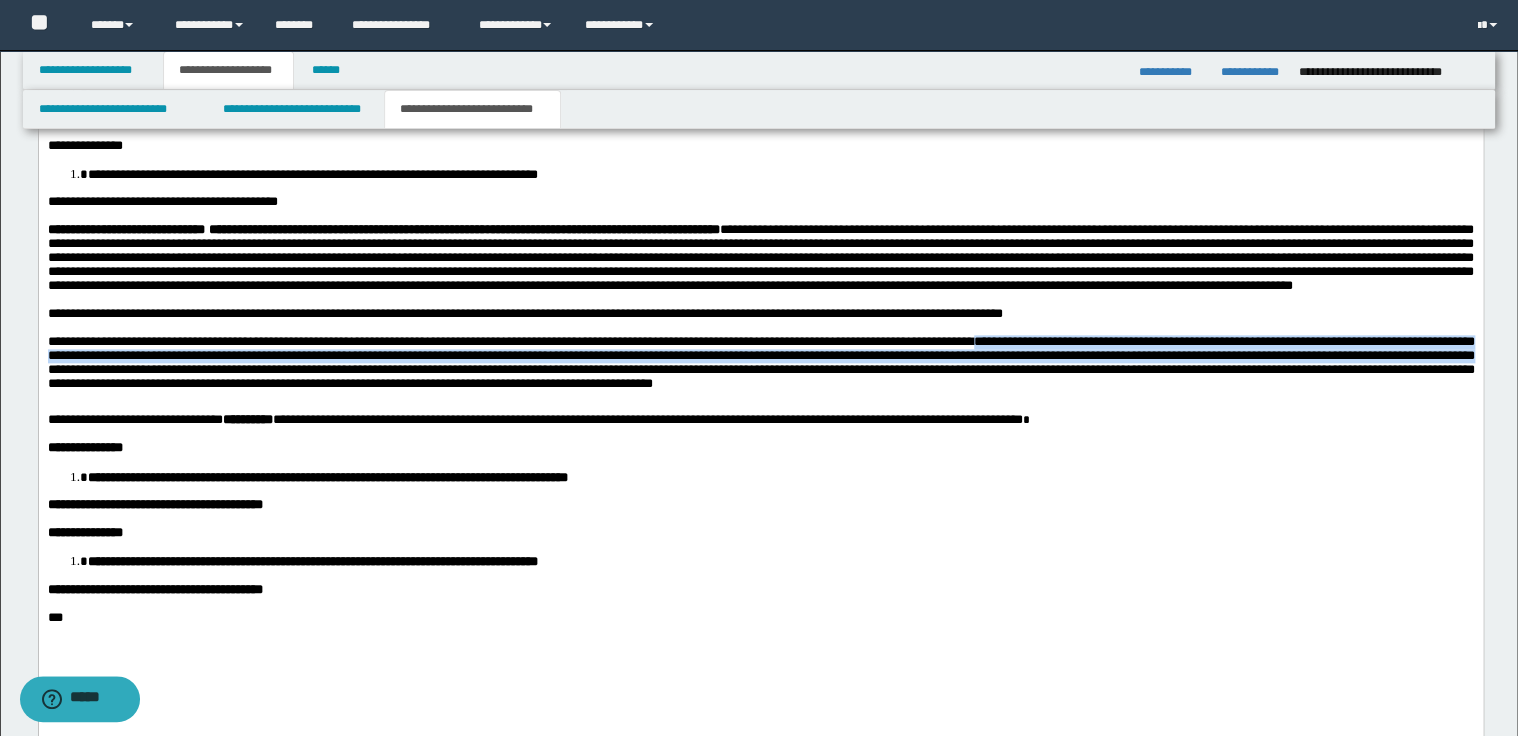 drag, startPoint x: 1004, startPoint y: 396, endPoint x: 212, endPoint y: 430, distance: 792.7295 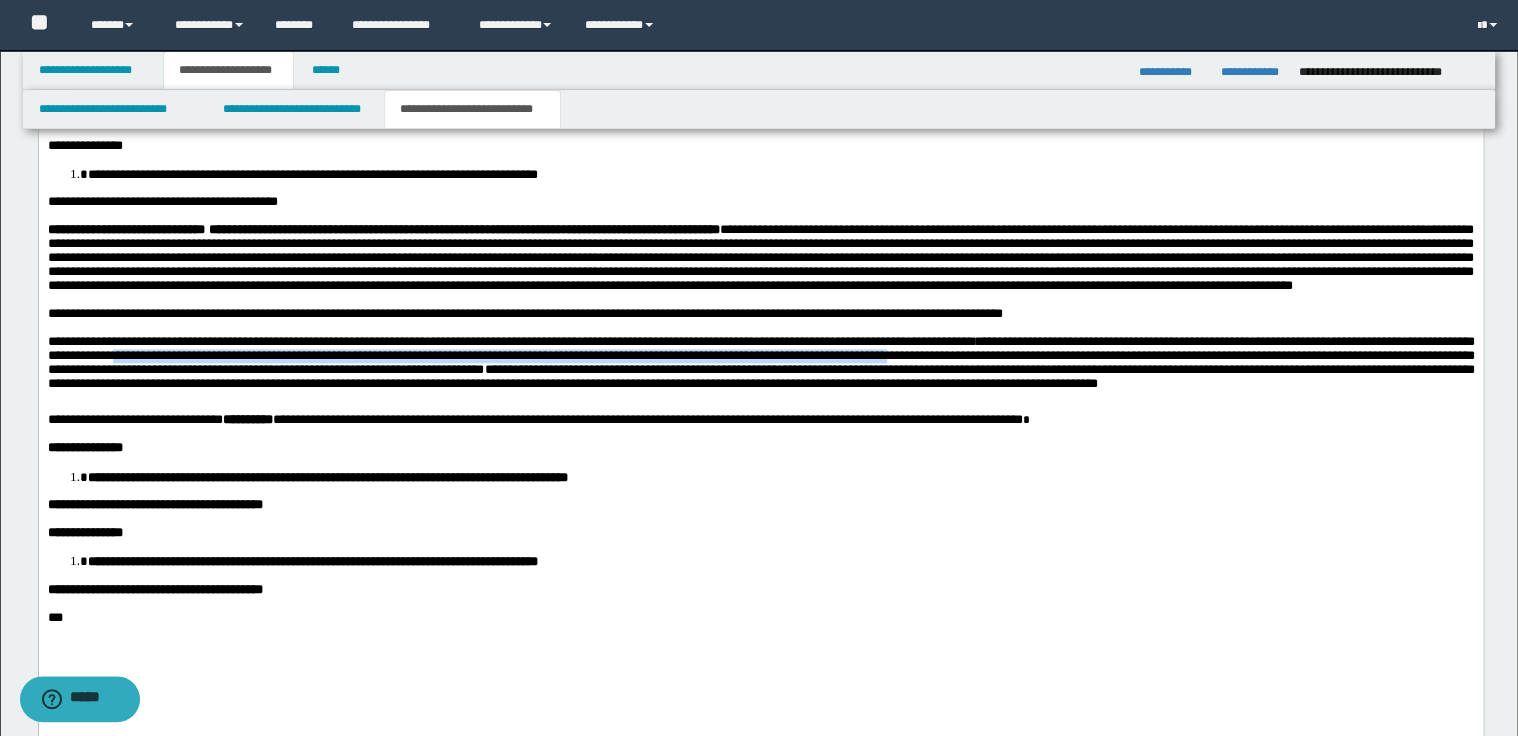 drag, startPoint x: 195, startPoint y: 413, endPoint x: 1035, endPoint y: 413, distance: 840 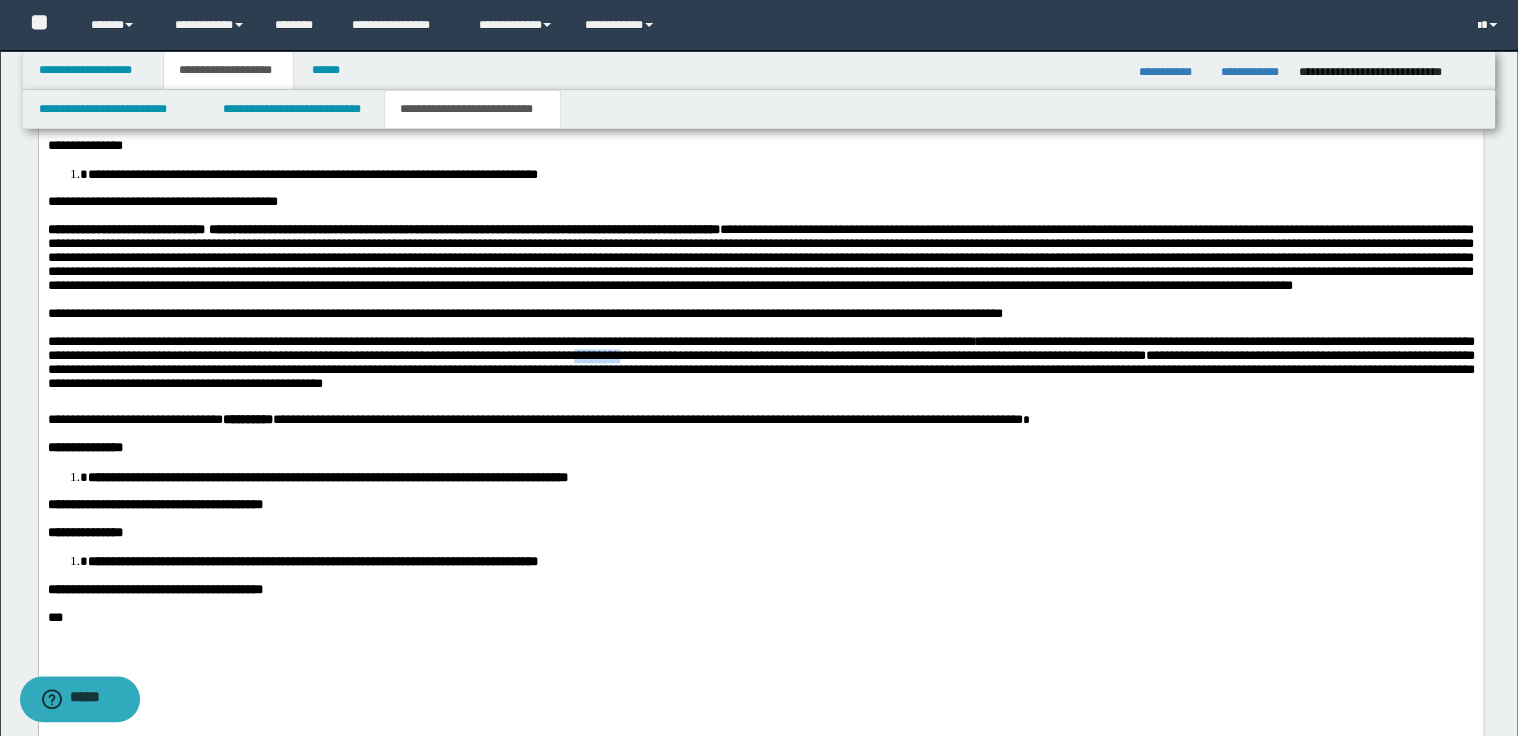 drag, startPoint x: 687, startPoint y: 414, endPoint x: 732, endPoint y: 413, distance: 45.01111 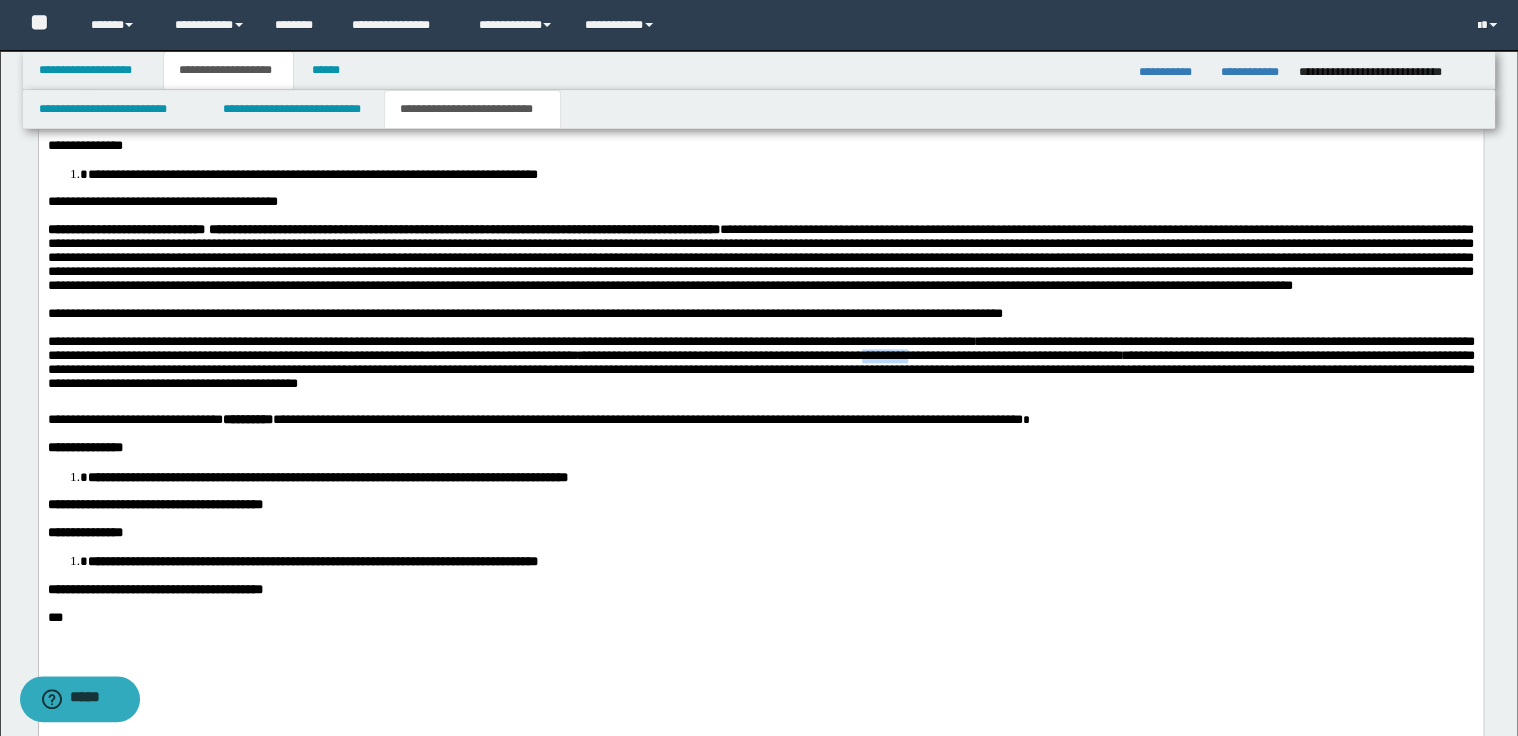 drag, startPoint x: 984, startPoint y: 410, endPoint x: 1031, endPoint y: 411, distance: 47.010635 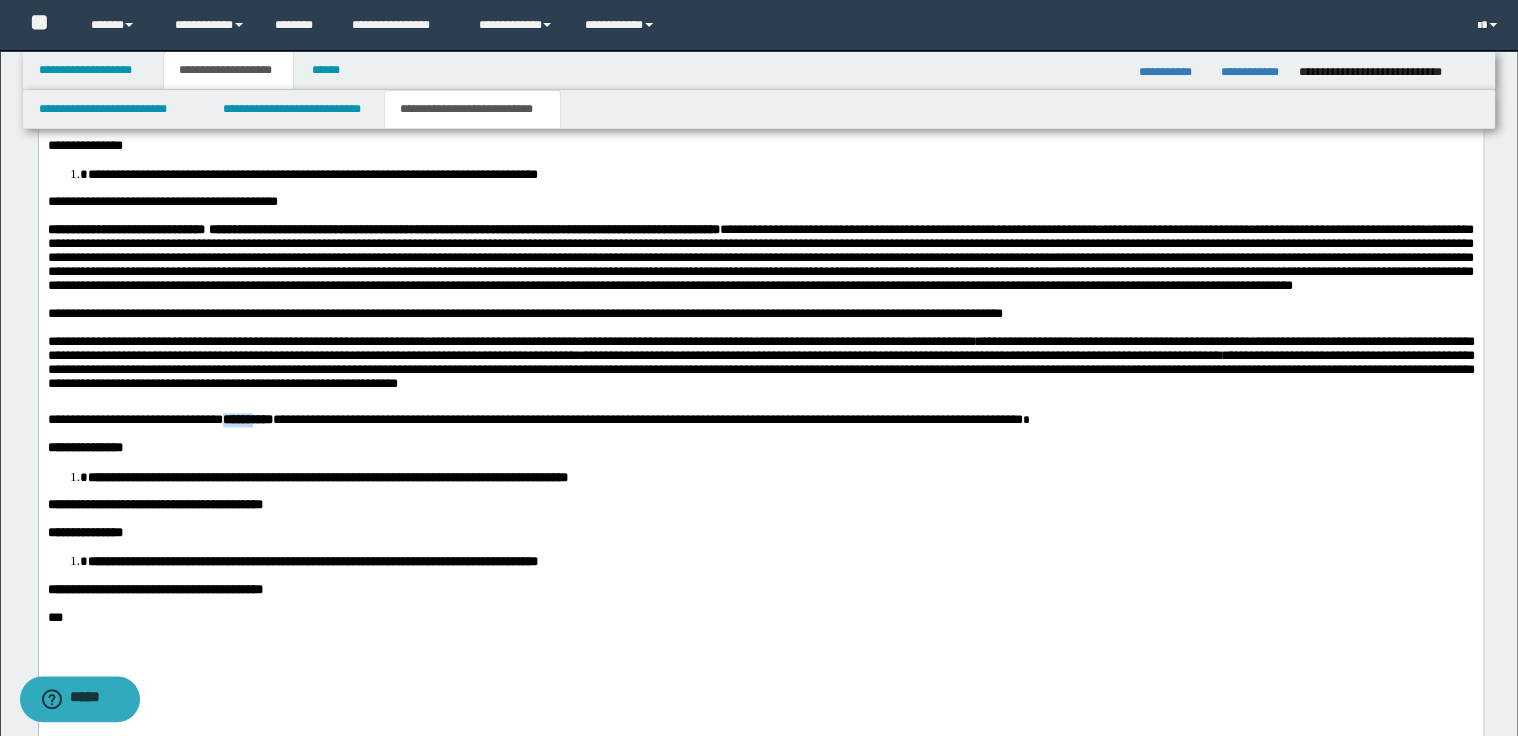 drag, startPoint x: 239, startPoint y: 473, endPoint x: 290, endPoint y: 473, distance: 51 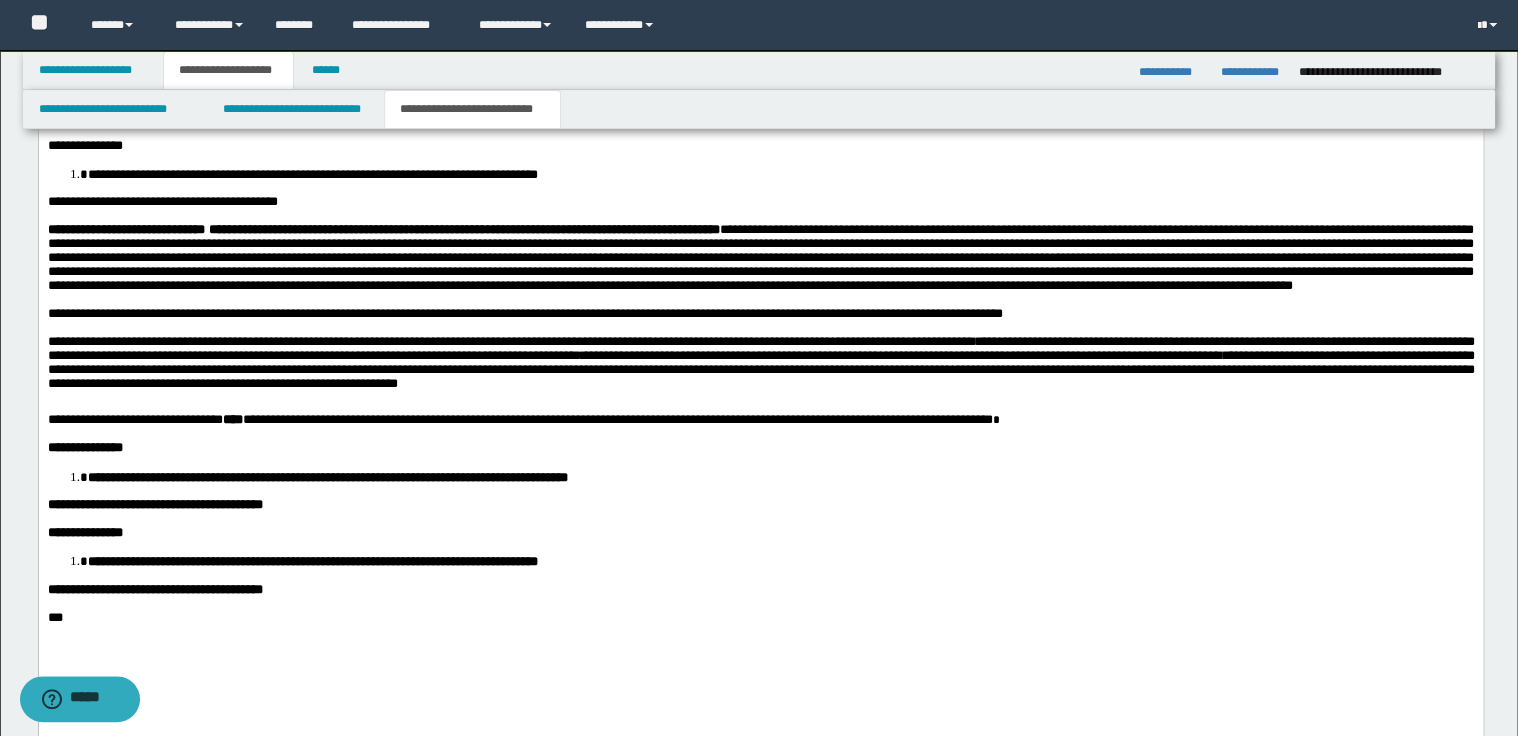 click on "***" at bounding box center (232, 419) 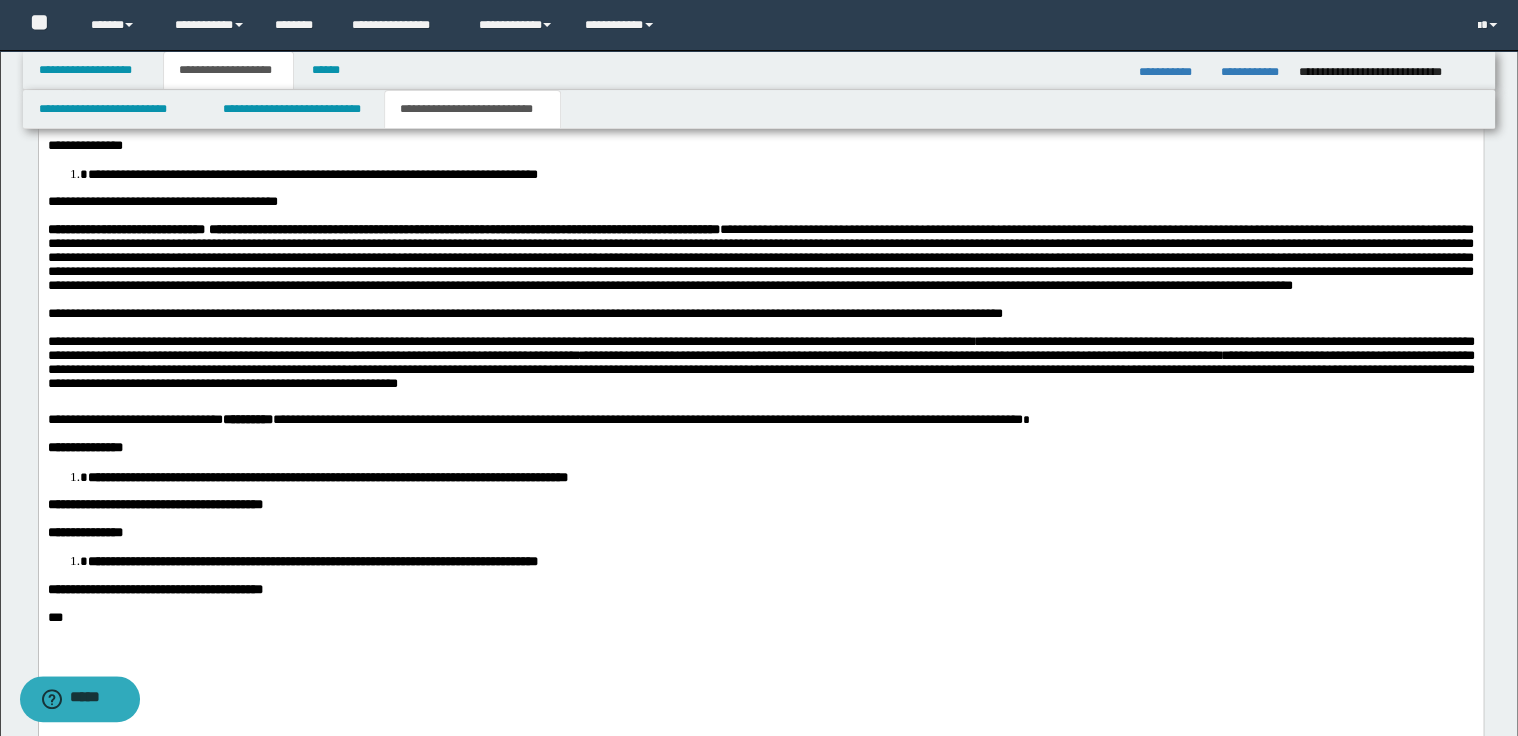 click on "**********" at bounding box center (760, 367) 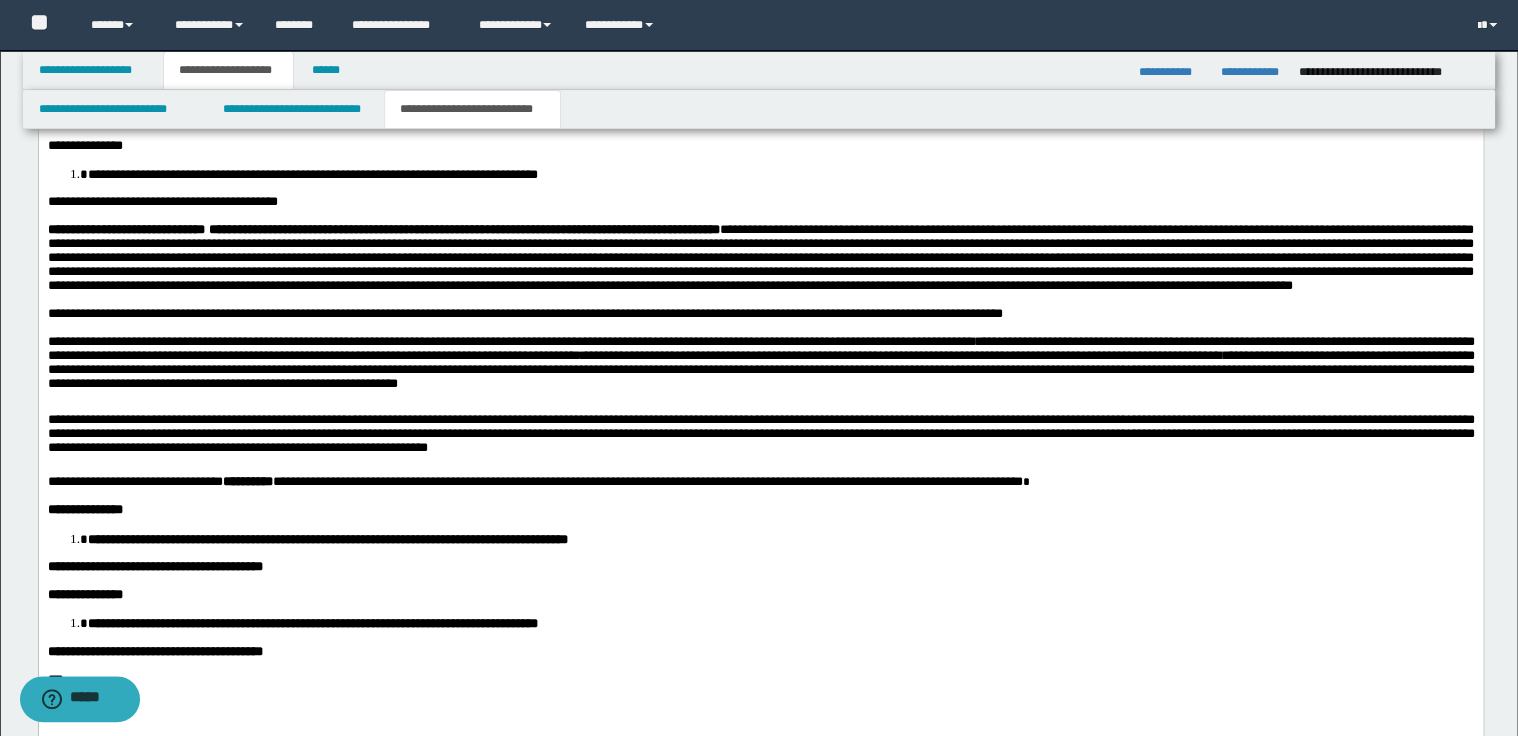 click on "**********" at bounding box center (760, 437) 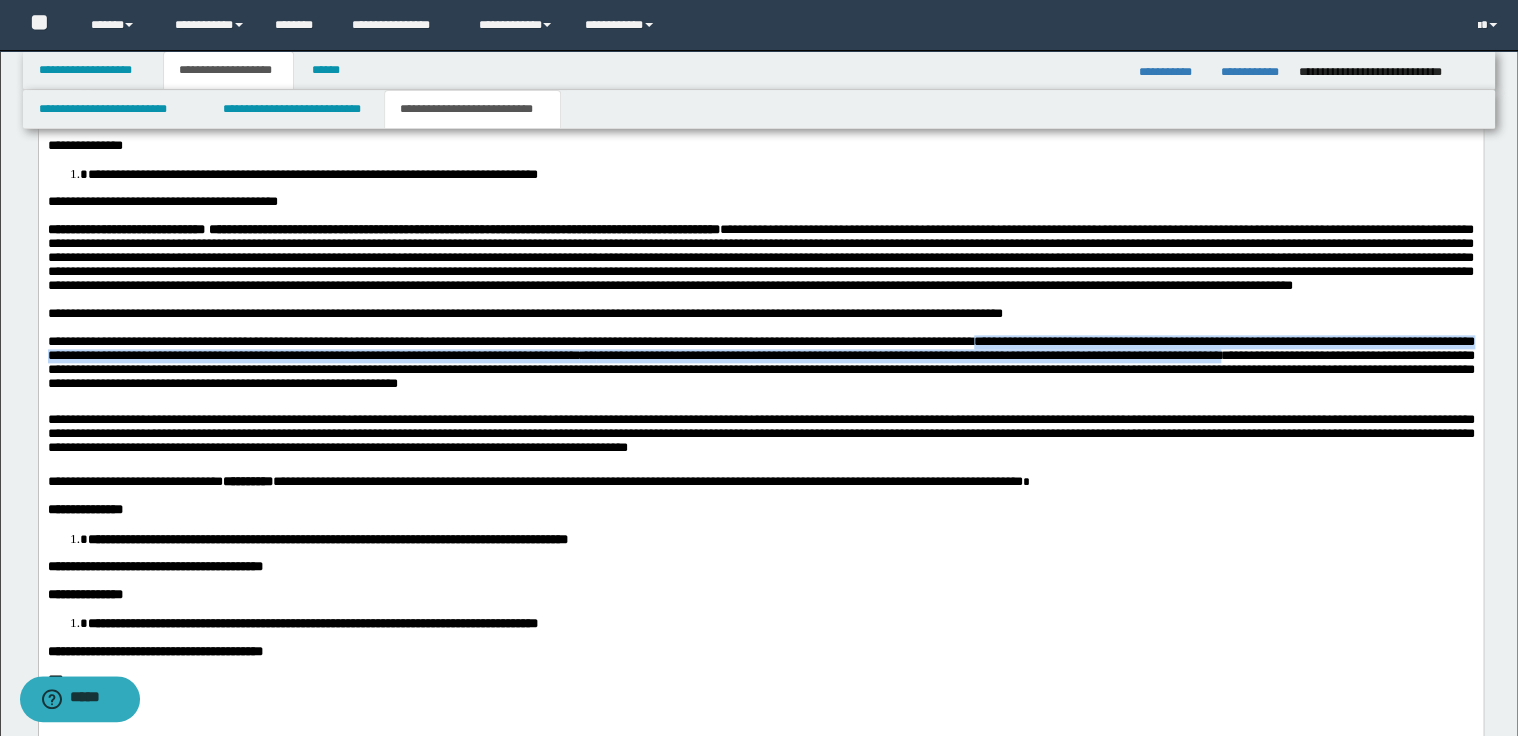 drag, startPoint x: 1015, startPoint y: 396, endPoint x: 1359, endPoint y: 411, distance: 344.32687 